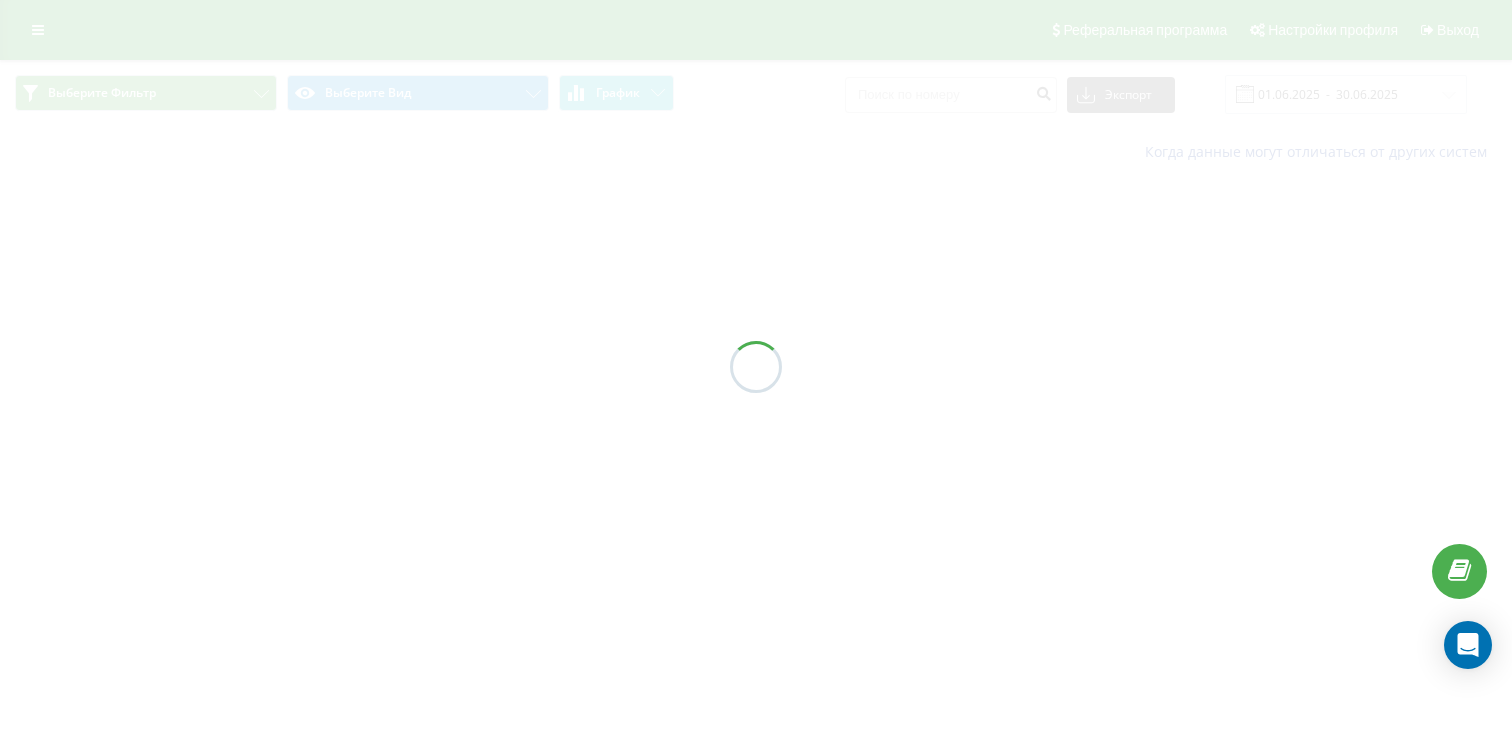scroll, scrollTop: 0, scrollLeft: 0, axis: both 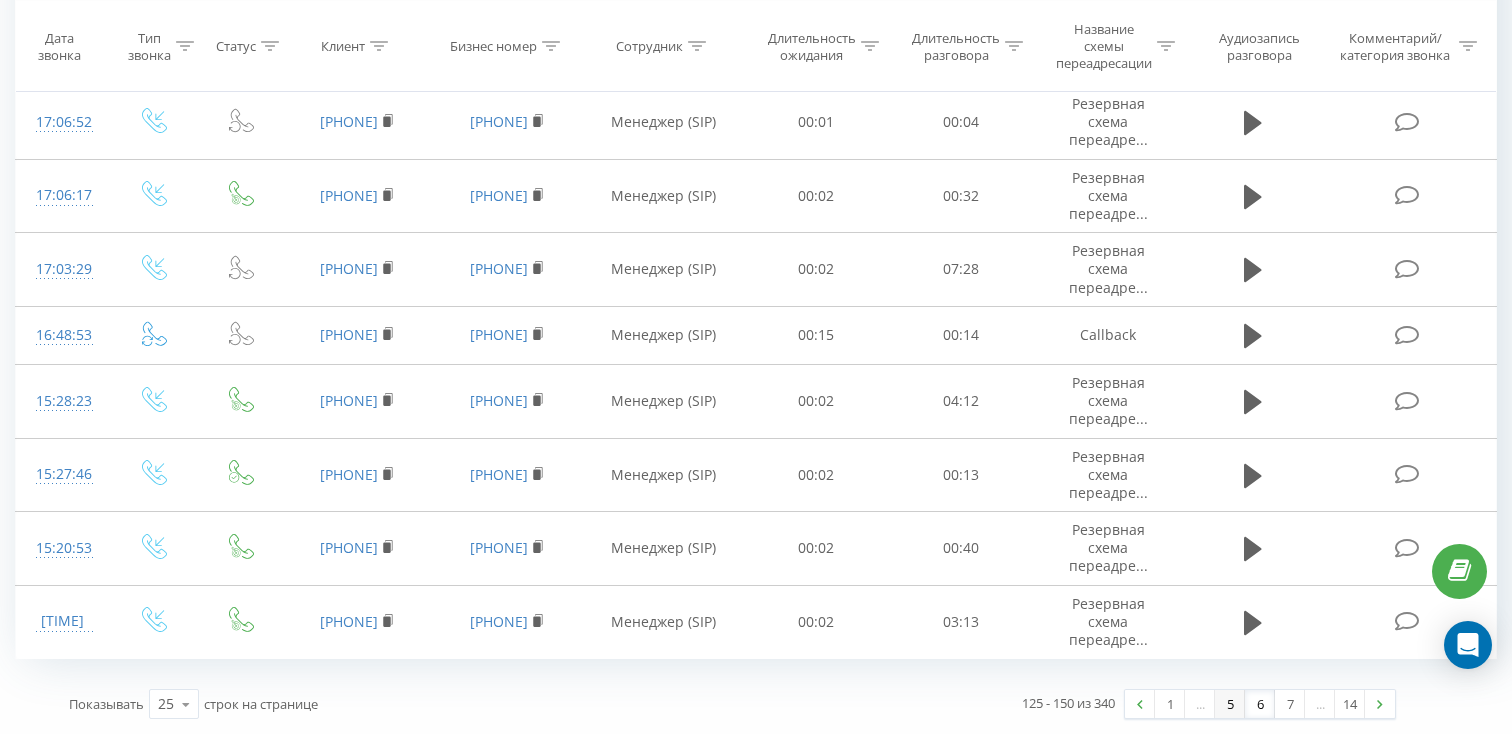 click on "5" at bounding box center [1230, 704] 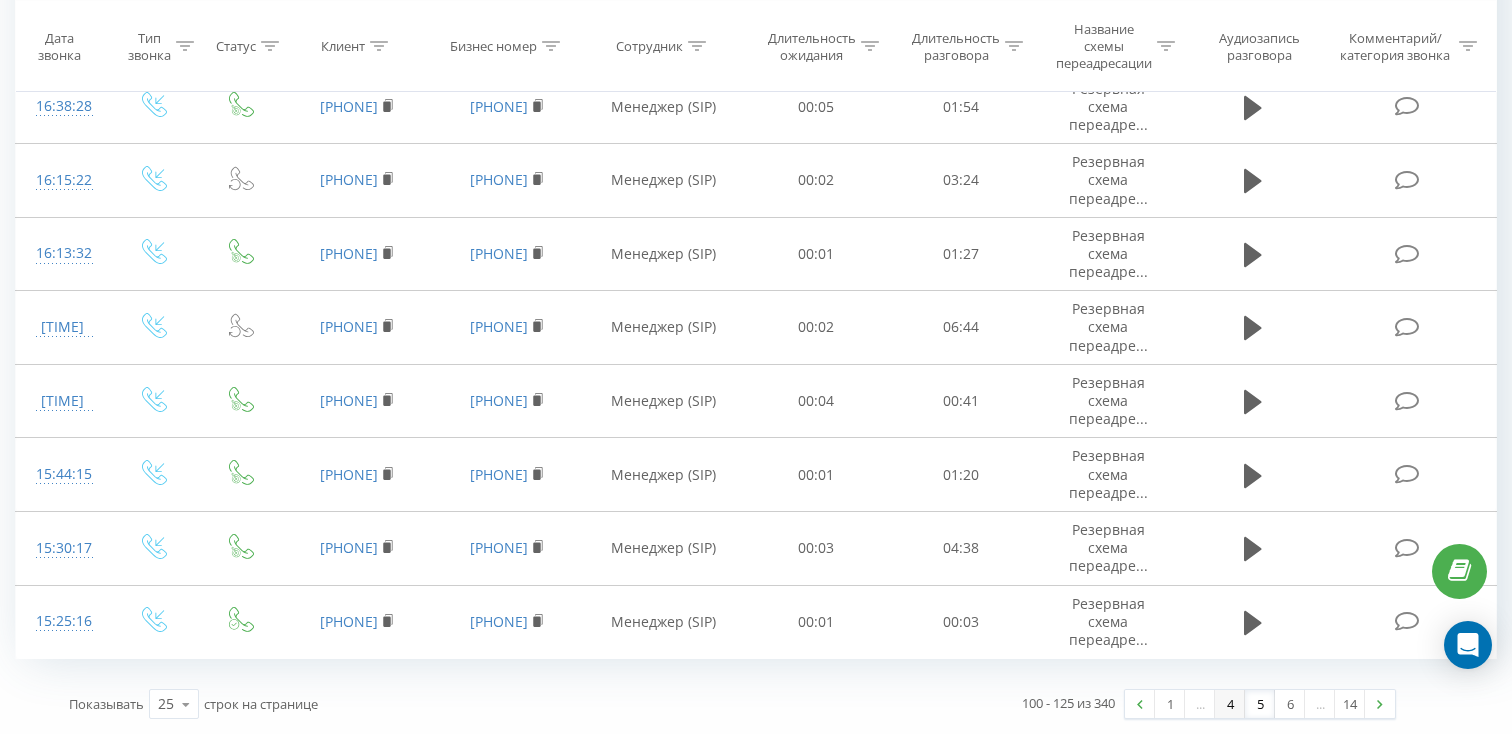 click on "4" at bounding box center (1230, 704) 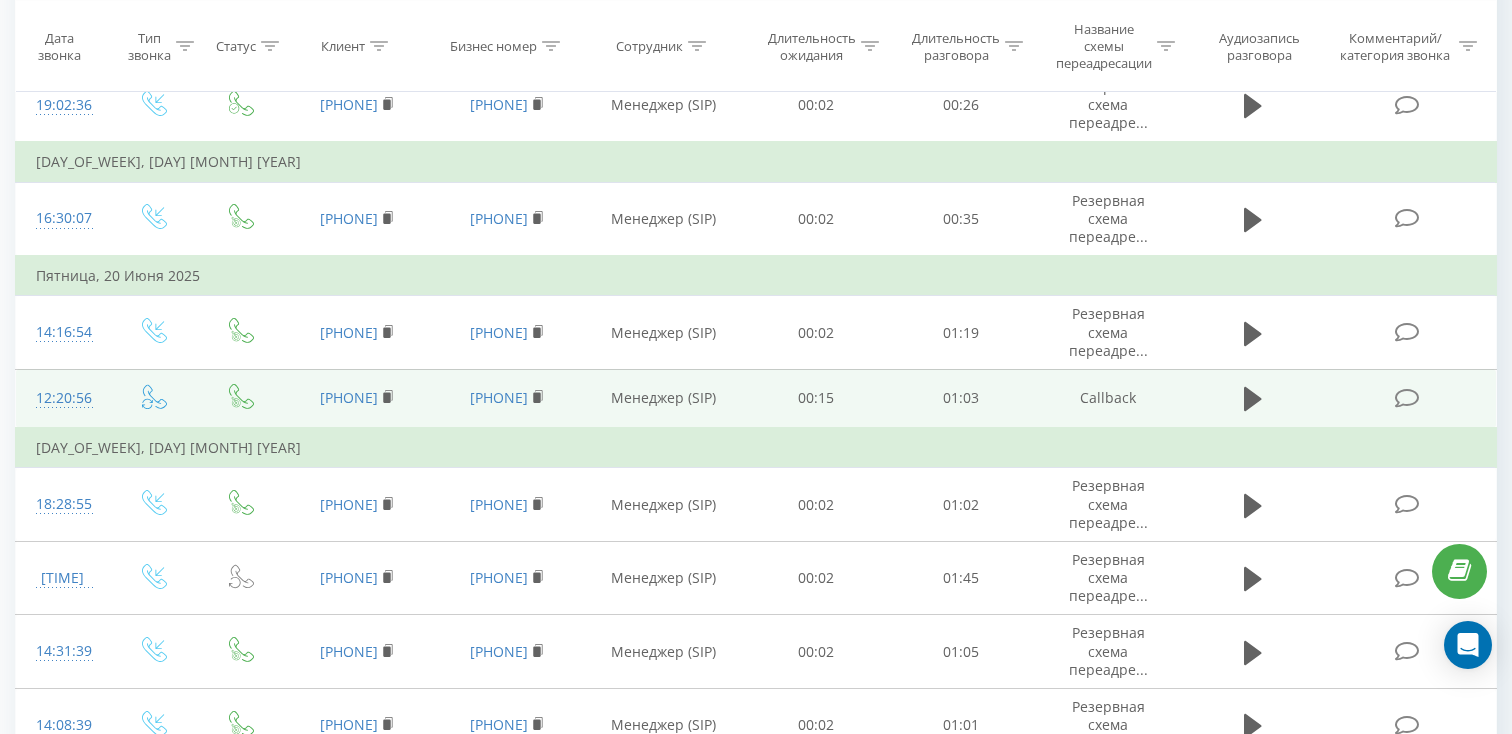 scroll, scrollTop: 0, scrollLeft: 0, axis: both 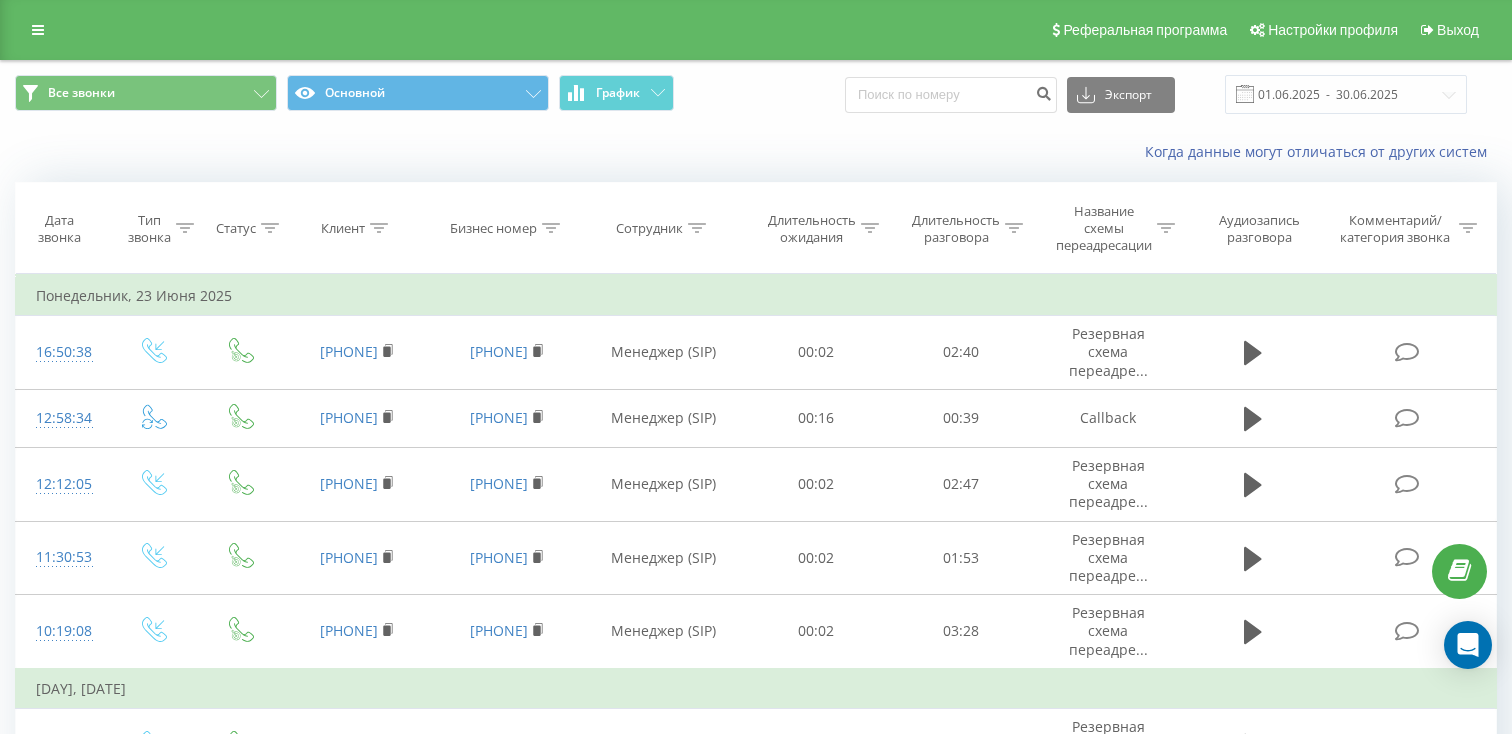 click at bounding box center [1245, 94] 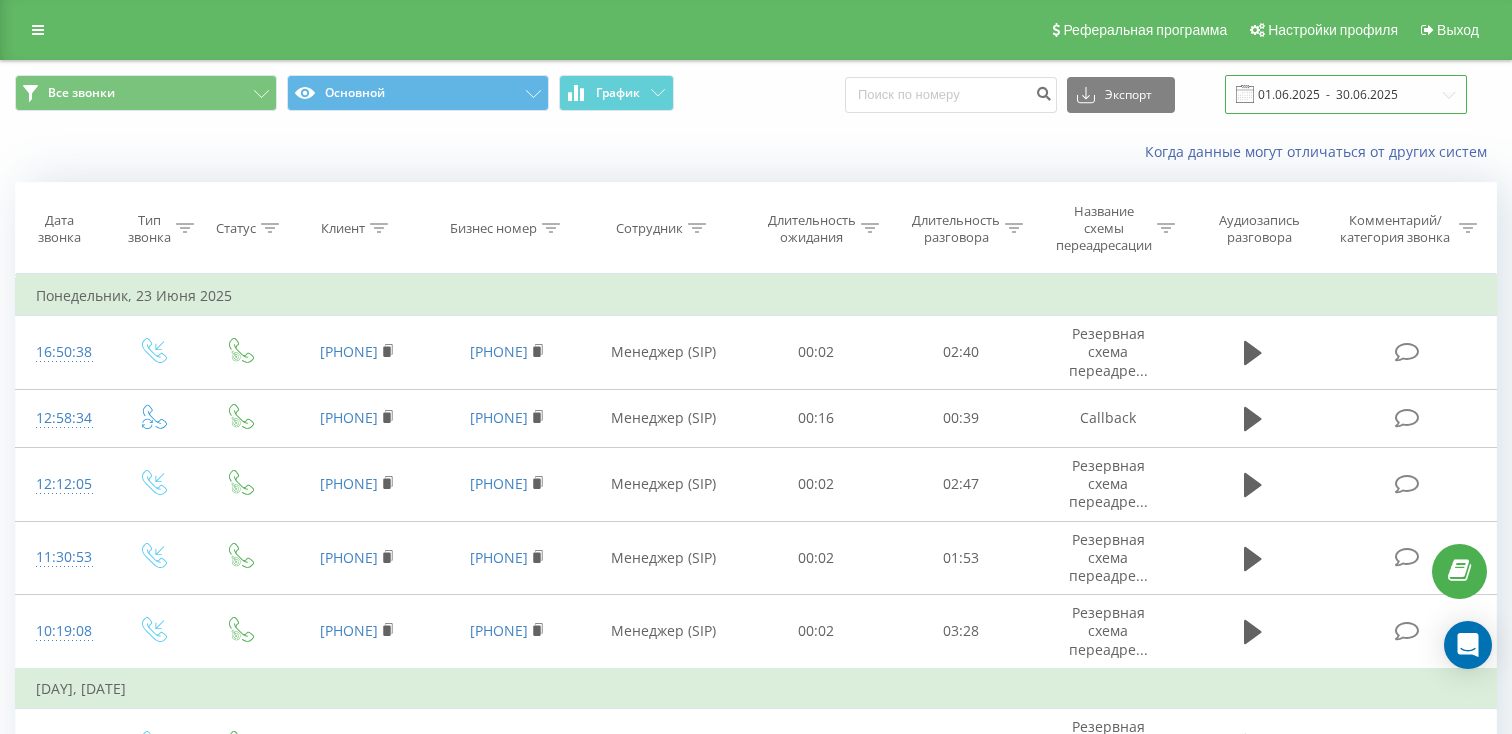 click on "01.06.2025  -  30.06.2025" at bounding box center (1346, 94) 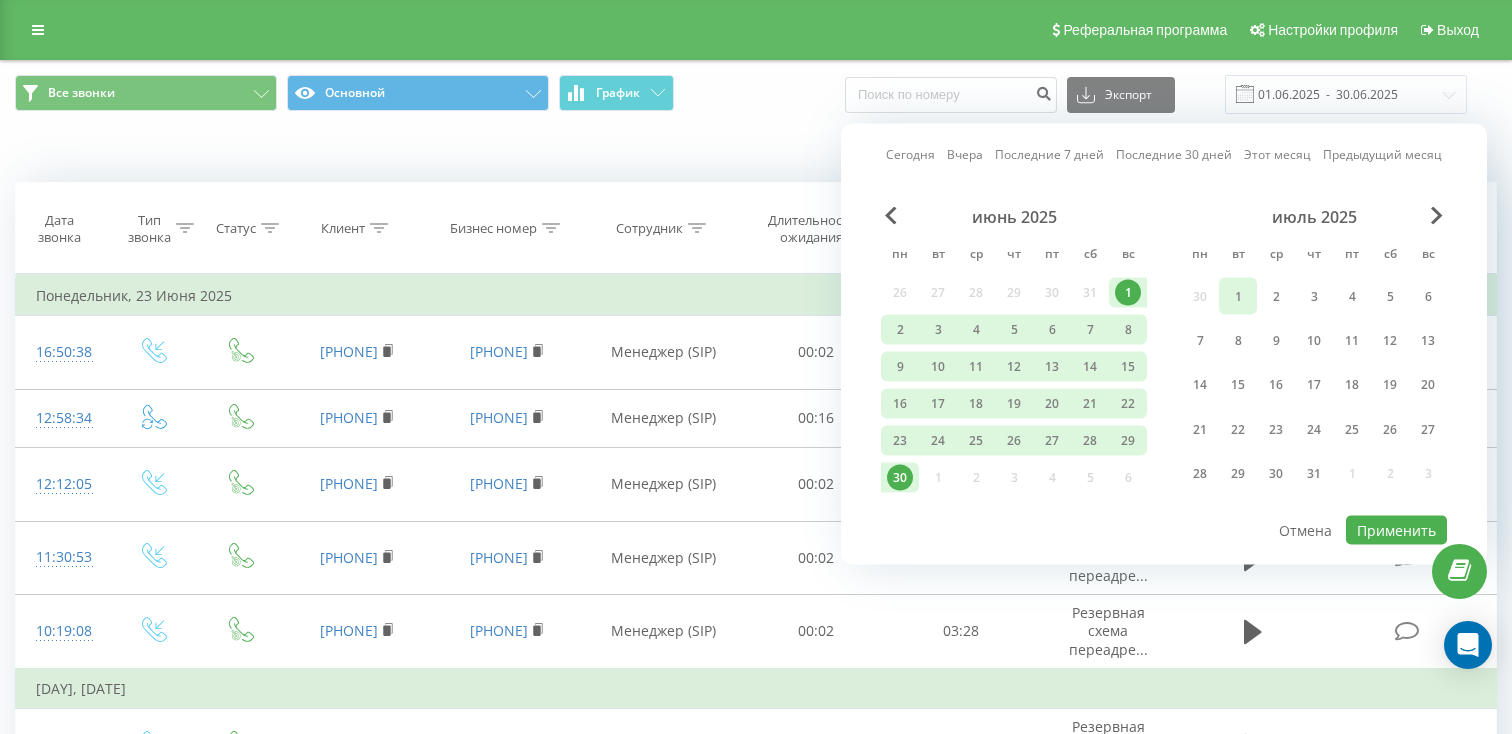 click on "1" at bounding box center [1238, 296] 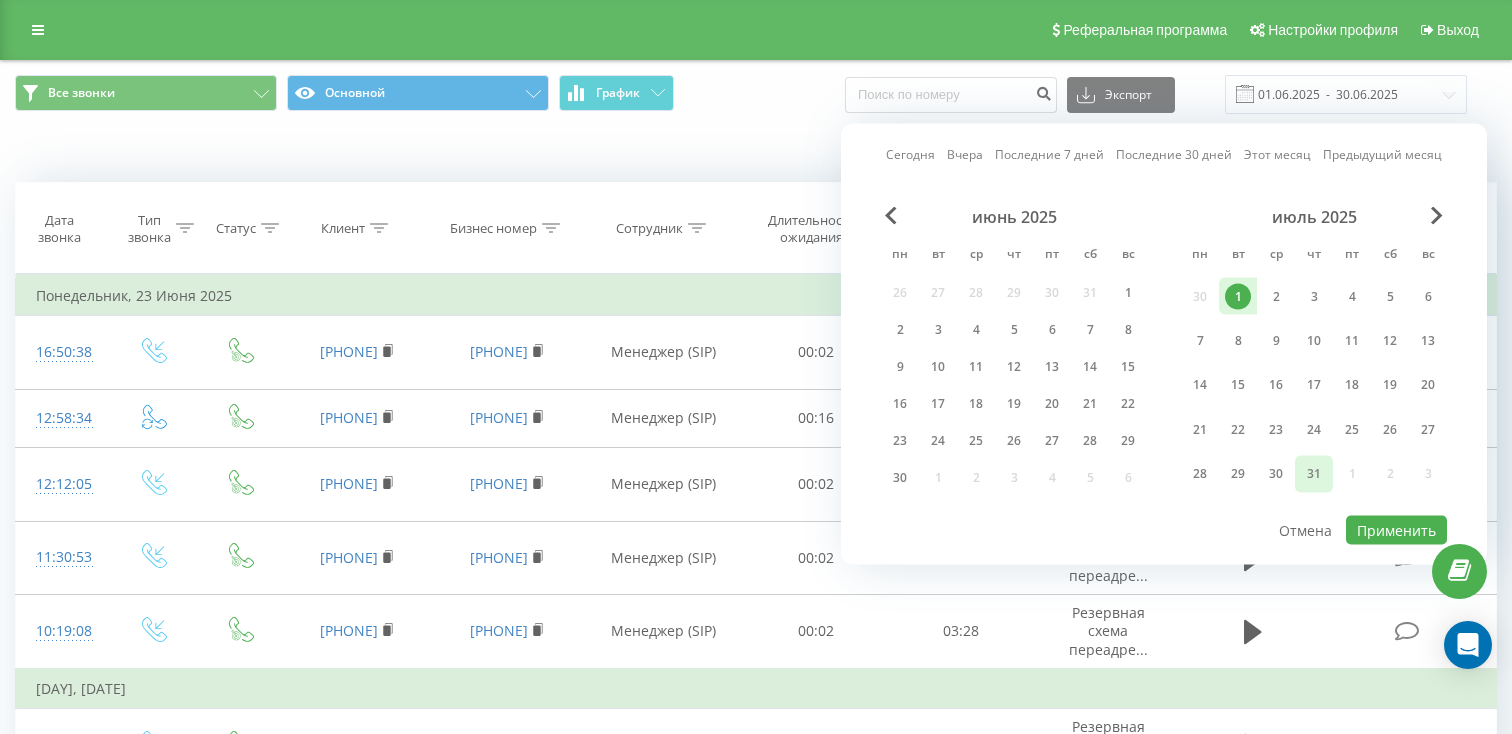 click on "31" at bounding box center (1314, 474) 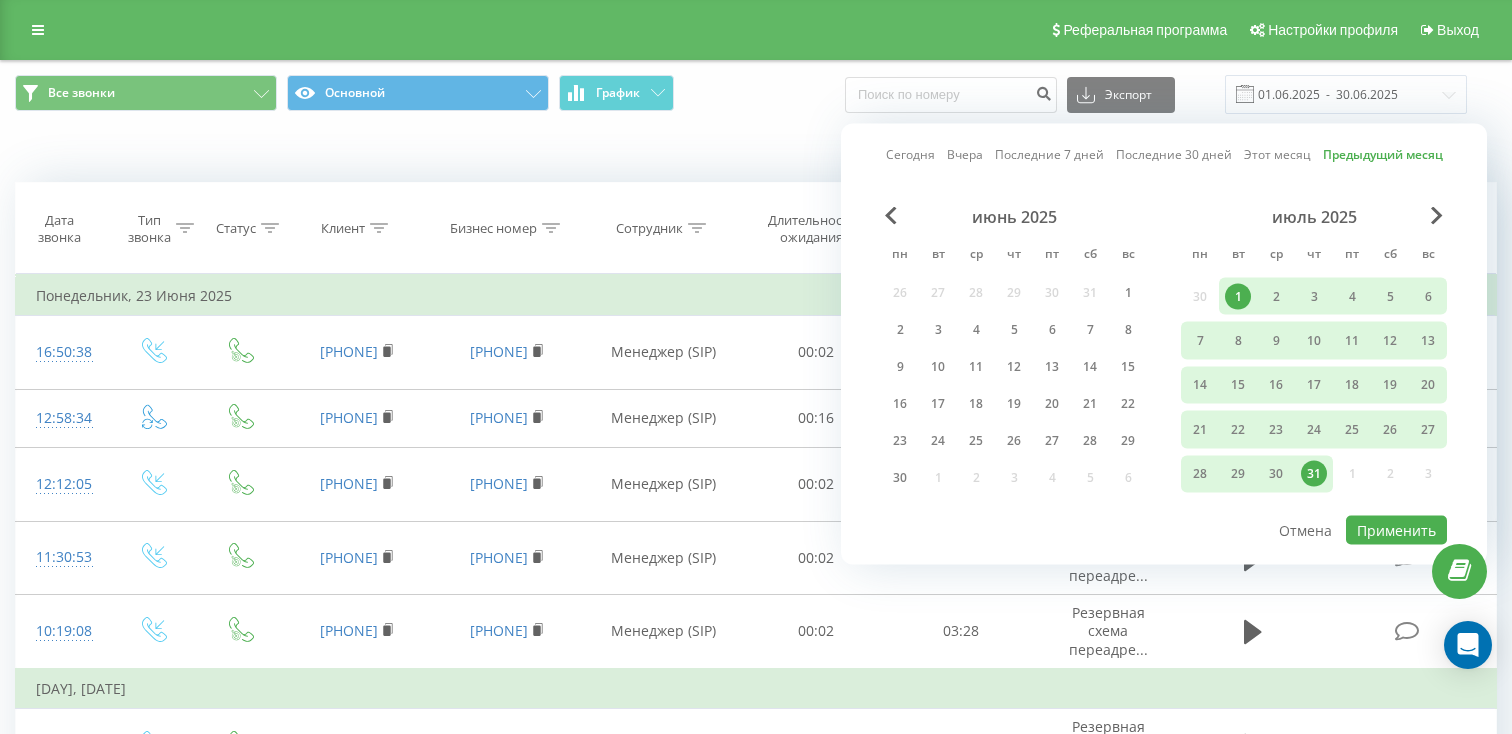 click on "июнь 2025 пн вт ср чт пт сб вс 26 27 28 29 30 31 1 2 3 4 5 6 7 8 9 10 11 12 13 14 15 16 17 18 19 20 21 22 23 24 25 26 27 28 29 30 1 2 3 4 5 6 июль 2025 пн вт ср чт пт сб вс 30 1 2 3 4 5 6 7 8 9 10 11 12 13 14 15 16 17 18 19 20 21 22 23 24 25 26 27 28 29 30 31 1 2 3" at bounding box center [1164, 360] 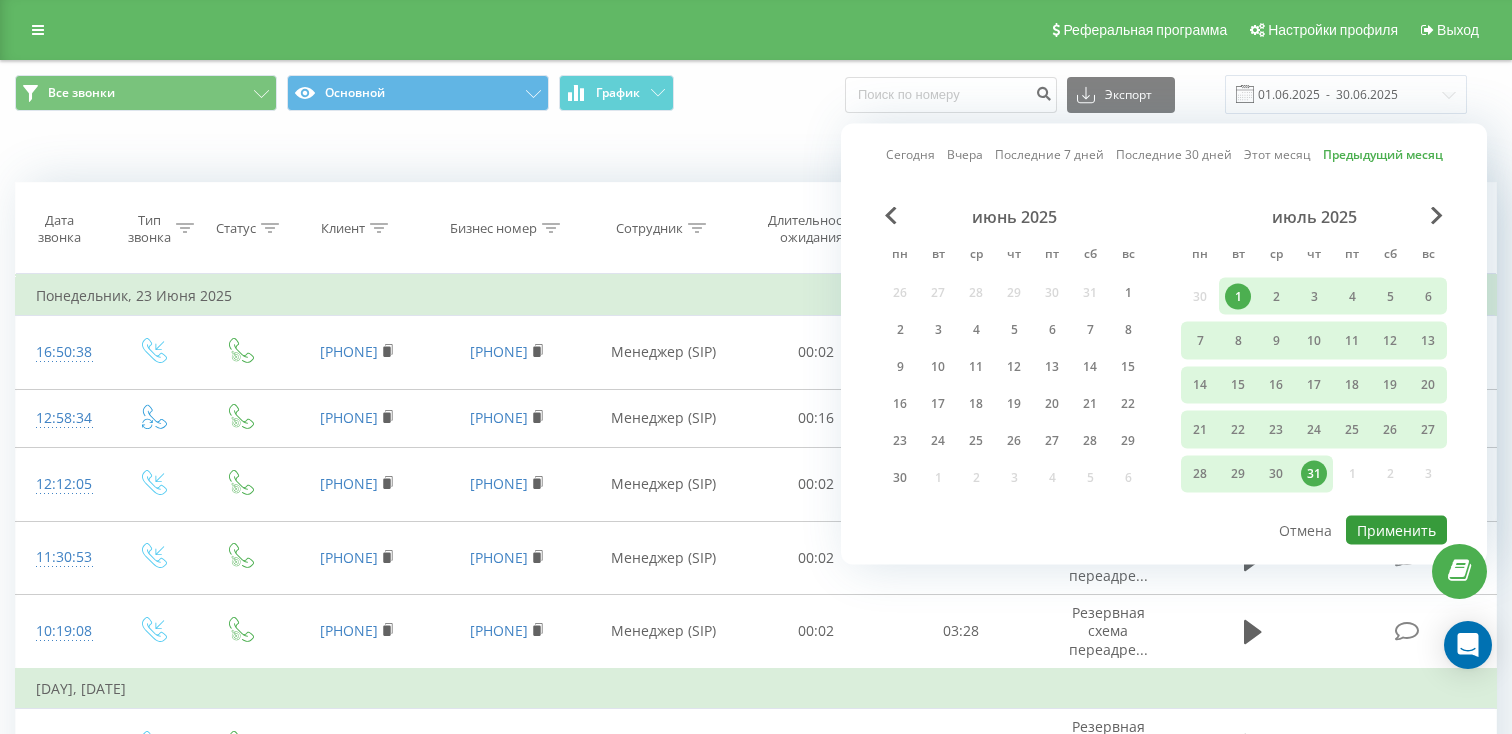click on "Применить" at bounding box center [1396, 530] 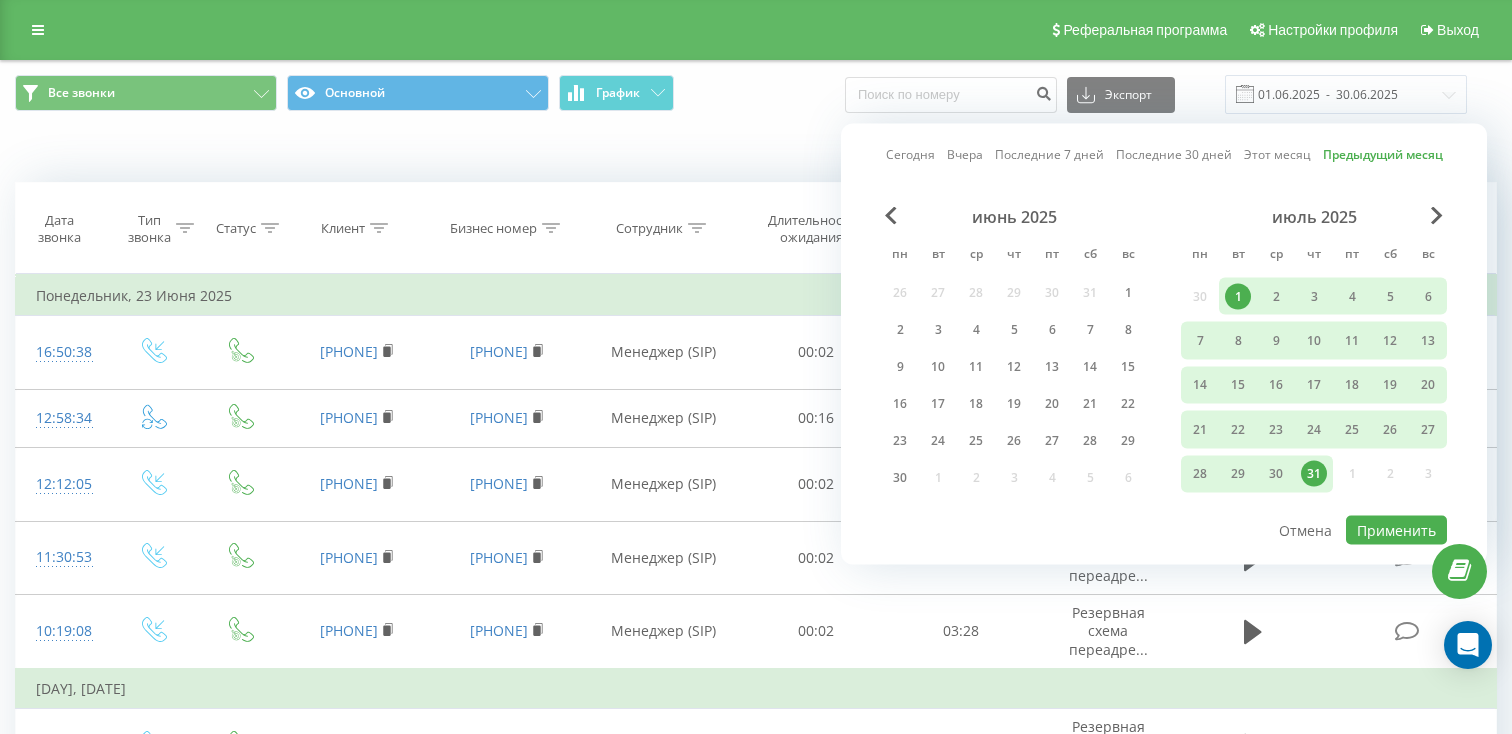 type on "01.07.2025  -  31.07.2025" 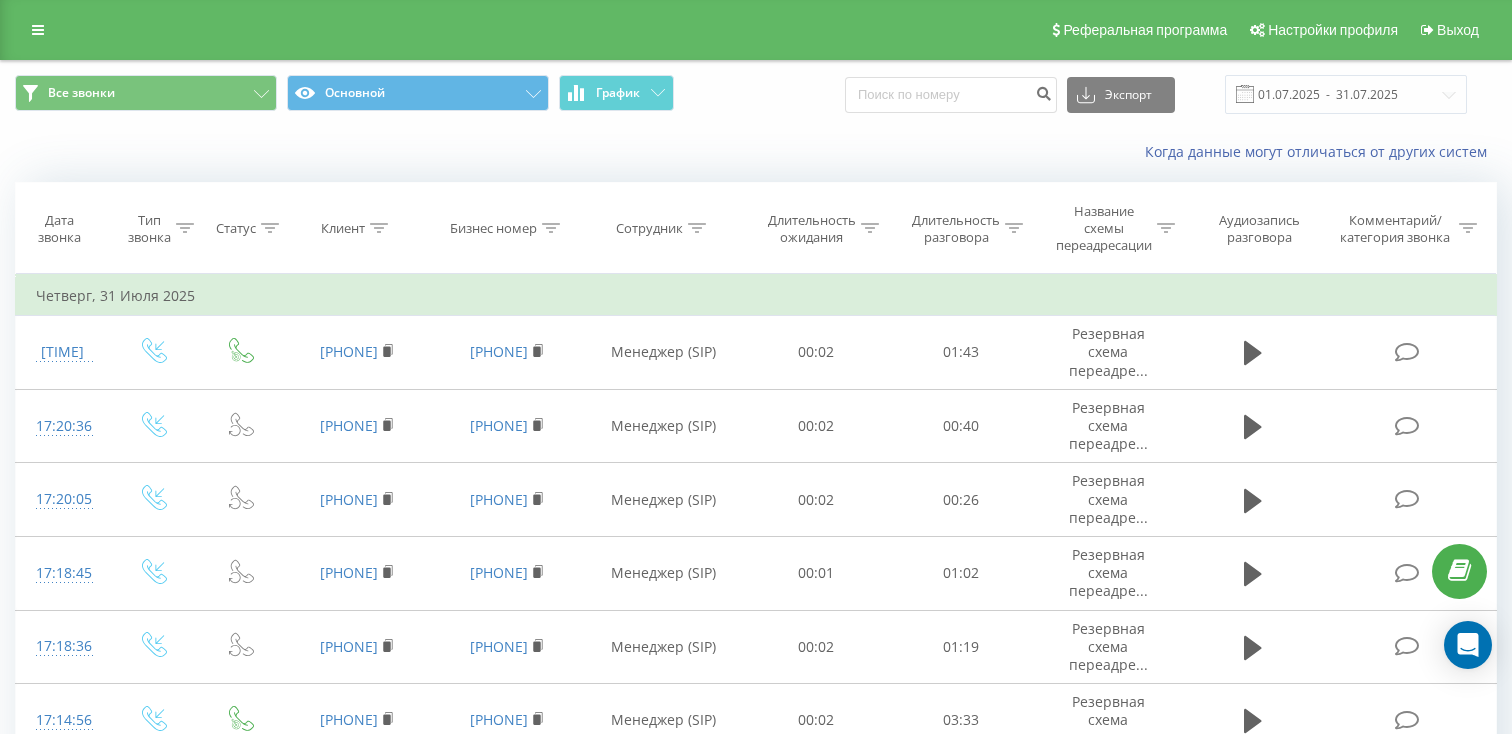 scroll, scrollTop: 1506, scrollLeft: 0, axis: vertical 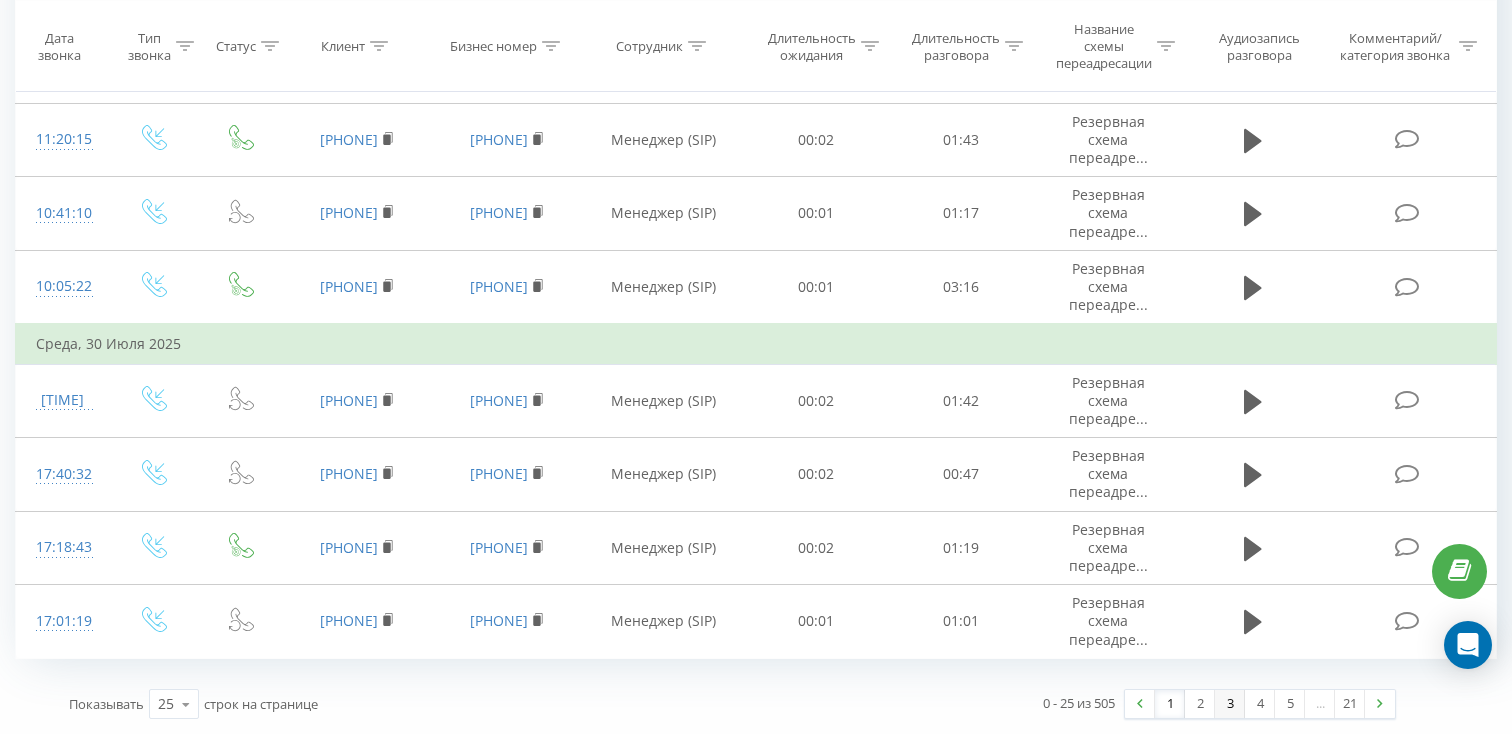click on "3" at bounding box center (1230, 704) 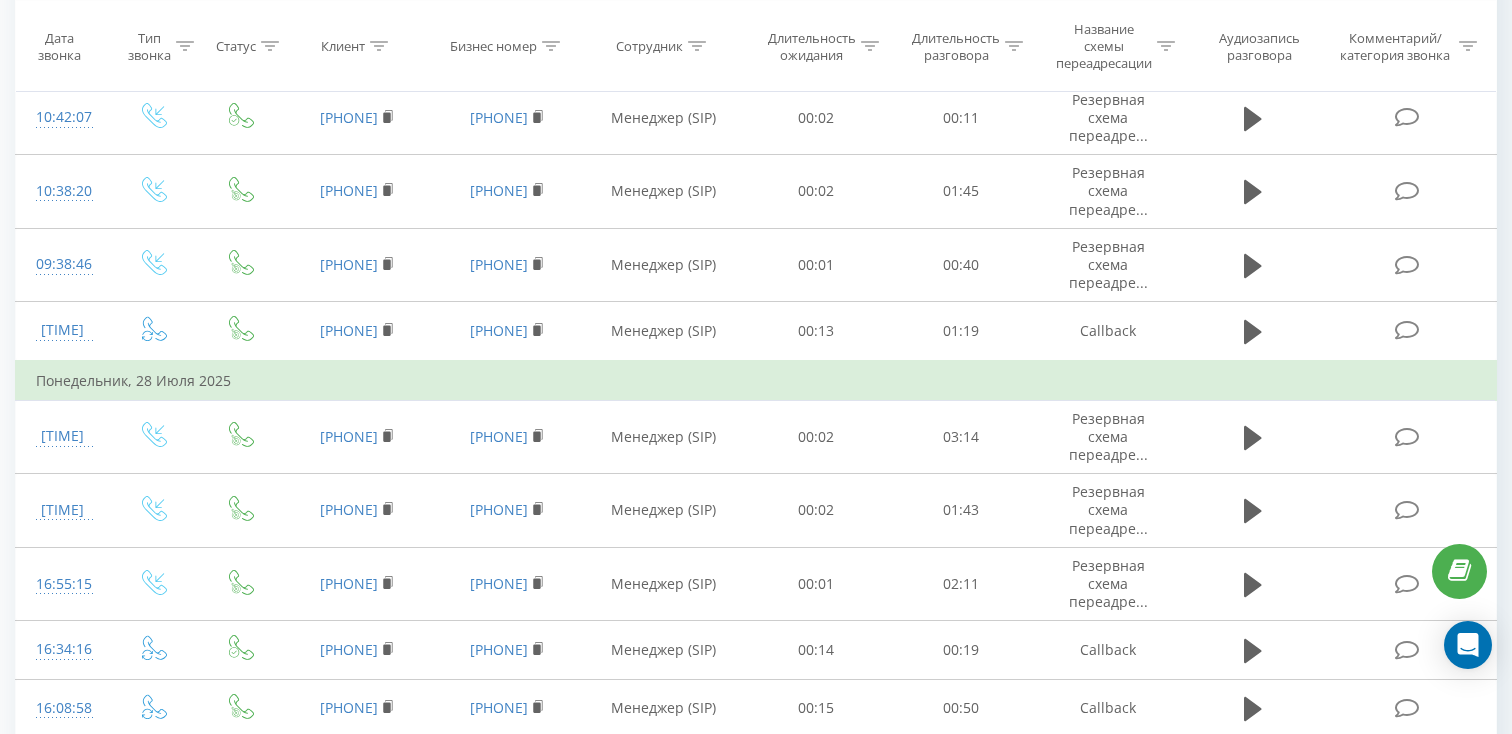scroll, scrollTop: 1445, scrollLeft: 0, axis: vertical 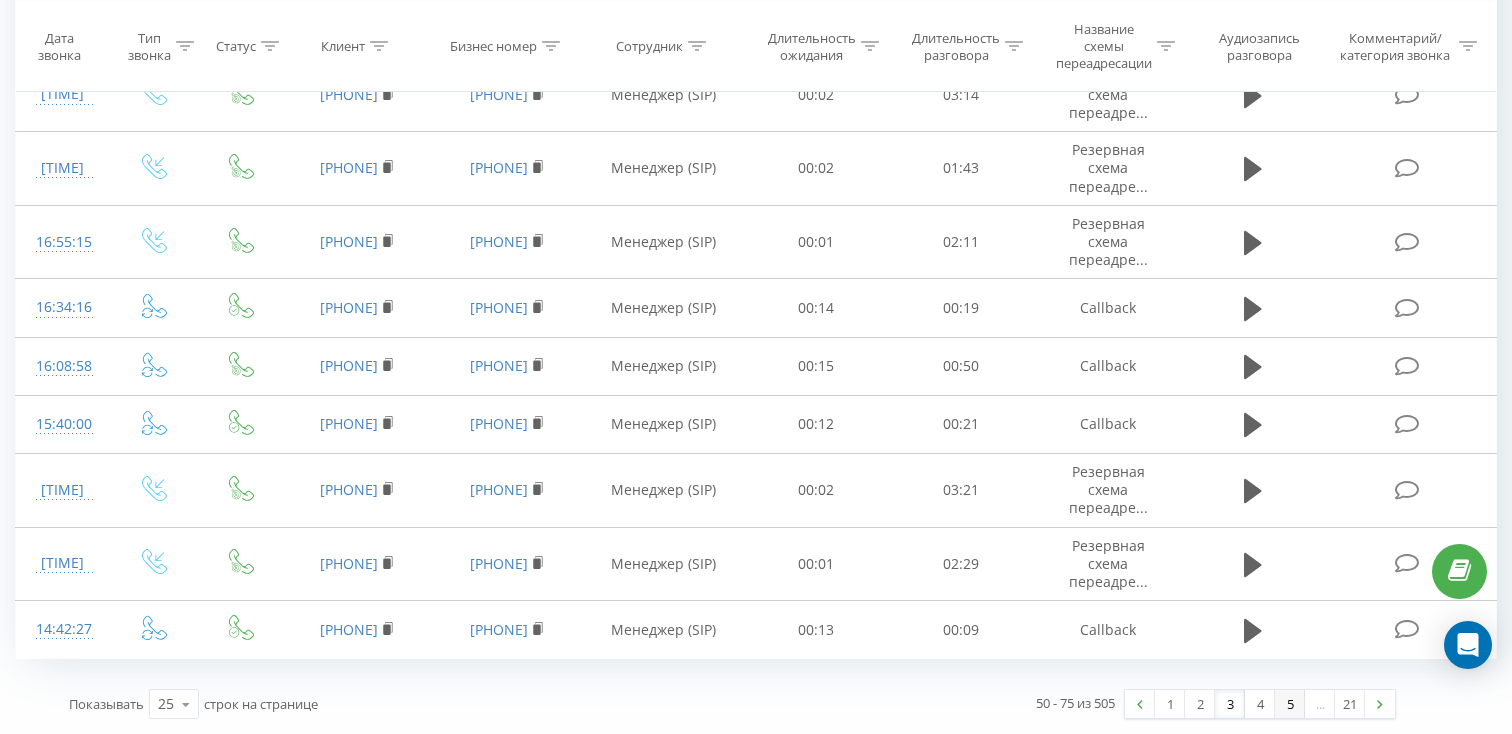 click on "5" at bounding box center (1290, 704) 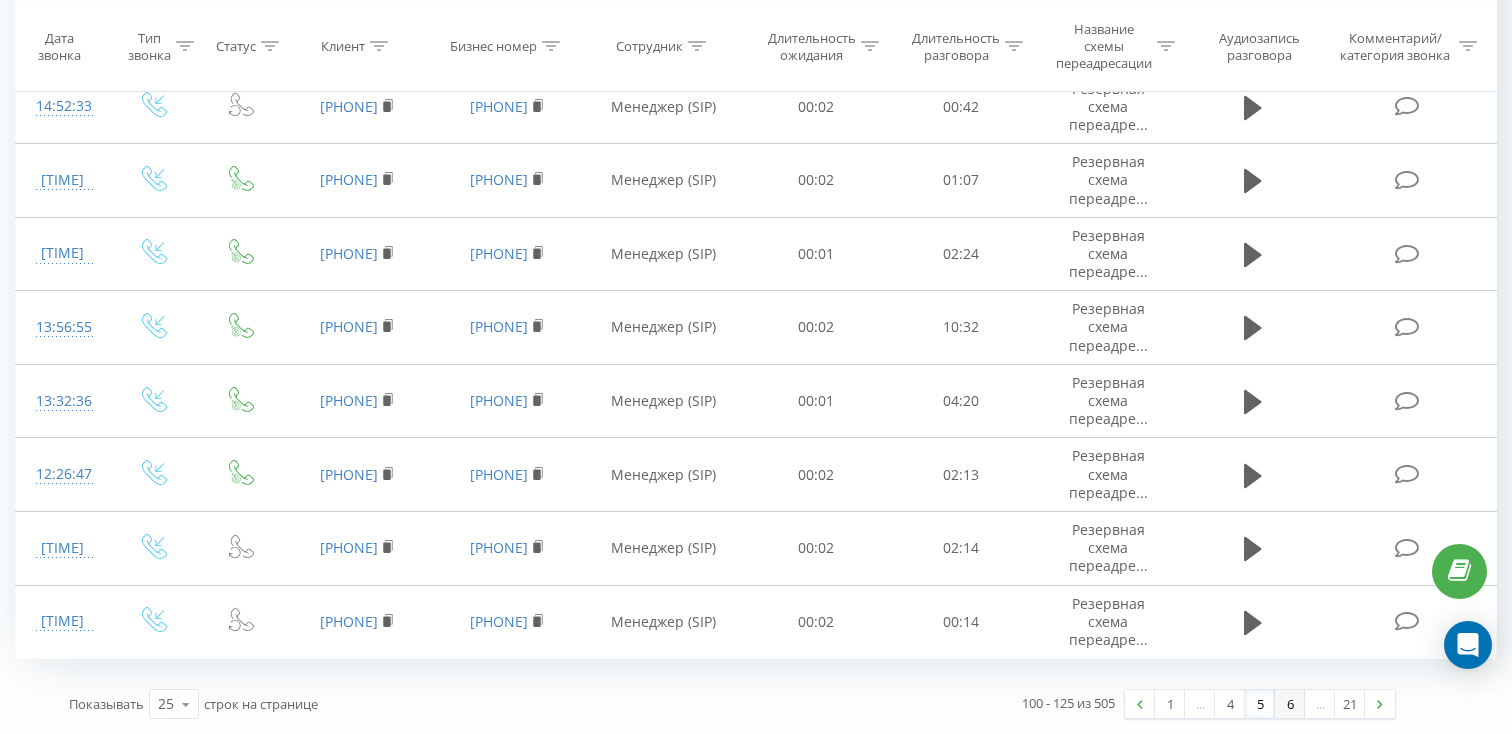click on "6" at bounding box center (1290, 704) 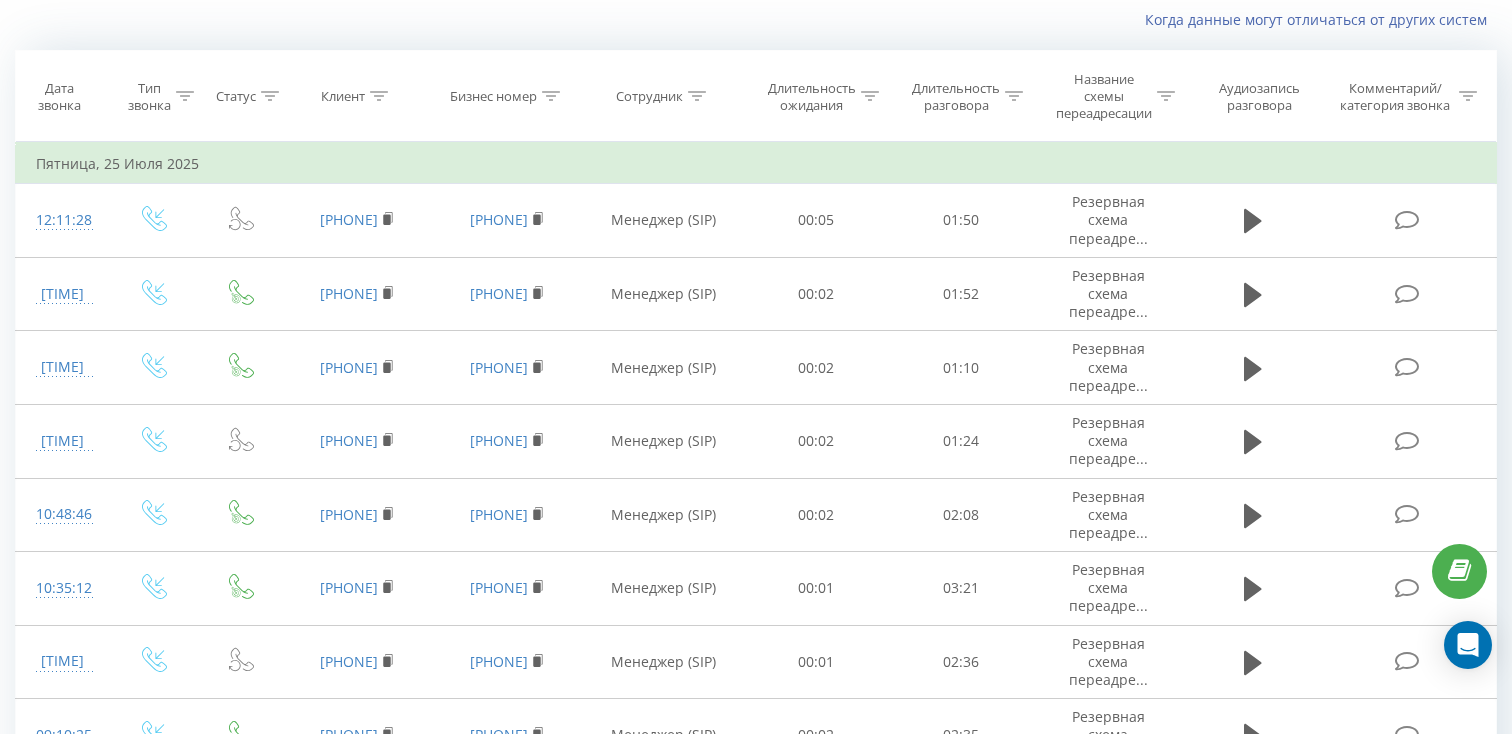 scroll, scrollTop: 1454, scrollLeft: 0, axis: vertical 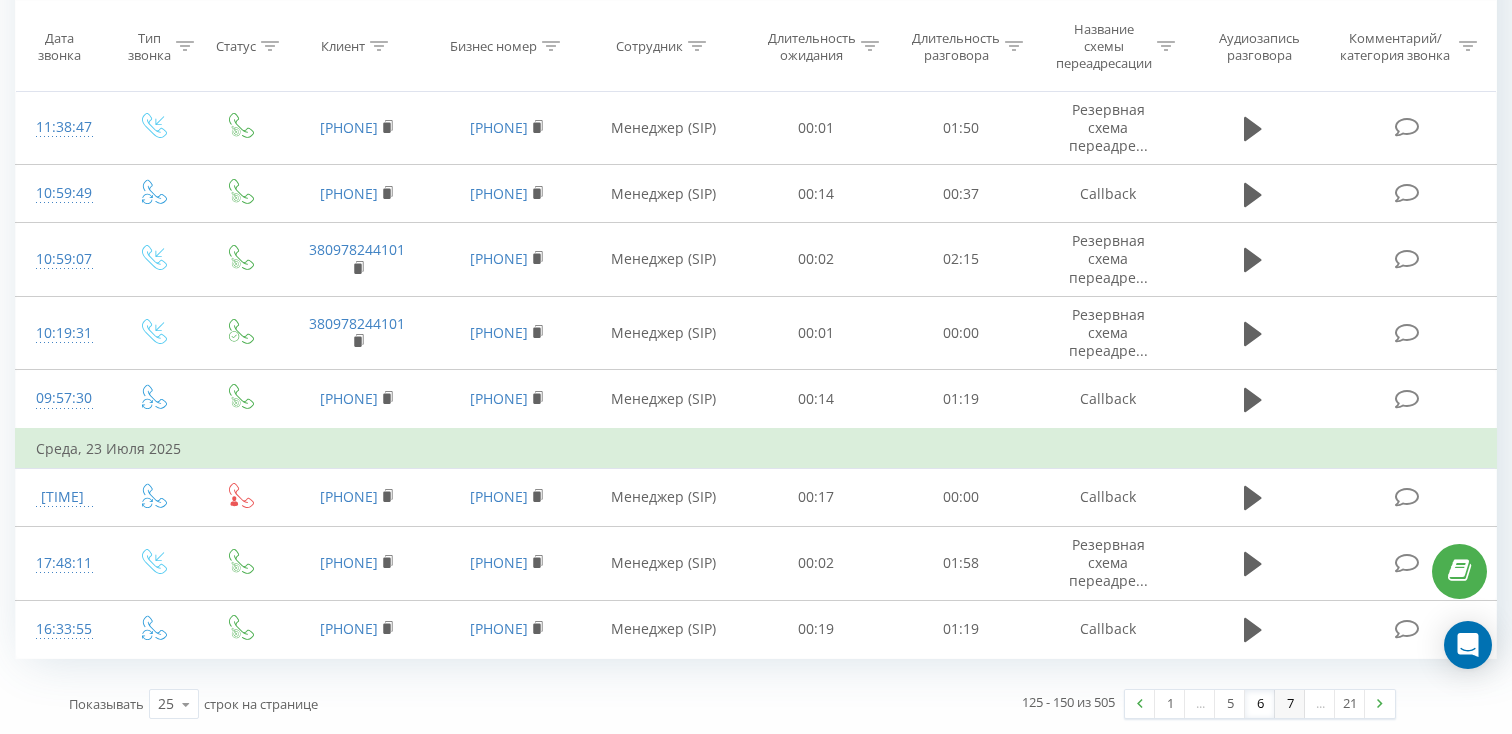 click on "7" at bounding box center (1290, 704) 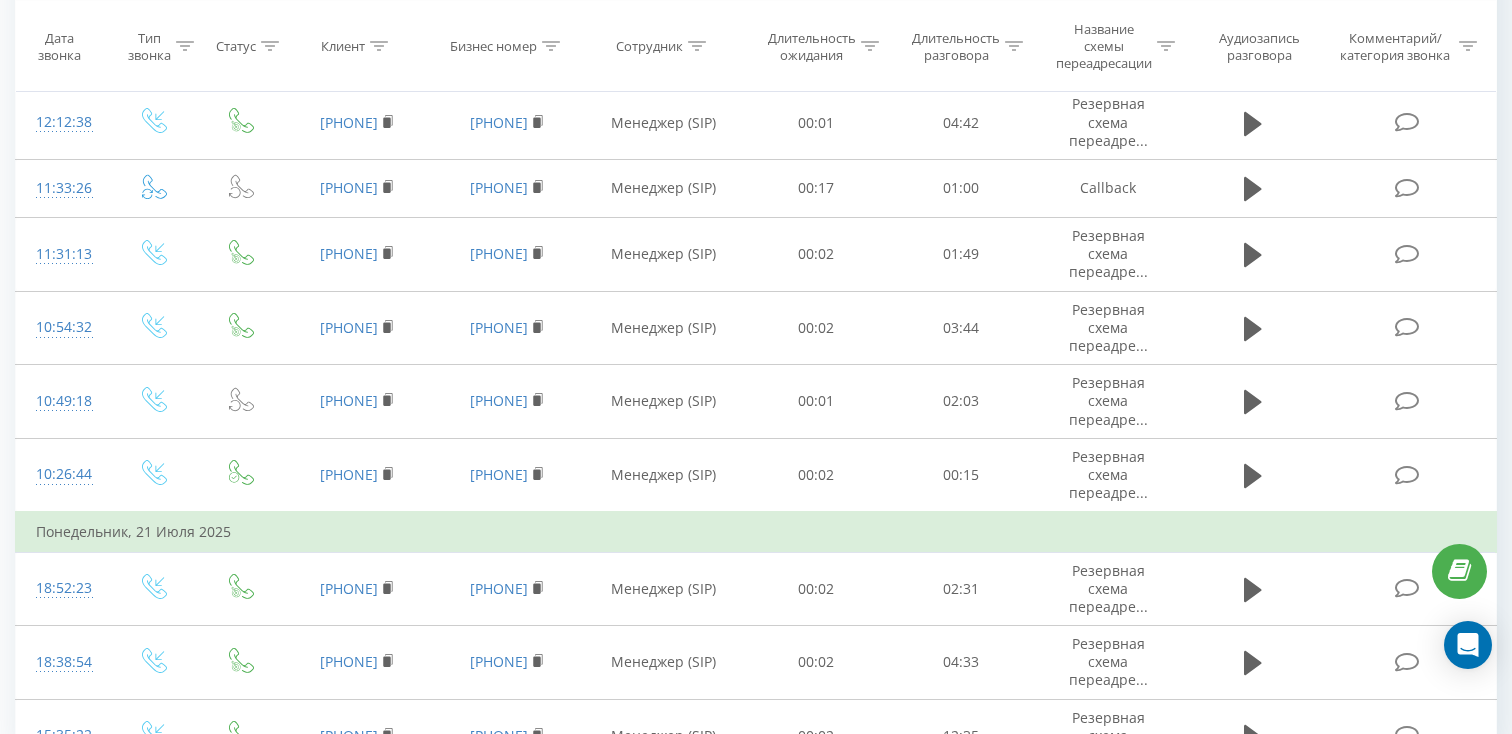 scroll, scrollTop: 1516, scrollLeft: 0, axis: vertical 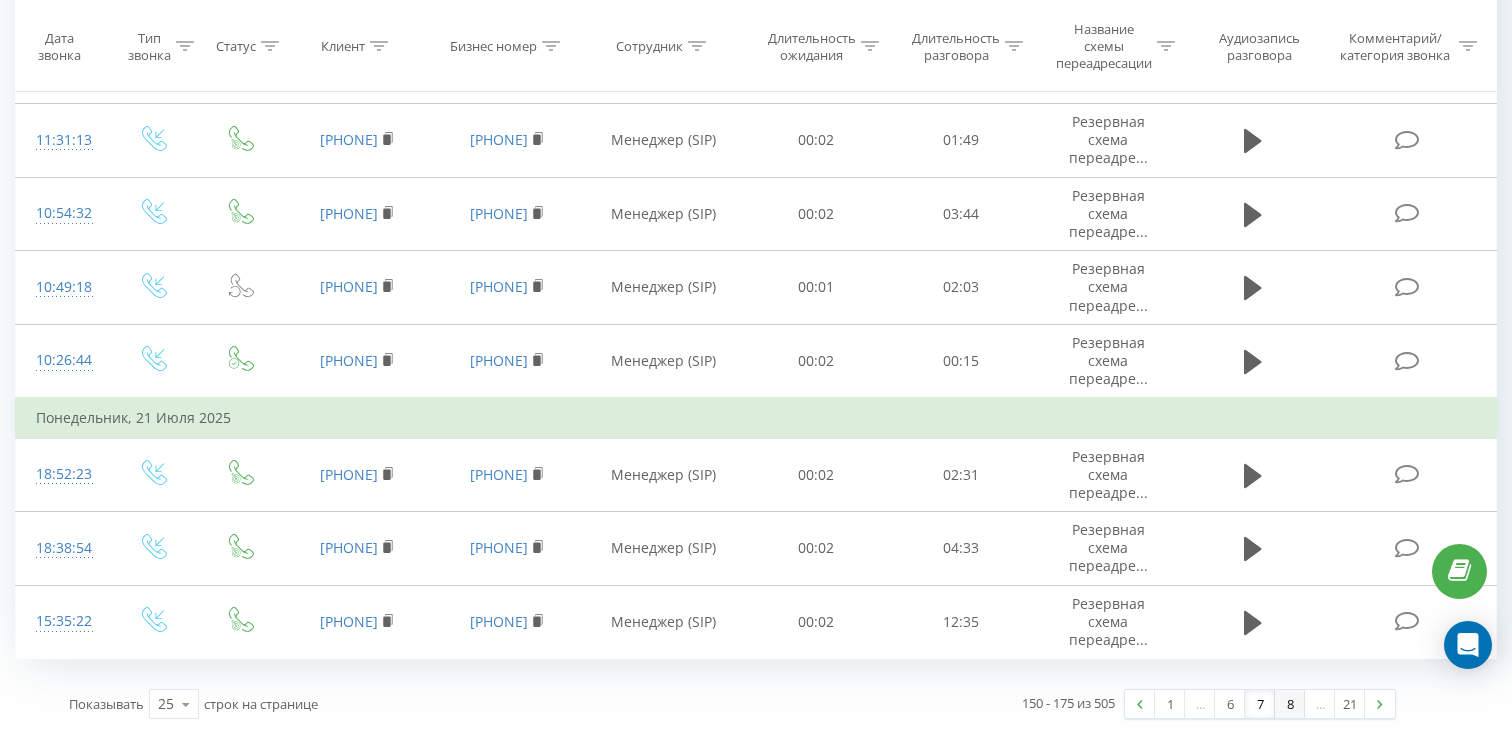 click on "8" at bounding box center (1290, 704) 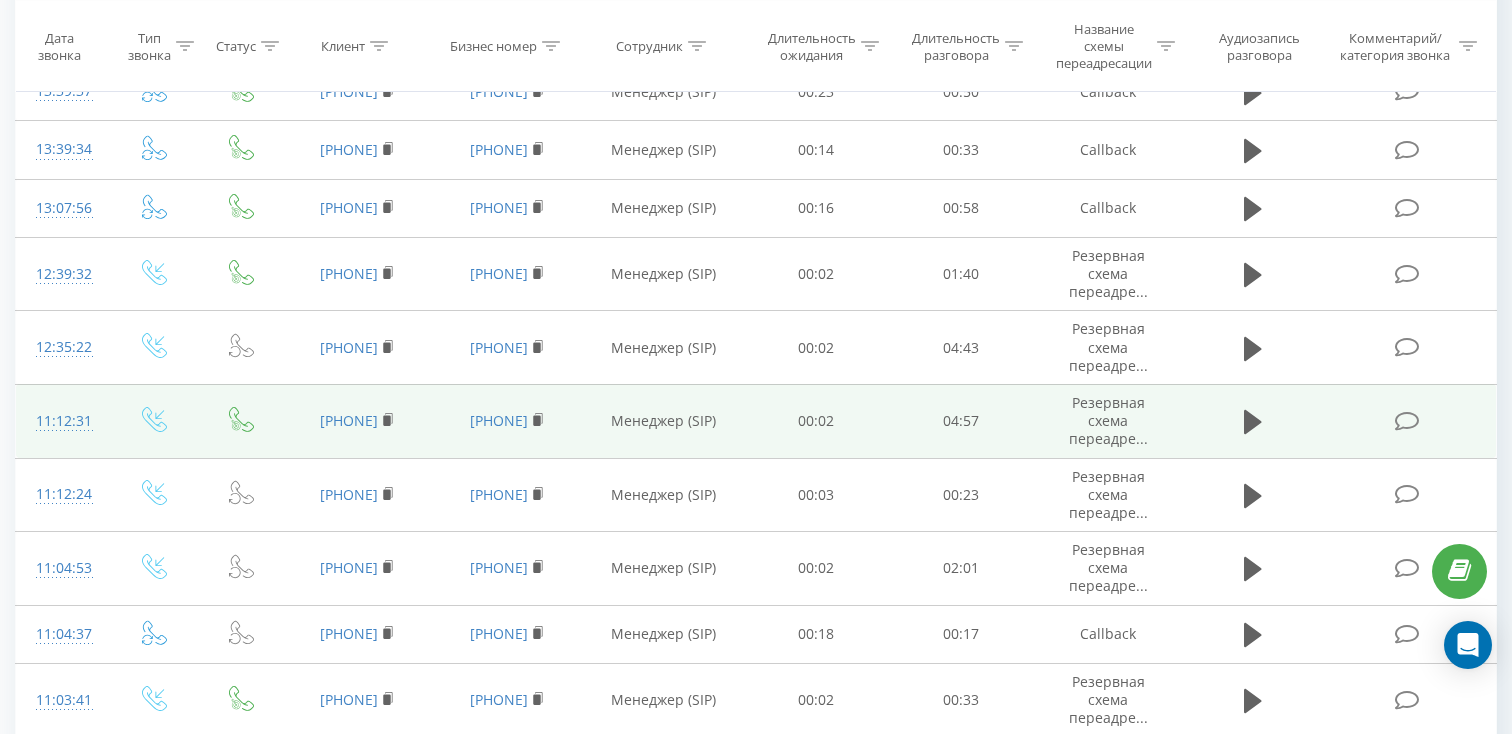scroll, scrollTop: 254, scrollLeft: 0, axis: vertical 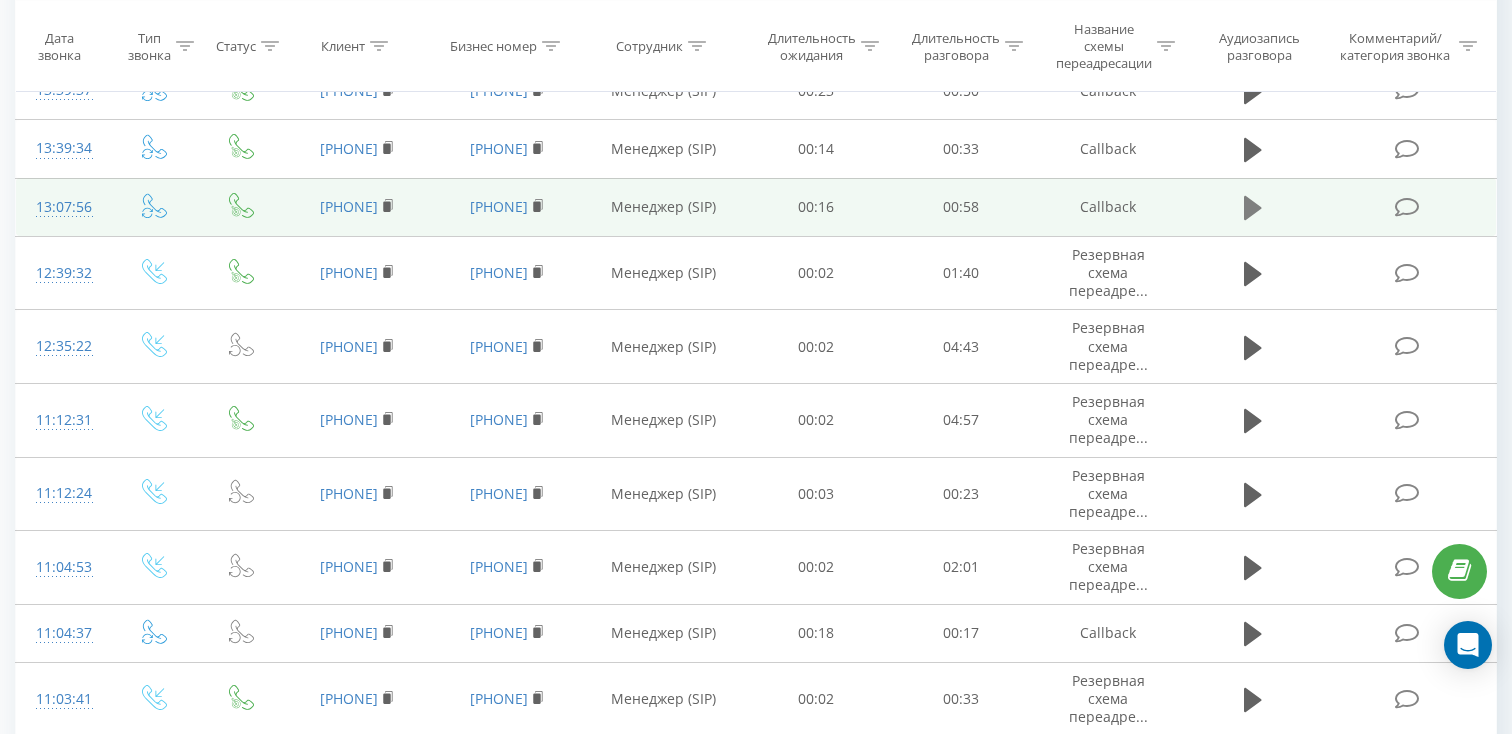 click 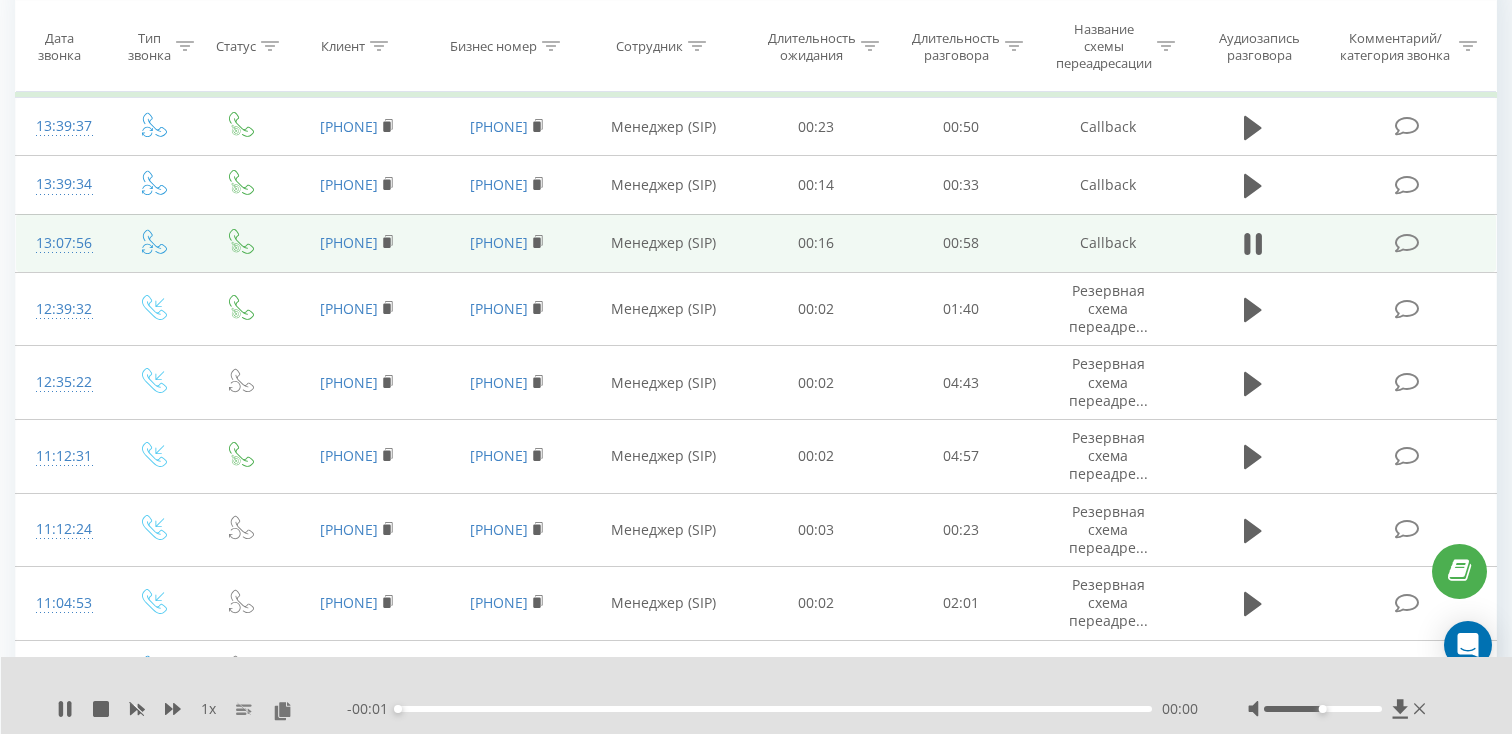 scroll, scrollTop: 203, scrollLeft: 0, axis: vertical 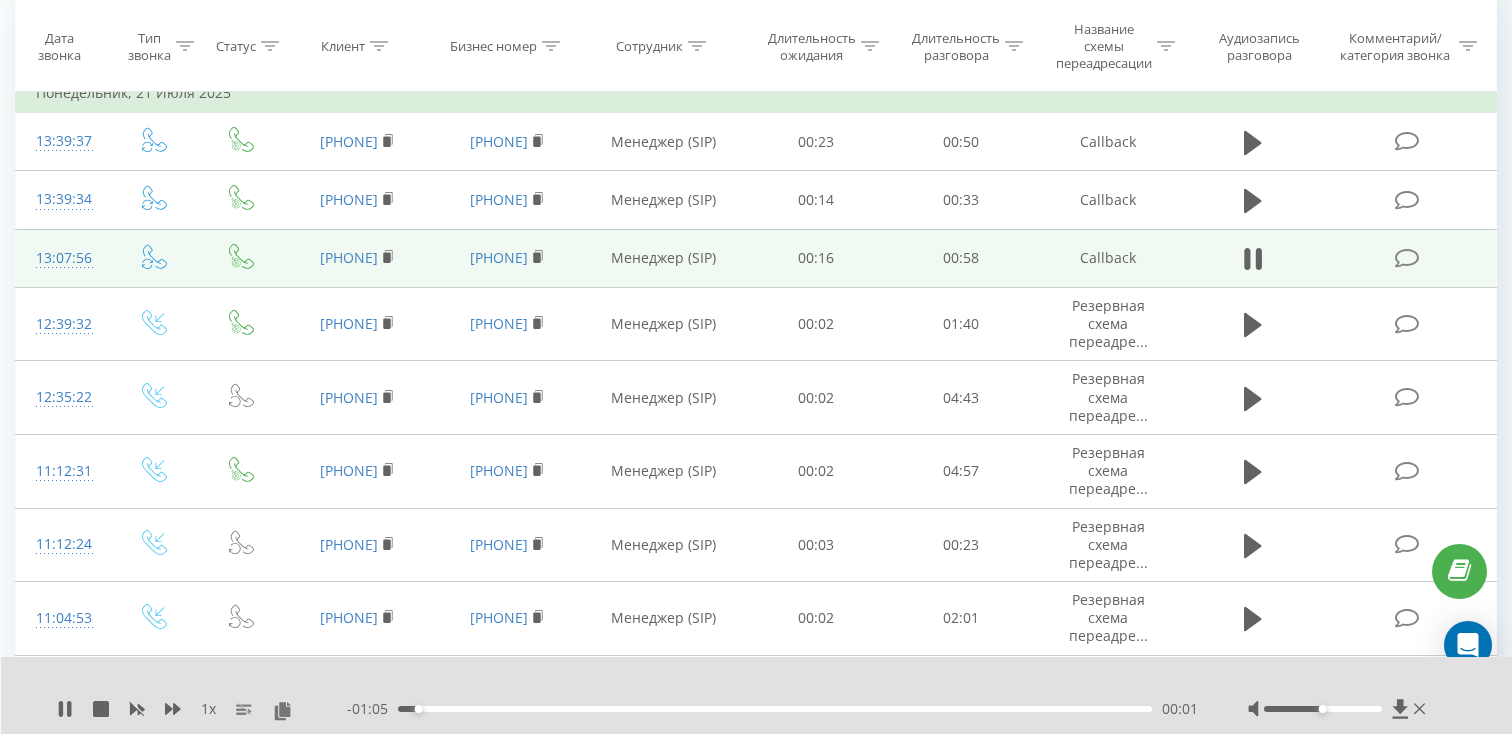 click on "- 01:05 00:01   00:01" at bounding box center [772, 709] 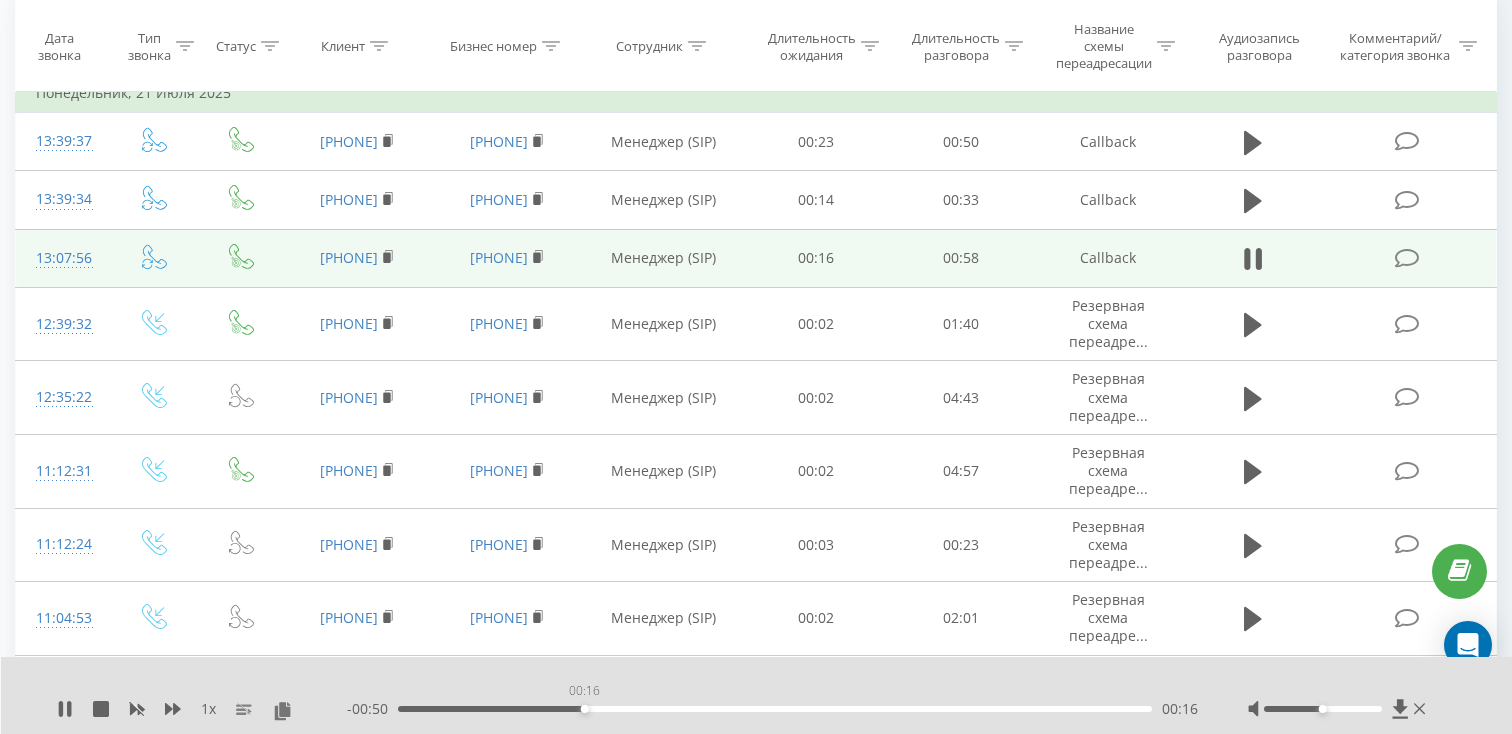 click on "00:16" at bounding box center [775, 709] 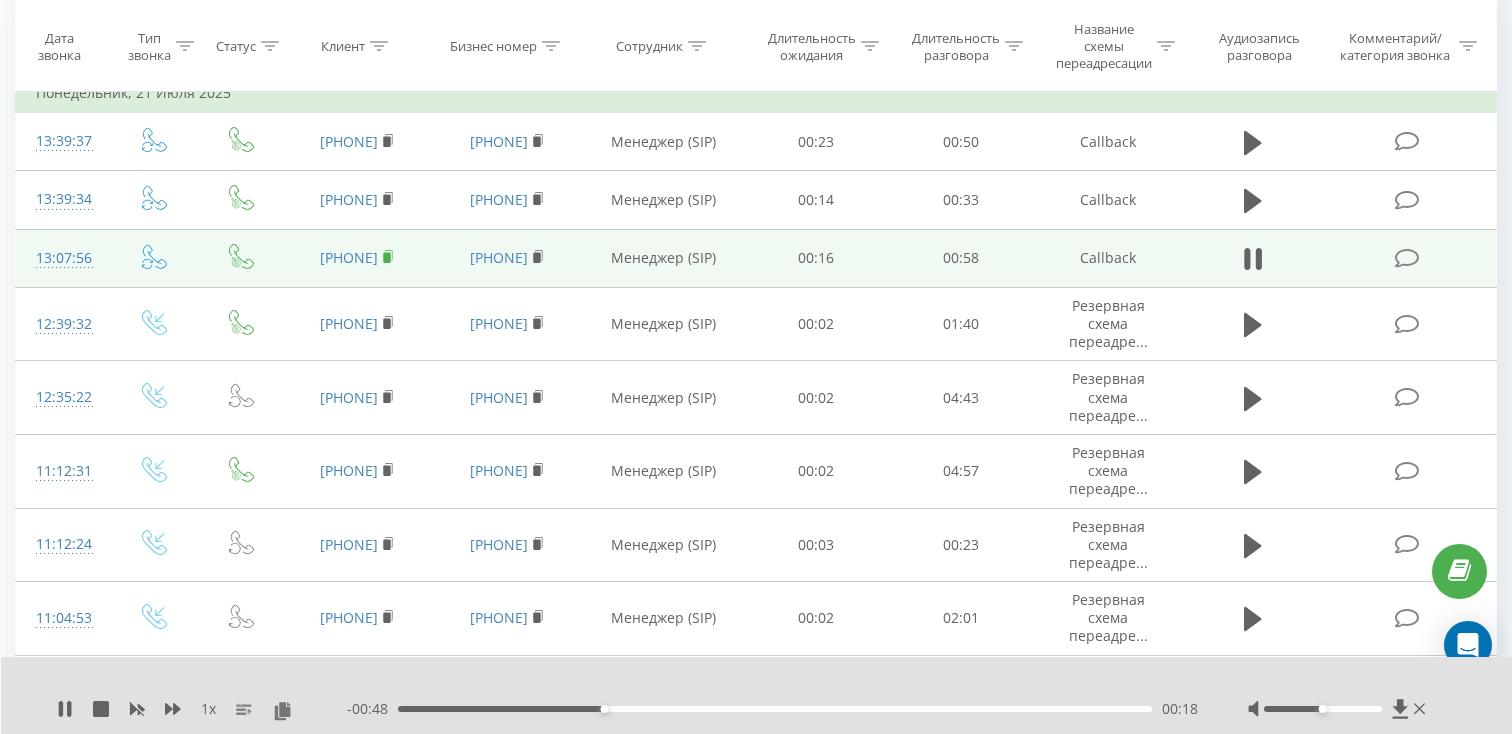 click 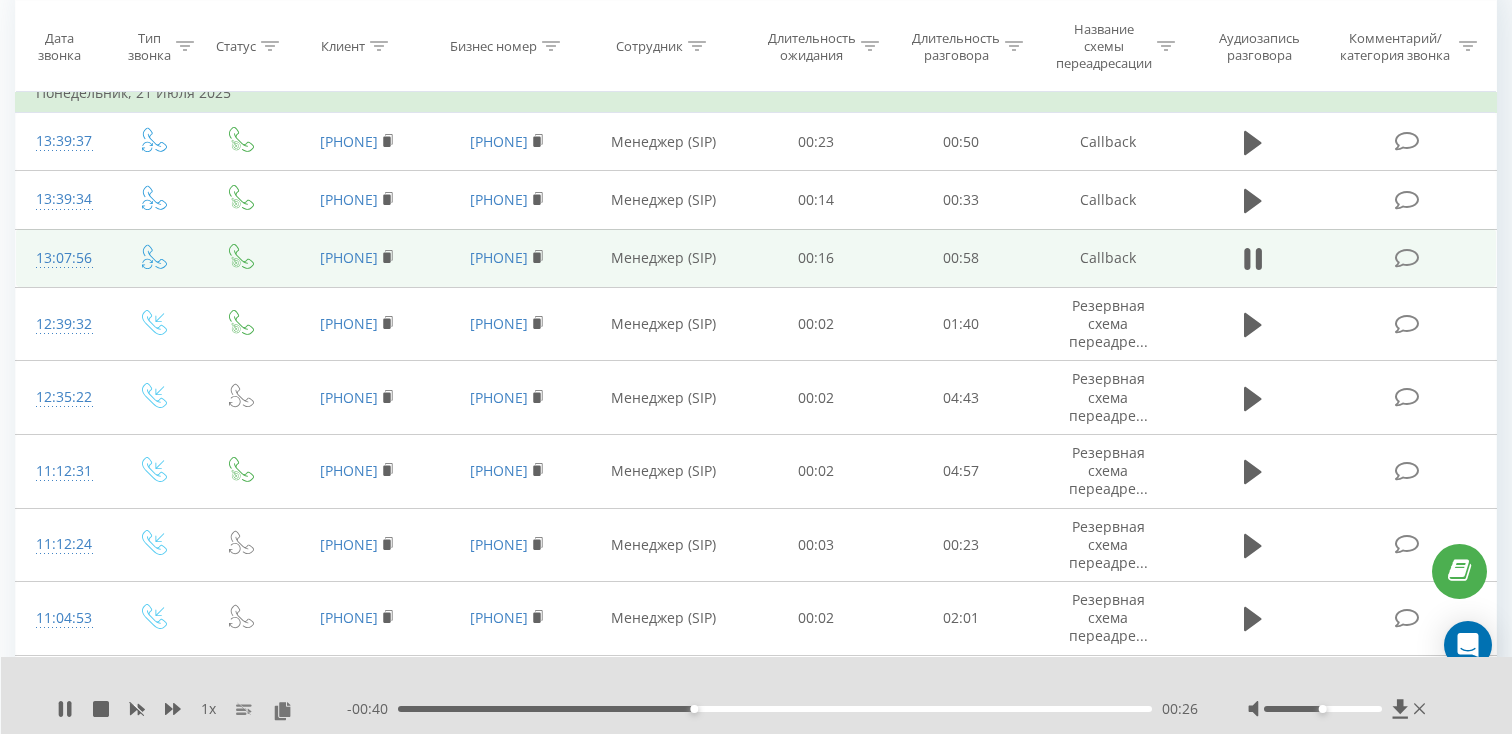 click on "13:07:56" at bounding box center (62, 258) 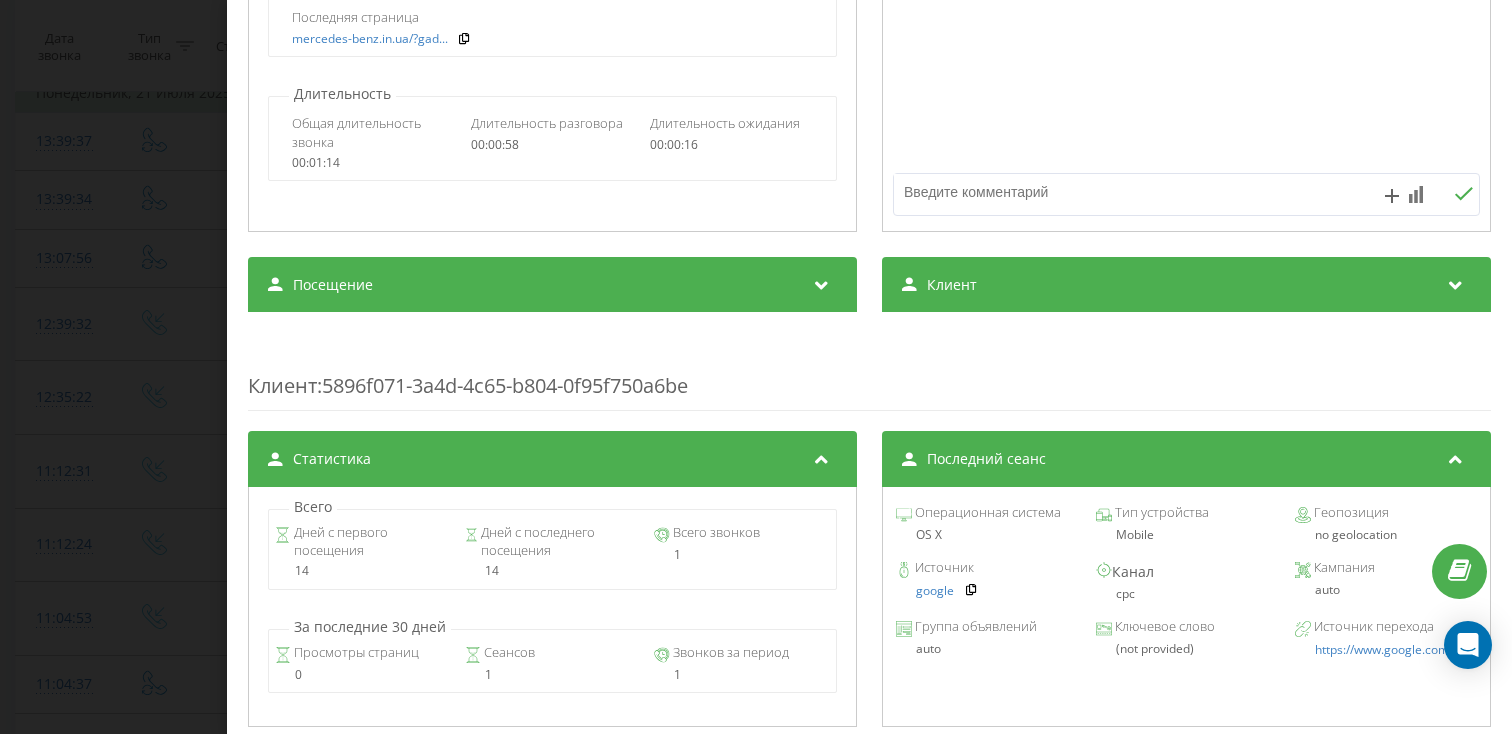 scroll, scrollTop: 447, scrollLeft: 0, axis: vertical 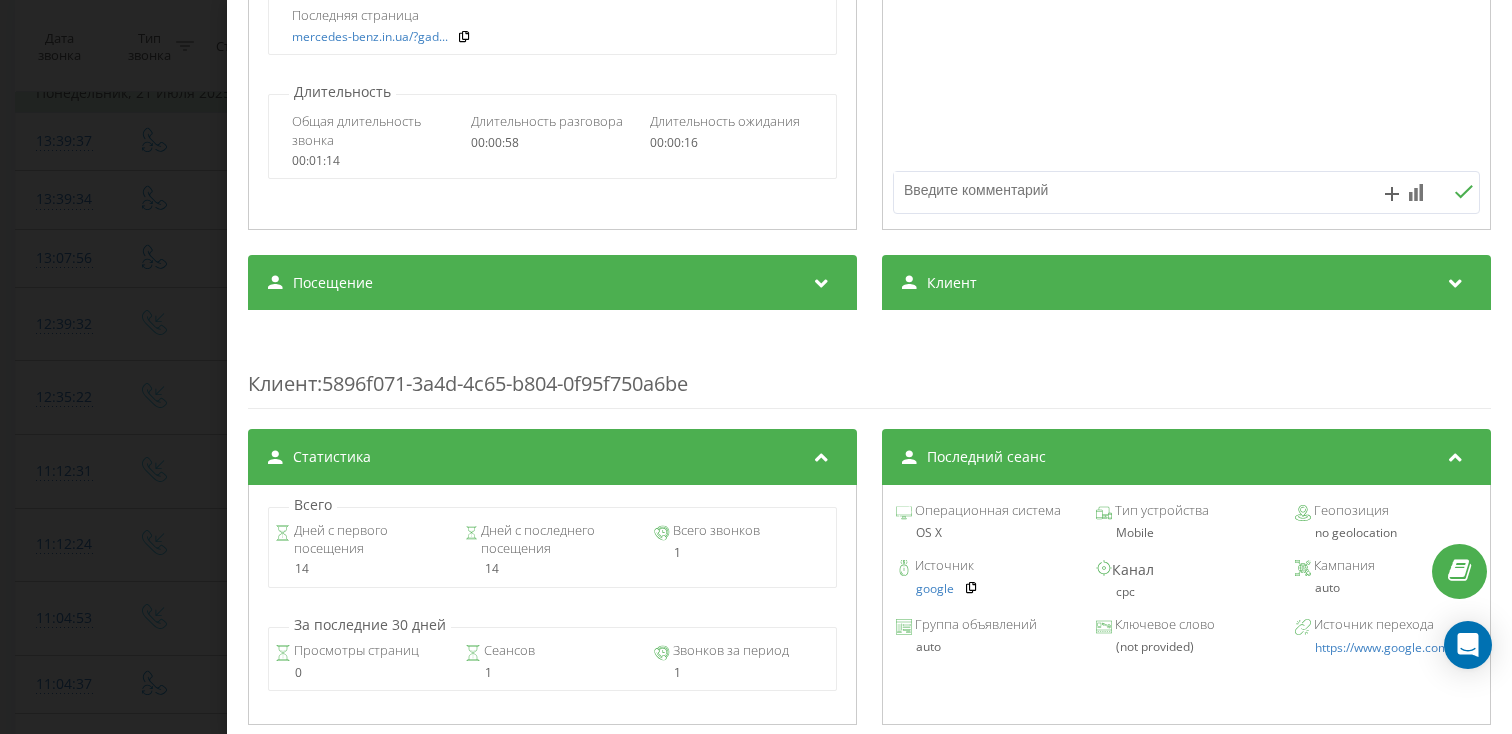 click on "Посещение" at bounding box center [552, 283] 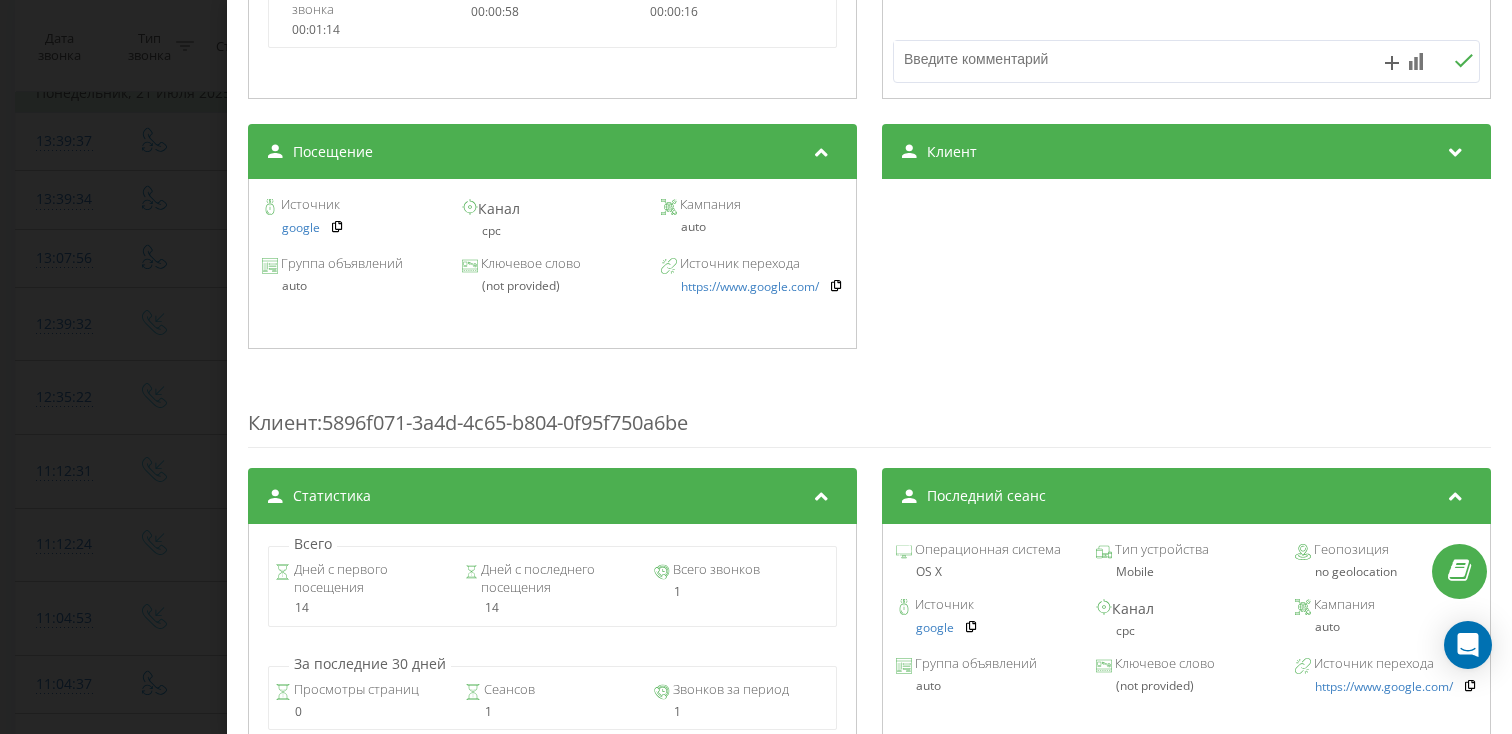 scroll, scrollTop: 592, scrollLeft: 0, axis: vertical 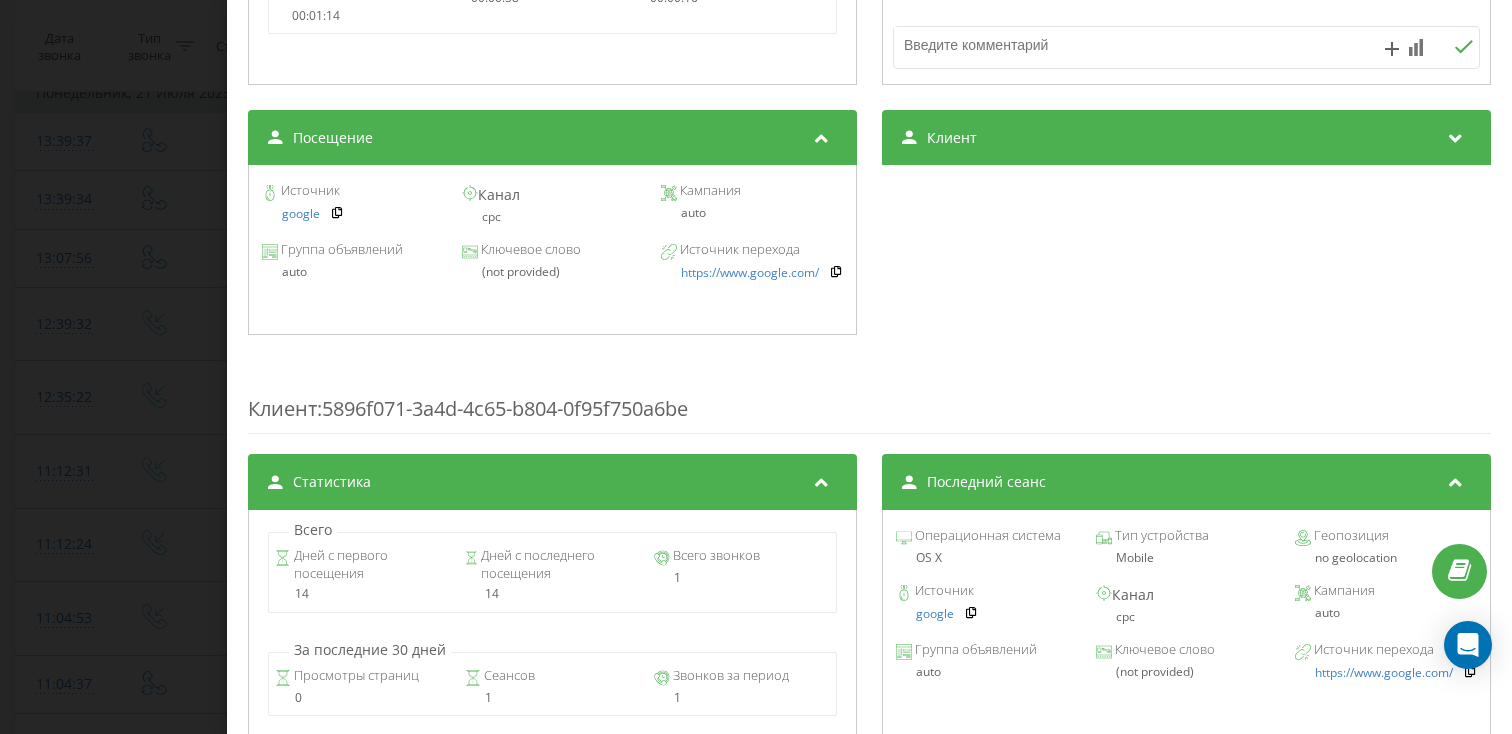 click on "Звонок :  ua10_-1753092476.9014098   1 x  - 00:26 00:41   00:41   Транскрипция Для анализа AI будущих звонков  настройте и активируйте профиль на странице . Если профиль уже есть и звонок соответствует его условиям, обновите страницу через 10 минут – AI анализирует текущий звонок. Анализ звонка Для анализа AI будущих звонков  настройте и активируйте профиль на странице . Если профиль уже есть и звонок соответствует его условиям, обновите страницу через 10 минут – AI анализирует текущий звонок. Детали звонка Общее Дата звонка [DATE] [TIME] Тип звонка Callback Статус звонка Целевой Кто звонил" at bounding box center (756, 367) 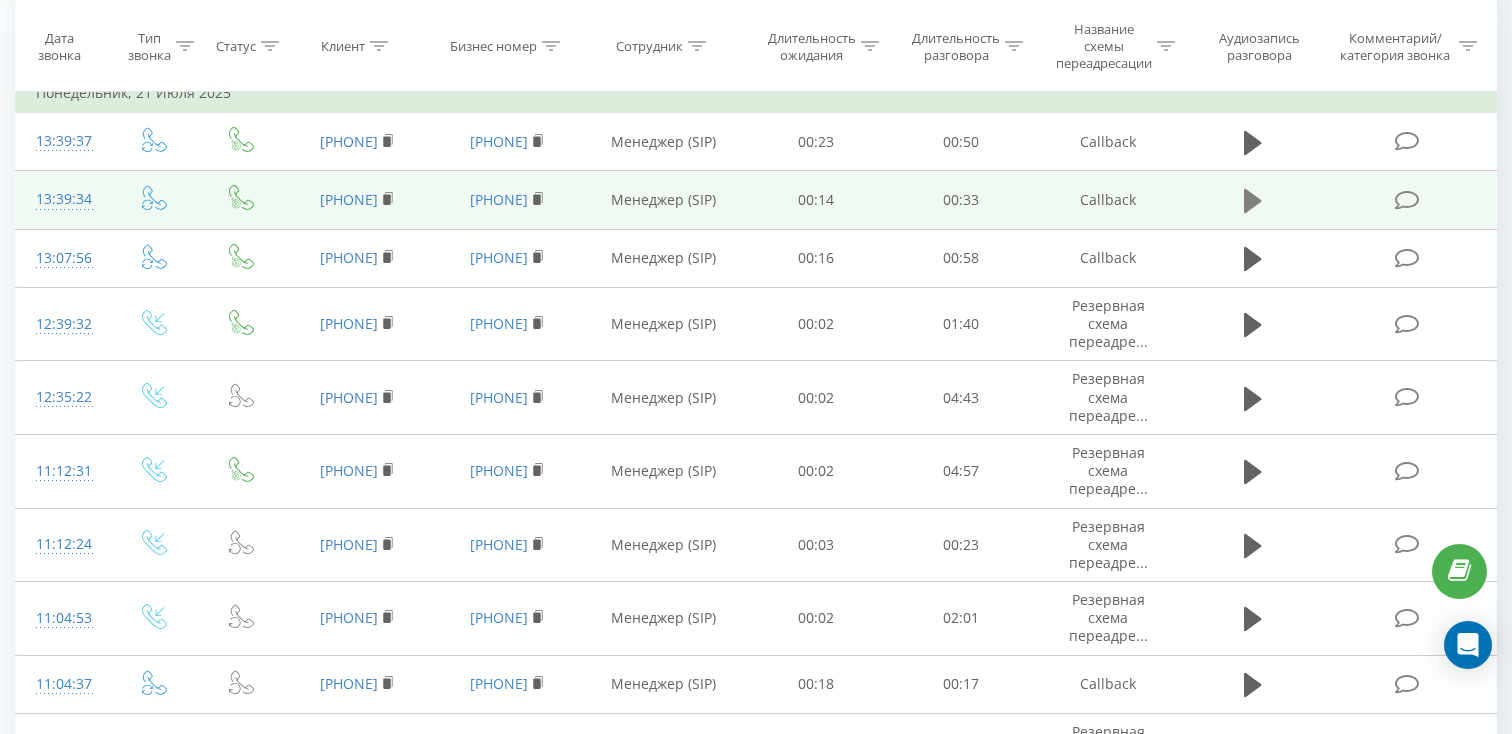 click 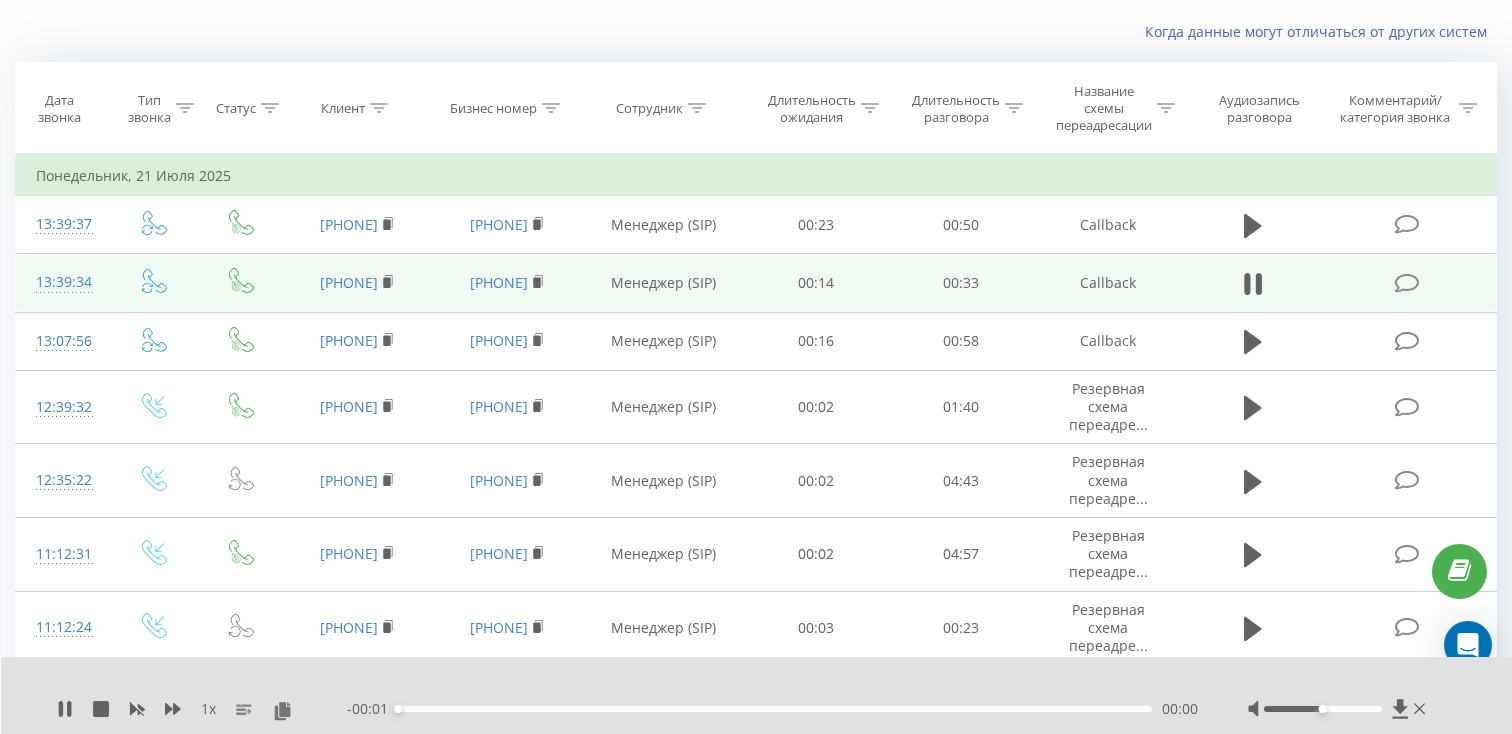 scroll, scrollTop: 129, scrollLeft: 0, axis: vertical 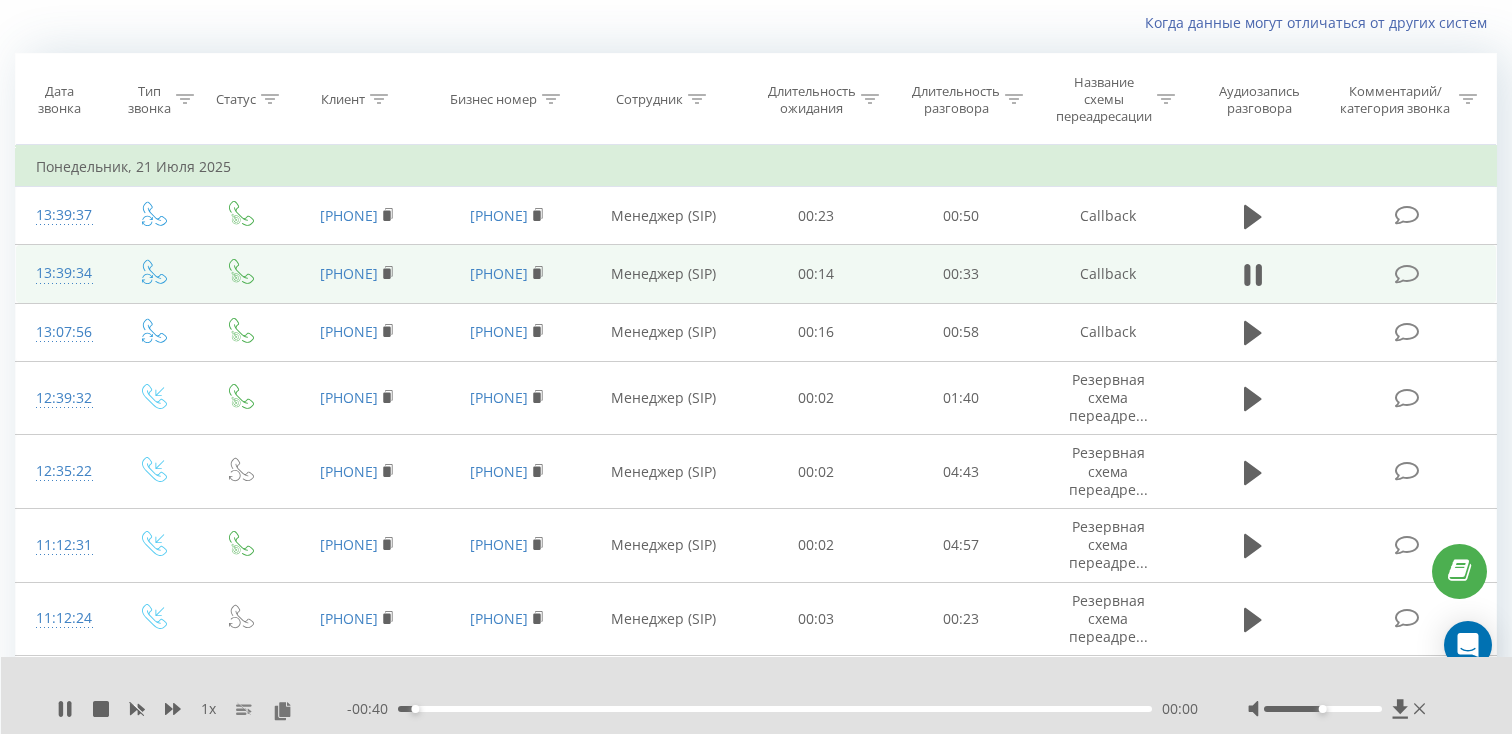 click on "- 00:40 00:00   00:00" at bounding box center (772, 709) 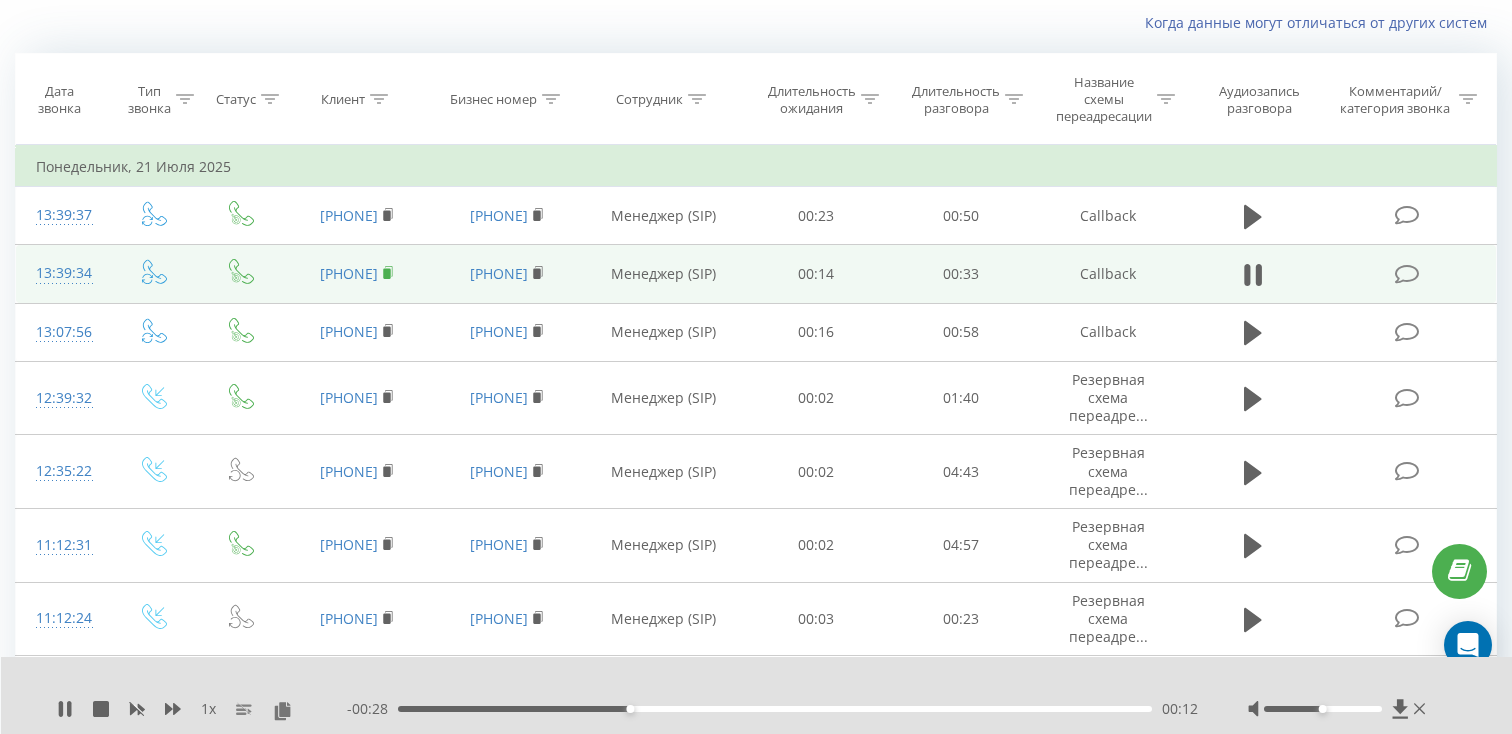 click 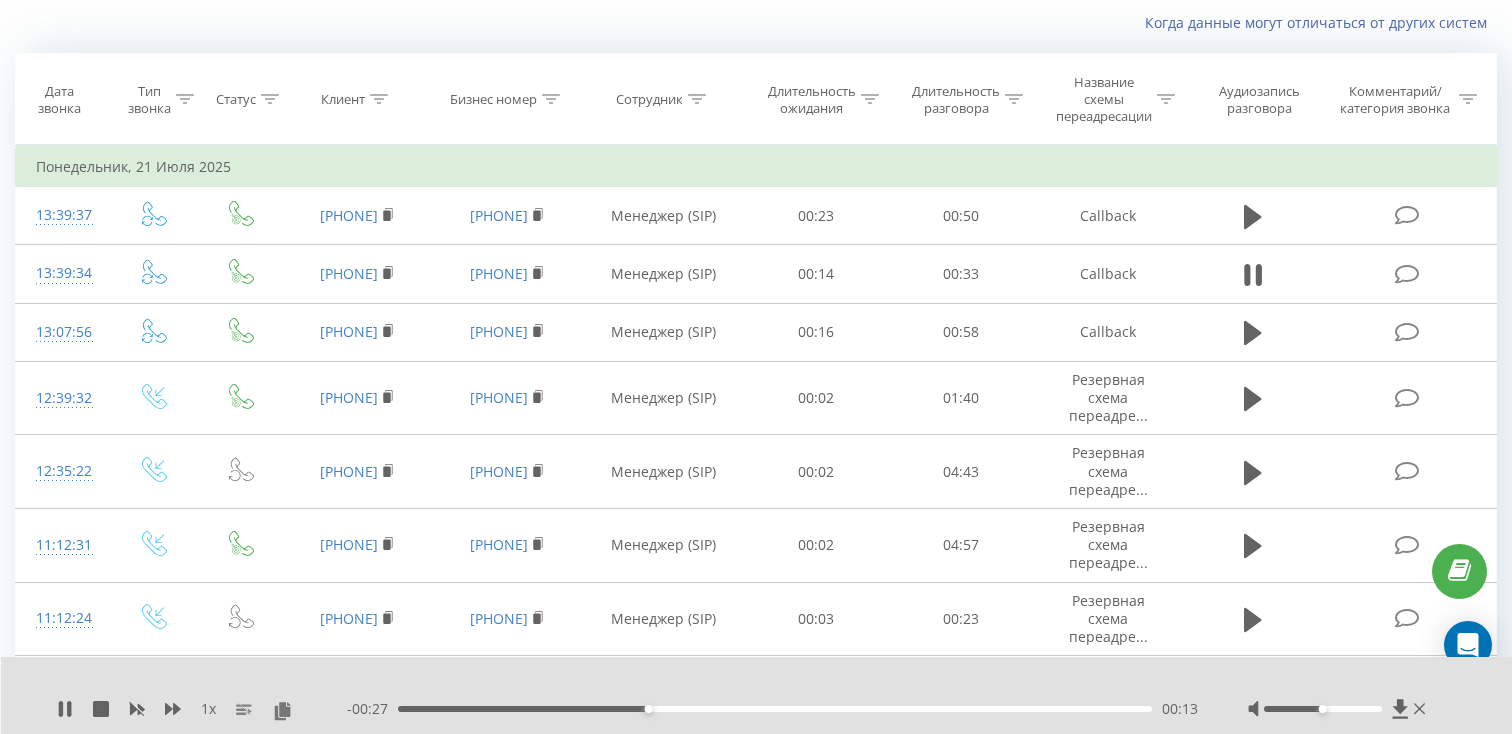 click on "- 00:27 00:13   00:13" at bounding box center (772, 709) 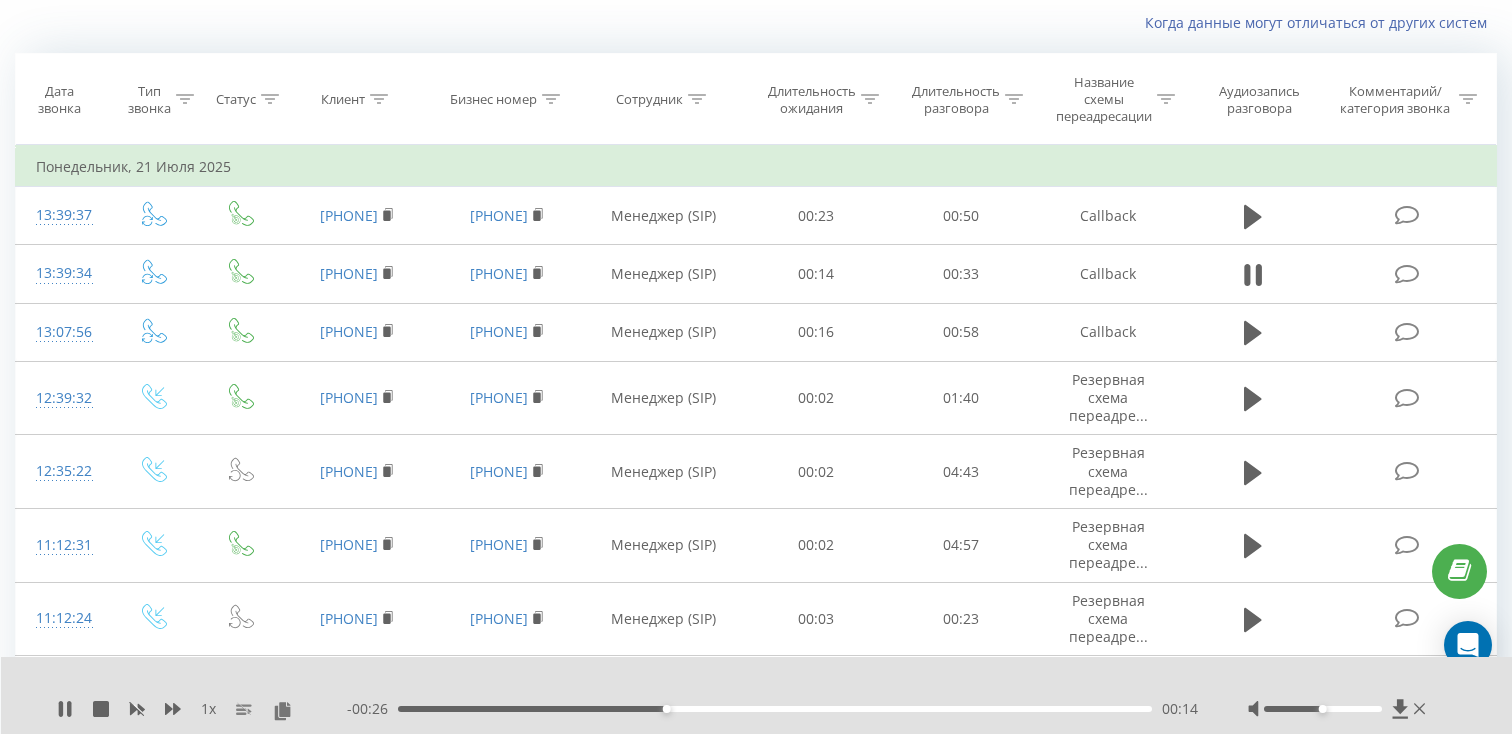 click on "00:14" at bounding box center (775, 709) 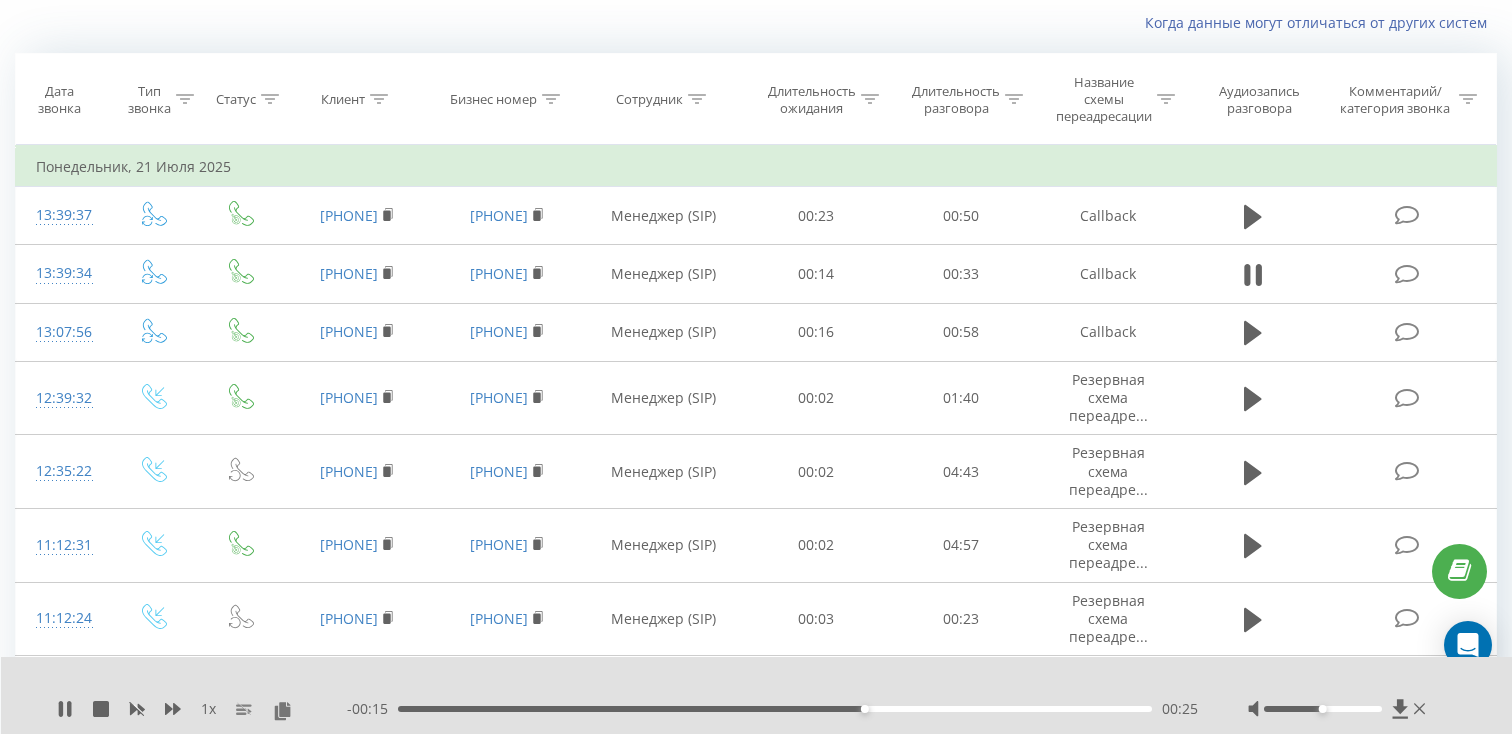 click on "00:25" at bounding box center [775, 709] 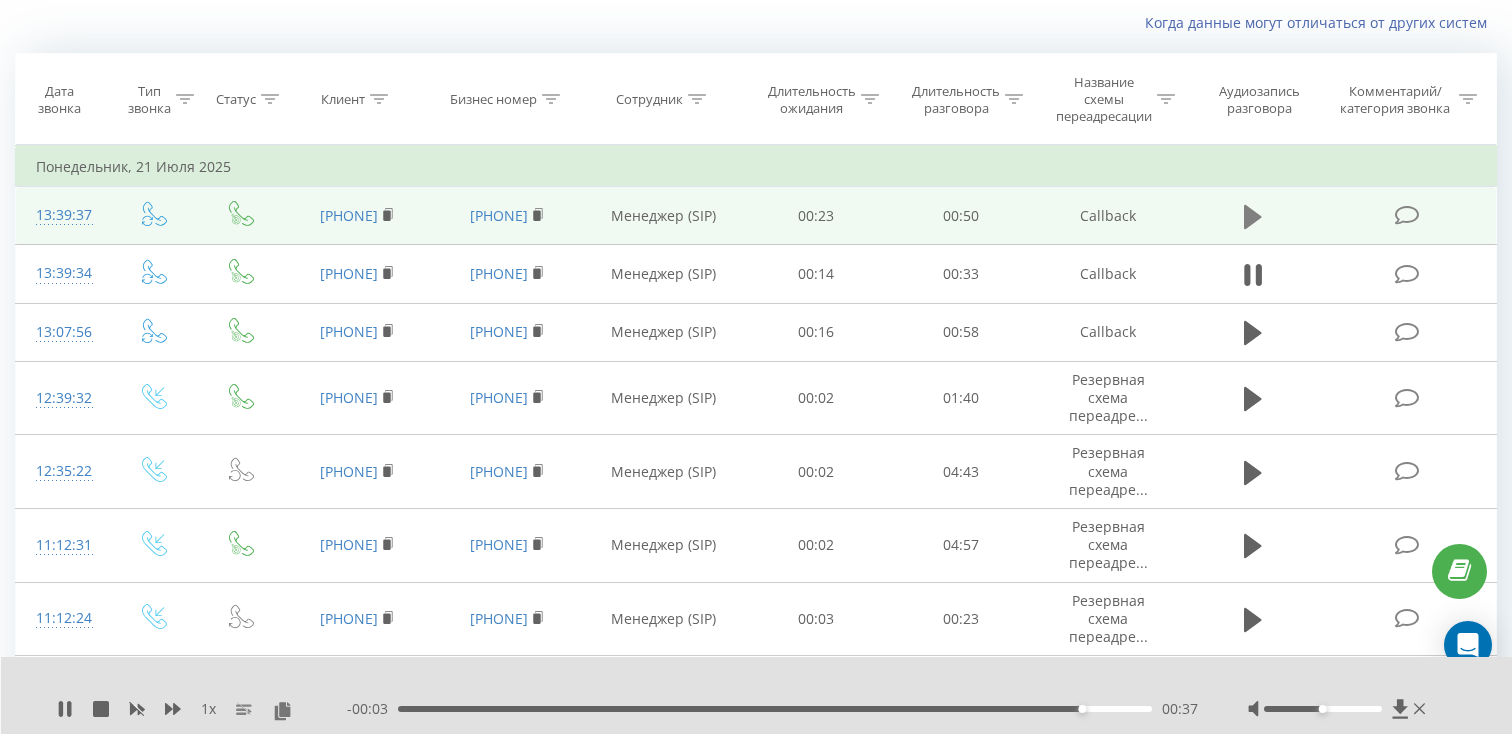 click 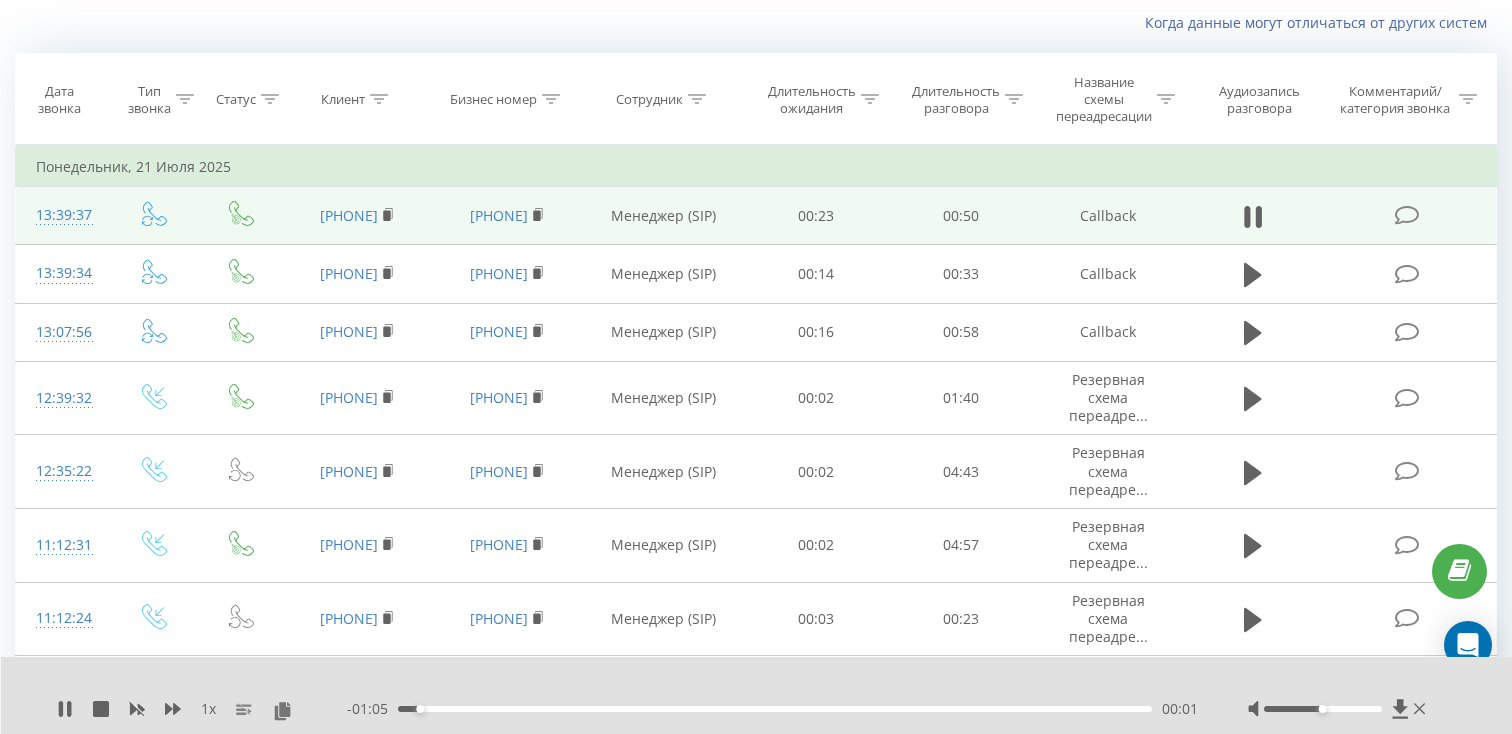 click on "00:01" at bounding box center [775, 709] 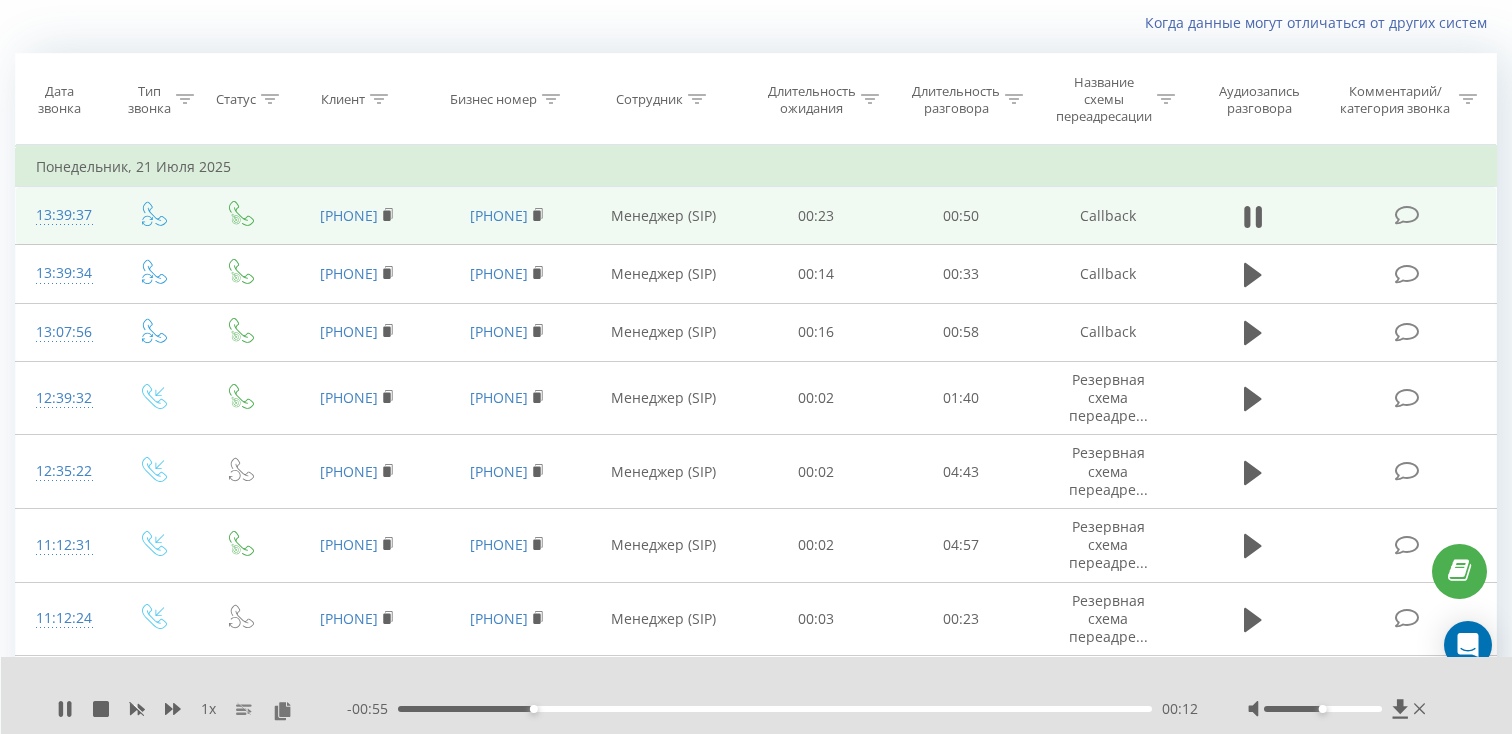 click on "00:12" at bounding box center (775, 709) 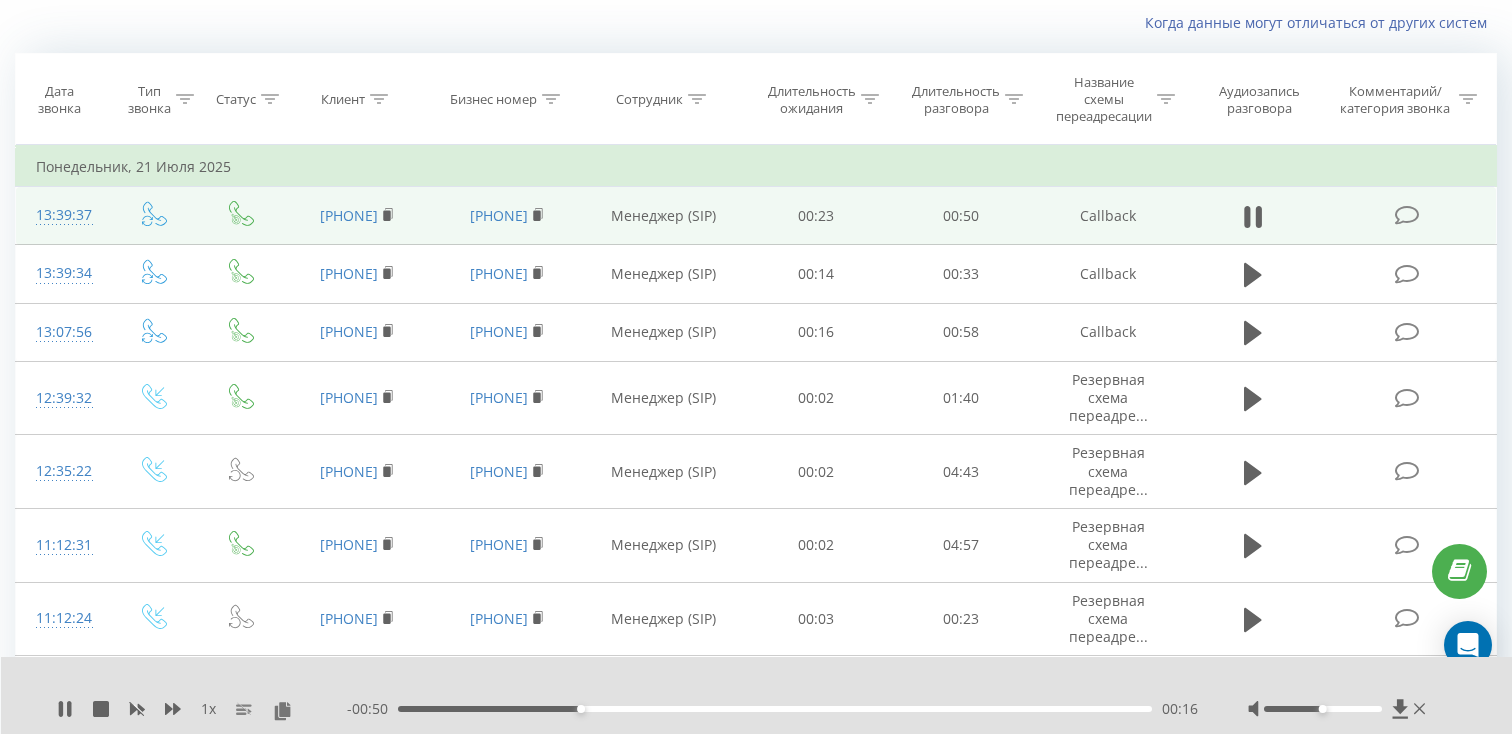 click on "00:16" at bounding box center (775, 709) 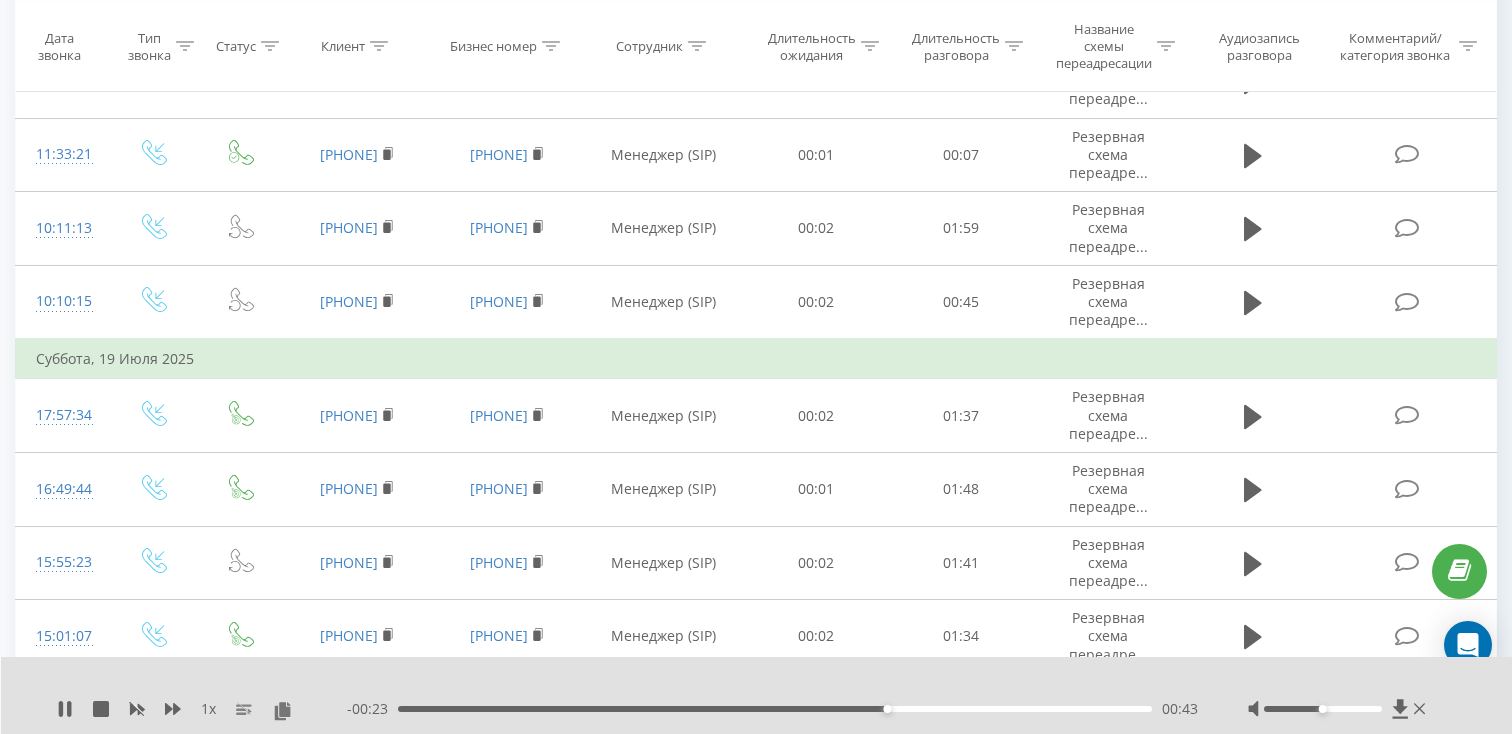 scroll, scrollTop: 1577, scrollLeft: 0, axis: vertical 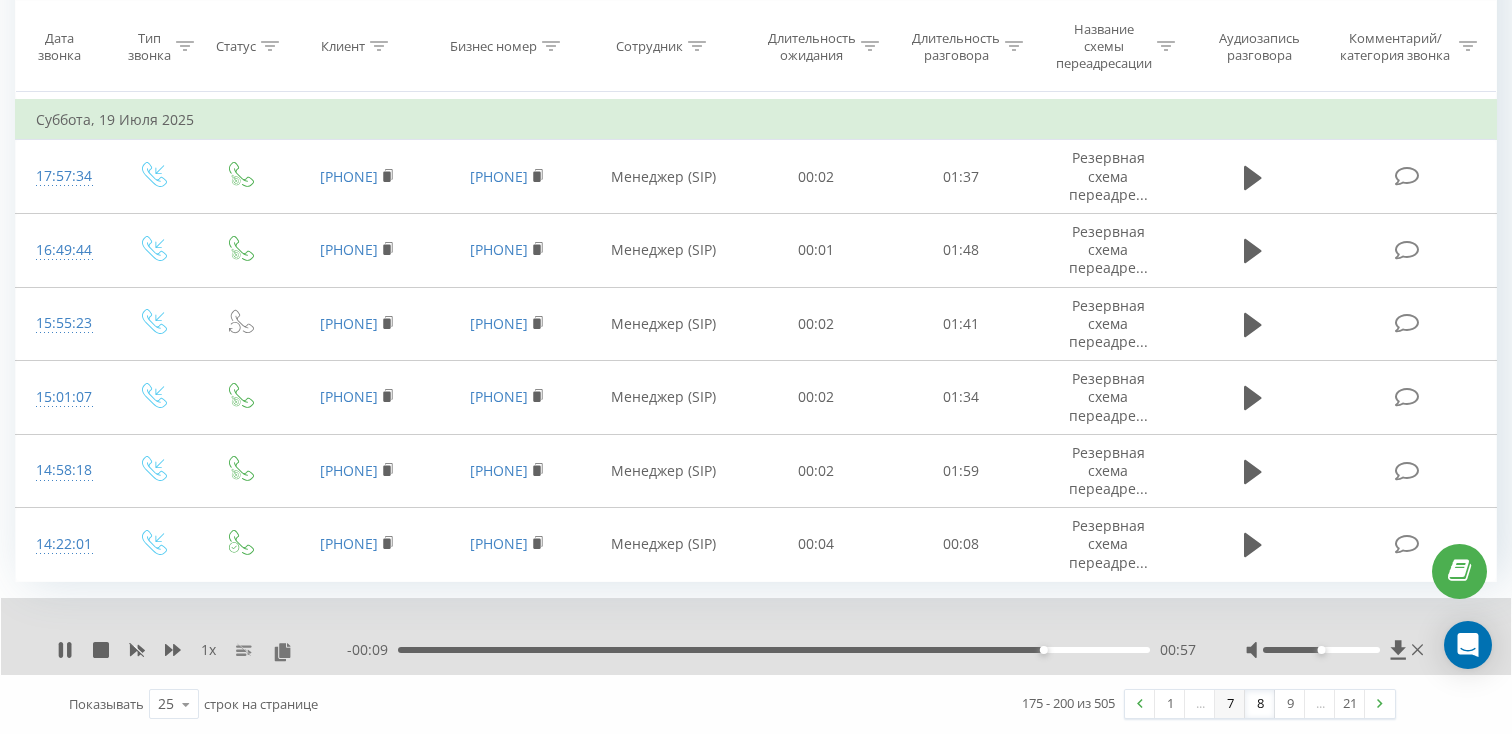 click on "7" at bounding box center (1230, 704) 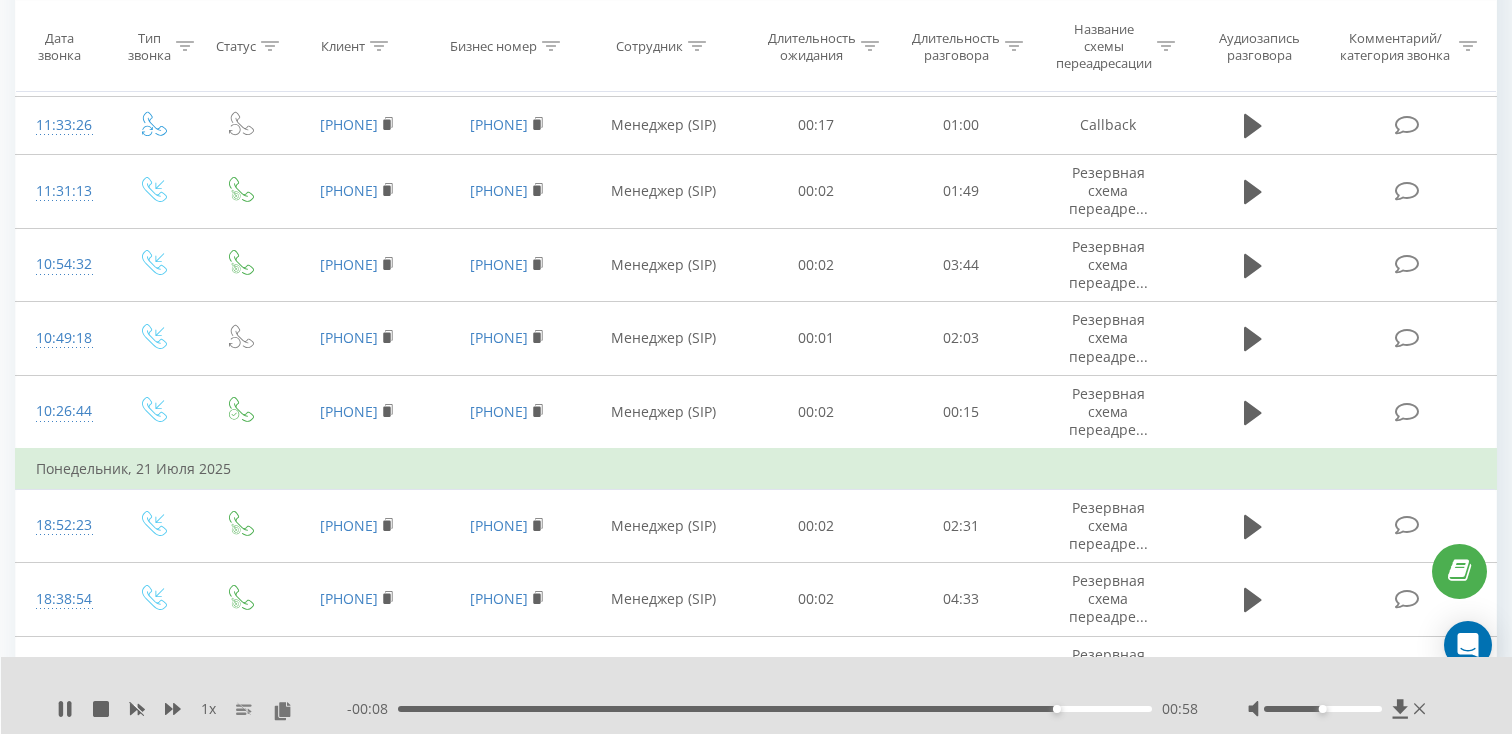 scroll, scrollTop: 1593, scrollLeft: 0, axis: vertical 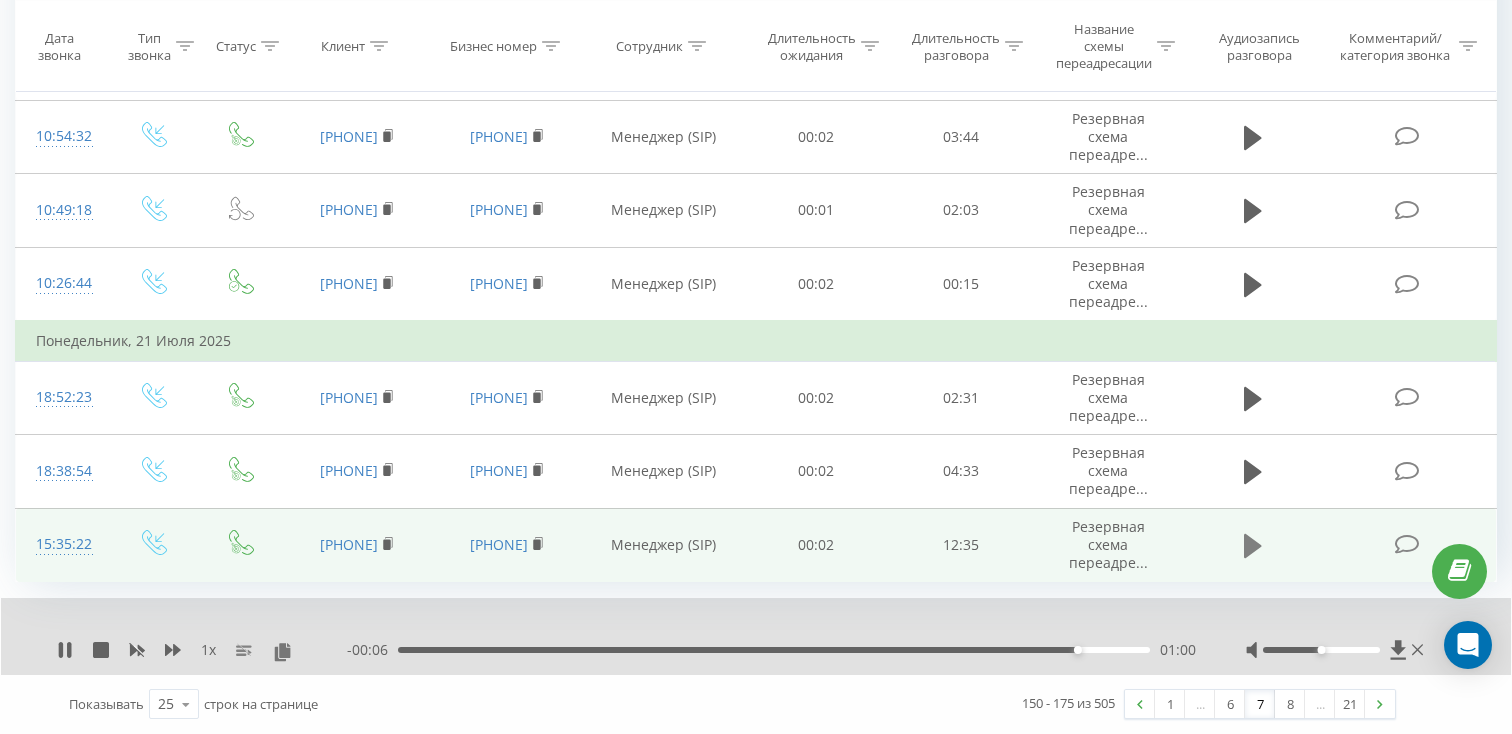 click 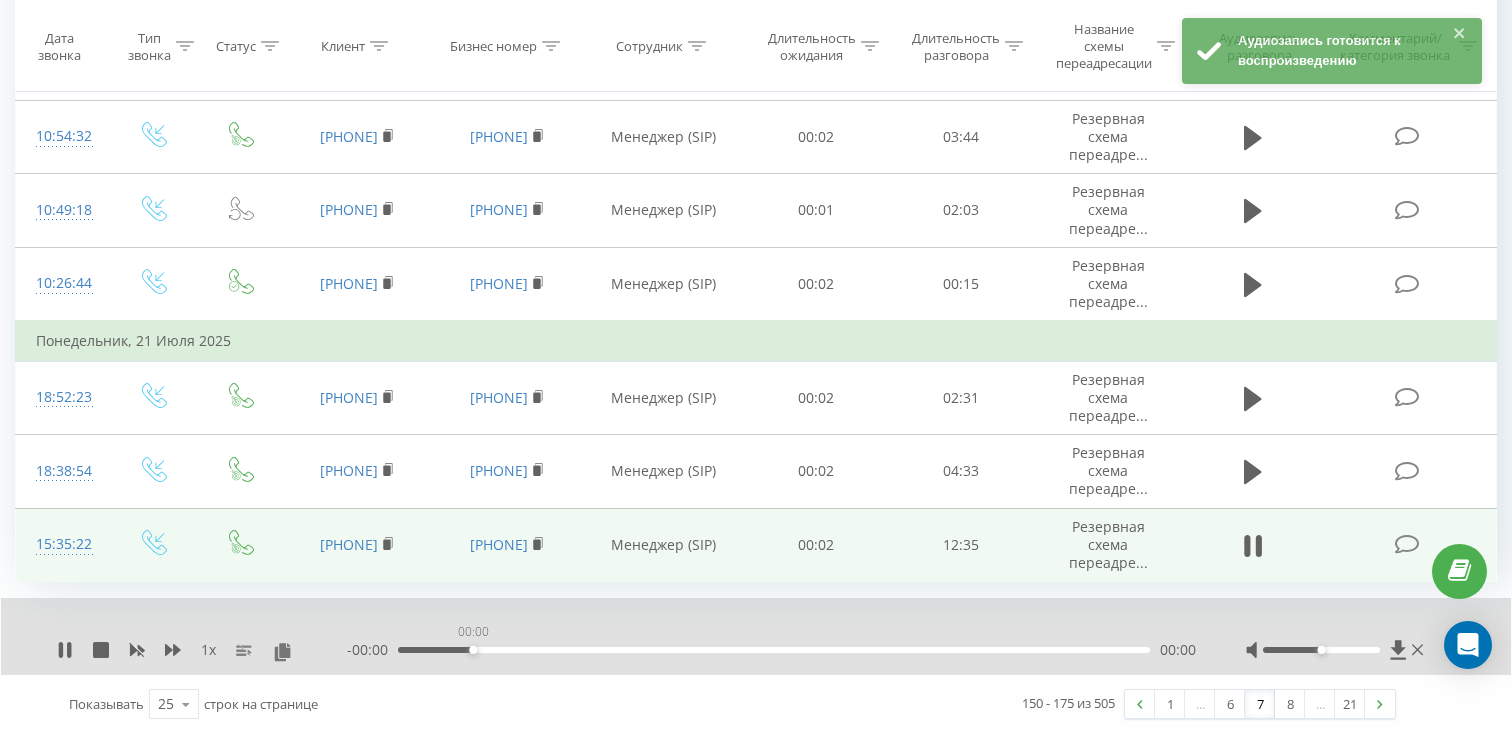 click on "00:00" at bounding box center (774, 650) 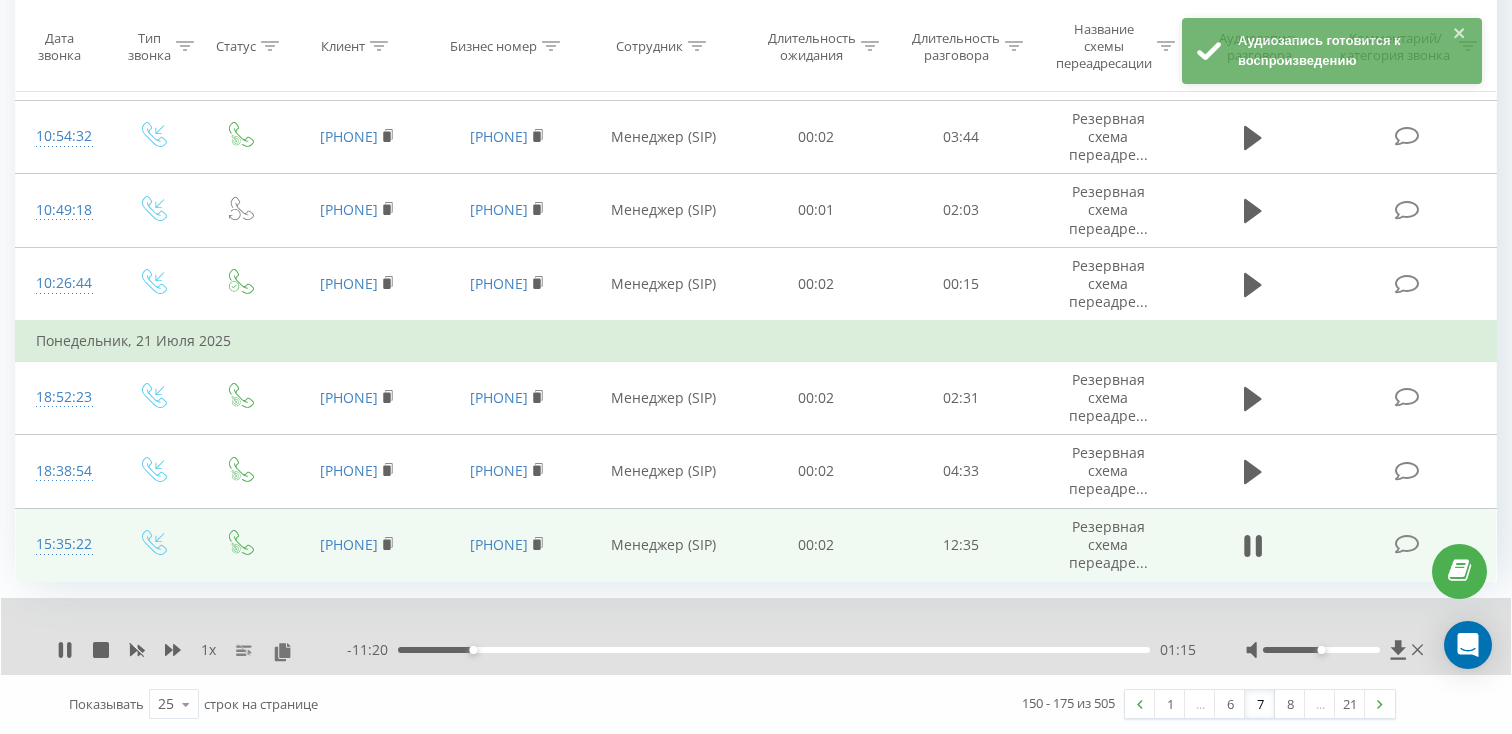 click on "01:15" at bounding box center (774, 650) 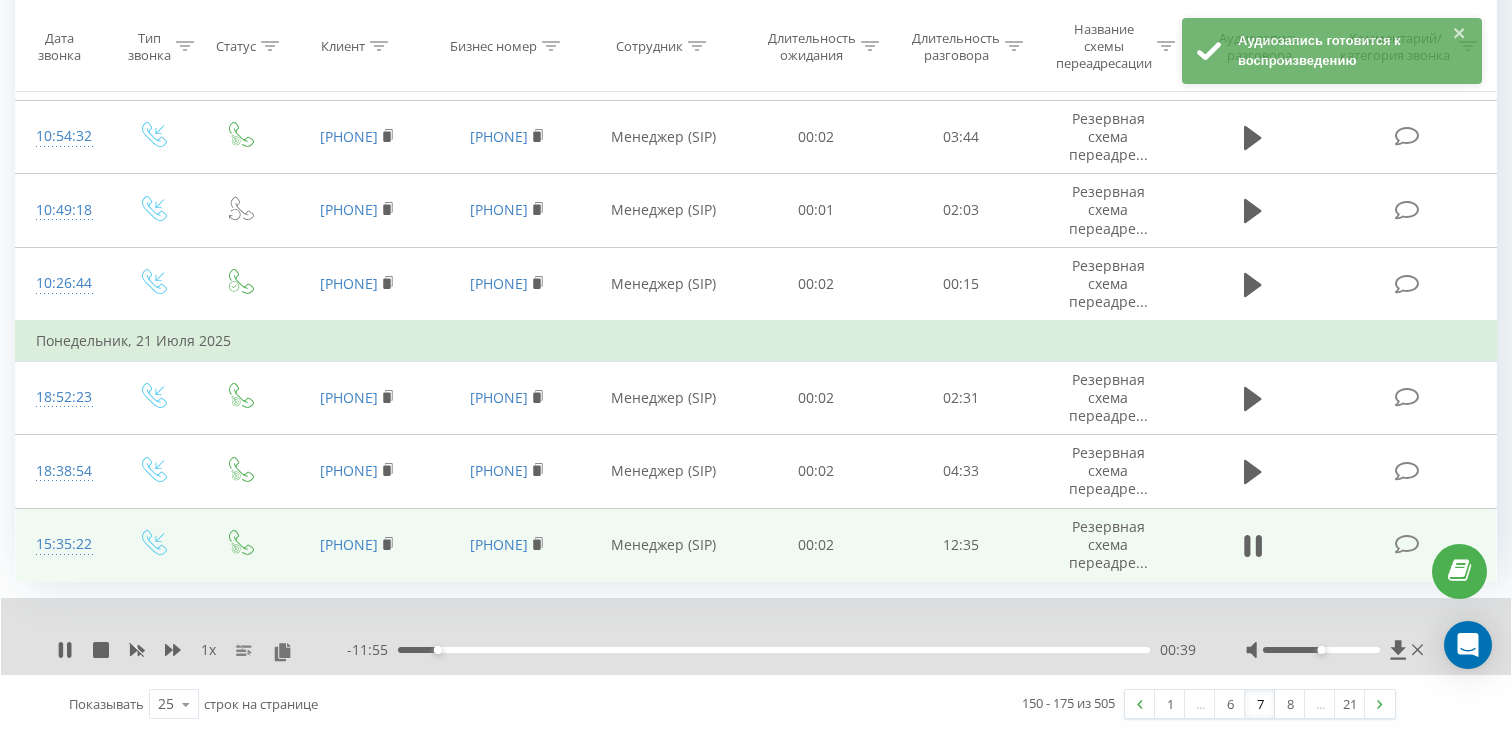click on "00:39" at bounding box center (774, 650) 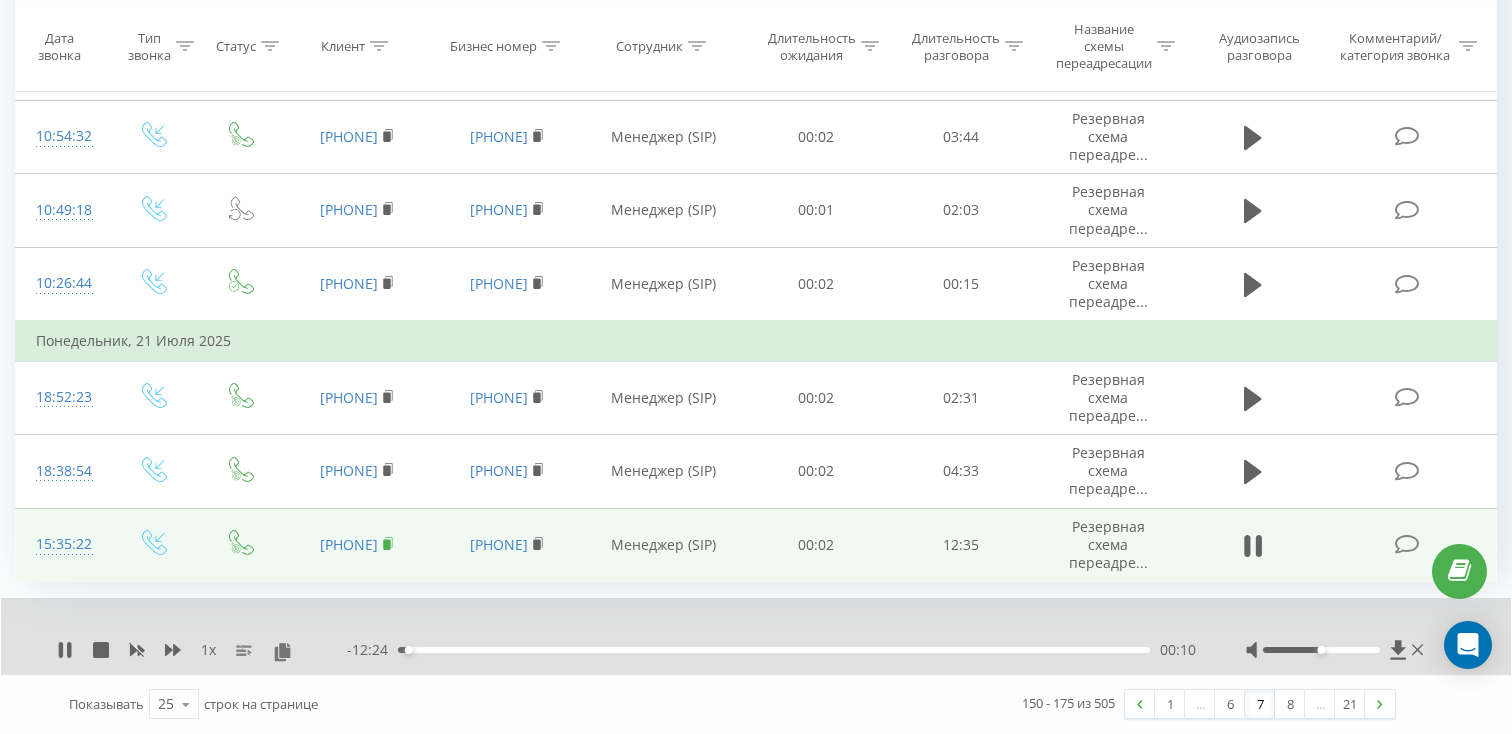 click 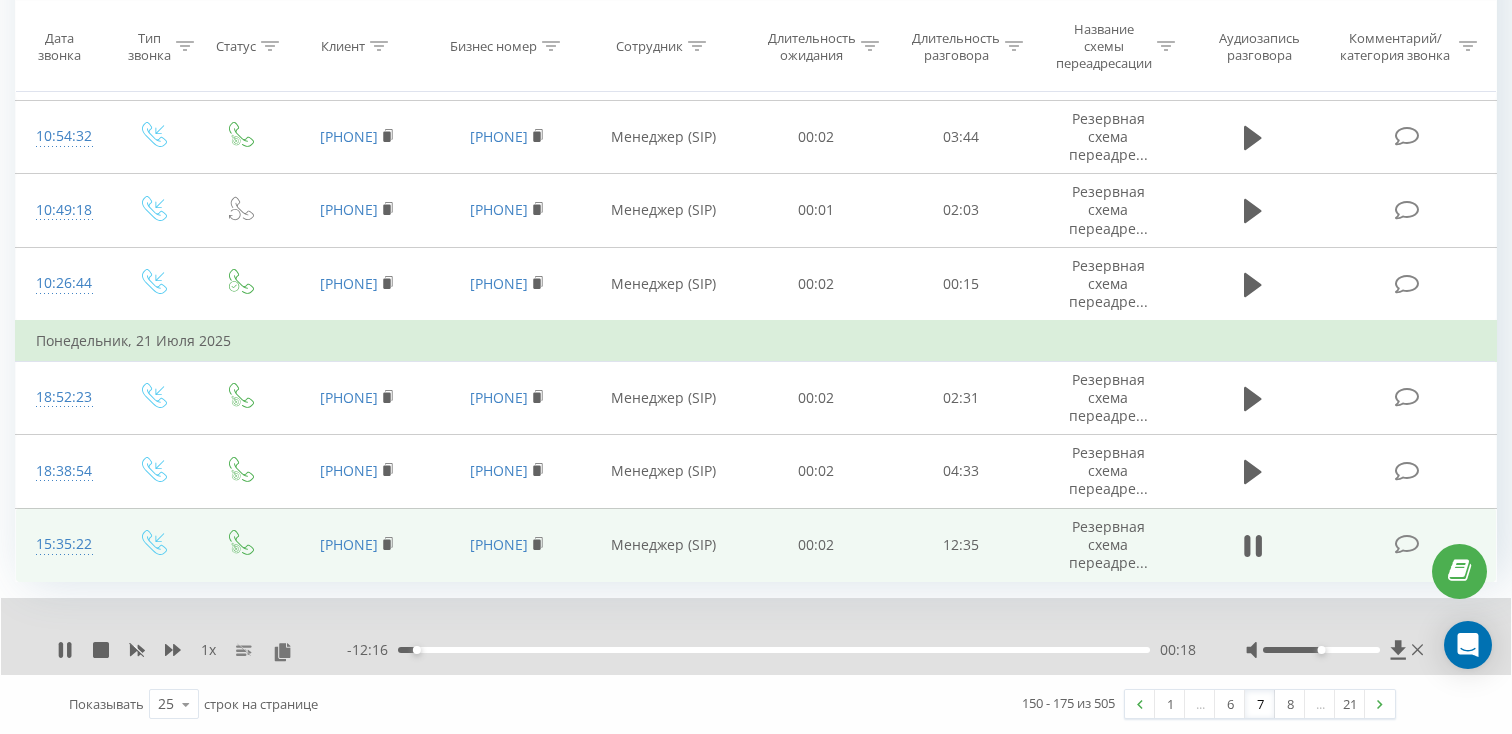 click on "15:35:22" at bounding box center [62, 544] 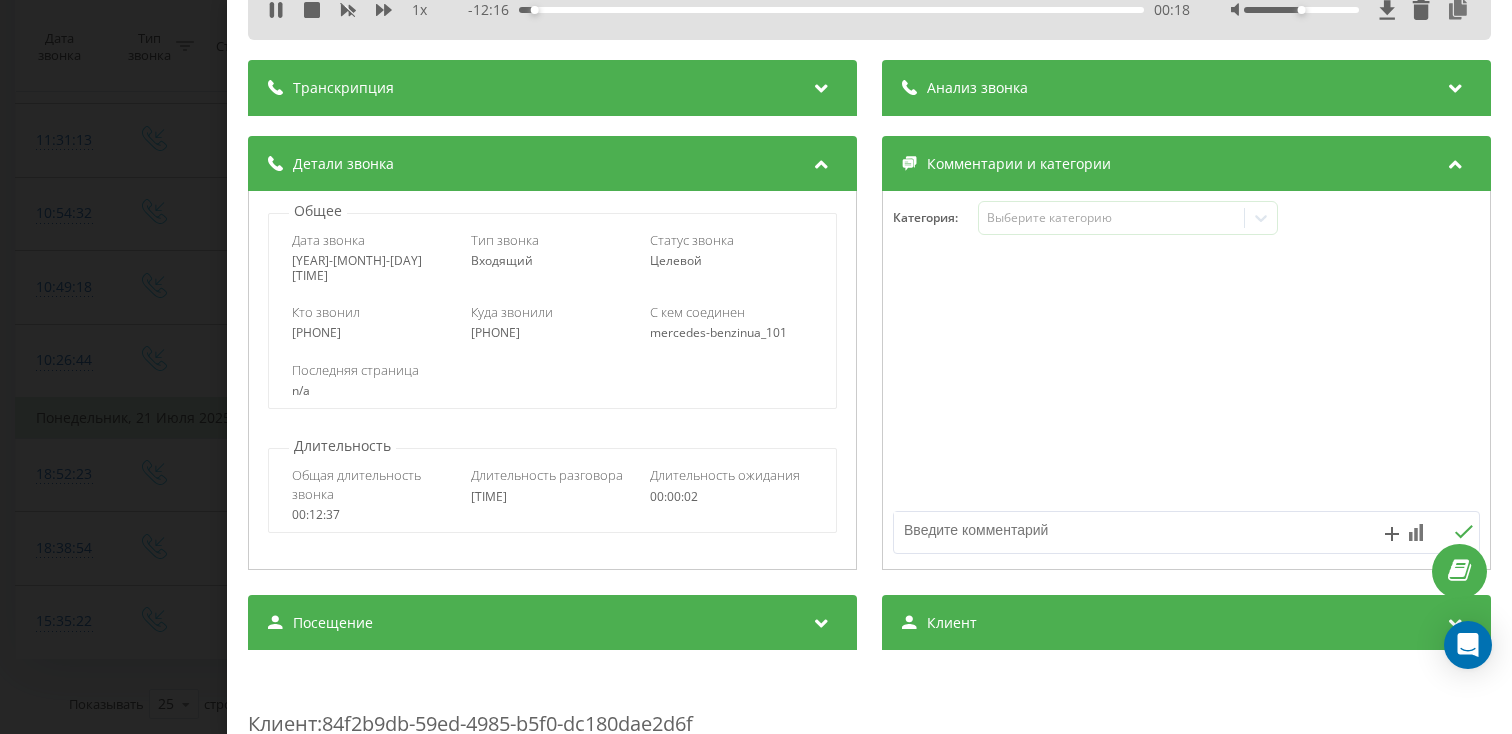 click on "Посещение" at bounding box center (333, 623) 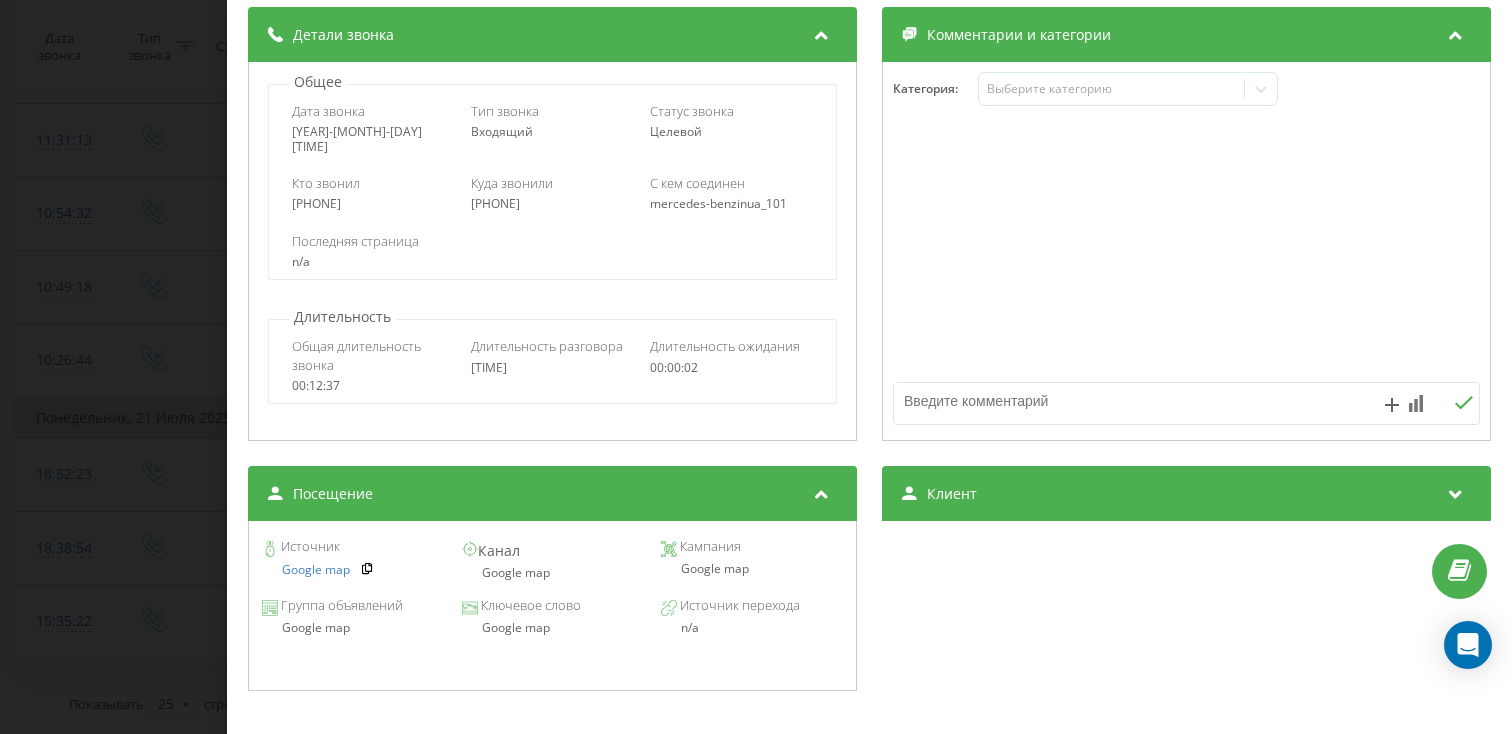 scroll, scrollTop: 253, scrollLeft: 0, axis: vertical 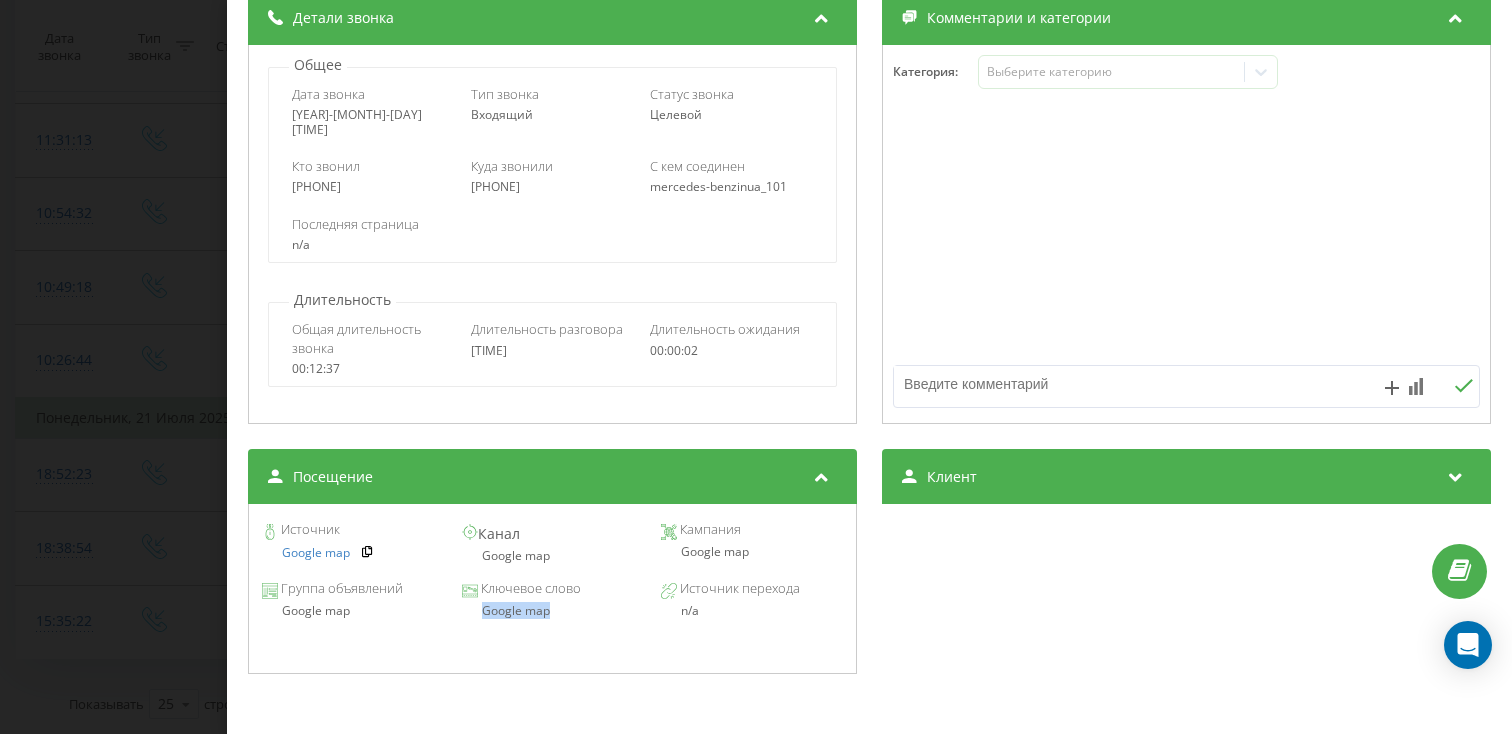 drag, startPoint x: 556, startPoint y: 619, endPoint x: 474, endPoint y: 619, distance: 82 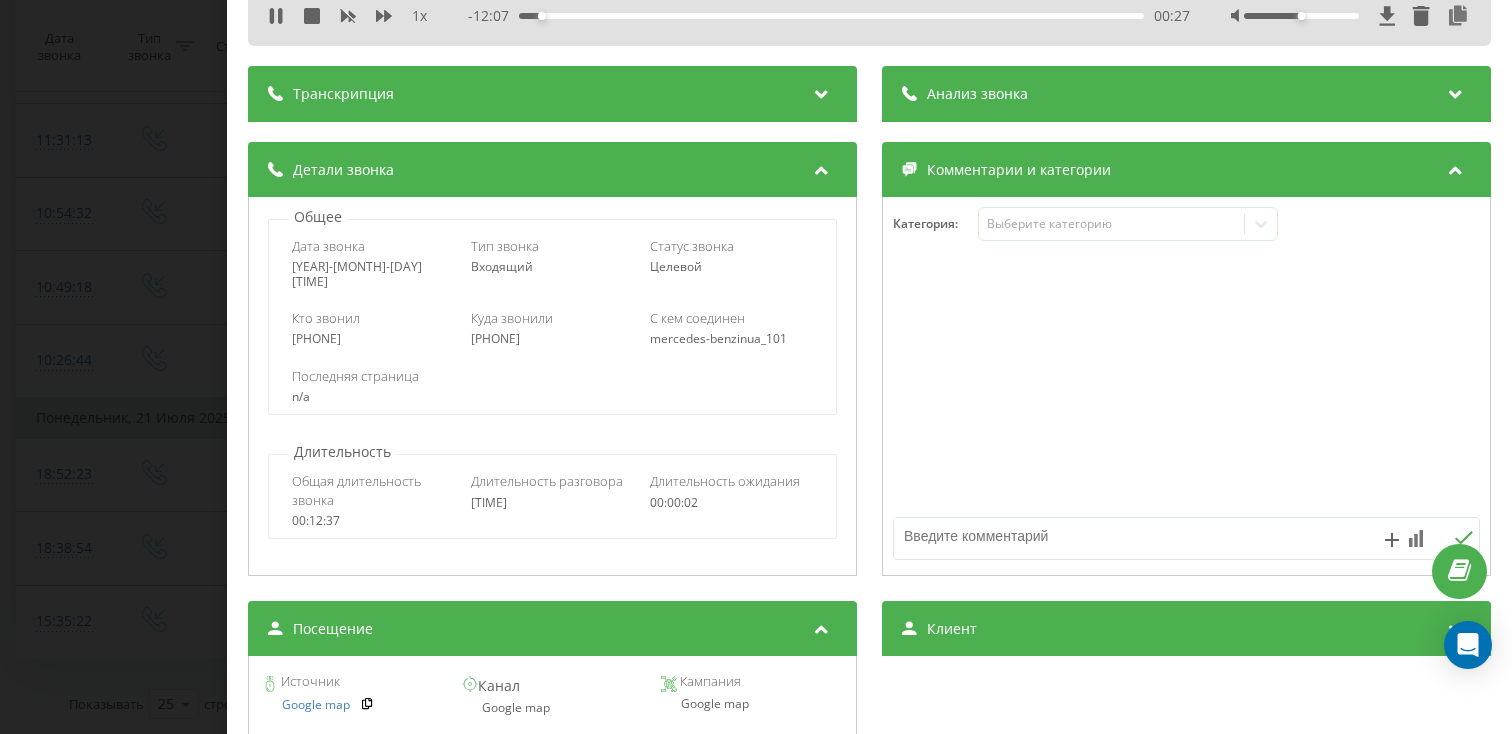 scroll, scrollTop: 0, scrollLeft: 0, axis: both 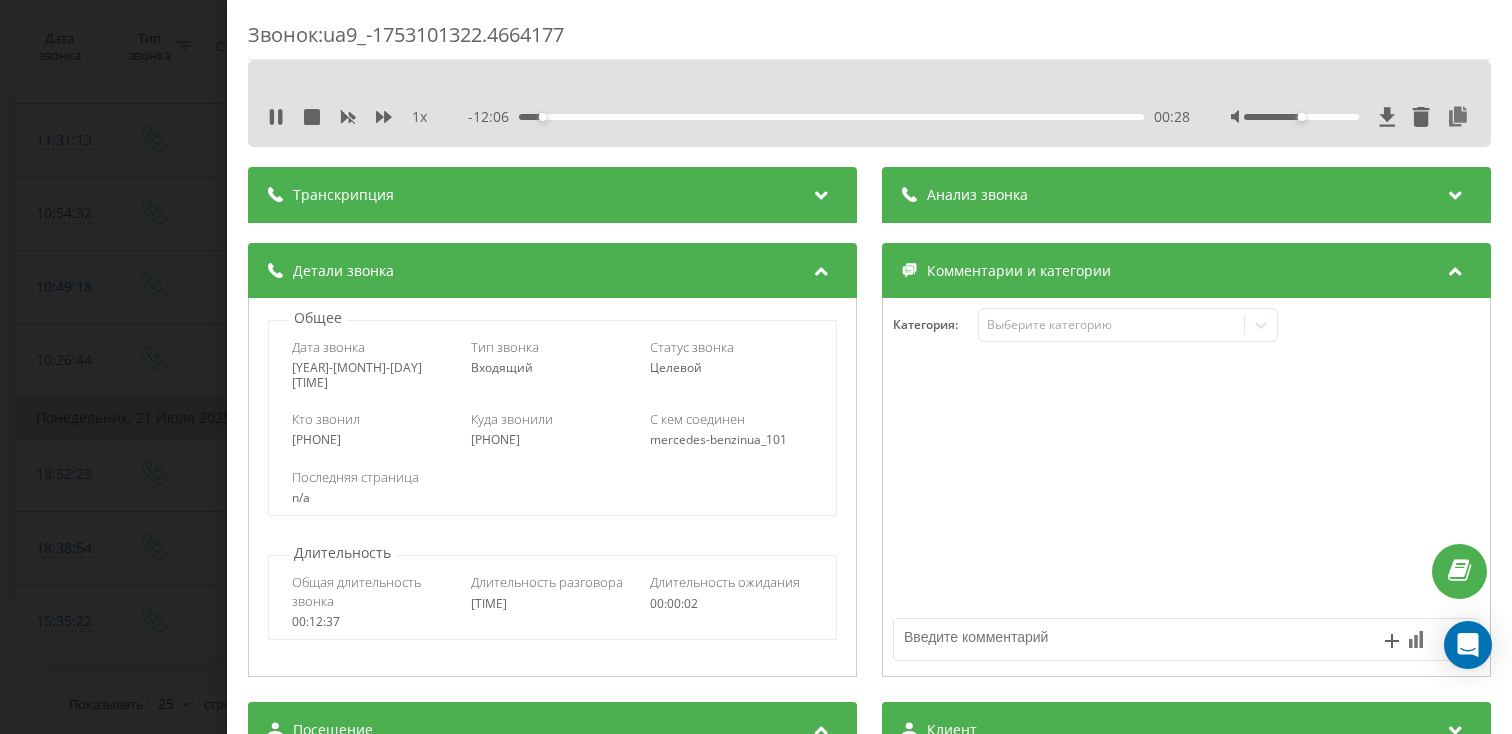 click on "00:28" at bounding box center (831, 117) 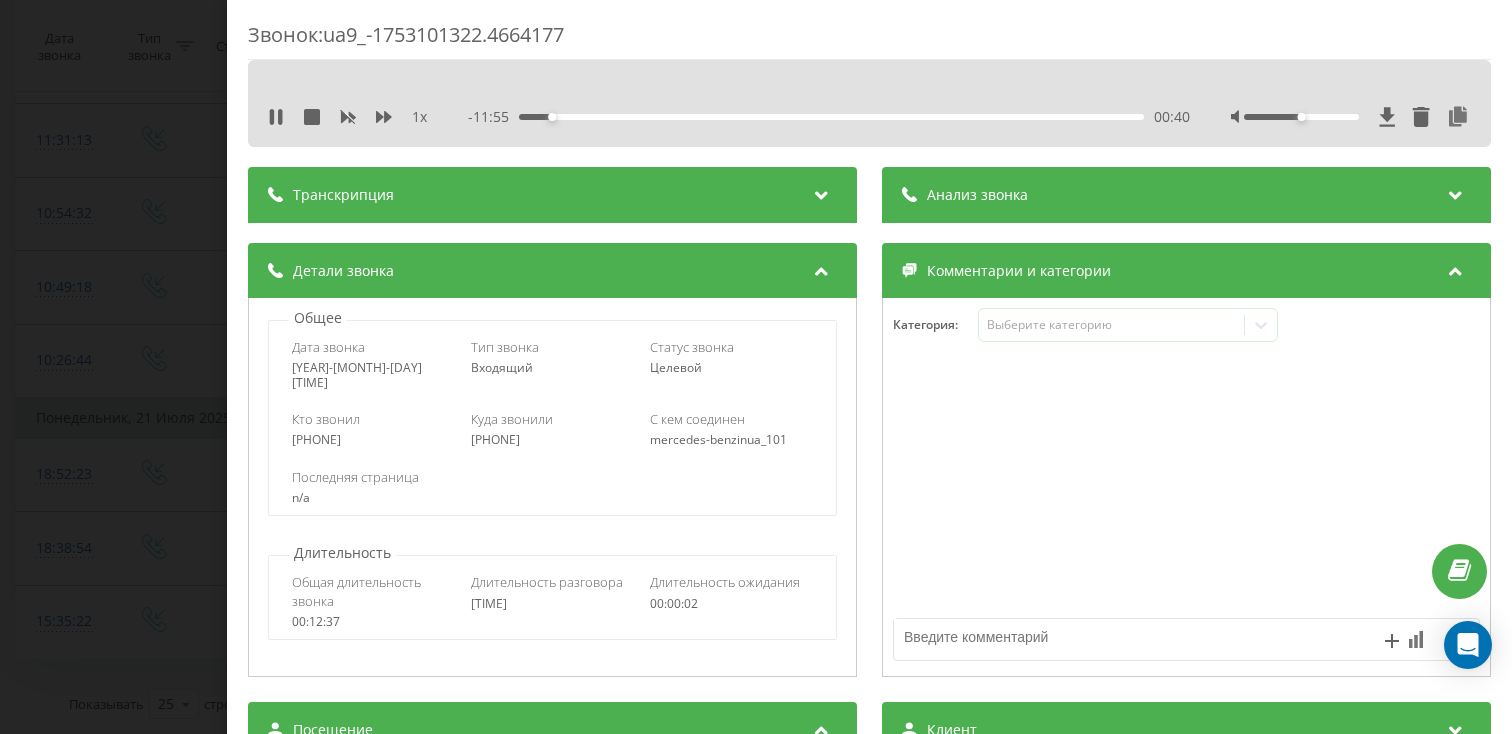 click on "00:40" at bounding box center [552, 117] 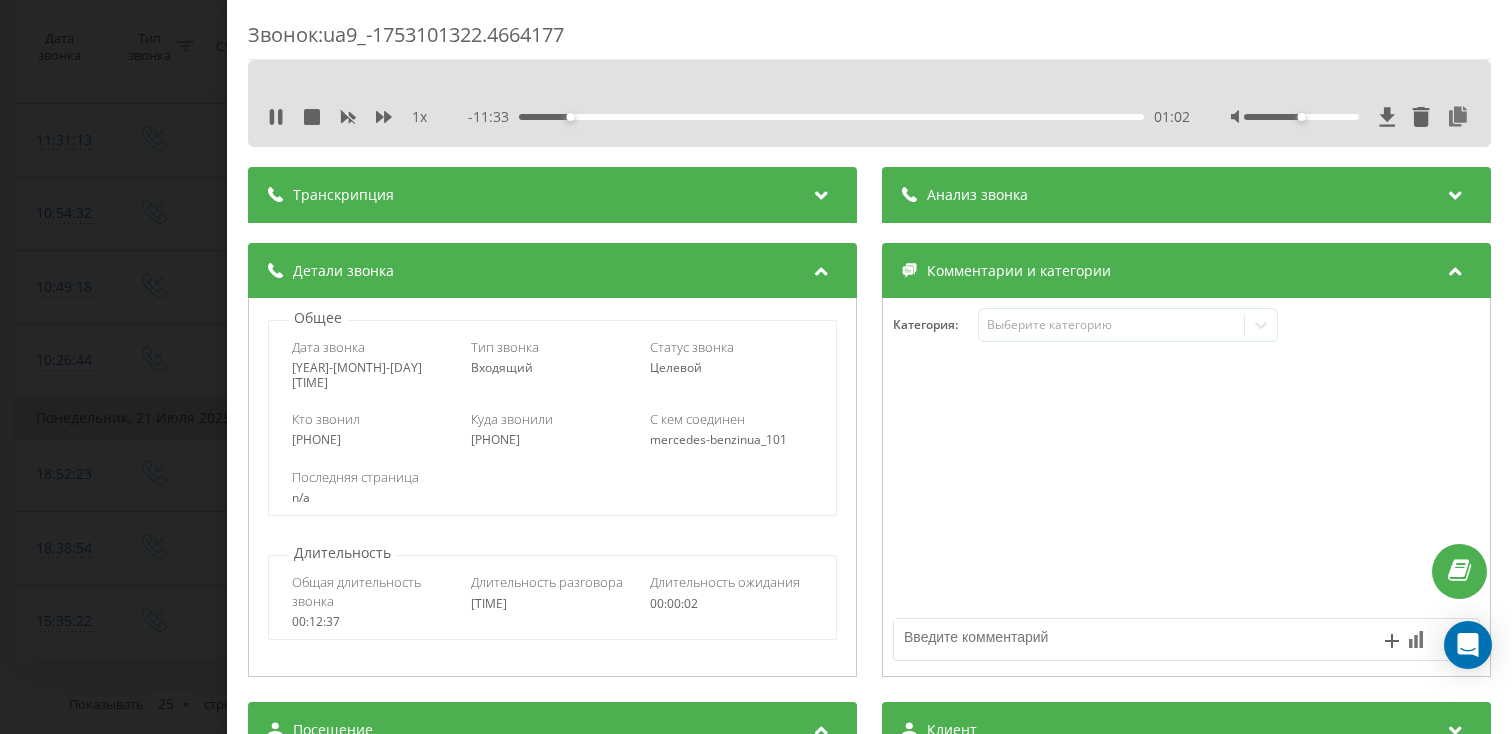 click on "Звонок :  ua9_-1753101322.4664177   1 x  - 11:33 01:02   01:02   Транскрипция Для анализа AI будущих звонков  настройте и активируйте профиль на странице . Если профиль уже есть и звонок соответствует его условиям, обновите страницу через 10 минут – AI анализирует текущий звонок. Анализ звонка Для анализа AI будущих звонков  настройте и активируйте профиль на странице . Если профиль уже есть и звонок соответствует его условиям, обновите страницу через 10 минут – AI анализирует текущий звонок. Детали звонка Общее Дата звонка [DATE] [TIME] Тип звонка Входящий Статус звонка Целевой [PHONE]" at bounding box center (756, 367) 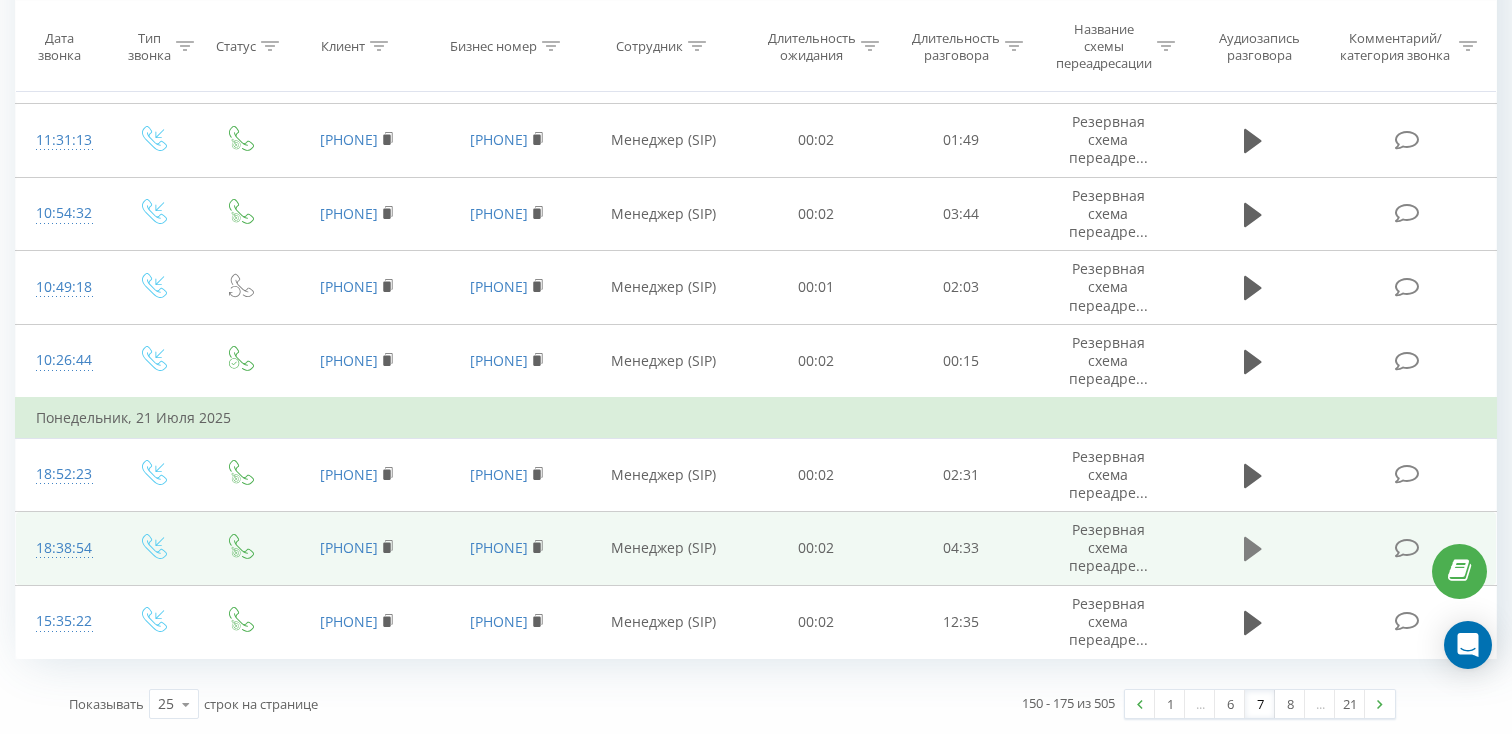 click 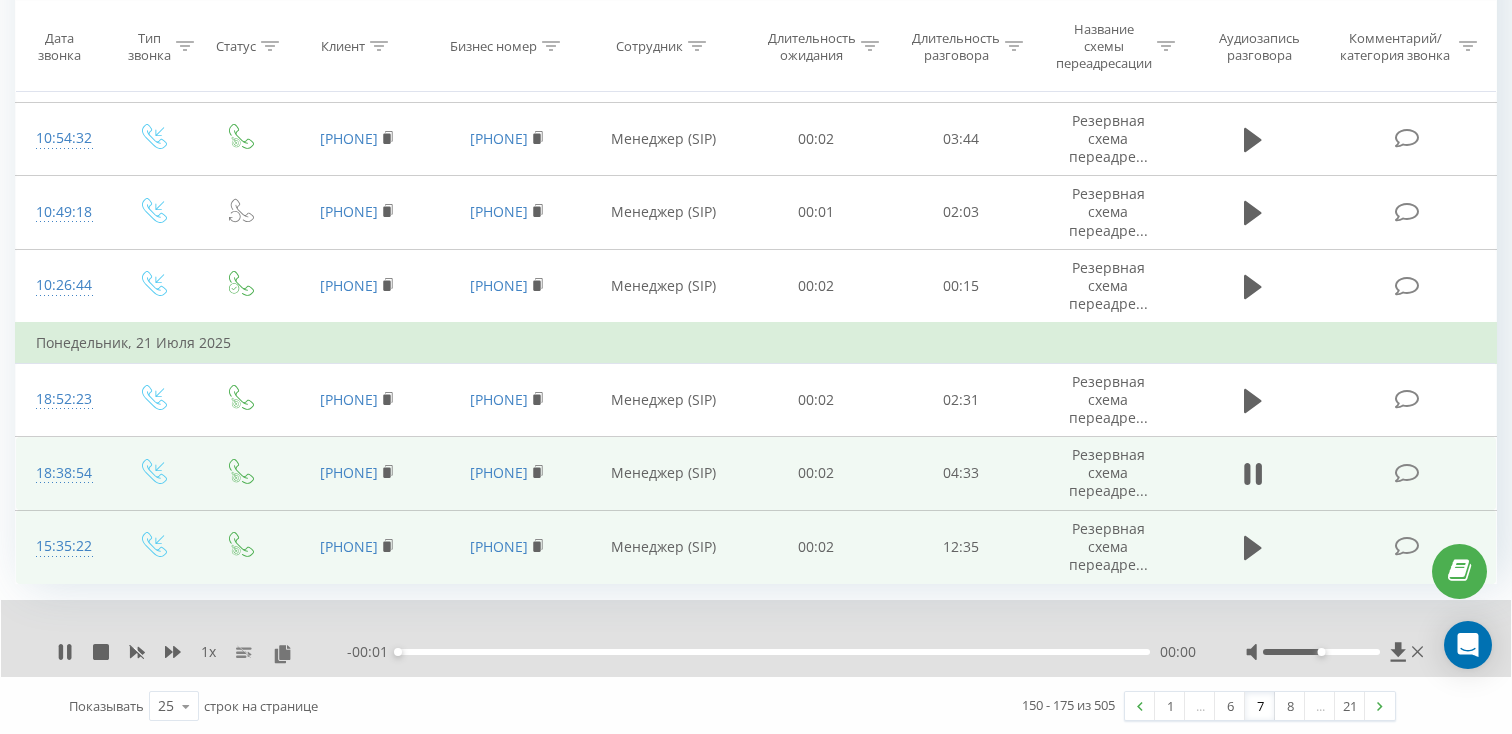 scroll, scrollTop: 1593, scrollLeft: 0, axis: vertical 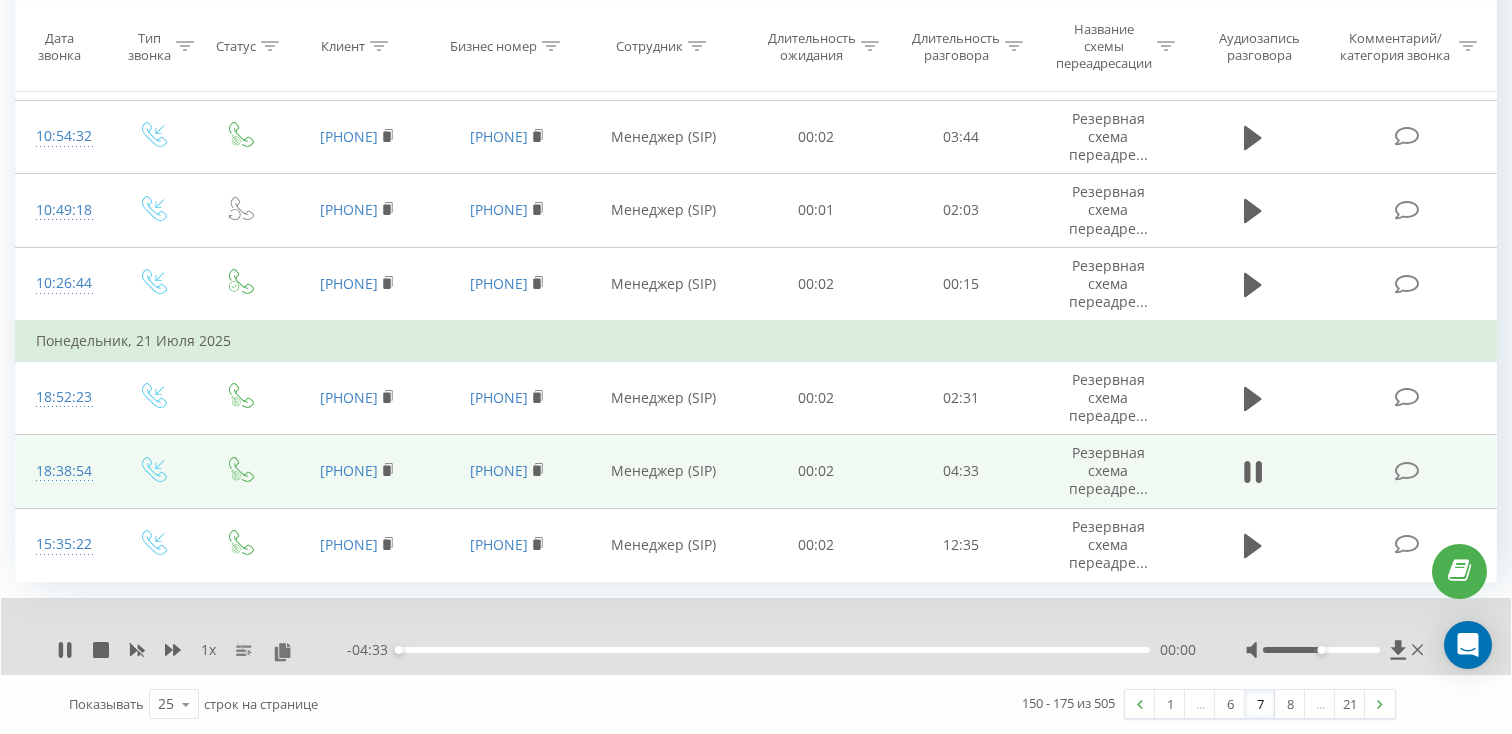 click on "00:00" at bounding box center [774, 650] 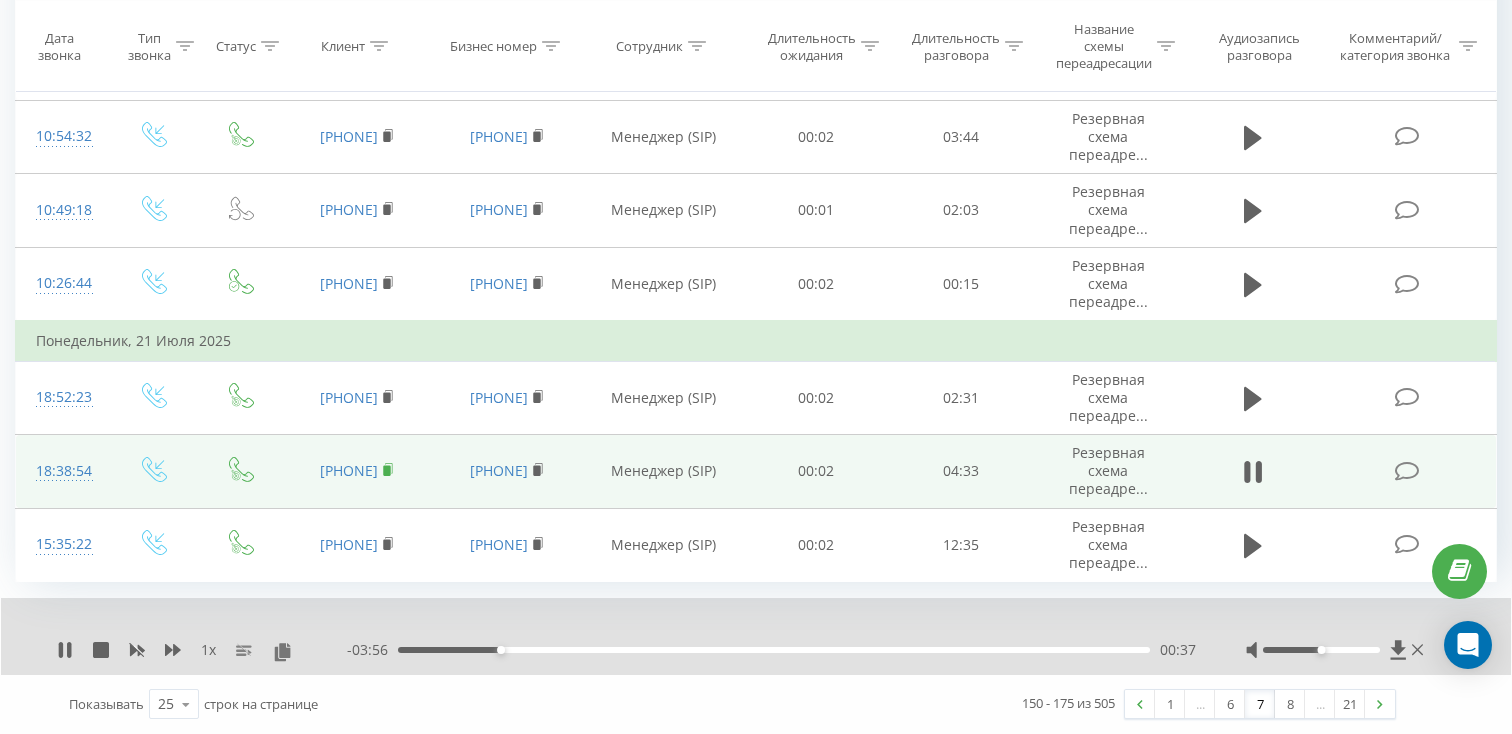 click 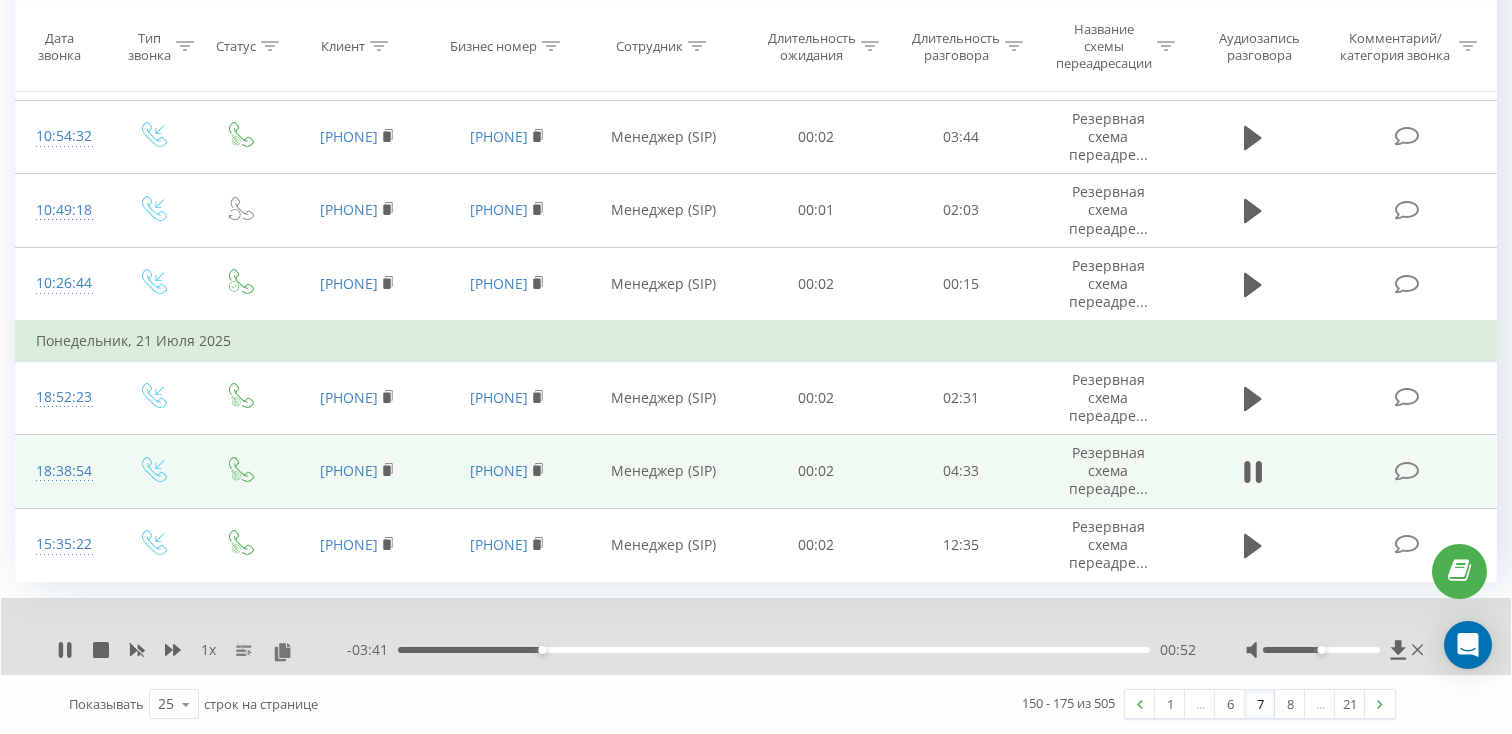click on "18:38:54" at bounding box center [62, 471] 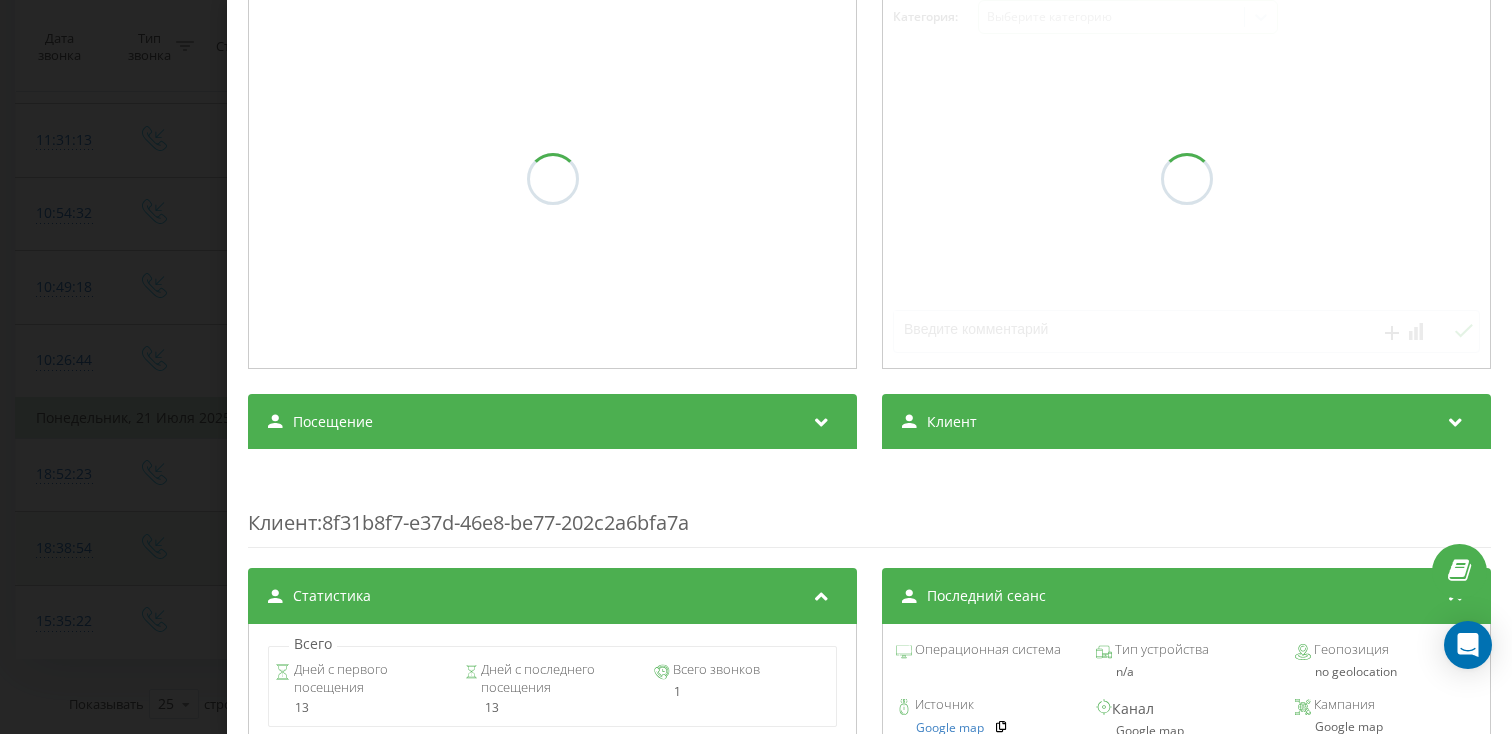 click on "Посещение" at bounding box center [552, 422] 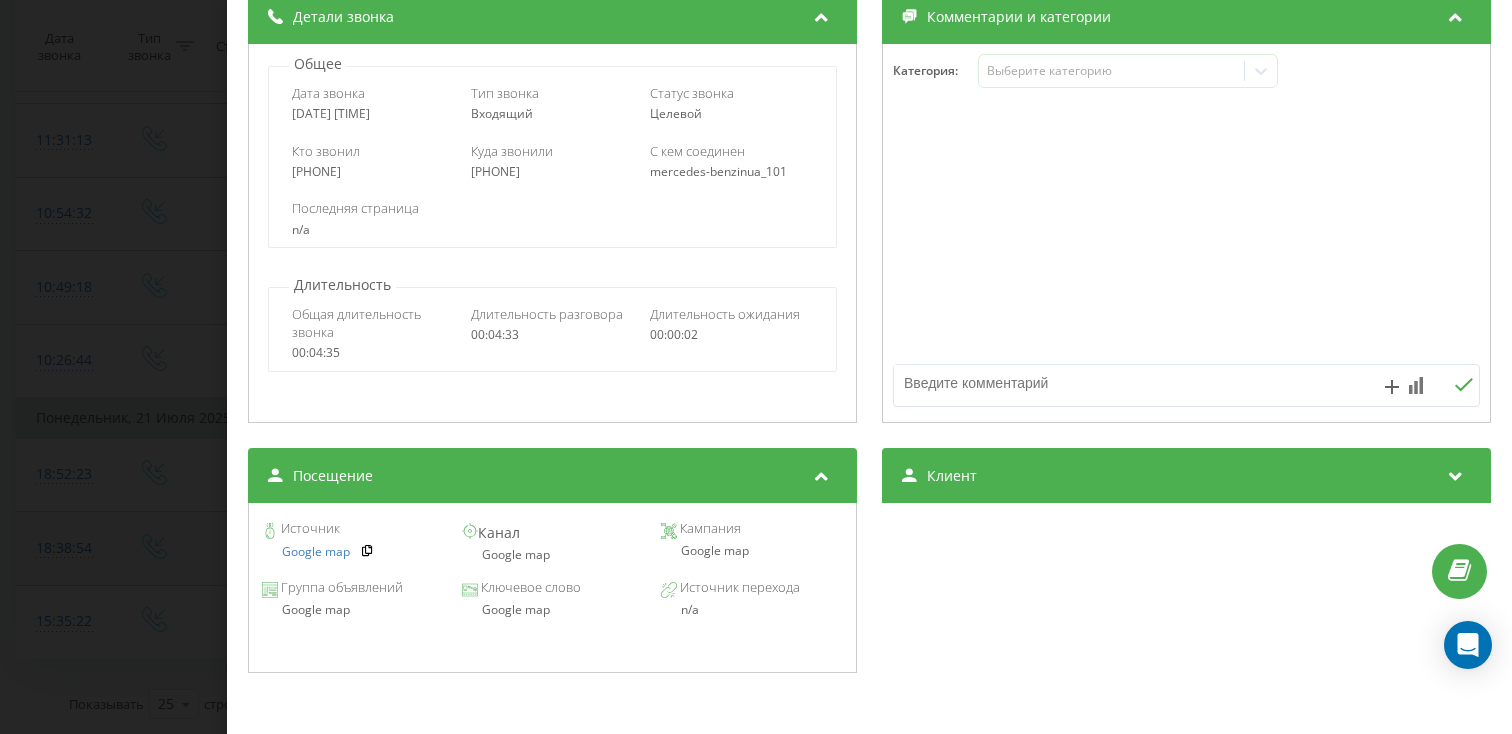 scroll, scrollTop: 265, scrollLeft: 0, axis: vertical 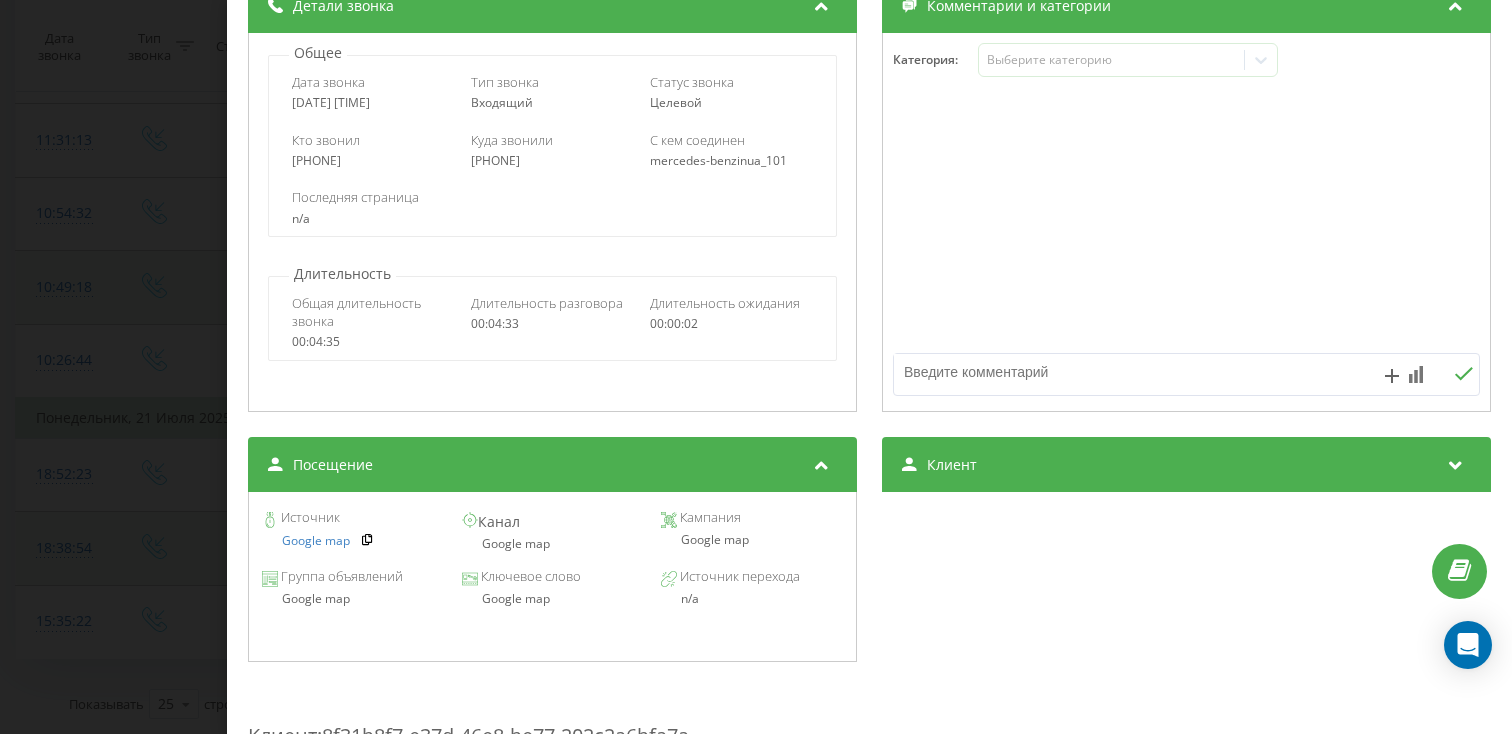 click on "Звонок :  ua11_-1753112334.4002794   1 x  - 03:31 01:02   01:02   Транскрипция Для анализа AI будущих звонков  настройте и активируйте профиль на странице . Если профиль уже есть и звонок соответствует его условиям, обновите страницу через 10 минут – AI анализирует текущий звонок. Анализ звонка Для анализа AI будущих звонков  настройте и активируйте профиль на странице . Если профиль уже есть и звонок соответствует его условиям, обновите страницу через 10 минут – AI анализирует текущий звонок. Детали звонка Общее Дата звонка [DATE] [TIME] Тип звонка Входящий Статус звонка Целевой [PHONE]" at bounding box center (756, 367) 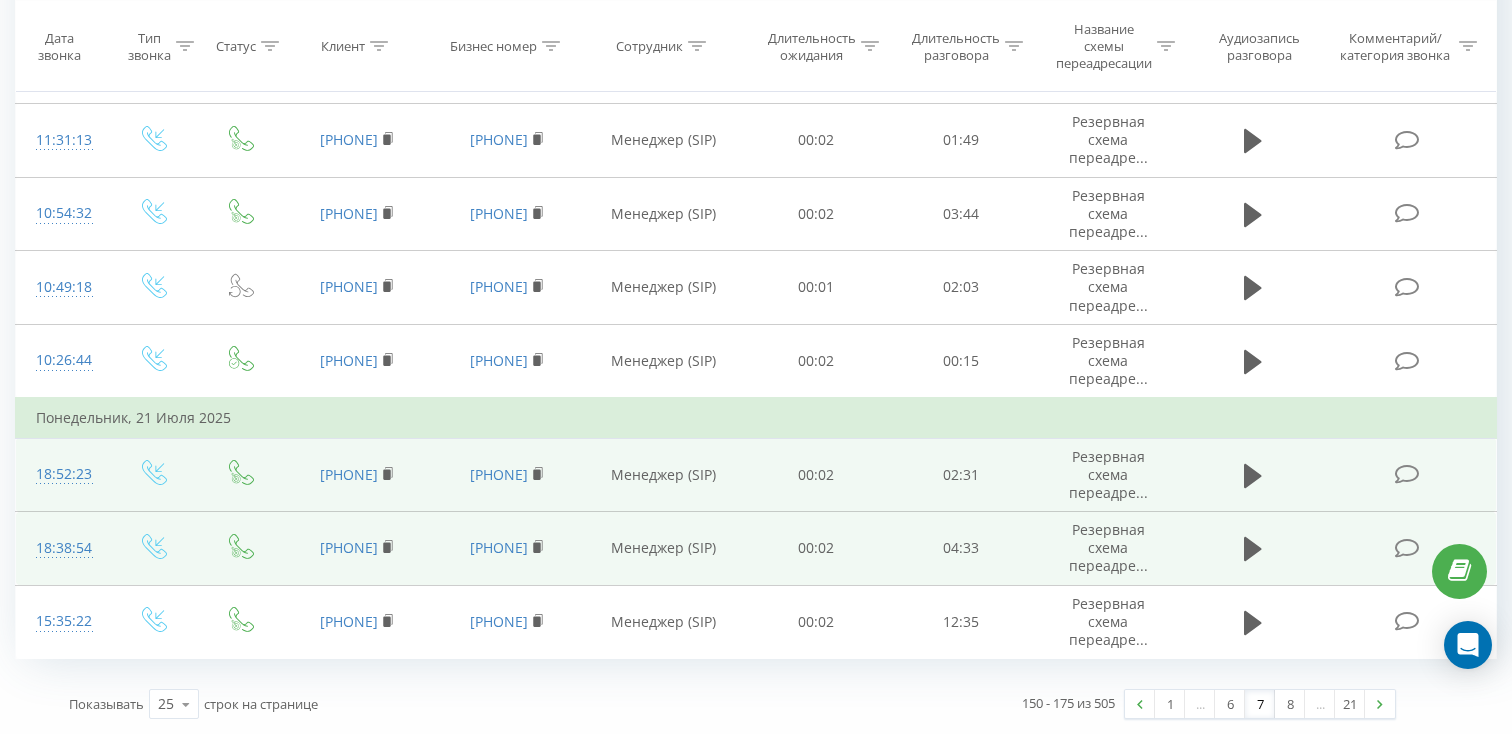 click at bounding box center [1253, 475] 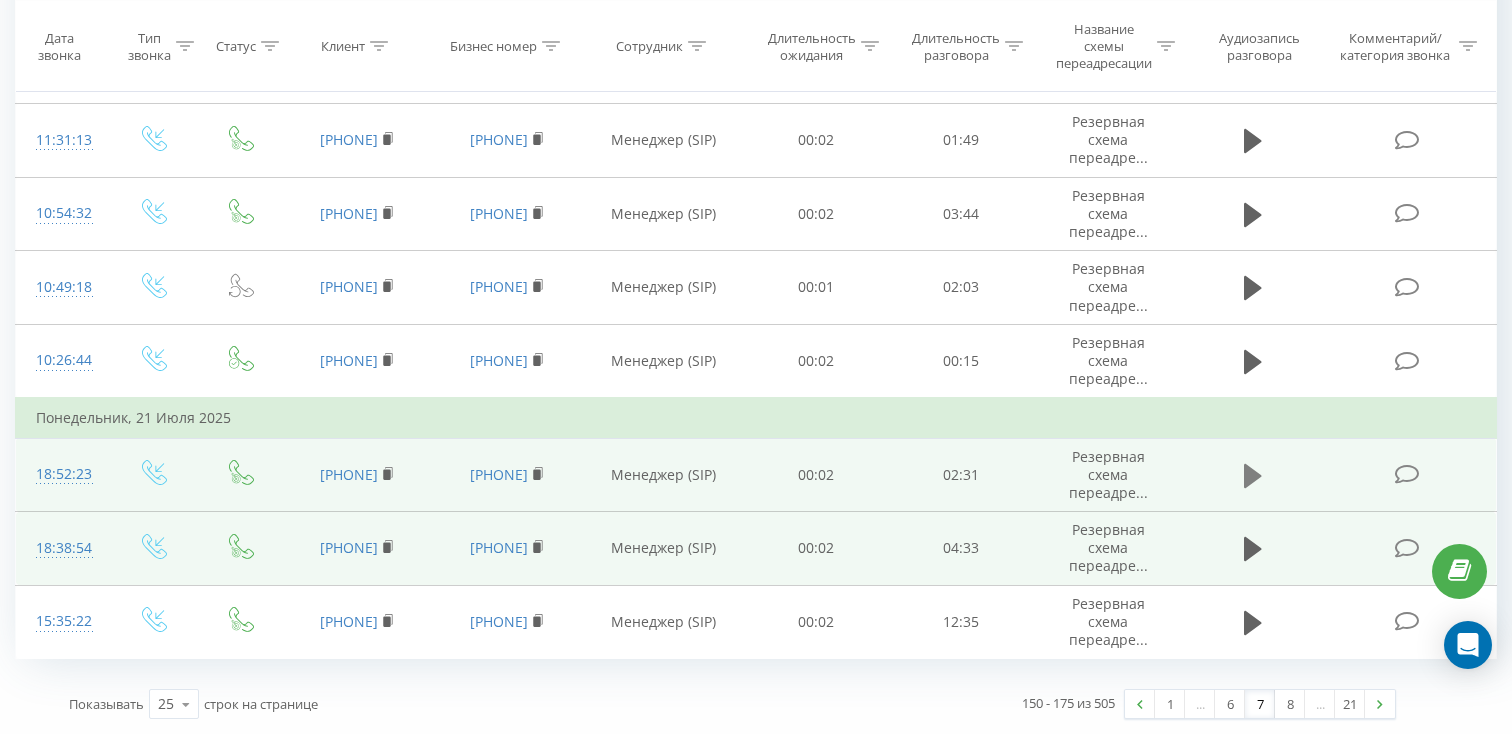 click 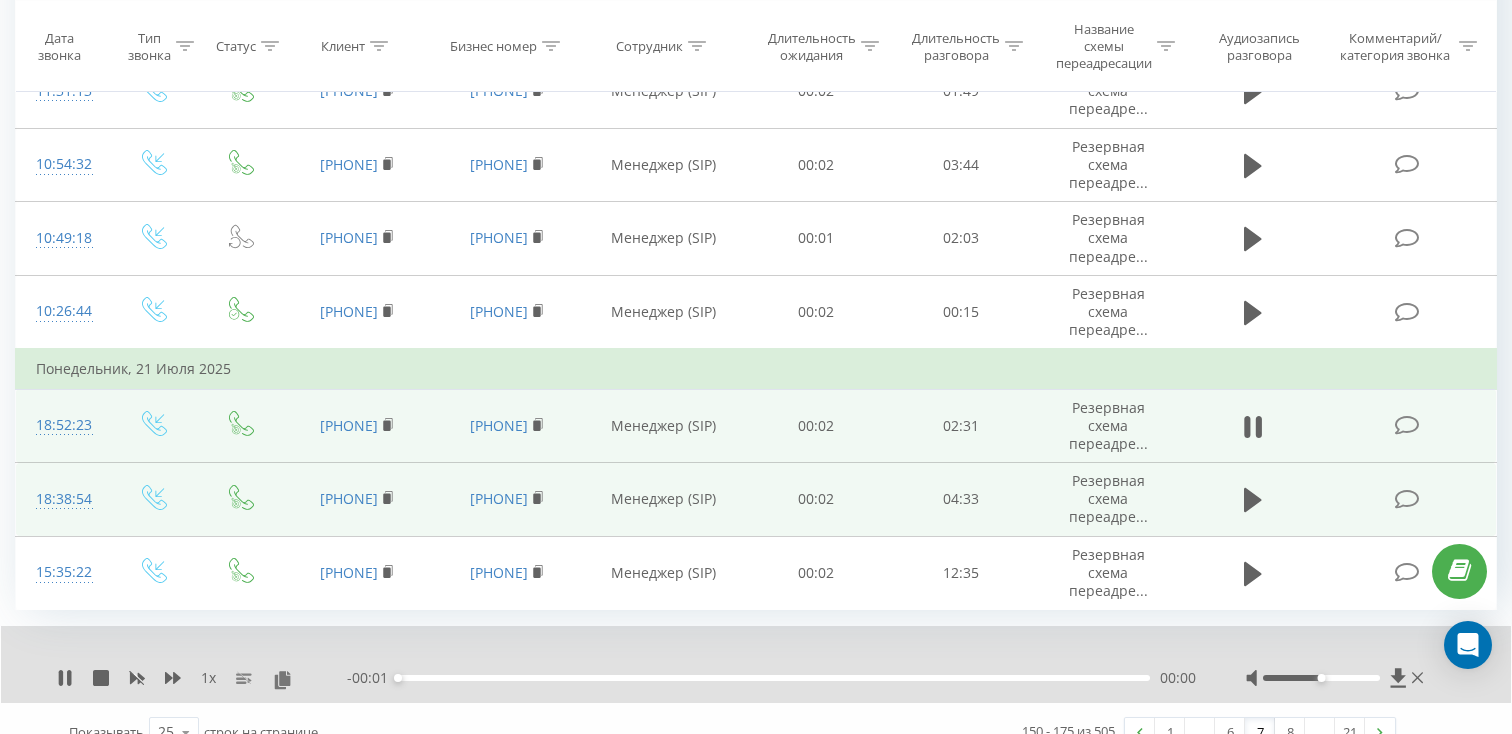 scroll, scrollTop: 1577, scrollLeft: 0, axis: vertical 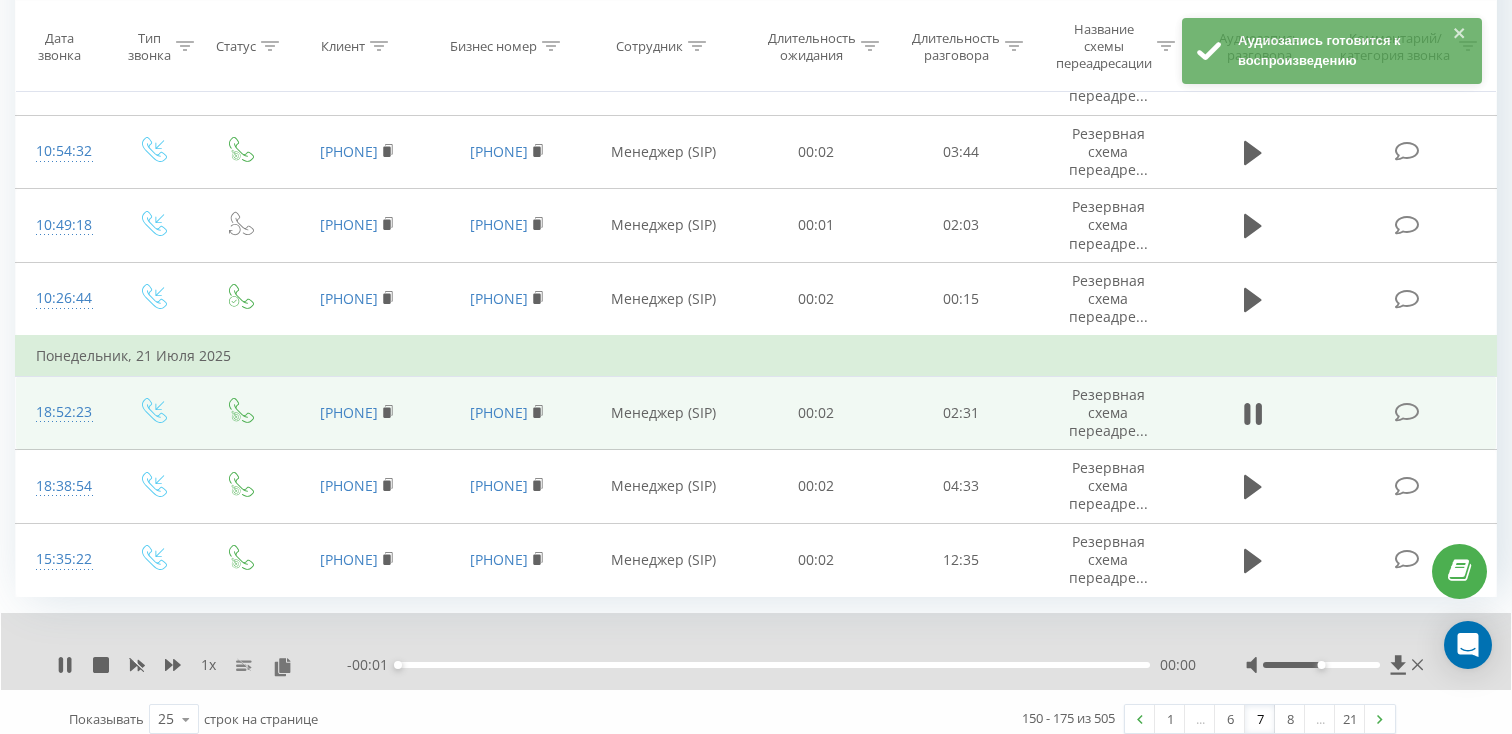 click on "00:00" at bounding box center (774, 665) 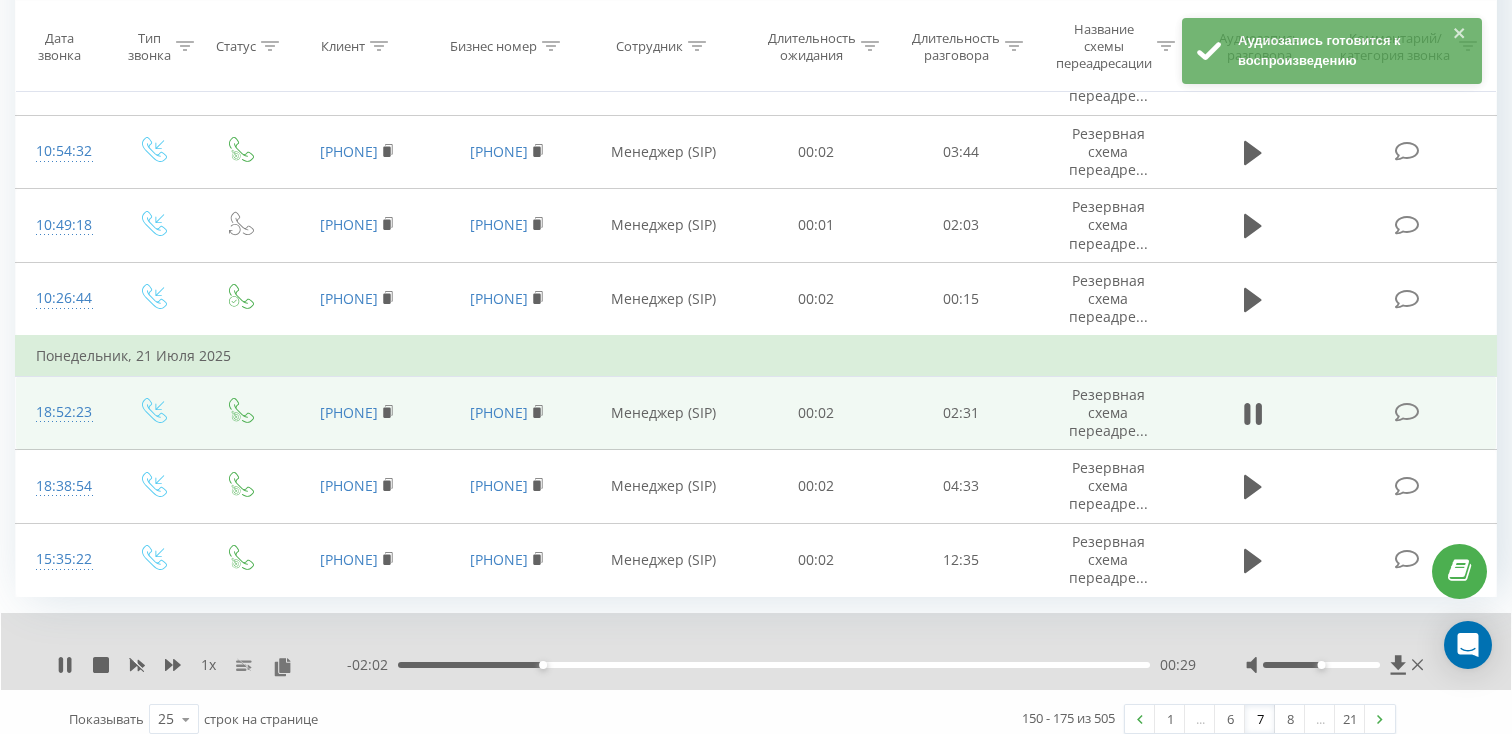 click on "00:29" at bounding box center [774, 665] 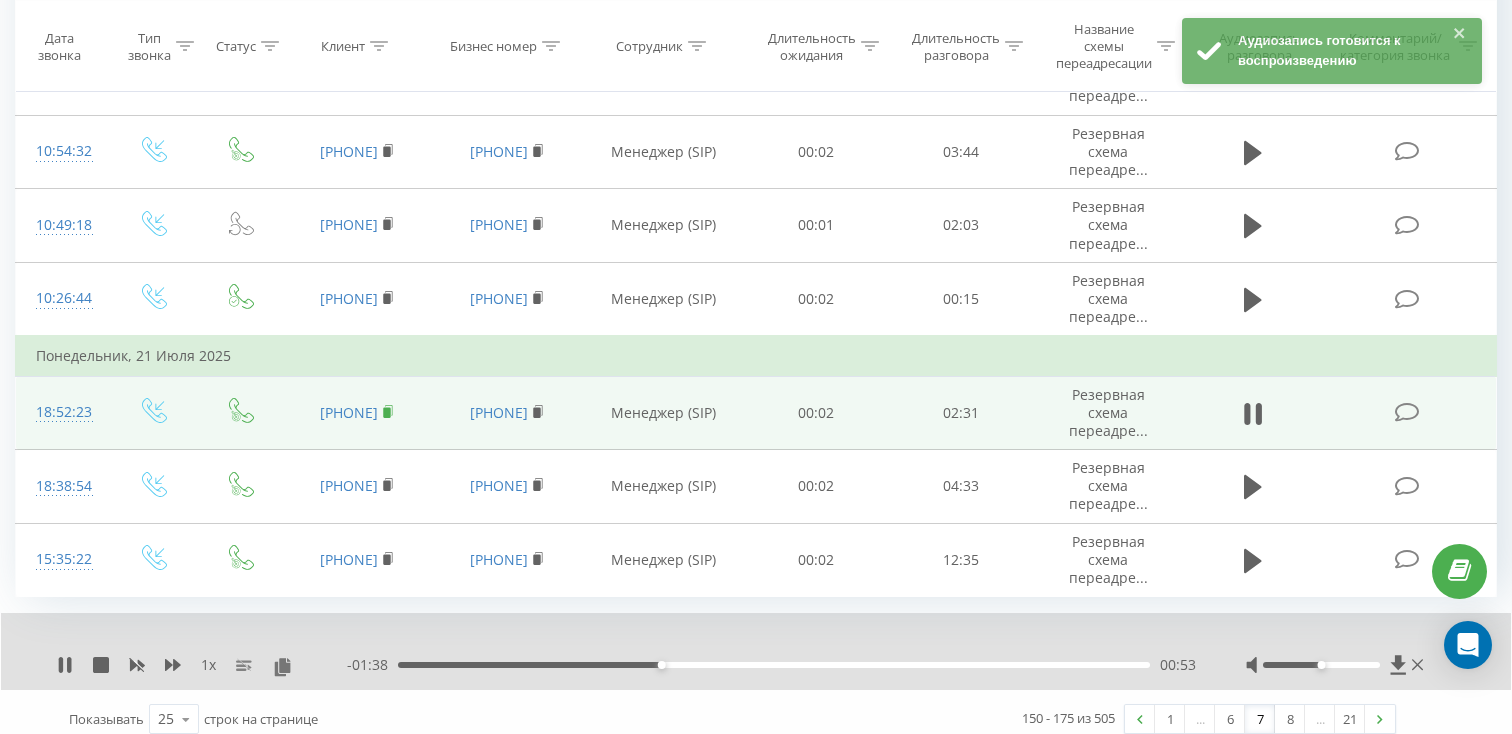 click 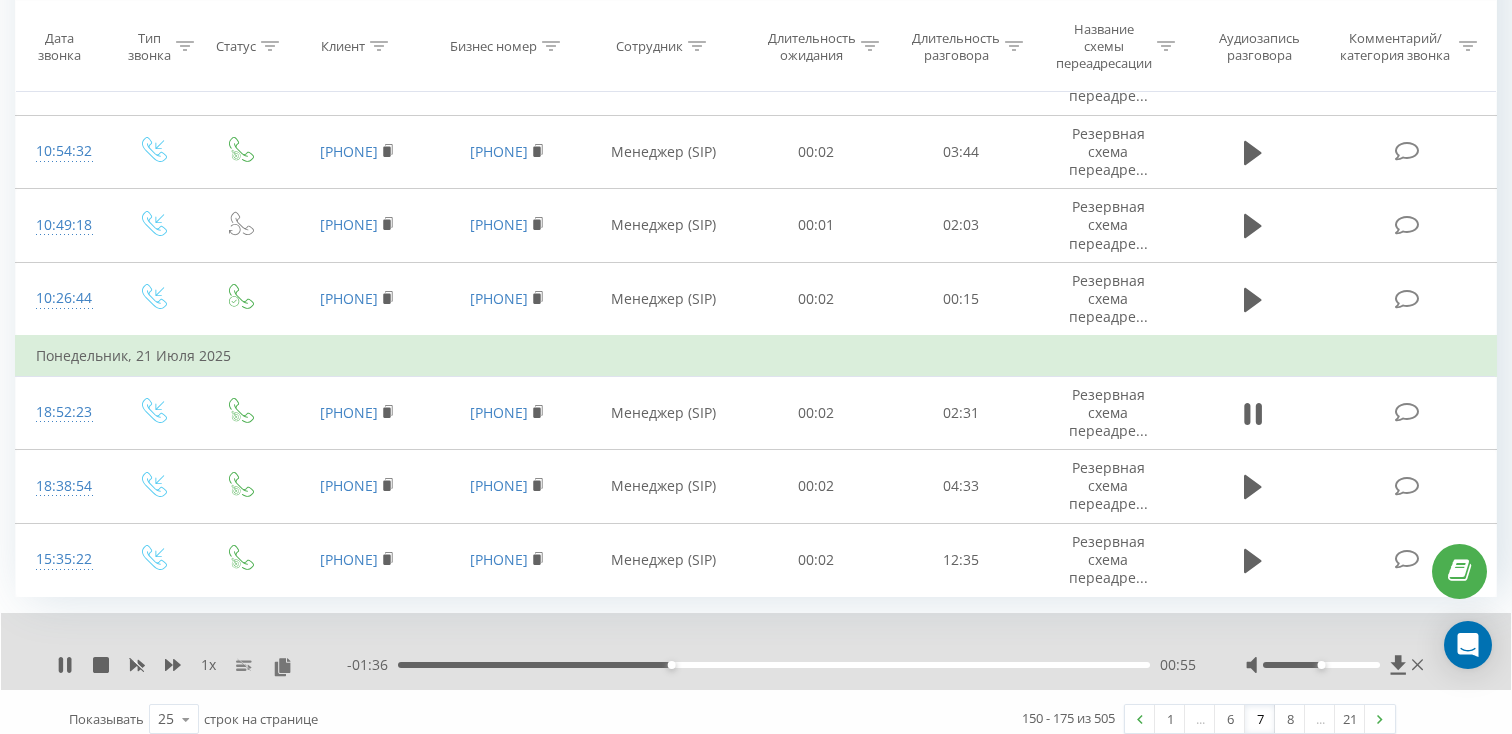 click on "- 01:36 00:55   00:55" at bounding box center (771, 665) 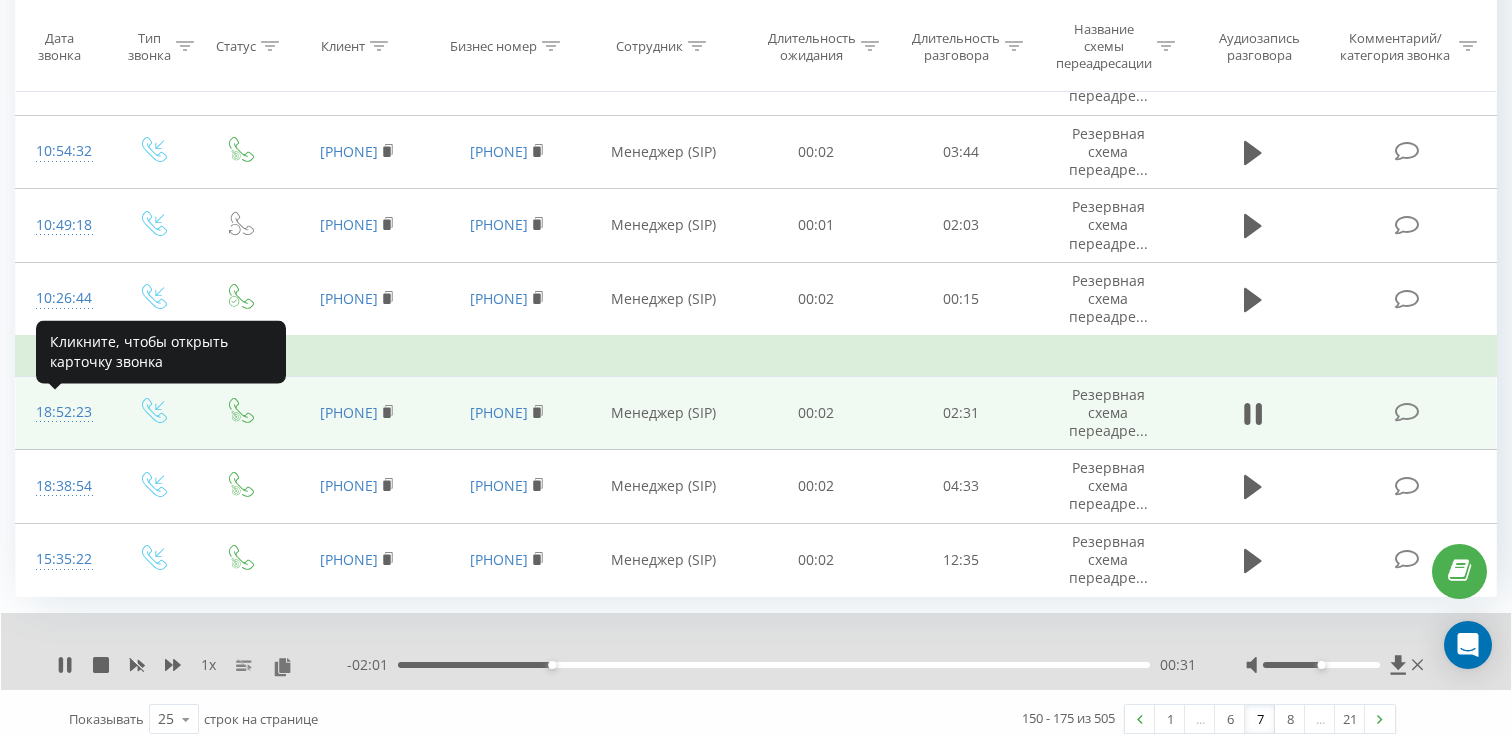 click on "18:52:23" at bounding box center (62, 412) 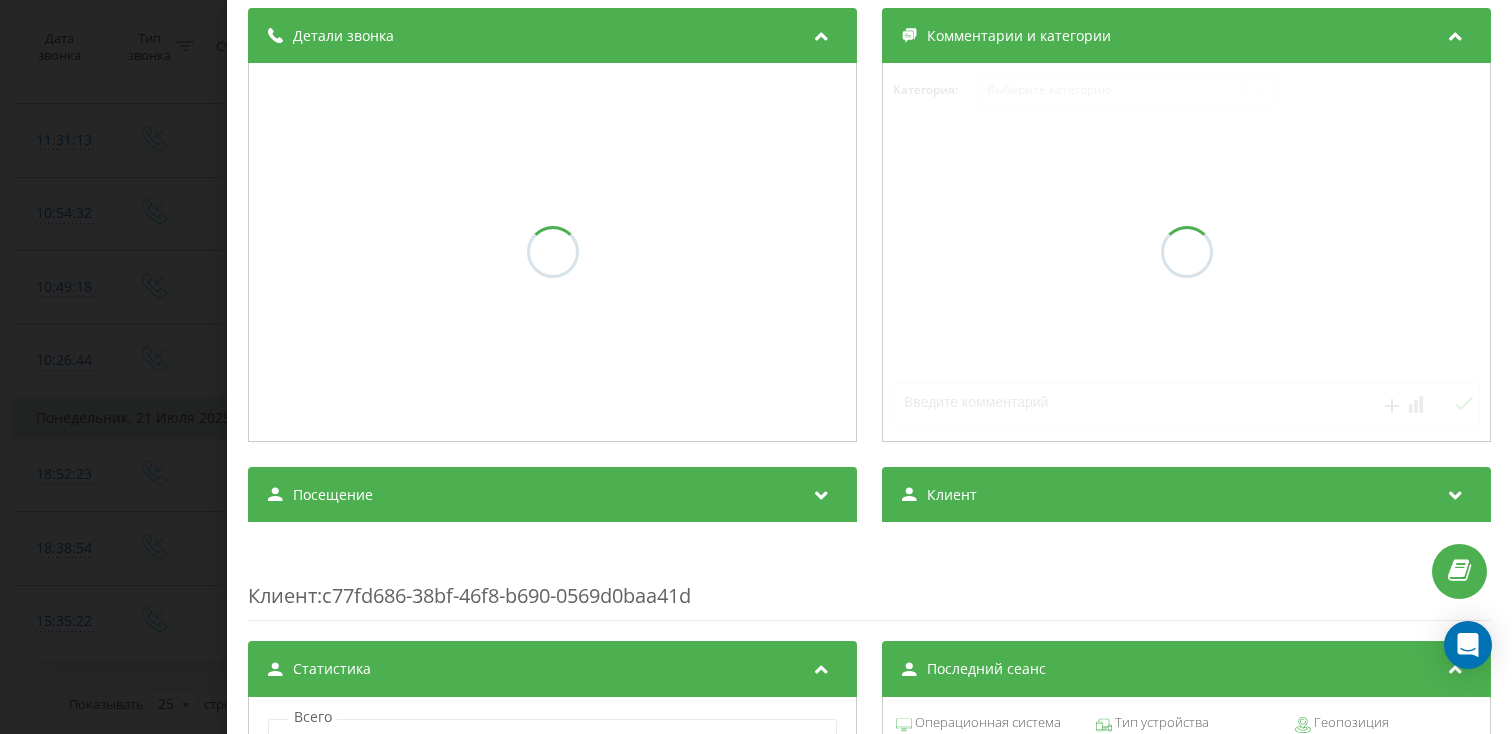 scroll, scrollTop: 235, scrollLeft: 0, axis: vertical 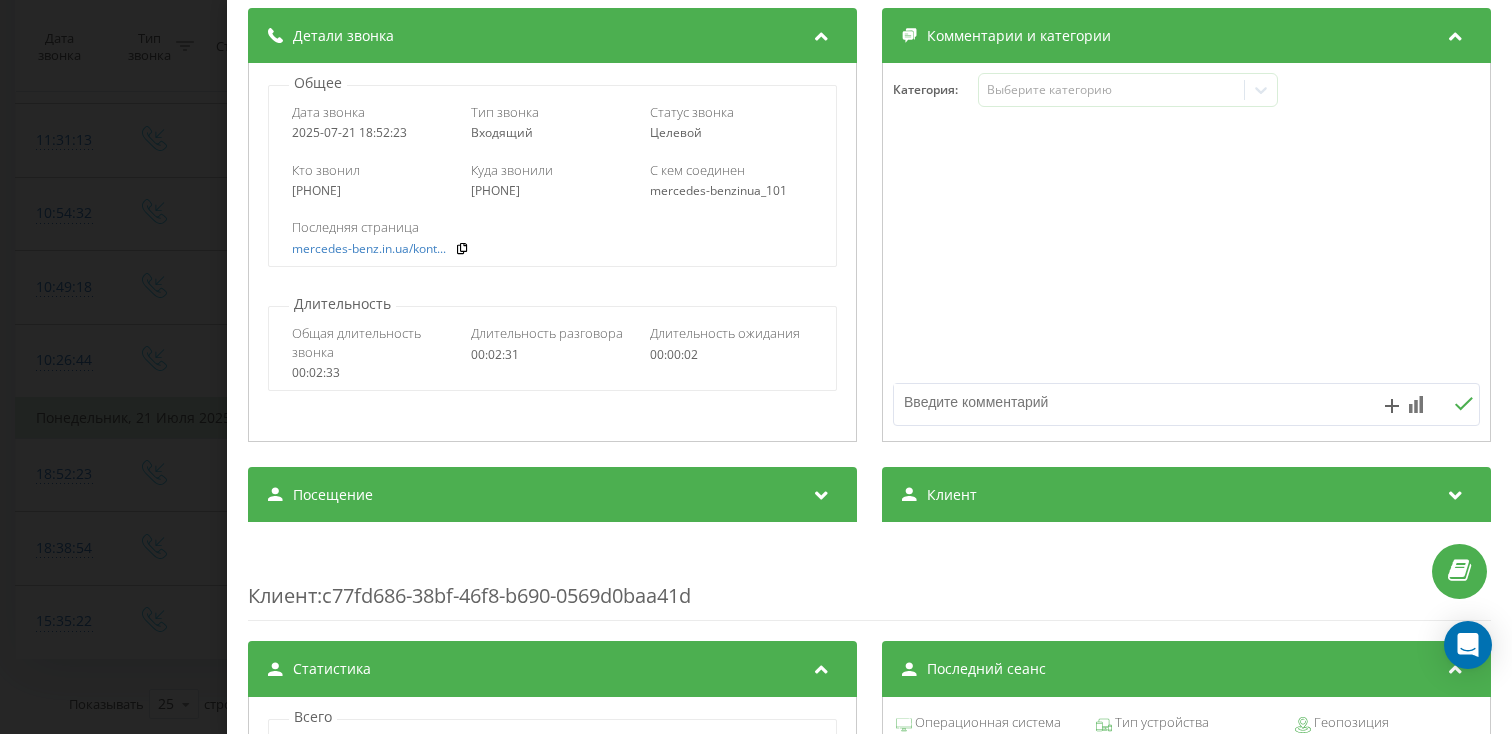 click on "Посещение" at bounding box center [552, 495] 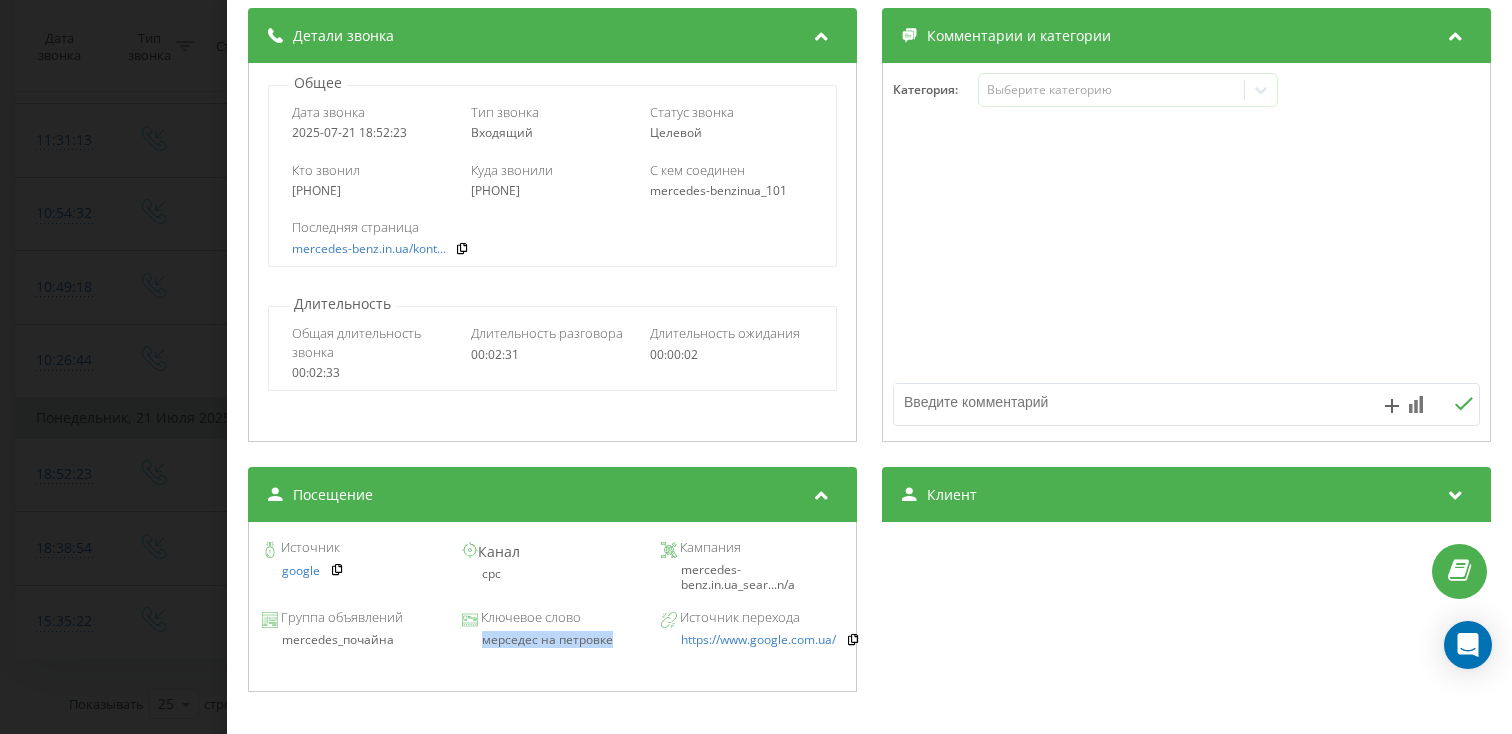 drag, startPoint x: 623, startPoint y: 641, endPoint x: 468, endPoint y: 640, distance: 155.00322 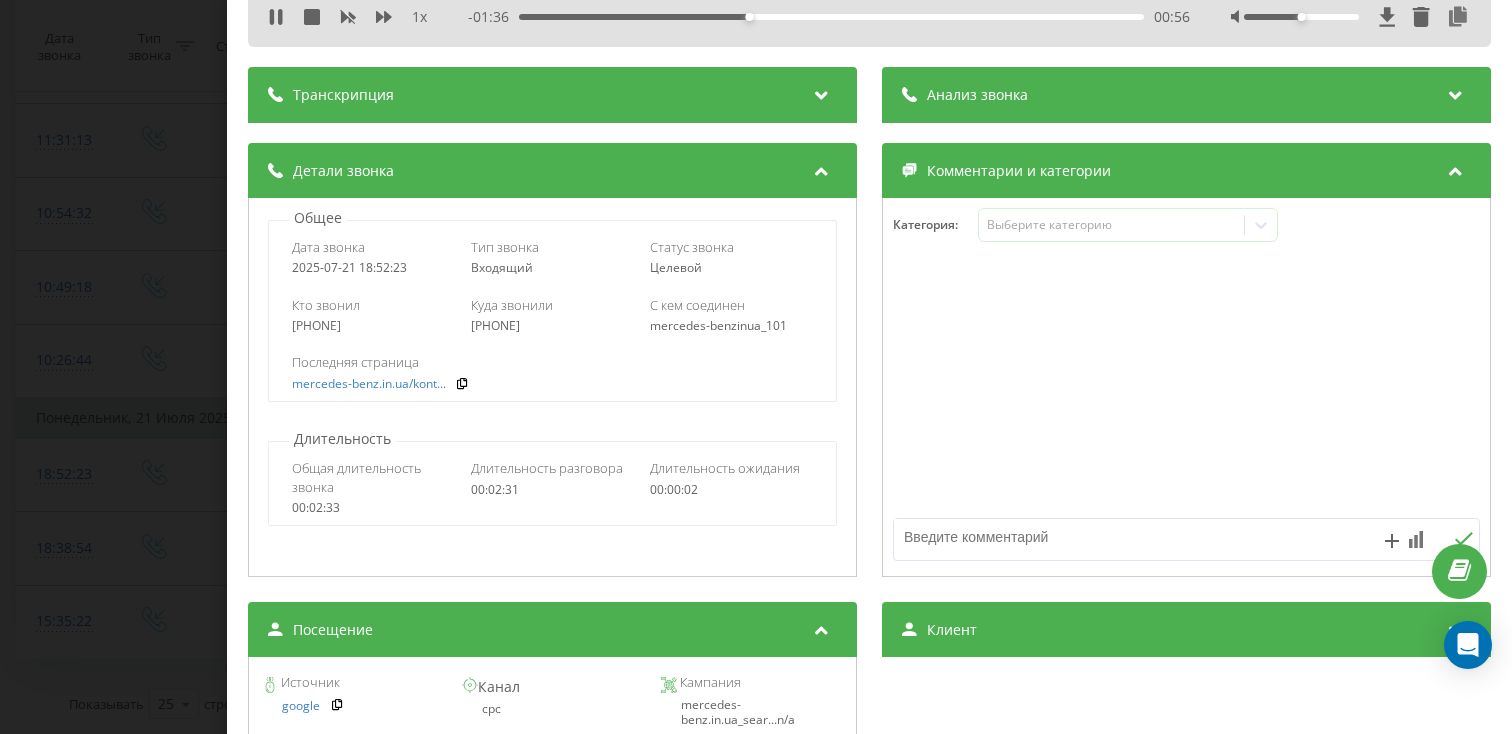 scroll, scrollTop: 0, scrollLeft: 0, axis: both 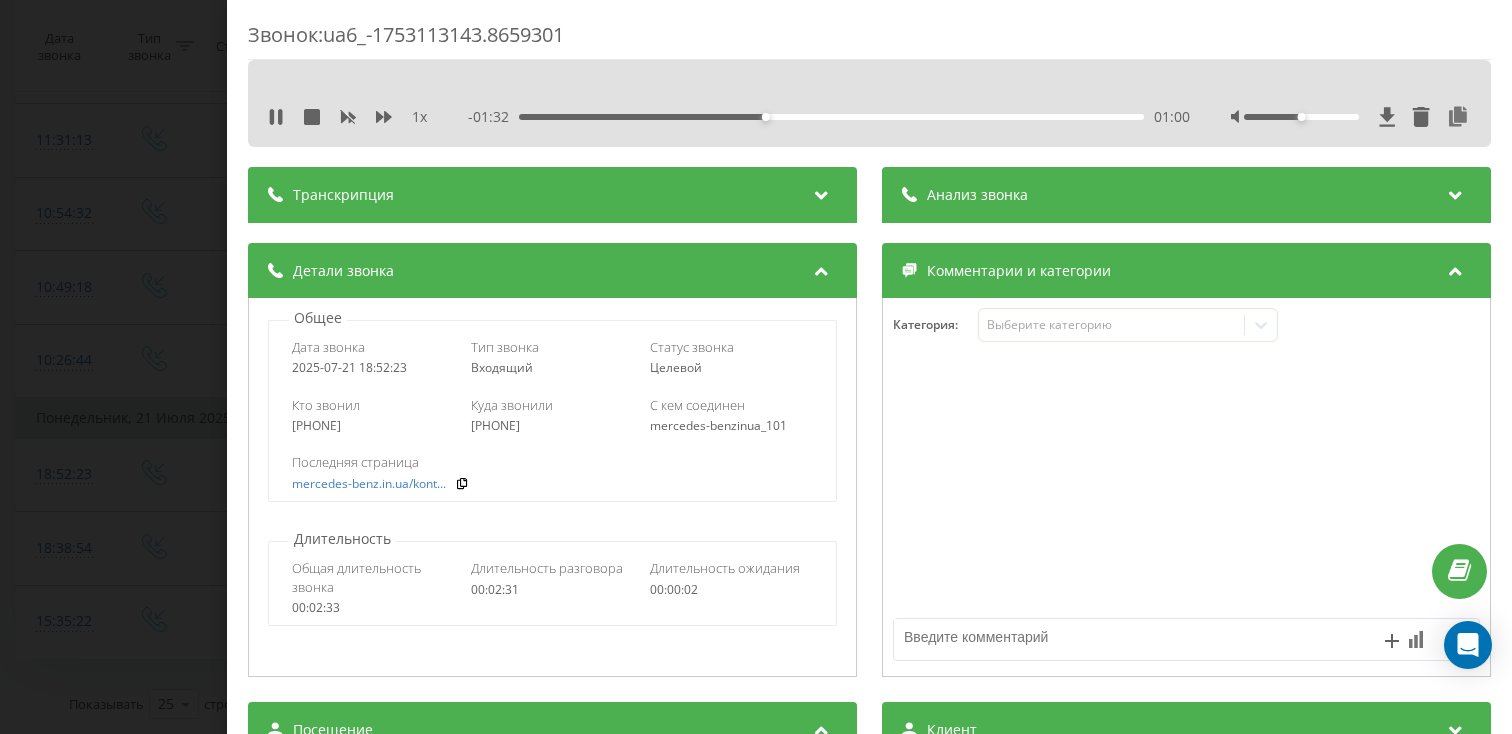 click on "Звонок :  ua6_-1753113143.8659301   1 x  - 01:32 01:00   01:00   Транскрипция Для анализа AI будущих звонков  настройте и активируйте профиль на странице . Если профиль уже есть и звонок соответствует его условиям, обновите страницу через 10 минут – AI анализирует текущий звонок. Анализ звонка Для анализа AI будущих звонков  настройте и активируйте профиль на странице . Если профиль уже есть и звонок соответствует его условиям, обновите страницу через 10 минут – AI анализирует текущий звонок. Детали звонка Общее Дата звонка 2025-07-21 18:52:23 Тип звонка Входящий Статус звонка Целевой [PHONE]" at bounding box center (756, 367) 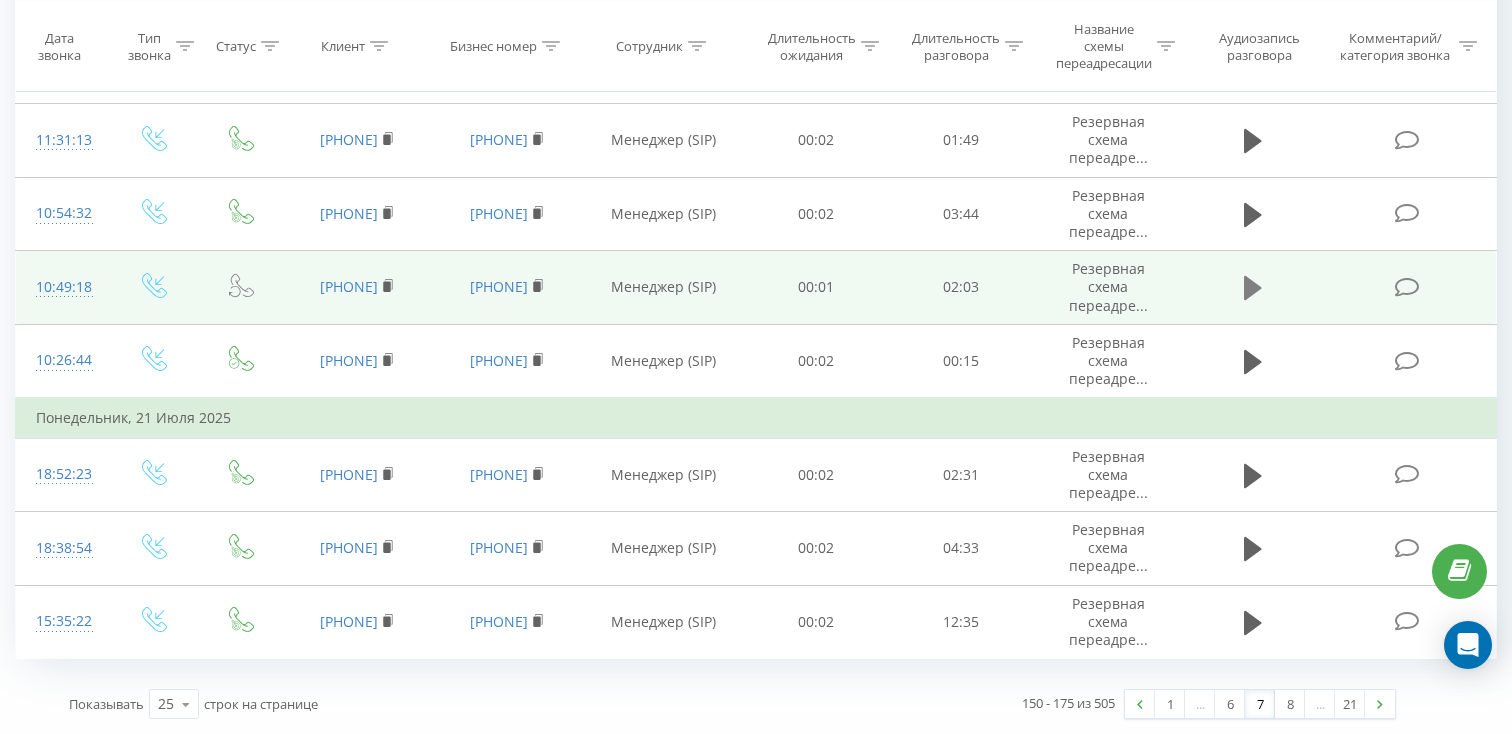 click 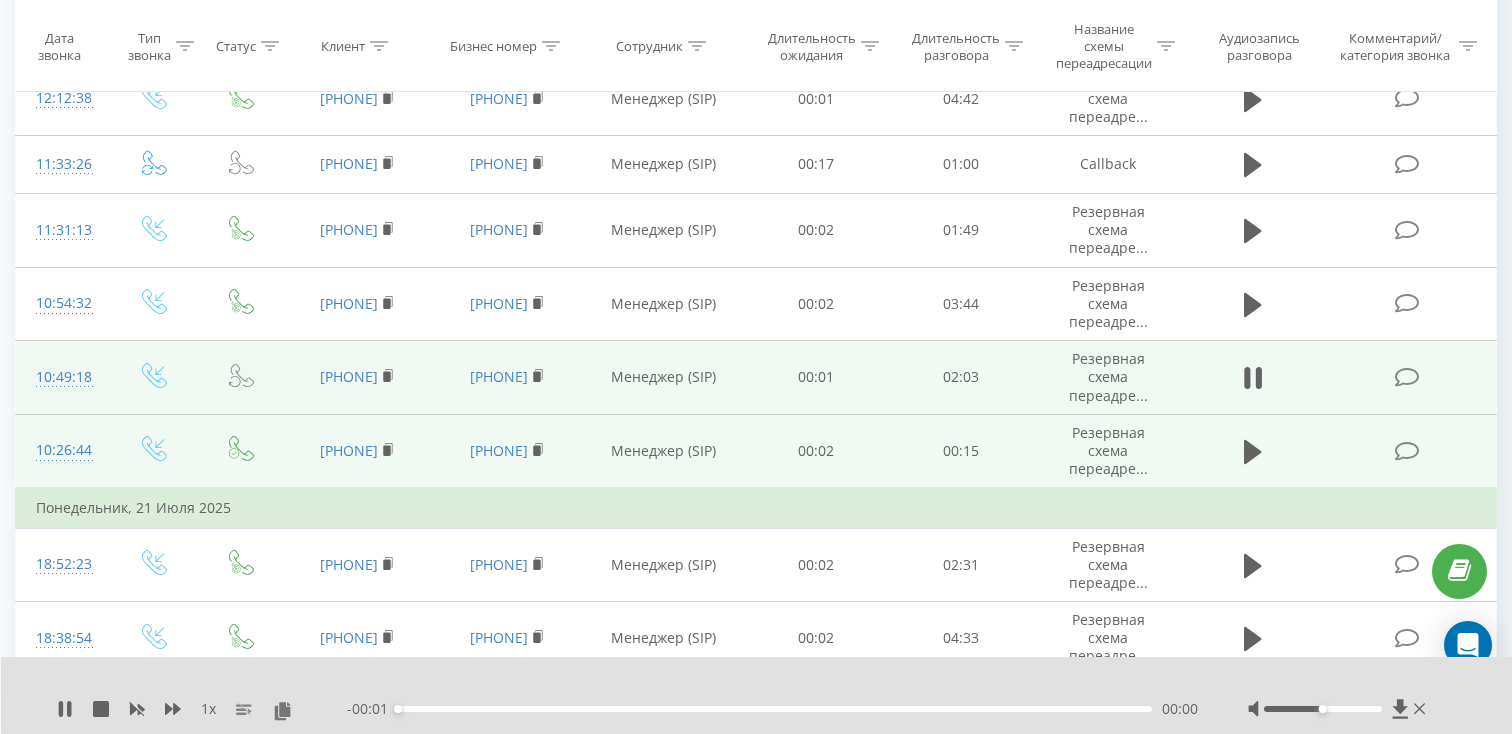 scroll, scrollTop: 1423, scrollLeft: 0, axis: vertical 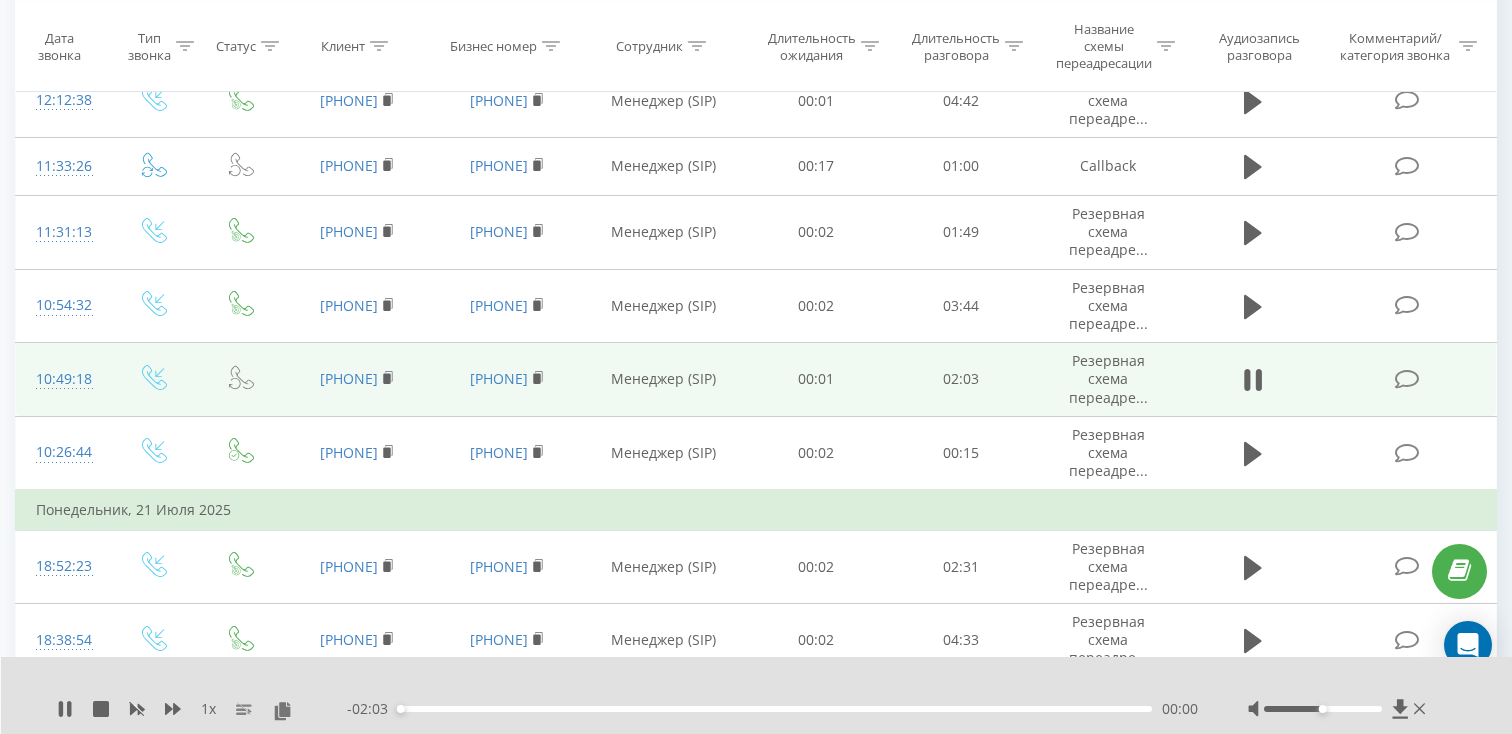 click on "00:00" at bounding box center (775, 709) 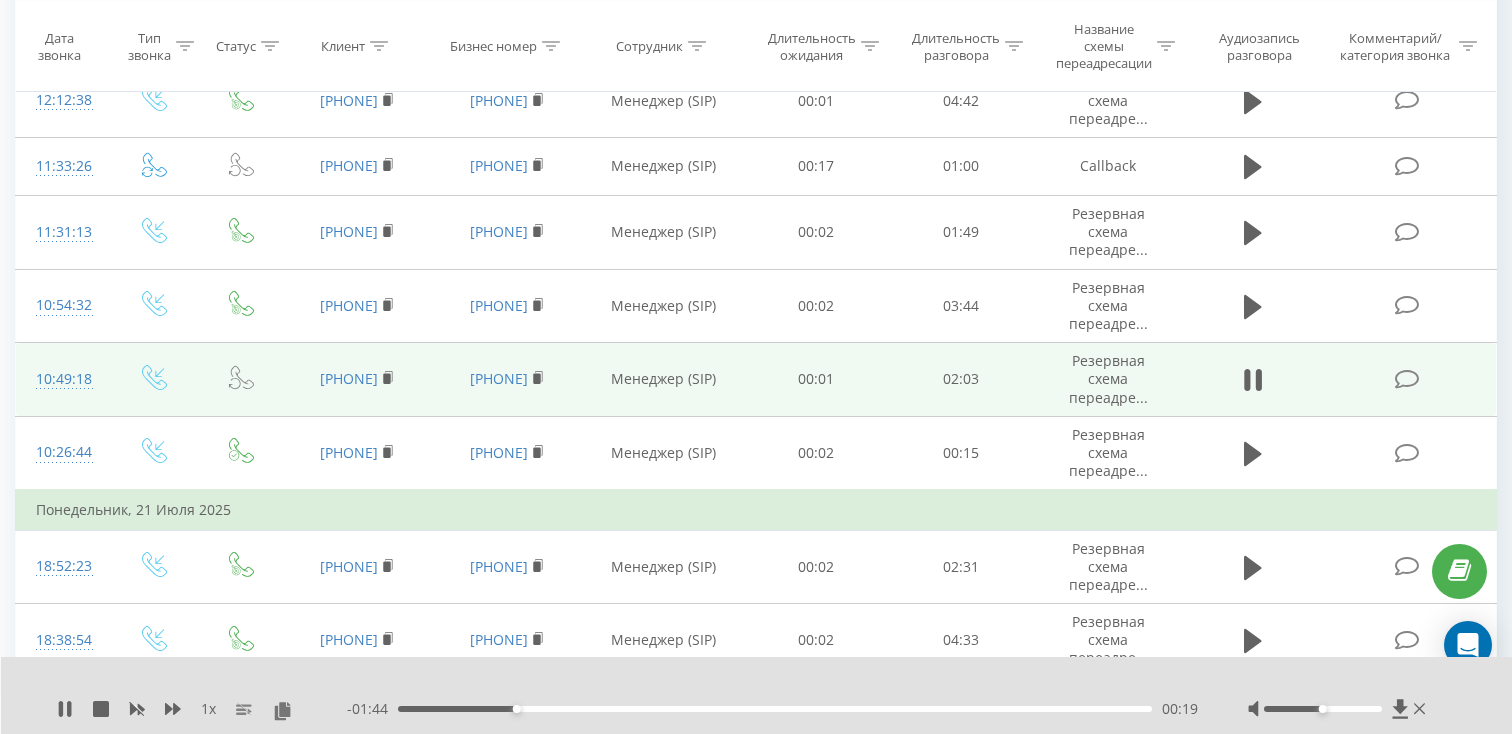 click on "00:19" at bounding box center (775, 709) 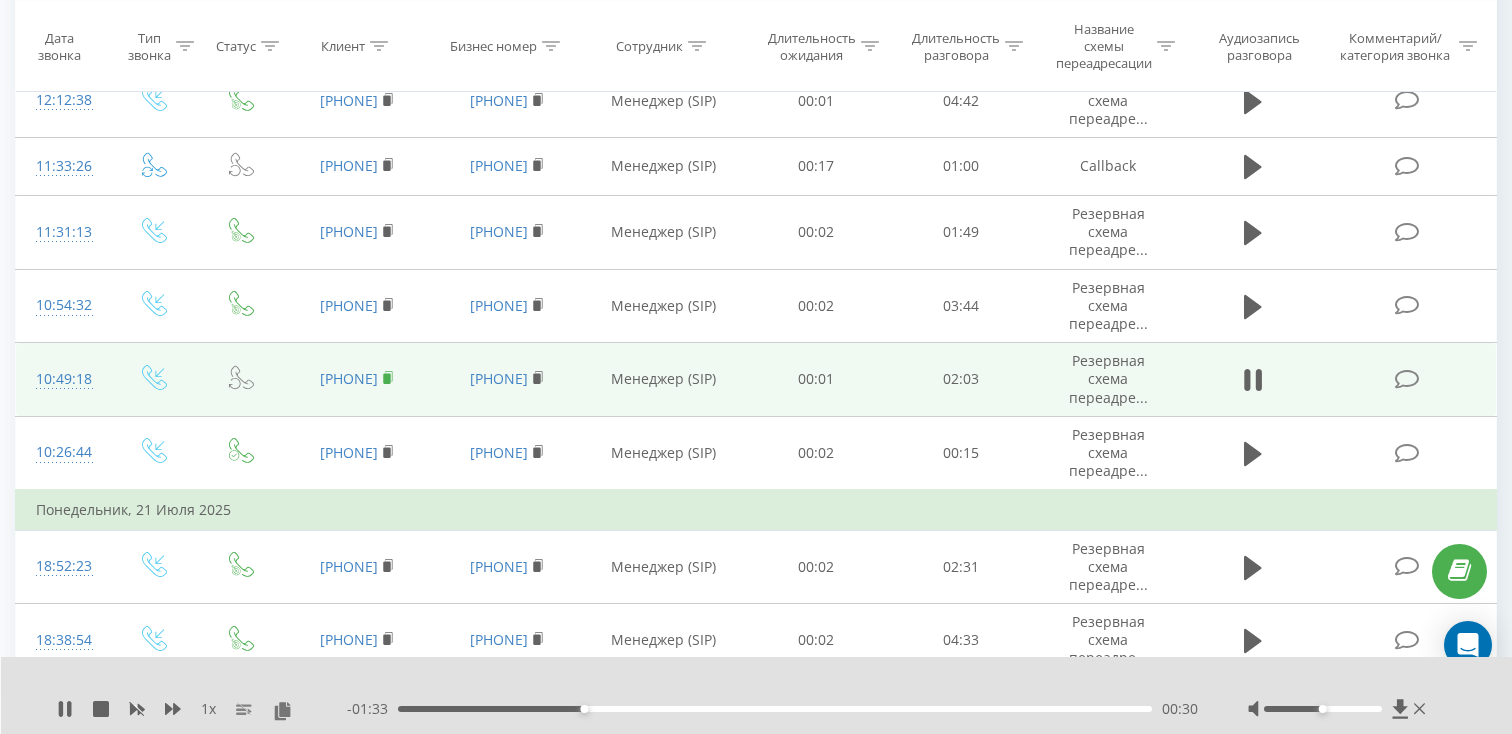 click 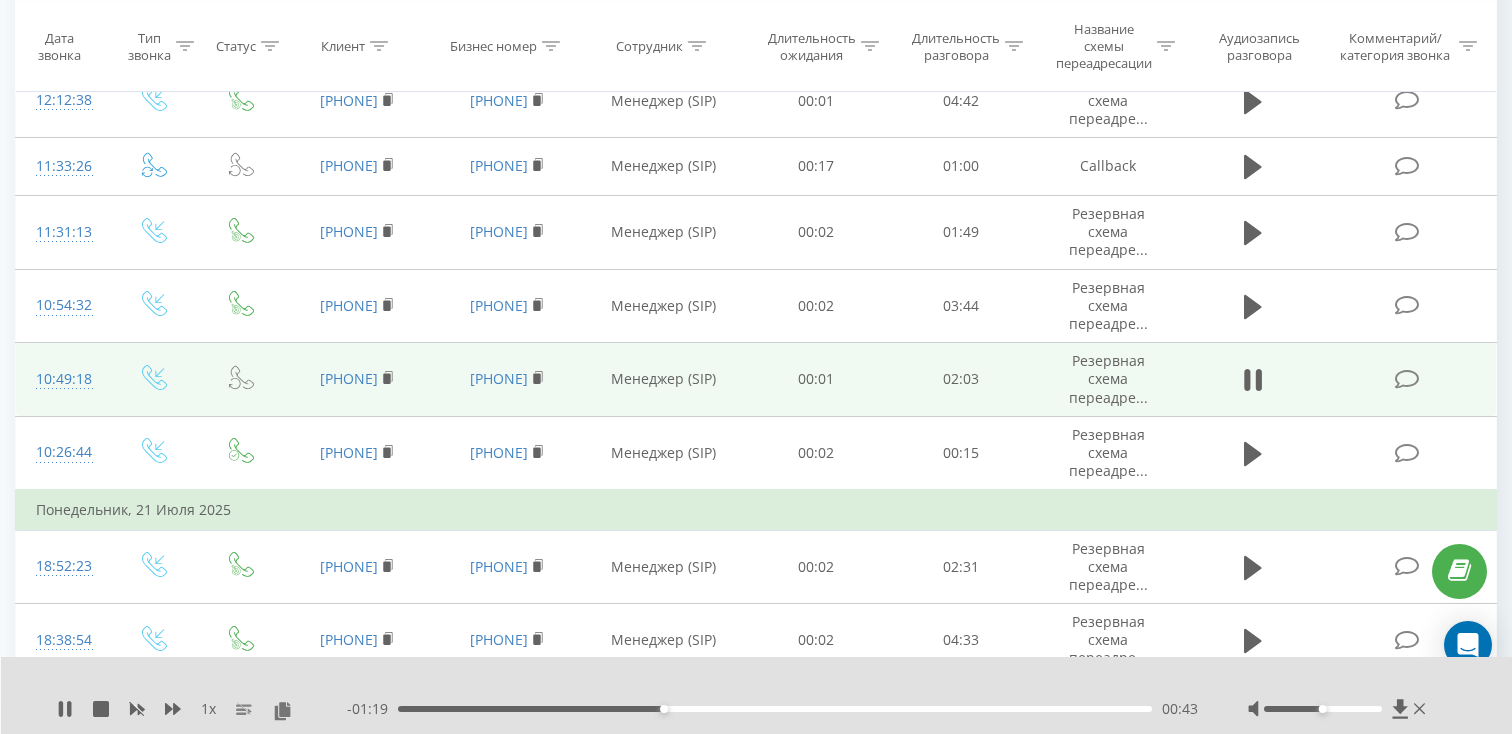 click on "10:49:18" at bounding box center (62, 379) 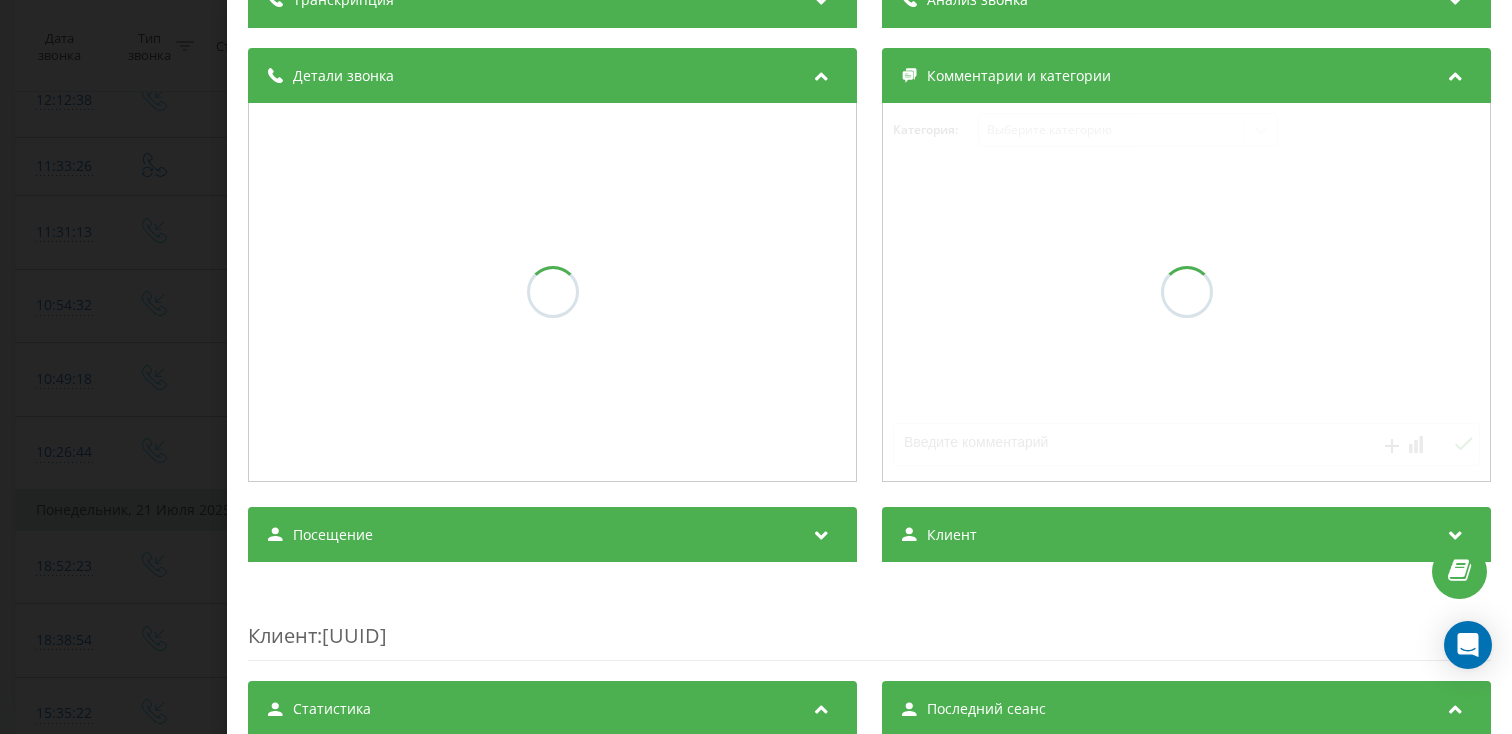 scroll, scrollTop: 195, scrollLeft: 0, axis: vertical 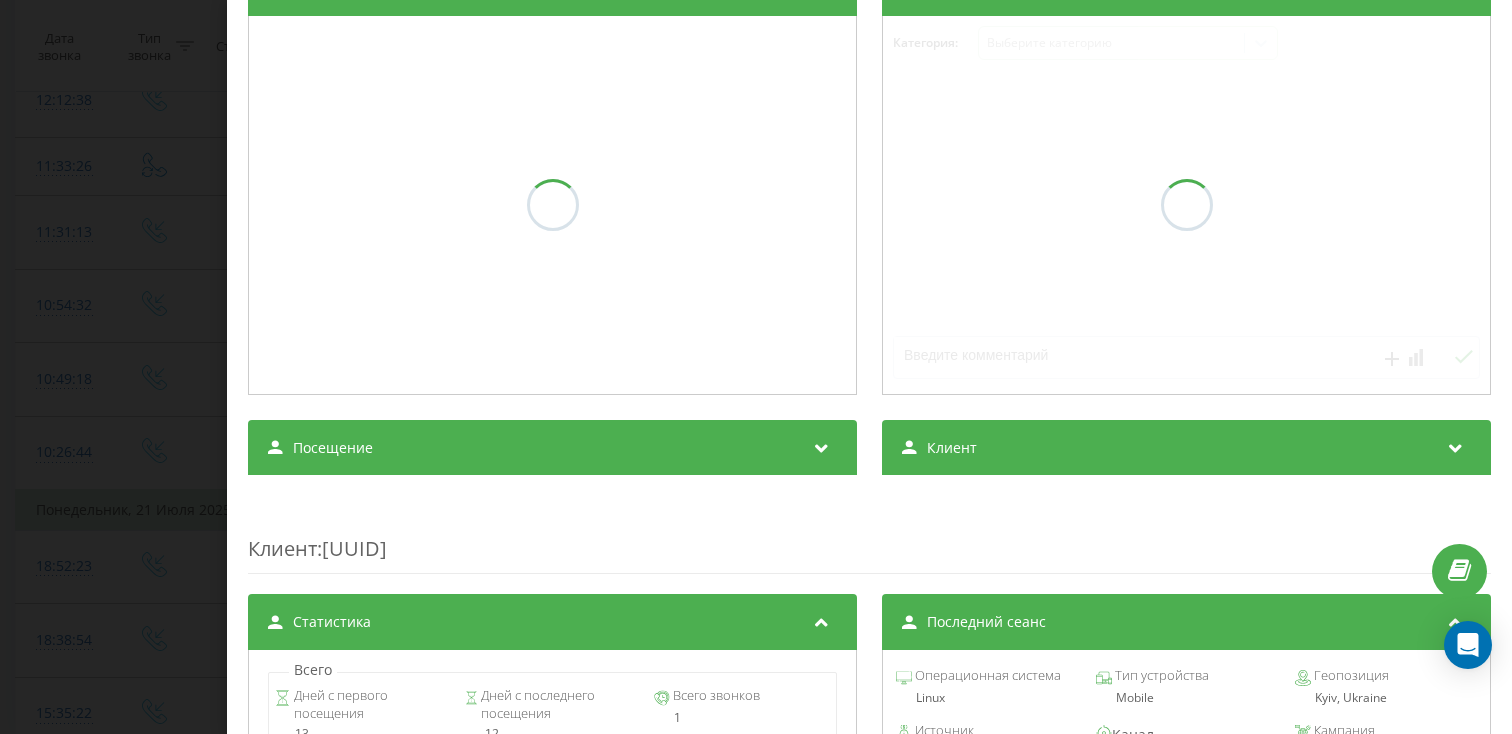 click on "Посещение" at bounding box center (552, 448) 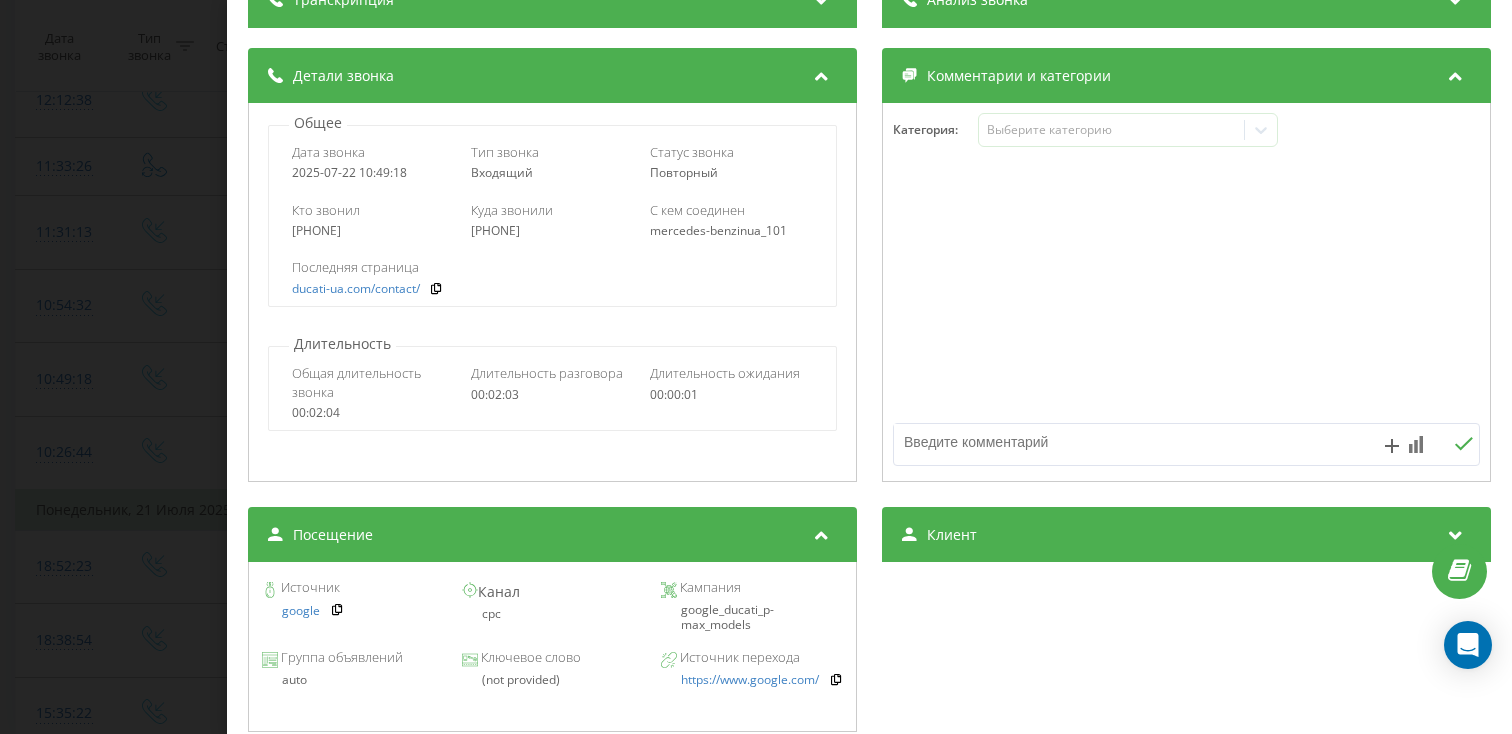 click on "Звонок :  ua0_-1753170558.8960577   1 x  - 01:09 00:54   00:54   Транскрипция Для анализа AI будущих звонков  настройте и активируйте профиль на странице . Если профиль уже есть и звонок соответствует его условиям, обновите страницу через 10 минут – AI анализирует текущий звонок. Анализ звонка Для анализа AI будущих звонков  настройте и активируйте профиль на странице . Если профиль уже есть и звонок соответствует его условиям, обновите страницу через 10 минут – AI анализирует текущий звонок. Детали звонка Общее Дата звонка [DATE] [TIME] Тип звонка Входящий Статус звонка Повторный 00:02:04" at bounding box center [756, 367] 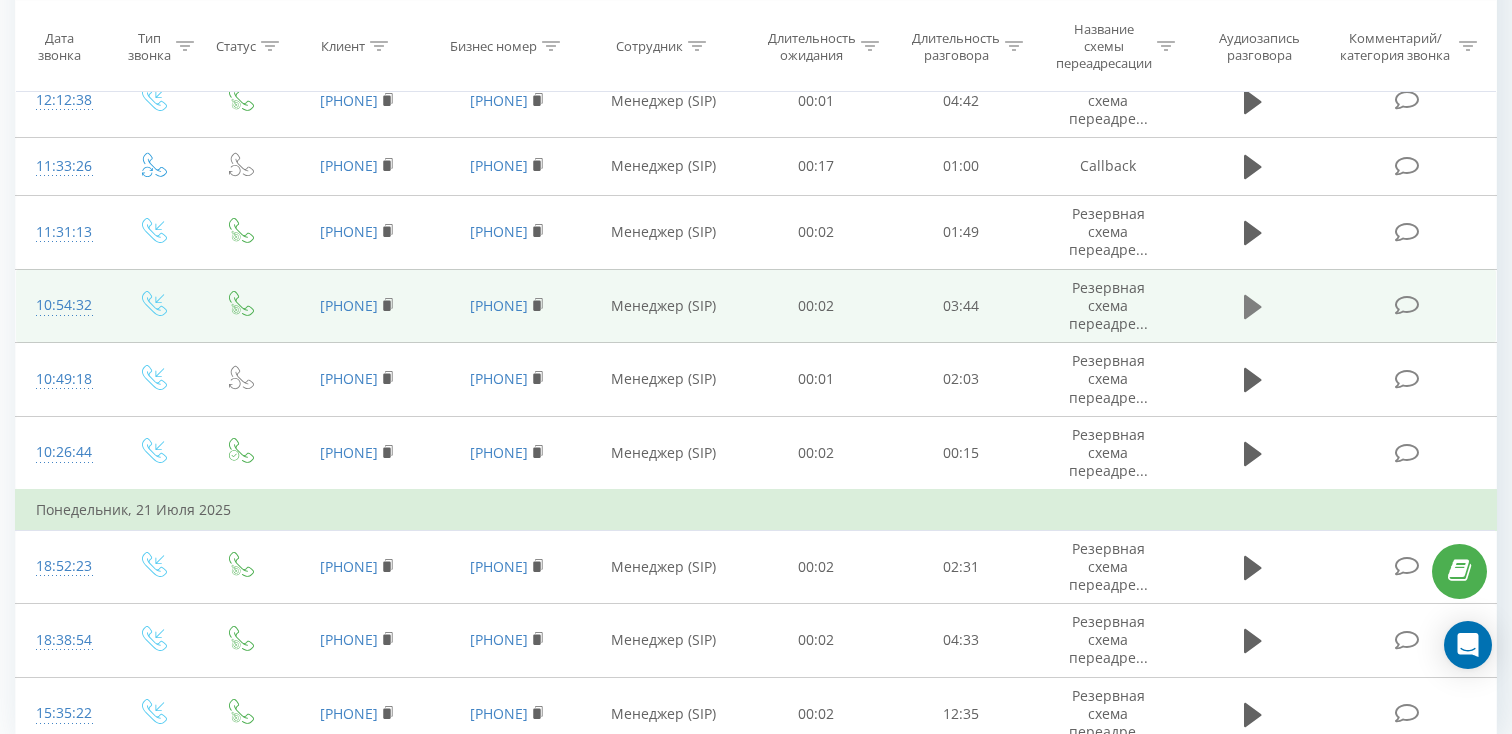 click 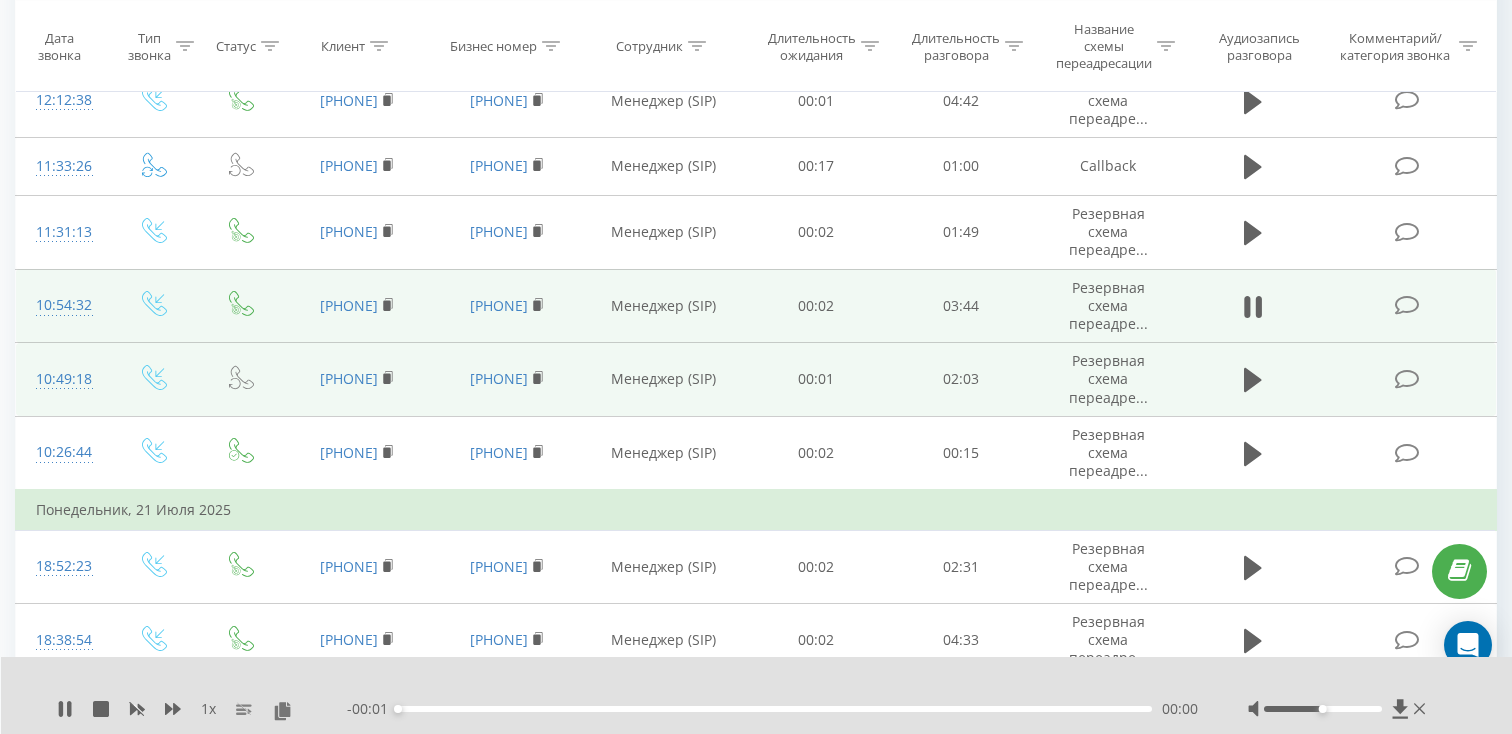 scroll, scrollTop: 1373, scrollLeft: 0, axis: vertical 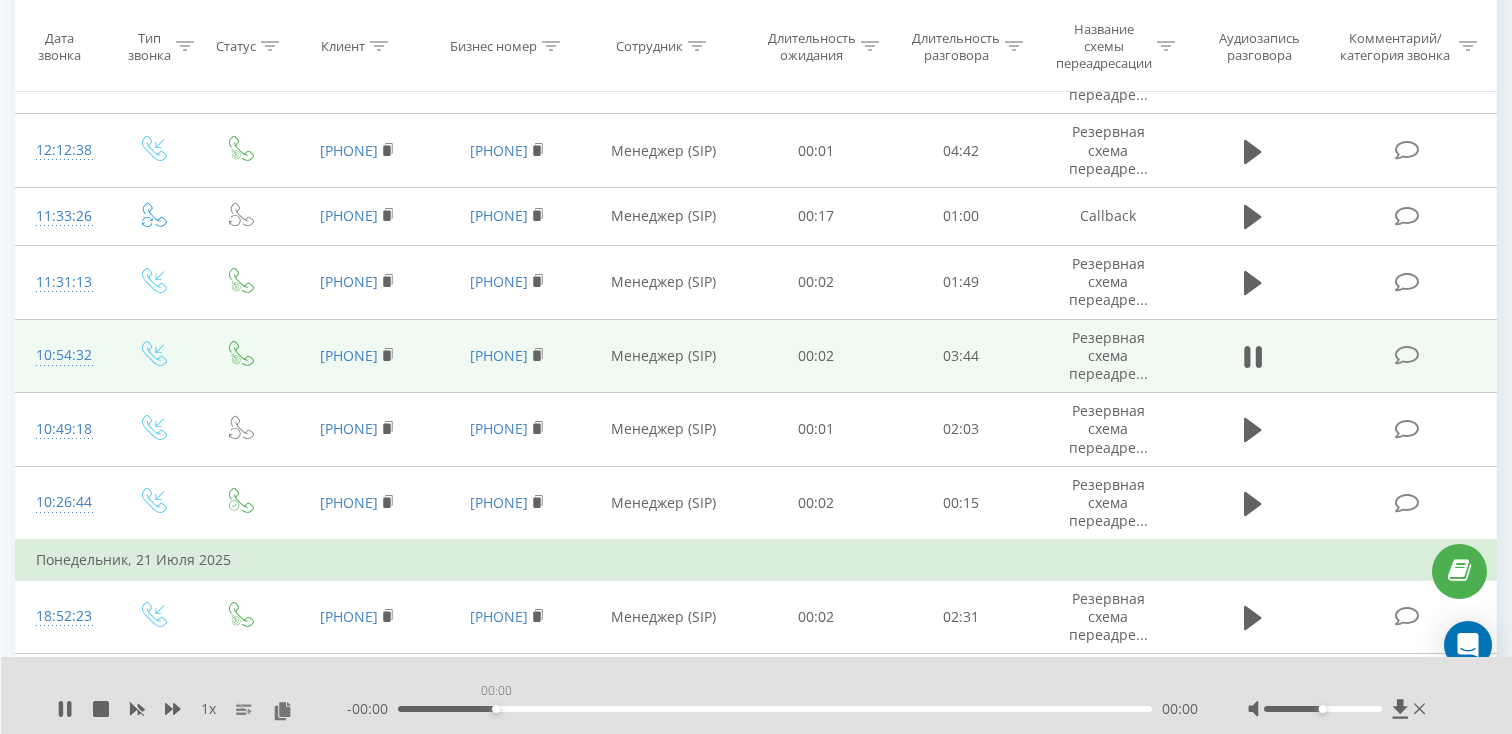 click on "00:00" at bounding box center (775, 709) 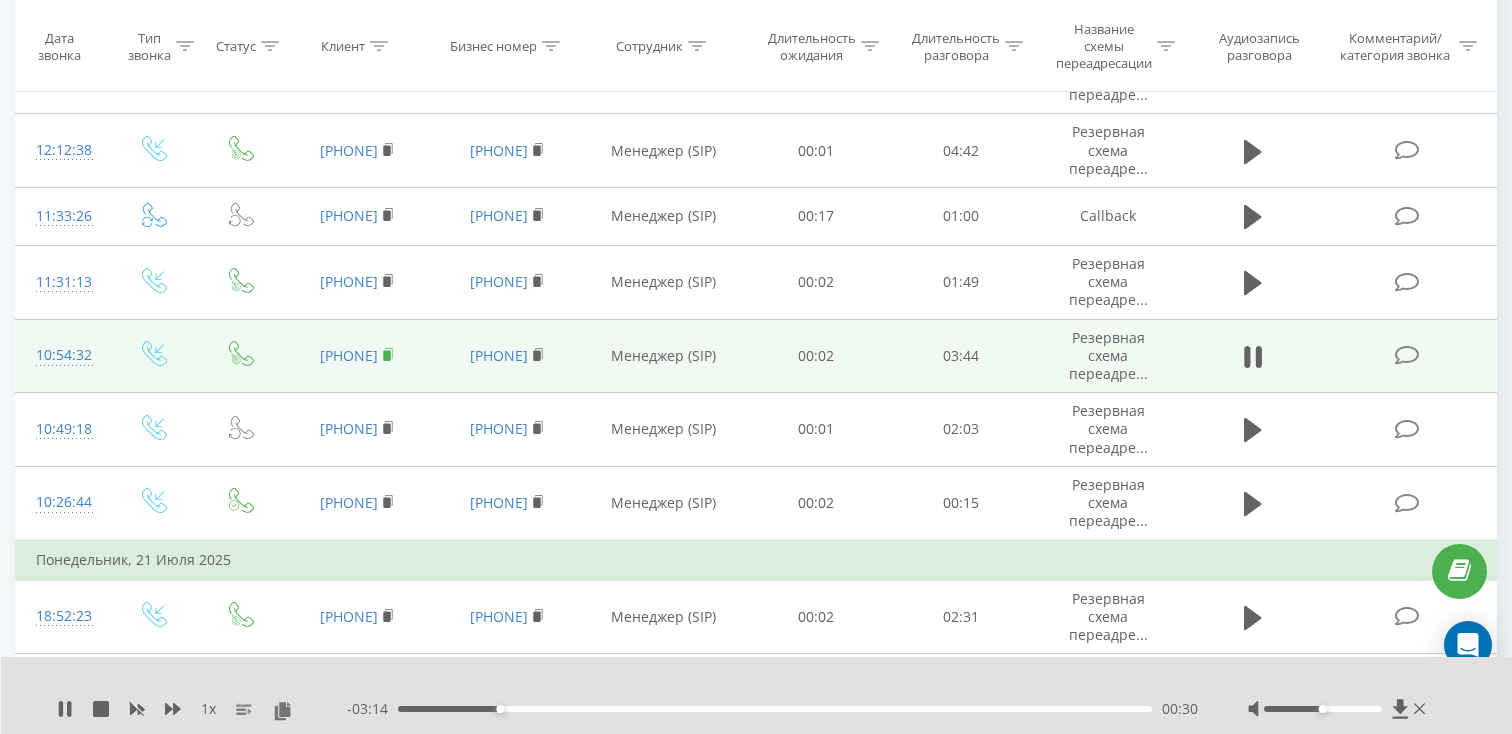 click 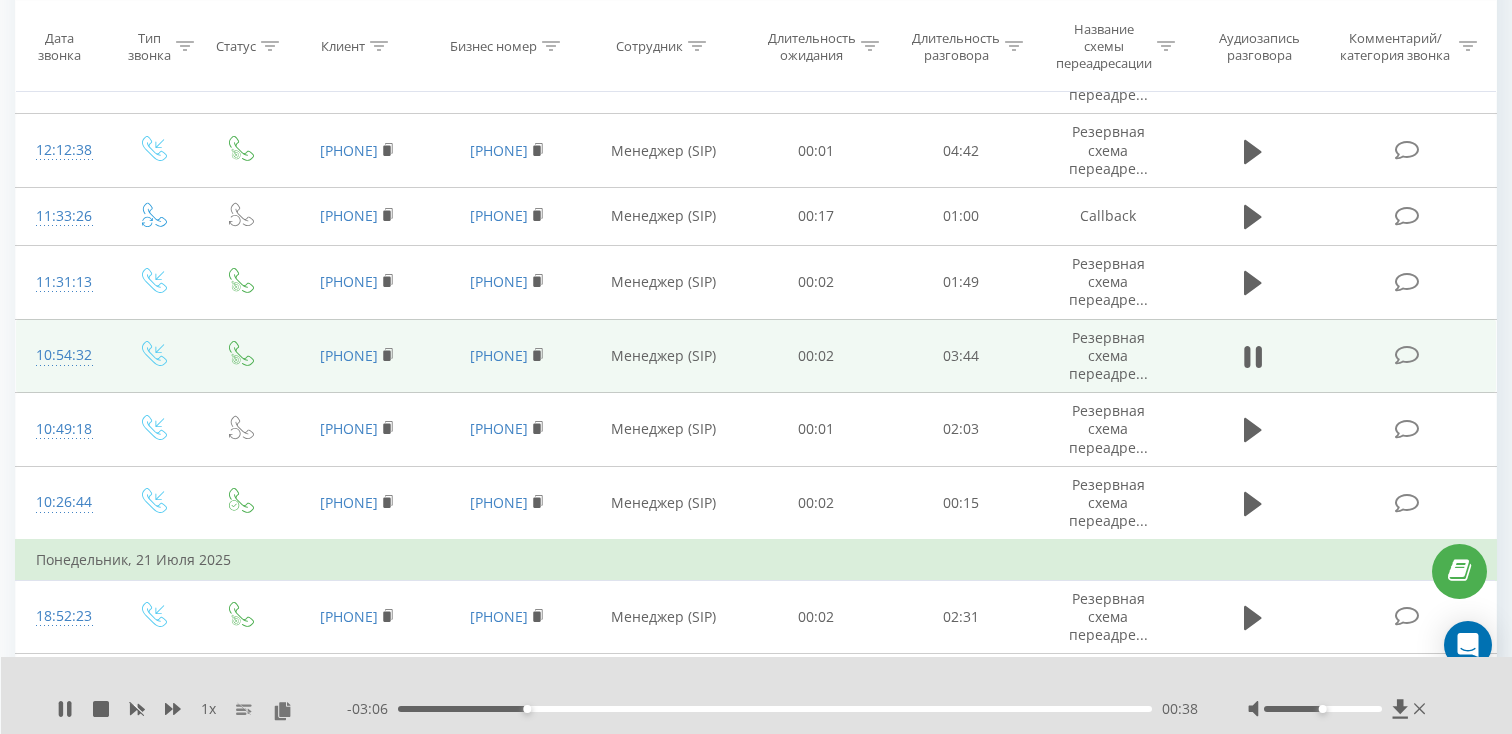 click on "10:54:32" at bounding box center [62, 355] 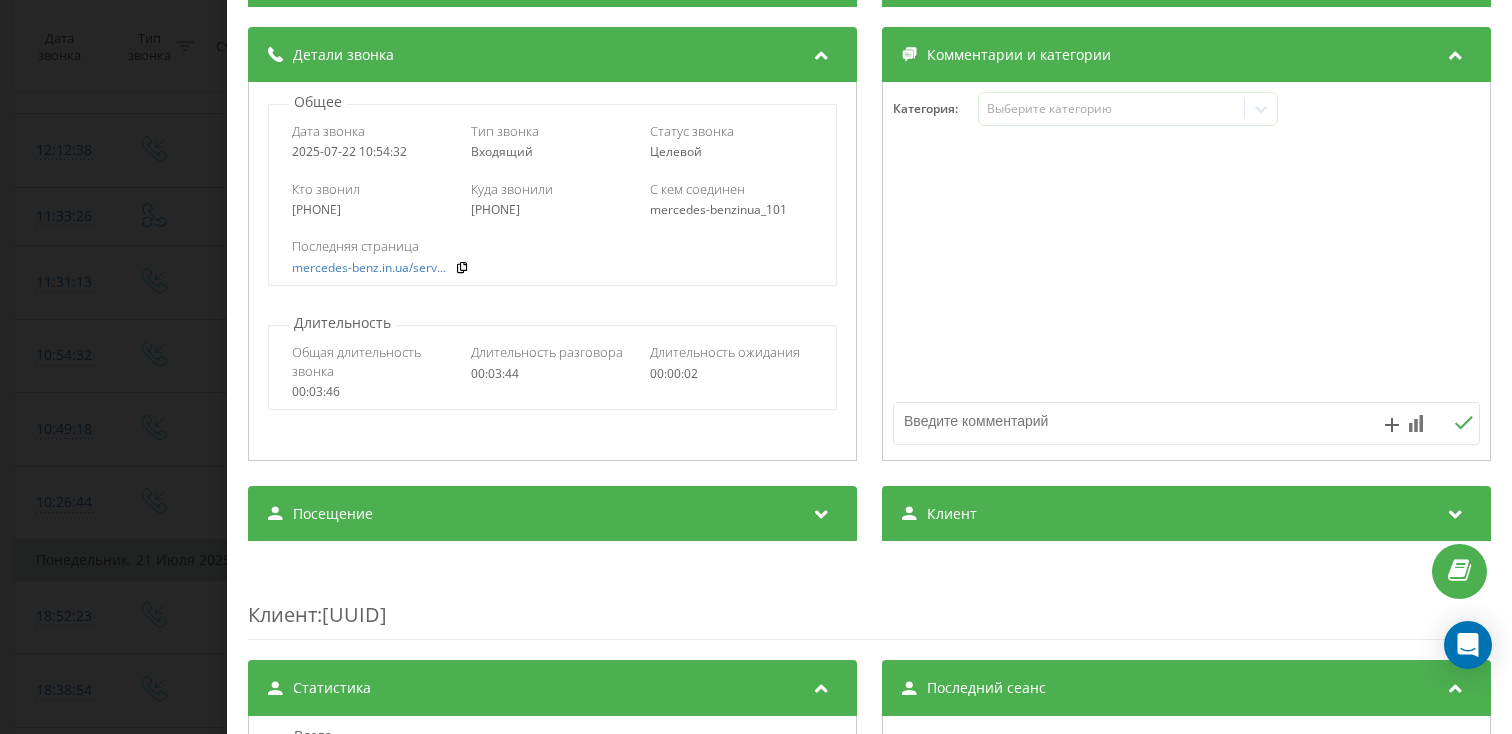 click on "Посещение" at bounding box center [552, 514] 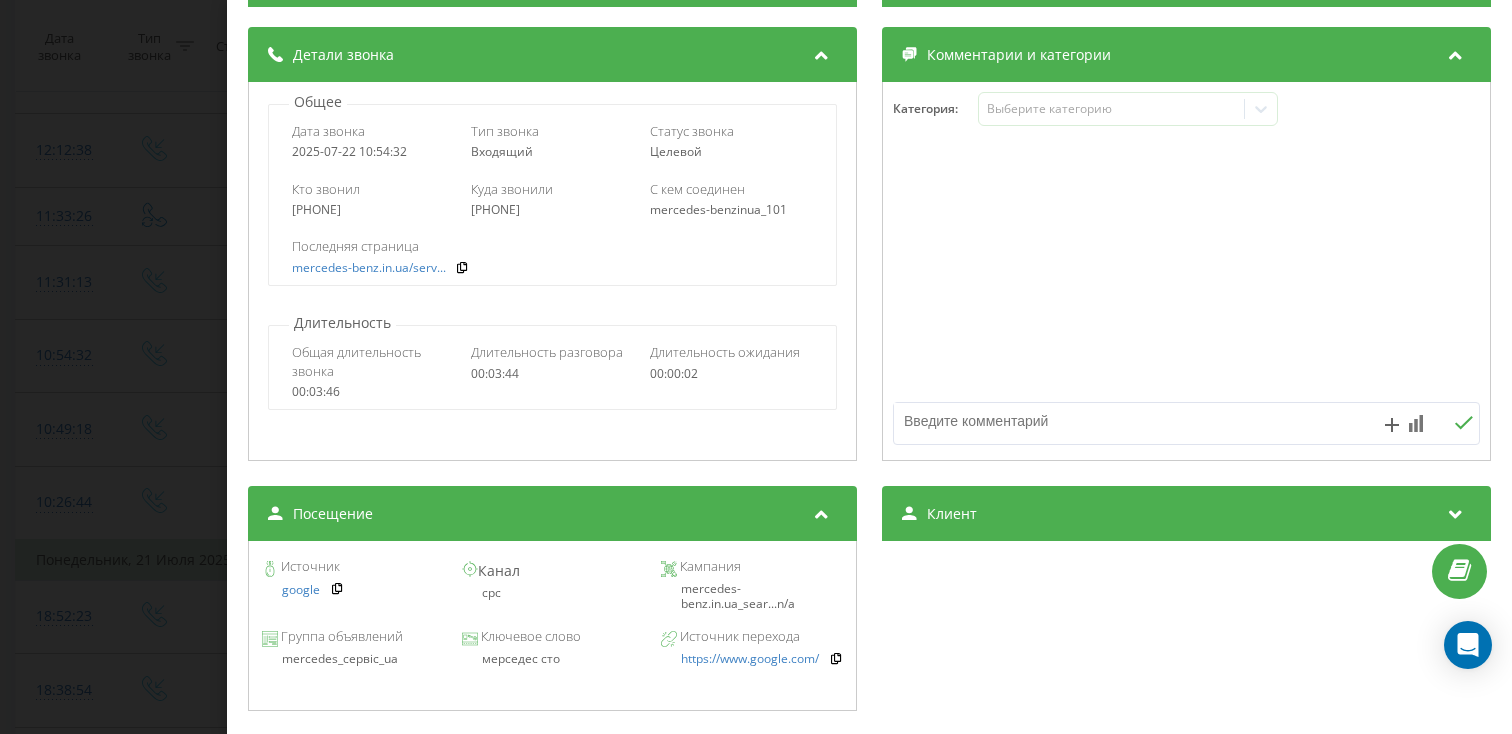 scroll, scrollTop: 291, scrollLeft: 0, axis: vertical 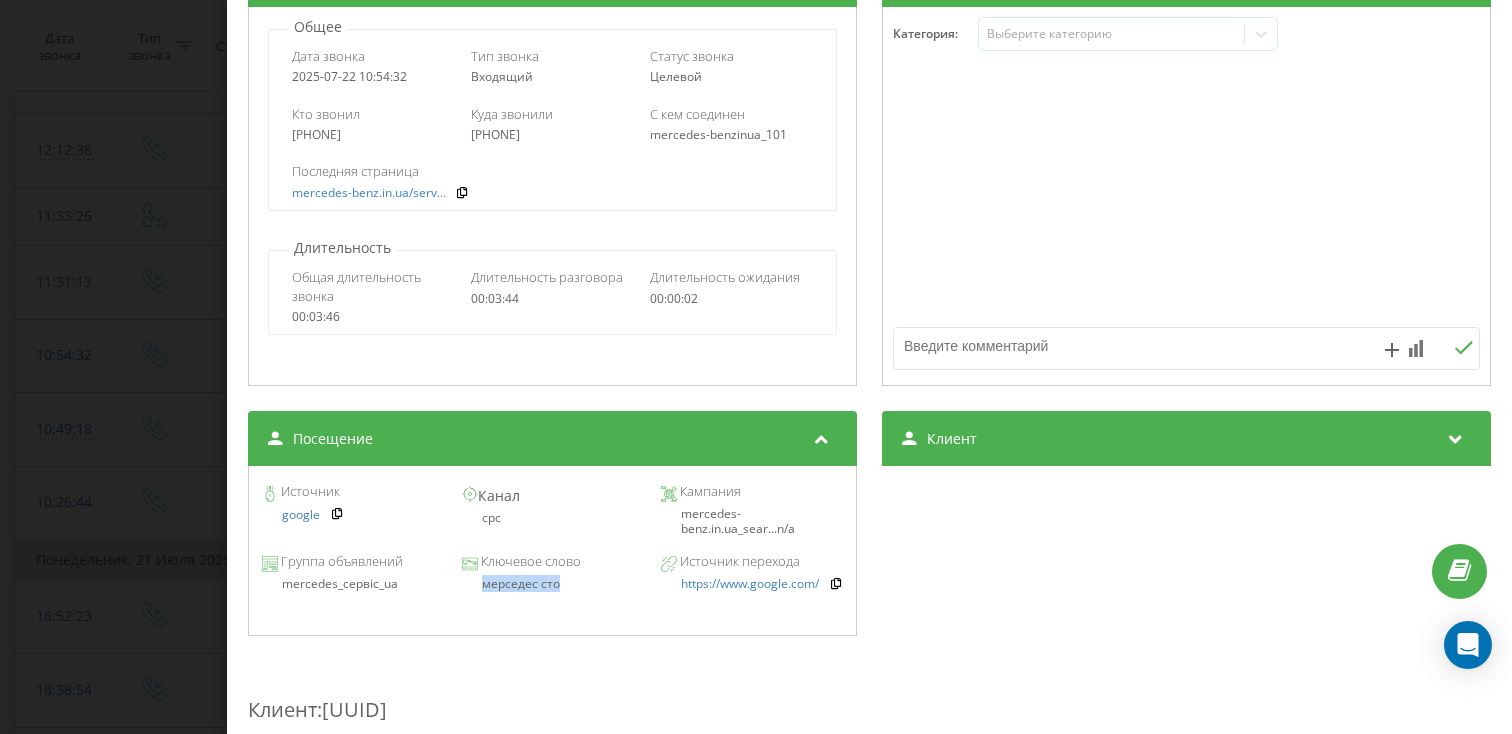 drag, startPoint x: 578, startPoint y: 586, endPoint x: 452, endPoint y: 586, distance: 126 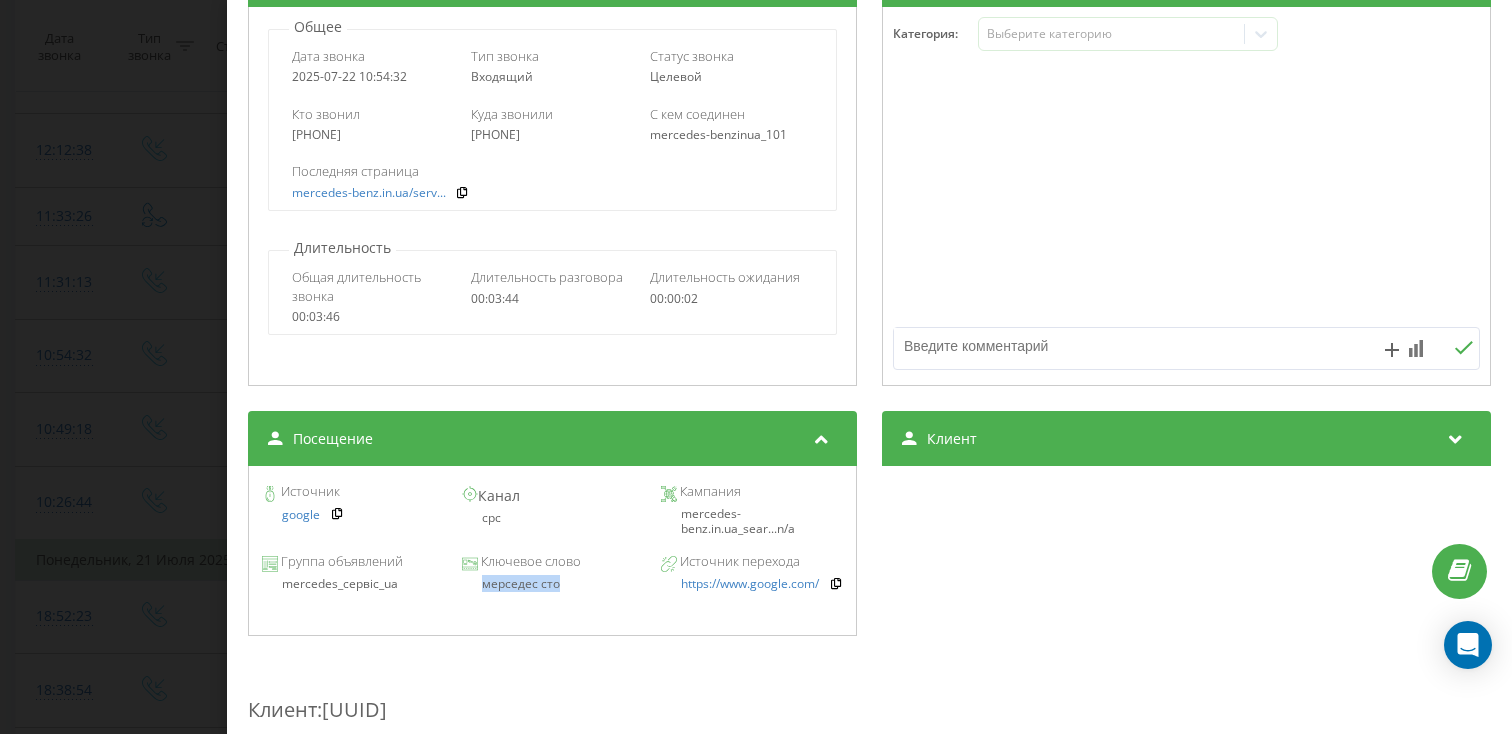 click on "Звонок :  ua2_-1753170872.9558935   1 x  - 02:58 00:46   00:46   Транскрипция Для анализа AI будущих звонков  настройте и активируйте профиль на странице . Если профиль уже есть и звонок соответствует его условиям, обновите страницу через 10 минут – AI анализирует текущий звонок. Анализ звонка Для анализа AI будущих звонков  настройте и активируйте профиль на странице . Если профиль уже есть и звонок соответствует его условиям, обновите страницу через 10 минут – AI анализирует текущий звонок. Детали звонка Общее Дата звонка 2025-07-22 10:54:32 Тип звонка Входящий Статус звонка Целевой [PHONE]" at bounding box center [756, 367] 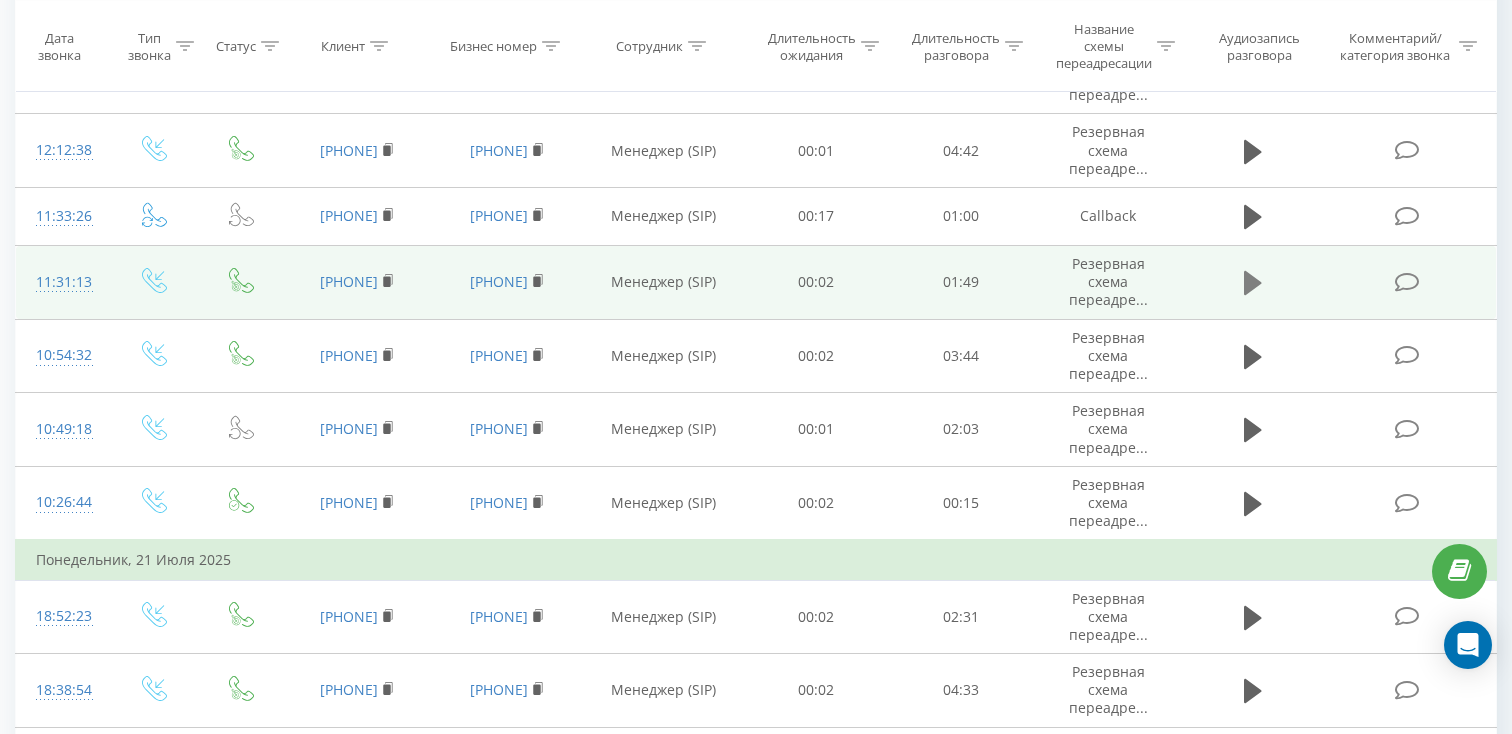 click 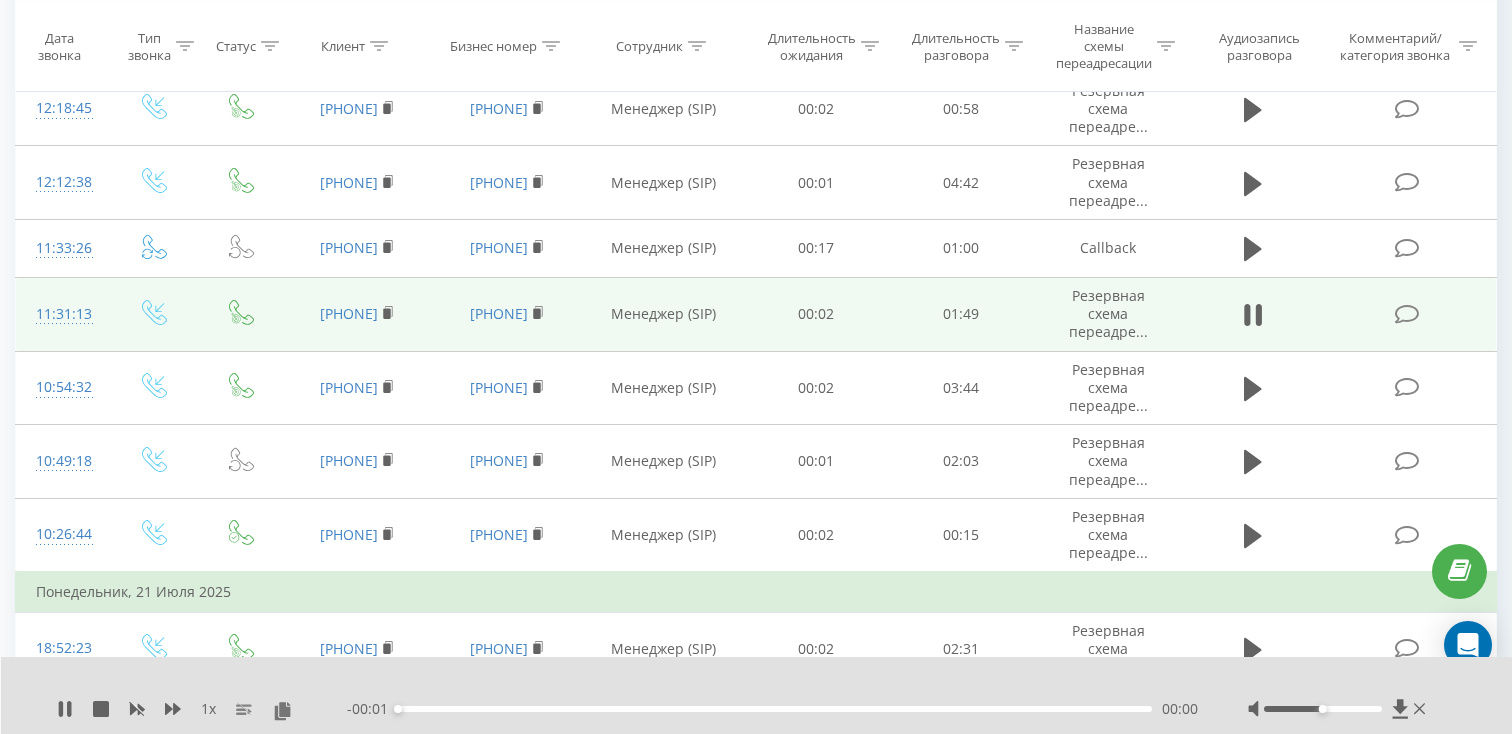 scroll, scrollTop: 1340, scrollLeft: 0, axis: vertical 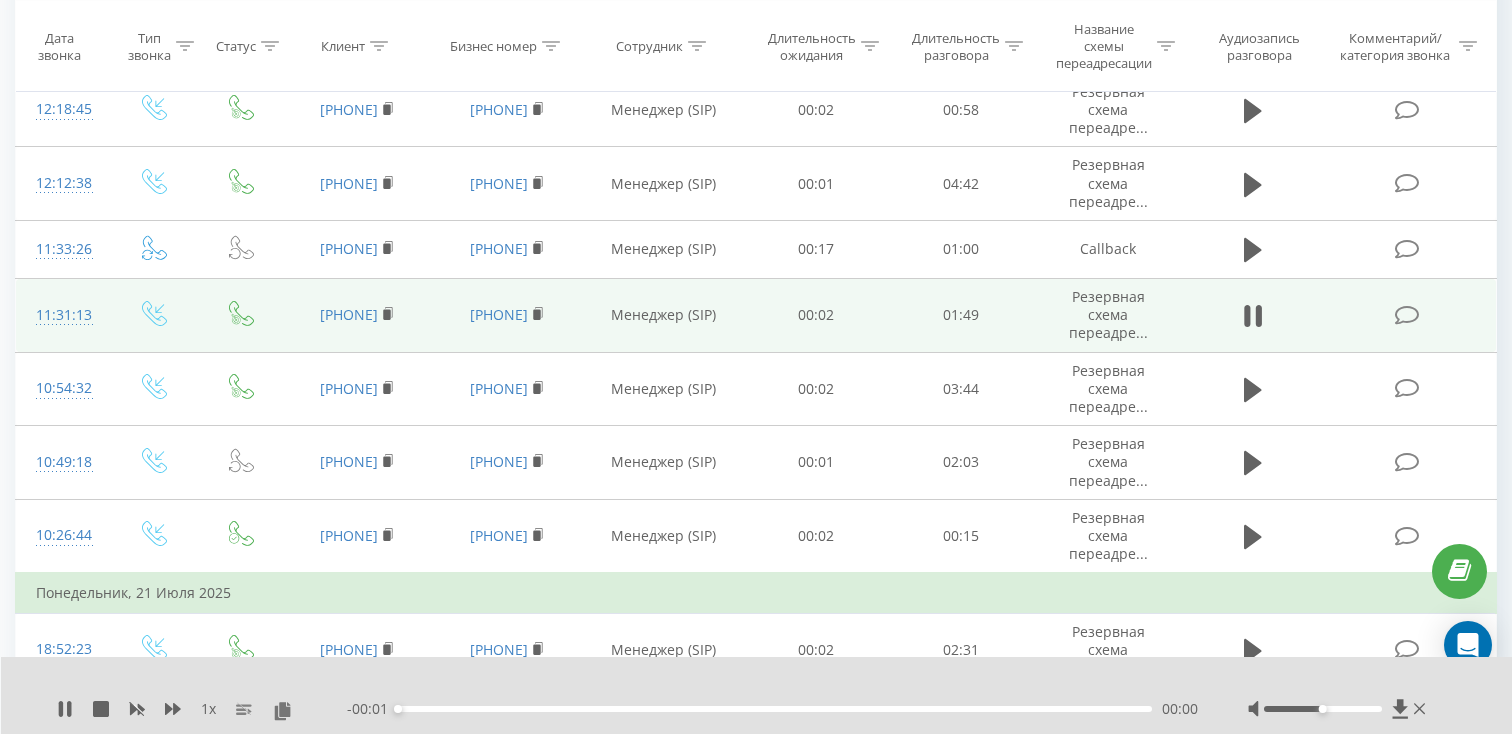click on "00:00" at bounding box center (775, 709) 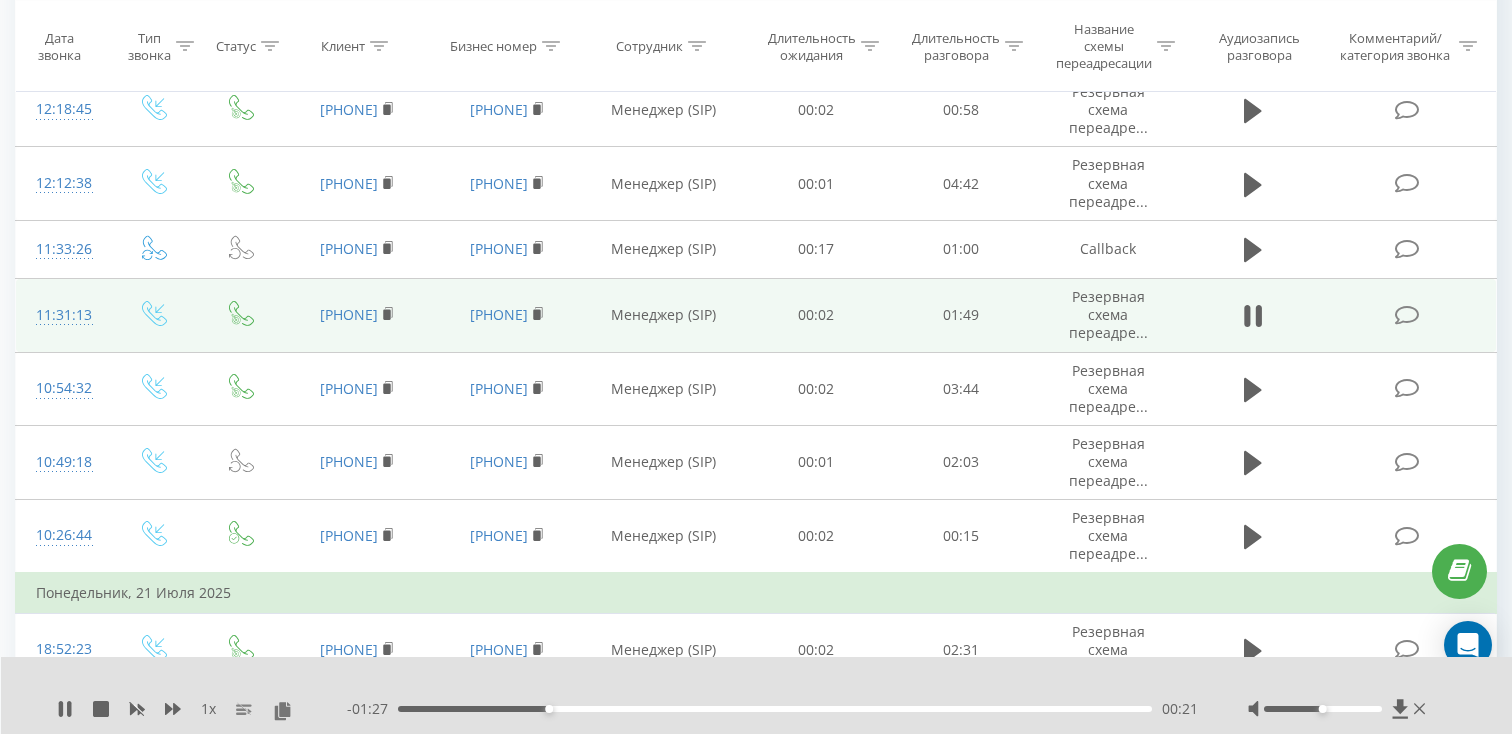 click on "00:21" at bounding box center (775, 709) 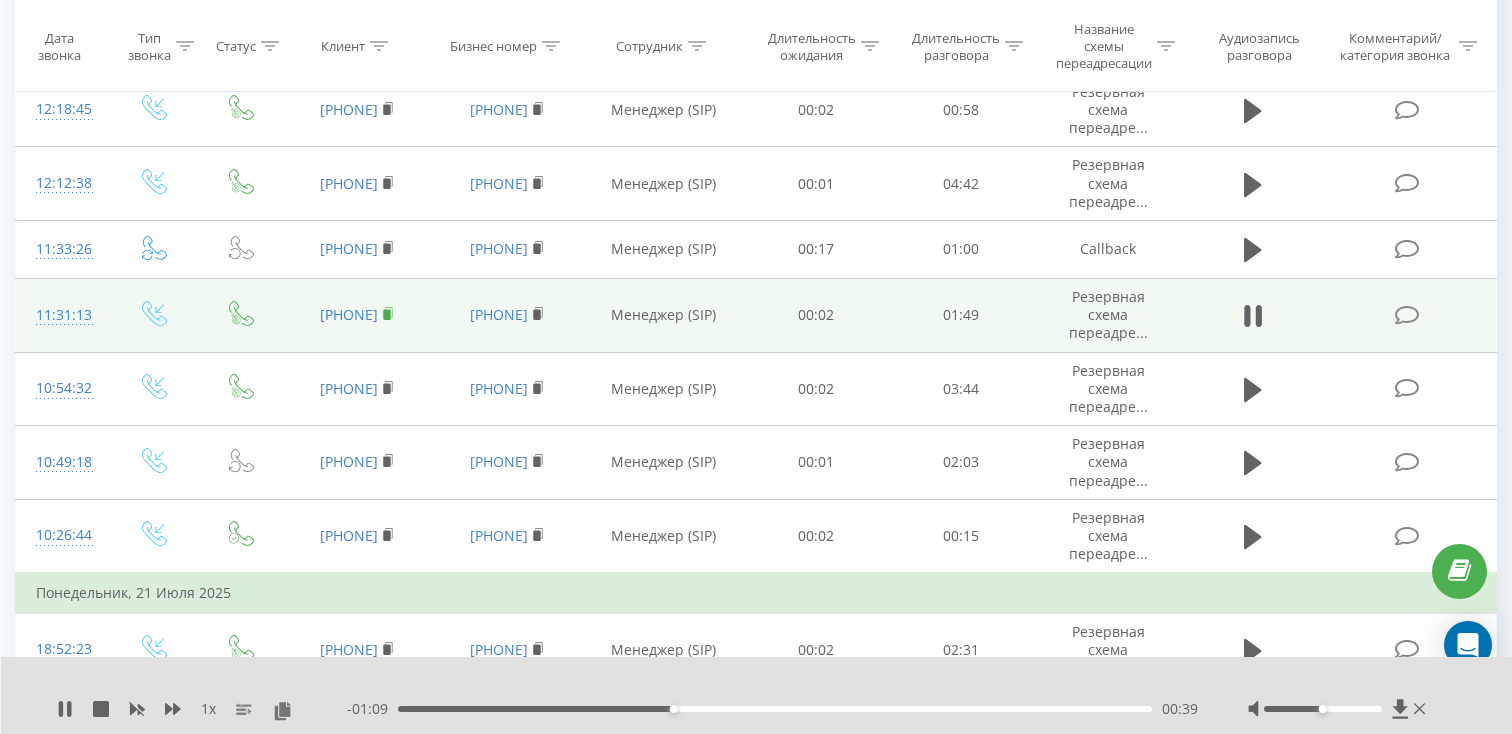 click 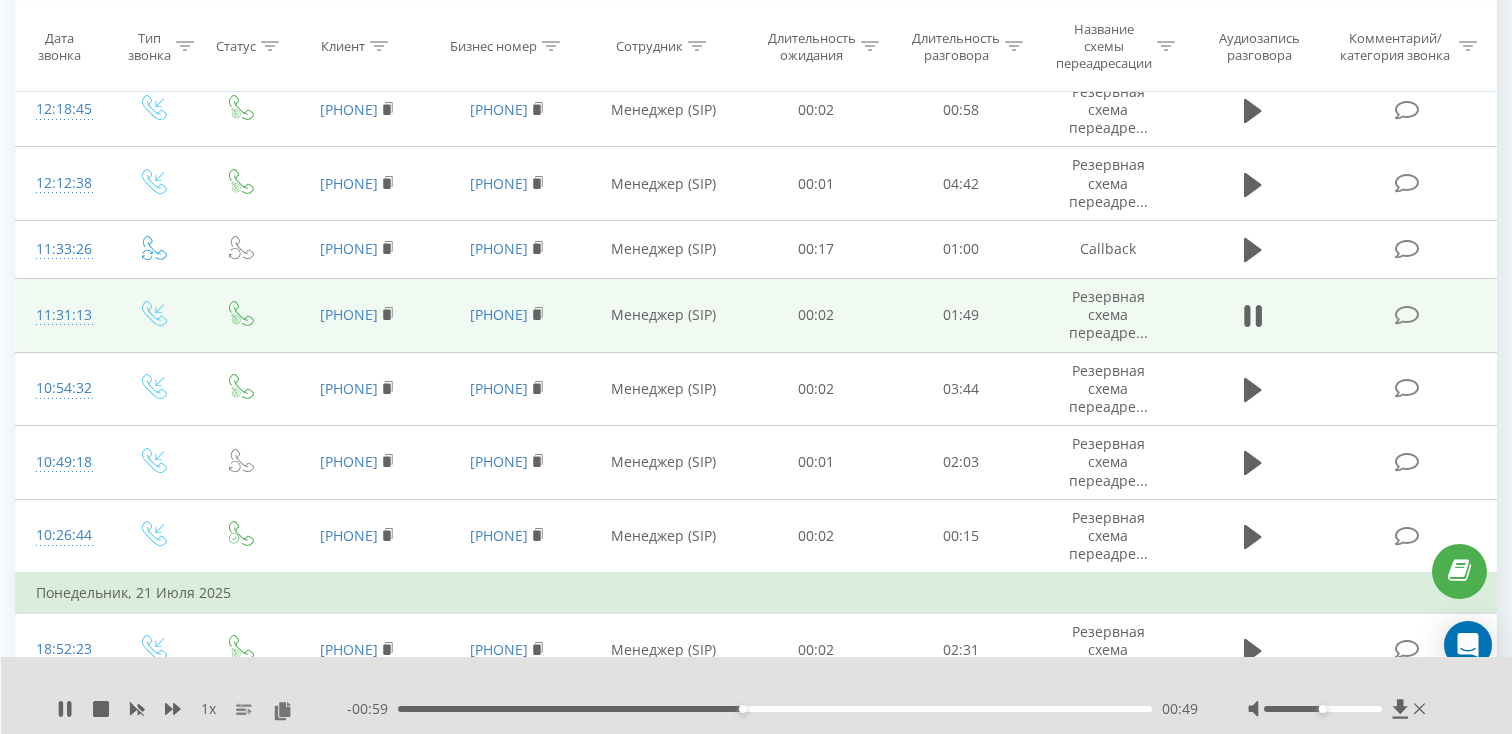 click on "11:31:13" at bounding box center (62, 315) 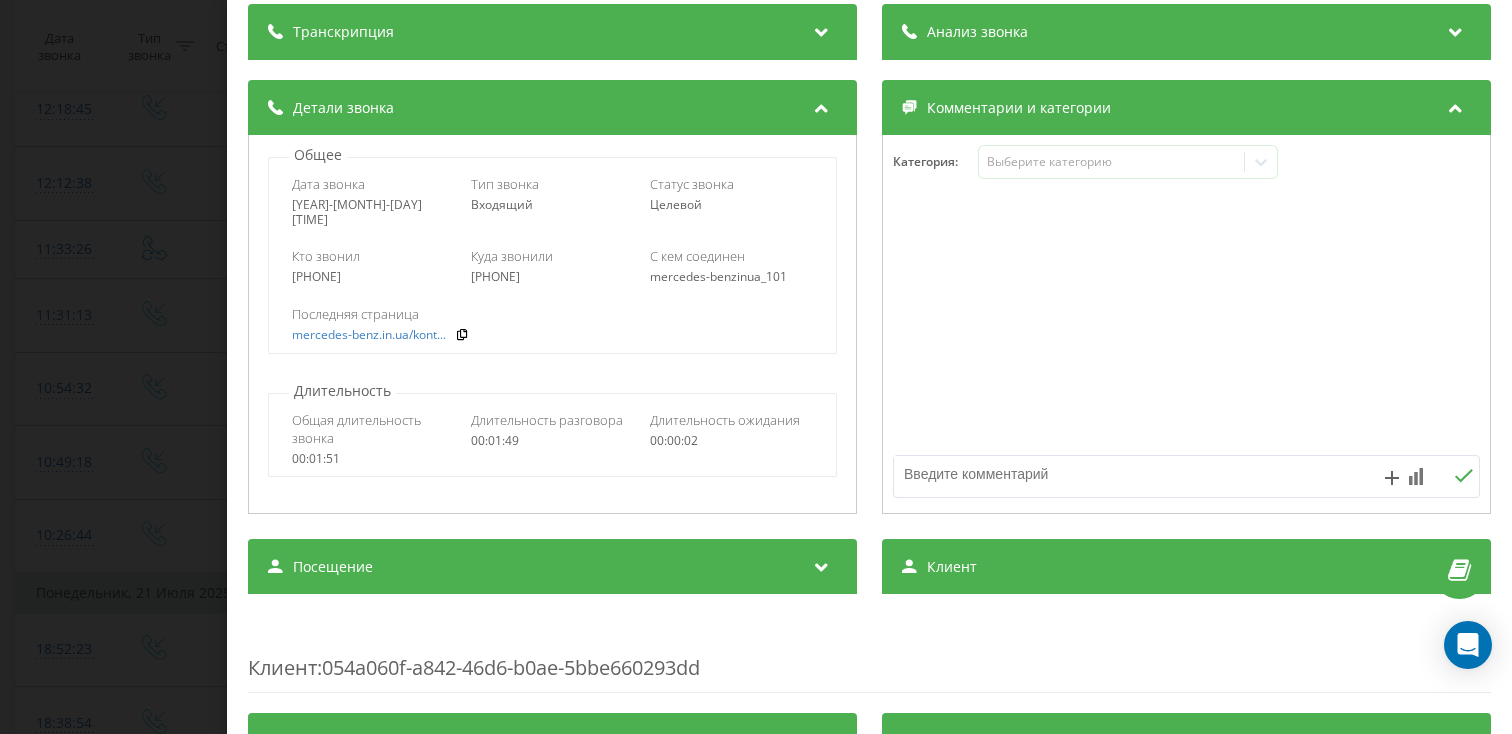 scroll, scrollTop: 250, scrollLeft: 0, axis: vertical 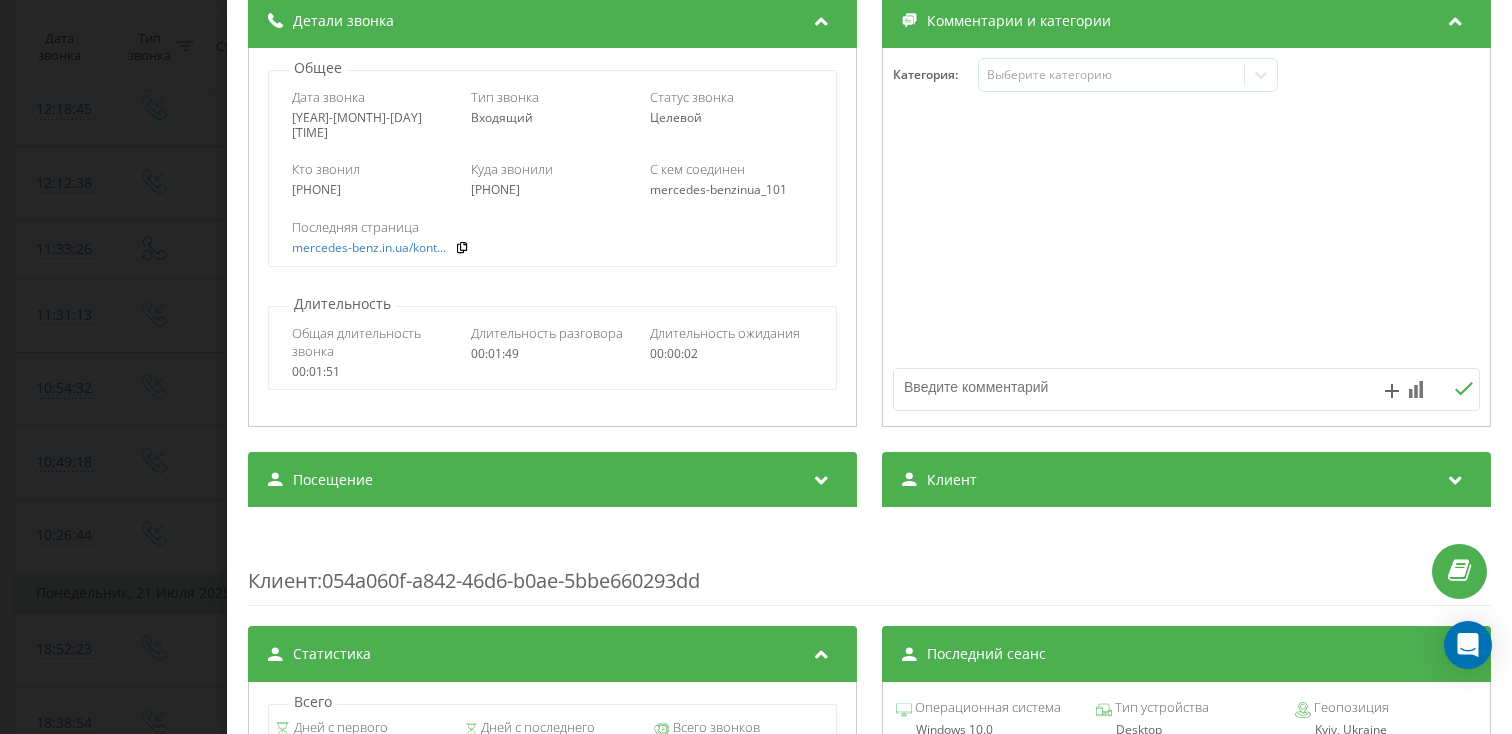 click on "Посещение" at bounding box center (552, 480) 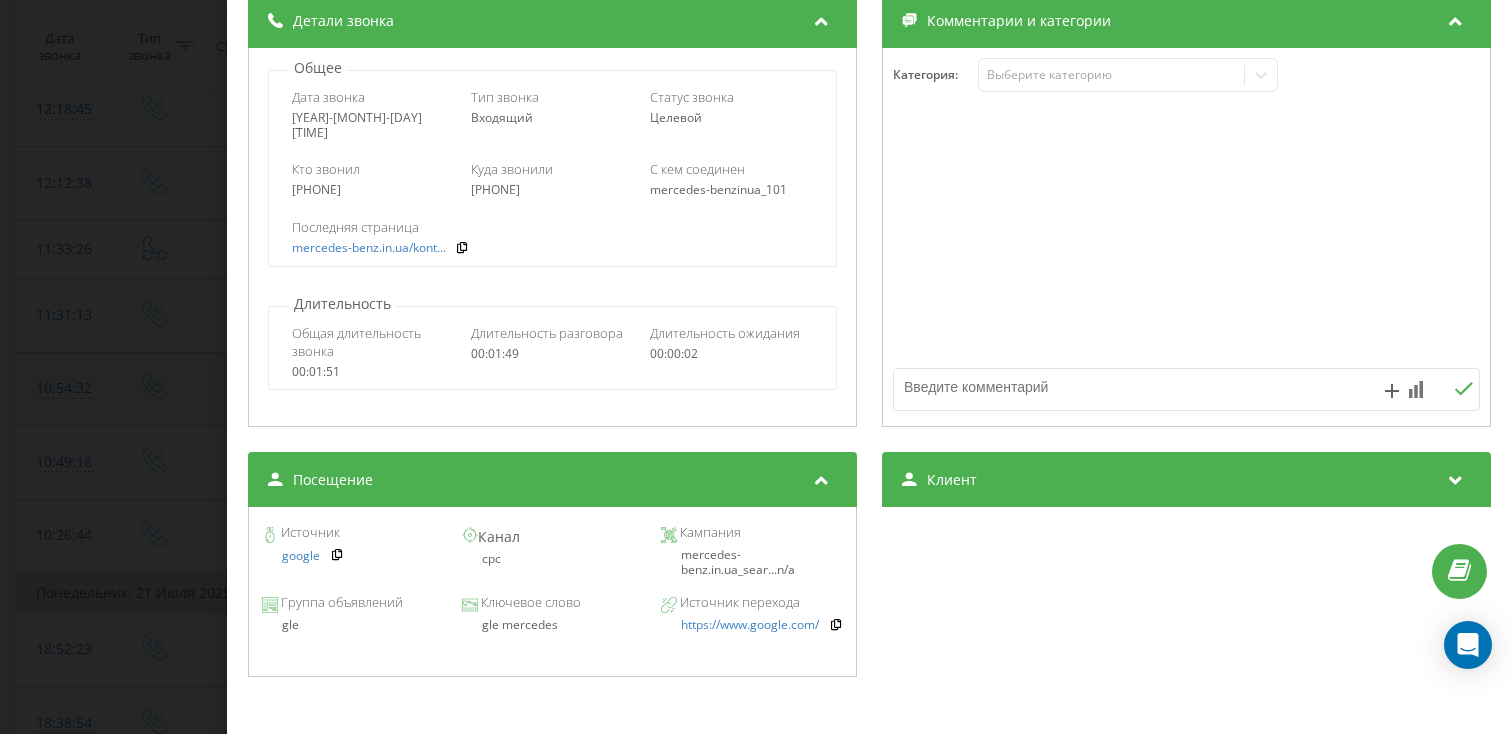 click on "Звонок :  ua6_-1753173072.8733619   1 x  - 00:56 00:52   00:52   Транскрипция Для анализа AI будущих звонков  настройте и активируйте профиль на странице . Если профиль уже есть и звонок соответствует его условиям, обновите страницу через 10 минут – AI анализирует текущий звонок. Анализ звонка Для анализа AI будущих звонков  настройте и активируйте профиль на странице . Если профиль уже есть и звонок соответствует его условиям, обновите страницу через 10 минут – AI анализирует текущий звонок. Детали звонка Общее Дата звонка [YEAR]-[MONTH]-[DAY] [TIME] Тип звонка Входящий Статус звонка Целевой [PHONE]" at bounding box center [756, 367] 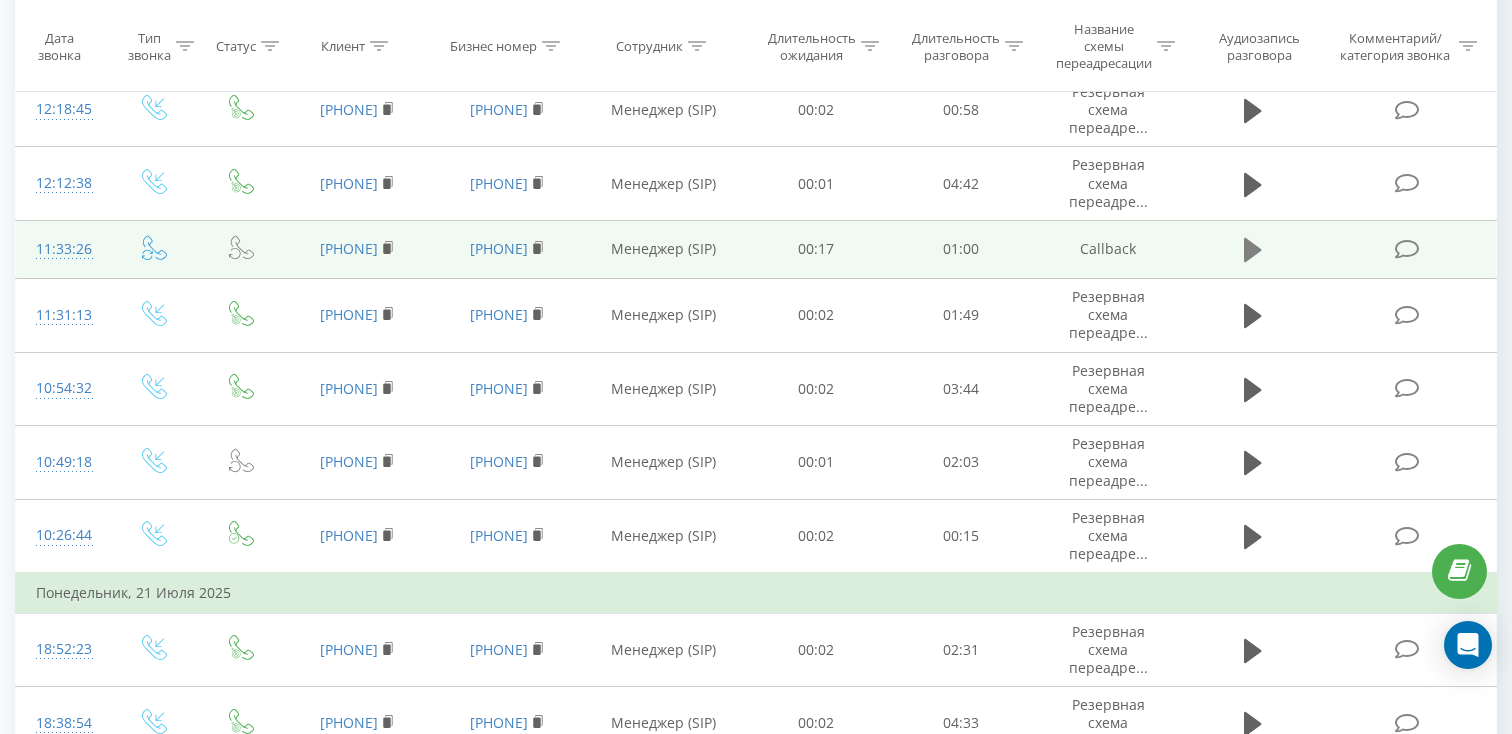 click 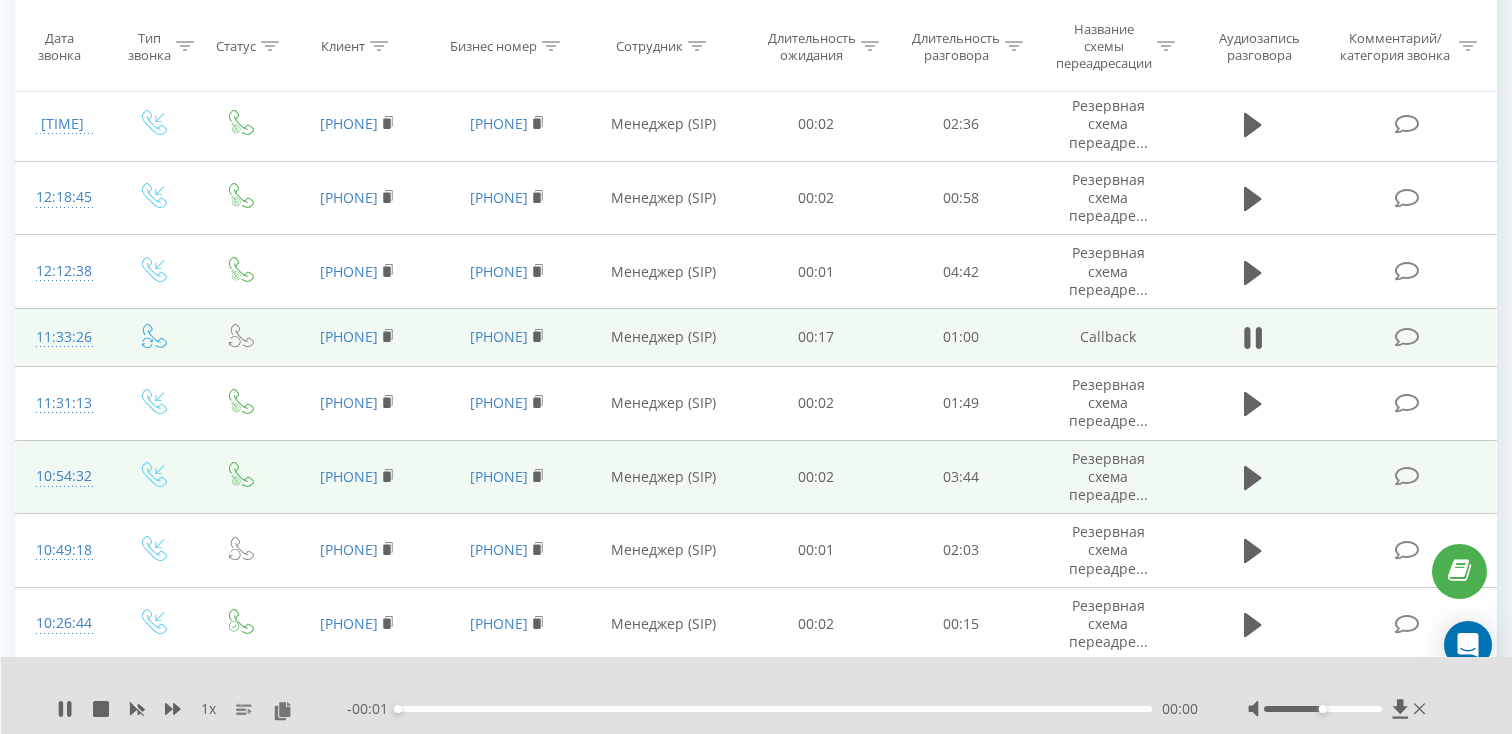scroll, scrollTop: 1251, scrollLeft: 0, axis: vertical 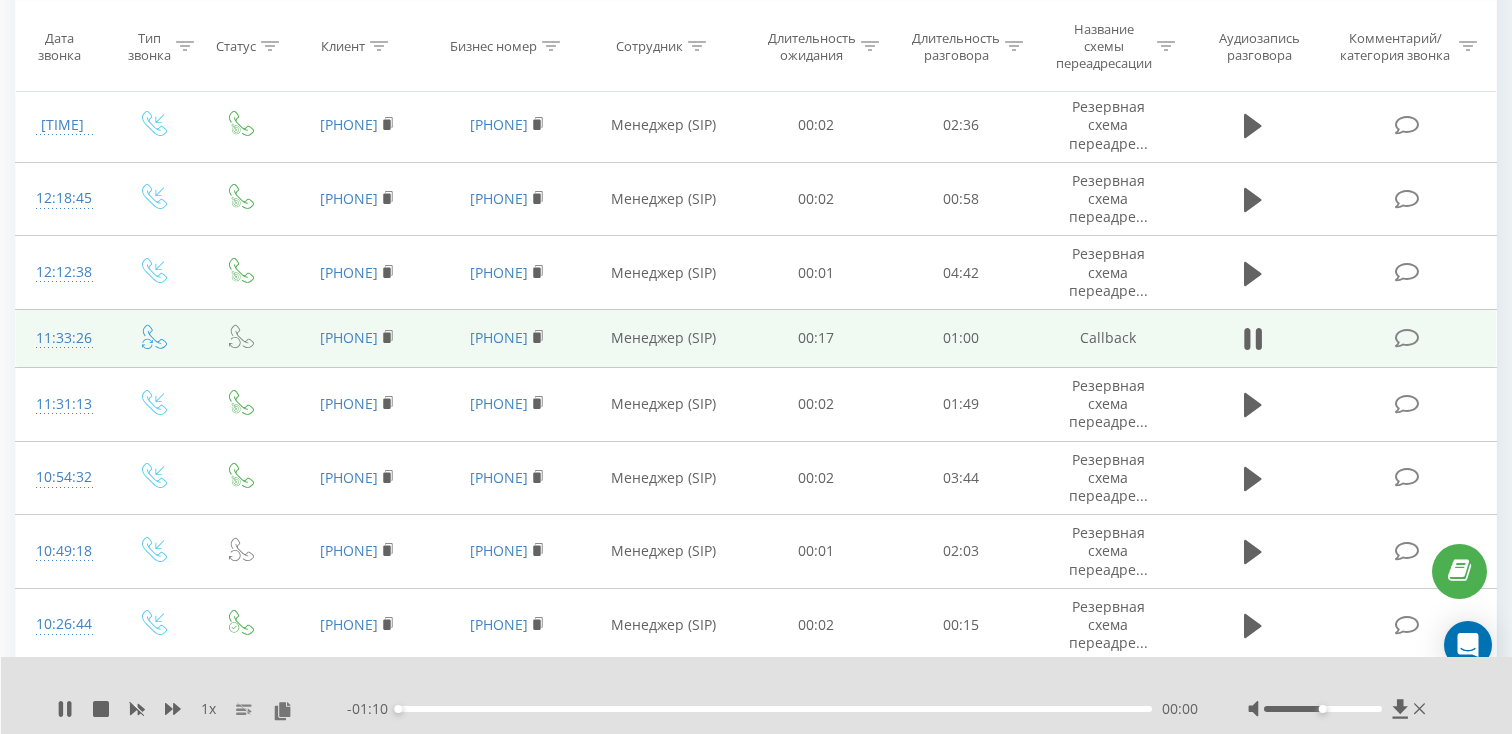click on "00:00" at bounding box center [775, 709] 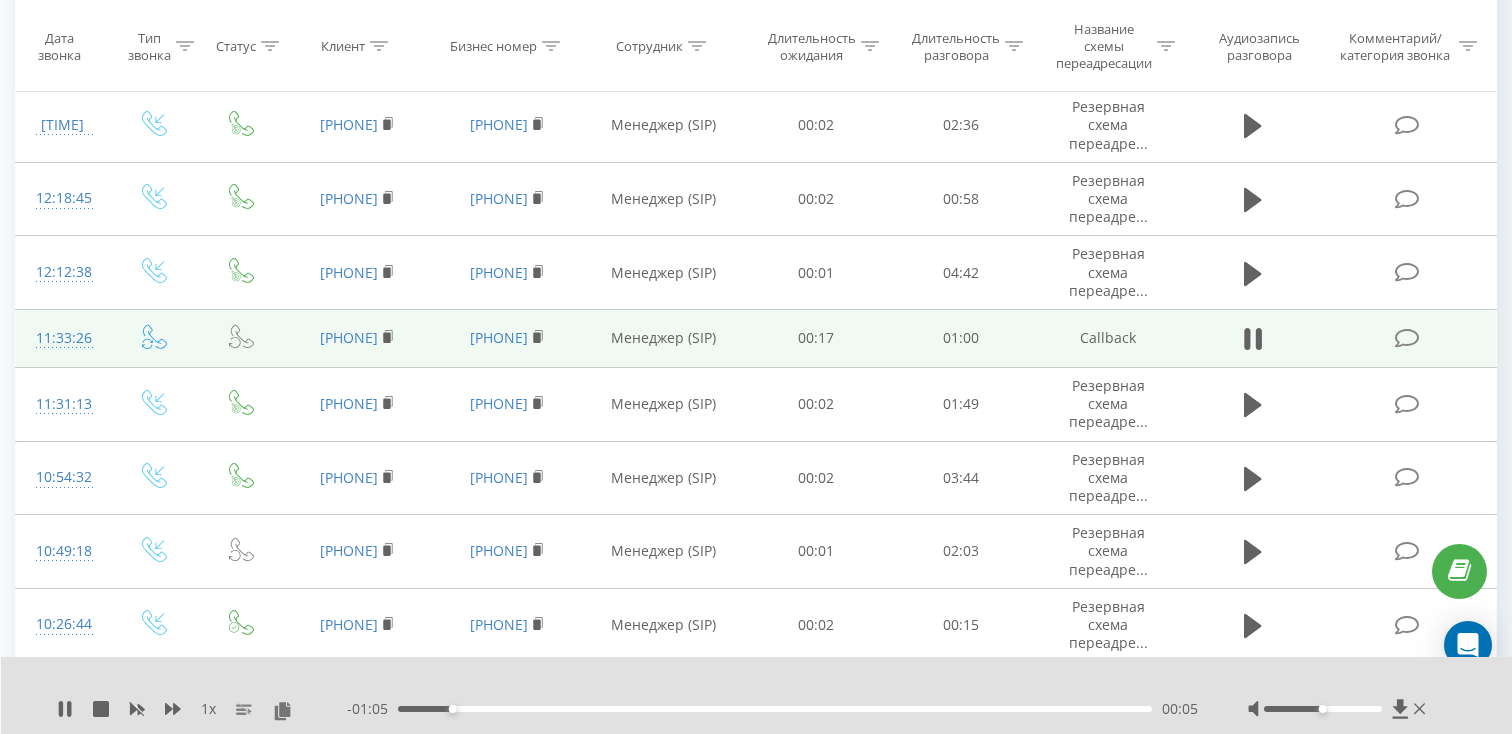 click on "00:05" at bounding box center (775, 709) 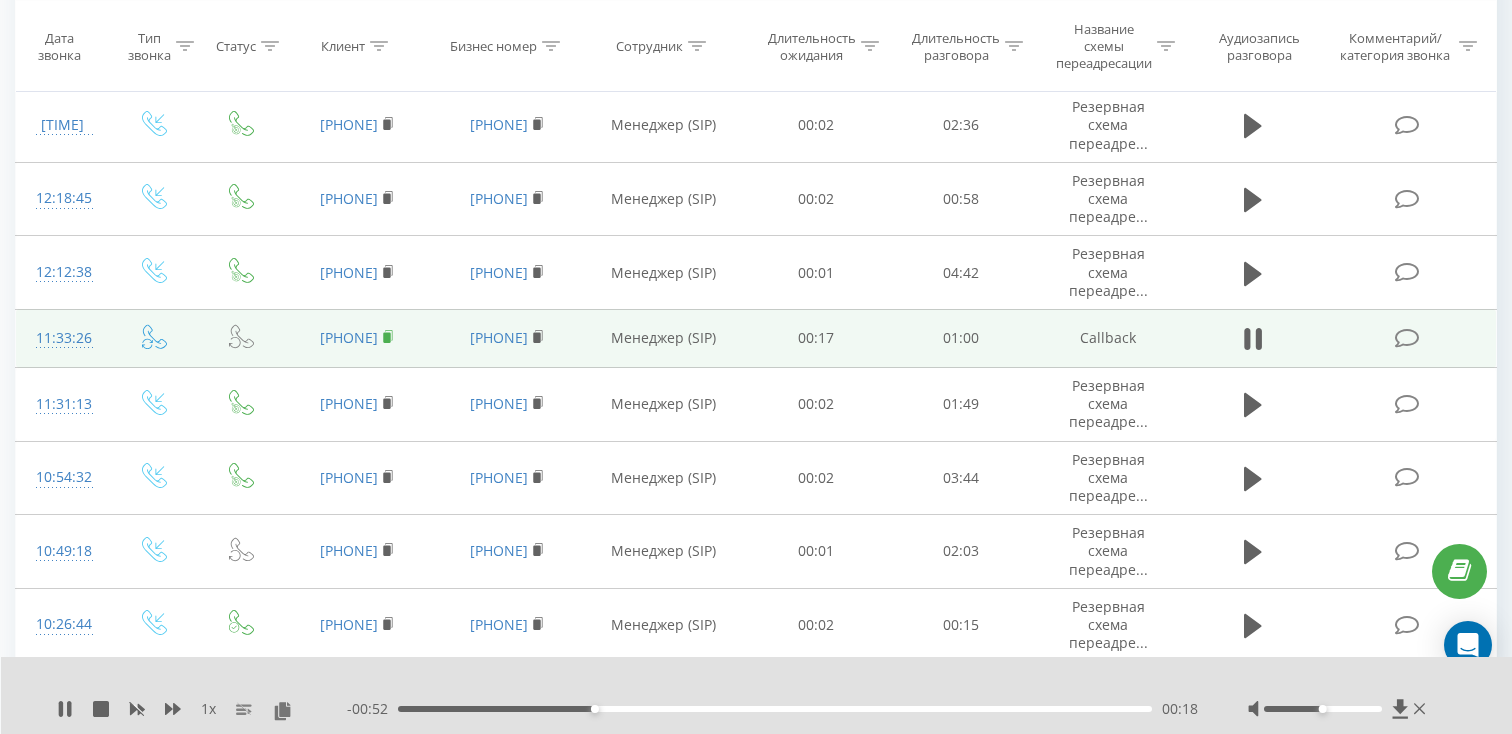 click 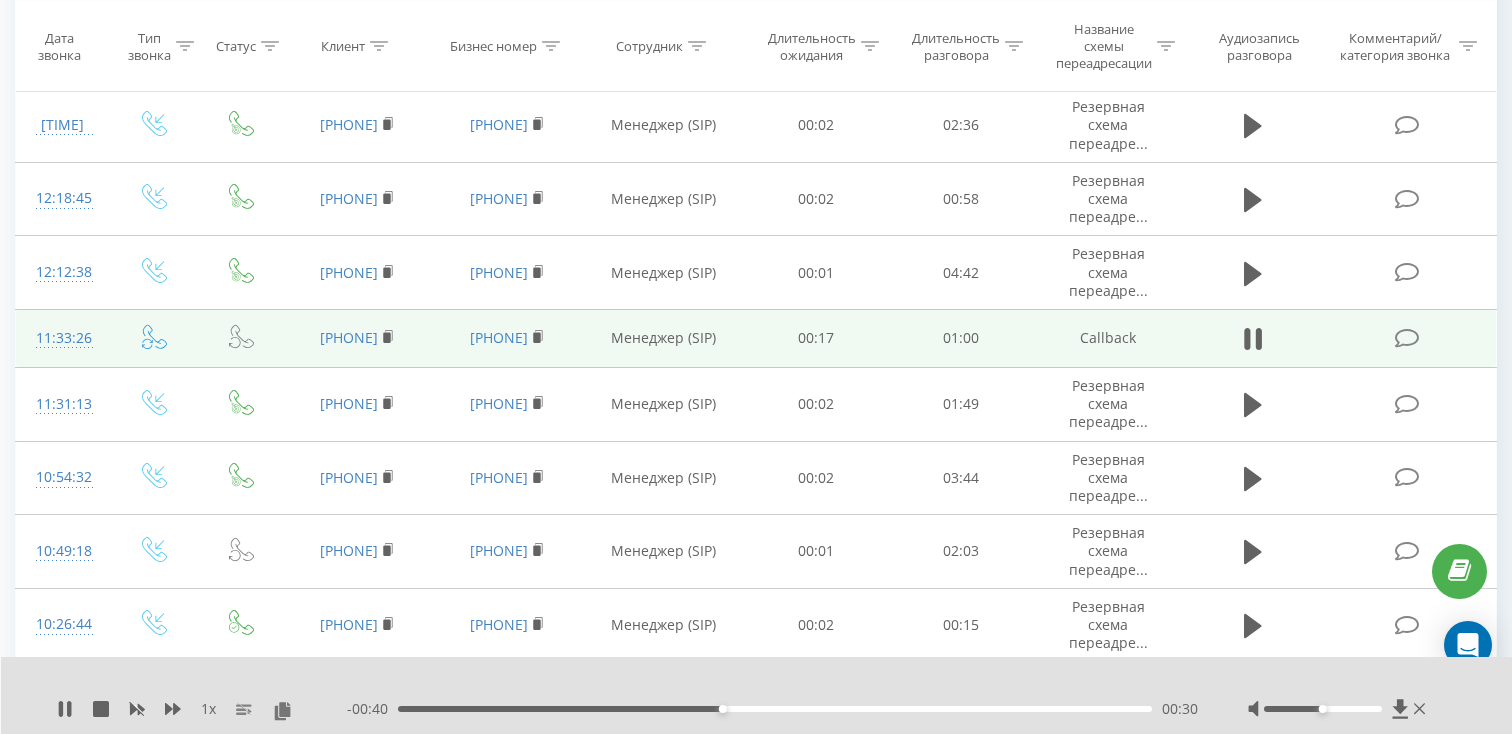 click on "11:33:26" at bounding box center [62, 338] 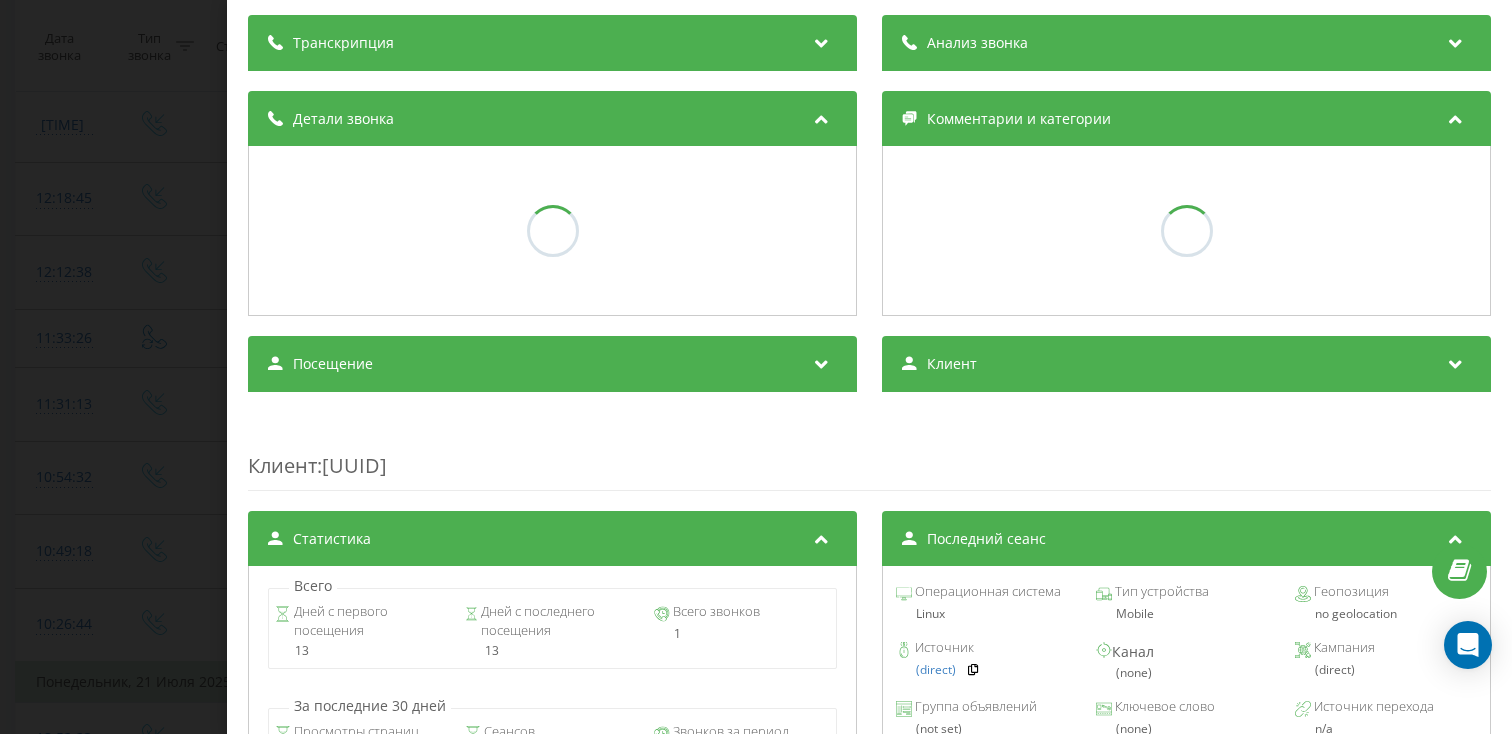 click on "Транскрипция Анализ звонка Детали звонка Комментарии и категории Посещение Клиент Клиент :  cb14c377-1f28-4306-8189-6c8fa03d63e3 Статистика Всего Дней с первого посещения 13 Дней с последнего посещения 13 Всего звонков 1 За последние 30 дней Просмотры страниц 0 Сеансов 2 Звонков за период 1 Последний сеанс Операционная система Linux Тип устройства Mobile Геопозиция no geolocation Источник (direct) Канал (none) Кампания (direct) Группа объявлений (not set) Ключевое слово (none) Источник перехода n/a Топ 5 страниц за последние 30 дней Title Views Total interaction time Last session Офіційний дилер мотоциклів Ducati в Україні 2 8 18 28 (" at bounding box center [869, 573] 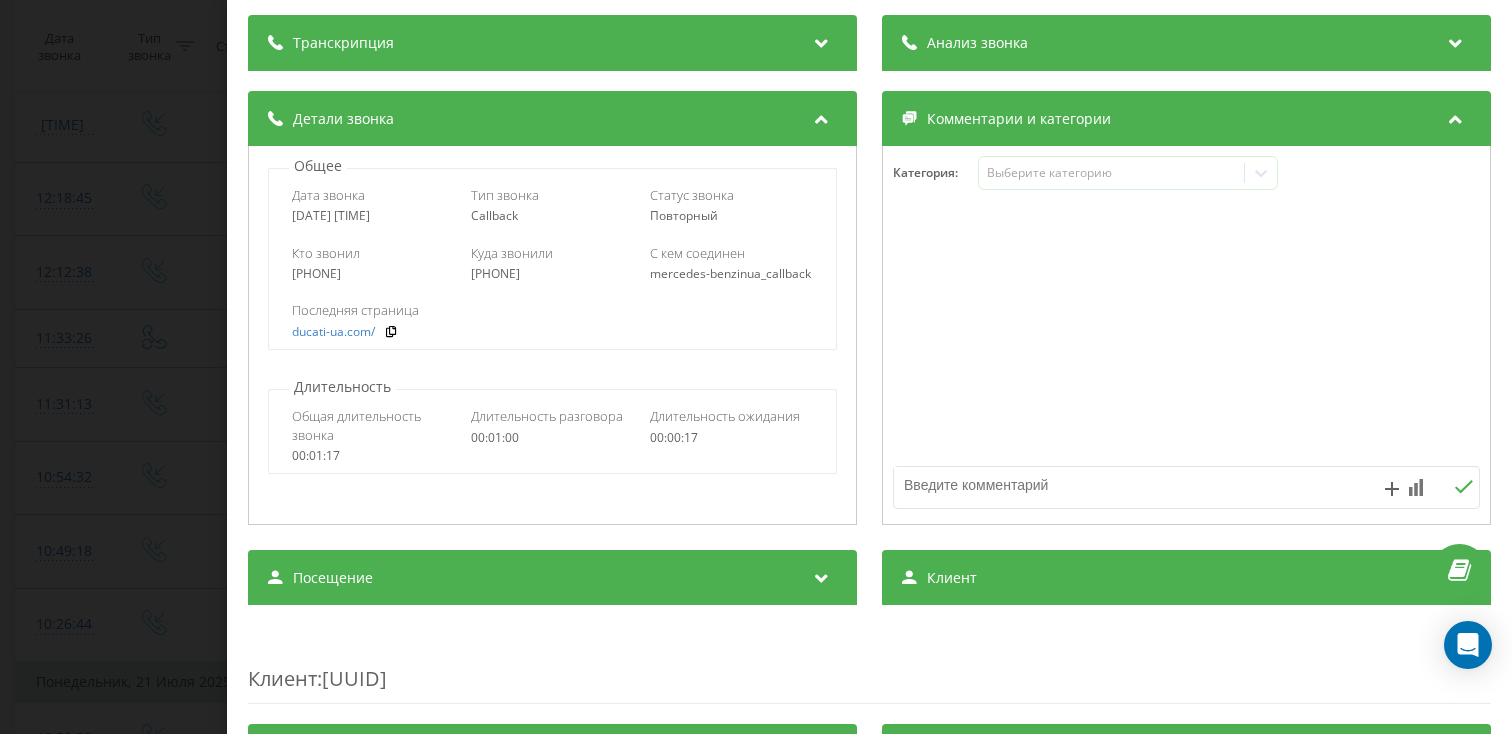 click on "Посещение" at bounding box center [552, 578] 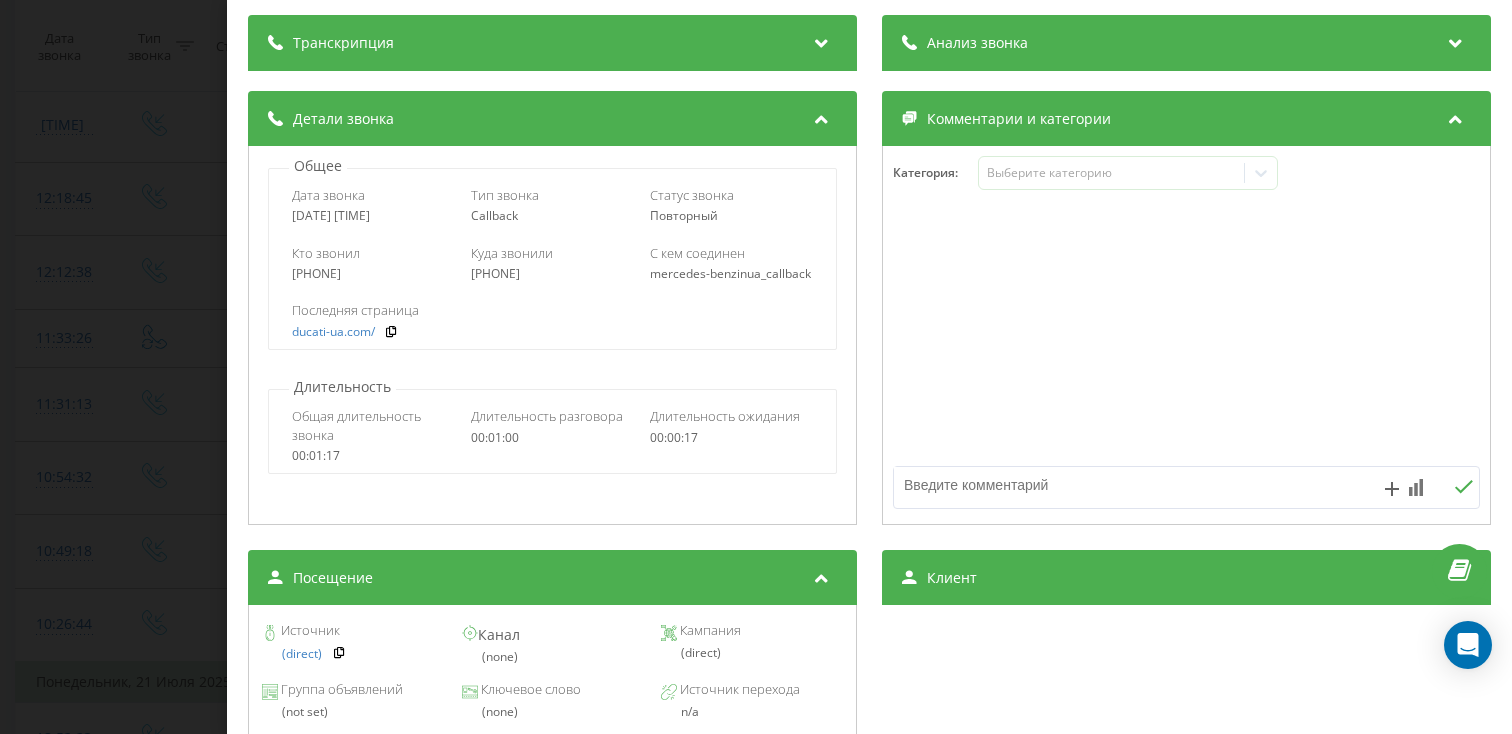 scroll, scrollTop: 226, scrollLeft: 0, axis: vertical 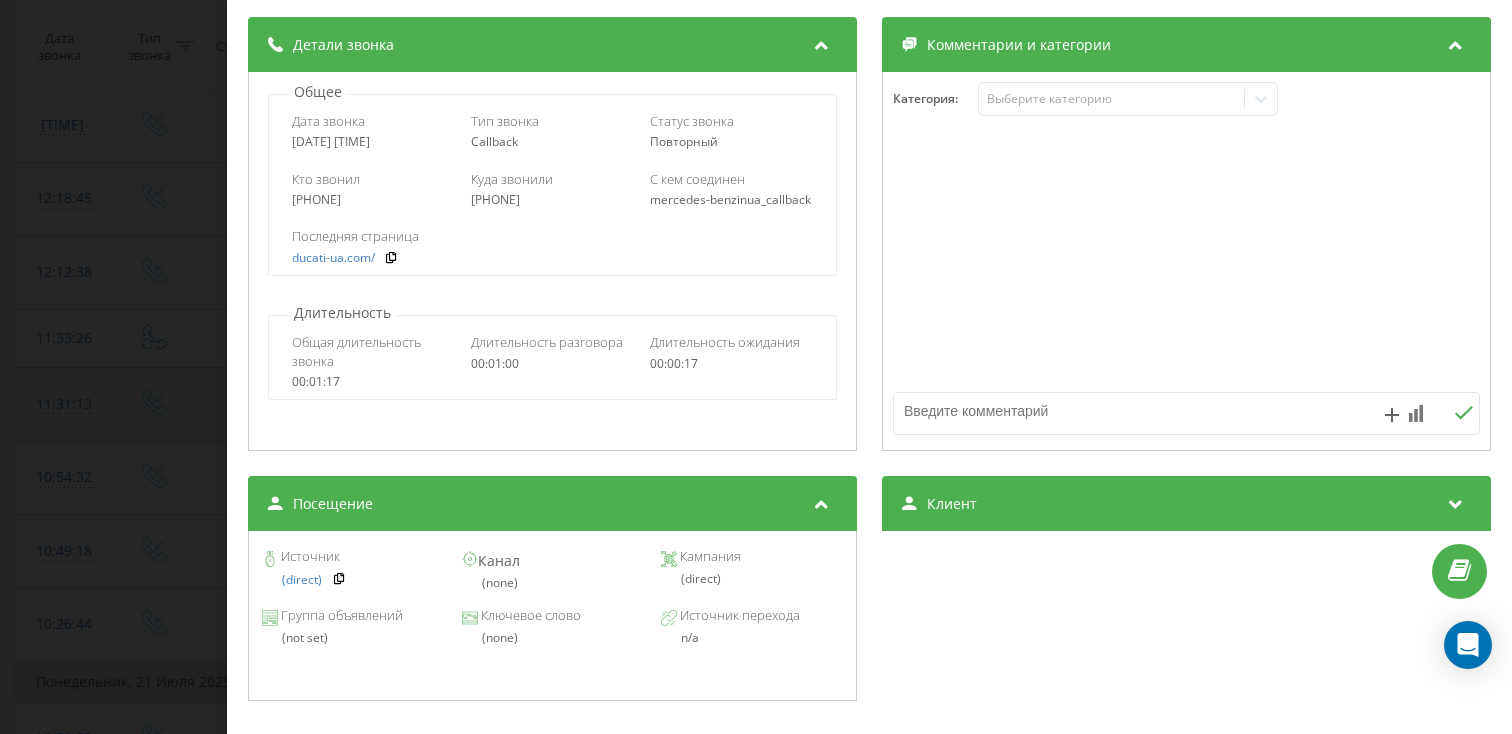 click on "Звонок :  ua4_-1753173206.8542984   1 x  - 00:30 00:40   00:40   Транскрипция Для анализа AI будущих звонков  настройте и активируйте профиль на странице . Если профиль уже есть и звонок соответствует его условиям, обновите страницу через 10 минут – AI анализирует текущий звонок. Анализ звонка Для анализа AI будущих звонков  настройте и активируйте профиль на странице . Если профиль уже есть и звонок соответствует его условиям, обновите страницу через 10 минут – AI анализирует текущий звонок. Детали звонка Общее Дата звонка [DATE] [TIME] Тип звонка Callback Статус звонка Повторный [PHONE] : :" at bounding box center (756, 367) 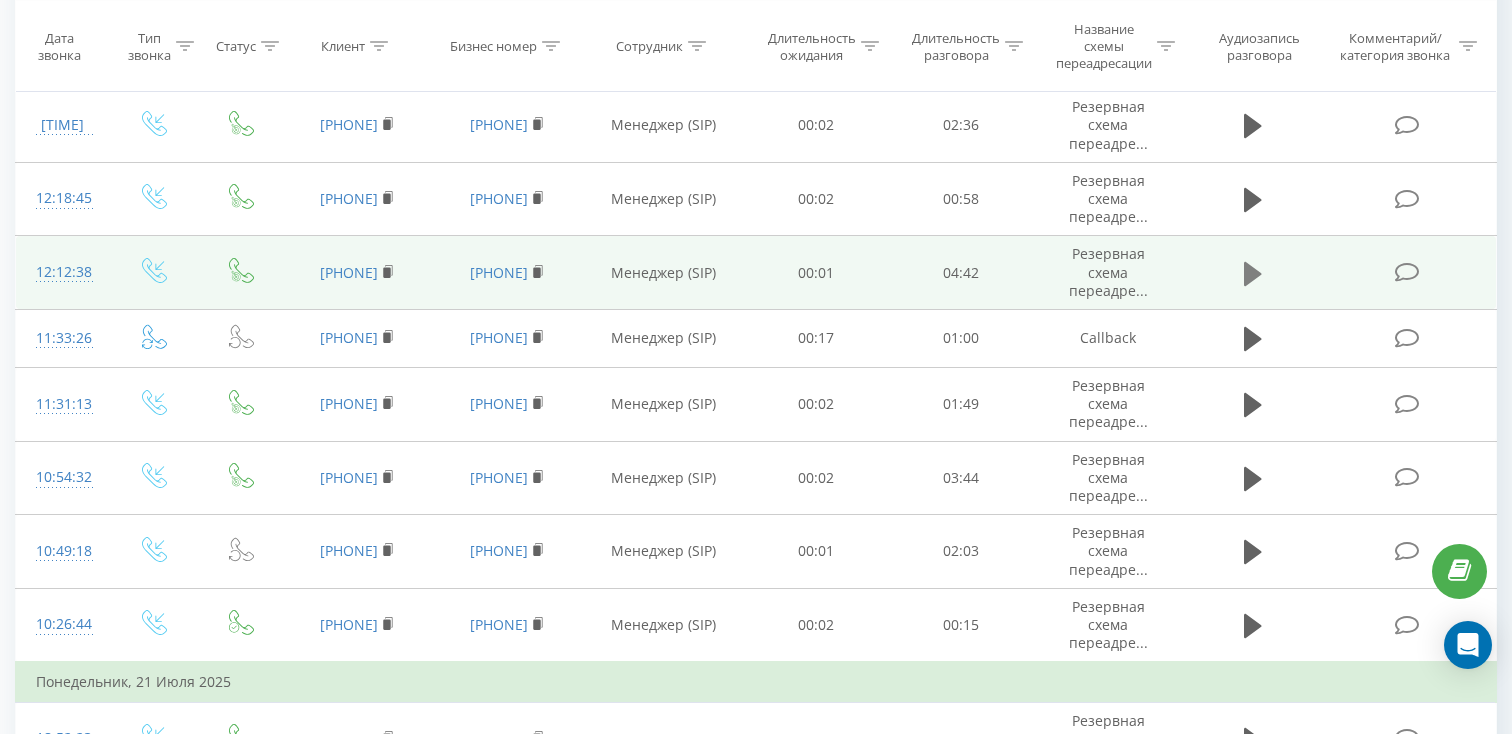 click 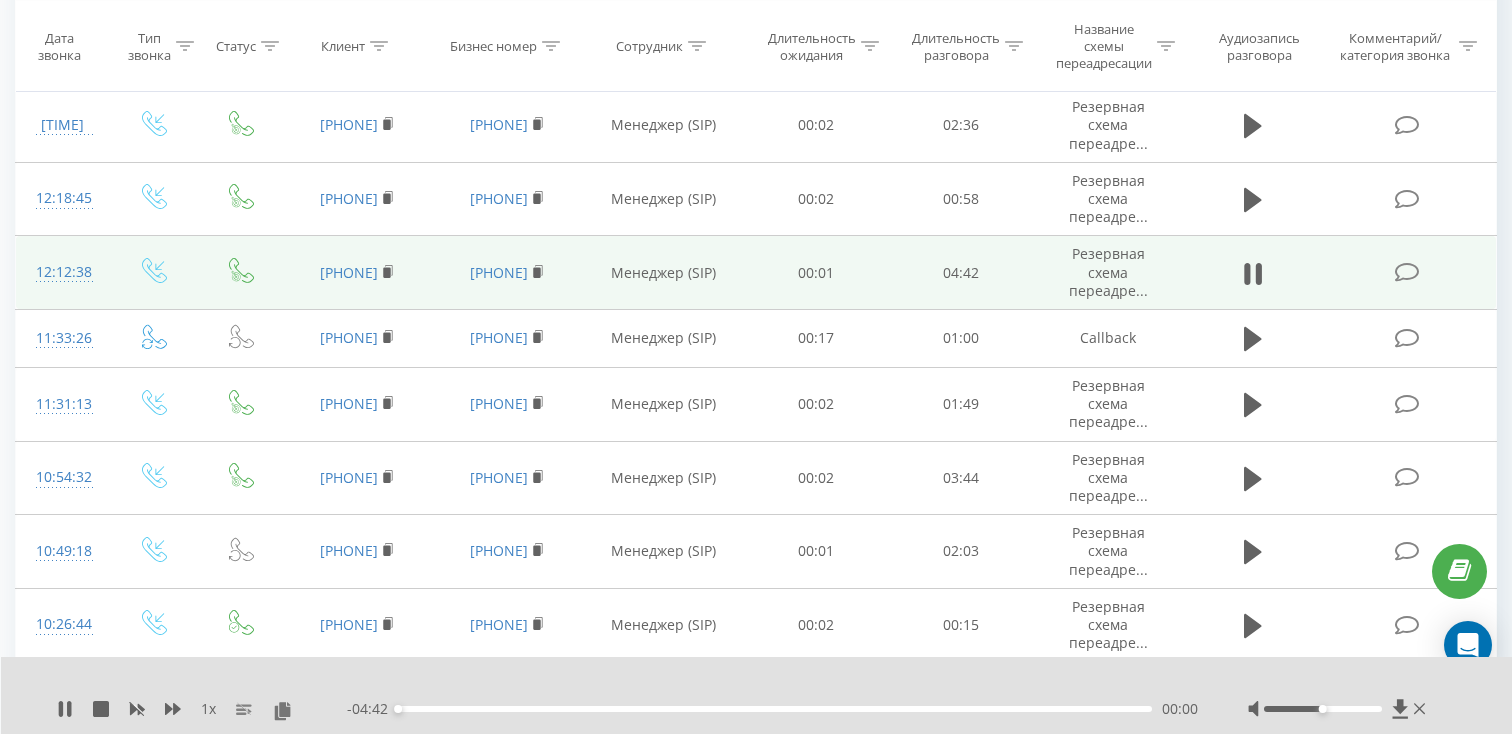 click on "00:00" at bounding box center [775, 709] 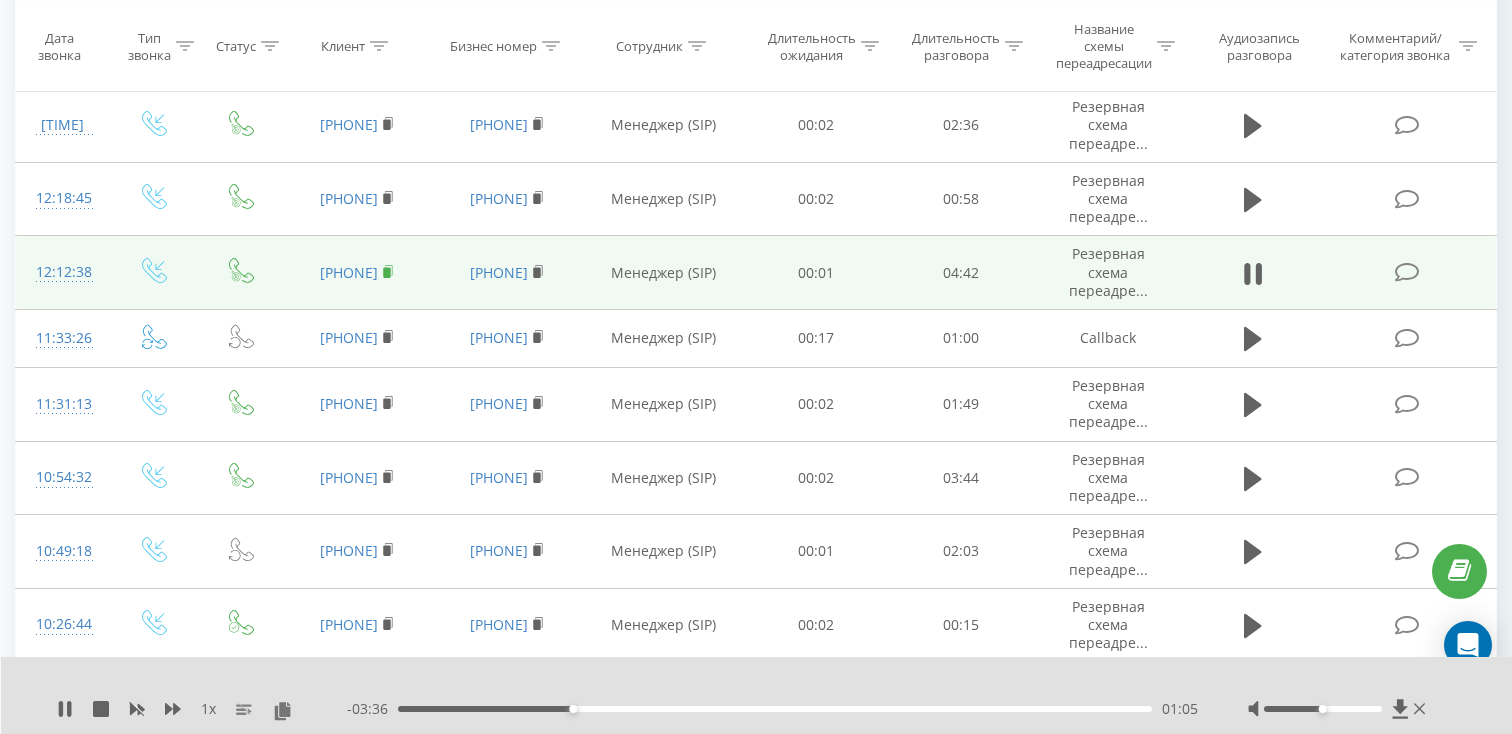 click 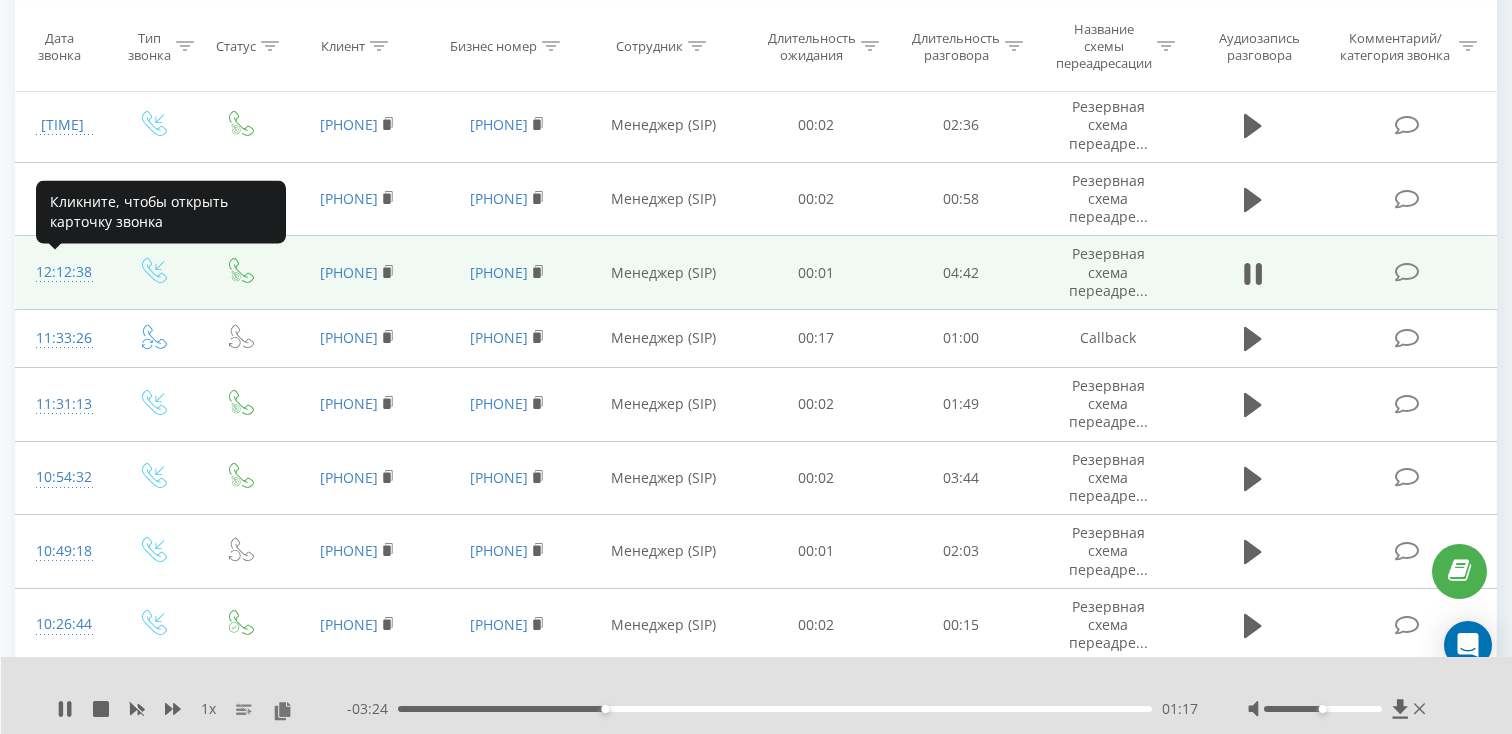 click on "12:12:38" at bounding box center [62, 272] 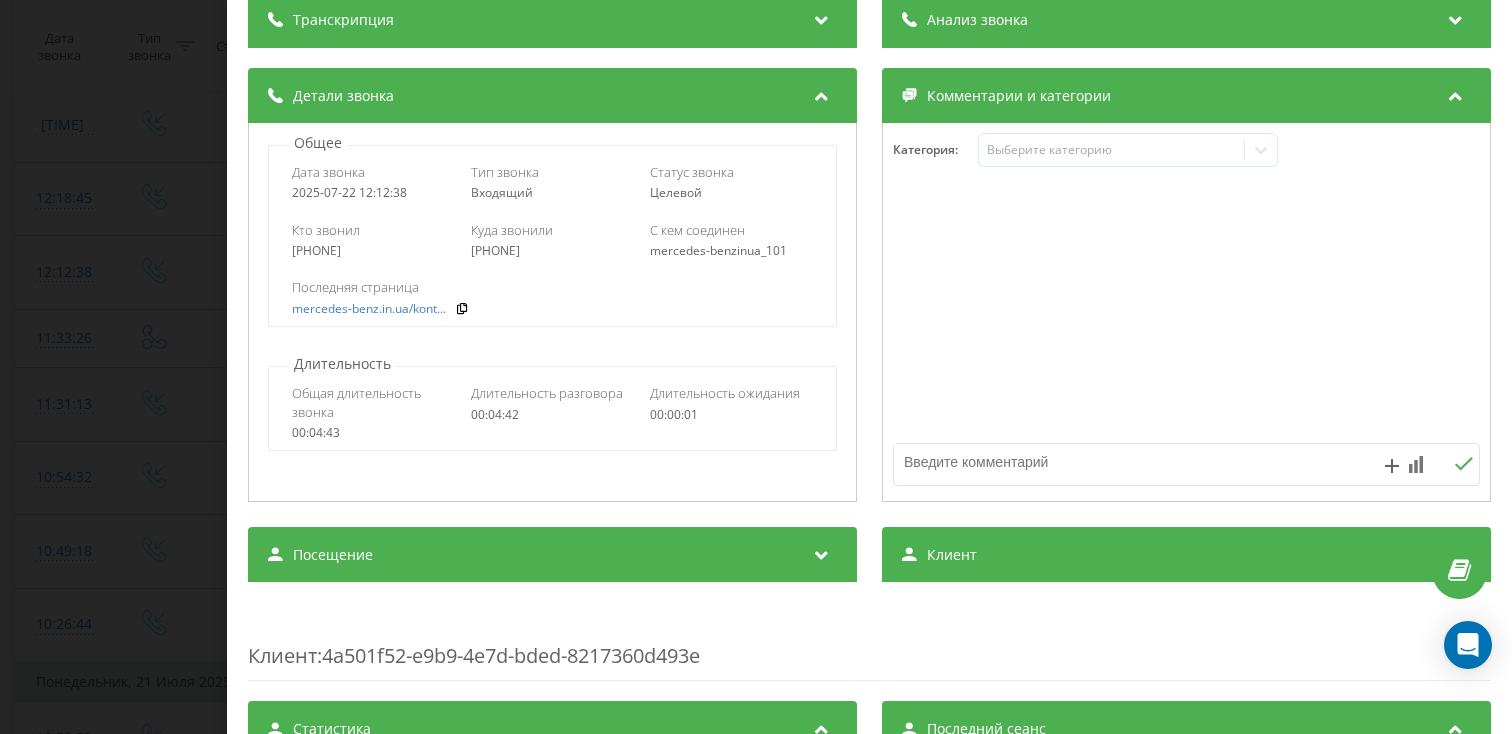 scroll, scrollTop: 262, scrollLeft: 0, axis: vertical 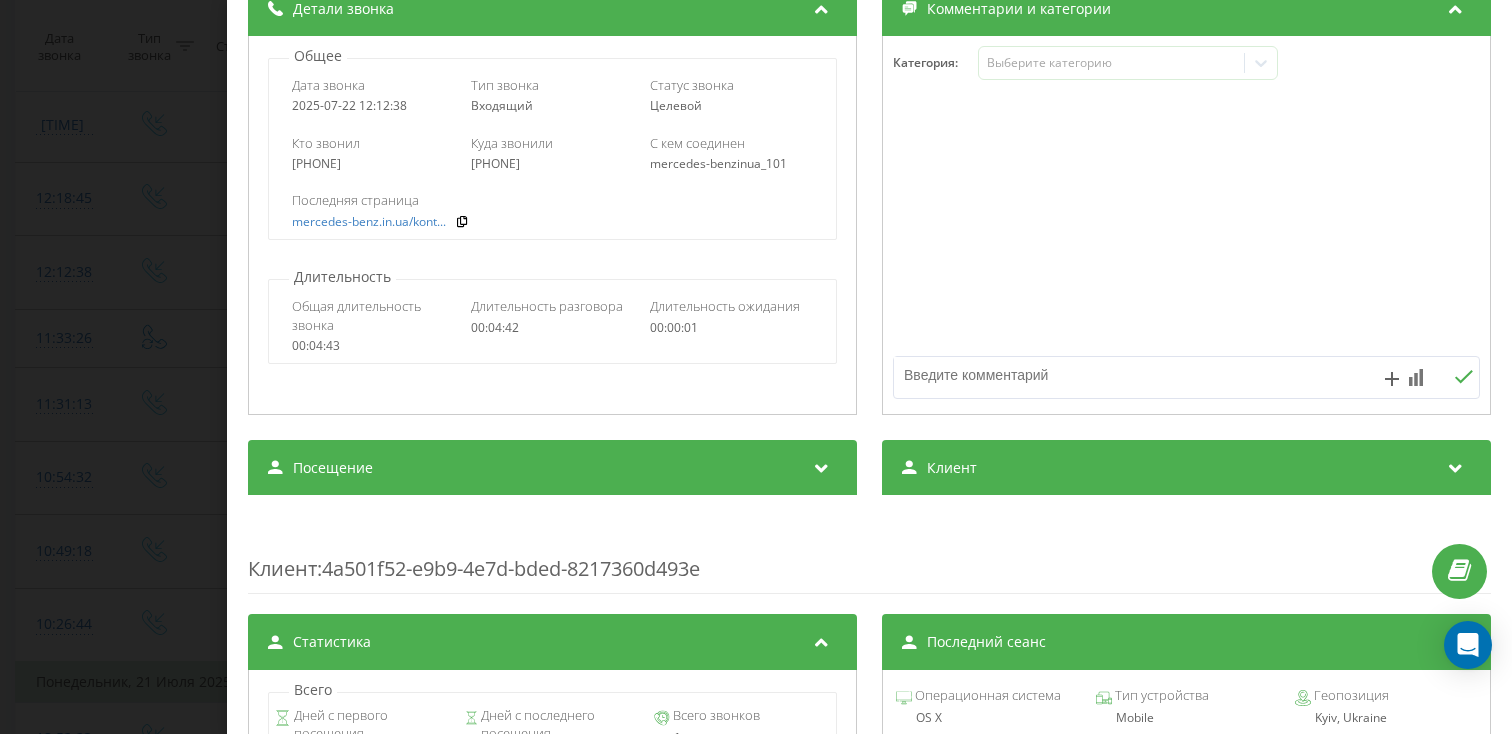 click on "Посещение" at bounding box center (552, 468) 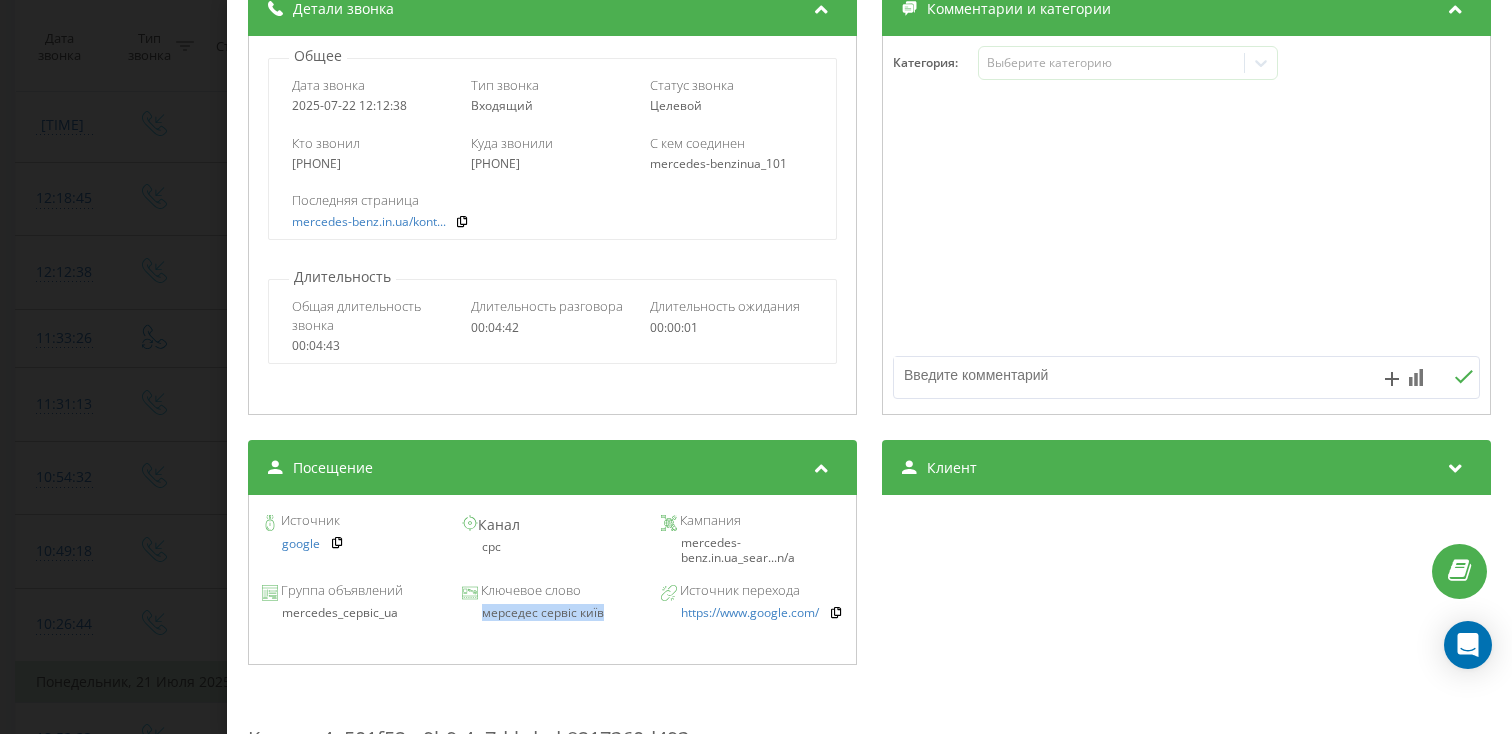 drag, startPoint x: 605, startPoint y: 614, endPoint x: 456, endPoint y: 615, distance: 149.00336 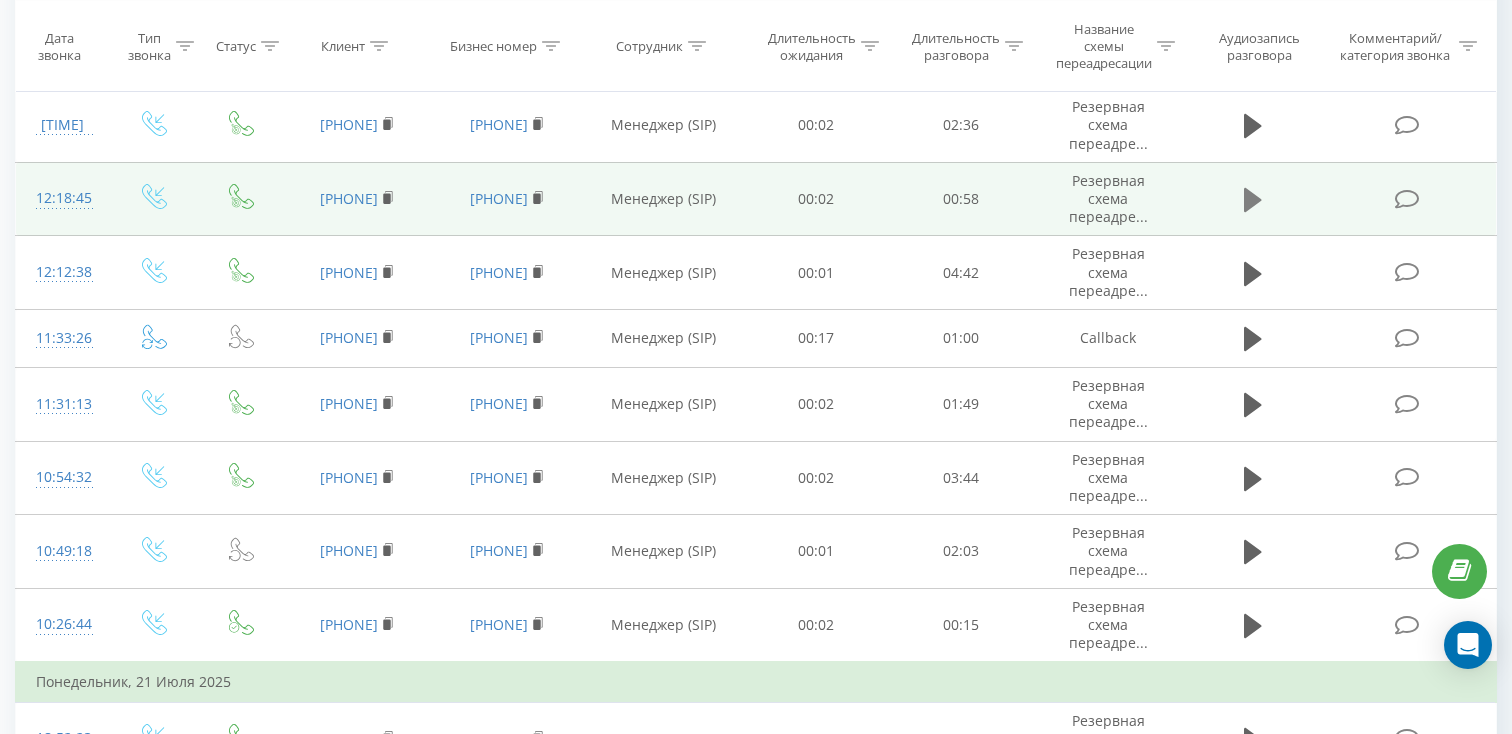 click 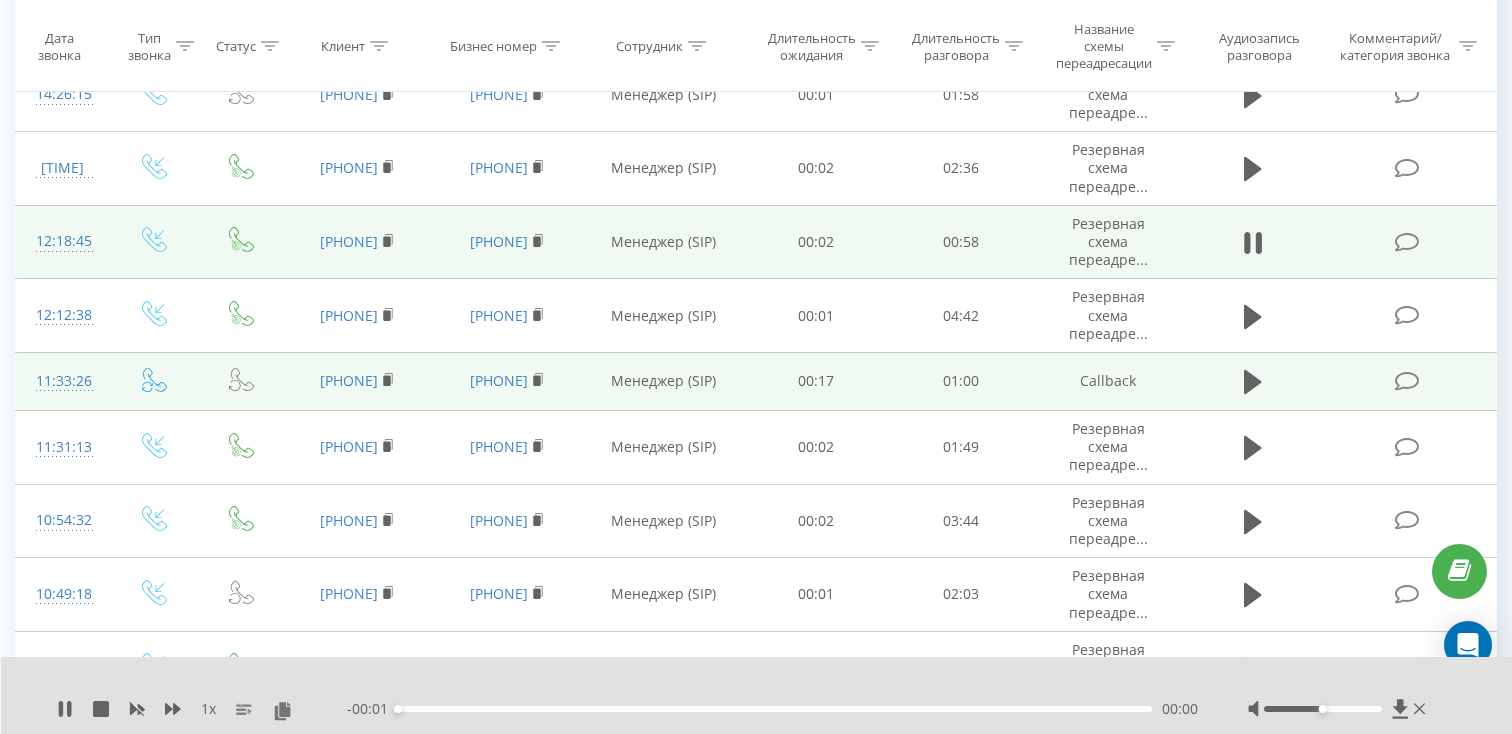scroll, scrollTop: 1195, scrollLeft: 0, axis: vertical 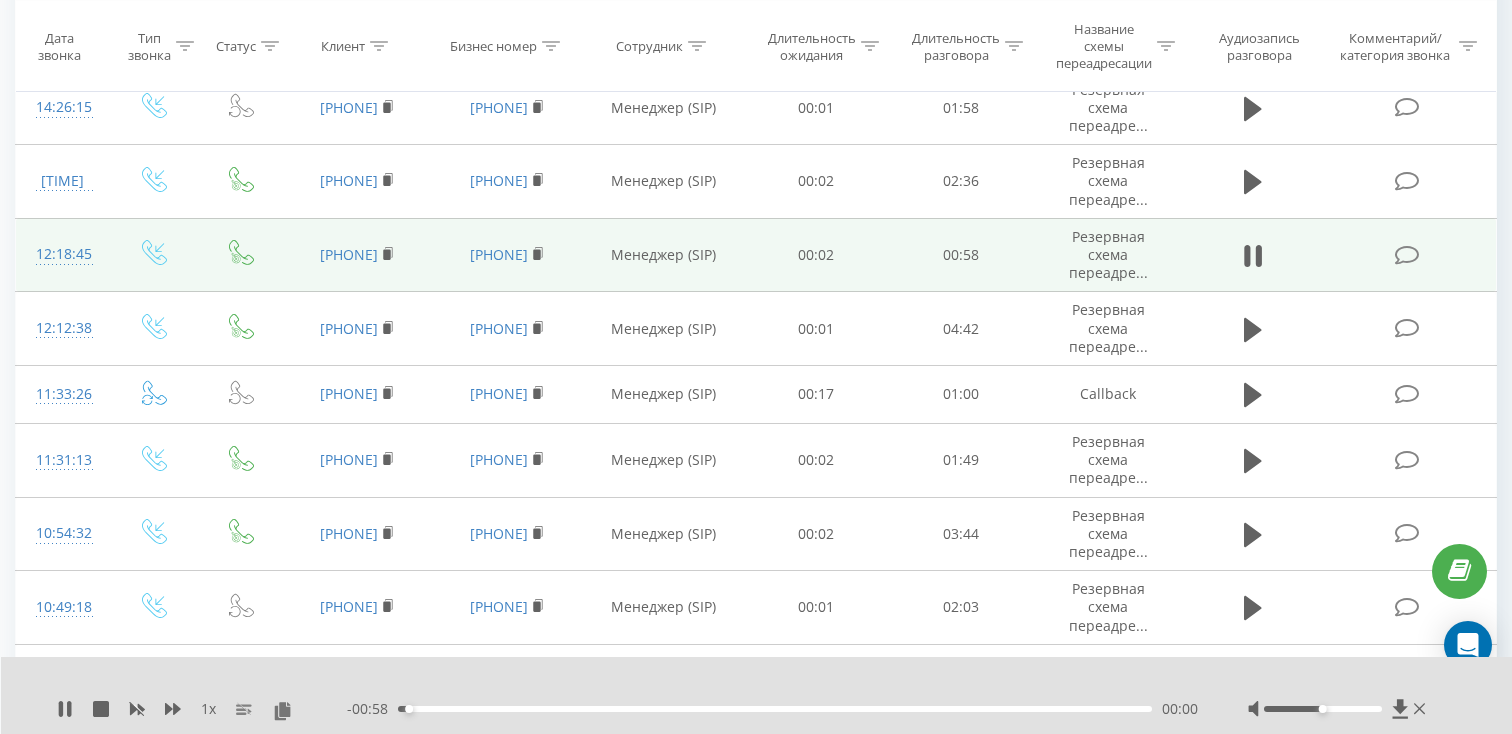 click on "00:00" at bounding box center (775, 709) 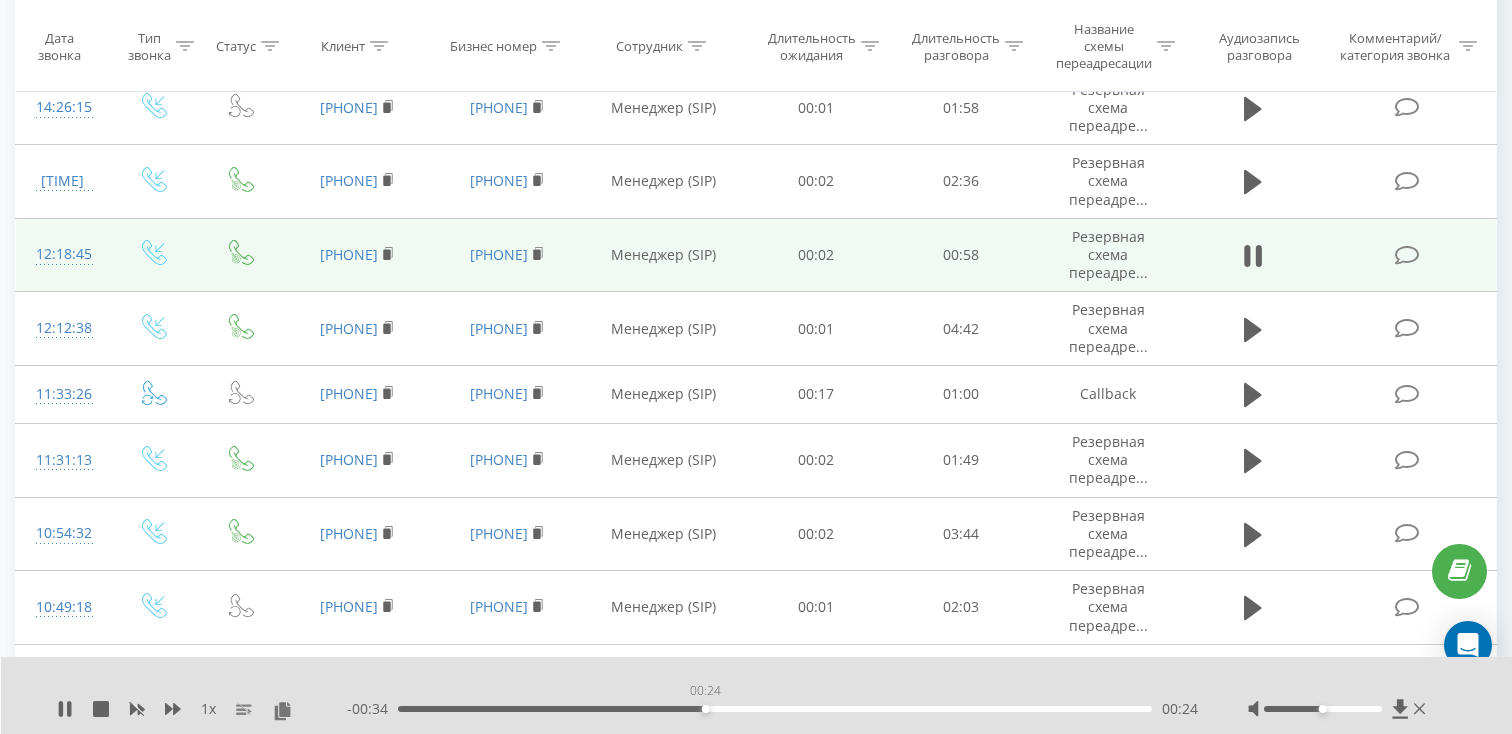 click on "00:24" at bounding box center (775, 709) 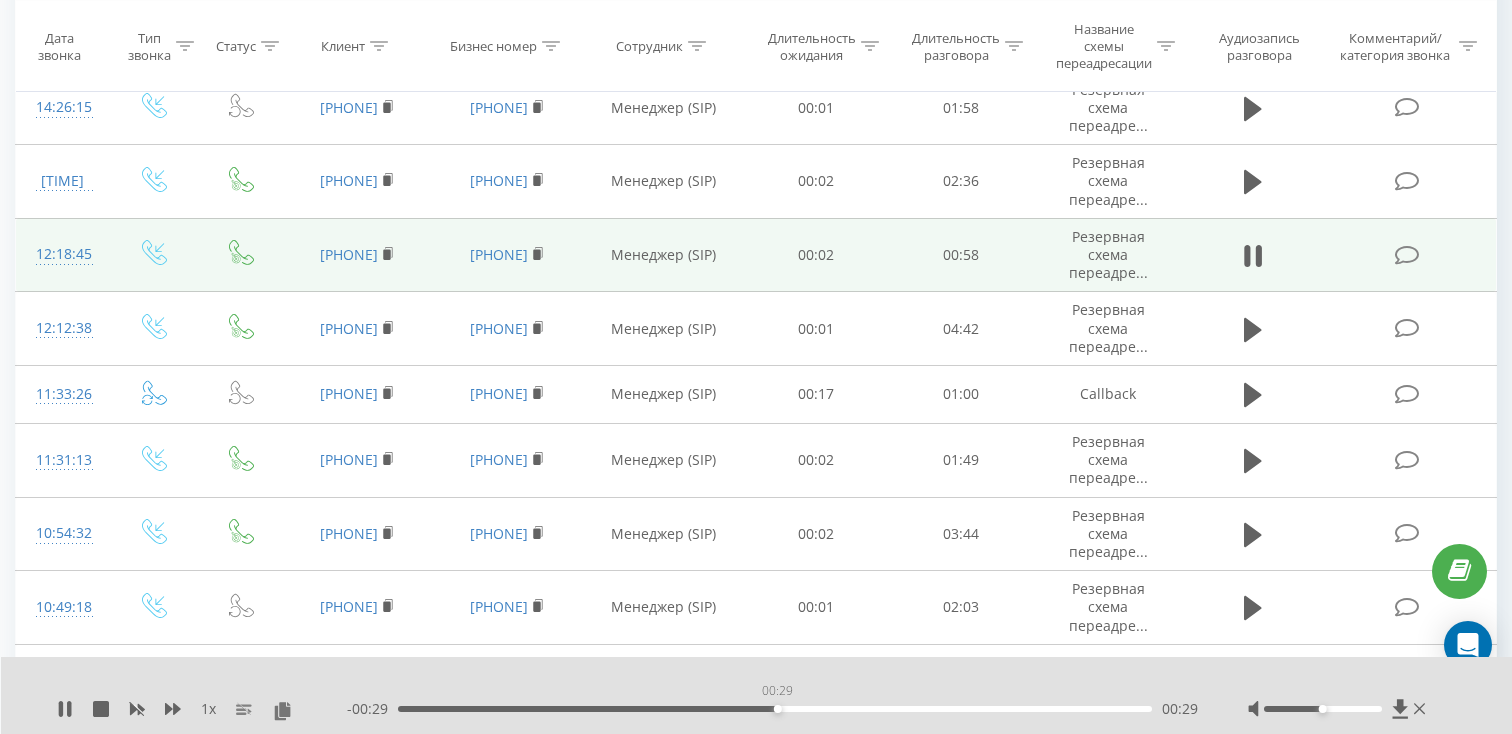 click on "00:29" at bounding box center (775, 709) 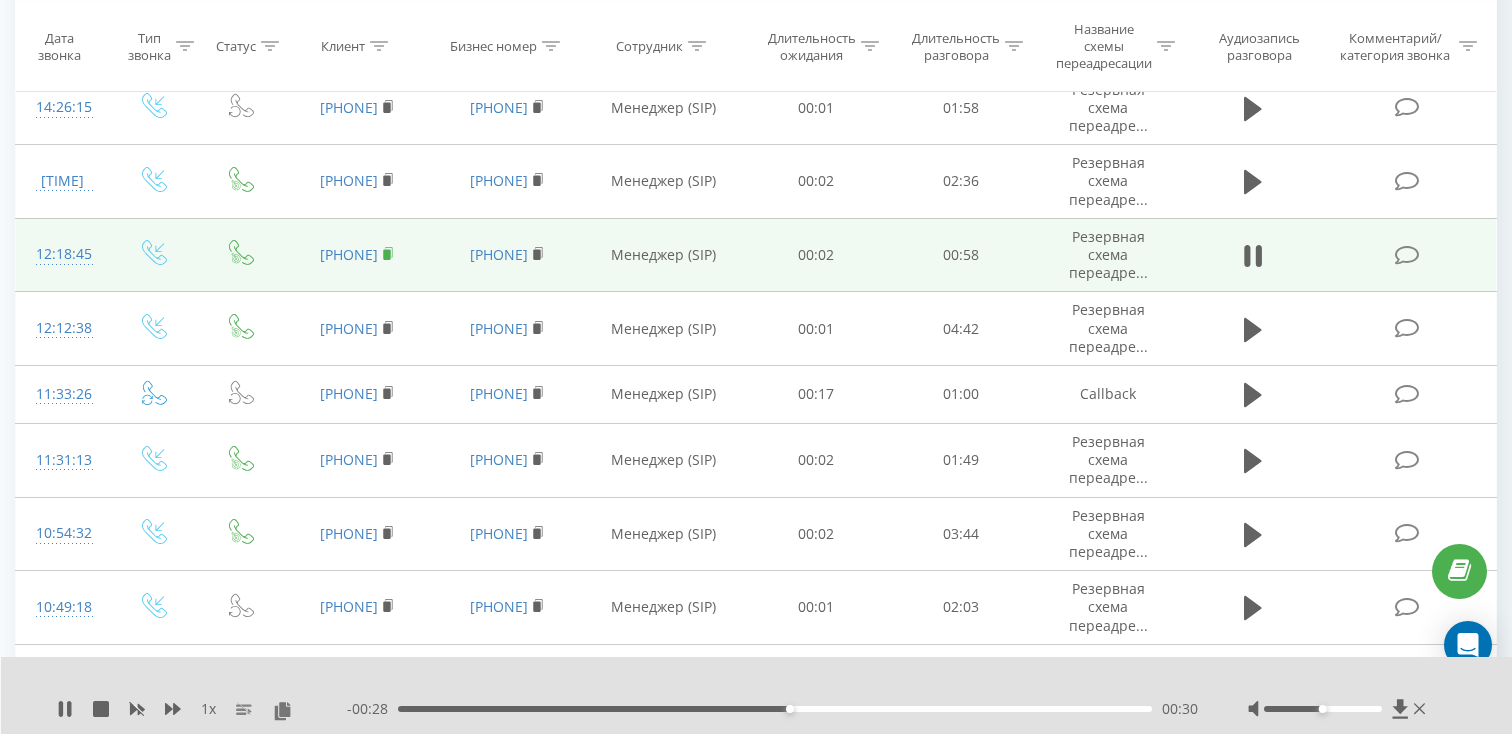 click 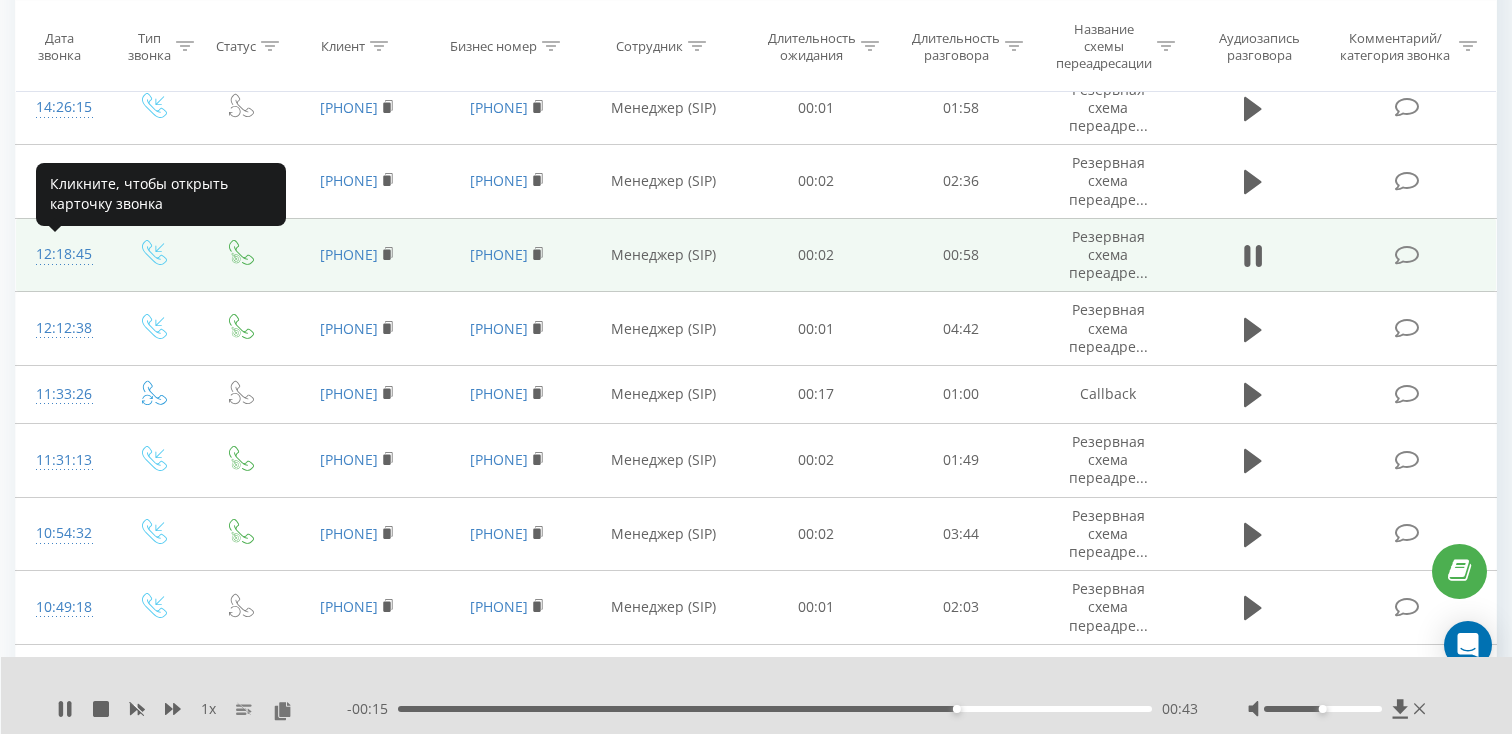 click at bounding box center (62, 264) 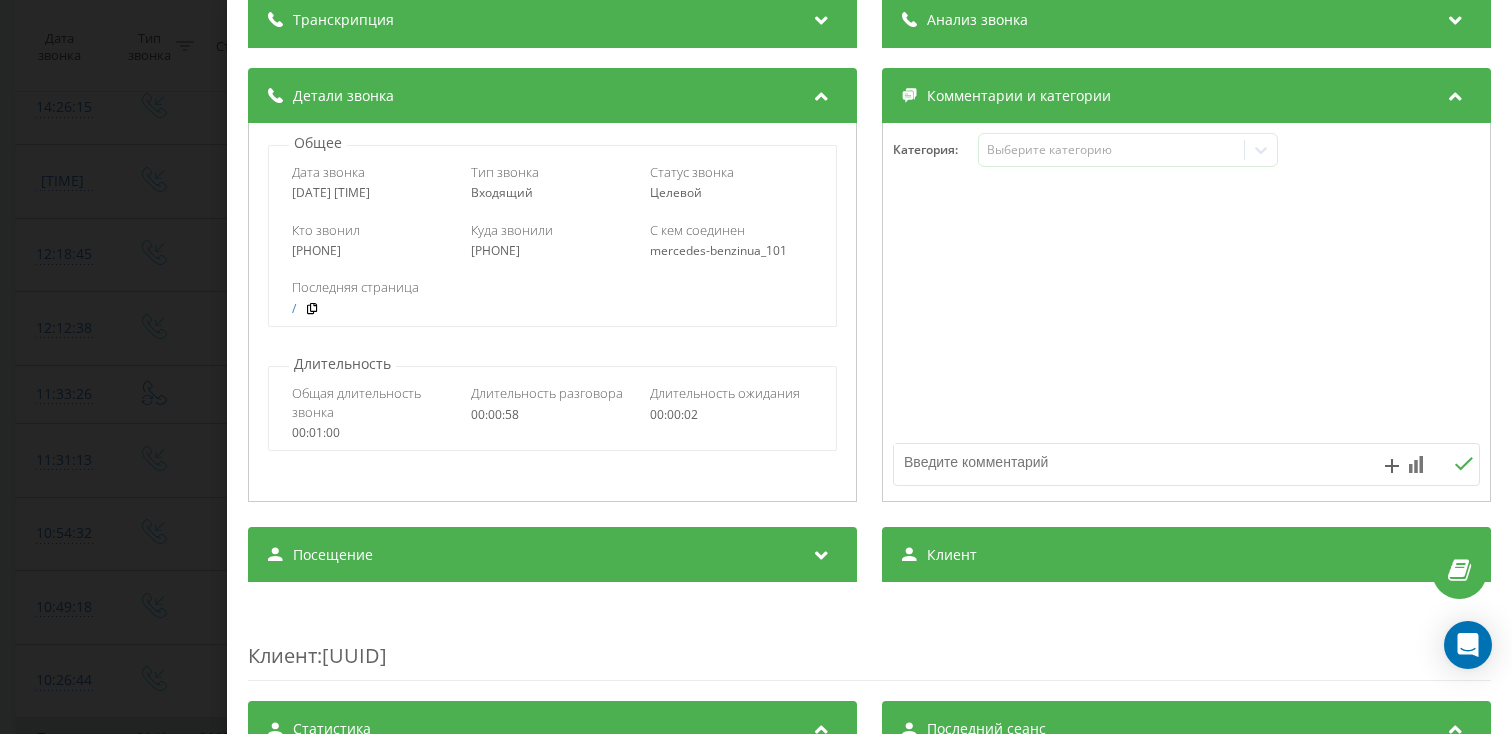 click on "Посещение" at bounding box center [552, 555] 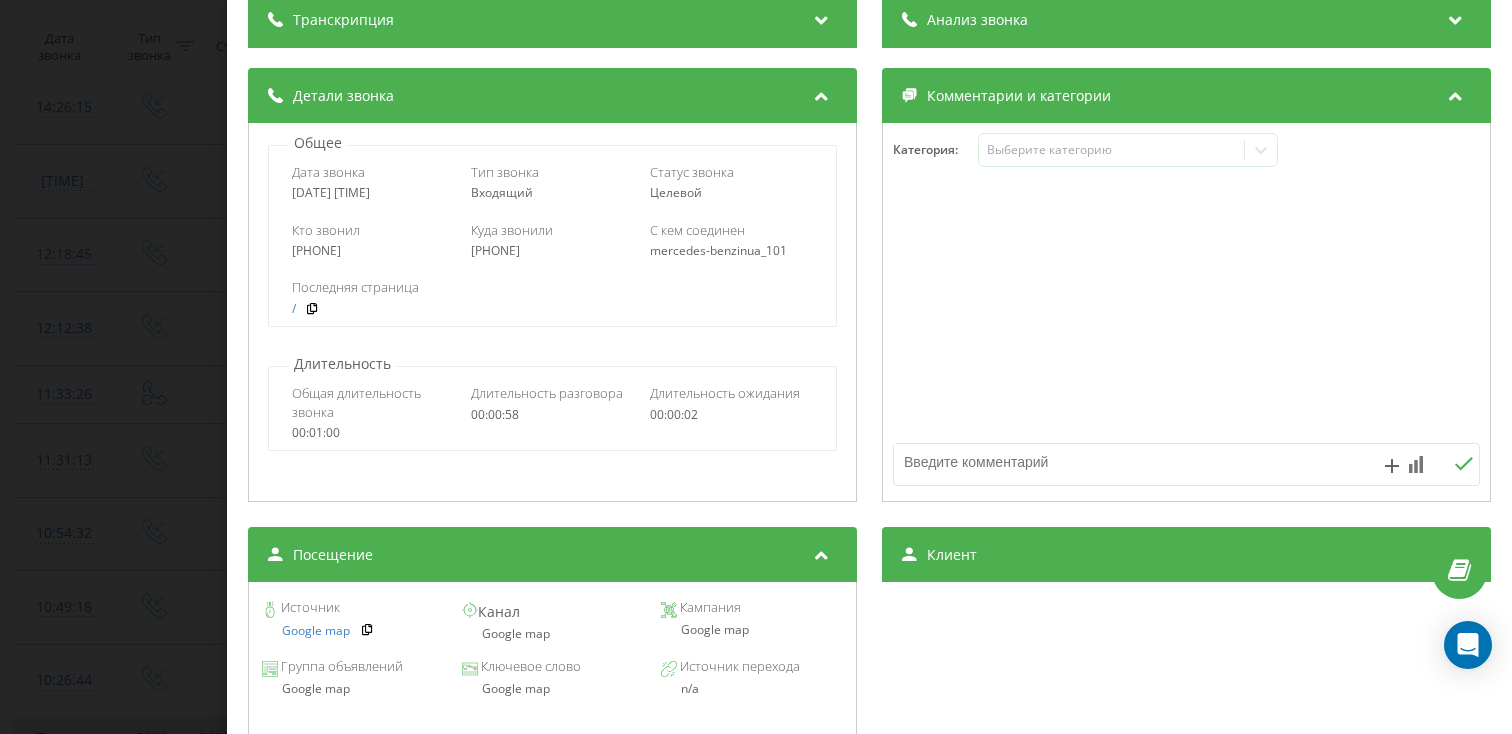 scroll, scrollTop: 275, scrollLeft: 0, axis: vertical 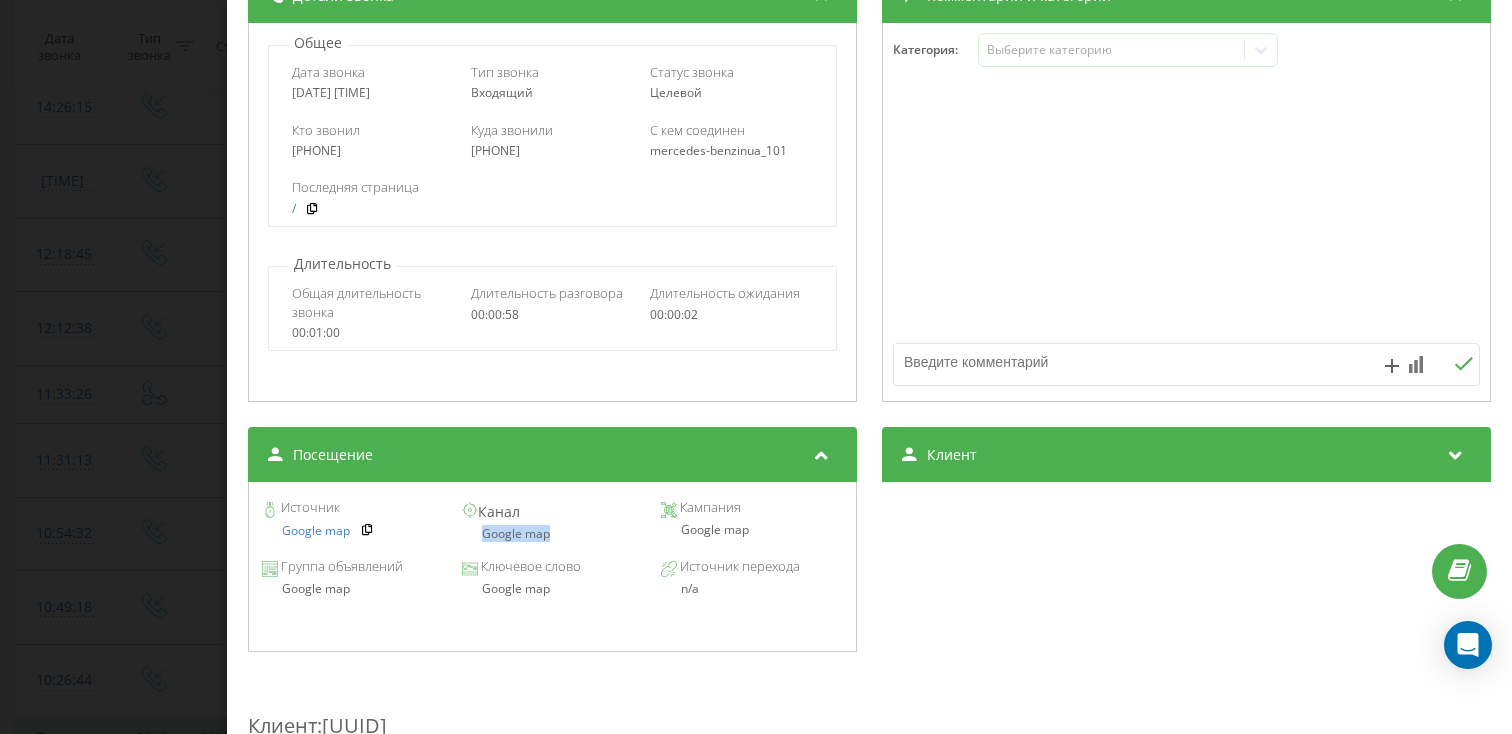 drag, startPoint x: 560, startPoint y: 529, endPoint x: 460, endPoint y: 529, distance: 100 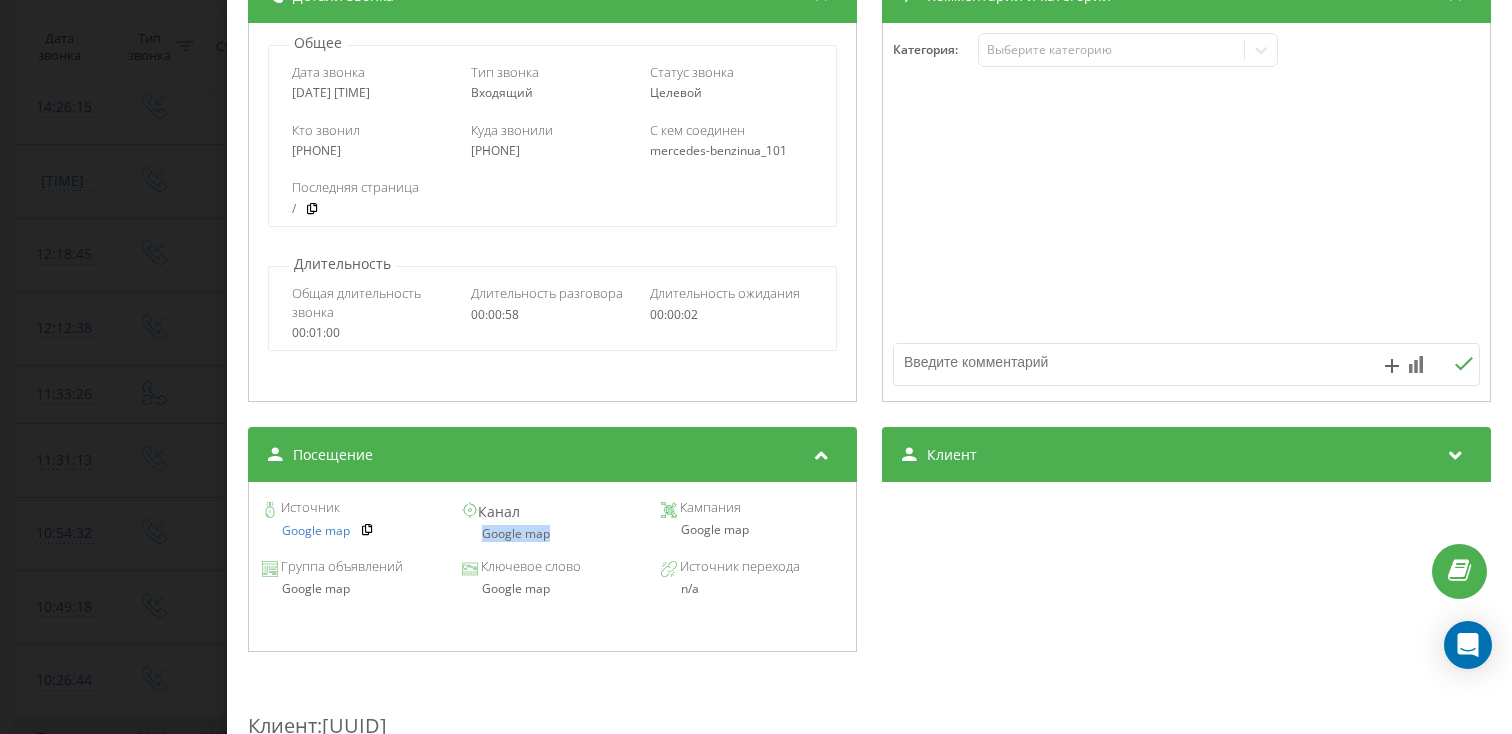 click on "Звонок :  ua10_-1753175925.9235940   1 x  00:00 00:58   00:58   Транскрипция Для анализа AI будущих звонков  настройте и активируйте профиль на странице . Если профиль уже есть и звонок соответствует его условиям, обновите страницу через 10 минут – AI анализирует текущий звонок. Анализ звонка Для анализа AI будущих звонков  настройте и активируйте профиль на странице . Если профиль уже есть и звонок соответствует его условиям, обновите страницу через 10 минут – AI анализирует текущий звонок. Детали звонка Общее Дата звонка [YEAR]-[MONTH]-[DAY] [TIME] Тип звонка Входящий Статус звонка Целевой [PHONE] /" at bounding box center [756, 367] 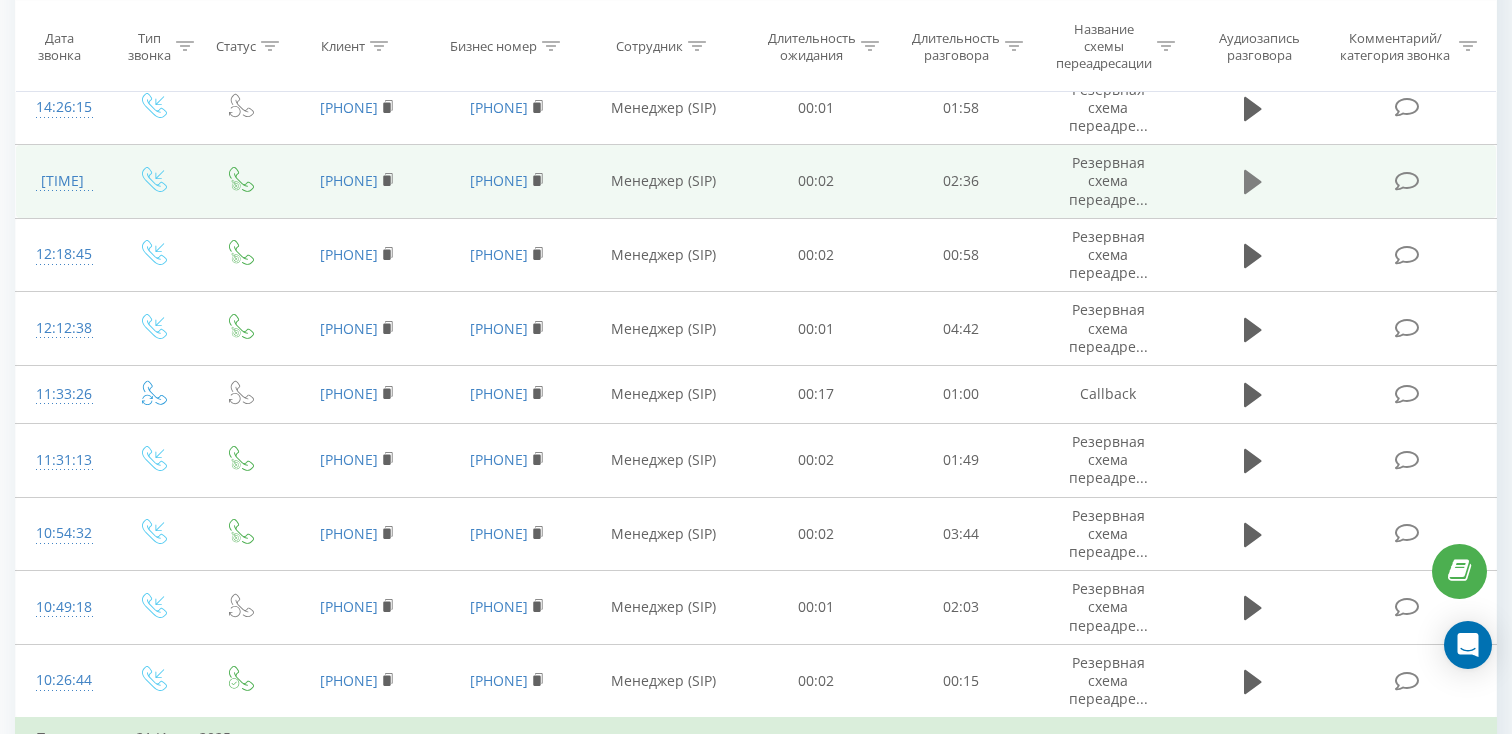 click 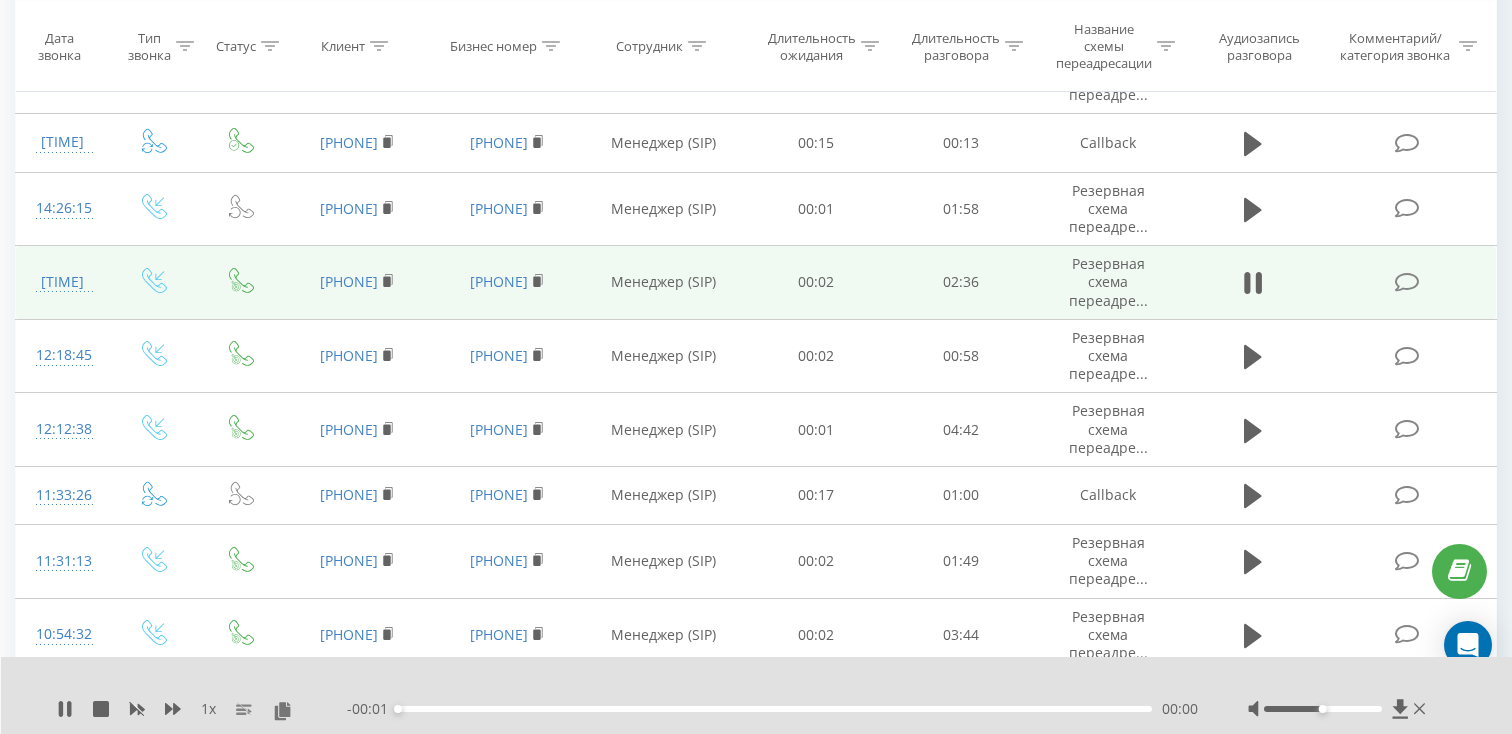 scroll, scrollTop: 1092, scrollLeft: 0, axis: vertical 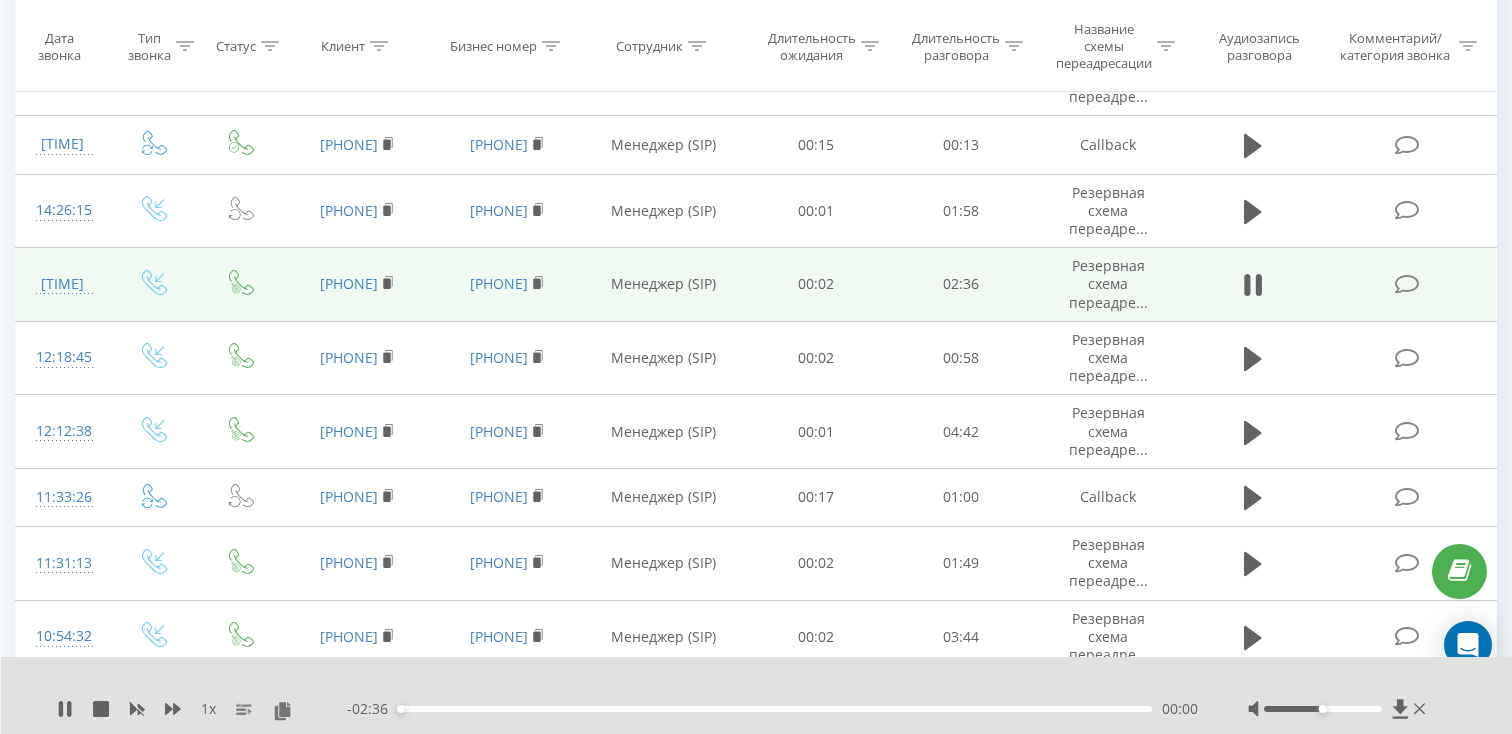 click on "- 02:36 00:00   00:00" at bounding box center (772, 709) 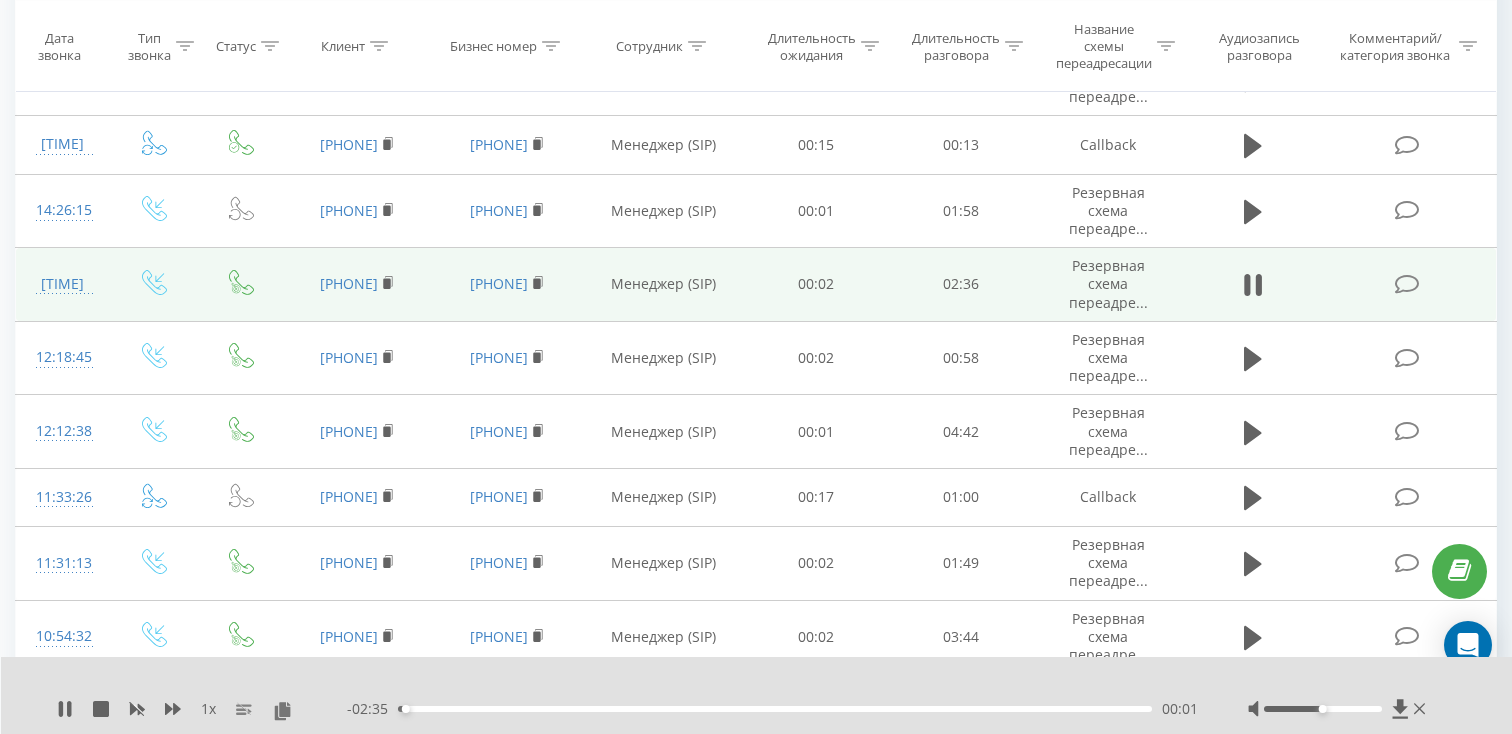 click on "- 02:35 00:01   00:01" at bounding box center (772, 709) 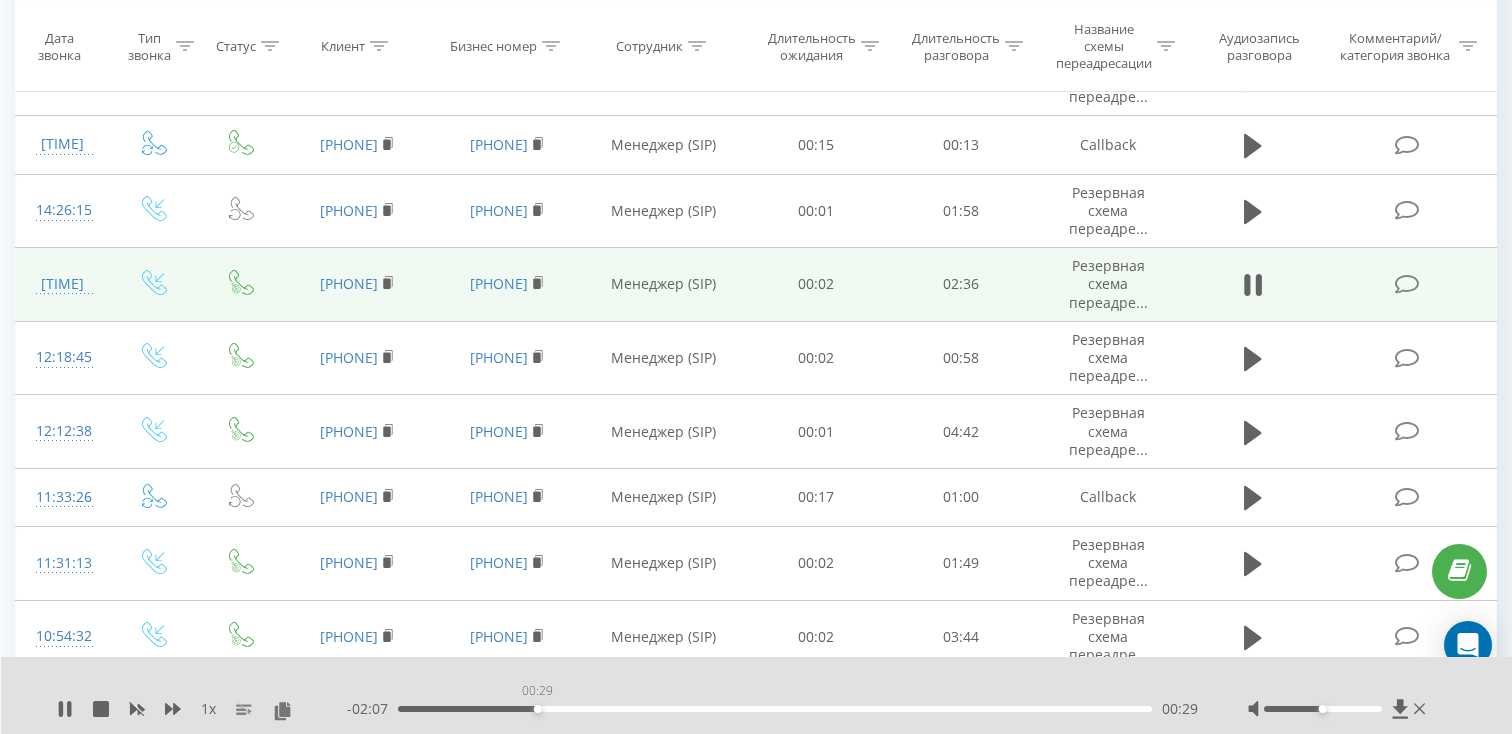 click on "00:29" at bounding box center [775, 709] 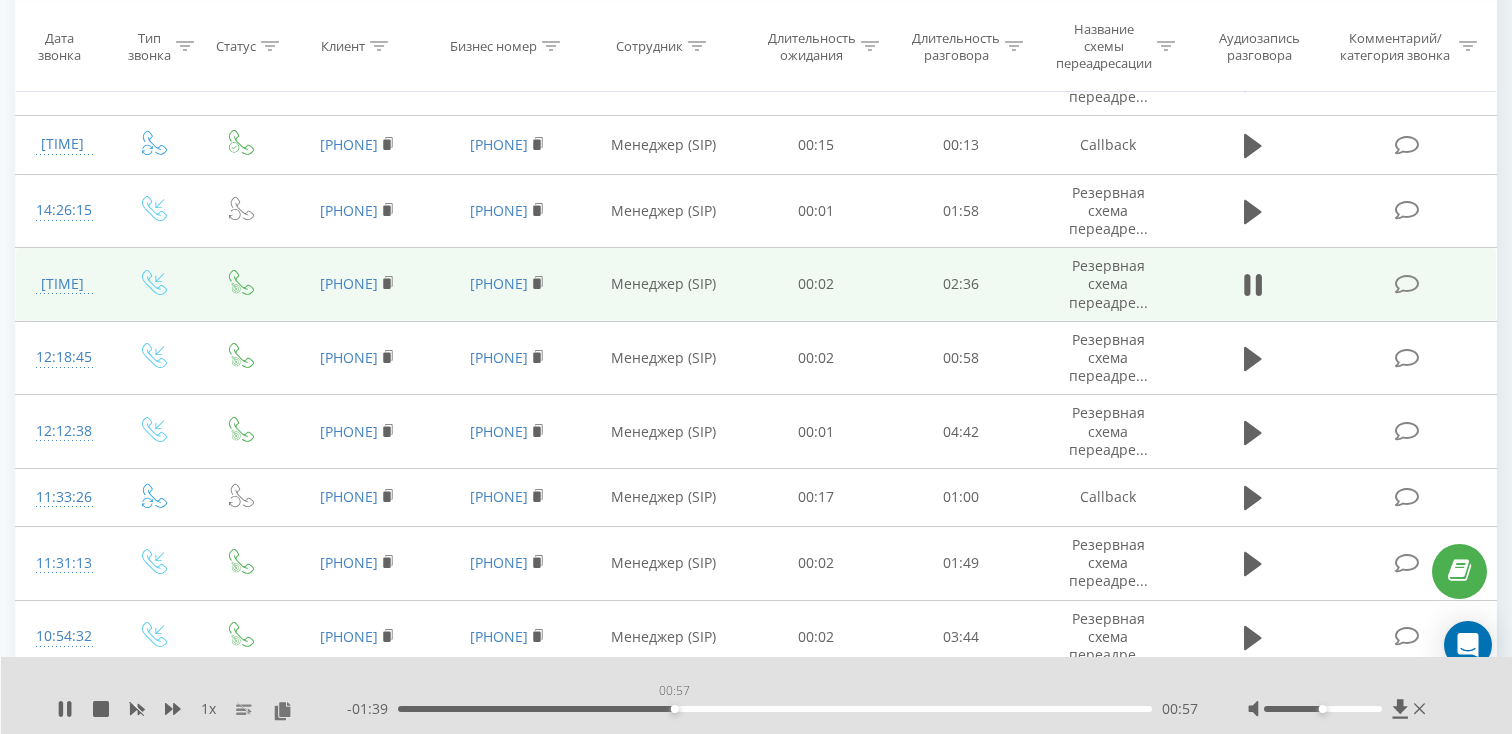 click on "00:57" at bounding box center (775, 709) 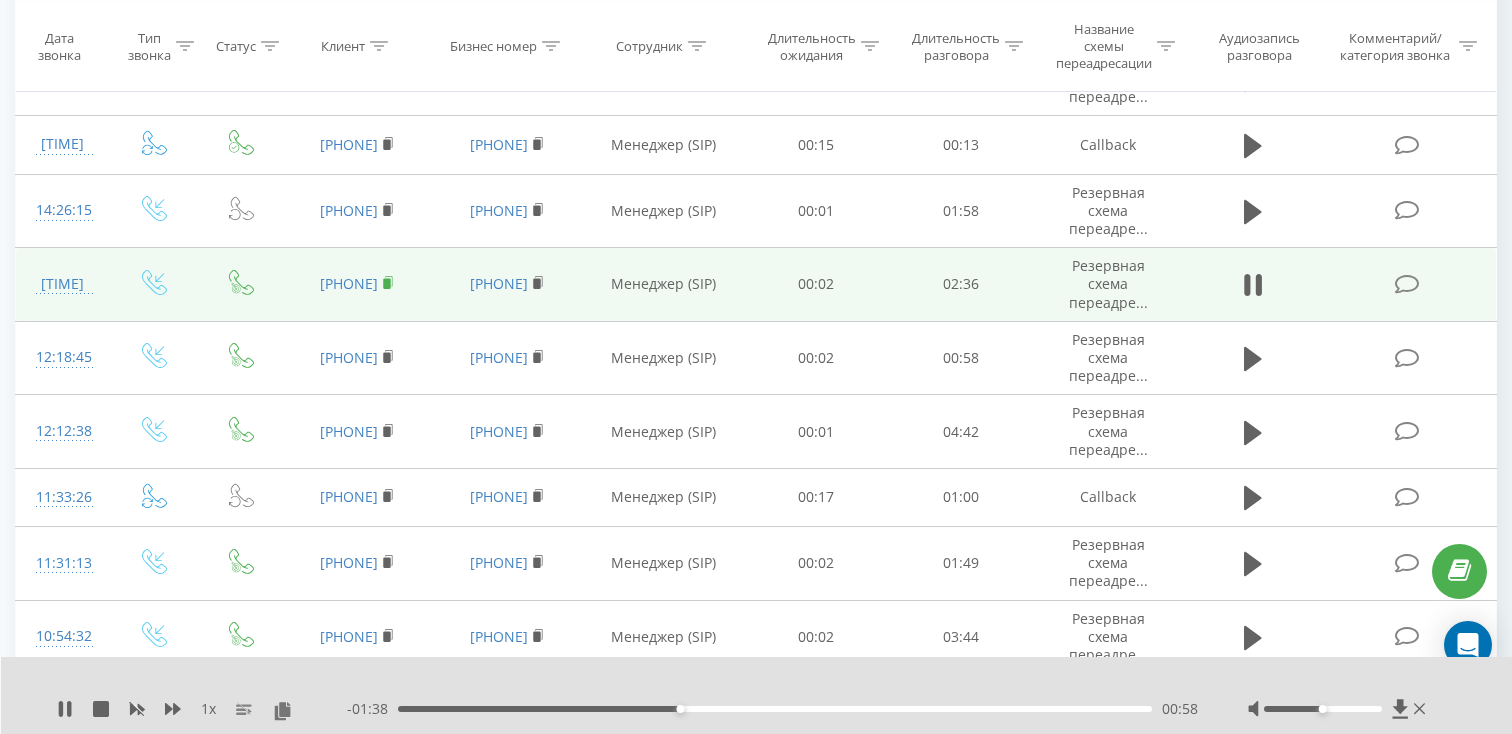 click 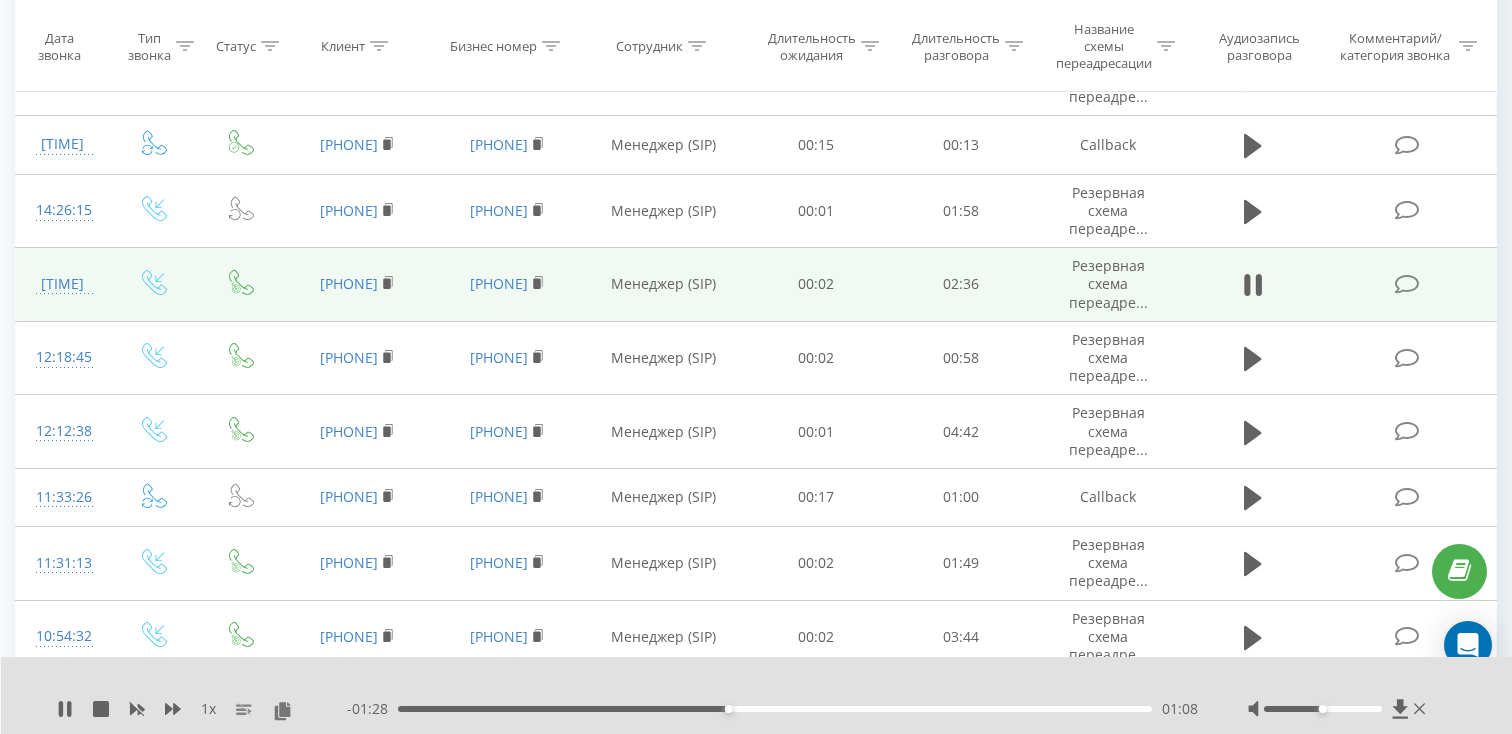 click on "[TIME]" at bounding box center (62, 284) 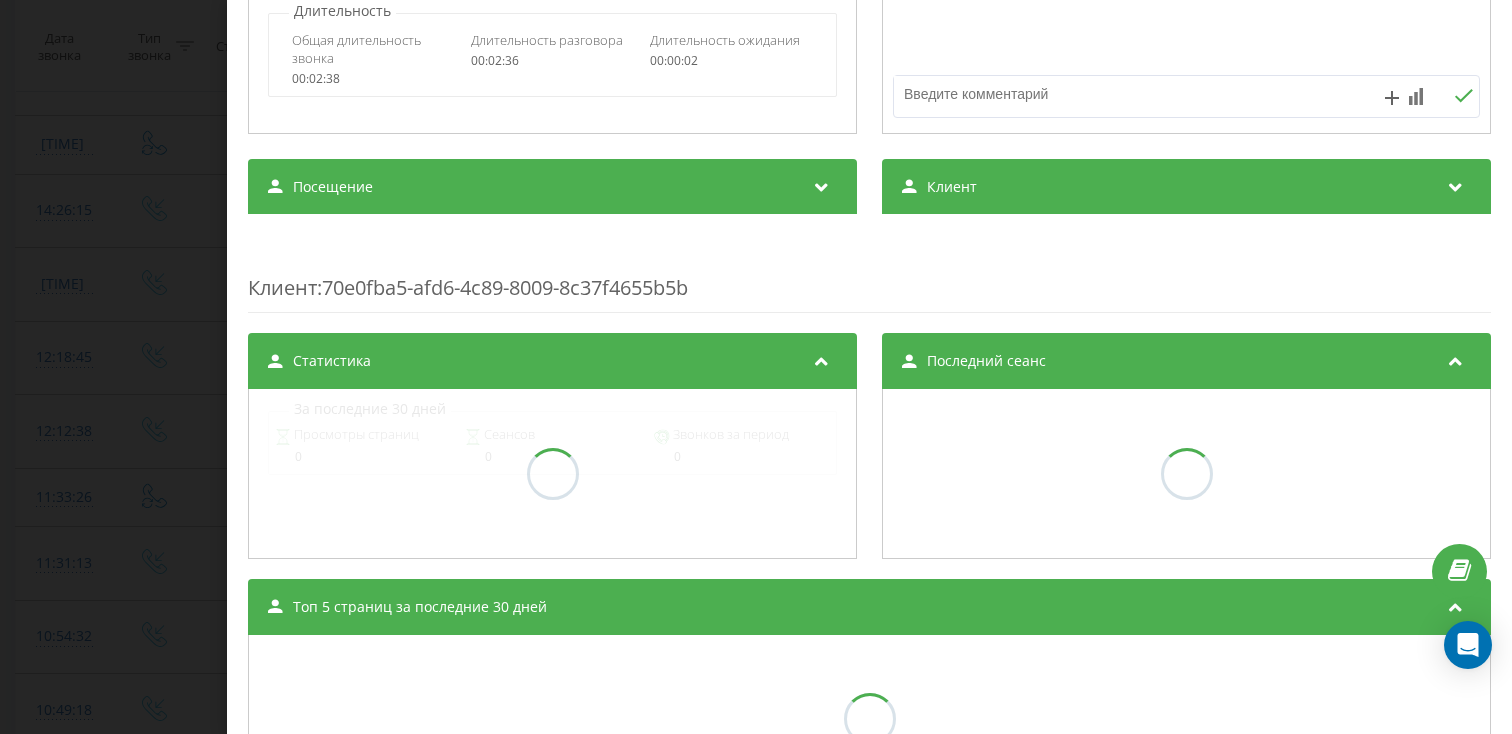 scroll, scrollTop: 592, scrollLeft: 0, axis: vertical 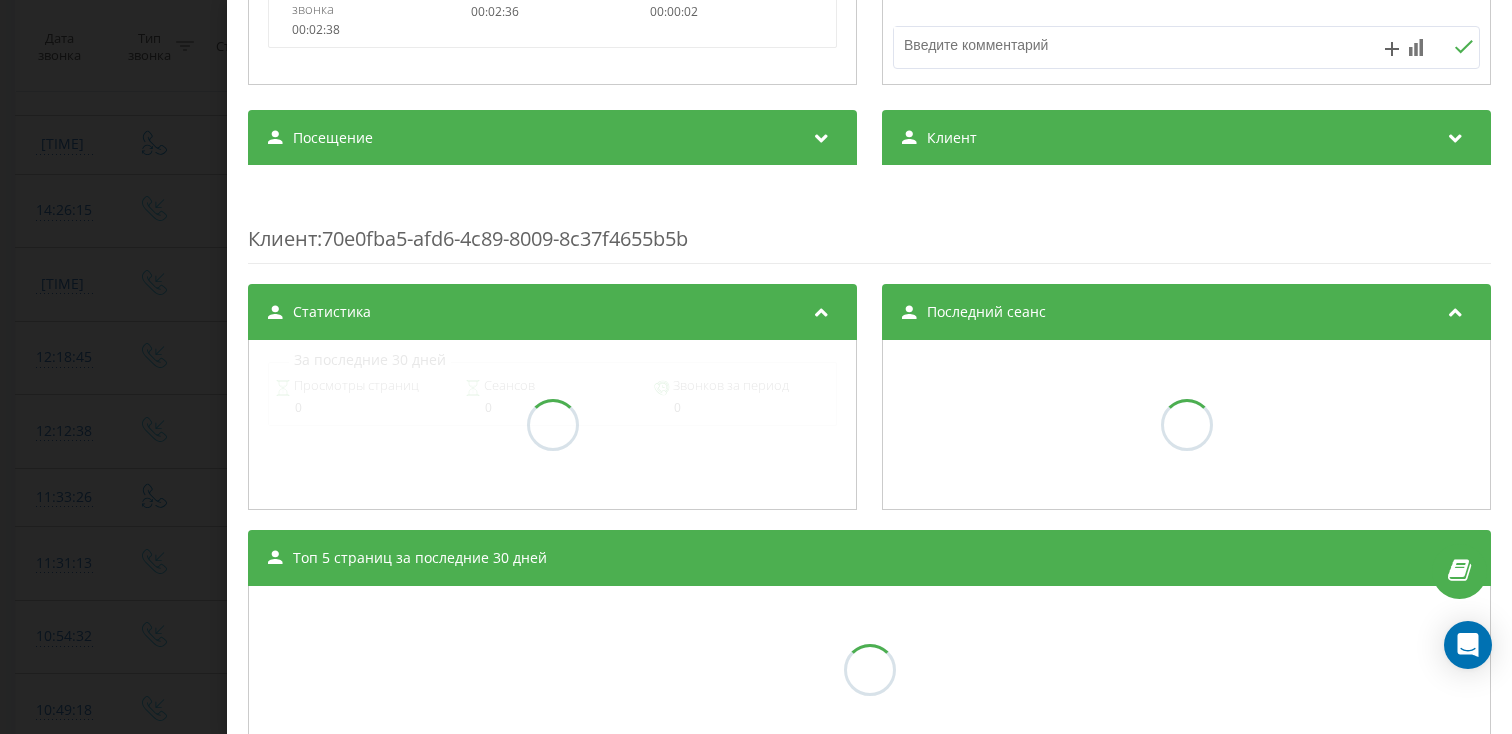 click on "Посещение" at bounding box center [552, 138] 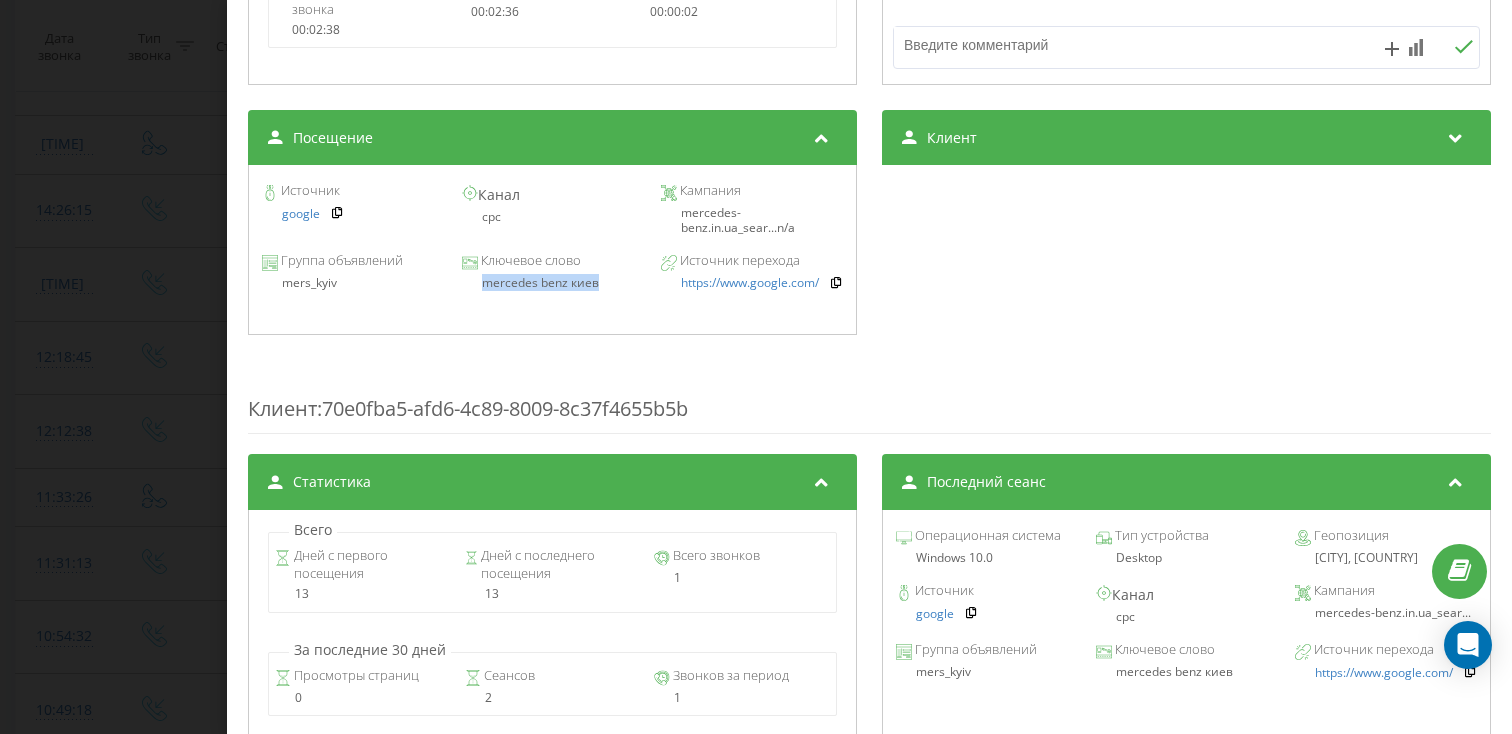 drag, startPoint x: 607, startPoint y: 301, endPoint x: 481, endPoint y: 284, distance: 127.141655 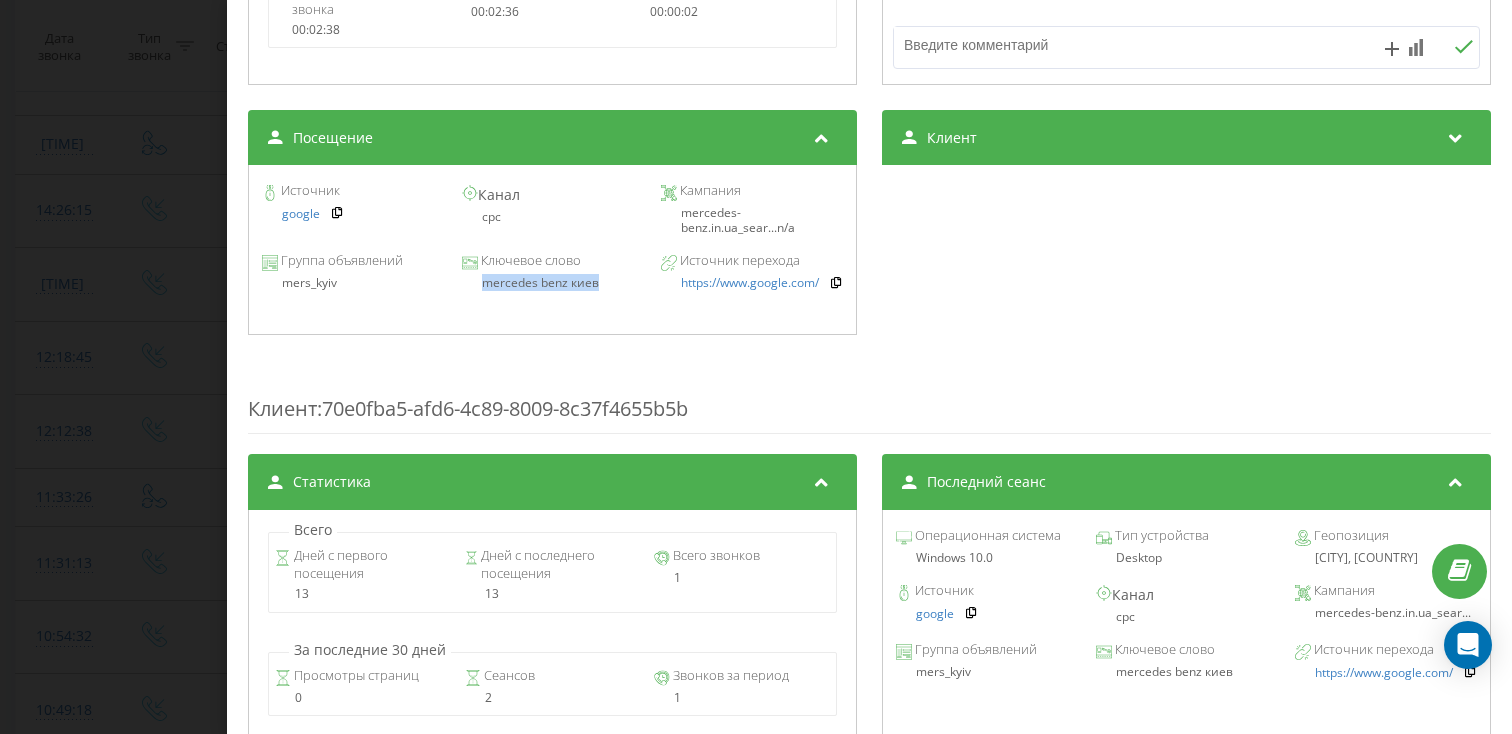 click on "Звонок : ua1_-1753179627.101325 1 x - [DURATION] [DURATION] [DURATION] Транскрипция Для анализа AI будущих звонков настройте и активируйте профиль на странице . Если профиль уже есть и звонок соответствует его условиям, обновите страницу через 10 минут – AI анализирует текущий звонок. Анализ звонка Для анализа AI будущих звонков настройте и активируйте профиль на странице . Если профиль уже есть и звонок соответствует его условиям, обновите страницу через 10 минут – AI анализирует текущий звонок. Детали звонка Общее Дата звонка [DATE] [TIME] Тип звонка Входящий Статус звонка Целевой [PHONE] :" at bounding box center [756, 367] 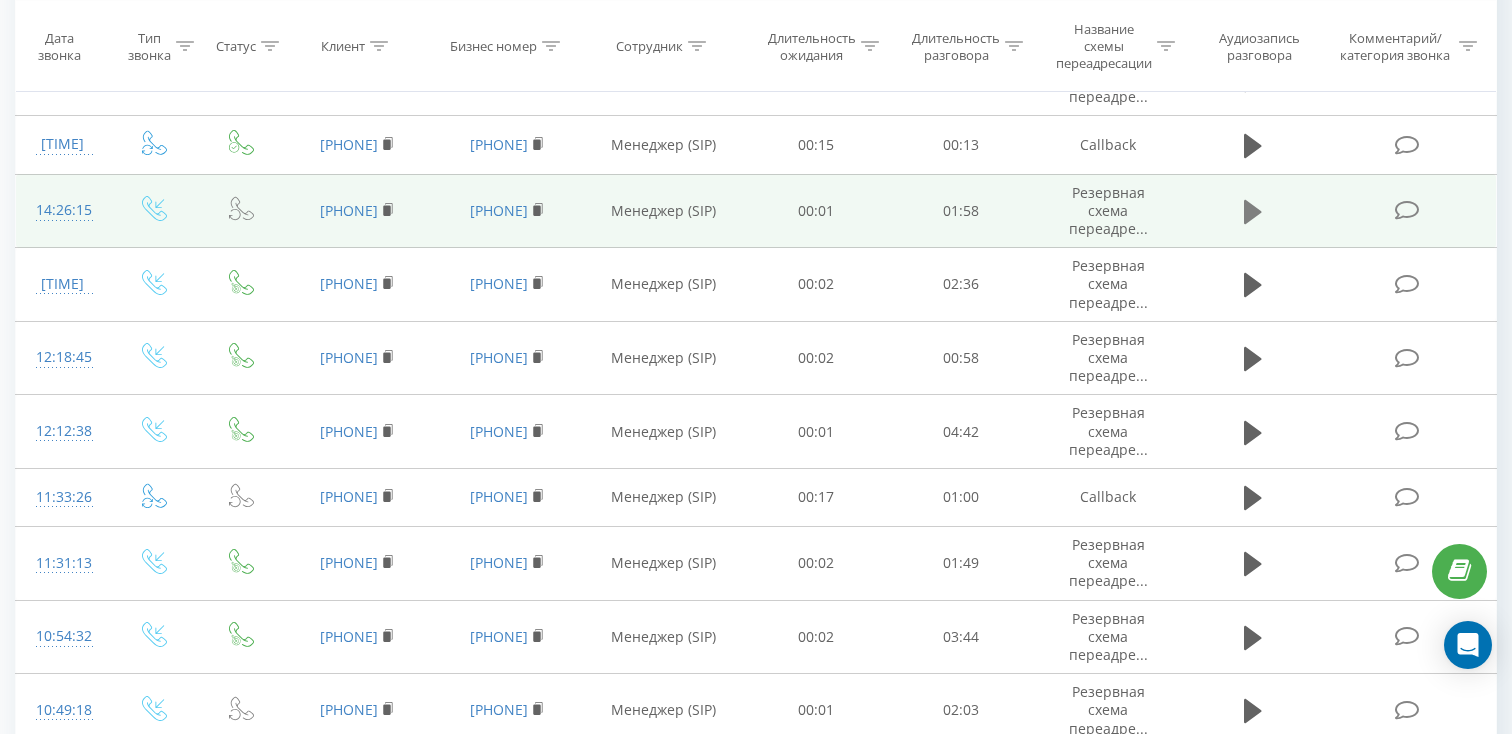 click 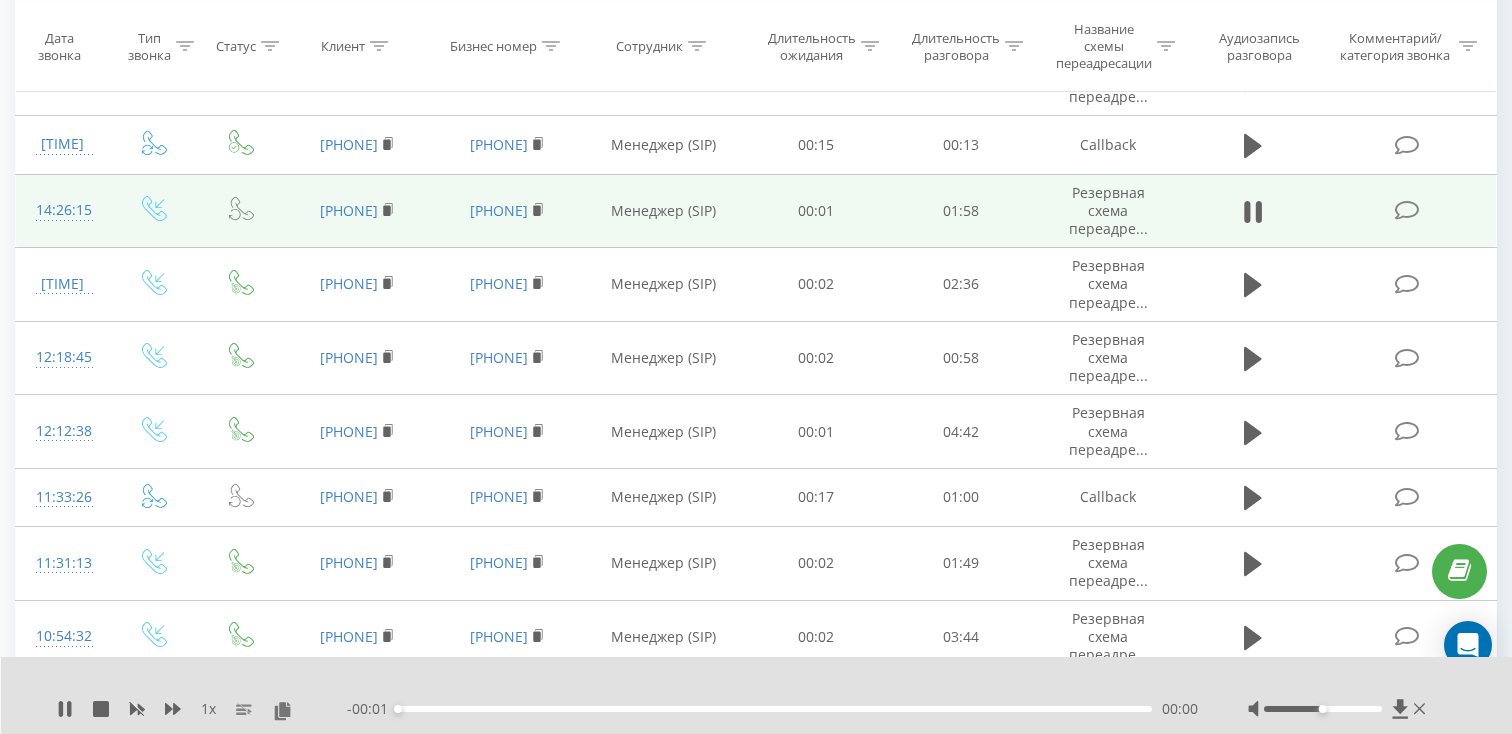 scroll, scrollTop: 1018, scrollLeft: 0, axis: vertical 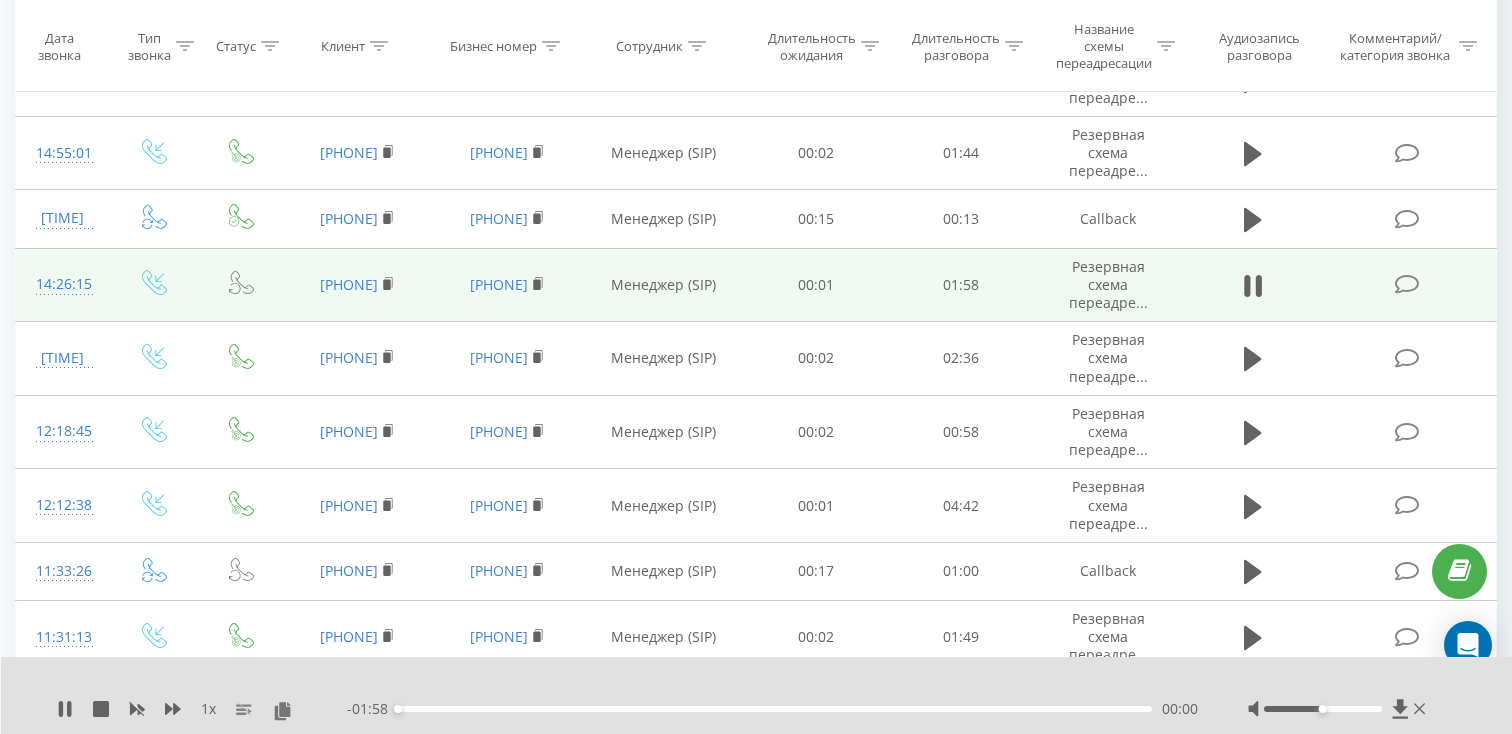 click on "- 01:58 00:00   00:00" at bounding box center (772, 709) 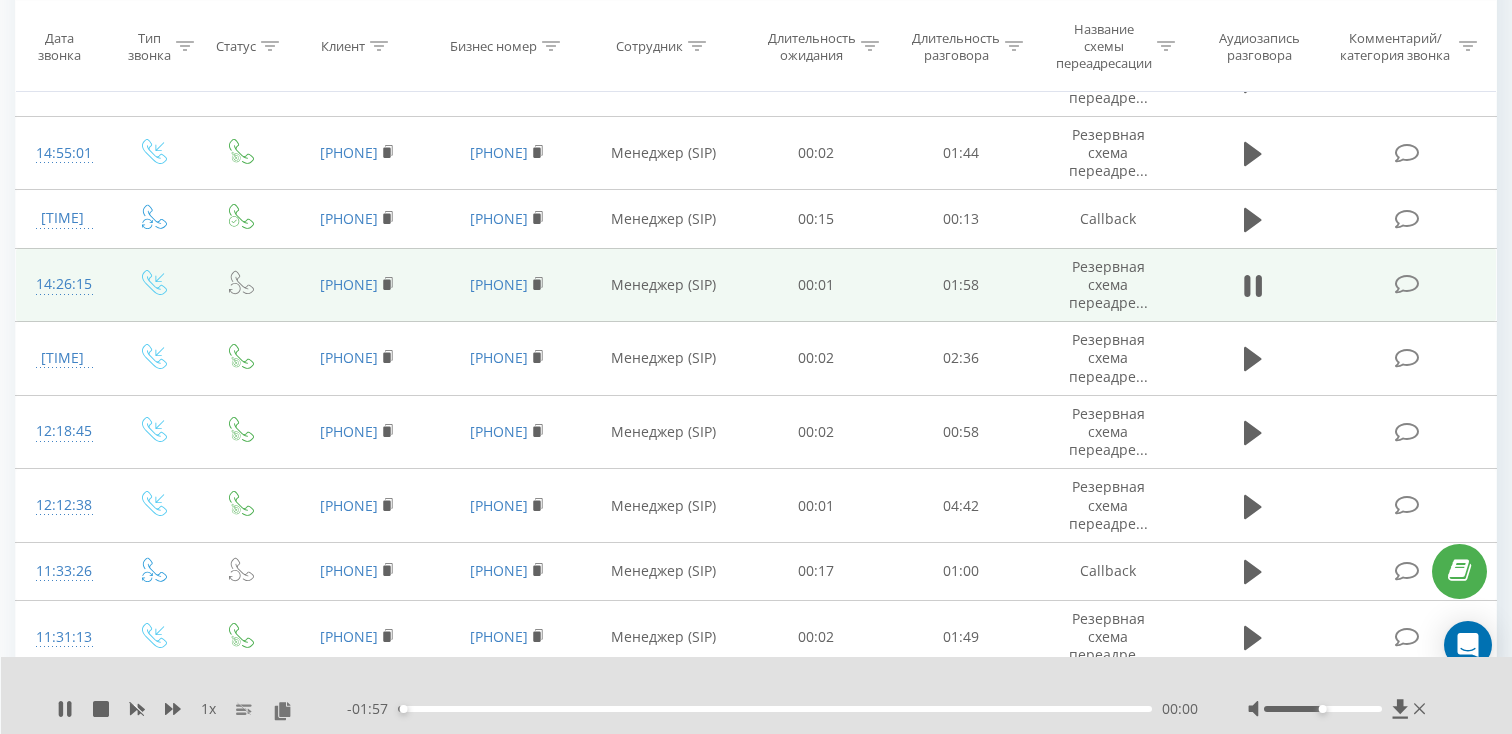 click on "00:00" at bounding box center (775, 709) 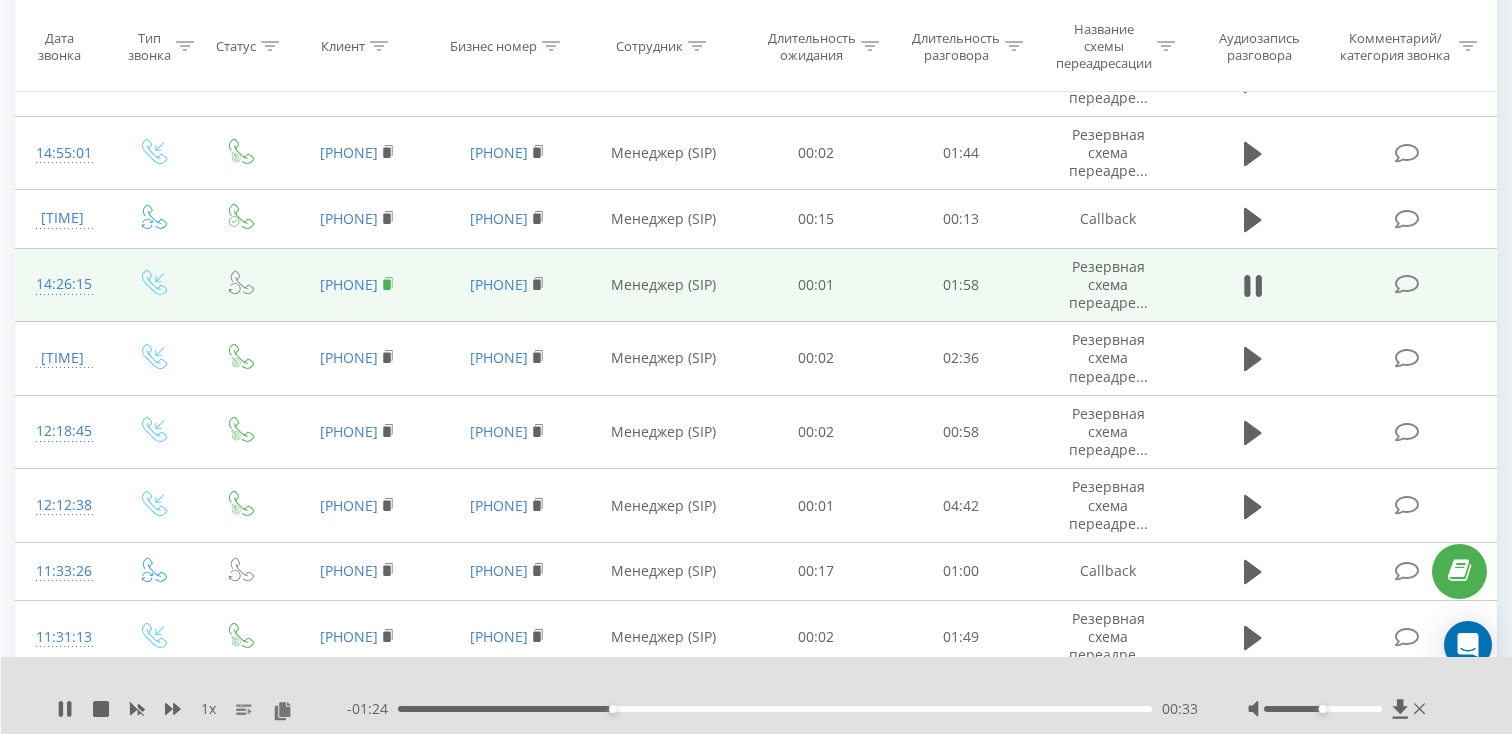 click 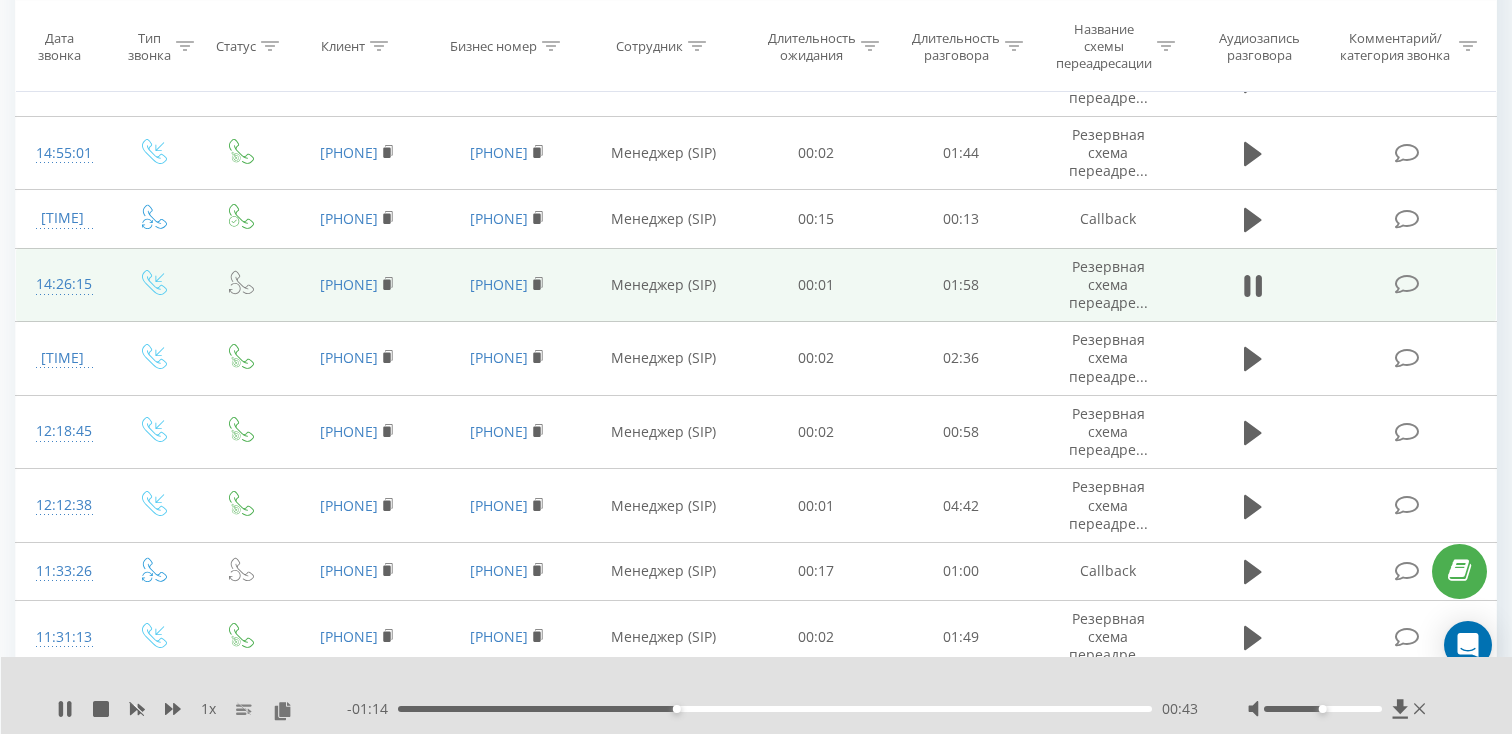click on "14:26:15" at bounding box center (62, 284) 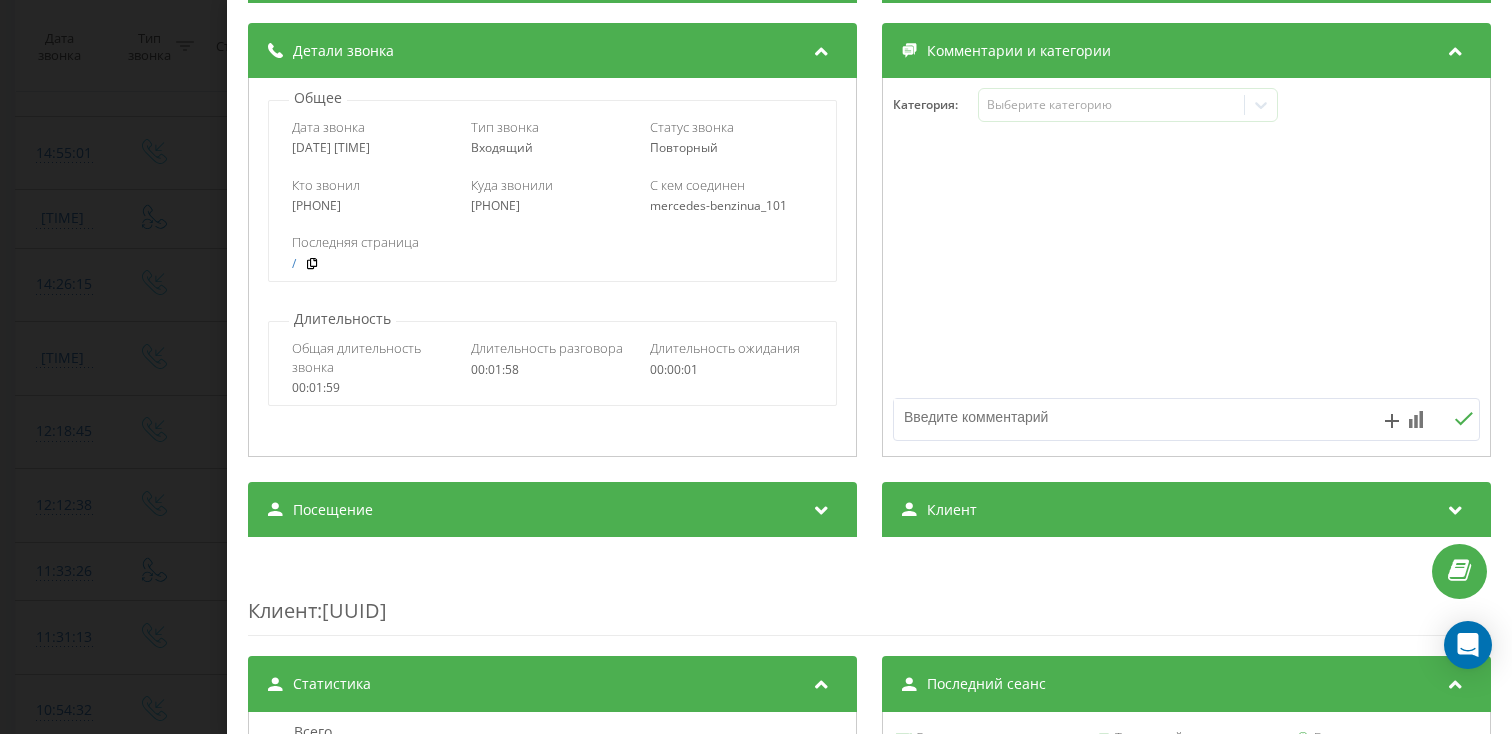 scroll, scrollTop: 222, scrollLeft: 0, axis: vertical 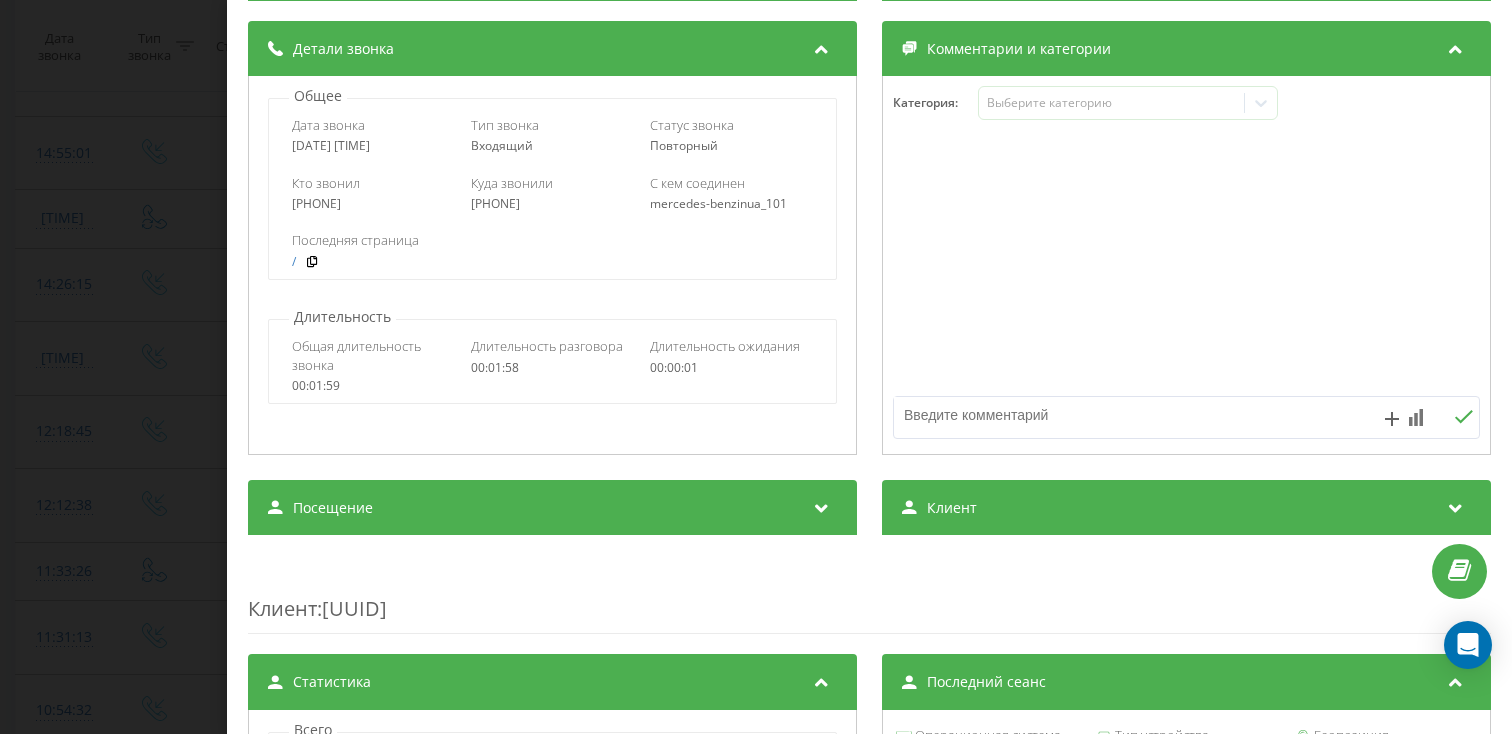 click on "Посещение" at bounding box center [552, 508] 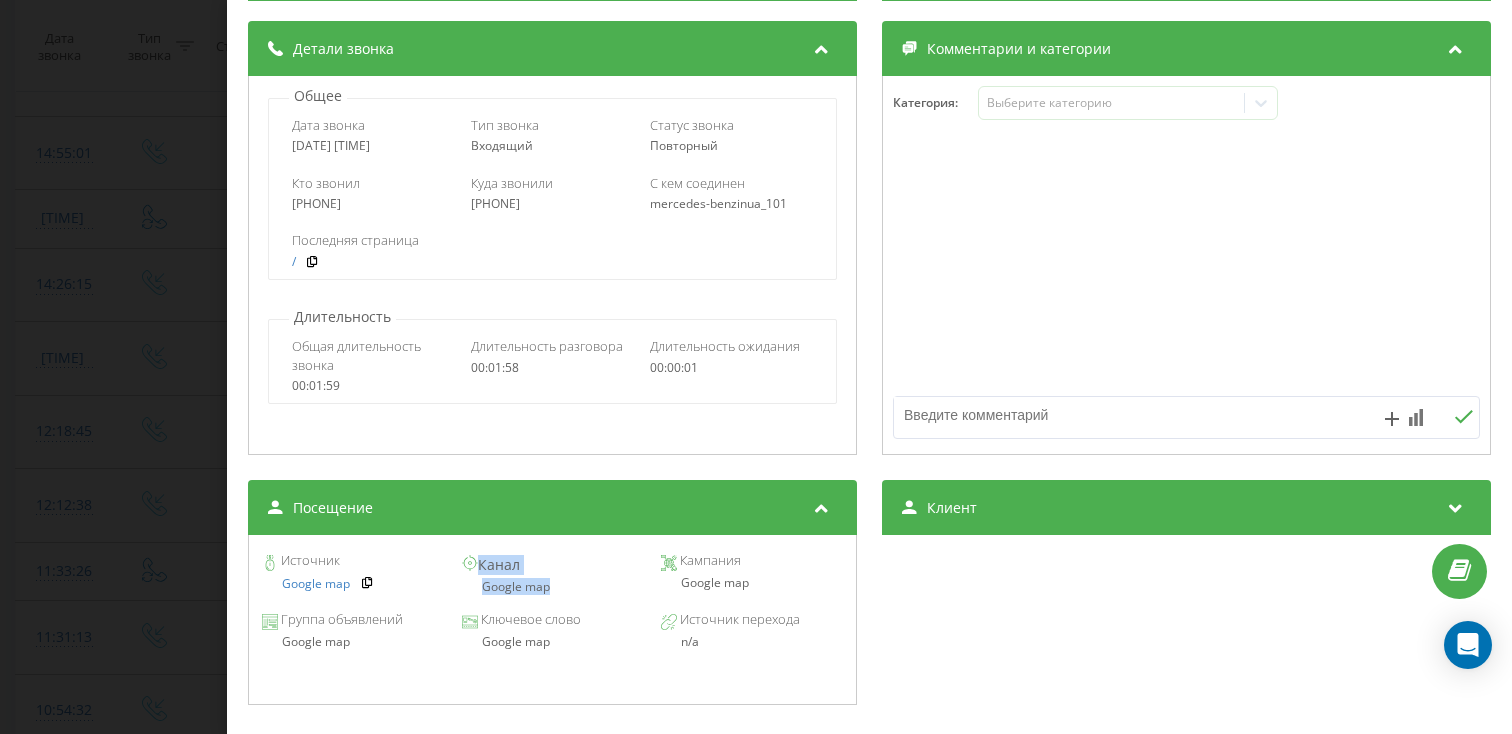 drag, startPoint x: 564, startPoint y: 586, endPoint x: 444, endPoint y: 586, distance: 120 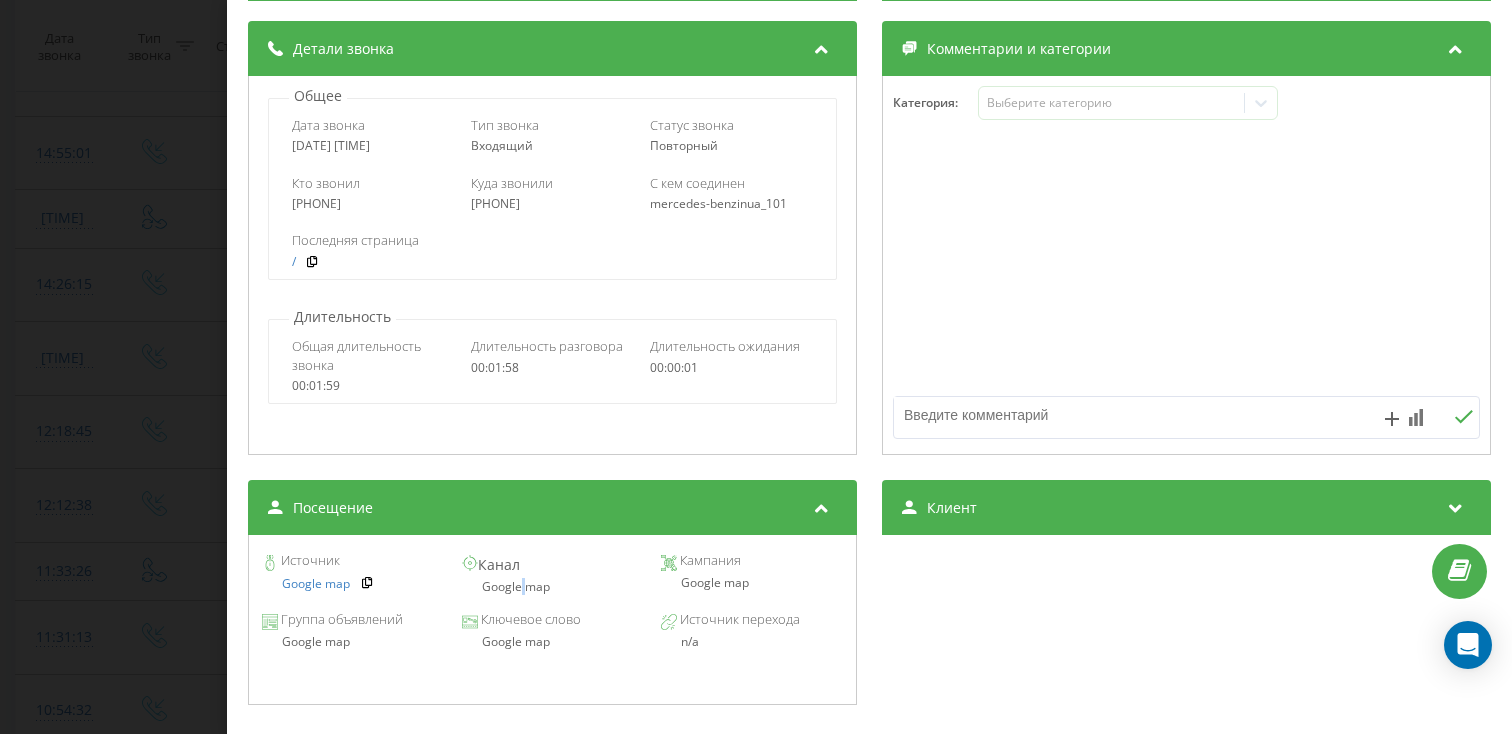 click on "Google map" at bounding box center (552, 587) 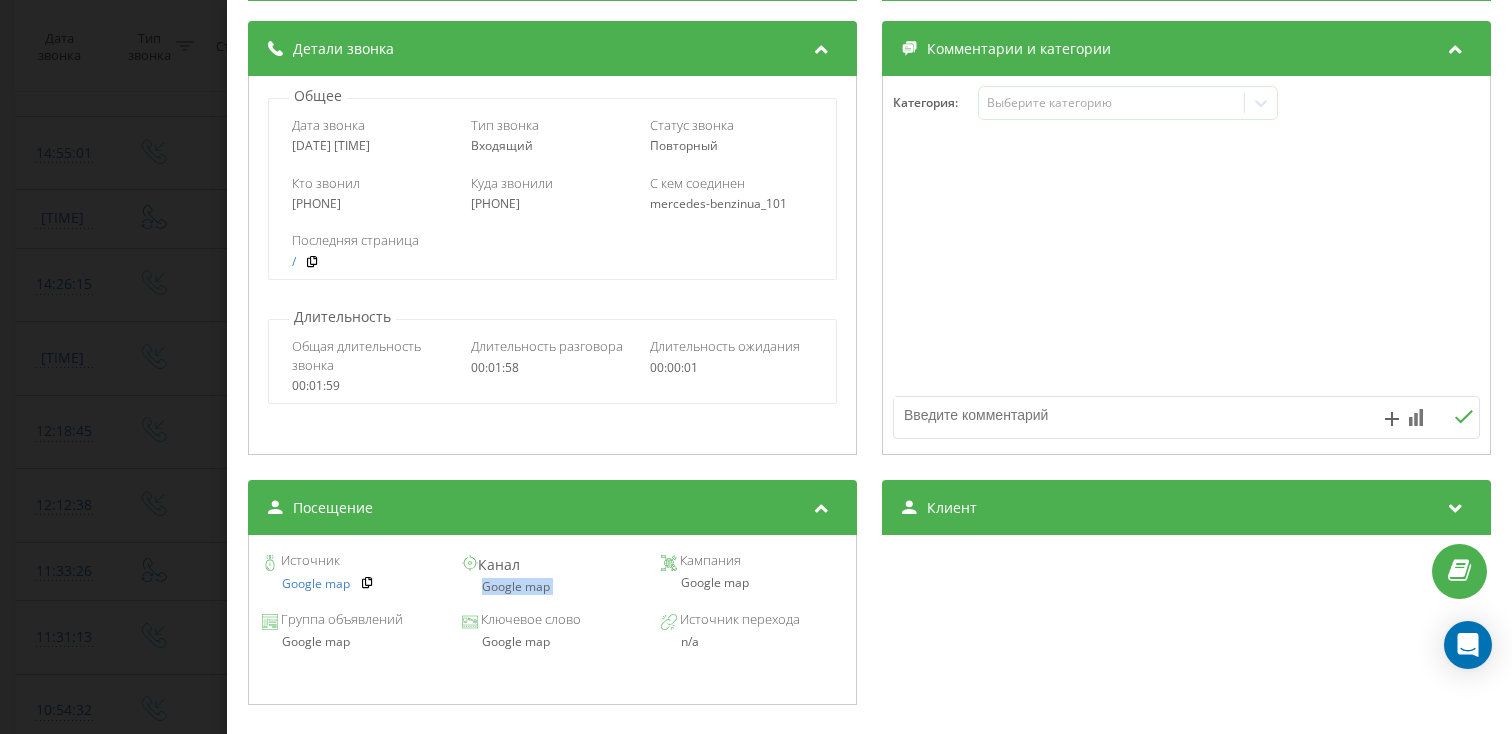 click on "Google map" at bounding box center [552, 587] 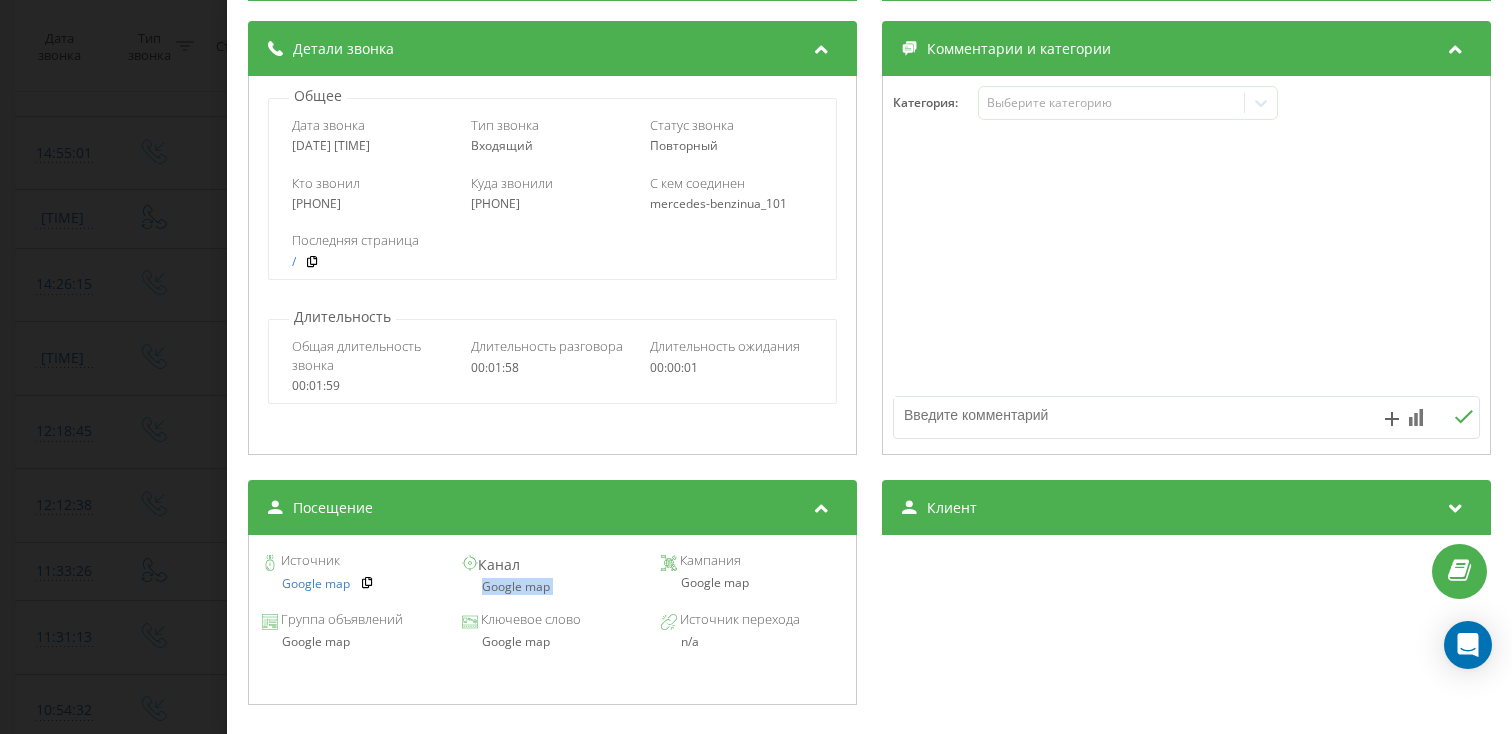 click on "Звонок :  ua6_-1753183575.8792169   1 x  - 01:08 00:49   00:49   Транскрипция Для анализа AI будущих звонков  настройте и активируйте профиль на странице . Если профиль уже есть и звонок соответствует его условиям, обновите страницу через 10 минут – AI анализирует текущий звонок. Анализ звонка Для анализа AI будущих звонков  настройте и активируйте профиль на странице . Если профиль уже есть и звонок соответствует его условиям, обновите страницу через 10 минут – AI анализирует текущий звонок. Детали звонка Общее Дата звонка 2025-07-22 14:26:15 Тип звонка Входящий Статус звонка Повторный / : n/a /" at bounding box center (756, 367) 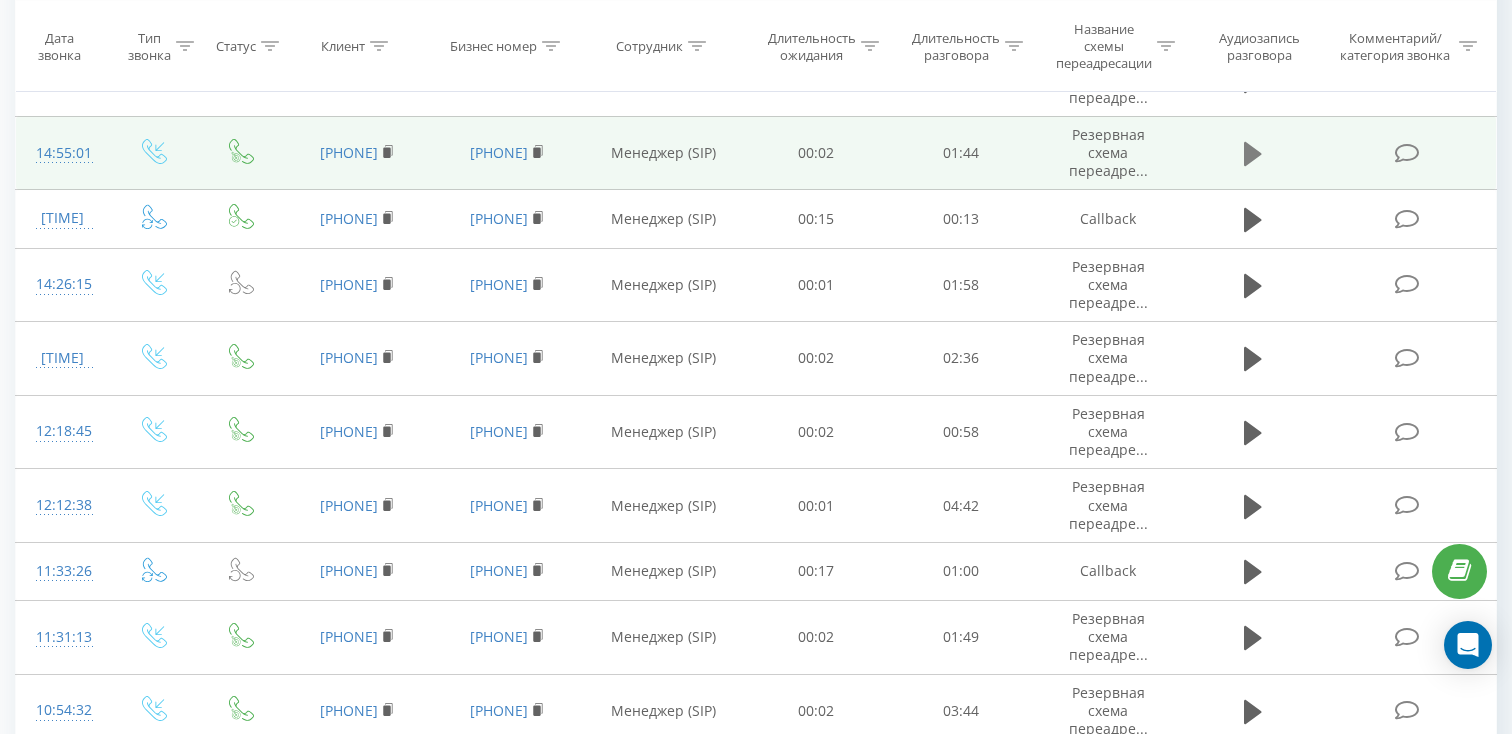 click 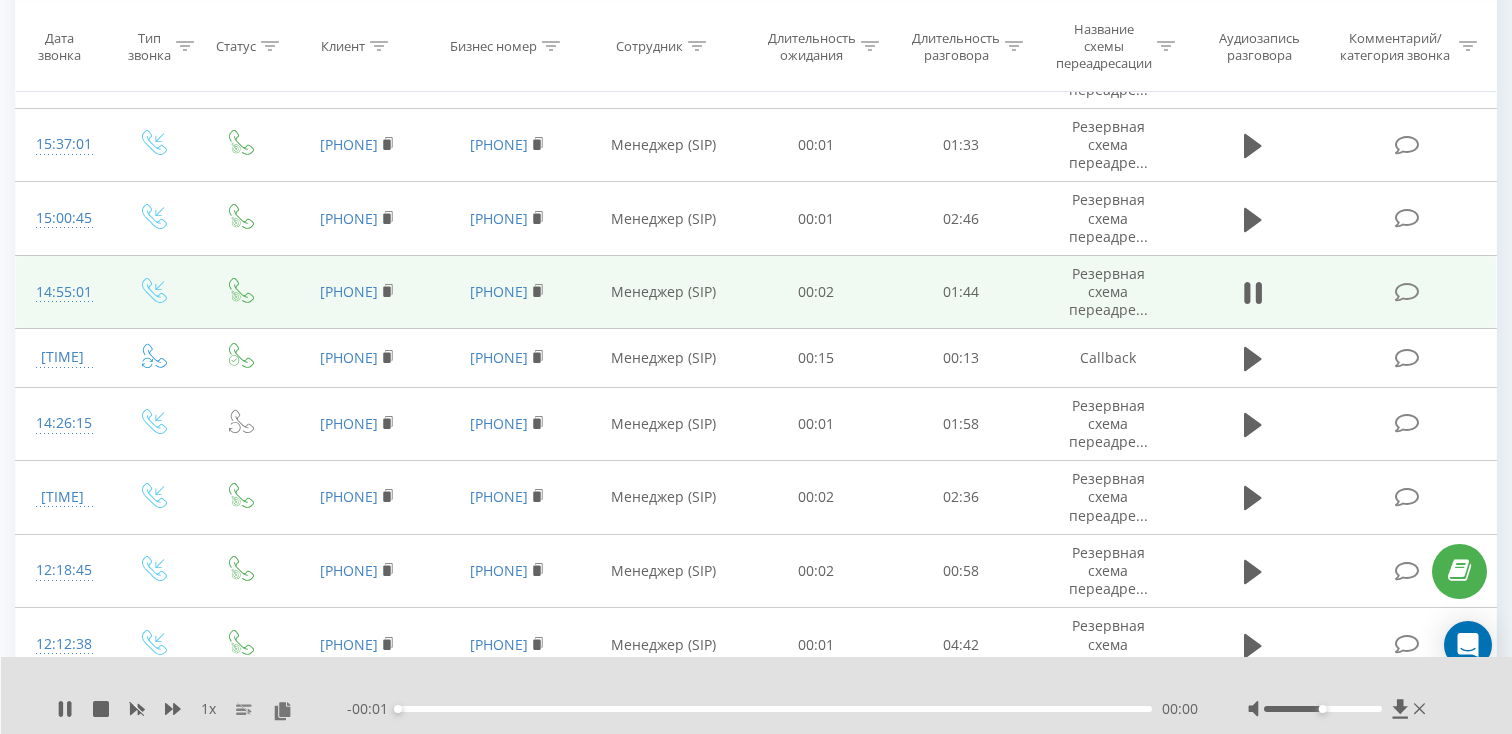 scroll, scrollTop: 876, scrollLeft: 0, axis: vertical 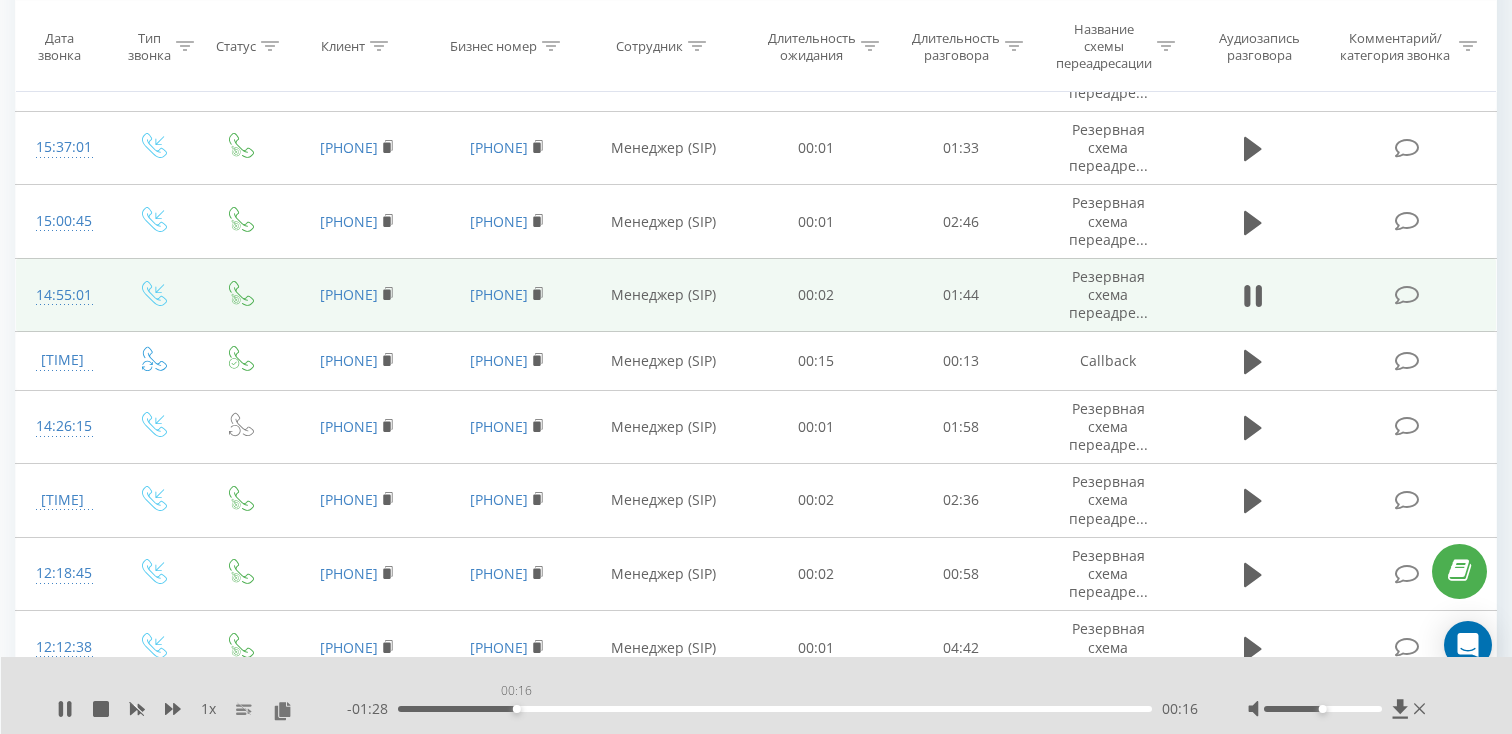 click on "00:16" at bounding box center [775, 709] 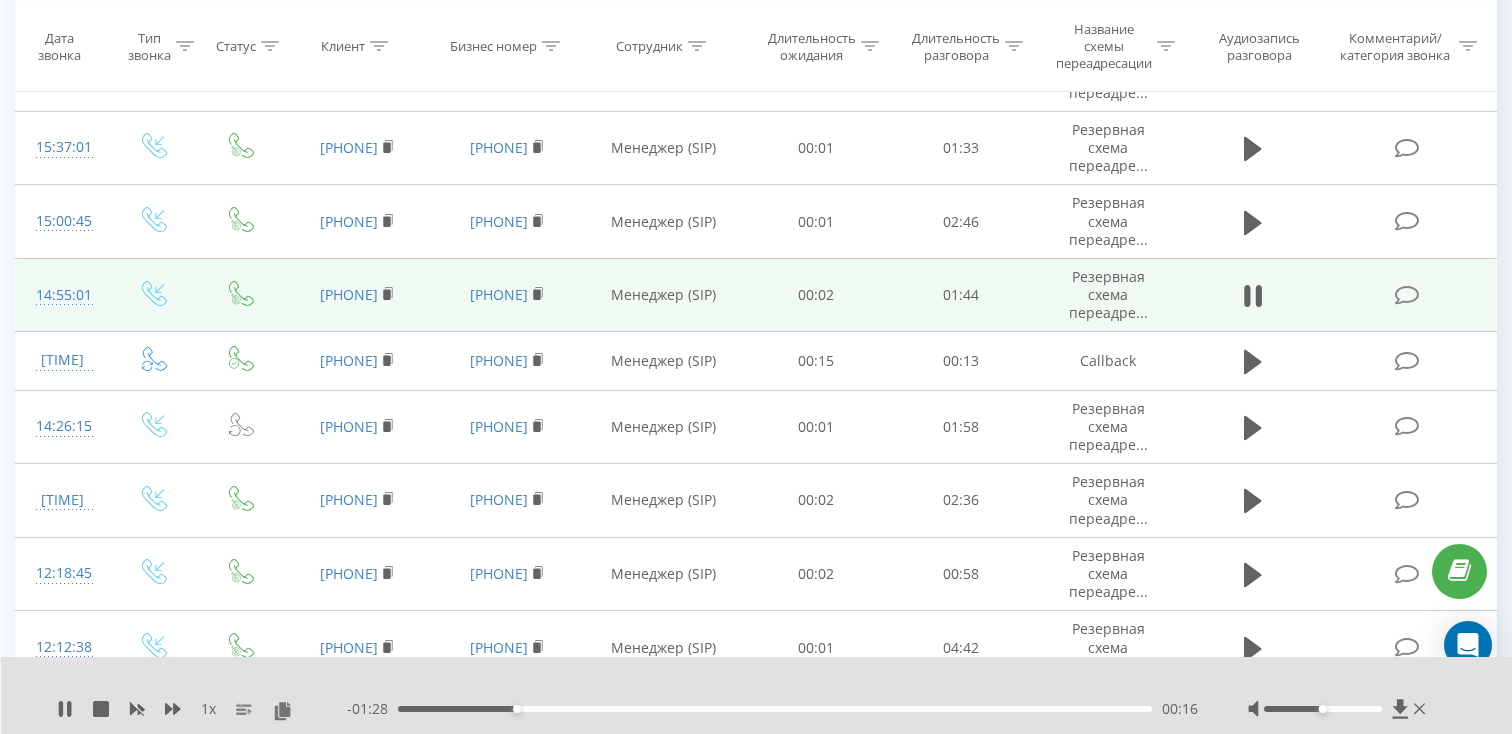 click on "1 x  - [TIME_DURATION]" at bounding box center [757, 695] 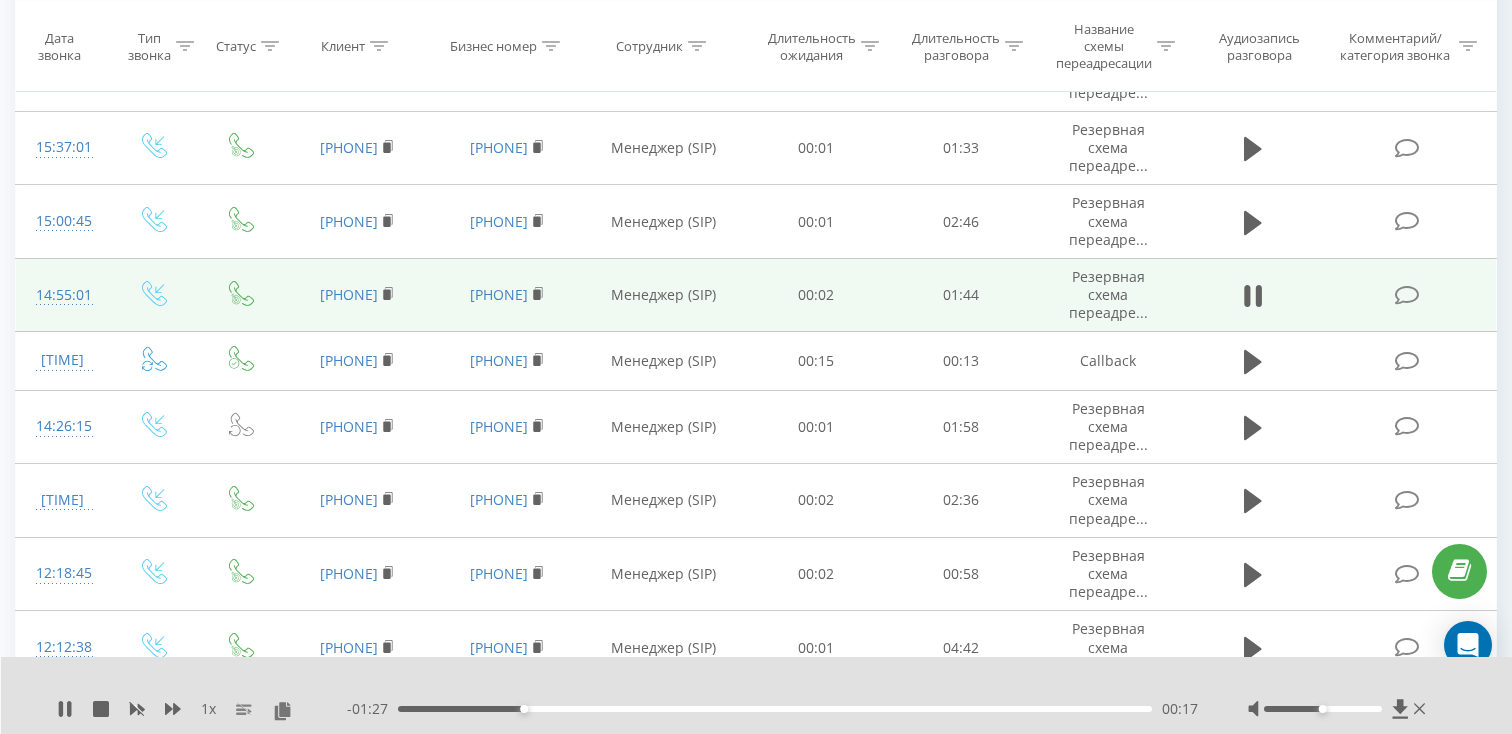 click on "- 01:27 00:17   00:17" at bounding box center [772, 709] 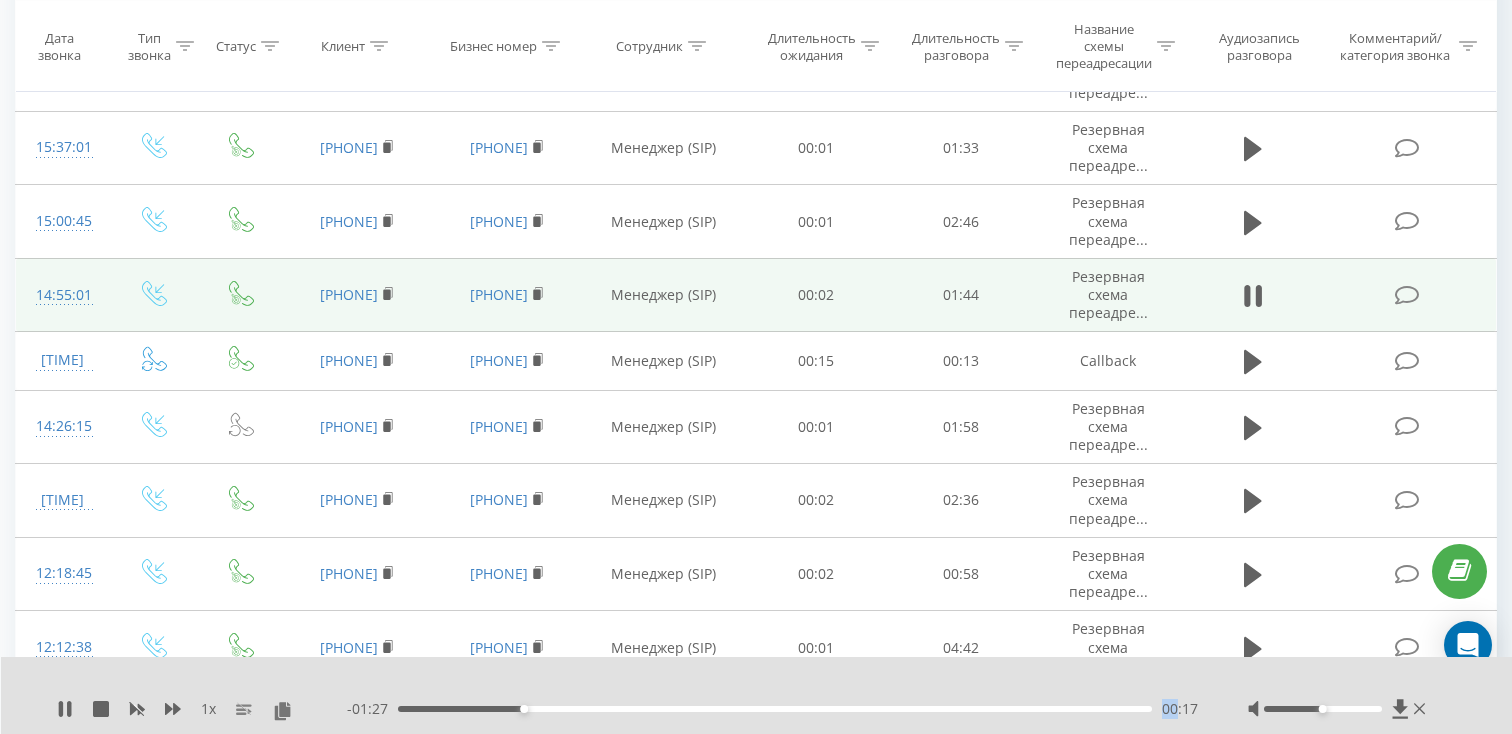 click on "- 01:27 00:17   00:17" at bounding box center [772, 709] 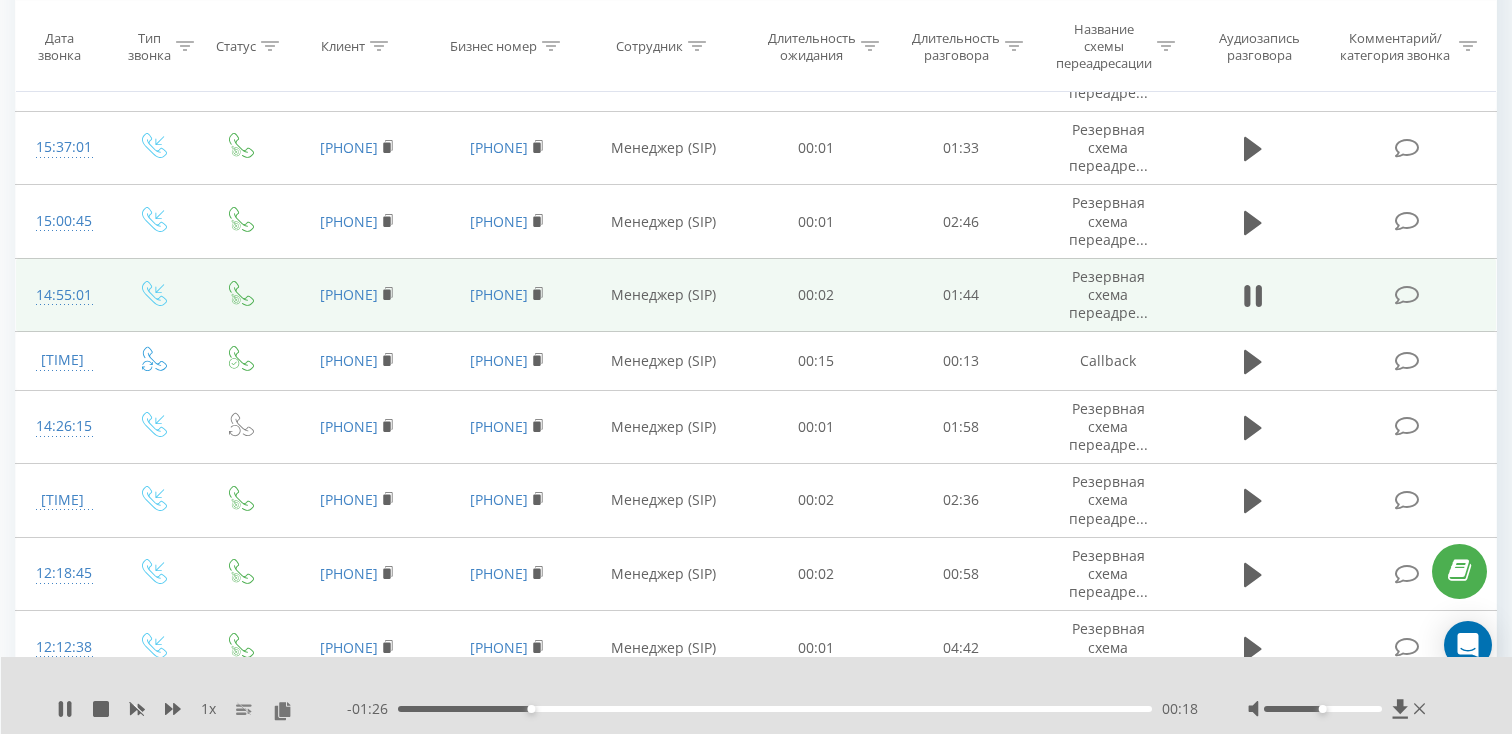 click on "00:18" at bounding box center (775, 709) 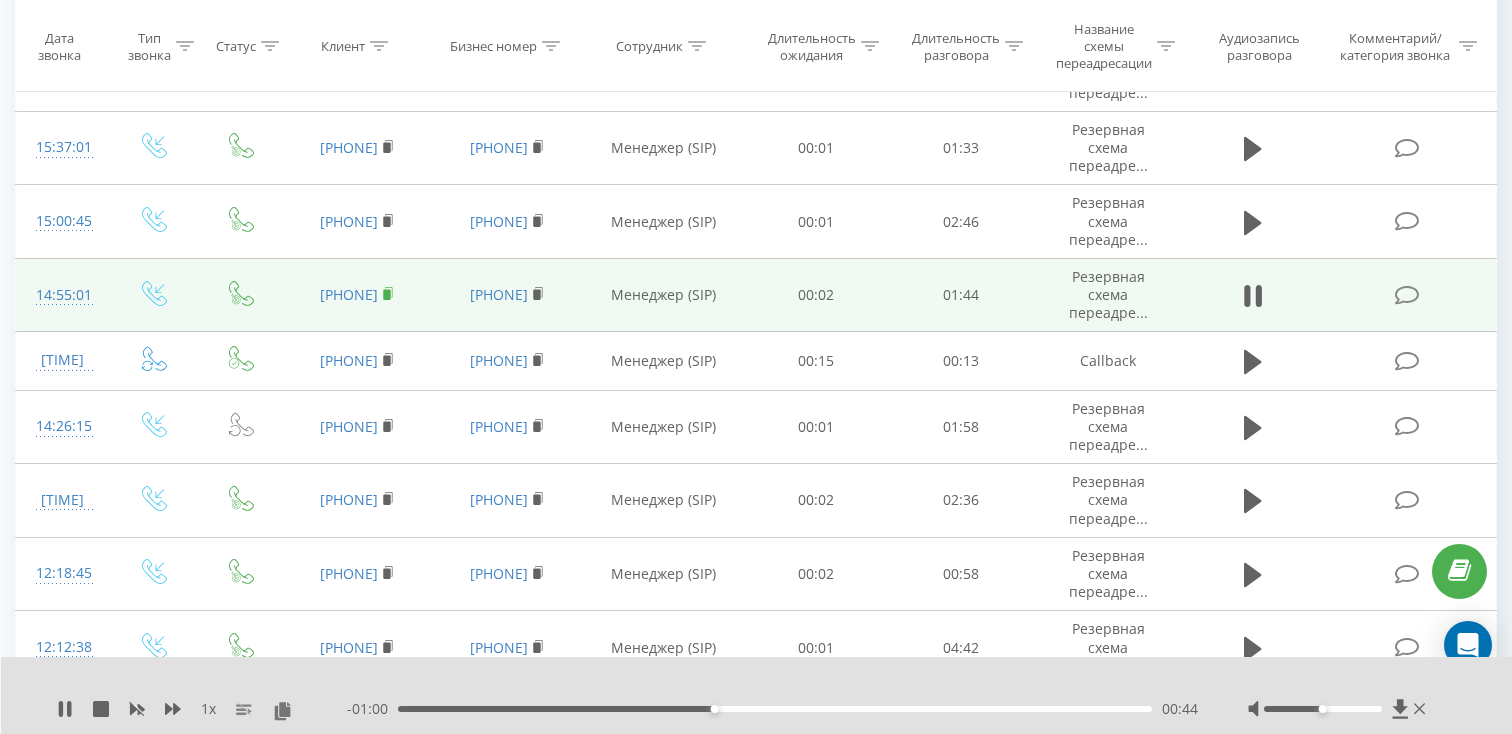 click on "[PHONE]" at bounding box center (357, 295) 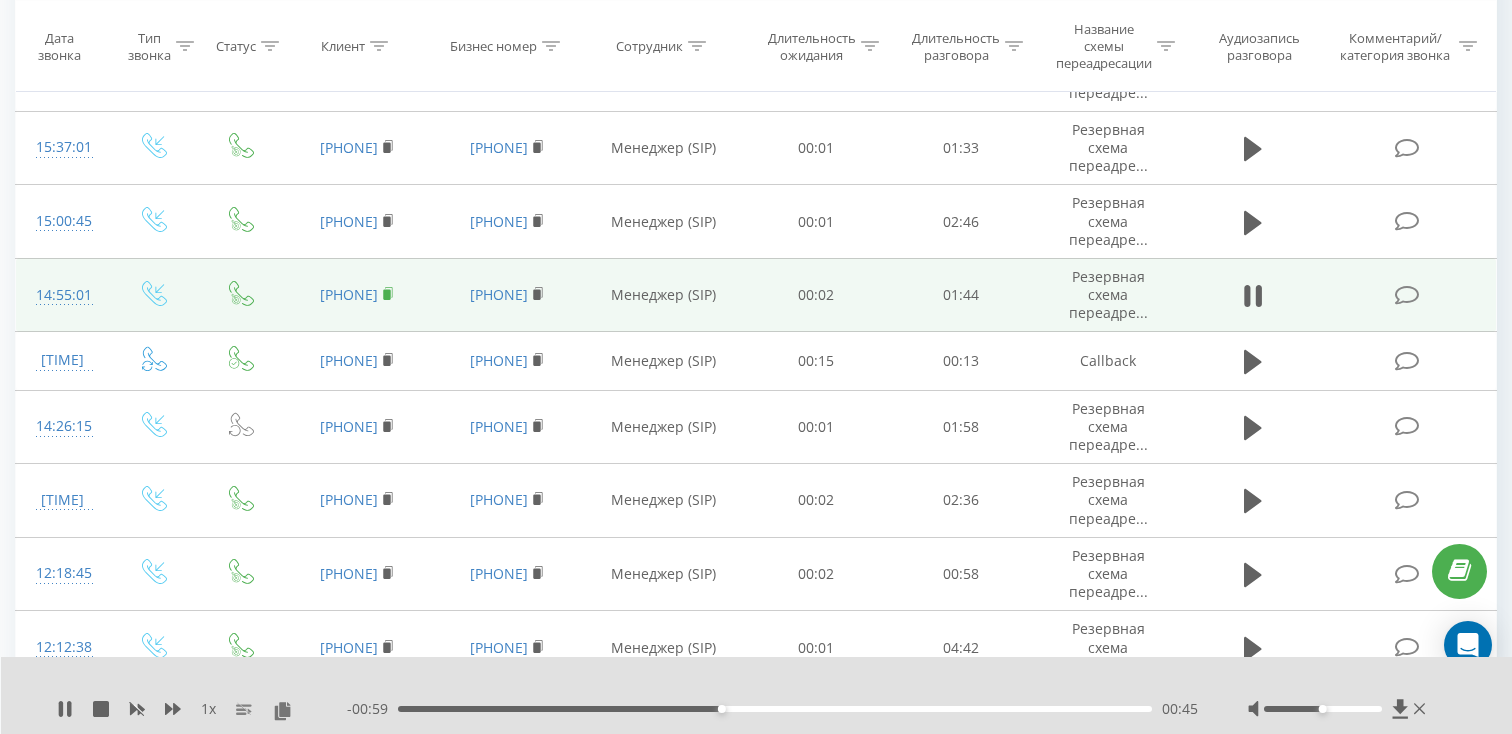 click 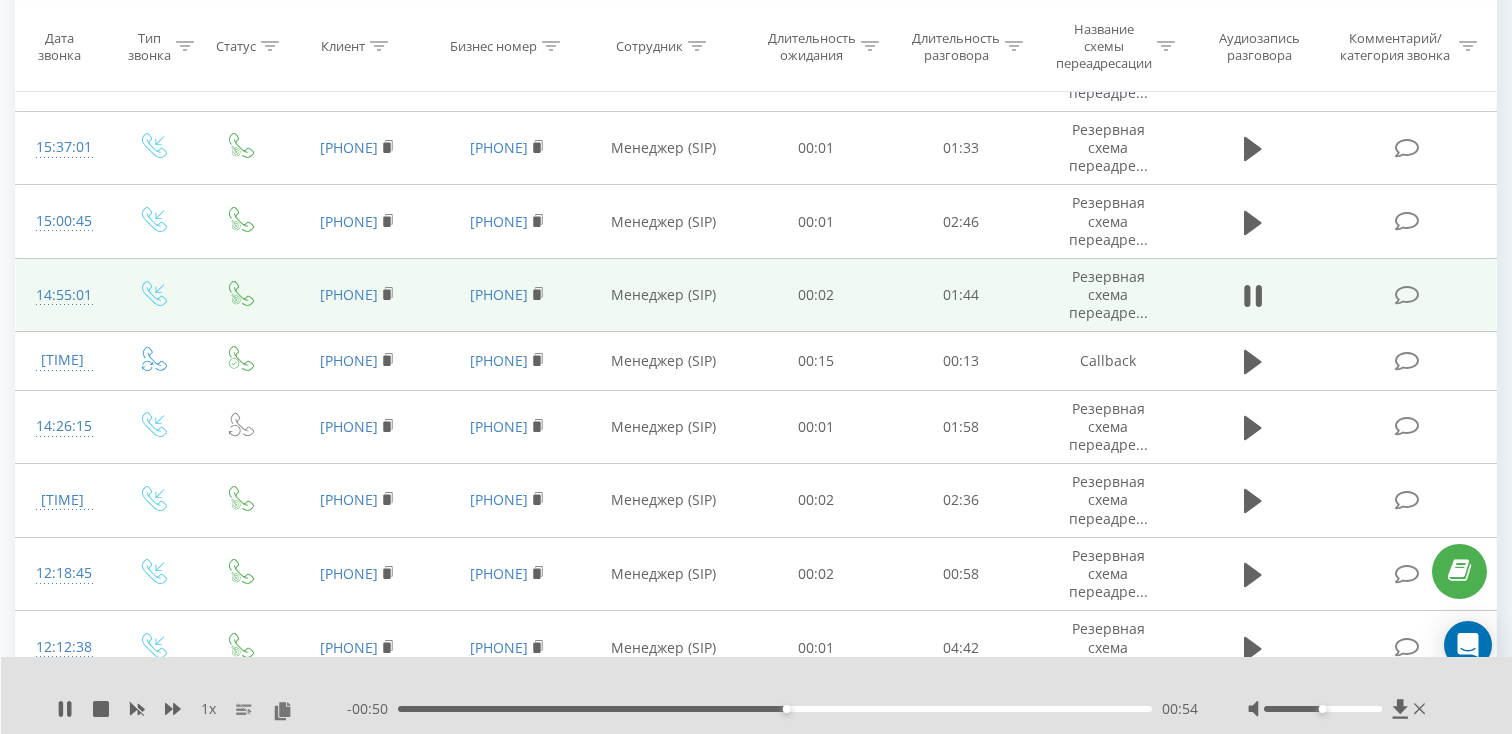 click on "14:55:01" at bounding box center [62, 295] 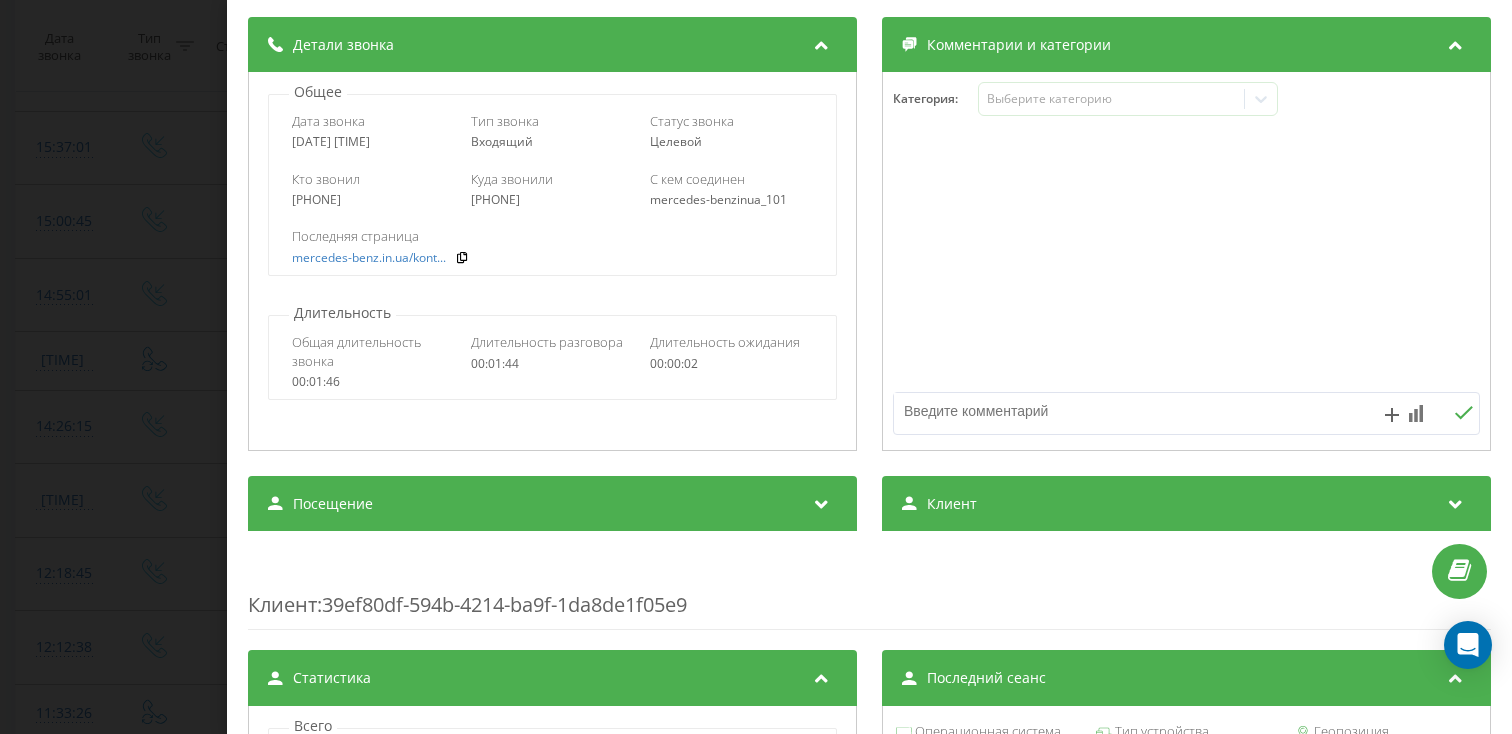scroll, scrollTop: 239, scrollLeft: 0, axis: vertical 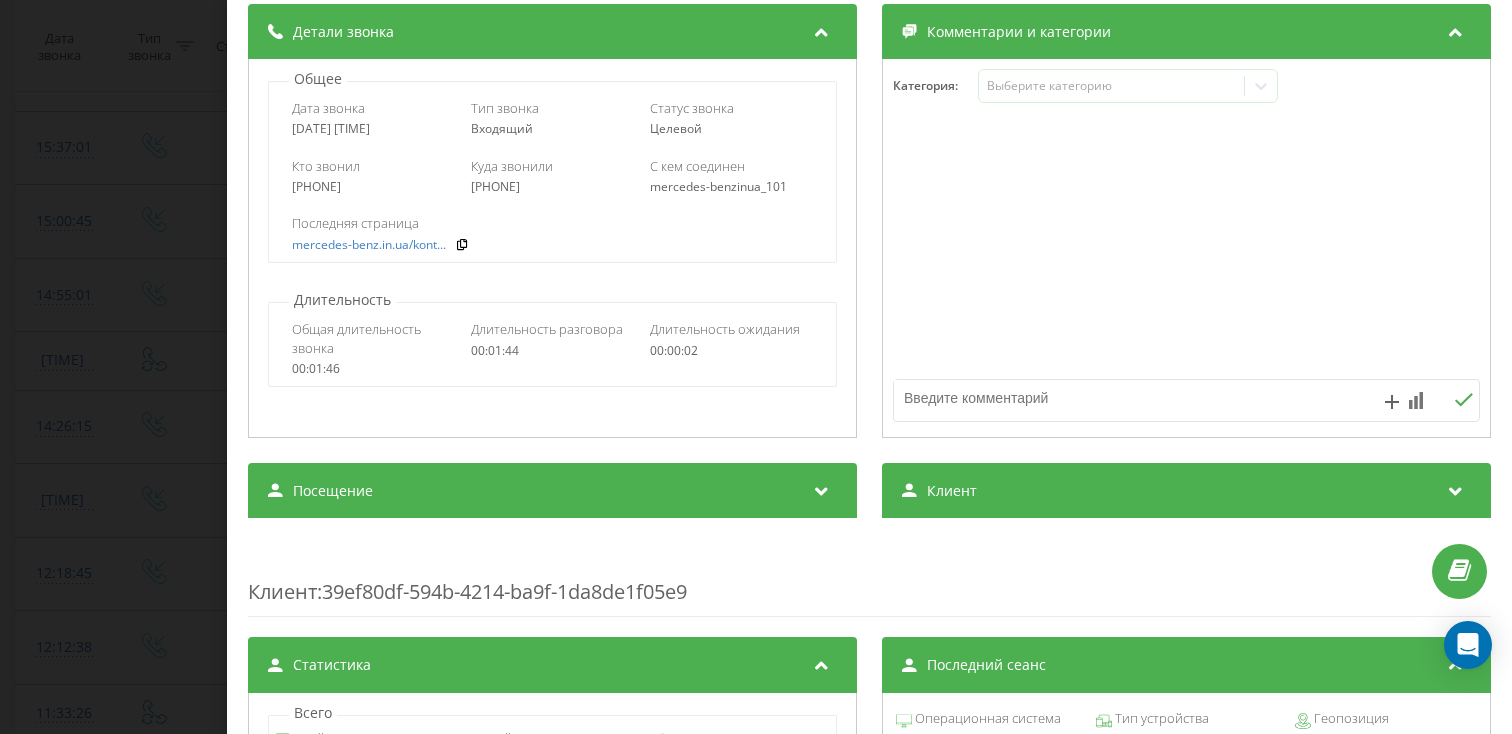 click on "Посещение" at bounding box center [552, 491] 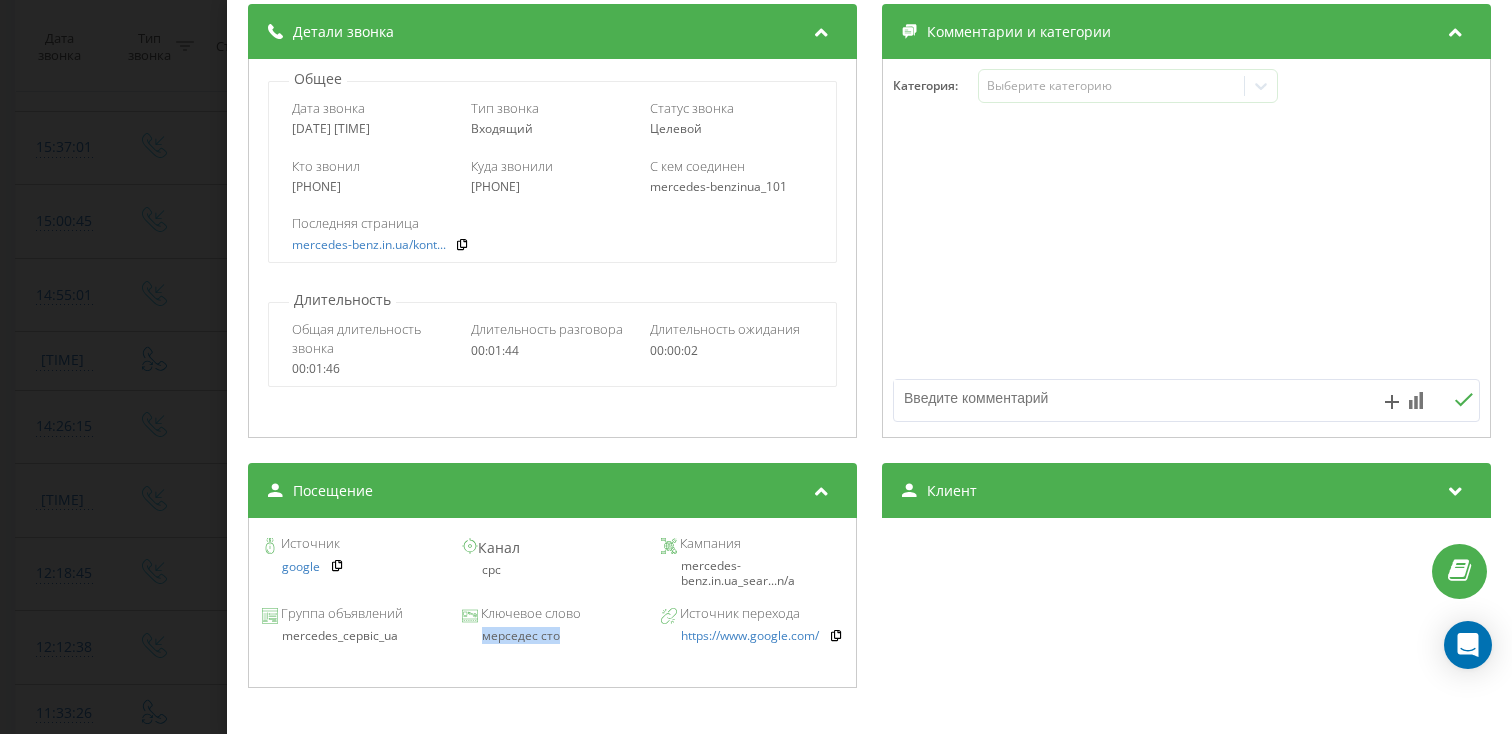 drag, startPoint x: 587, startPoint y: 634, endPoint x: 479, endPoint y: 634, distance: 108 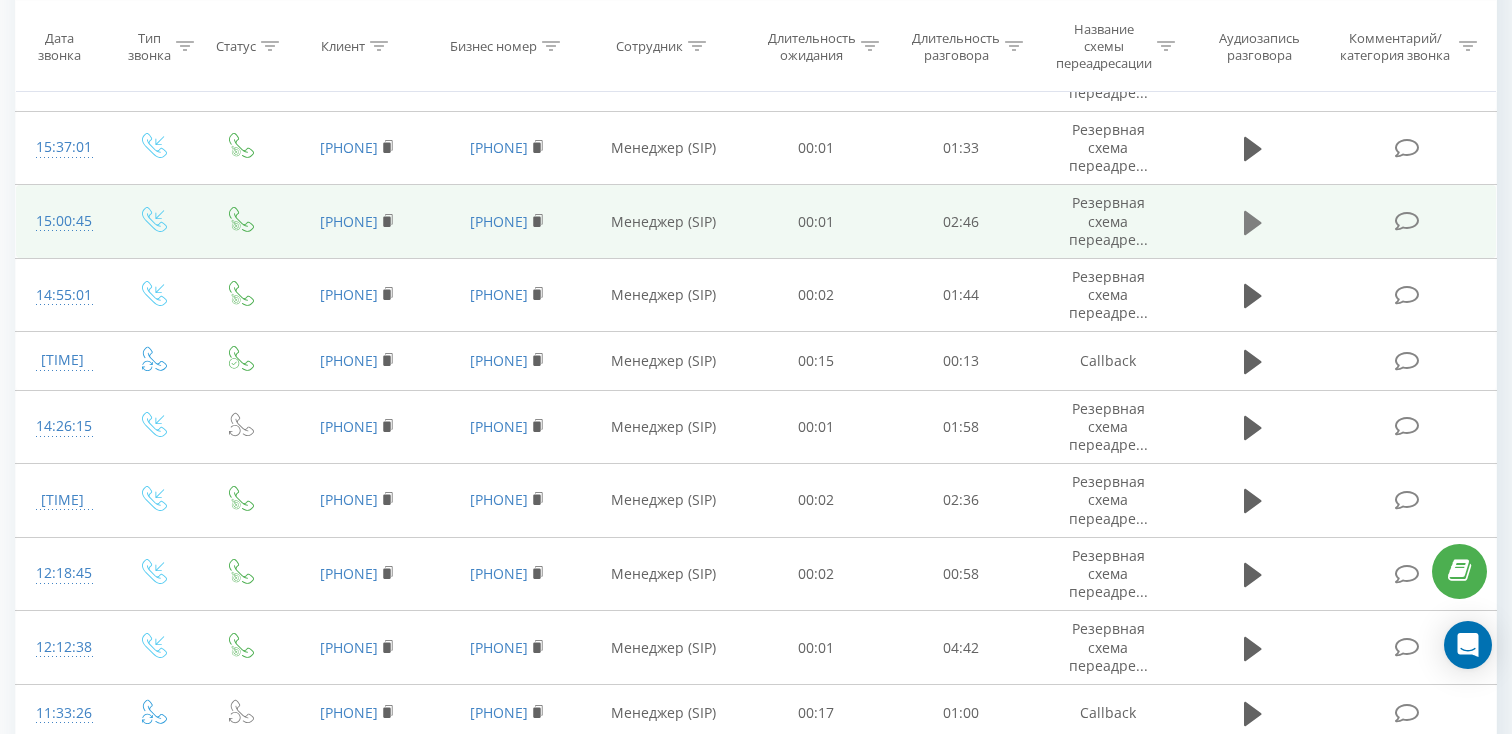 click 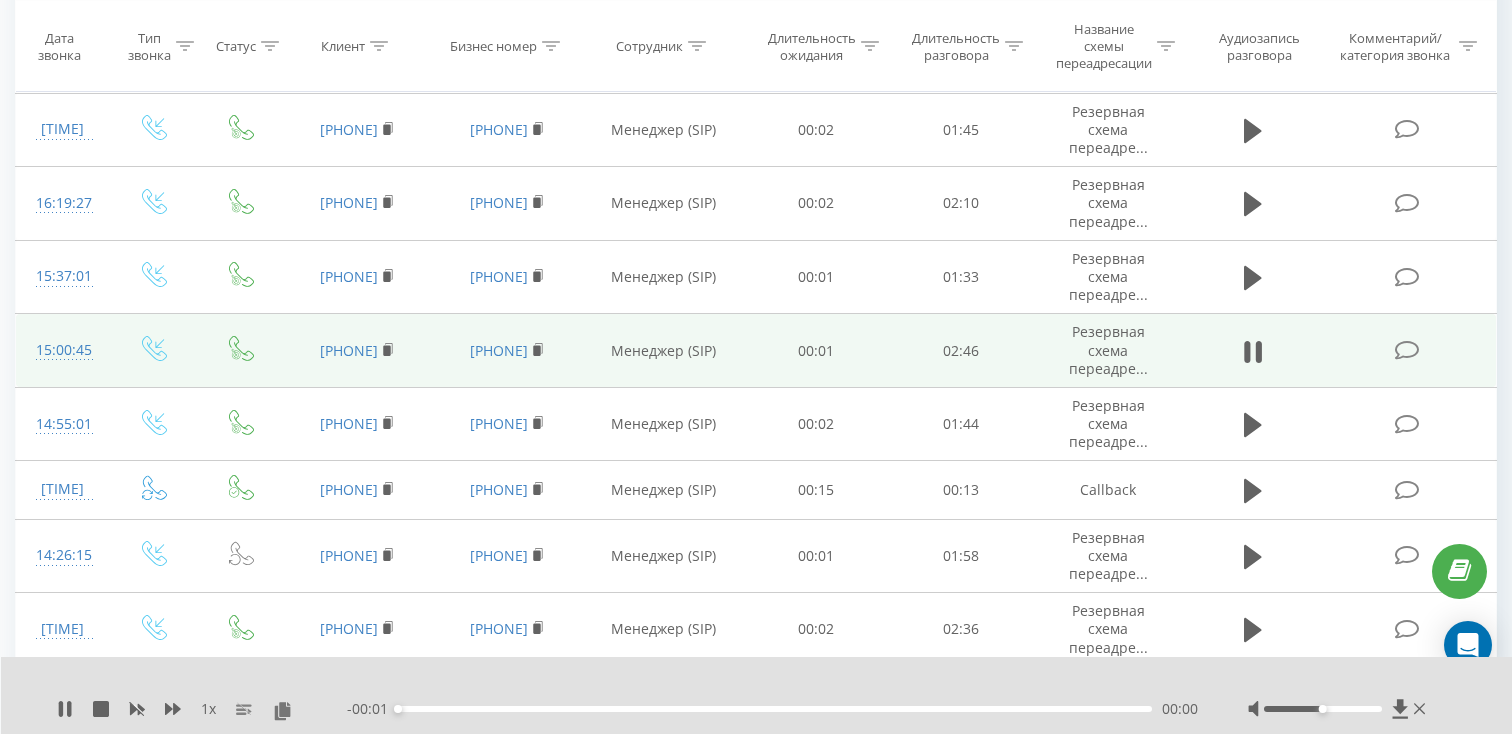 scroll, scrollTop: 738, scrollLeft: 0, axis: vertical 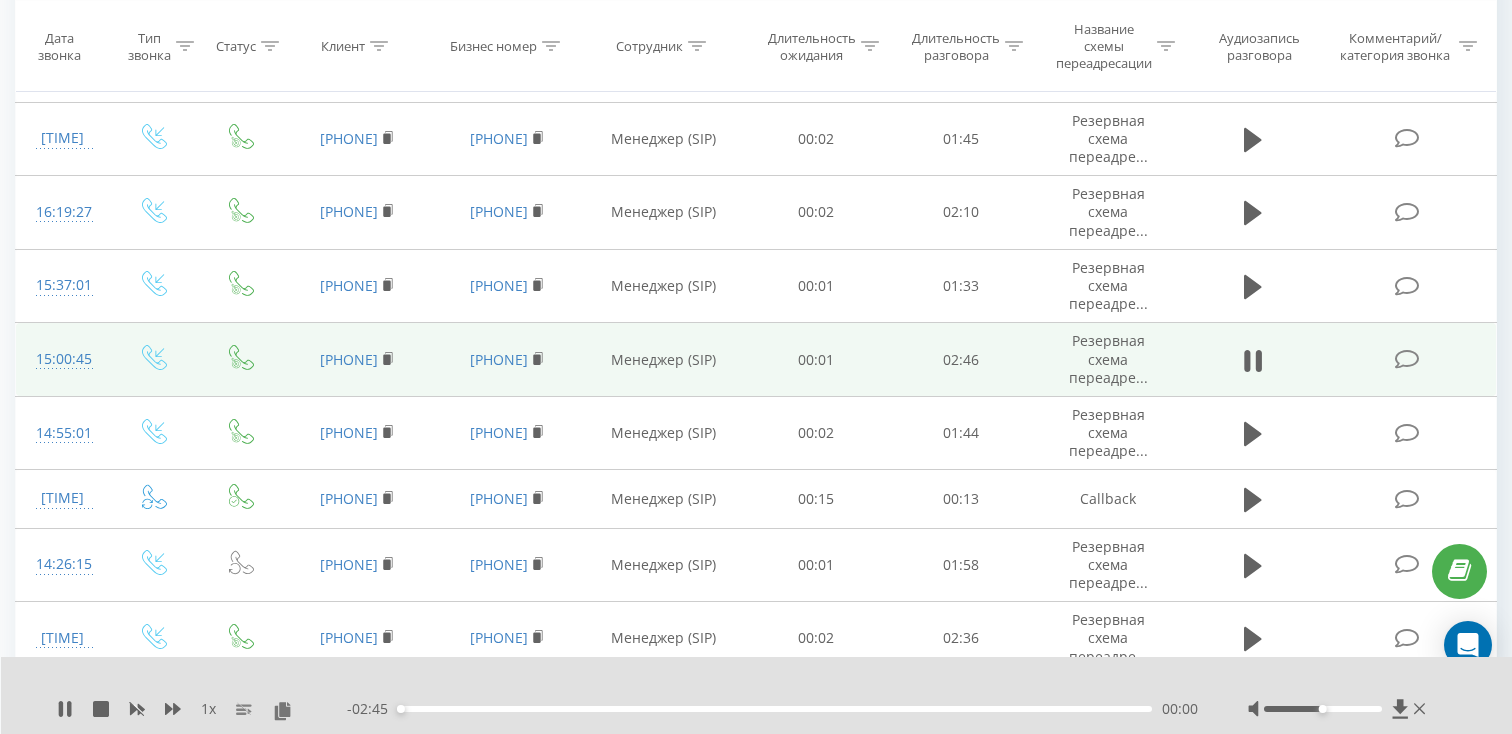 click on "00:00" at bounding box center [775, 709] 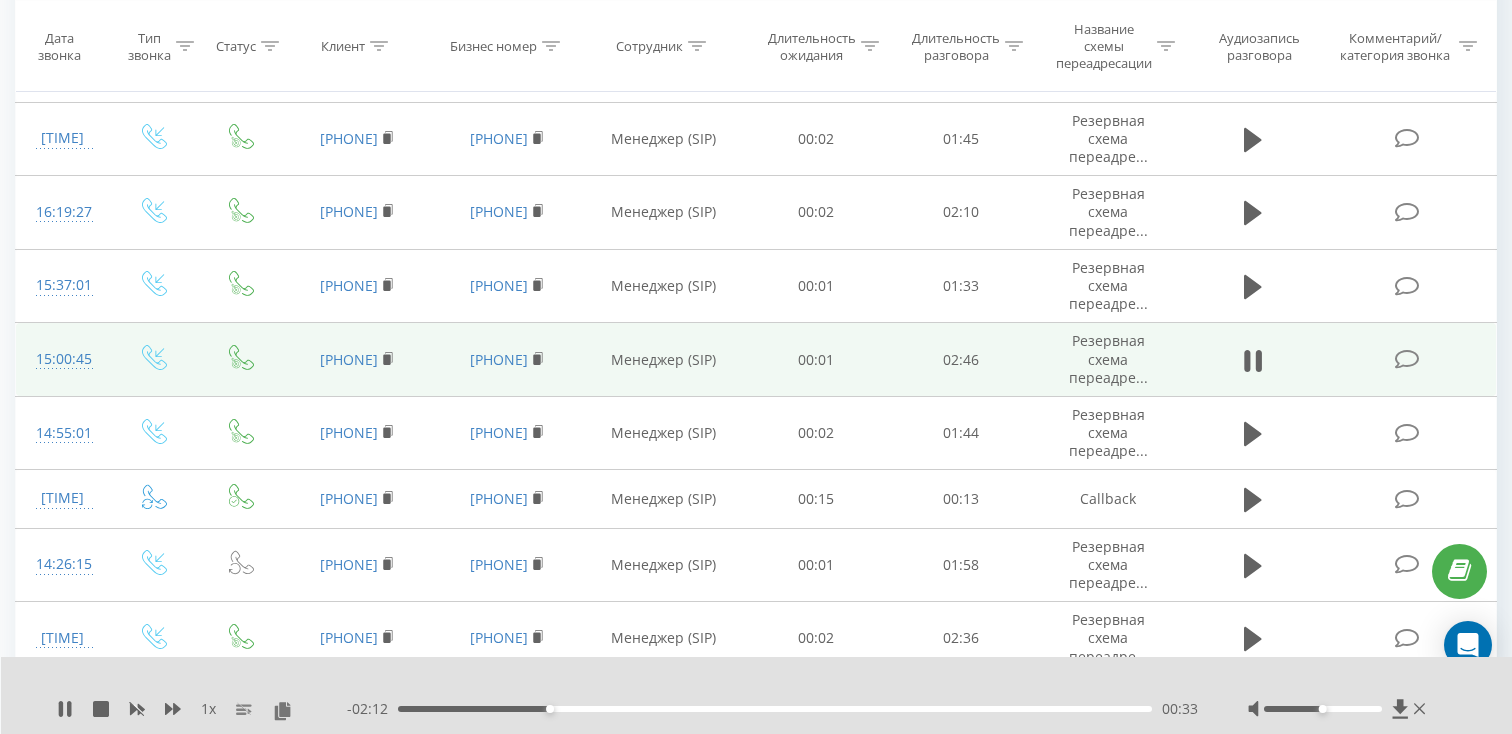 click on "00:33" at bounding box center (775, 709) 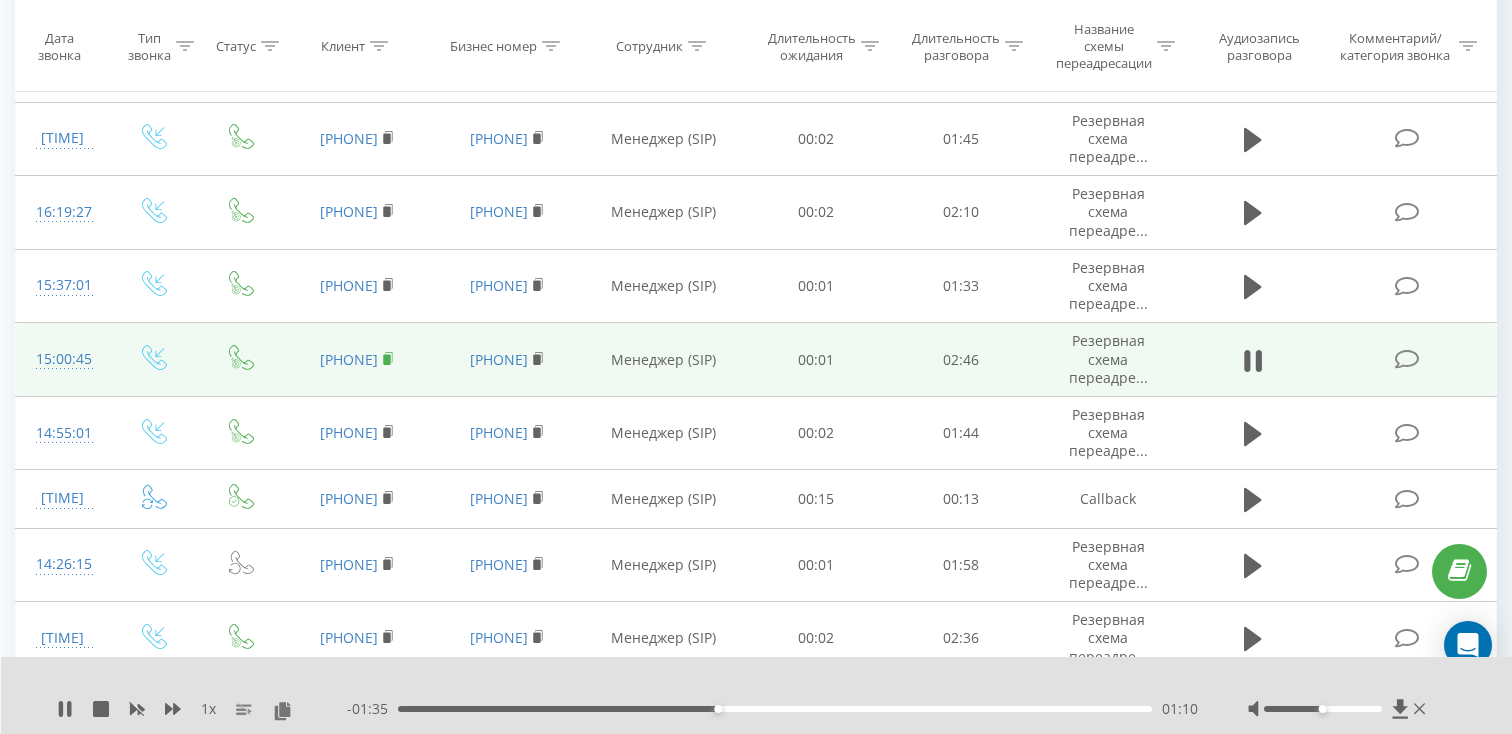 click 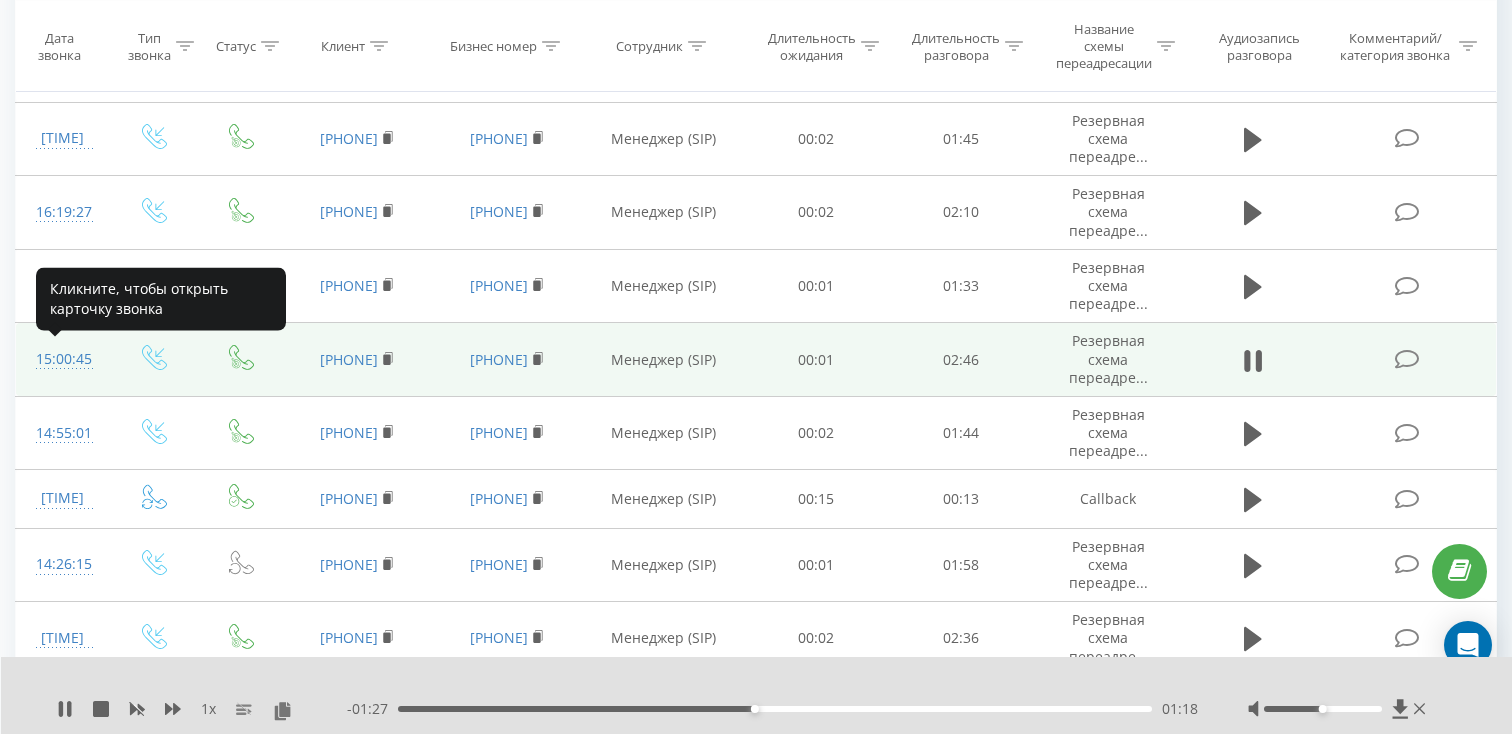 click on "15:00:45" at bounding box center (62, 359) 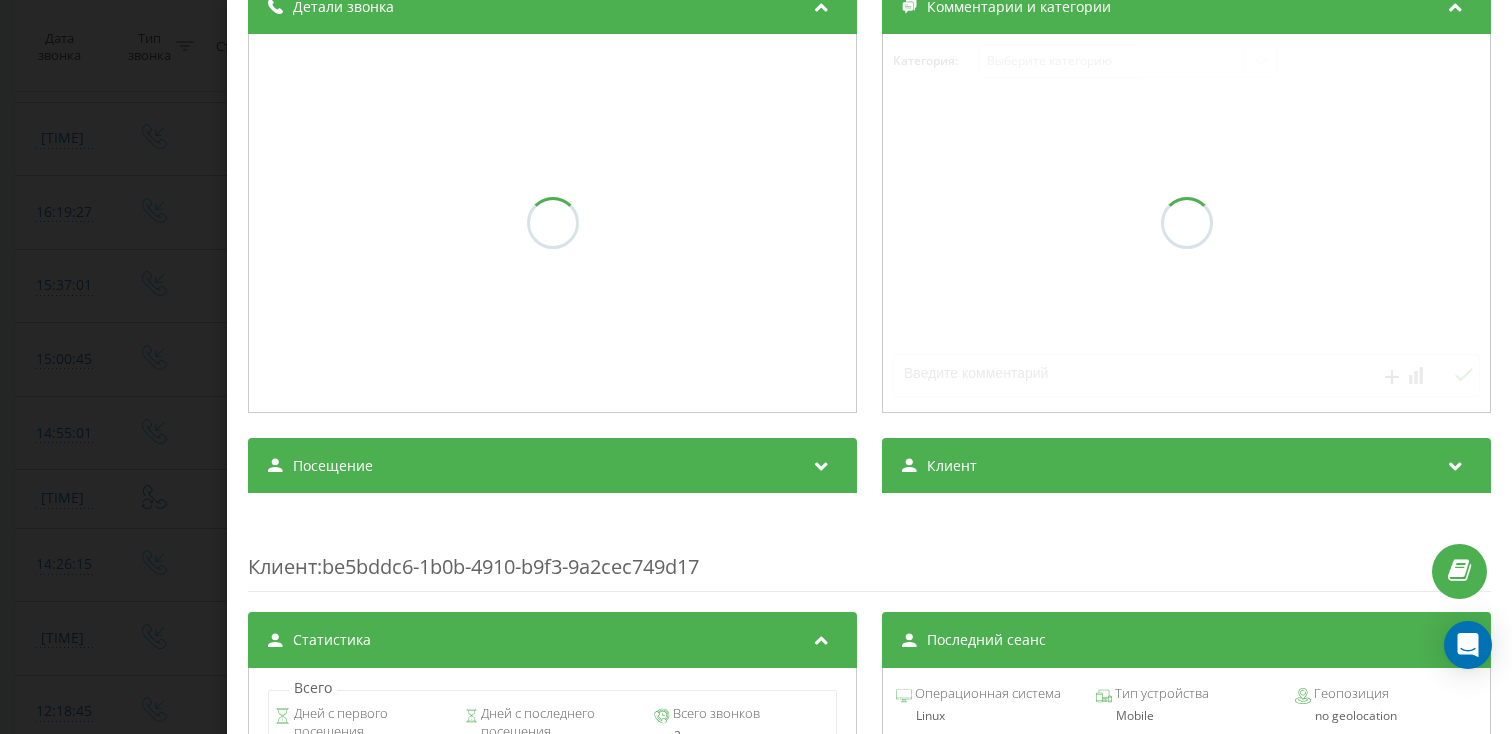 scroll, scrollTop: 270, scrollLeft: 0, axis: vertical 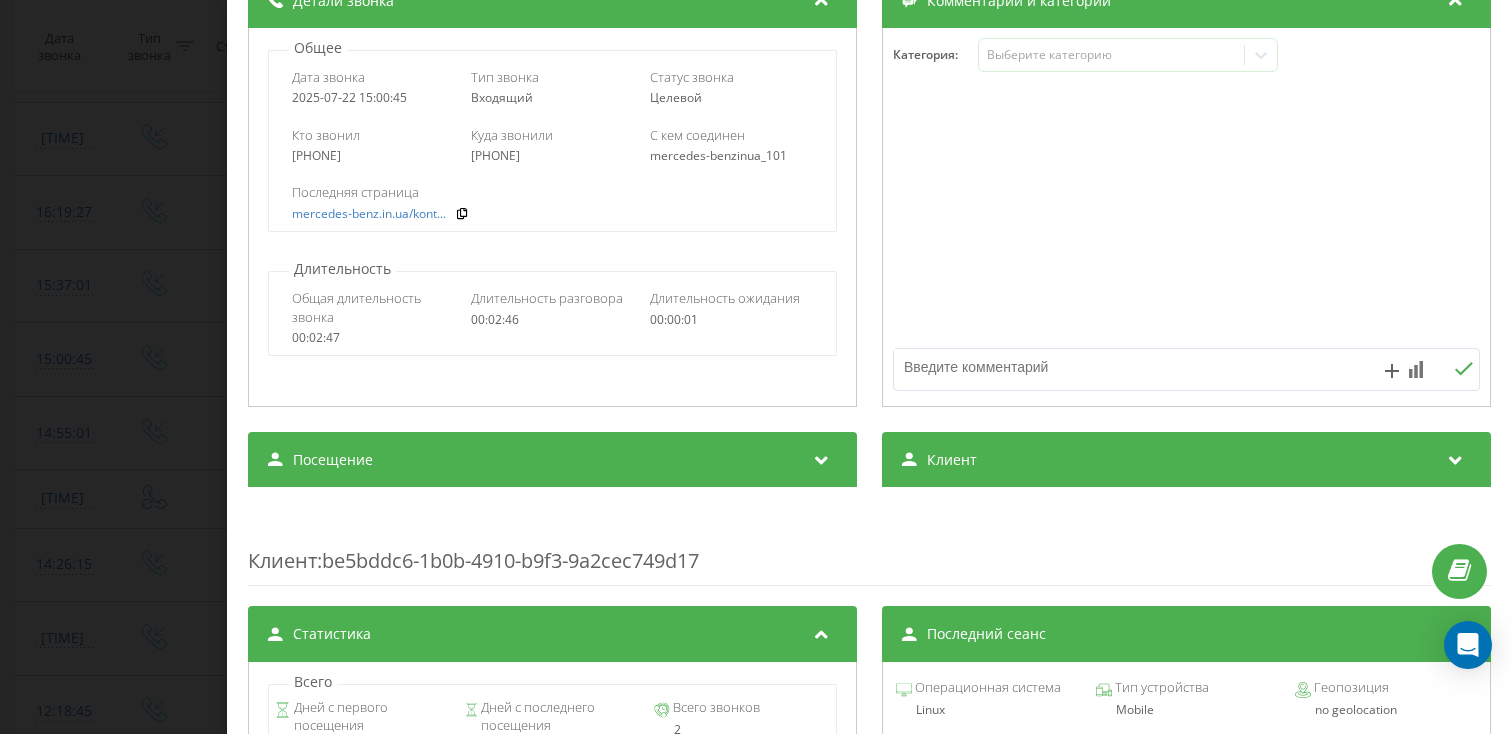 click on "Посещение" at bounding box center (552, 460) 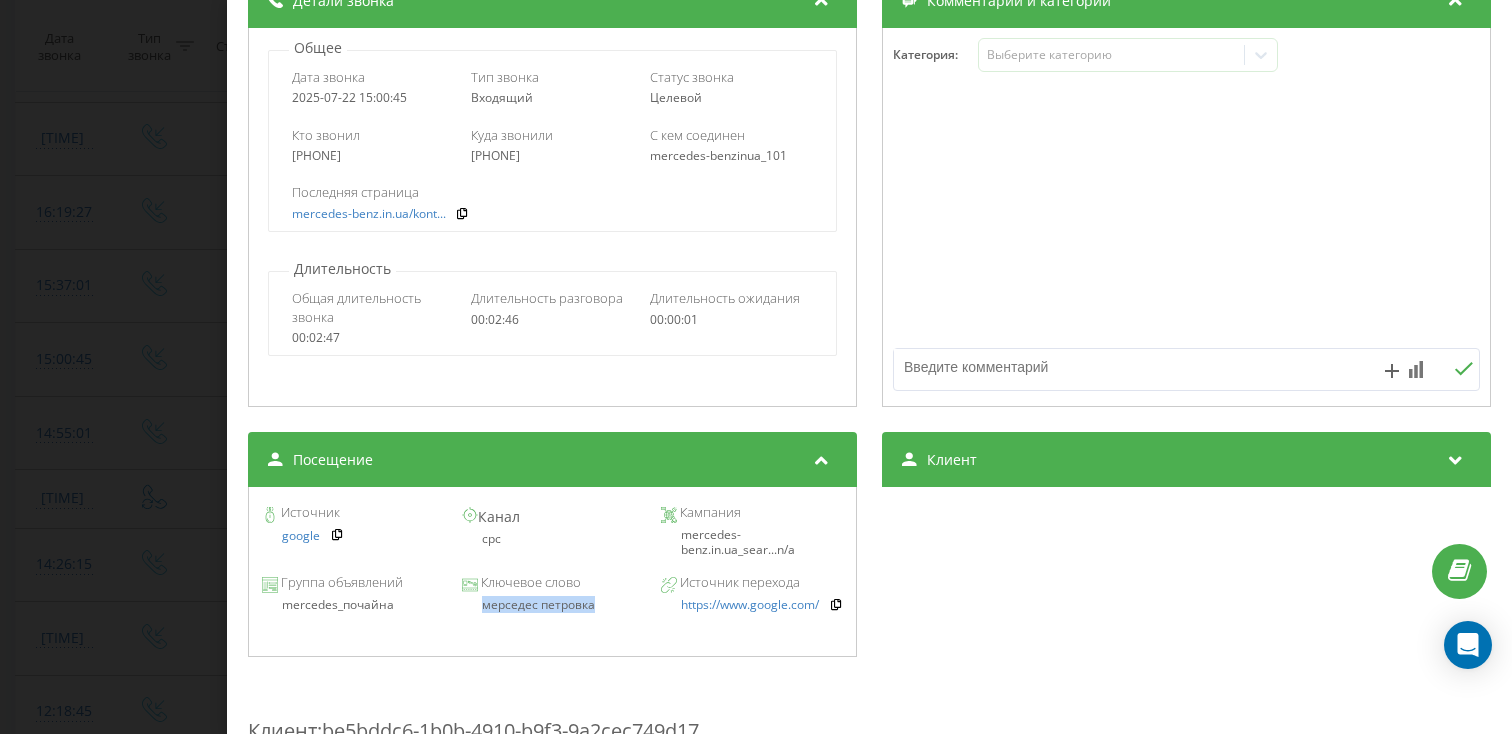 drag, startPoint x: 616, startPoint y: 605, endPoint x: 479, endPoint y: 605, distance: 137 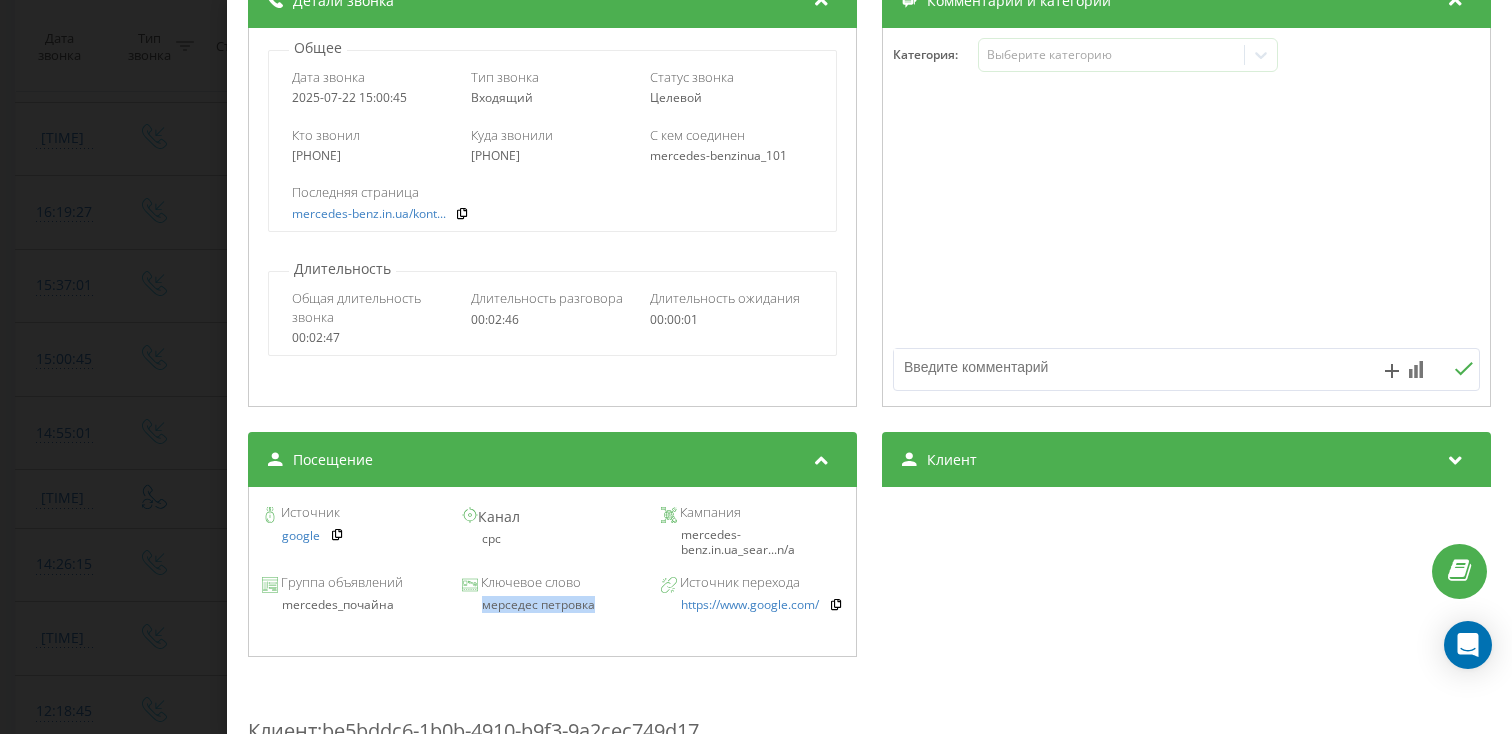 click on "Звонок :  ua2_-1753185645.9651783   1 x  - 01:12 01:33   01:33   Транскрипция Для анализа AI будущих звонков  настройте и активируйте профиль на странице . Если профиль уже есть и звонок соответствует его условиям, обновите страницу через 10 минут – AI анализирует текущий звонок. Анализ звонка Для анализа AI будущих звонков  настройте и активируйте профиль на странице . Если профиль уже есть и звонок соответствует его условиям, обновите страницу через 10 минут – AI анализирует текущий звонок. Детали звонка Общее Дата звонка 2025-07-22 15:00:45 Тип звонка Входящий Статус звонка Целевой [PHONE]" at bounding box center [756, 367] 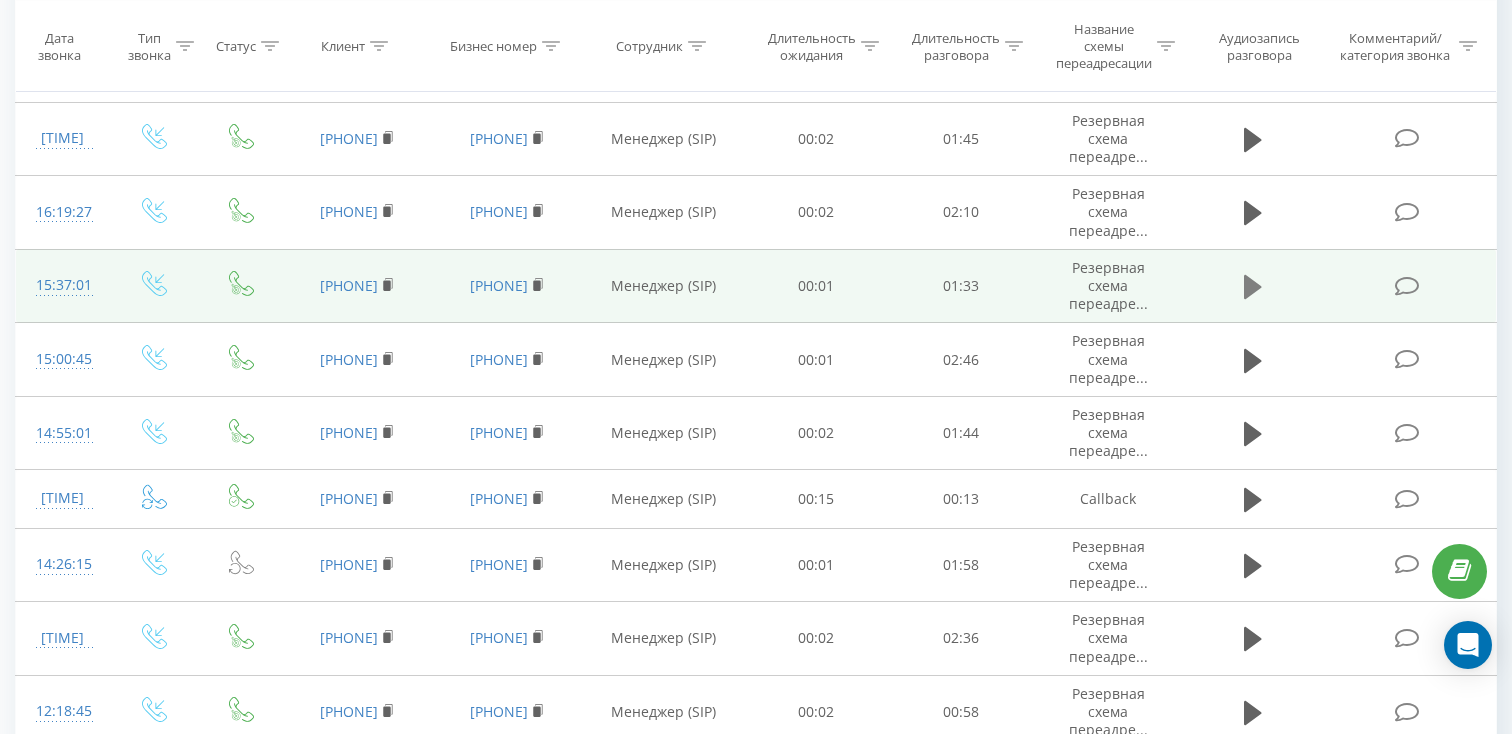 click 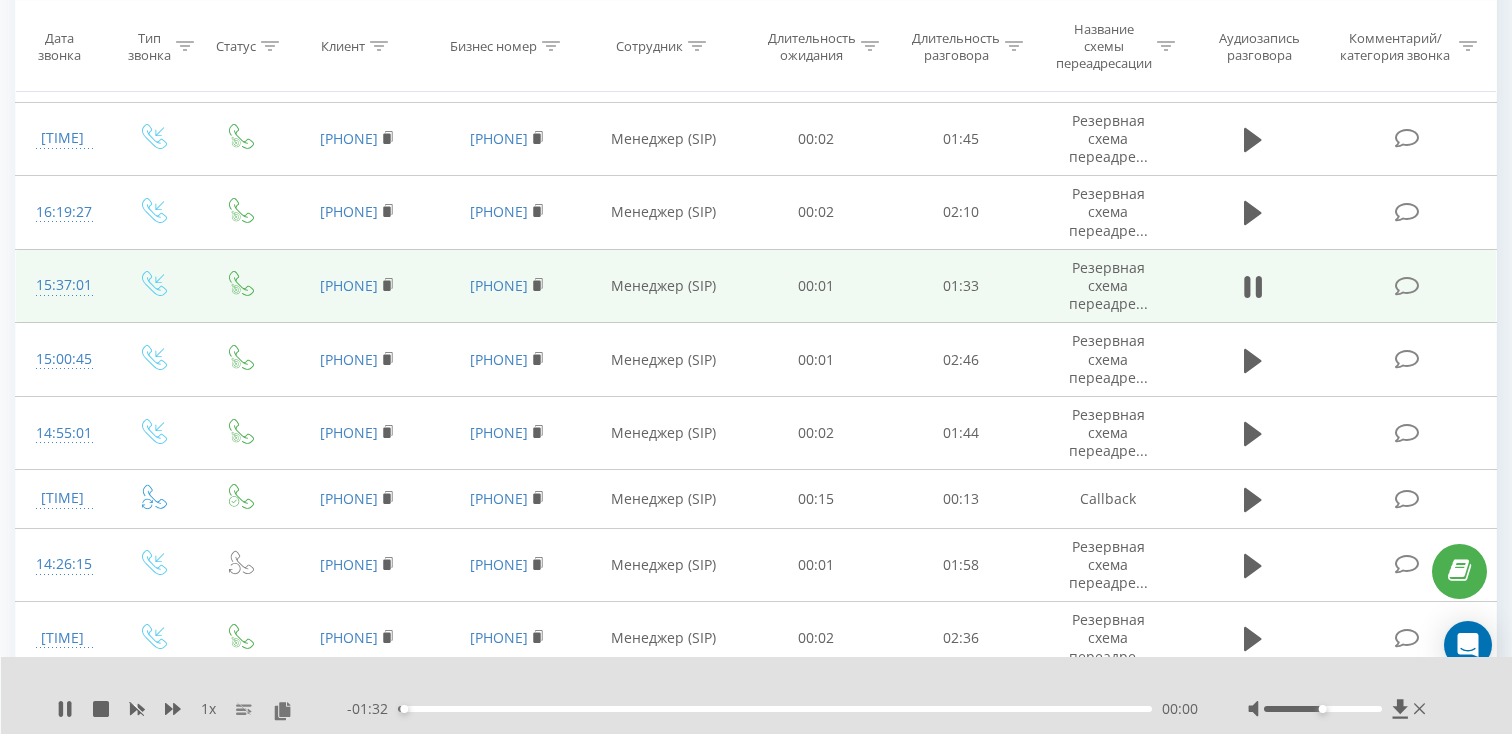 click on "00:00" at bounding box center [775, 709] 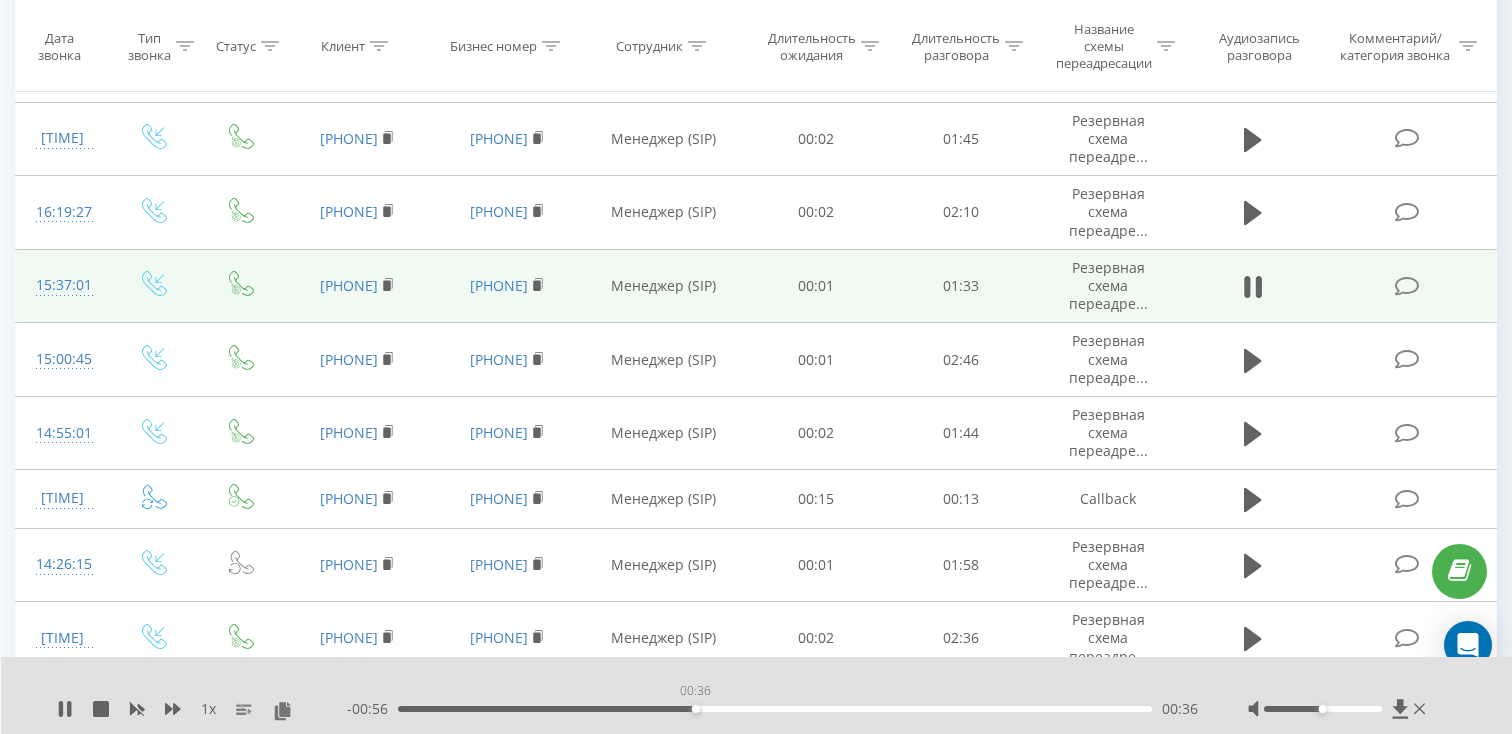 click on "00:36" at bounding box center (775, 709) 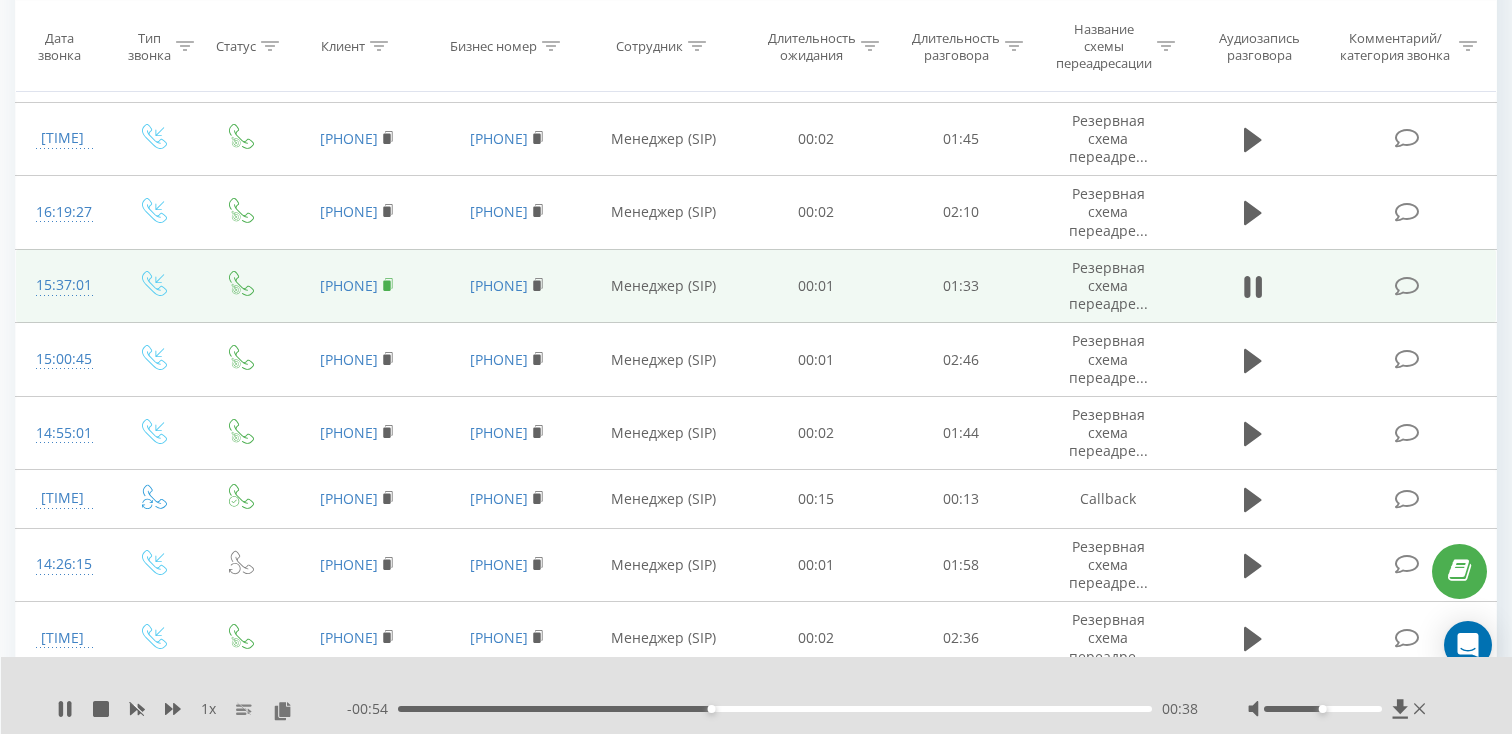 click 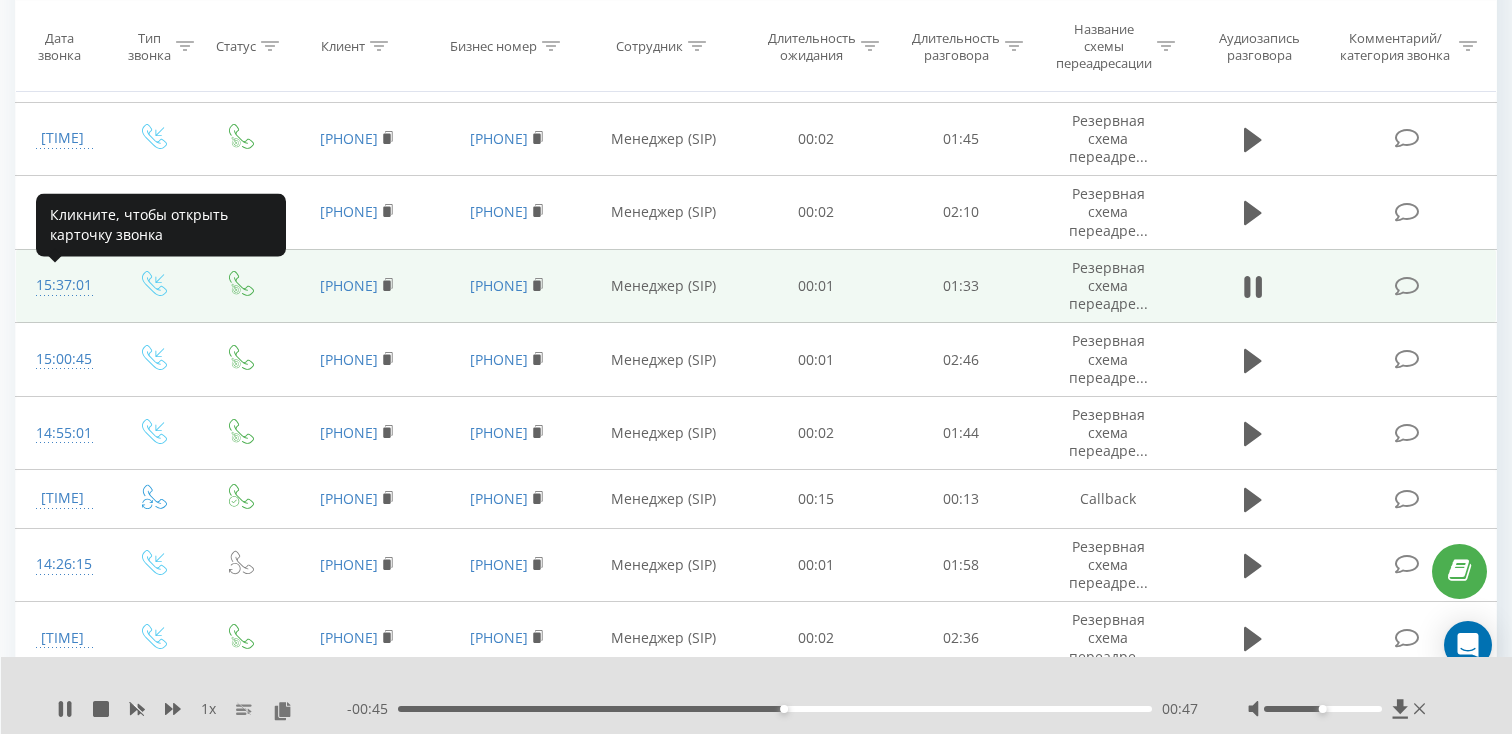 click on "15:37:01" at bounding box center [62, 285] 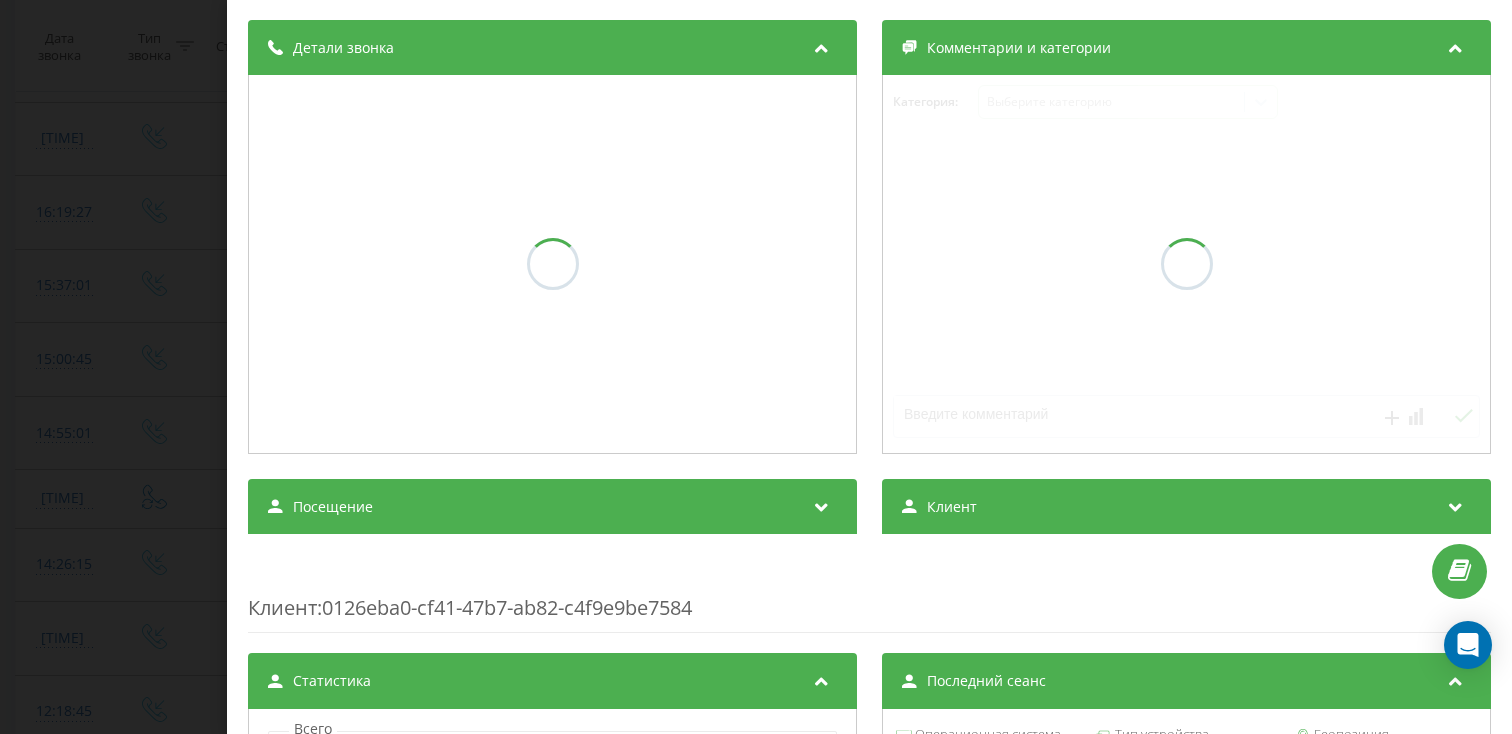 scroll, scrollTop: 223, scrollLeft: 0, axis: vertical 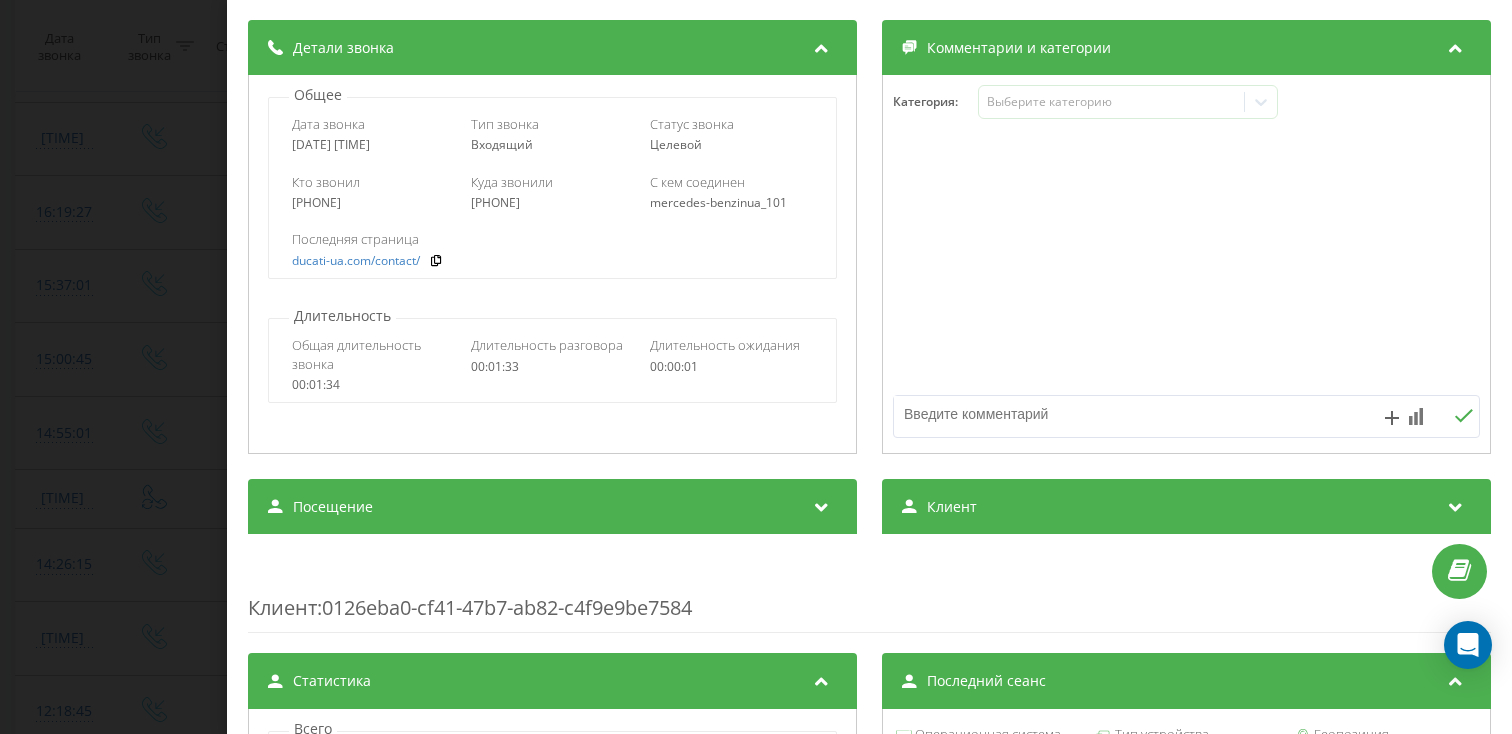 click on "Посещение" at bounding box center [333, 507] 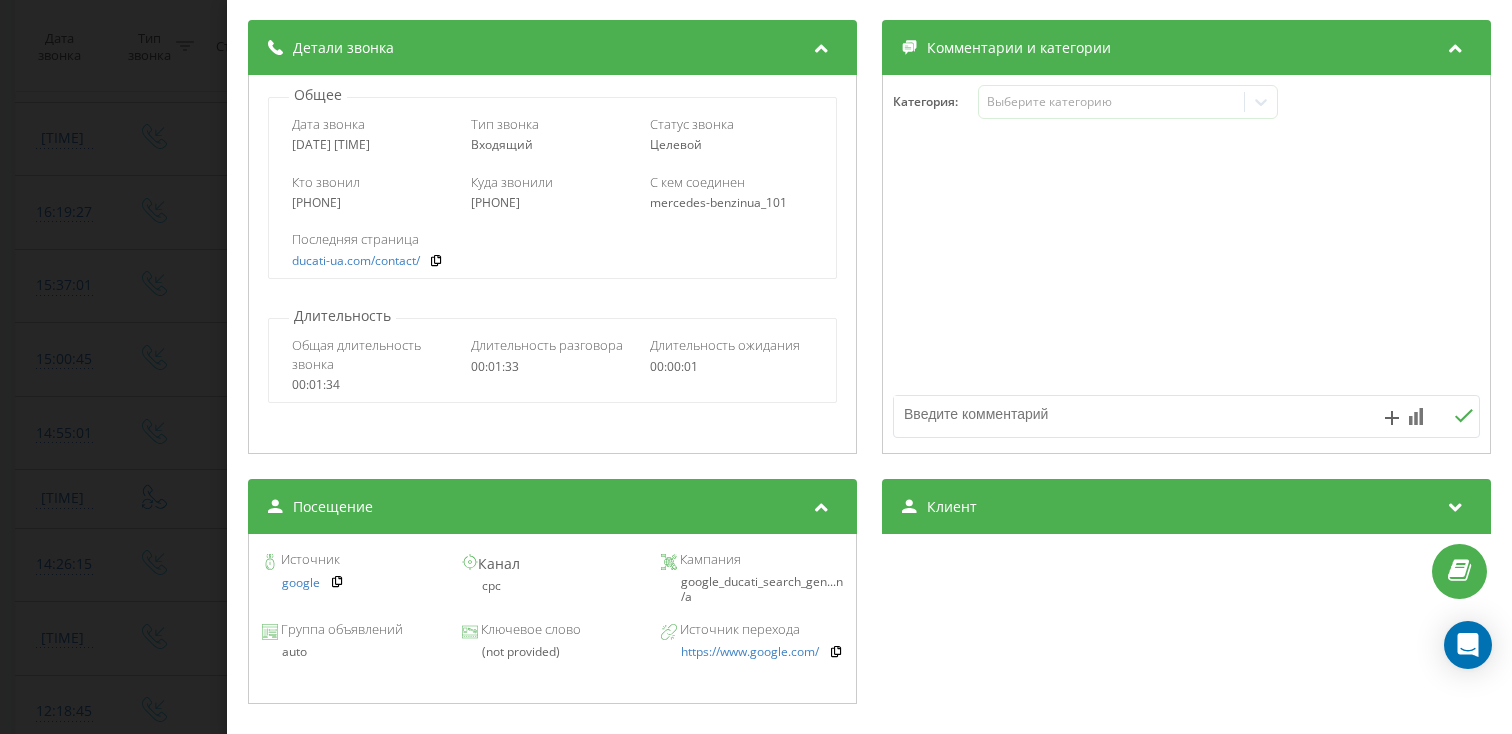 click on "Звонок :  ua10_-1753187821.9298994   1 x  - 00:39 00:54   00:54   Транскрипция Для анализа AI будущих звонков  настройте и активируйте профиль на странице . Если профиль уже есть и звонок соответствует его условиям, обновите страницу через 10 минут – AI анализирует текущий звонок. Анализ звонка Для анализа AI будущих звонков  настройте и активируйте профиль на странице . Если профиль уже есть и звонок соответствует его условиям, обновите страницу через 10 минут – AI анализирует текущий звонок. Детали звонка Общее Дата звонка [YEAR]-[MONTH]-[DAY] [TIME] Тип звонка Входящий Статус звонка Целевой [PHONE]" at bounding box center (756, 367) 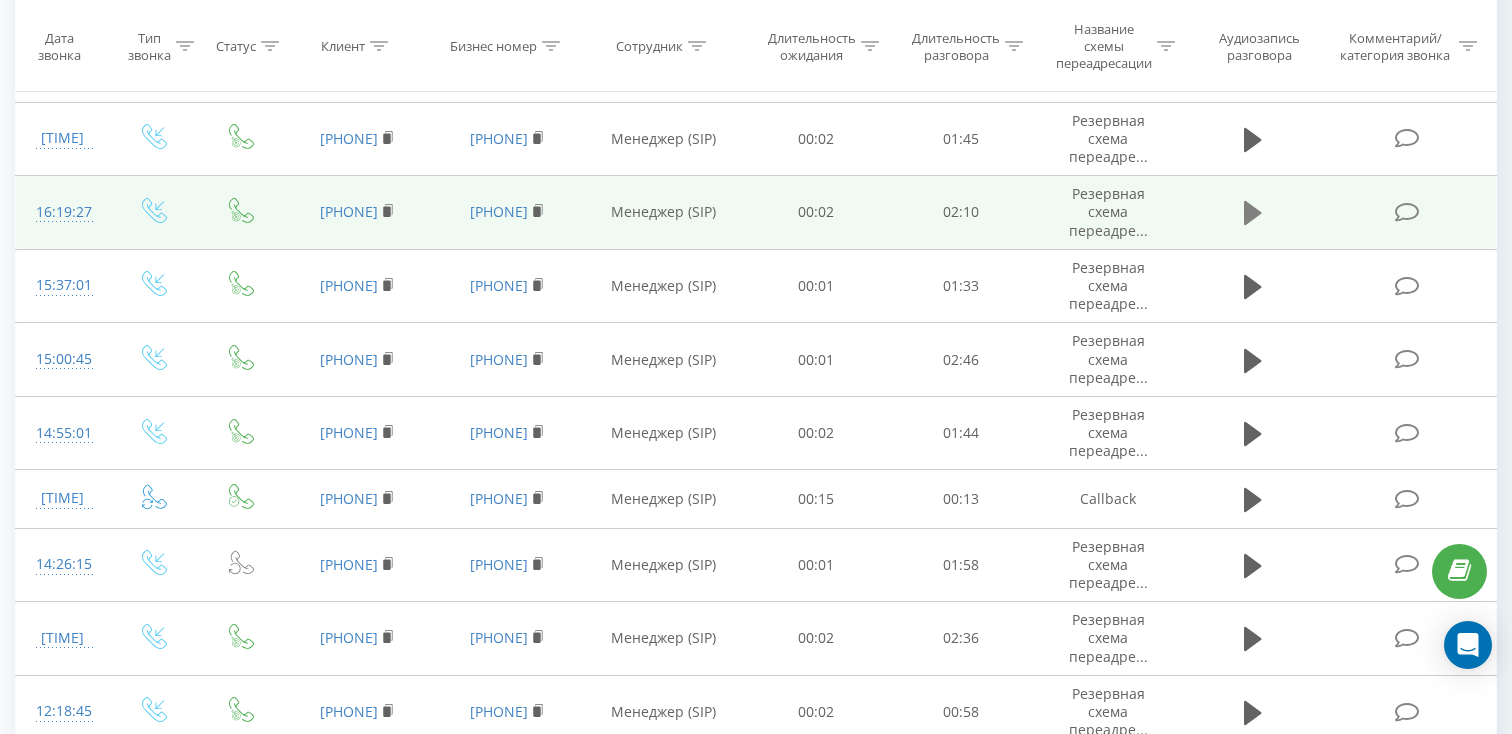click 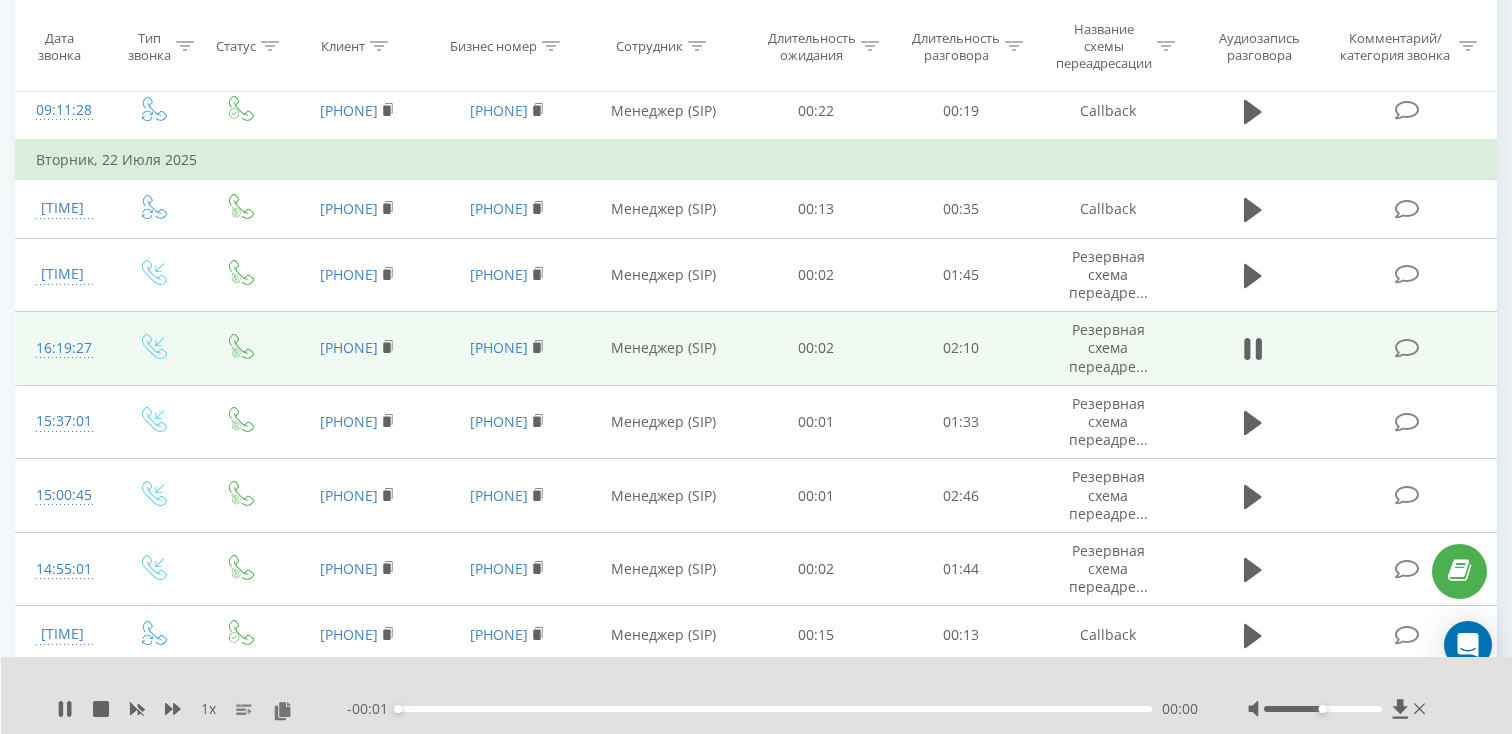 scroll, scrollTop: 600, scrollLeft: 0, axis: vertical 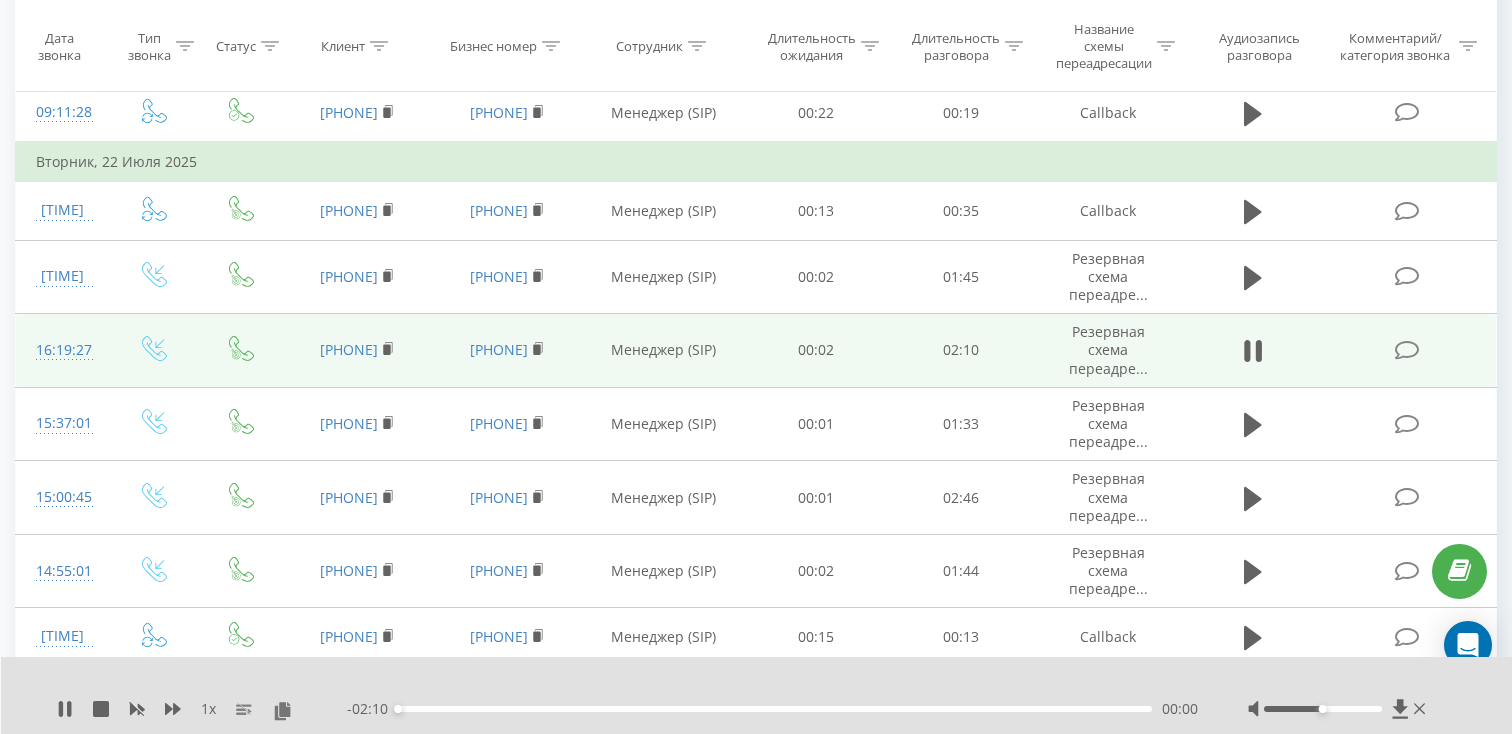 click on "00:00" at bounding box center [775, 709] 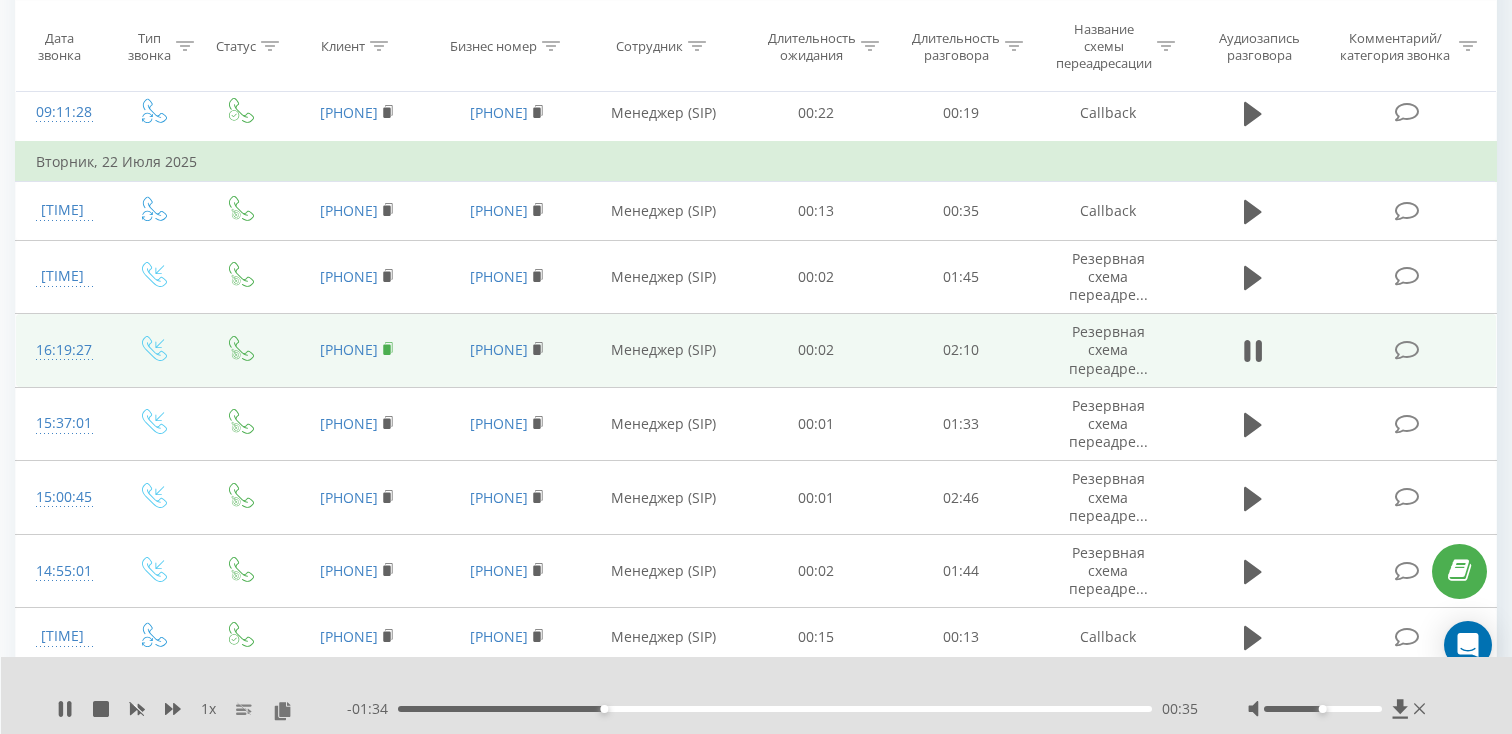 click 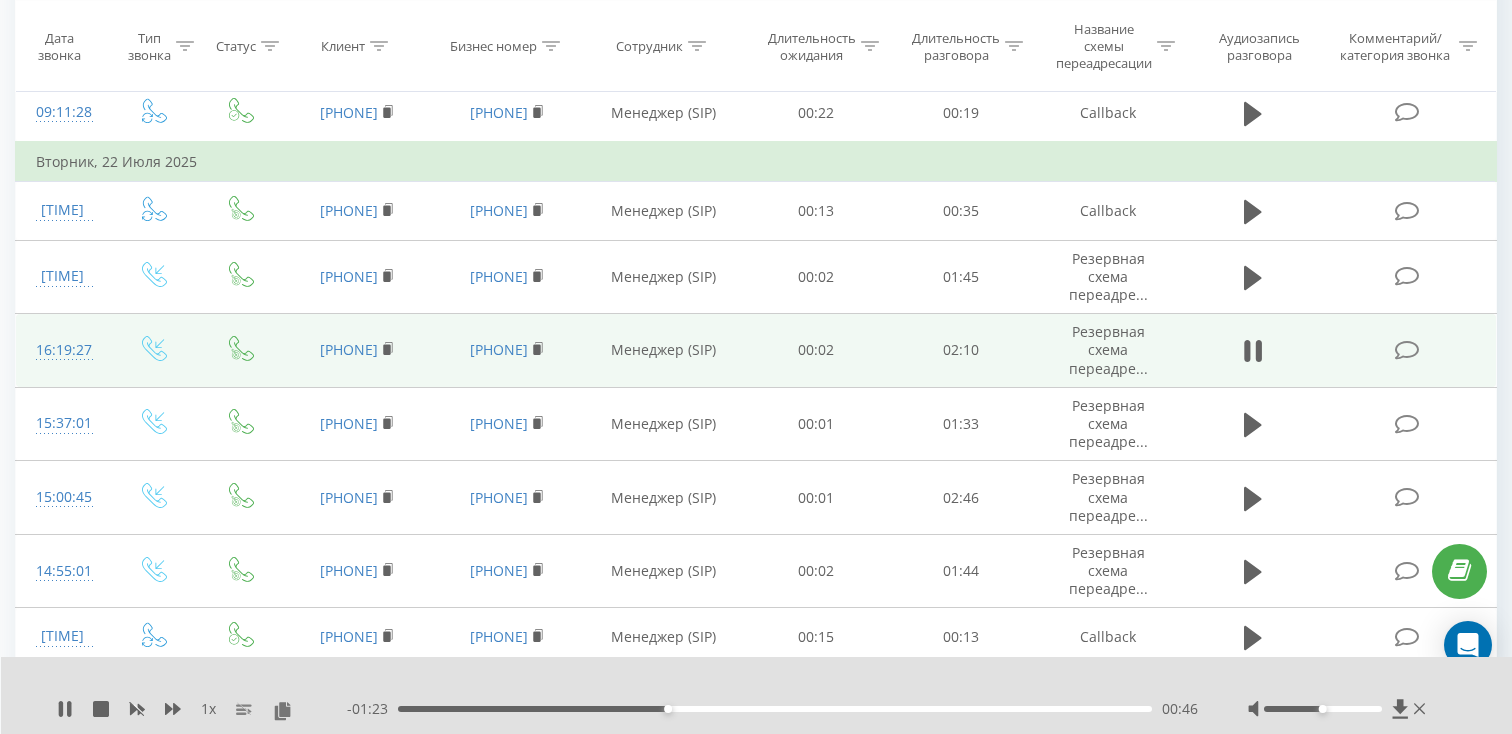 click on "16:19:27" at bounding box center [62, 350] 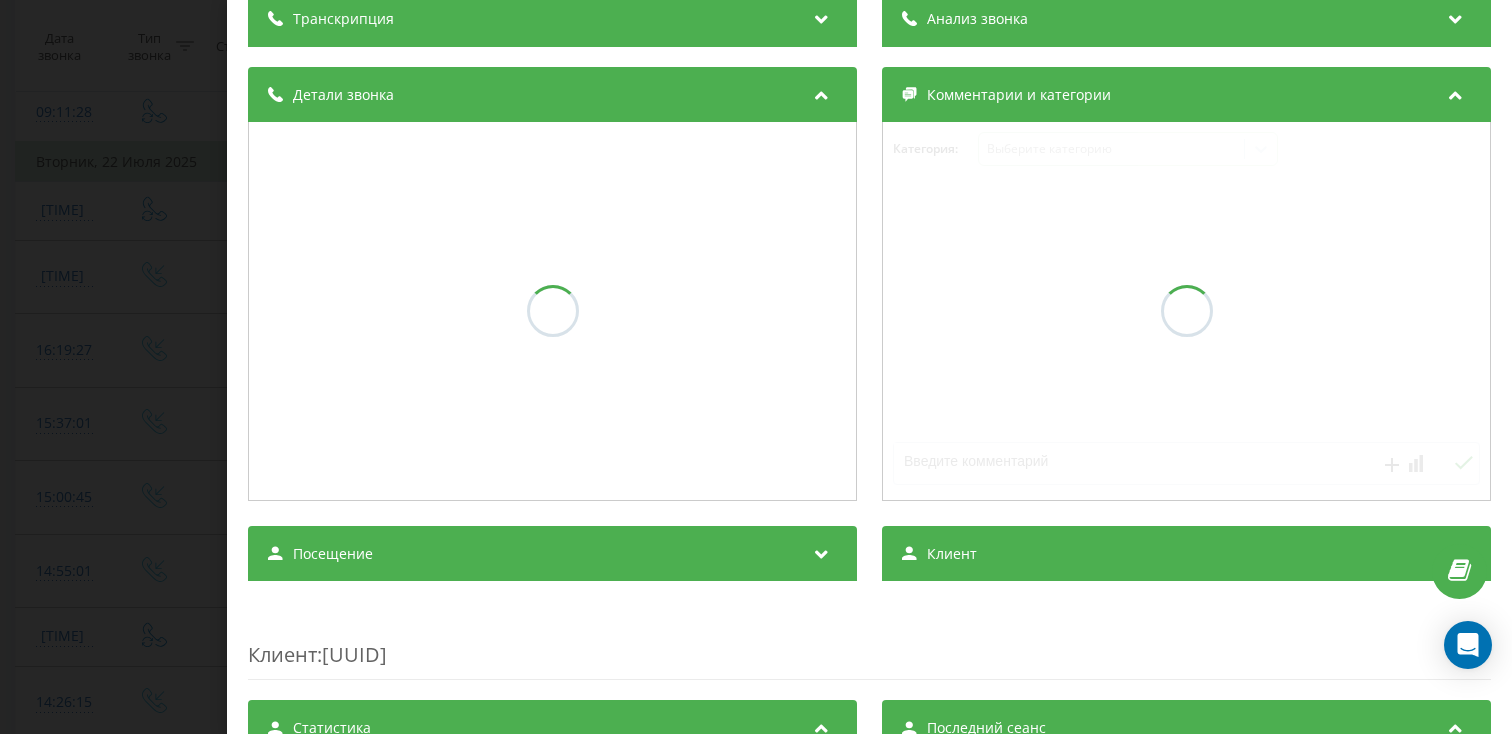 scroll, scrollTop: 176, scrollLeft: 0, axis: vertical 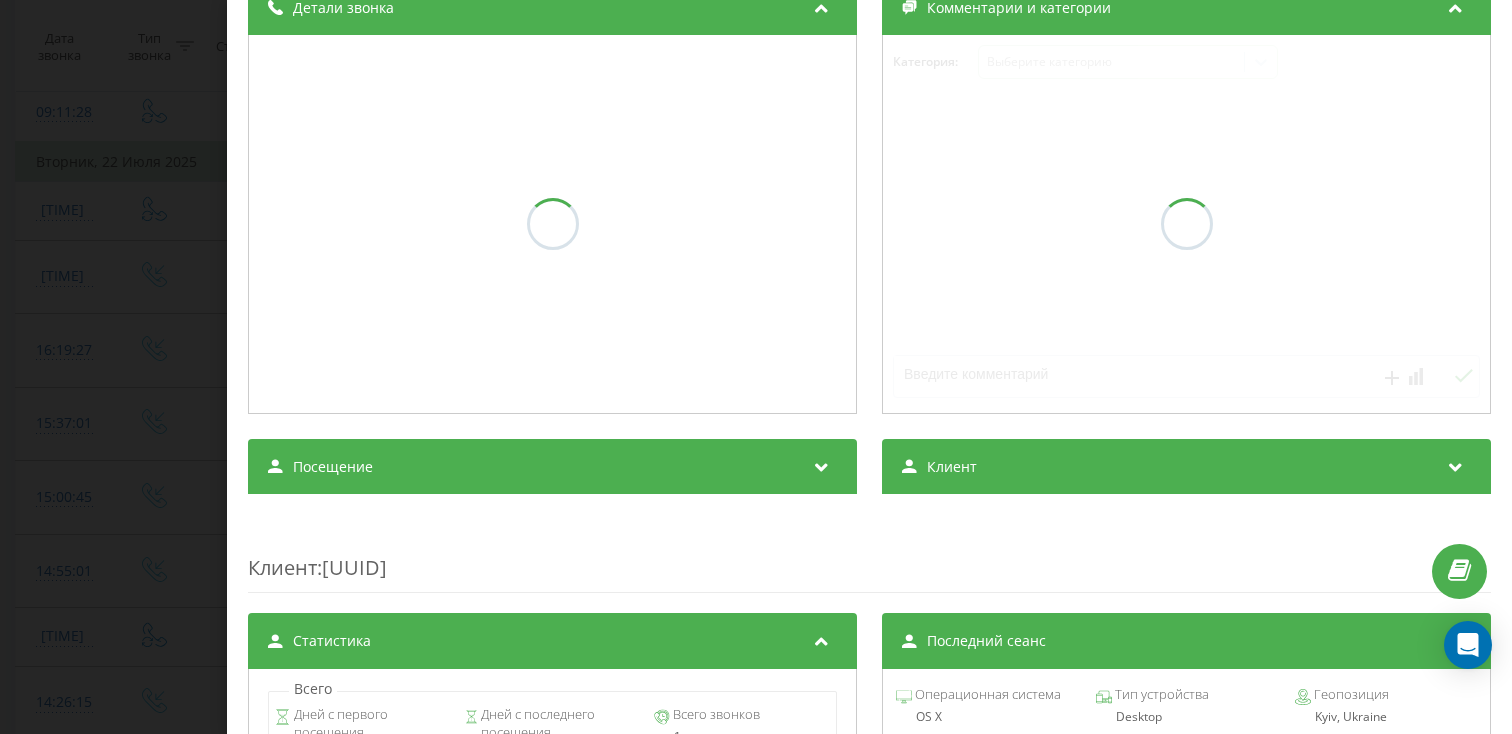click on "Посещение" at bounding box center [552, 467] 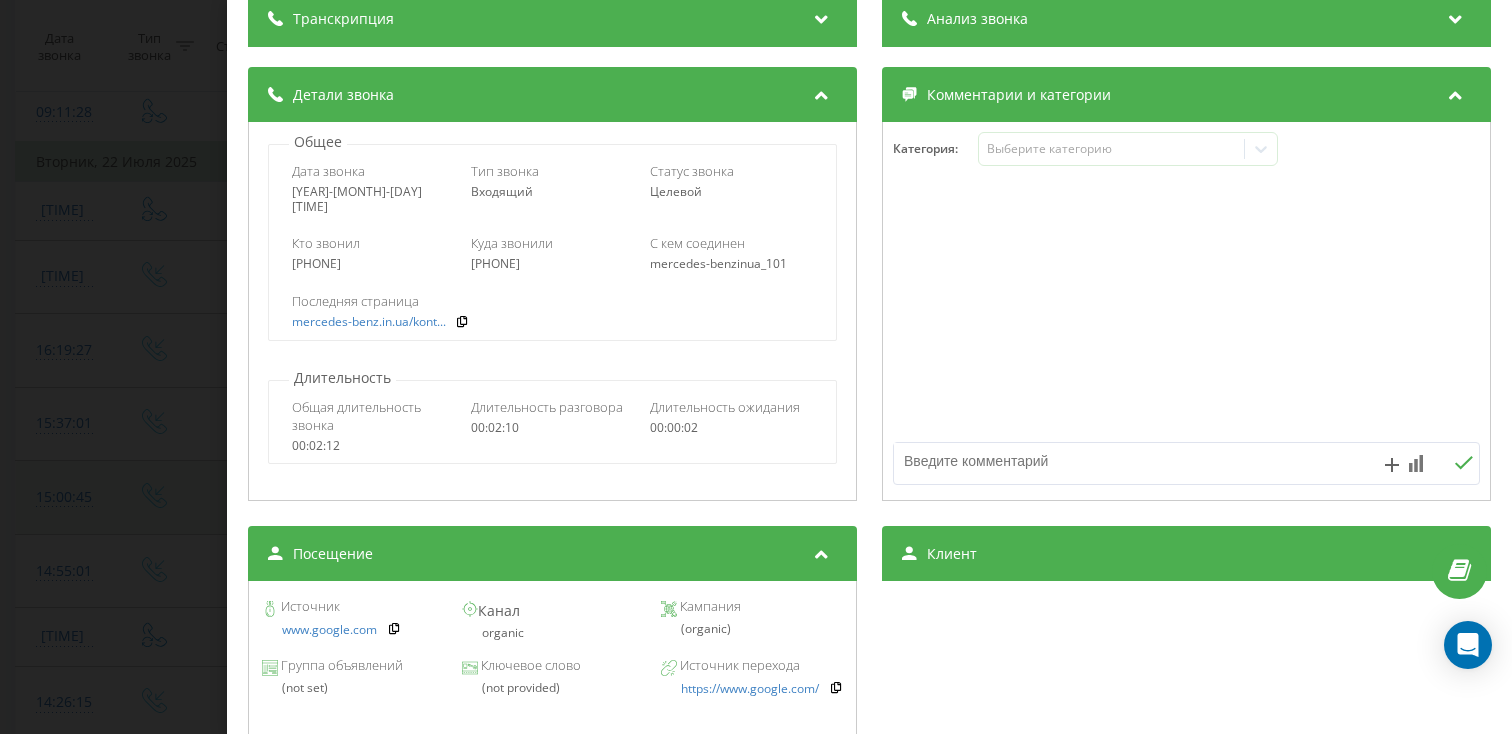 click on "Звонок :  ua11_-1753190367.151280   1 x  - 01:20 00:50   00:50   Транскрипция Для анализа AI будущих звонков  настройте и активируйте профиль на странице . Если профиль уже есть и звонок соответствует его условиям, обновите страницу через 10 минут – AI анализирует текущий звонок. Анализ звонка Для анализа AI будущих звонков  настройте и активируйте профиль на странице . Если профиль уже есть и звонок соответствует его условиям, обновите страницу через 10 минут – AI анализирует текущий звонок. Детали звонка Общее Дата звонка [DATE] [TIME] Тип звонка Входящий Статус звонка Целевой [PHONE]" at bounding box center (756, 367) 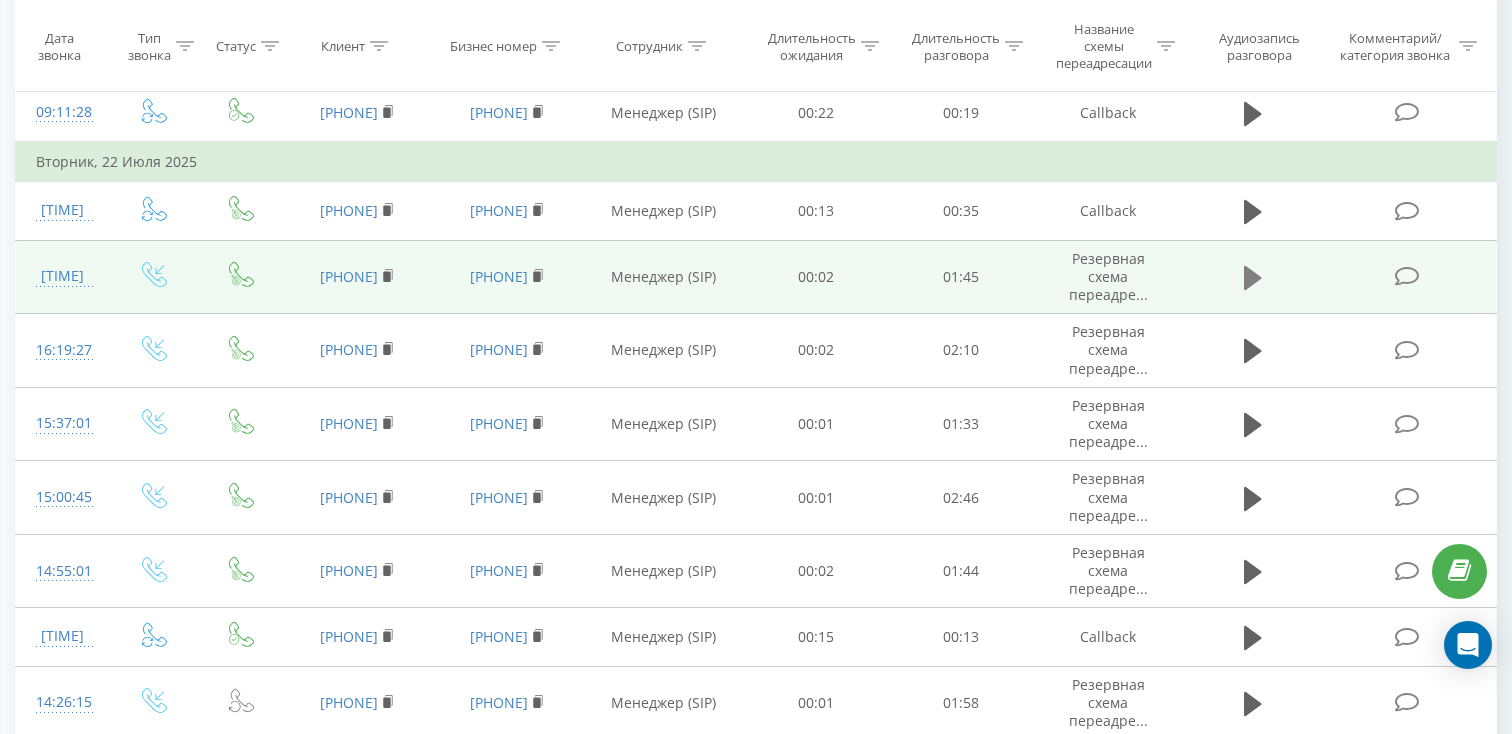 click at bounding box center (1253, 278) 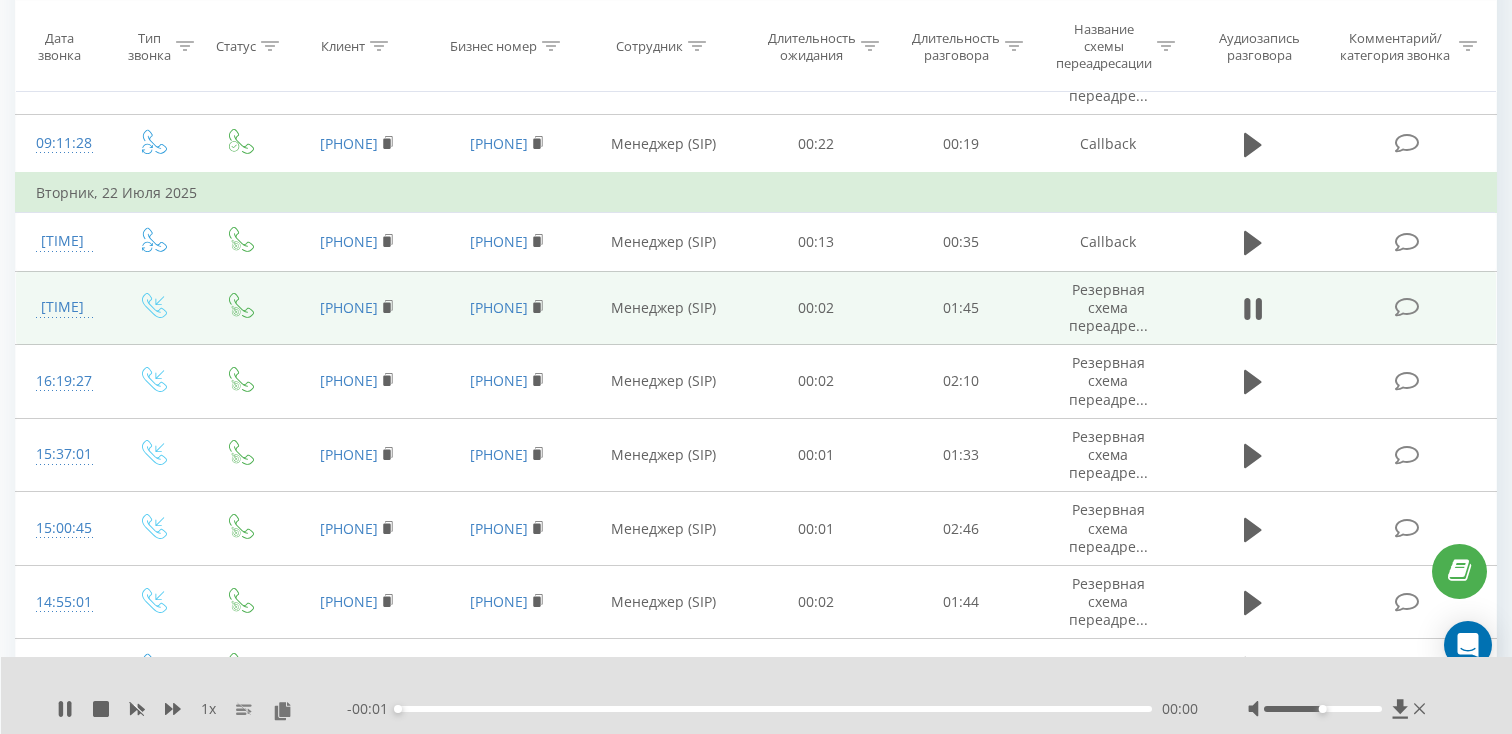 scroll, scrollTop: 555, scrollLeft: 0, axis: vertical 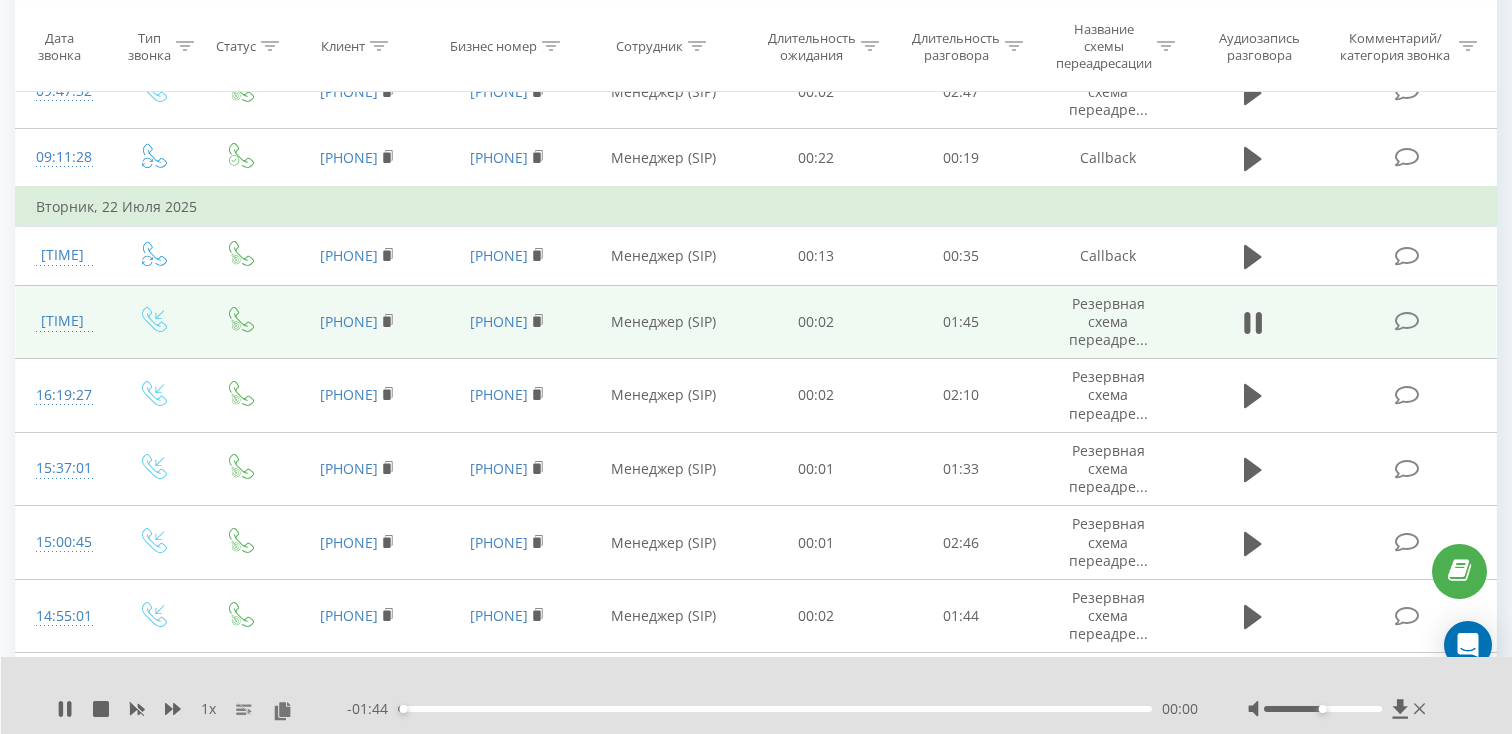 click on "- 01:44 00:00   00:00" at bounding box center [772, 709] 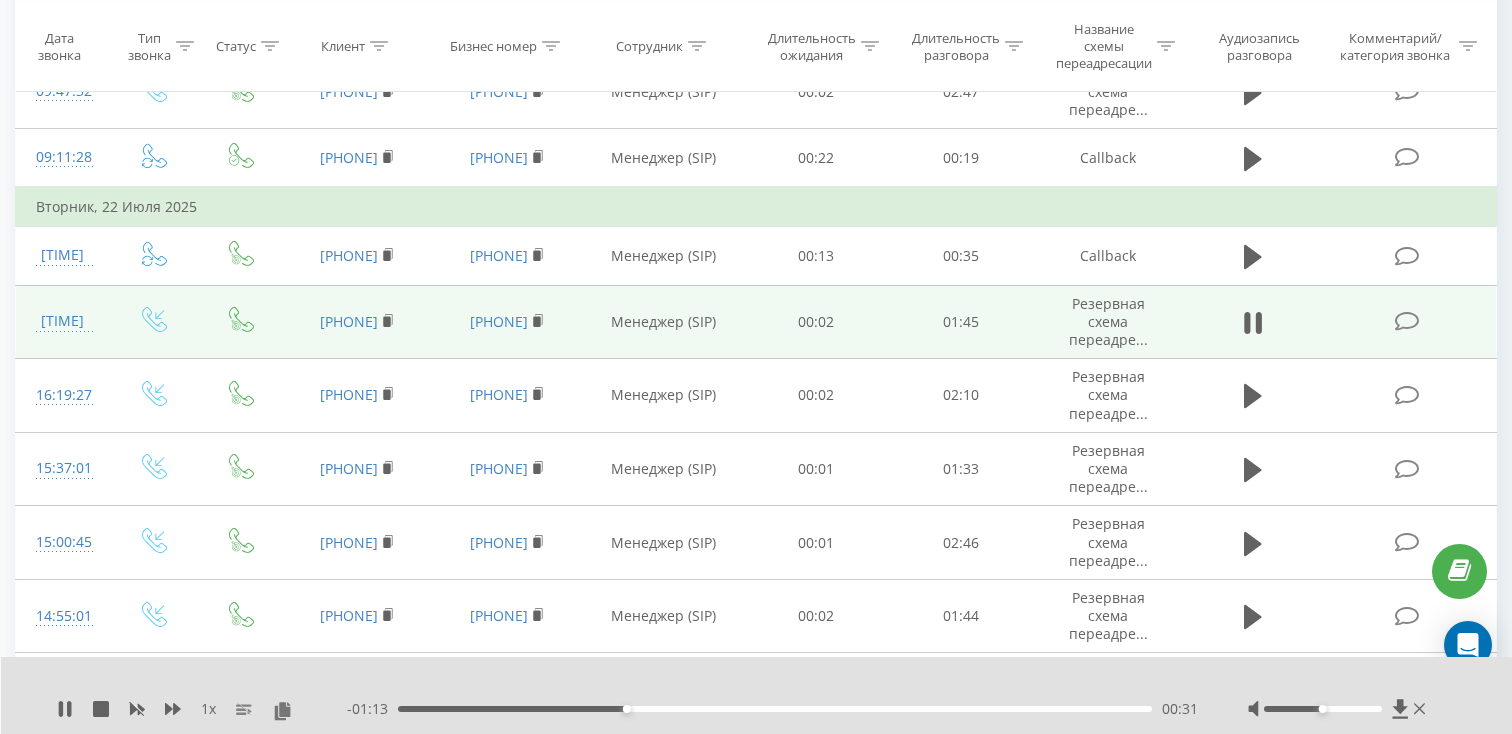 click on "- 01:13 00:31   00:31" at bounding box center [772, 709] 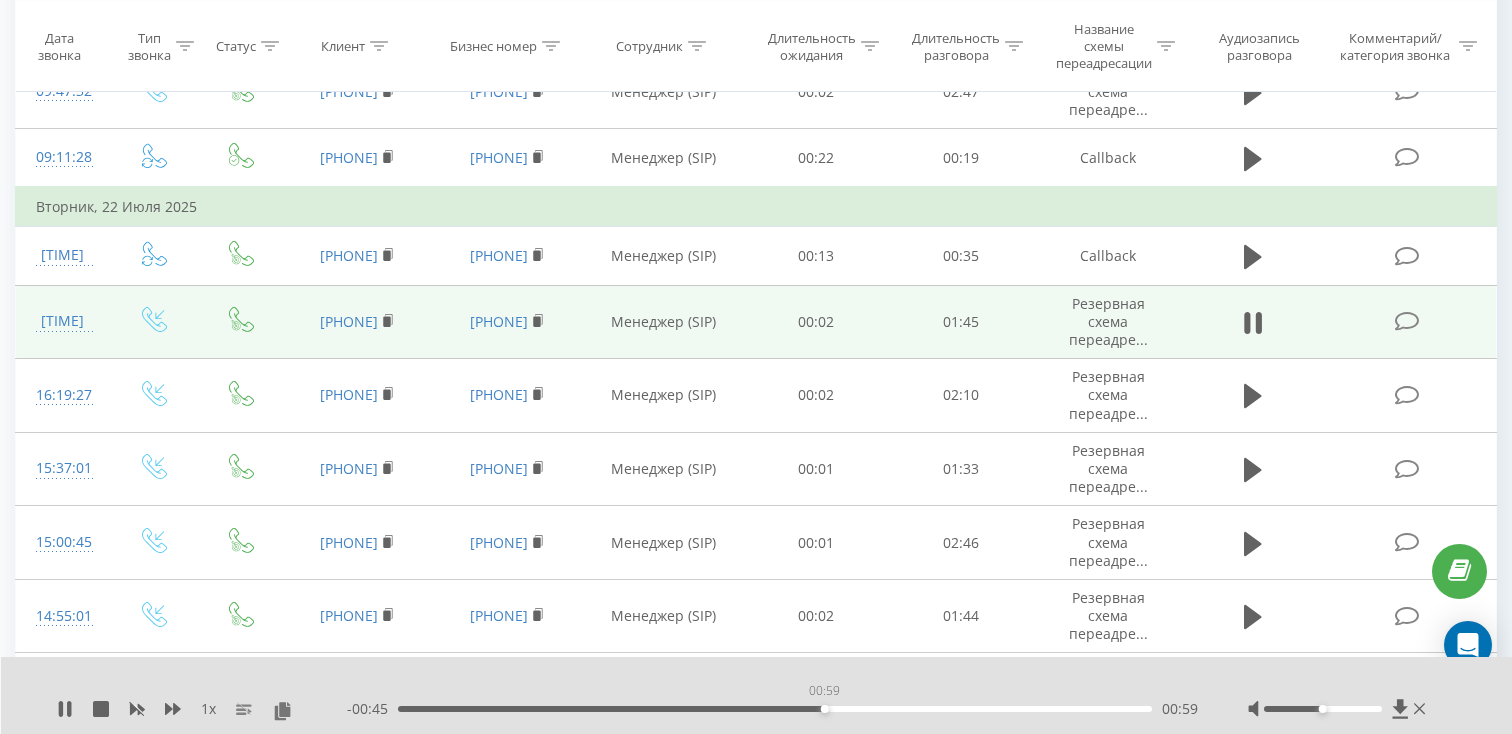 click on "00:59" at bounding box center [775, 709] 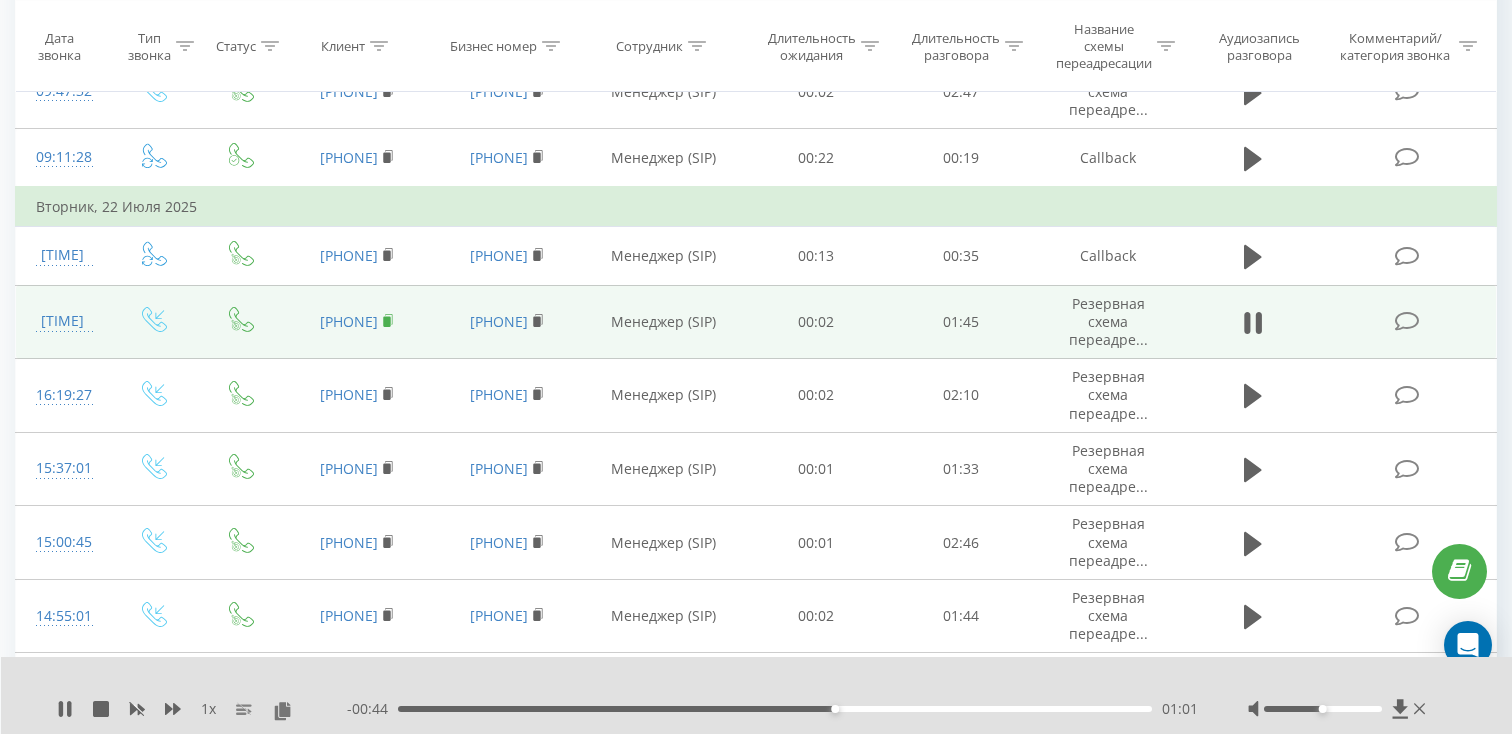click 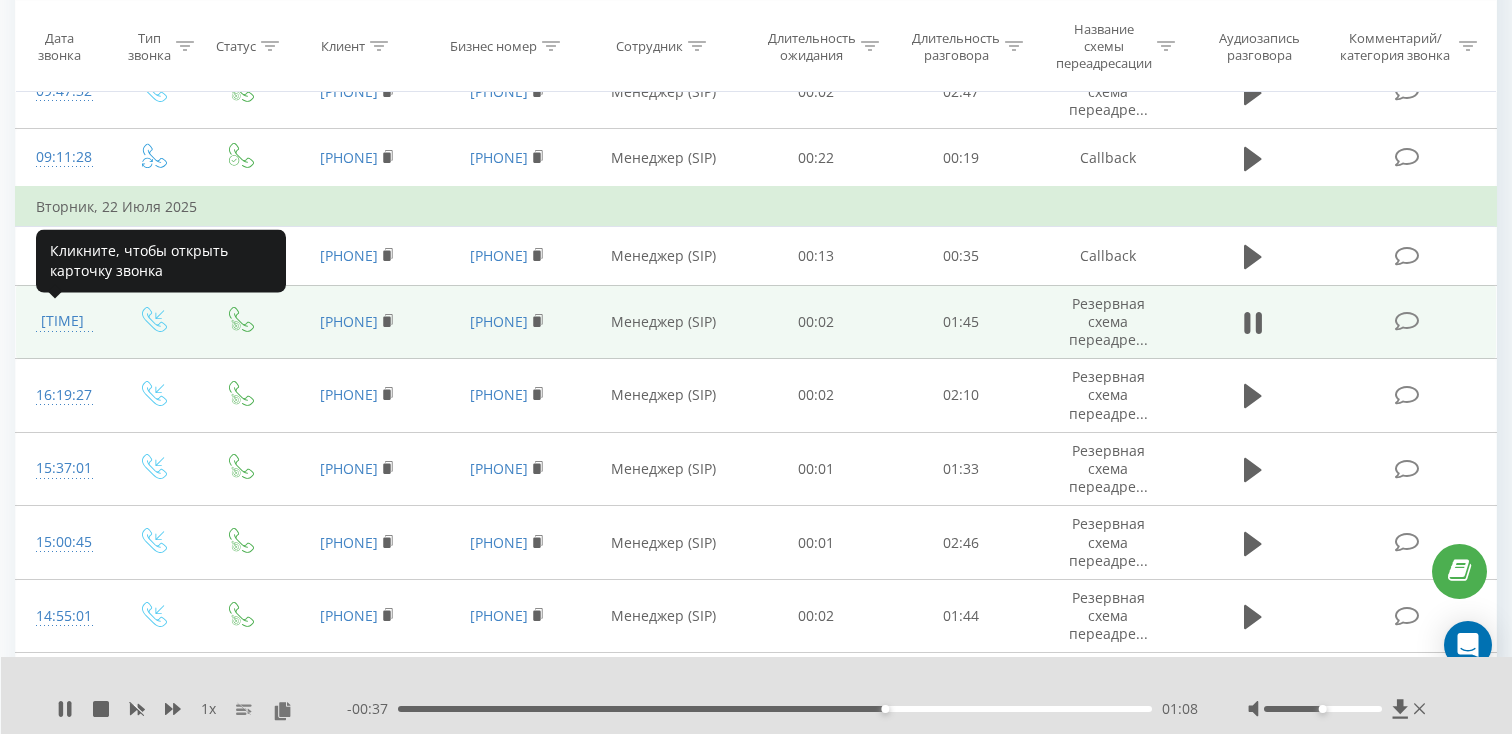 click on "[TIME]" at bounding box center [62, 321] 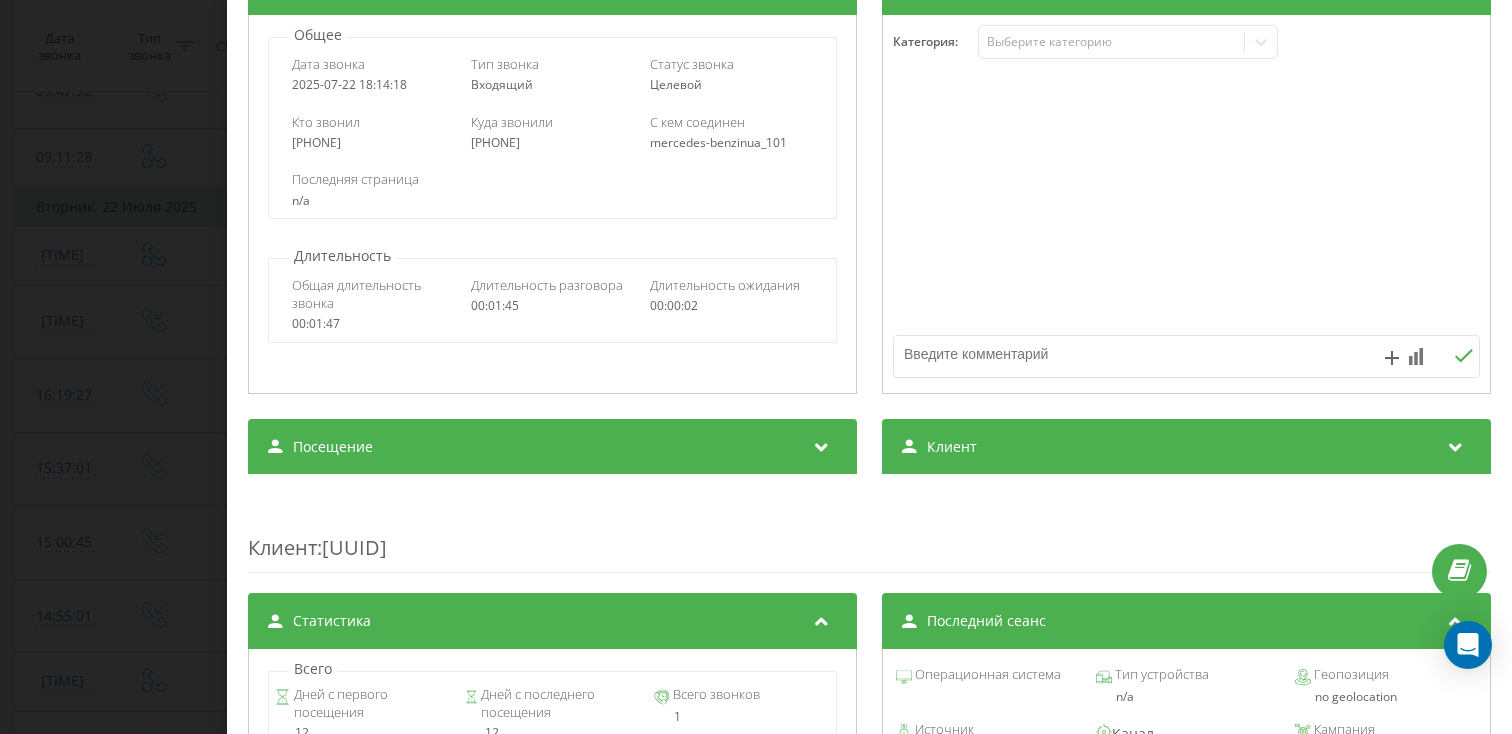 scroll, scrollTop: 284, scrollLeft: 0, axis: vertical 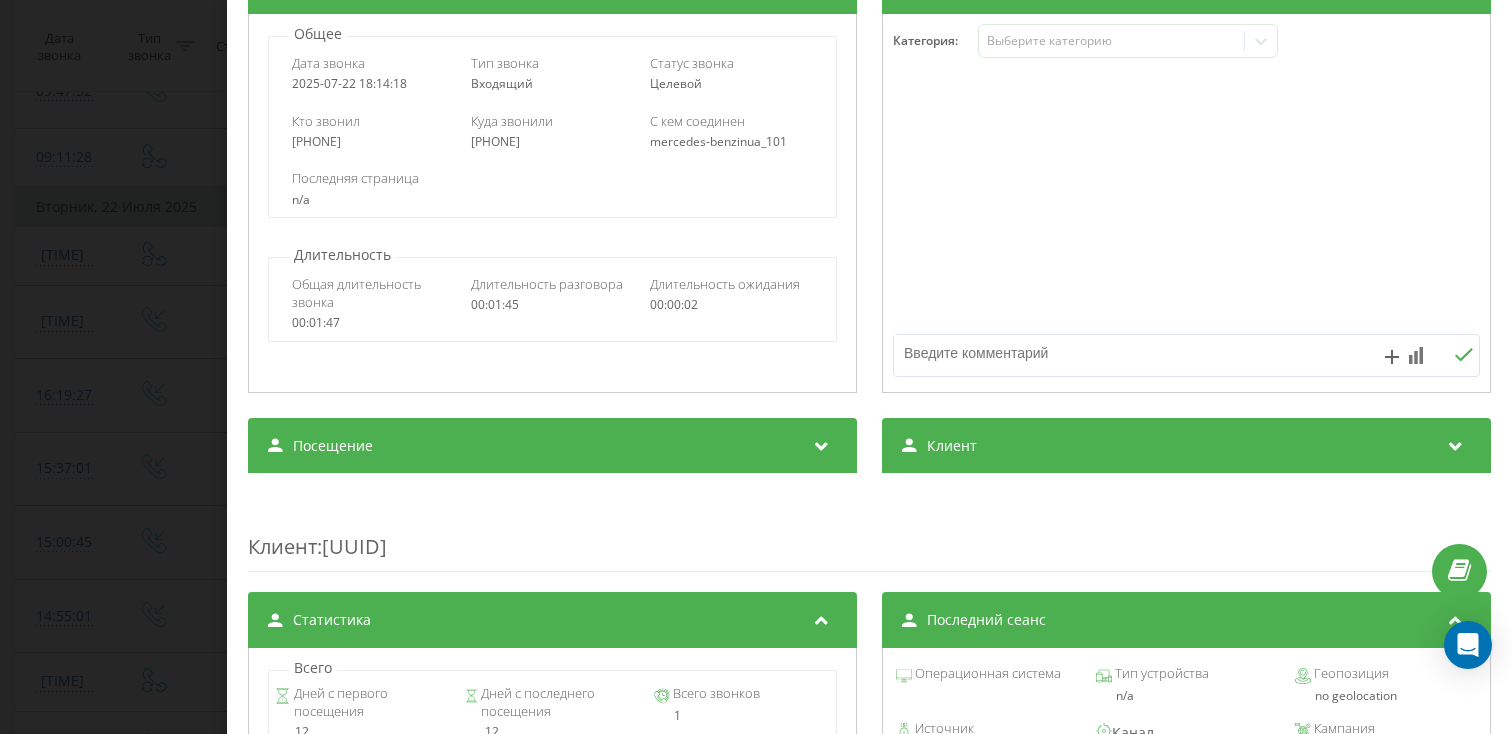 click on "Посещение" at bounding box center (552, 446) 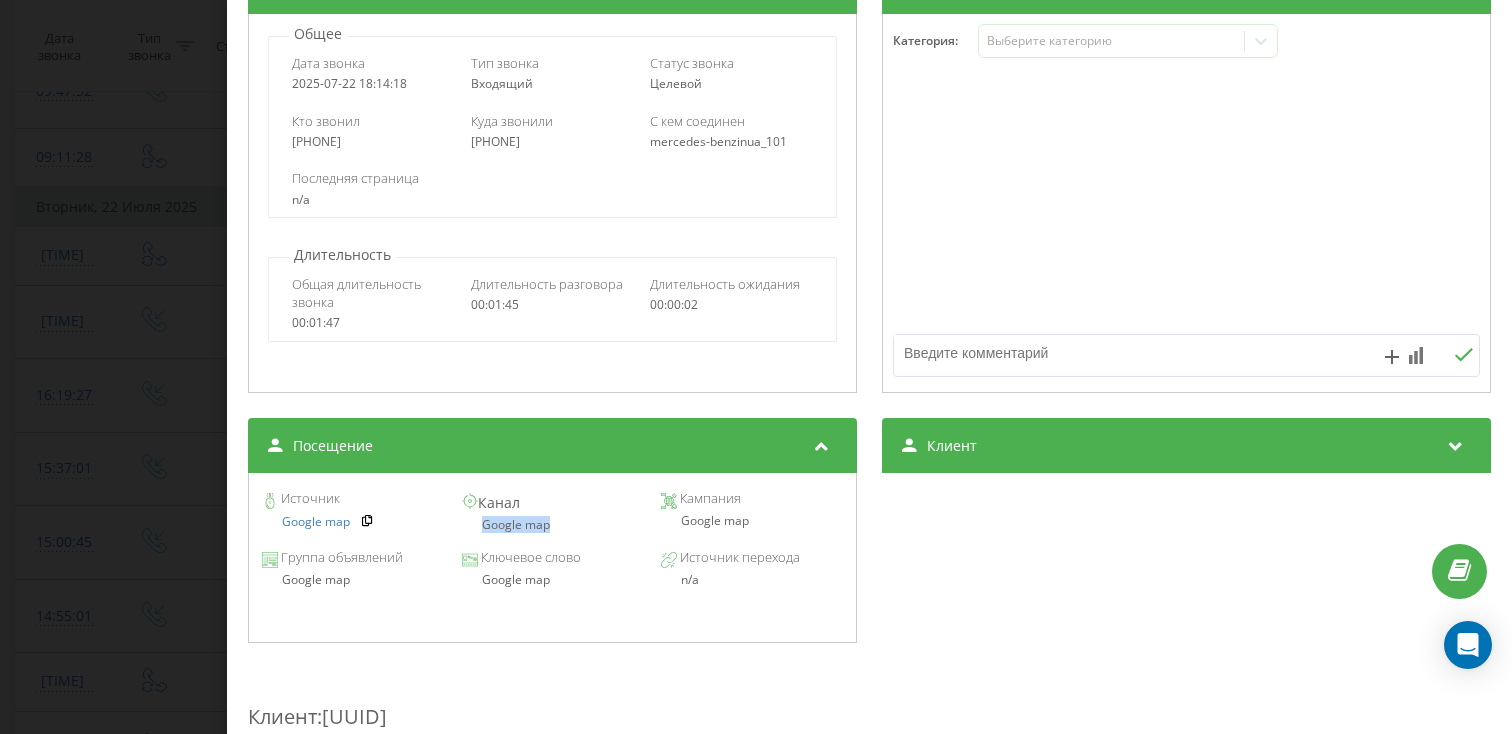 drag, startPoint x: 561, startPoint y: 539, endPoint x: 470, endPoint y: 528, distance: 91.66242 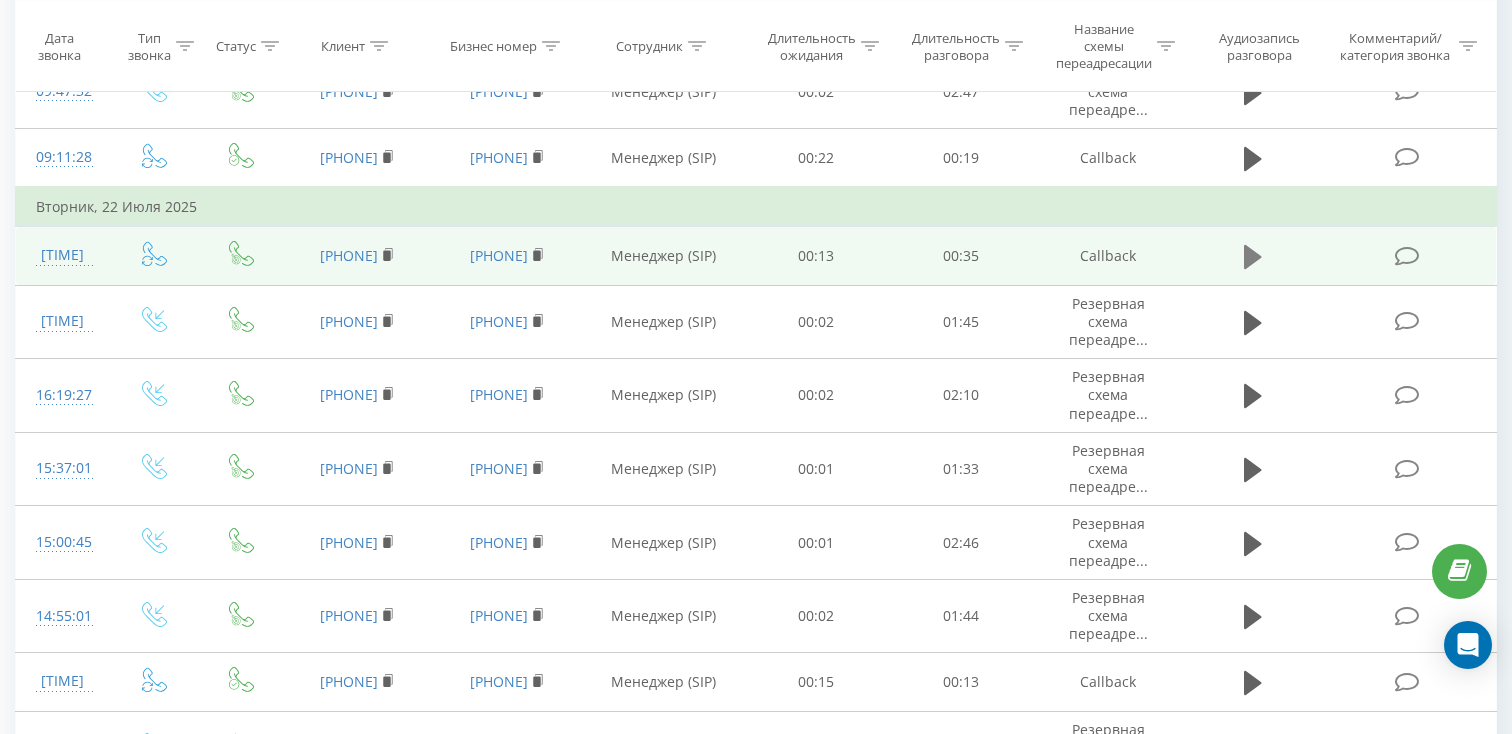 click at bounding box center (1253, 257) 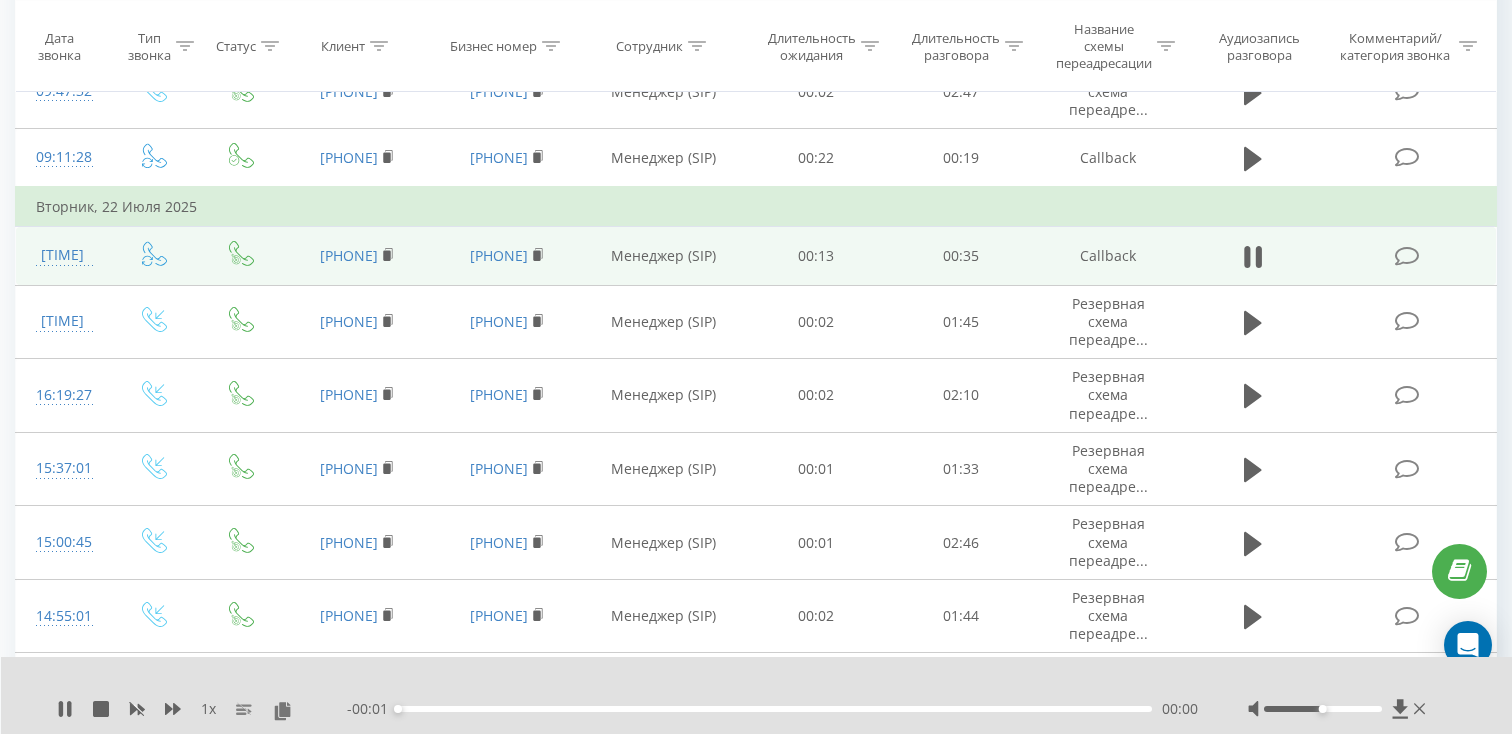 click on "00:00" at bounding box center (775, 709) 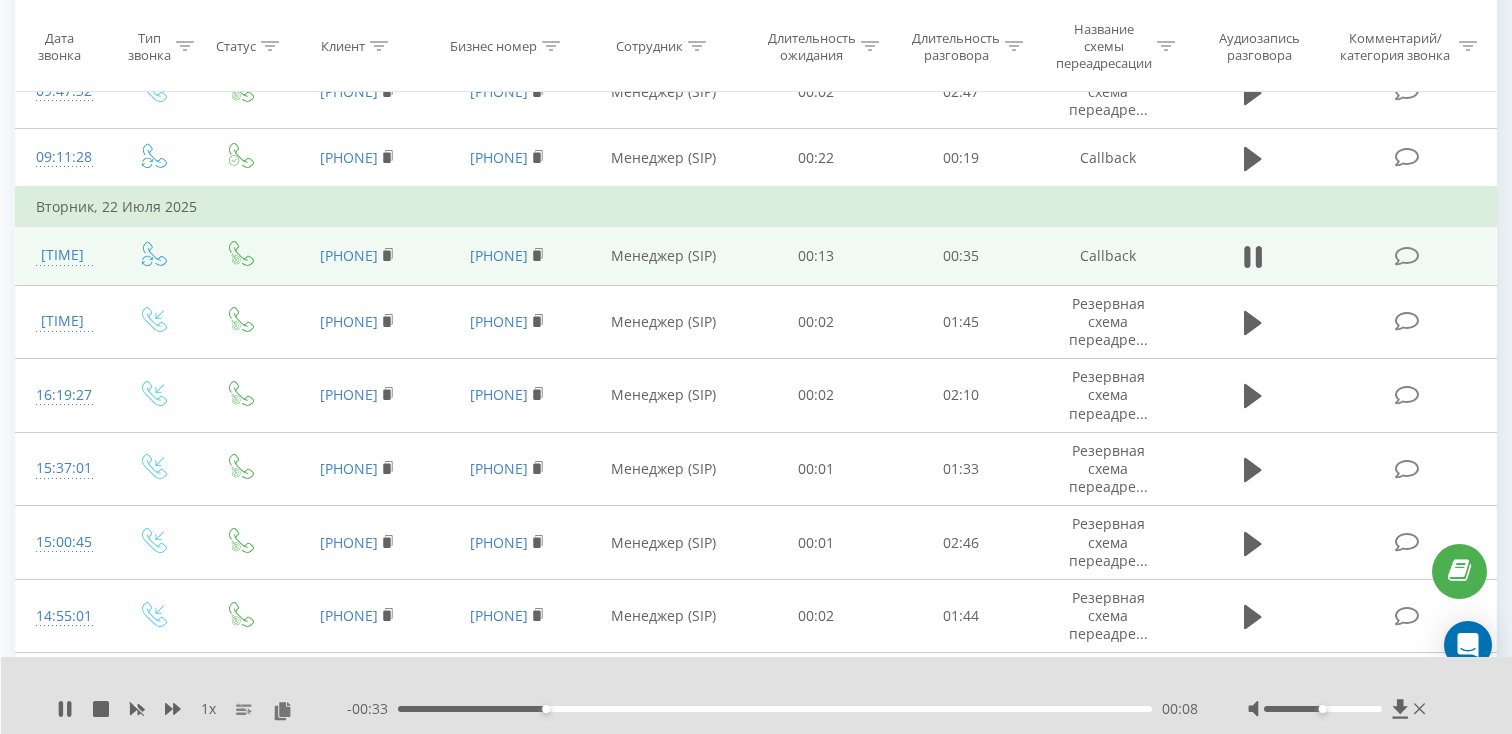 click on "00:08" at bounding box center [775, 709] 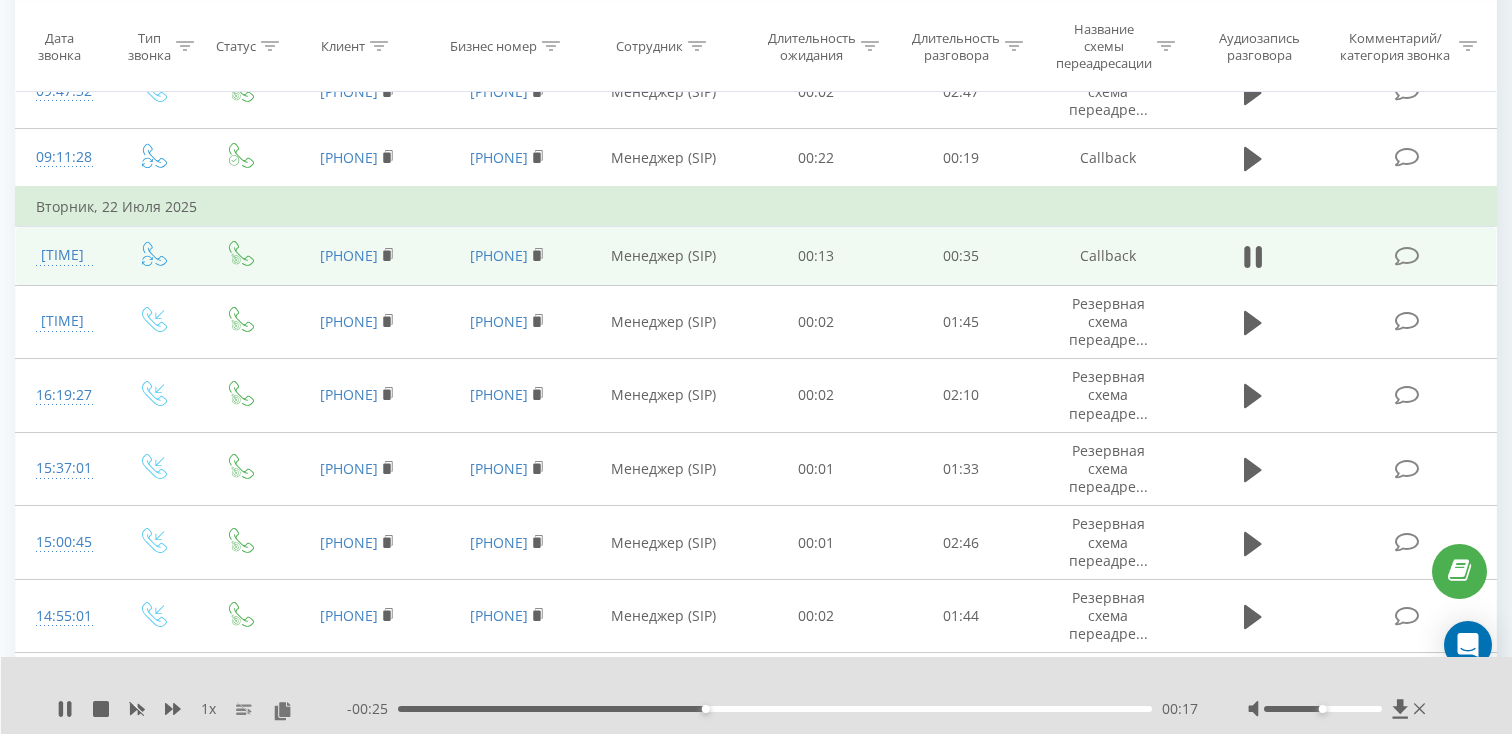 click on "00:17" at bounding box center (775, 709) 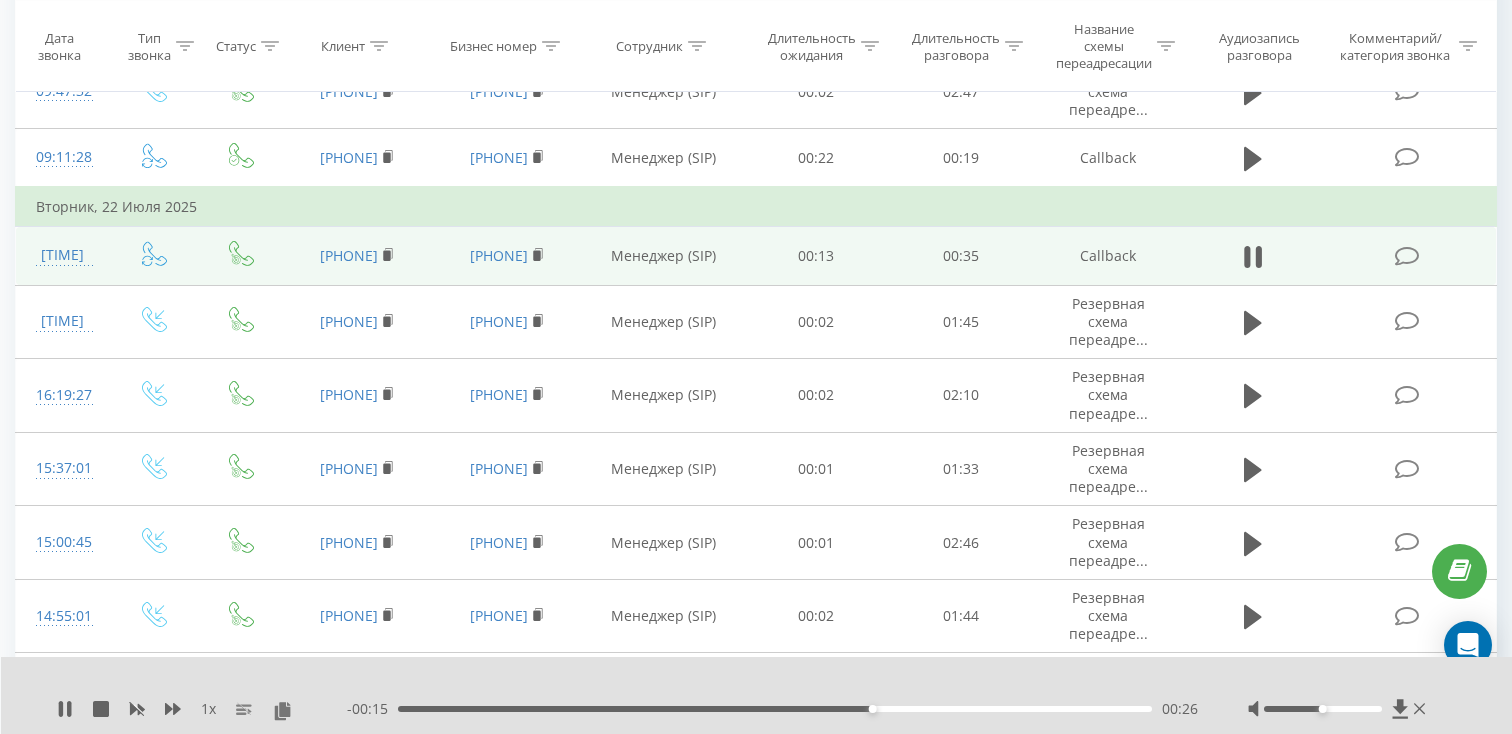 click on "00:26" at bounding box center [775, 709] 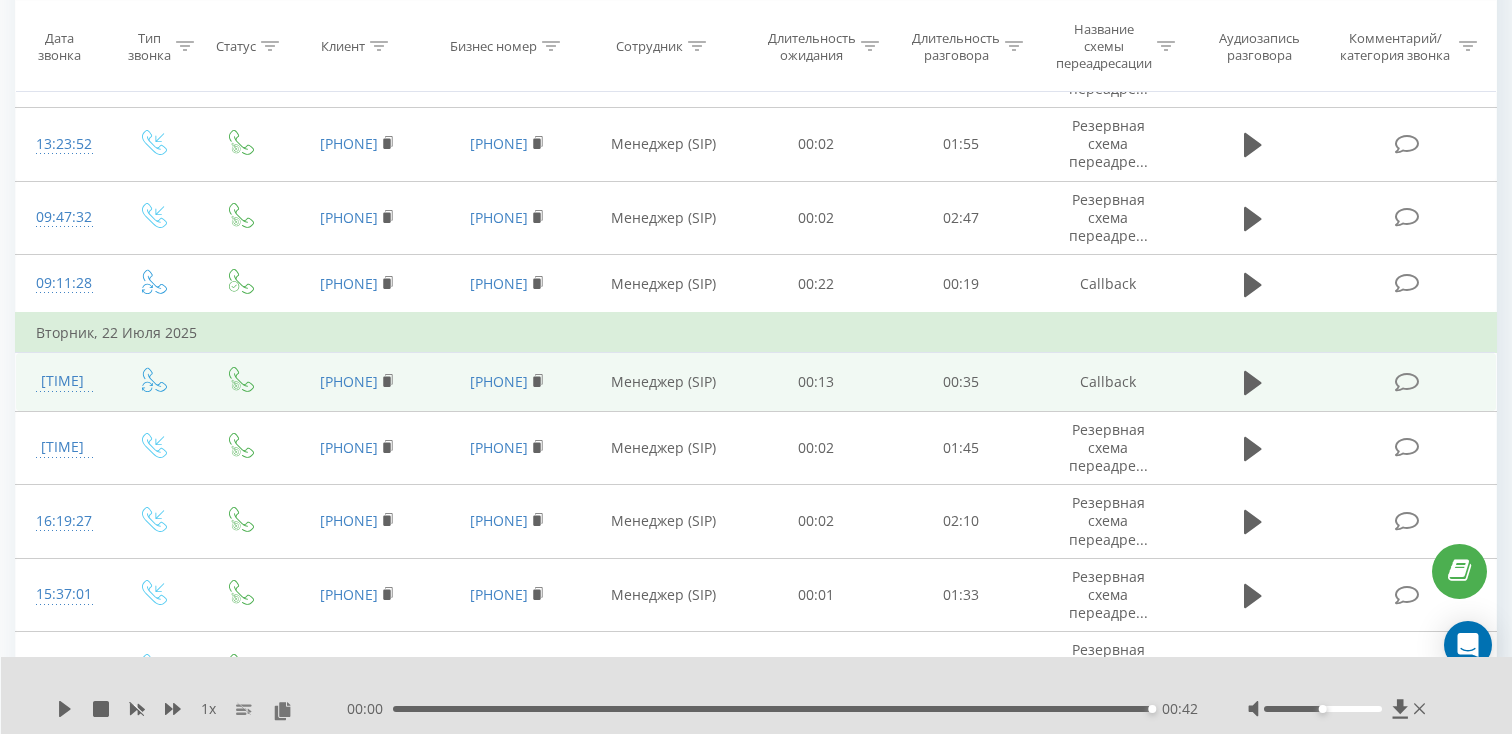 scroll, scrollTop: 410, scrollLeft: 0, axis: vertical 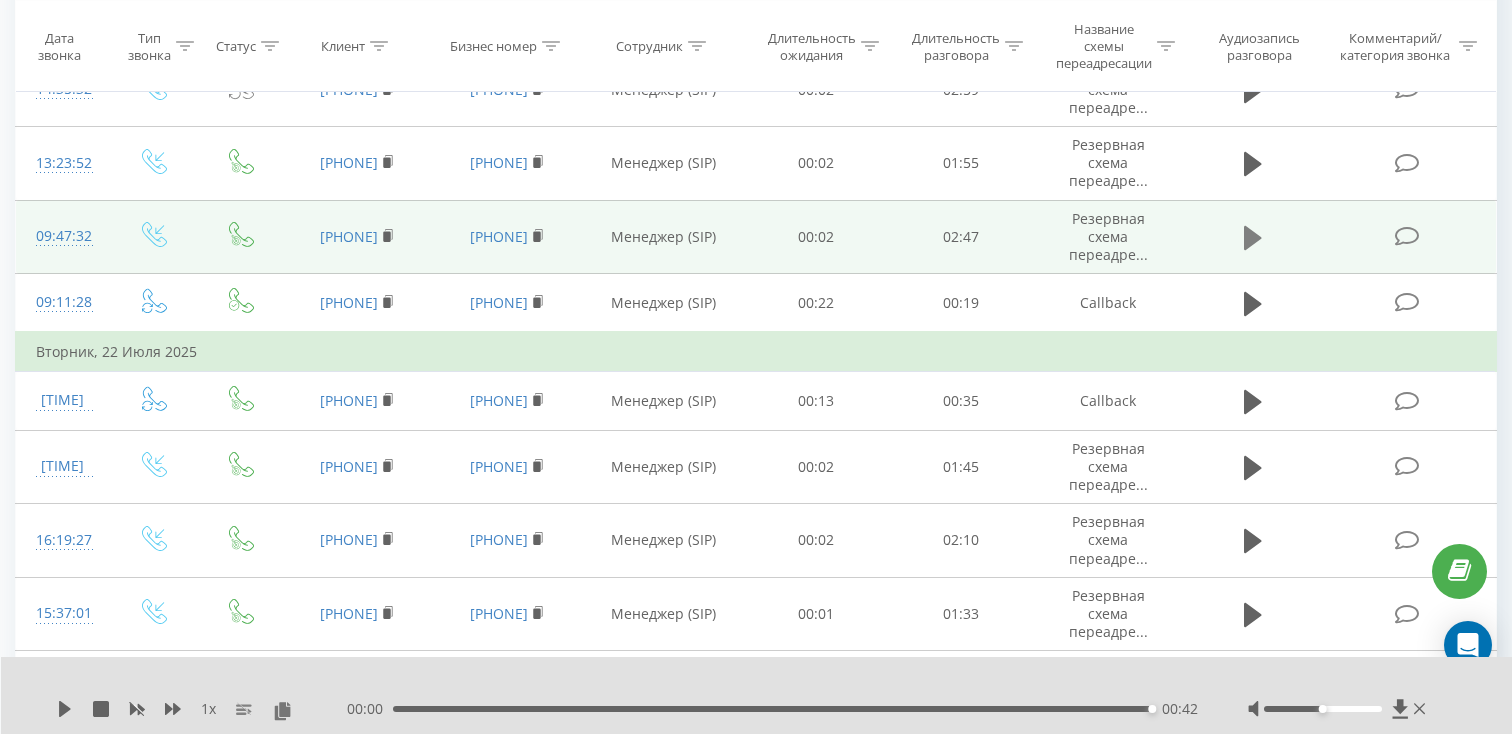 click at bounding box center (1253, 238) 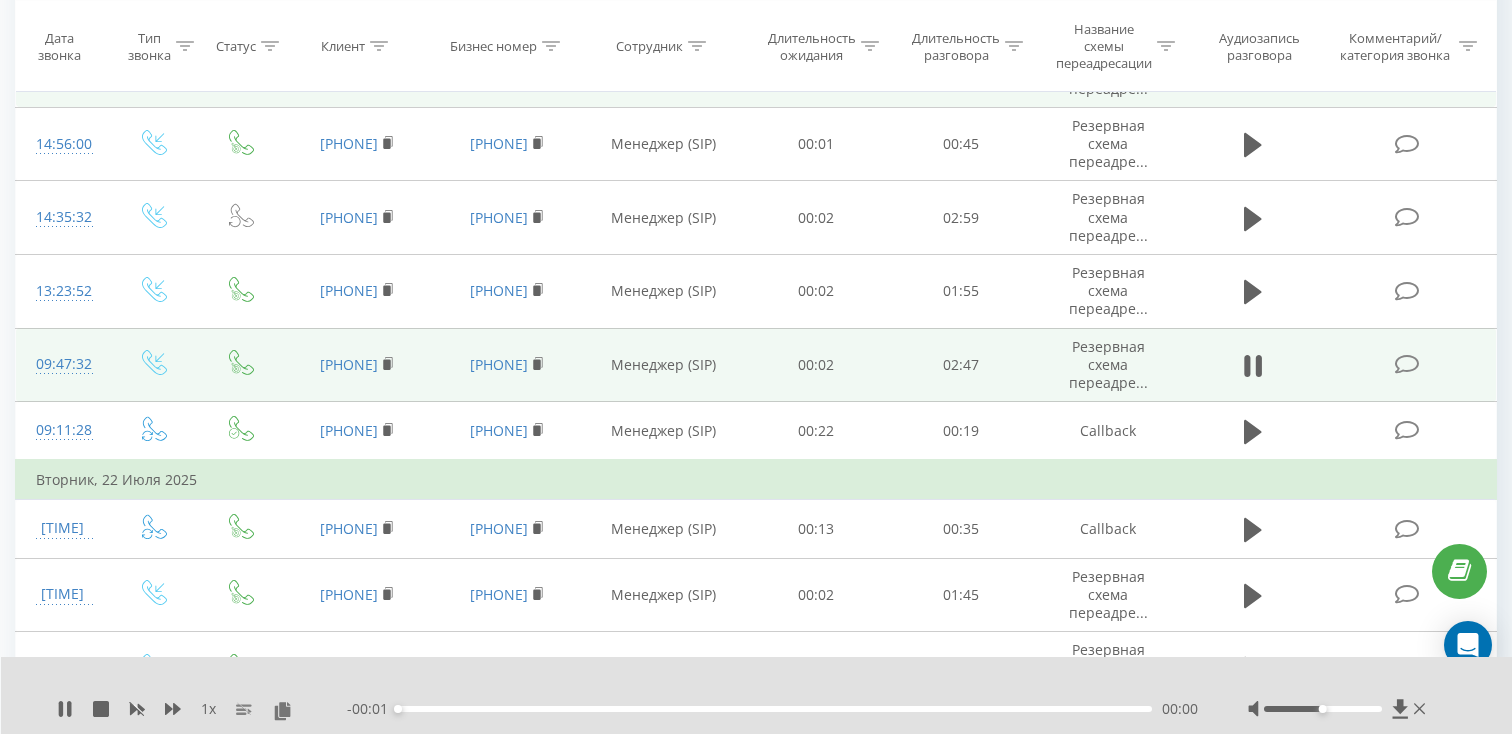 scroll, scrollTop: 275, scrollLeft: 0, axis: vertical 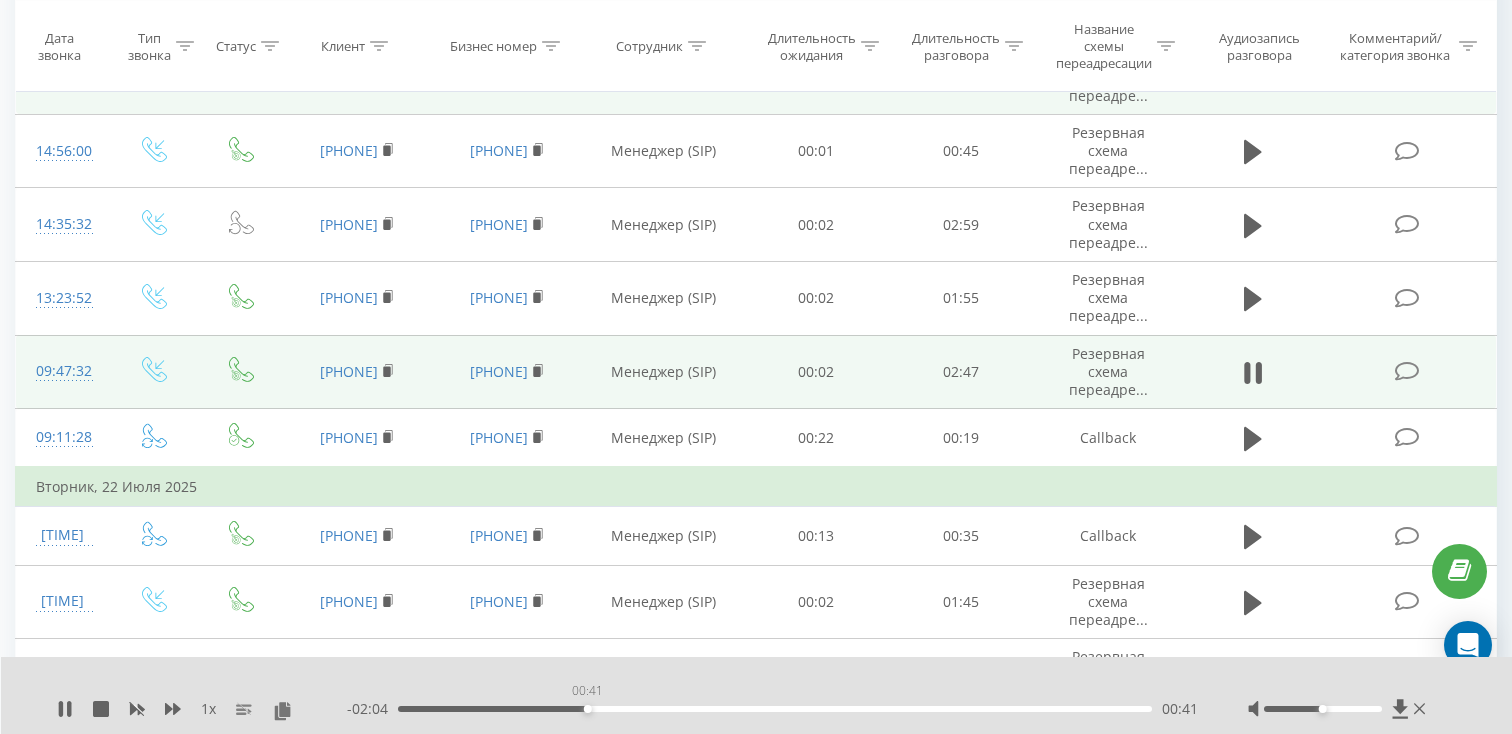 click on "00:41" at bounding box center (775, 709) 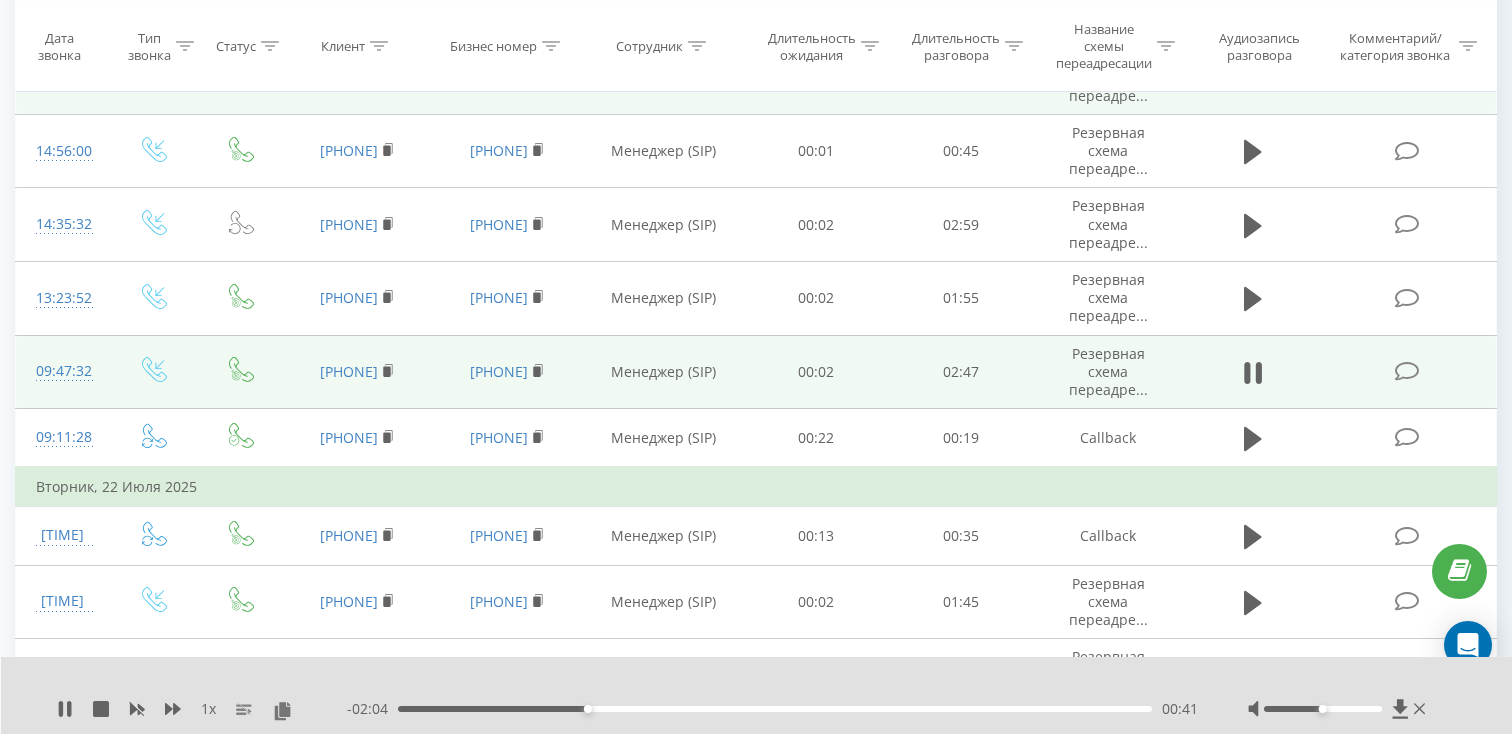 click on "- [DURATION] [DURATION] [DURATION]" at bounding box center (772, 709) 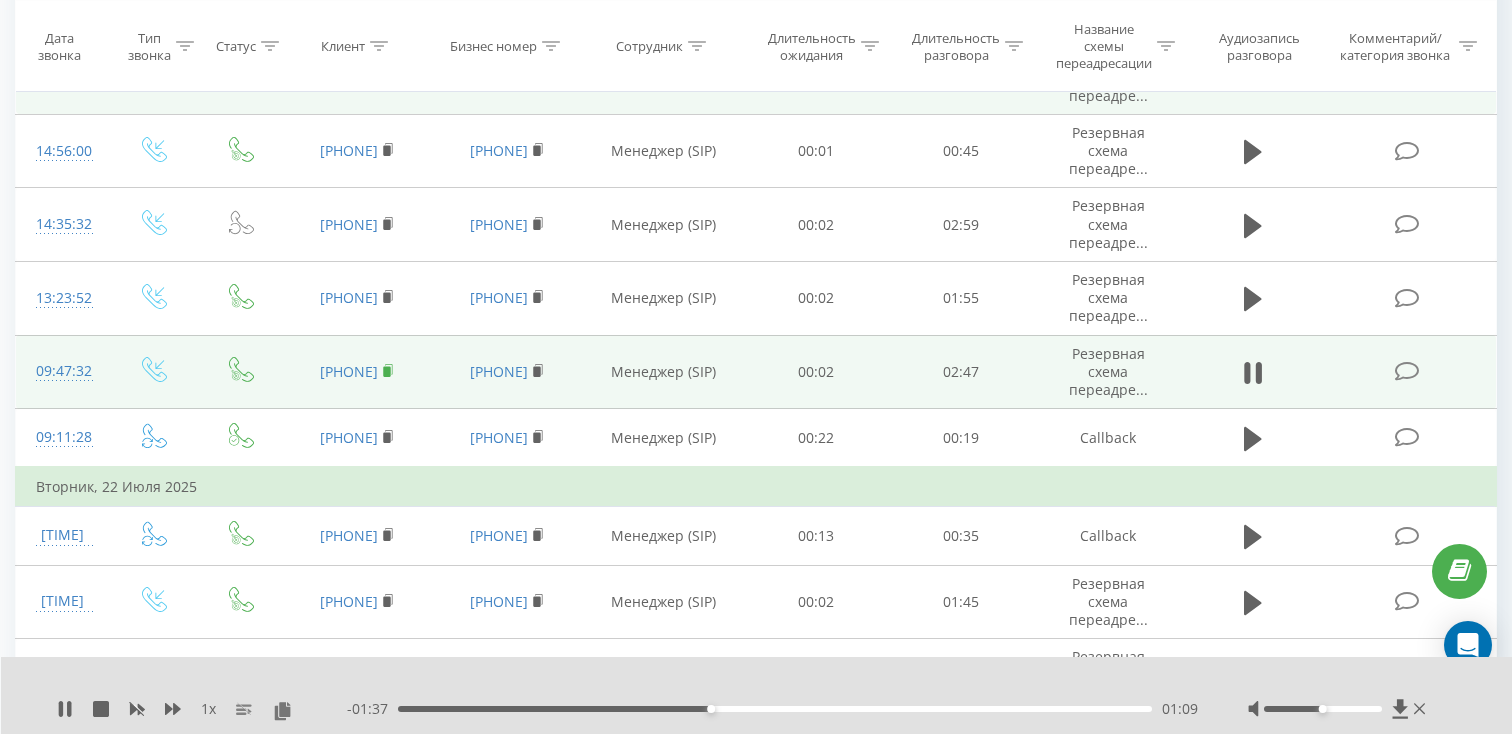 click 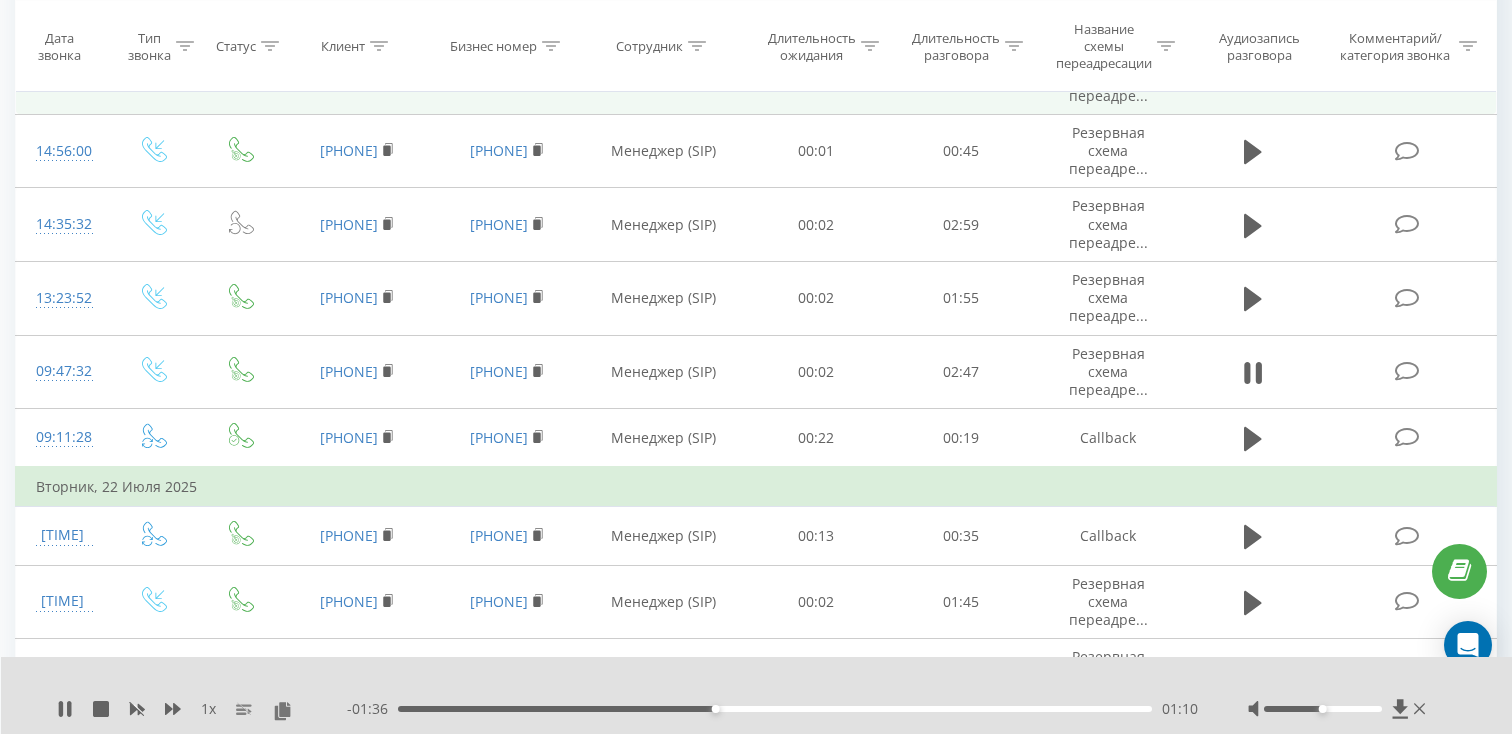 click on "01:10" at bounding box center (775, 709) 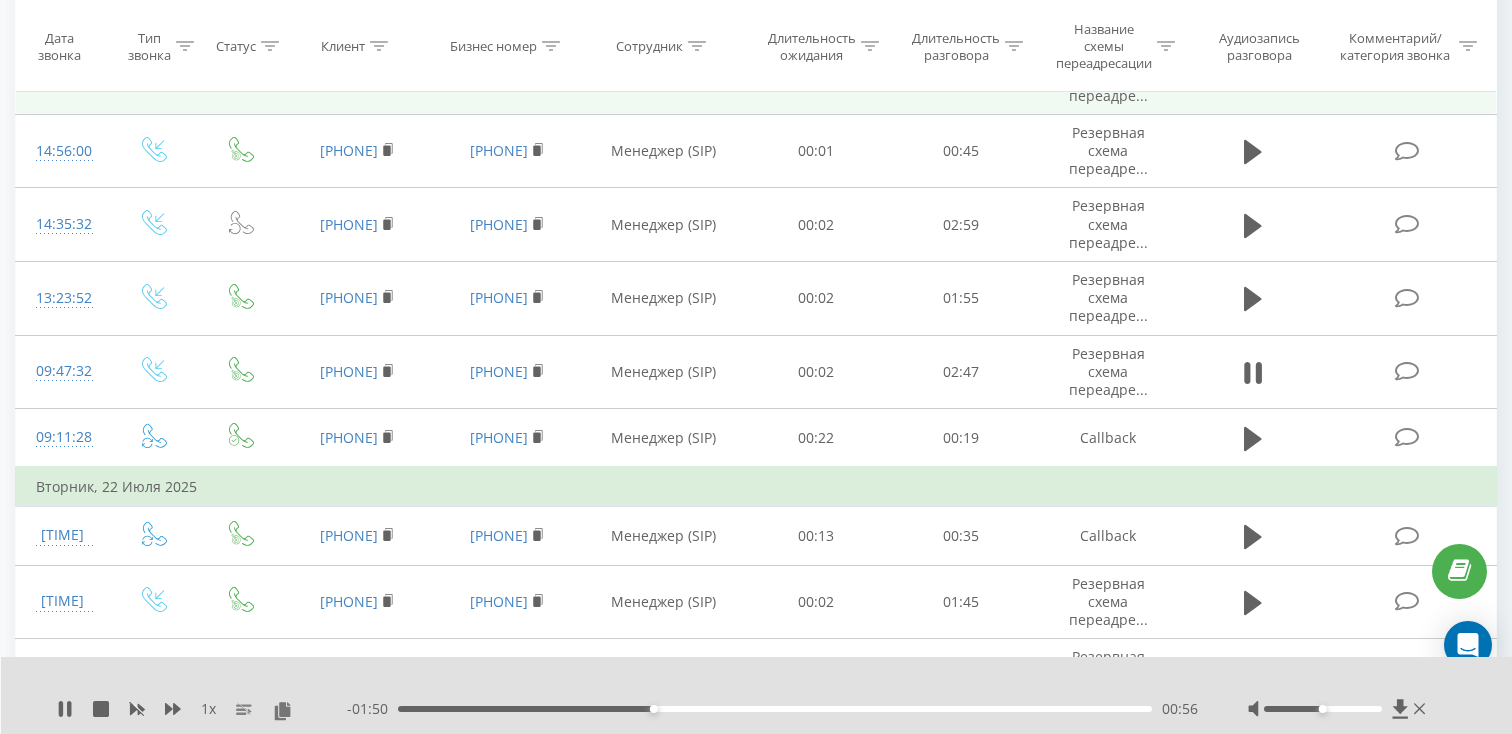 click on "00:56" at bounding box center [775, 709] 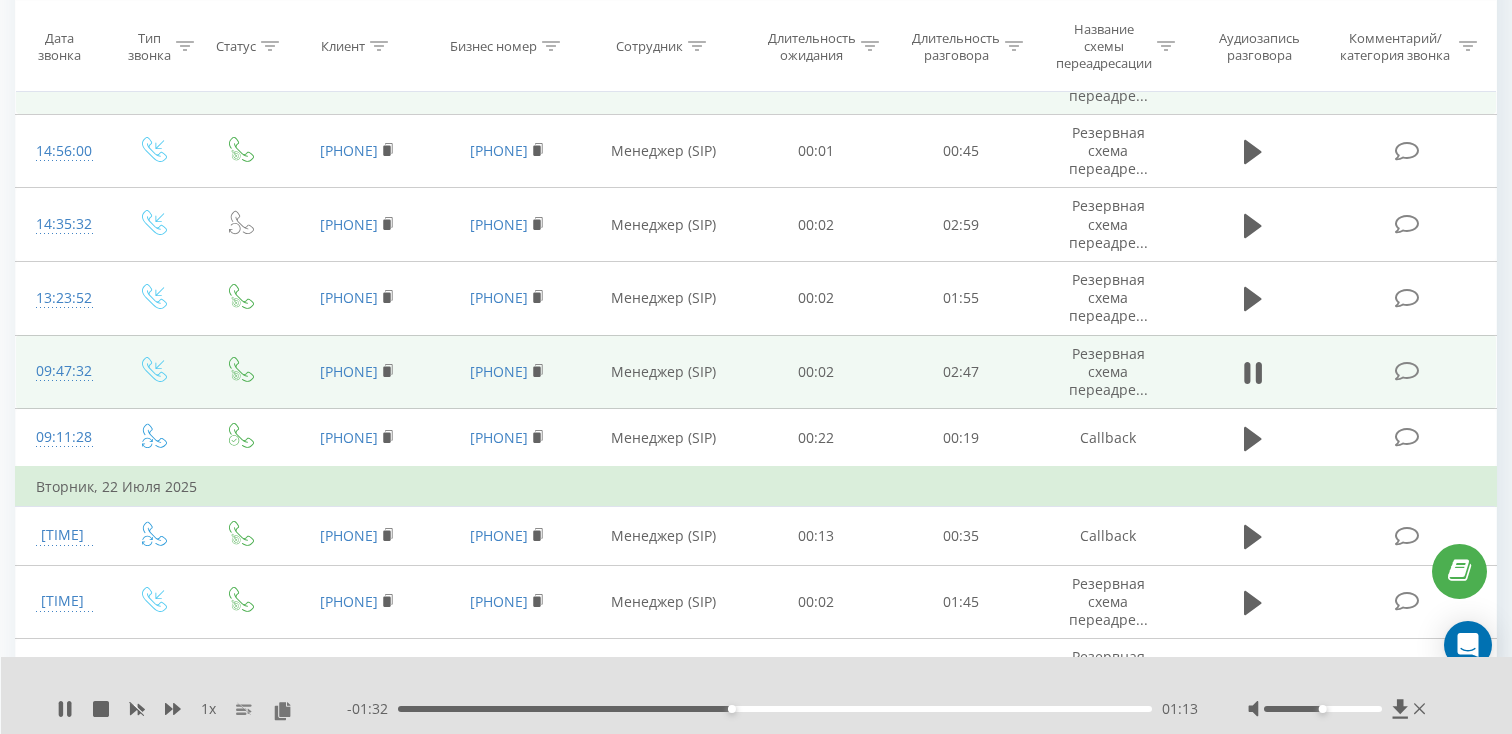 click on "09:47:32" at bounding box center [62, 371] 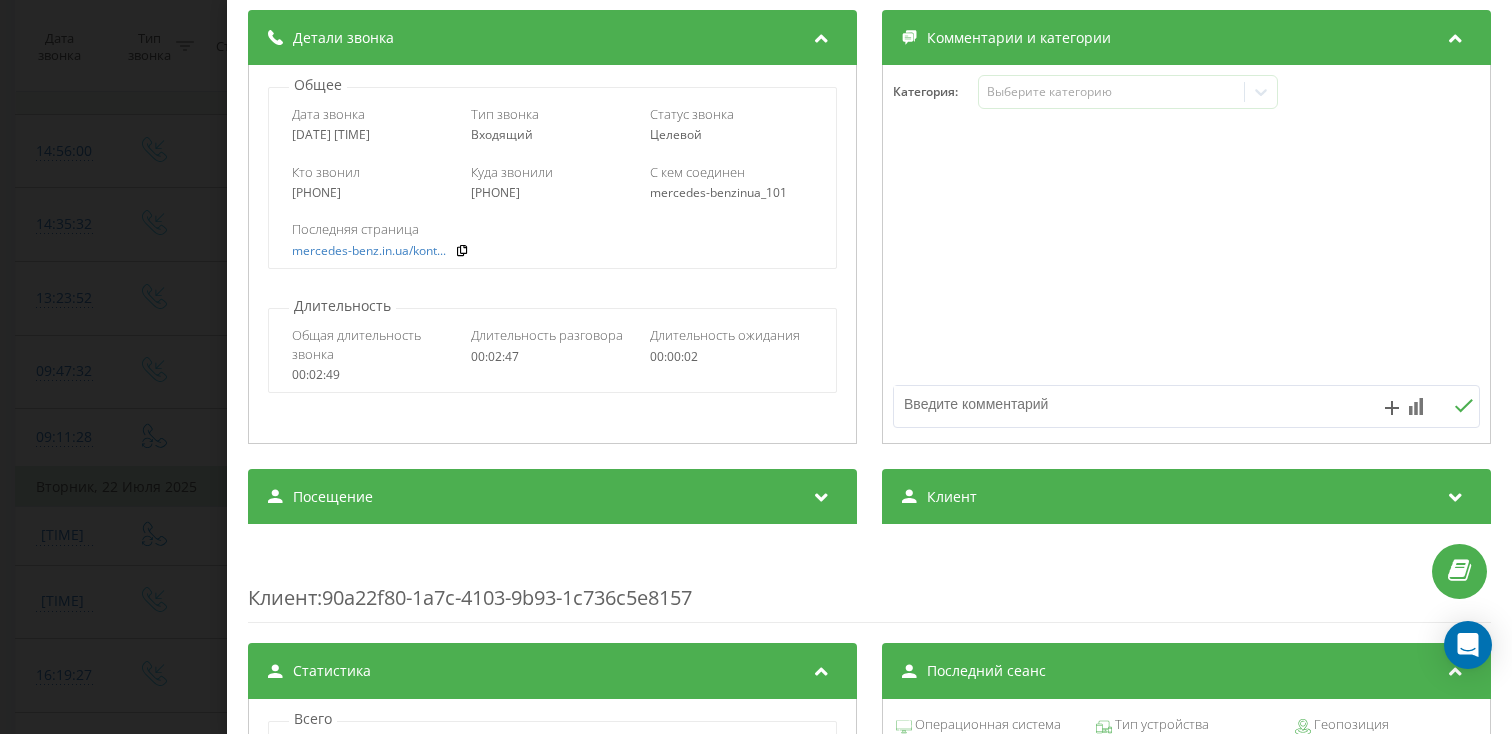 scroll, scrollTop: 240, scrollLeft: 0, axis: vertical 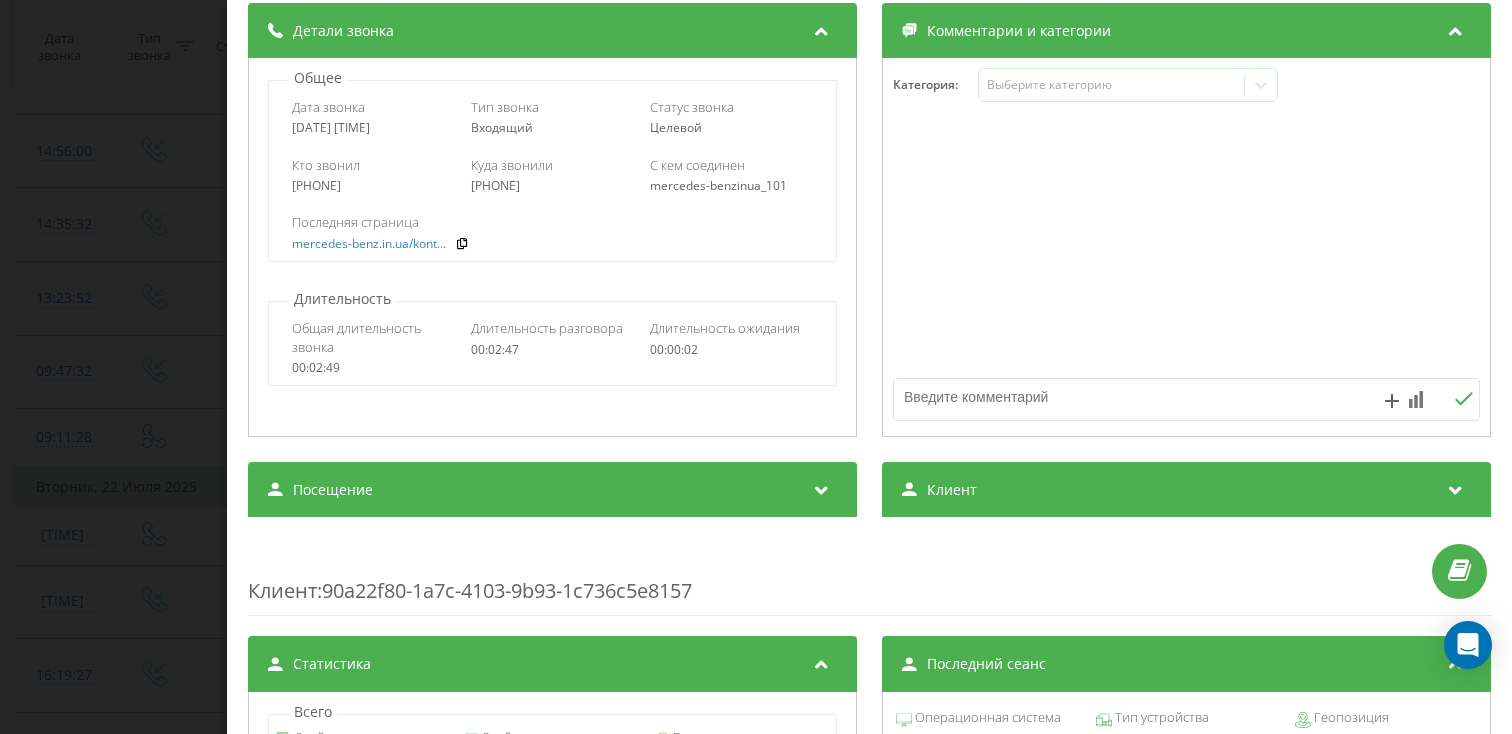 click on "Посещение" at bounding box center [552, 490] 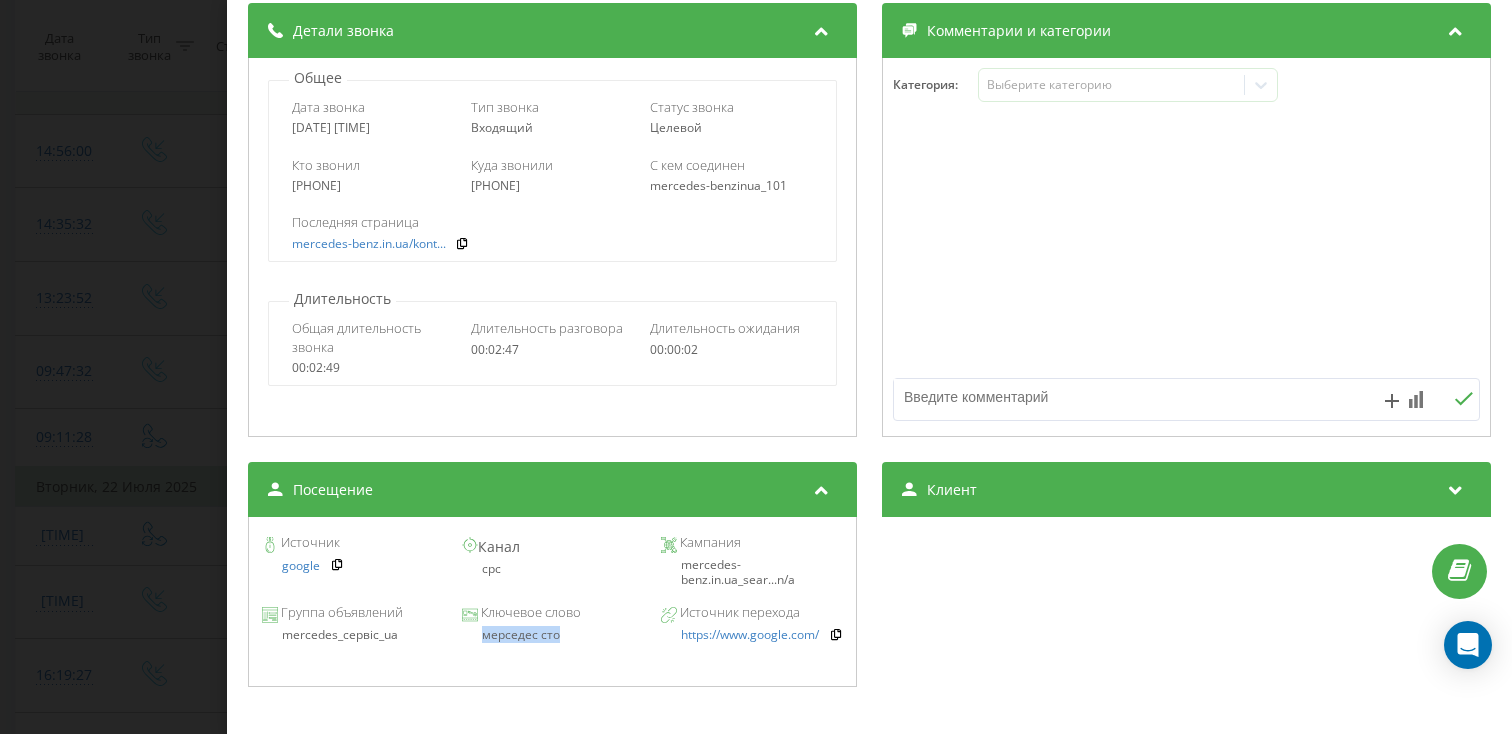 drag, startPoint x: 569, startPoint y: 640, endPoint x: 472, endPoint y: 640, distance: 97 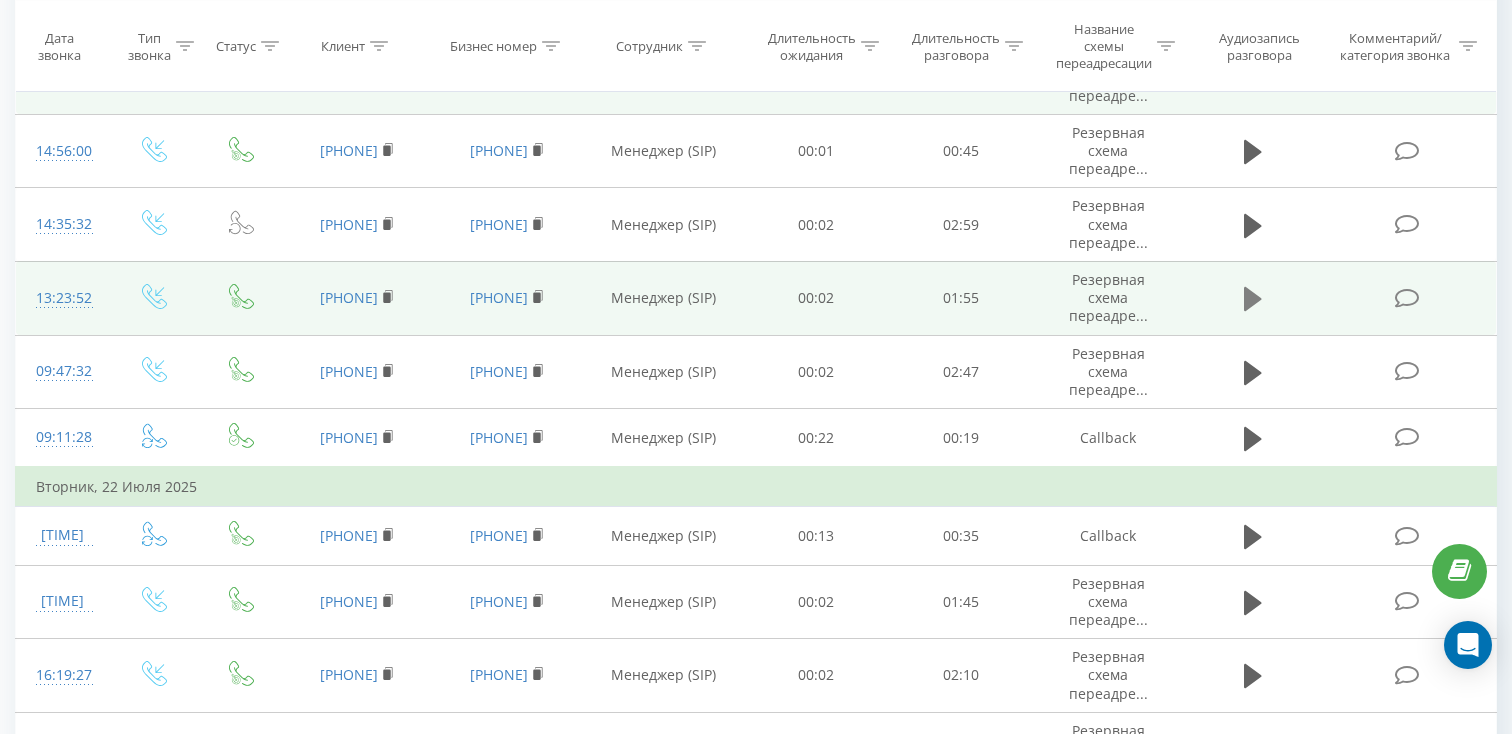 click 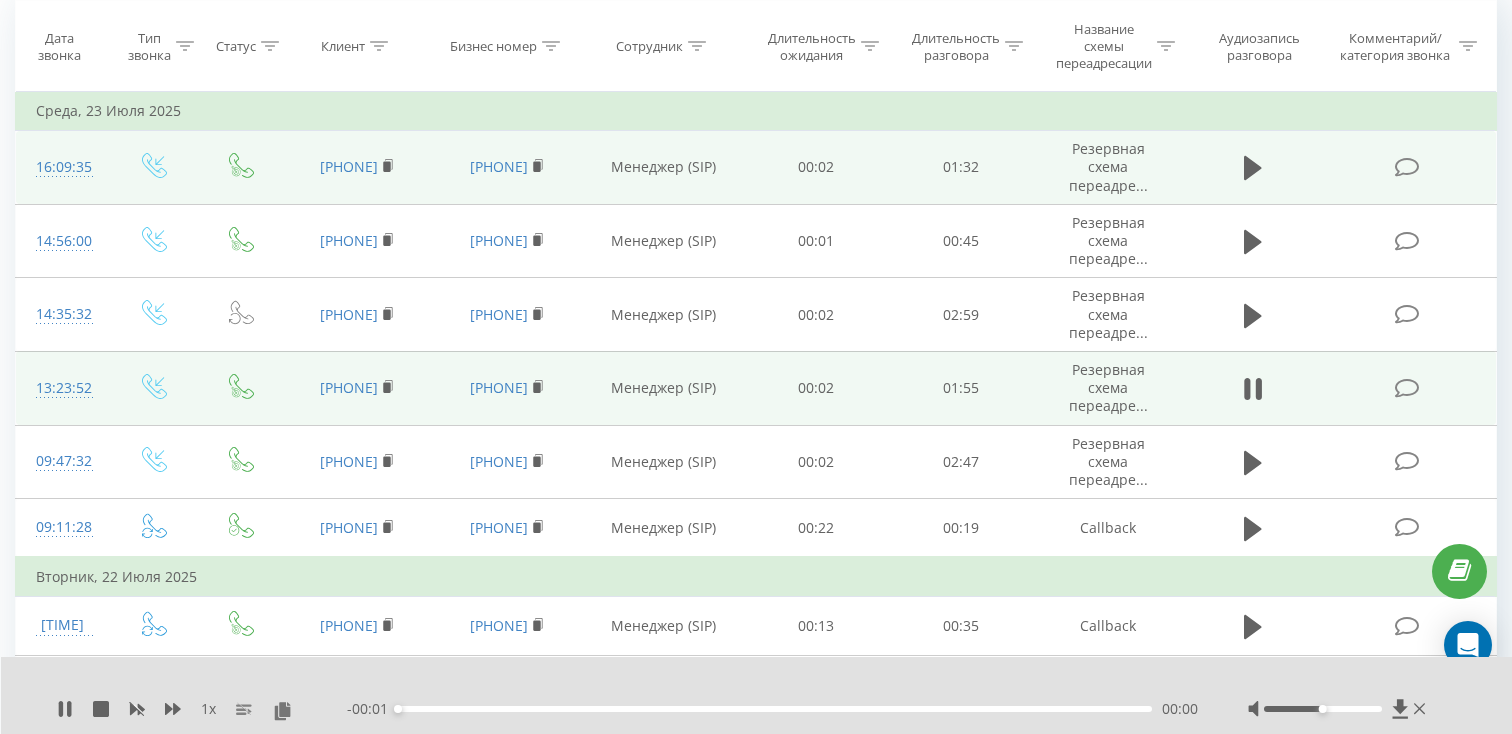 scroll, scrollTop: 179, scrollLeft: 0, axis: vertical 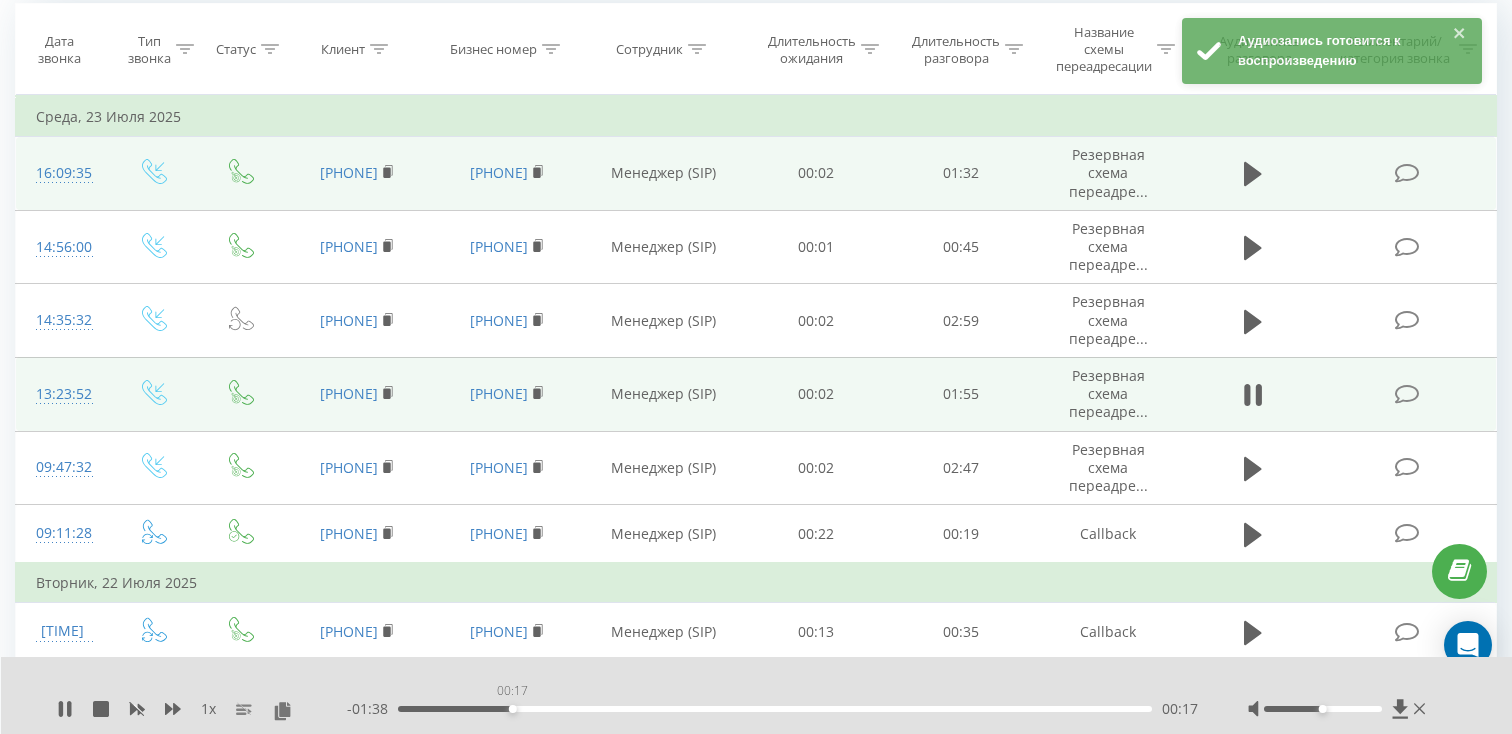 click on "00:17" at bounding box center (775, 709) 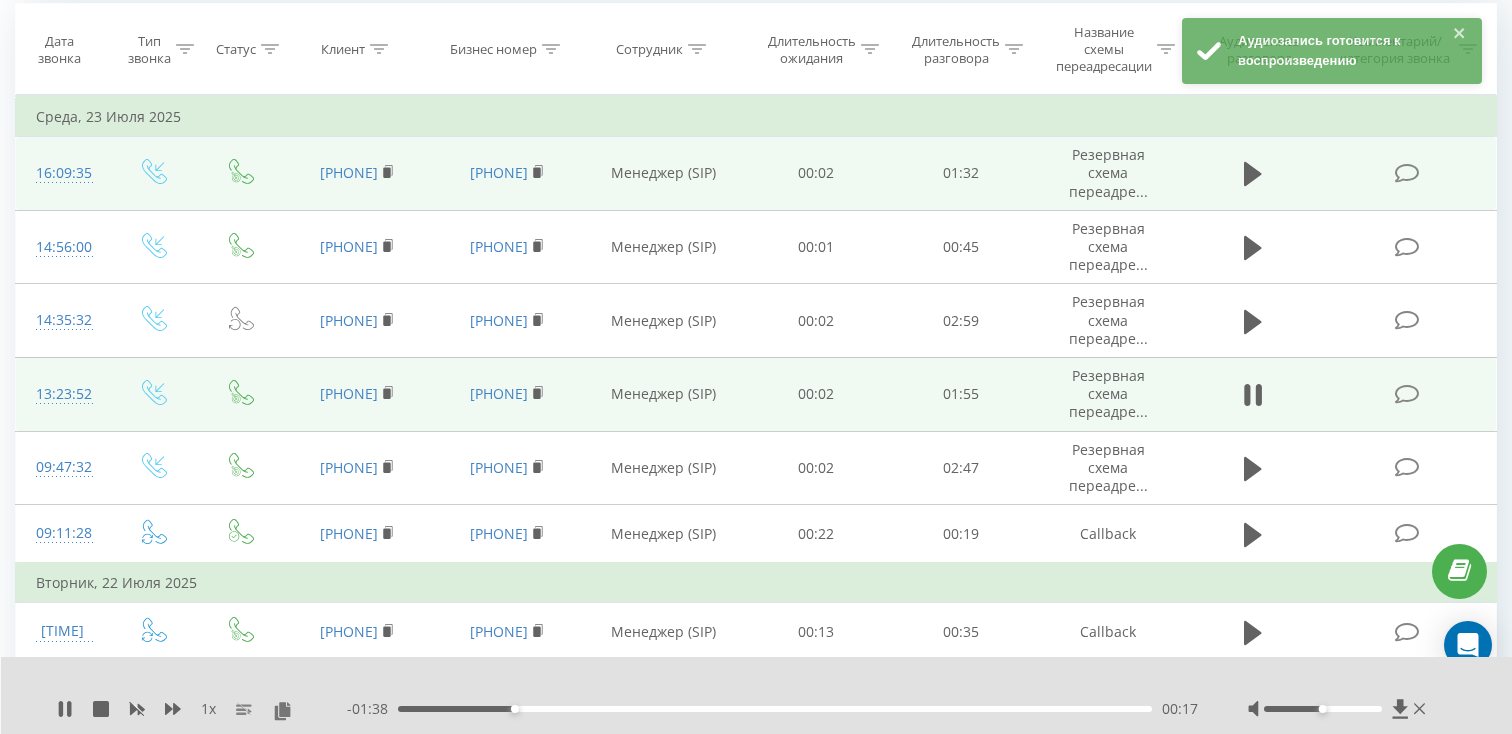 click on "00:17" at bounding box center (775, 709) 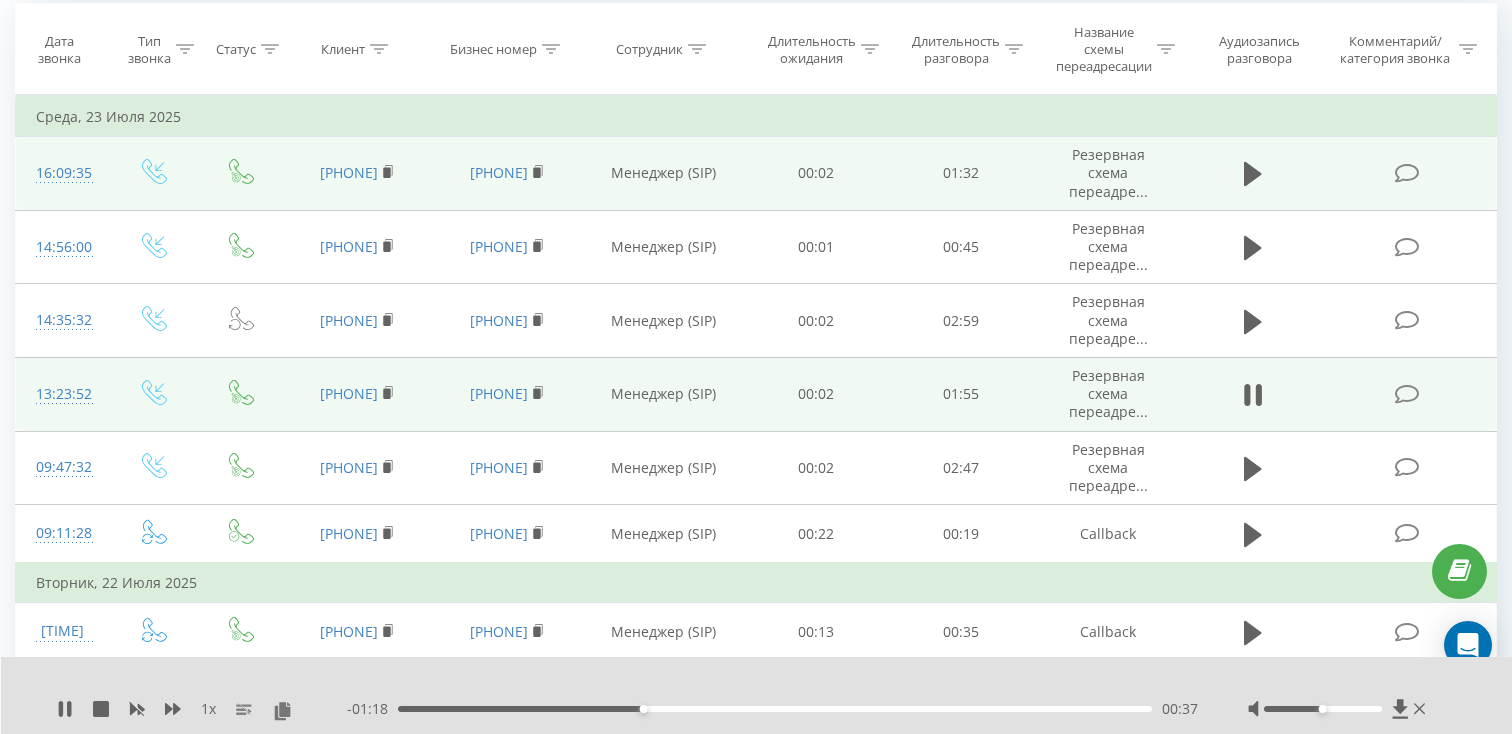 click on "00:37" at bounding box center [775, 709] 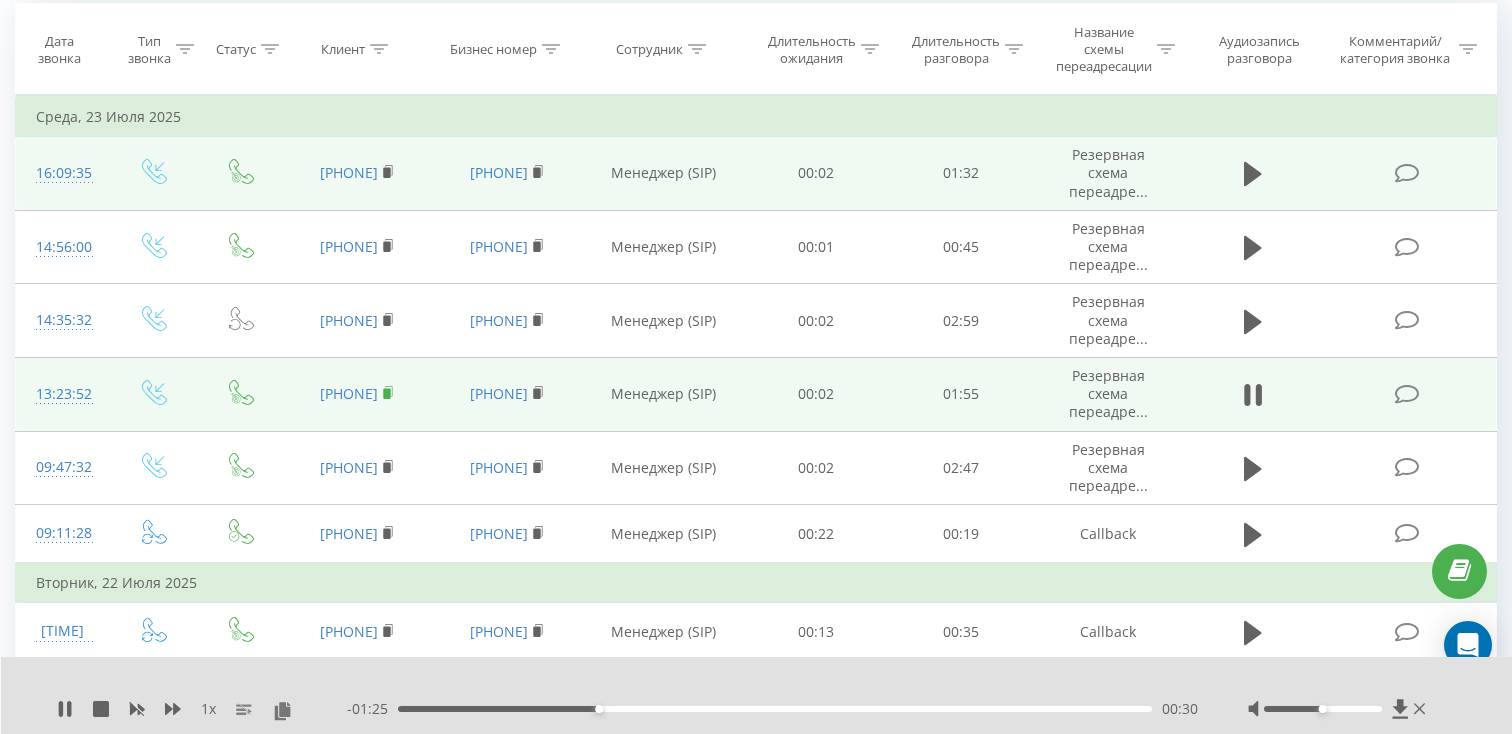 click 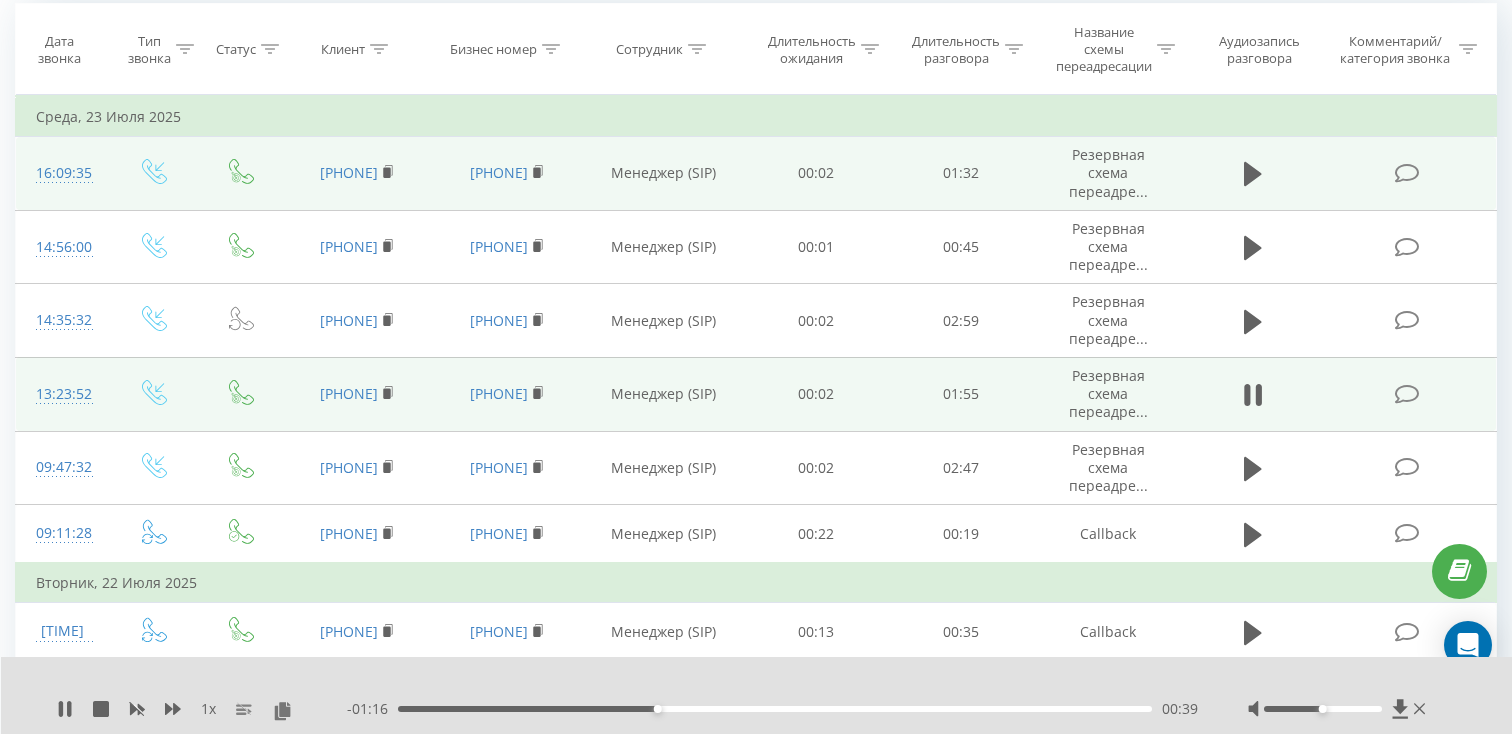 click on "13:23:52" at bounding box center [62, 394] 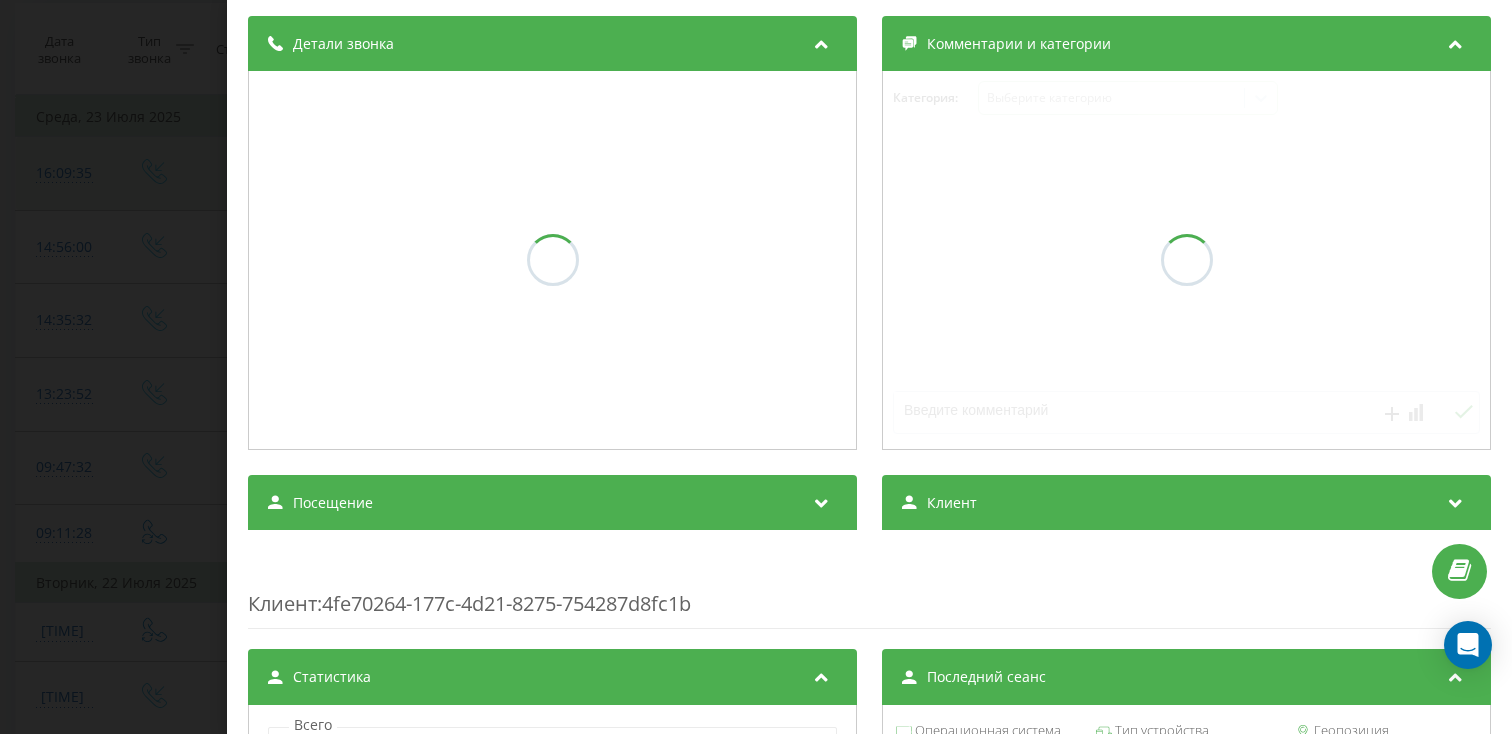 scroll, scrollTop: 227, scrollLeft: 0, axis: vertical 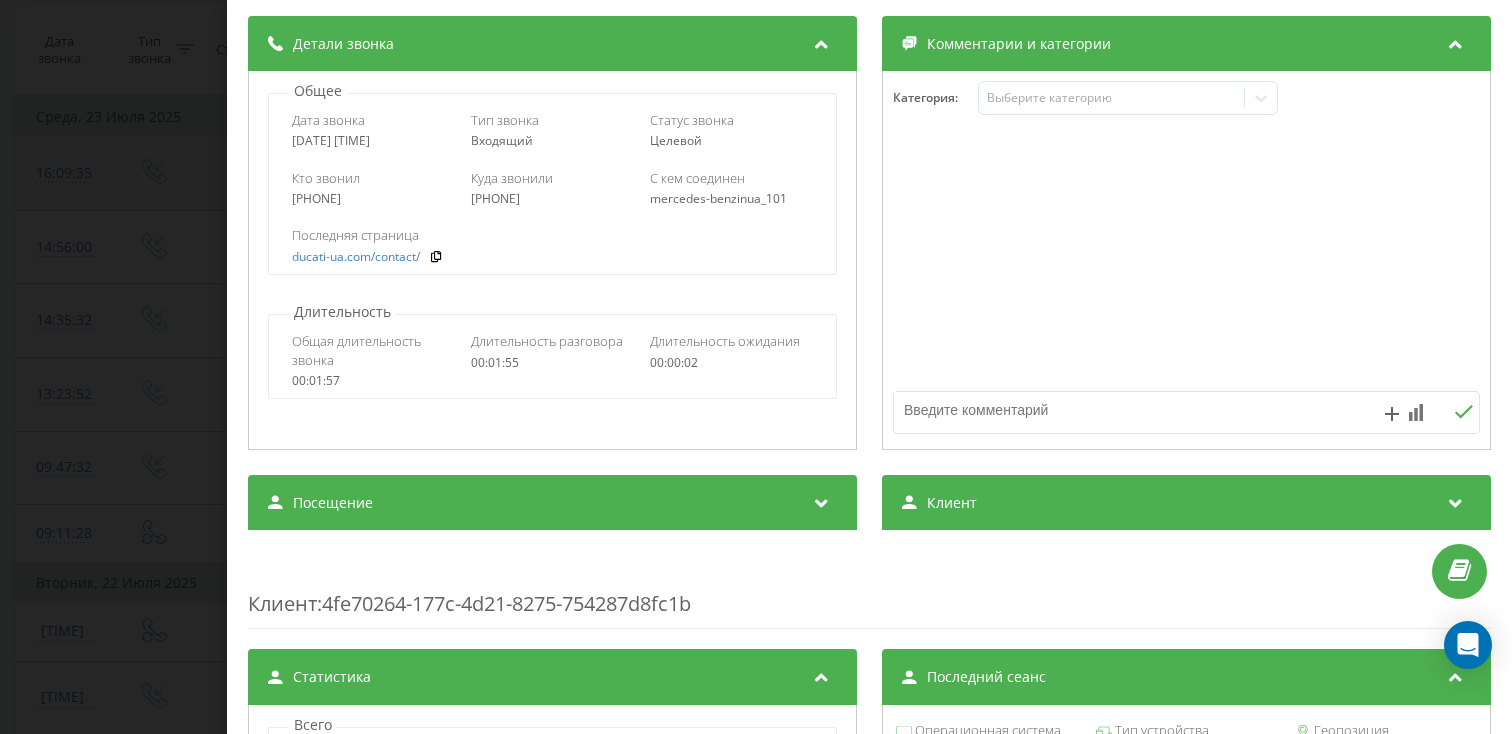 click on "Детали звонка Общее Дата звонка [DATE] [TIME] Тип звонка Входящий Статус звонка Целевой Кто звонил [PHONE] Куда звонили [PHONE] С кем соединен mercedes-benzinua_101 Последняя страница ducati-ua.com/contact/ Длительность Общая длительность звонка 00:01:57 Длительность разговора 00:01:55 Длительность ожидания 00:00:02" at bounding box center (552, 235) 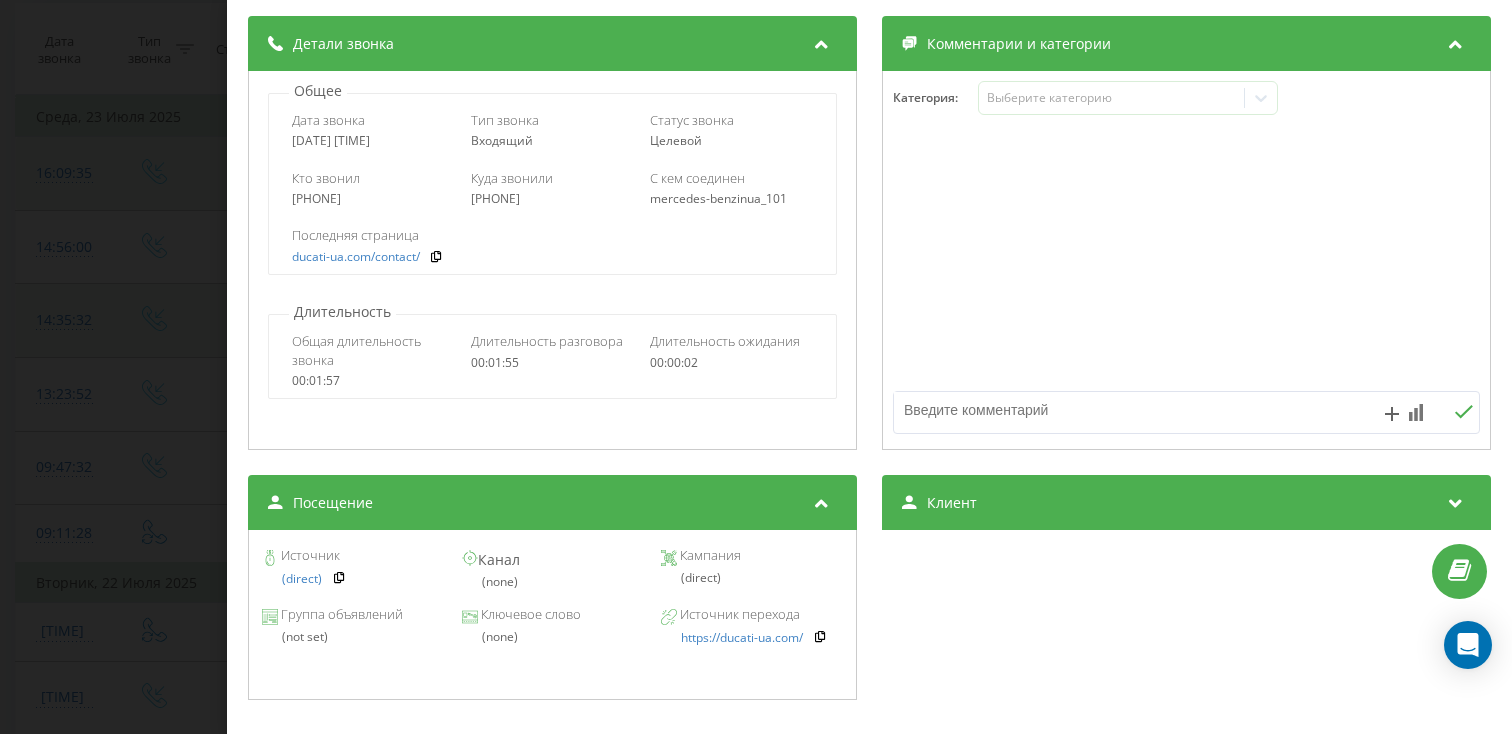 click on "Звонок :  ua14_-1753266232.755918   1 x  - 01:02 00:53   00:53   Транскрипция Для анализа AI будущих звонков  настройте и активируйте профиль на странице . Если профиль уже есть и звонок соответствует его условиям, обновите страницу через 10 минут – AI анализирует текущий звонок. Анализ звонка Для анализа AI будущих звонков  настройте и активируйте профиль на странице . Если профиль уже есть и звонок соответствует его условиям, обновите страницу через 10 минут – AI анализирует текущий звонок. Детали звонка Общее Дата звонка 2025-07-23 13:23:52 Тип звонка Входящий Статус звонка Целевой [PHONE]" at bounding box center [756, 367] 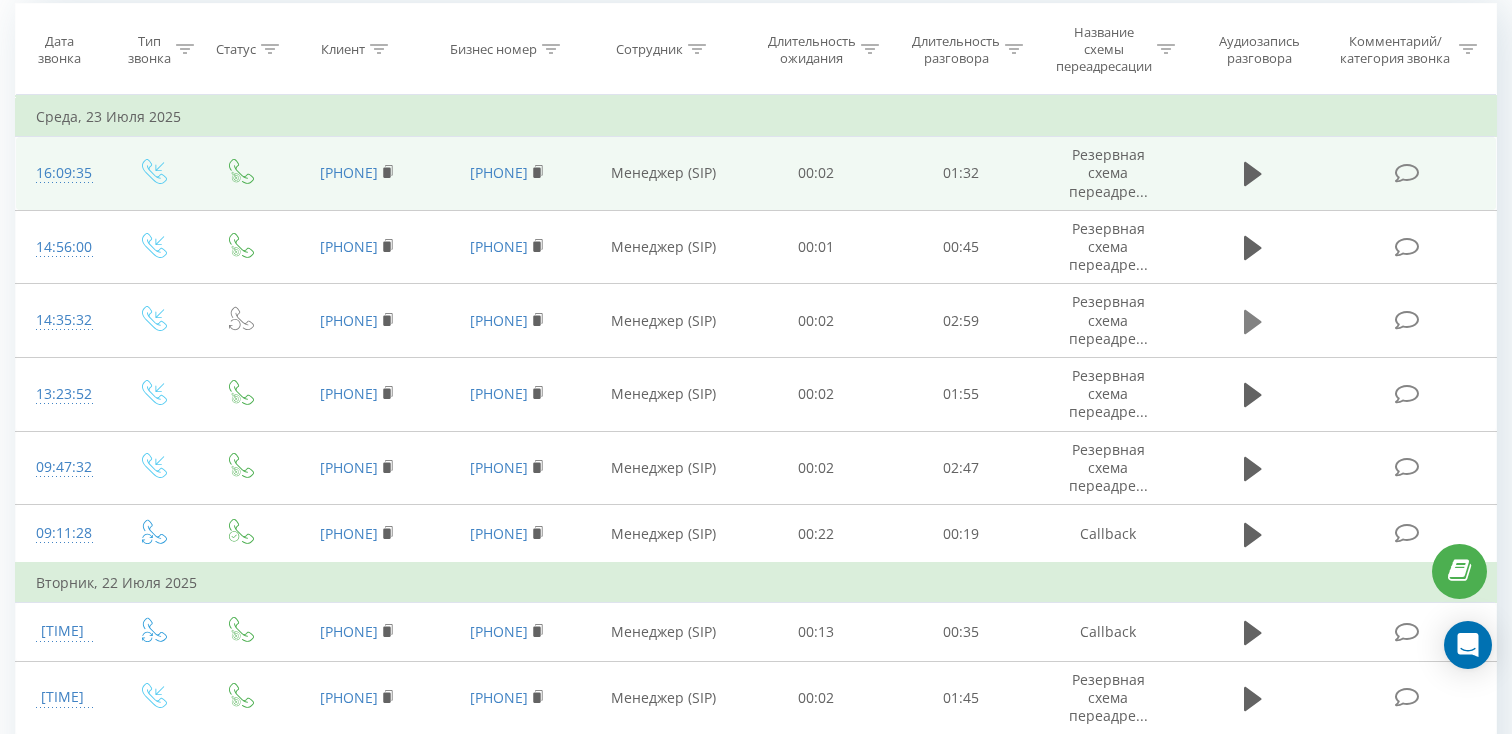 click at bounding box center [1253, 322] 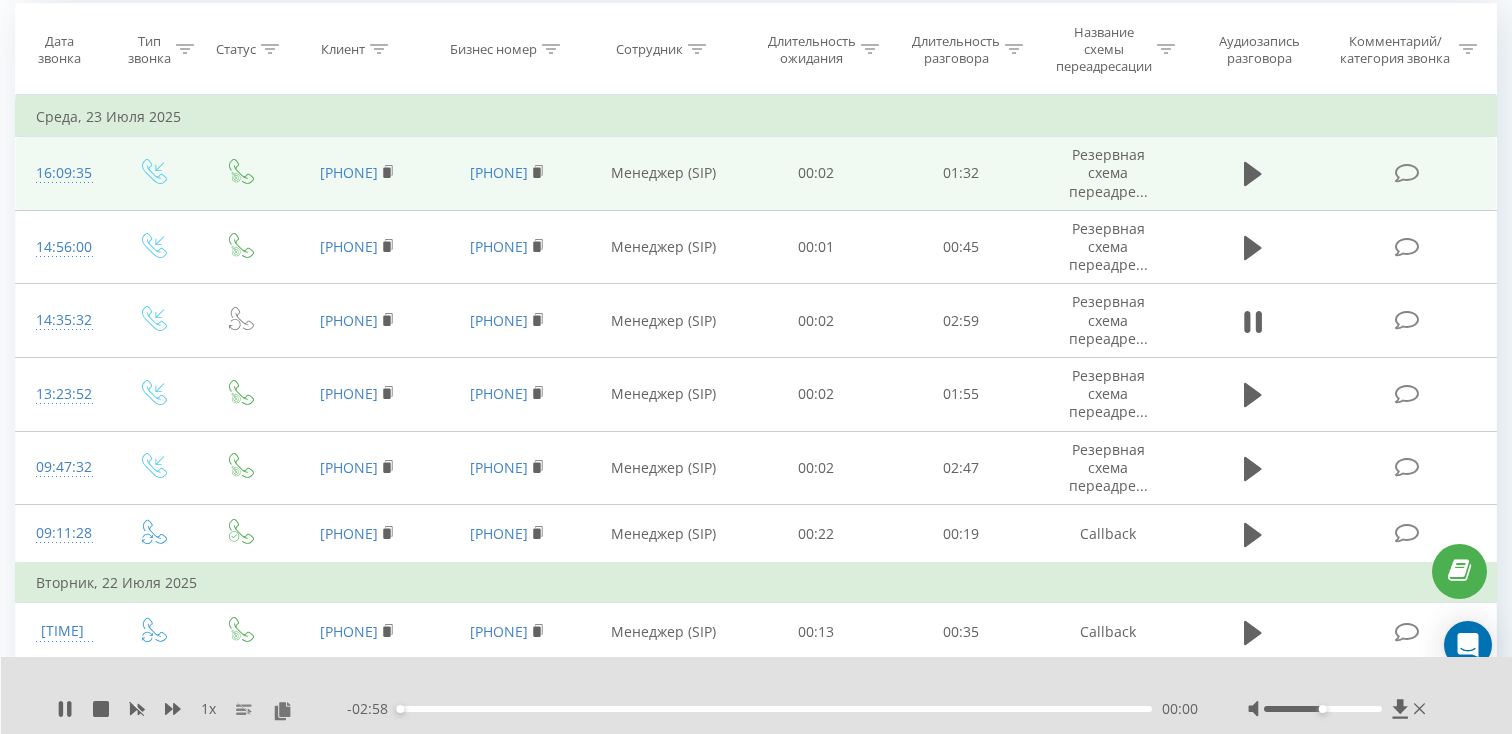 click on "00:00" at bounding box center (775, 709) 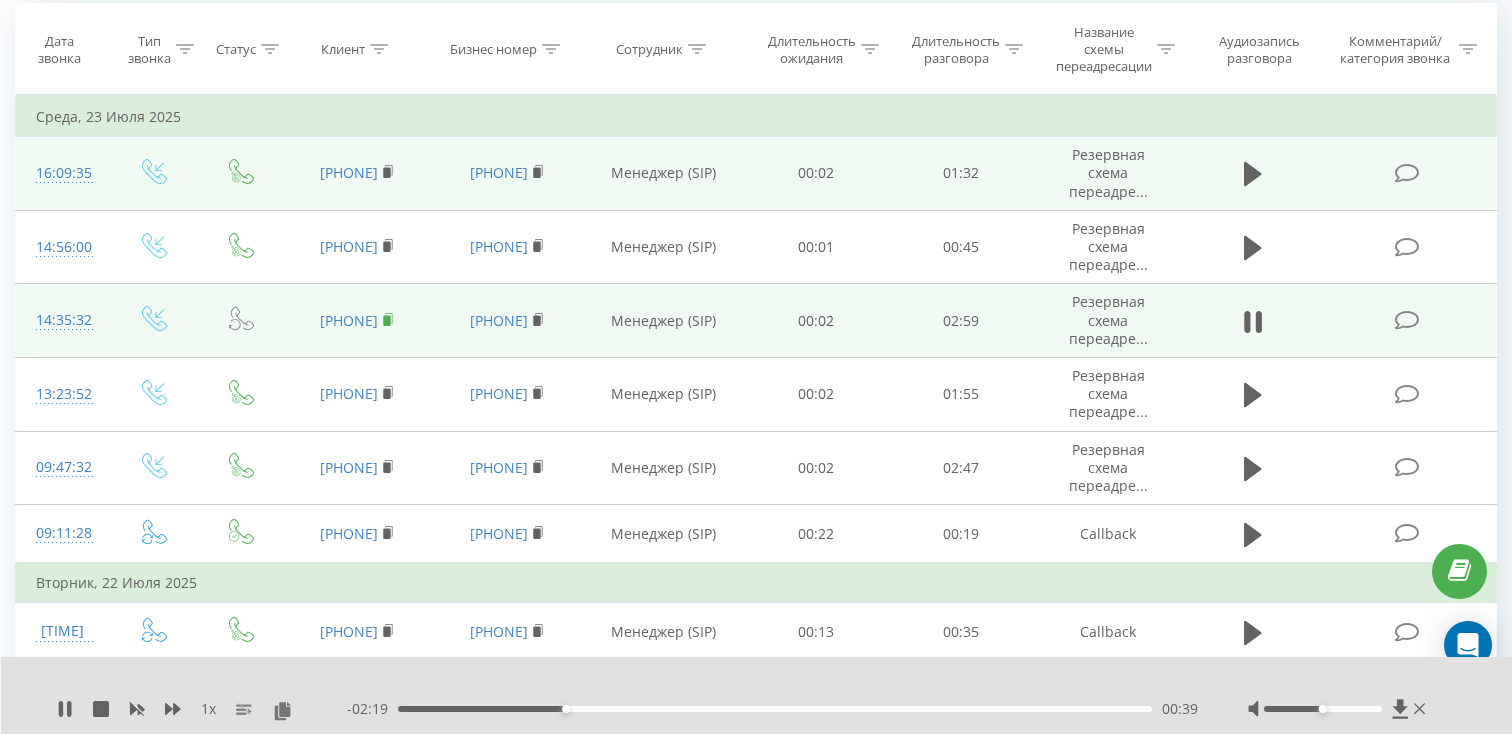 click 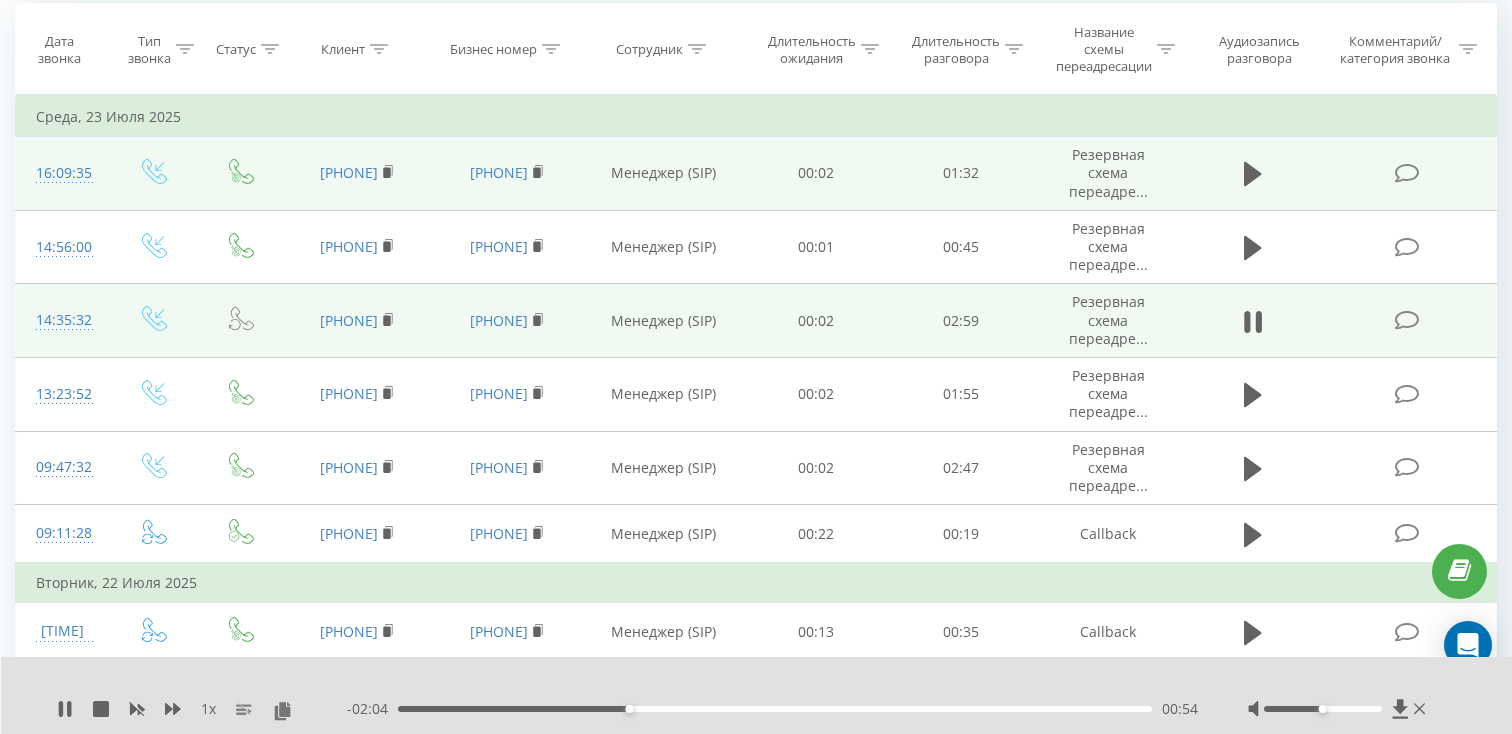 click on "14:35:32" at bounding box center [62, 320] 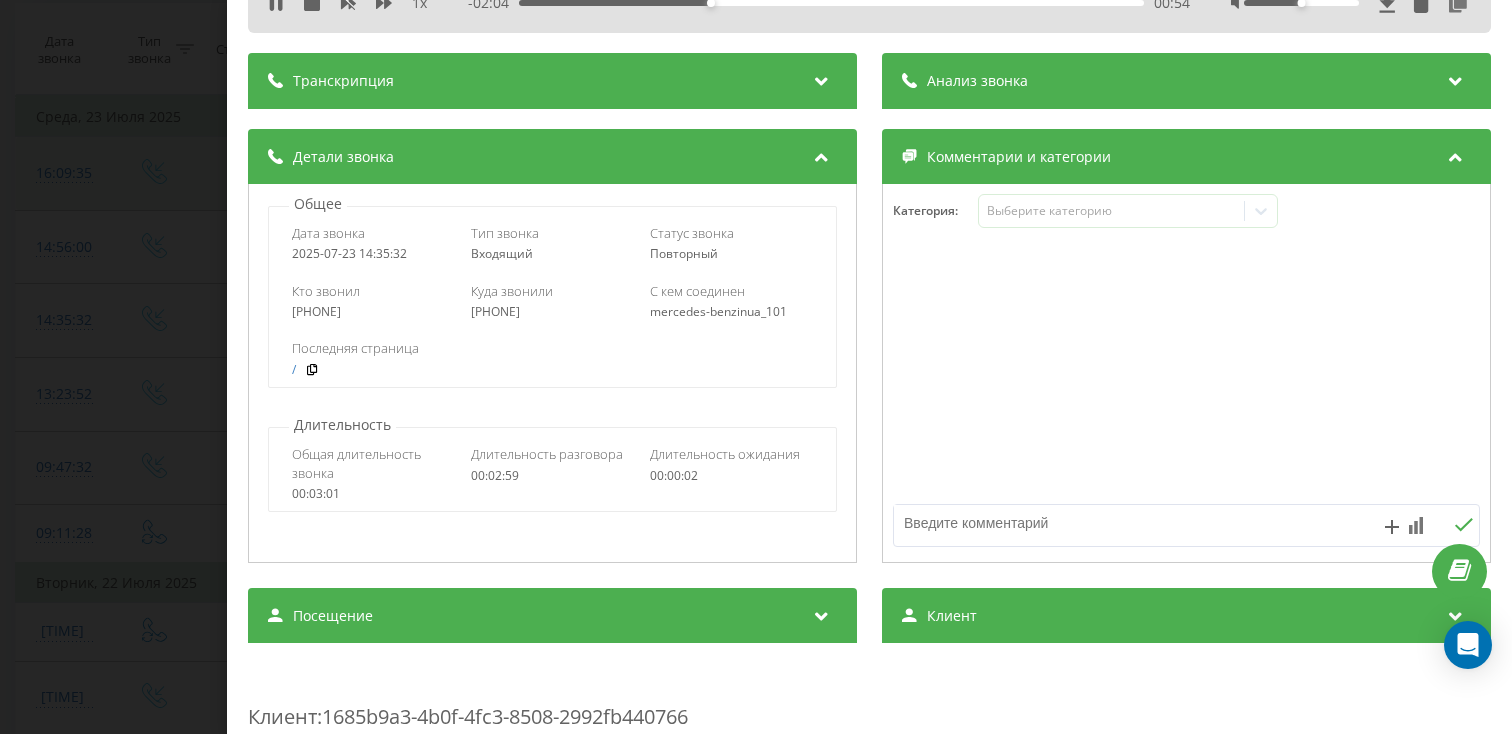 scroll, scrollTop: 281, scrollLeft: 0, axis: vertical 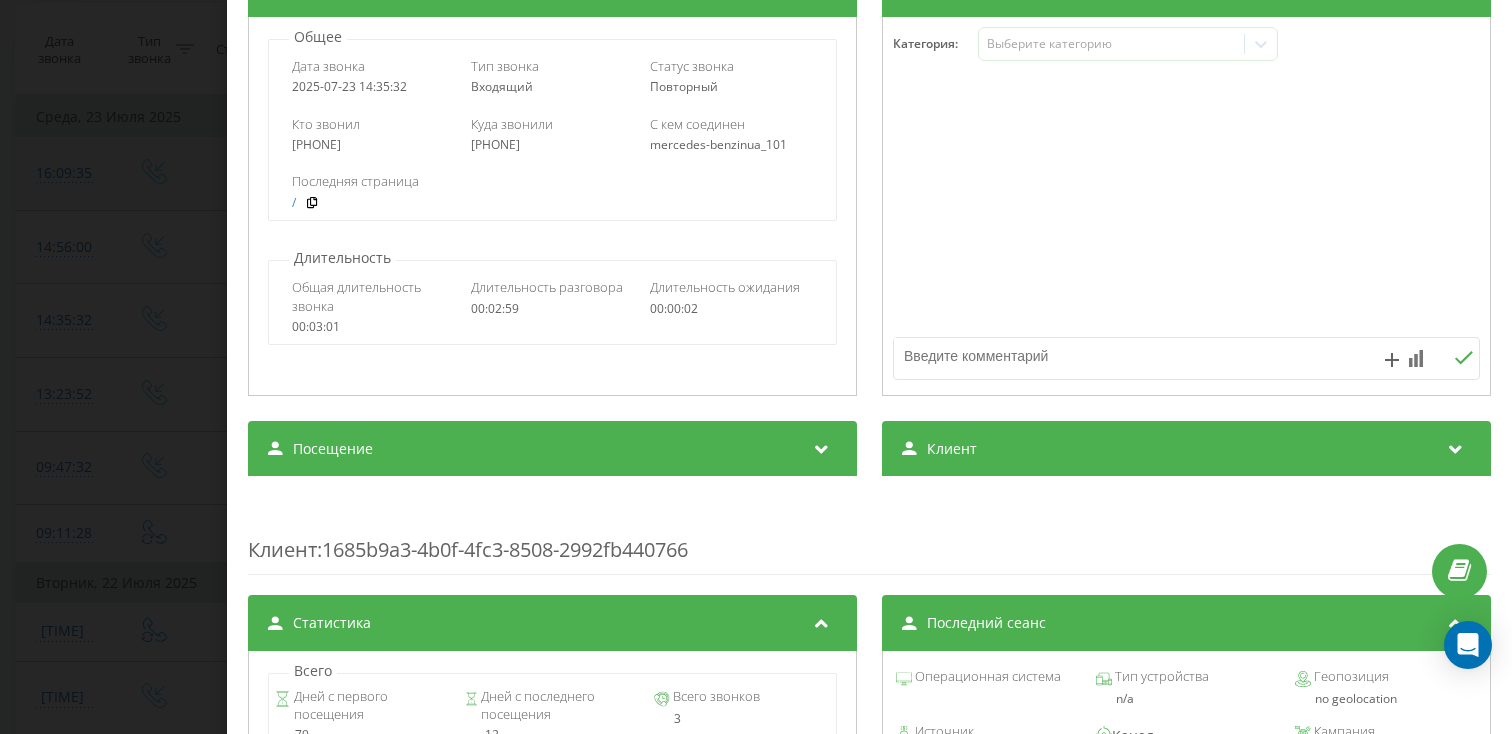 click on "Посещение" at bounding box center [552, 449] 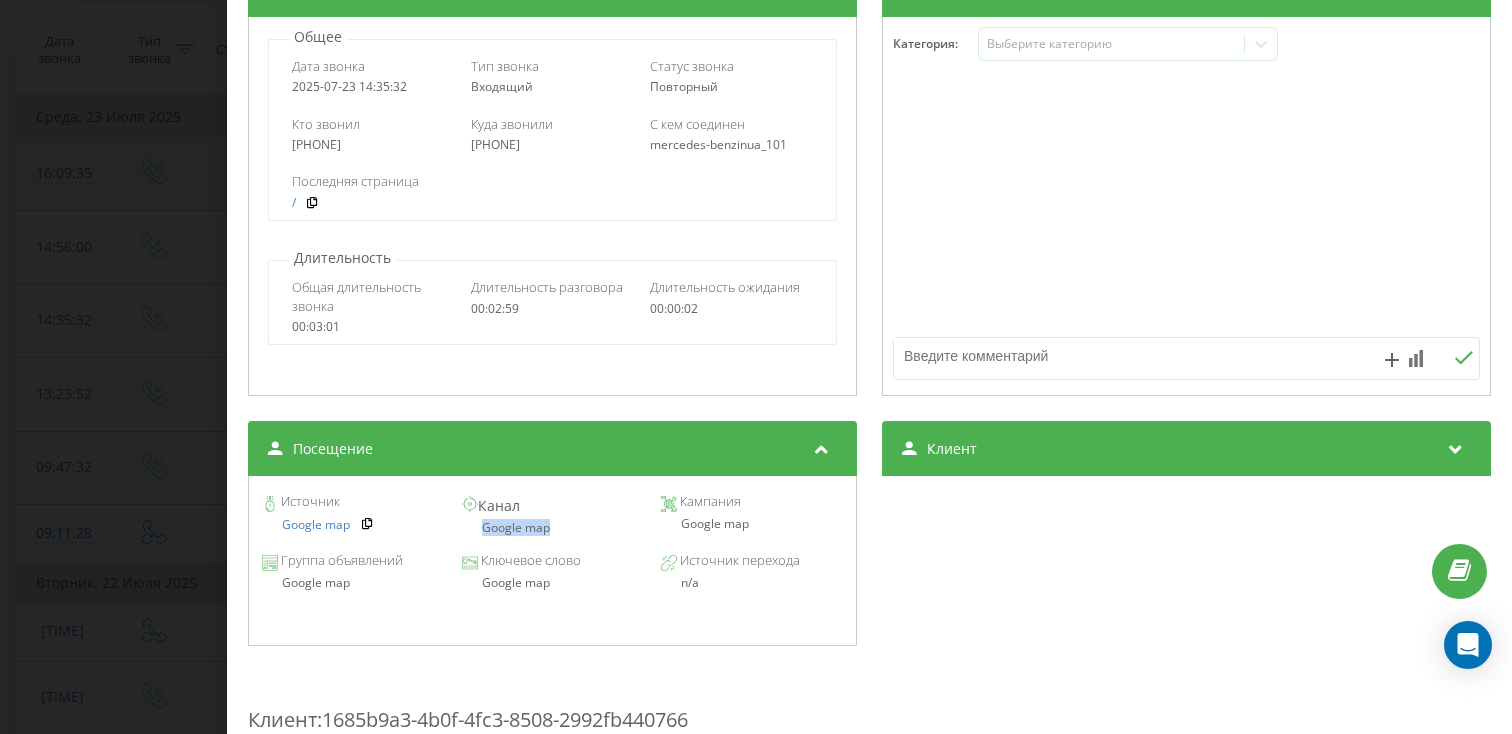 drag, startPoint x: 577, startPoint y: 536, endPoint x: 462, endPoint y: 532, distance: 115.06954 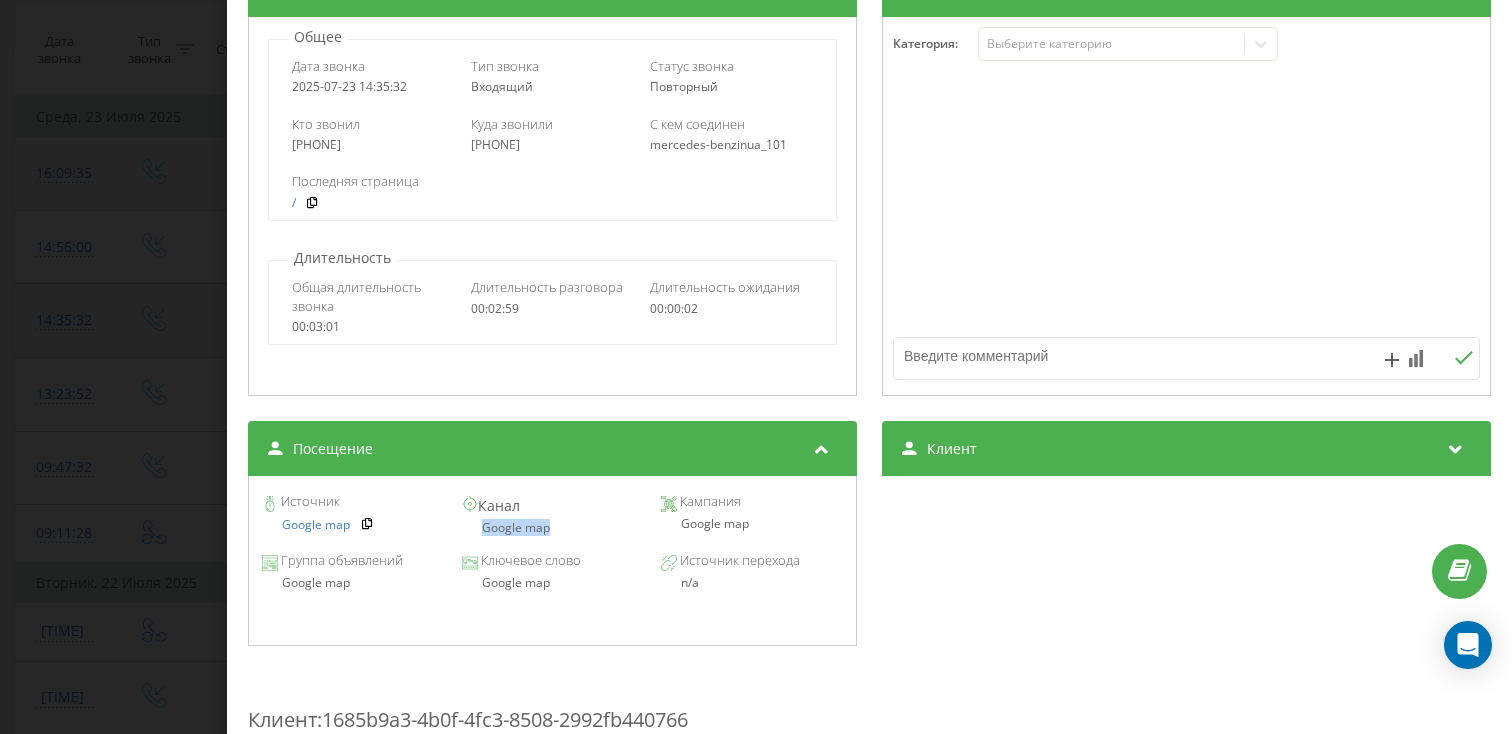 click on "Звонок :  ua15_-1753270532.139543   1 x  - 01:58 01:00   01:00   Транскрипция Для анализа AI будущих звонков  настройте и активируйте профиль на странице . Если профиль уже есть и звонок соответствует его условиям, обновите страницу через 10 минут – AI анализирует текущий звонок. Анализ звонка Для анализа AI будущих звонков  настройте и активируйте профиль на странице . Если профиль уже есть и звонок соответствует его условиям, обновите страницу через 10 минут – AI анализирует текущий звонок. Детали звонка Общее Дата звонка 2025-07-23 14:35:32 Тип звонка Входящий Статус звонка Повторный / : n/a /" at bounding box center [756, 367] 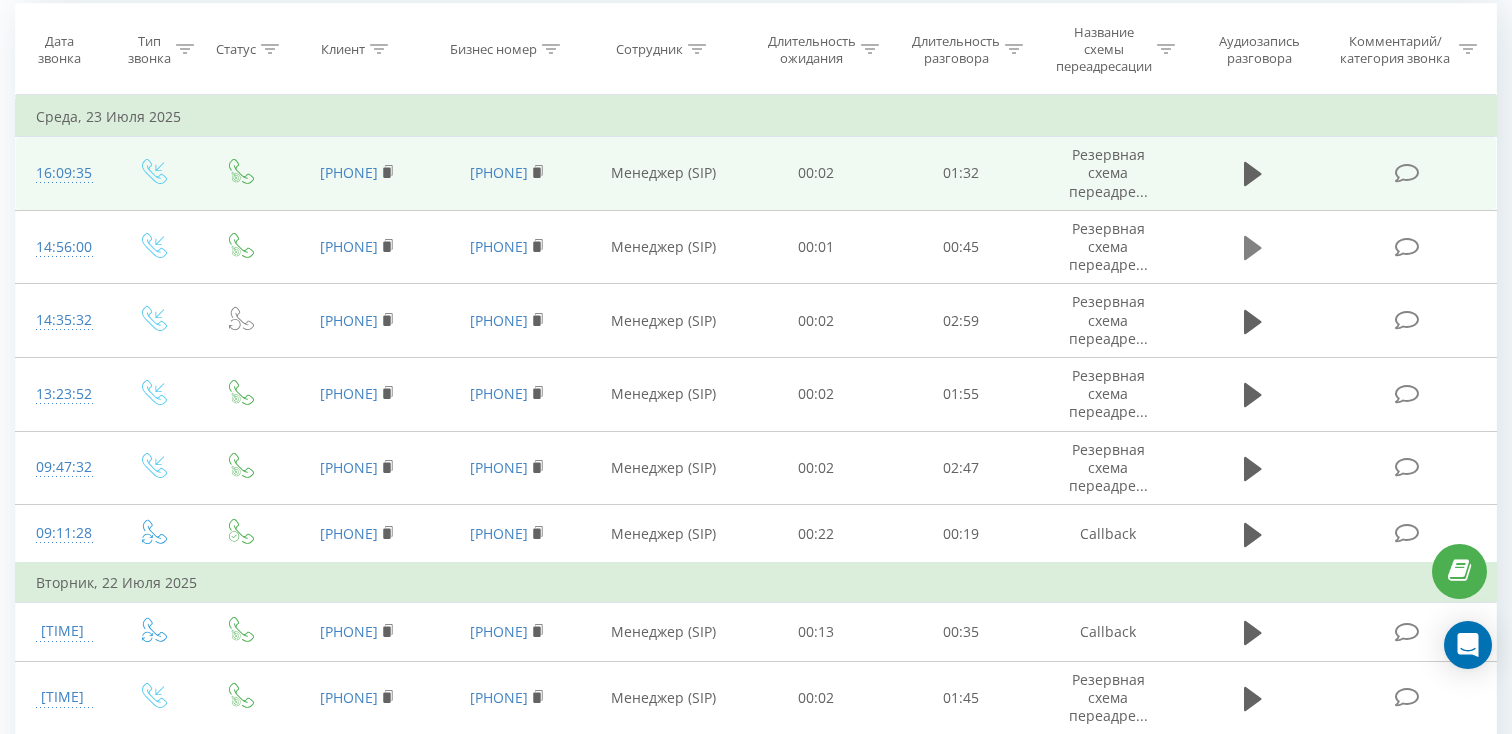 click 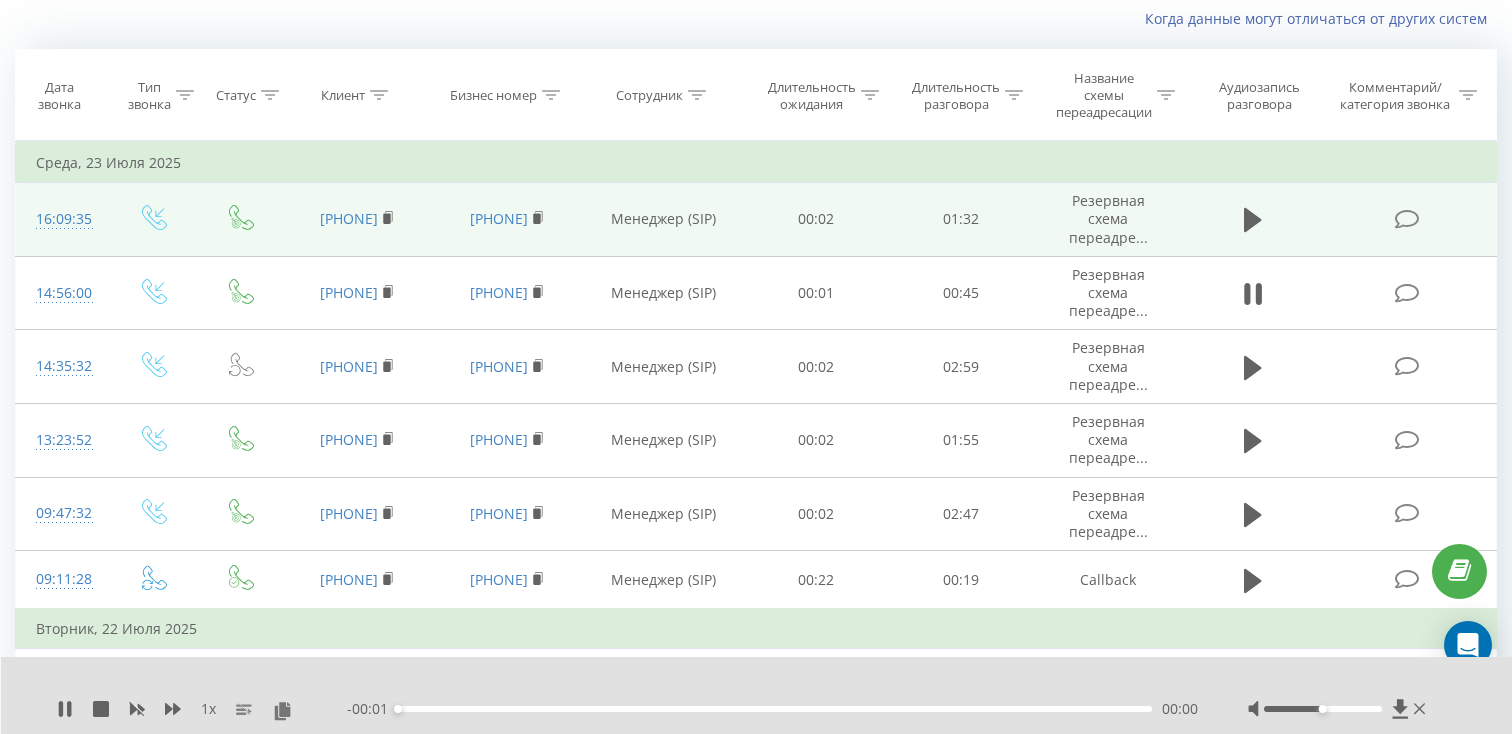 scroll, scrollTop: 107, scrollLeft: 0, axis: vertical 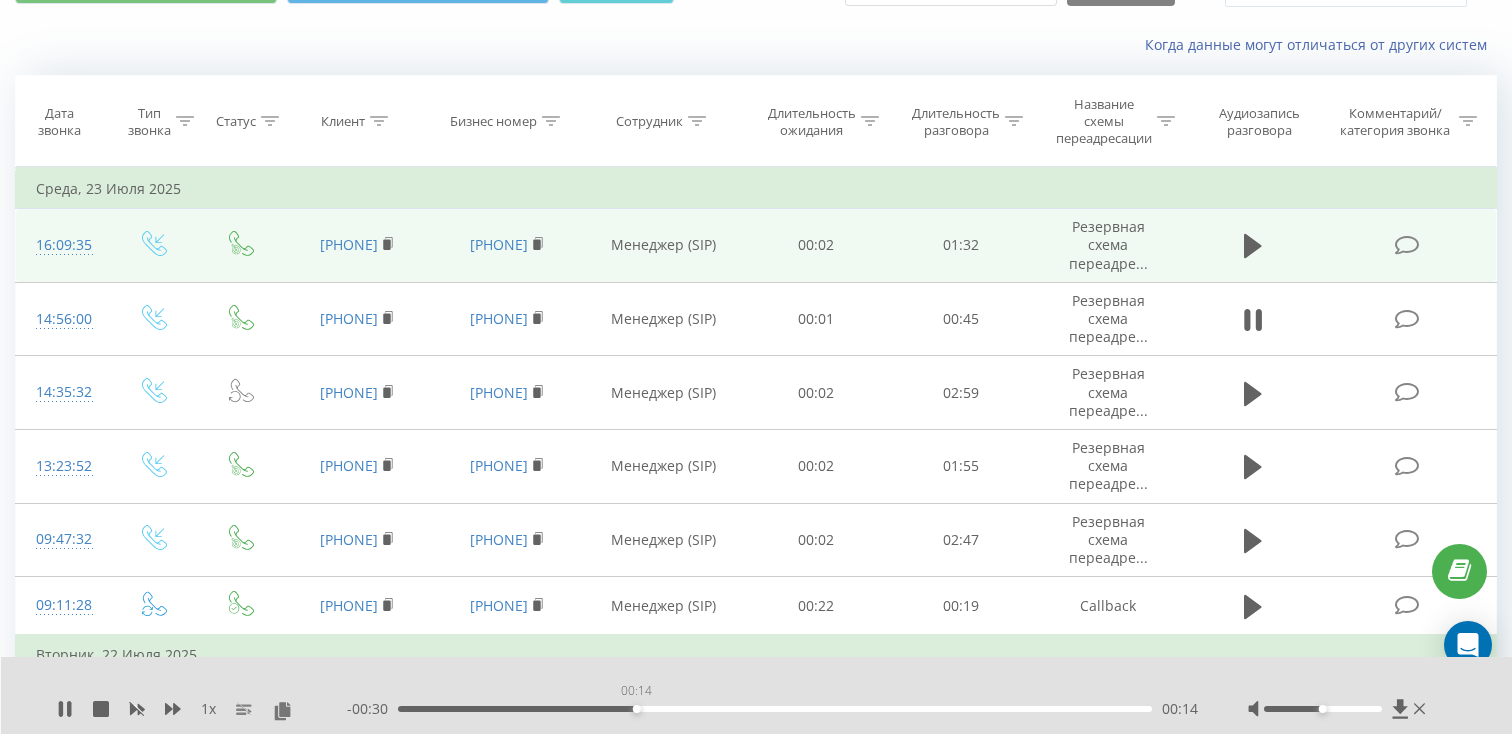 click on "00:14" at bounding box center (775, 709) 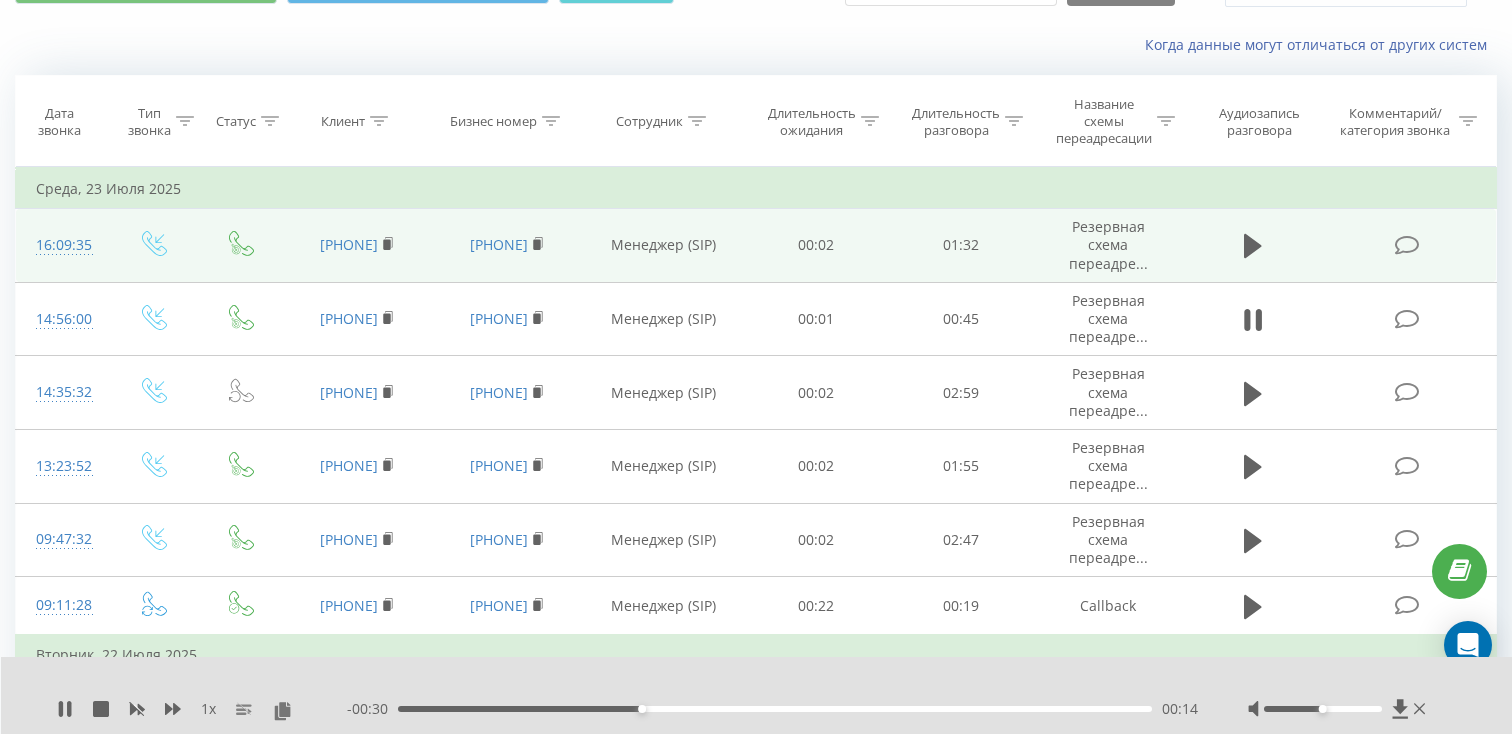click on "00:14" at bounding box center (775, 709) 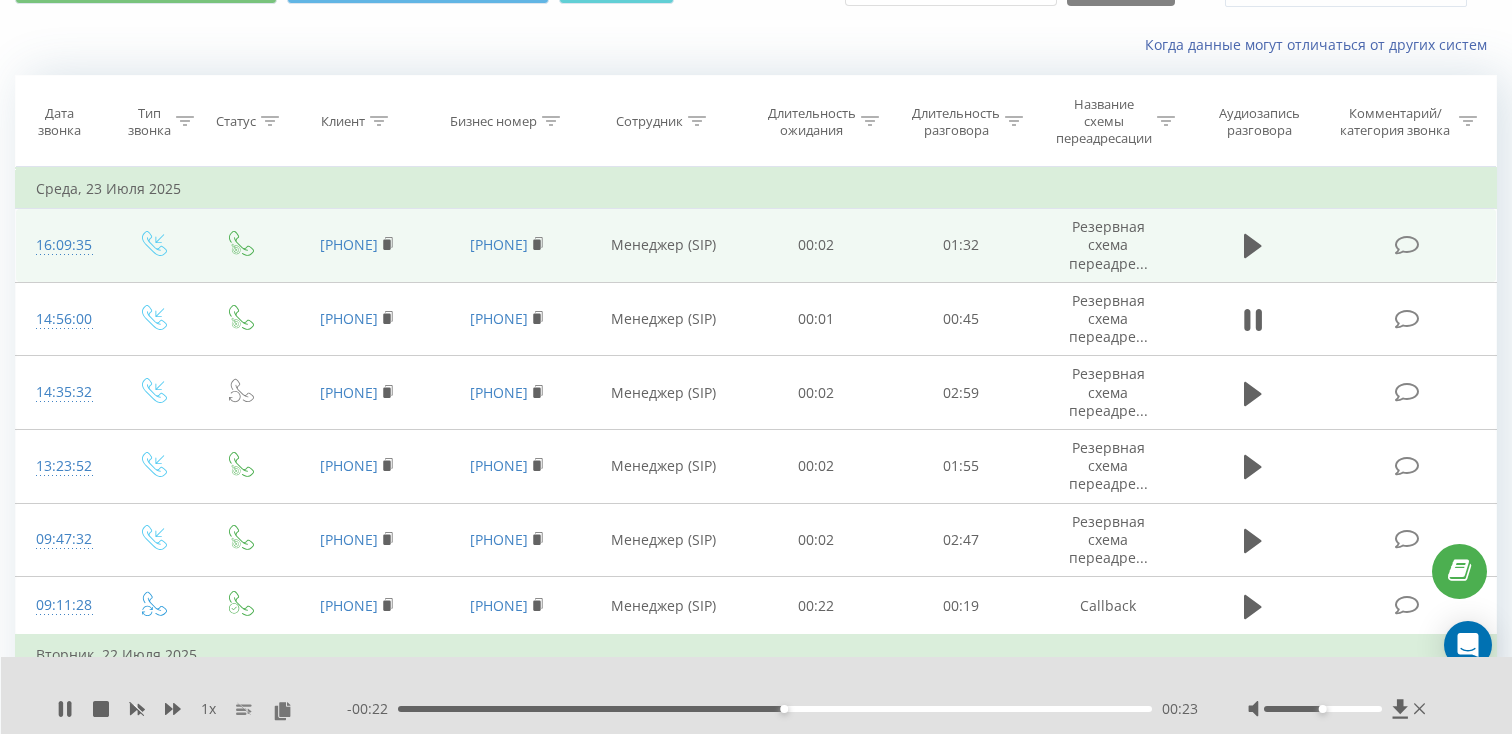 click on "00:23" at bounding box center [775, 709] 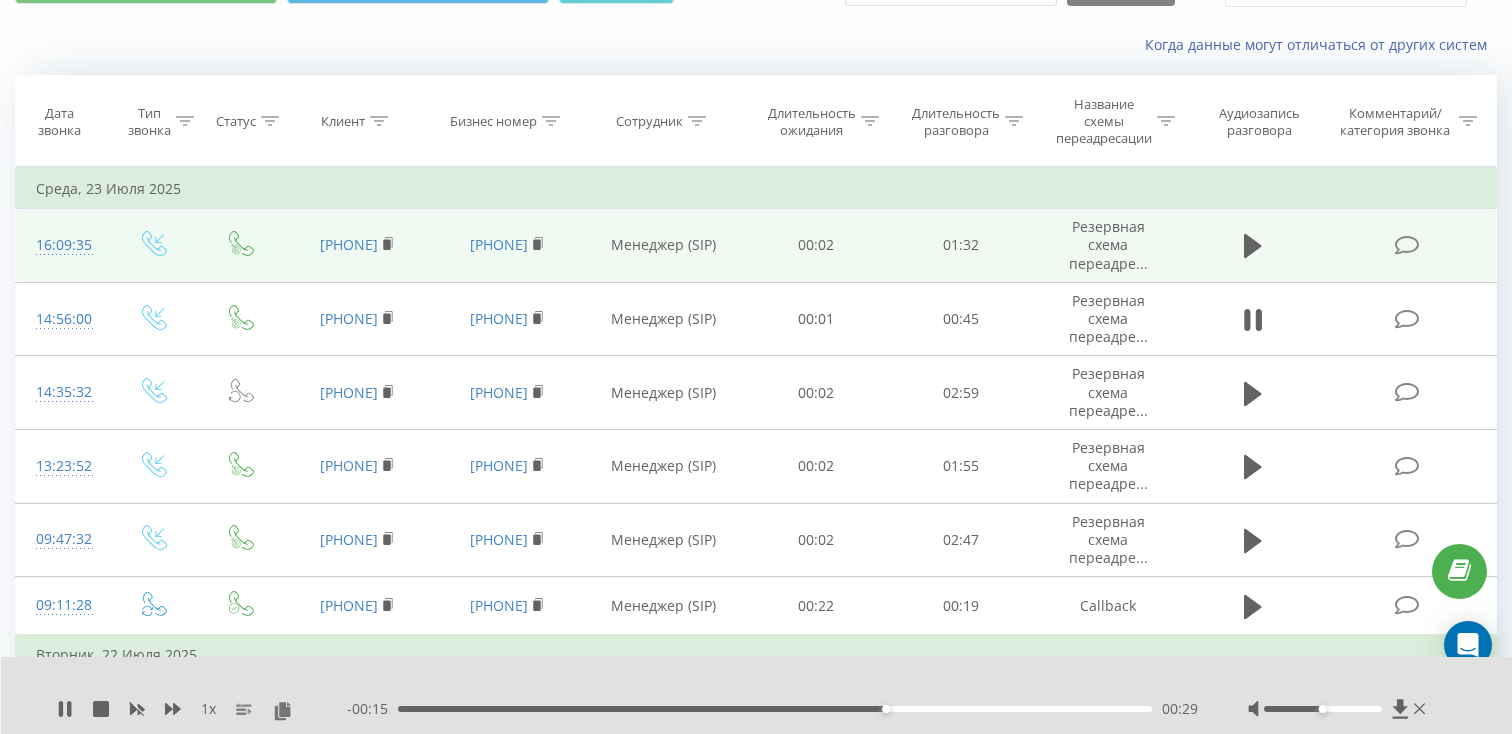 click on "- 00:15 00:29   00:29" at bounding box center [772, 709] 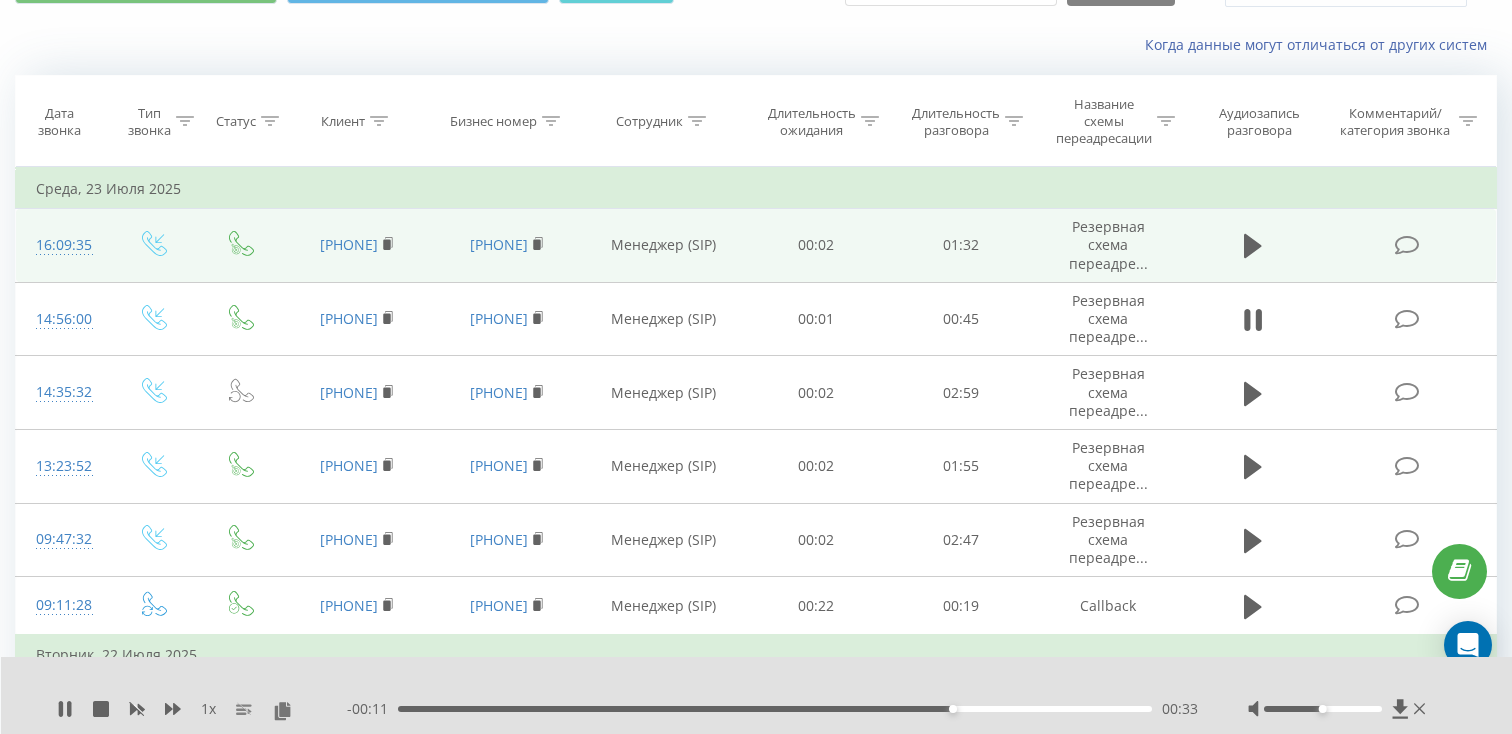 click on "00:33" at bounding box center (775, 709) 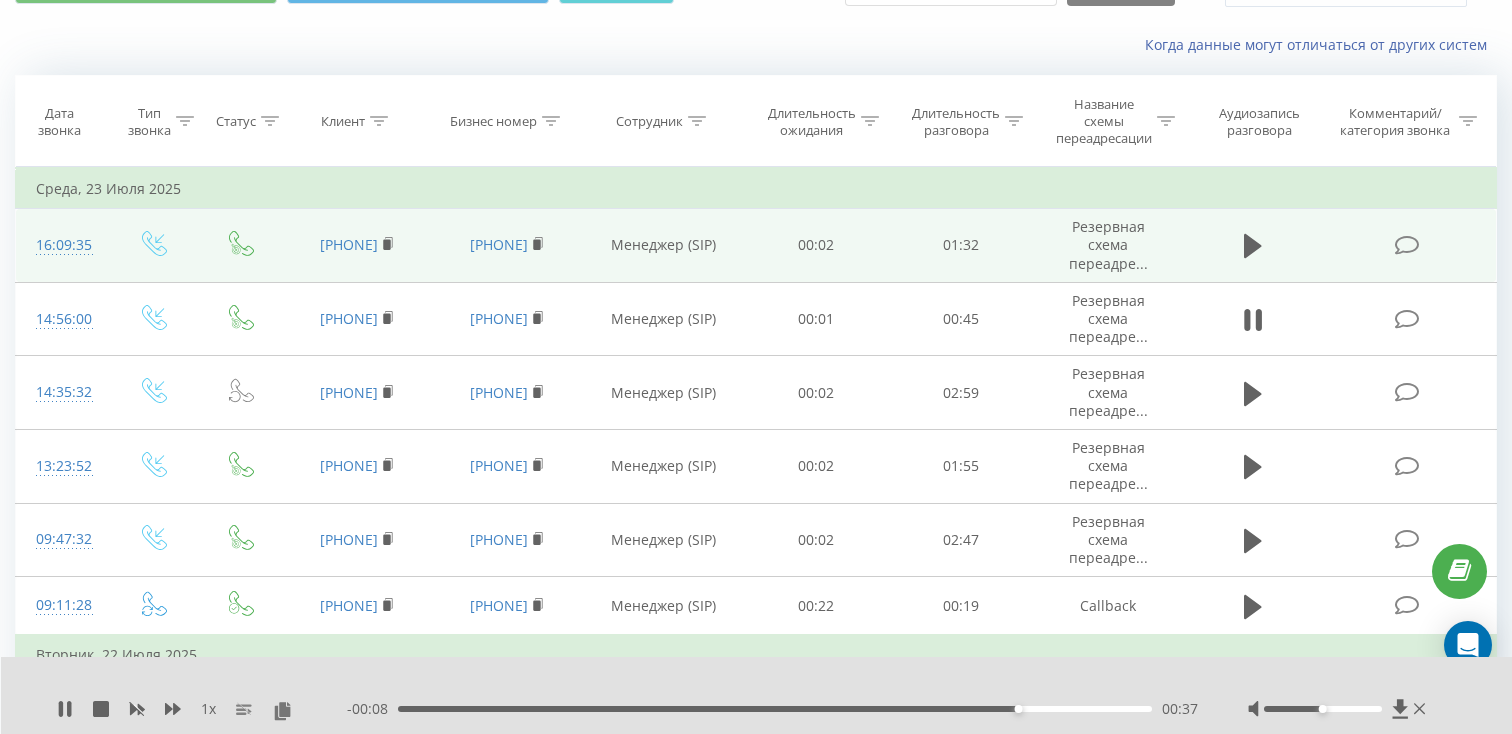 click on "00:37" at bounding box center (775, 709) 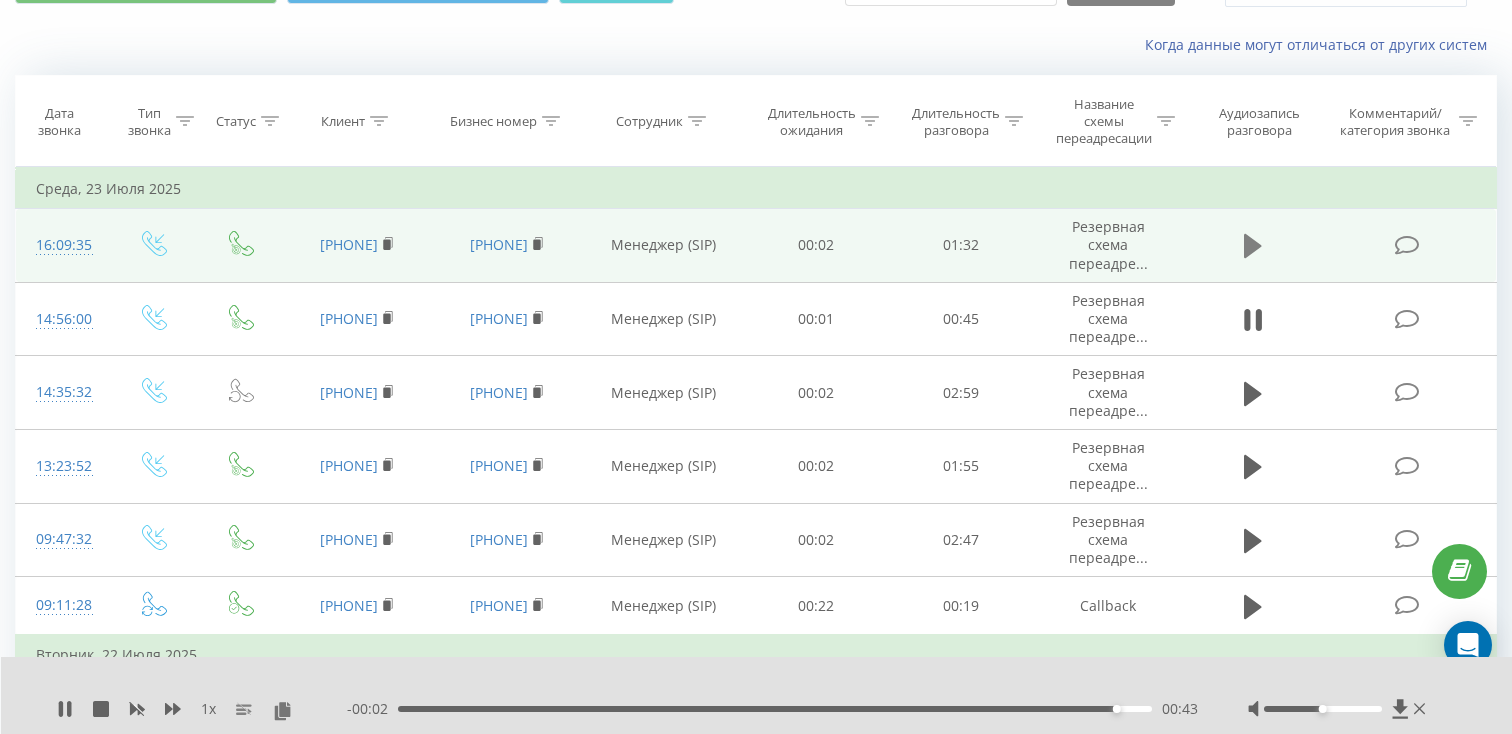 click 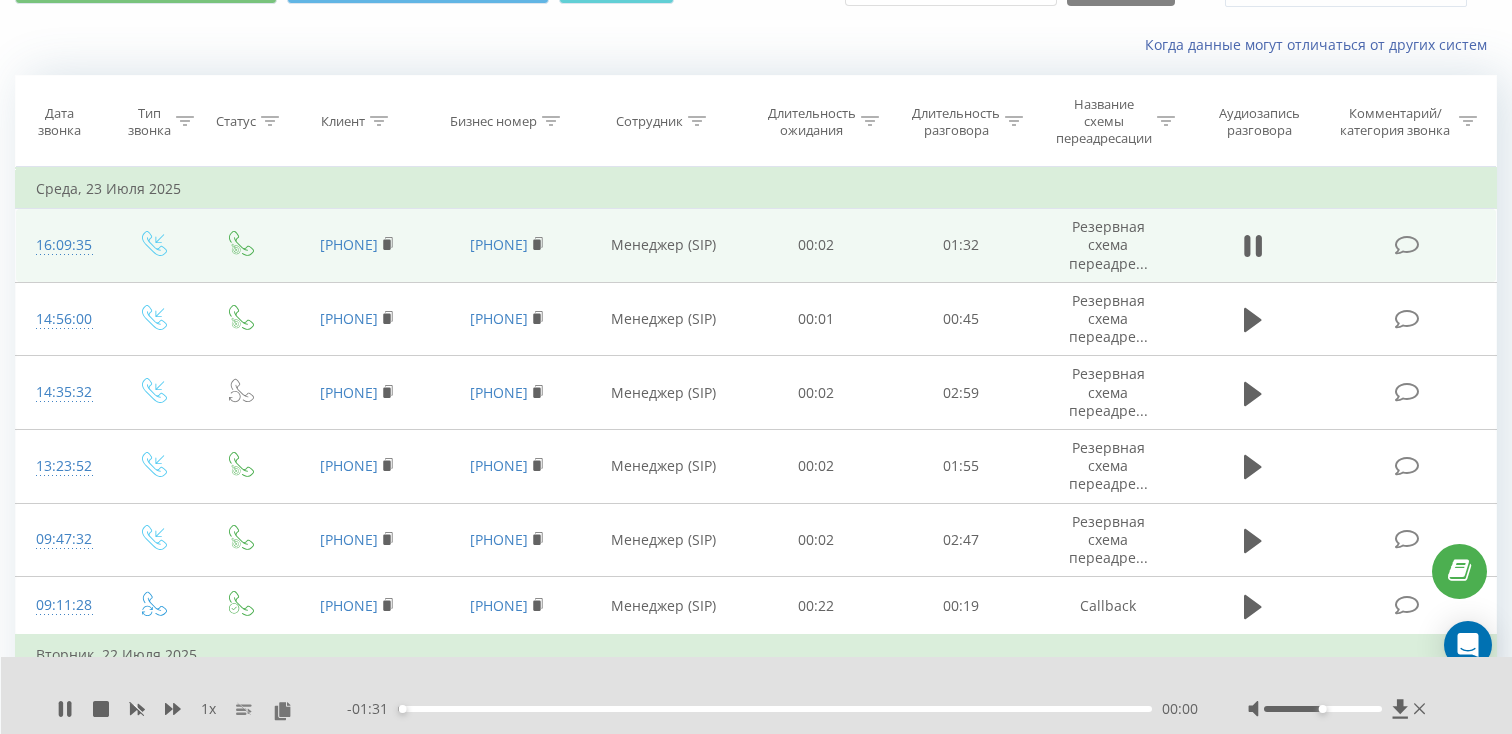 click on "- 01:31 00:00   00:00" at bounding box center (772, 709) 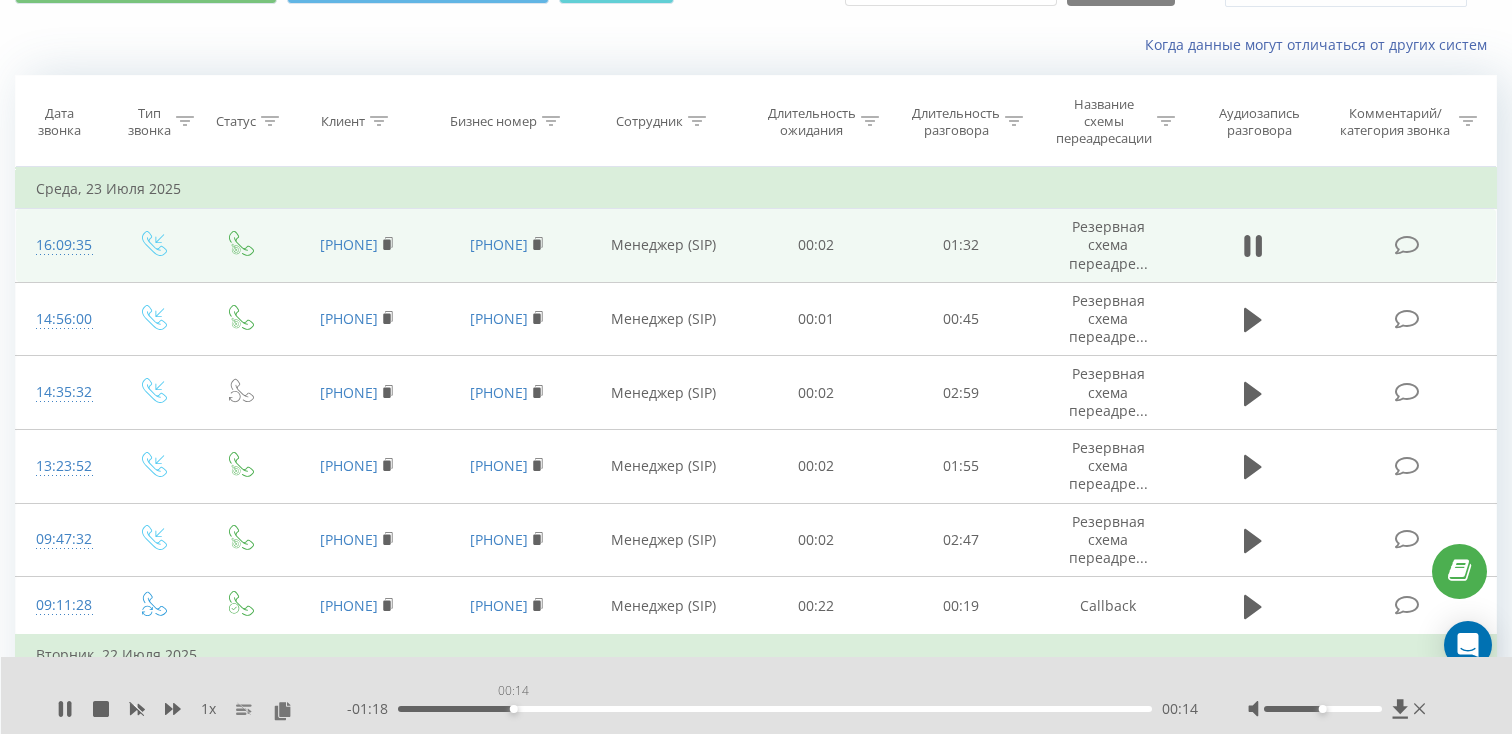 click on "00:14" at bounding box center [775, 709] 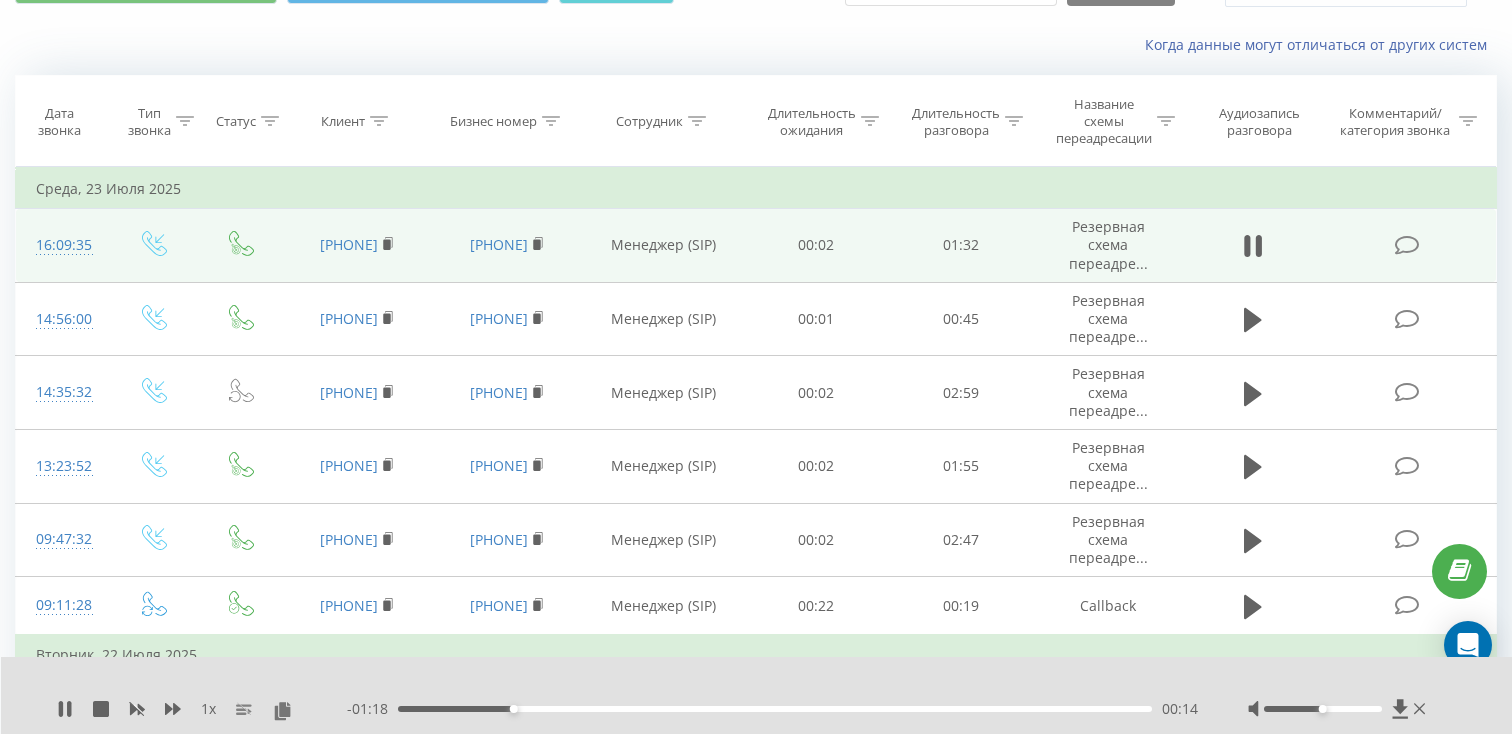 click on "00:14" at bounding box center (775, 709) 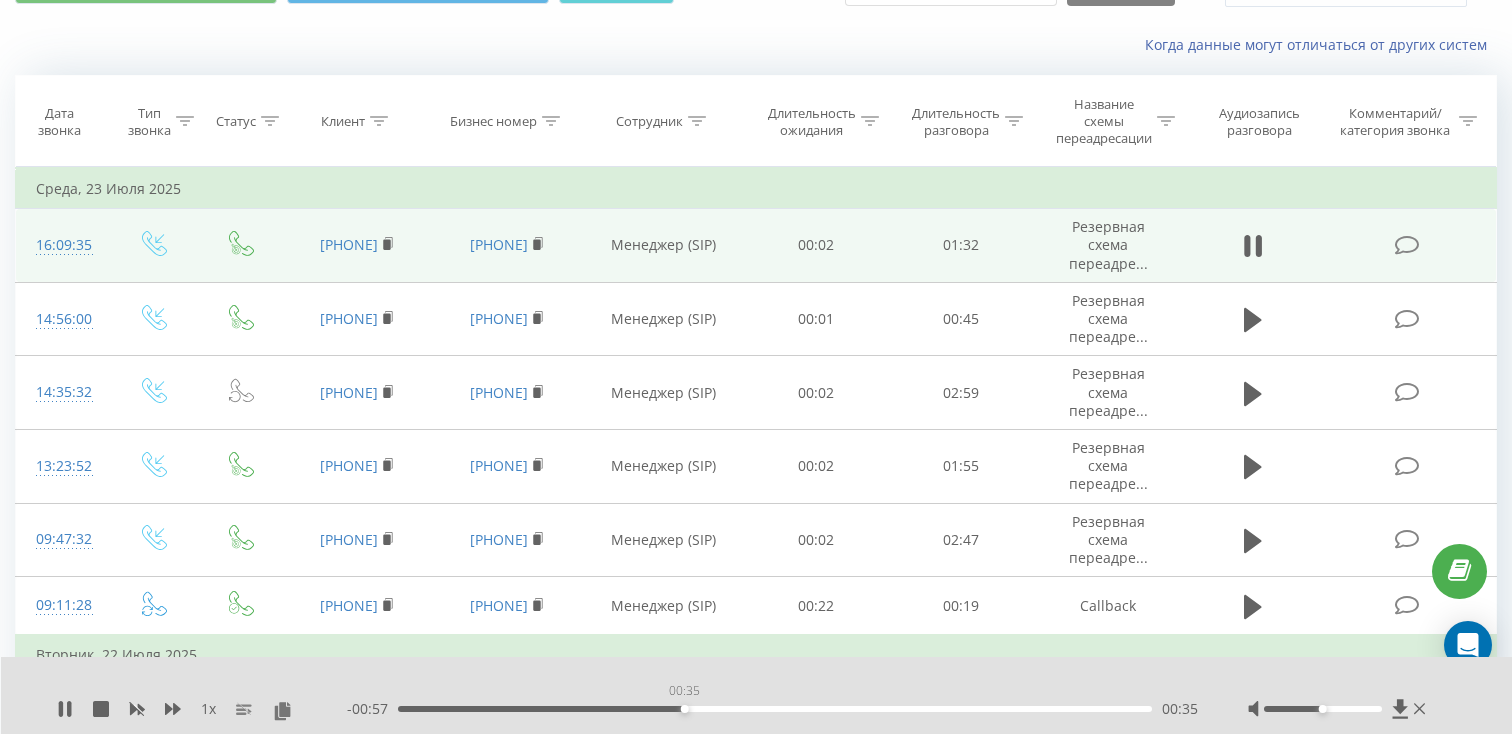 click on "00:35" at bounding box center [775, 709] 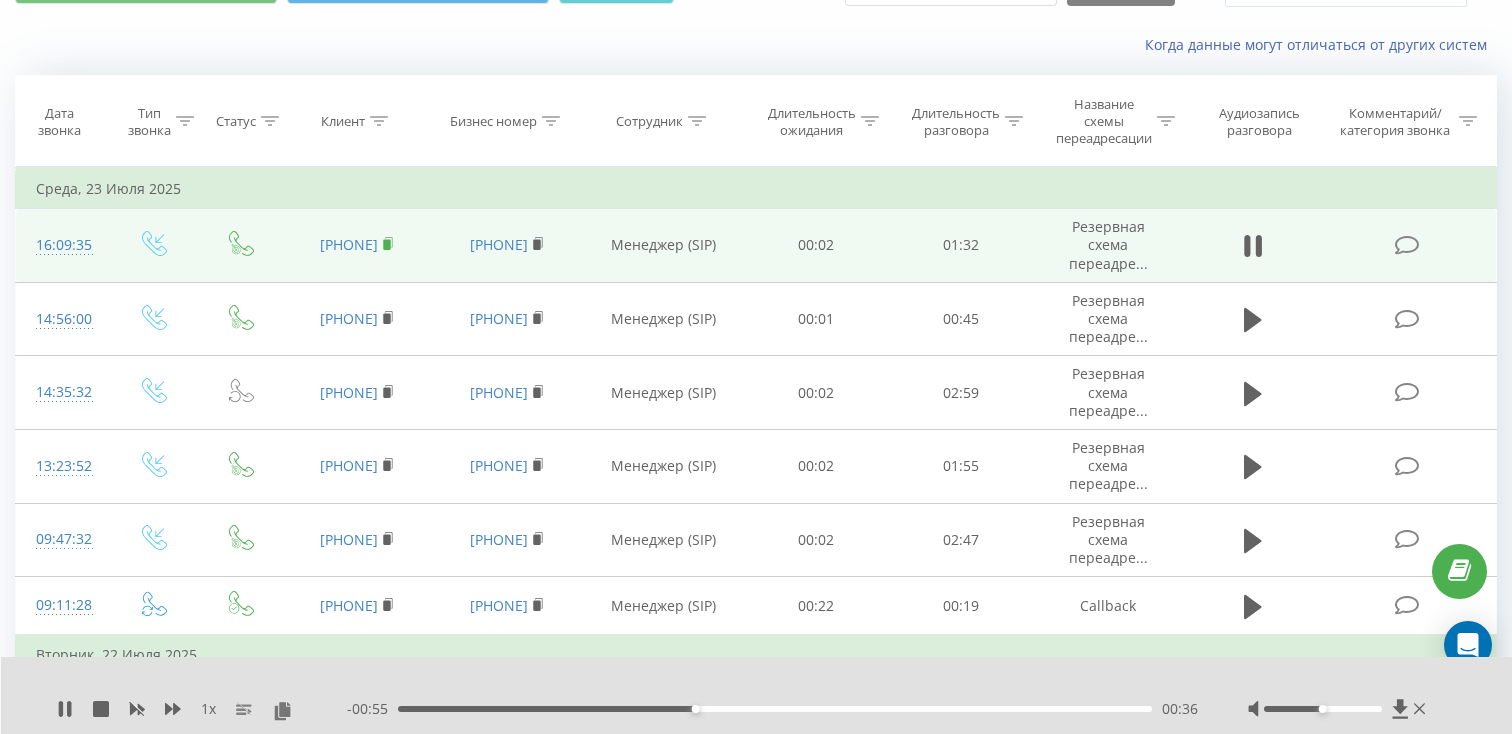 click 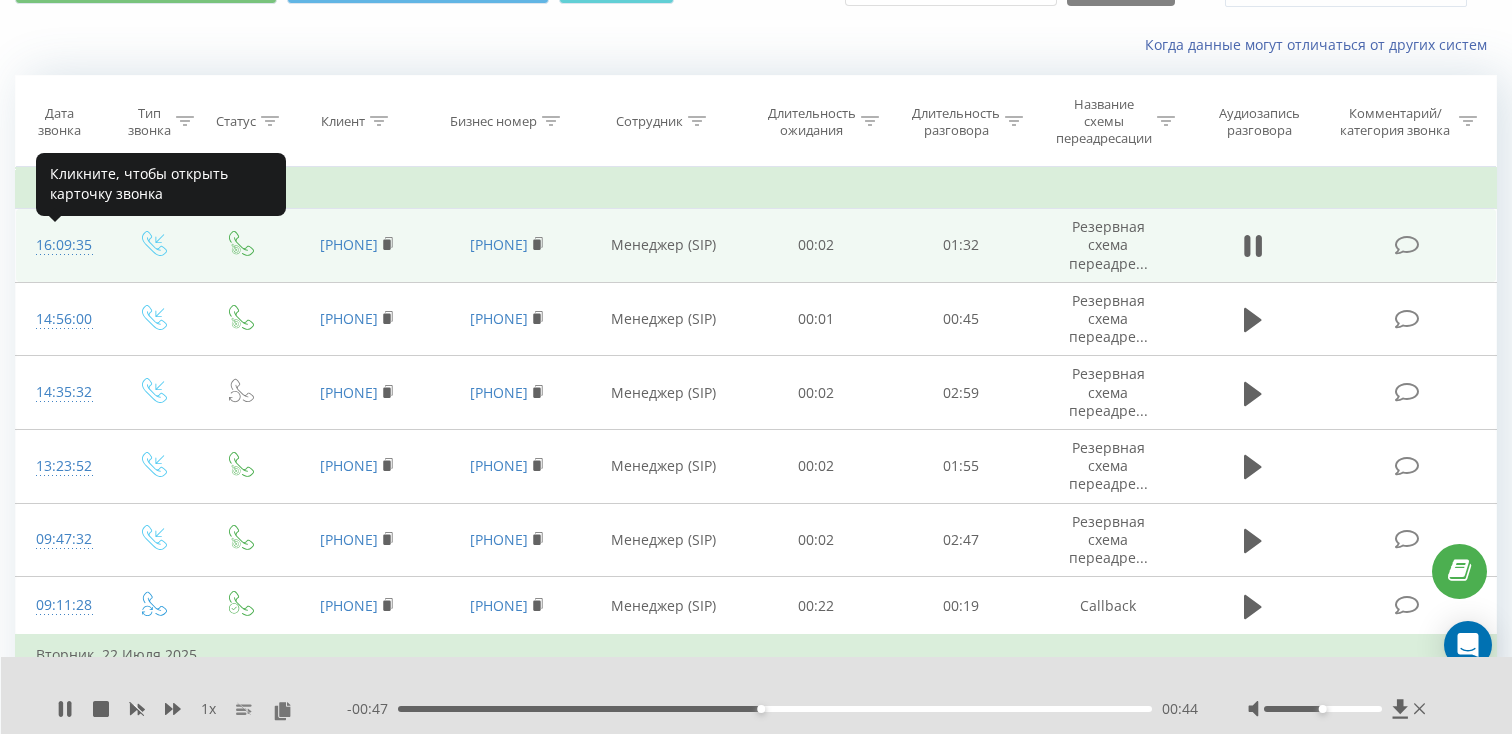 click on "16:09:35" at bounding box center [62, 245] 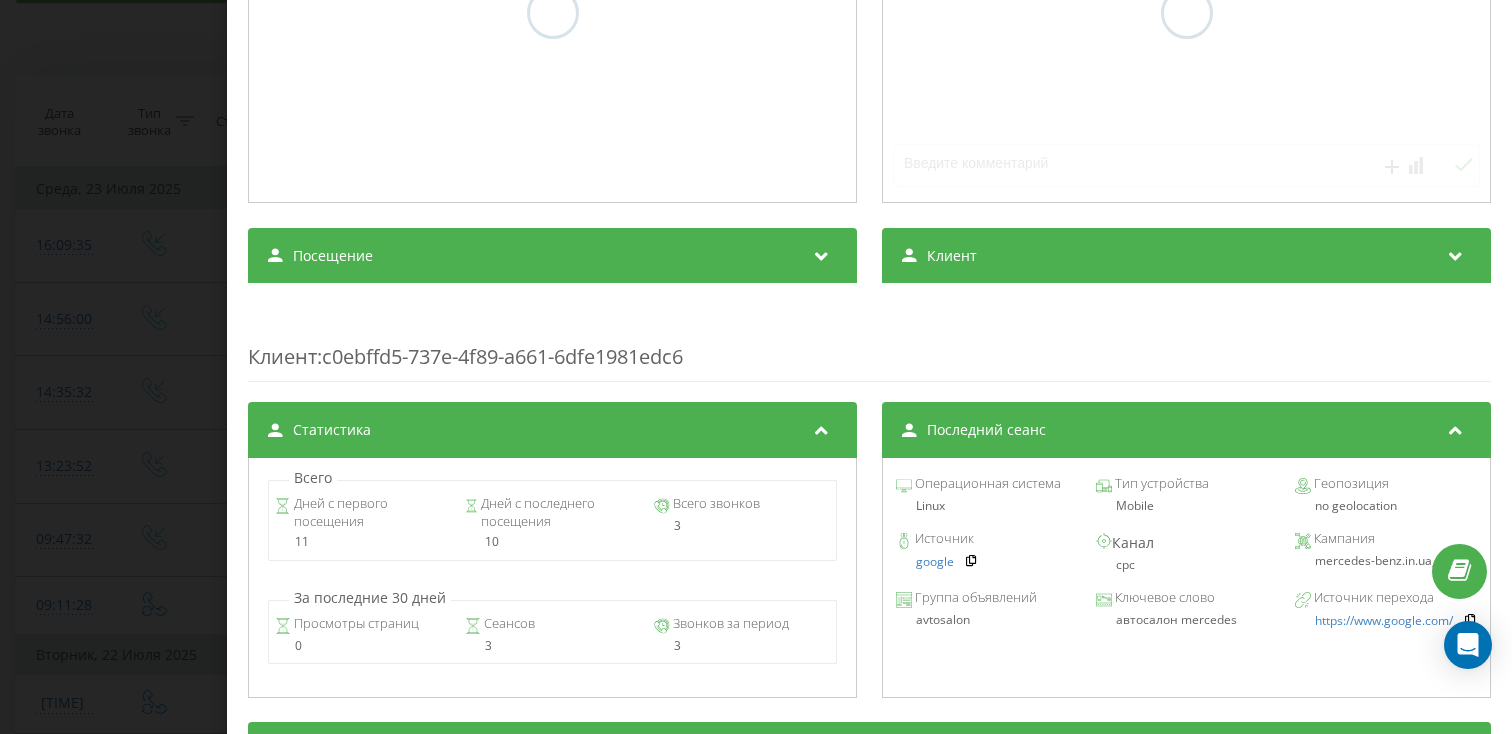 scroll, scrollTop: 474, scrollLeft: 0, axis: vertical 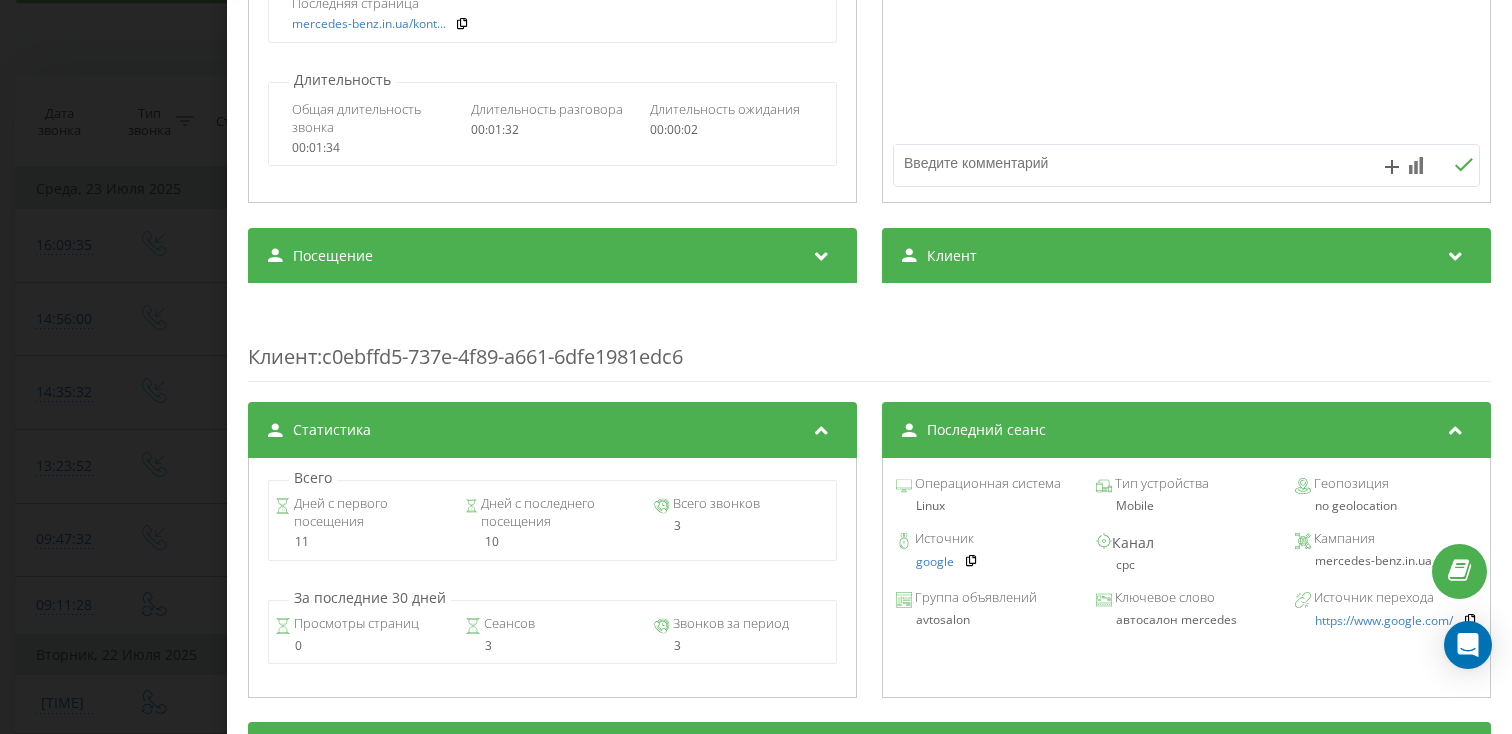 click on "Посещение" at bounding box center [552, 256] 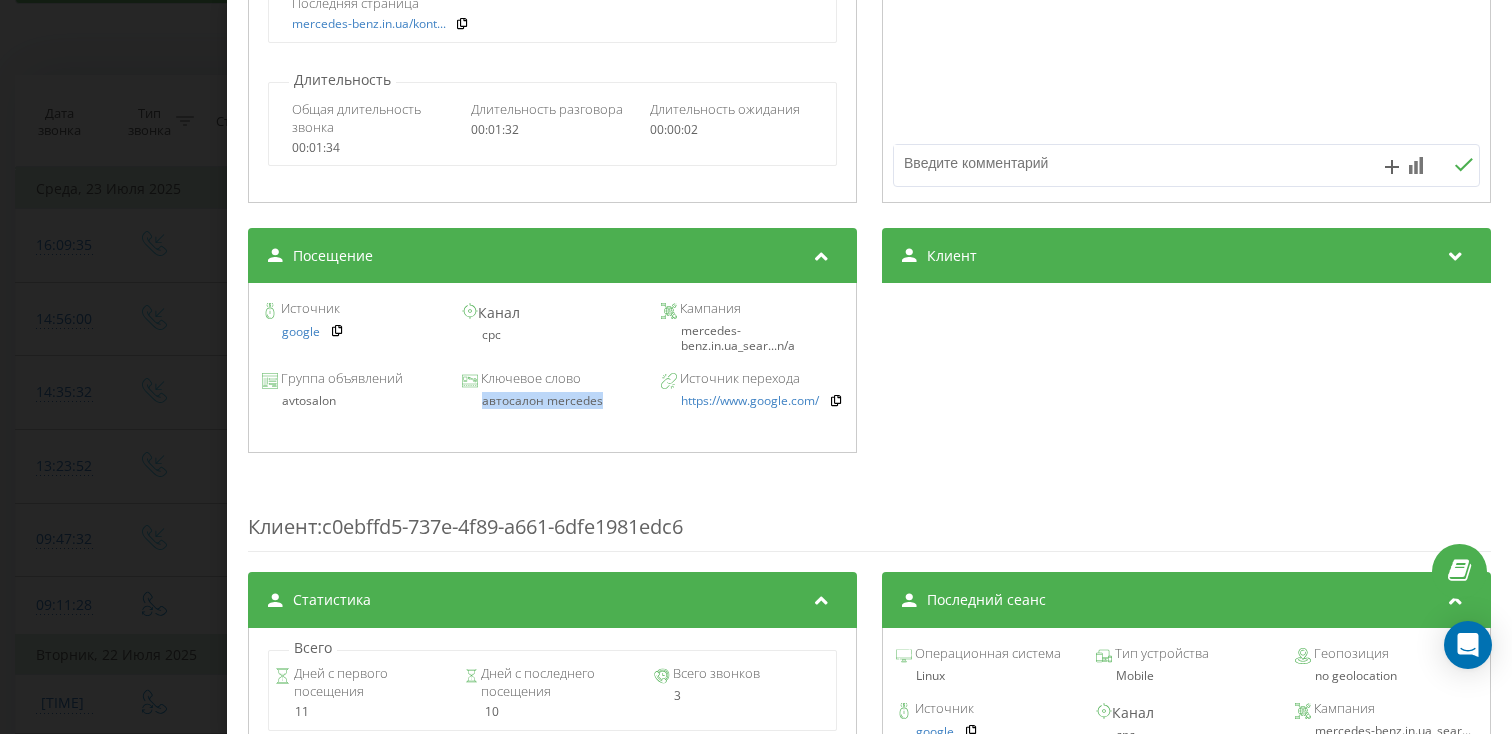 drag, startPoint x: 613, startPoint y: 409, endPoint x: 459, endPoint y: 409, distance: 154 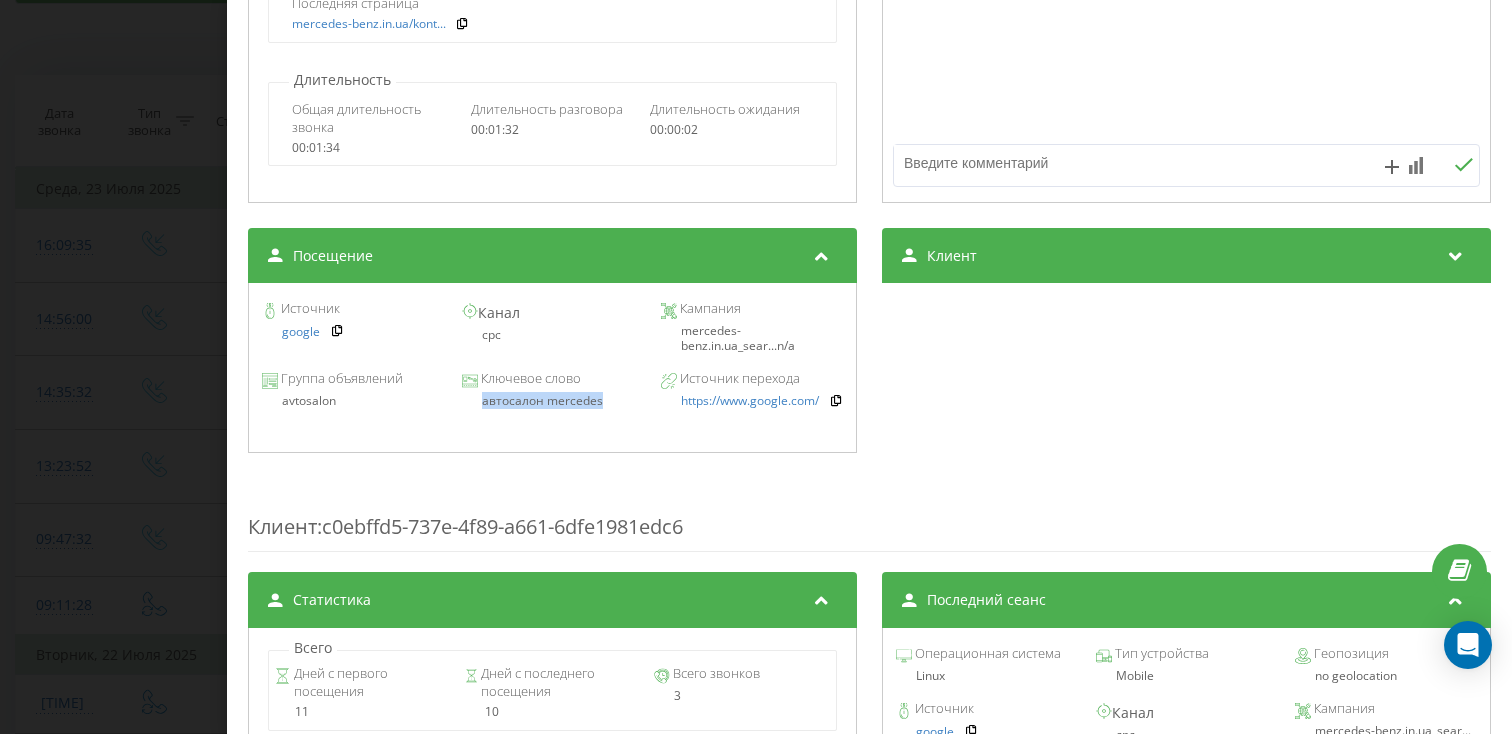 click on "Звонок :  ua1_-1753276175.360266   1 x  - 00:36 00:56   00:56   Транскрипция Для анализа AI будущих звонков  настройте и активируйте профиль на странице . Если профиль уже есть и звонок соответствует его условиям, обновите страницу через 10 минут – AI анализирует текущий звонок. Анализ звонка Для анализа AI будущих звонков  настройте и активируйте профиль на странице . Если профиль уже есть и звонок соответствует его условиям, обновите страницу через 10 минут – AI анализирует текущий звонок. Детали звонка Общее Дата звонка 2025-07-23 16:09:35 Тип звонка Входящий Статус звонка Целевой [PHONE] :" at bounding box center (756, 367) 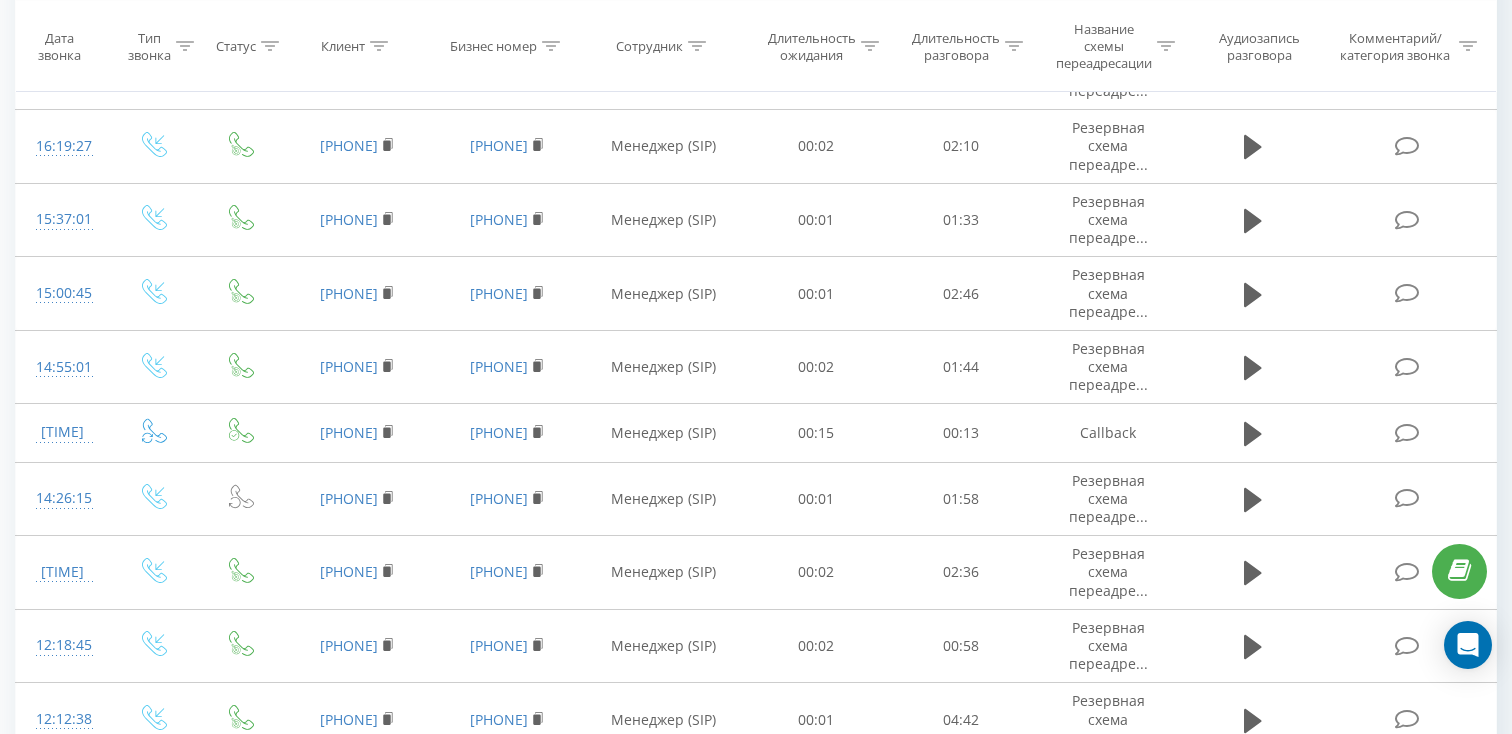 scroll, scrollTop: 1516, scrollLeft: 0, axis: vertical 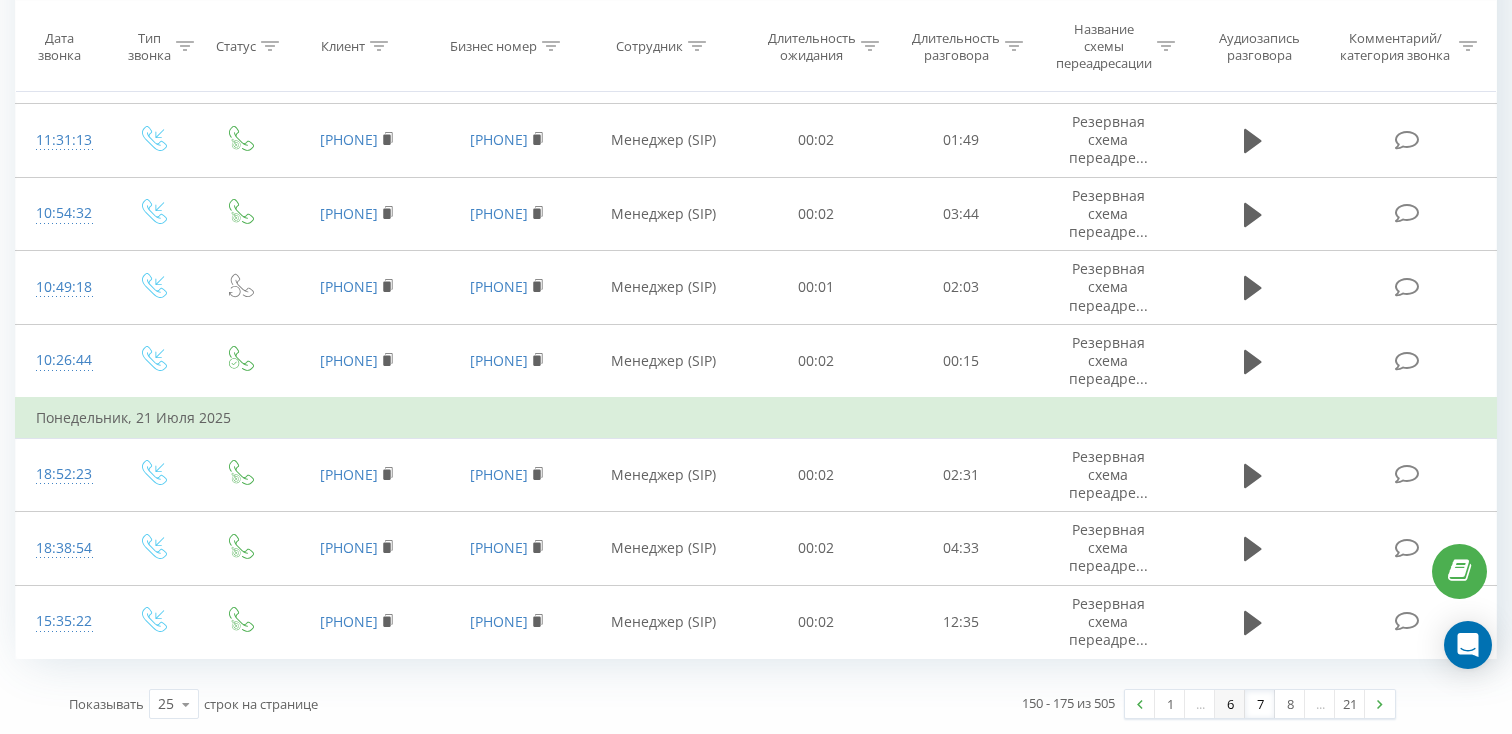 click on "6" at bounding box center (1230, 704) 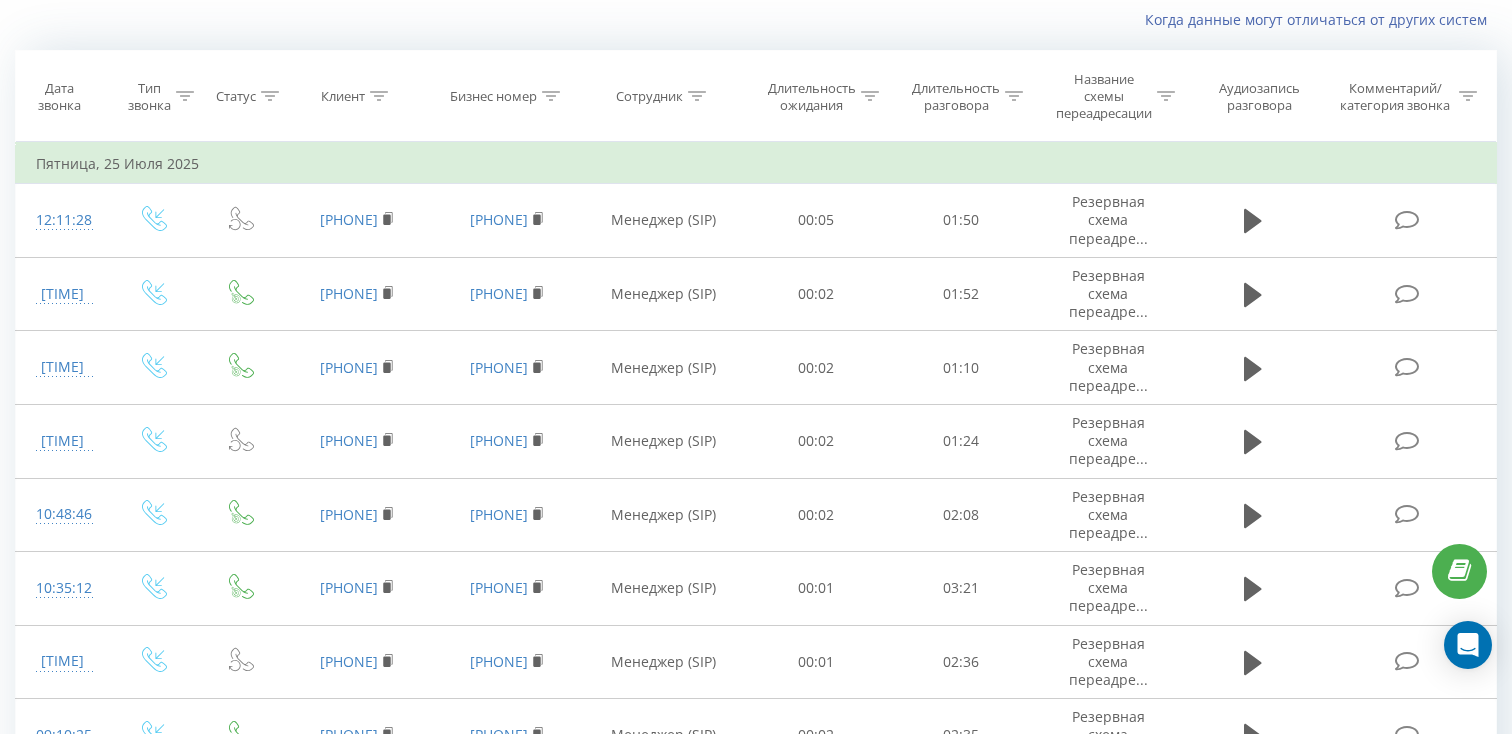 scroll, scrollTop: 1454, scrollLeft: 0, axis: vertical 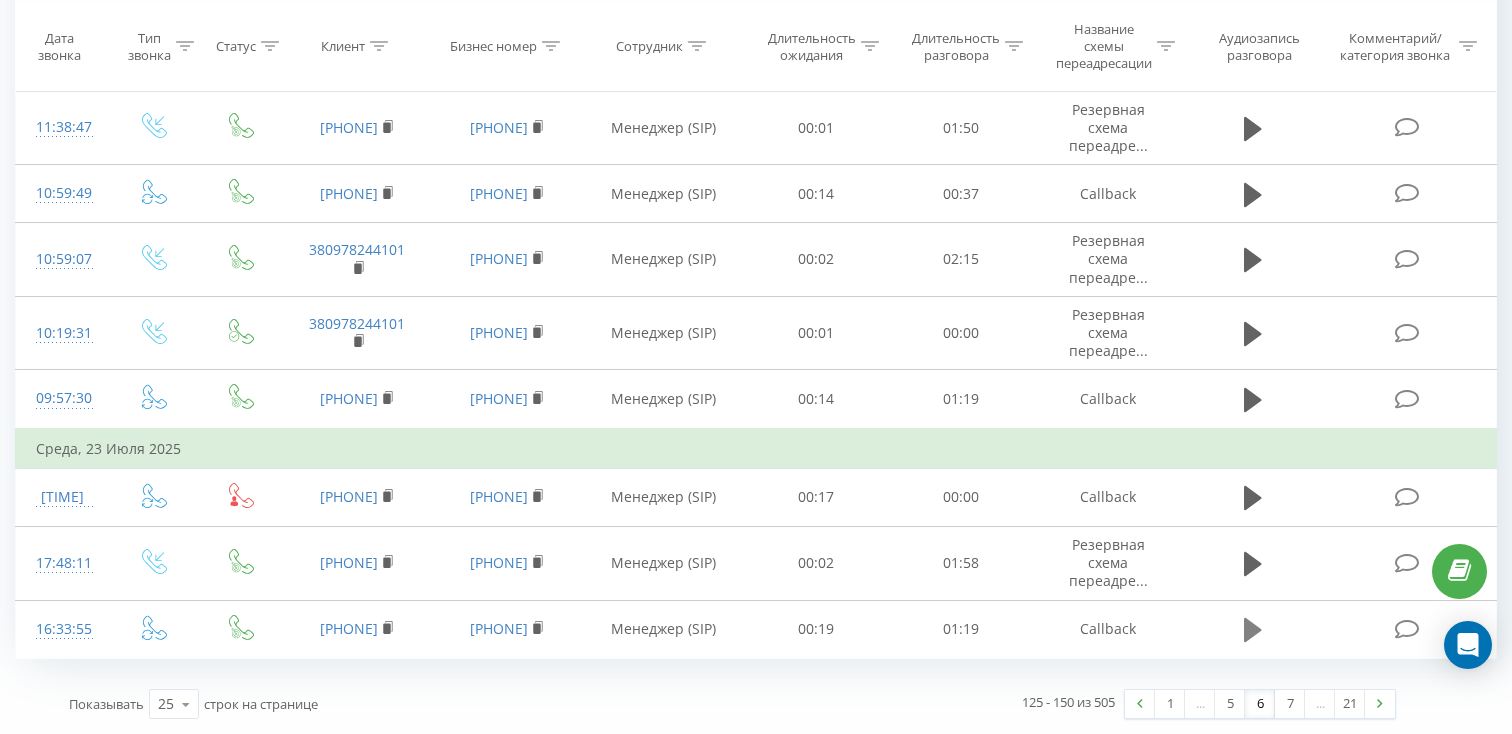 click at bounding box center [1253, 630] 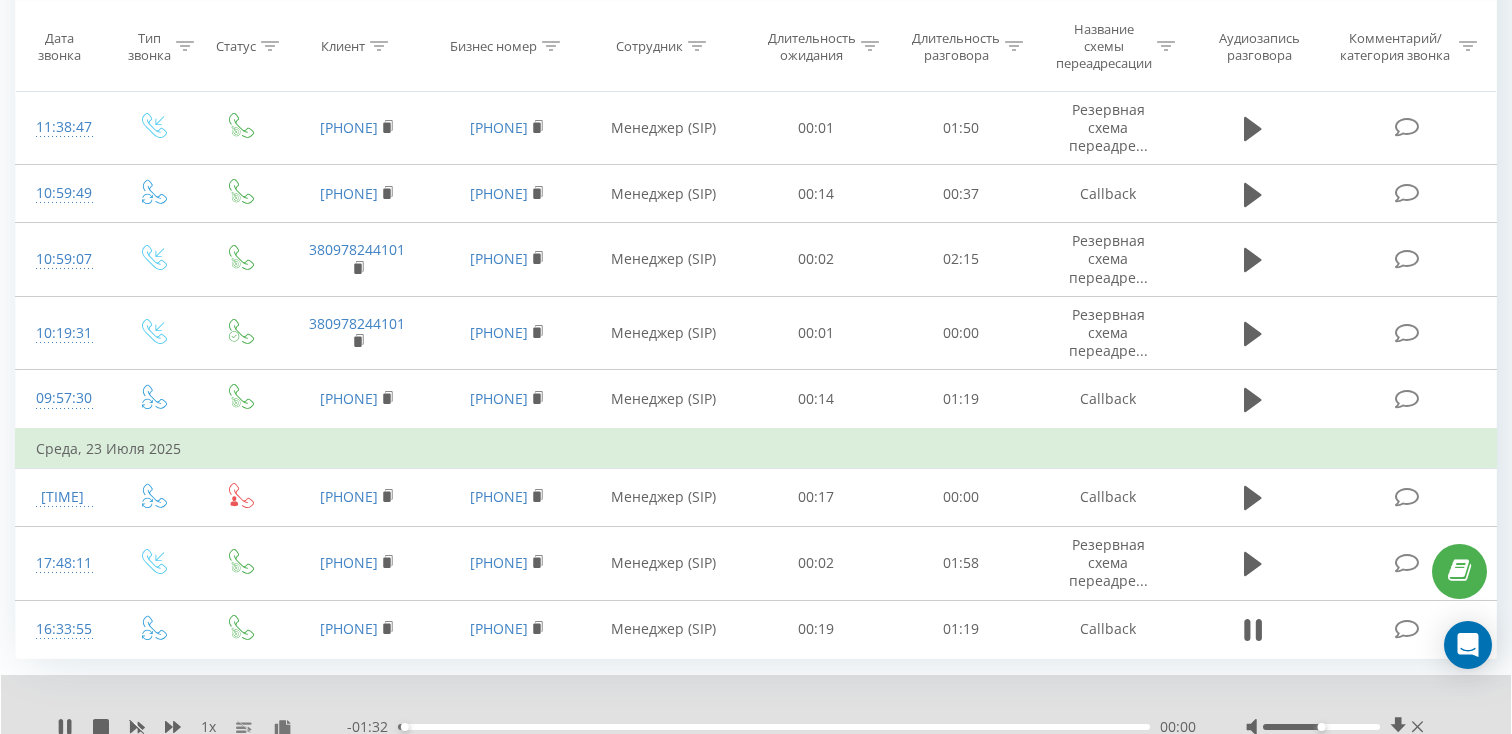 scroll, scrollTop: 1503, scrollLeft: 0, axis: vertical 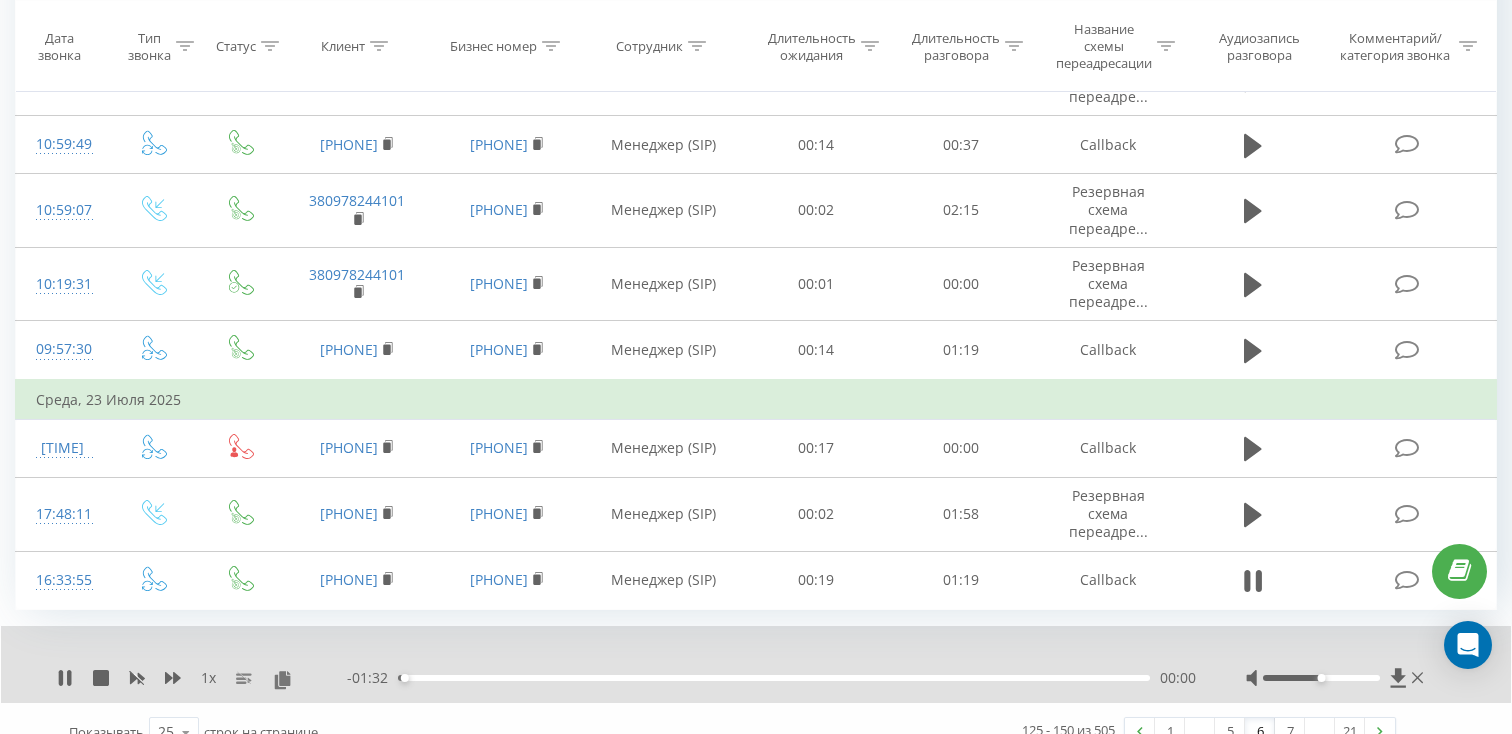 click on "00:00" at bounding box center (774, 678) 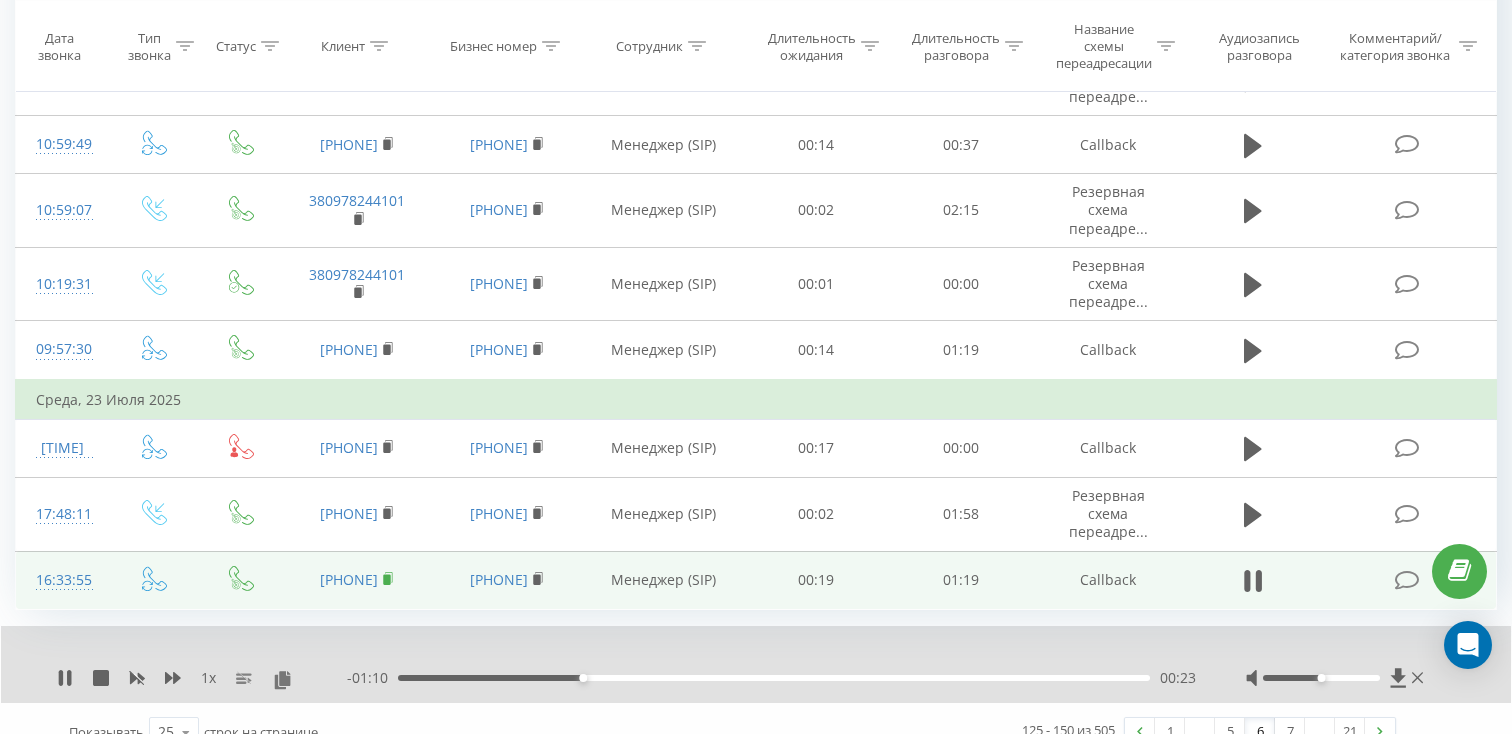 click 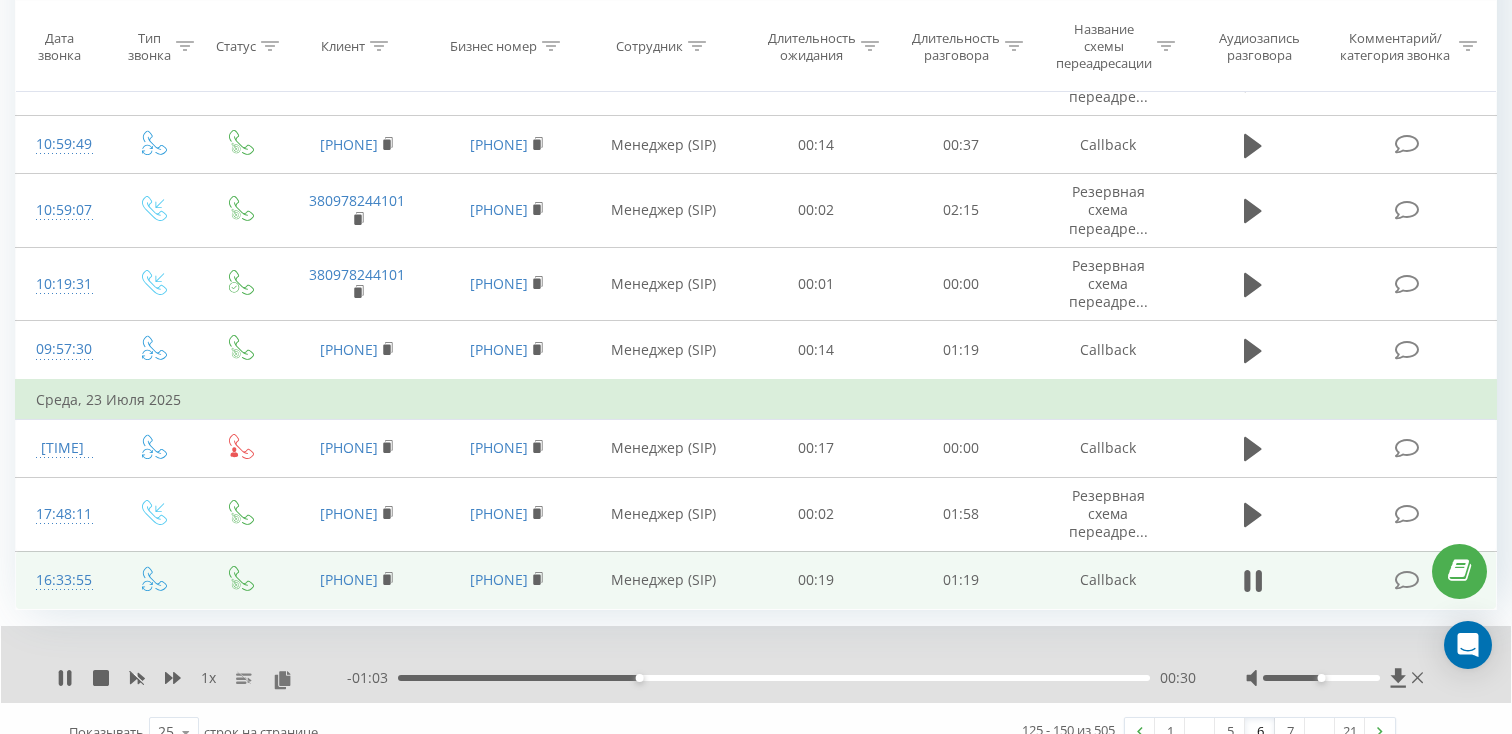 click on "16:33:55" at bounding box center (62, 580) 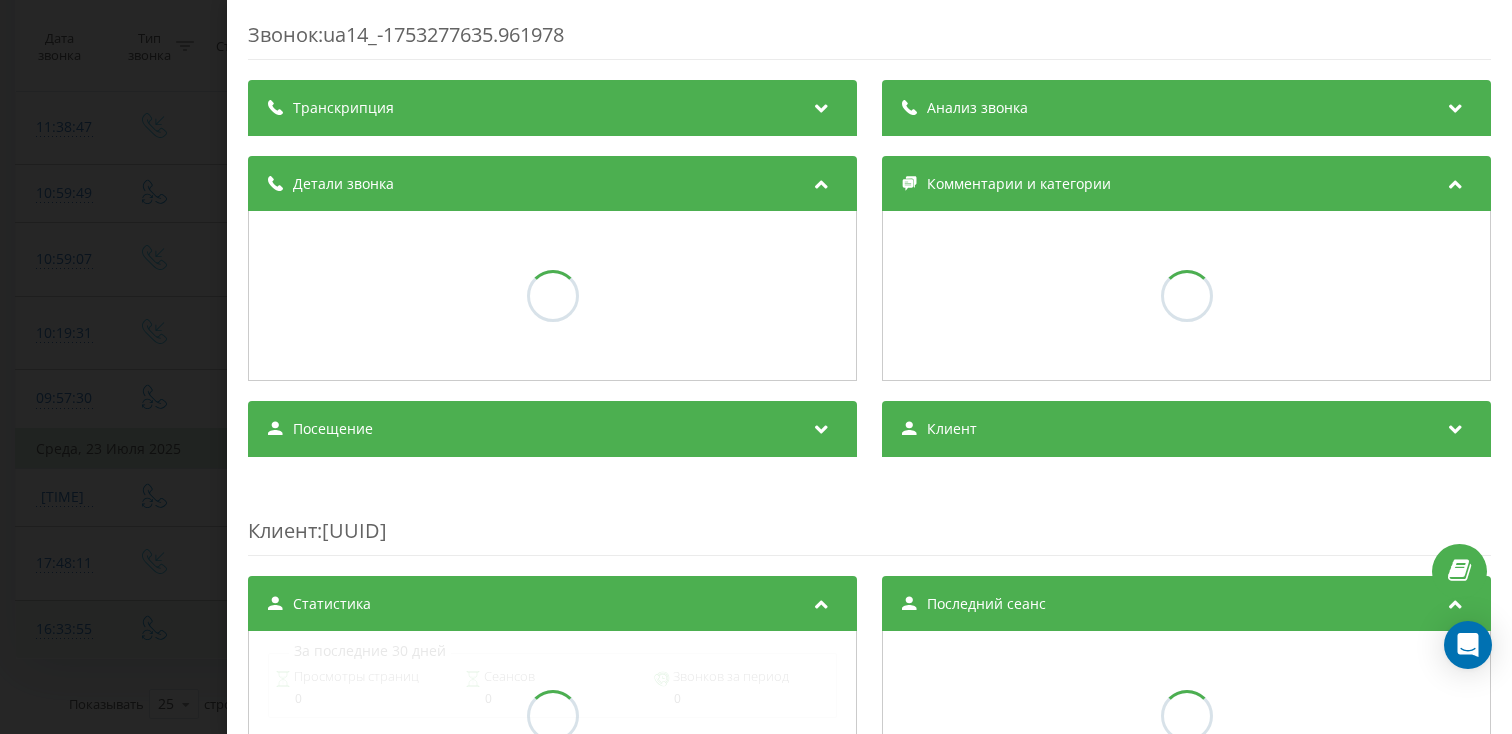 scroll, scrollTop: 1454, scrollLeft: 0, axis: vertical 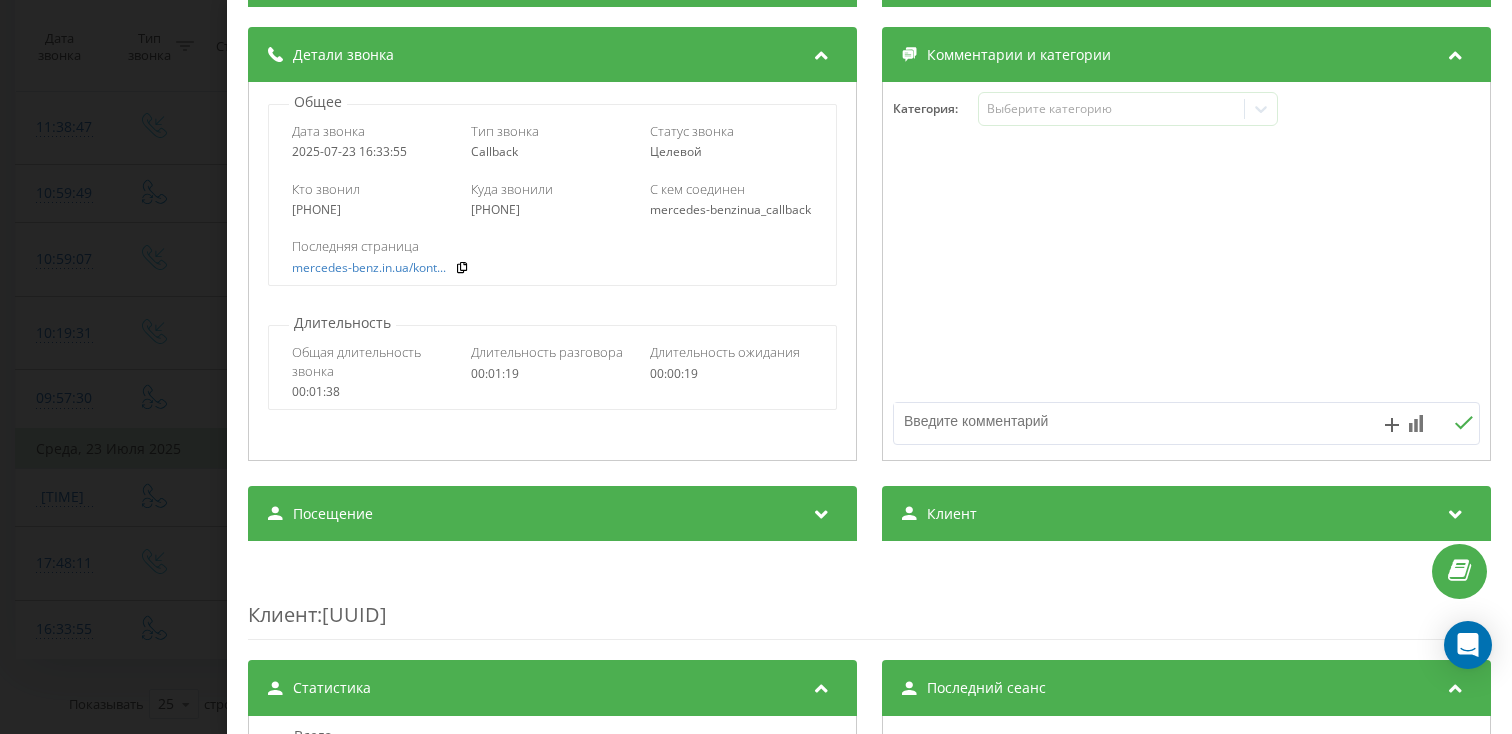 click on "Посещение" at bounding box center (552, 514) 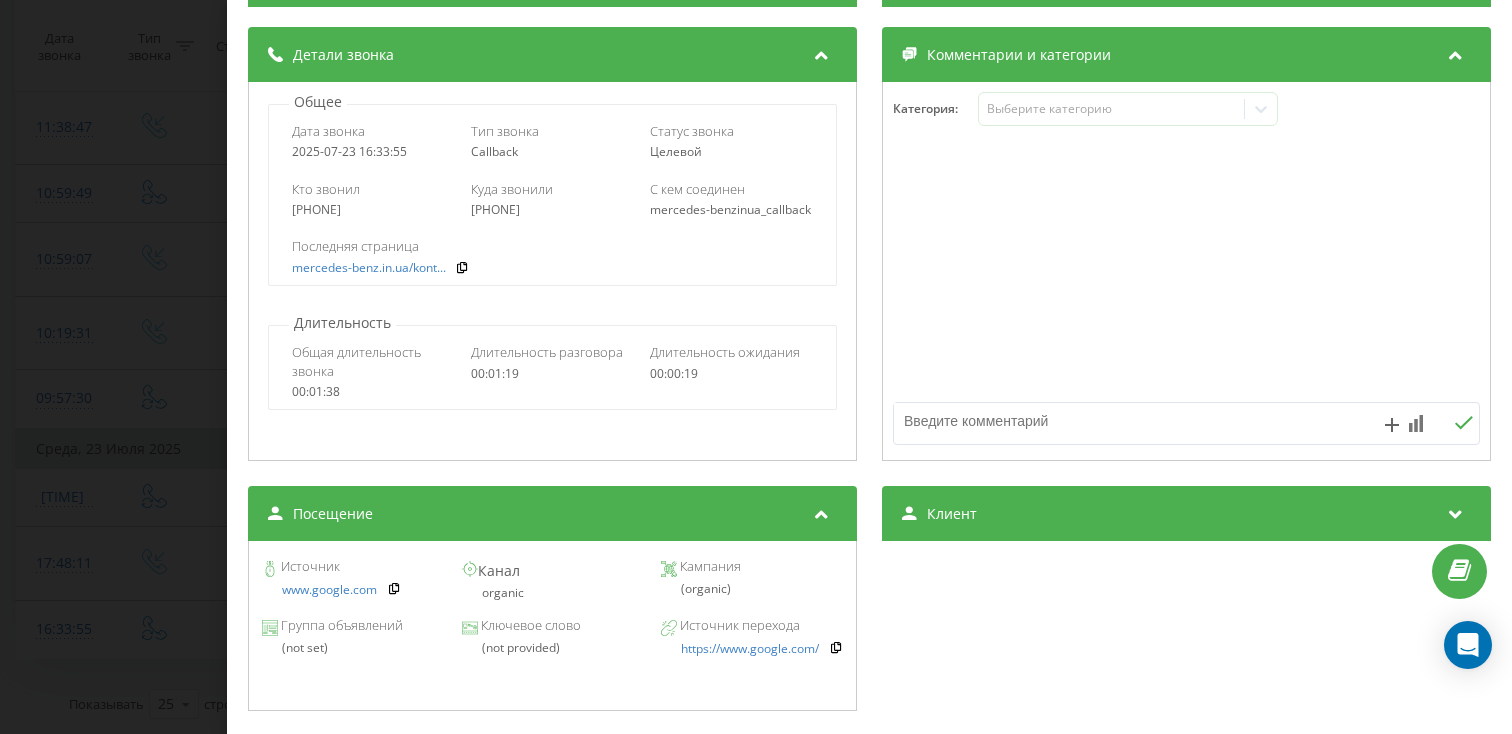 click on "Звонок : ua14_-1753277635.961978 1 x - [DURATION] [DURATION] [DURATION] Транскрипция Для анализа AI будущих звонков настройте и активируйте профиль на странице . Если профиль уже есть и звонок соответствует его условиям, обновите страницу через 10 минут – AI анализирует текущий звонок. Анализ звонка Для анализа AI будущих звонков настройте и активируйте профиль на странице . Если профиль уже есть и звонок соответствует его условиям, обновите страницу через 10 минут – AI анализирует текущий звонок. Детали звонка Общее Дата звонка [DATE] [TIME] Тип звонка Callback Статус звонка Целевой Кто звонил :" at bounding box center [756, 367] 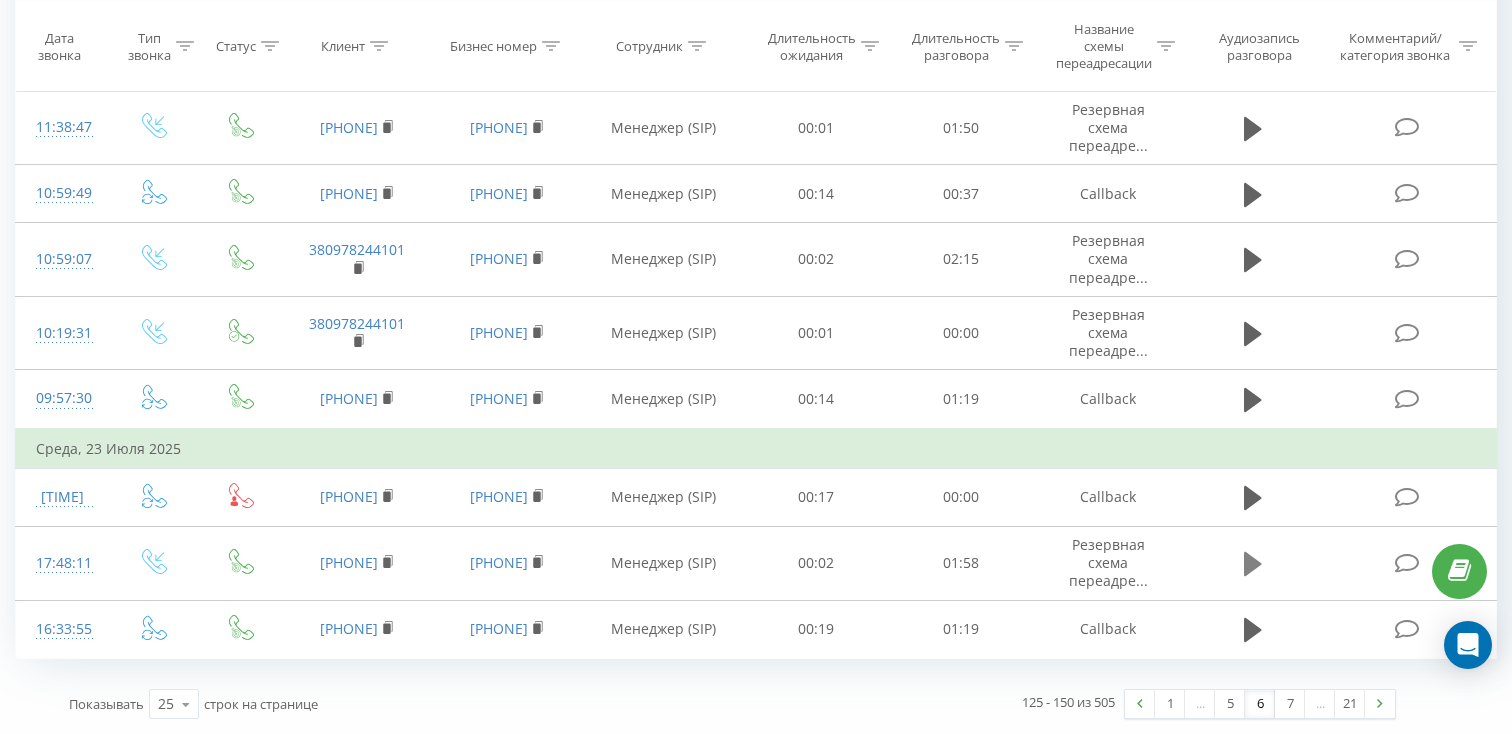 click 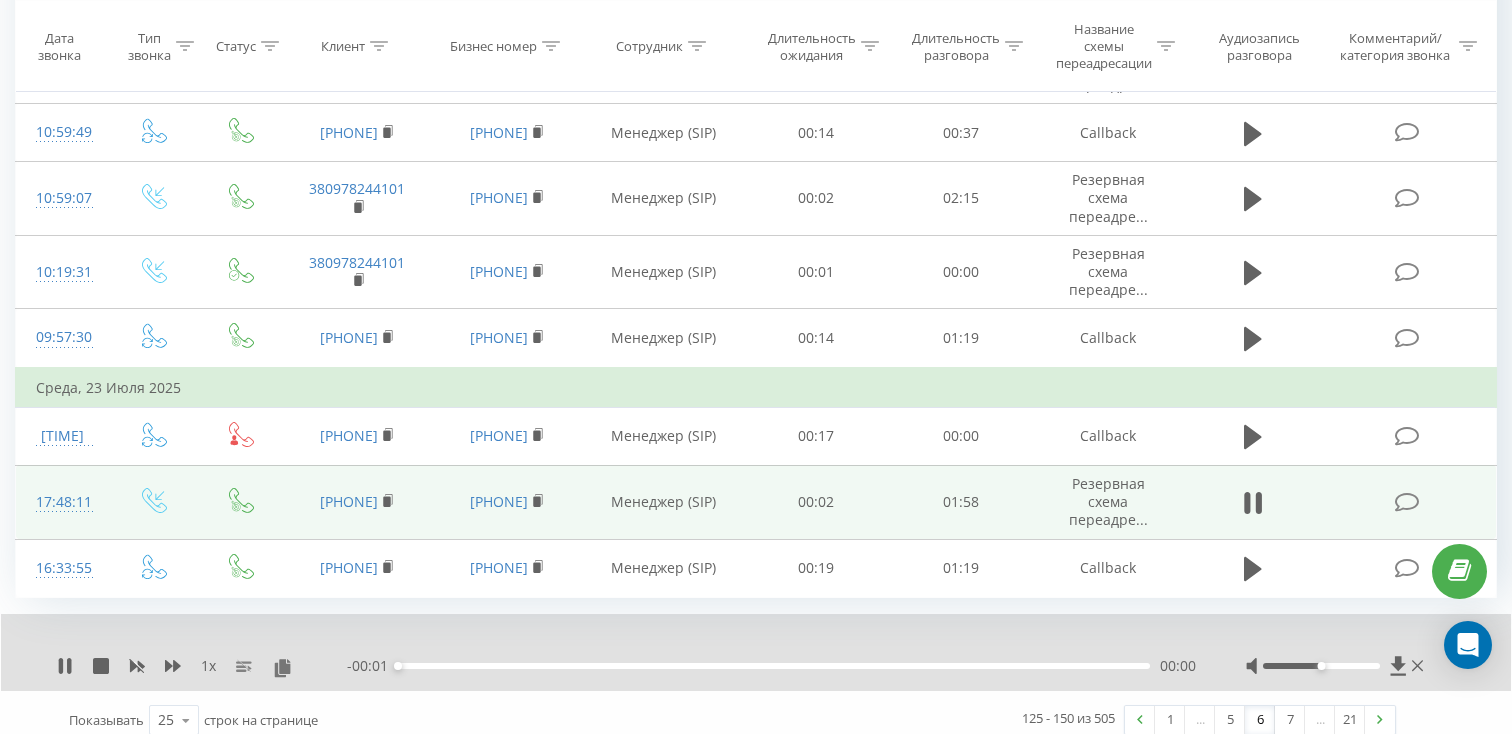 scroll, scrollTop: 1517, scrollLeft: 0, axis: vertical 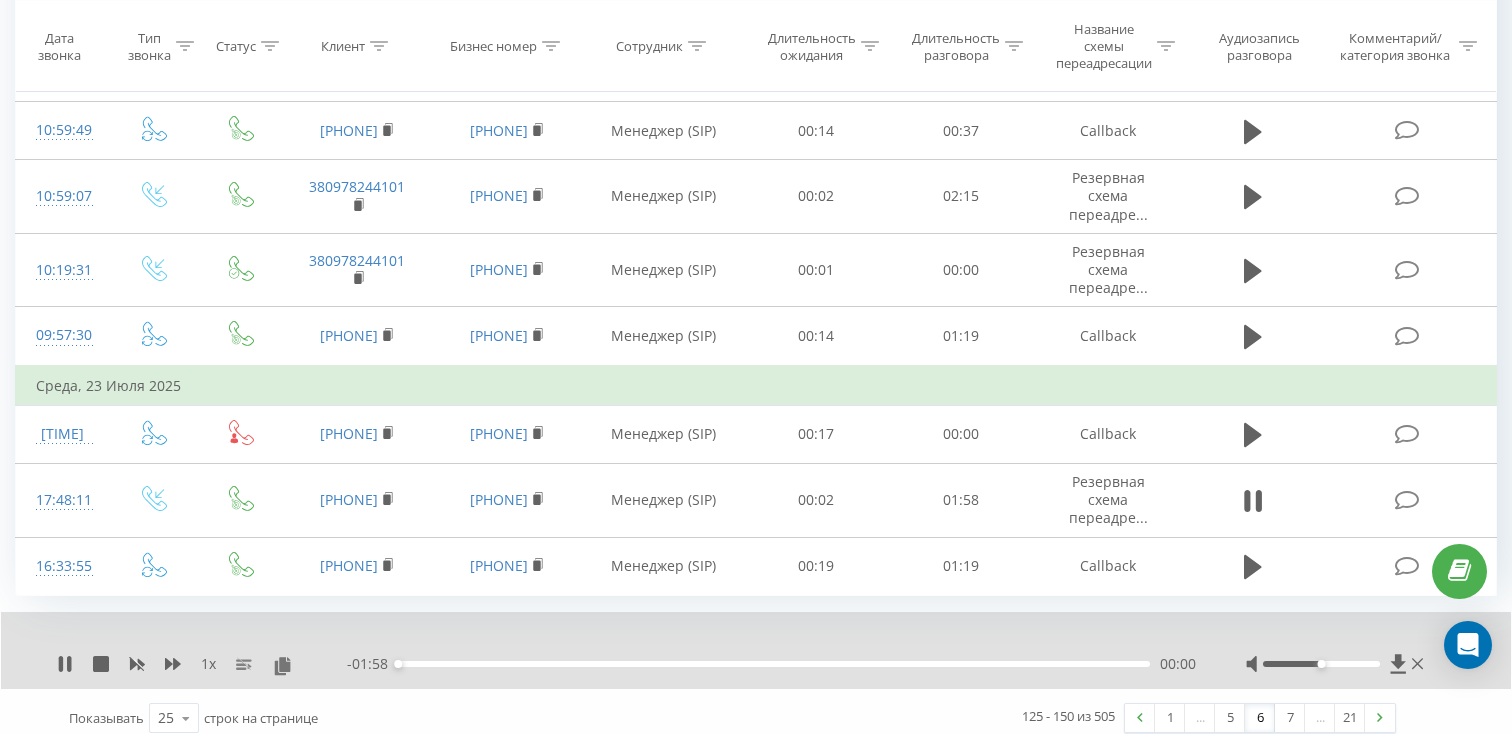 click on "00:00" at bounding box center (774, 664) 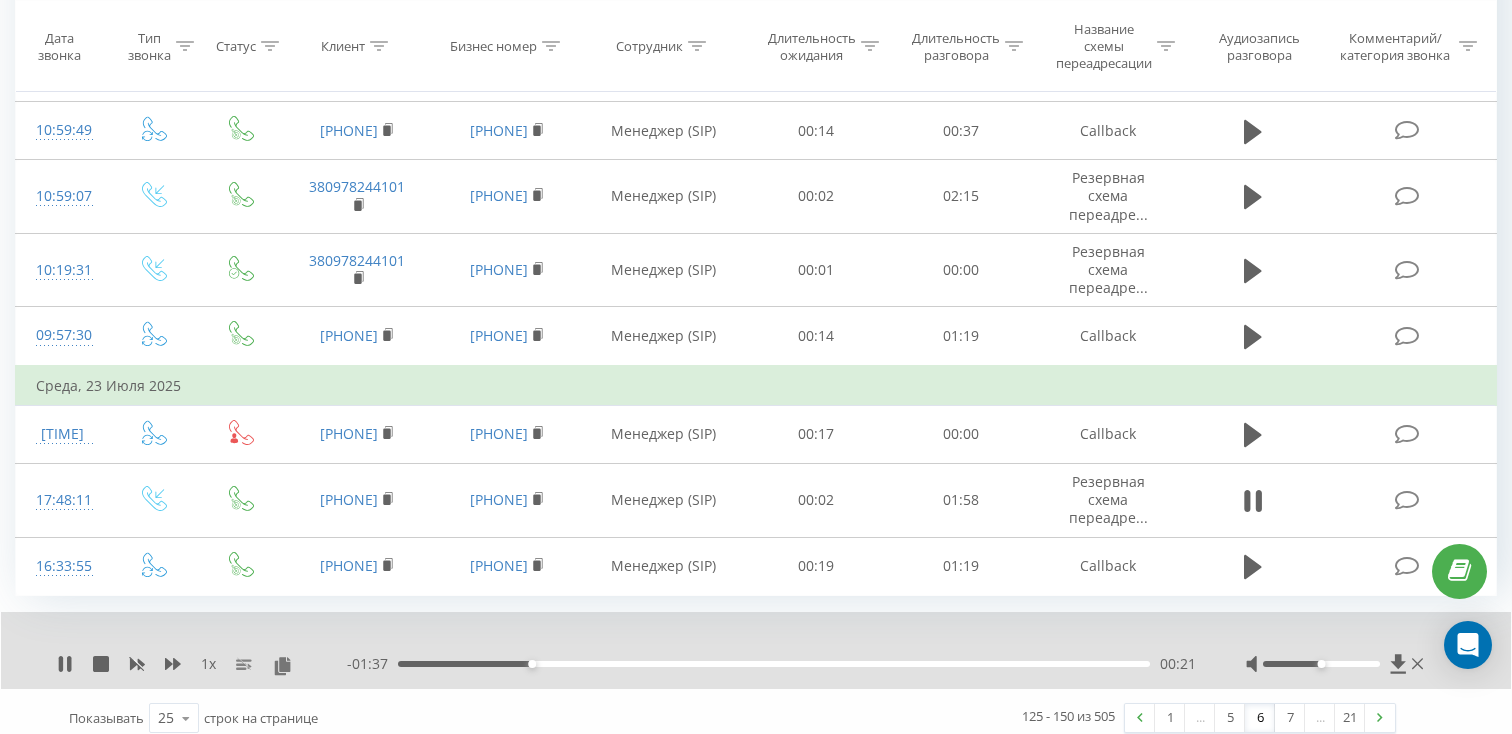 click on "00:21" at bounding box center [774, 664] 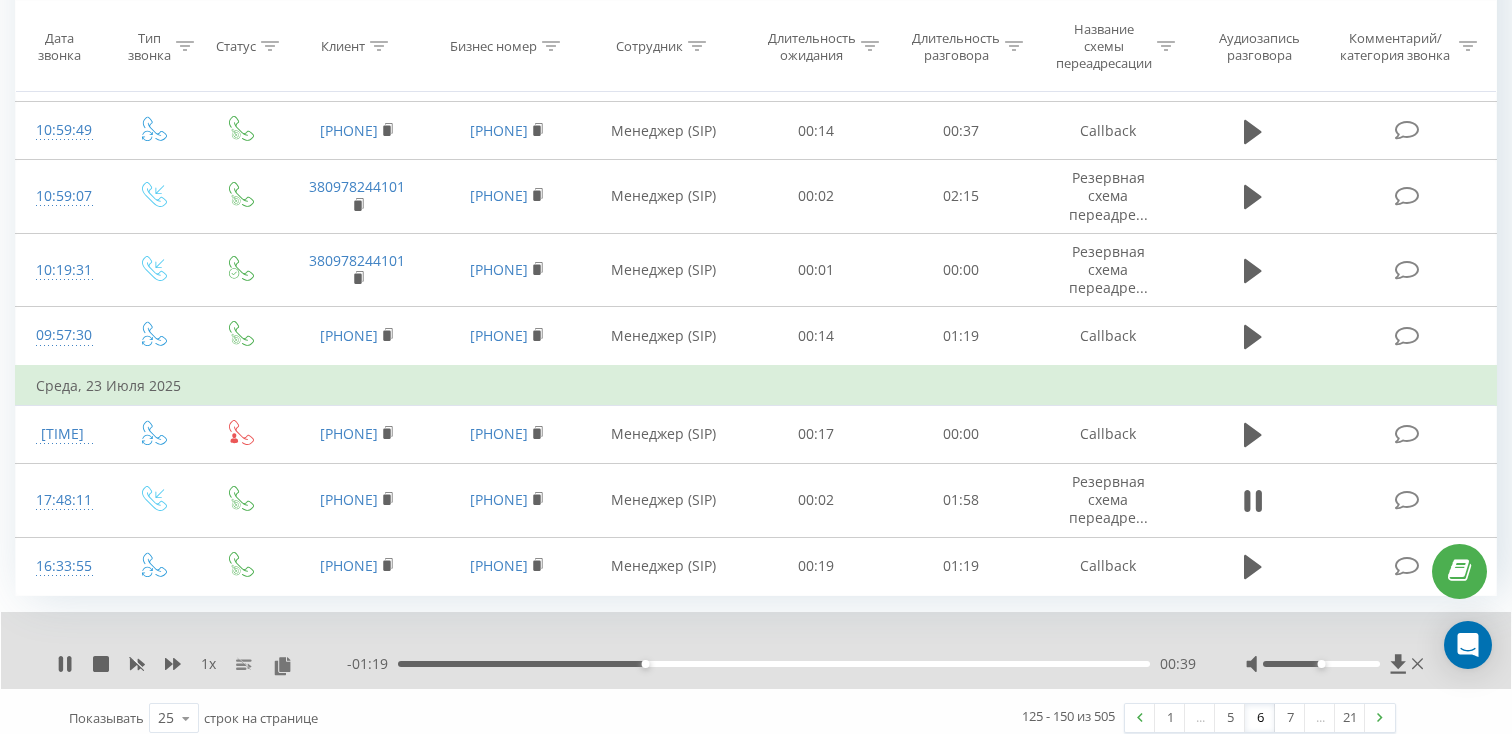 click on "00:39" at bounding box center (774, 664) 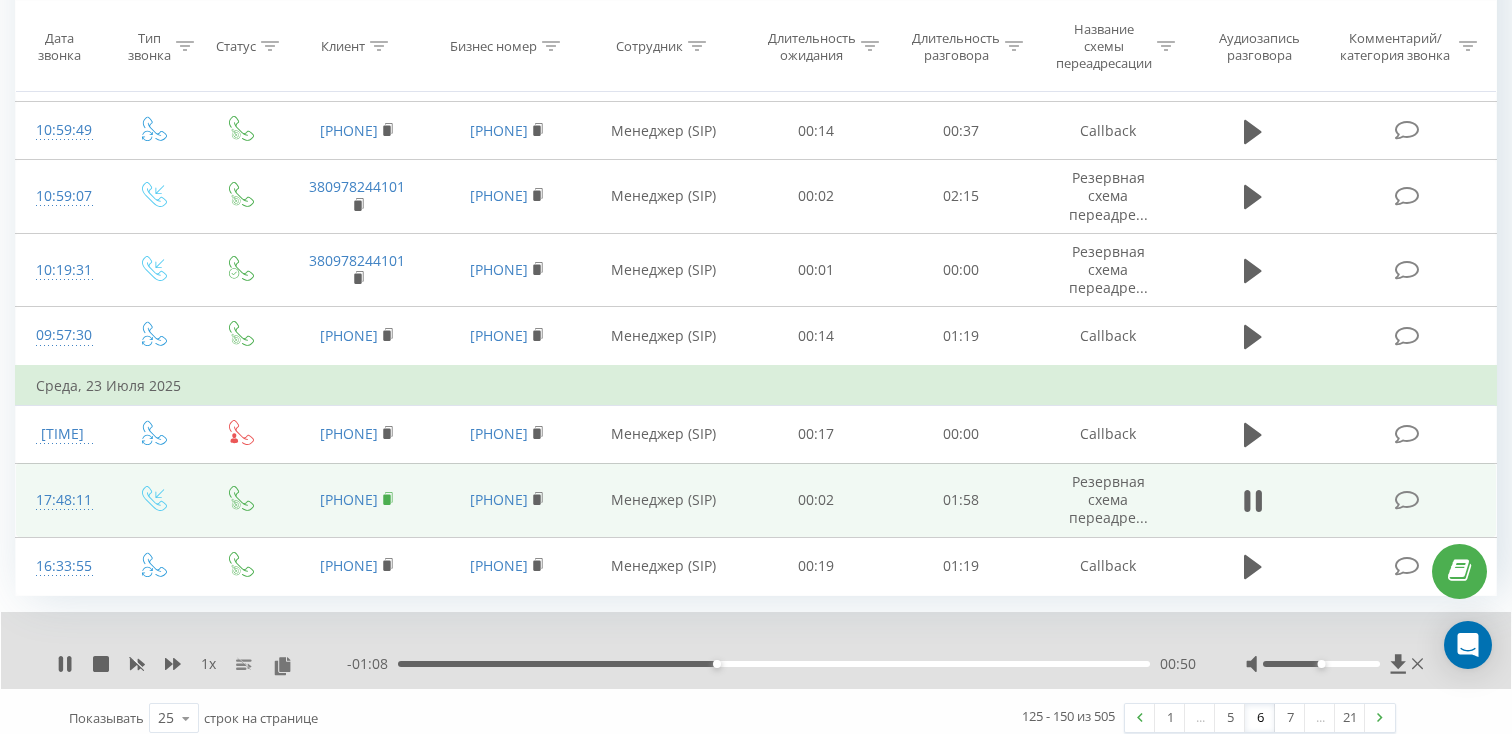 click 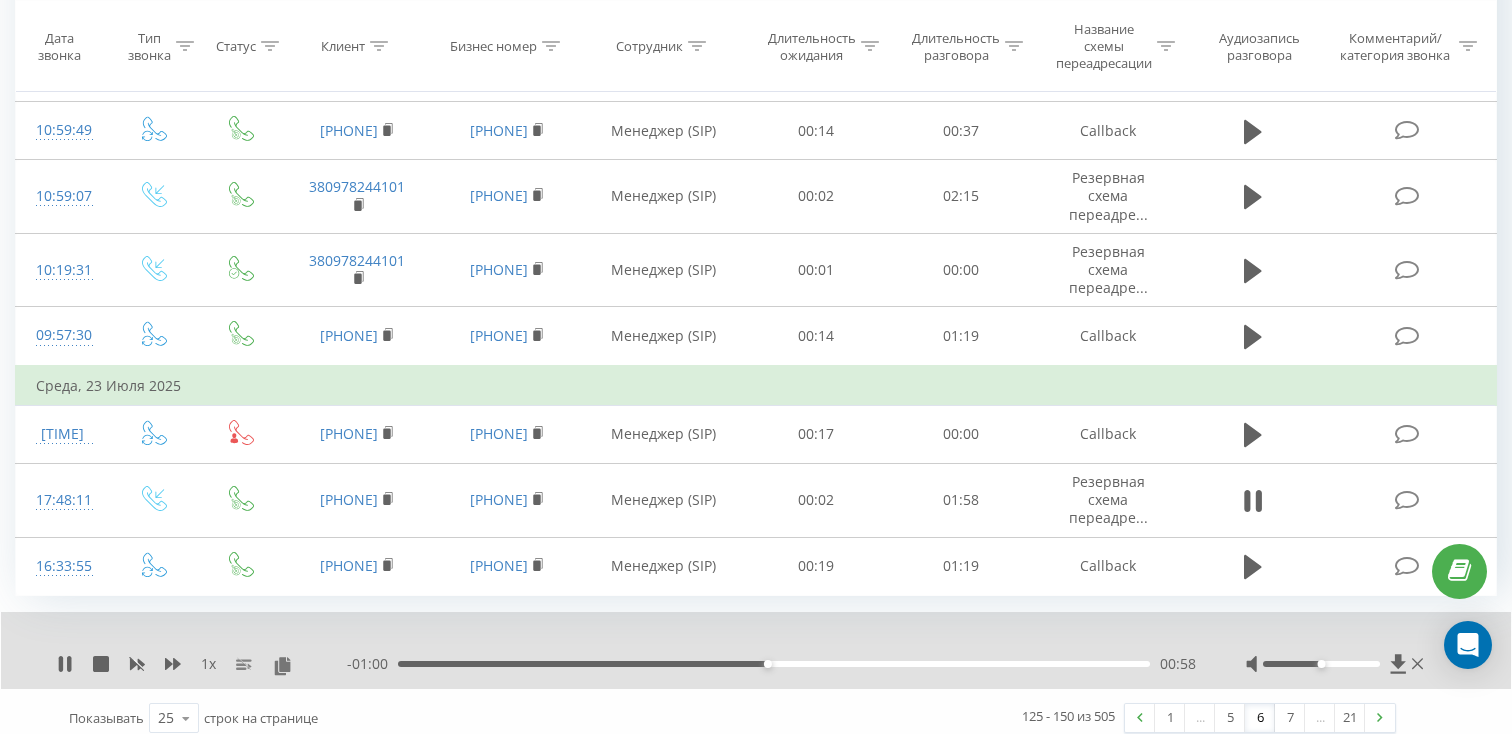 click on "17:48:11" at bounding box center (62, 500) 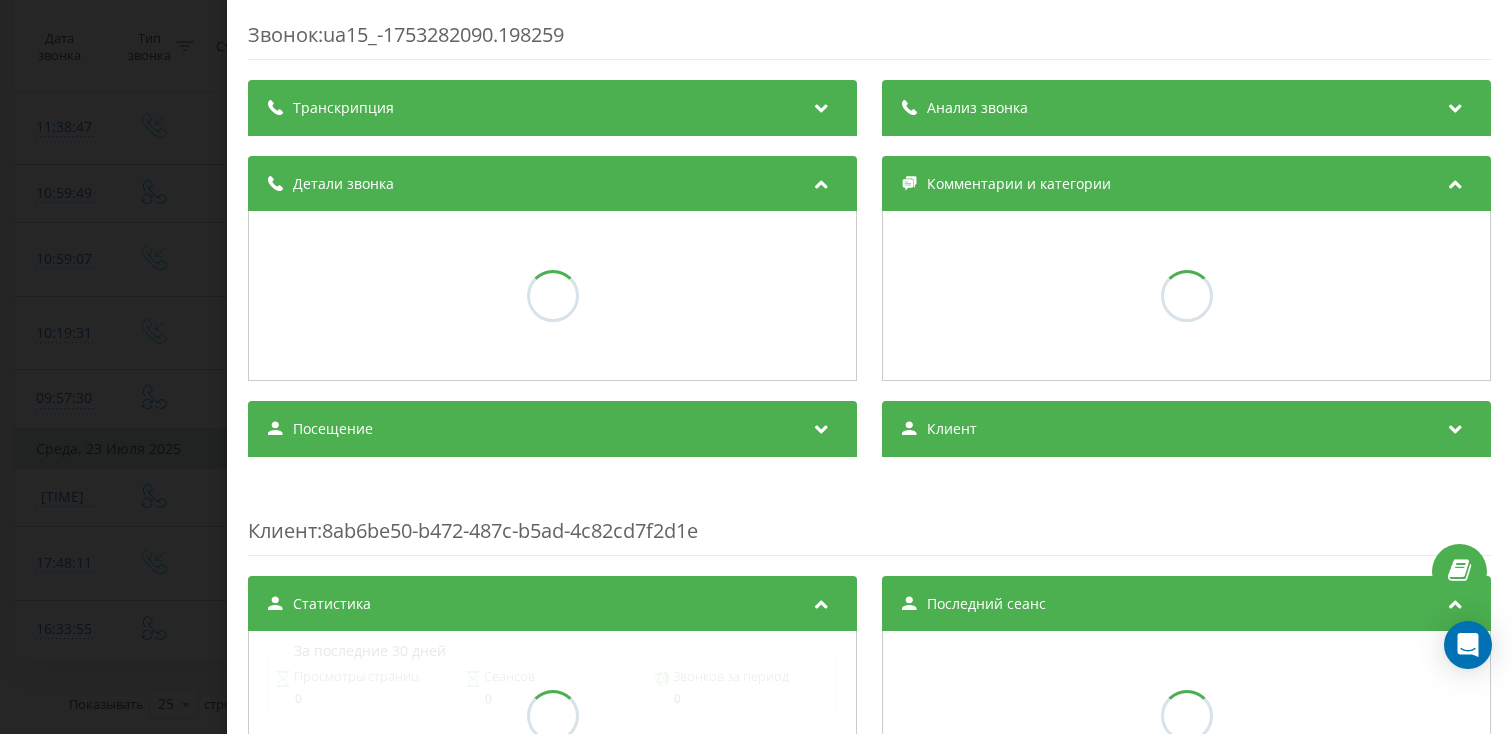 scroll, scrollTop: 1454, scrollLeft: 0, axis: vertical 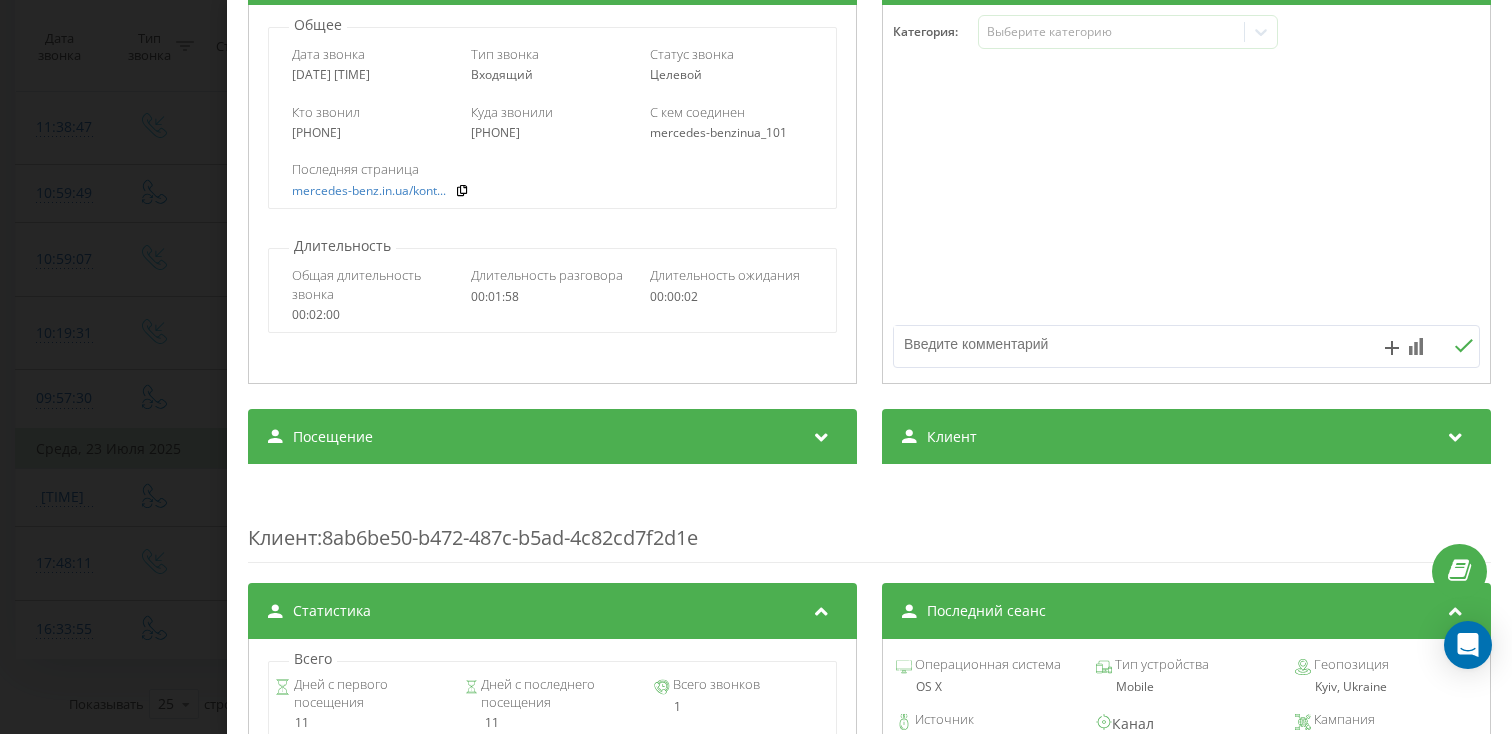 click on "Посещение" at bounding box center (552, 437) 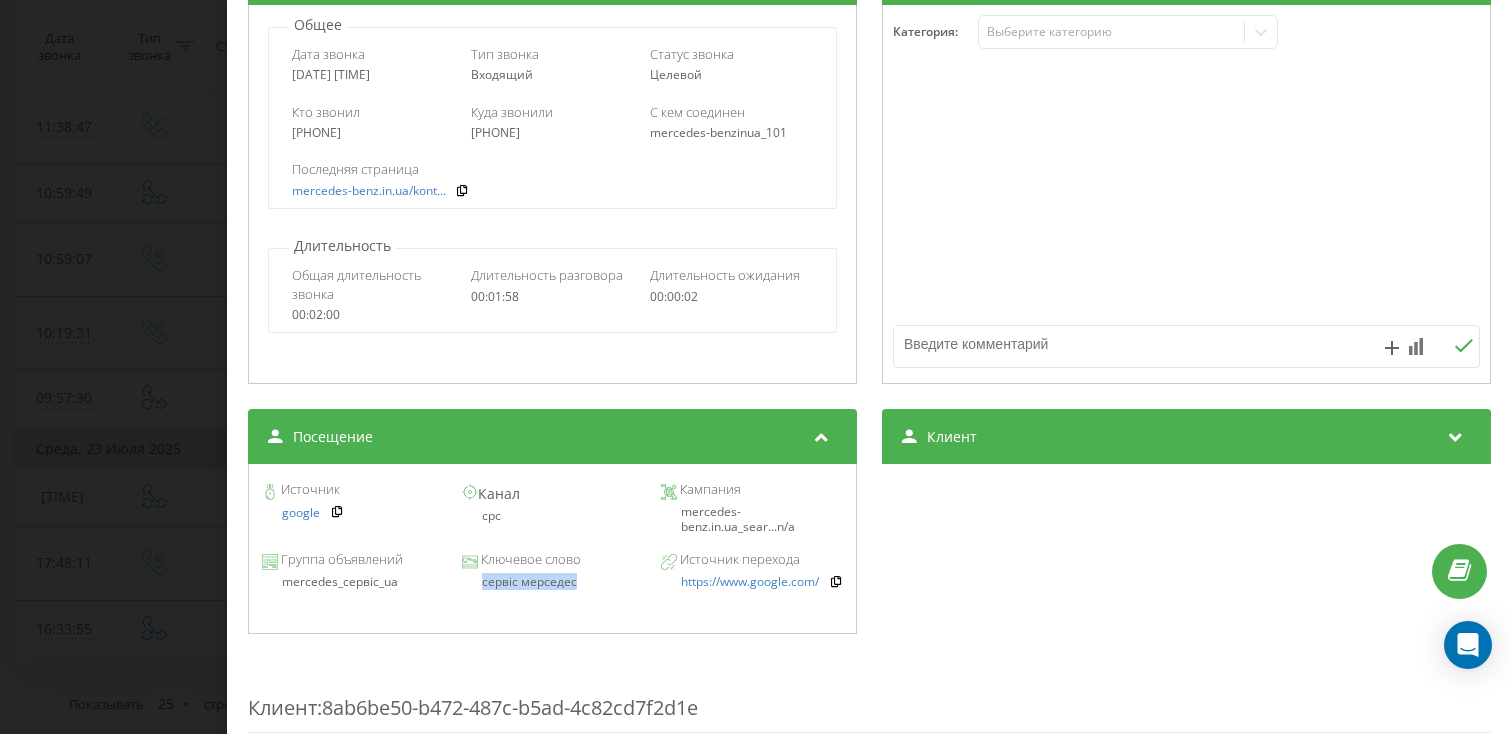 drag, startPoint x: 569, startPoint y: 586, endPoint x: 454, endPoint y: 585, distance: 115.00435 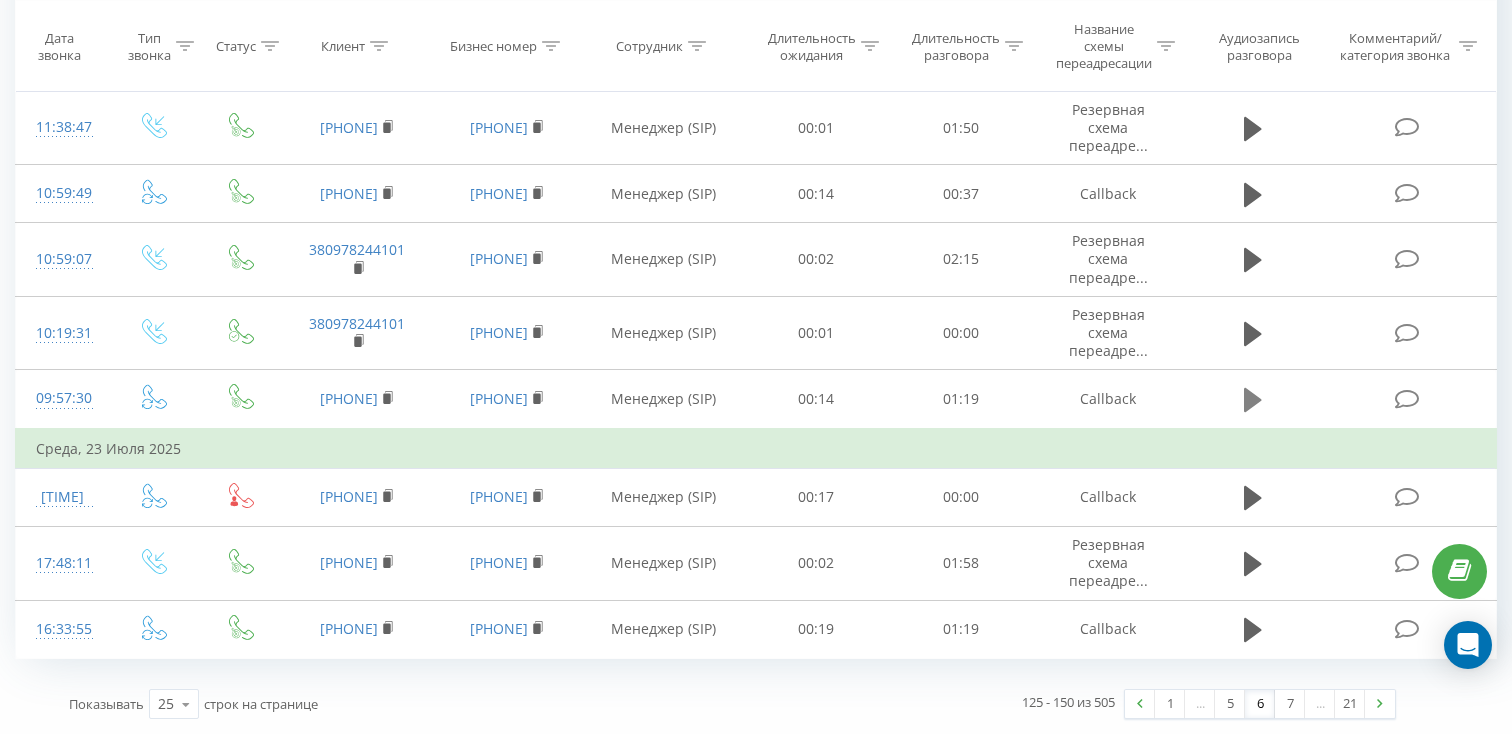click 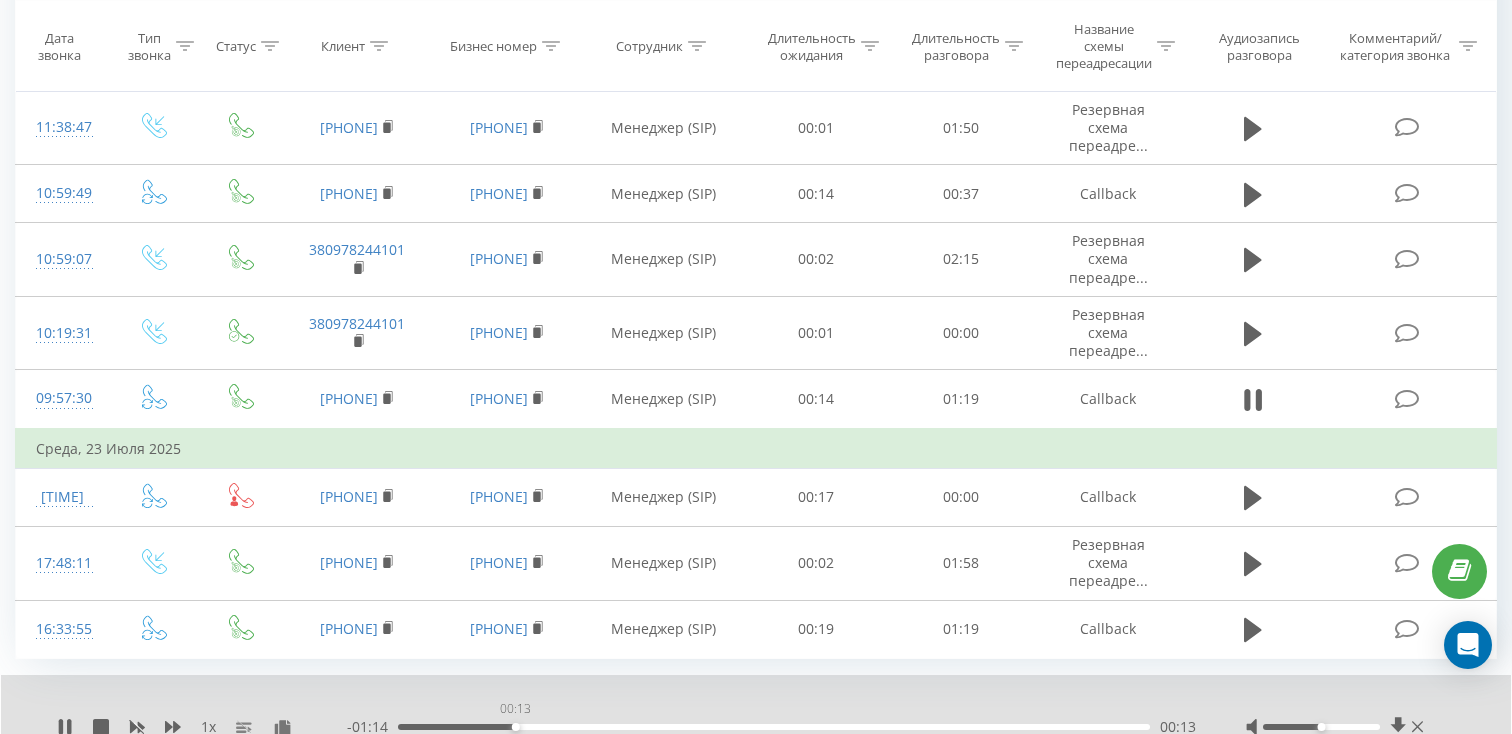 click on "00:13" at bounding box center [774, 727] 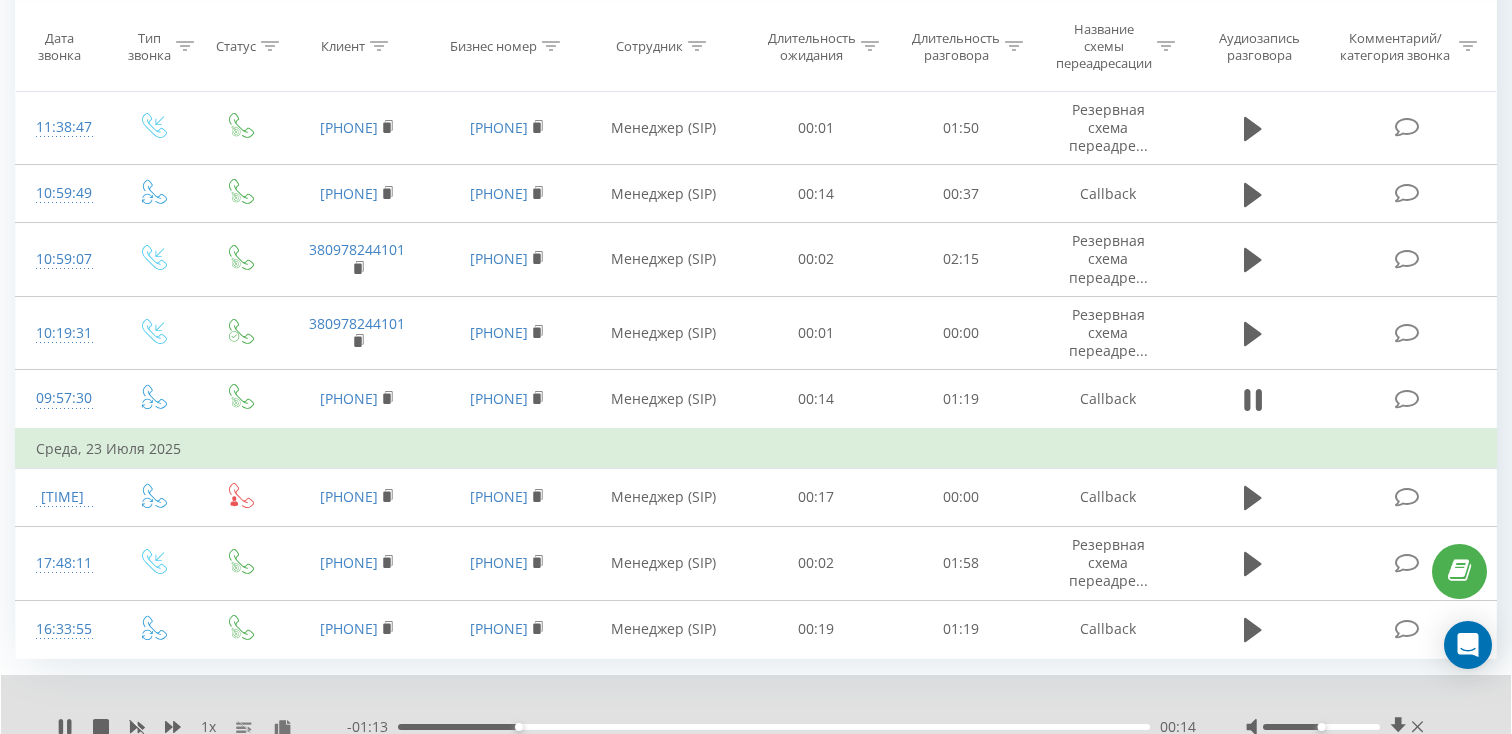click on "- 01:13 00:14   00:14" at bounding box center [771, 727] 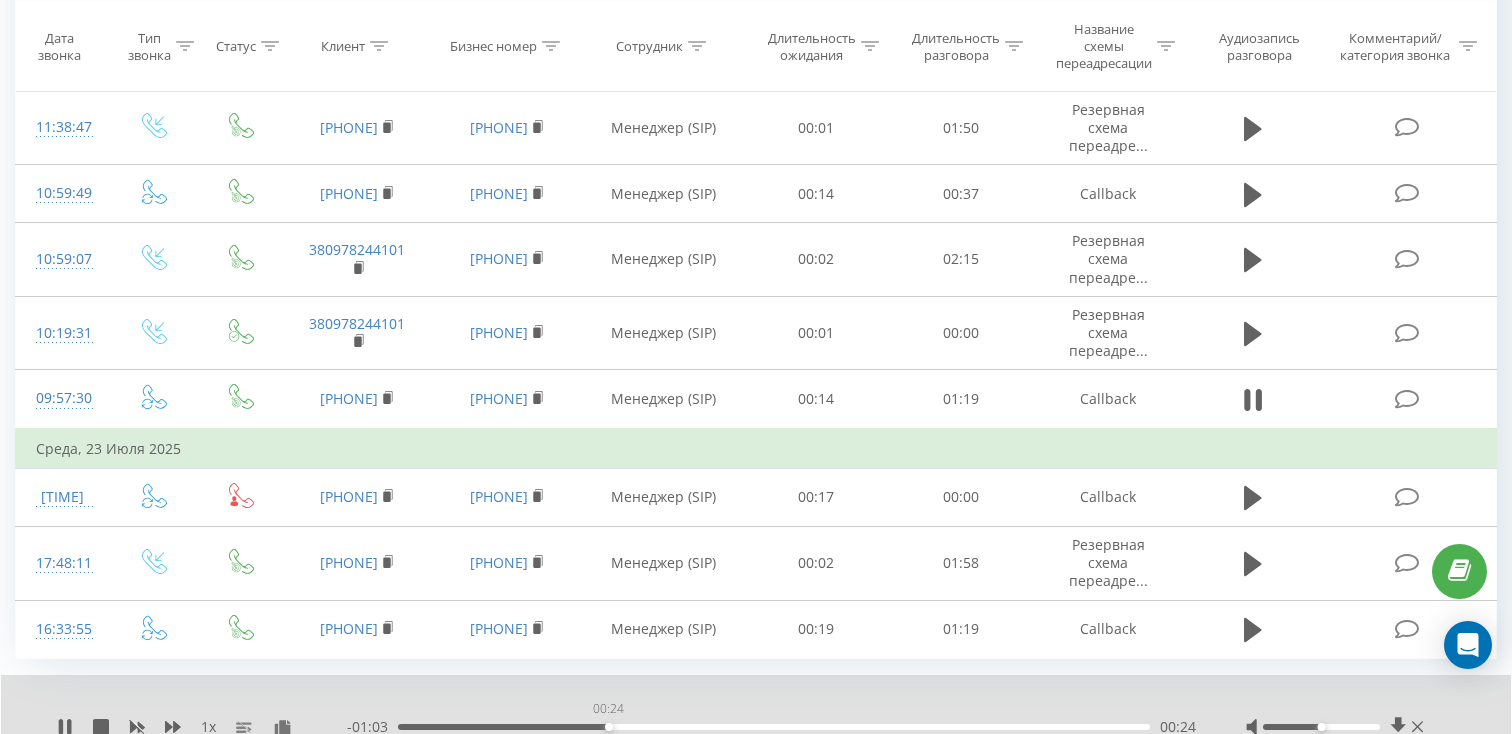click on "00:24" at bounding box center [774, 727] 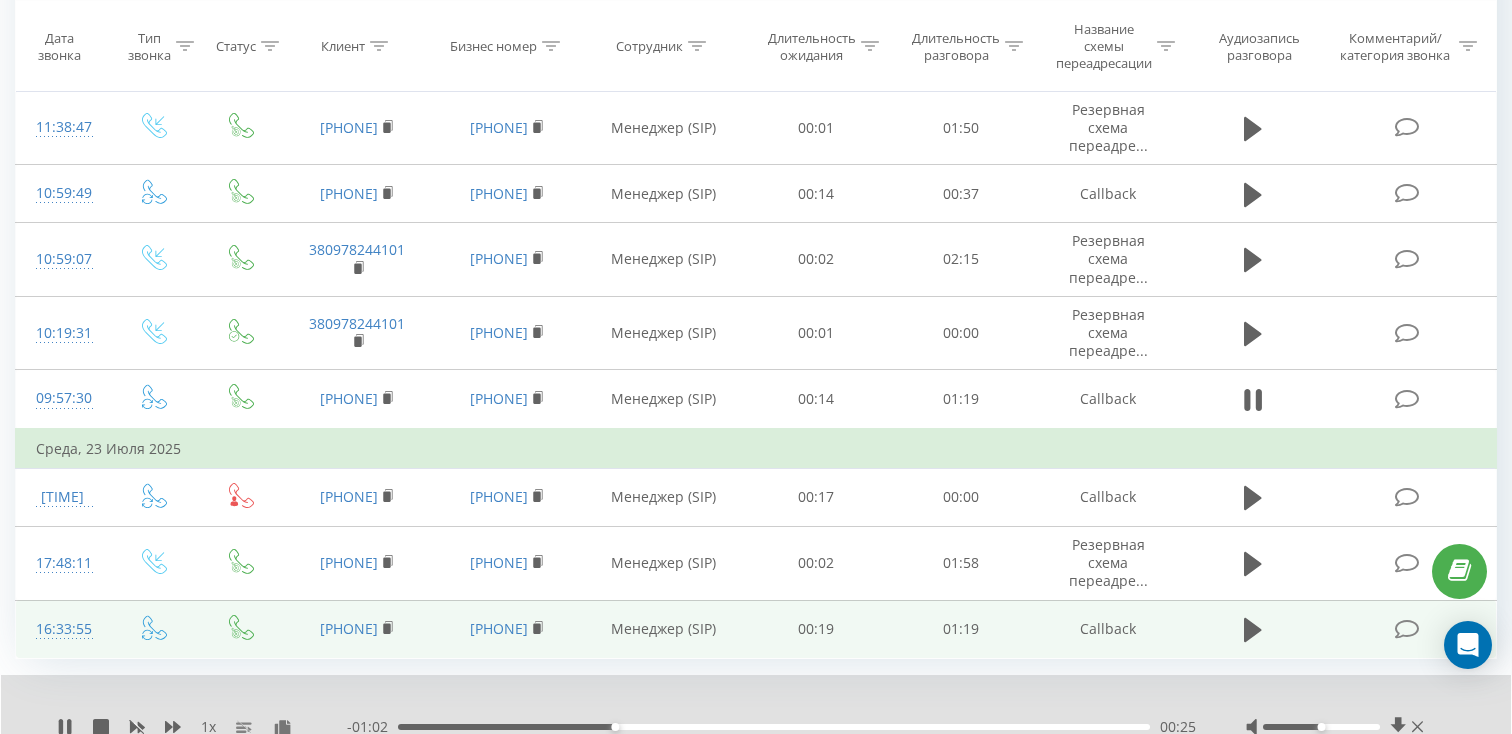 scroll, scrollTop: 1519, scrollLeft: 0, axis: vertical 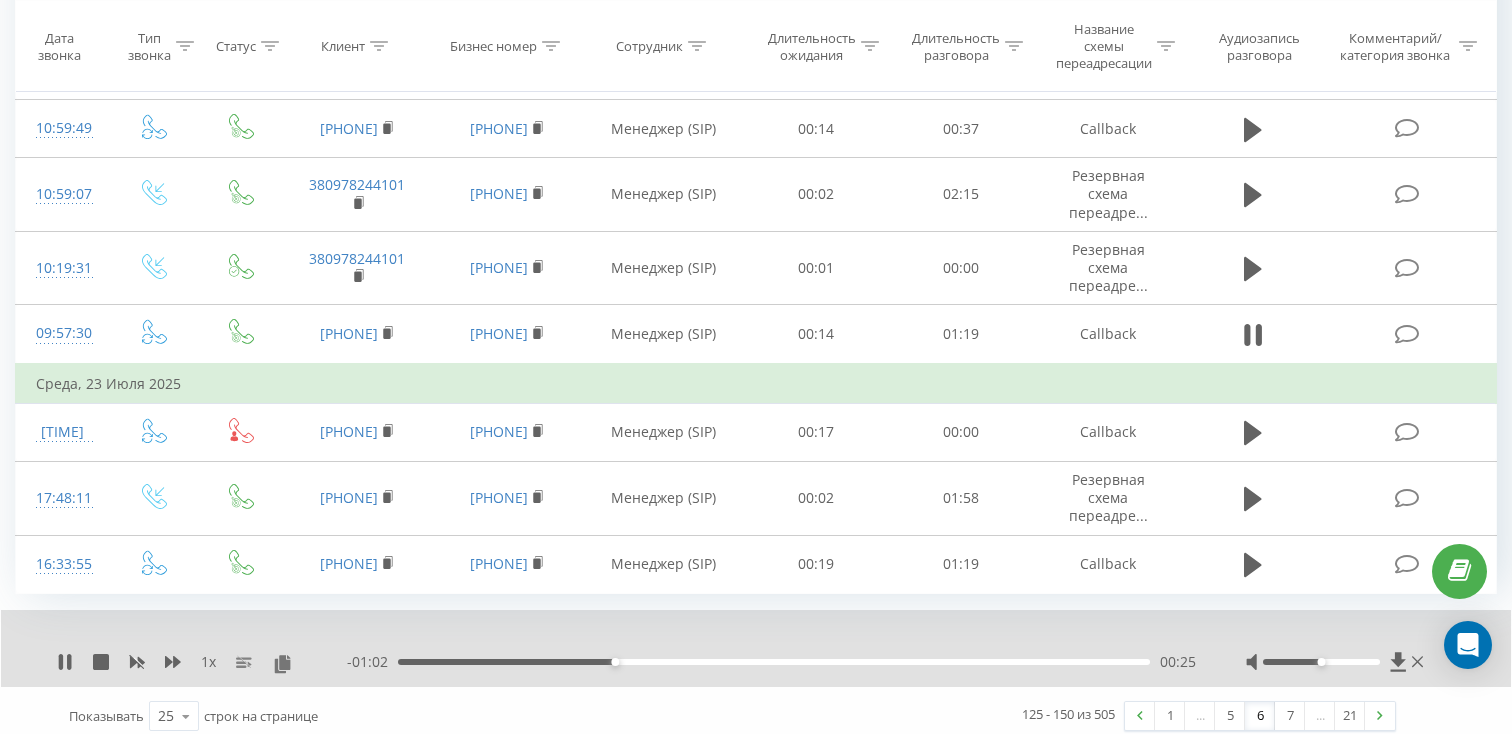 click on "00:25" at bounding box center [774, 662] 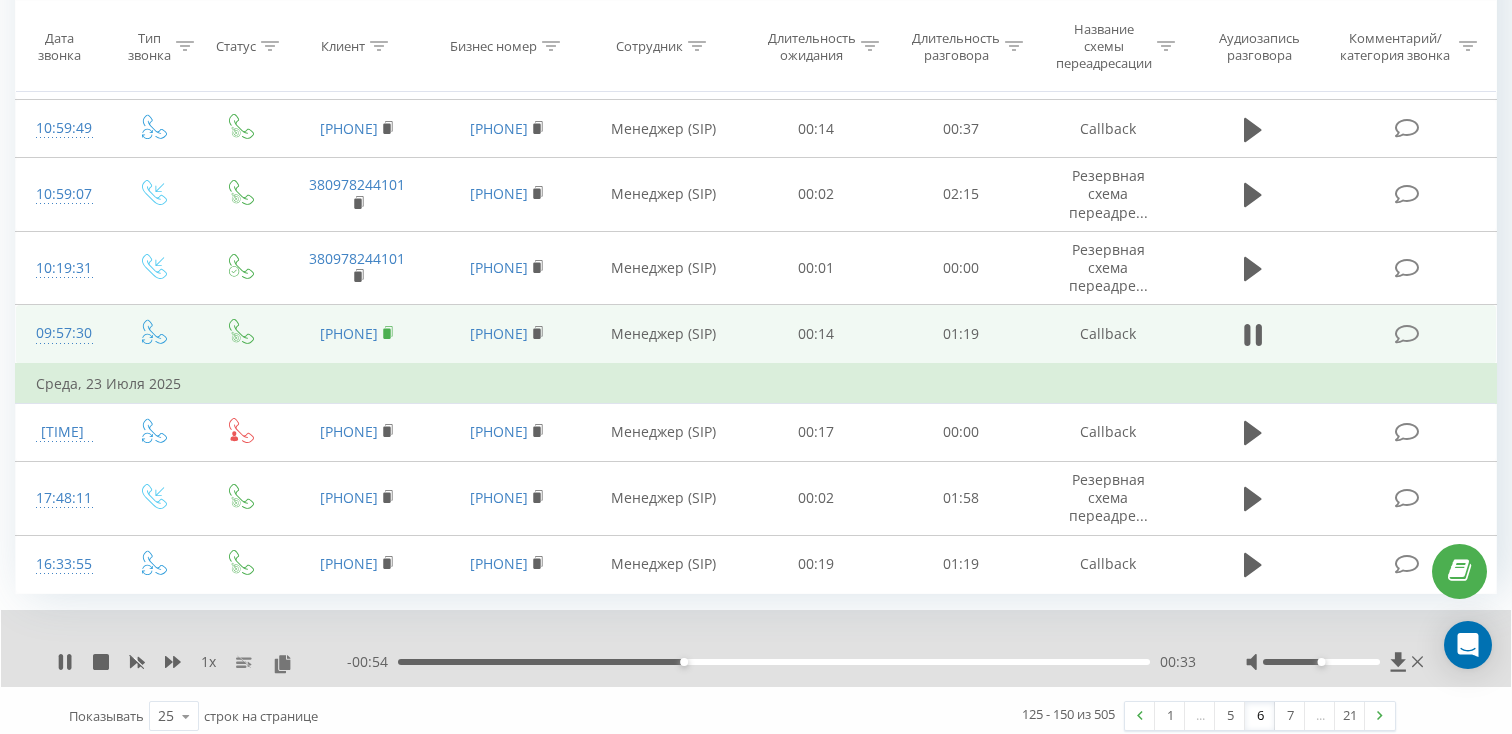 click 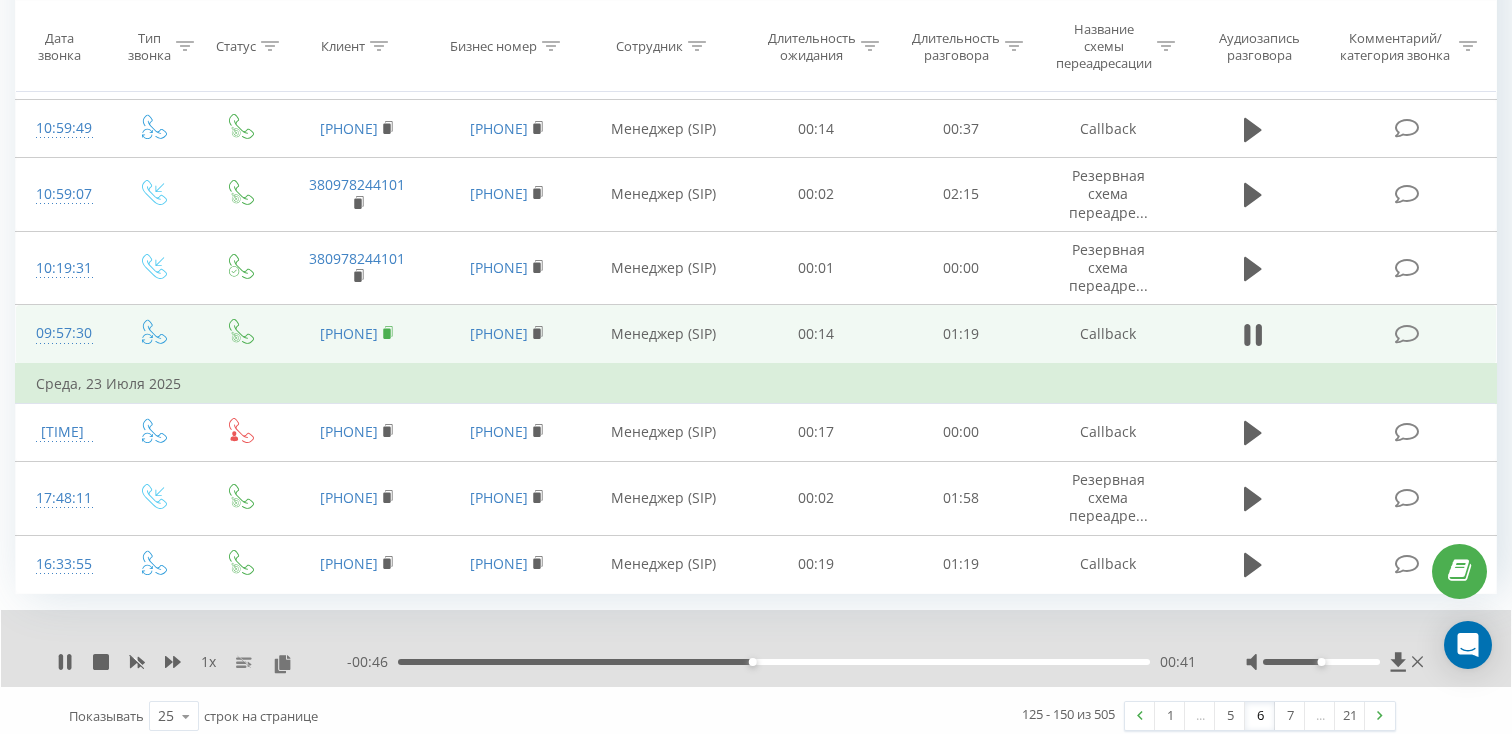 click 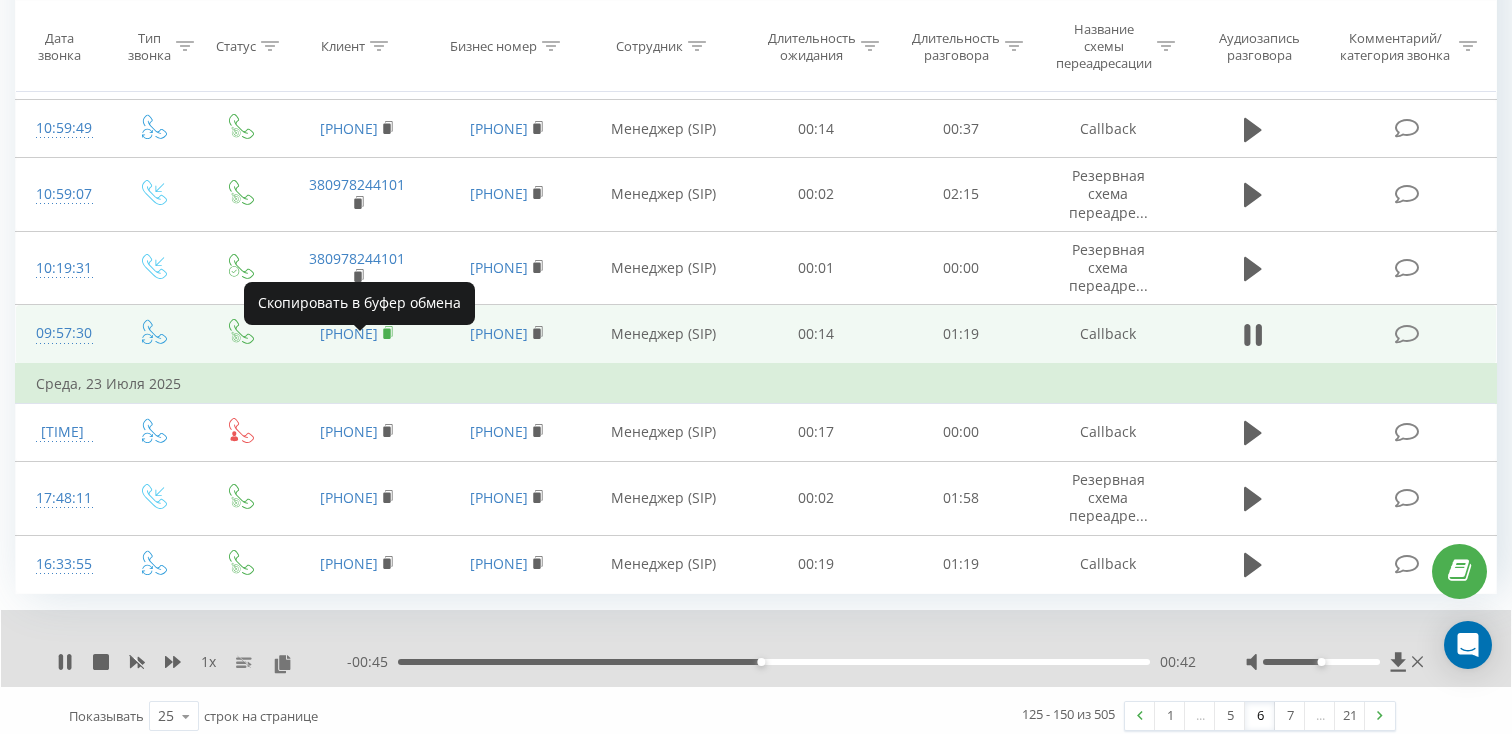 click 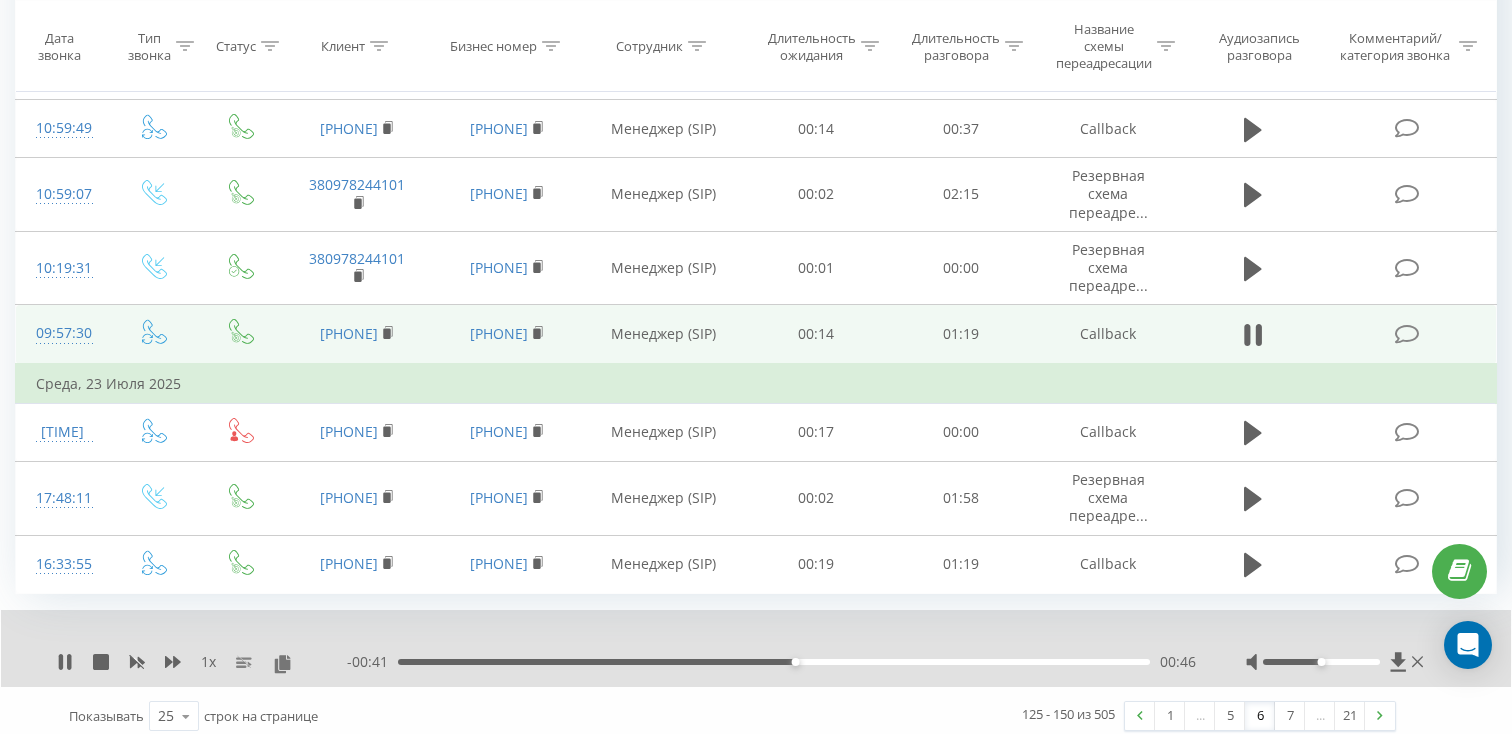 click on "09:57:30" at bounding box center (62, 333) 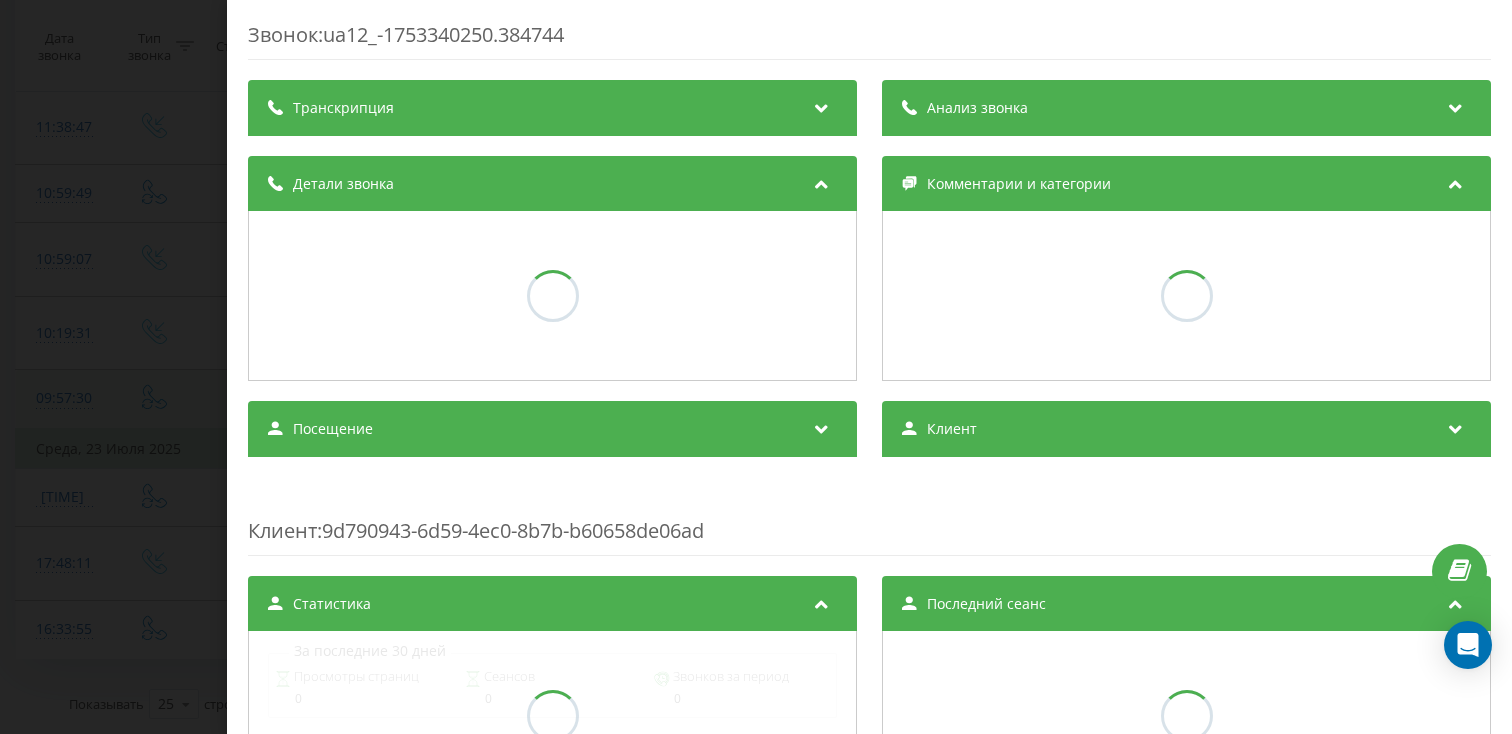 scroll, scrollTop: 1454, scrollLeft: 0, axis: vertical 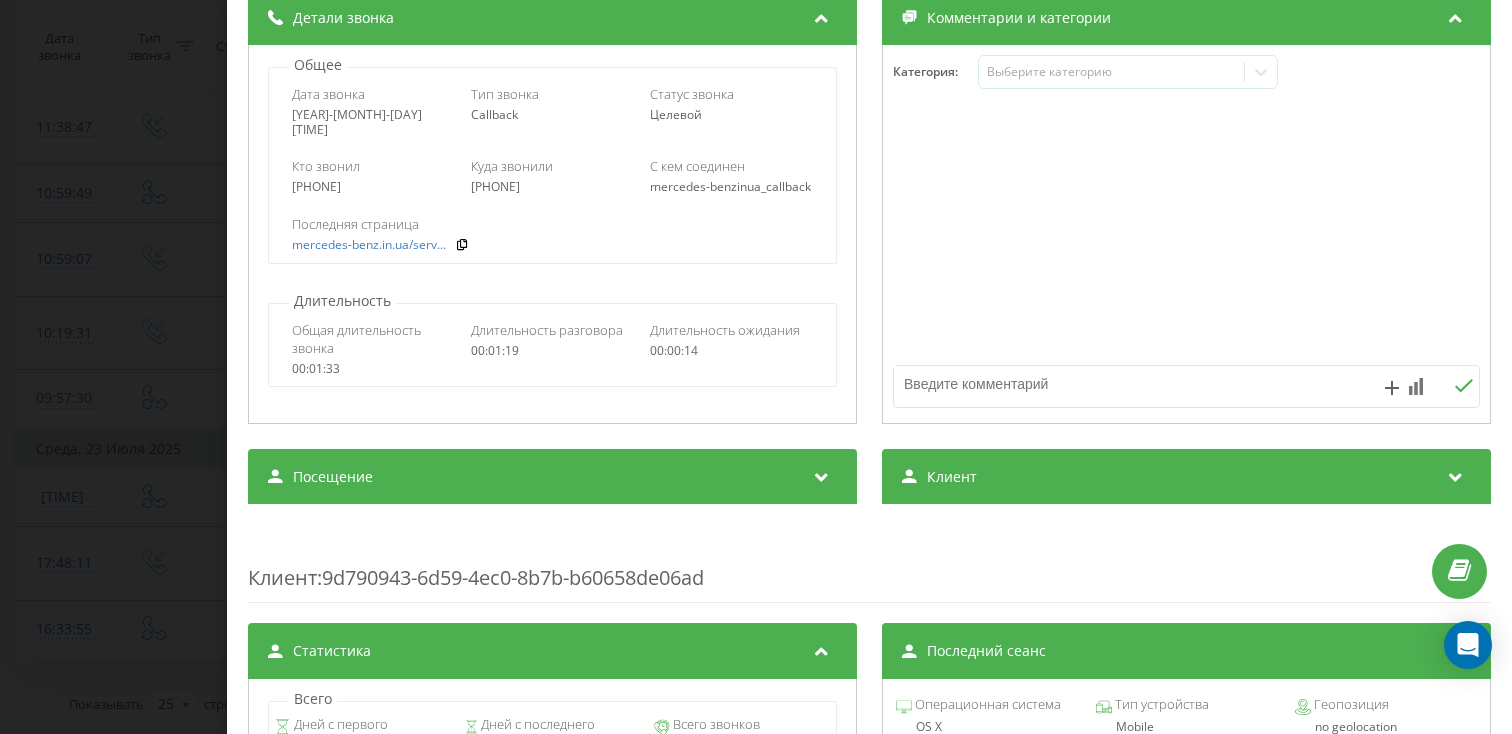 click on "Посещение" at bounding box center (552, 477) 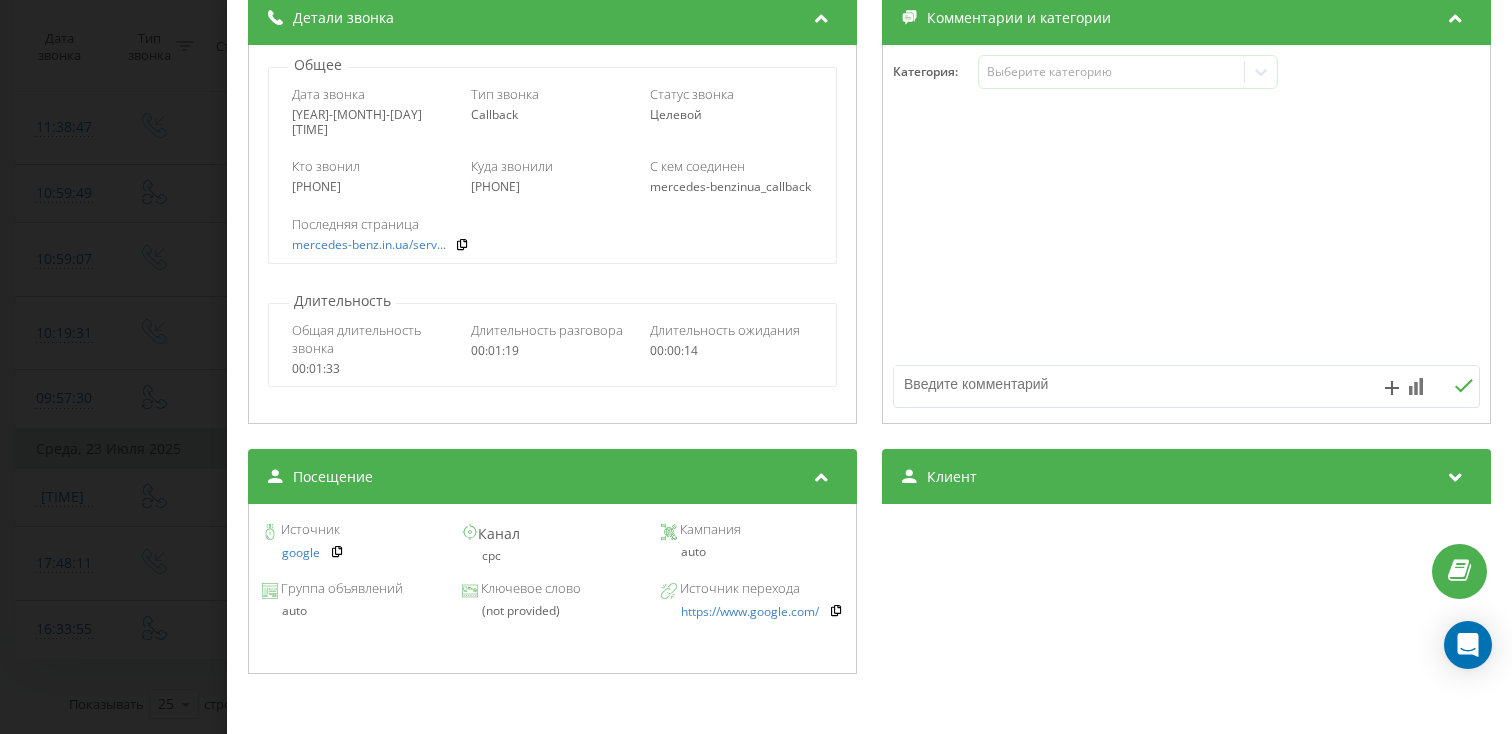 click on "Звонок :  ua12_-1753340250.384744   1 x  - 00:33 00:54   00:54   Транскрипция Для анализа AI будущих звонков  настройте и активируйте профиль на странице . Если профиль уже есть и звонок соответствует его условиям, обновите страницу через 10 минут – AI анализирует текущий звонок. Анализ звонка Для анализа AI будущих звонков  настройте и активируйте профиль на странице . Если профиль уже есть и звонок соответствует его условиям, обновите страницу через 10 минут – AI анализирует текущий звонок. Детали звонка Общее Дата звонка 2025-07-24 09:57:30 Тип звонка Callback Статус звонка Целевой Кто звонил :" at bounding box center (756, 367) 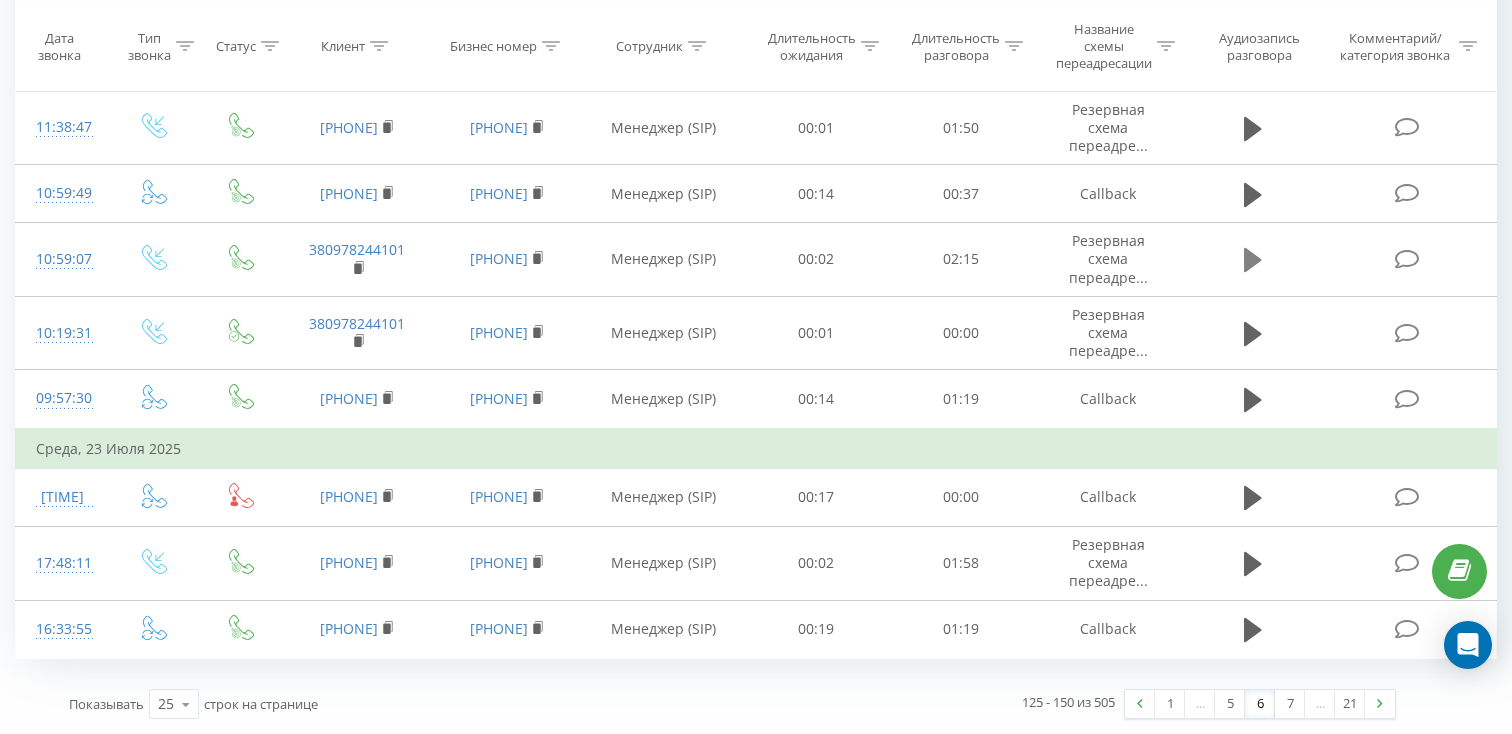 click 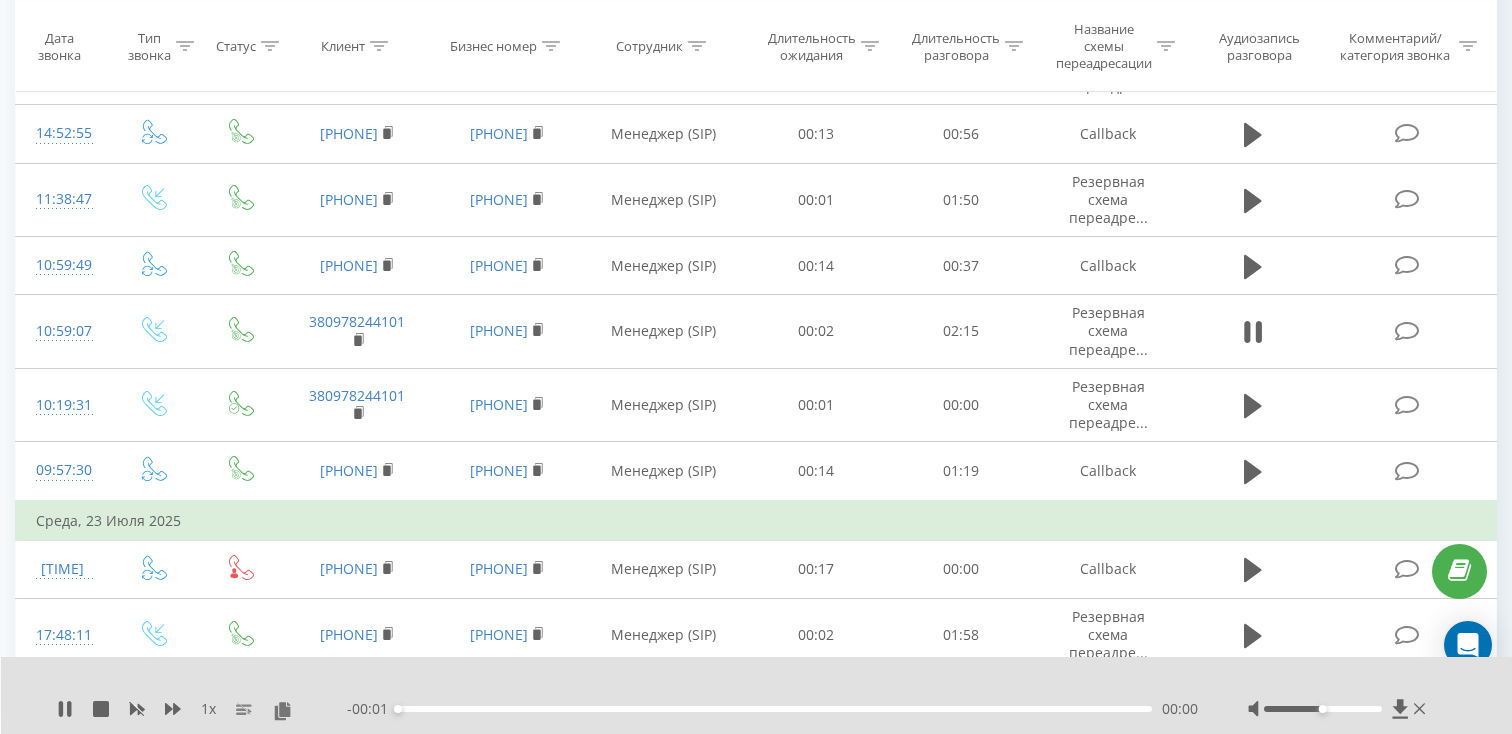 scroll, scrollTop: 1379, scrollLeft: 0, axis: vertical 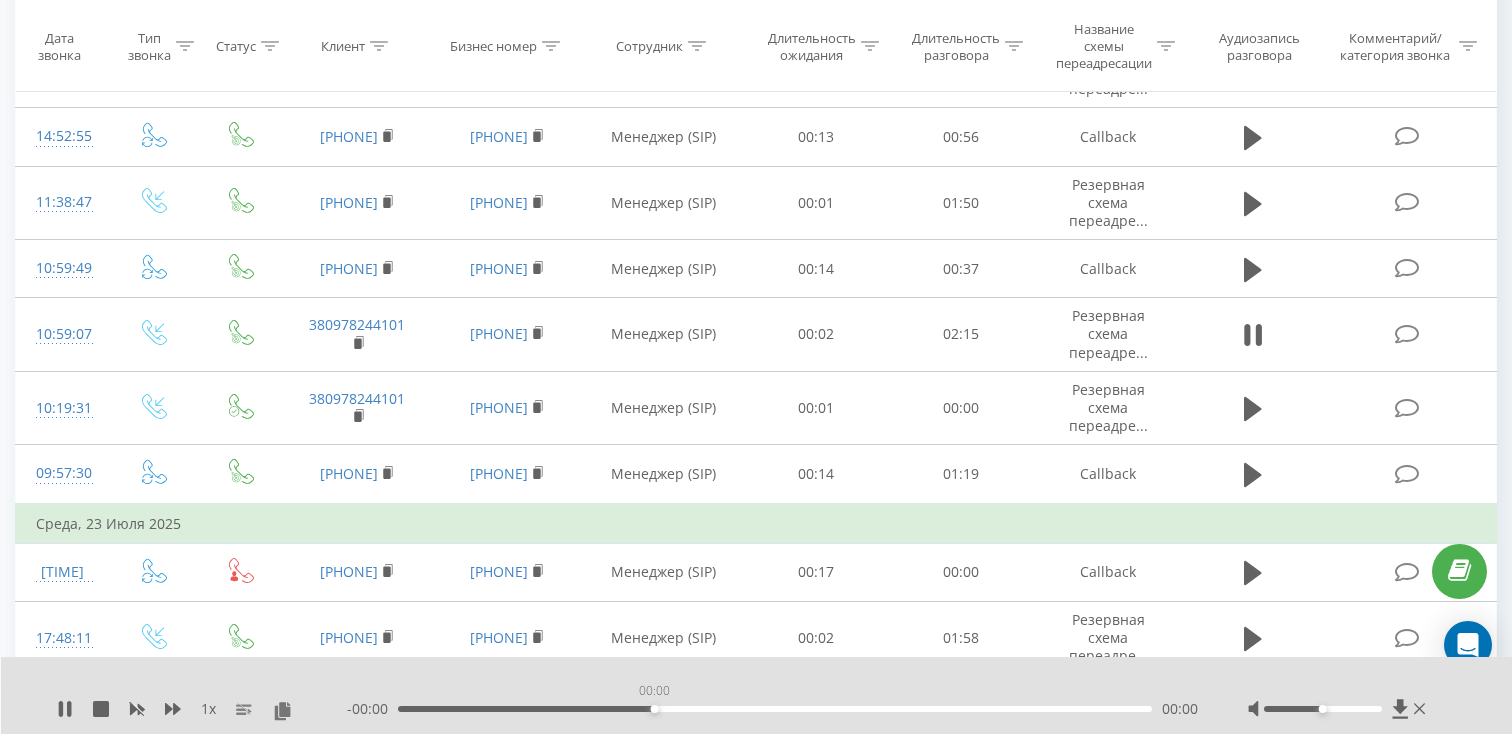 click on "00:00" at bounding box center [775, 709] 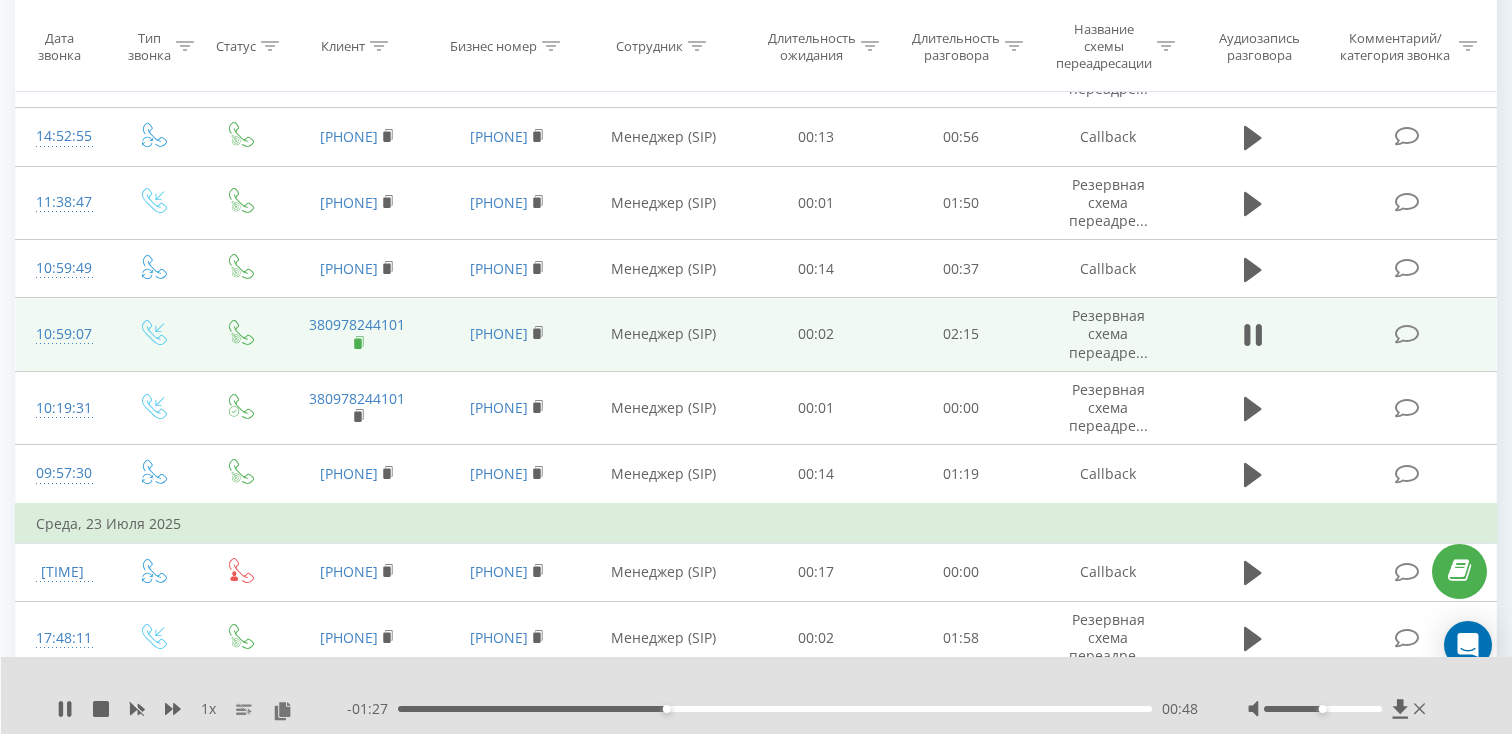 click 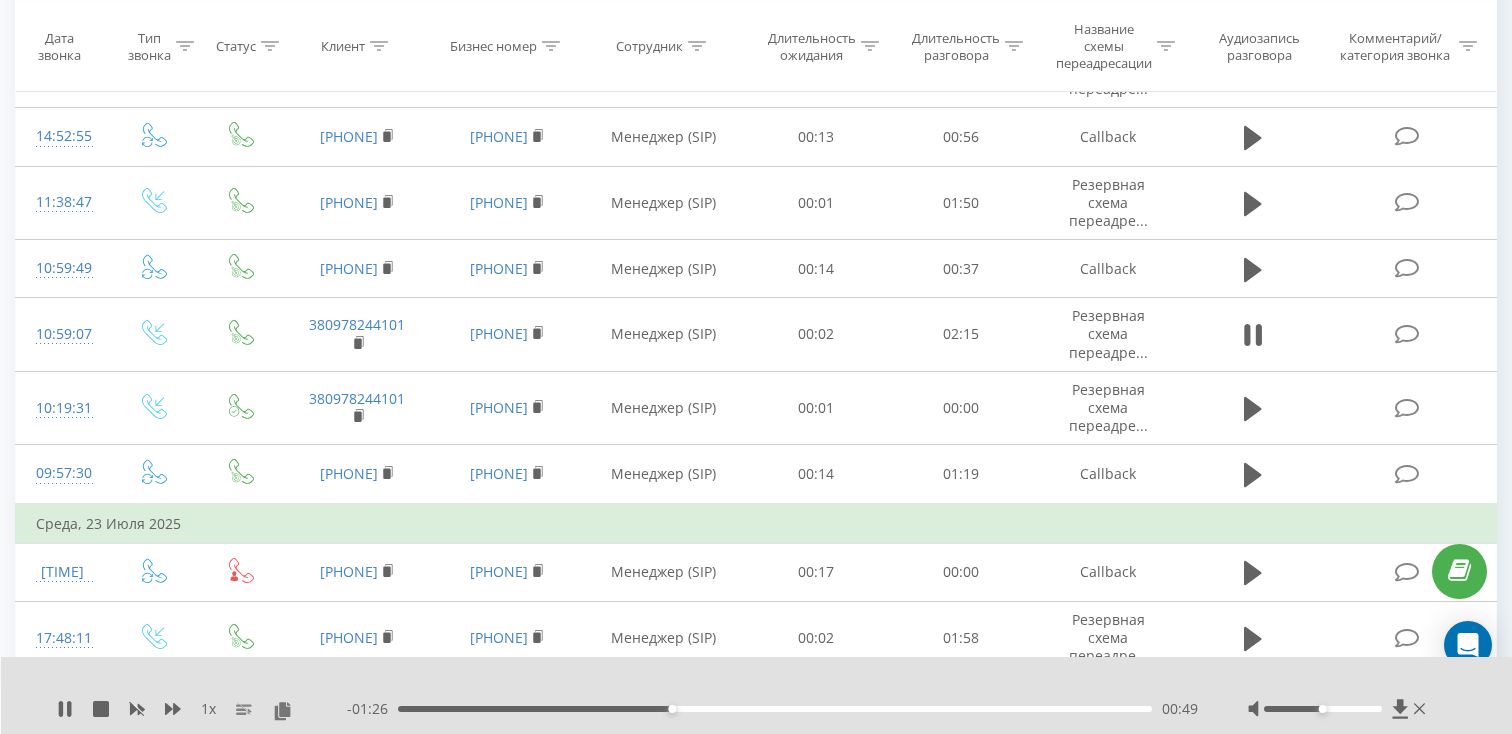 click on "00:49" at bounding box center (775, 709) 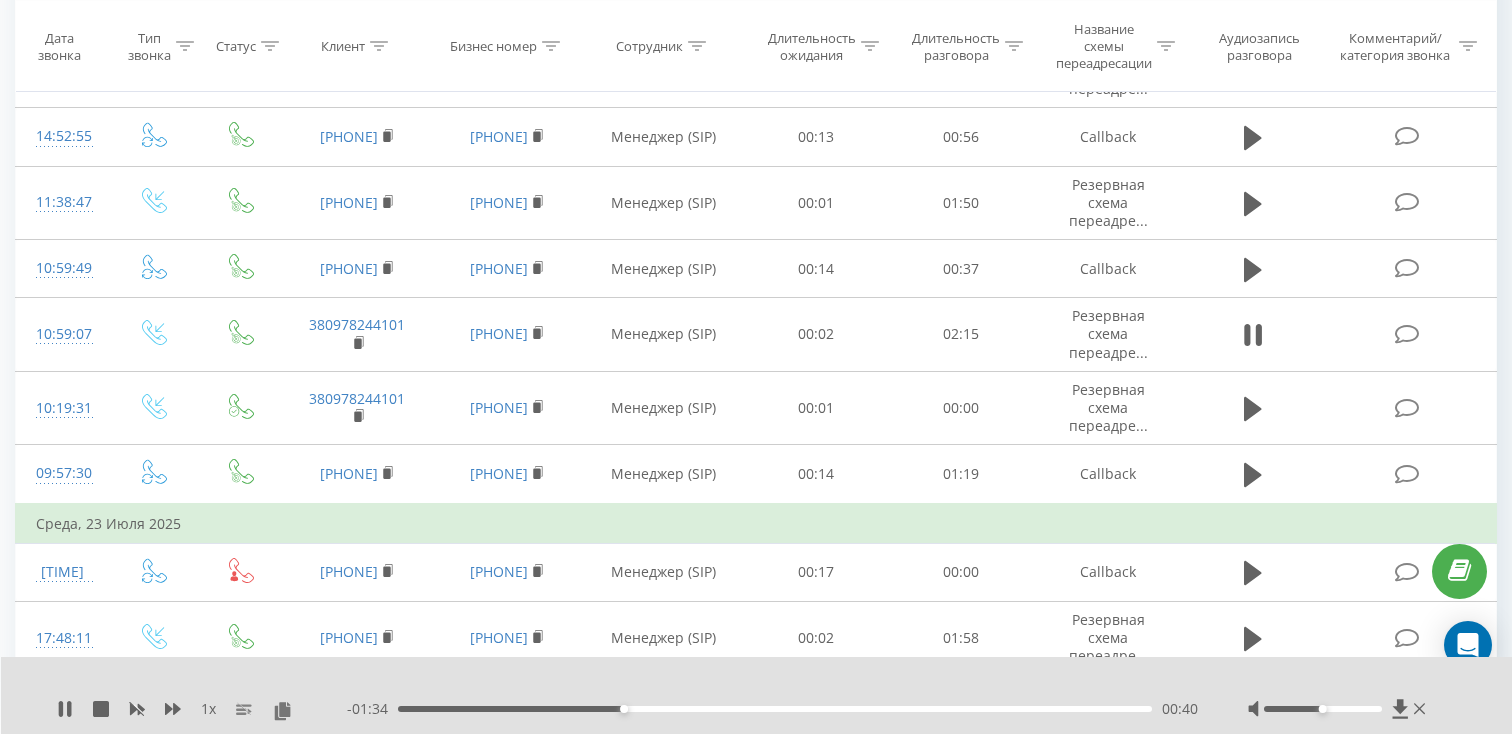 click on "00:40" at bounding box center (775, 709) 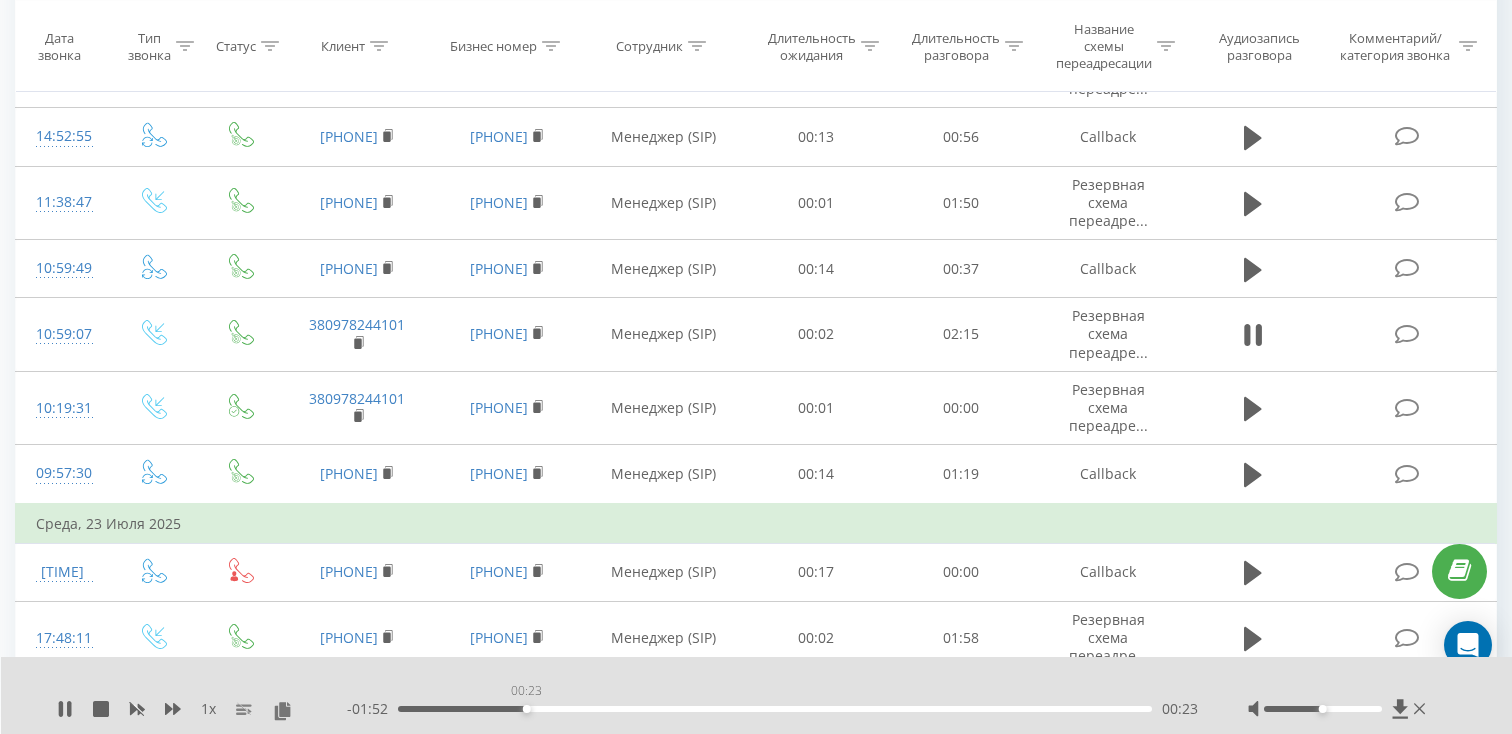 click on "00:23" at bounding box center [775, 709] 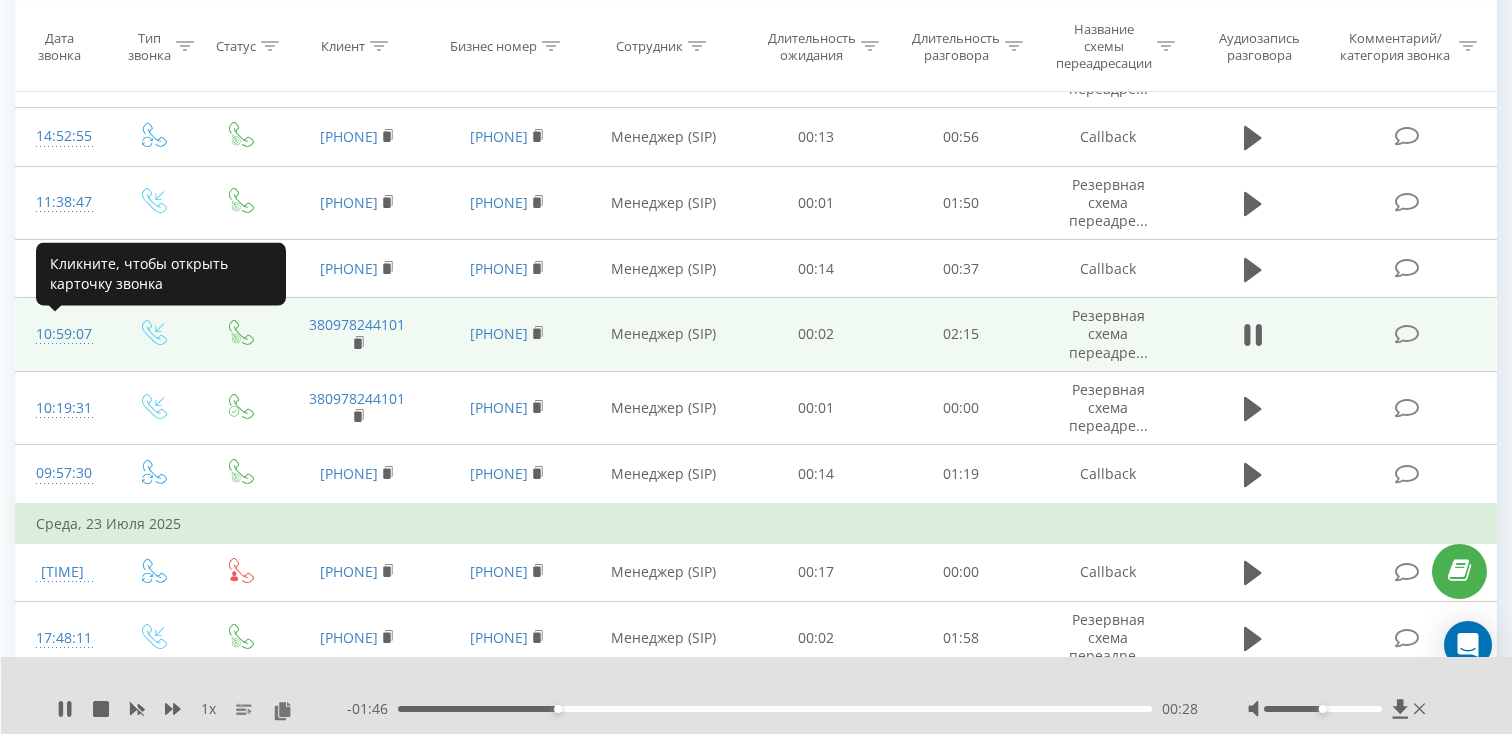 click on "10:59:07" at bounding box center [62, 334] 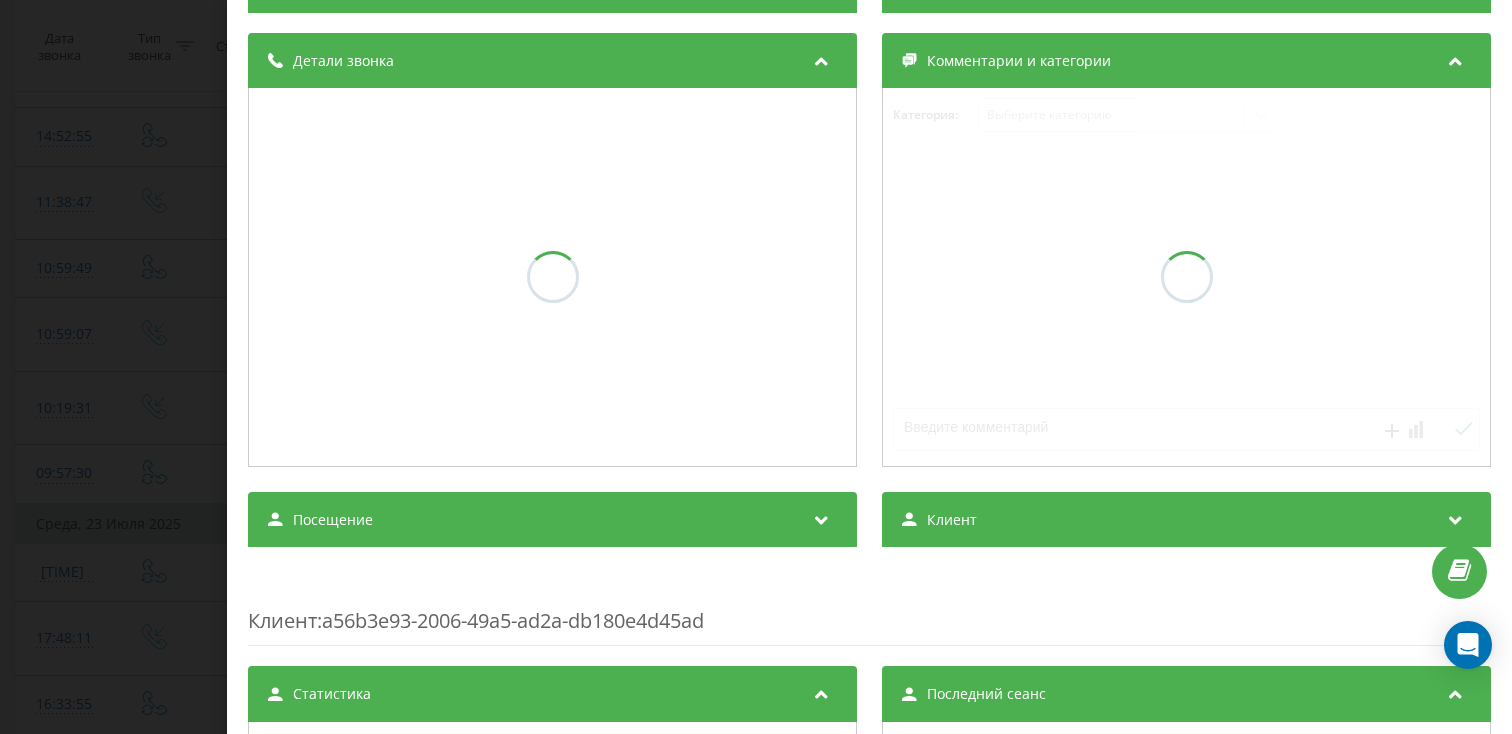 scroll, scrollTop: 210, scrollLeft: 0, axis: vertical 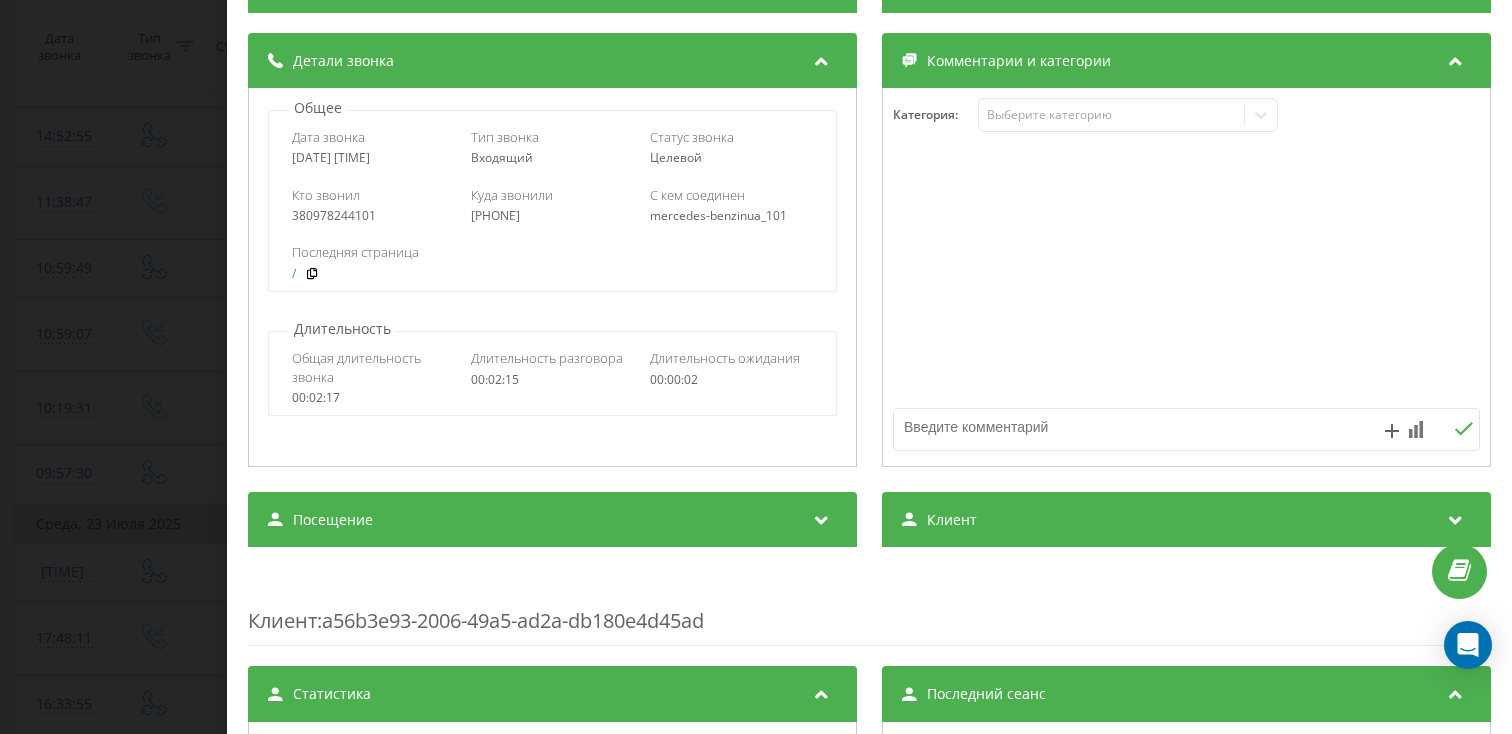 click on "Посещение" at bounding box center (552, 520) 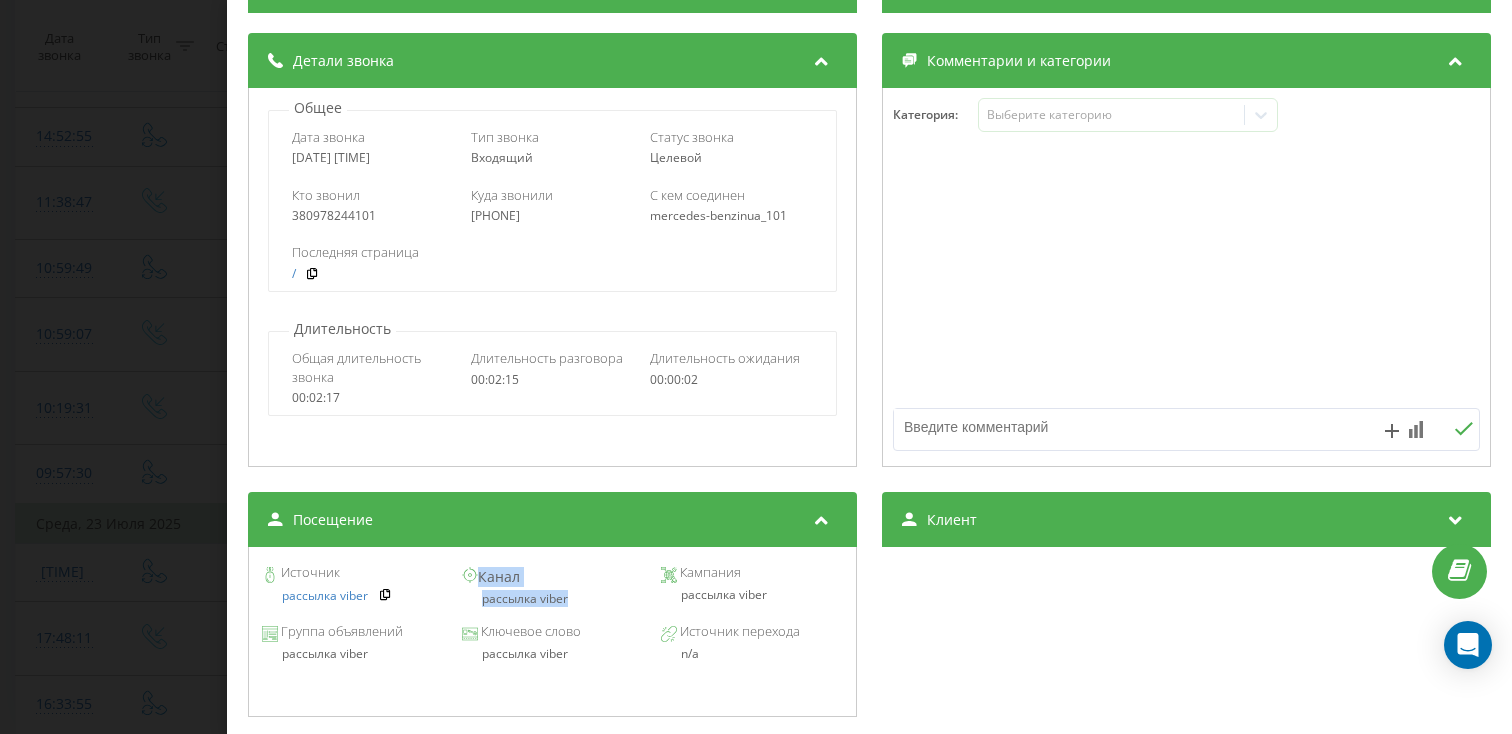 drag, startPoint x: 577, startPoint y: 602, endPoint x: 446, endPoint y: 602, distance: 131 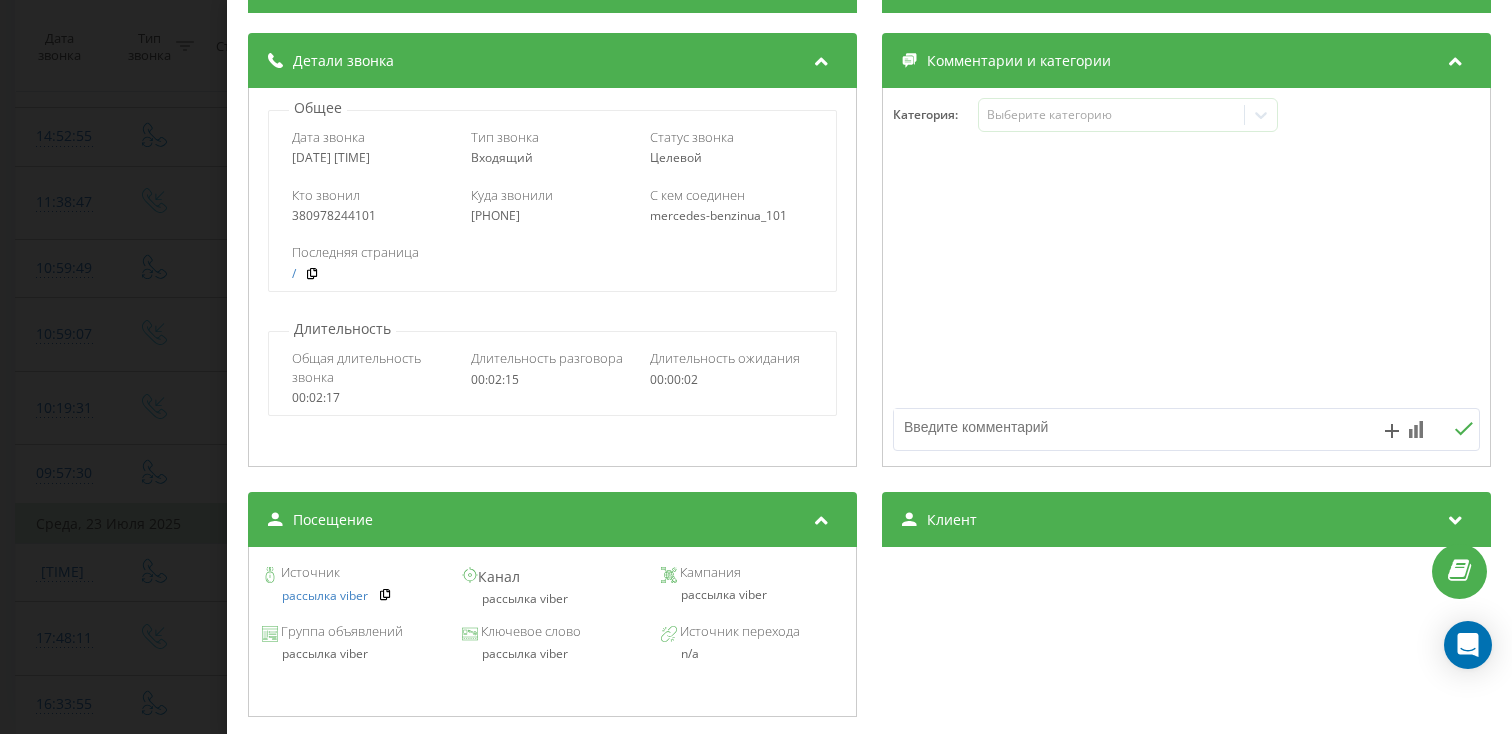 click on "Источник рассылка viber Канал рассылка viber Кампания рассылка viber" at bounding box center [552, 586] 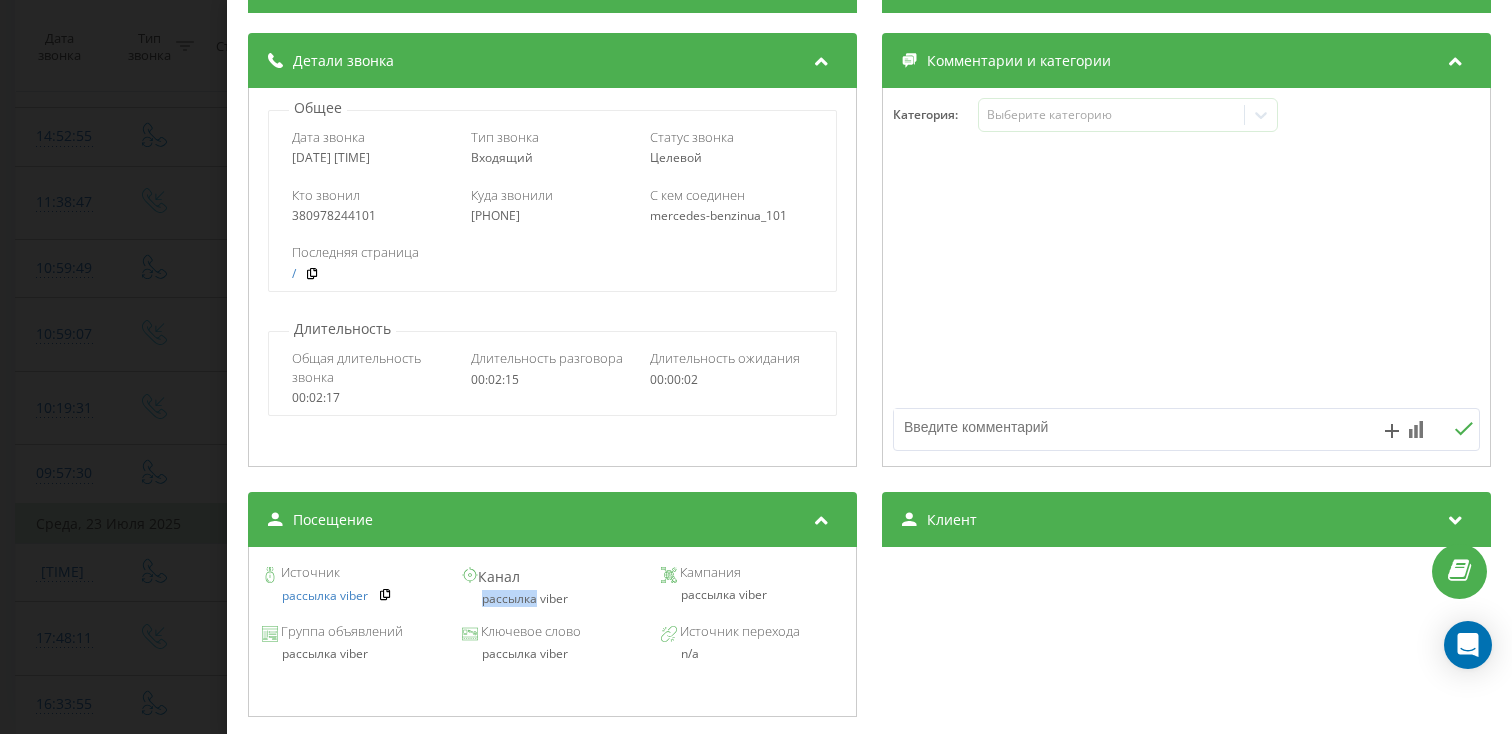 click on "рассылка viber" at bounding box center (552, 599) 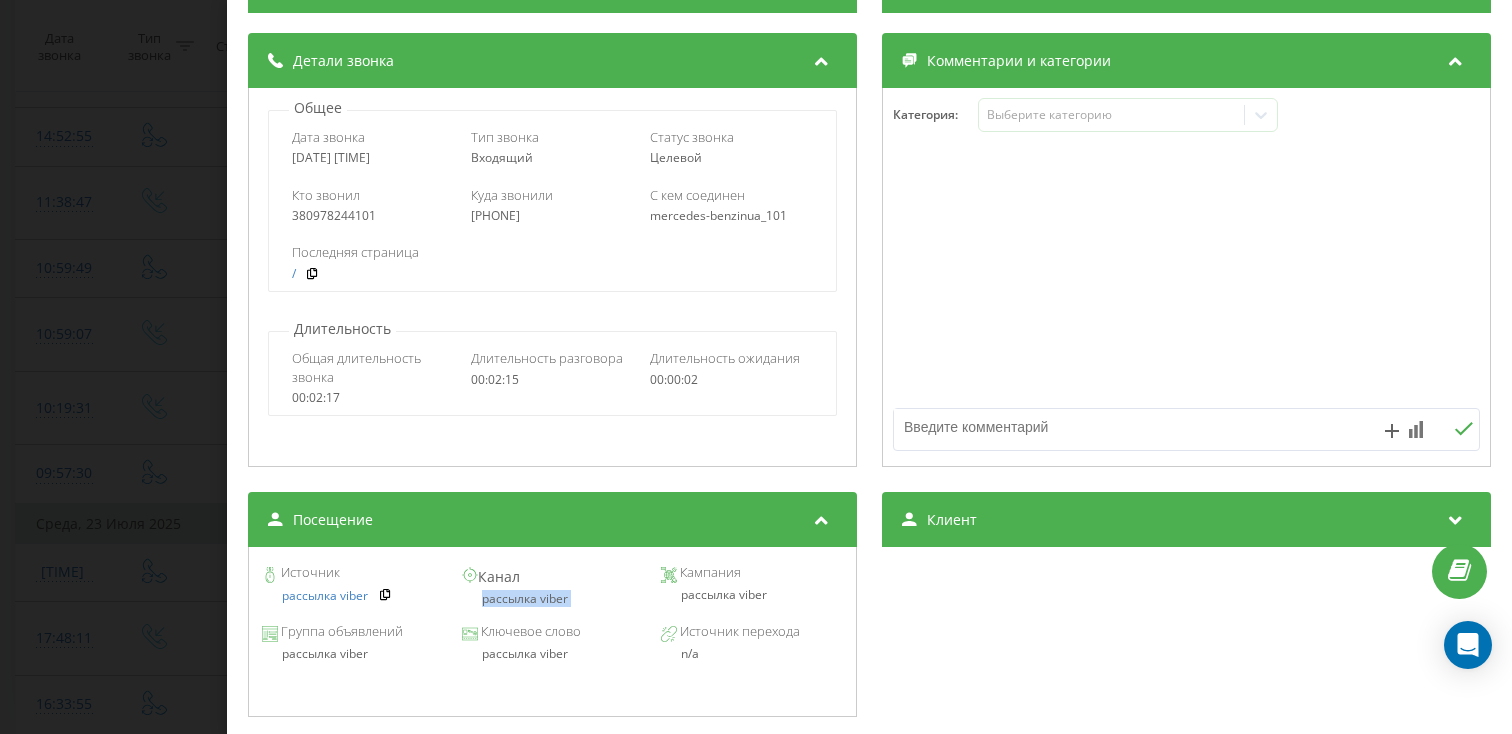 click on "рассылка viber" at bounding box center (552, 599) 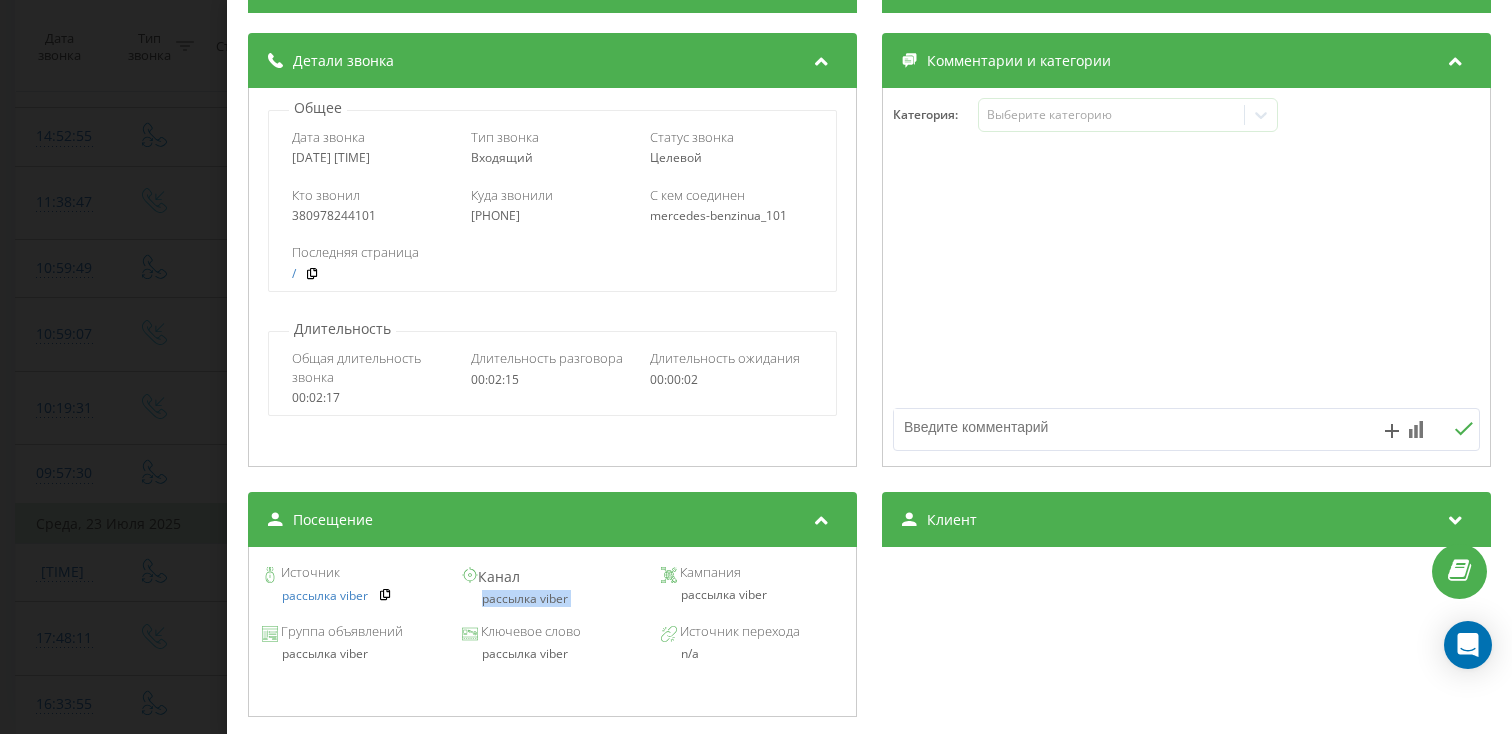 scroll, scrollTop: 0, scrollLeft: 0, axis: both 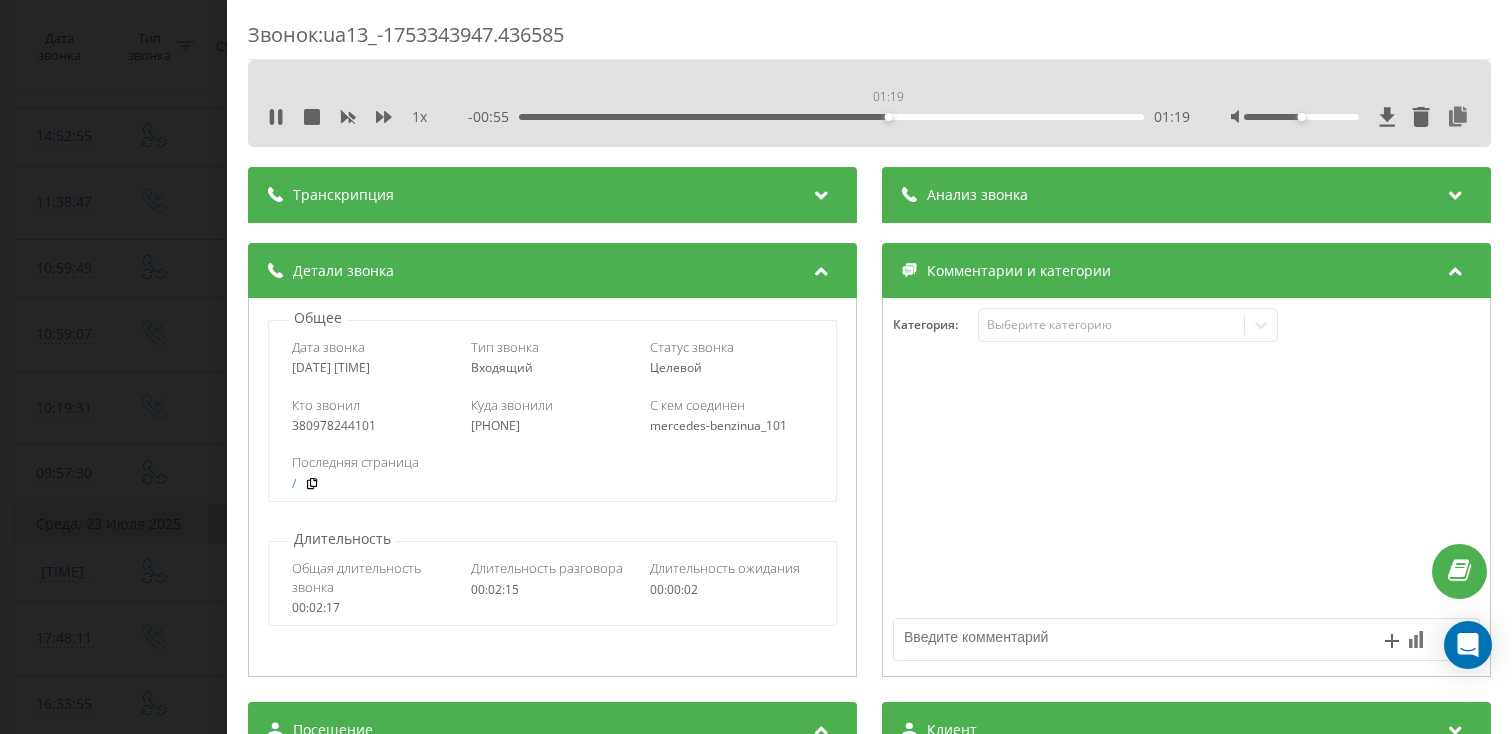 click on "01:19" at bounding box center [831, 117] 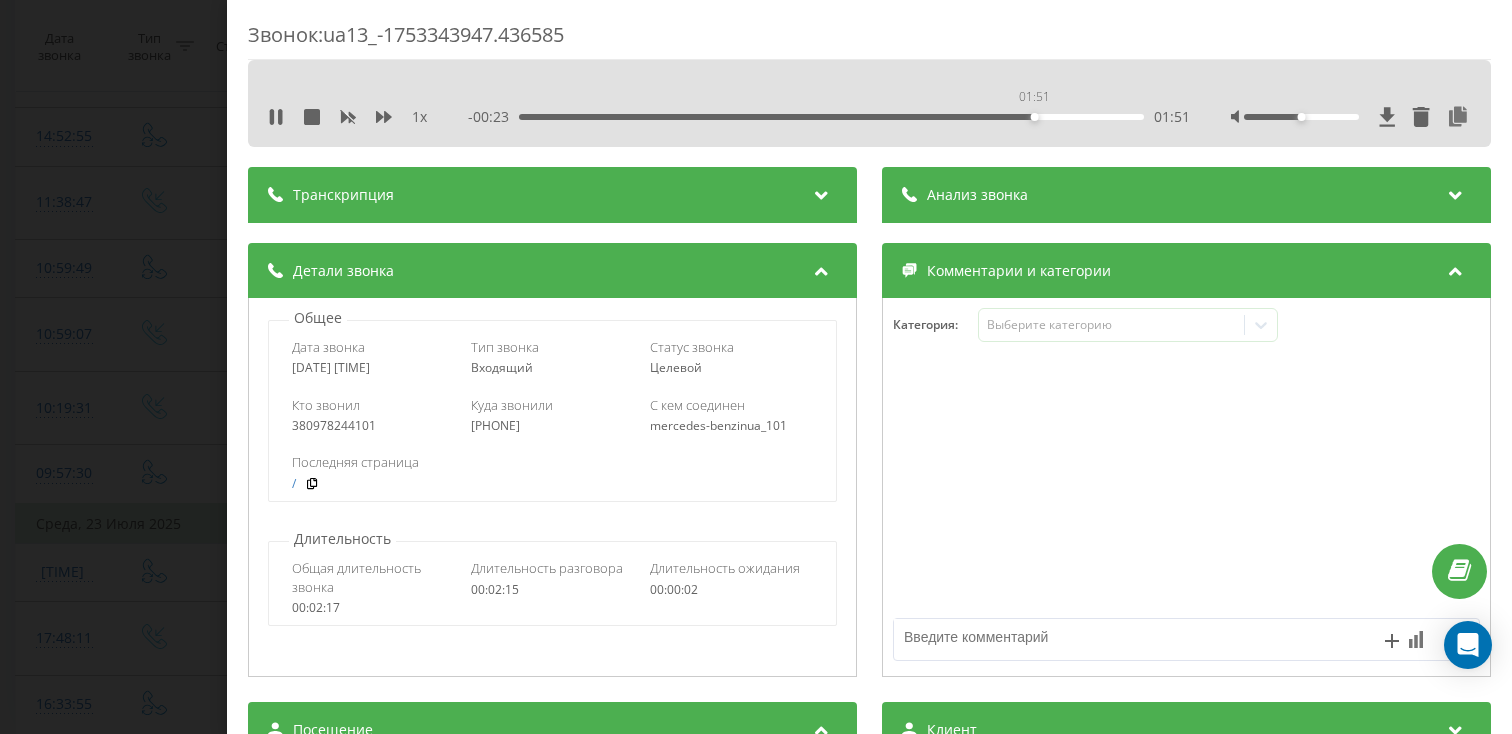 click on "01:51" at bounding box center [831, 117] 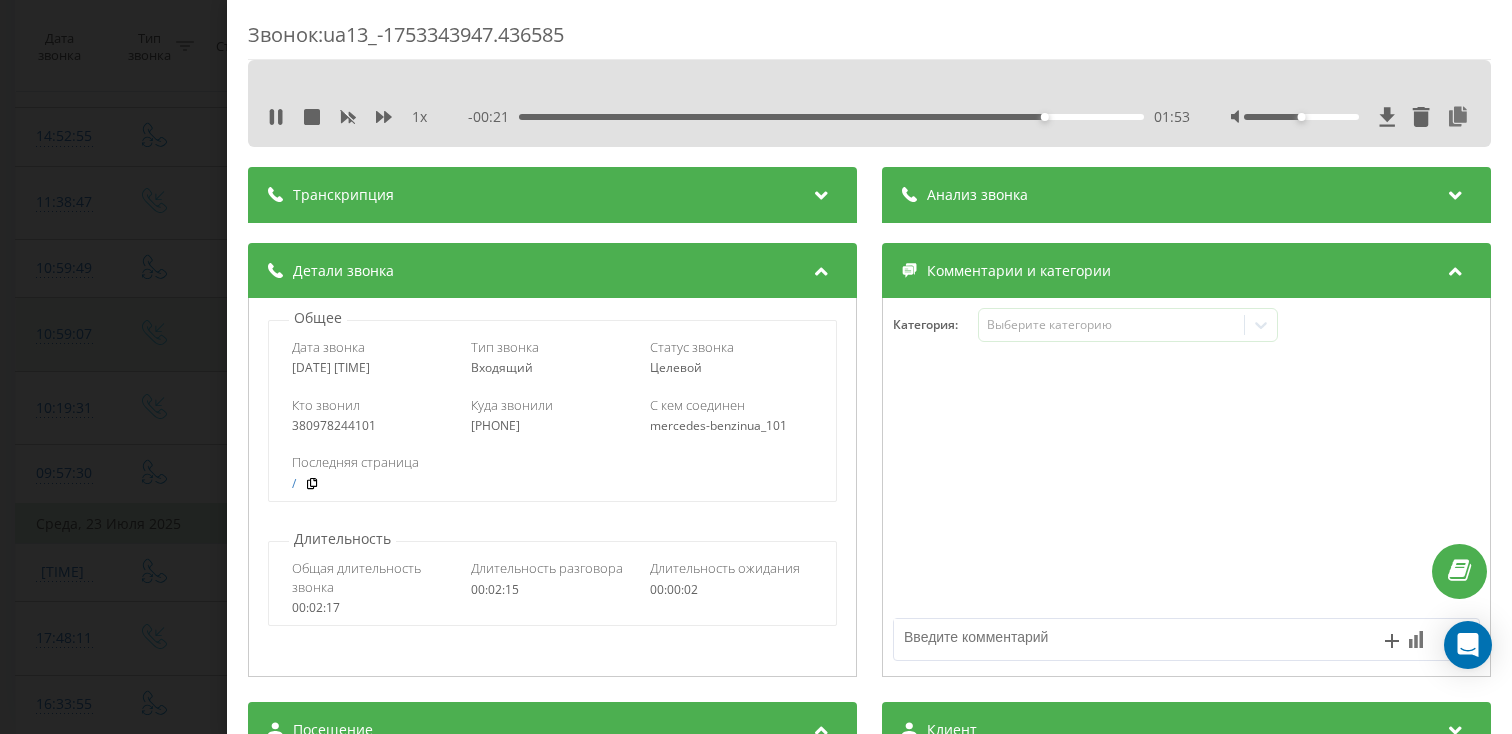 click on "Звонок : ua13_-1753343947.436585 1 x - [DURATION] [DURATION] [DURATION] Транскрипция Для анализа AI будущих звонков настройте и активируйте профиль на странице . Если профиль уже есть и звонок соответствует его условиям, обновите страницу через 10 минут – AI анализирует текущий звонок. Анализ звонка Для анализа AI будущих звонков настройте и активируйте профиль на странице . Если профиль уже есть и звонок соответствует его условиям, обновите страницу через 10 минут – AI анализирует текущий звонок. Детали звонка Общее Дата звонка [DATE] [TIME] Тип звонка Входящий Статус звонка Целевой [PHONE]" at bounding box center [756, 367] 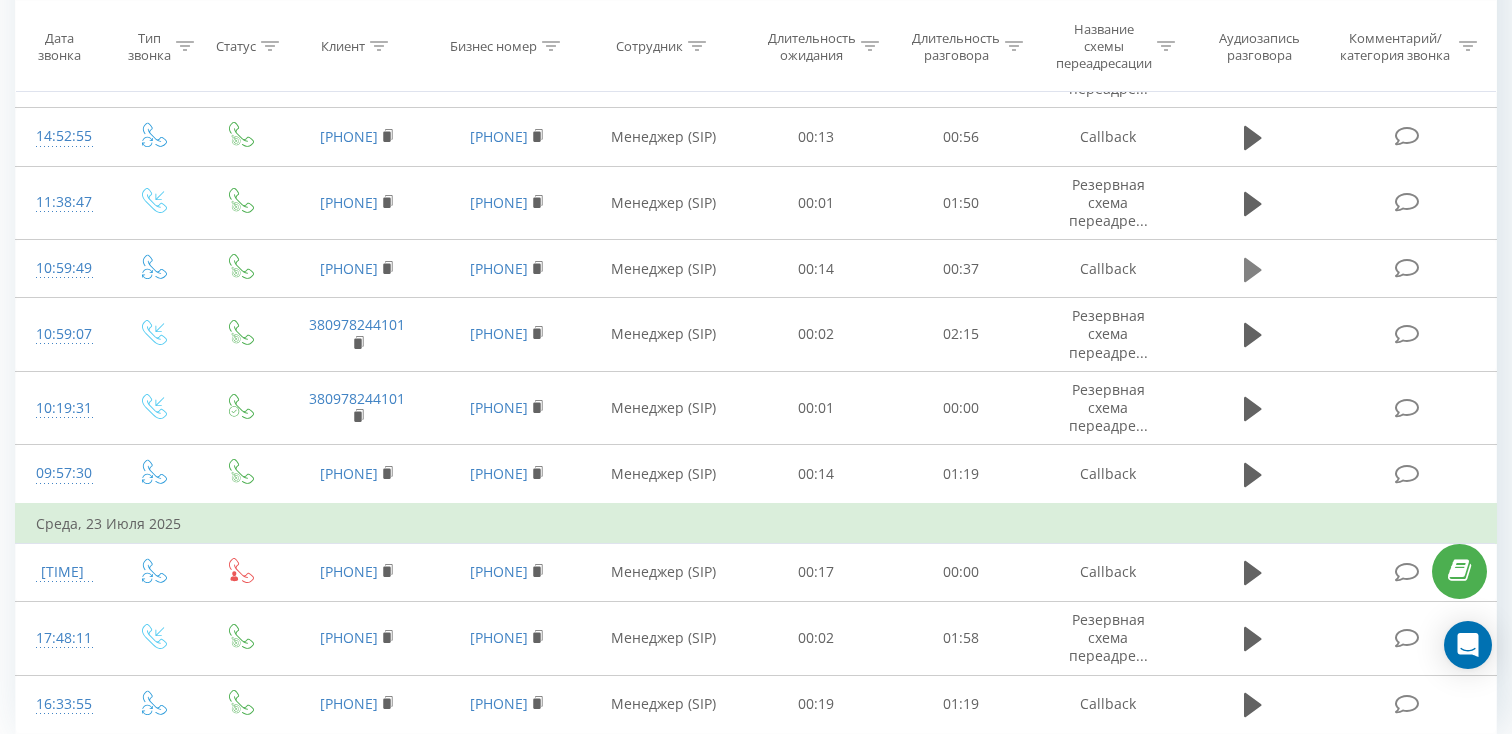 click 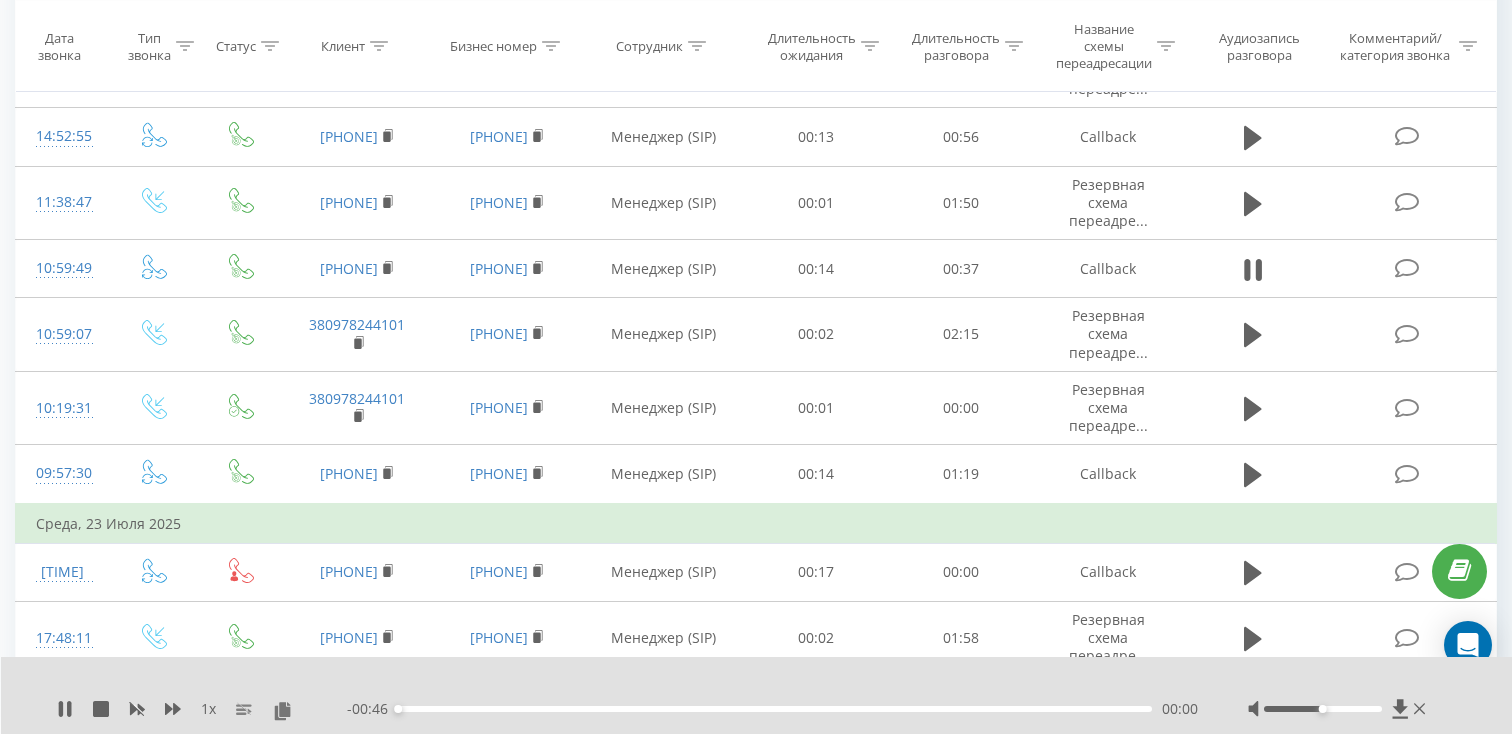 click on "00:00" at bounding box center (775, 709) 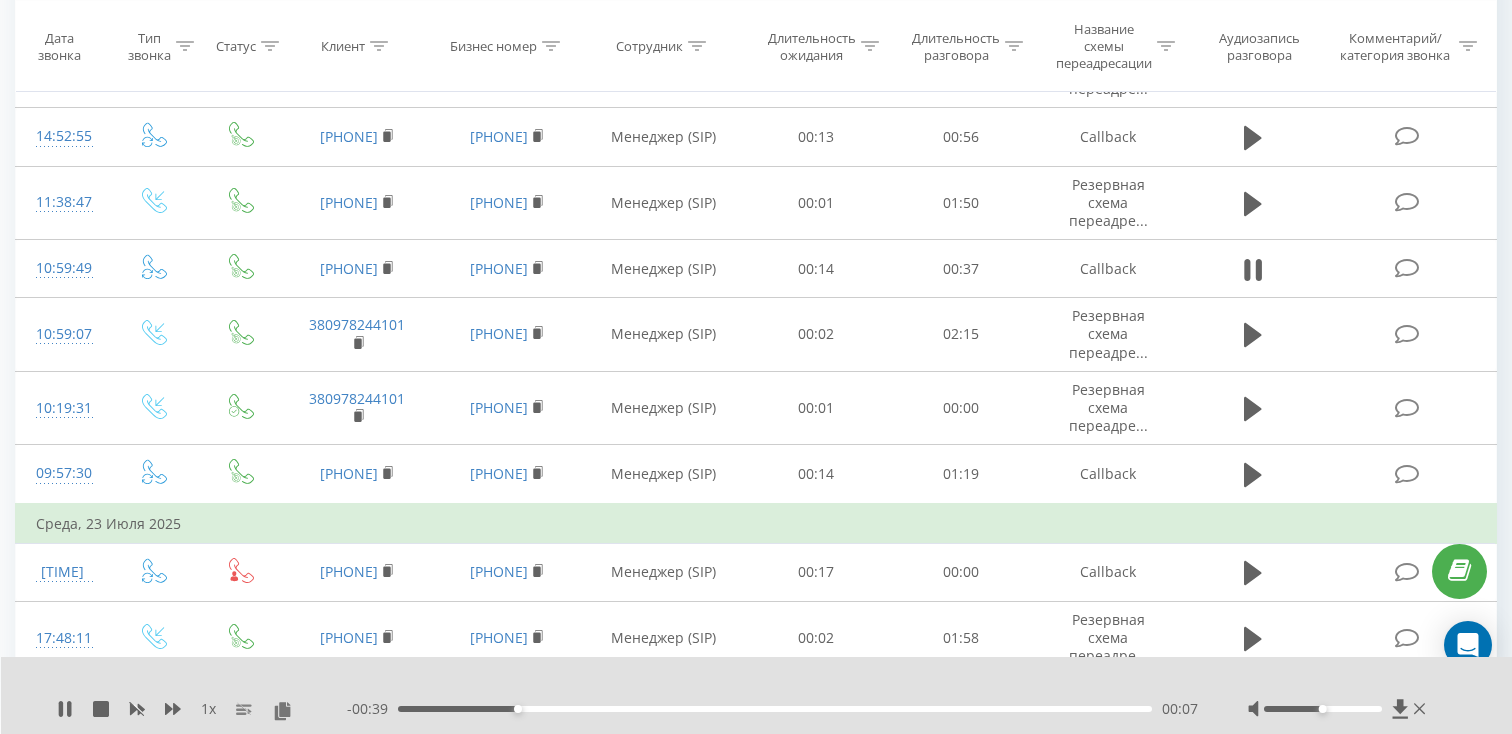 click on "00:07" at bounding box center [775, 709] 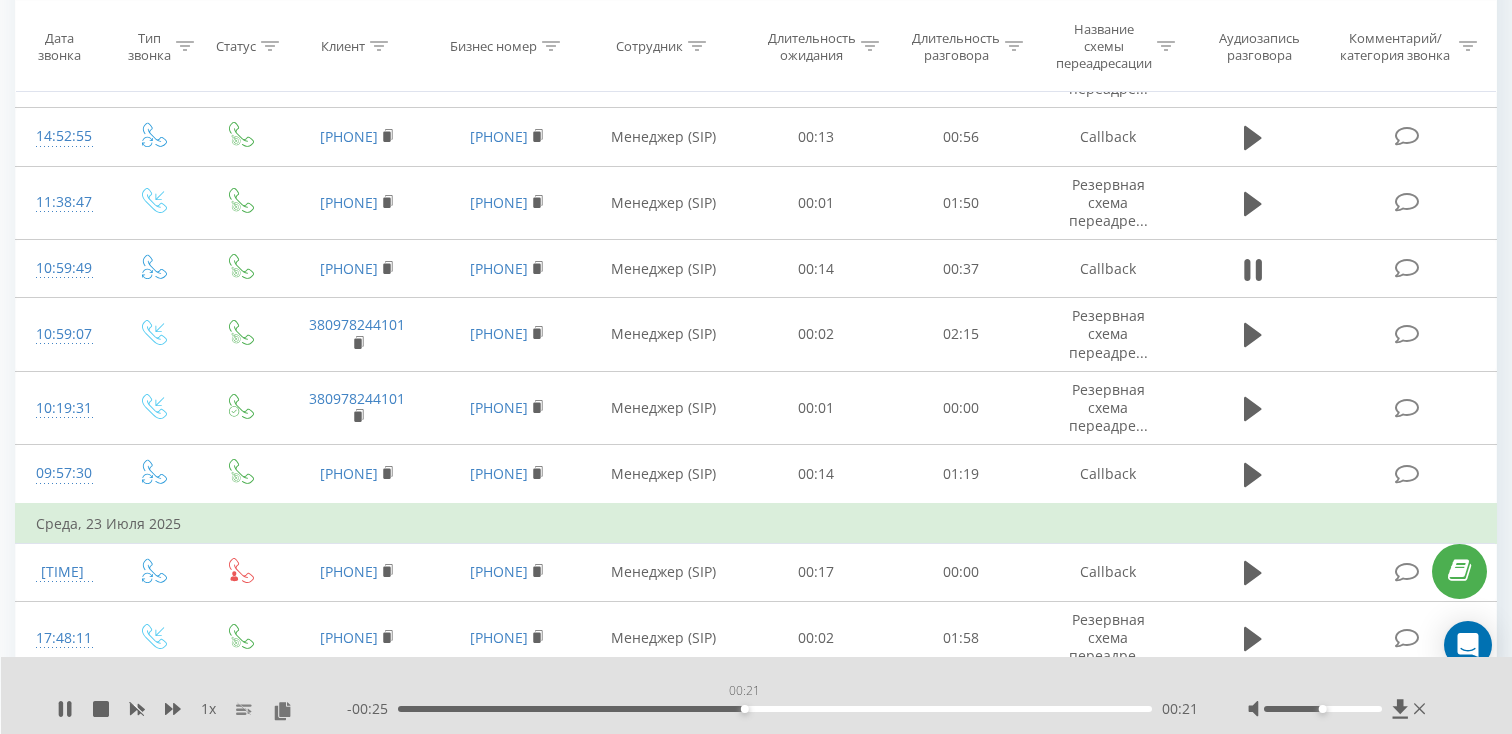 click on "00:21" at bounding box center [775, 709] 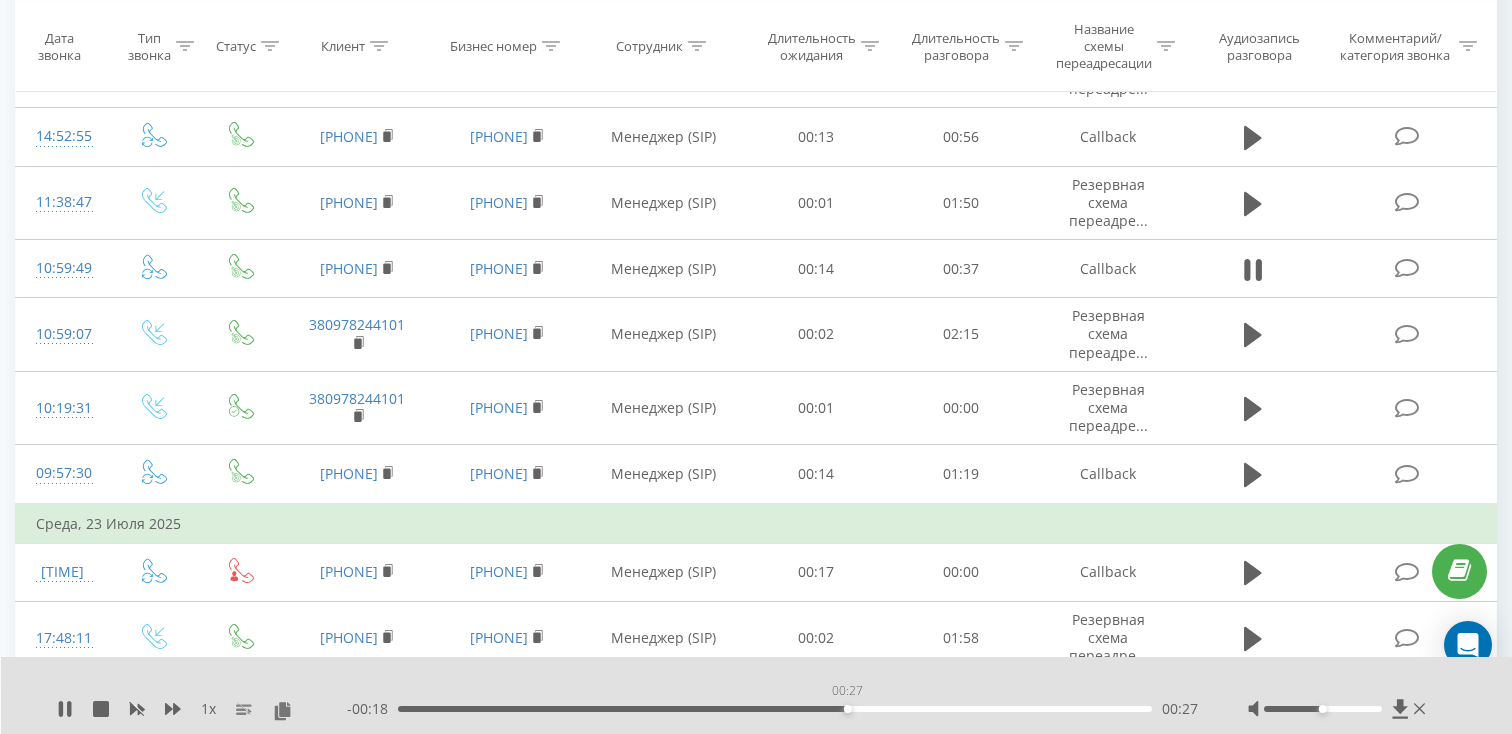click on "00:27" at bounding box center (775, 709) 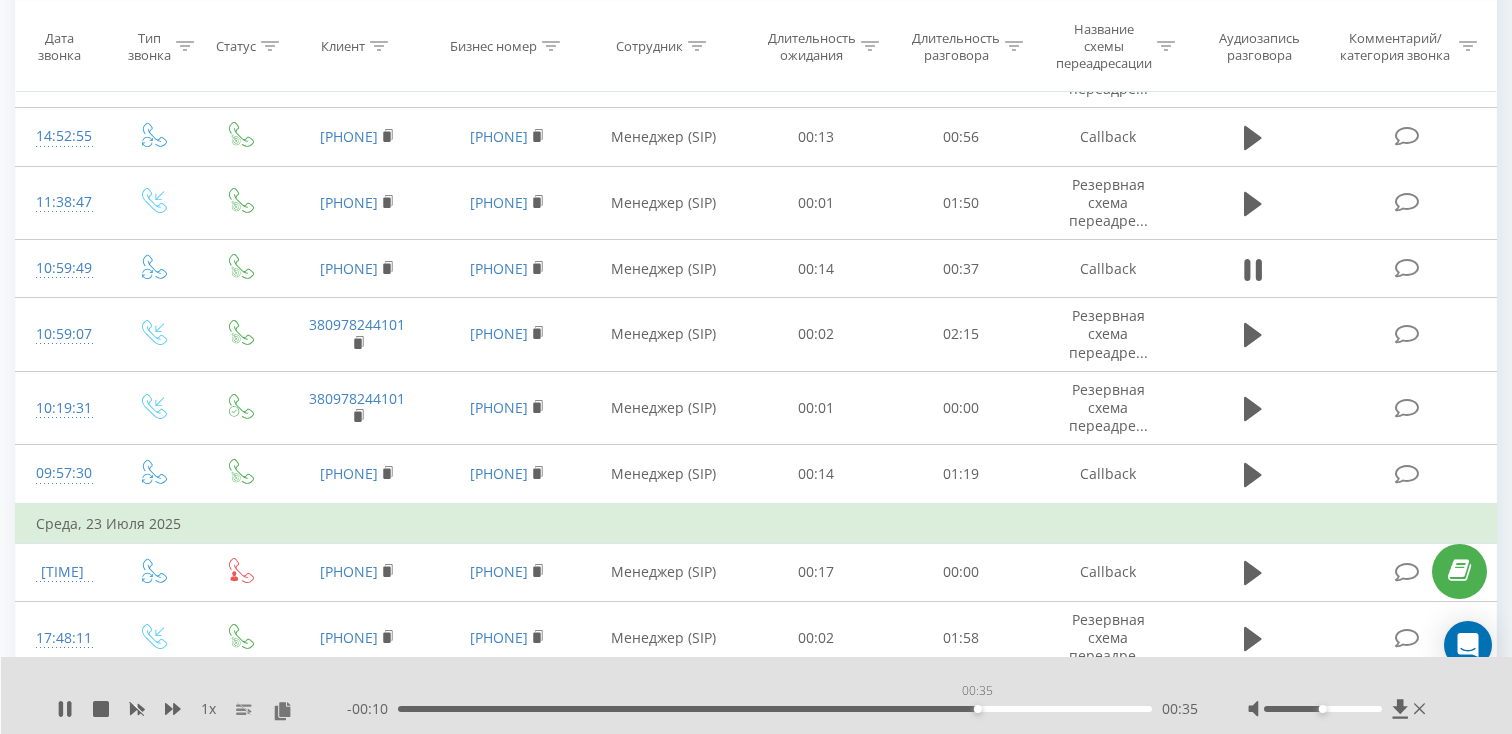 click on "00:35" at bounding box center (775, 709) 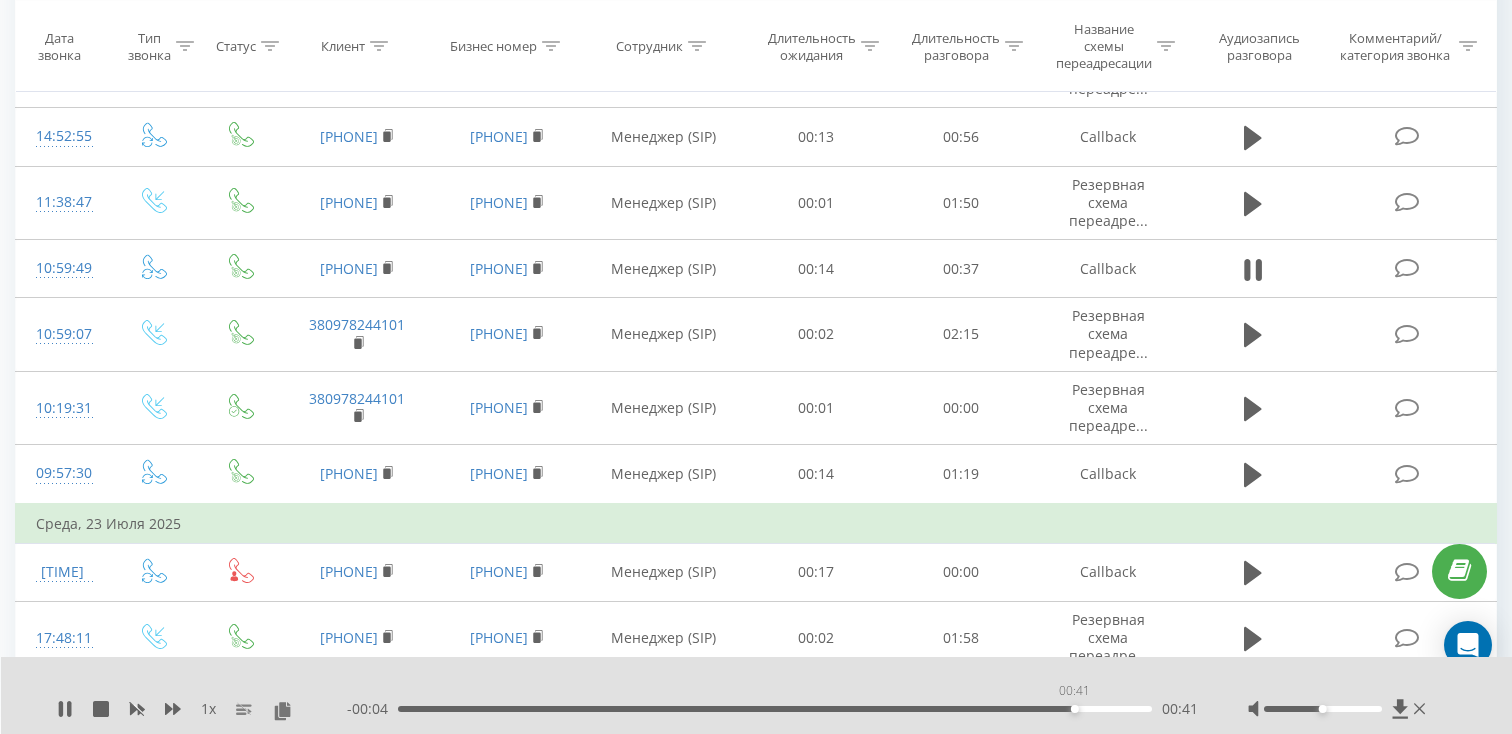 click on "00:41" at bounding box center (775, 709) 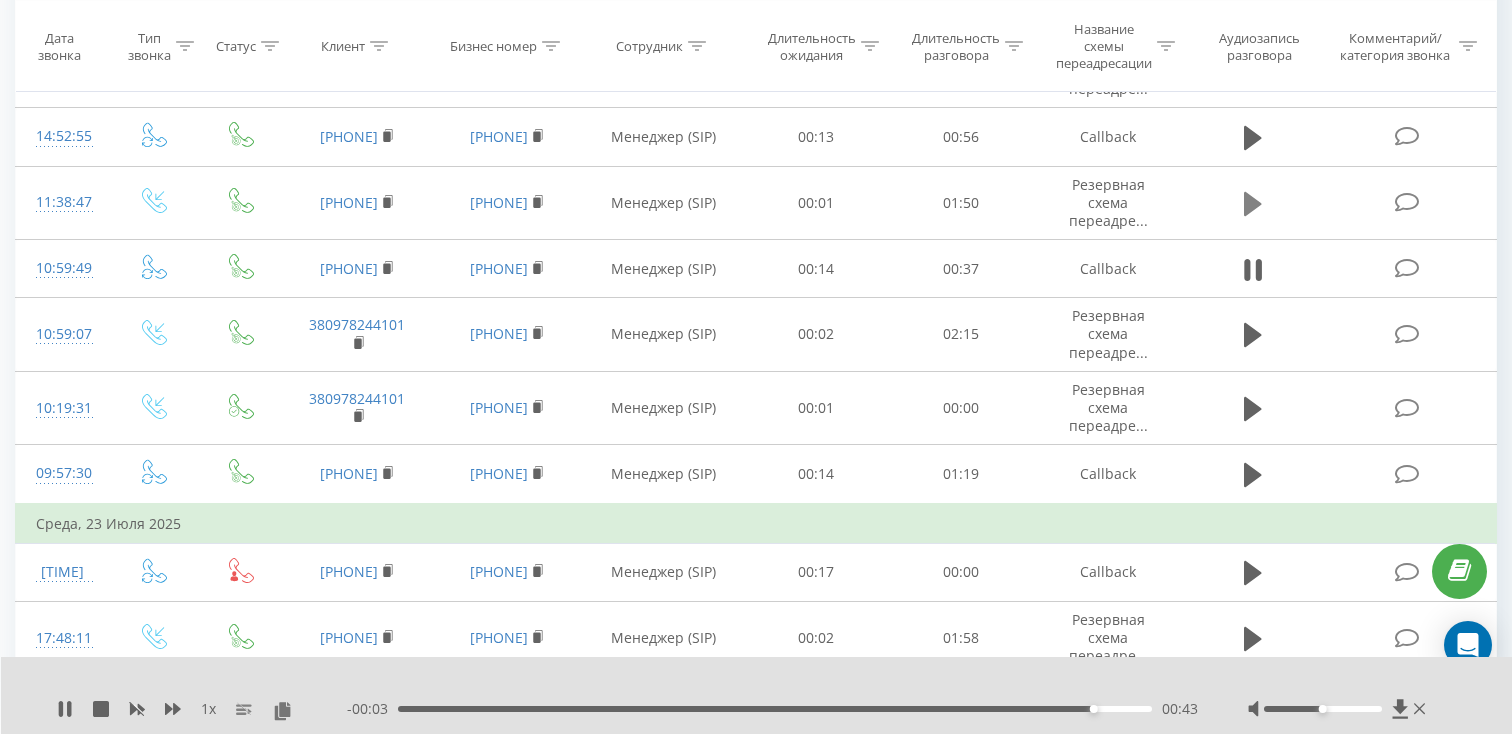 click 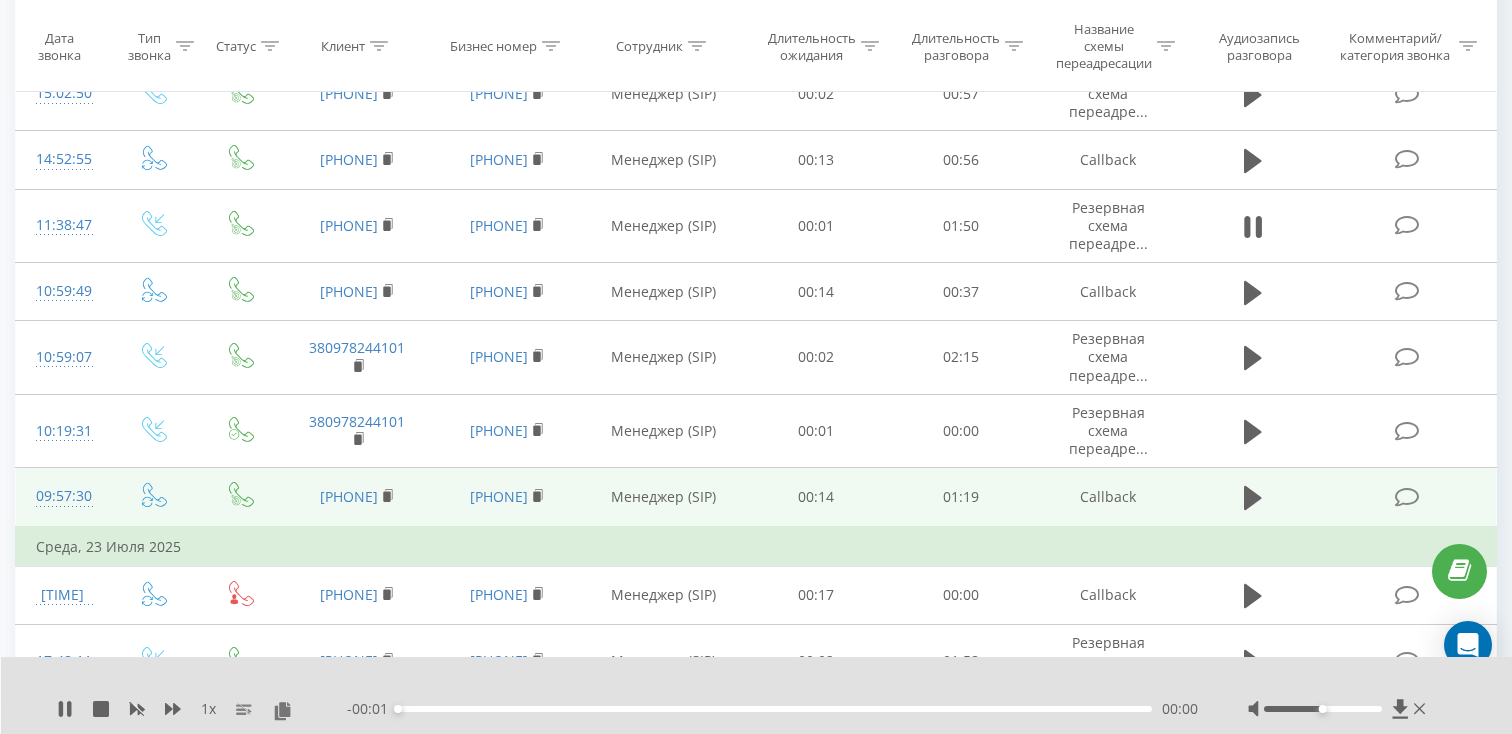 scroll, scrollTop: 1351, scrollLeft: 0, axis: vertical 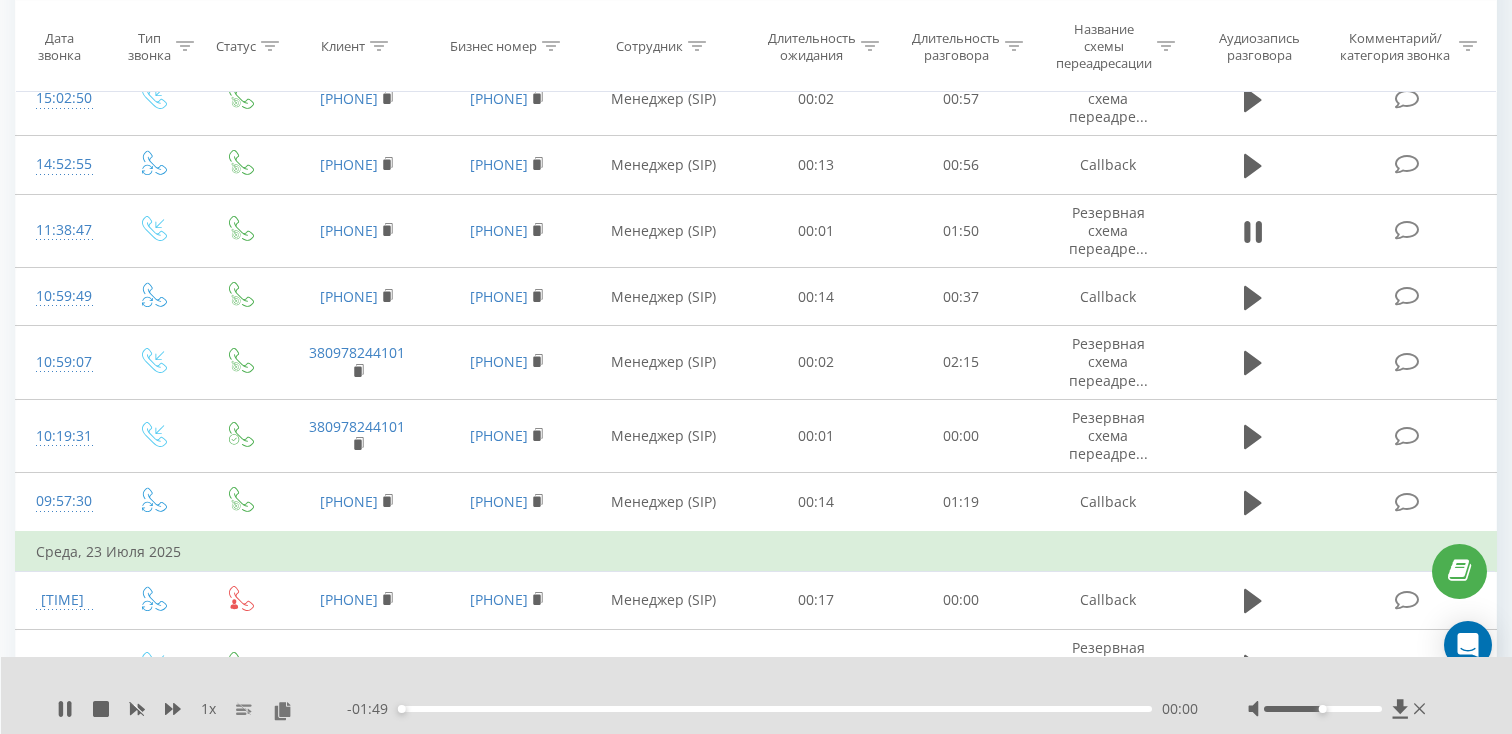 click on "- 01:49 00:00   00:00" at bounding box center [772, 709] 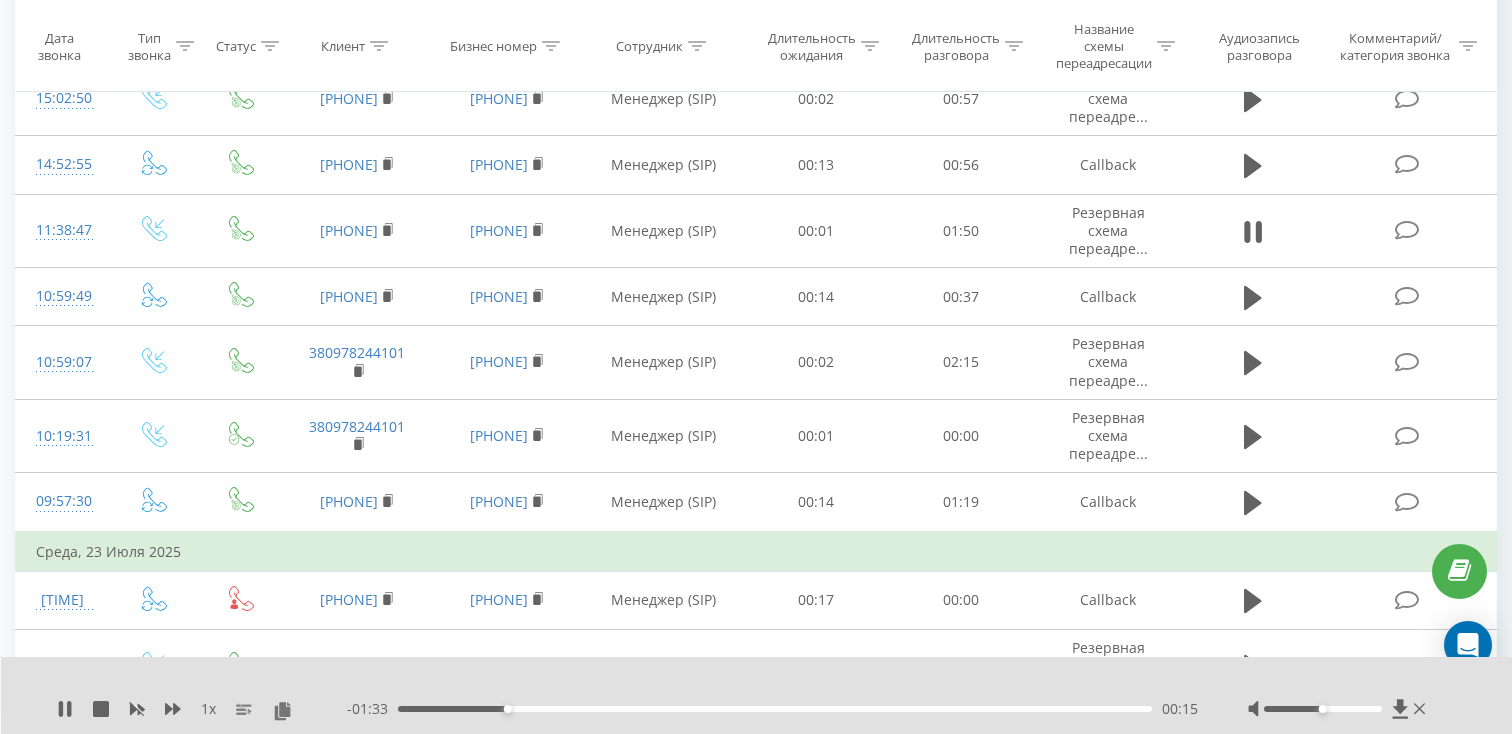 click on "00:15" at bounding box center [775, 709] 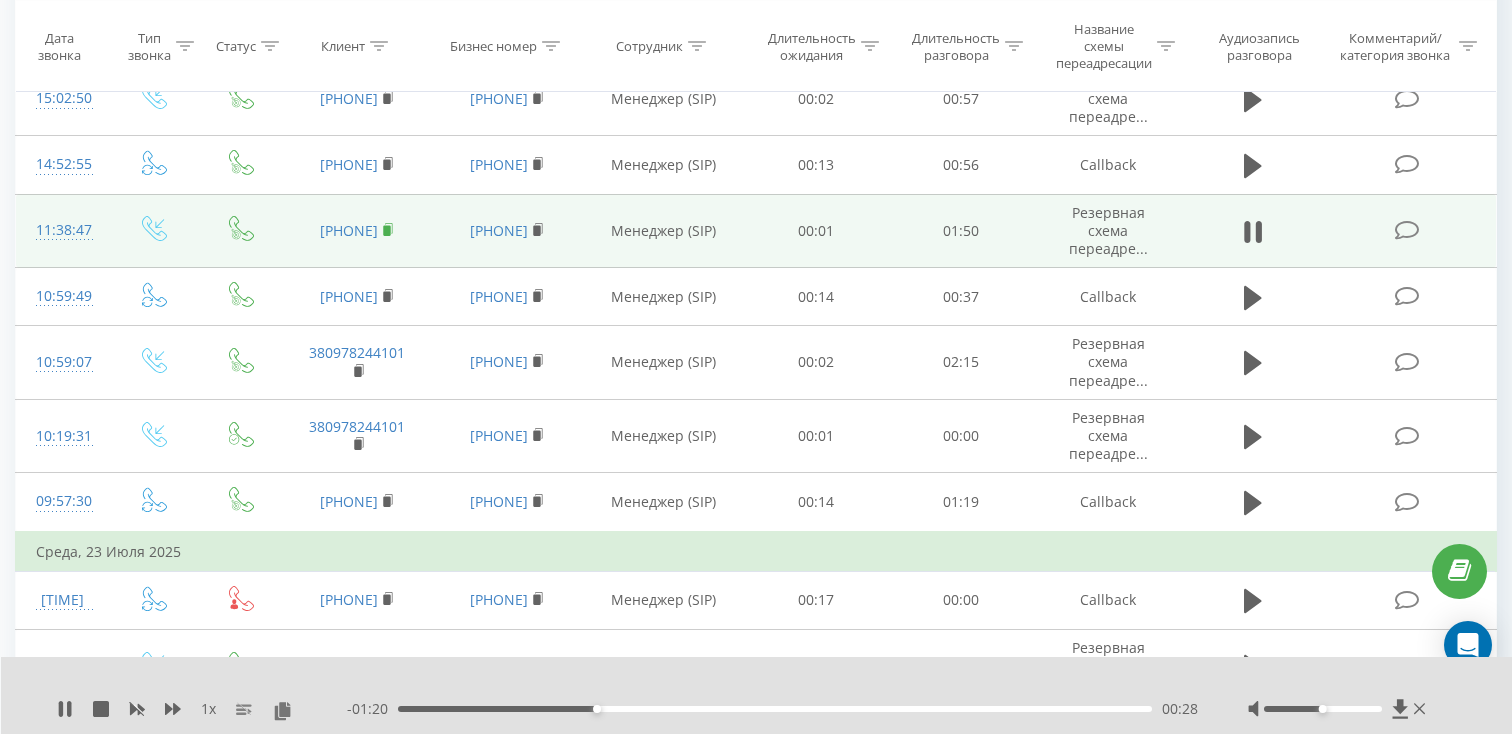 click 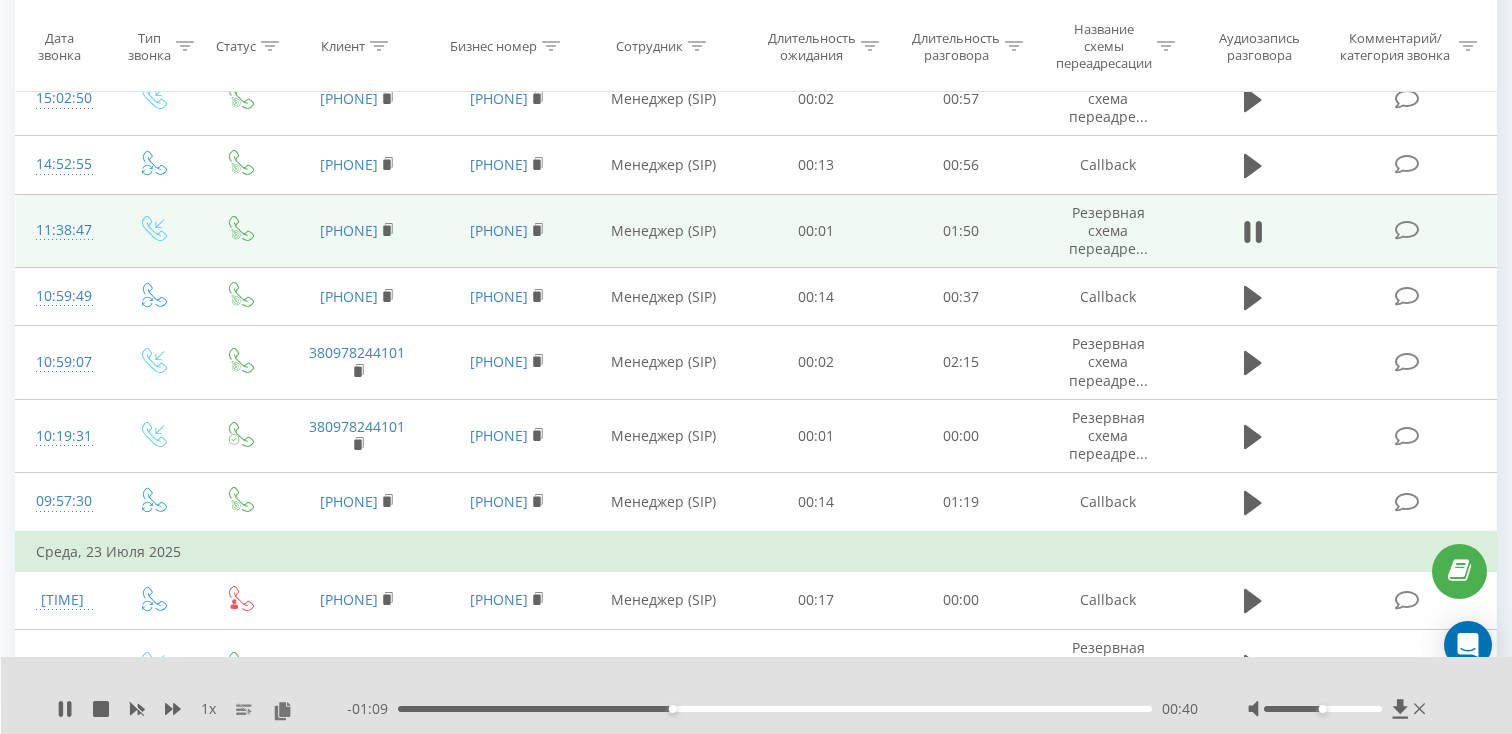click on "11:38:47" at bounding box center (62, 230) 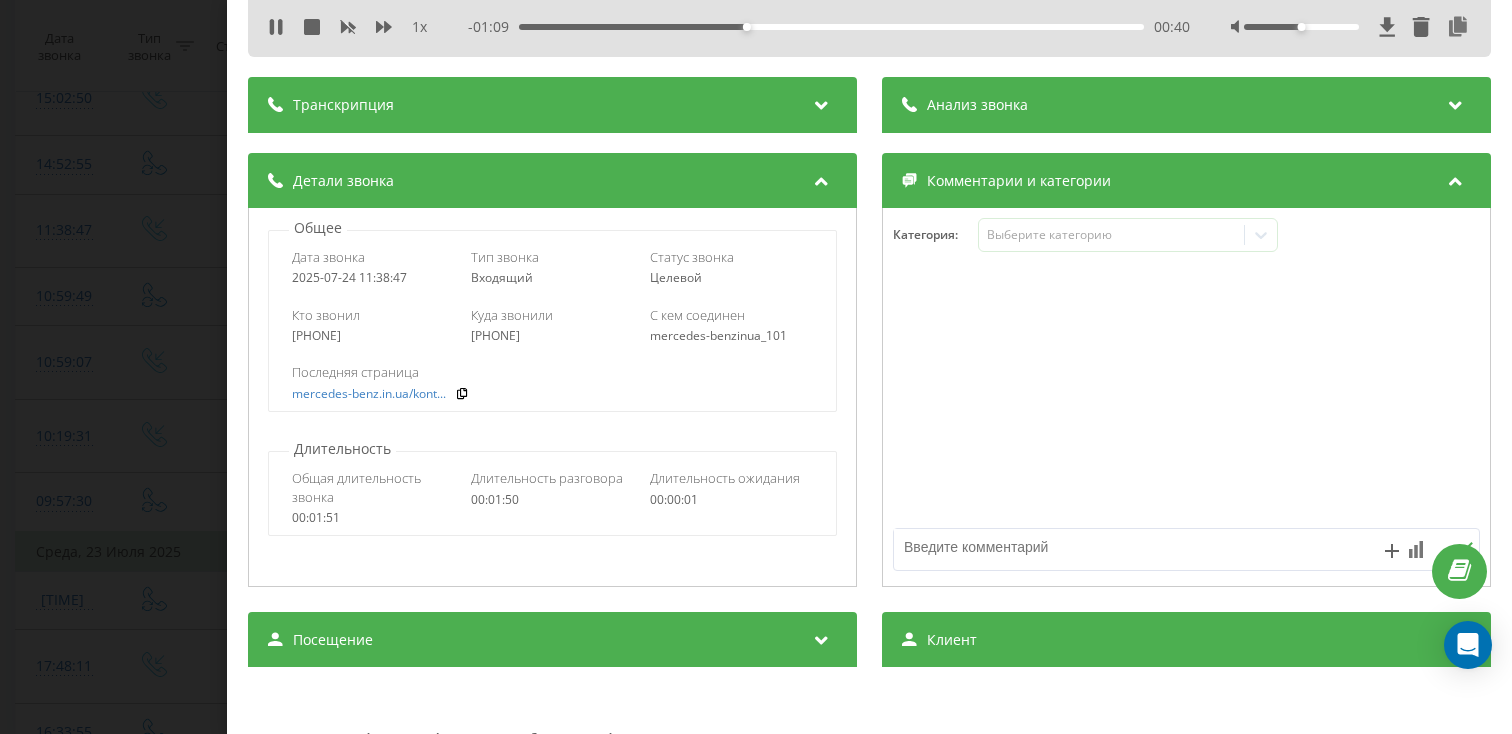 scroll, scrollTop: 177, scrollLeft: 0, axis: vertical 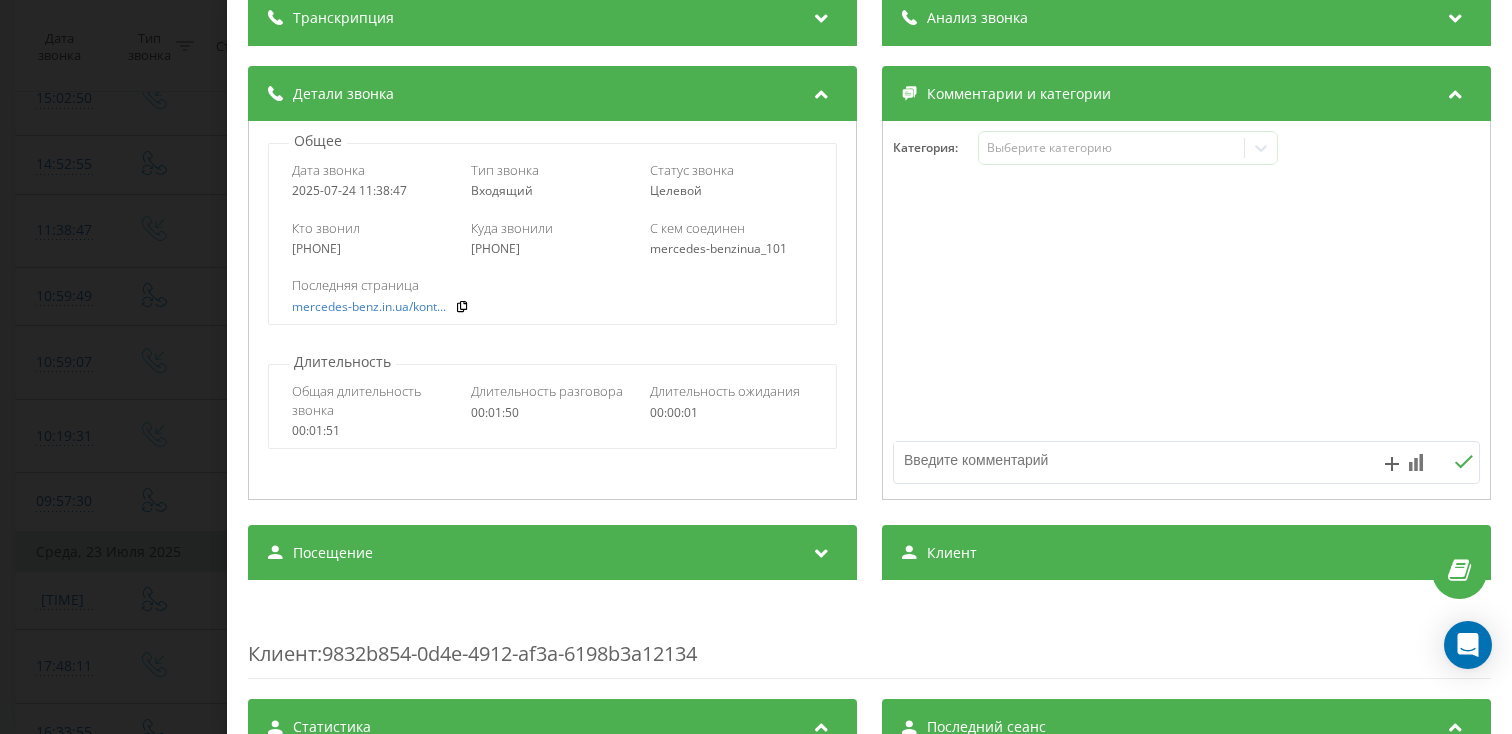click on "Посещение" at bounding box center [552, 553] 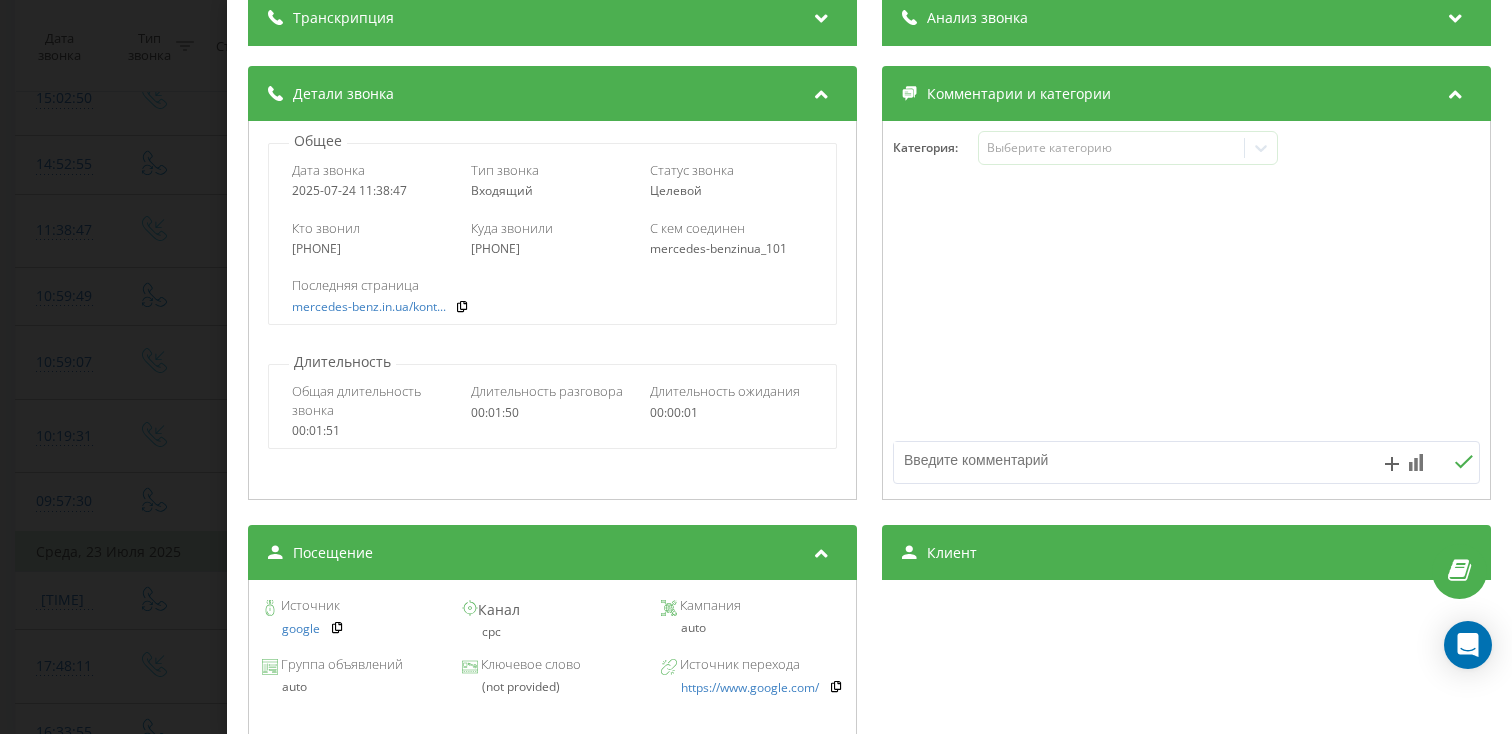 click on "Звонок :  ua1_-1753346327.466318   1 x  - 01:06 00:43   00:43   Транскрипция Для анализа AI будущих звонков  настройте и активируйте профиль на странице . Если профиль уже есть и звонок соответствует его условиям, обновите страницу через 10 минут – AI анализирует текущий звонок. Анализ звонка Для анализа AI будущих звонков  настройте и активируйте профиль на странице . Если профиль уже есть и звонок соответствует его условиям, обновите страницу через 10 минут – AI анализирует текущий звонок. Детали звонка Общее Дата звонка 2025-07-24 11:38:47 Тип звонка Входящий Статус звонка Целевой [PHONE] :" at bounding box center [756, 367] 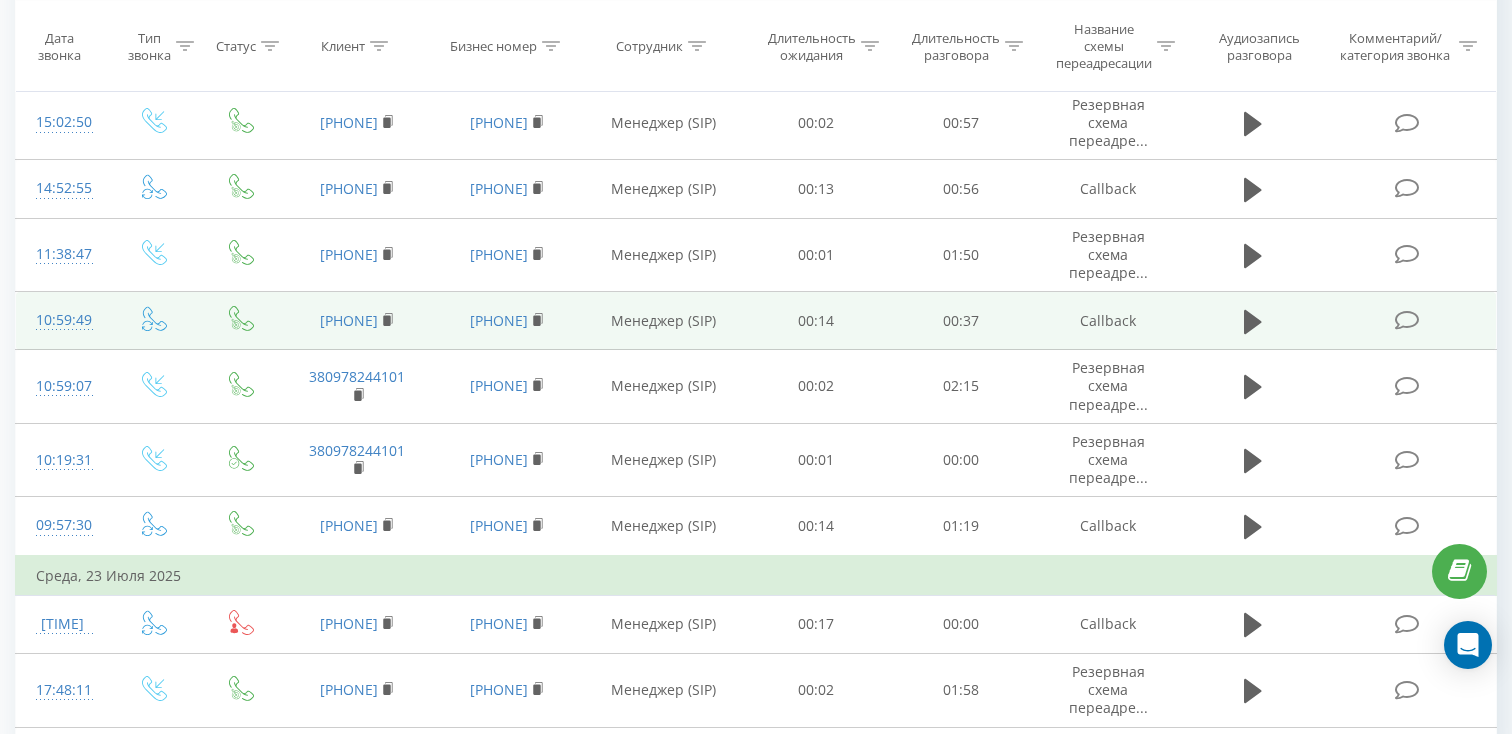 scroll, scrollTop: 1297, scrollLeft: 0, axis: vertical 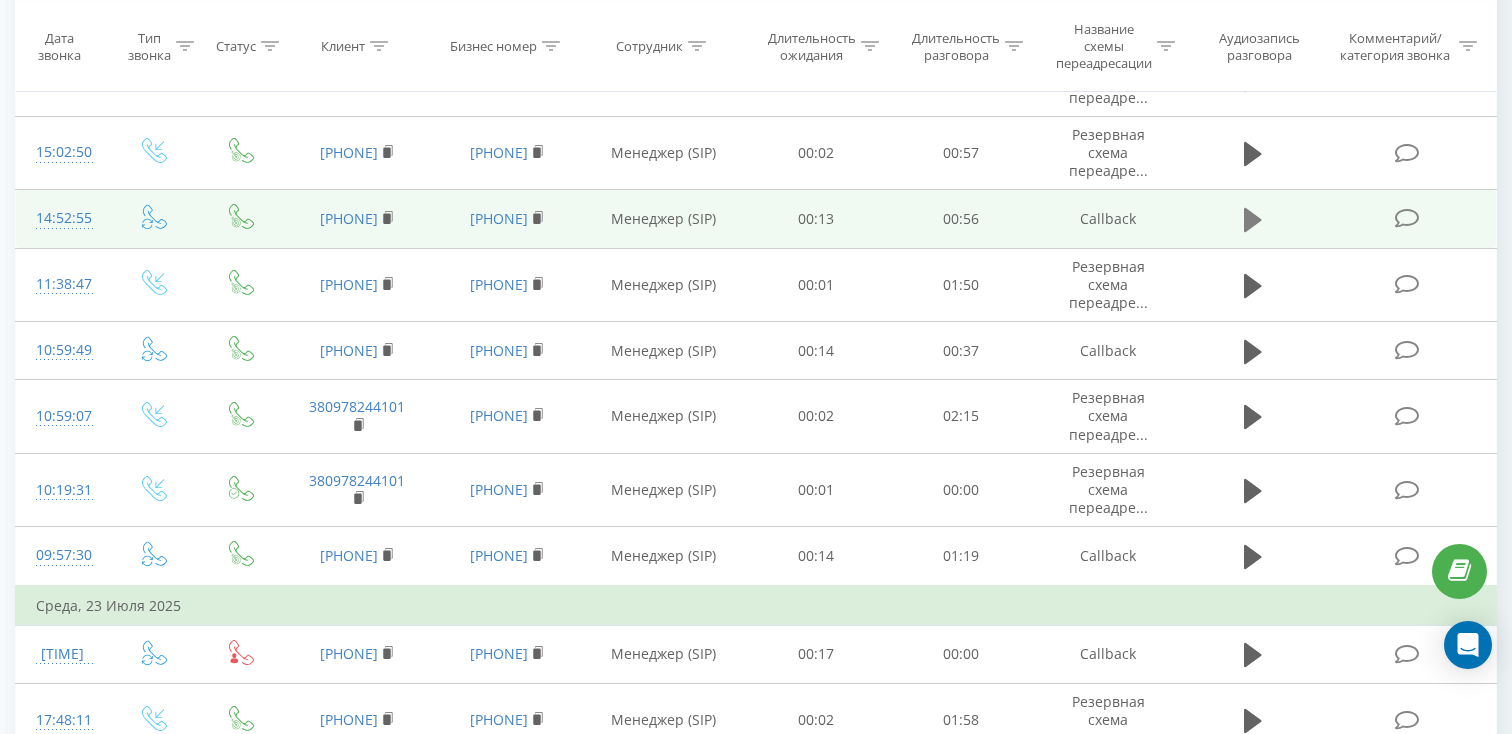 click 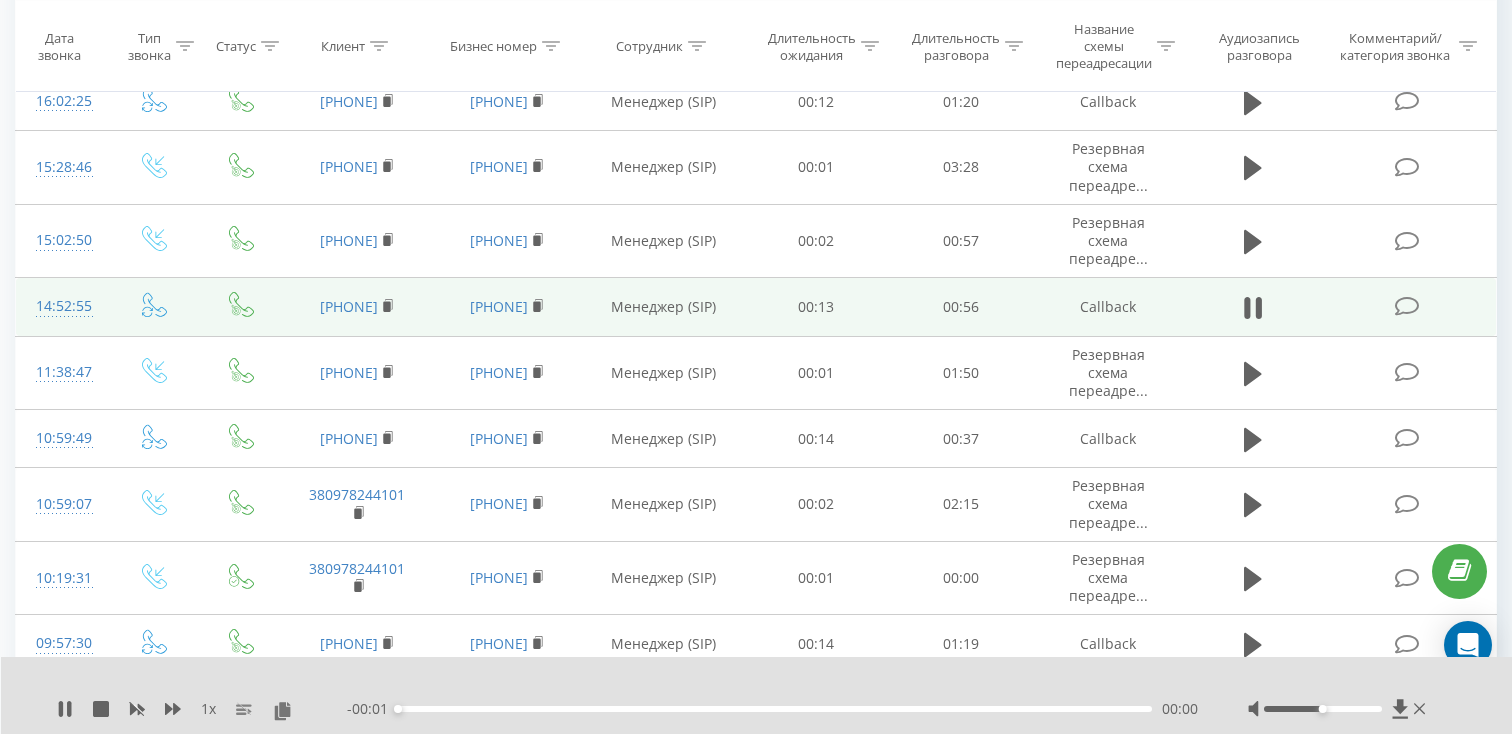 scroll, scrollTop: 1206, scrollLeft: 0, axis: vertical 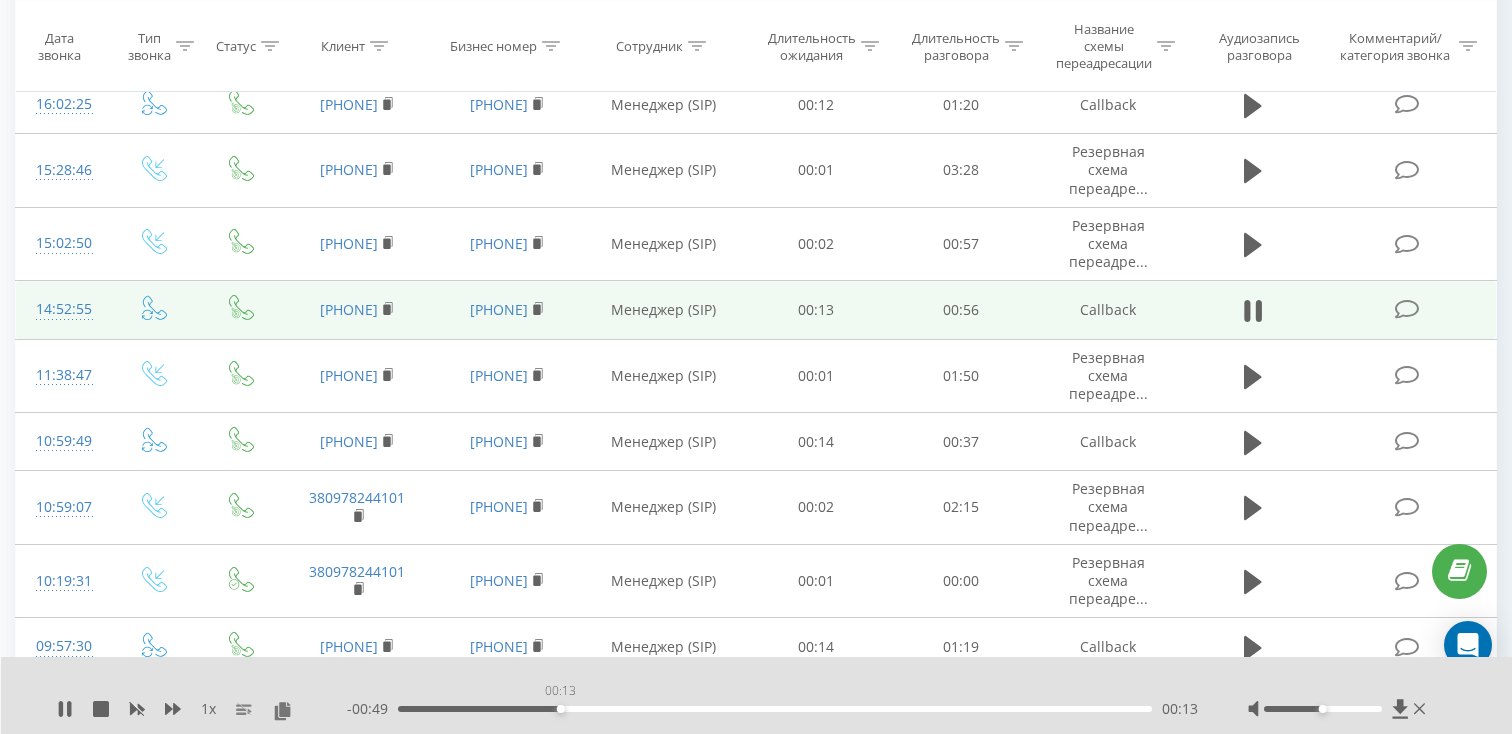 click on "00:13" at bounding box center (775, 709) 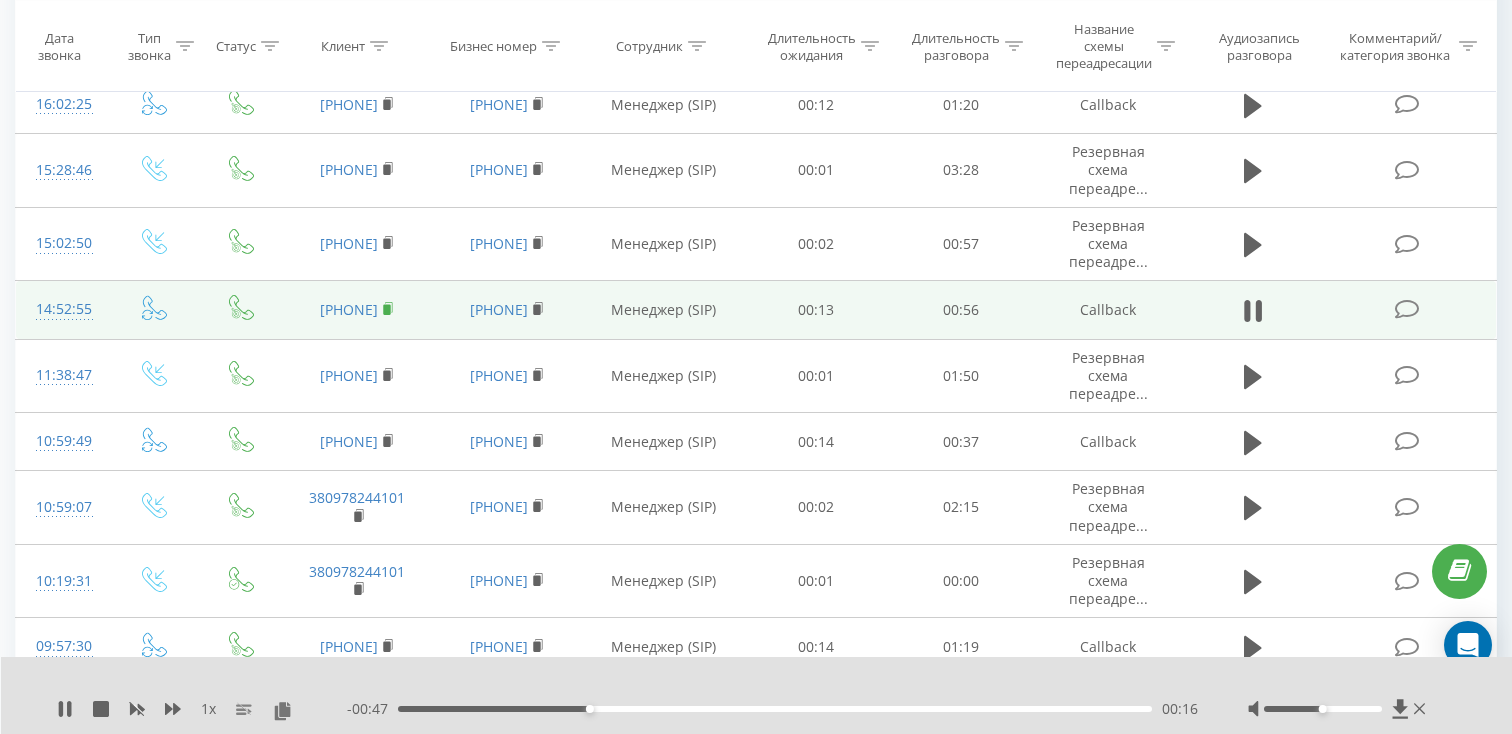 click 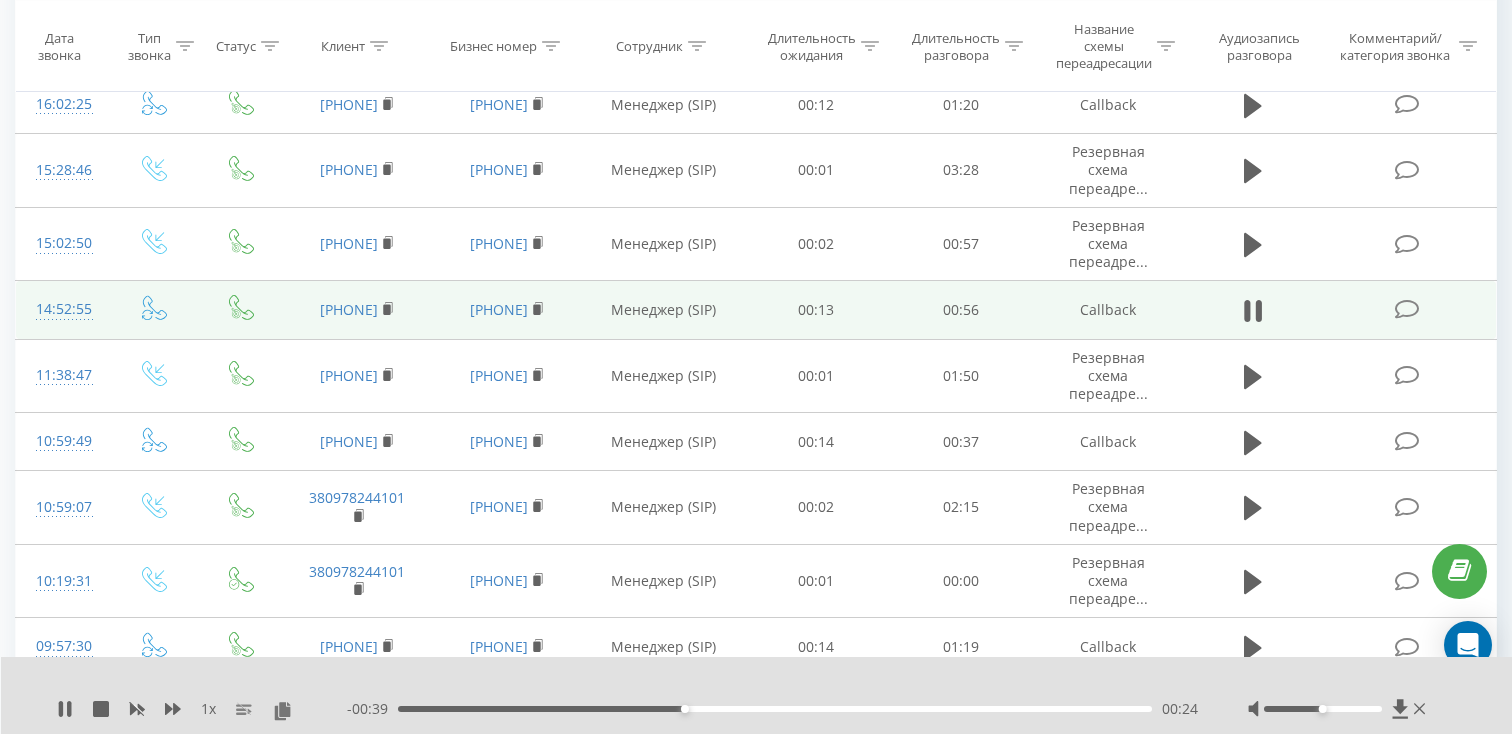click on "14:52:55" at bounding box center (62, 309) 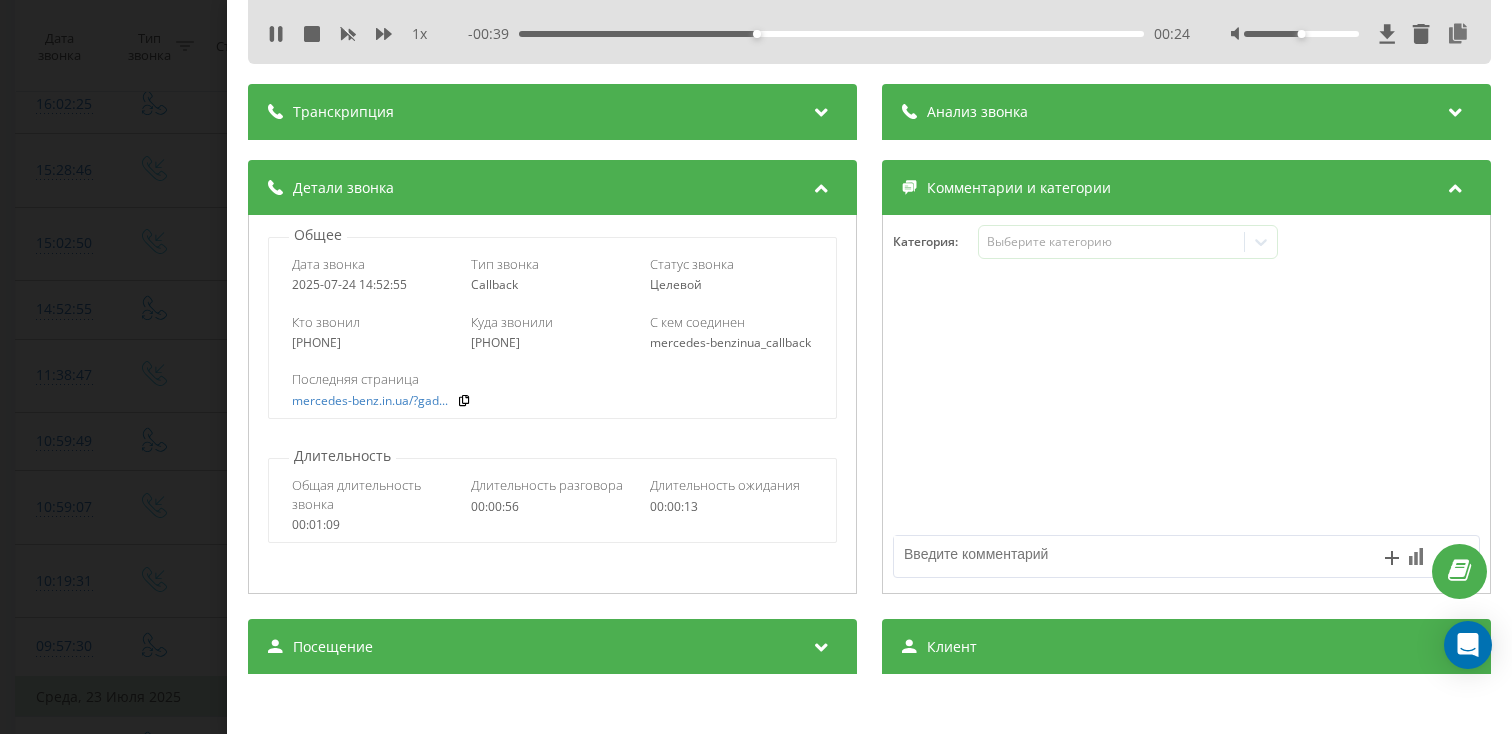 scroll, scrollTop: 170, scrollLeft: 0, axis: vertical 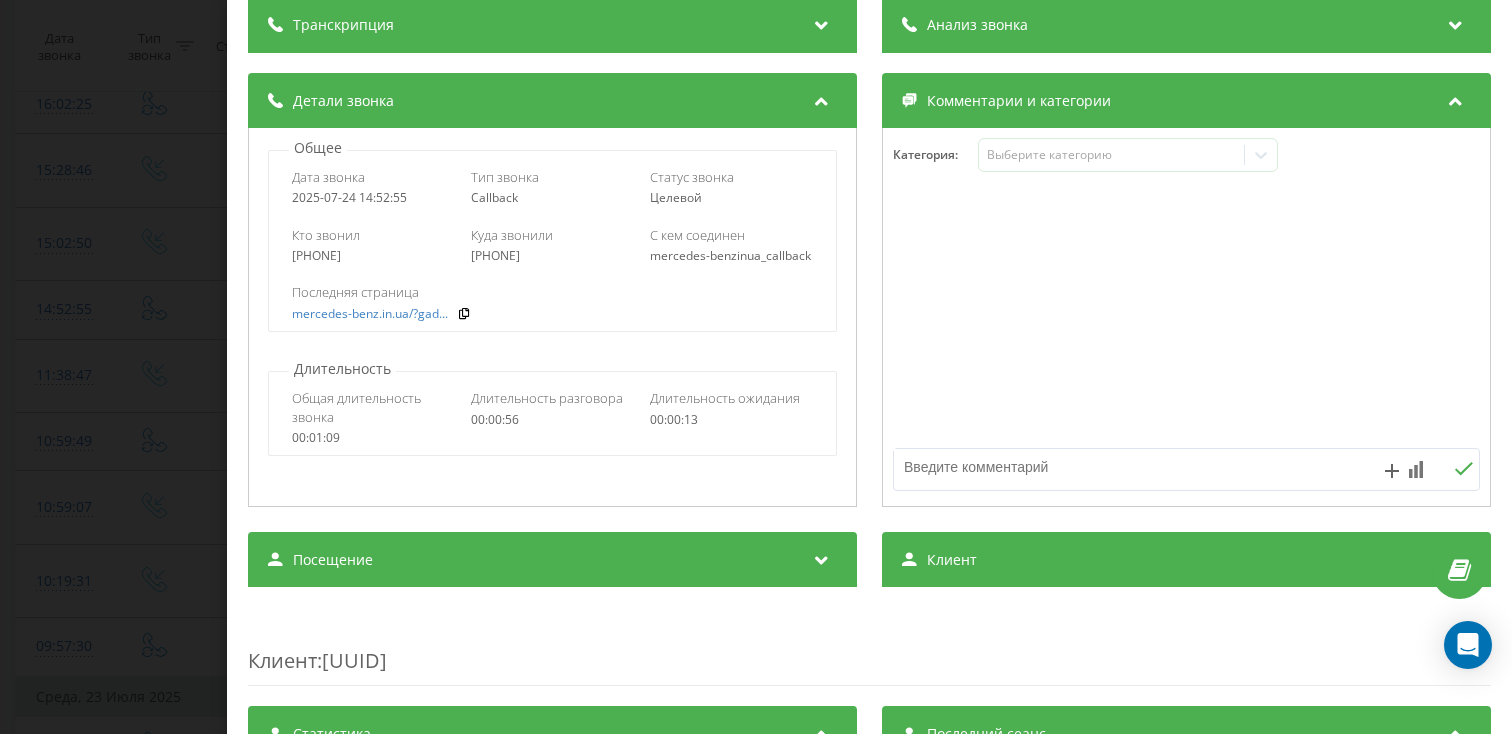 click on "Посещение" at bounding box center (552, 560) 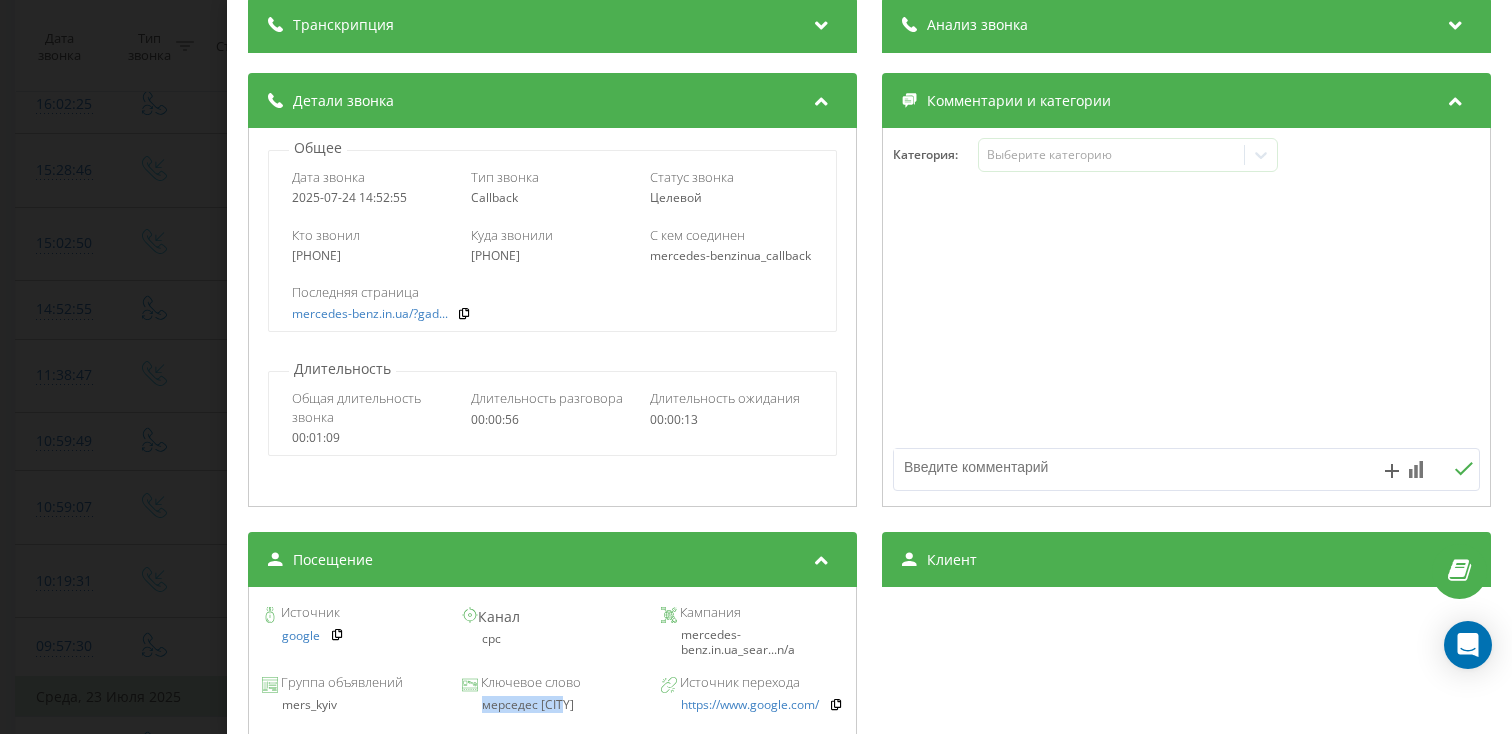 drag, startPoint x: 568, startPoint y: 714, endPoint x: 469, endPoint y: 713, distance: 99.00505 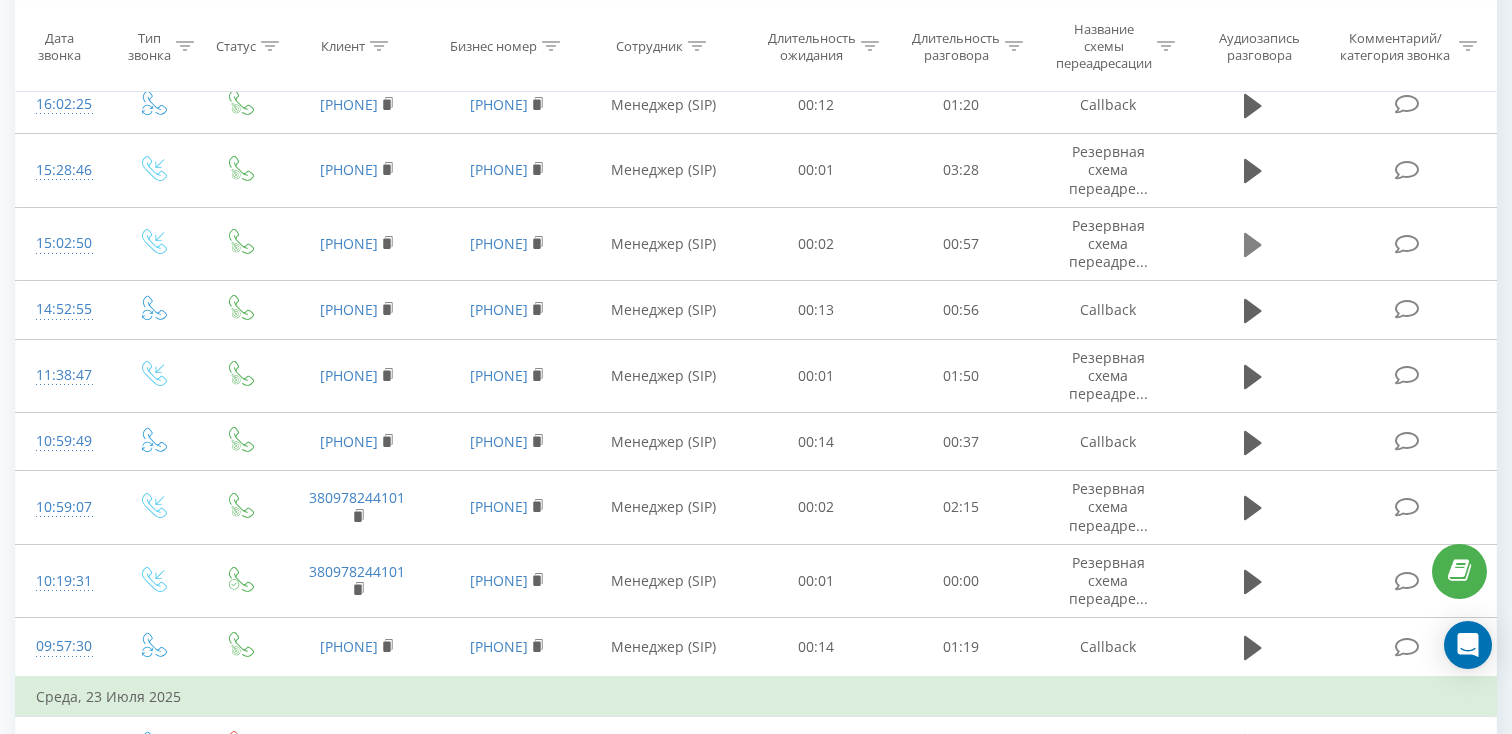 click 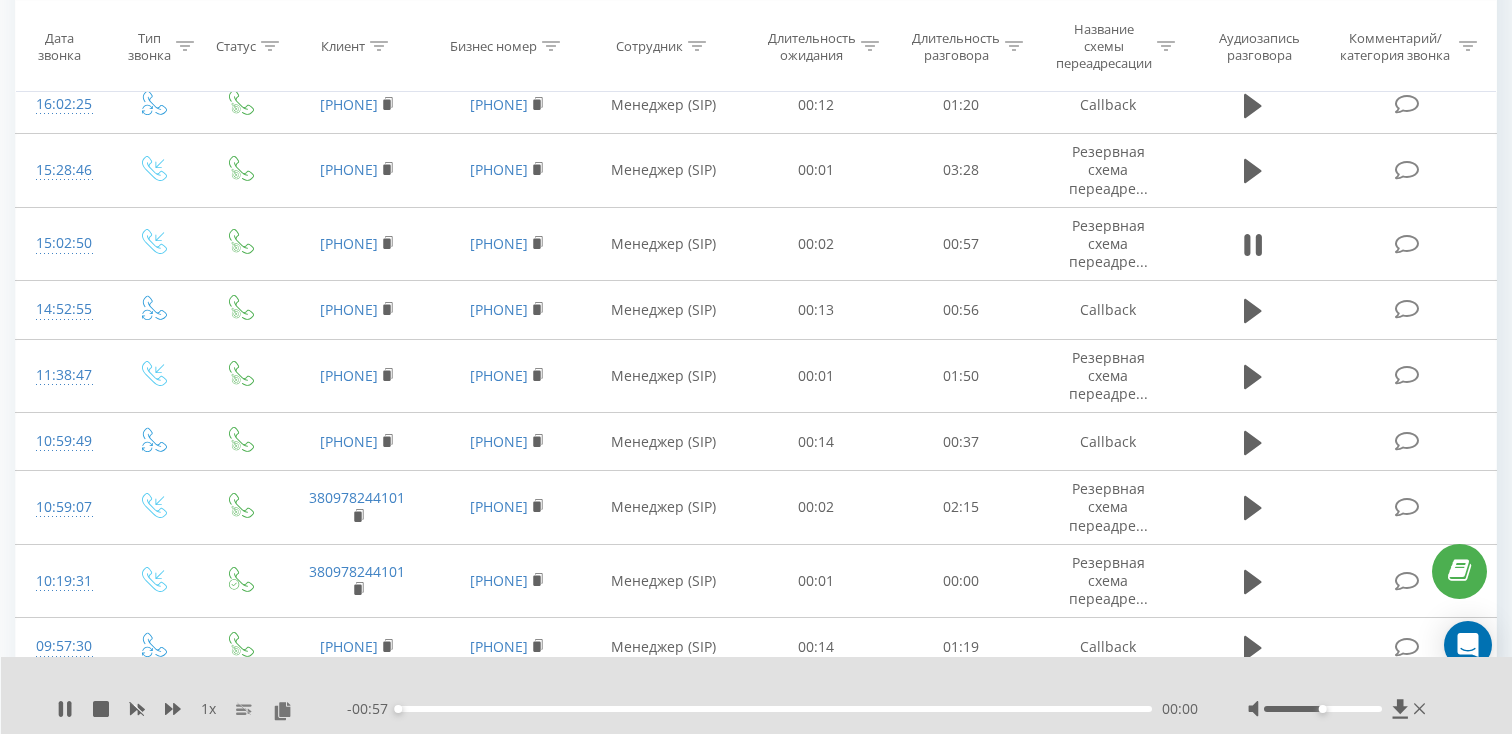click on "00:00" at bounding box center (775, 709) 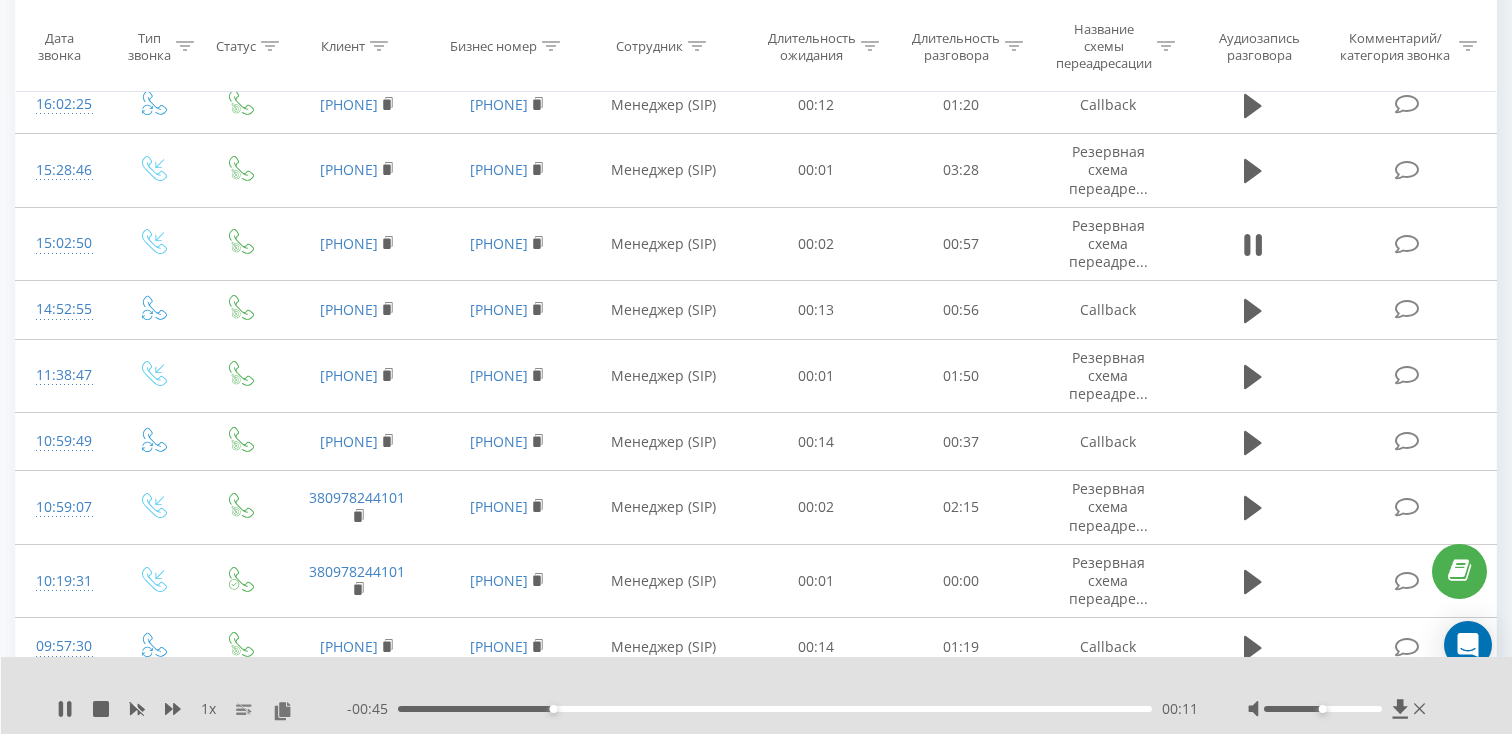 click on "00:11" at bounding box center [775, 709] 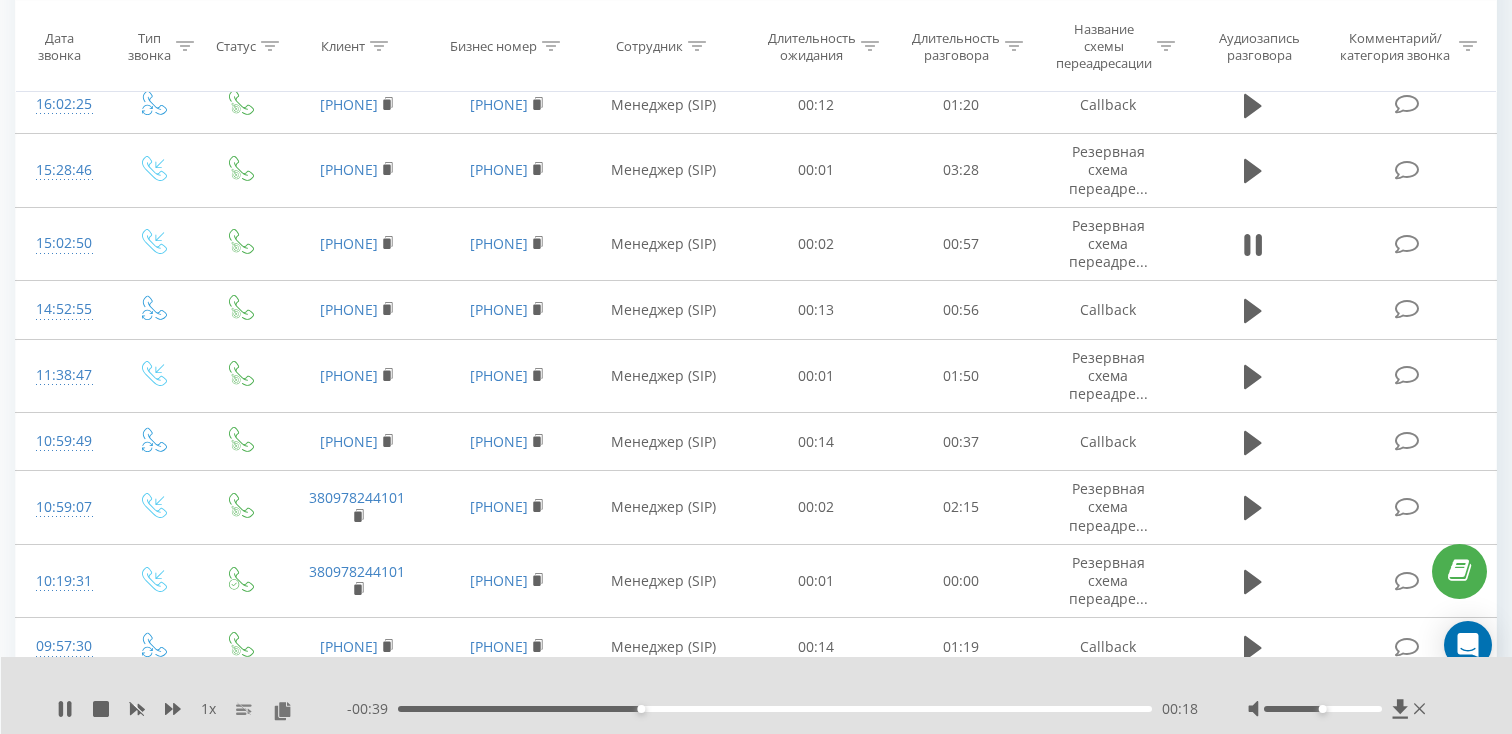 click on "- 00:39 00:18   00:18" at bounding box center (772, 709) 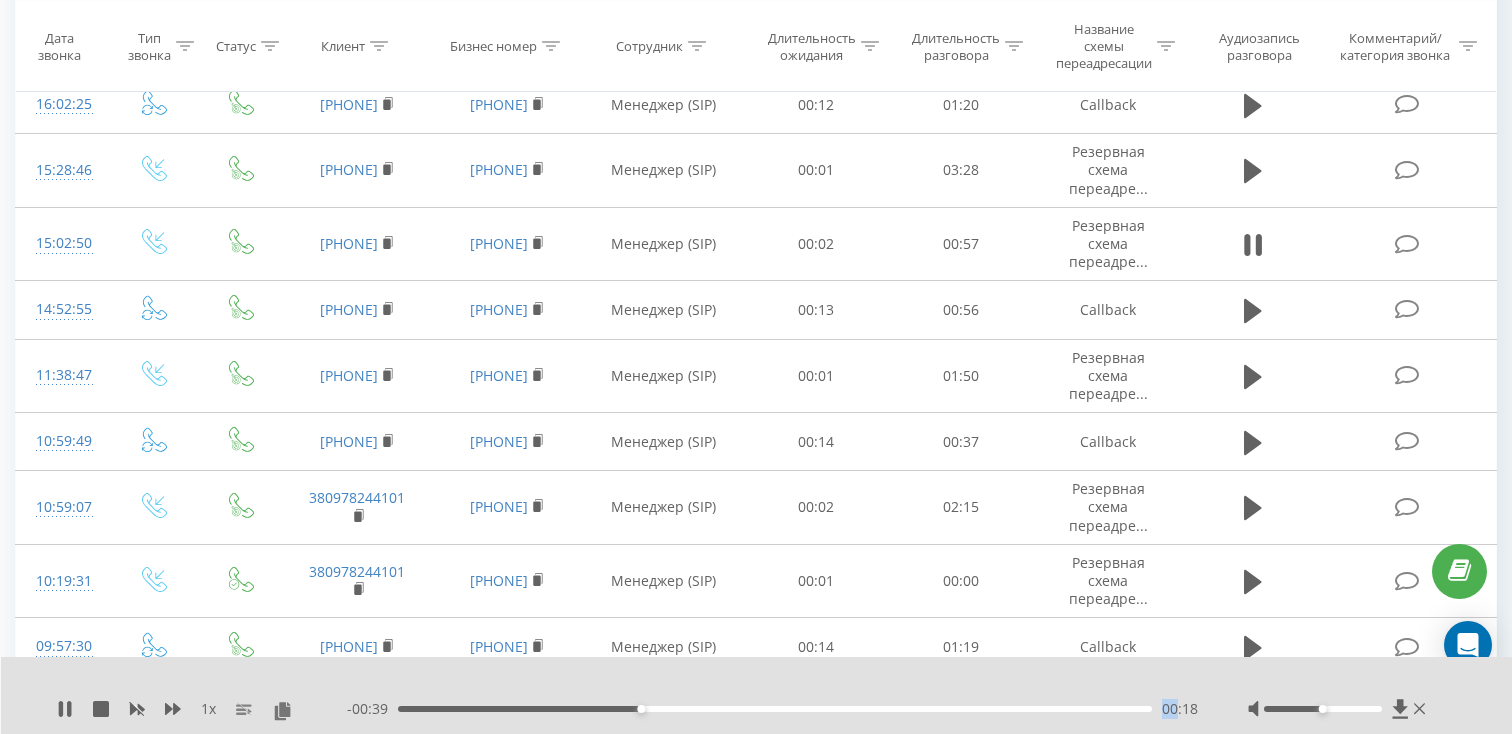 click on "- 00:39 00:18   00:18" at bounding box center [772, 709] 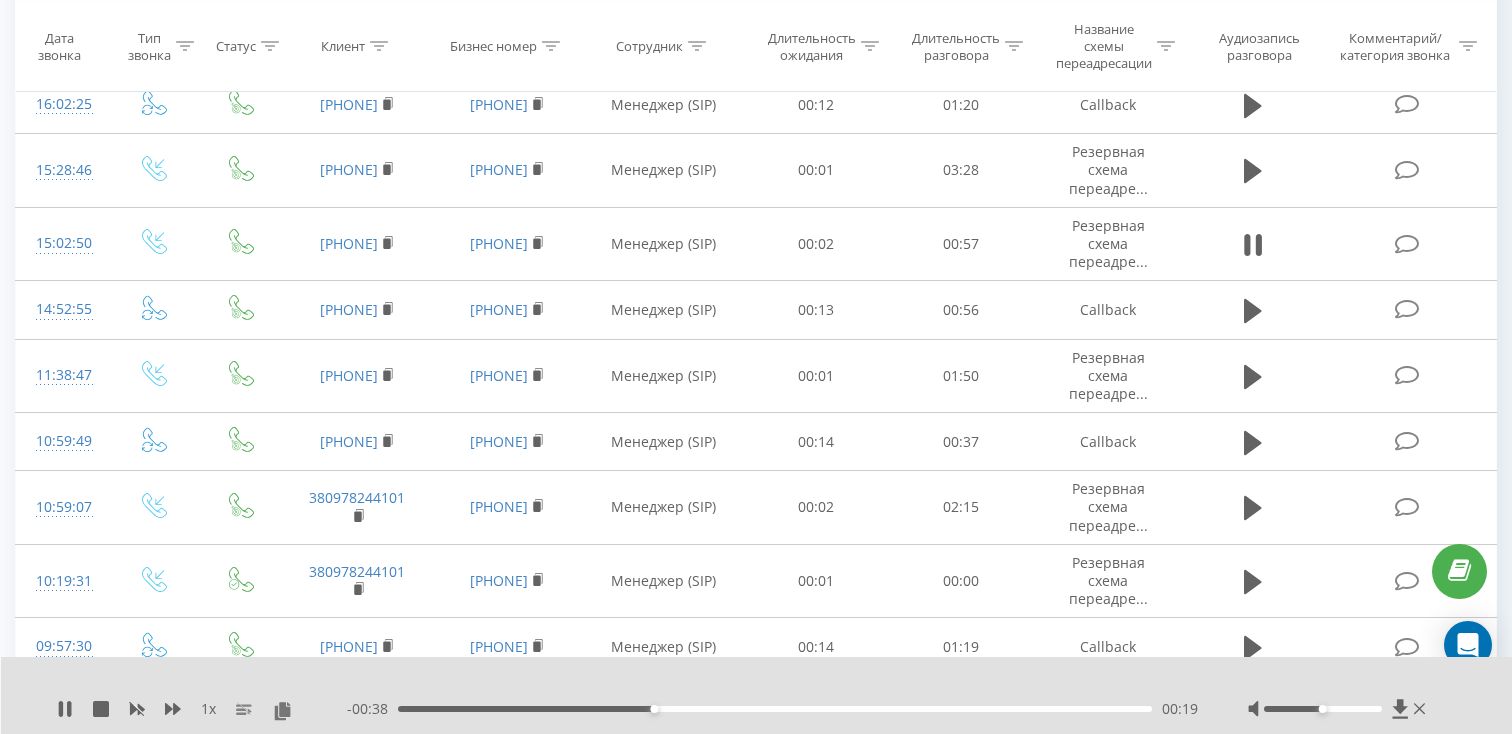 click on "00:19" at bounding box center (775, 709) 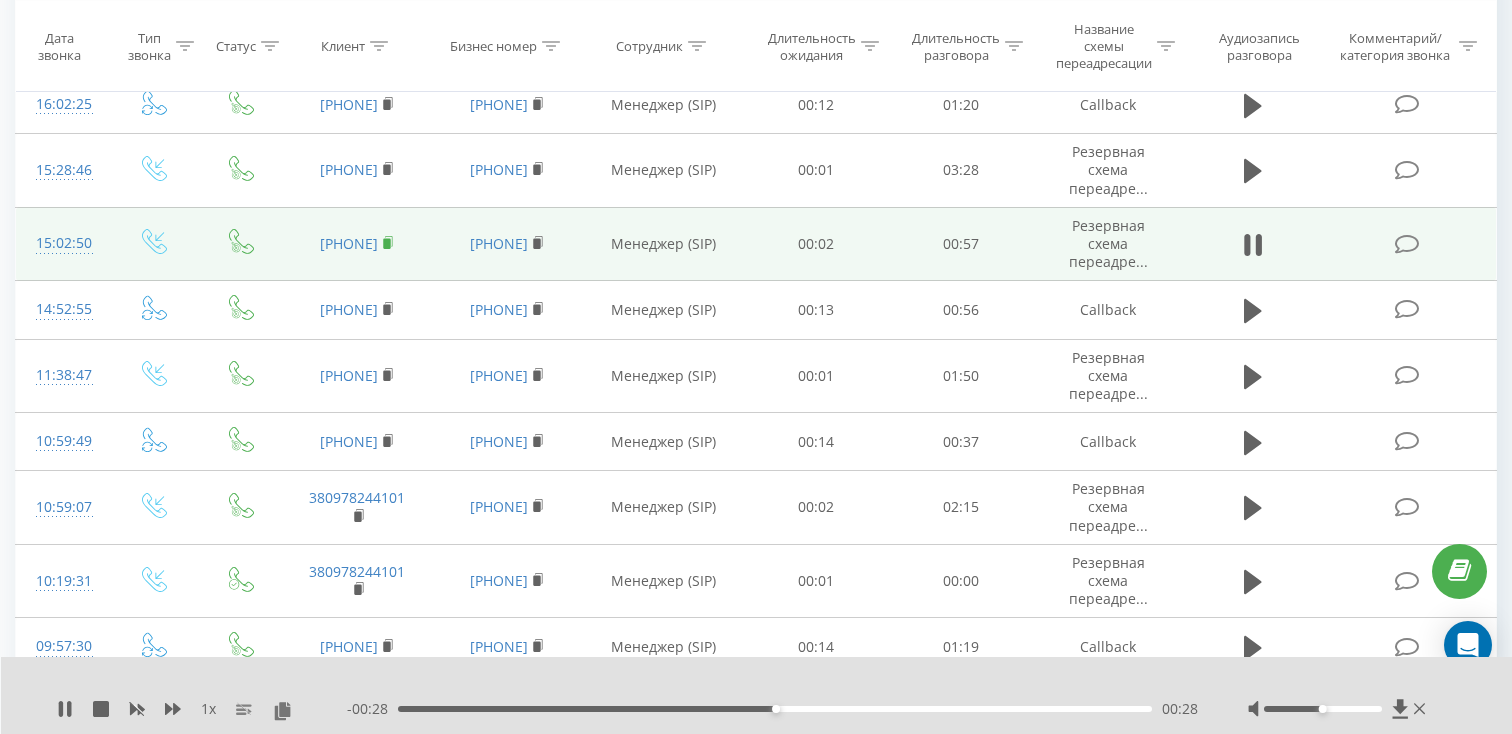 click 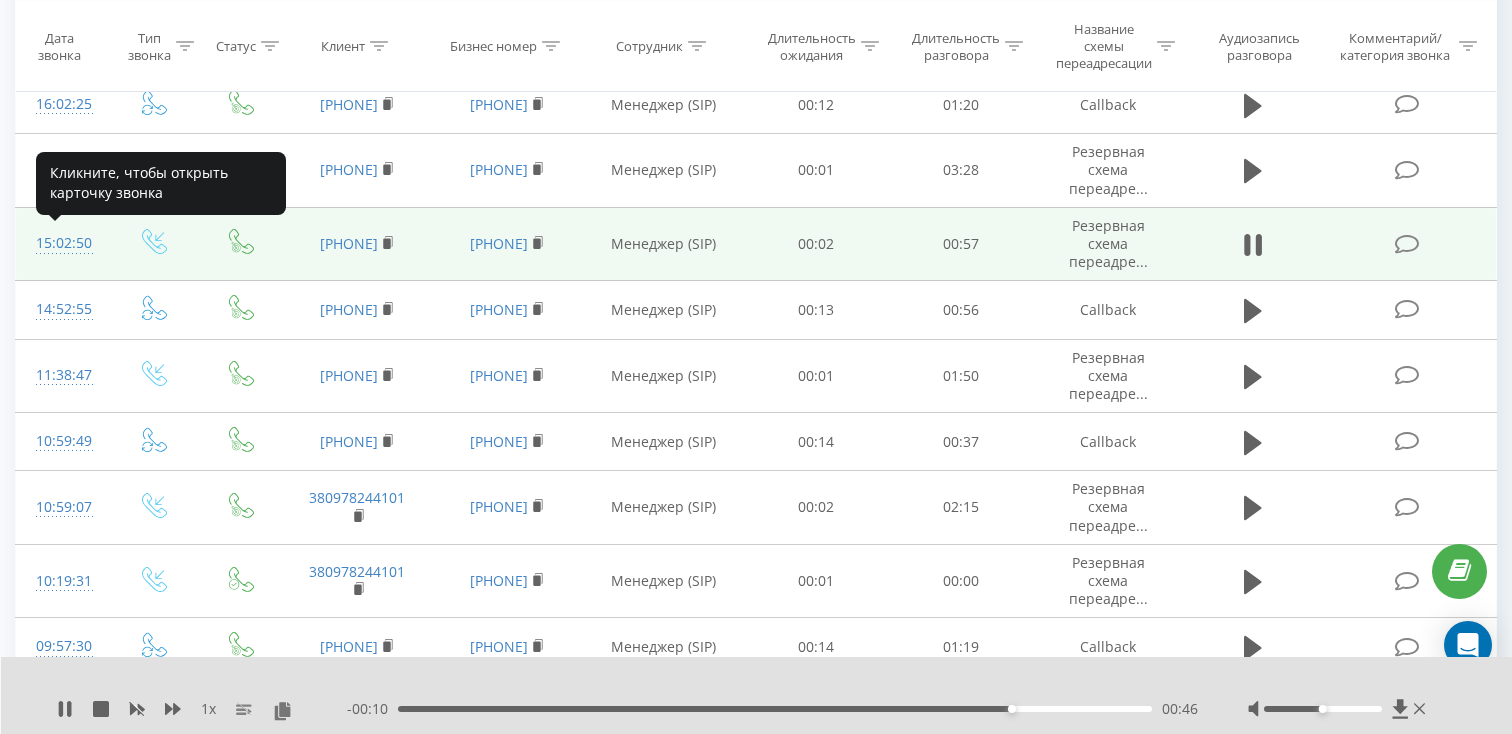 click on "15:02:50" at bounding box center [62, 243] 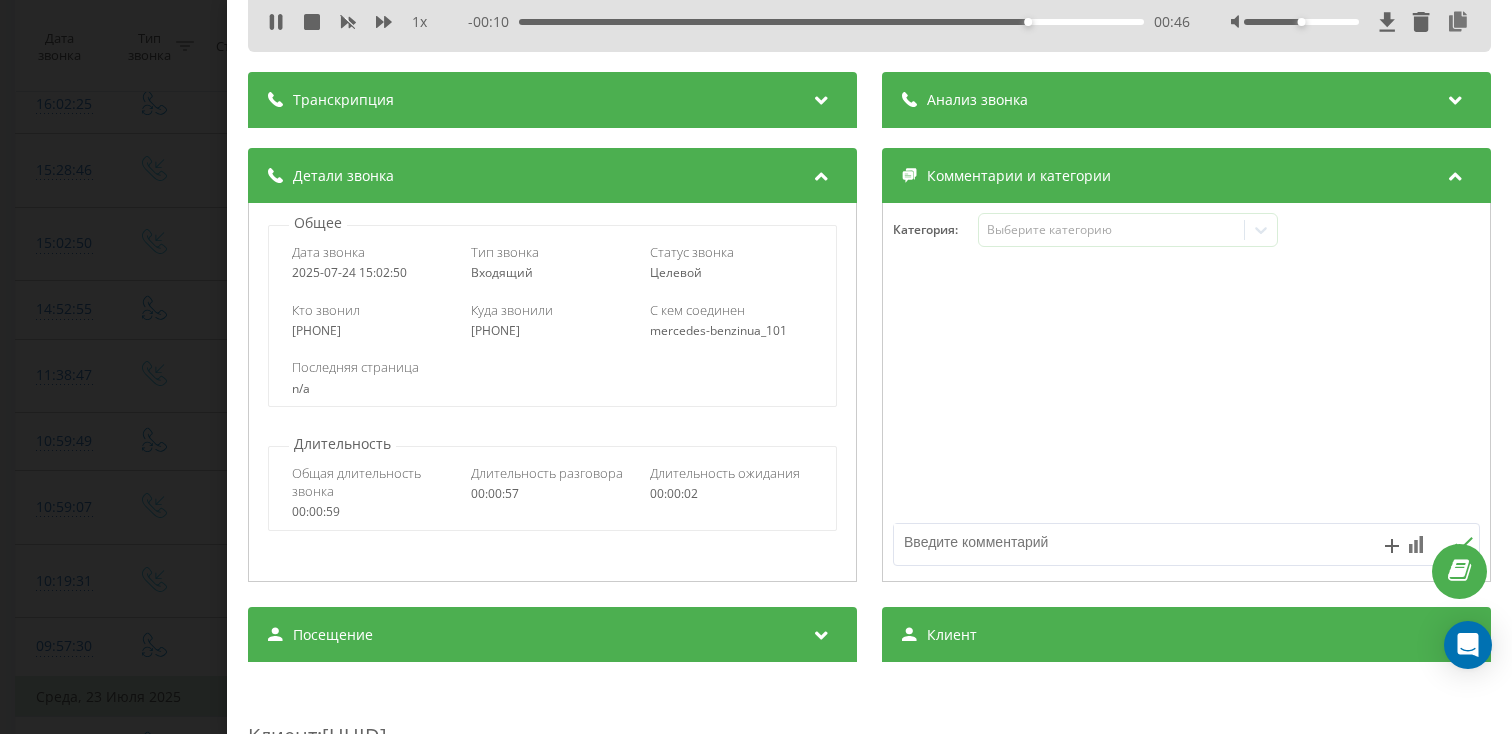 scroll, scrollTop: 182, scrollLeft: 0, axis: vertical 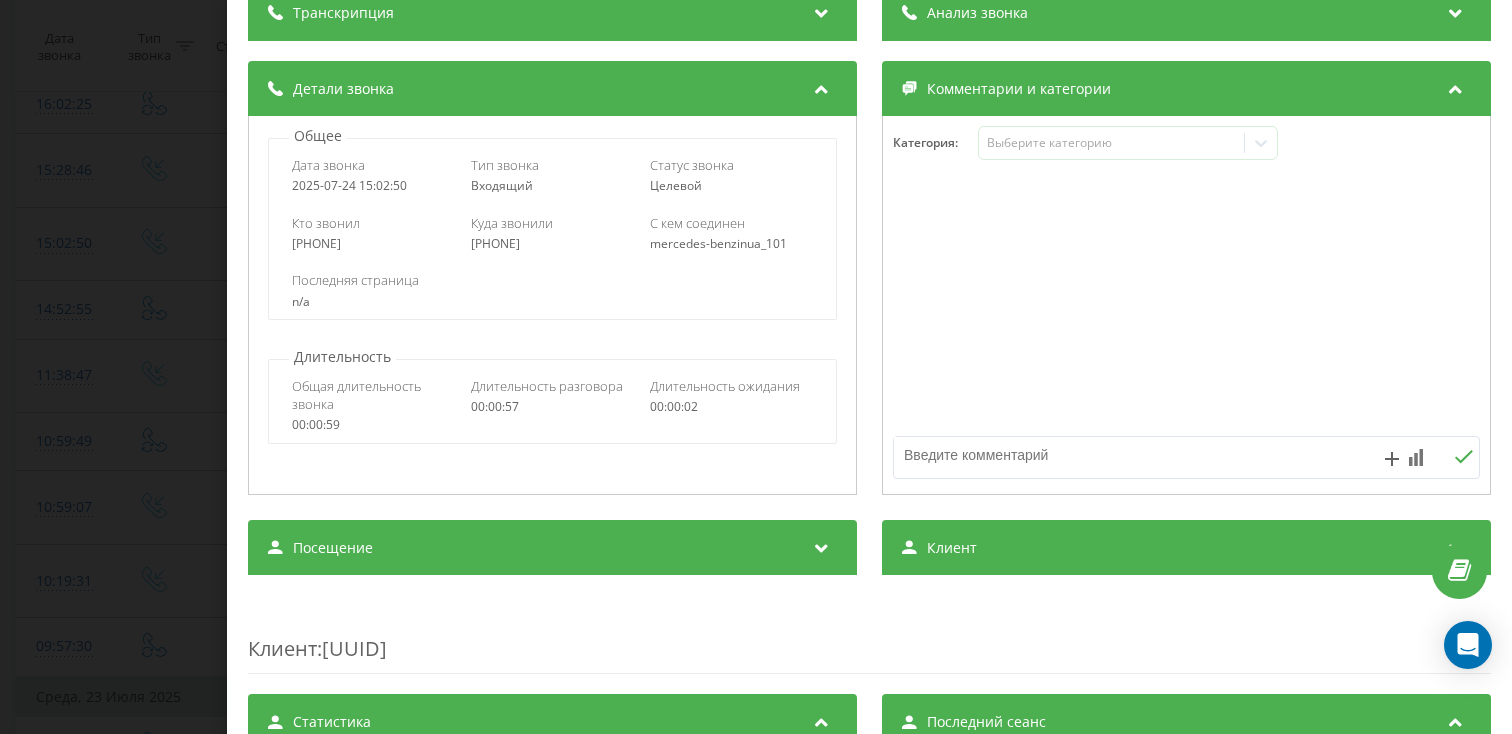 click on "Посещение" at bounding box center [552, 548] 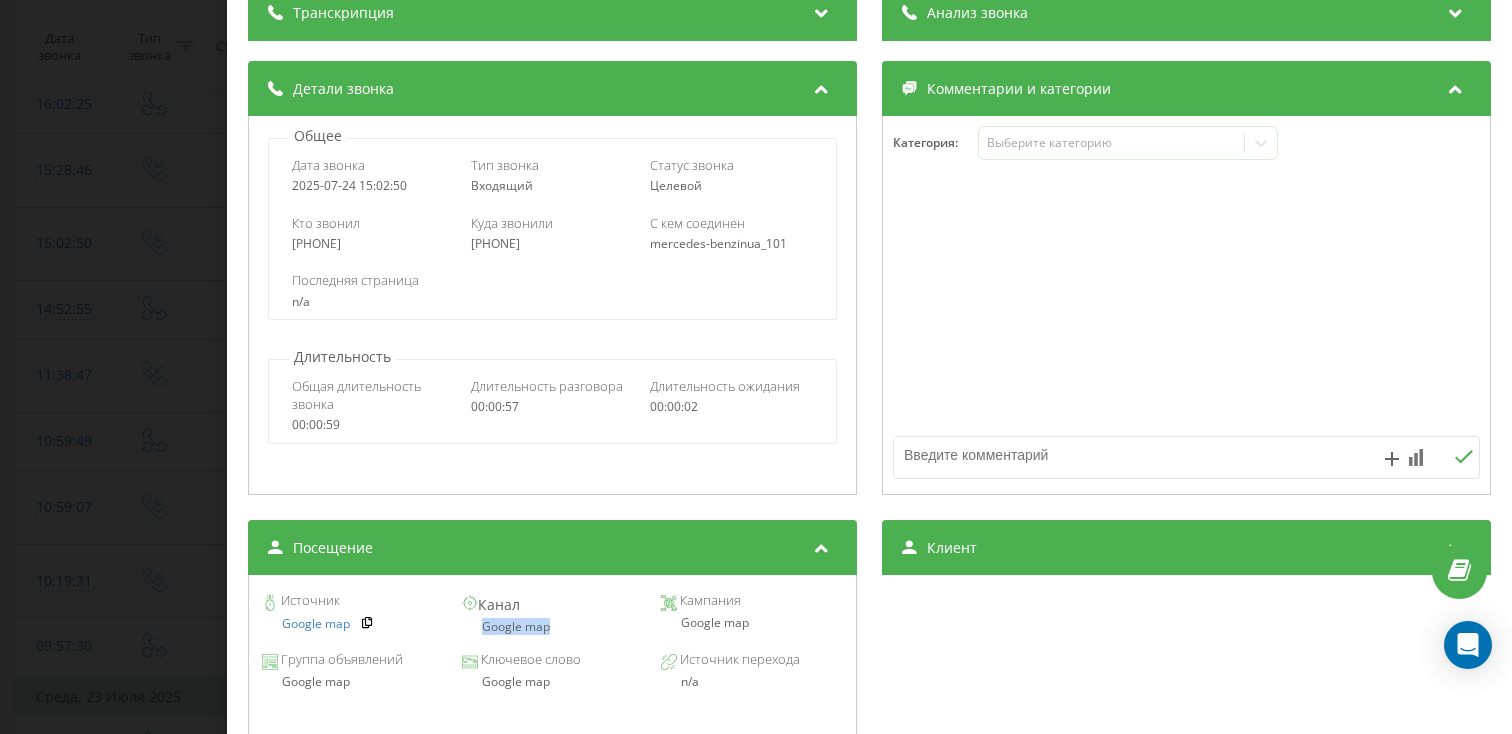 drag, startPoint x: 561, startPoint y: 634, endPoint x: 480, endPoint y: 634, distance: 81 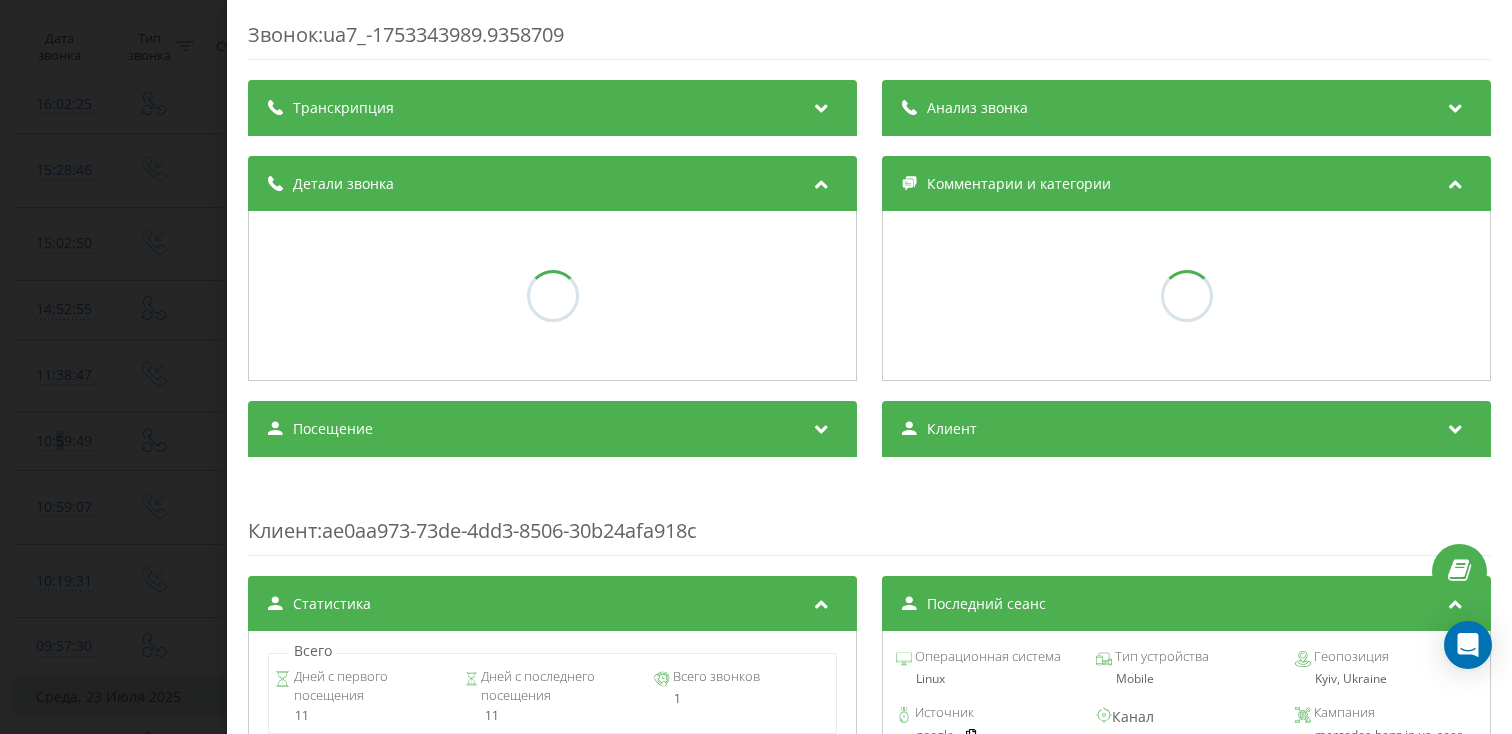 click on "Звонок :  ua7_-1753343989.9358709 Транскрипция Анализ звонка Детали звонка Комментарии и категории Посещение Клиент Клиент :  ae0aa973-73de-4dd3-8506-30b24afa918c Статистика Всего Дней с первого посещения 11 Дней с последнего посещения 11 Всего звонков 1 За последние 30 дней Просмотры страниц 0 Сеансов 2 Звонков за период 1 Последний сеанс Операционная система Linux Тип устройства Mobile Геопозиция [CITY], [COUNTRY] Источник google Канал cpc Кампания mercedes-benz.in.ua_sear... Группа объявлений автомобільний_центр_київ Ключевое слово укравто київ Источник перехода https://www.google.com/ Топ 5 страниц за последние 30 дней Title 1" at bounding box center (756, 367) 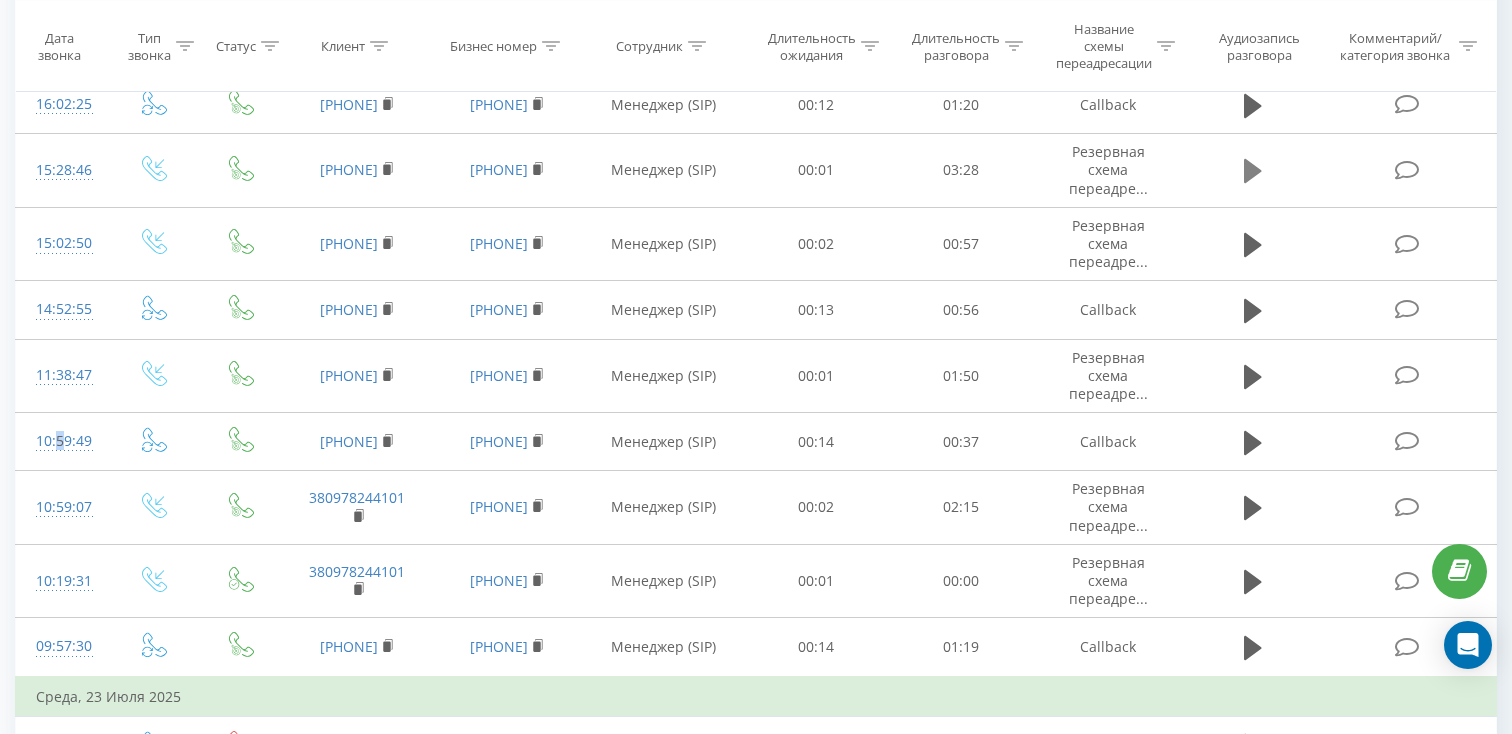click 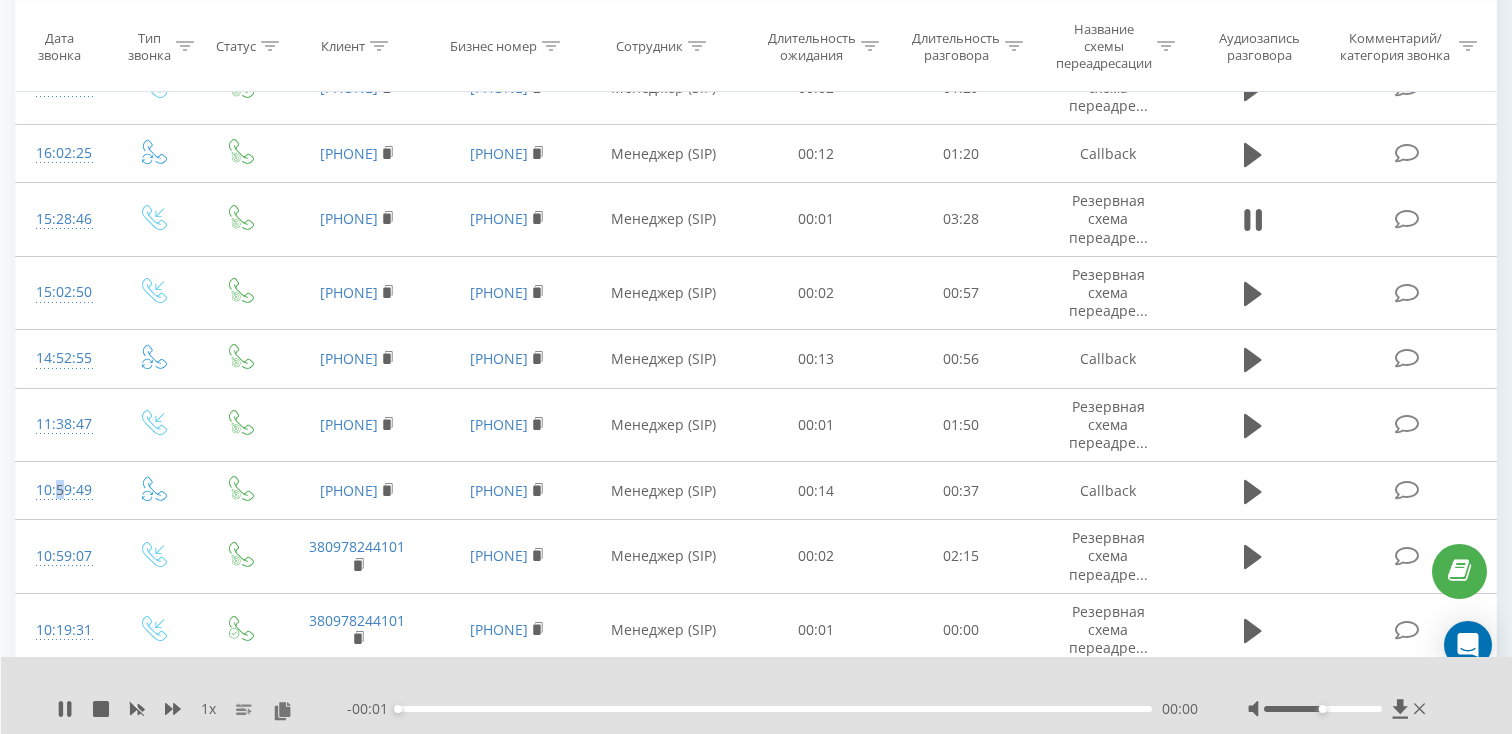 scroll, scrollTop: 1133, scrollLeft: 0, axis: vertical 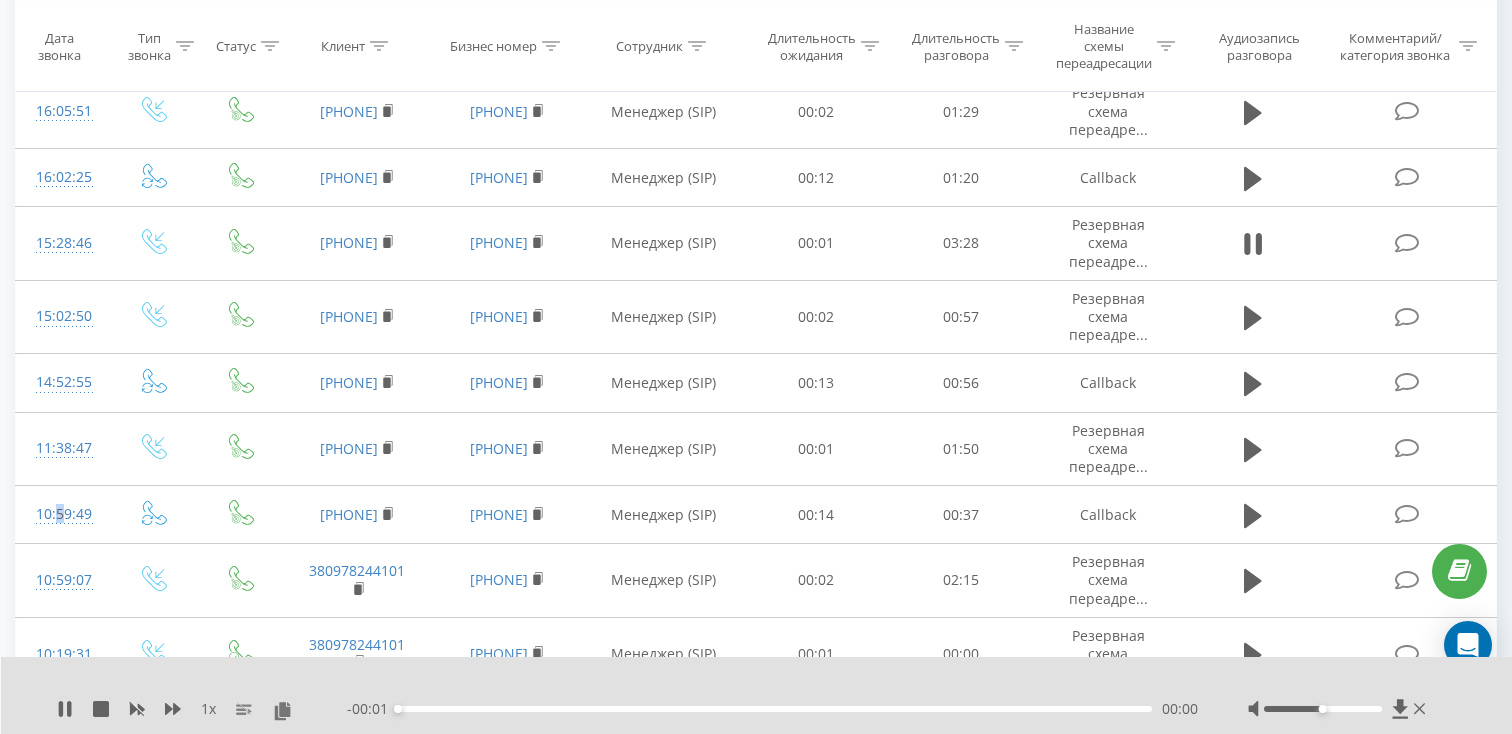click on "00:00" at bounding box center [775, 709] 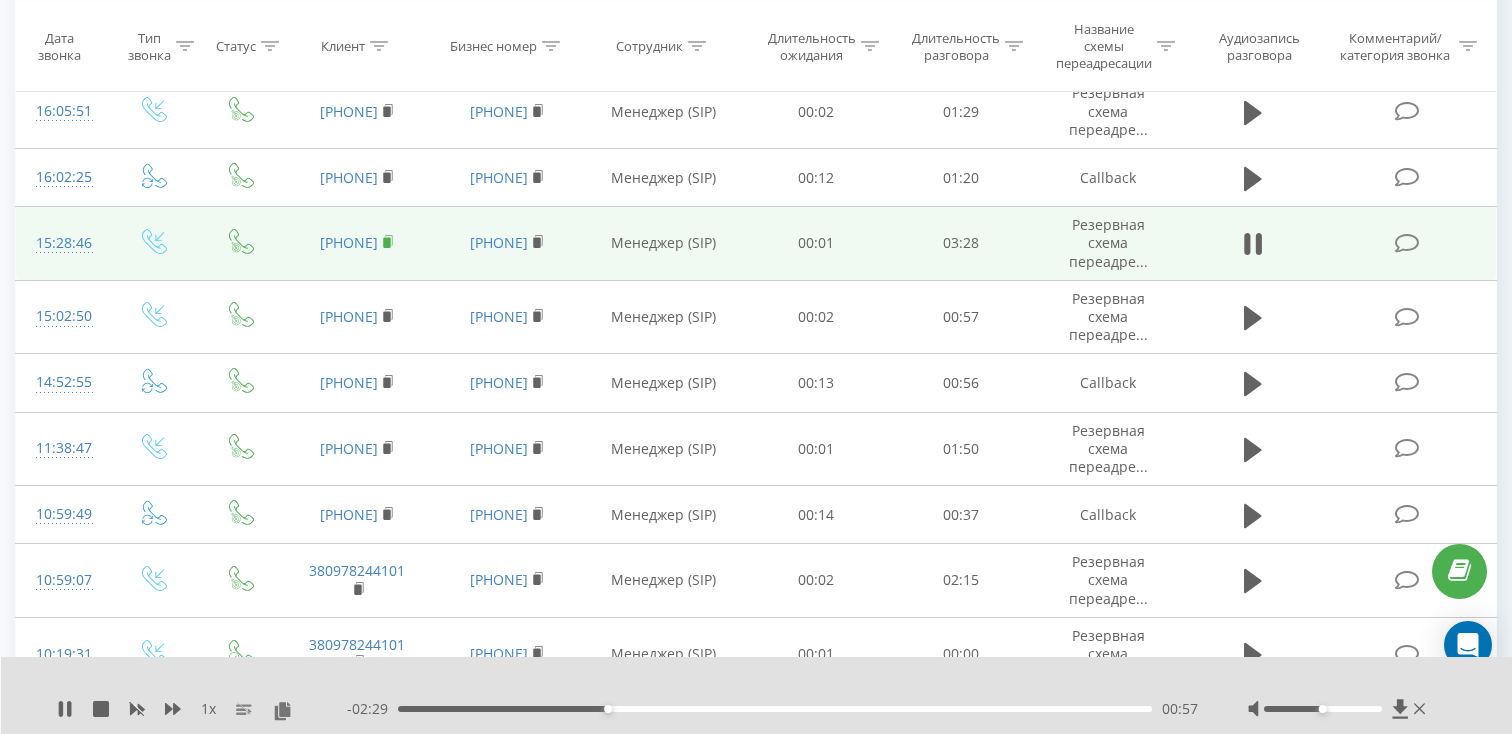 click 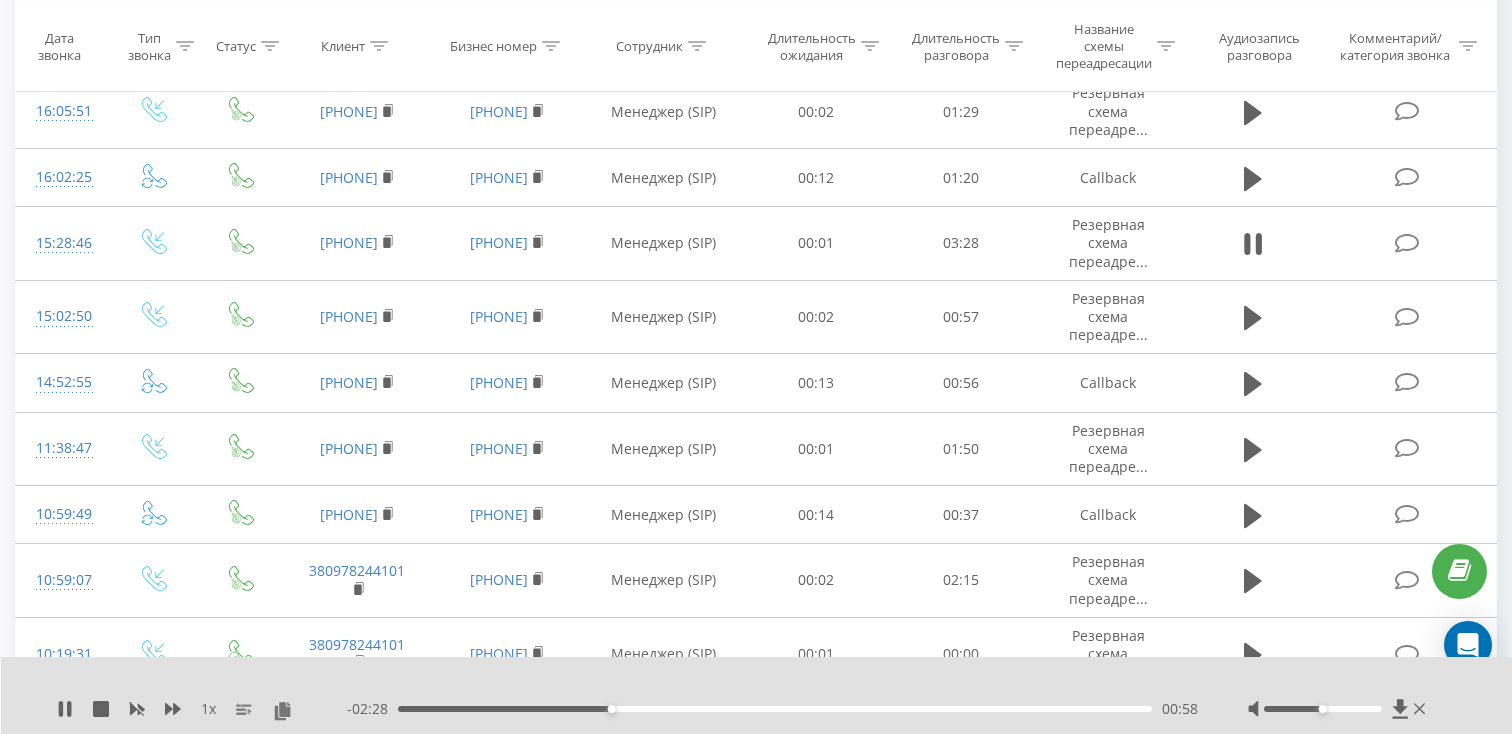click on "- 02:28 00:58   00:58" at bounding box center (772, 709) 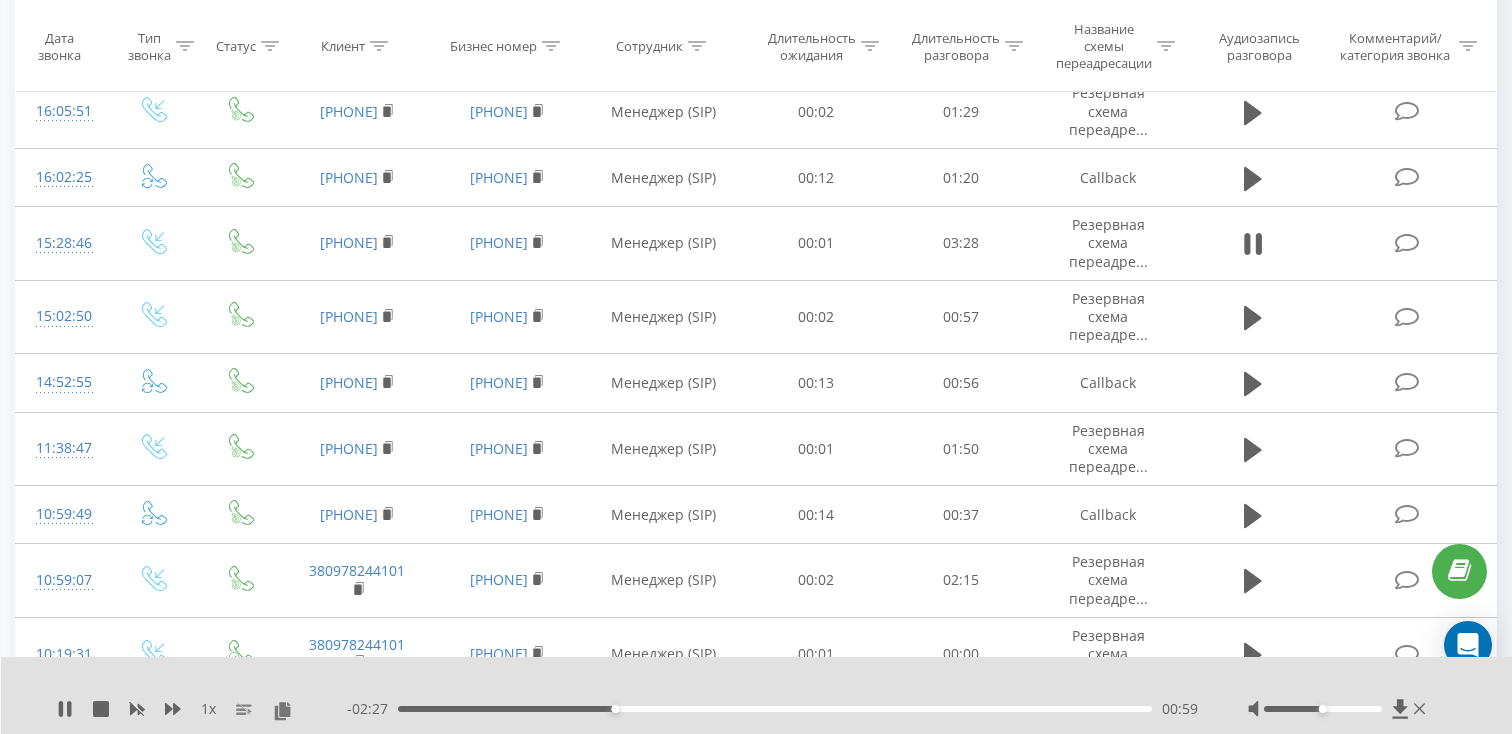 click on "00:59" at bounding box center [775, 709] 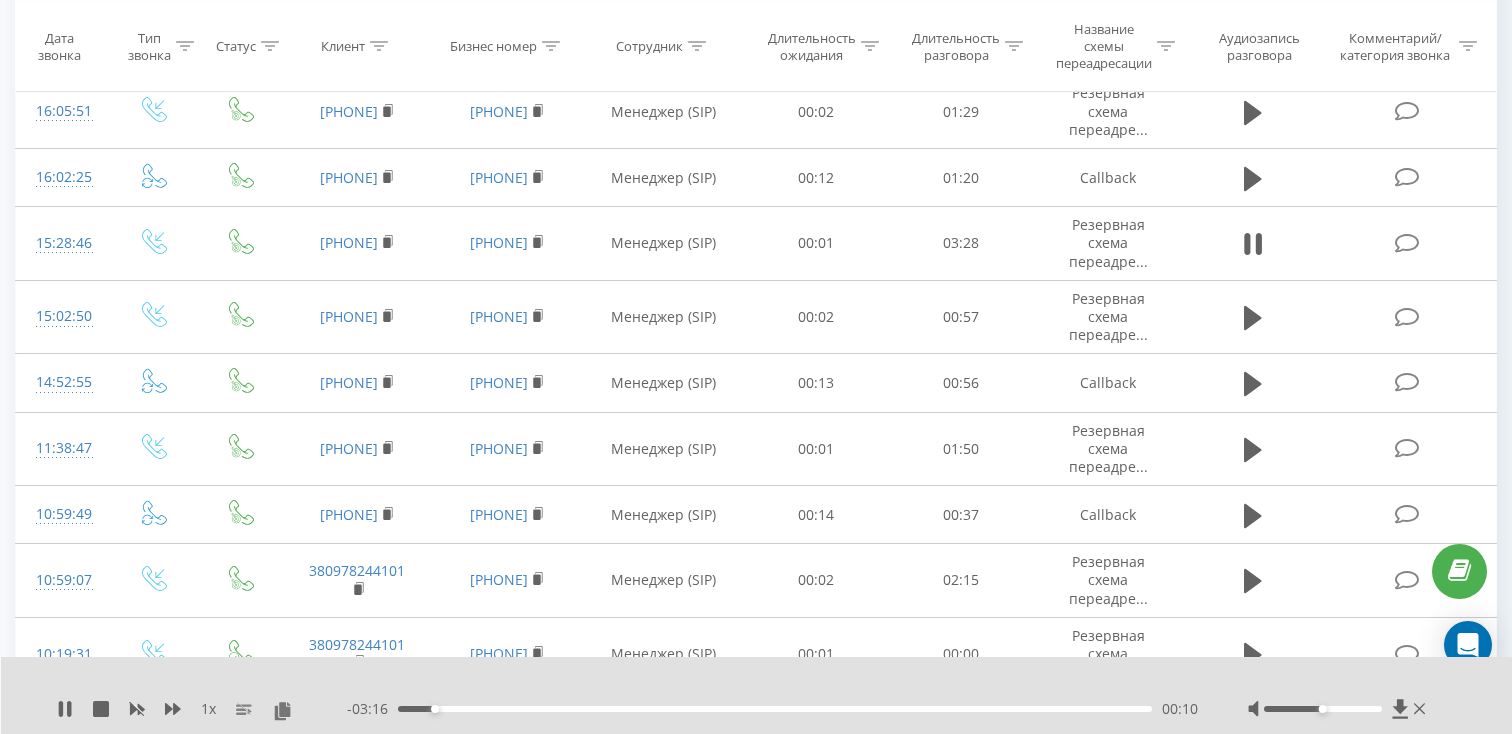 click on "00:10" at bounding box center (775, 709) 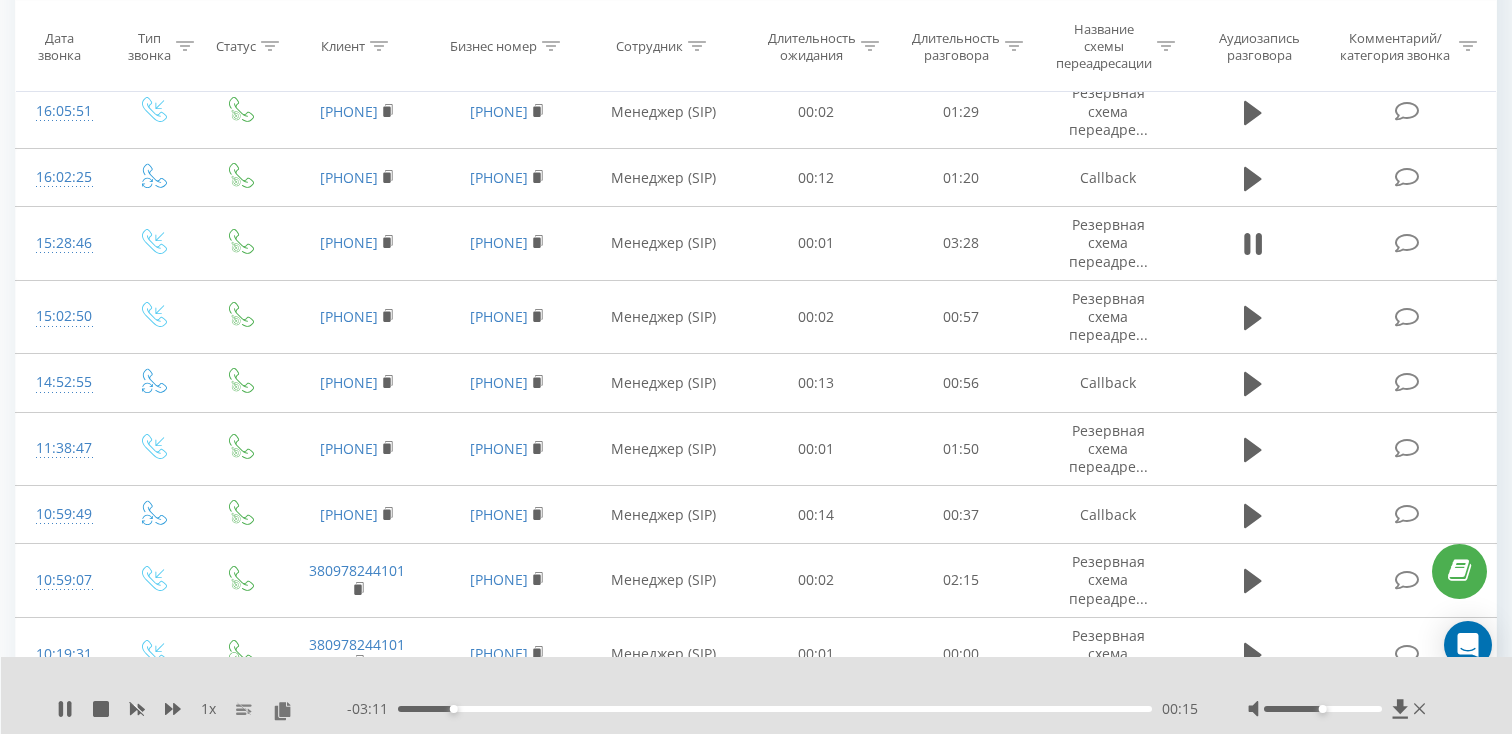 click on "00:15" at bounding box center (775, 709) 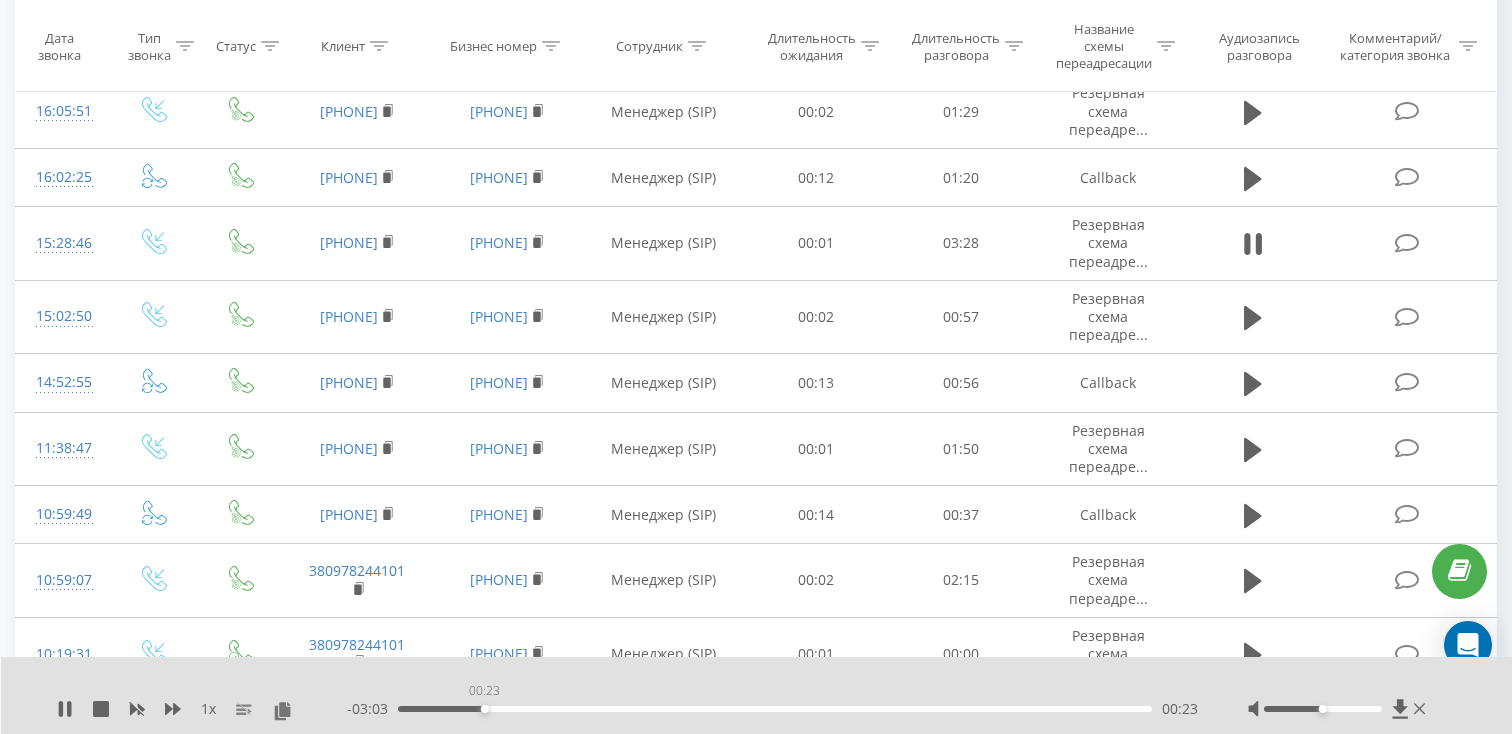 click on "00:23" at bounding box center [775, 709] 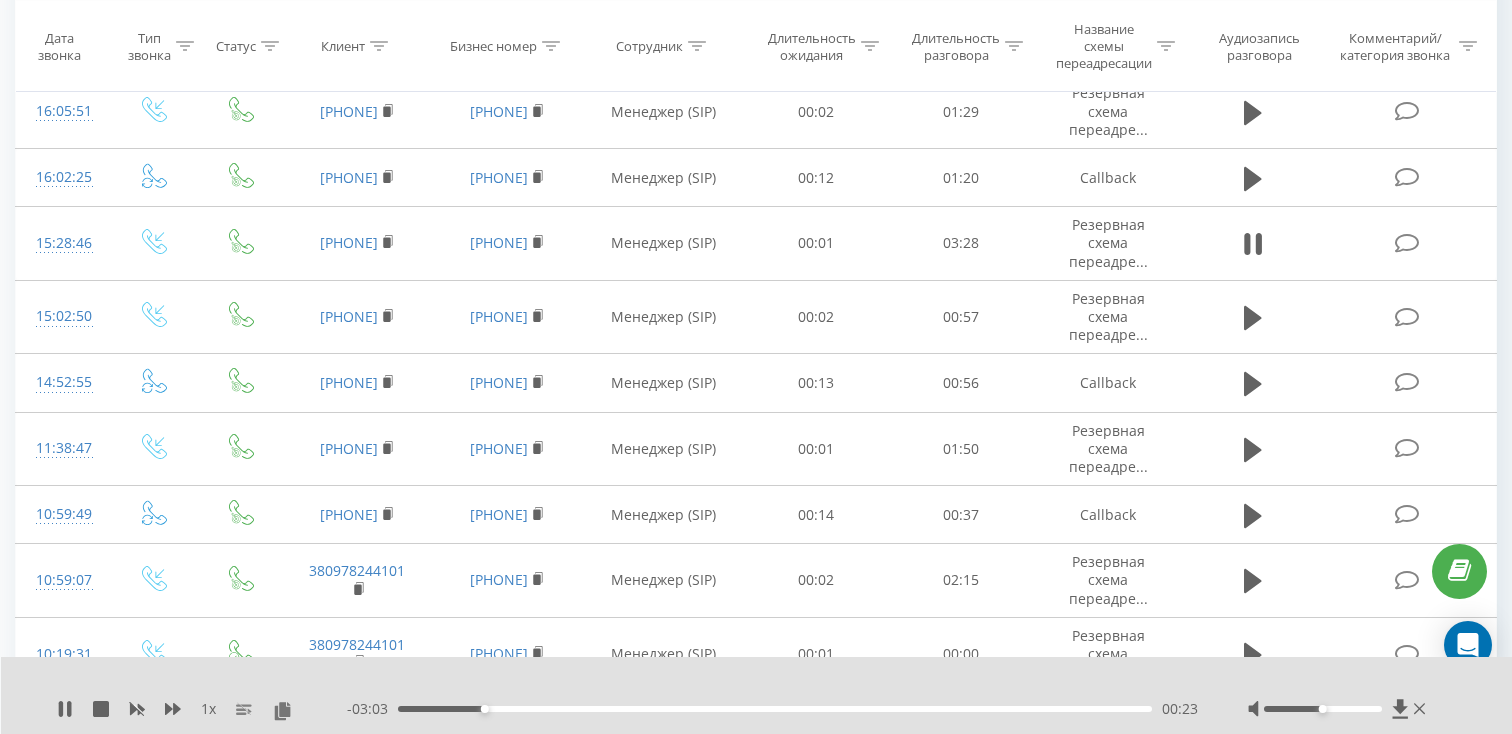click on "00:23" at bounding box center (775, 709) 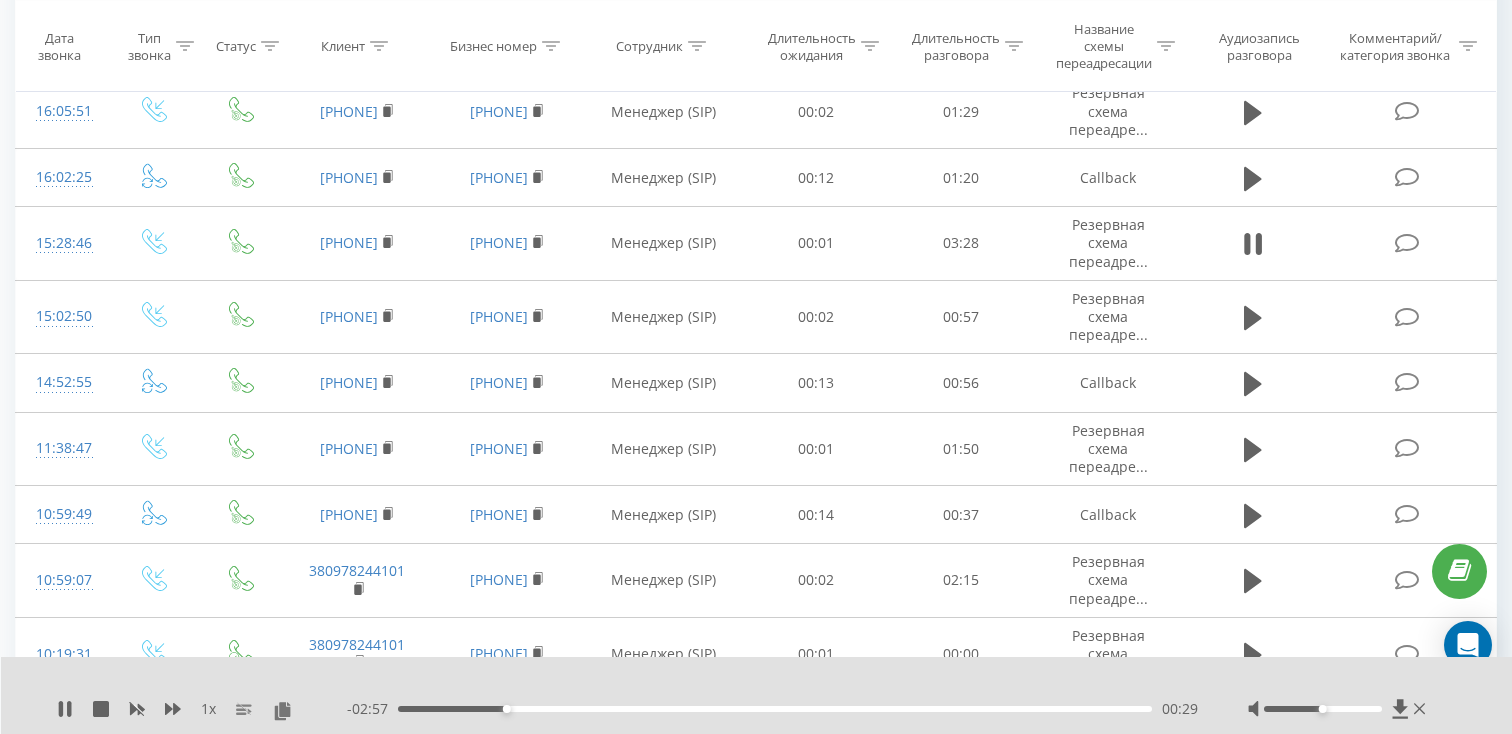 click on "00:29" at bounding box center (775, 709) 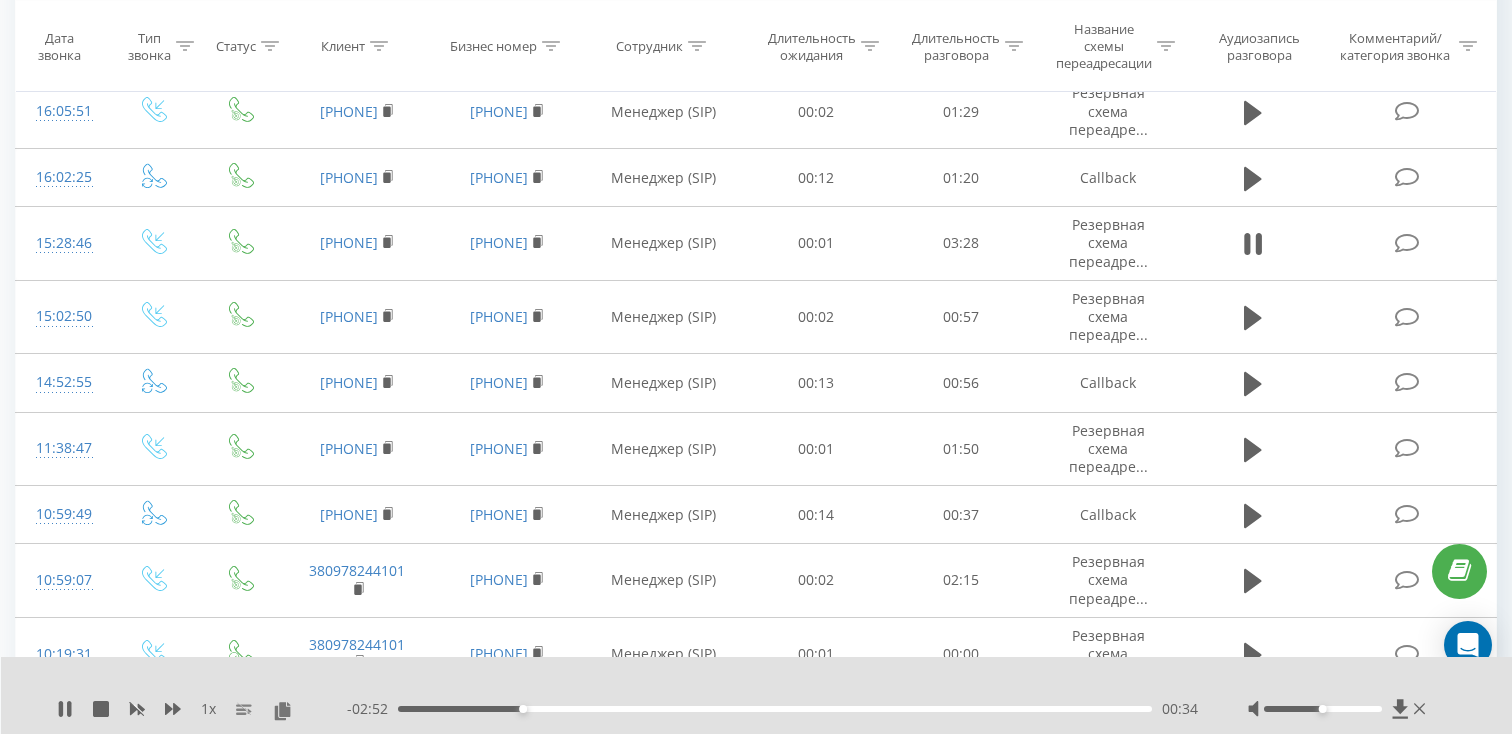 click on "00:34" at bounding box center (775, 709) 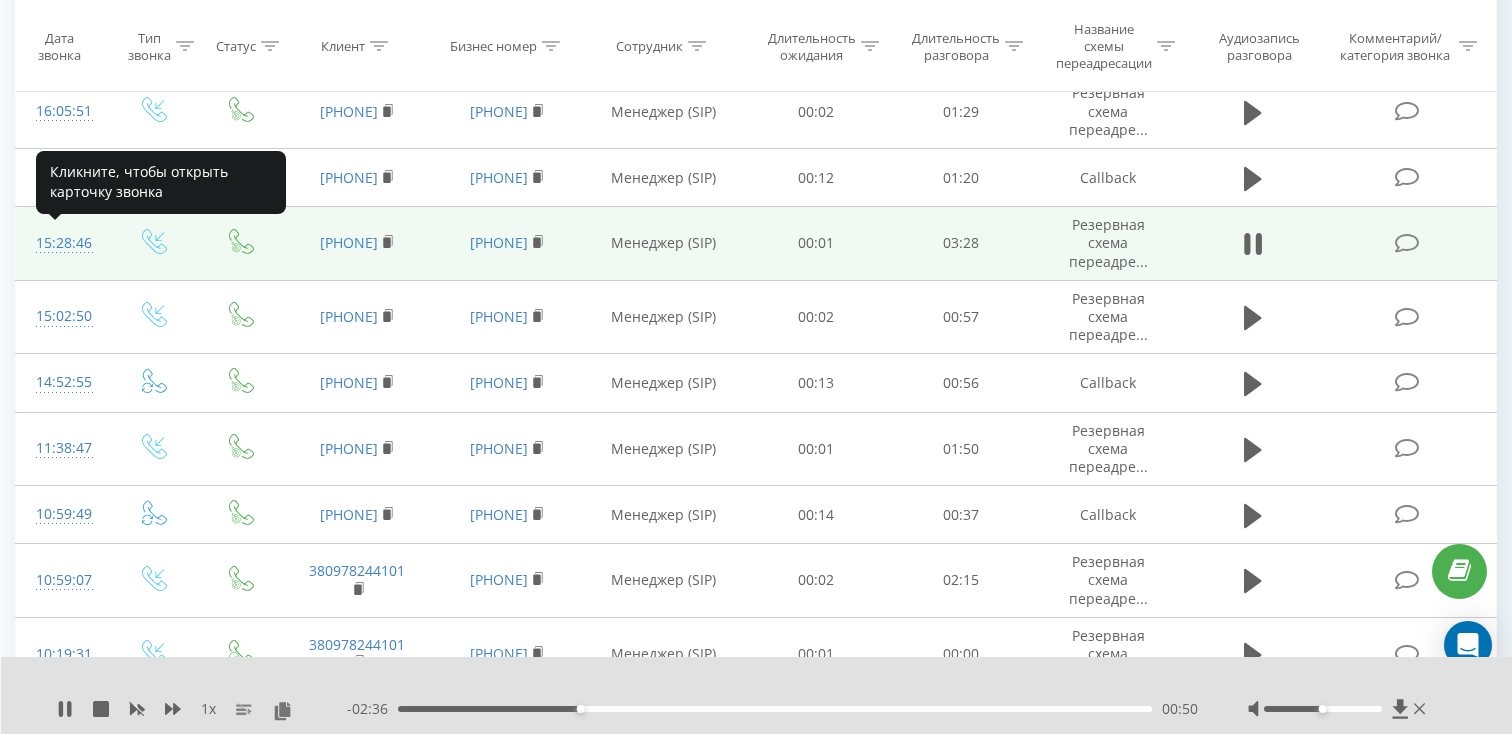 click at bounding box center [62, 252] 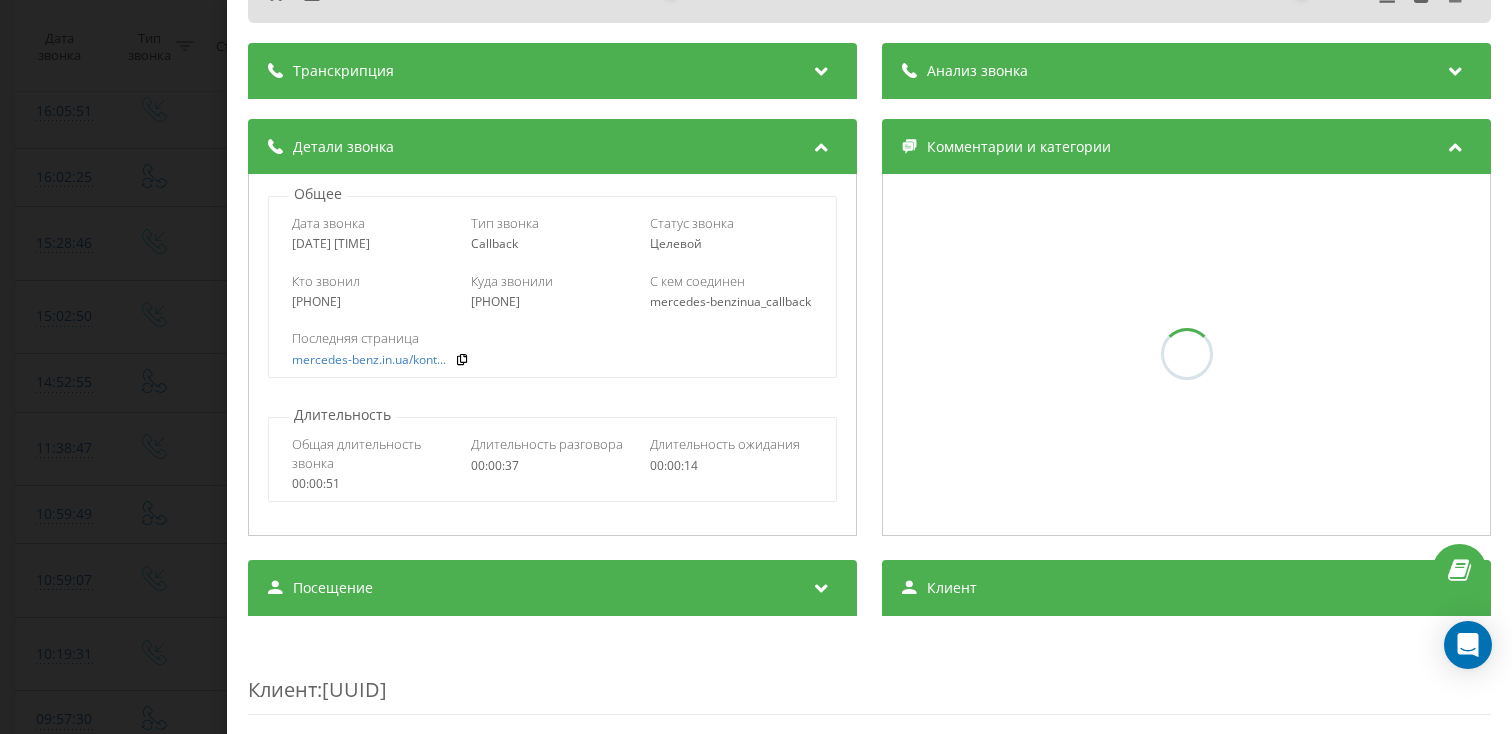 scroll, scrollTop: 199, scrollLeft: 0, axis: vertical 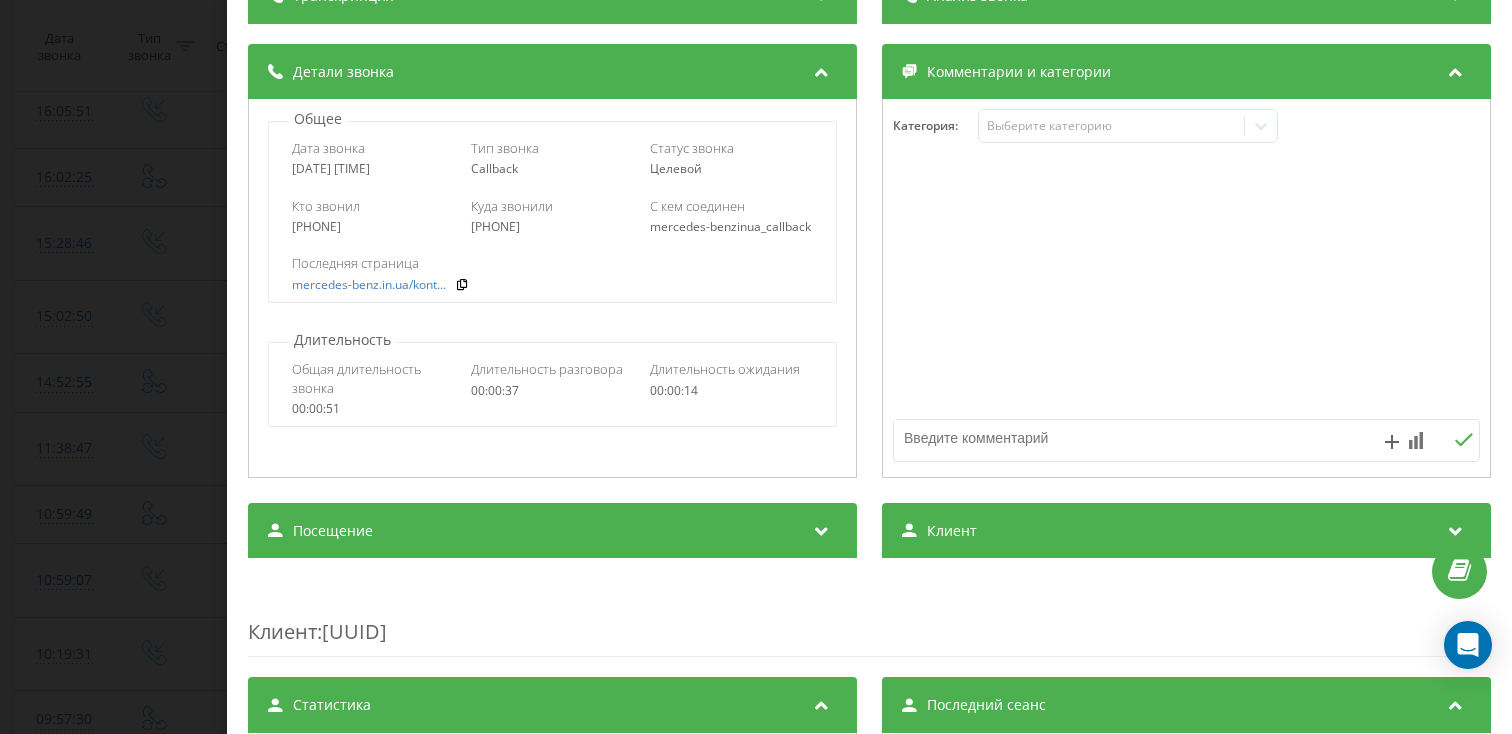 click on "Транскрипция Для анализа AI будущих звонков  настройте и активируйте профиль на странице . Если профиль уже есть и звонок соответствует его условиям, обновите страницу через 10 минут – AI анализирует текущий звонок. Анализ звонка Для анализа AI будущих звонков  настройте и активируйте профиль на странице . Если профиль уже есть и звонок соответствует его условиям, обновите страницу через 10 минут – AI анализирует текущий звонок. Детали звонка Общее Дата звонка [DATE] [TIME] Тип звонка Callback Статус звонка Целевой Кто звонил [PHONE] Куда звонили [PHONE] 00:00:51 00:00:37 : :" at bounding box center [869, 633] 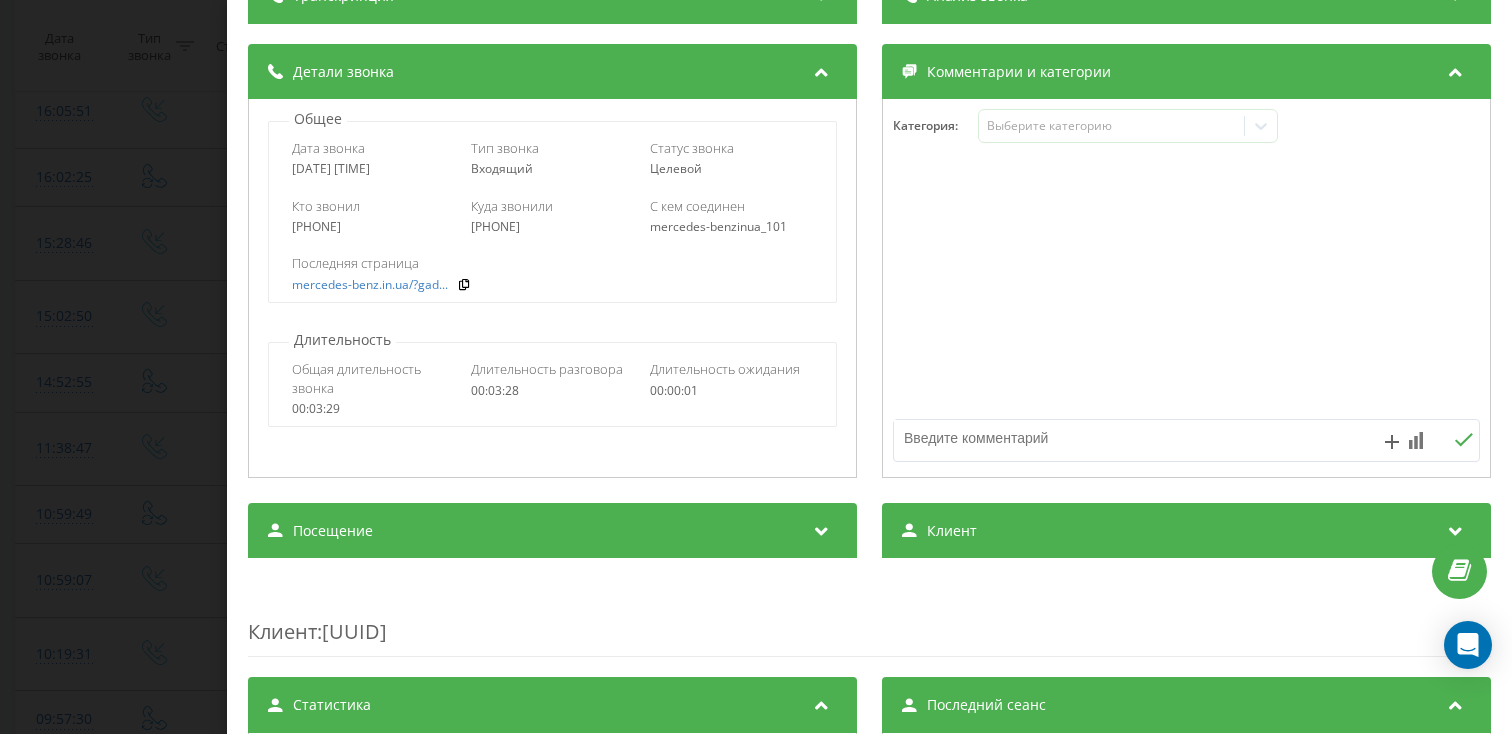 click on "Посещение" at bounding box center [333, 531] 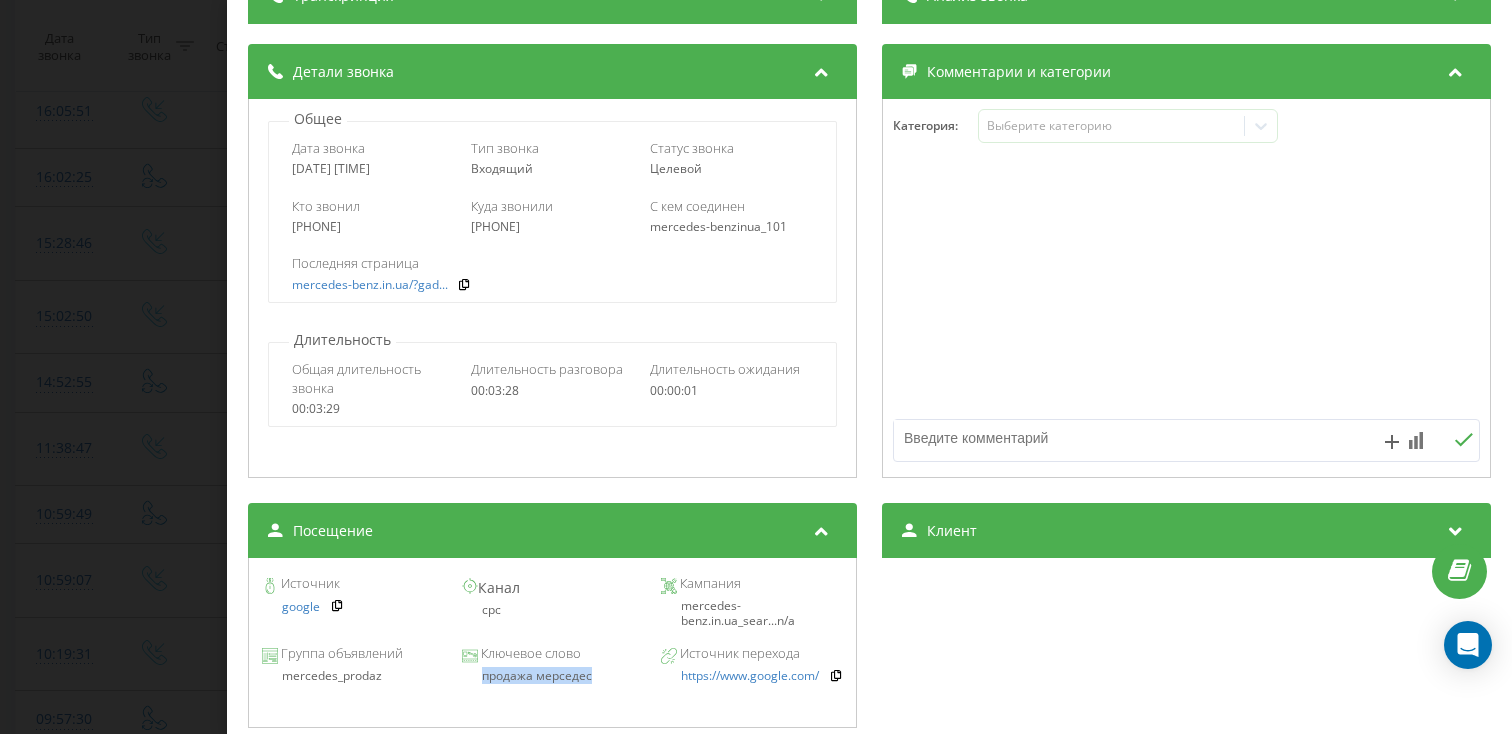 drag, startPoint x: 589, startPoint y: 678, endPoint x: 469, endPoint y: 673, distance: 120.10412 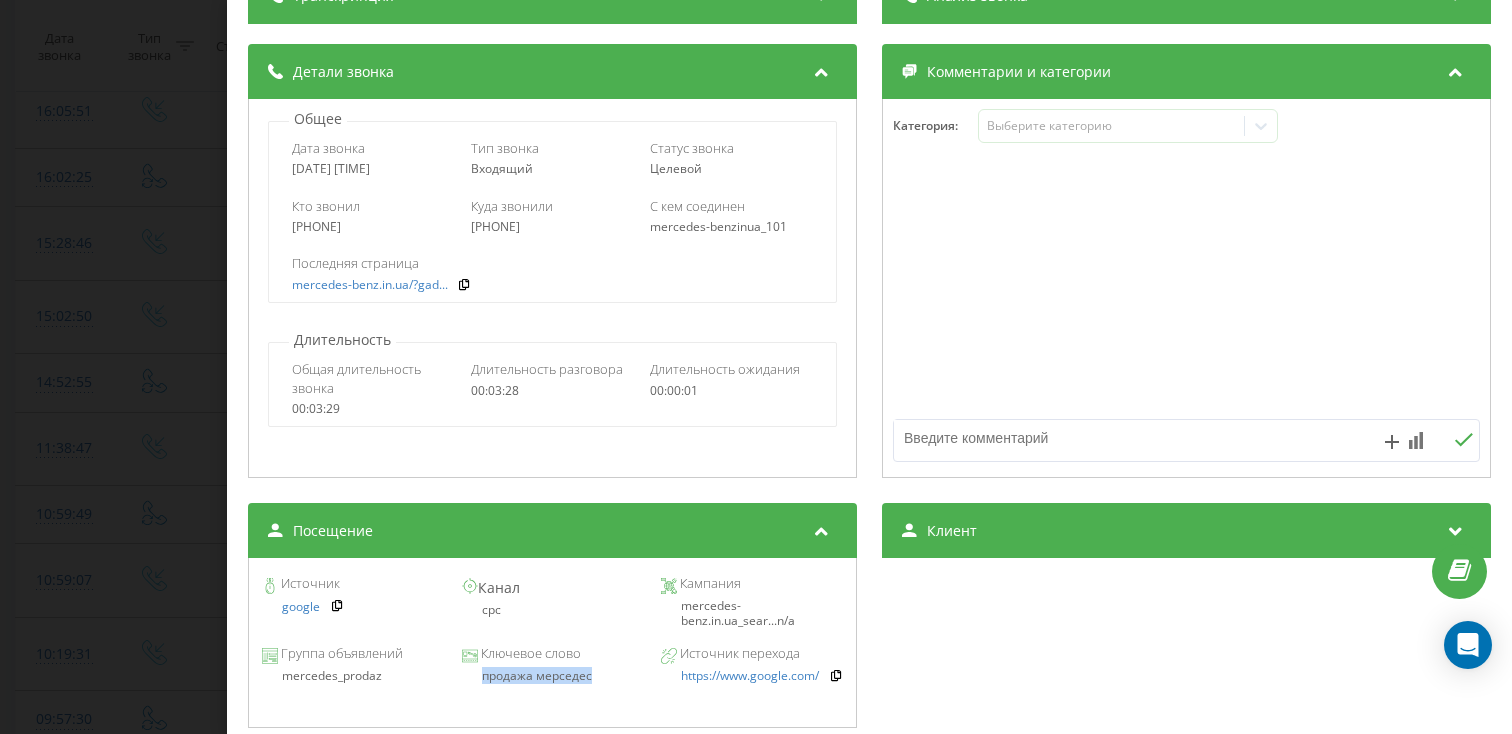 click on "Звонок :  ua11_-1753360126.476657   1 x  - 02:30 00:56   00:56   Транскрипция Для анализа AI будущих звонков  настройте и активируйте профиль на странице . Если профиль уже есть и звонок соответствует его условиям, обновите страницу через 10 минут – AI анализирует текущий звонок. Анализ звонка Для анализа AI будущих звонков  настройте и активируйте профиль на странице . Если профиль уже есть и звонок соответствует его условиям, обновите страницу через 10 минут – AI анализирует текущий звонок. Детали звонка Общее Дата звонка [YEAR]-[MONTH]-[DAY] [TIME] Тип звонка Входящий Статус звонка Целевой [PHONE]" at bounding box center [756, 367] 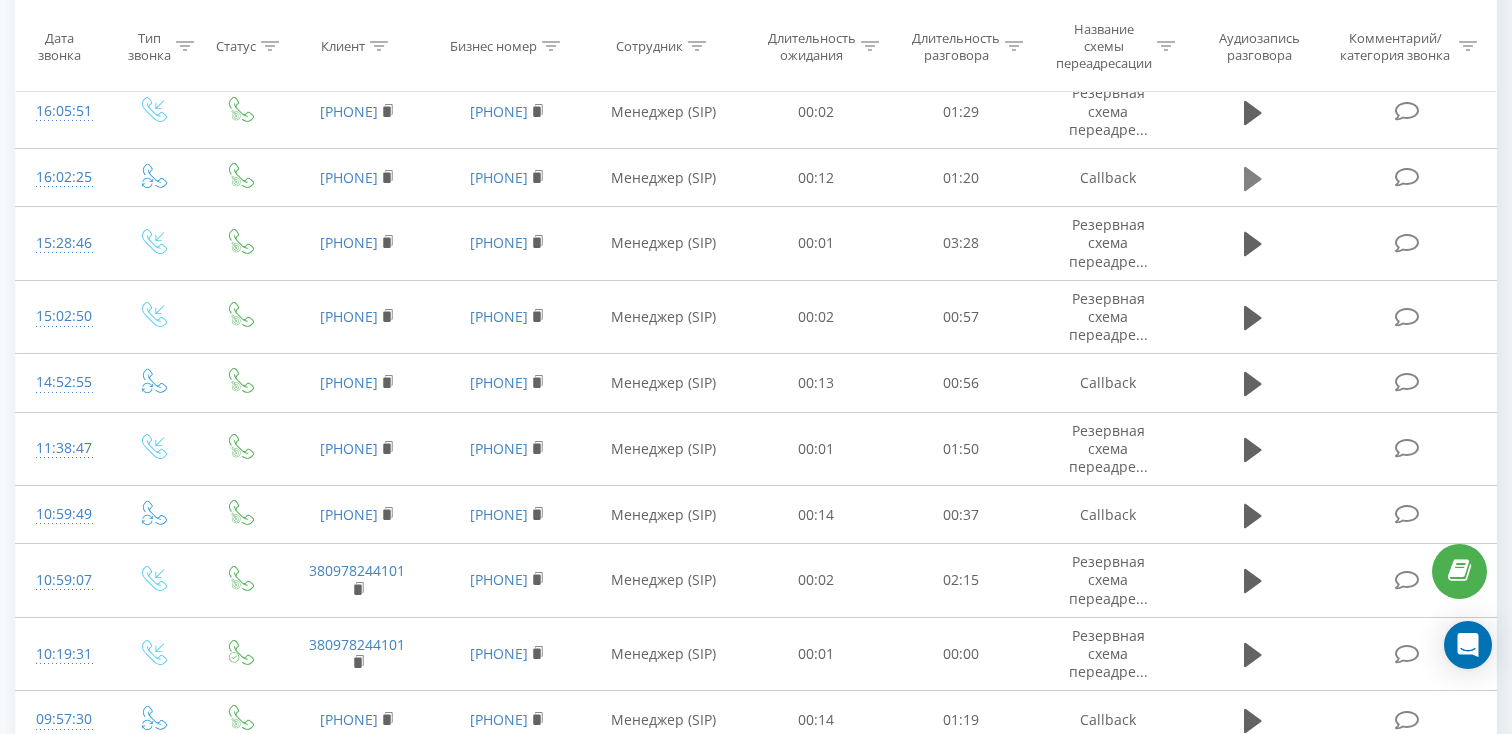 click at bounding box center [1253, 179] 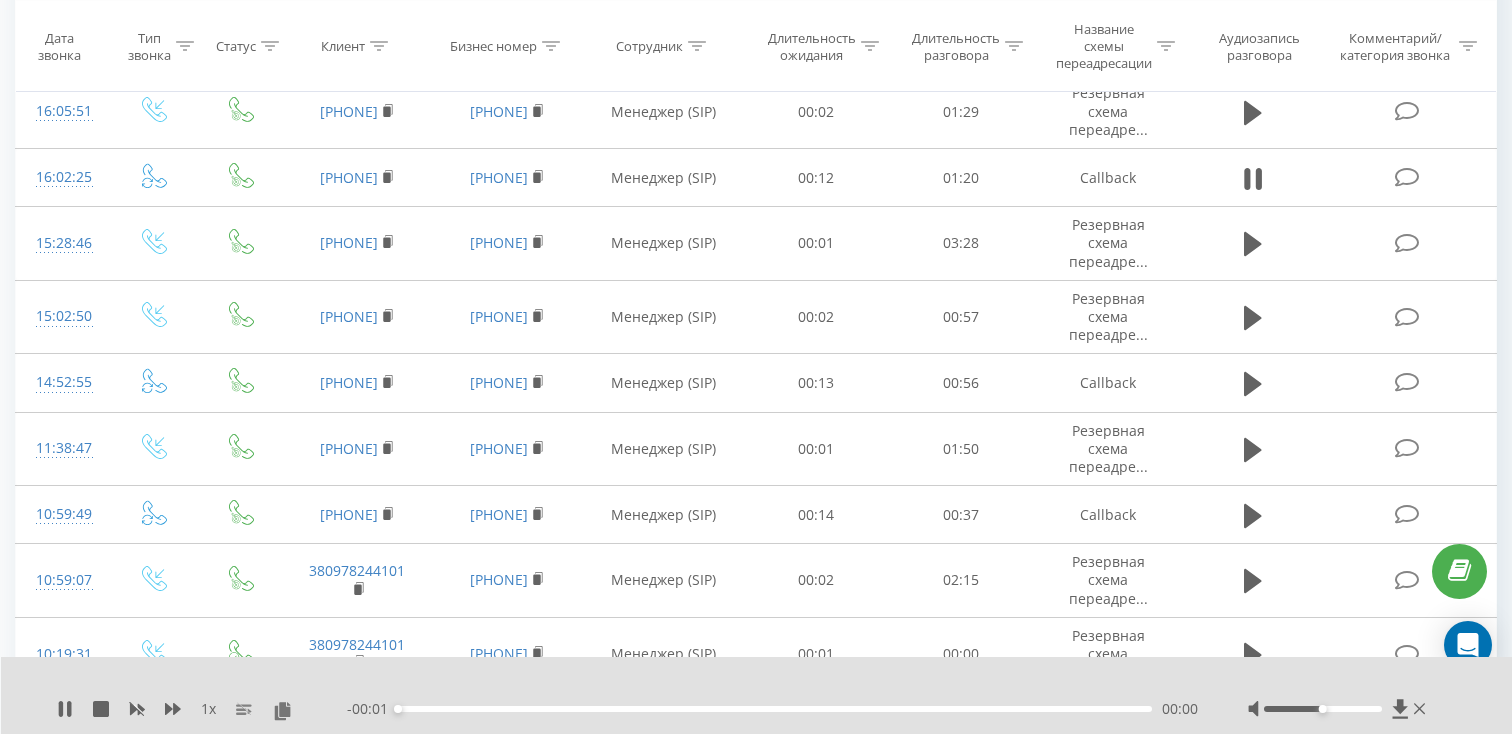 scroll, scrollTop: 986, scrollLeft: 0, axis: vertical 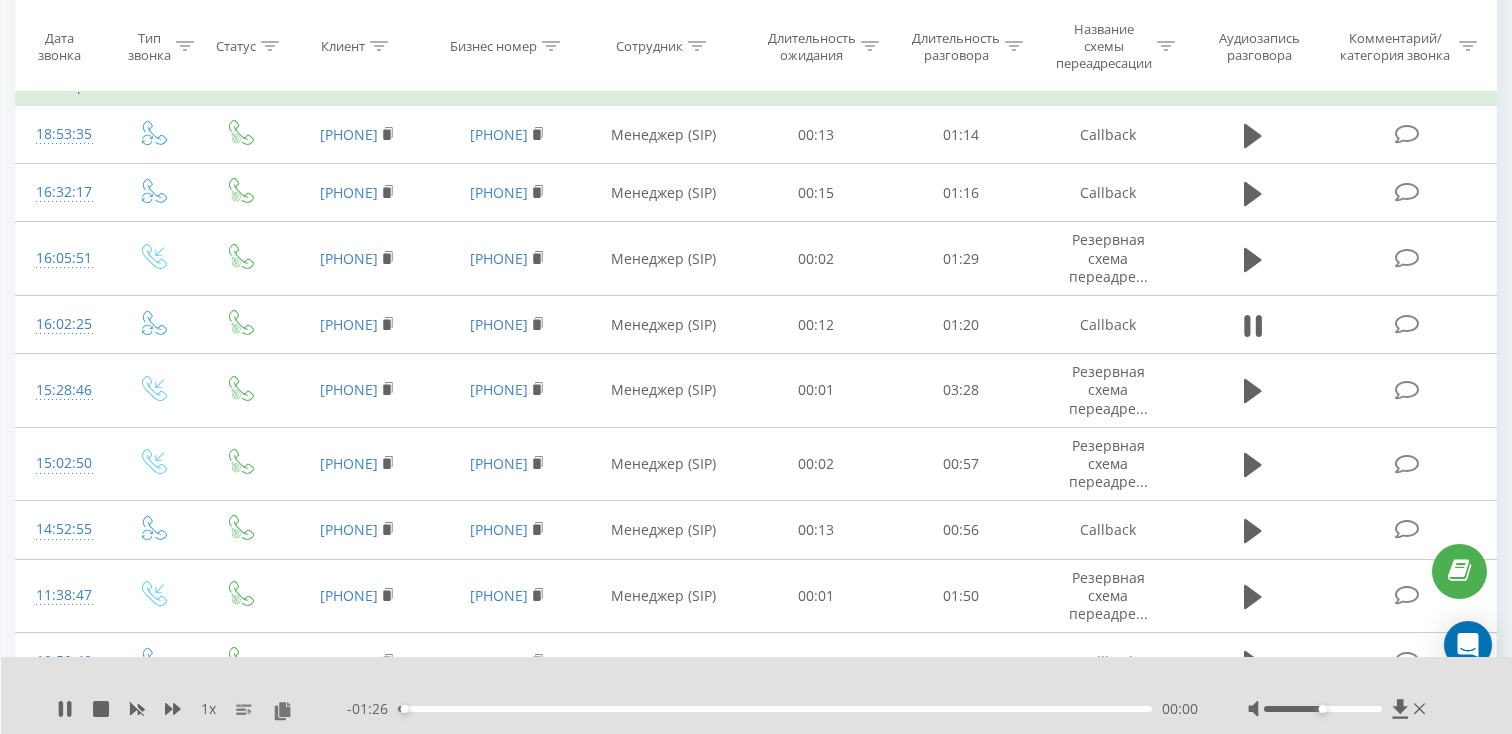 click on "00:00" at bounding box center (775, 709) 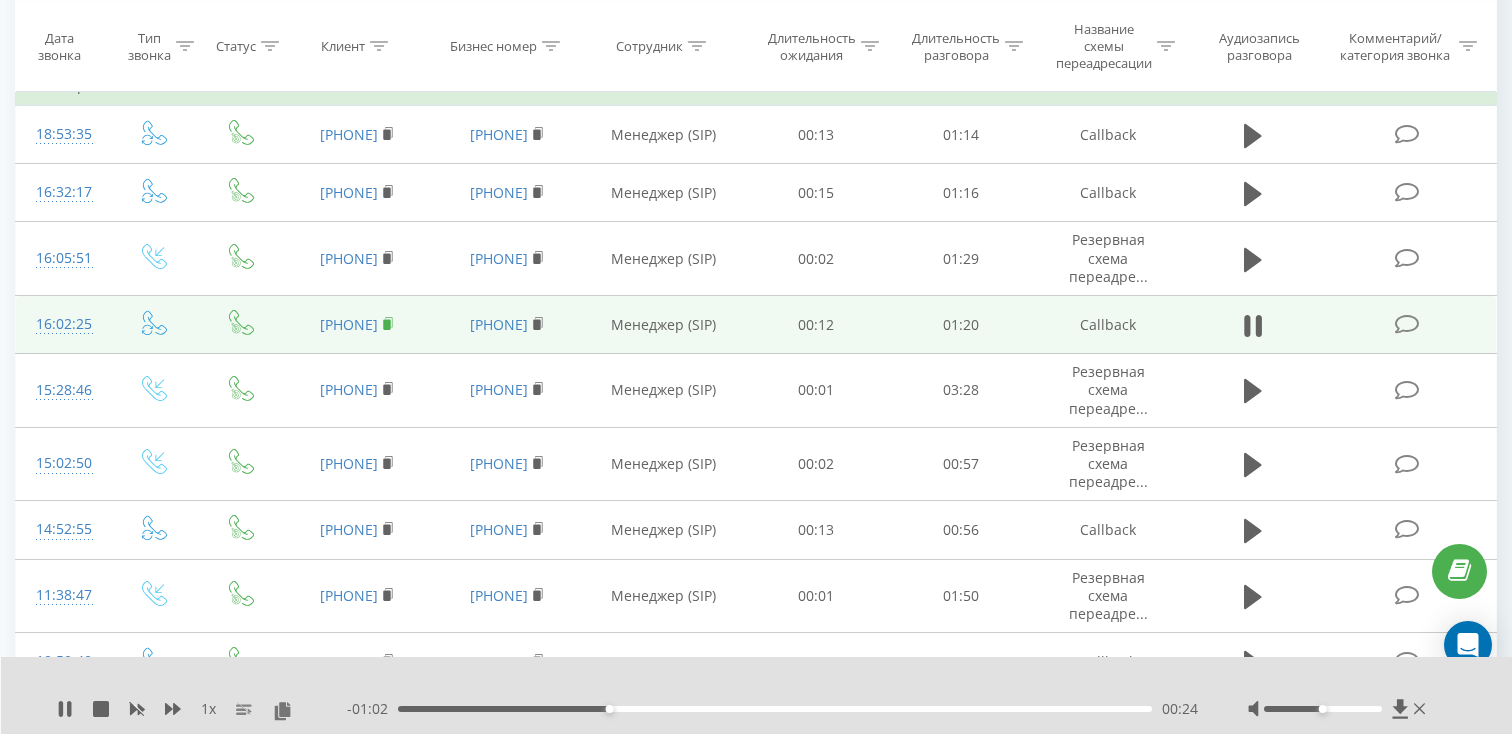 click 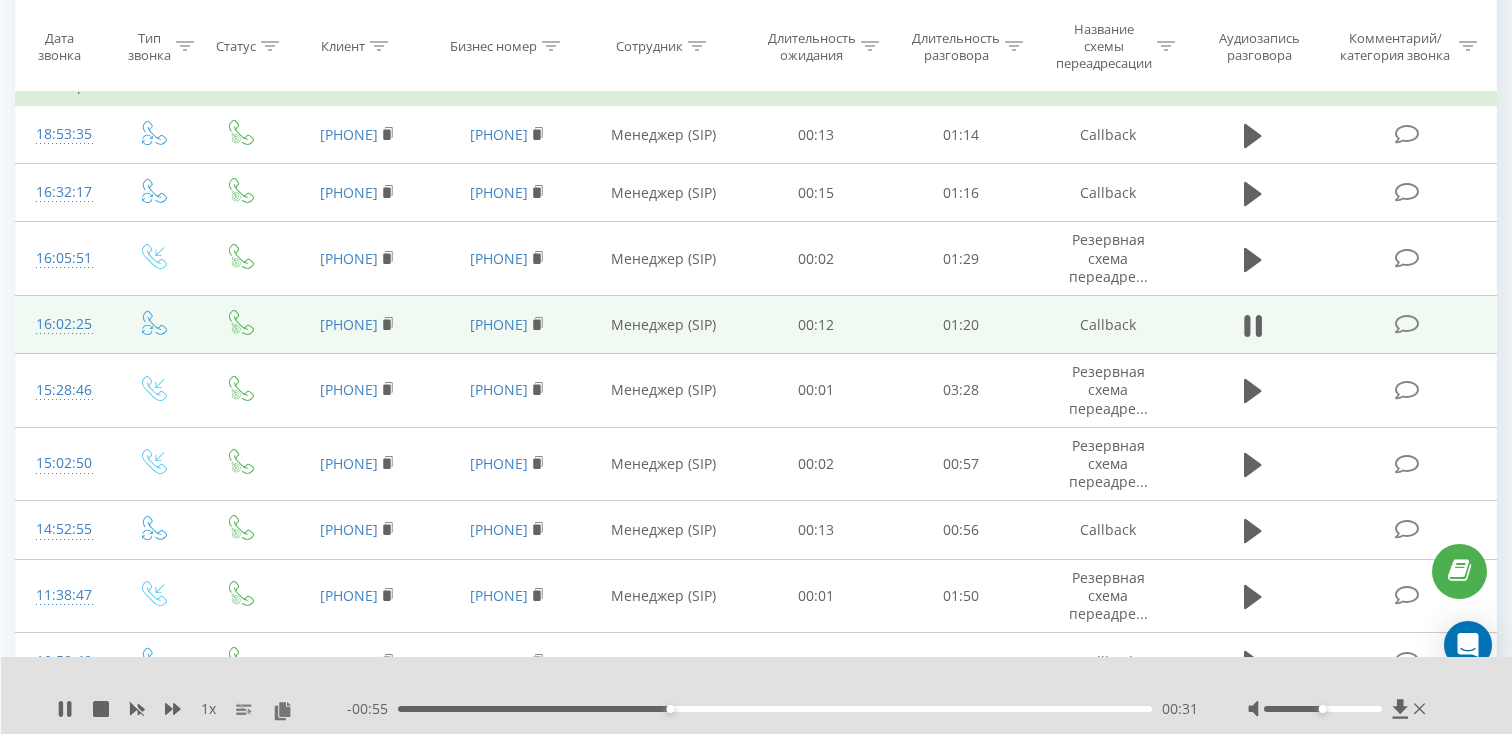 click on "16:02:25" at bounding box center (62, 325) 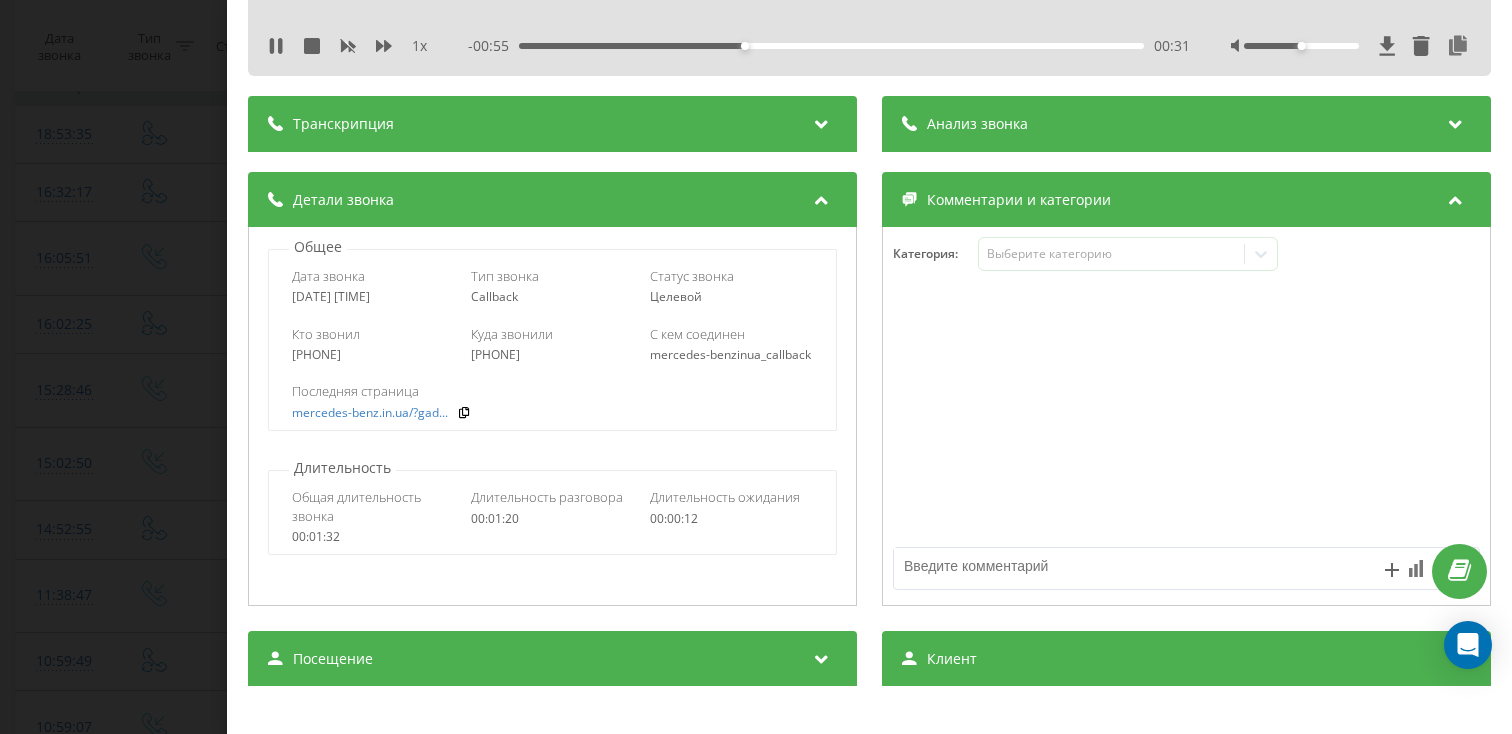 scroll, scrollTop: 158, scrollLeft: 0, axis: vertical 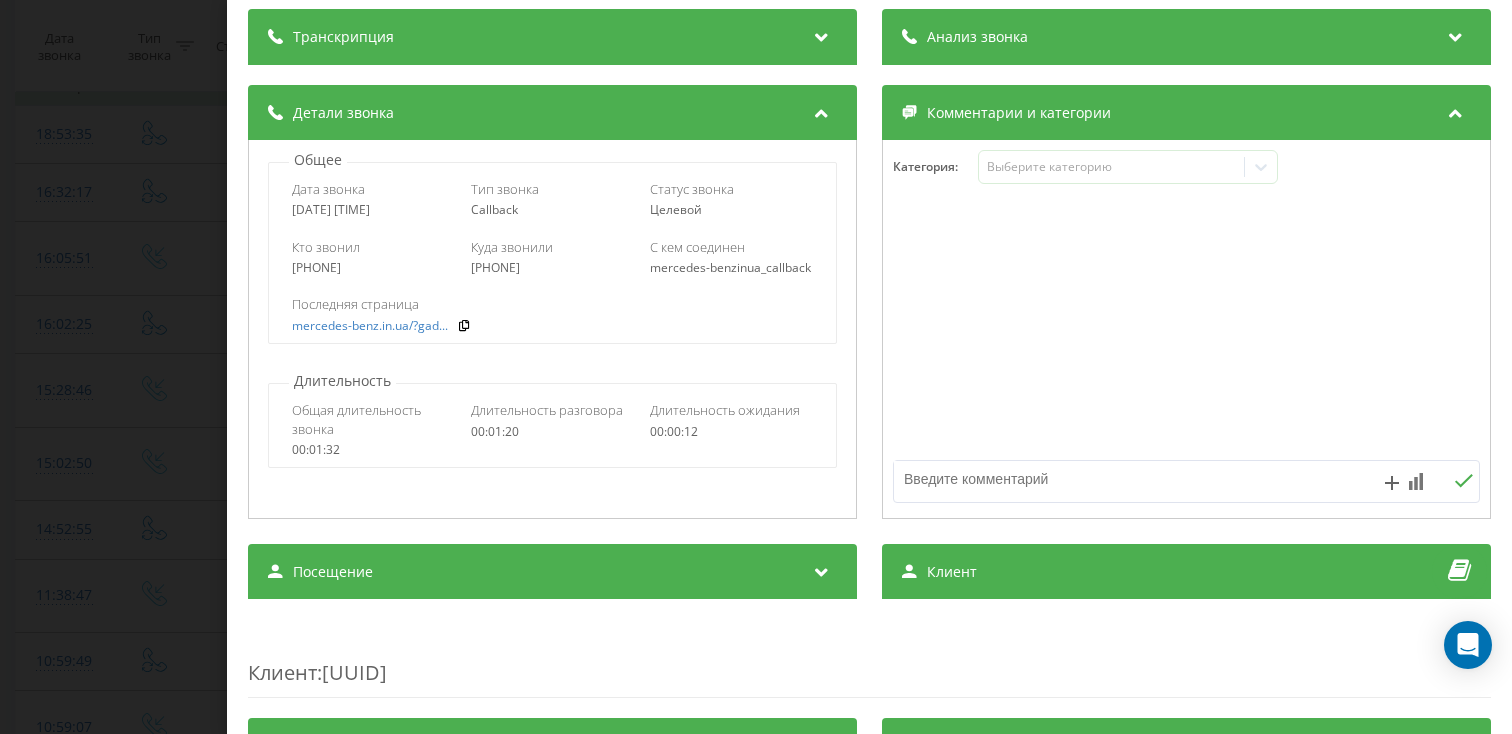 click on "Посещение" at bounding box center [333, 572] 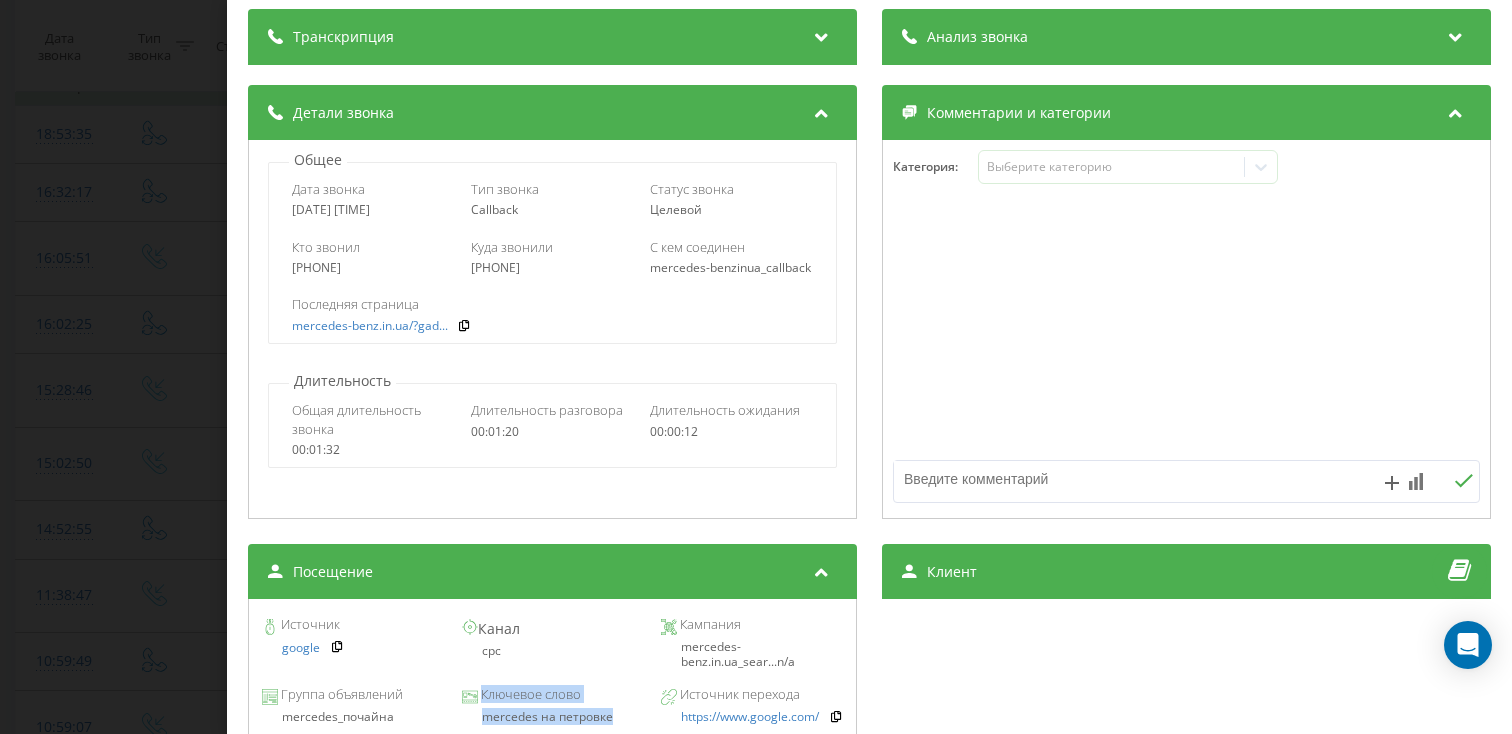 drag, startPoint x: 613, startPoint y: 720, endPoint x: 450, endPoint y: 720, distance: 163 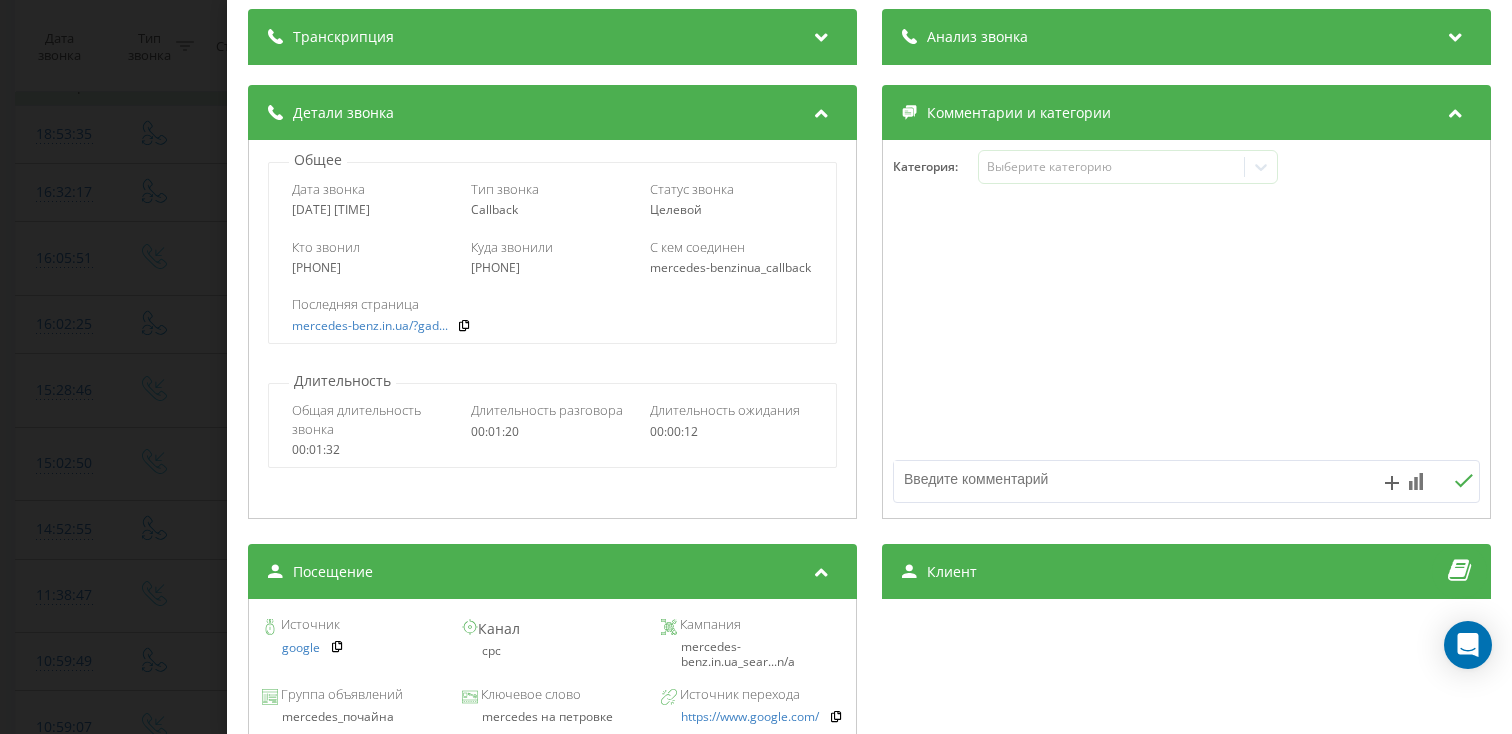 click on "mercedes на петровке" at bounding box center [552, 717] 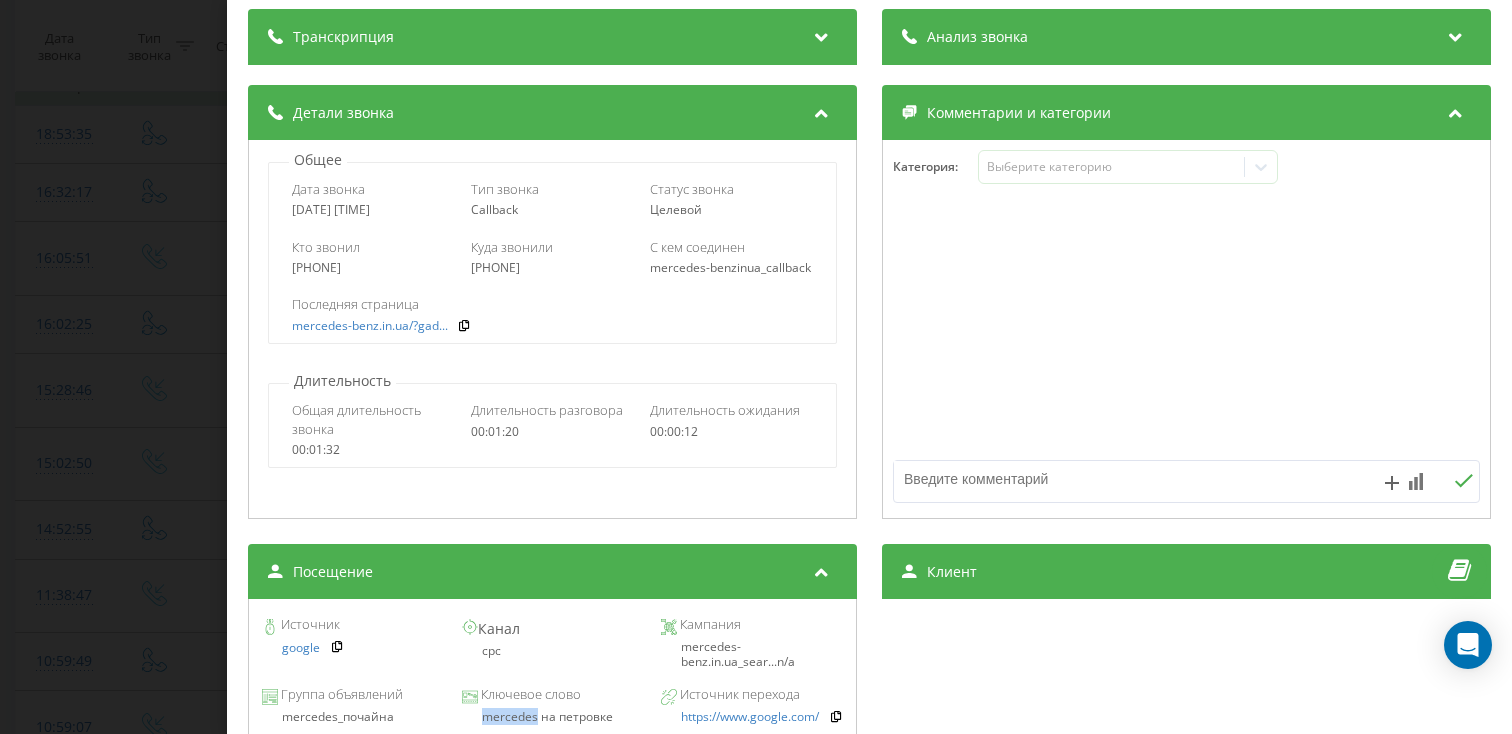 click on "mercedes на петровке" at bounding box center [552, 717] 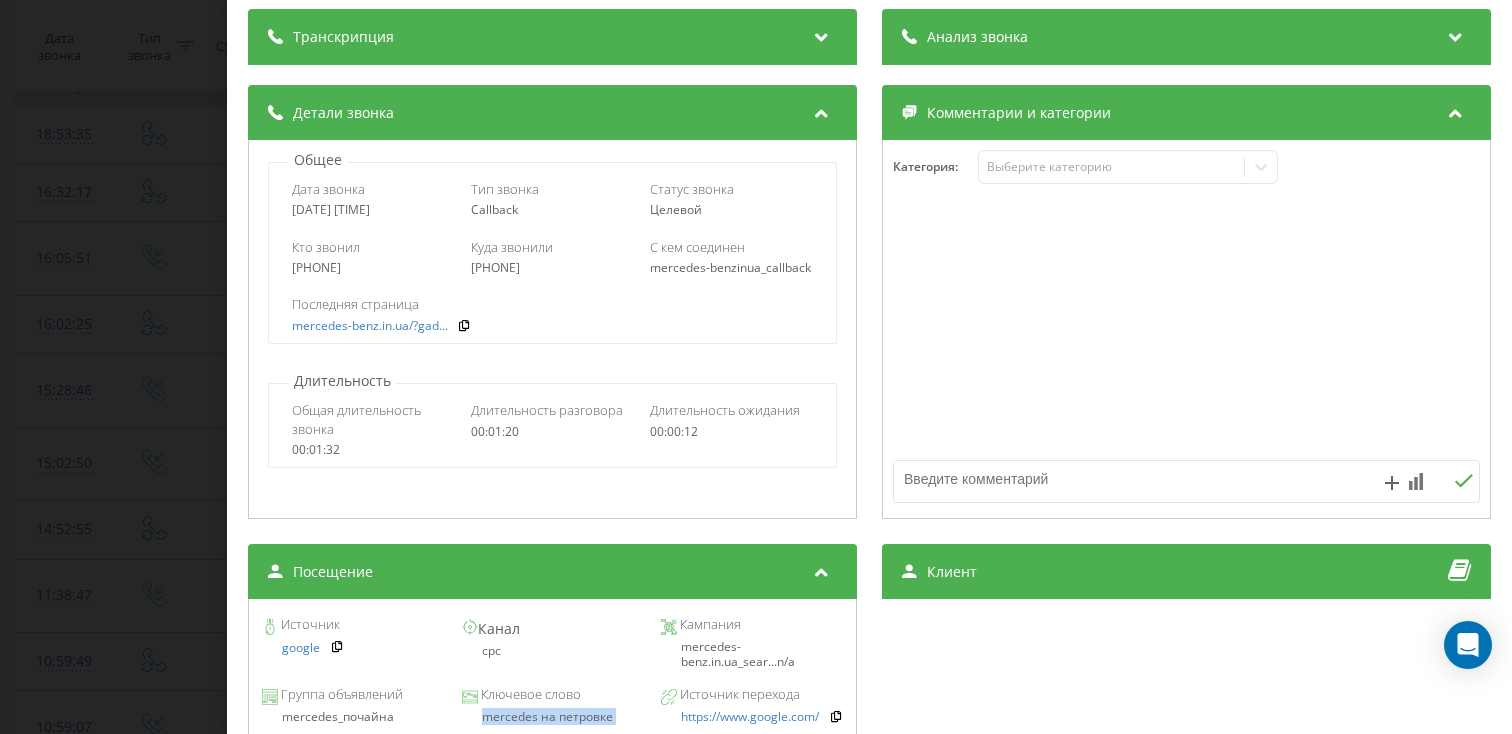 click on "mercedes на петровке" at bounding box center (552, 717) 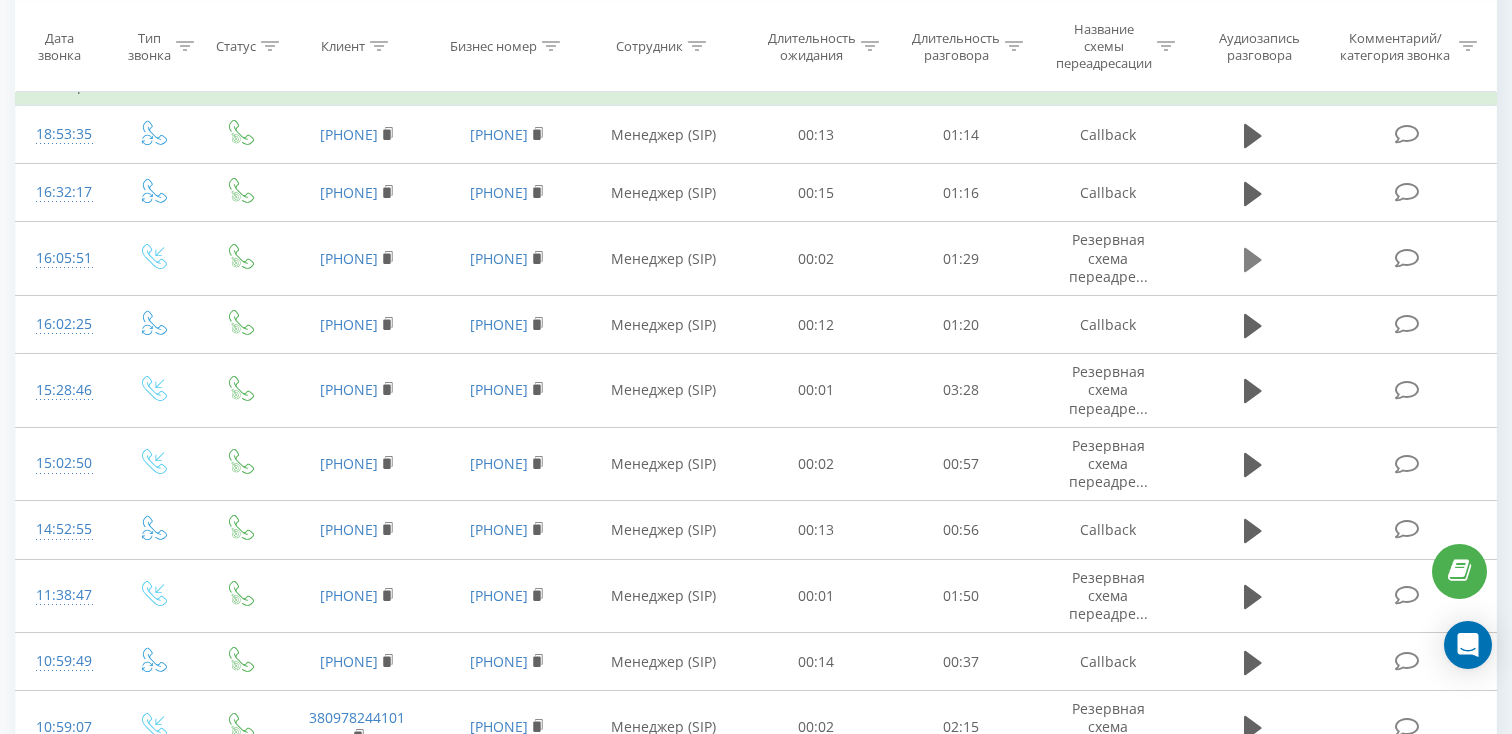click 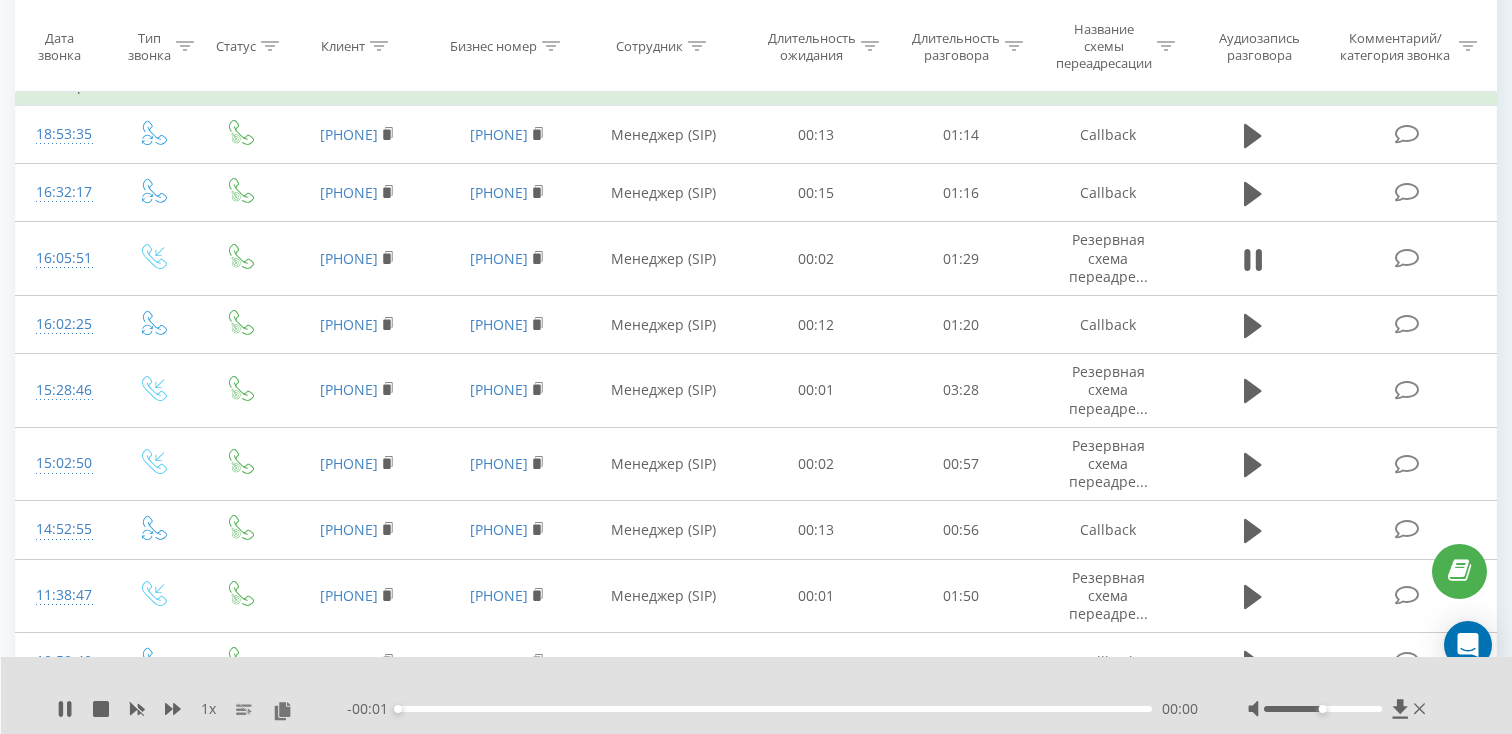 click on "00:00" at bounding box center [775, 709] 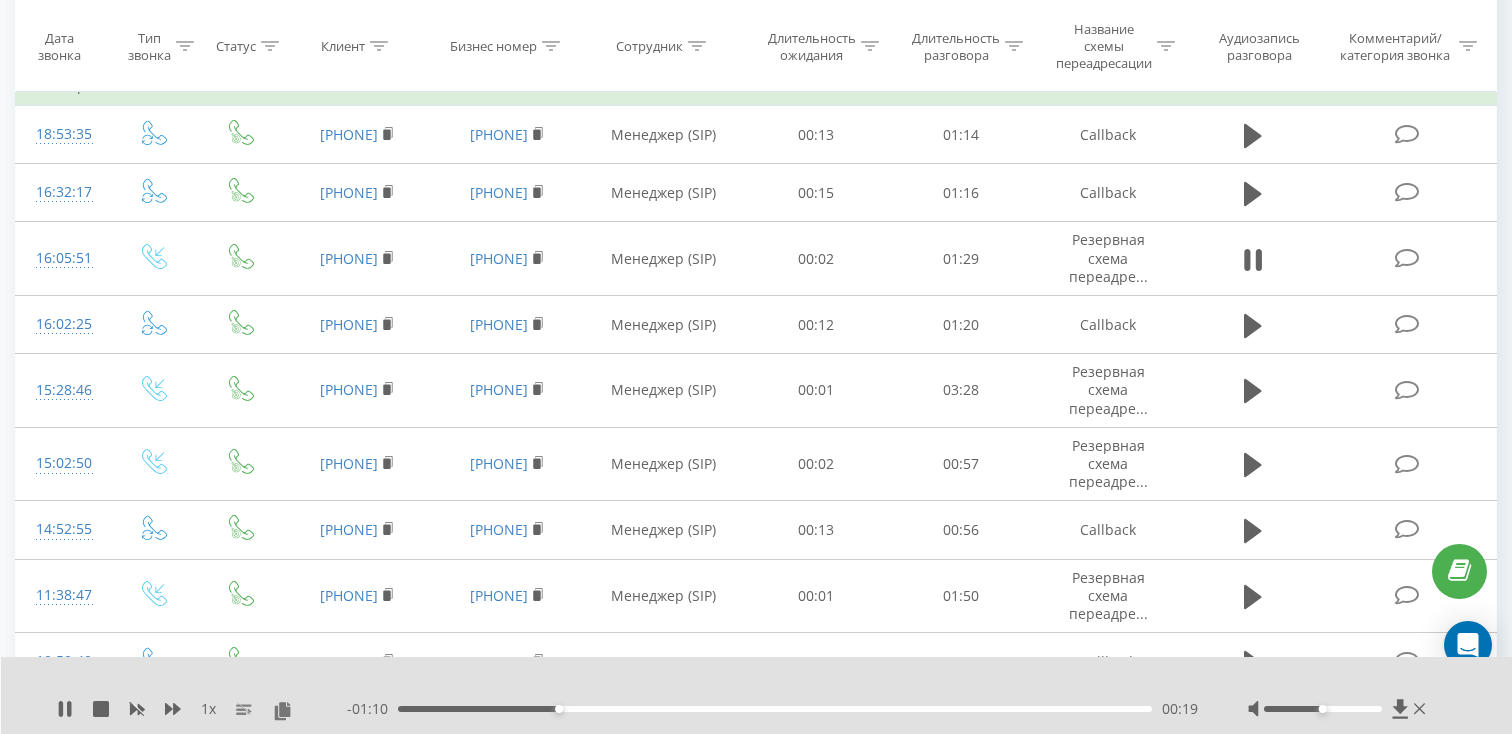 click on "00:19" at bounding box center [775, 709] 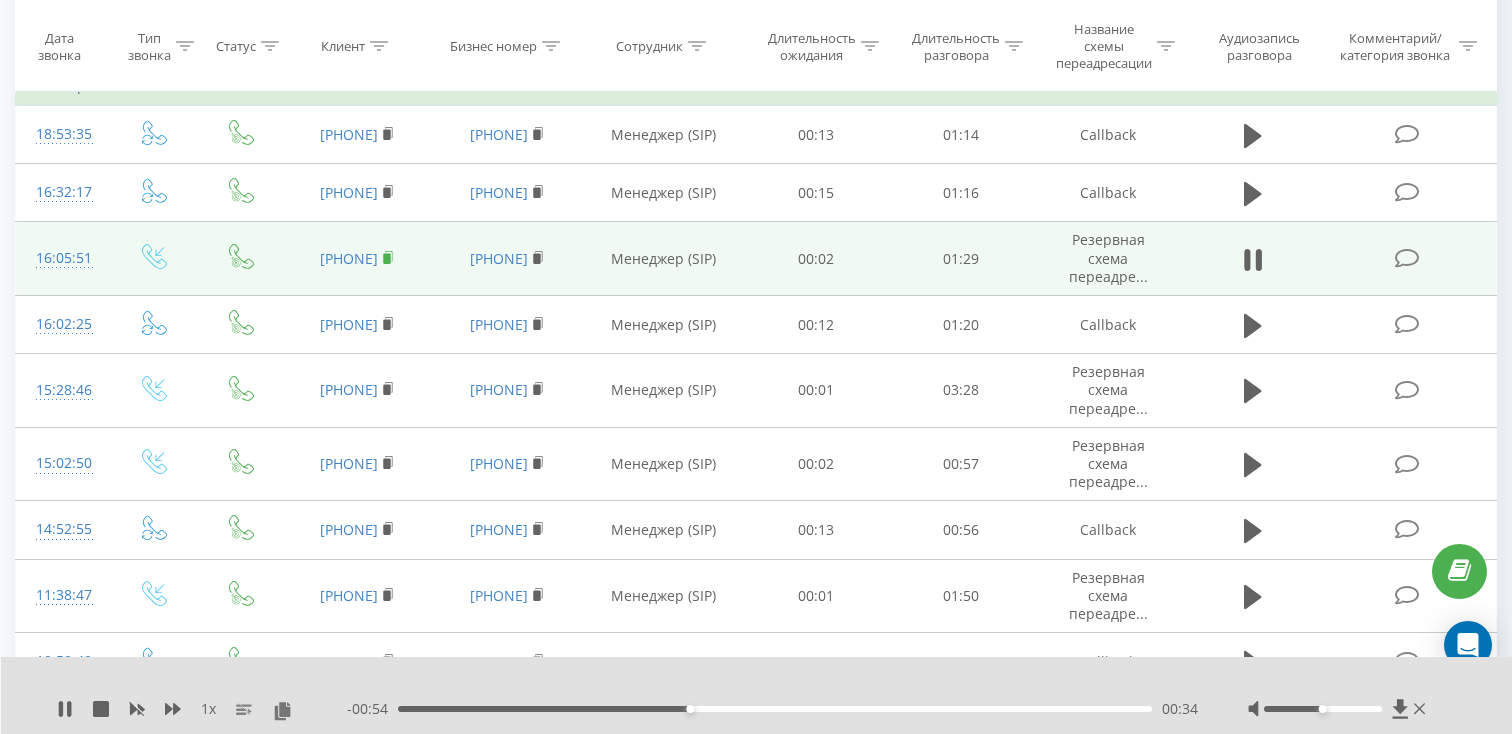 click 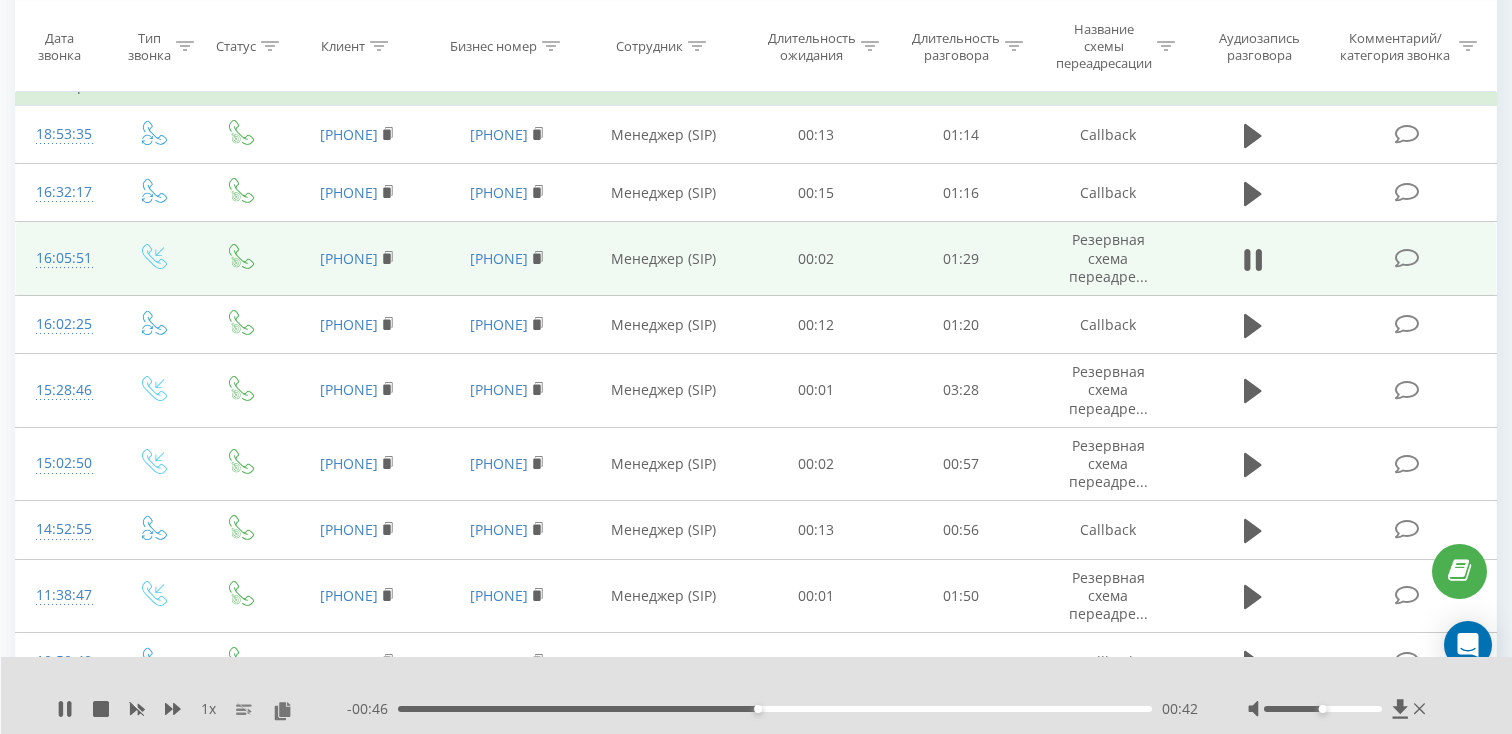 click on "16:05:51" at bounding box center (62, 258) 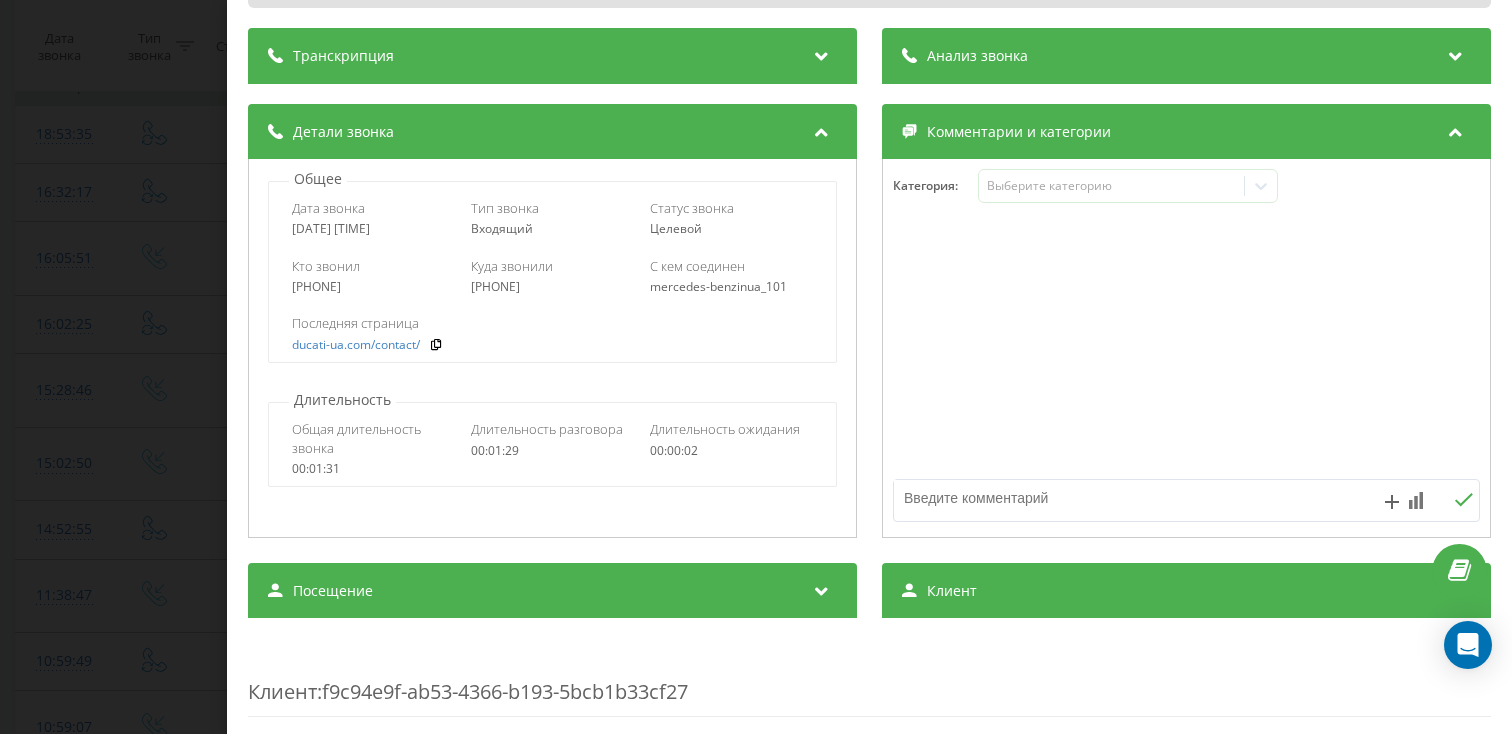 scroll, scrollTop: 226, scrollLeft: 0, axis: vertical 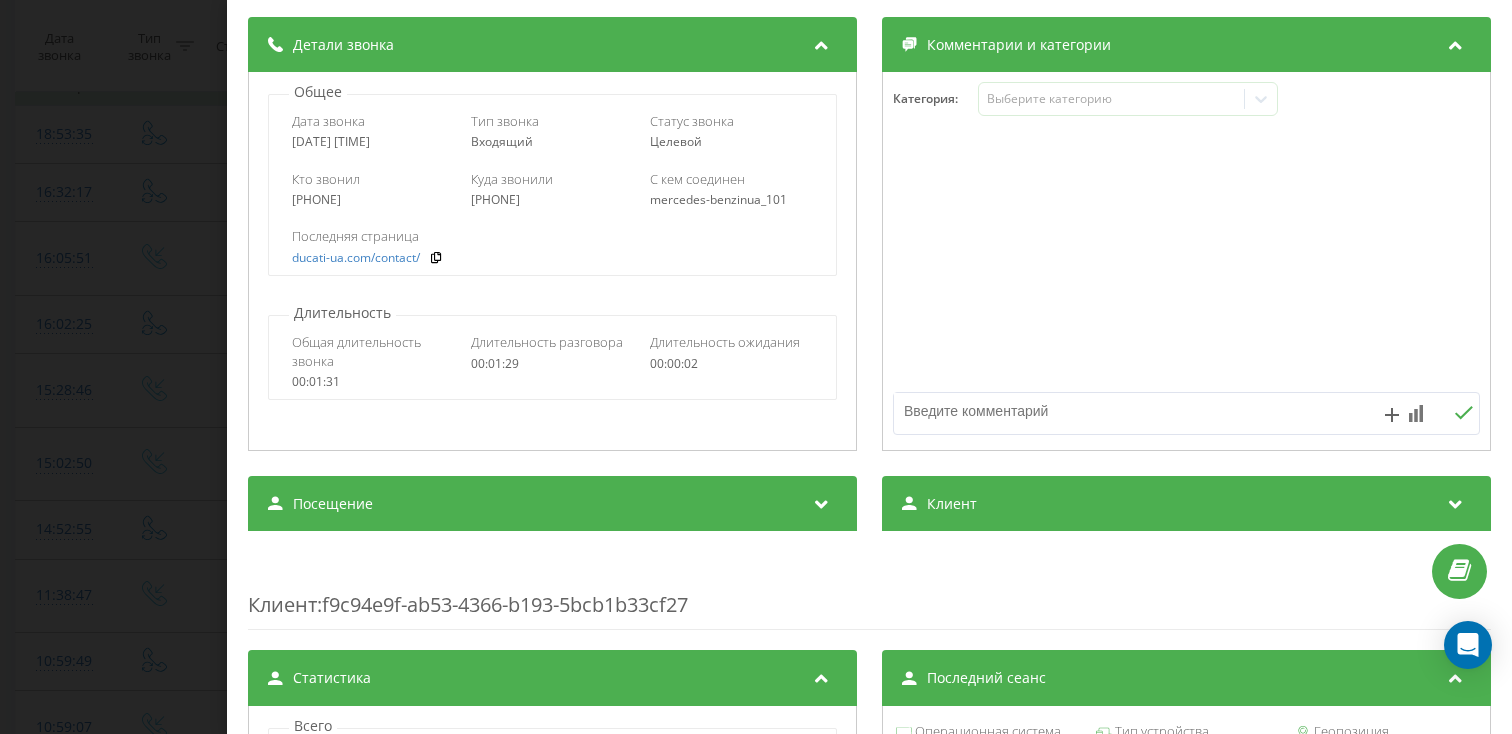 click on "Посещение" at bounding box center [552, 504] 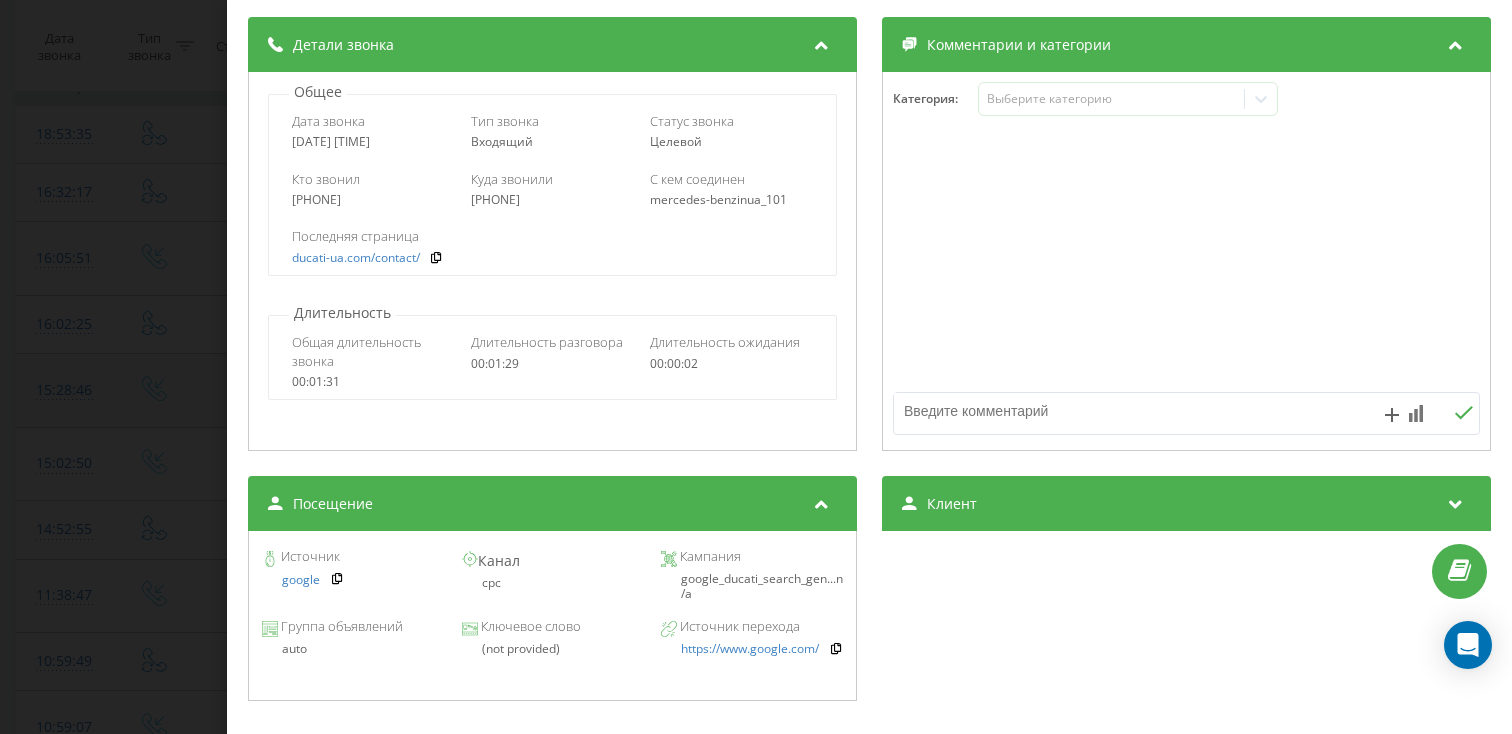 click on "Звонок :  ua2_-1753362351.10067972   1 x  - 00:38 00:50   00:50   Транскрипция Для анализа AI будущих звонков  настройте и активируйте профиль на странице . Если профиль уже есть и звонок соответствует его условиям, обновите страницу через 10 минут – AI анализирует текущий звонок. Анализ звонка Для анализа AI будущих звонков  настройте и активируйте профиль на странице . Если профиль уже есть и звонок соответствует его условиям, обновите страницу через 10 минут – AI анализирует текущий звонок. Детали звонка Общее Дата звонка [DATE] [TIME] Тип звонка Входящий Статус звонка Целевой [PHONE]" at bounding box center (756, 367) 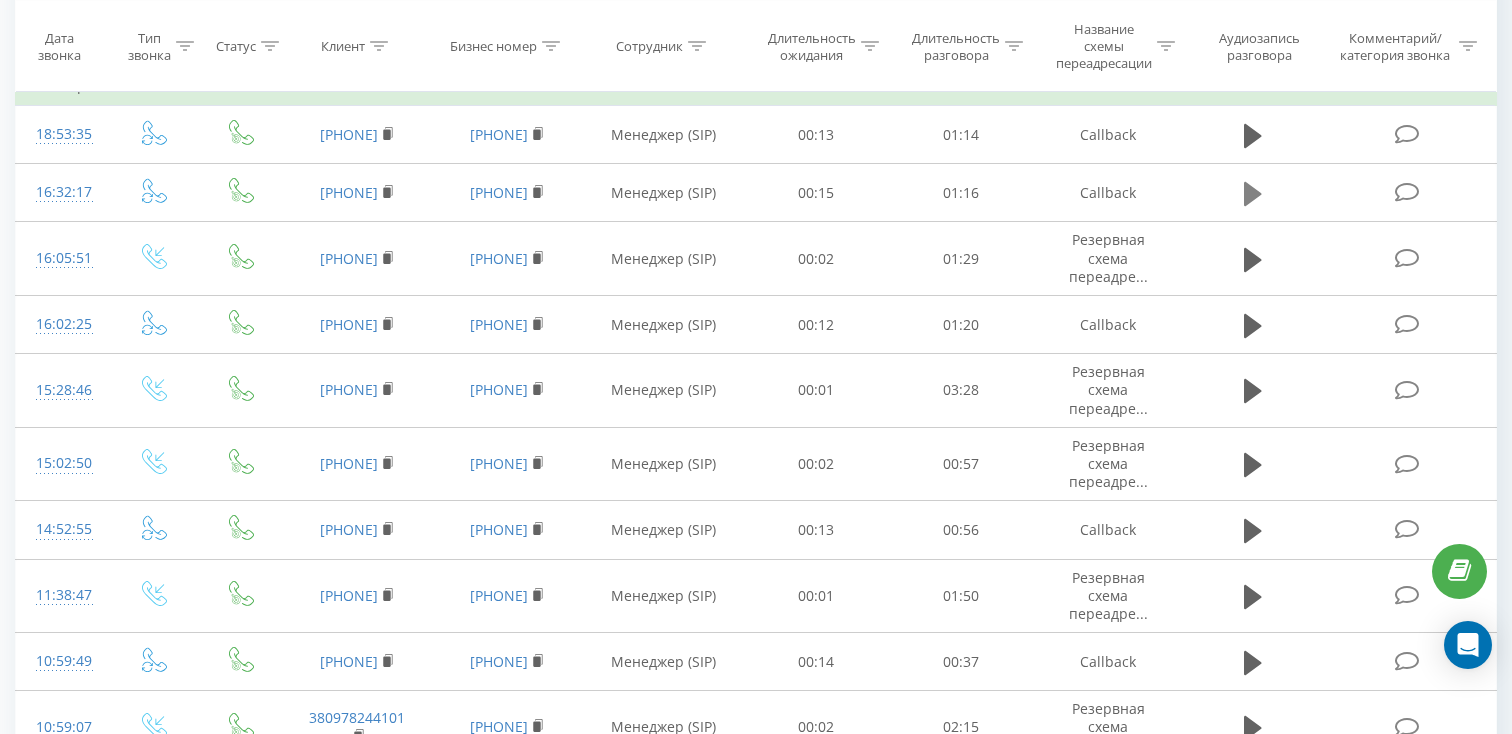 click 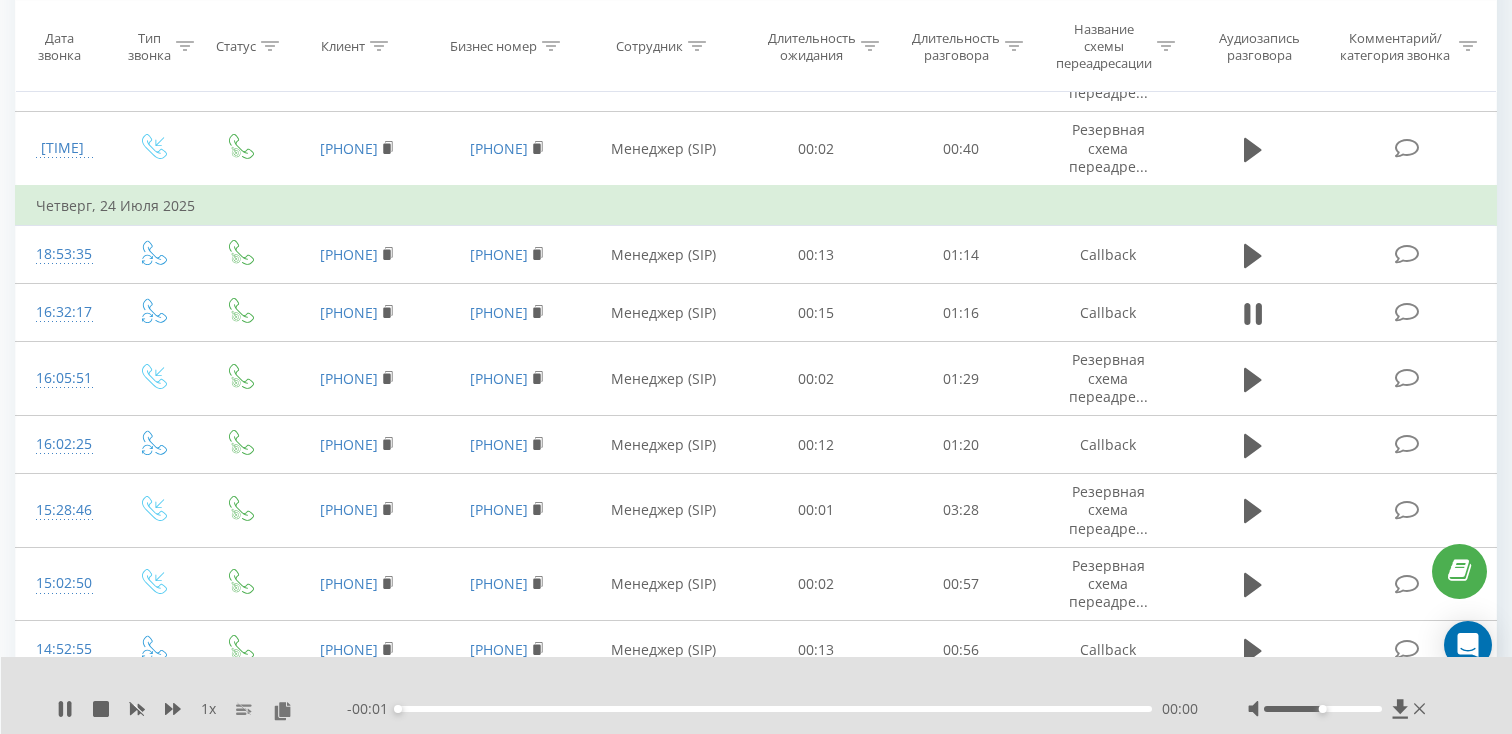 scroll, scrollTop: 864, scrollLeft: 0, axis: vertical 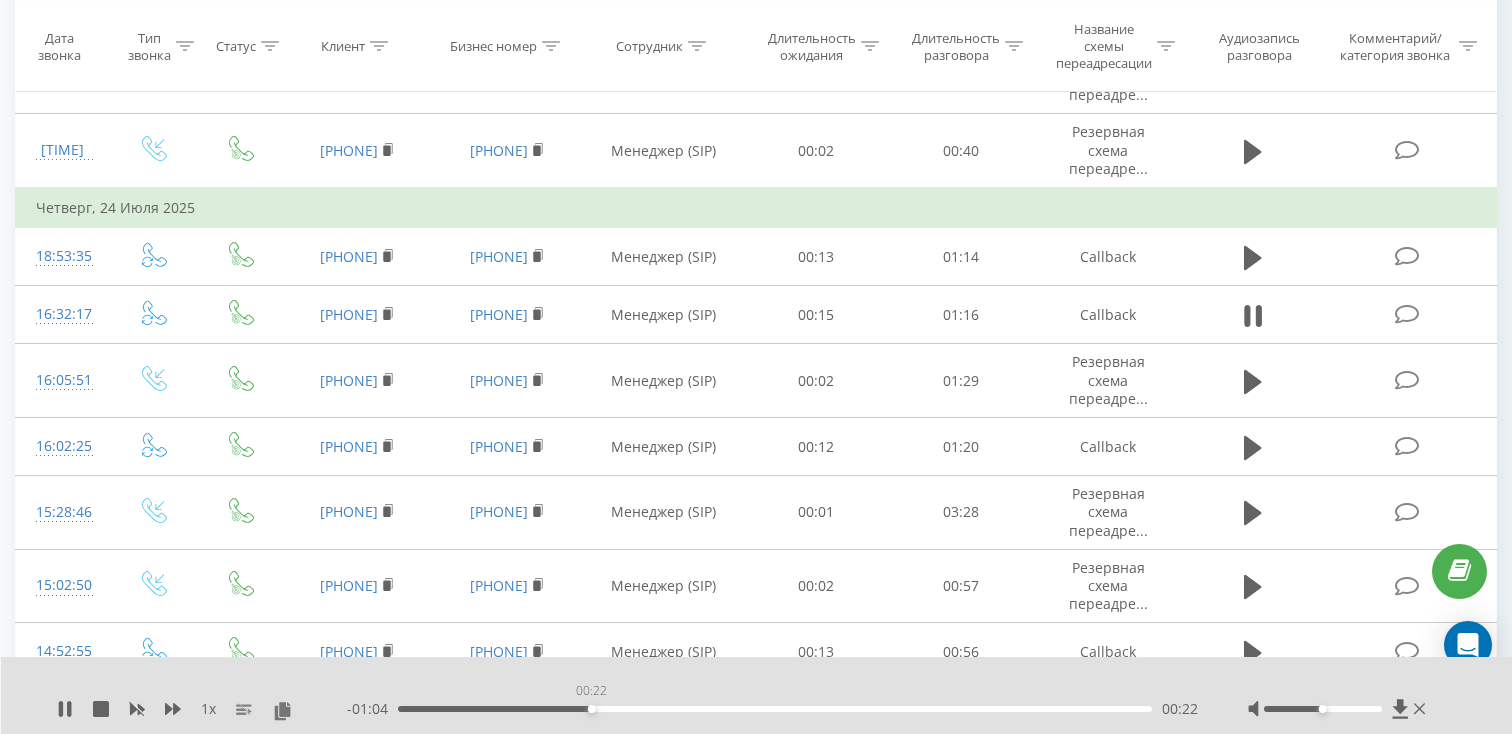 click on "00:22" at bounding box center (775, 709) 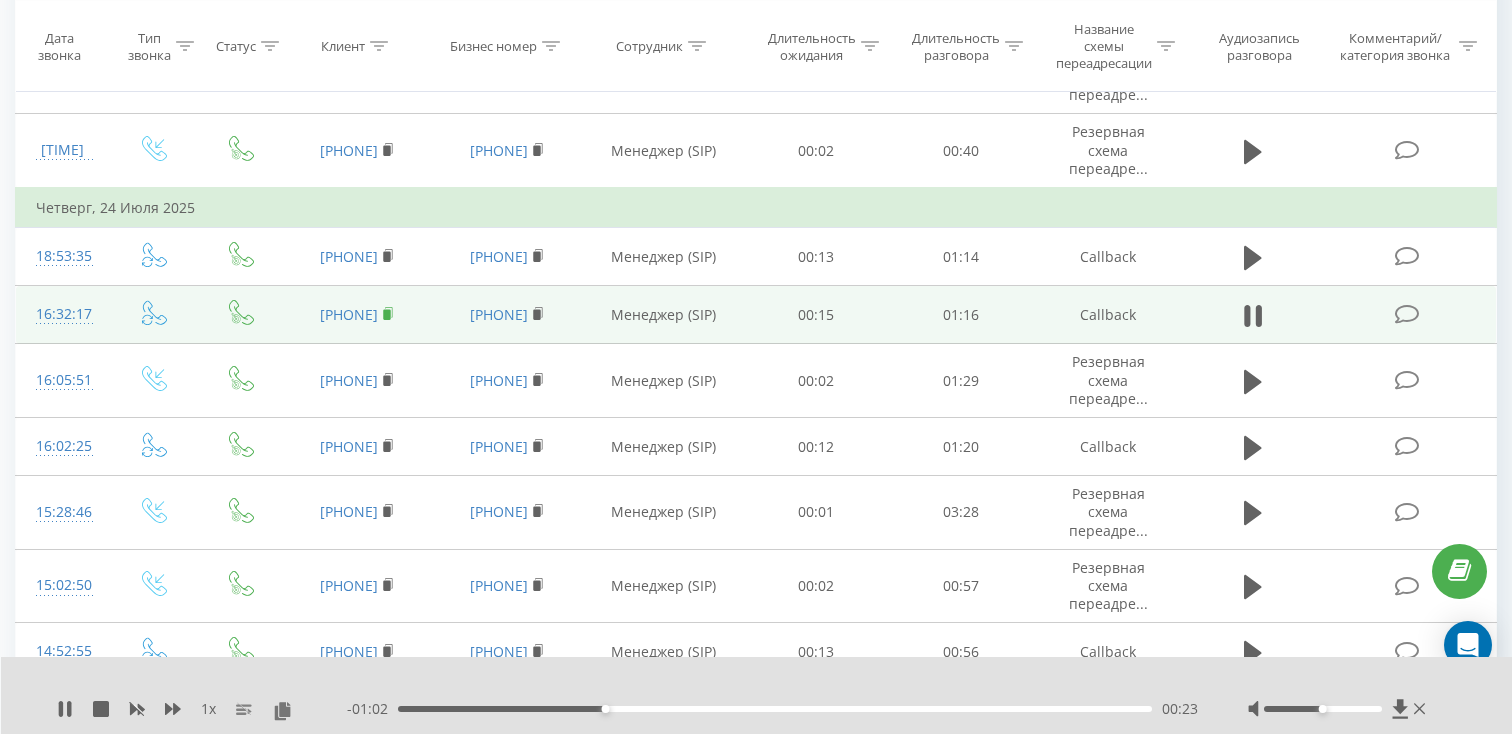 click 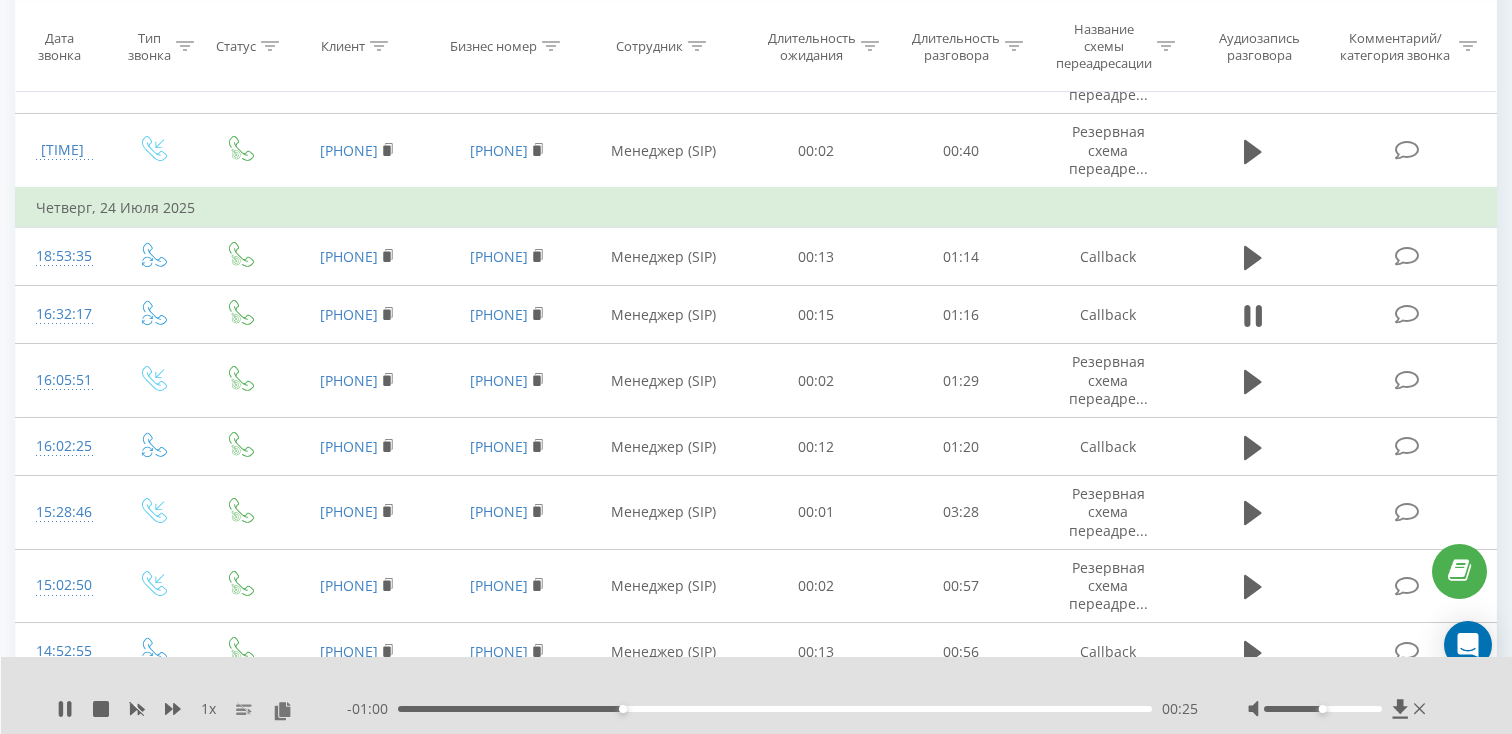 click on "00:25" at bounding box center [775, 709] 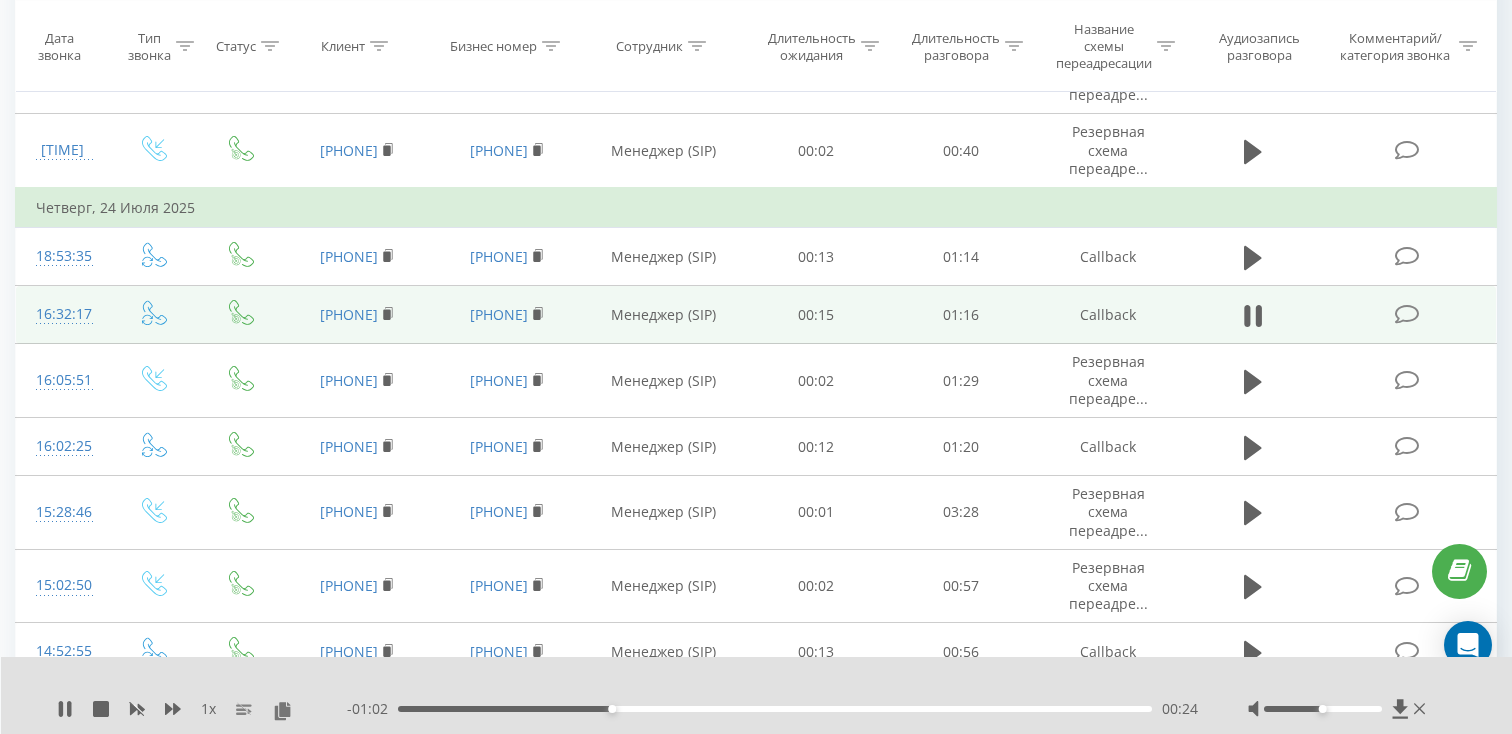 click at bounding box center (62, 323) 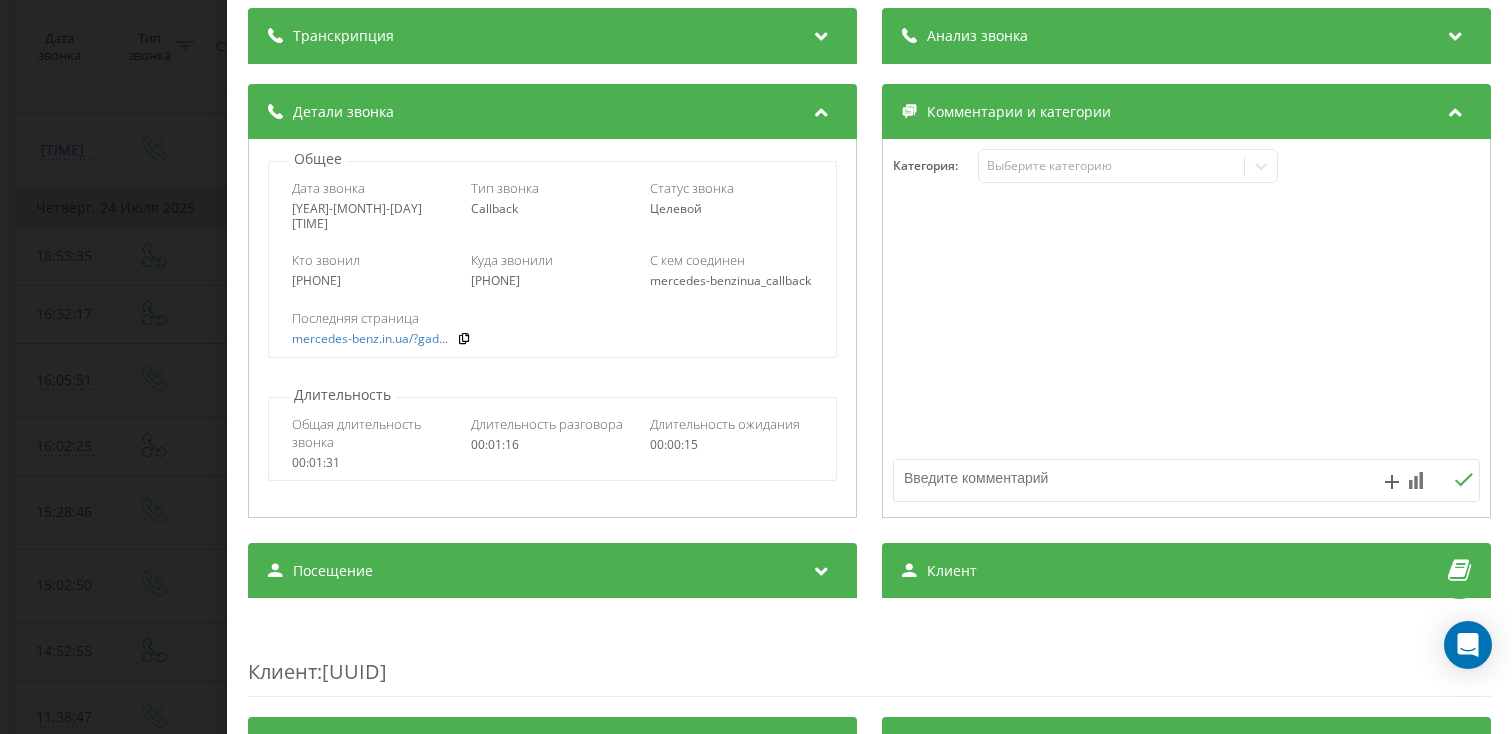 scroll, scrollTop: 183, scrollLeft: 0, axis: vertical 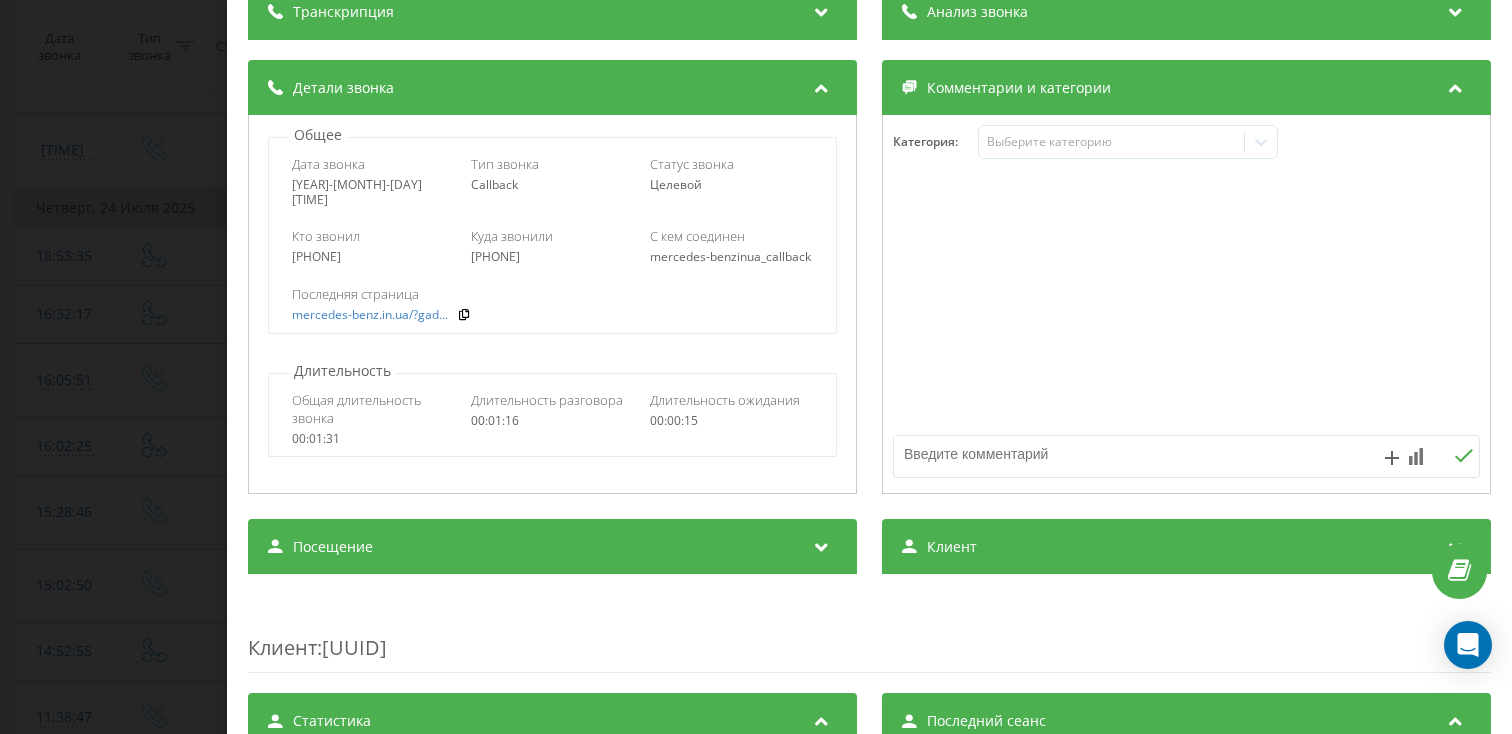 click on "Посещение" at bounding box center (552, 547) 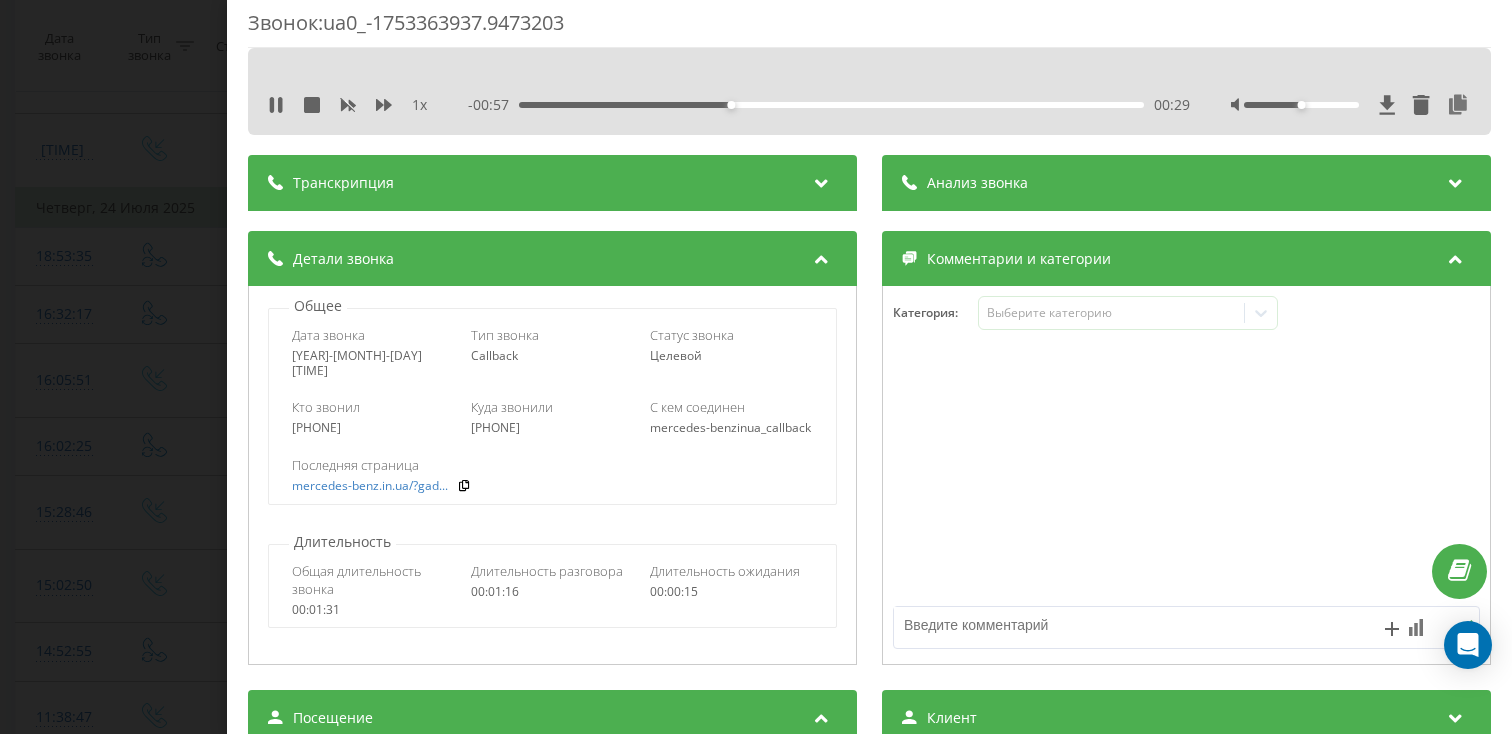 scroll, scrollTop: 0, scrollLeft: 0, axis: both 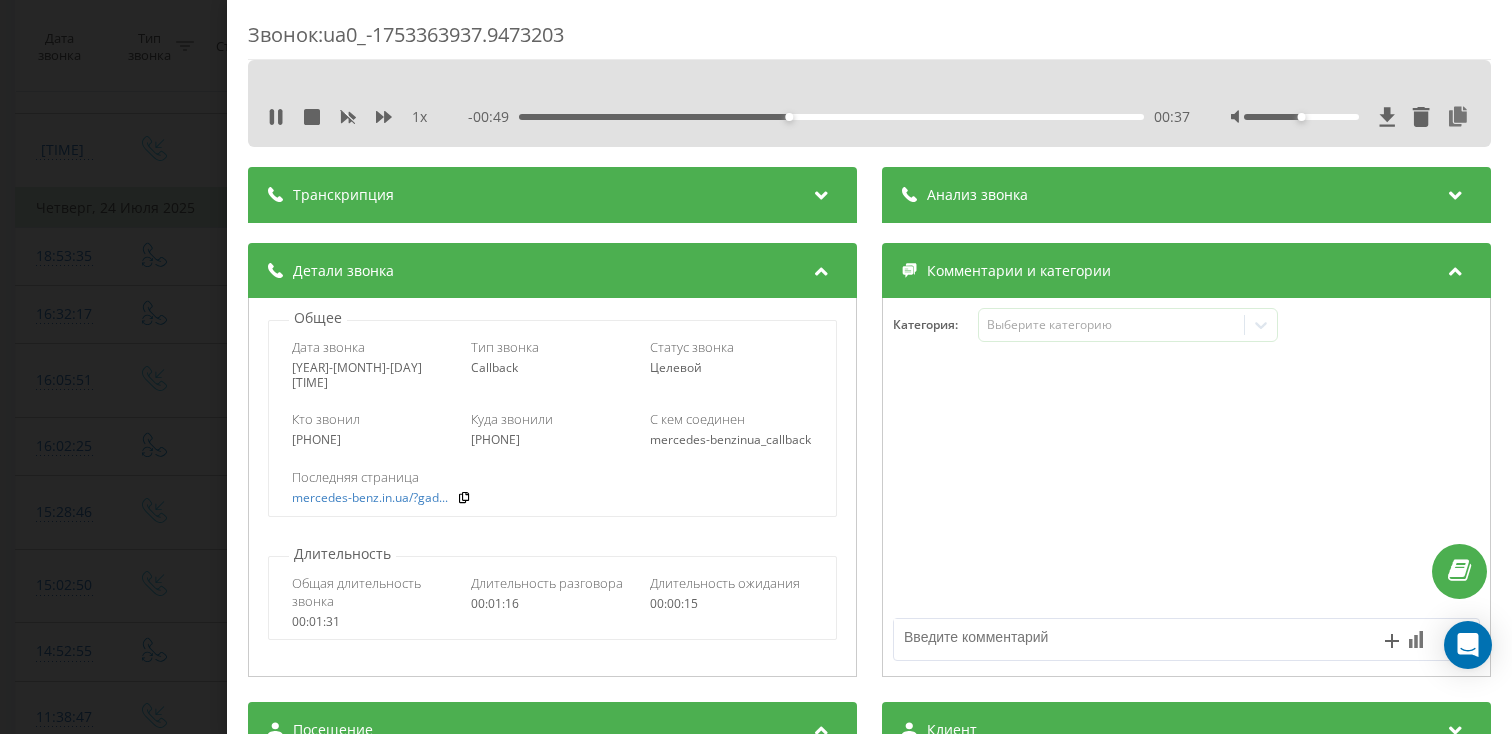 click on "Звонок : ua0_-1753363937.9473203 1 x - [DURATION] [DURATION] [DURATION] Транскрипция Для анализа AI будущих звонков настройте и активируйте профиль на странице . Если профиль уже есть и звонок соответствует его условиям, обновите страницу через 10 минут – AI анализирует текущий звонок. Анализ звонка Для анализа AI будущих звонков настройте и активируйте профиль на странице . Если профиль уже есть и звонок соответствует его условиям, обновите страницу через 10 минут – AI анализирует текущий звонок. Детали звонка Общее Дата звонка [DATE] [TIME] Тип звонка Callback Статус звонка Целевой Кто звонил :" at bounding box center [756, 367] 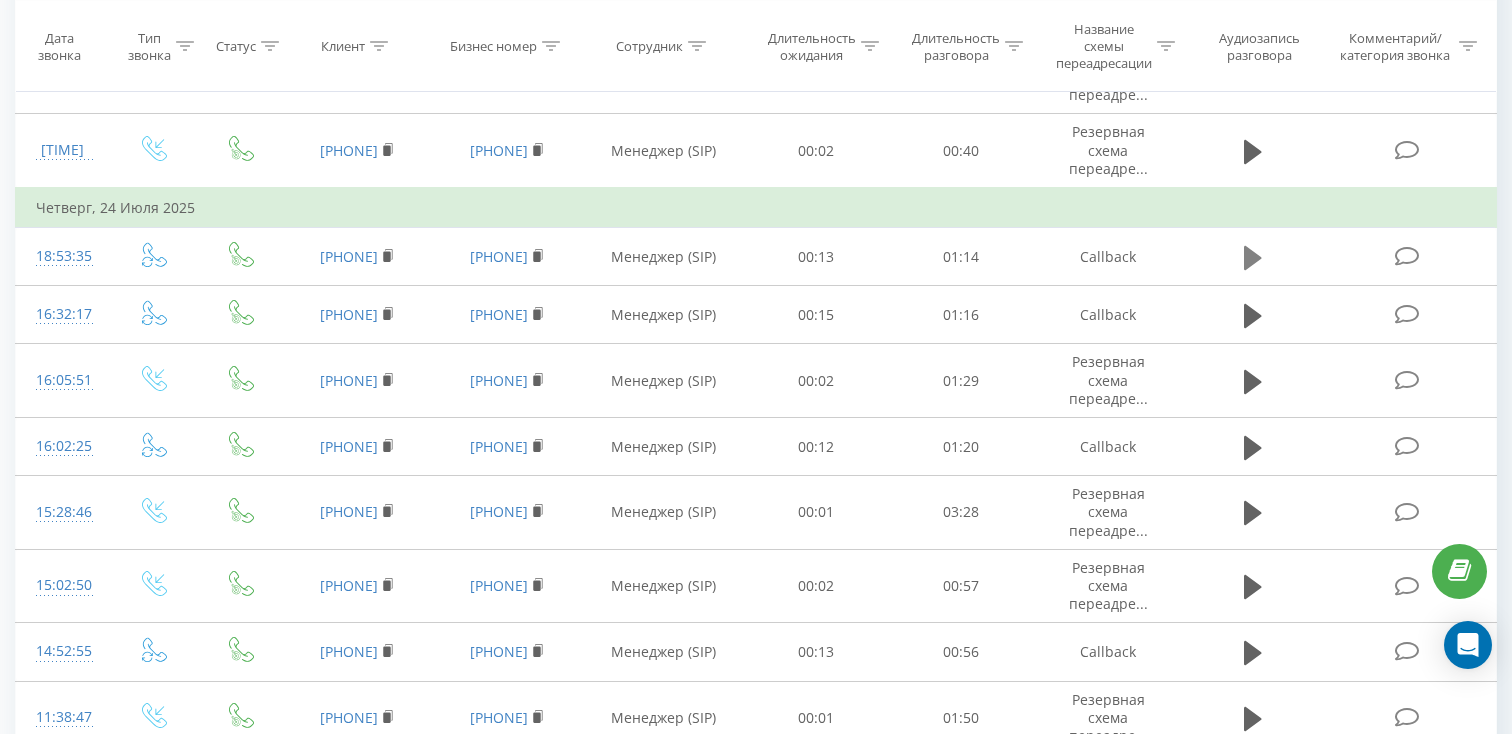 click at bounding box center (1253, 258) 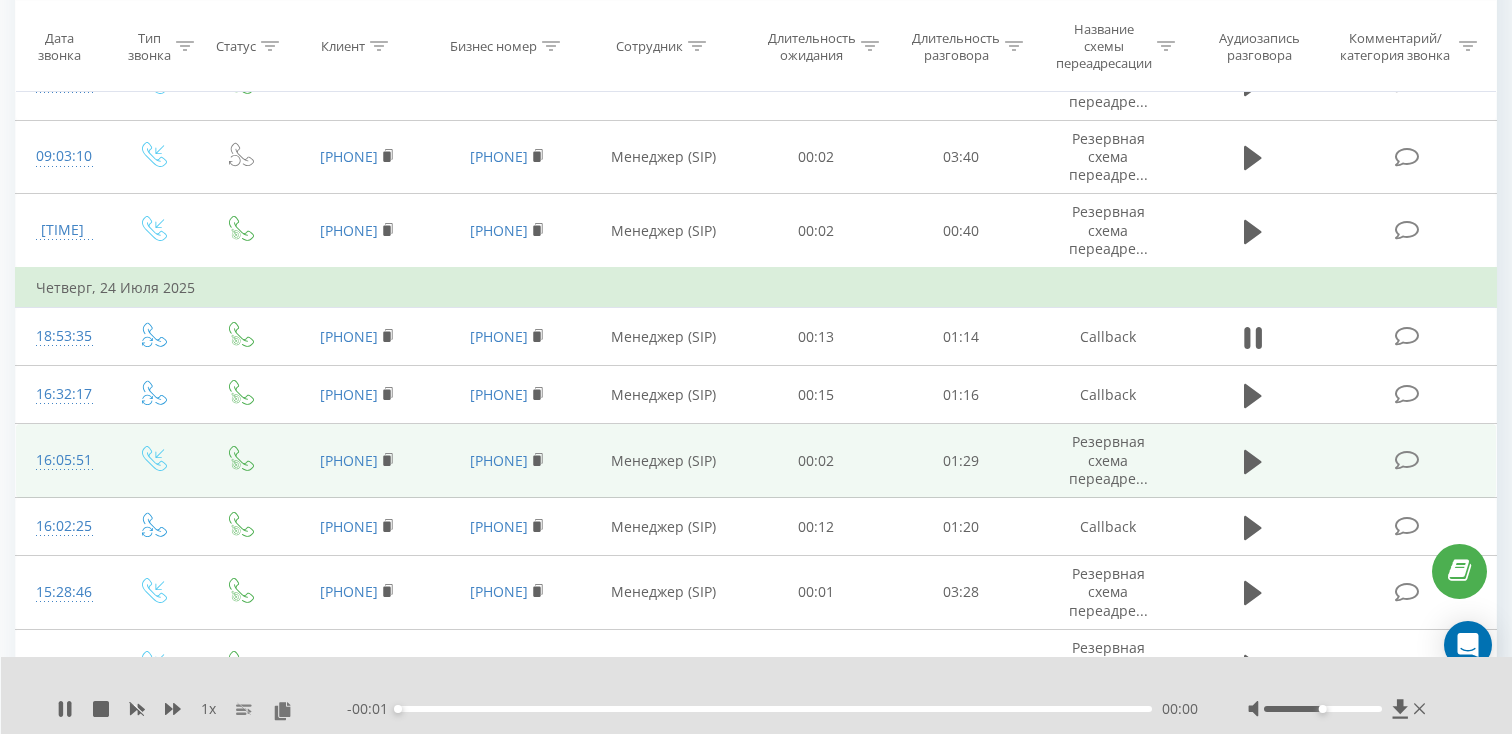 scroll, scrollTop: 780, scrollLeft: 0, axis: vertical 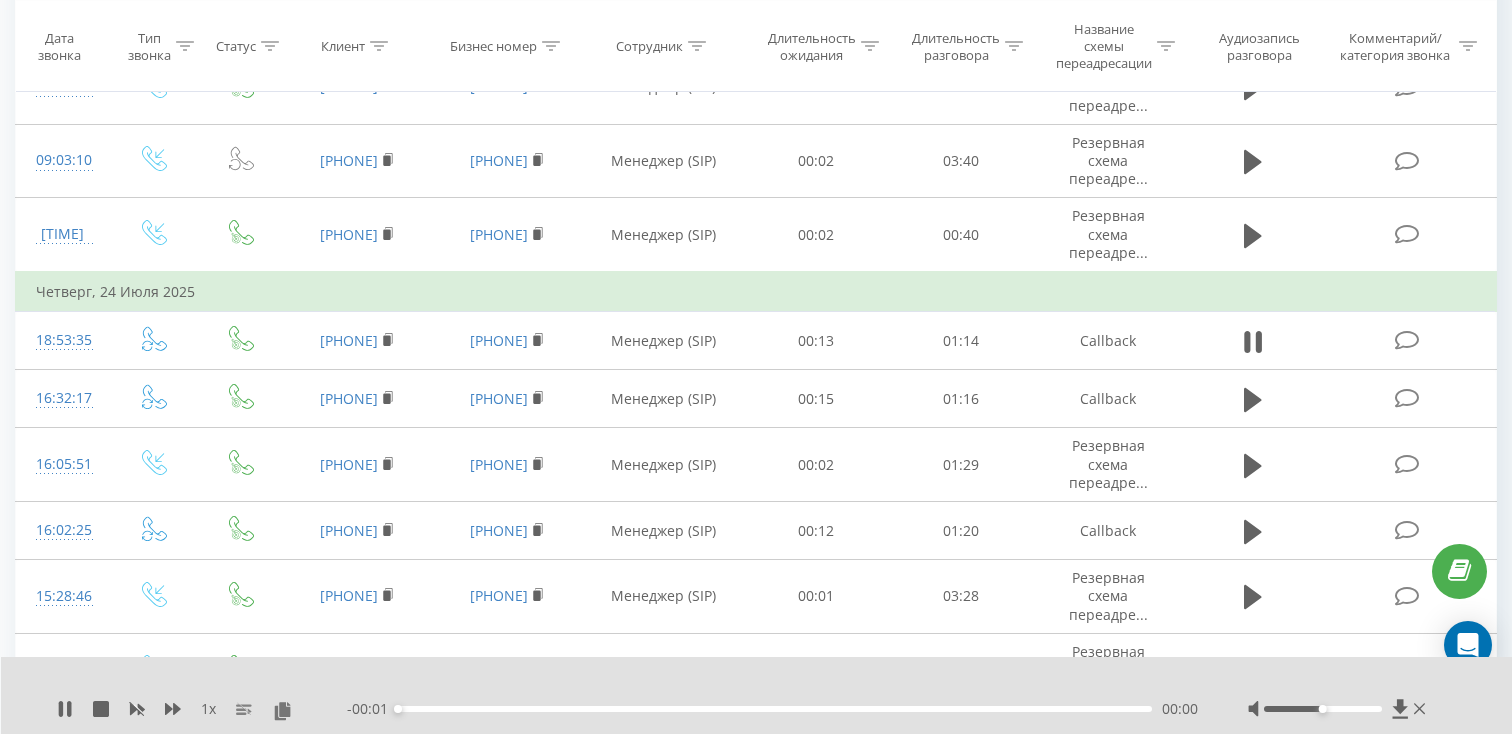 click on "00:00" at bounding box center (775, 709) 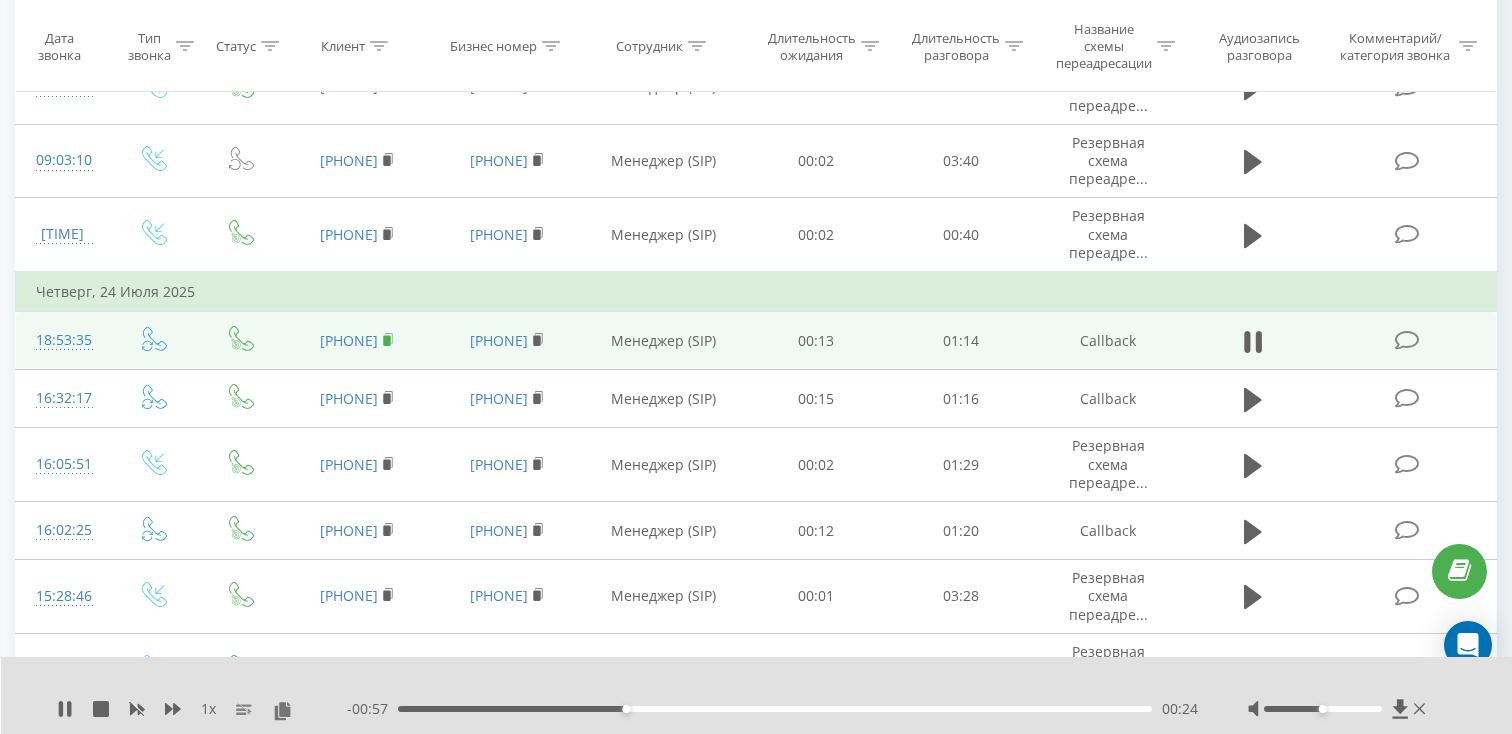 click 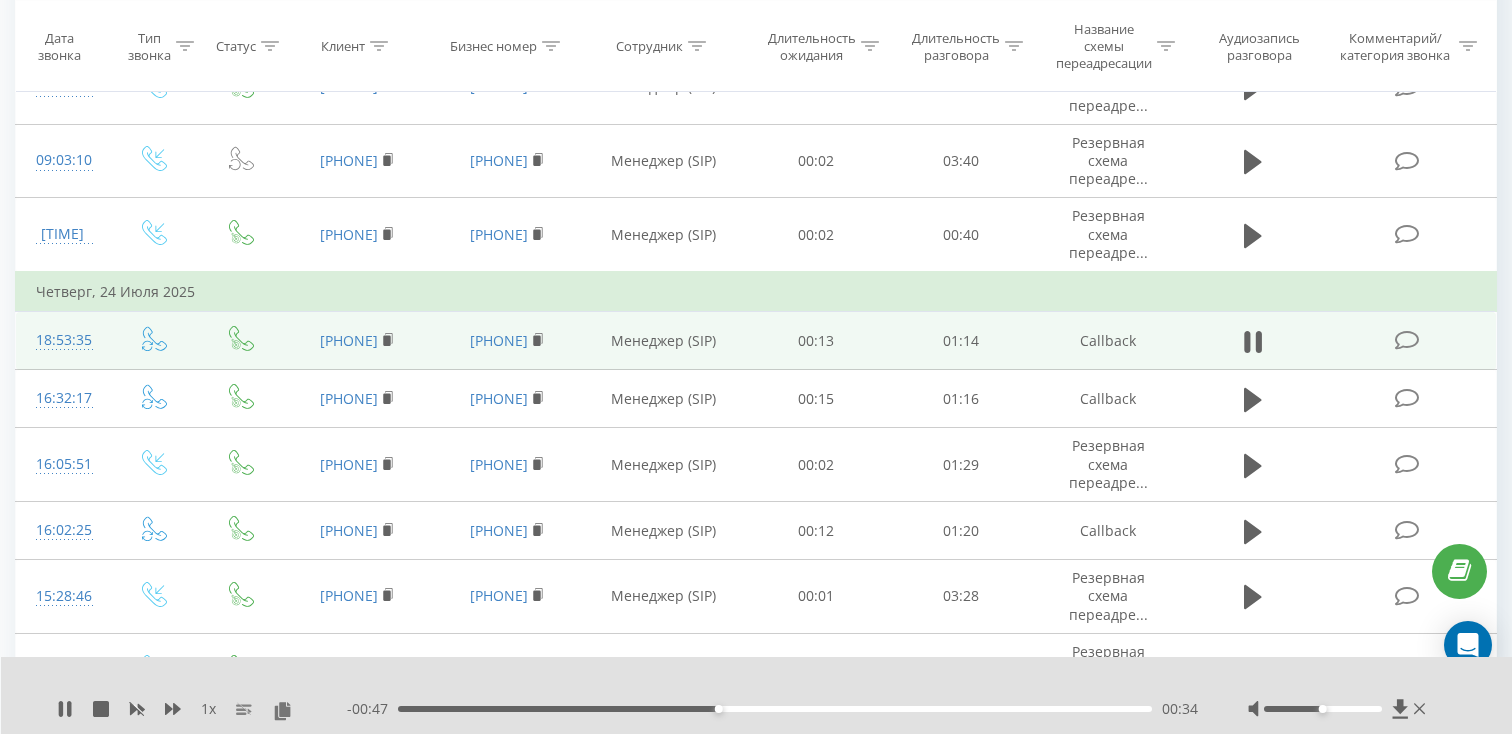 click on "18:53:35" at bounding box center (62, 340) 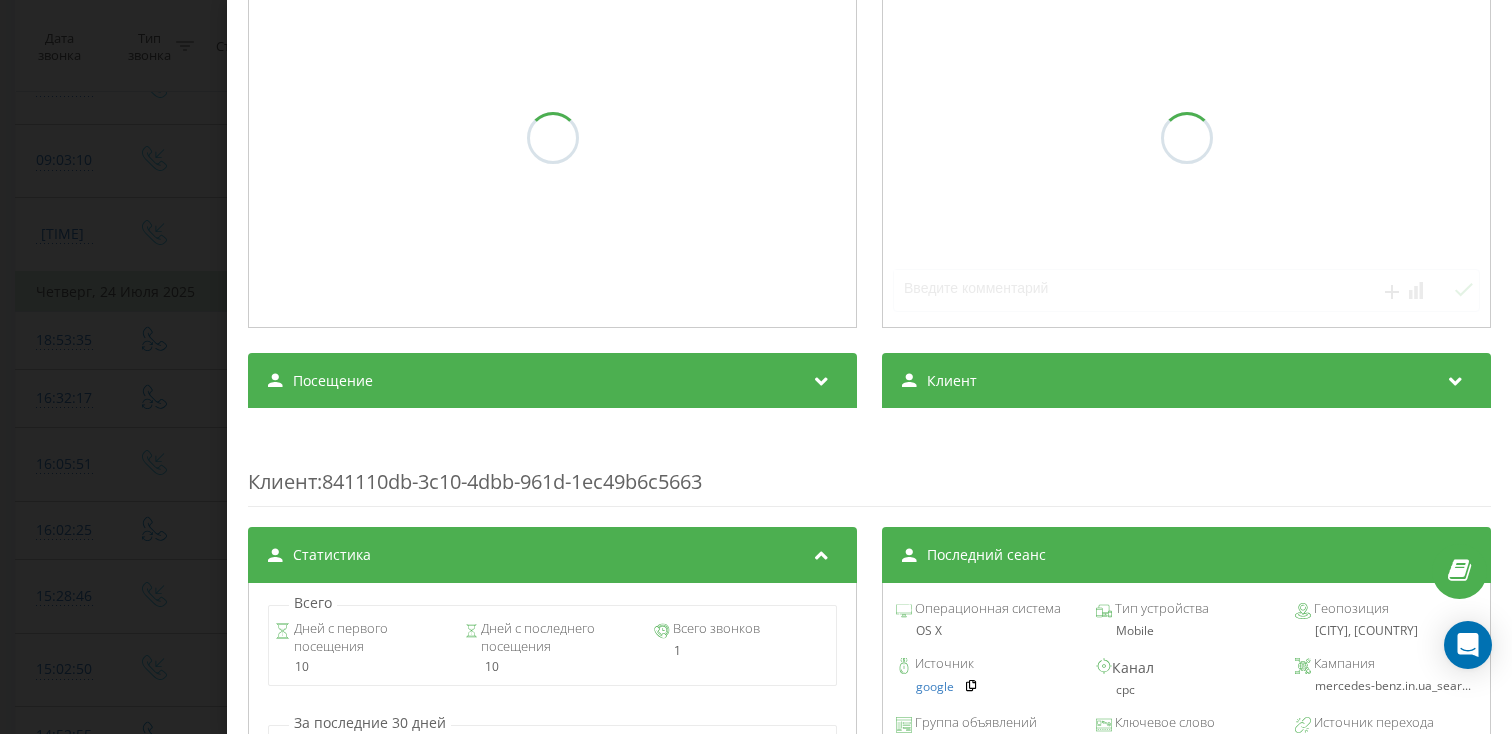 scroll, scrollTop: 267, scrollLeft: 0, axis: vertical 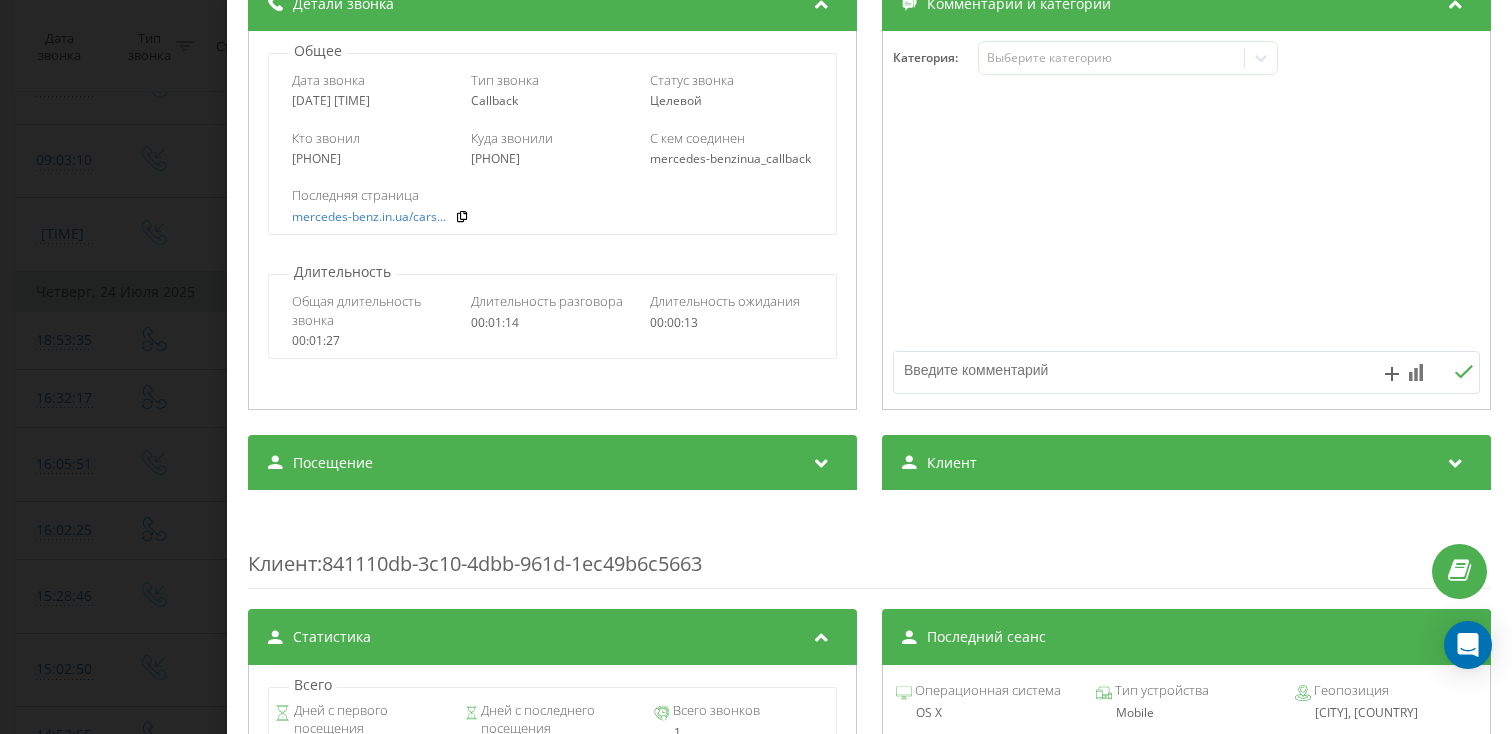 click on "Посещение" at bounding box center (552, 463) 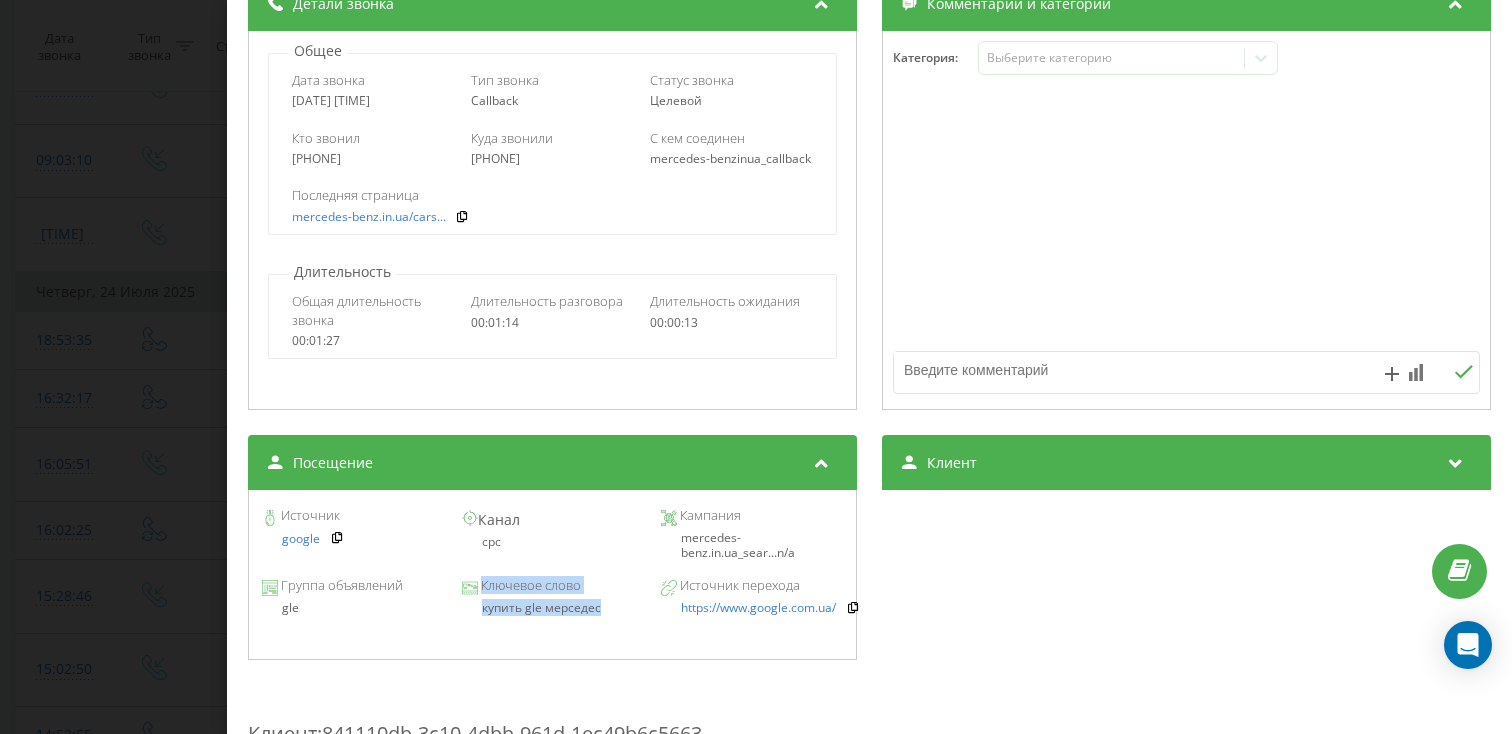 drag, startPoint x: 612, startPoint y: 616, endPoint x: 430, endPoint y: 616, distance: 182 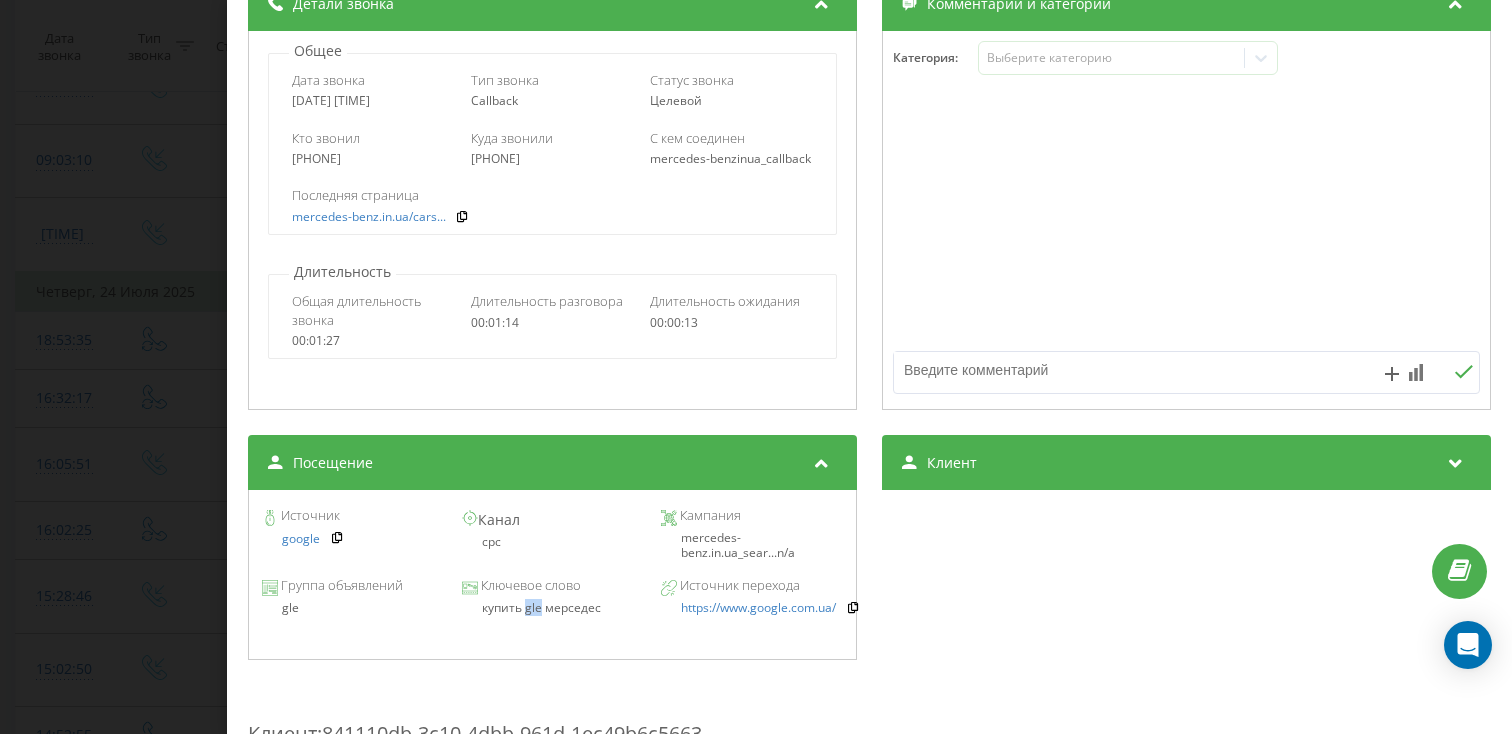 click on "купить gle мерседес" at bounding box center [552, 608] 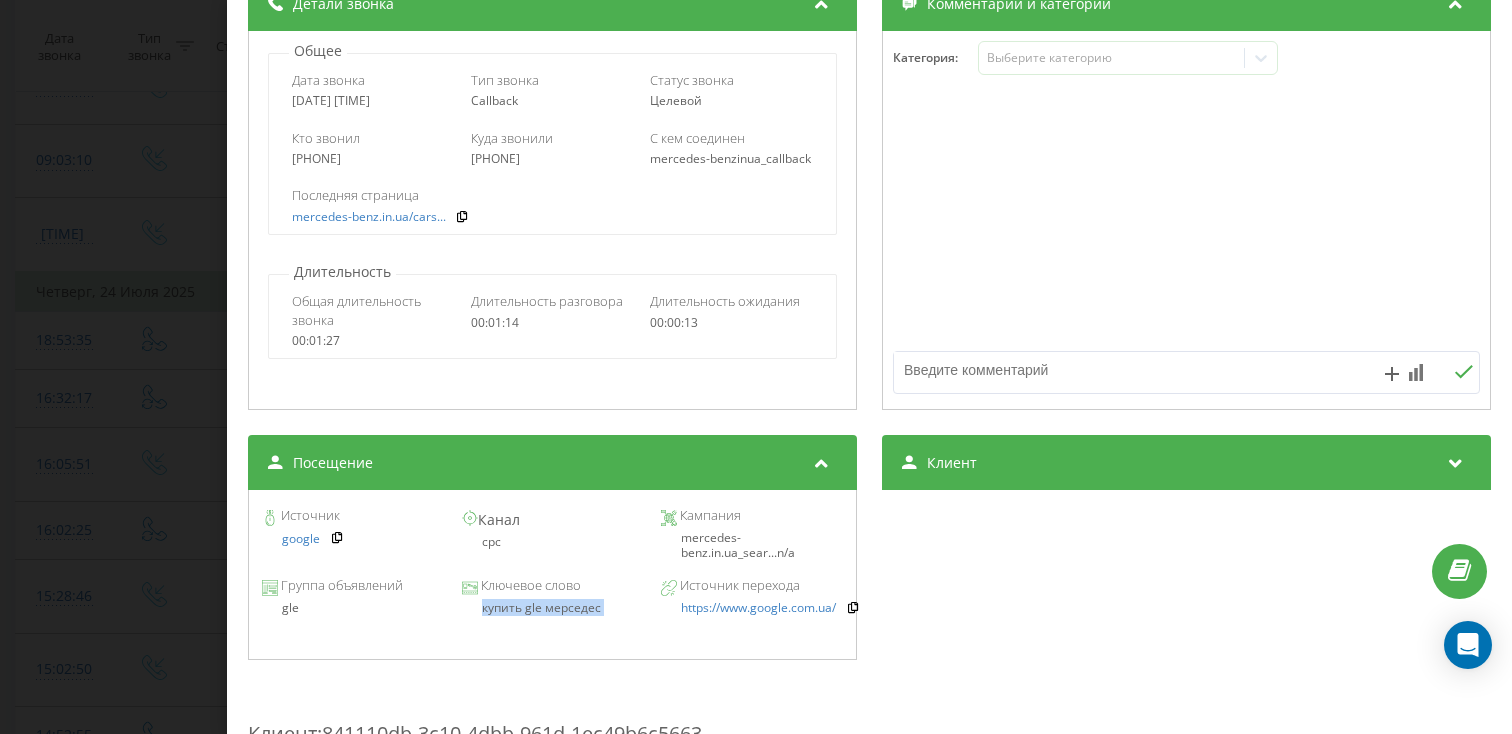 click on "купить gle мерседес" at bounding box center [552, 608] 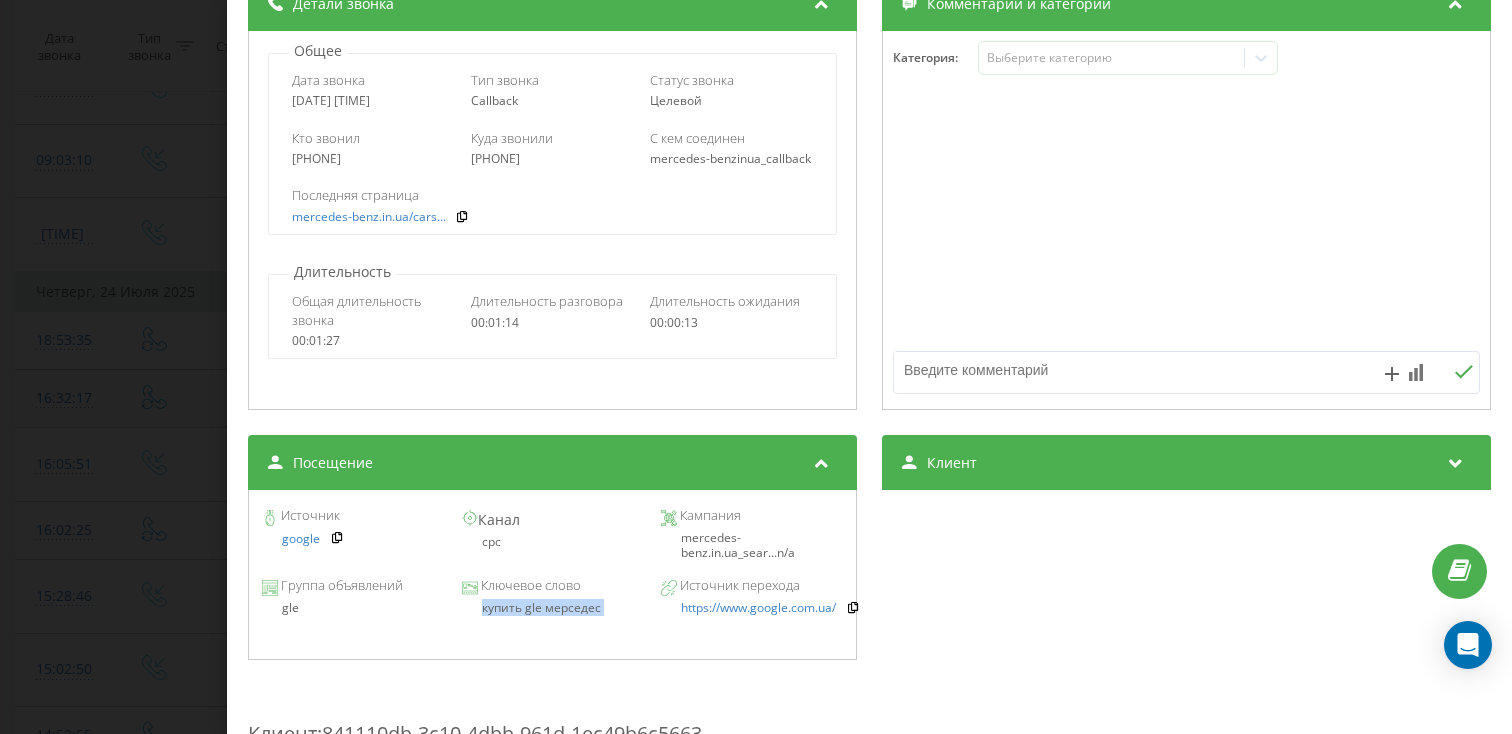 click on "Звонок :  ua12_-1753372415.526739   1 x  - 00:37 00:44   00:44   Транскрипция Для анализа AI будущих звонков  настройте и активируйте профиль на странице . Если профиль уже есть и звонок соответствует его условиям, обновите страницу через 10 минут – AI анализирует текущий звонок. Анализ звонка Для анализа AI будущих звонков  настройте и активируйте профиль на странице . Если профиль уже есть и звонок соответствует его условиям, обновите страницу через 10 минут – AI анализирует текущий звонок. Детали звонка Общее Дата звонка 2025-07-24 18:53:35 Тип звонка Callback Статус звонка Целевой Кто звонил :" at bounding box center (756, 367) 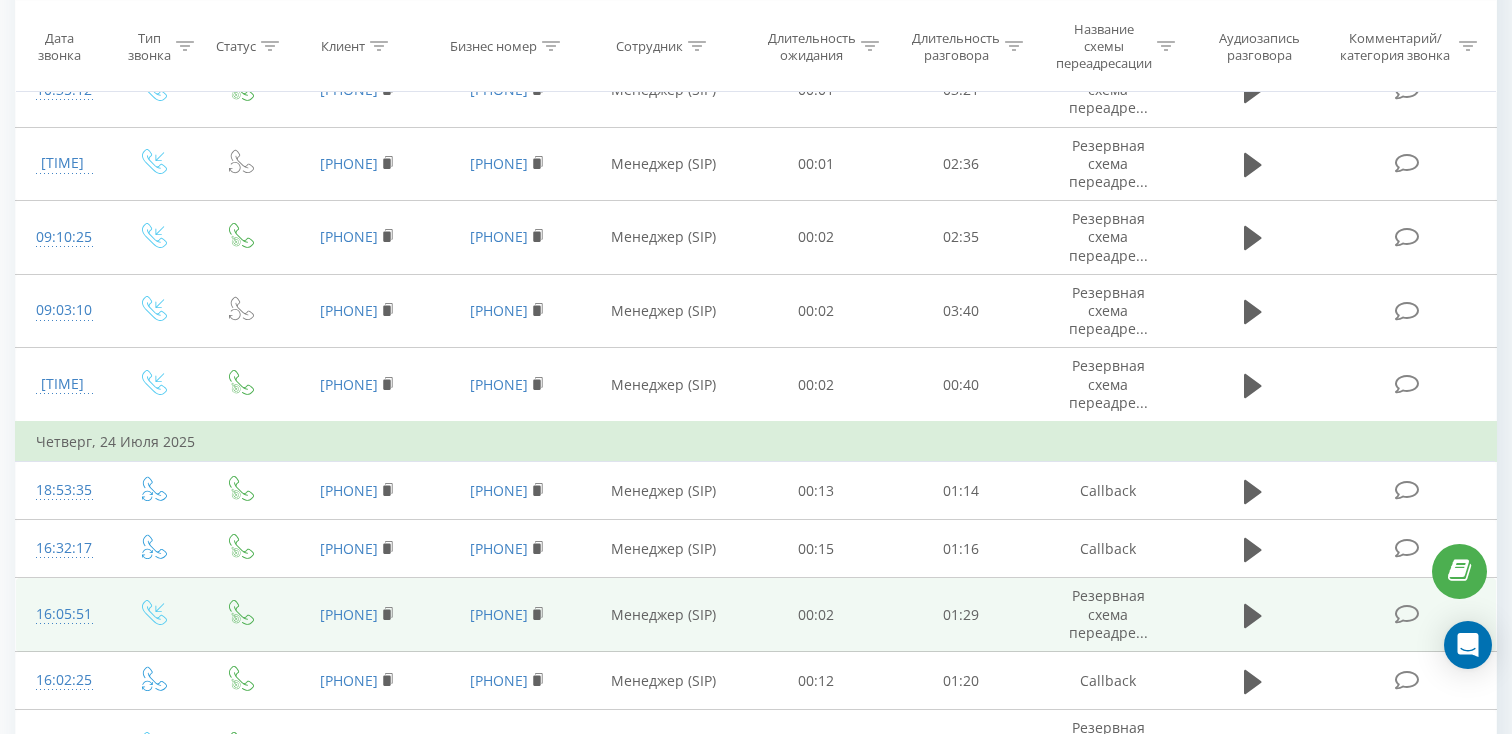 scroll, scrollTop: 633, scrollLeft: 0, axis: vertical 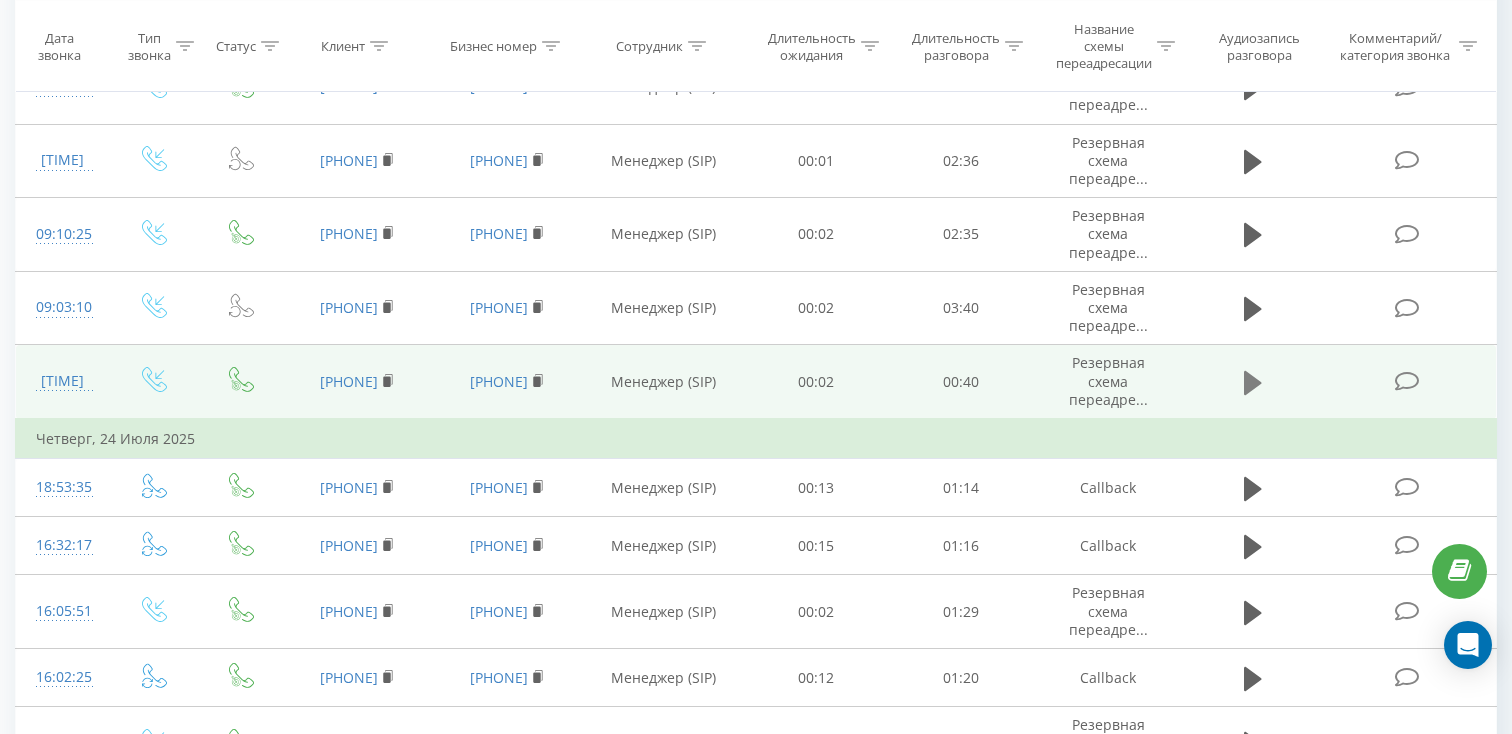 click 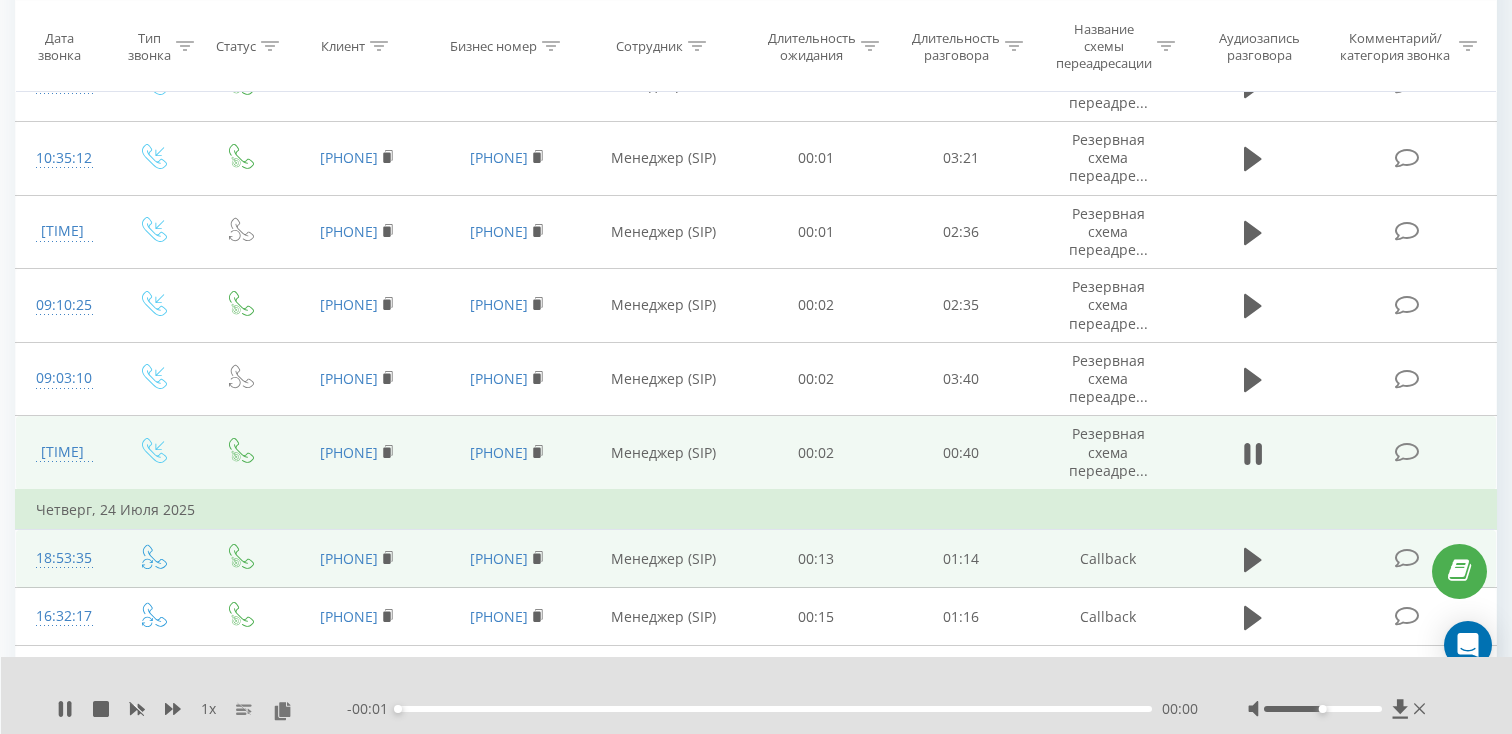 scroll, scrollTop: 558, scrollLeft: 0, axis: vertical 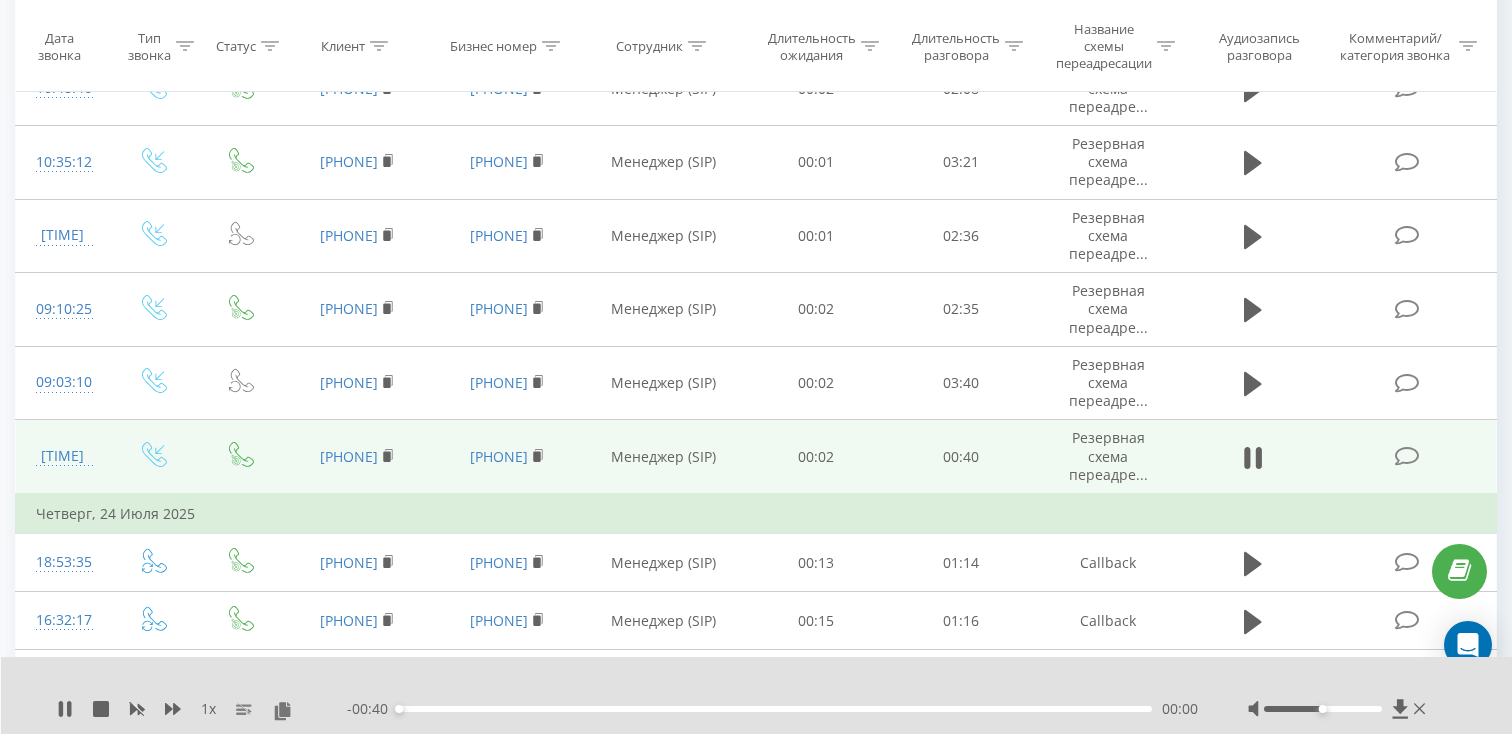 click on "00:00" at bounding box center [775, 709] 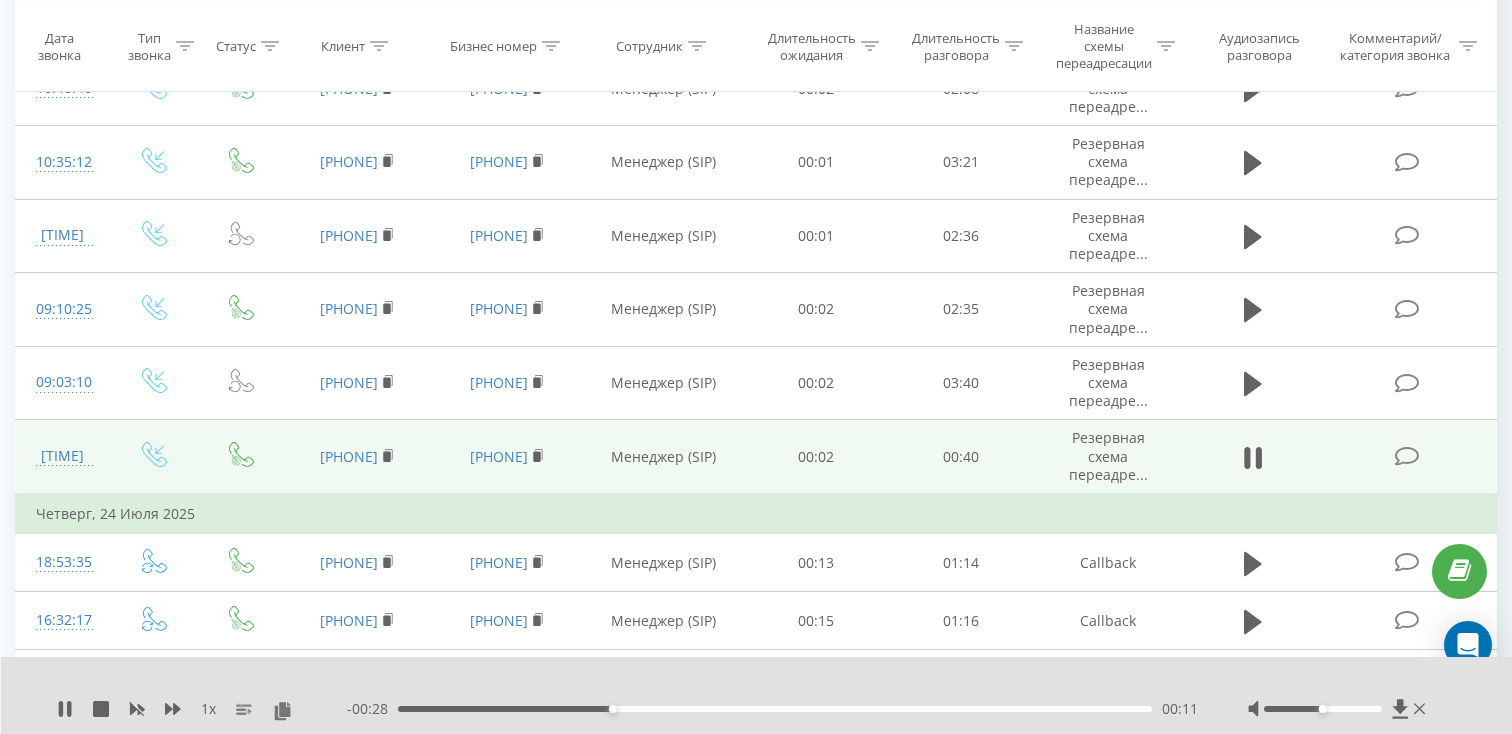 click on "- [DURATION] [DURATION] [DURATION]" at bounding box center (772, 709) 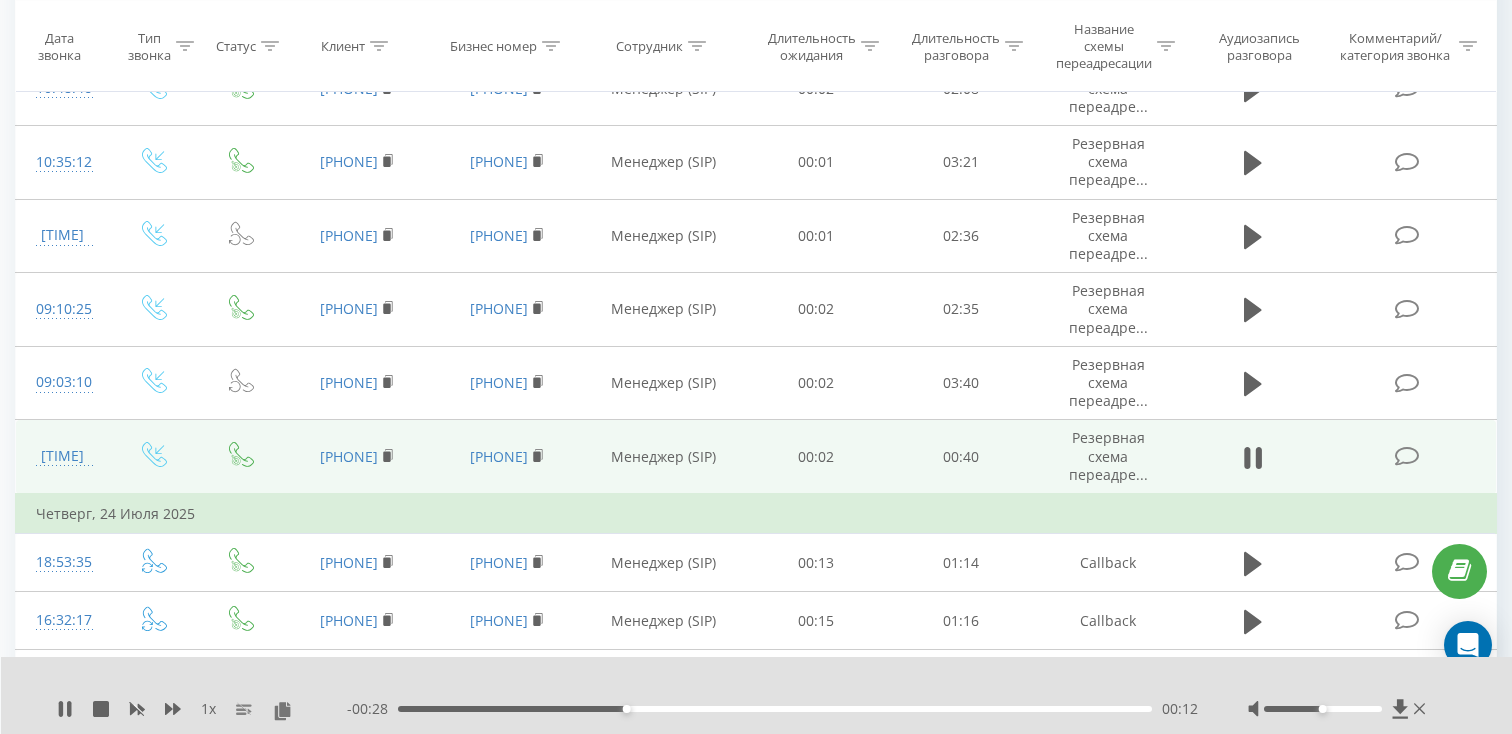 click on "00:12" at bounding box center [775, 709] 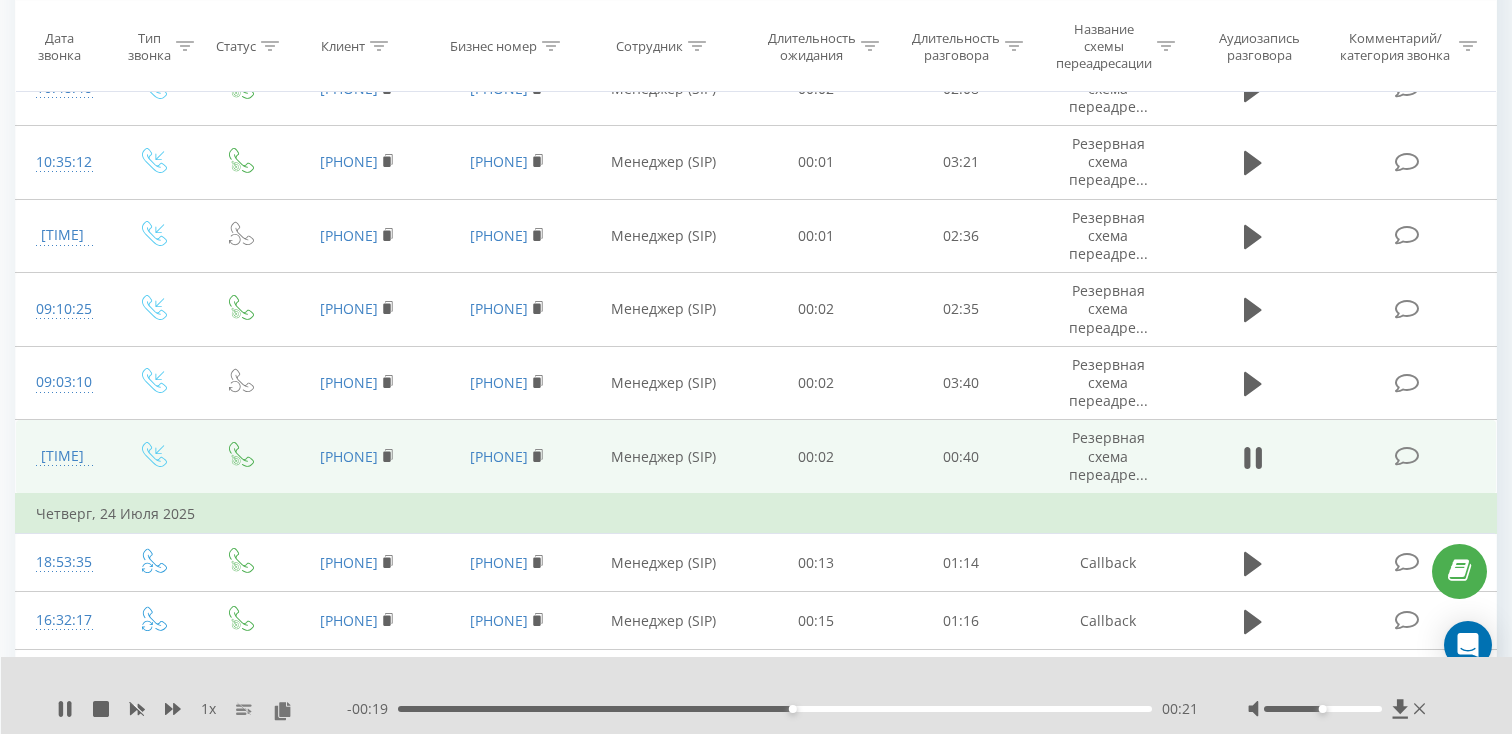 click on "00:21" at bounding box center (775, 709) 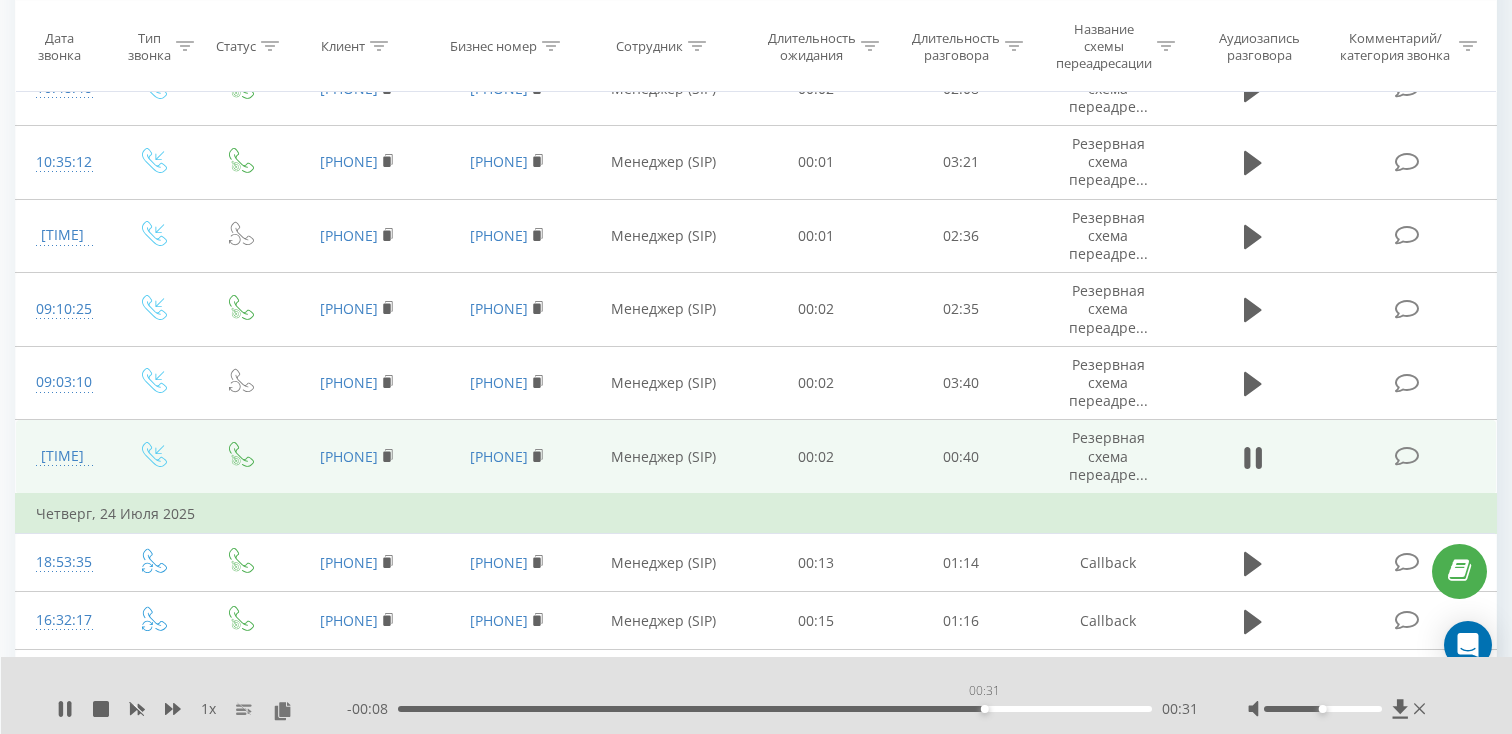 click on "00:31" at bounding box center [775, 709] 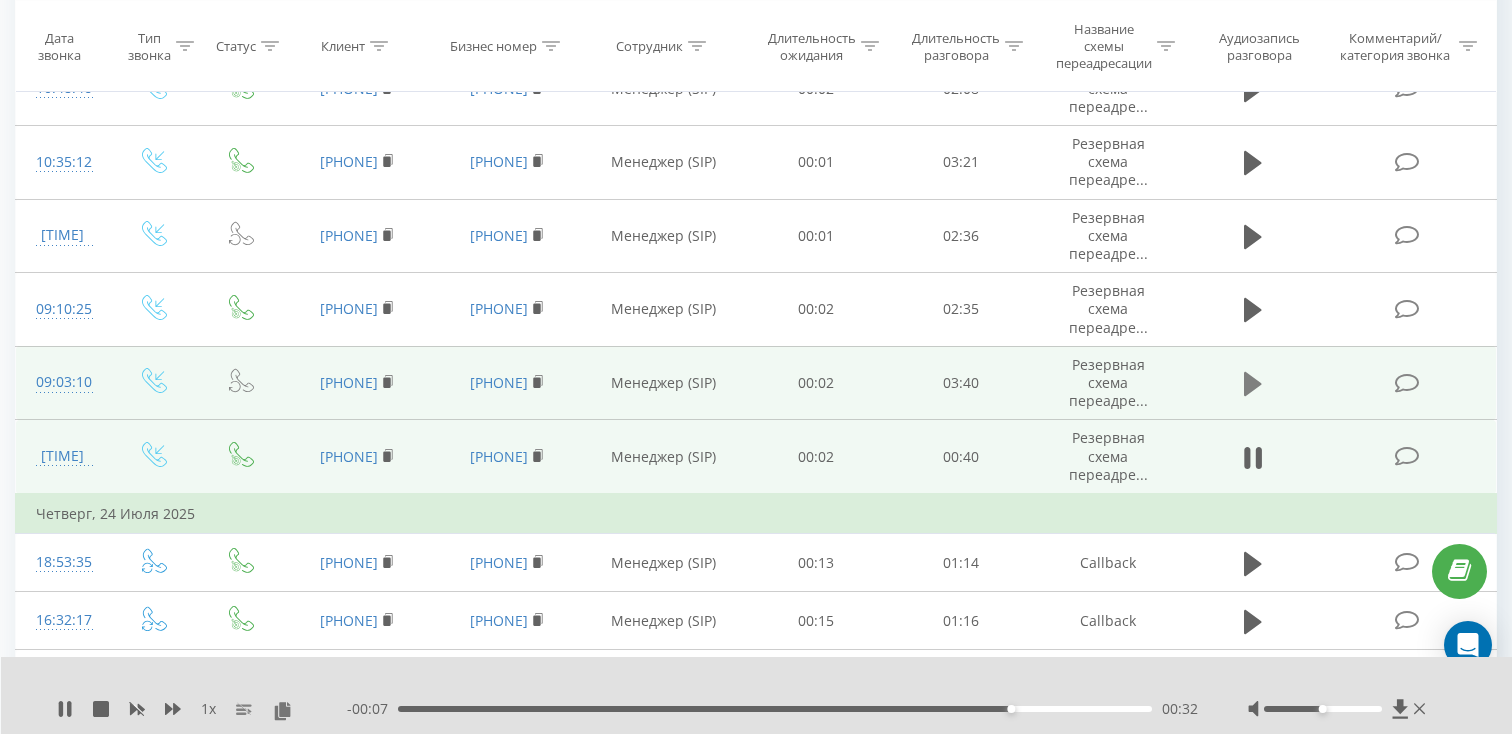 click 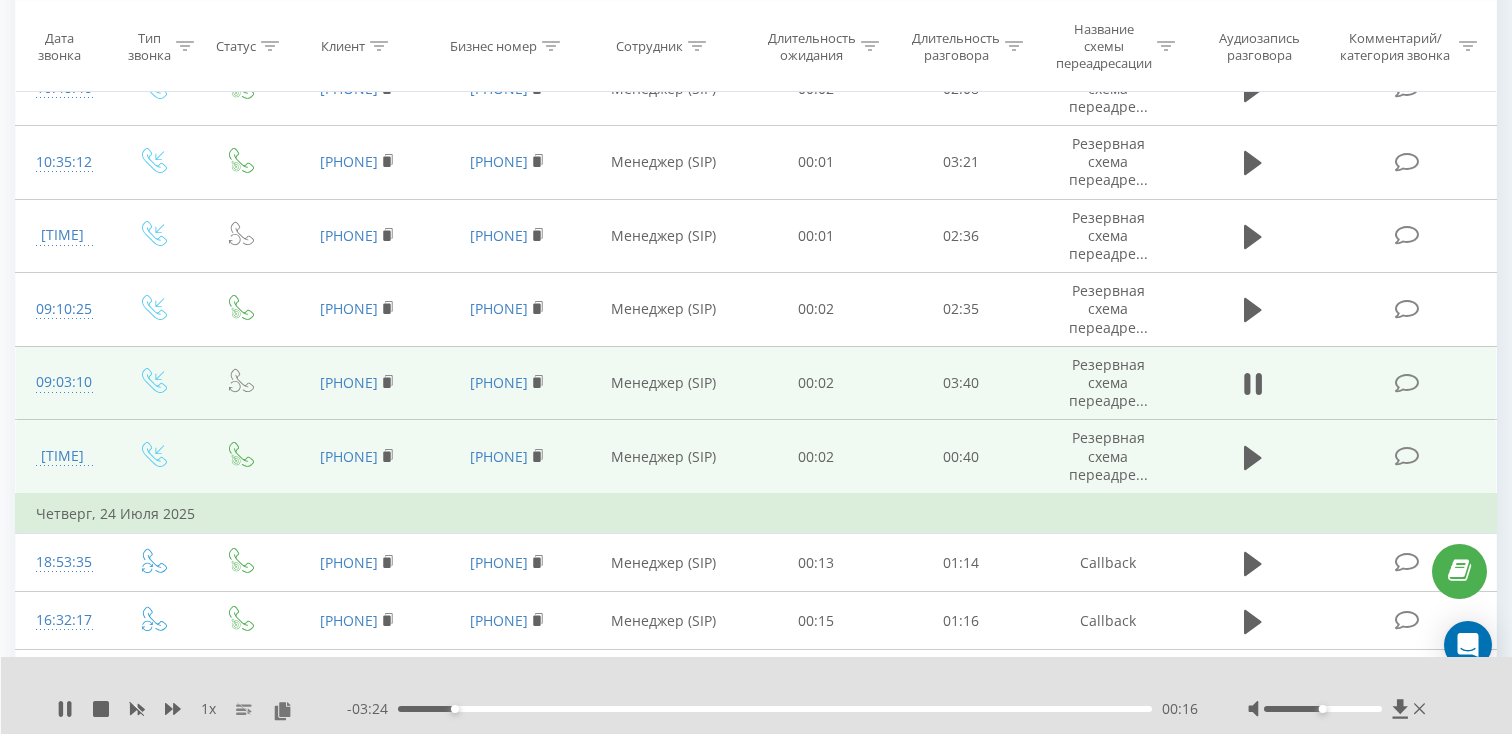 click on "00:16" at bounding box center (775, 709) 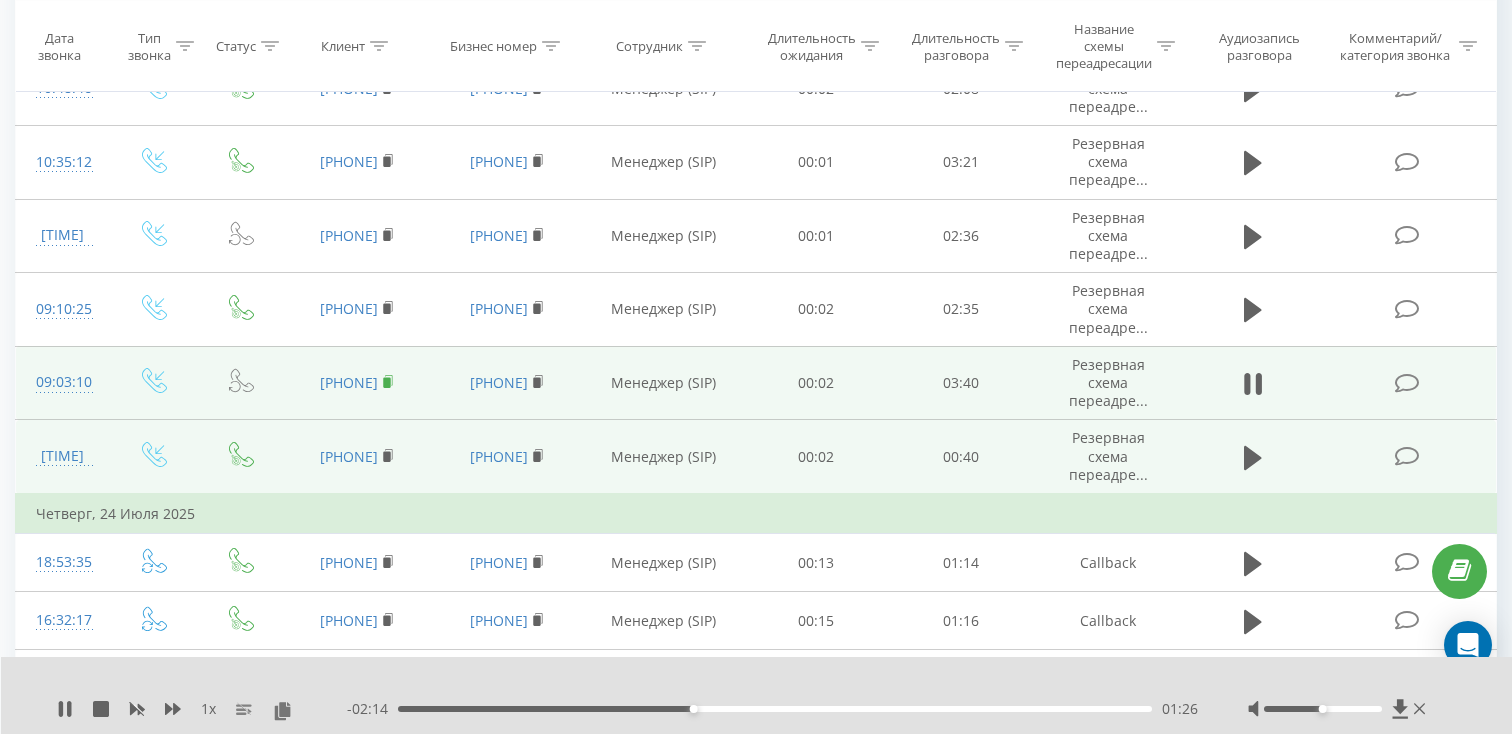 click 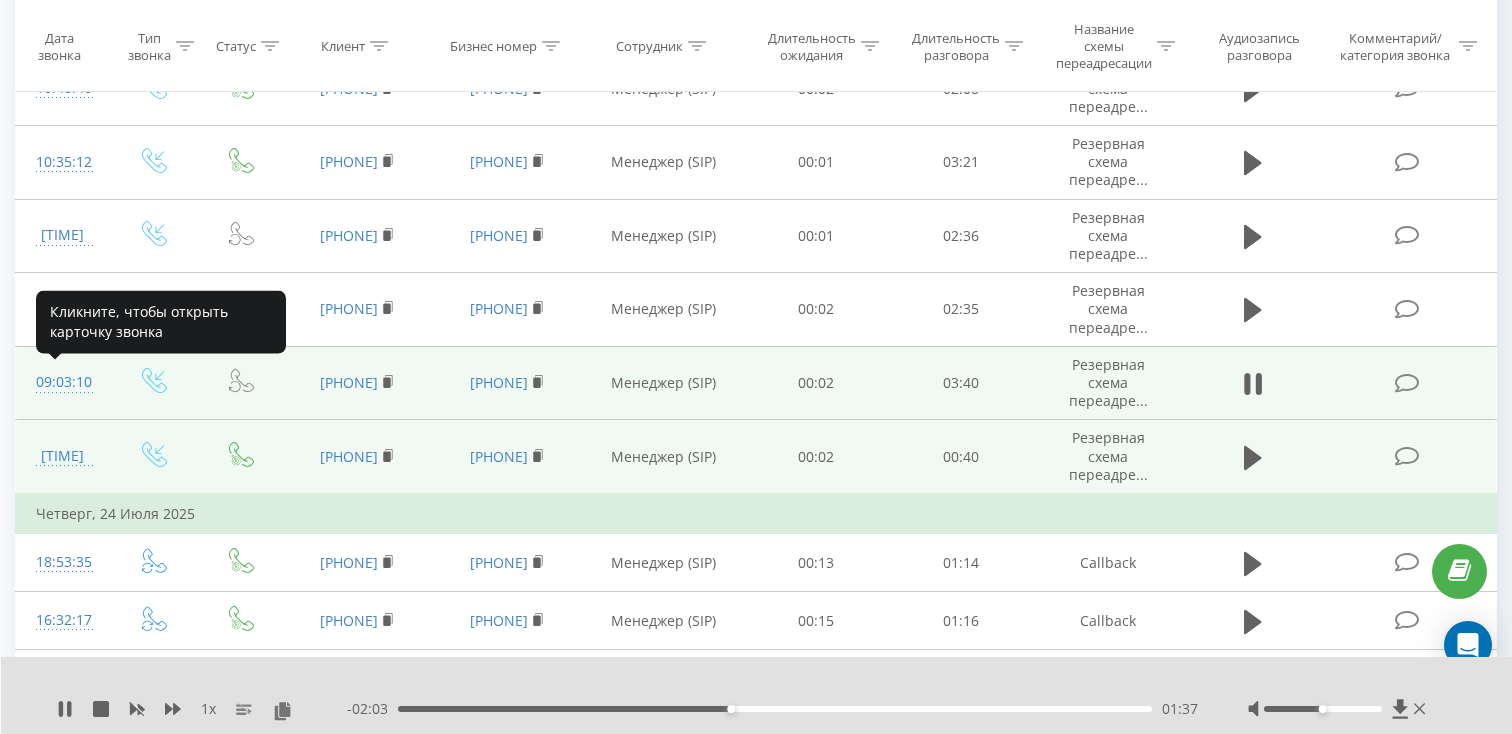 click on "09:03:10" at bounding box center [62, 382] 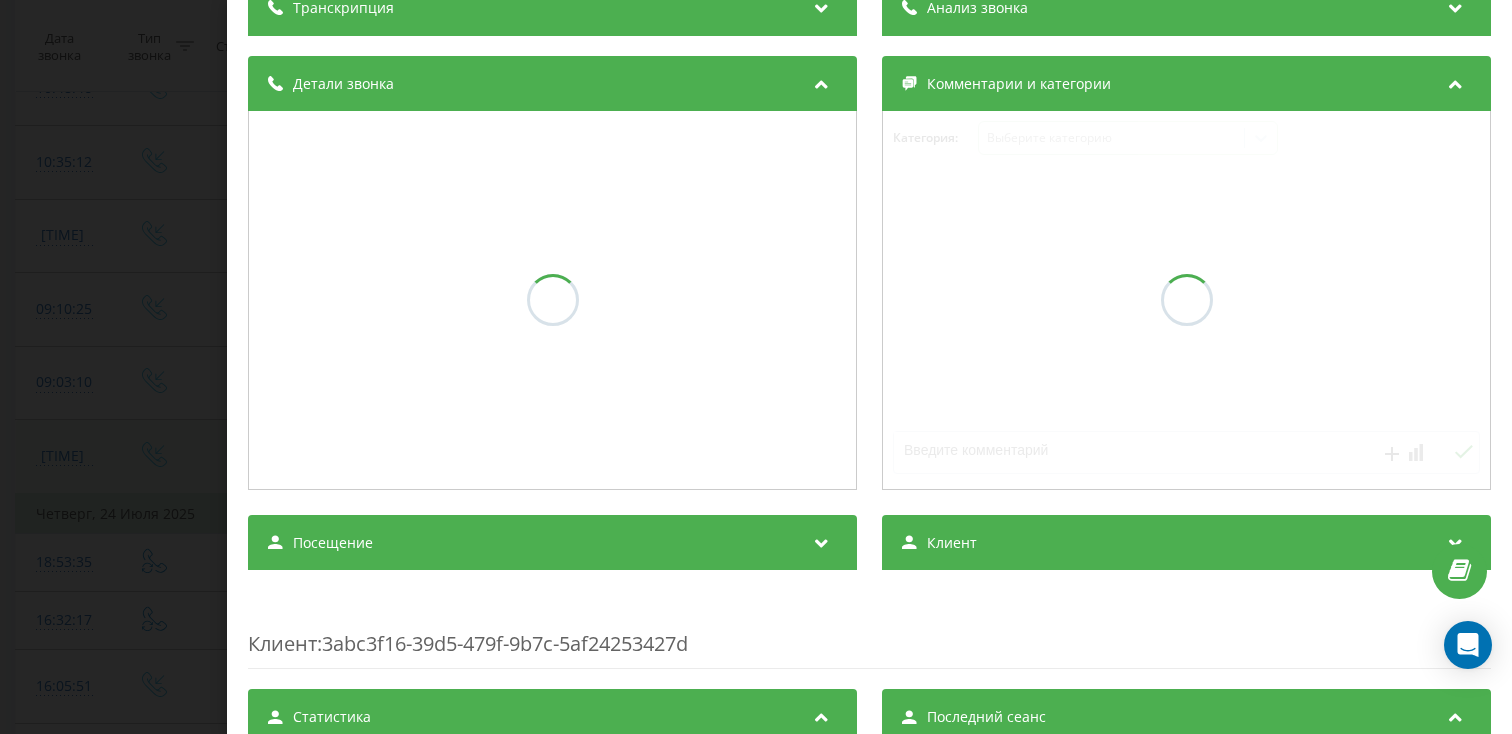 scroll, scrollTop: 187, scrollLeft: 0, axis: vertical 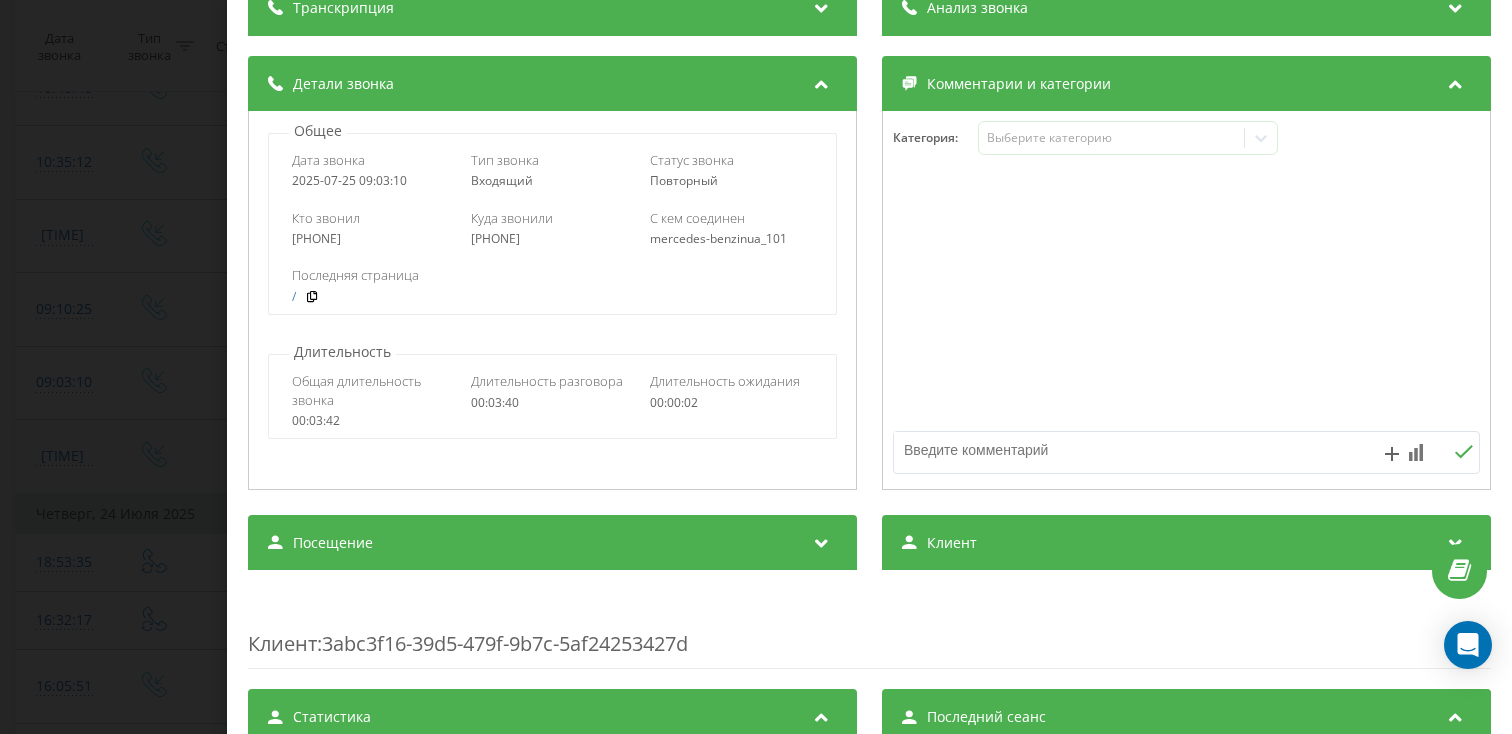click on "Посещение" at bounding box center [333, 543] 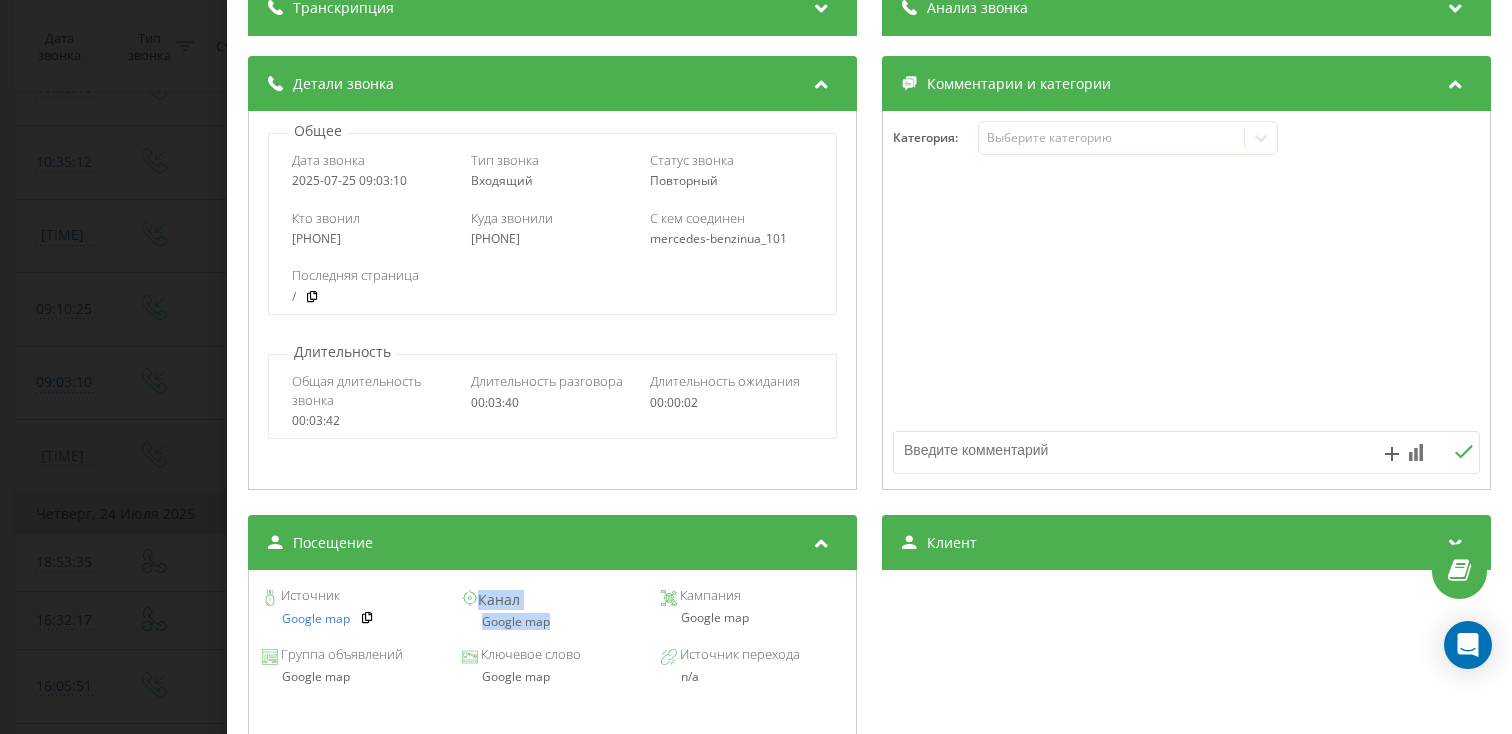 drag, startPoint x: 559, startPoint y: 628, endPoint x: 444, endPoint y: 628, distance: 115 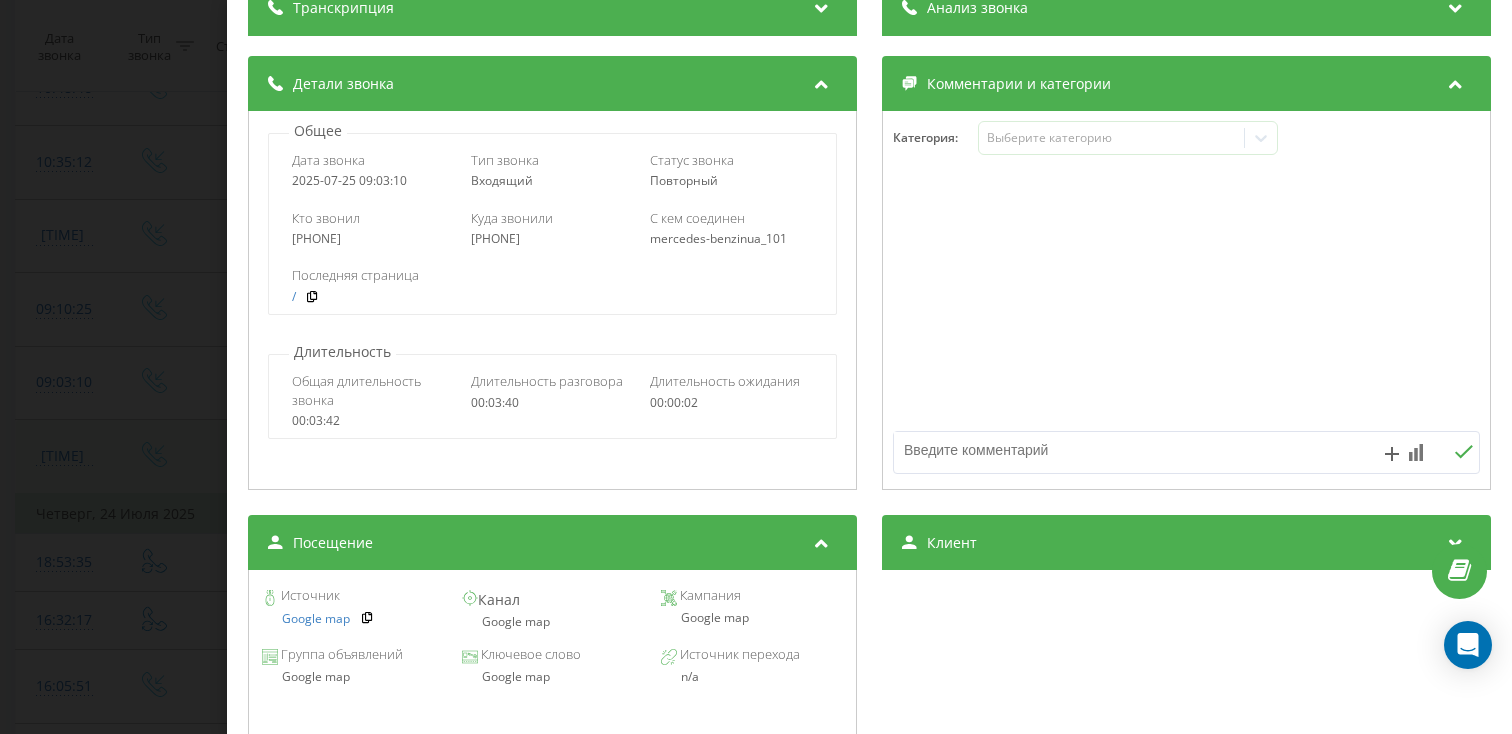 click on "Google map" at bounding box center [552, 622] 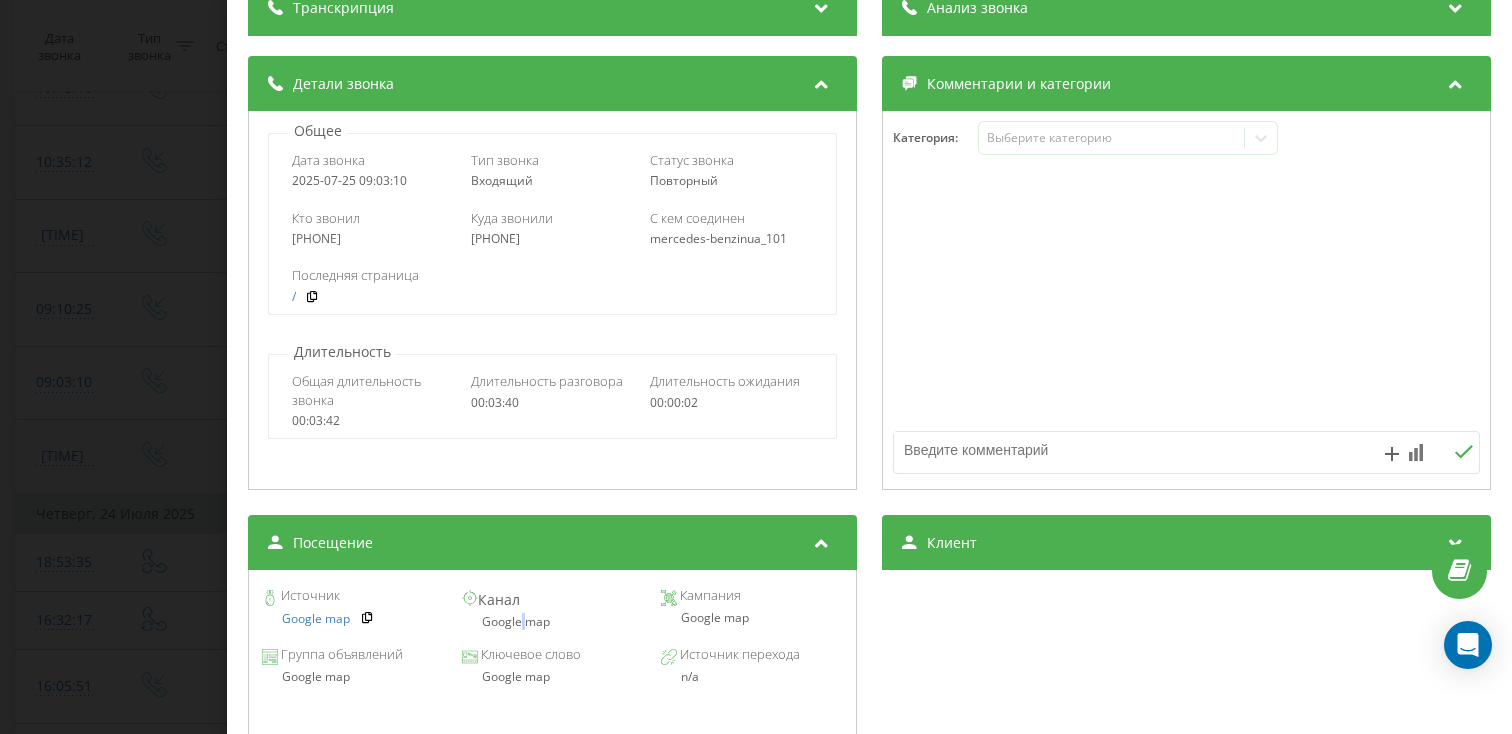 click on "Google map" at bounding box center (552, 622) 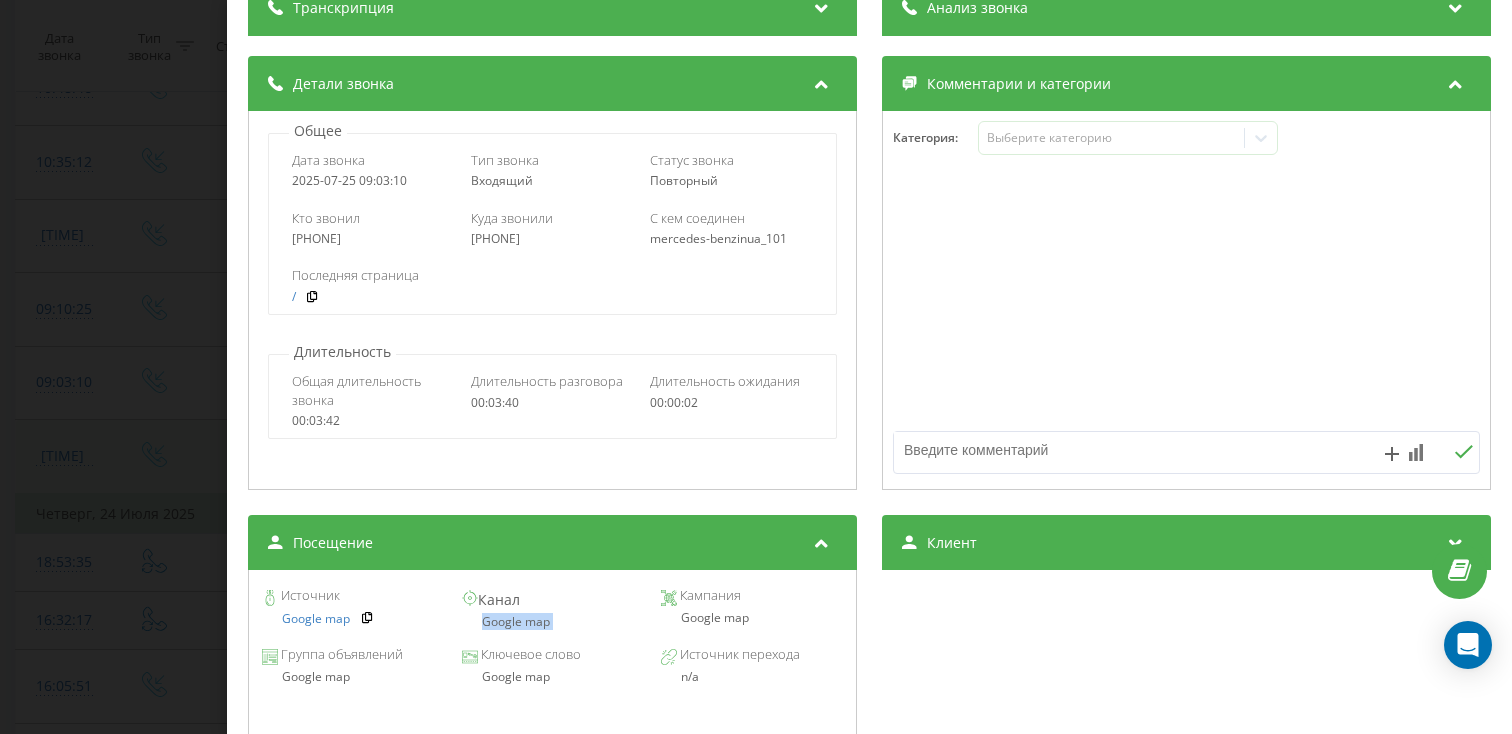 click on "Google map" at bounding box center [552, 622] 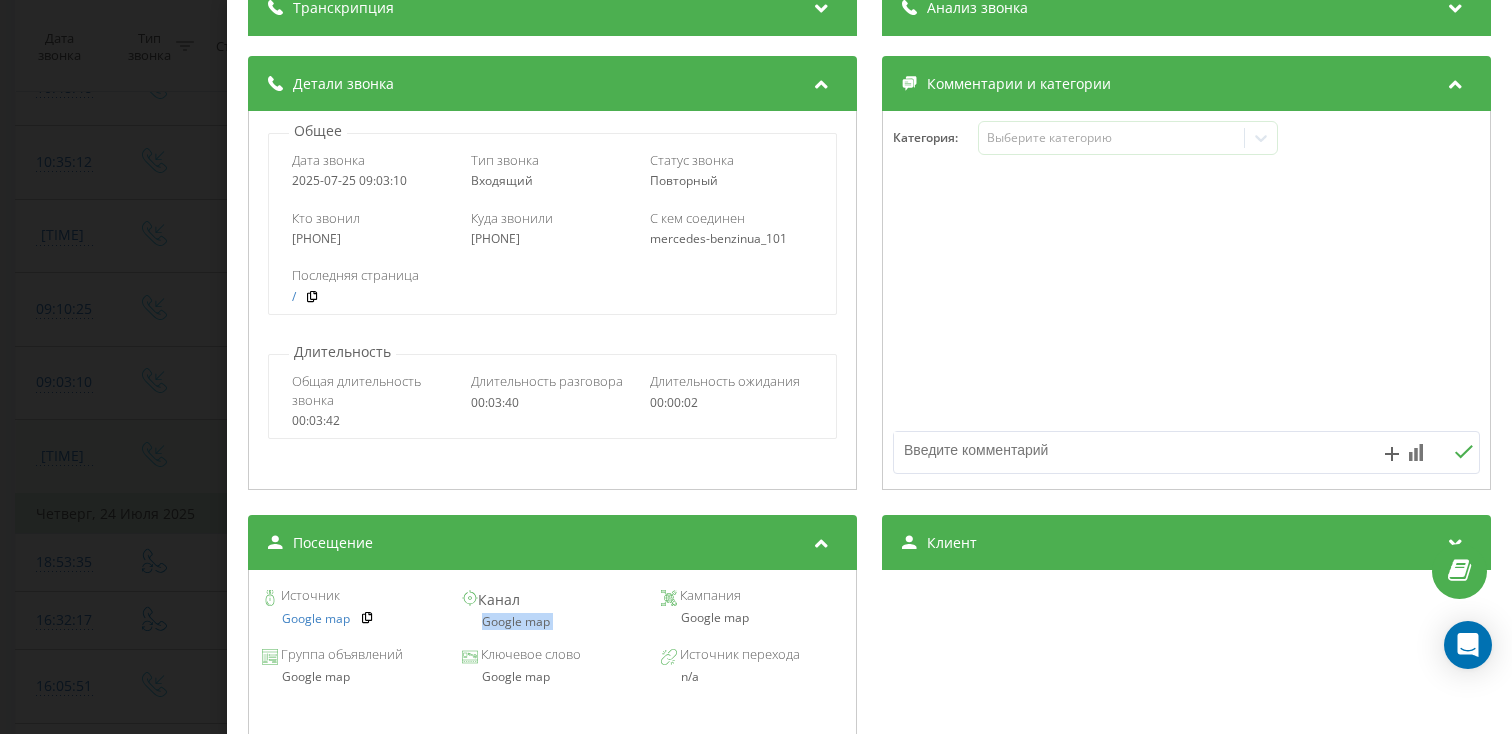 click on "Звонок :  ua6_-1753423390.9346976   1 x  - 01:58 01:42   01:42   Транскрипция Для анализа AI будущих звонков  настройте и активируйте профиль на странице . Если профиль уже есть и звонок соответствует его условиям, обновите страницу через 10 минут – AI анализирует текущий звонок. Анализ звонка Для анализа AI будущих звонков  настройте и активируйте профиль на странице . Если профиль уже есть и звонок соответствует его условиям, обновите страницу через 10 минут – AI анализирует текущий звонок. Детали звонка Общее Дата звонка [DATE] [TIME] Тип звонка Входящий Статус звонка Повторный / : n/a /" at bounding box center (756, 367) 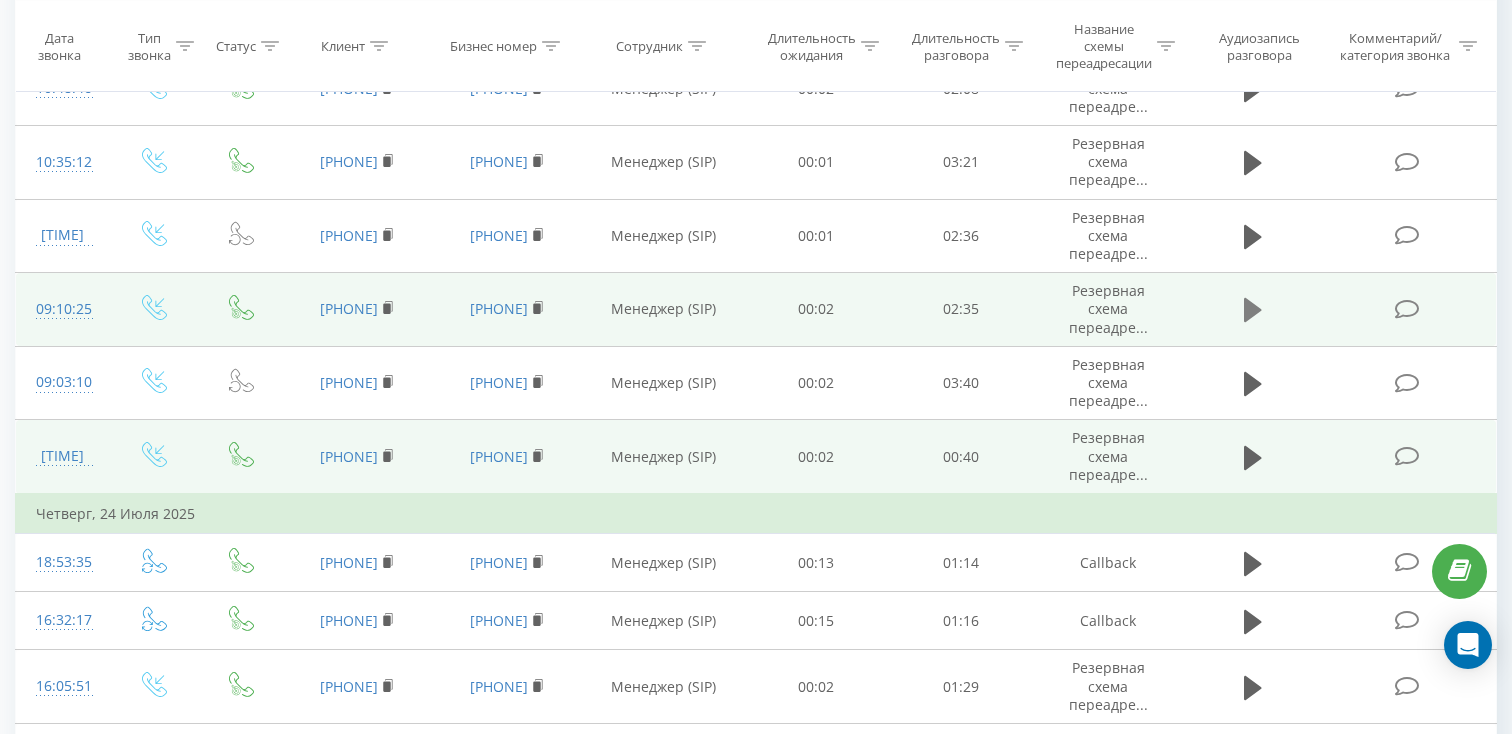 click 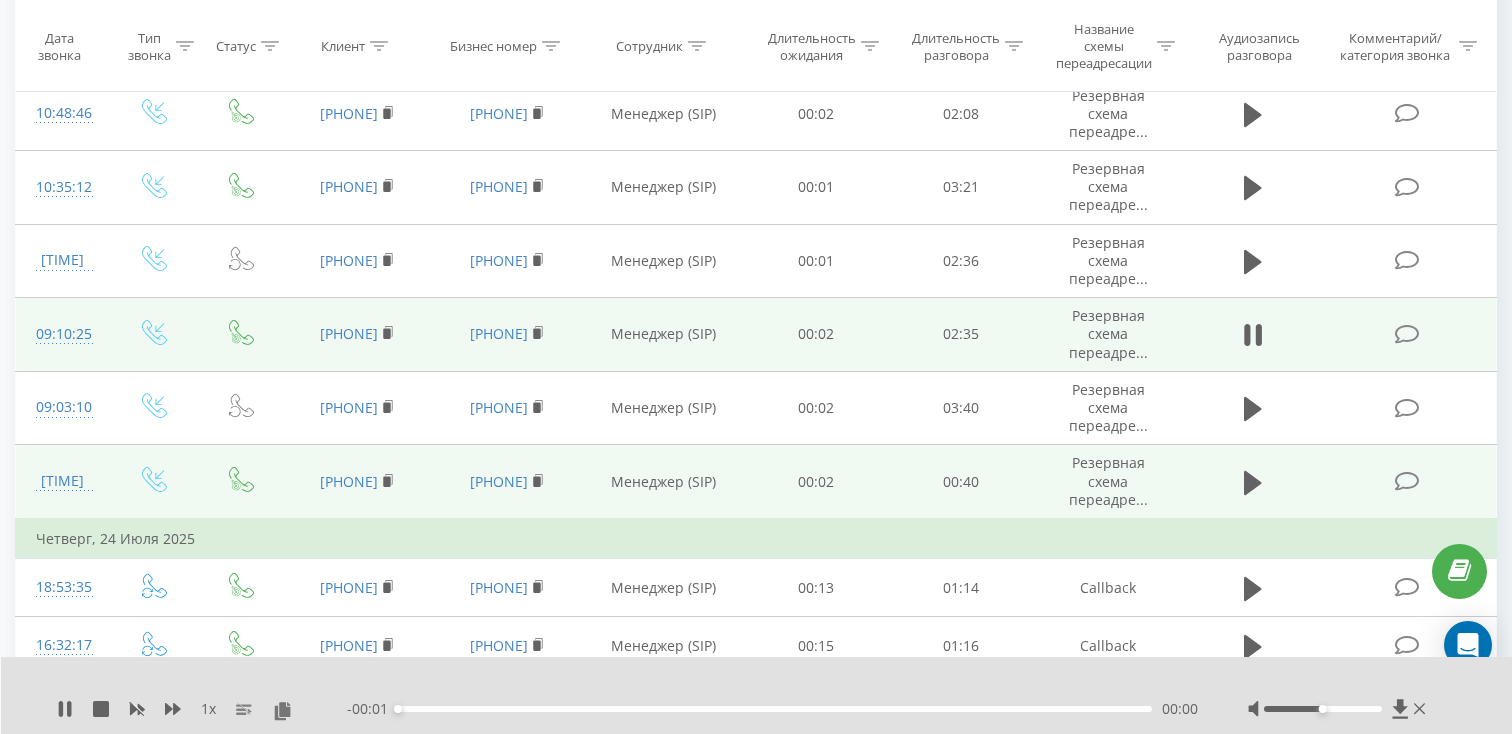 scroll, scrollTop: 521, scrollLeft: 0, axis: vertical 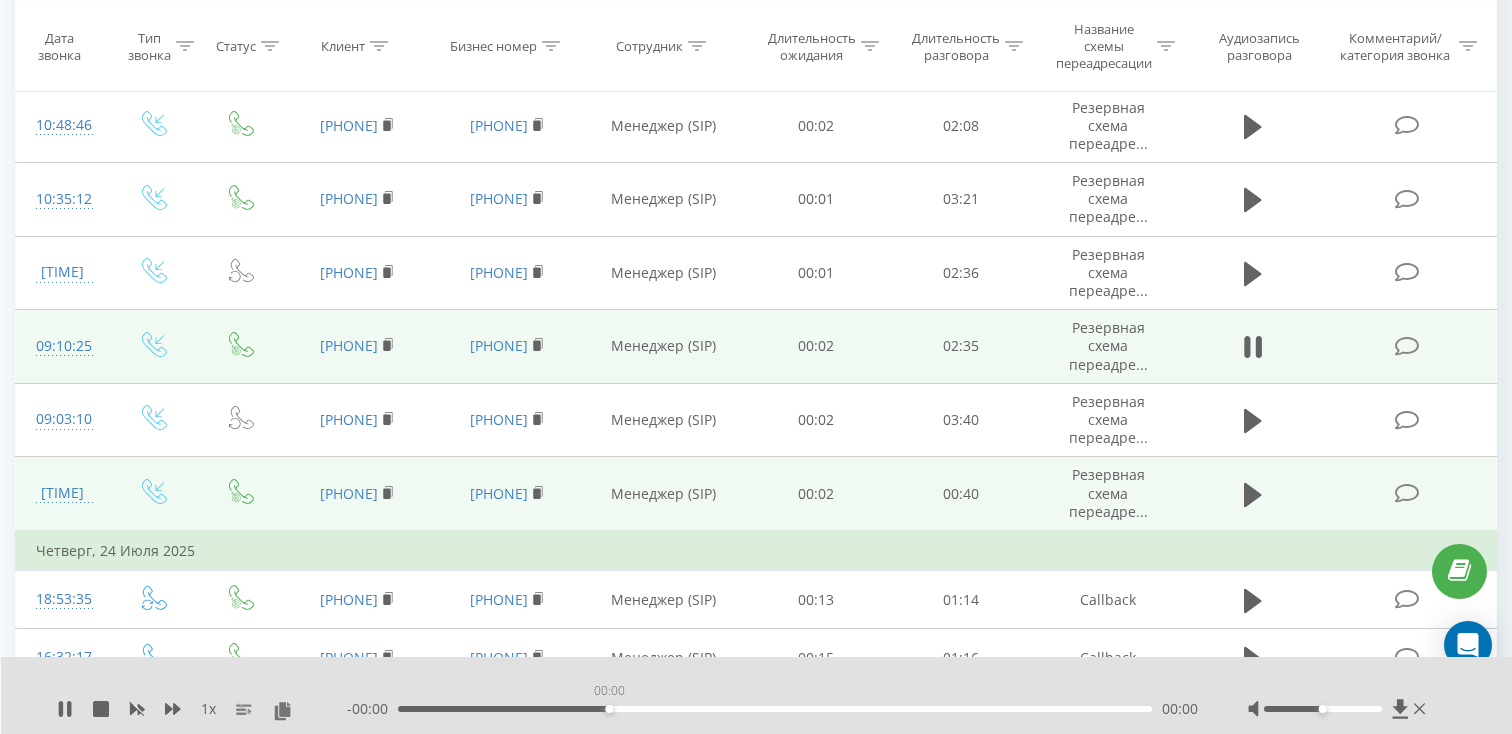 click on "00:00" at bounding box center [775, 709] 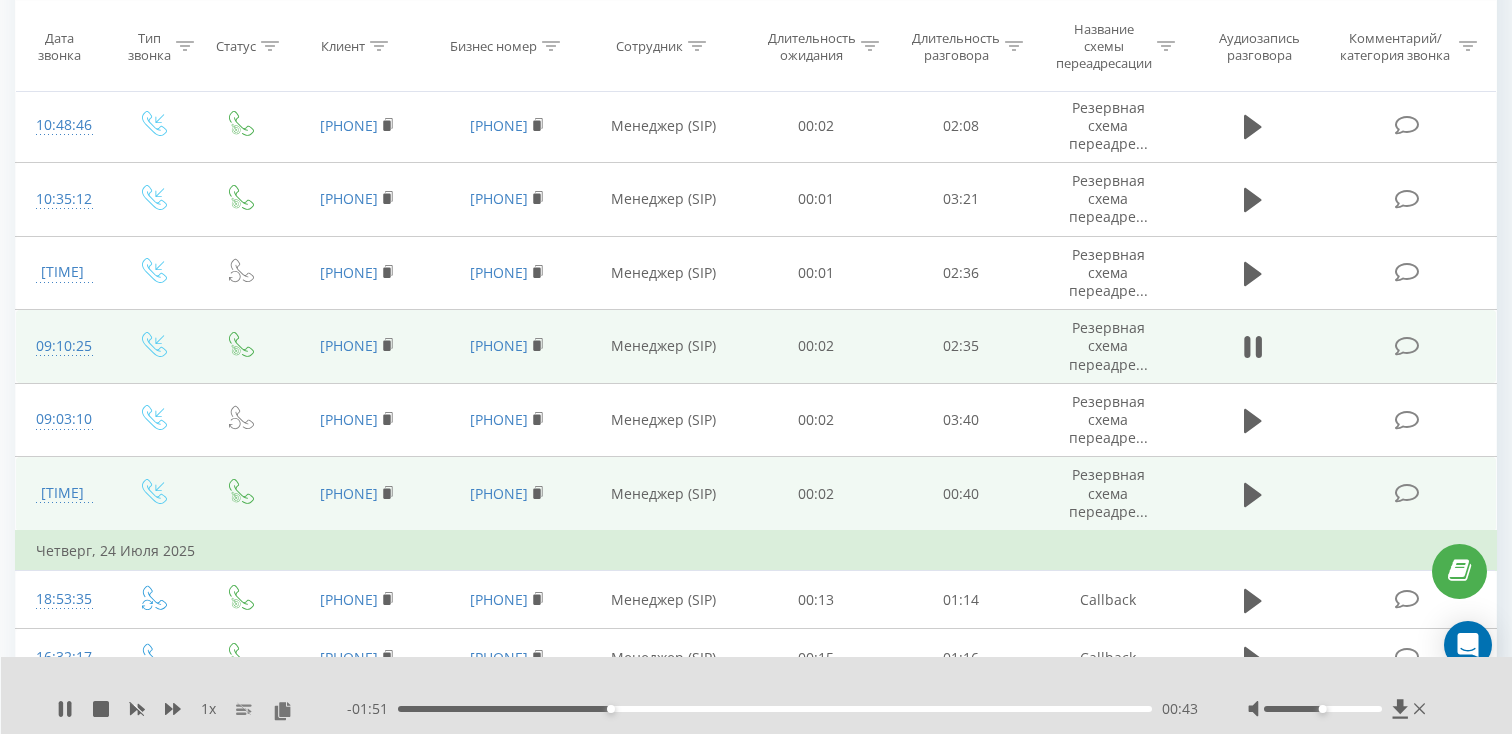 click on "00:43" at bounding box center (775, 709) 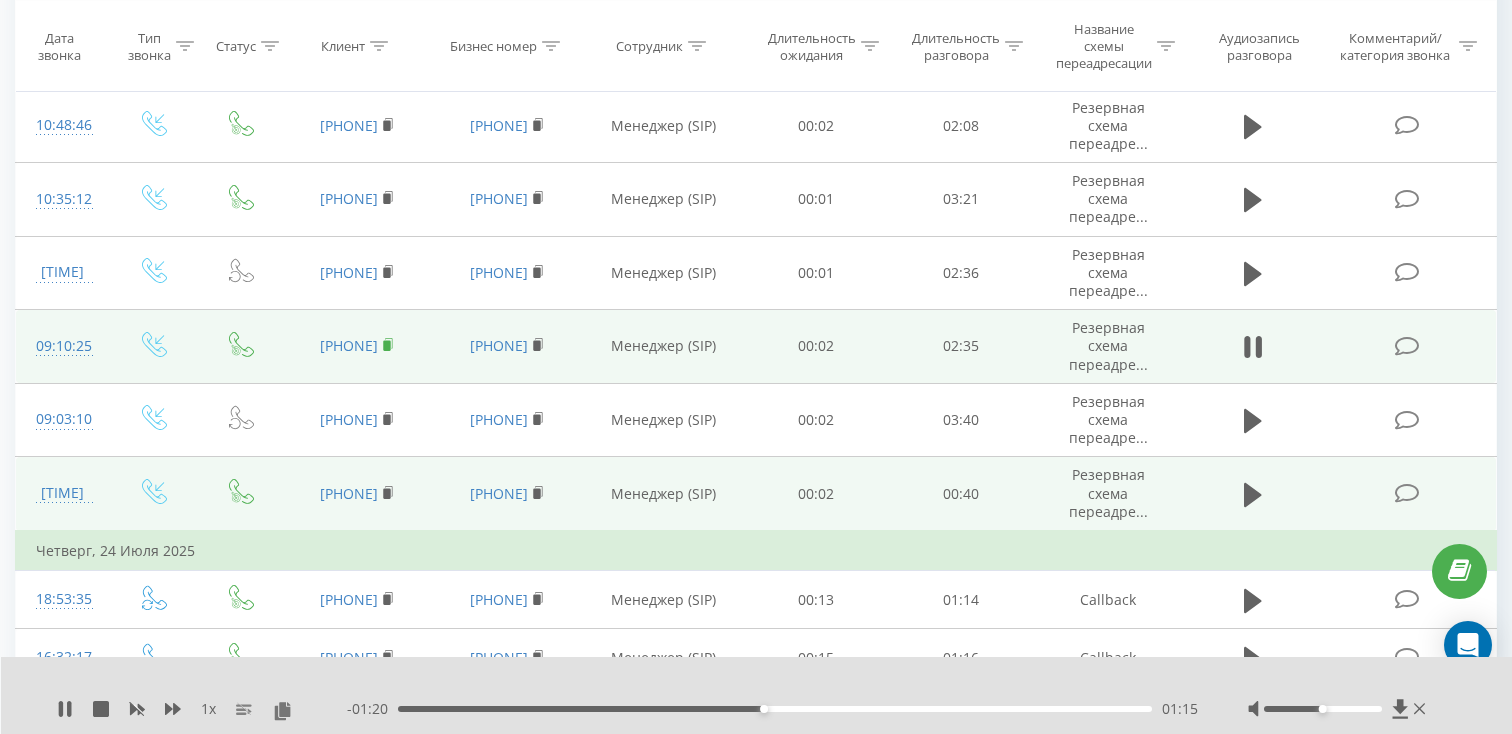 click 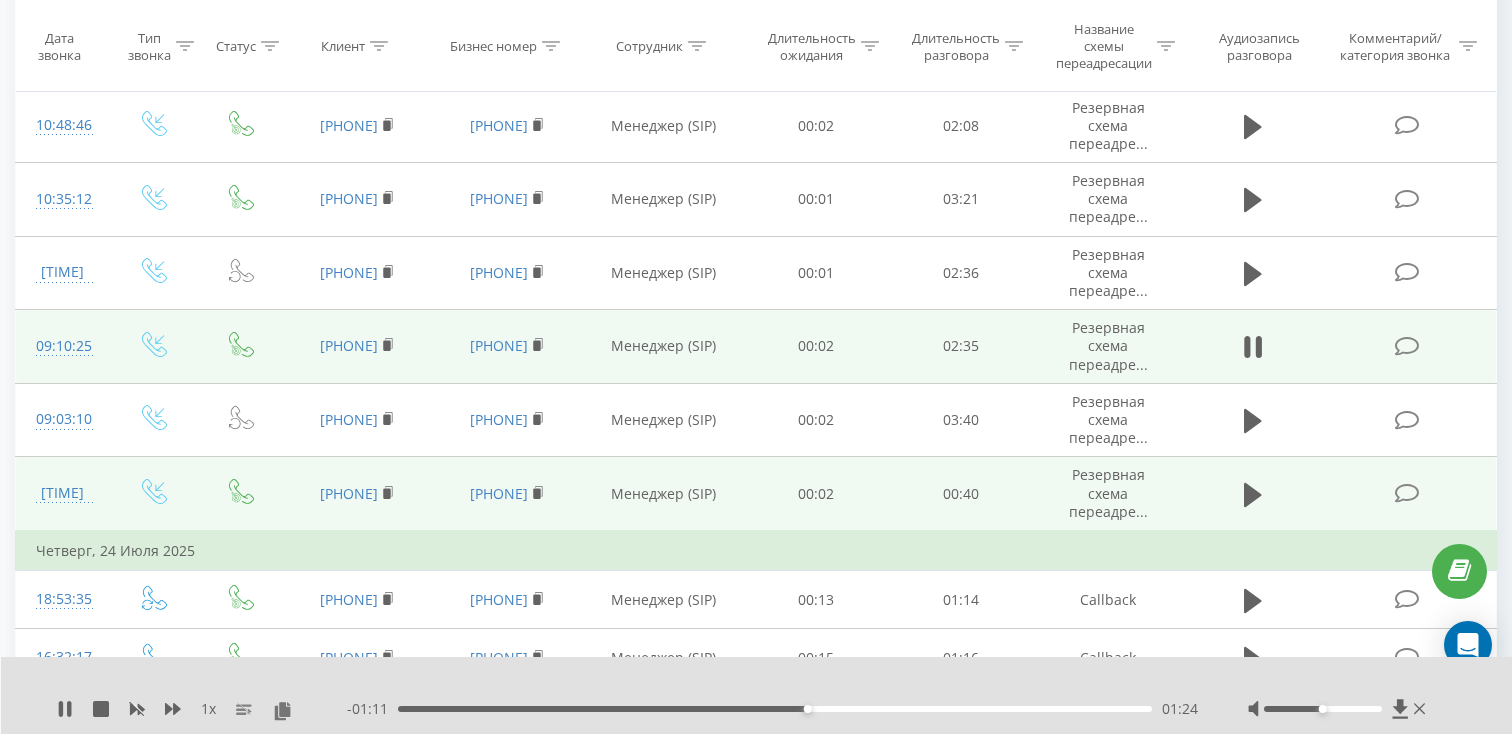 click on "09:10:25" at bounding box center (62, 346) 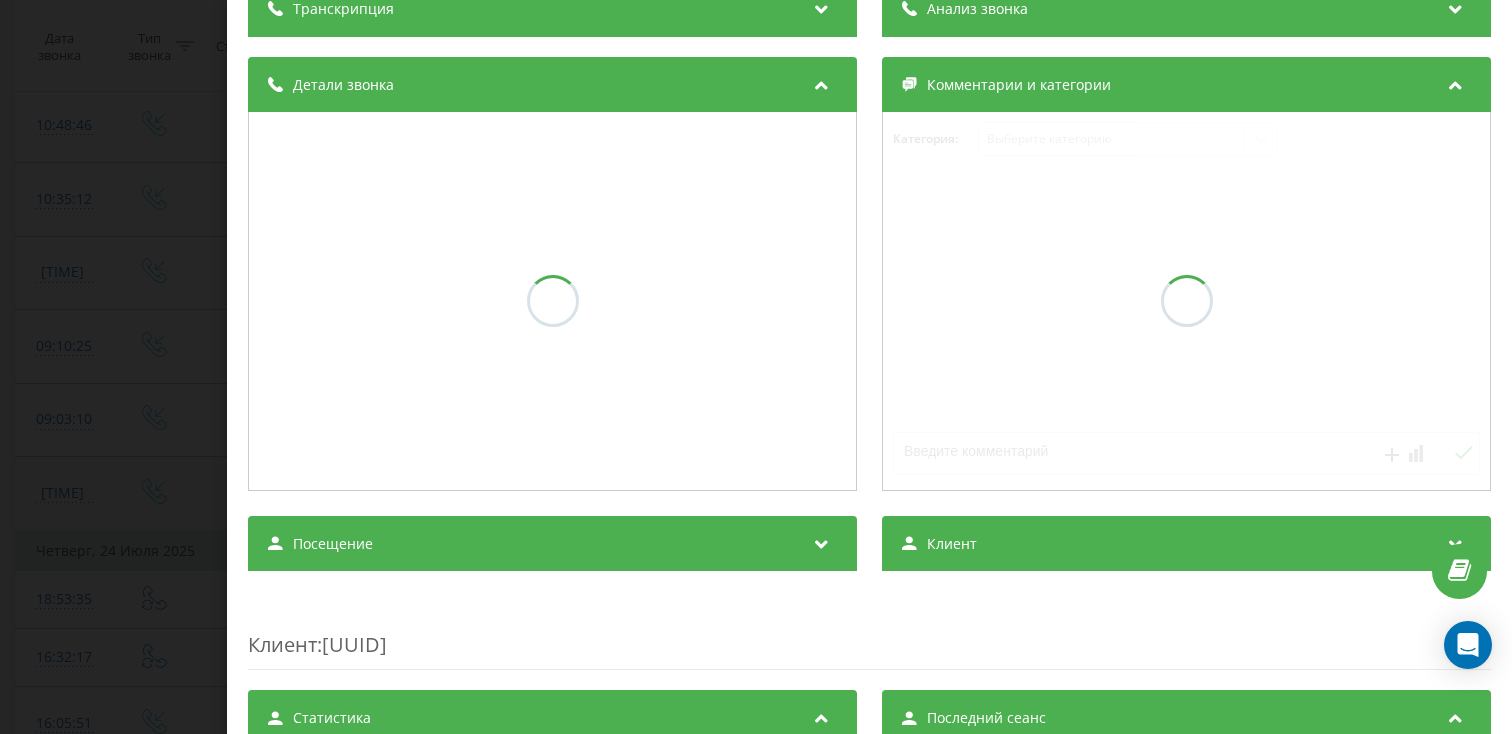 scroll, scrollTop: 186, scrollLeft: 0, axis: vertical 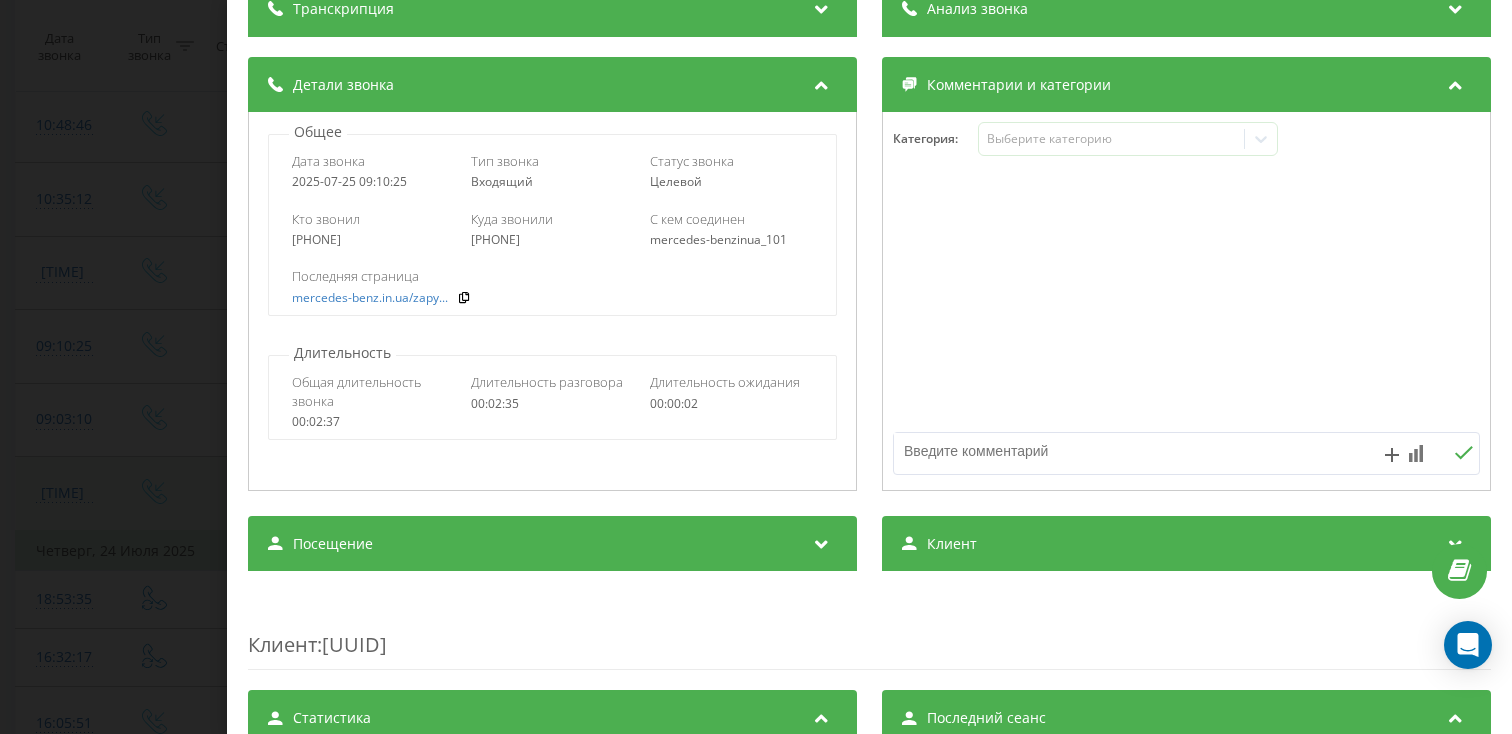 click on "Посещение" at bounding box center [552, 544] 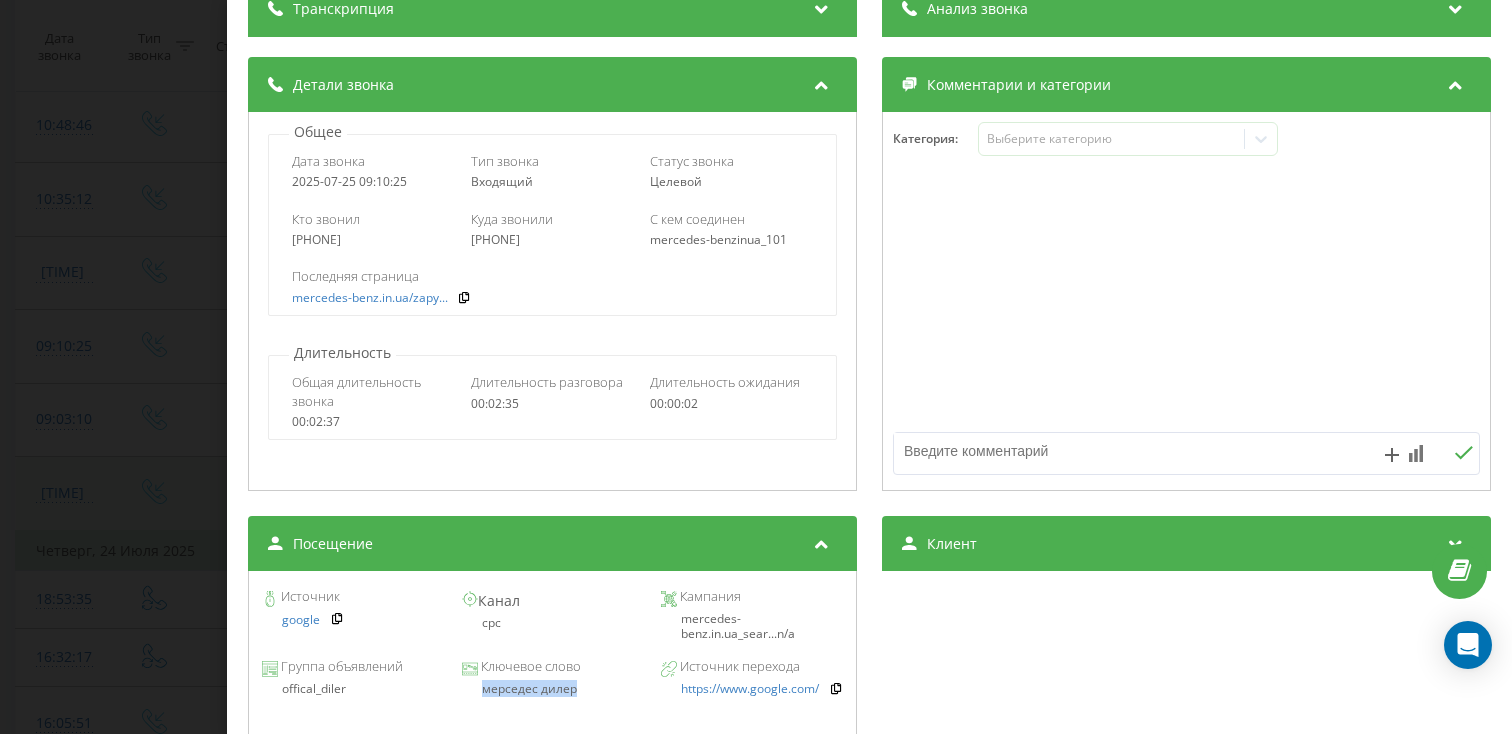 drag, startPoint x: 581, startPoint y: 695, endPoint x: 480, endPoint y: 694, distance: 101.00495 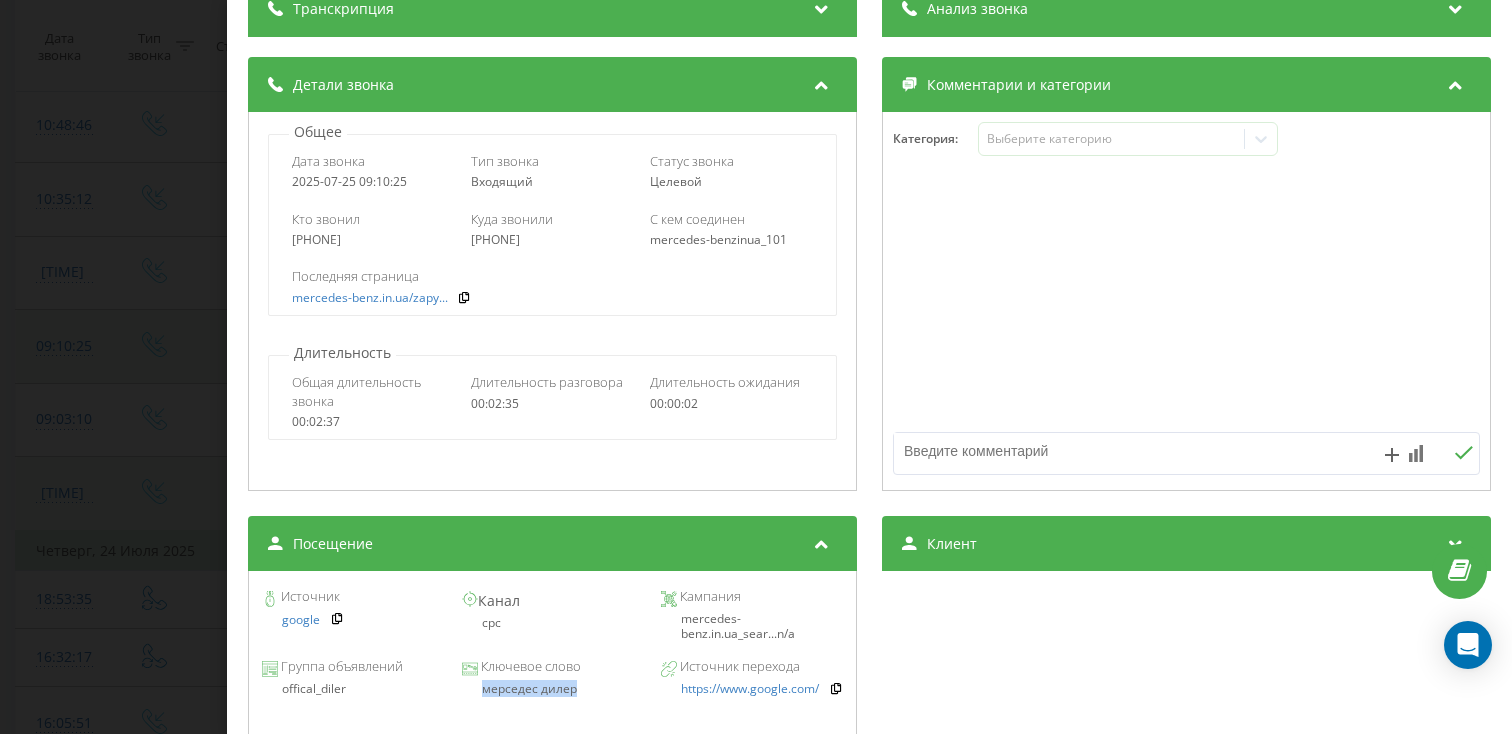 click on "Звонок :  ua7_-1753423825.9513167   1 x  - 01:01 01:34   01:34   Транскрипция Для анализа AI будущих звонков  настройте и активируйте профиль на странице . Если профиль уже есть и звонок соответствует его условиям, обновите страницу через 10 минут – AI анализирует текущий звонок. Анализ звонка Для анализа AI будущих звонков  настройте и активируйте профиль на странице . Если профиль уже есть и звонок соответствует его условиям, обновите страницу через 10 минут – AI анализирует текущий звонок. Детали звонка Общее Дата звонка 2025-07-25 09:10:25 Тип звонка Входящий Статус звонка Целевой [PHONE]" at bounding box center [756, 367] 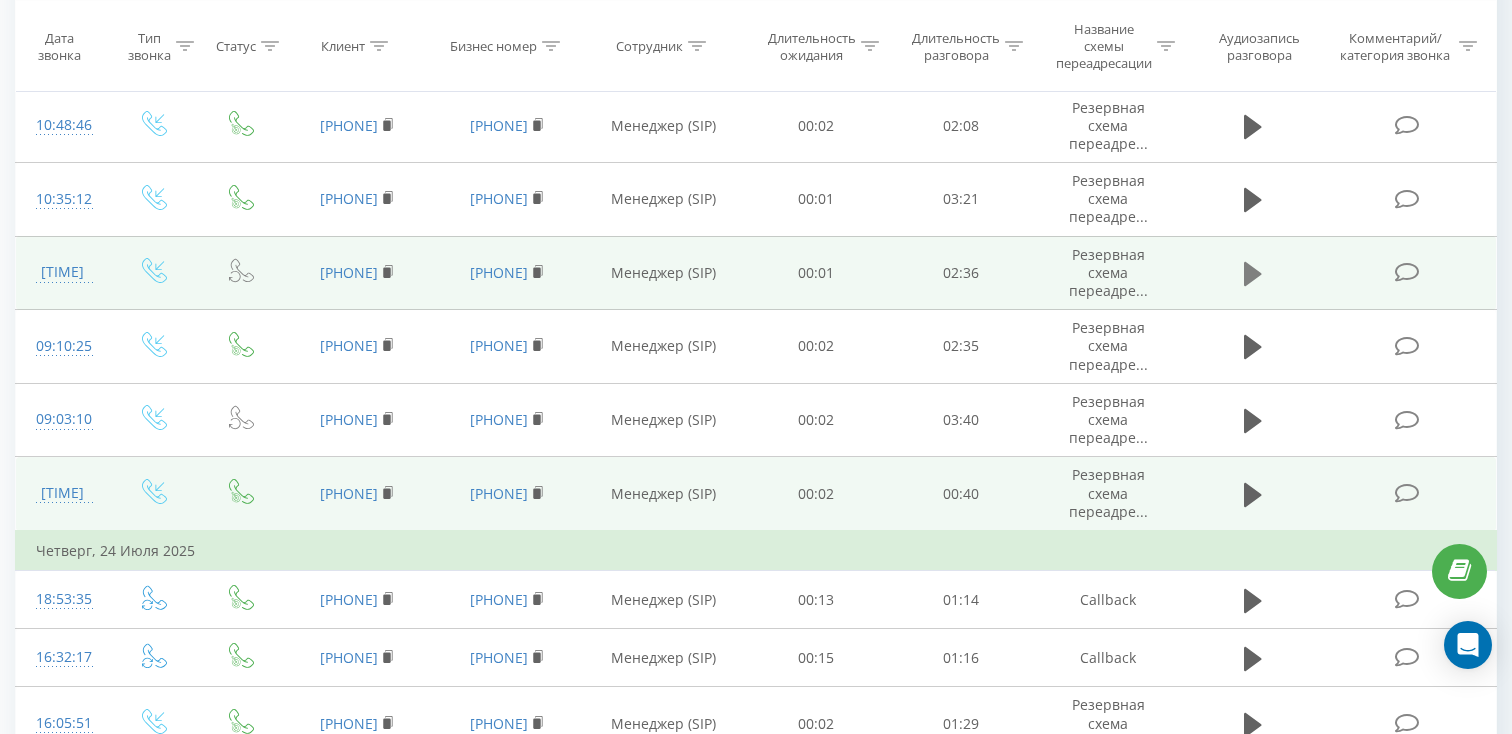 click 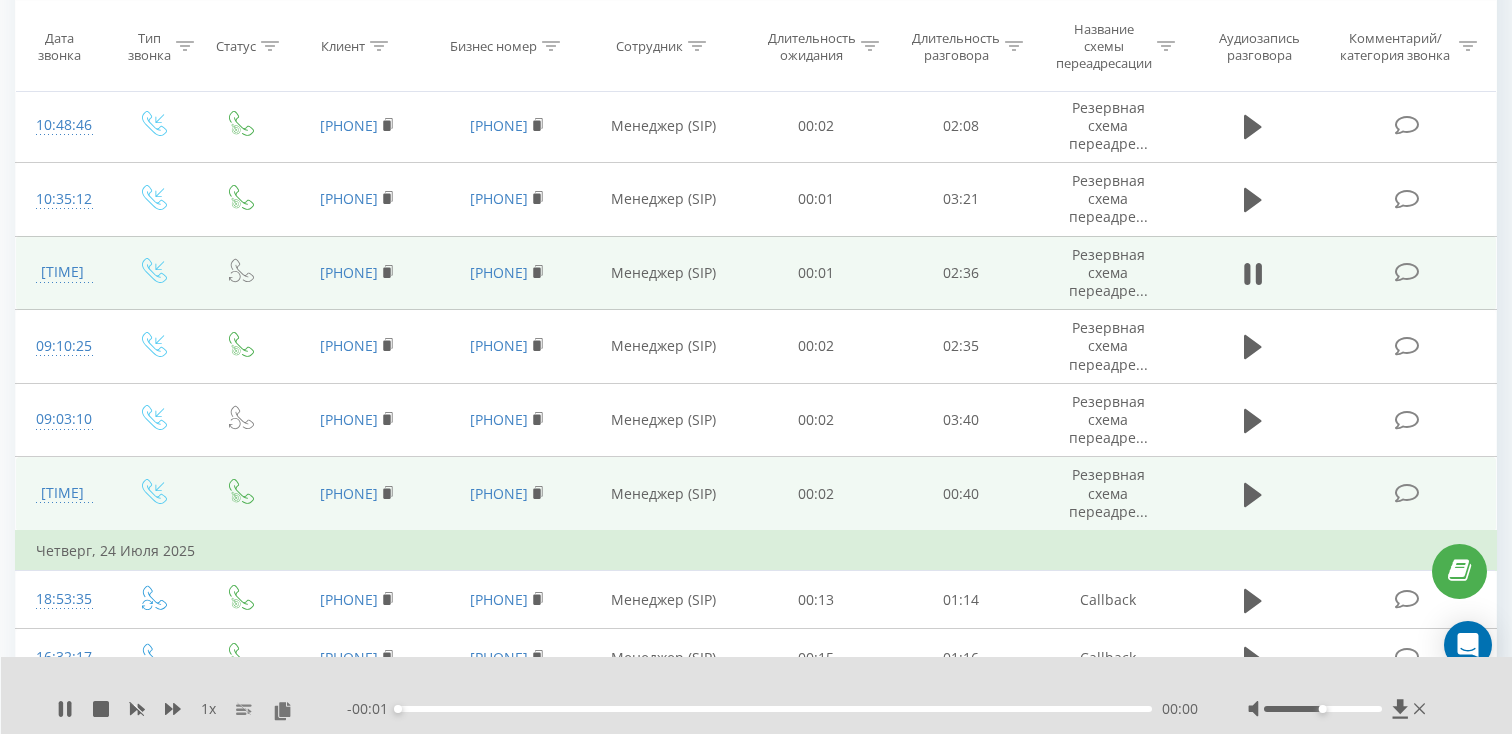 click on "00:00" at bounding box center (775, 709) 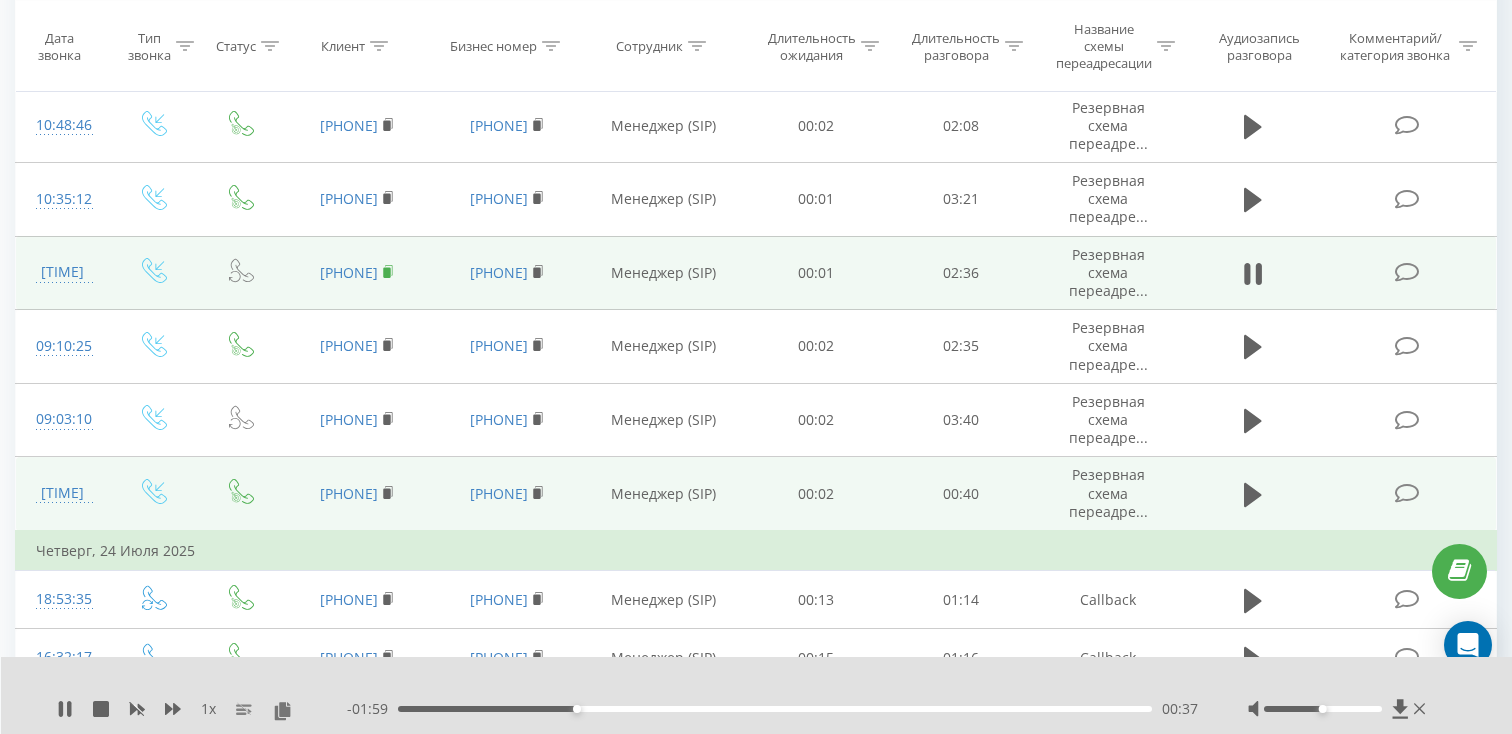 click 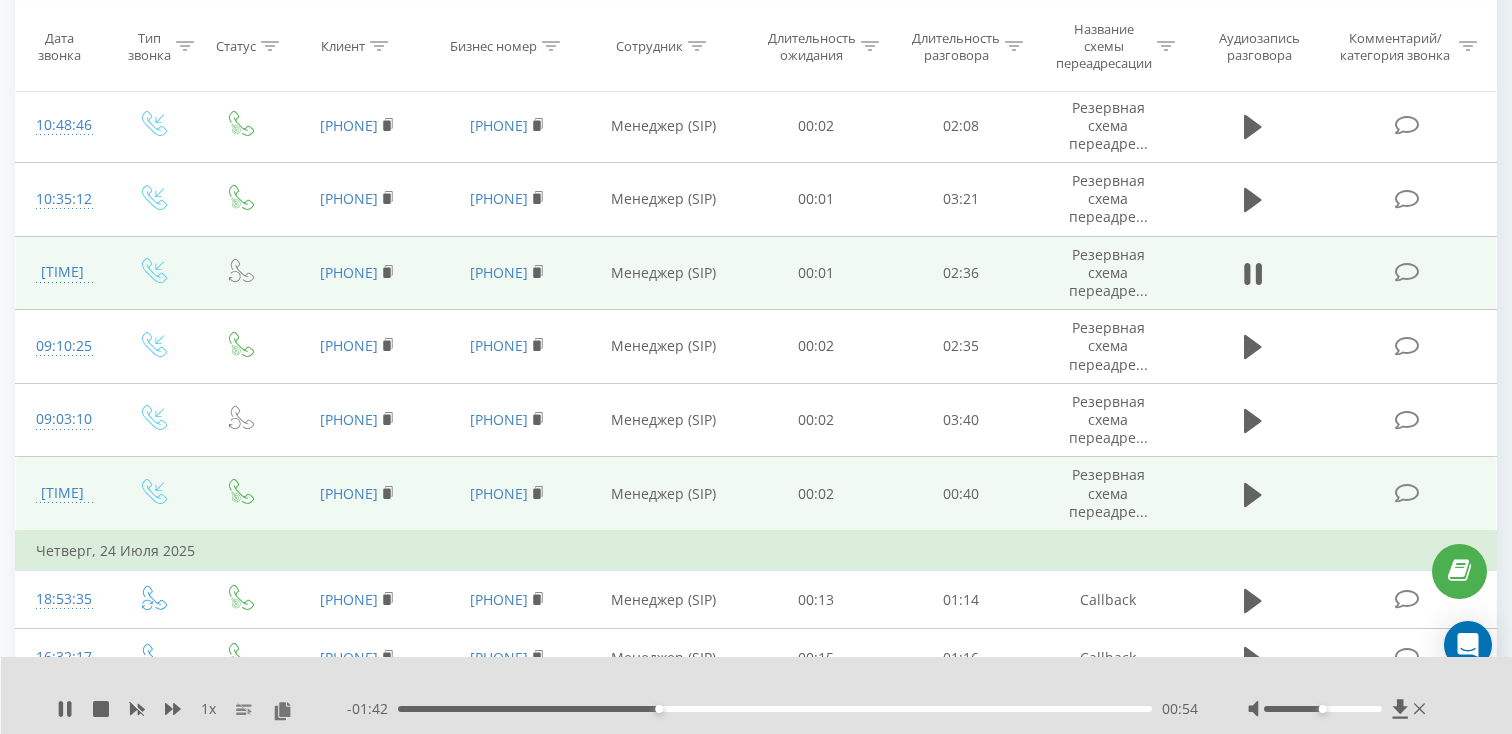 click on "[TIME]" at bounding box center (62, 273) 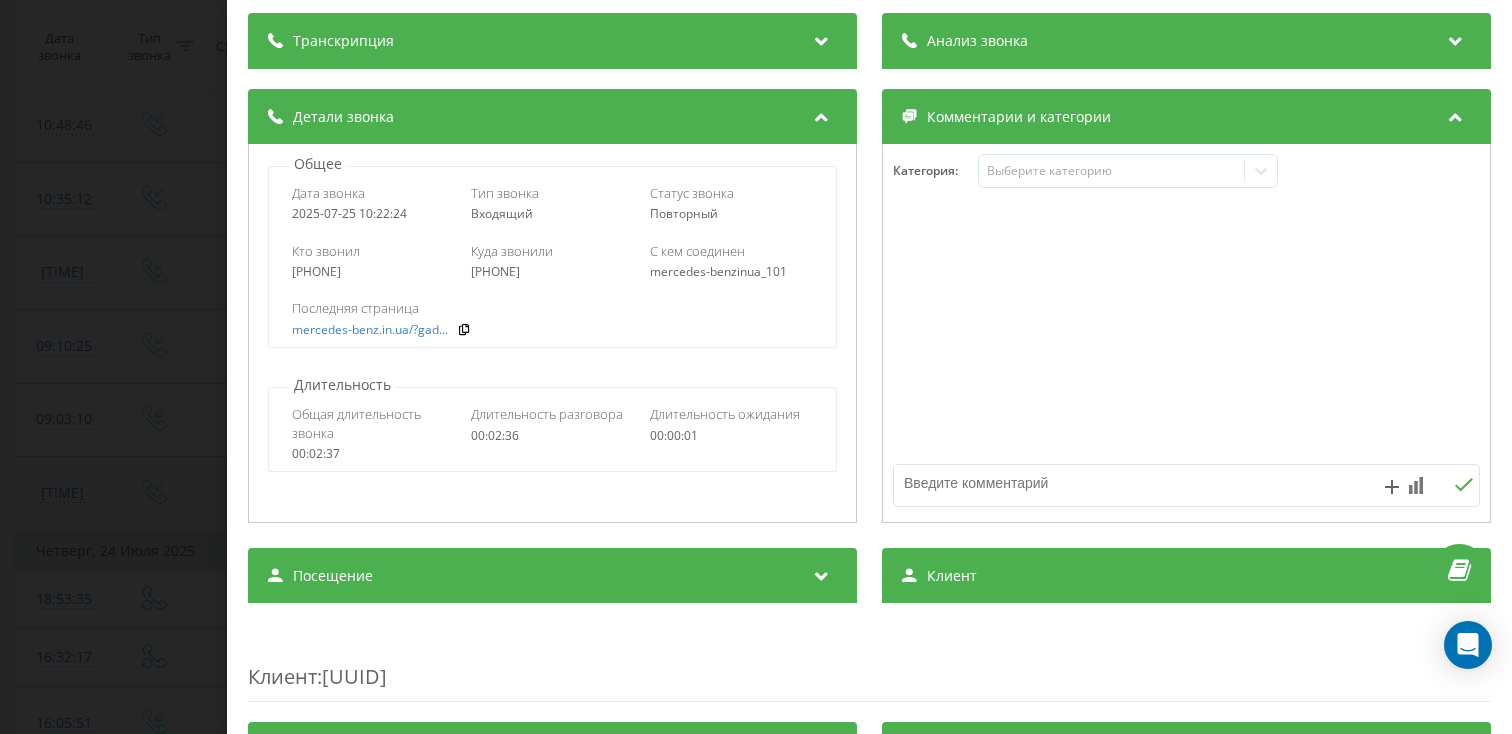 scroll, scrollTop: 164, scrollLeft: 0, axis: vertical 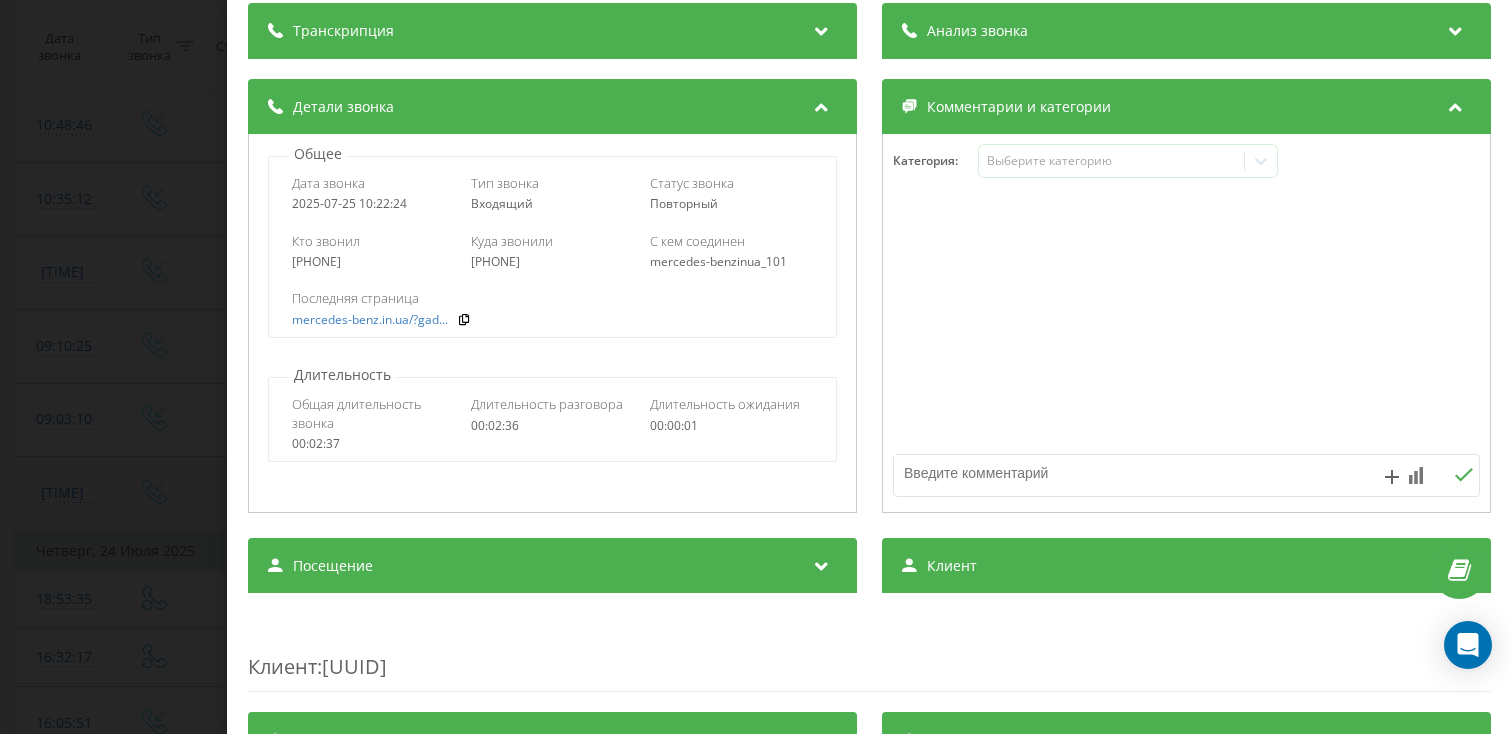 click on "Посещение" at bounding box center [552, 566] 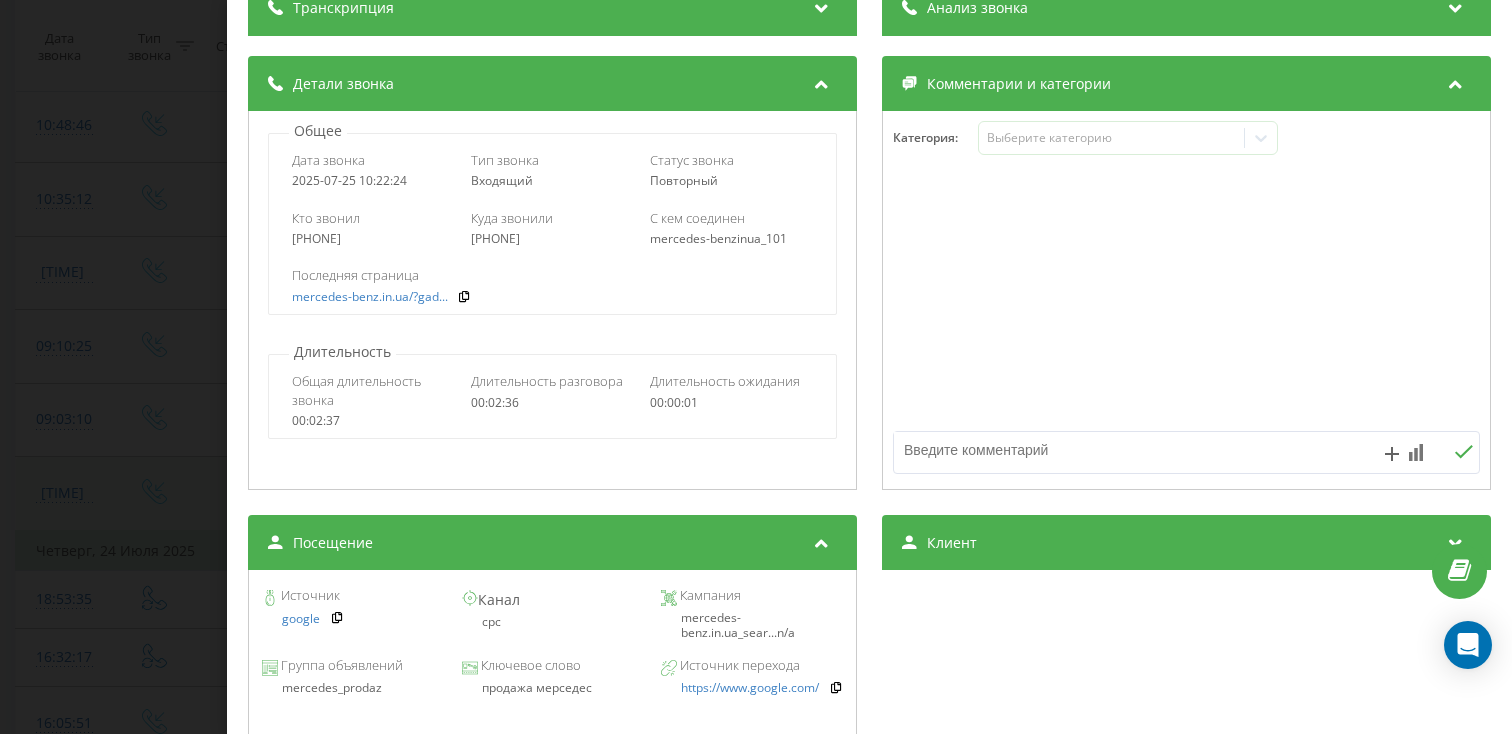 scroll, scrollTop: 196, scrollLeft: 0, axis: vertical 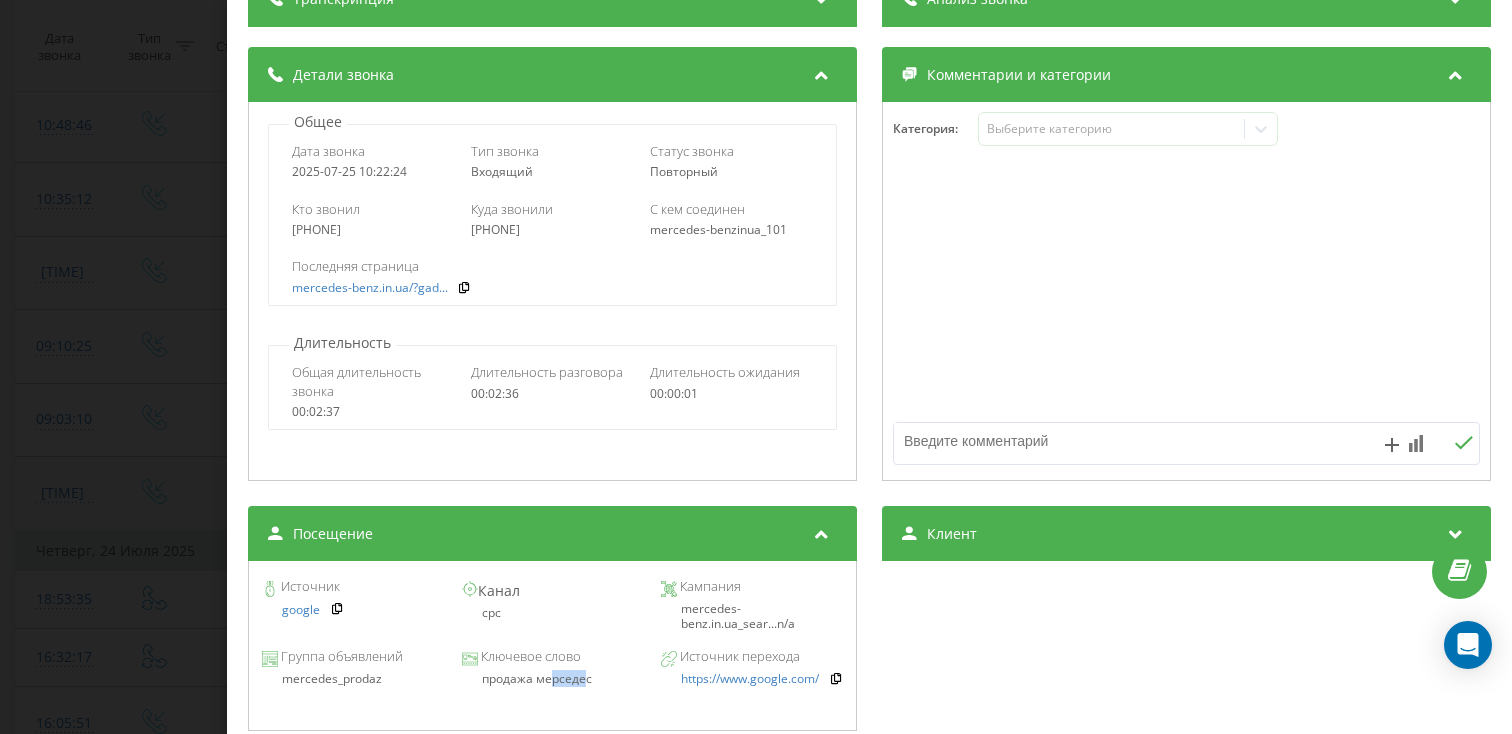 drag, startPoint x: 587, startPoint y: 684, endPoint x: 549, endPoint y: 682, distance: 38.052597 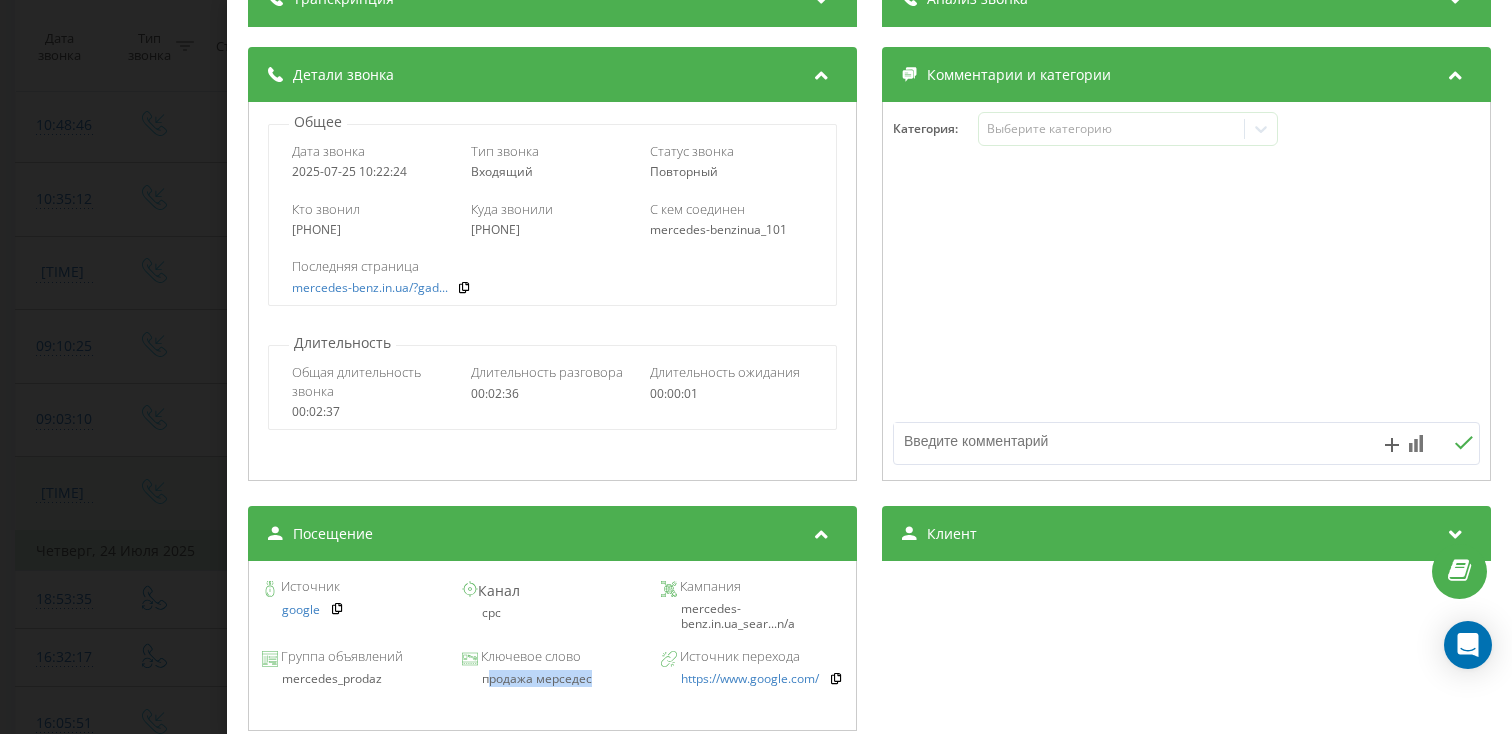 drag, startPoint x: 601, startPoint y: 684, endPoint x: 487, endPoint y: 682, distance: 114.01754 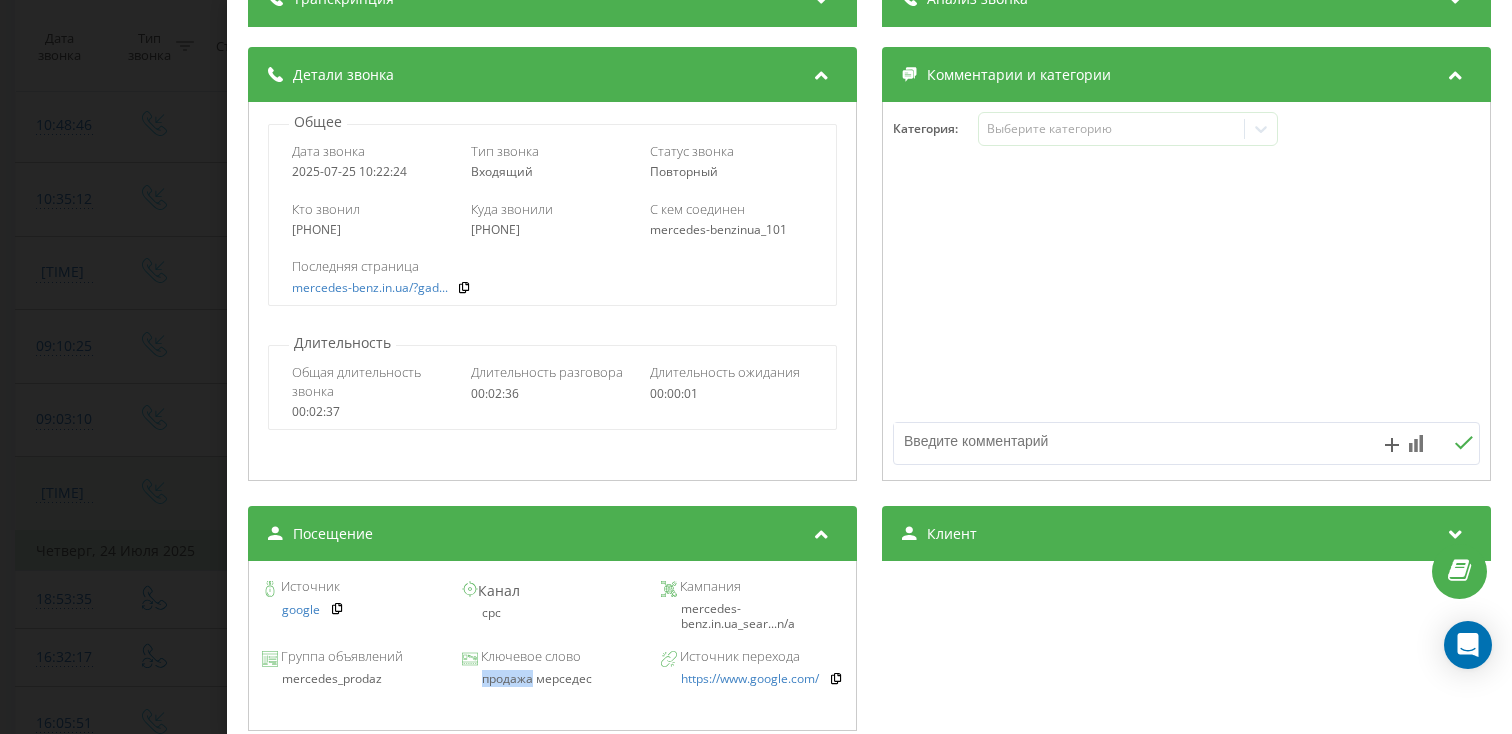 click on "продажа мерседес" at bounding box center [552, 679] 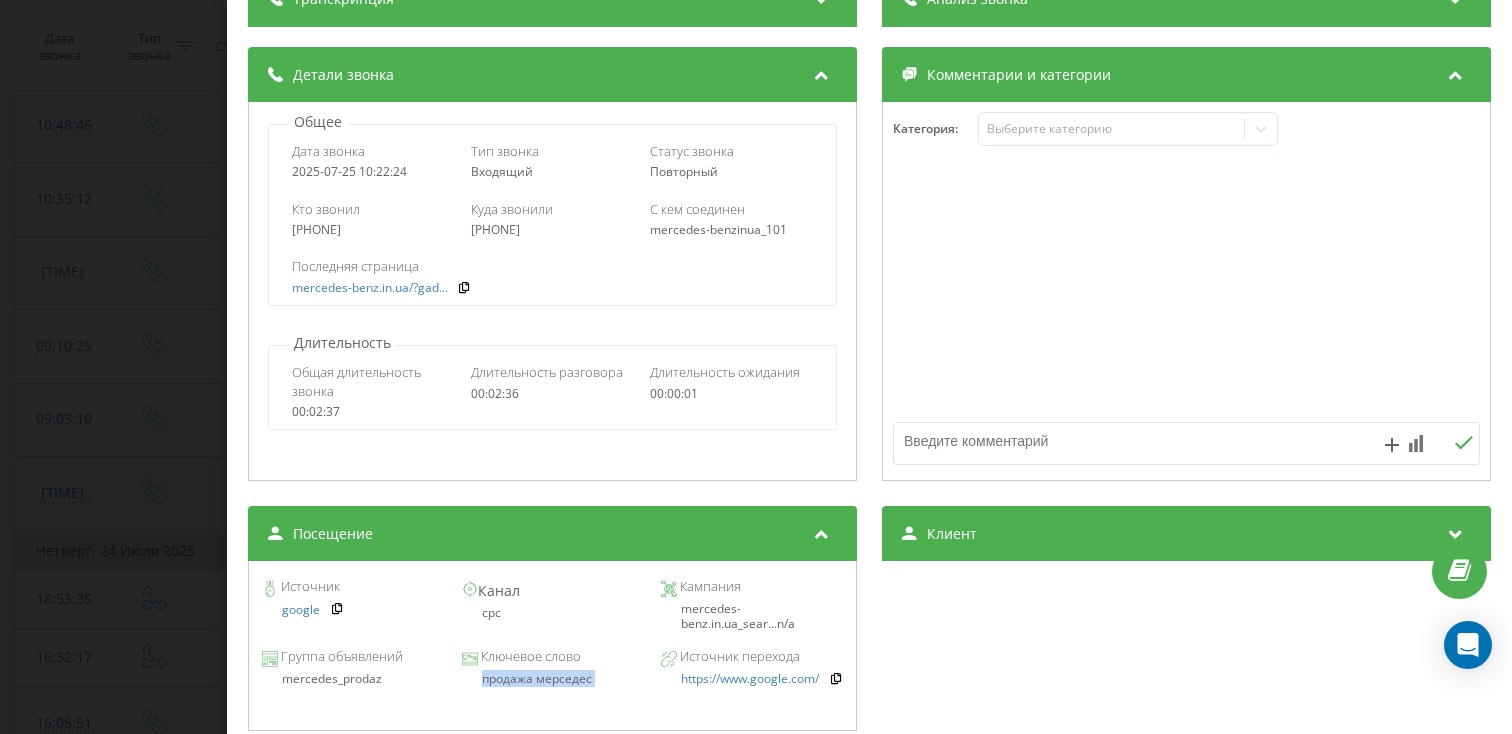 click on "продажа мерседес" at bounding box center (552, 679) 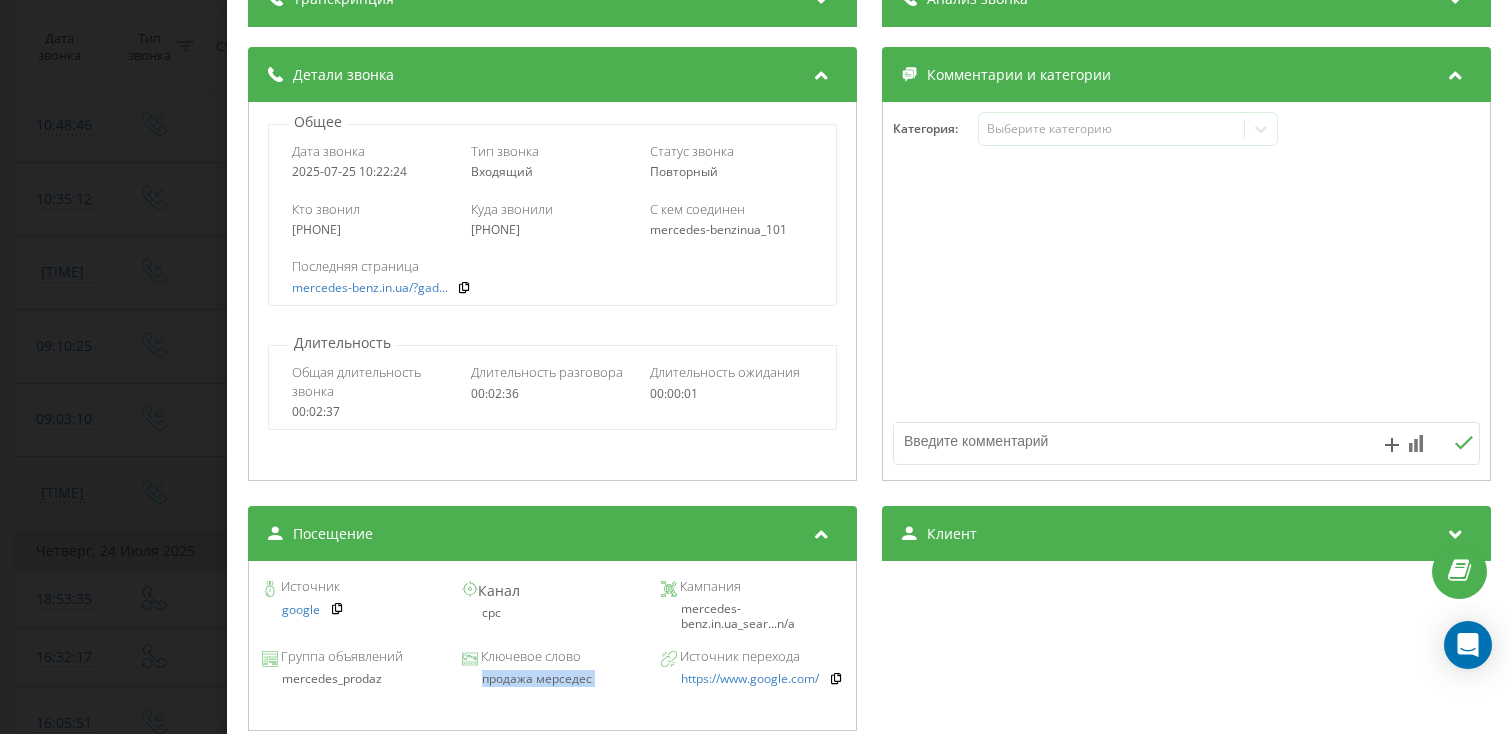 click on "Звонок :  ua11_-1753428144.559034   1 x  - 01:22 01:13   01:13   Транскрипция Для анализа AI будущих звонков  настройте и активируйте профиль на странице . Если профиль уже есть и звонок соответствует его условиям, обновите страницу через 10 минут – AI анализирует текущий звонок. Анализ звонка Для анализа AI будущих звонков  настройте и активируйте профиль на странице . Если профиль уже есть и звонок соответствует его условиям, обновите страницу через 10 минут – AI анализирует текущий звонок. Детали звонка Общее Дата звонка [DATE] [TIME] Тип звонка Входящий Статус звонка Повторный [TIME_DURATION]" at bounding box center (756, 367) 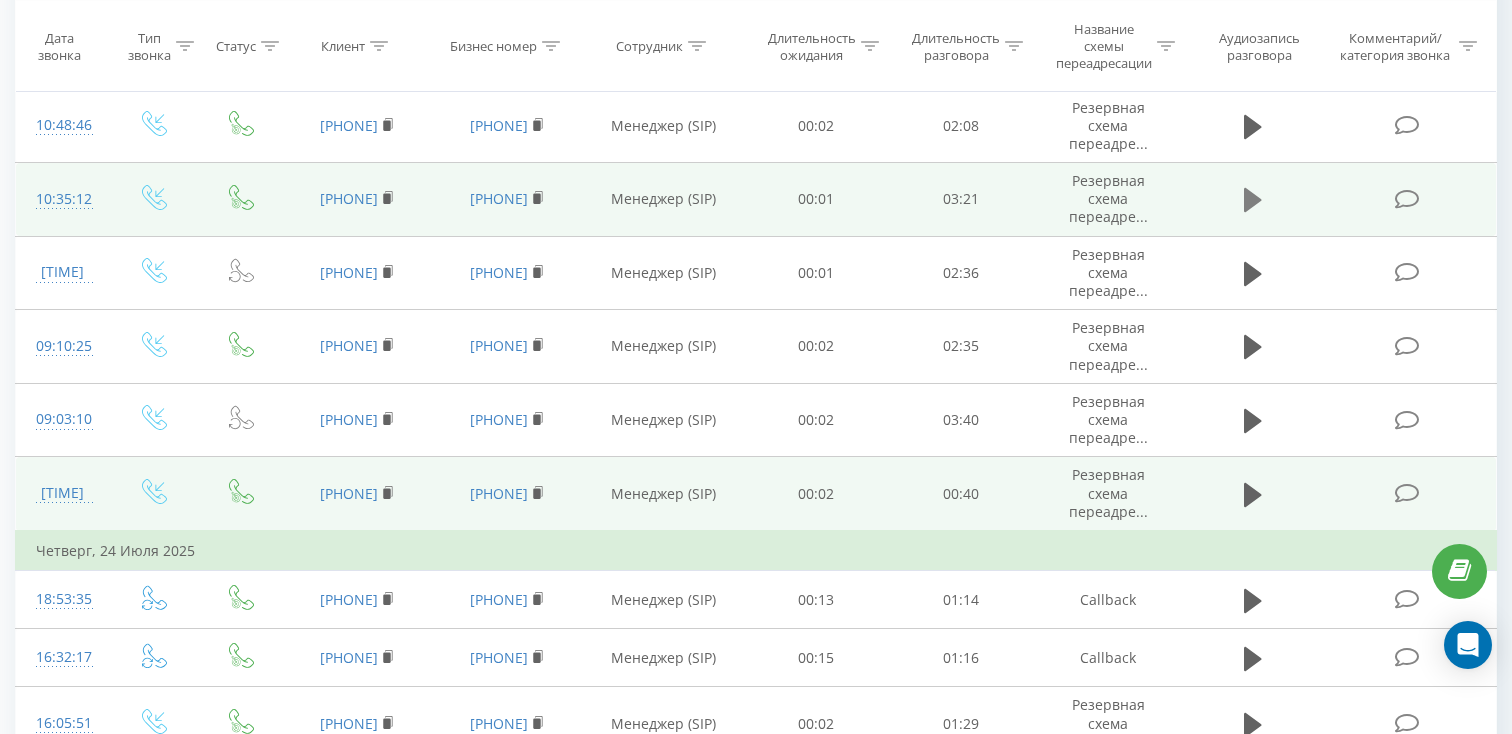 click 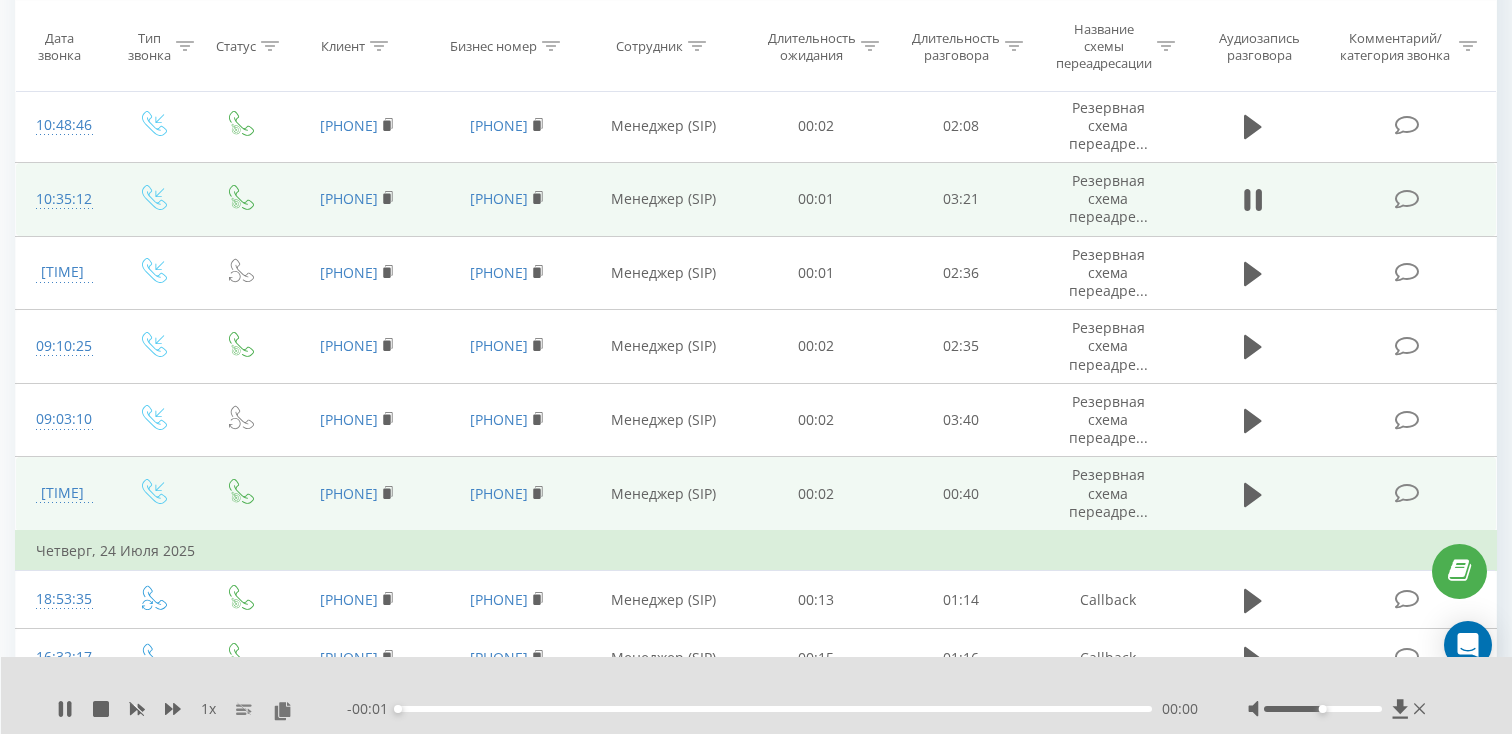 scroll, scrollTop: 401, scrollLeft: 0, axis: vertical 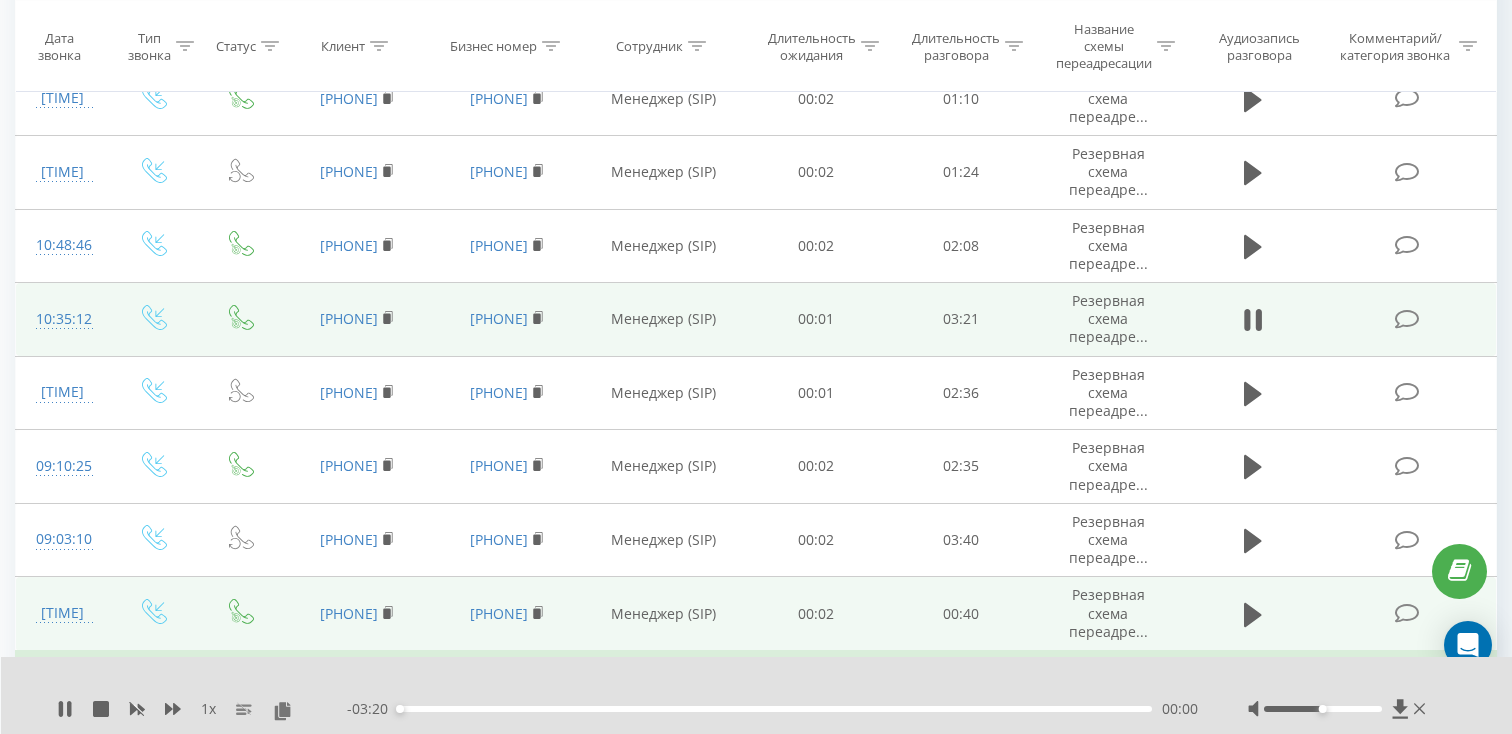 click on "00:00" at bounding box center [775, 709] 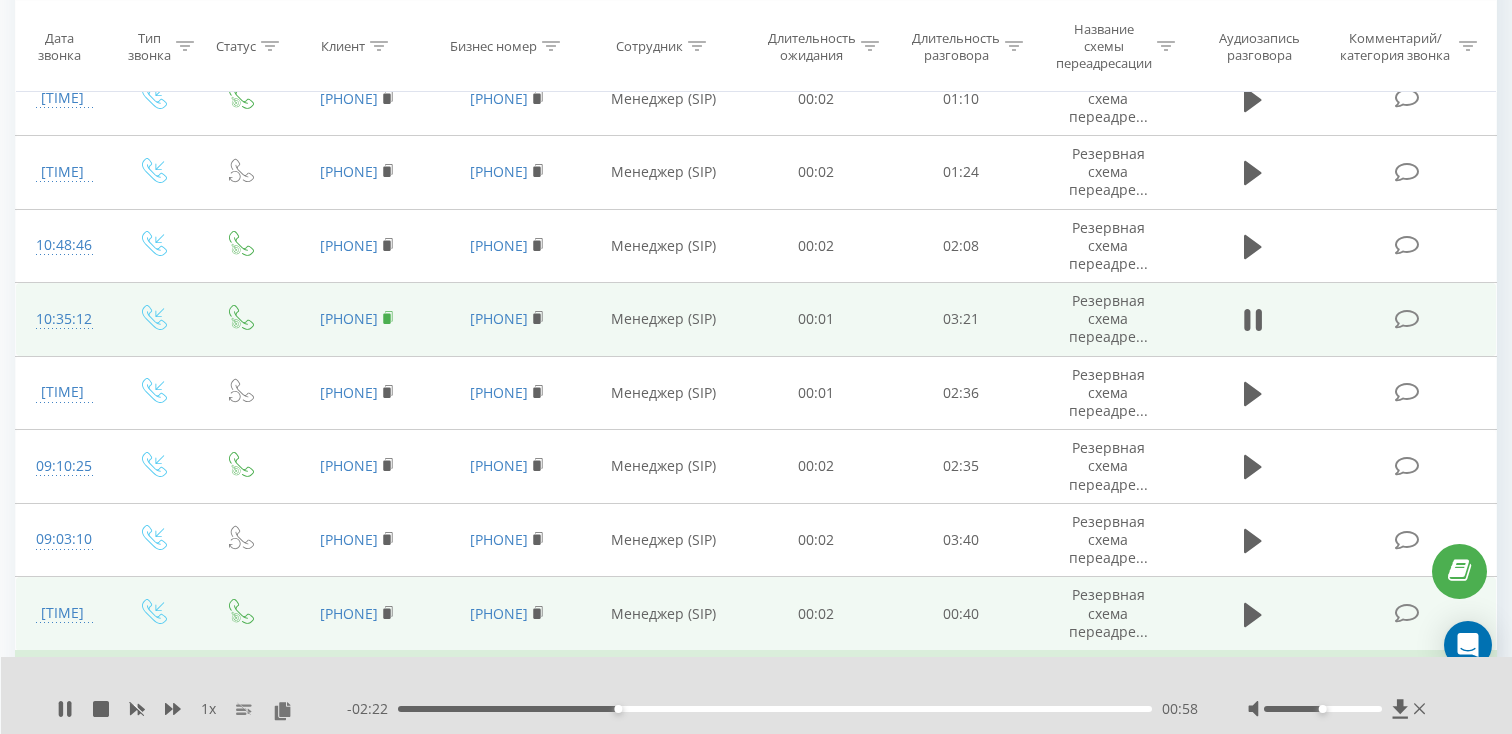 click 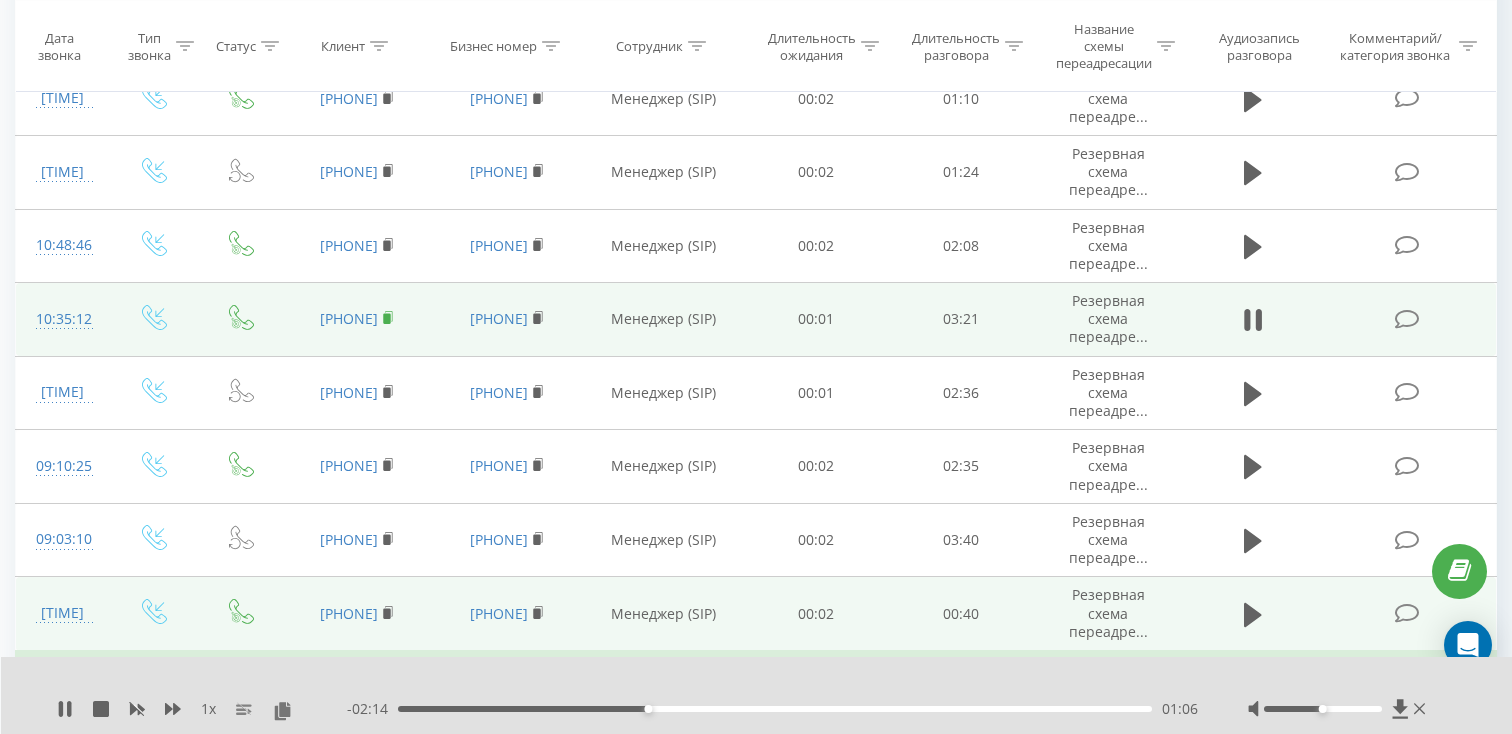 click 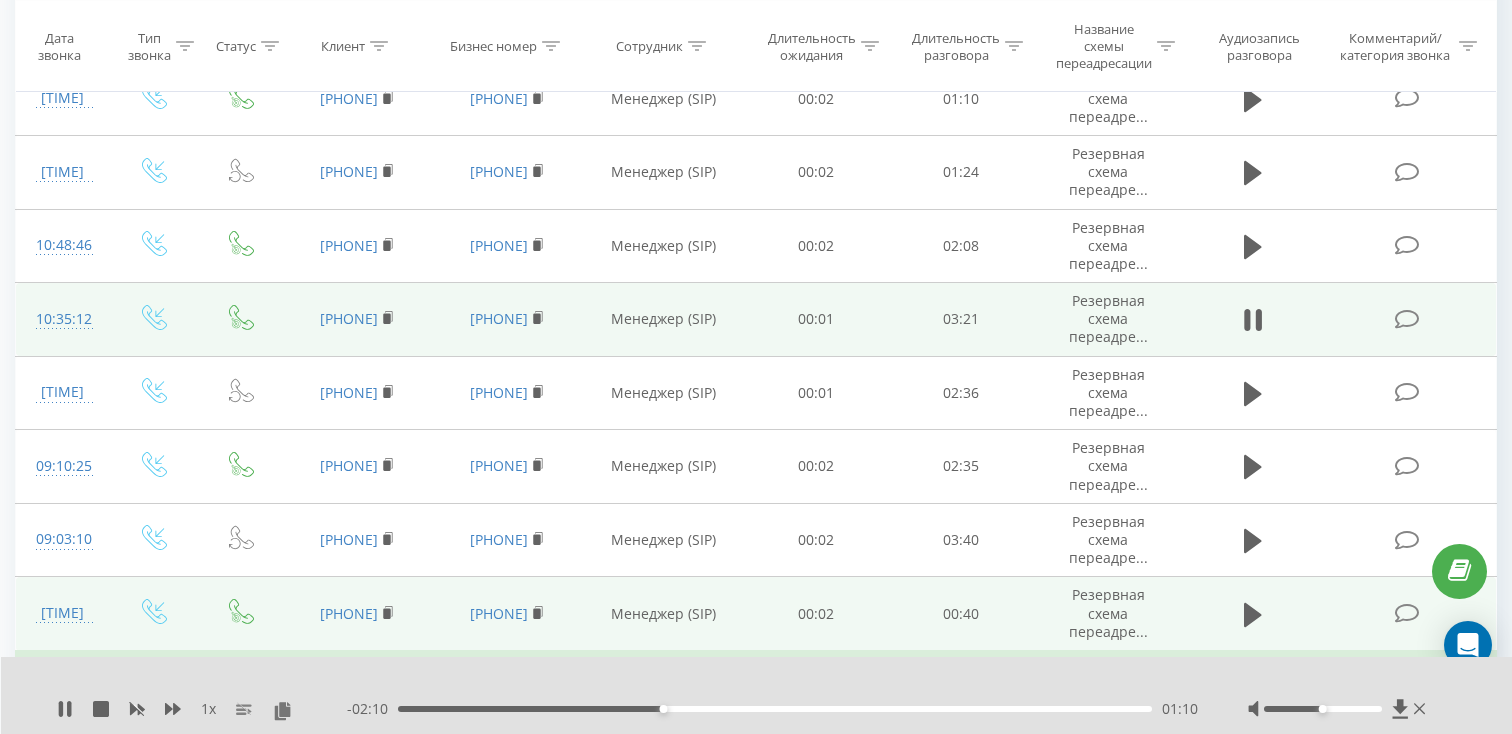 click on "10:35:12" at bounding box center [62, 319] 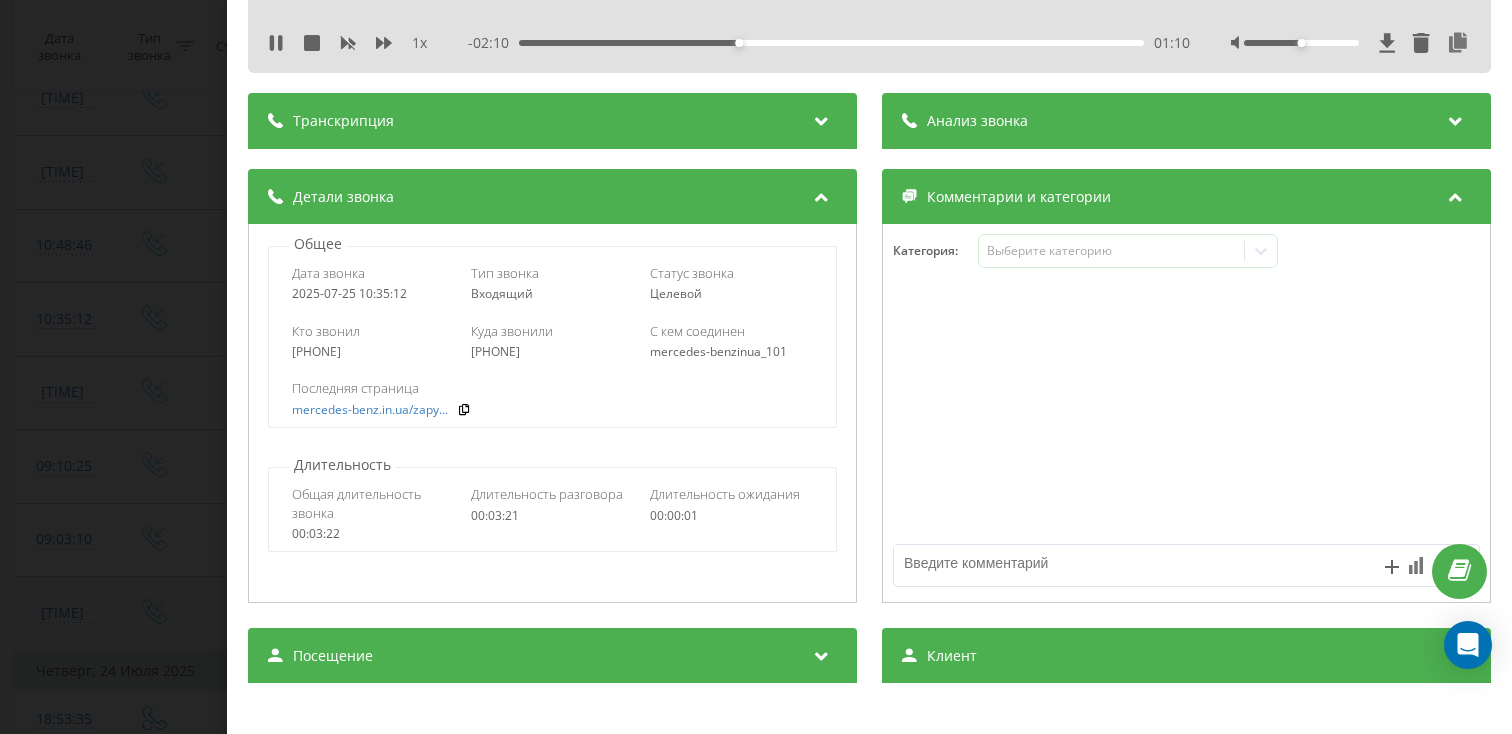scroll, scrollTop: 161, scrollLeft: 0, axis: vertical 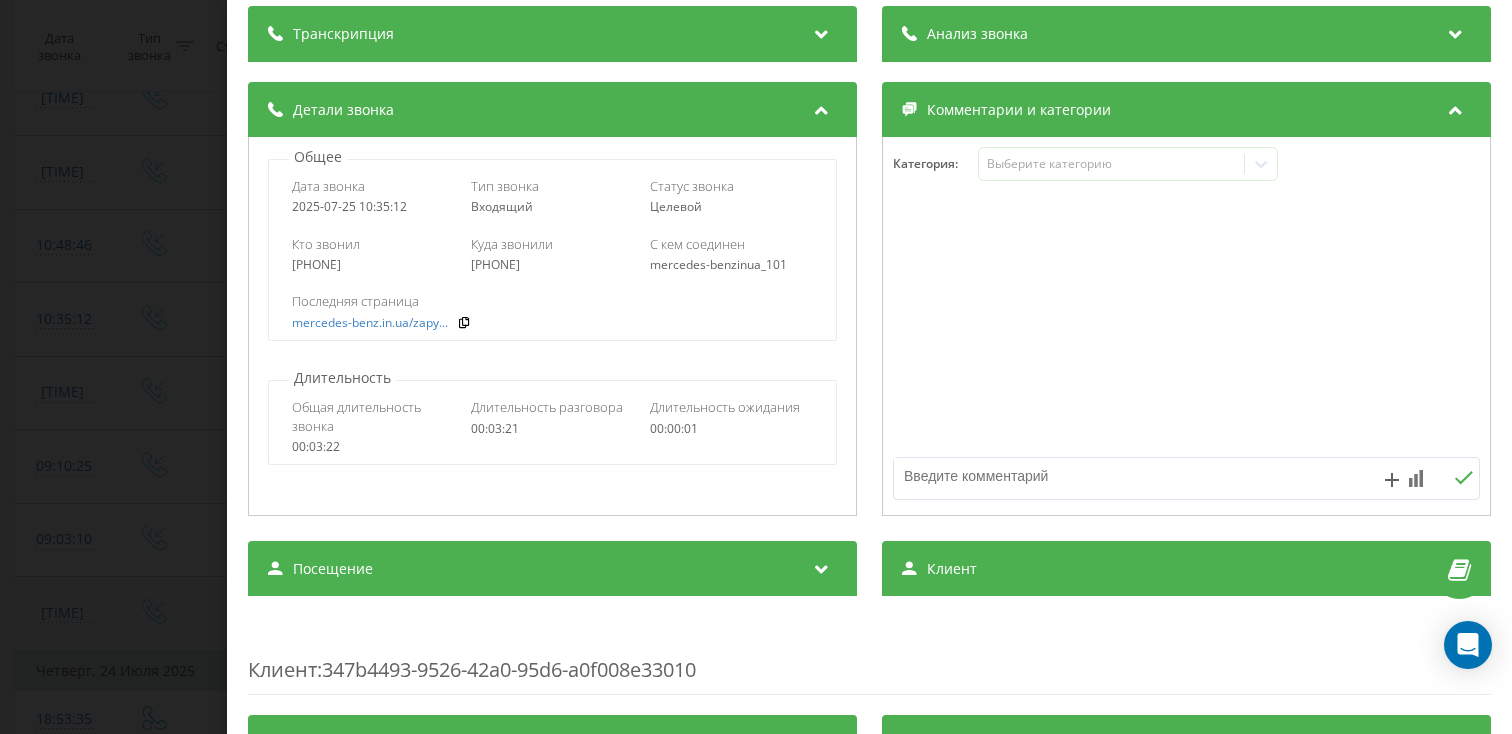 click on "Посещение" at bounding box center (552, 569) 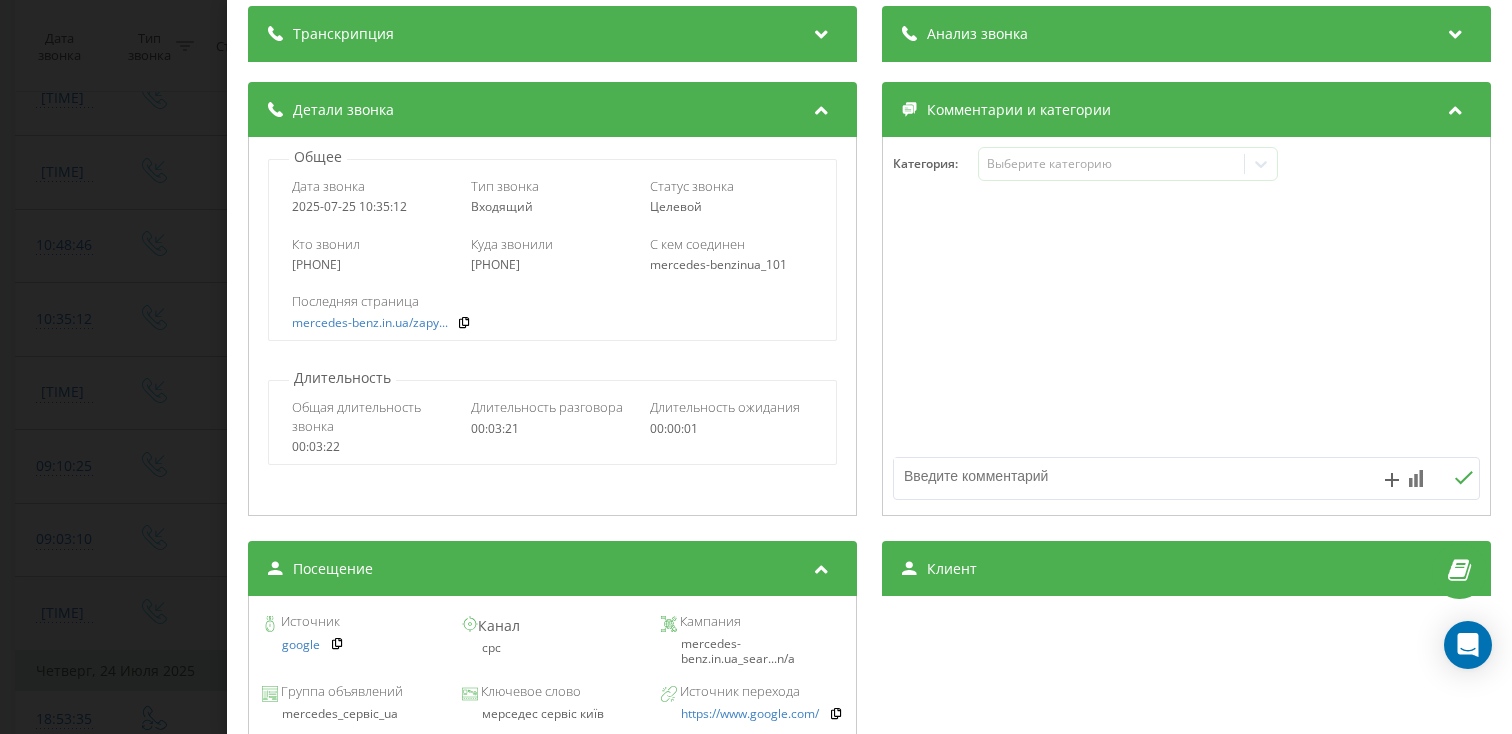 scroll, scrollTop: 219, scrollLeft: 0, axis: vertical 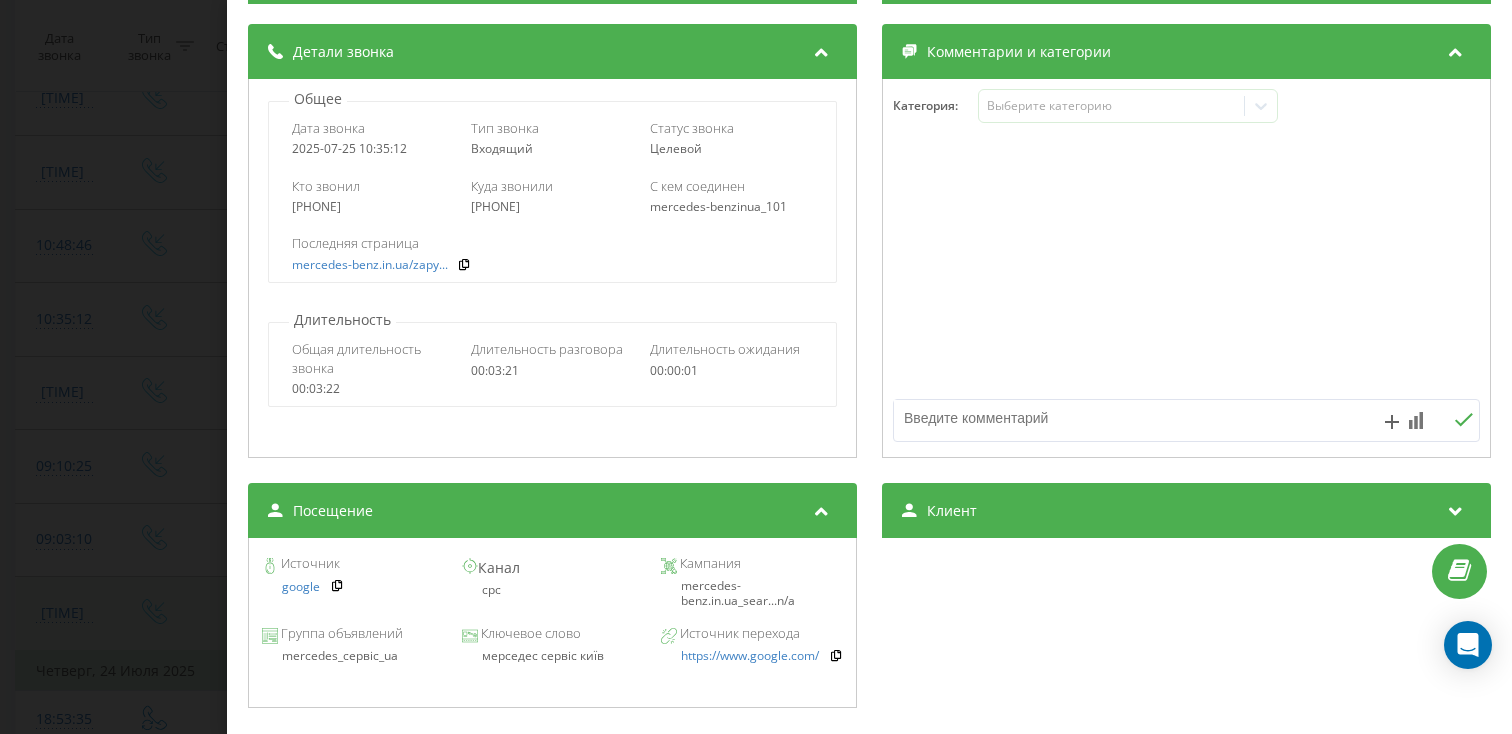 click on "мерседес сервіс київ" at bounding box center (552, 656) 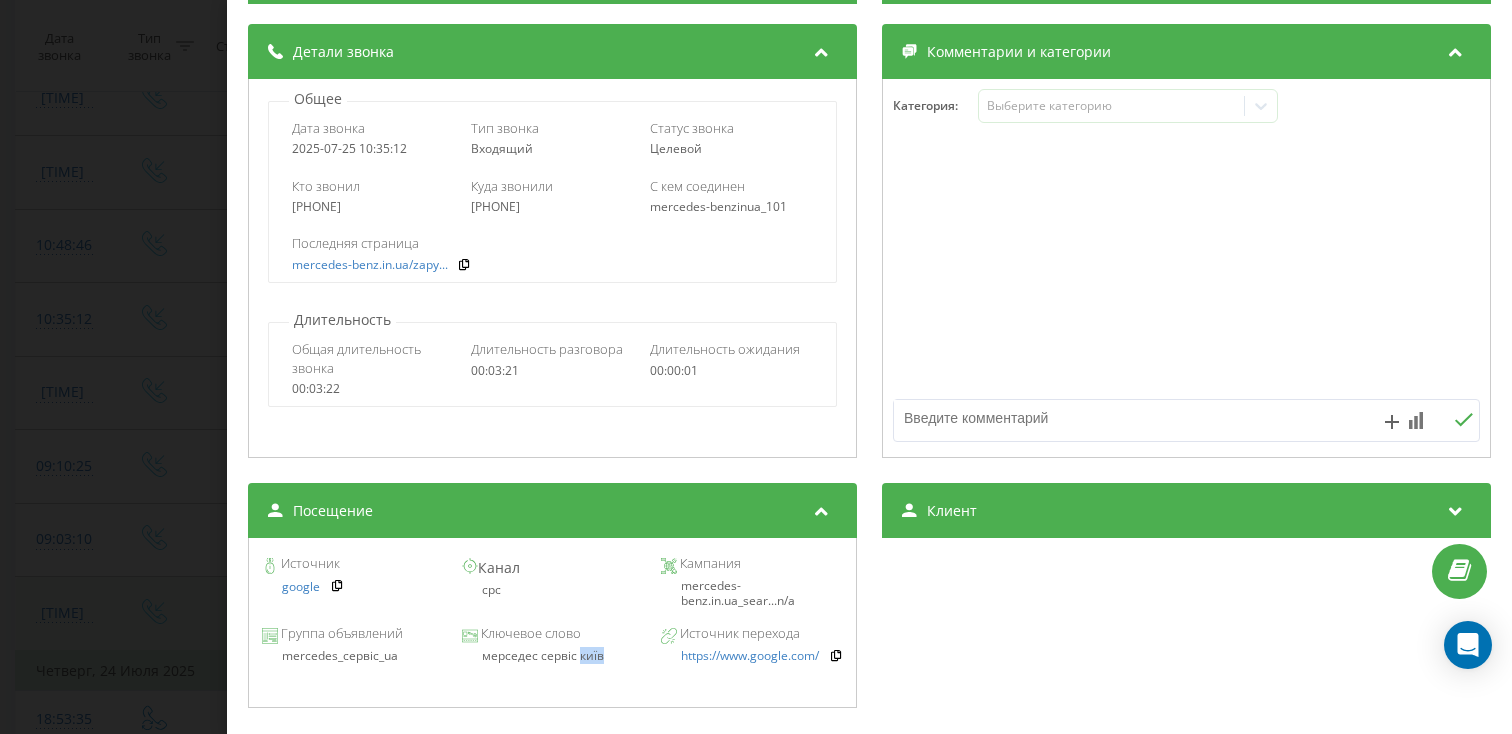 click on "мерседес сервіс київ" at bounding box center (552, 656) 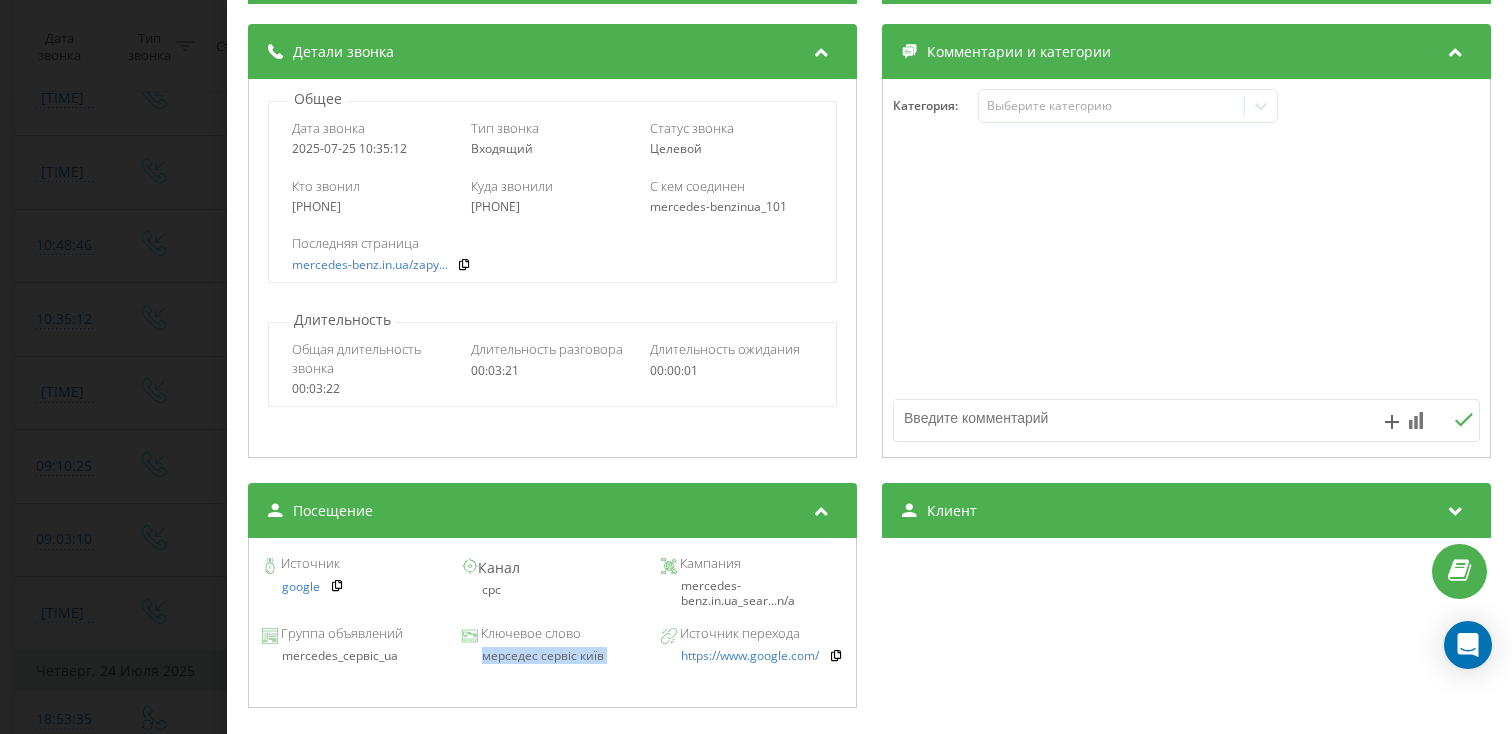 click on "мерседес сервіс київ" at bounding box center (552, 656) 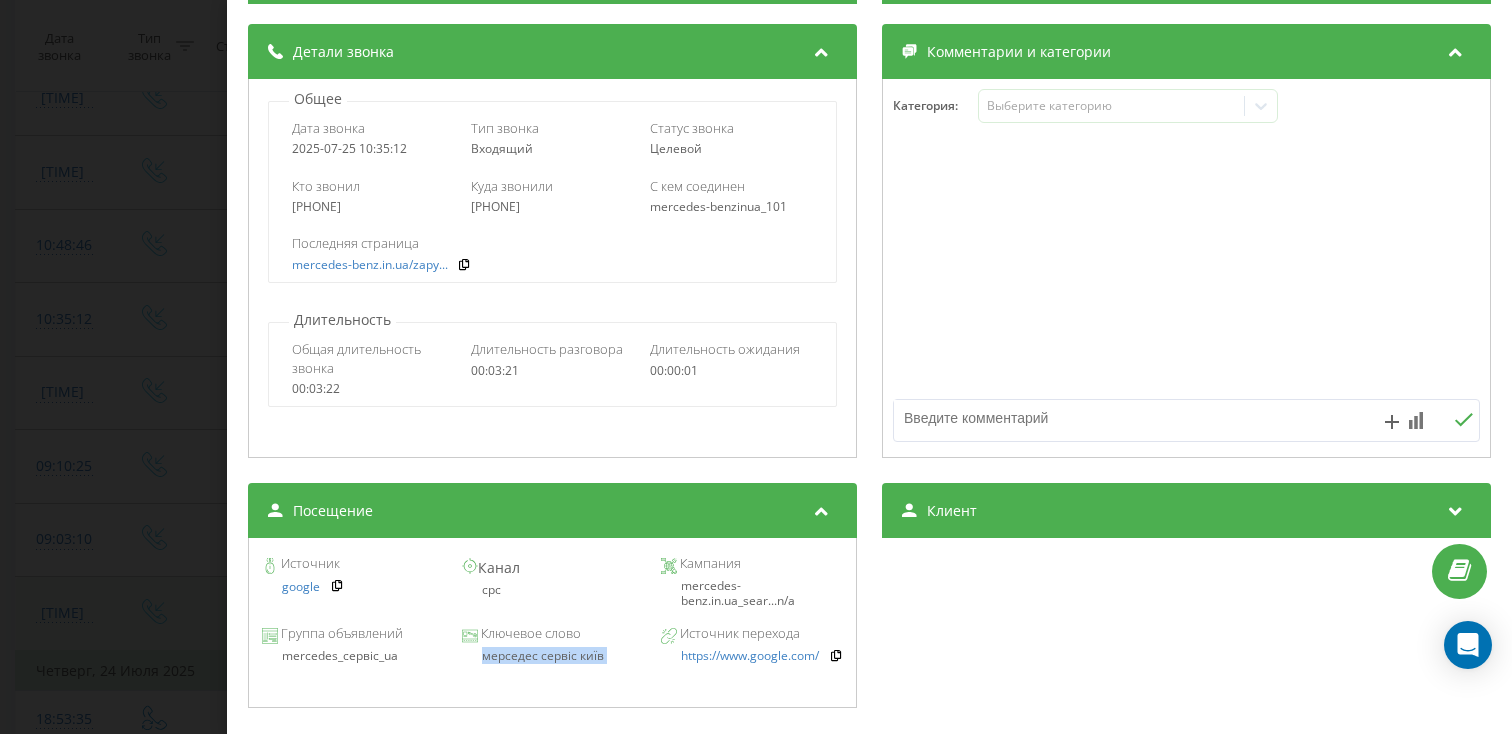 click on "Звонок :  ua11_-1753428912.563977   1 x  - 02:02 01:18   01:18   Транскрипция Для анализа AI будущих звонков  настройте и активируйте профиль на странице . Если профиль уже есть и звонок соответствует его условиям, обновите страницу через 10 минут – AI анализирует текущий звонок. Анализ звонка Для анализа AI будущих звонков  настройте и активируйте профиль на странице . Если профиль уже есть и звонок соответствует его условиям, обновите страницу через 10 минут – AI анализирует текущий звонок. Детали звонка Общее Дата звонка 2025-07-25 10:35:12 Тип звонка Входящий Статус звонка Целевой [PHONE]" at bounding box center (756, 367) 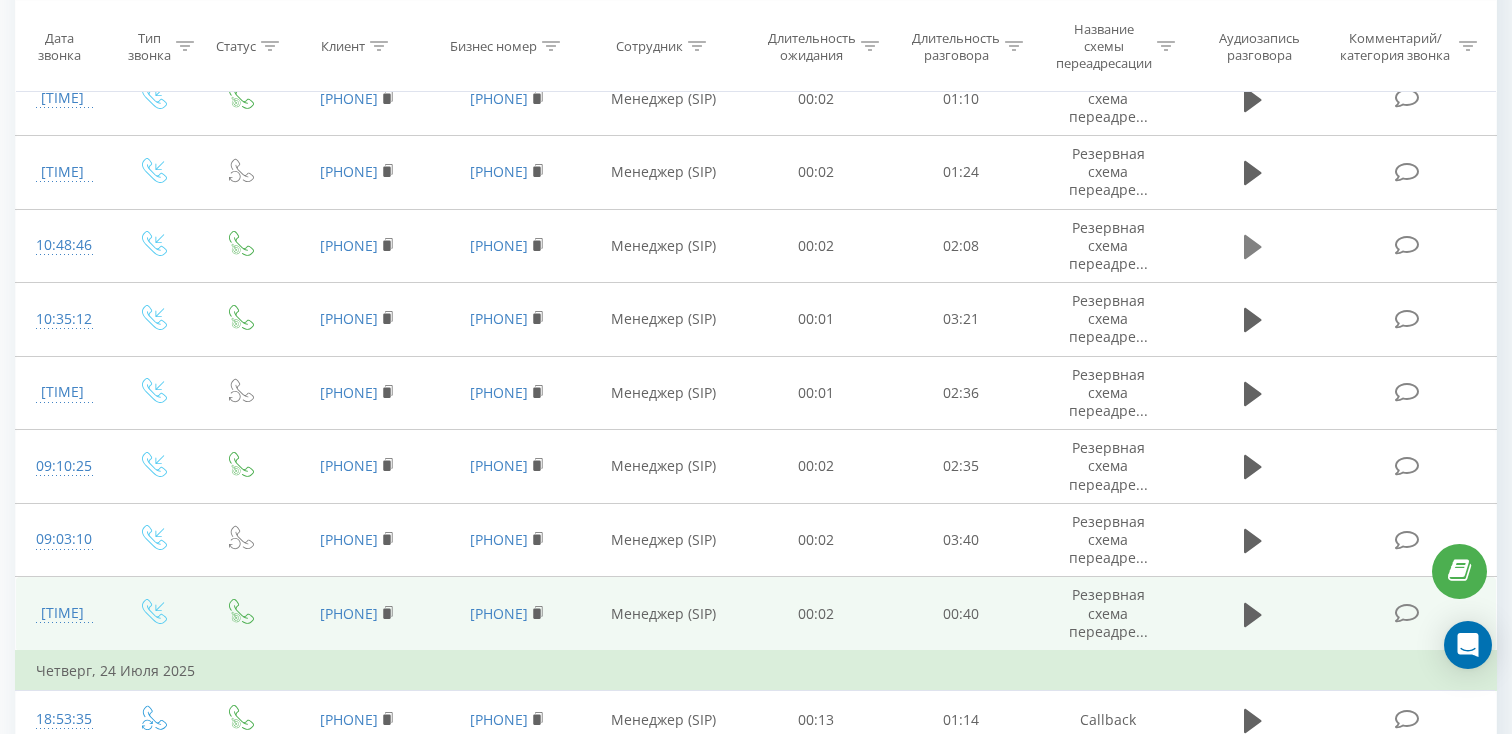 click 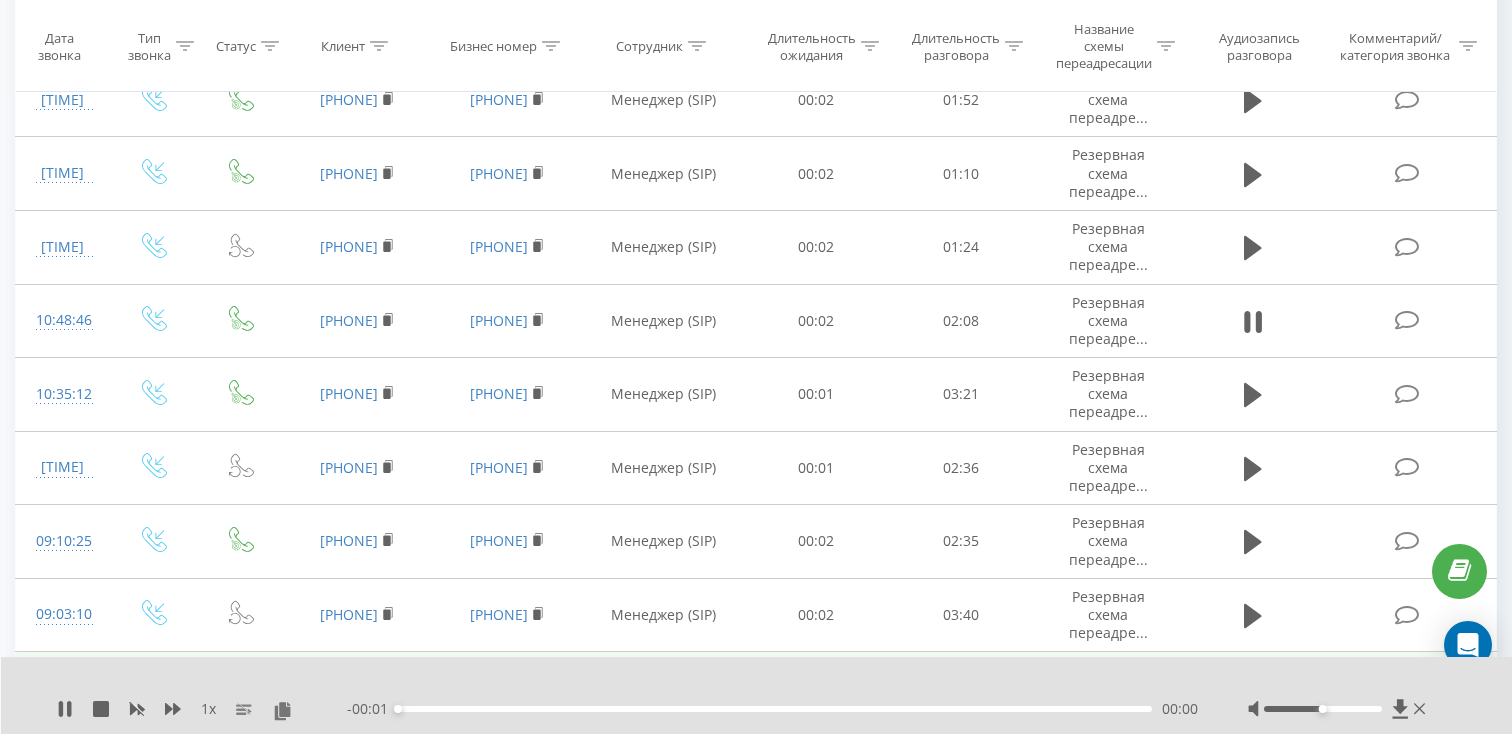 scroll, scrollTop: 324, scrollLeft: 0, axis: vertical 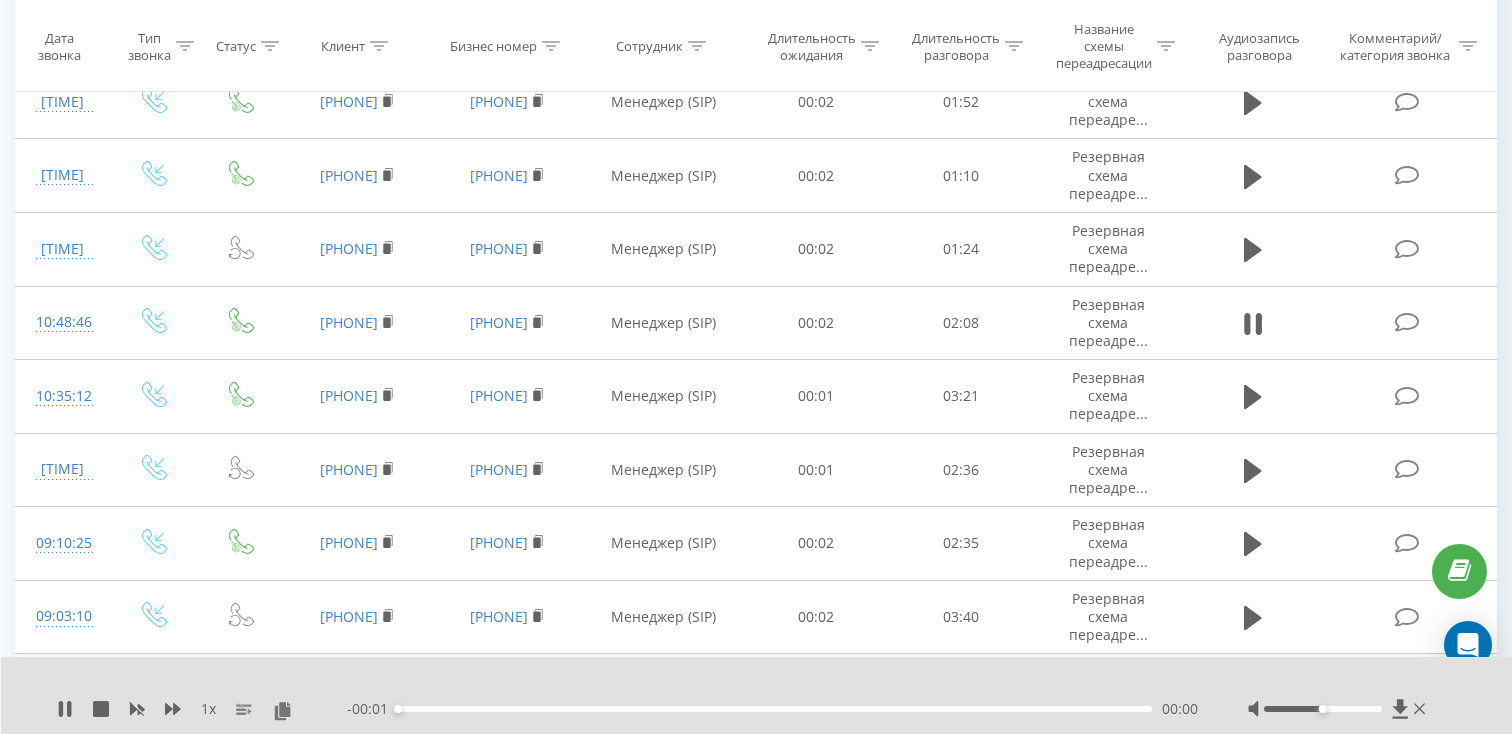 click on "- 00:01 00:00   00:00" at bounding box center [772, 709] 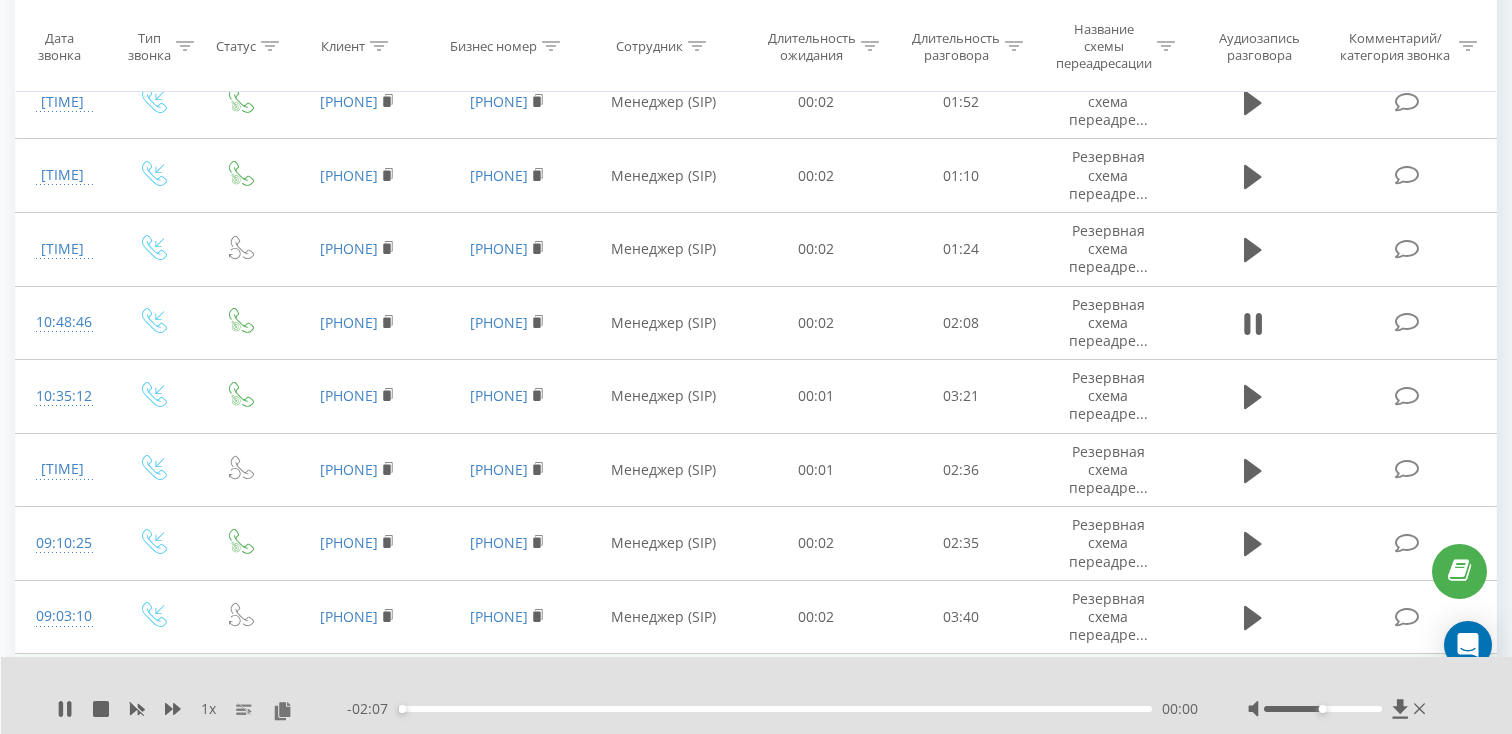 click on "00:00" at bounding box center [775, 709] 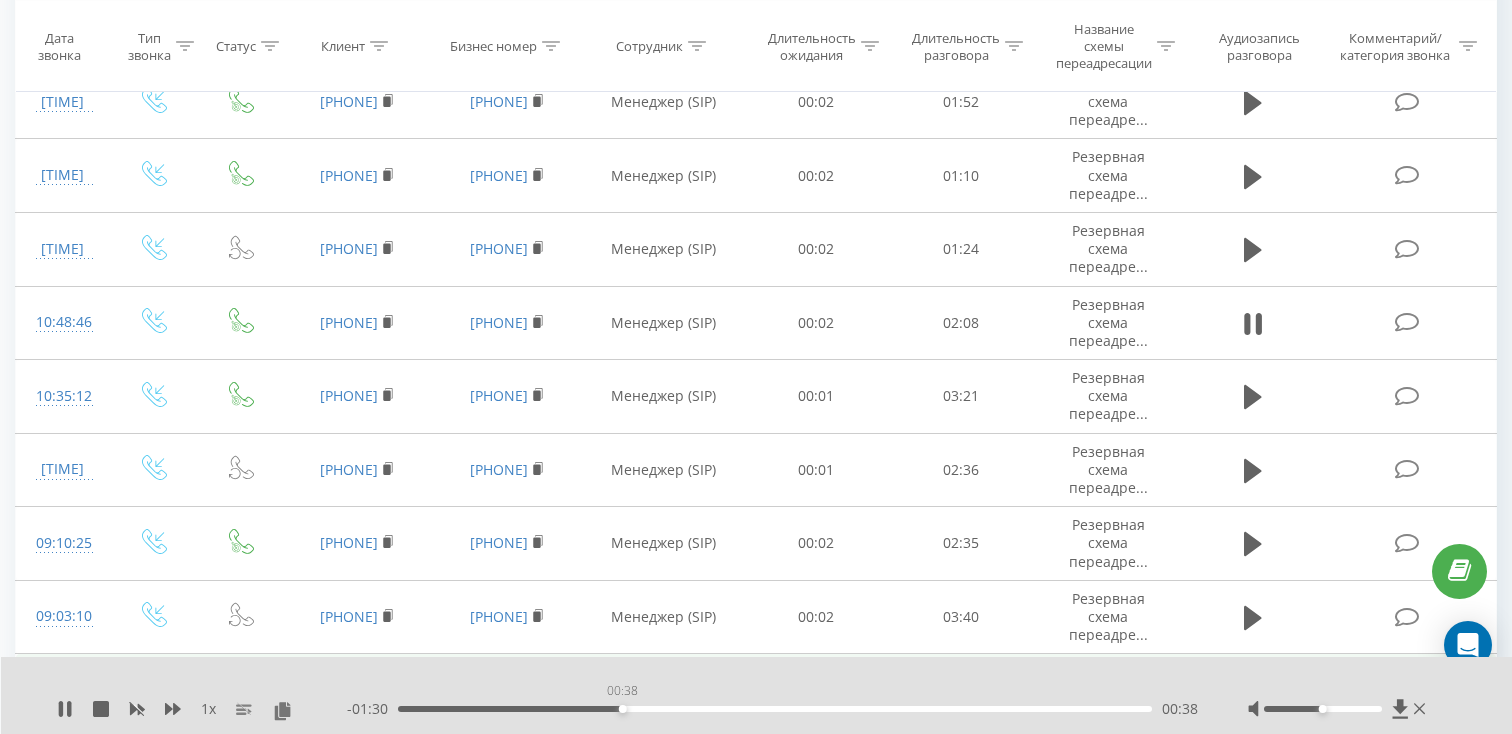 click on "00:38" at bounding box center (775, 709) 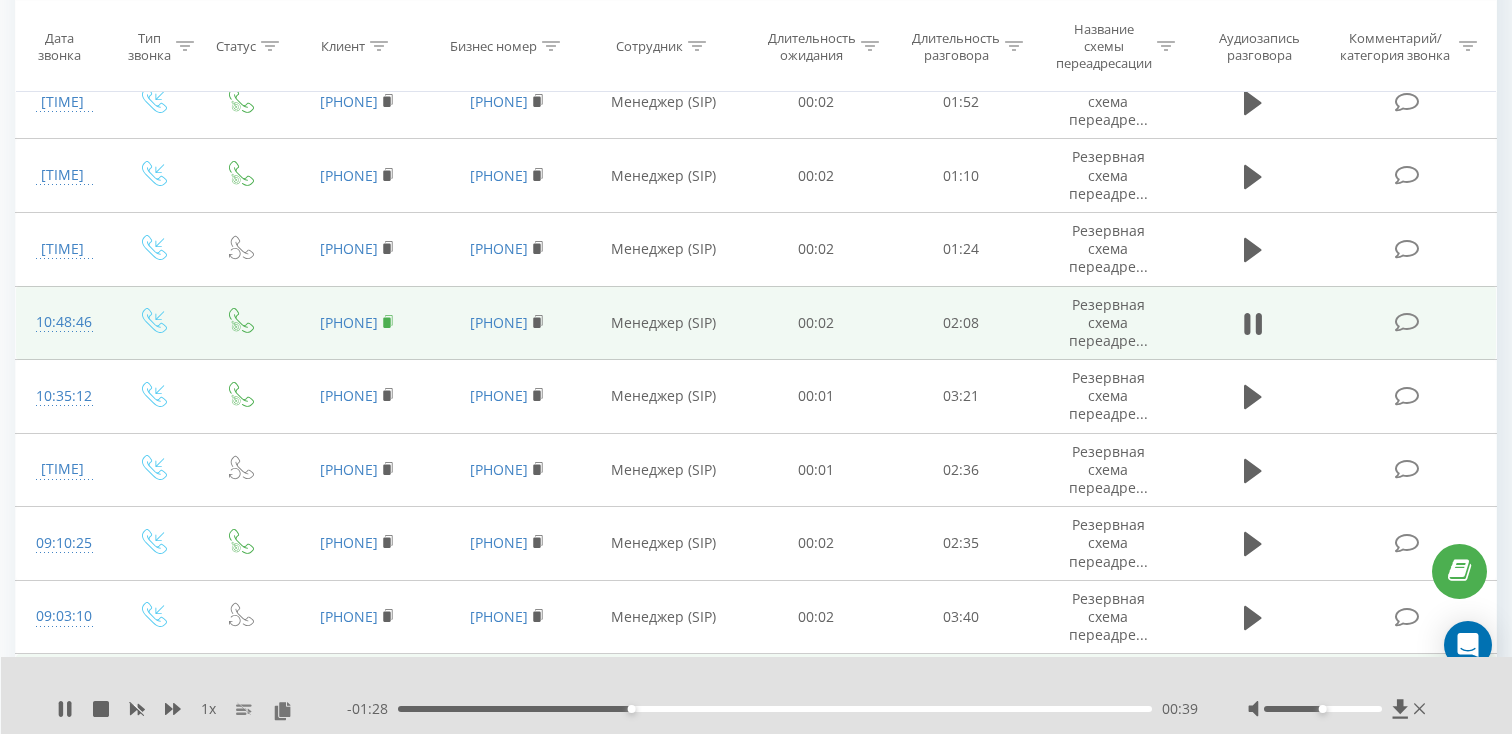 click 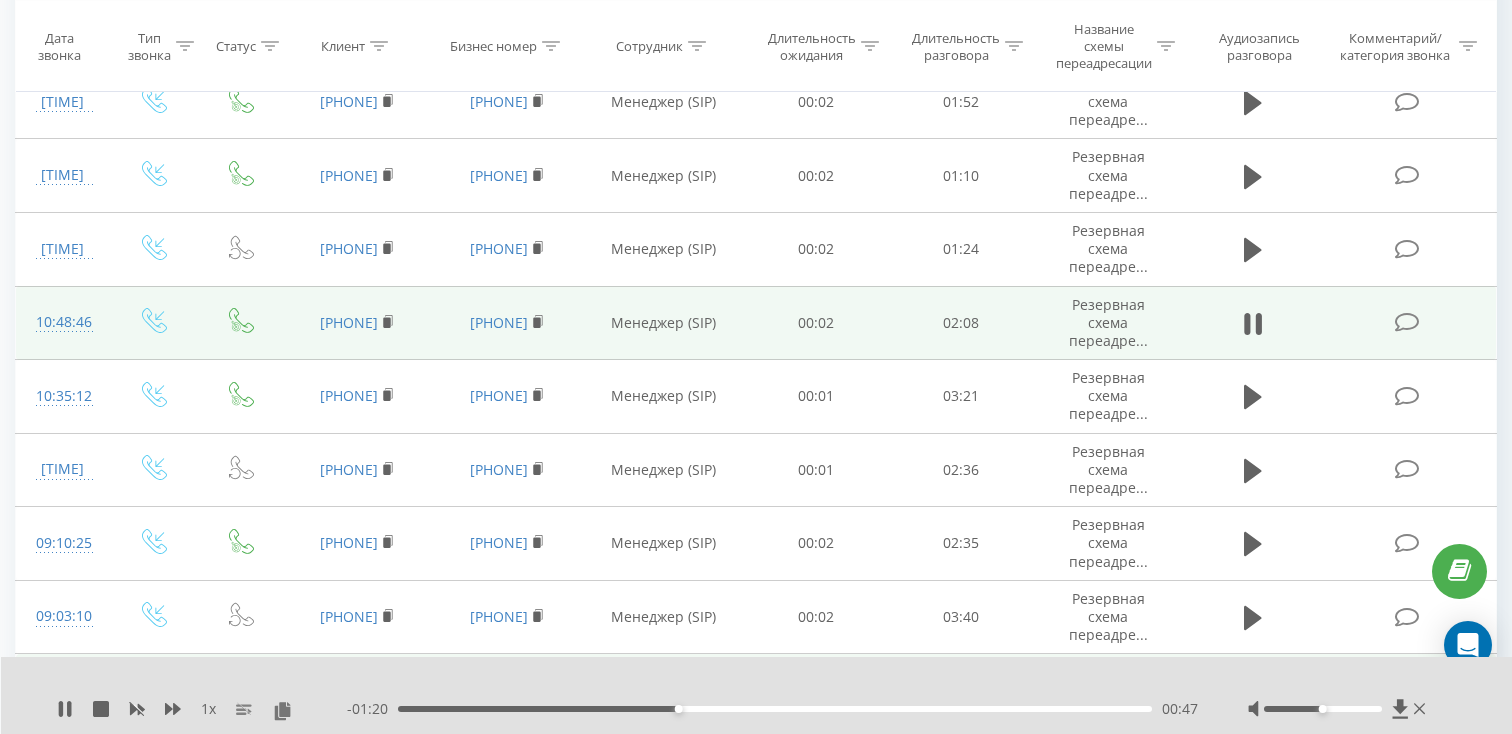 click on "10:48:46" at bounding box center (62, 322) 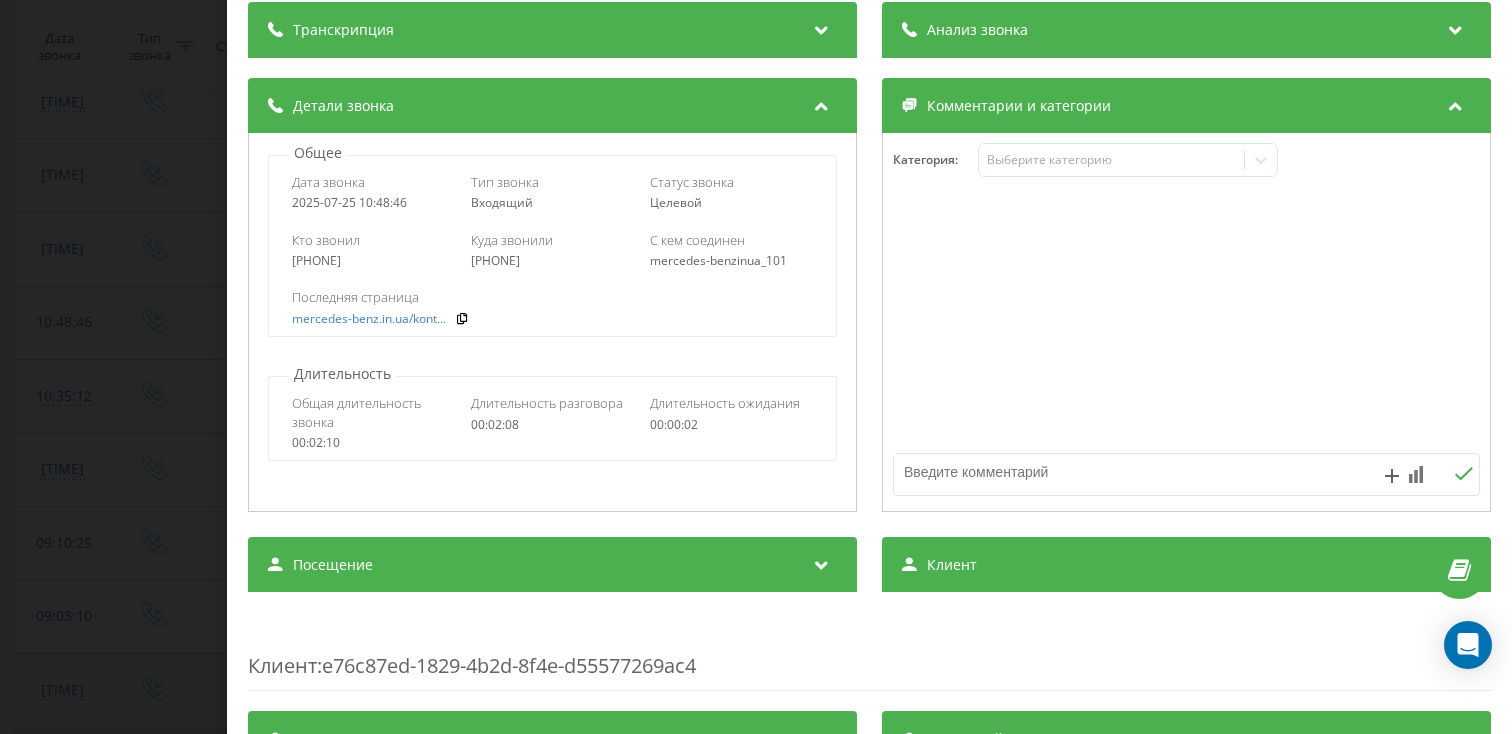 click on "Посещение" at bounding box center [552, 565] 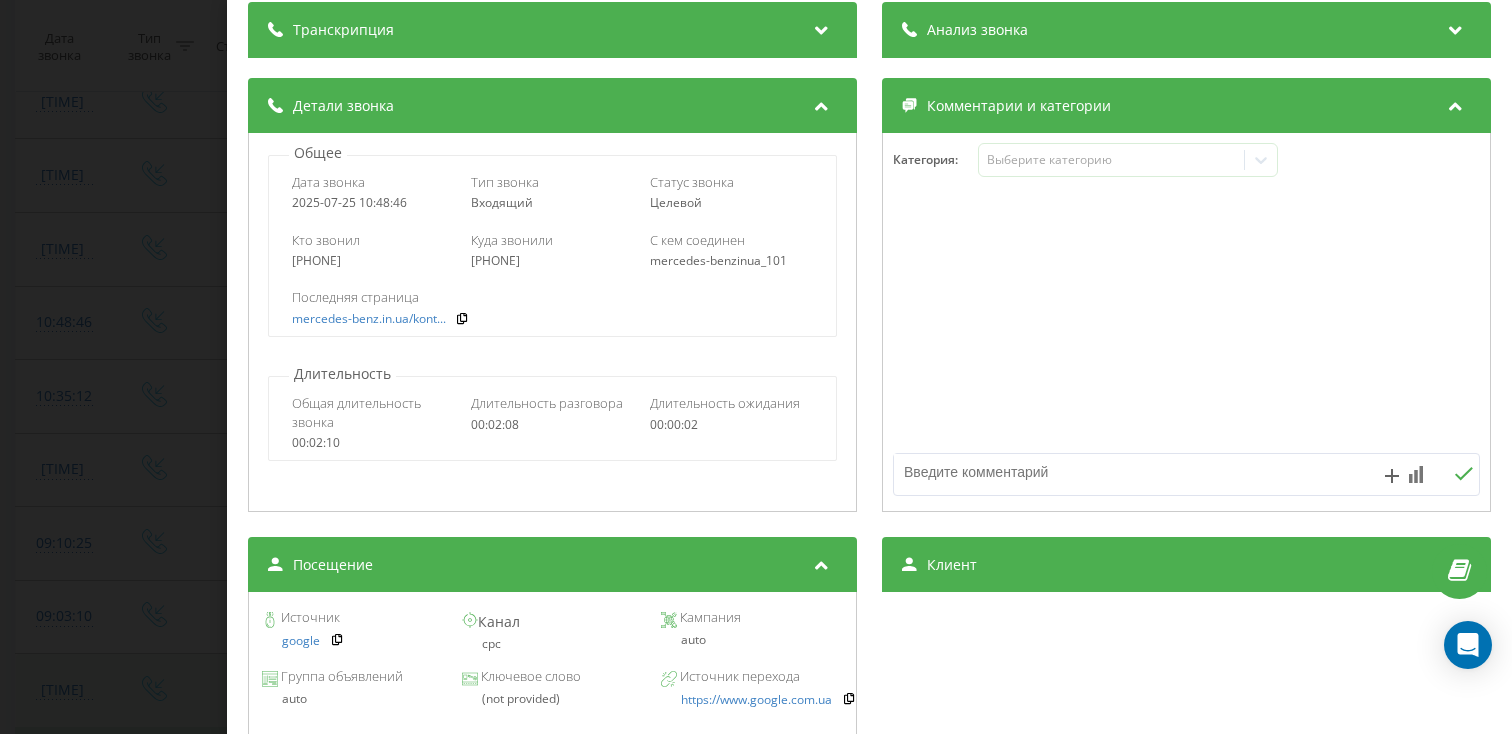 scroll, scrollTop: 232, scrollLeft: 0, axis: vertical 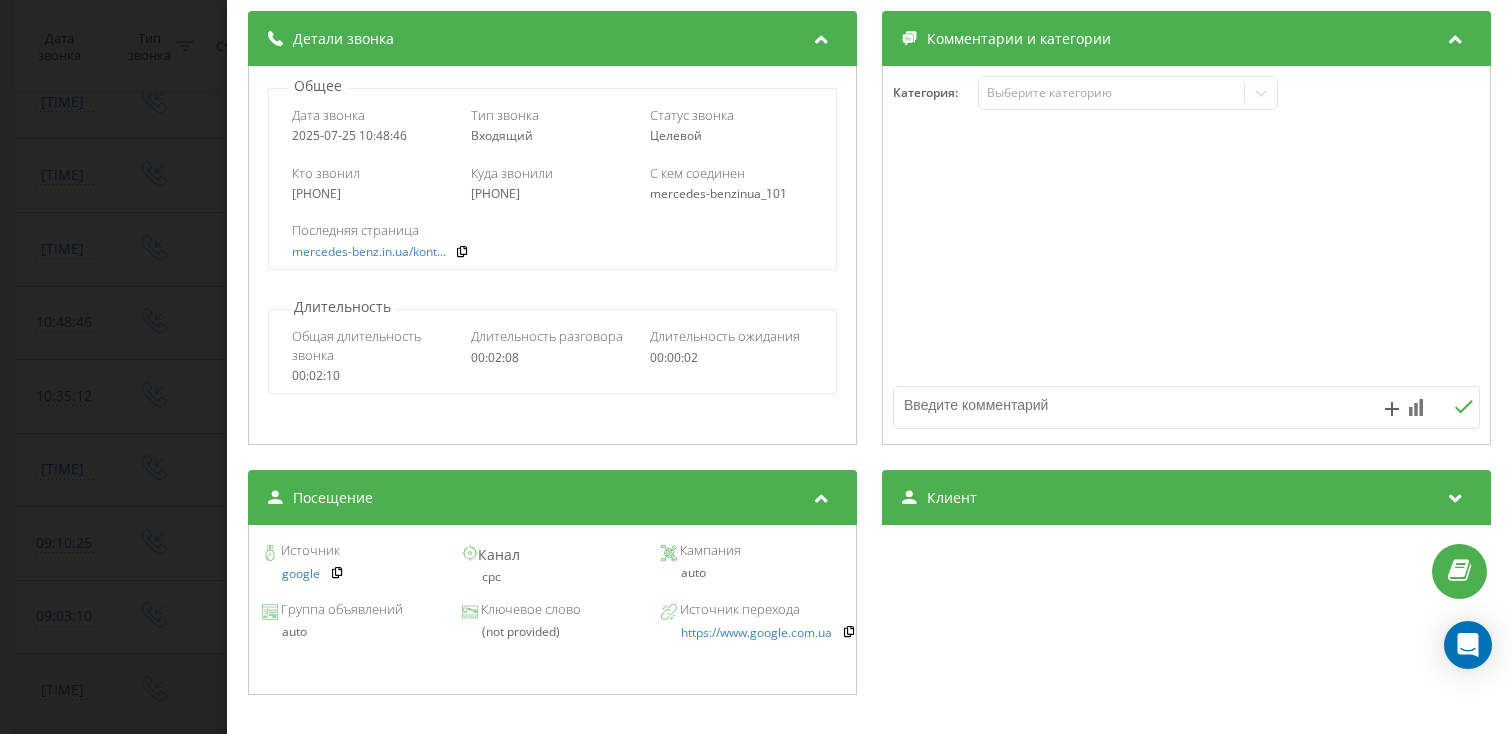 click on "Звонок :  ua7_-1753429726.9539957   1 x  - 01:14 00:53   00:53   Транскрипция Для анализа AI будущих звонков  настройте и активируйте профиль на странице . Если профиль уже есть и звонок соответствует его условиям, обновите страницу через 10 минут – AI анализирует текущий звонок. Анализ звонка Для анализа AI будущих звонков  настройте и активируйте профиль на странице . Если профиль уже есть и звонок соответствует его условиям, обновите страницу через 10 минут – AI анализирует текущий звонок. Детали звонка Общее Дата звонка [DATE] [TIME] Тип звонка Входящий Статус звонка Целевой [PHONE]" at bounding box center [756, 367] 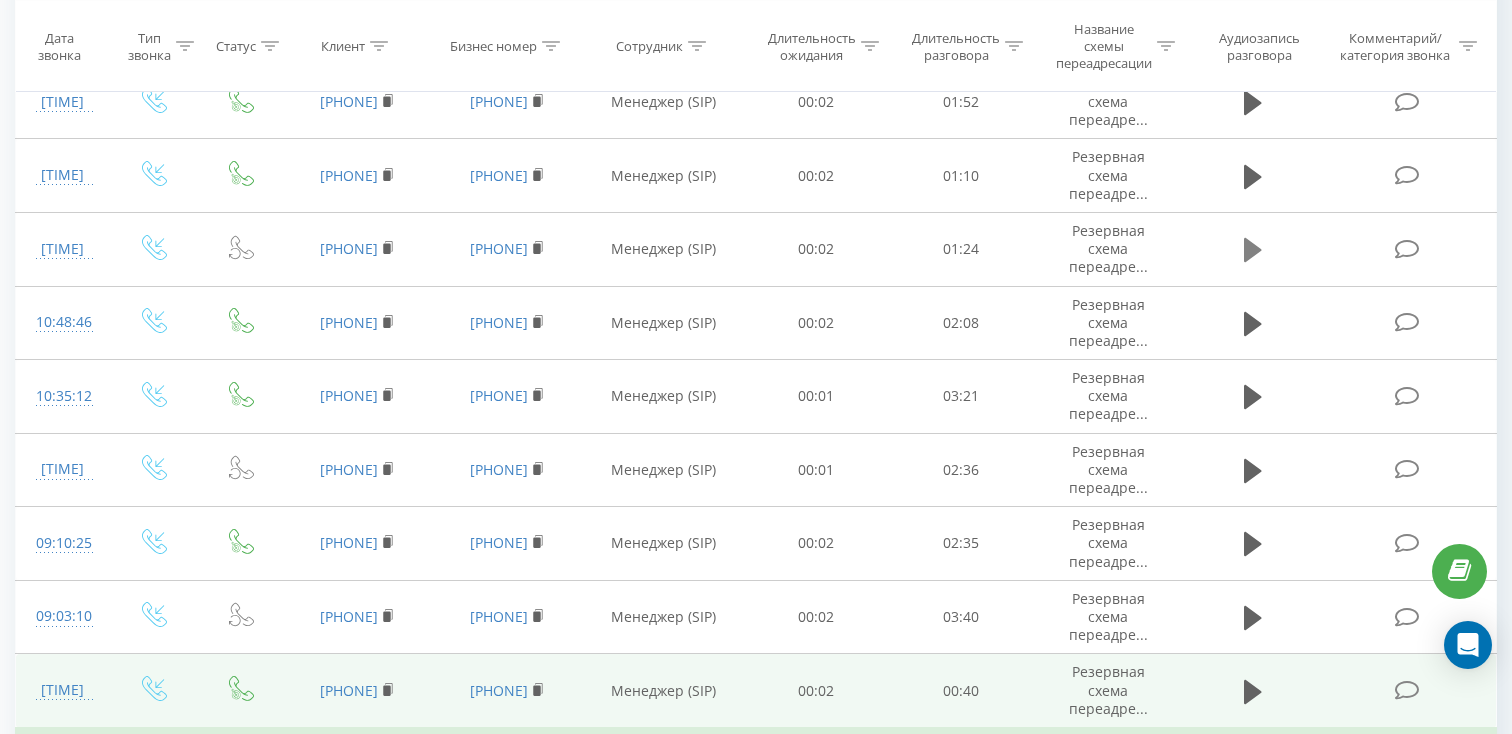 click 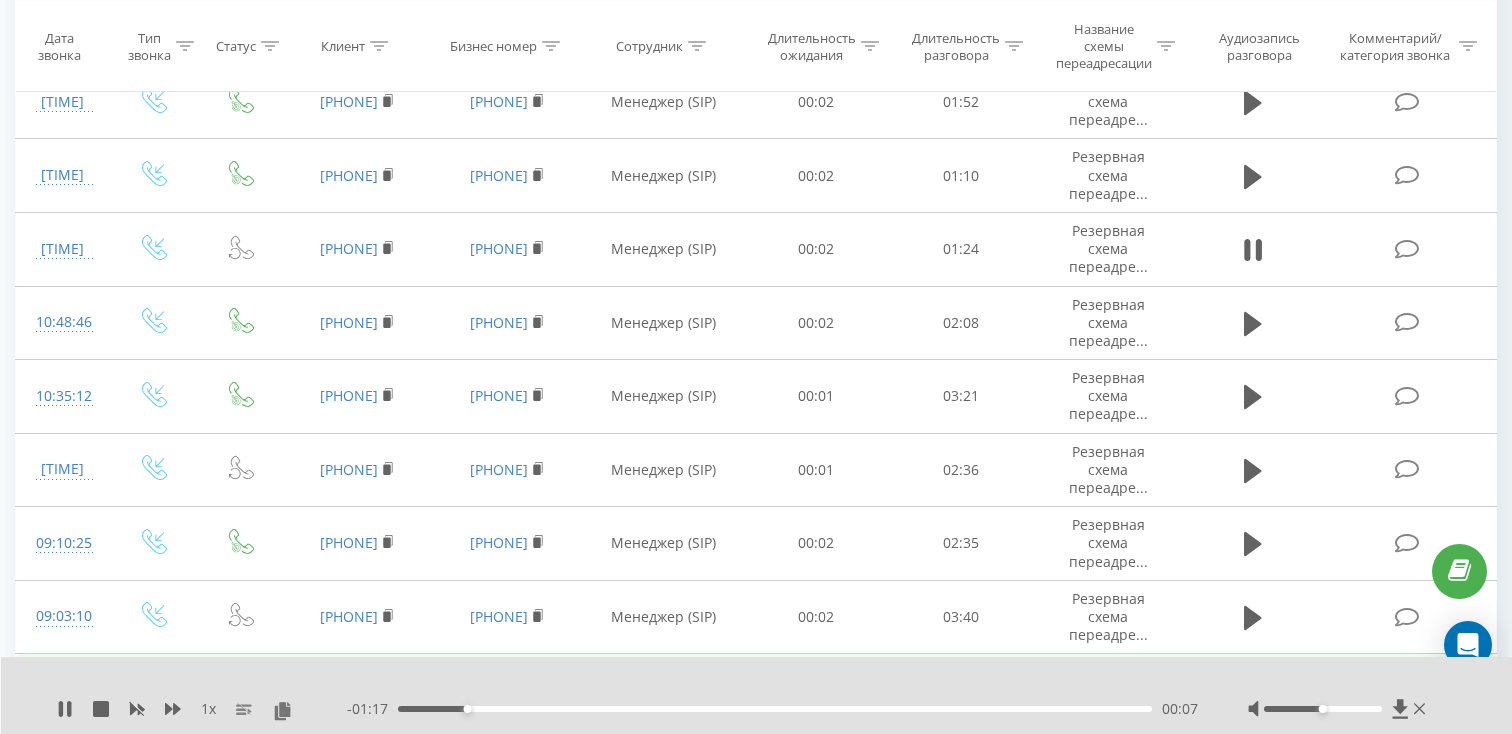 click on "00:07" at bounding box center (775, 709) 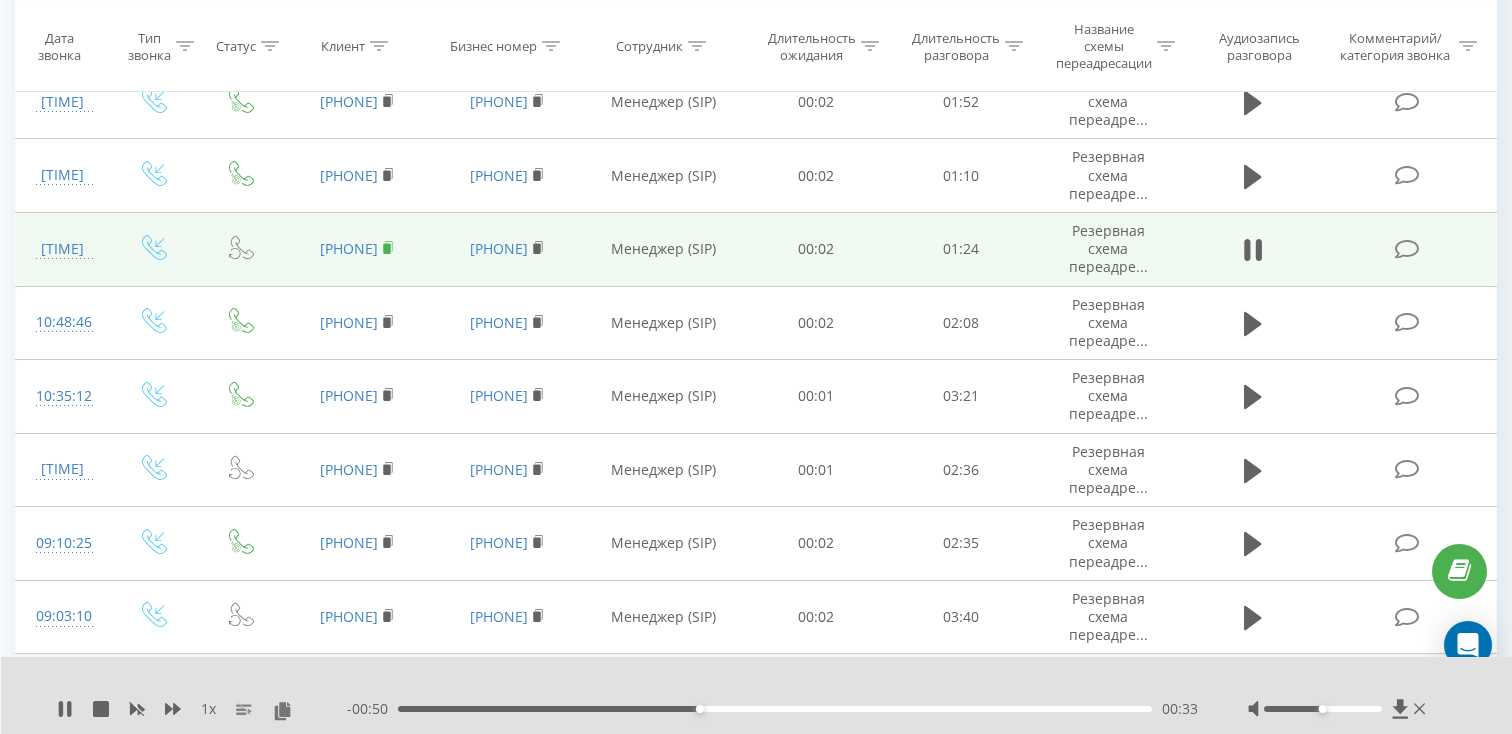 click 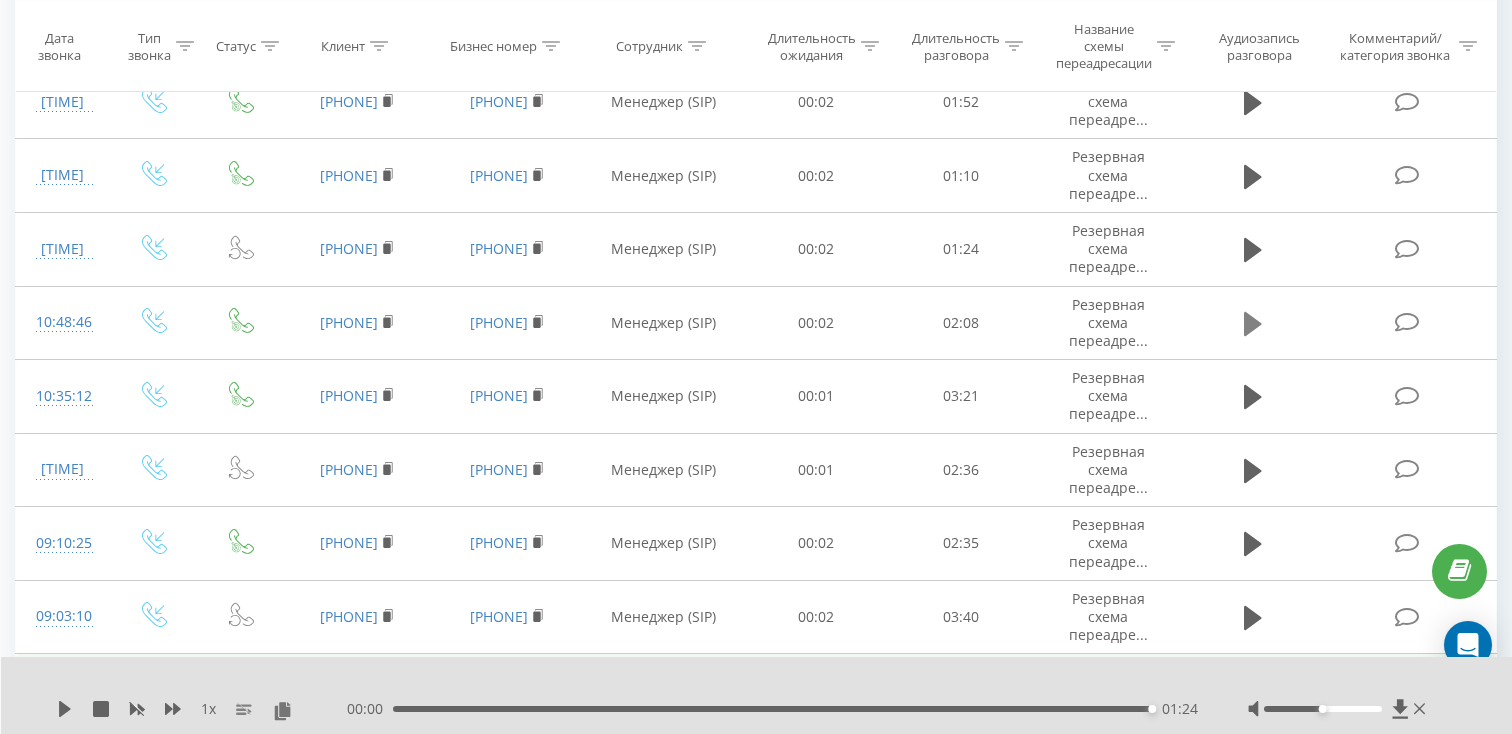 click 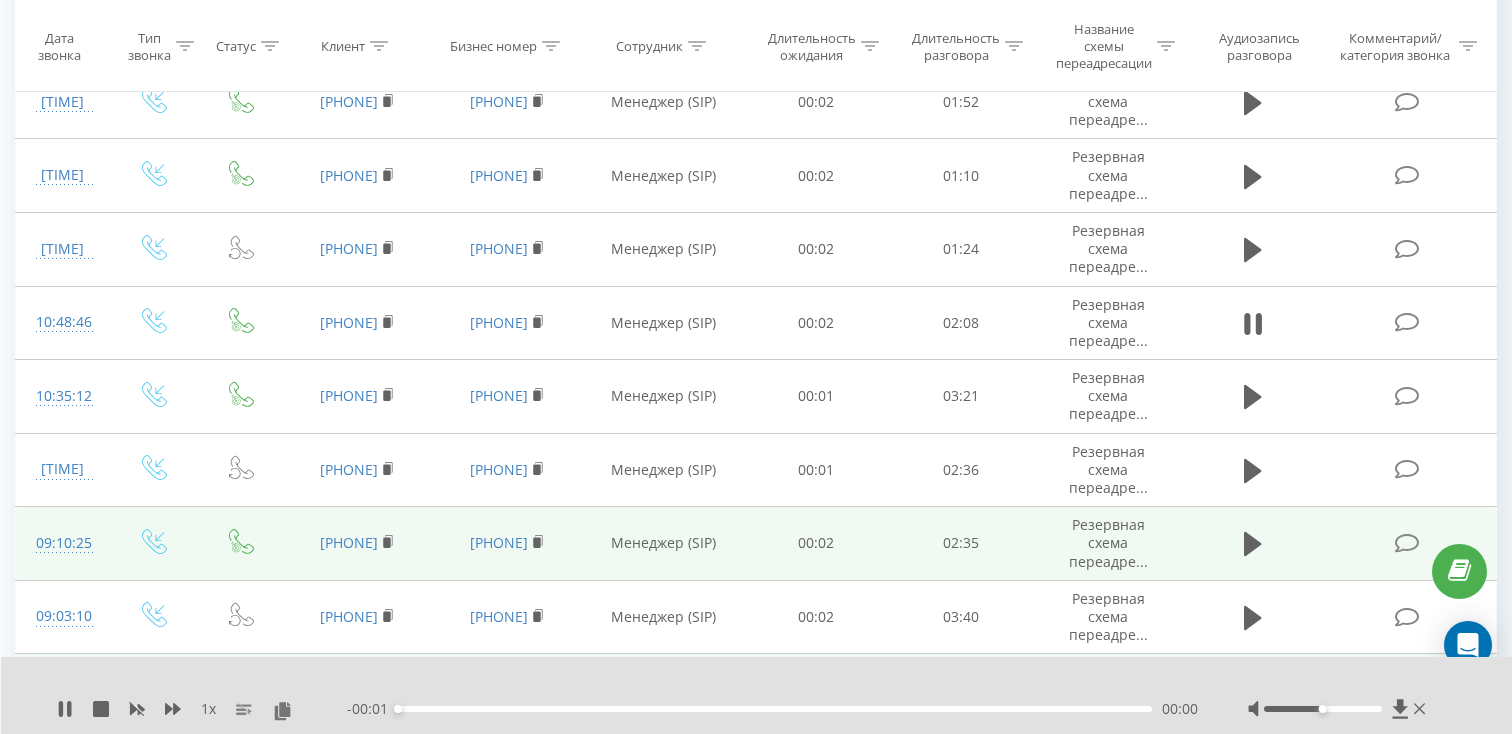 scroll, scrollTop: 351, scrollLeft: 0, axis: vertical 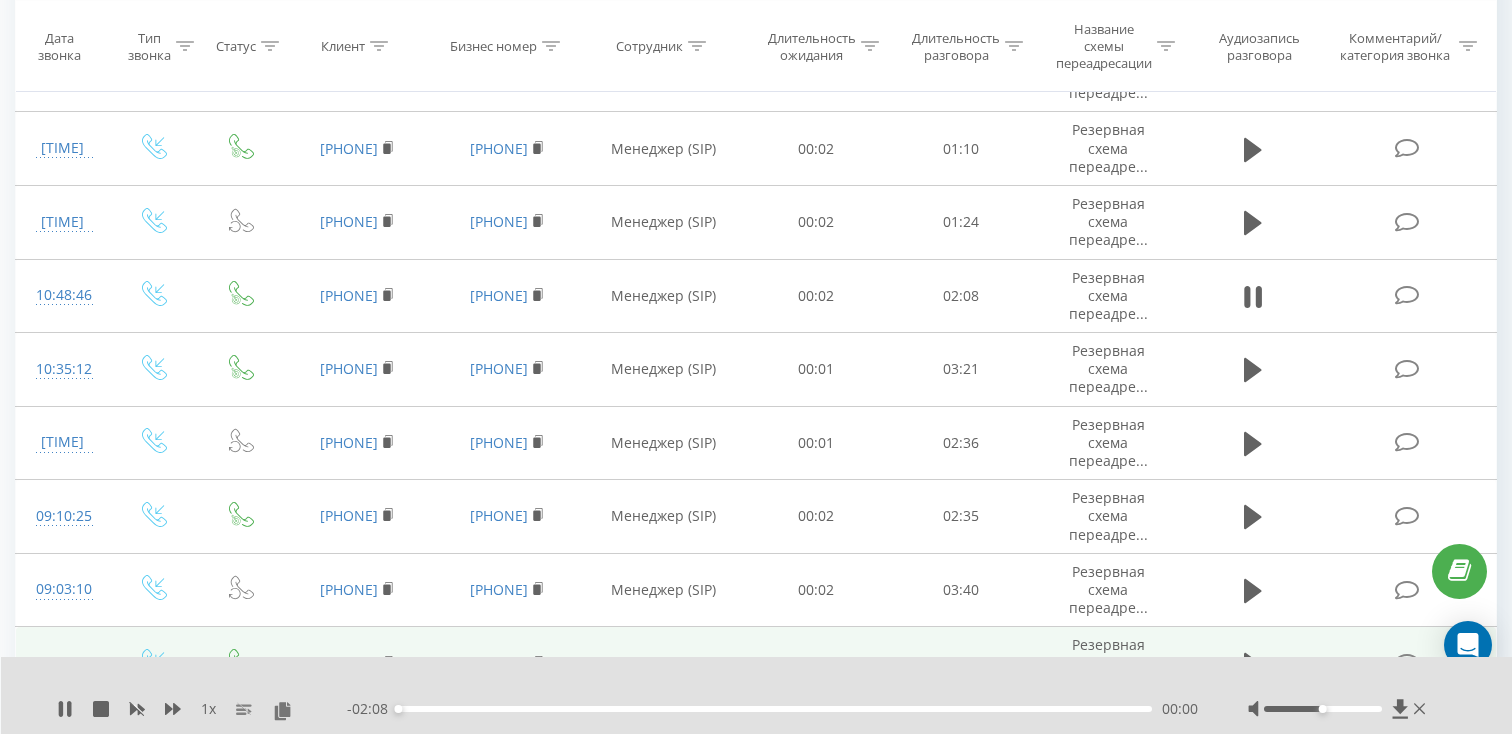 click on "00:00" at bounding box center [775, 709] 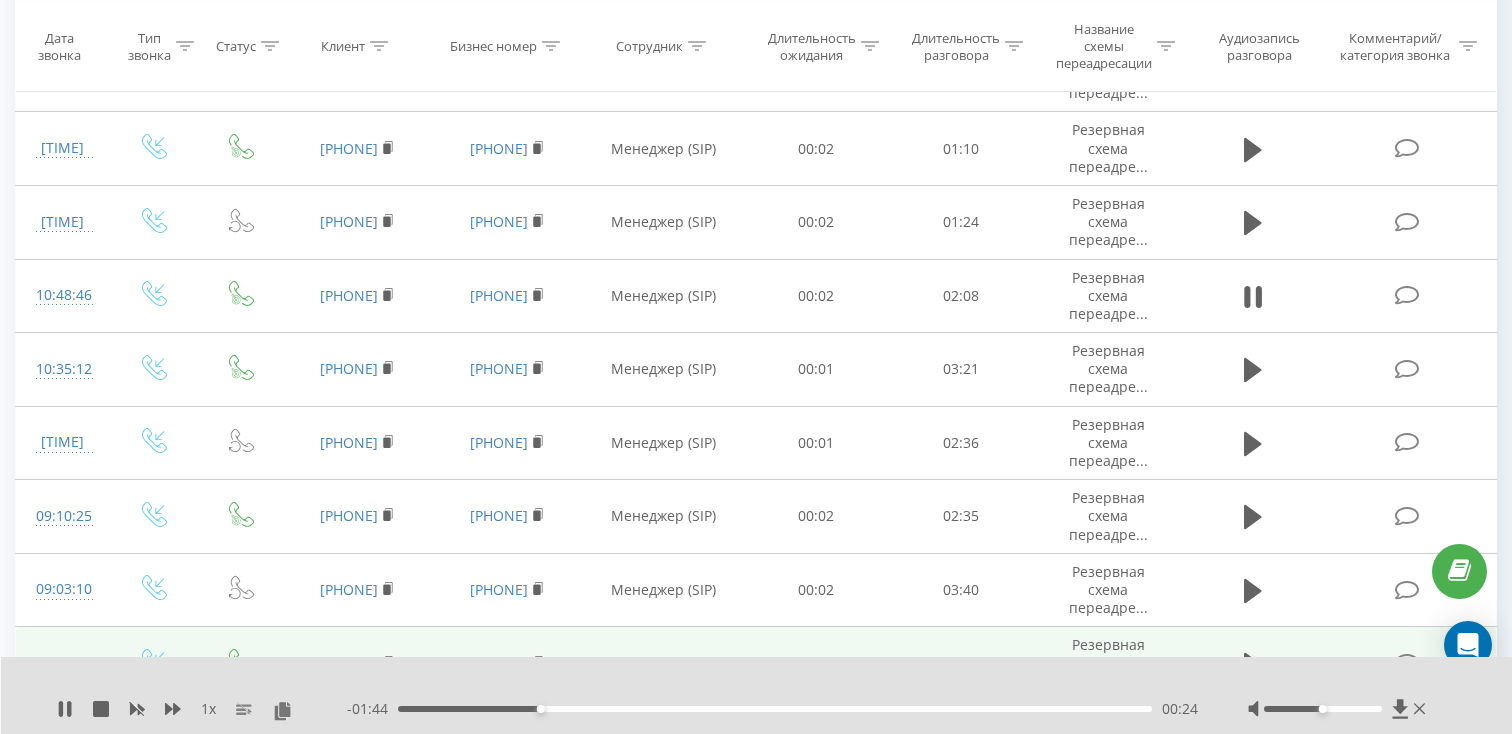 click on "00:24" at bounding box center (775, 709) 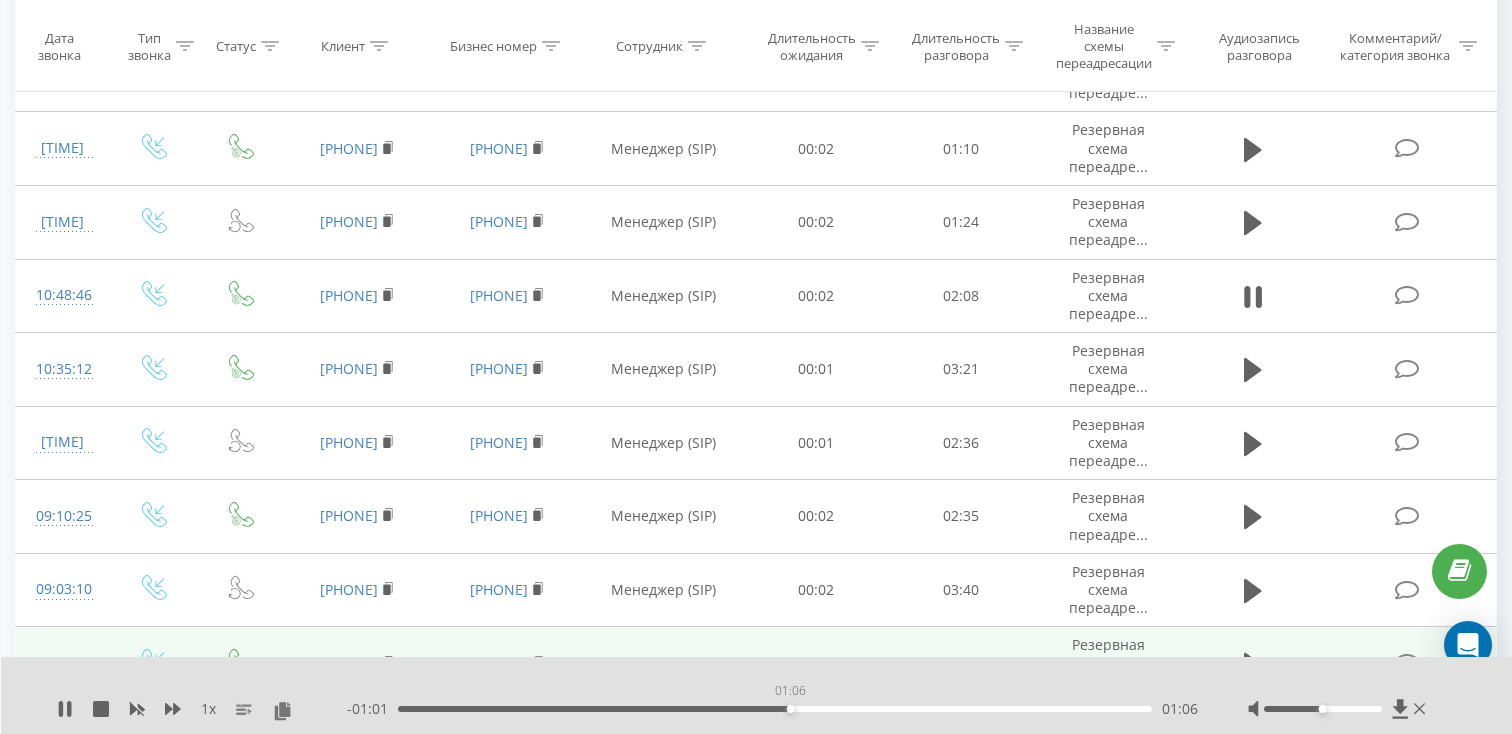 click on "01:06" at bounding box center (775, 709) 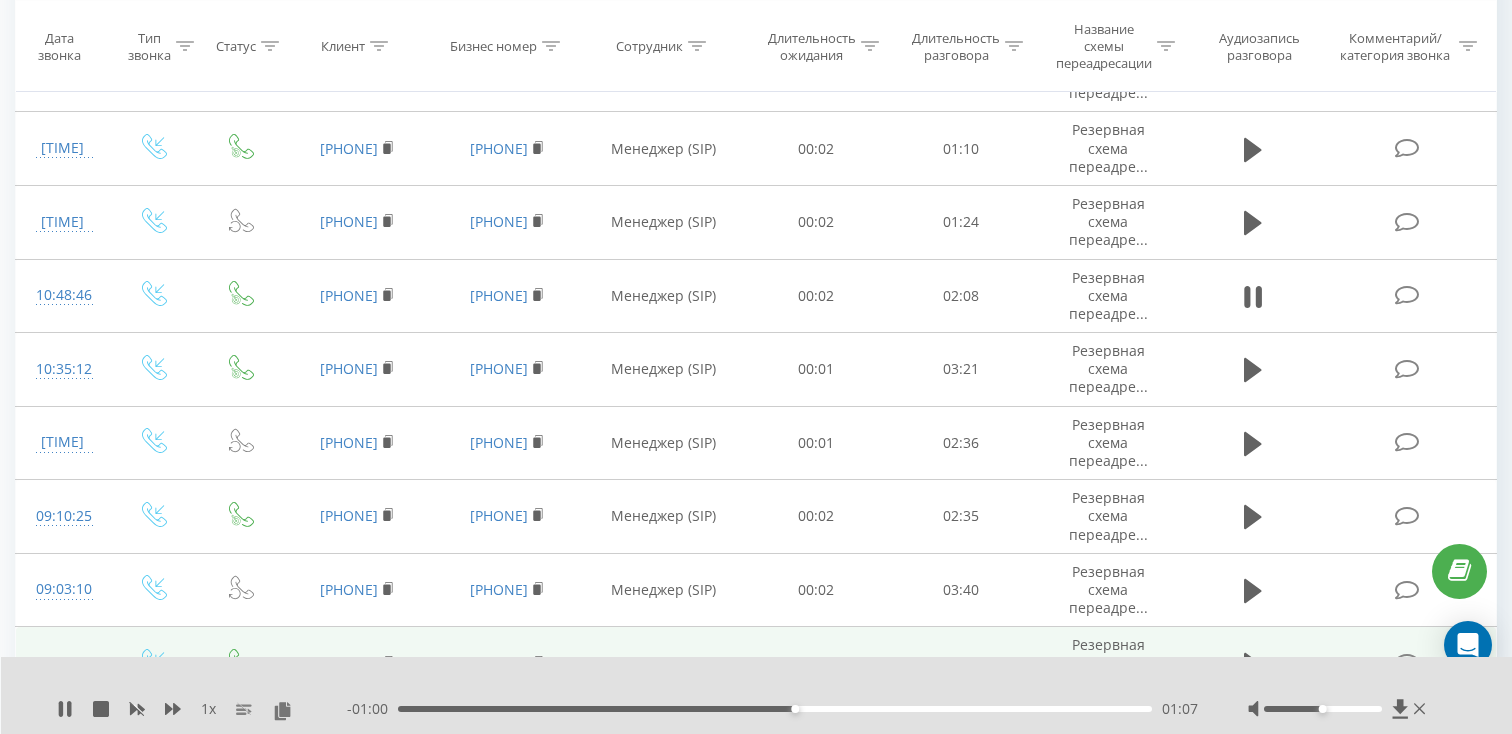 click on "- 01:00 01:07   01:07" at bounding box center (772, 709) 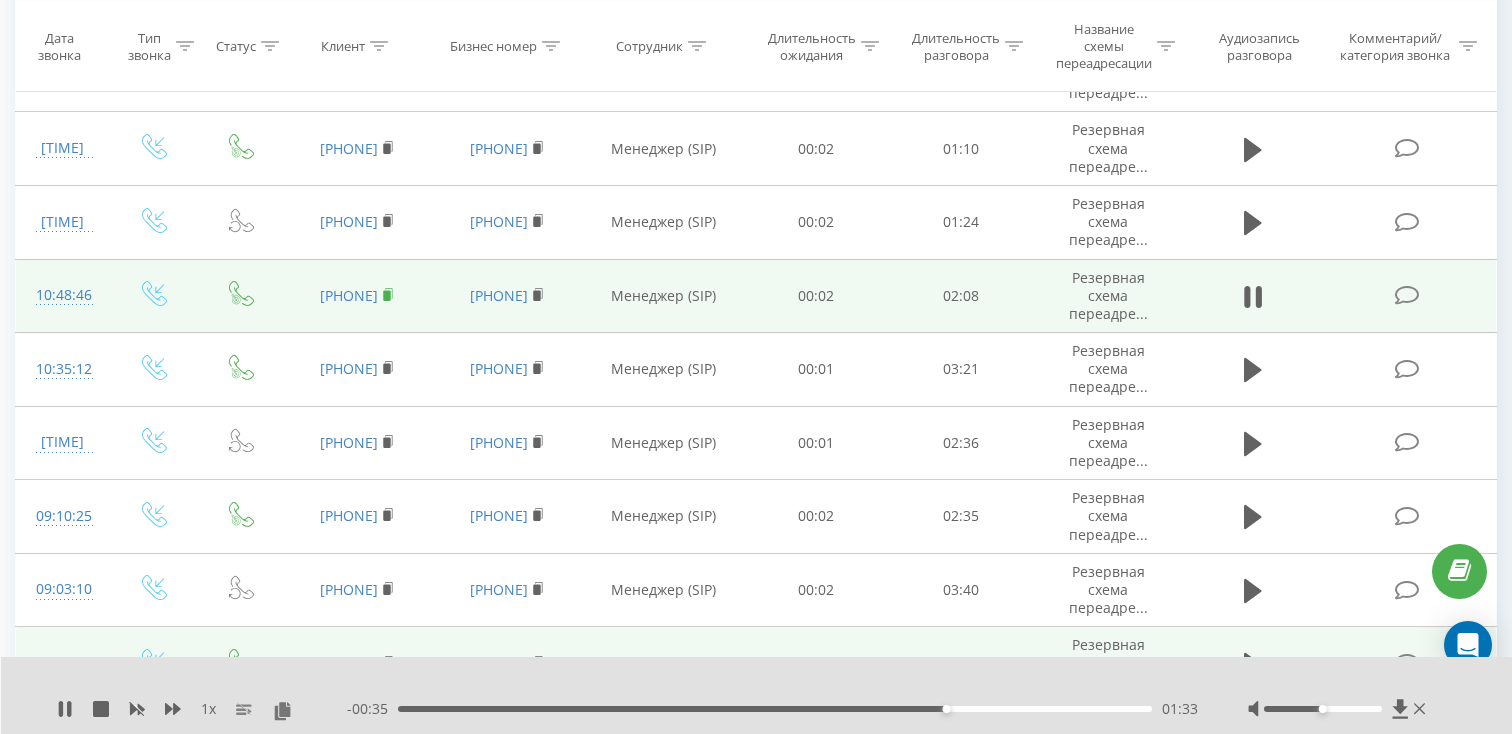 click 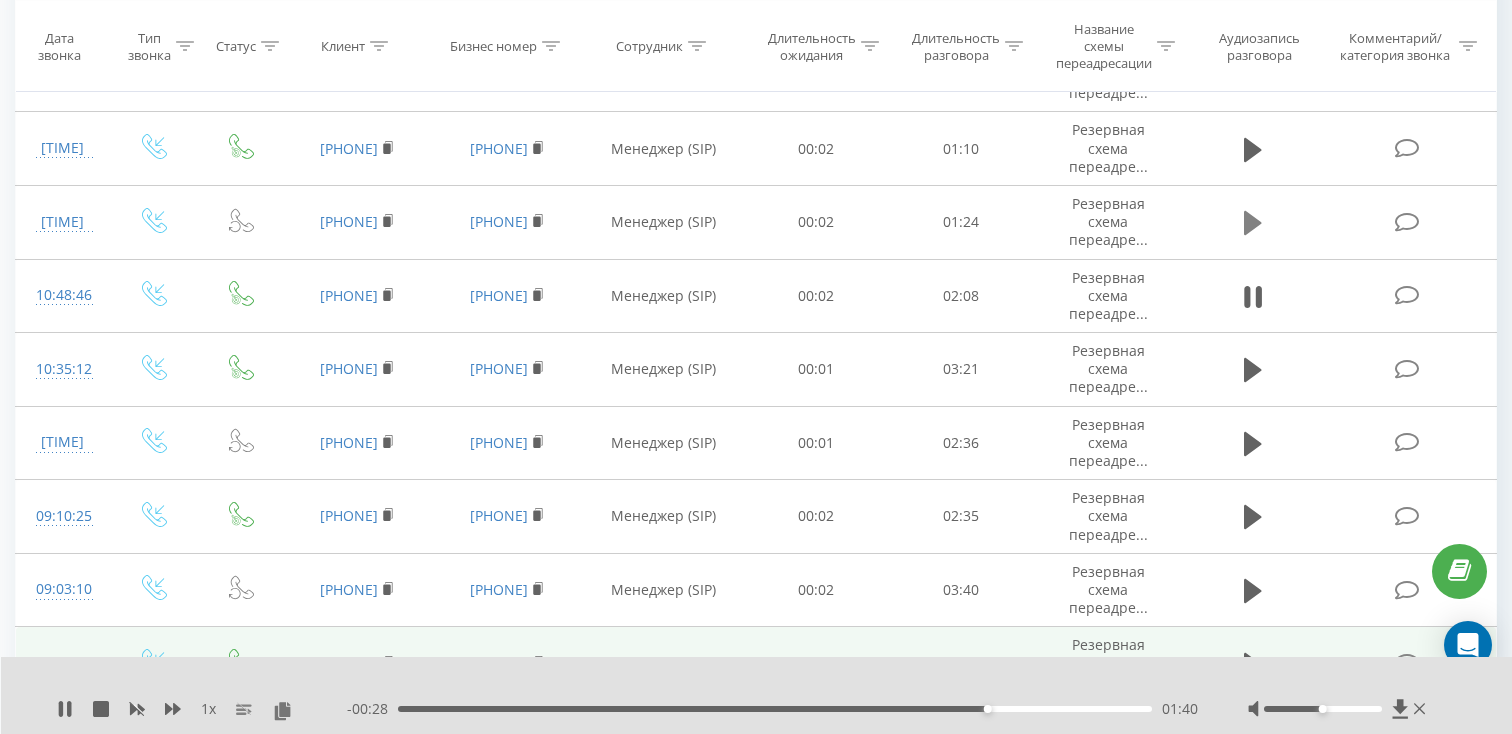 click at bounding box center [1253, 223] 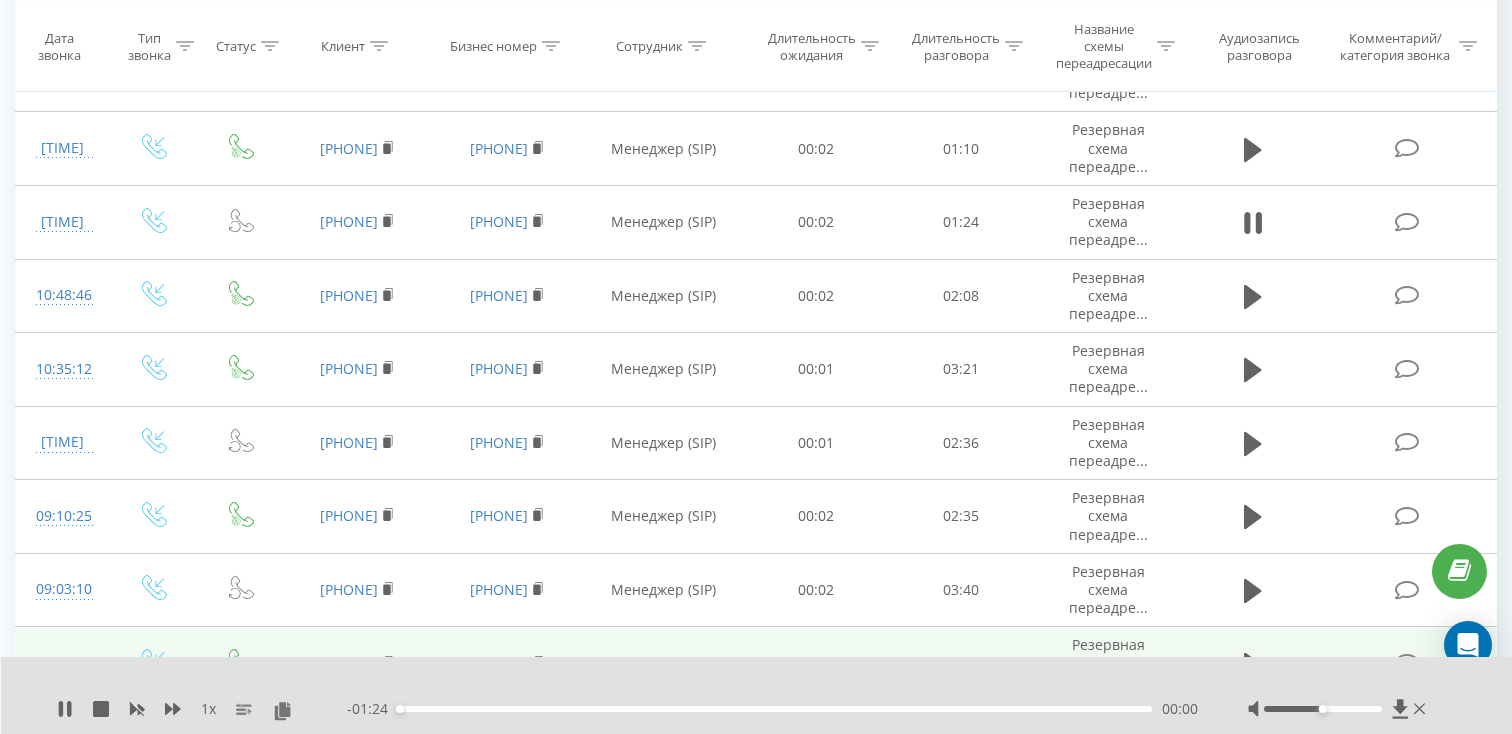 click on "- 01:24 00:00   00:00" at bounding box center [772, 709] 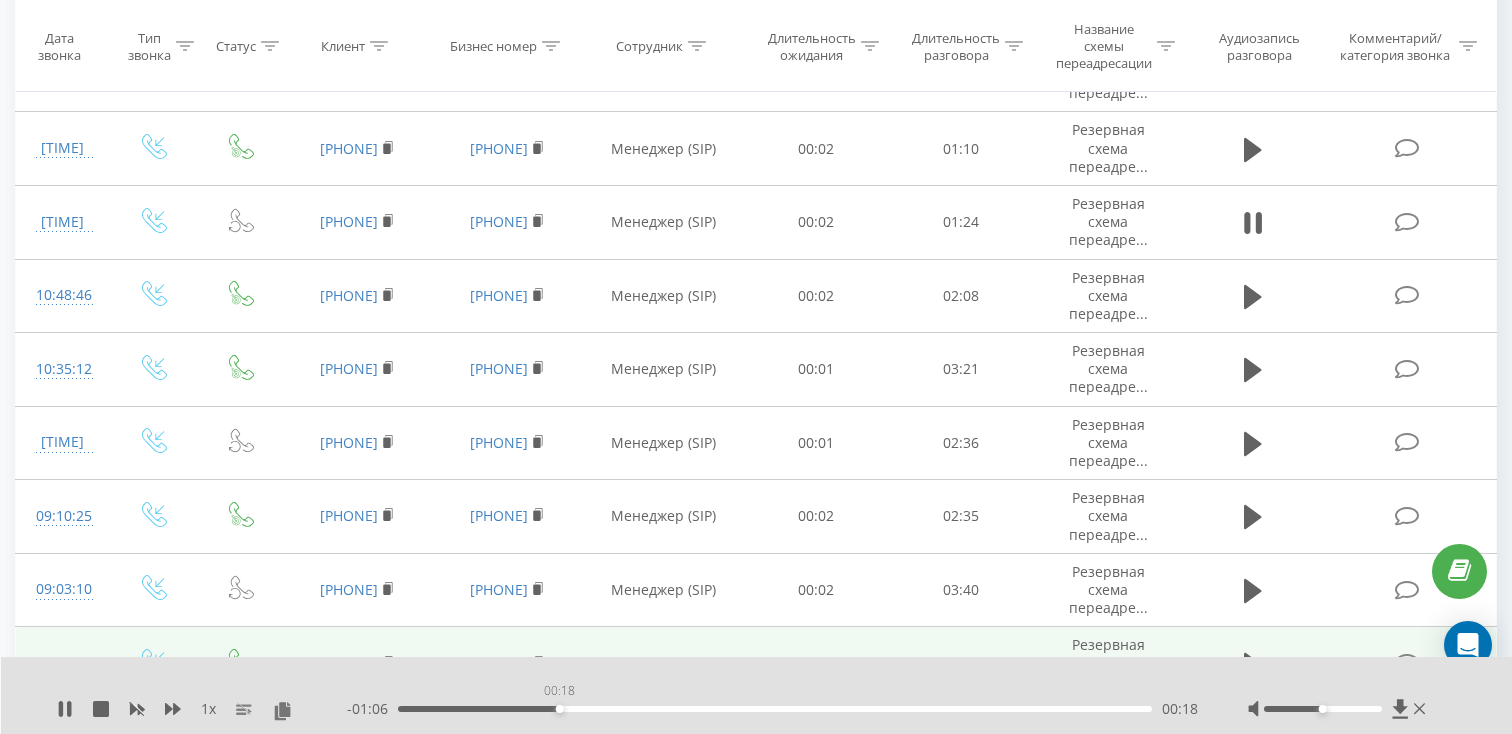 click on "00:18" at bounding box center [775, 709] 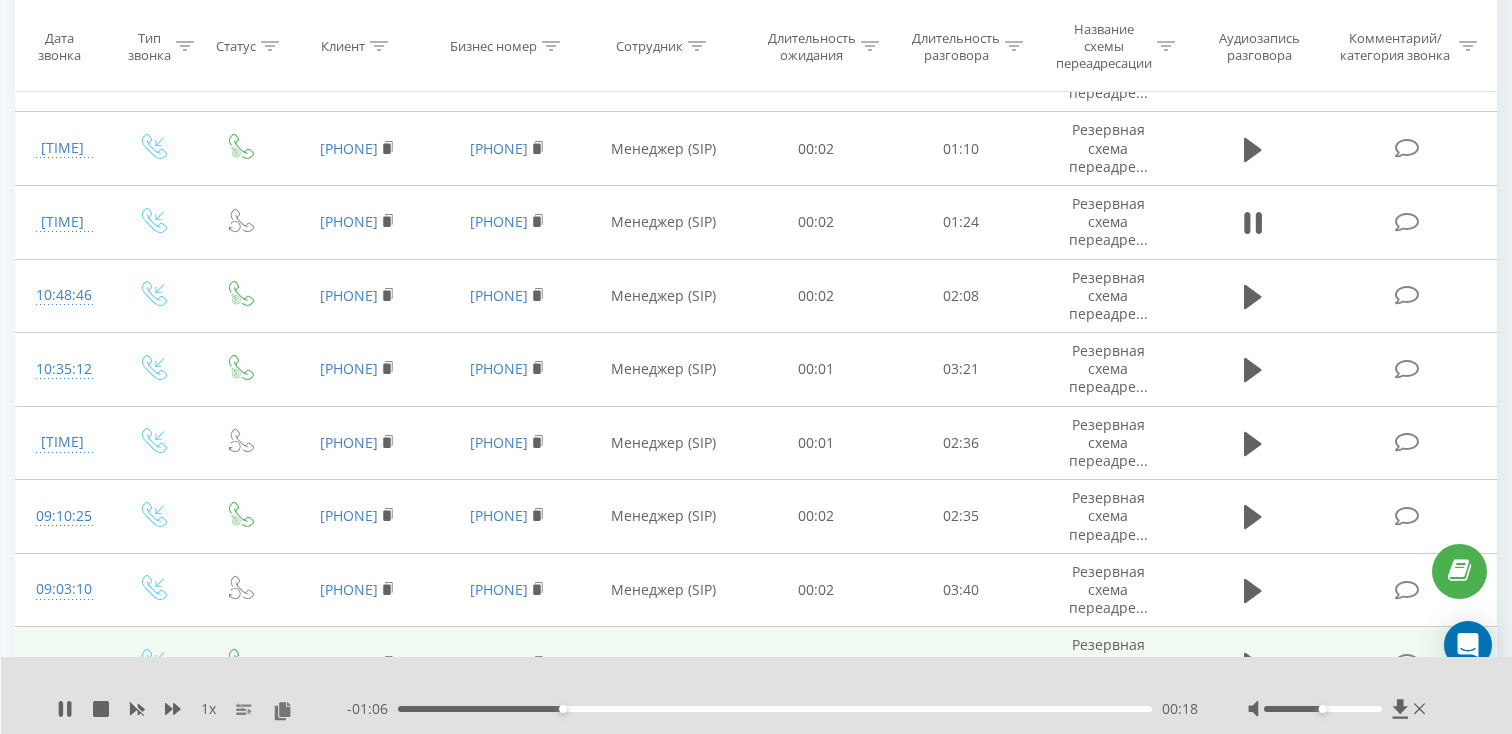 click on "- 01:06 00:18   00:18" at bounding box center [772, 709] 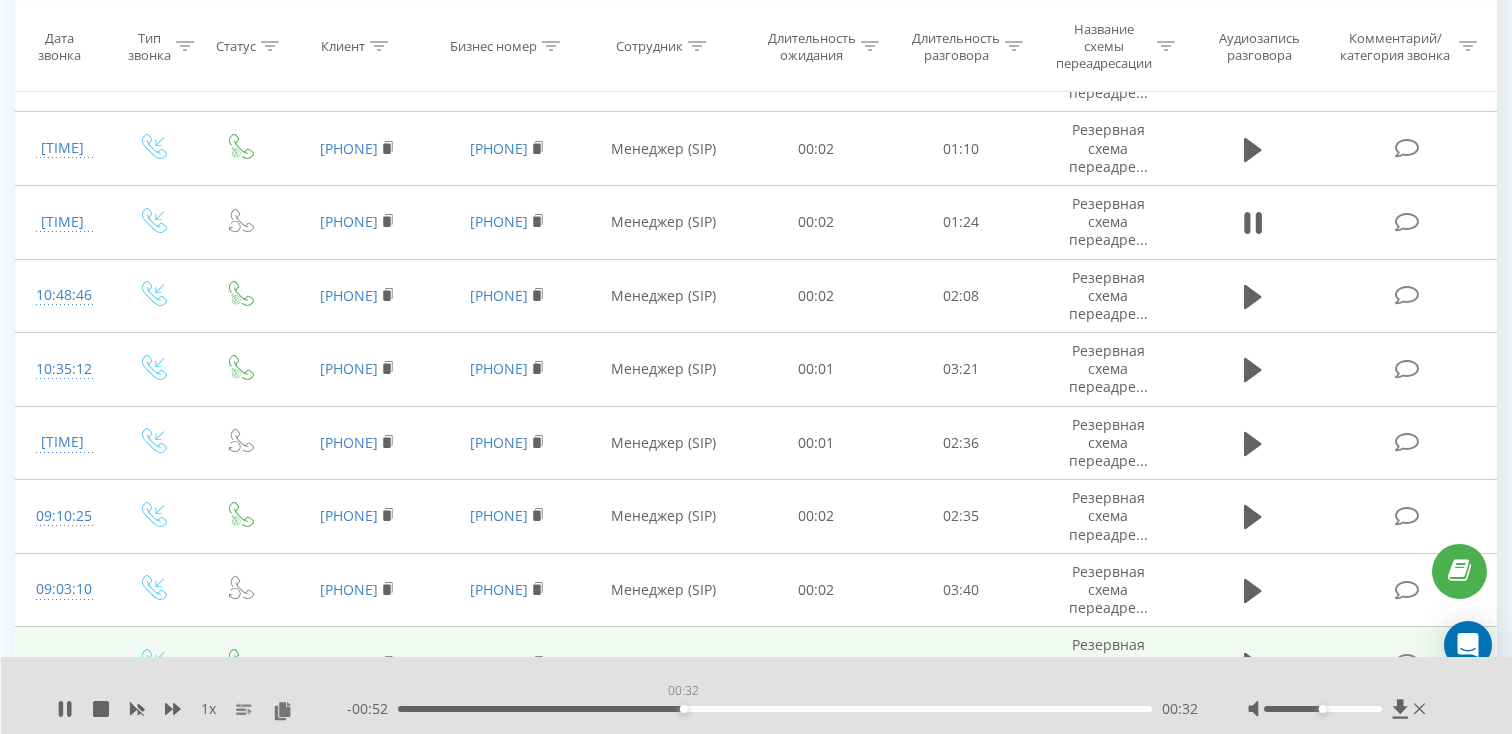 click on "00:32" at bounding box center [775, 709] 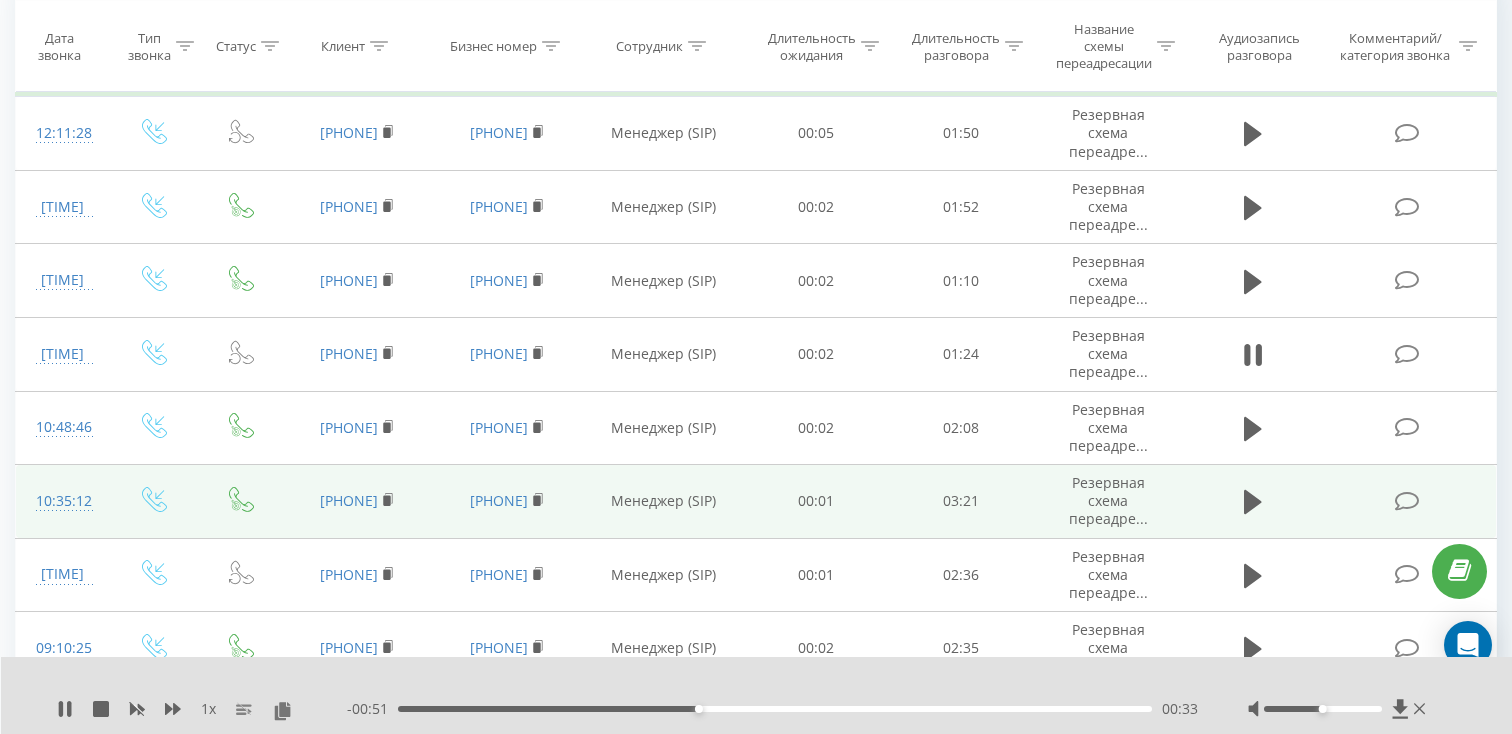 scroll, scrollTop: 225, scrollLeft: 0, axis: vertical 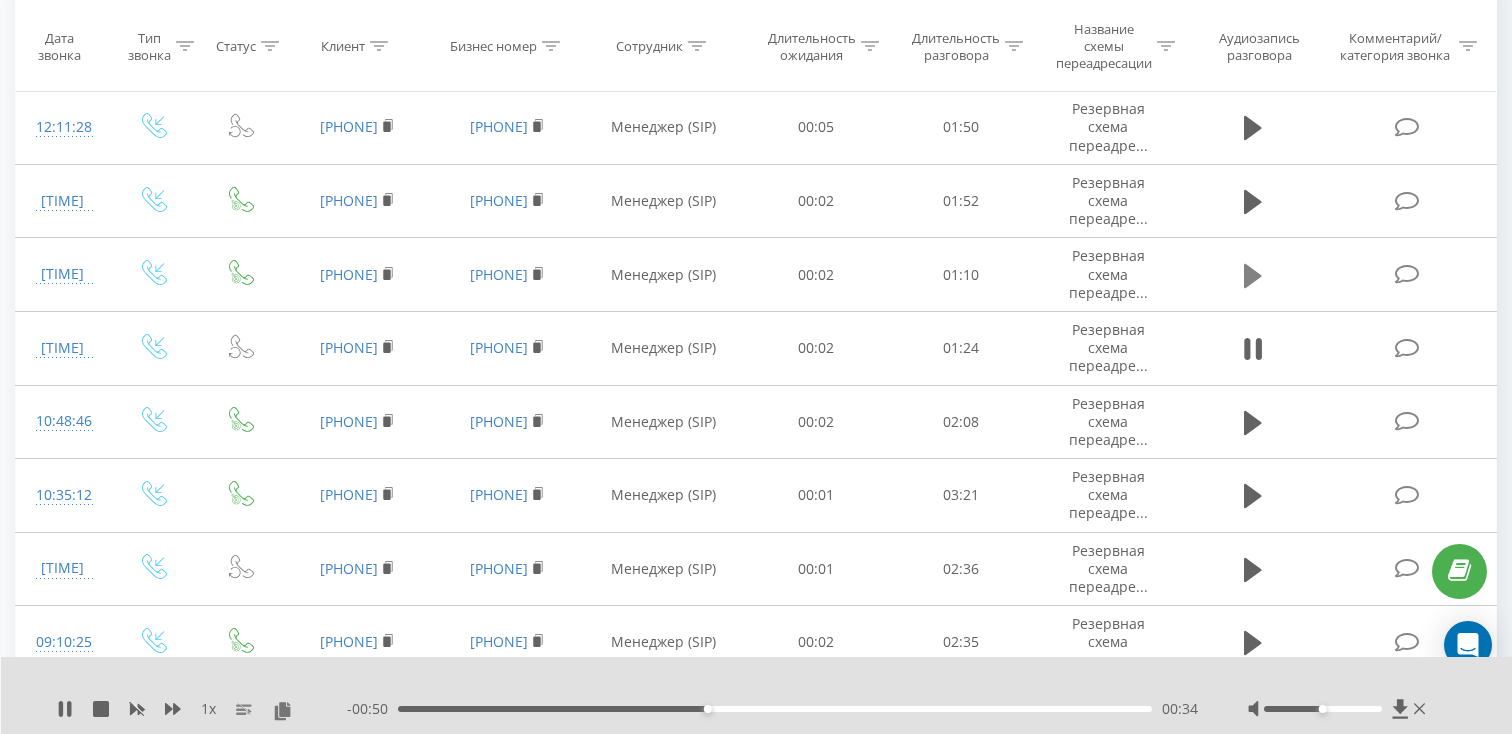 click at bounding box center [1253, 276] 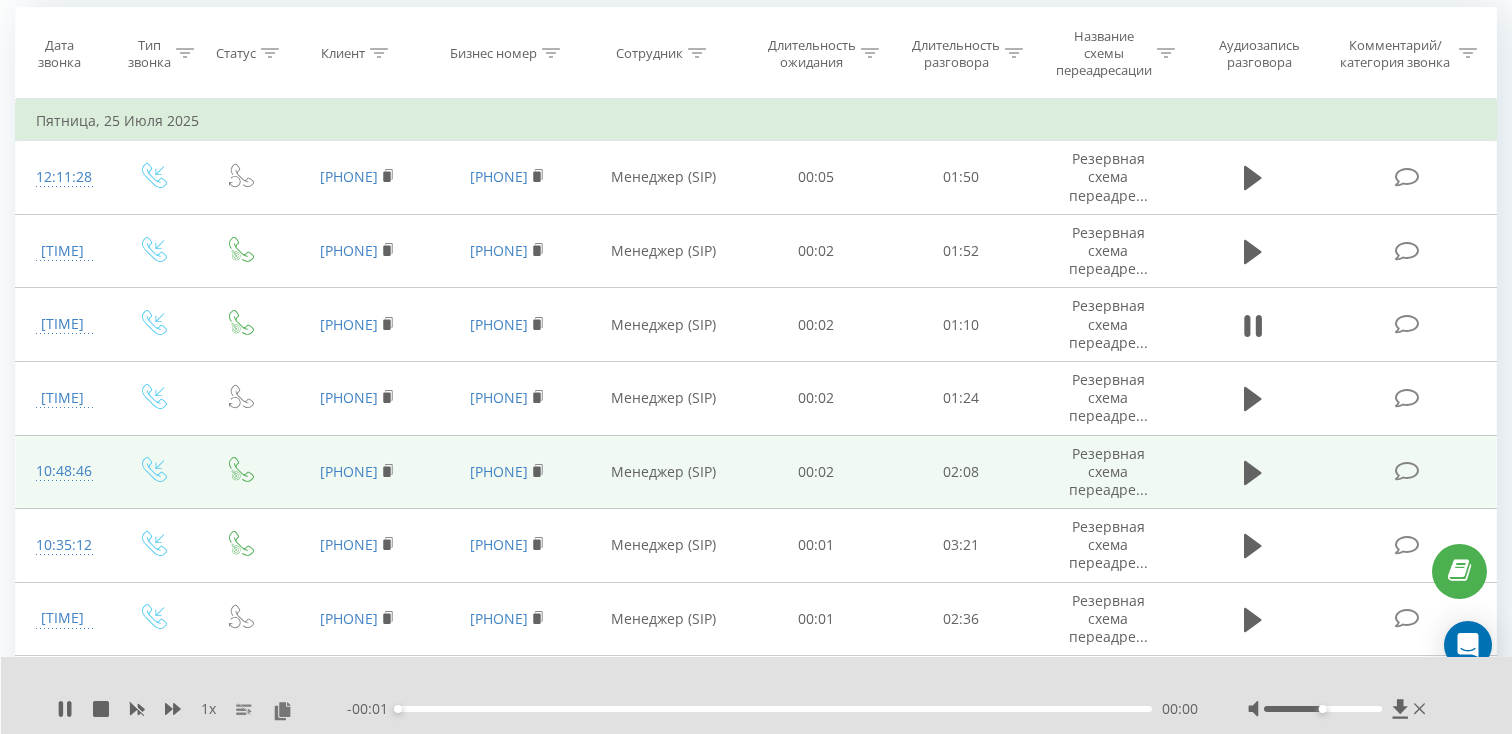 scroll, scrollTop: 170, scrollLeft: 0, axis: vertical 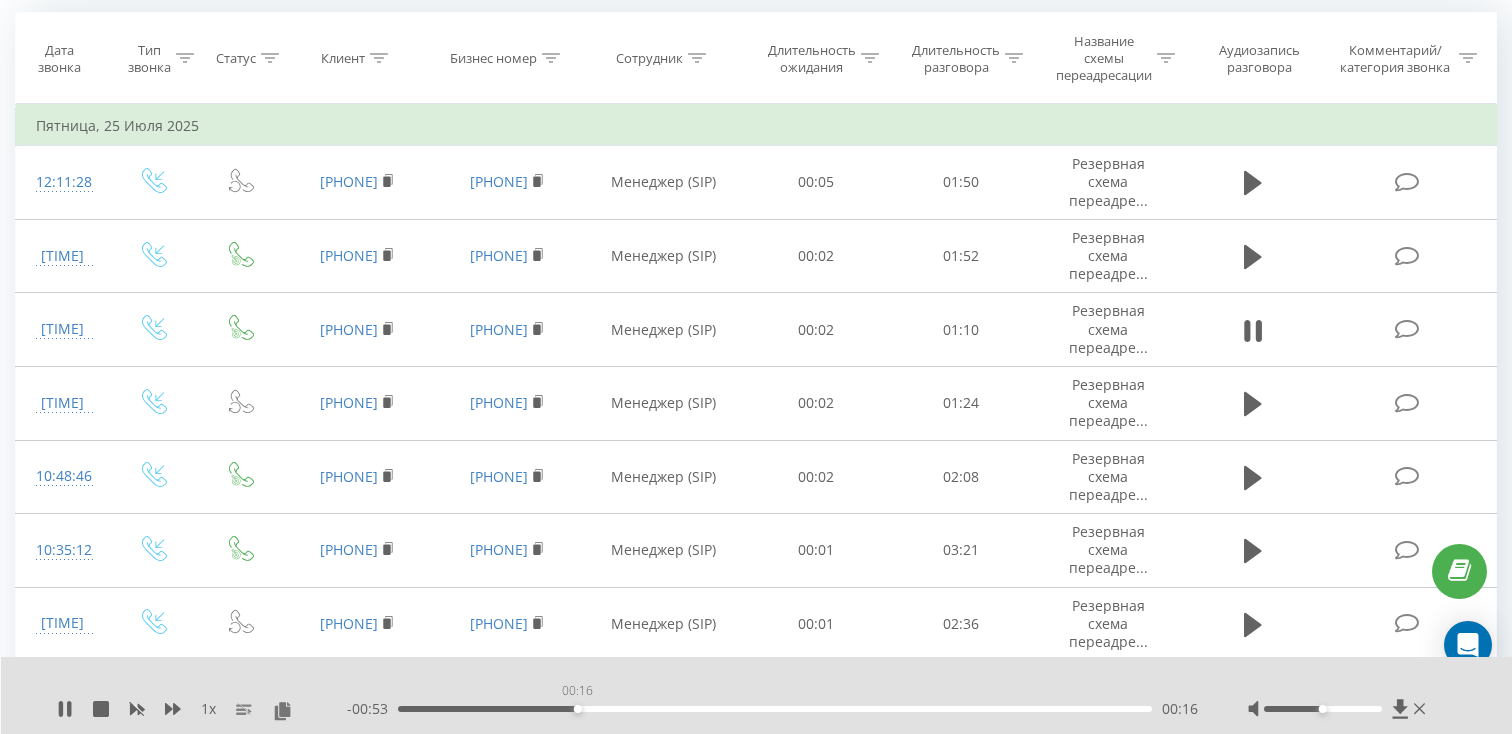 click on "00:16" at bounding box center (775, 709) 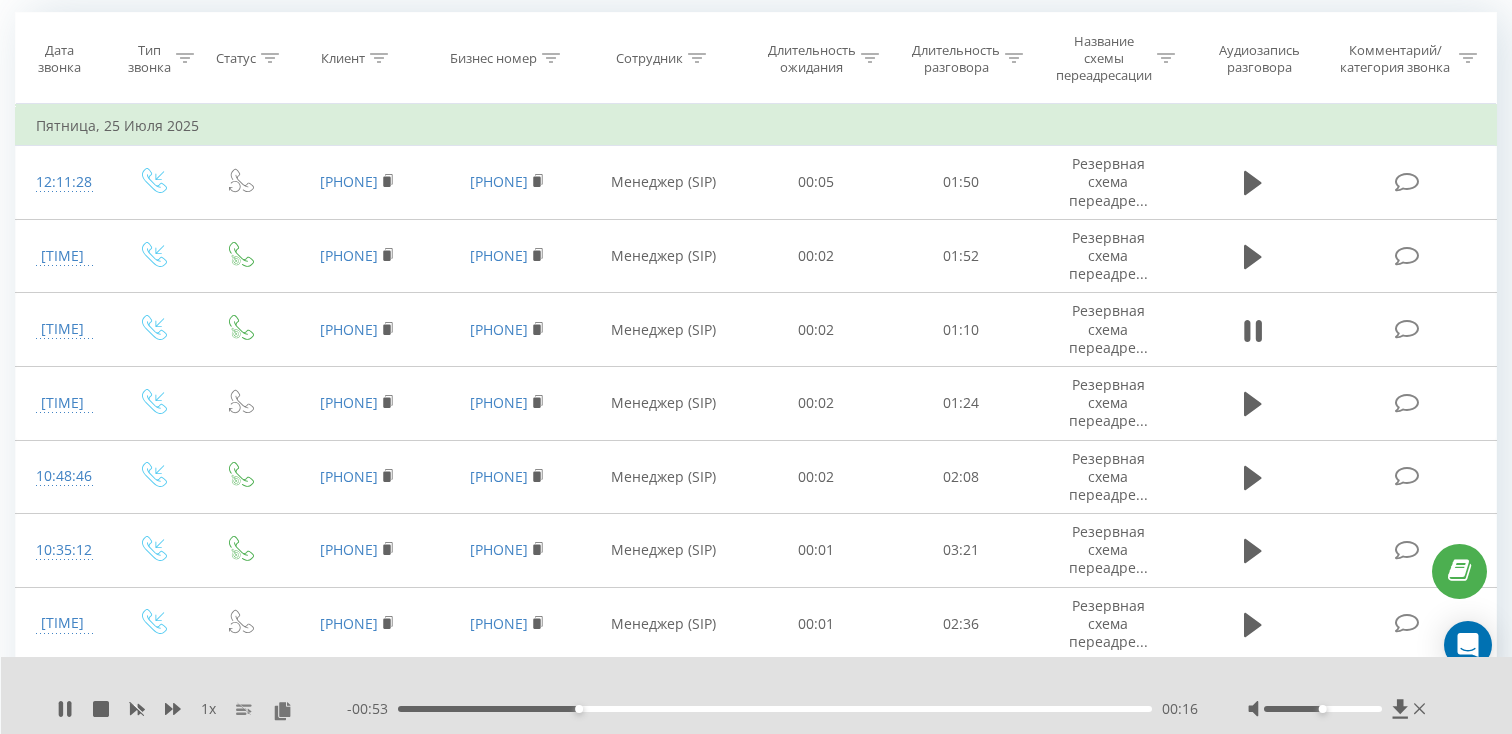 click on "00:16" at bounding box center (775, 709) 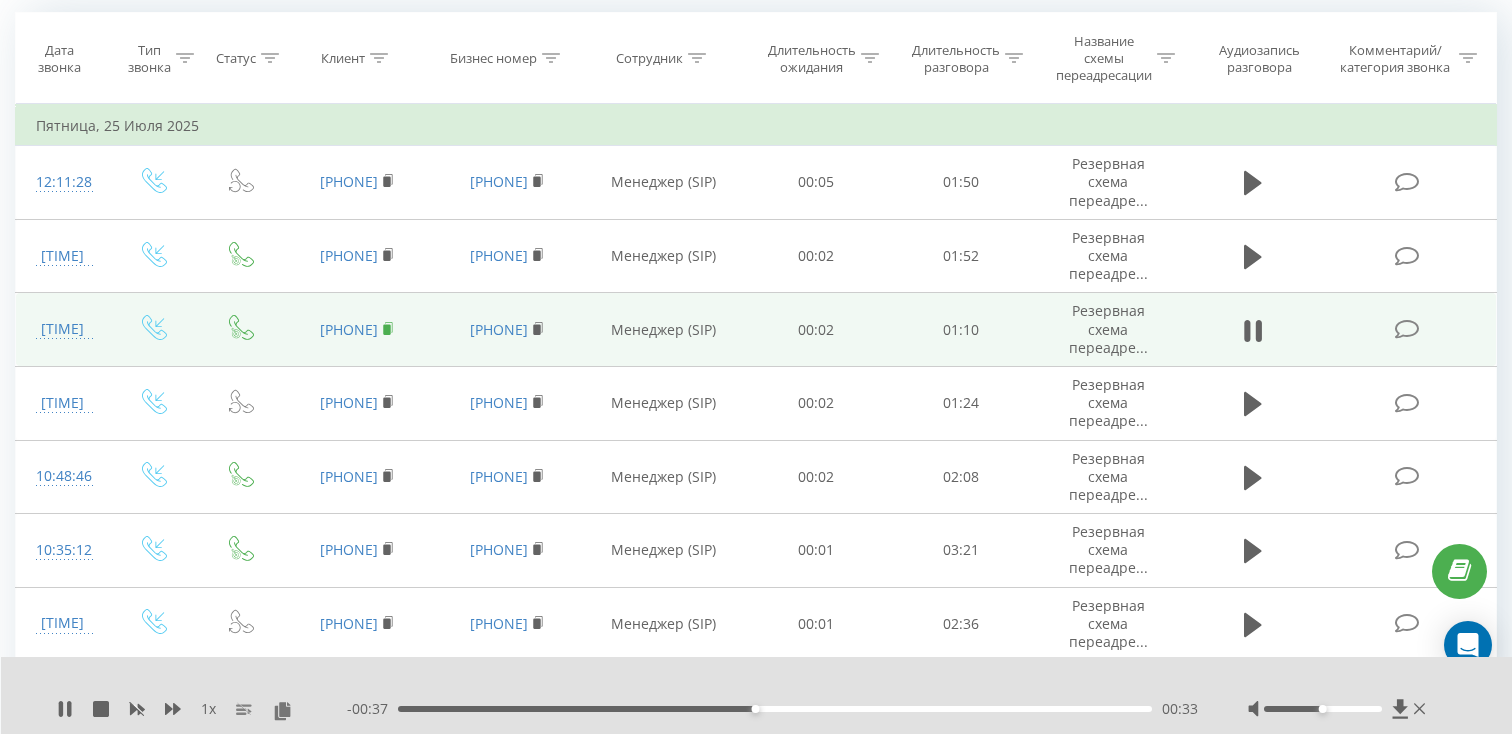 click 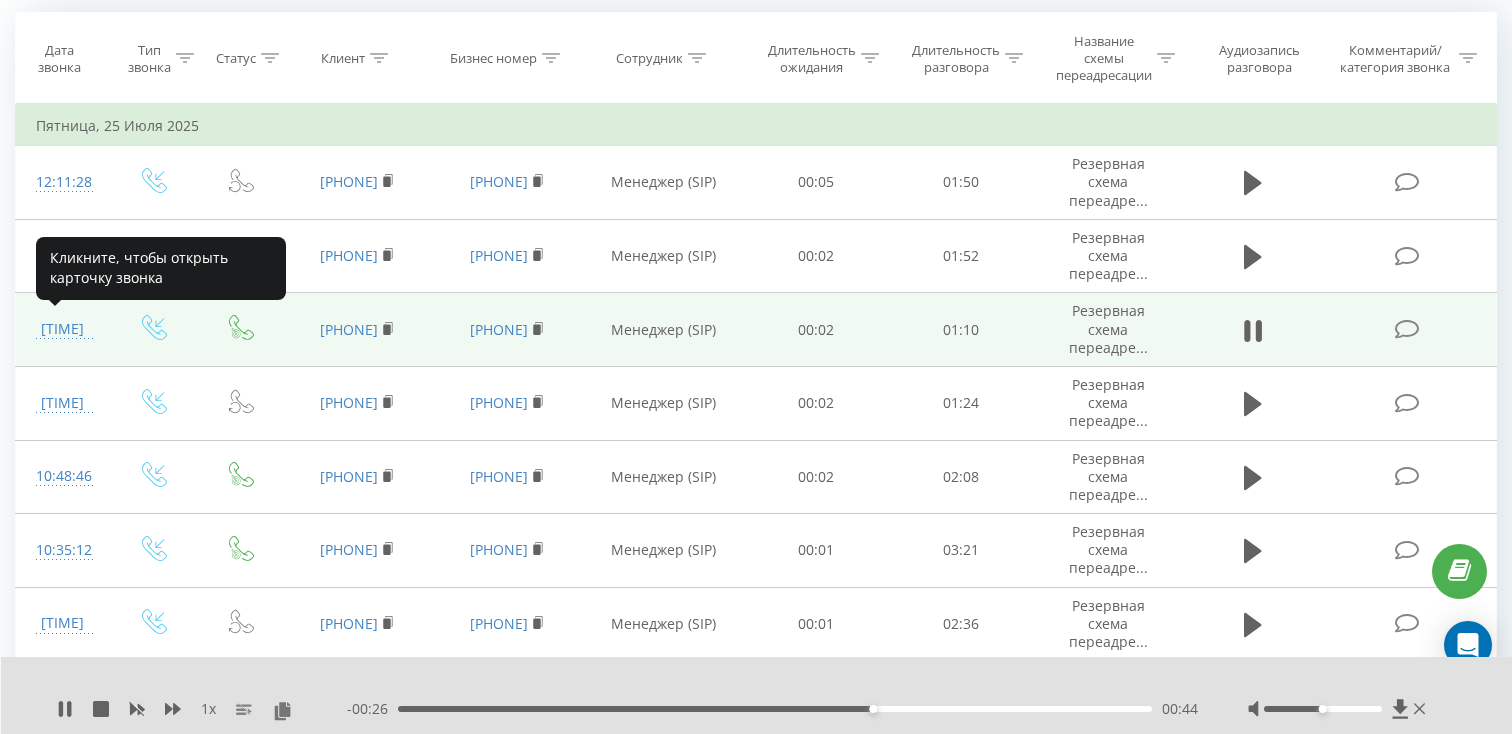click on "[TIME]" at bounding box center (62, 329) 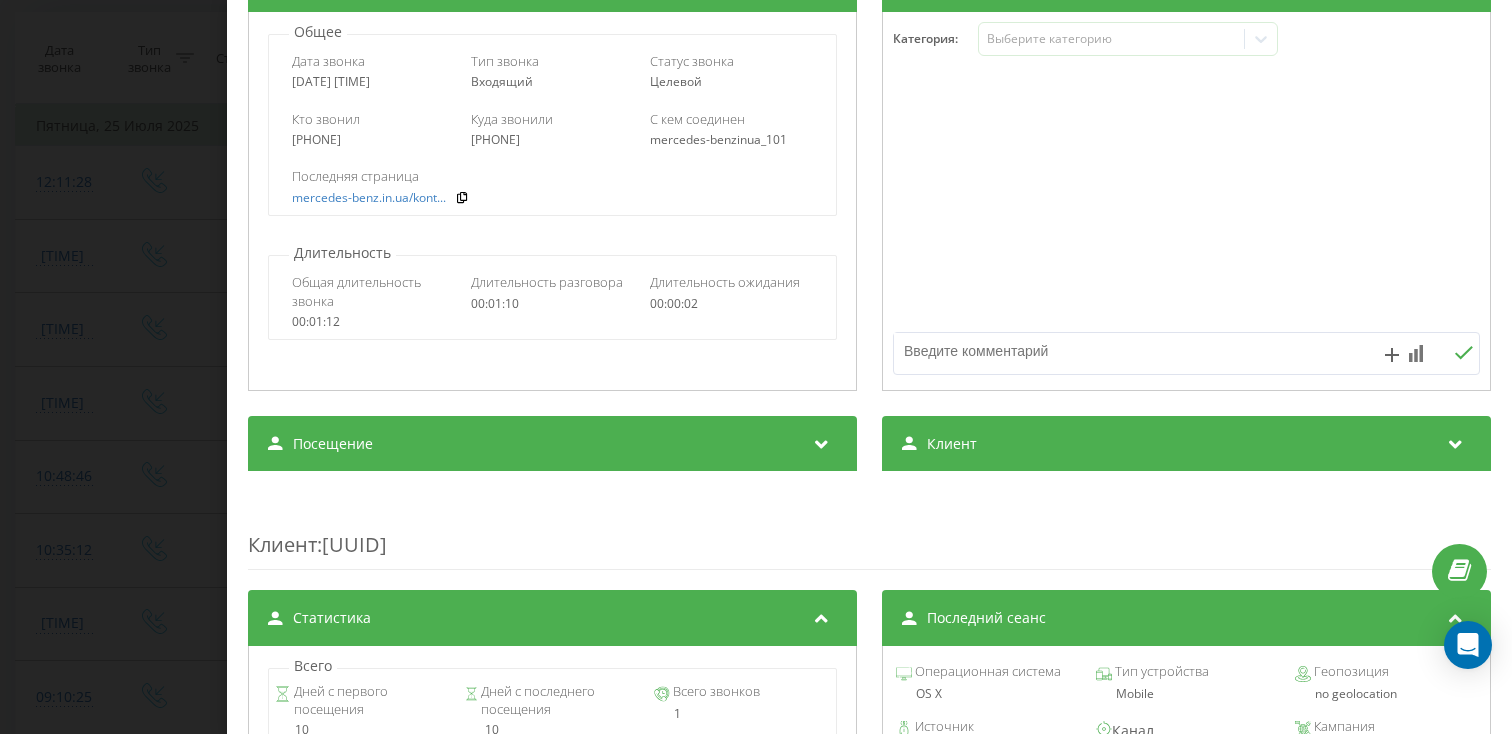 scroll, scrollTop: 287, scrollLeft: 0, axis: vertical 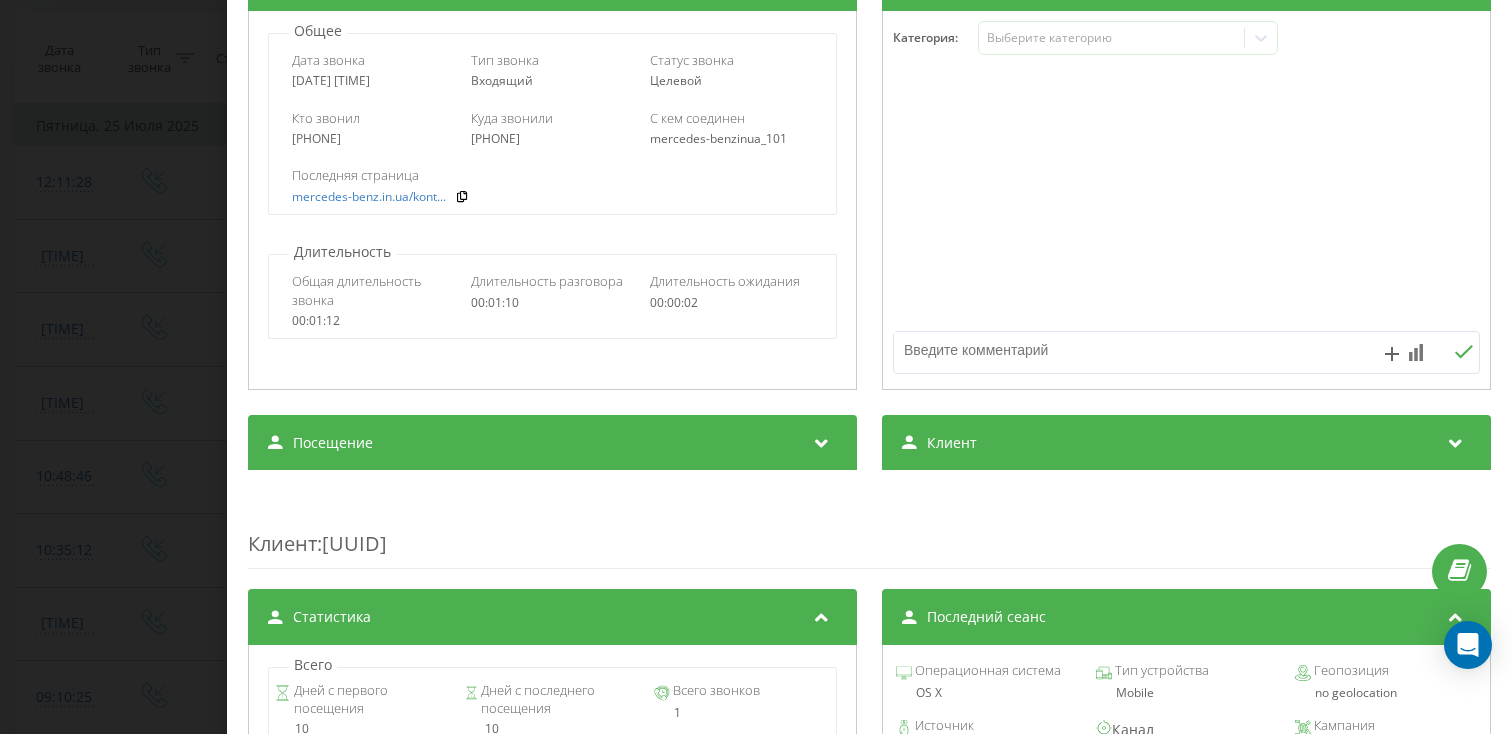 click on "Посещение" at bounding box center (552, 443) 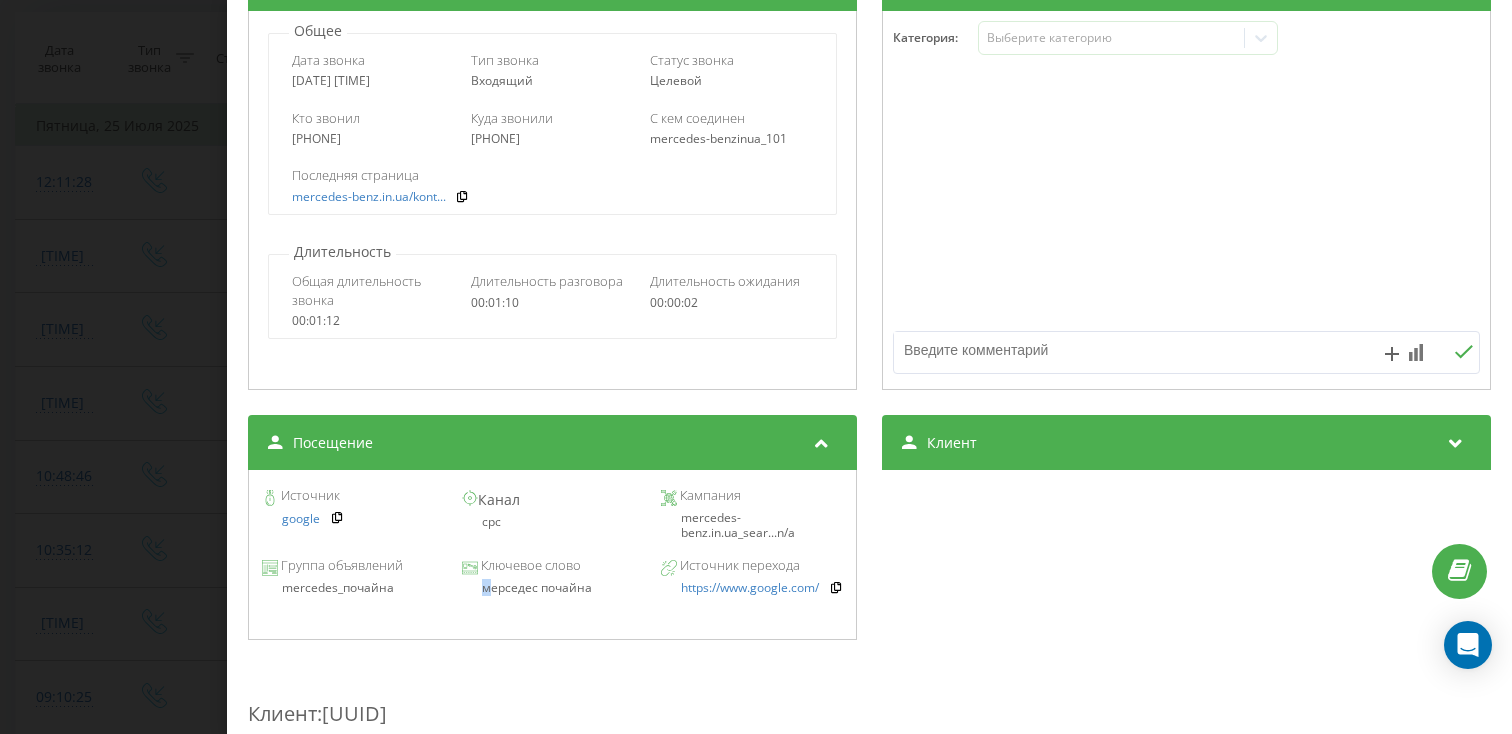 drag, startPoint x: 595, startPoint y: 593, endPoint x: 489, endPoint y: 588, distance: 106.11786 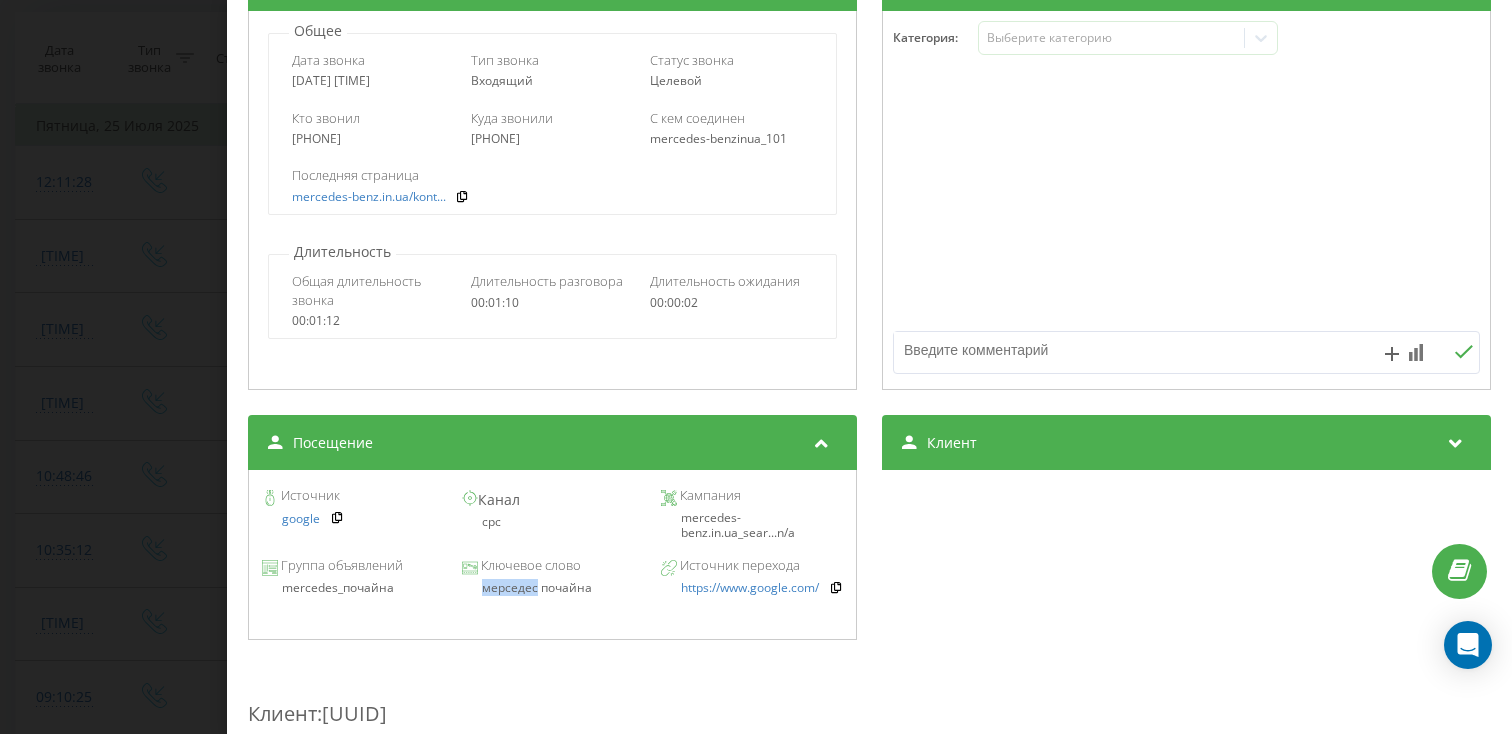 click on "мерседес почайна" at bounding box center (552, 588) 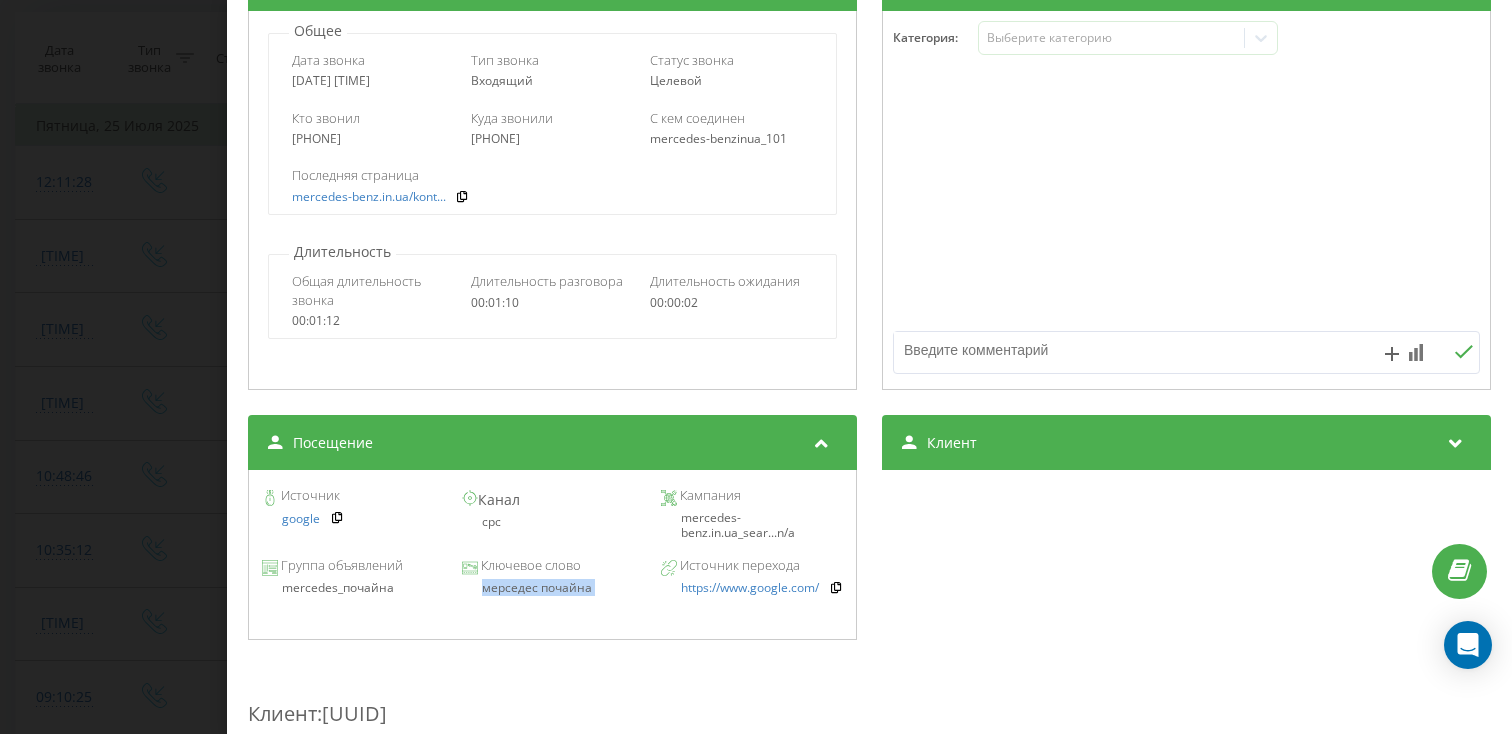 click on "мерседес почайна" at bounding box center (552, 588) 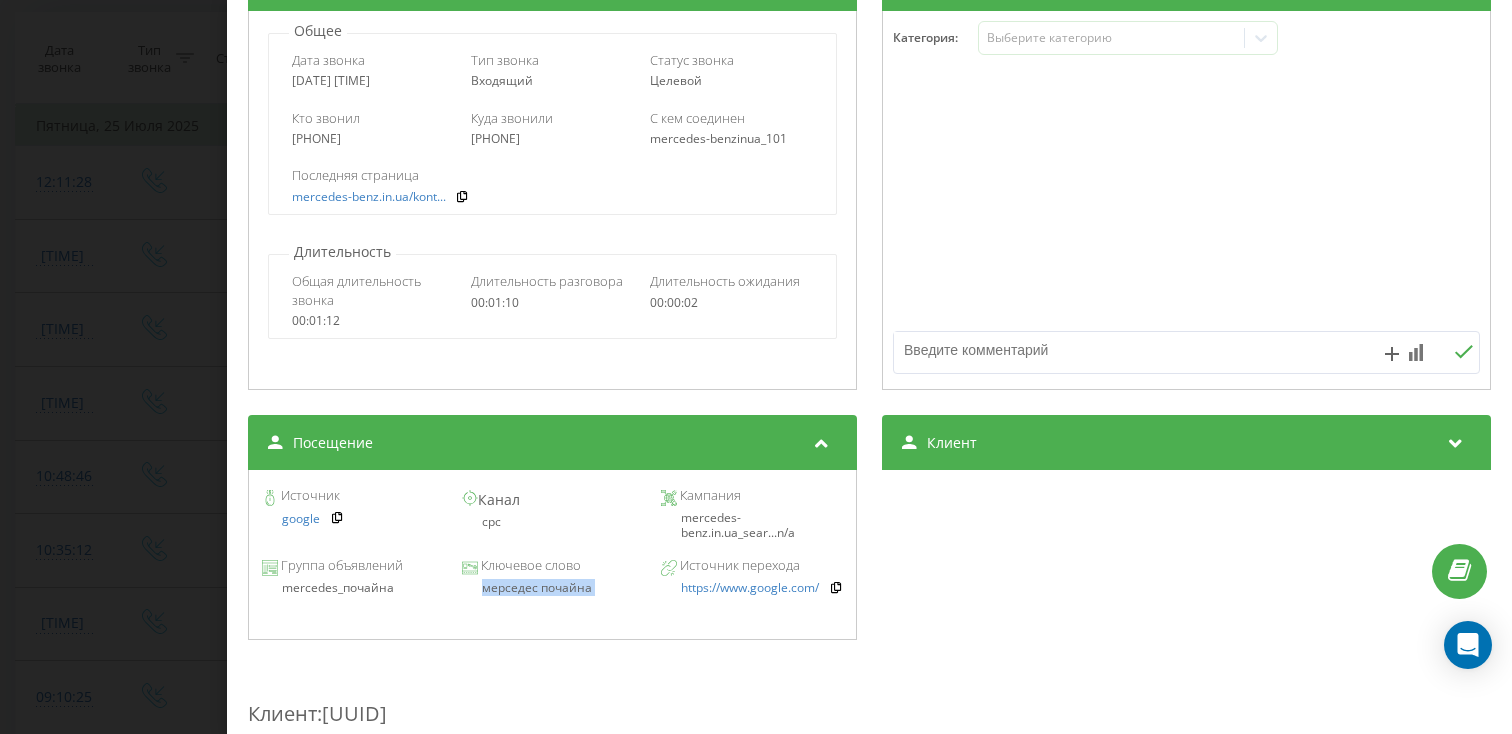 click on "Звонок :  ua7_-1753431802.9550359   1 x  - 00:17 00:53   00:53   Транскрипция Для анализа AI будущих звонков  настройте и активируйте профиль на странице . Если профиль уже есть и звонок соответствует его условиям, обновите страницу через 10 минут – AI анализирует текущий звонок. Анализ звонка Для анализа AI будущих звонков  настройте и активируйте профиль на странице . Если профиль уже есть и звонок соответствует его условиям, обновите страницу через 10 минут – AI анализирует текущий звонок. Детали звонка Общее Дата звонка 2025-07-25 11:23:22 Тип звонка Входящий Статус звонка Целевой [PHONE]" at bounding box center [756, 367] 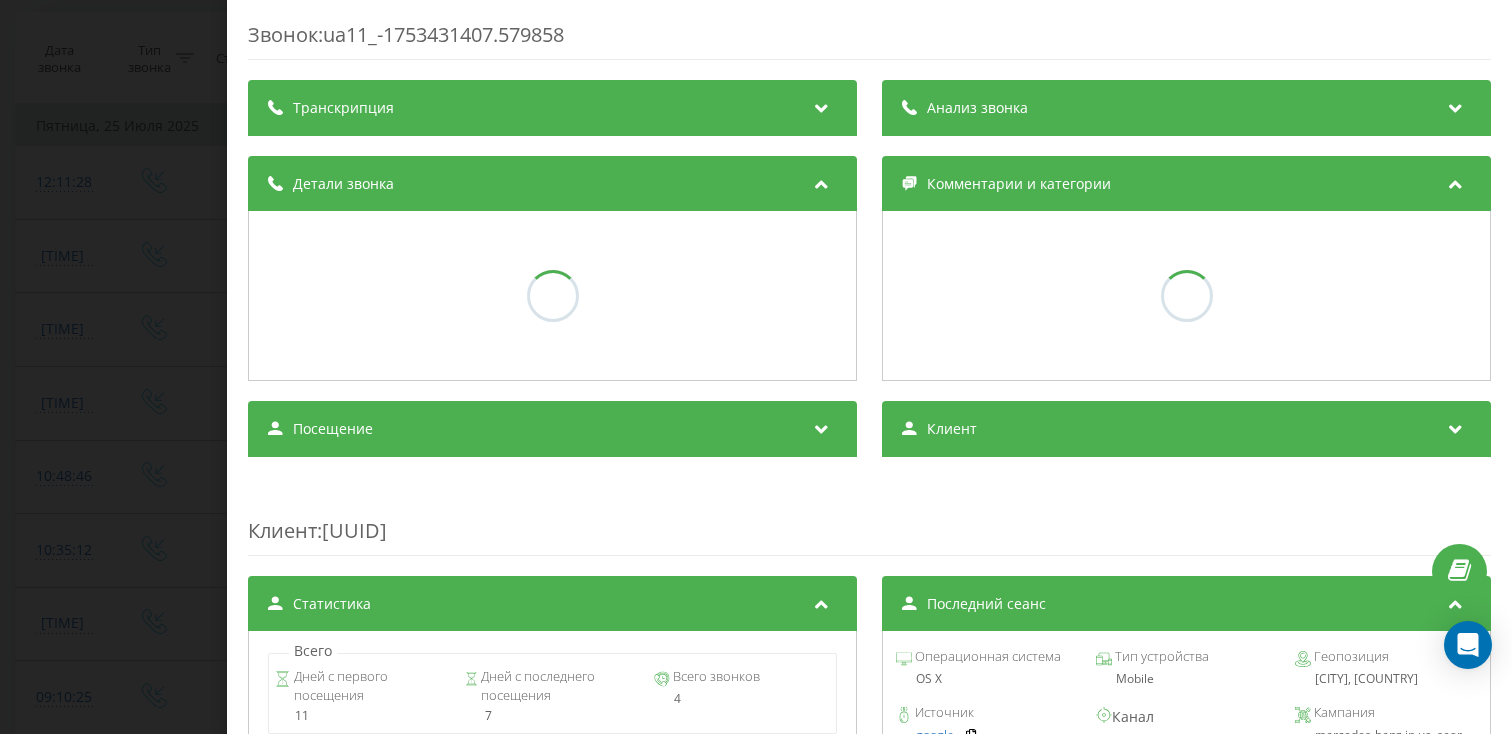 click on "ua11_-1753431407.579858 Транскрипция Анализ звонка Детали звонка Комментарии и категории Посещение Клиент Клиент :  ad23bd15-febb-410c-87a6-d2ae56bbc052 Статистика Всего Дней с первого посещения 11 Дней с последнего посещения 7 Всего звонков 4 За последние 30 дней Просмотры страниц 0 Сеансов 5 Звонков за период 4 Последний сеанс Операционная система OS X Тип устройства Mobile Геопозиция [CITY], Ukraine Источник google Канал cpc Кампания mercedes-benz.in.ua_sear... Группа объявлений mercedes_prodaz Ключевое слово продажа мерседес Источник перехода https://www.google.com/ Топ 5 страниц за последние 30 дней Title Views Last session 5 8" at bounding box center (756, 367) 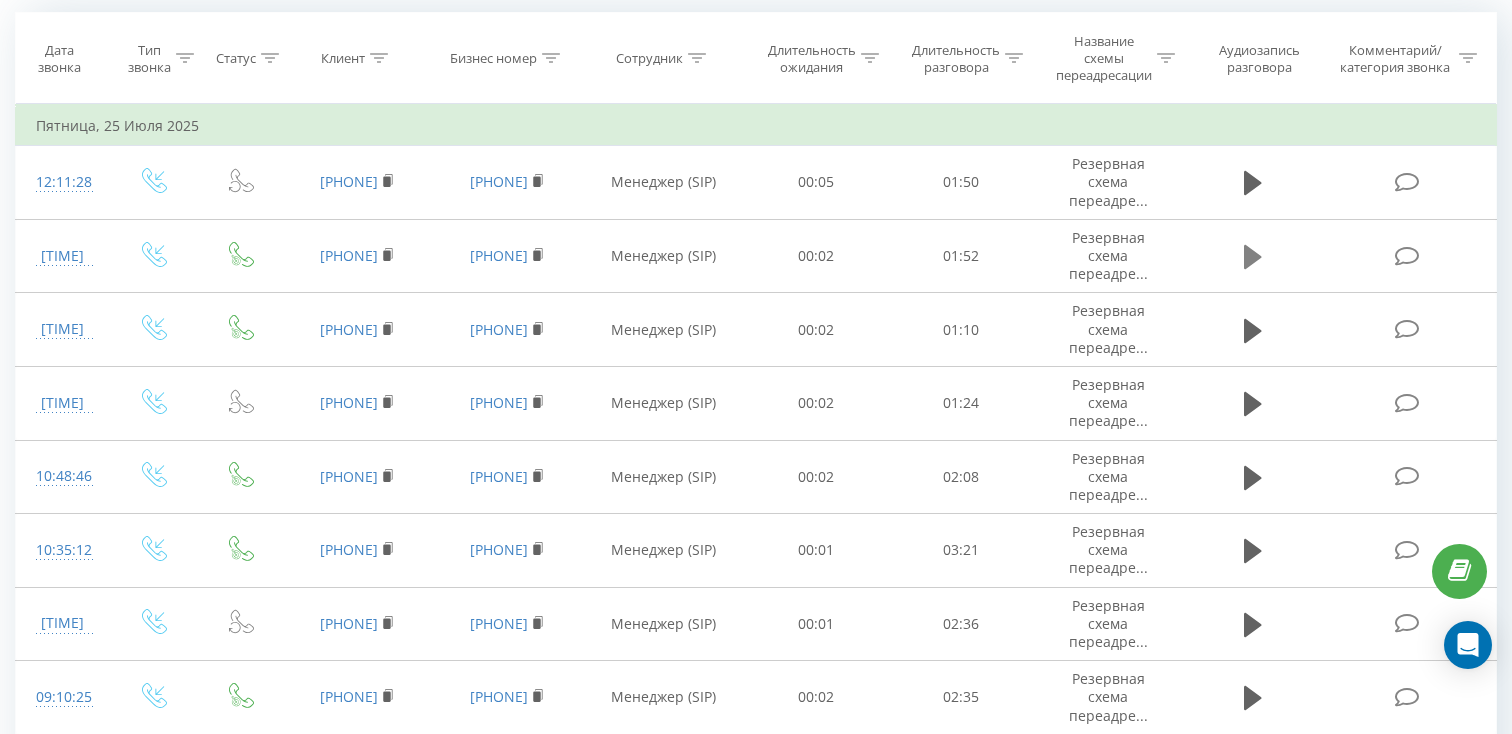 click at bounding box center (1253, 257) 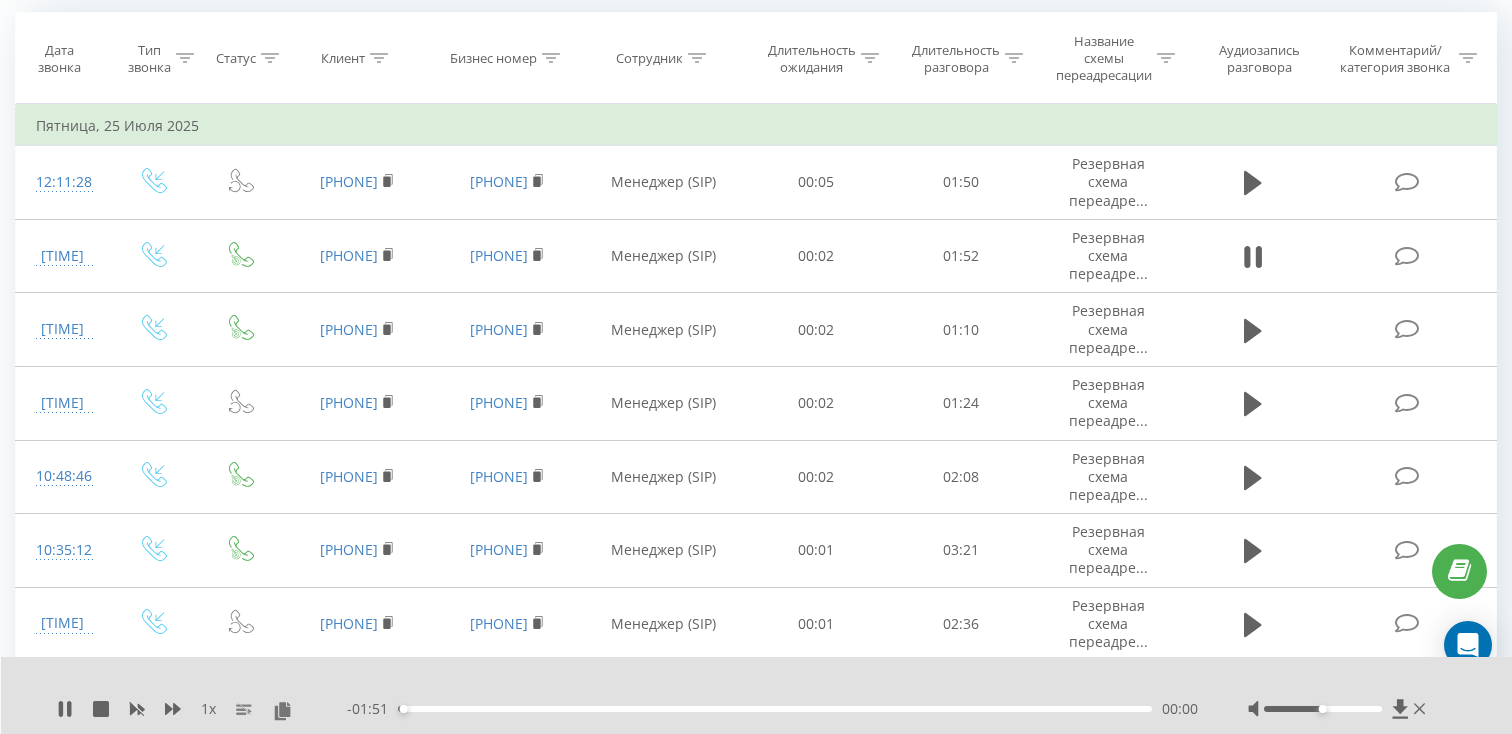 click on "00:00" at bounding box center [775, 709] 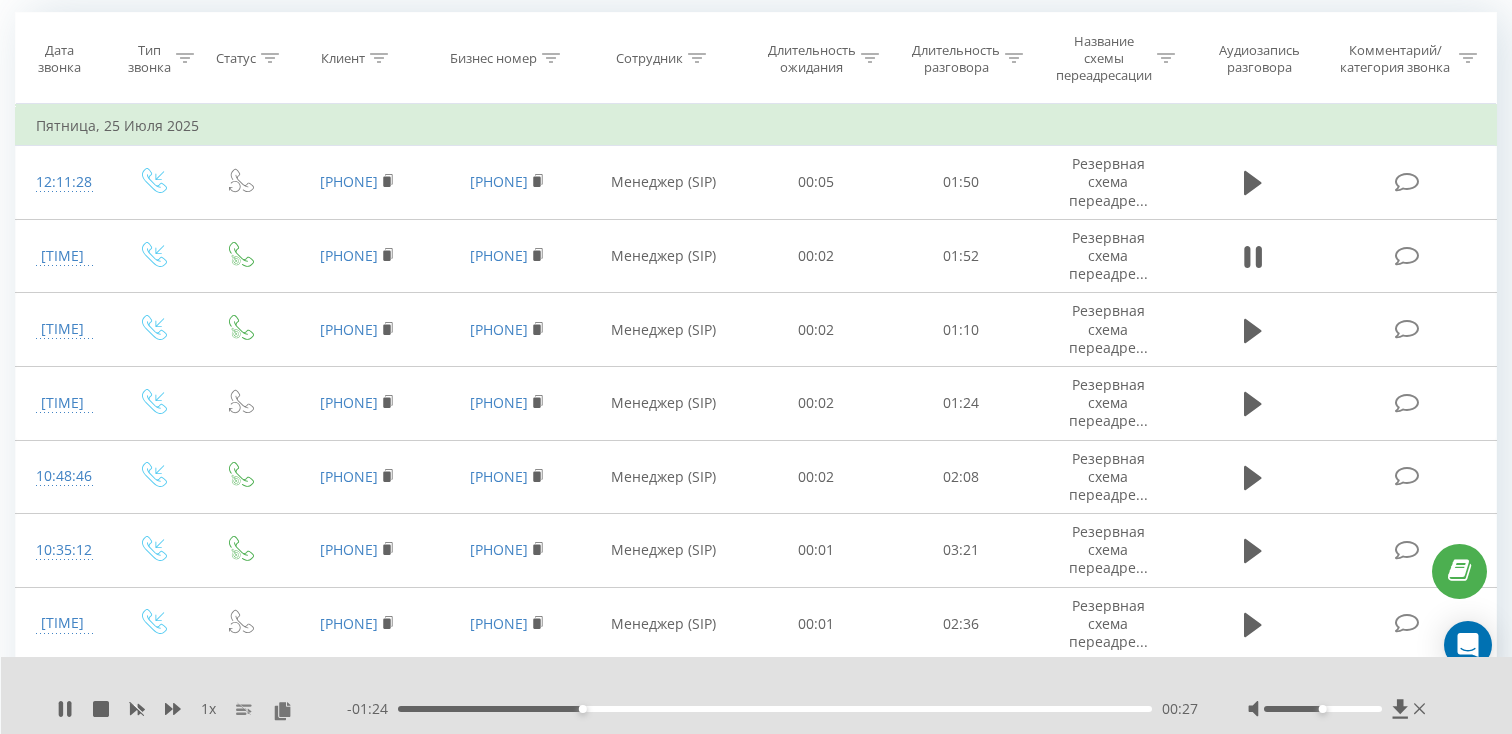 click on "00:27" at bounding box center [775, 709] 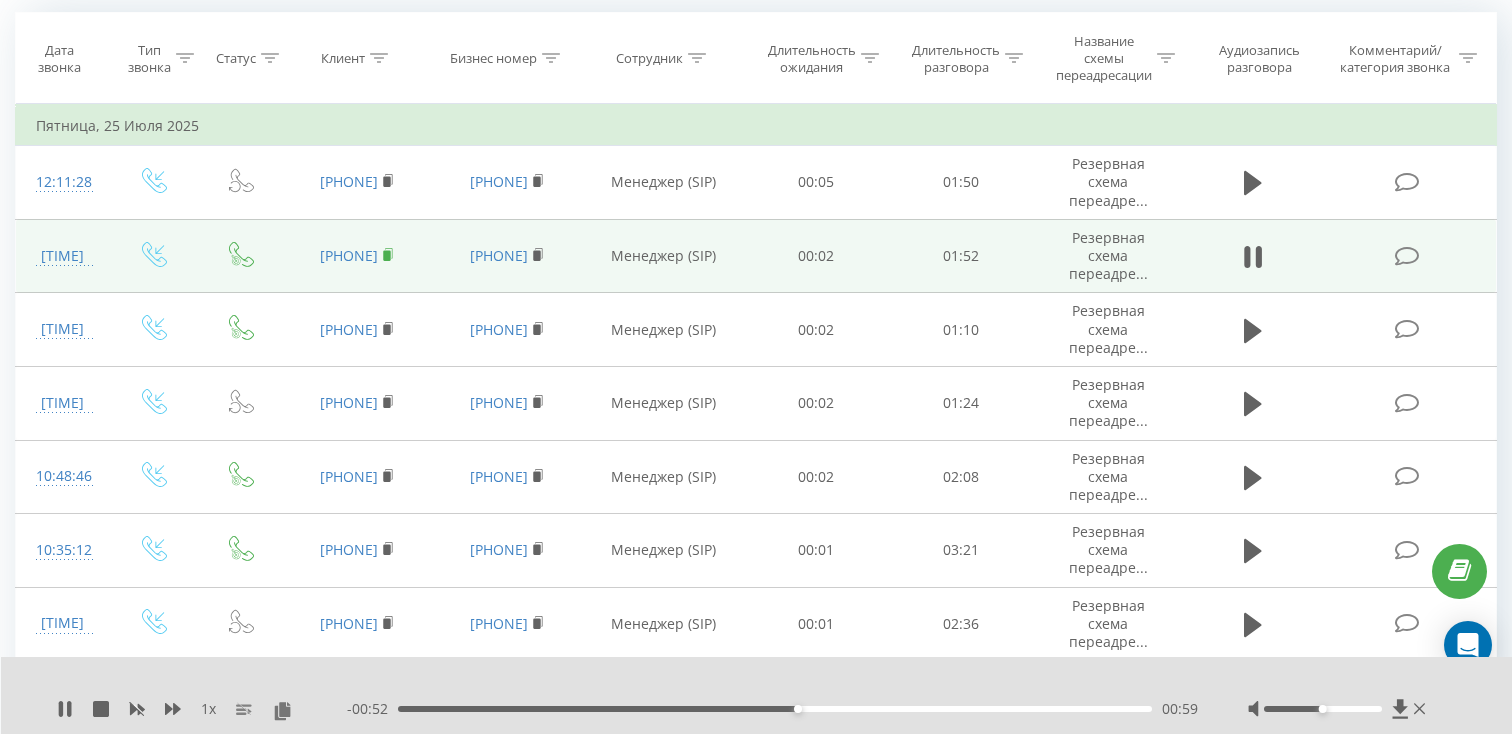 click 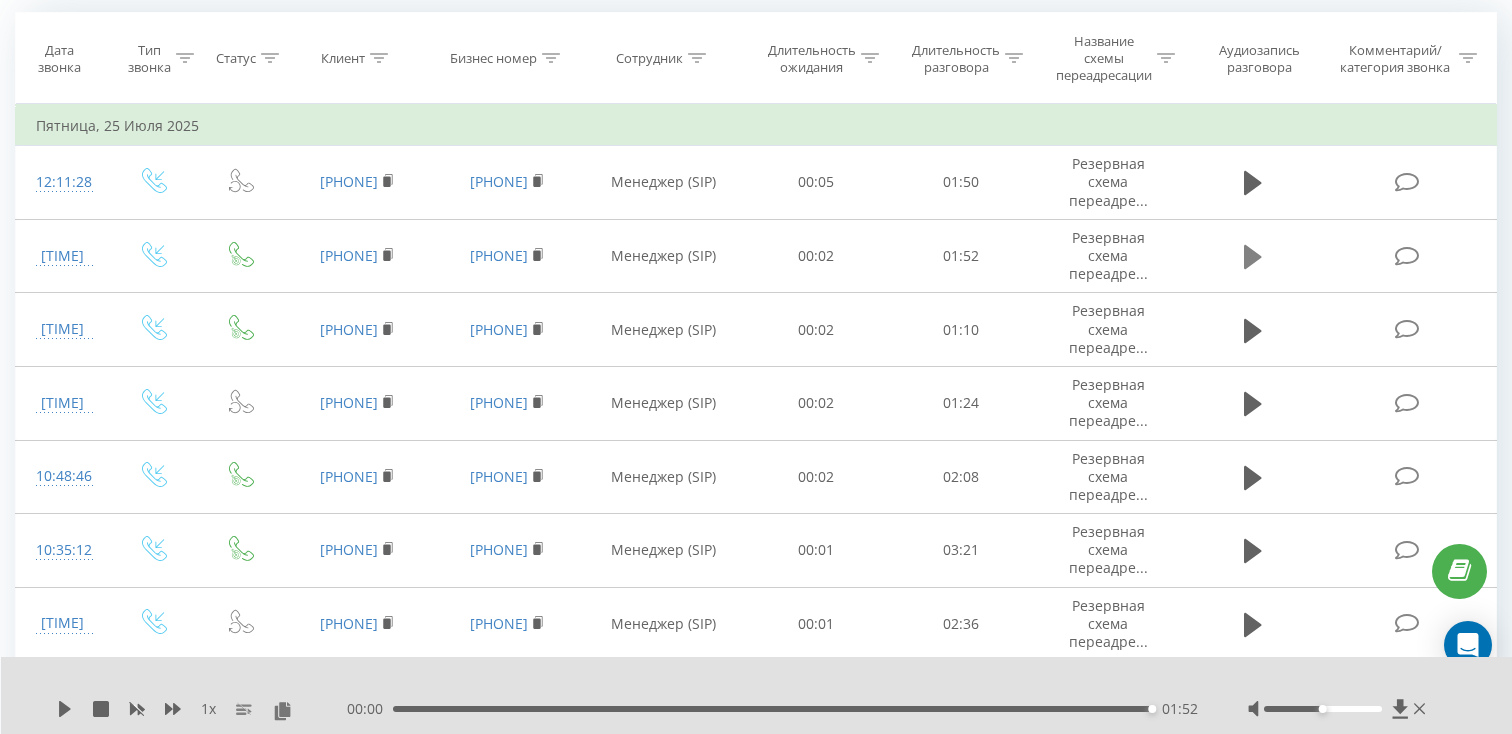 click 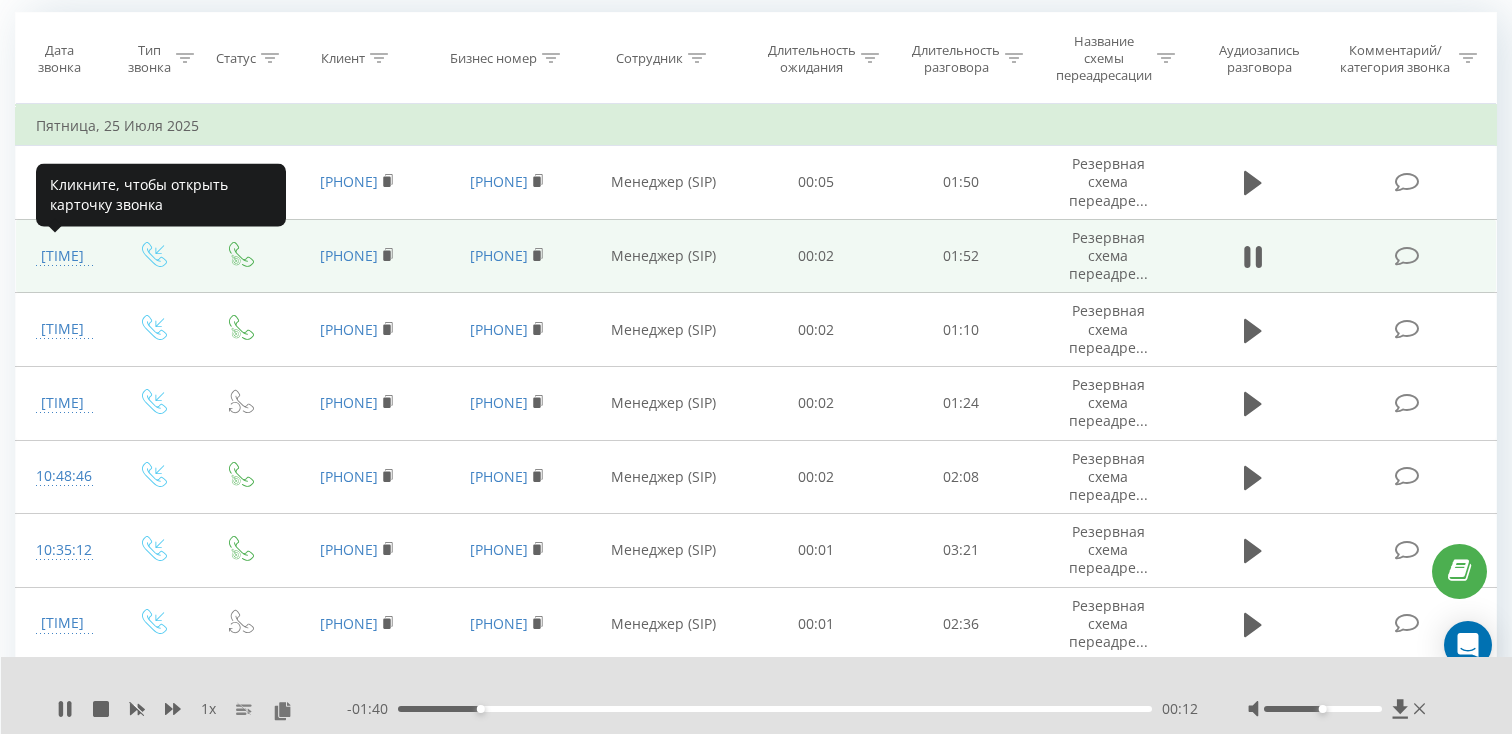 click on "[TIME]" at bounding box center (62, 256) 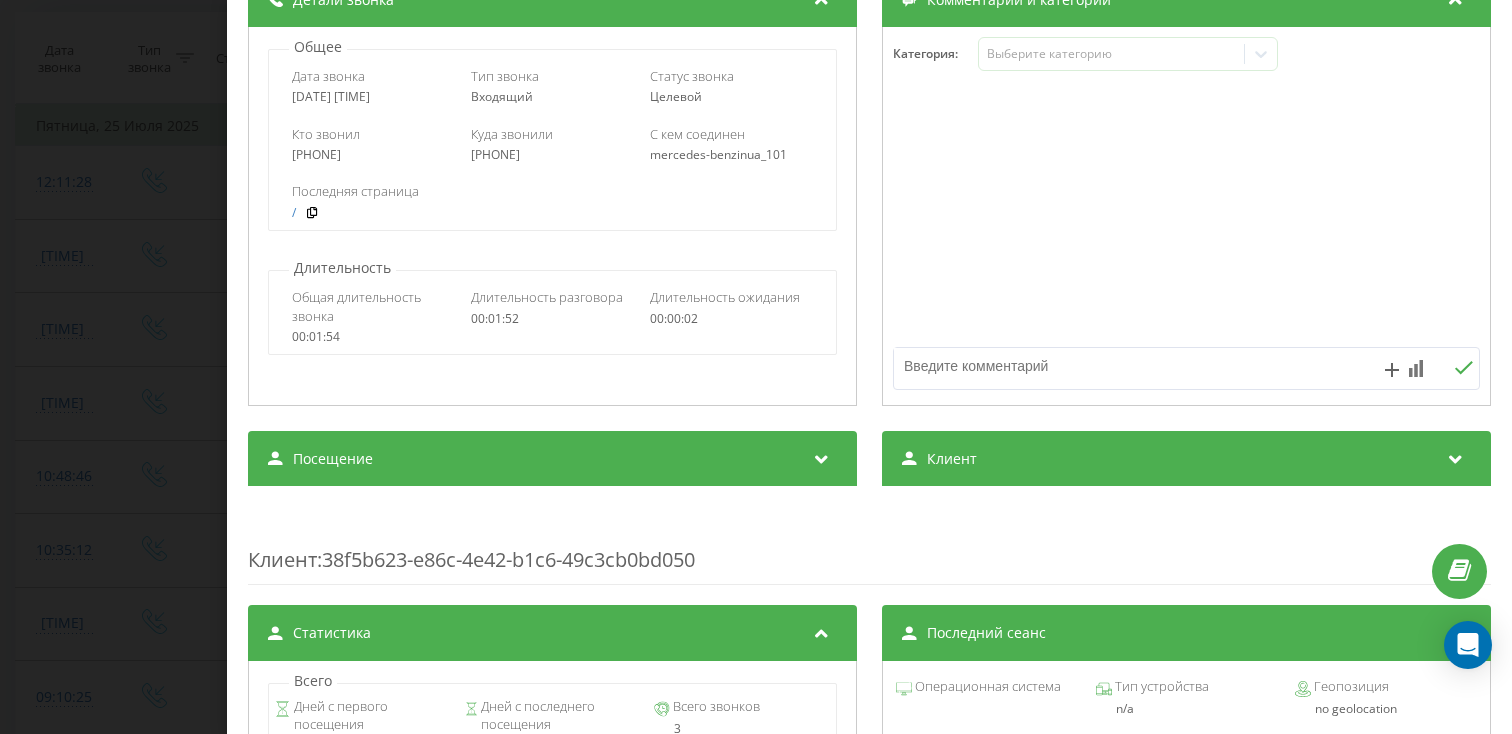scroll, scrollTop: 273, scrollLeft: 0, axis: vertical 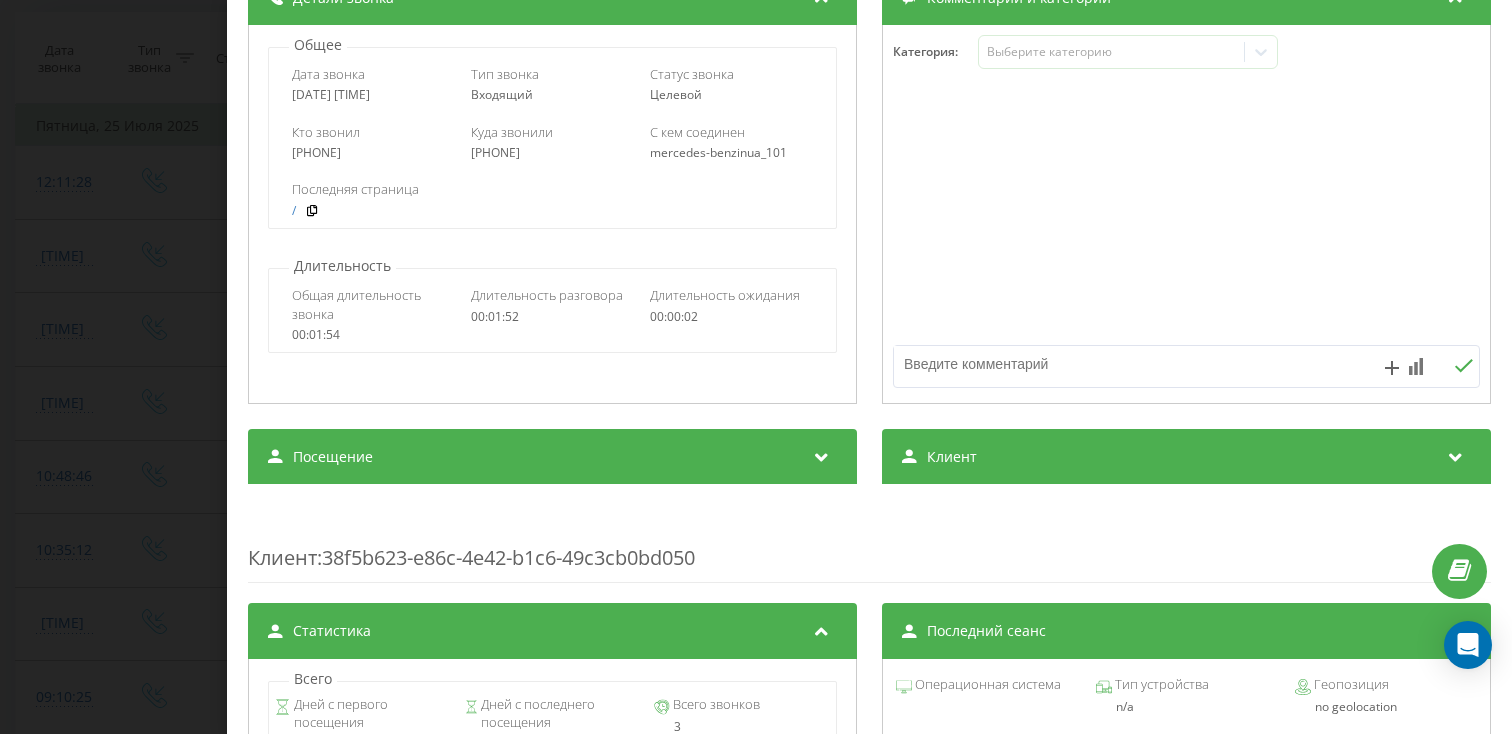 click on "Посещение" at bounding box center (333, 457) 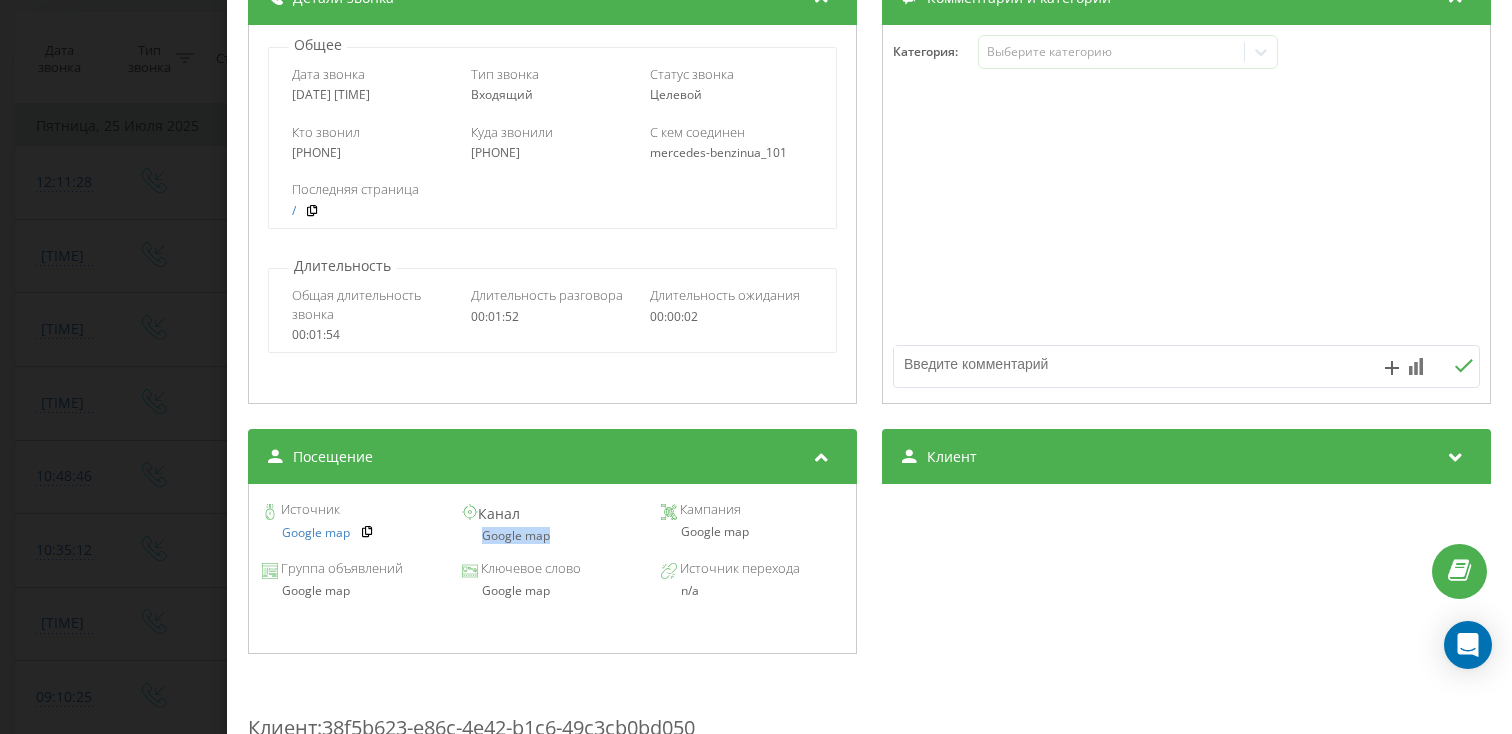 drag, startPoint x: 570, startPoint y: 537, endPoint x: 467, endPoint y: 533, distance: 103.077644 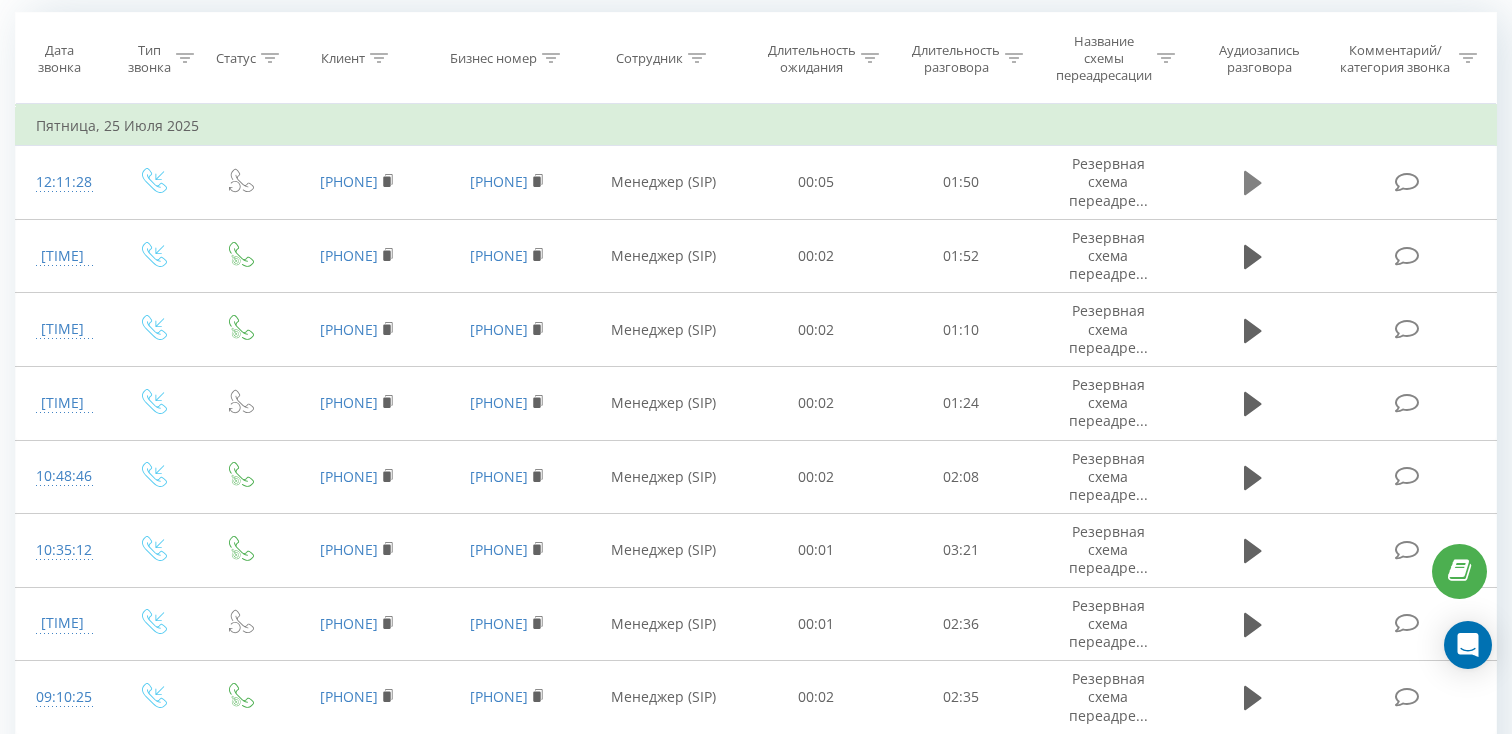 click 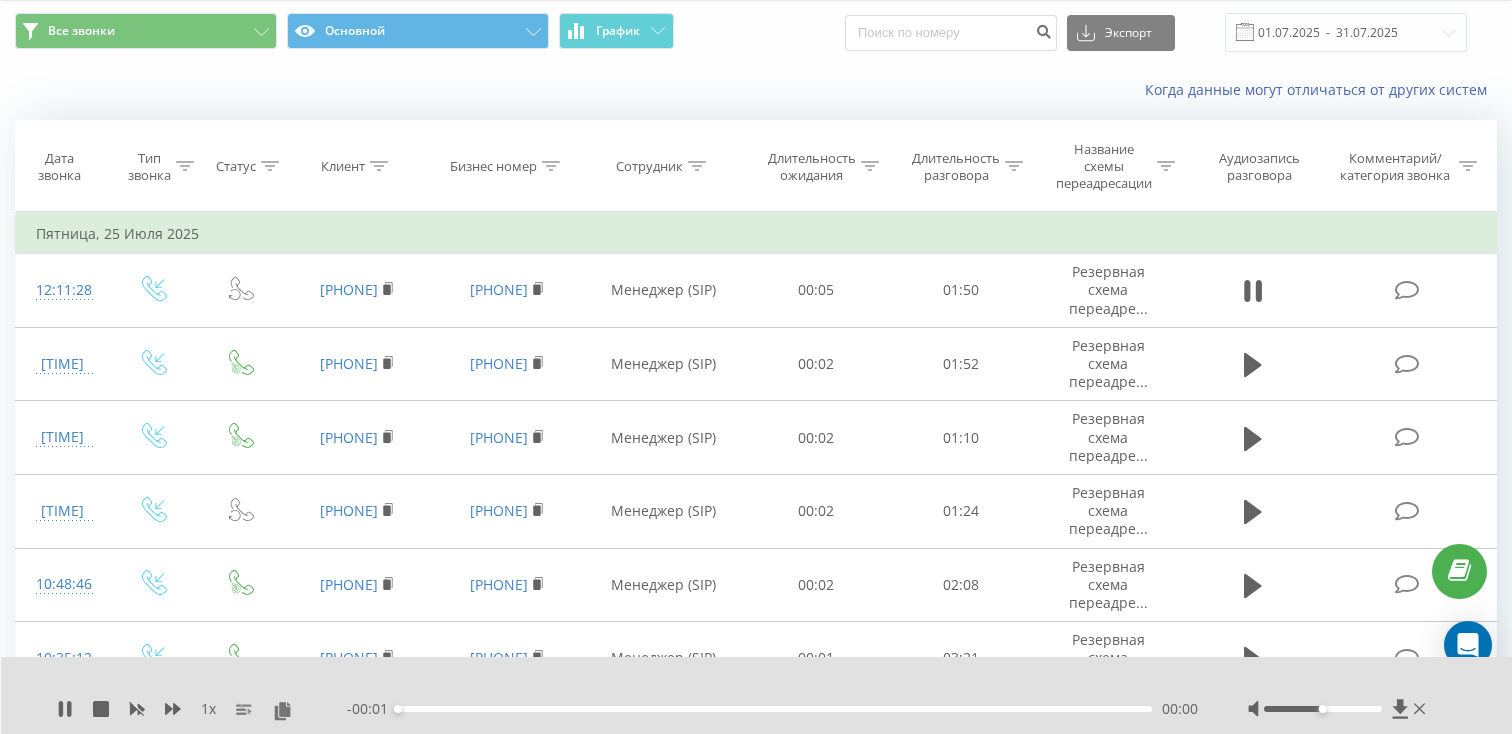 scroll, scrollTop: 0, scrollLeft: 0, axis: both 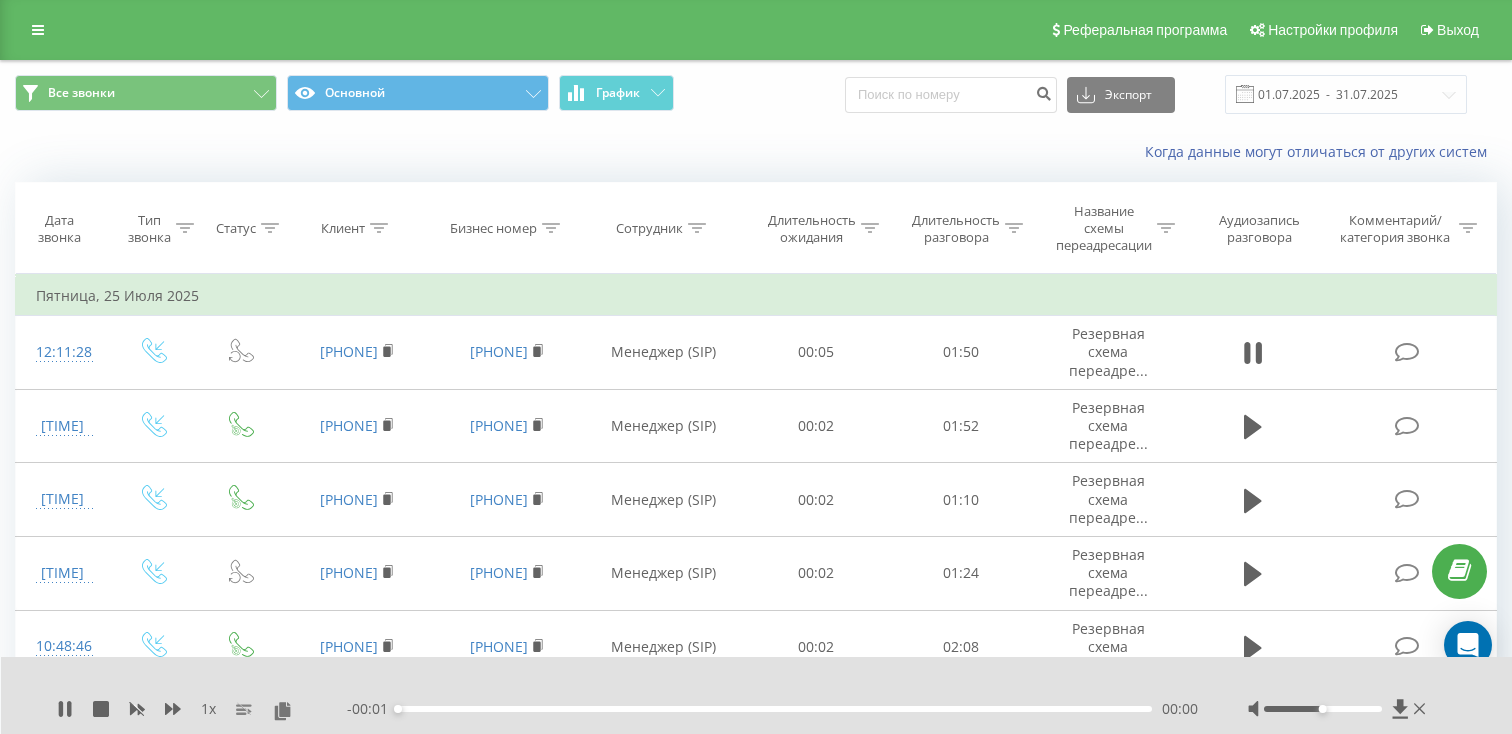click on "00:00" at bounding box center (775, 709) 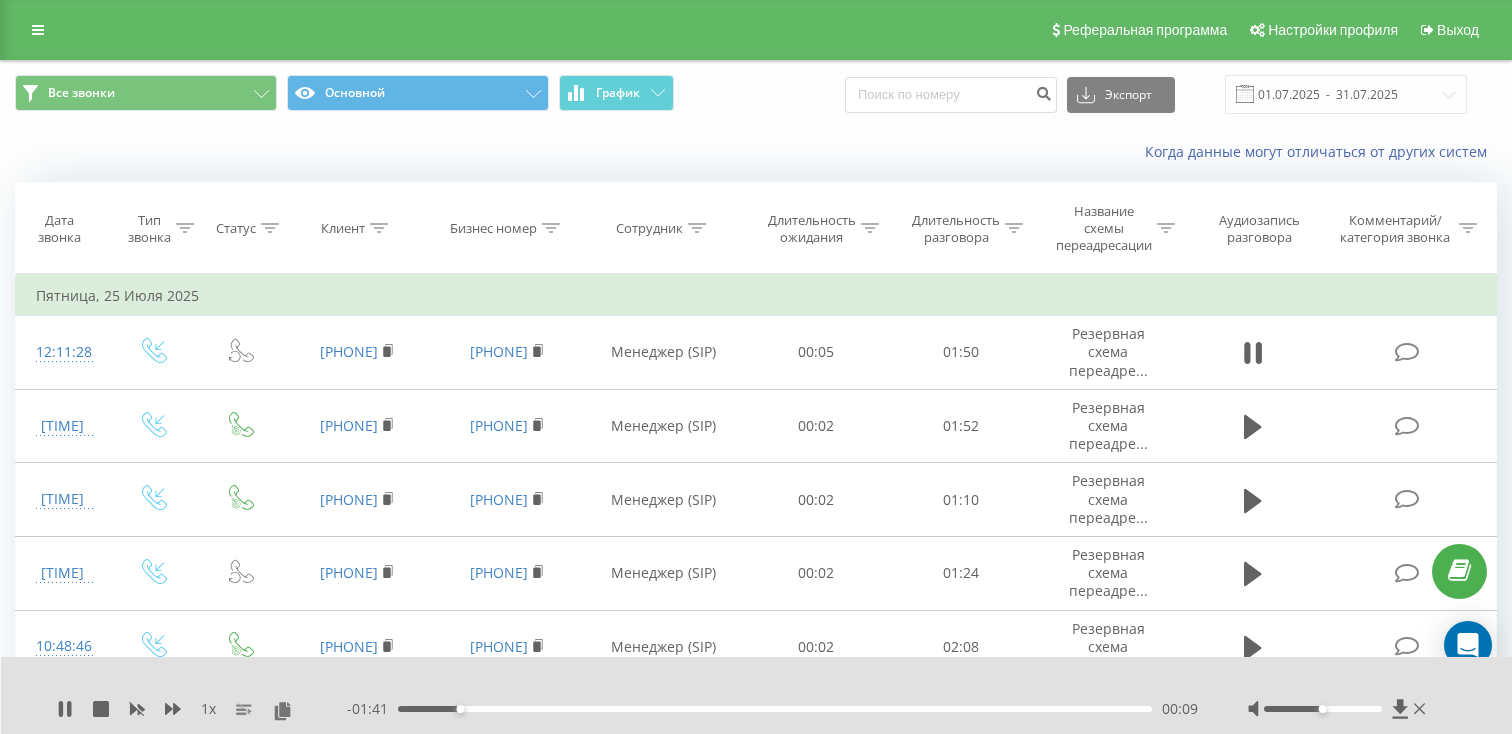 click on "00:09" at bounding box center (775, 709) 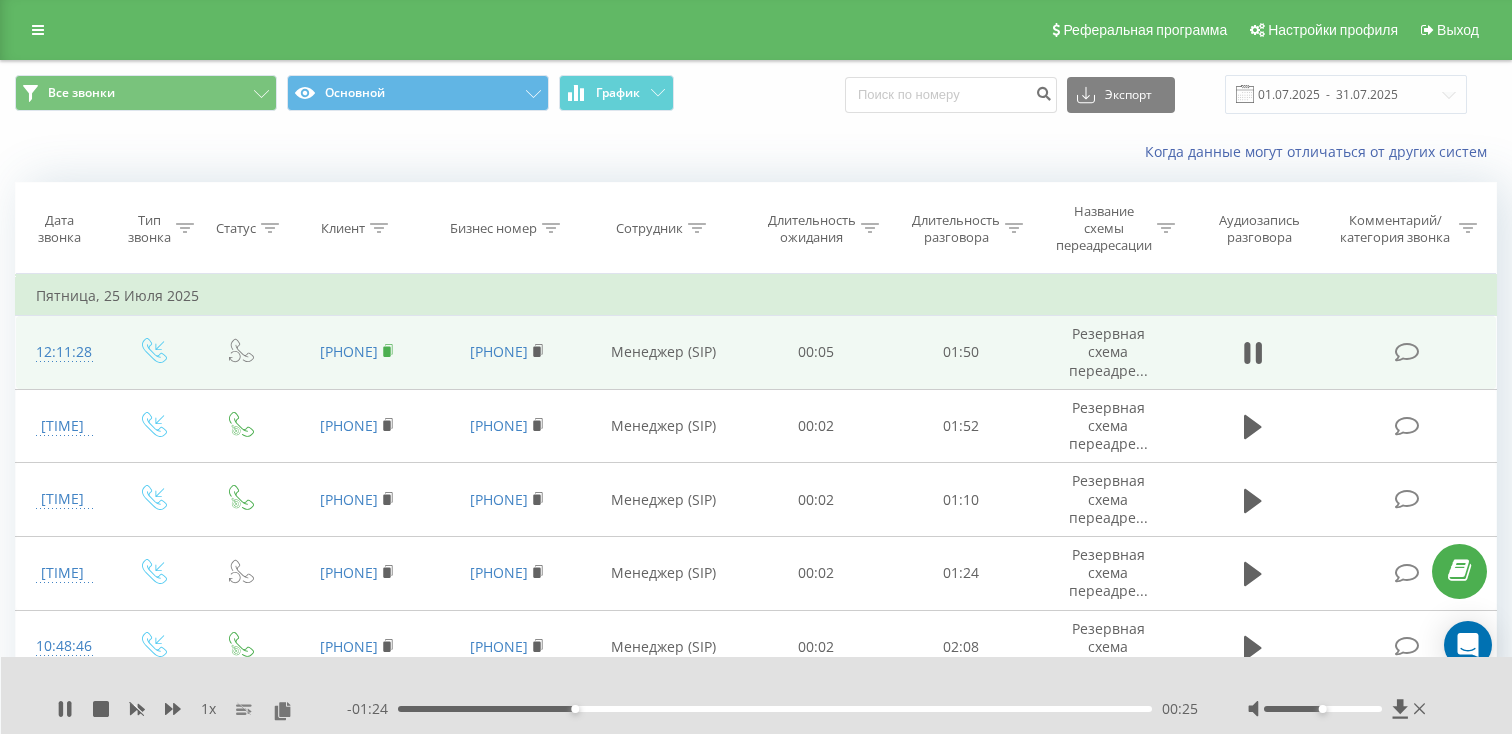 click 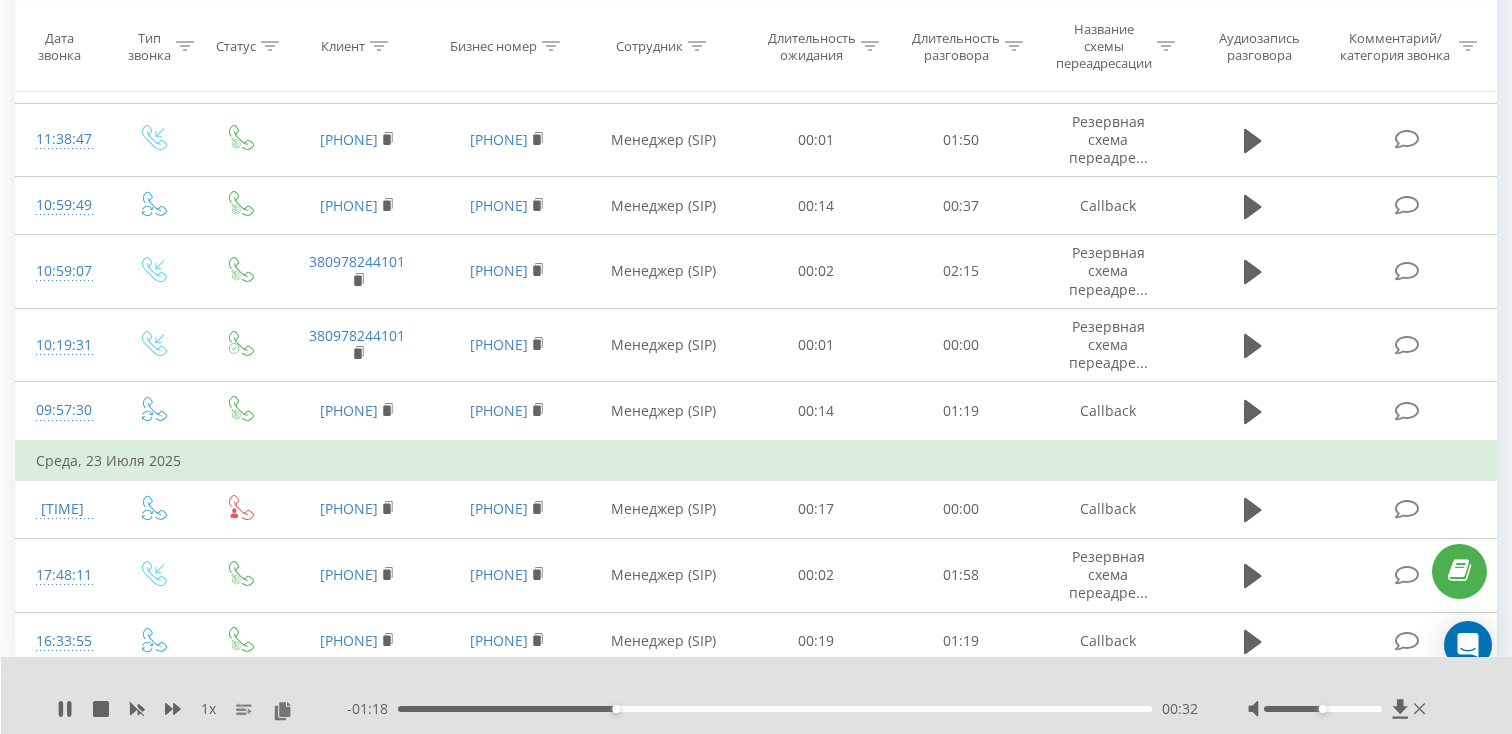 scroll, scrollTop: 1531, scrollLeft: 0, axis: vertical 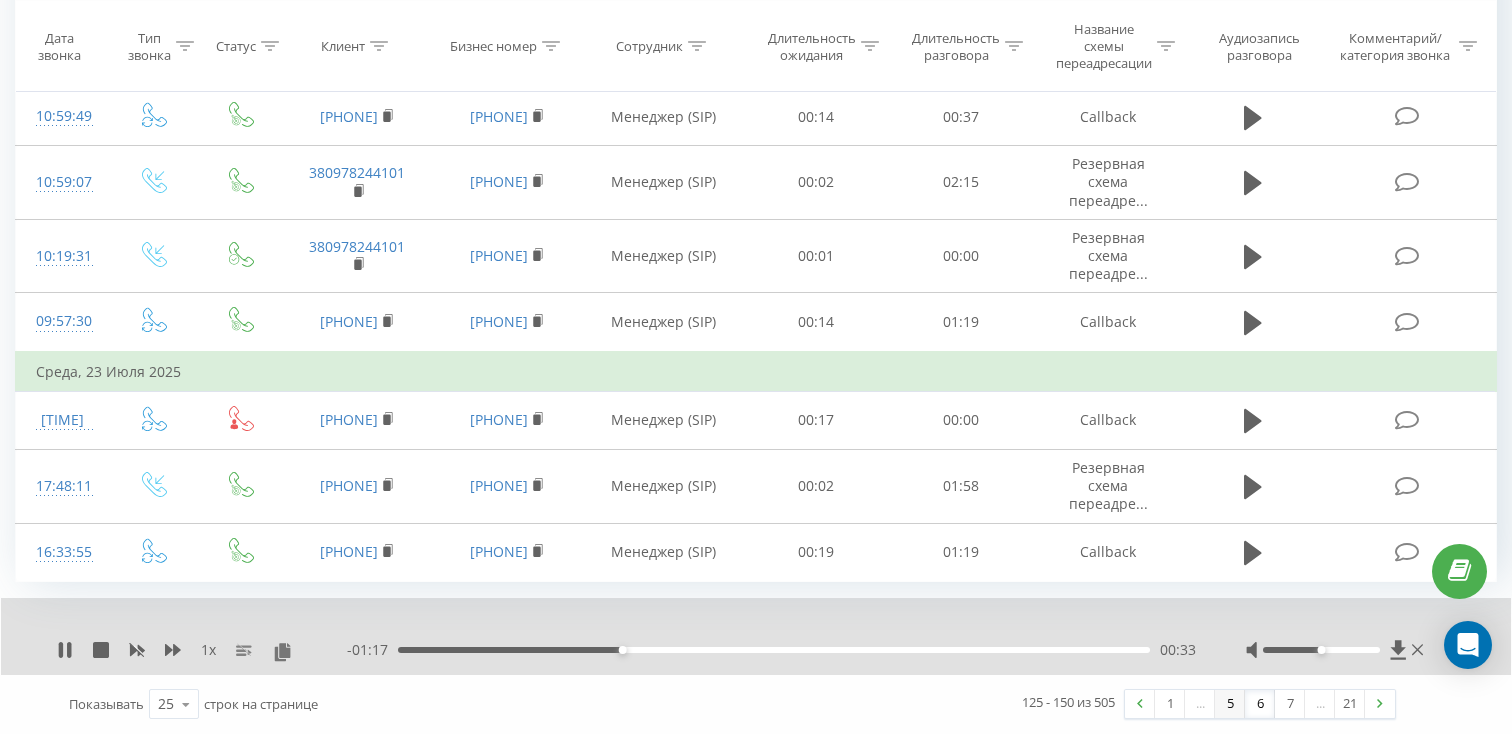 click on "5" at bounding box center [1230, 704] 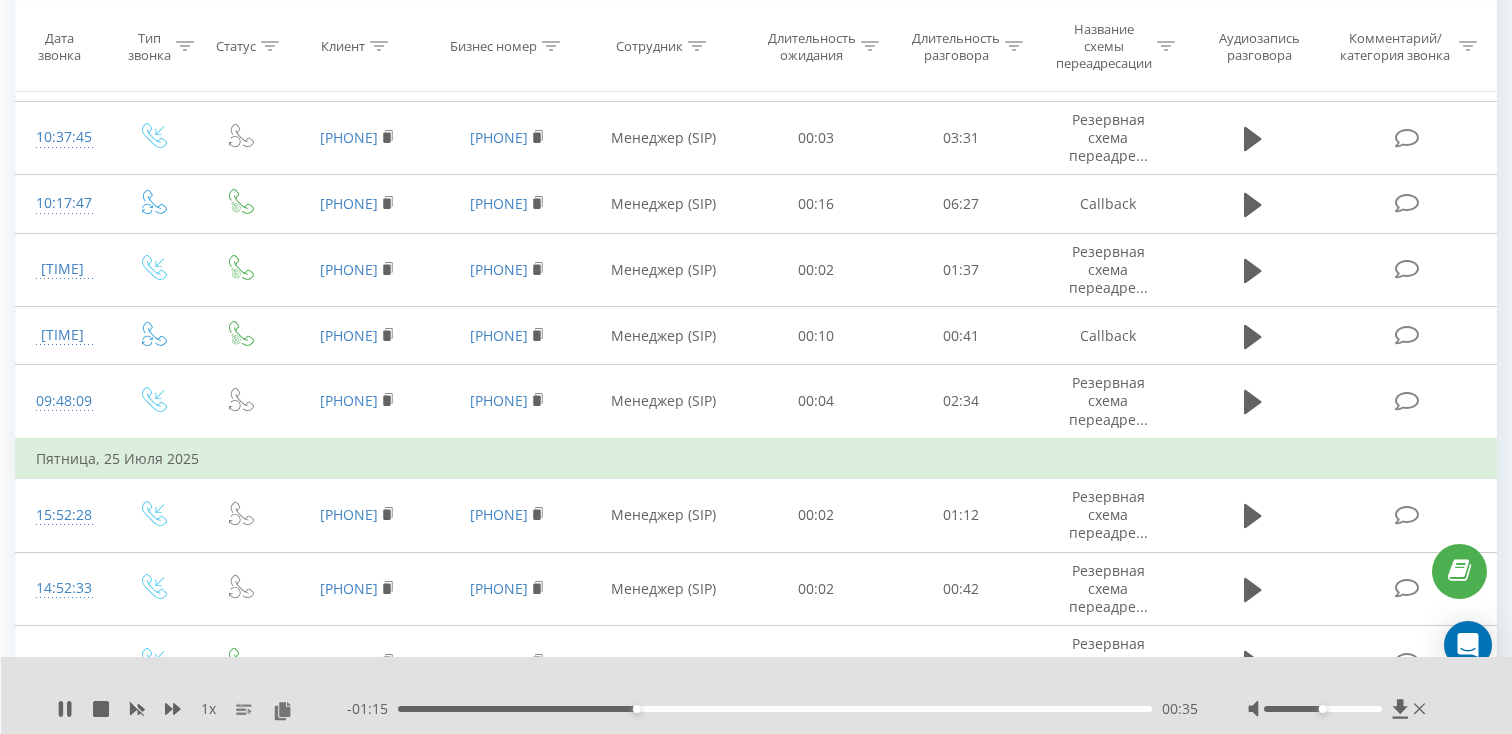 scroll, scrollTop: 1546, scrollLeft: 0, axis: vertical 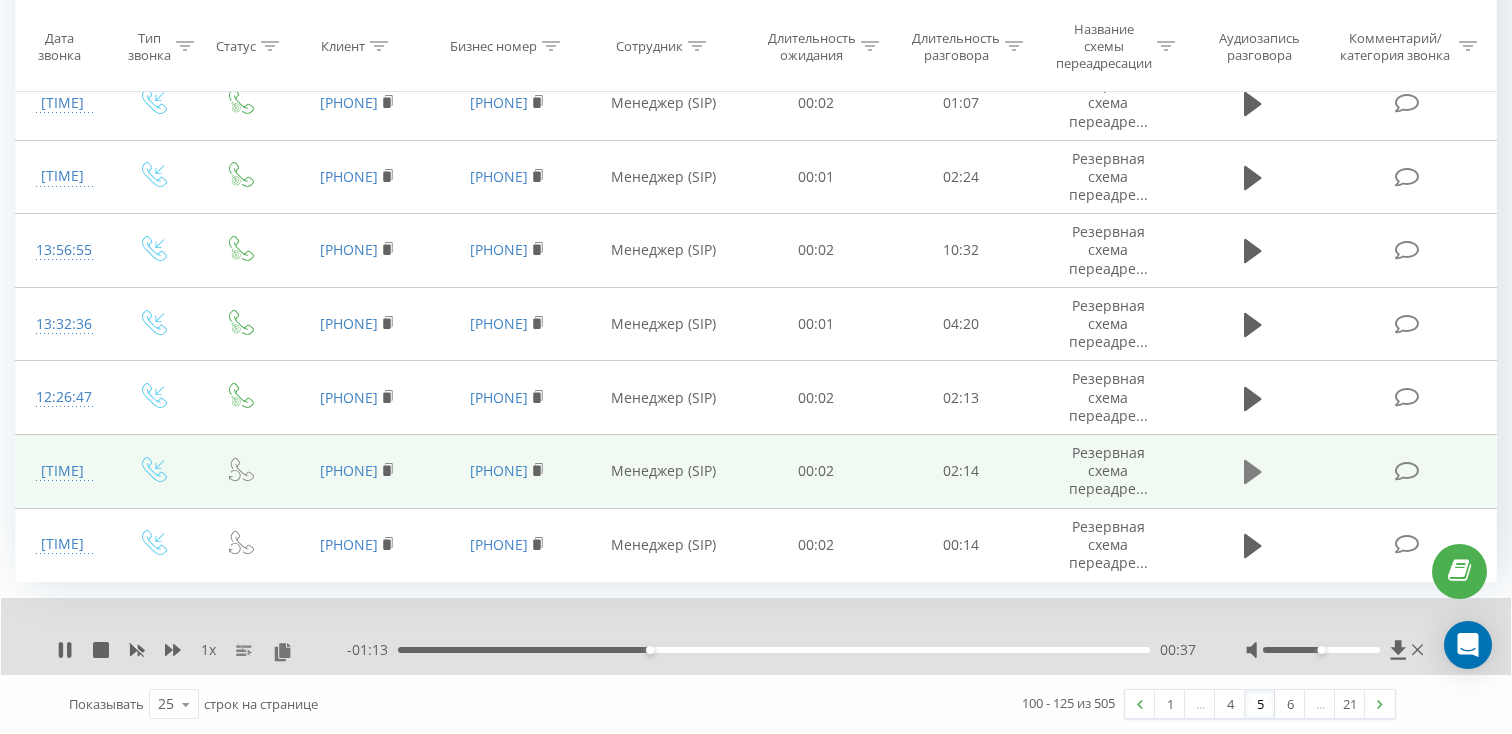 click 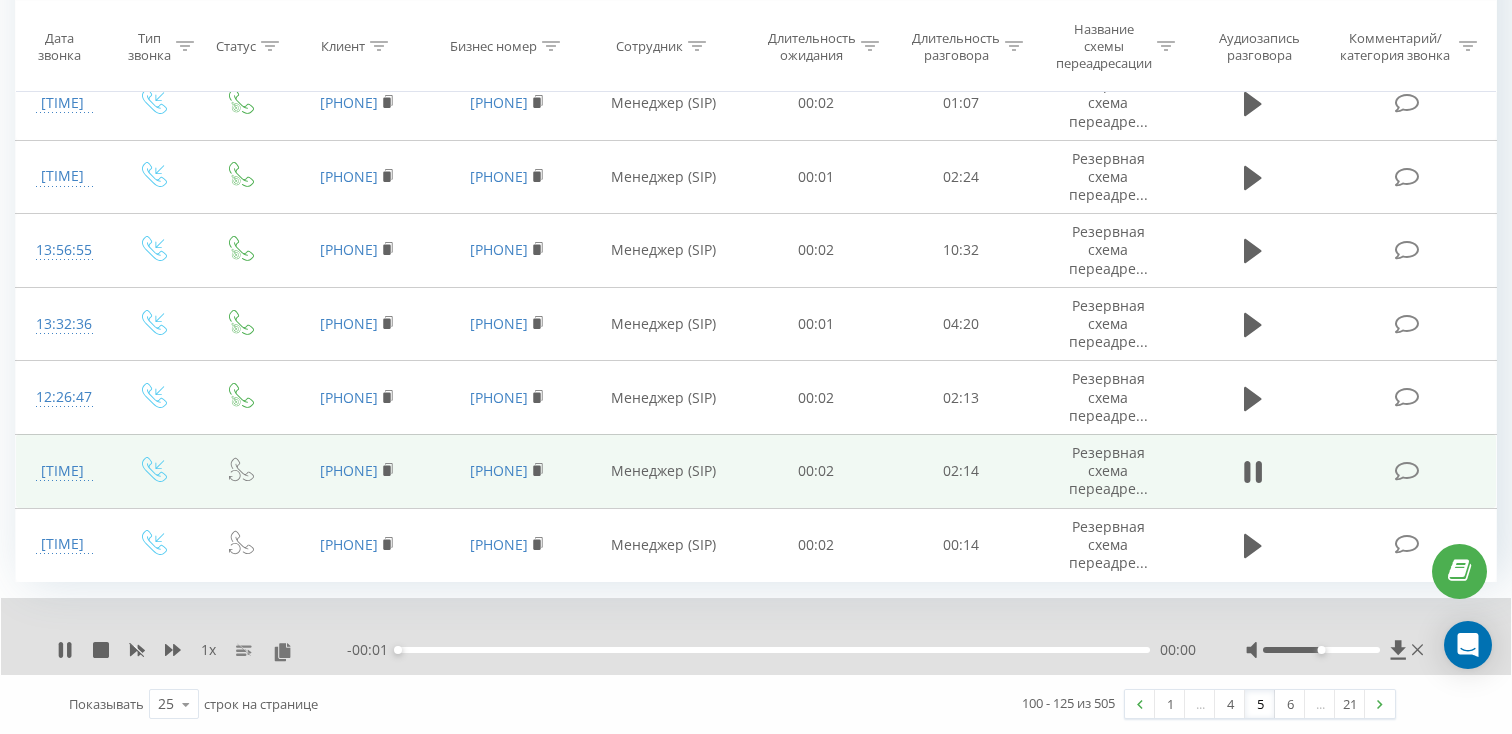 click on "00:00" at bounding box center (774, 650) 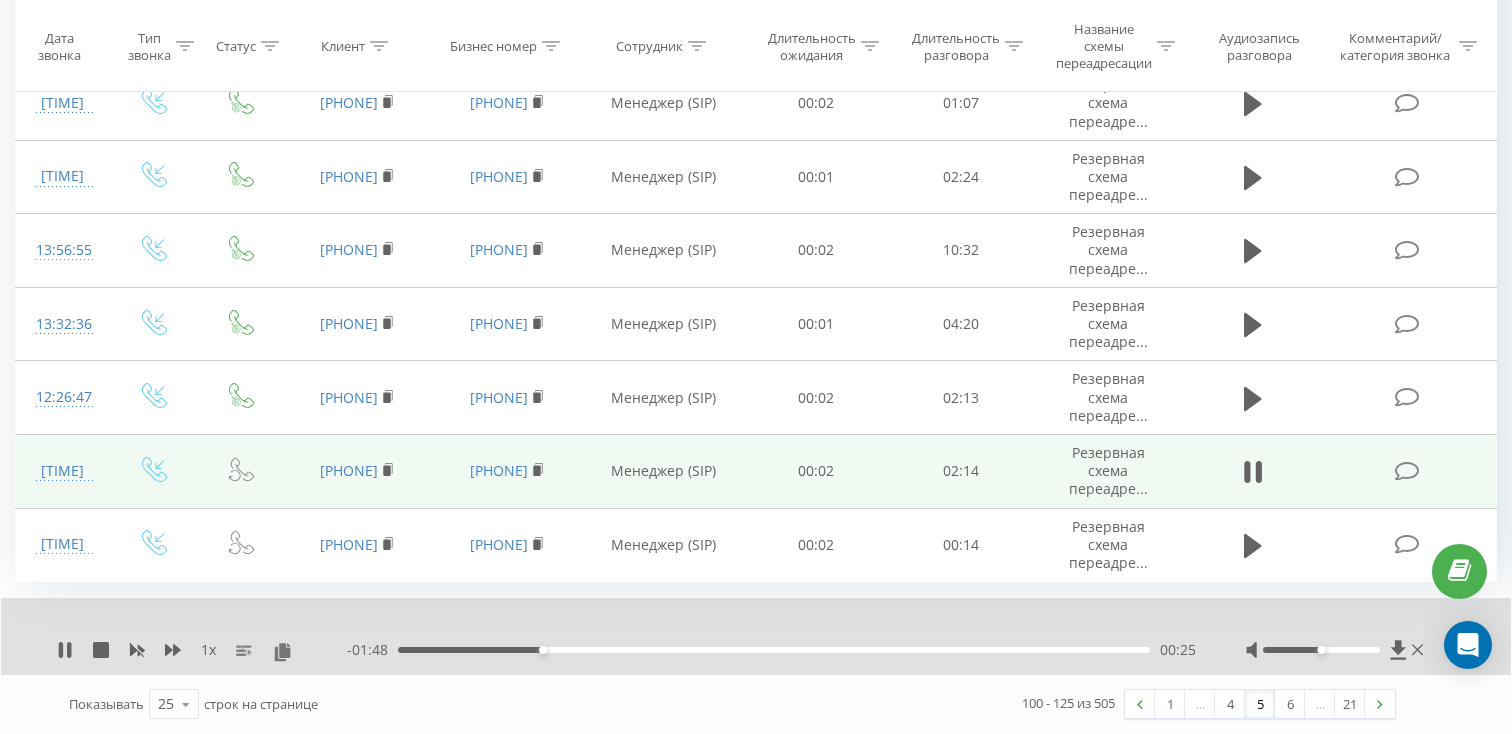 click on "00:25" at bounding box center (774, 650) 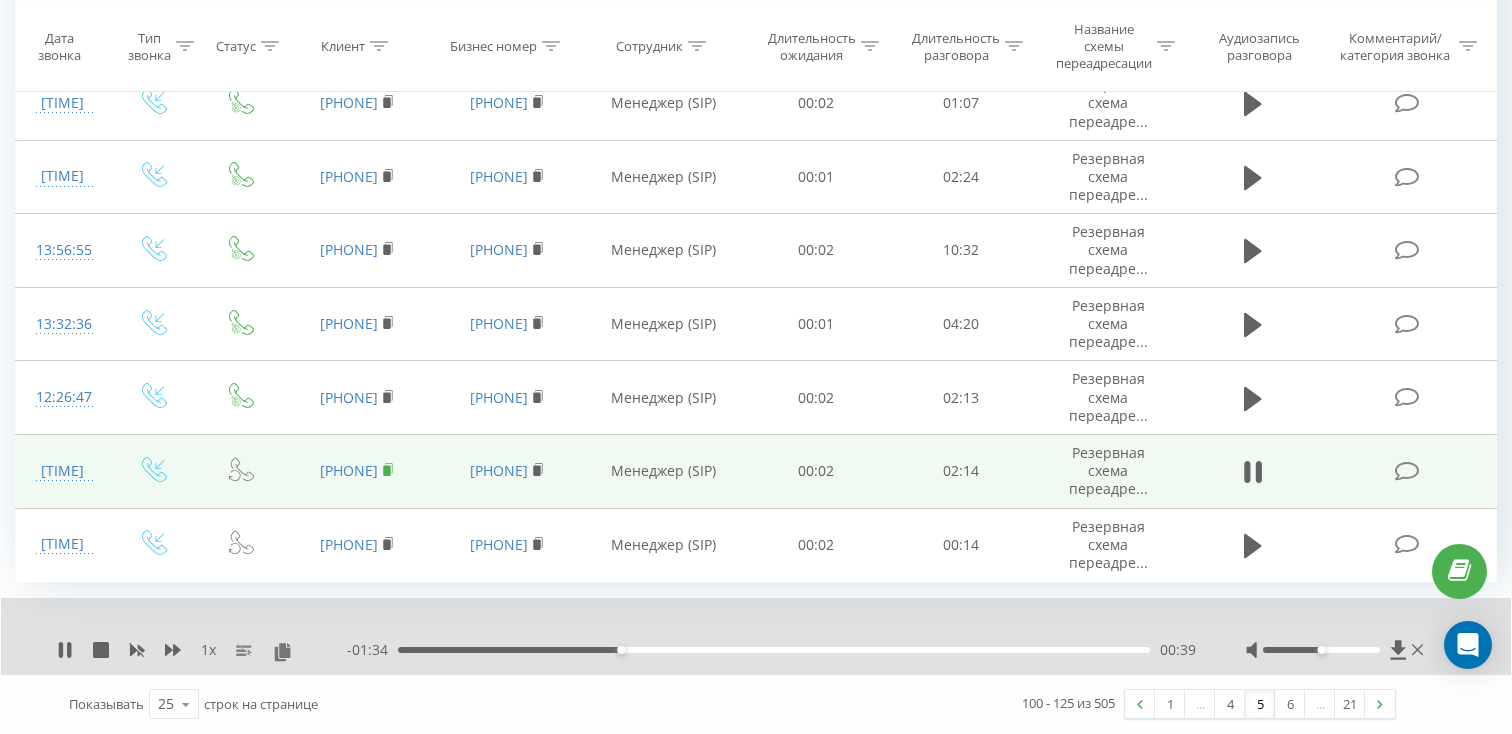 click 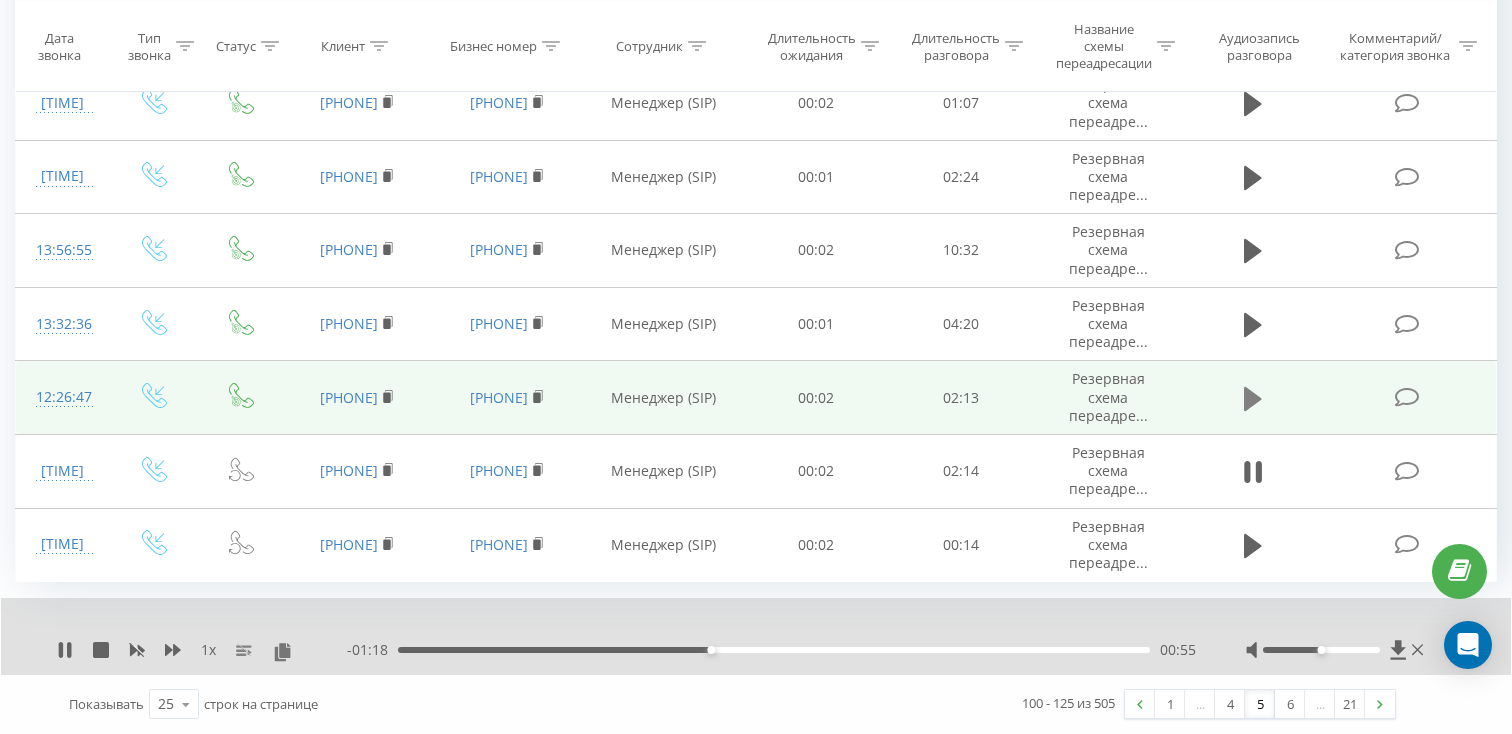 click 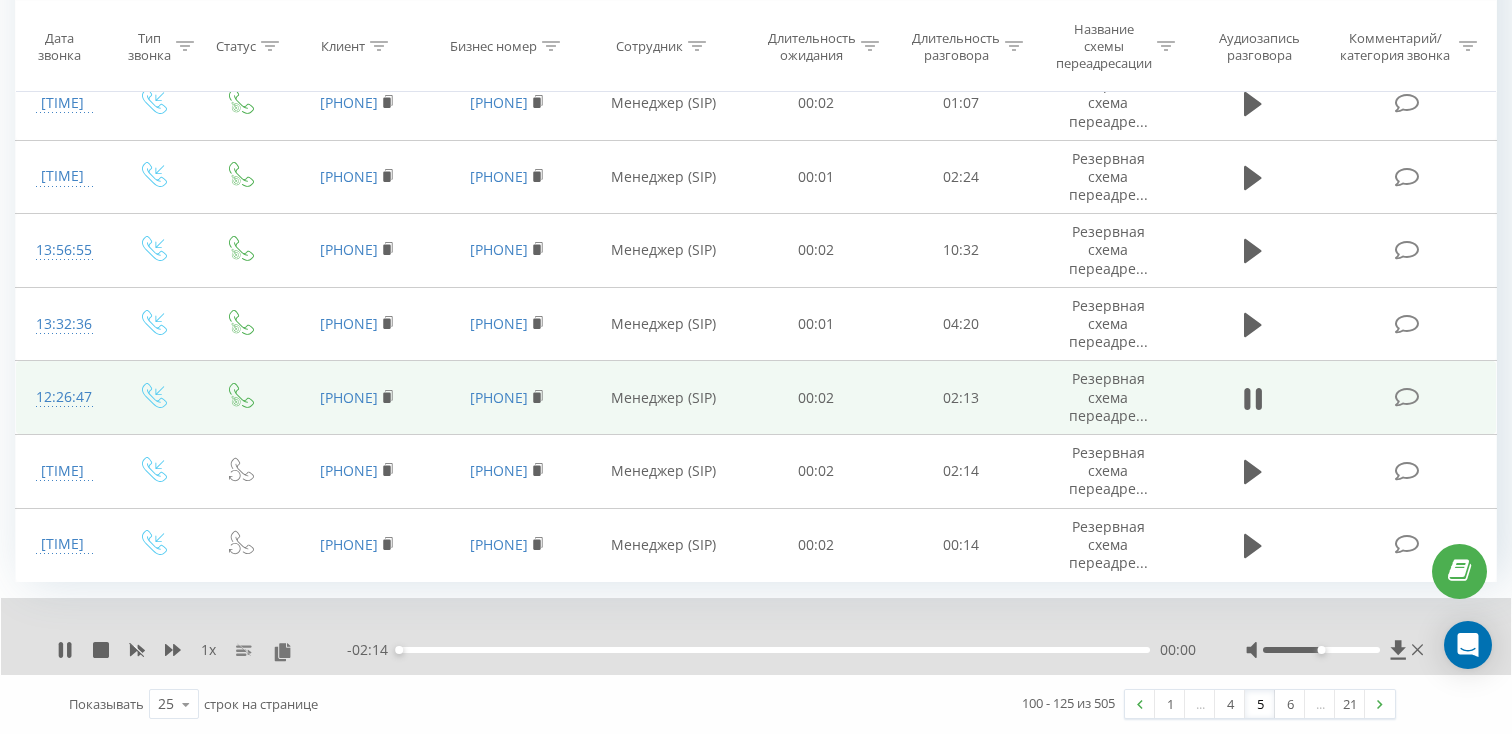 click on "00:00" at bounding box center [774, 650] 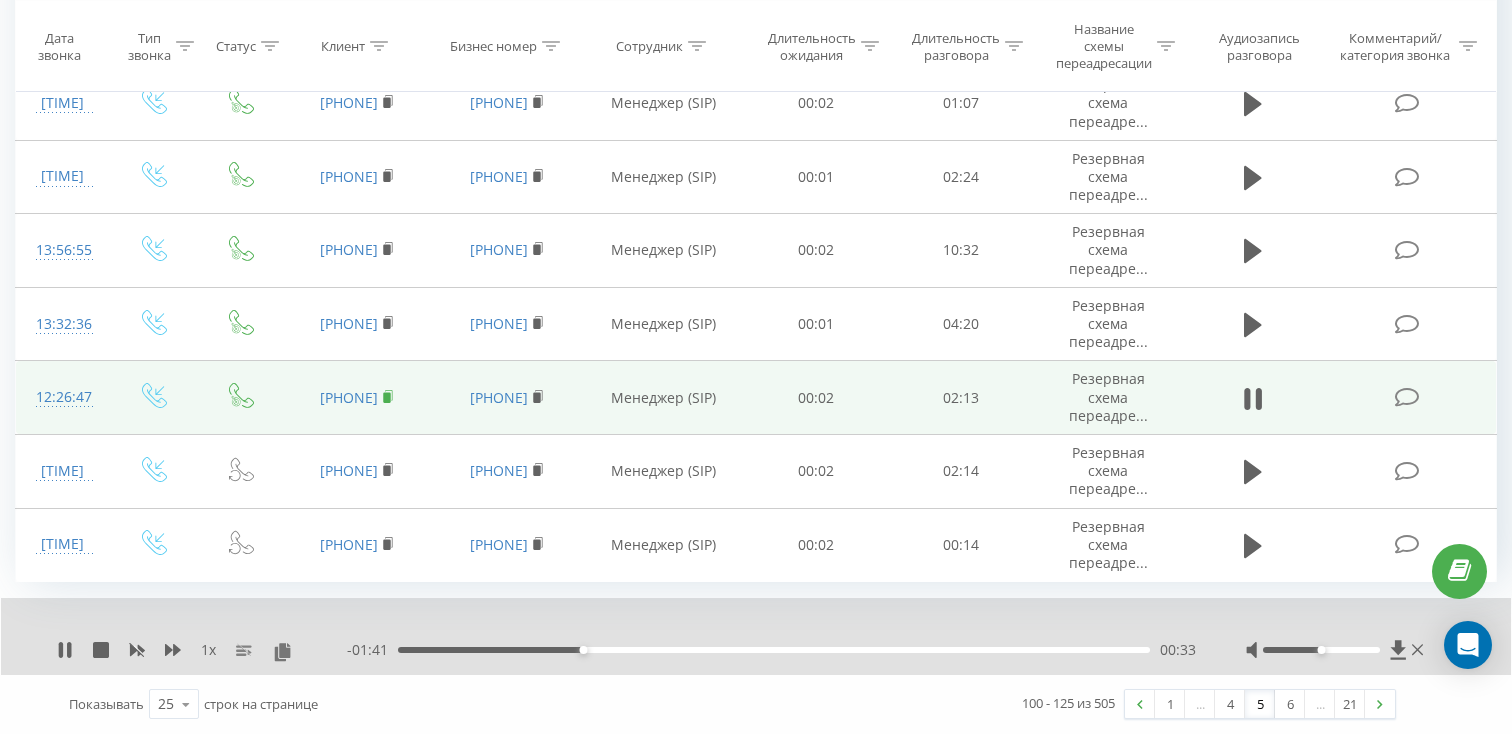 click 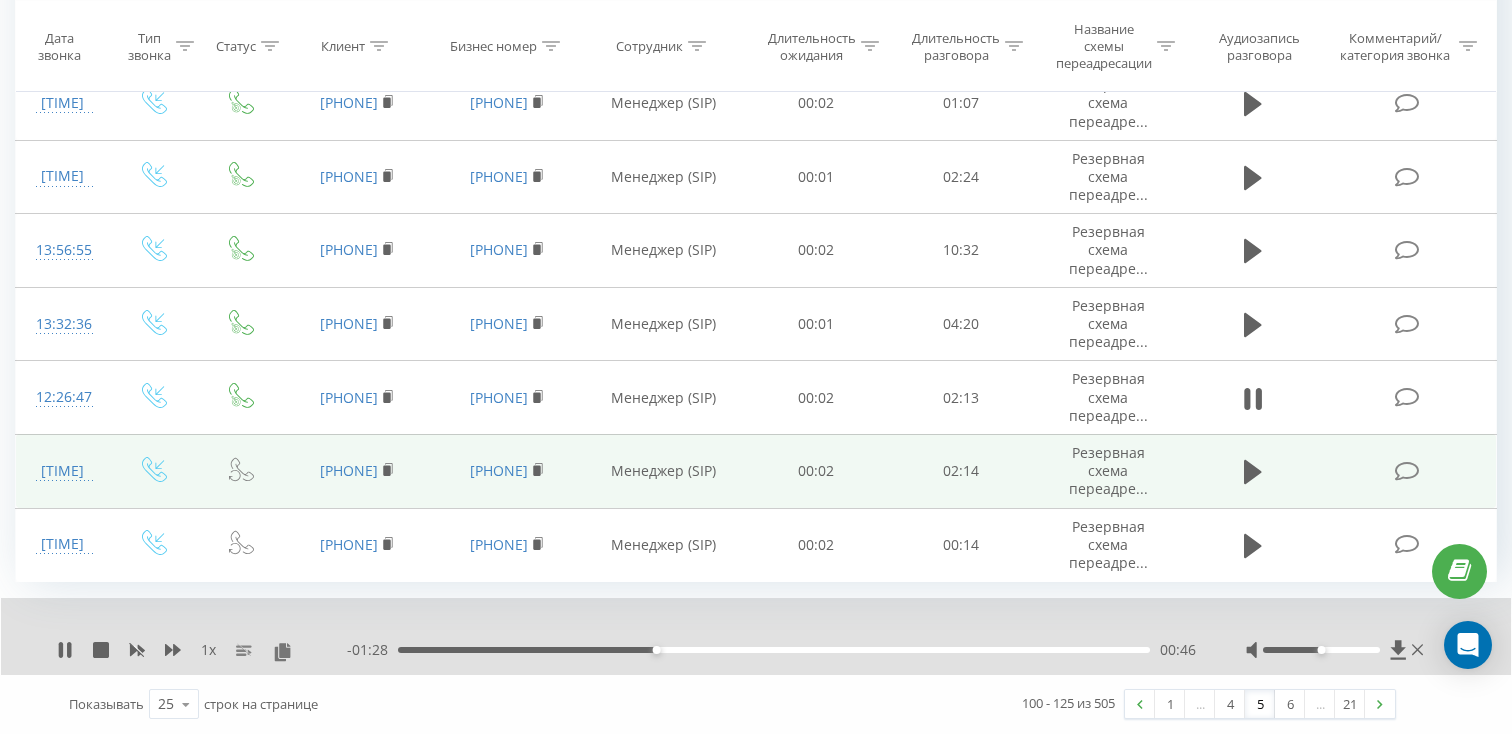 click on "[TIME]" at bounding box center (62, 471) 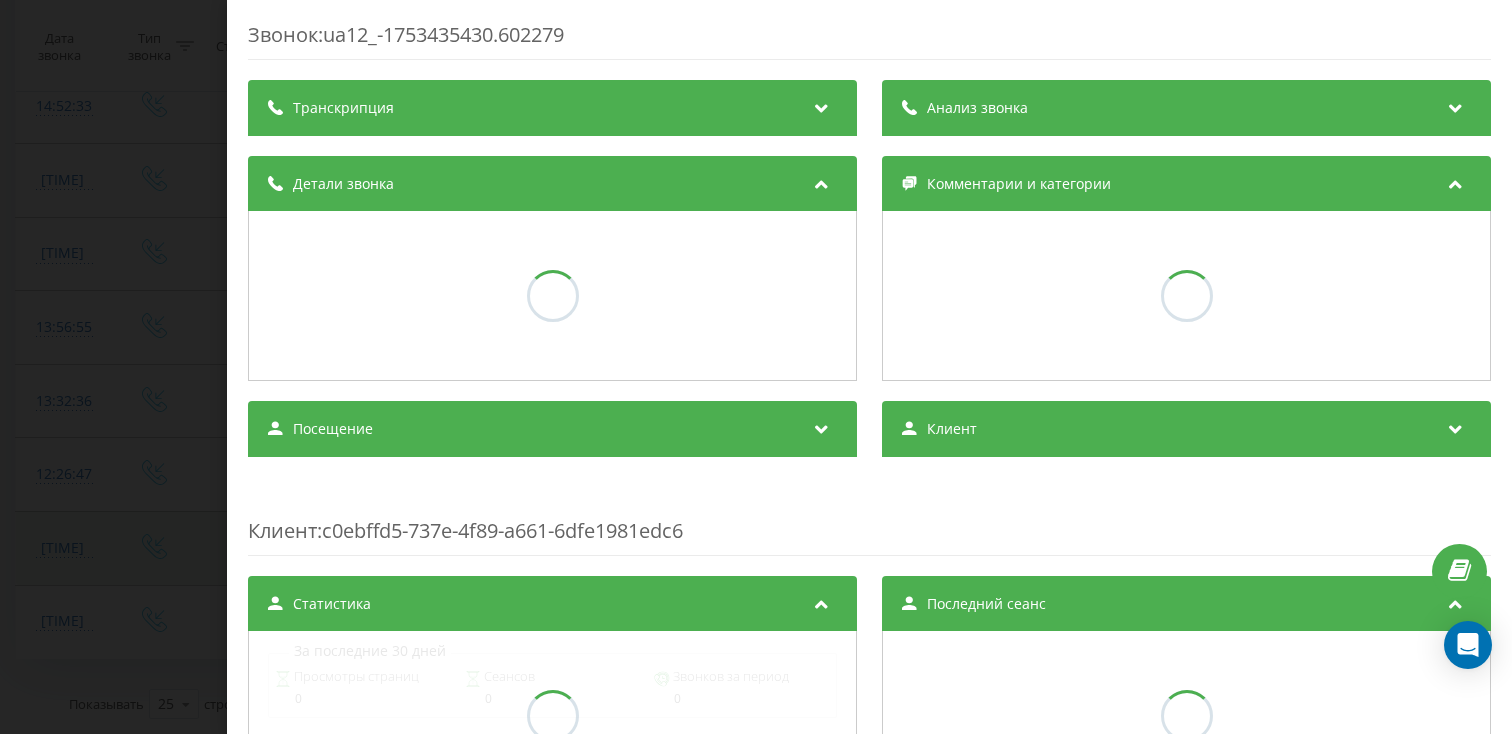 scroll, scrollTop: 1469, scrollLeft: 0, axis: vertical 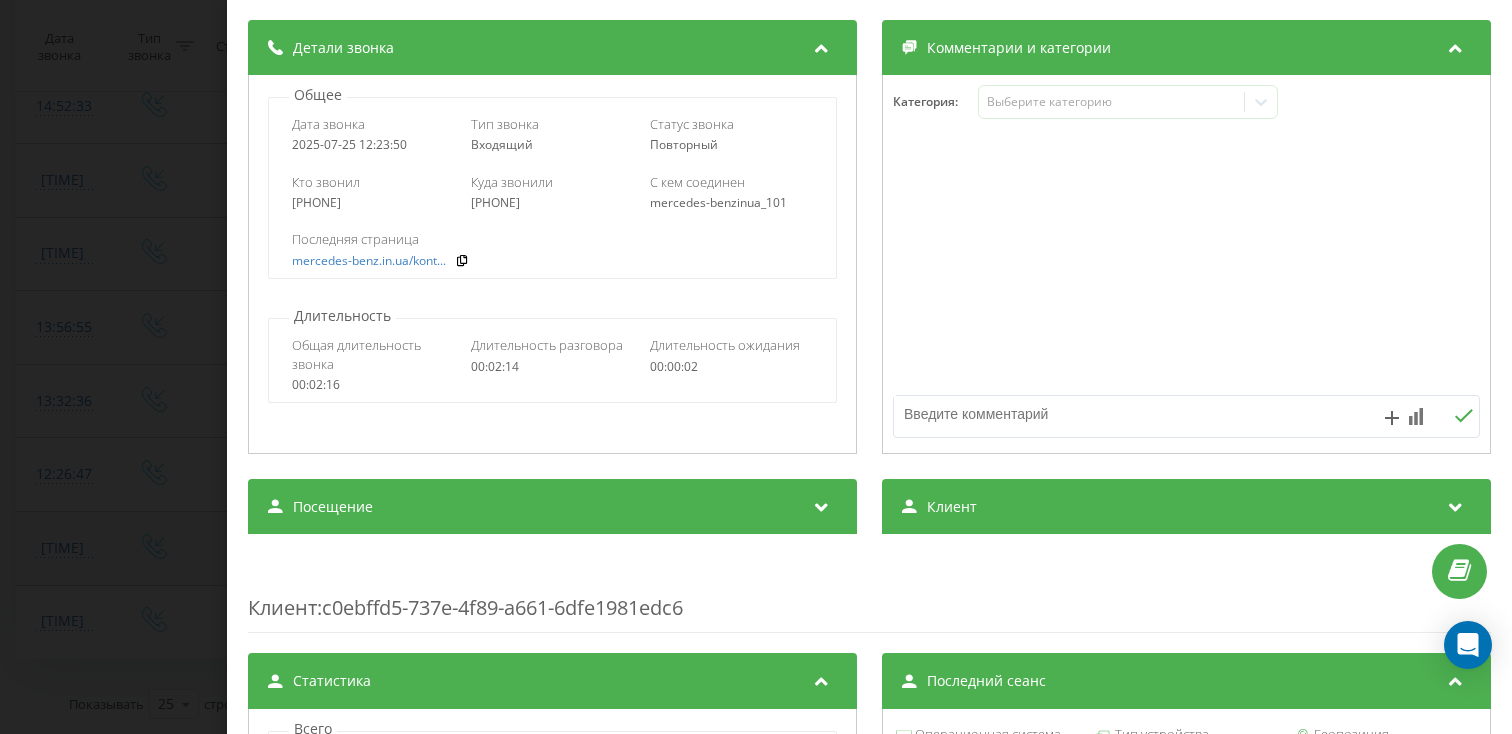 click on "Посещение" at bounding box center [552, 507] 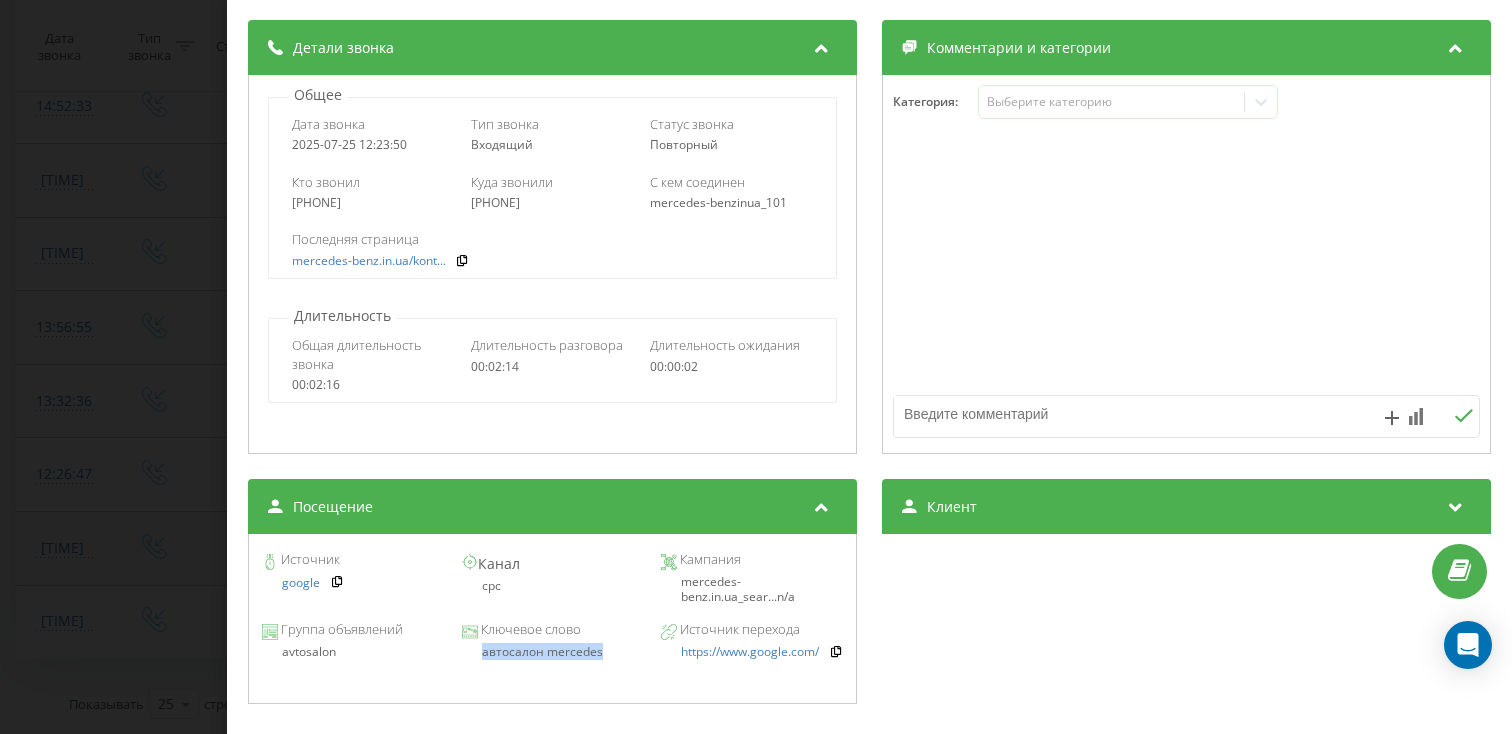 drag, startPoint x: 607, startPoint y: 647, endPoint x: 465, endPoint y: 653, distance: 142.12671 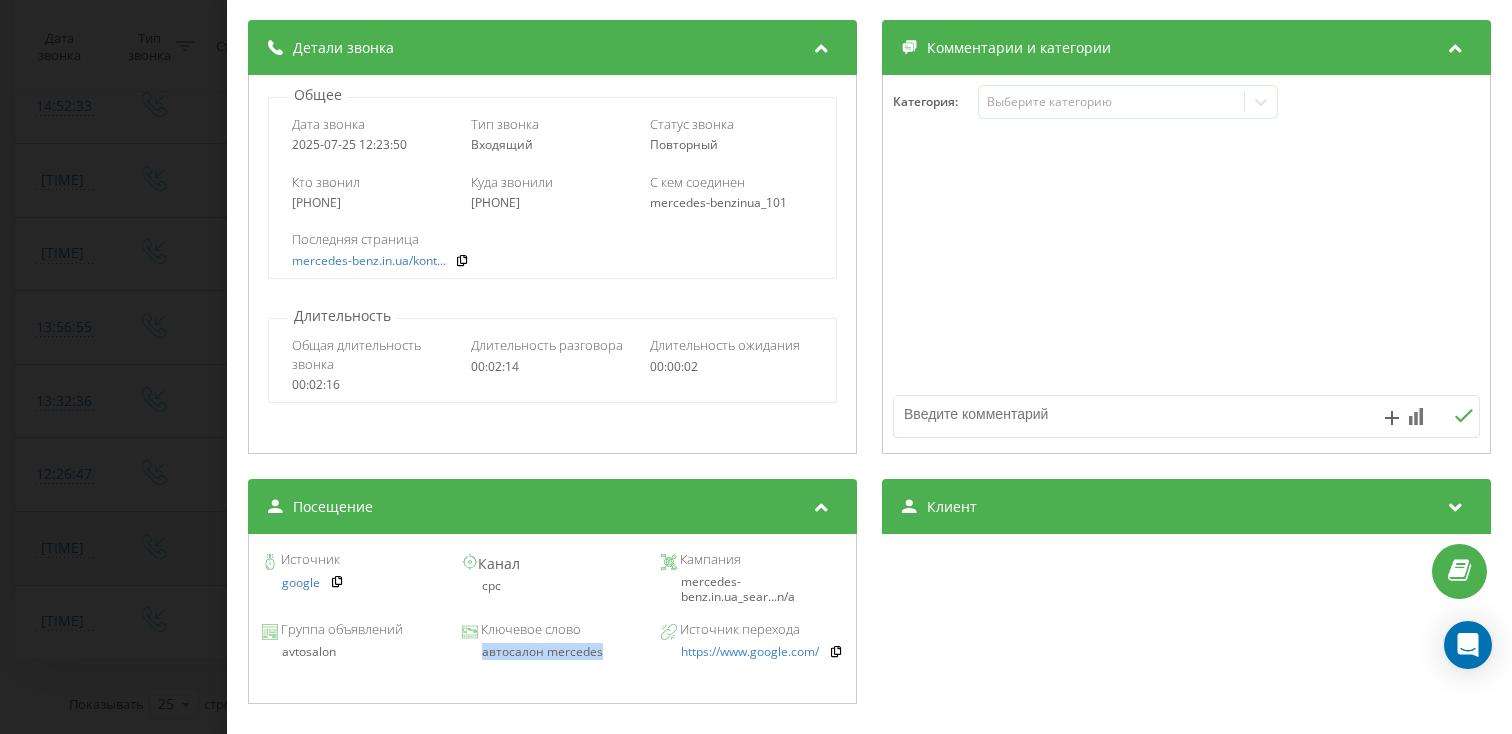 click on "Звонок :  ua12_-1753435430.602279   1 x  - 01:23 00:50   00:50   Транскрипция Для анализа AI будущих звонков  настройте и активируйте профиль на странице . Если профиль уже есть и звонок соответствует его условиям, обновите страницу через 10 минут – AI анализирует текущий звонок. Анализ звонка Для анализа AI будущих звонков  настройте и активируйте профиль на странице . Если профиль уже есть и звонок соответствует его условиям, обновите страницу через 10 минут – AI анализирует текущий звонок. Детали звонка Общее Дата звонка [DATE] [TIME] Тип звонка Входящий Статус звонка Повторный 00:02:16" at bounding box center [756, 367] 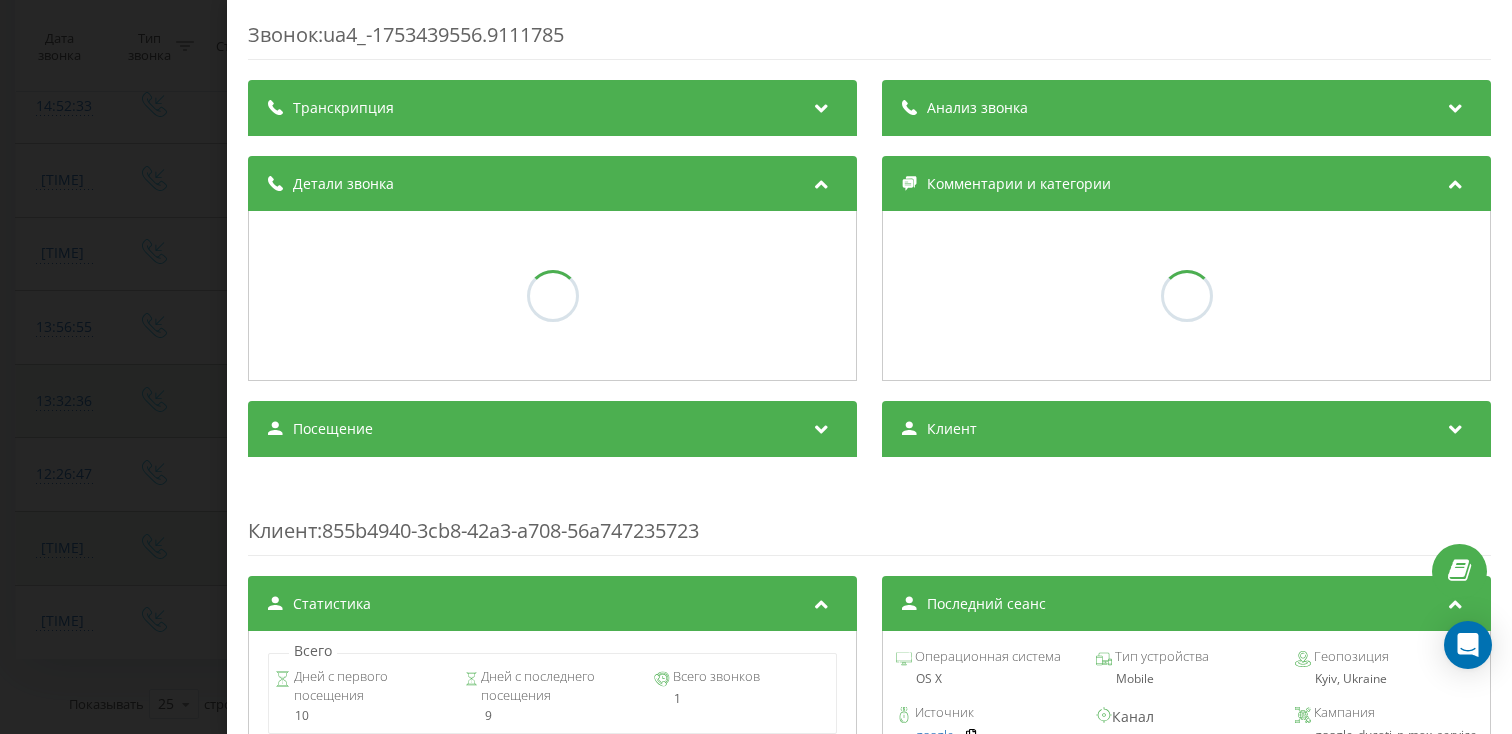 click on "Звонок :  ua4_-1753439556.9111785 Транскрипция Анализ звонка Детали звонка Комментарии и категории Посещение Клиент Клиент :  855b4940-3cb8-42a3-a708-56a747235723 Статистика Всего Дней с первого посещения 10 Дней с последнего посещения 9 Всего звонков 1 За последние 30 дней Просмотры страниц 0 Сеансов 4 Звонков за период 1 Последний сеанс Операционная система OS X Тип устройства Mobile Геопозиция Kyiv, Ukraine Источник google Канал cpc Кампания google_ducati_p-max_service Группа объявлений auto Ключевое слово (not provided) Источник перехода https://www.google.com/ Топ 5 страниц за последние 30 дней Title Views Total interaction time Last session 3 1 8 18 28 :" at bounding box center [756, 367] 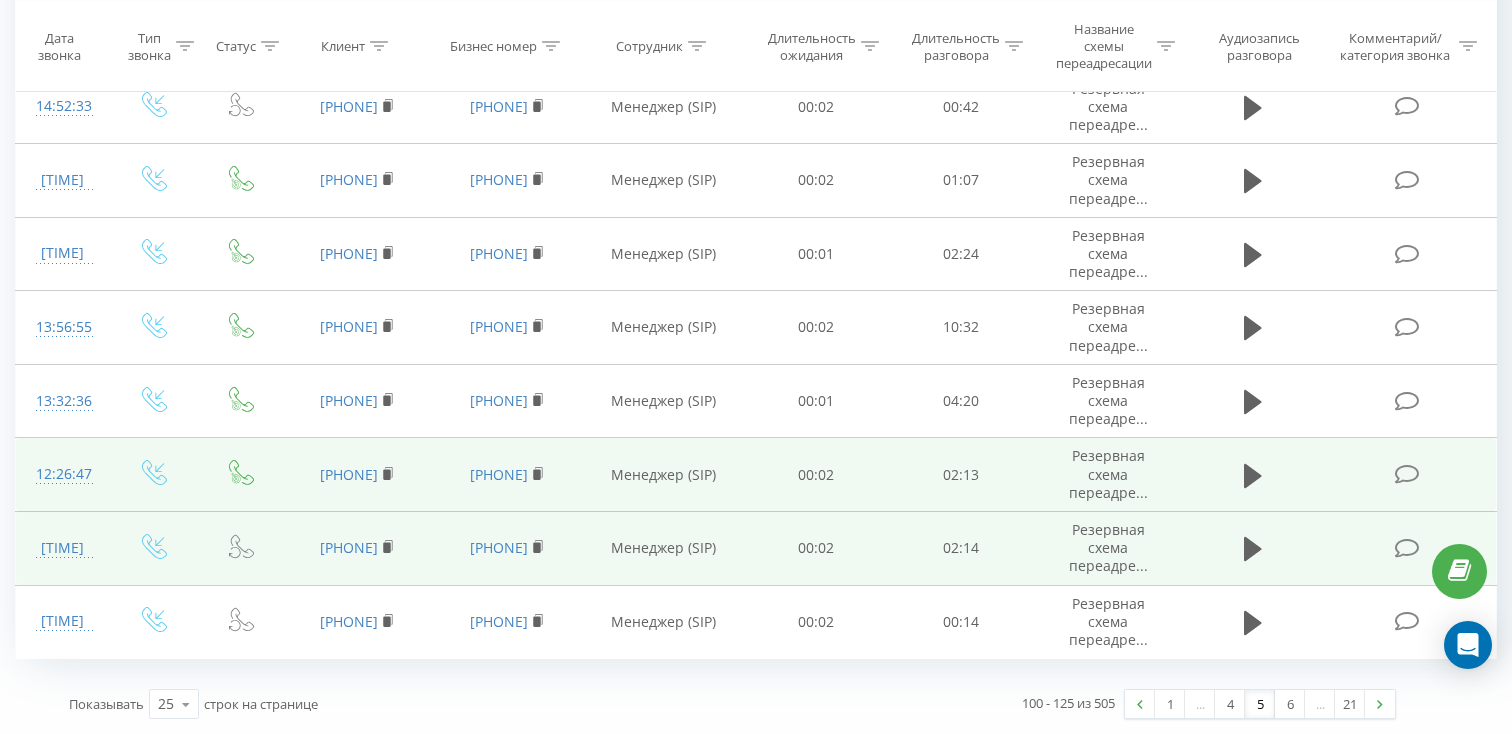 click at bounding box center [62, 483] 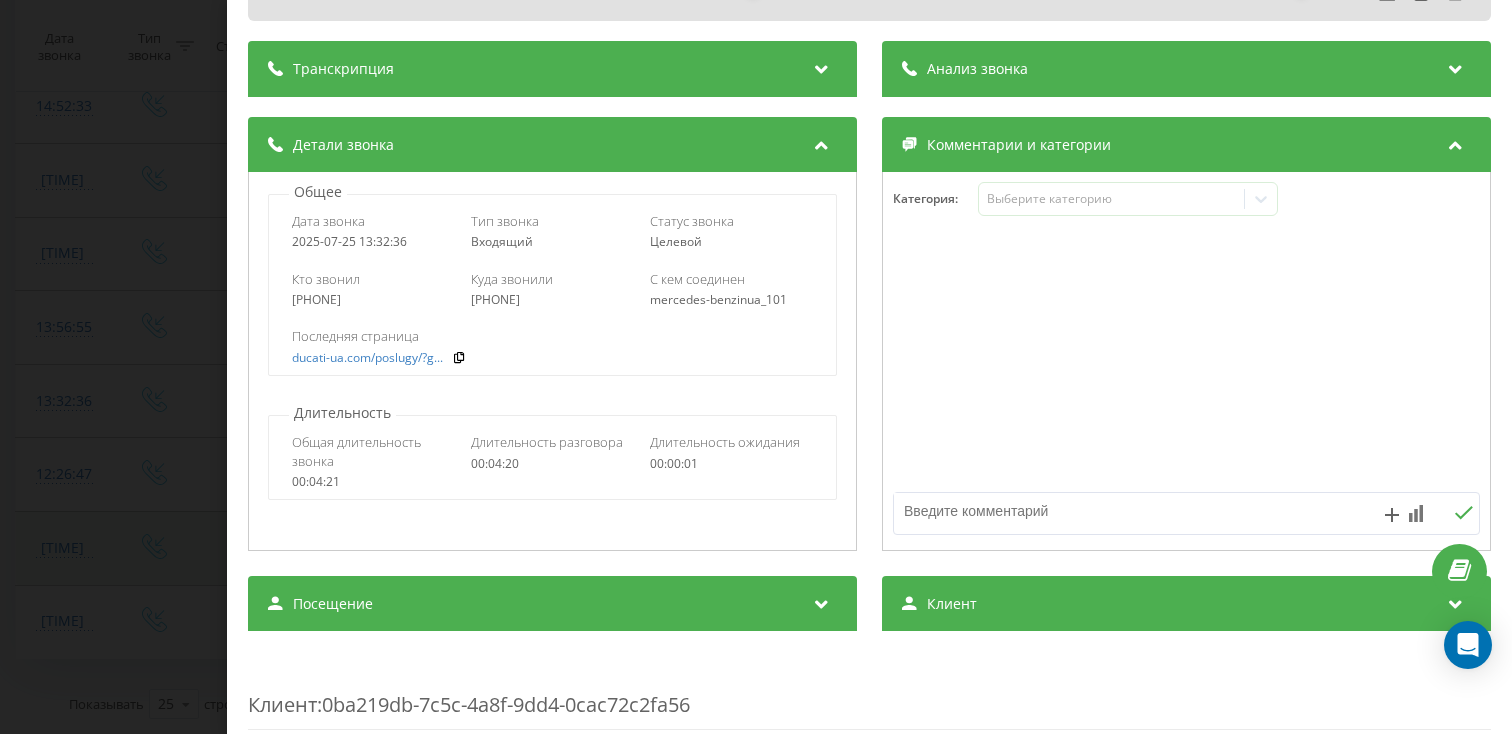 scroll, scrollTop: 163, scrollLeft: 0, axis: vertical 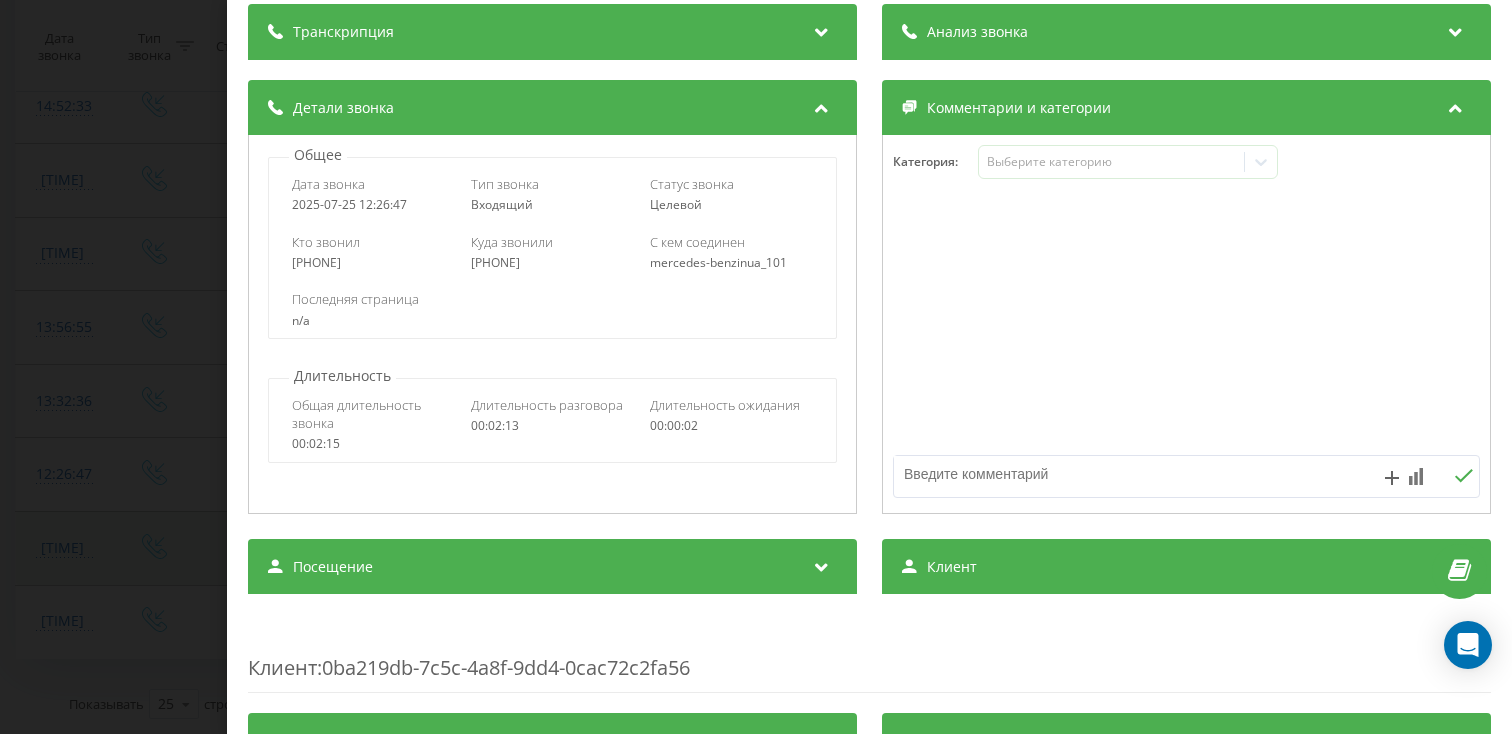 click on "Посещение" at bounding box center [552, 567] 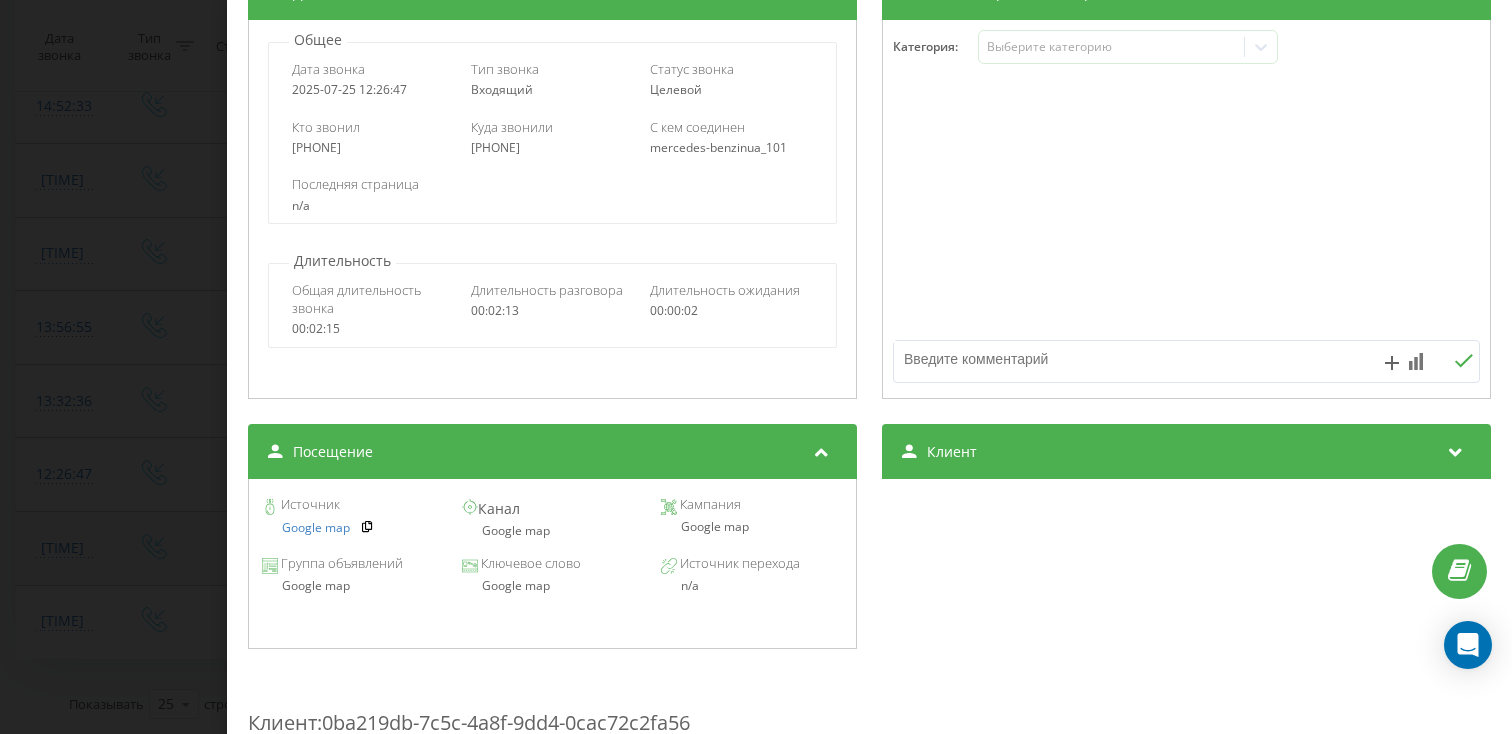 scroll, scrollTop: 280, scrollLeft: 0, axis: vertical 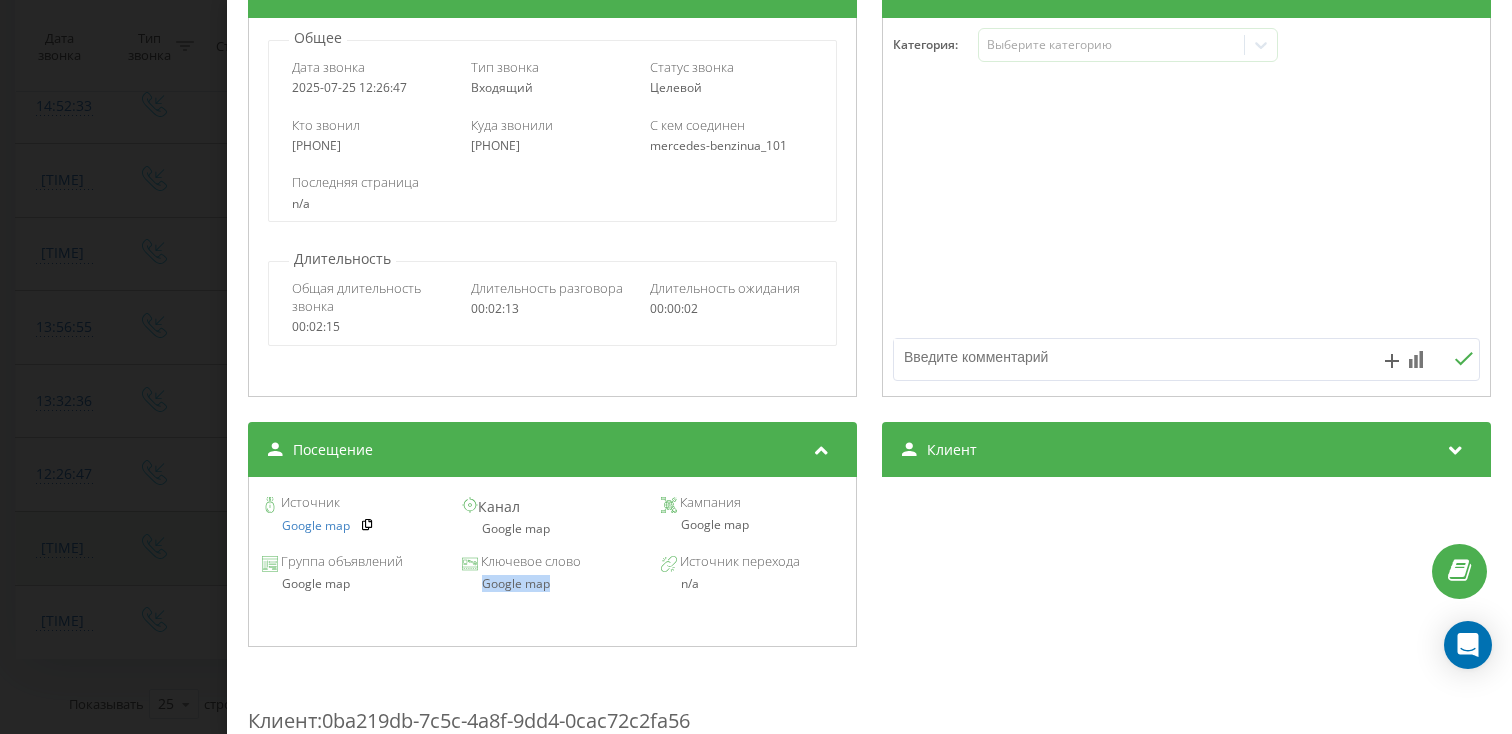 drag, startPoint x: 569, startPoint y: 601, endPoint x: 468, endPoint y: 580, distance: 103.16007 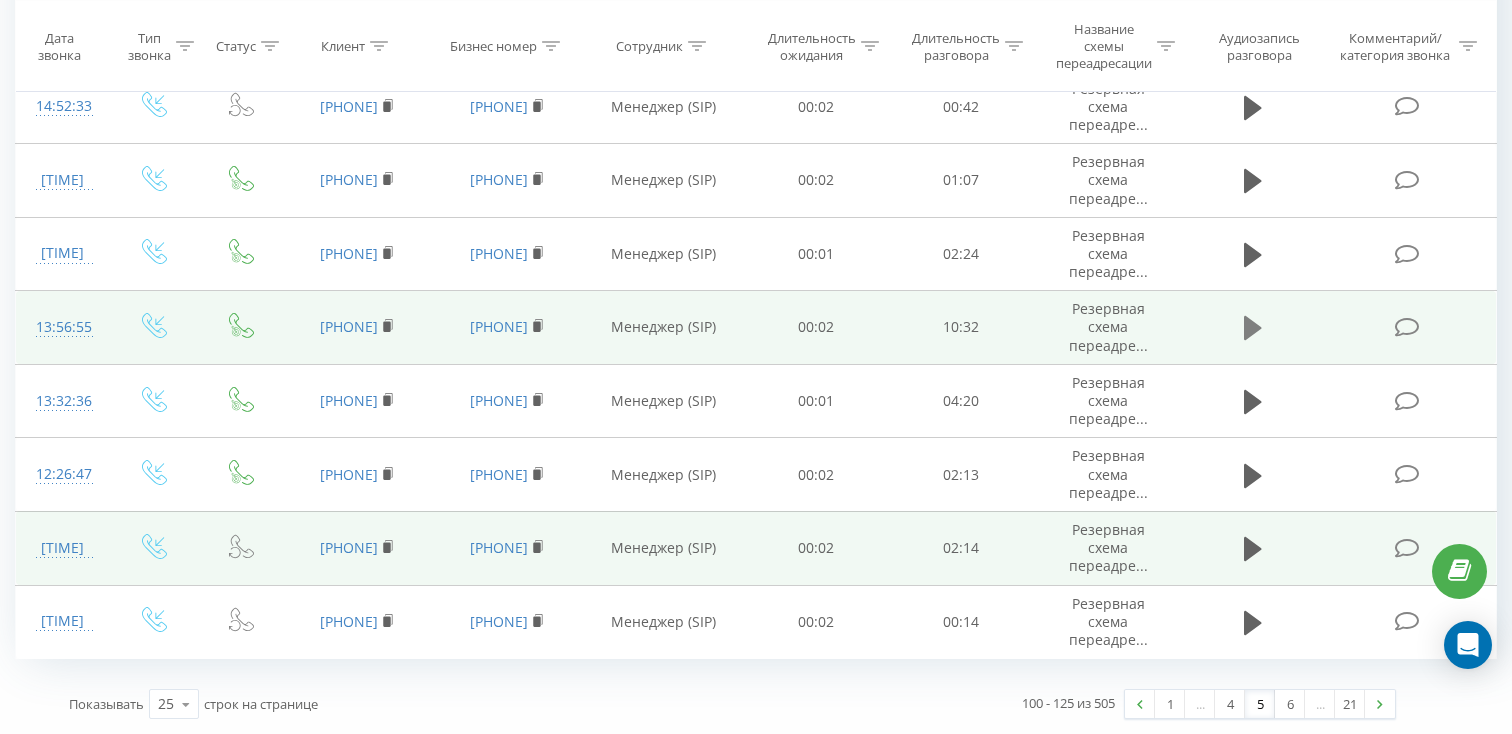 click 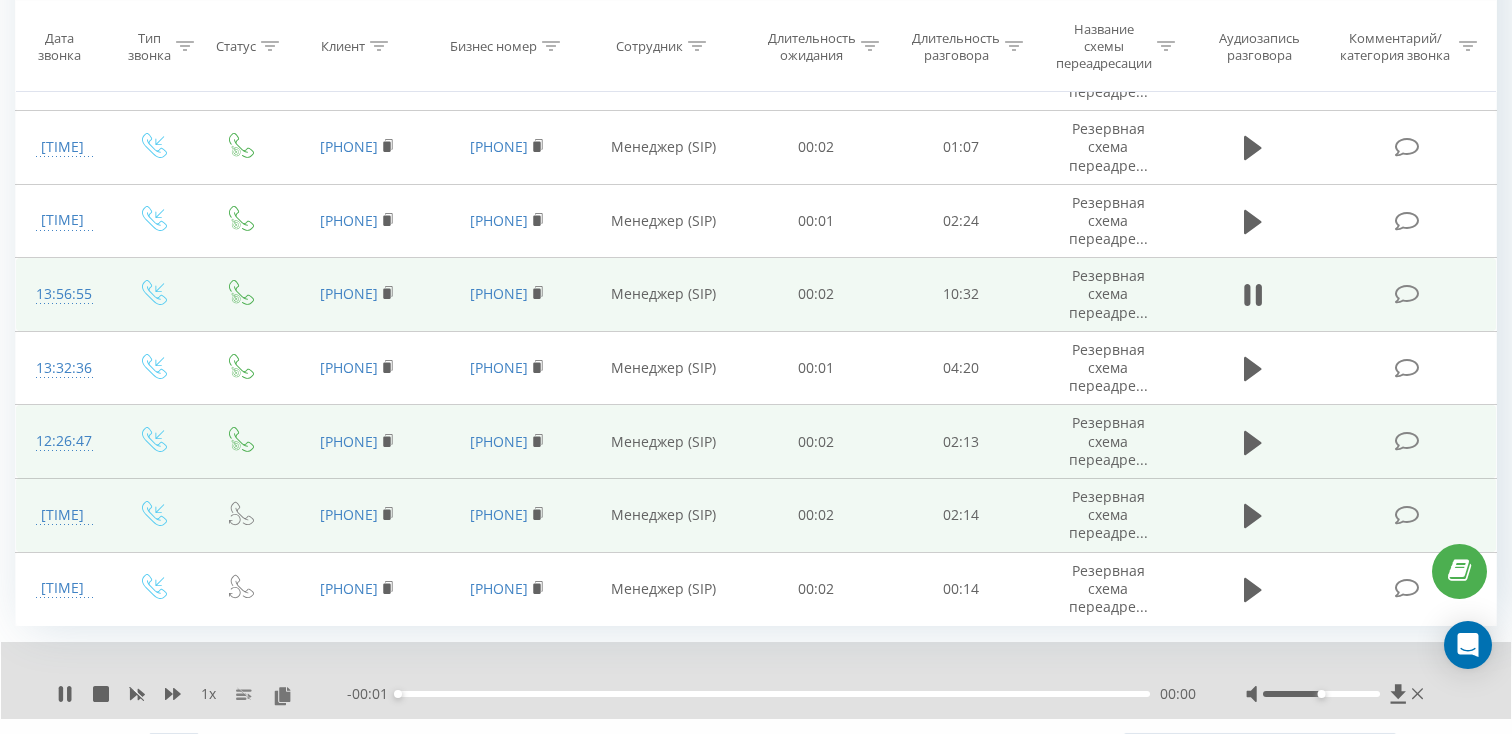 scroll, scrollTop: 1514, scrollLeft: 0, axis: vertical 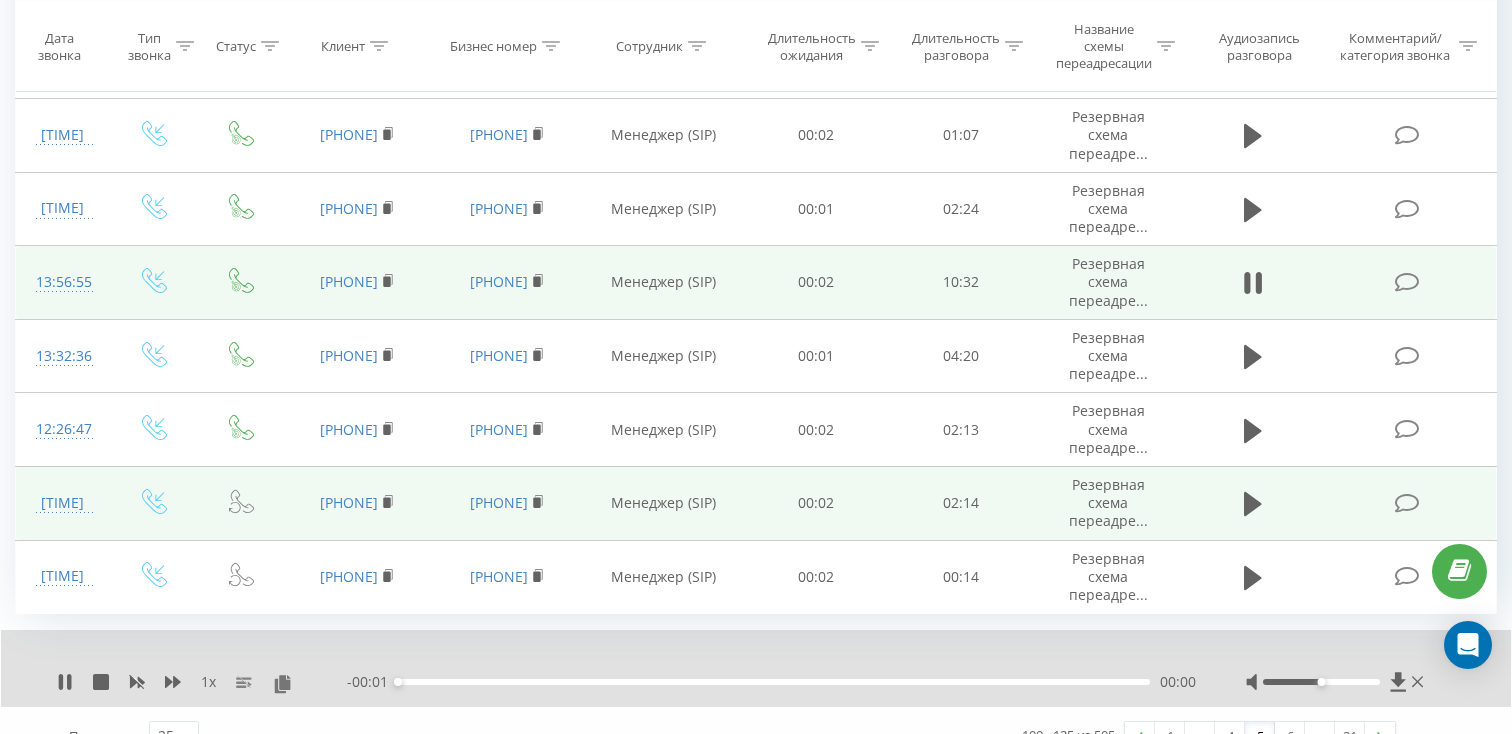 click on "- 00:01 00:00   00:00" at bounding box center (771, 682) 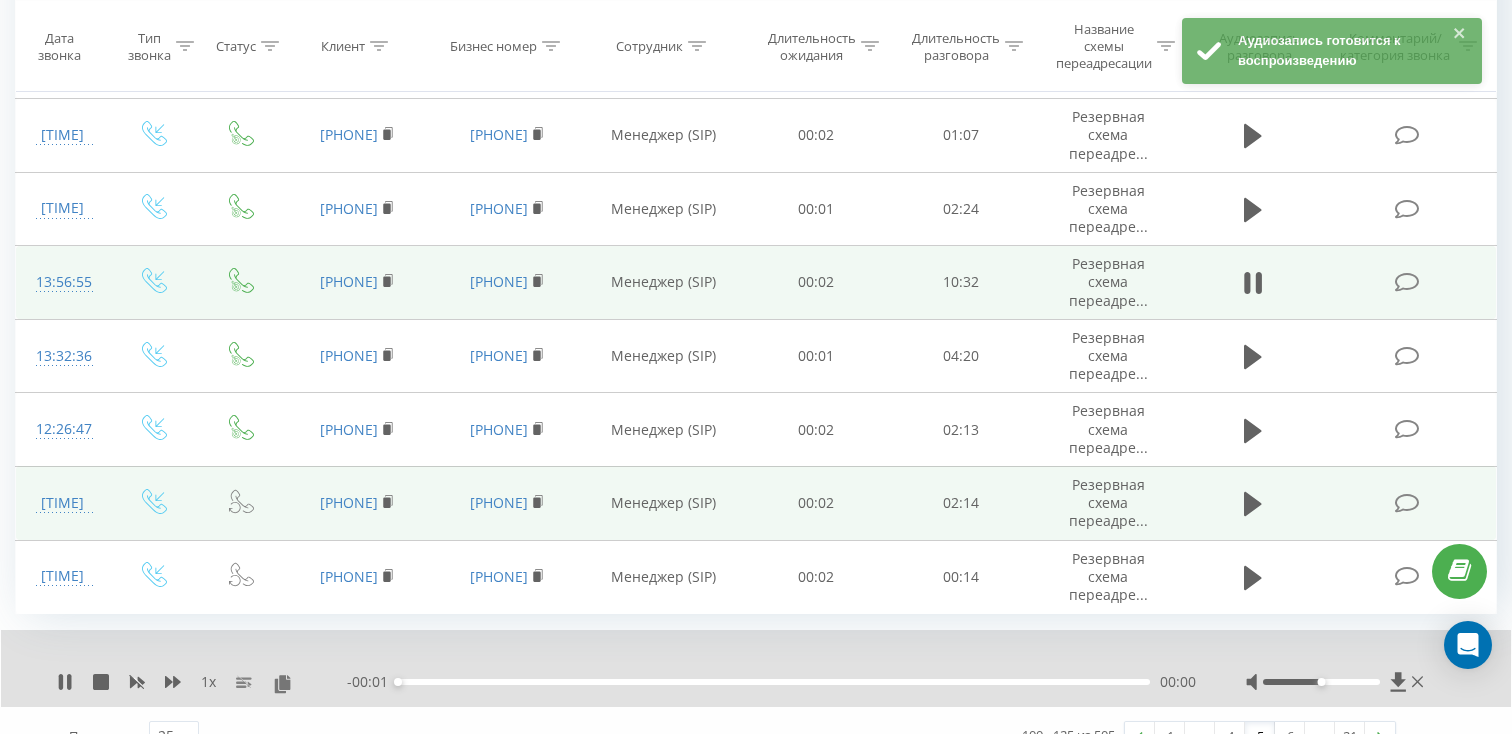 click on "00:00" at bounding box center (774, 682) 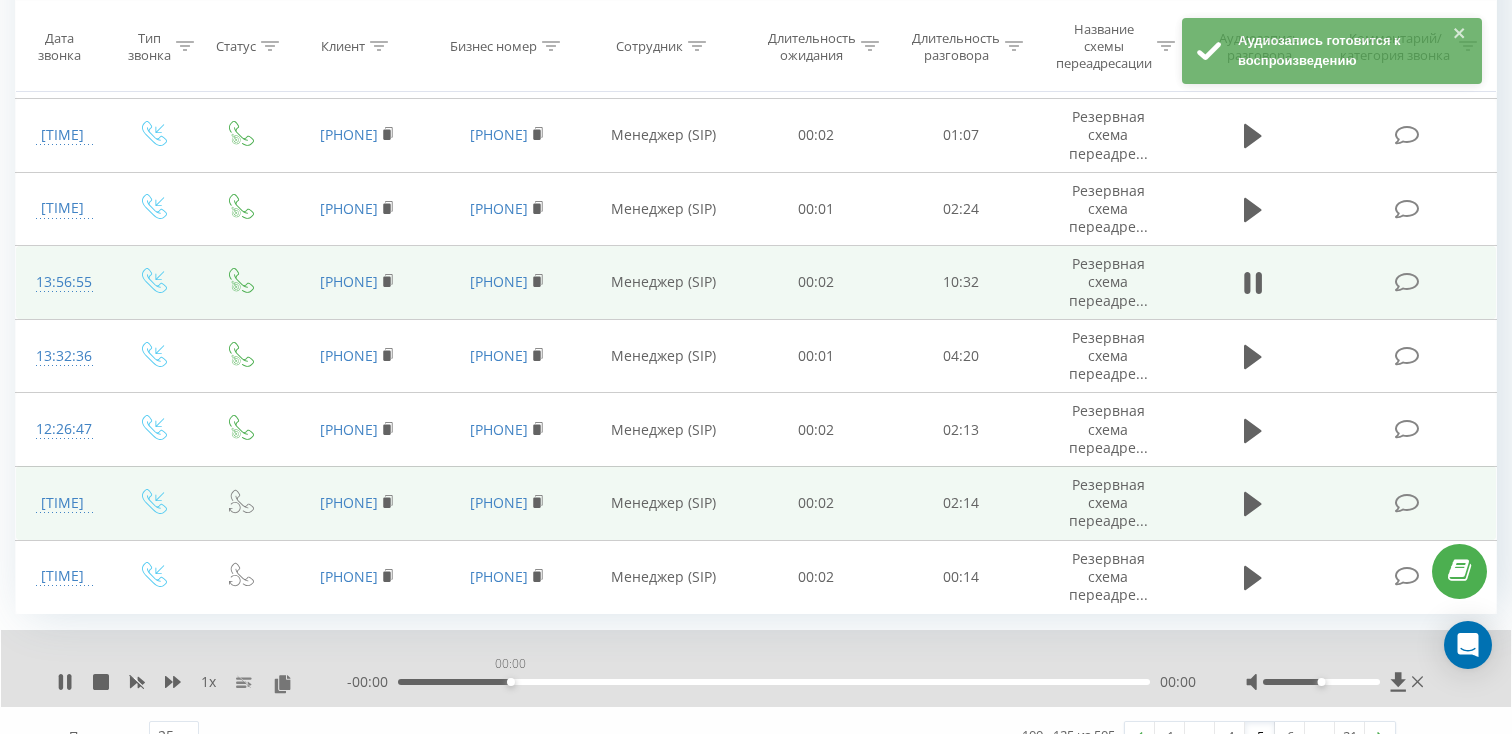 click on "00:00" at bounding box center (774, 682) 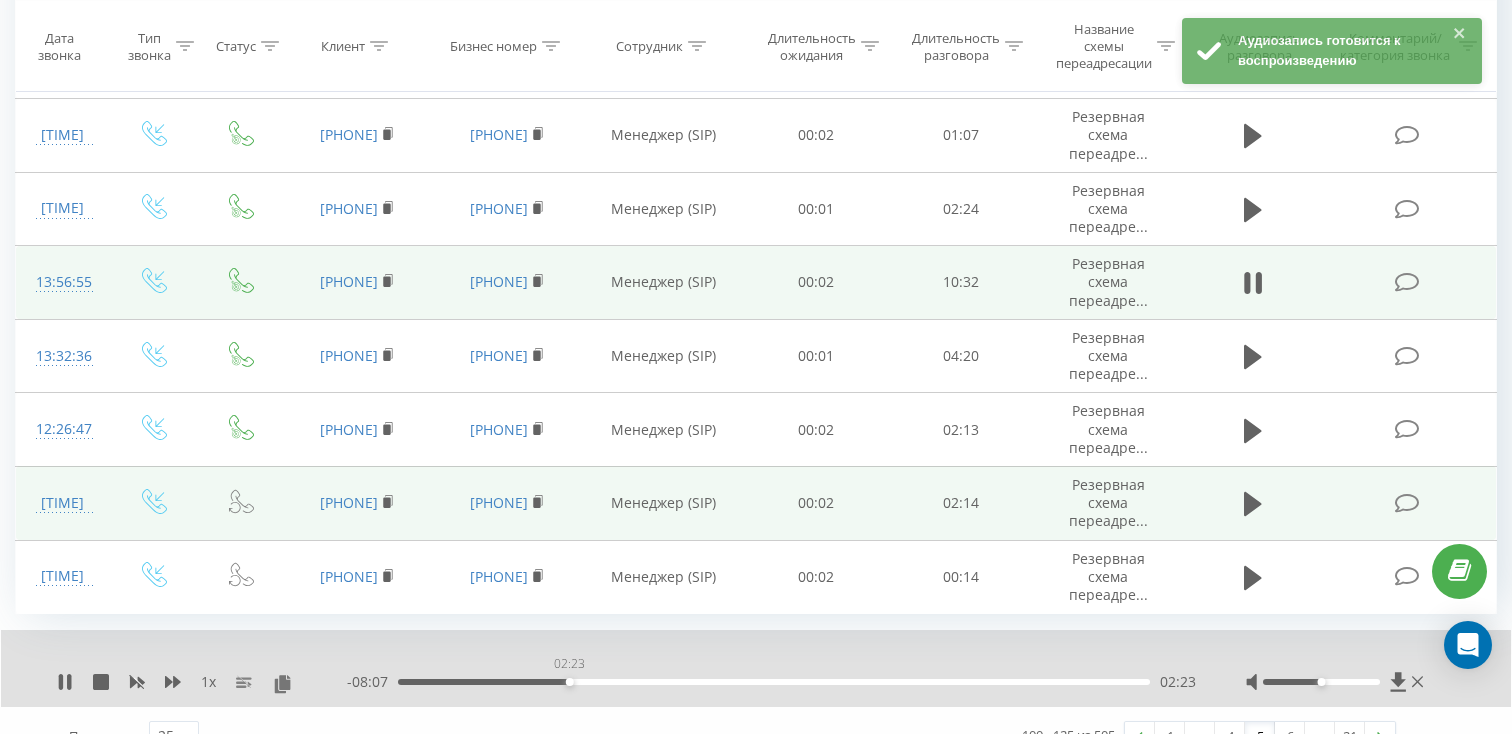 click on "02:23" at bounding box center (774, 682) 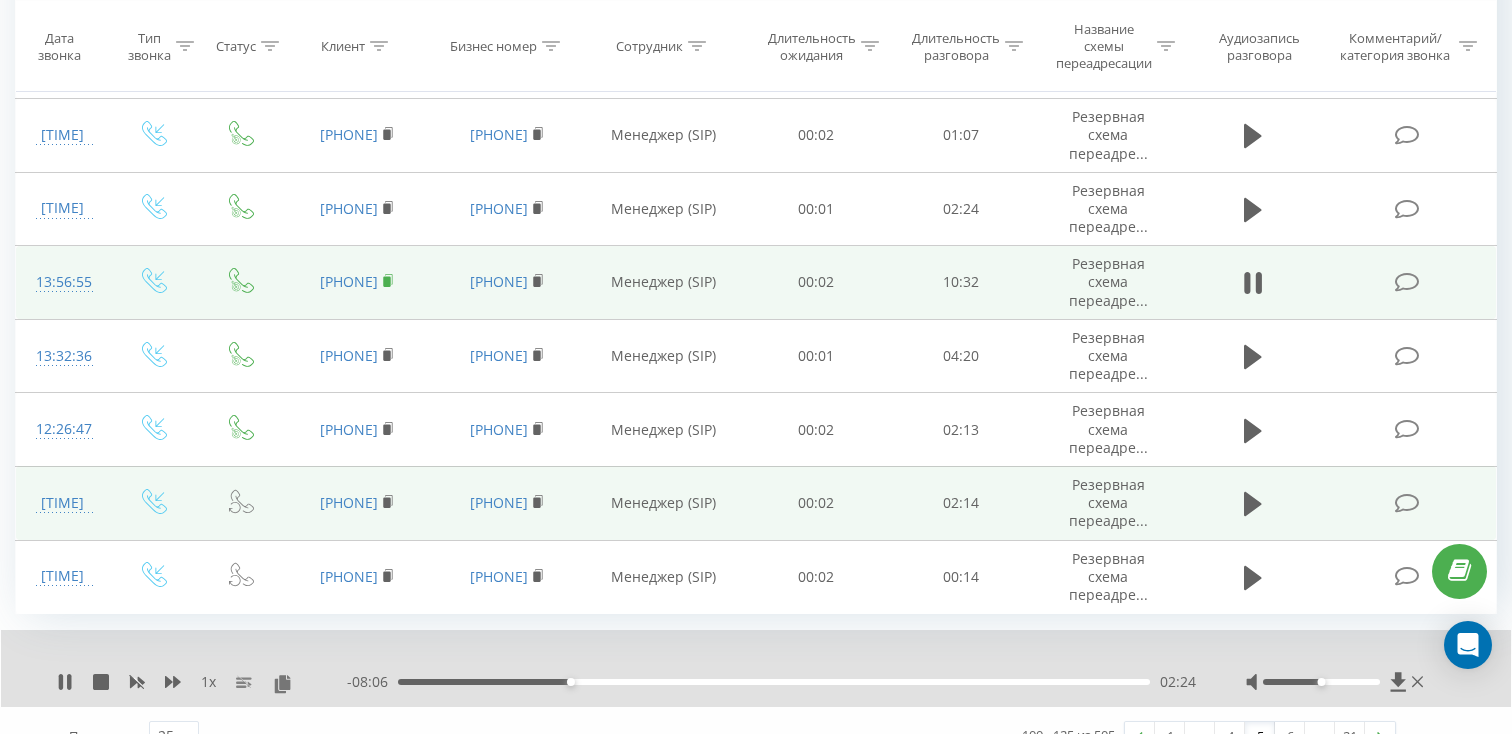 click 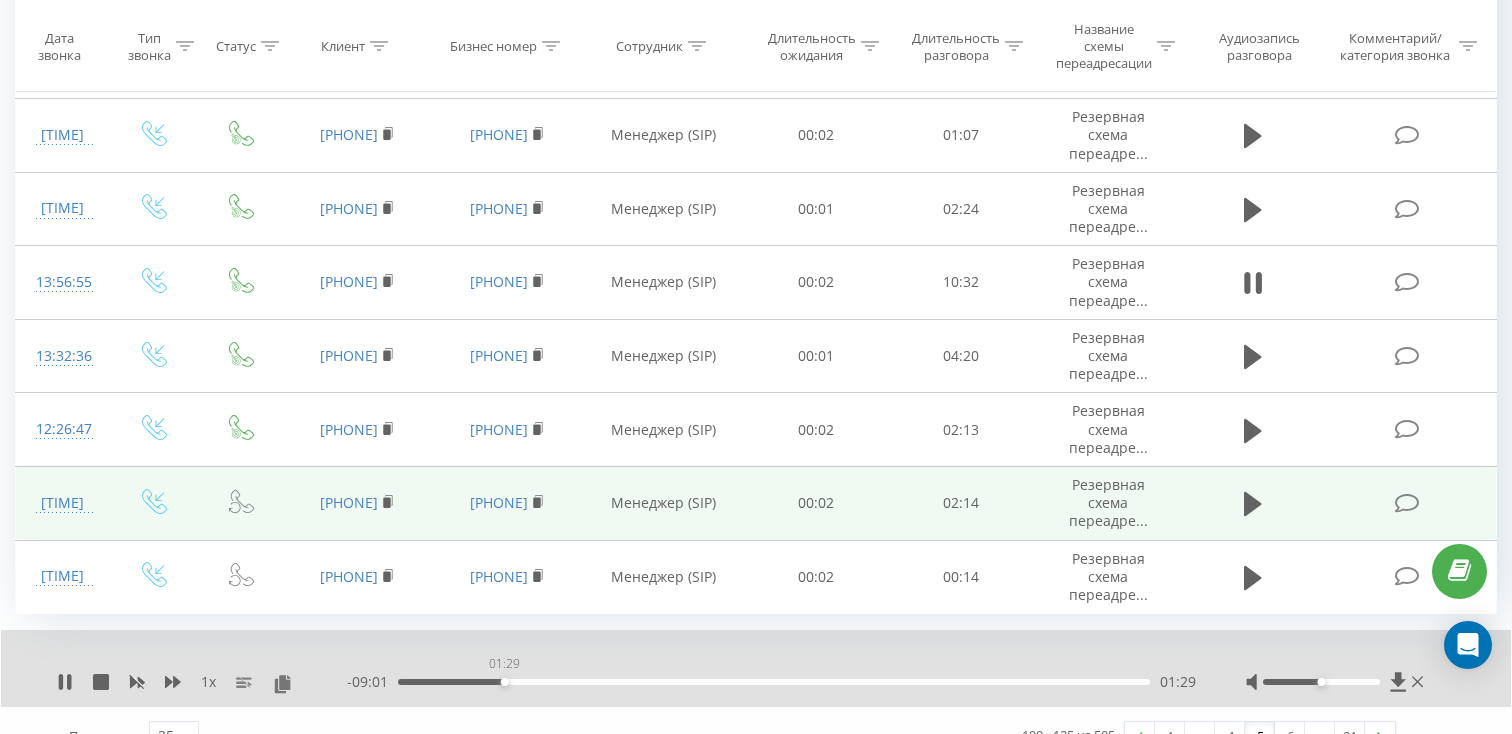 click on "01:29" at bounding box center [774, 682] 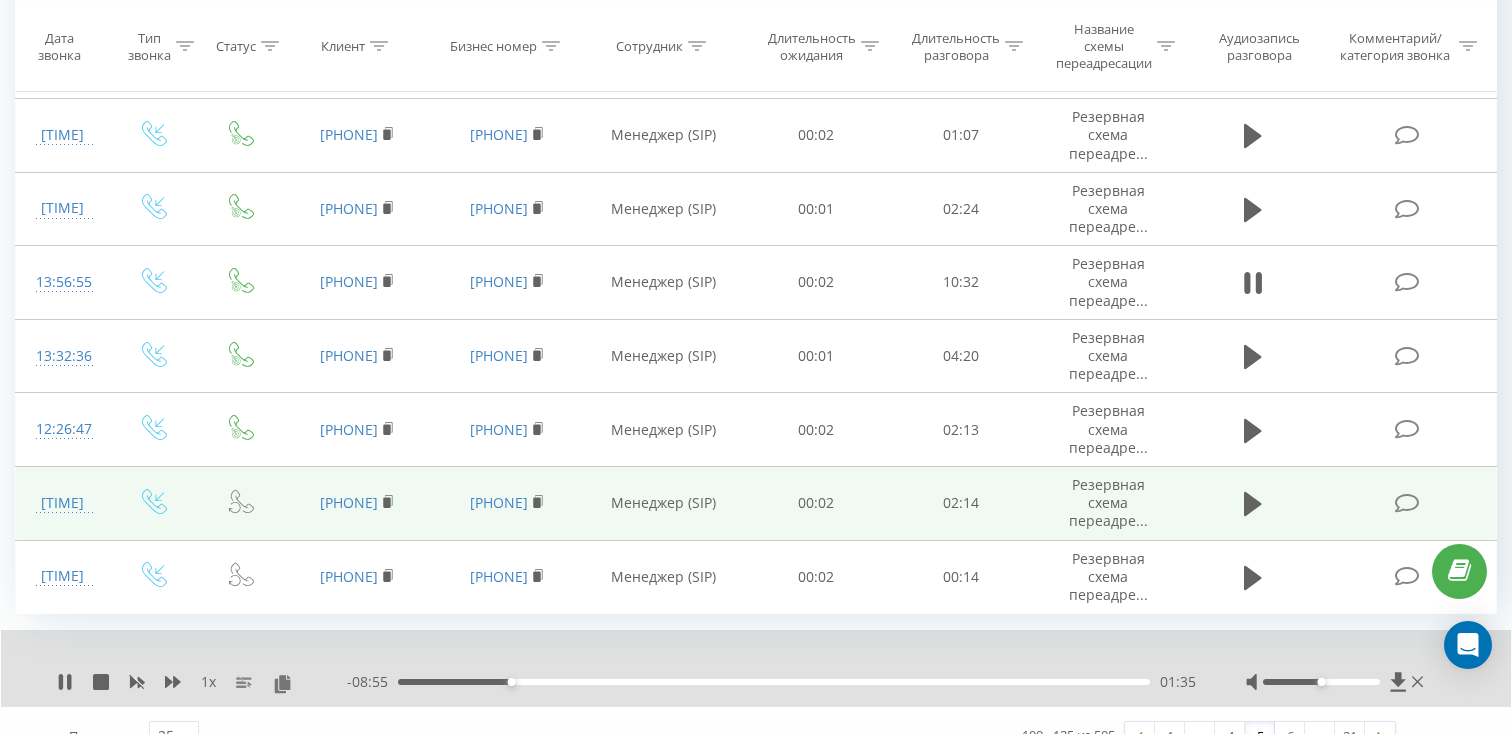 click on "01:35" at bounding box center (774, 682) 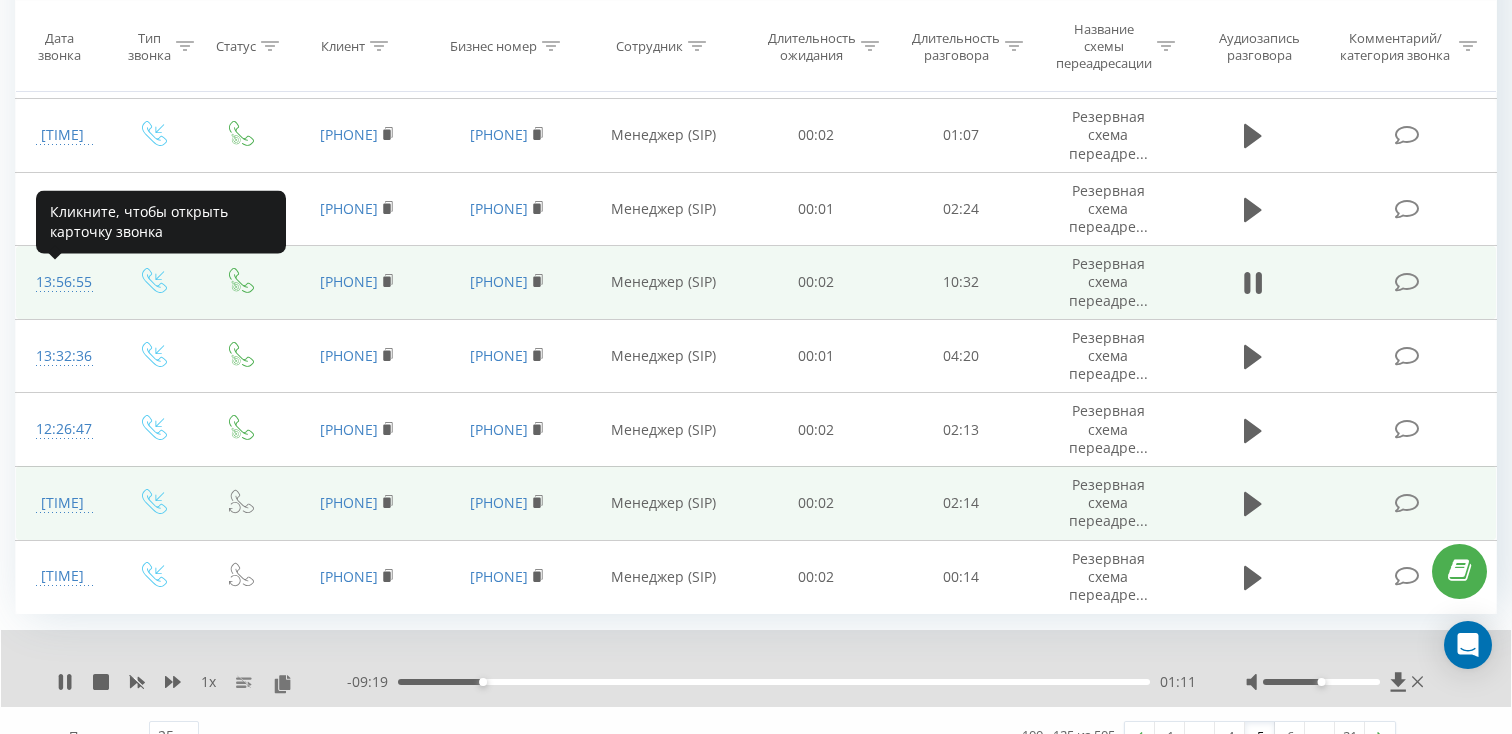 click on "13:56:55" at bounding box center (62, 282) 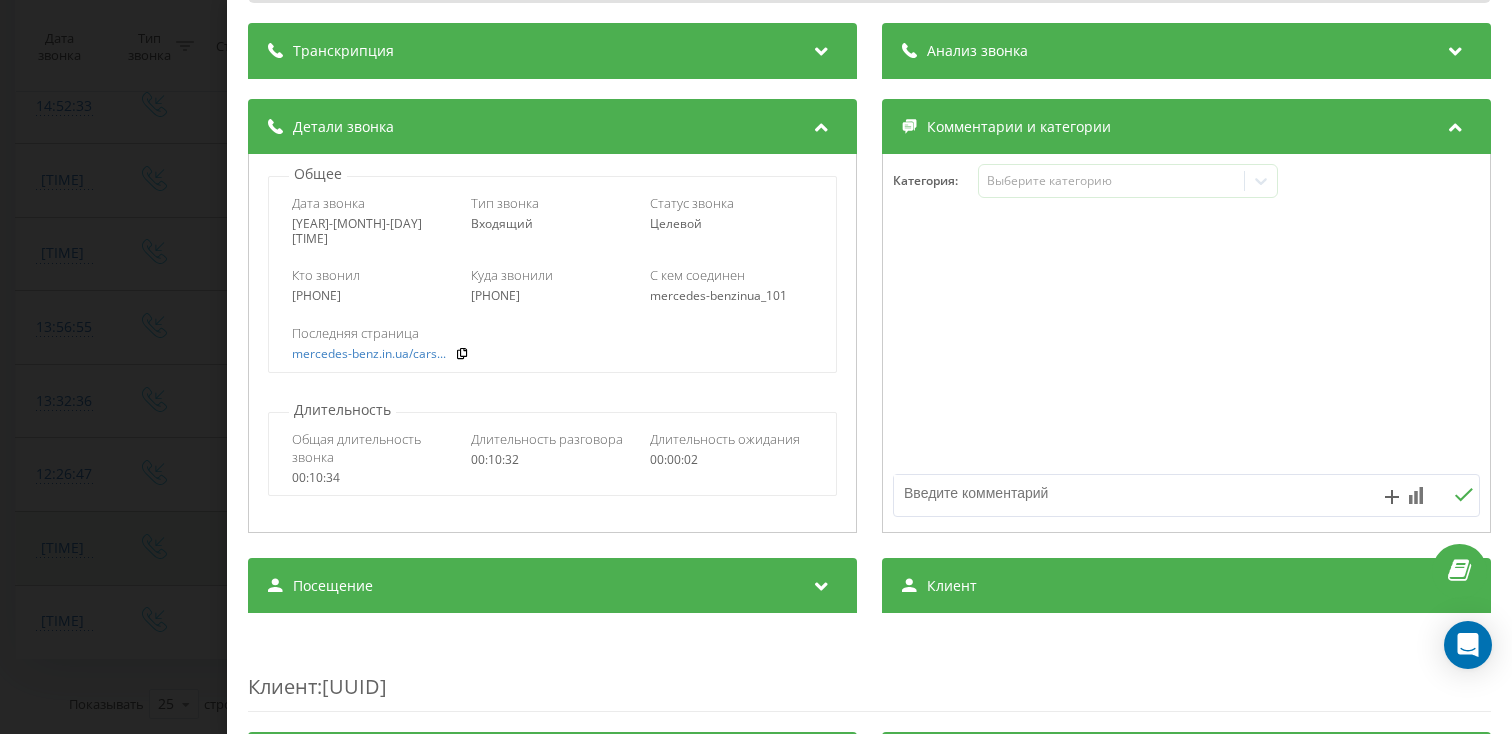 scroll, scrollTop: 231, scrollLeft: 0, axis: vertical 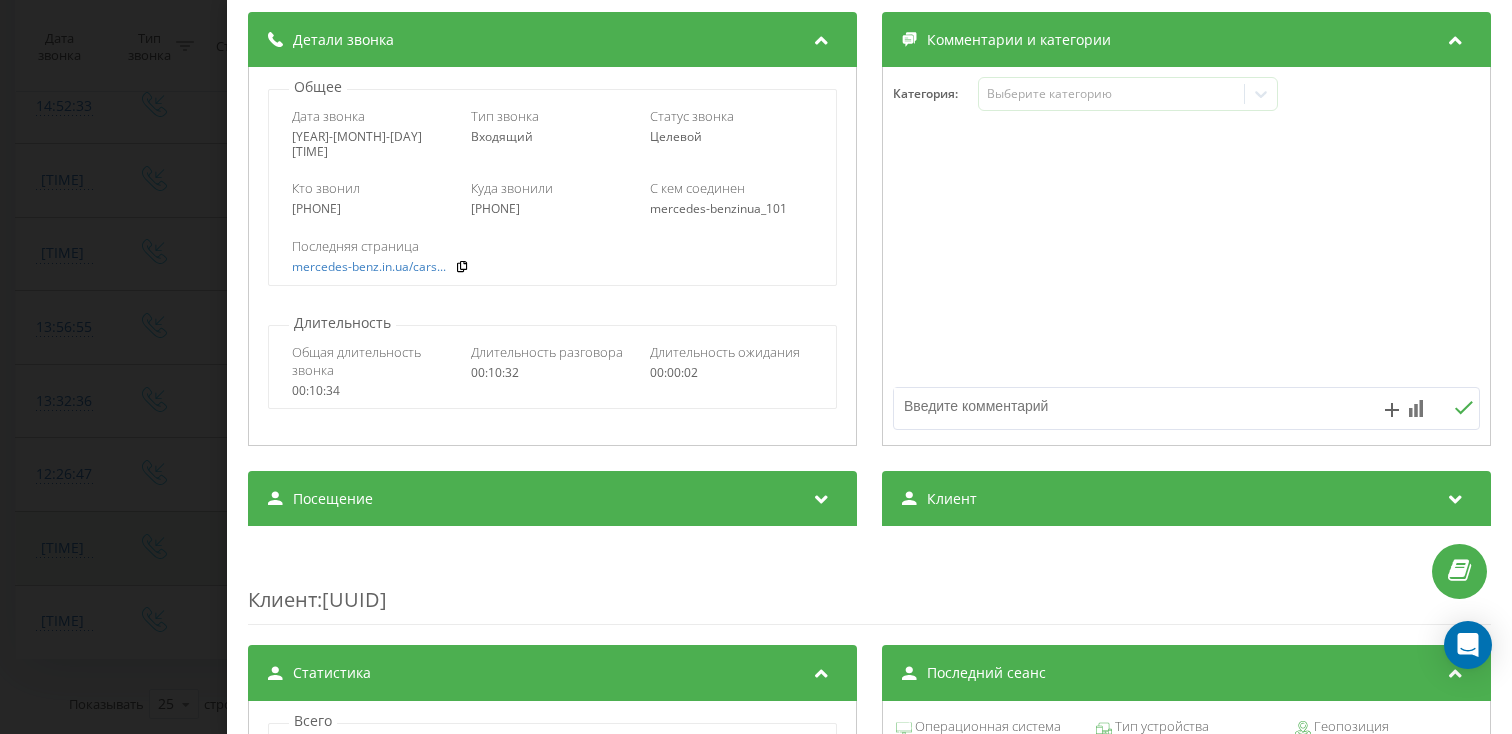 click on "Посещение" at bounding box center (552, 499) 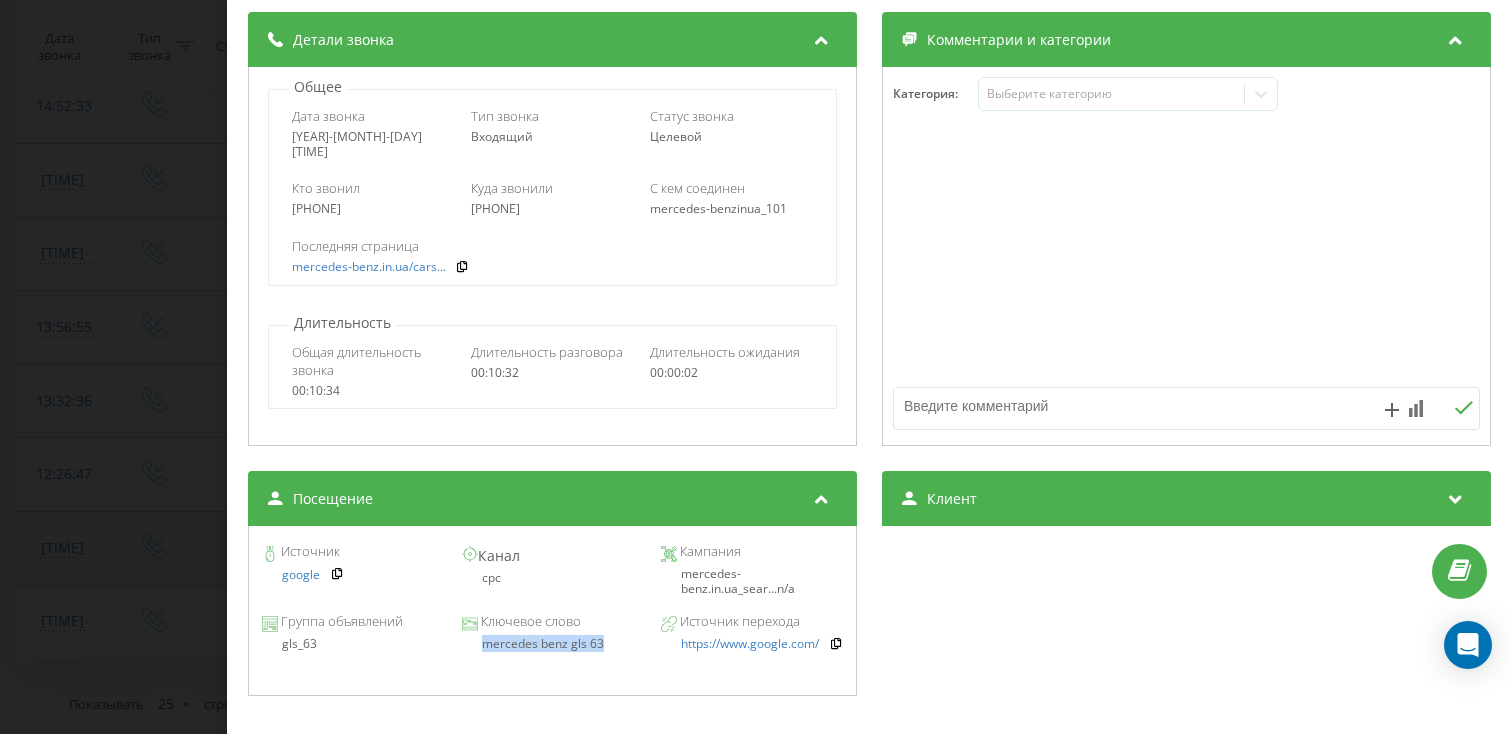 drag, startPoint x: 612, startPoint y: 642, endPoint x: 455, endPoint y: 642, distance: 157 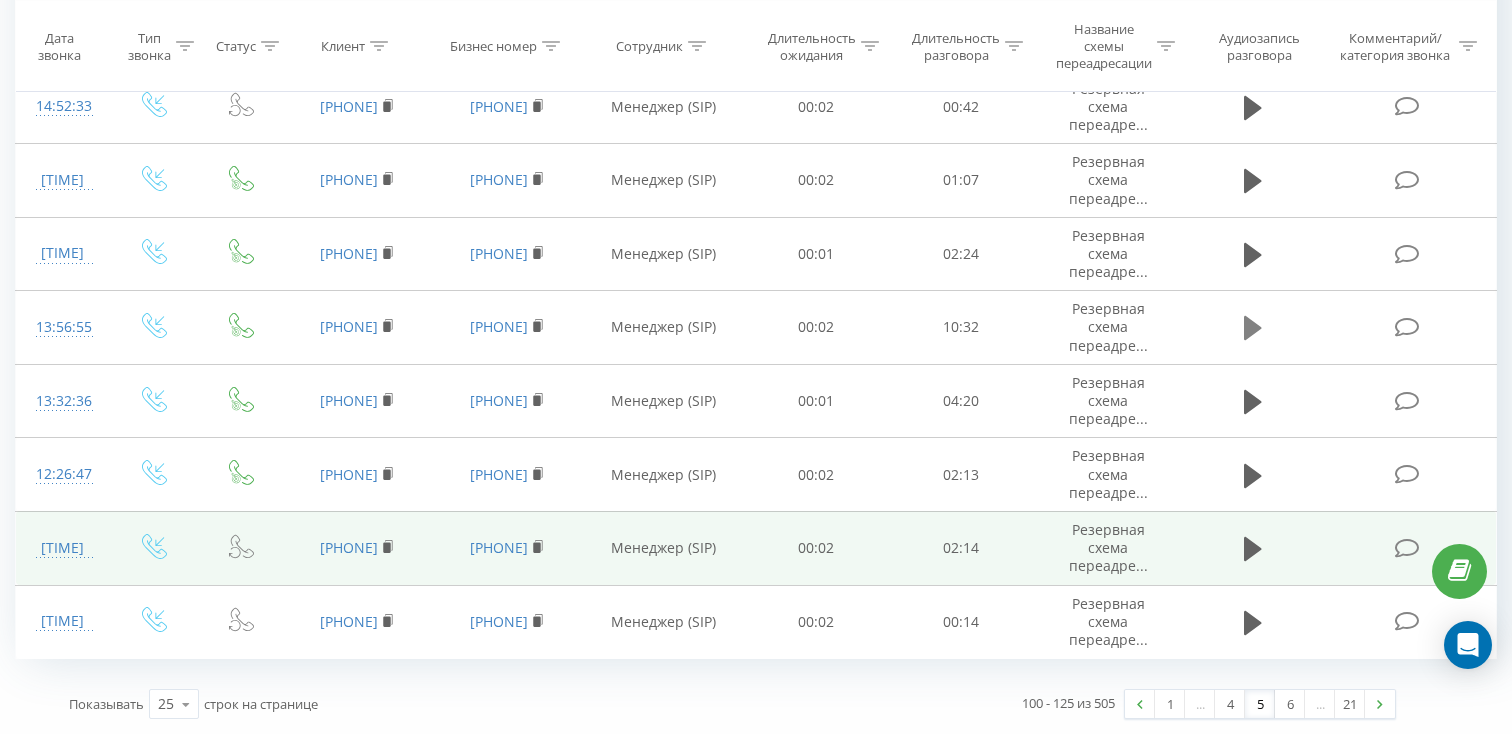 click 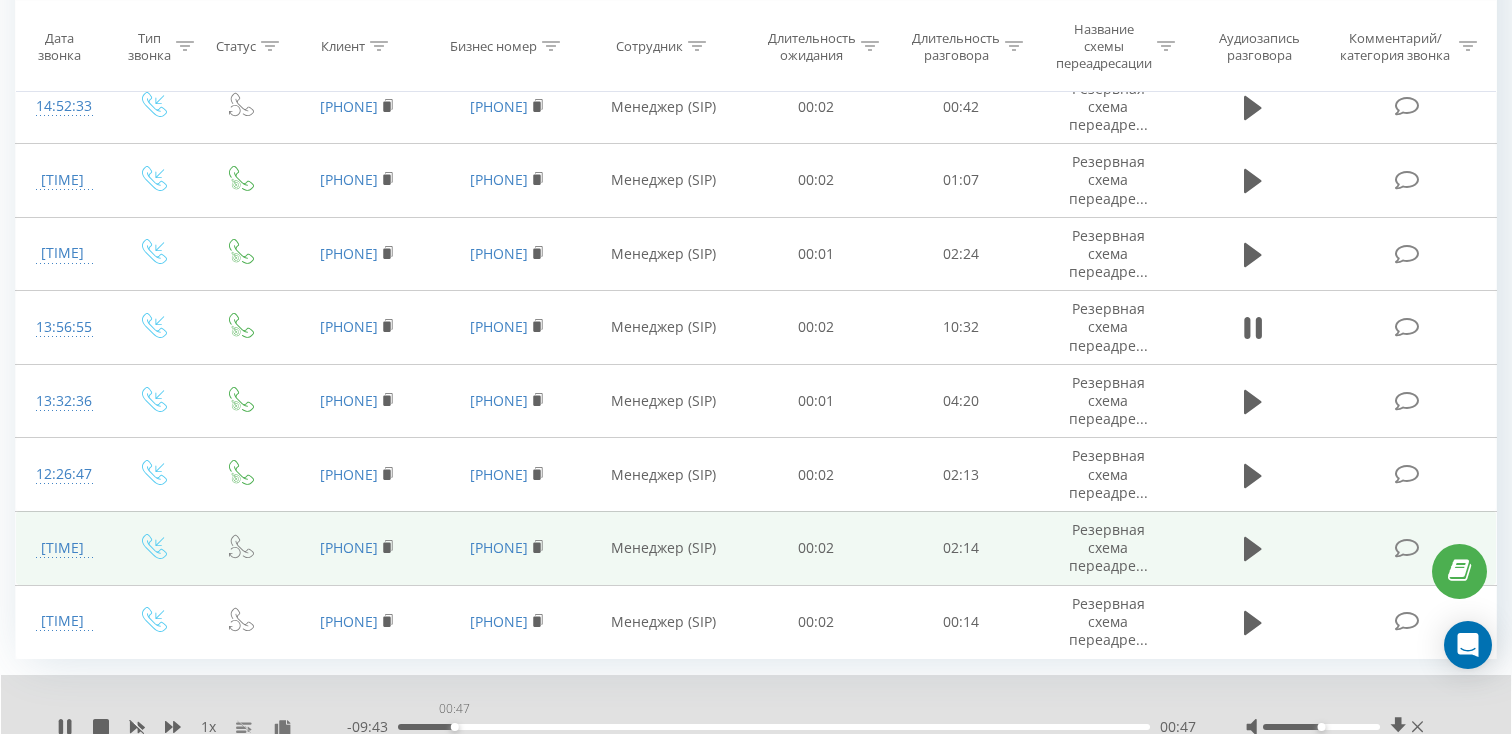 click on "00:47" at bounding box center [774, 727] 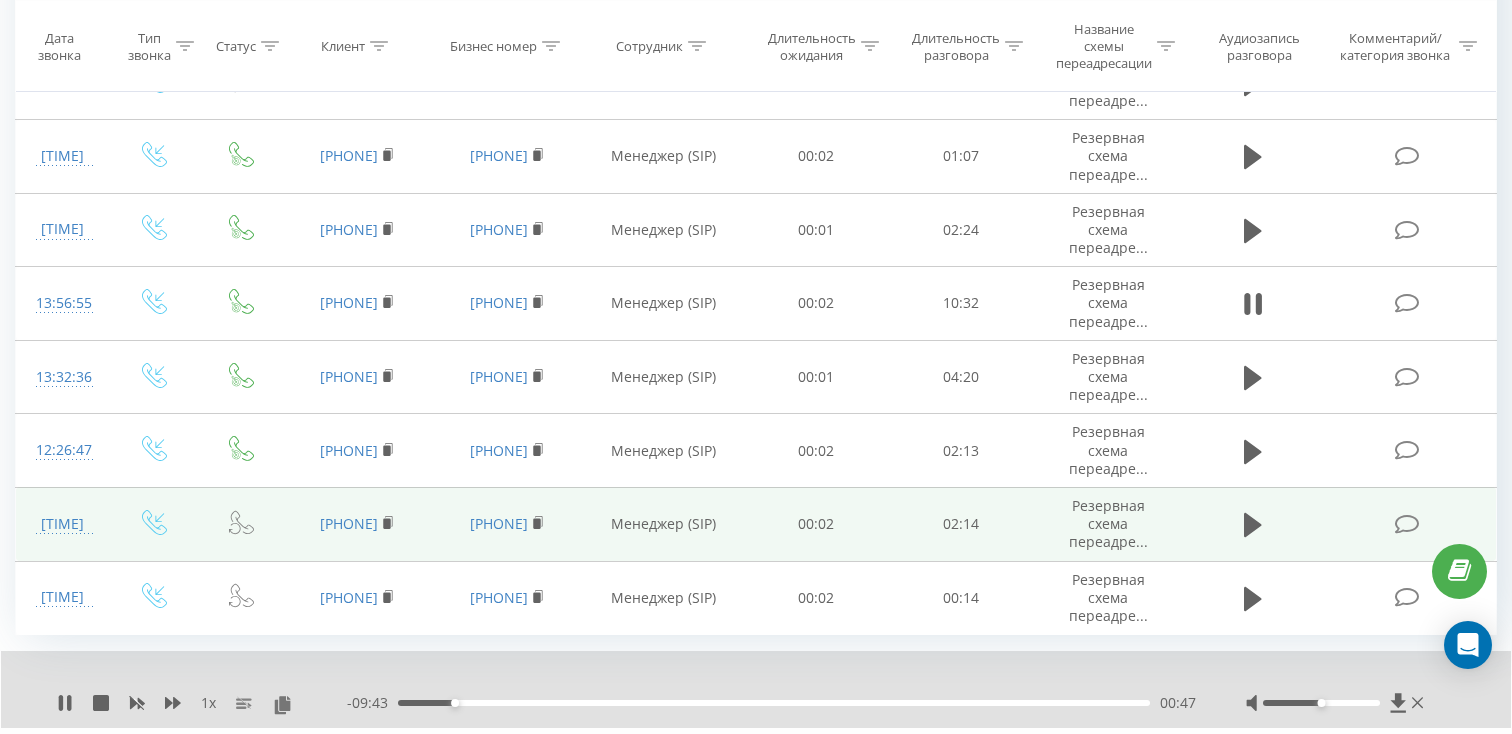 scroll, scrollTop: 1511, scrollLeft: 0, axis: vertical 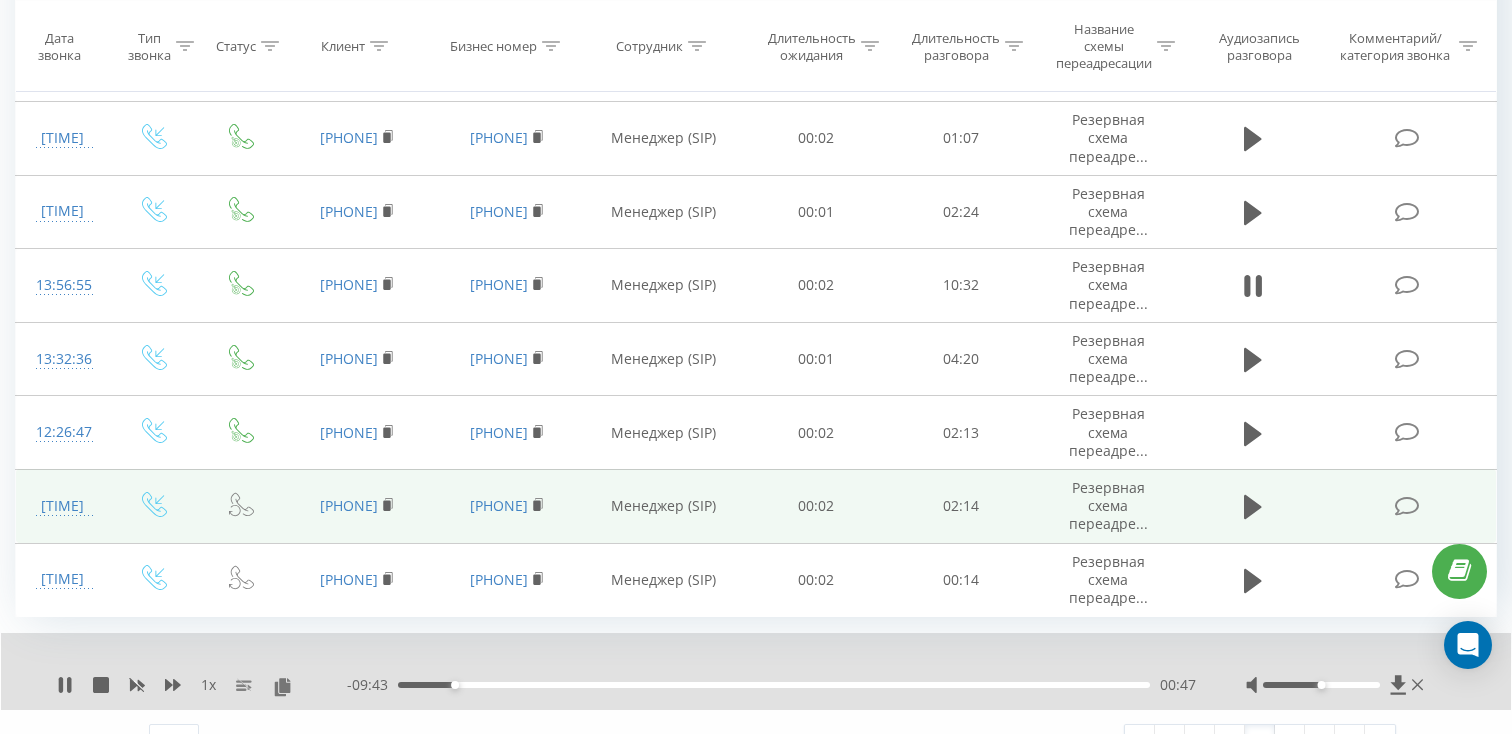 click on "- 09:43 00:47   00:47" at bounding box center (771, 685) 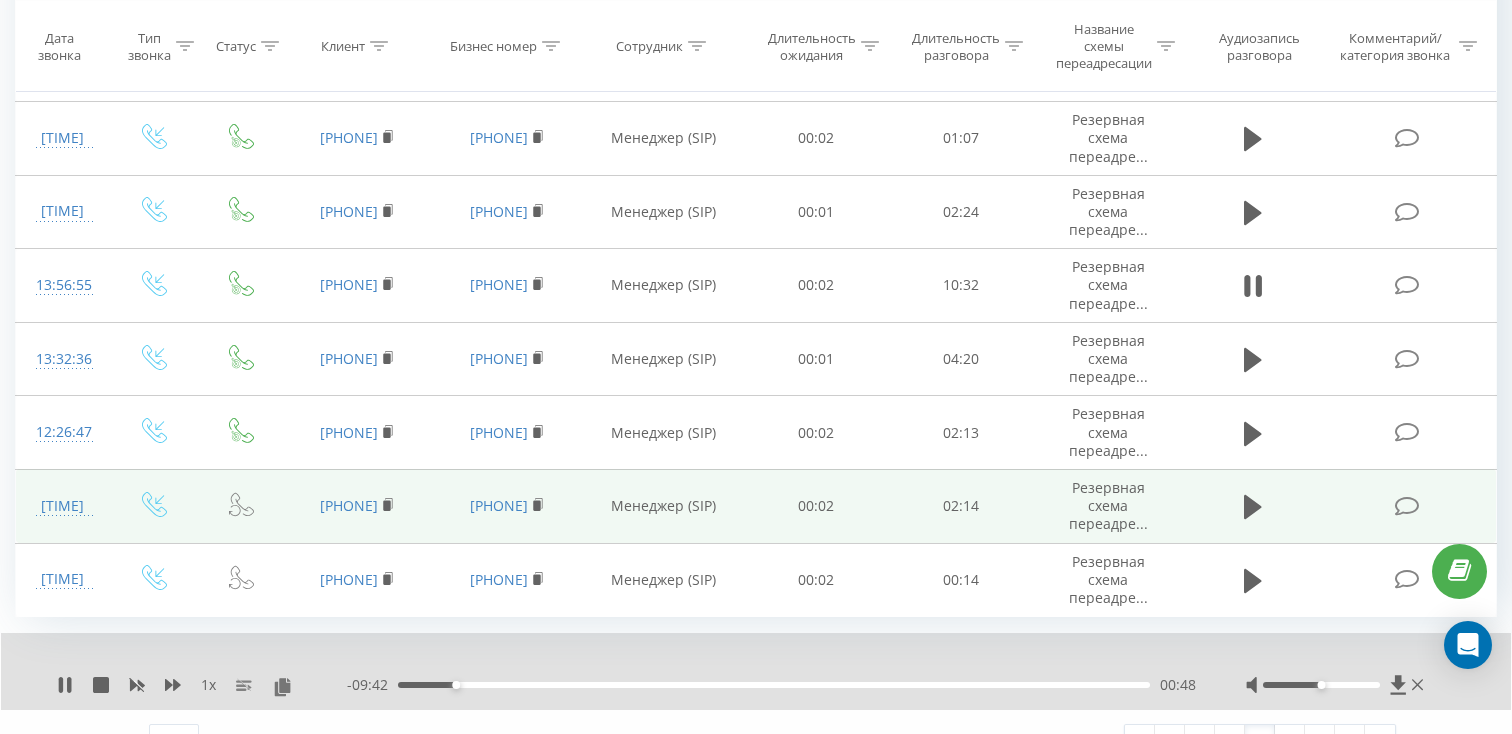 click on "00:48" at bounding box center [774, 685] 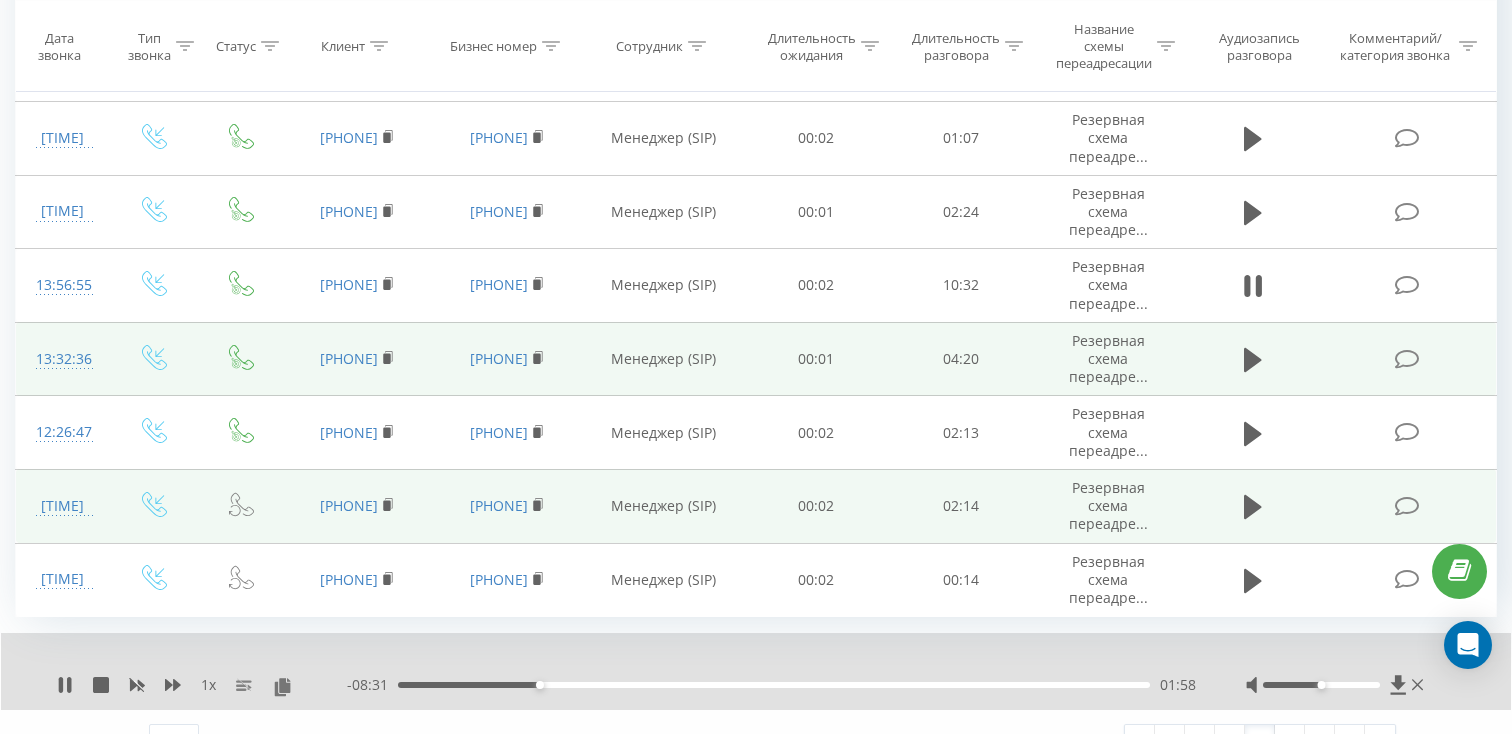 click at bounding box center [1253, 359] 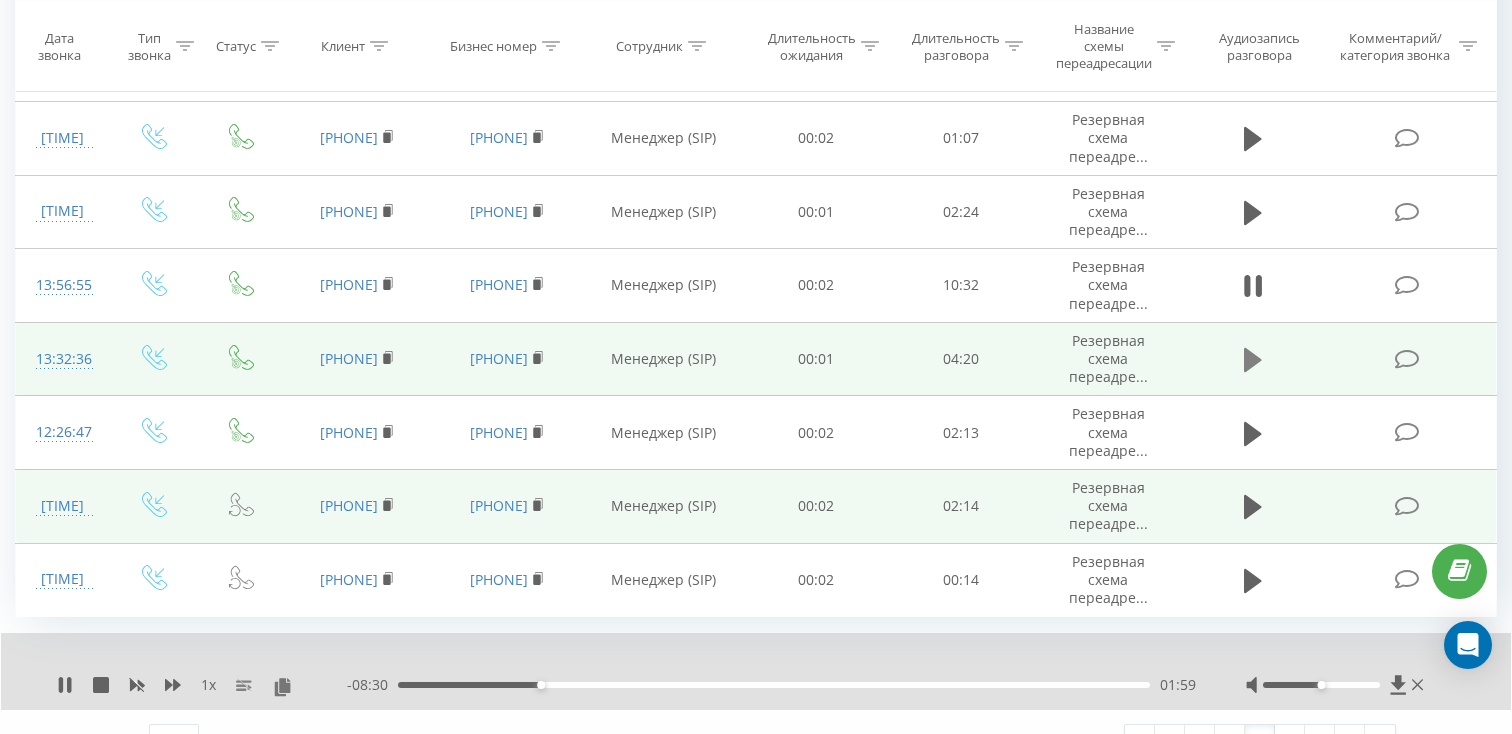 click 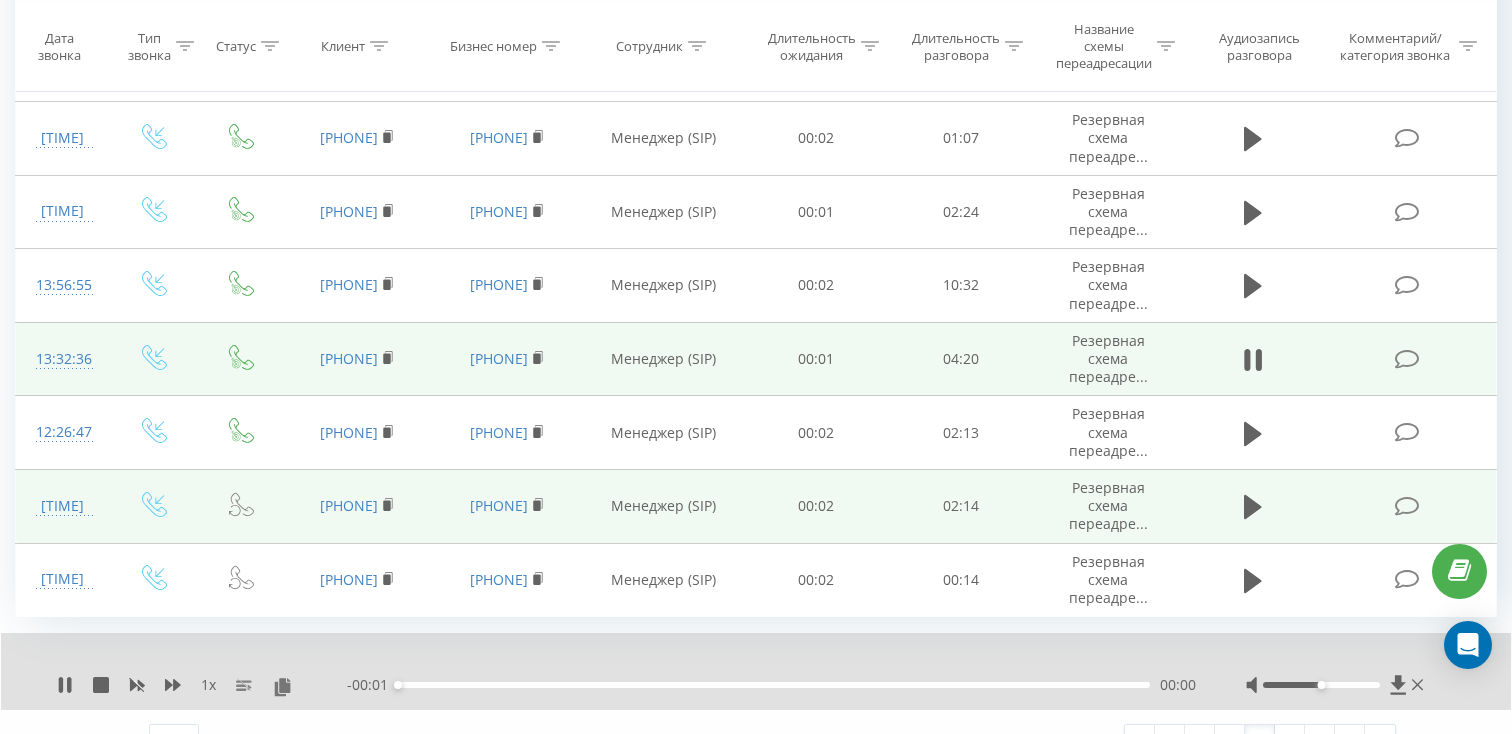 click on "00:00" at bounding box center [774, 685] 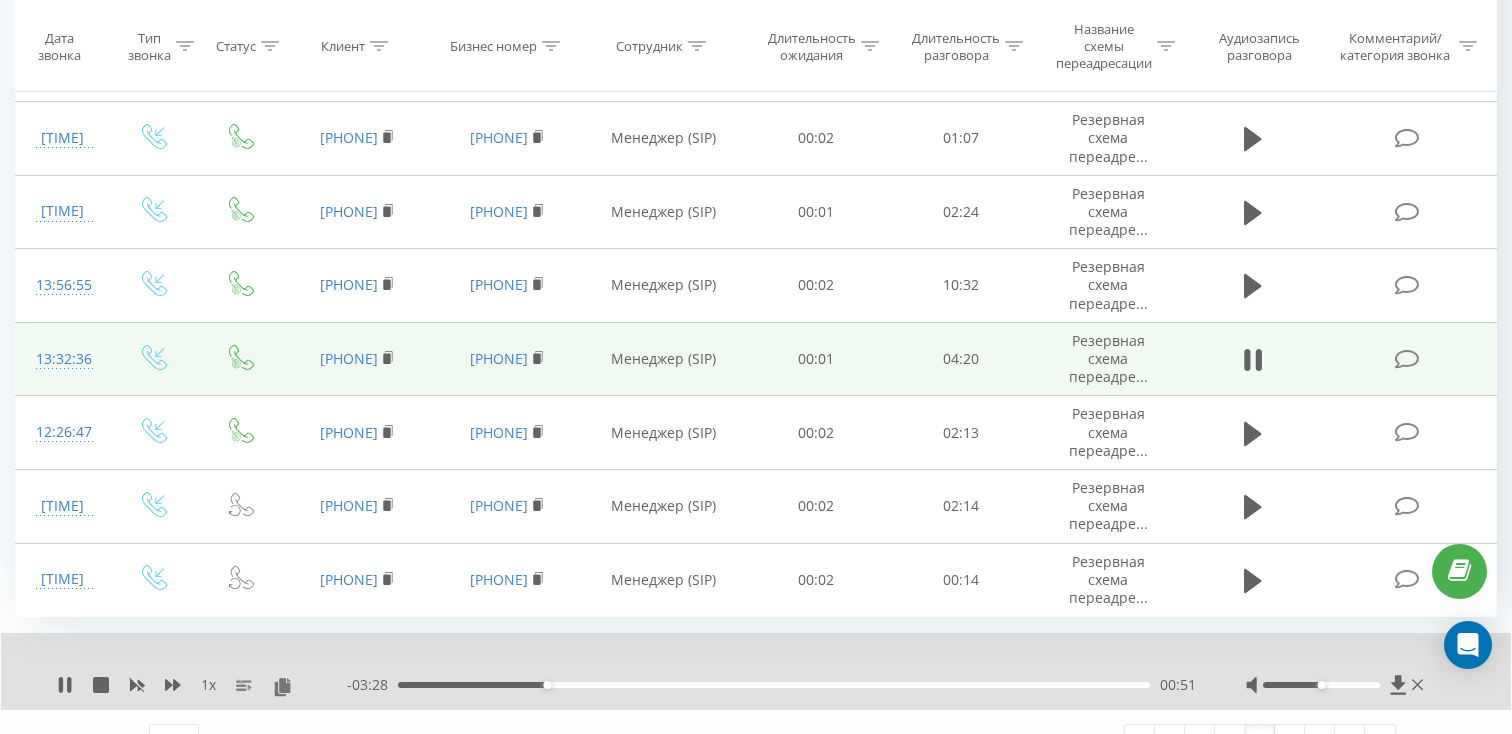 click on "[PHONE]" at bounding box center [357, 359] 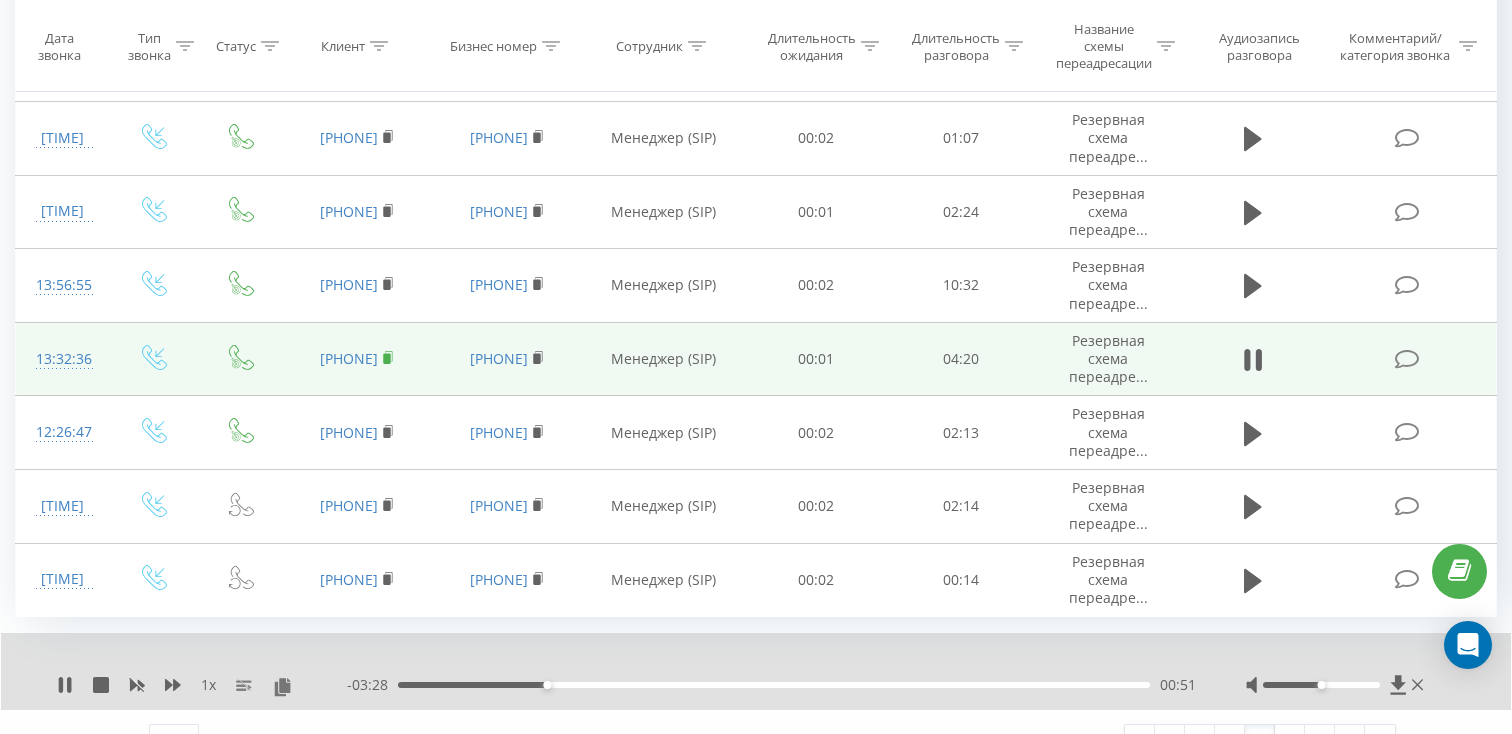 click 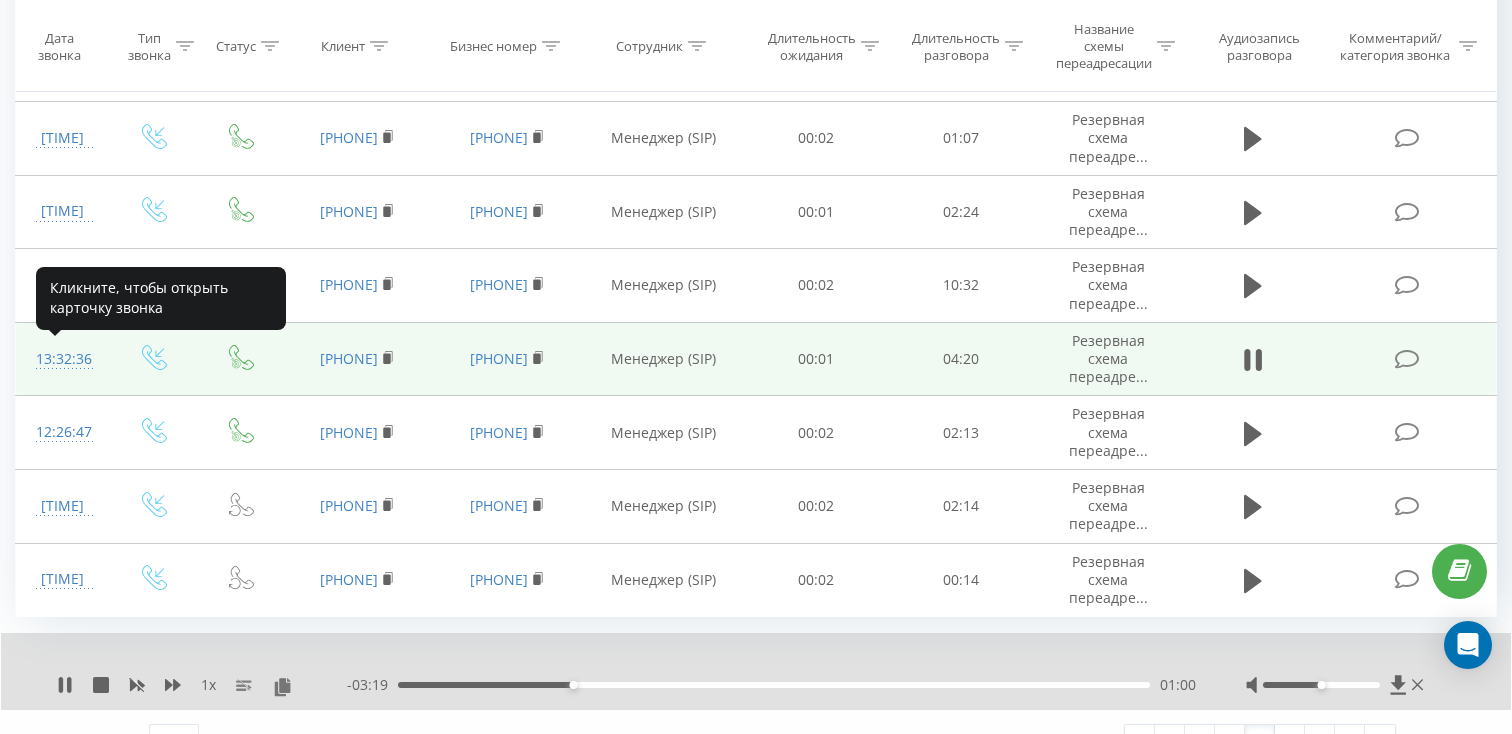 click on "13:32:36" at bounding box center [62, 359] 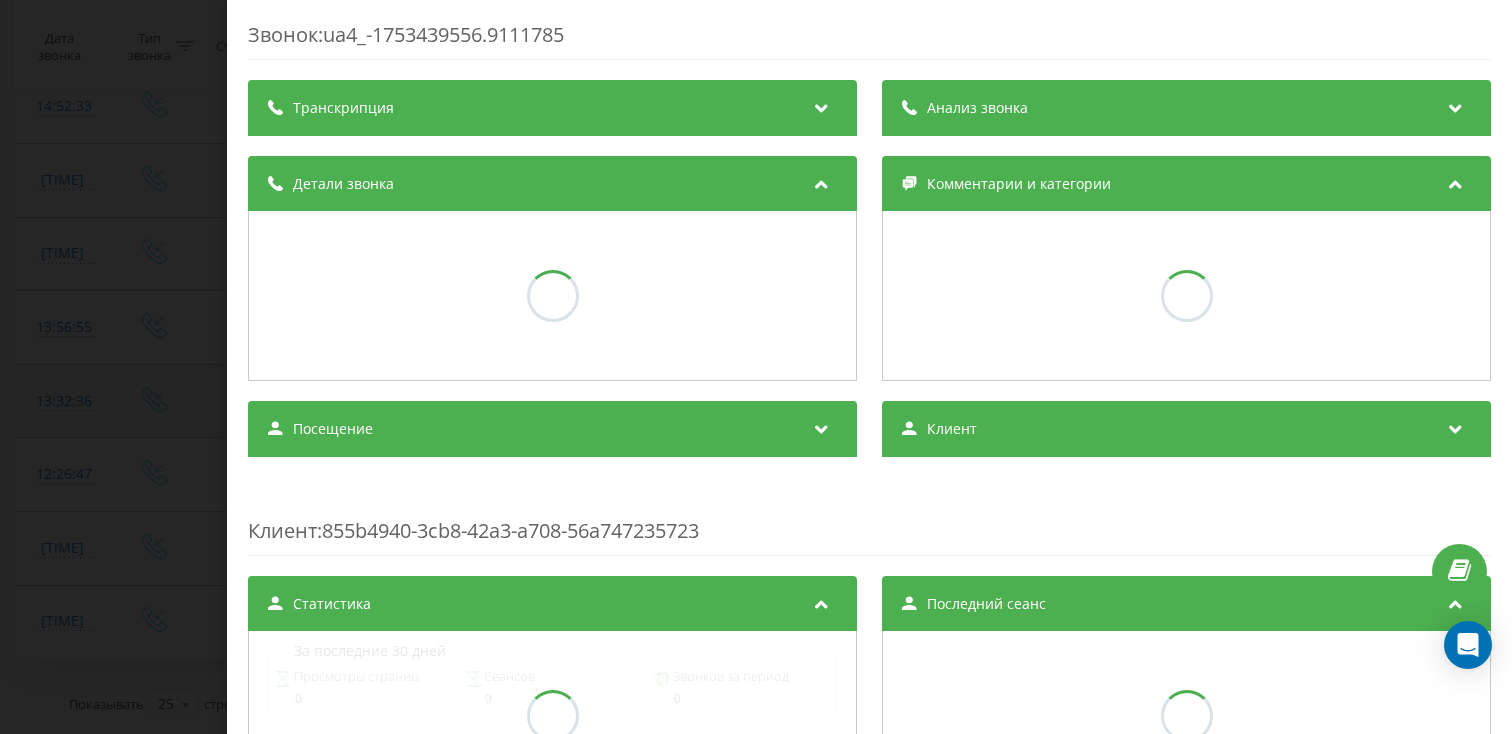 scroll, scrollTop: 1469, scrollLeft: 0, axis: vertical 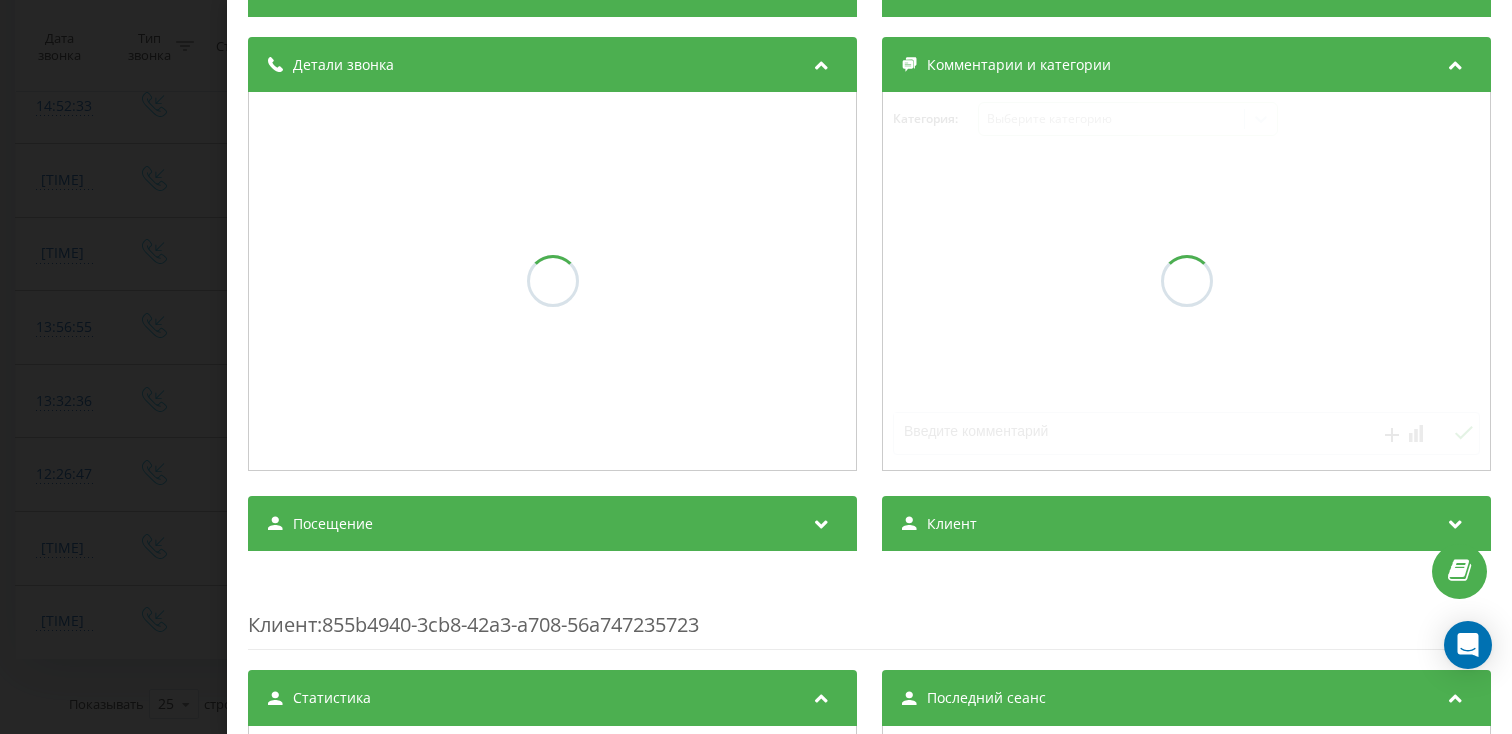 click on "Посещение" at bounding box center (552, 524) 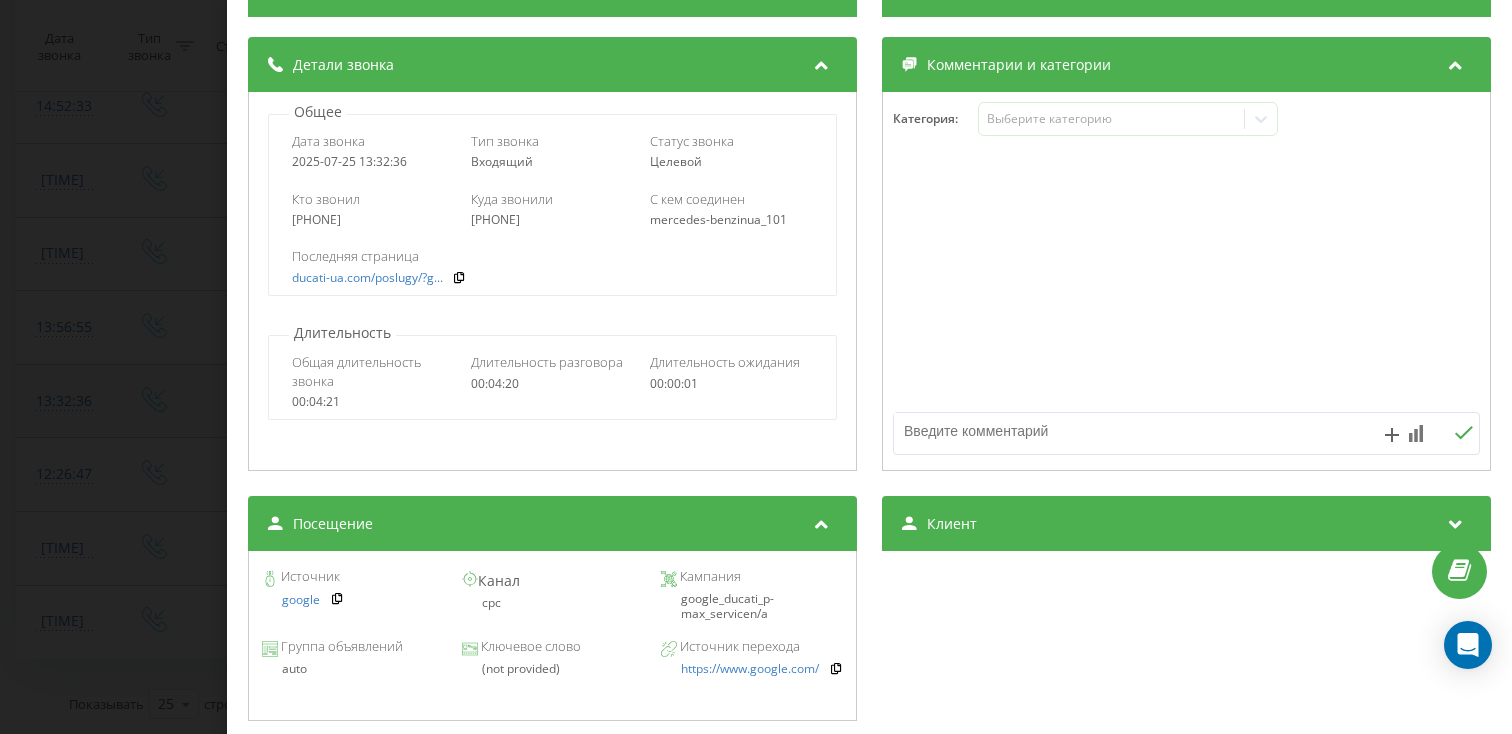 click on "Звонок :  ua4_-1753439556.9111785   1 x  - 03:15 01:04   01:04   Транскрипция Для анализа AI будущих звонков  настройте и активируйте профиль на странице . Если профиль уже есть и звонок соответствует его условиям, обновите страницу через 10 минут – AI анализирует текущий звонок. Анализ звонка Для анализа AI будущих звонков  настройте и активируйте профиль на странице . Если профиль уже есть и звонок соответствует его условиям, обновите страницу через 10 минут – AI анализирует текущий звонок. Детали звонка Общее Дата звонка 2025-07-25 13:32:36 Тип звонка Входящий Статус звонка Целевой [PHONE]" at bounding box center (756, 367) 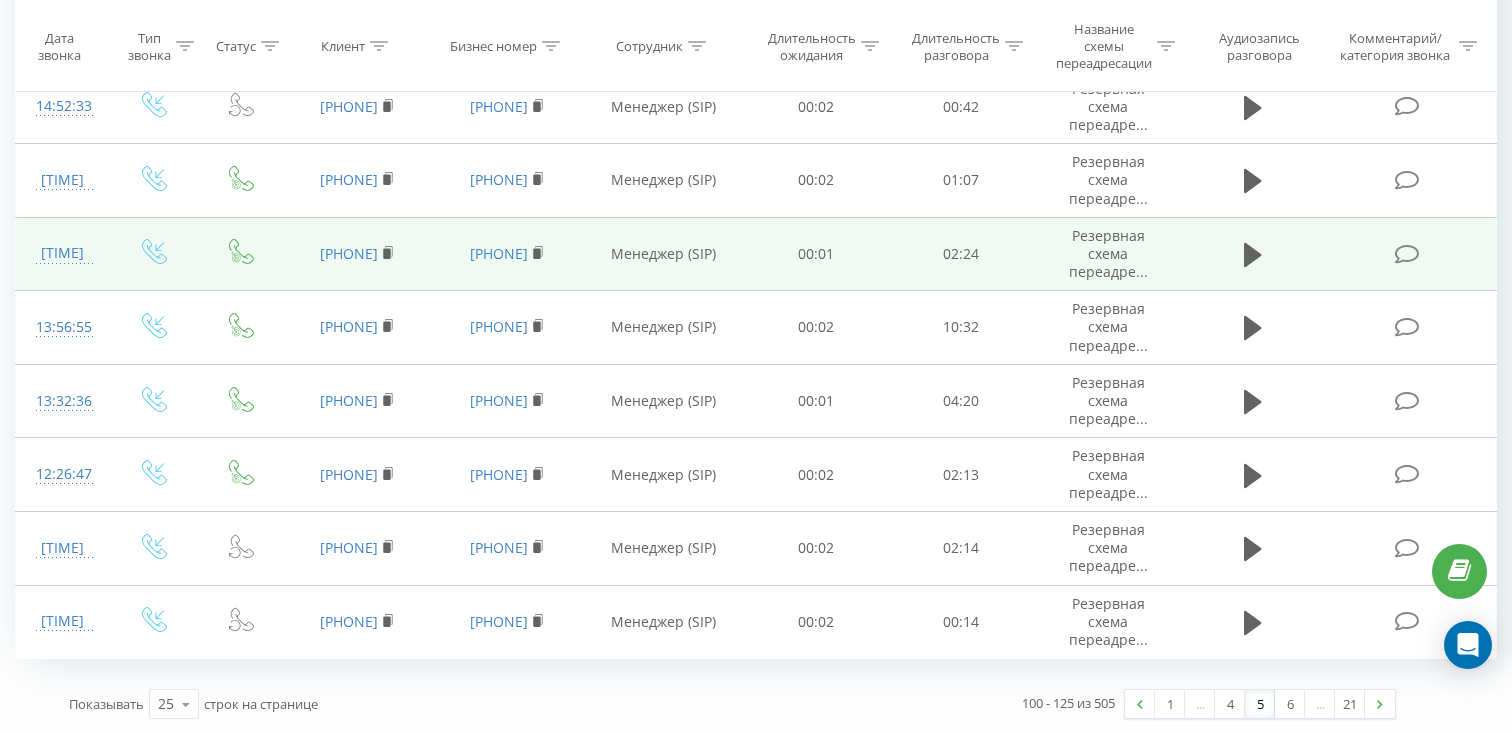 click at bounding box center (1253, 263) 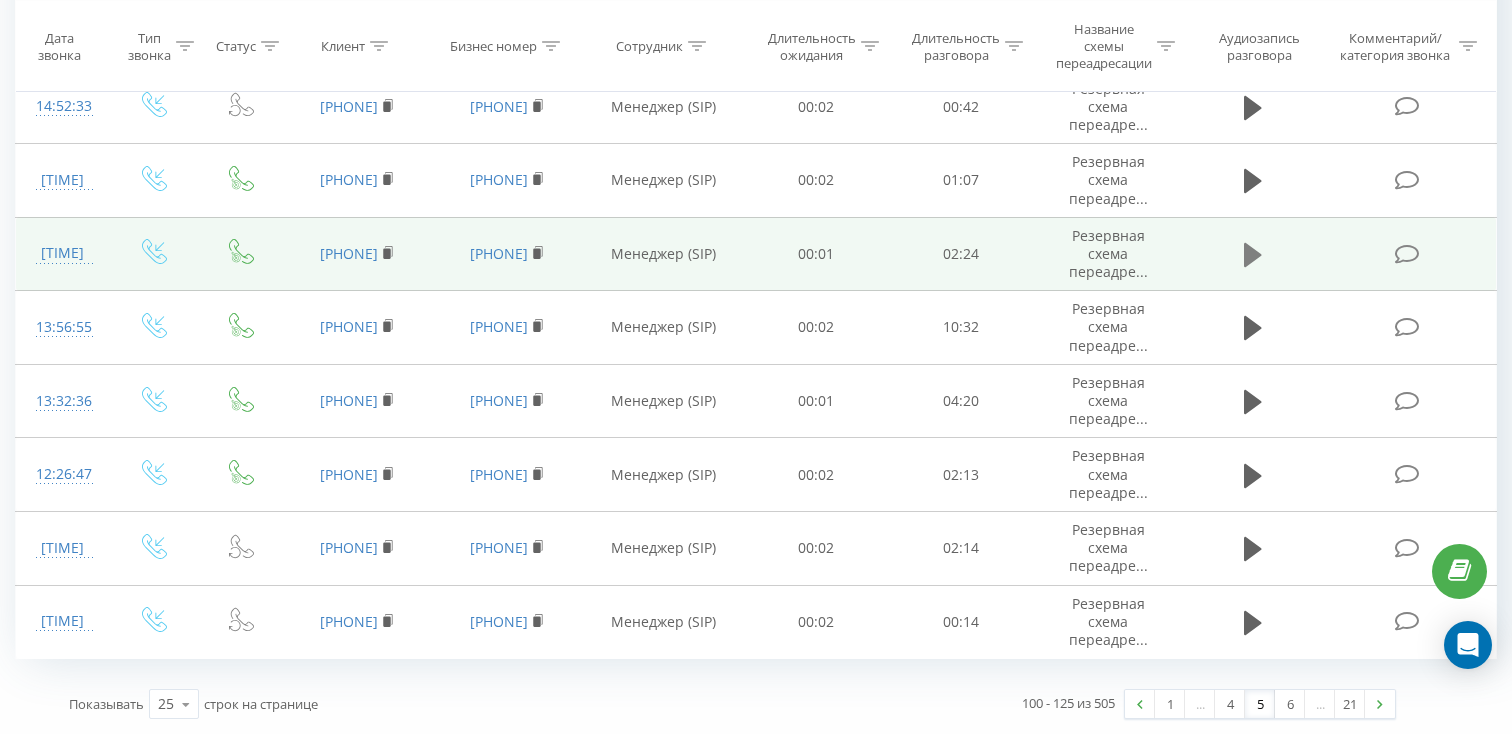 click 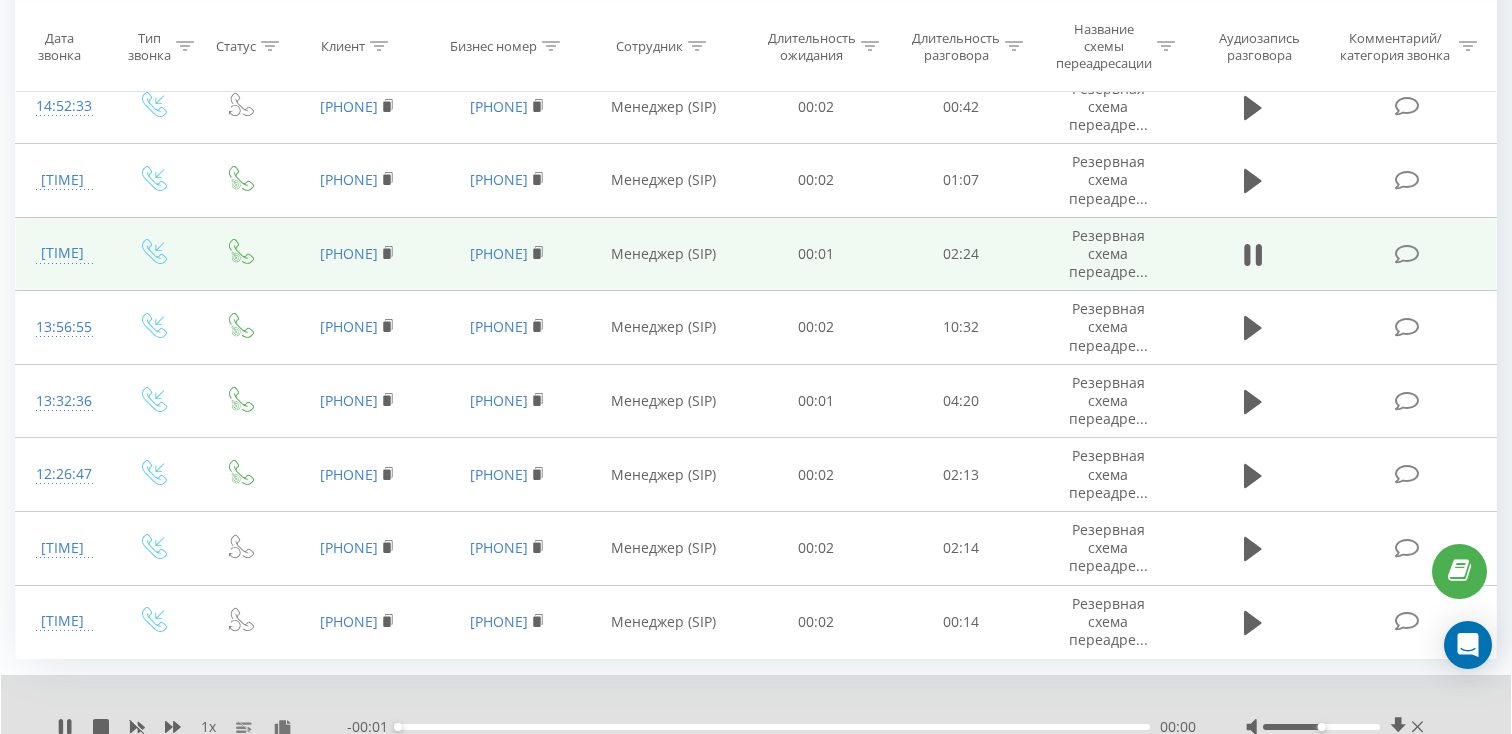 scroll, scrollTop: 1494, scrollLeft: 0, axis: vertical 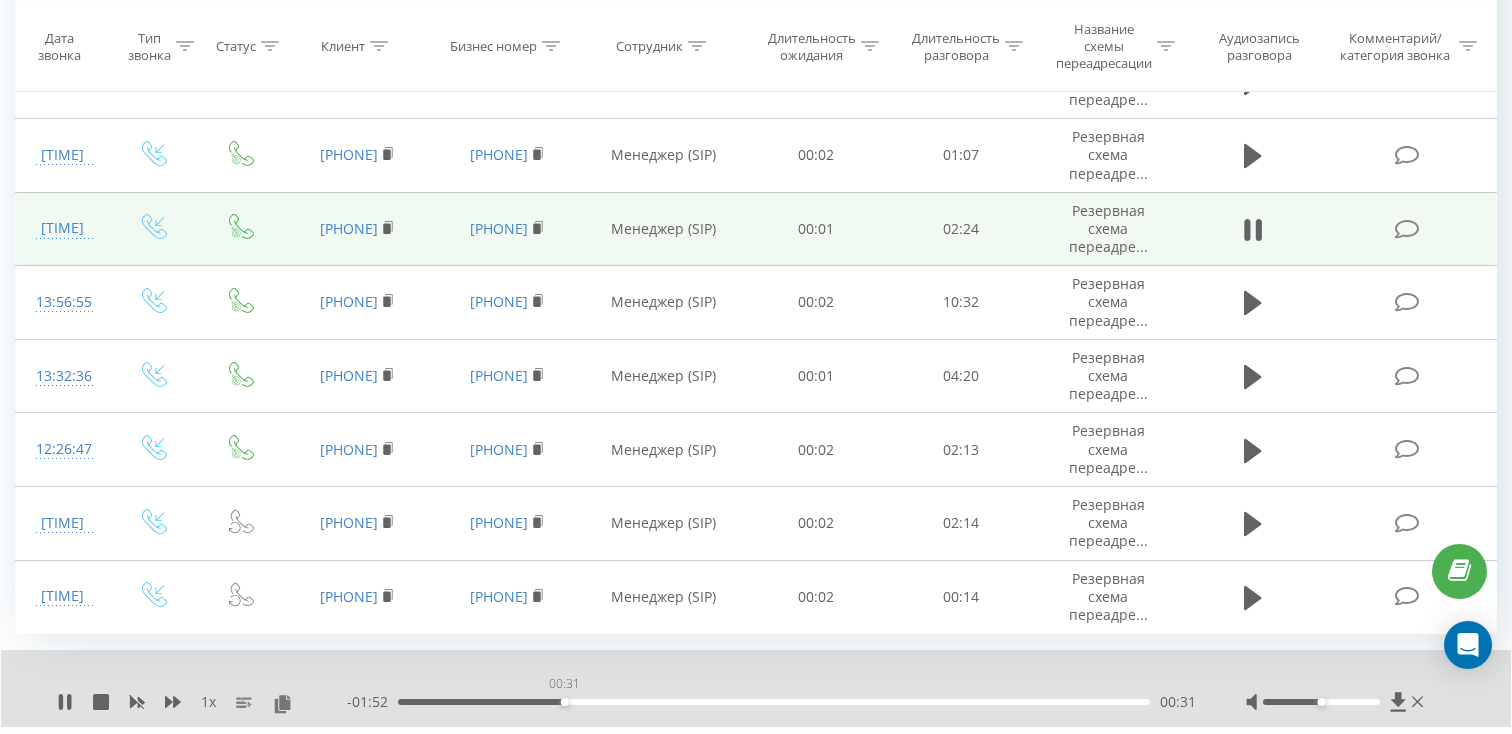 click on "00:31" at bounding box center (774, 702) 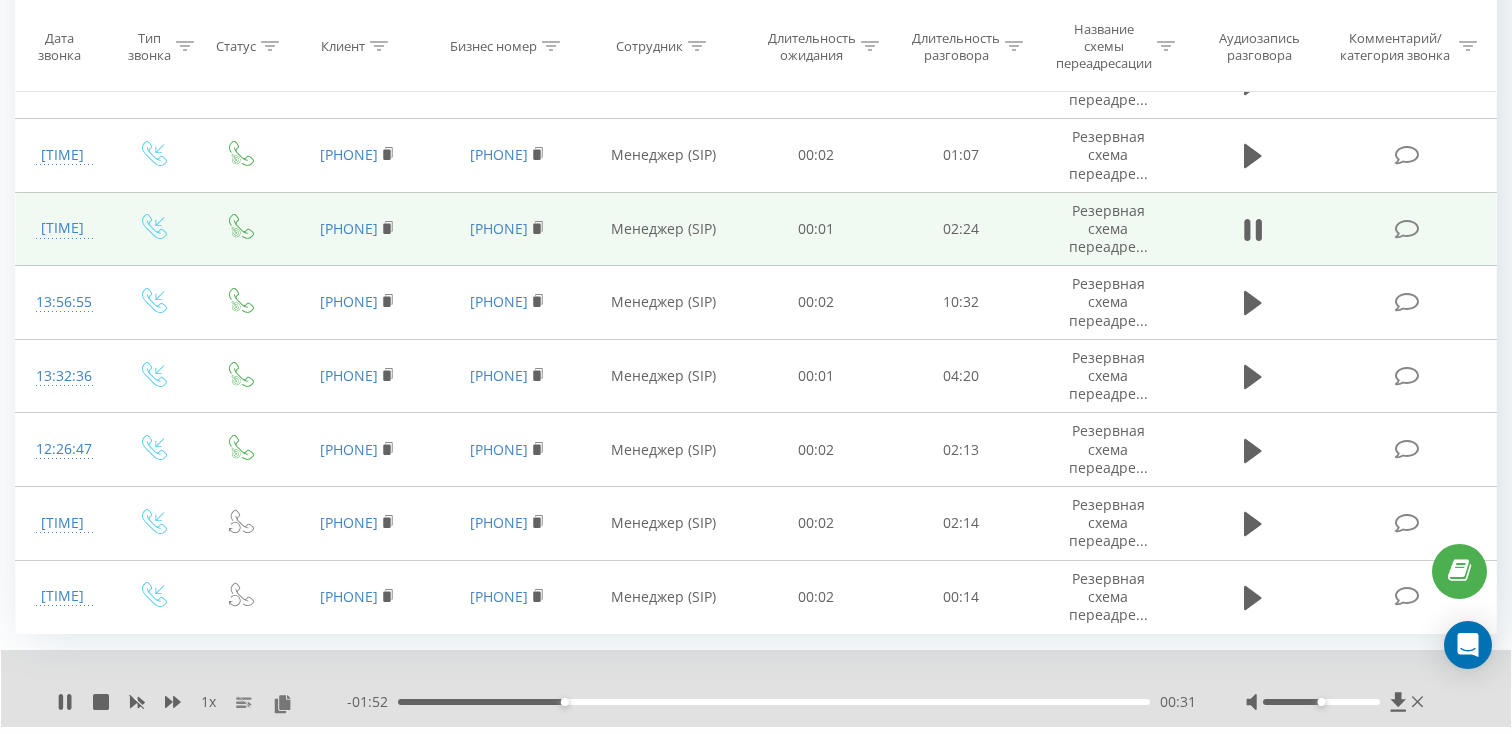 click on "00:31" at bounding box center (774, 702) 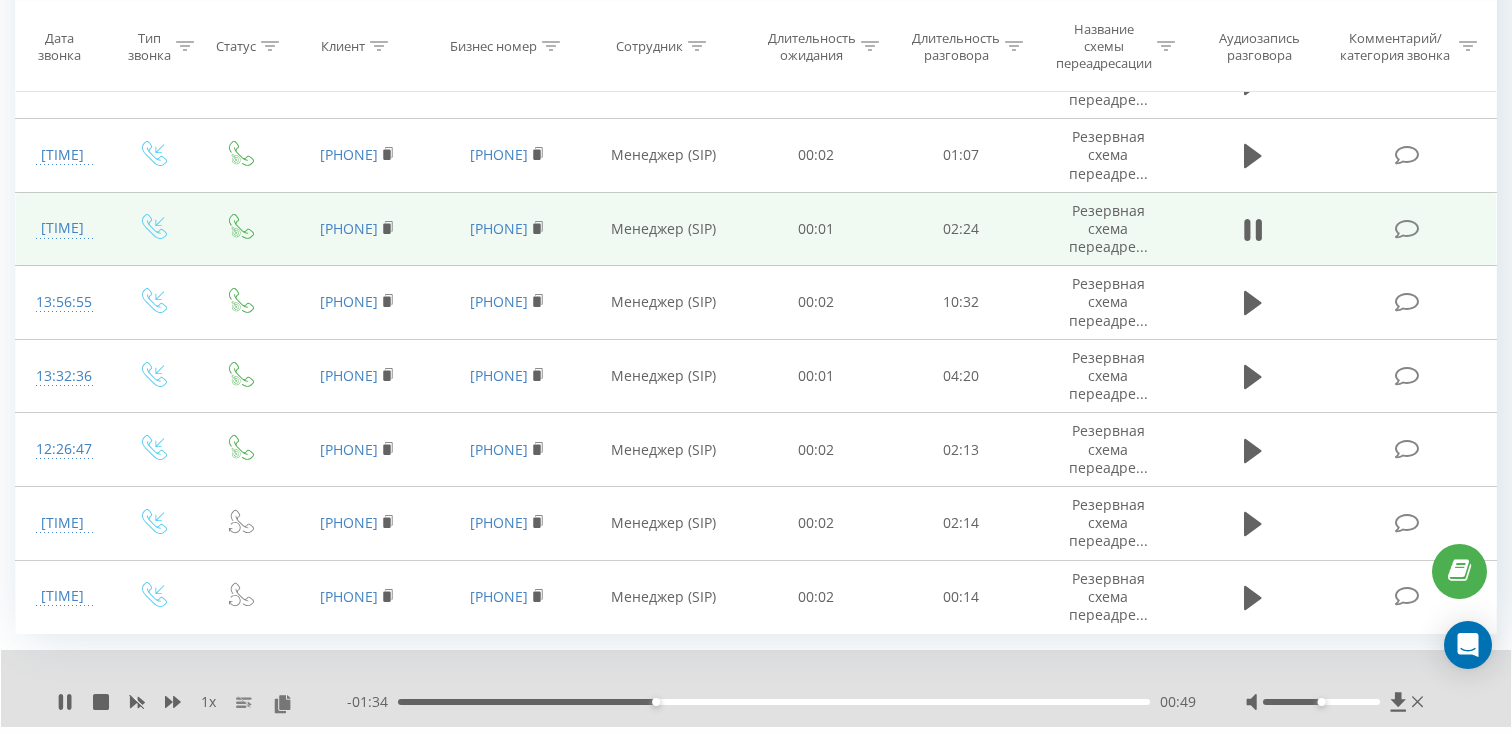 click on "[PHONE]" at bounding box center [357, 229] 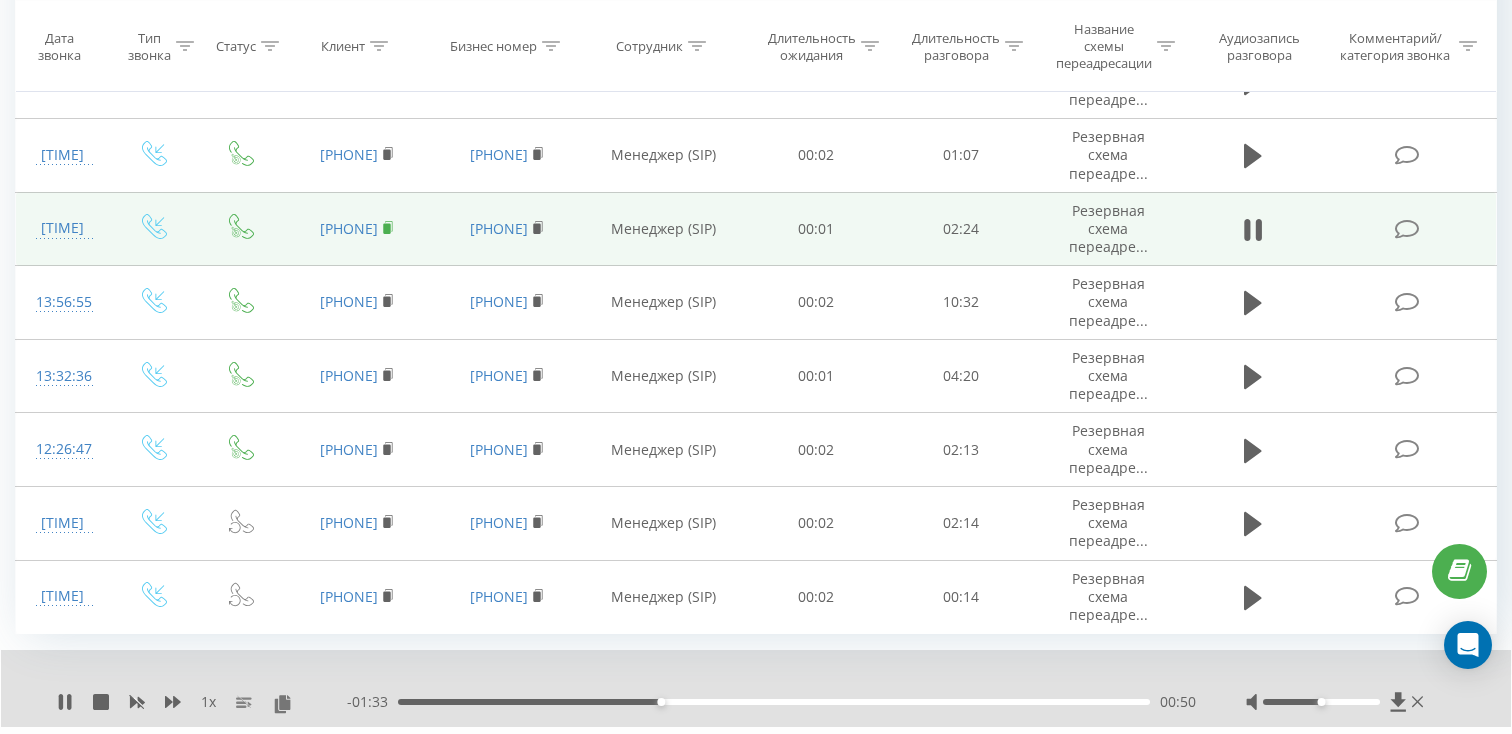 click 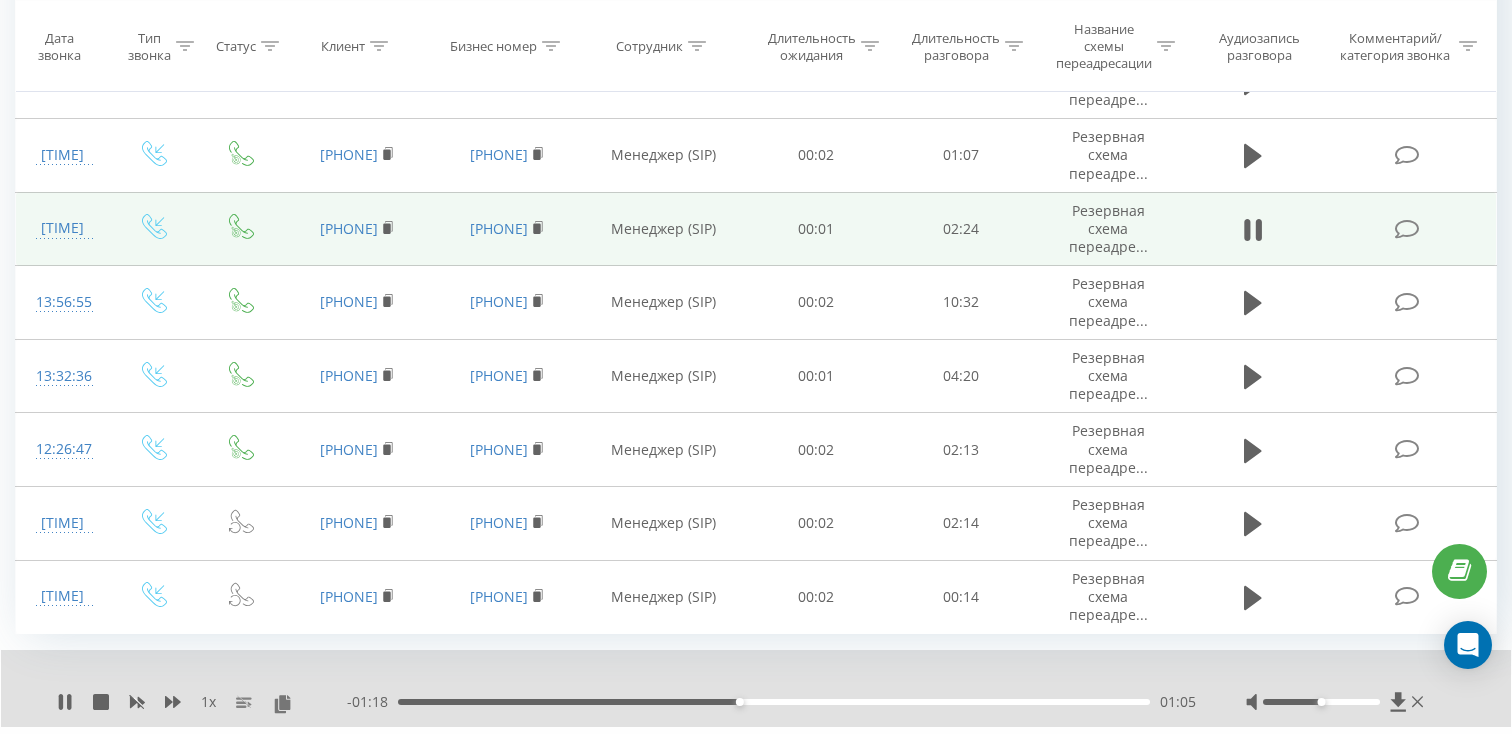 click at bounding box center (62, 238) 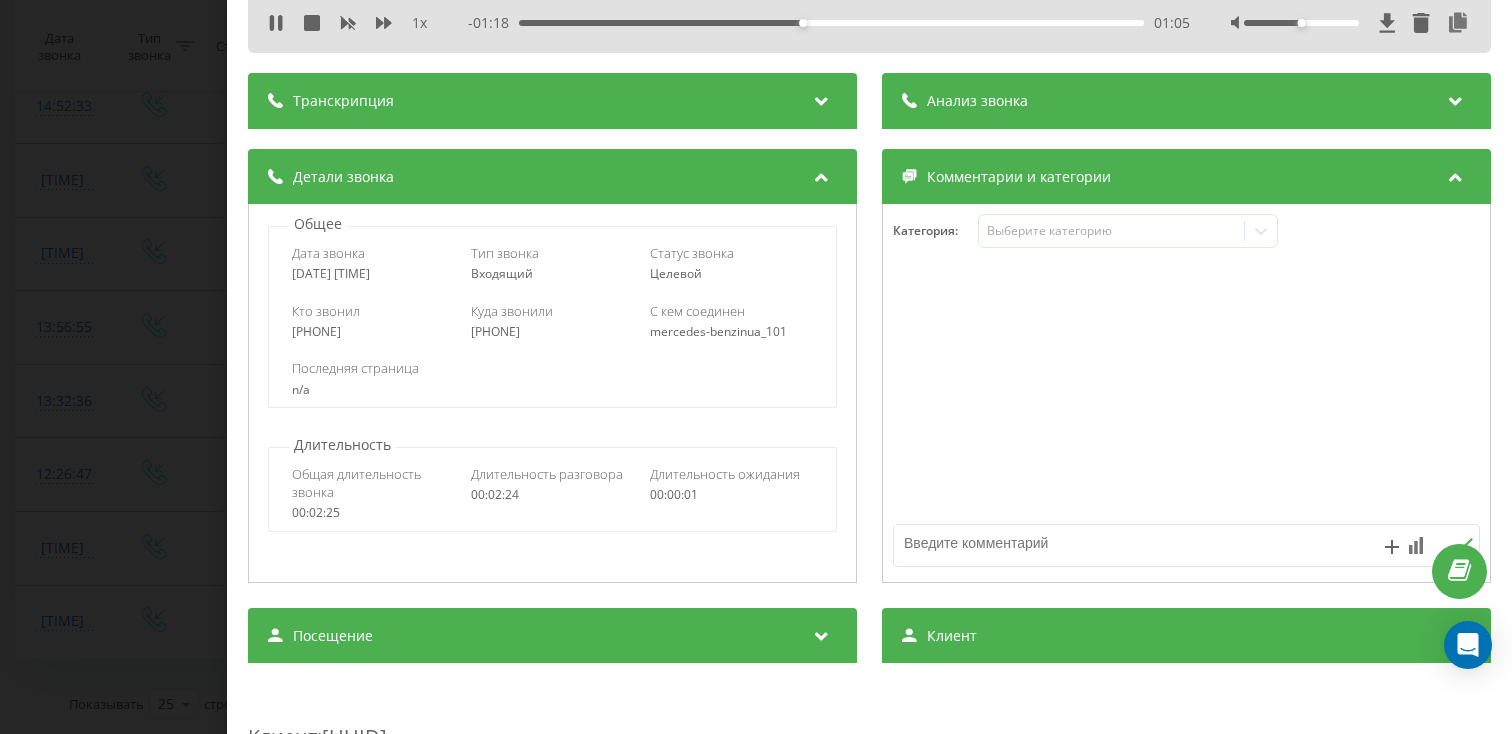 scroll, scrollTop: 181, scrollLeft: 0, axis: vertical 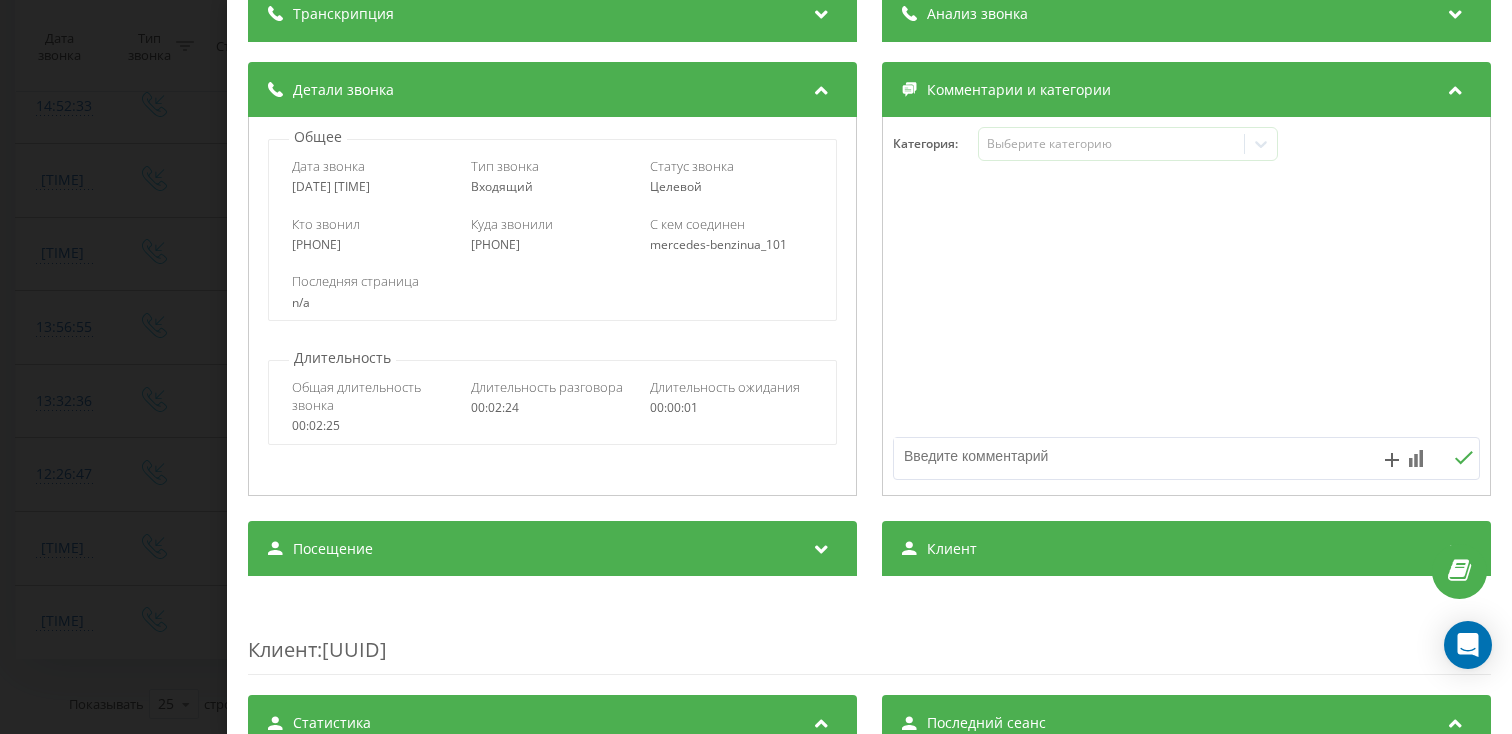 click on "Посещение" at bounding box center [552, 549] 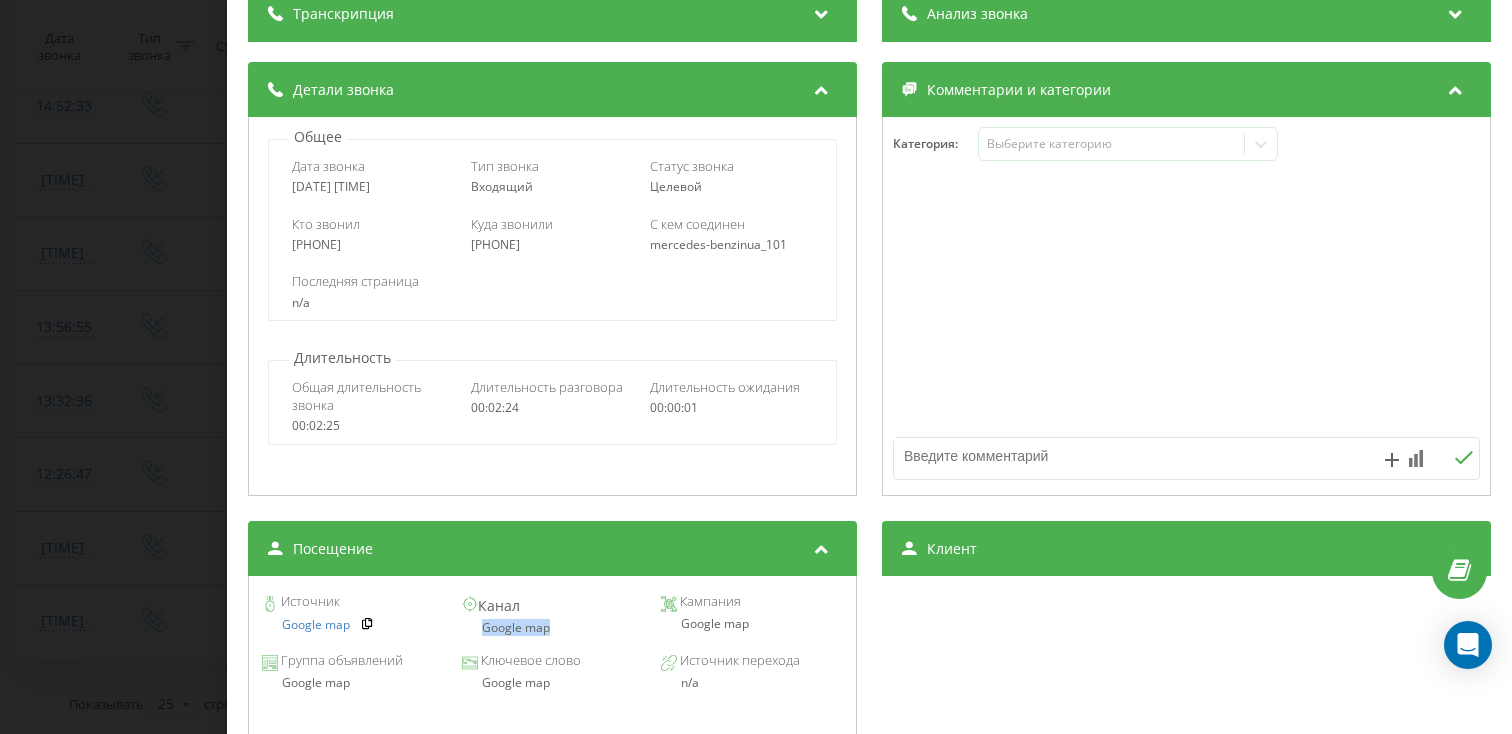 drag, startPoint x: 566, startPoint y: 628, endPoint x: 460, endPoint y: 627, distance: 106.004715 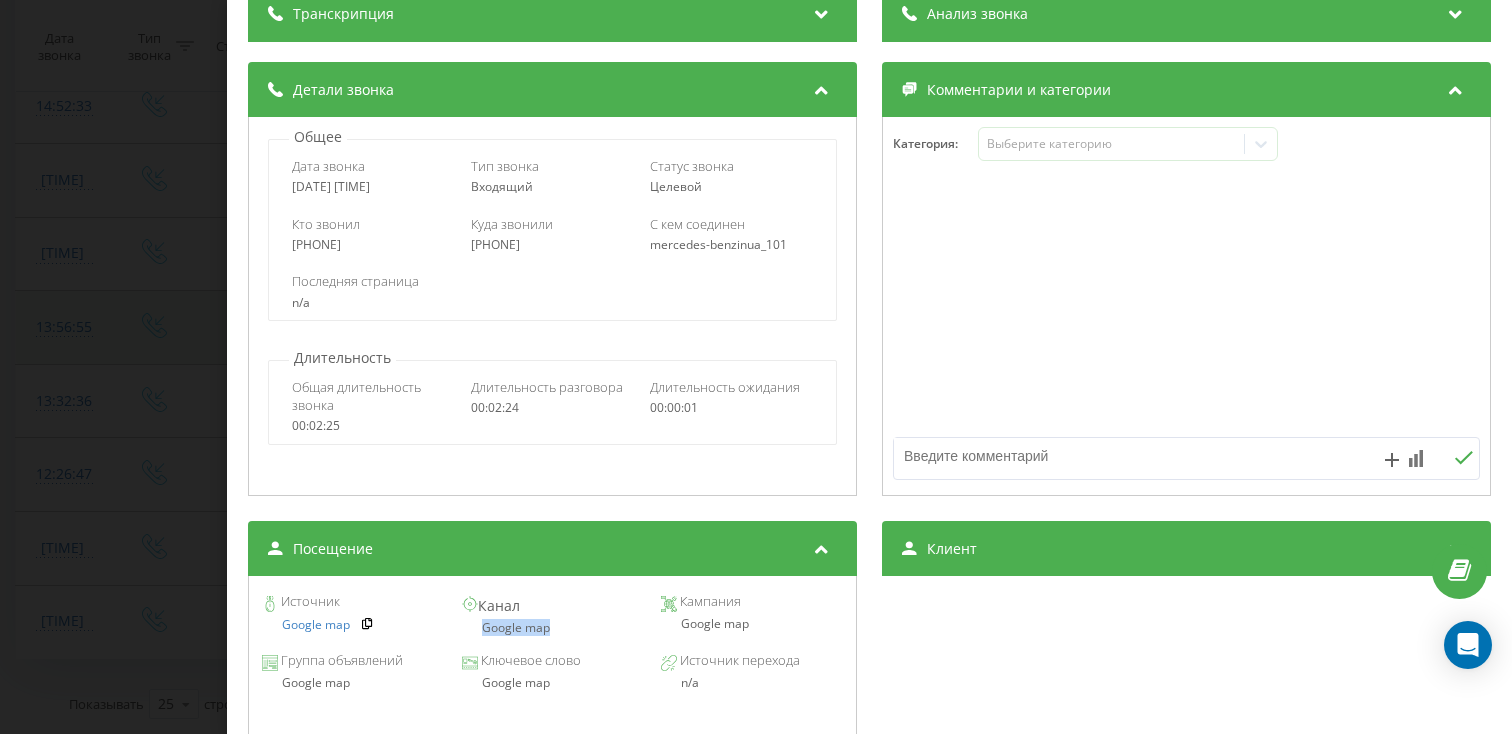 click on "Звонок :  ua4_-1753442097.9128191   1 x  - 01:11 01:12   01:12   Транскрипция Для анализа AI будущих звонков  настройте и активируйте профиль на странице . Если профиль уже есть и звонок соответствует его условиям, обновите страницу через 10 минут – AI анализирует текущий звонок. Анализ звонка Для анализа AI будущих звонков  настройте и активируйте профиль на странице . Если профиль уже есть и звонок соответствует его условиям, обновите страницу через 10 минут – AI анализирует текущий звонок. Детали звонка Общее Дата звонка 2025-07-25 14:14:57 Тип звонка Входящий Статус звонка Целевой [PHONE]" at bounding box center (756, 367) 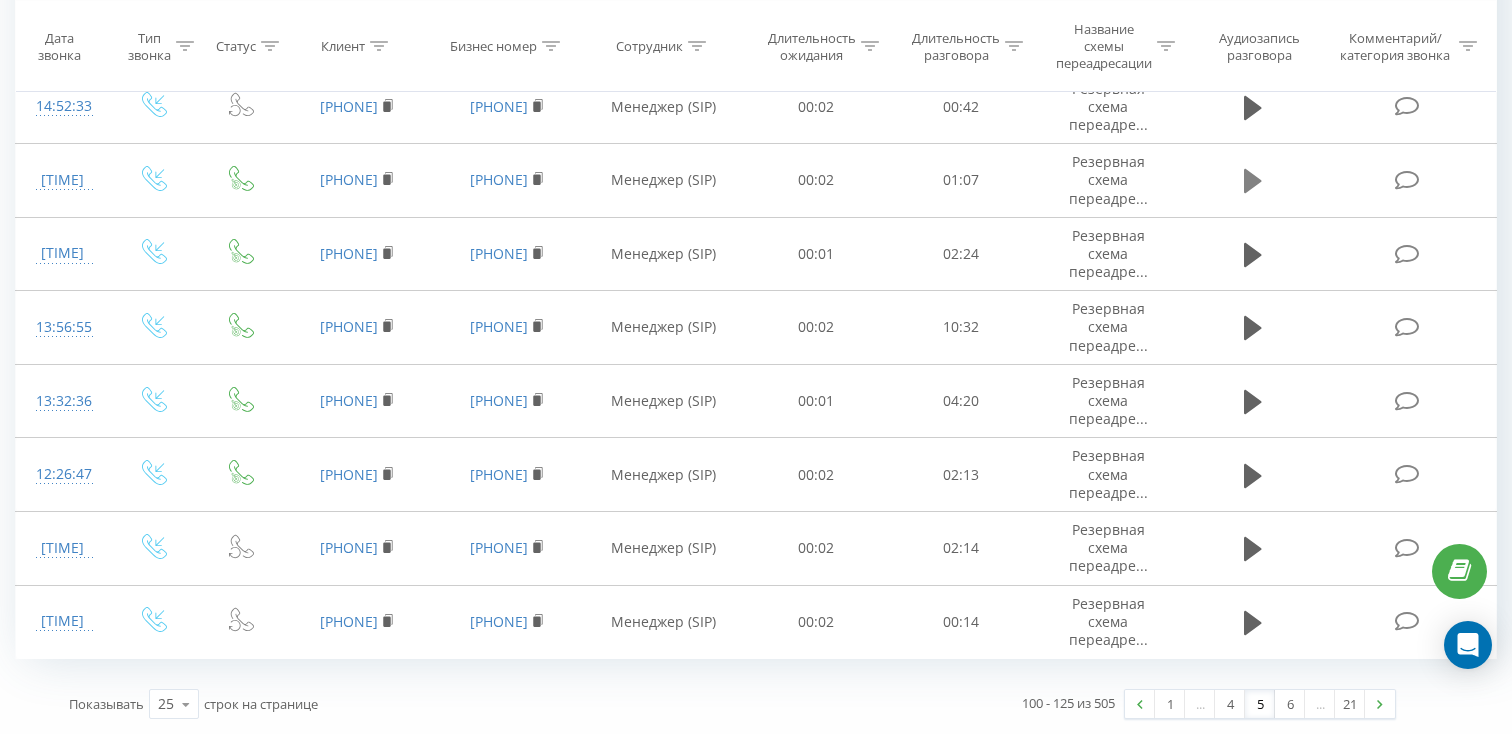 click 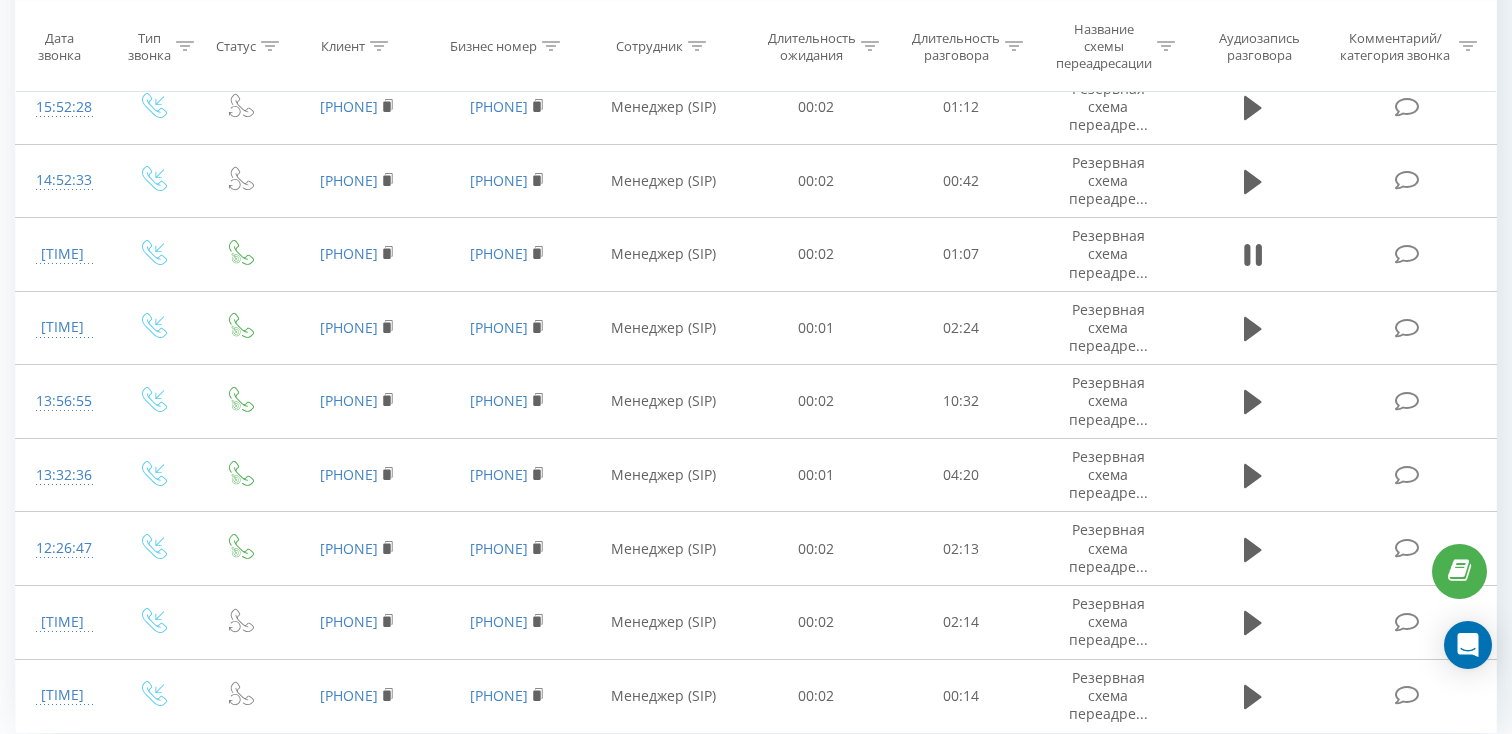 scroll, scrollTop: 1368, scrollLeft: 0, axis: vertical 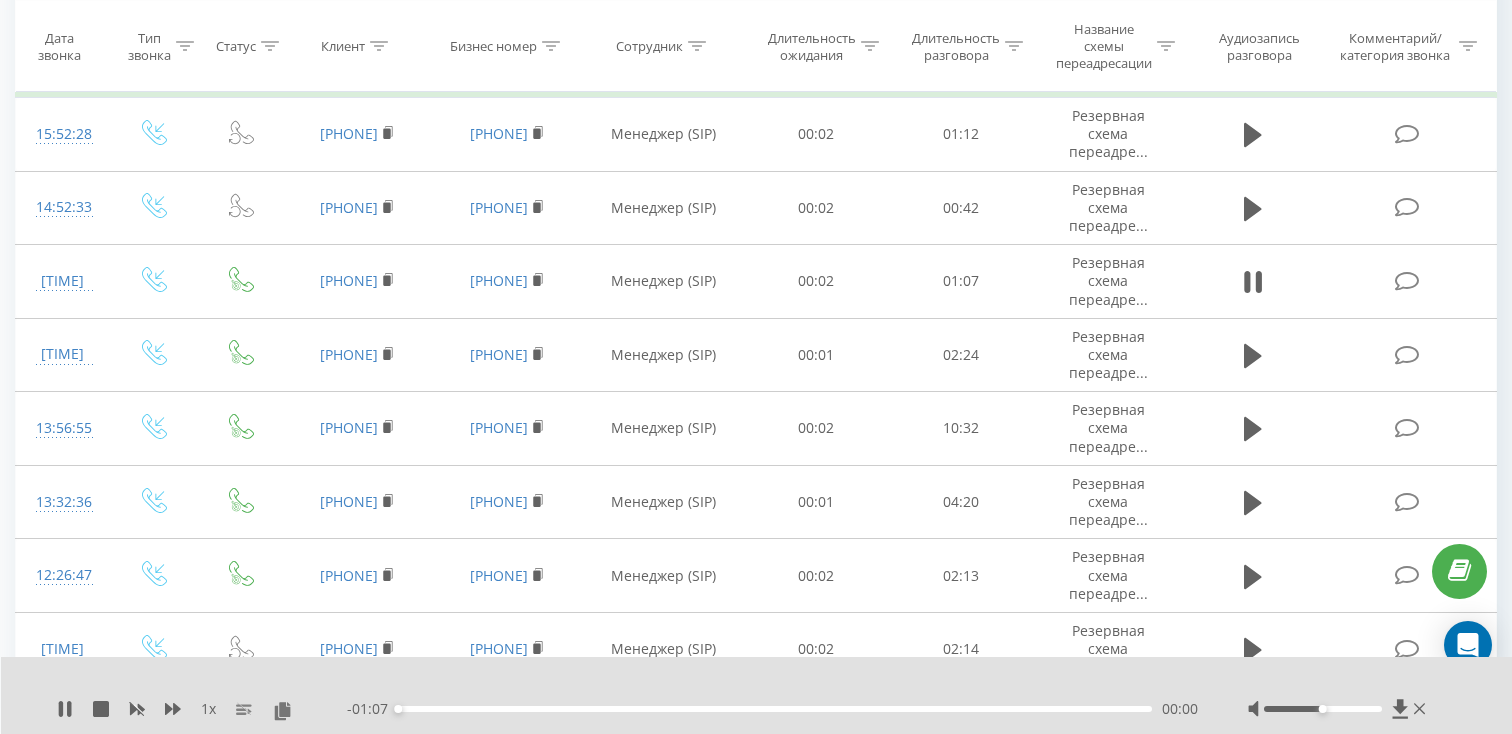 click on "00:00" at bounding box center (775, 709) 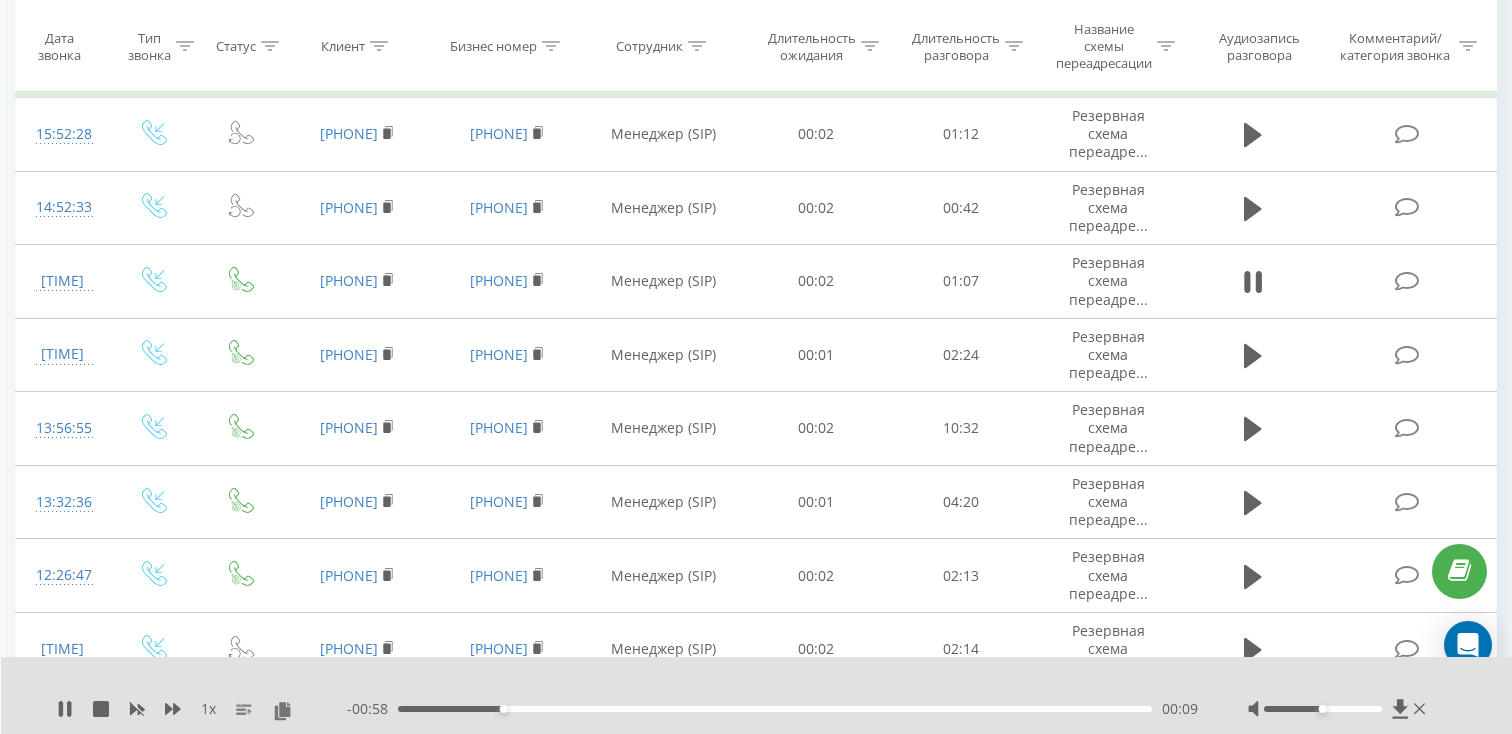 click on "00:09" at bounding box center [775, 709] 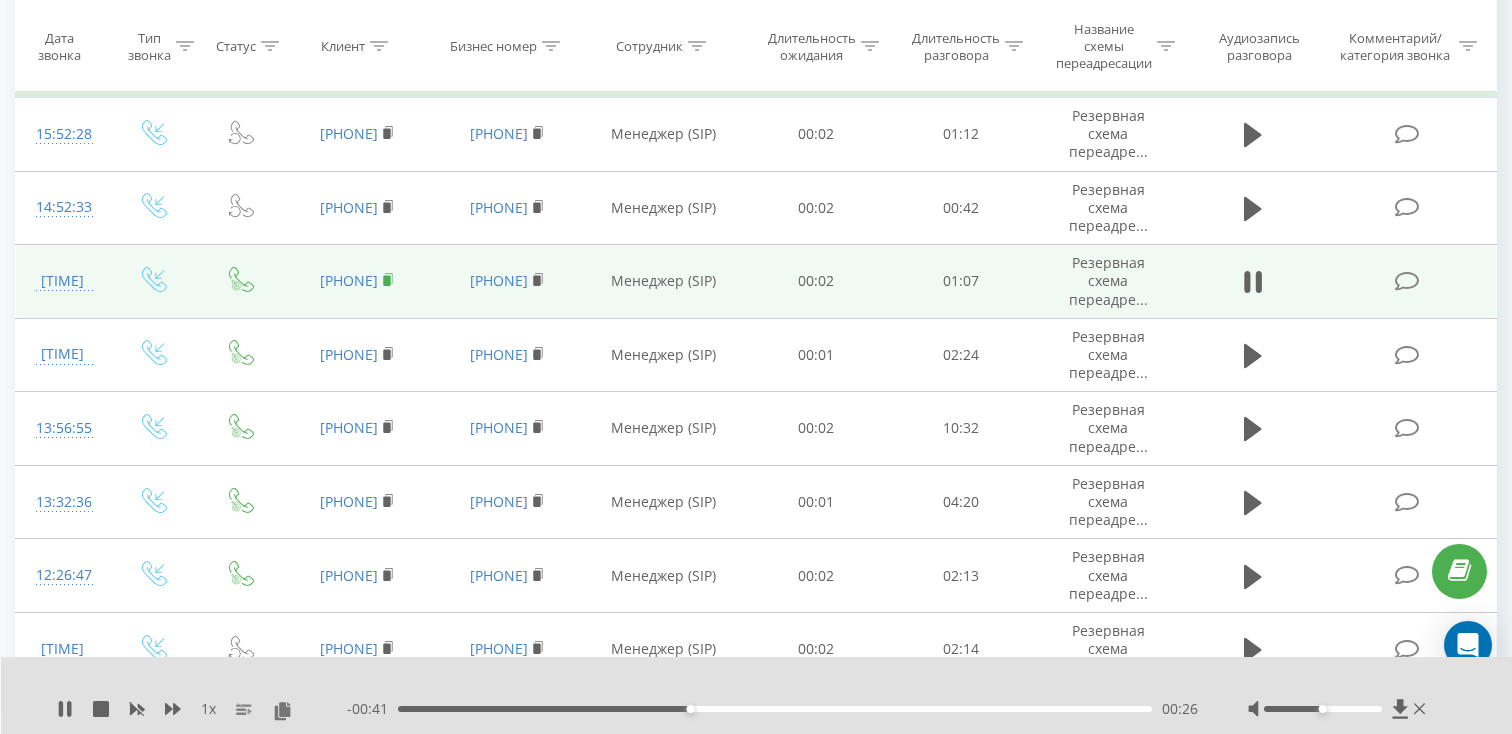 click 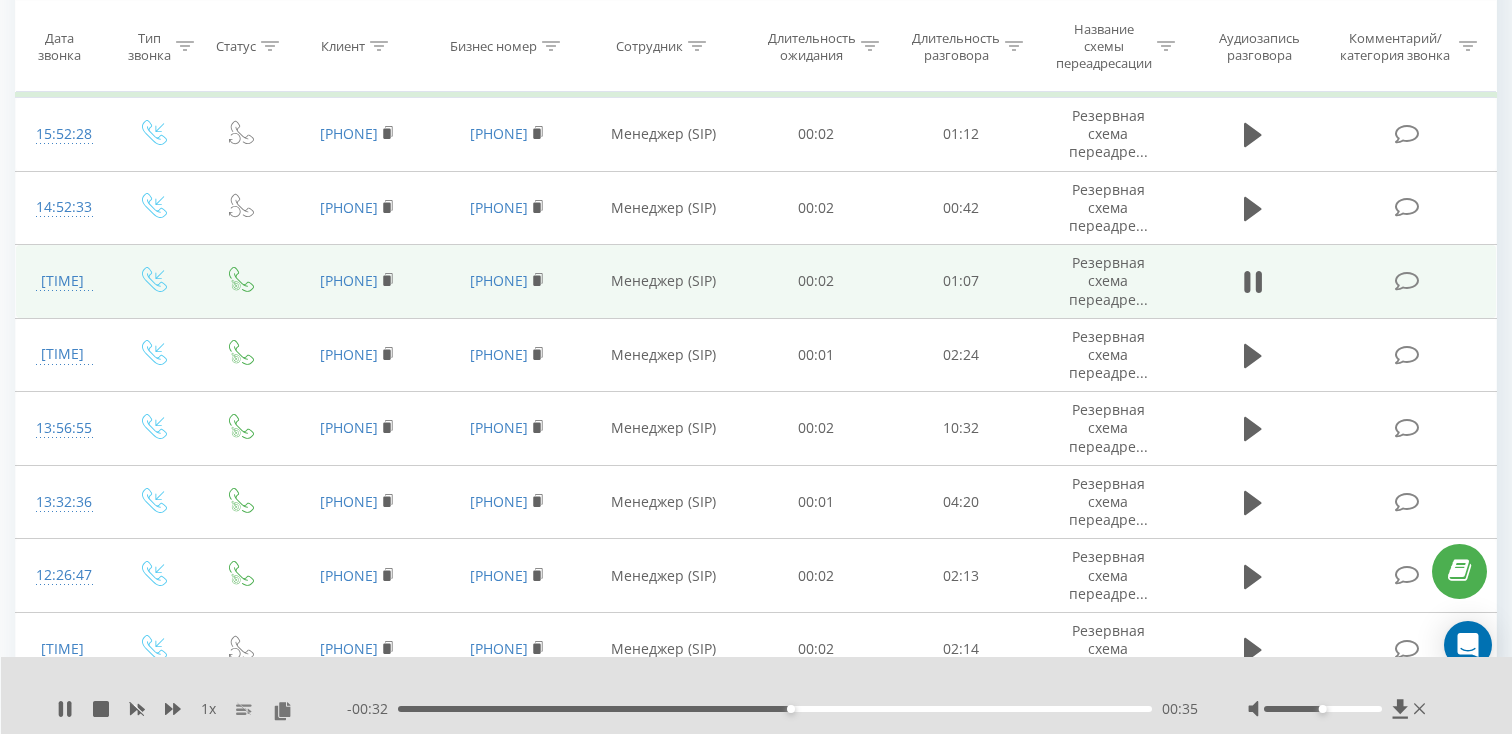 click on "[TIME]" at bounding box center [62, 281] 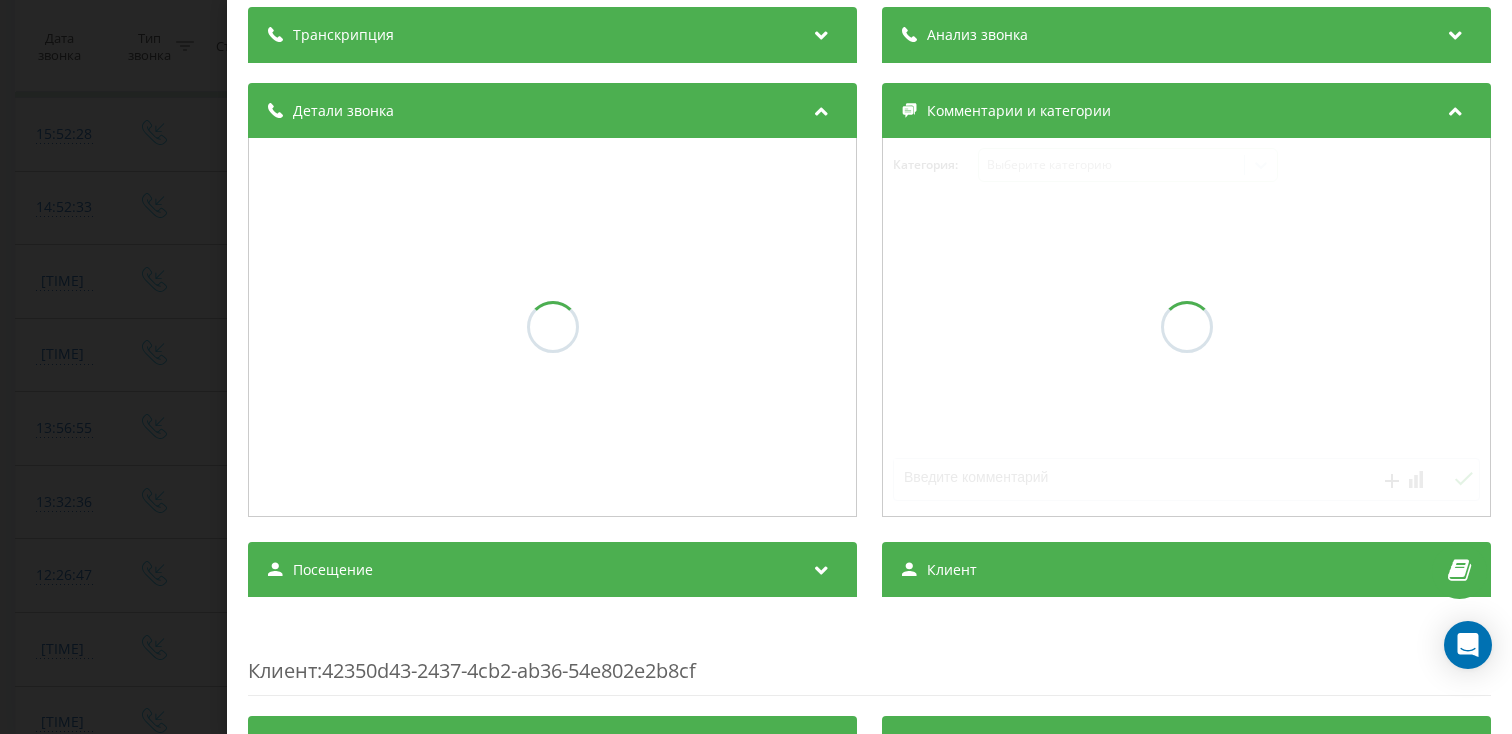 scroll, scrollTop: 160, scrollLeft: 0, axis: vertical 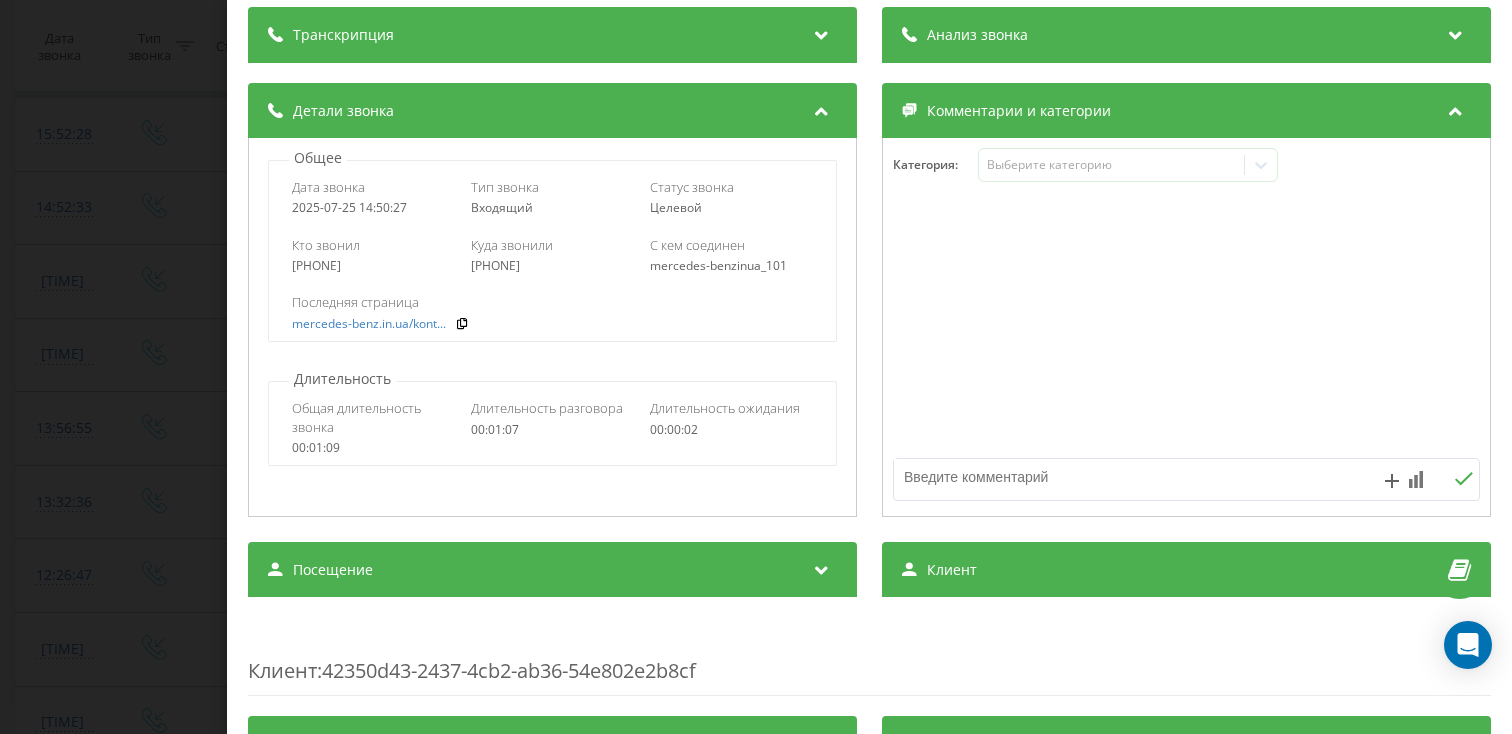 click on "Посещение" at bounding box center (552, 570) 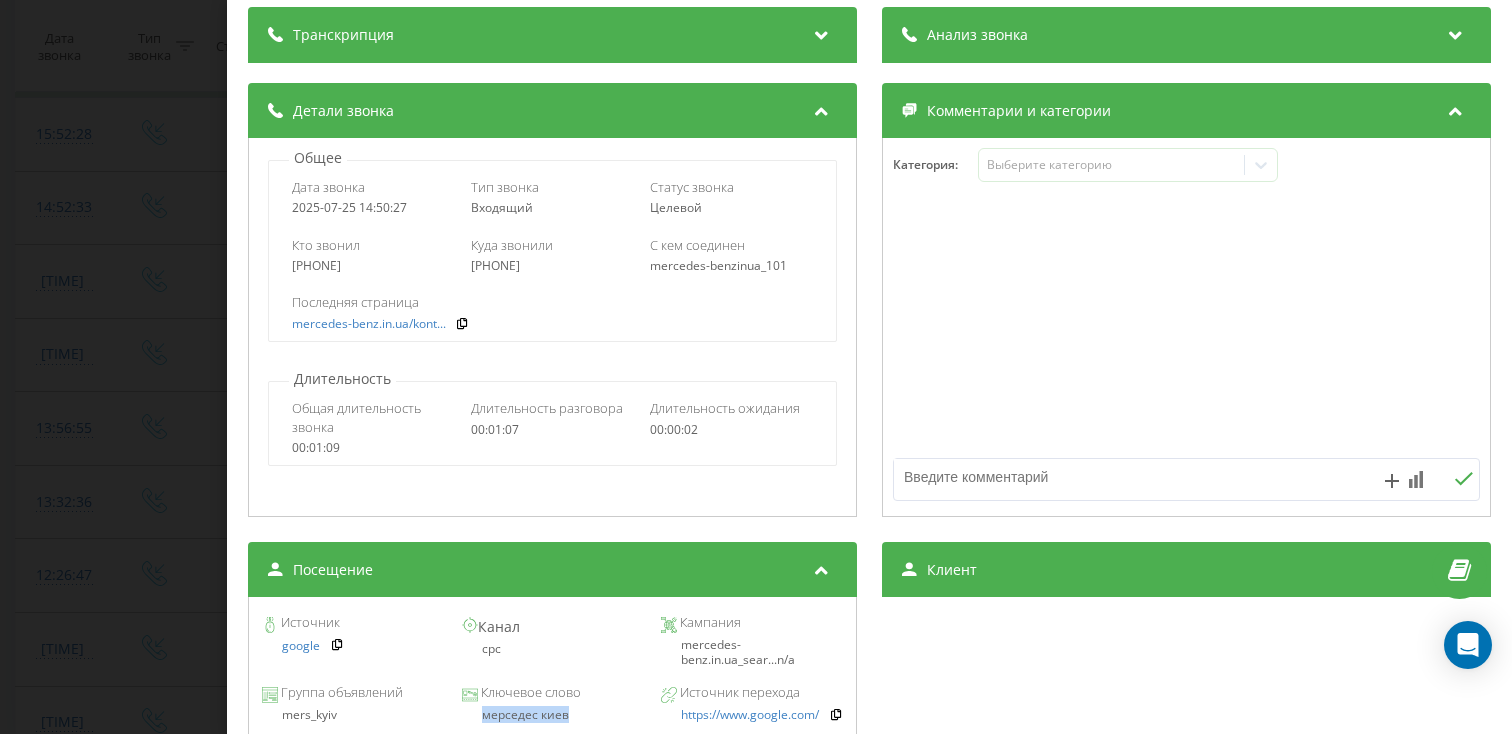 drag, startPoint x: 576, startPoint y: 720, endPoint x: 456, endPoint y: 720, distance: 120 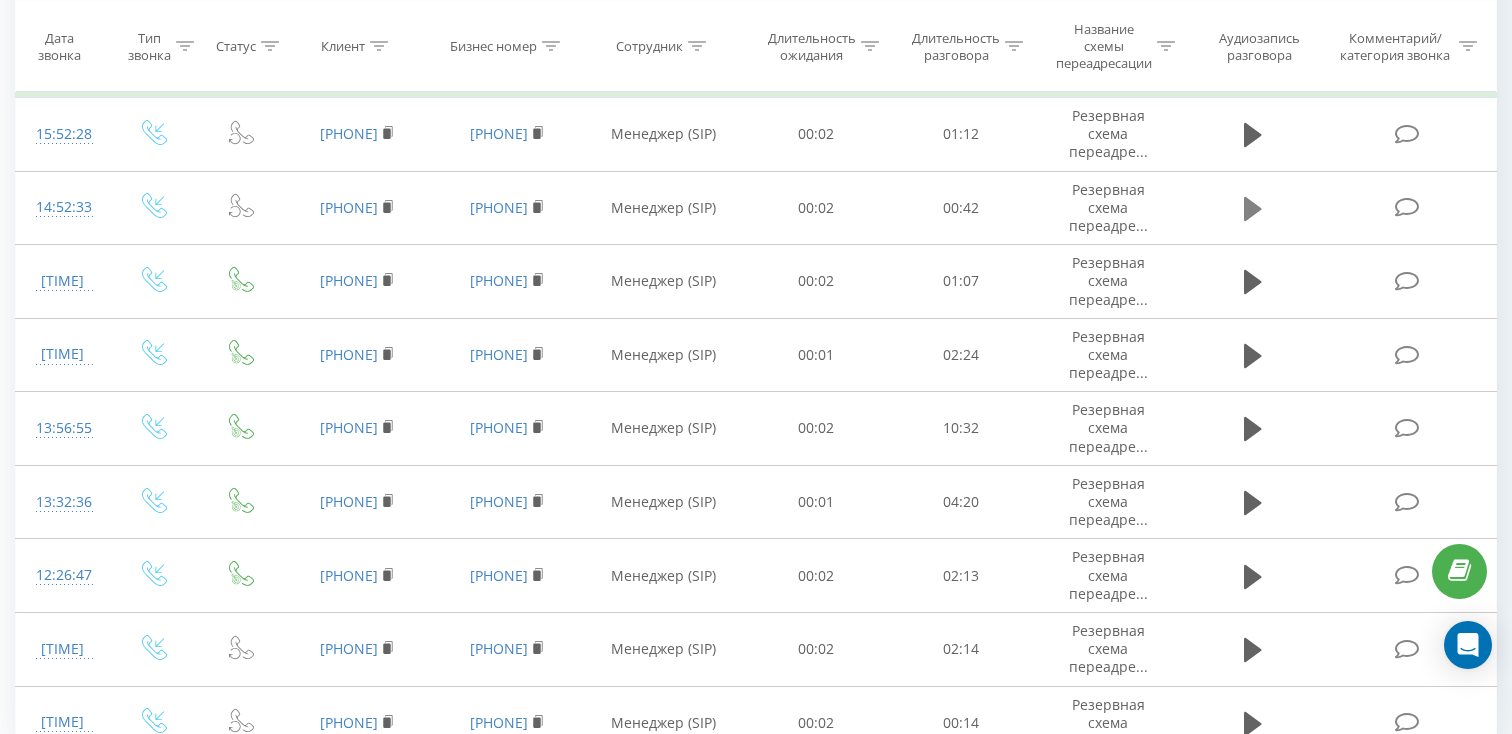 click 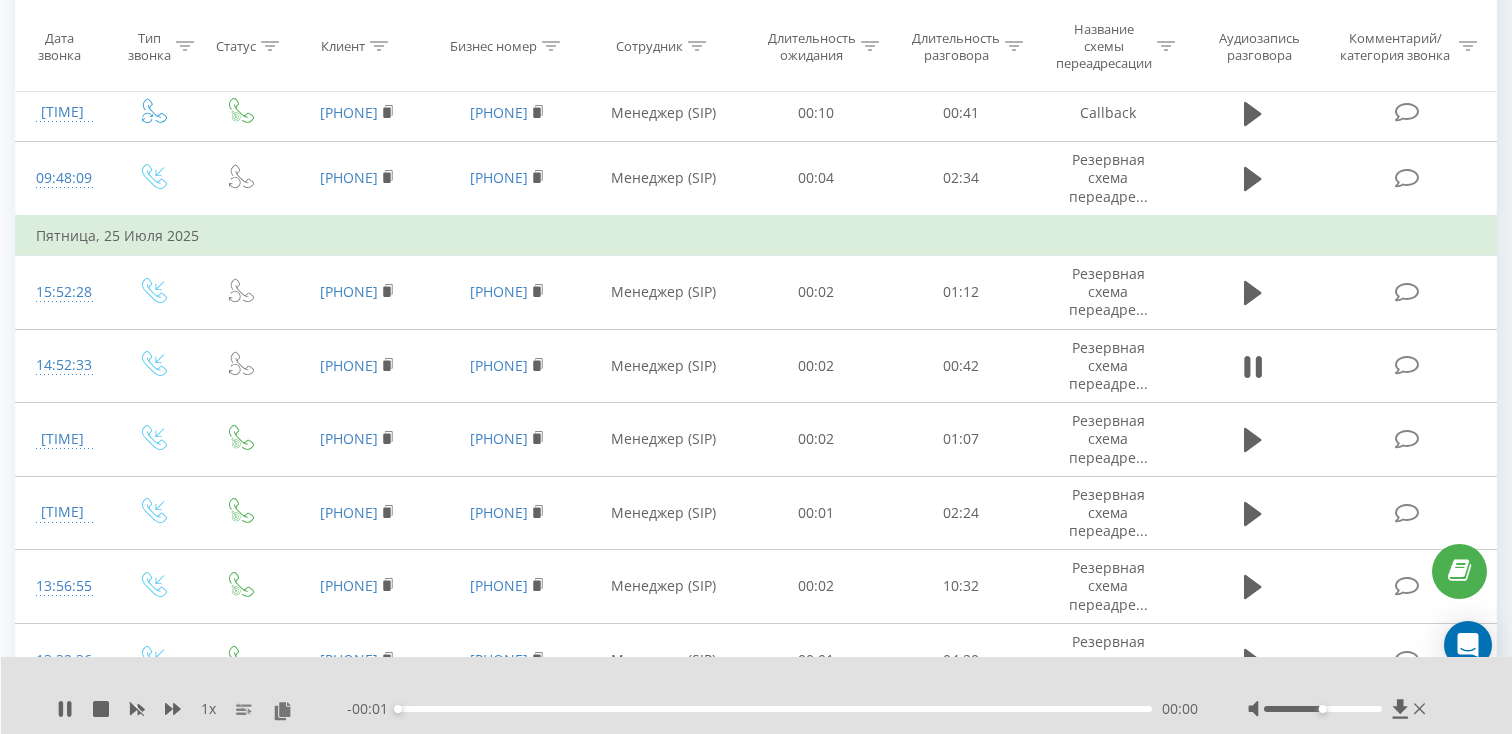 scroll, scrollTop: 1212, scrollLeft: 0, axis: vertical 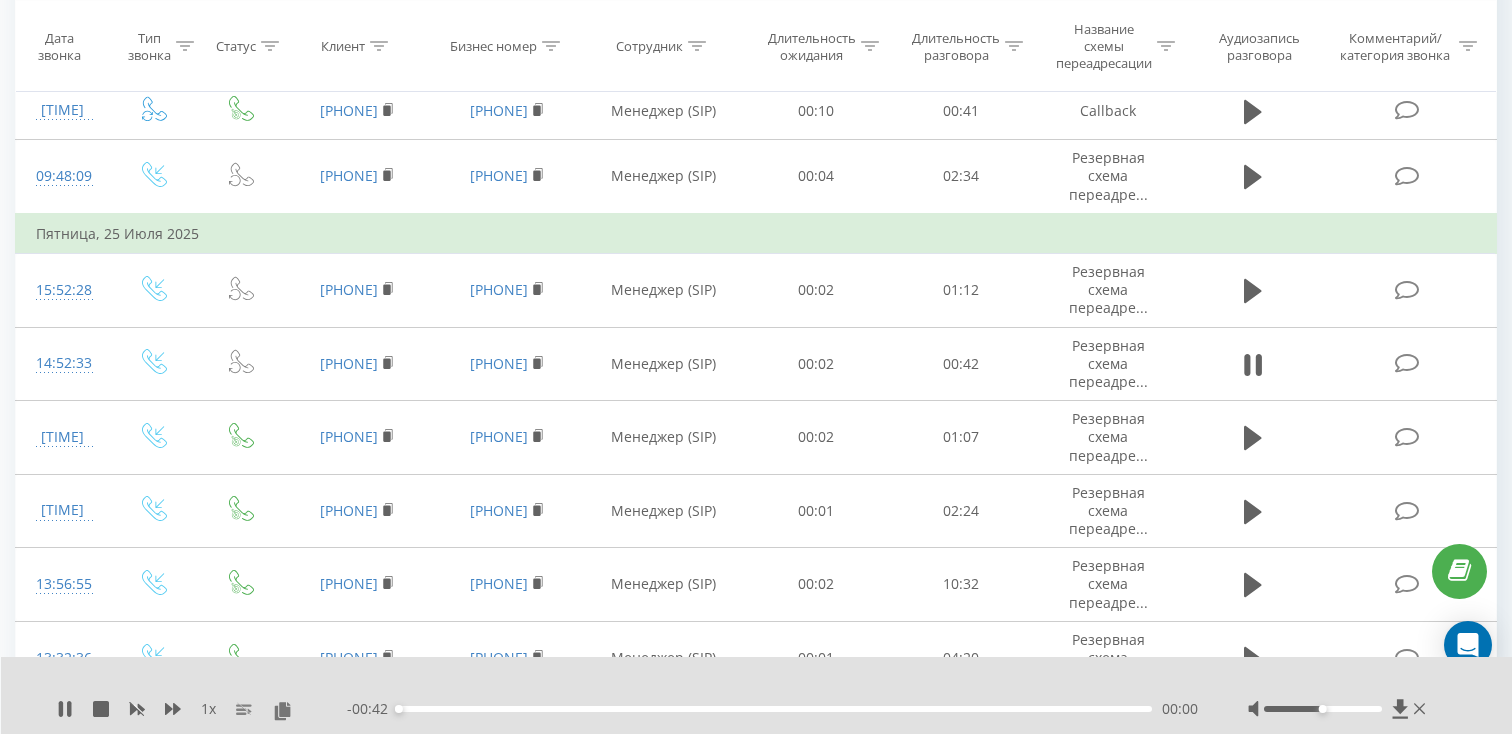 click on "00:00" at bounding box center (775, 709) 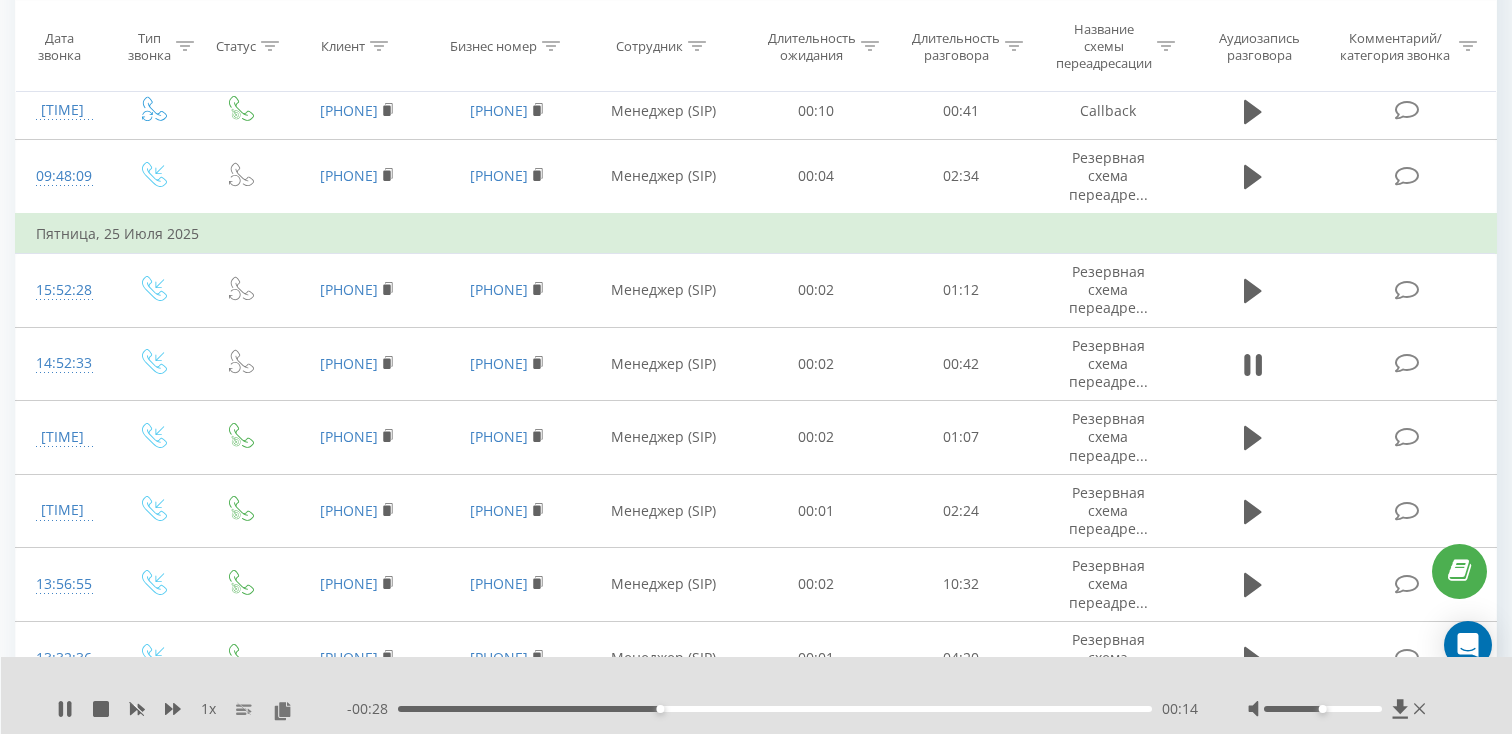 click on "00:14" at bounding box center (775, 709) 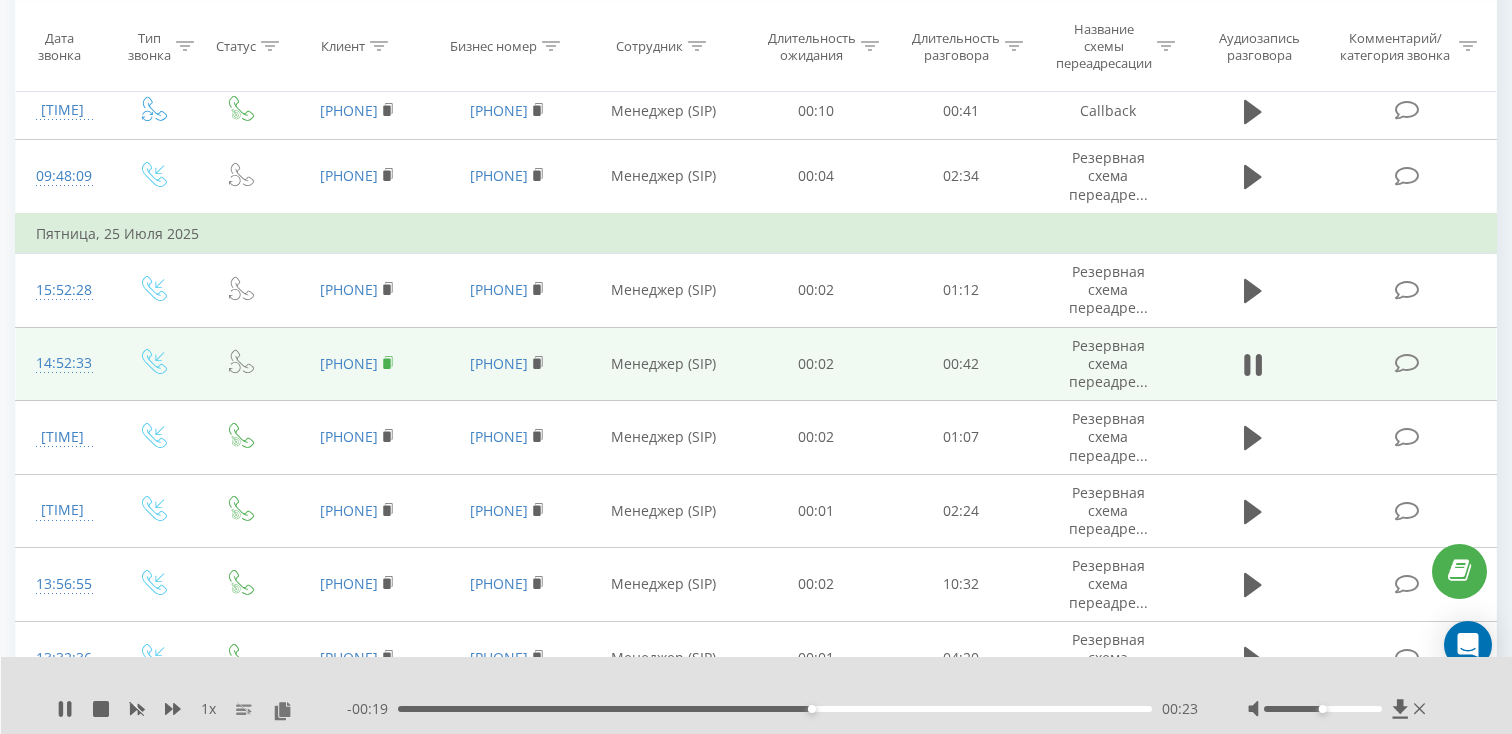click 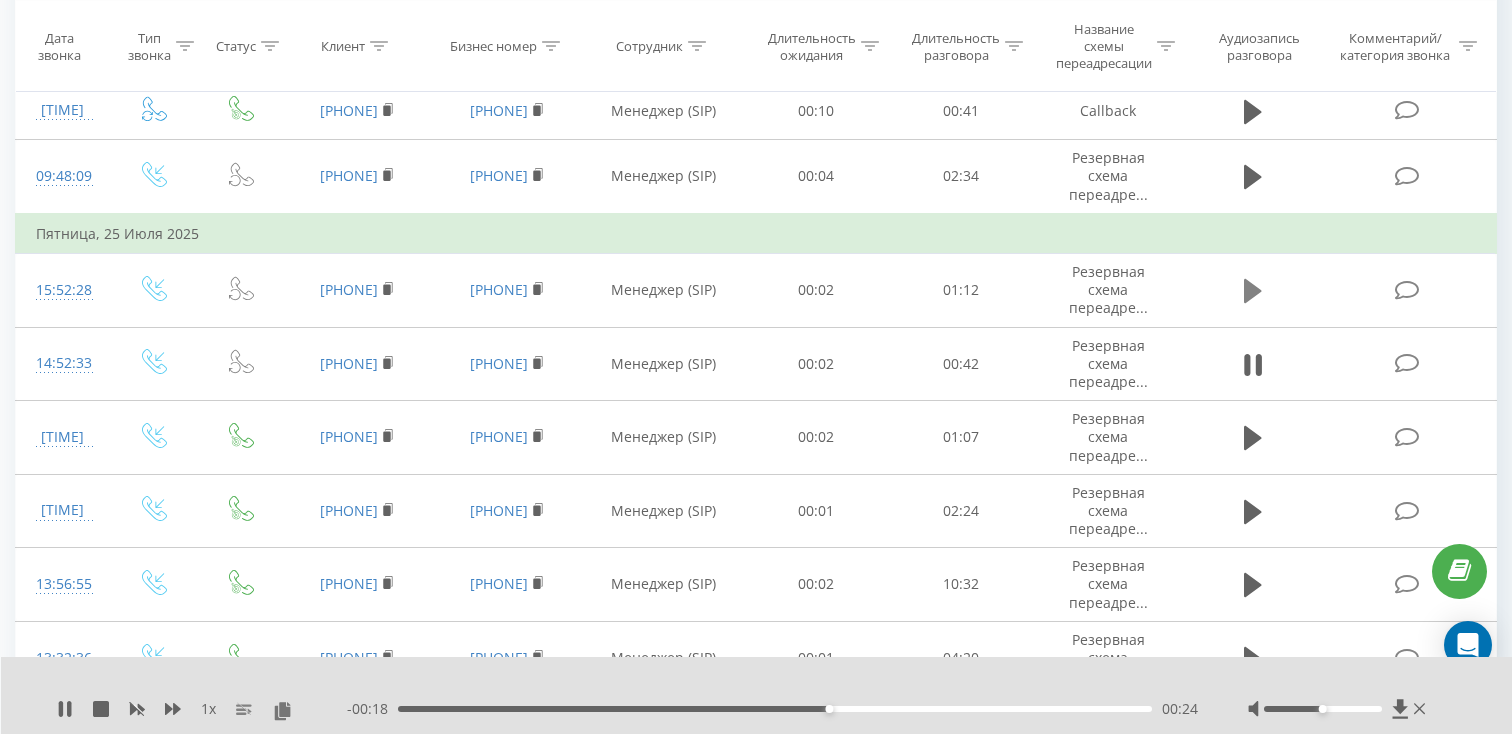 click at bounding box center (1253, 291) 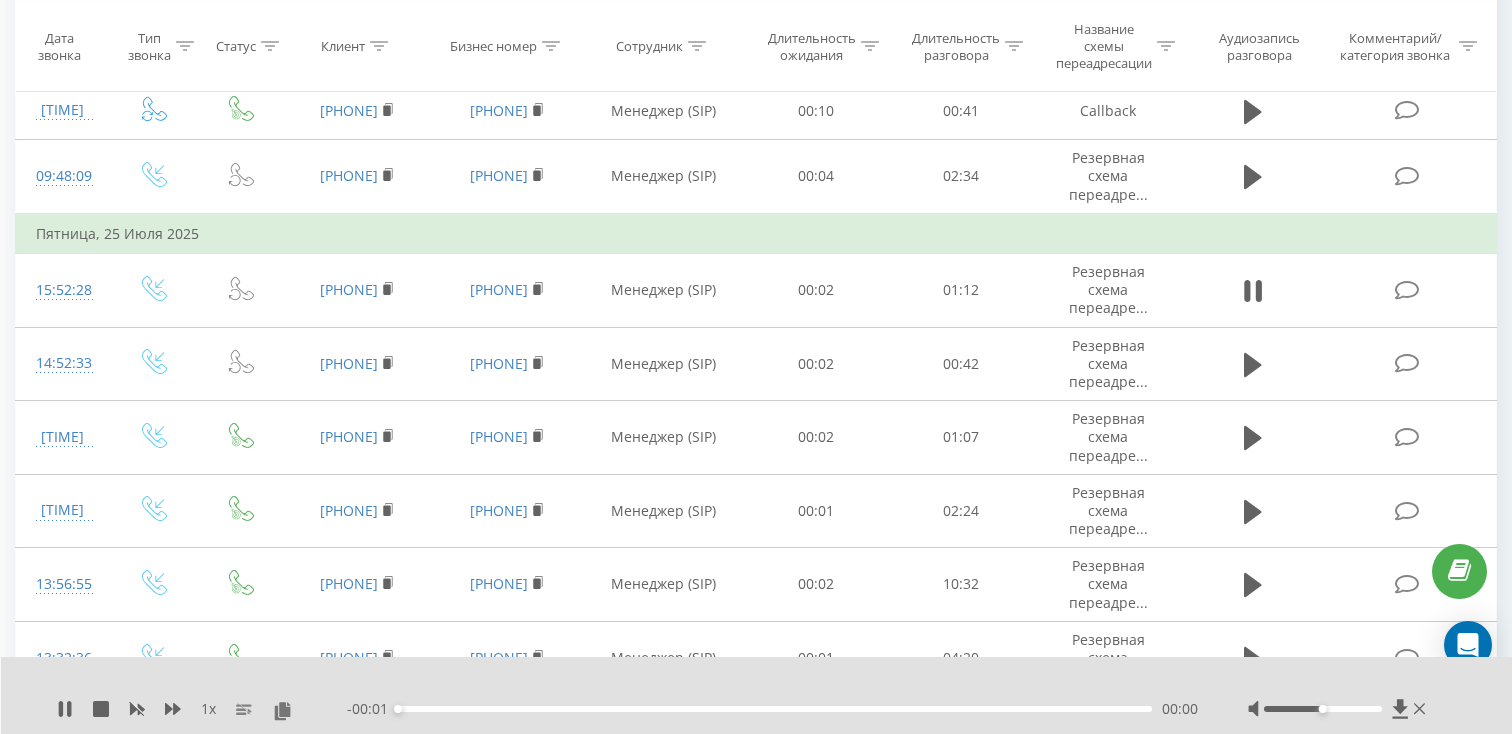 click on "00:00" at bounding box center (775, 709) 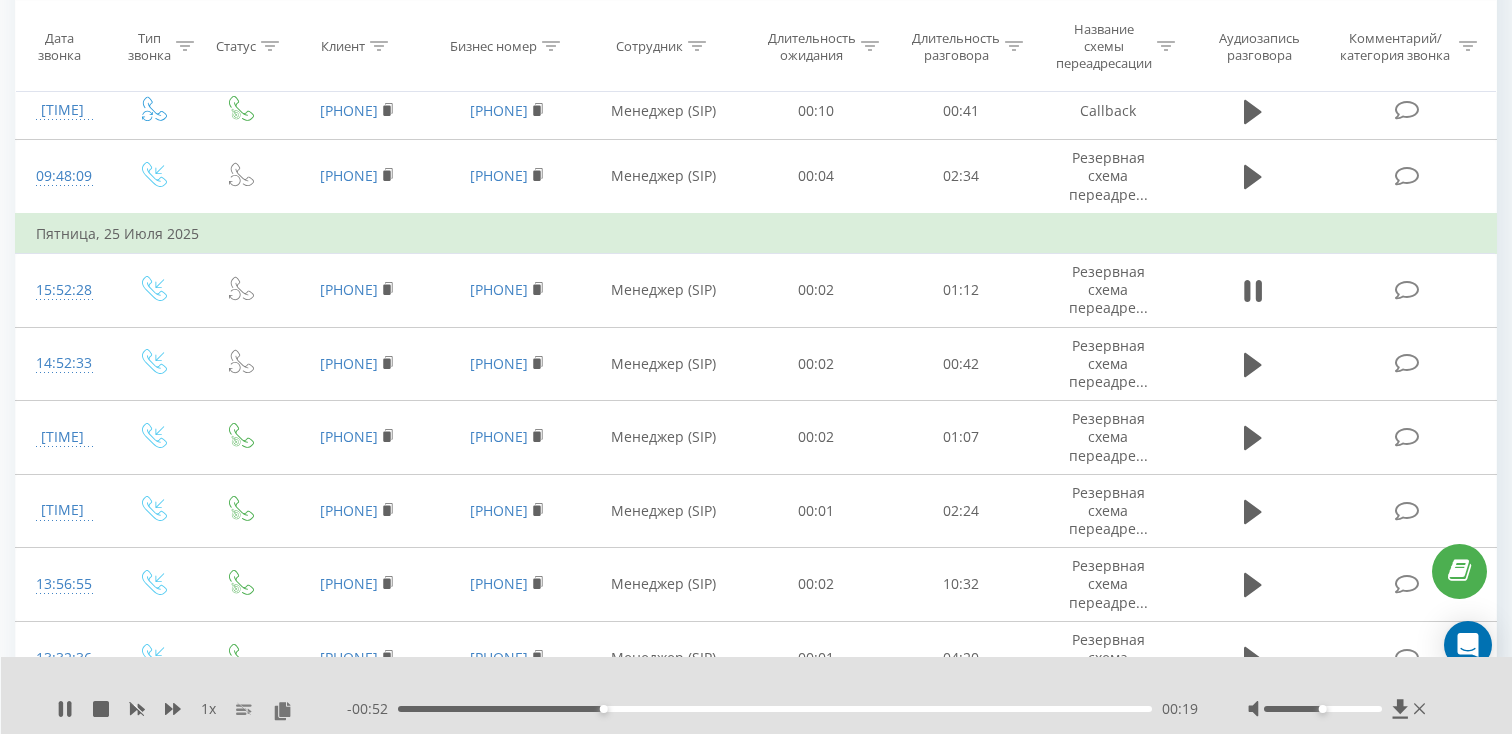 click on "00:19" at bounding box center (775, 709) 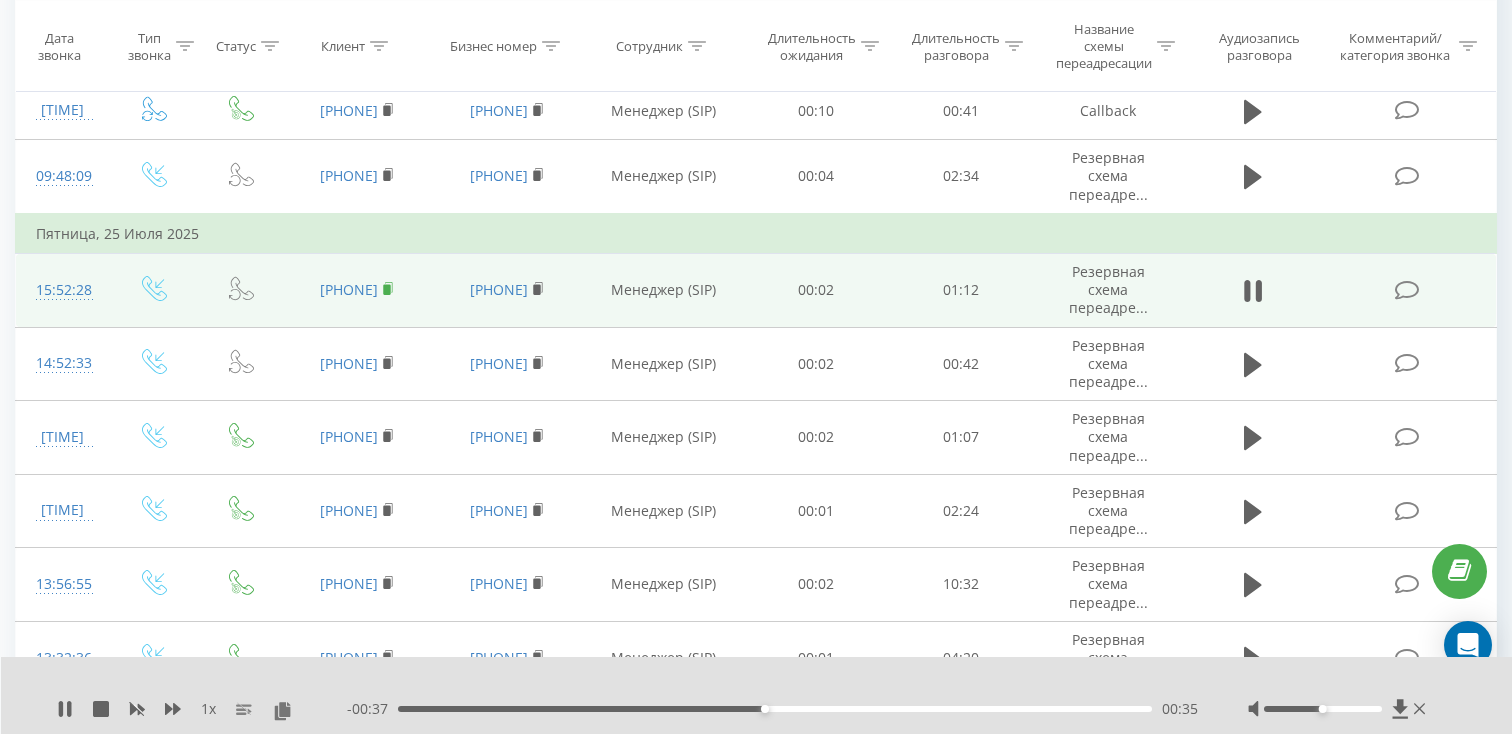 click 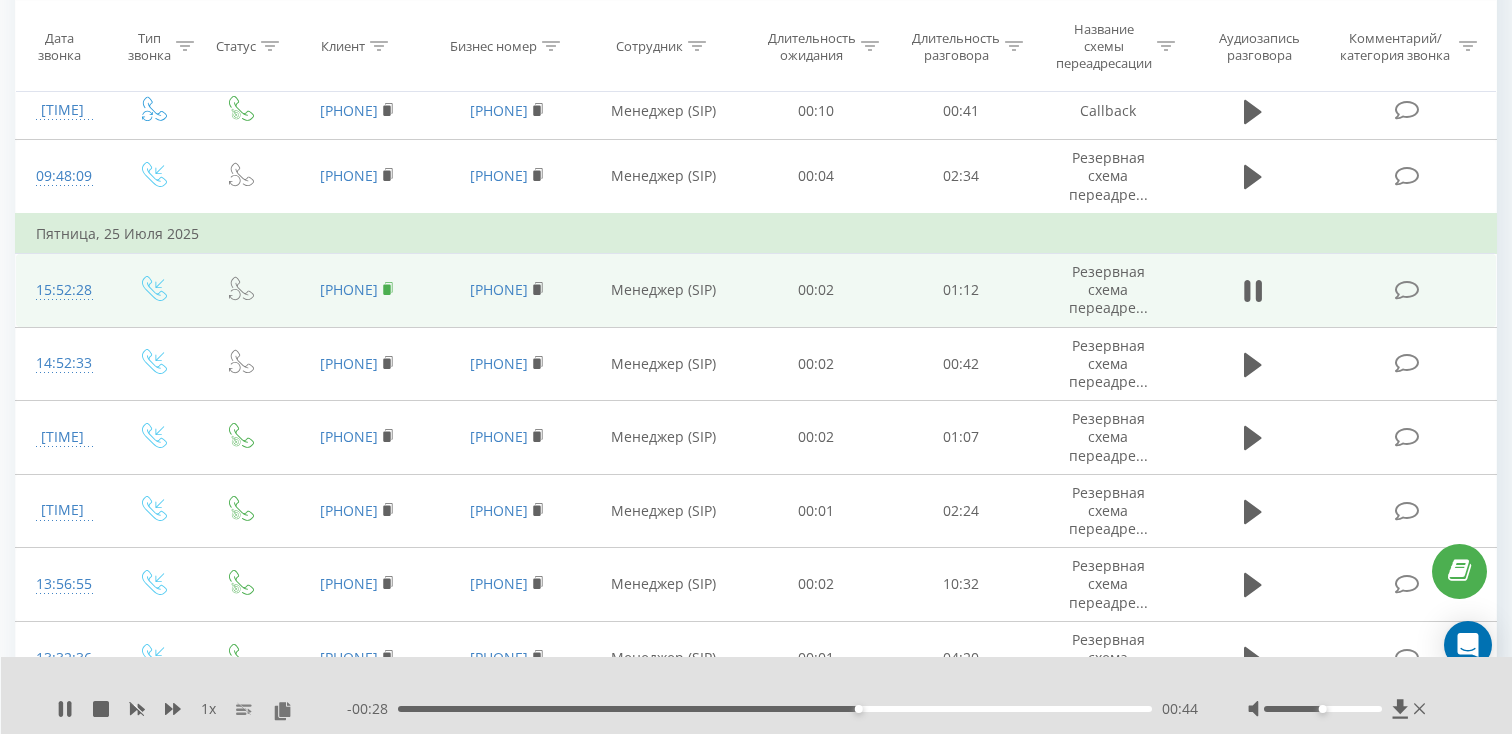 click 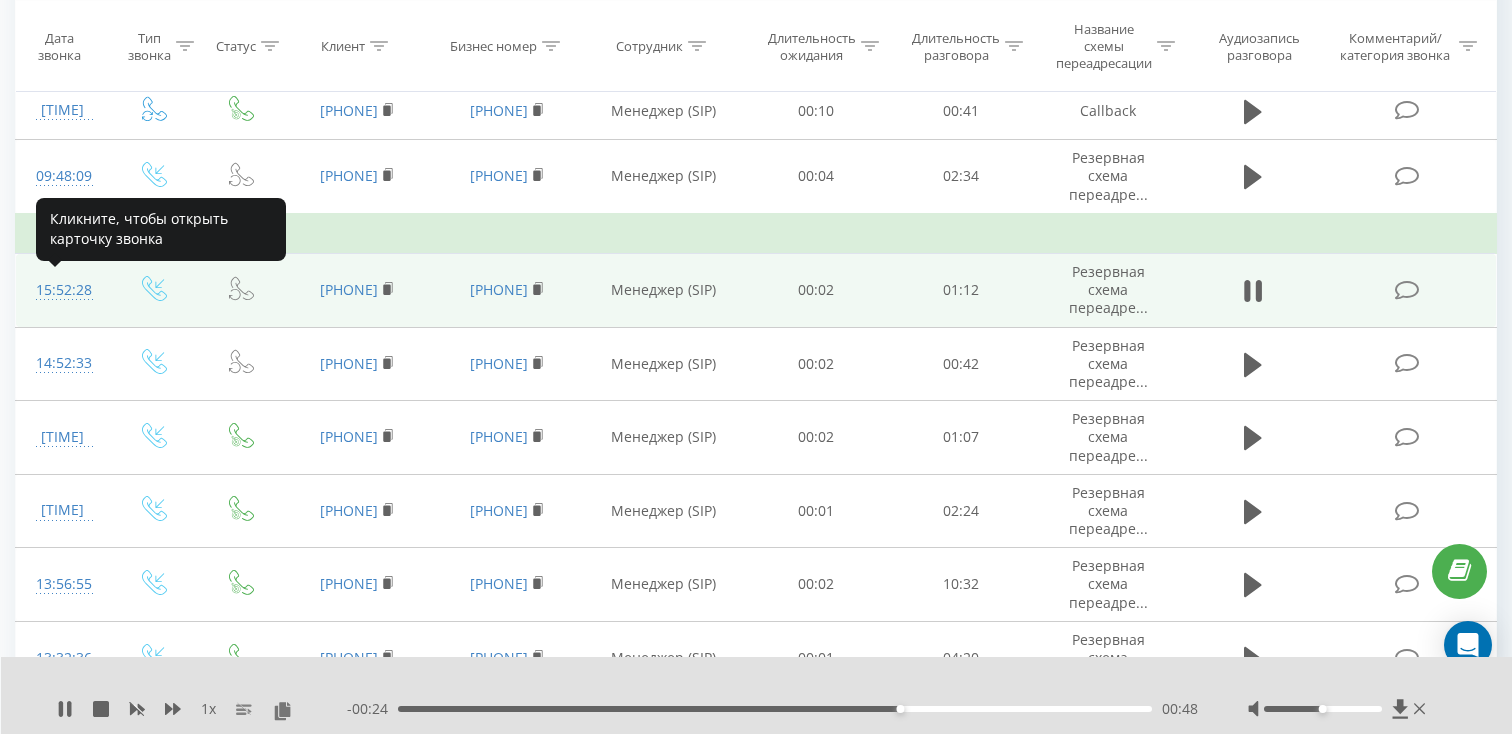 click on "15:52:28" at bounding box center (62, 290) 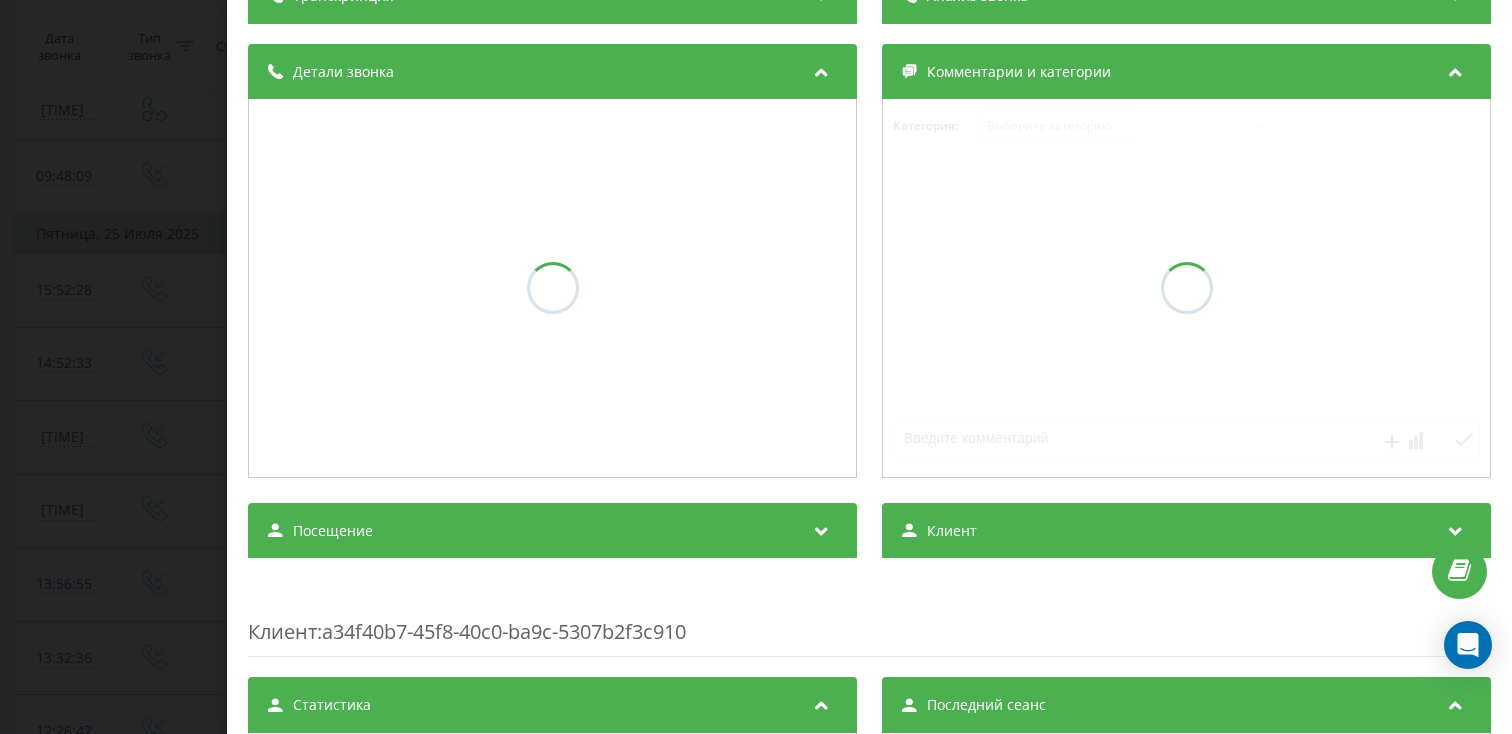 scroll, scrollTop: 199, scrollLeft: 0, axis: vertical 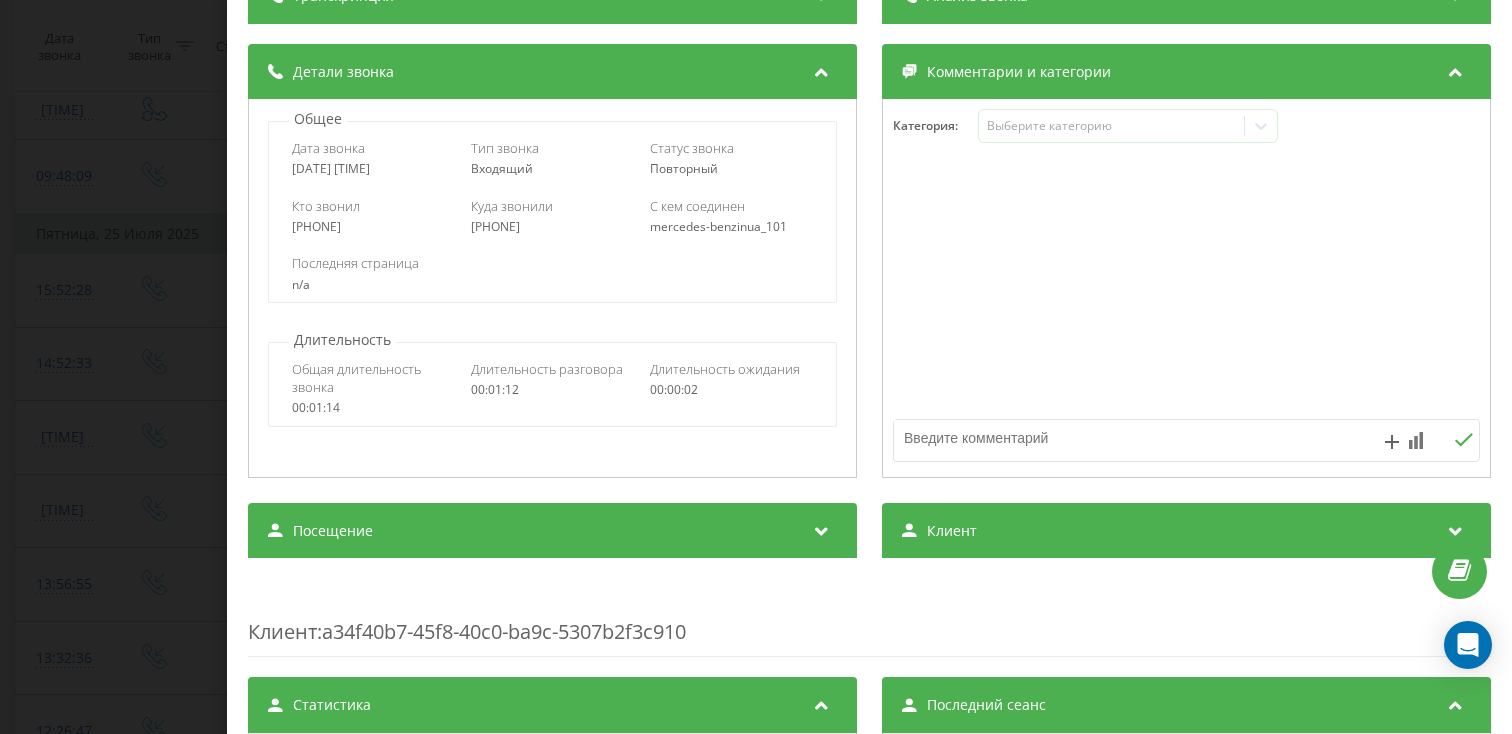 click on "Посещение" at bounding box center (552, 531) 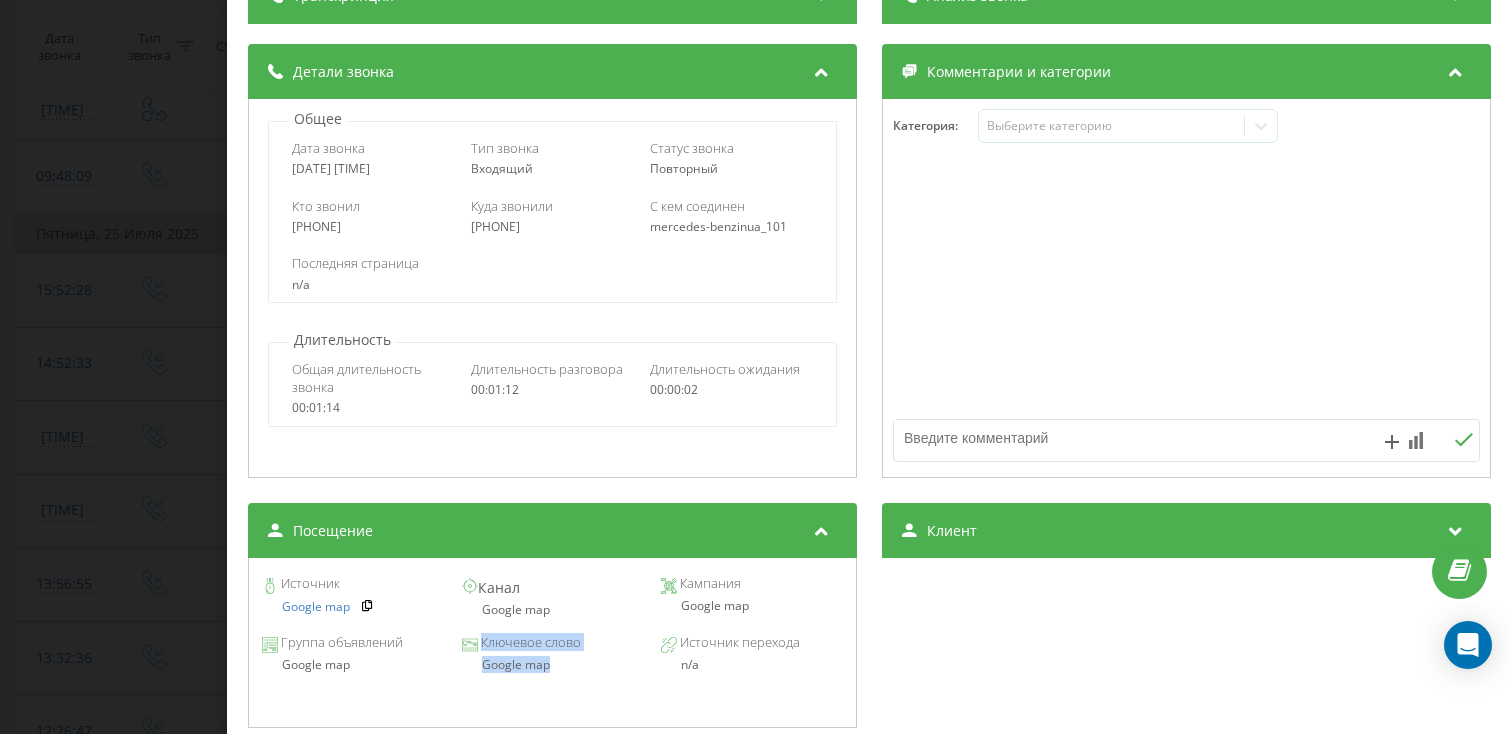 drag, startPoint x: 555, startPoint y: 673, endPoint x: 442, endPoint y: 673, distance: 113 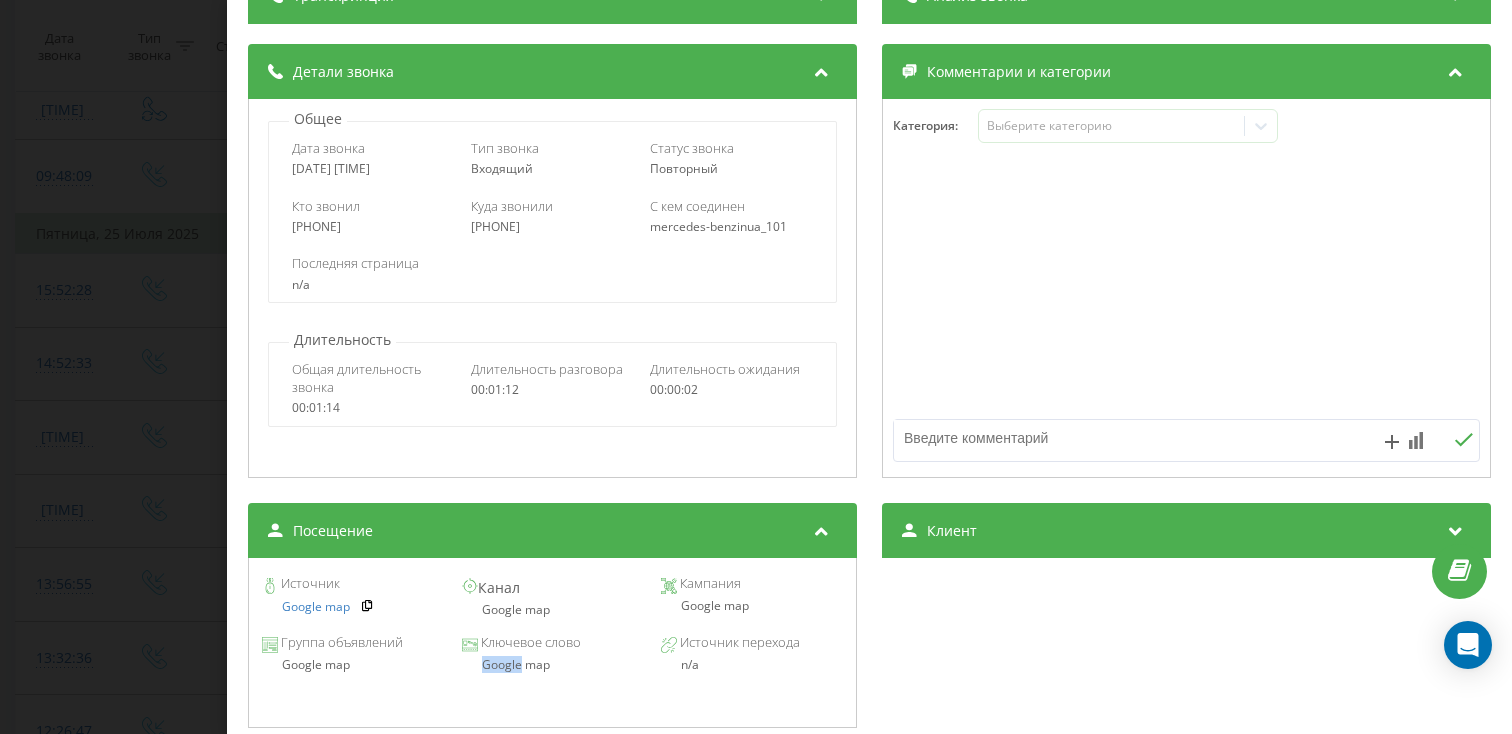 click on "Google map" at bounding box center [552, 665] 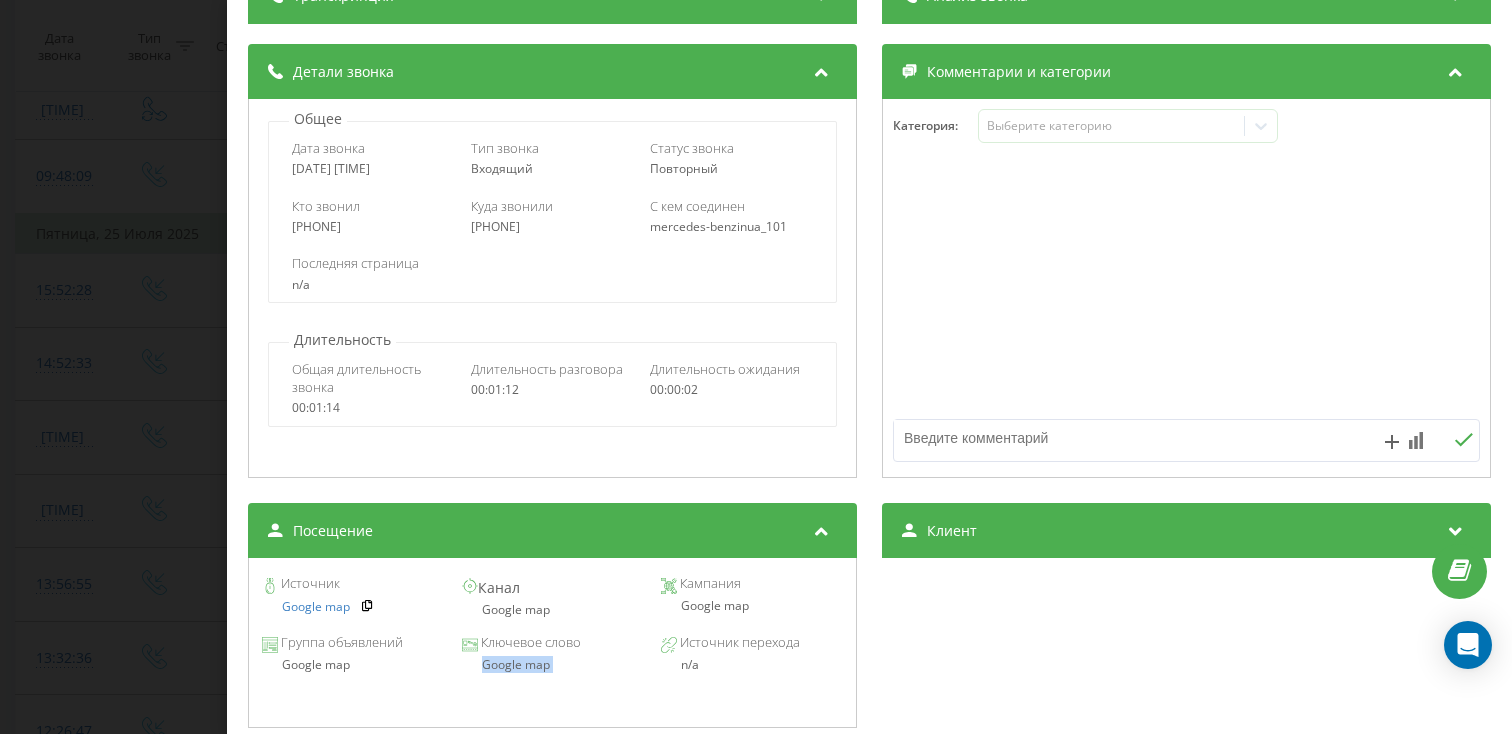 click on "Google map" at bounding box center [552, 665] 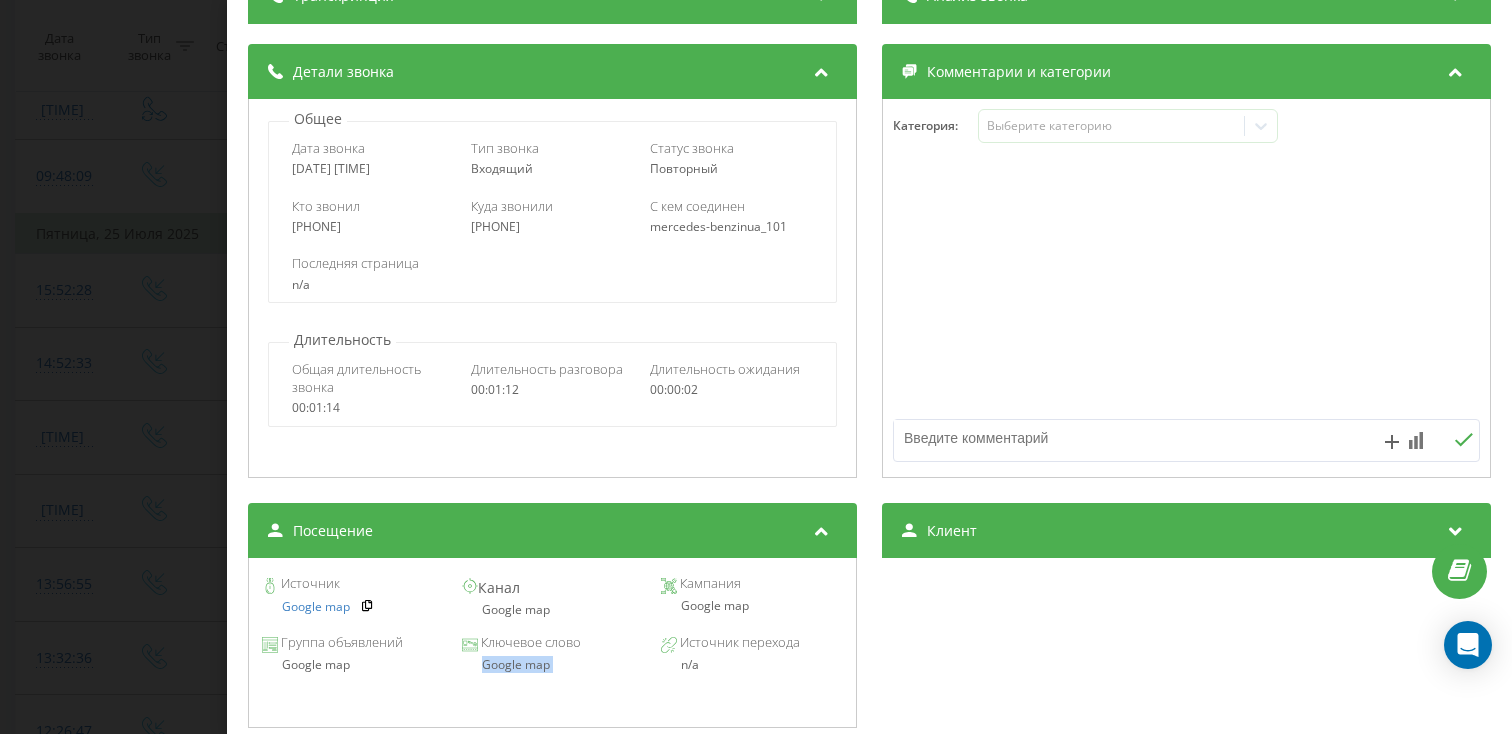 click on "Звонок :  ua0_-1753447948.9622077   1 x  - 00:05 01:07   01:07   Транскрипция Для анализа AI будущих звонков  настройте и активируйте профиль на странице . Если профиль уже есть и звонок соответствует его условиям, обновите страницу через 10 минут – AI анализирует текущий звонок. Анализ звонка Для анализа AI будущих звонков  настройте и активируйте профиль на странице . Если профиль уже есть и звонок соответствует его условиям, обновите страницу через 10 минут – AI анализирует текущий звонок. Детали звонка Общее Дата звонка [DATE] [TIME] Тип звонка Входящий Статус звонка Повторный n/a : n/a" at bounding box center [756, 367] 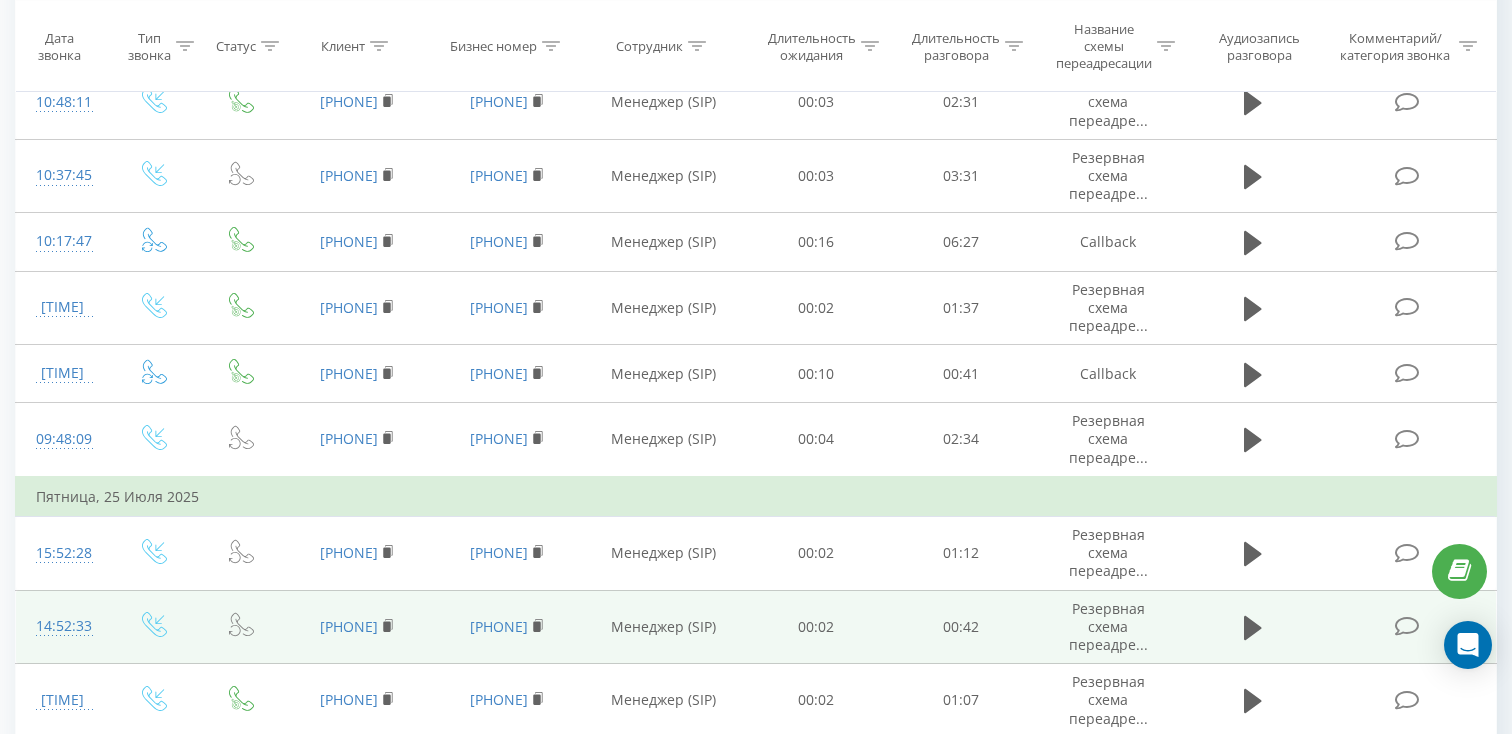 scroll, scrollTop: 915, scrollLeft: 0, axis: vertical 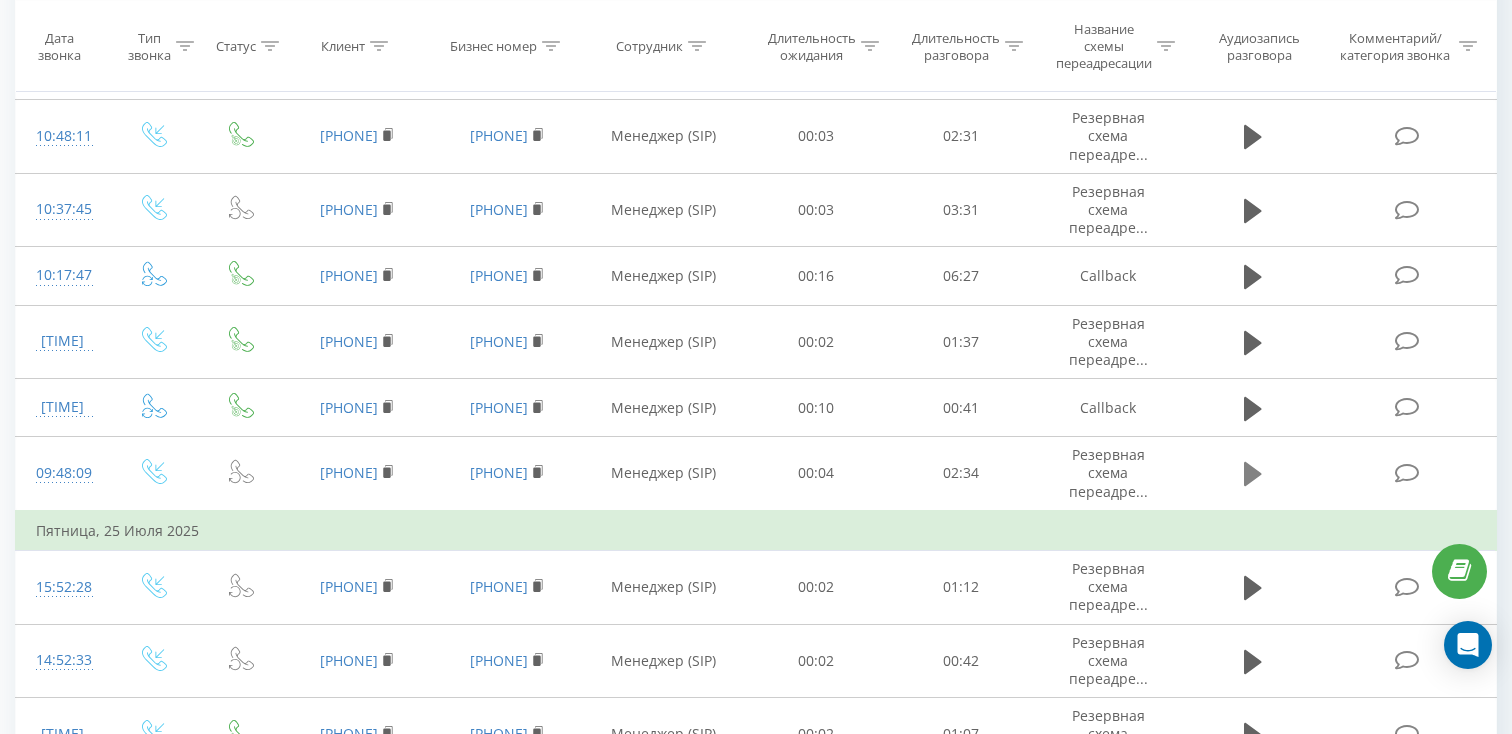 click at bounding box center (1253, 474) 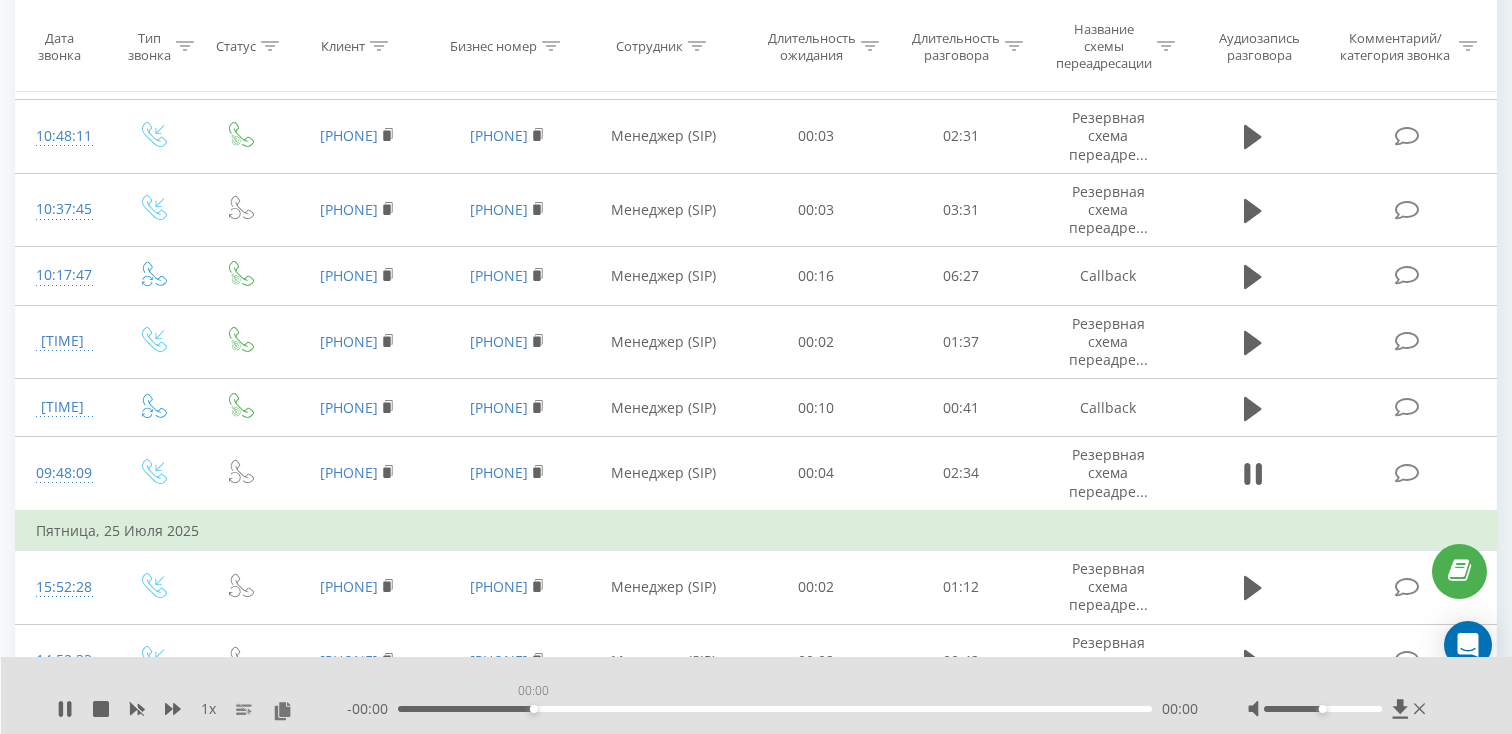 click on "00:00" at bounding box center [775, 709] 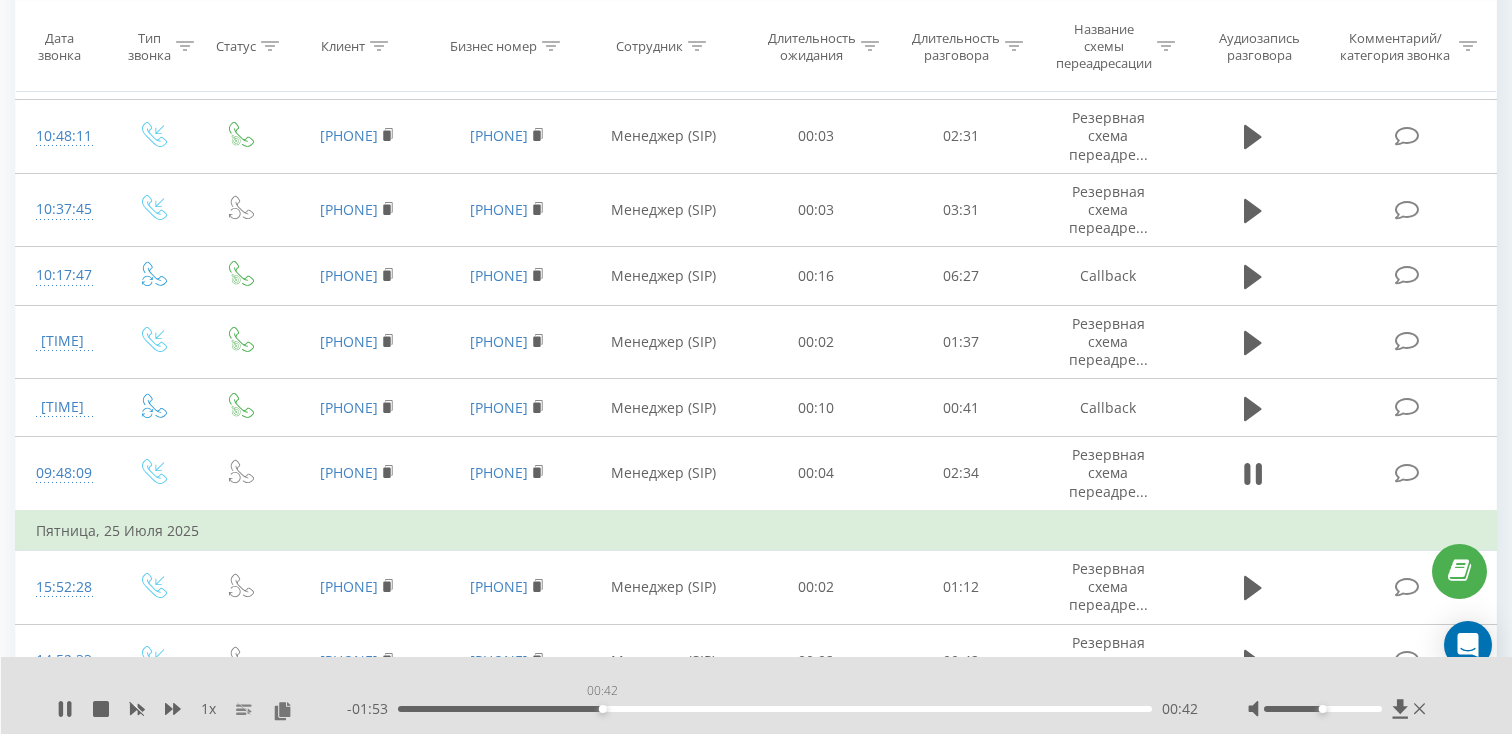 click on "00:42" at bounding box center (775, 709) 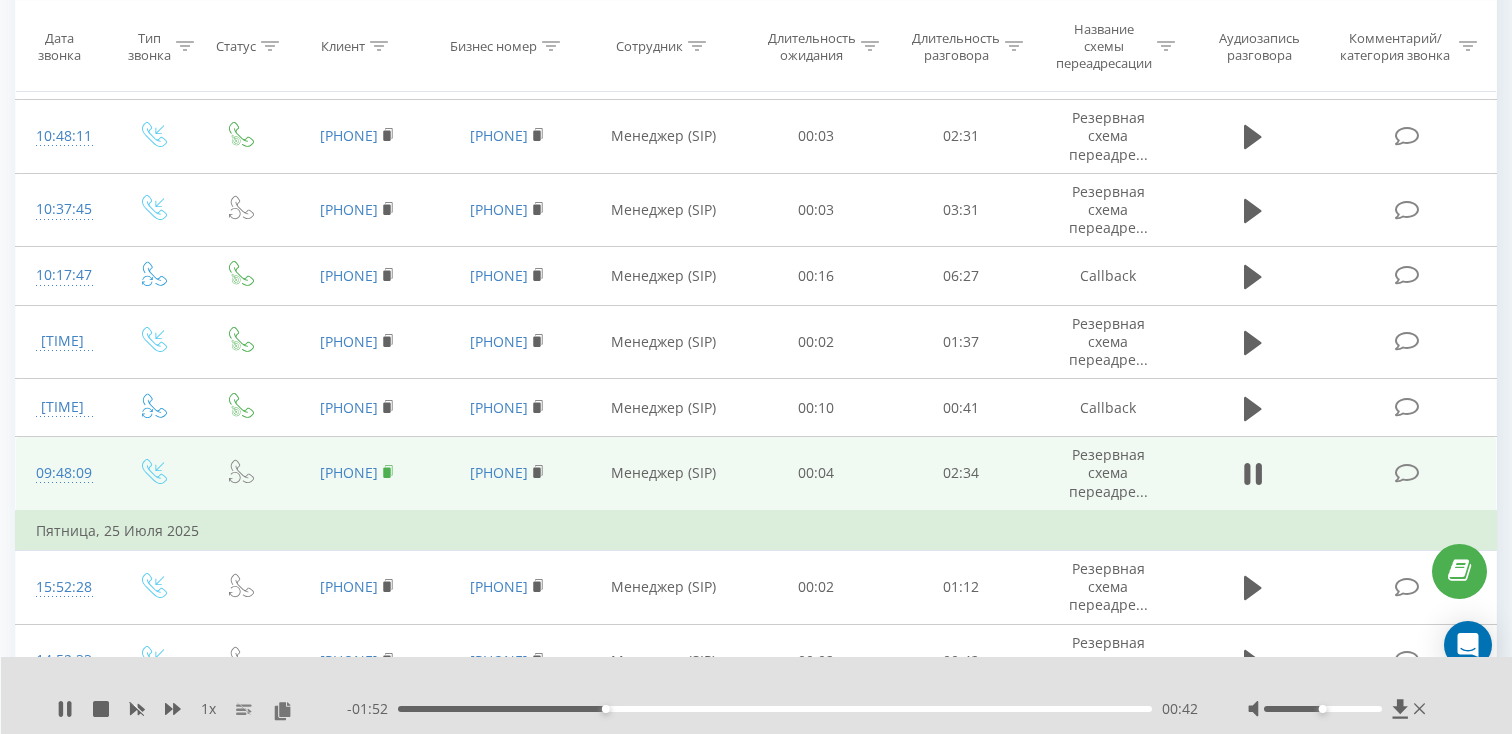 click 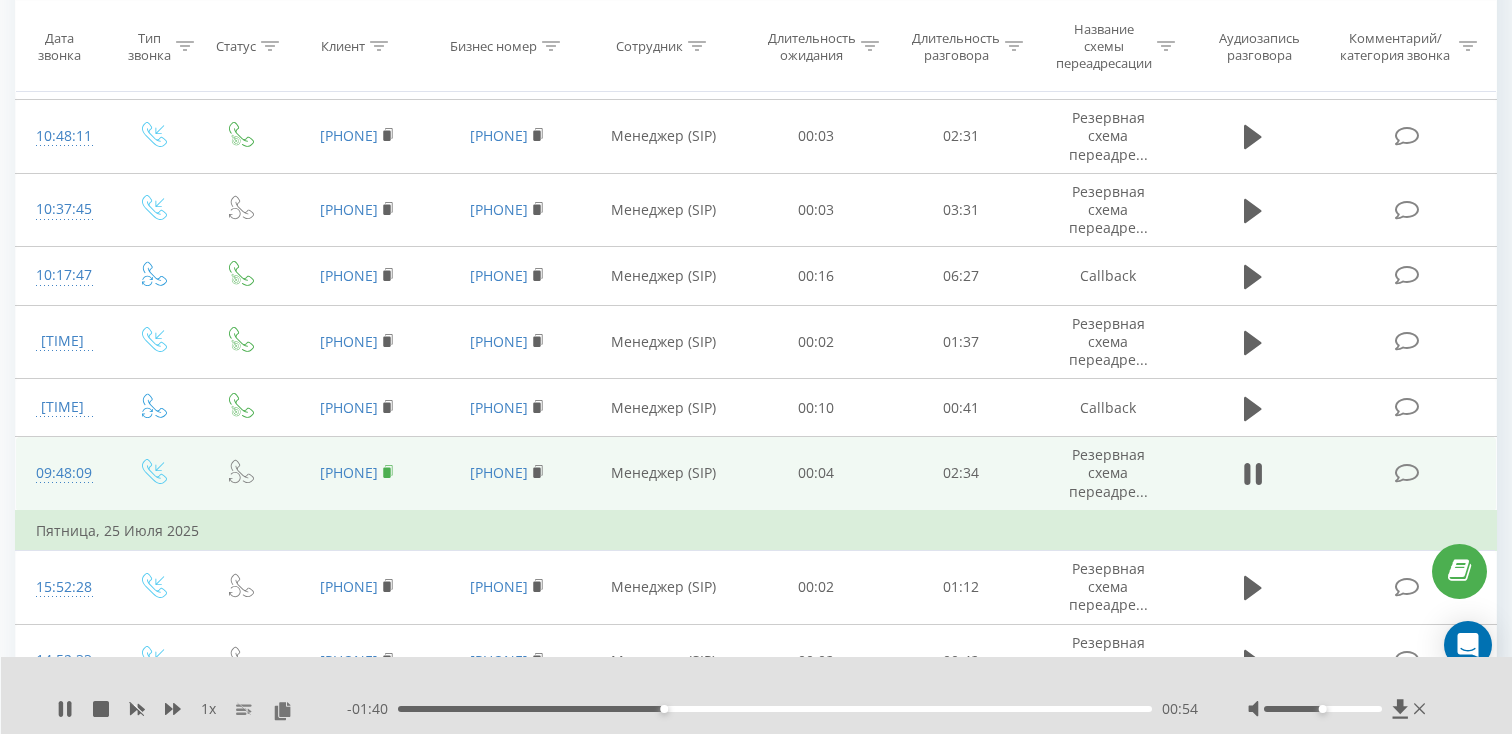 click 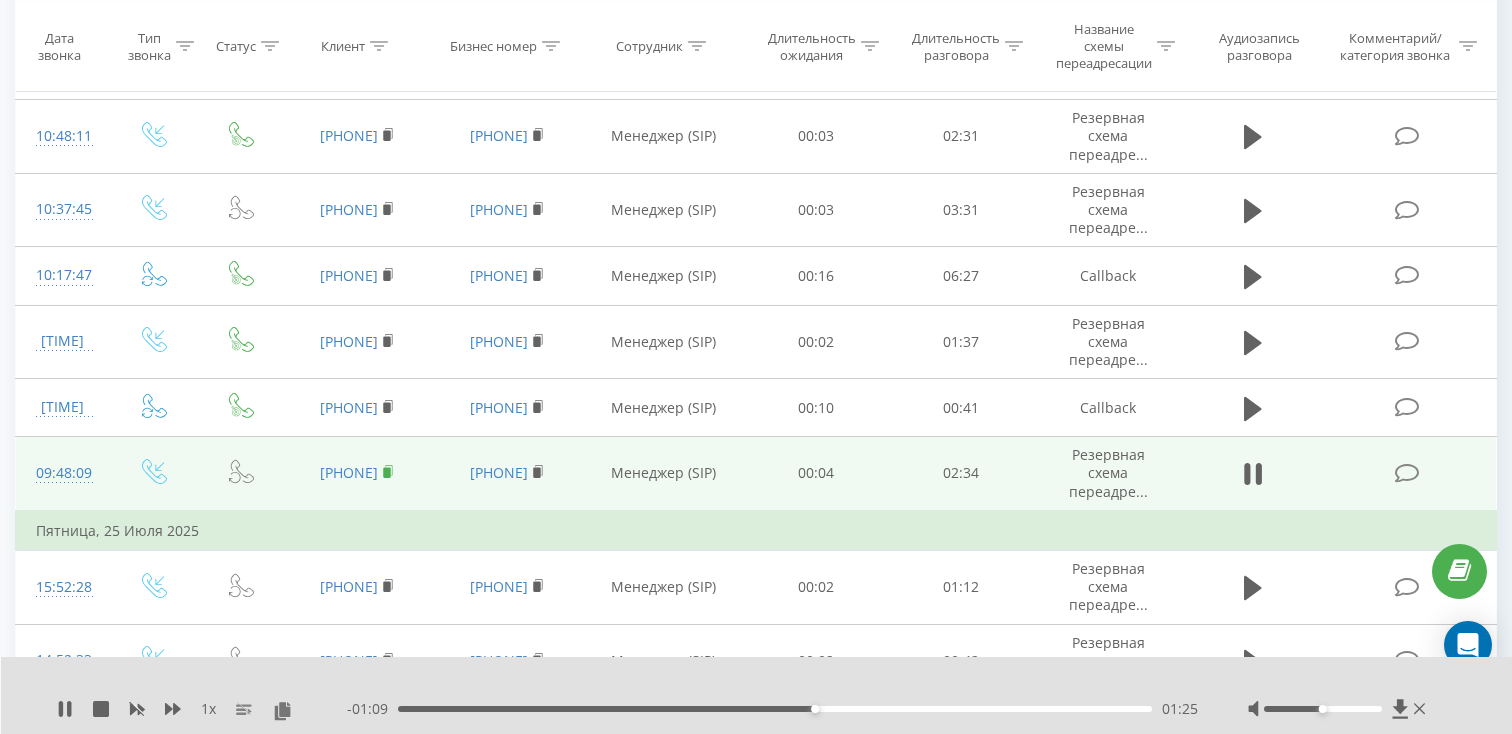 click 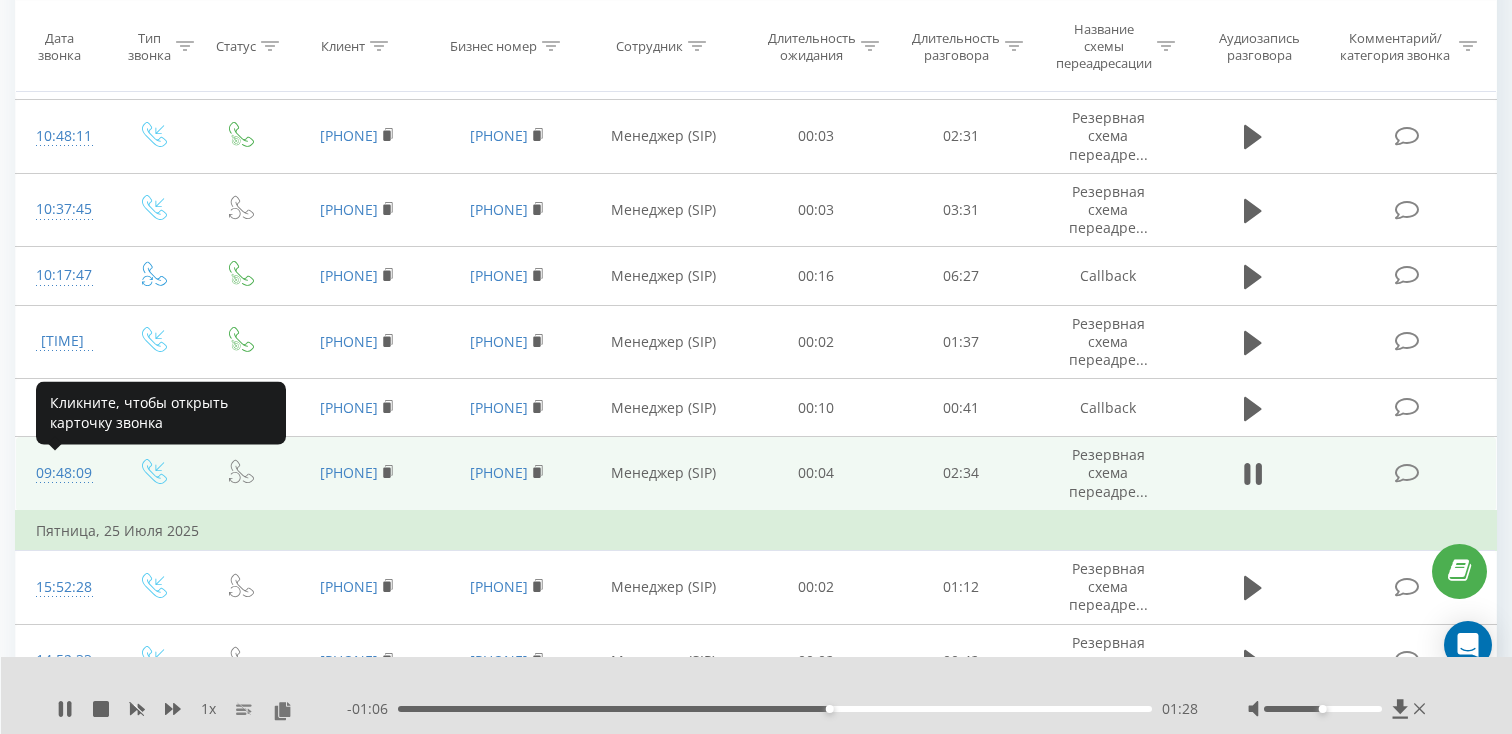 click on "09:48:09" at bounding box center (62, 473) 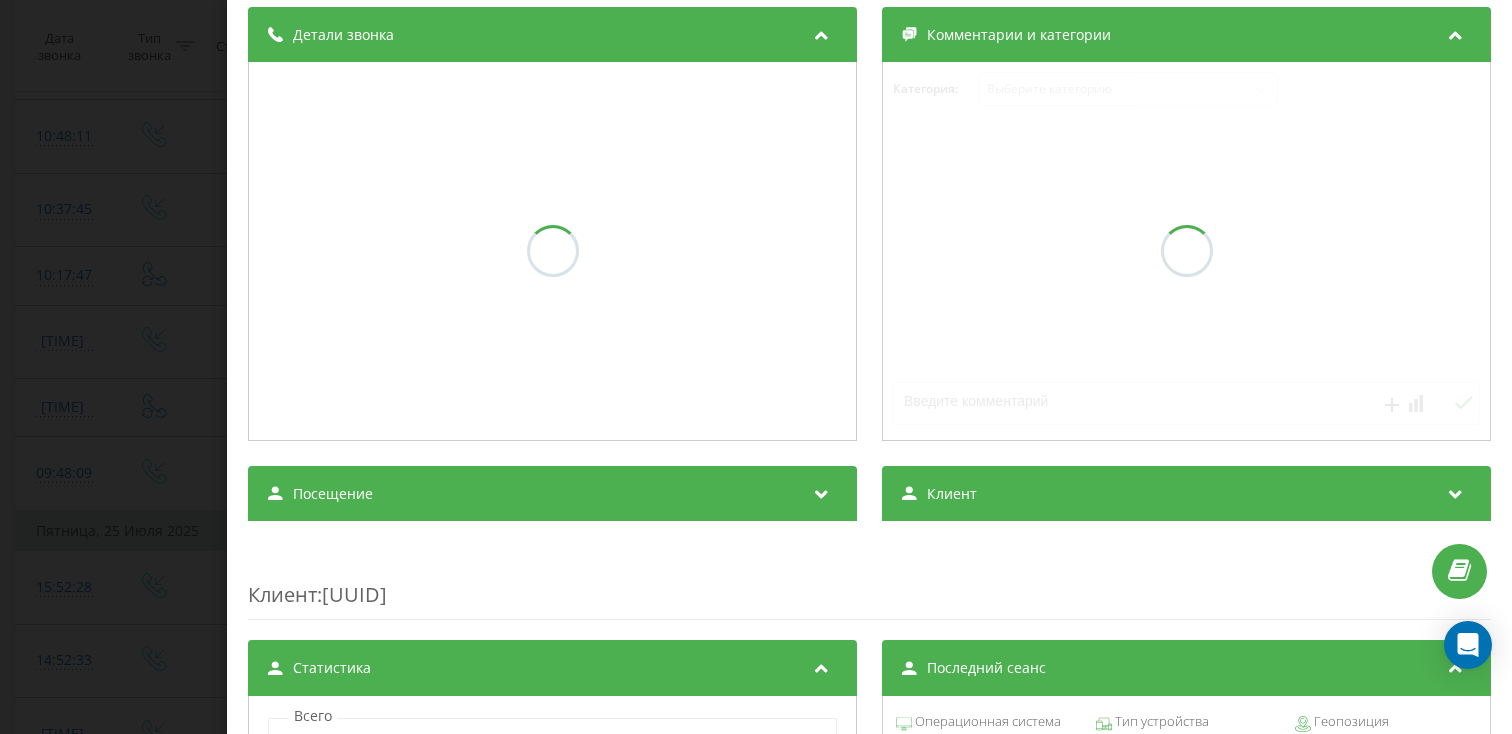 scroll, scrollTop: 236, scrollLeft: 0, axis: vertical 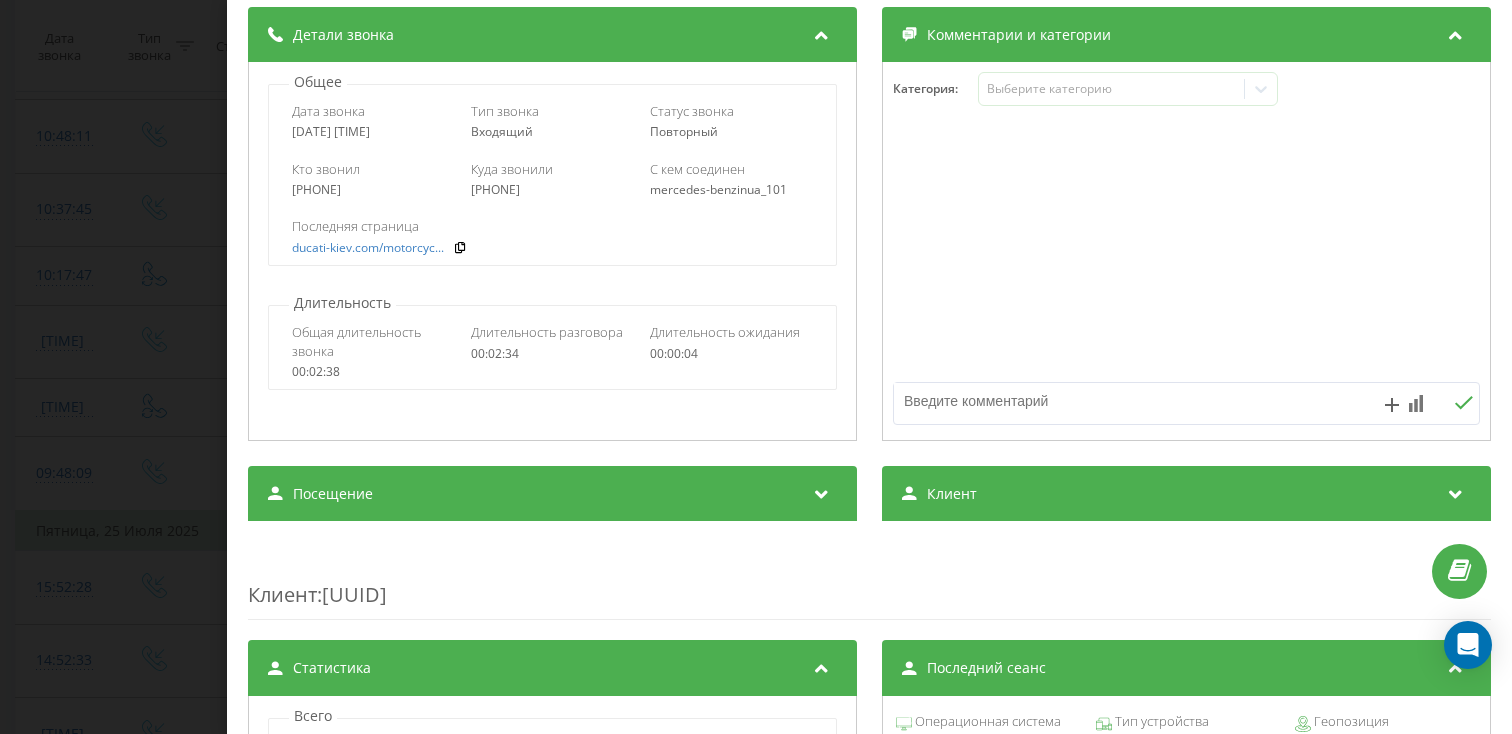 click on "Посещение" at bounding box center (552, 494) 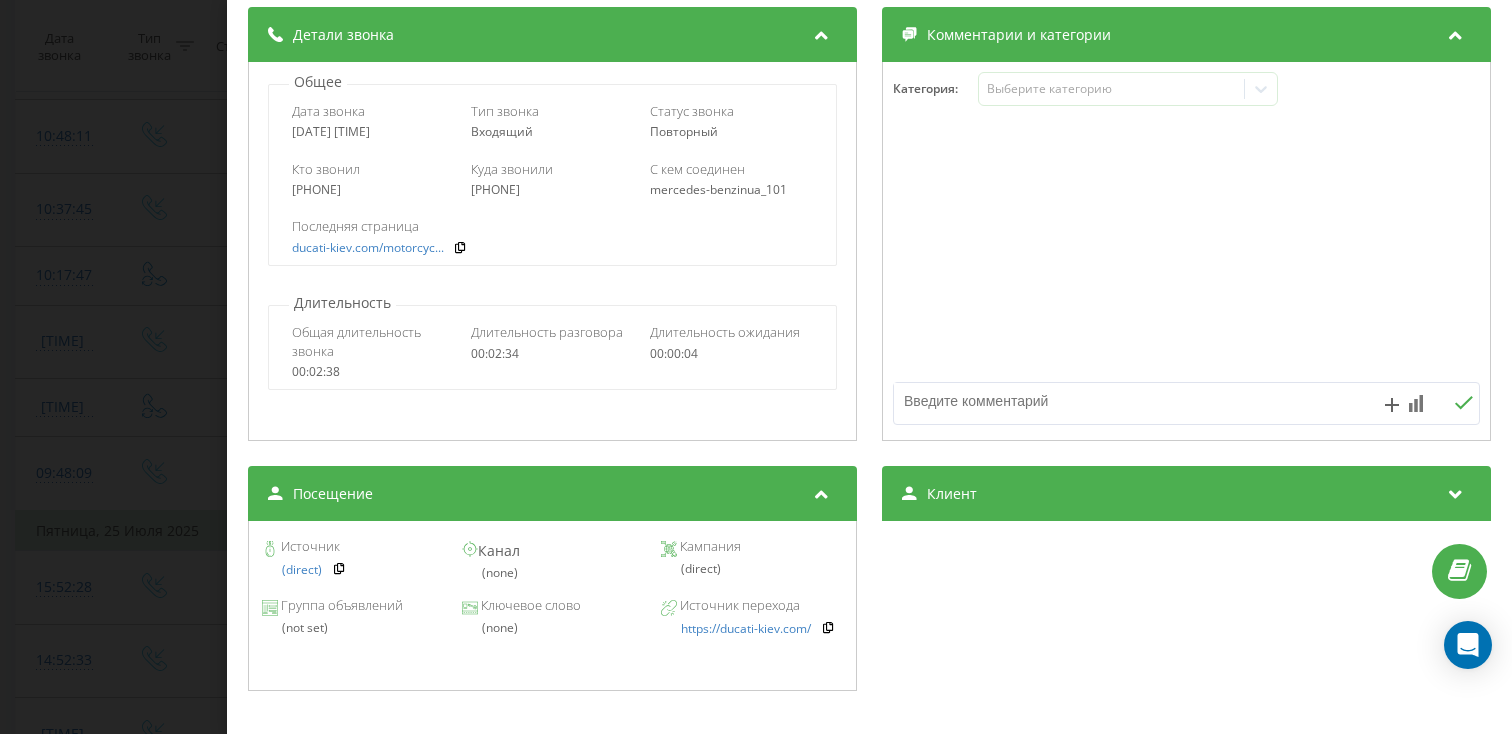 click on "Звонок :  ua12_-1753512489.721474   1 x  - 00:57 01:37   01:37   Транскрипция Для анализа AI будущих звонков  настройте и активируйте профиль на странице . Если профиль уже есть и звонок соответствует его условиям, обновите страницу через 10 минут – AI анализирует текущий звонок. Анализ звонка Для анализа AI будущих звонков  настройте и активируйте профиль на странице . Если профиль уже есть и звонок соответствует его условиям, обновите страницу через 10 минут – AI анализирует текущий звонок. Детали звонка Общее Дата звонка [DATE] [TIME] Тип звонка Входящий Статус звонка Повторный [TIME]" at bounding box center (756, 367) 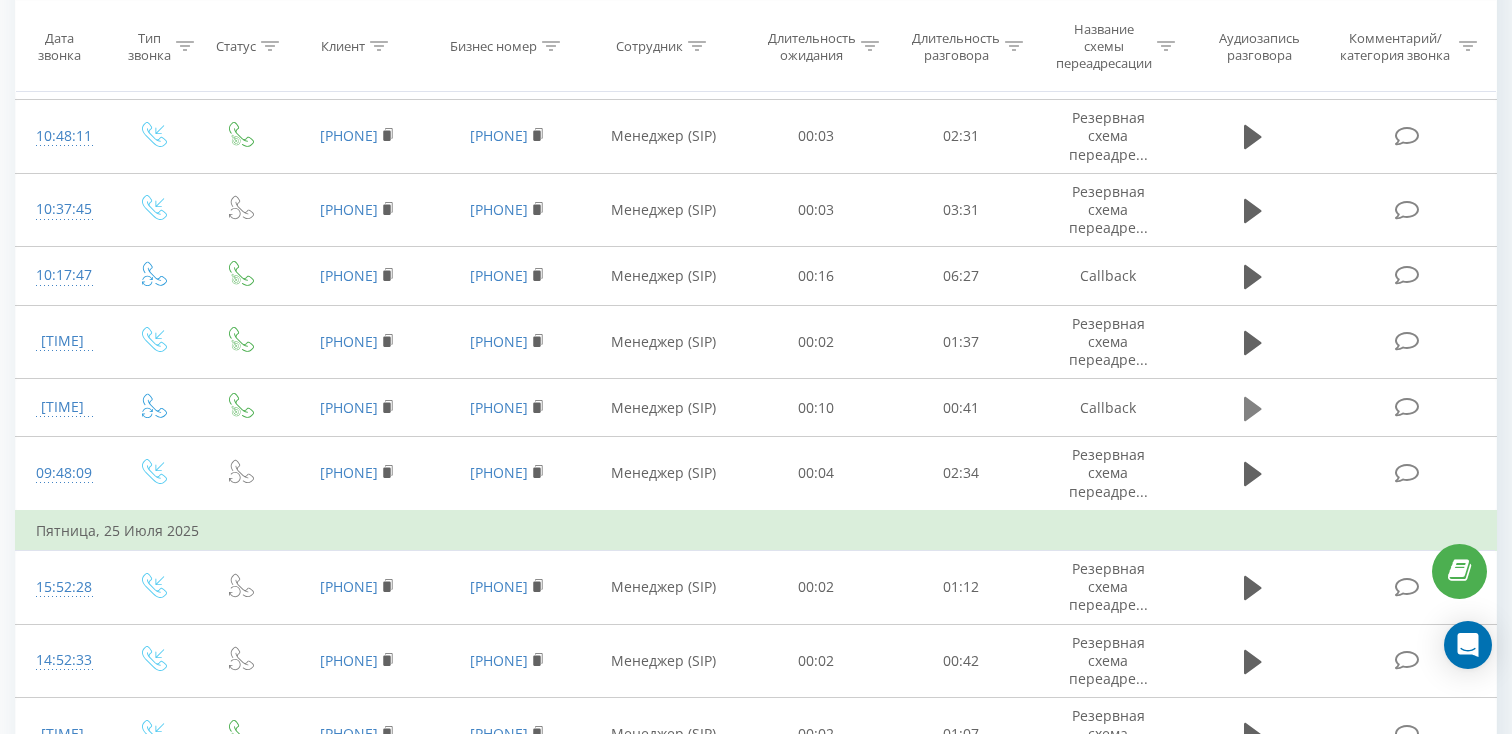 click at bounding box center [1253, 409] 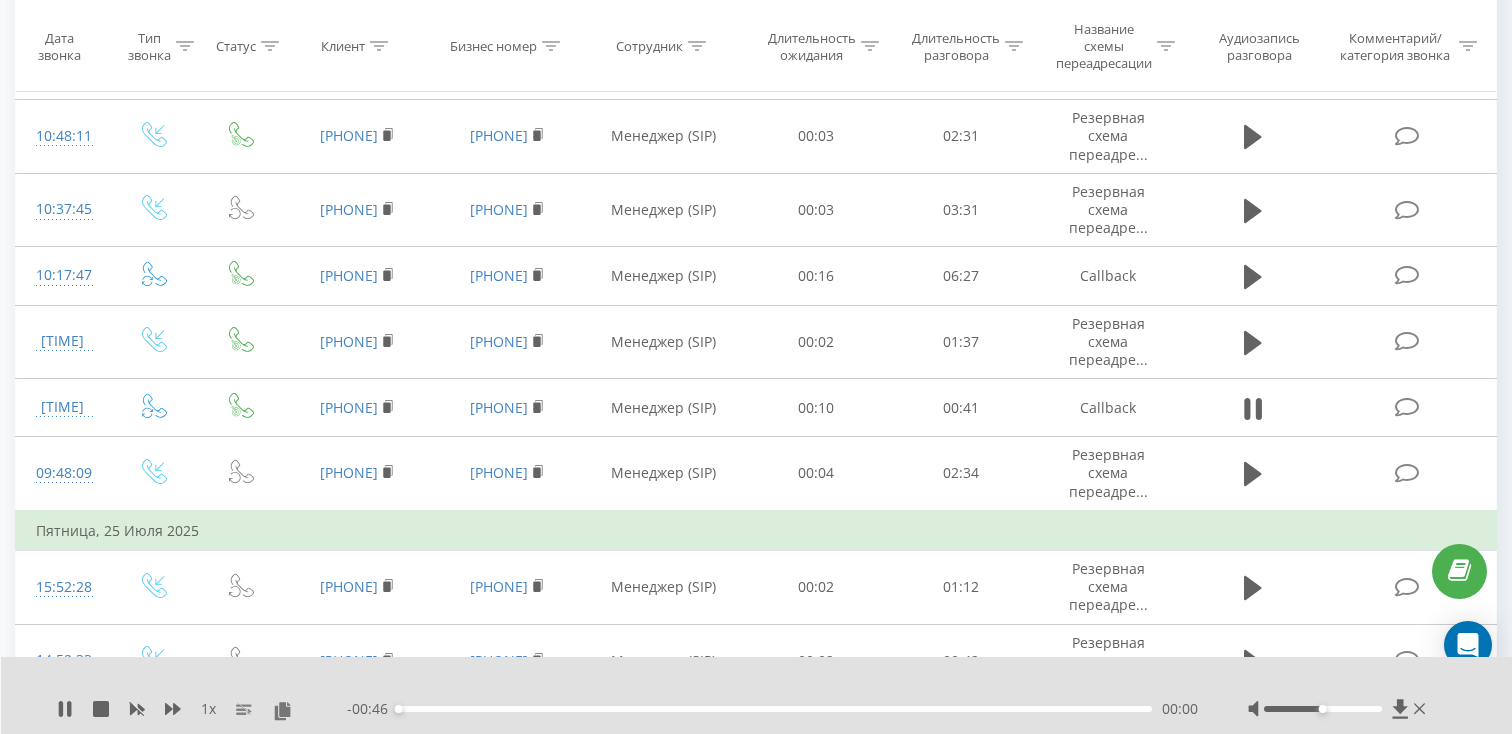 click on "00:00" at bounding box center (775, 709) 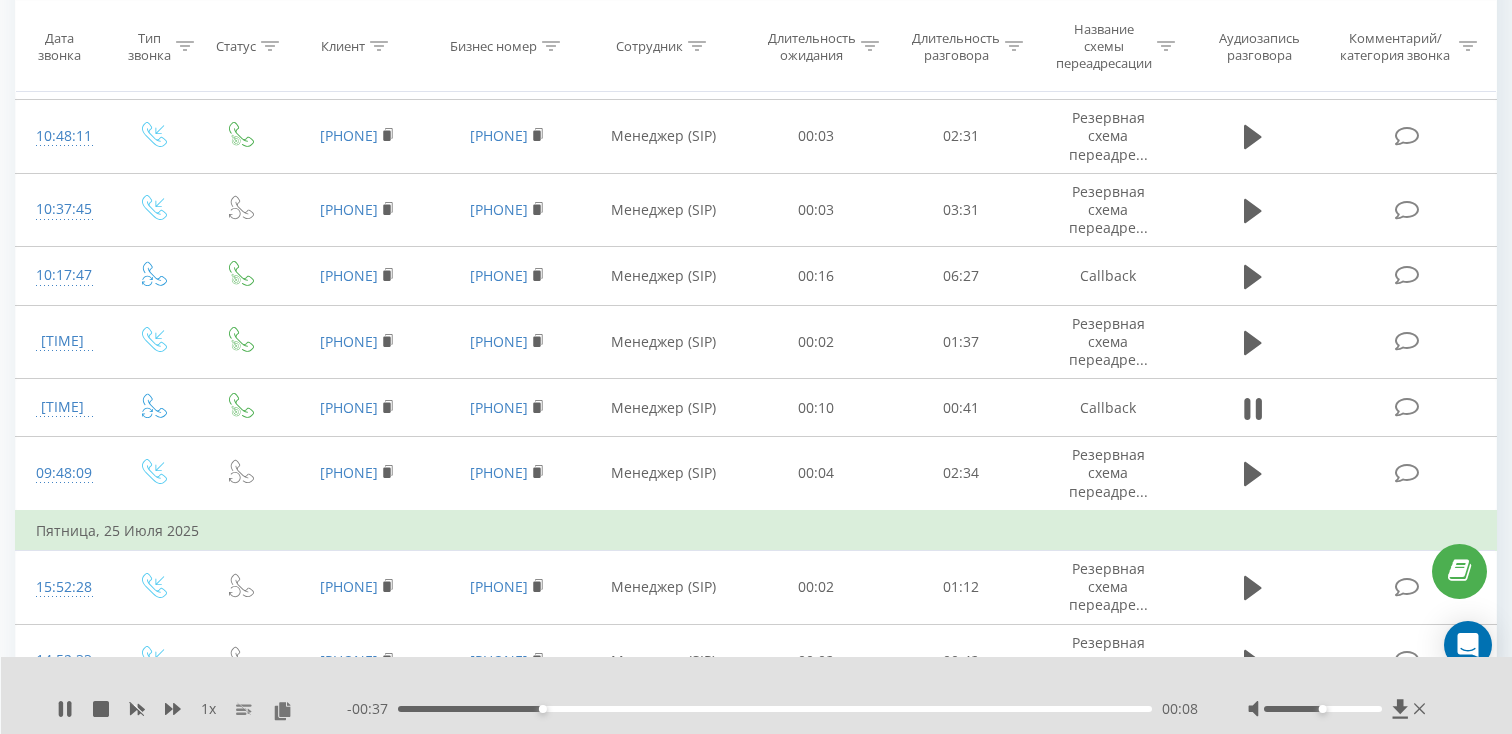 click on "00:08" at bounding box center [775, 709] 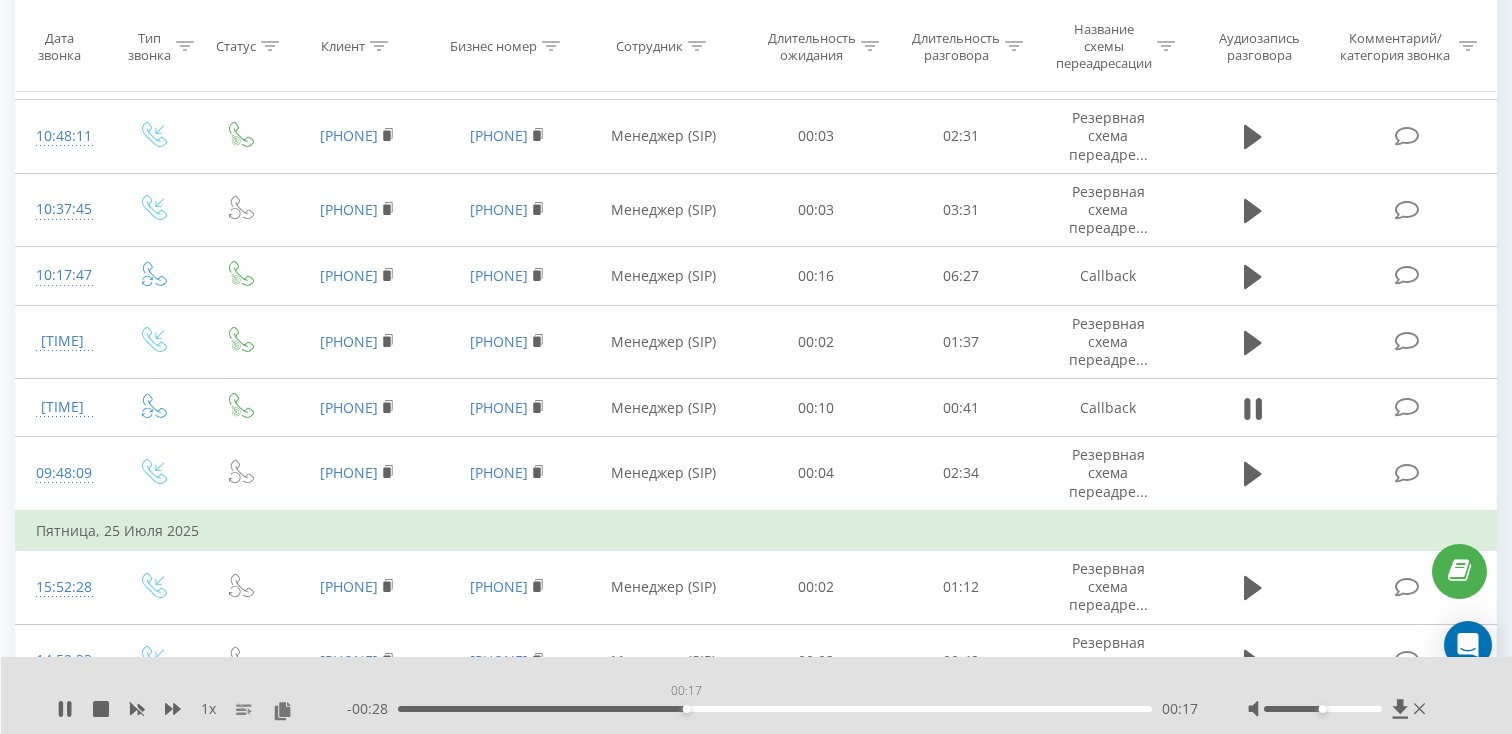click on "00:17" at bounding box center [775, 709] 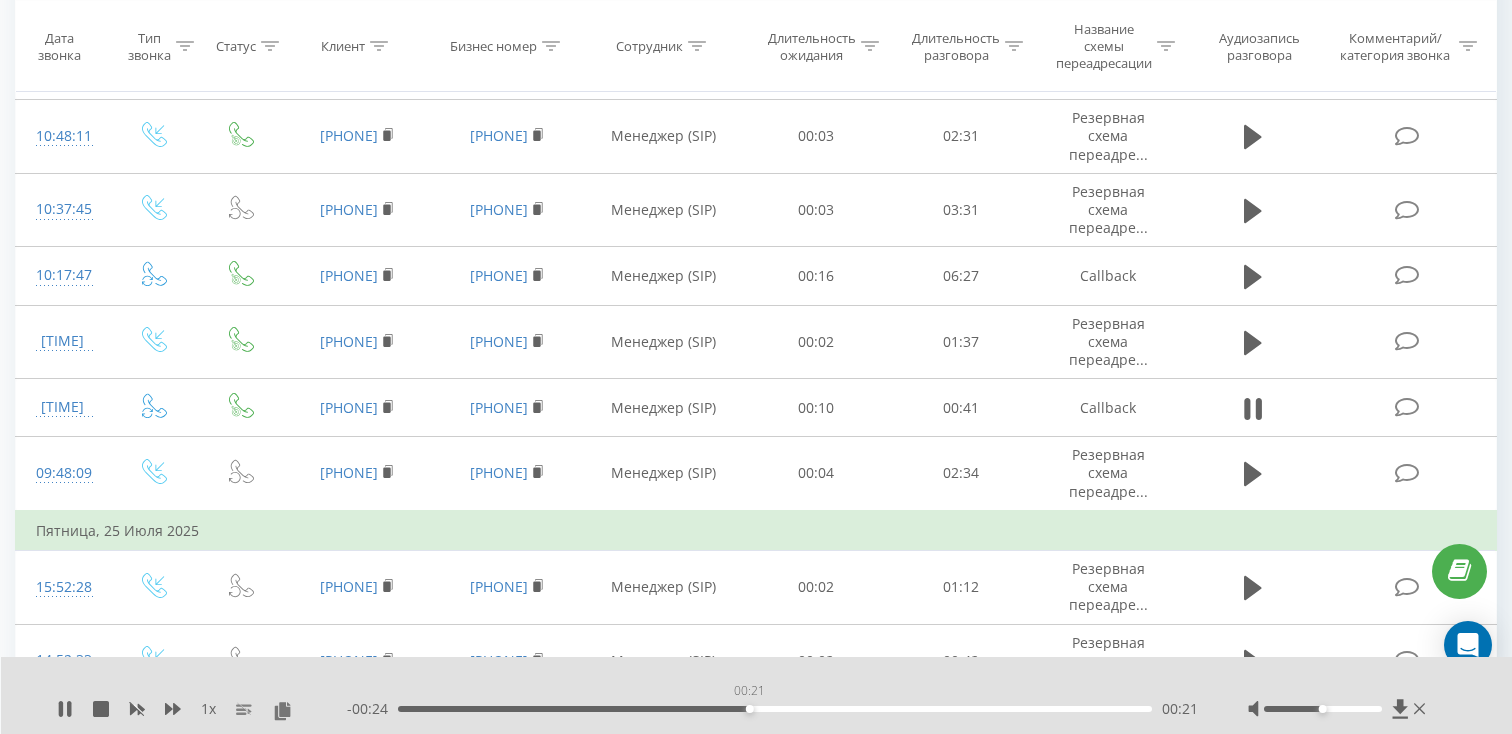 click on "00:21" at bounding box center (775, 709) 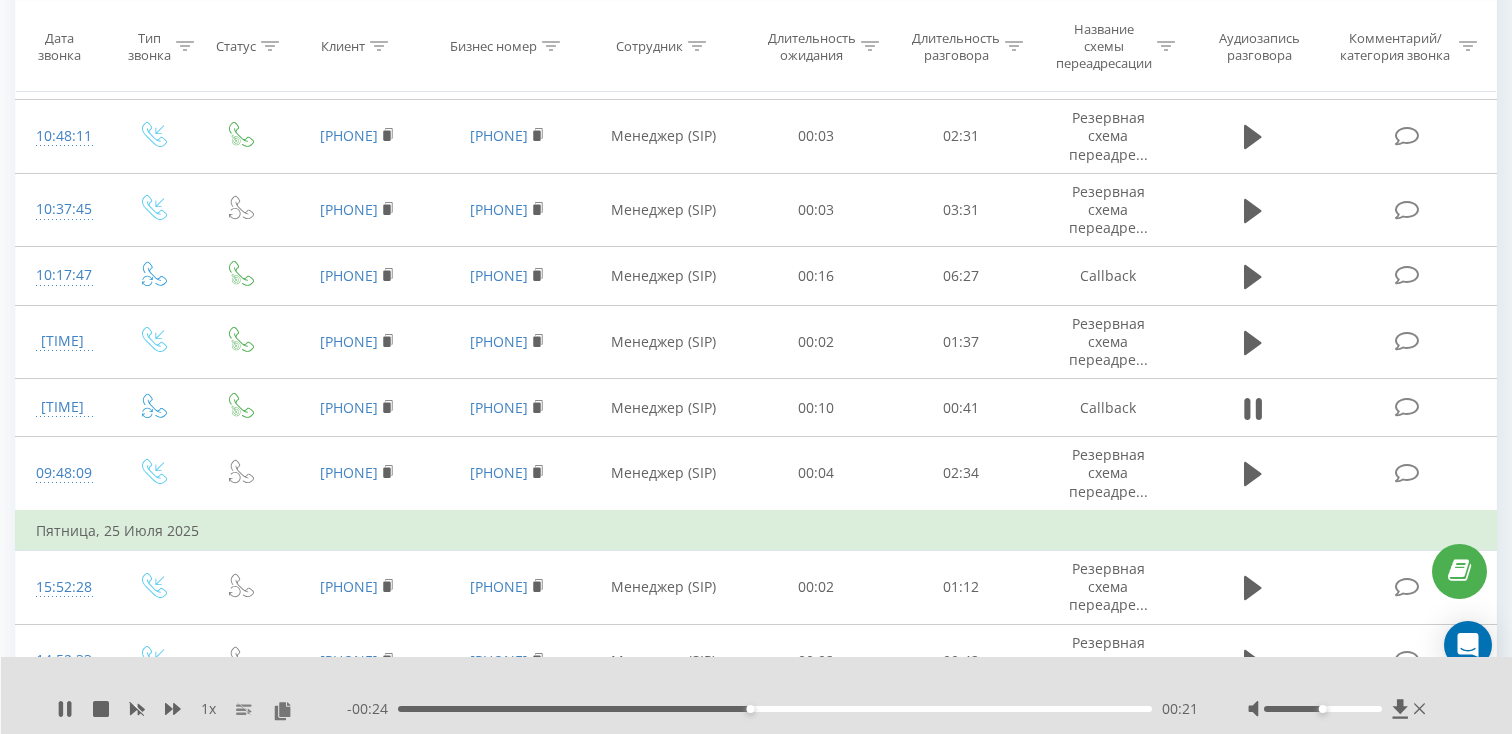 click on "00:21" at bounding box center (775, 709) 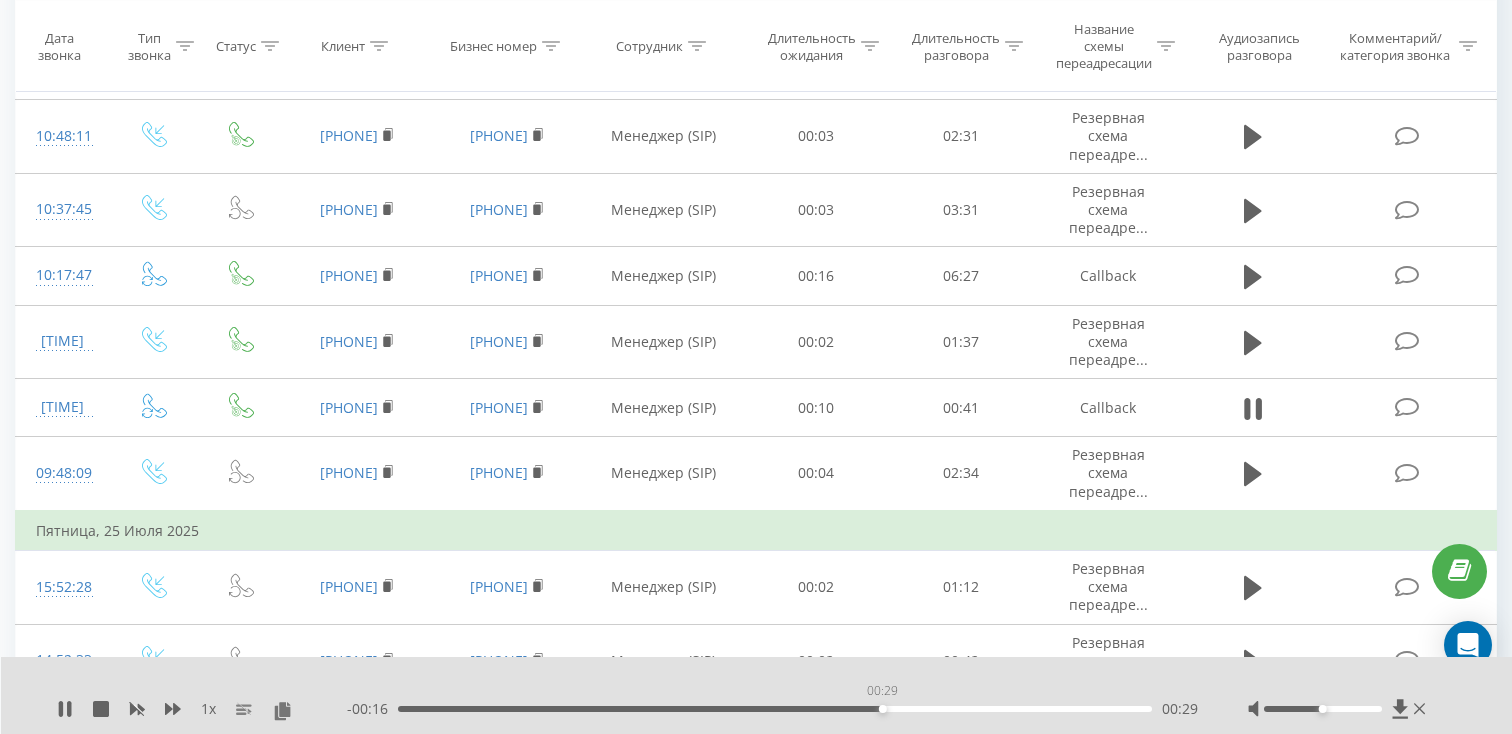 click on "00:29" at bounding box center [775, 709] 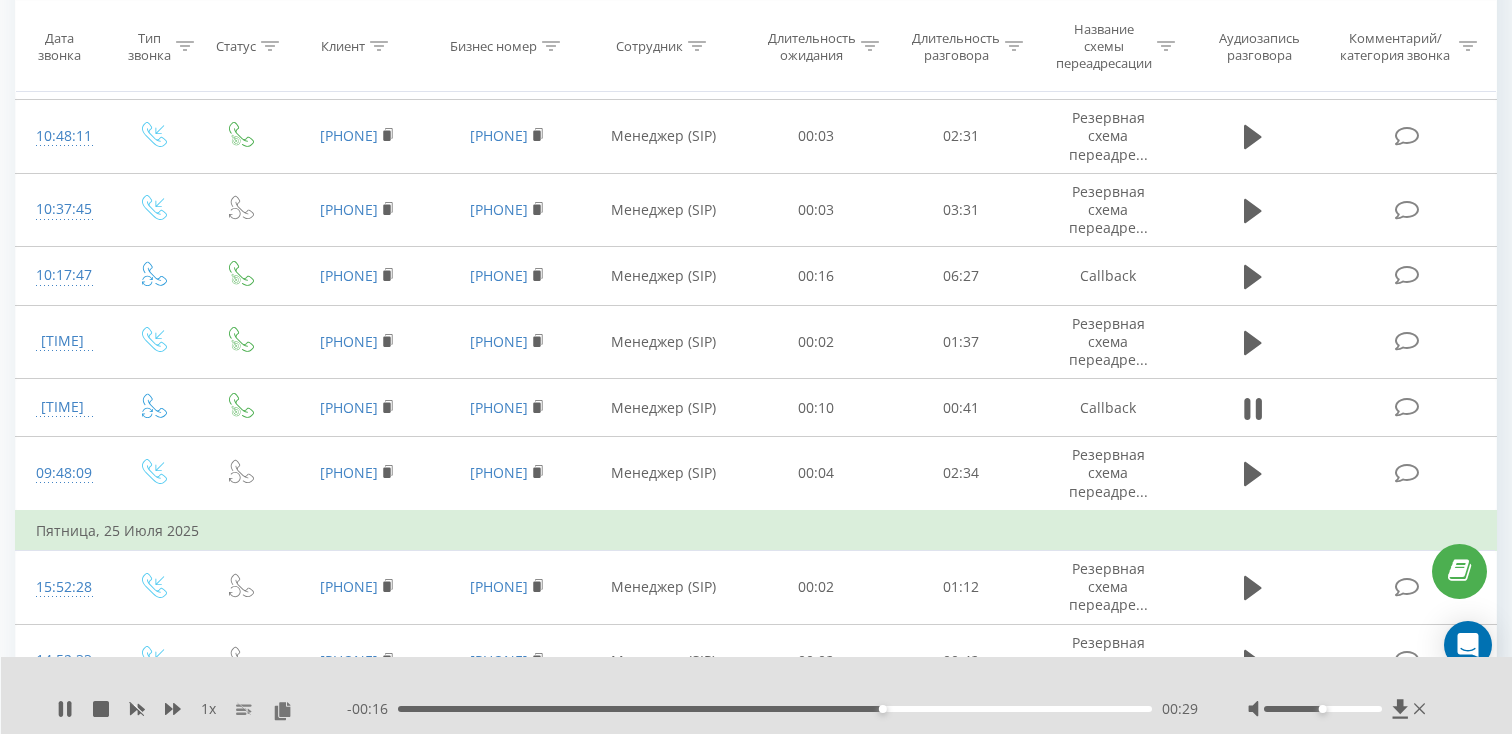 click on "00:29" at bounding box center [775, 709] 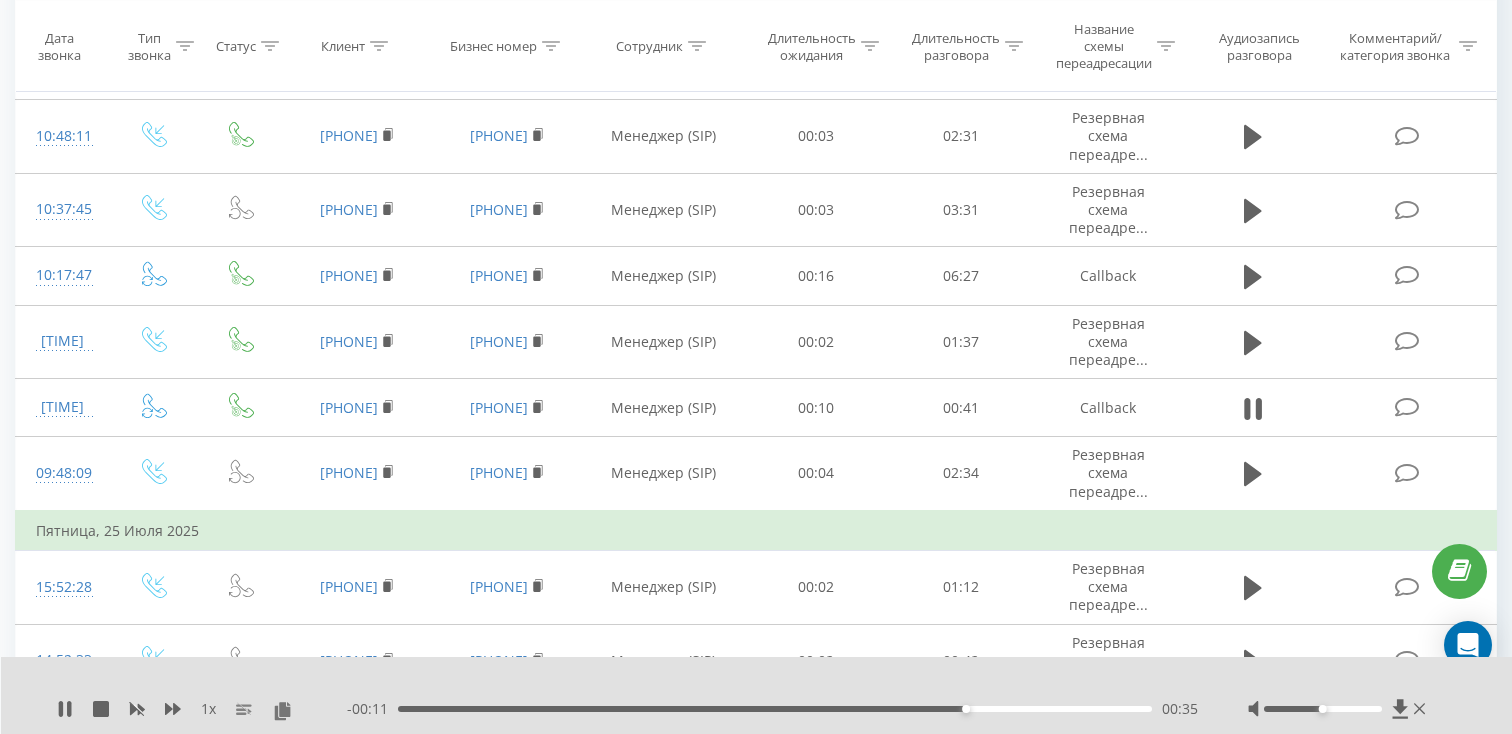 click on "00:35" at bounding box center [775, 709] 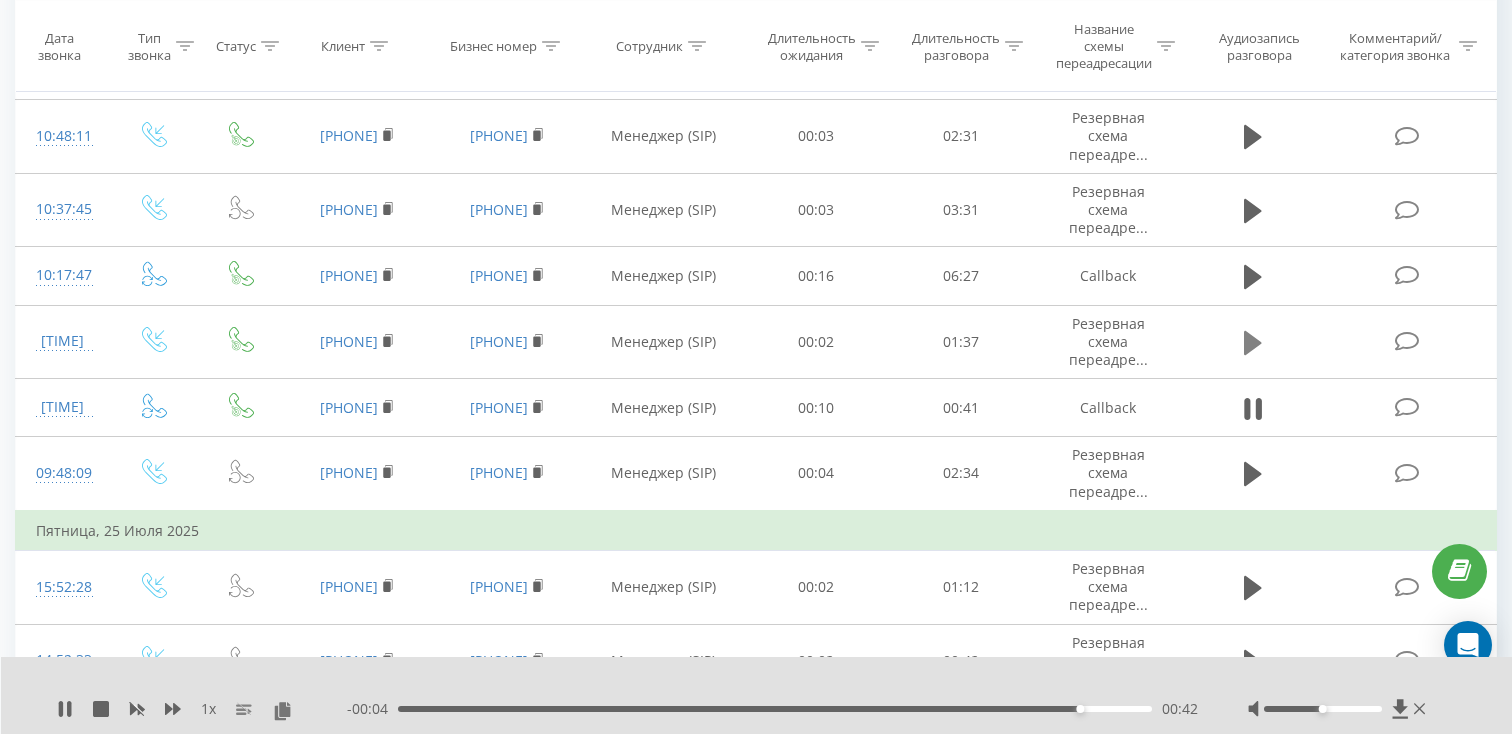 click 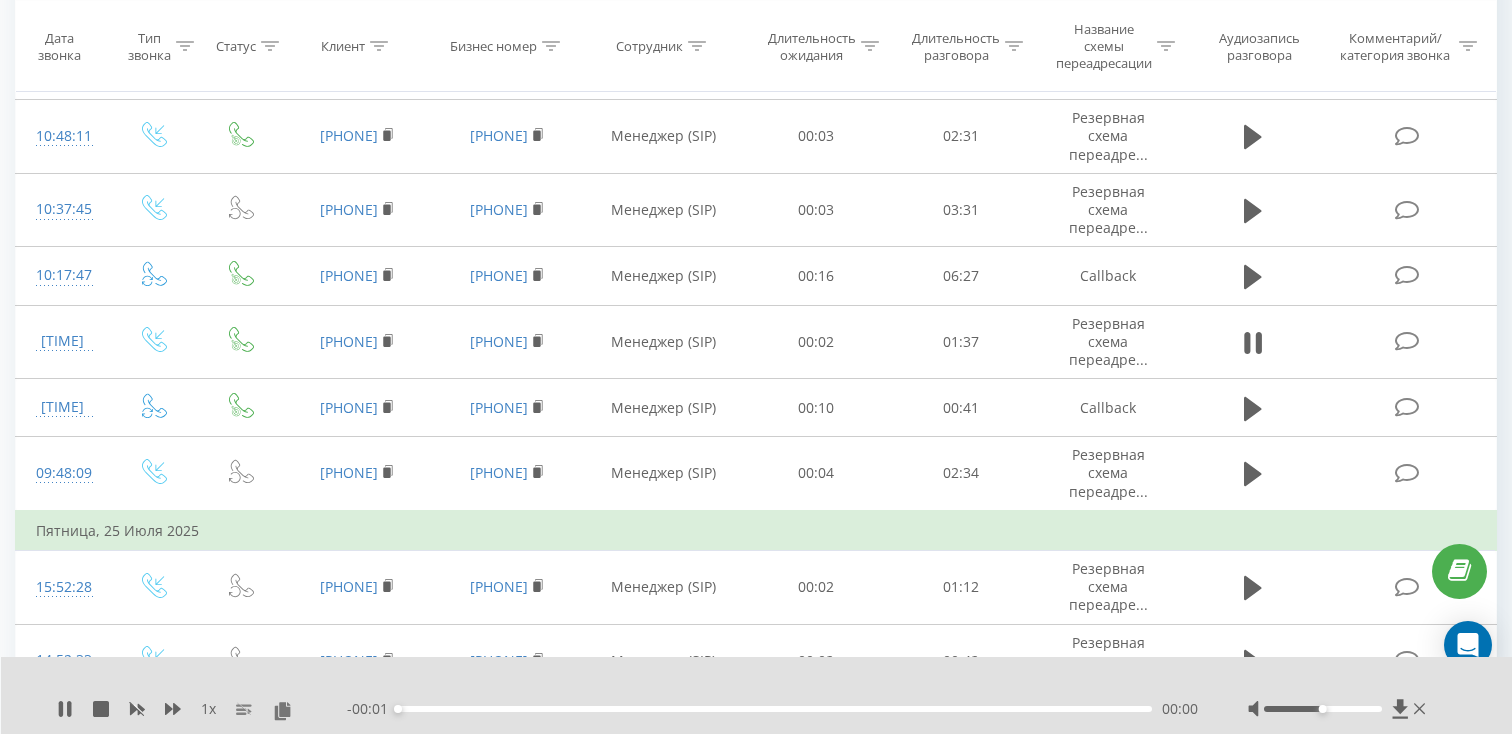 click on "00:00" at bounding box center (775, 709) 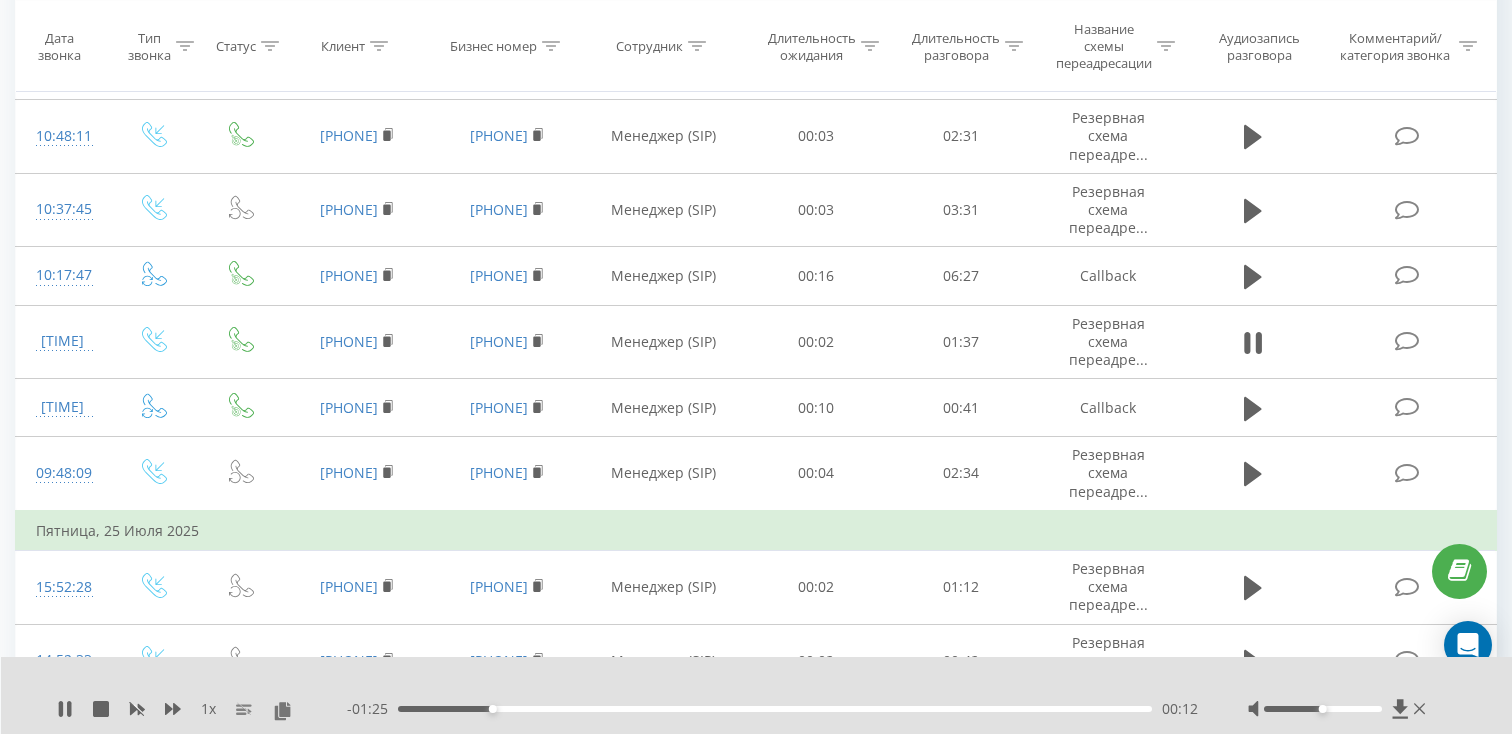 click on "- 01:25 00:12   00:12" at bounding box center [772, 709] 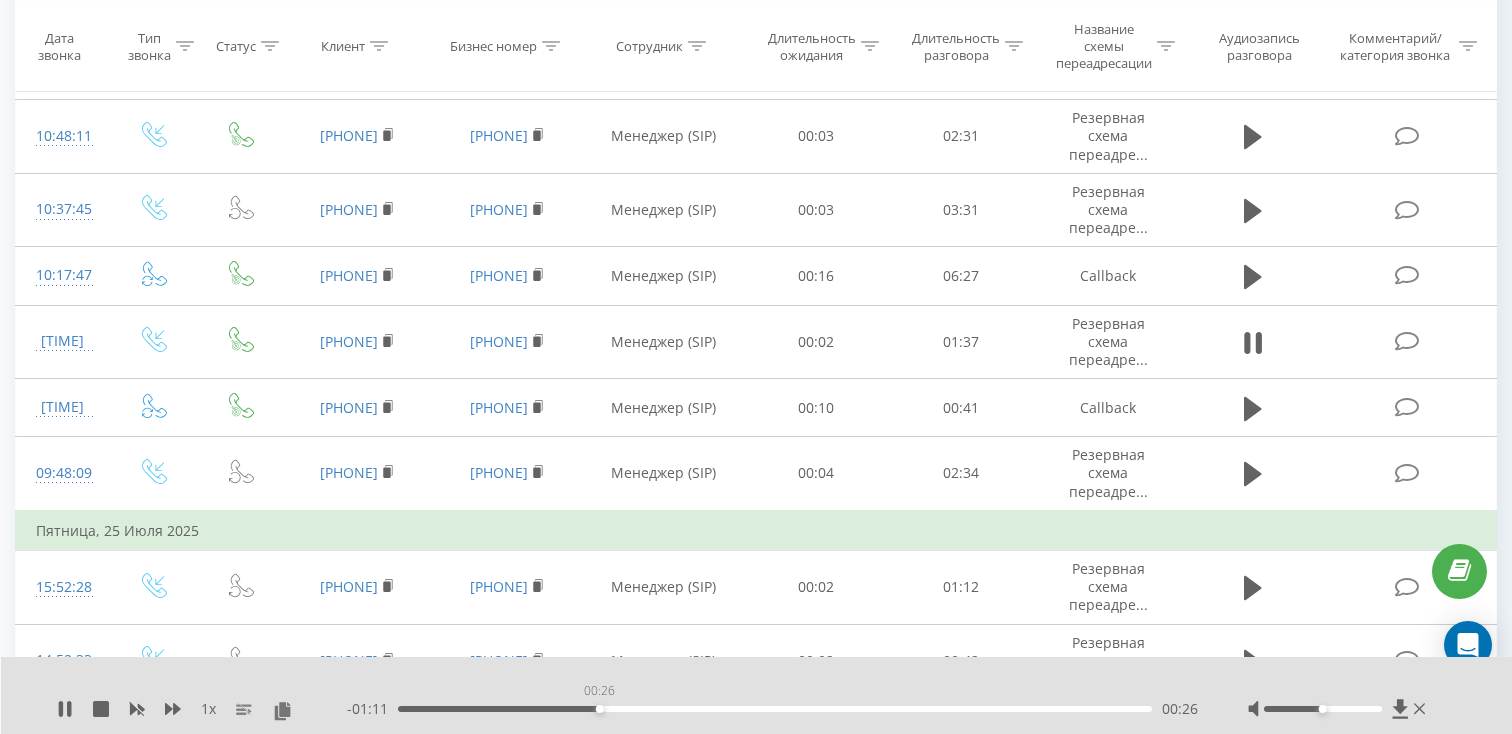 click on "00:26" at bounding box center (775, 709) 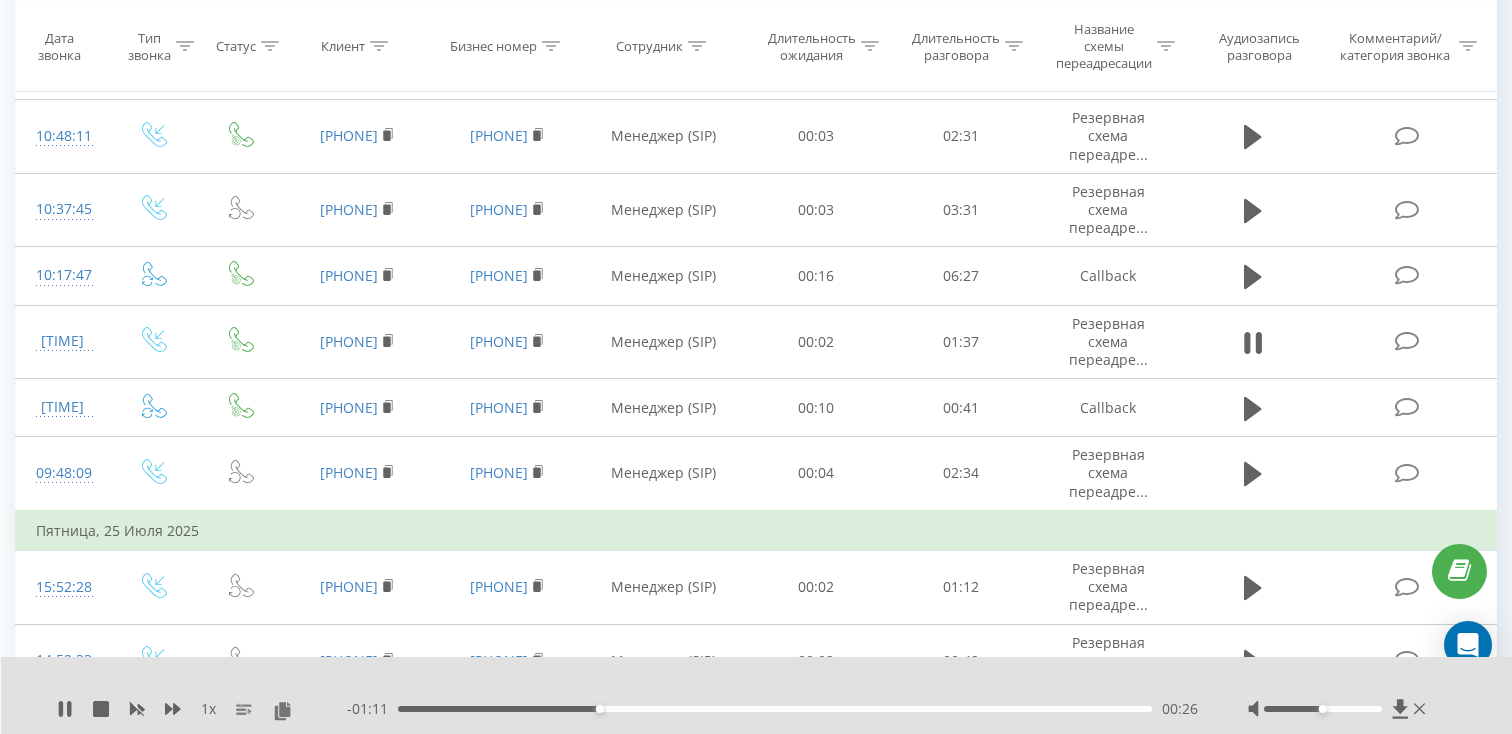 click on "00:26" at bounding box center (775, 709) 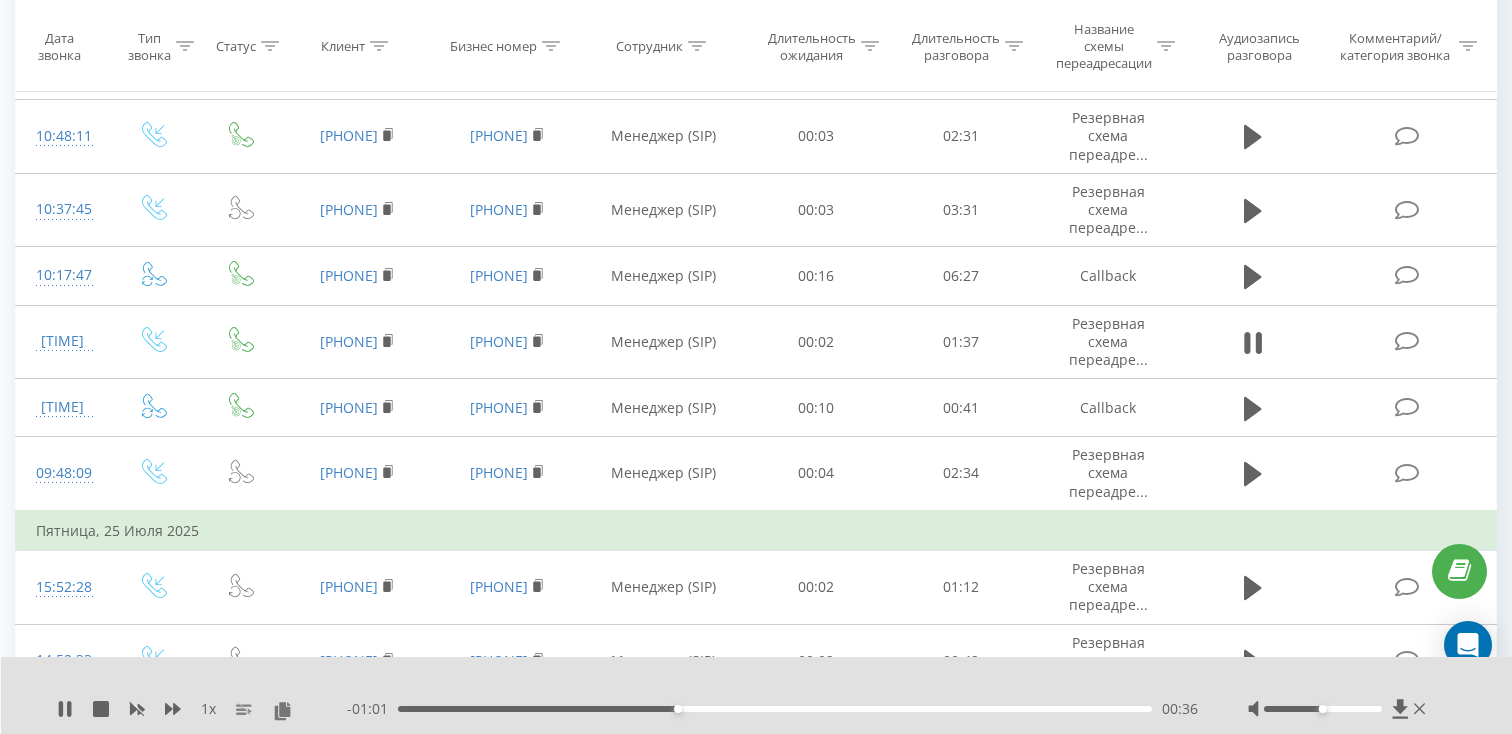 click on "- 01:01 00:36   00:36" at bounding box center [772, 709] 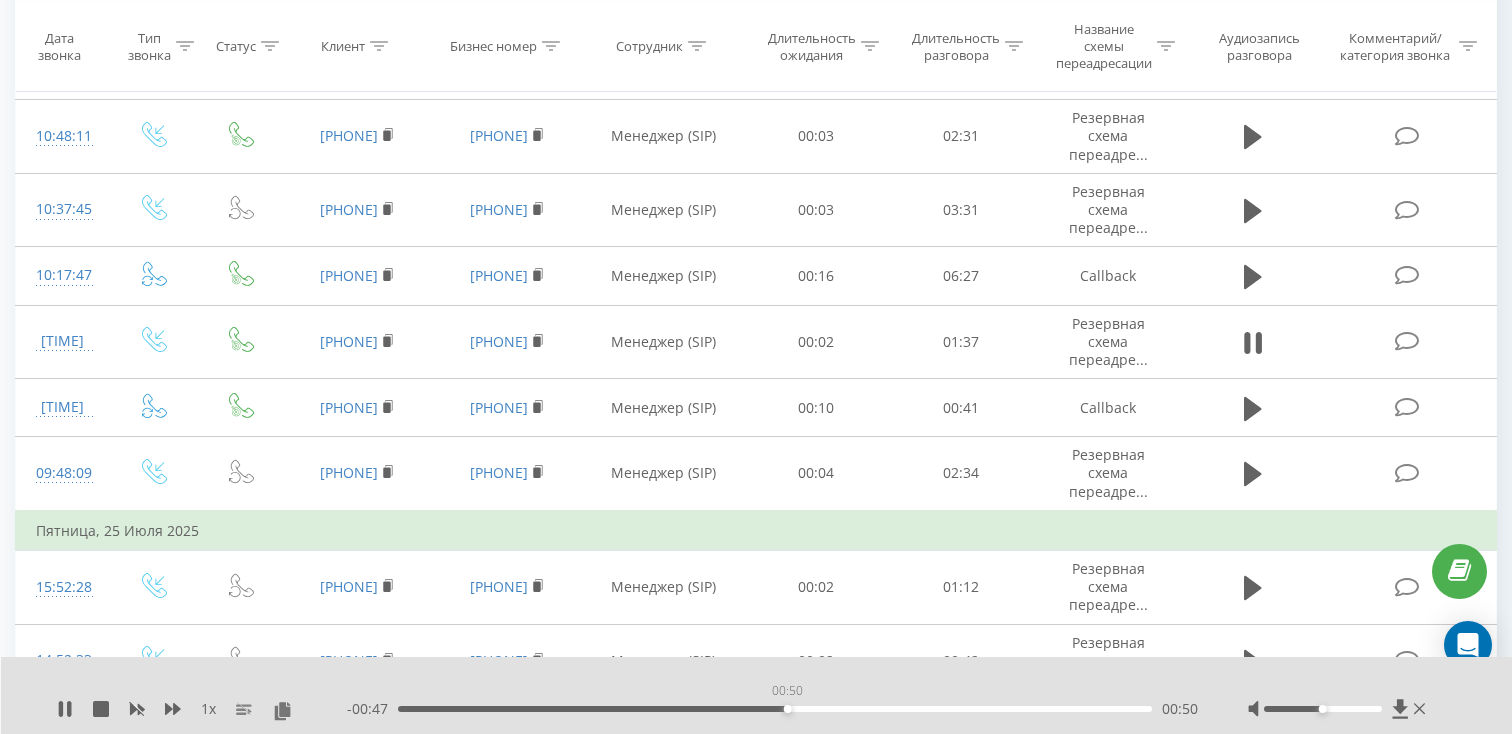 click on "00:50" at bounding box center [775, 709] 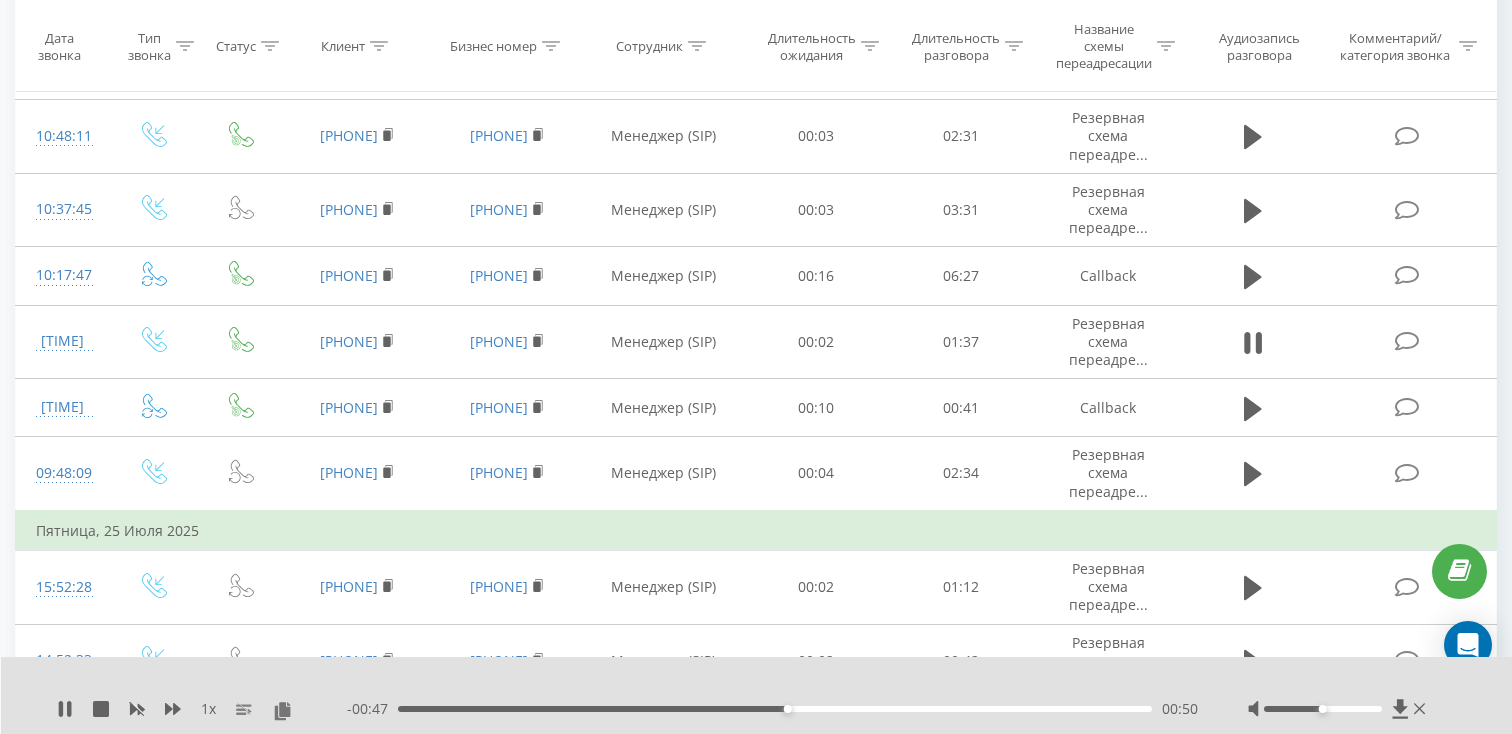 click on "00:50" at bounding box center [775, 709] 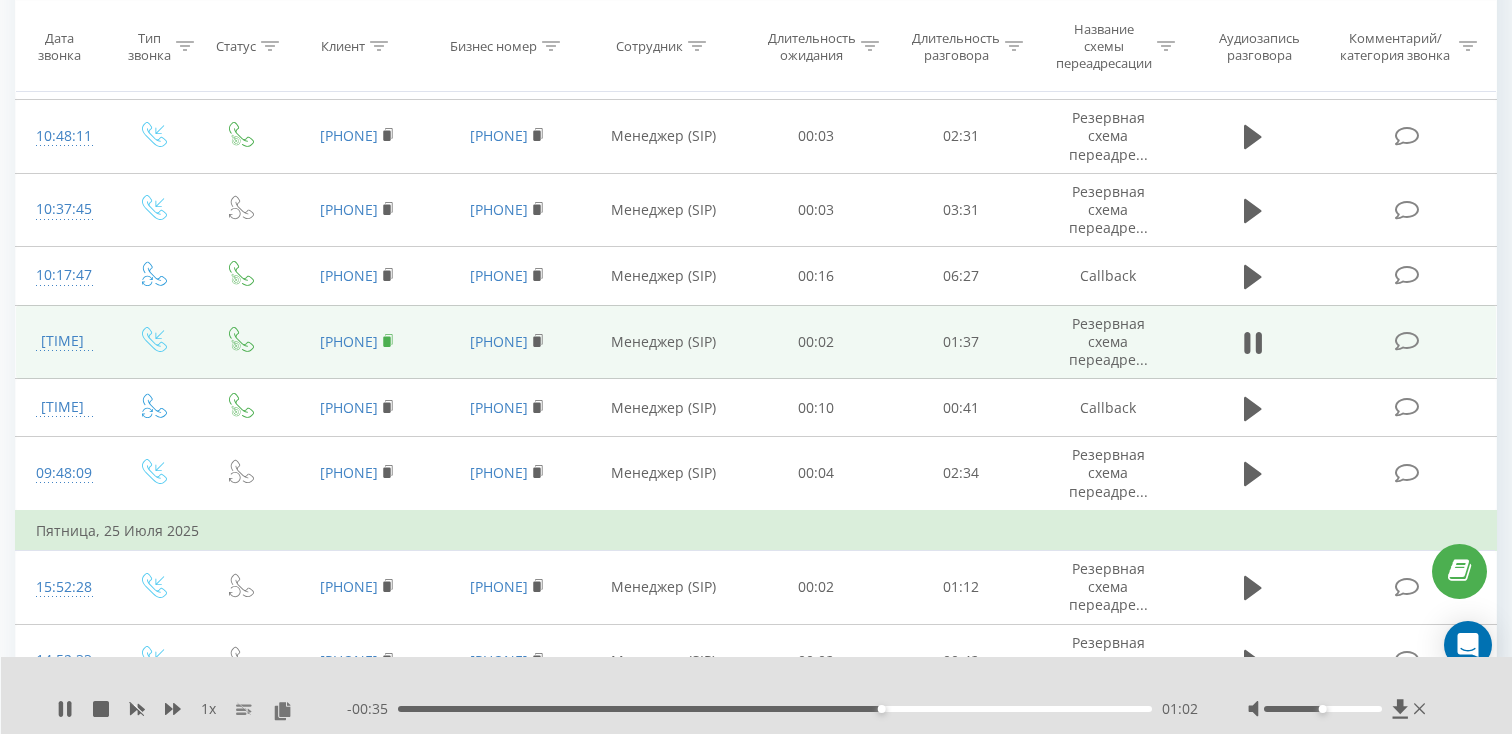 click 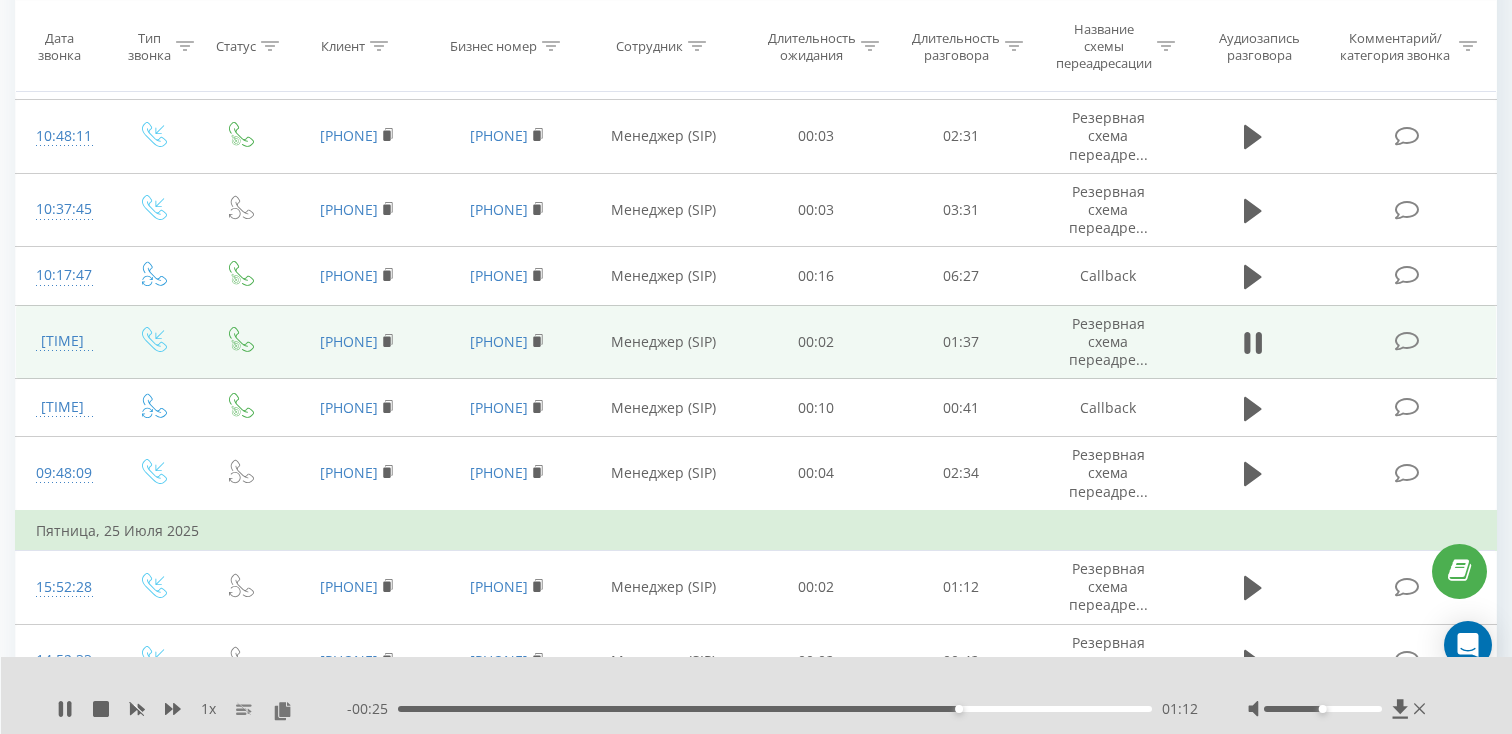 click on "[TIME]" at bounding box center [62, 341] 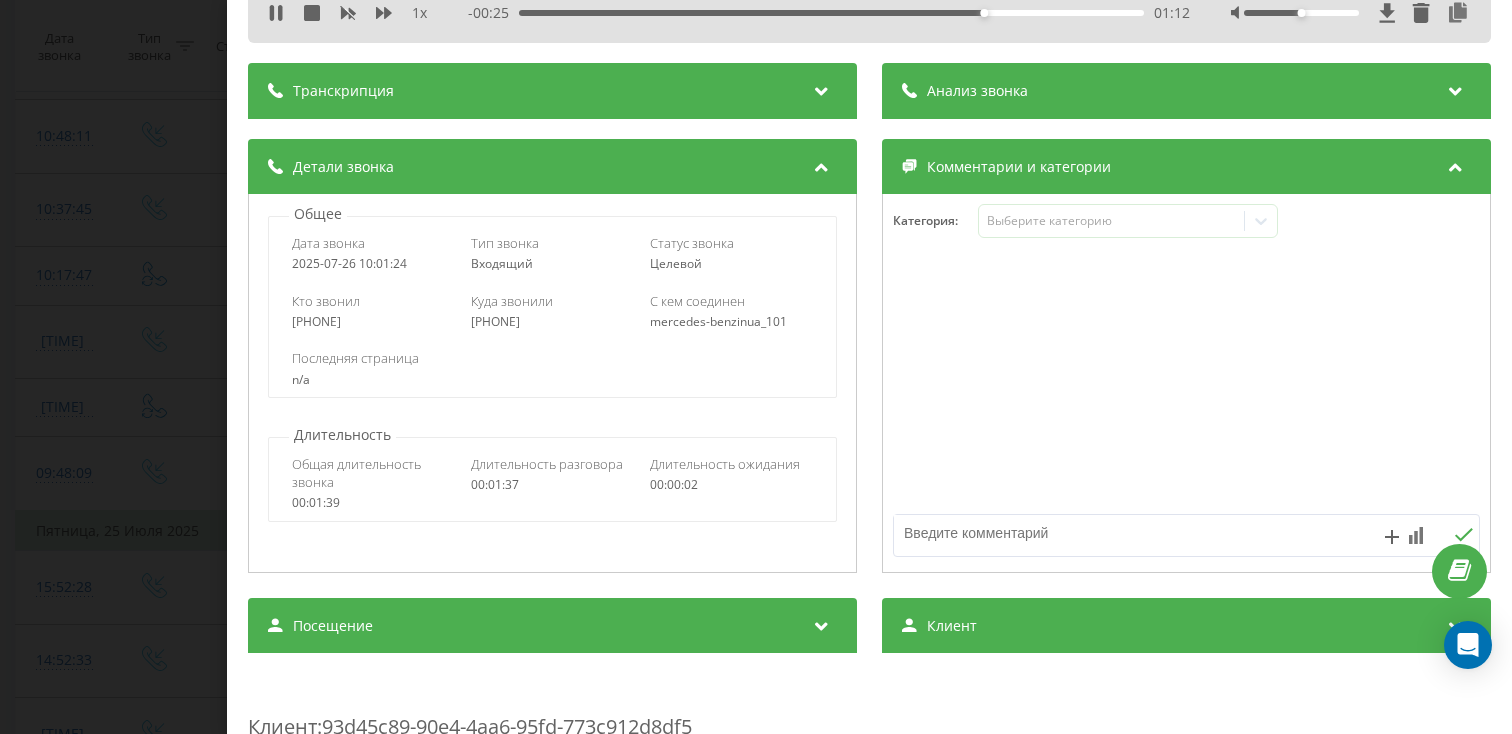 click on "Транскрипция Для анализа AI будущих звонков  настройте и активируйте профиль на странице . Если профиль уже есть и звонок соответствует его условиям, обновите страницу через 10 минут – AI анализирует текущий звонок. Анализ звонка Для анализа AI будущих звонков  настройте и активируйте профиль на странице . Если профиль уже есть и звонок соответствует его условиям, обновите страницу через 10 минут – AI анализирует текущий звонок. Детали звонка Общее Дата звонка 2025-07-26 10:01:24 Тип звонка Входящий Статус звонка Целевой Кто звонил [PHONE] Куда звонили [PHONE] n/a 00:01:39 :" at bounding box center (869, 728) 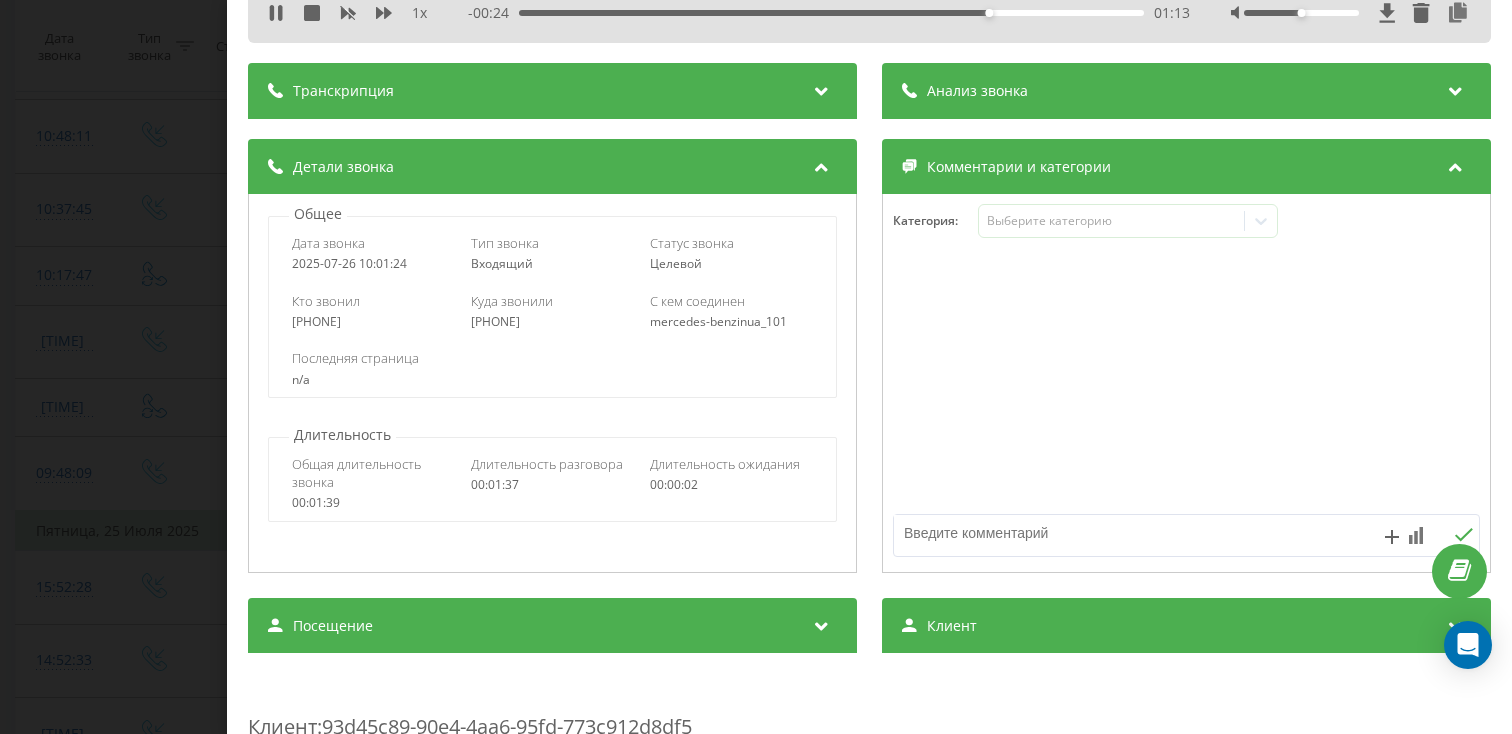 click on "Посещение" at bounding box center [552, 626] 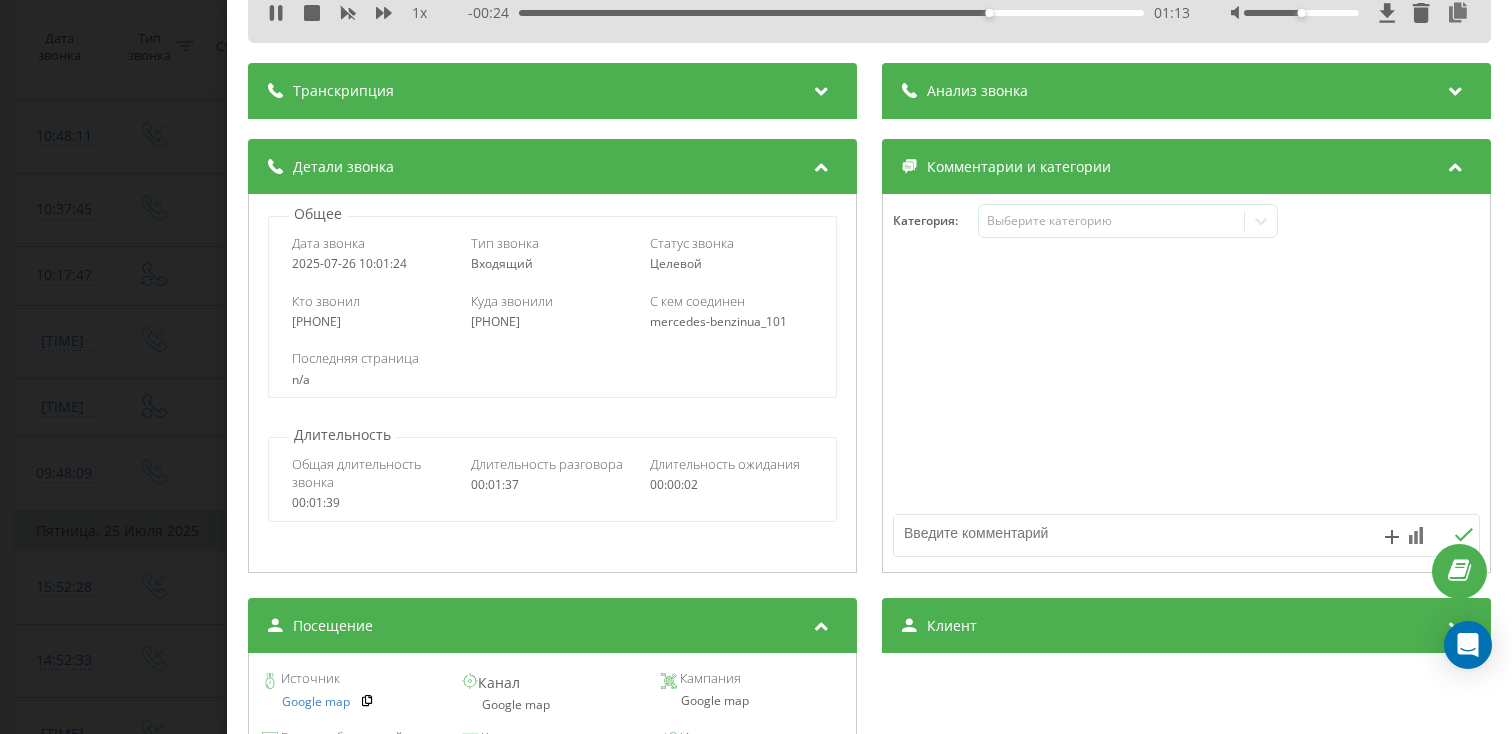 scroll, scrollTop: 198, scrollLeft: 0, axis: vertical 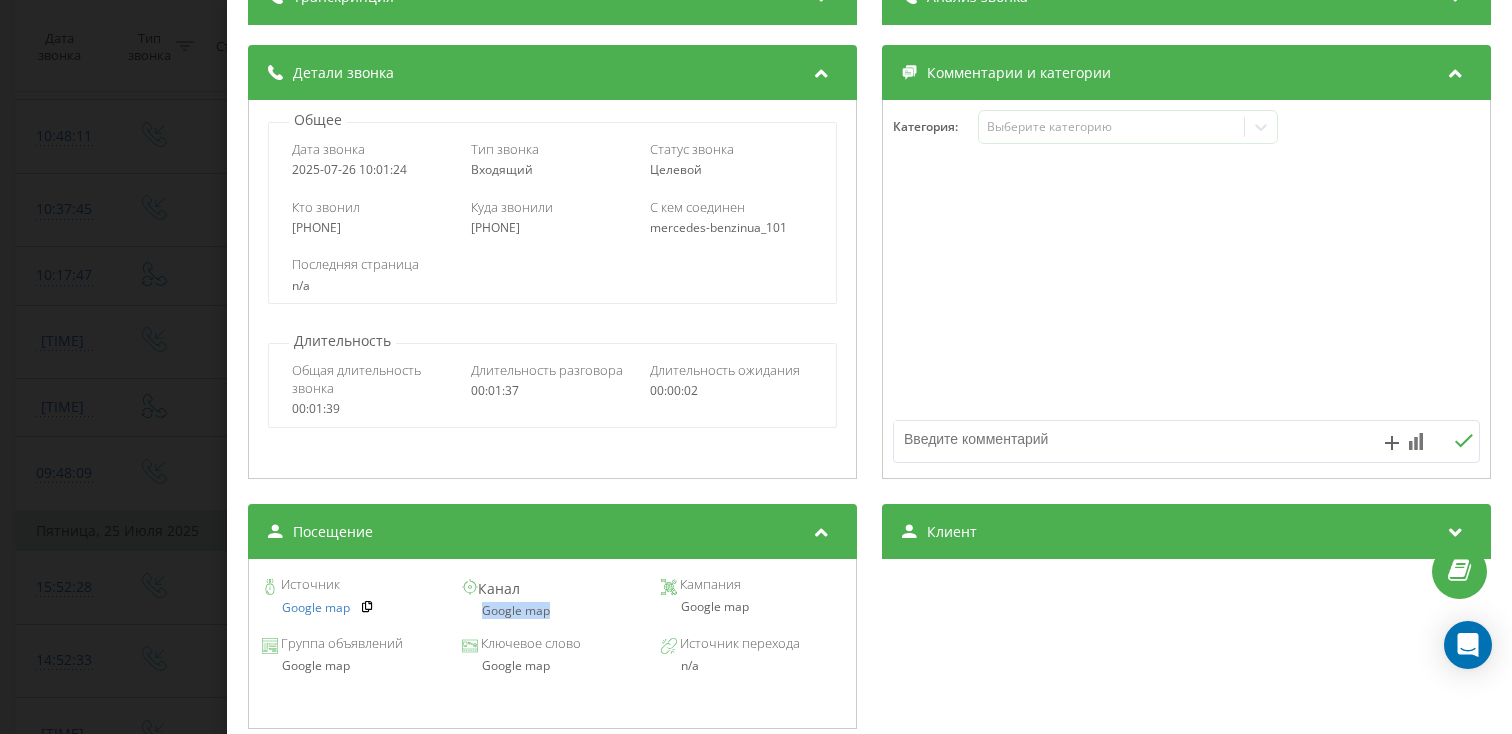 drag, startPoint x: 550, startPoint y: 619, endPoint x: 479, endPoint y: 616, distance: 71.063354 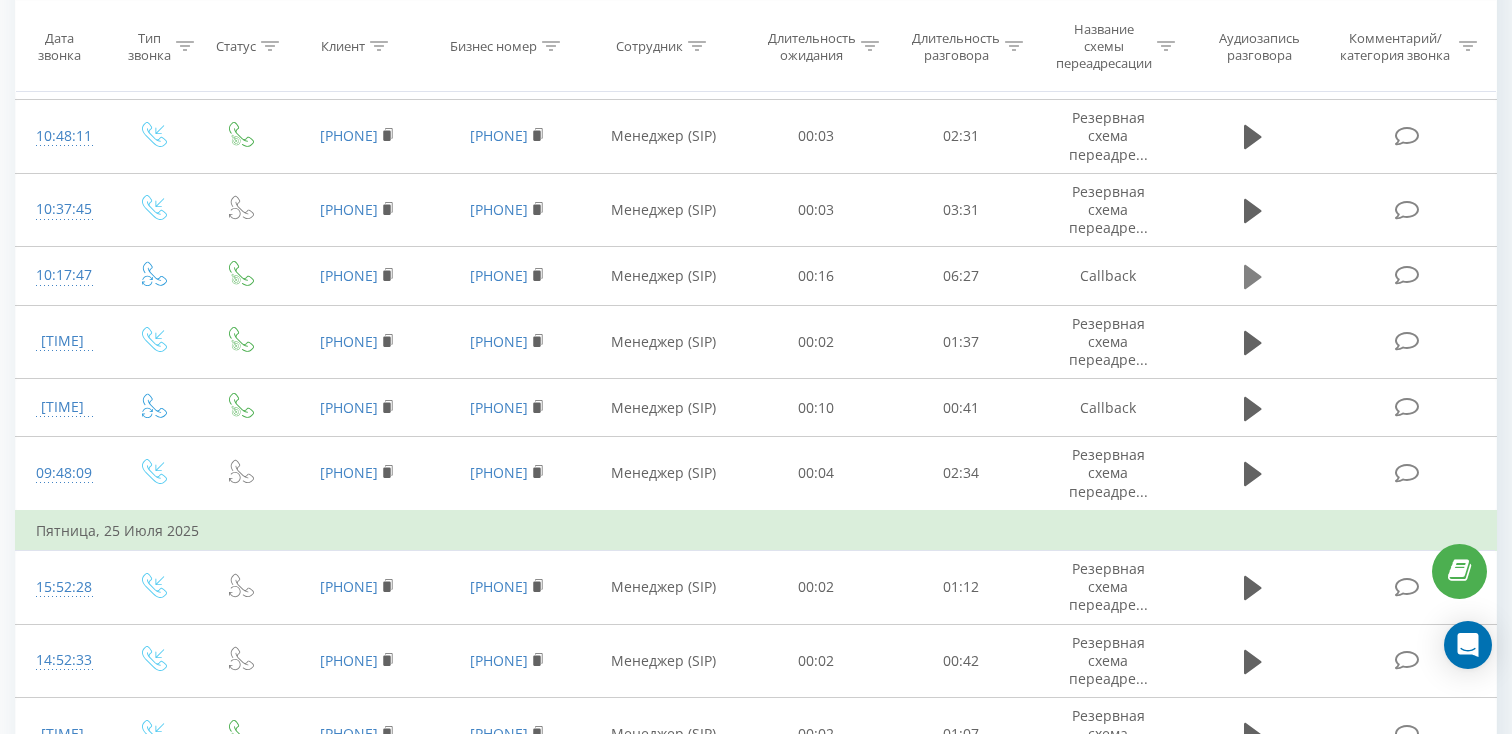 click 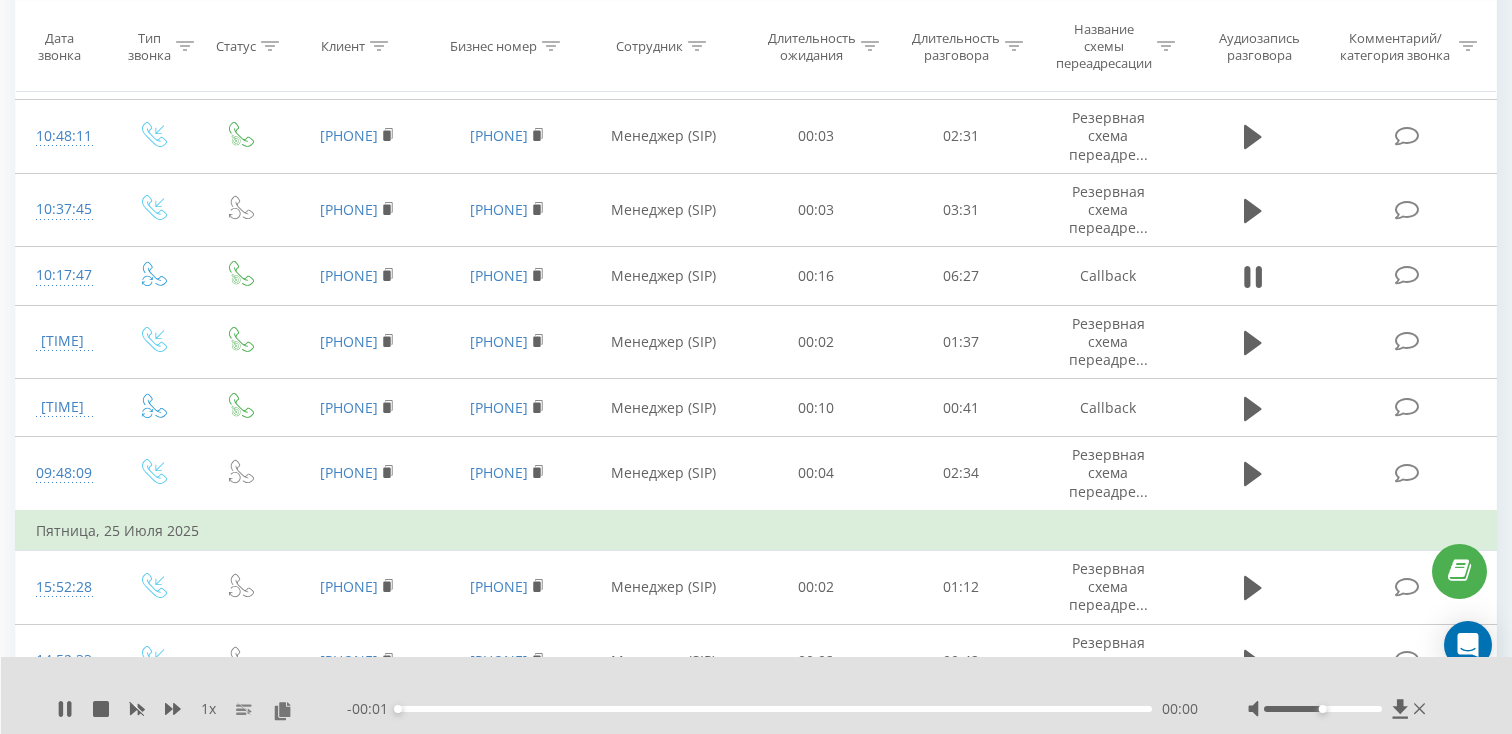 click on "- 00:01 00:00   00:00" at bounding box center (772, 709) 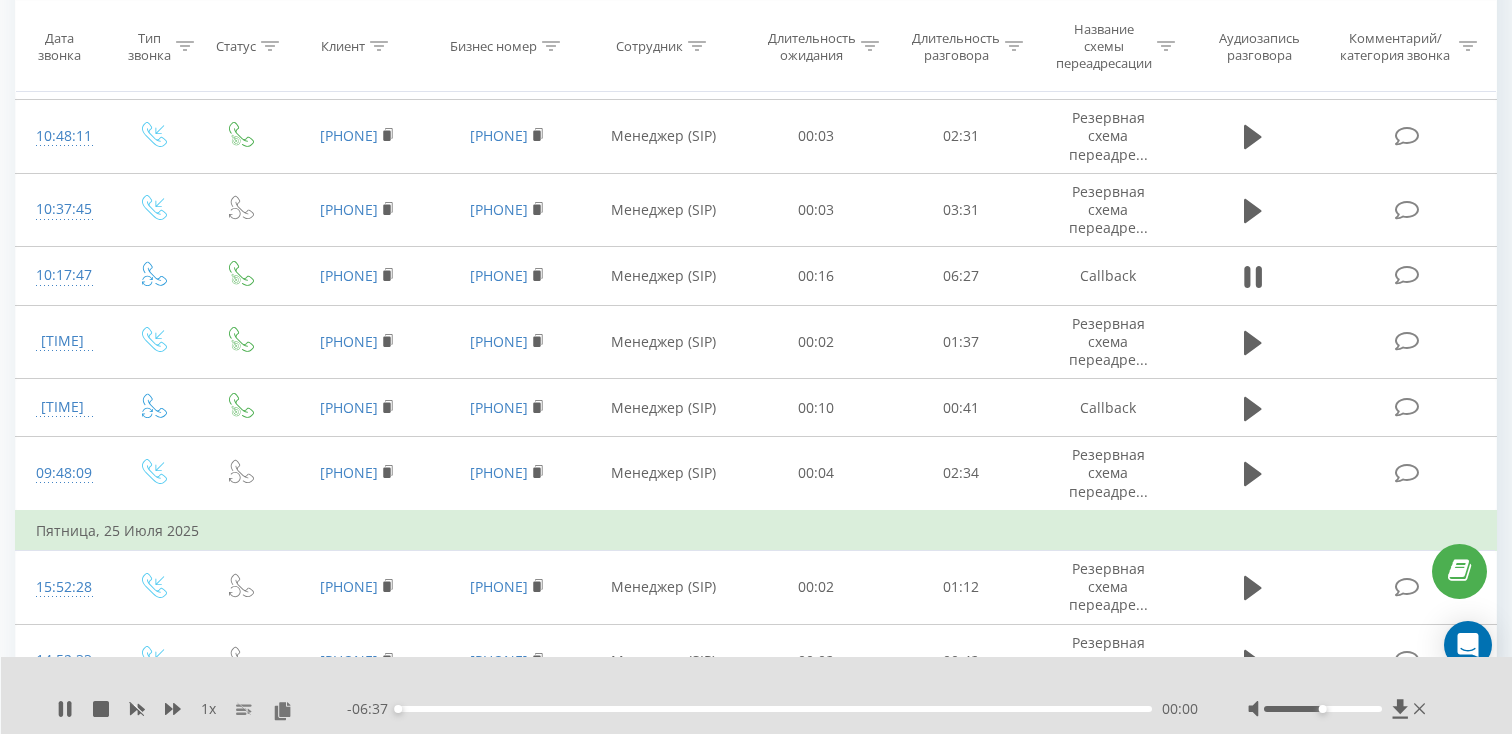 click on "00:00" at bounding box center [775, 709] 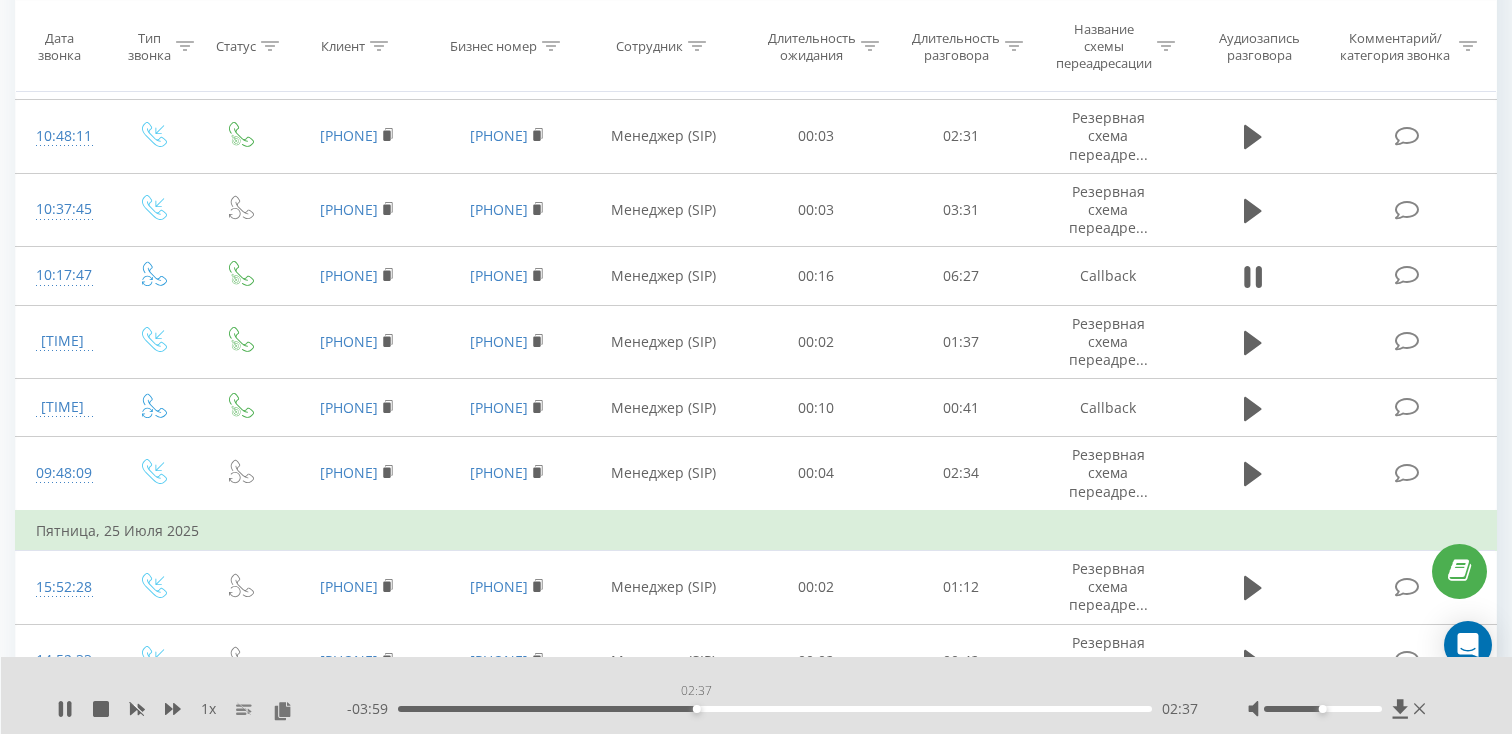 click on "02:37" at bounding box center (775, 709) 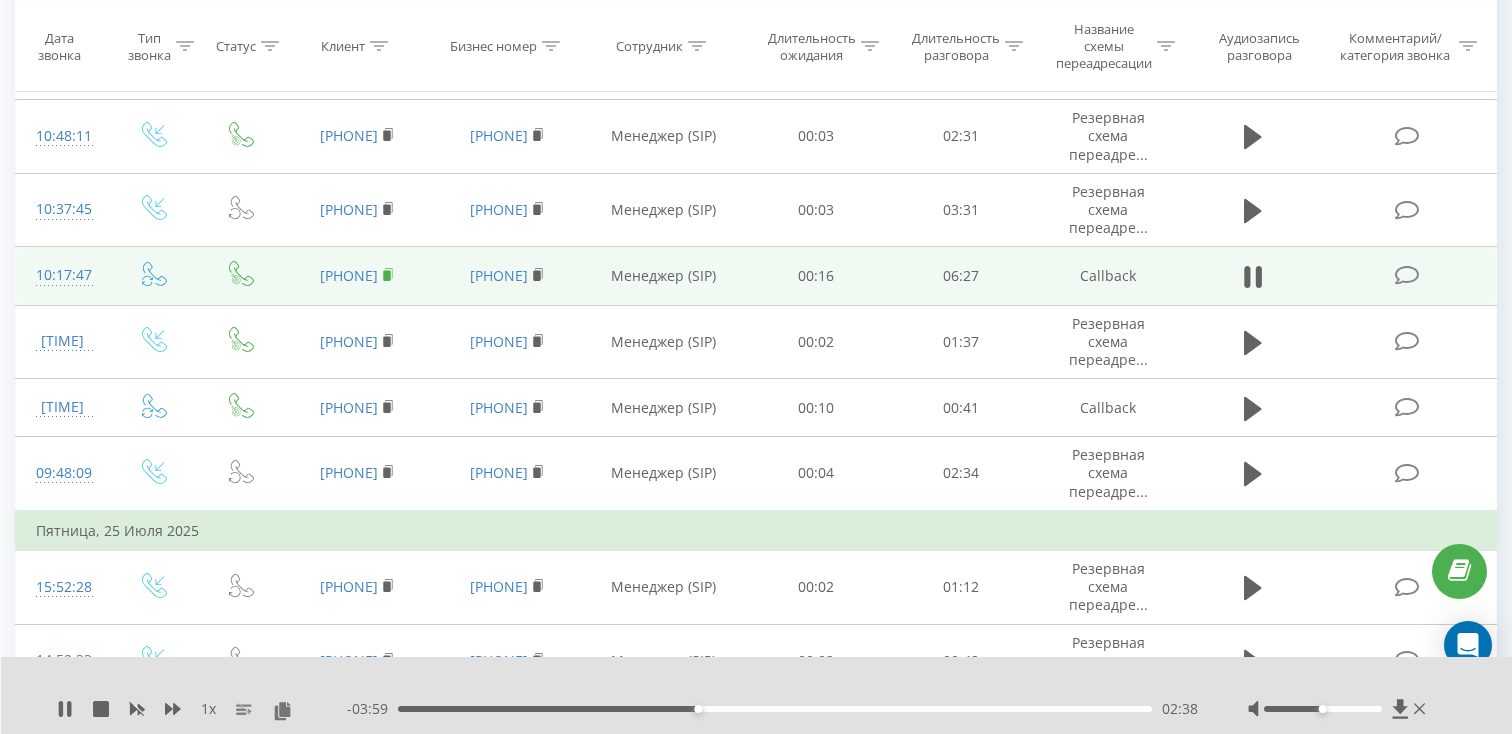 click 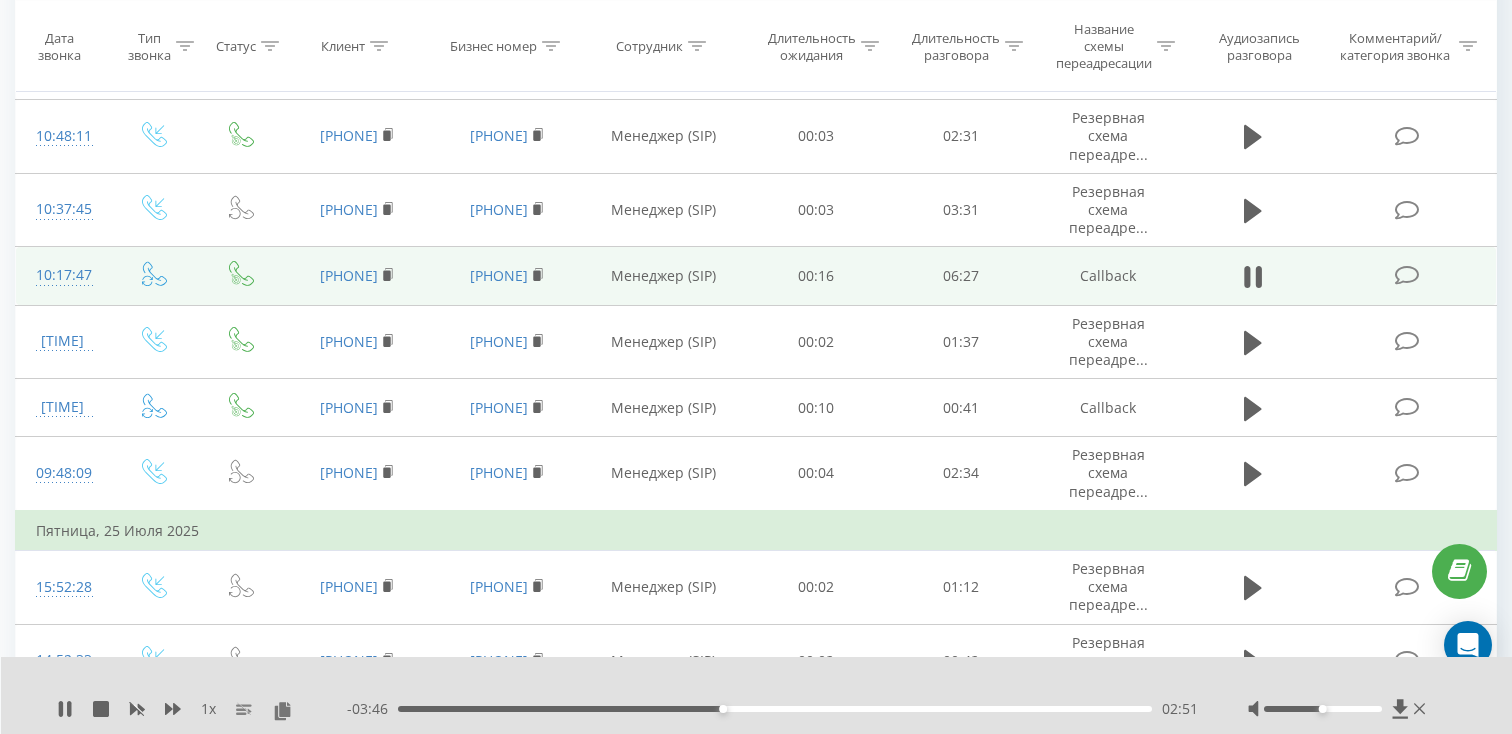 click on "10:17:47" at bounding box center (62, 275) 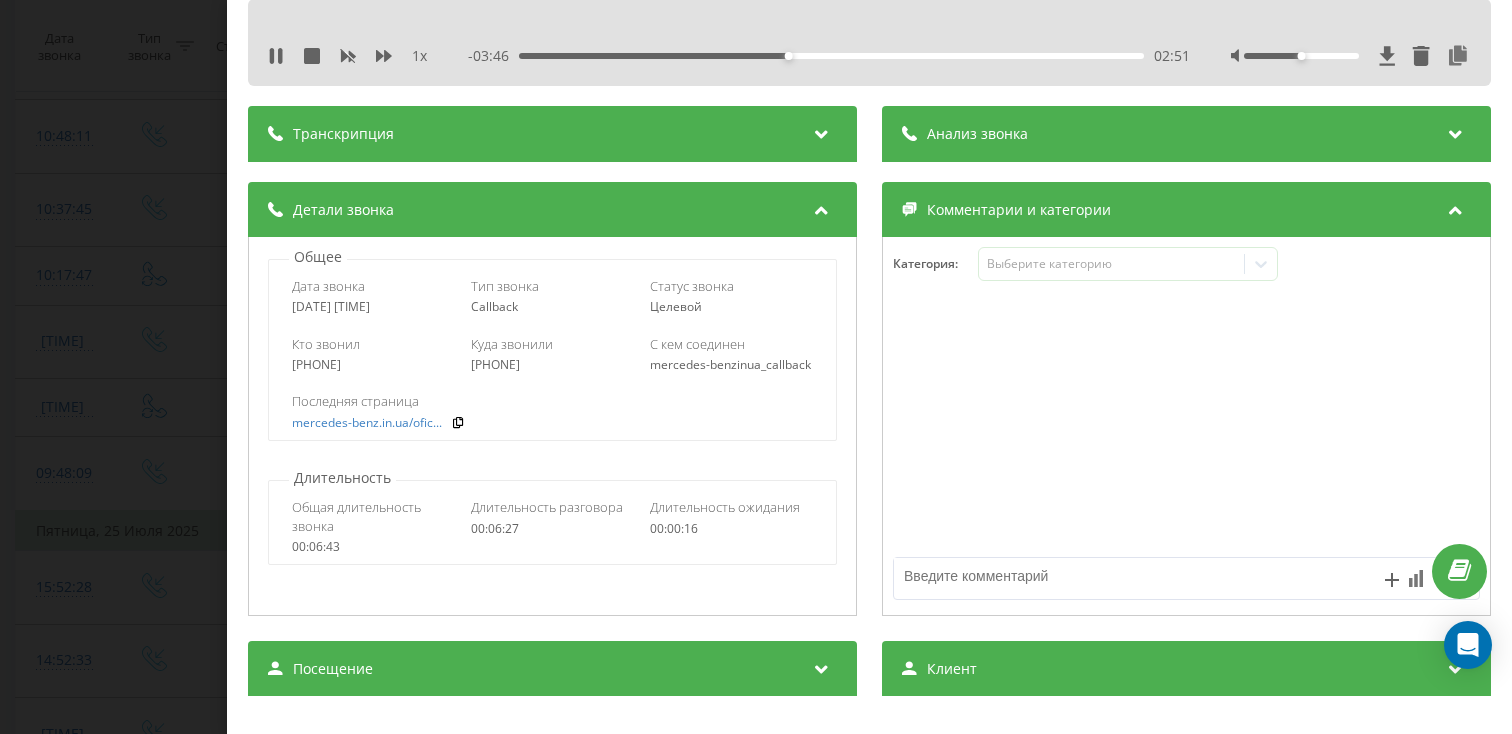 scroll, scrollTop: 148, scrollLeft: 0, axis: vertical 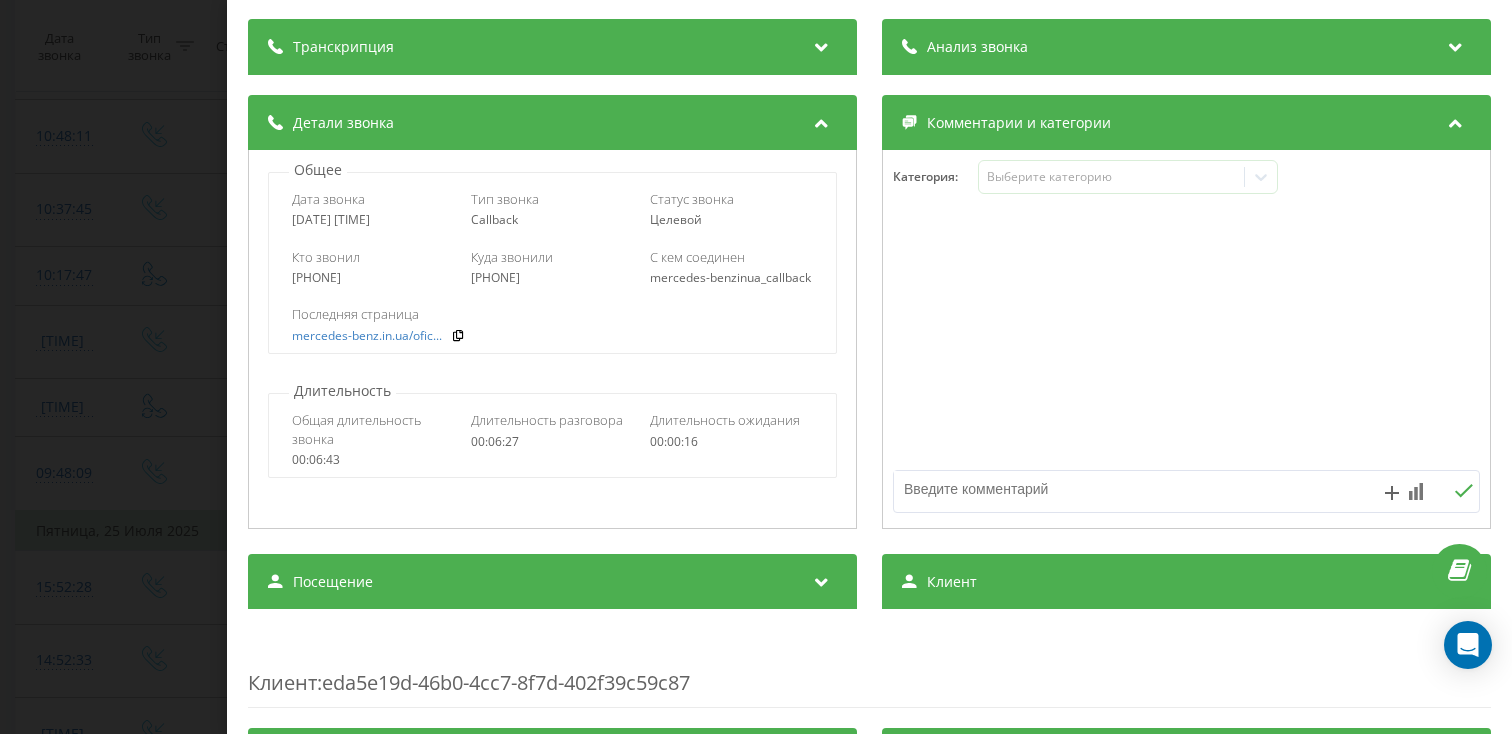 click on "Посещение" at bounding box center [333, 582] 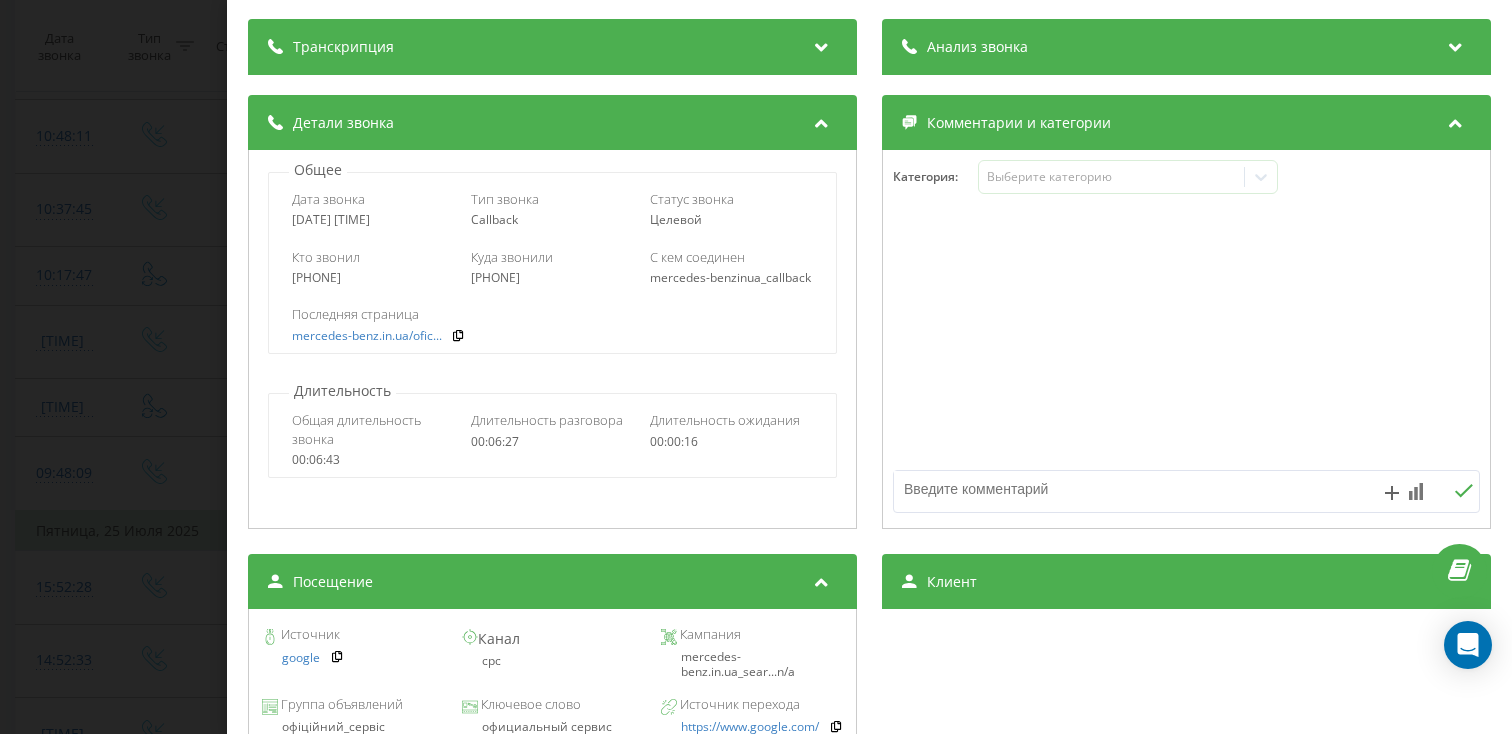 scroll, scrollTop: 201, scrollLeft: 0, axis: vertical 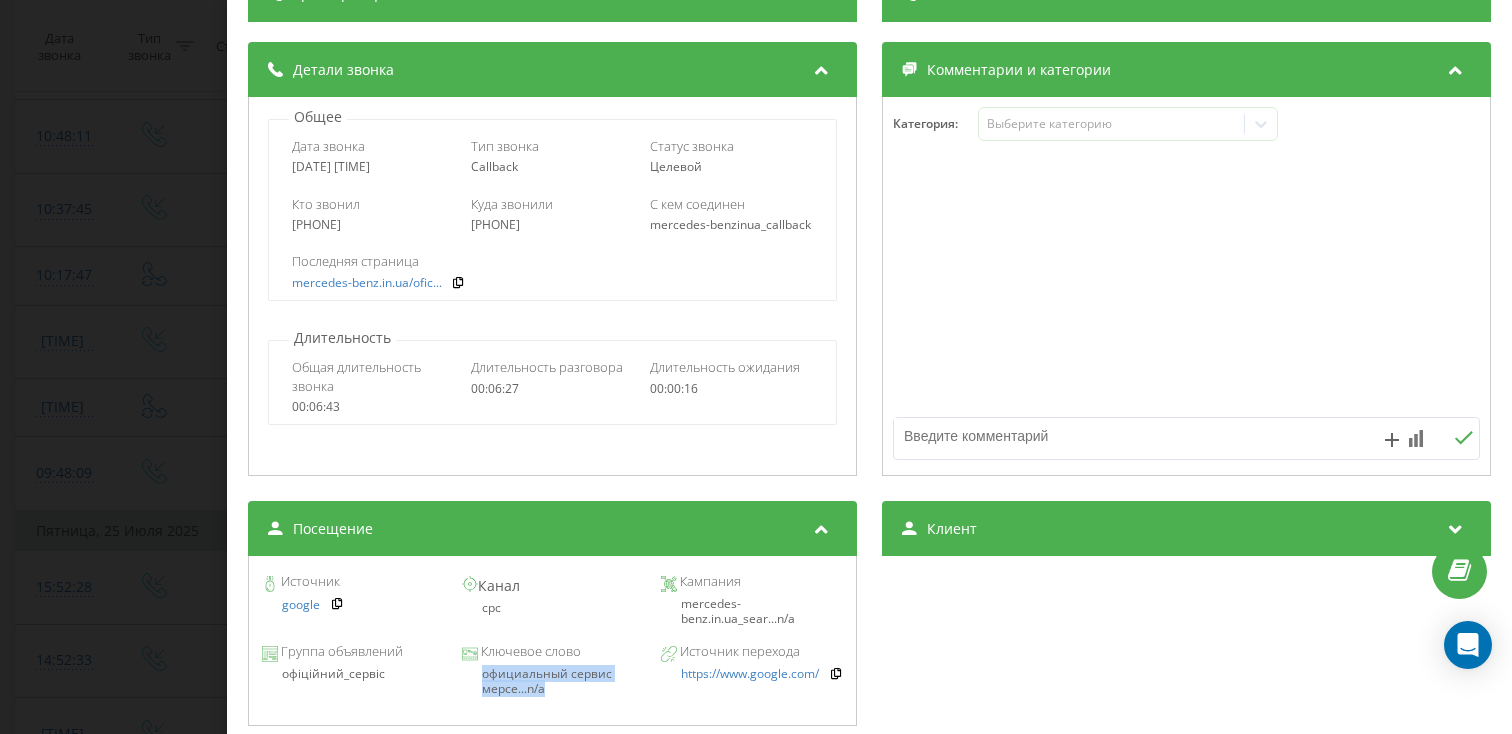 drag, startPoint x: 551, startPoint y: 691, endPoint x: 480, endPoint y: 683, distance: 71.44928 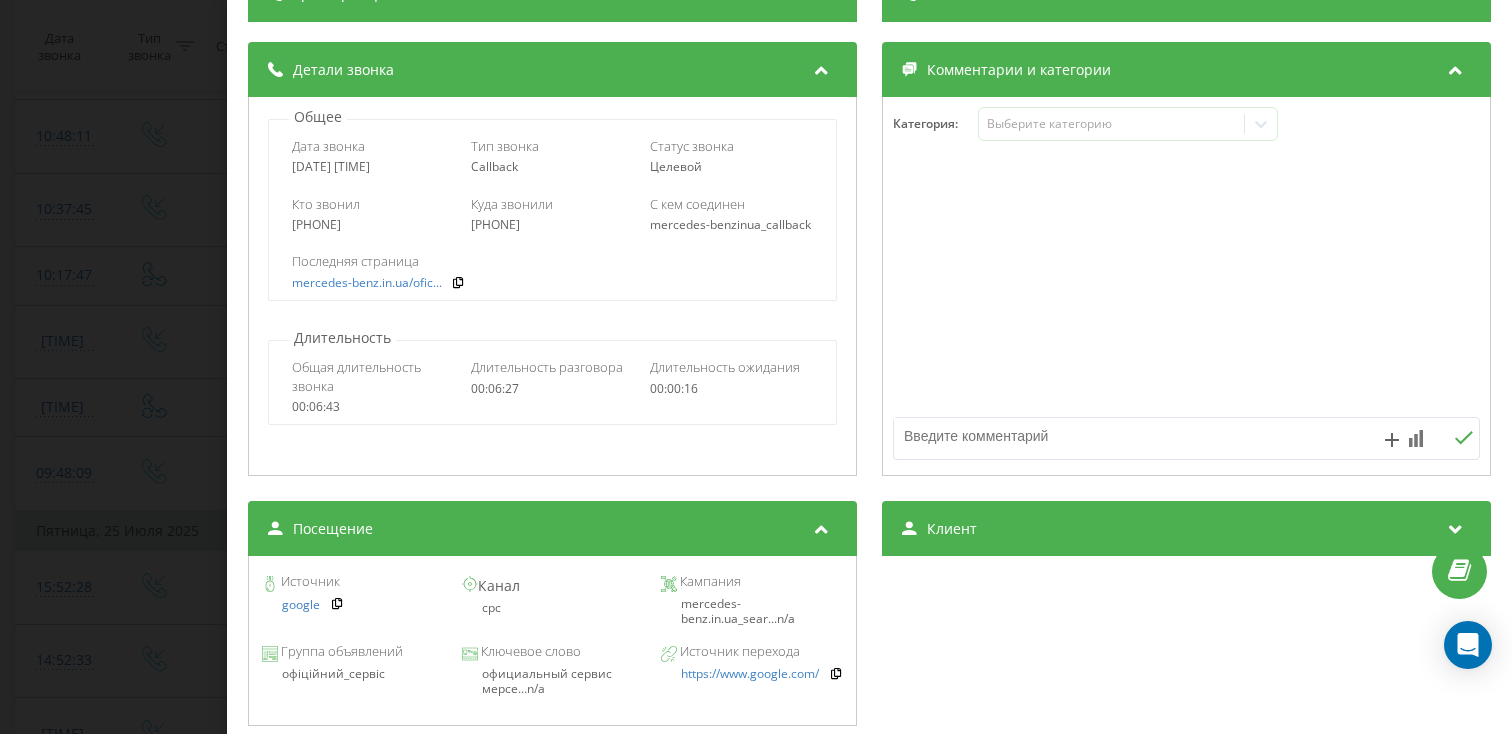 click on "официальный сервис мерсе..." at bounding box center [546, 680] 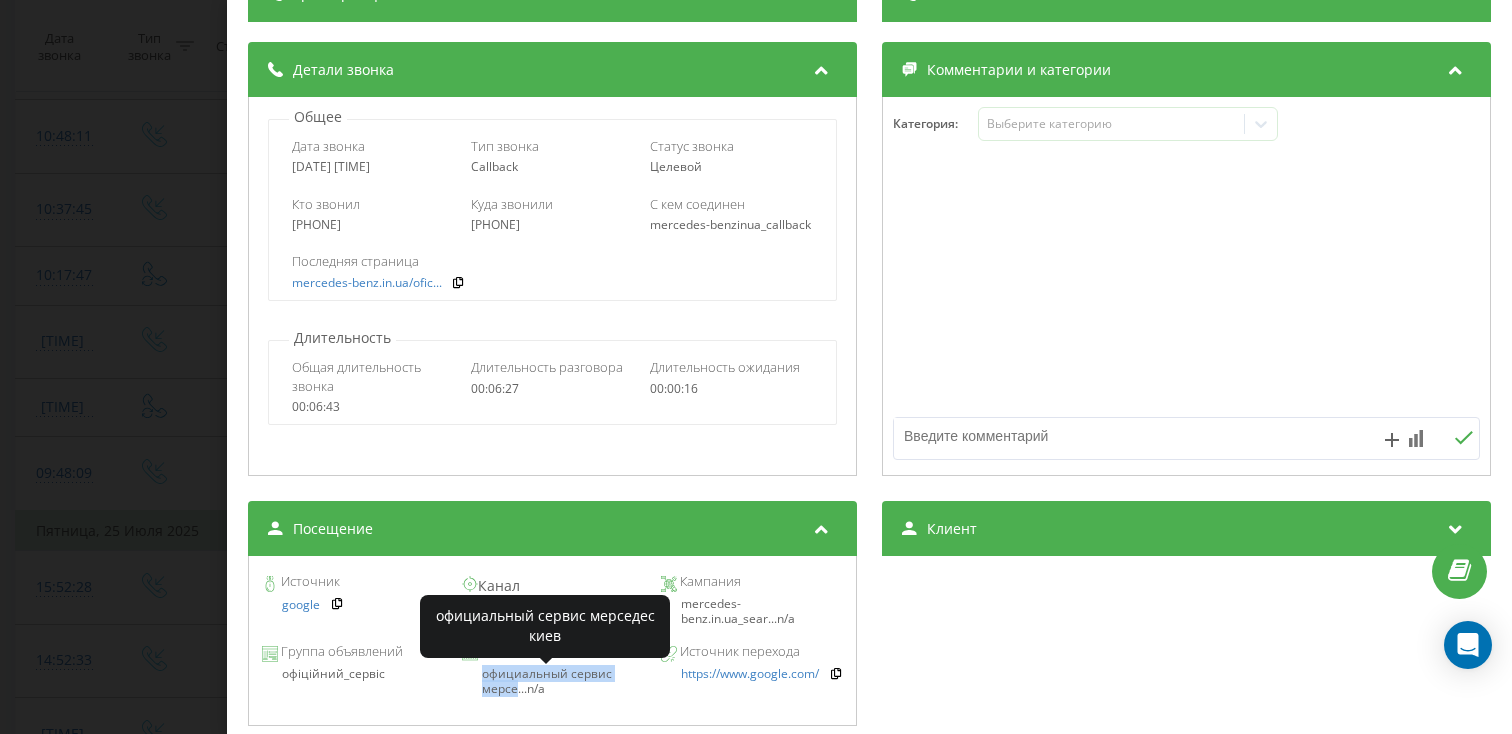 drag, startPoint x: 481, startPoint y: 681, endPoint x: 516, endPoint y: 694, distance: 37.336308 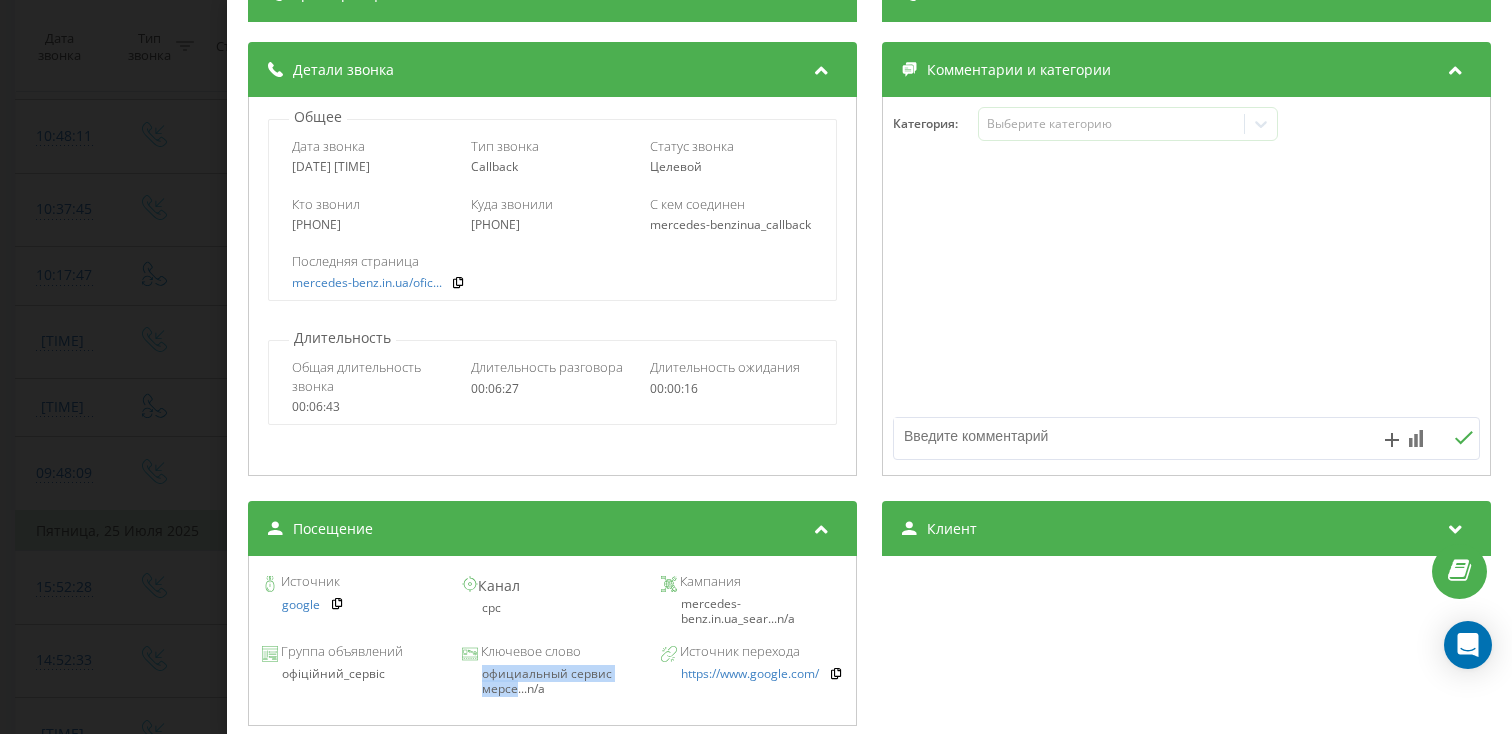 click on "Звонок :  ua11_-1753514267.718609   1 x  - 03:14 03:22   03:22   Транскрипция Для анализа AI будущих звонков  настройте и активируйте профиль на странице . Если профиль уже есть и звонок соответствует его условиям, обновите страницу через 10 минут – AI анализирует текущий звонок. Анализ звонка Для анализа AI будущих звонков  настройте и активируйте профиль на странице . Если профиль уже есть и звонок соответствует его условиям, обновите страницу через 10 минут – AI анализирует текущий звонок. Детали звонка Общее Дата звонка [DATE] [TIME] Тип звонка Callback Статус звонка Целевой Кто звонил :" at bounding box center [756, 367] 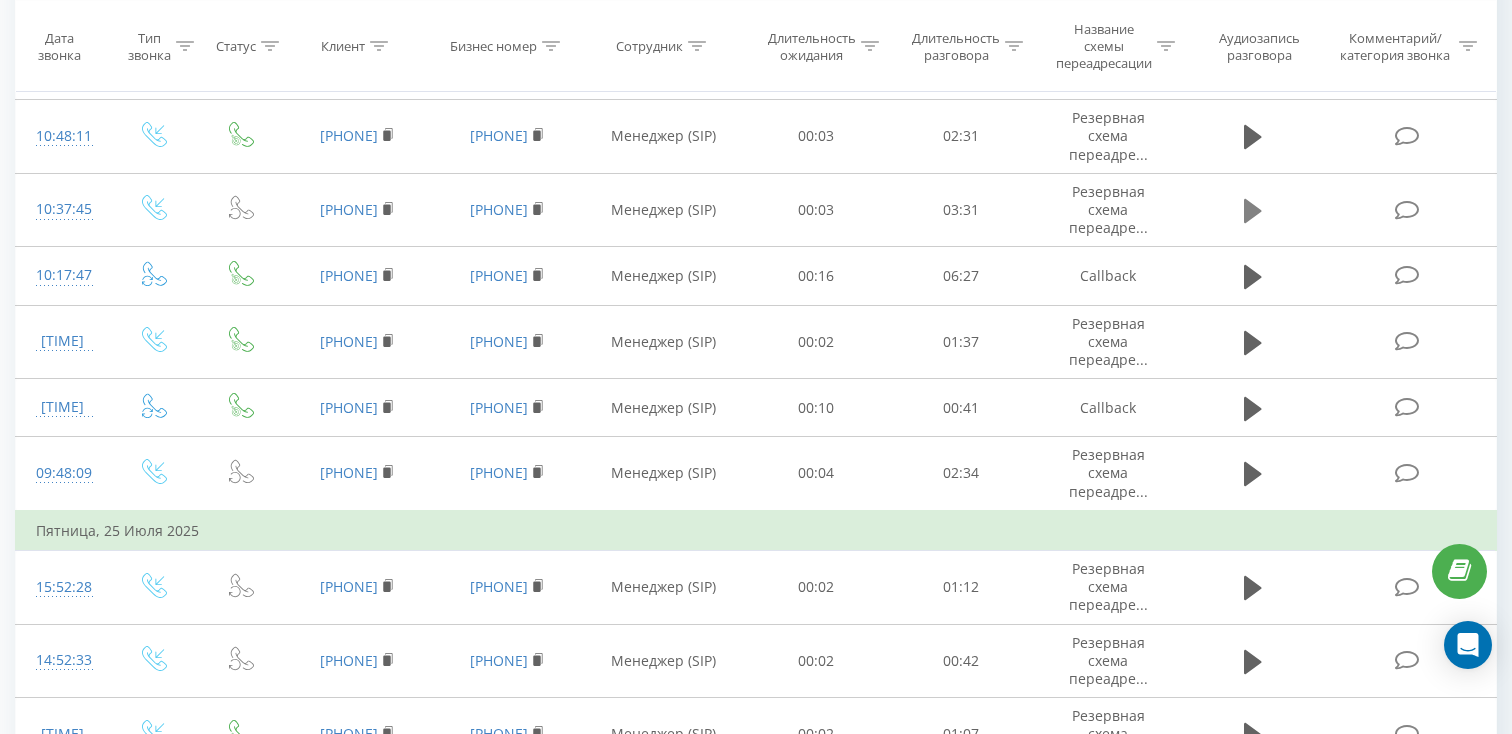 click at bounding box center [1253, 211] 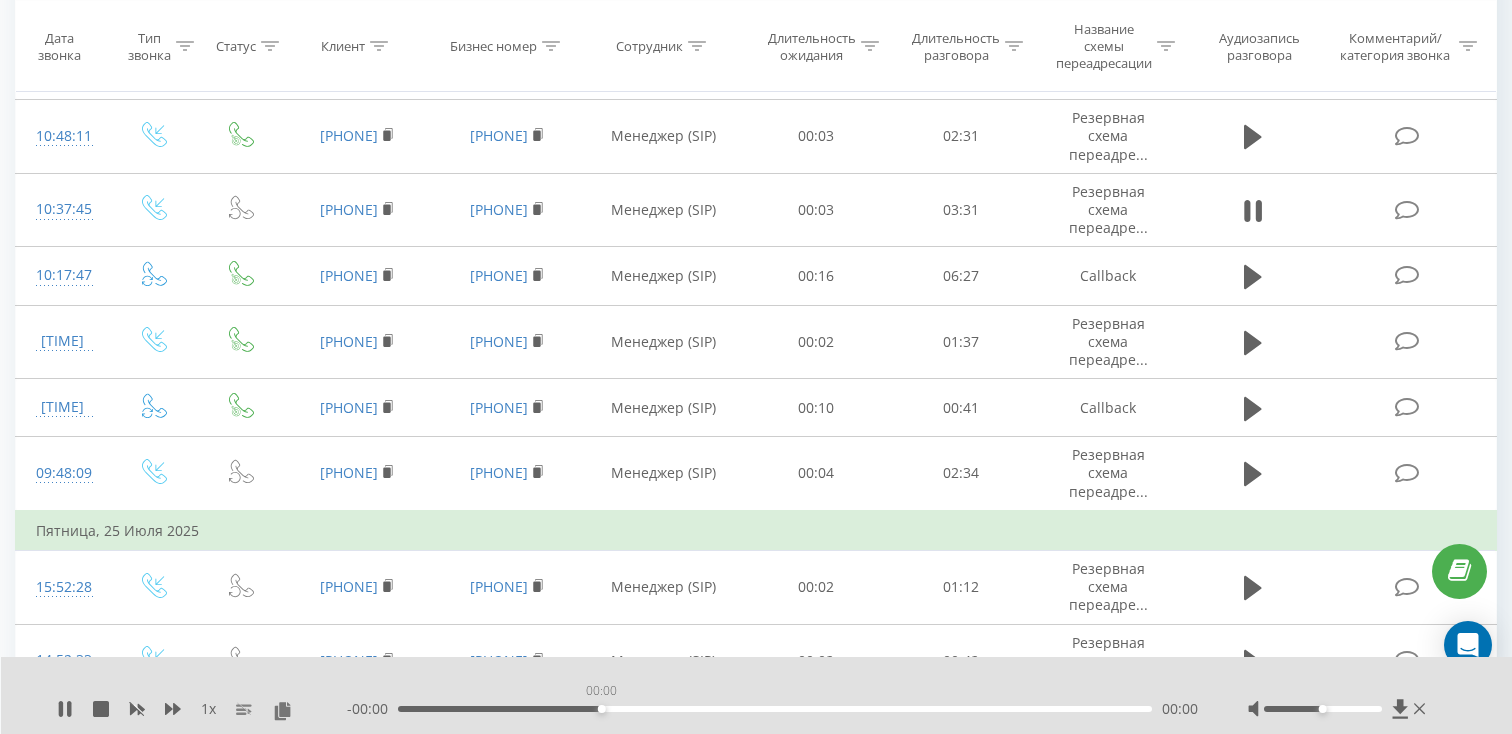 click on "00:00" at bounding box center [775, 709] 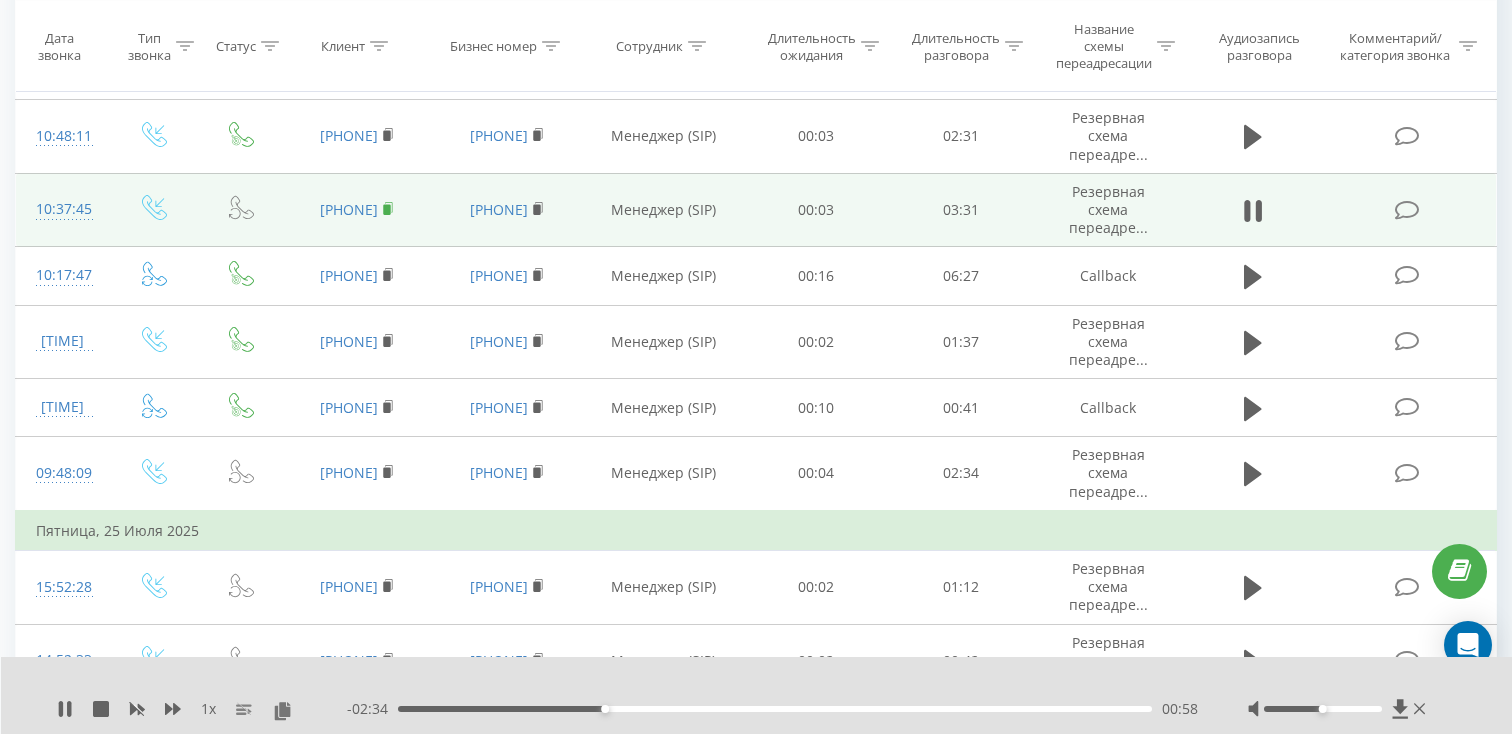 click 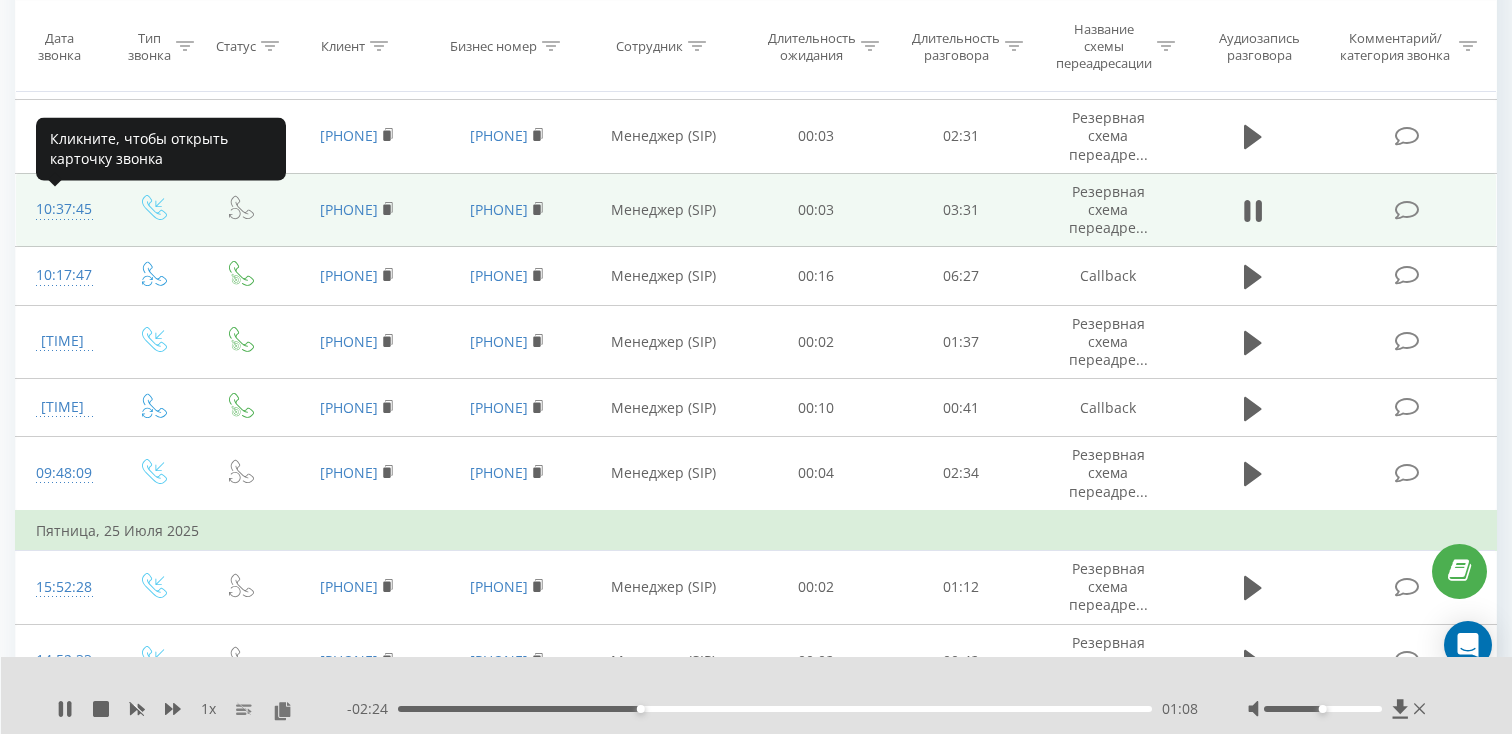 click on "10:37:45" at bounding box center [62, 209] 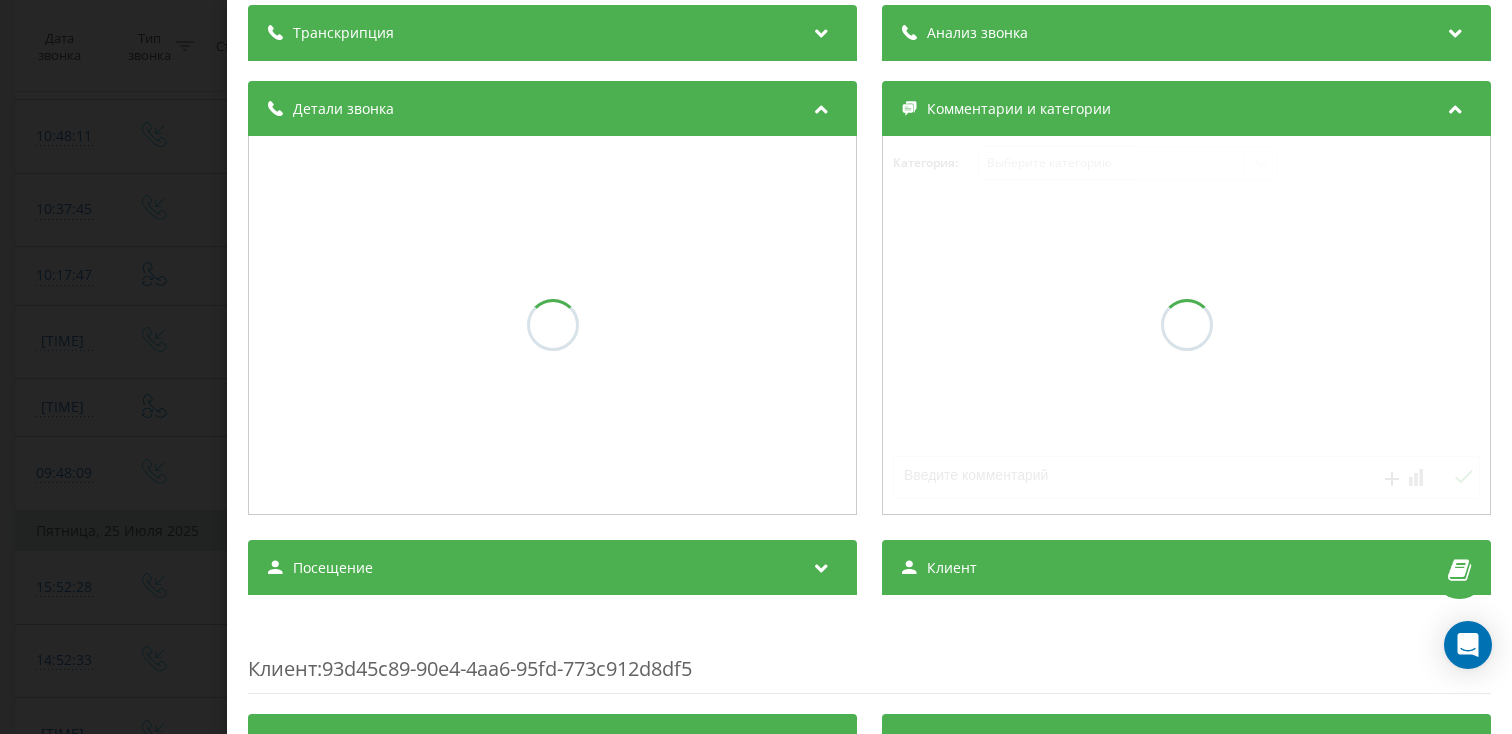scroll, scrollTop: 162, scrollLeft: 0, axis: vertical 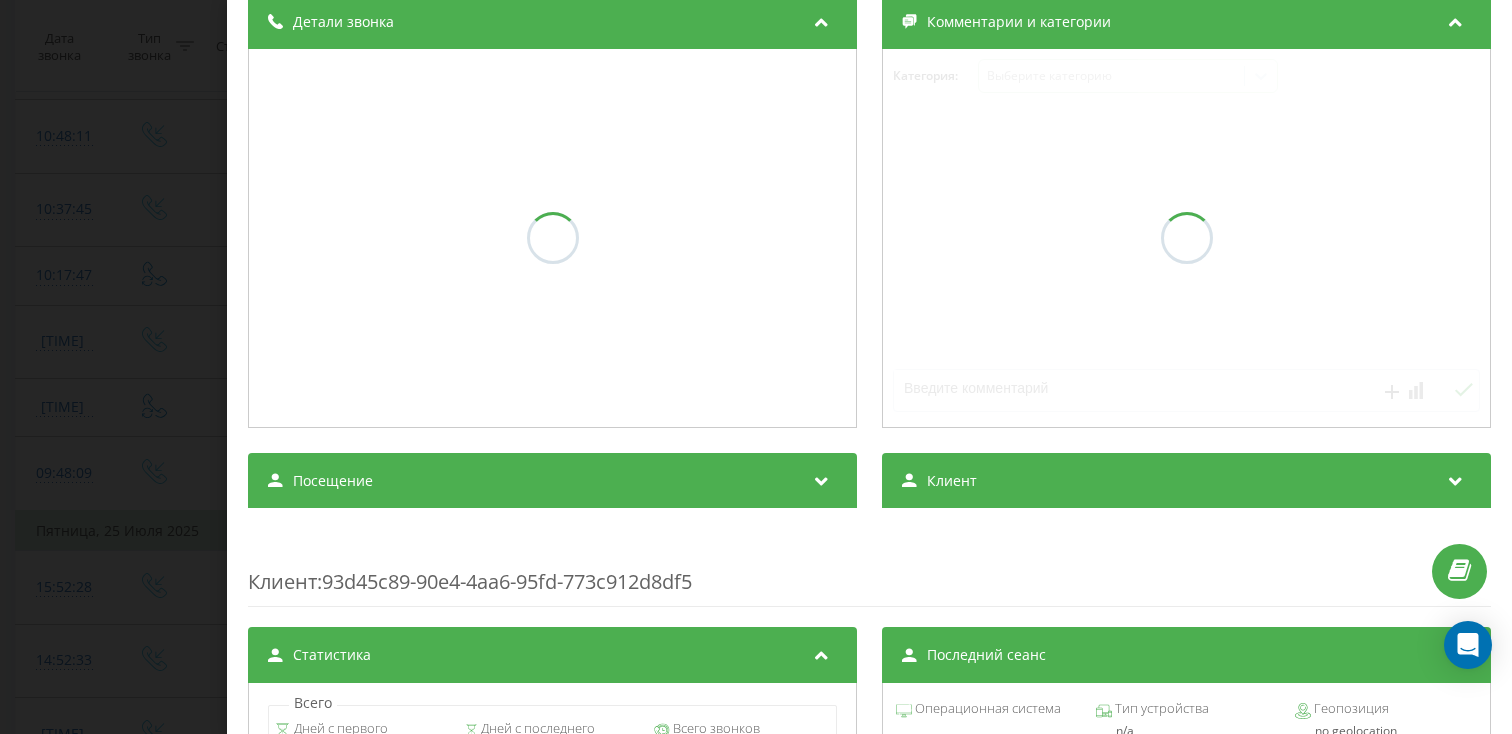 click on "Посещение" at bounding box center [552, 481] 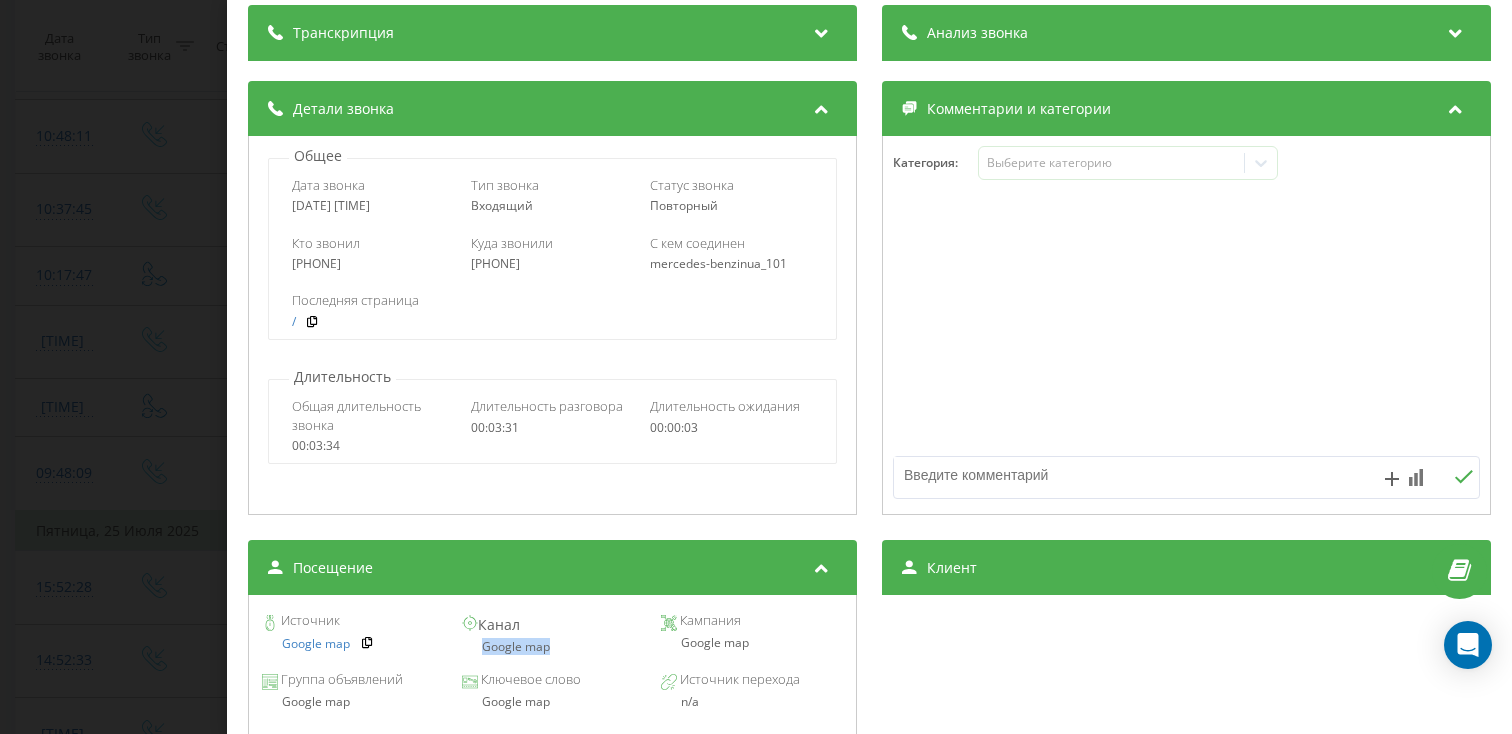 drag, startPoint x: 557, startPoint y: 651, endPoint x: 472, endPoint y: 651, distance: 85 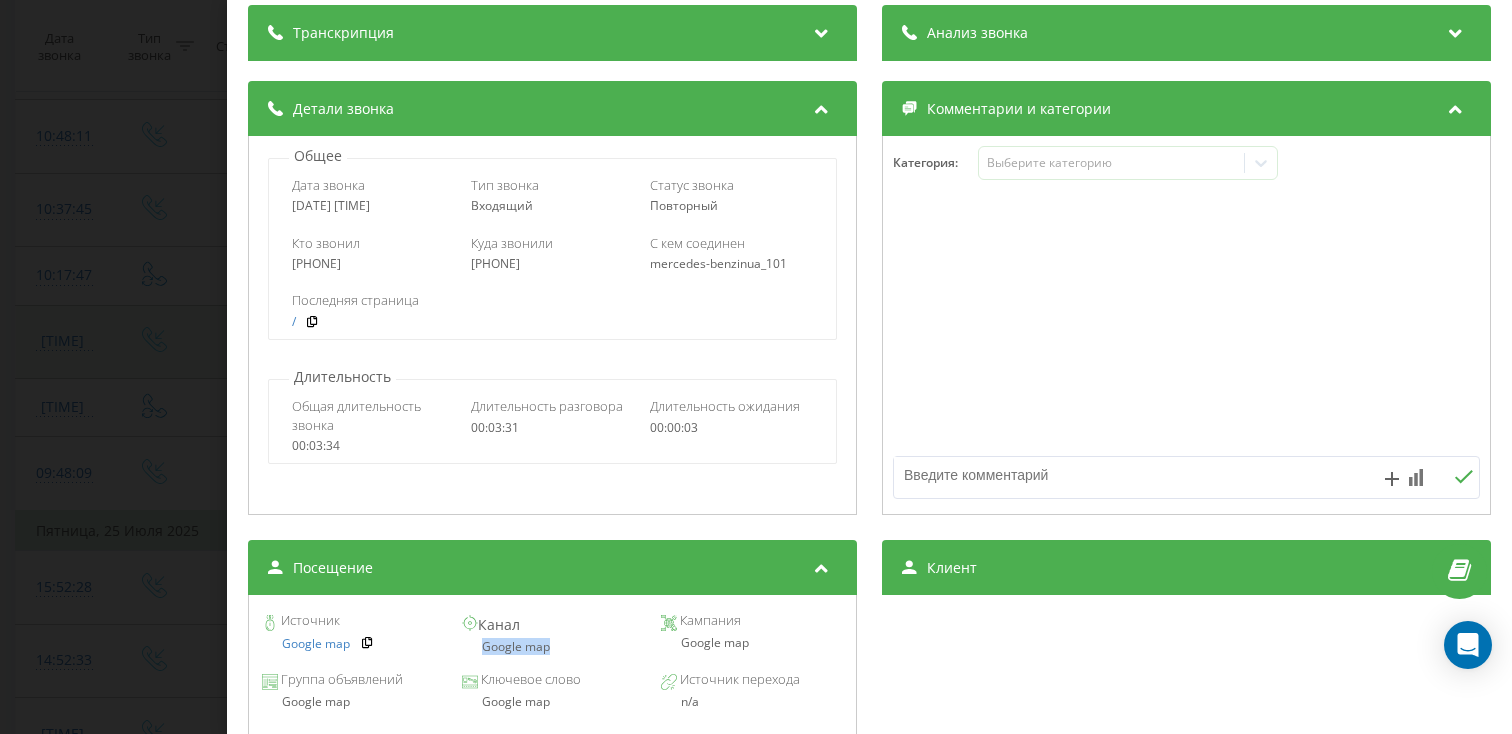 click on "Звонок :  ua5_-1753515465.9145279   1 x  - 02:20 01:12   01:12   Транскрипция Для анализа AI будущих звонков  настройте и активируйте профиль на странице . Если профиль уже есть и звонок соответствует его условиям, обновите страницу через 10 минут – AI анализирует текущий звонок. Анализ звонка Для анализа AI будущих звонков  настройте и активируйте профиль на странице . Если профиль уже есть и звонок соответствует его условиям, обновите страницу через 10 минут – AI анализирует текущий звонок. Детали звонка Общее Дата звонка 2025-07-26 10:37:45 Тип звонка Входящий Статус звонка Повторный / : n/a /" at bounding box center [756, 367] 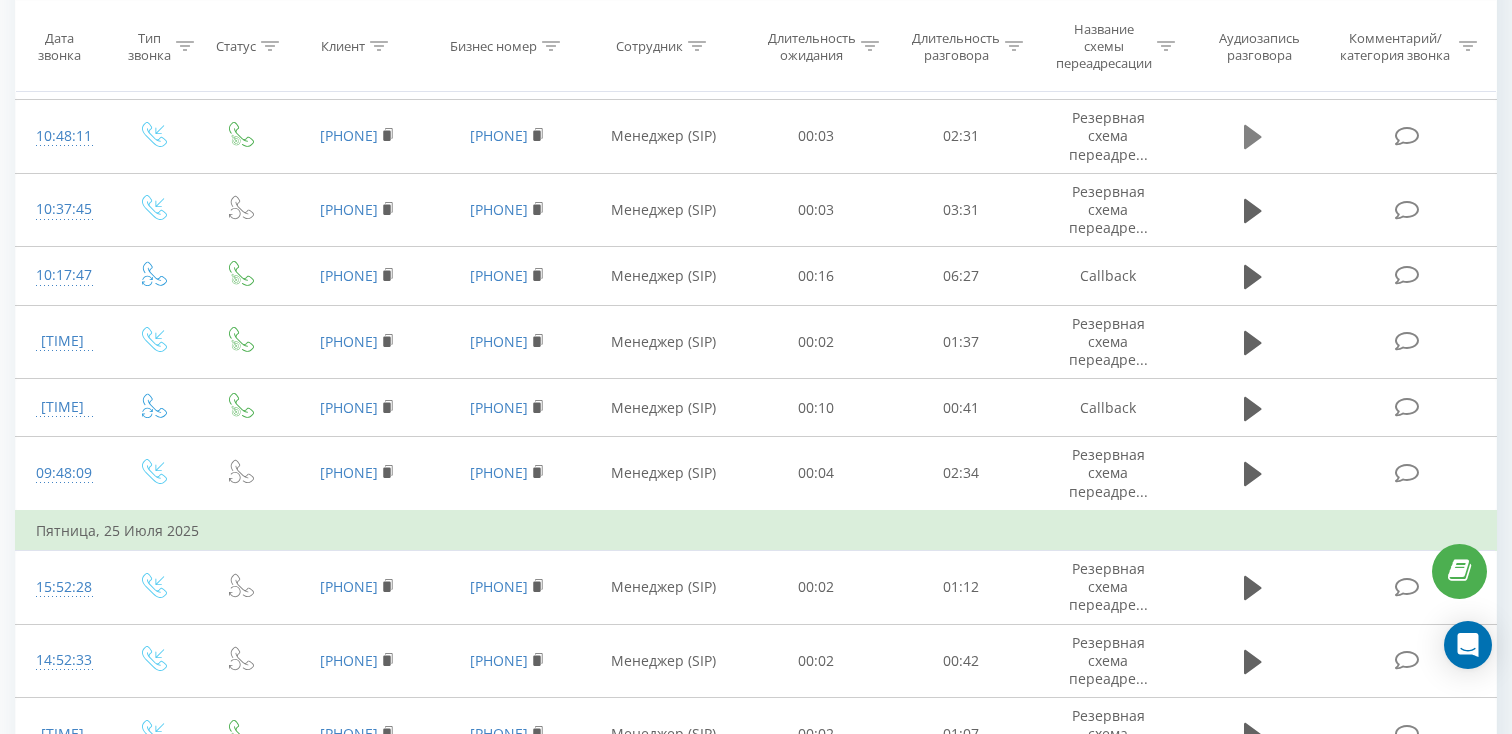 click 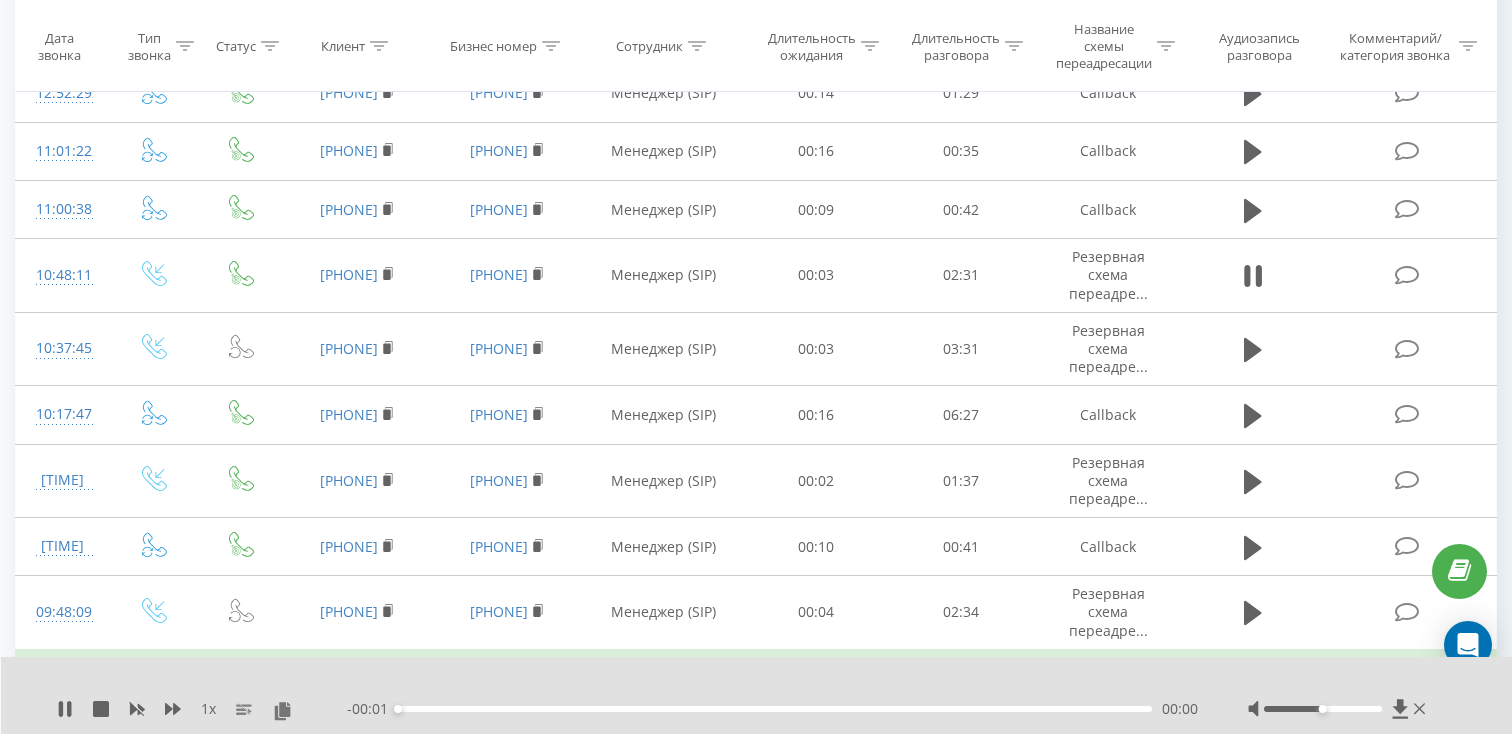 scroll, scrollTop: 769, scrollLeft: 0, axis: vertical 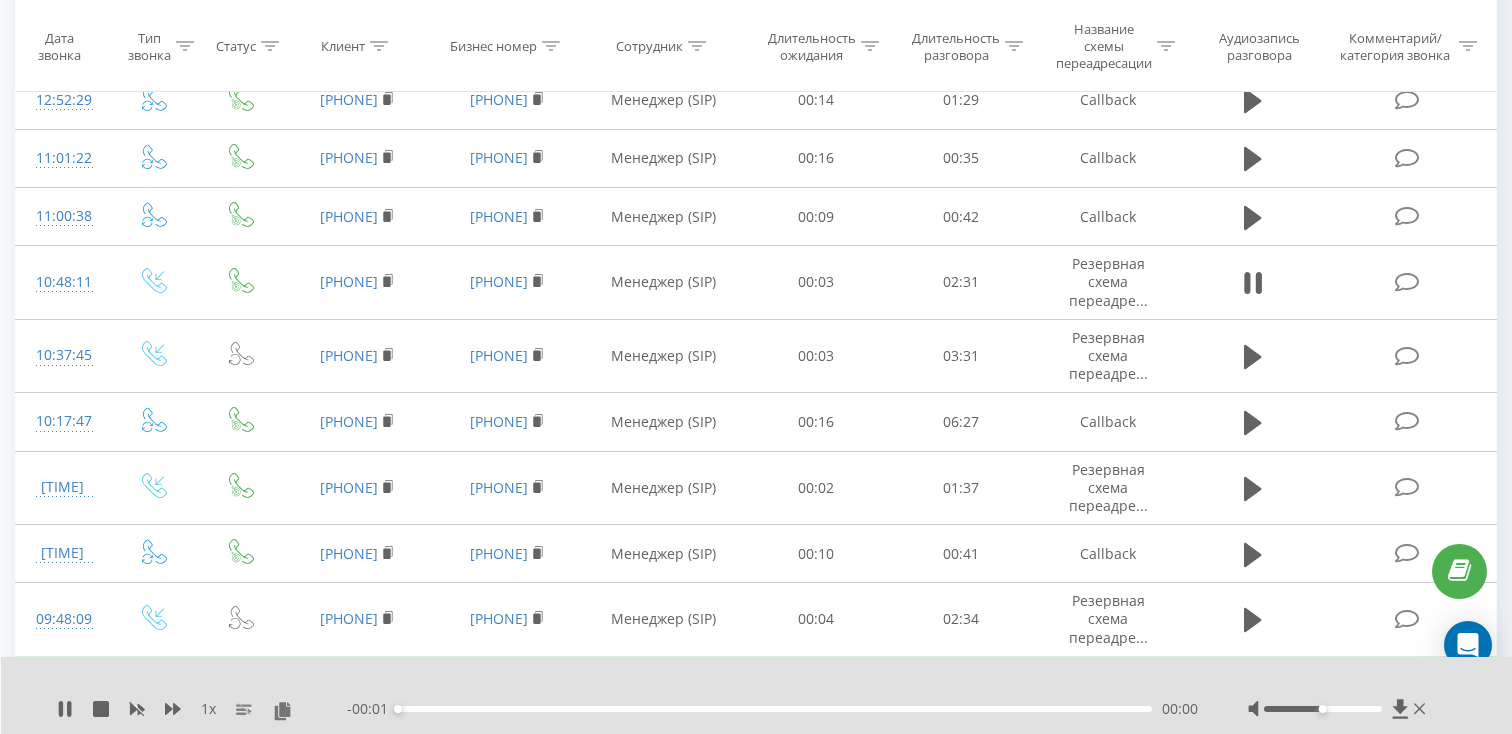 click on "00:00" at bounding box center [775, 709] 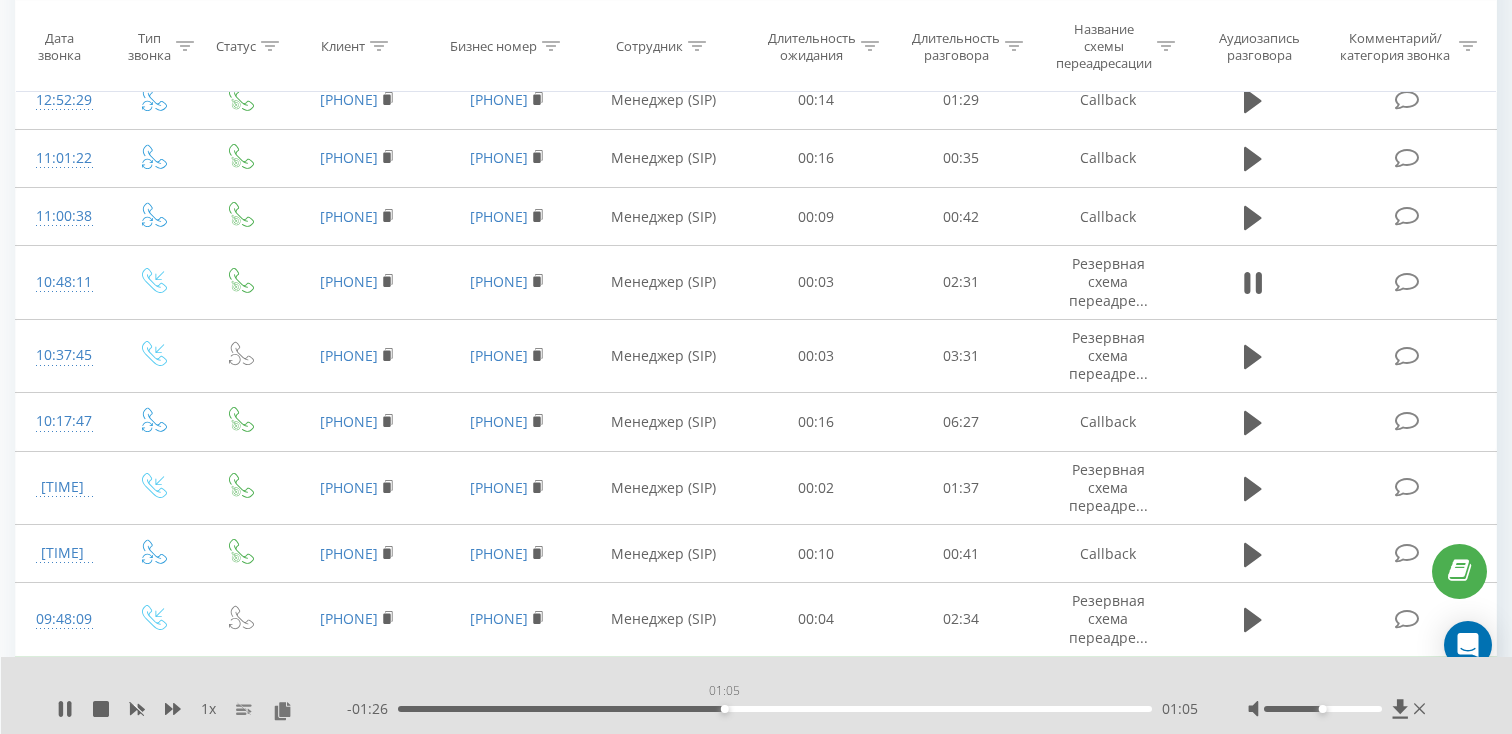 click on "01:05" at bounding box center (775, 709) 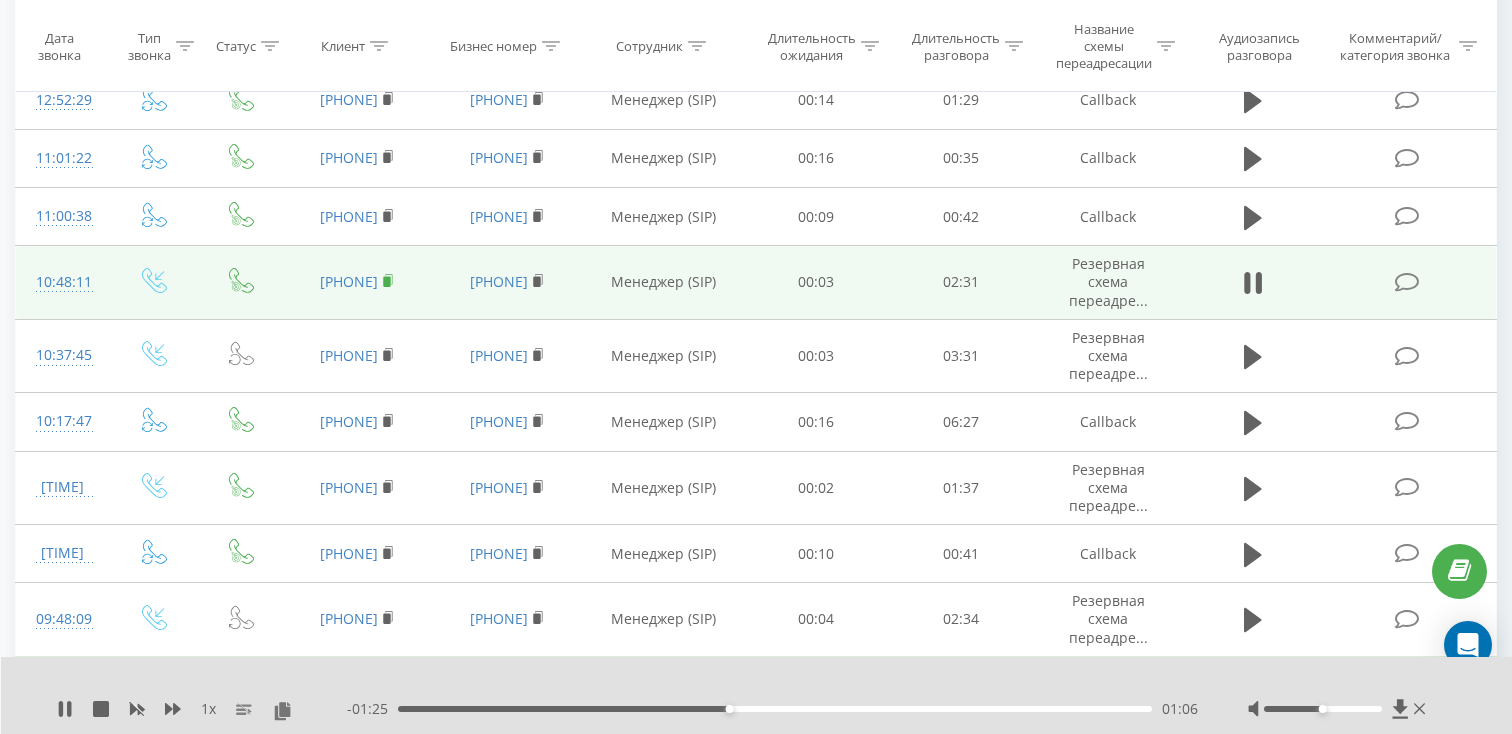 click 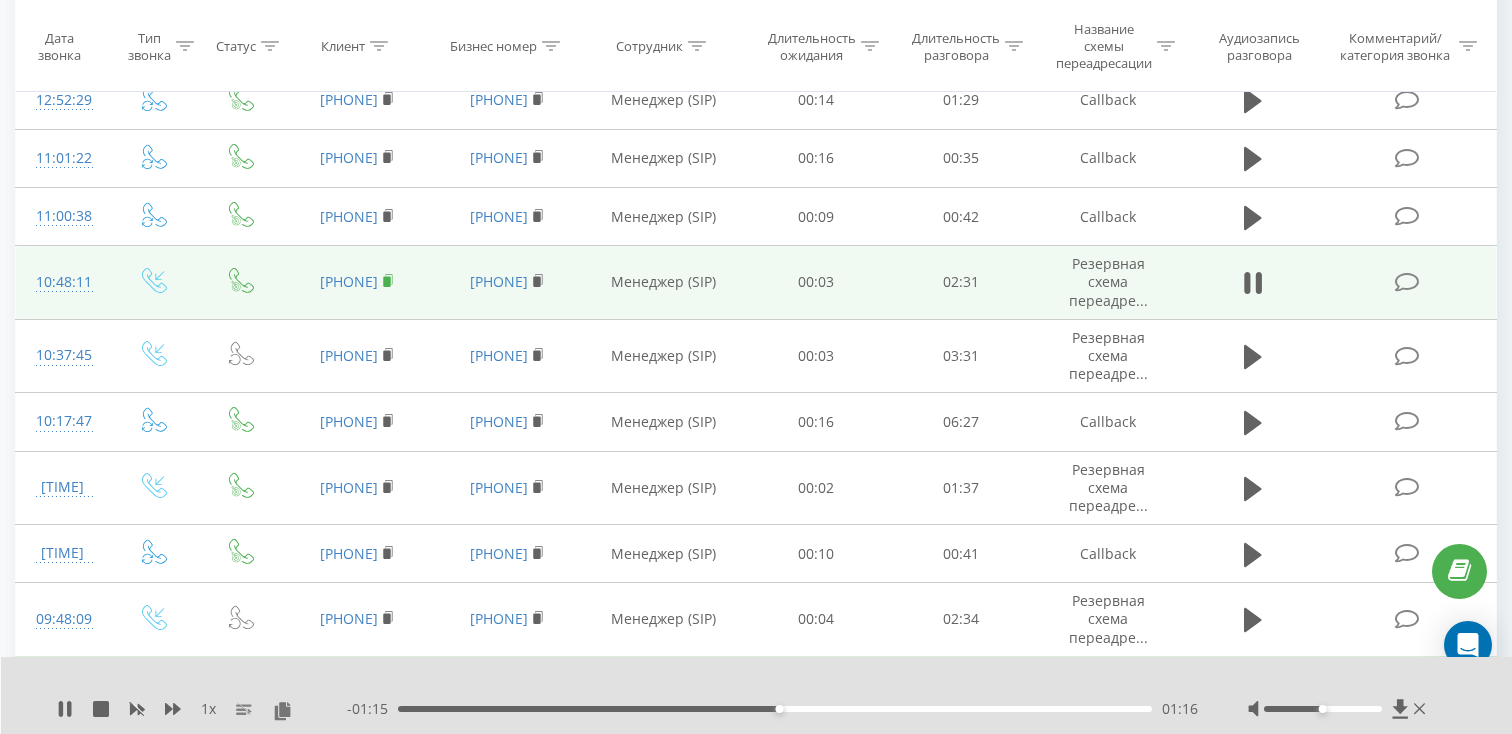 click 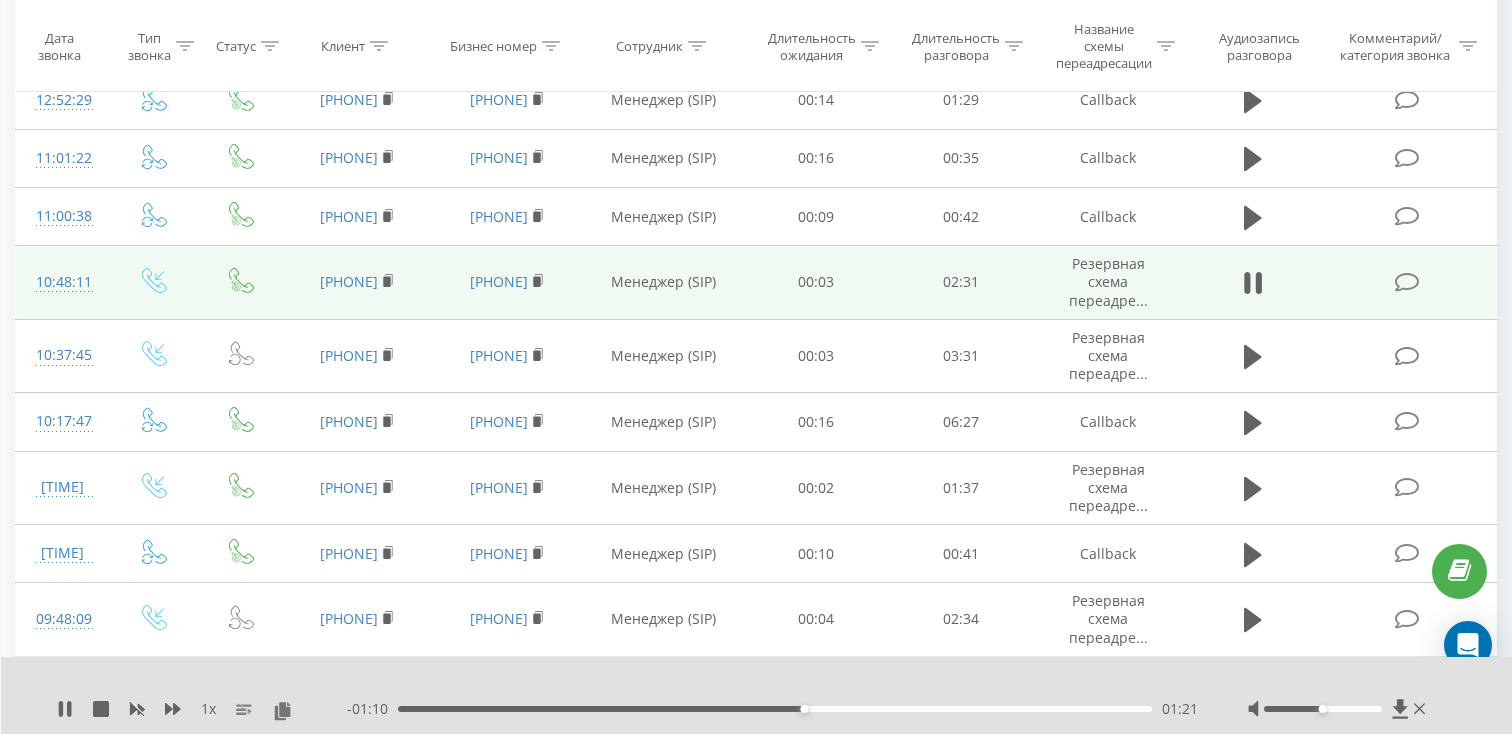 click on "10:48:11" at bounding box center (62, 282) 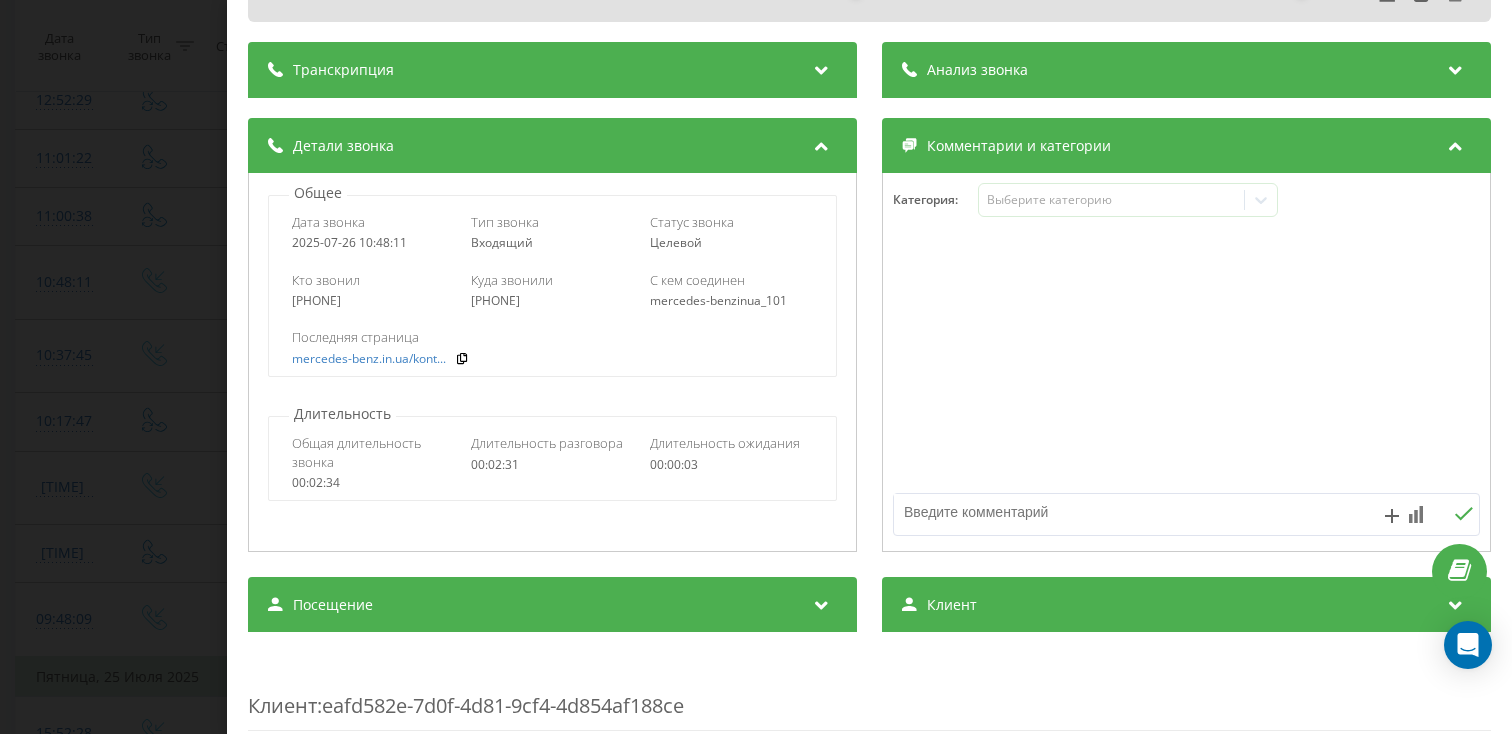 scroll, scrollTop: 212, scrollLeft: 0, axis: vertical 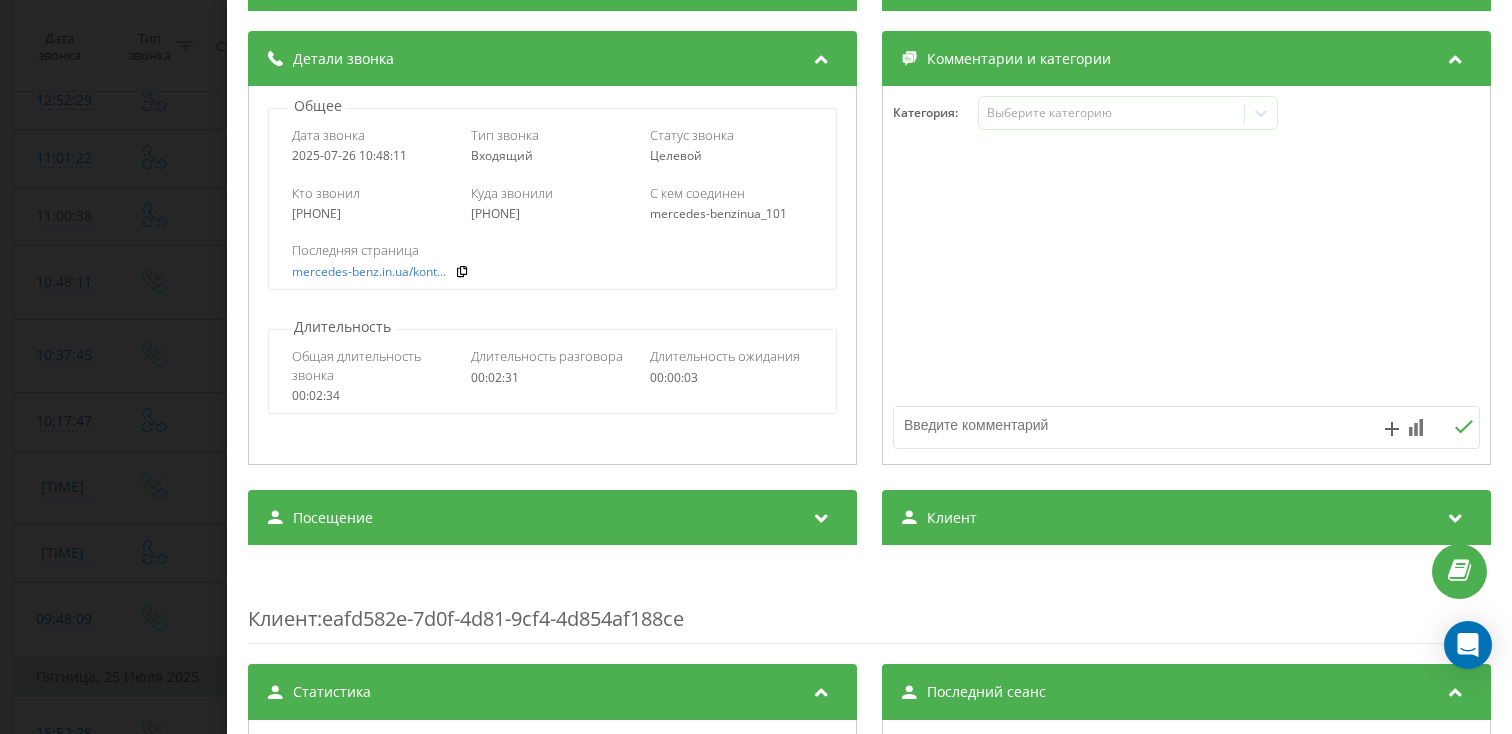 click on "Посещение" at bounding box center (552, 518) 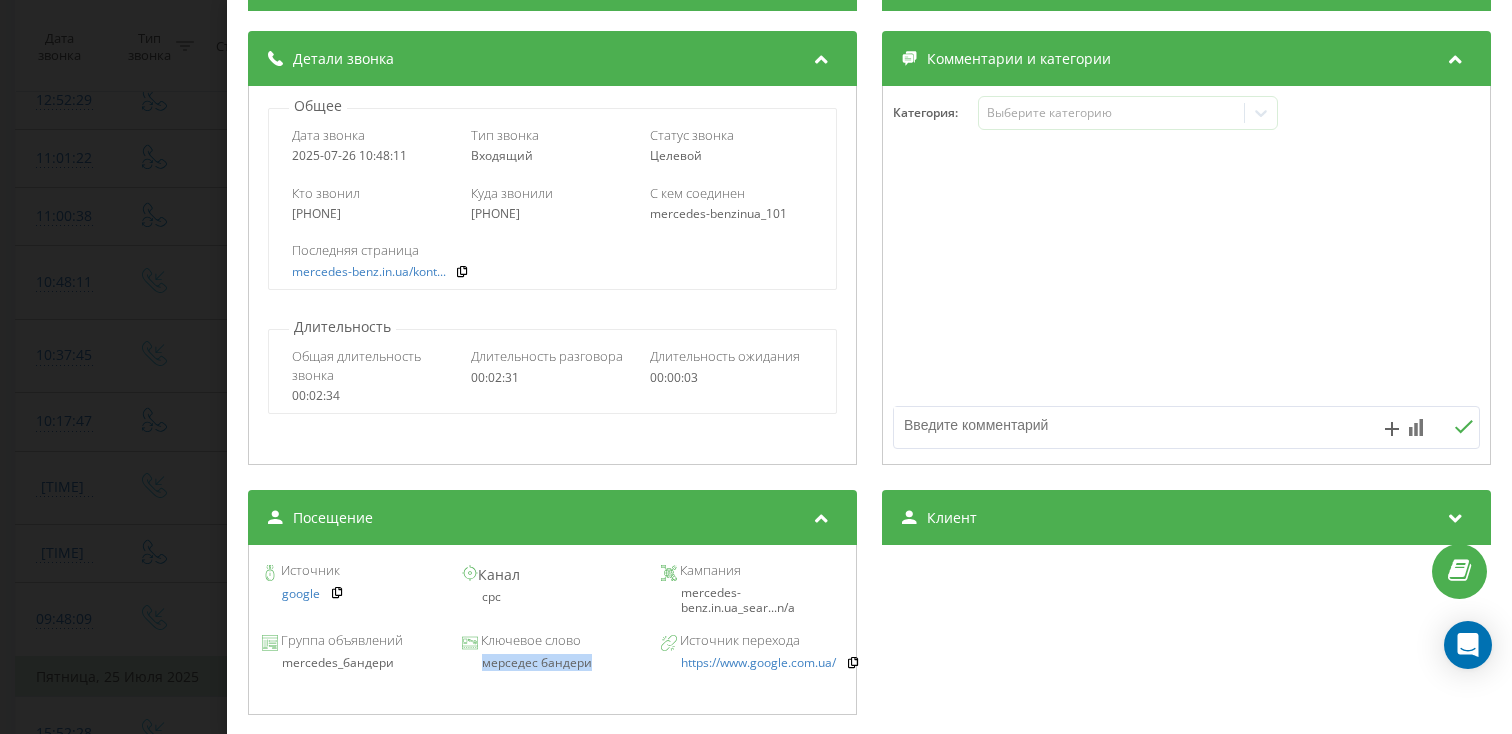 drag, startPoint x: 581, startPoint y: 667, endPoint x: 478, endPoint y: 666, distance: 103.00485 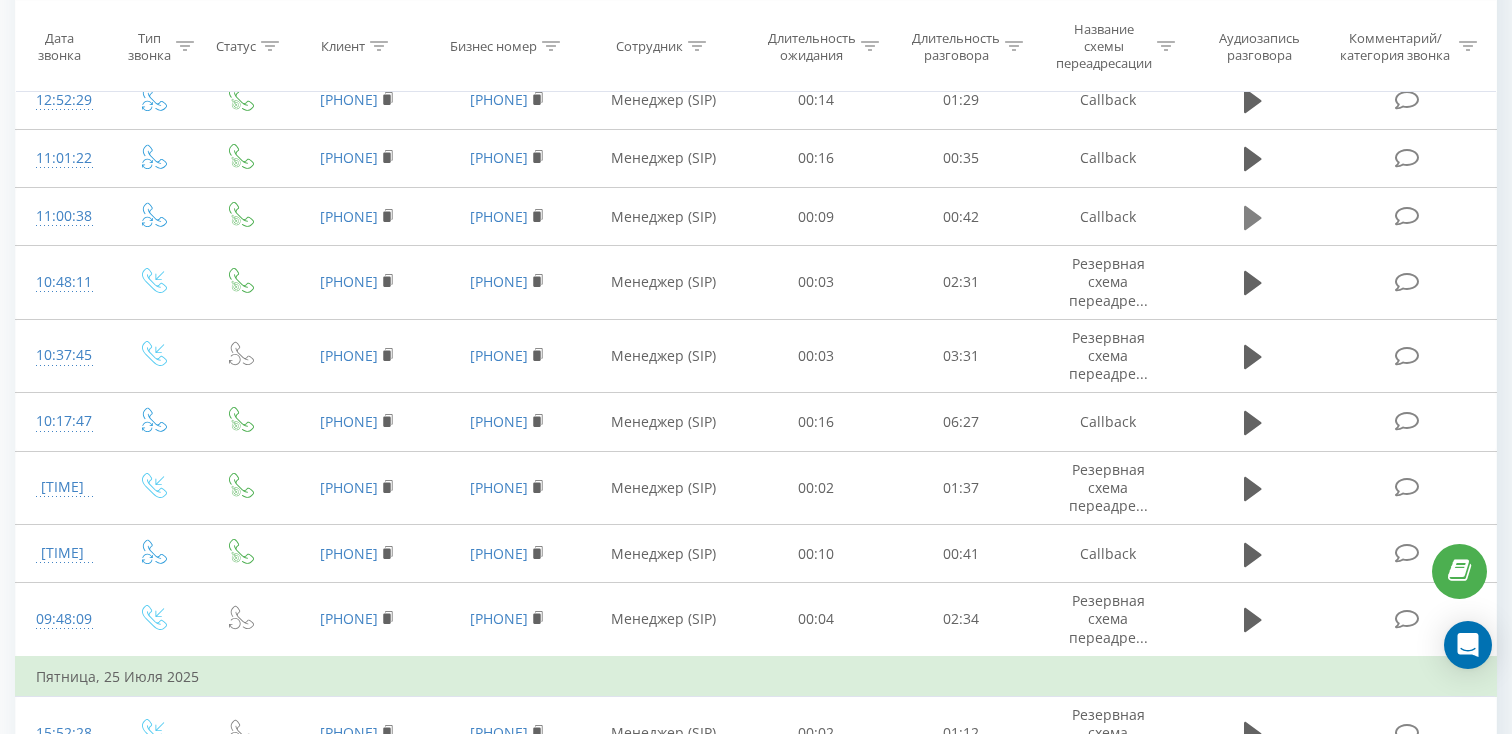 click 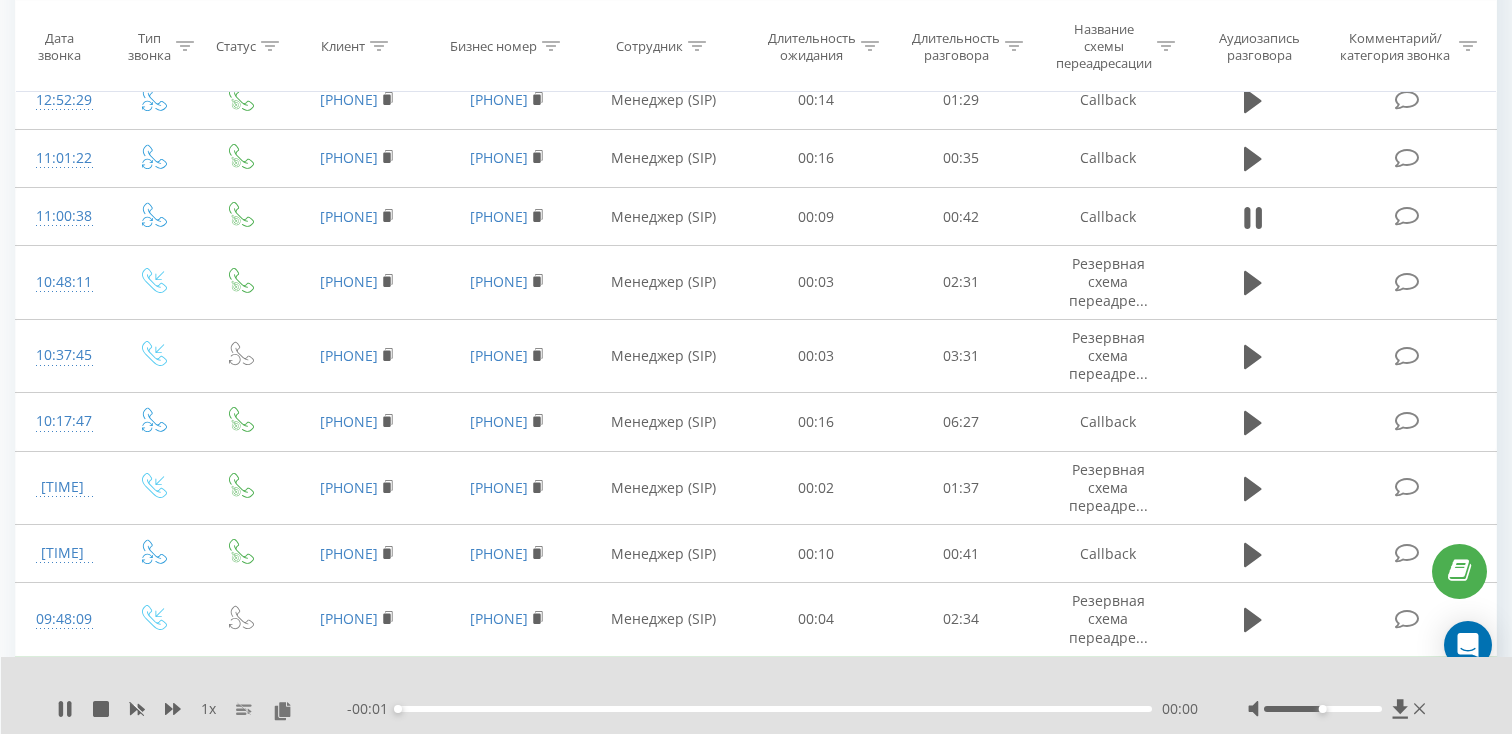 scroll, scrollTop: 623, scrollLeft: 0, axis: vertical 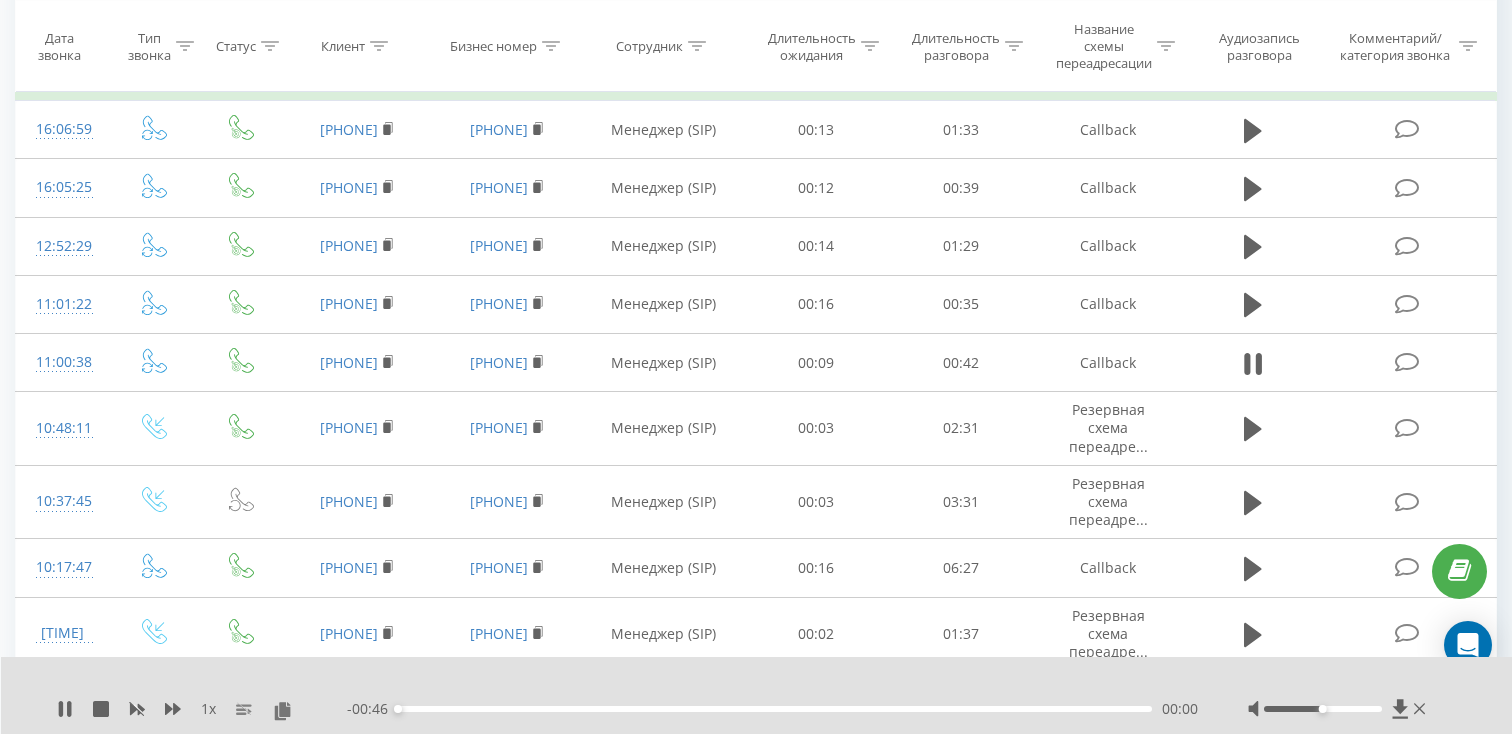 click on "00:00" at bounding box center [775, 709] 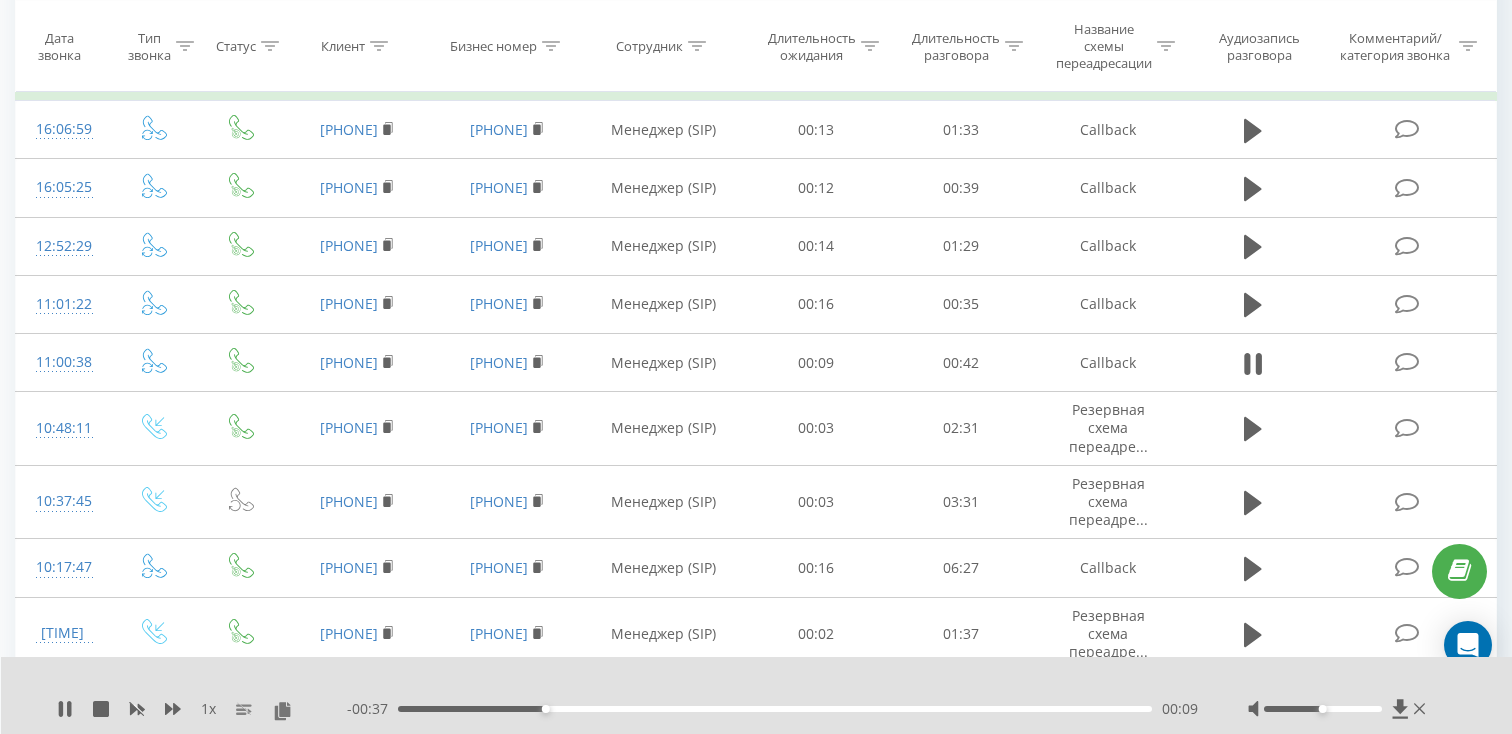 click on "00:09" at bounding box center (775, 709) 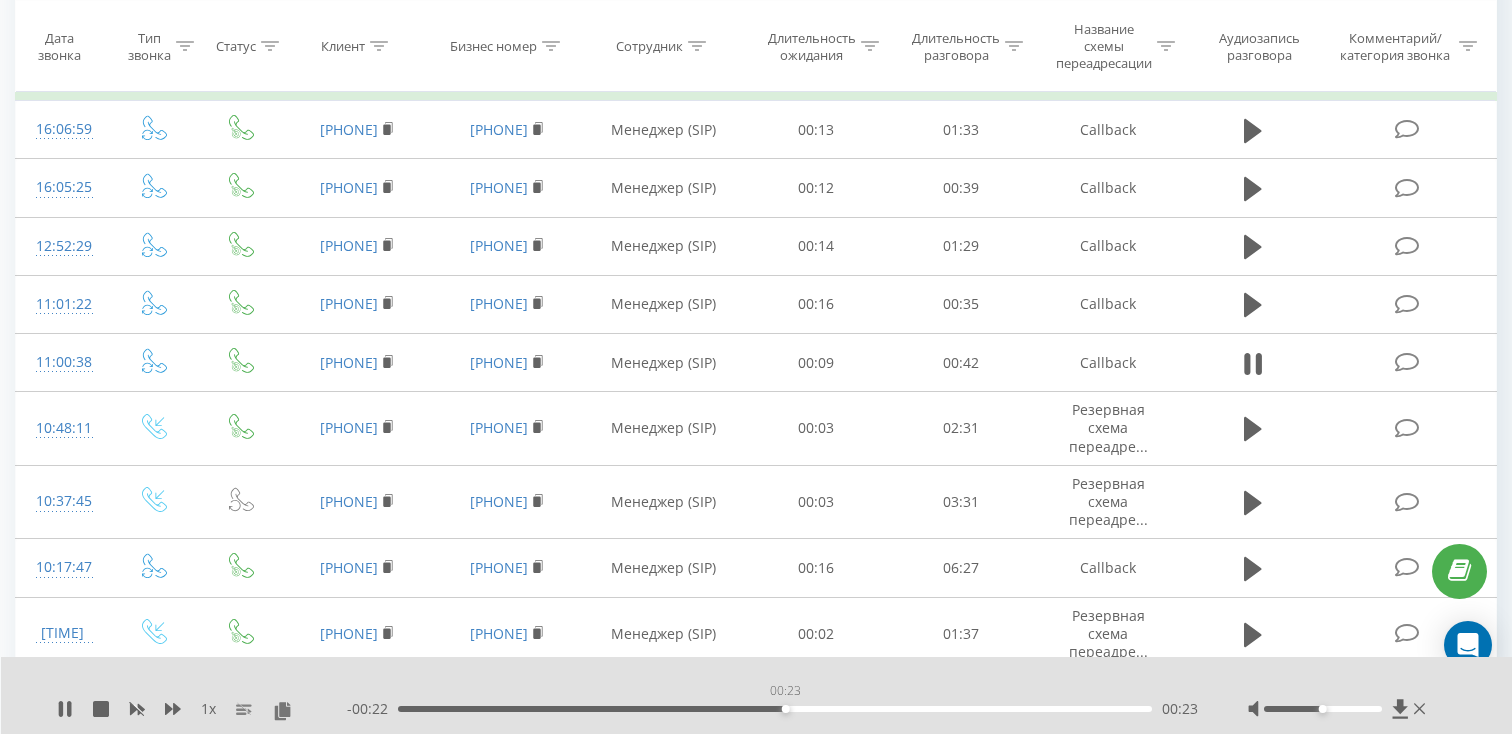 click on "00:23" at bounding box center [775, 709] 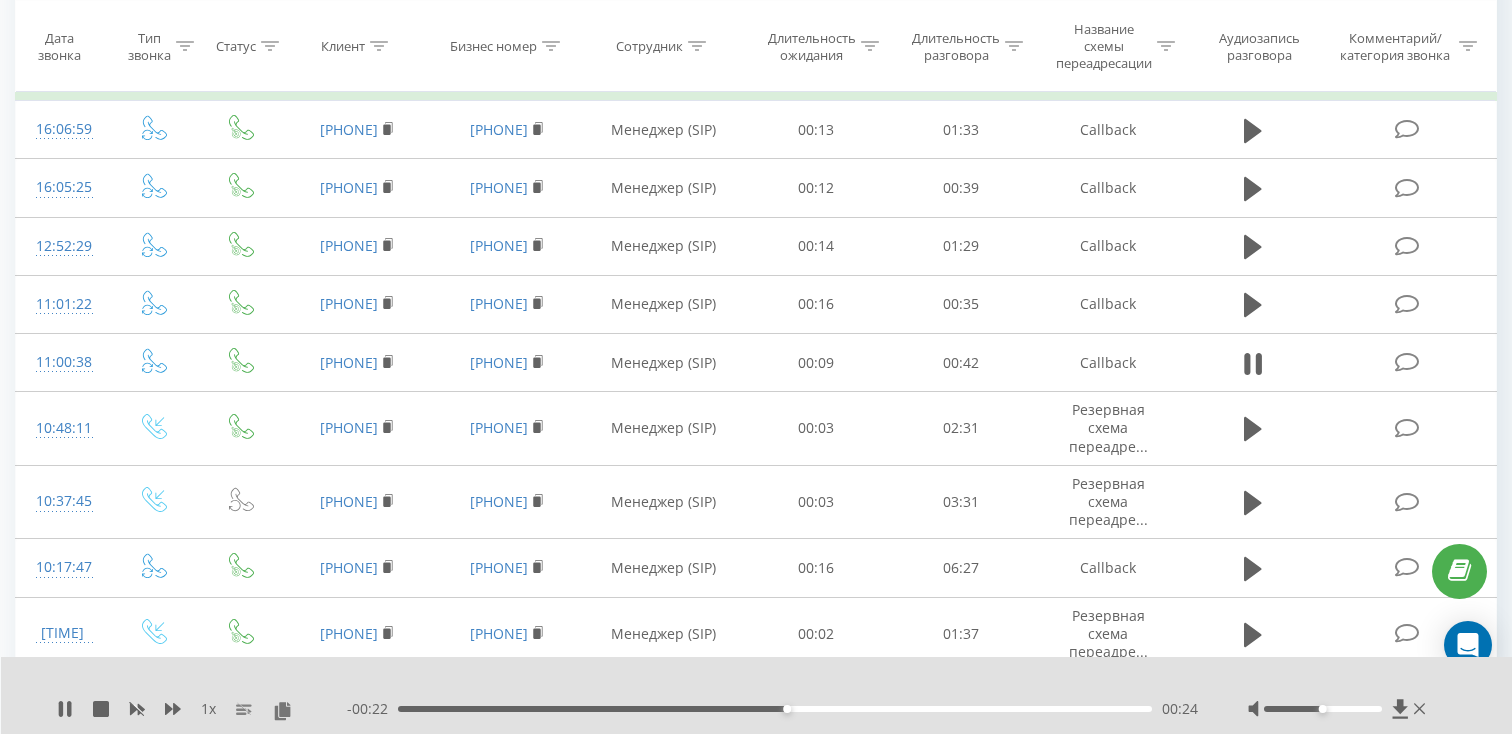 click on "00:24" at bounding box center (775, 709) 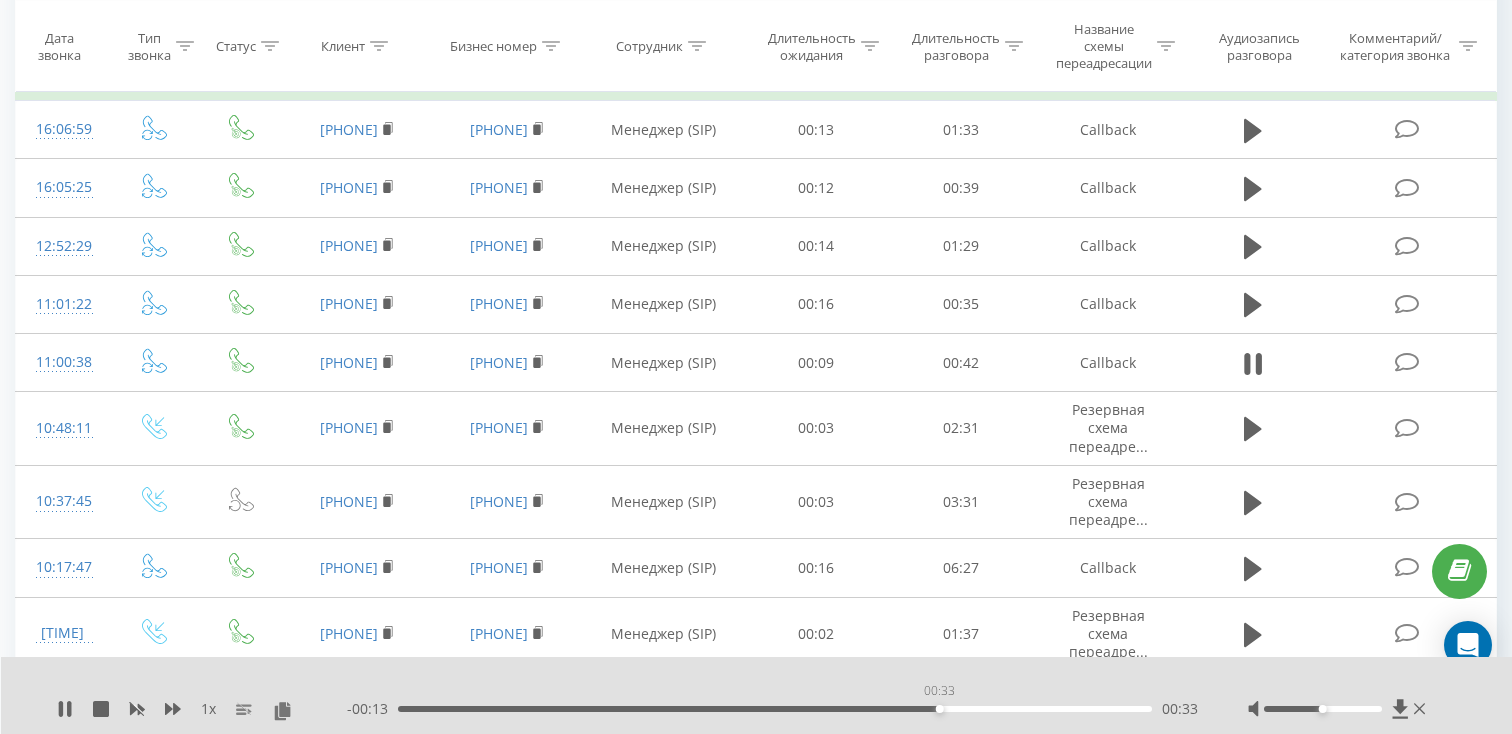 click on "00:33" at bounding box center [775, 709] 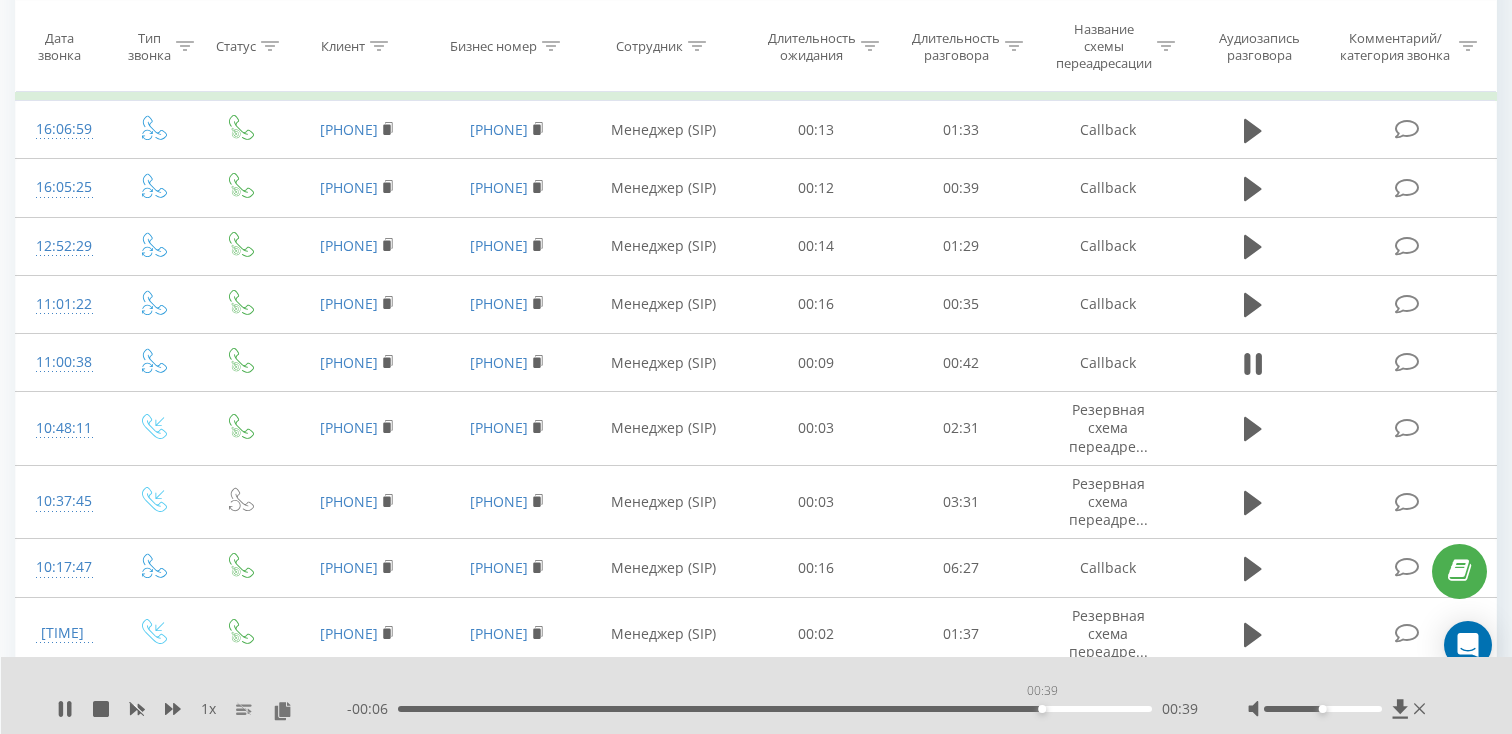 click on "00:39" at bounding box center (775, 709) 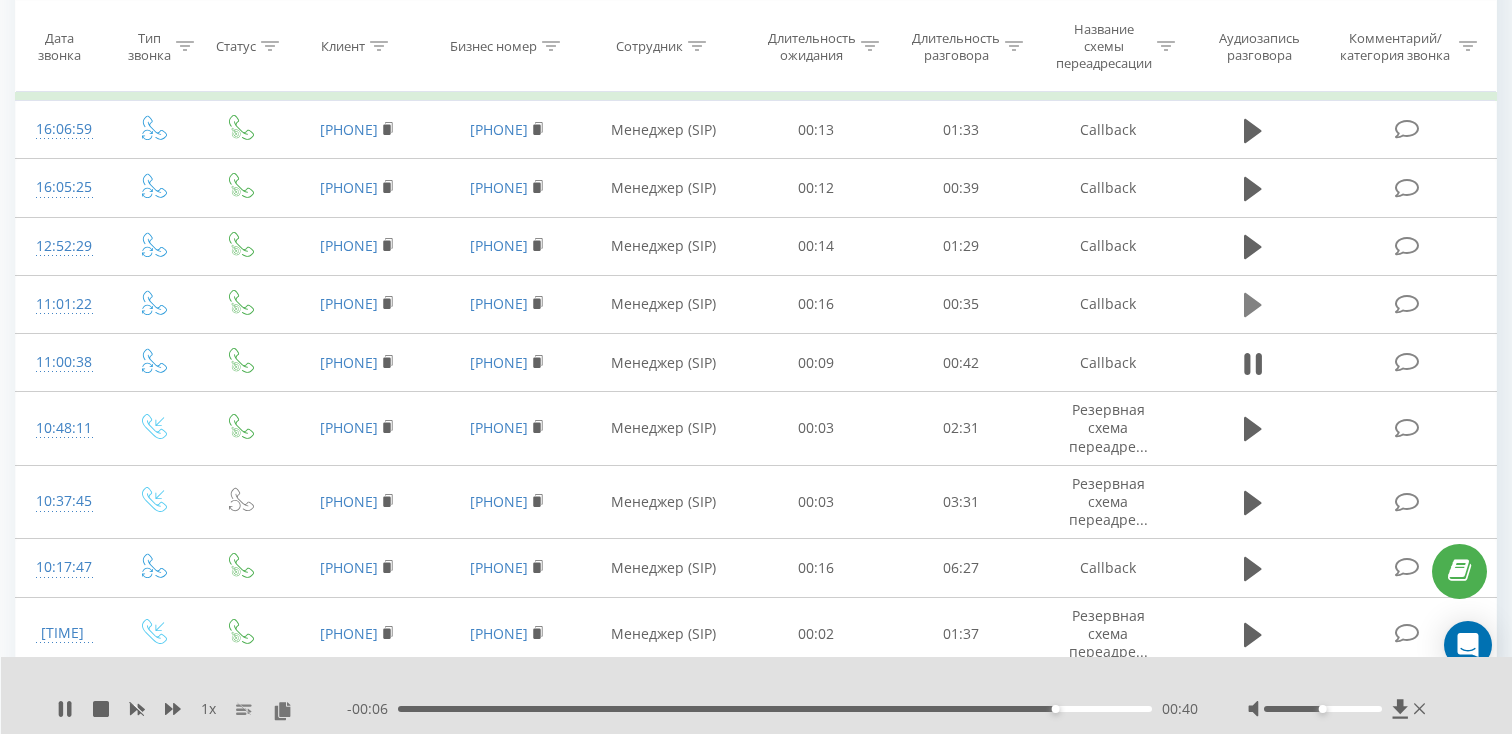 click 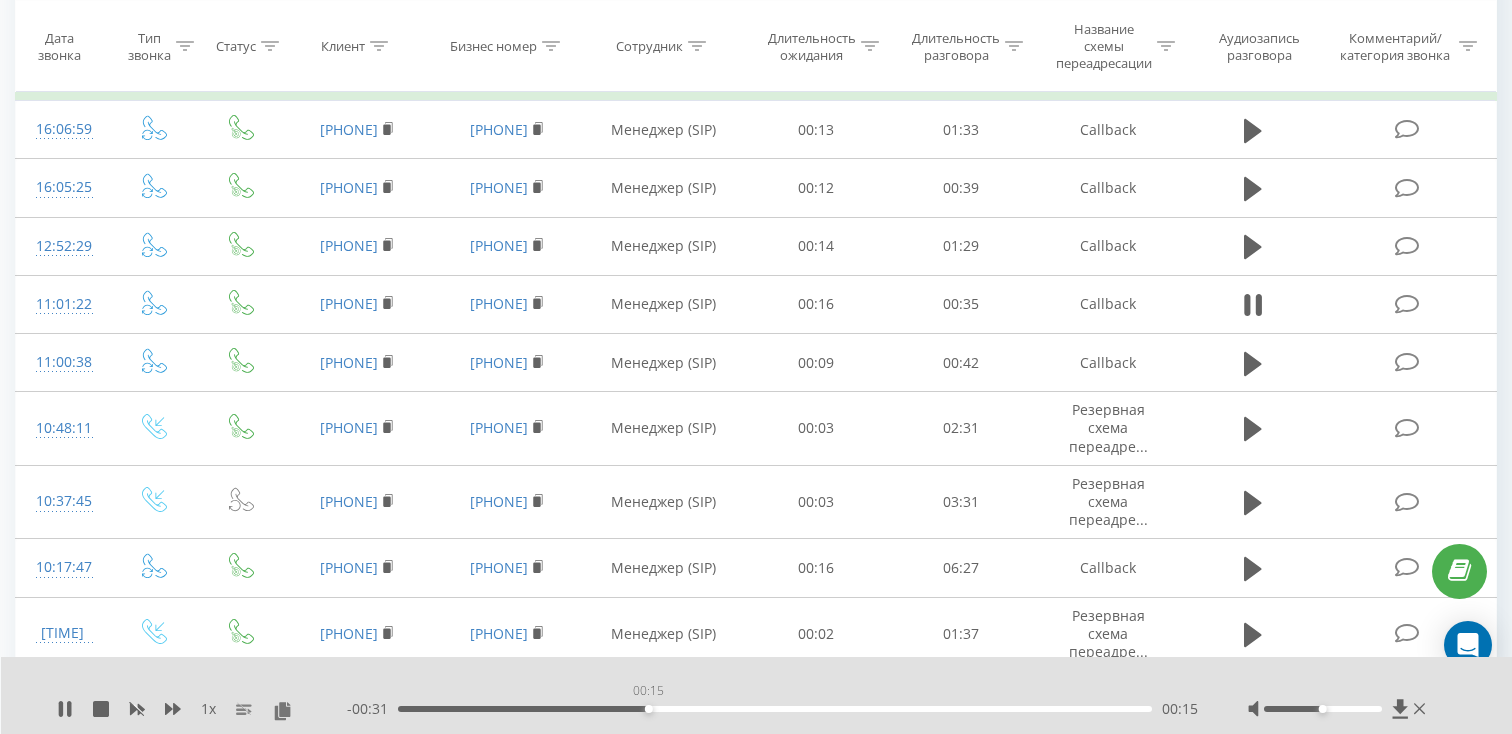 click on "00:15" at bounding box center [775, 709] 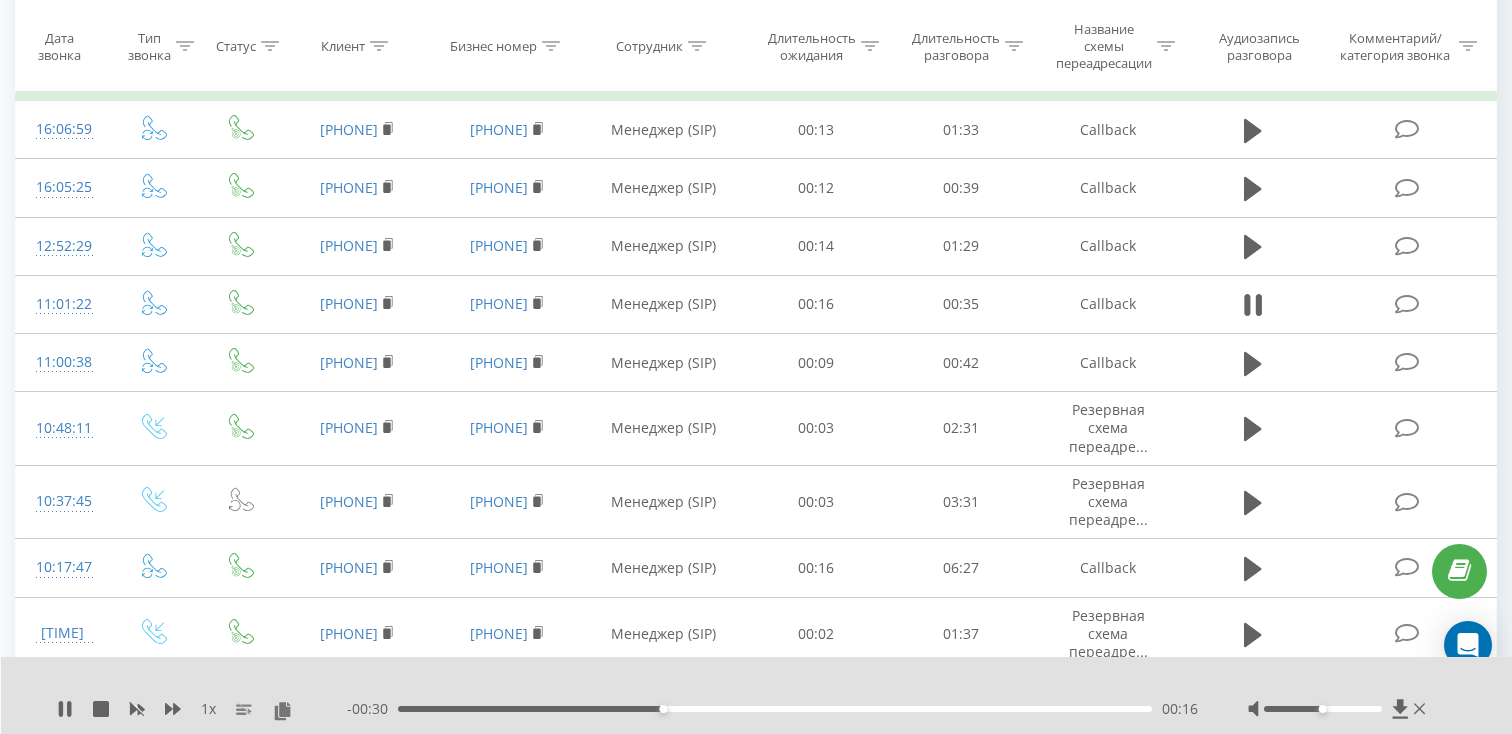 click on "00:16" at bounding box center [775, 709] 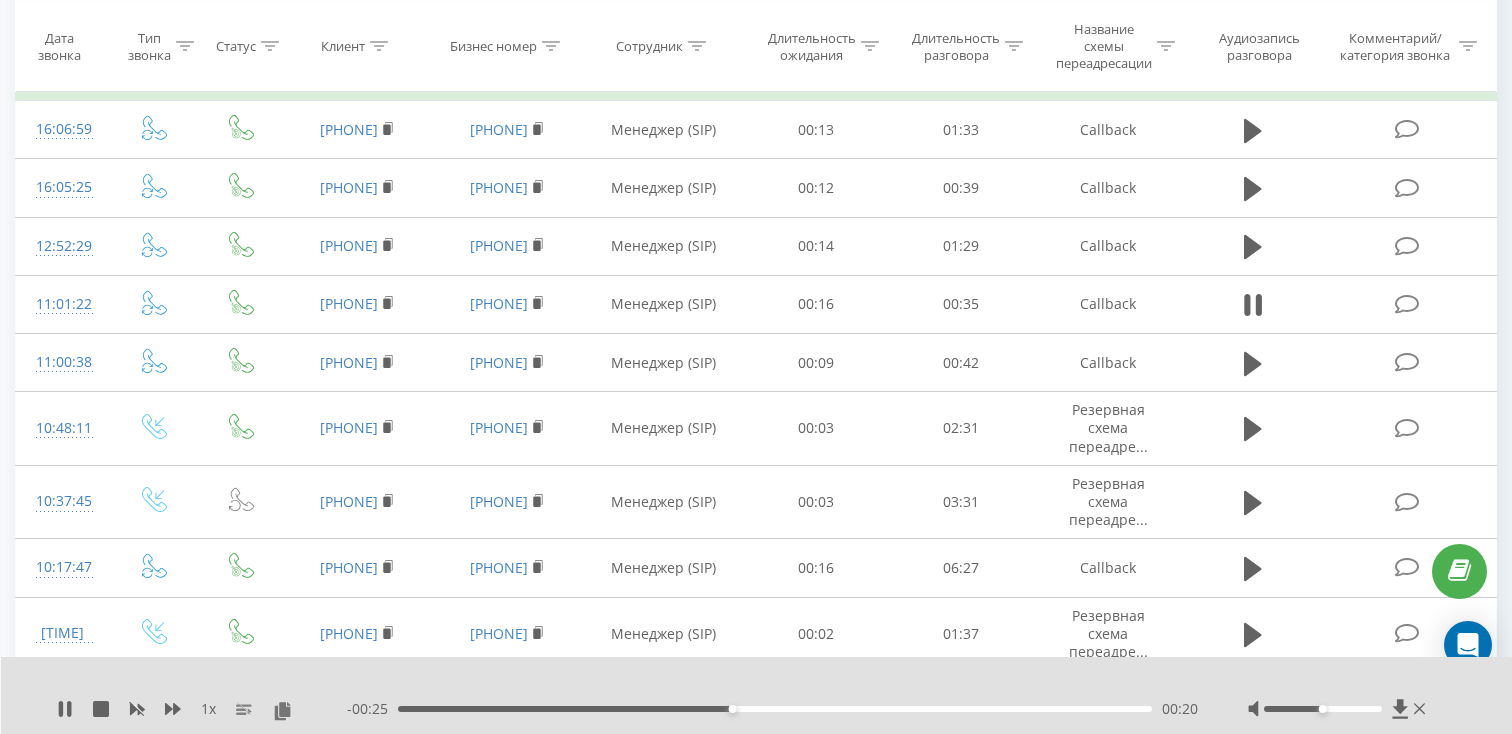 click on "00:20" at bounding box center [775, 709] 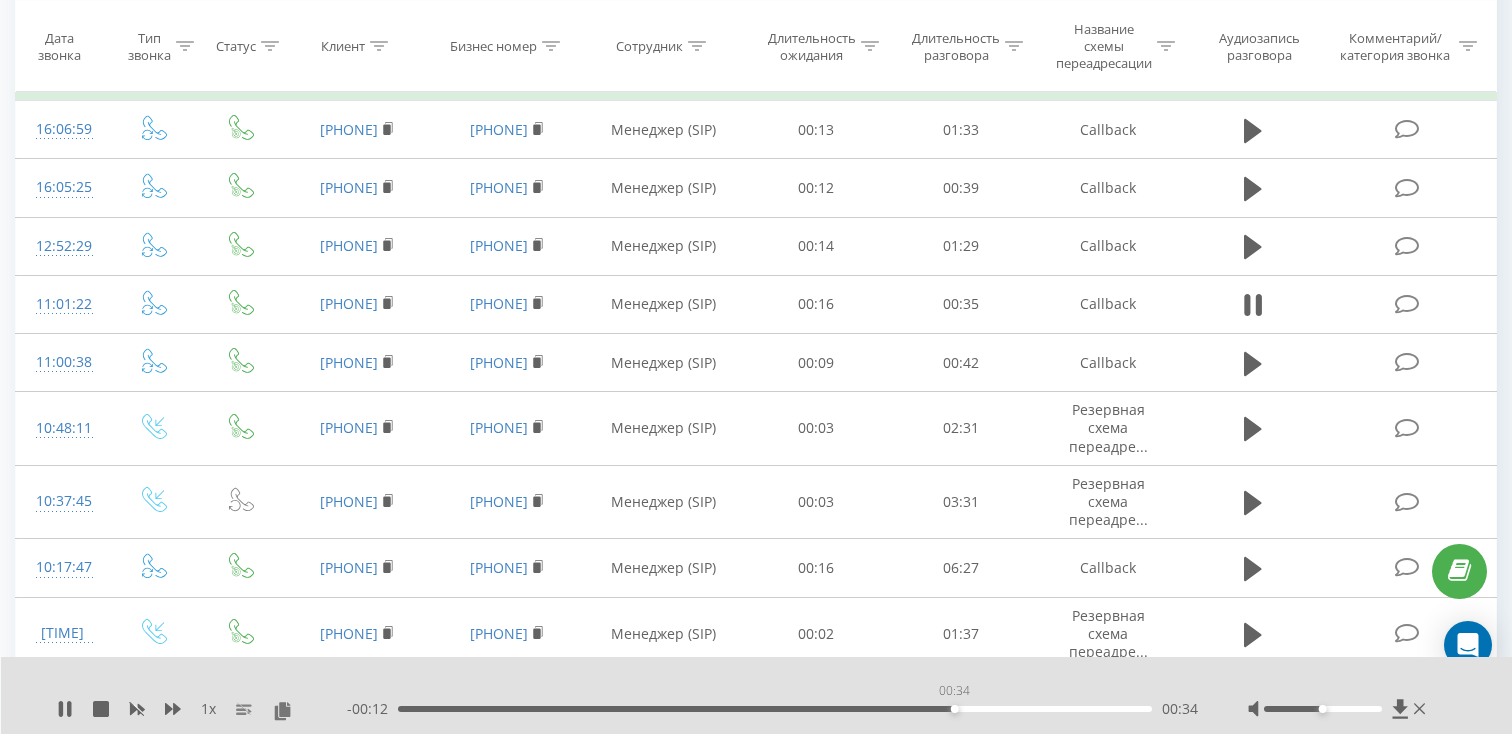 click on "00:34" at bounding box center [775, 709] 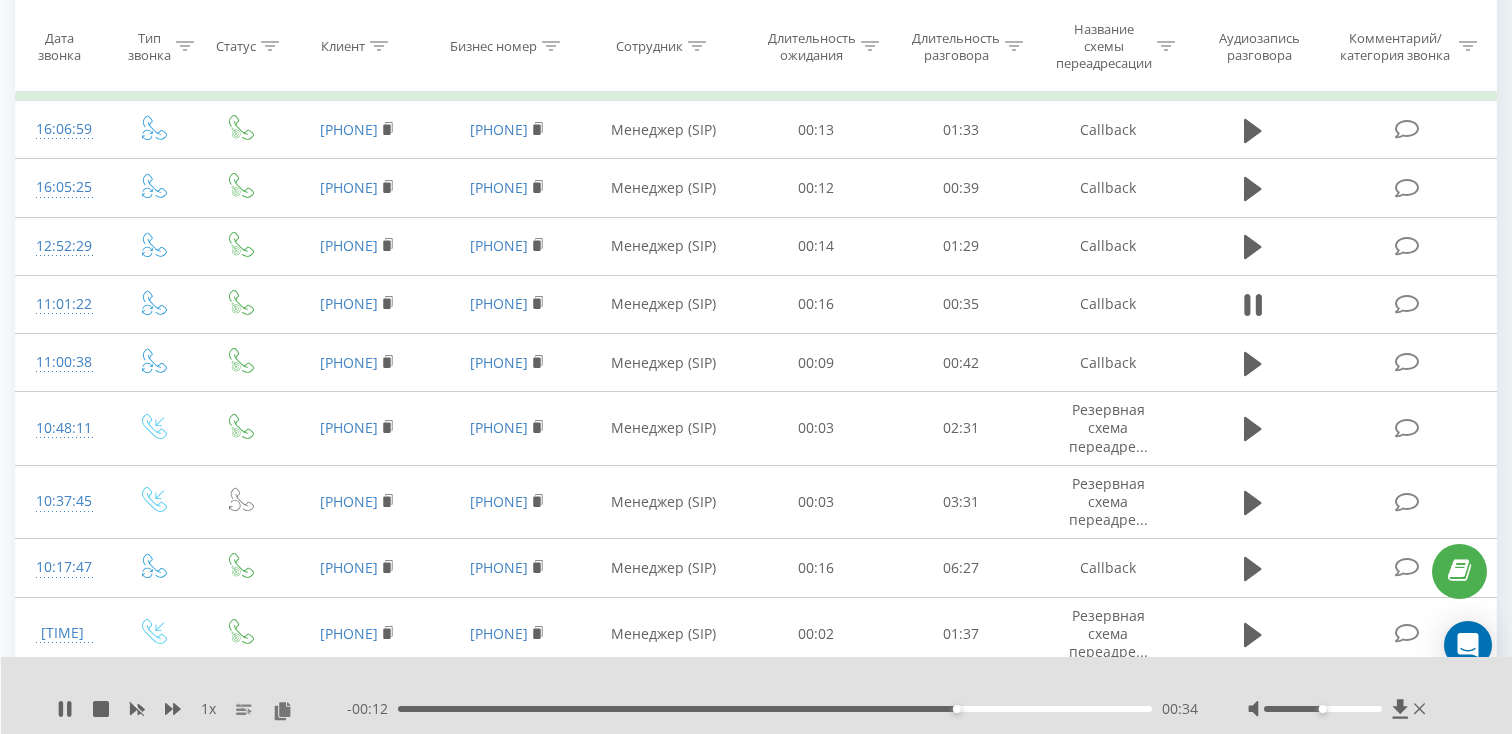 click on "- 00:12 00:34   00:34" at bounding box center [772, 709] 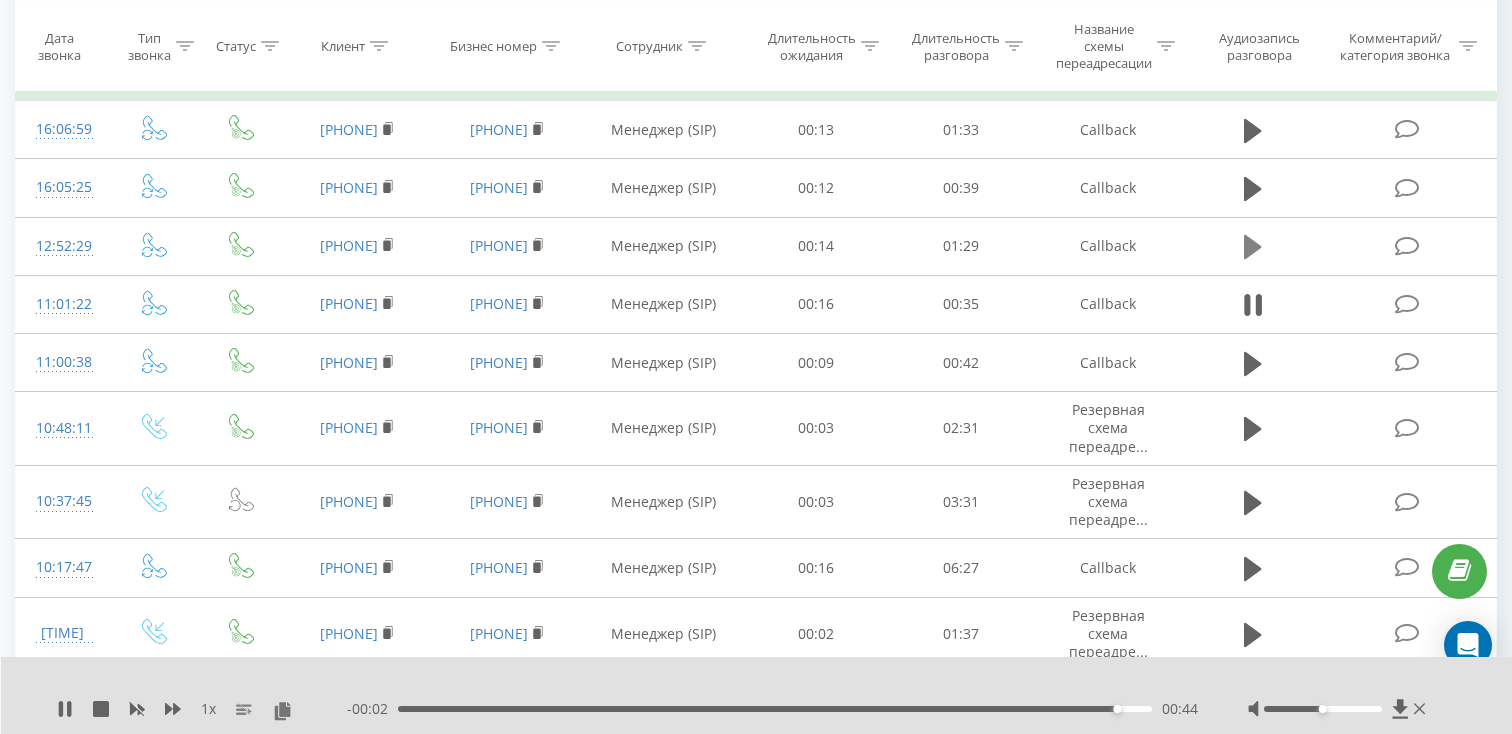 click 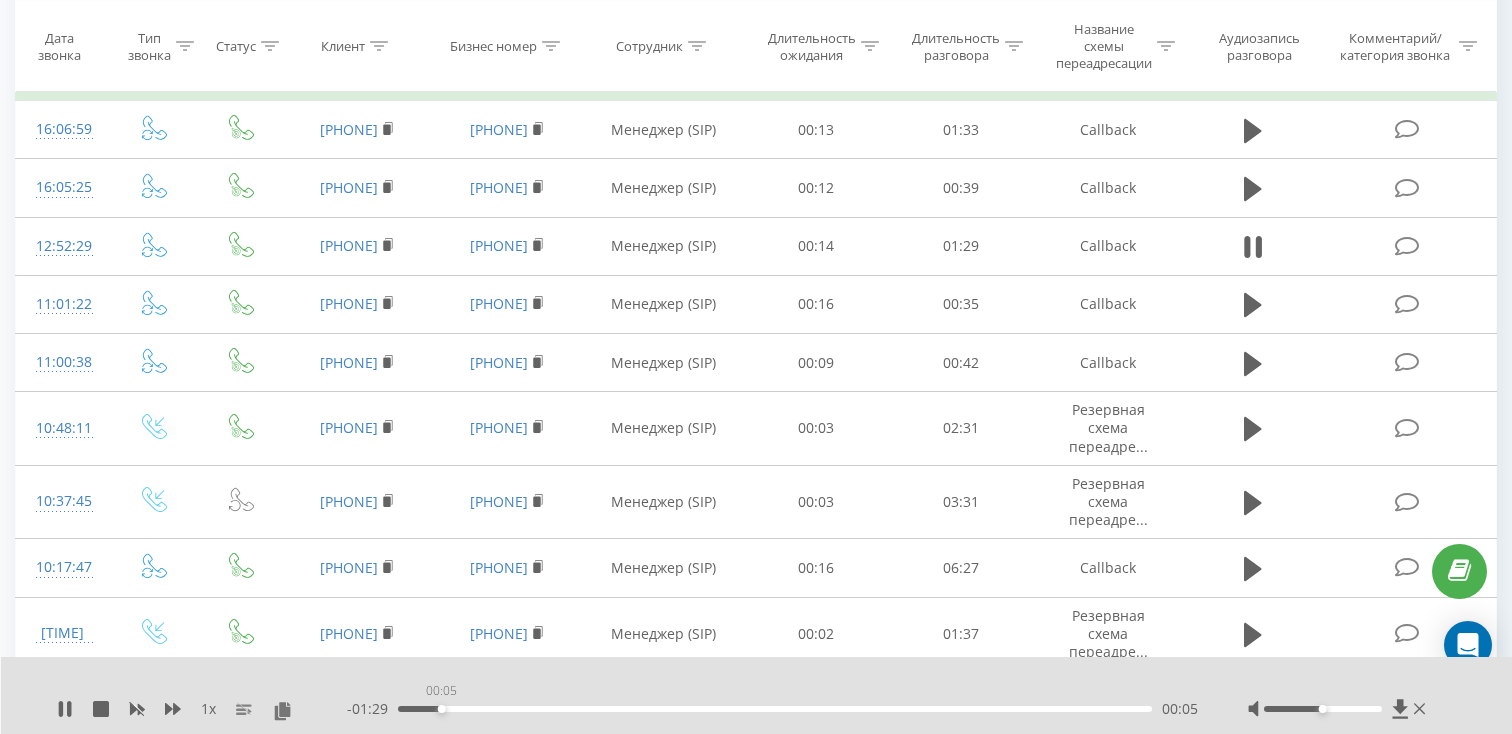 click on "00:05" at bounding box center [775, 709] 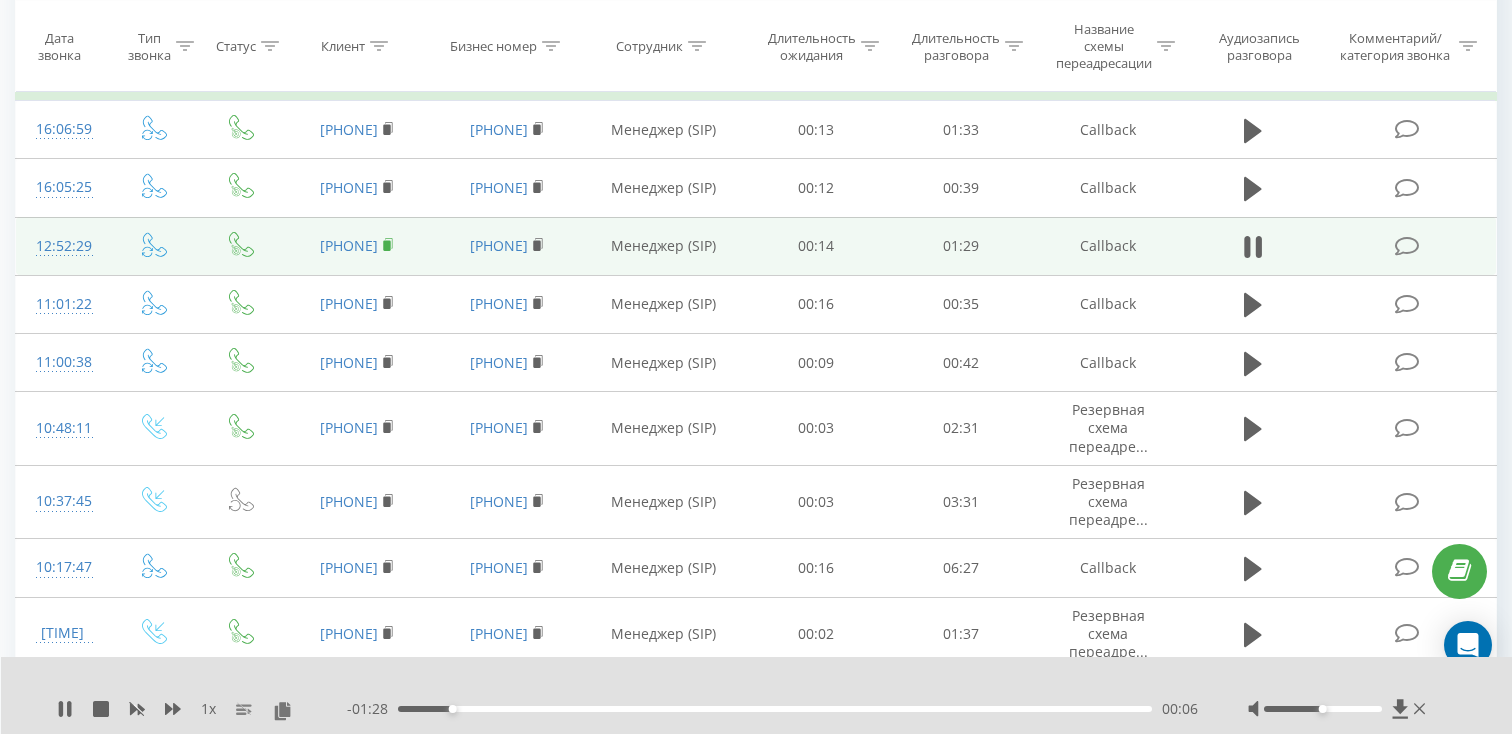 click 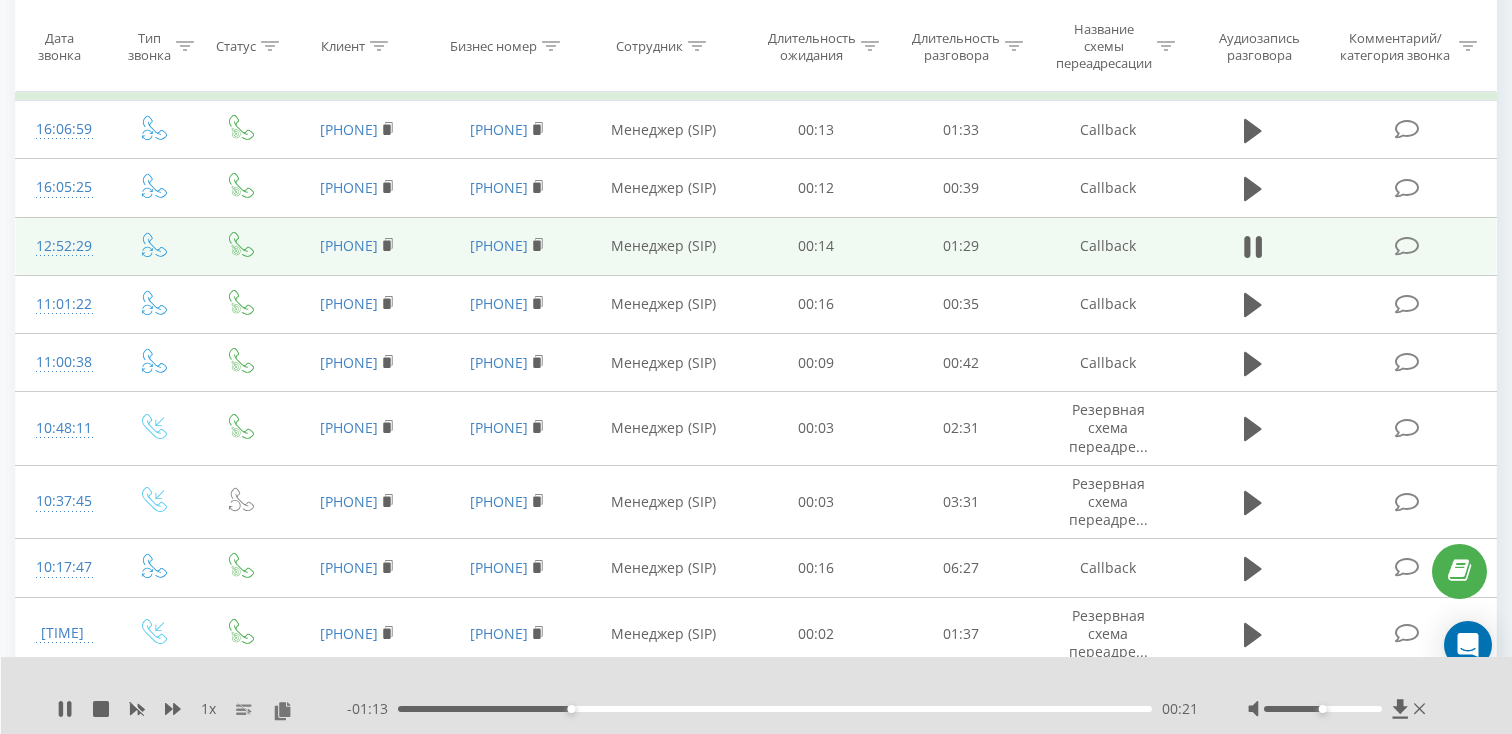 click on "12:52:29" at bounding box center [62, 246] 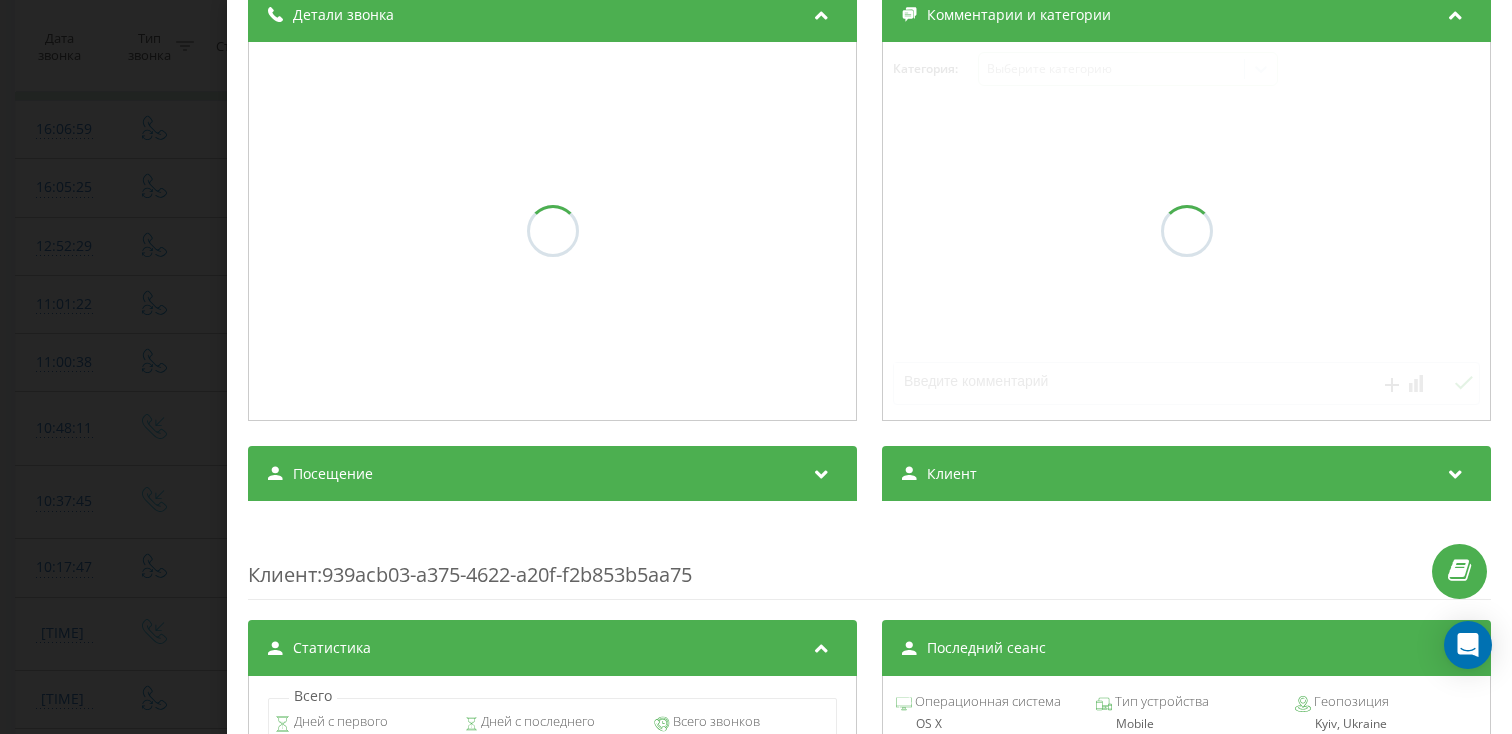 scroll, scrollTop: 256, scrollLeft: 0, axis: vertical 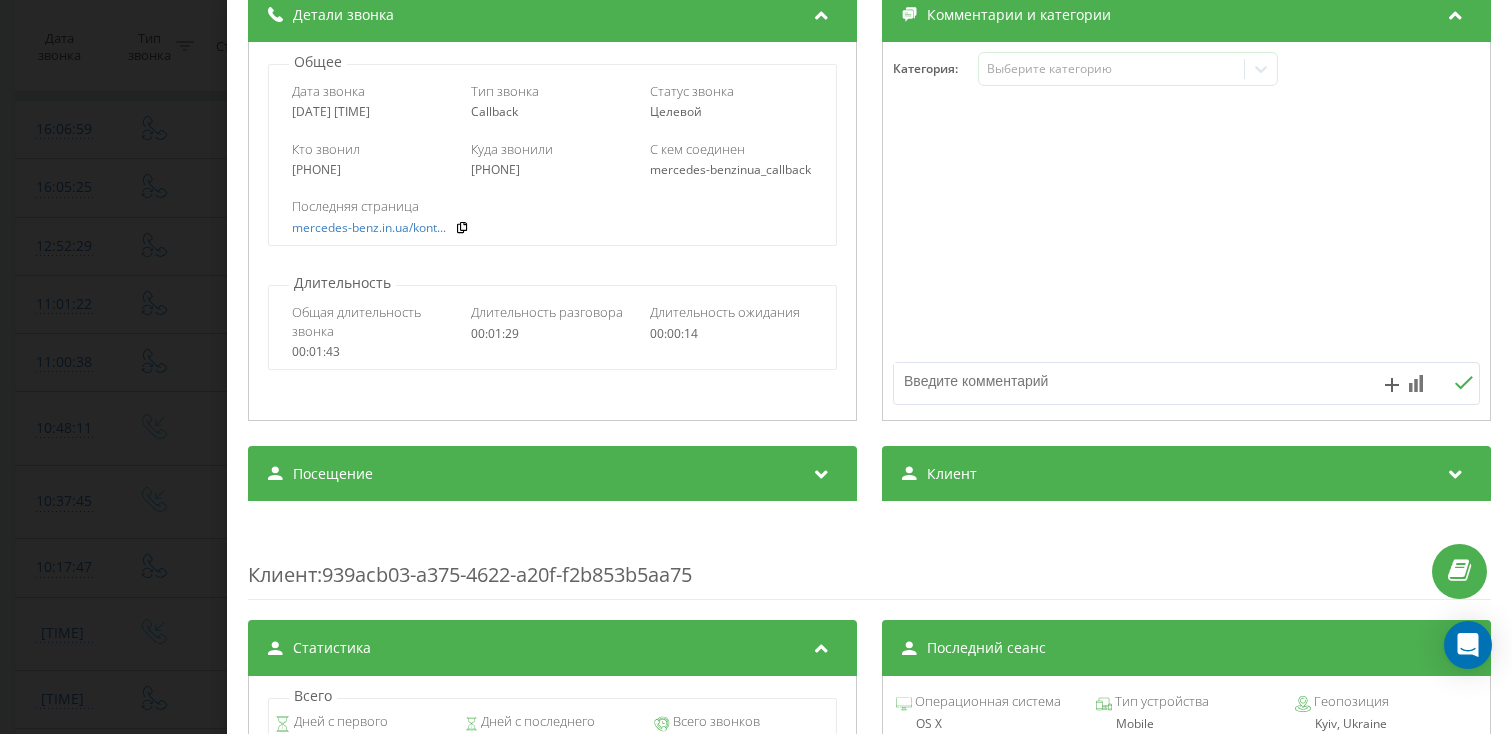 click on "Посещение" at bounding box center (552, 474) 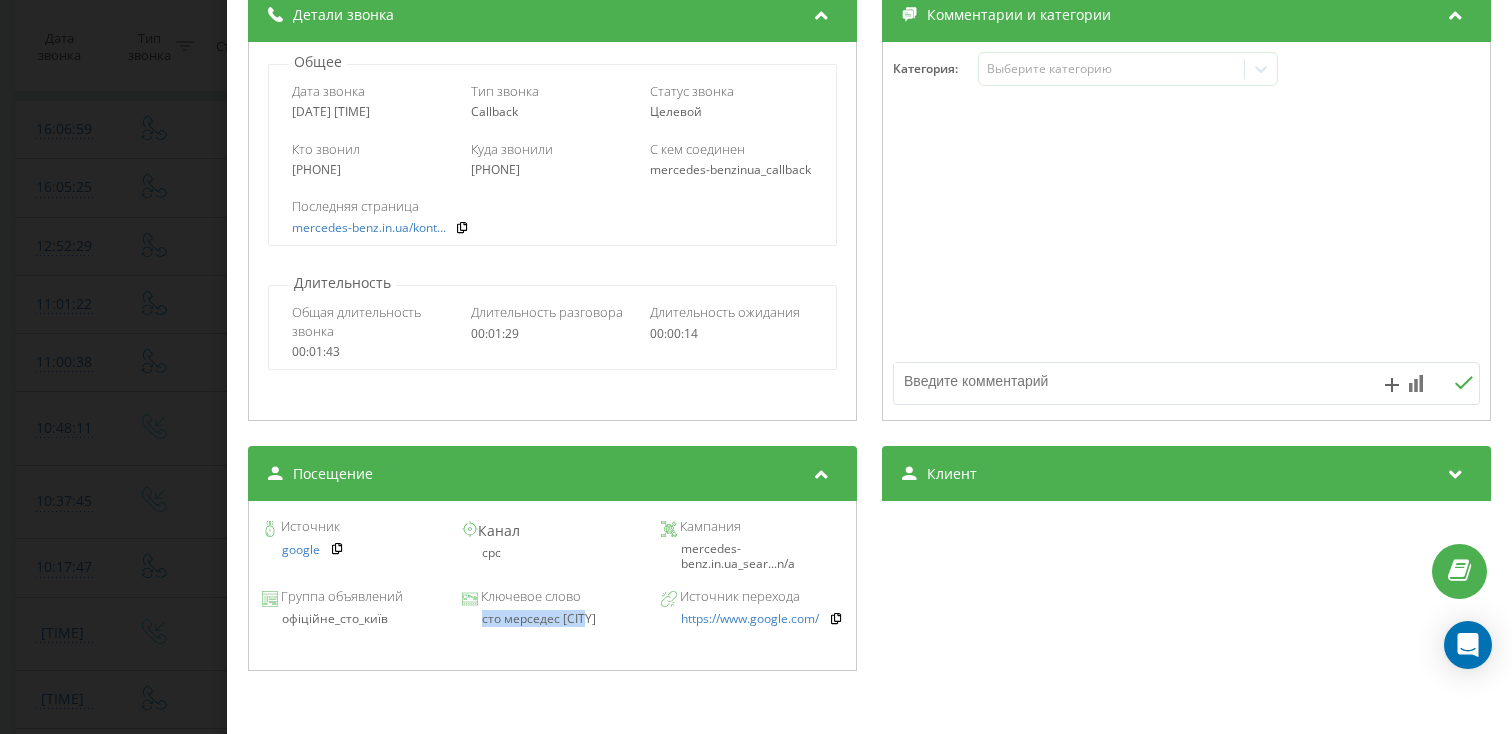 drag, startPoint x: 596, startPoint y: 624, endPoint x: 470, endPoint y: 623, distance: 126.00397 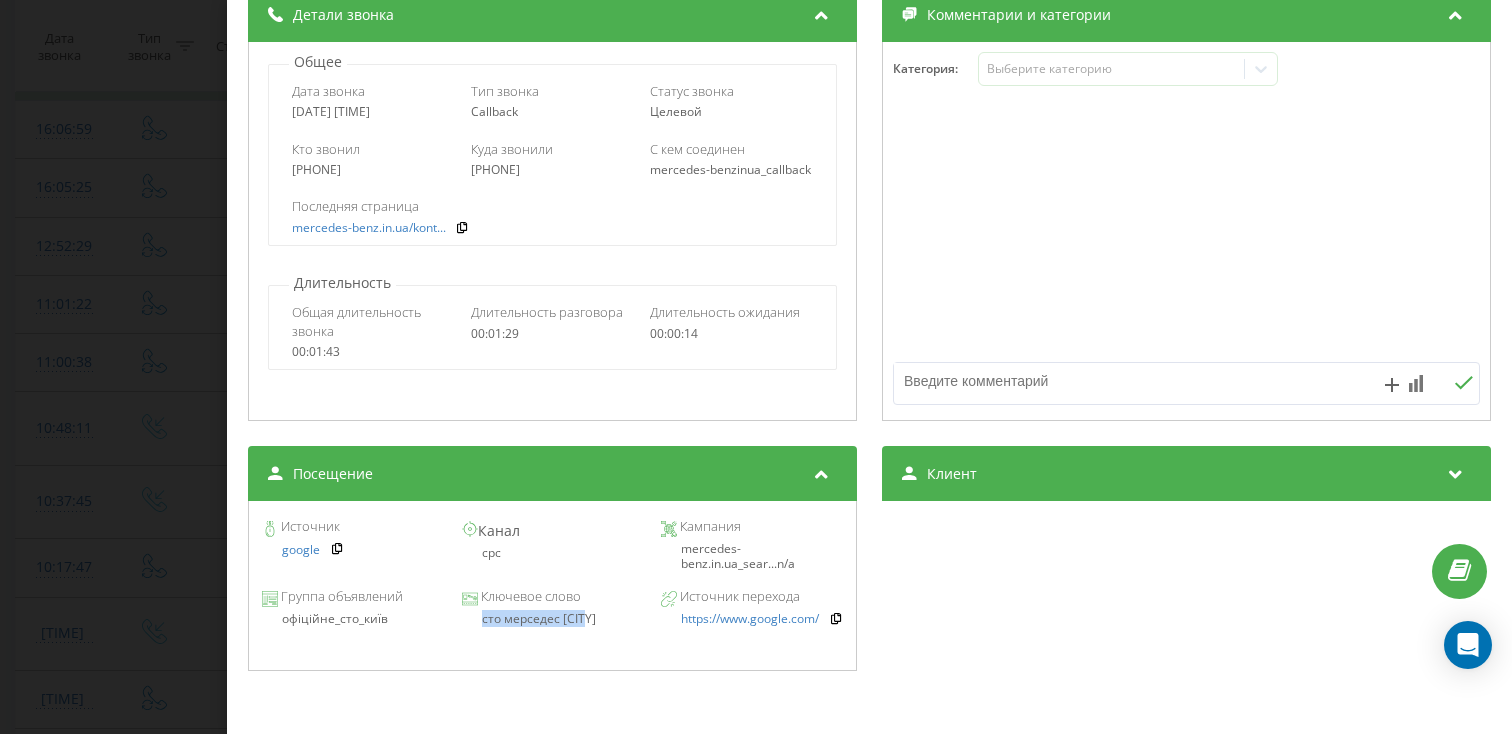 click on "Звонок : ua14_-1753523549.2236346 1 x - [DURATION] [DURATION] [DURATION] Транскрипция Для анализа AI будущих звонков настройте и активируйте профиль на странице . Если профиль уже есть и звонок соответствует его условиям, обновите страницу через 10 минут – AI анализирует текущий звонок. Анализ звонка Для анализа AI будущих звонков настройте и активируйте профиль на странице . Если профиль уже есть и звонок соответствует его условиям, обновите страницу через 10 минут – AI анализирует текущий звонок. Детали звонка Общее Дата звонка [DATE] [TIME] Тип звонка Callback Статус звонка Целевой Кто звонил" at bounding box center (756, 367) 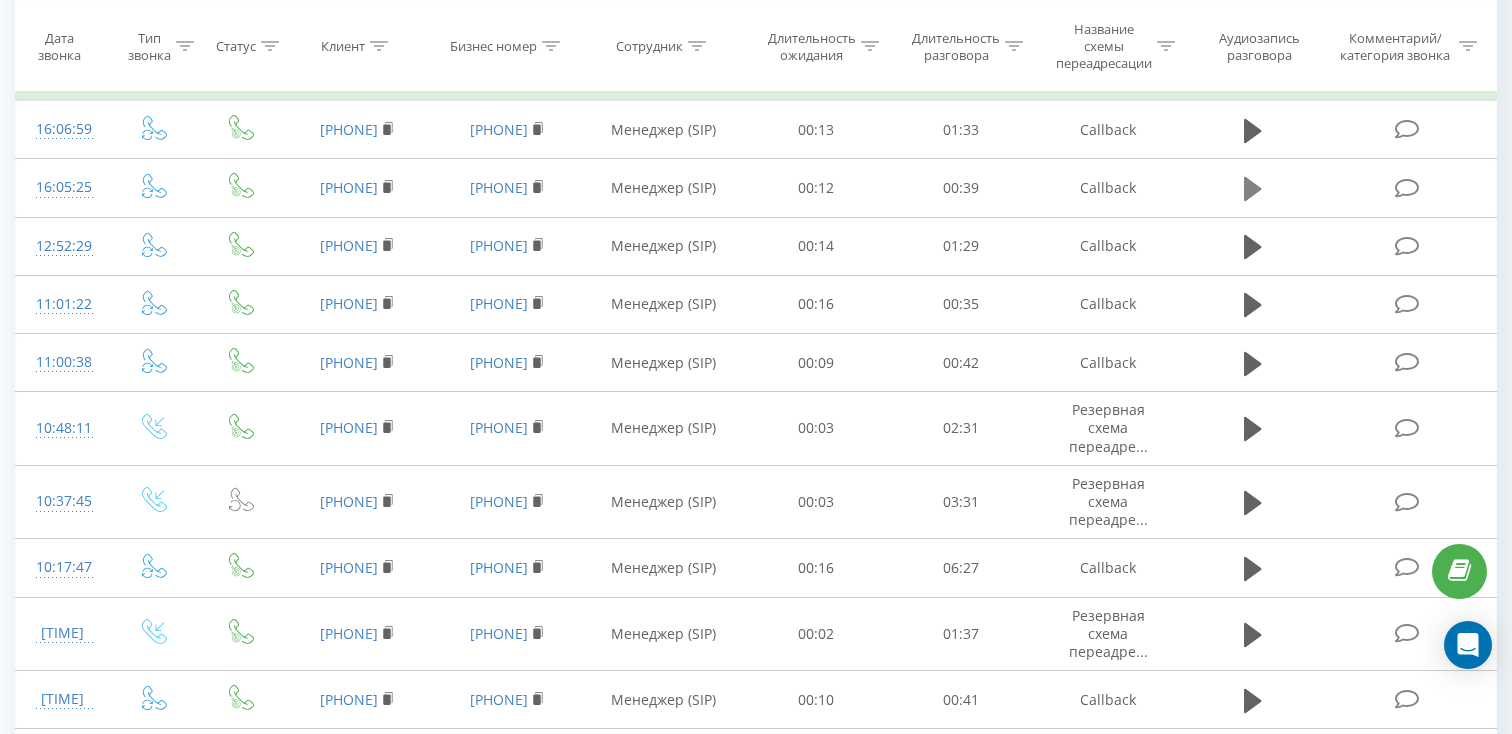 click 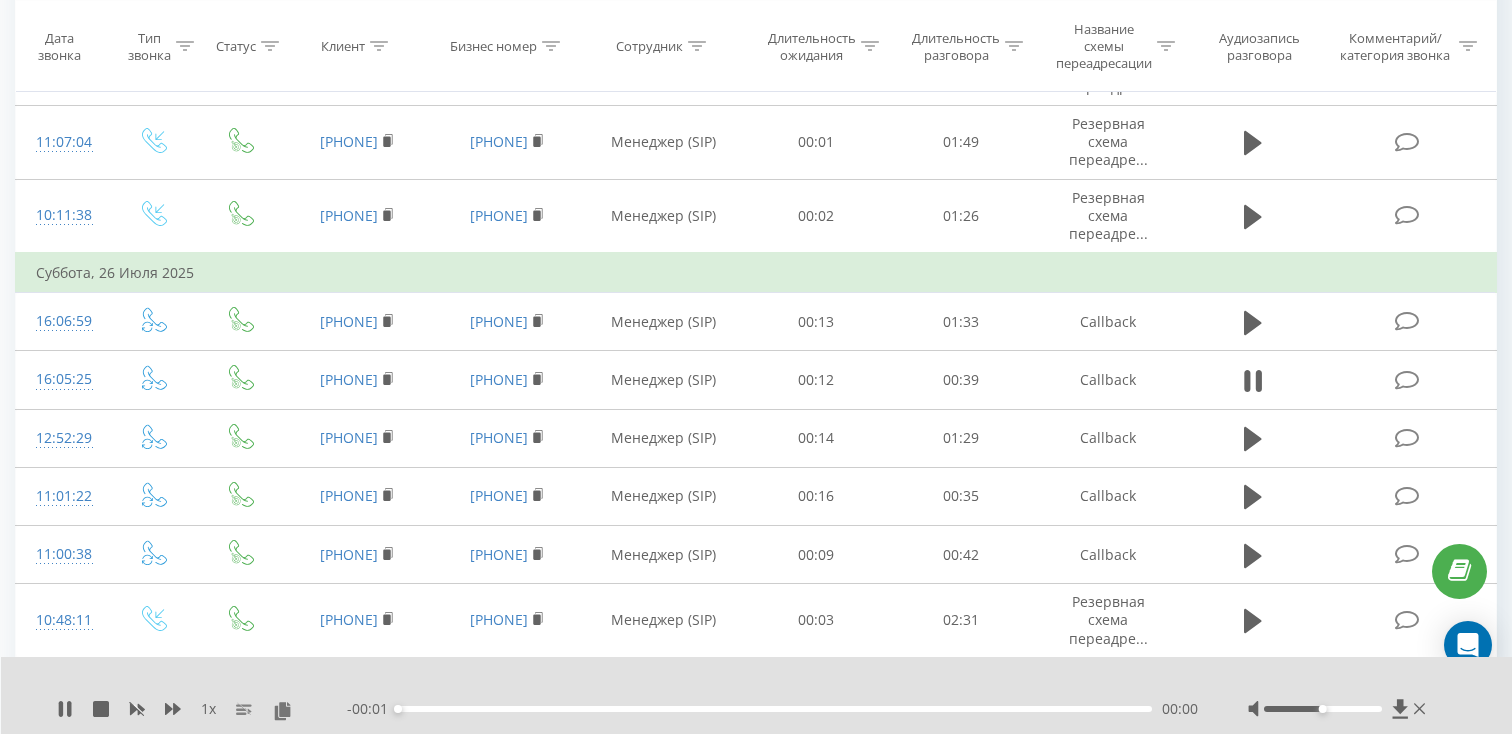 scroll, scrollTop: 396, scrollLeft: 0, axis: vertical 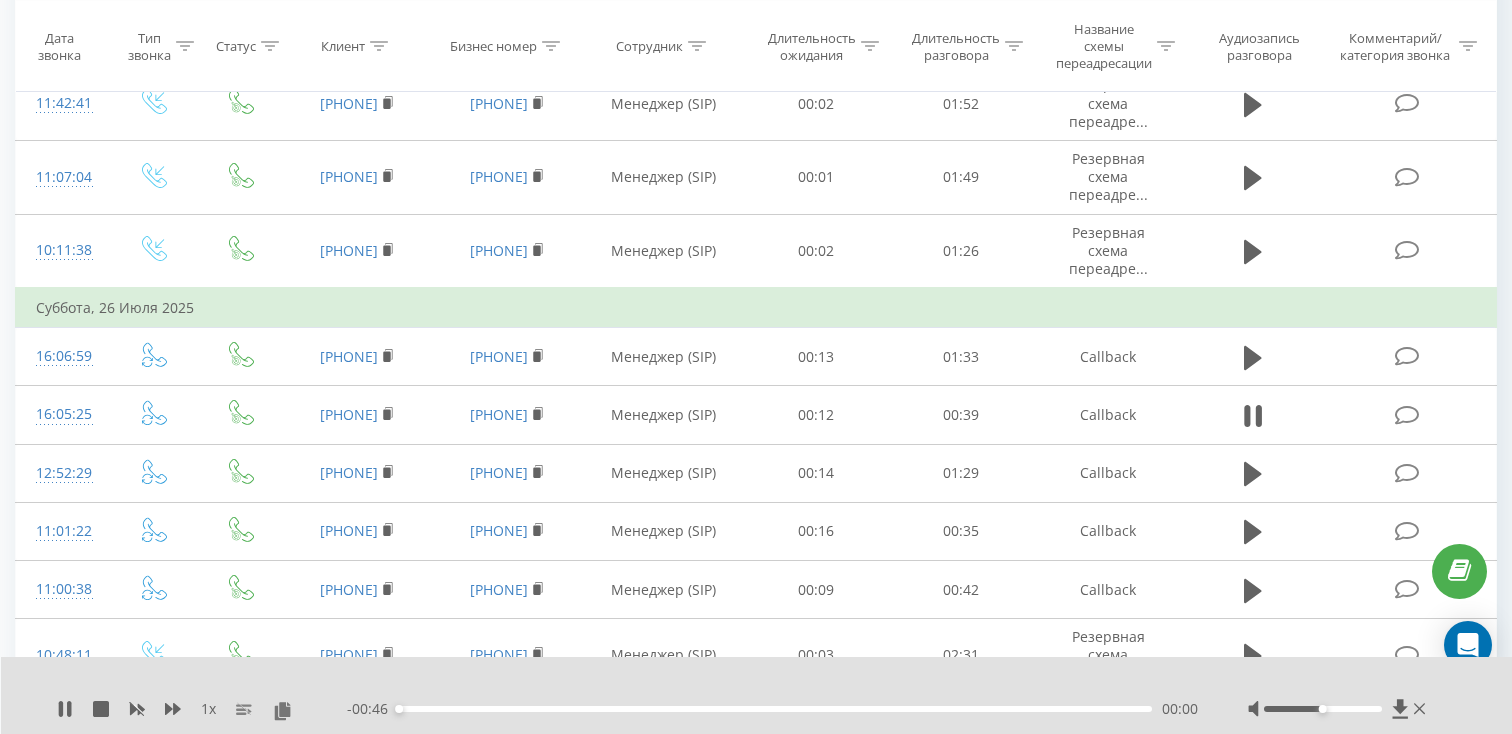 click on "00:00" at bounding box center (775, 709) 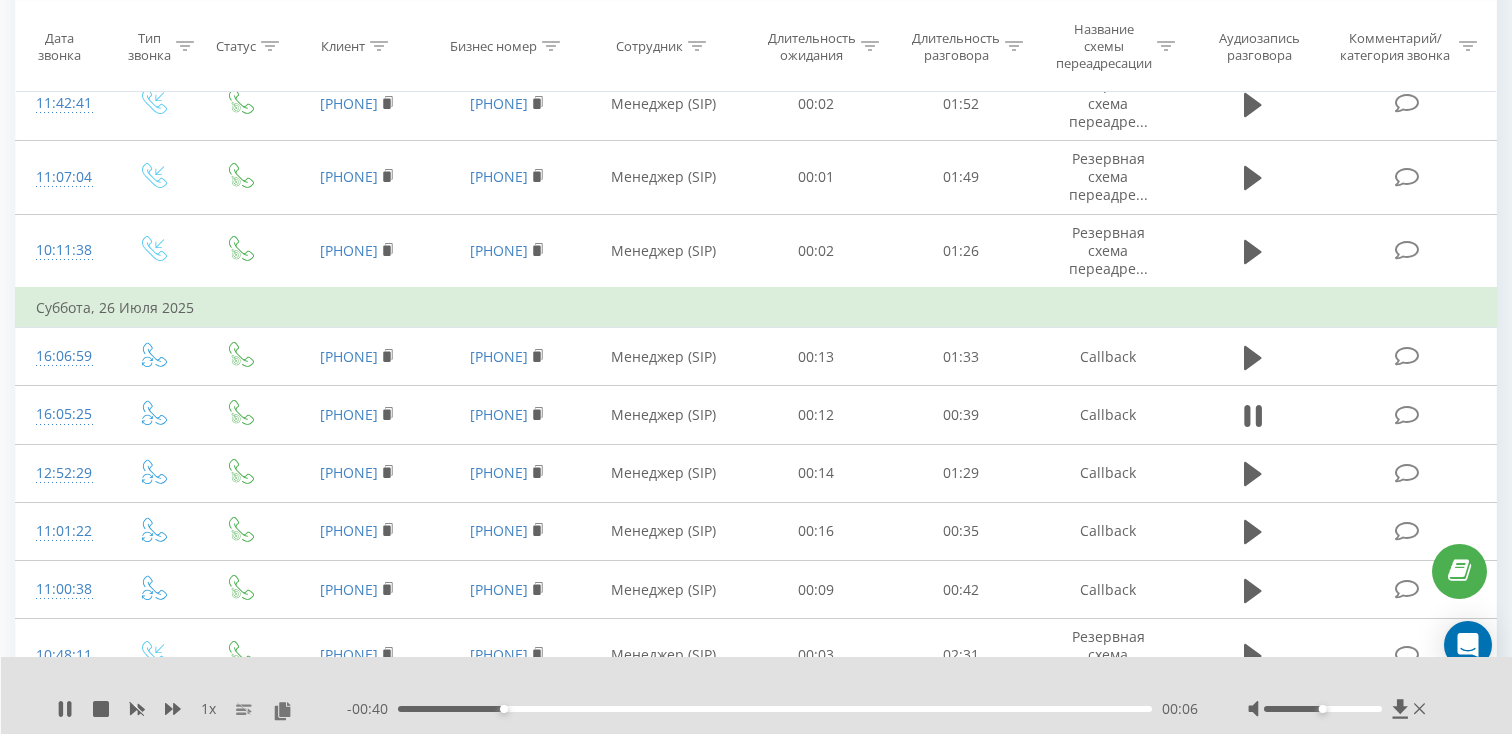 click on "- 00:40 00:06   00:06" at bounding box center (772, 709) 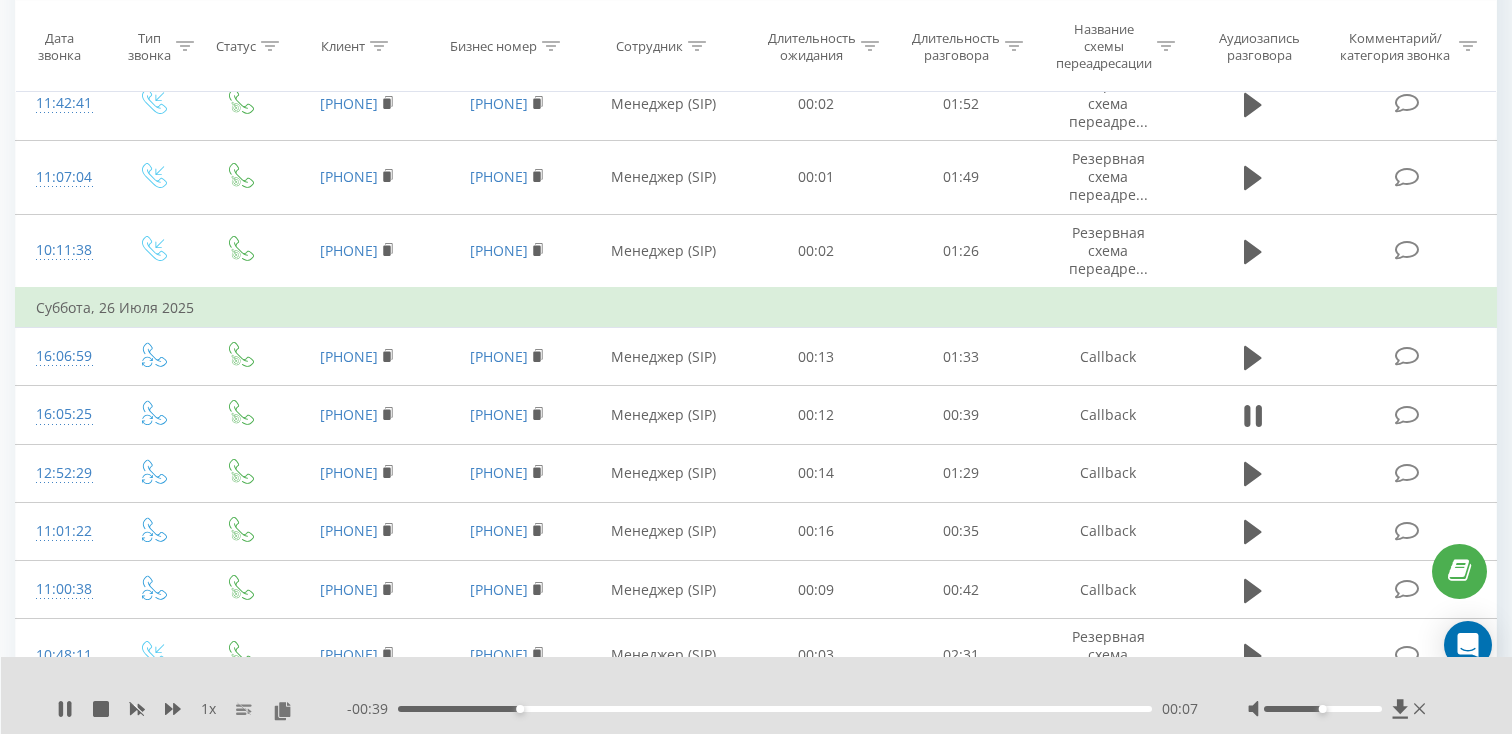 click on "00:07" at bounding box center [775, 709] 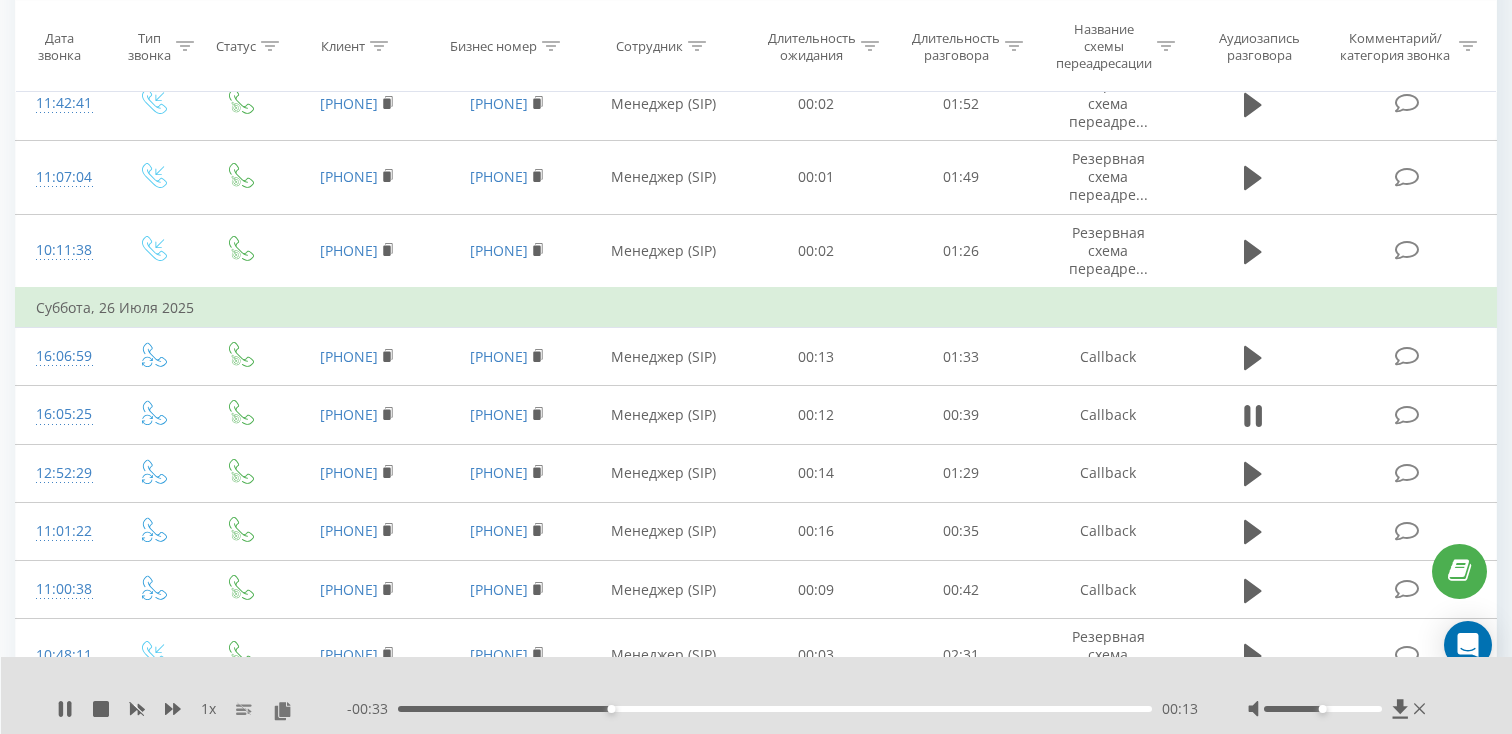 click on "00:13" at bounding box center (775, 709) 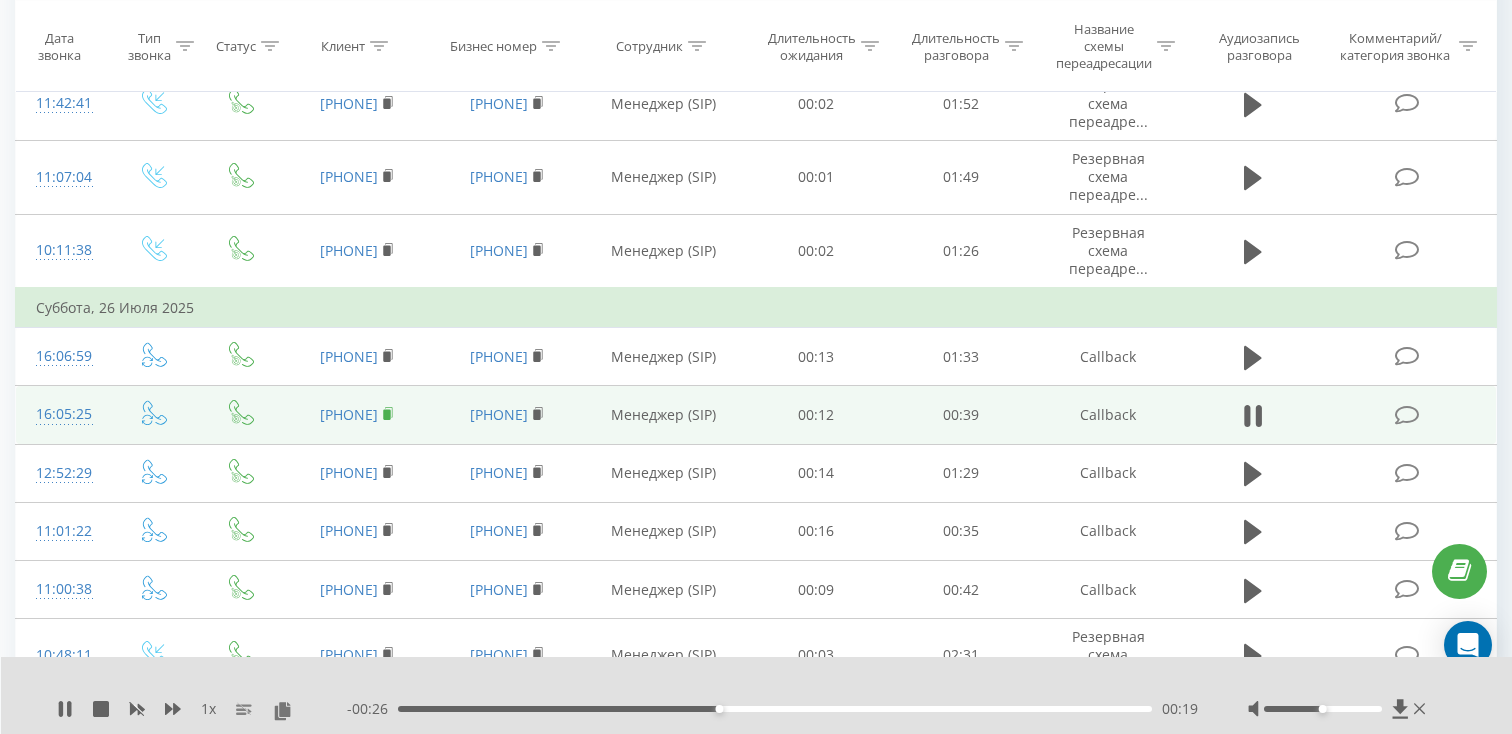 click 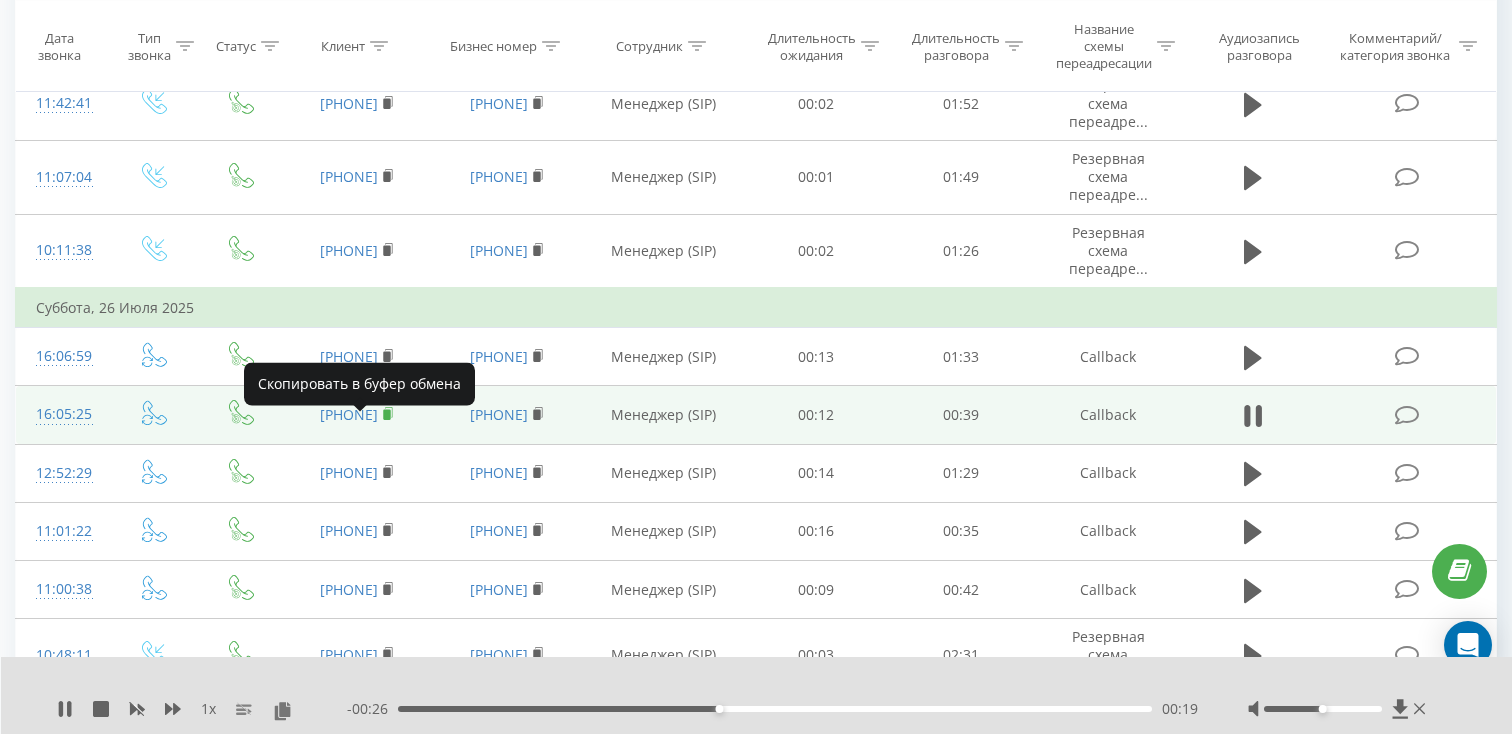 click 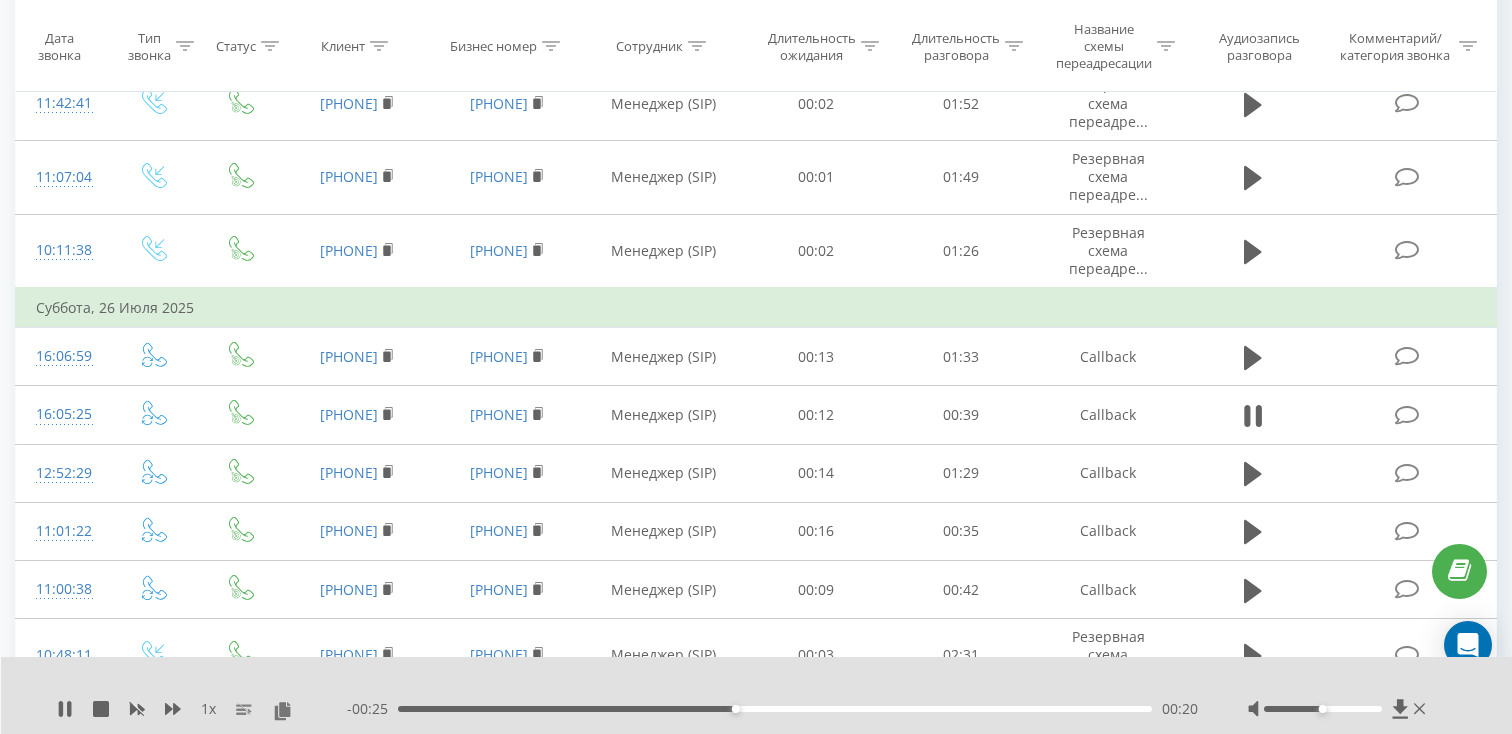 click on "- [DURATION] [DURATION] [DURATION]" at bounding box center [772, 709] 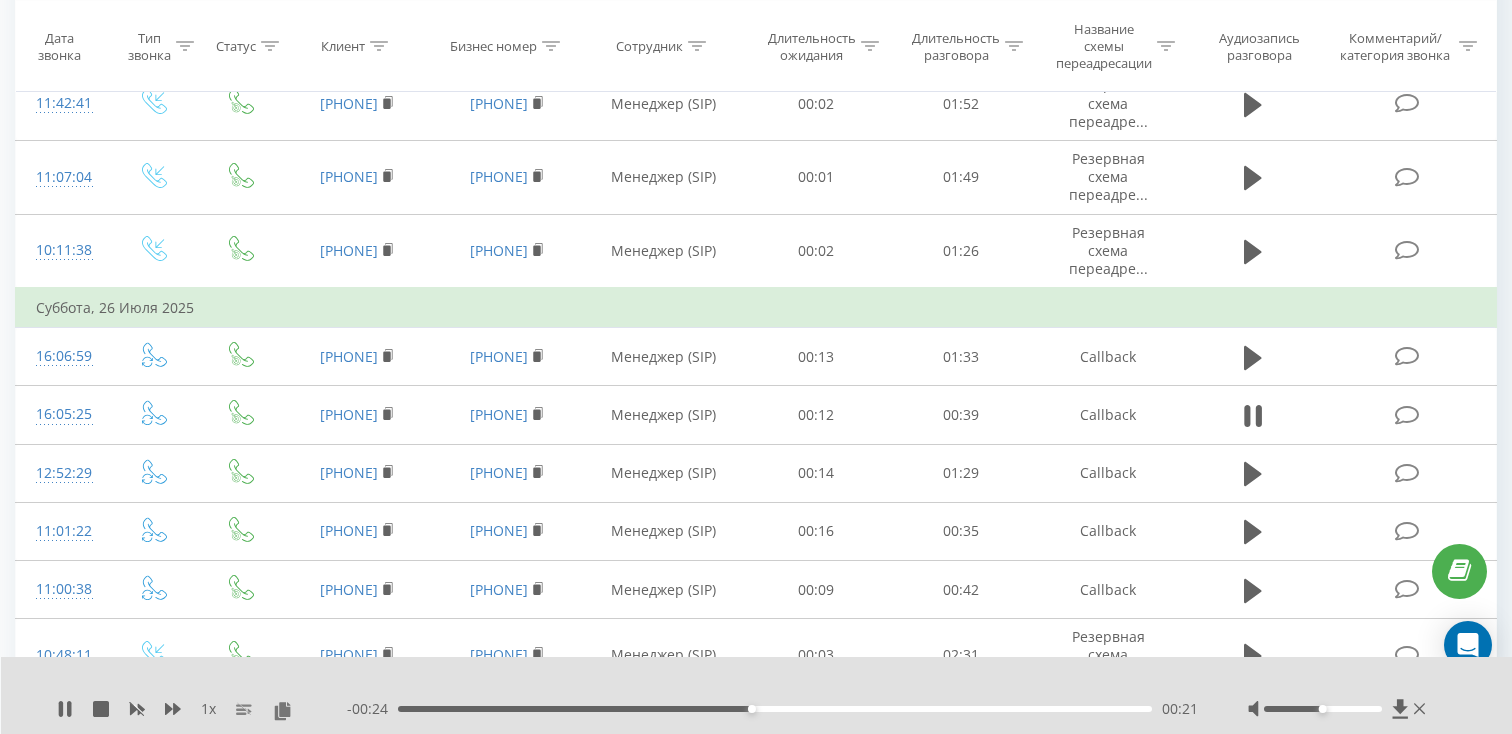 click on "00:21" at bounding box center [775, 709] 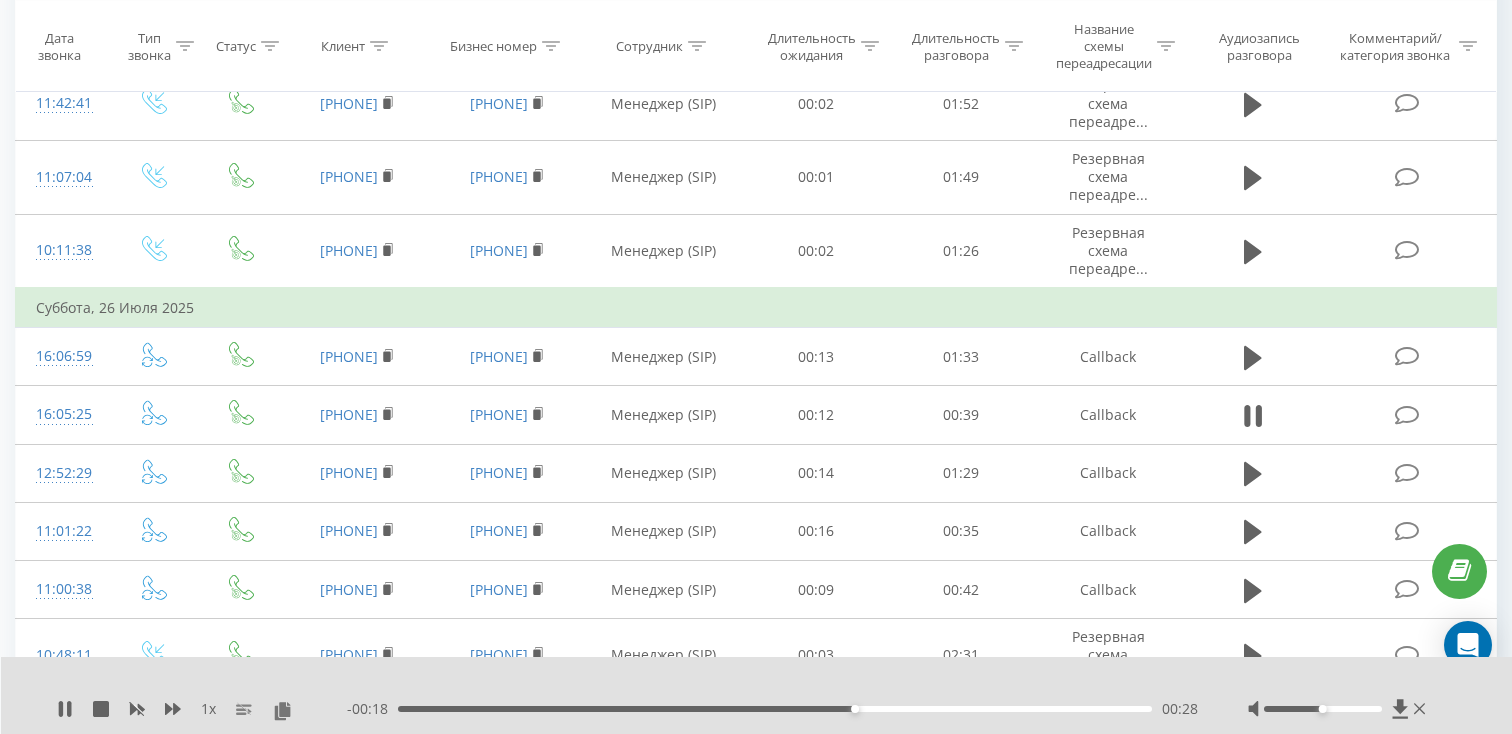 click on "00:28" at bounding box center [775, 709] 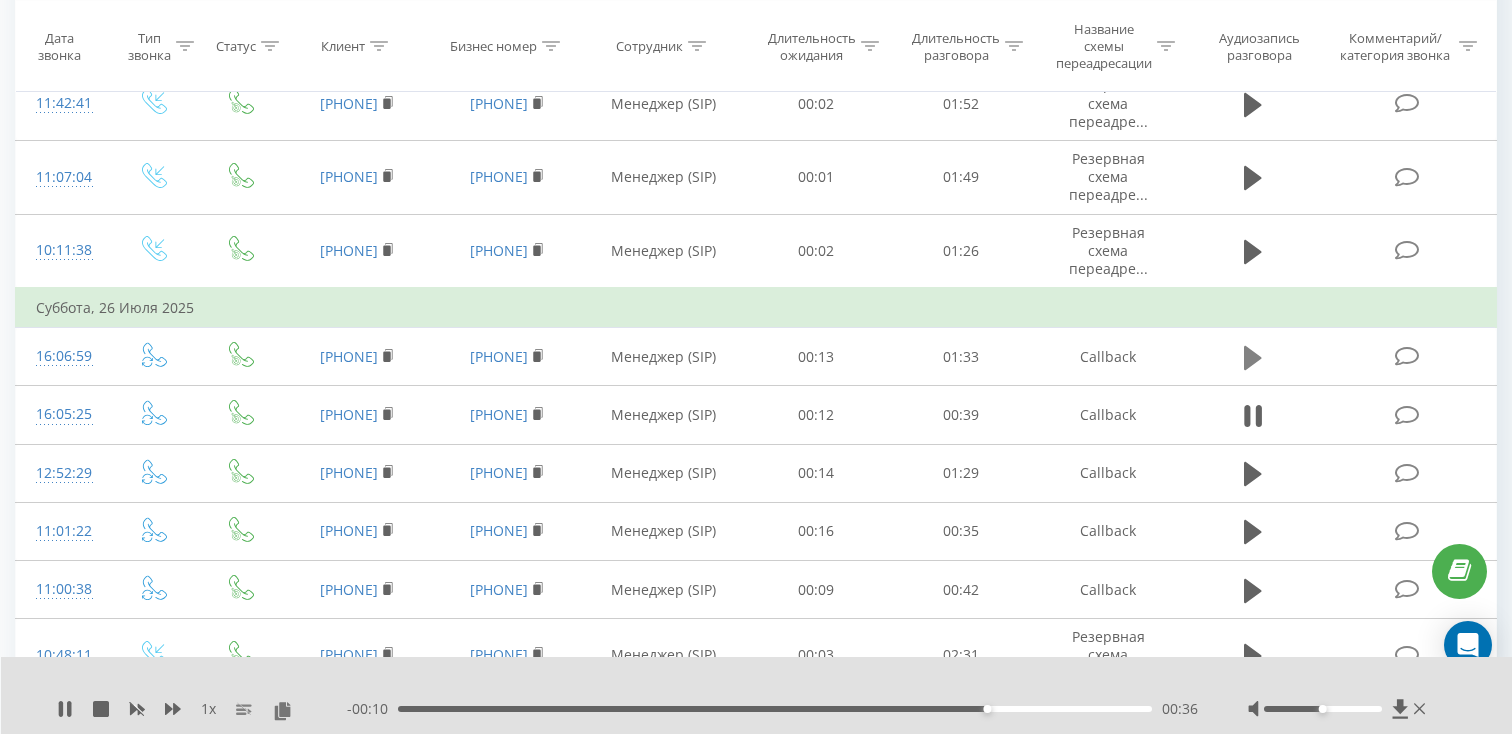 click 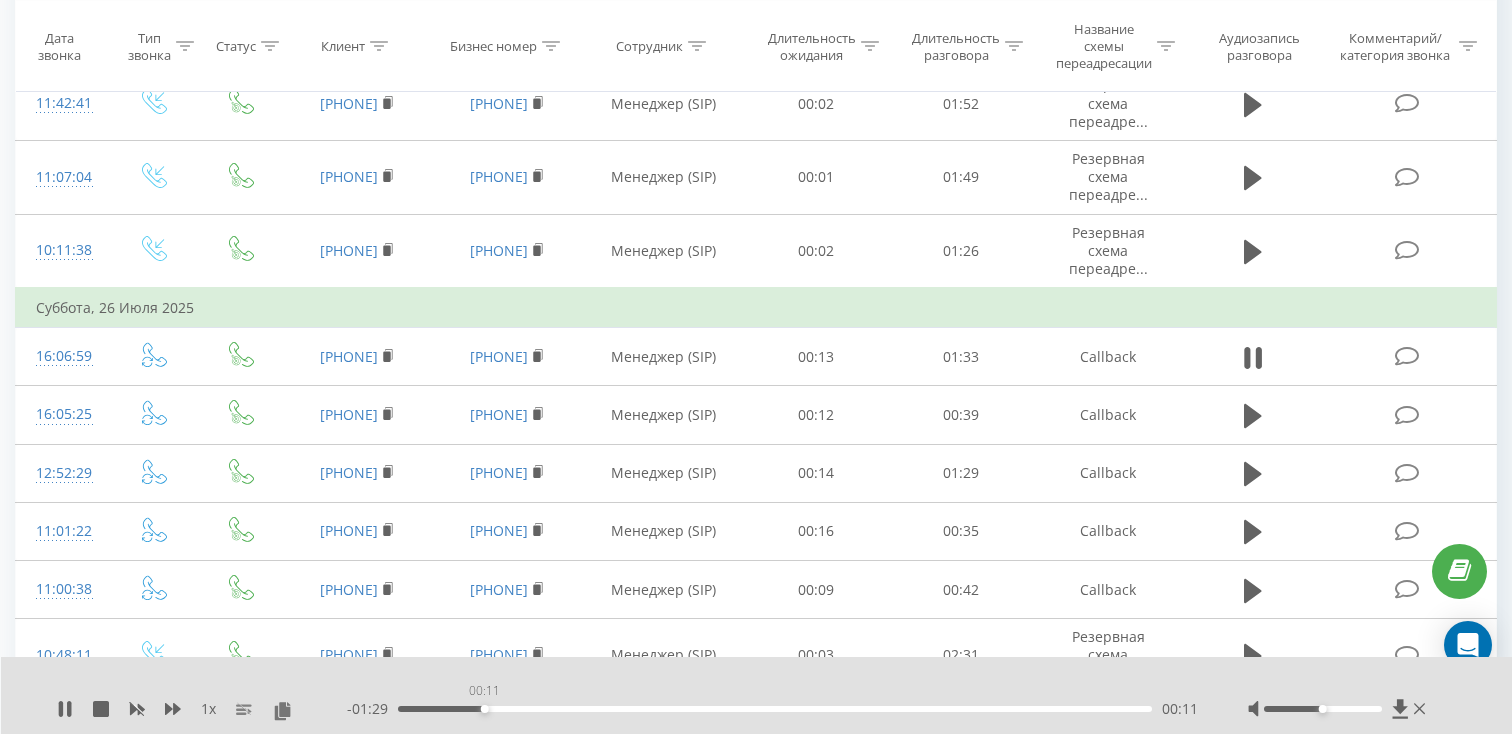 click on "00:11" at bounding box center (775, 709) 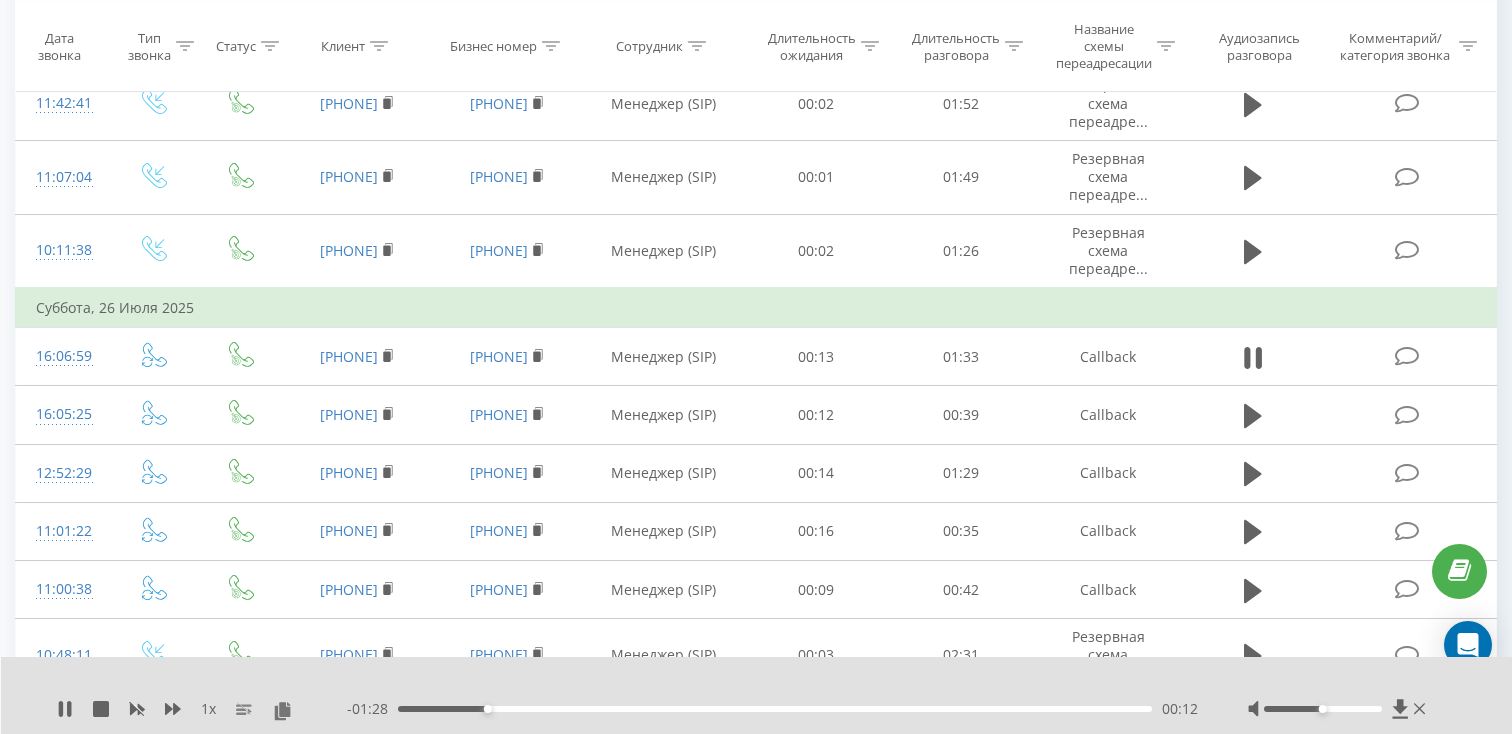 click on "00:12" at bounding box center [775, 709] 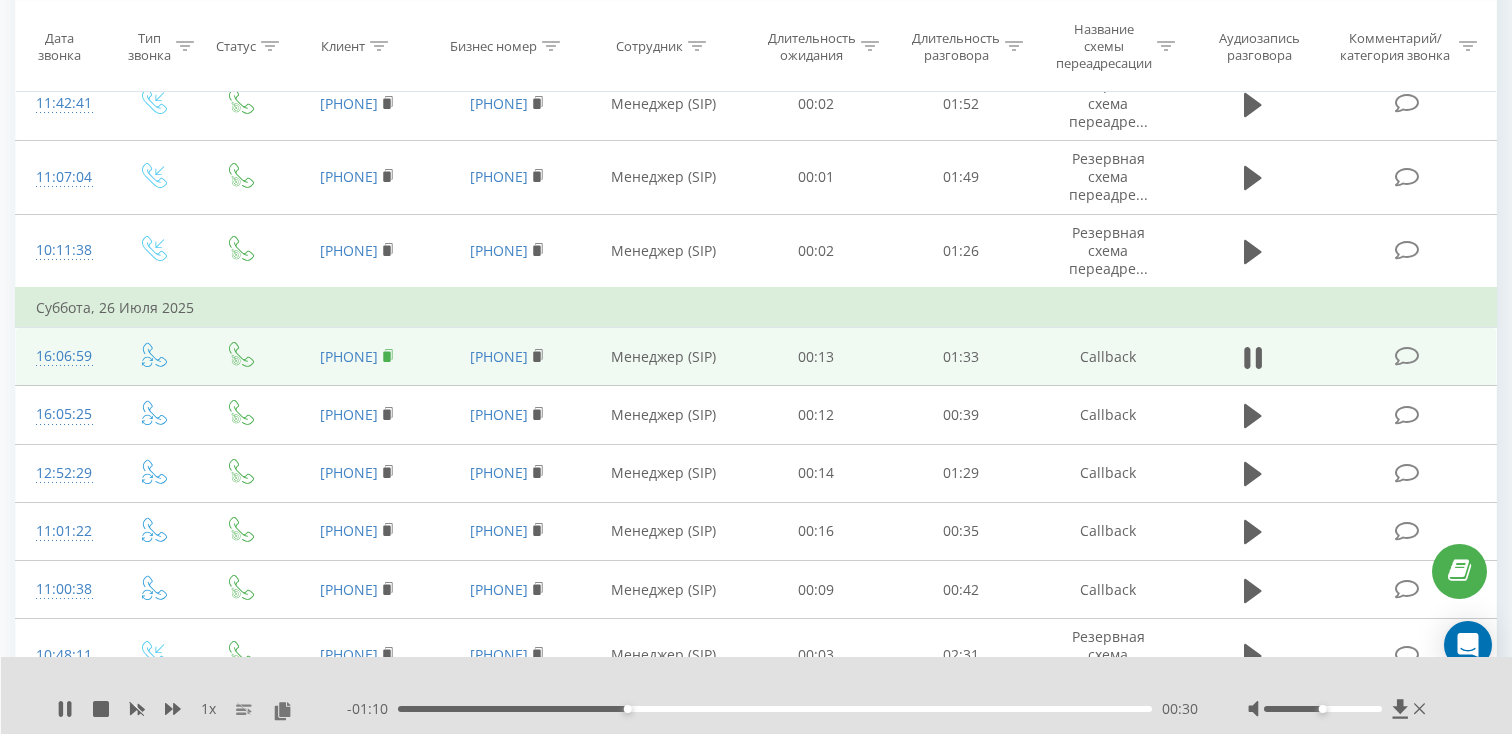 click 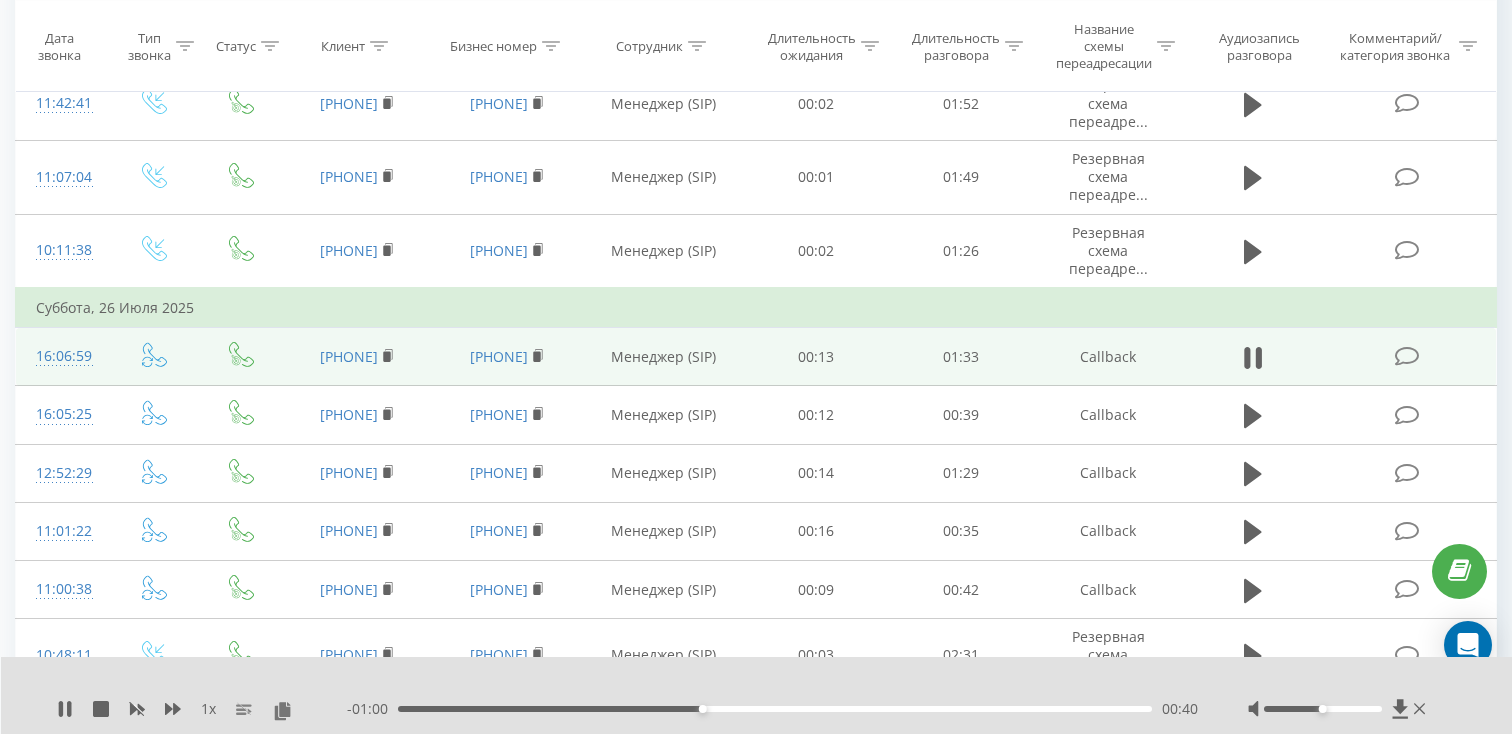click on "16:06:59" at bounding box center (62, 357) 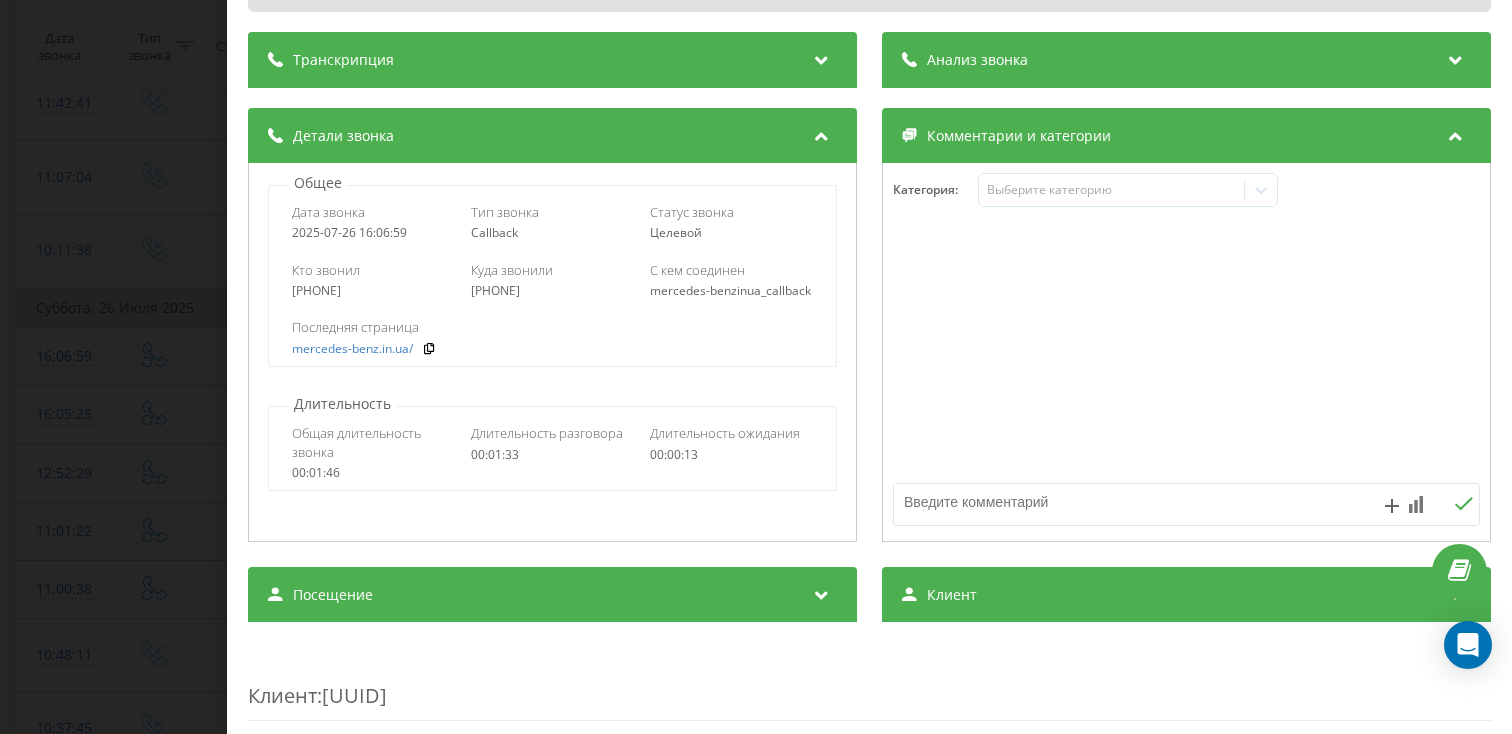 click on "Посещение" at bounding box center (552, 595) 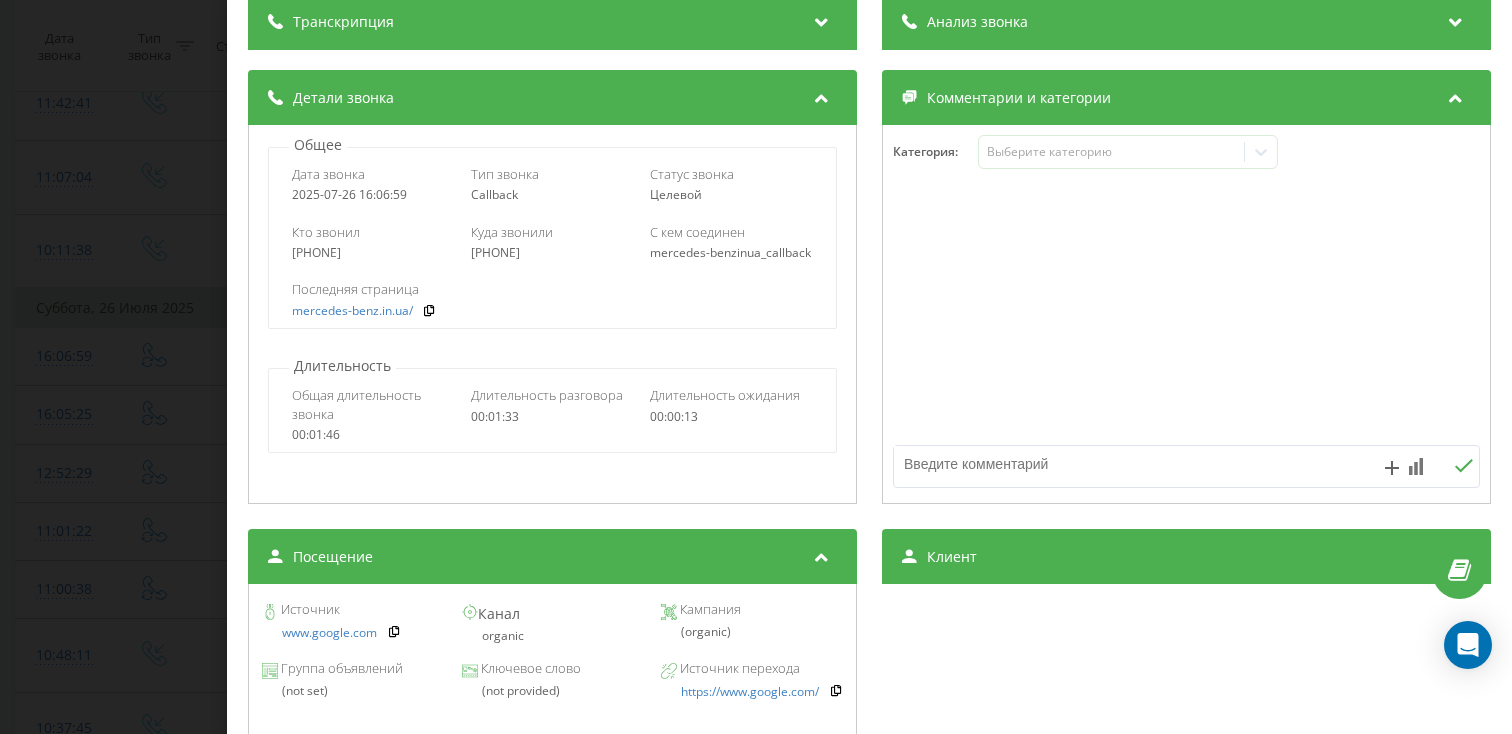 scroll, scrollTop: 179, scrollLeft: 0, axis: vertical 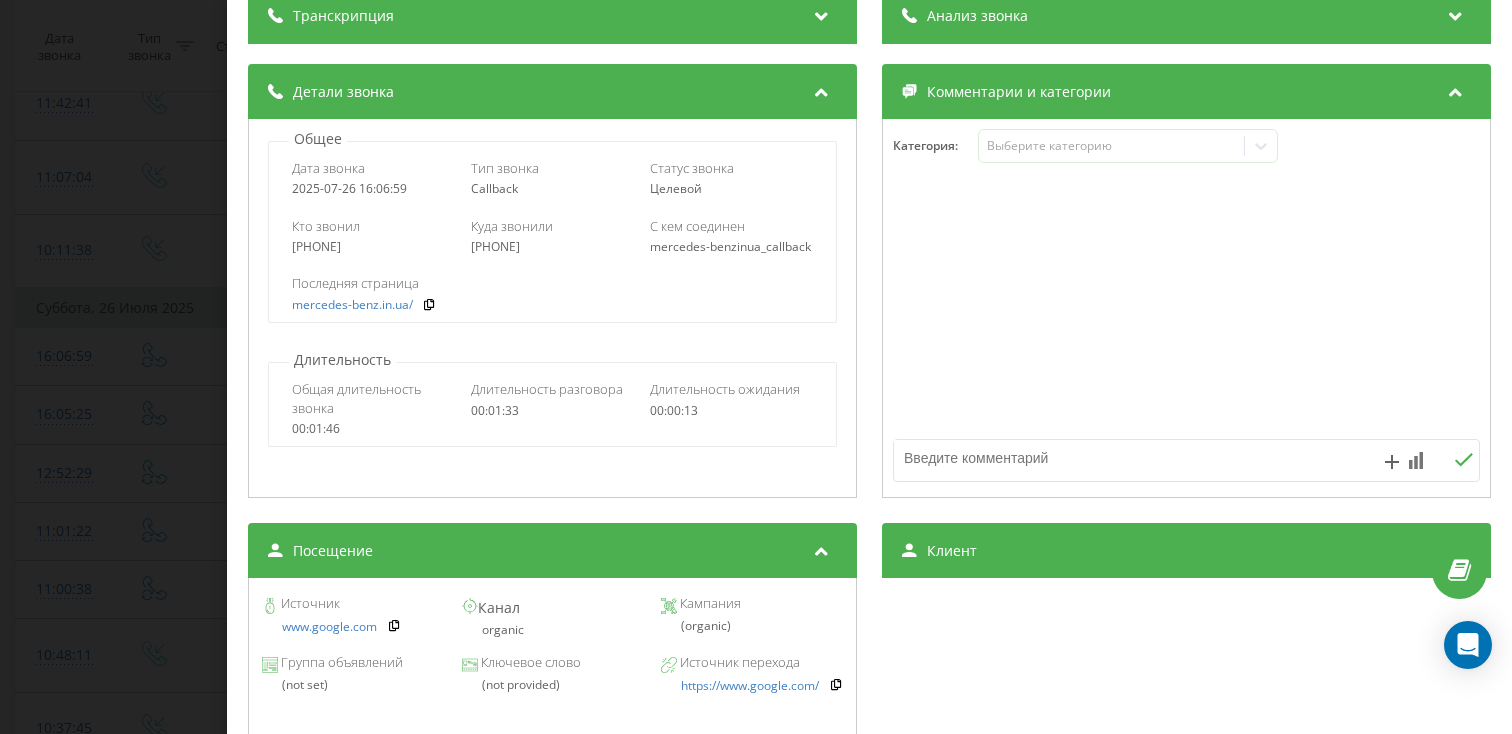 click on "Звонок :  ua9_-1753535219.5773679   1 x  - 00:56 00:44   00:44   Транскрипция Для анализа AI будущих звонков  настройте и активируйте профиль на странице . Если профиль уже есть и звонок соответствует его условиям, обновите страницу через 10 минут – AI анализирует текущий звонок. Анализ звонка Для анализа AI будущих звонков  настройте и активируйте профиль на странице . Если профиль уже есть и звонок соответствует его условиям, обновите страницу через 10 минут – AI анализирует текущий звонок. Детали звонка Общее Дата звонка [YEAR]-[MONTH]-[DAY] [TIME] Тип звонка Callback Статус звонка Целевой Кто звонил :" at bounding box center (756, 367) 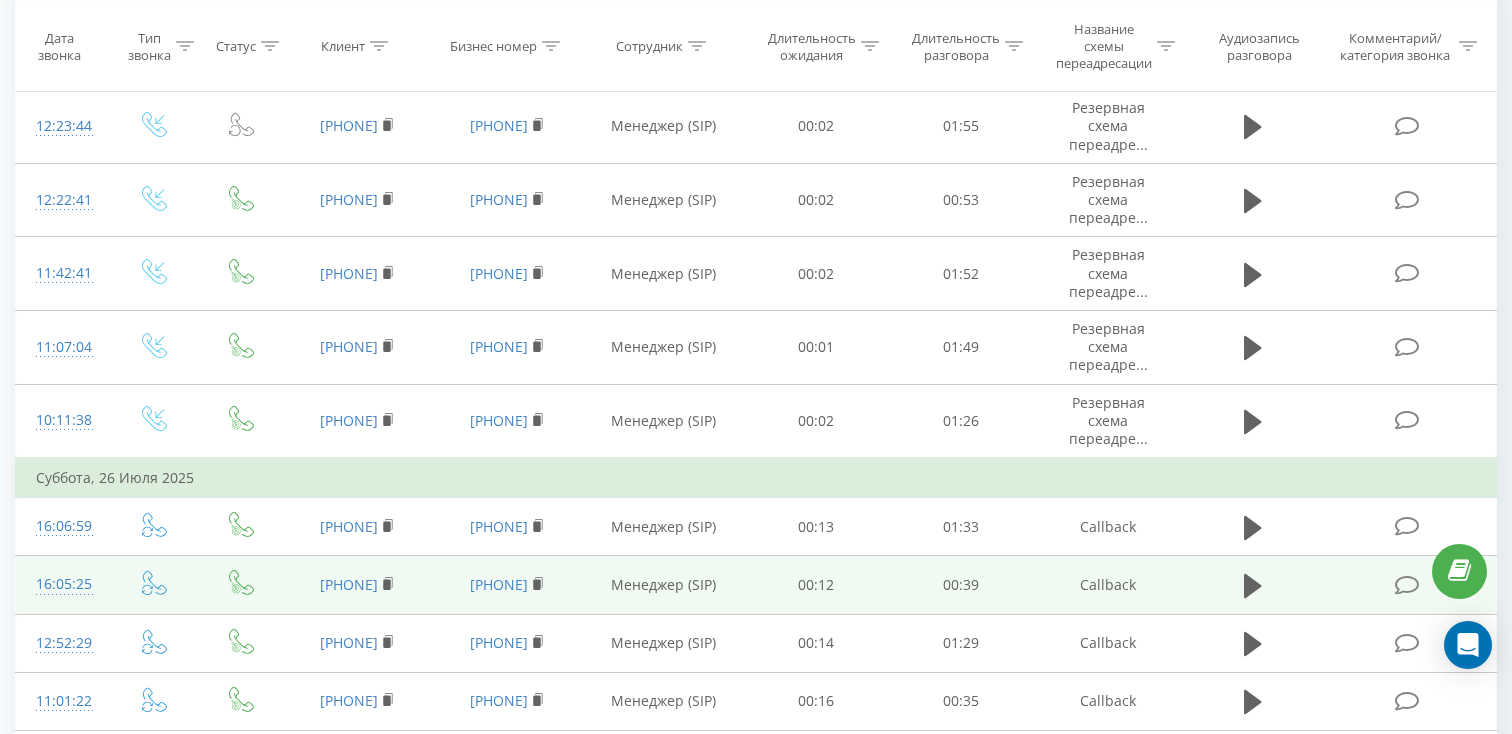 scroll, scrollTop: 227, scrollLeft: 0, axis: vertical 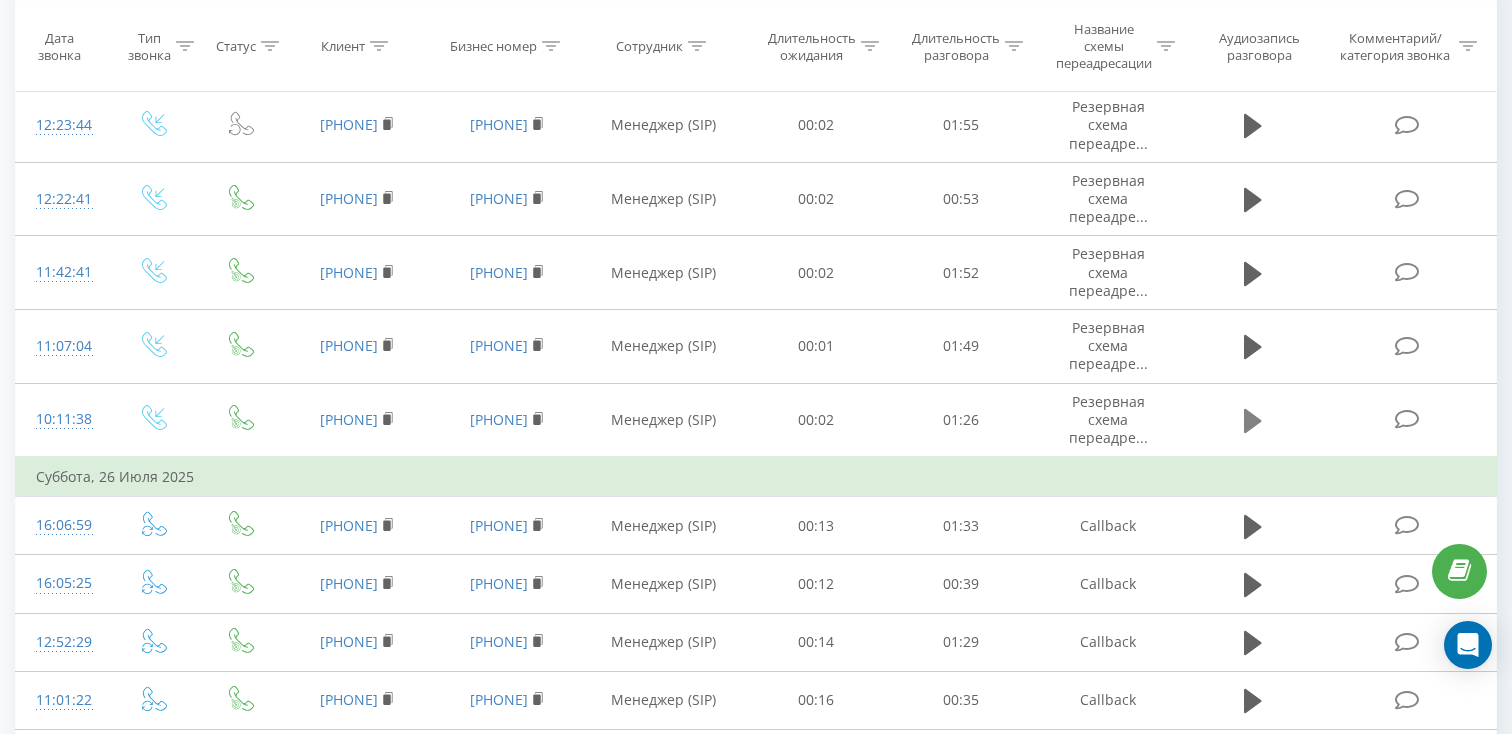 click 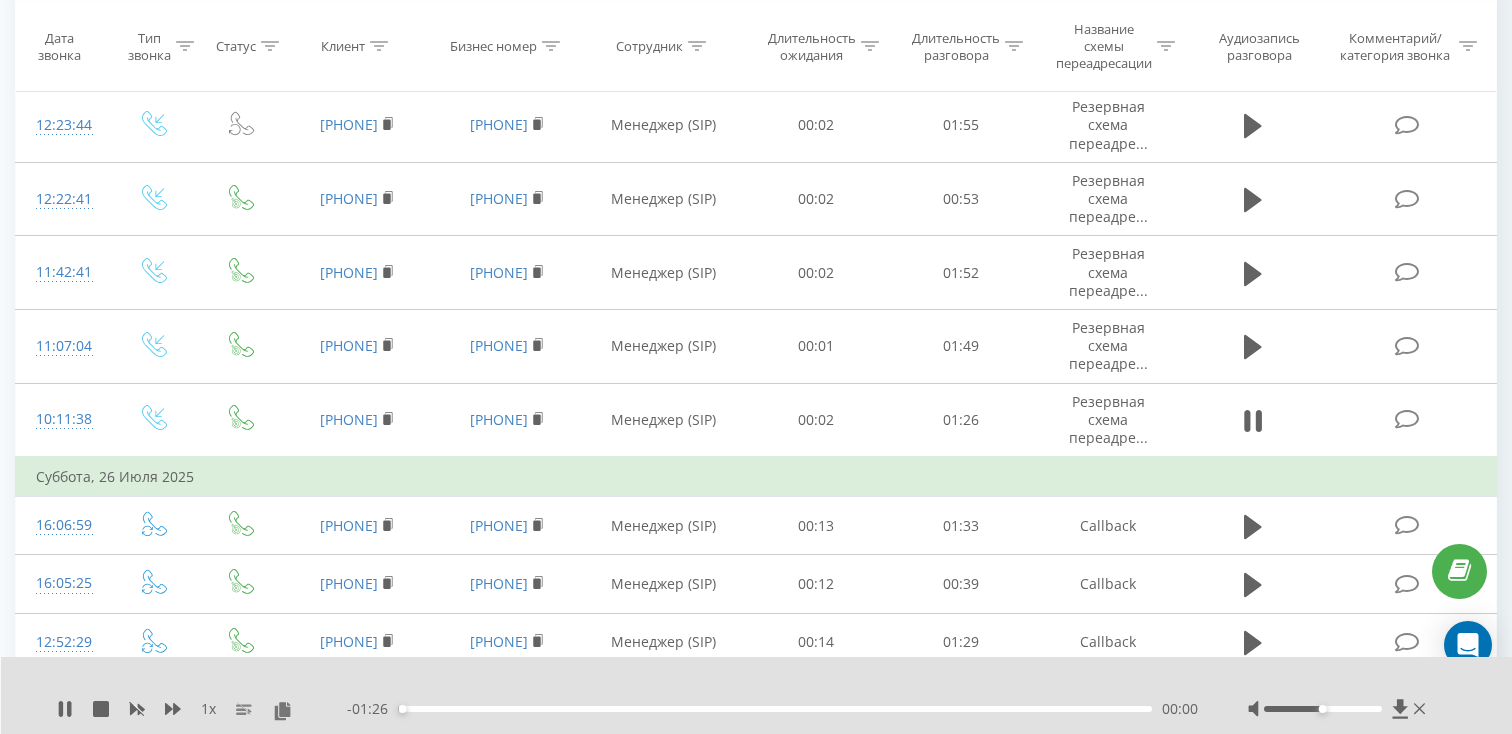 click on "- 01:26 00:00   00:00" at bounding box center [772, 709] 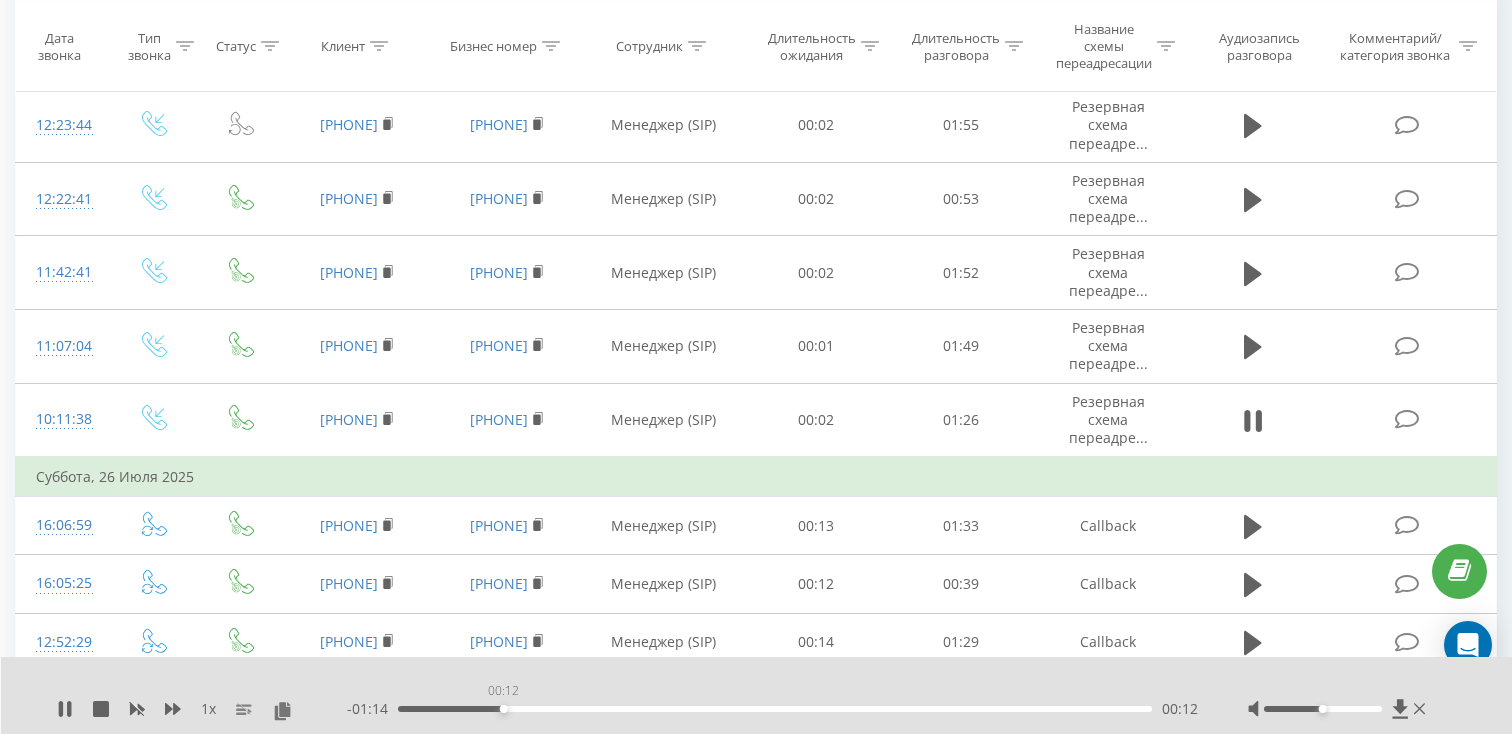 click on "00:12" at bounding box center [775, 709] 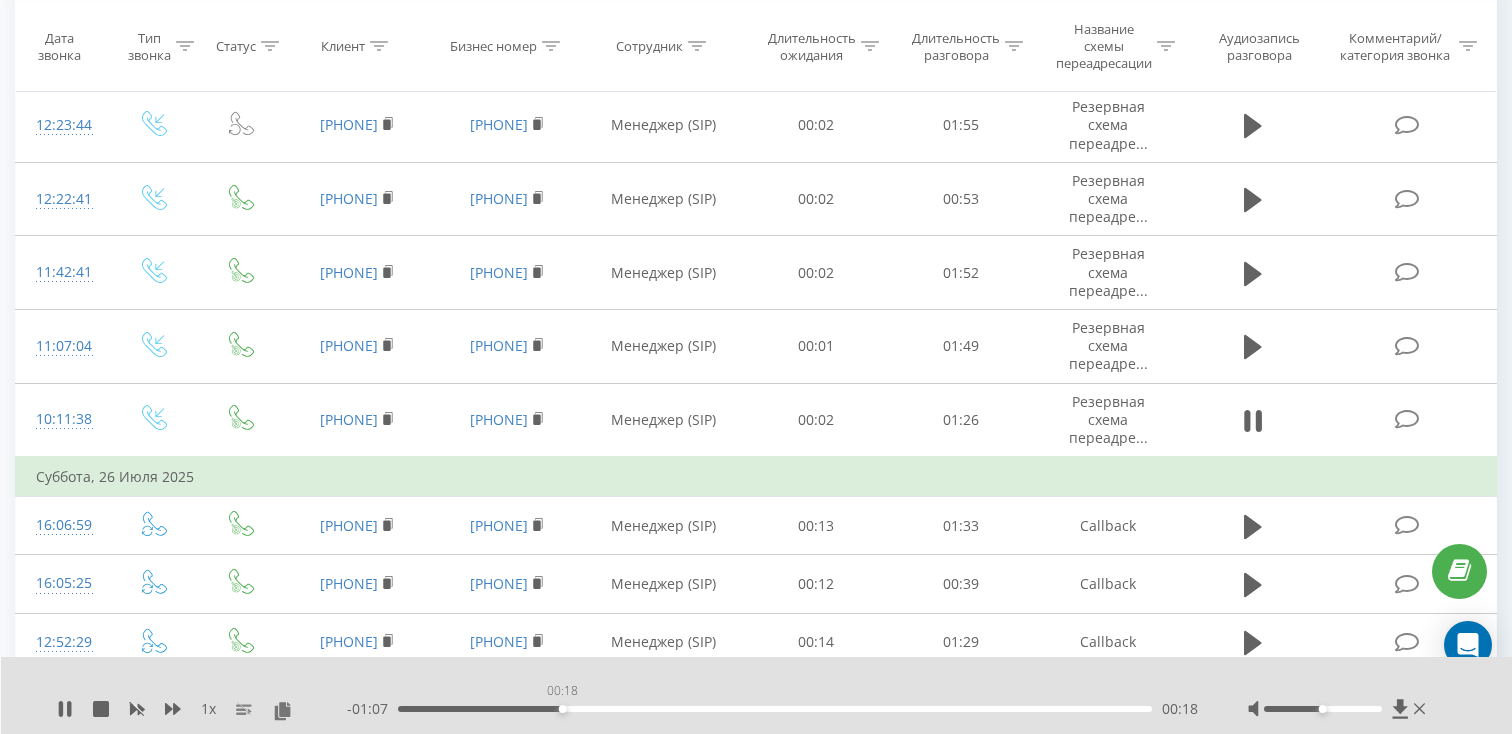 click on "00:18" at bounding box center [775, 709] 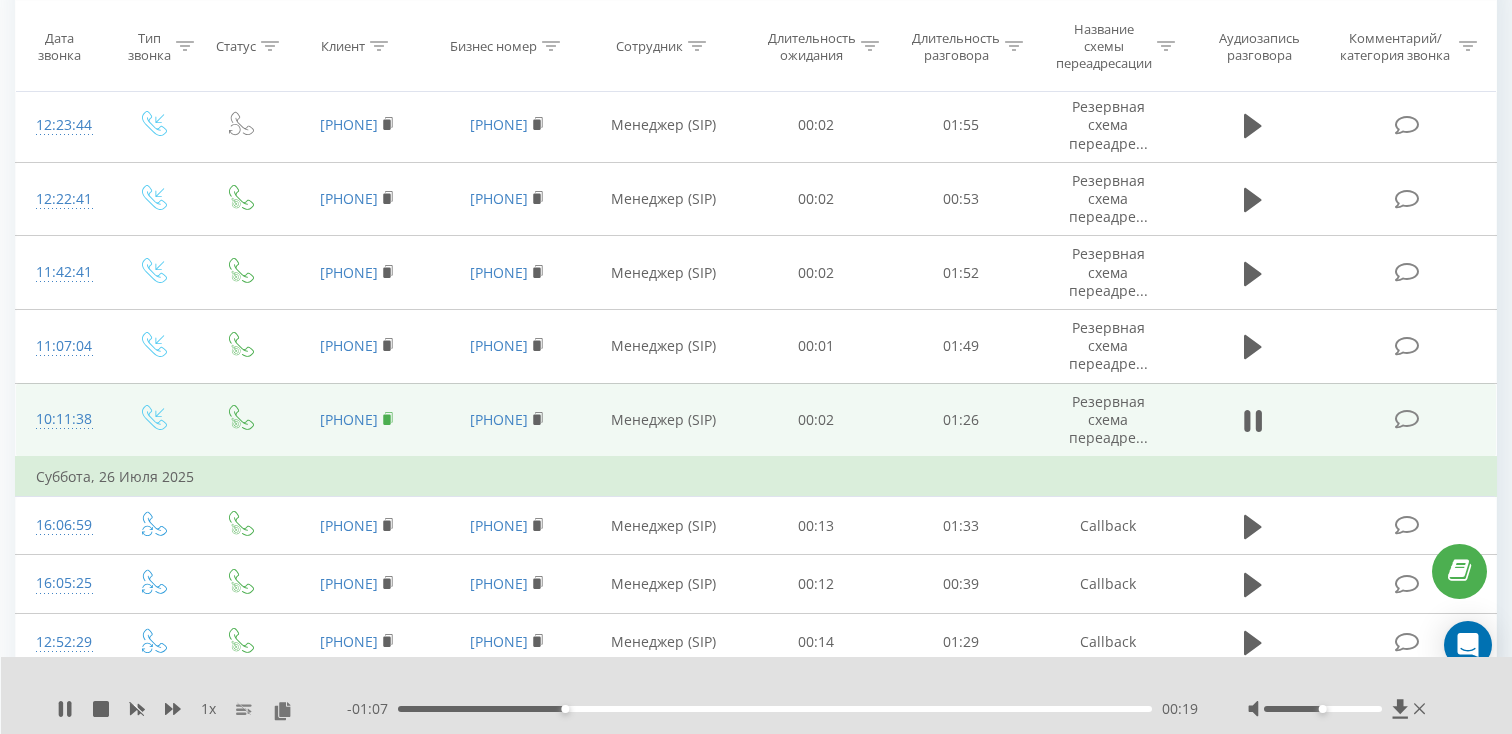 click 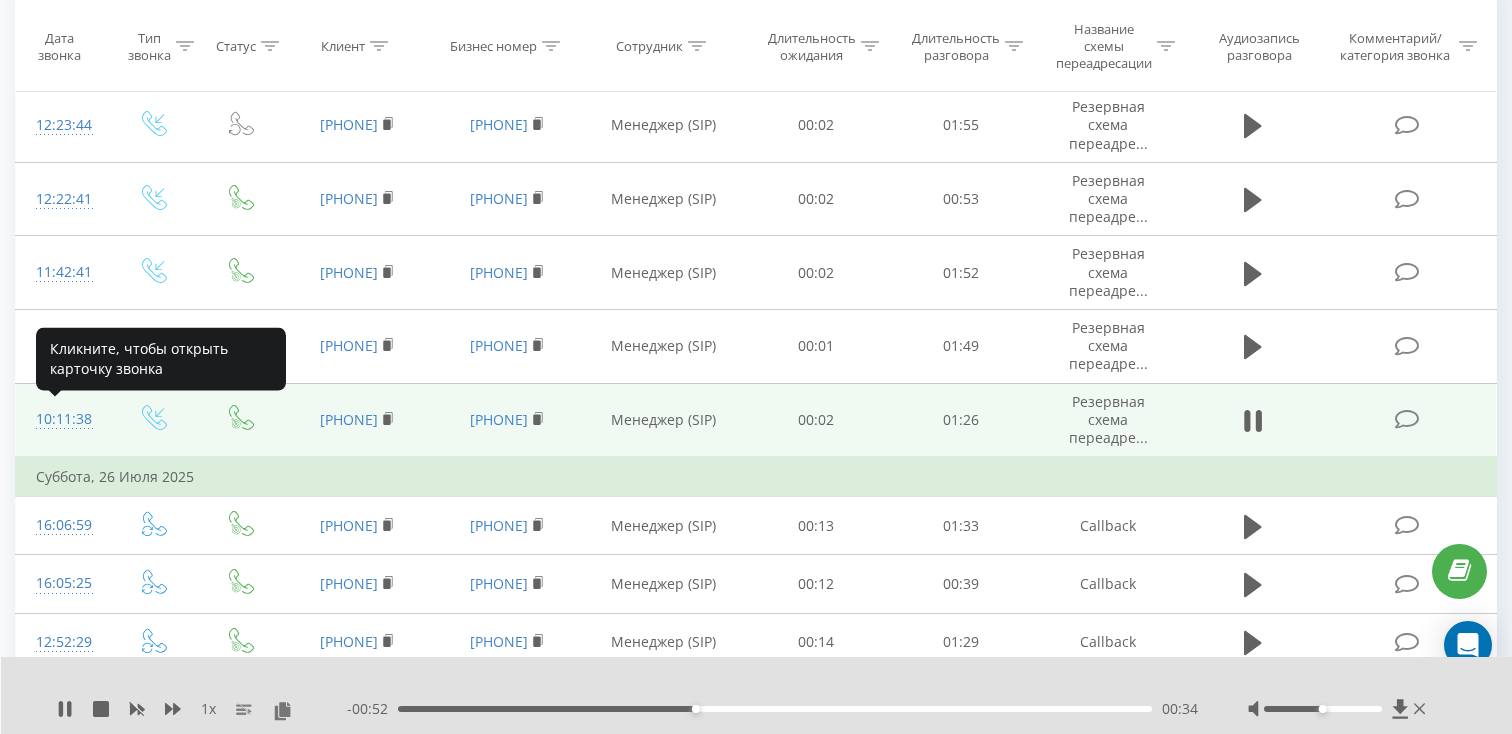 click on "10:11:38" at bounding box center [62, 419] 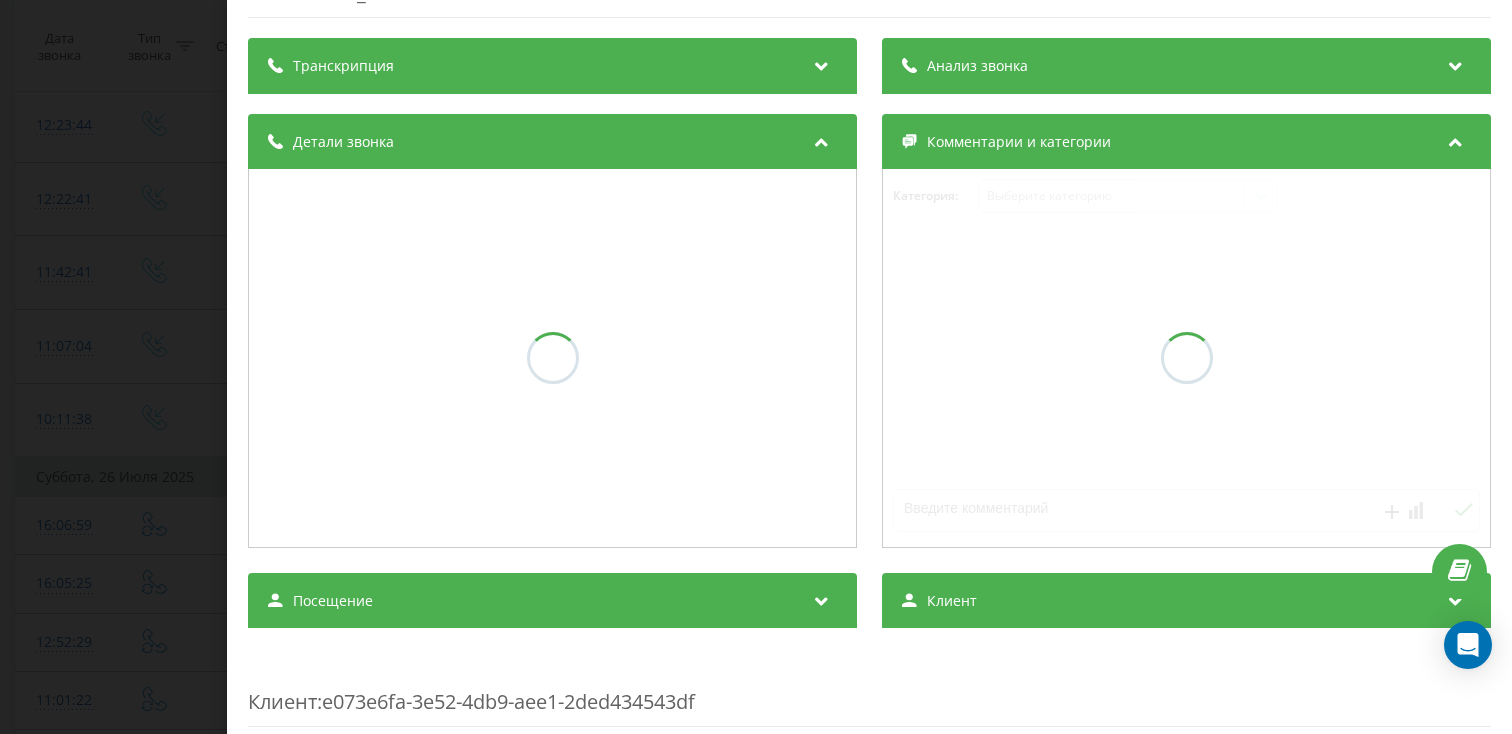 click at bounding box center [552, 358] 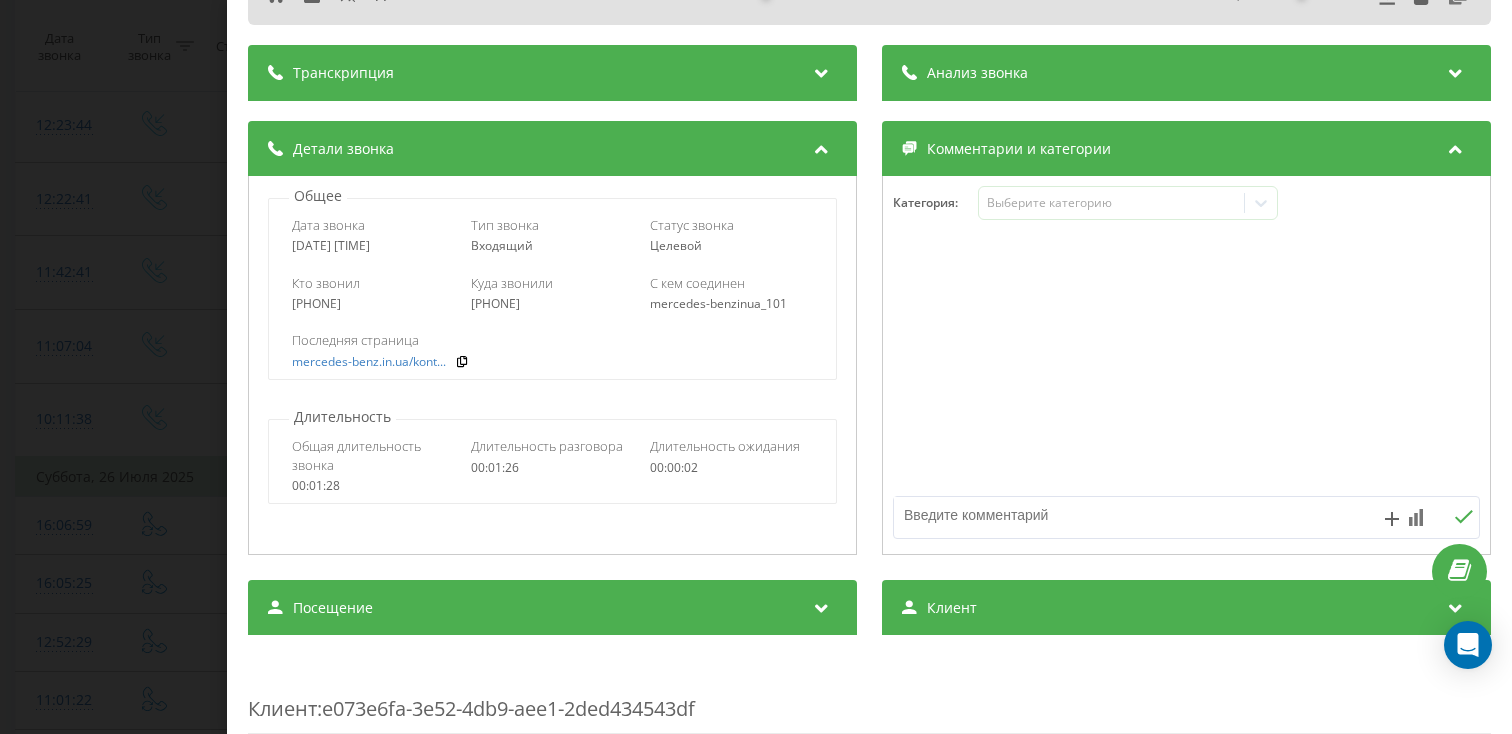 scroll, scrollTop: 138, scrollLeft: 0, axis: vertical 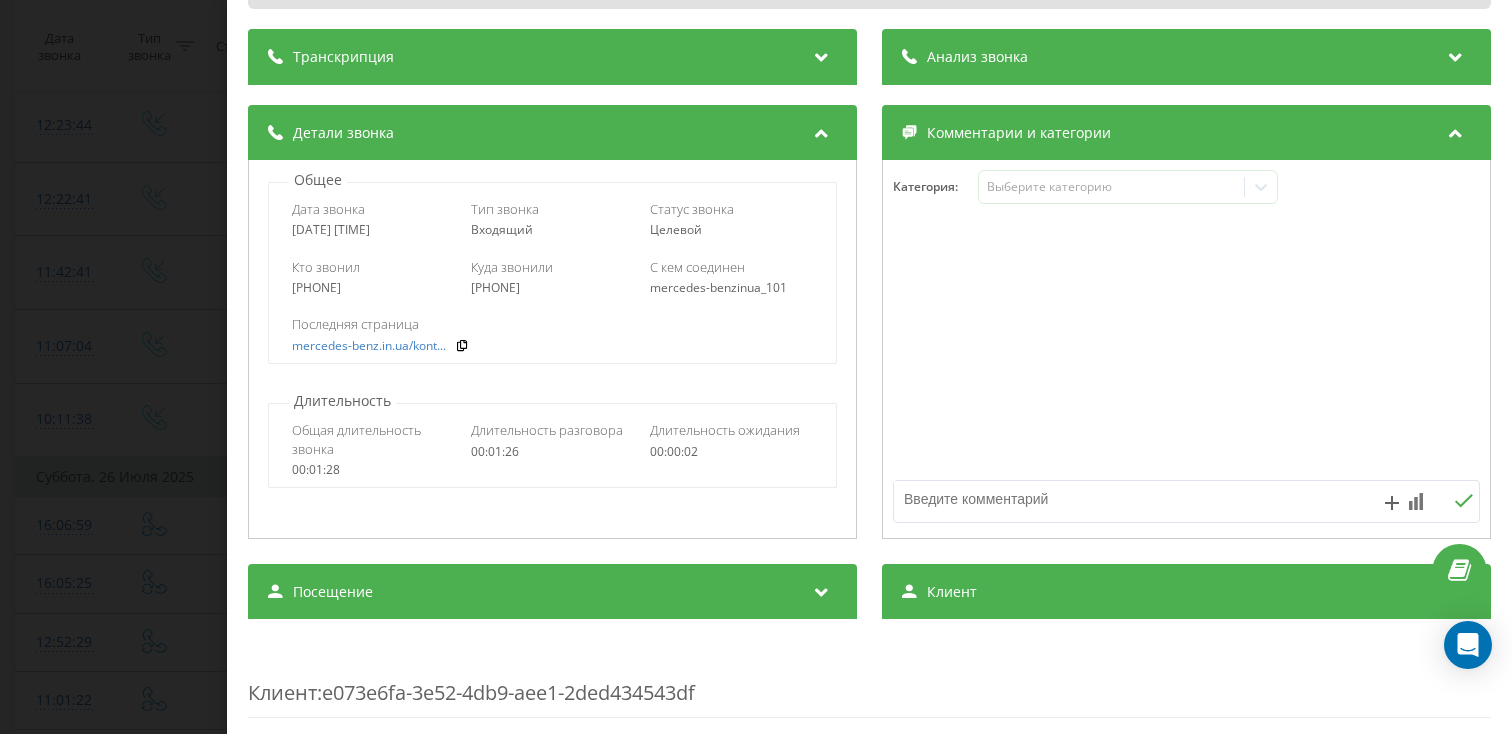 click on "Посещение" at bounding box center (552, 592) 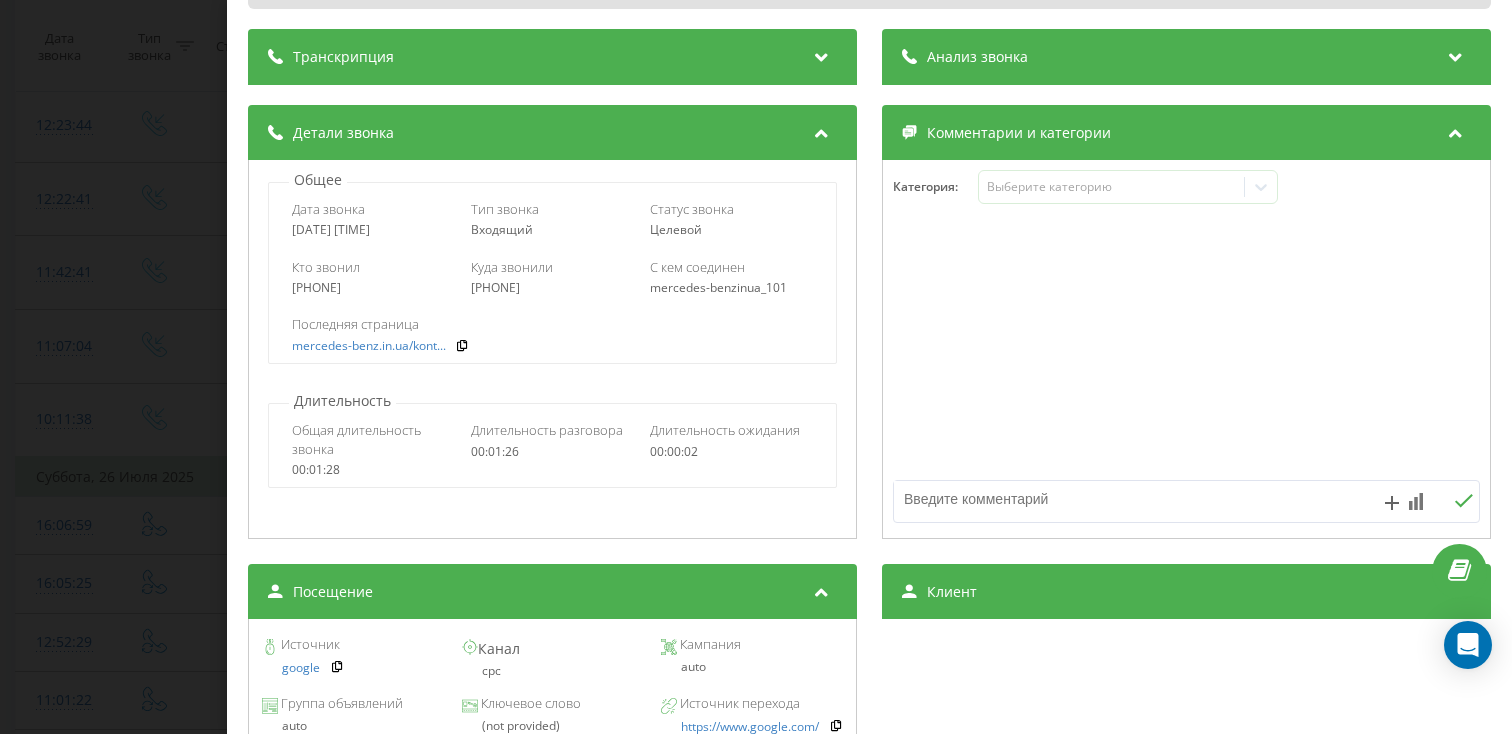 click on "Звонок :  ua7_-1753600298.9774674   1 x  - 00:33 00:53   00:53   Транскрипция Для анализа AI будущих звонков  настройте и активируйте профиль на странице . Если профиль уже есть и звонок соответствует его условиям, обновите страницу через 10 минут – AI анализирует текущий звонок. Анализ звонка Для анализа AI будущих звонков  настройте и активируйте профиль на странице . Если профиль уже есть и звонок соответствует его условиям, обновите страницу через 10 минут – AI анализирует текущий звонок. Детали звонка Общее Дата звонка [DATE] [TIME] Тип звонка Входящий Статус звонка Целевой [PHONE]" at bounding box center [756, 367] 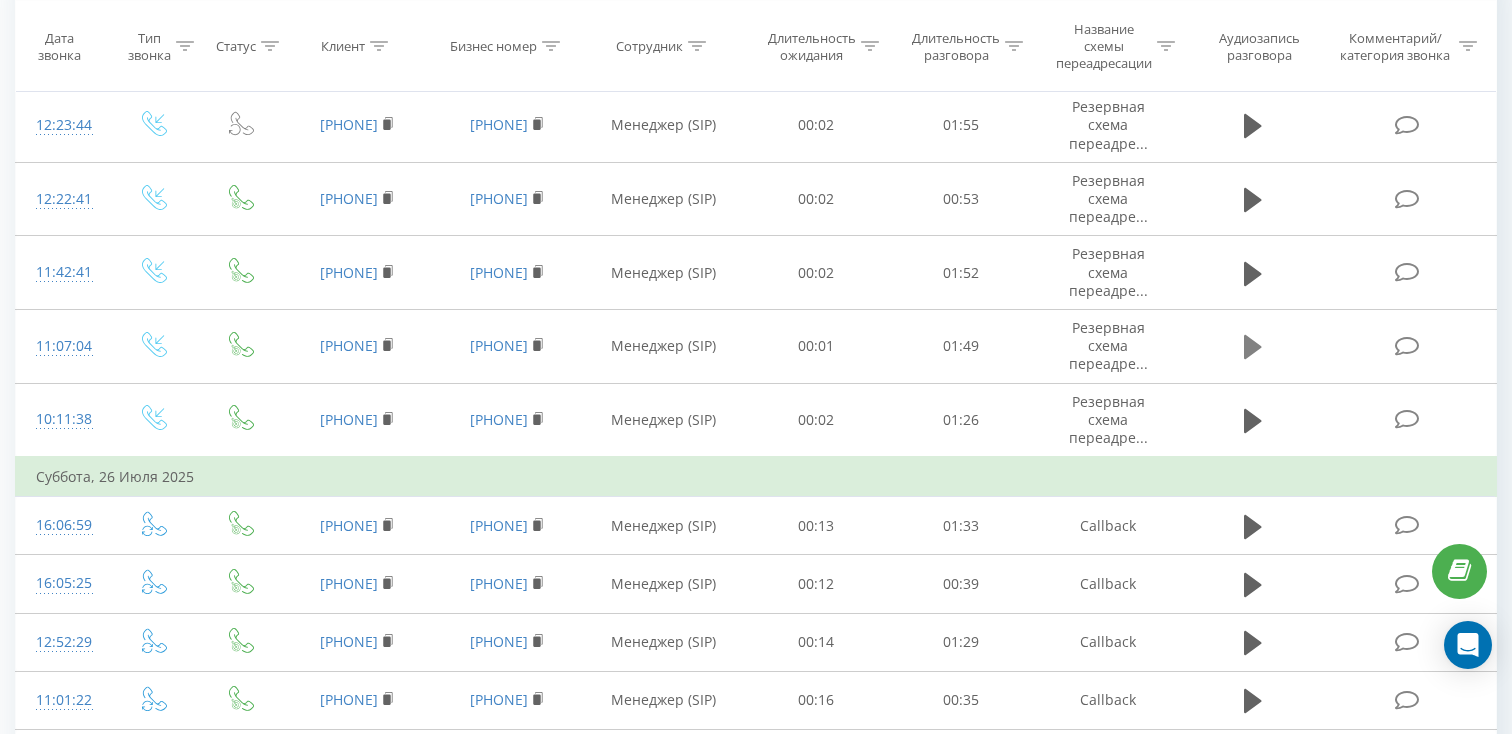 click at bounding box center [1253, 347] 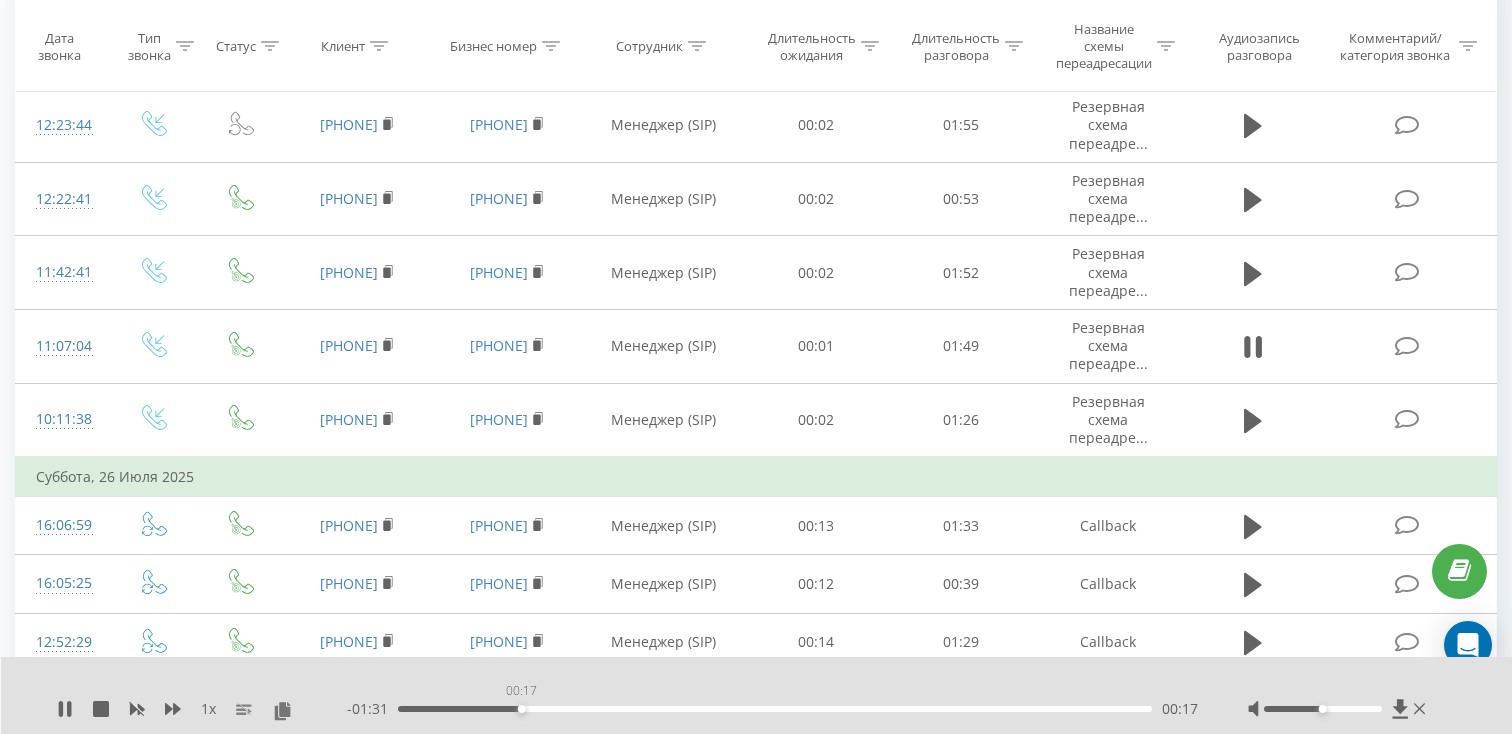 click on "00:17" at bounding box center [775, 709] 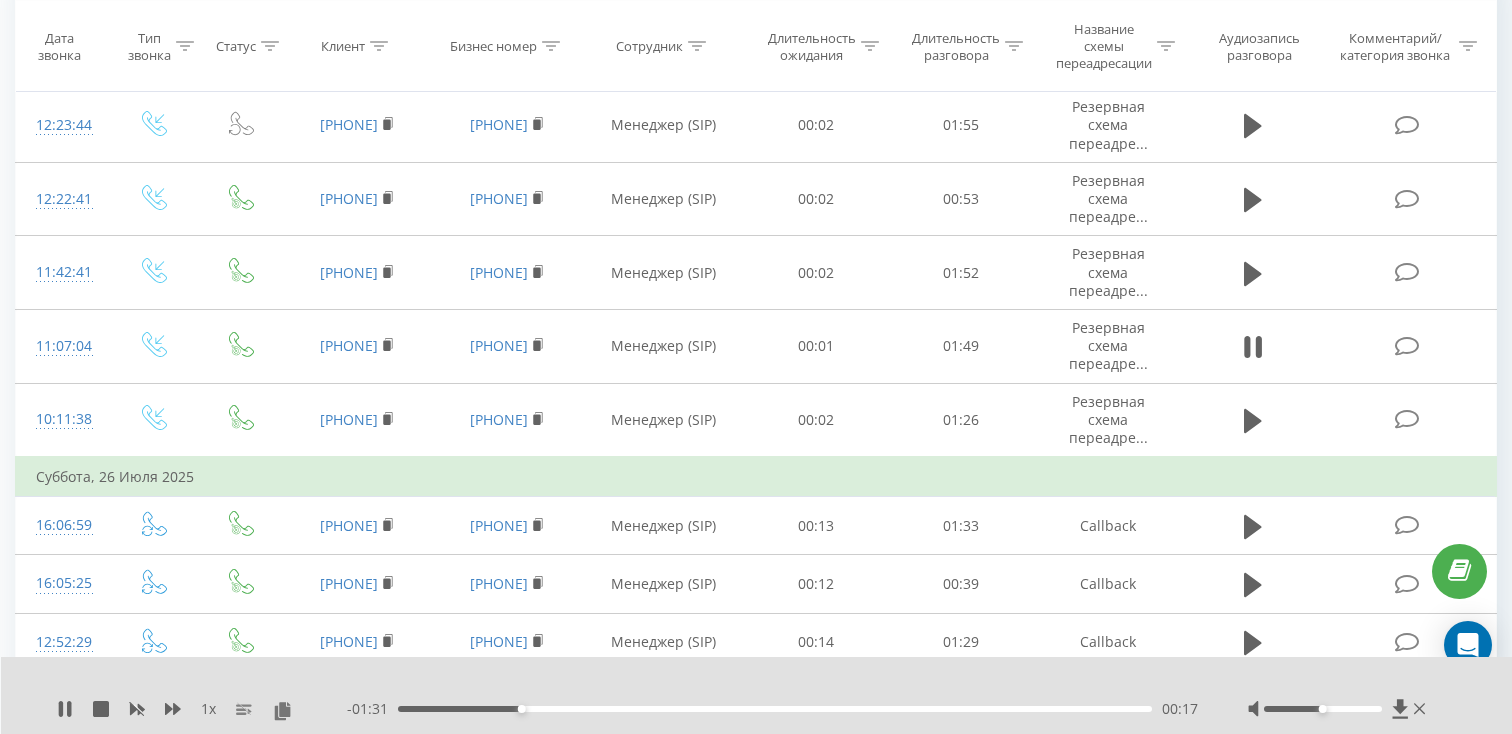 click on "00:17" at bounding box center (775, 709) 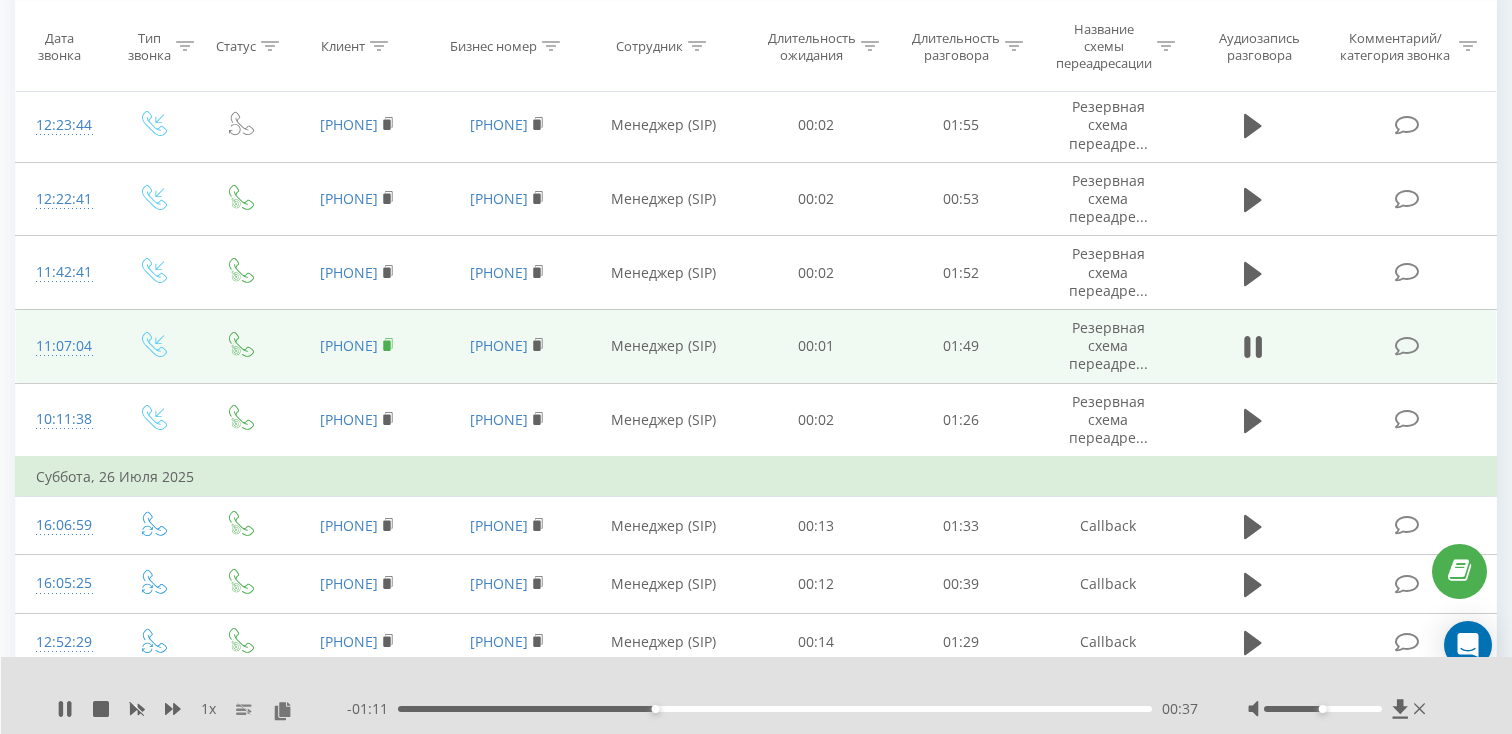 click 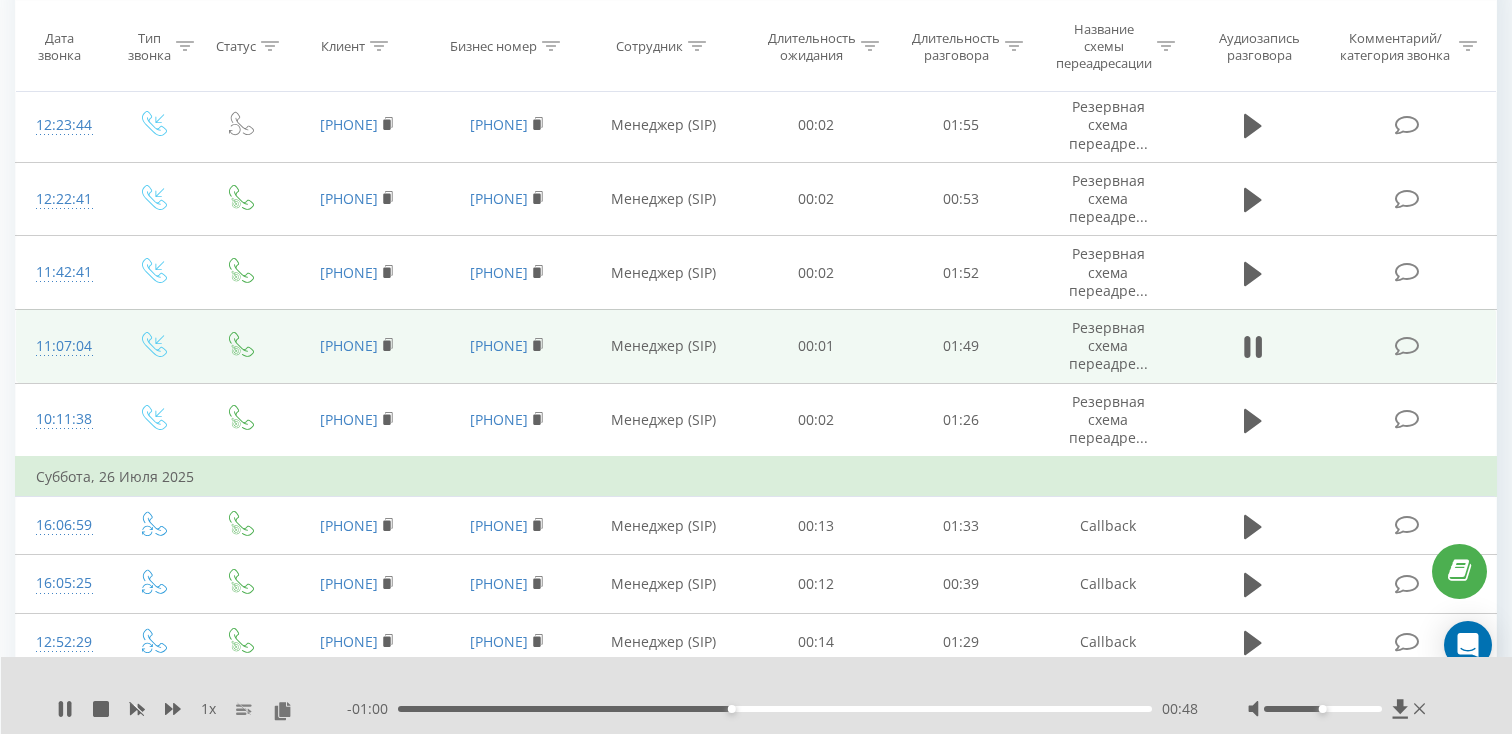 click on "11:07:04" at bounding box center [62, 346] 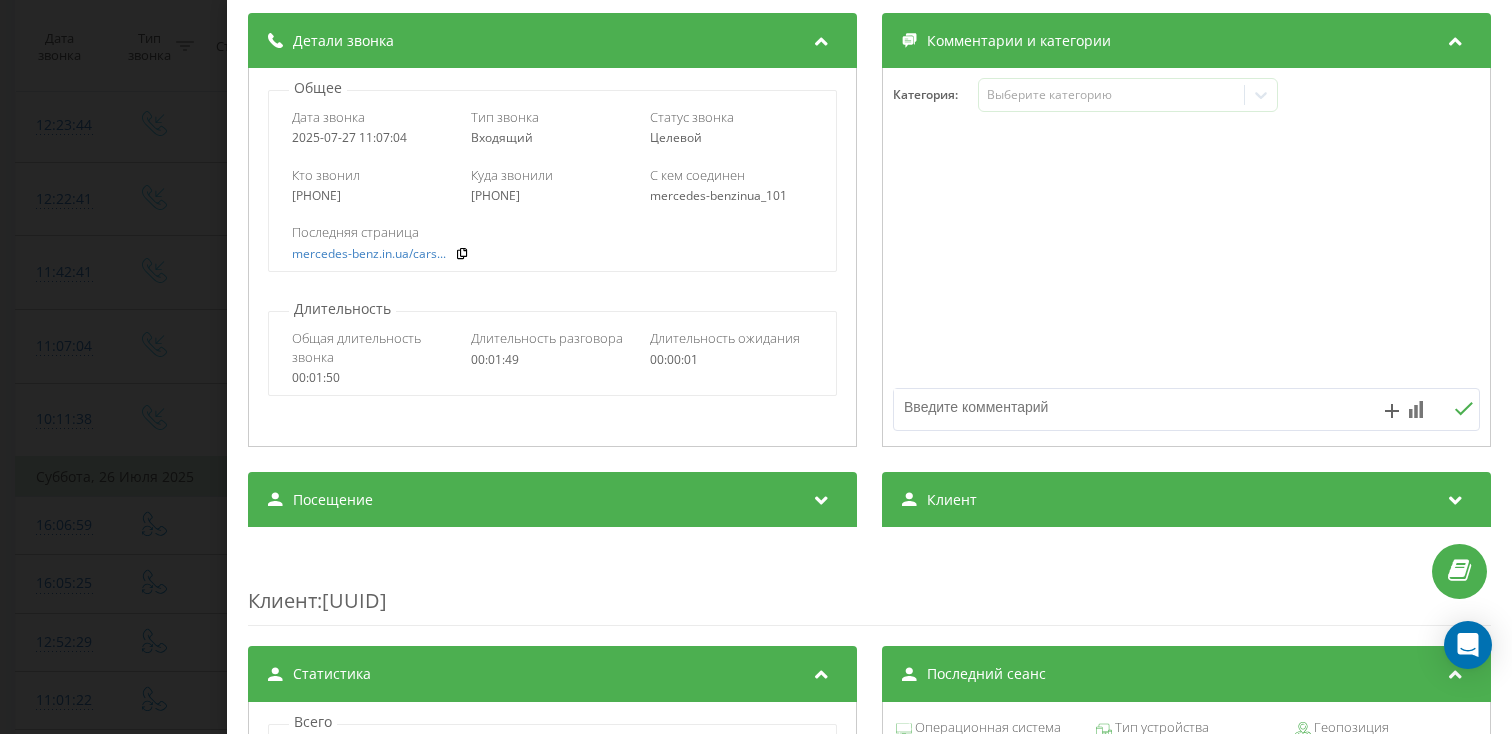 scroll, scrollTop: 231, scrollLeft: 0, axis: vertical 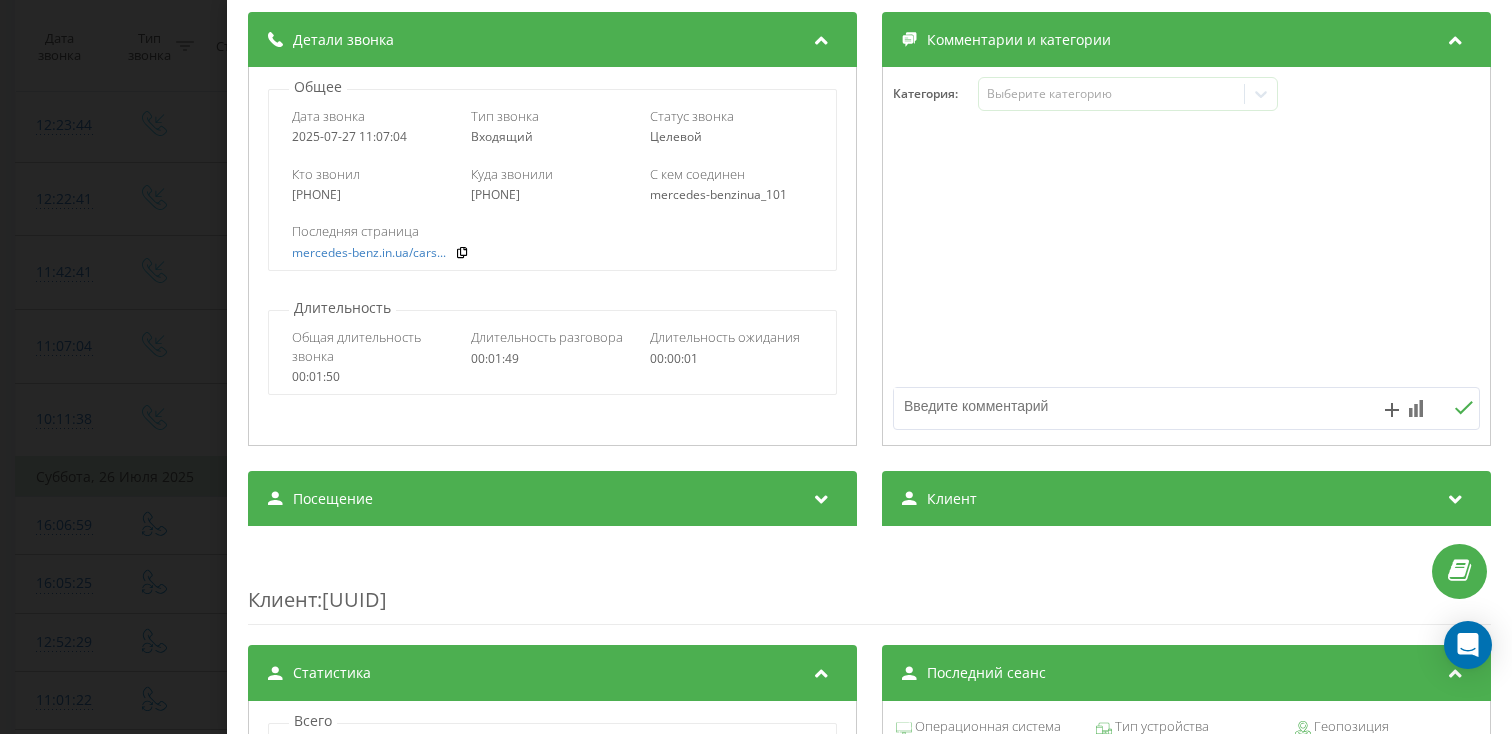 click on "Посещение" at bounding box center (552, 499) 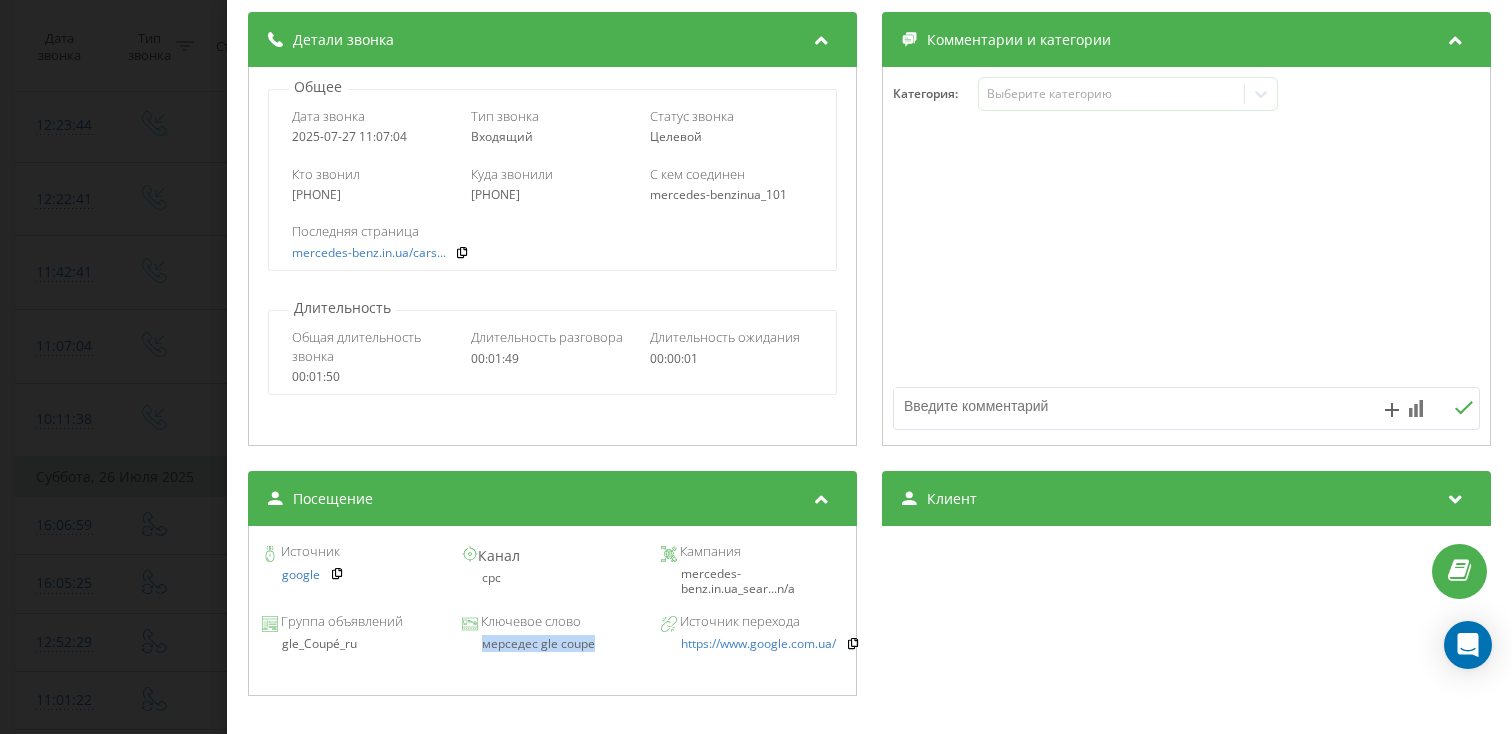 drag, startPoint x: 601, startPoint y: 644, endPoint x: 462, endPoint y: 644, distance: 139 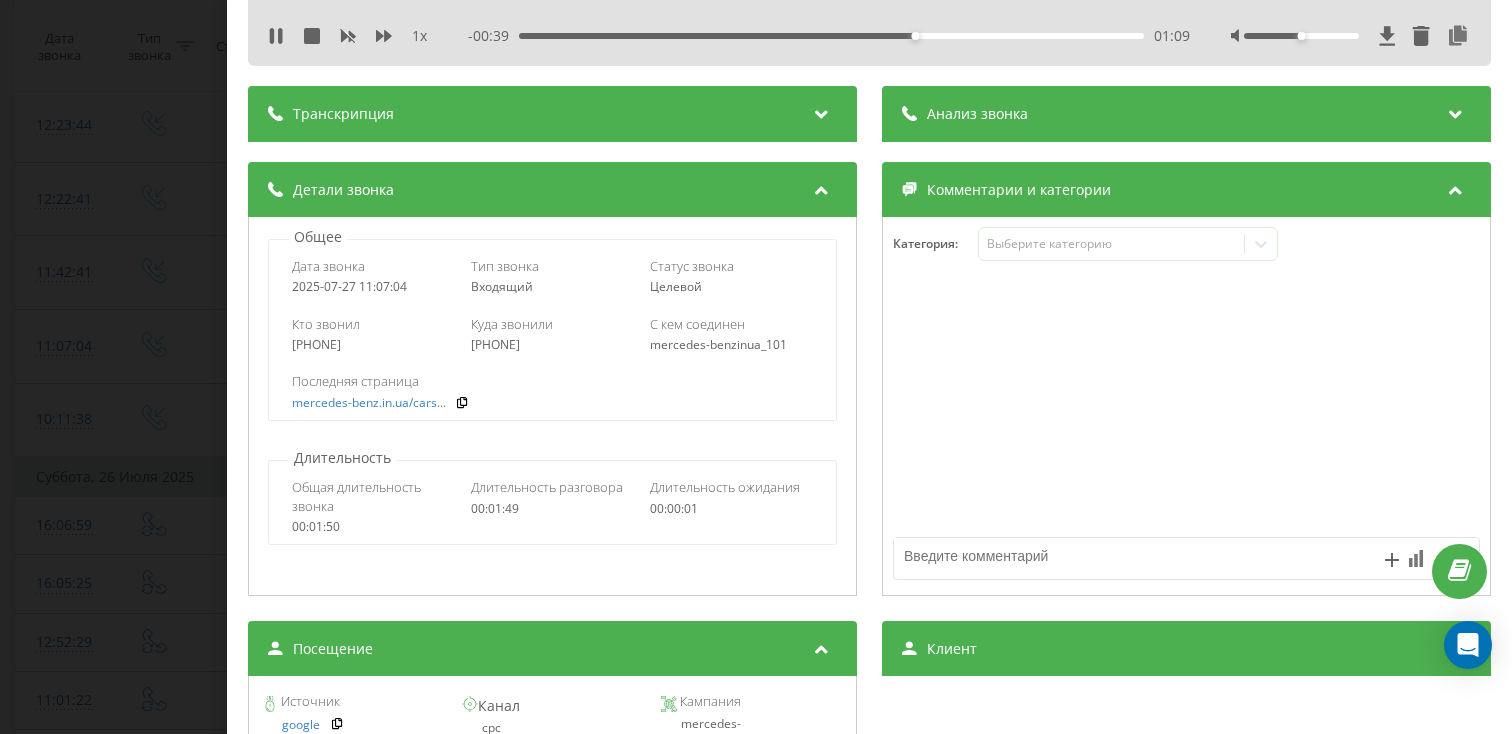 scroll, scrollTop: 35, scrollLeft: 0, axis: vertical 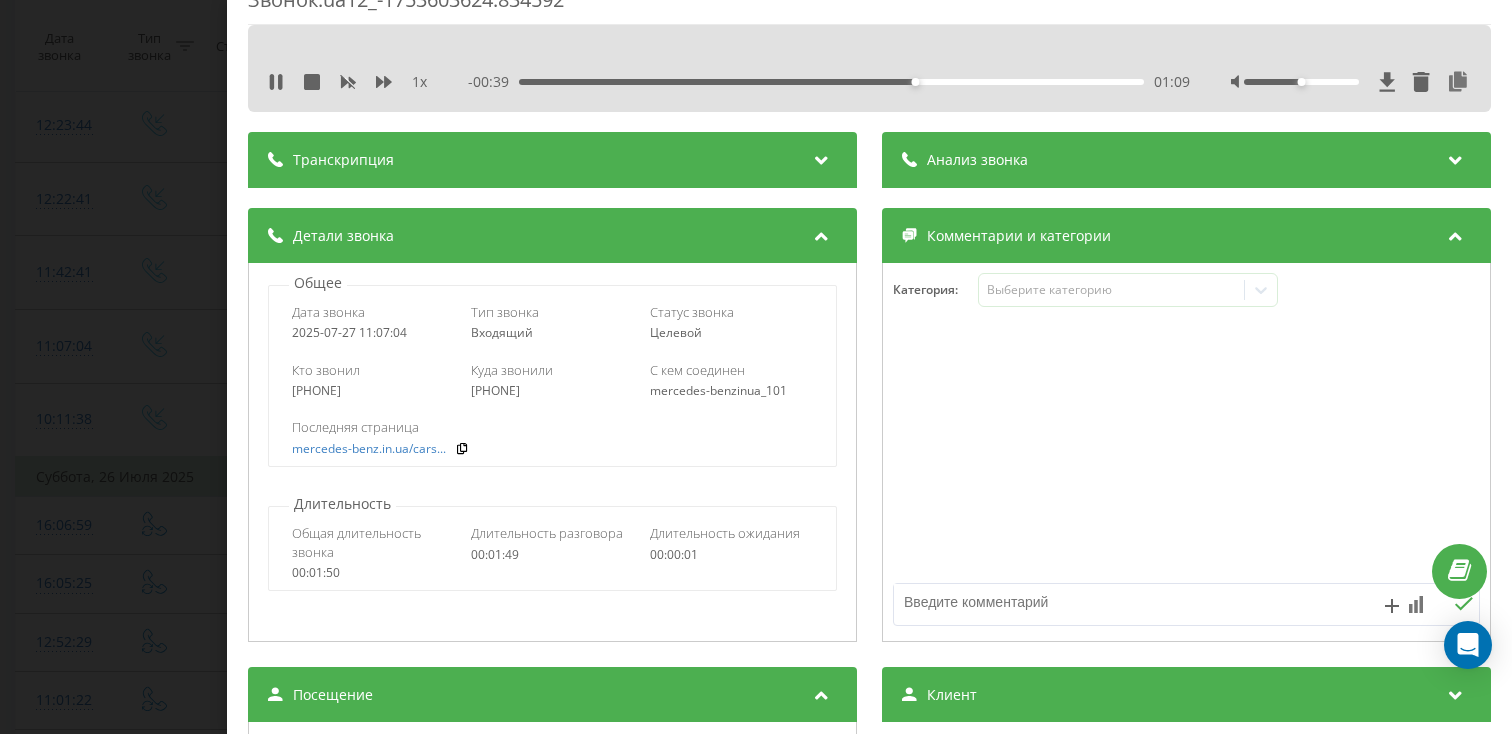 click on "01:09" at bounding box center (831, 82) 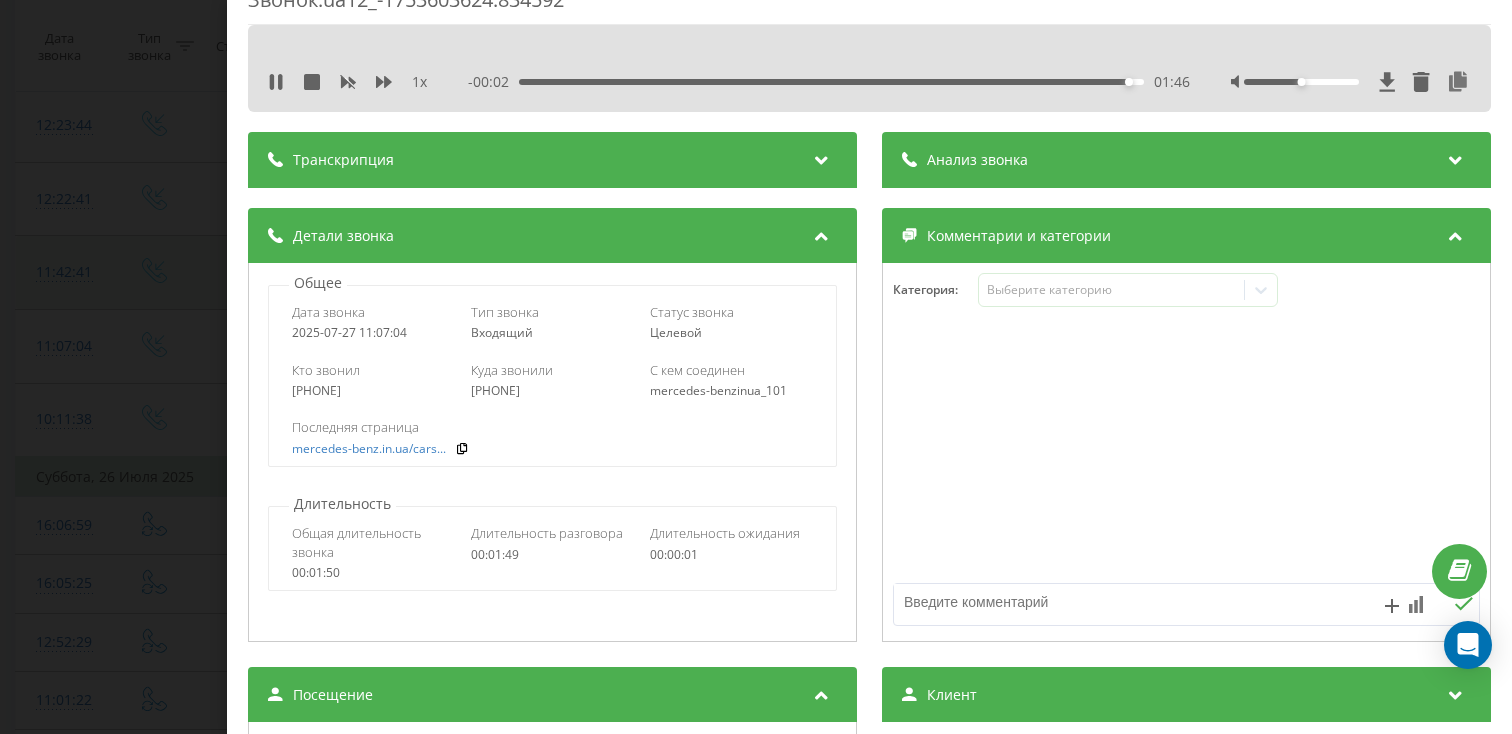 click on "Звонок :  ua12_-1753603624.834592   1 x  - 00:02 01:46   01:46   Транскрипция Для анализа AI будущих звонков  настройте и активируйте профиль на странице . Если профиль уже есть и звонок соответствует его условиям, обновите страницу через 10 минут – AI анализирует текущий звонок. Анализ звонка Для анализа AI будущих звонков  настройте и активируйте профиль на странице . Если профиль уже есть и звонок соответствует его условиям, обновите страницу через 10 минут – AI анализирует текущий звонок. Детали звонка Общее Дата звонка 2025-07-27 11:07:04 Тип звонка Входящий Статус звонка Целевой [PHONE]" at bounding box center [756, 367] 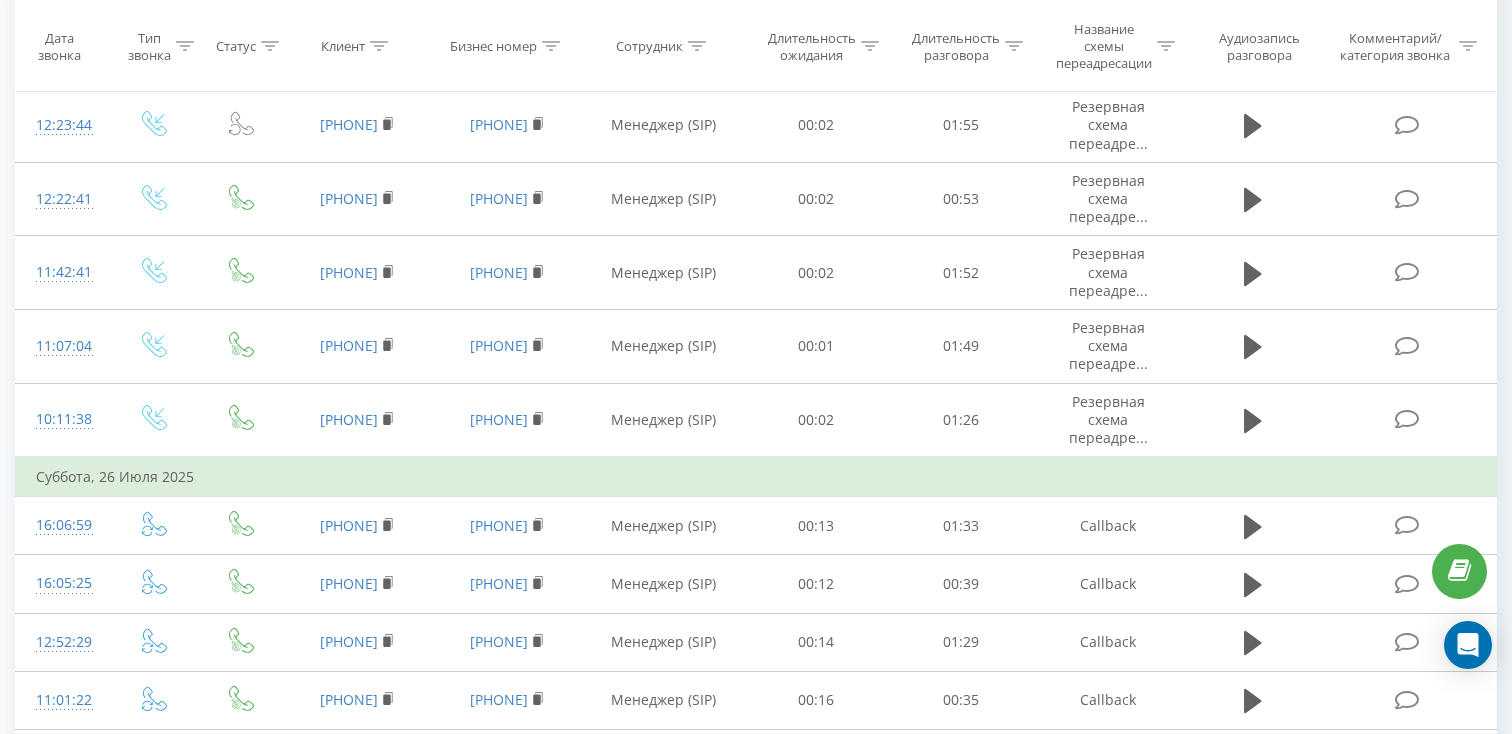 click at bounding box center [1253, 273] 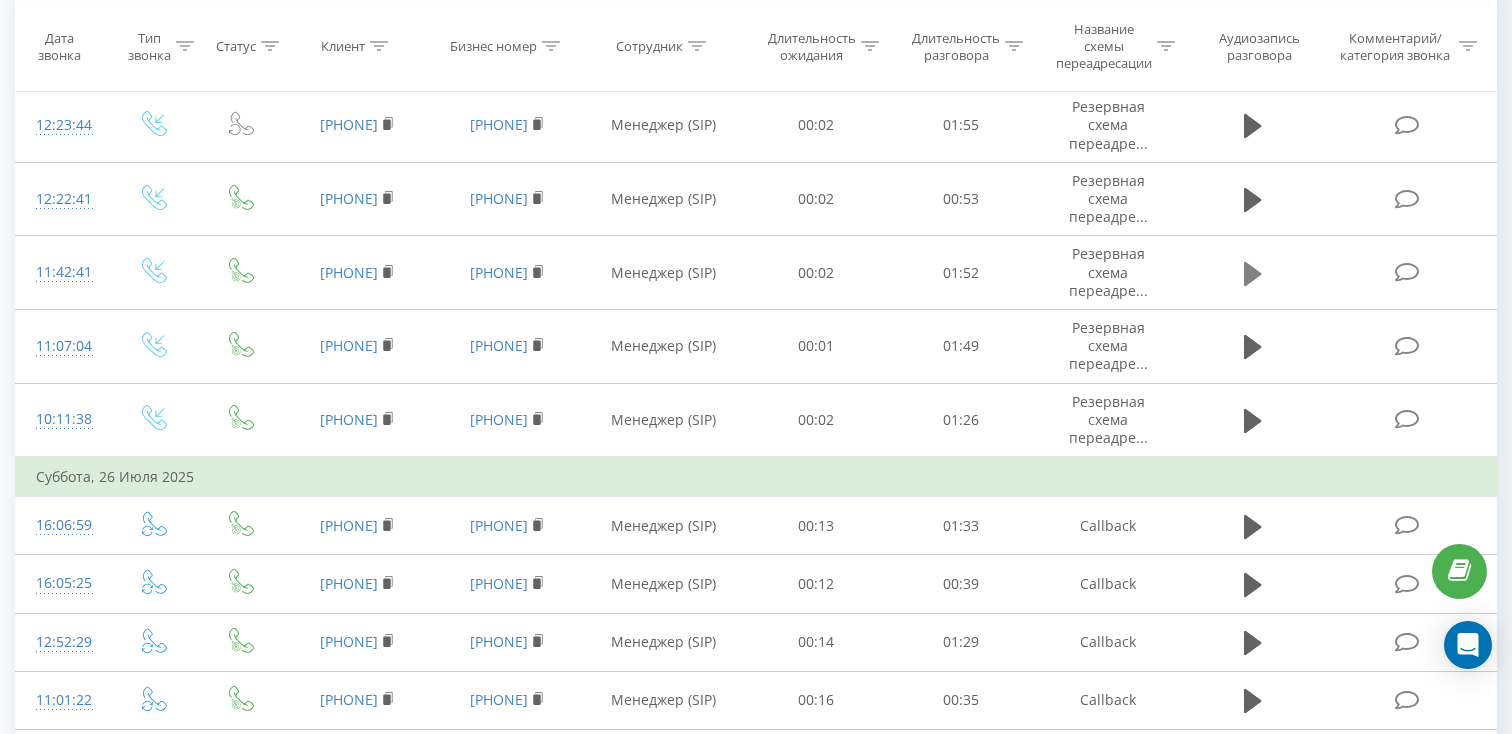 click 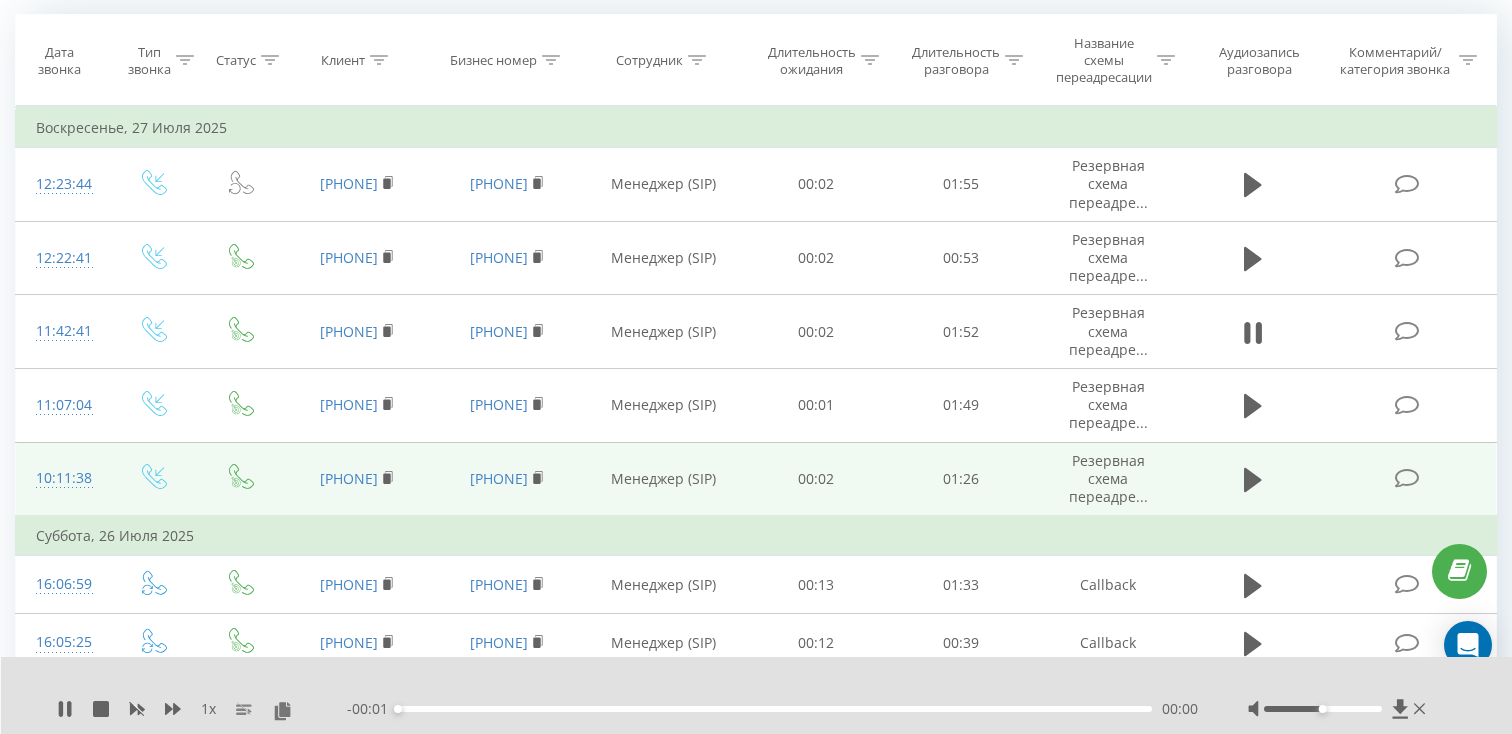 scroll, scrollTop: 166, scrollLeft: 0, axis: vertical 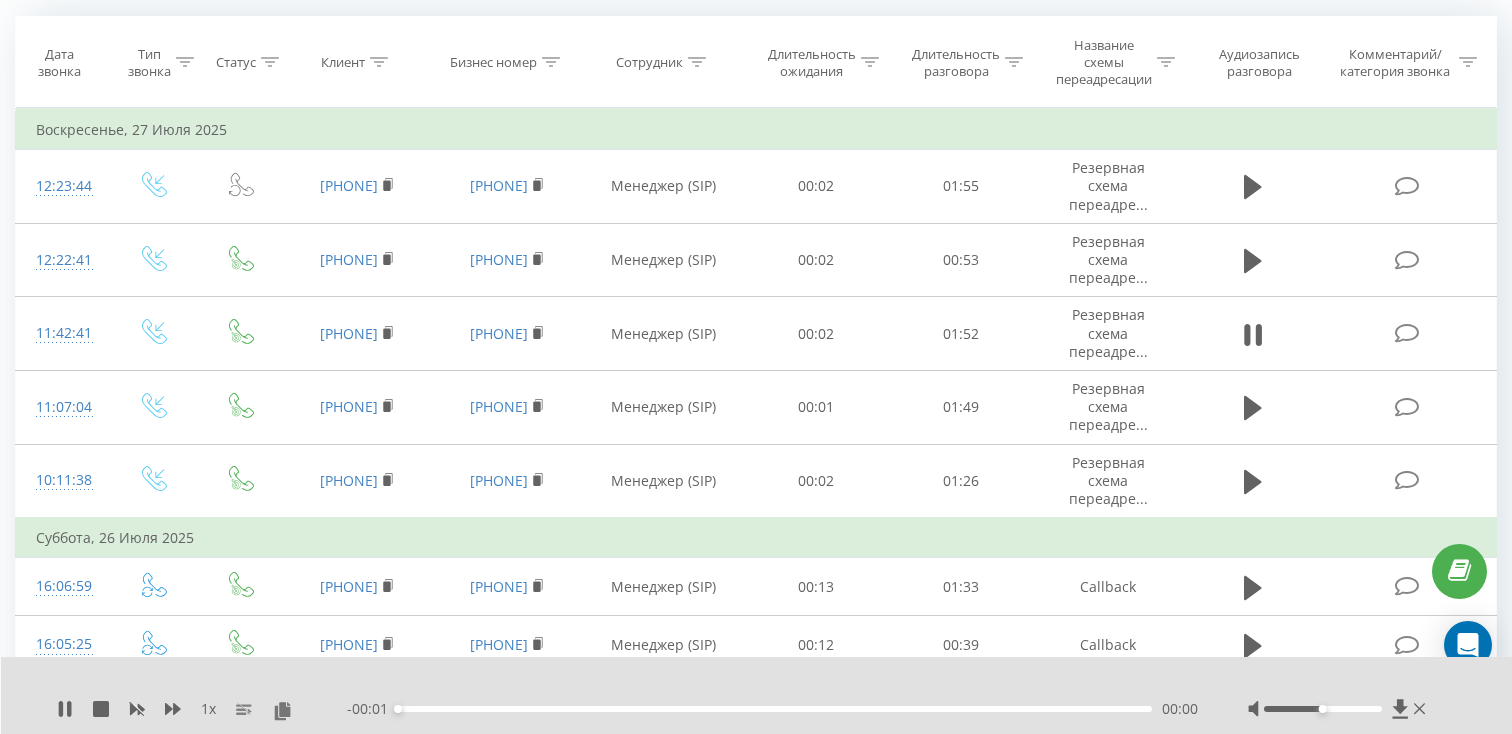 click on "00:00" at bounding box center [775, 709] 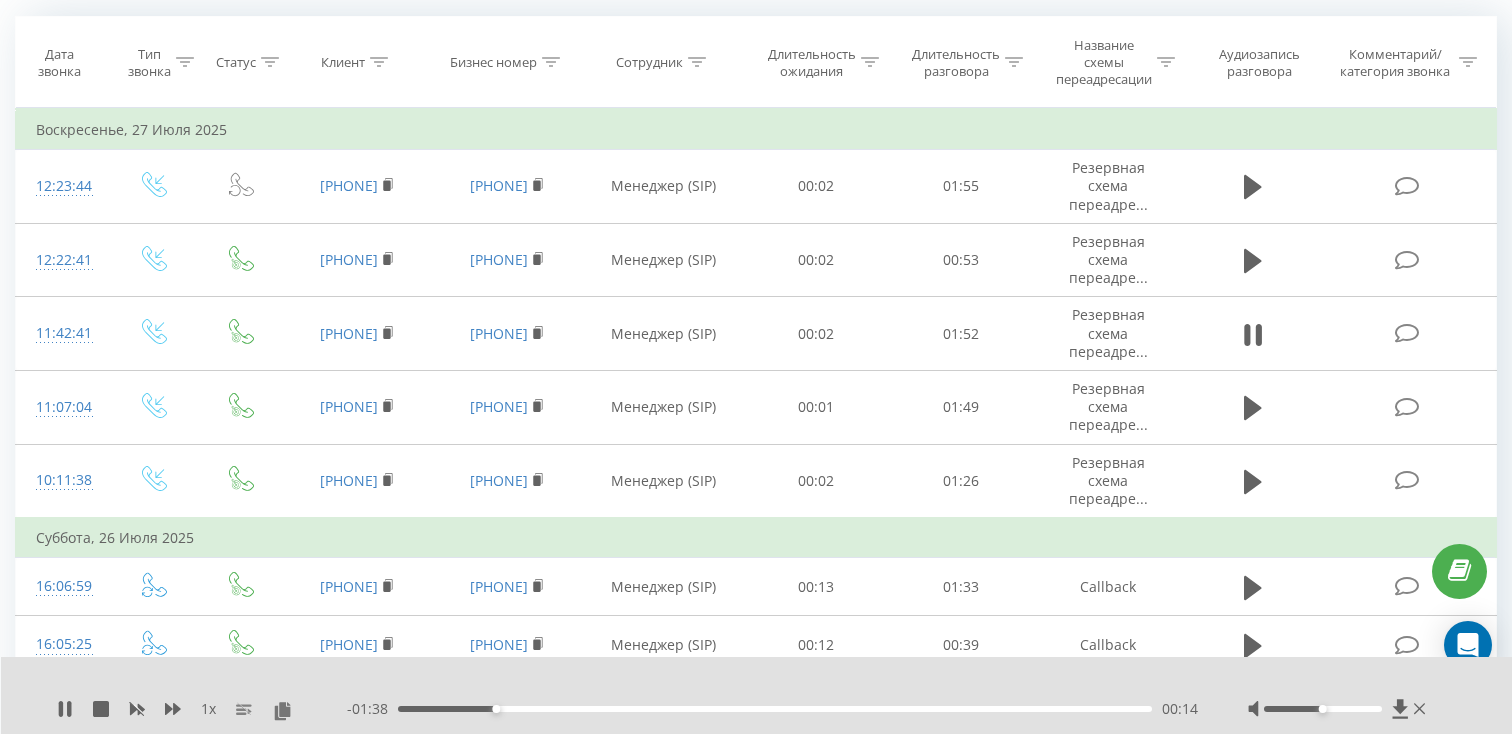 click on "00:14" at bounding box center (775, 709) 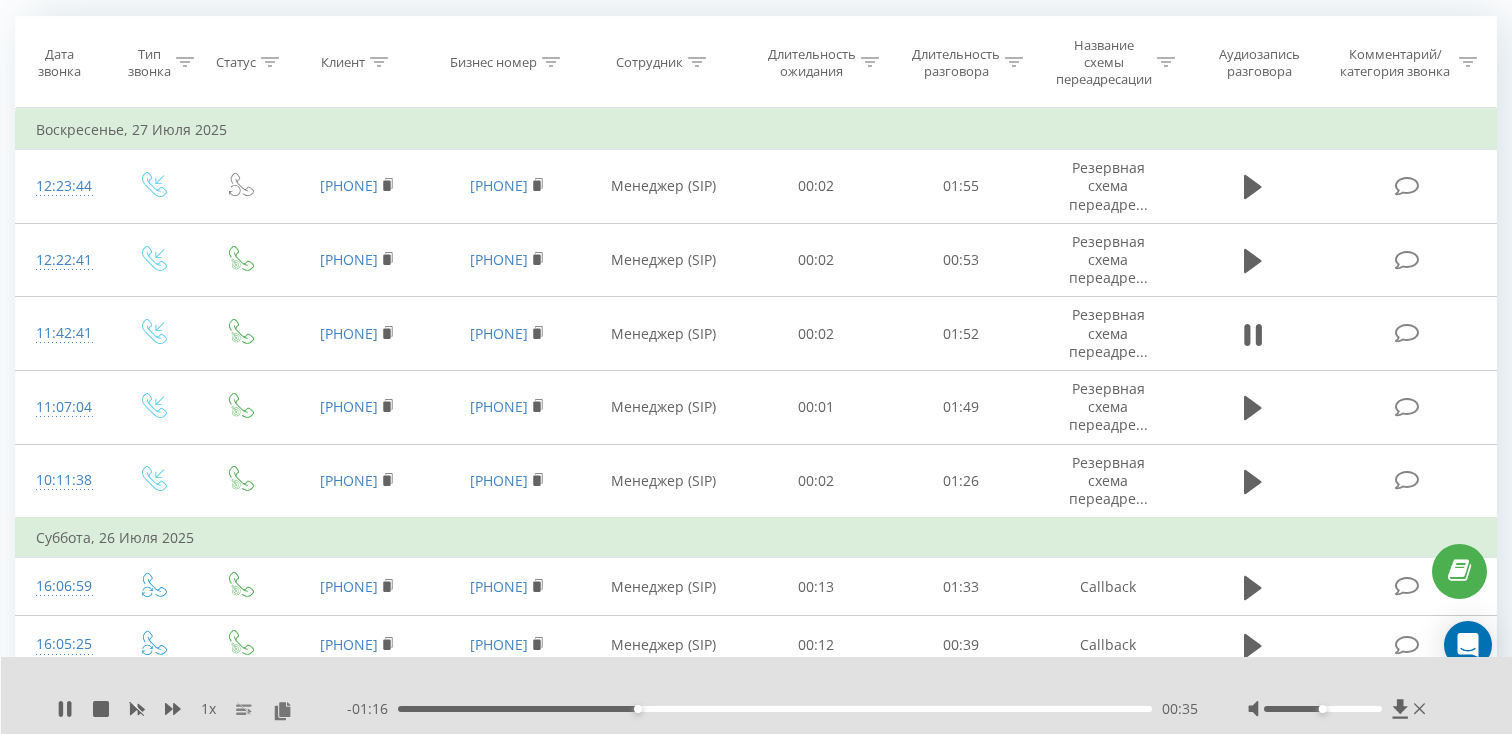 click on "00:35" at bounding box center [775, 709] 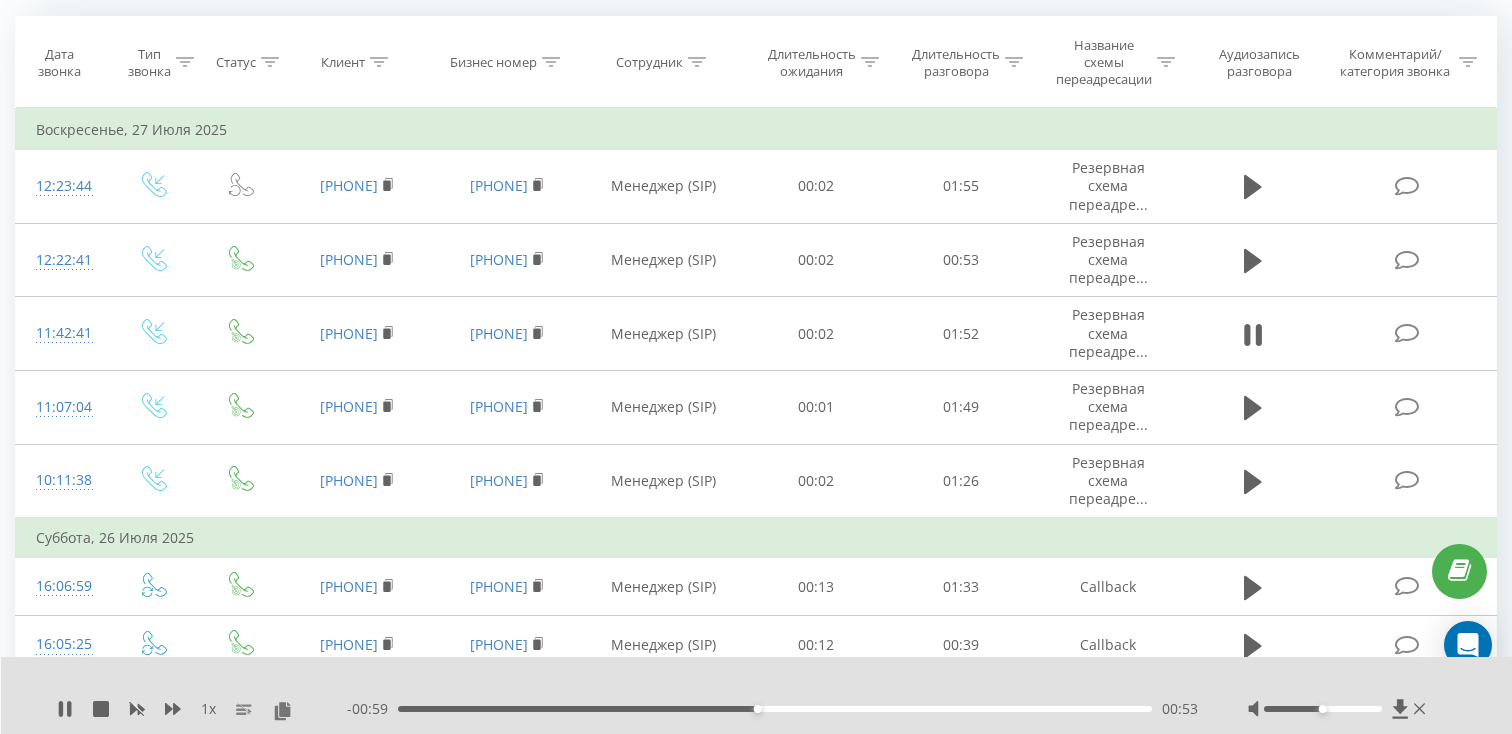 click on "00:53" at bounding box center (775, 709) 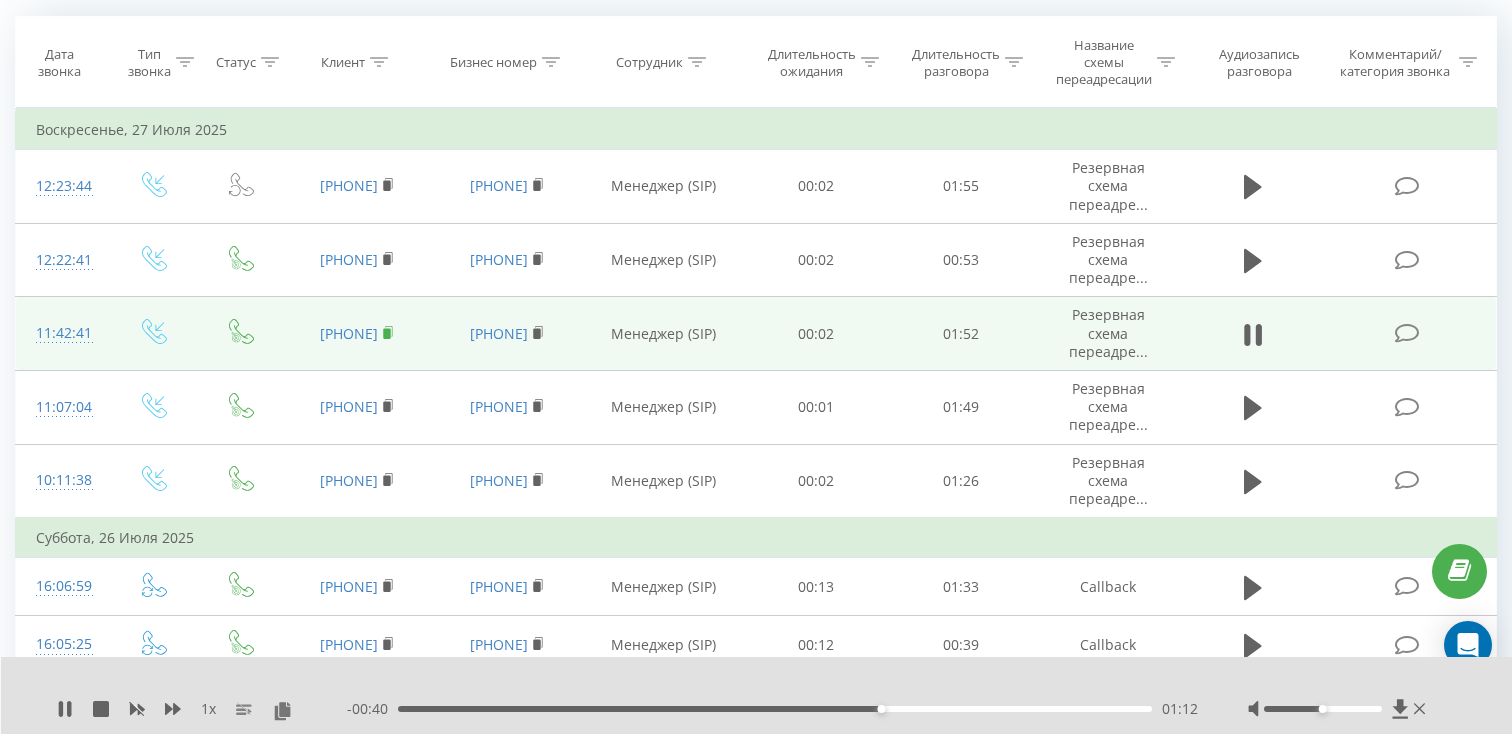 click 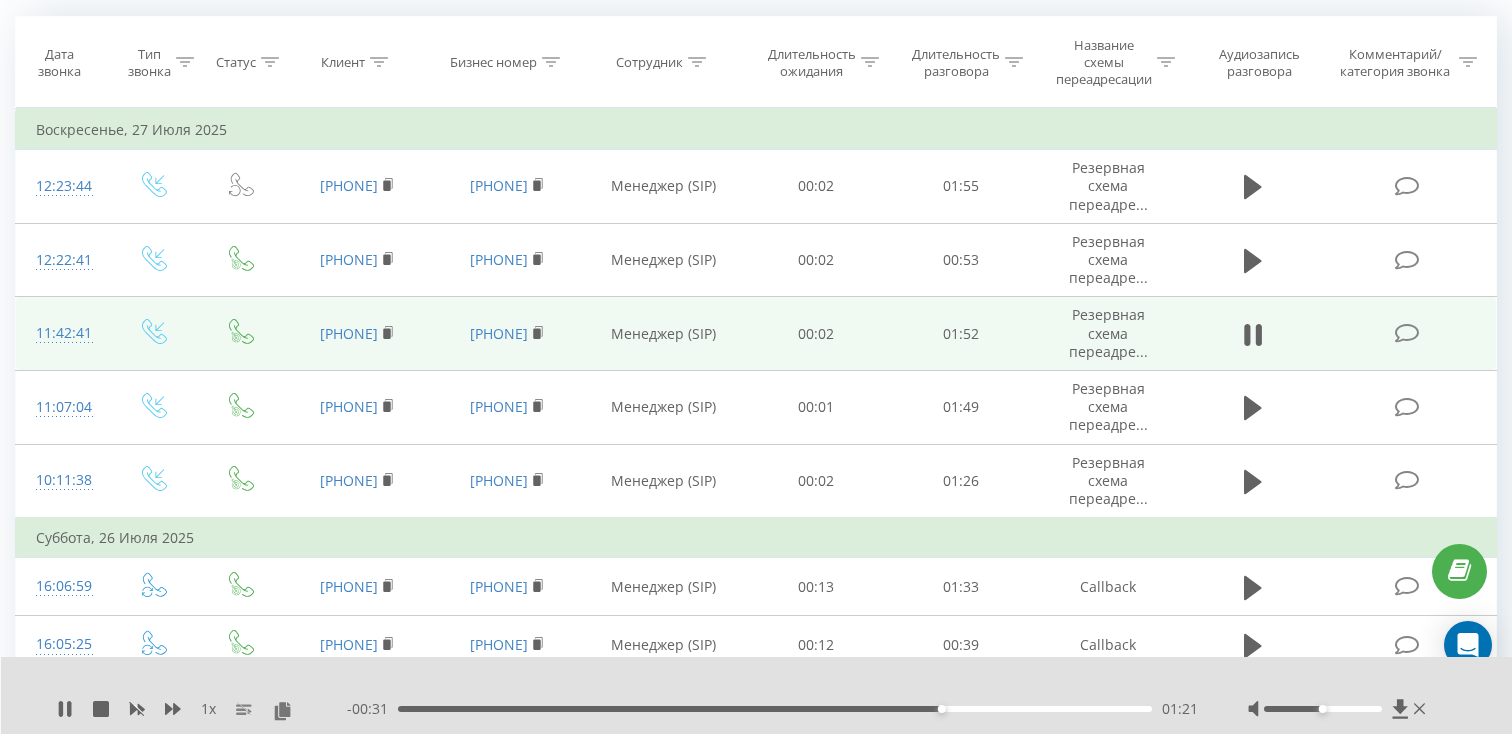click on "11:42:41" at bounding box center [62, 333] 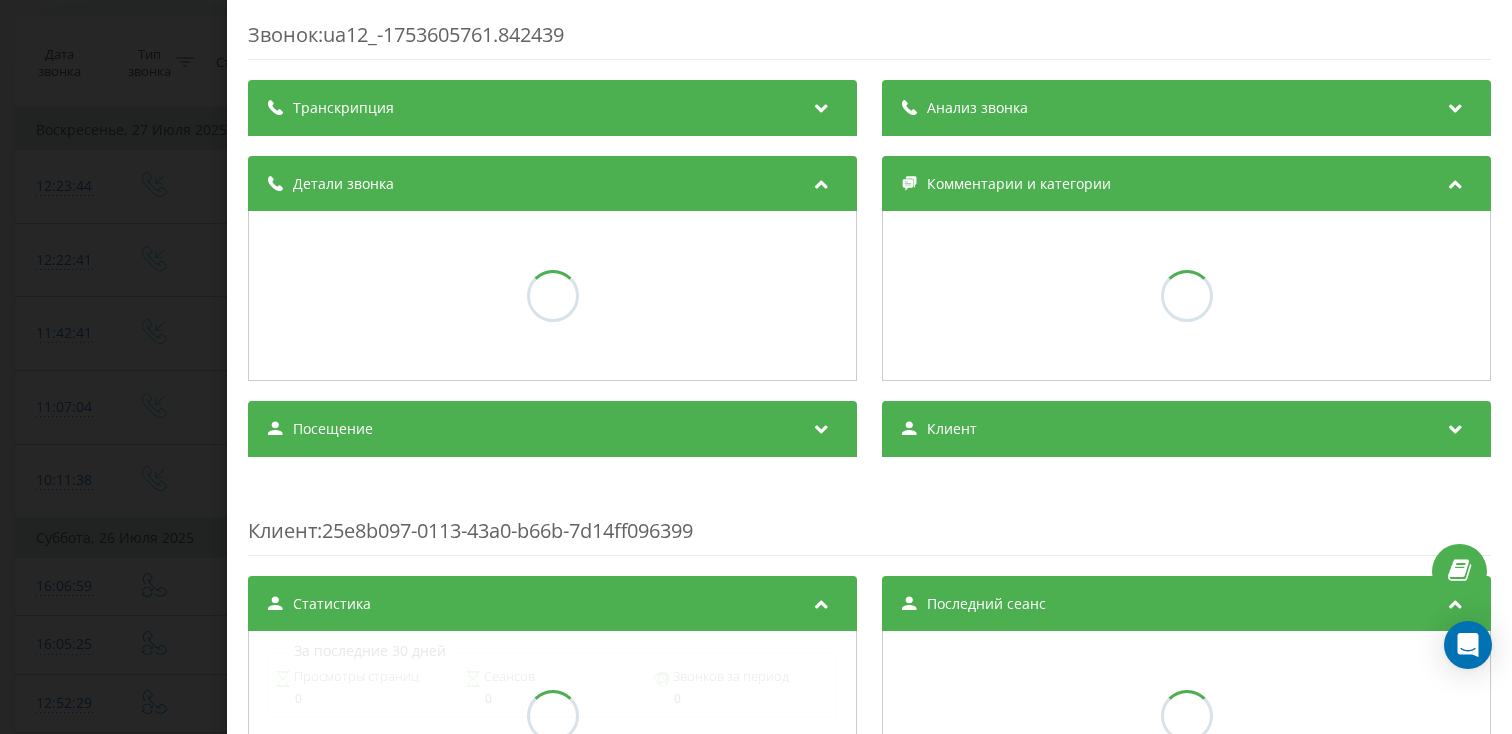 scroll, scrollTop: 53, scrollLeft: 0, axis: vertical 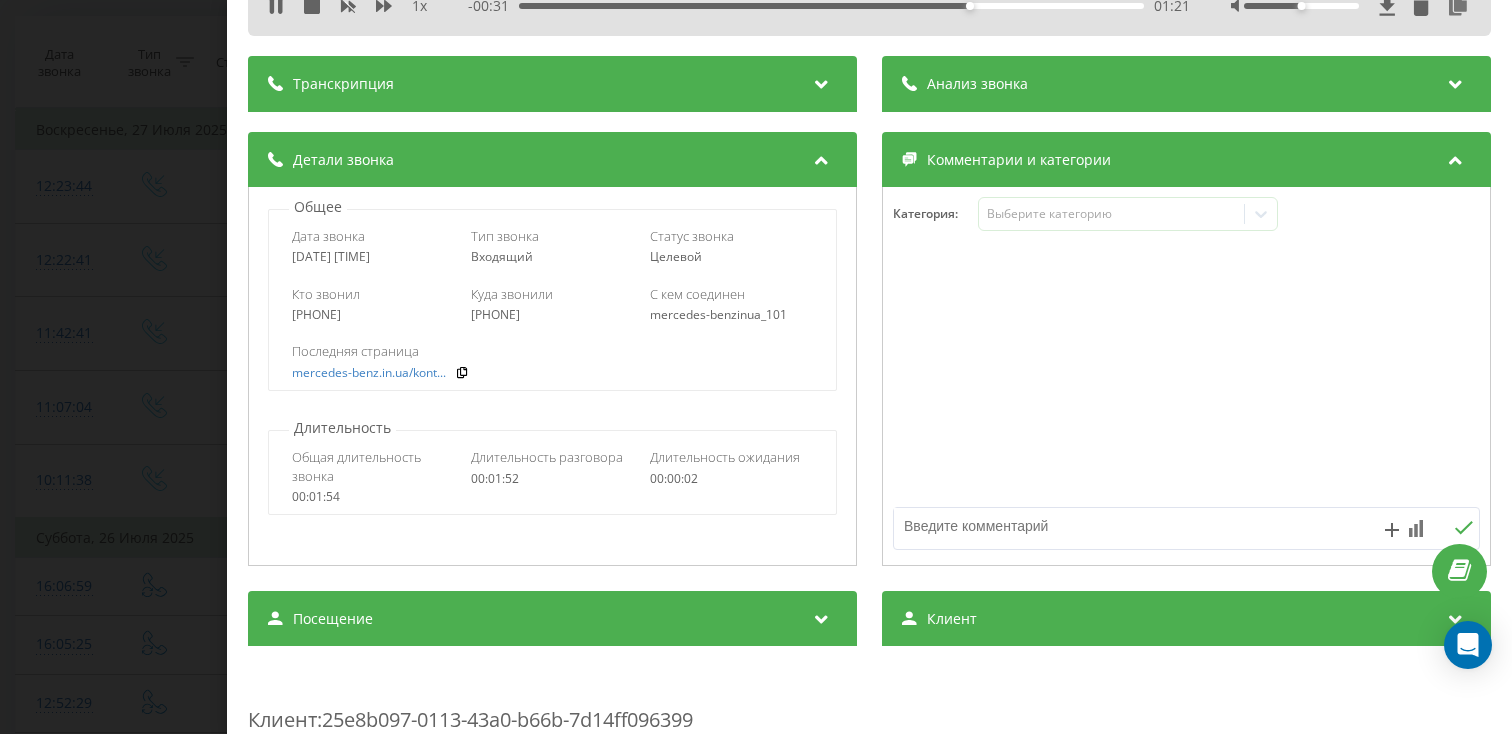 click on "Посещение" at bounding box center [552, 619] 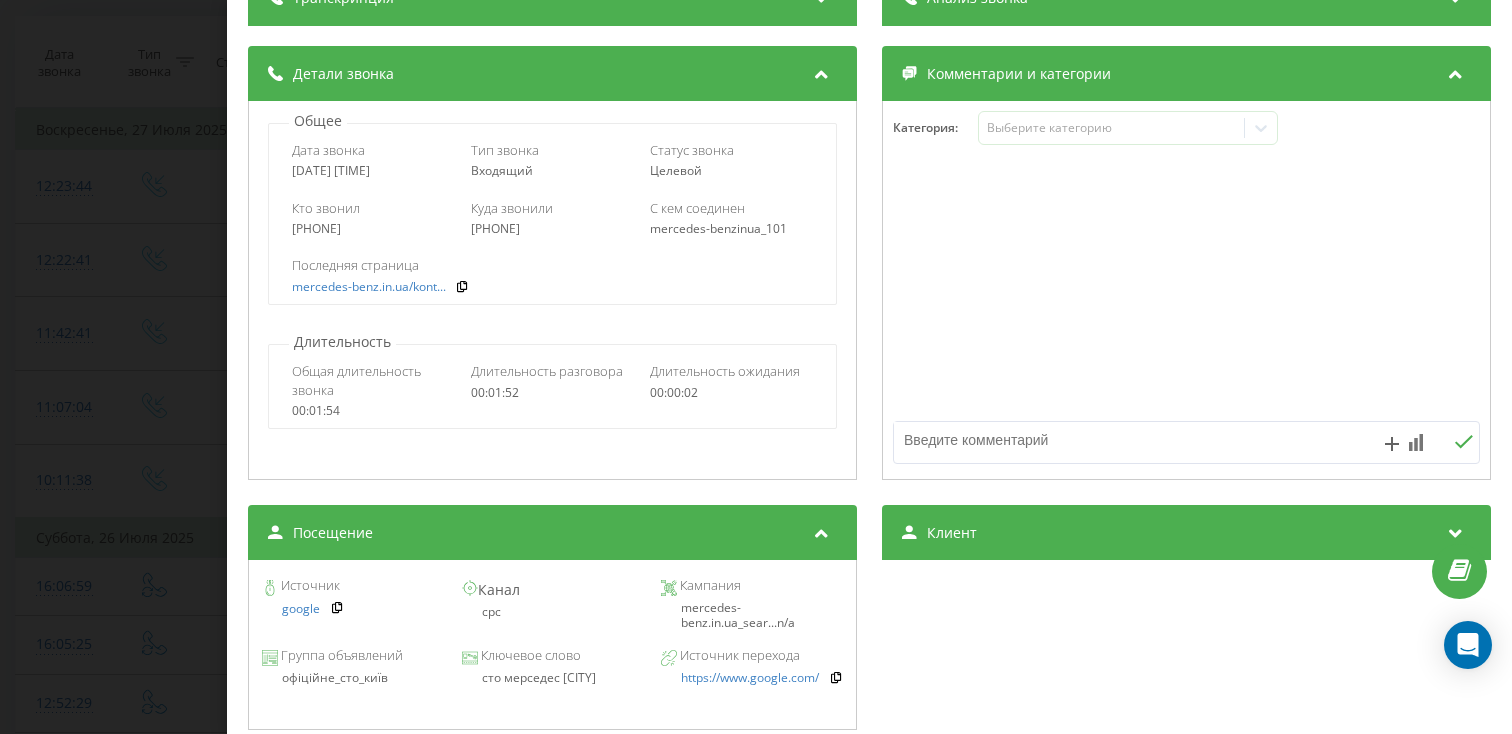 scroll, scrollTop: 222, scrollLeft: 0, axis: vertical 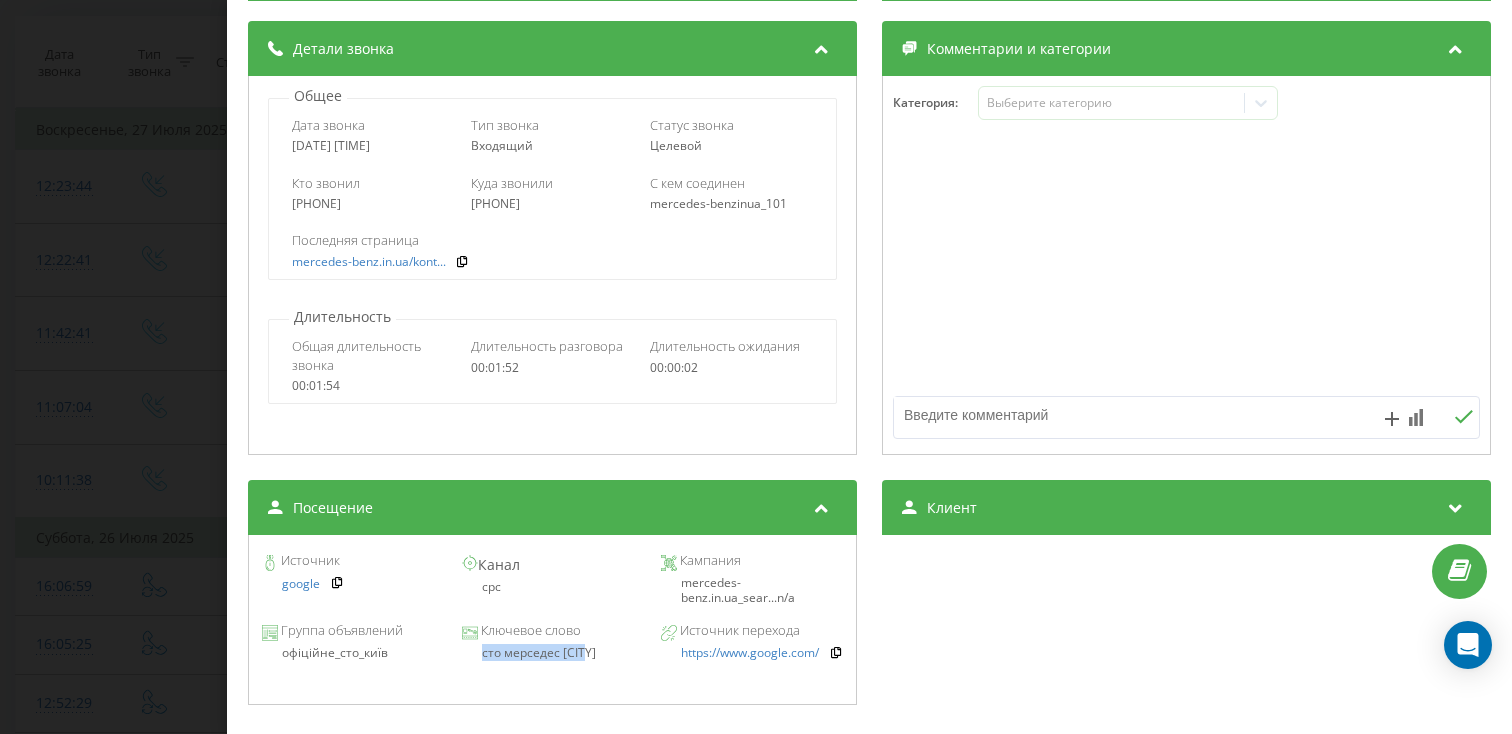 drag, startPoint x: 598, startPoint y: 654, endPoint x: 463, endPoint y: 654, distance: 135 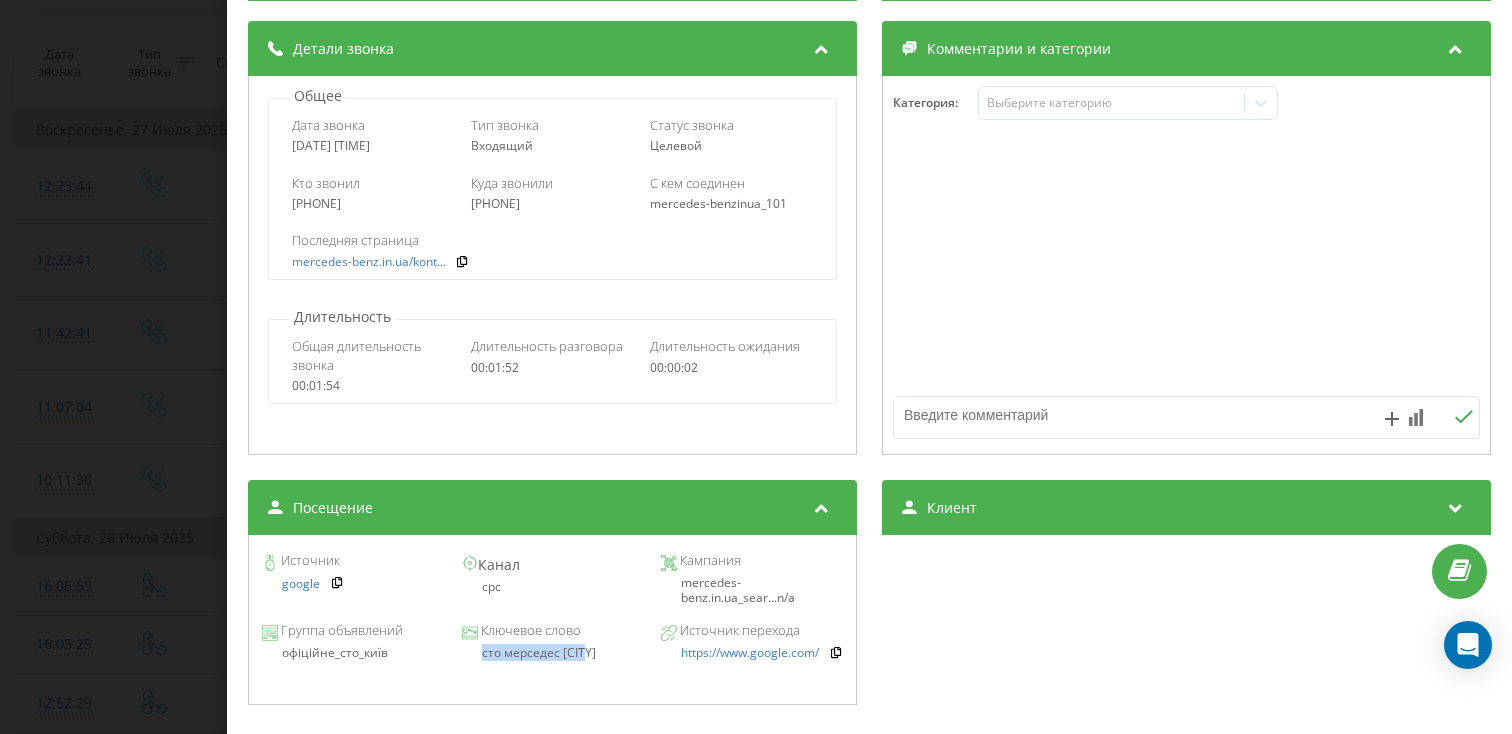 click on "Звонок :  ua12_-1753605761.842439   1 x  - 00:24 01:28   01:28   Транскрипция Для анализа AI будущих звонков  настройте и активируйте профиль на странице . Если профиль уже есть и звонок соответствует его условиям, обновите страницу через 10 минут – AI анализирует текущий звонок. Анализ звонка Для анализа AI будущих звонков  настройте и активируйте профиль на странице . Если профиль уже есть и звонок соответствует его условиям, обновите страницу через 10 минут – AI анализирует текущий звонок. Детали звонка Общее Дата звонка [DATE] [TIME] Тип звонка Входящий Статус звонка Целевой [PHONE]" at bounding box center (756, 367) 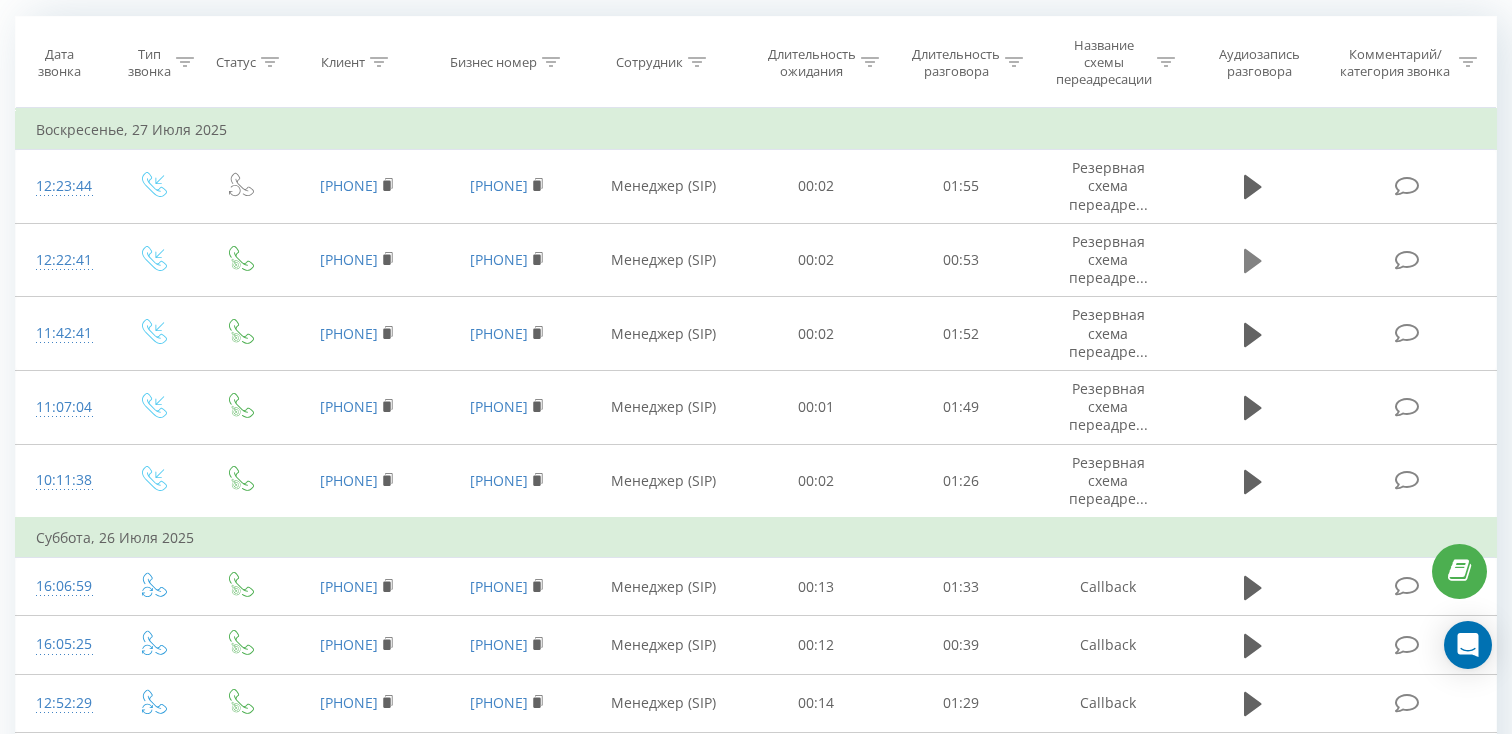 click 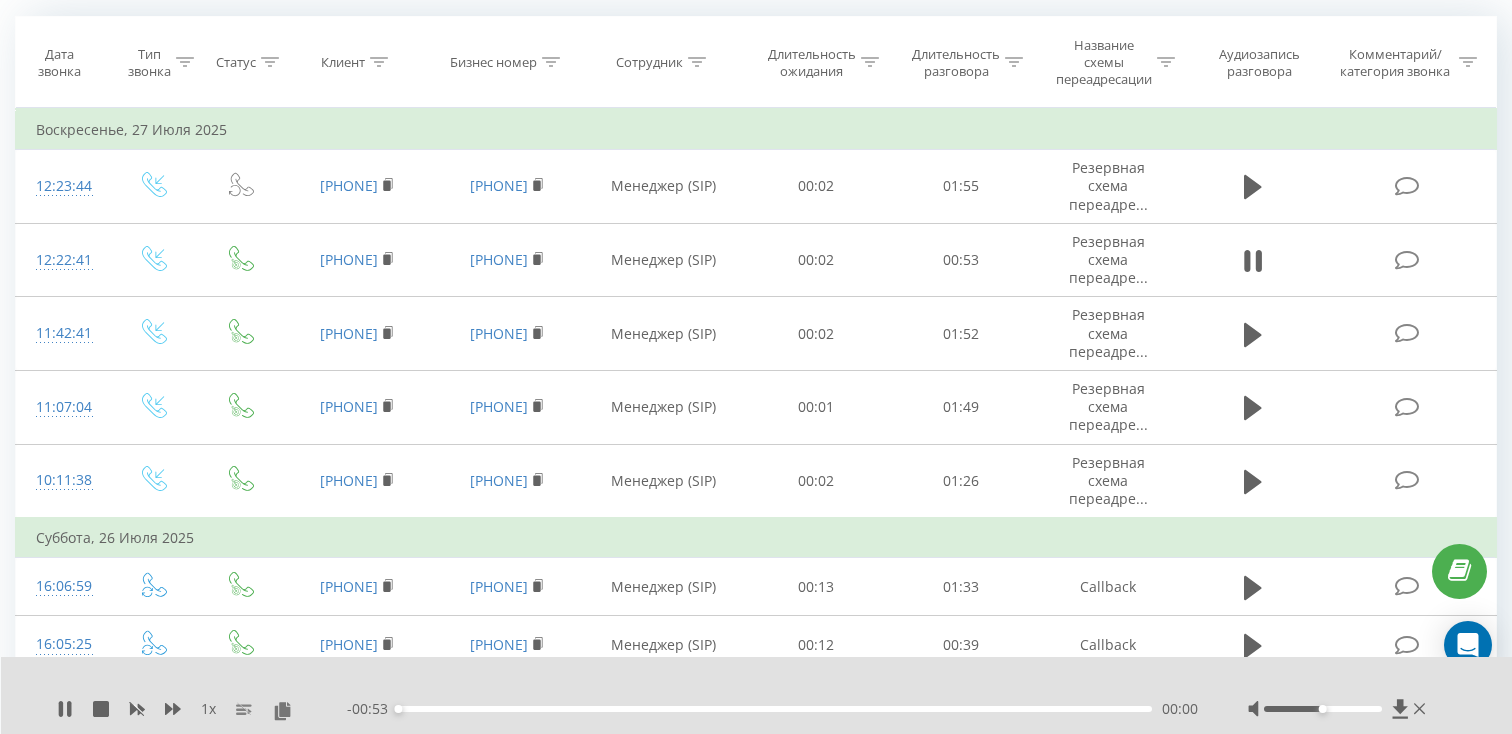 click on "00:00" at bounding box center [775, 709] 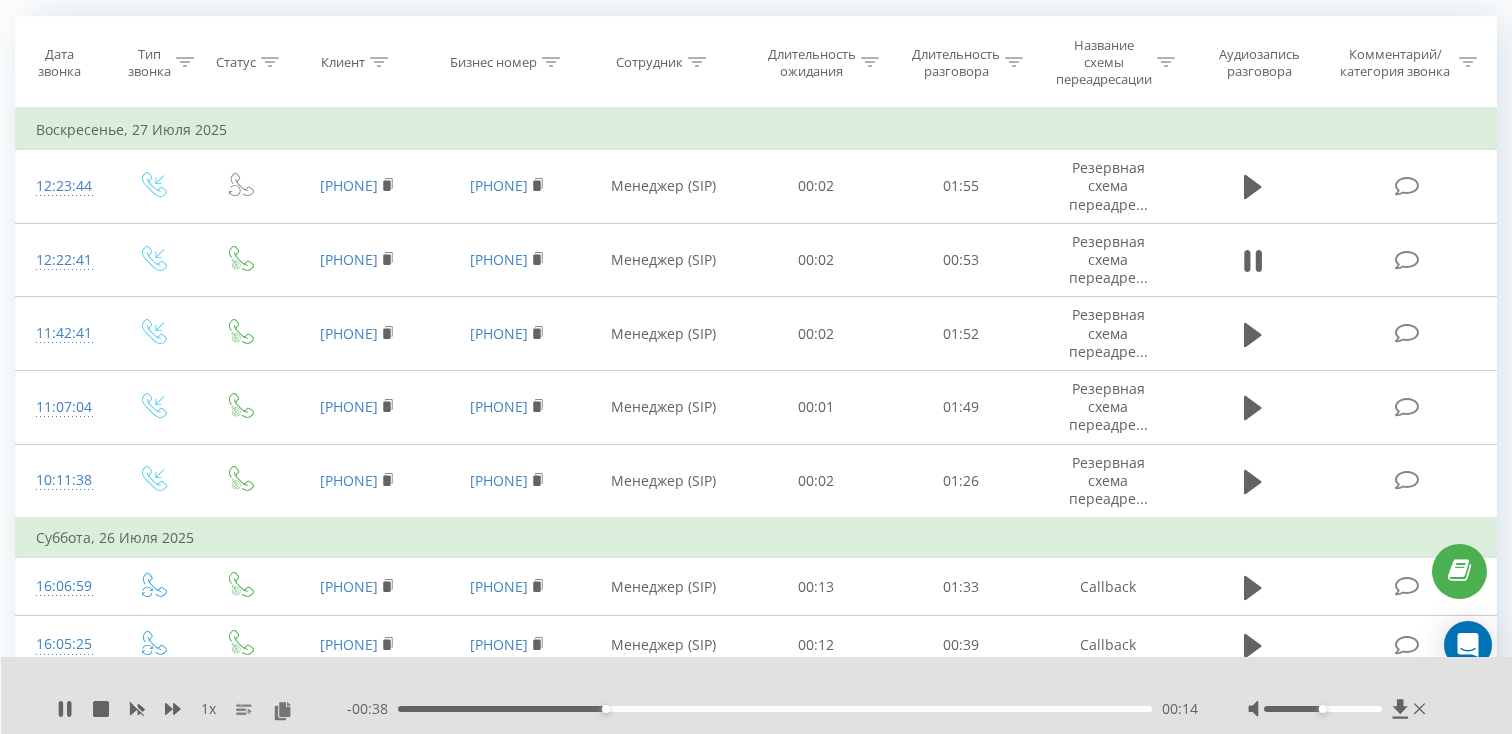 click on "00:14" at bounding box center (775, 709) 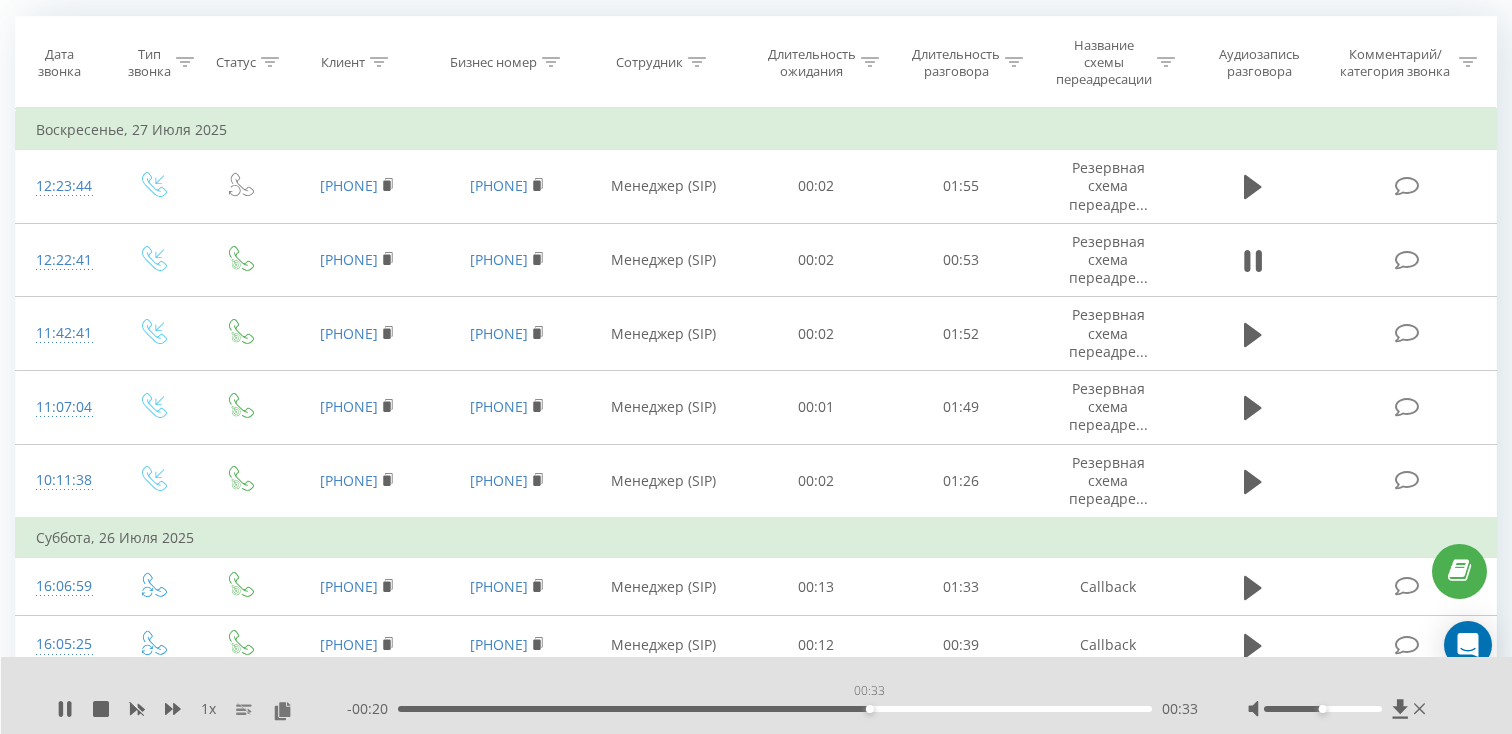 click on "00:33" at bounding box center [775, 709] 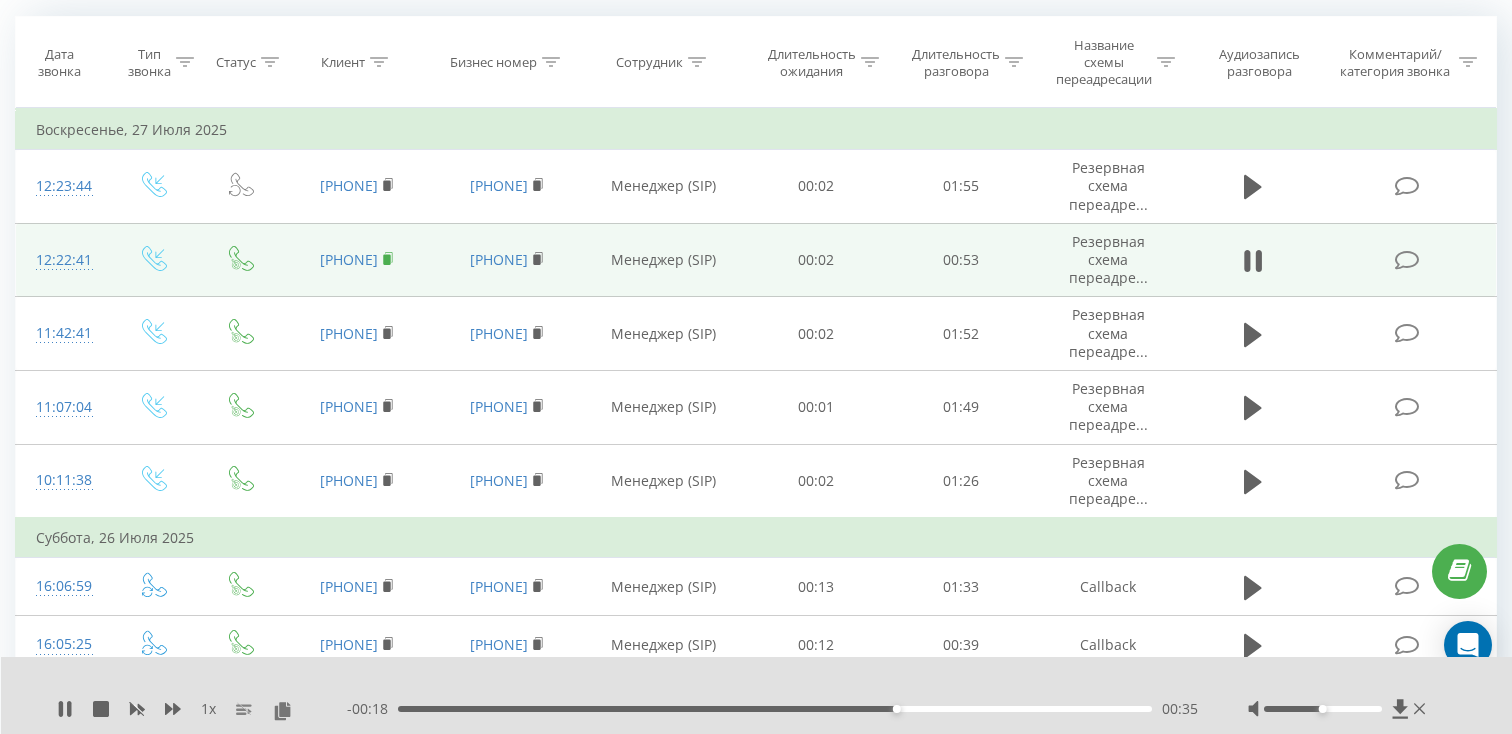 click 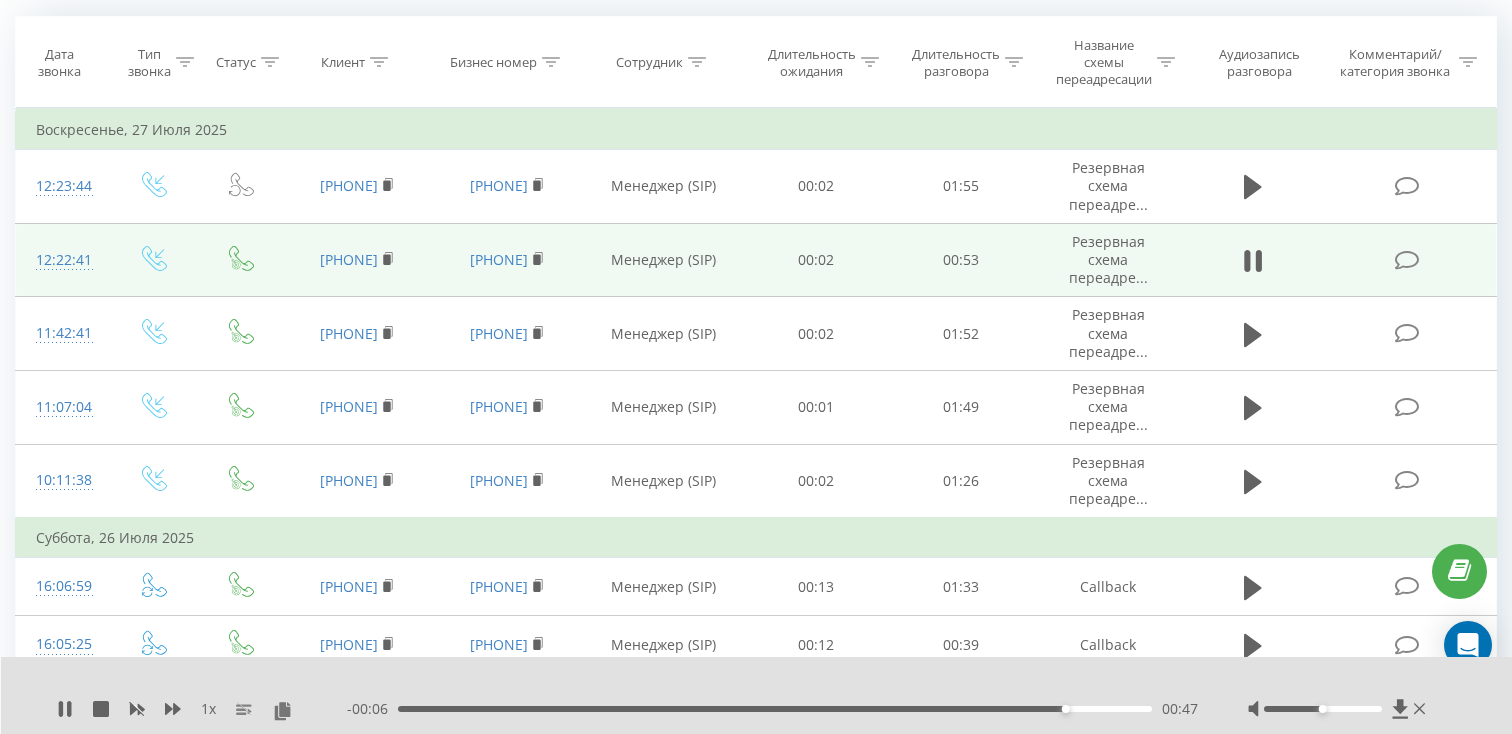 click on "12:22:41" at bounding box center (62, 260) 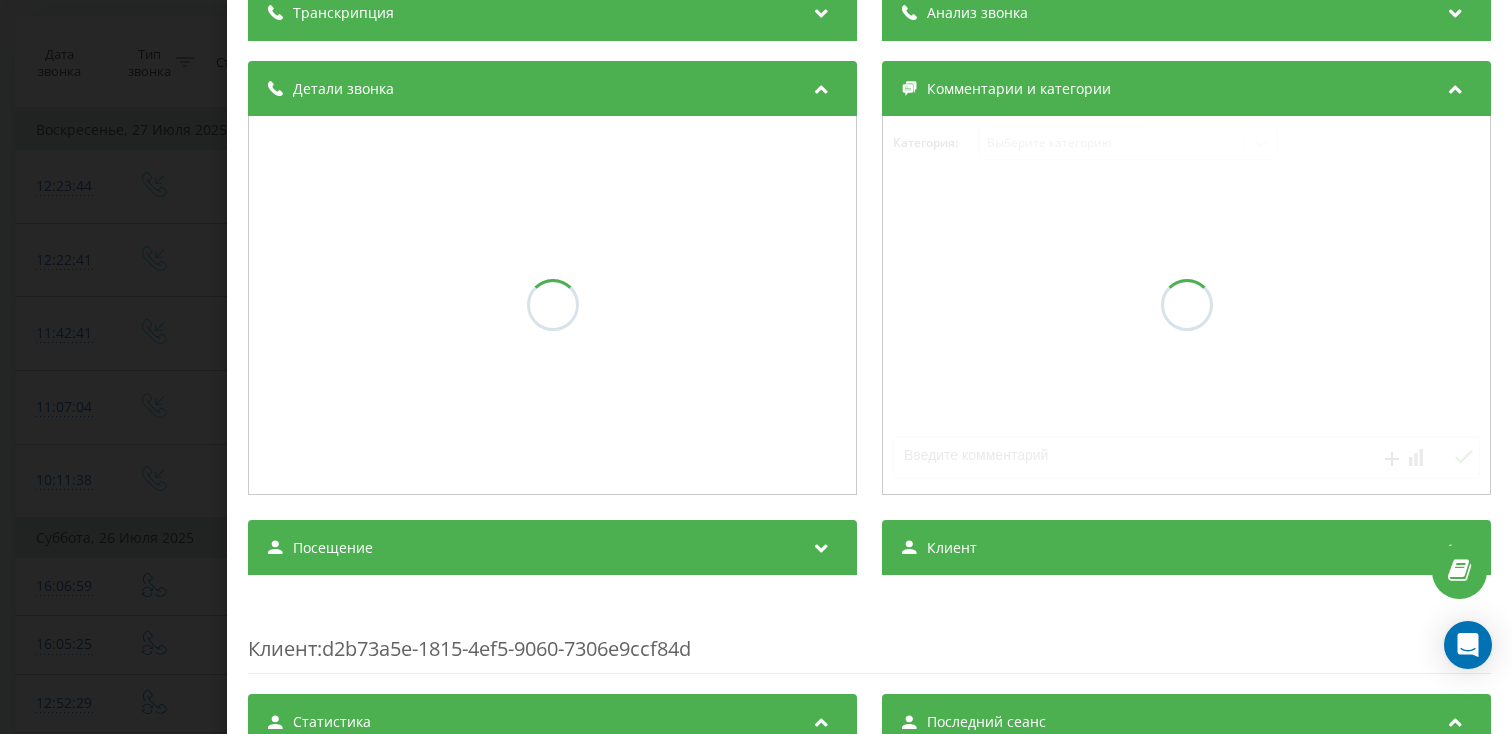 scroll, scrollTop: 182, scrollLeft: 0, axis: vertical 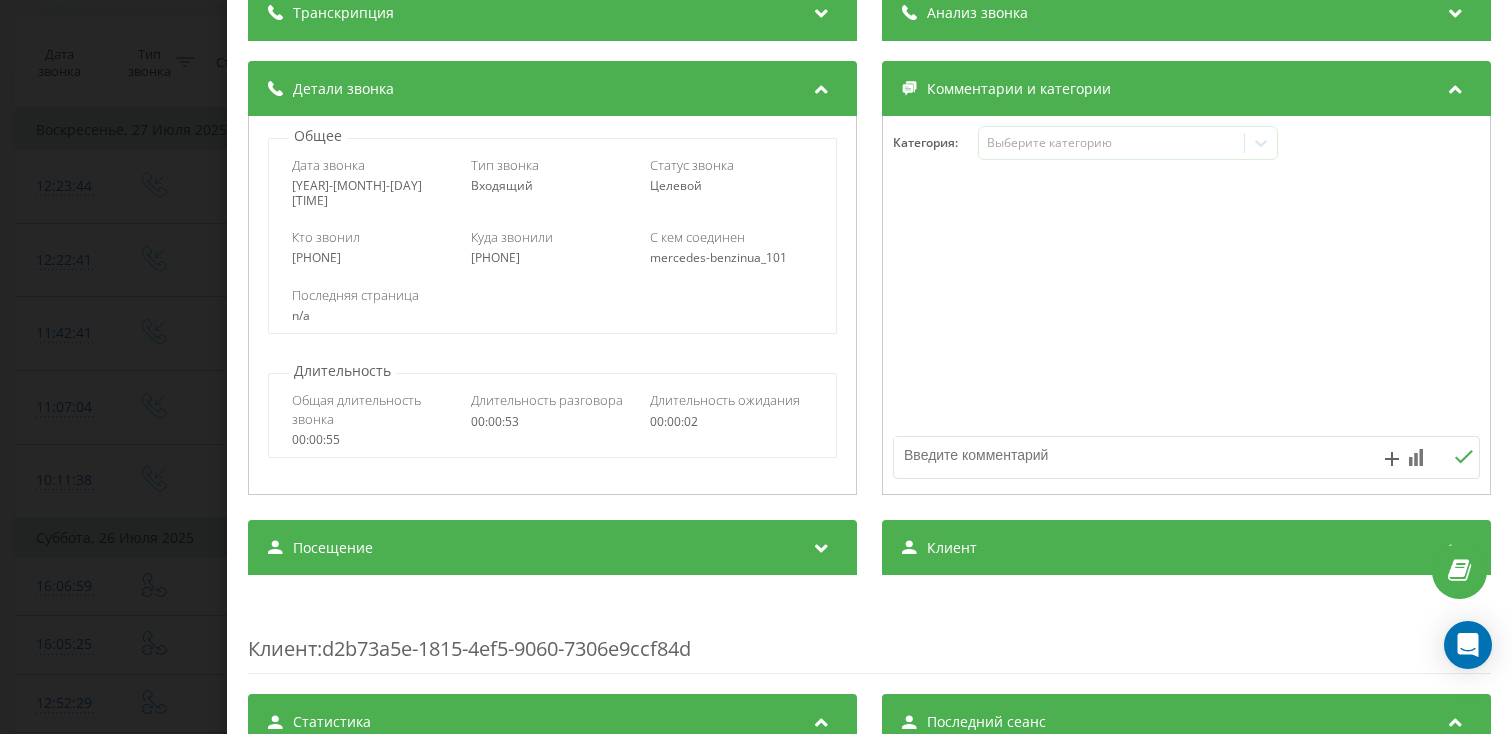 click on "Посещение" at bounding box center [552, 548] 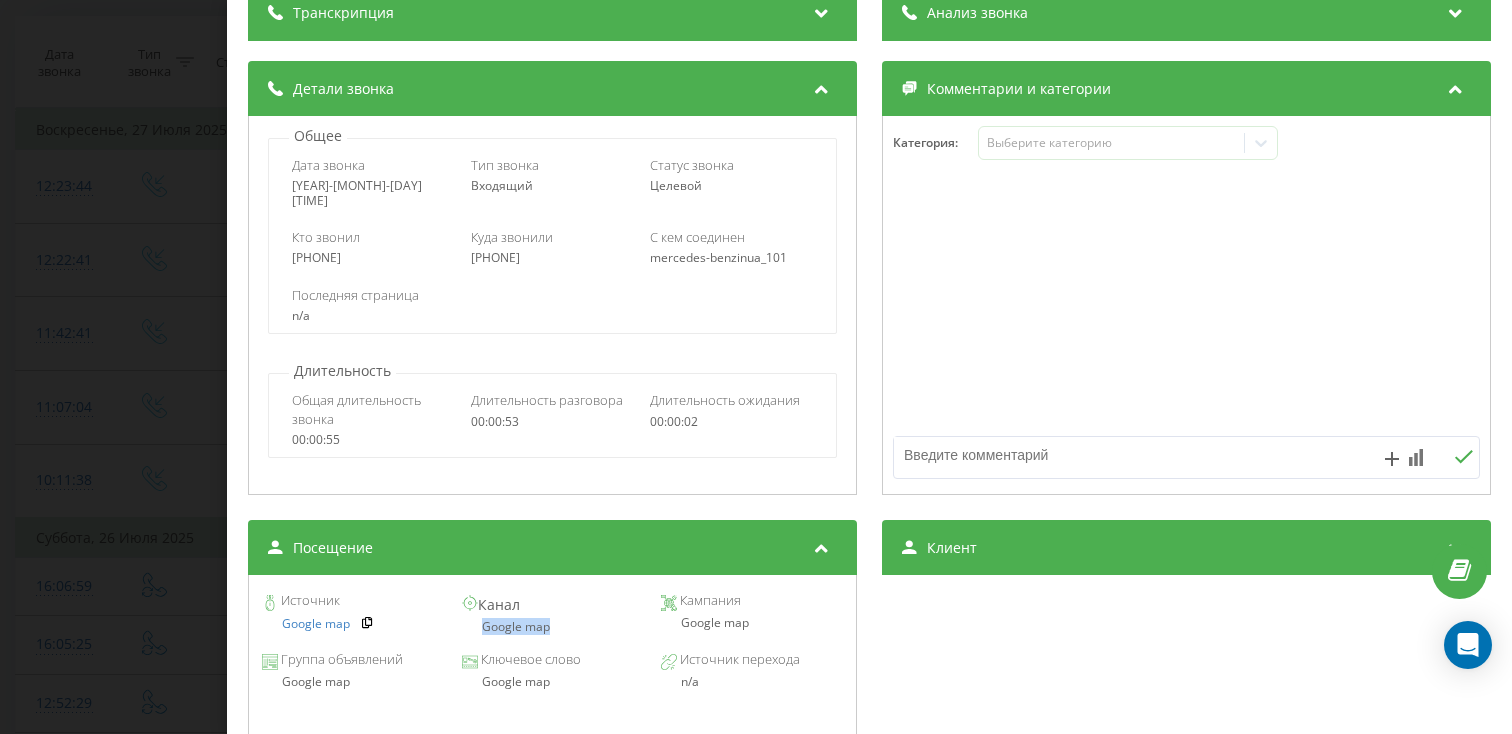 drag, startPoint x: 556, startPoint y: 625, endPoint x: 470, endPoint y: 633, distance: 86.37129 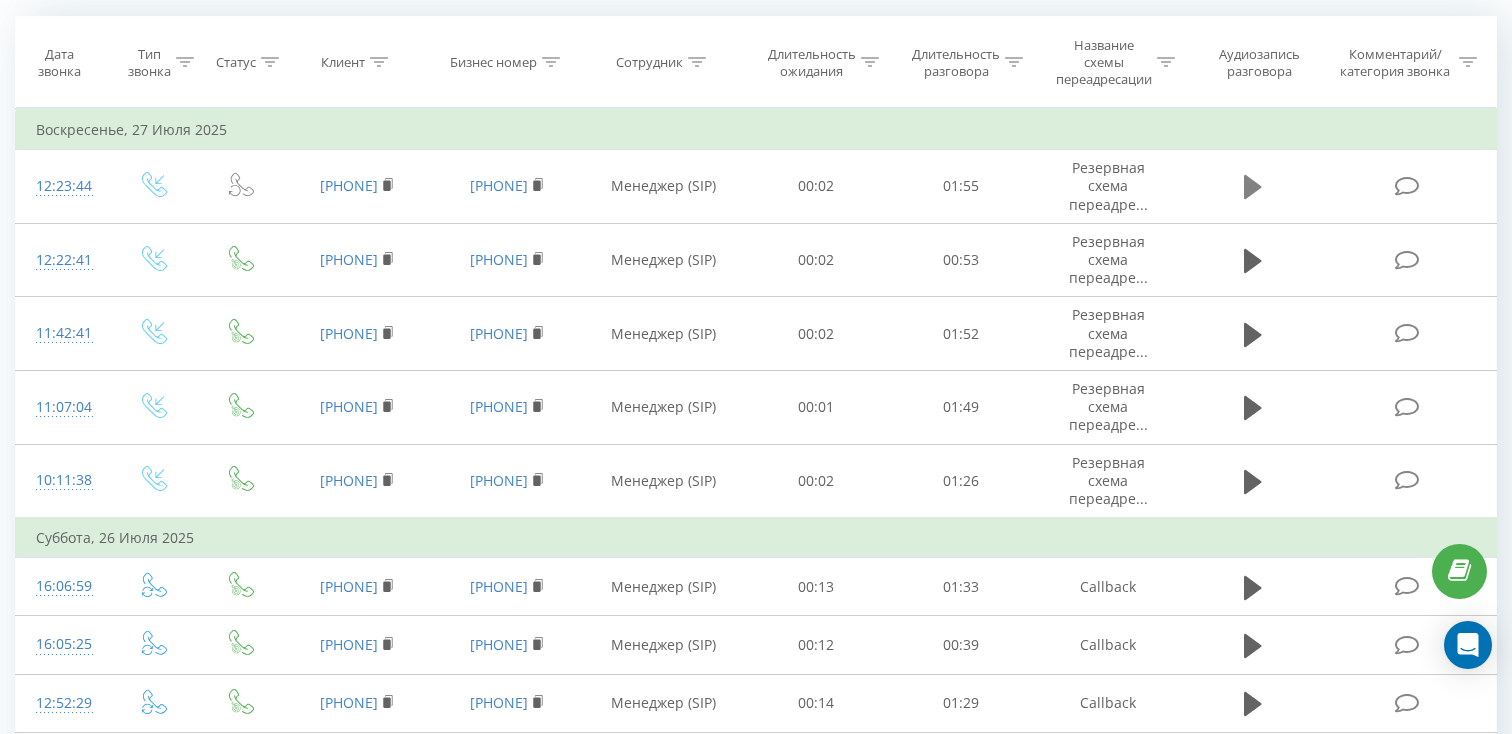 click 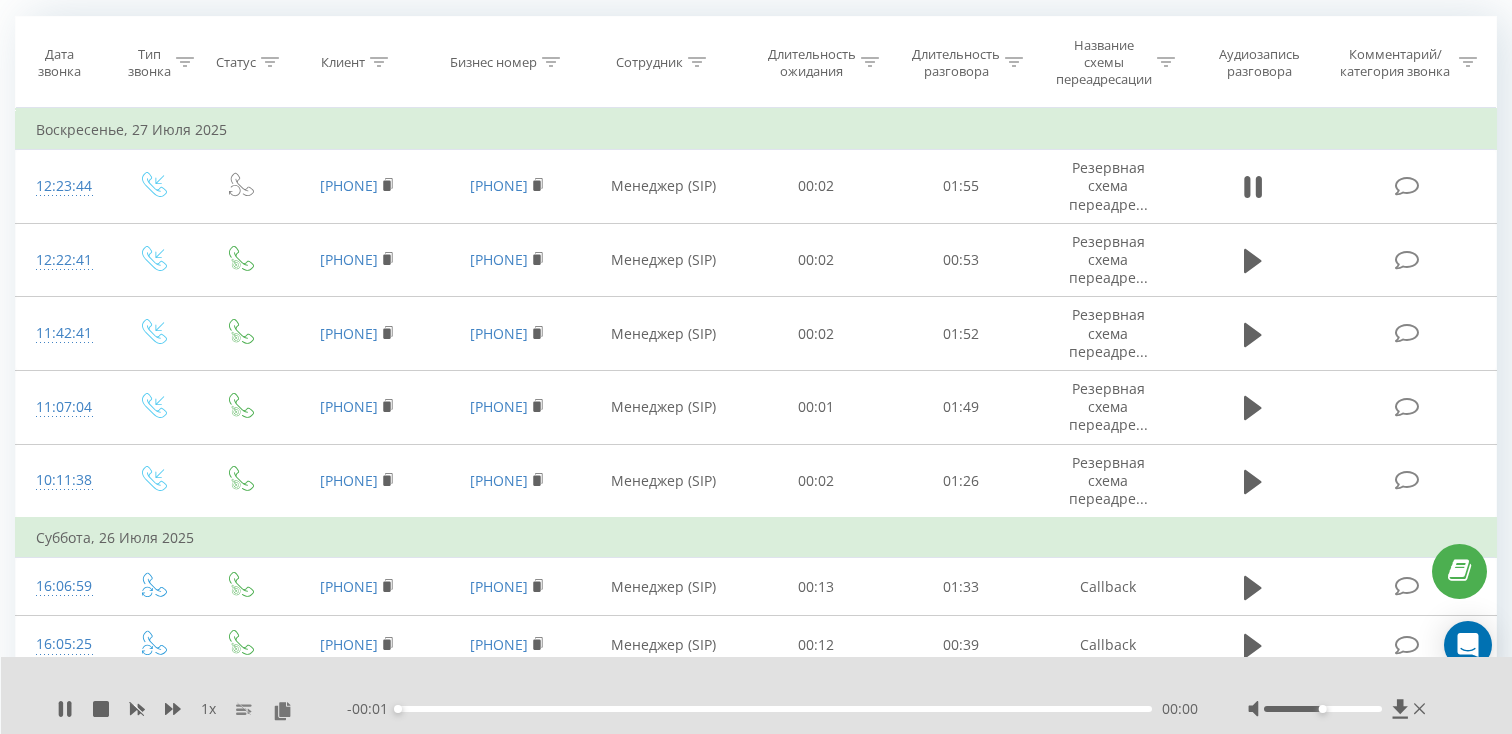 click on "00:00" at bounding box center [775, 709] 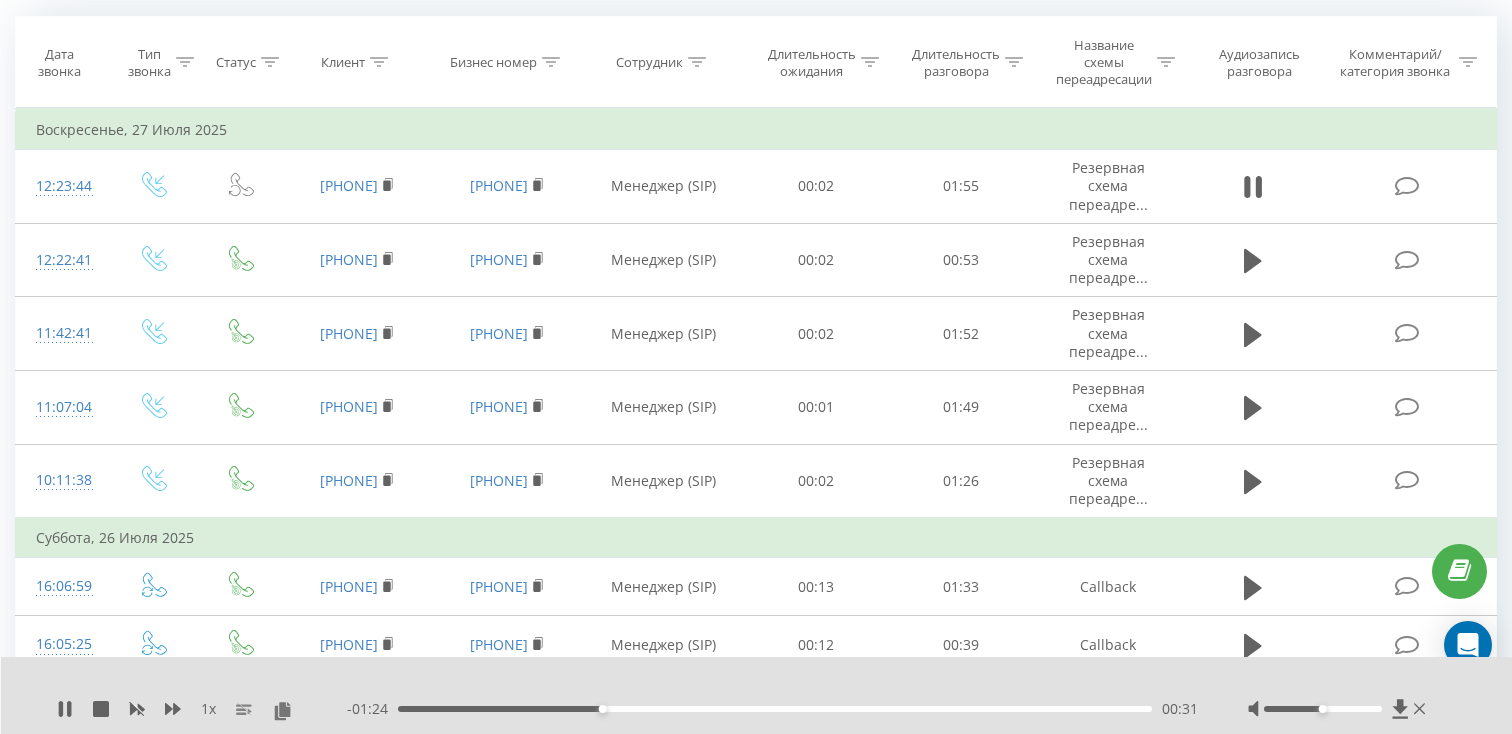 click on "00:31" at bounding box center (775, 709) 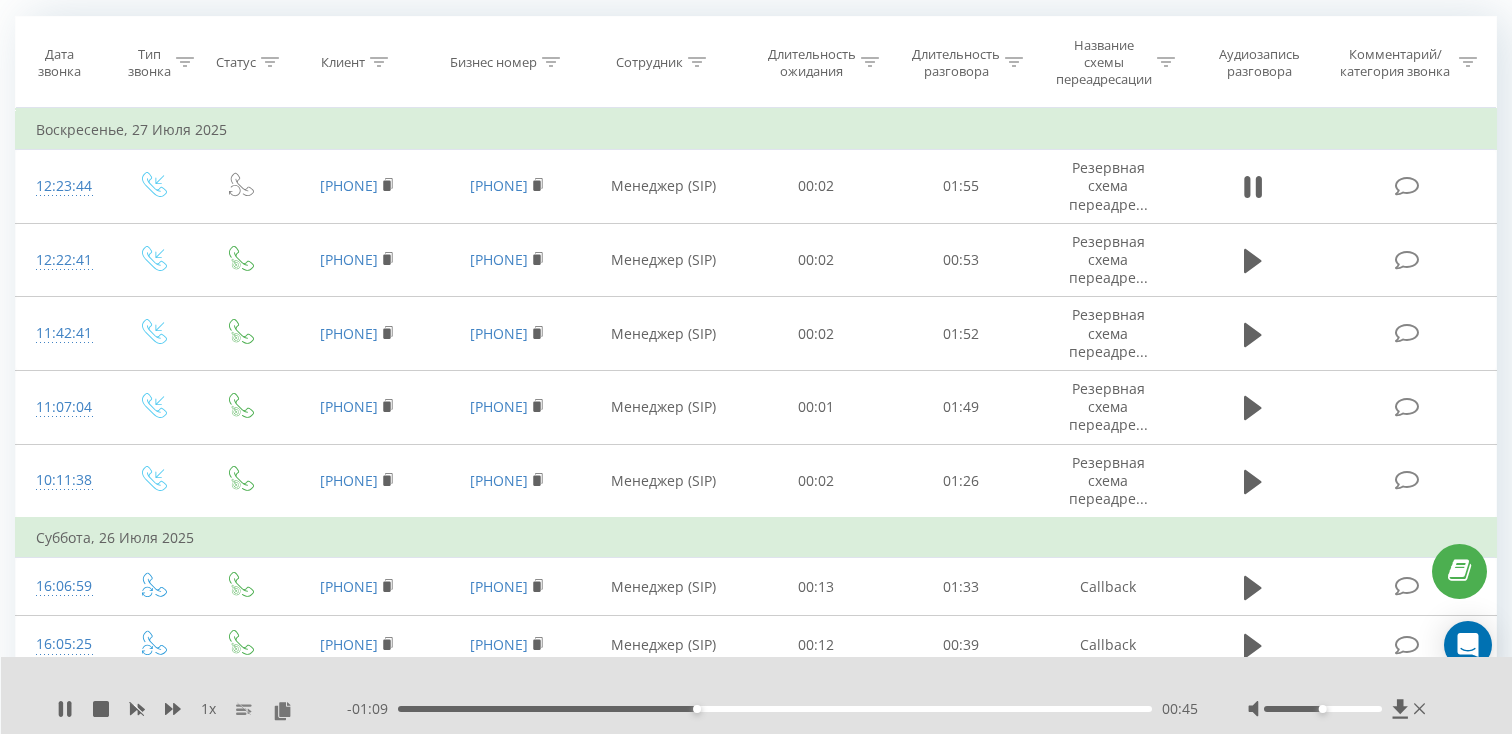 click on "00:45" at bounding box center (775, 709) 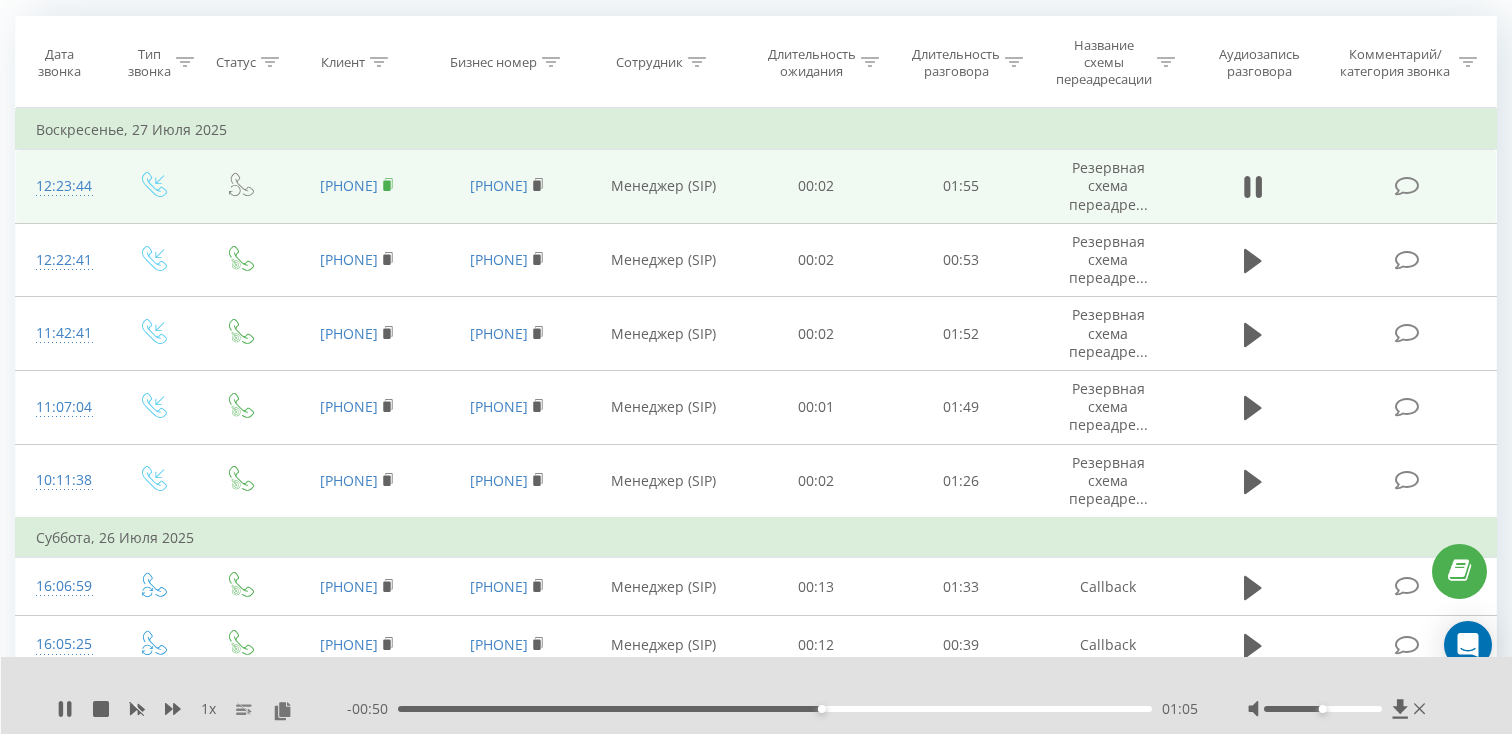 click 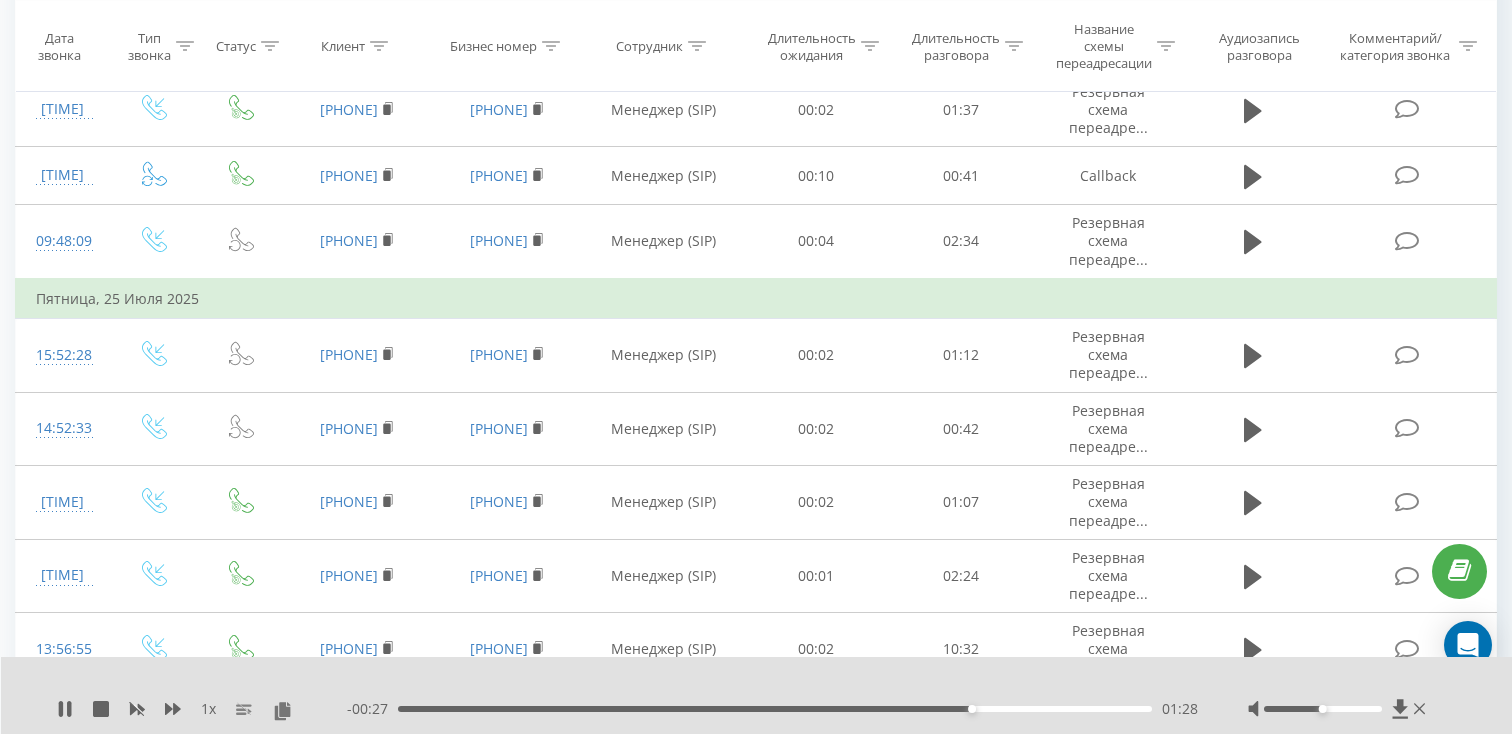 scroll, scrollTop: 1546, scrollLeft: 0, axis: vertical 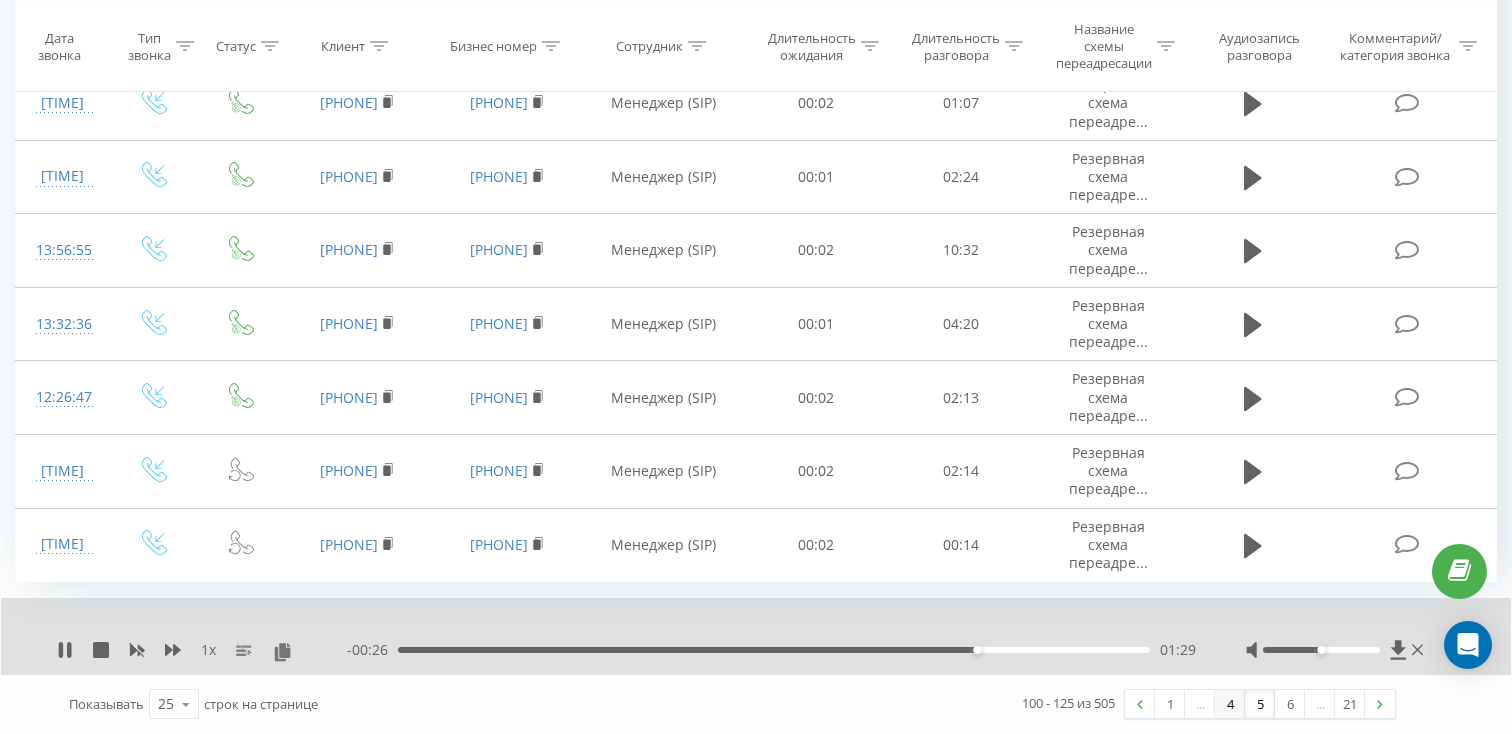 click on "4" at bounding box center (1230, 704) 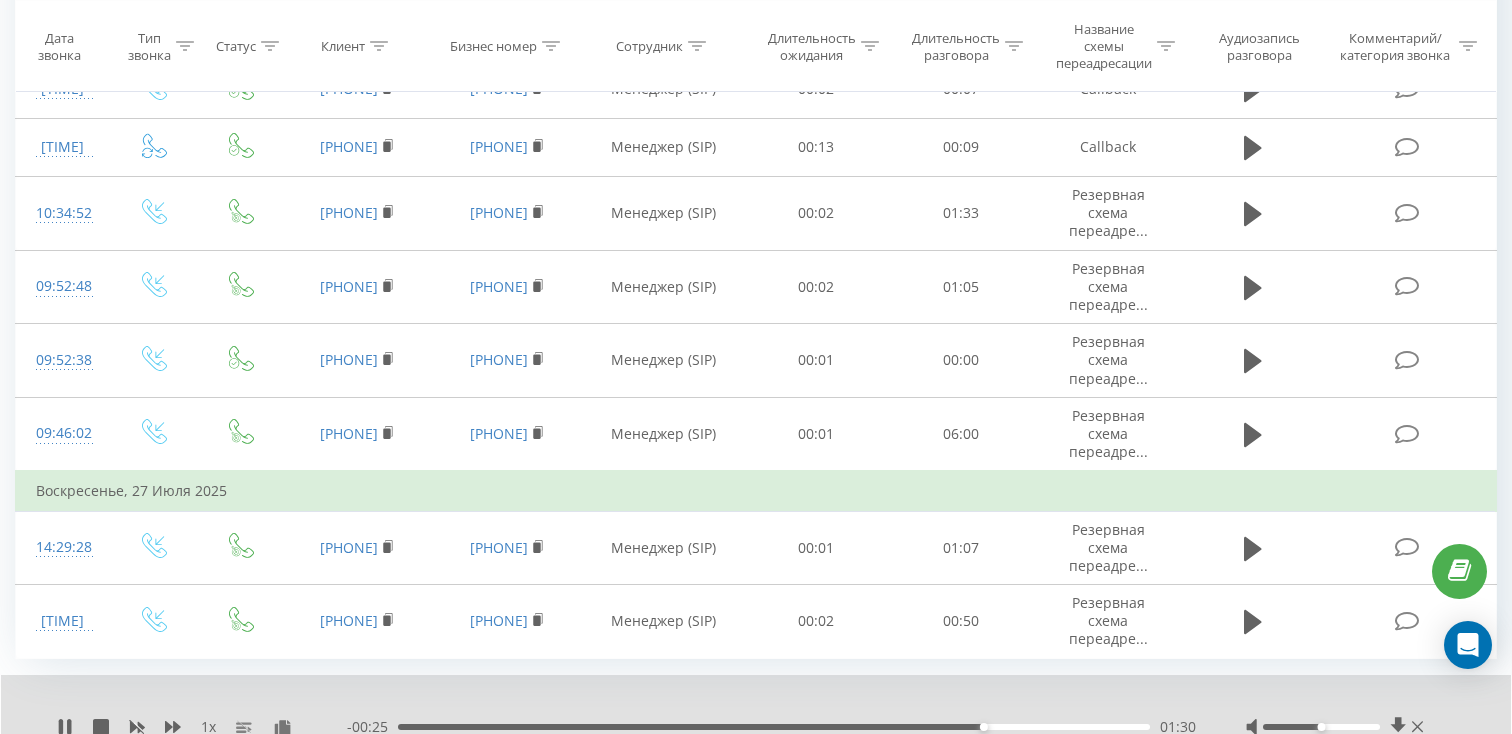 scroll, scrollTop: 1537, scrollLeft: 0, axis: vertical 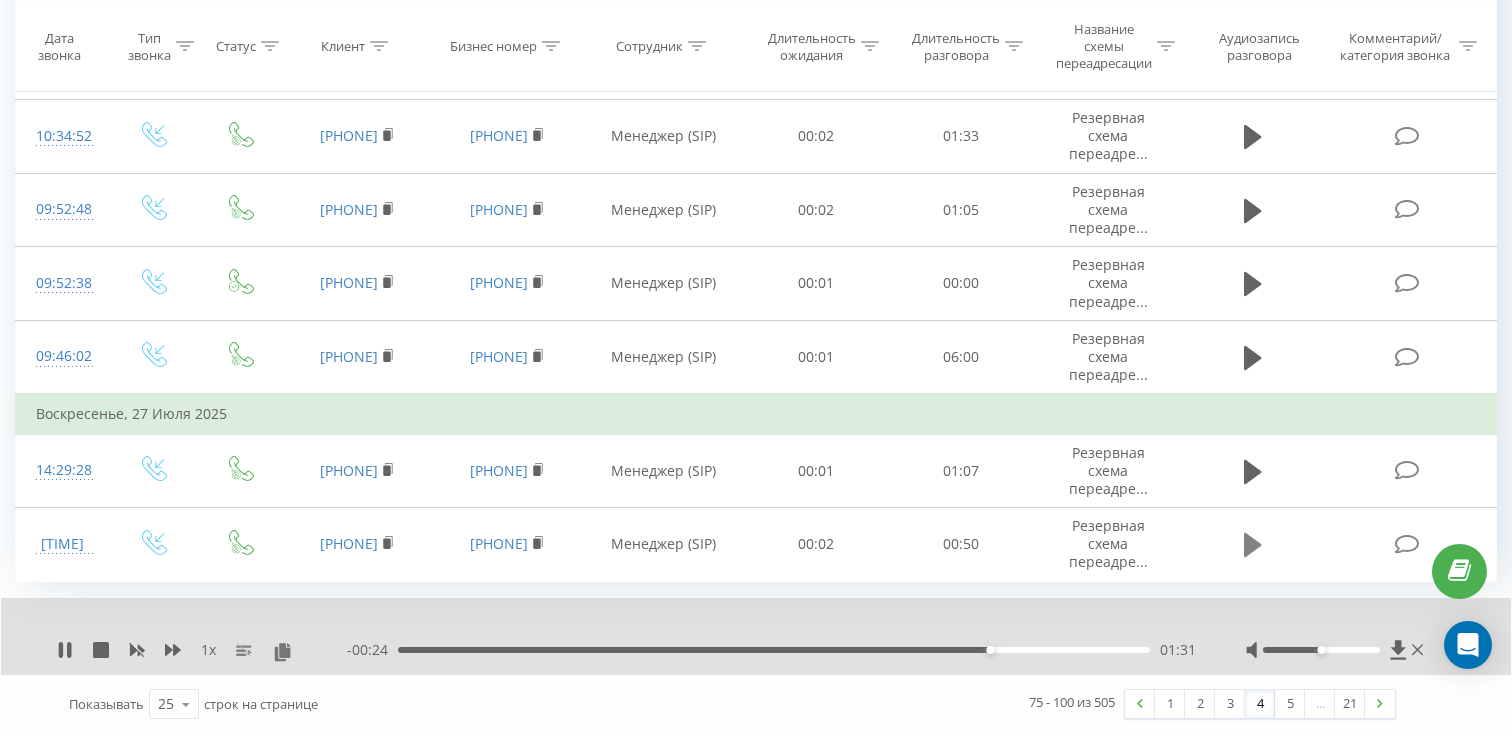 click at bounding box center [1253, 545] 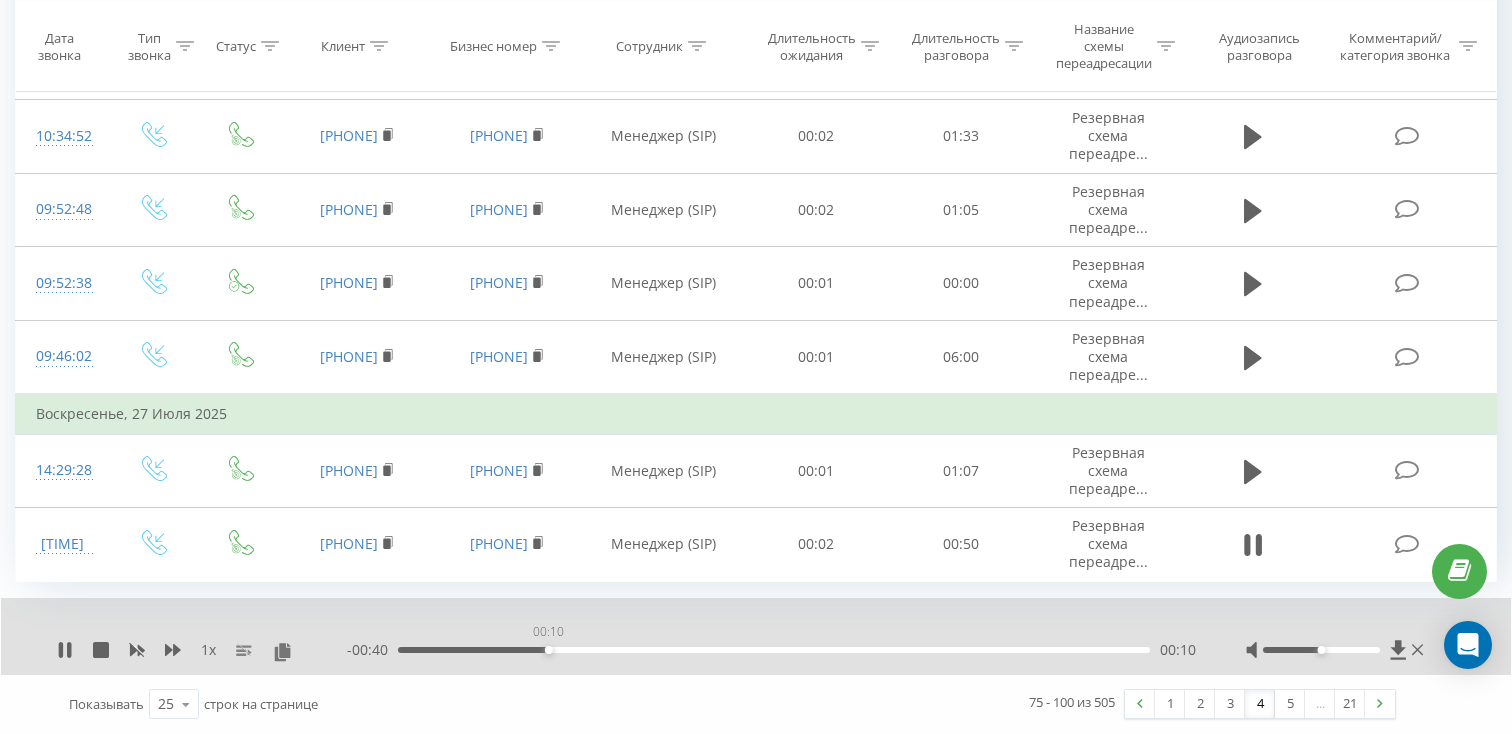 click on "00:10" at bounding box center [774, 650] 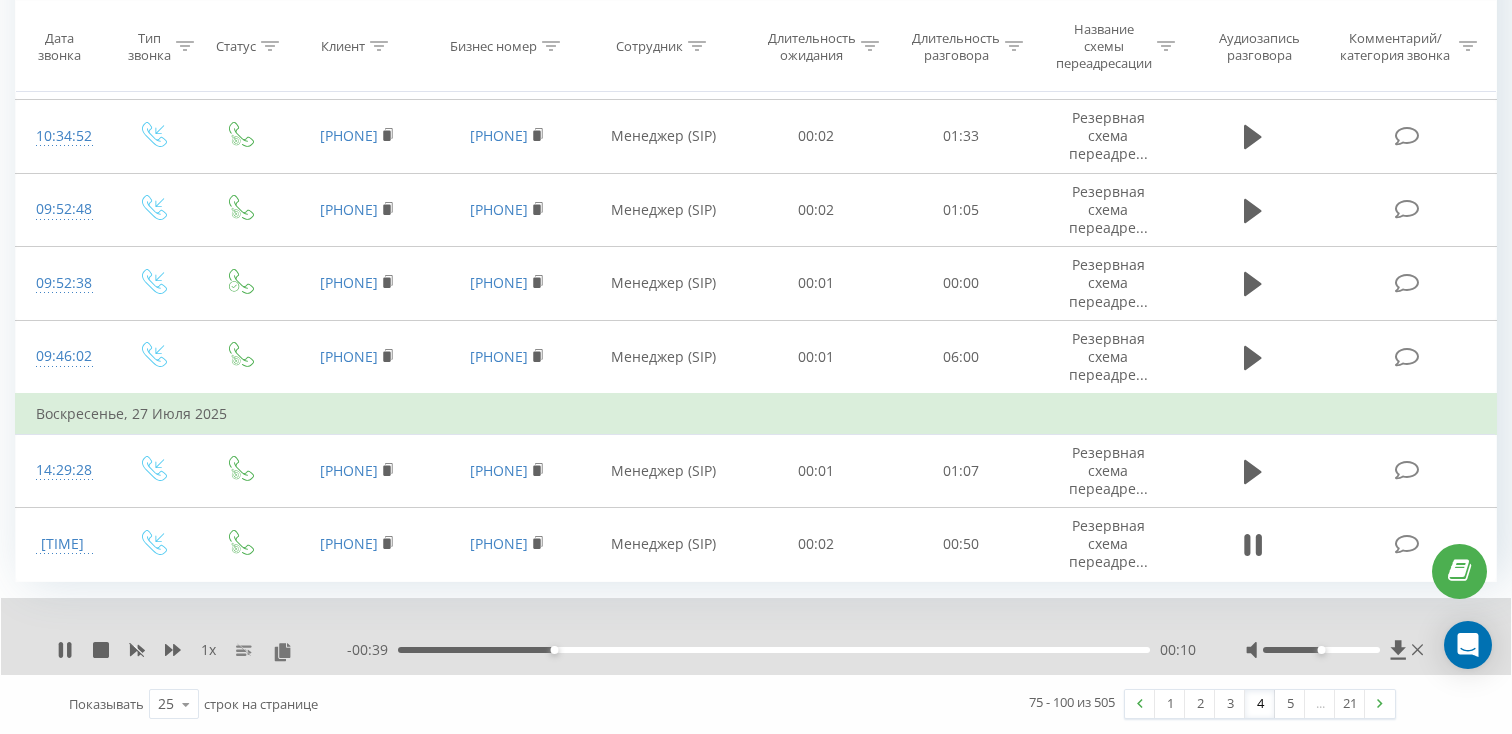click on "00:10" at bounding box center [774, 650] 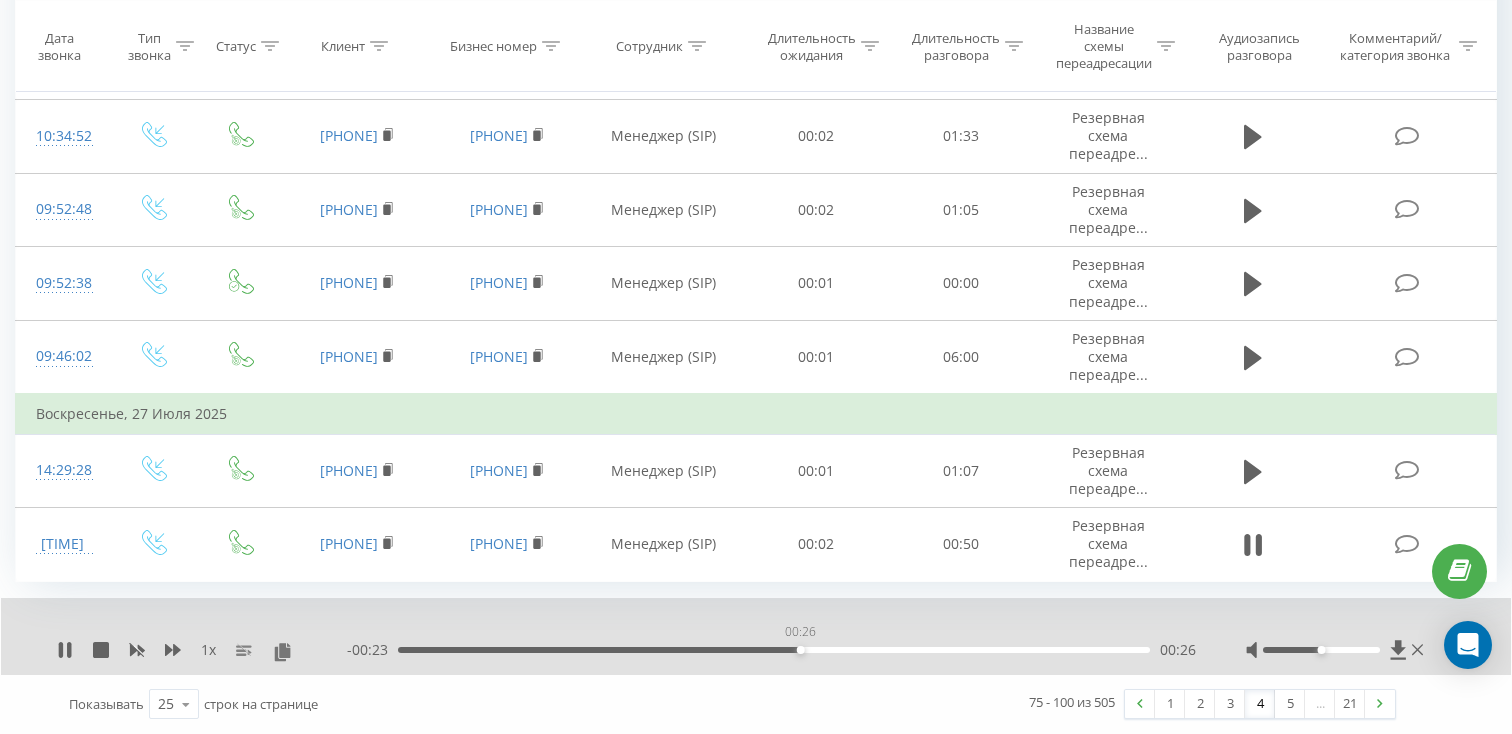 click on "00:26" at bounding box center (774, 650) 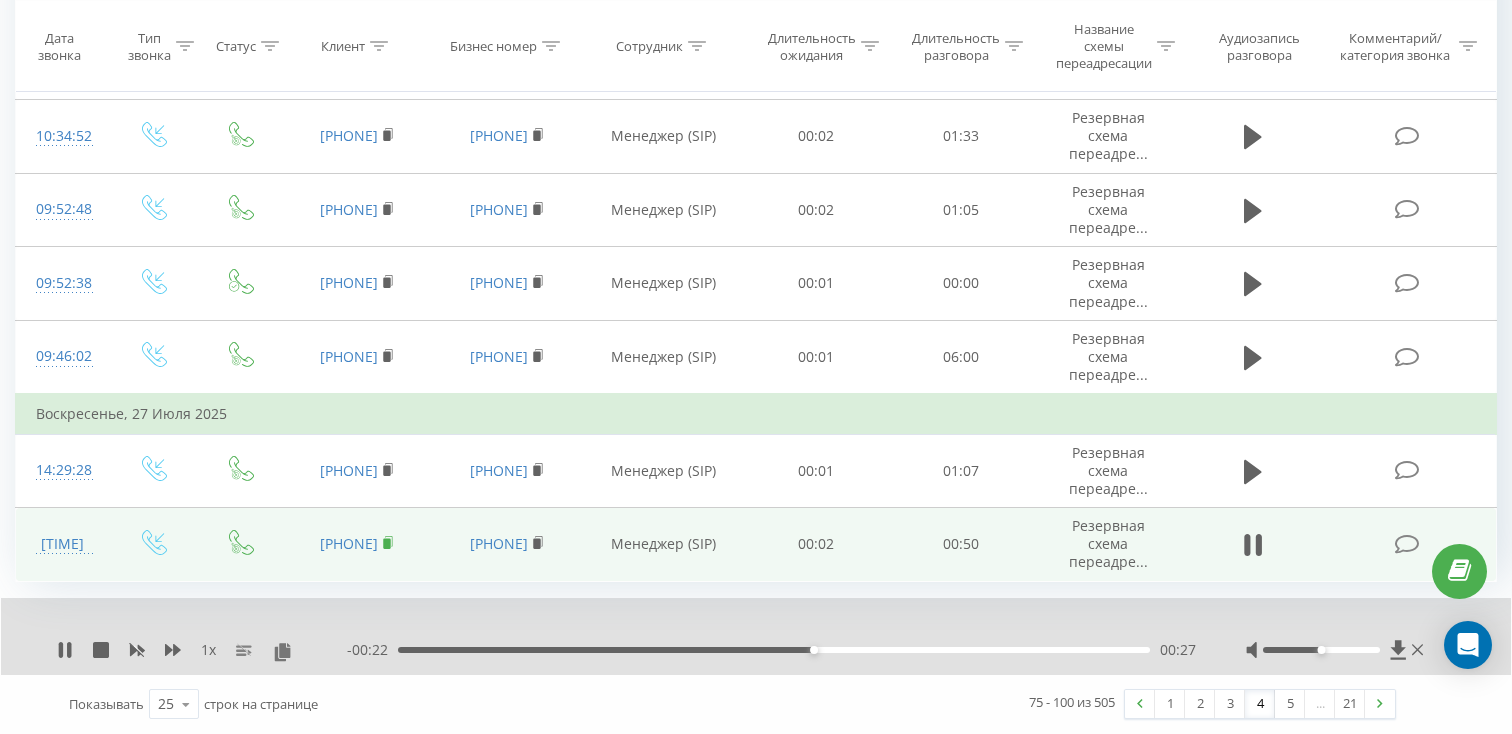 click 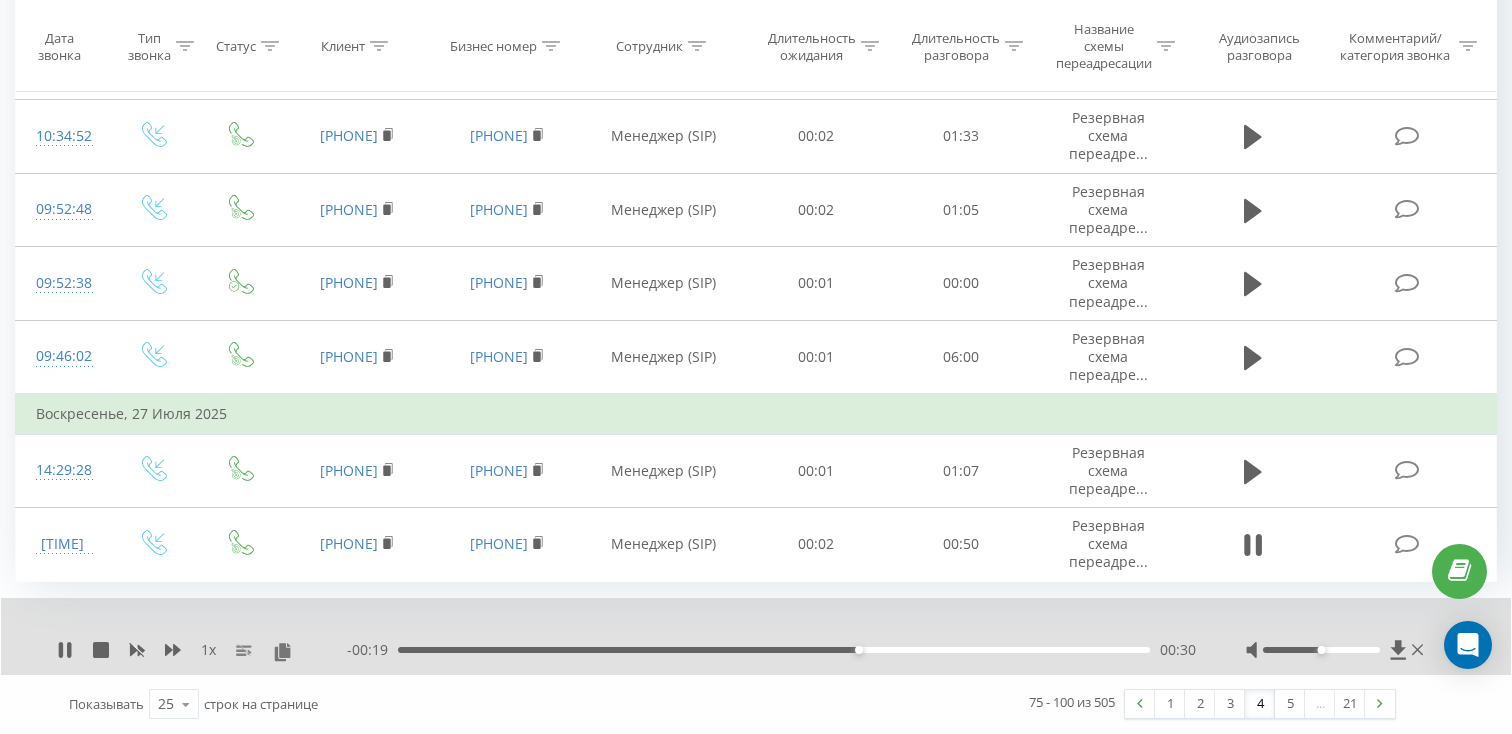 click on "- 00:19 00:30   00:30" at bounding box center [771, 650] 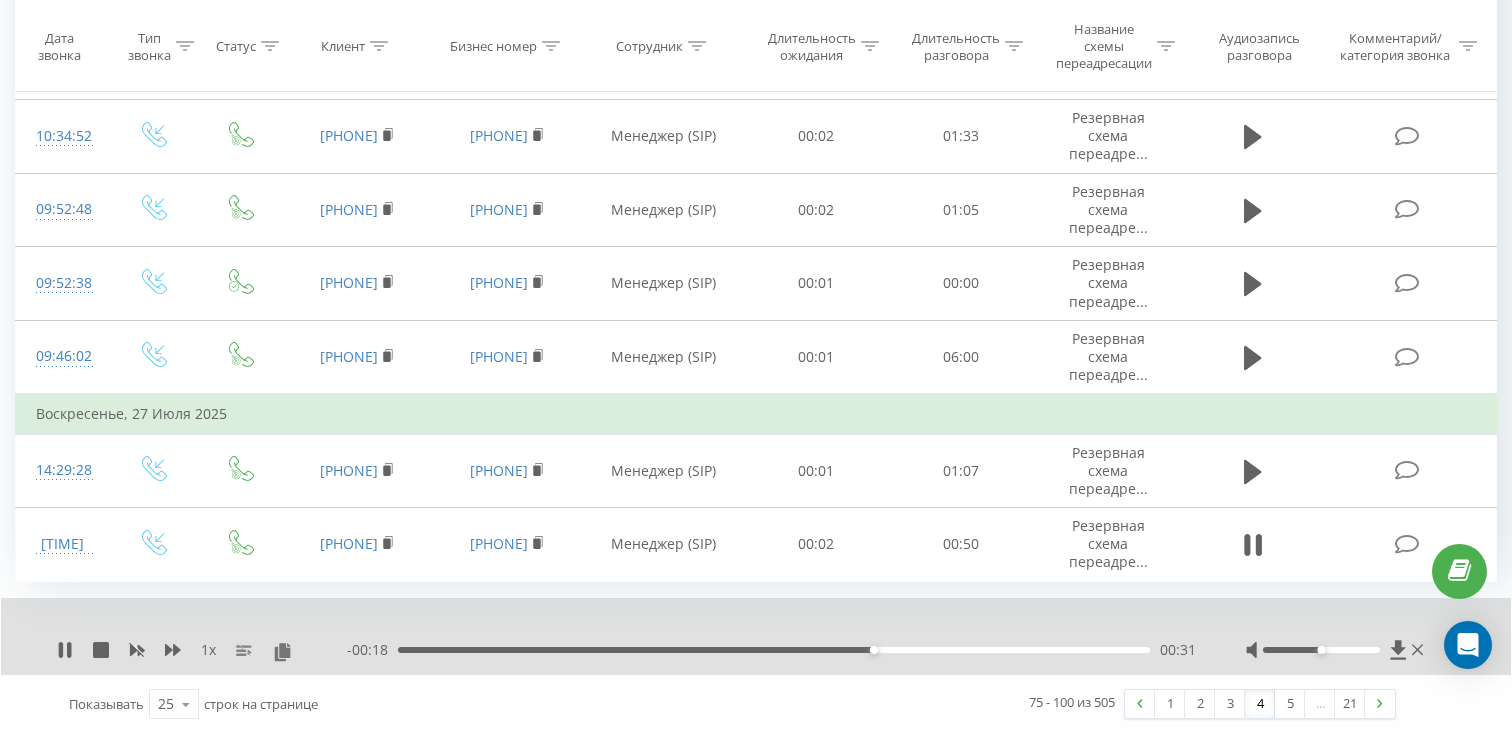 click on "00:31" at bounding box center [774, 650] 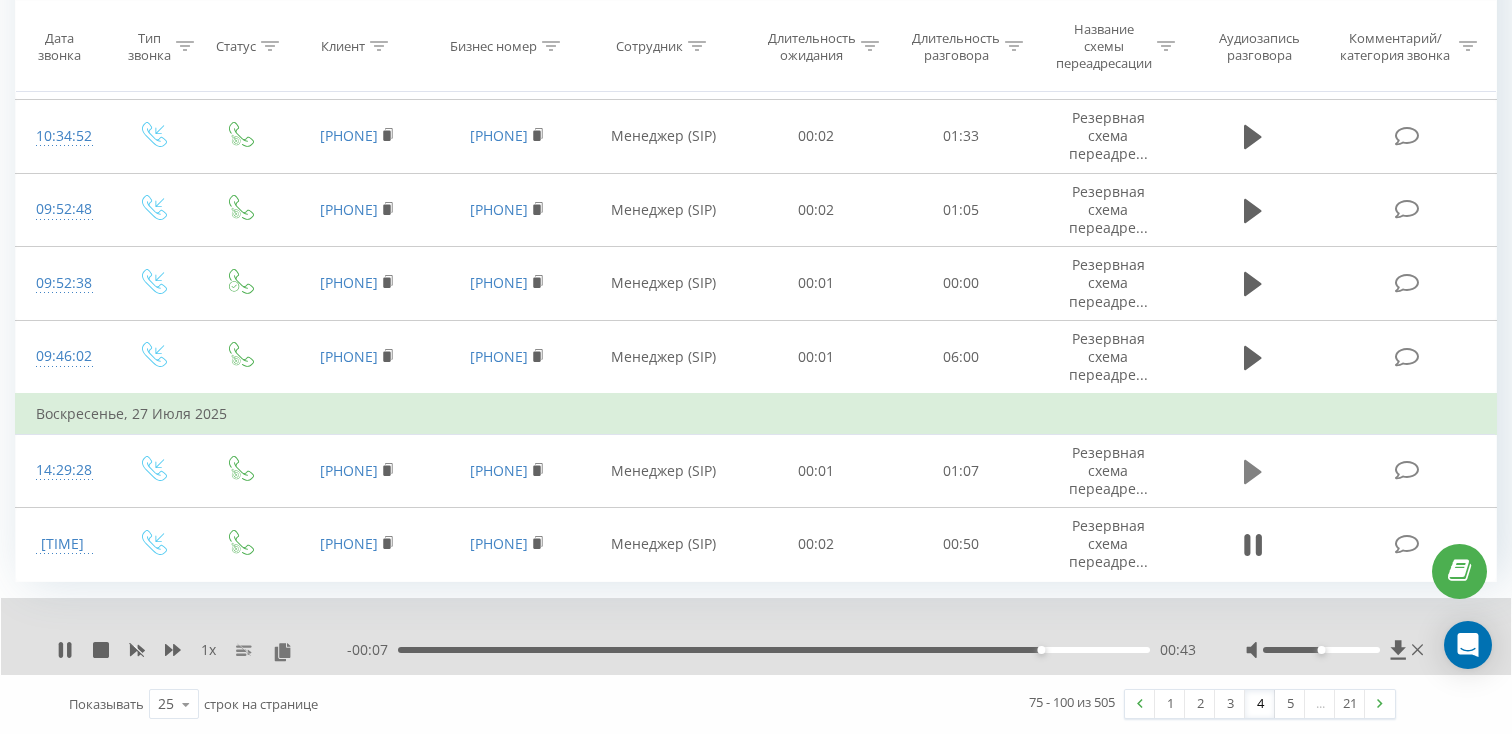 click 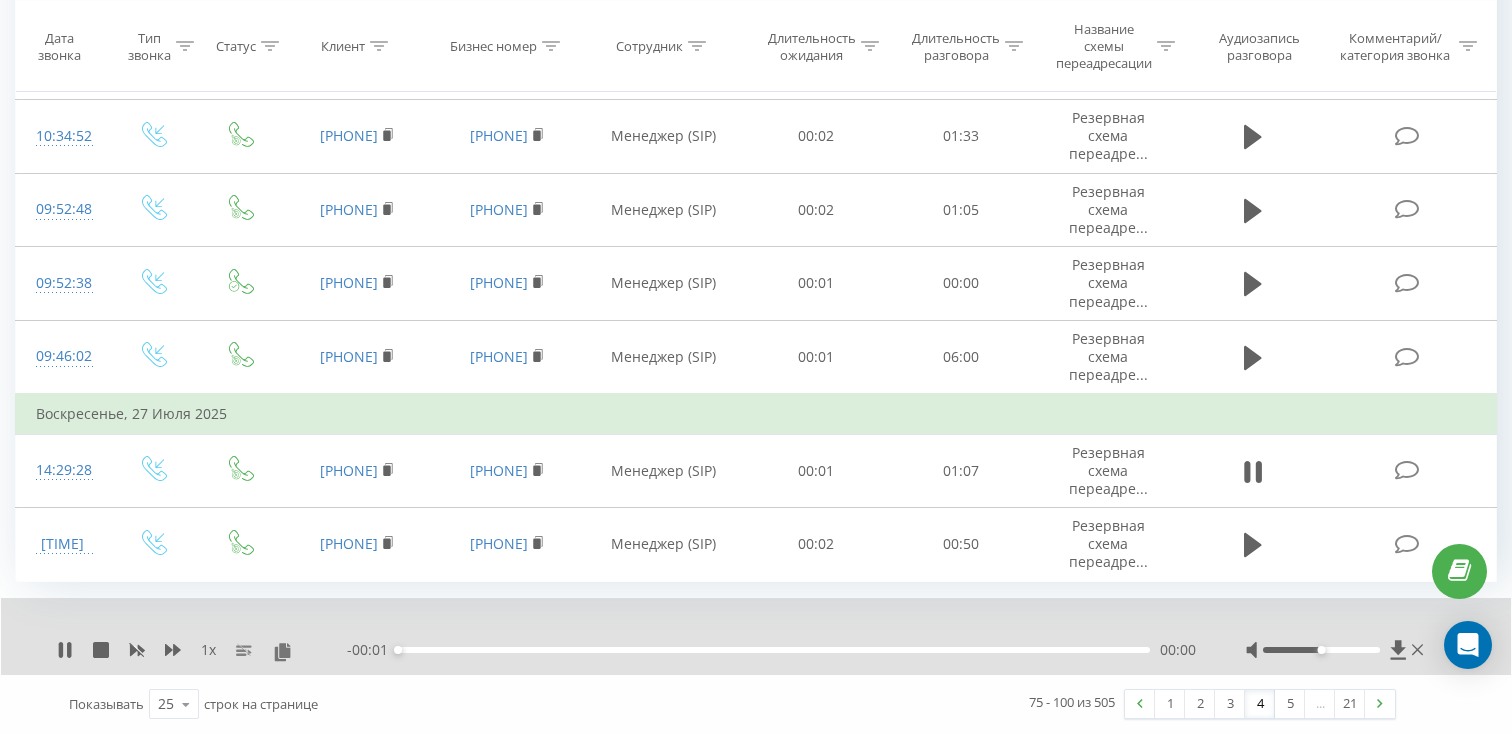 click on "00:00" at bounding box center (774, 650) 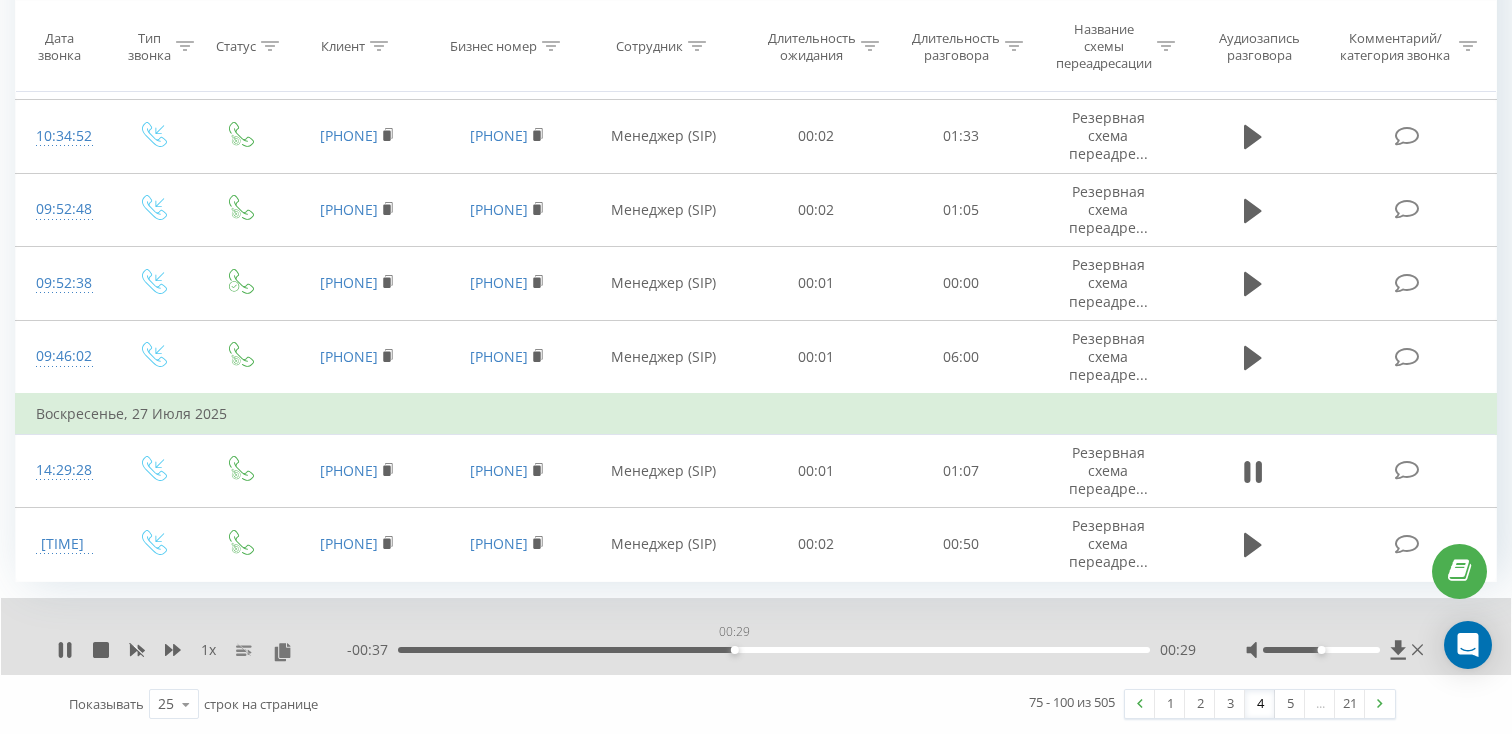 click on "00:29" at bounding box center [774, 650] 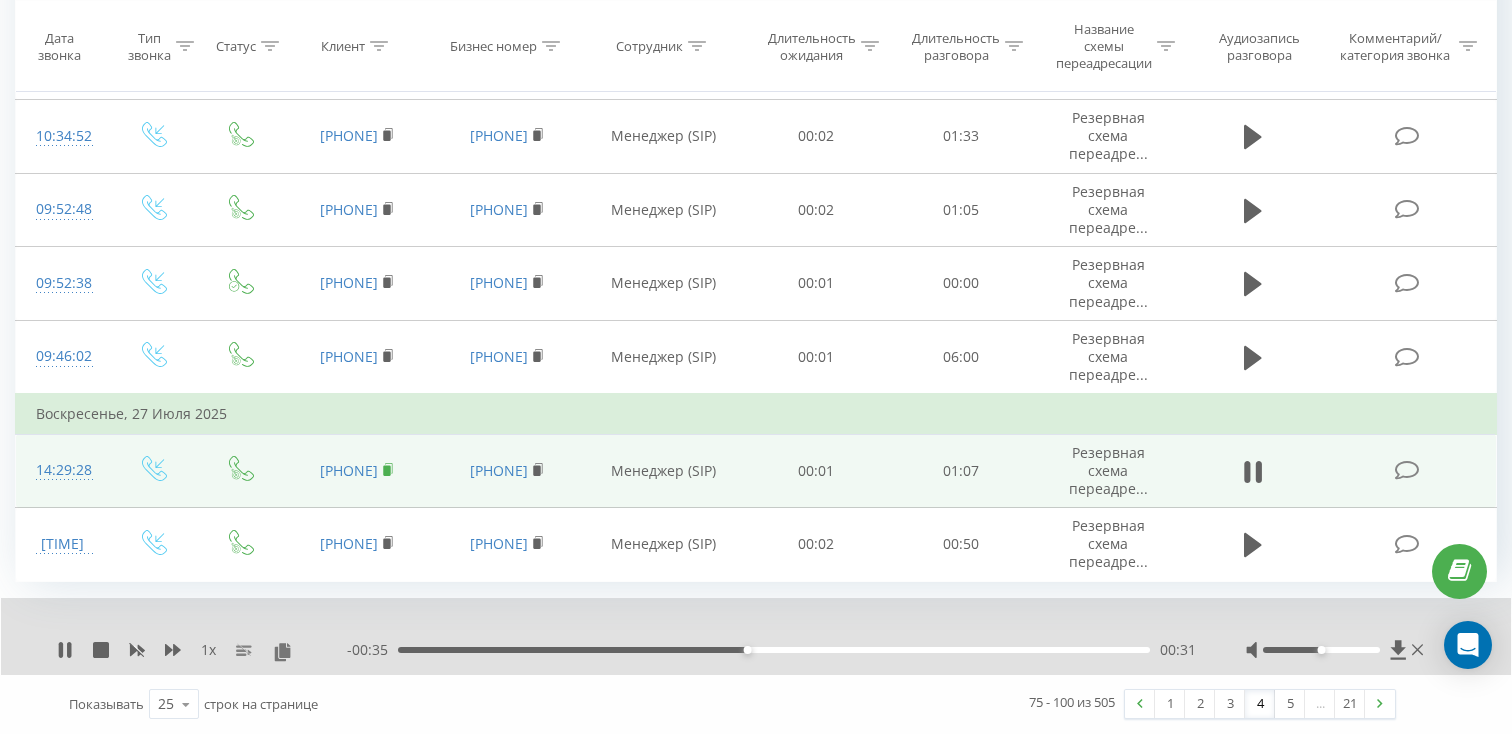click 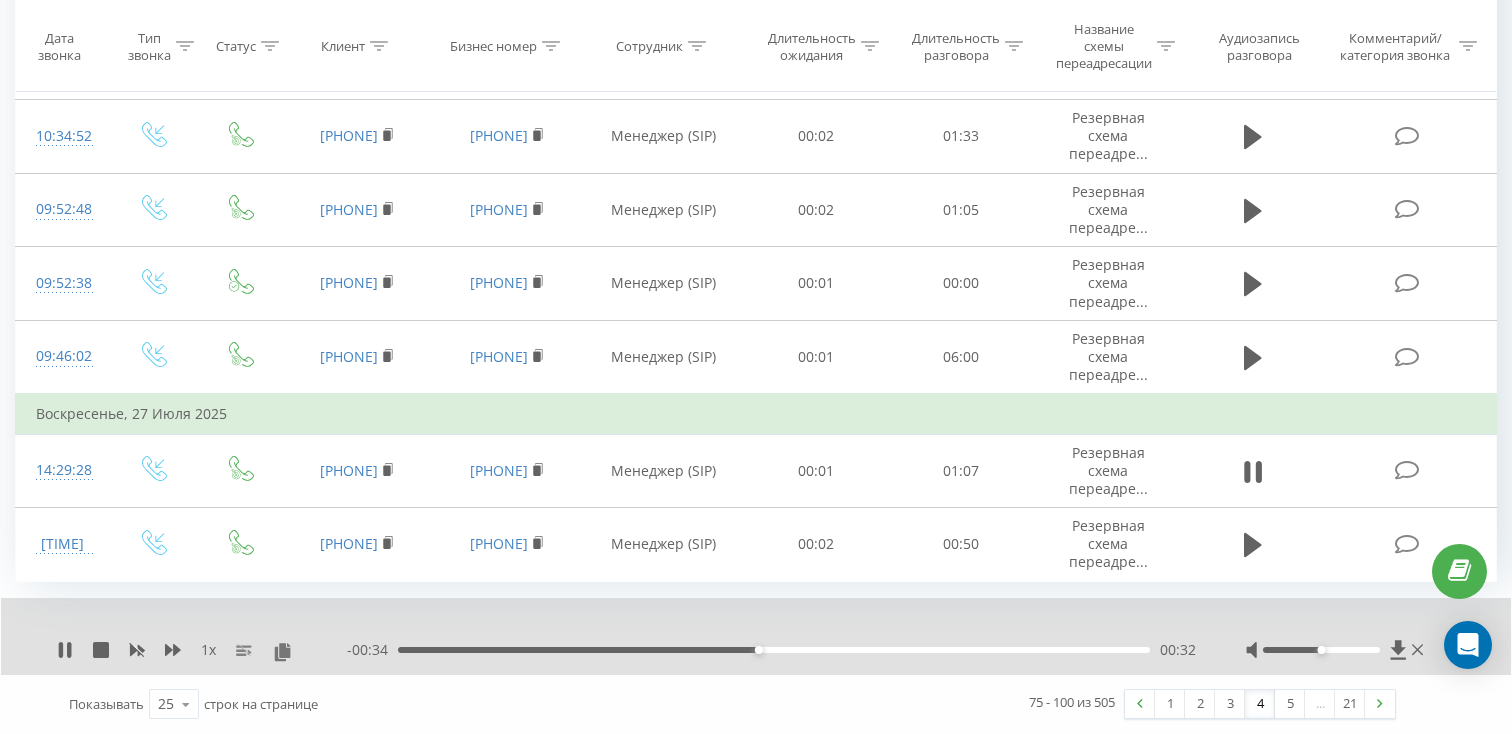 click on "- 00:34 00:32   00:32" at bounding box center [771, 650] 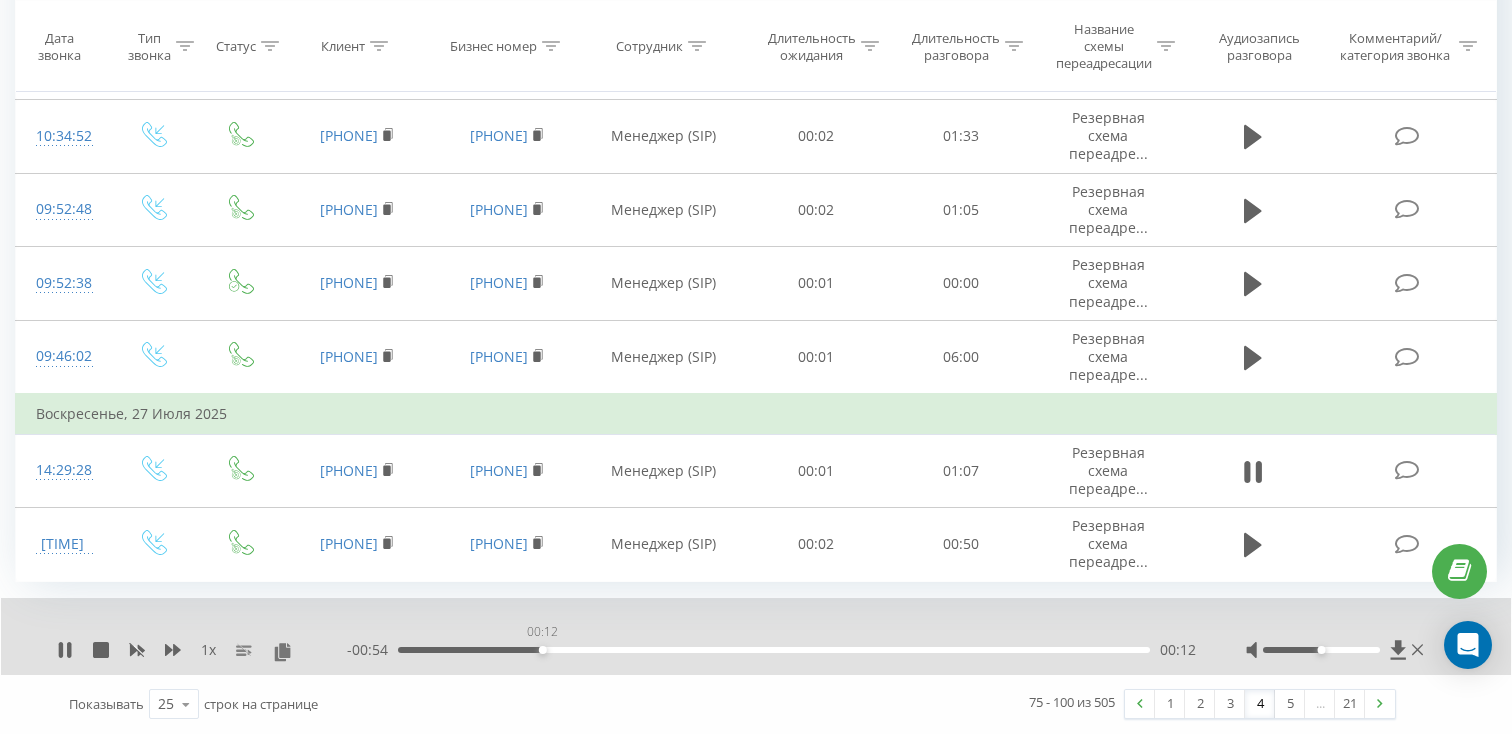 click on "00:12" at bounding box center (774, 650) 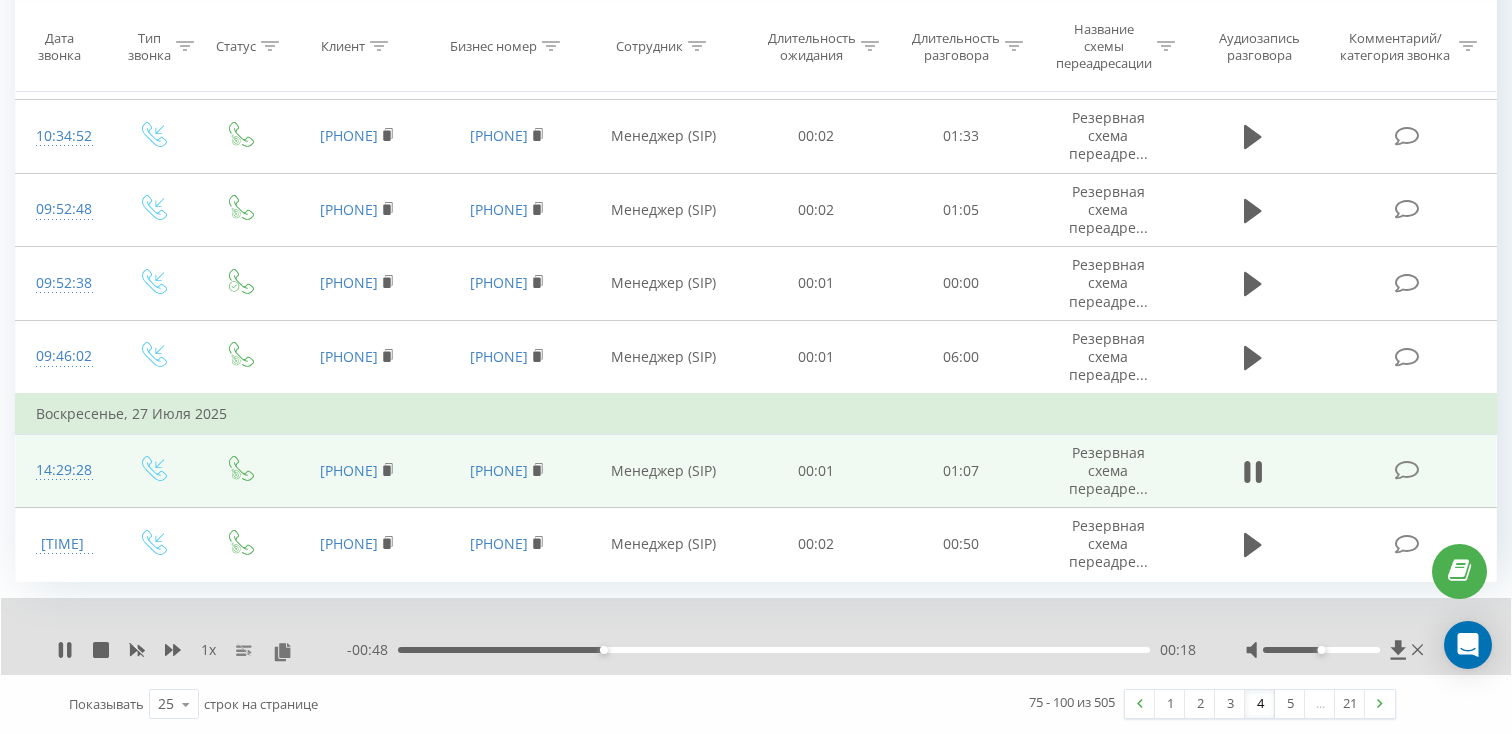 click on "14:29:28" at bounding box center [62, 470] 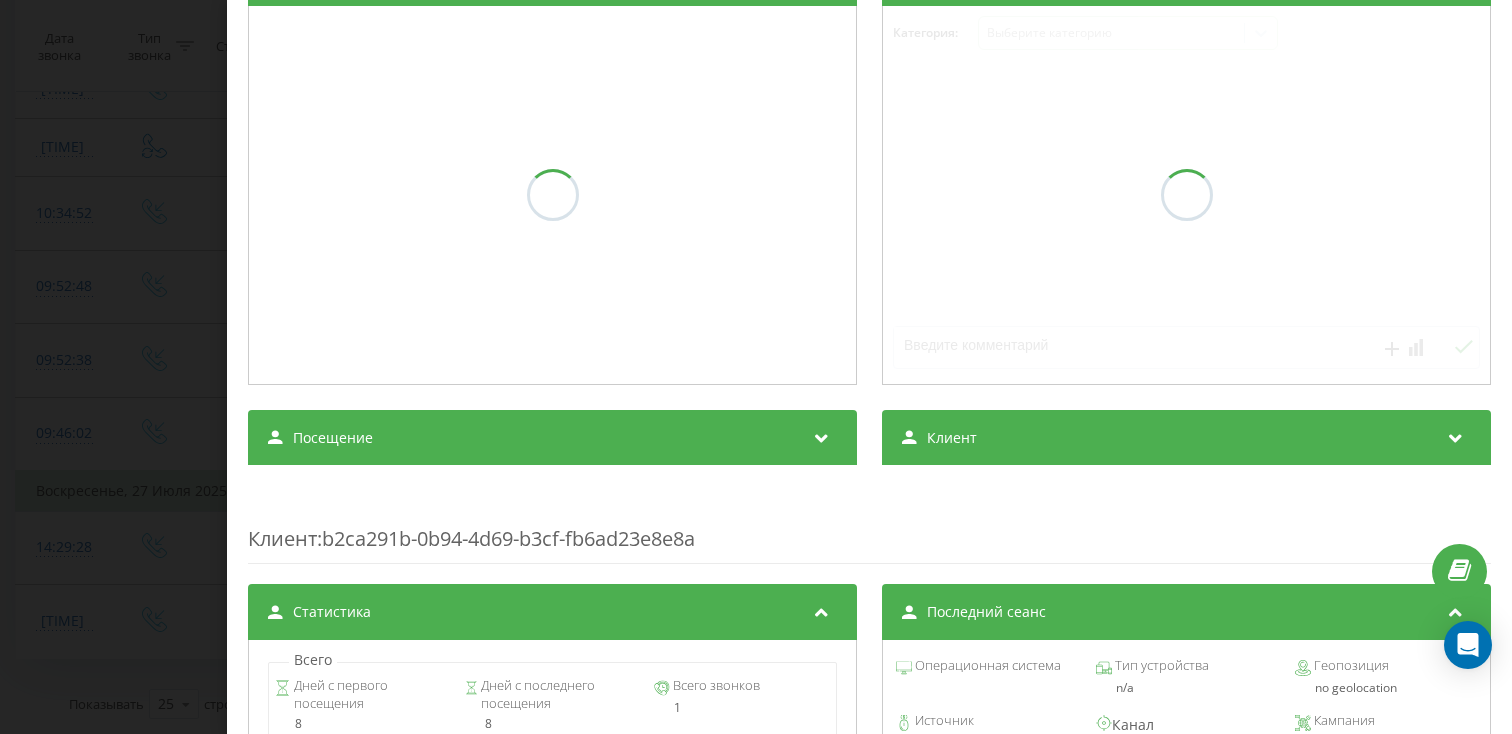 scroll, scrollTop: 292, scrollLeft: 0, axis: vertical 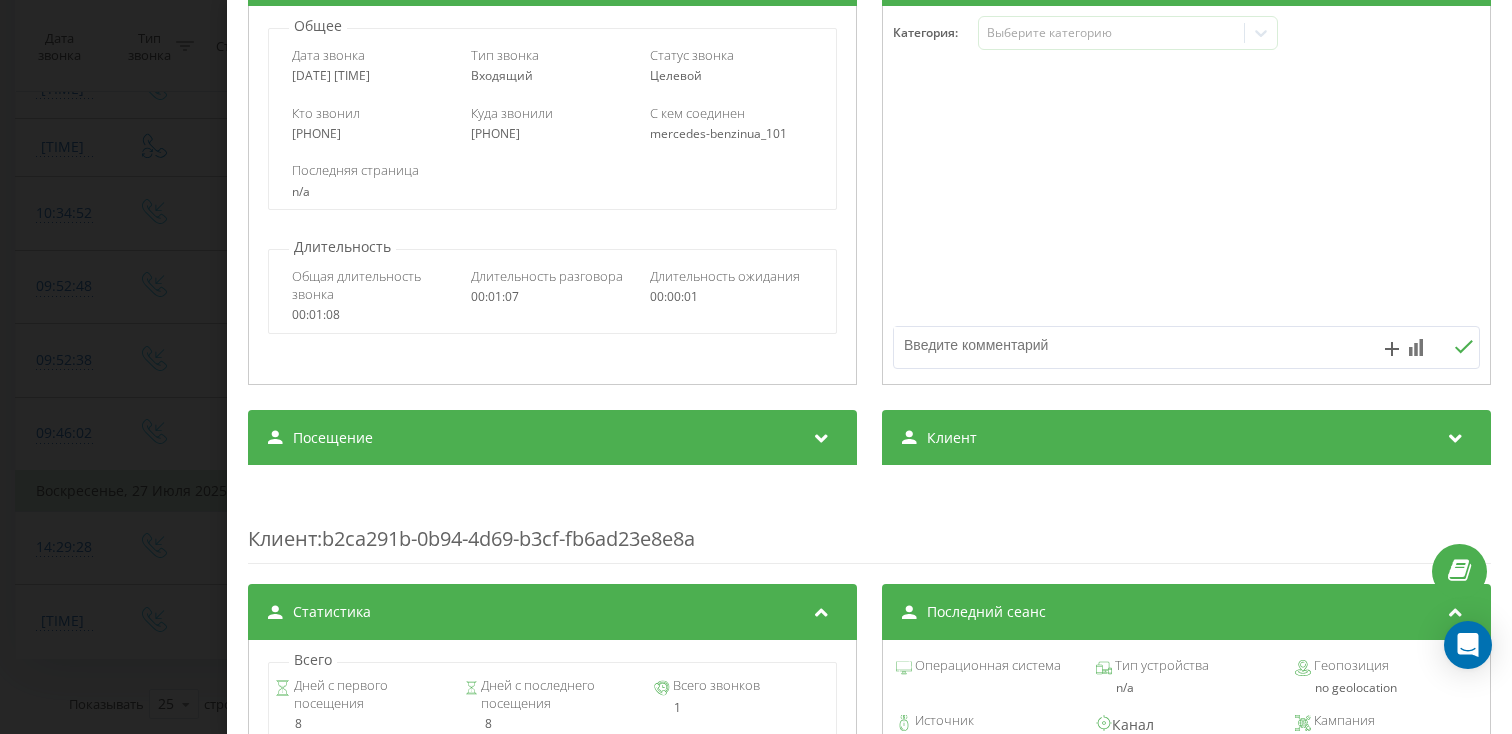 click on "Посещение" at bounding box center (552, 438) 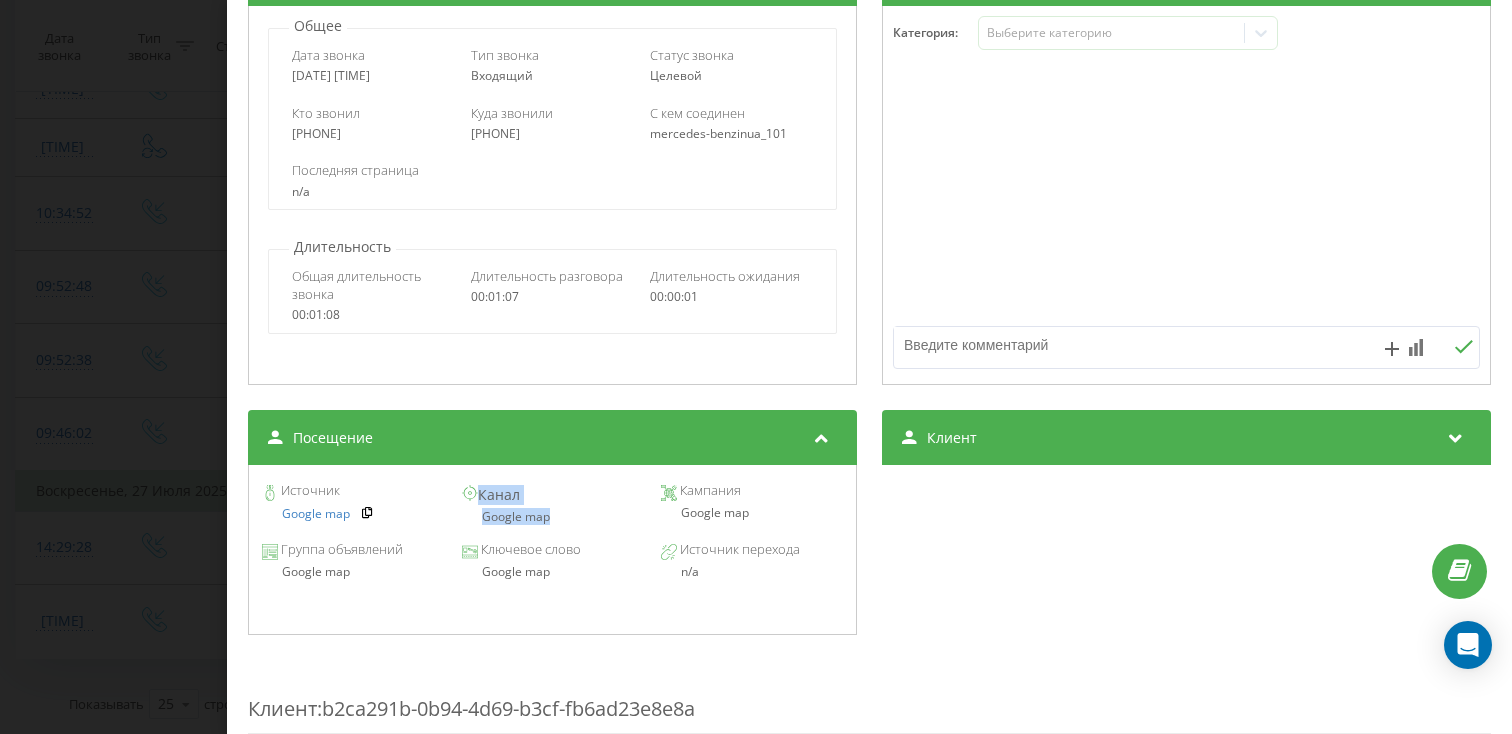 drag, startPoint x: 555, startPoint y: 517, endPoint x: 452, endPoint y: 517, distance: 103 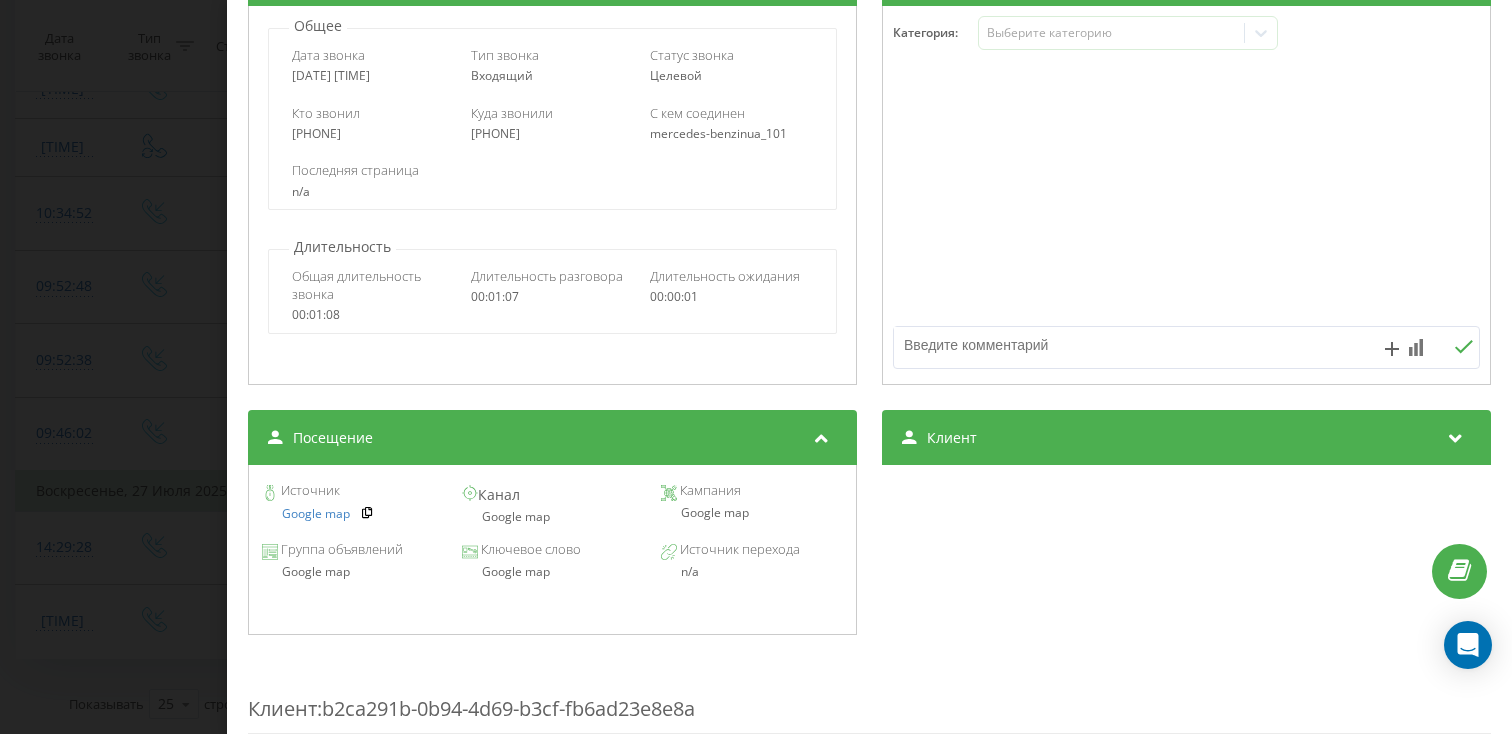 click on "Google map" at bounding box center [552, 517] 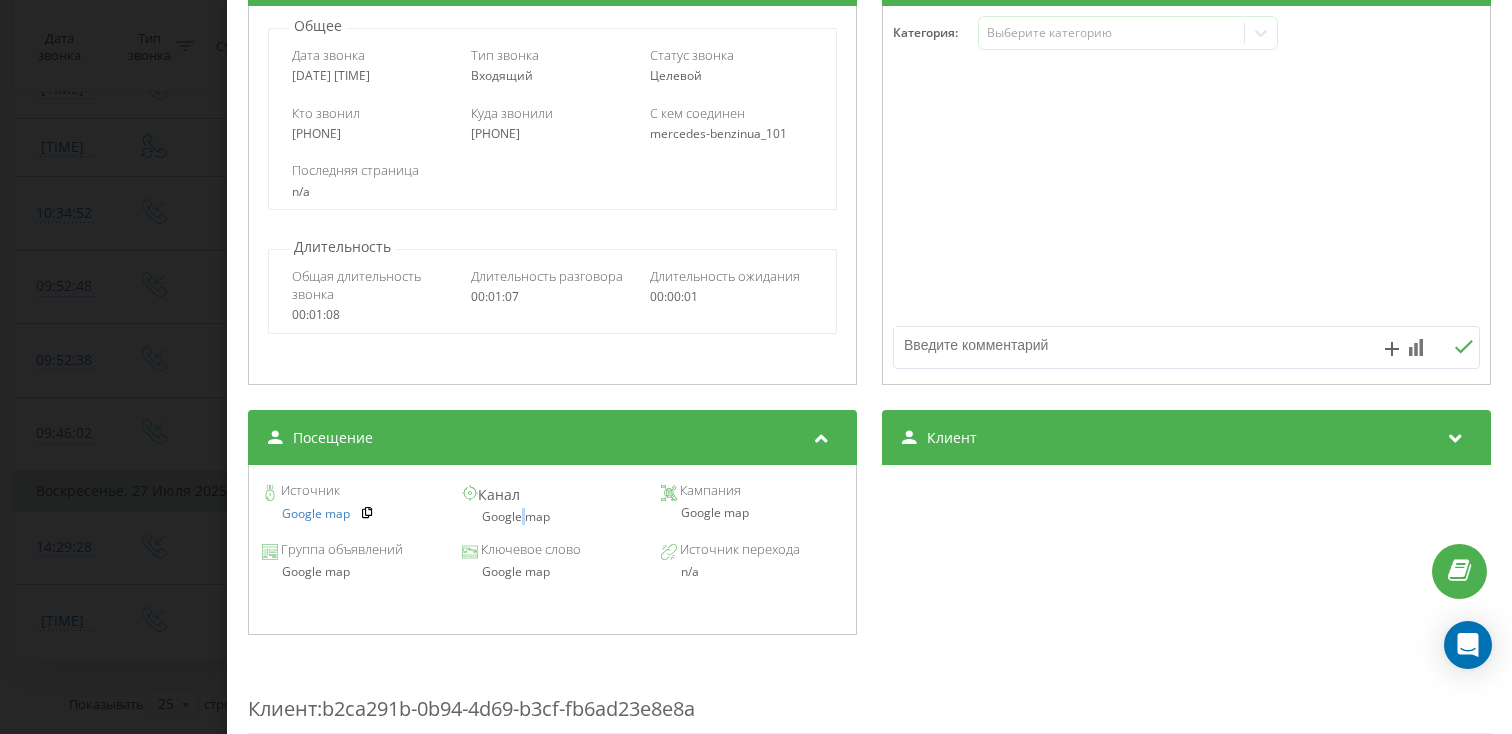 click on "Google map" at bounding box center [552, 517] 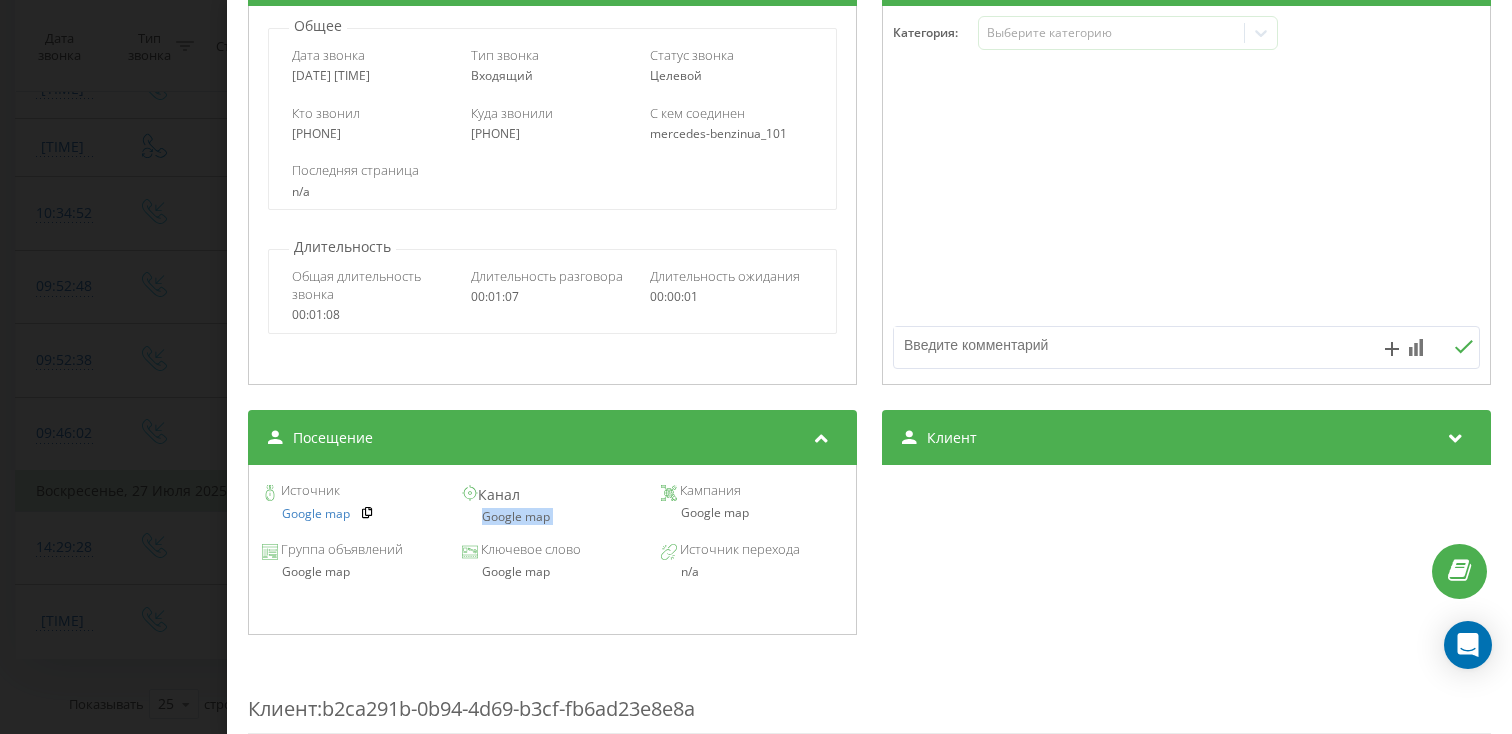 click on "Google map" at bounding box center (552, 517) 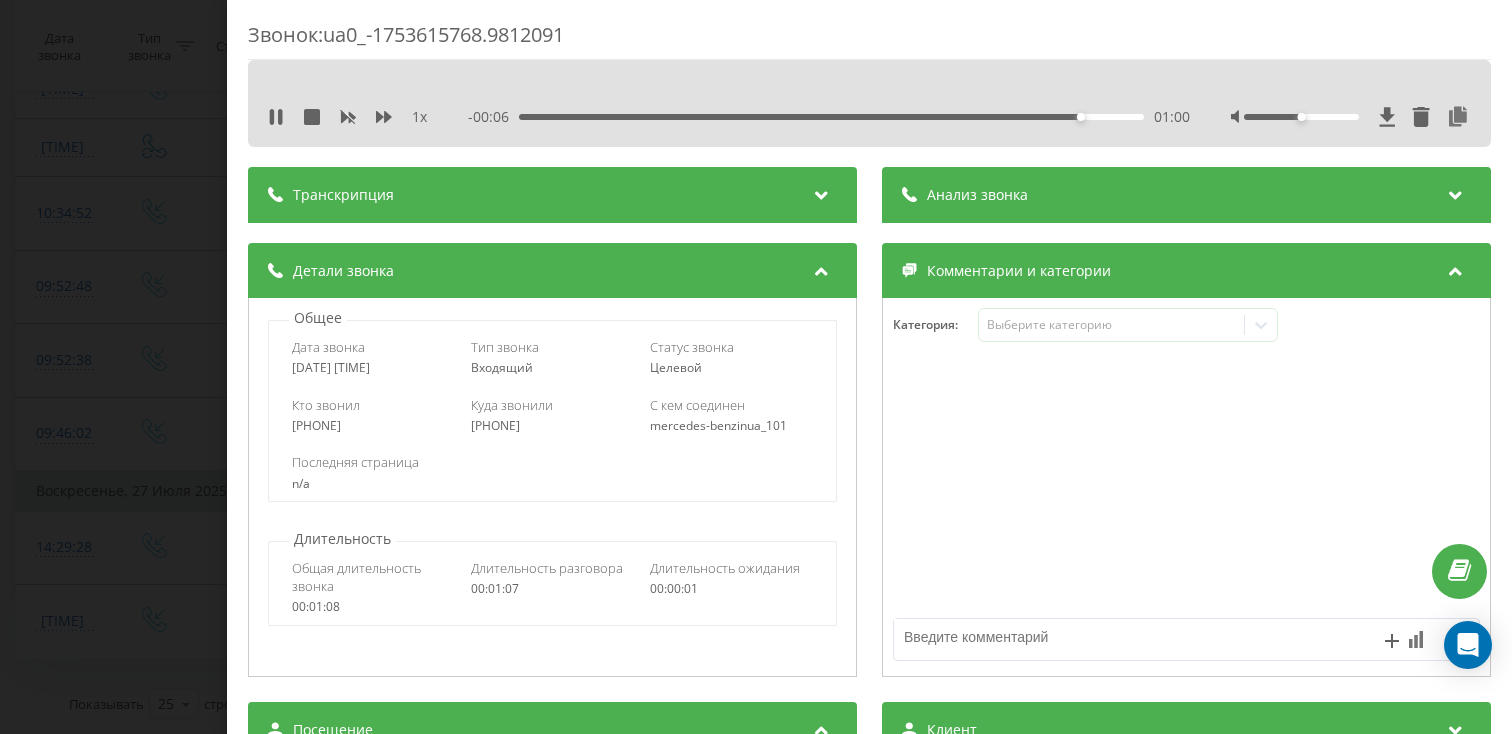 click on "Звонок :  ua0_-1753615768.9812091   1 x  - 00:06 01:00   01:00   Транскрипция Для анализа AI будущих звонков  настройте и активируйте профиль на странице . Если профиль уже есть и звонок соответствует его условиям, обновите страницу через 10 минут – AI анализирует текущий звонок. Анализ звонка Для анализа AI будущих звонков  настройте и активируйте профиль на странице . Если профиль уже есть и звонок соответствует его условиям, обновите страницу через 10 минут – AI анализирует текущий звонок. Детали звонка Общее Дата звонка 2025-07-27 14:29:28 Тип звонка Входящий Статус звонка Целевой [PHONE]" at bounding box center [756, 367] 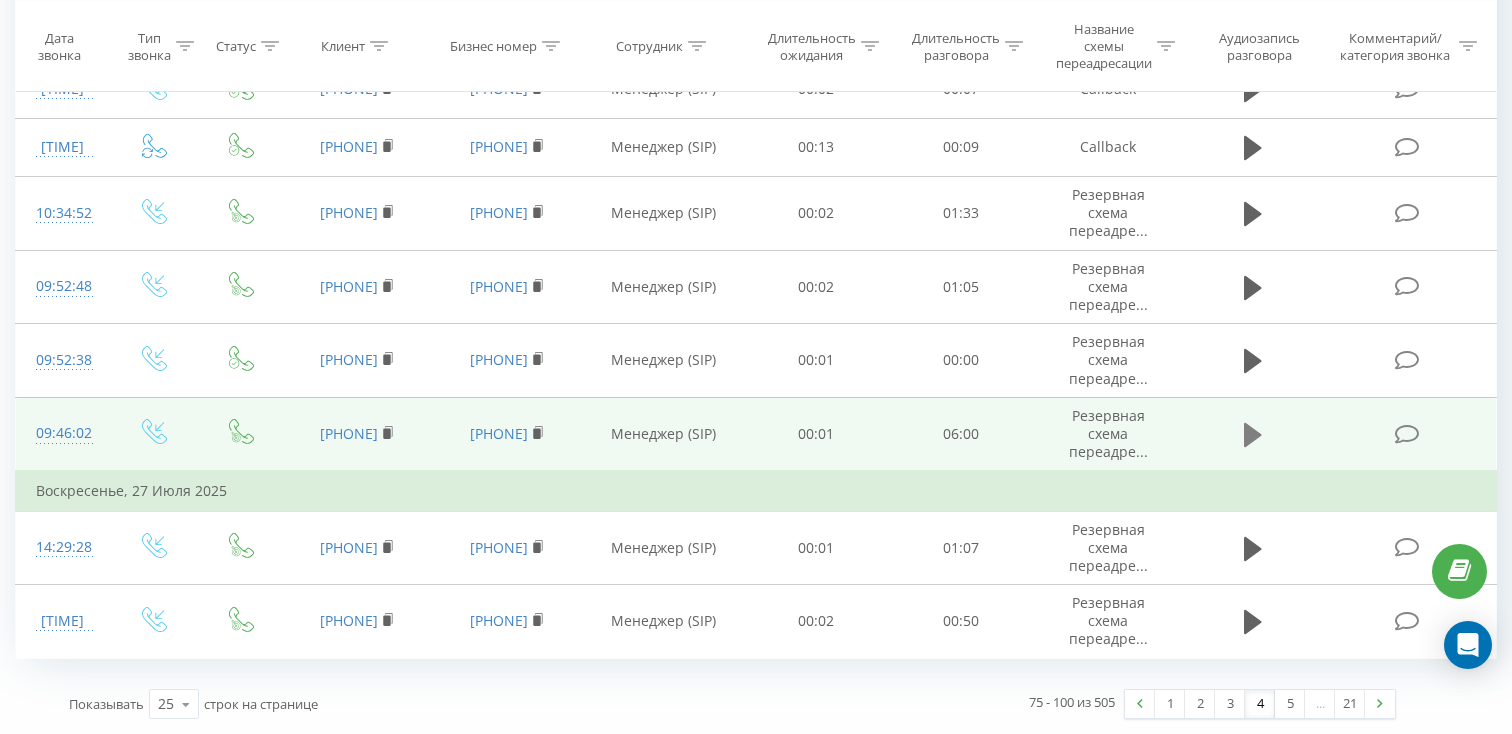 click 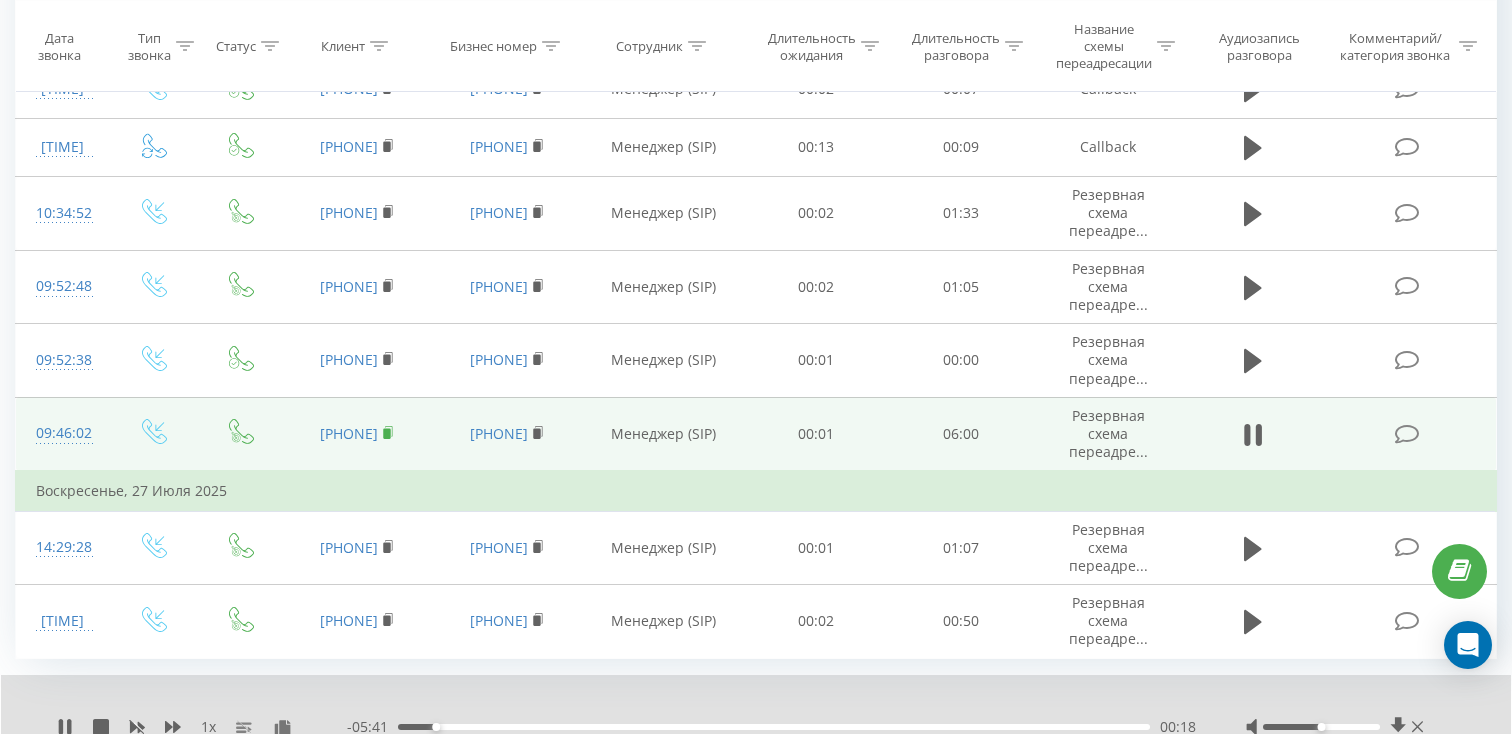 click 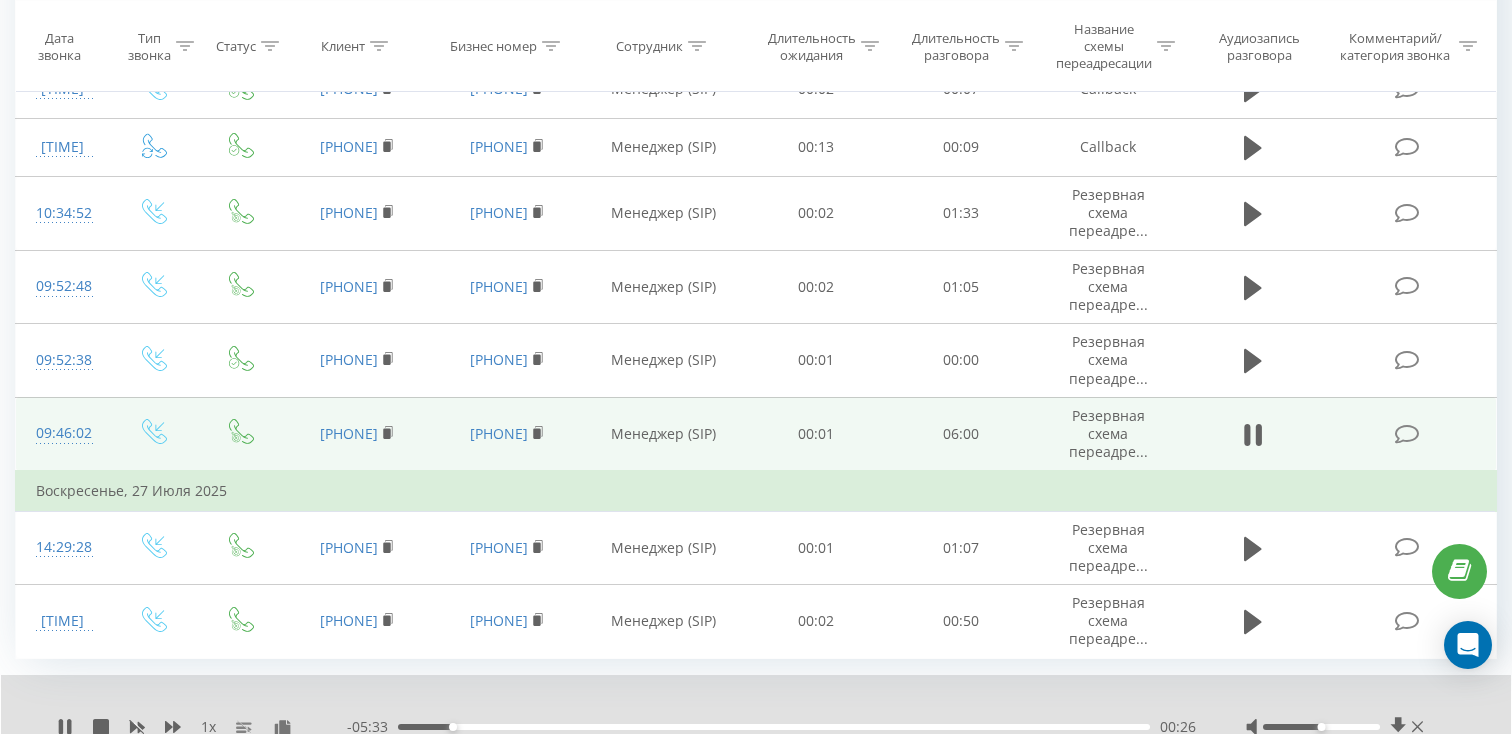 click on "09:46:02" at bounding box center [62, 433] 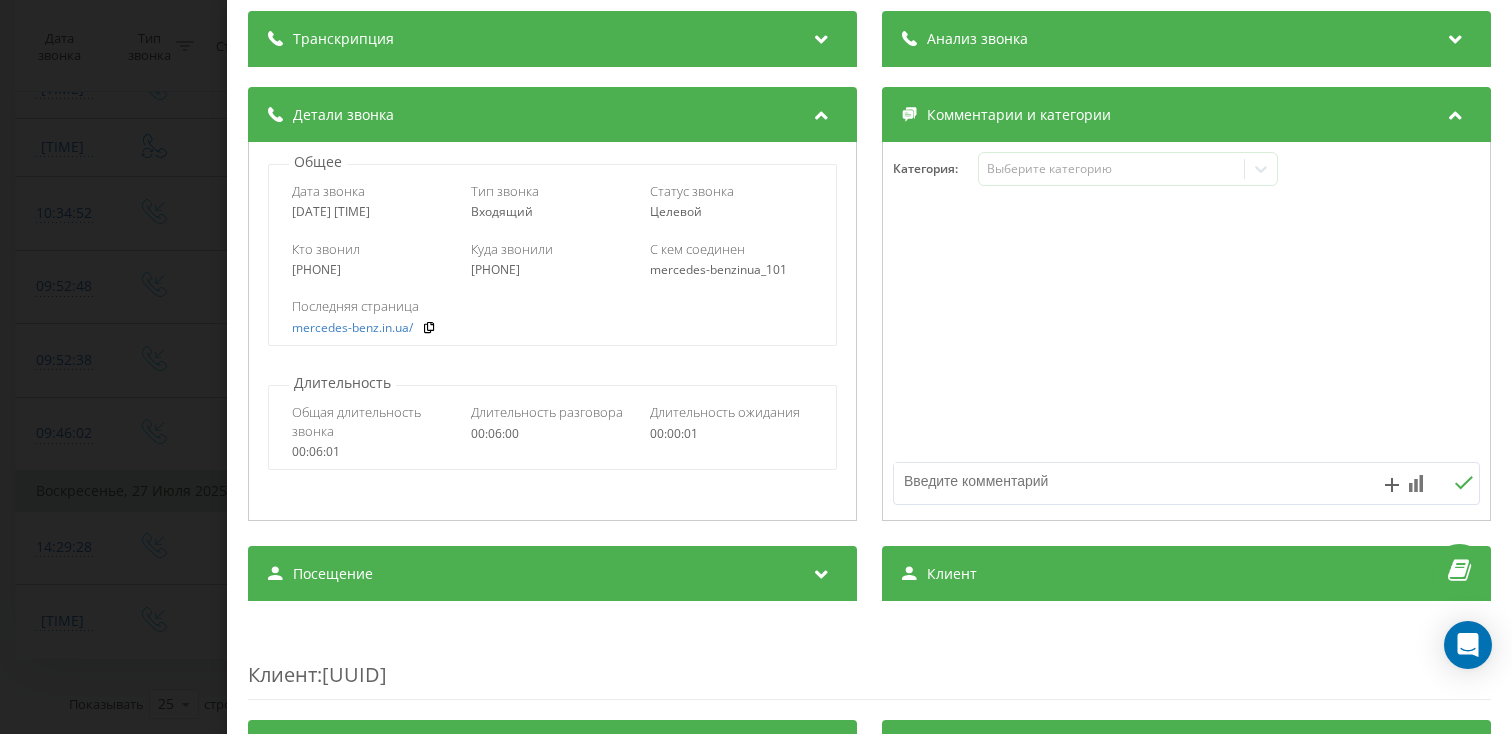scroll, scrollTop: 159, scrollLeft: 0, axis: vertical 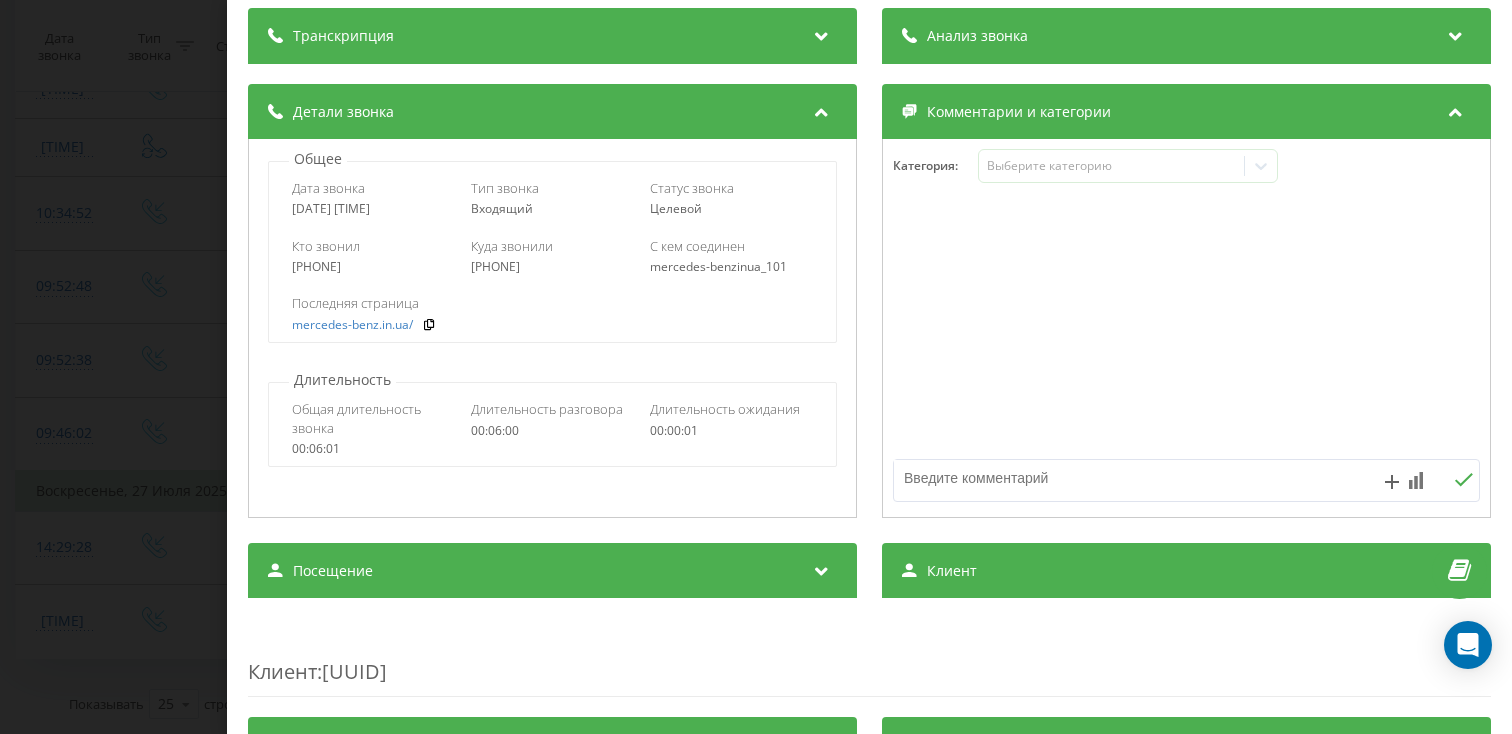 click on "Посещение" at bounding box center [552, 571] 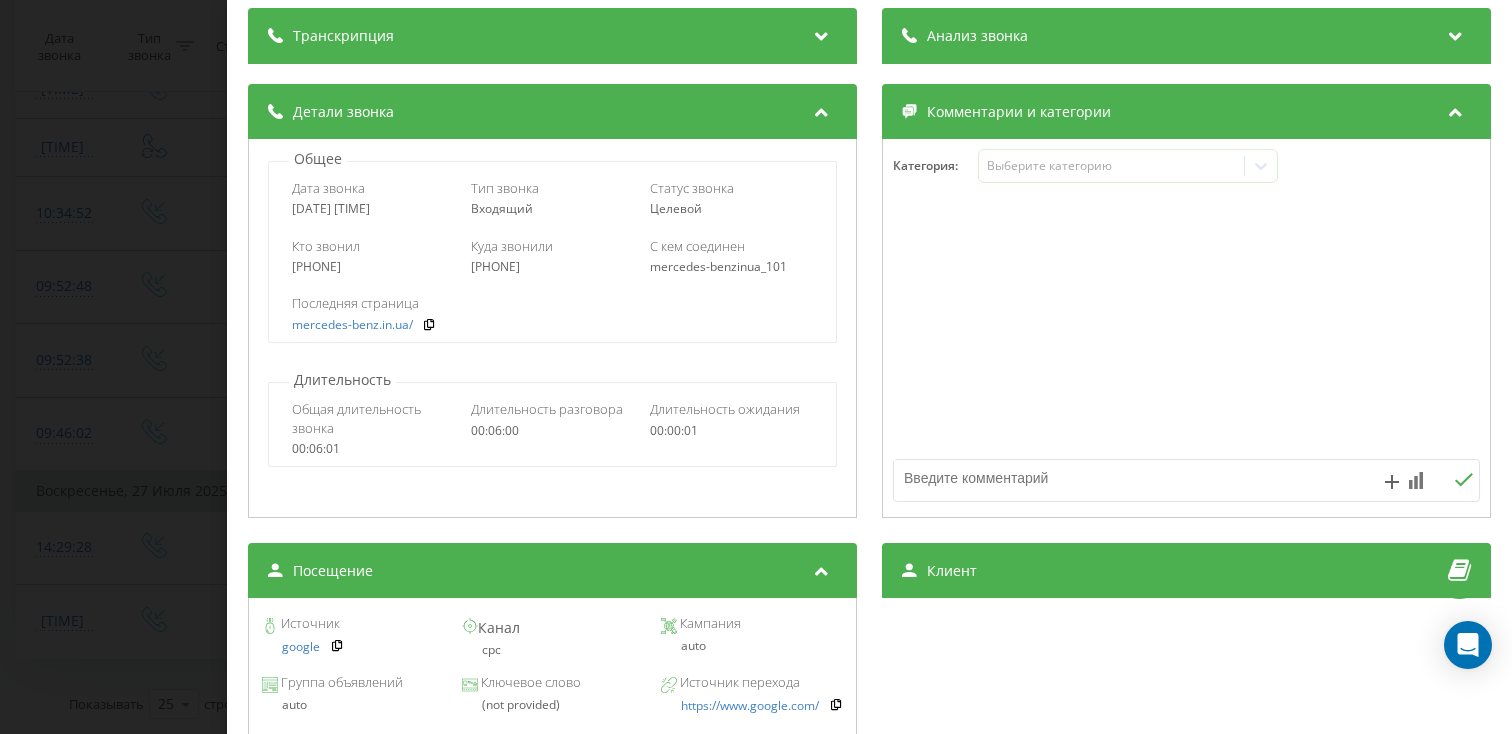 click on "Звонок :  ua4_-1753685162.9418039   1 x  - 05:18 00:41   00:41   Транскрипция Для анализа AI будущих звонков  настройте и активируйте профиль на странице . Если профиль уже есть и звонок соответствует его условиям, обновите страницу через 10 минут – AI анализирует текущий звонок. Анализ звонка Для анализа AI будущих звонков  настройте и активируйте профиль на странице . Если профиль уже есть и звонок соответствует его условиям, обновите страницу через 10 минут – AI анализирует текущий звонок. Детали звонка Общее Дата звонка [DATE] [TIME] Тип звонка Входящий Статус звонка Целевой [PHONE]" at bounding box center (756, 367) 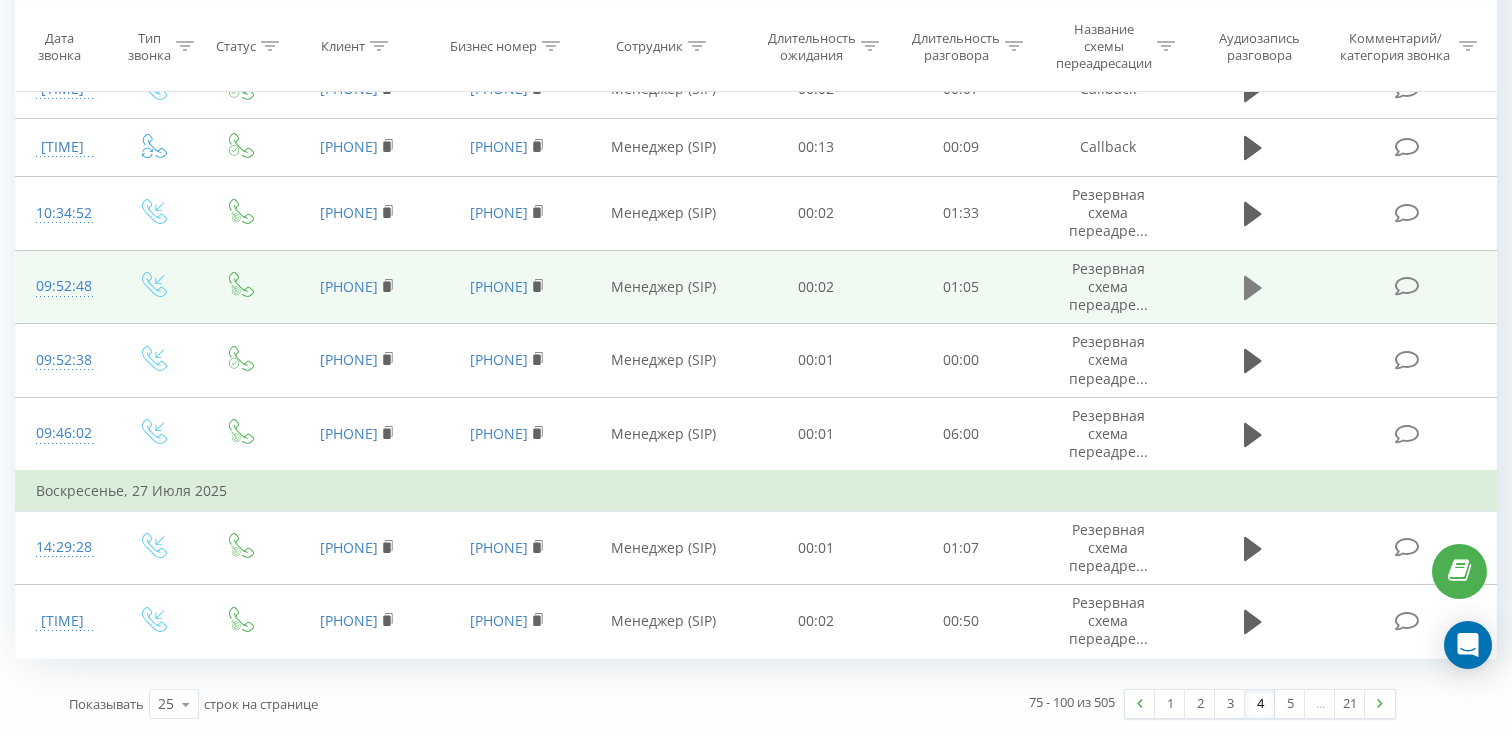 click at bounding box center [1253, 288] 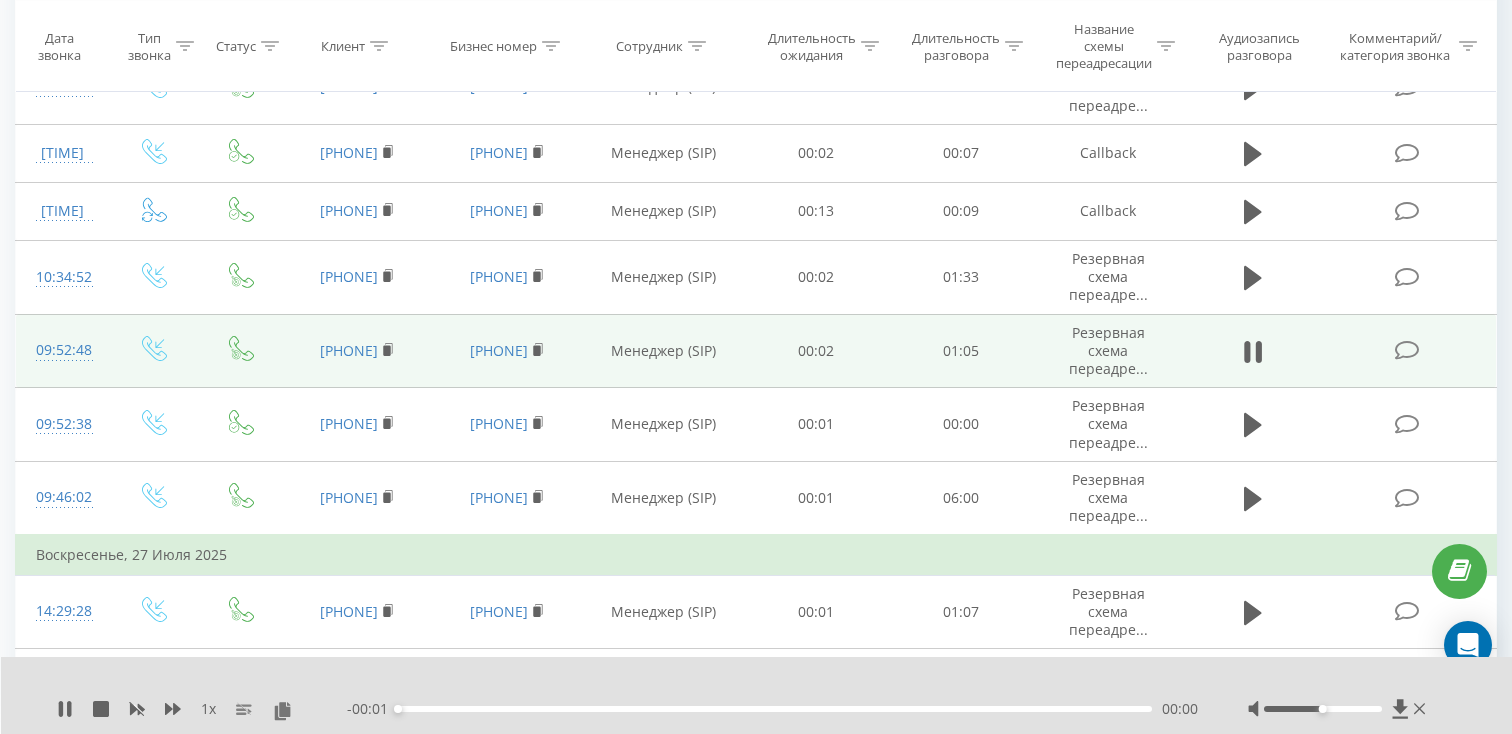 scroll, scrollTop: 1392, scrollLeft: 0, axis: vertical 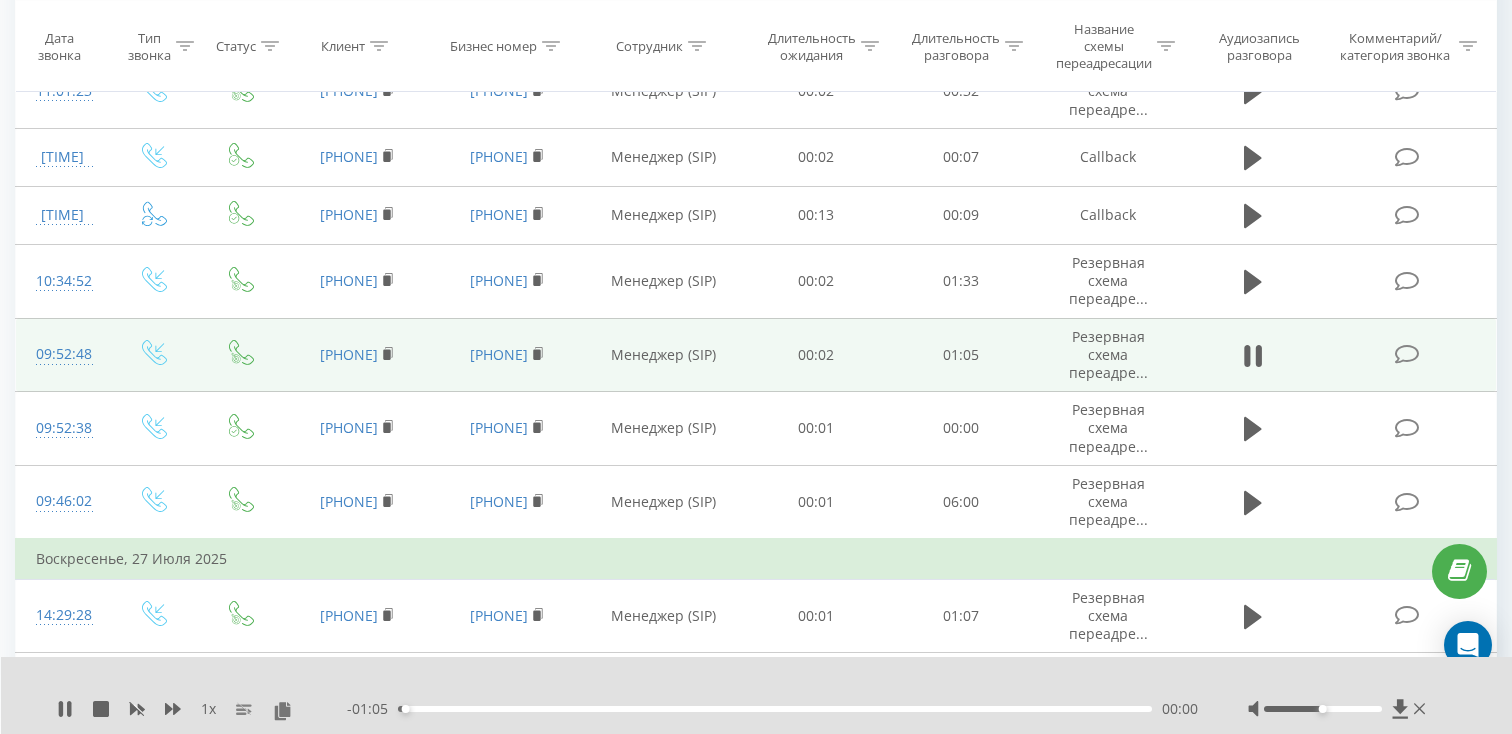 click on "00:00" at bounding box center [775, 709] 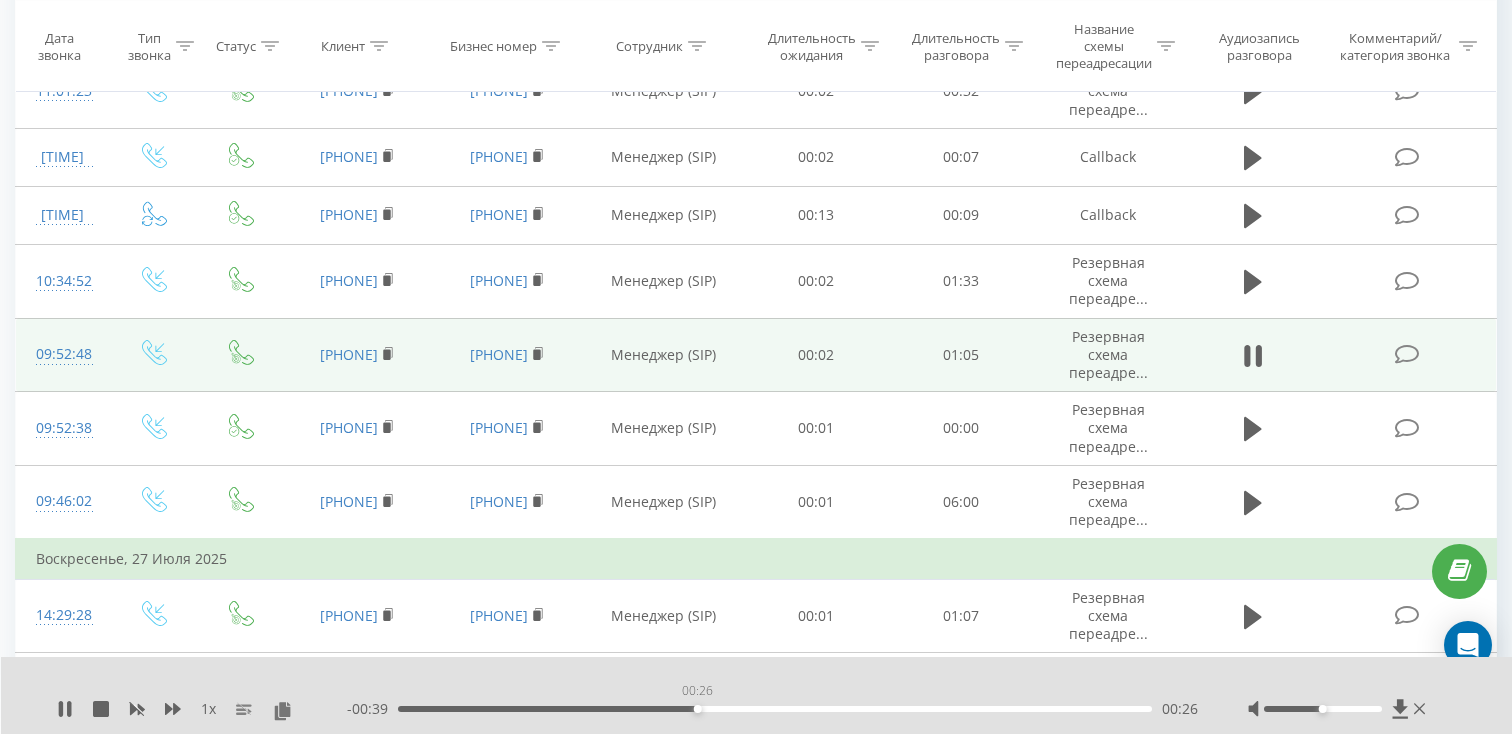 click on "00:26" at bounding box center [775, 709] 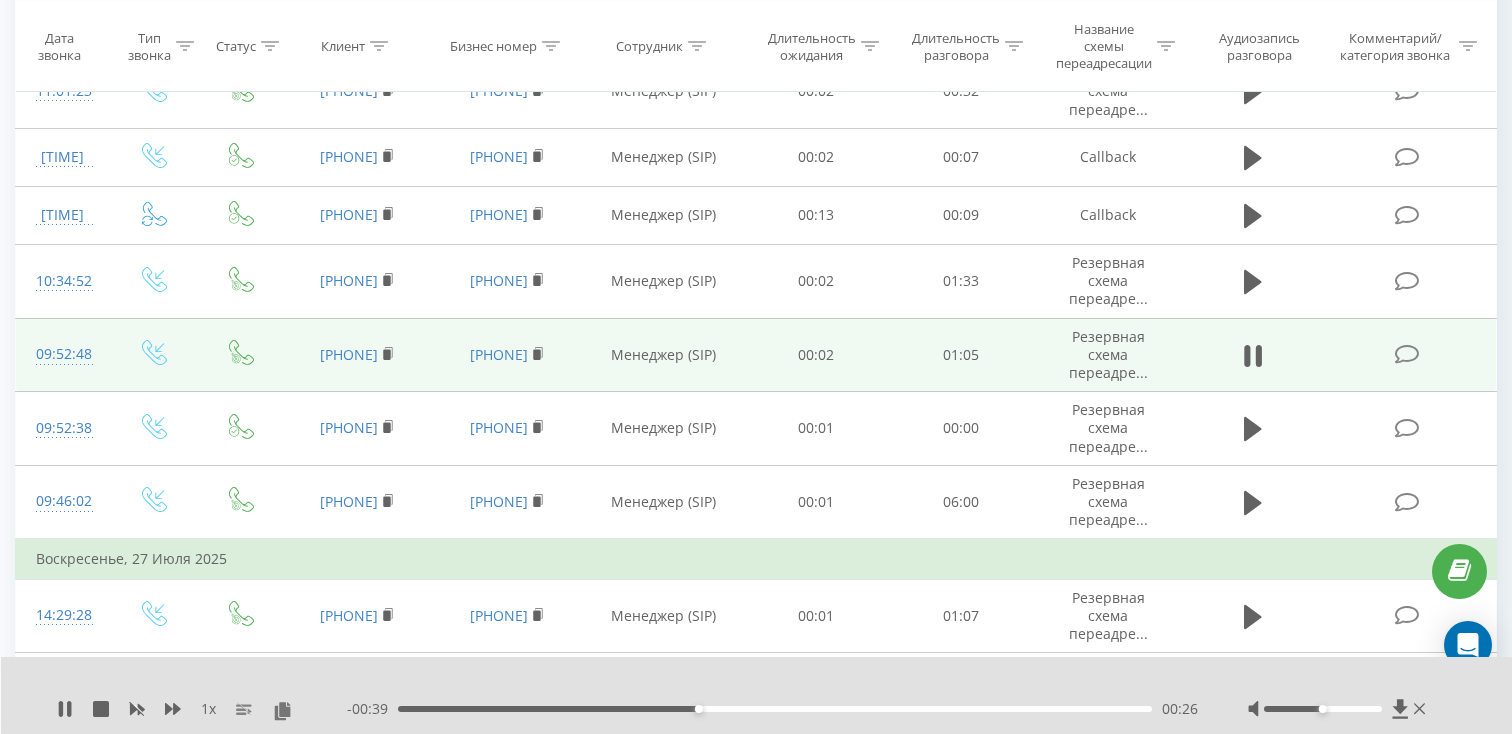 click on "00:26" at bounding box center [775, 709] 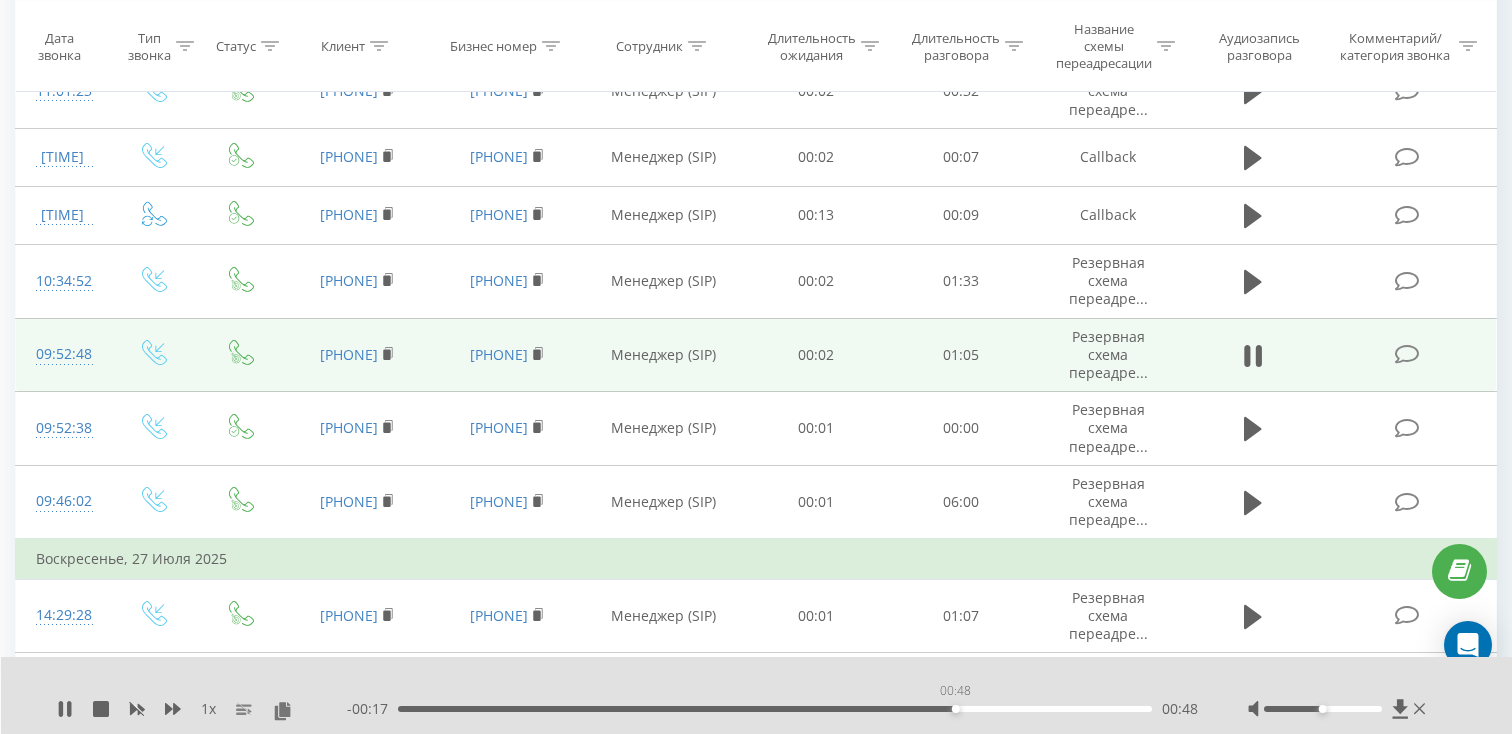 click on "00:48" at bounding box center (775, 709) 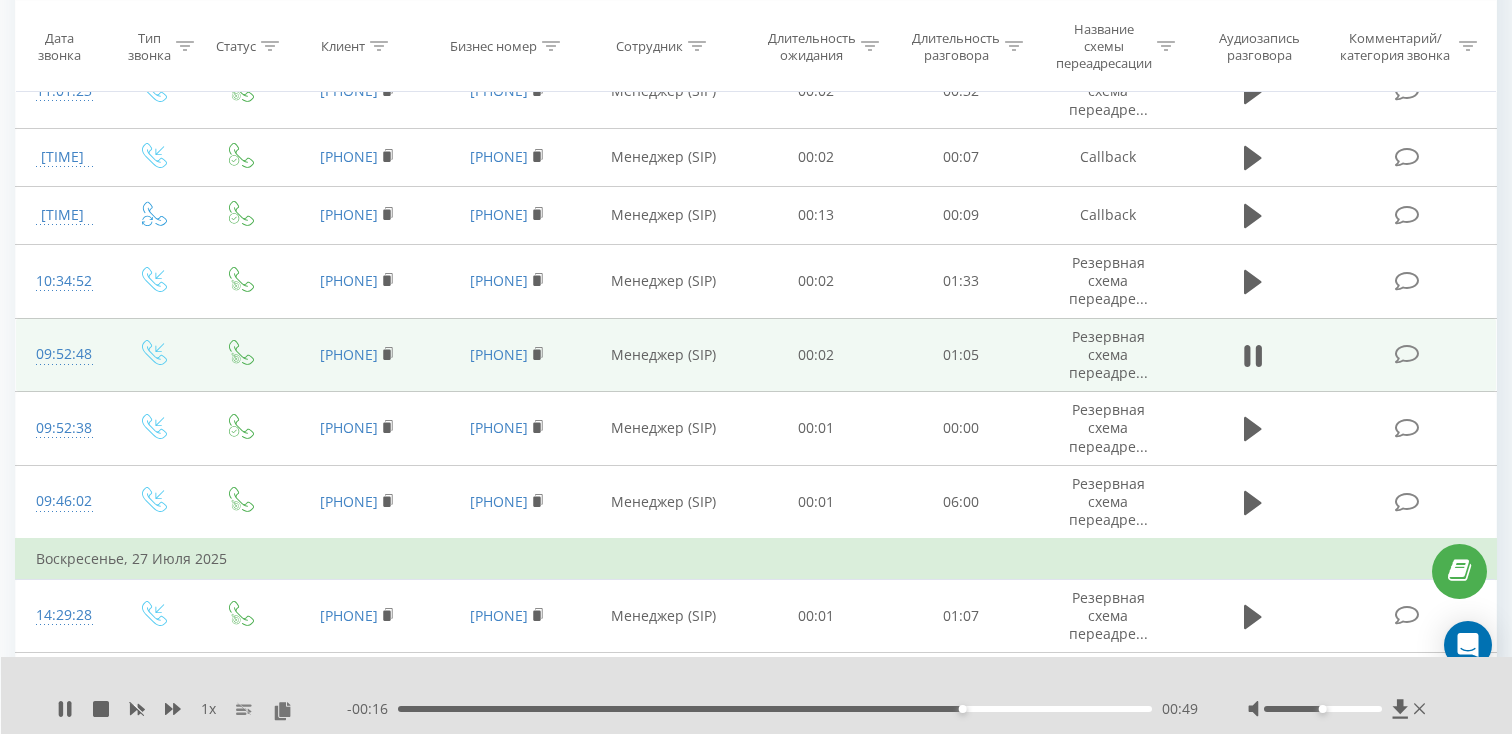 click on "00:49" at bounding box center [775, 709] 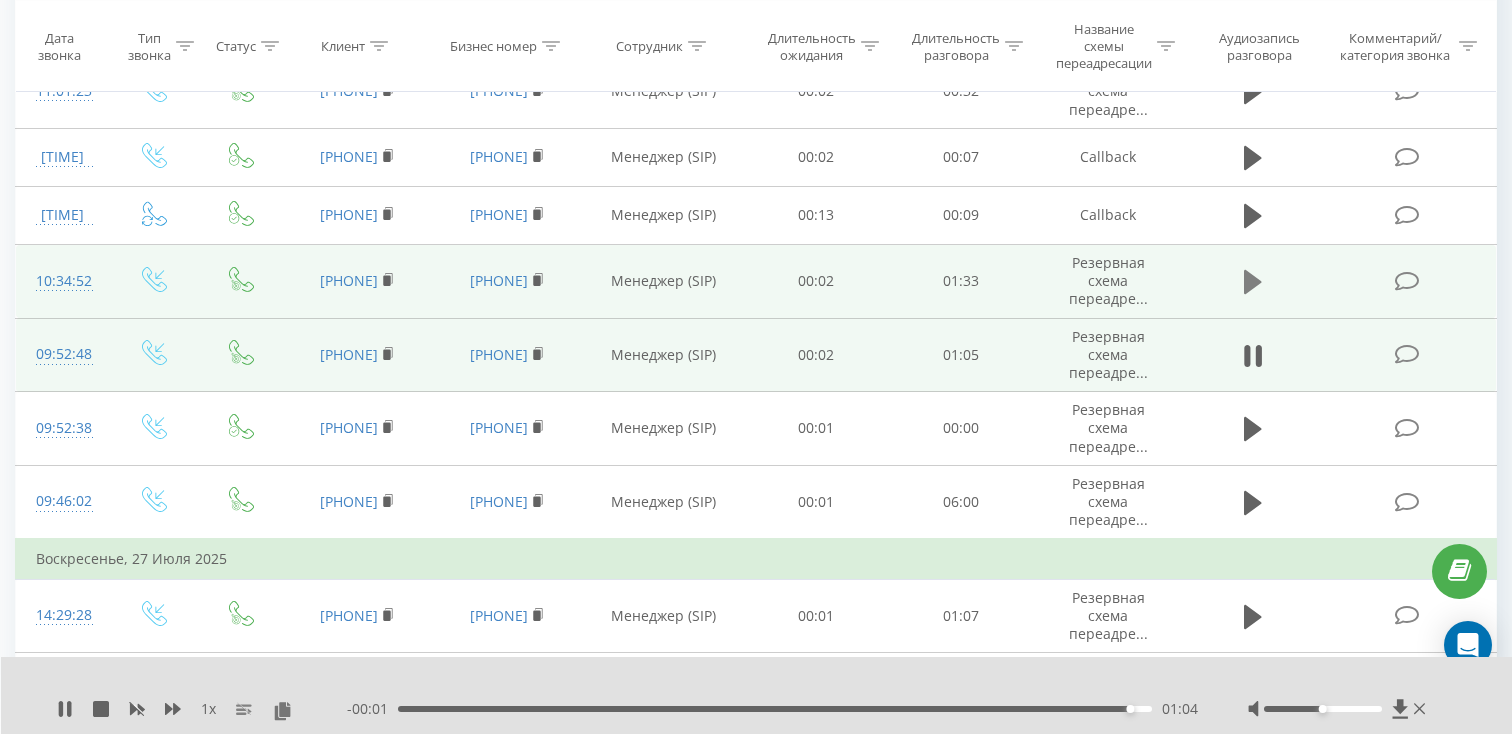 click at bounding box center (1253, 282) 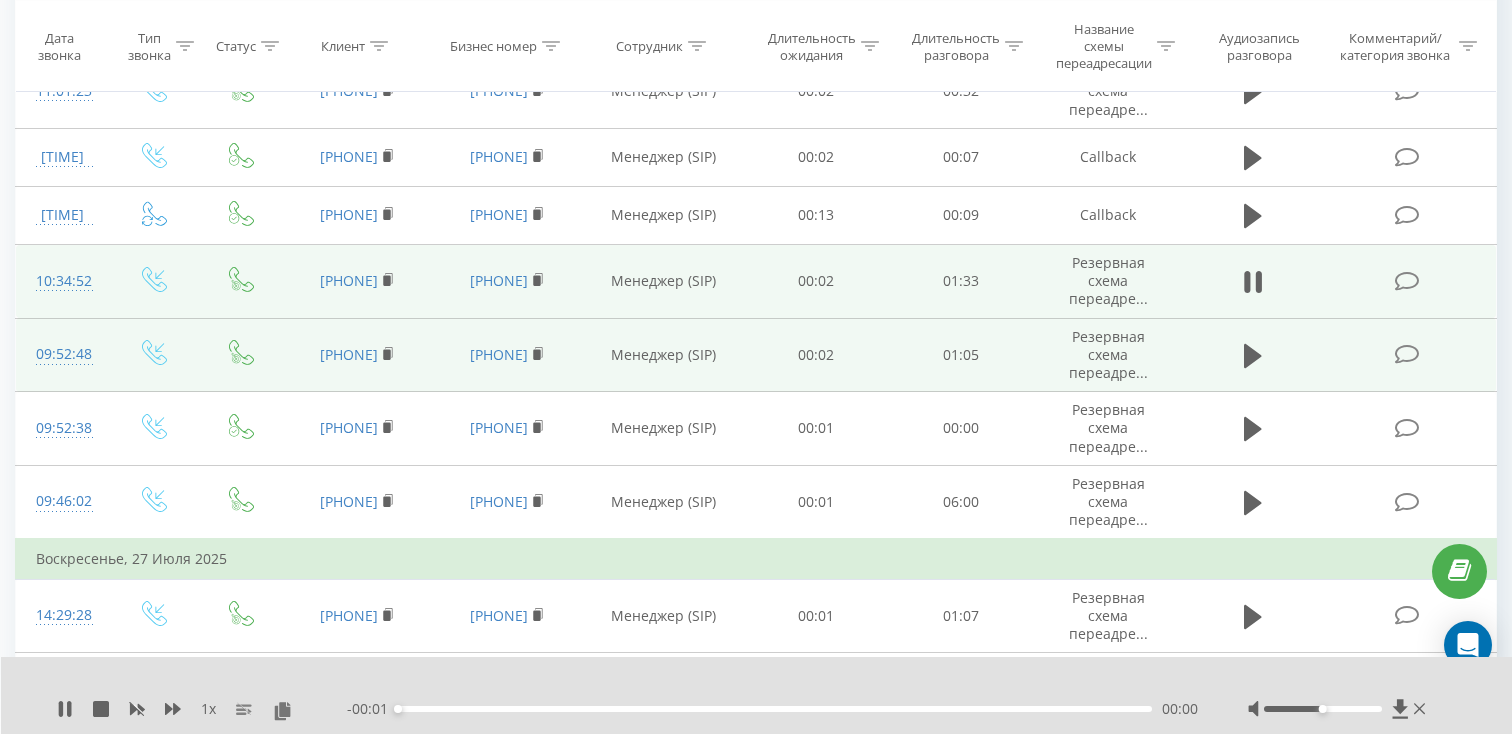 click on "00:00" at bounding box center [775, 709] 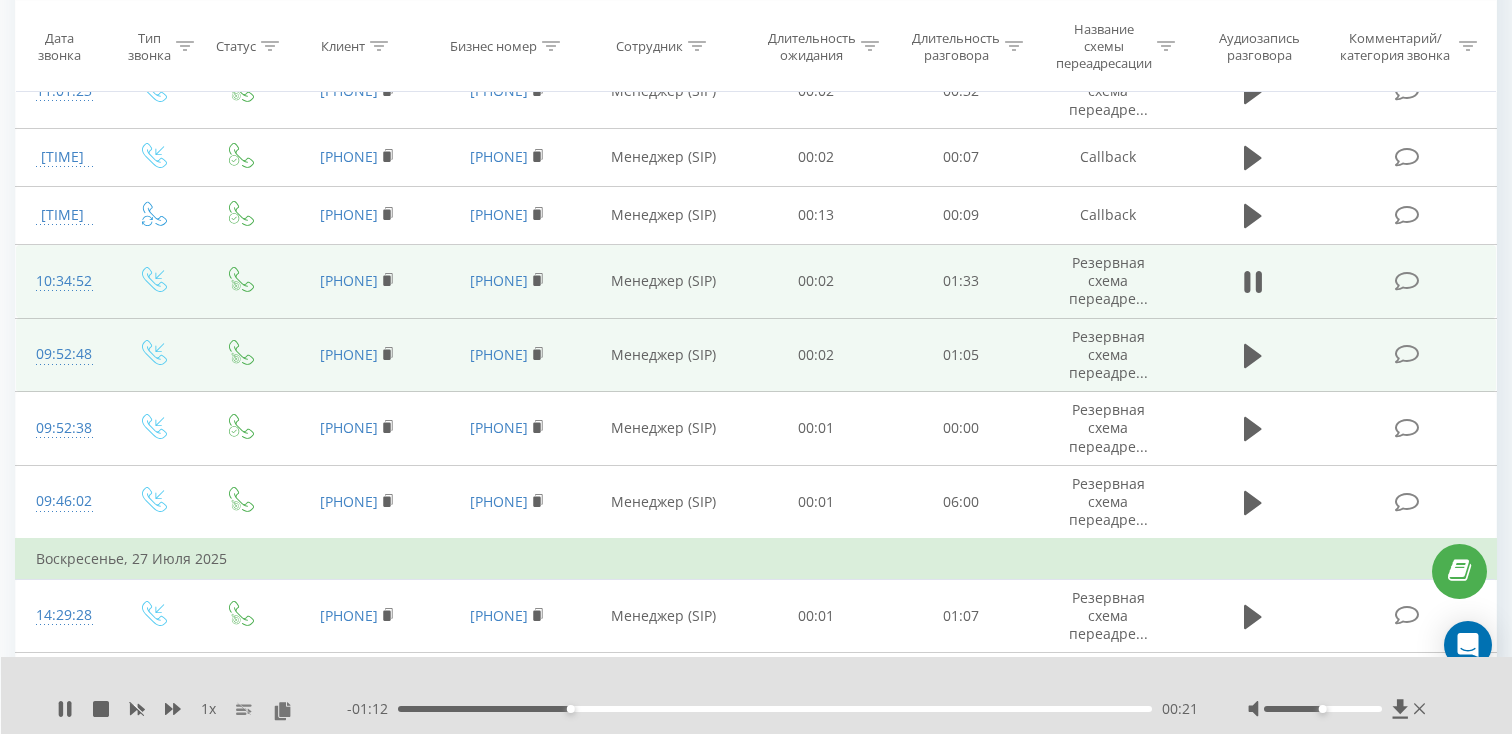 click on "00:21" at bounding box center (775, 709) 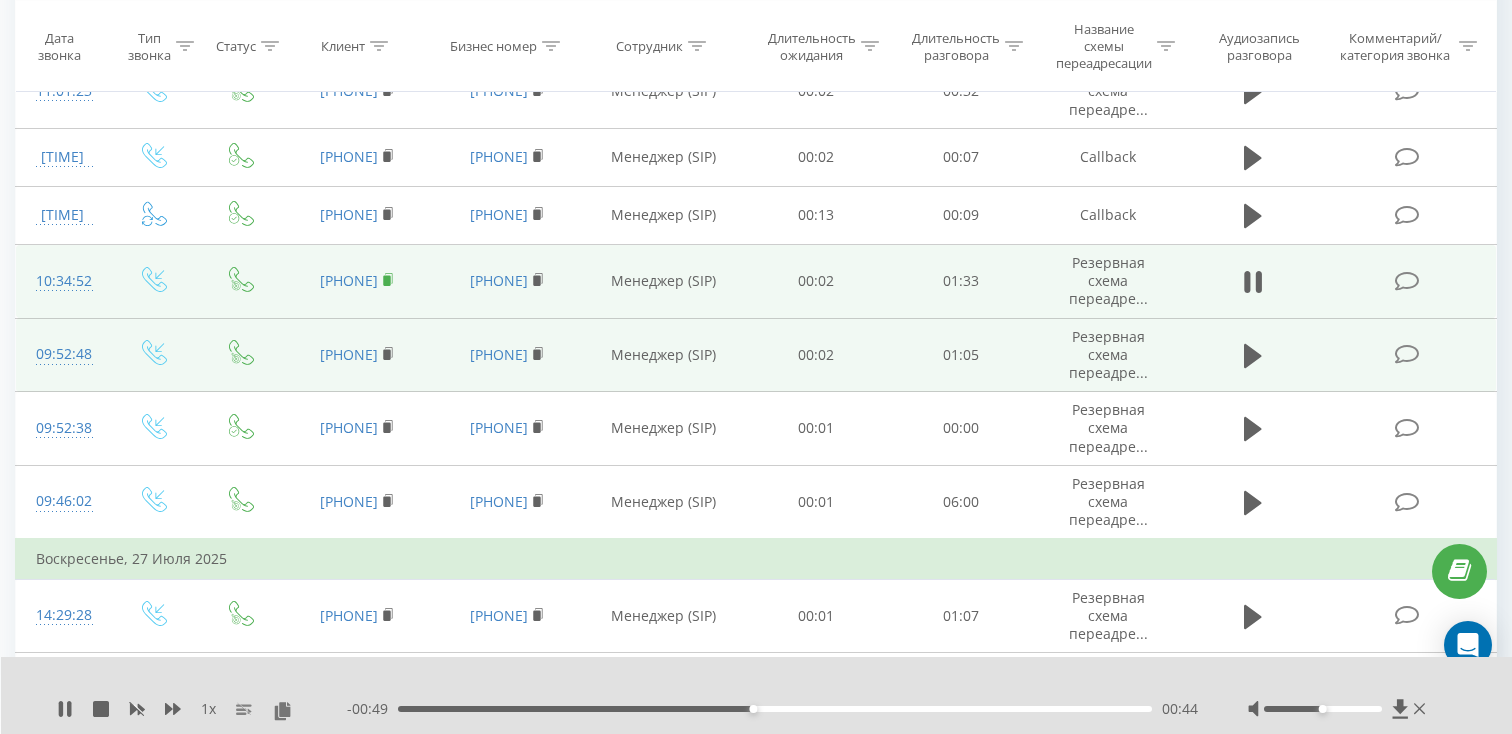 click 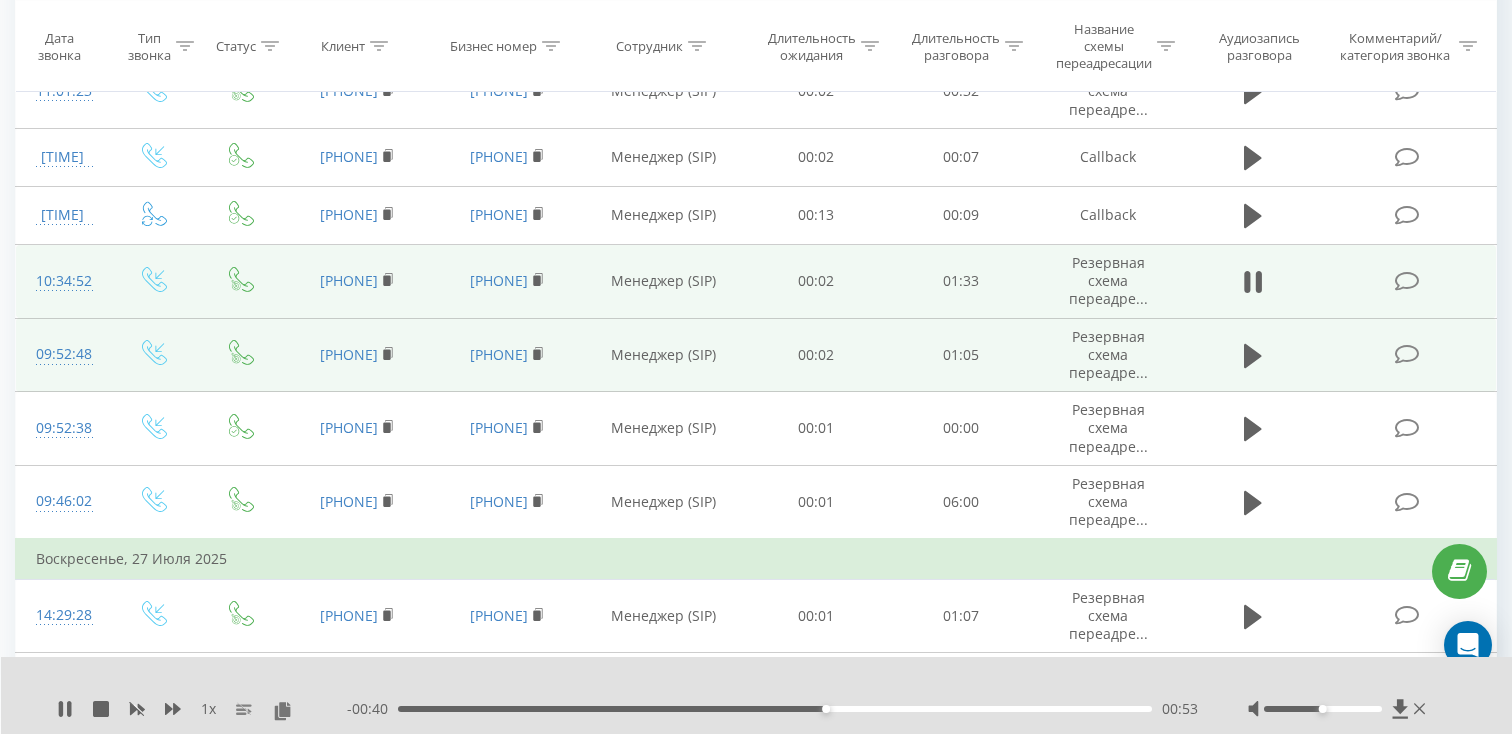 click on "10:34:52" at bounding box center [62, 281] 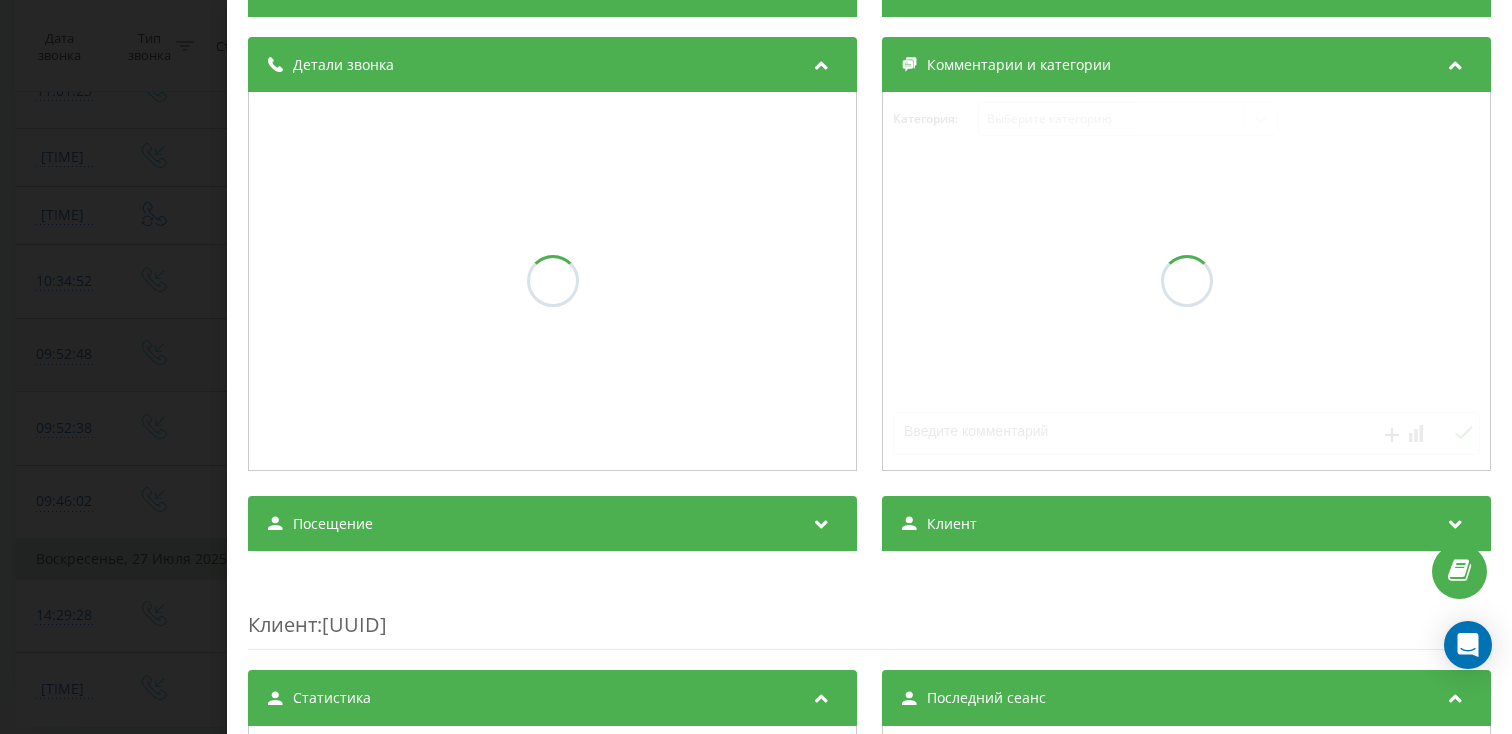 scroll, scrollTop: 206, scrollLeft: 0, axis: vertical 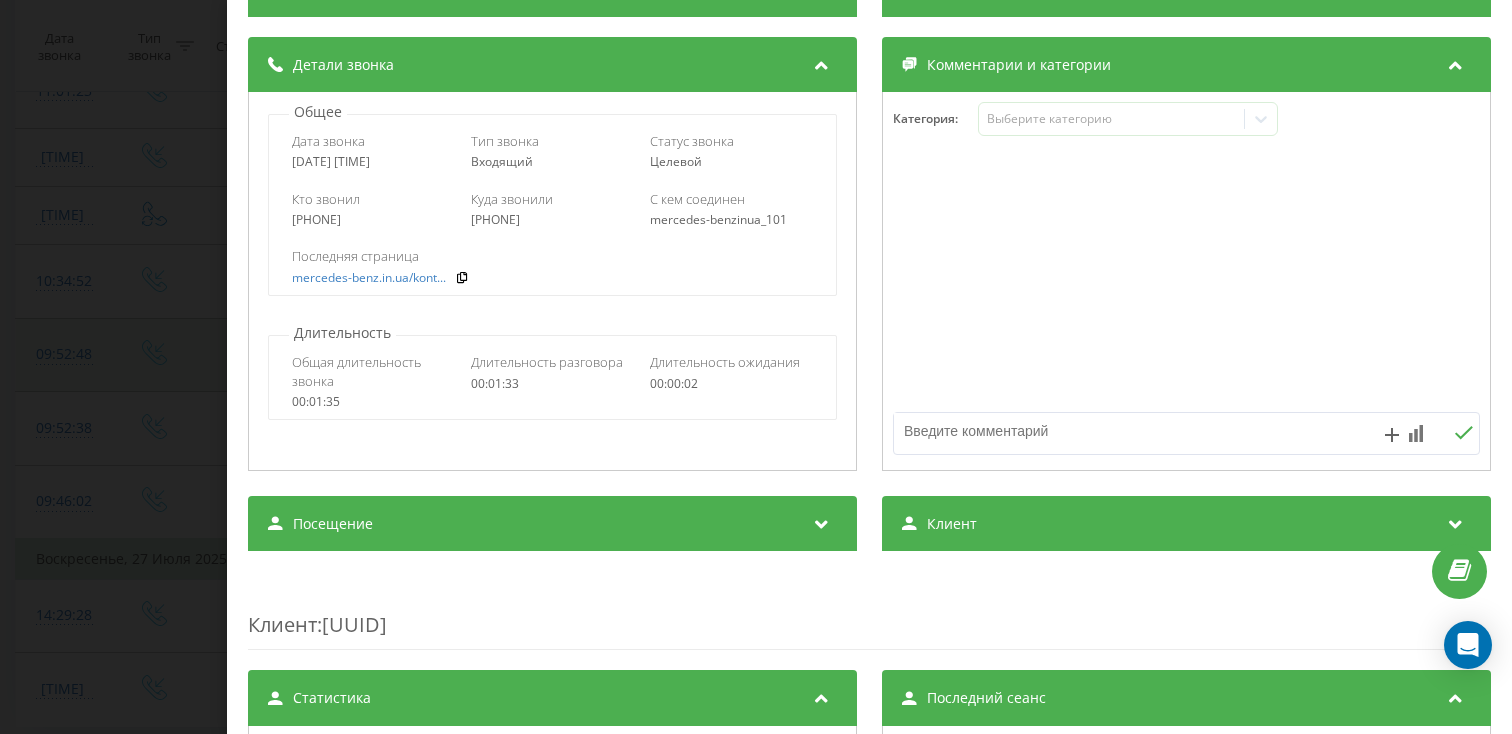 click on "Посещение" at bounding box center (552, 524) 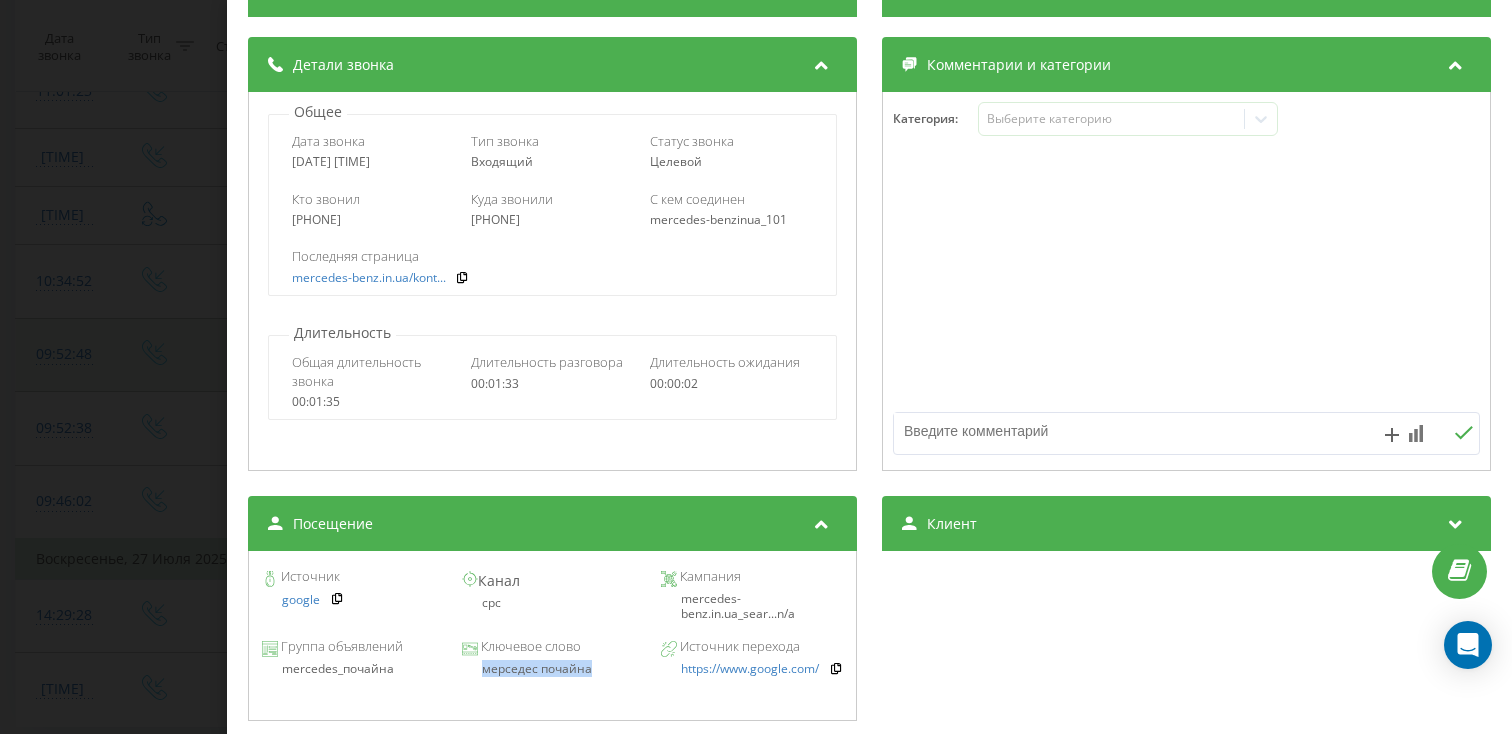 drag, startPoint x: 599, startPoint y: 677, endPoint x: 455, endPoint y: 677, distance: 144 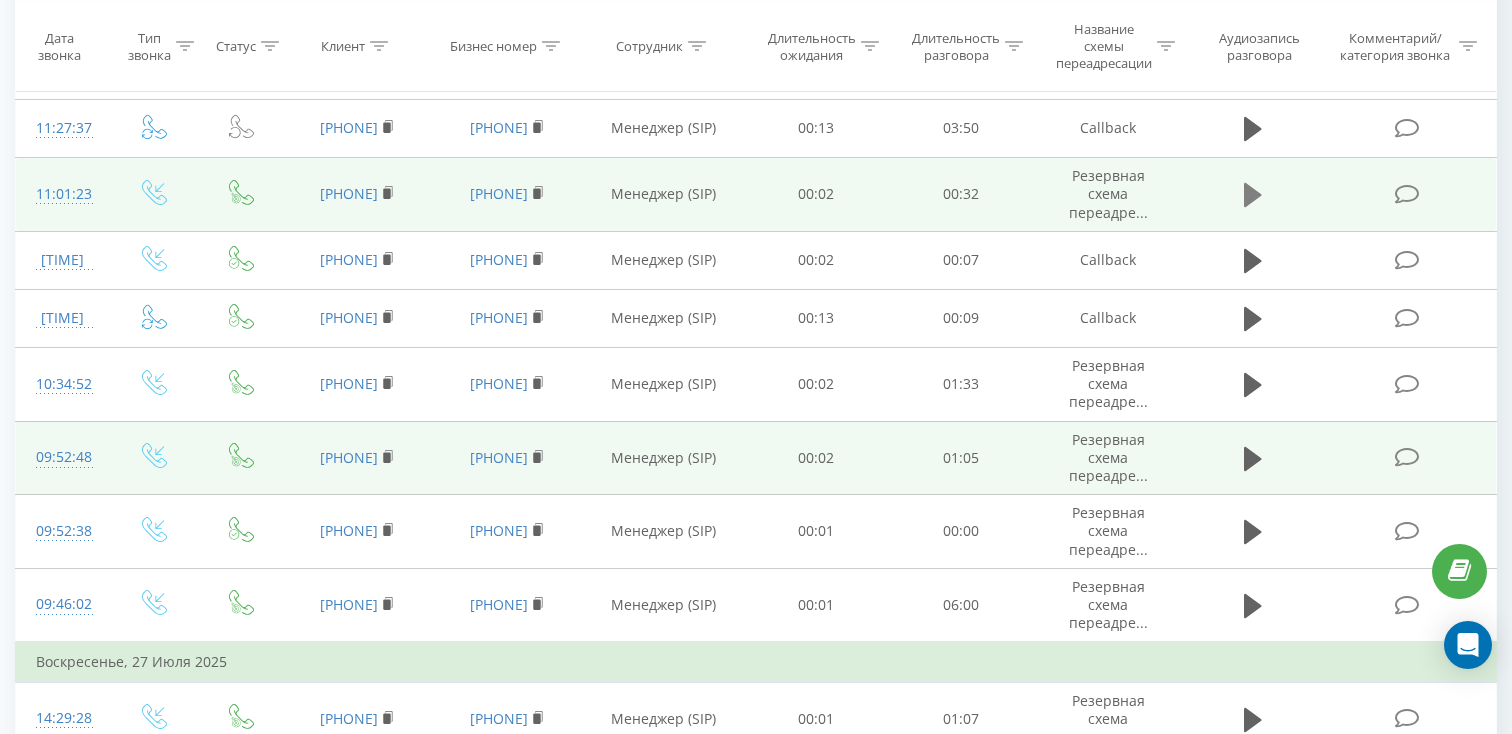 click 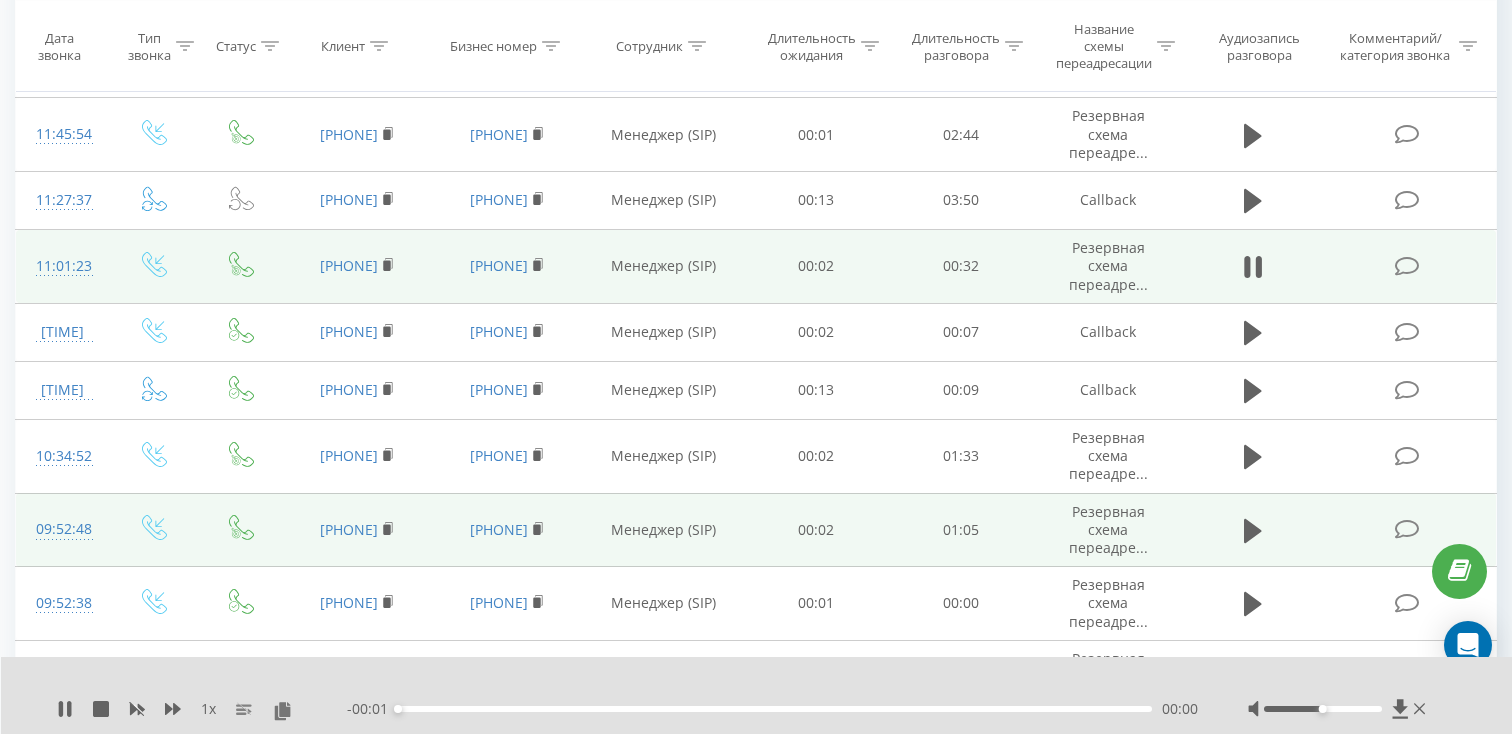 scroll, scrollTop: 1214, scrollLeft: 0, axis: vertical 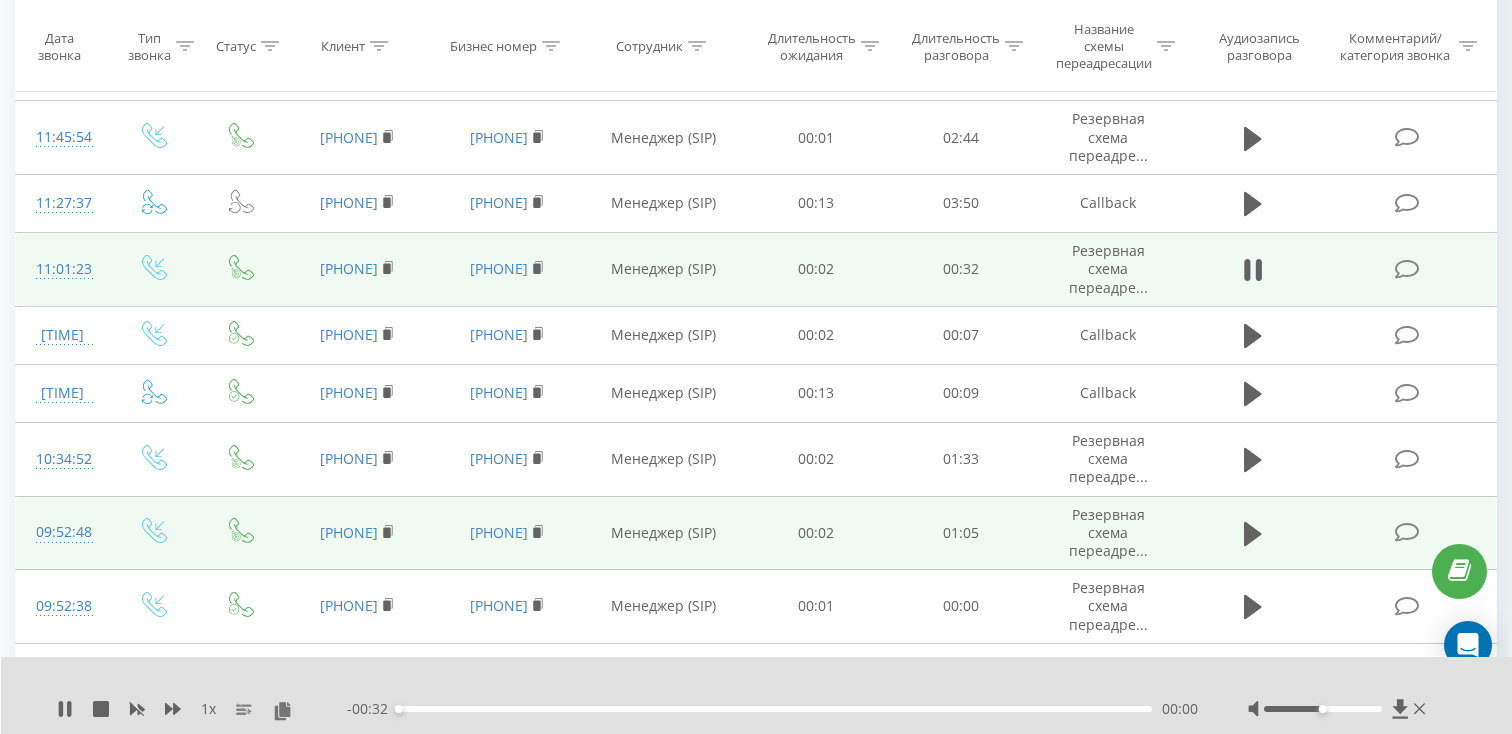 click on "00:00" at bounding box center (775, 709) 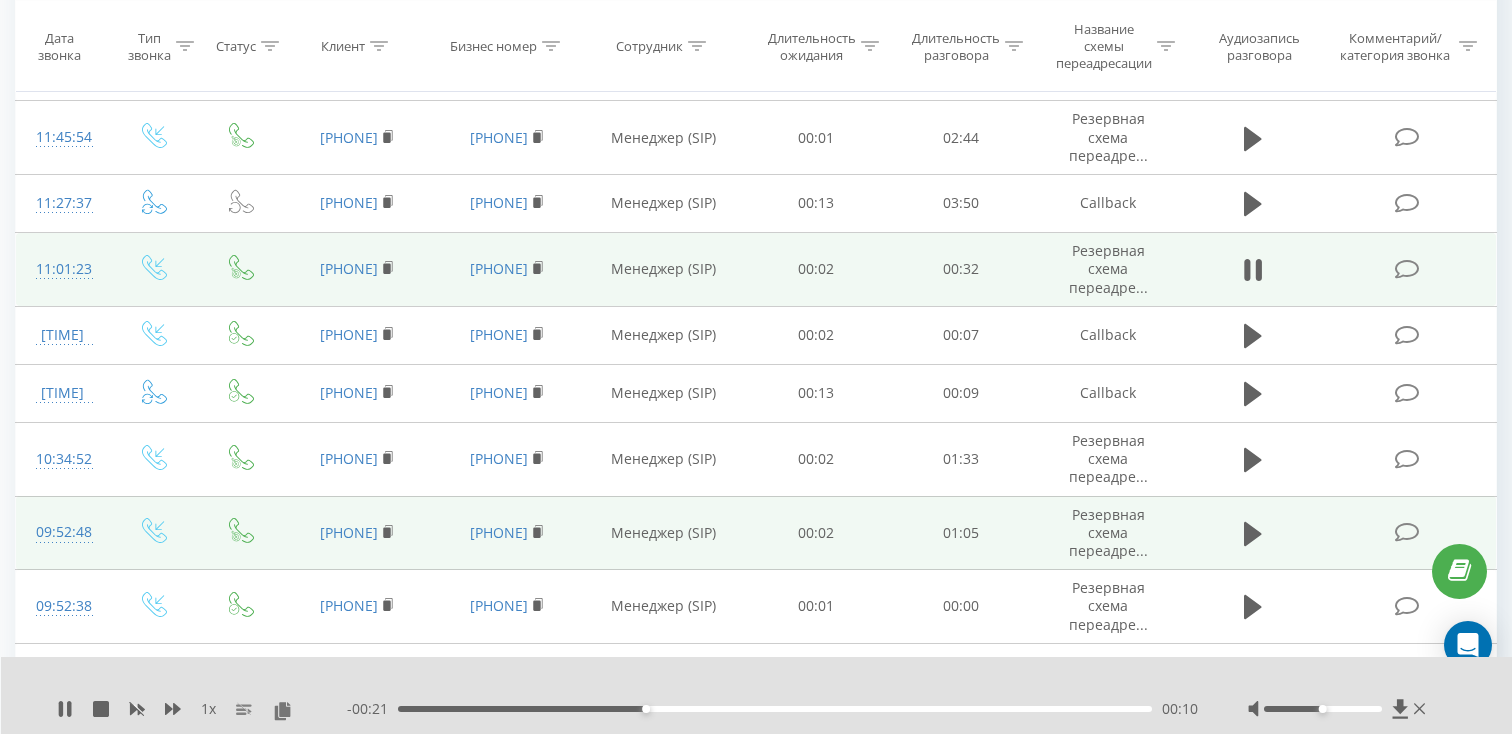 click on "00:10" at bounding box center [775, 709] 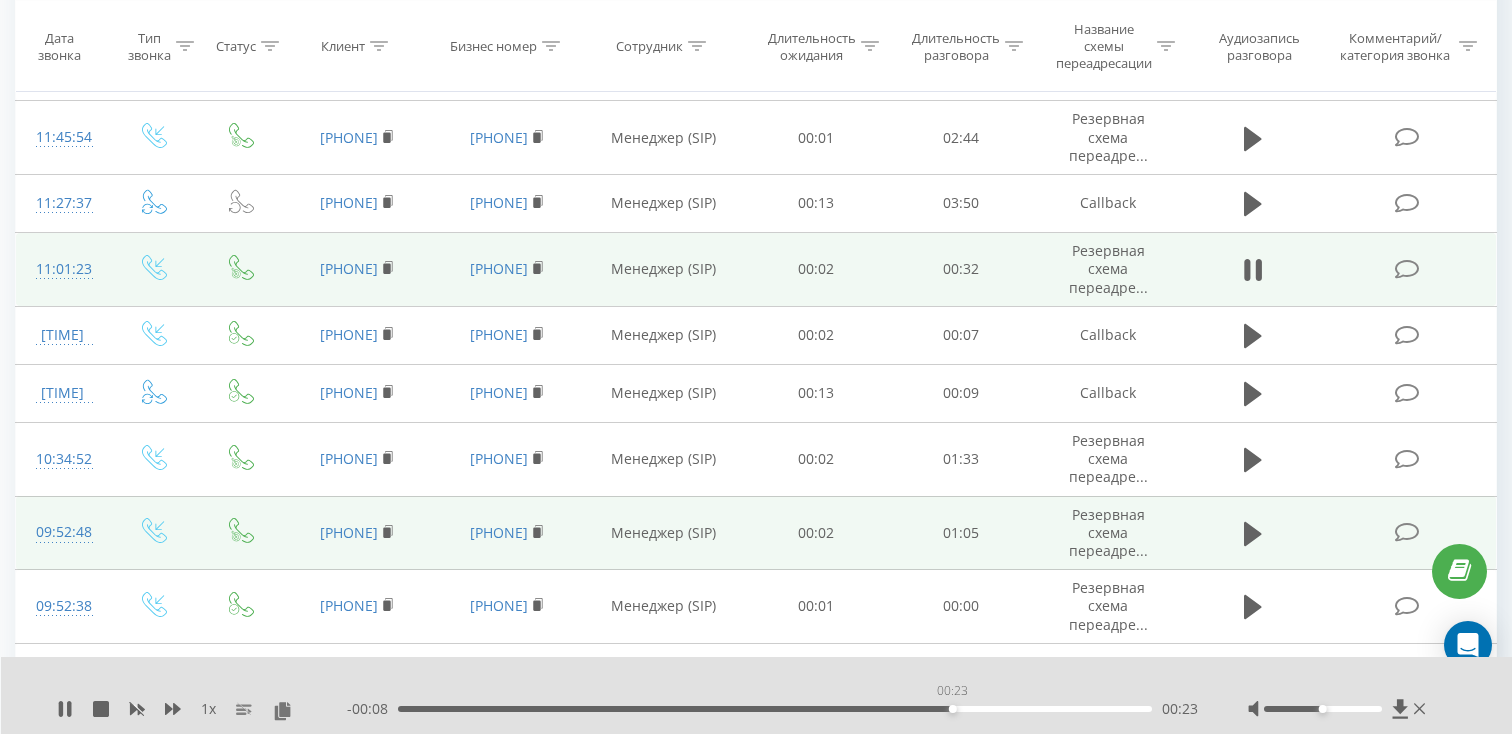 click on "00:23" at bounding box center [775, 709] 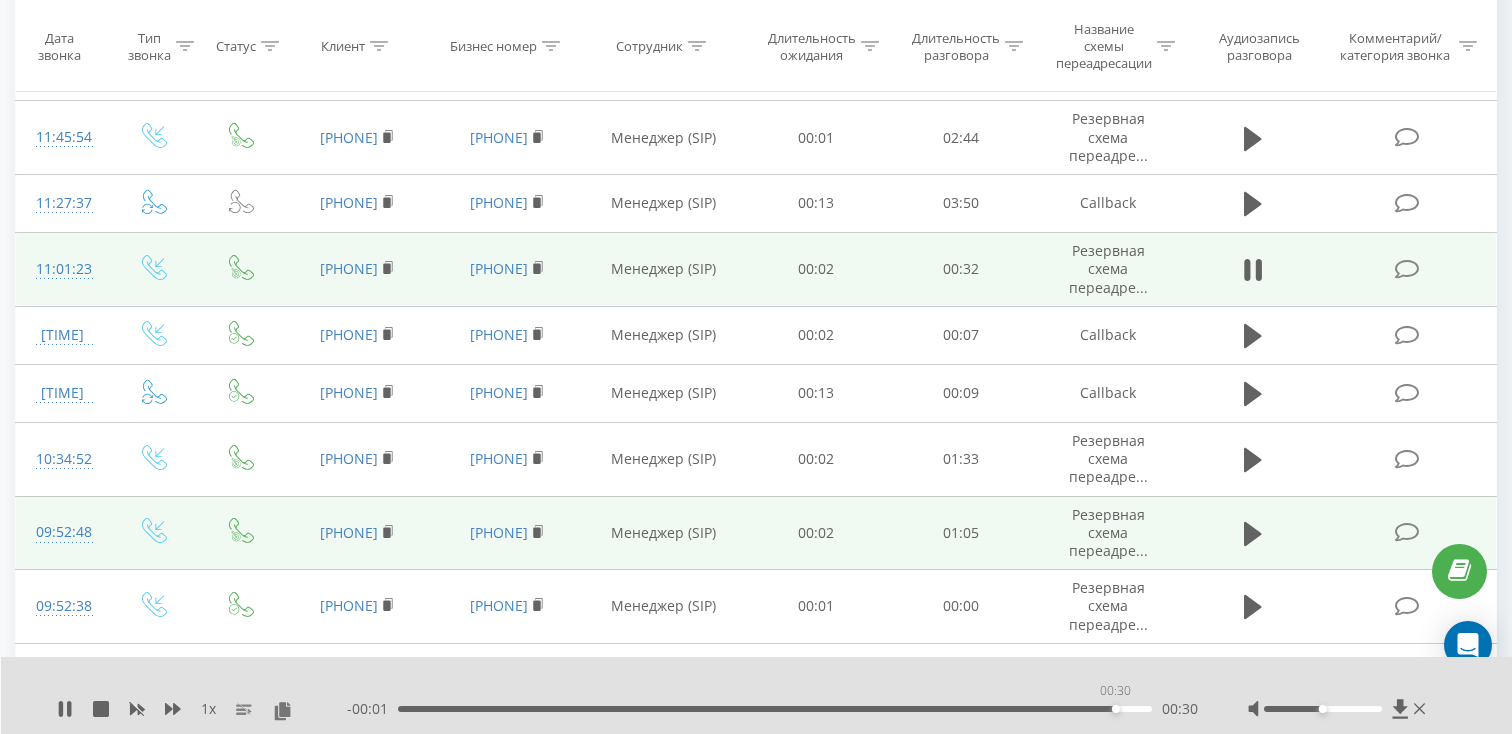 click on "00:30" at bounding box center [775, 709] 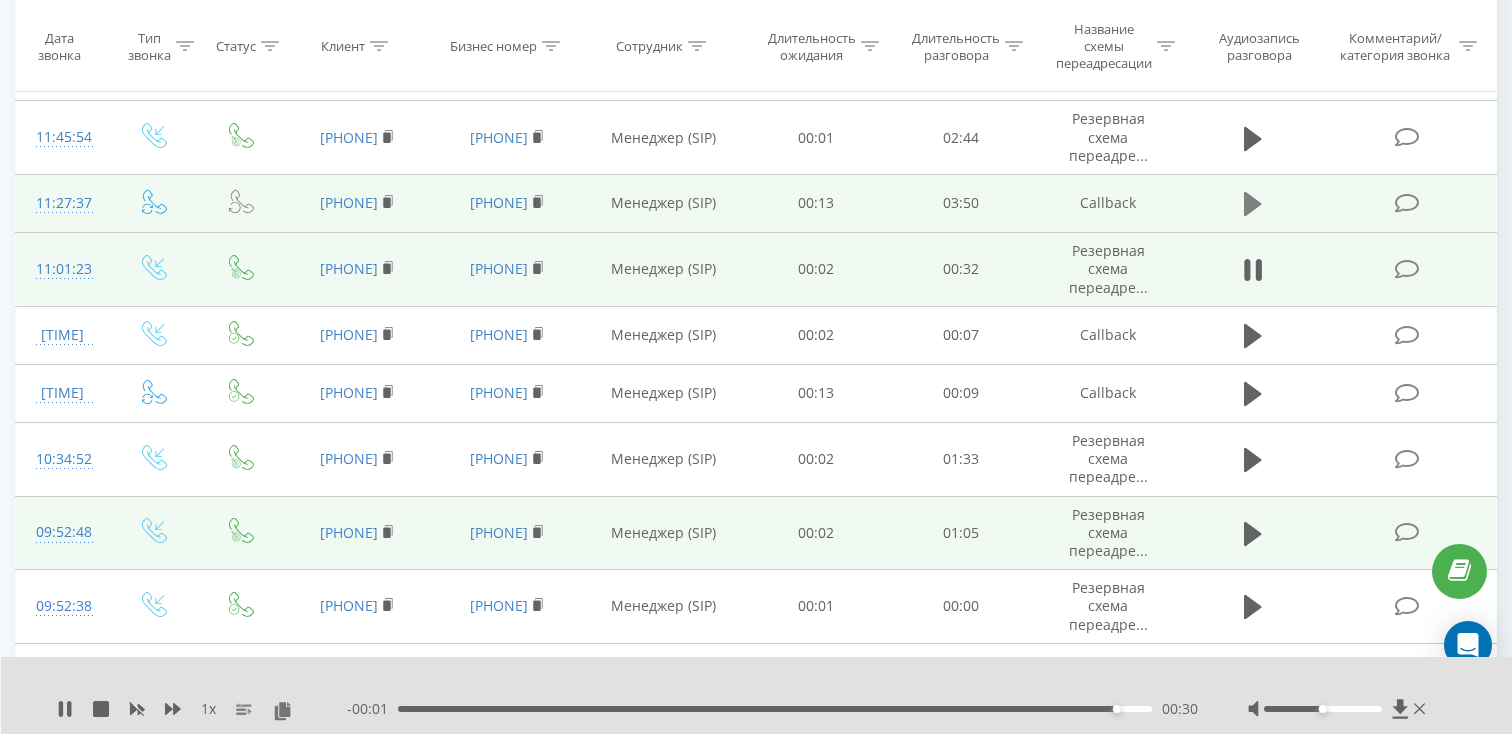 click 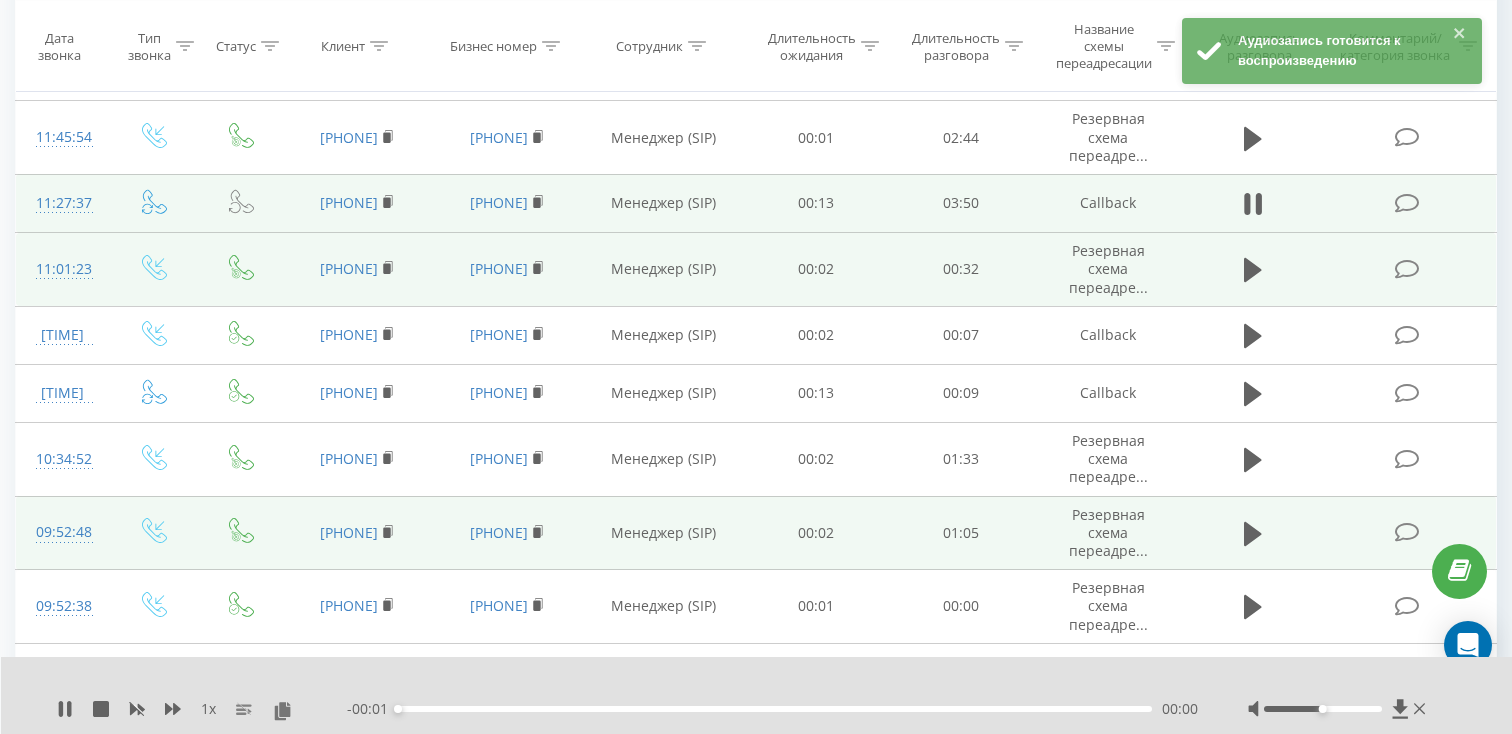 click on "00:00" at bounding box center [775, 709] 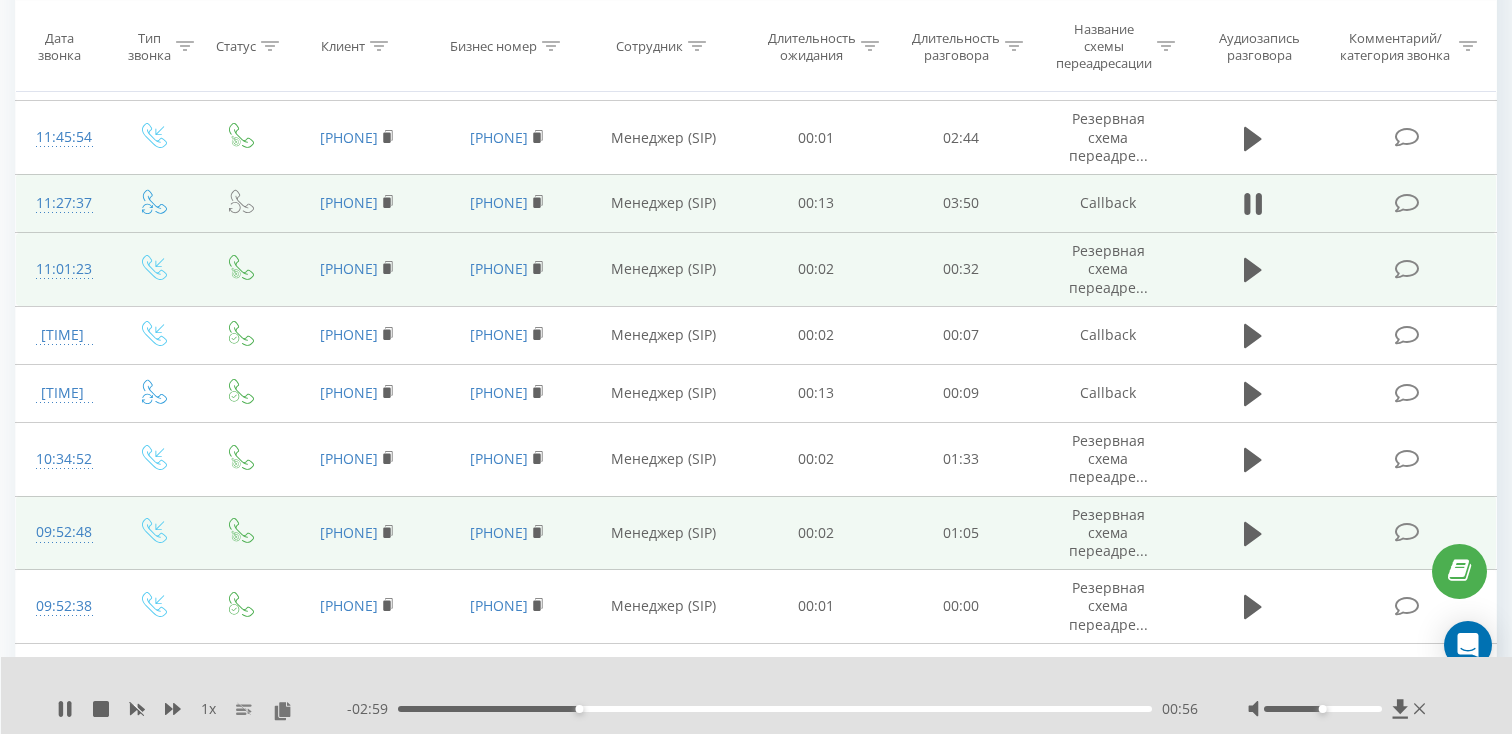 click on "00:56" at bounding box center [775, 709] 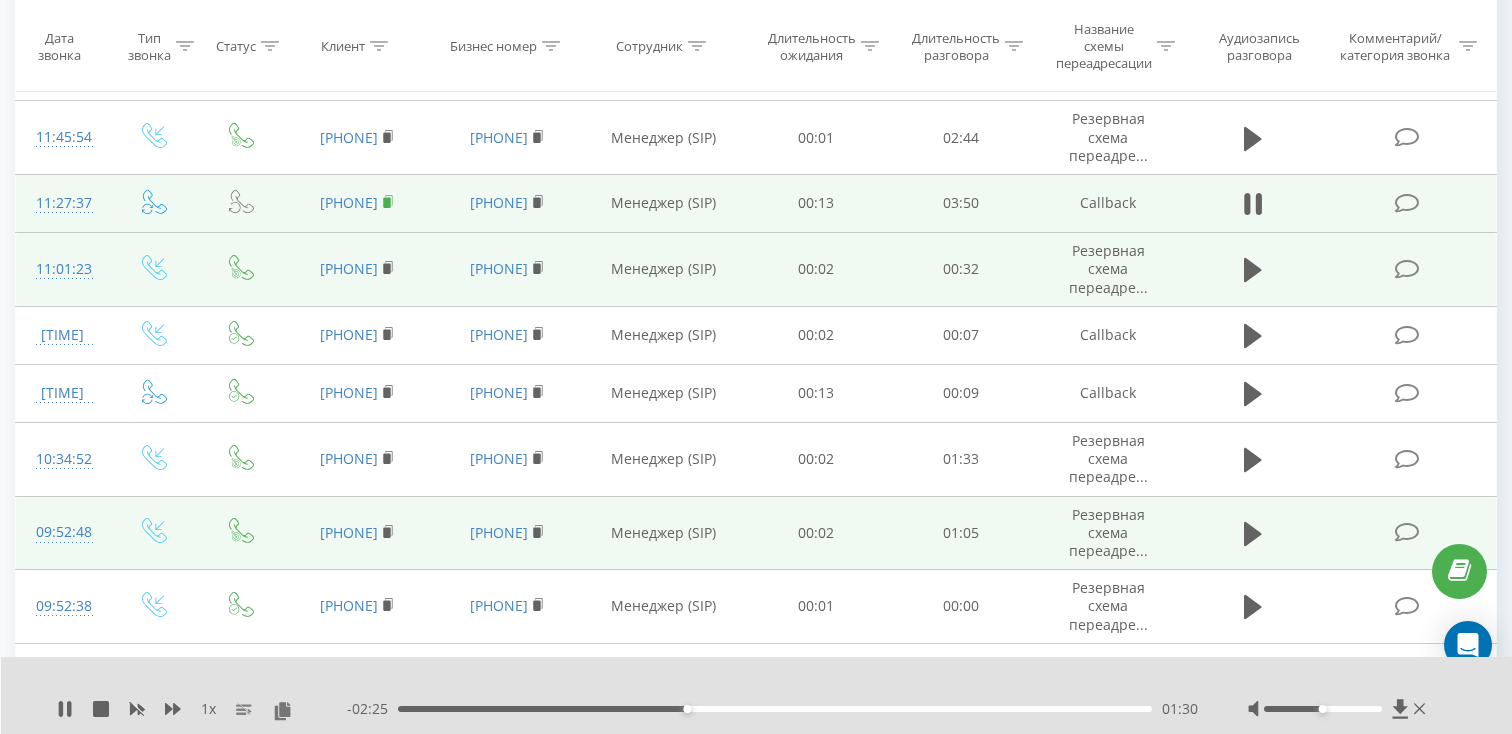 click 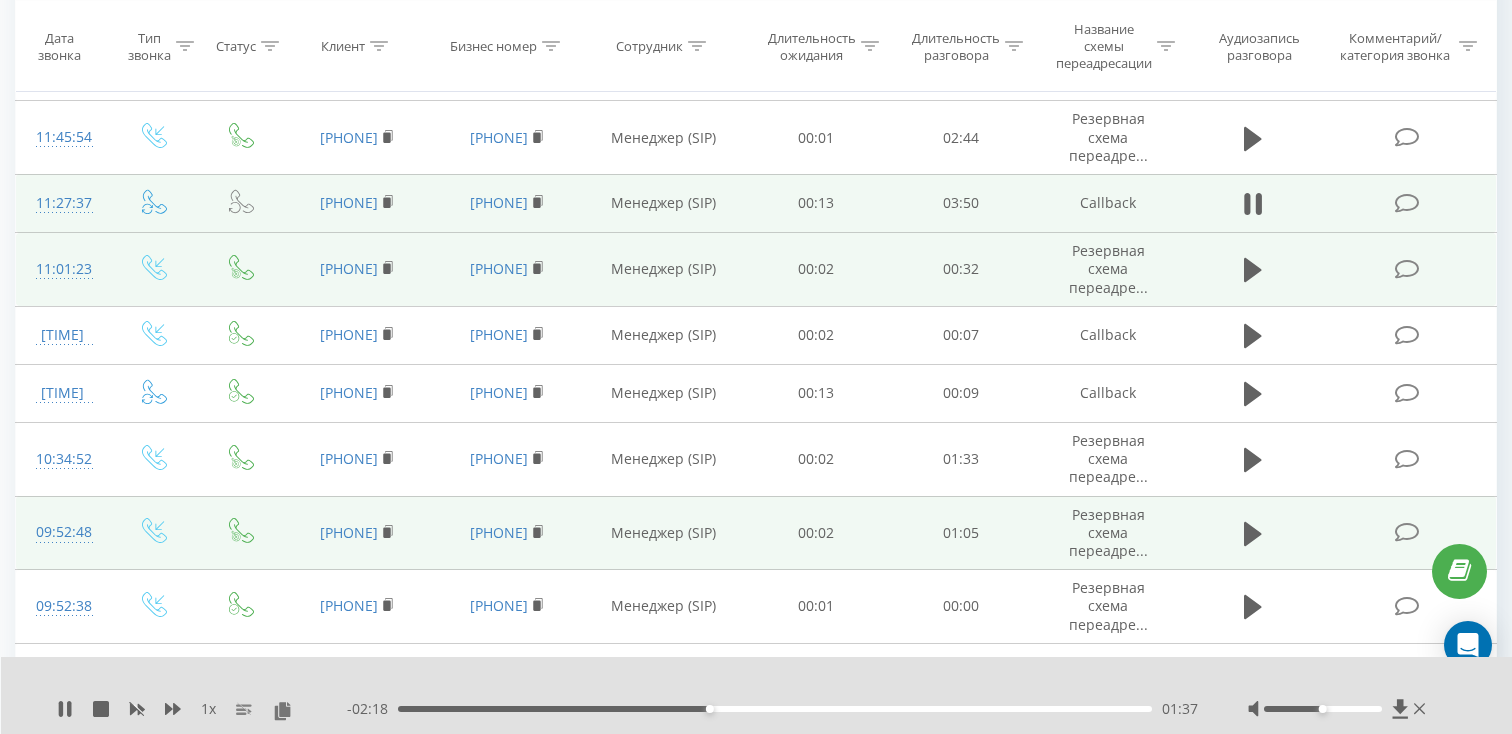 click on "11:27:37" at bounding box center (62, 203) 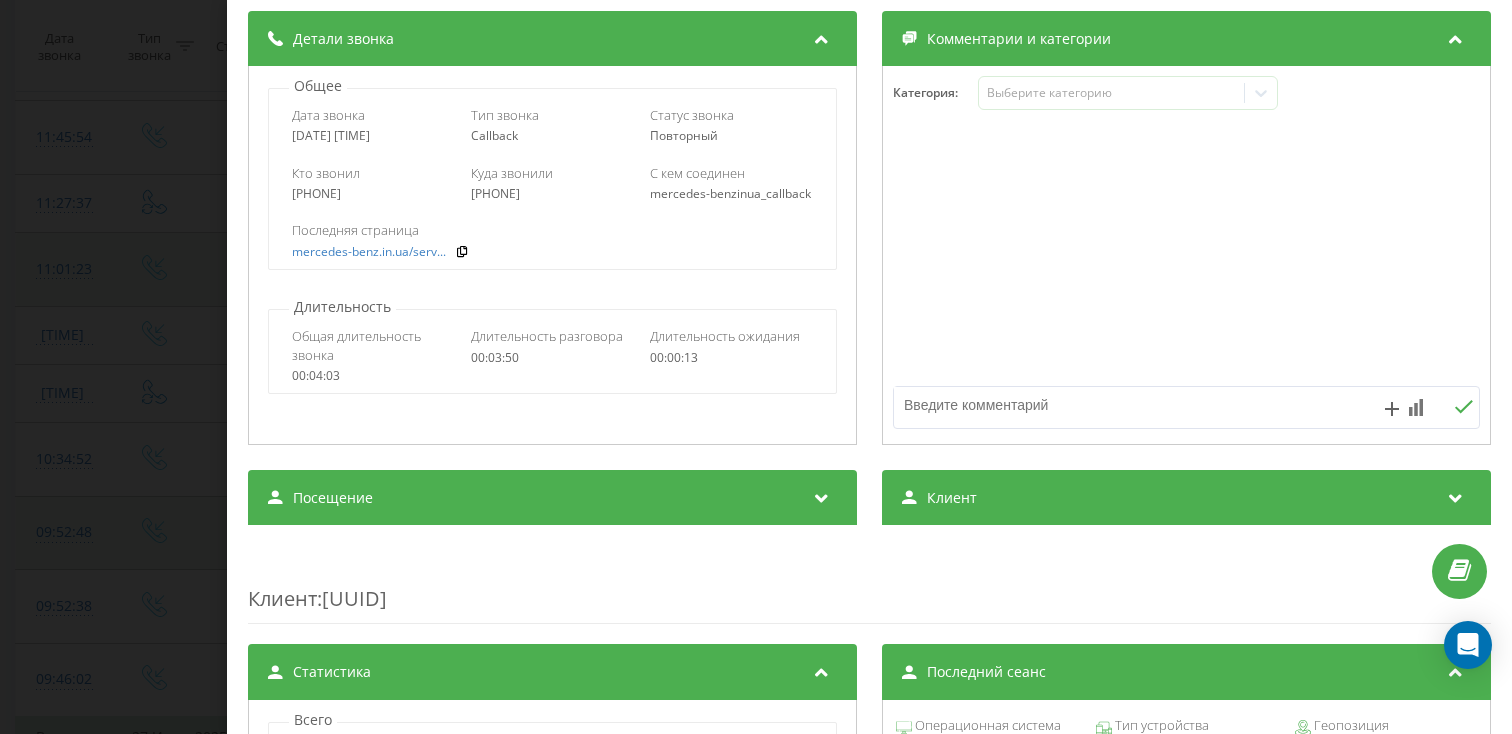scroll, scrollTop: 236, scrollLeft: 0, axis: vertical 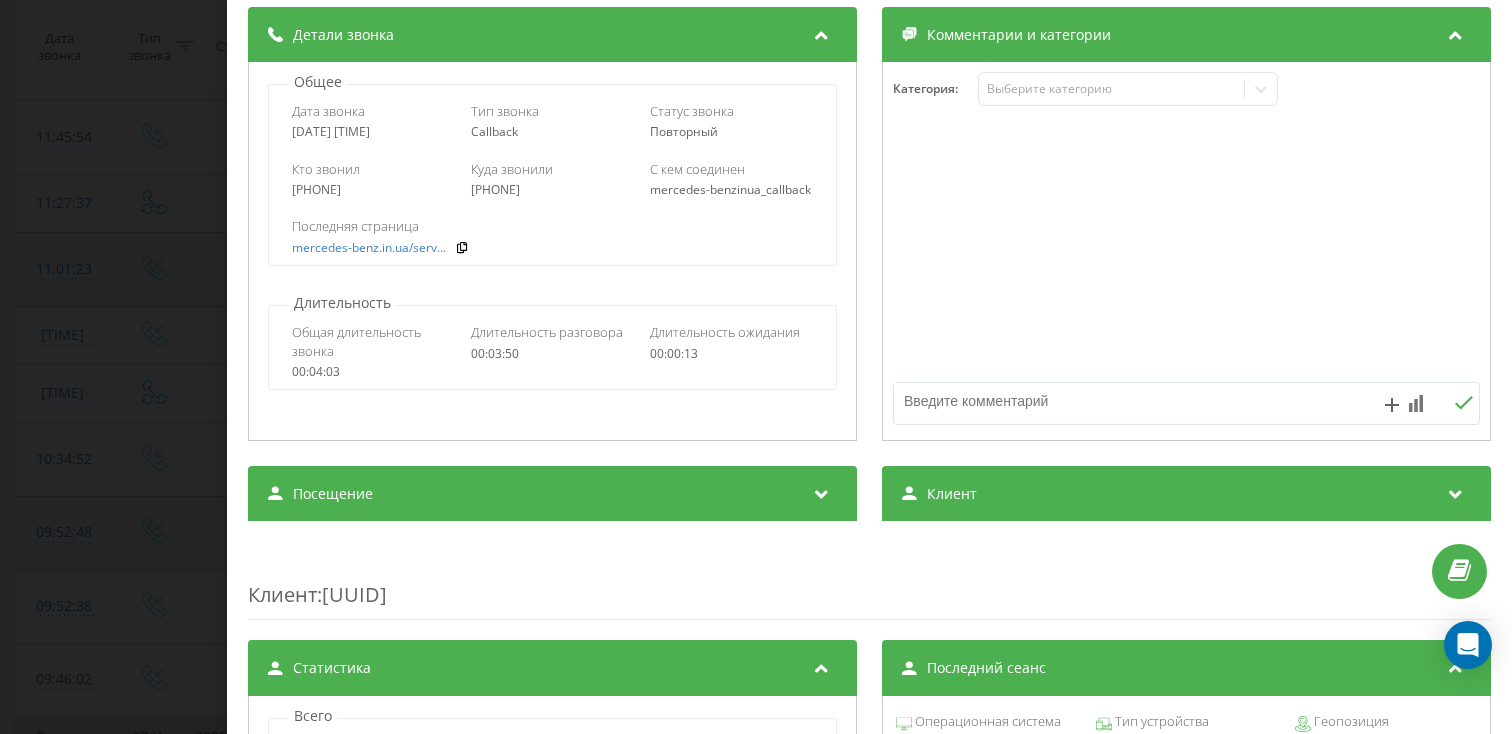 click on "Посещение" at bounding box center (552, 494) 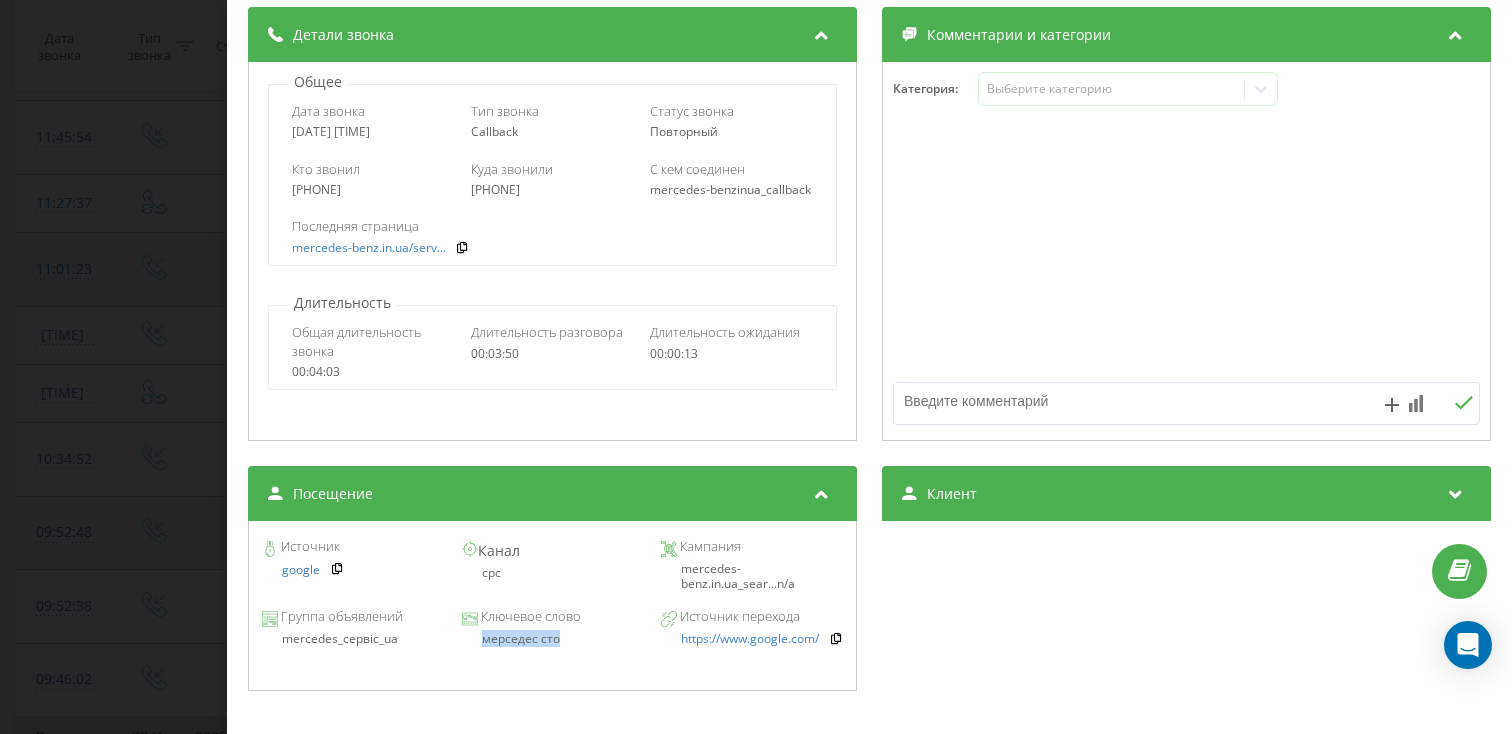 drag, startPoint x: 560, startPoint y: 650, endPoint x: 480, endPoint y: 642, distance: 80.399 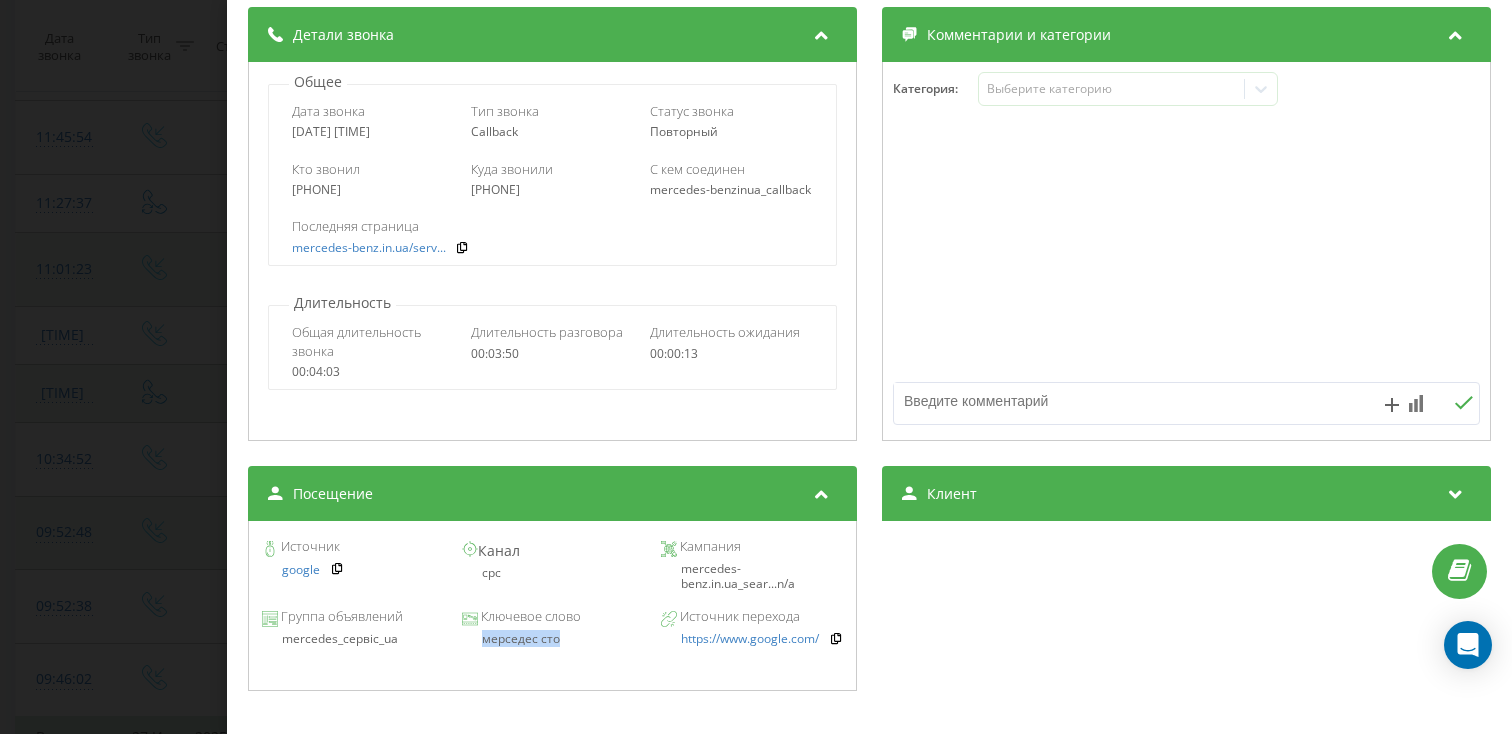 click on "Звонок :  ua7_-1753691257.9897199   1 x  - 02:10 01:46   01:46   Транскрипция Для анализа AI будущих звонков  настройте и активируйте профиль на странице . Если профиль уже есть и звонок соответствует его условиям, обновите страницу через 10 минут – AI анализирует текущий звонок. Анализ звонка Для анализа AI будущих звонков  настройте и активируйте профиль на странице . Если профиль уже есть и звонок соответствует его условиям, обновите страницу через 10 минут – AI анализирует текущий звонок. Детали звонка Общее Дата звонка 2025-07-28 11:27:37 Тип звонка Callback Статус звонка Повторный [PHONE] : :" at bounding box center (756, 367) 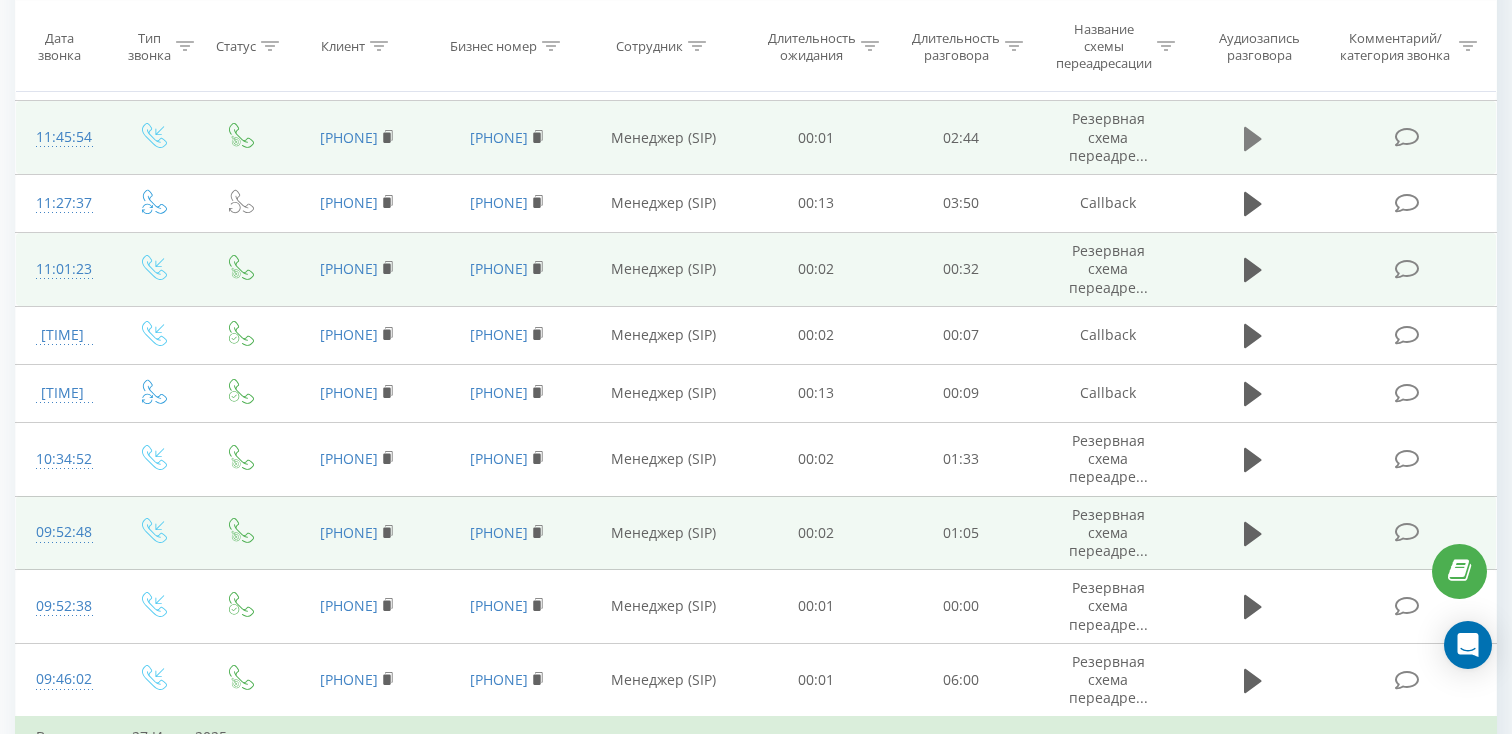 click at bounding box center [1253, 139] 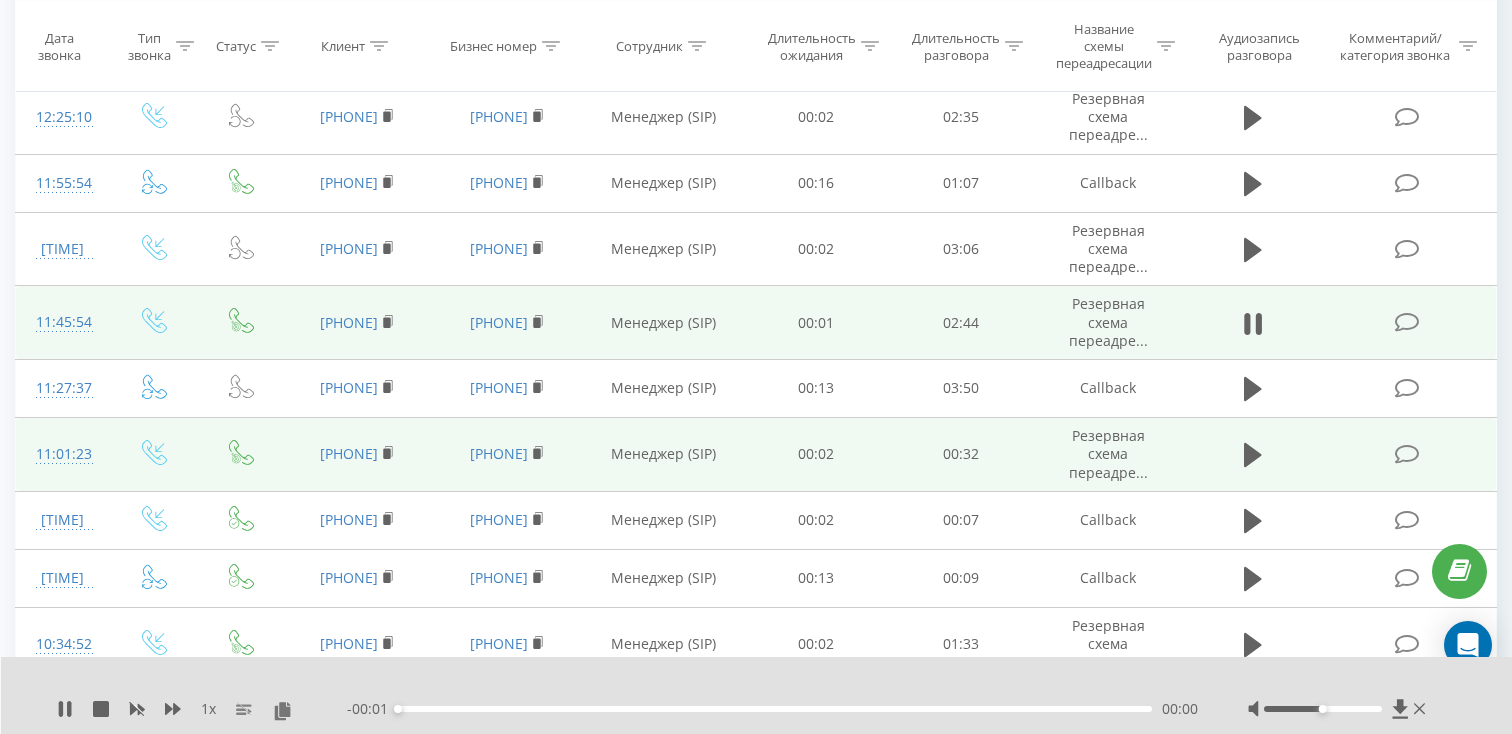 scroll, scrollTop: 1028, scrollLeft: 0, axis: vertical 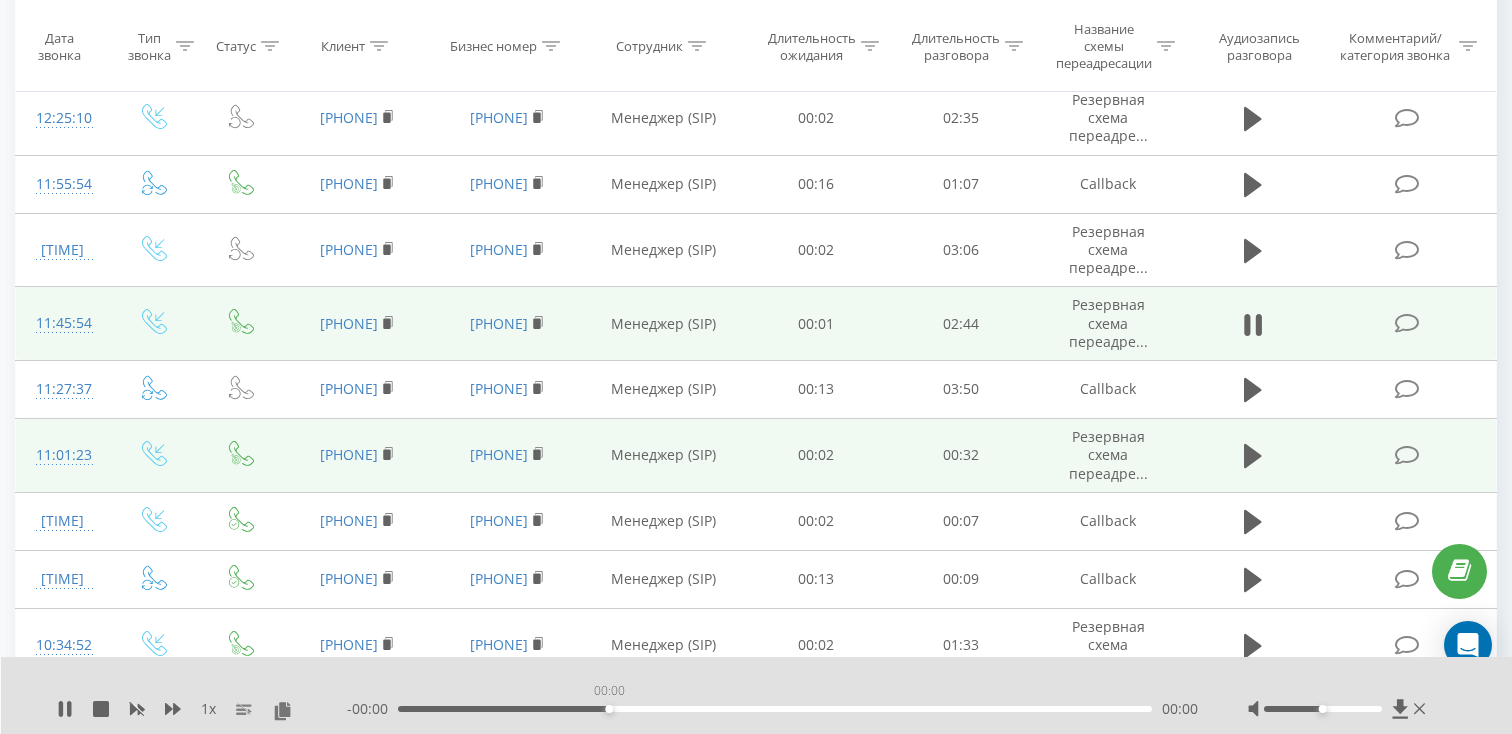 click on "00:00" at bounding box center [775, 709] 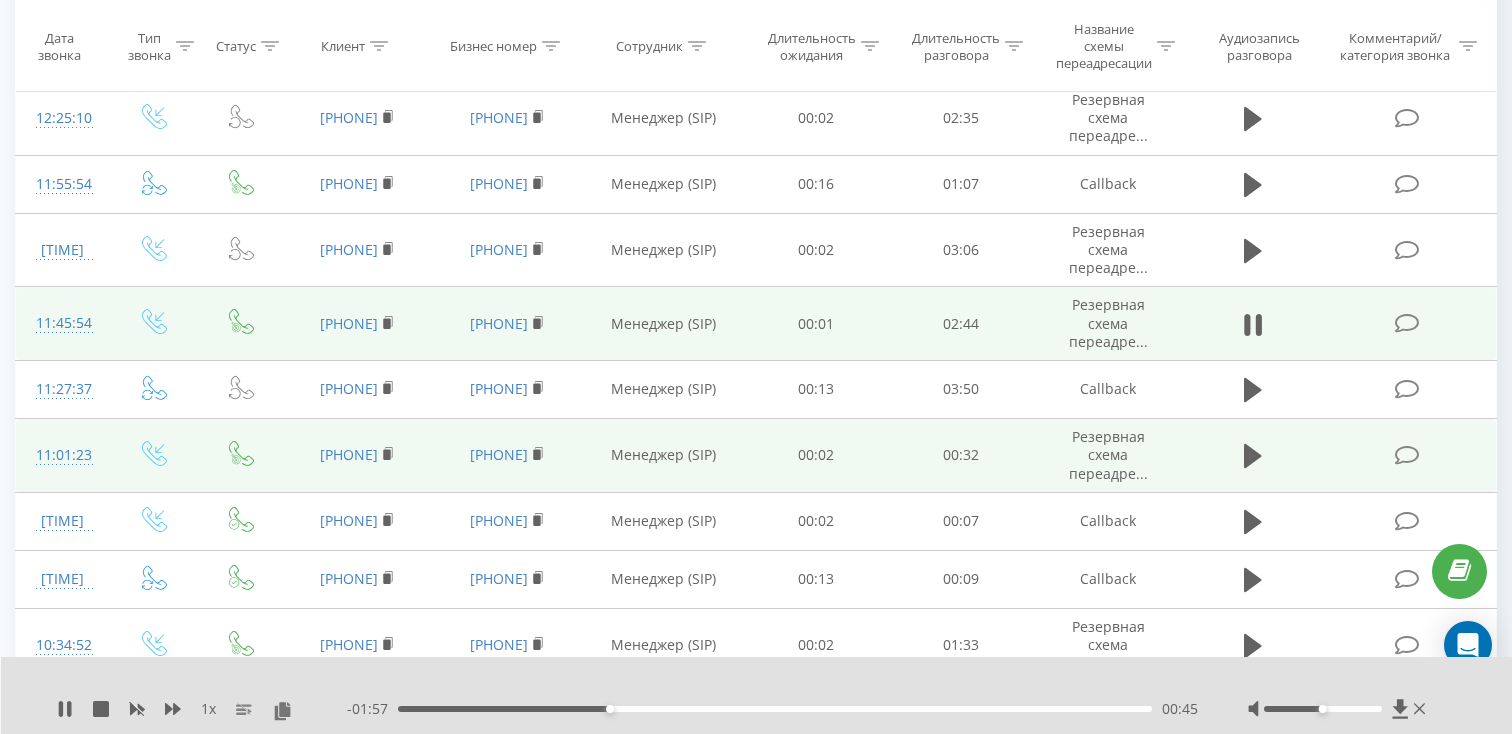 click on "00:45" at bounding box center [775, 709] 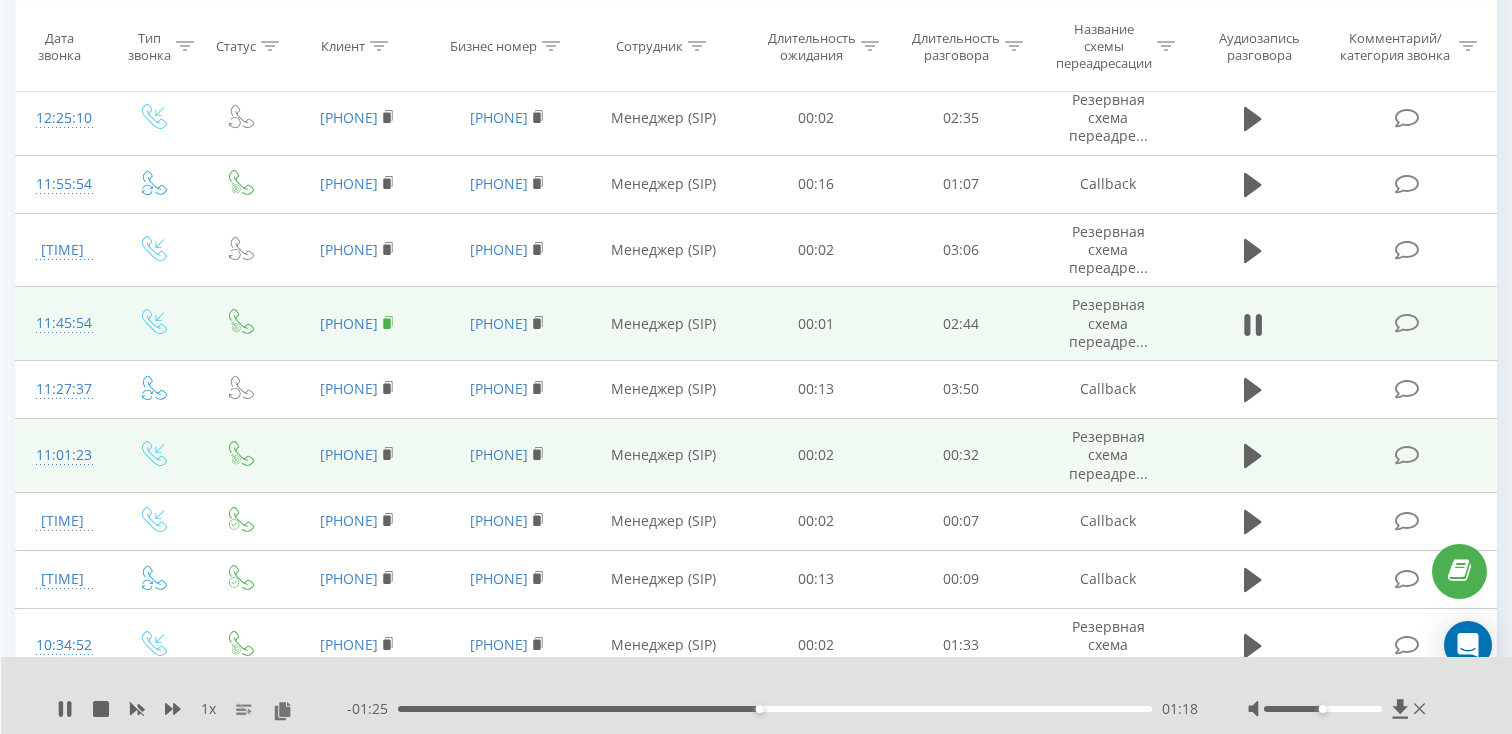 click 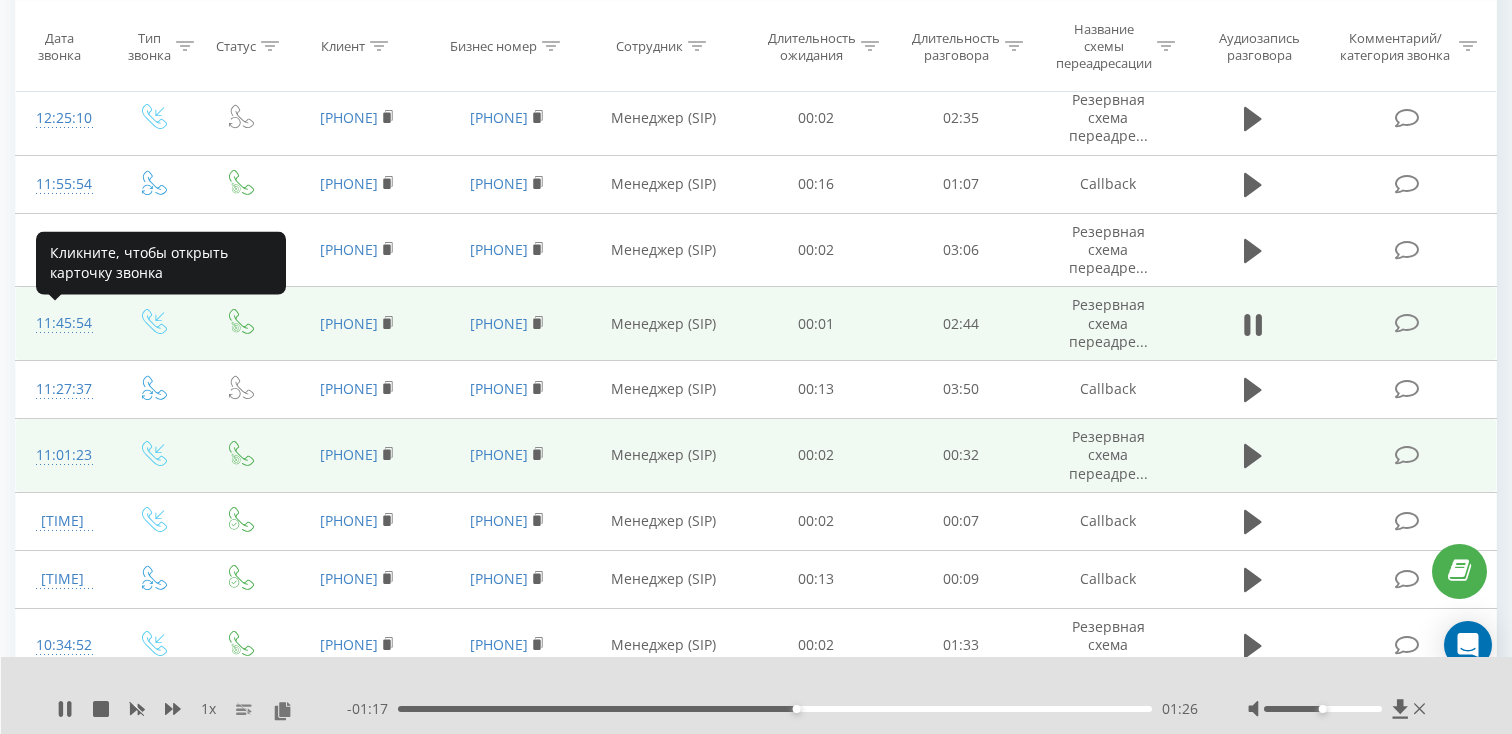 click on "11:45:54" at bounding box center [62, 323] 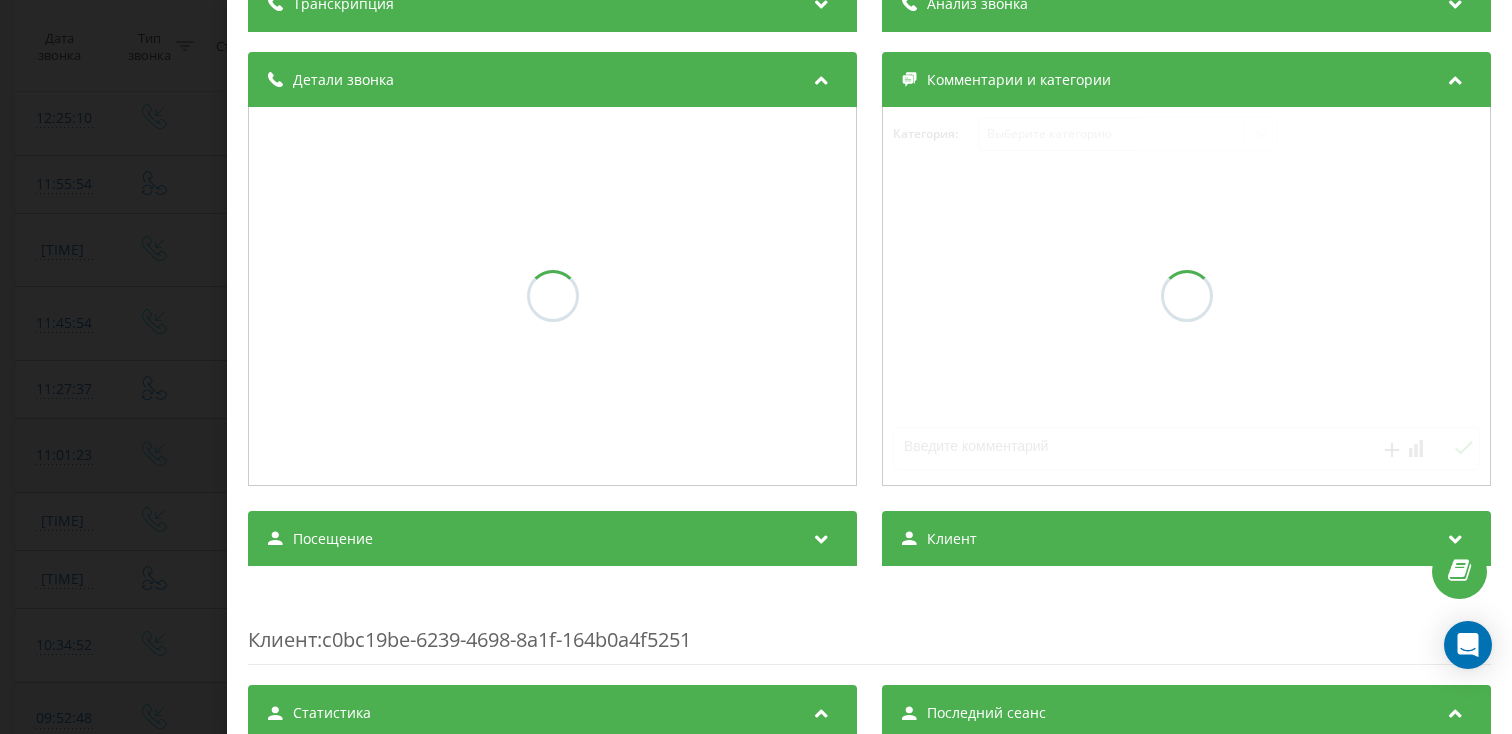 scroll, scrollTop: 191, scrollLeft: 0, axis: vertical 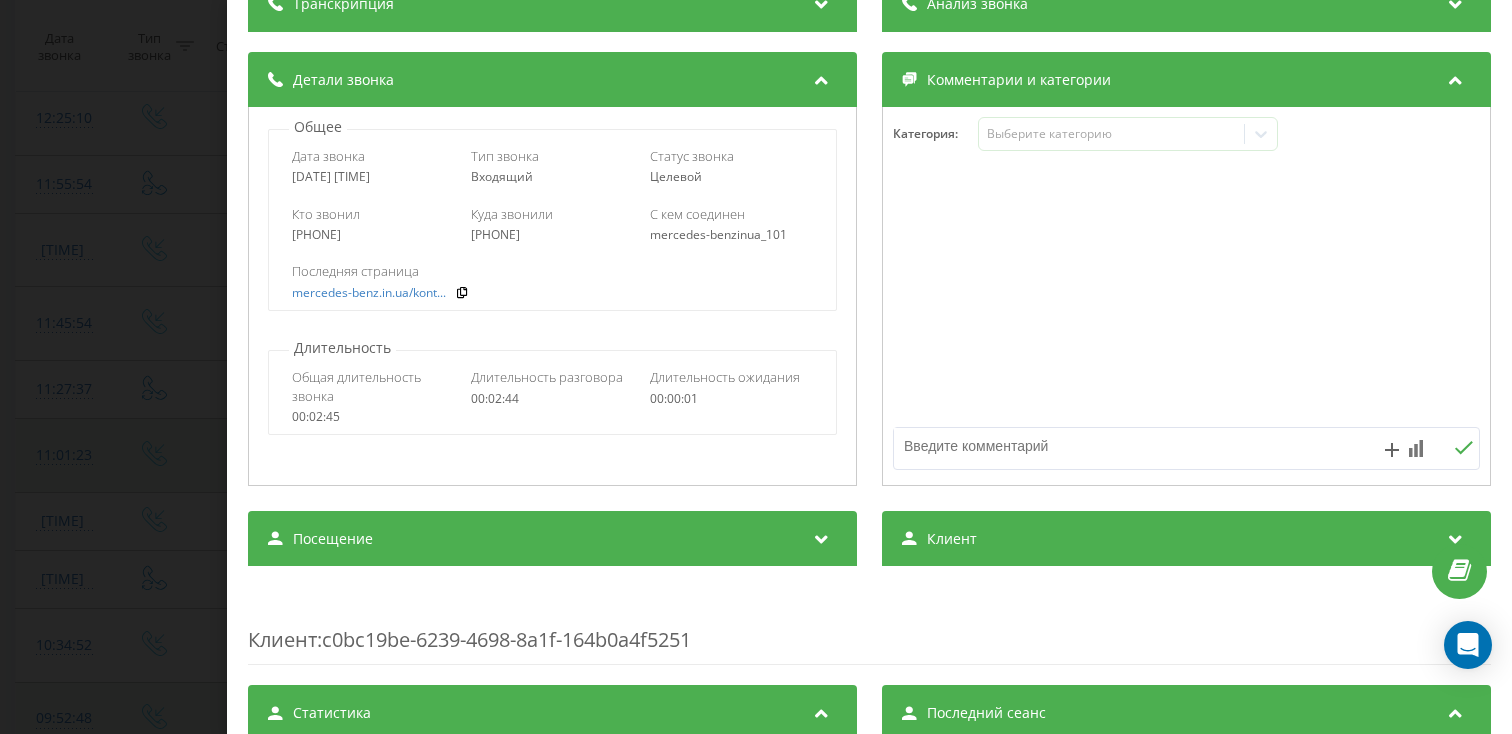 click on "Посещение" at bounding box center [333, 539] 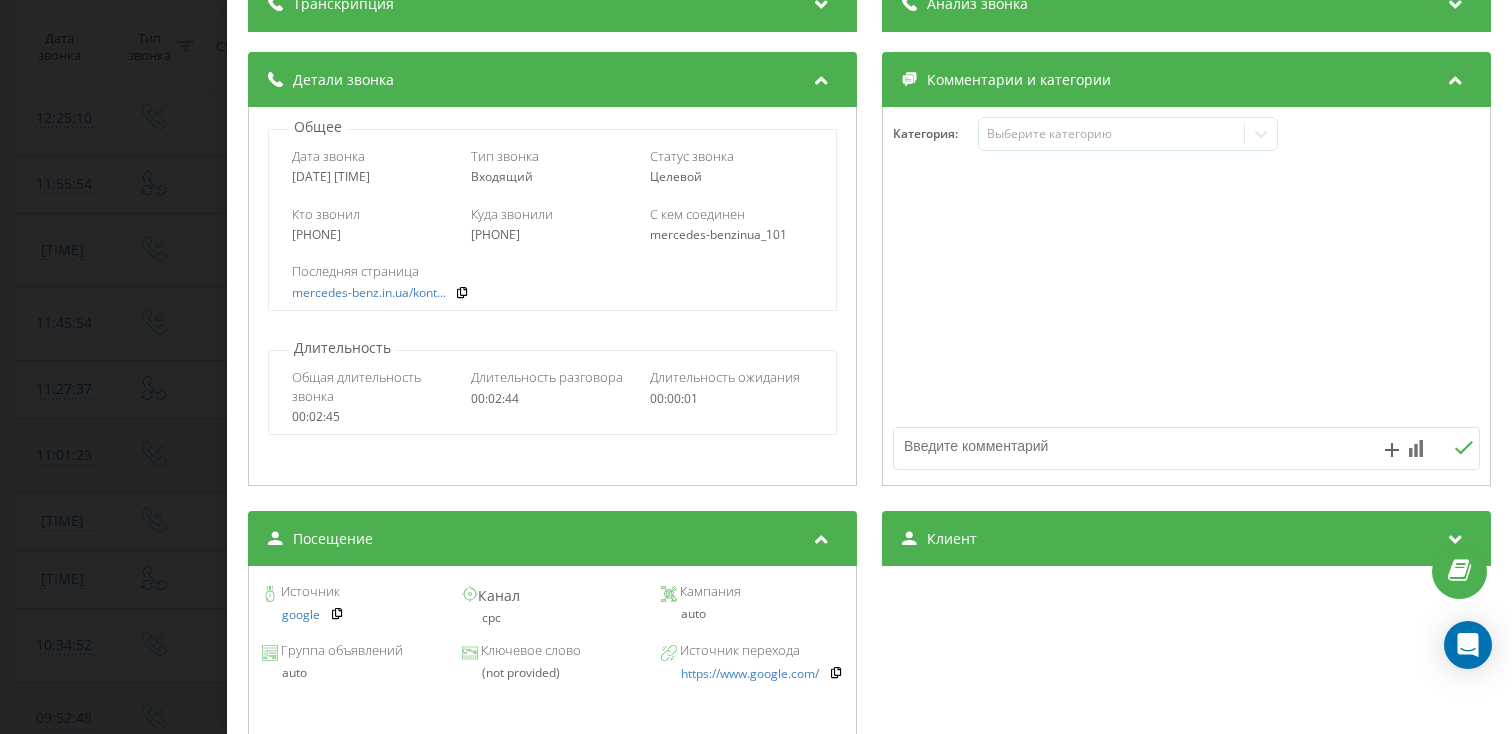 click on "Звонок :  ua3_-1753692354.9870886   1 x  - 01:14 01:29   01:29   Транскрипция Для анализа AI будущих звонков  настройте и активируйте профиль на странице . Если профиль уже есть и звонок соответствует его условиям, обновите страницу через 10 минут – AI анализирует текущий звонок. Анализ звонка Для анализа AI будущих звонков  настройте и активируйте профиль на странице . Если профиль уже есть и звонок соответствует его условиям, обновите страницу через 10 минут – AI анализирует текущий звонок. Детали звонка Общее Дата звонка [DATE] [TIME] Тип звонка Входящий Статус звонка Целевой [PHONE]" at bounding box center [756, 367] 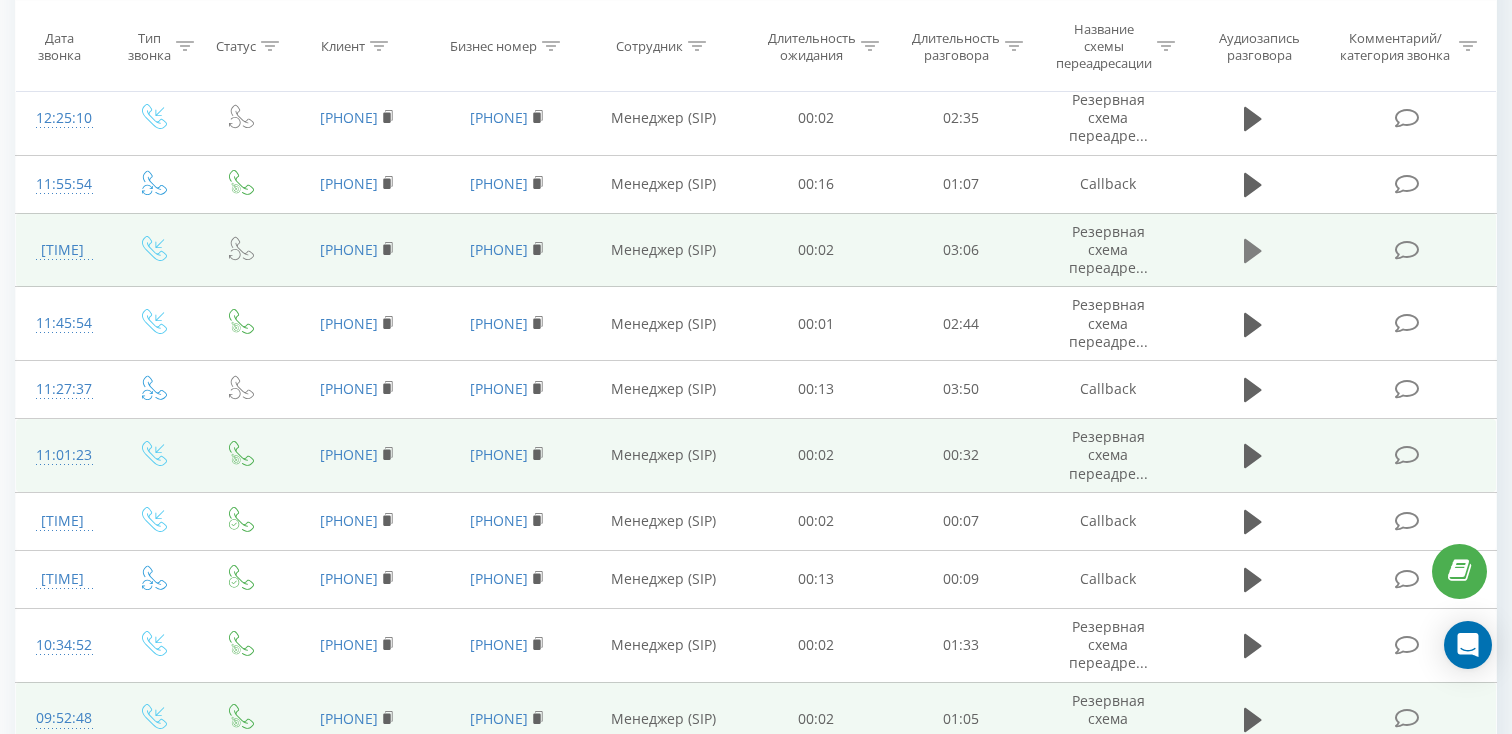 click 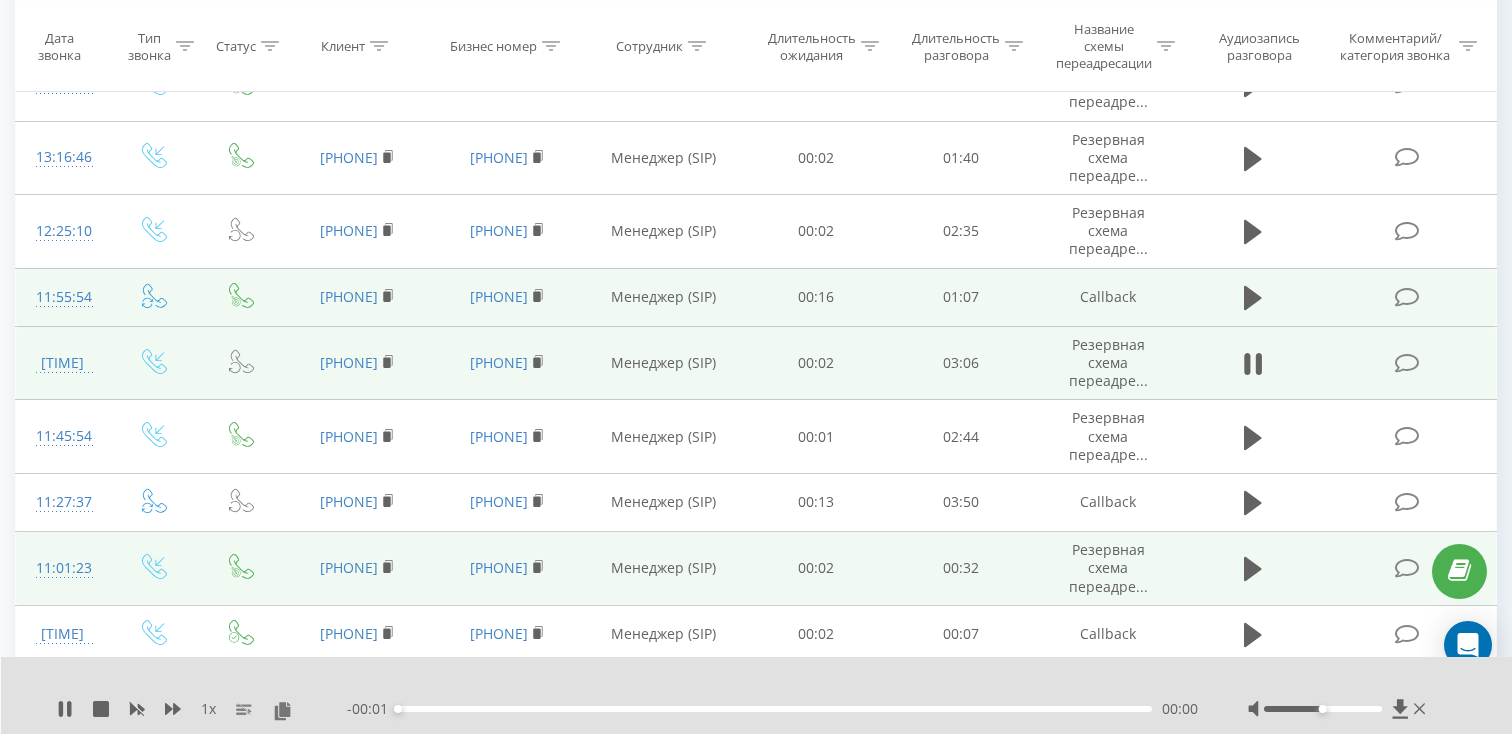 scroll, scrollTop: 868, scrollLeft: 0, axis: vertical 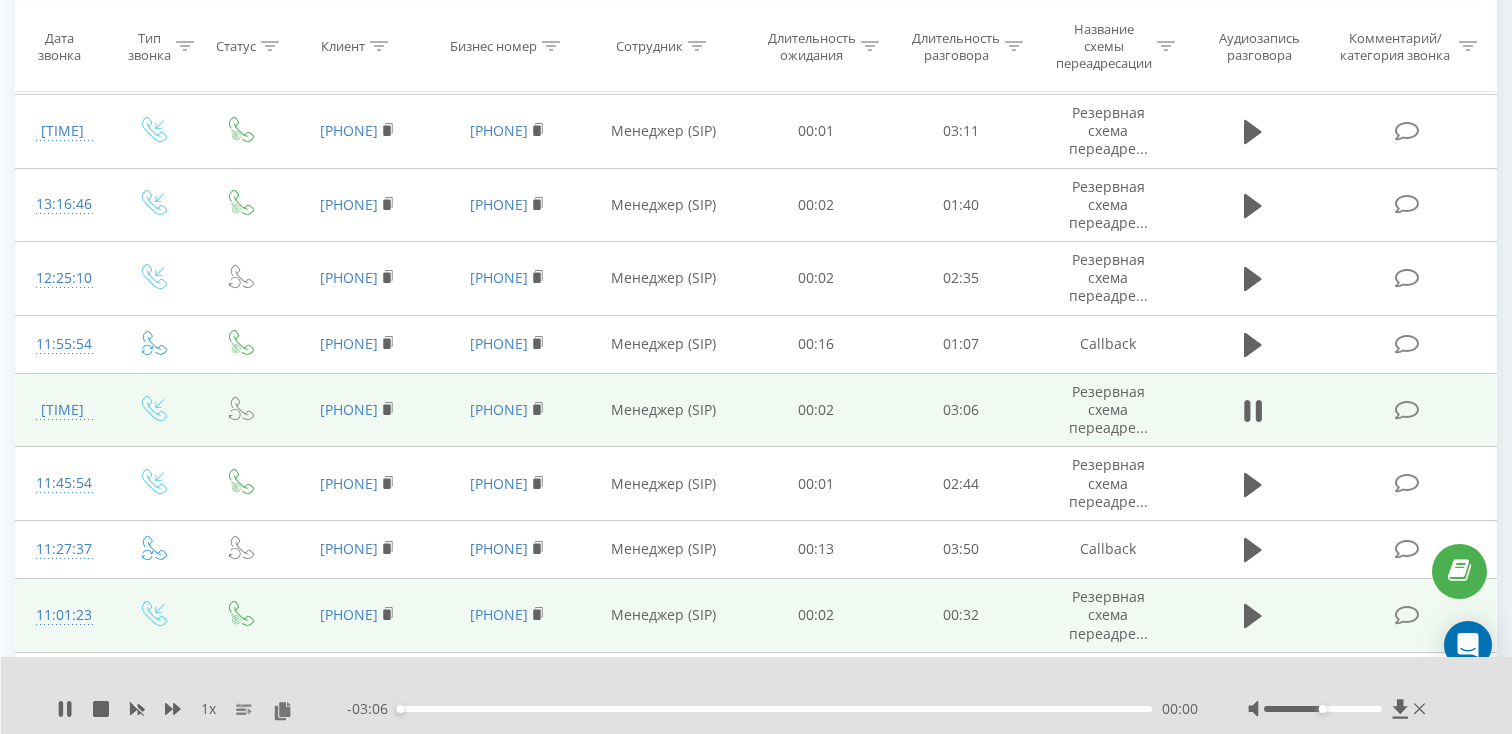 click on "00:00" at bounding box center [775, 709] 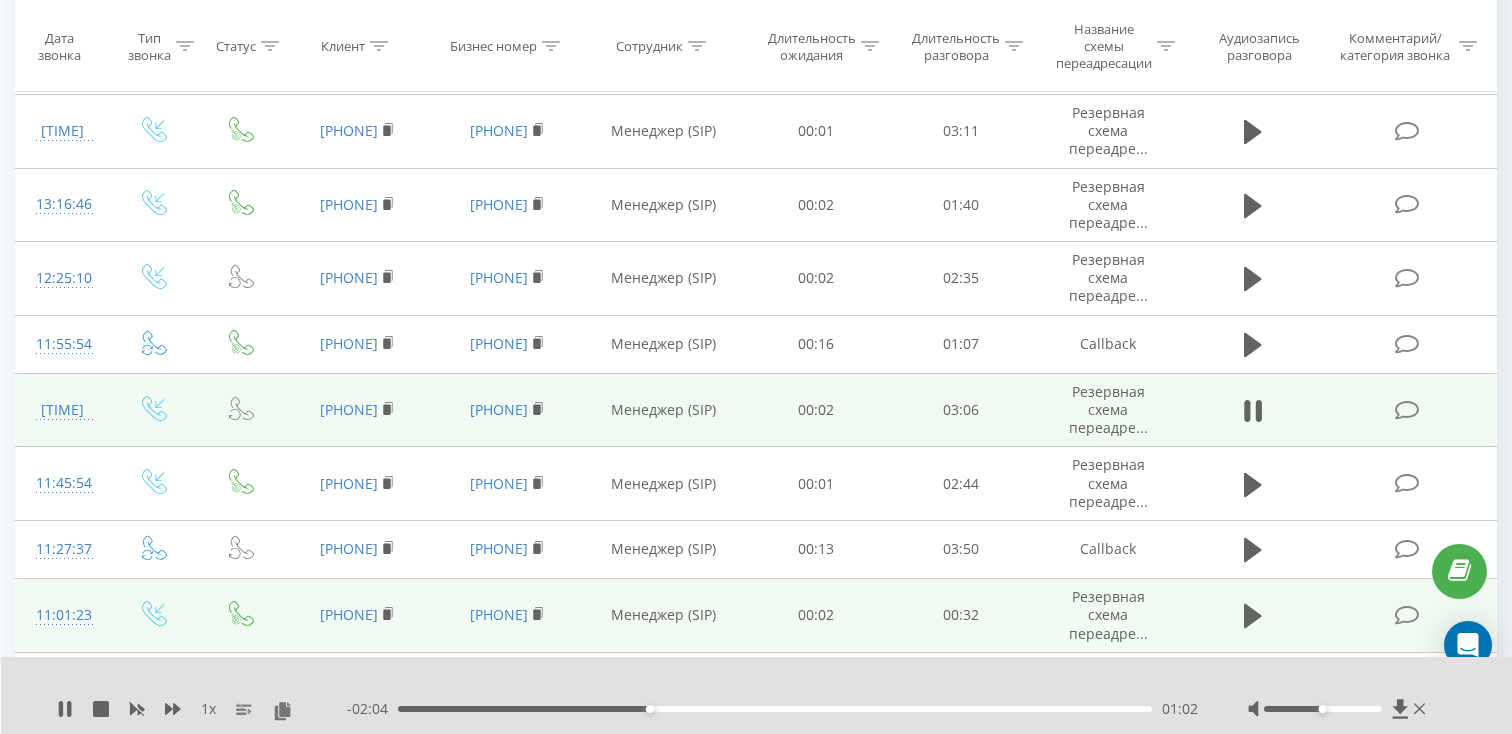click on "- 02:04 01:02   01:02" at bounding box center (772, 709) 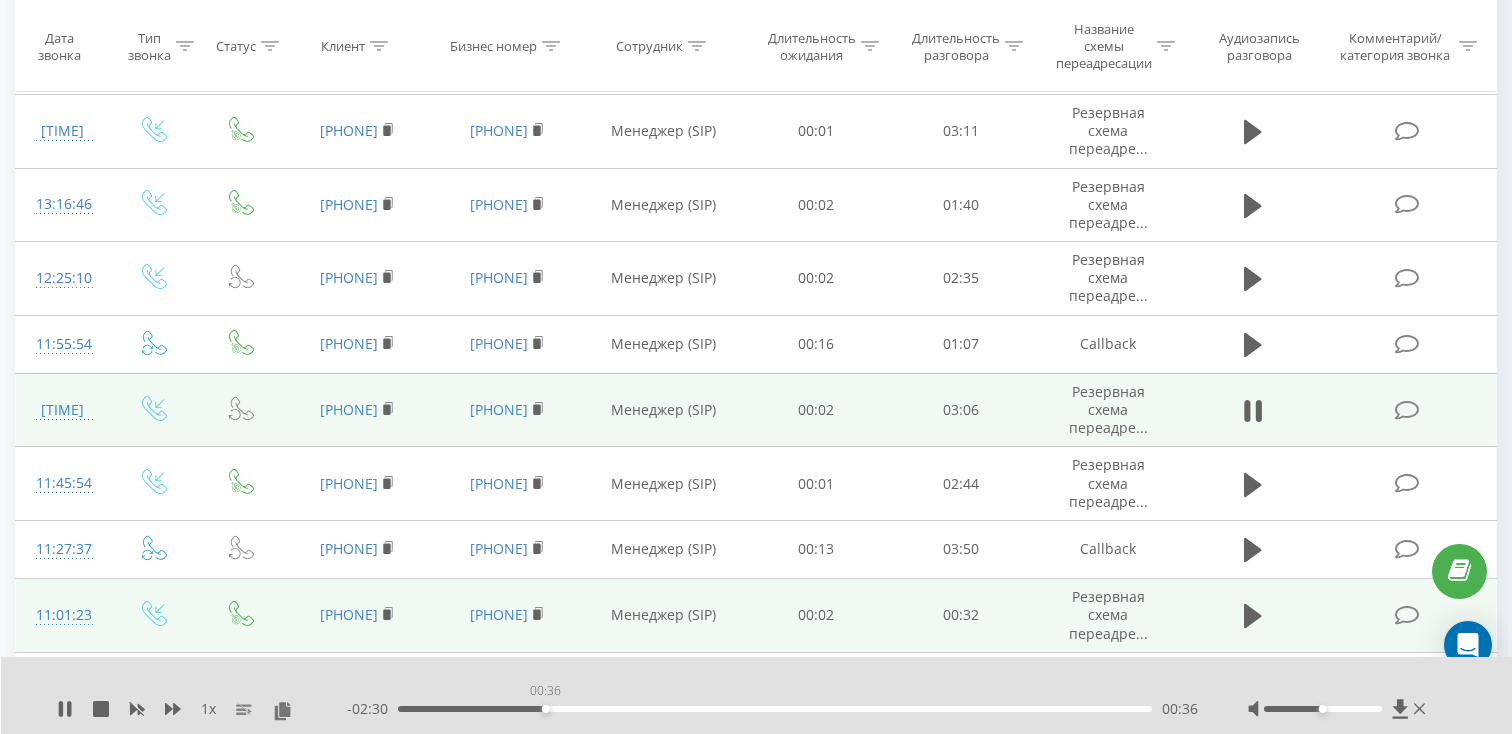 click on "00:36" at bounding box center (775, 709) 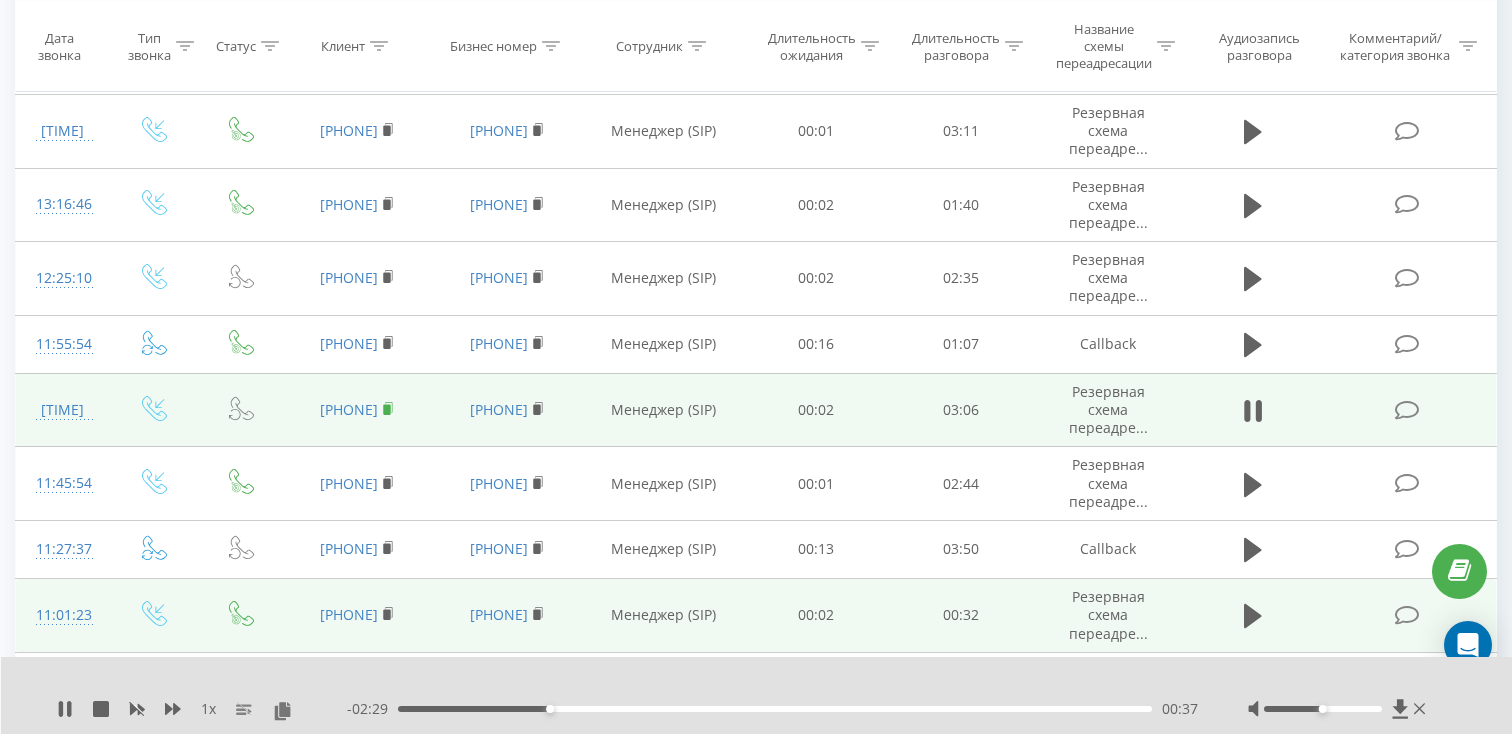 click 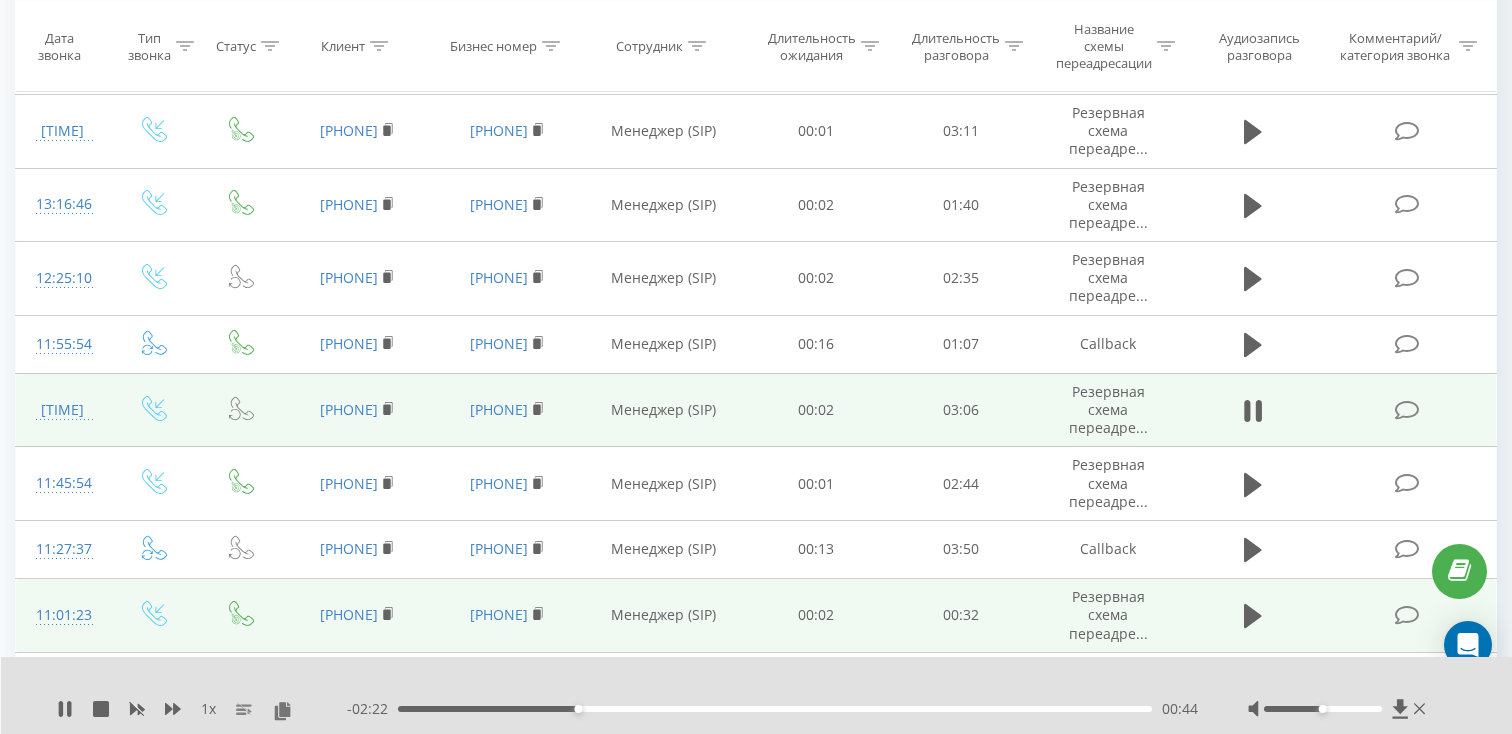 click on "[TIME]" at bounding box center (62, 410) 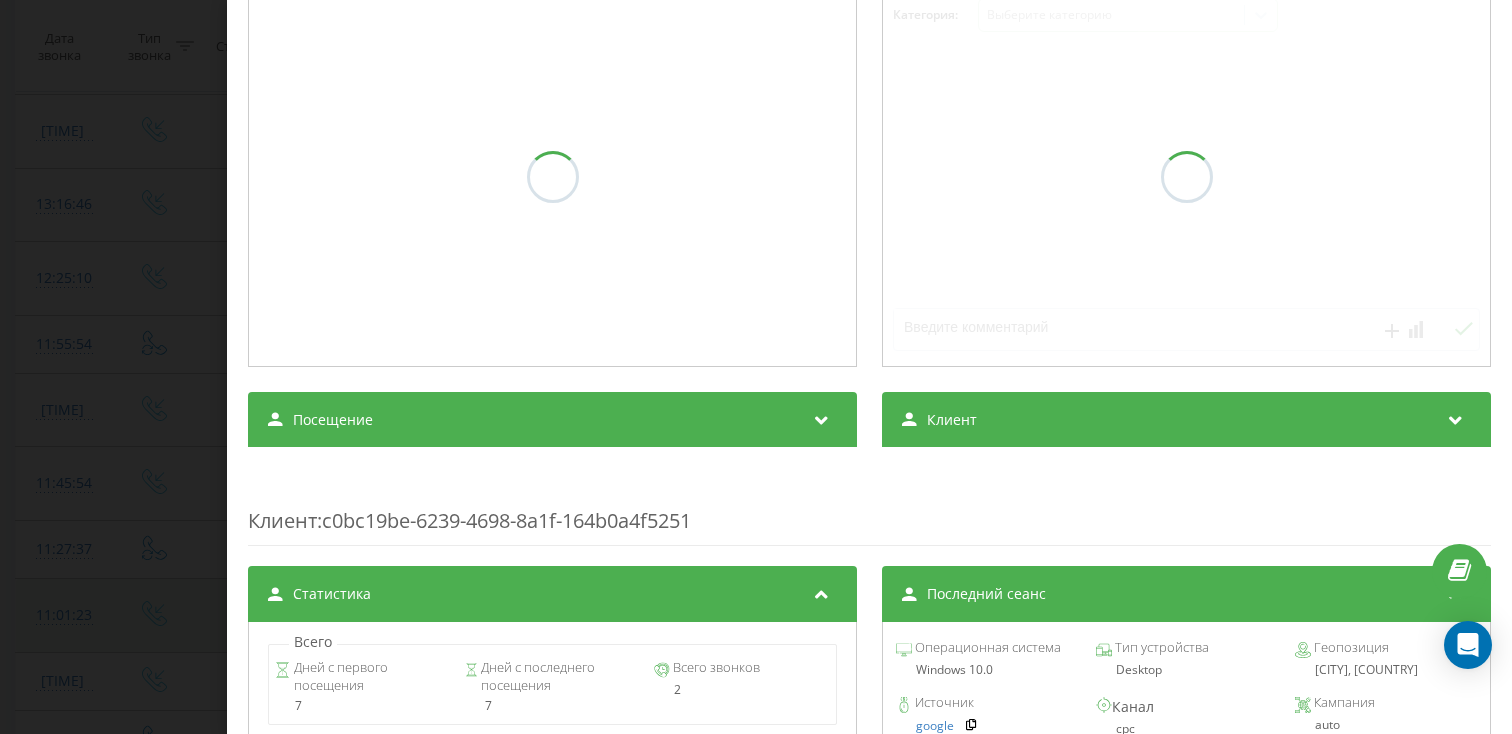 scroll, scrollTop: 312, scrollLeft: 0, axis: vertical 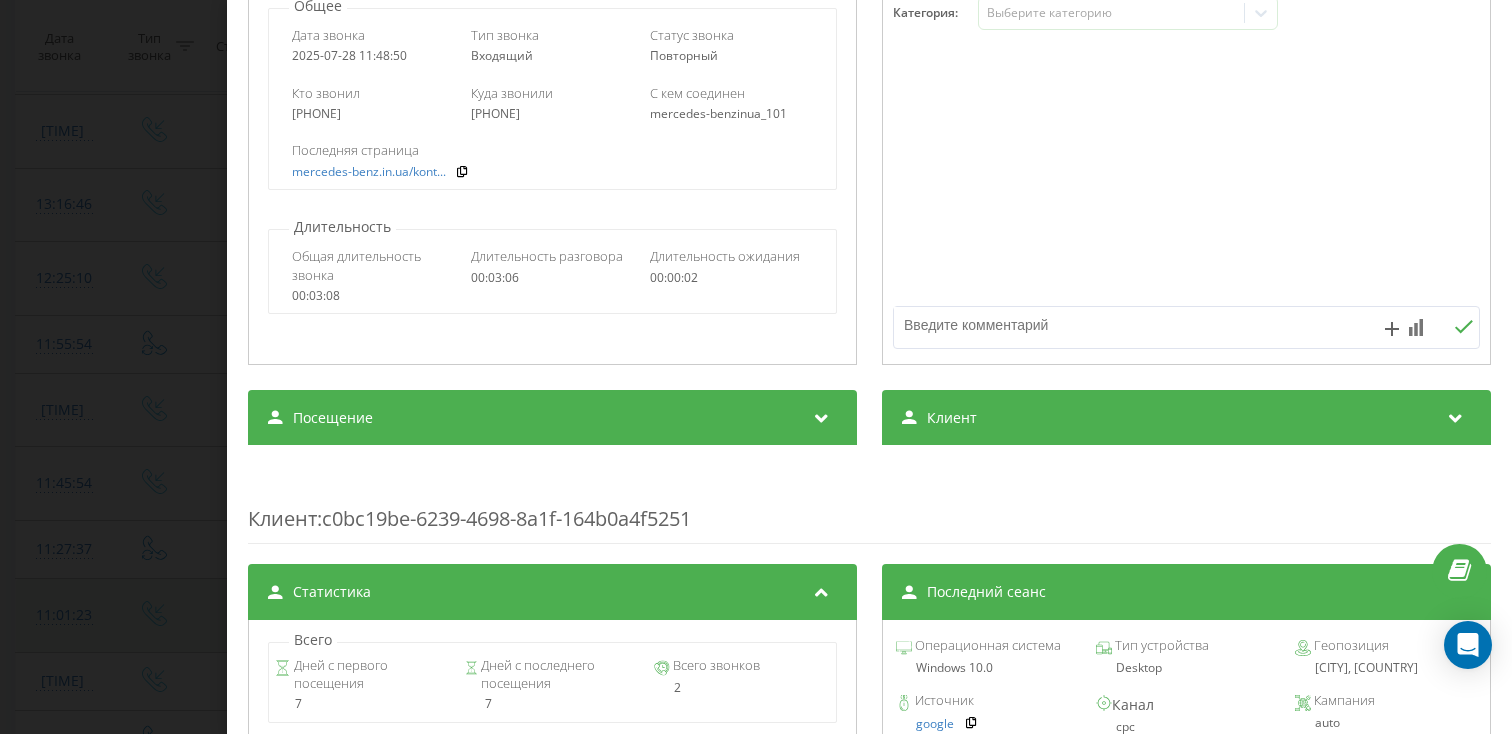 click on "Транскрипция Для анализа AI будущих звонков  настройте и активируйте профиль на странице . Если профиль уже есть и звонок соответствует его условиям, обновите страницу через 10 минут – AI анализирует текущий звонок. Анализ звонка Для анализа AI будущих звонков  настройте и активируйте профиль на странице . Если профиль уже есть и звонок соответствует его условиям, обновите страницу через 10 минут – AI анализирует текущий звонок. Детали звонка Общее Дата звонка 2025-07-28 11:48:50 Тип звонка Входящий Статус звонка Повторный Кто звонил [PHONE] Куда звонили [PHONE] 00:03:08 :" at bounding box center [869, 533] 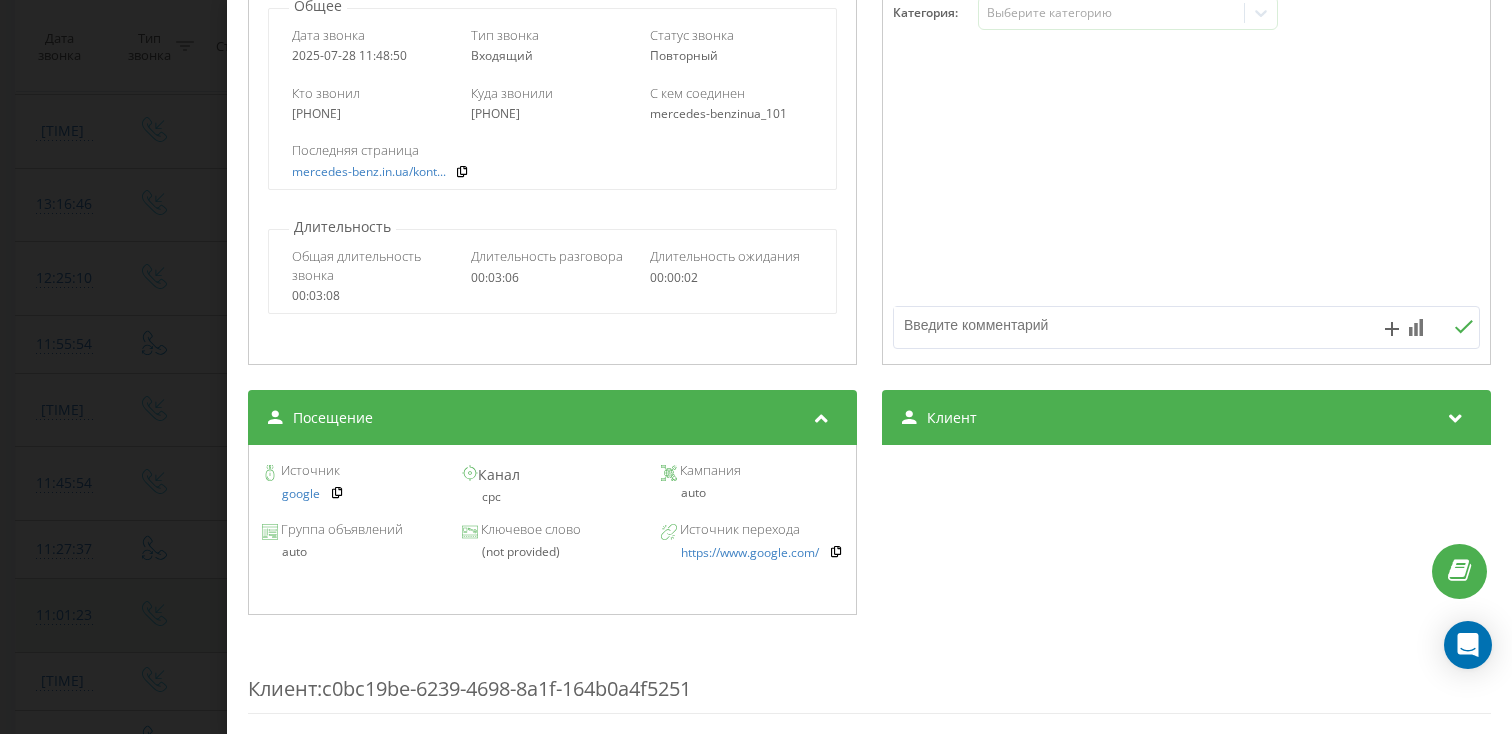 click on "Звонок :  ua3_-1753692529.9872236   1 x  - 02:17 00:49   00:49   Транскрипция Для анализа AI будущих звонков  настройте и активируйте профиль на странице . Если профиль уже есть и звонок соответствует его условиям, обновите страницу через 10 минут – AI анализирует текущий звонок. Анализ звонка Для анализа AI будущих звонков  настройте и активируйте профиль на странице . Если профиль уже есть и звонок соответствует его условиям, обновите страницу через 10 минут – AI анализирует текущий звонок. Детали звонка Общее Дата звонка [DATE] [TIME] Тип звонка Входящий Статус звонка Повторный [TIME]" at bounding box center [756, 367] 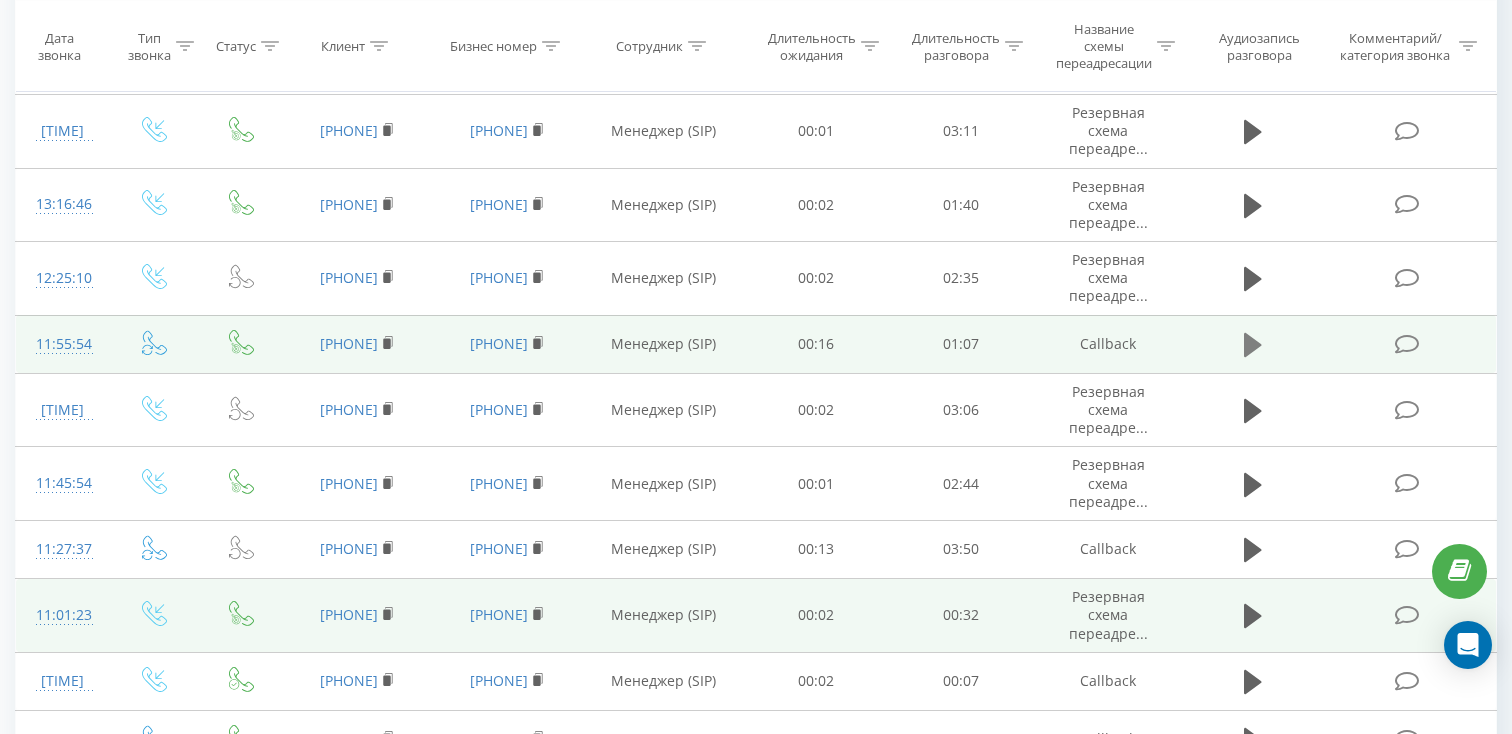 click 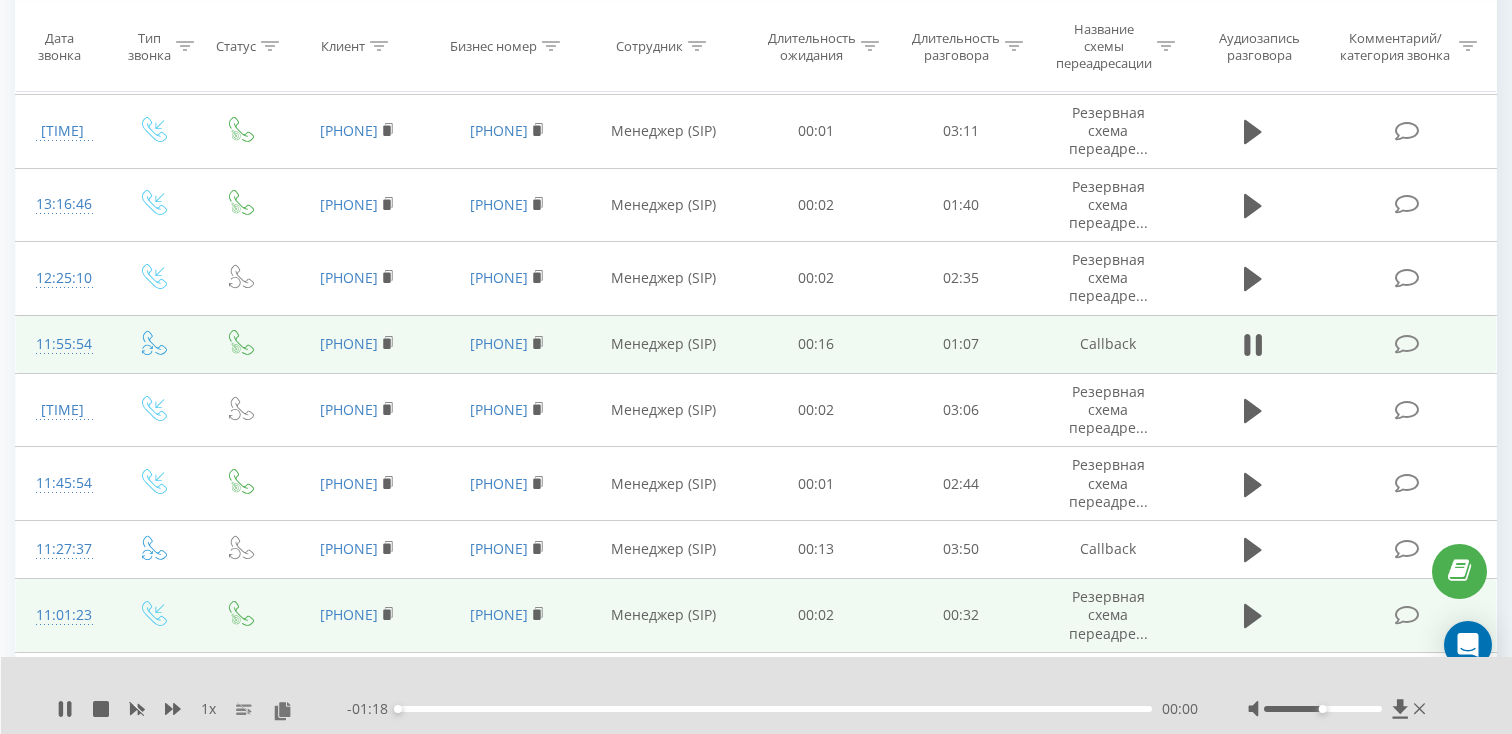 click on "00:00" at bounding box center (775, 709) 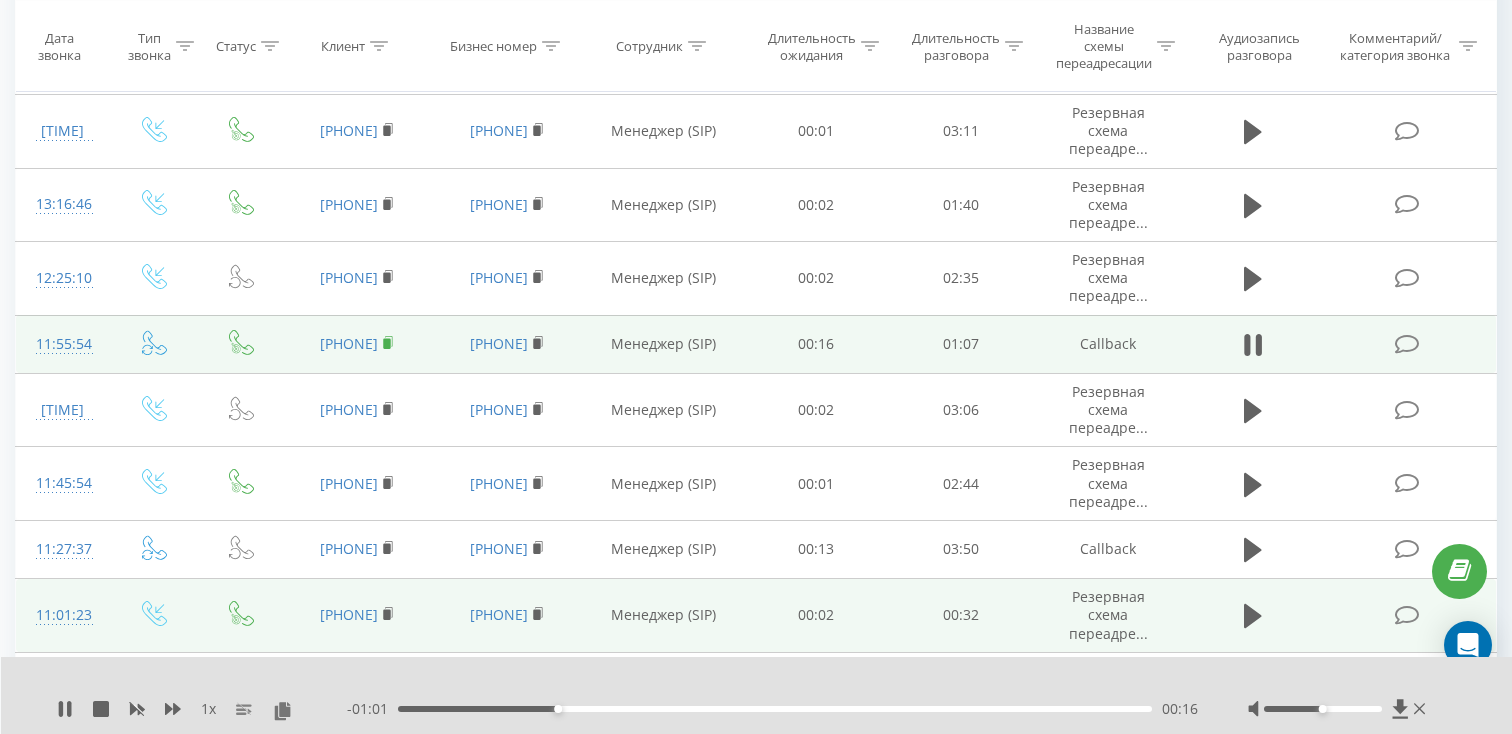 click 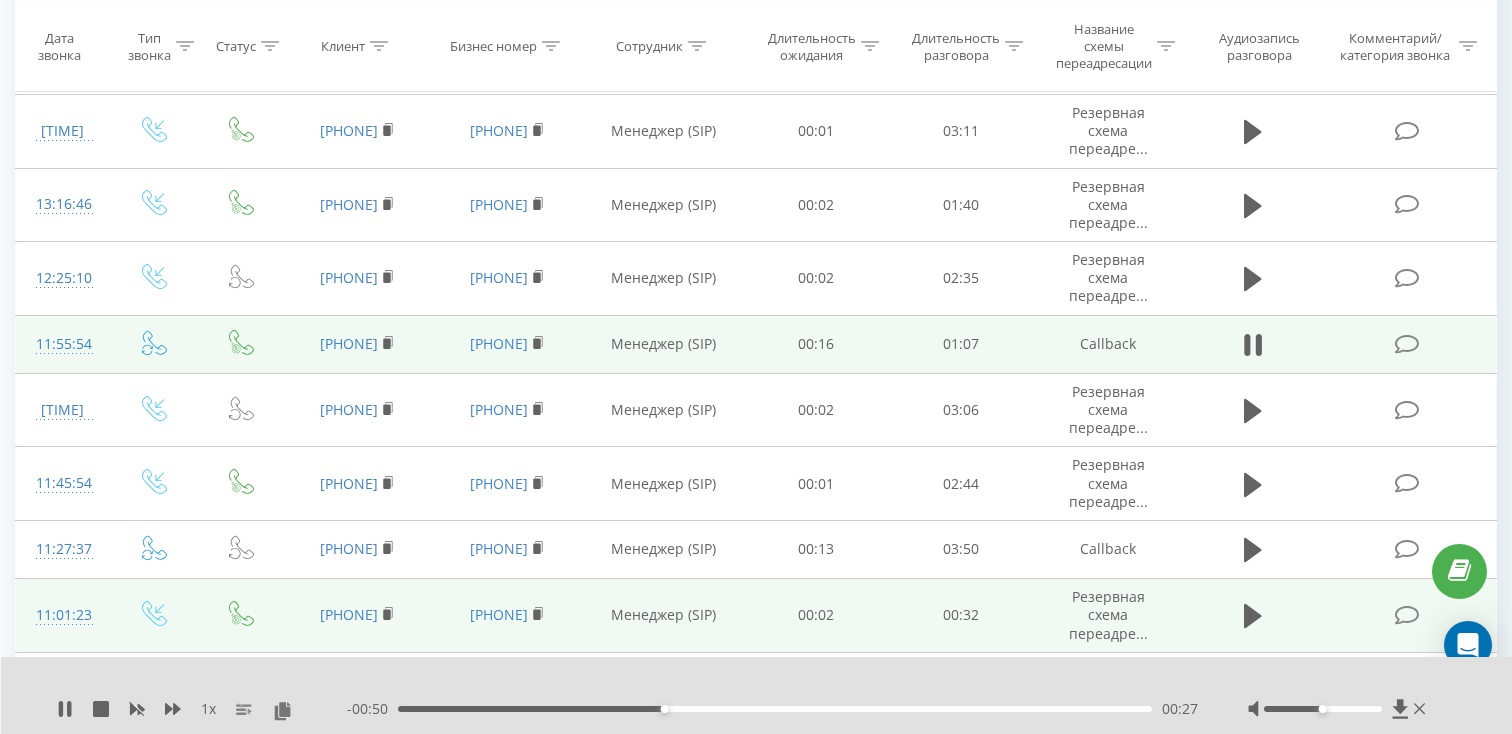 click on "11:55:54" at bounding box center [62, 344] 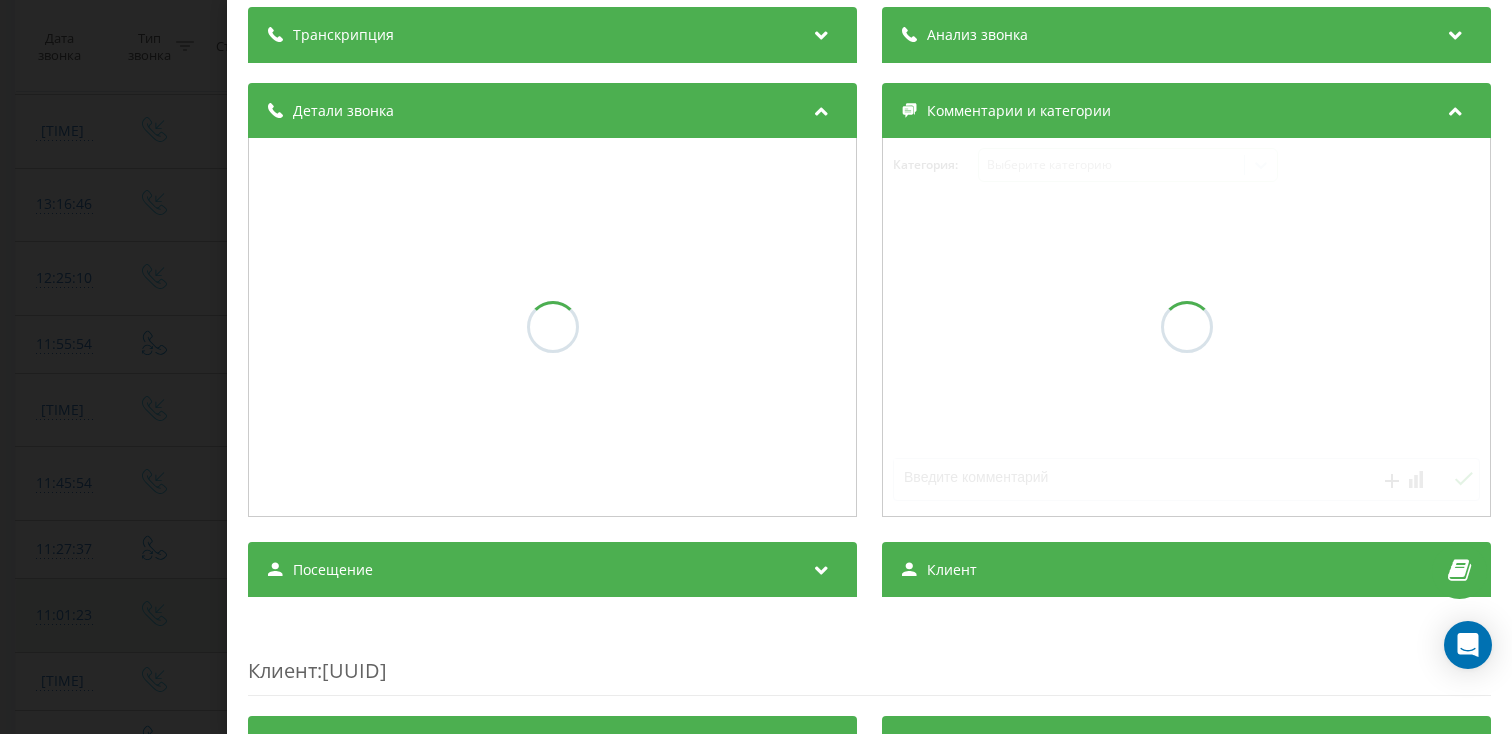 click on "Посещение" at bounding box center [552, 570] 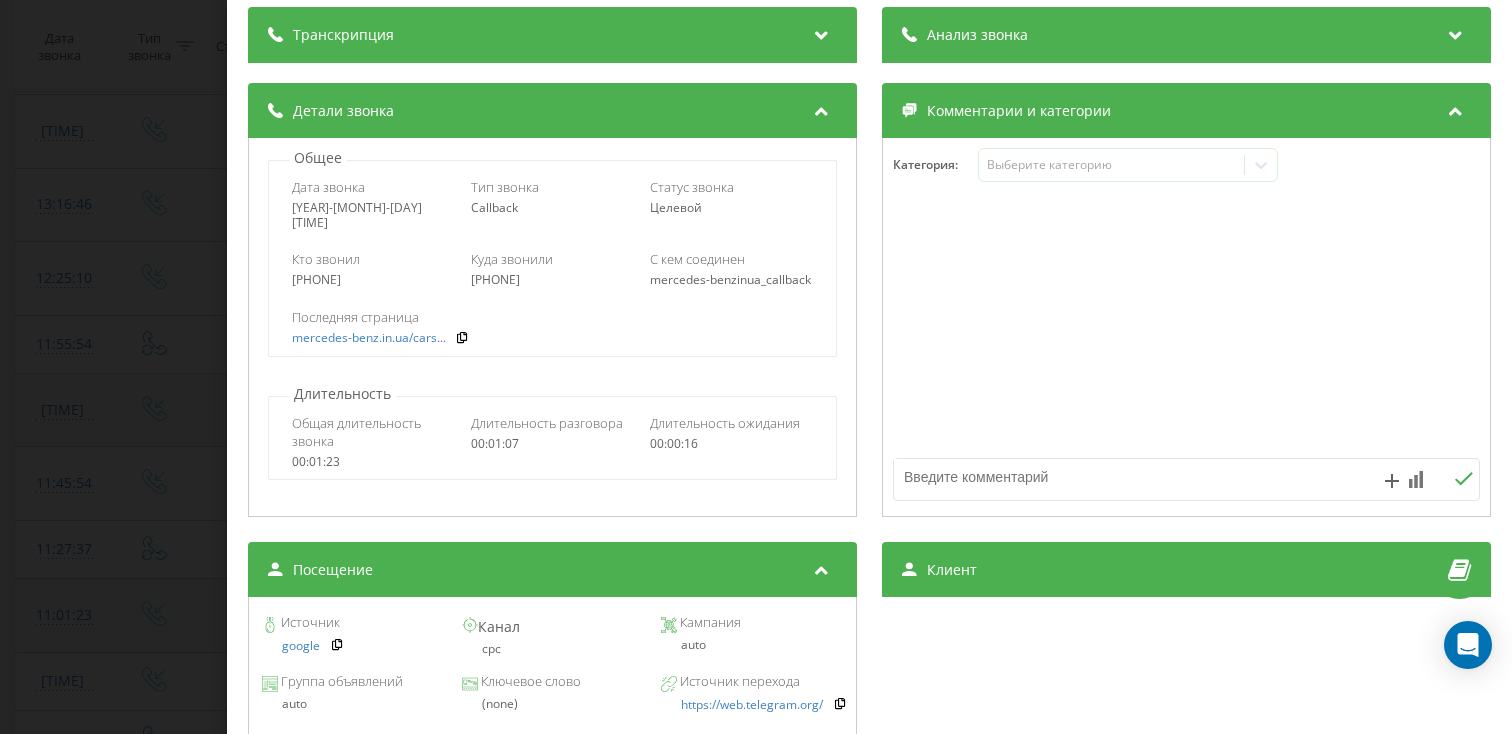 click on "Звонок : ua9_-1753692954.6022280 1 x - [DURATION] [DURATION] [DURATION] Транскрипция Для анализа AI будущих звонков настройте и активируйте профиль на странице . Если профиль уже есть и звонок соответствует его условиям, обновите страницу через 10 минут – AI анализирует текущий звонок. Анализ звонка Для анализа AI будущих звонков настройте и активируйте профиль на странице . Если профиль уже есть и звонок соответствует его условиям, обновите страницу через 10 минут – AI анализирует текущий звонок. Детали звонка Общее Дата звонка [DATE] [TIME] Тип звонка Callback Статус звонка Целевой Кто звонил :" at bounding box center [756, 367] 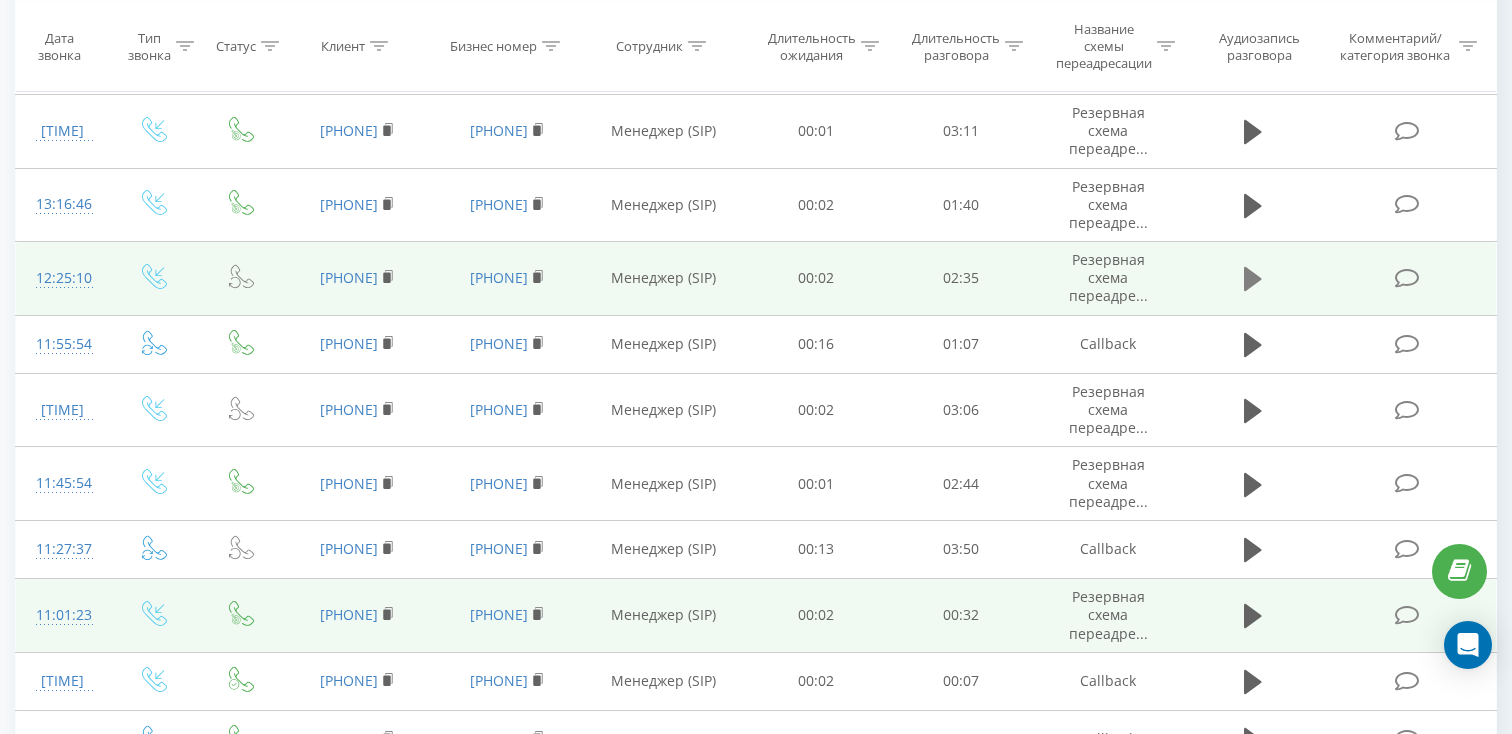 click 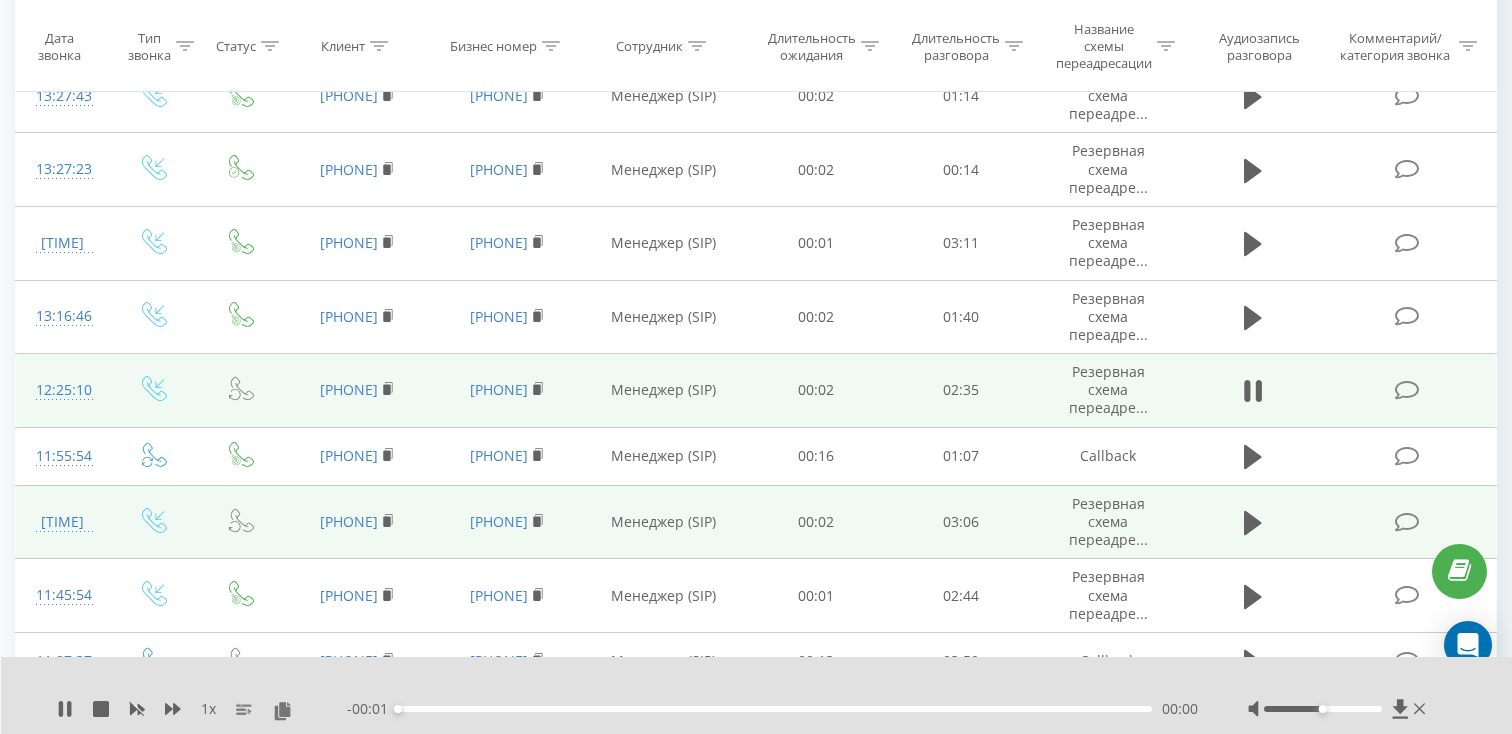 scroll, scrollTop: 752, scrollLeft: 0, axis: vertical 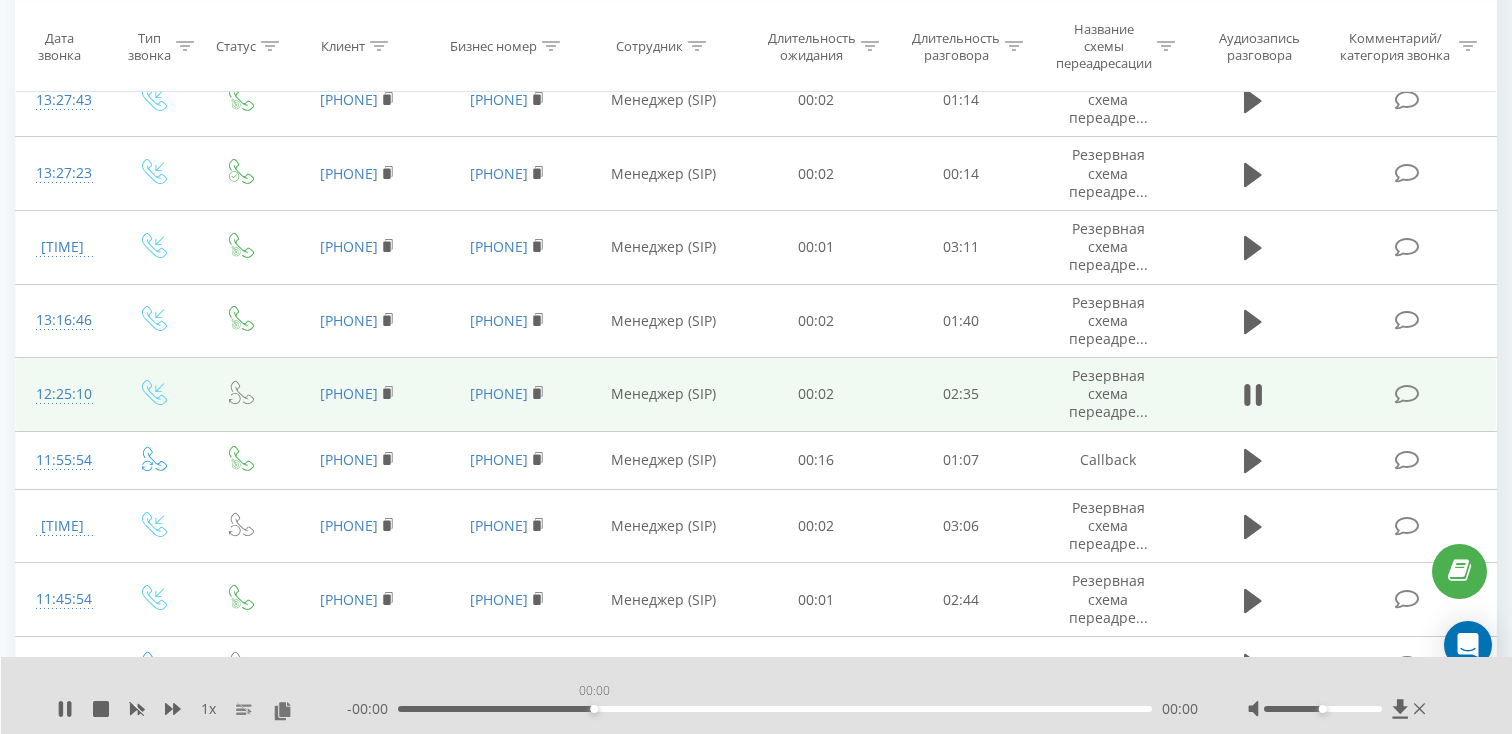 click on "00:00" at bounding box center (775, 709) 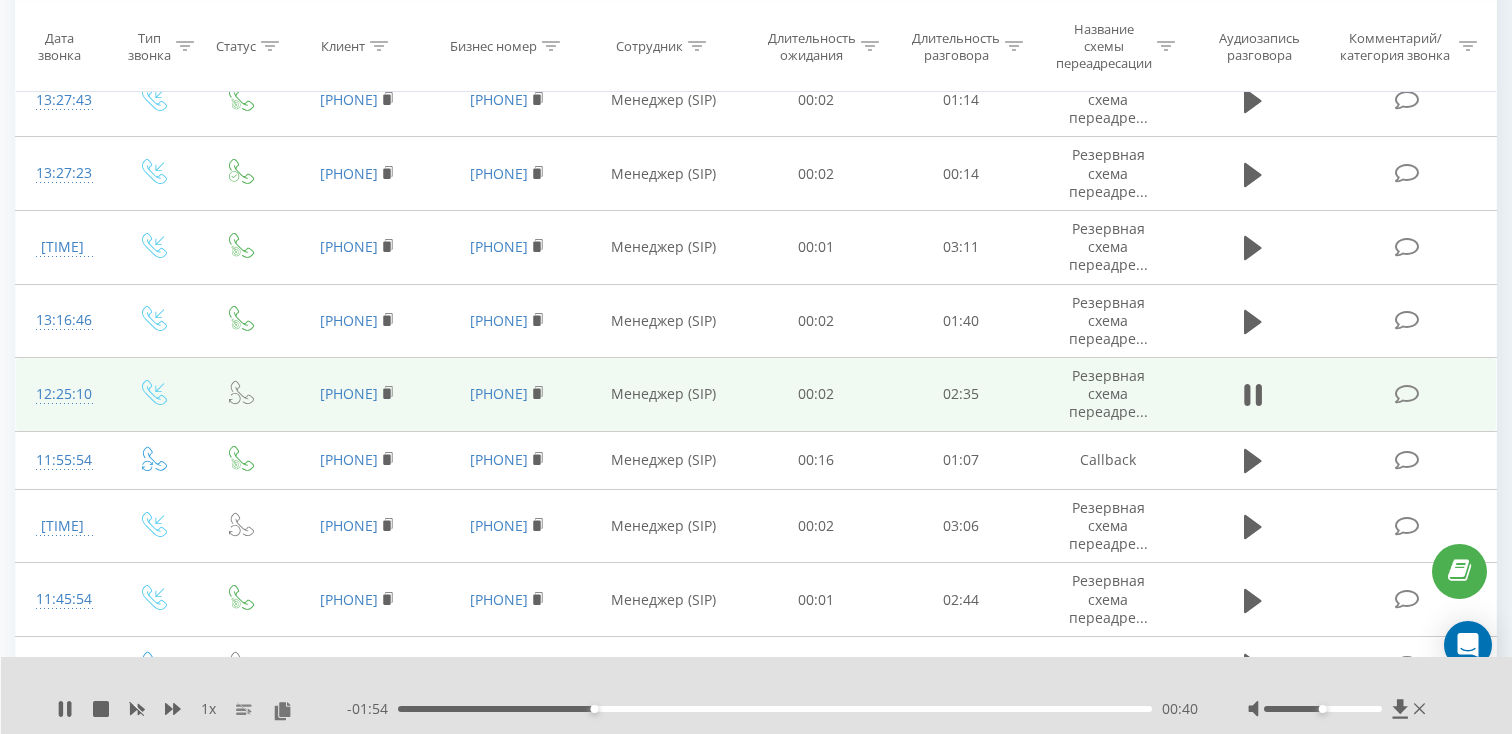 click on "00:40" at bounding box center (775, 709) 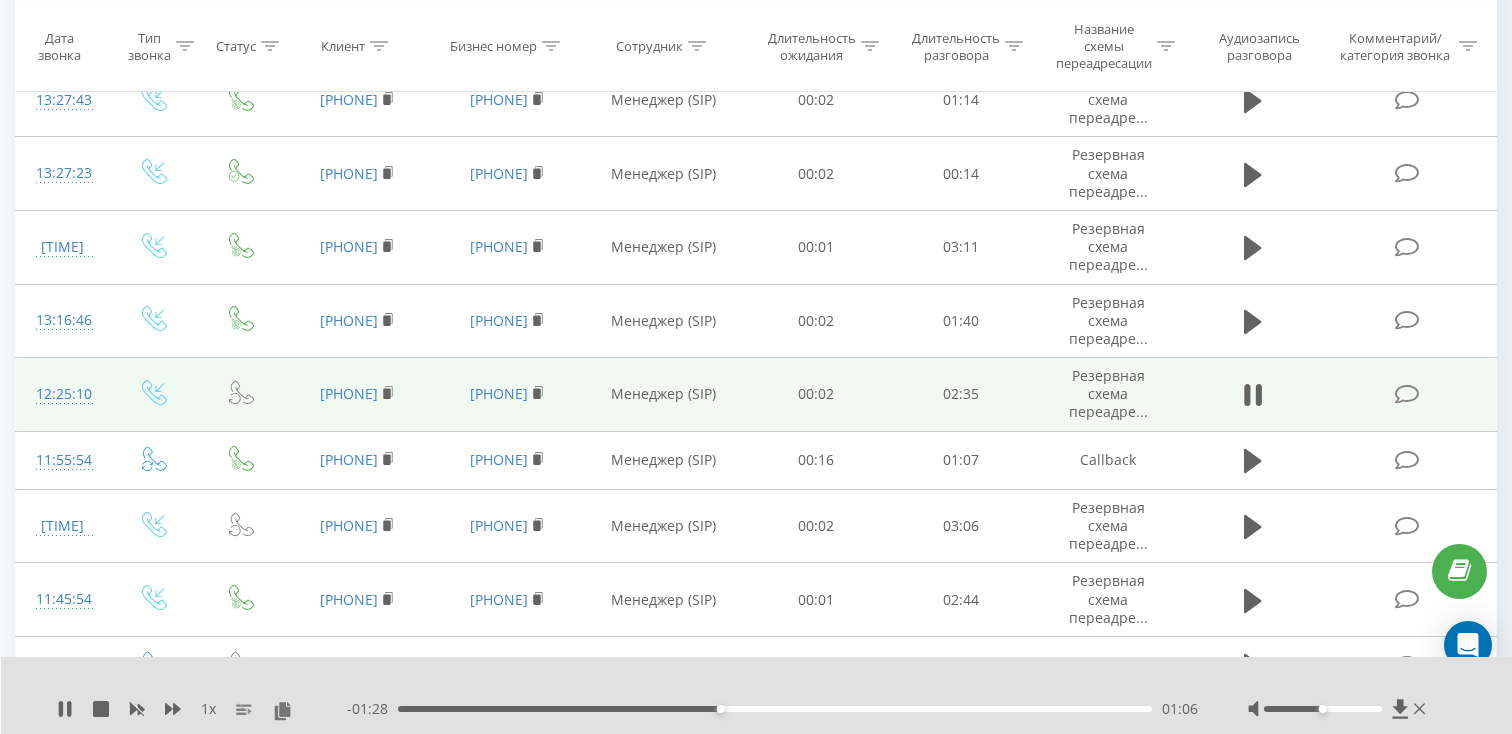 click on "[PHONE]" at bounding box center [357, 395] 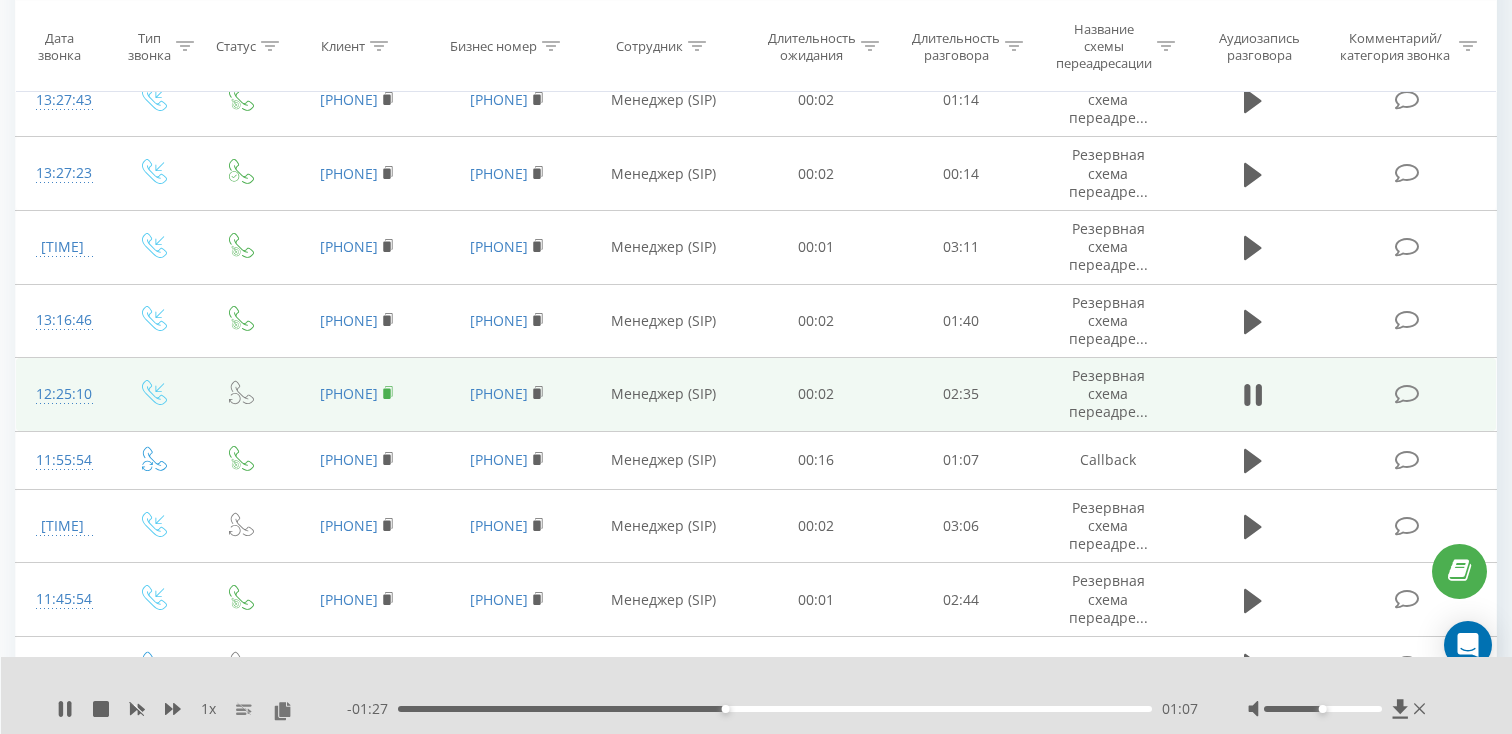 click 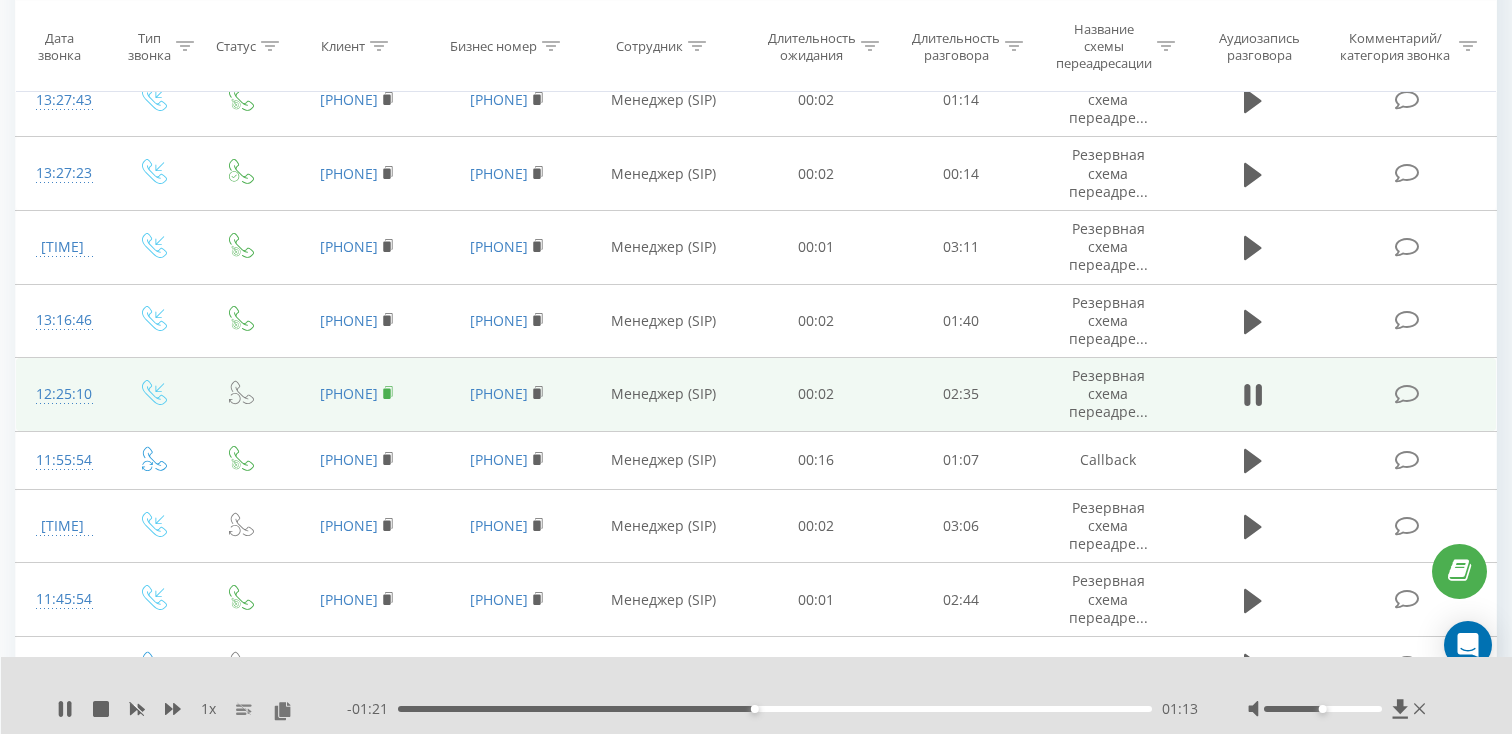 click 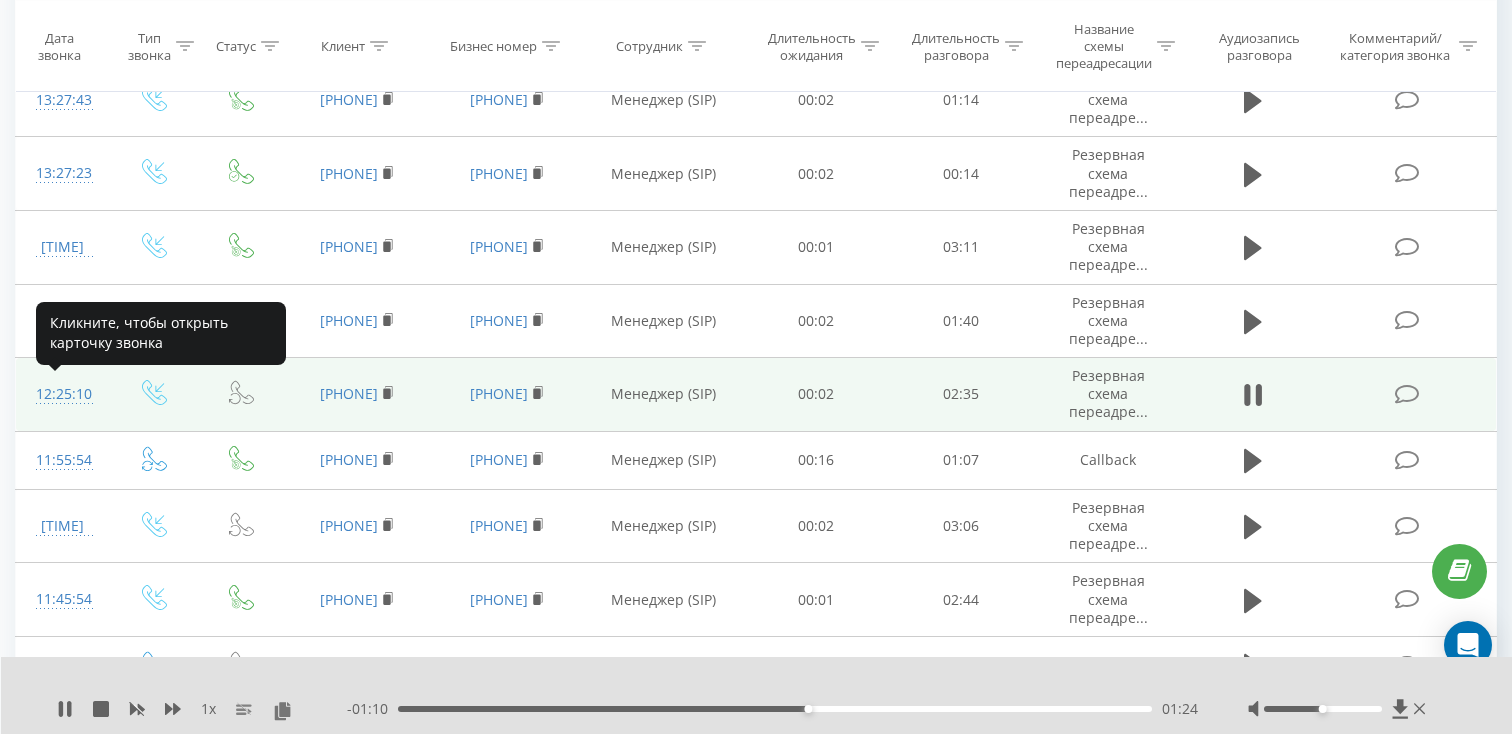click on "12:25:10" at bounding box center (62, 394) 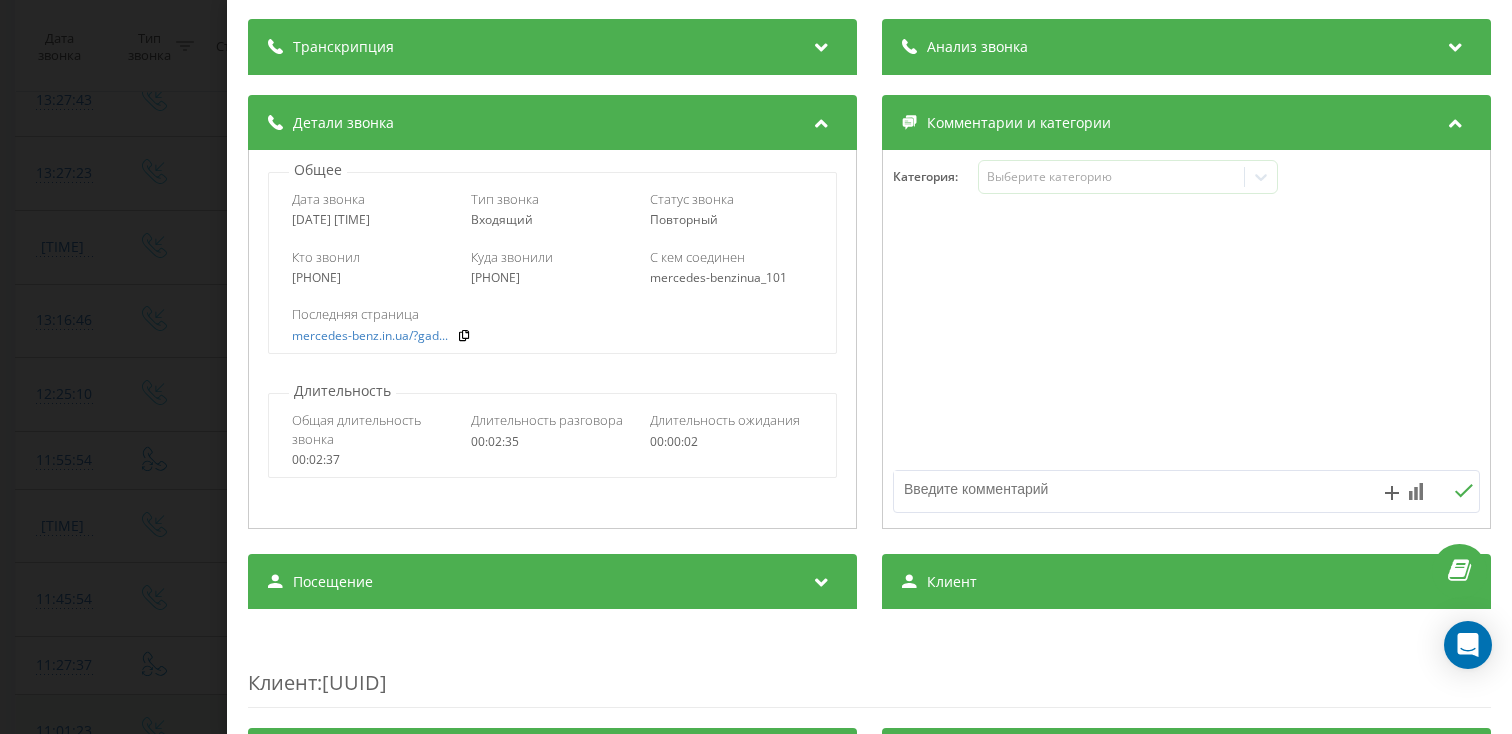 scroll, scrollTop: 235, scrollLeft: 0, axis: vertical 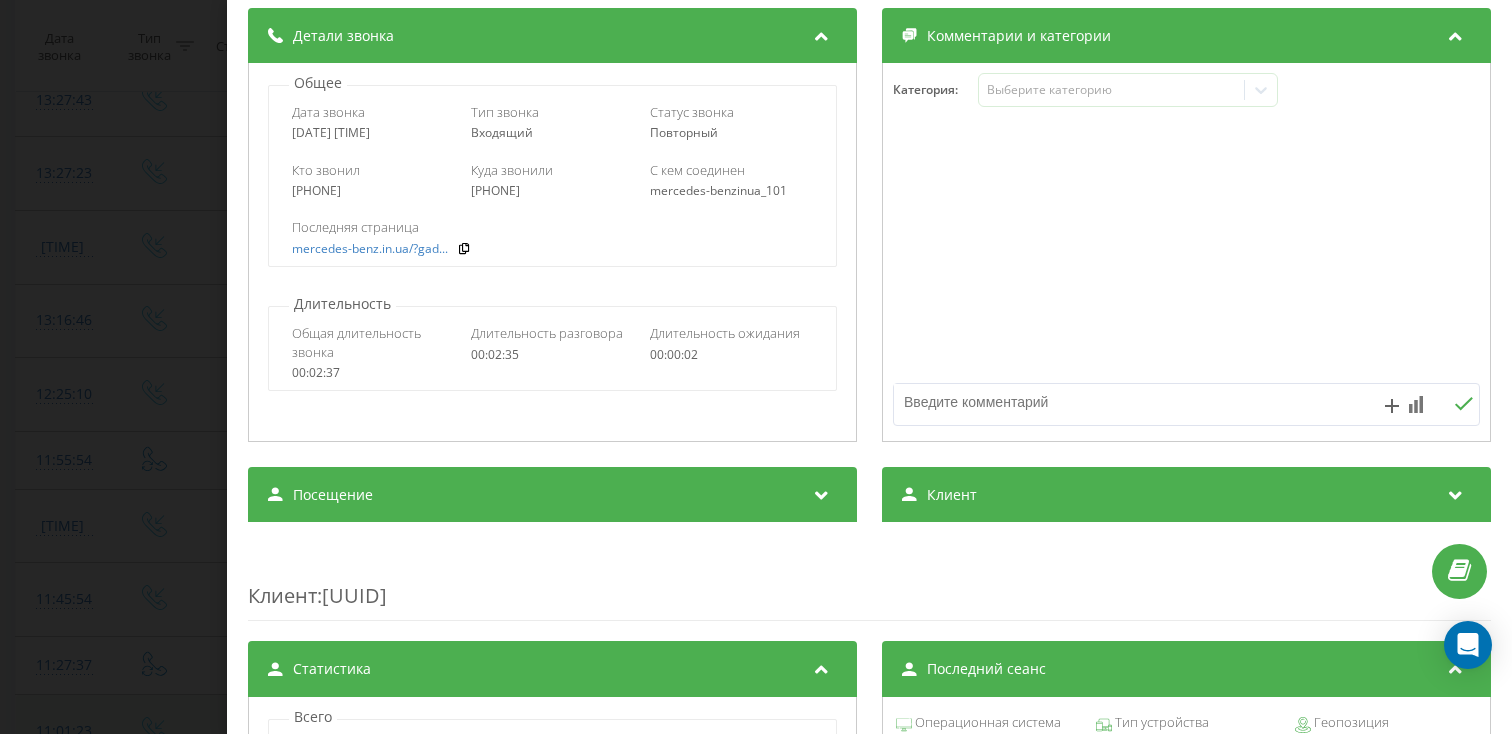 click on "Посещение" at bounding box center [552, 495] 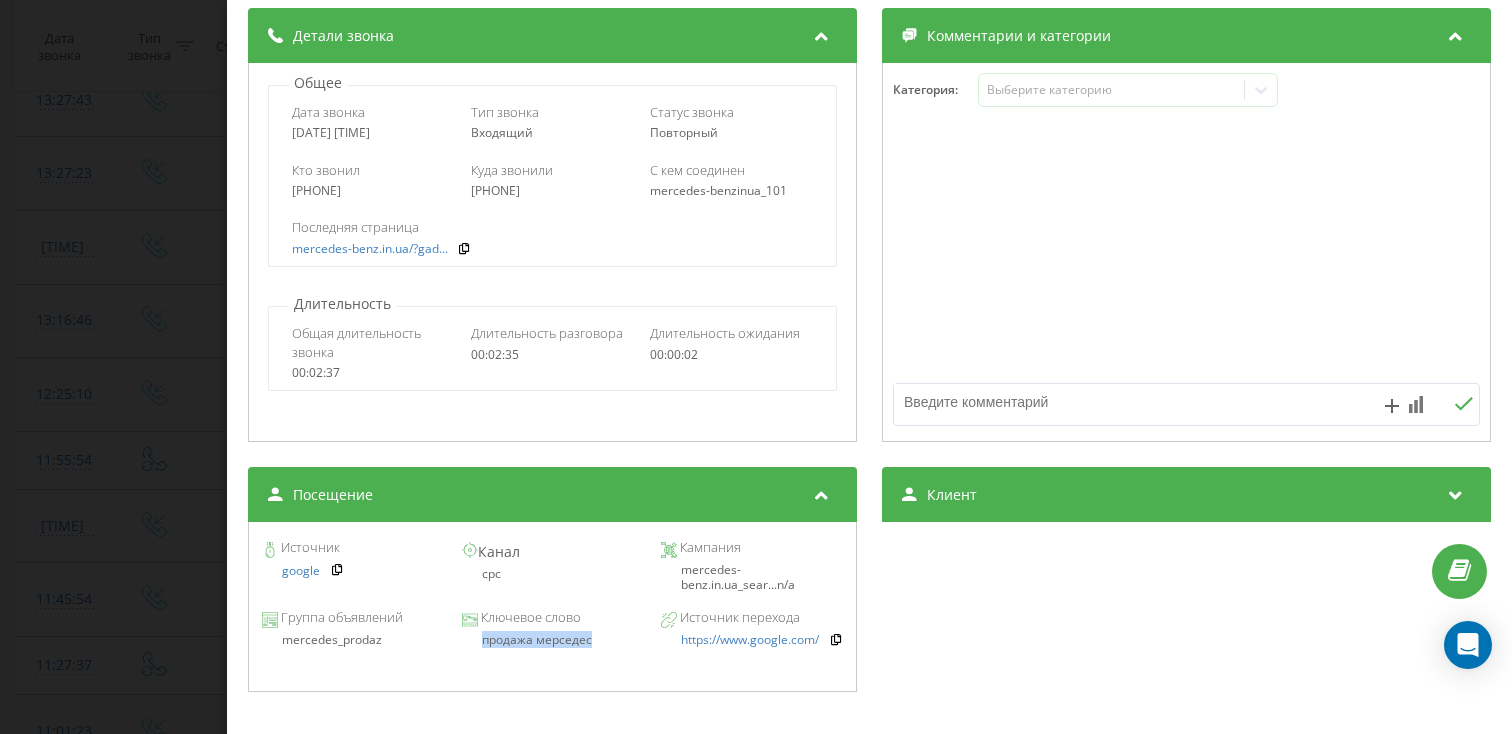 drag, startPoint x: 605, startPoint y: 645, endPoint x: 474, endPoint y: 645, distance: 131 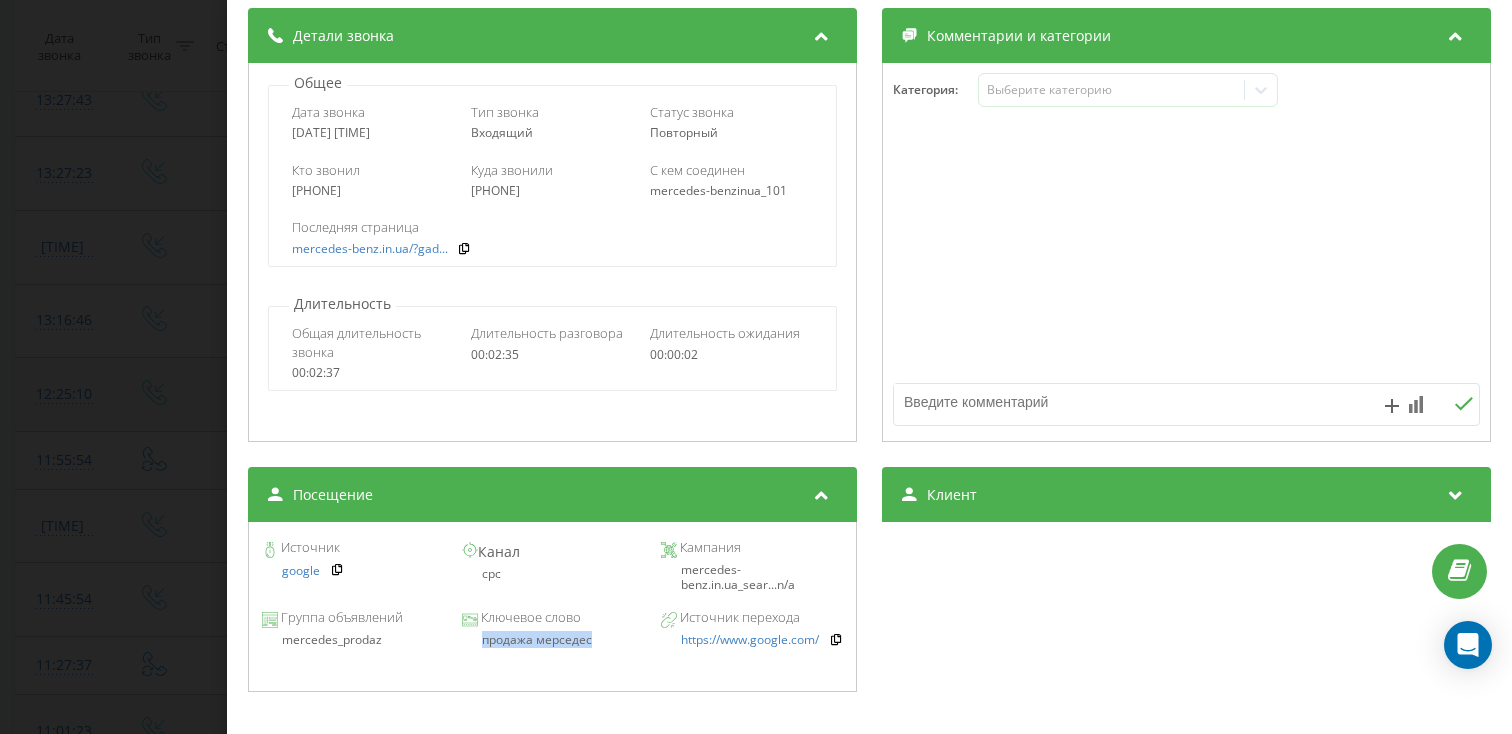 click on "Звонок :  ua11_-1753694710.962729   1 x  - 01:04 01:31   01:31   Транскрипция Для анализа AI будущих звонков  настройте и активируйте профиль на странице . Если профиль уже есть и звонок соответствует его условиям, обновите страницу через 10 минут – AI анализирует текущий звонок. Анализ звонка Для анализа AI будущих звонков  настройте и активируйте профиль на странице . Если профиль уже есть и звонок соответствует его условиям, обновите страницу через 10 минут – AI анализирует текущий звонок. Детали звонка Общее Дата звонка 2025-07-28 12:25:10 Тип звонка Входящий Статус звонка Повторный 00:02:37" at bounding box center [756, 367] 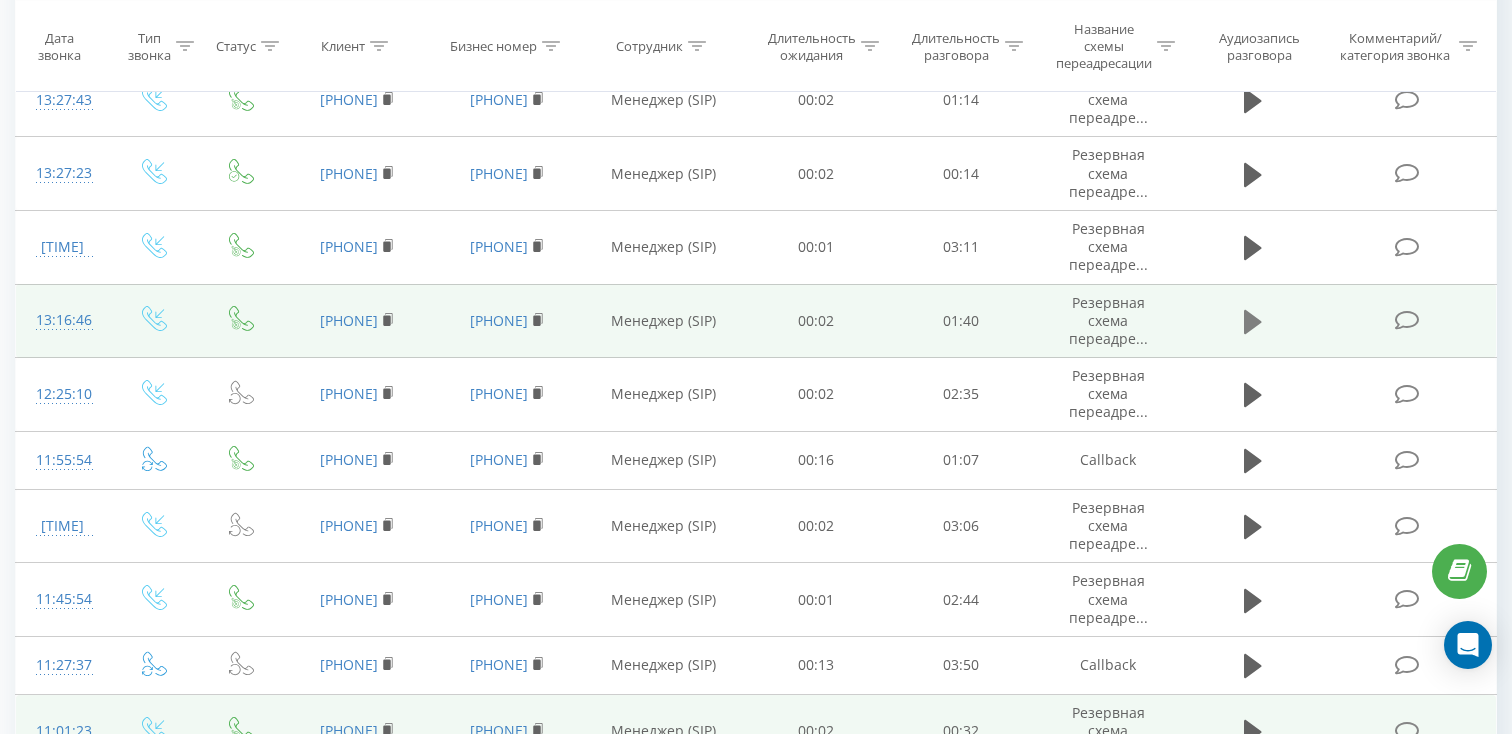 click 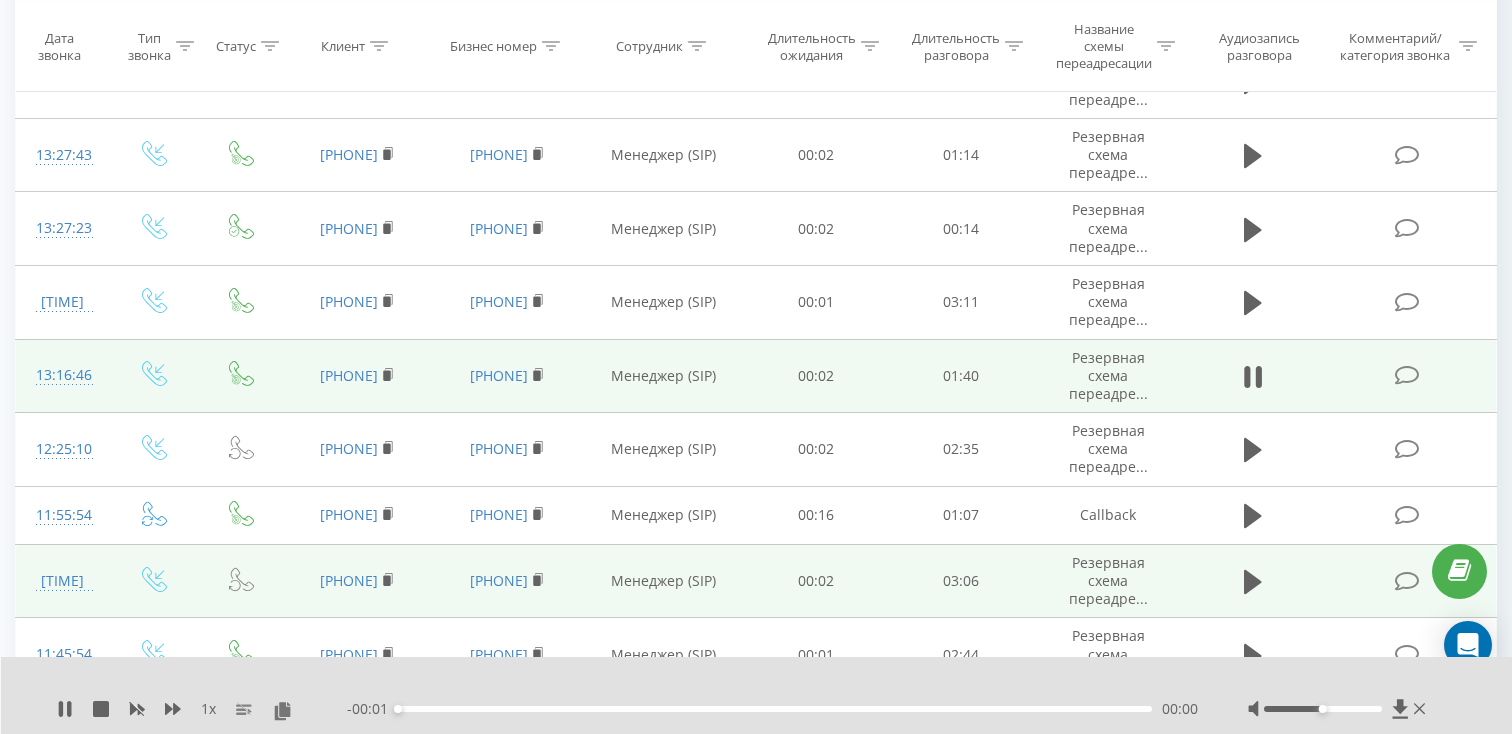 scroll, scrollTop: 695, scrollLeft: 0, axis: vertical 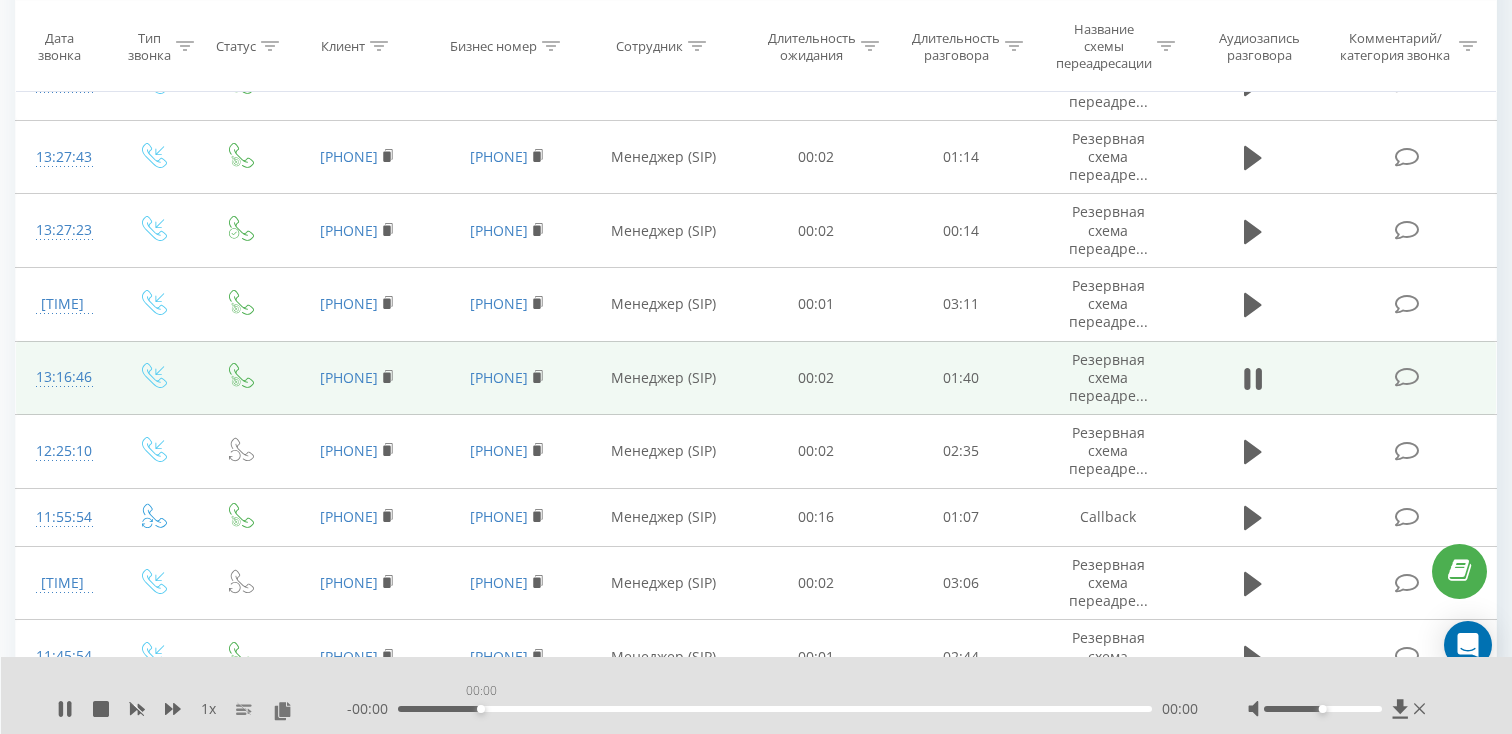 click on "00:00" at bounding box center (775, 709) 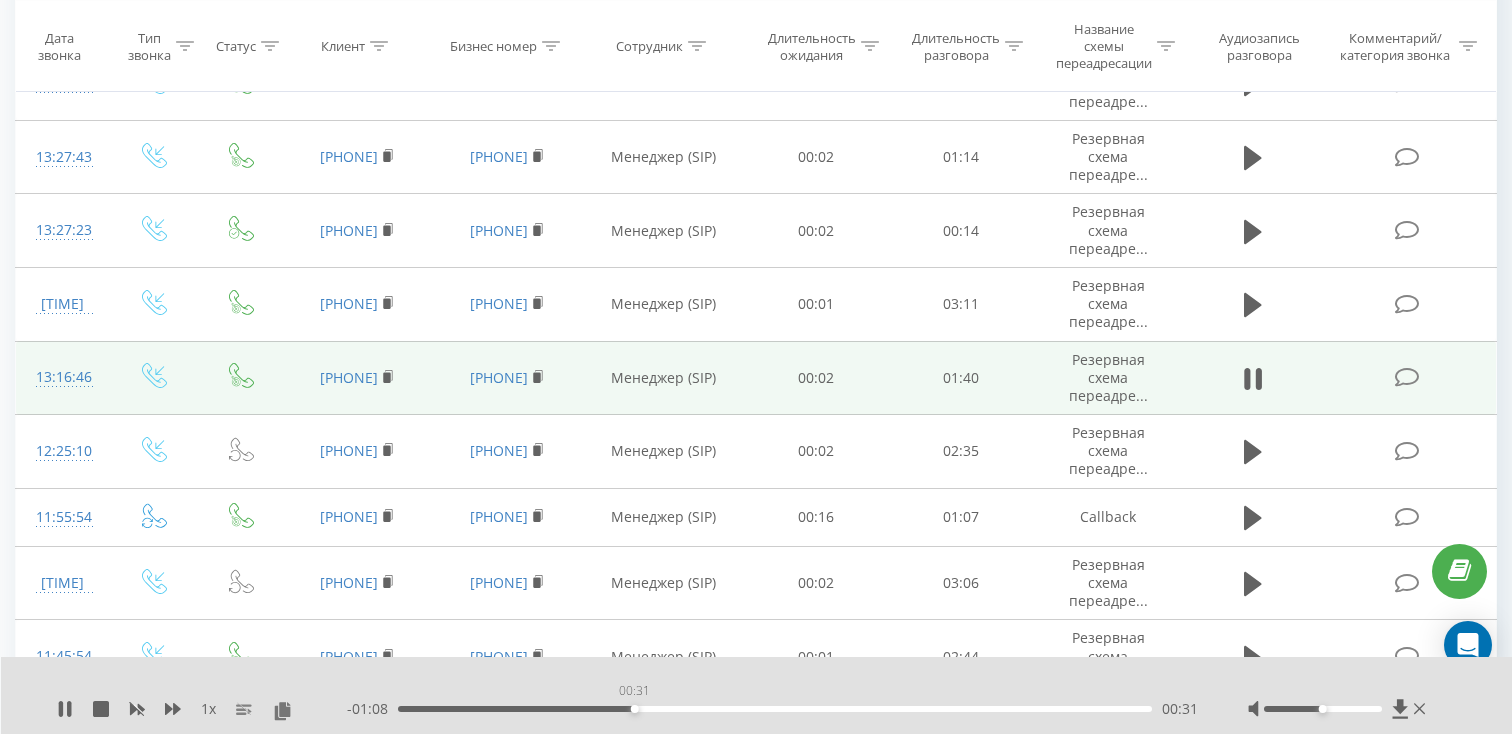 click on "00:31" at bounding box center (775, 709) 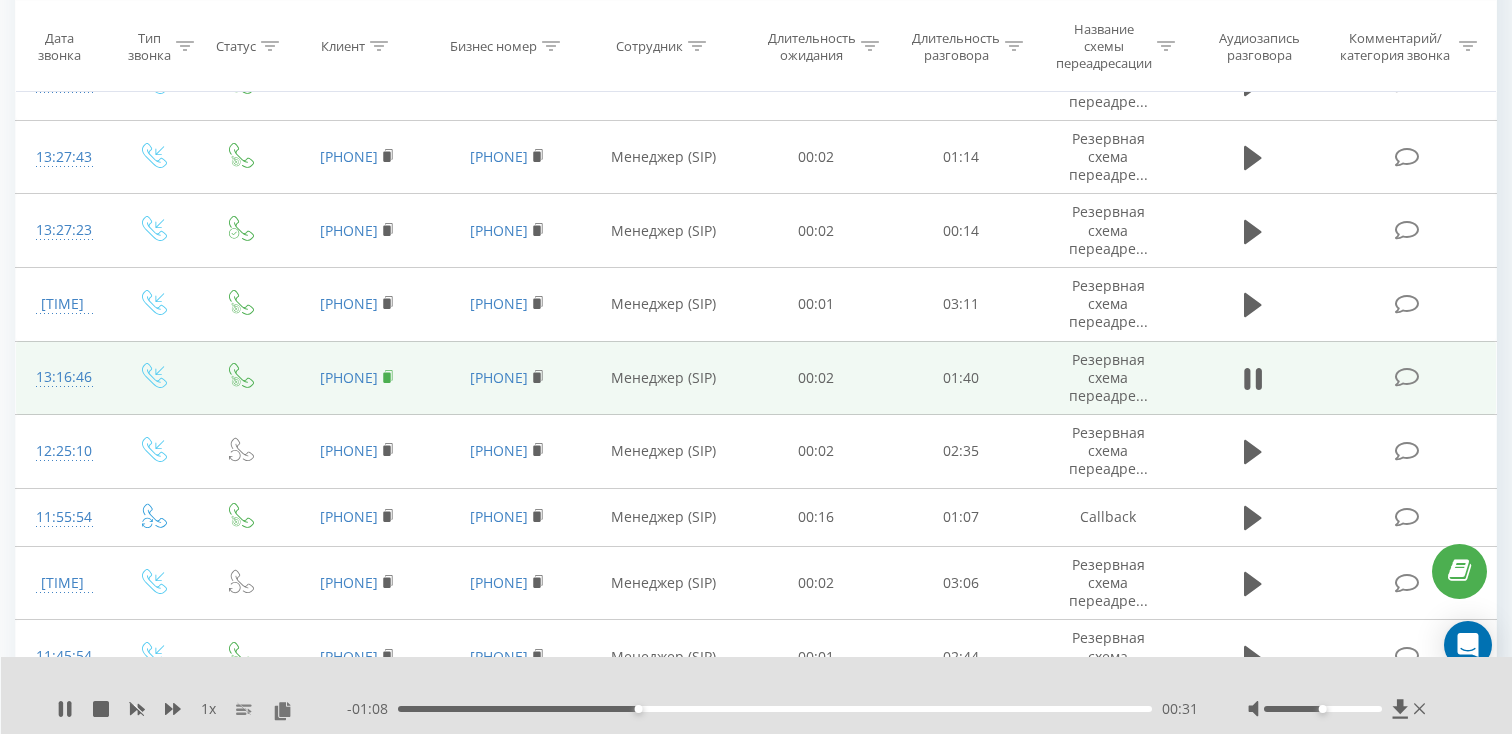 click 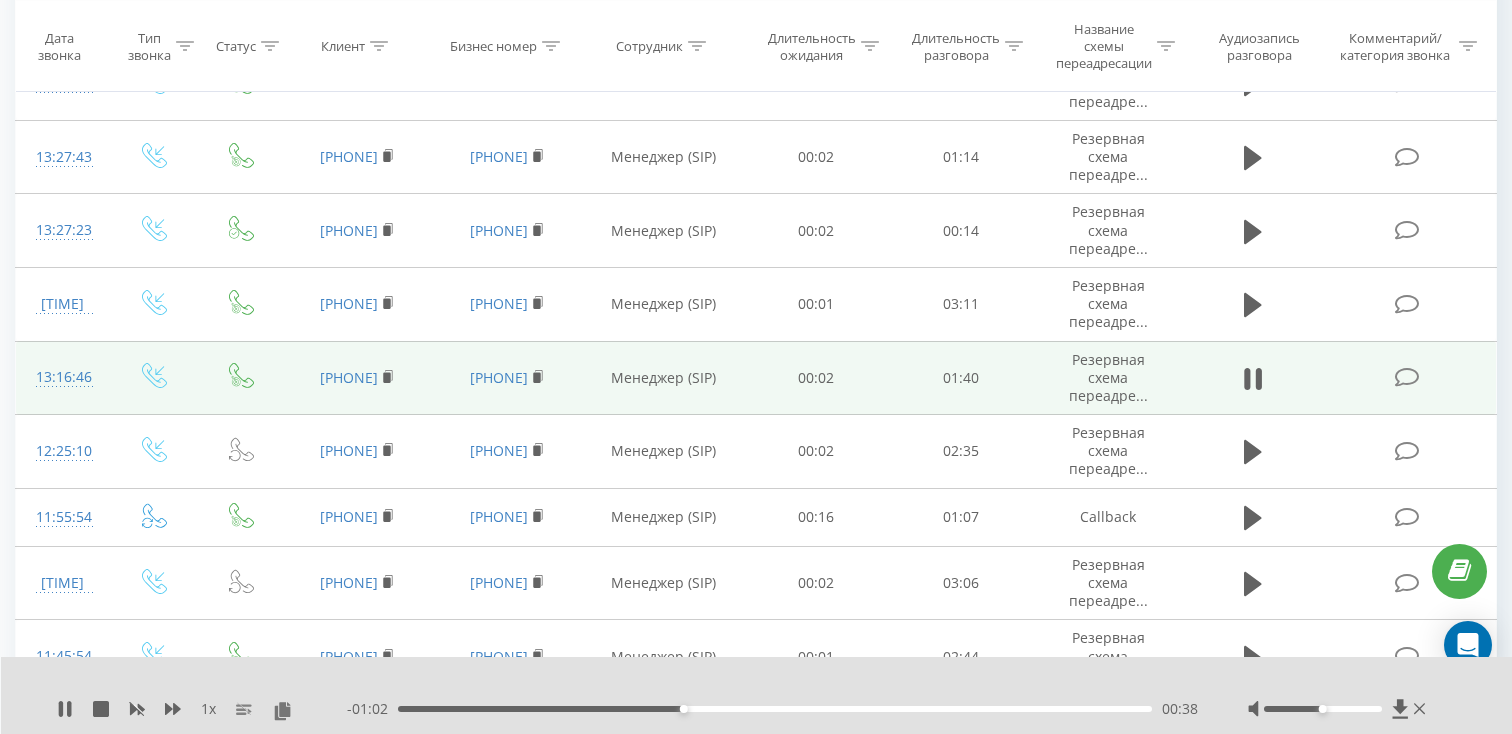 click on "13:16:46" at bounding box center [62, 377] 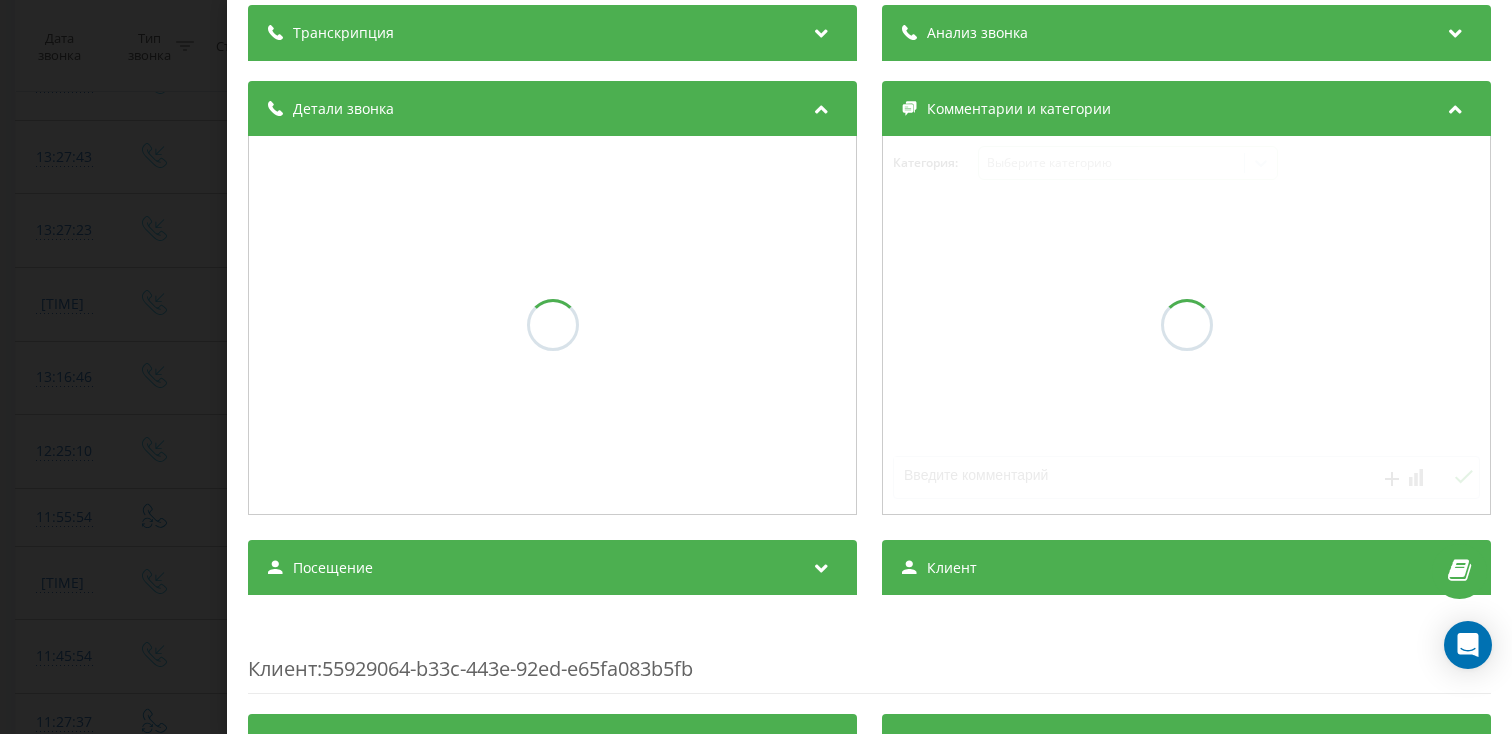 scroll, scrollTop: 162, scrollLeft: 0, axis: vertical 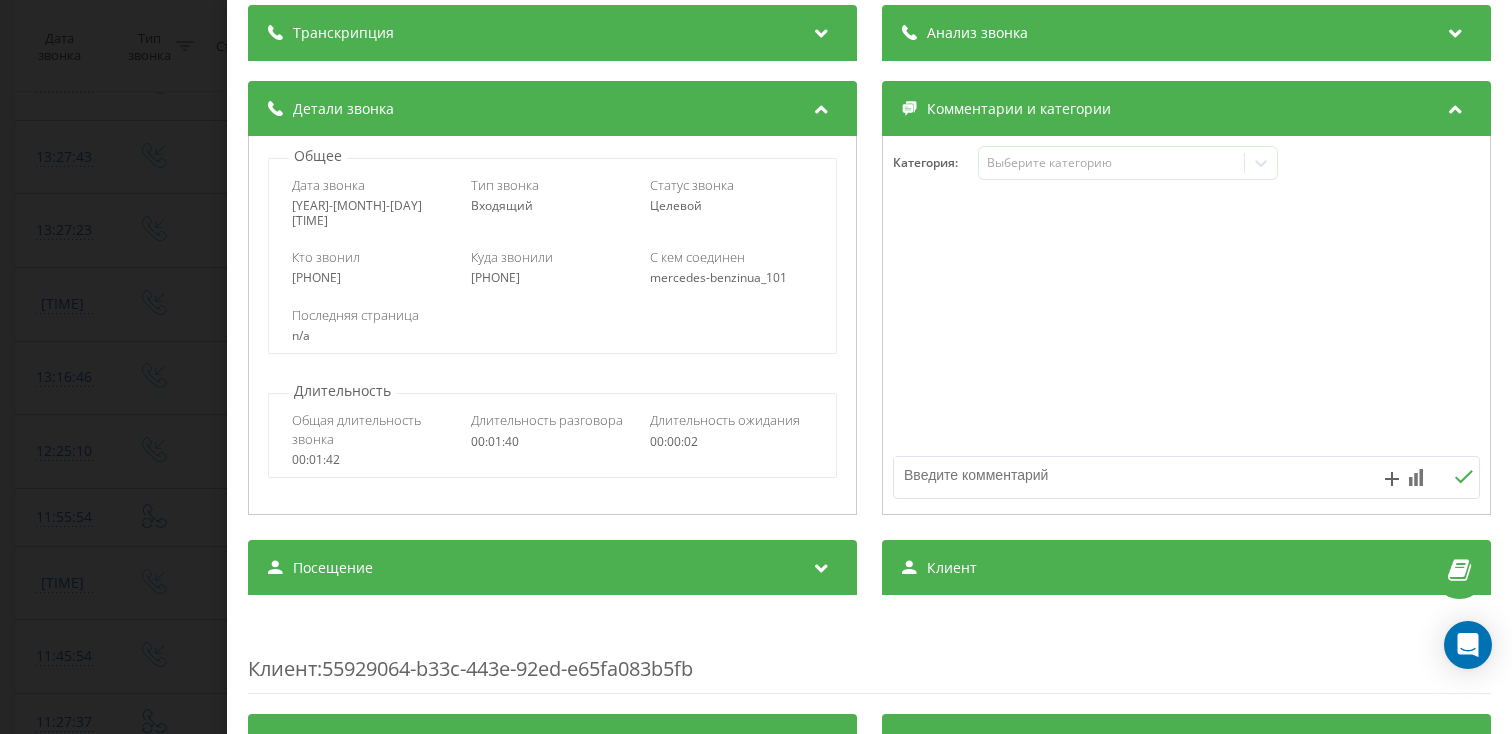 click on "Посещение" at bounding box center (552, 568) 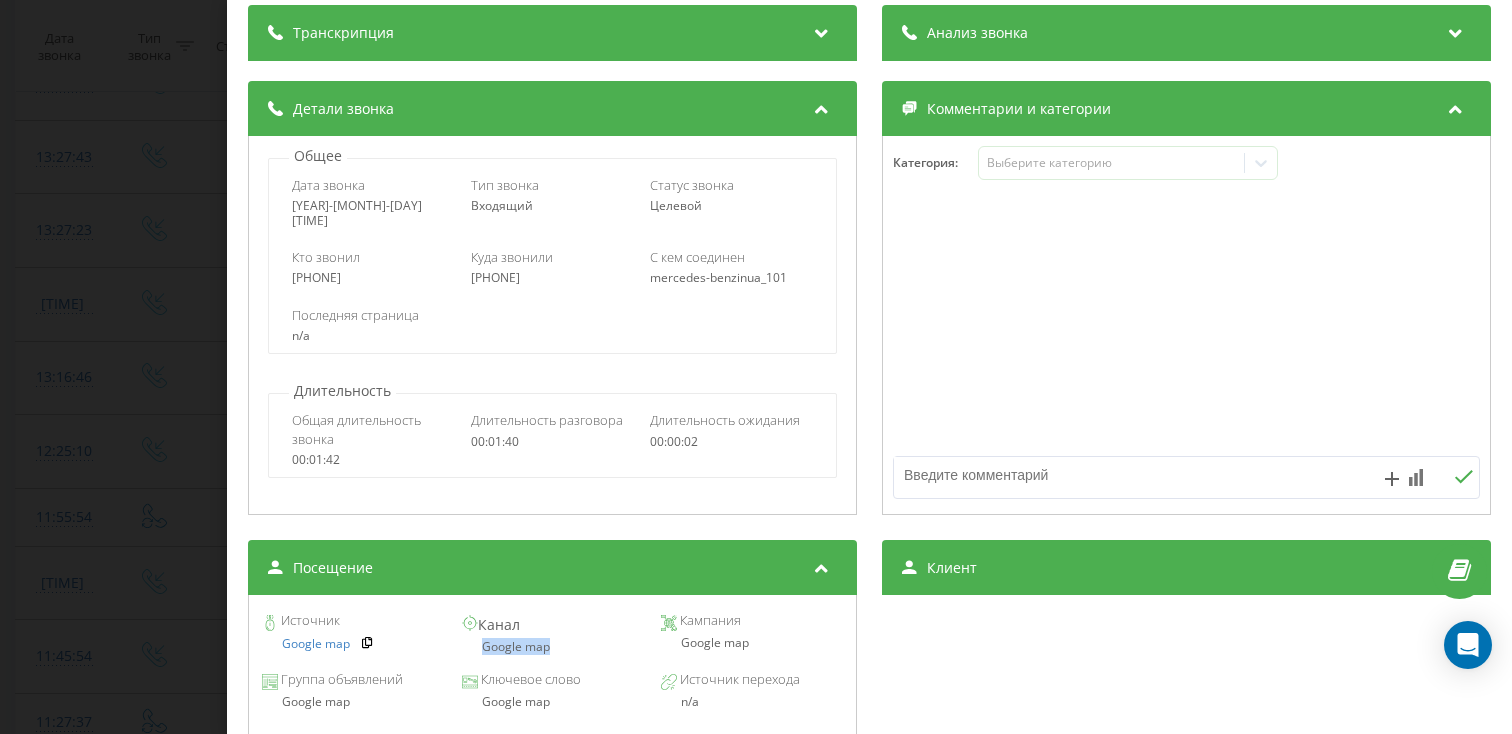 drag, startPoint x: 569, startPoint y: 648, endPoint x: 479, endPoint y: 646, distance: 90.02222 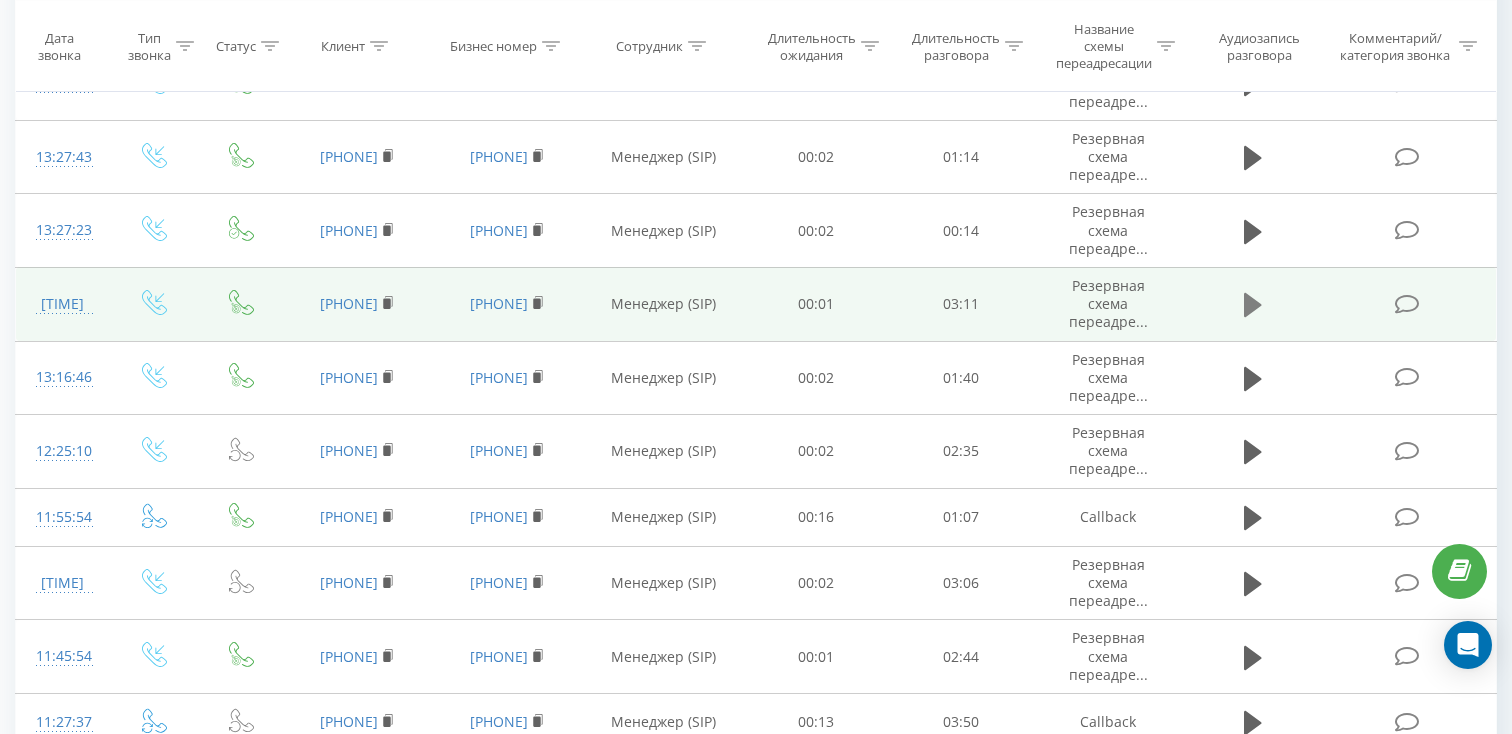click 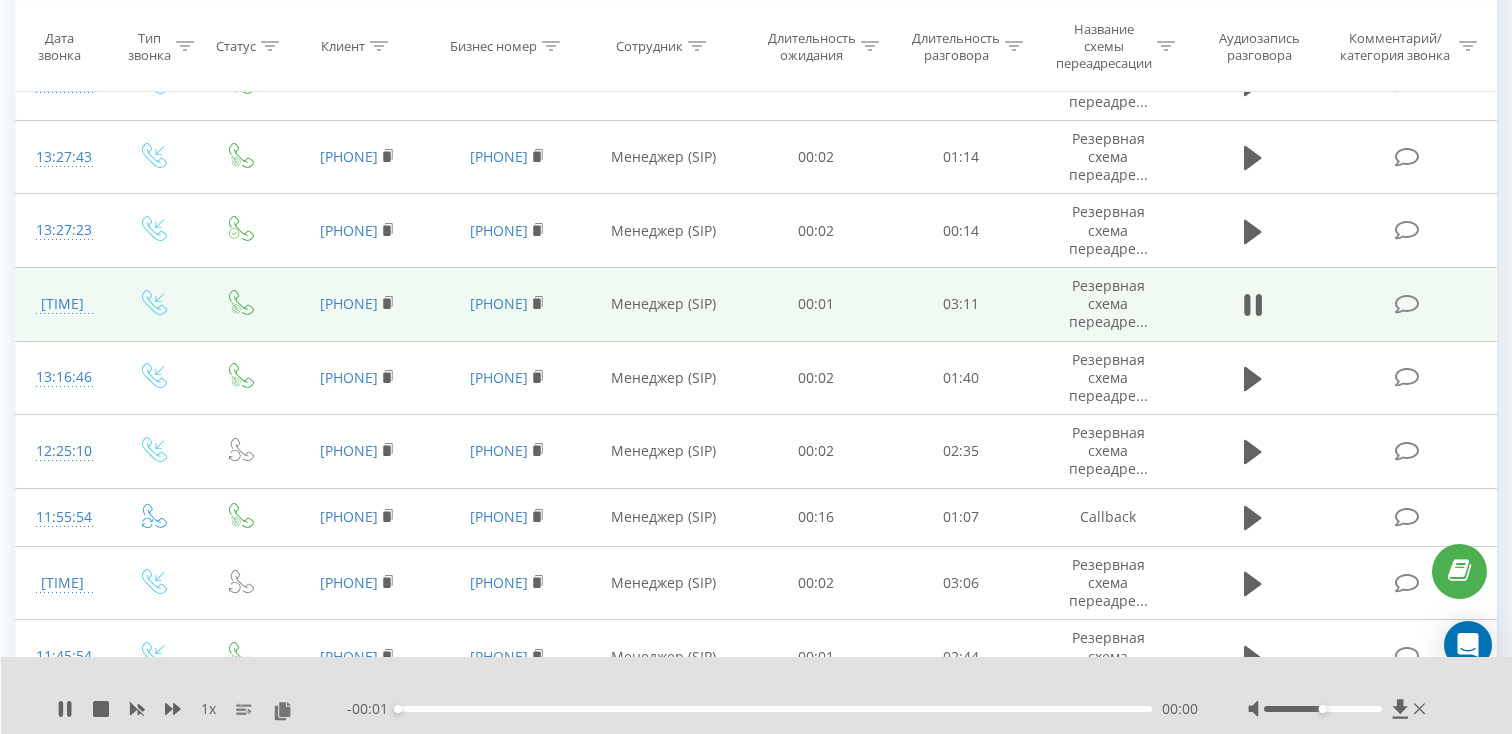 click on "00:00" at bounding box center [775, 709] 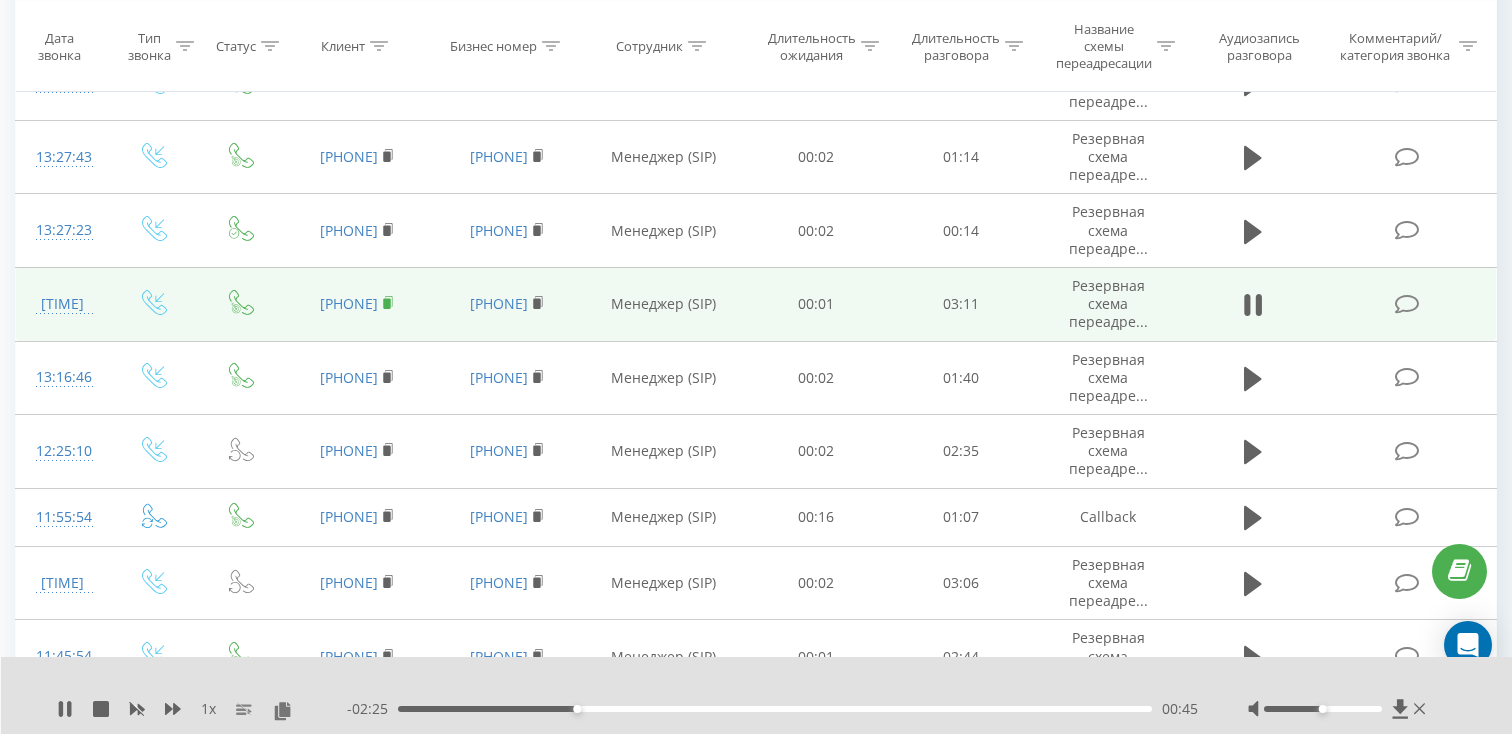 click 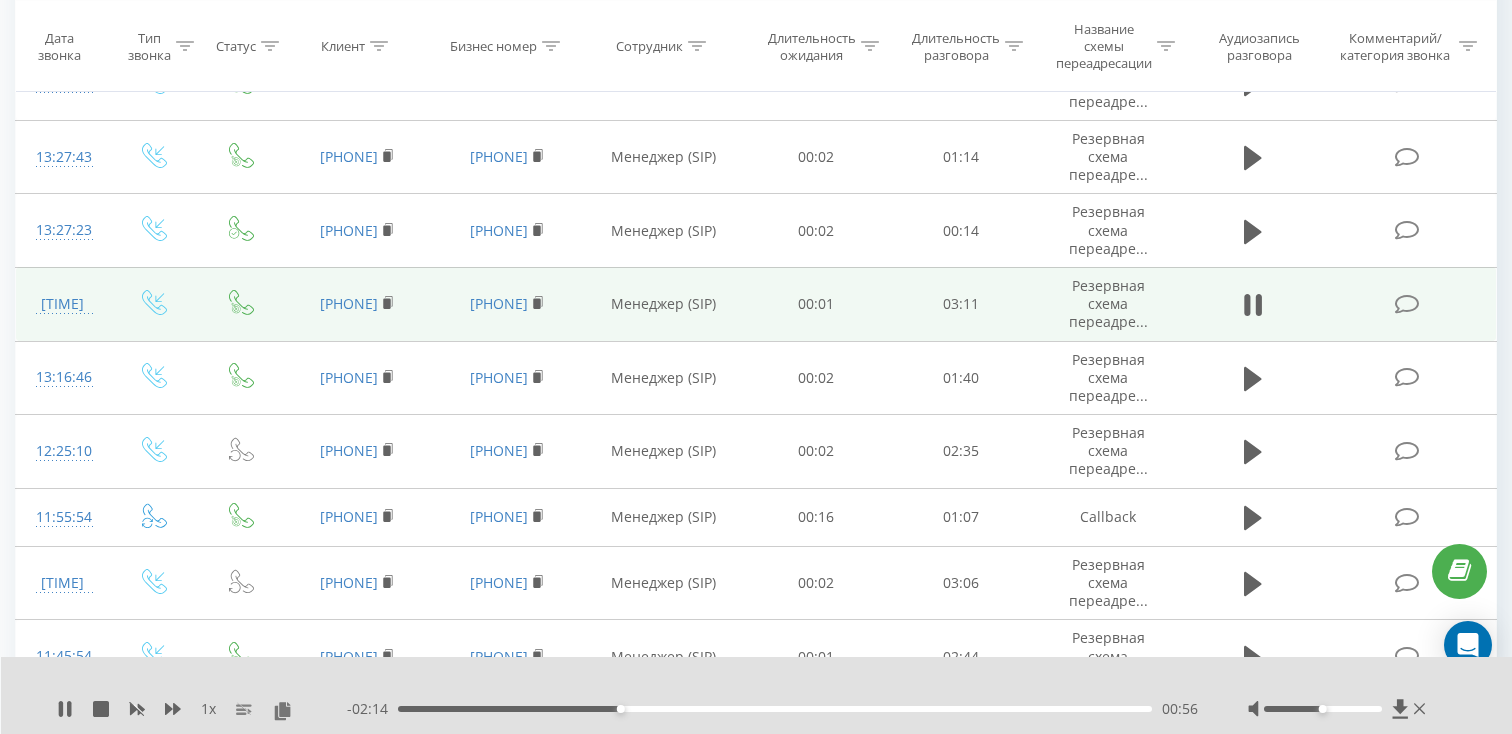 click on "[TIME]" at bounding box center (62, 304) 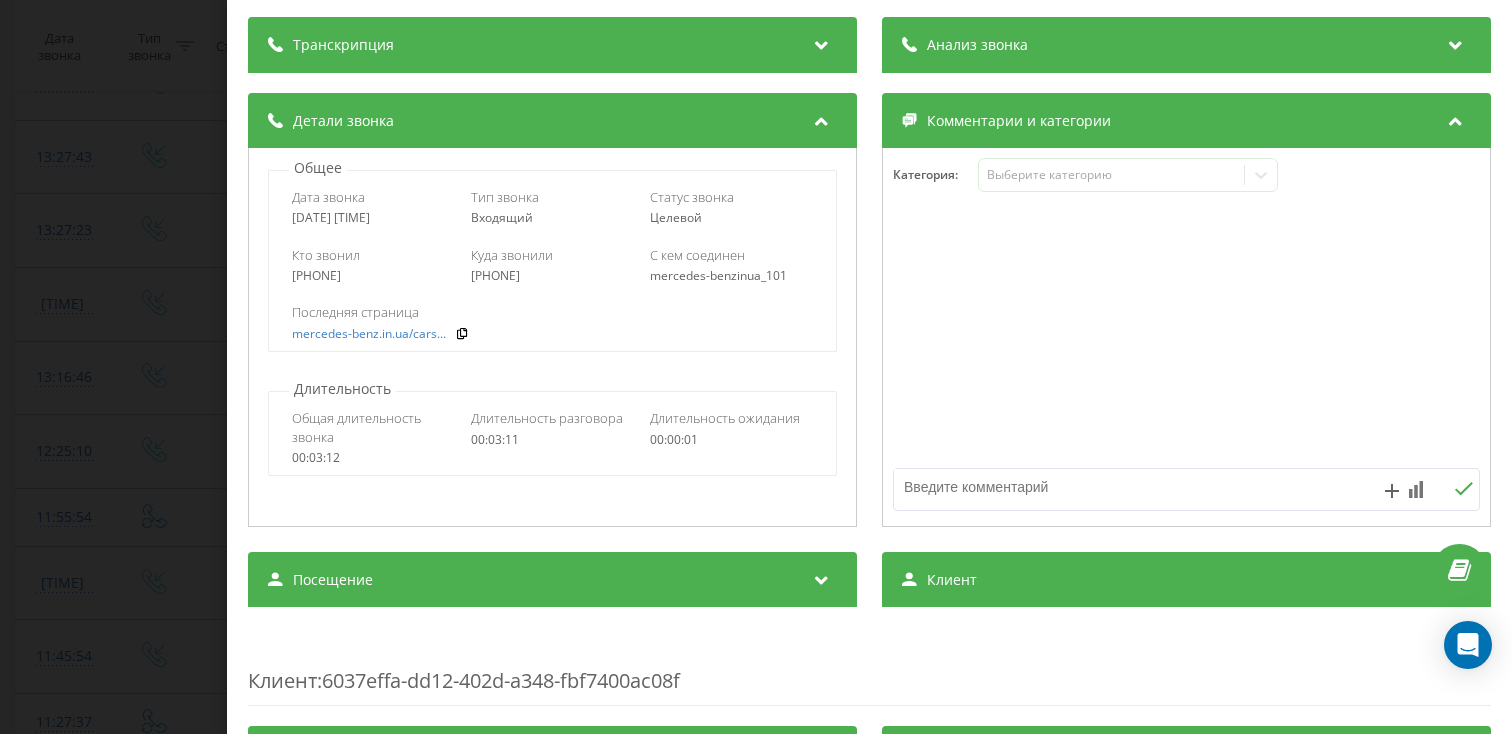 click on "Посещение" at bounding box center [552, 580] 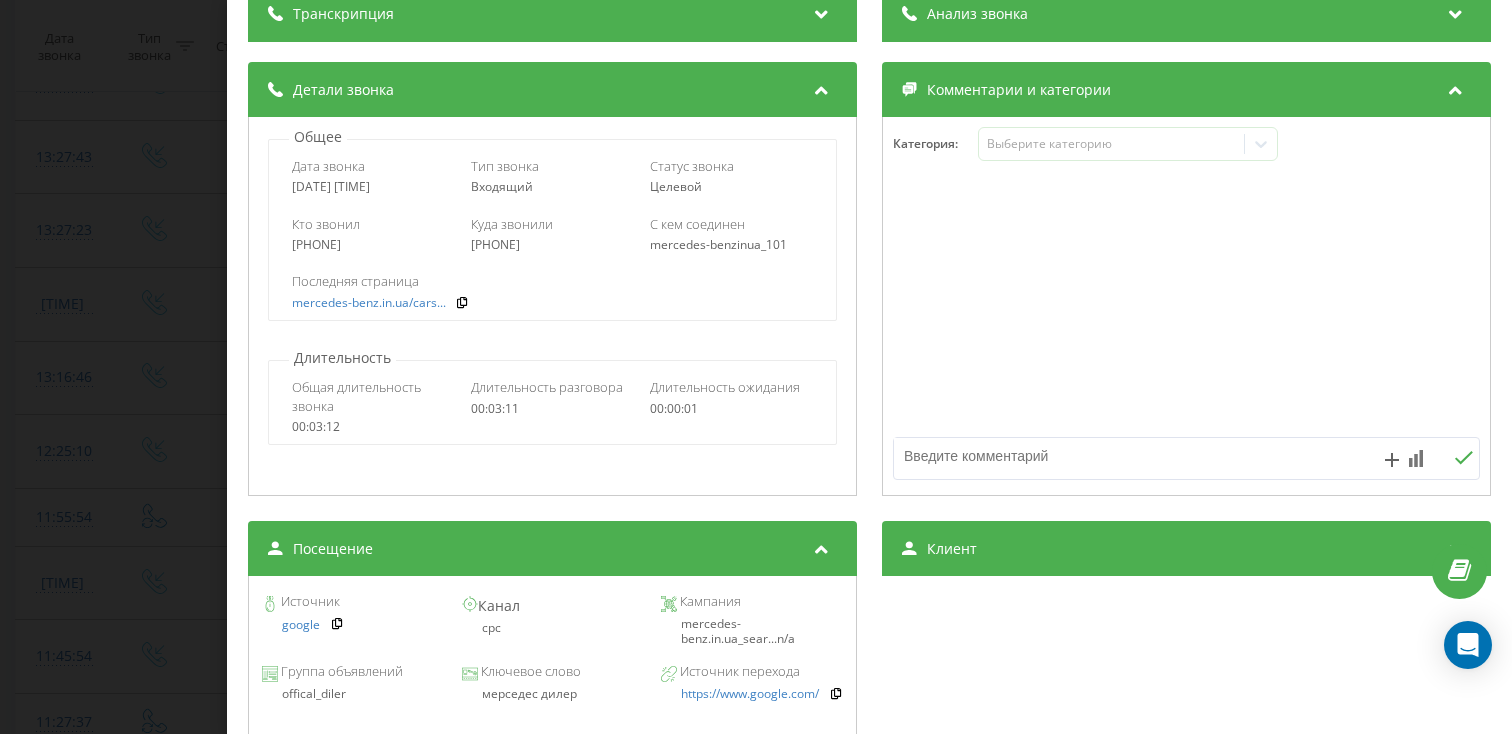 scroll, scrollTop: 188, scrollLeft: 0, axis: vertical 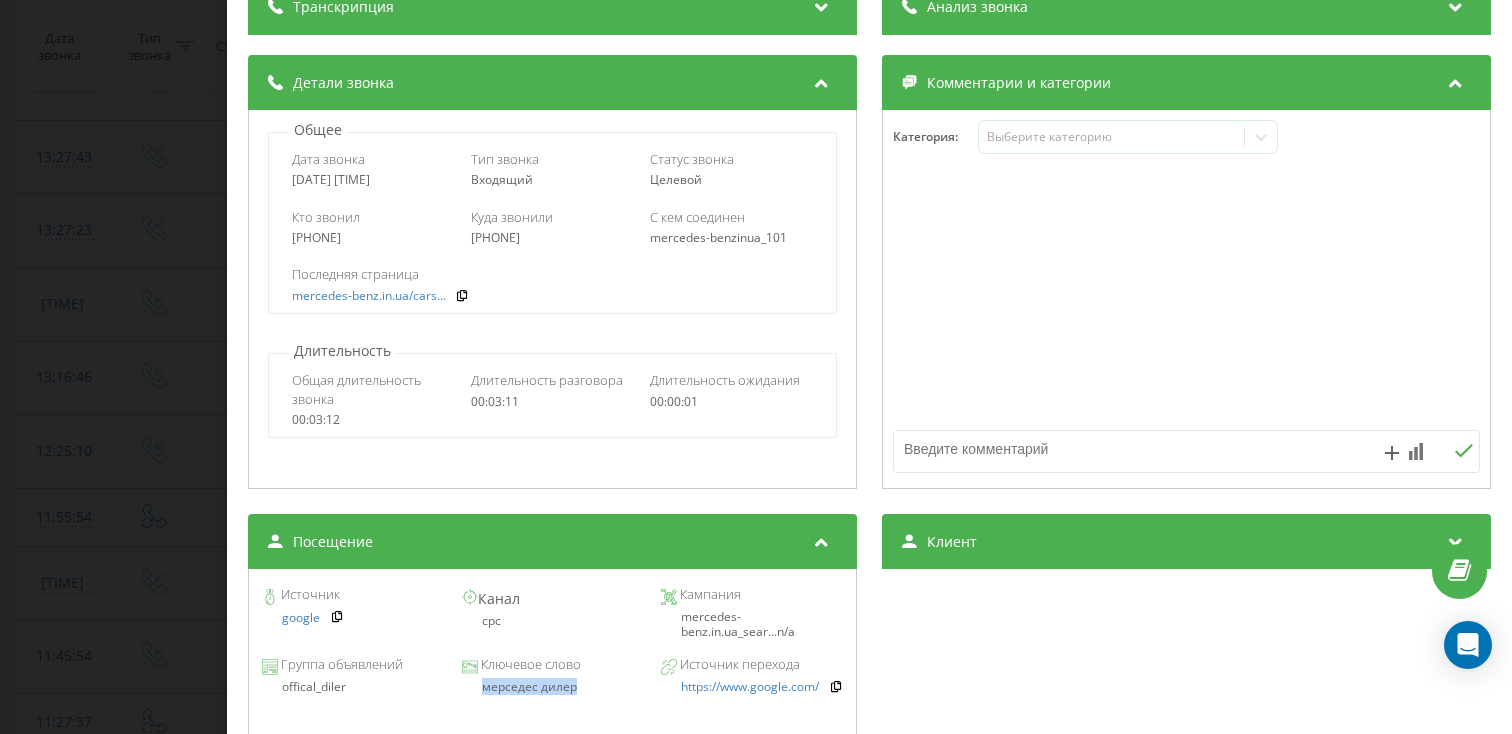 drag, startPoint x: 584, startPoint y: 689, endPoint x: 471, endPoint y: 689, distance: 113 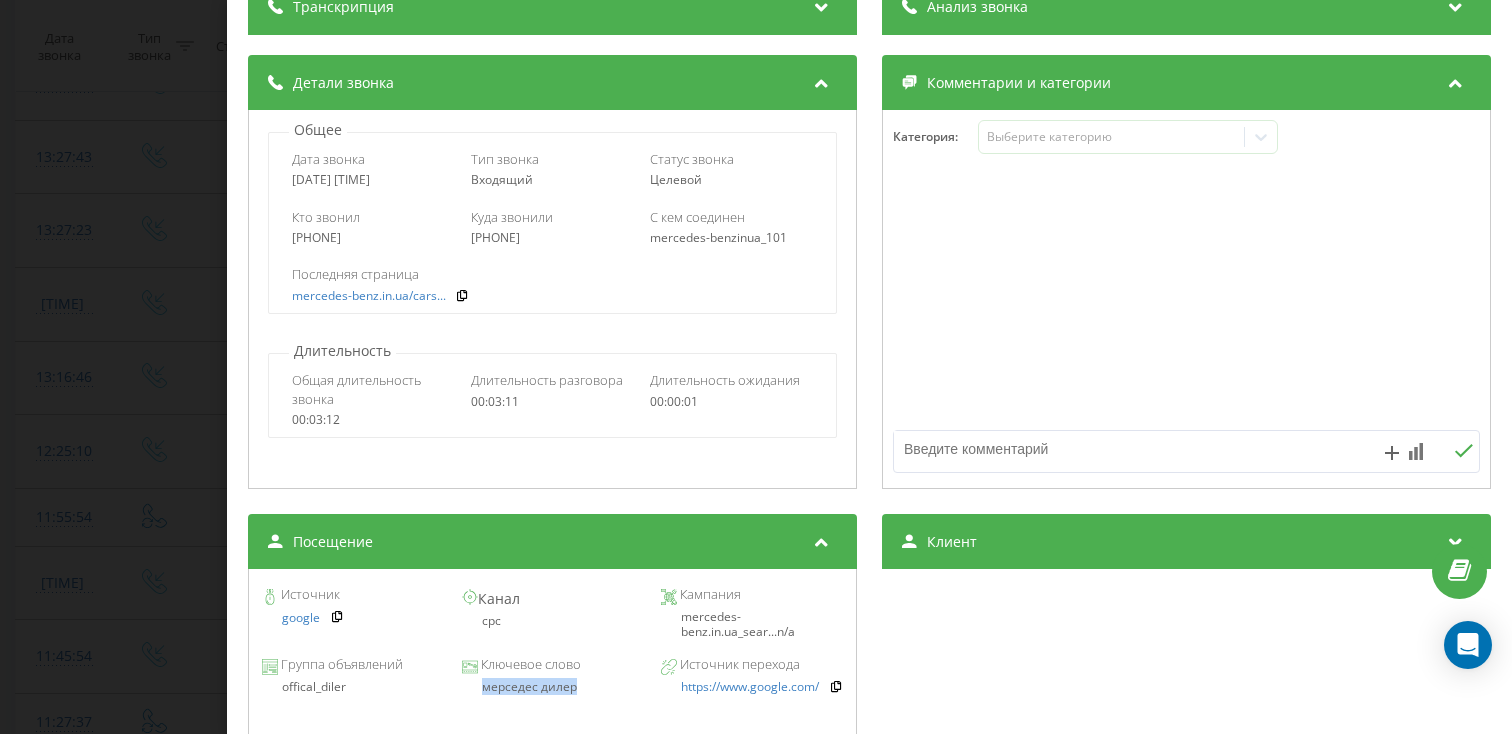 click on "Звонок :  ua15_-1753697976.886294   1 x  - 02:08 01:02   01:02   Транскрипция Для анализа AI будущих звонков  настройте и активируйте профиль на странице . Если профиль уже есть и звонок соответствует его условиям, обновите страницу через 10 минут – AI анализирует текущий звонок. Анализ звонка Для анализа AI будущих звонков  настройте и активируйте профиль на странице . Если профиль уже есть и звонок соответствует его условиям, обновите страницу через 10 минут – AI анализирует текущий звонок. Детали звонка Общее Дата звонка [DATE] [TIME] Тип звонка Входящий Статус звонка Целевой [PHONE]" at bounding box center [756, 367] 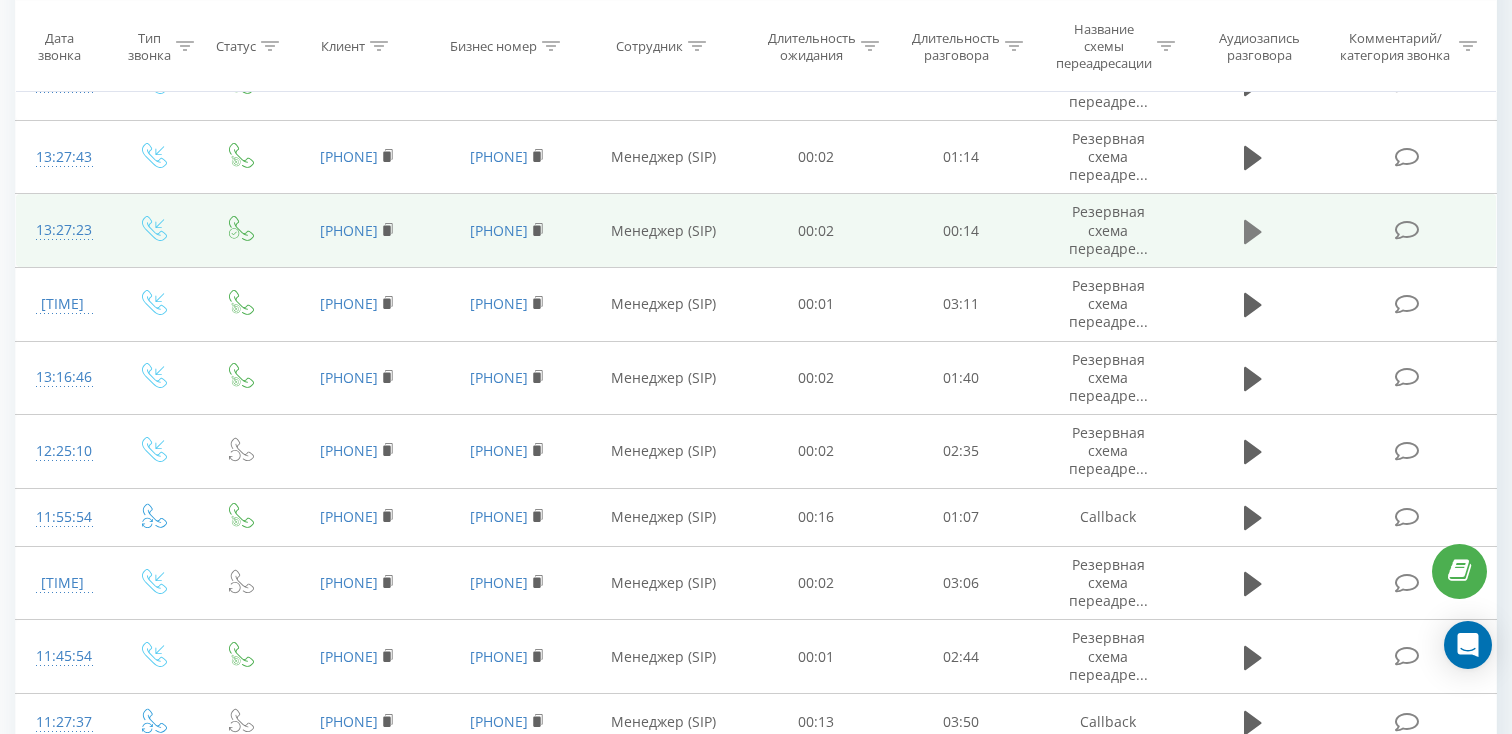 click 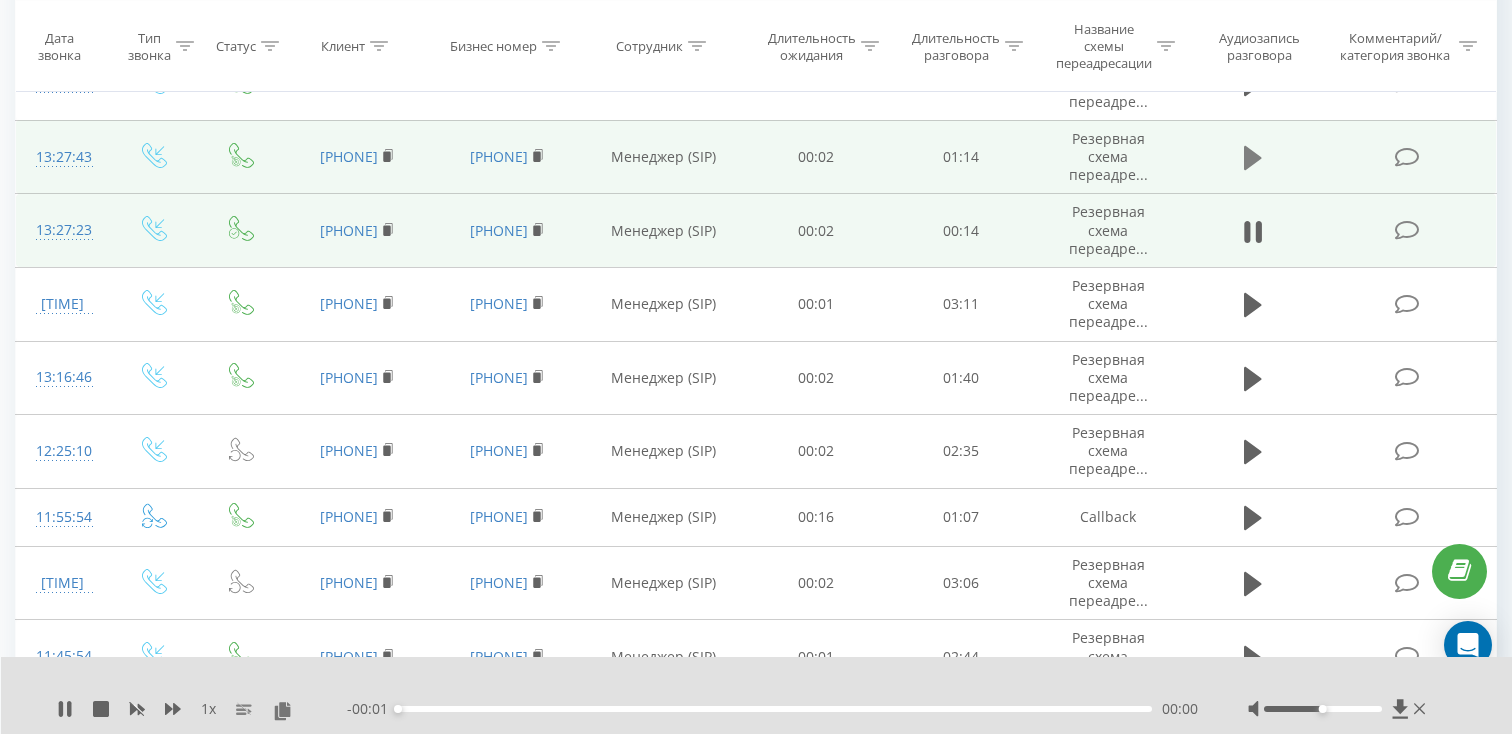 click 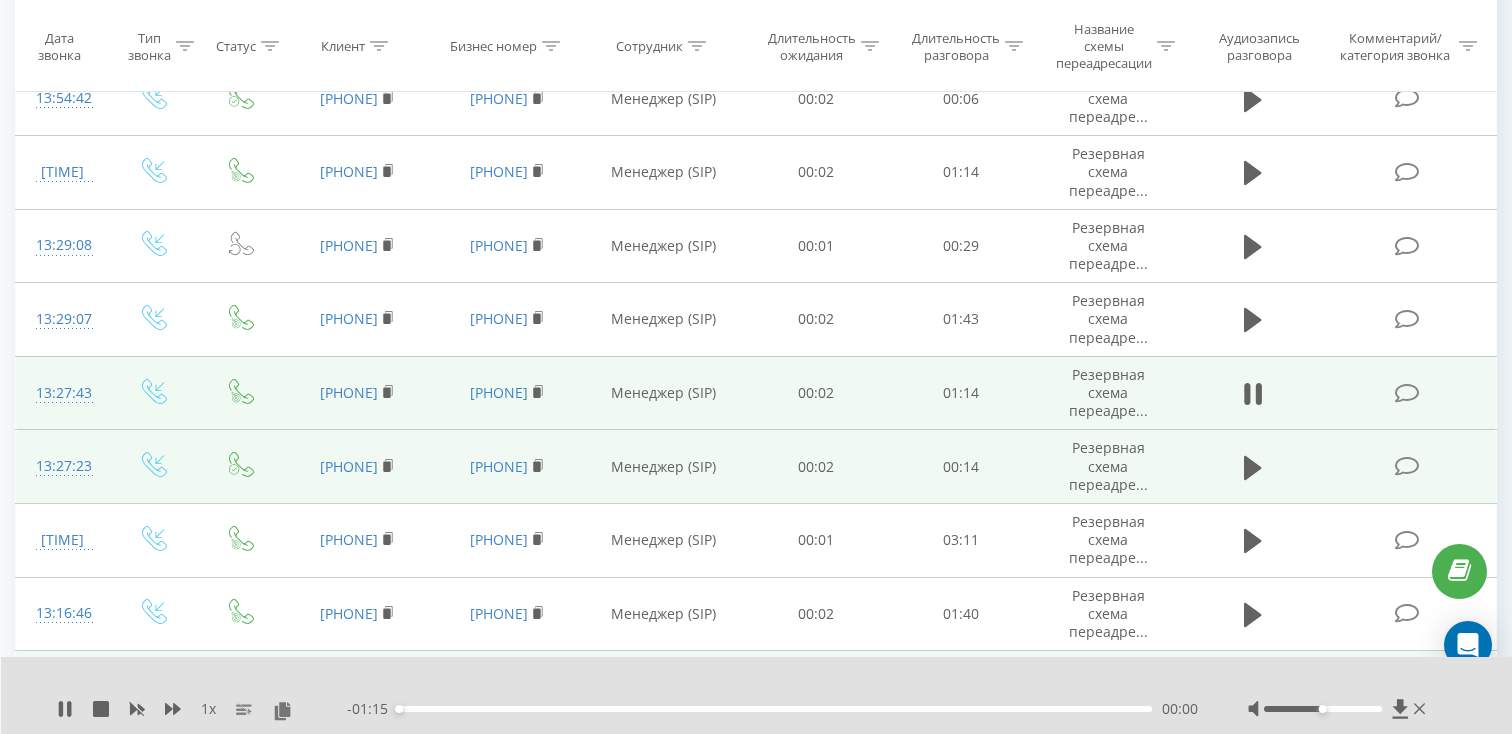 scroll, scrollTop: 416, scrollLeft: 0, axis: vertical 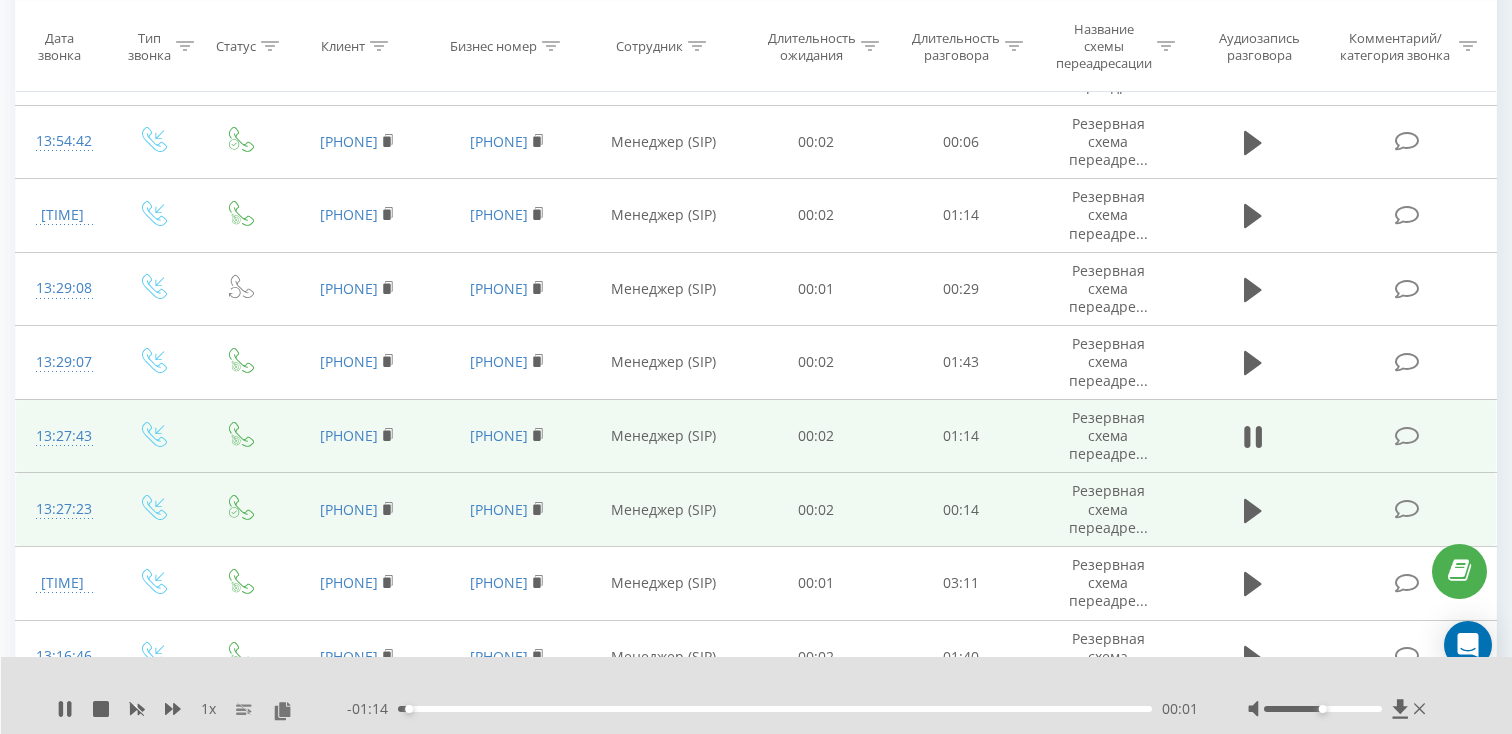 click on "00:01" at bounding box center [775, 709] 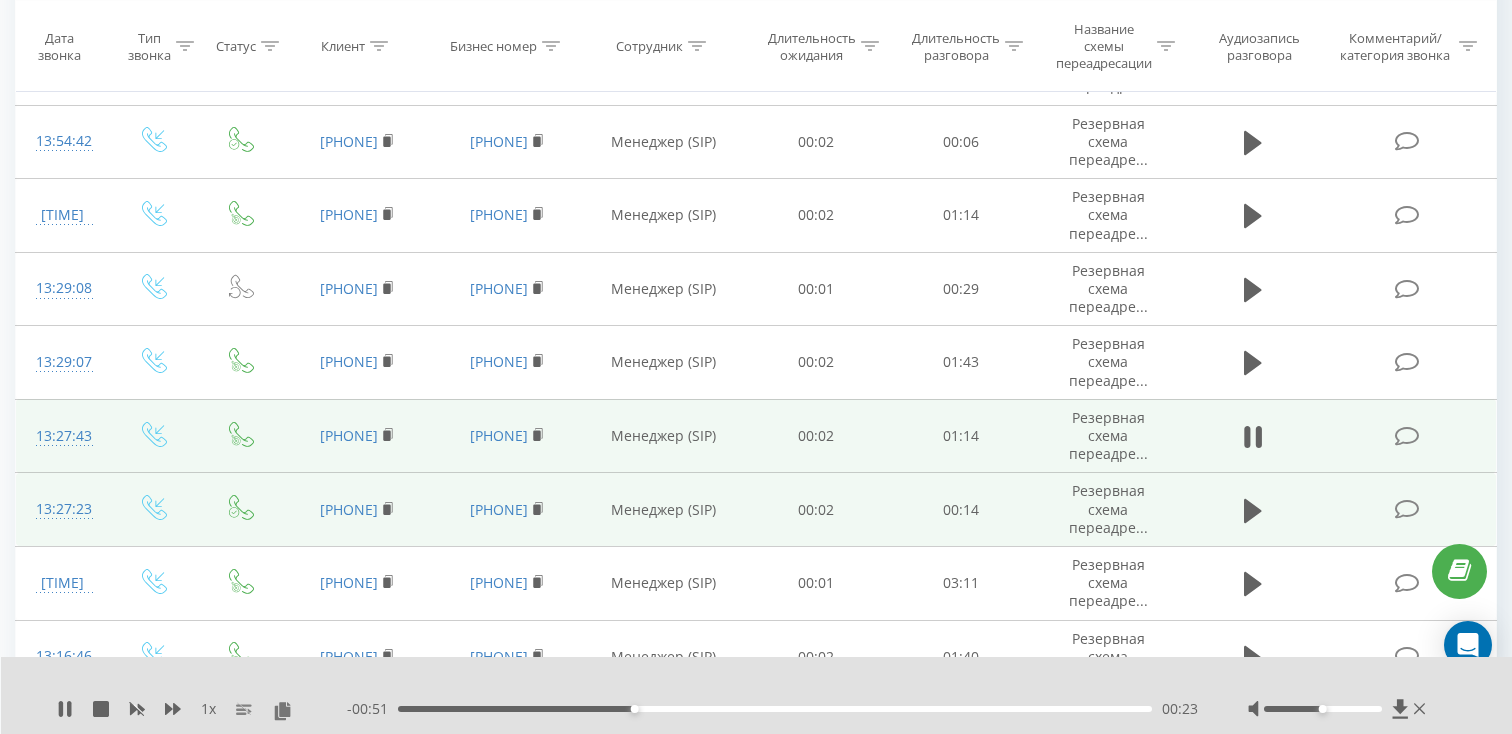 click on "00:23" at bounding box center (775, 709) 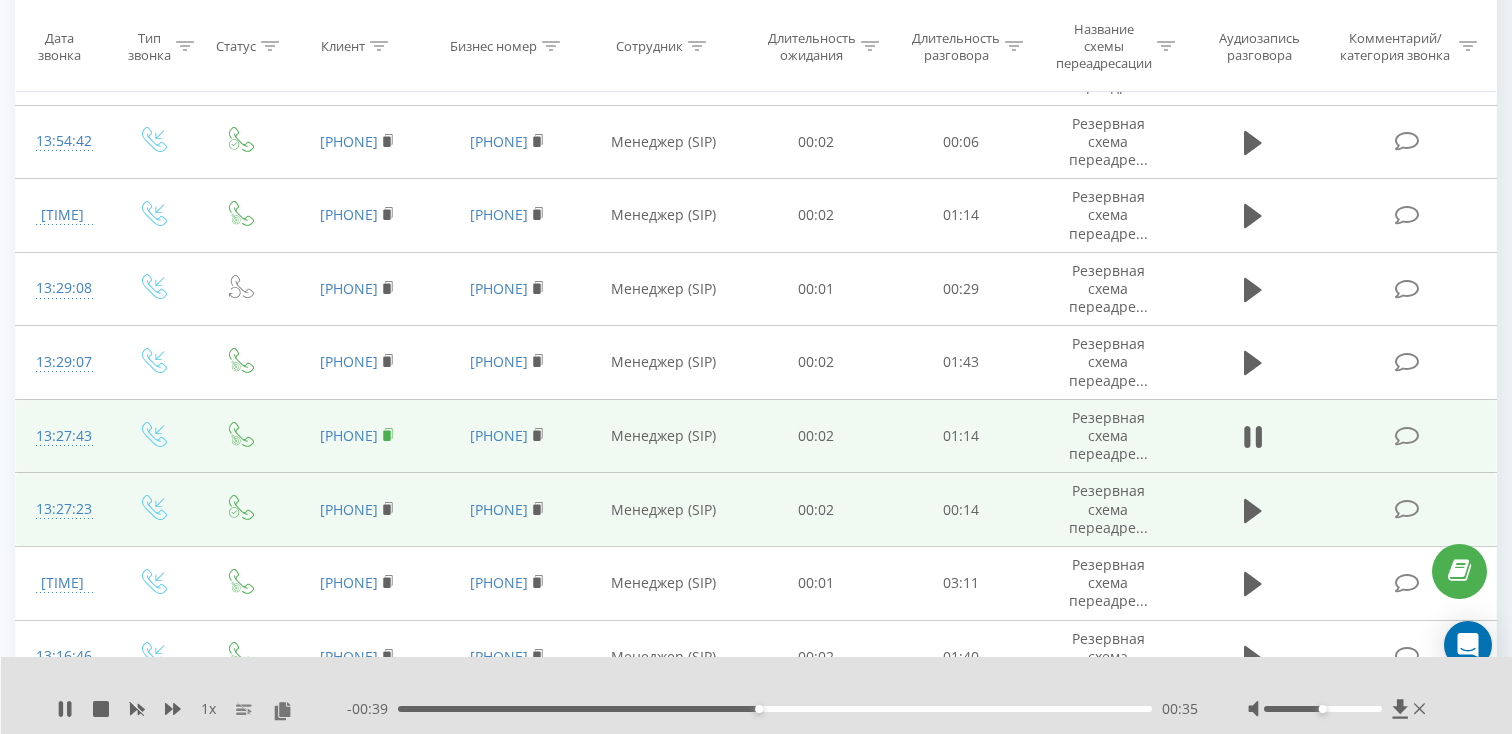 click 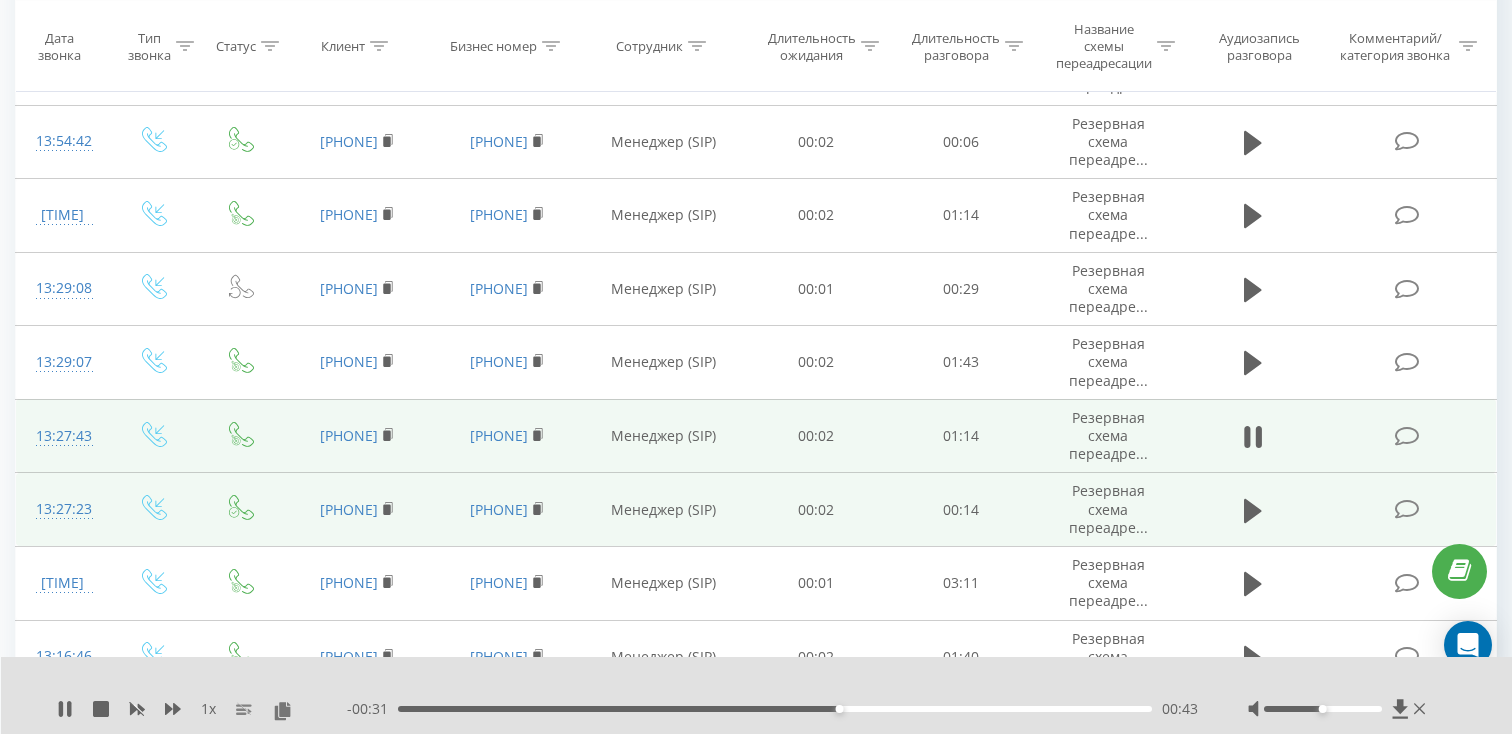 click on "13:27:43" at bounding box center (62, 436) 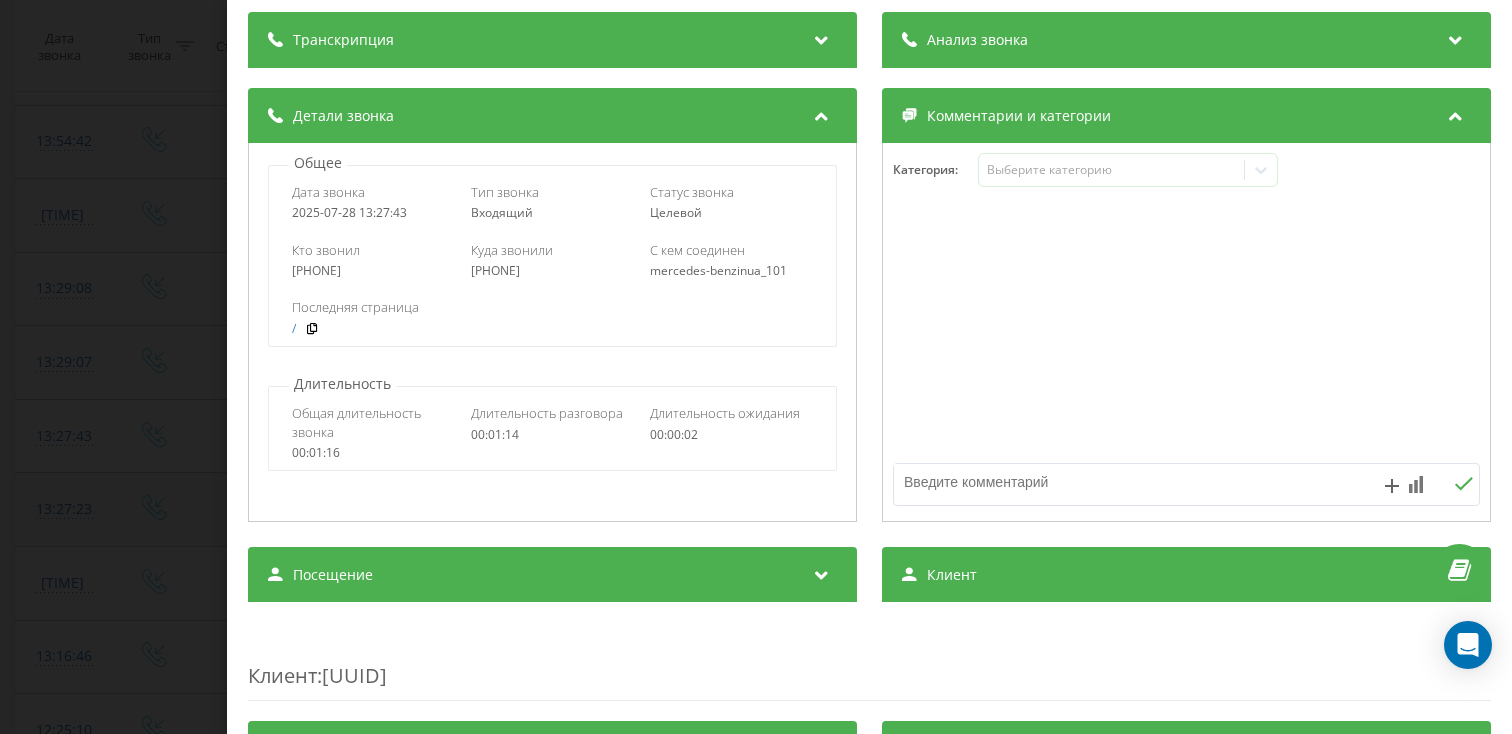 scroll, scrollTop: 153, scrollLeft: 0, axis: vertical 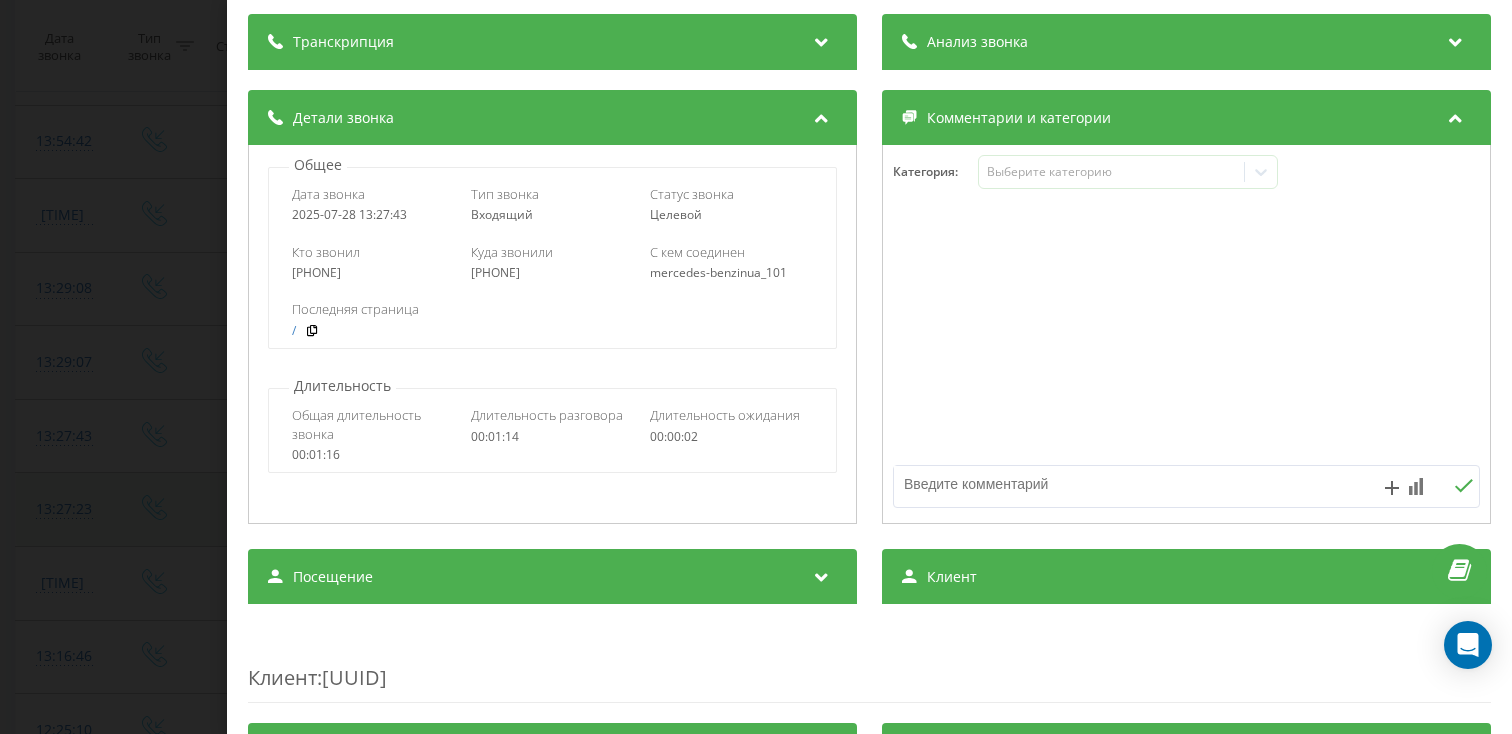 click on "Посещение" at bounding box center [552, 577] 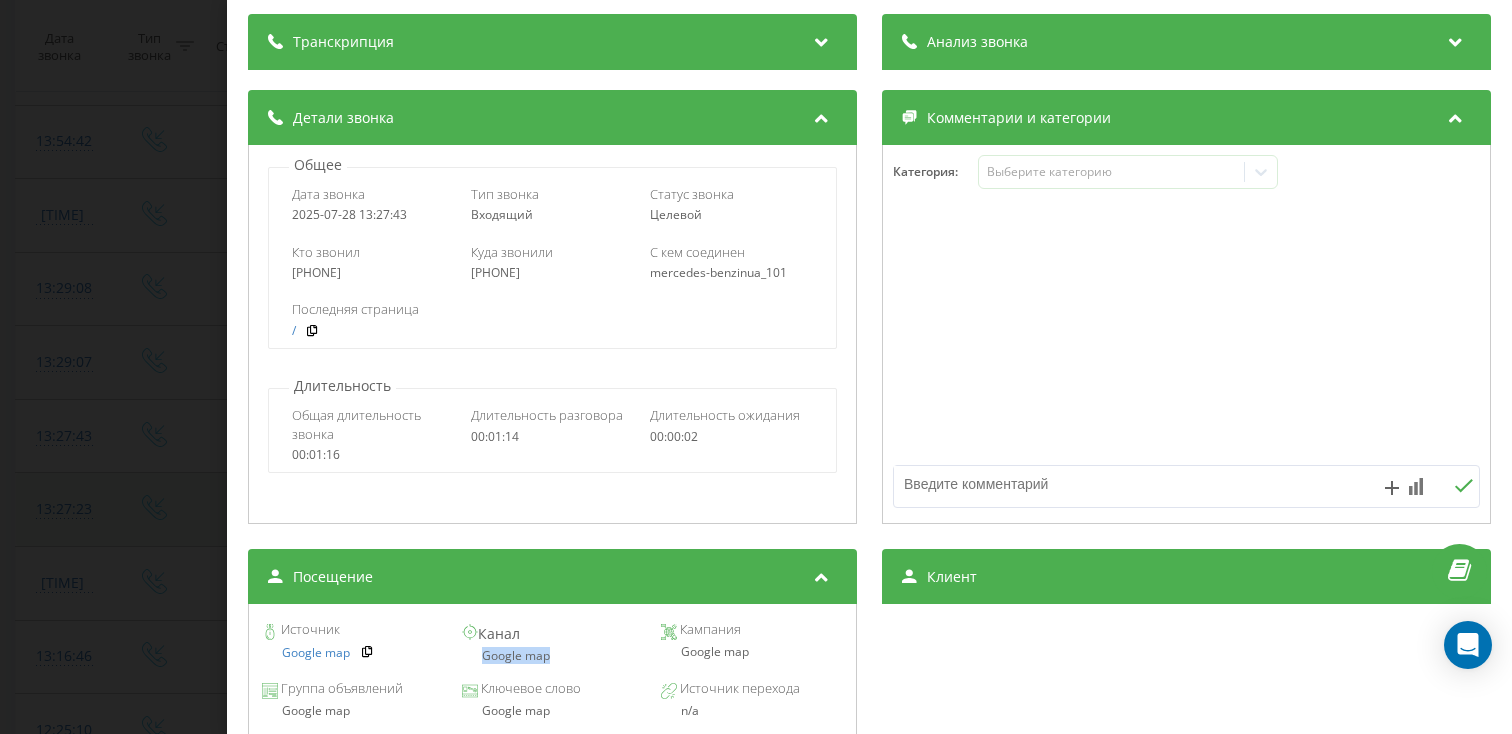 drag, startPoint x: 554, startPoint y: 664, endPoint x: 474, endPoint y: 662, distance: 80.024994 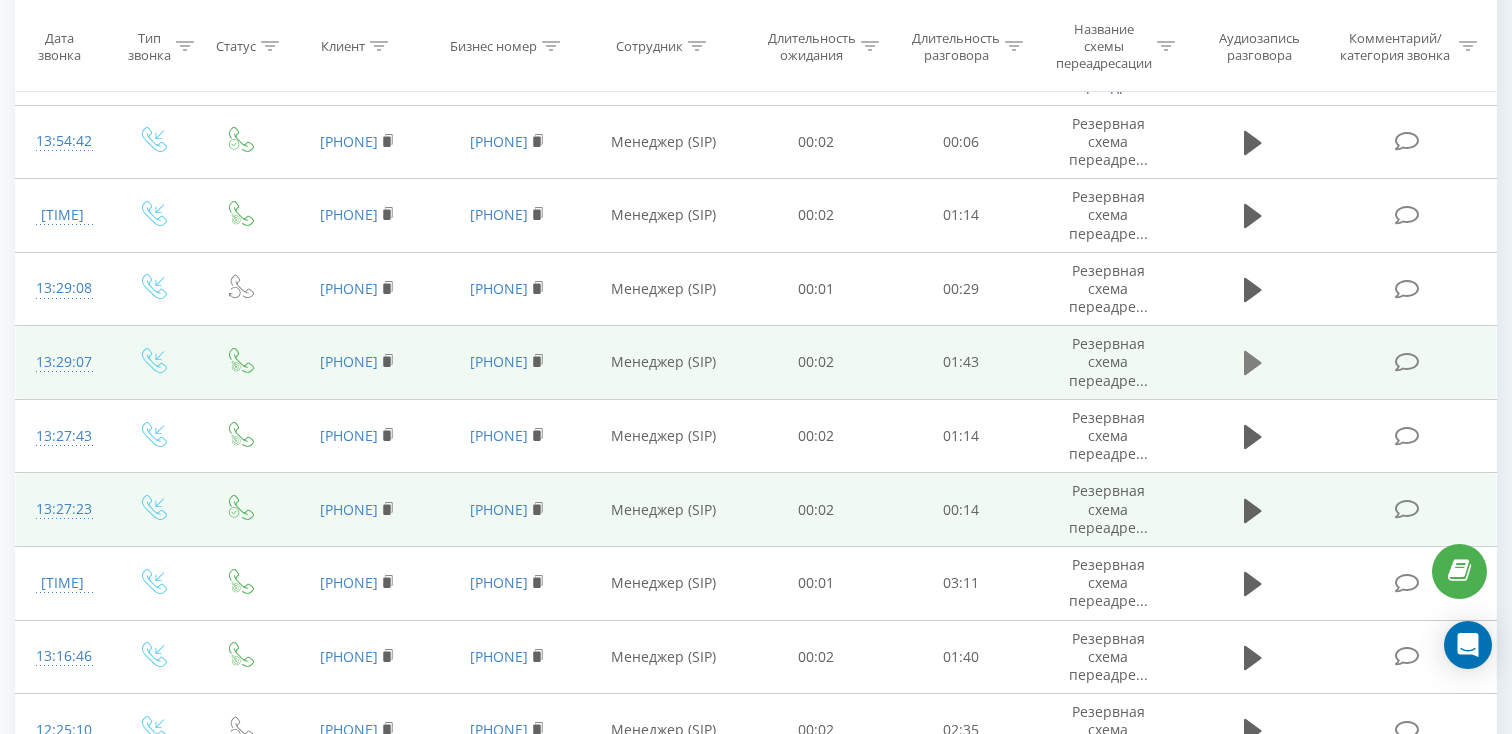 click 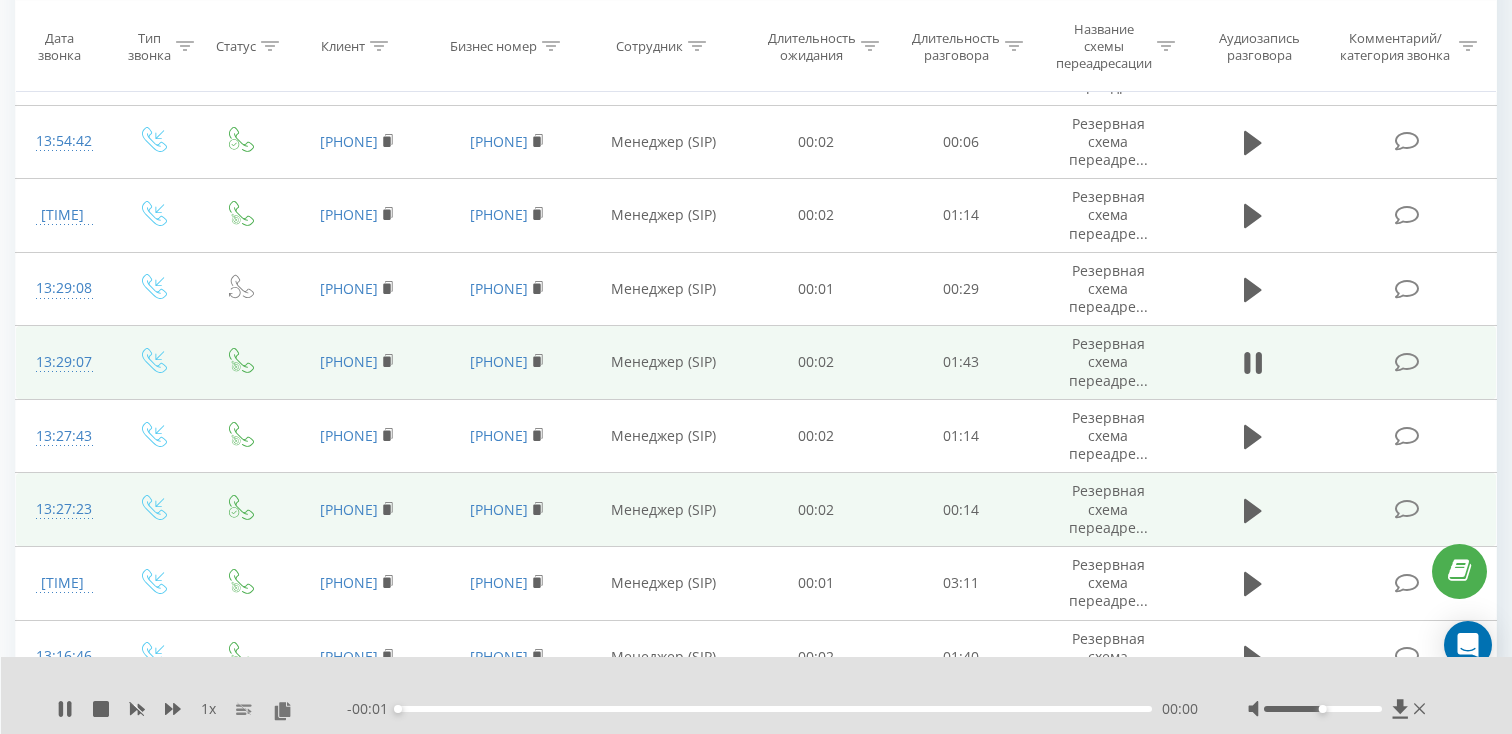 click on "00:00" at bounding box center [775, 709] 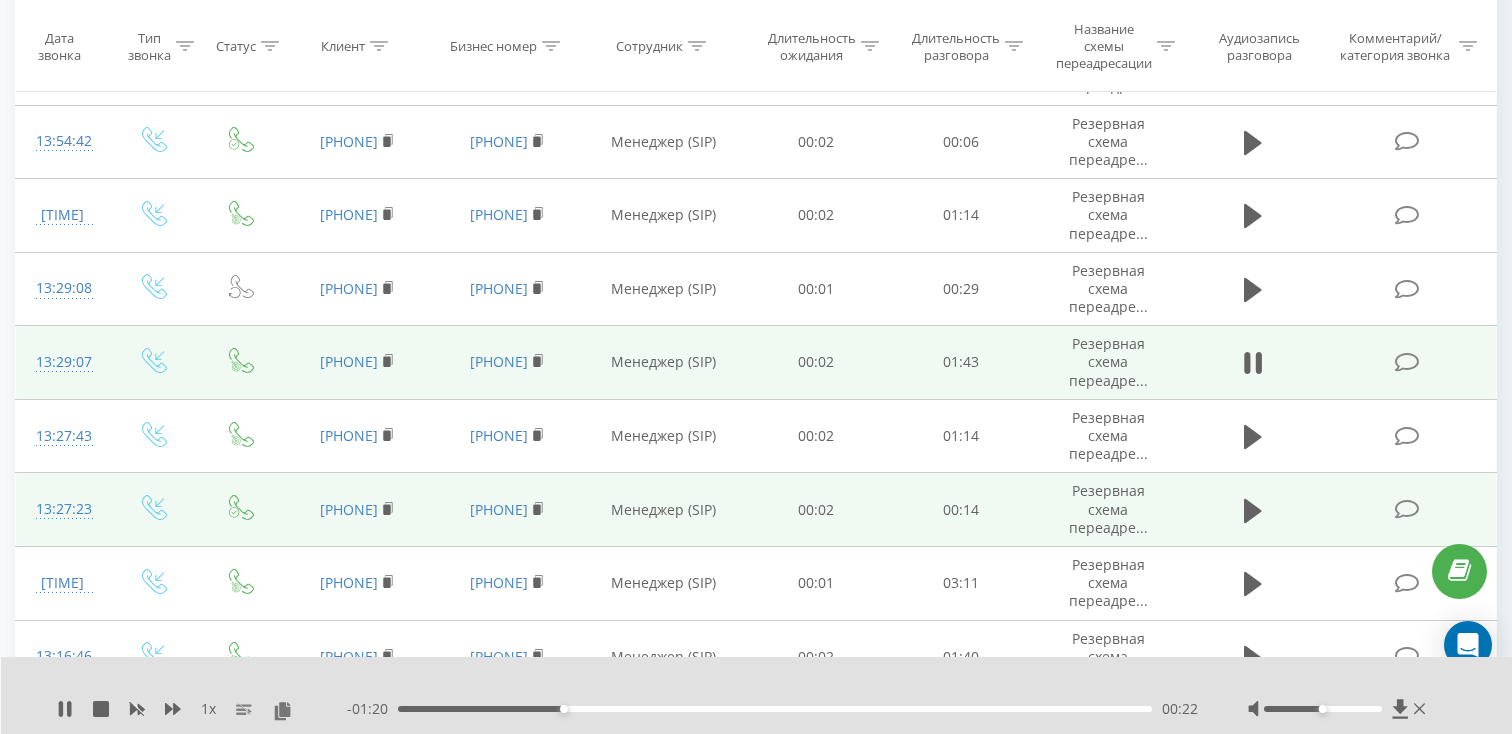 click on "00:22" at bounding box center [775, 709] 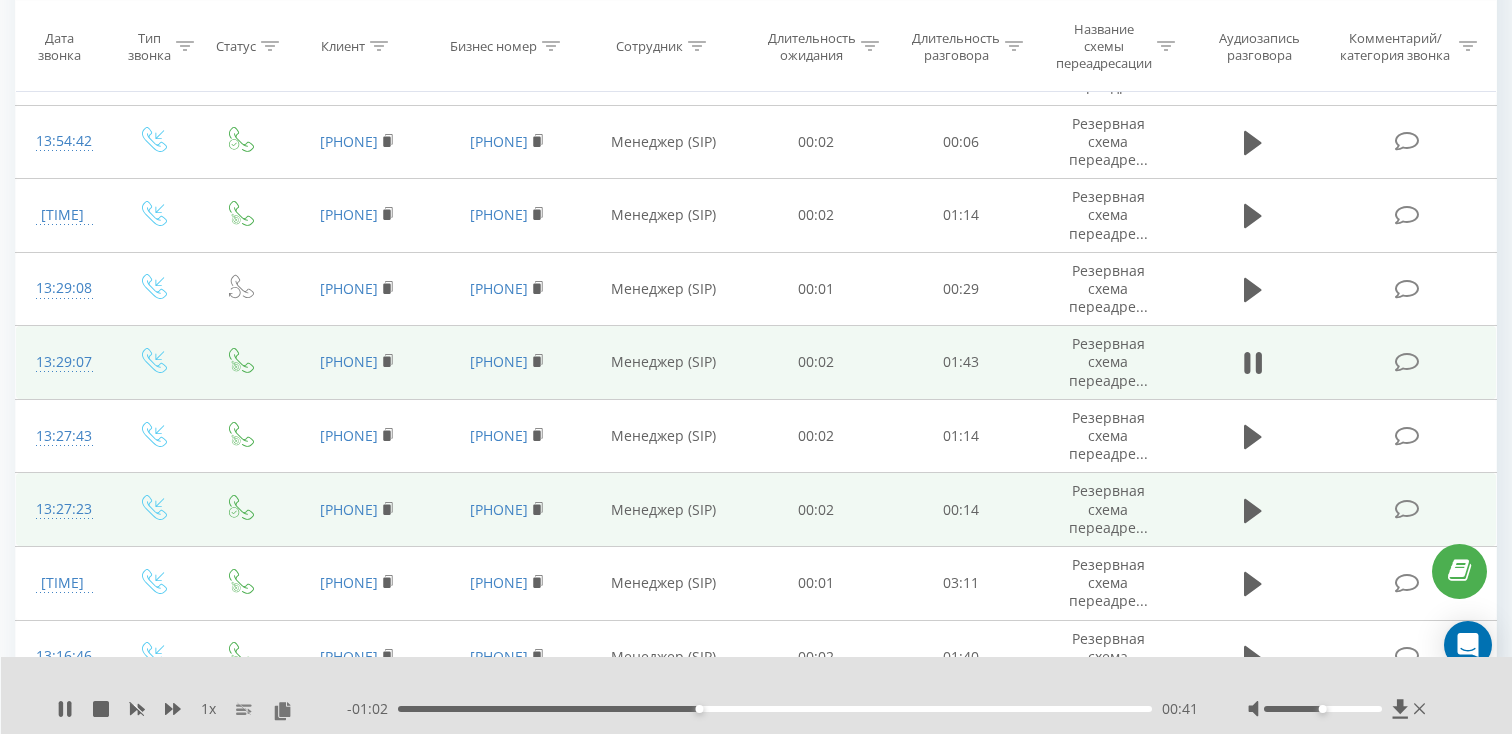 click on "00:41" at bounding box center (775, 709) 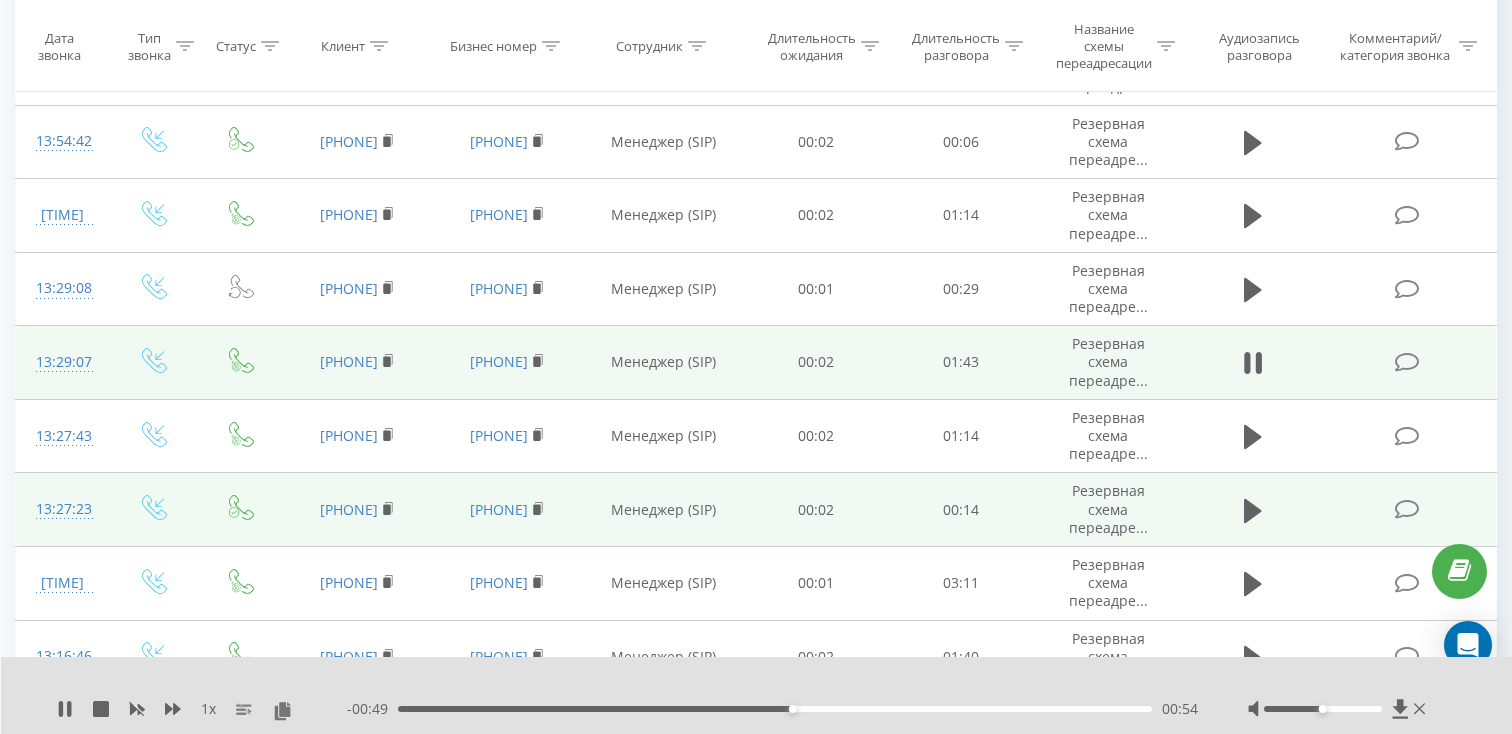 click on "[PHONE]" at bounding box center [357, 363] 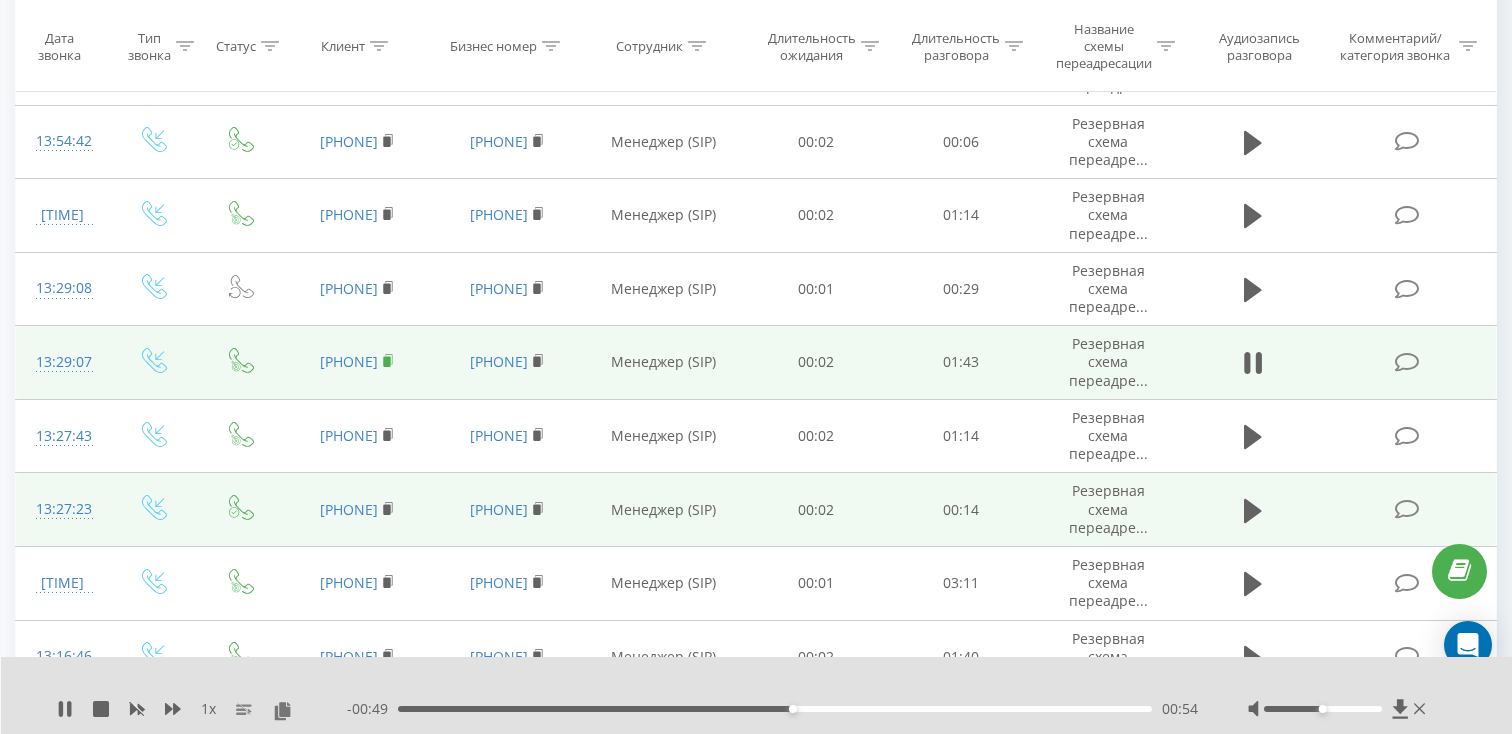 click 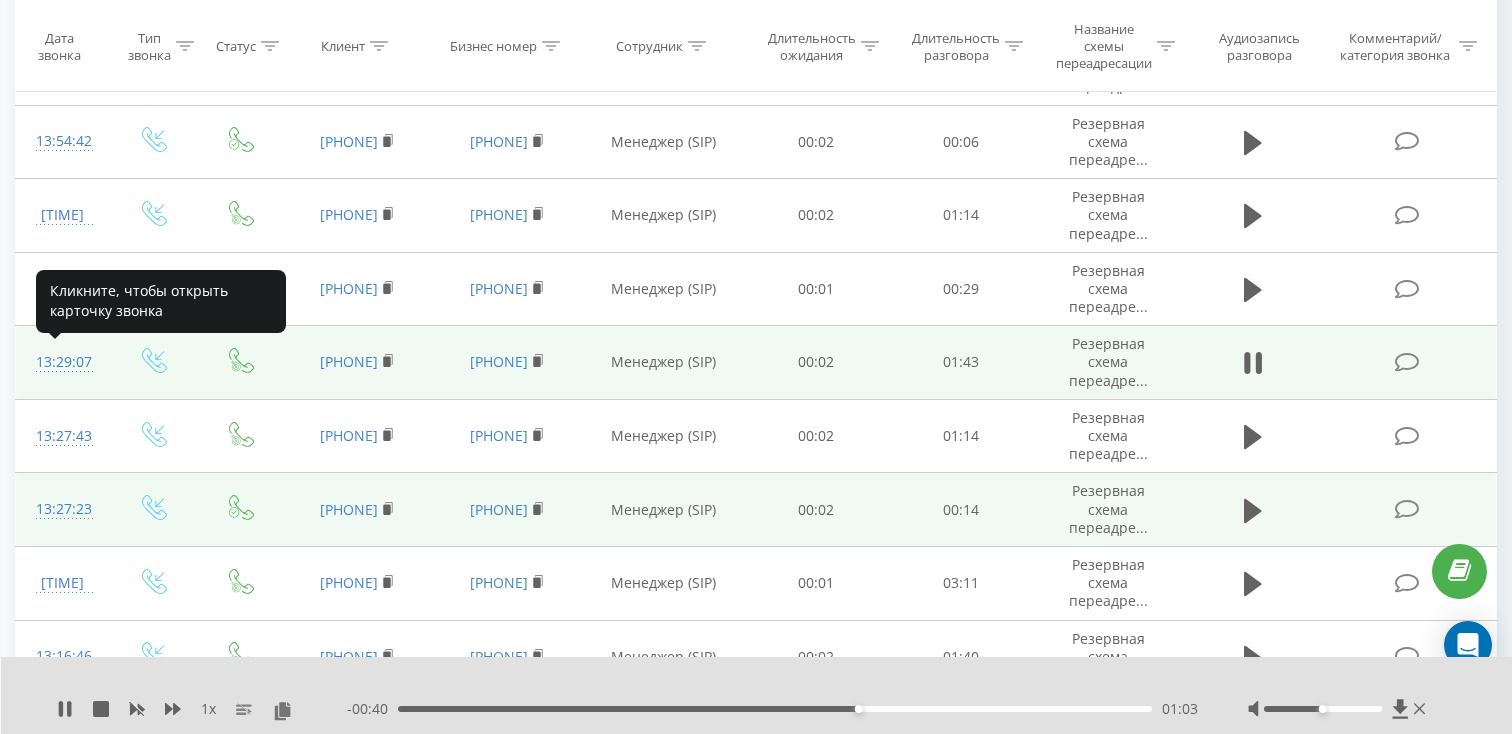 click on "13:29:07" at bounding box center (62, 362) 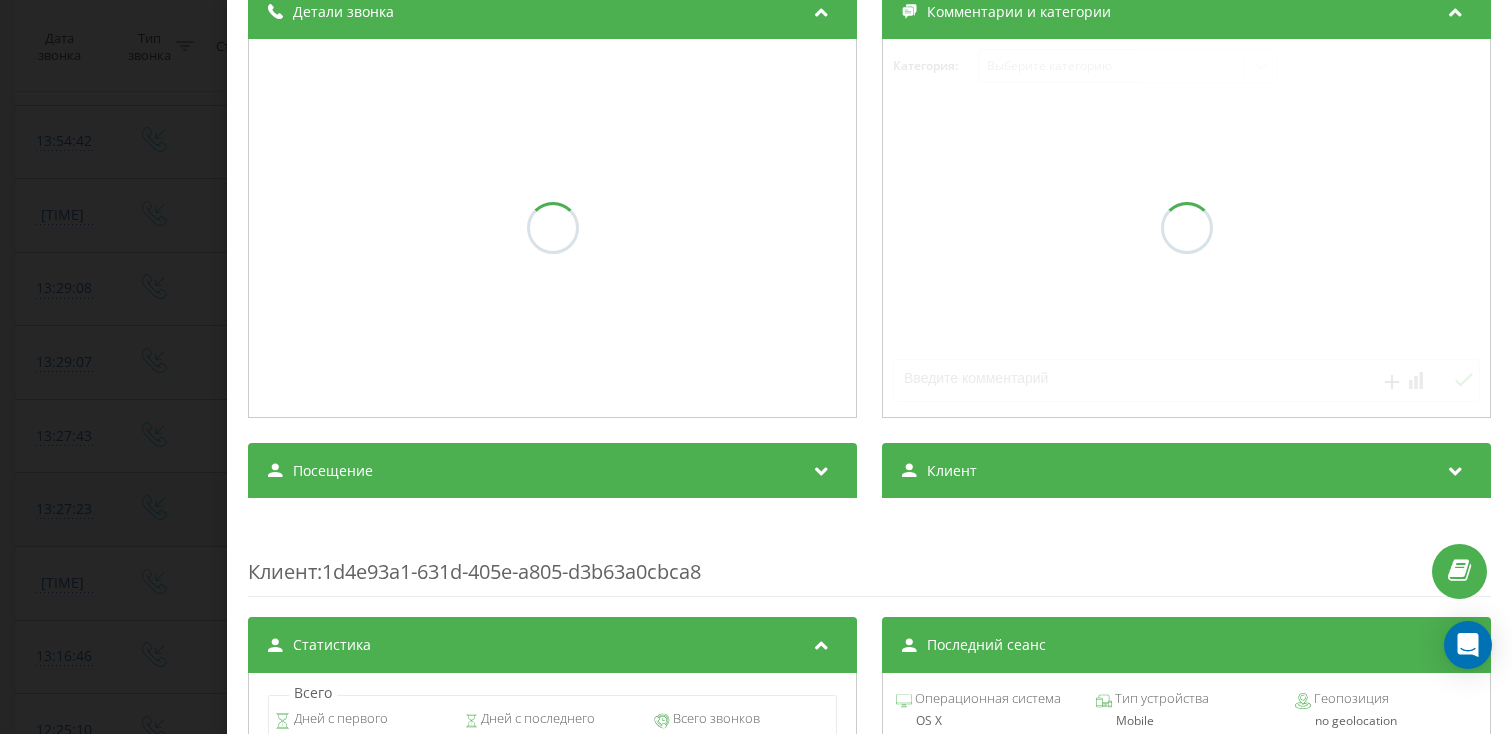 click on "Посещение" at bounding box center (552, 471) 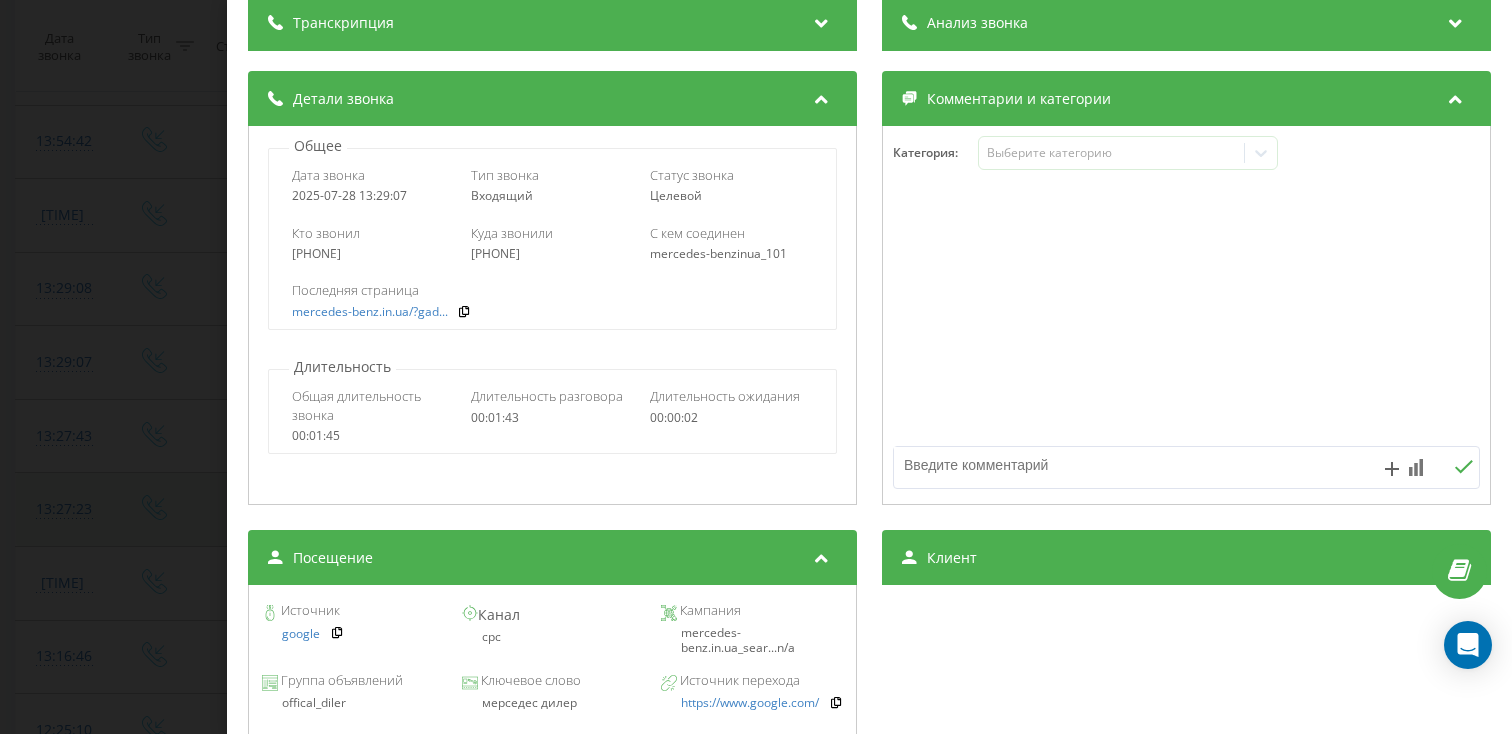 scroll, scrollTop: 259, scrollLeft: 0, axis: vertical 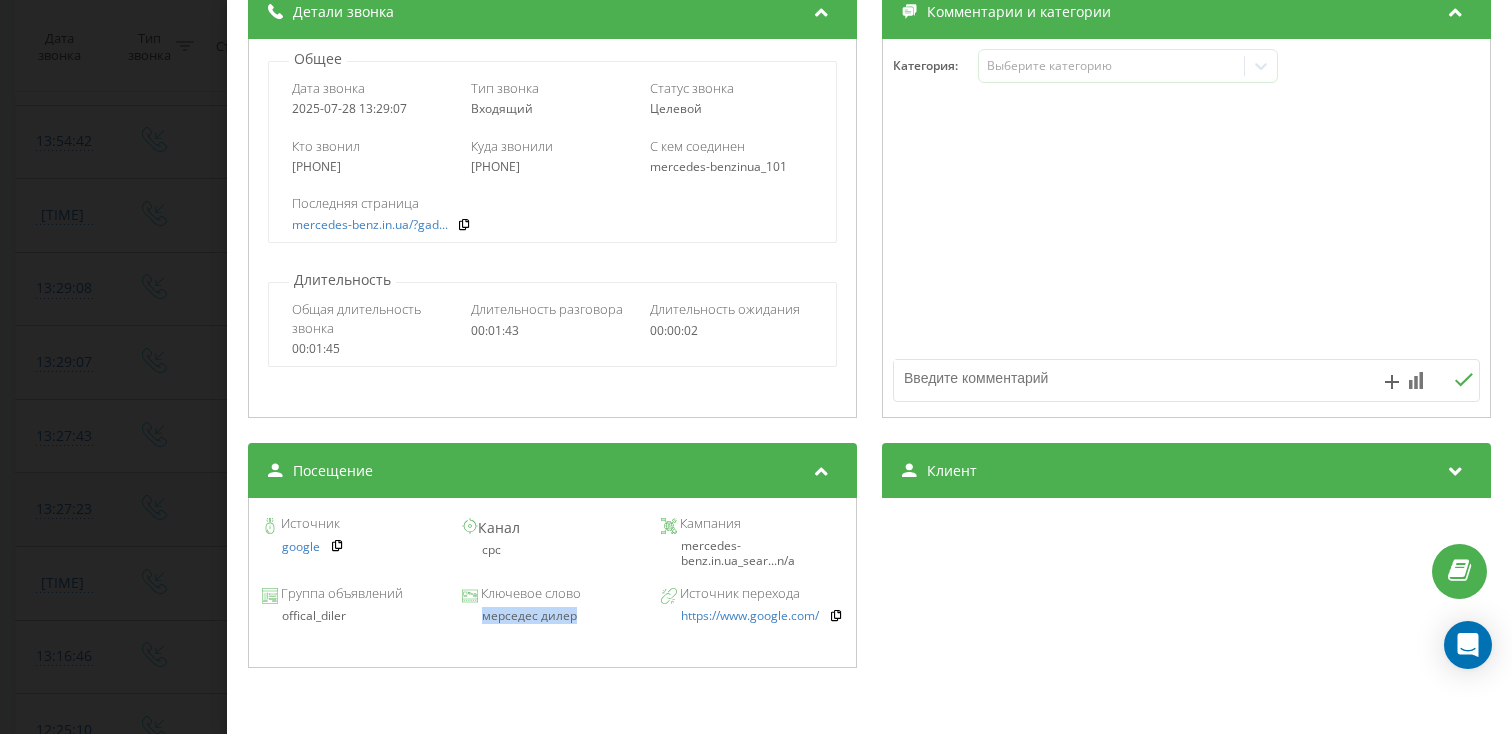 drag, startPoint x: 582, startPoint y: 625, endPoint x: 463, endPoint y: 624, distance: 119.0042 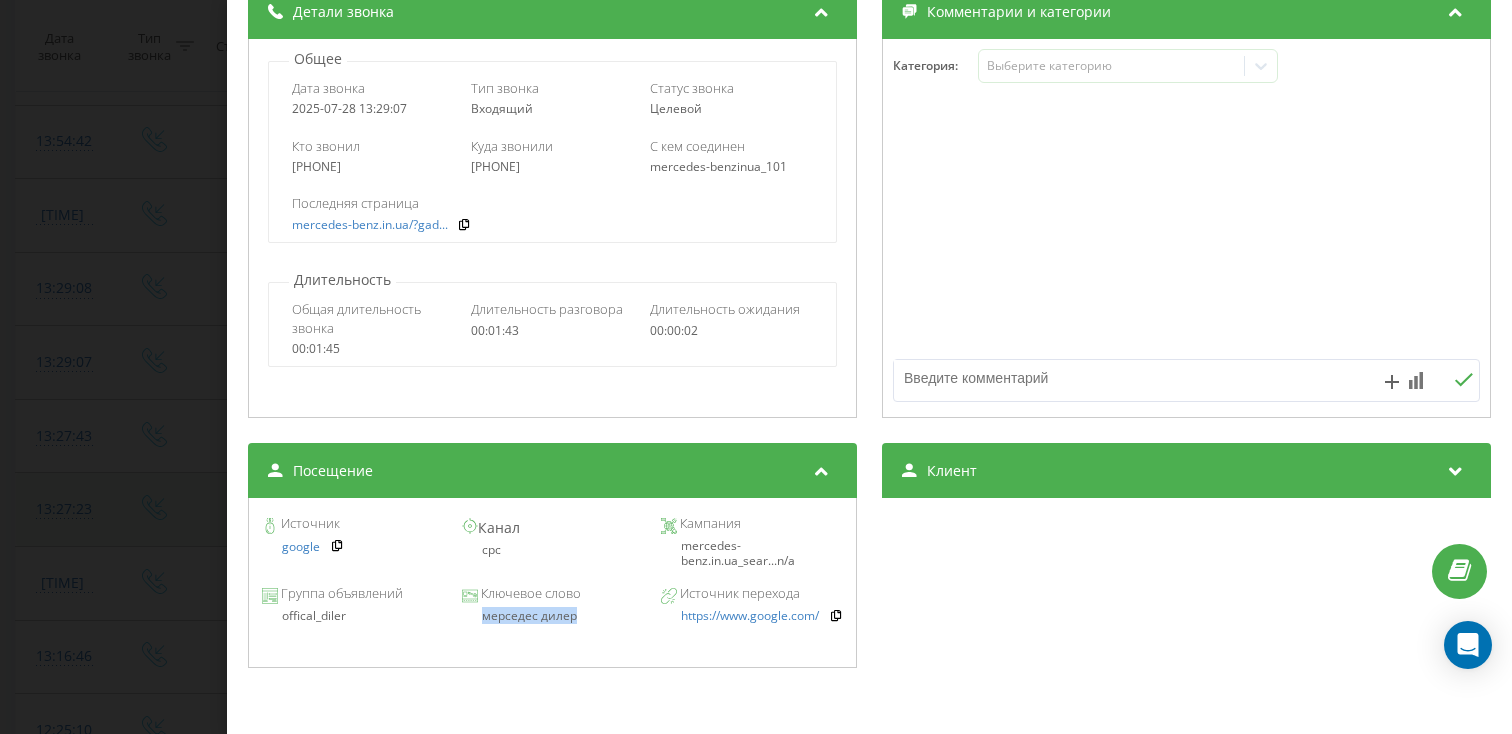 click on "Звонок :  ua12_-1753698547.1007440   1 x  - 00:33 01:09   01:09   Транскрипция Для анализа AI будущих звонков  настройте и активируйте профиль на странице . Если профиль уже есть и звонок соответствует его условиям, обновите страницу через 10 минут – AI анализирует текущий звонок. Анализ звонка Для анализа AI будущих звонков  настройте и активируйте профиль на странице . Если профиль уже есть и звонок соответствует его условиям, обновите страницу через 10 минут – AI анализирует текущий звонок. Детали звонка Общее Дата звонка [YEAR]-[MONTH]-[DAY] [TIME] Тип звонка Входящий Статус звонка Целевой [PHONE]" at bounding box center [756, 367] 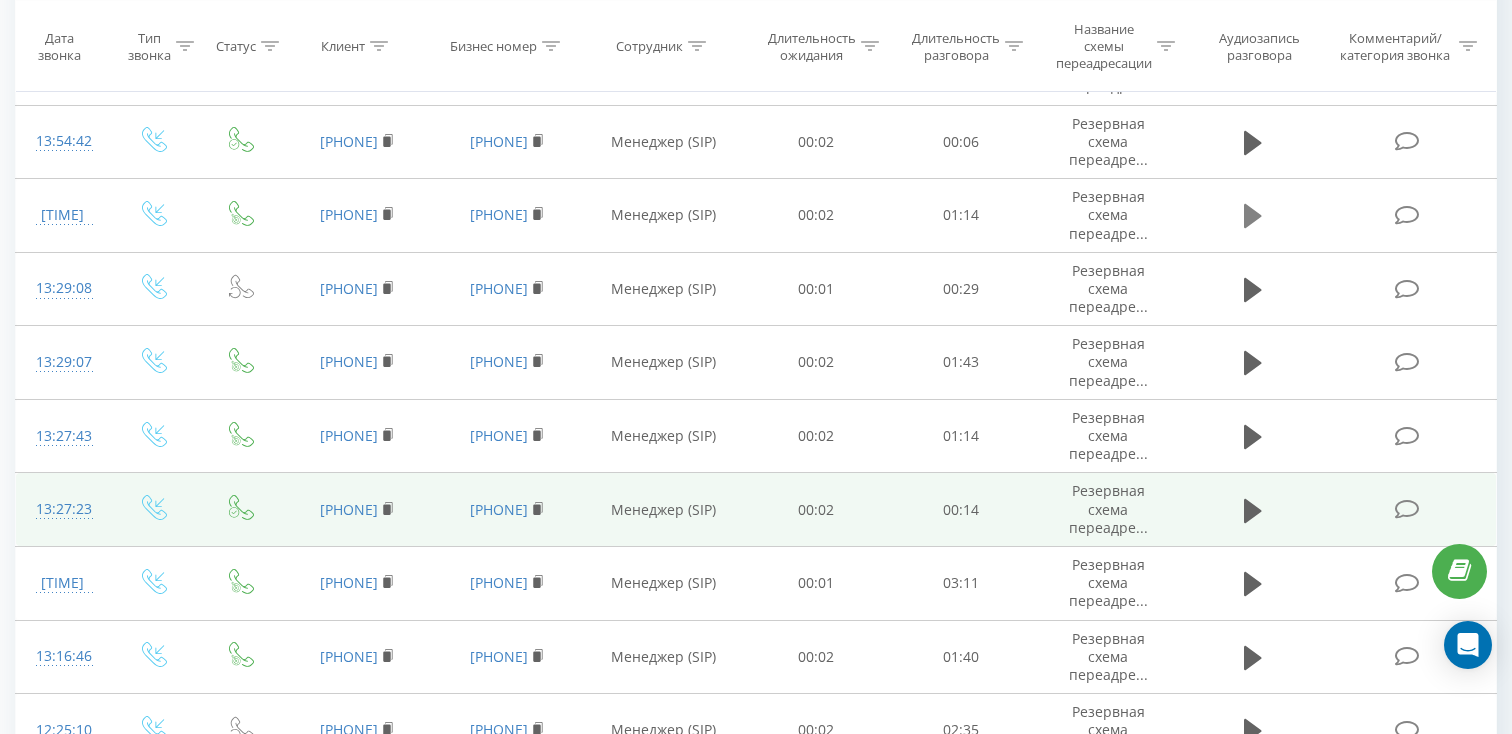 click 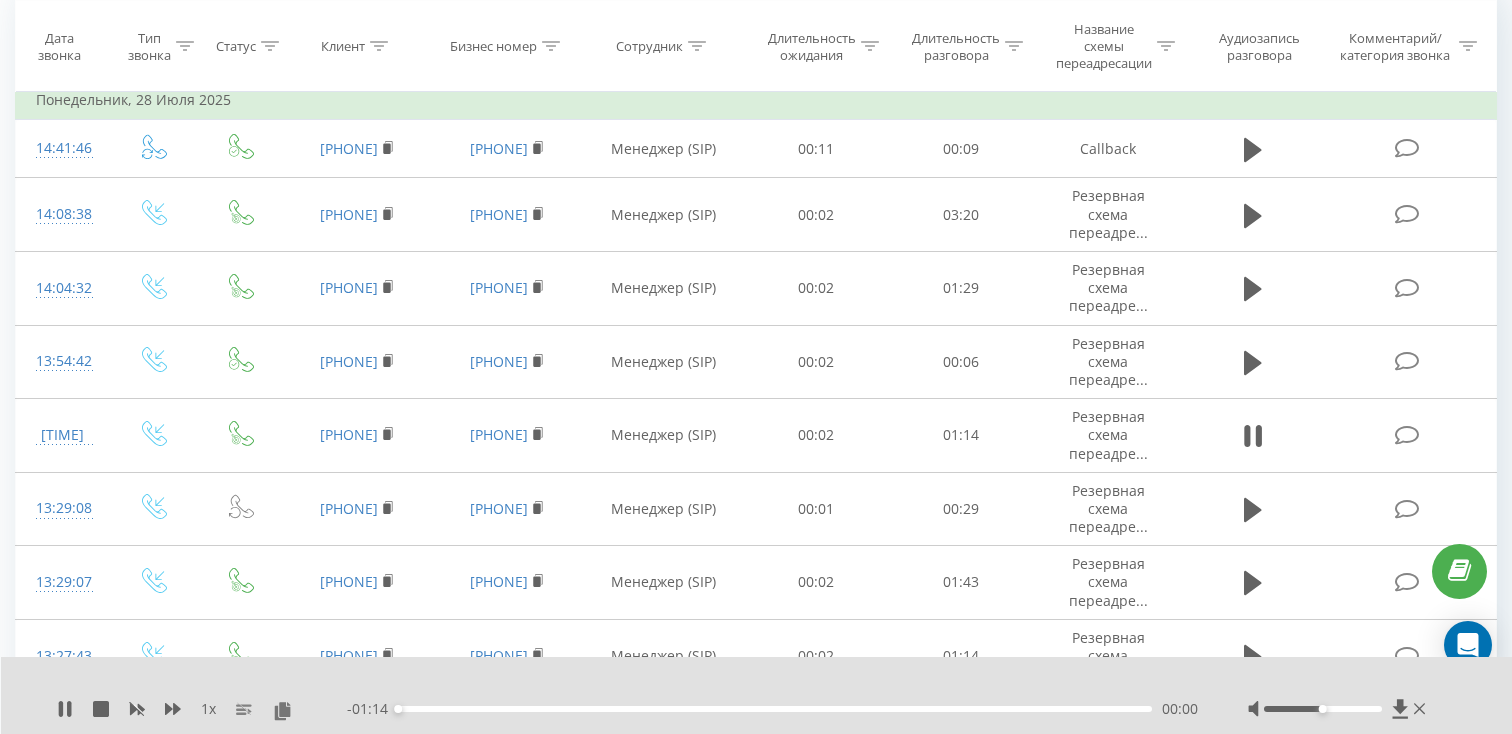 scroll, scrollTop: 195, scrollLeft: 0, axis: vertical 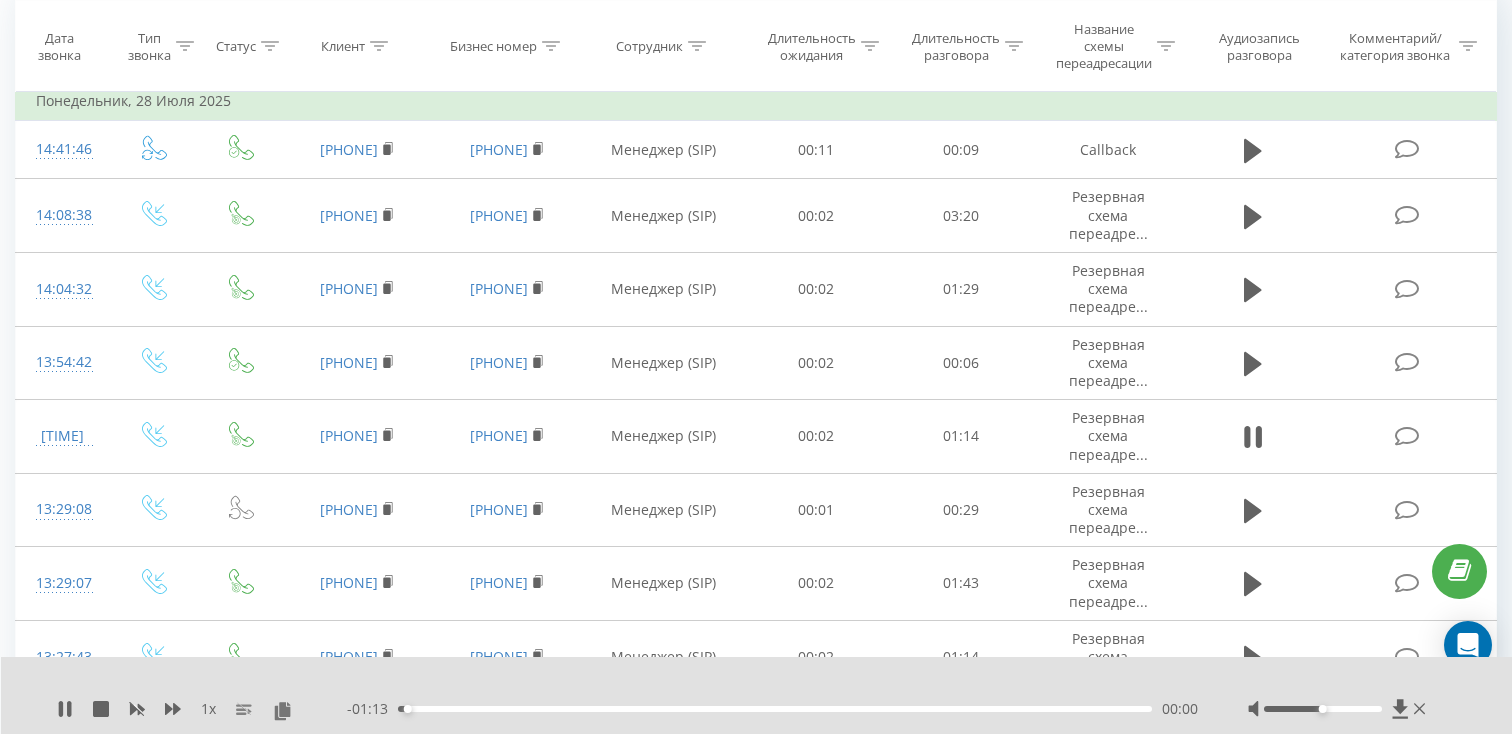 click on "00:00" at bounding box center [775, 709] 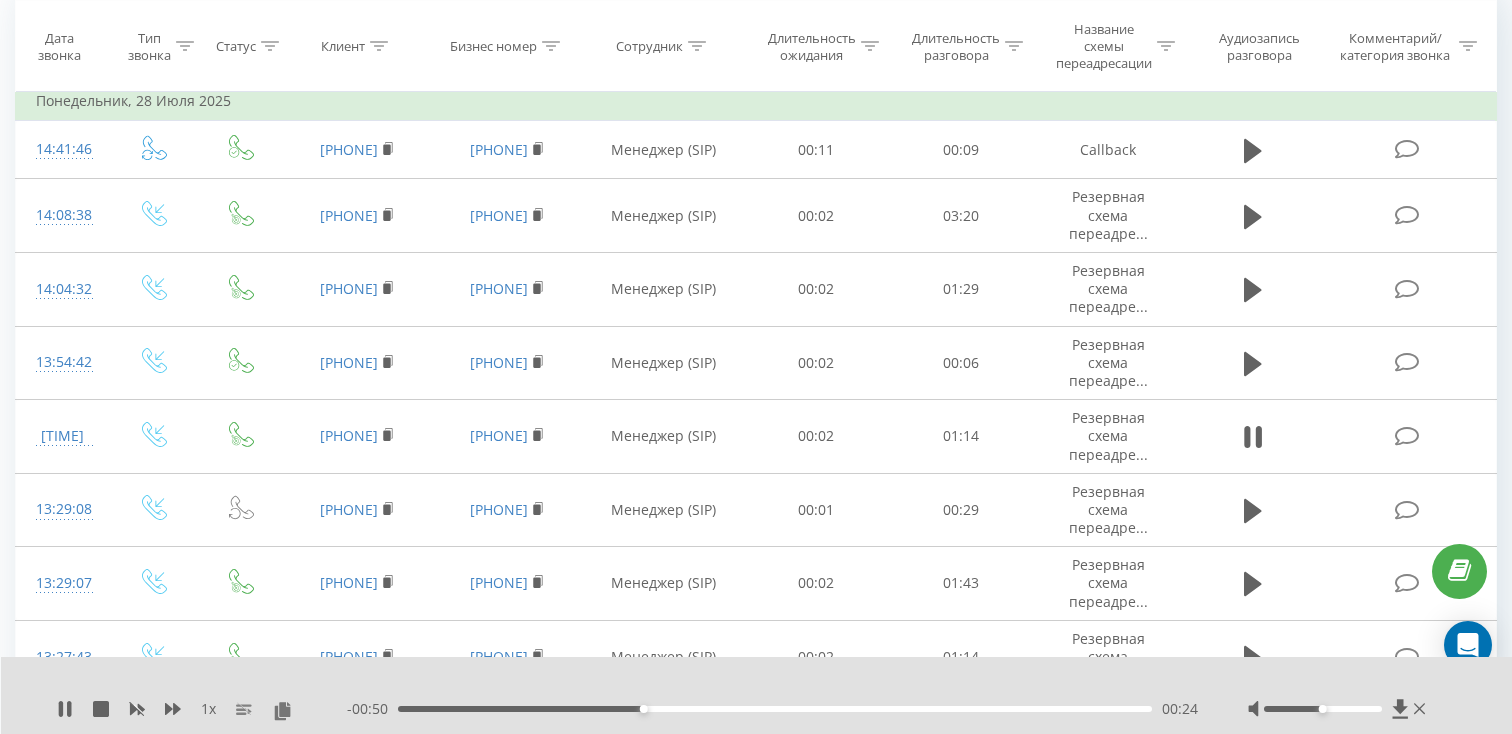 click on "00:24" at bounding box center [775, 709] 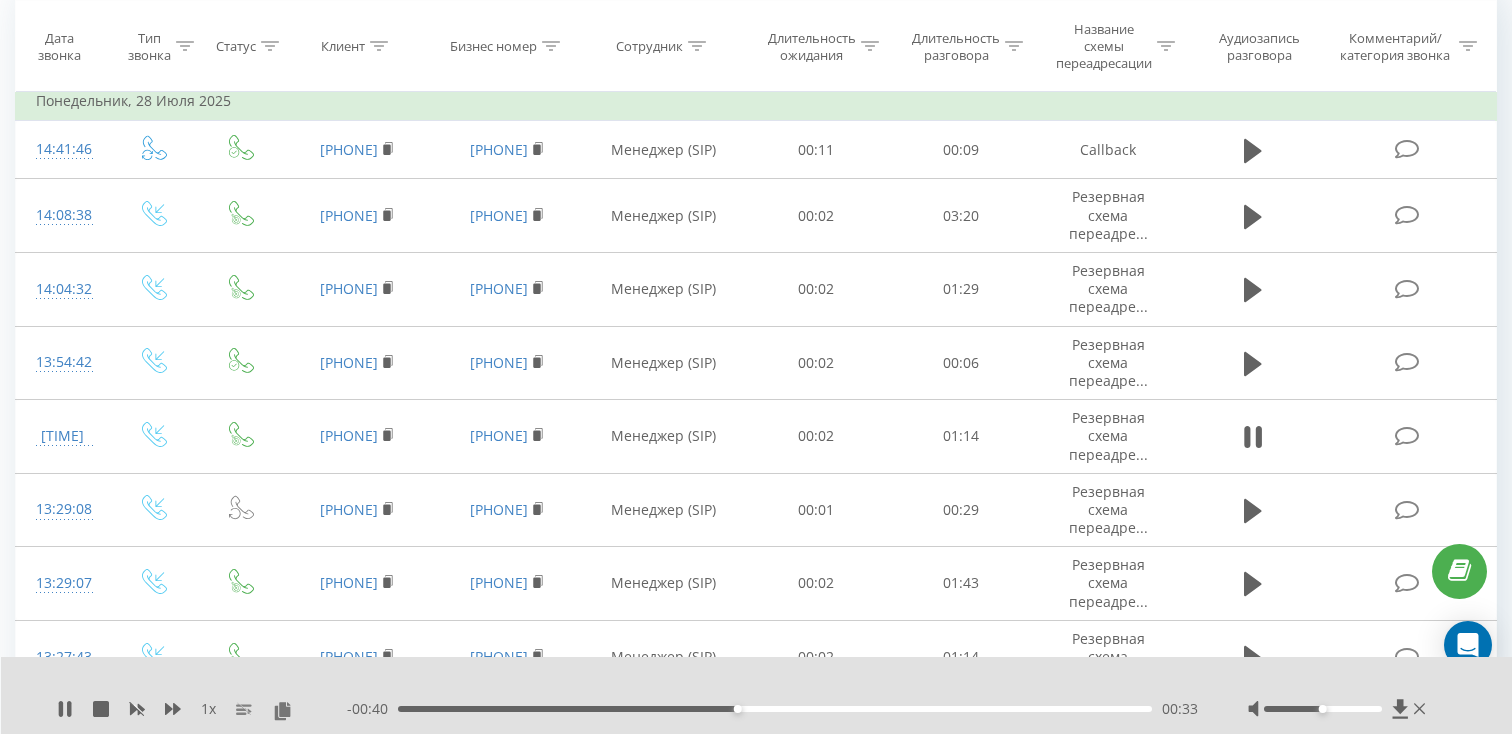 click on "00:33" at bounding box center [775, 709] 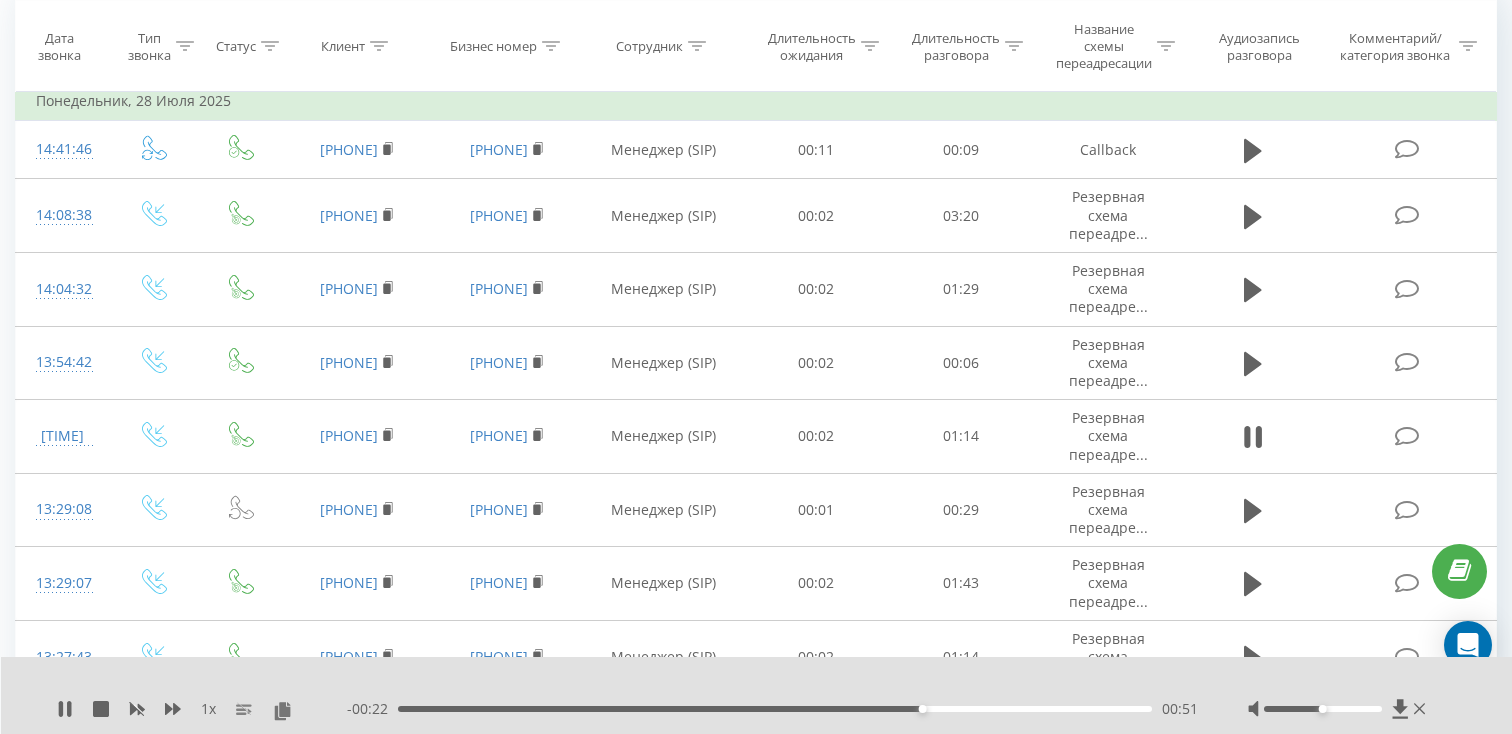 click on "00:51" at bounding box center (775, 709) 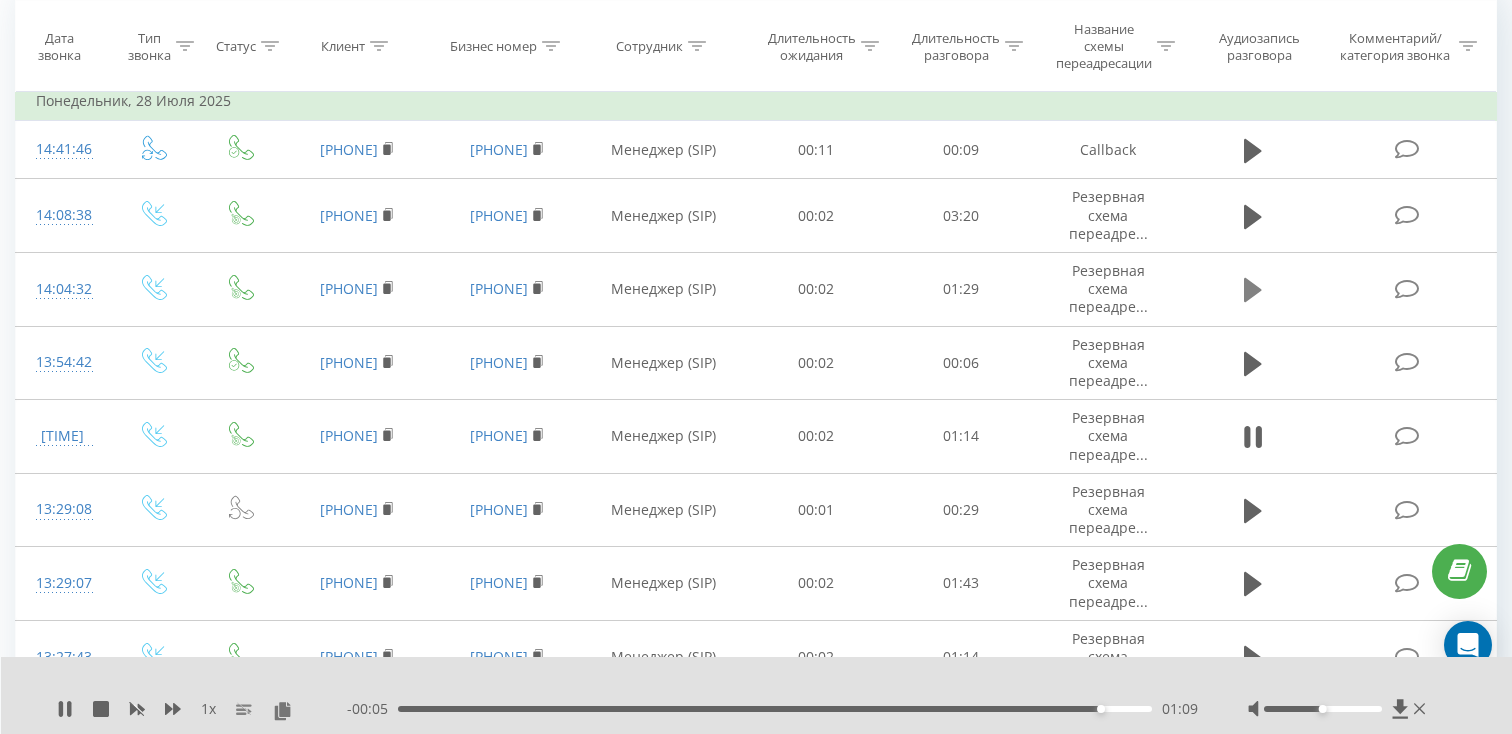 click 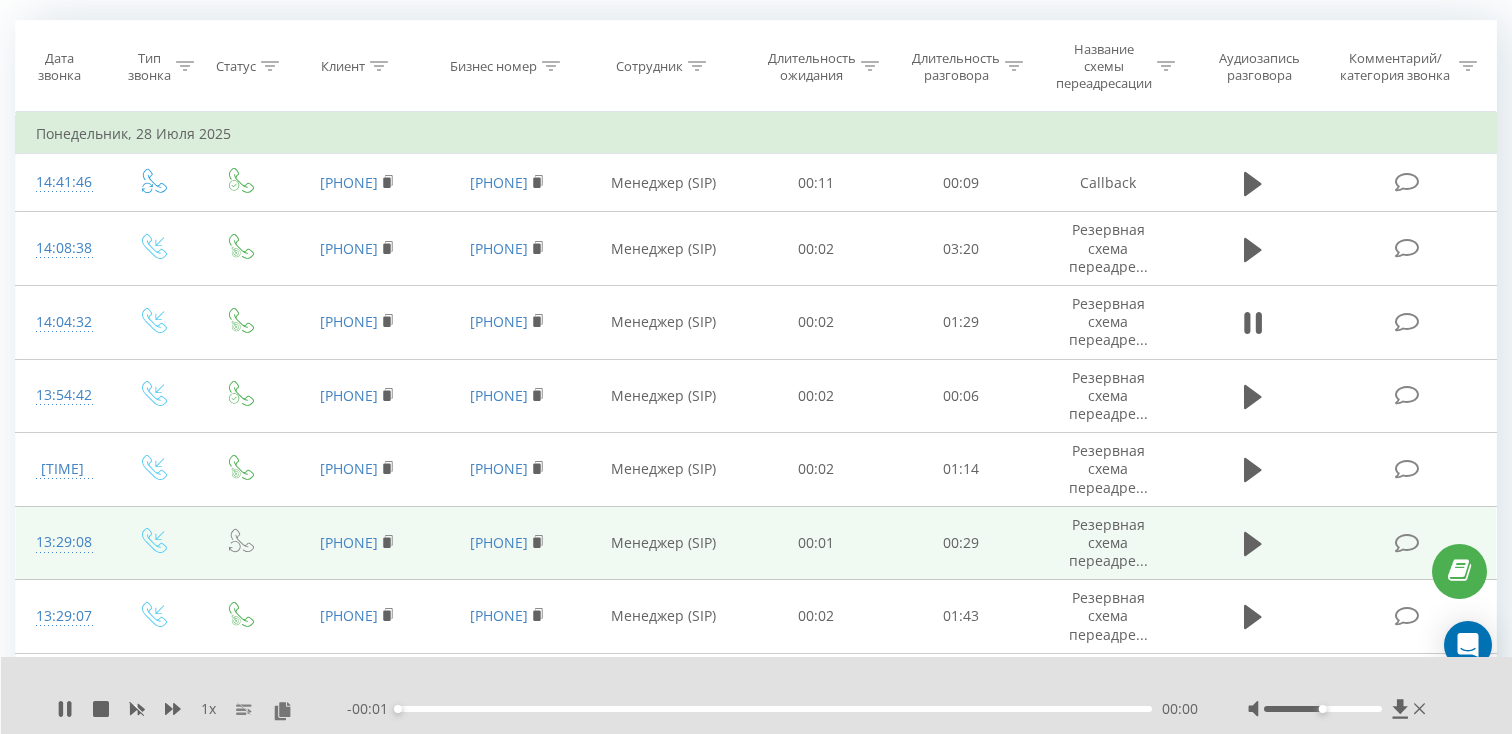 scroll, scrollTop: 146, scrollLeft: 0, axis: vertical 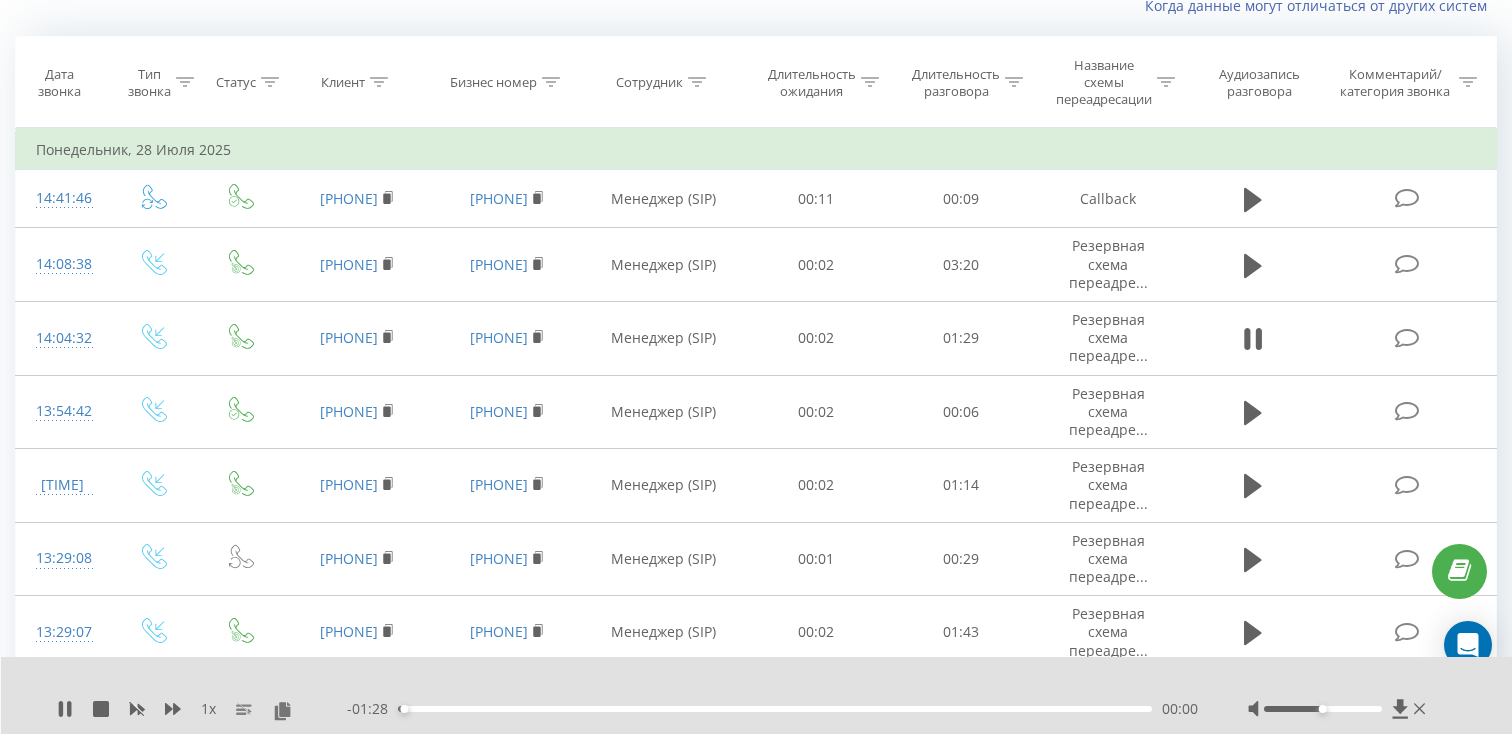 click on "00:00" at bounding box center [775, 709] 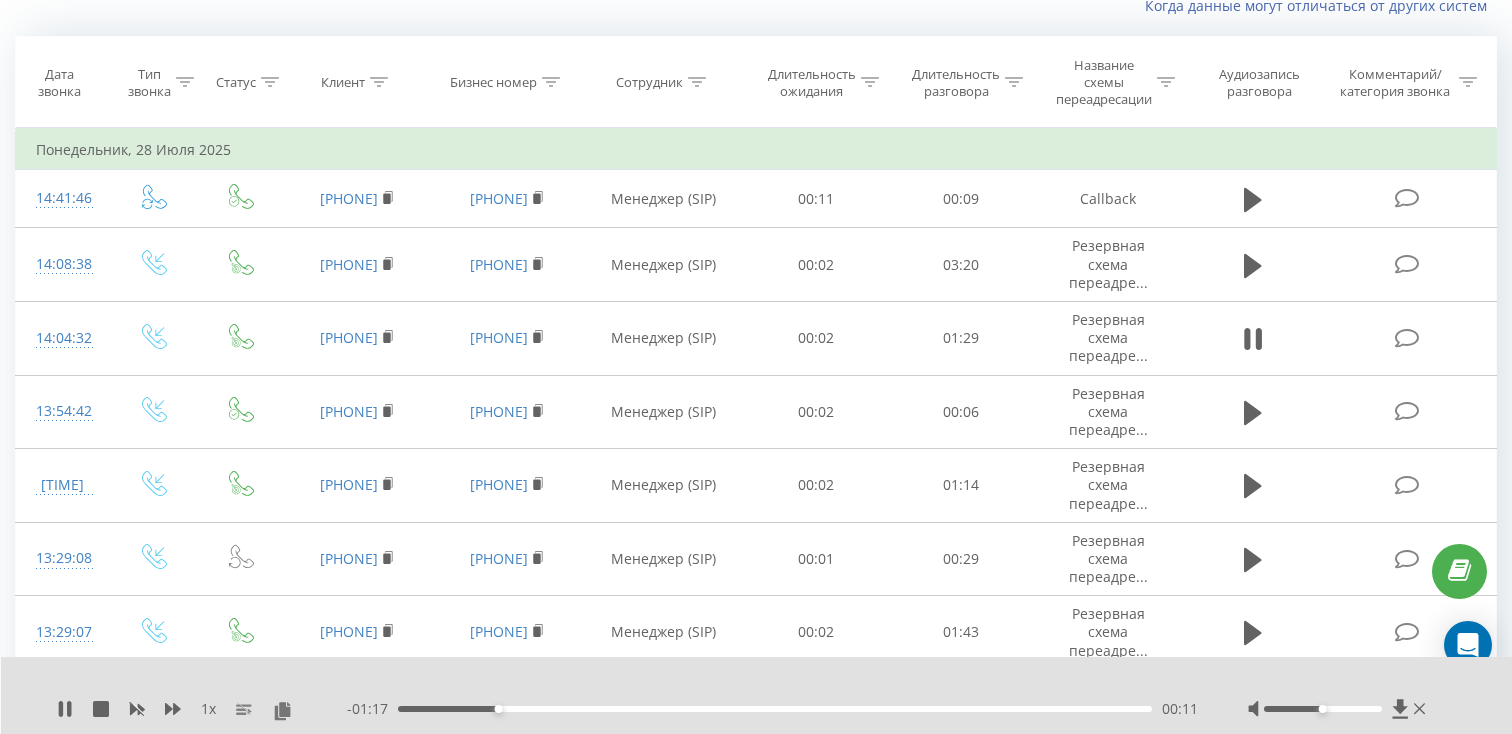 click on "00:11" at bounding box center [775, 709] 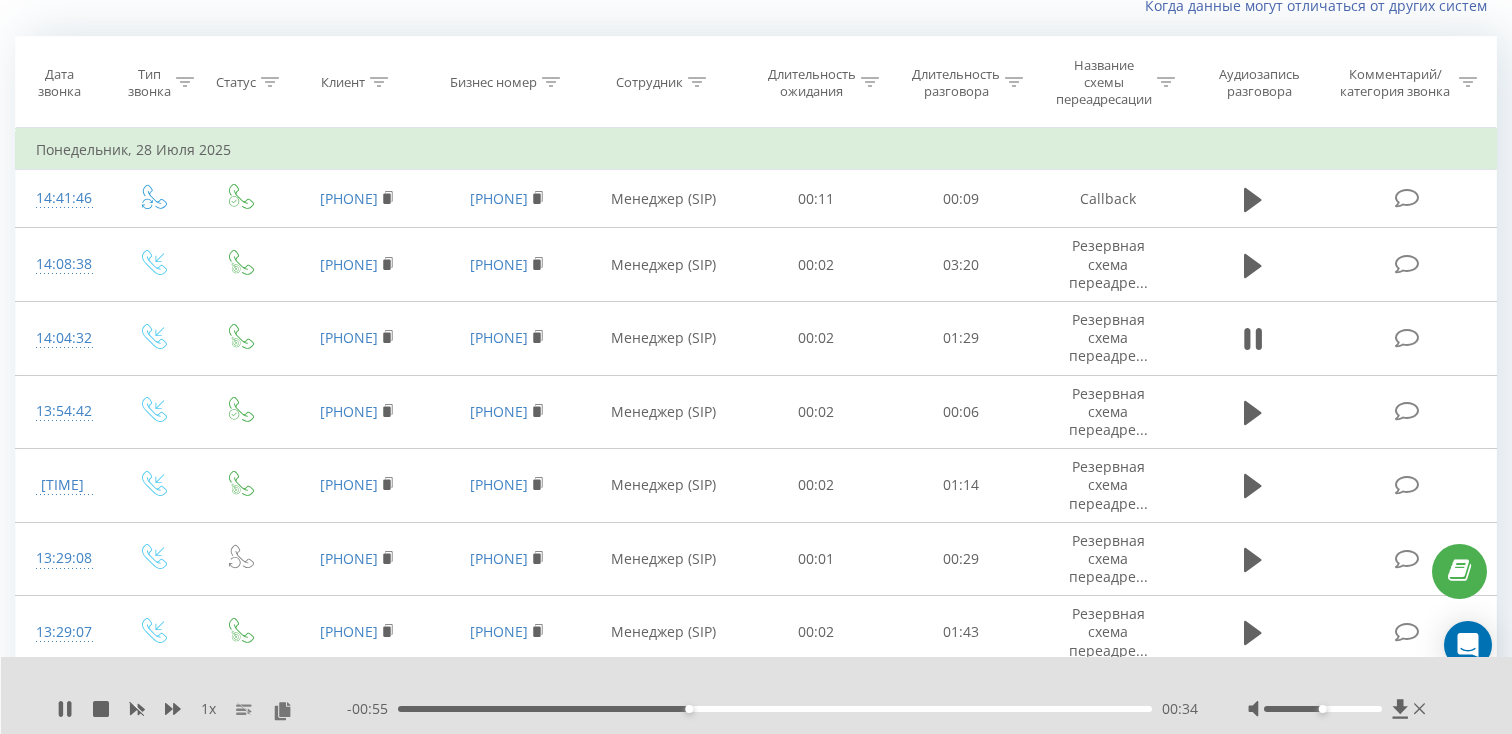 click on "00:34" at bounding box center (775, 709) 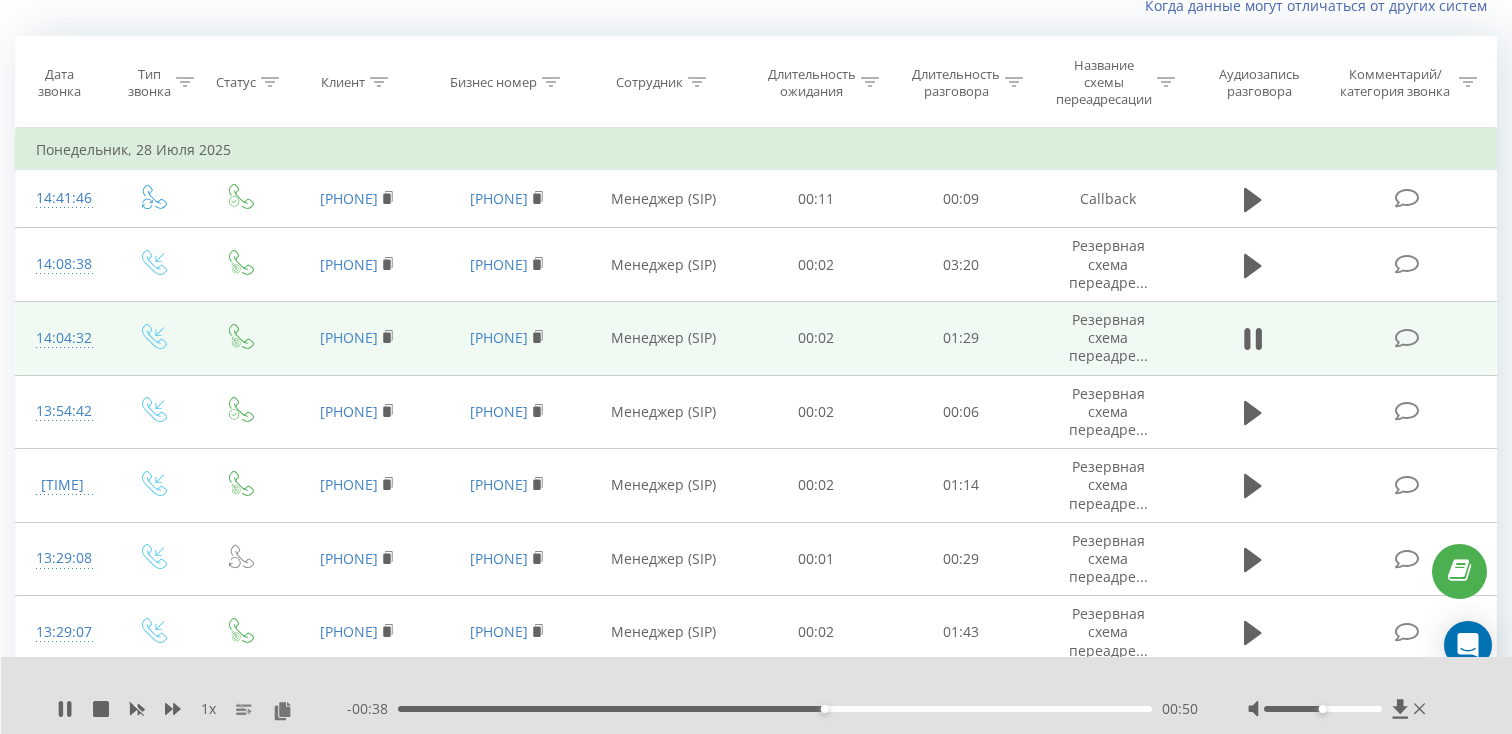 click on "[PHONE]" at bounding box center (357, 339) 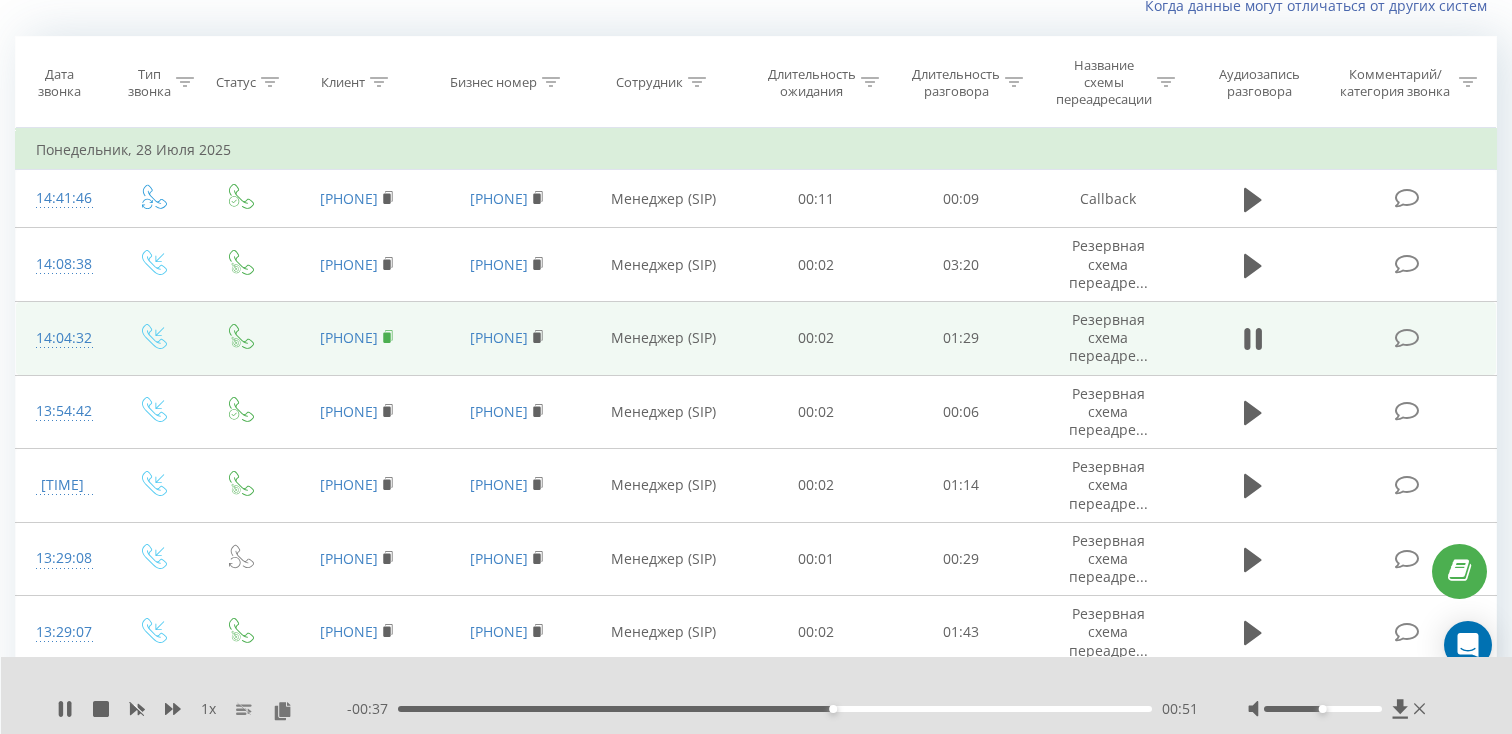 click 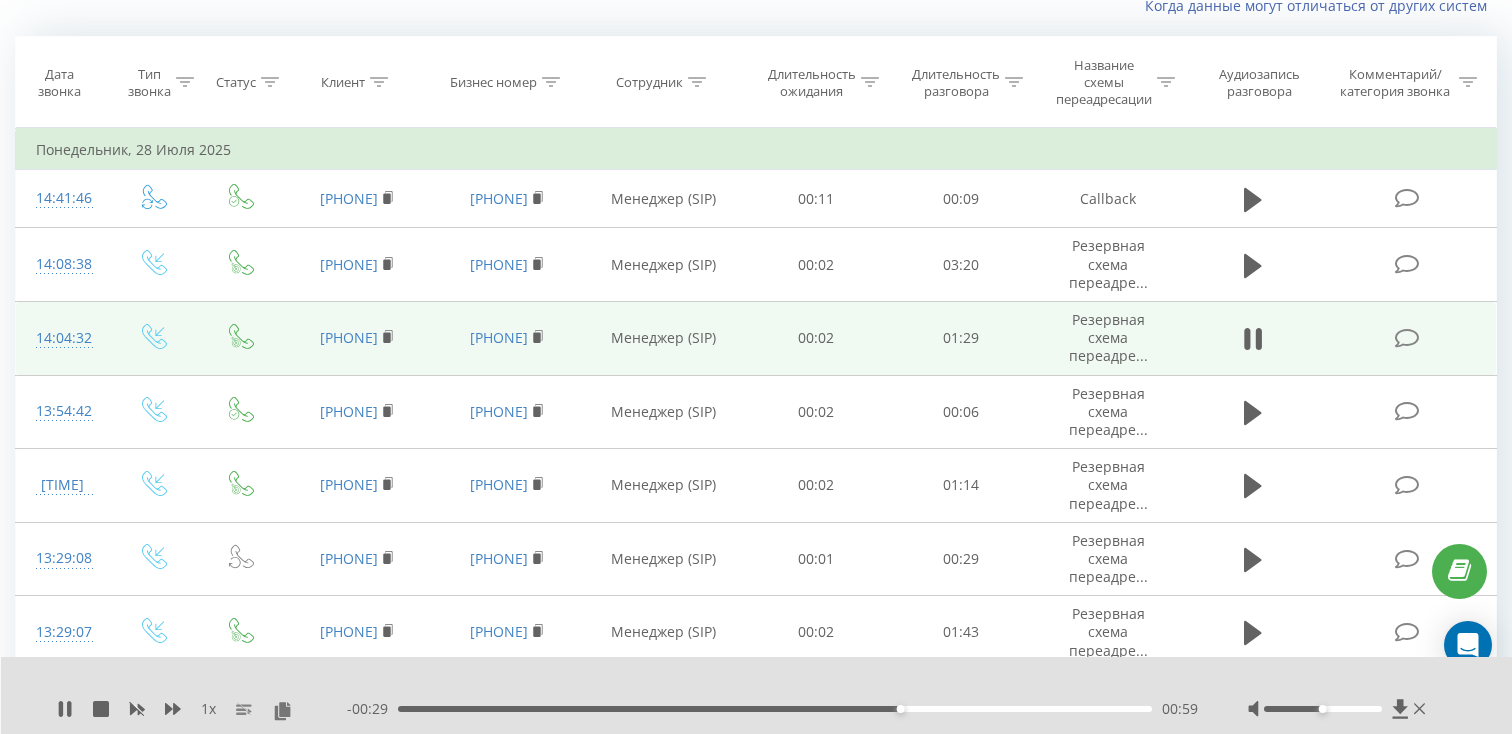 click on "14:04:32" at bounding box center [62, 338] 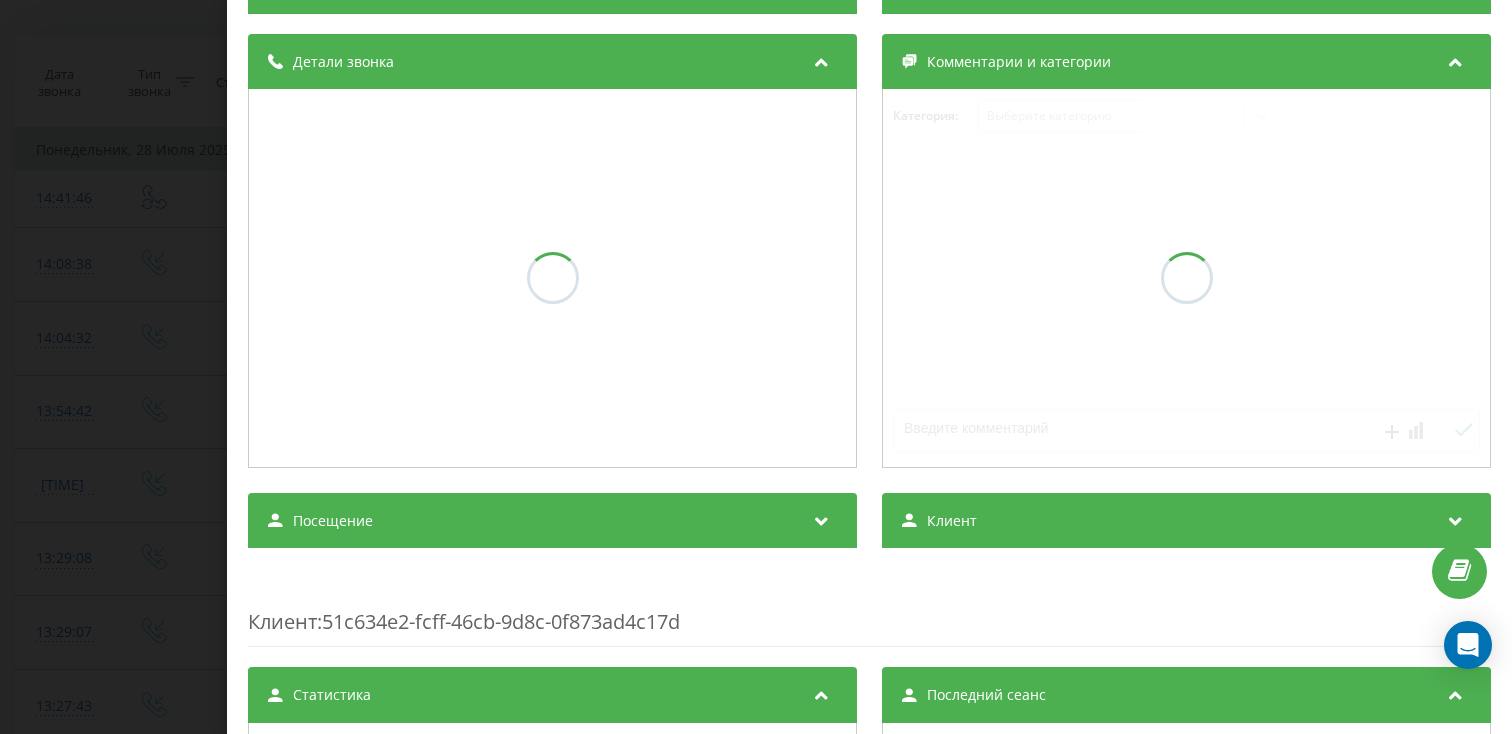 scroll, scrollTop: 209, scrollLeft: 0, axis: vertical 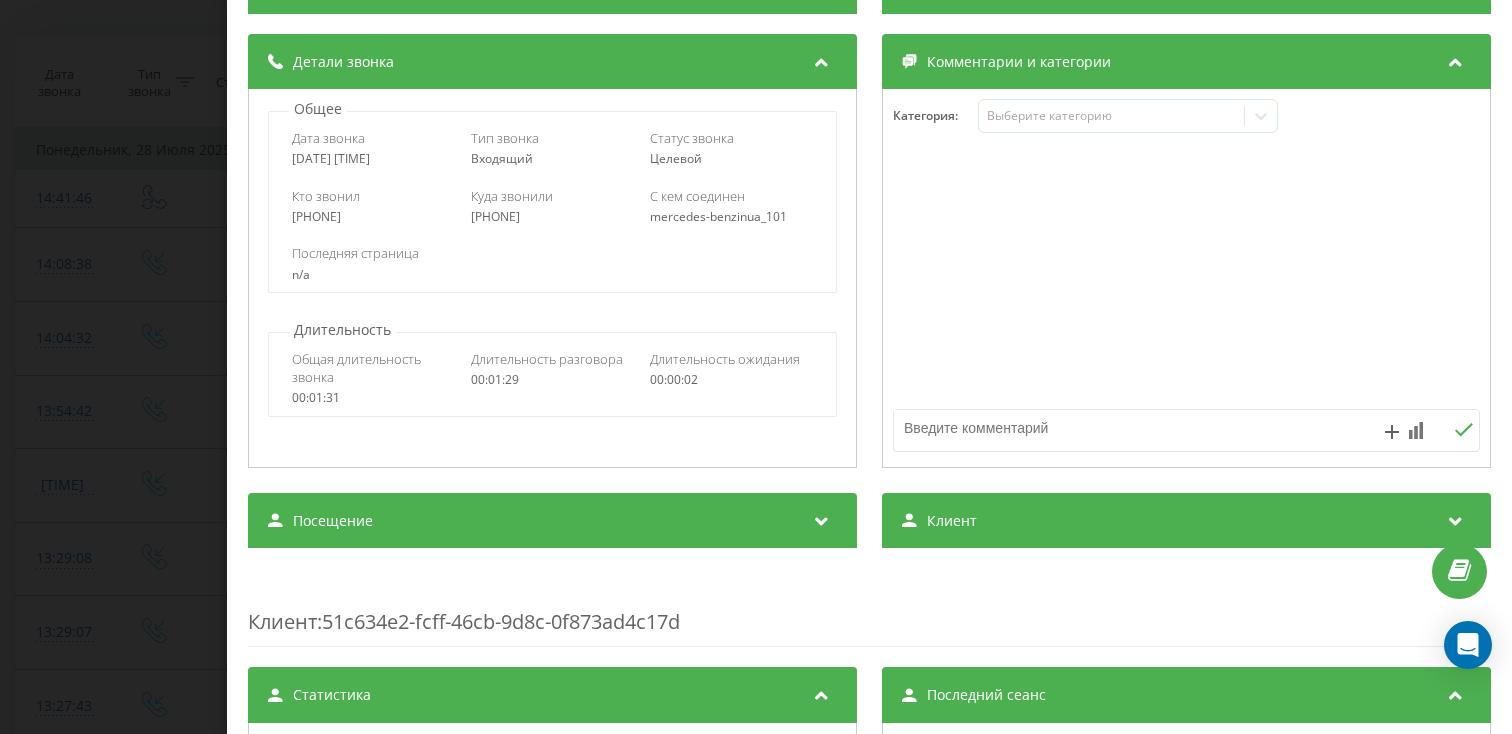 click on "Посещение" at bounding box center (552, 521) 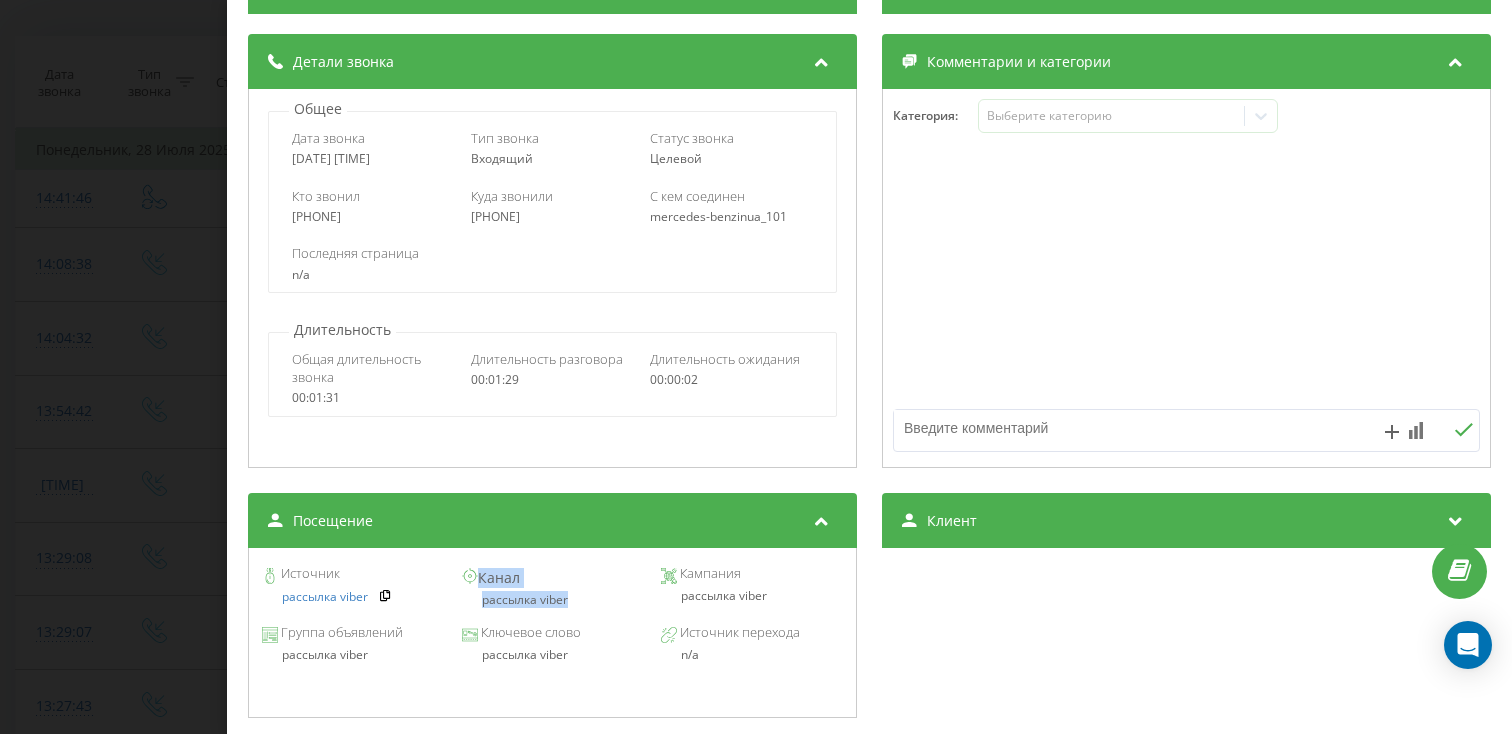 drag, startPoint x: 572, startPoint y: 602, endPoint x: 447, endPoint y: 602, distance: 125 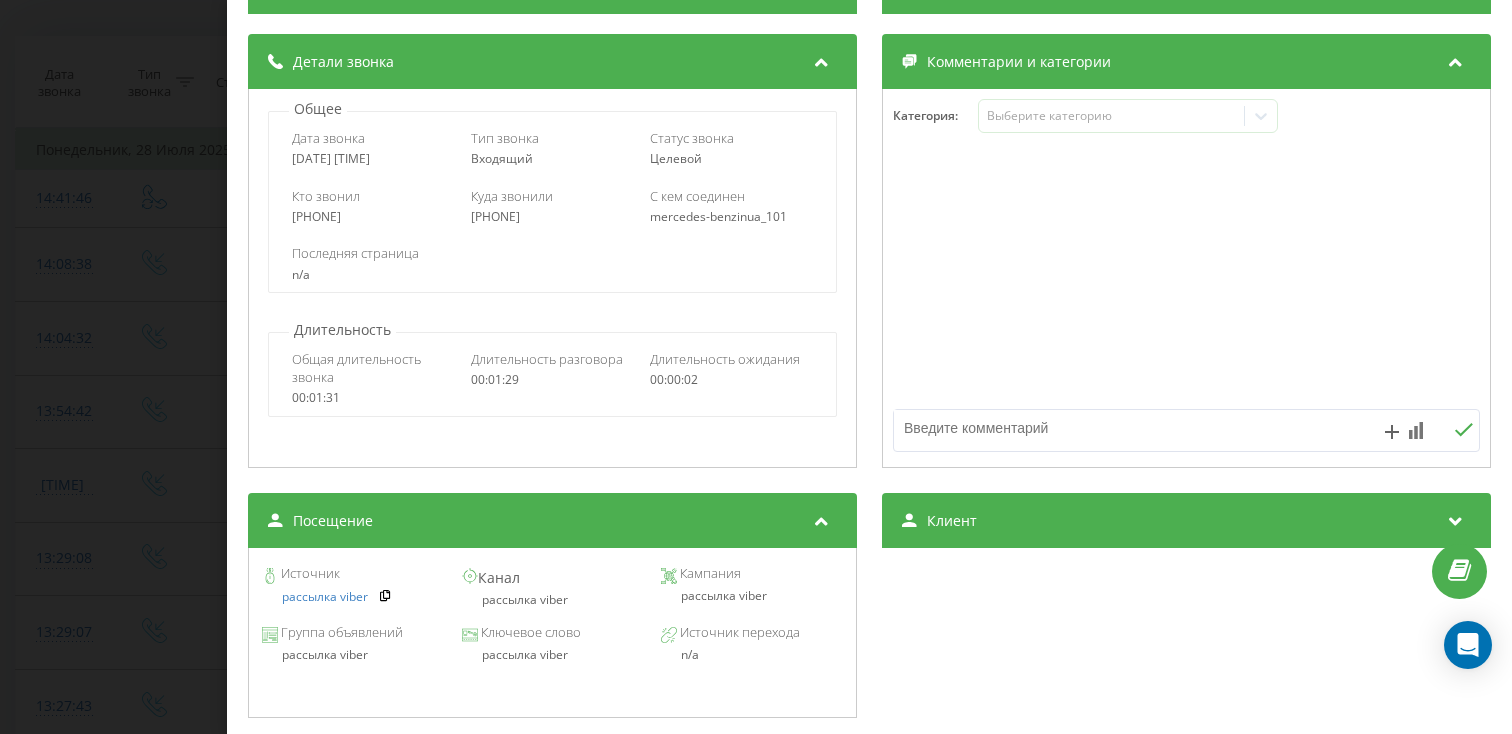 click on "Источник рассылка viber Канал рассылка viber Кампания рассылка viber" at bounding box center (552, 587) 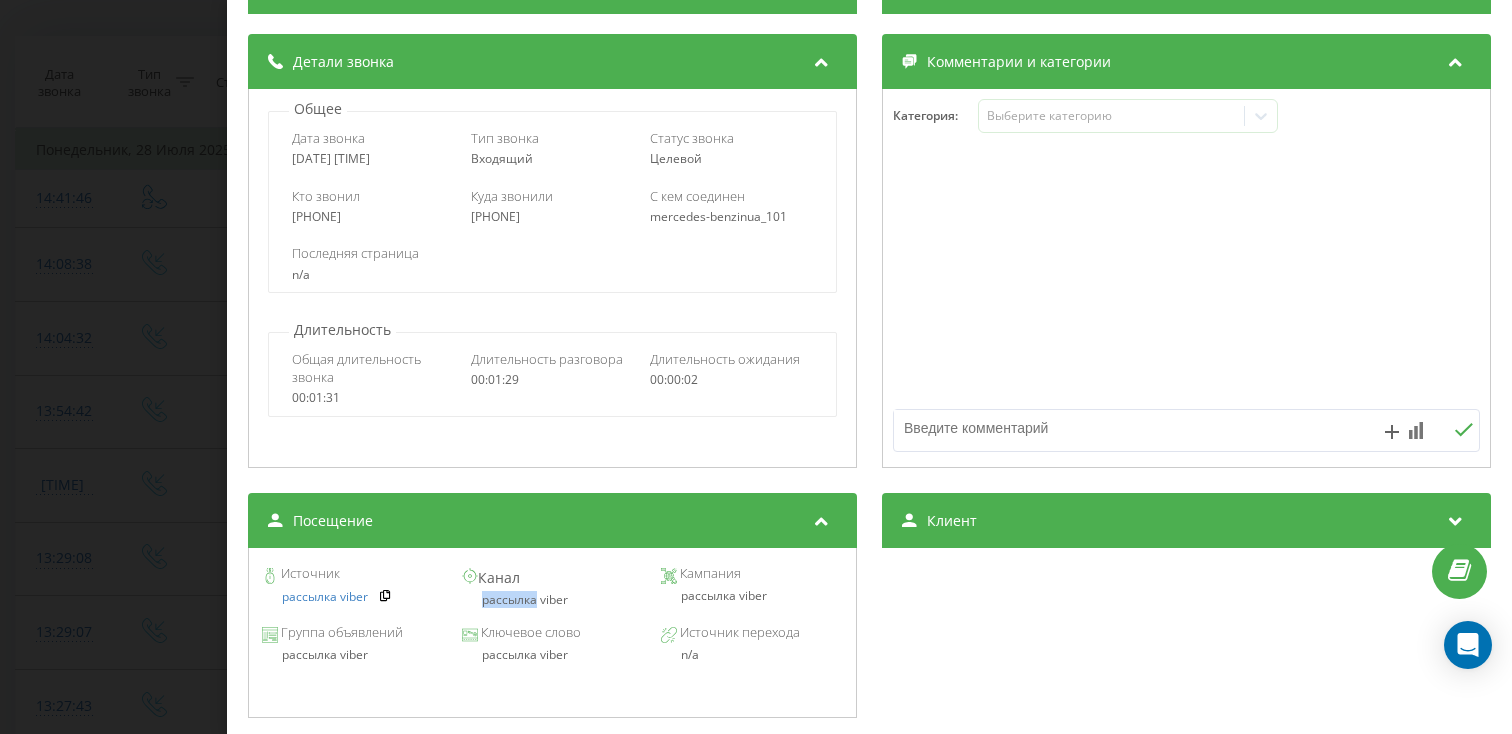 click on "рассылка viber" at bounding box center (552, 600) 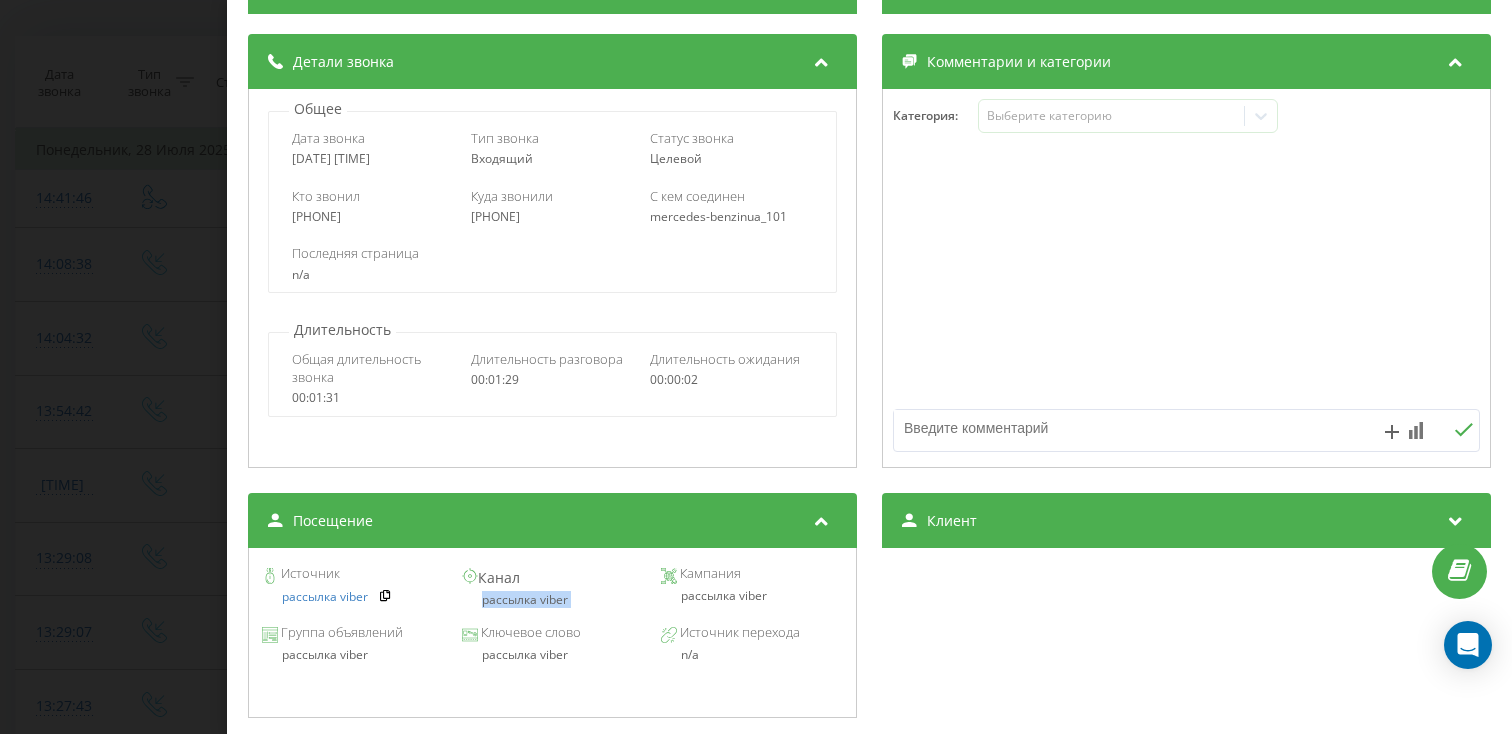 click on "рассылка viber" at bounding box center (552, 600) 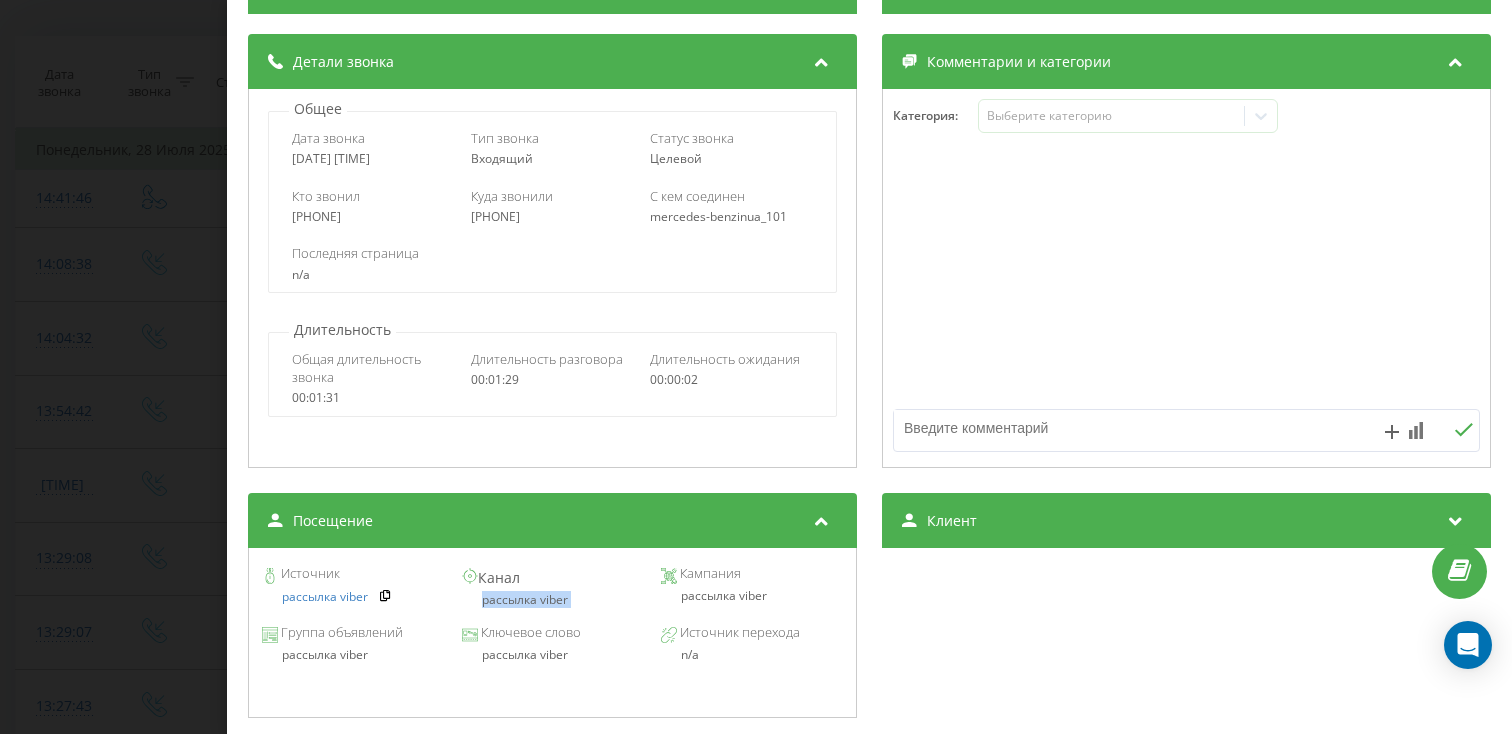 click on "Звонок :  ua4_-1753700672.9512109   1 x  - 00:25 01:04   01:04   Транскрипция Для анализа AI будущих звонков  настройте и активируйте профиль на странице . Если профиль уже есть и звонок соответствует его условиям, обновите страницу через 10 минут – AI анализирует текущий звонок. Анализ звонка Для анализа AI будущих звонков  настройте и активируйте профиль на странице . Если профиль уже есть и звонок соответствует его условиям, обновите страницу через 10 минут – AI анализирует текущий звонок. Детали звонка Общее Дата звонка 2025-07-28 14:04:32 Тип звонка Входящий Статус звонка Целевой [PHONE]" at bounding box center (756, 367) 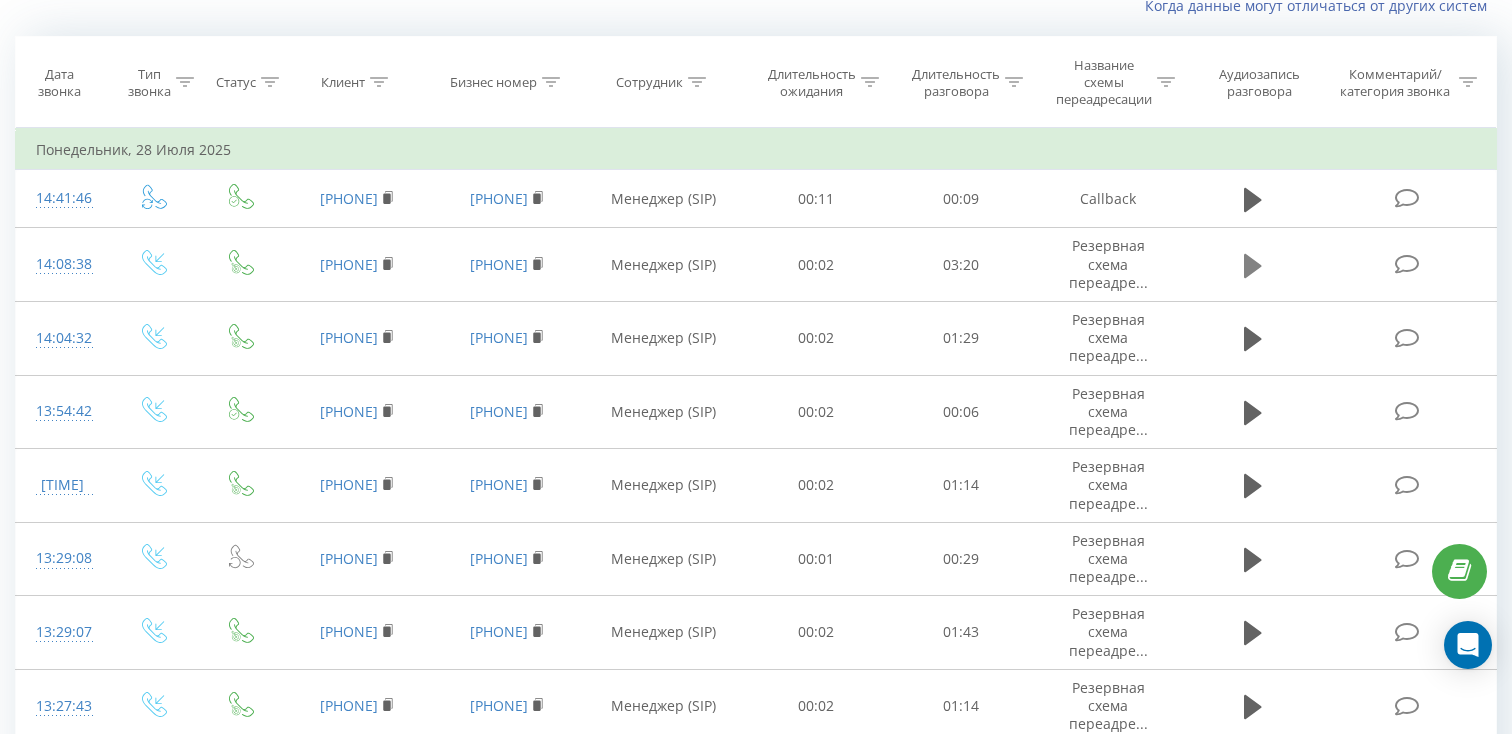 click 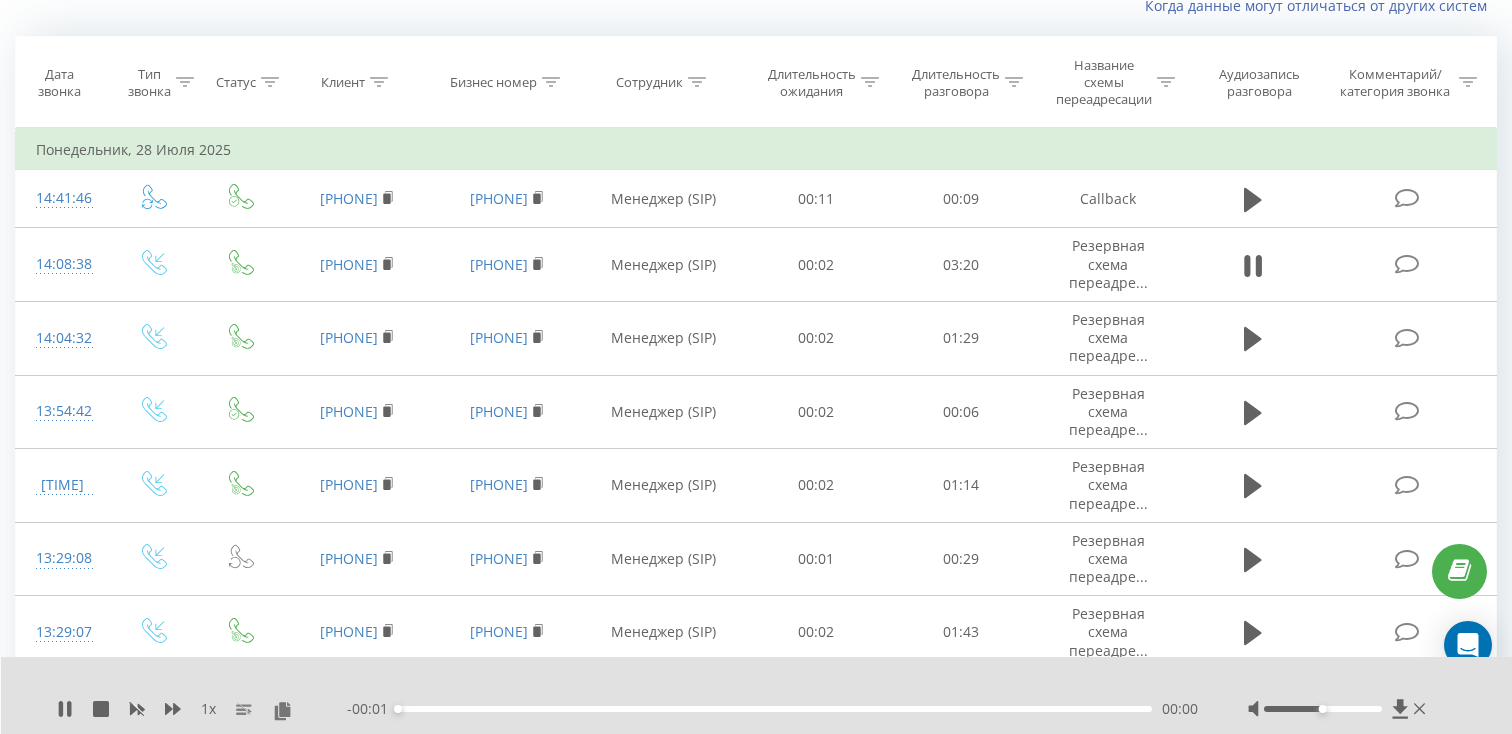 click on "00:00" at bounding box center [775, 709] 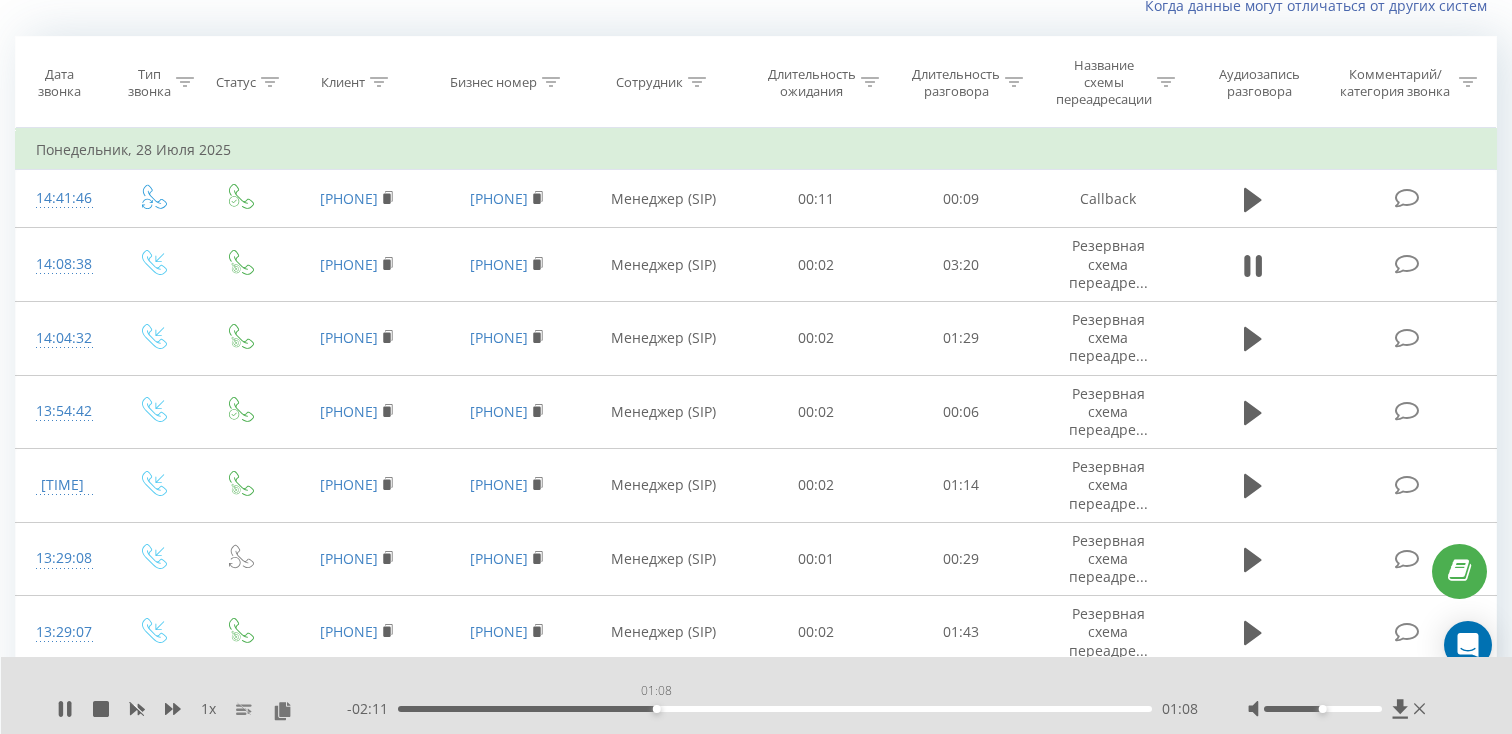 click on "01:08" at bounding box center (775, 709) 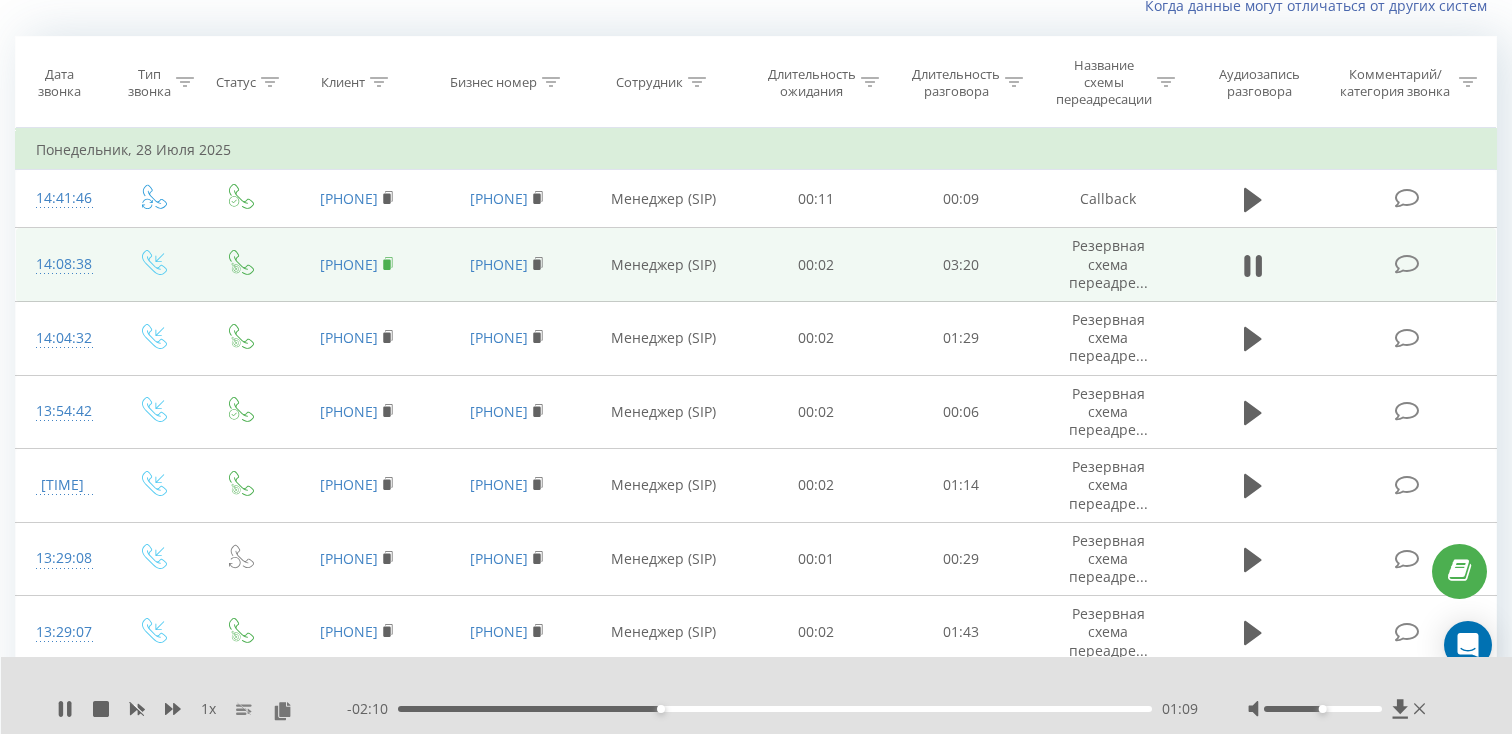 click 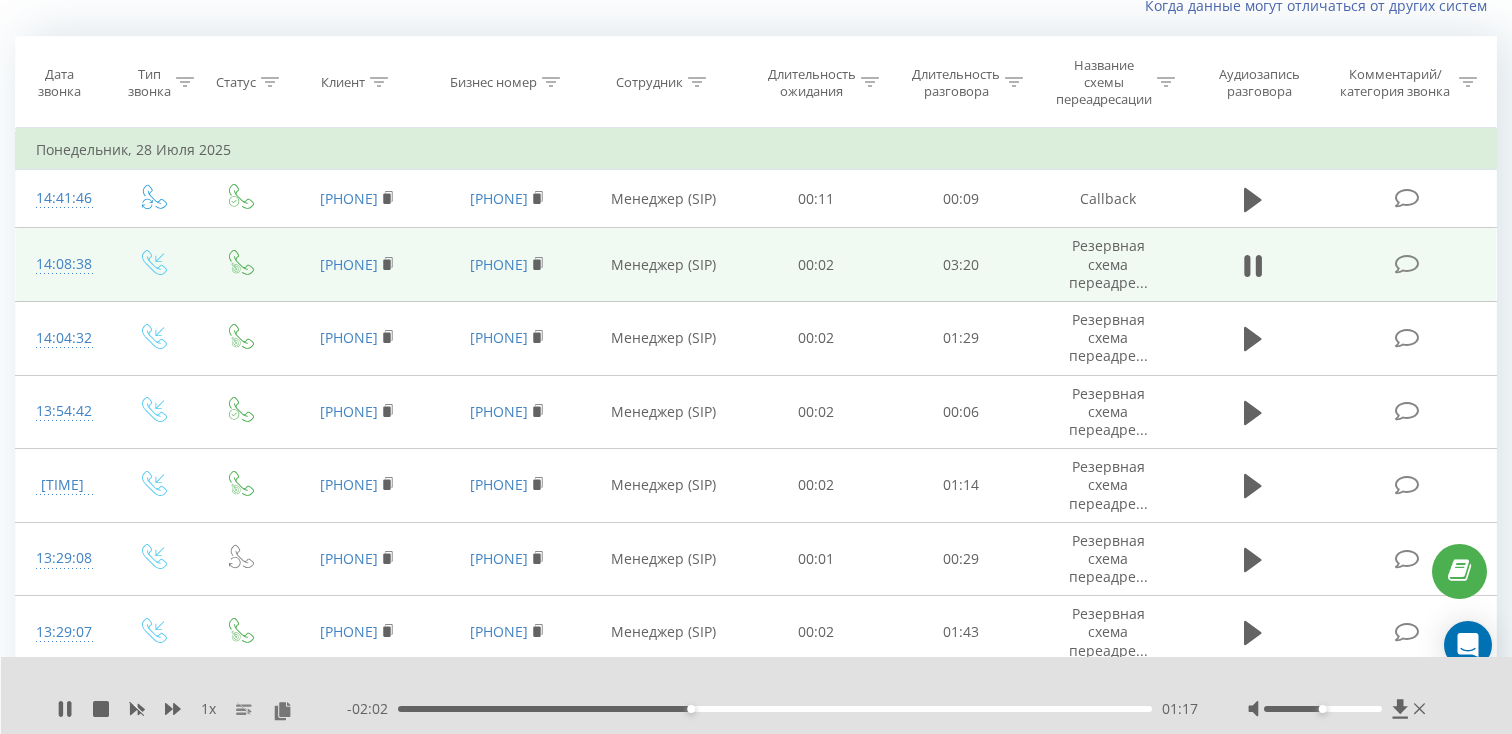 click on "14:08:38" at bounding box center [62, 264] 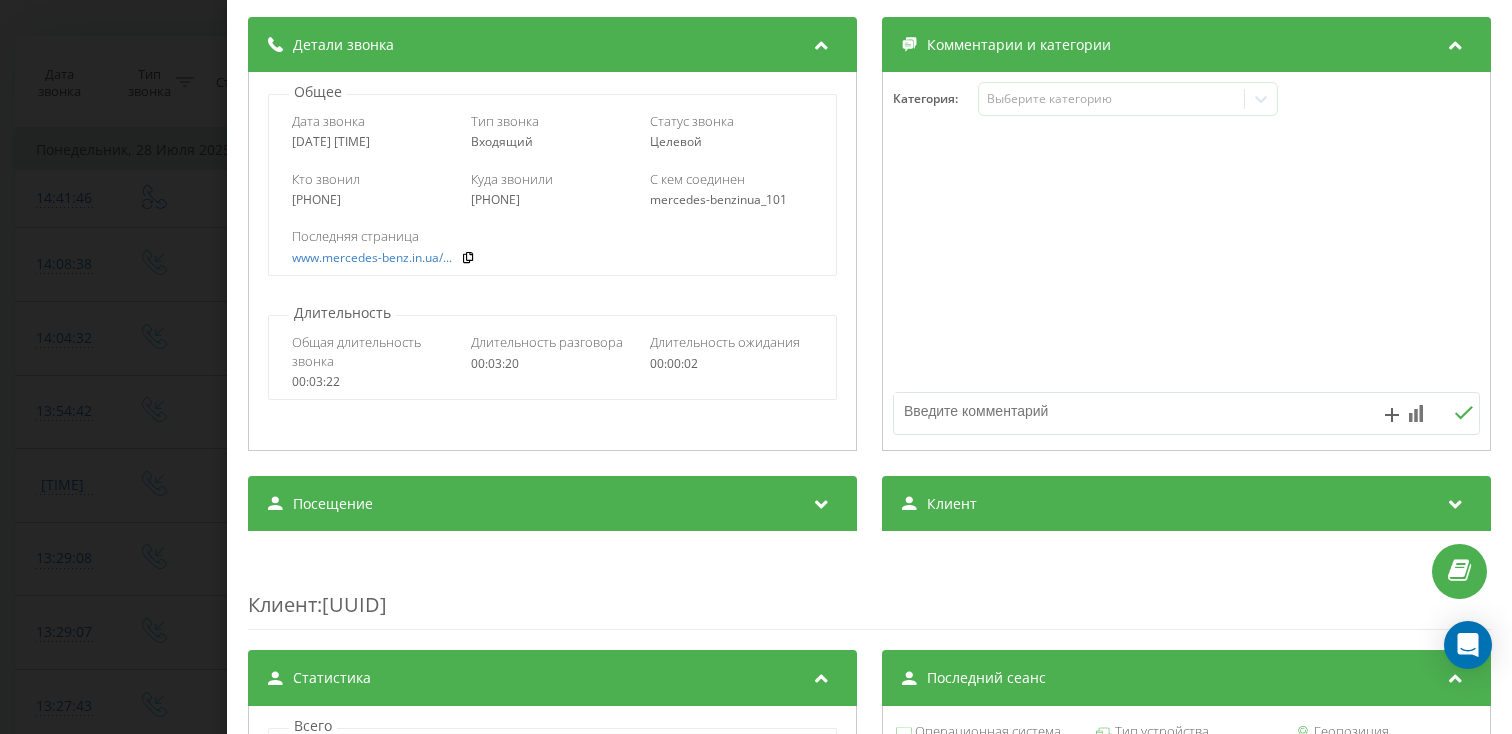 scroll, scrollTop: 229, scrollLeft: 0, axis: vertical 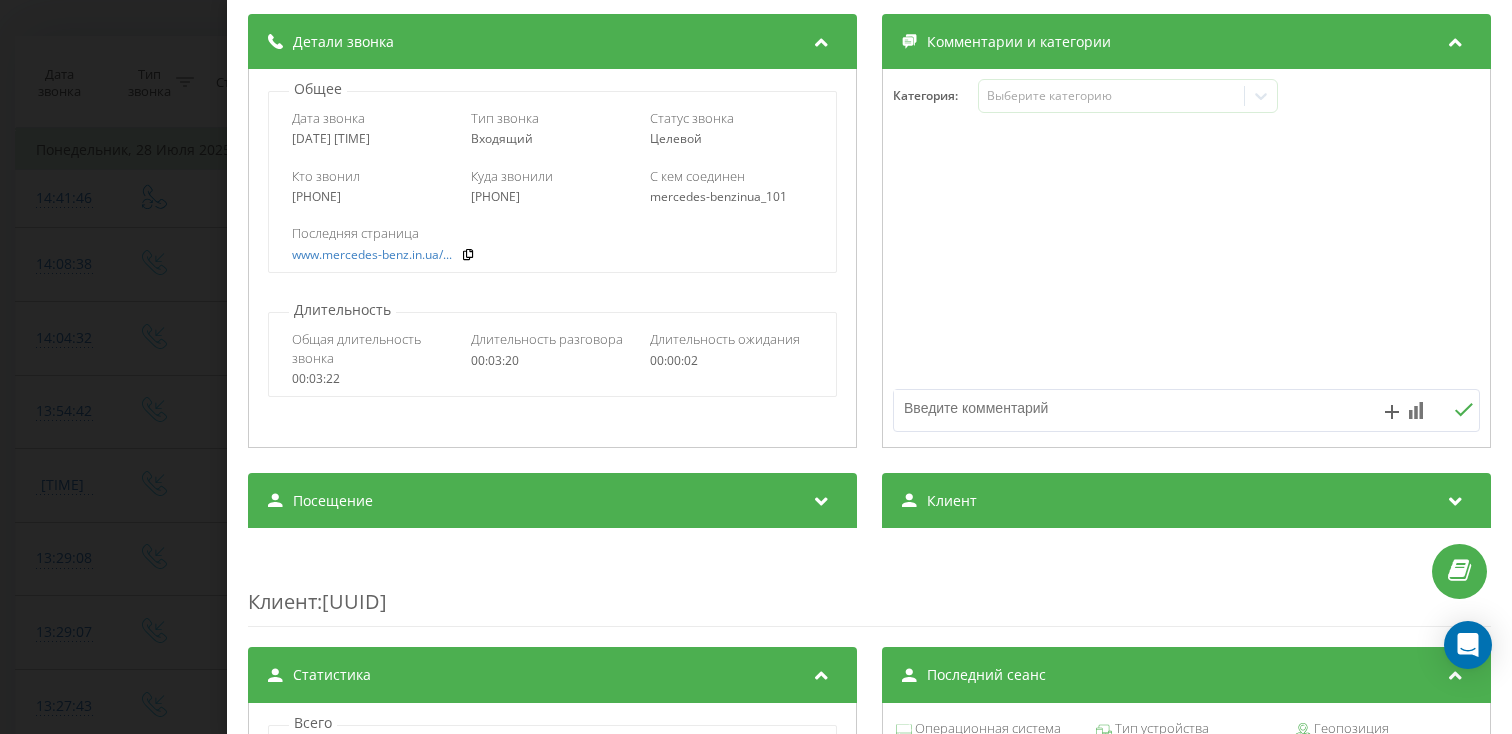 click on "Посещение" at bounding box center (552, 501) 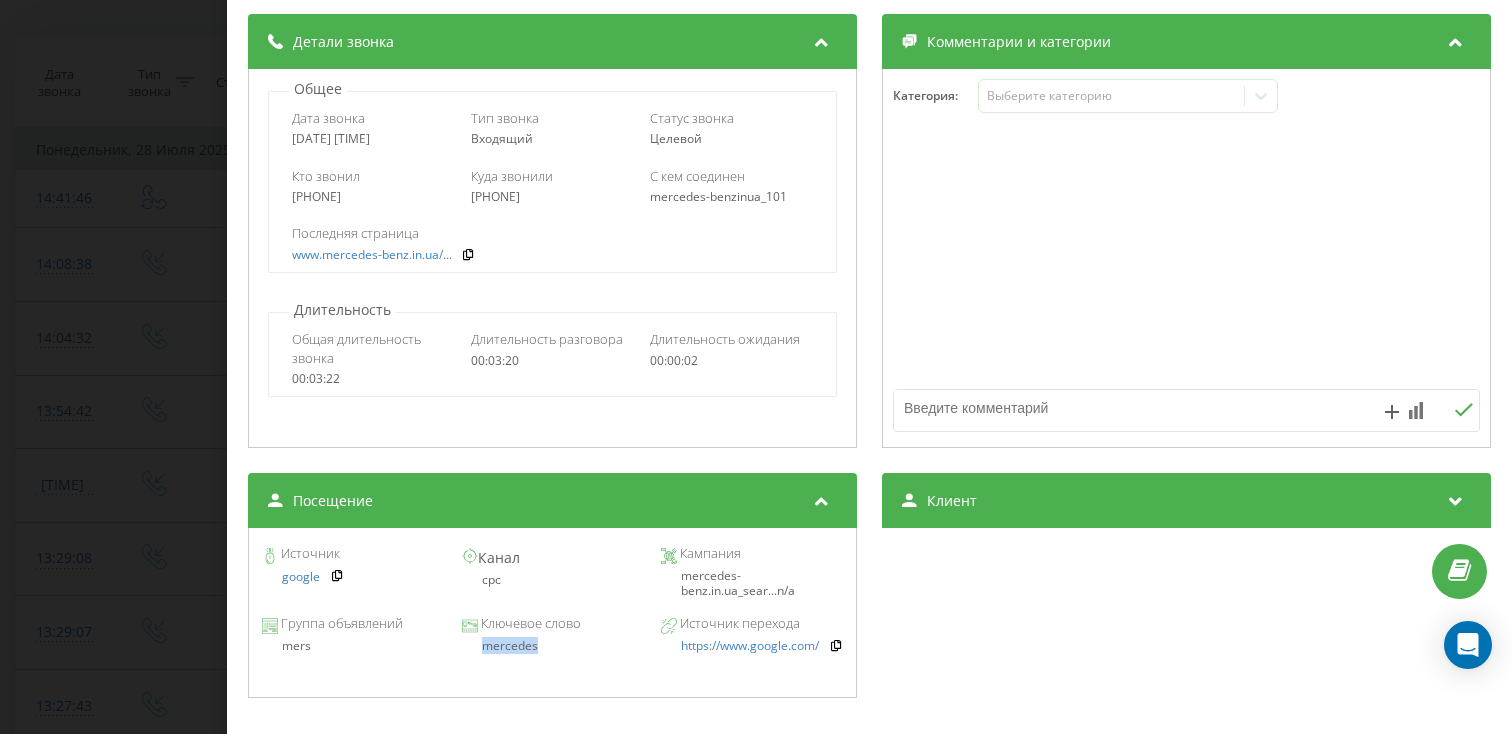drag, startPoint x: 547, startPoint y: 658, endPoint x: 474, endPoint y: 646, distance: 73.97973 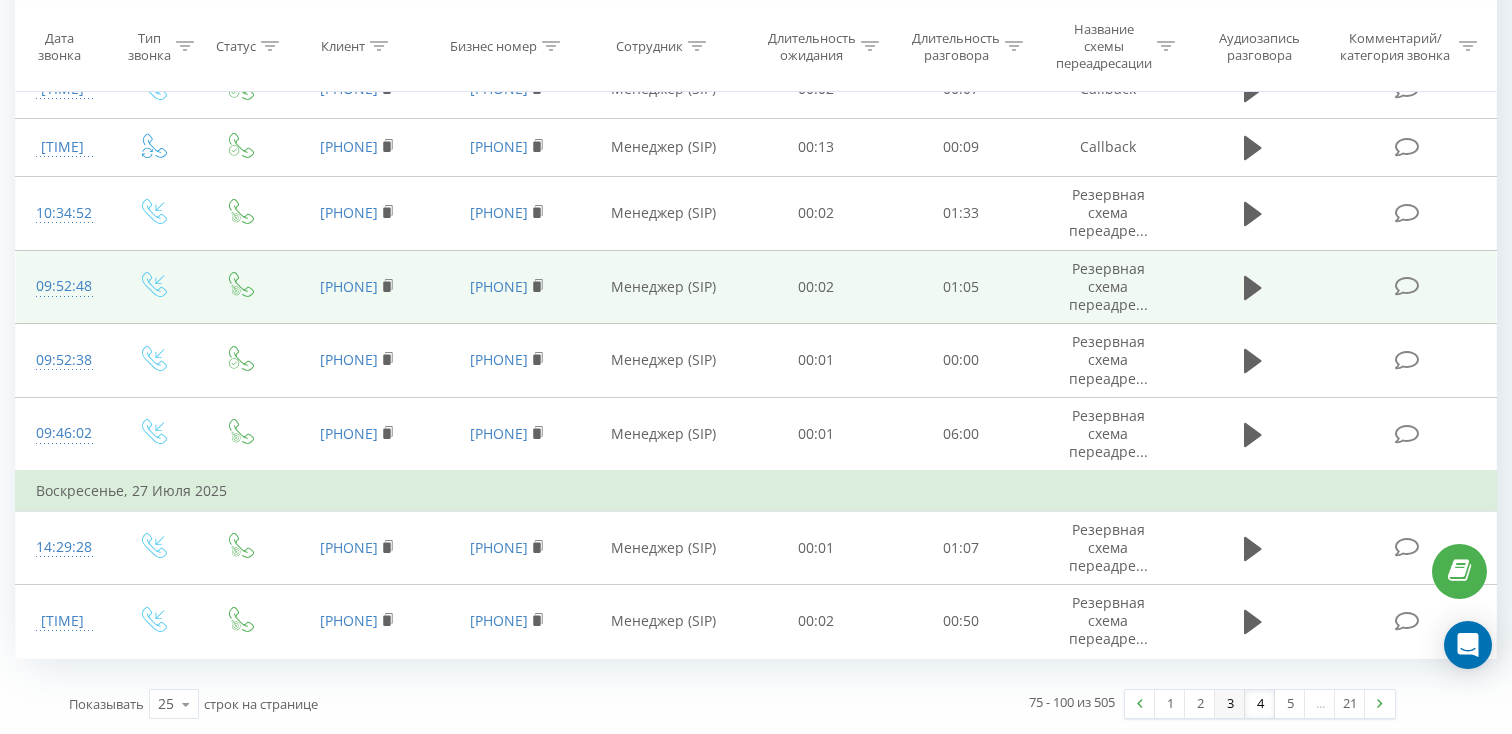 click on "3" at bounding box center [1230, 704] 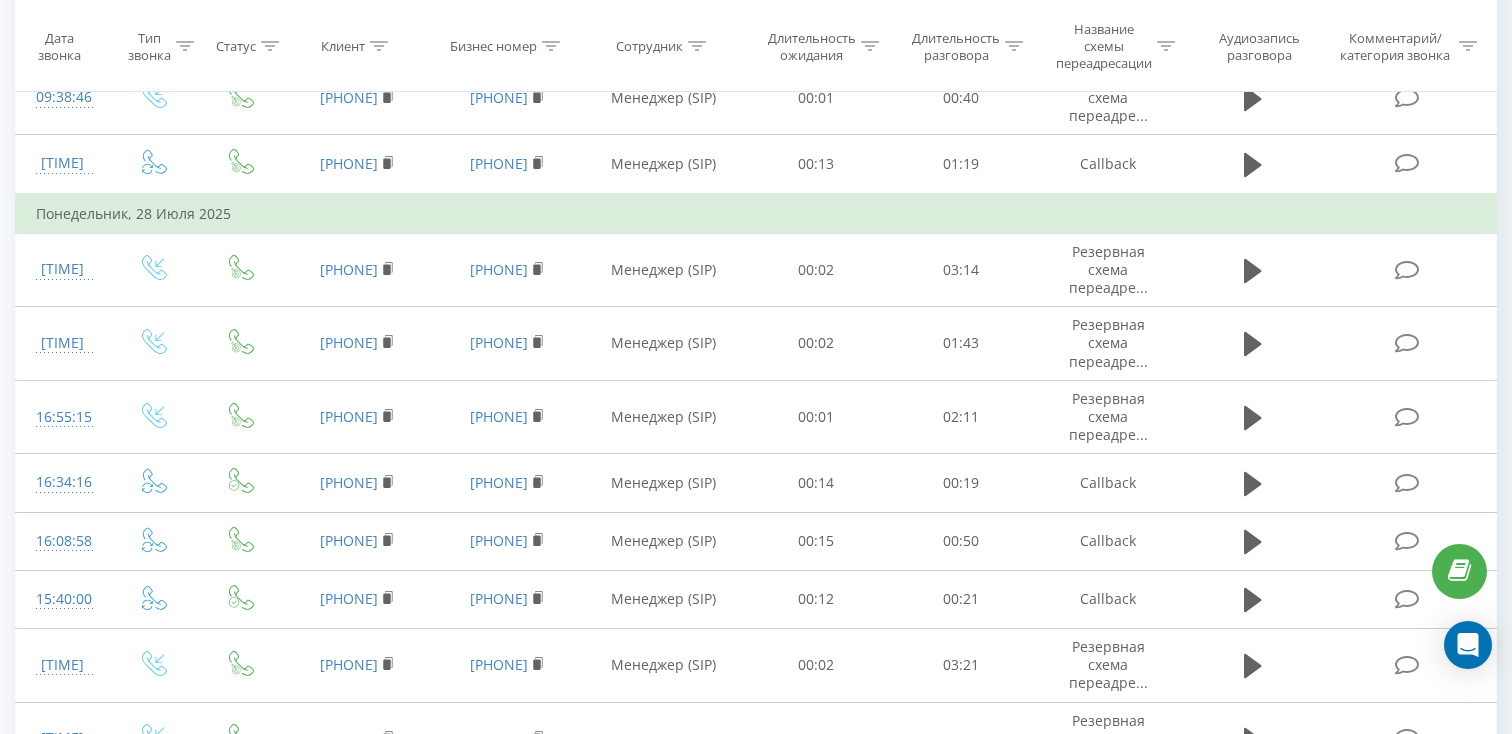 scroll, scrollTop: 1445, scrollLeft: 0, axis: vertical 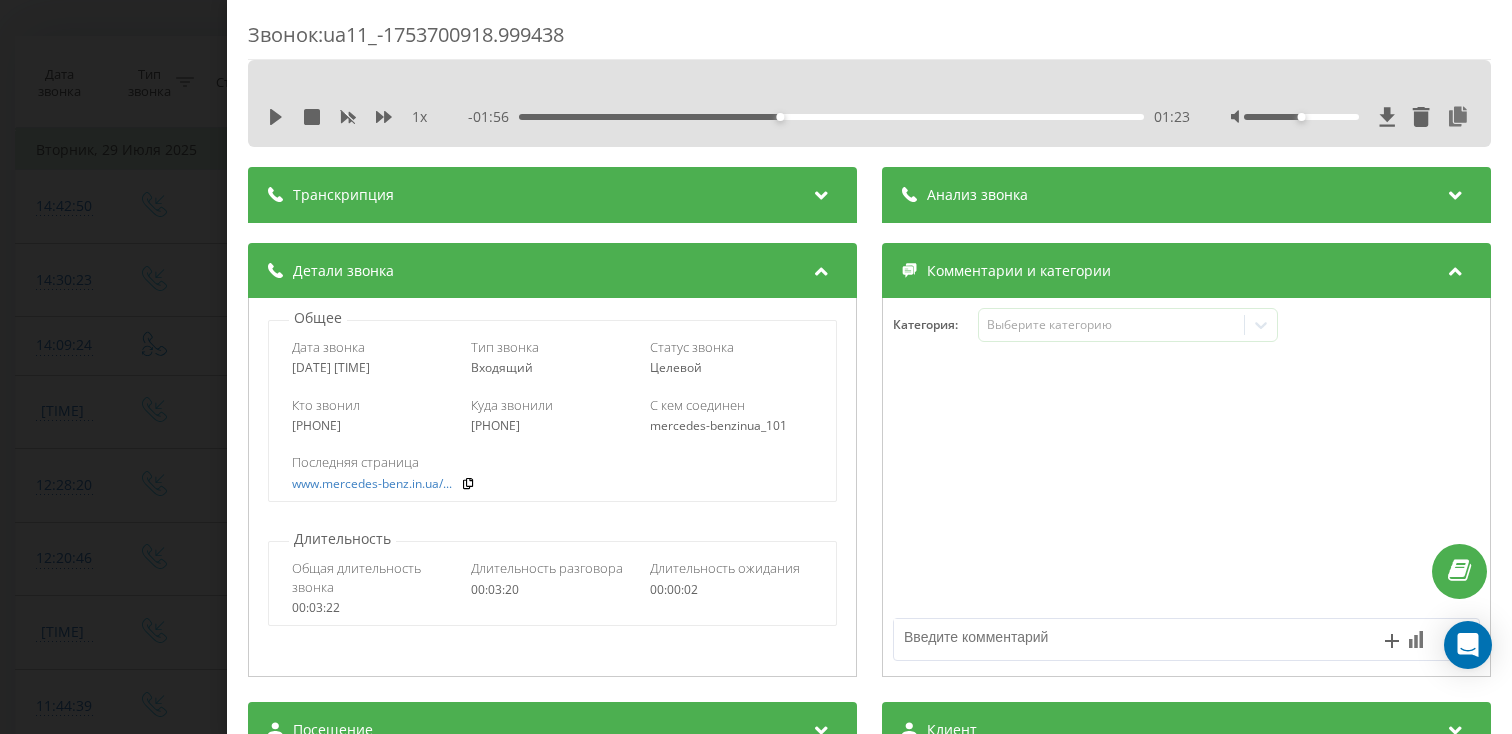 click on "Звонок :  ua11_-1753700918.999438   1 x  - 01:56 01:23   01:23   Транскрипция Для анализа AI будущих звонков  настройте и активируйте профиль на странице . Если профиль уже есть и звонок соответствует его условиям, обновите страницу через 10 минут – AI анализирует текущий звонок. Анализ звонка Для анализа AI будущих звонков  настройте и активируйте профиль на странице . Если профиль уже есть и звонок соответствует его условиям, обновите страницу через 10 минут – AI анализирует текущий звонок. Детали звонка Общее Дата звонка 2025-07-28 14:08:38 Тип звонка Входящий Статус звонка Целевой [PHONE]" at bounding box center [756, 367] 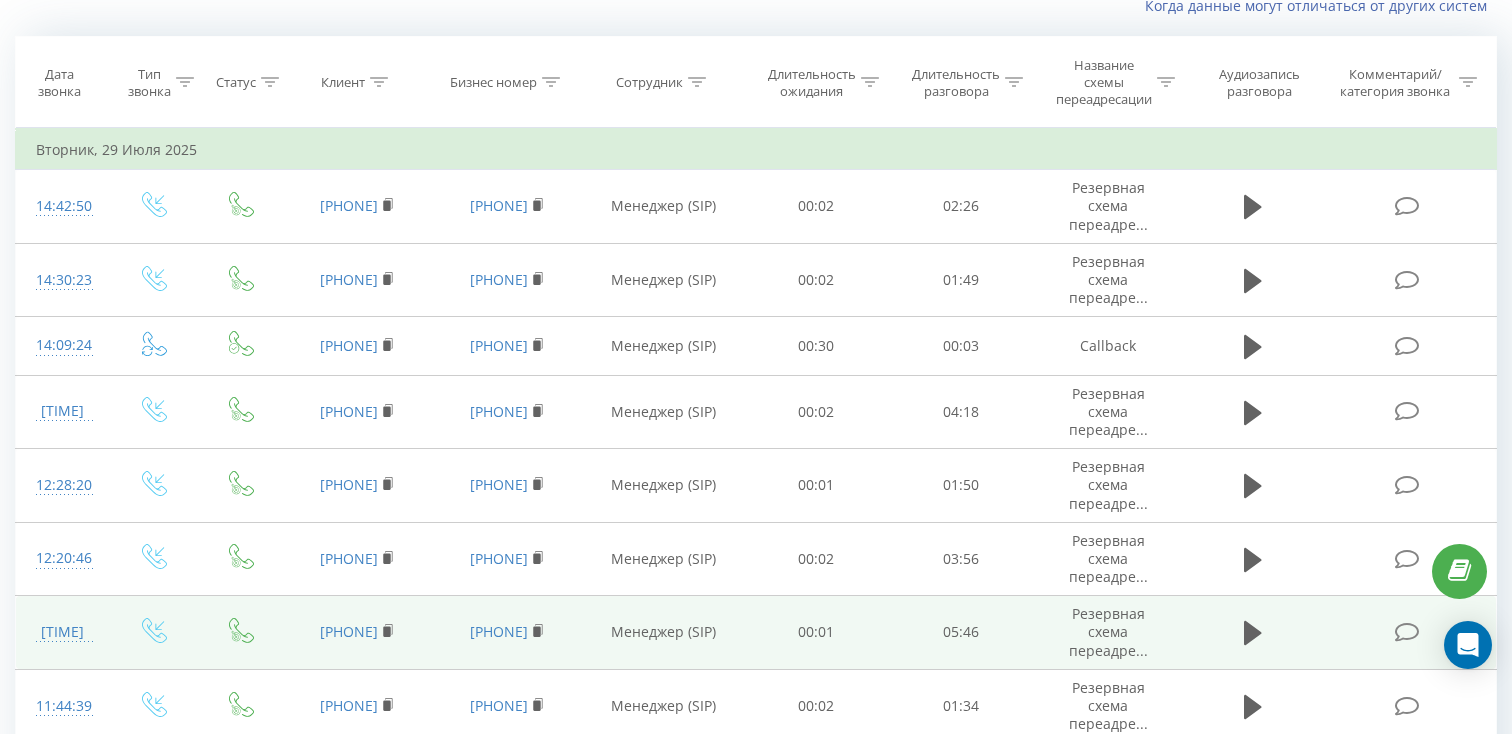 scroll, scrollTop: 1445, scrollLeft: 0, axis: vertical 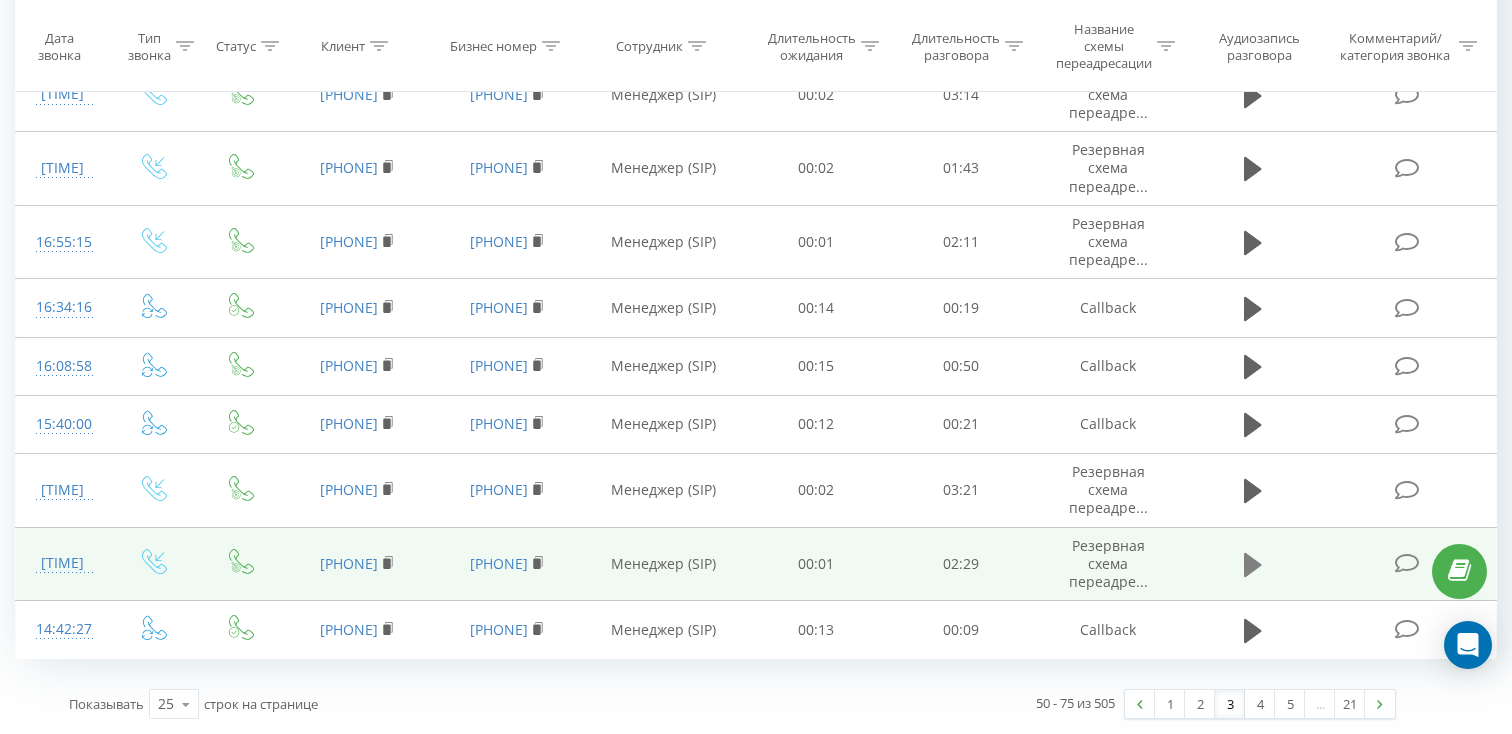 click at bounding box center [1253, 565] 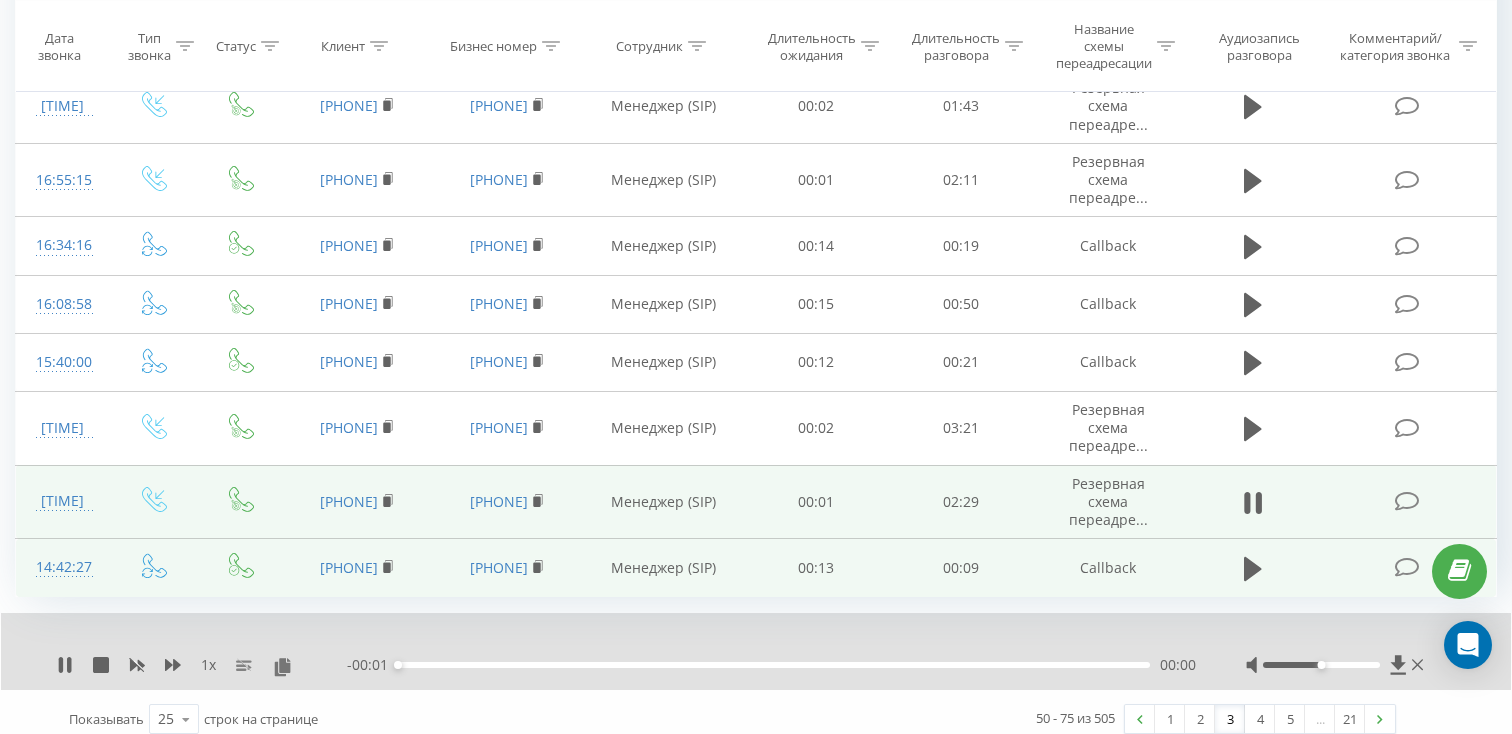 scroll, scrollTop: 1522, scrollLeft: 0, axis: vertical 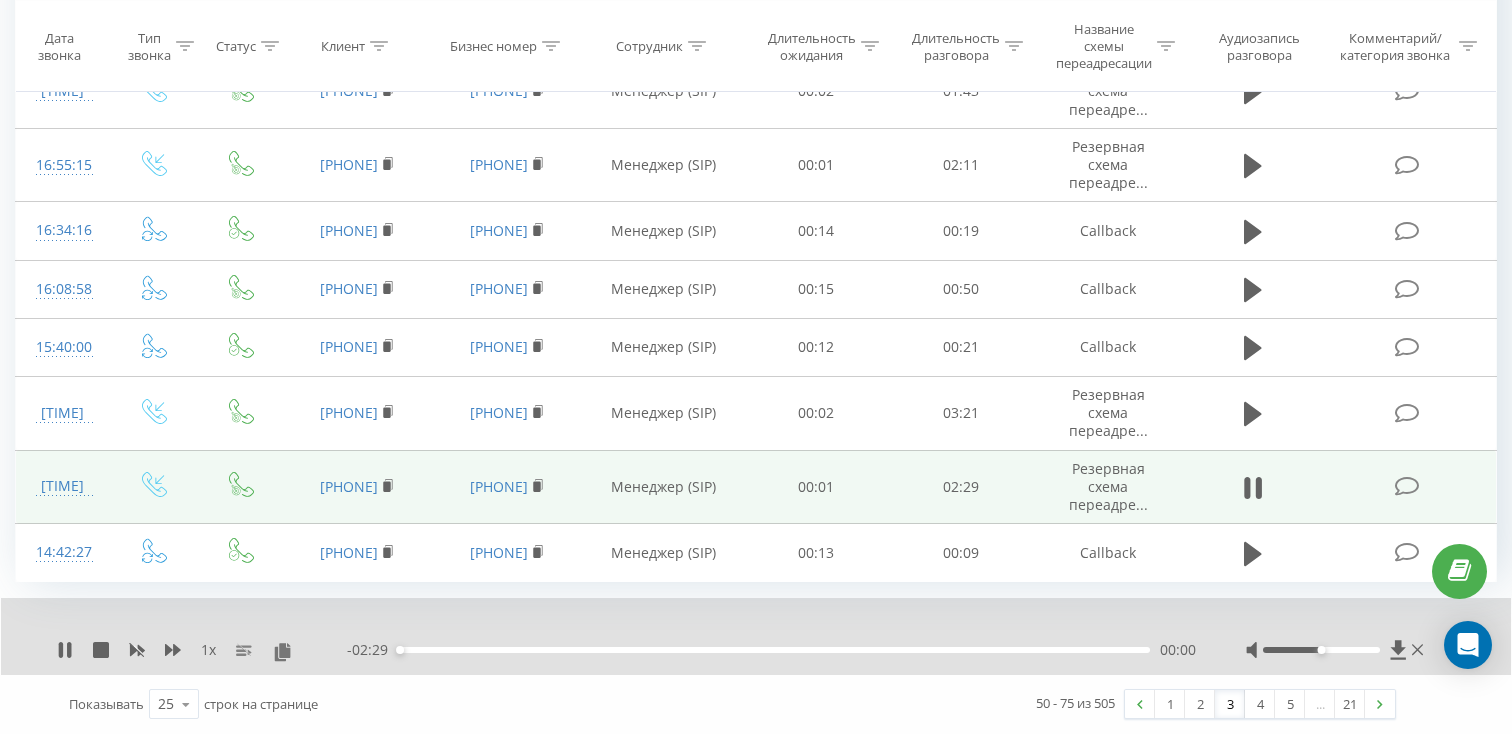 click on "00:00" at bounding box center [774, 650] 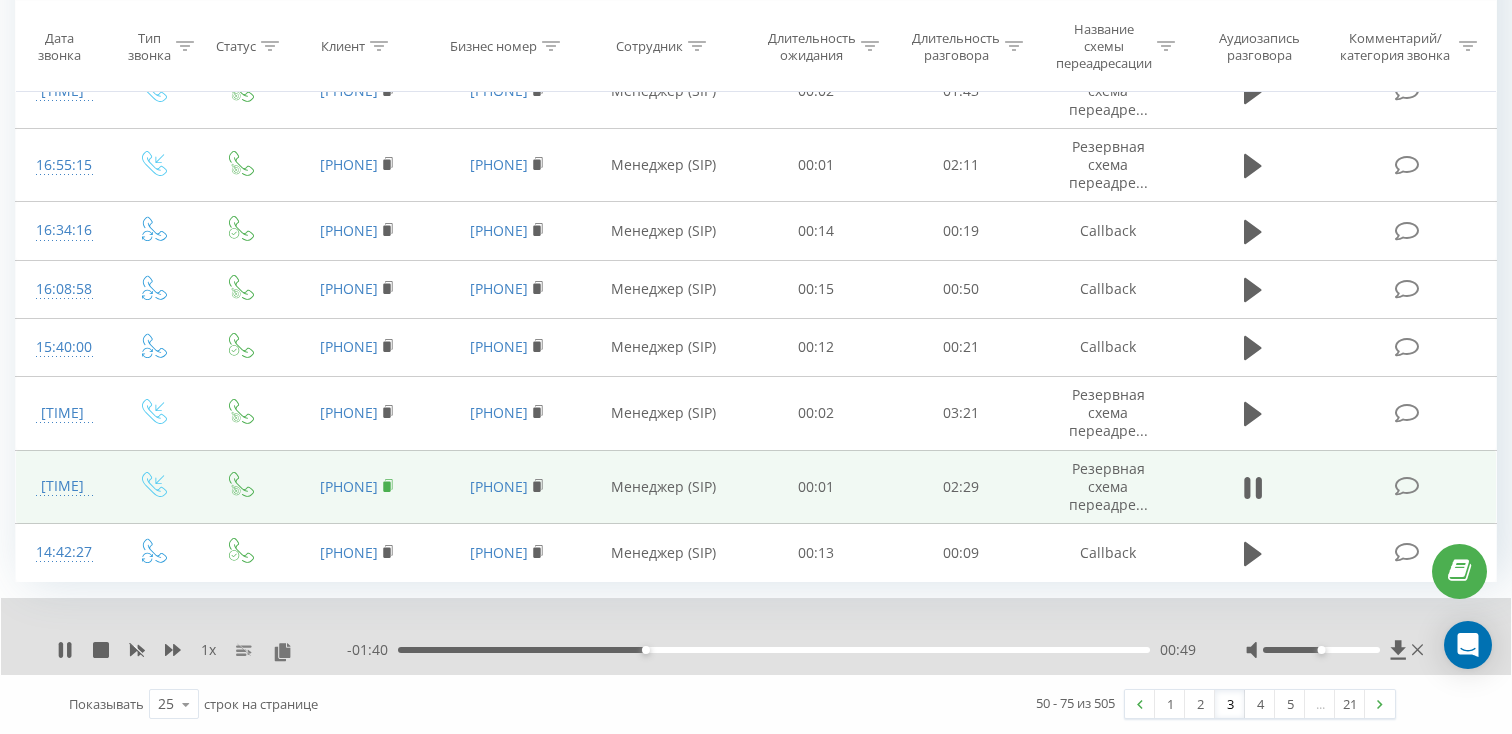 click 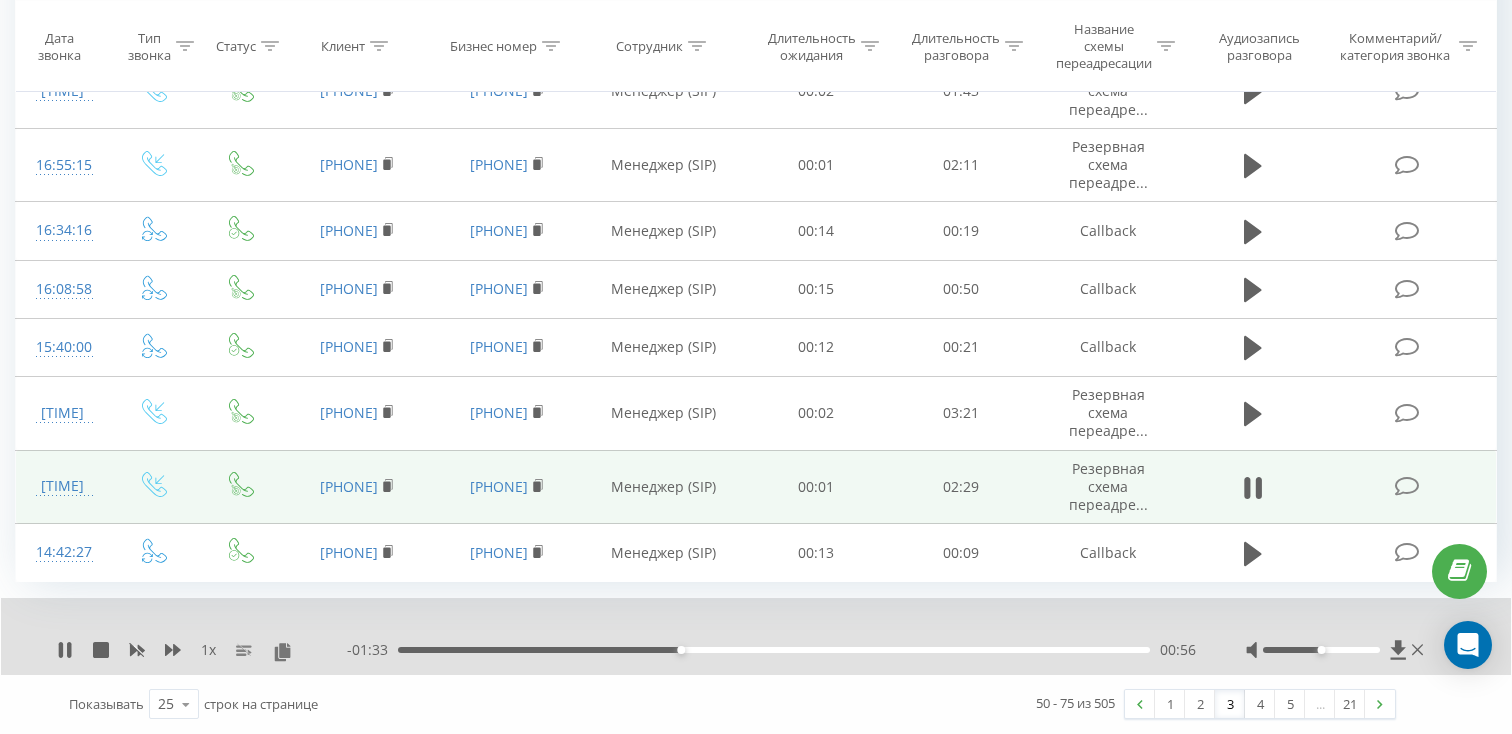 click on "[TIME]" at bounding box center [62, 486] 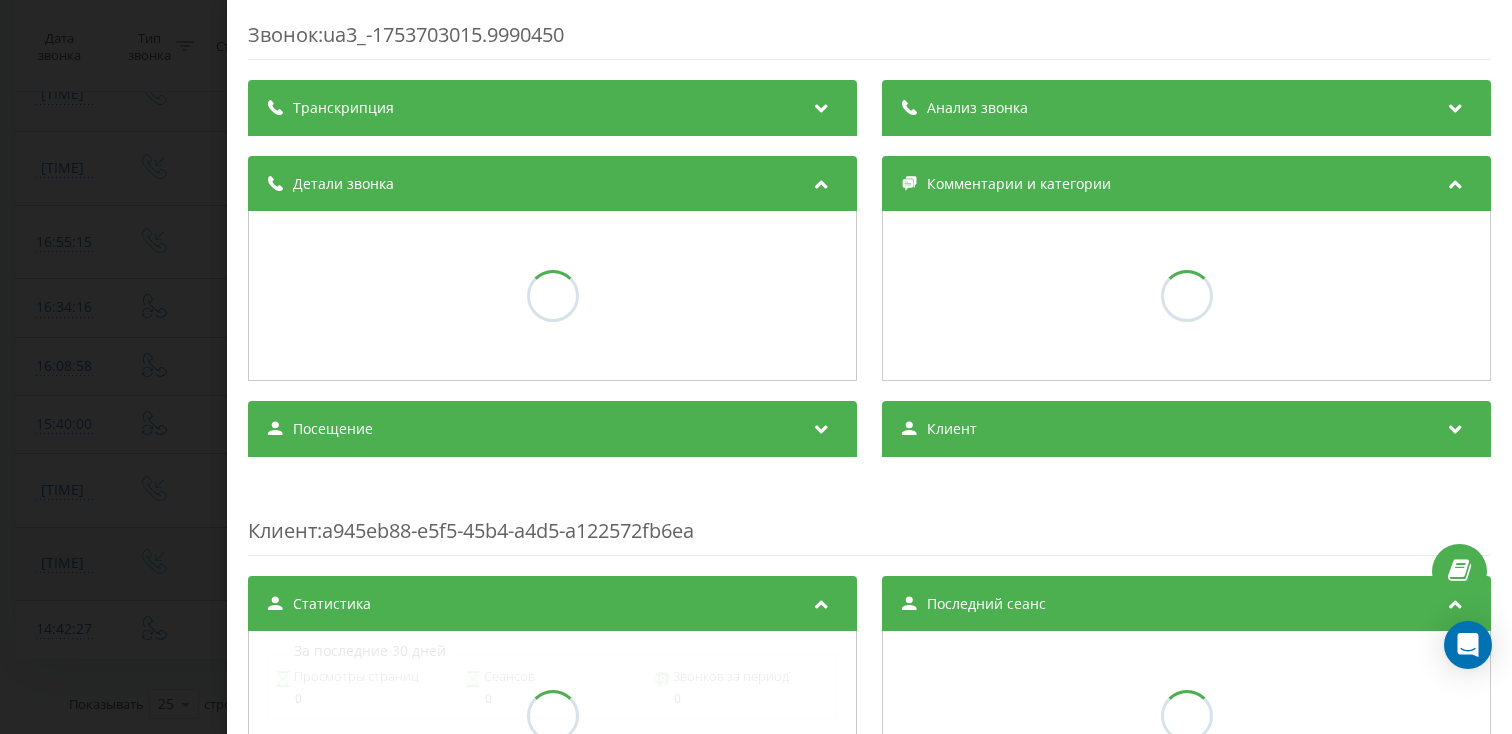 scroll, scrollTop: 1445, scrollLeft: 0, axis: vertical 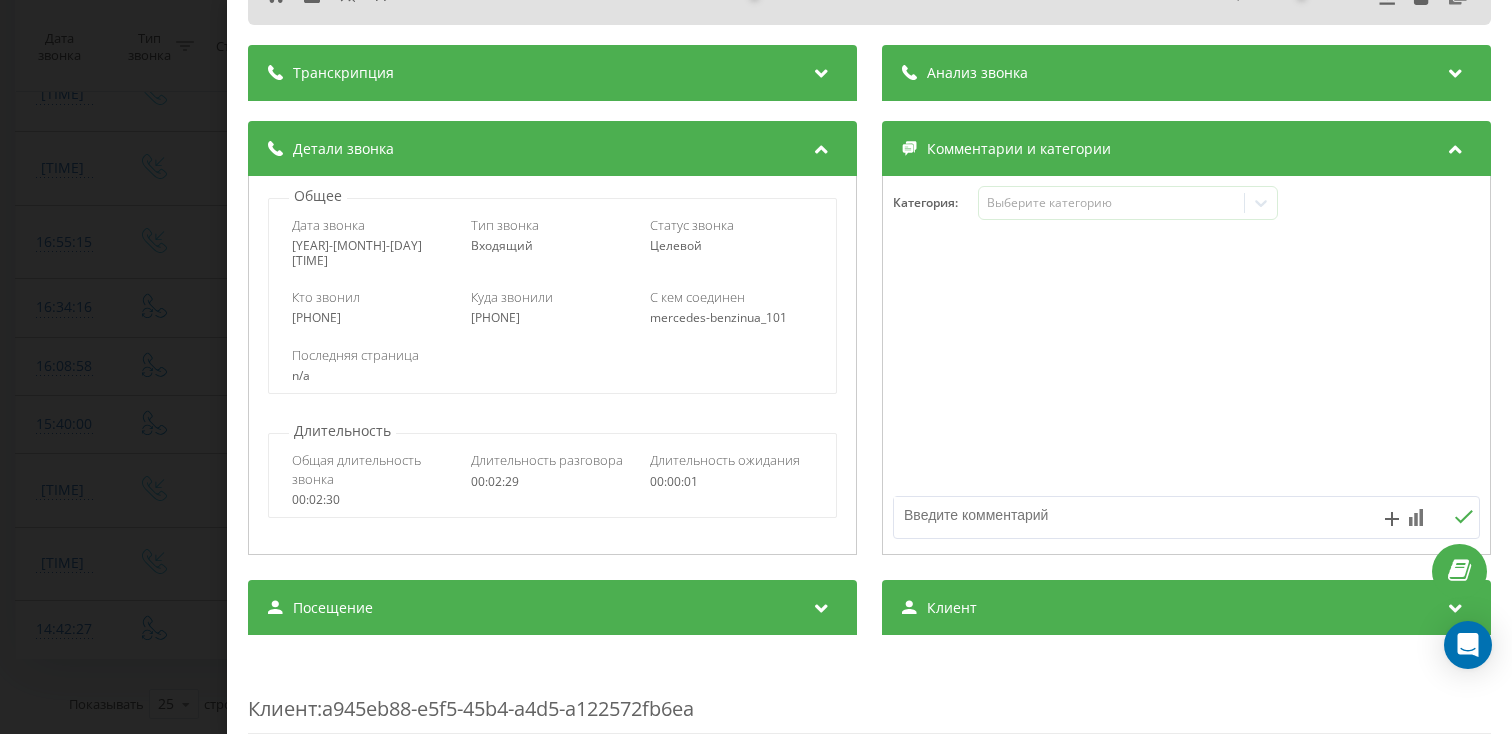 click on "Посещение" at bounding box center (552, 608) 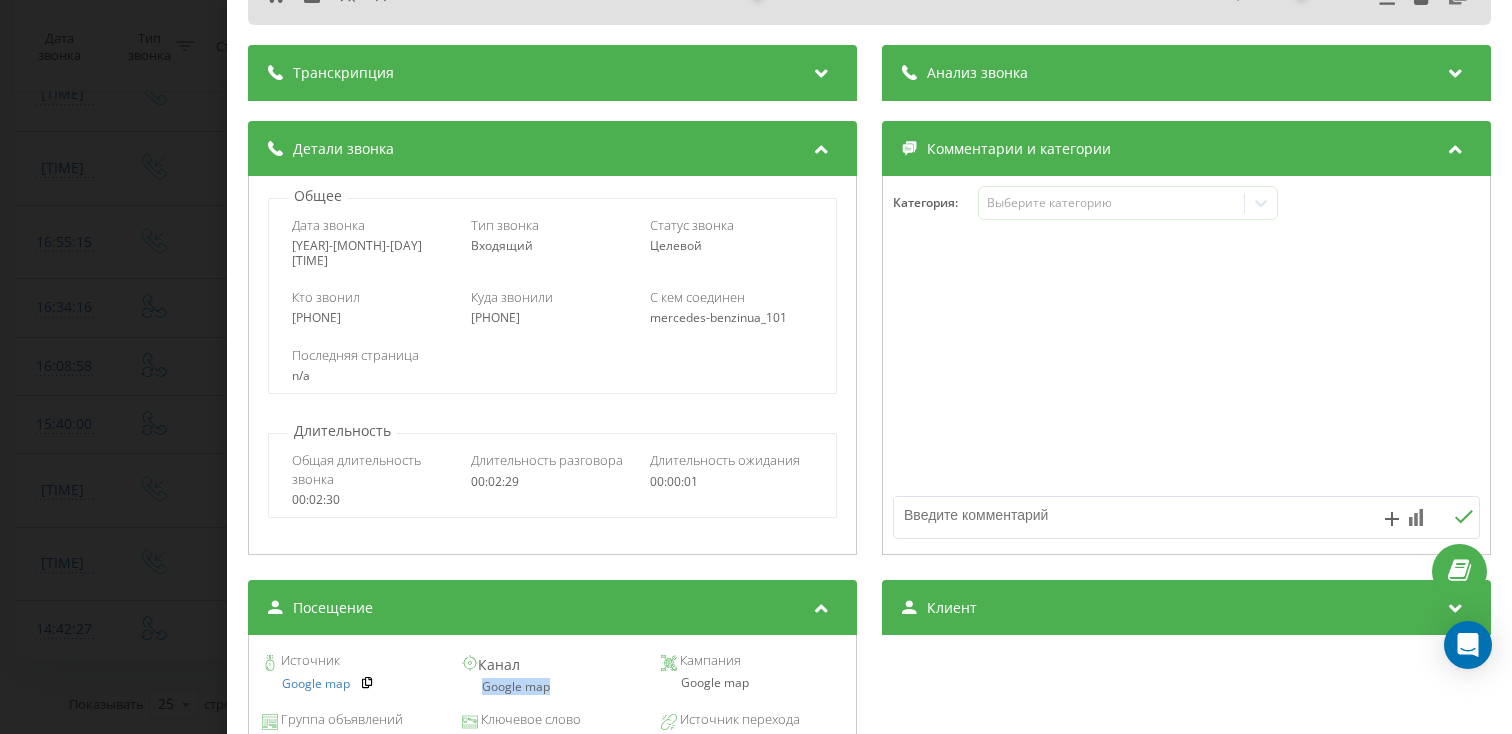 drag, startPoint x: 562, startPoint y: 690, endPoint x: 468, endPoint y: 690, distance: 94 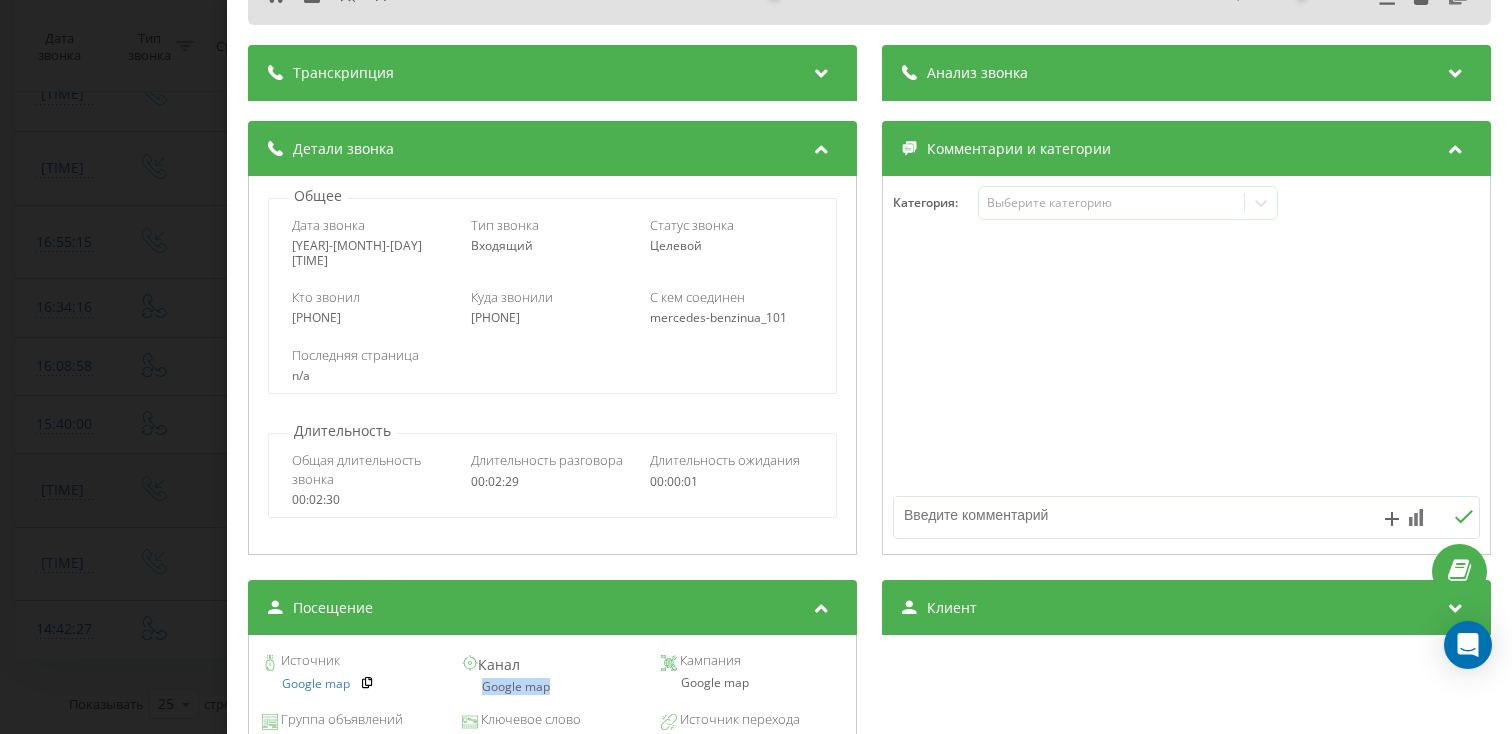 click on "Звонок :  ua3_-1753703015.9990450   1 x  - 01:28 01:01   01:01   Транскрипция Для анализа AI будущих звонков  настройте и активируйте профиль на странице . Если профиль уже есть и звонок соответствует его условиям, обновите страницу через 10 минут – AI анализирует текущий звонок. Анализ звонка Для анализа AI будущих звонков  настройте и активируйте профиль на странице . Если профиль уже есть и звонок соответствует его условиям, обновите страницу через 10 минут – AI анализирует текущий звонок. Детали звонка Общее Дата звонка 2025-07-28 14:43:35 Тип звонка Входящий Статус звонка Целевой [PHONE]" at bounding box center [756, 367] 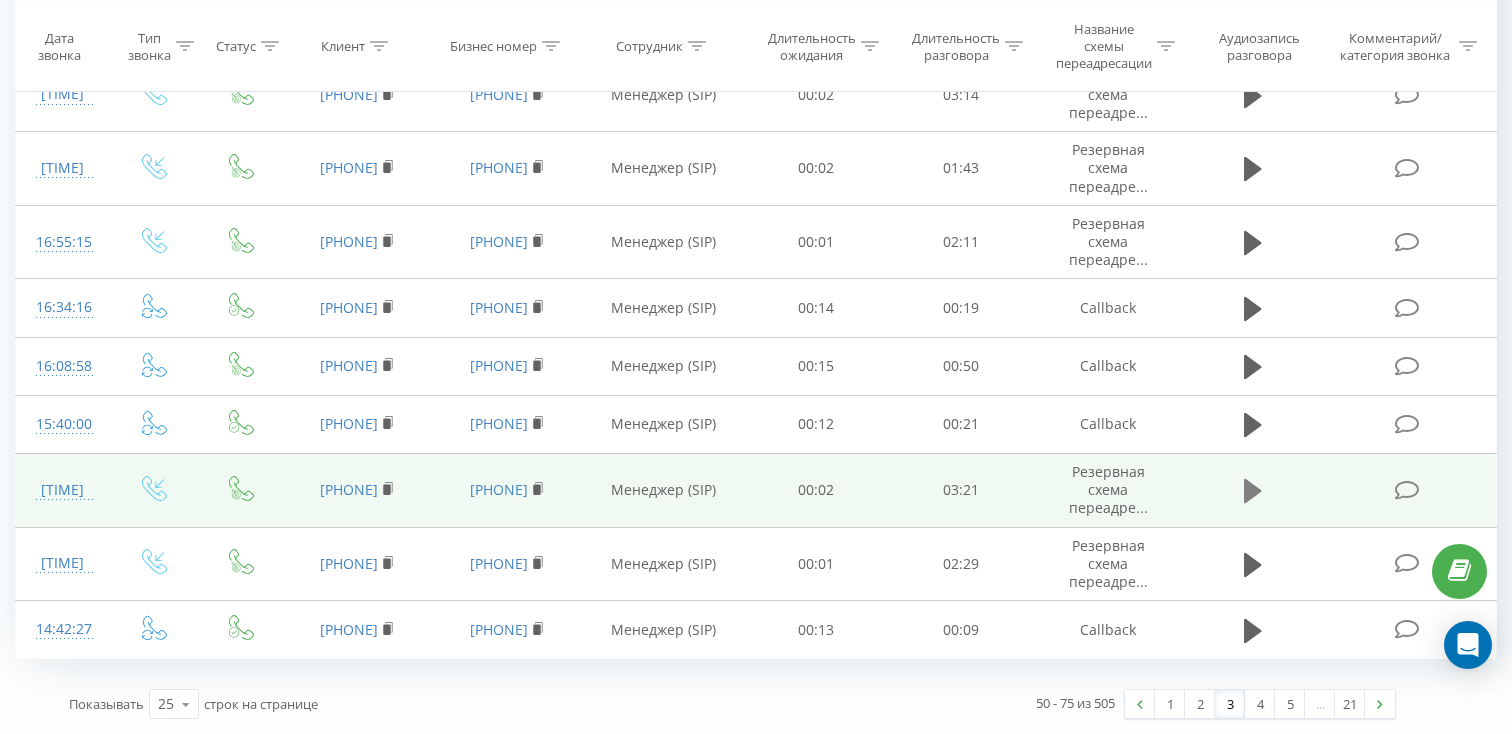 click at bounding box center (1253, 491) 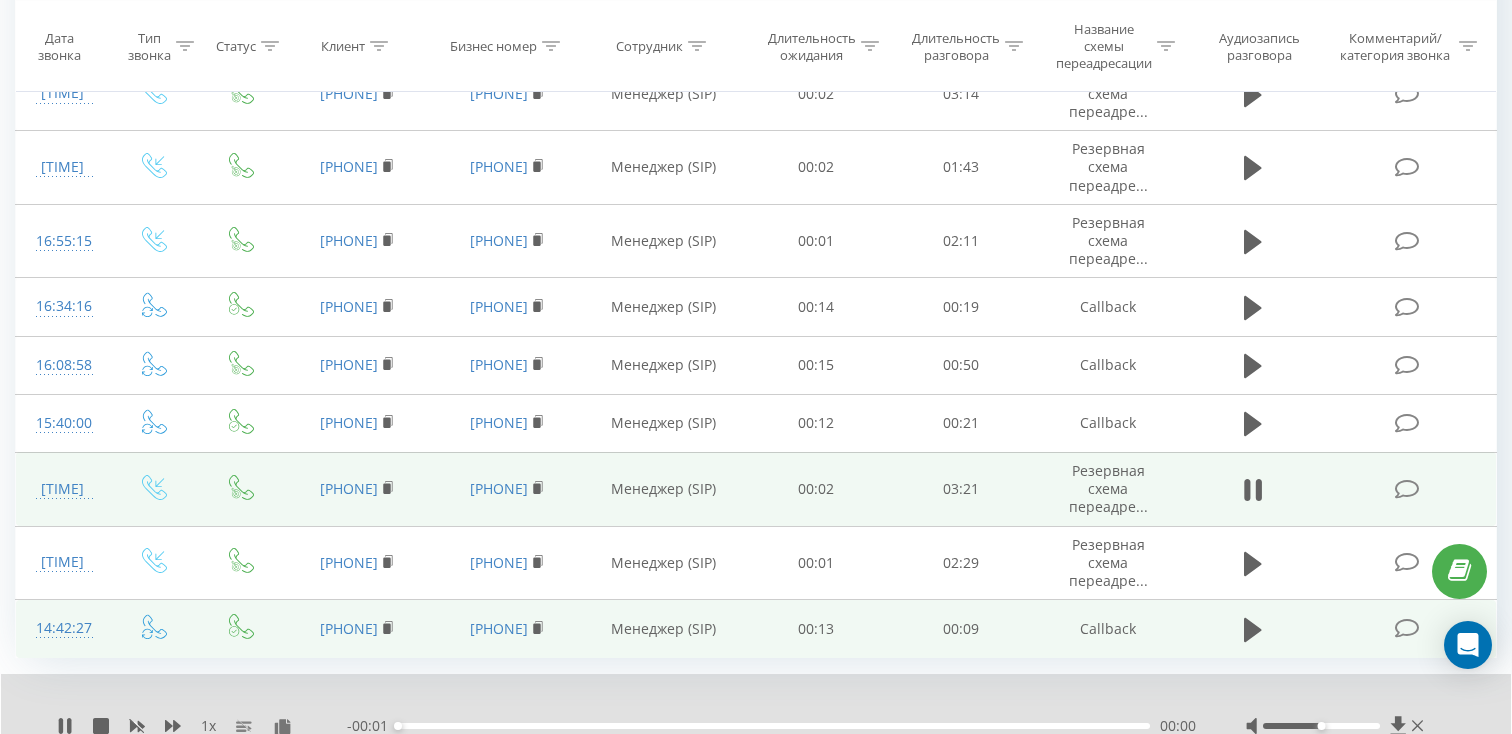scroll, scrollTop: 1522, scrollLeft: 0, axis: vertical 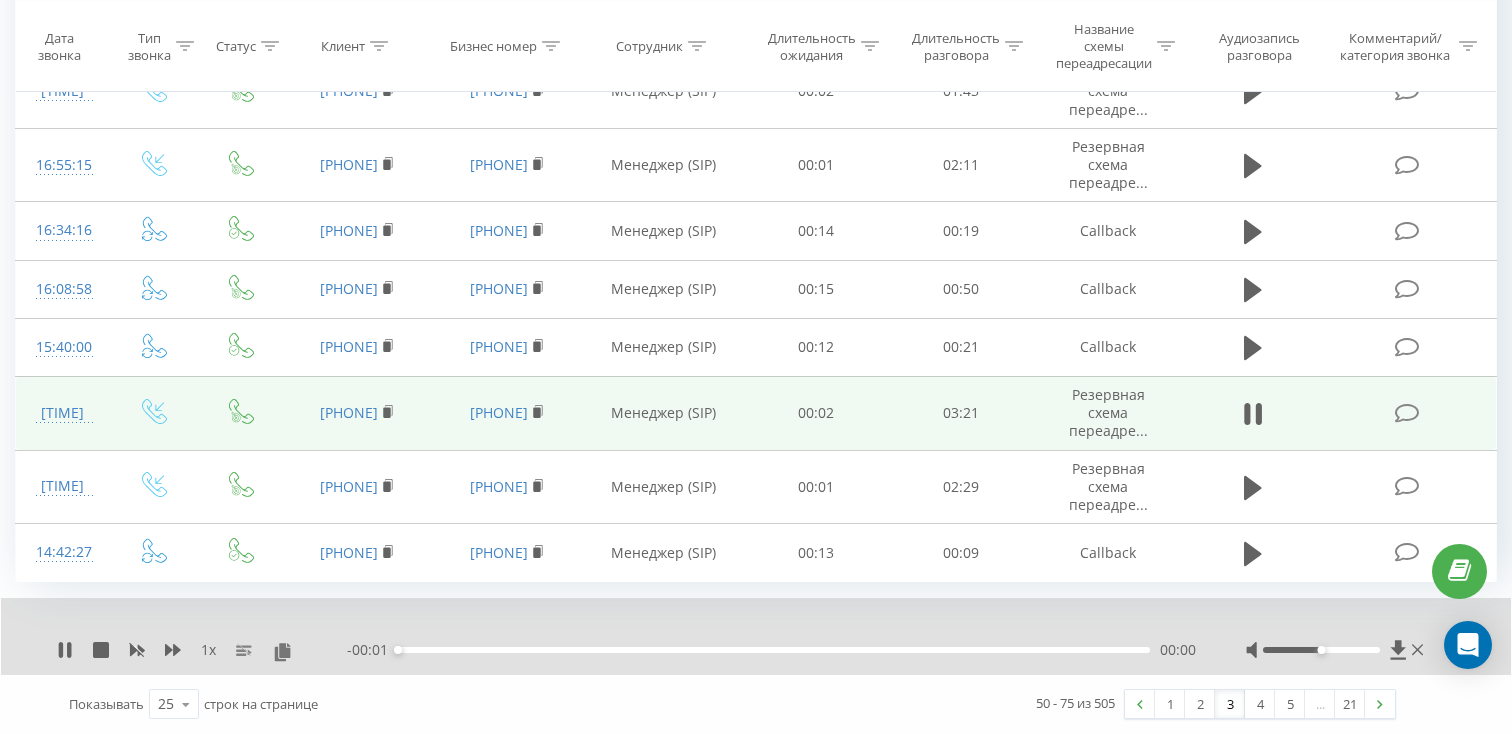 click on "00:00" at bounding box center (774, 650) 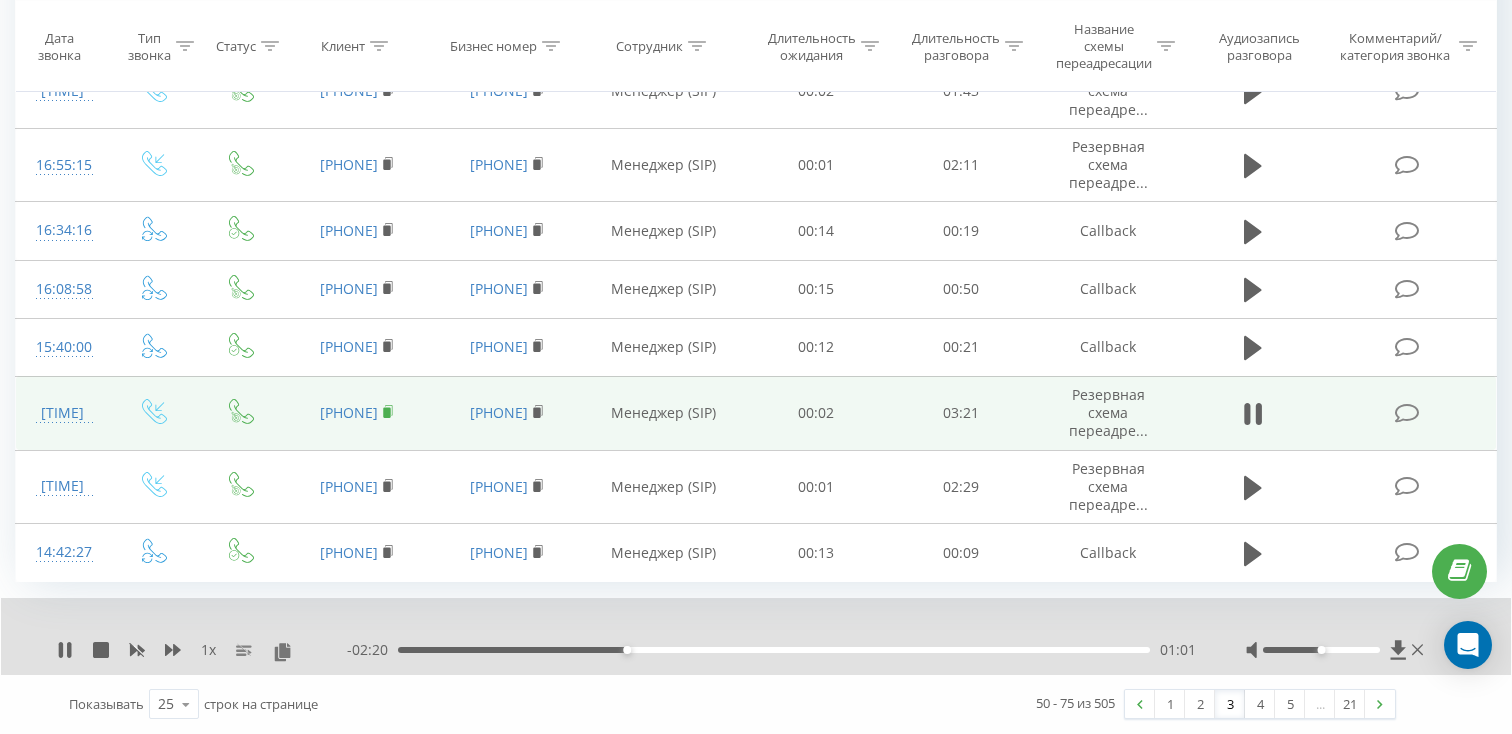 click 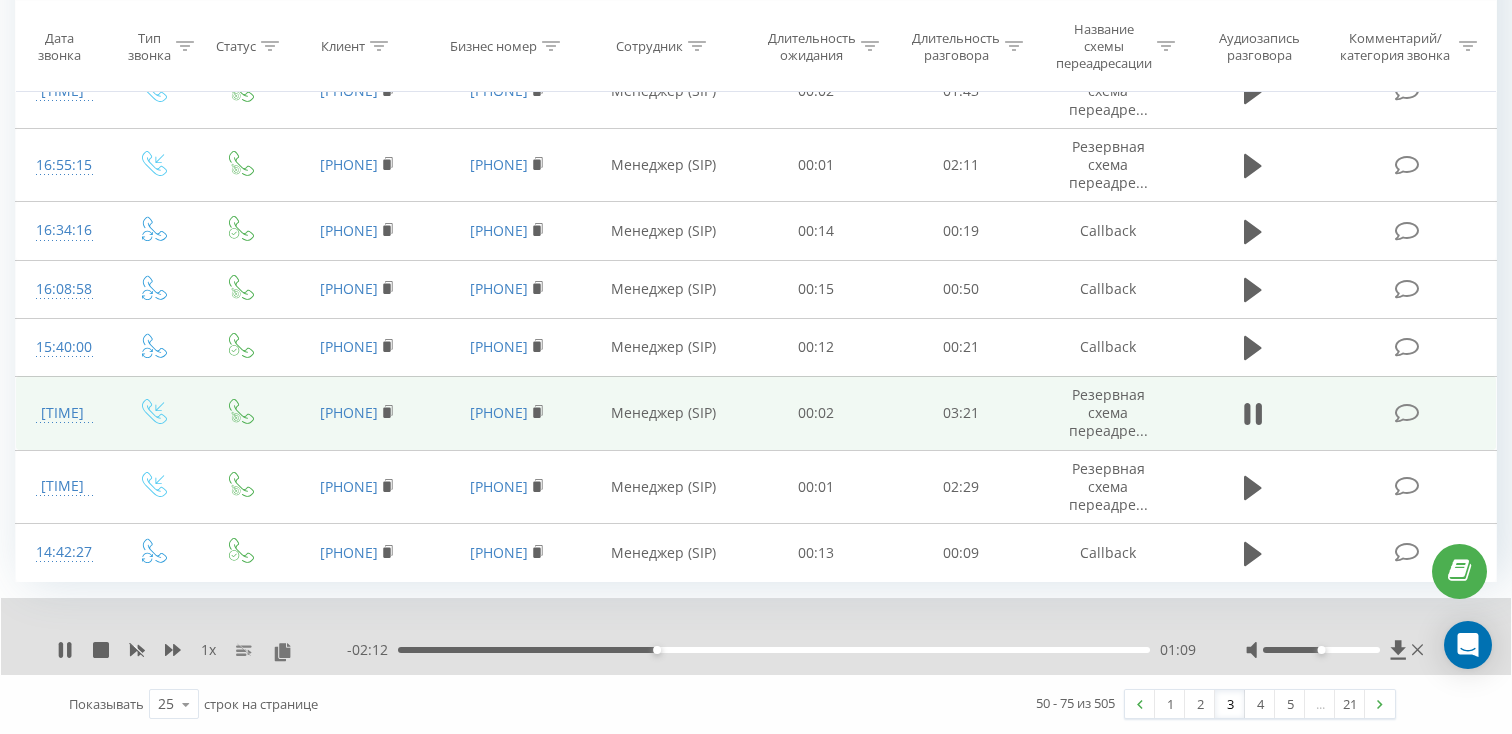 click at bounding box center (62, 422) 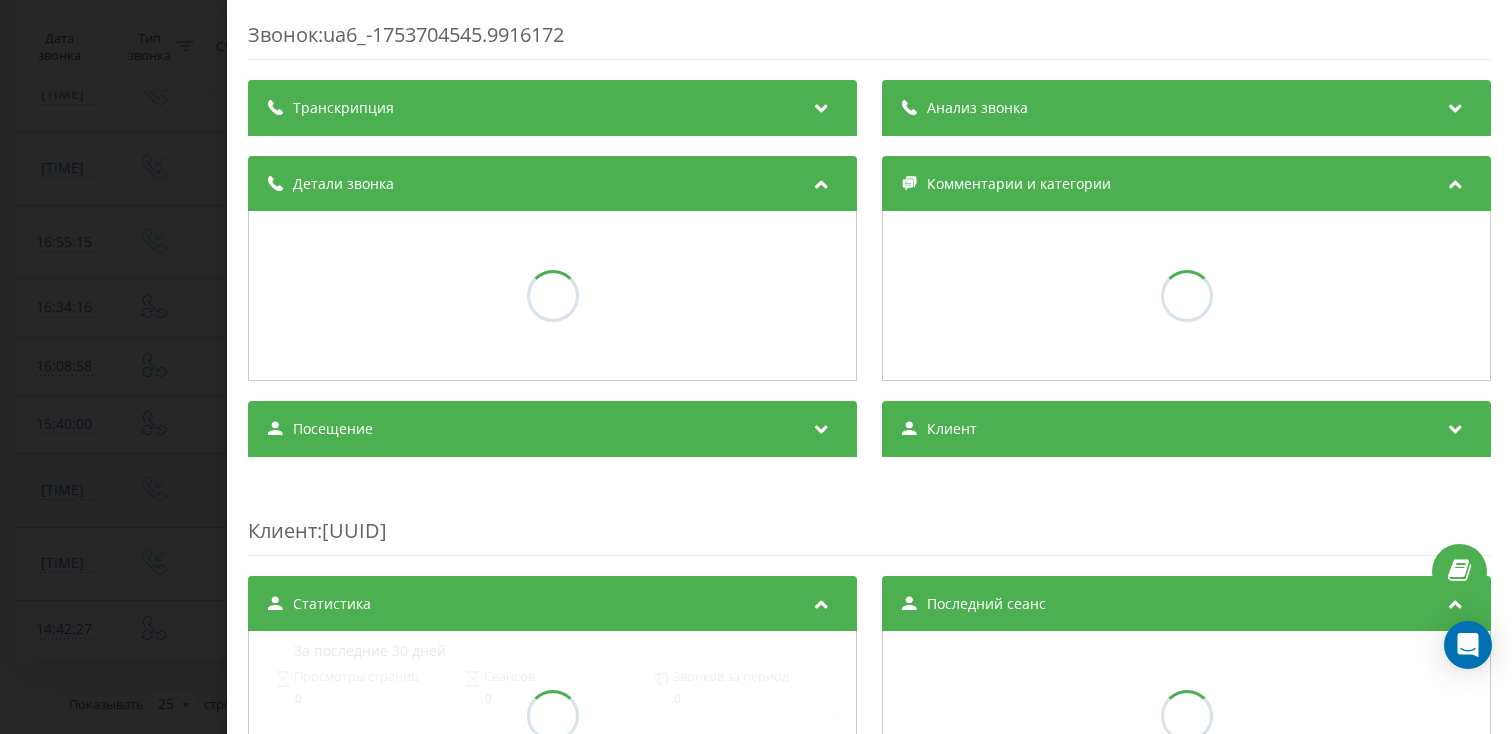 scroll, scrollTop: 1445, scrollLeft: 0, axis: vertical 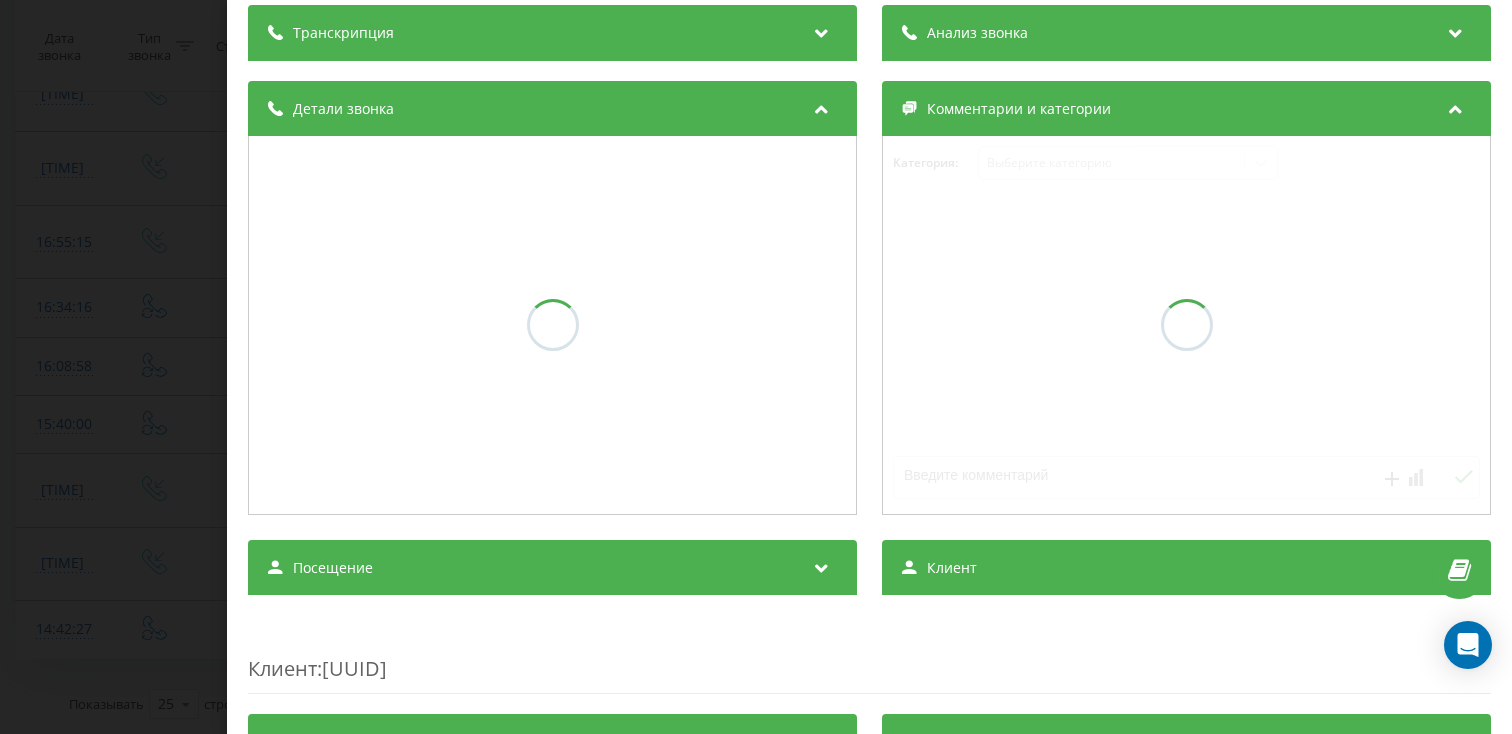 click on "Посещение" at bounding box center (552, 568) 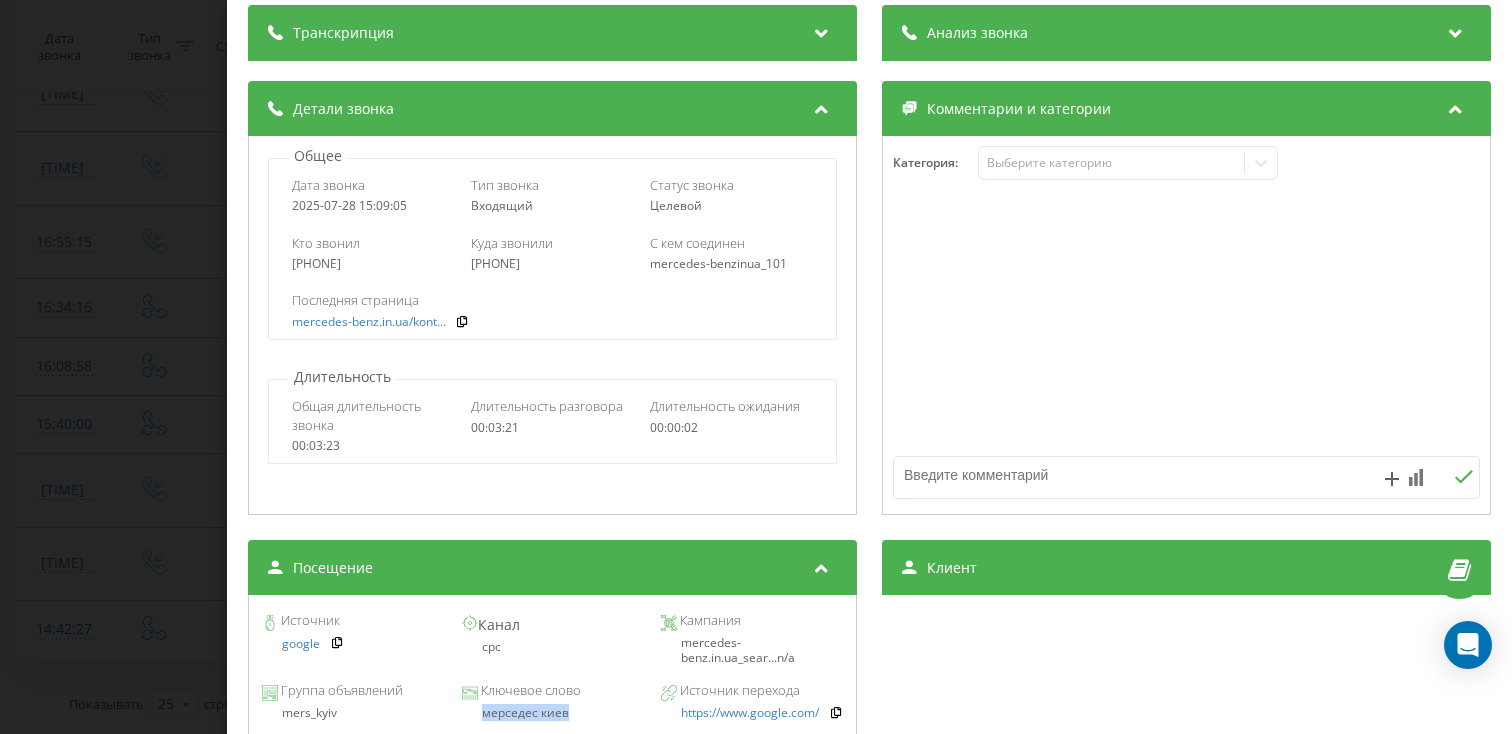 drag, startPoint x: 574, startPoint y: 718, endPoint x: 474, endPoint y: 707, distance: 100.60318 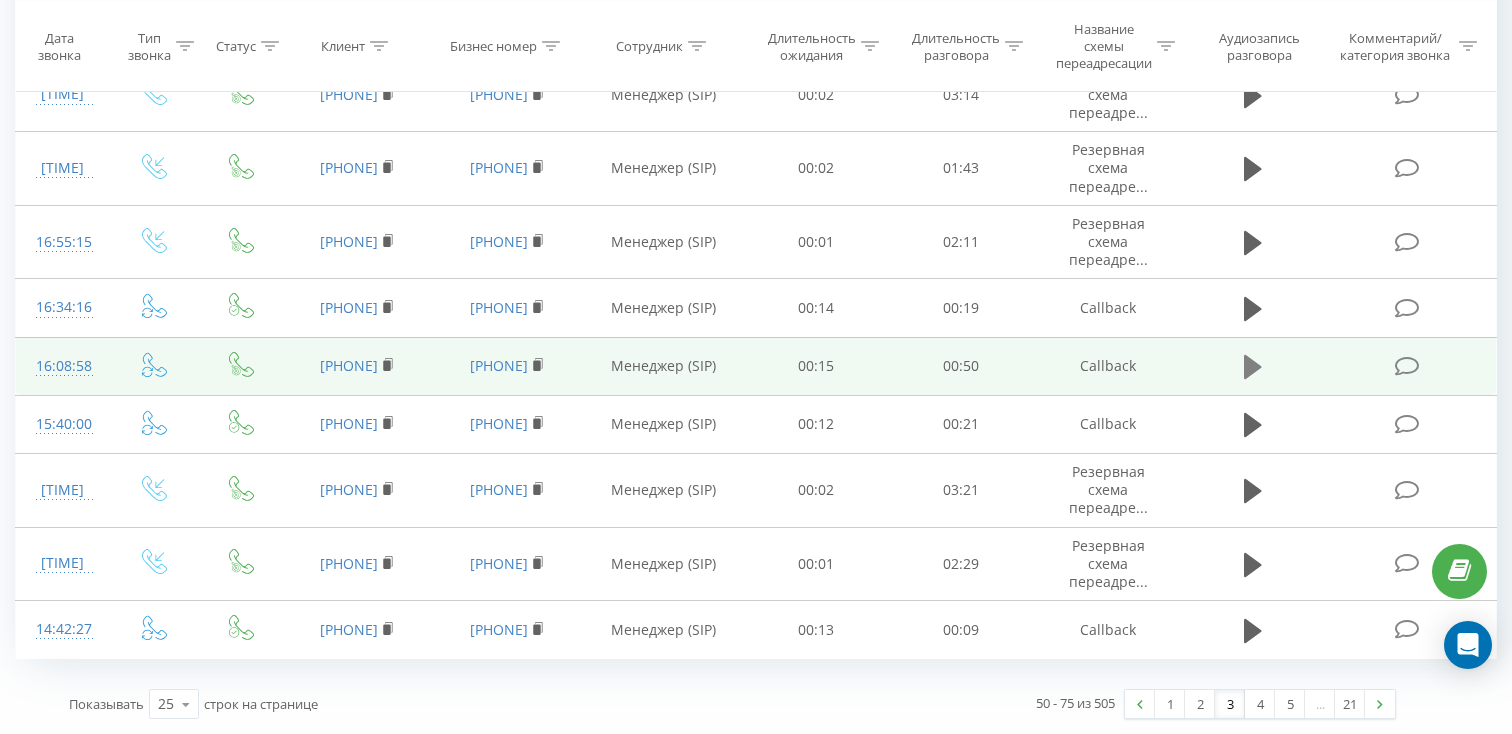 click 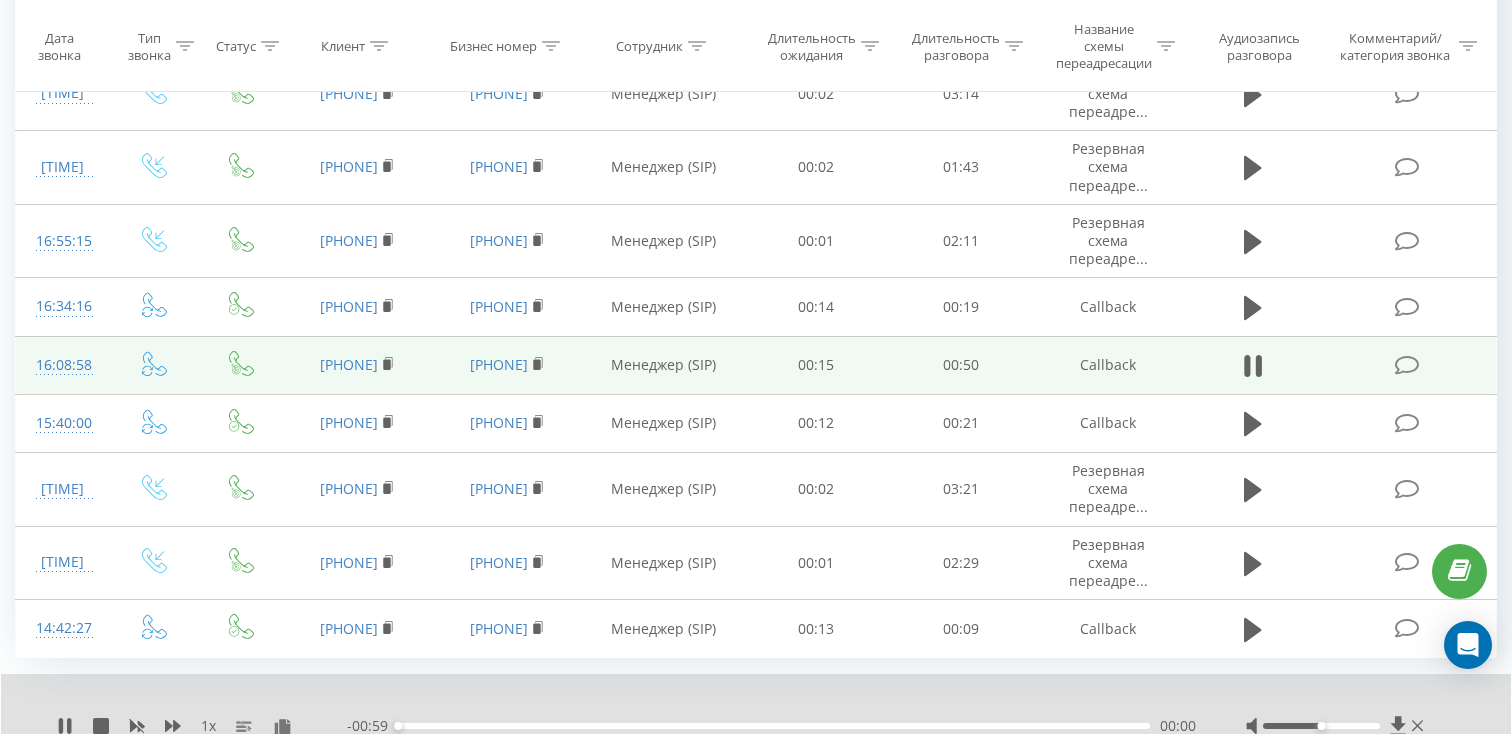 scroll, scrollTop: 1472, scrollLeft: 0, axis: vertical 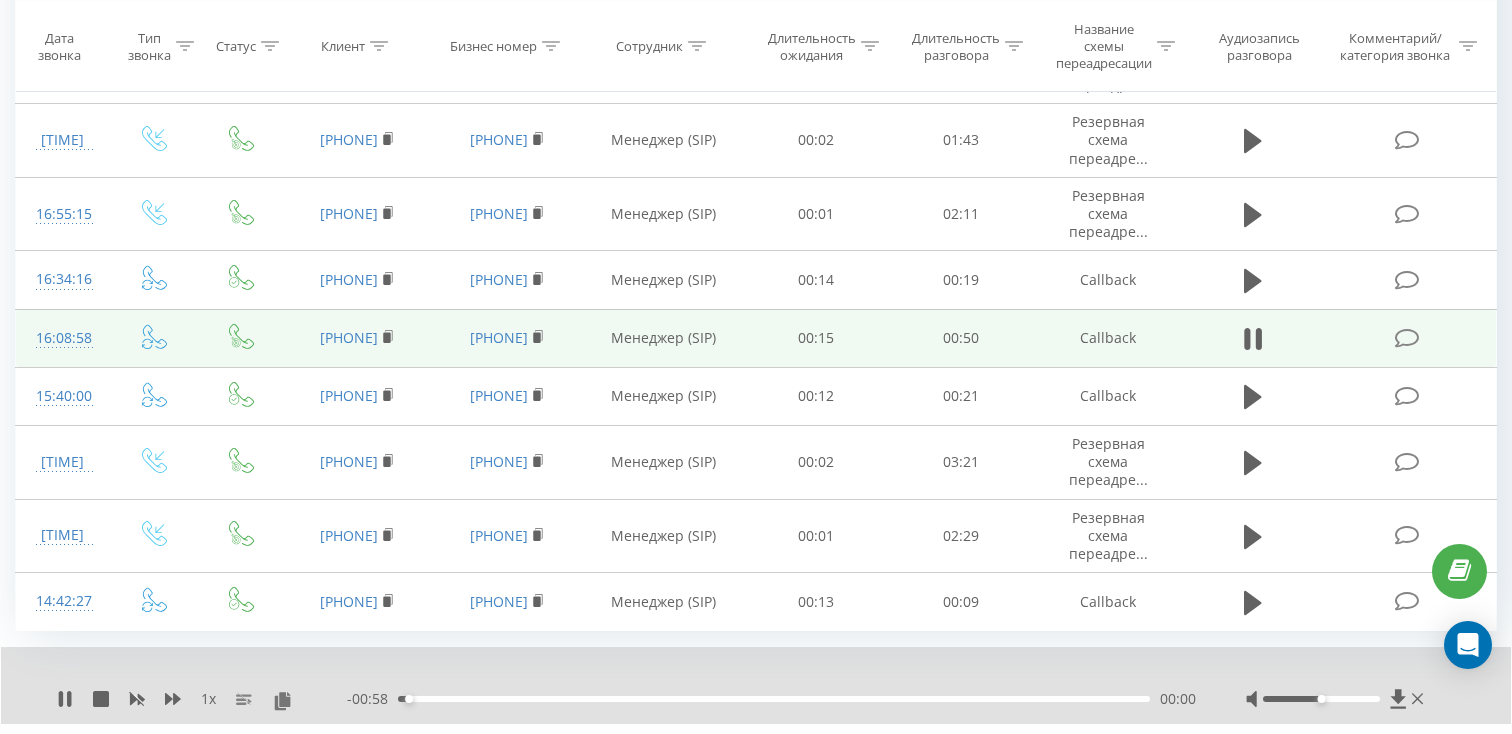 click on "00:00" at bounding box center [774, 699] 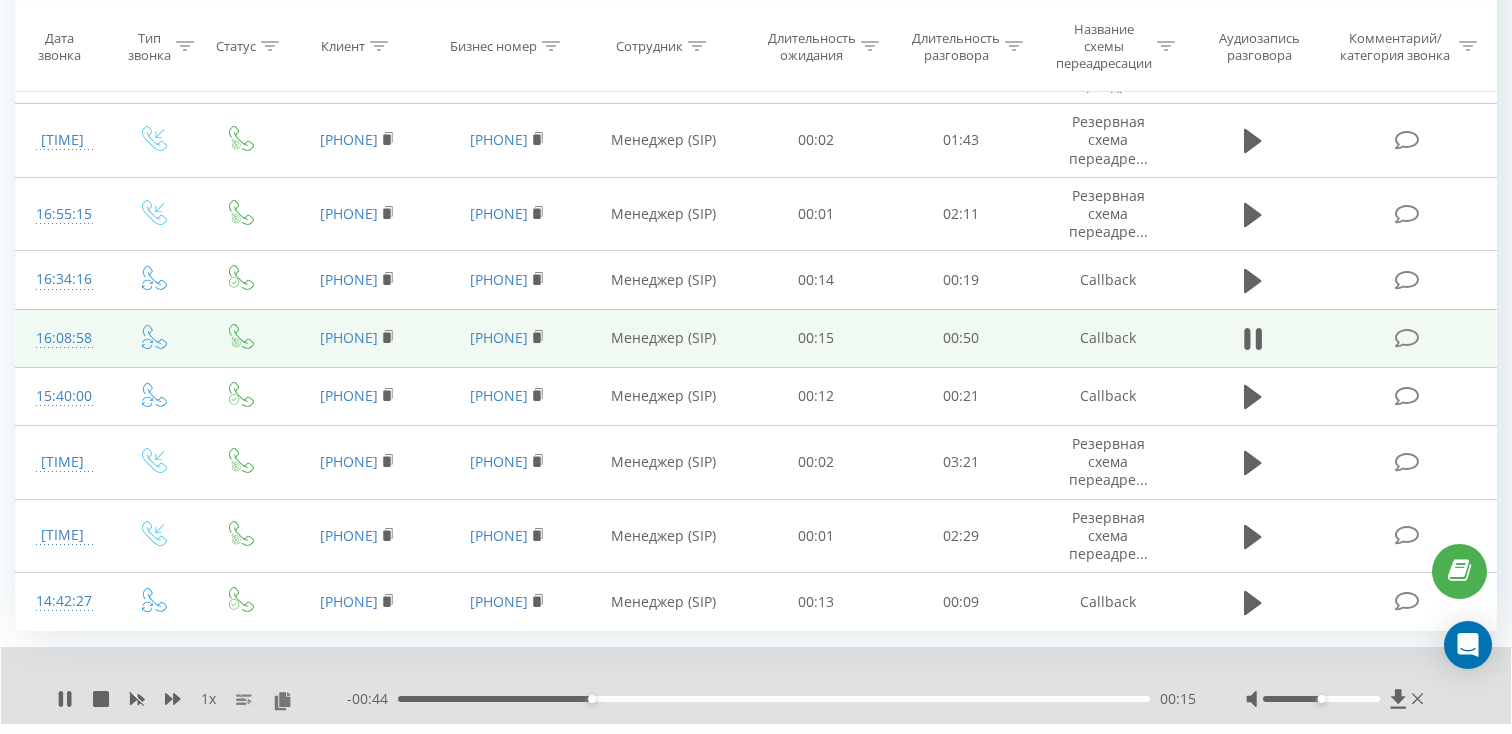 click on "00:15" at bounding box center [774, 699] 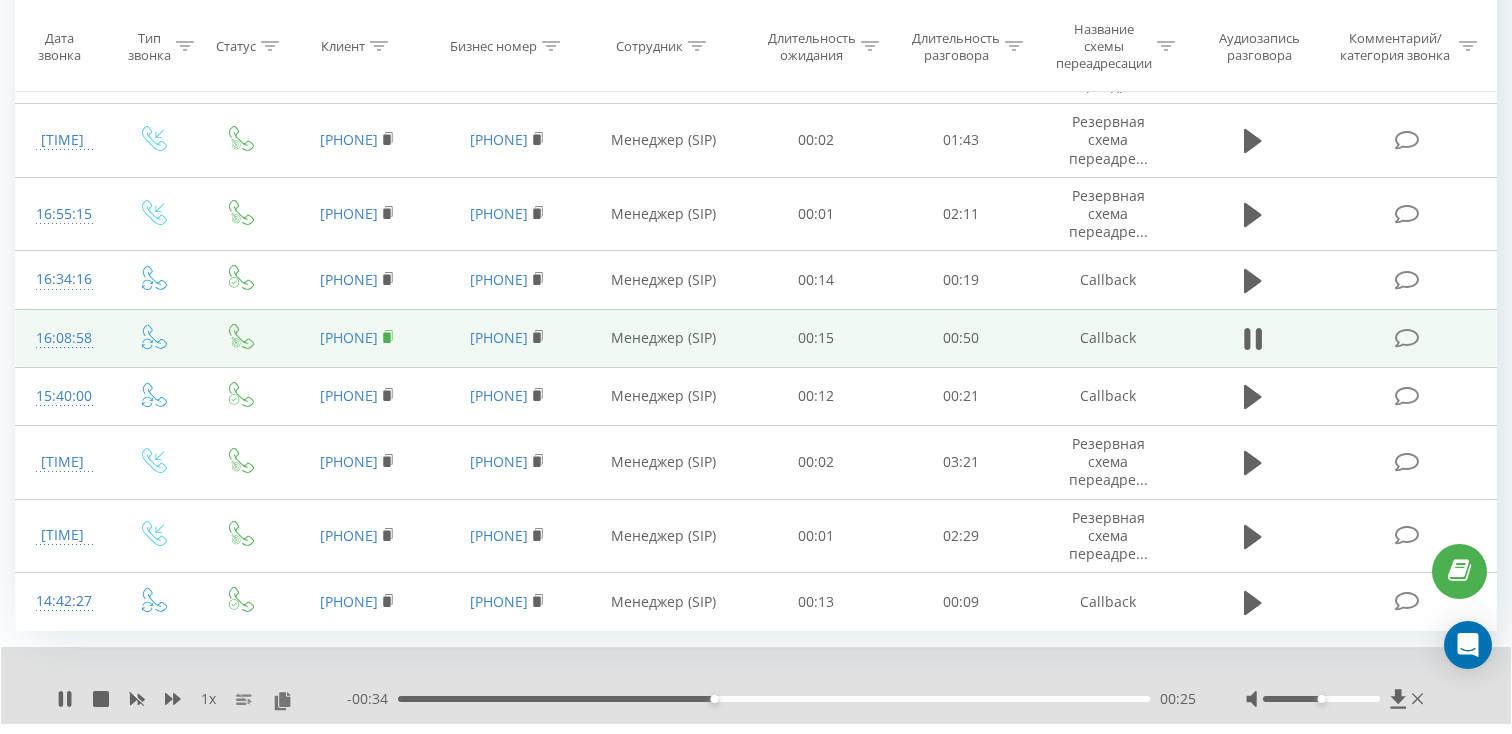 click 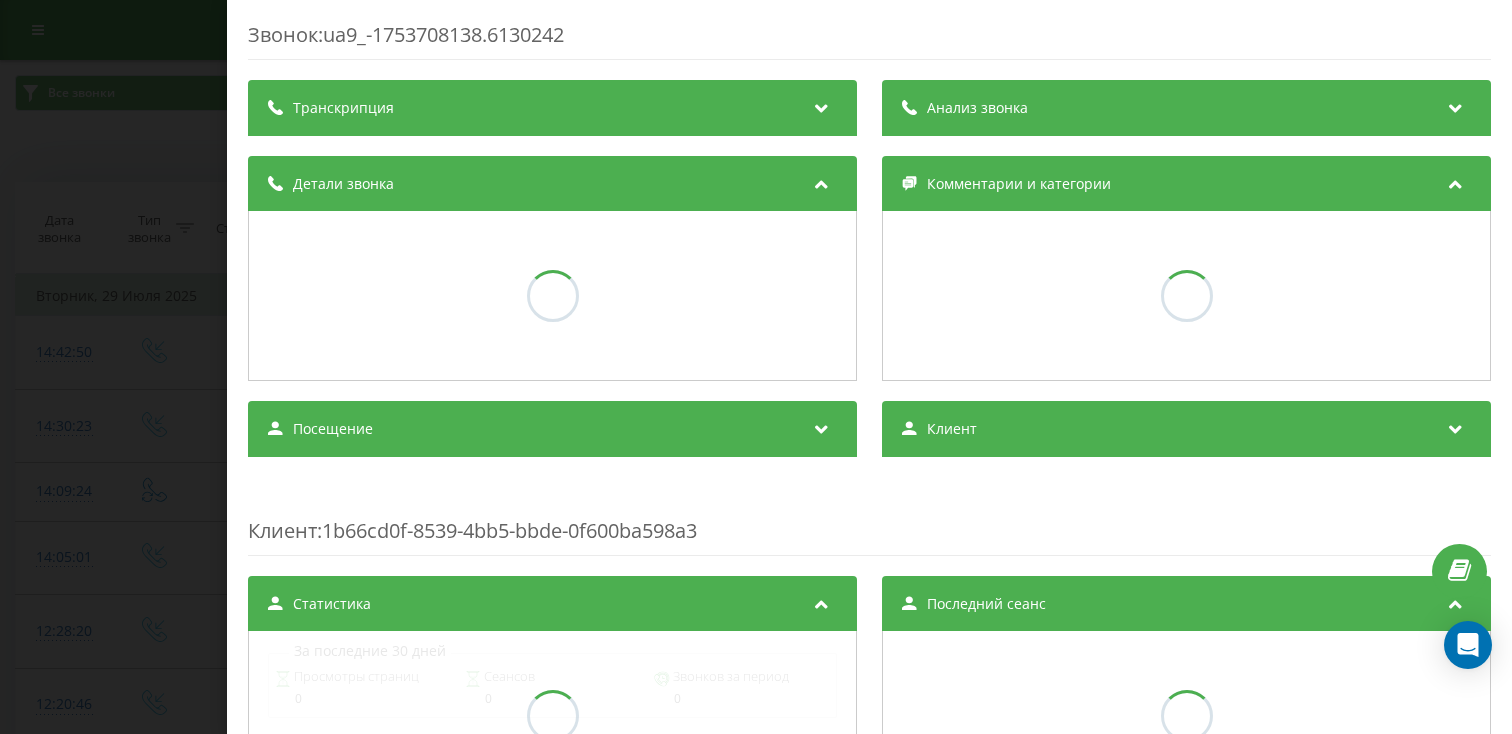 scroll, scrollTop: 1445, scrollLeft: 0, axis: vertical 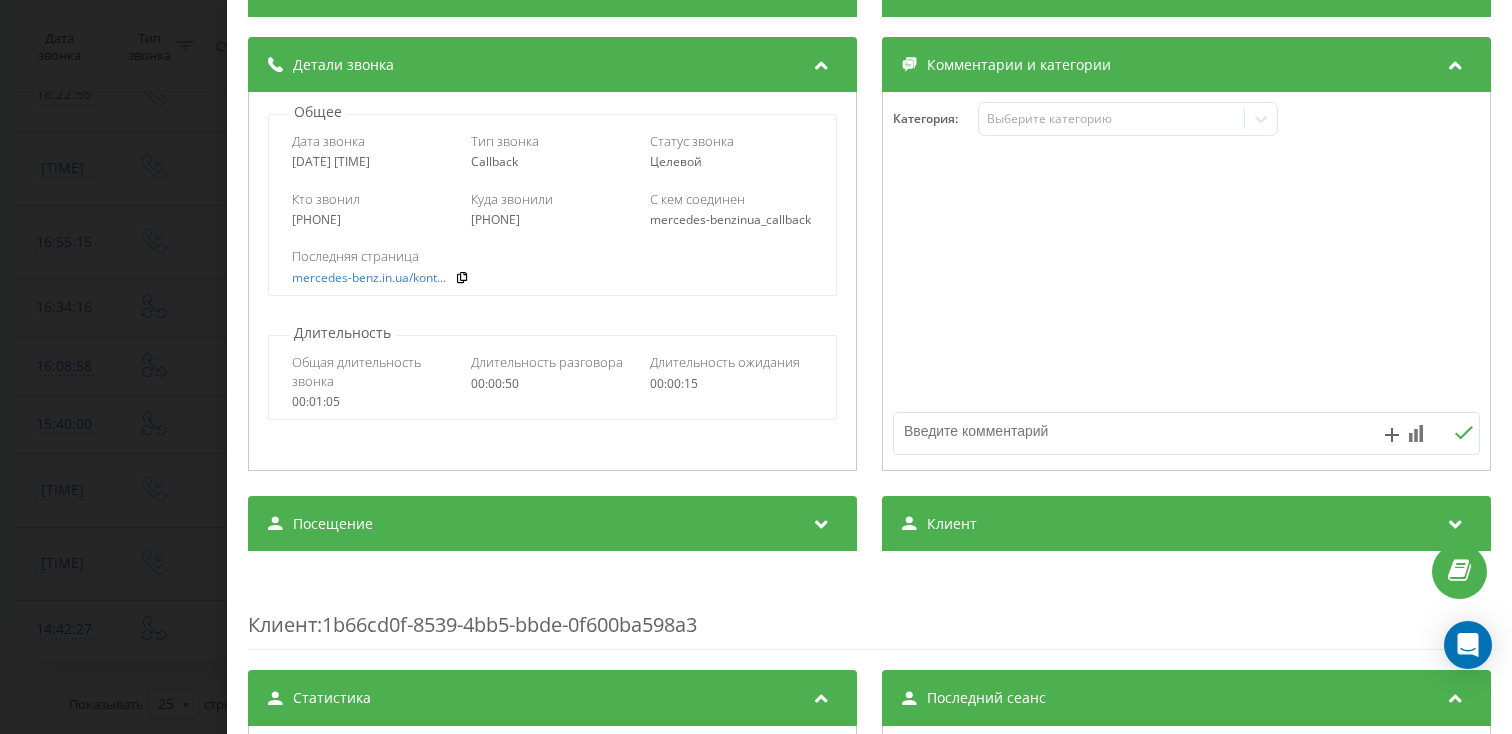 click on "Посещение" at bounding box center [552, 524] 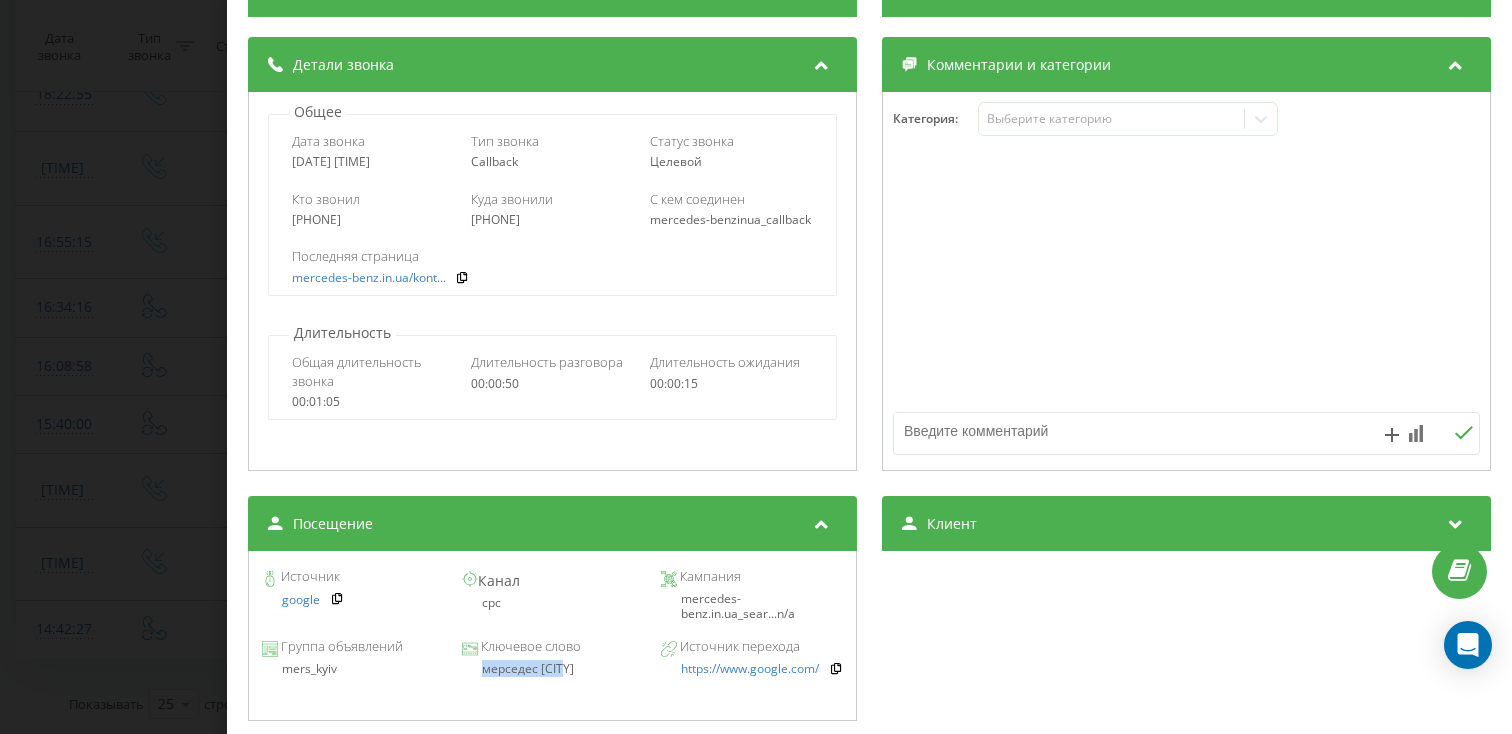 drag, startPoint x: 573, startPoint y: 673, endPoint x: 455, endPoint y: 672, distance: 118.004234 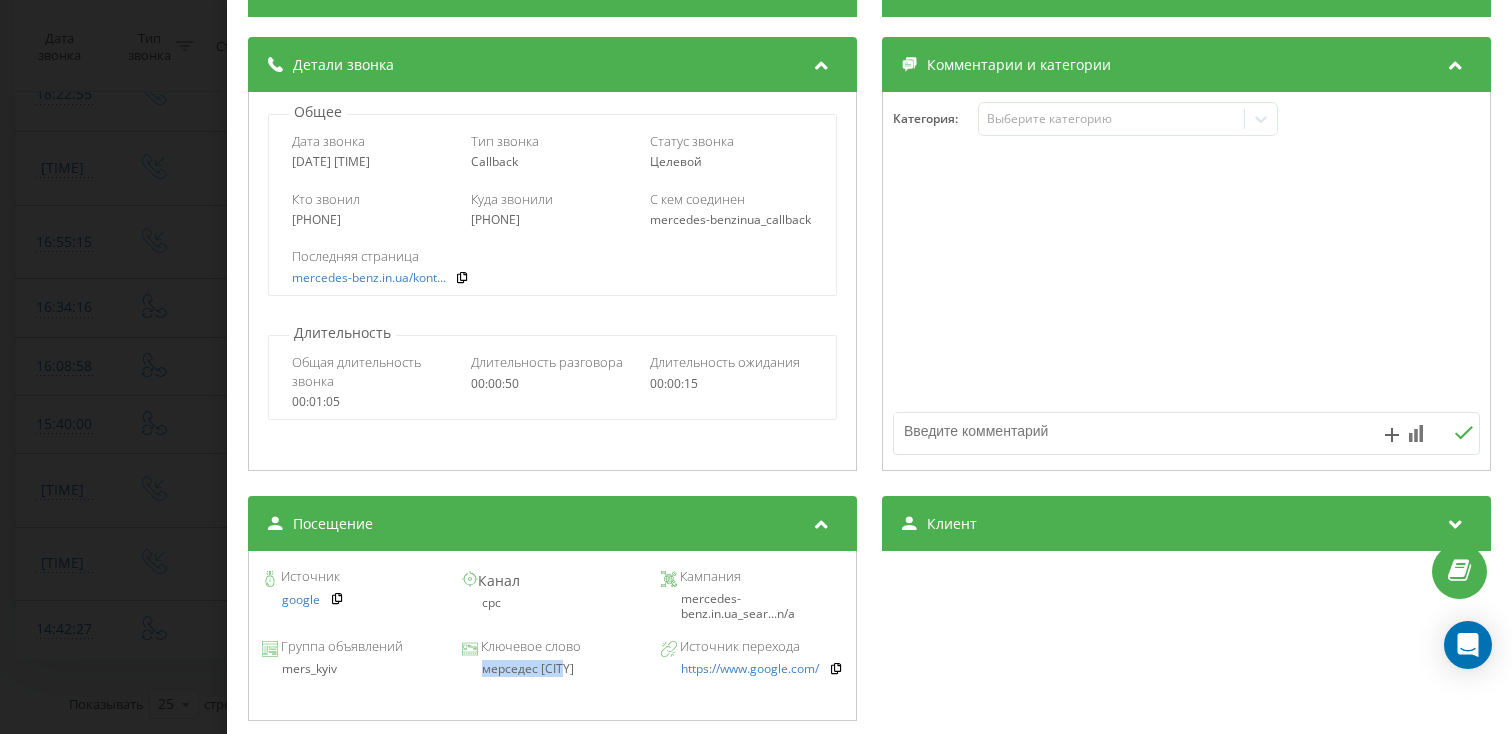 copy on "мерседес [CITY]" 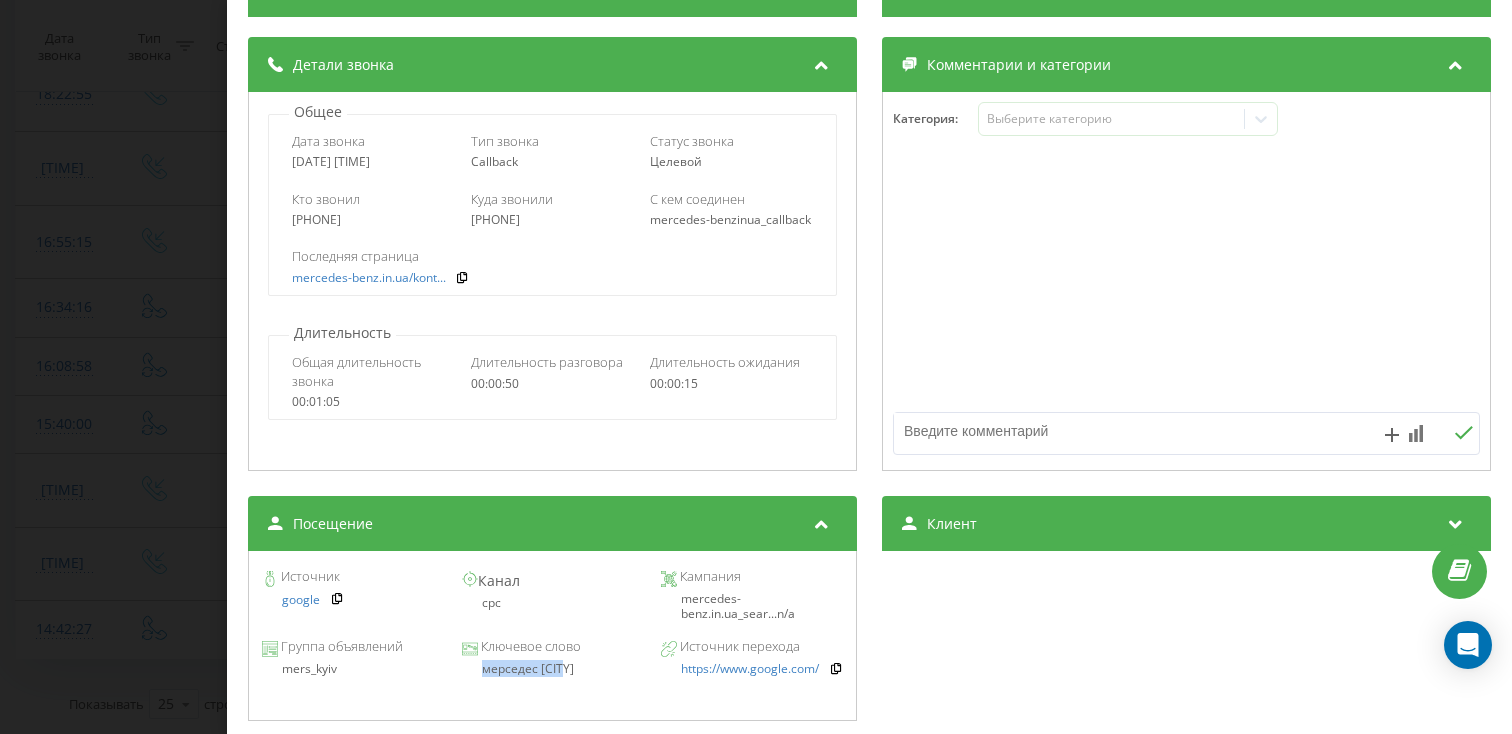 click on "Звонок :  ua9_-1753708138.6130242   1 x  - 00:15 00:43   00:43   Транскрипция Для анализа AI будущих звонков  настройте и активируйте профиль на странице . Если профиль уже есть и звонок соответствует его условиям, обновите страницу через 10 минут – AI анализирует текущий звонок. Анализ звонка Для анализа AI будущих звонков  настройте и активируйте профиль на странице . Если профиль уже есть и звонок соответствует его условиям, обновите страницу через 10 минут – AI анализирует текущий звонок. Детали звонка Общее Дата звонка 2025-07-28 16:08:58 Тип звонка Callback Статус звонка Целевой Кто звонил :" at bounding box center (756, 367) 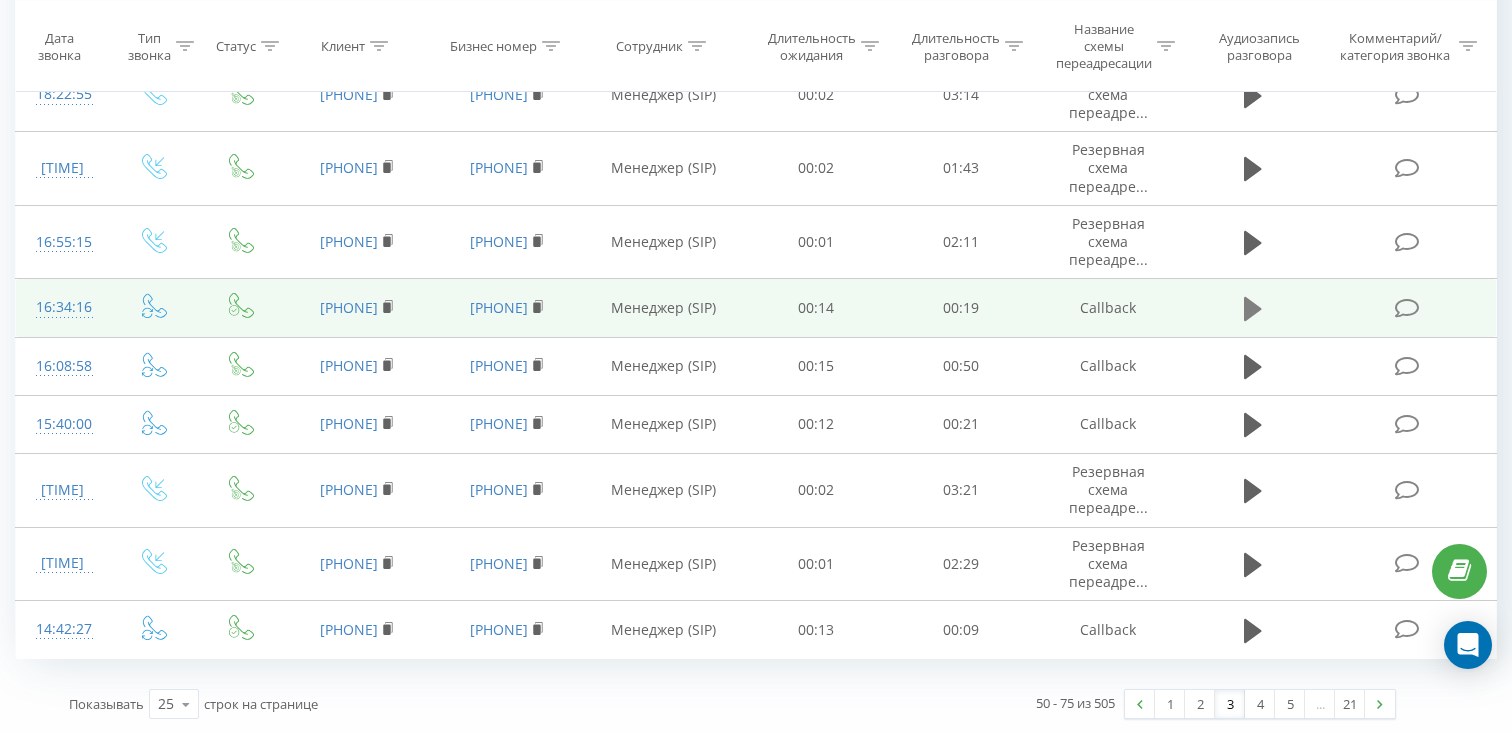 click at bounding box center (1253, 309) 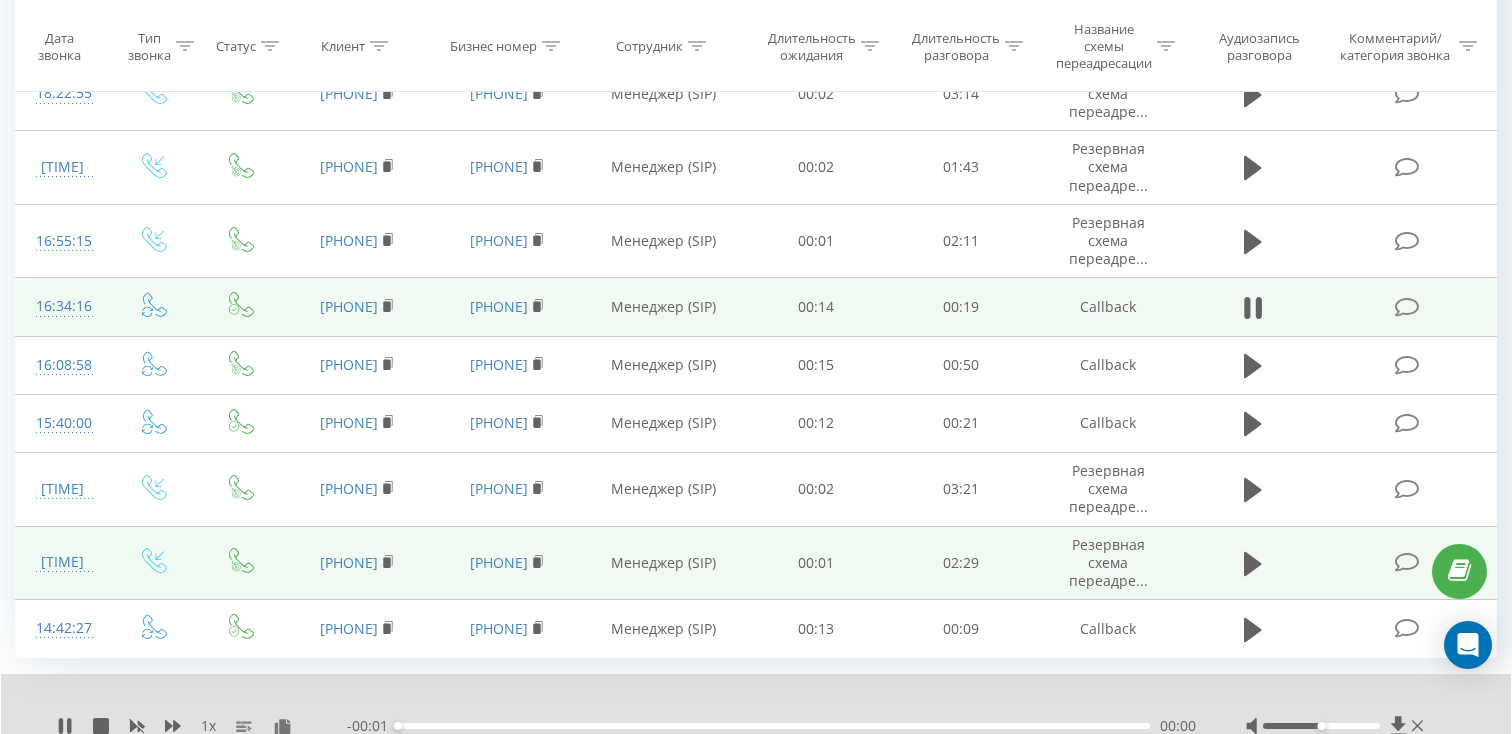 scroll, scrollTop: 1487, scrollLeft: 0, axis: vertical 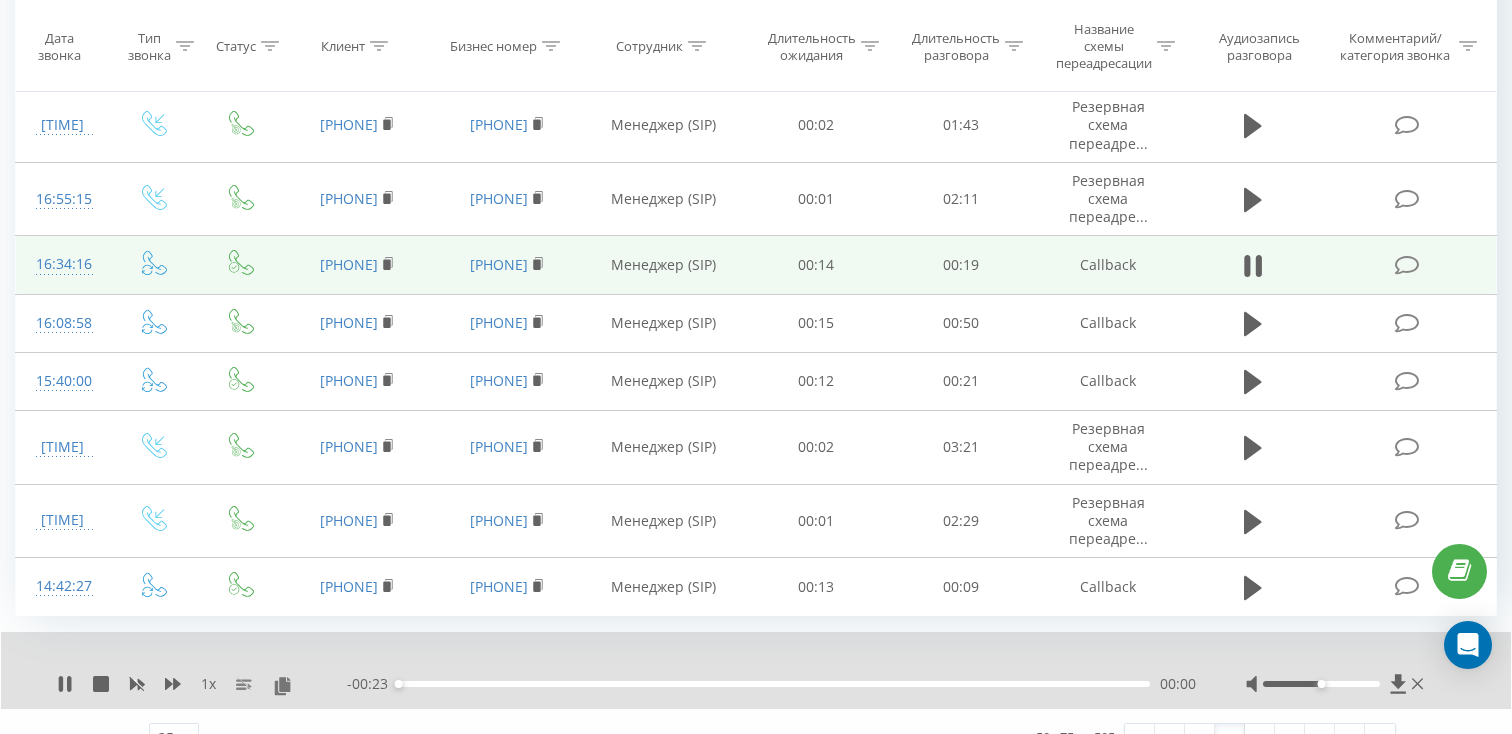 click on "- 00:23 00:00   00:00" at bounding box center (771, 684) 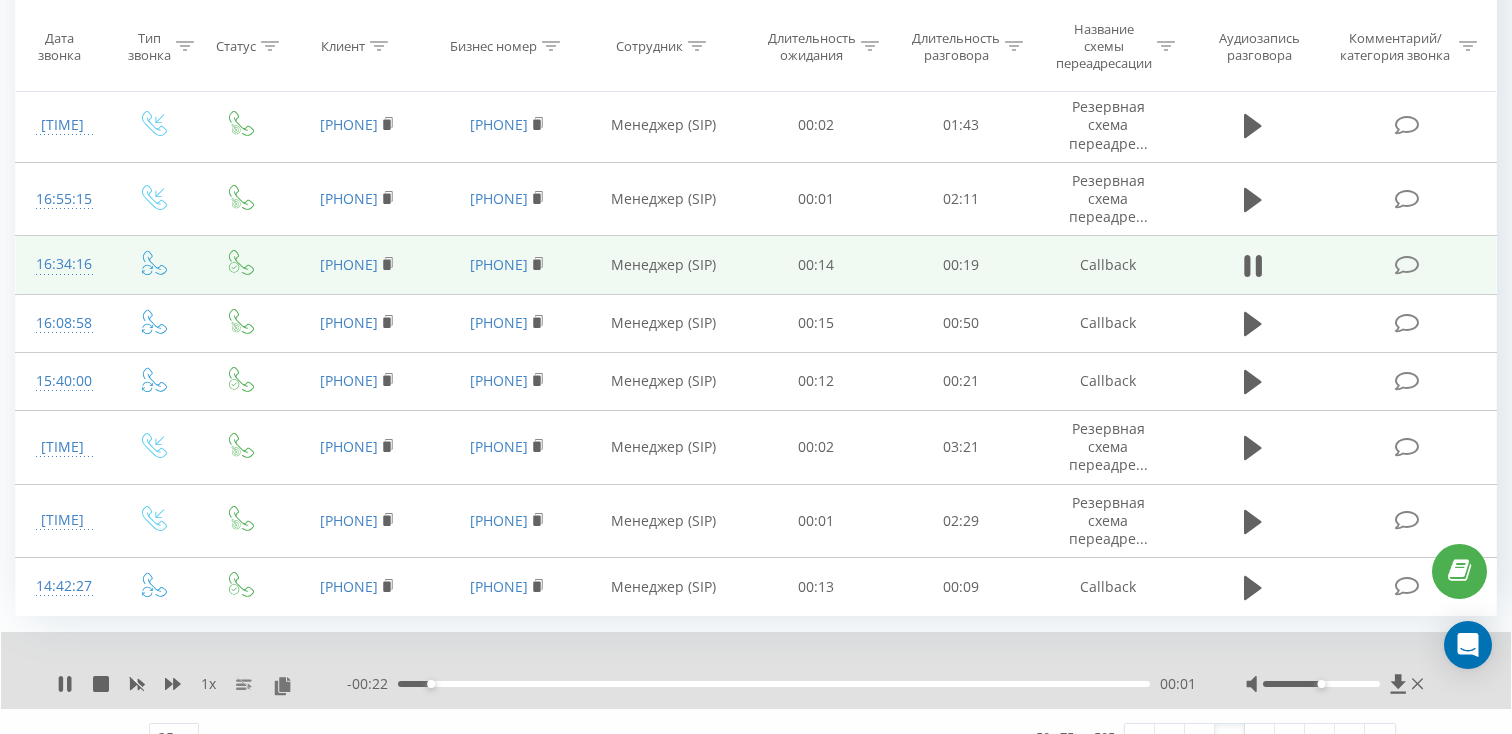 click on "00:01" at bounding box center [774, 684] 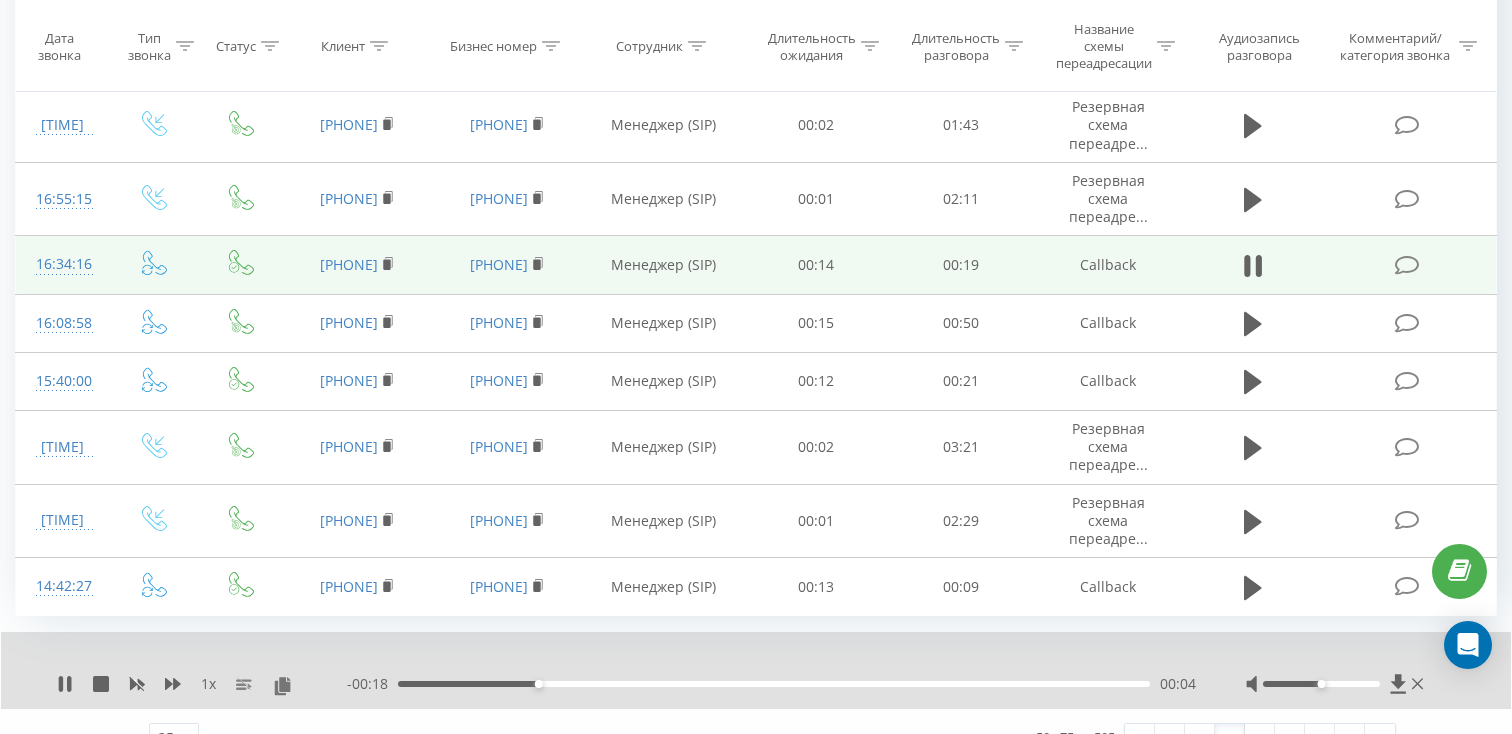 click on "00:04" at bounding box center (774, 684) 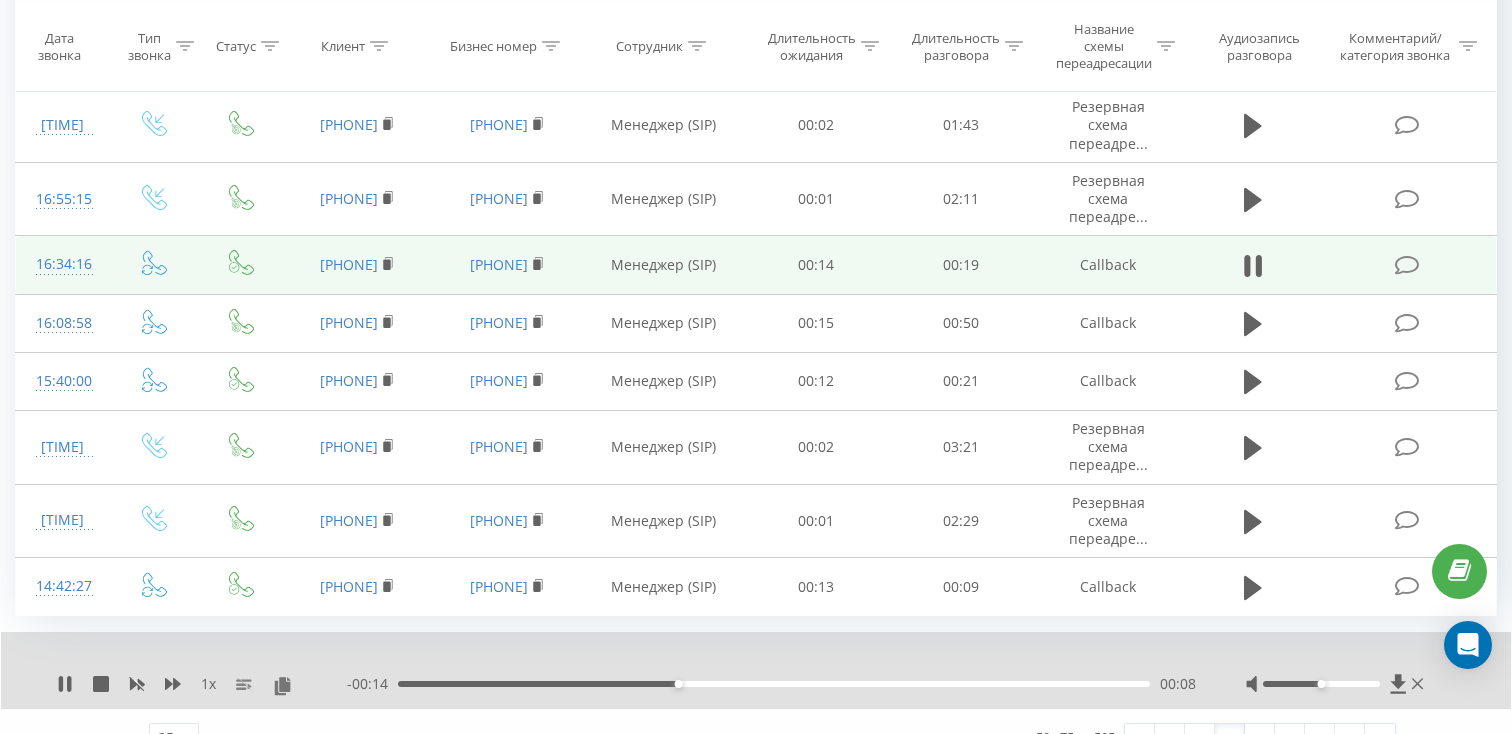 click on "00:08" at bounding box center [774, 684] 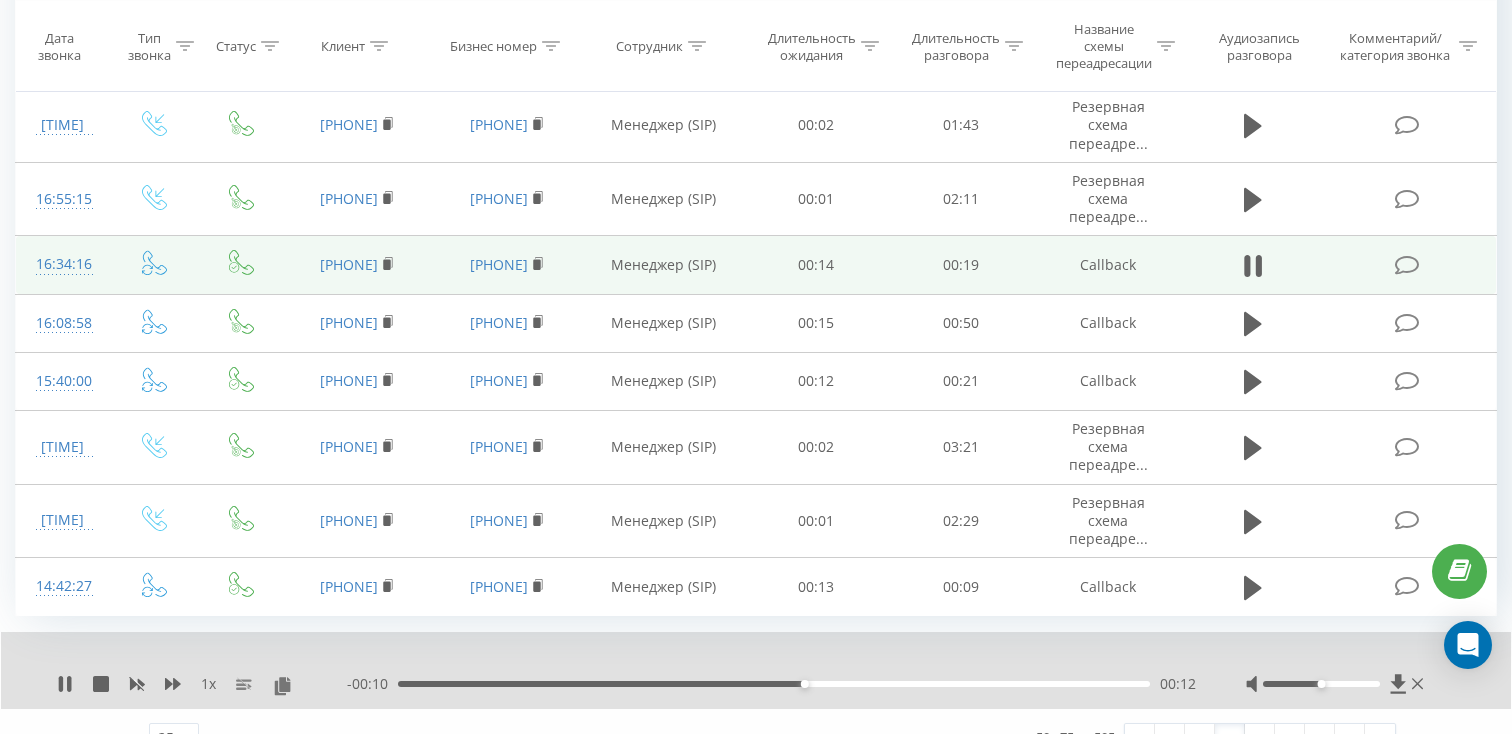 click on "- 00:10 00:12   00:12" at bounding box center (771, 684) 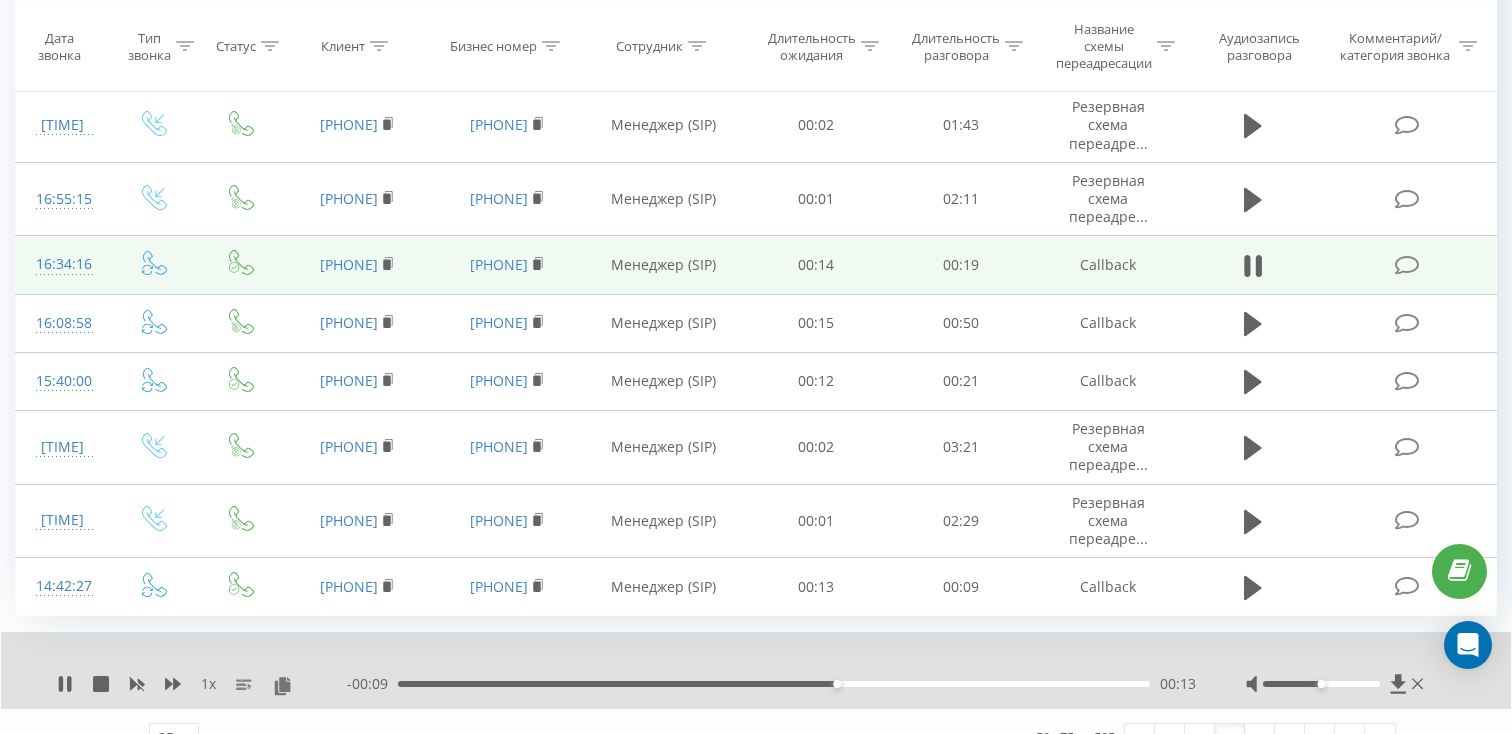 click on "00:13" at bounding box center (774, 684) 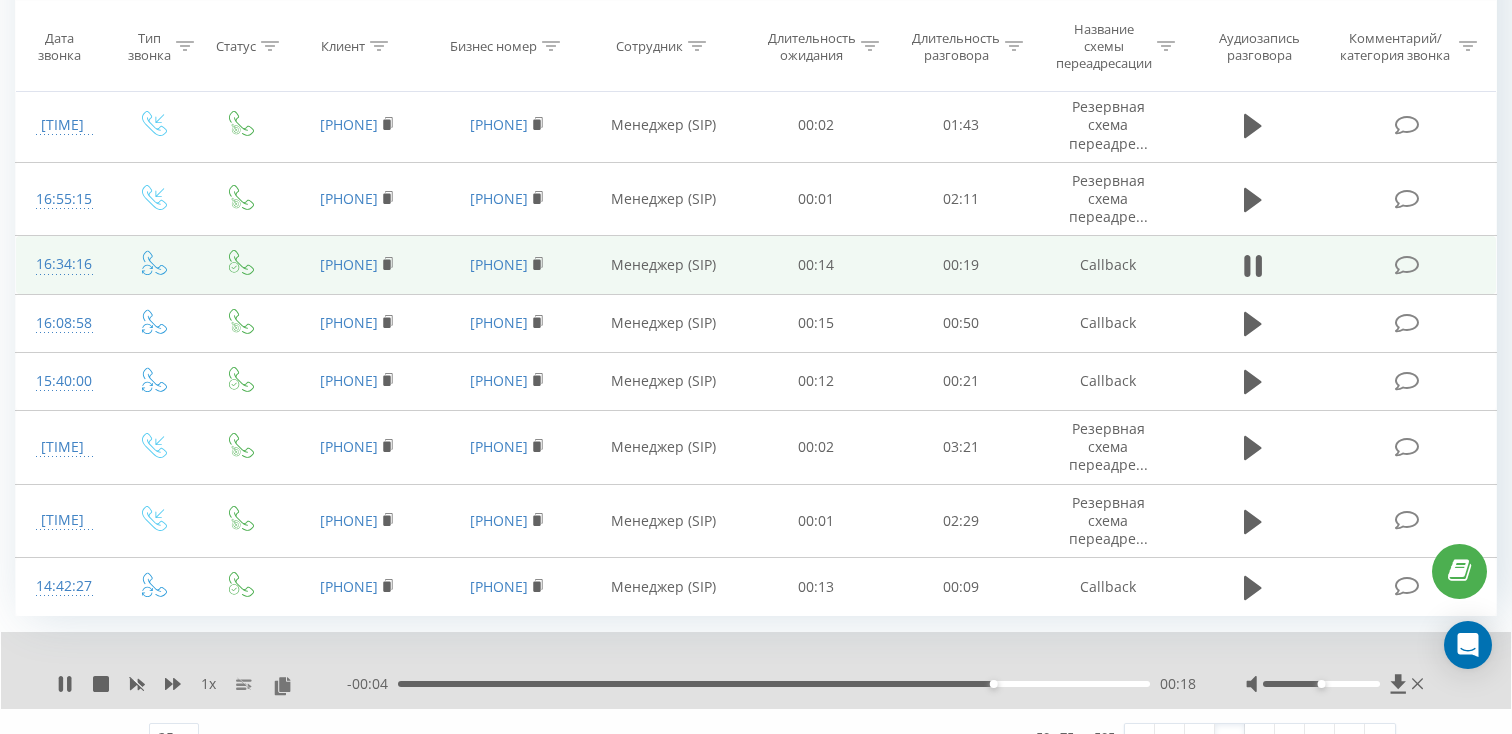 click on "00:18" at bounding box center [774, 684] 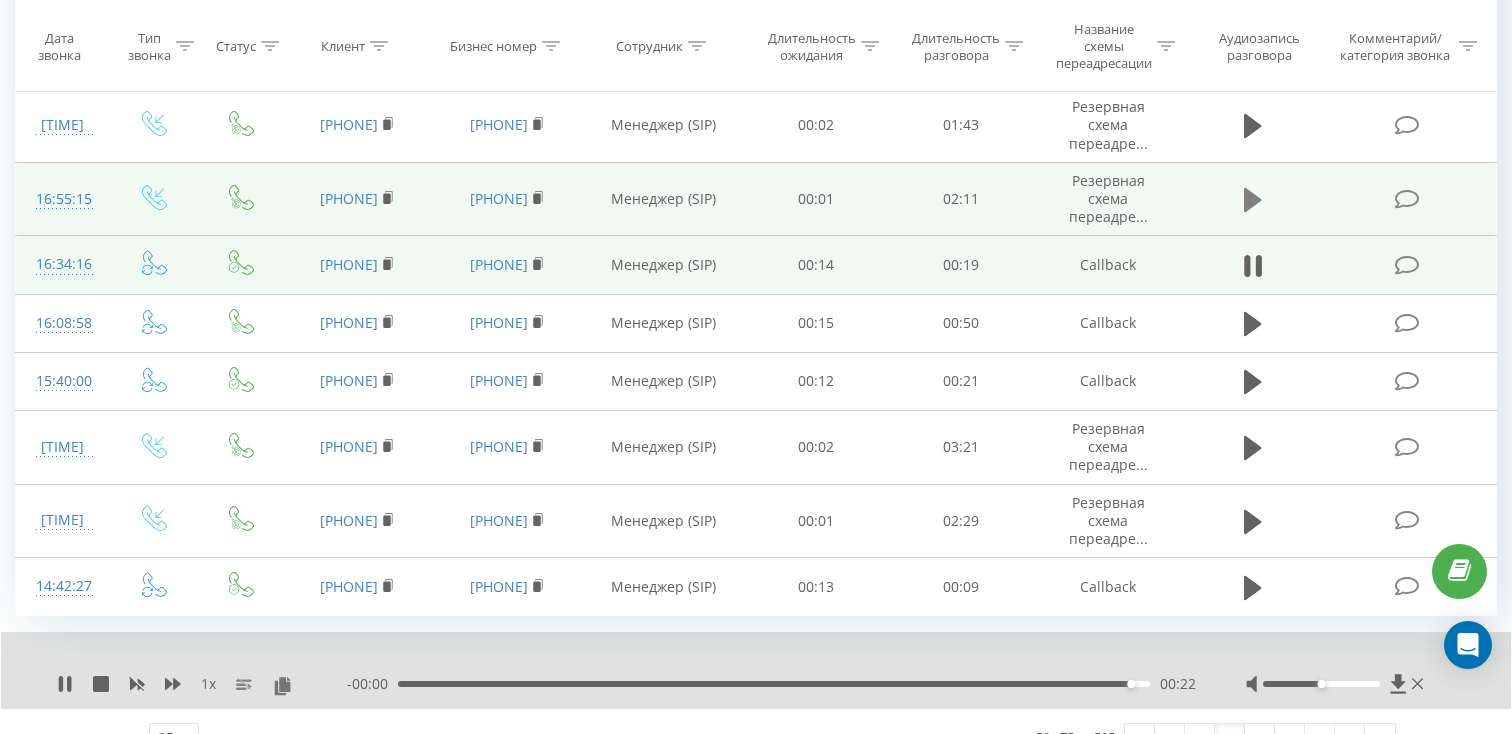 click 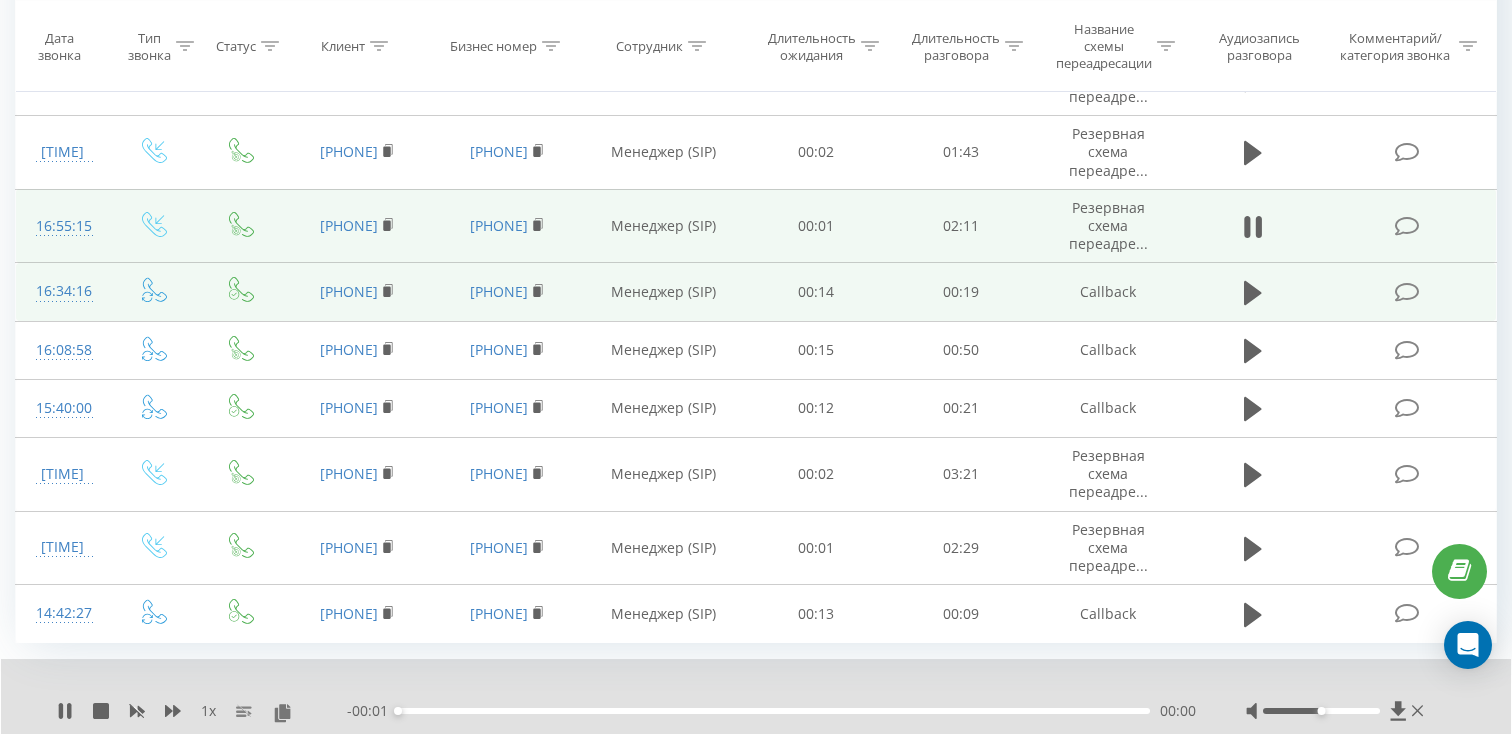 scroll, scrollTop: 1522, scrollLeft: 0, axis: vertical 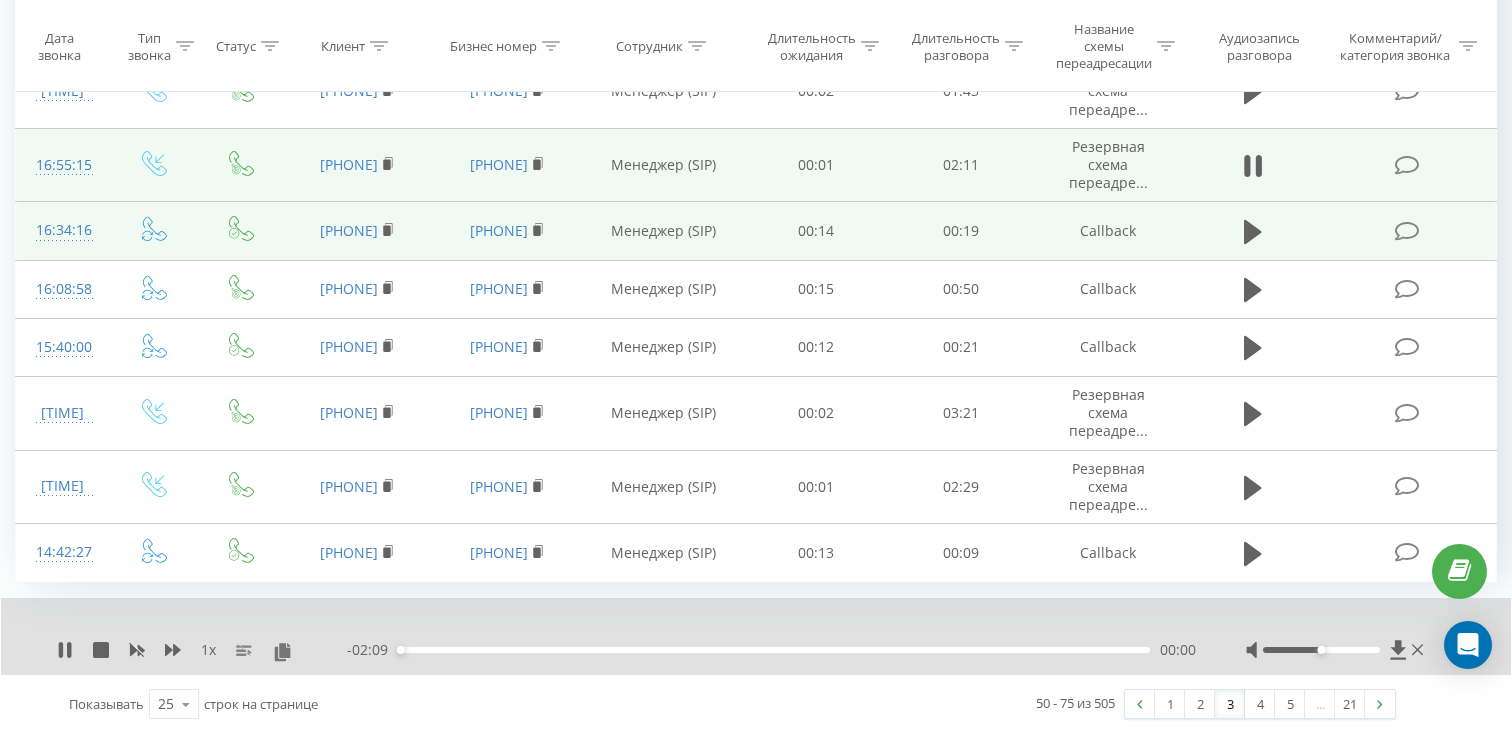 click on "00:00" at bounding box center [774, 650] 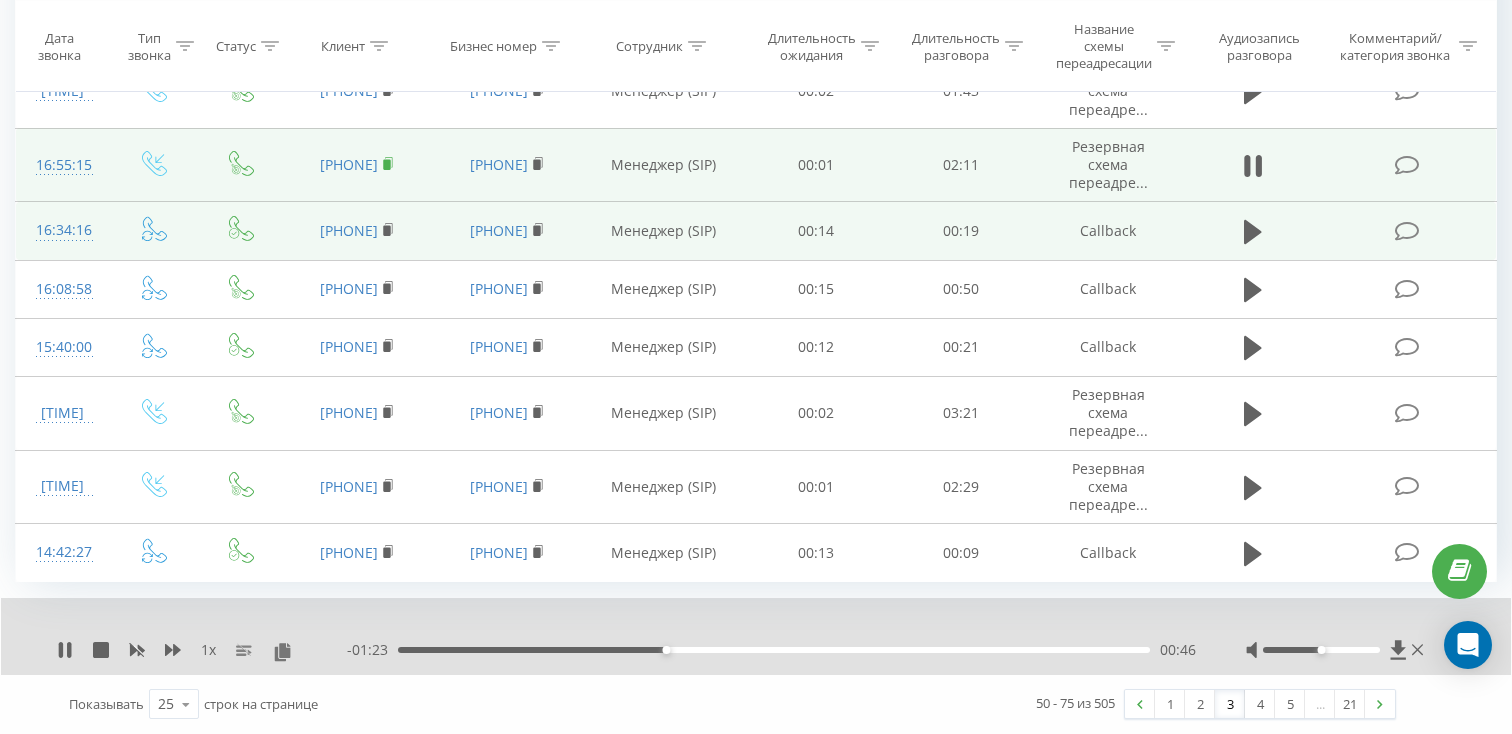 click 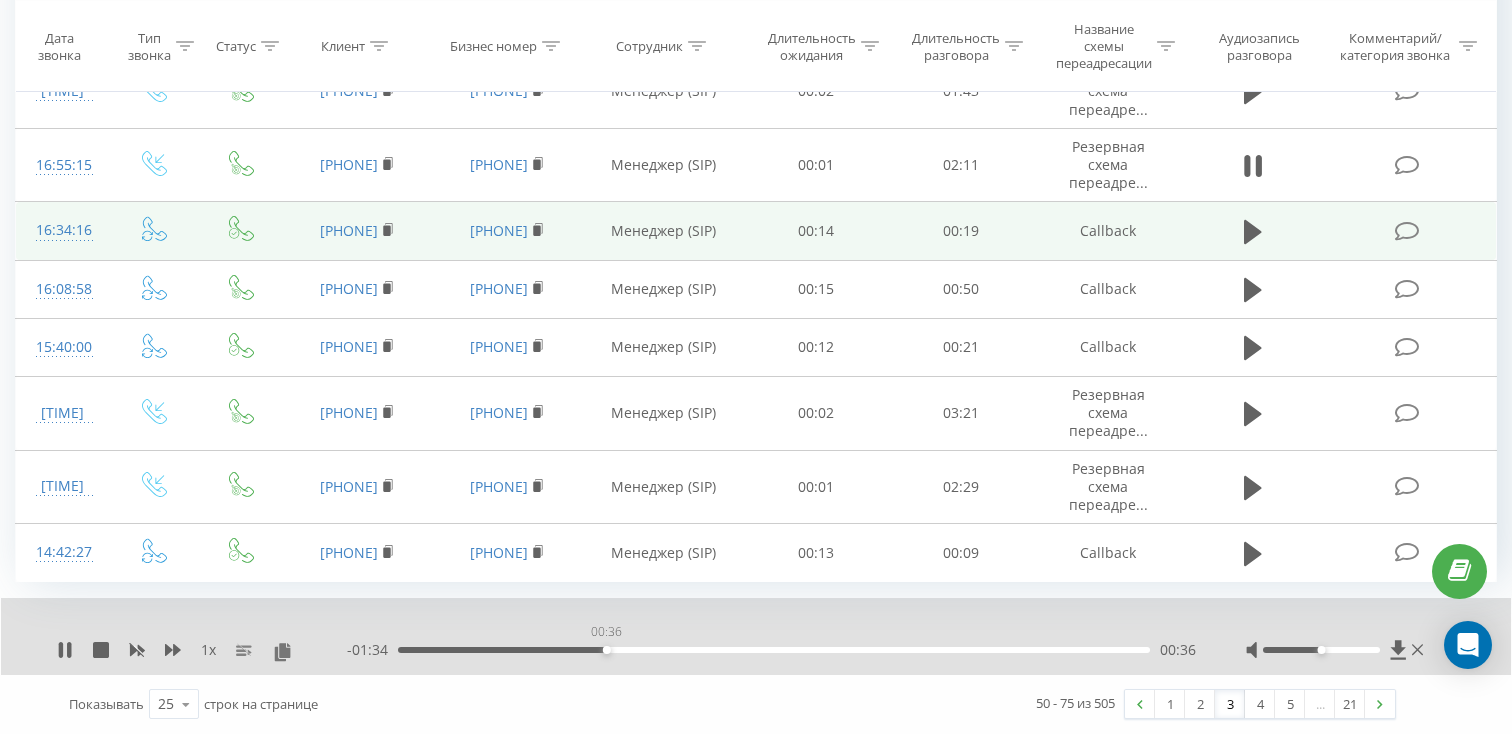 click on "00:36" at bounding box center [774, 650] 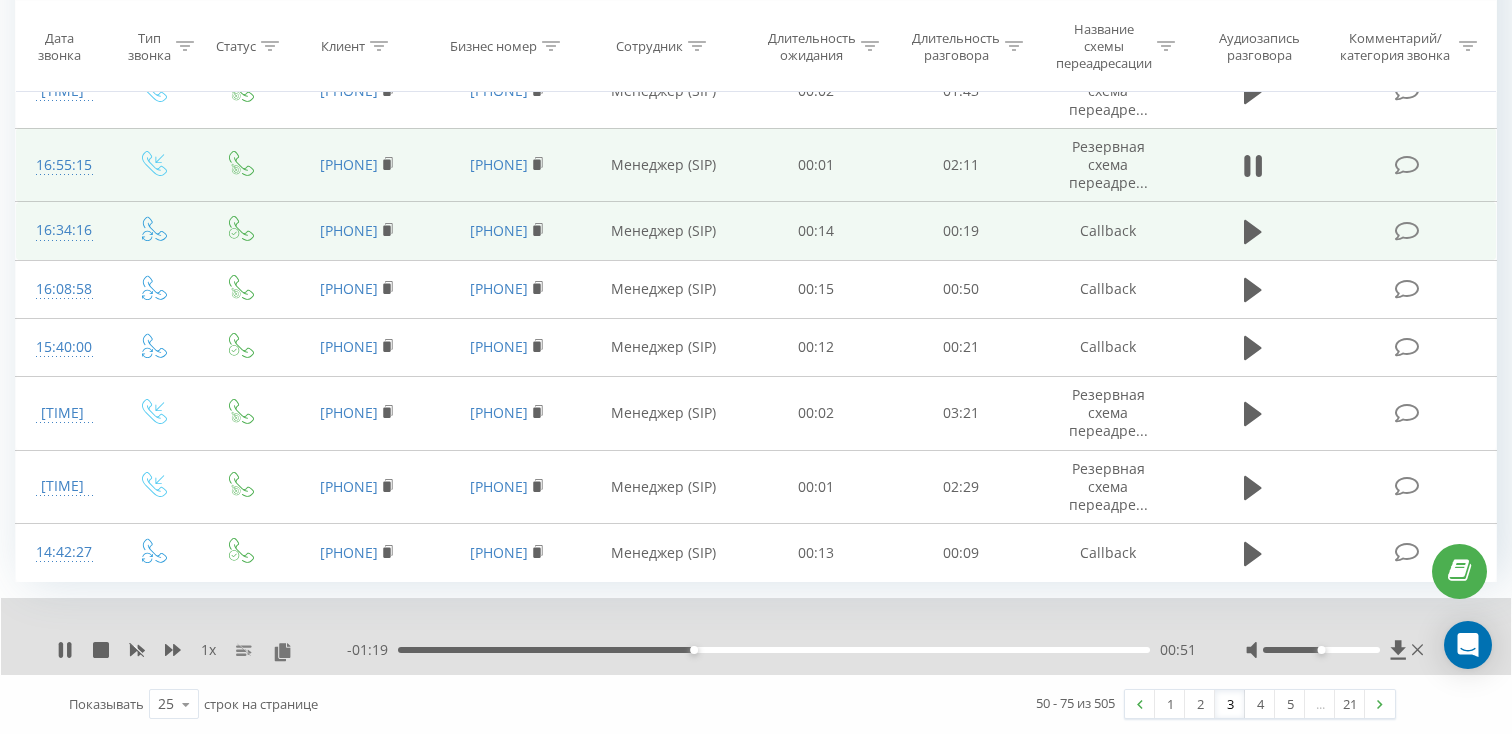 click on "16:55:15" at bounding box center (62, 165) 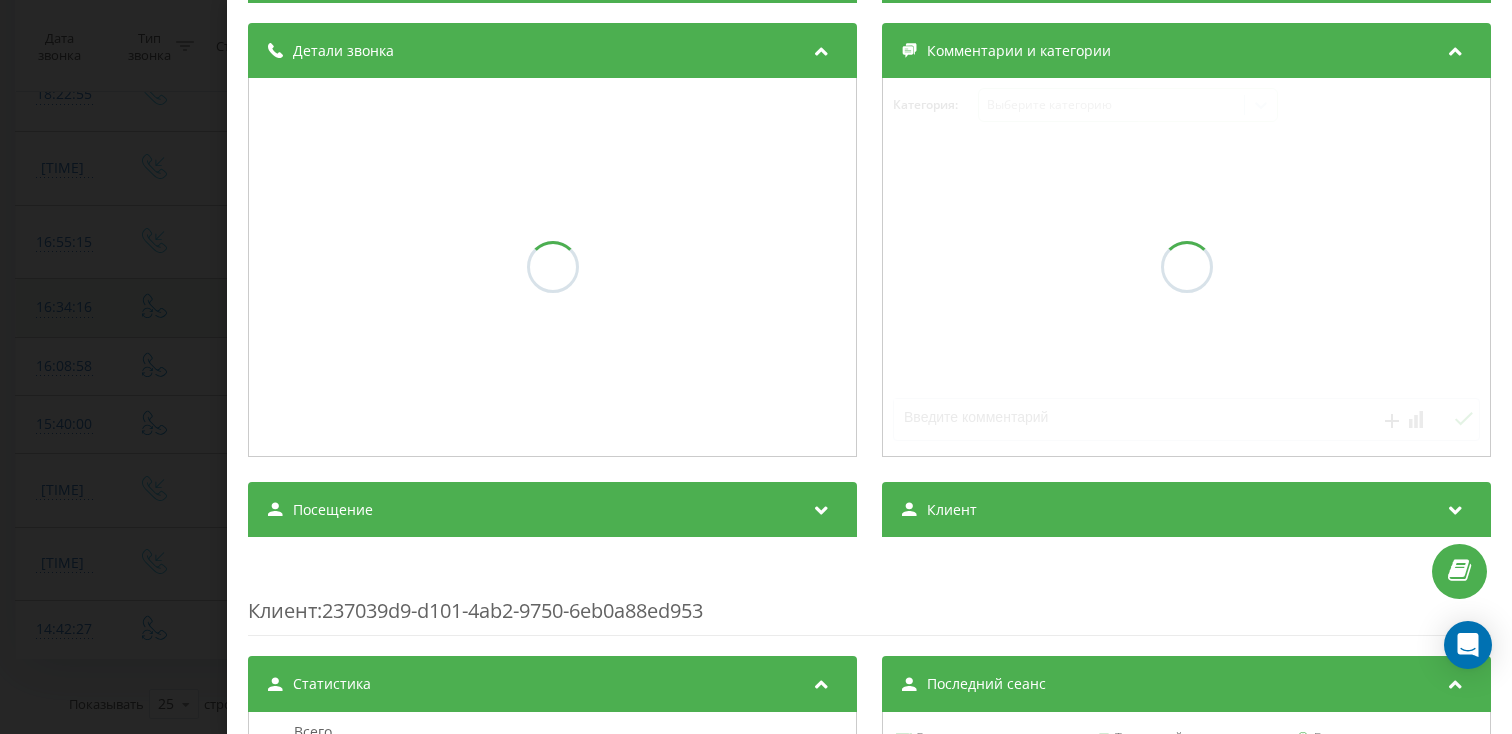 scroll, scrollTop: 220, scrollLeft: 0, axis: vertical 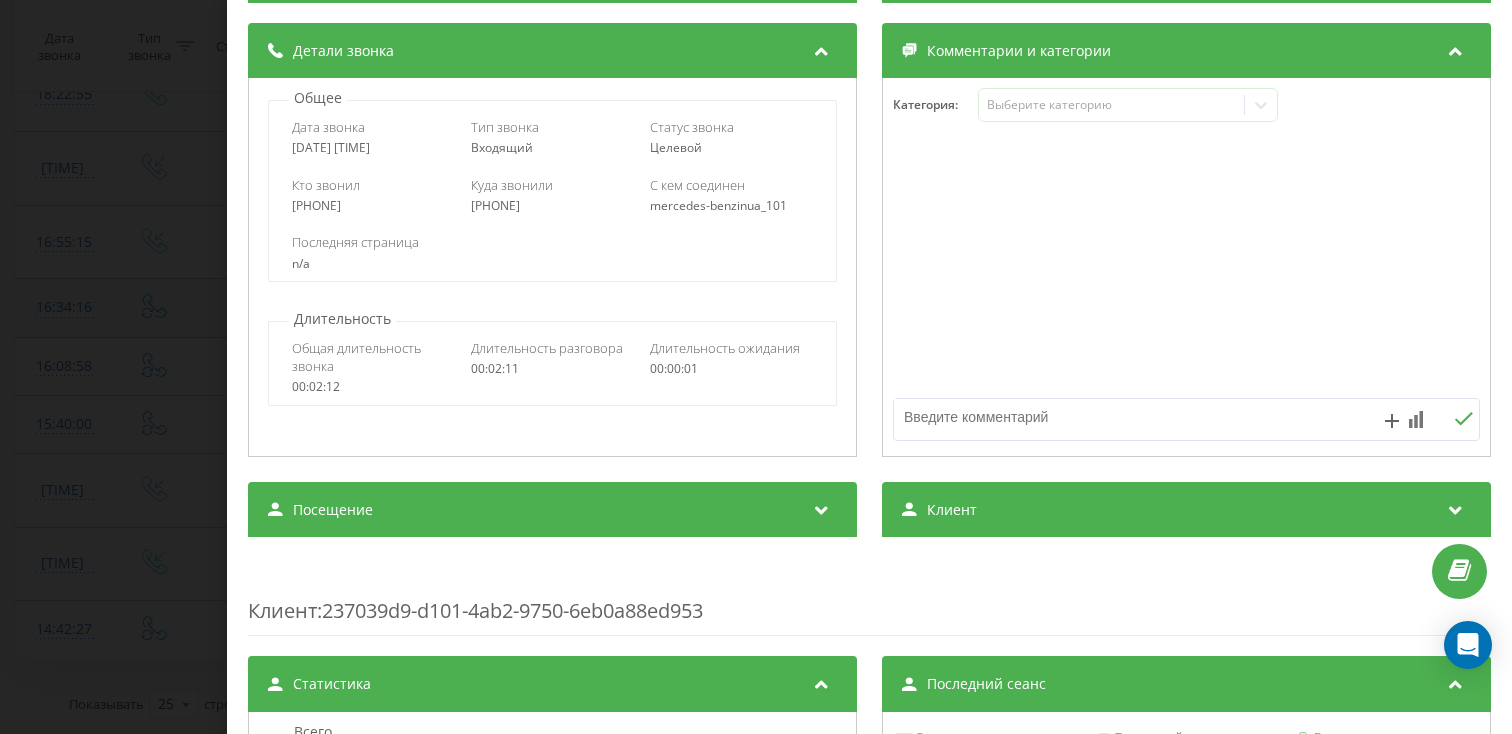 click on "Посещение" at bounding box center [552, 510] 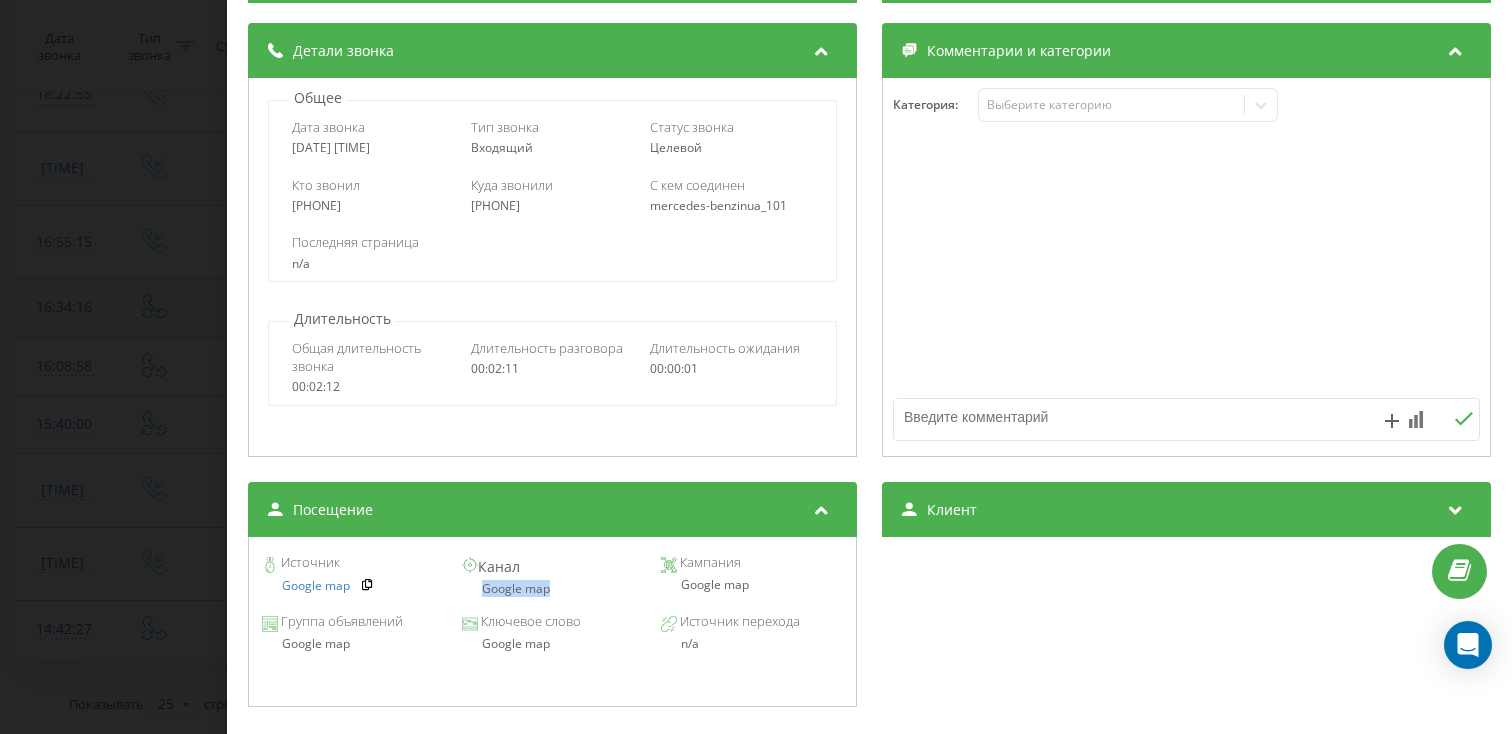 drag, startPoint x: 565, startPoint y: 594, endPoint x: 475, endPoint y: 593, distance: 90.005554 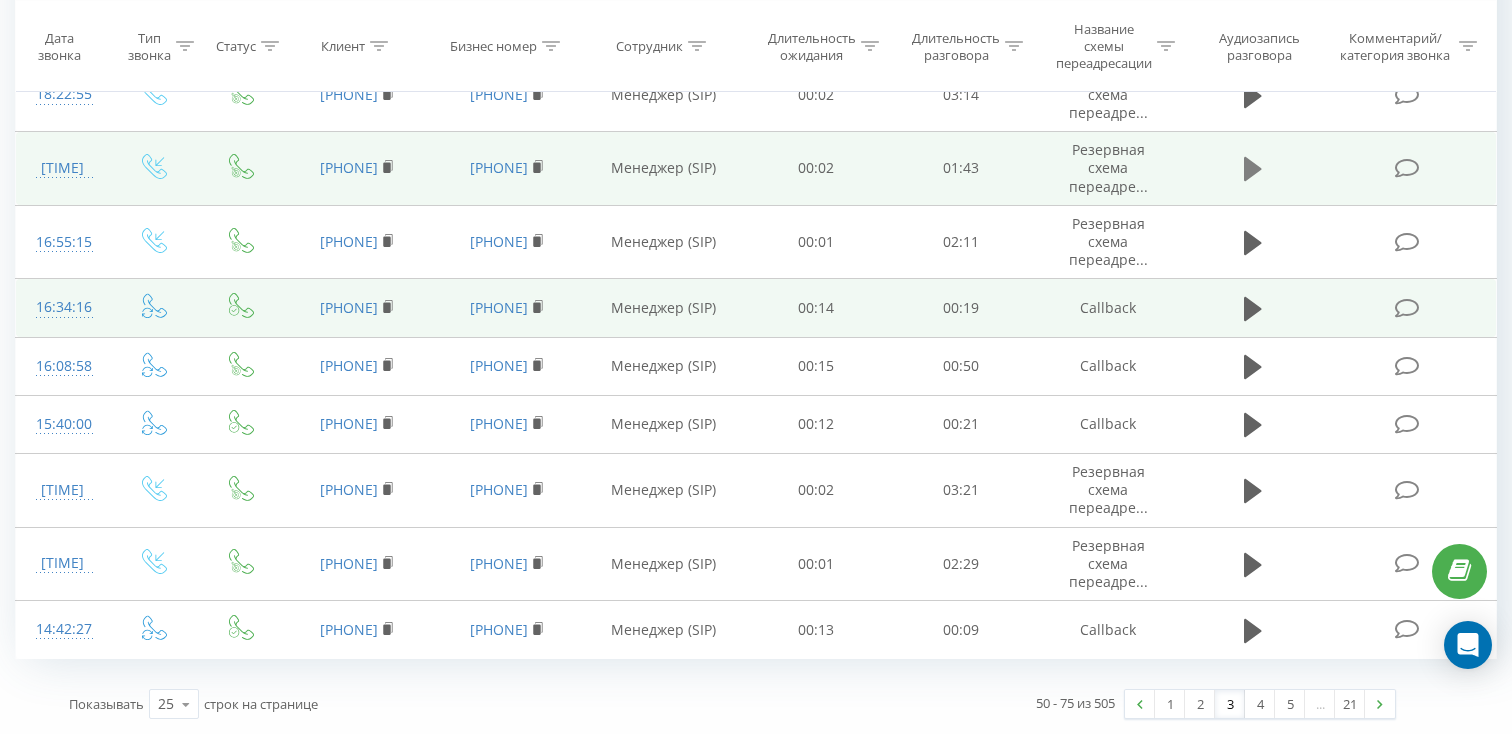 click 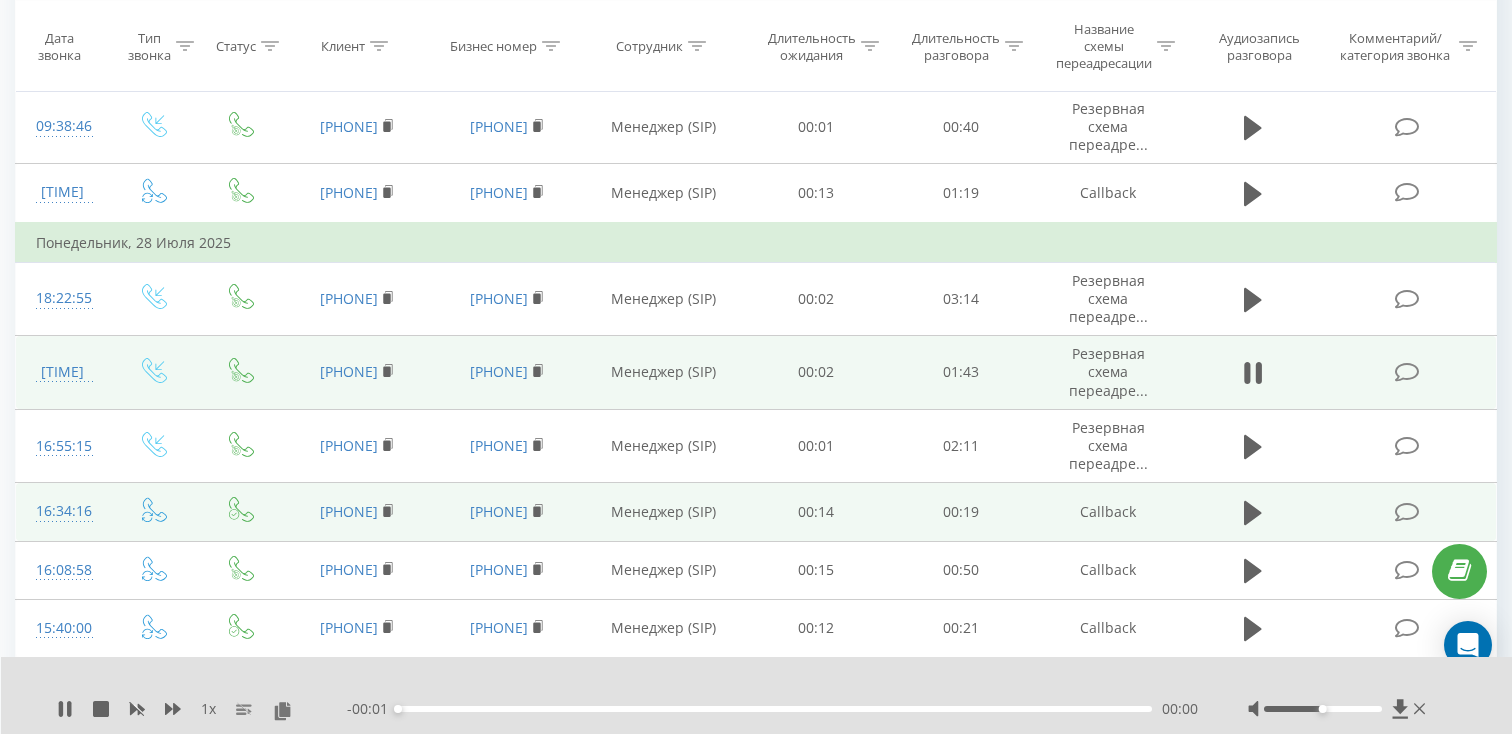 scroll, scrollTop: 1212, scrollLeft: 0, axis: vertical 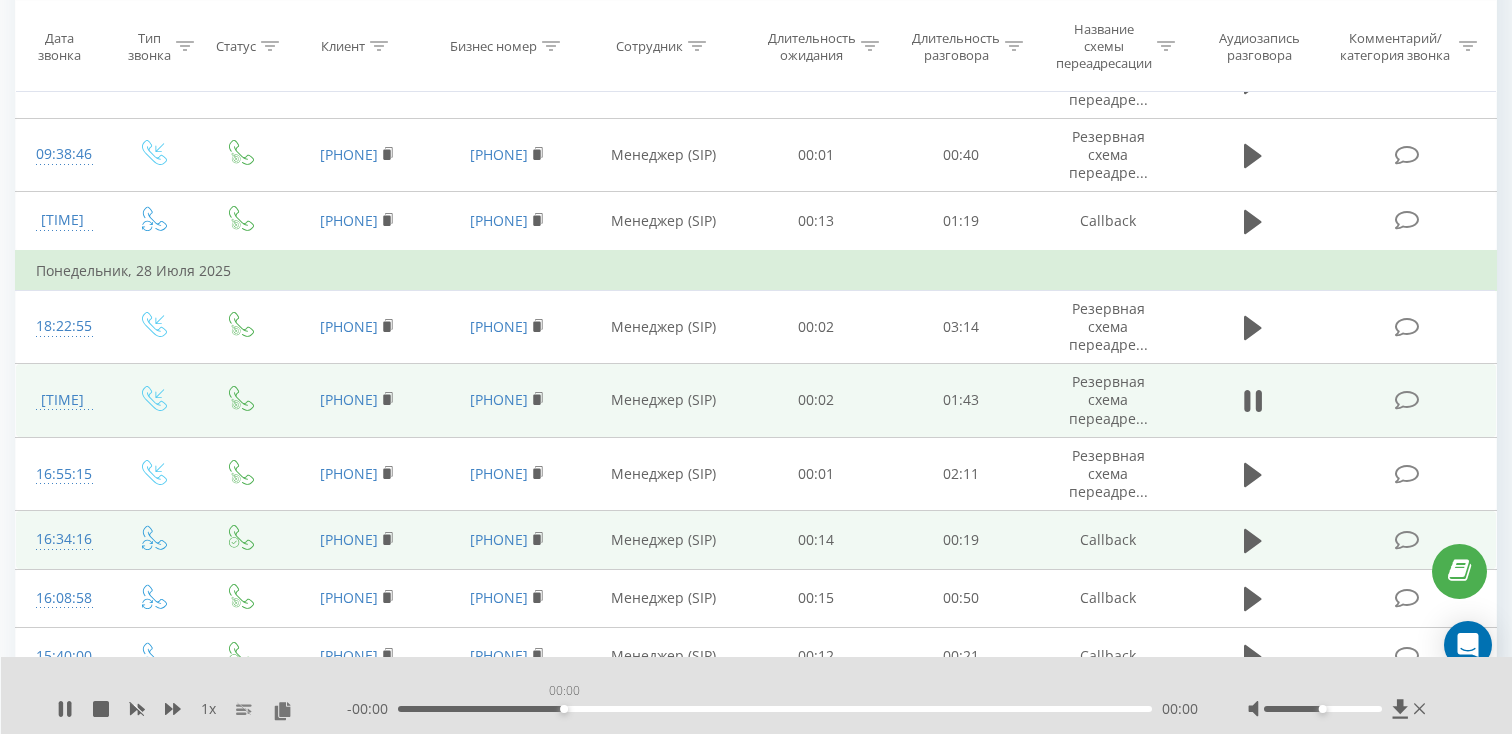 click on "00:00" at bounding box center (775, 709) 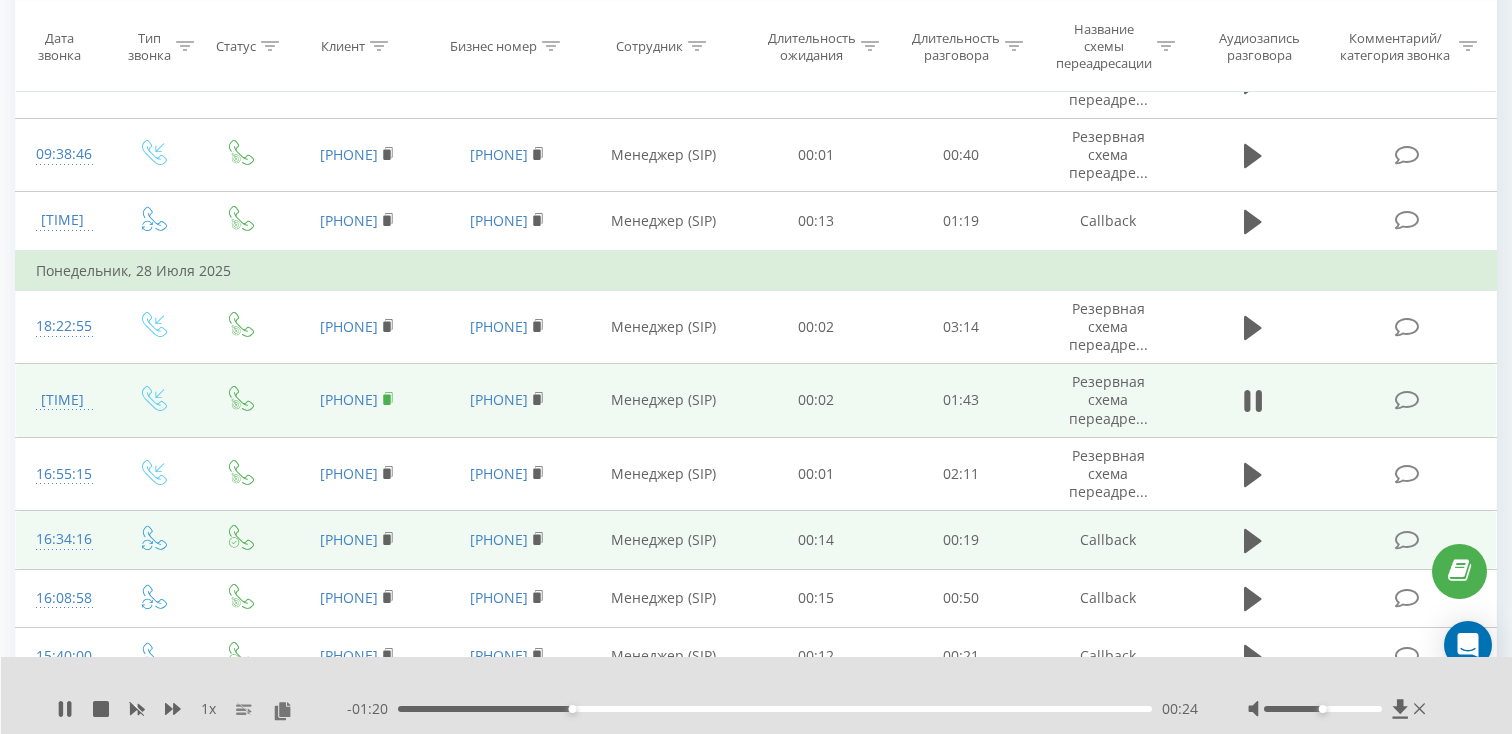 click 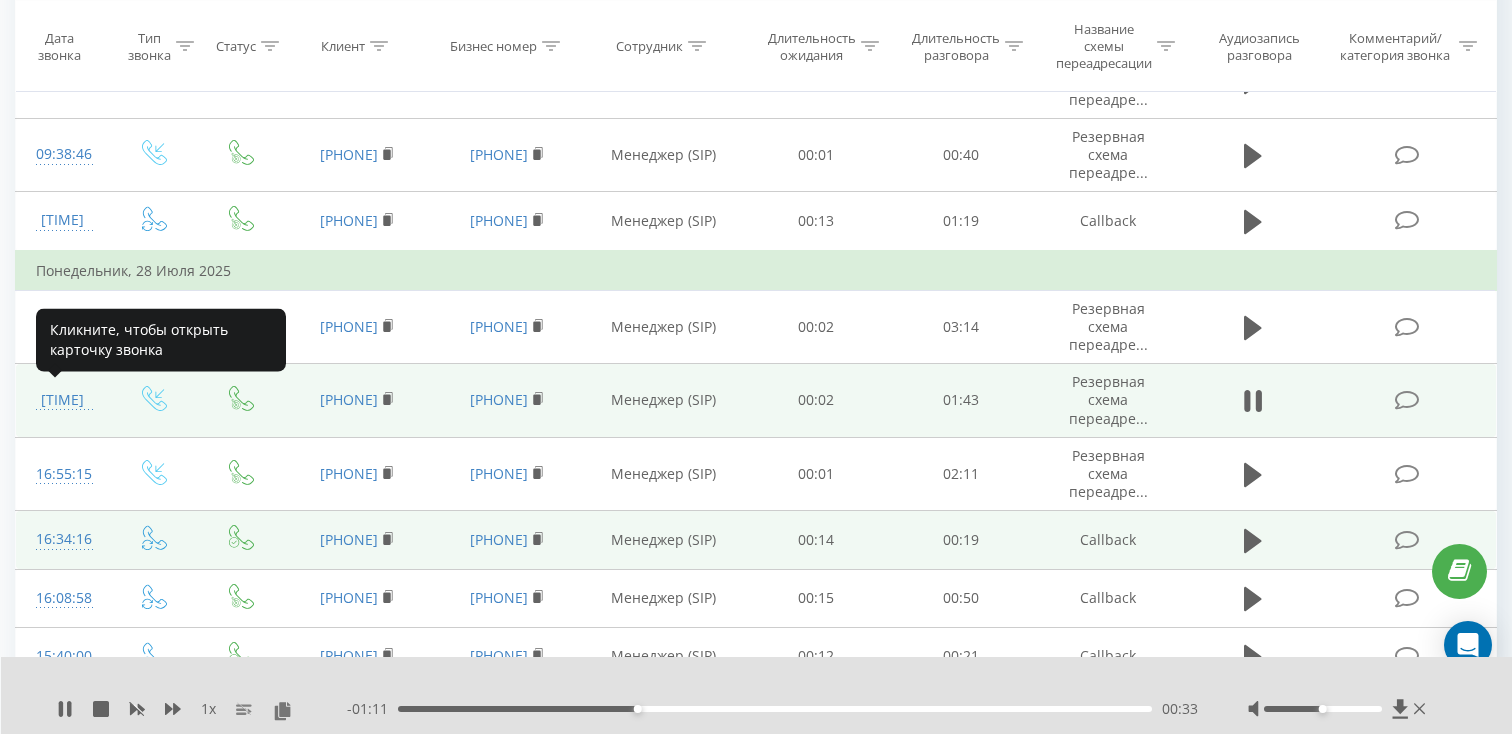 click on "[TIME]" at bounding box center [62, 400] 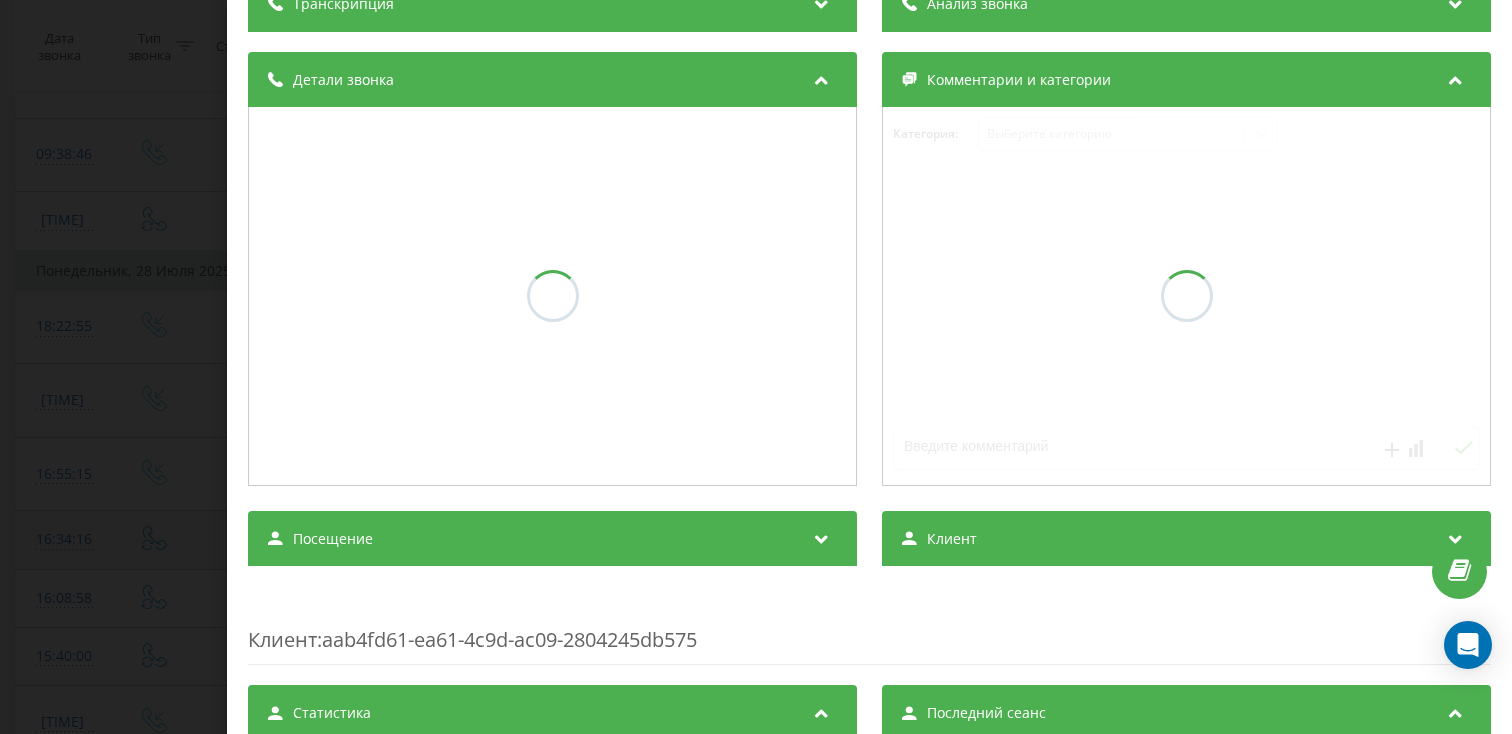 scroll, scrollTop: 191, scrollLeft: 0, axis: vertical 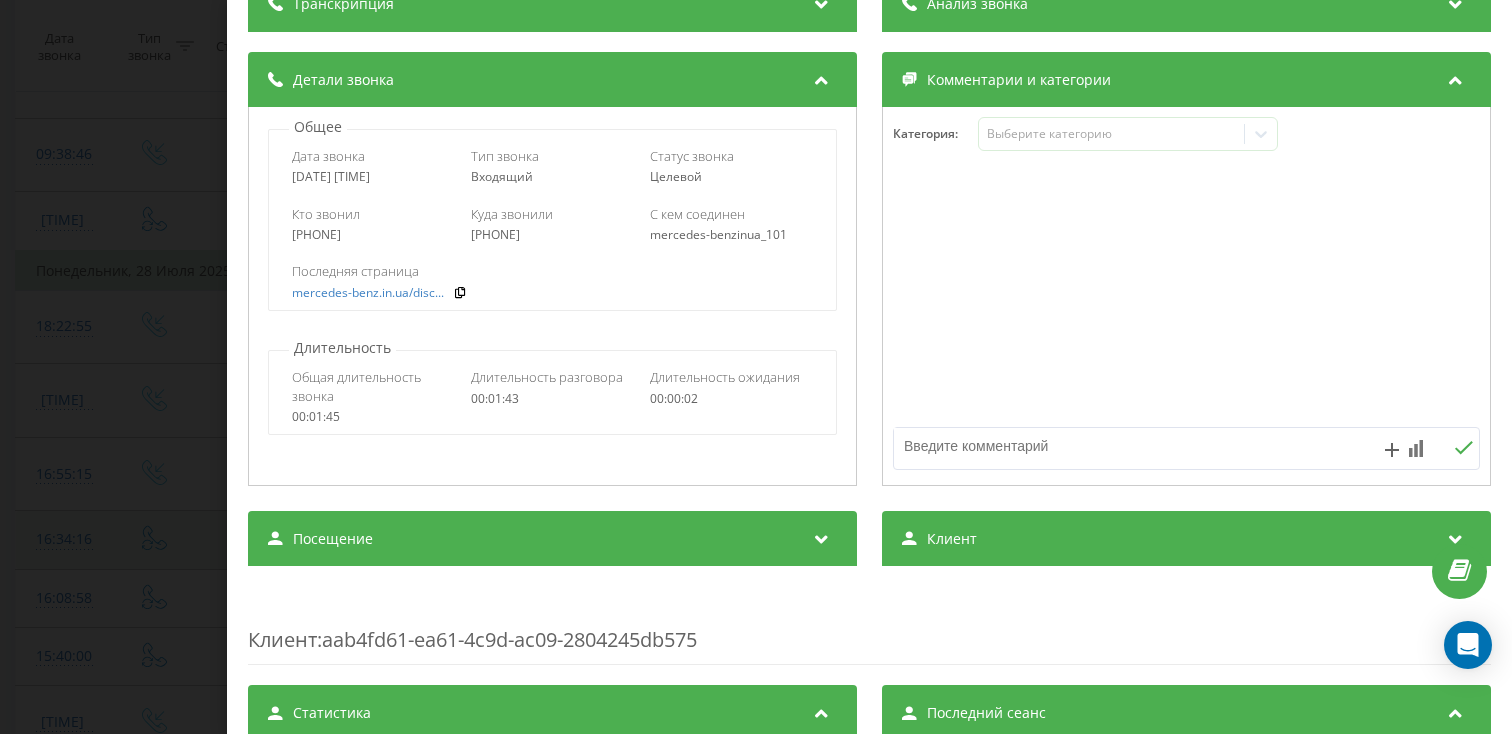 click on "Посещение" at bounding box center (552, 539) 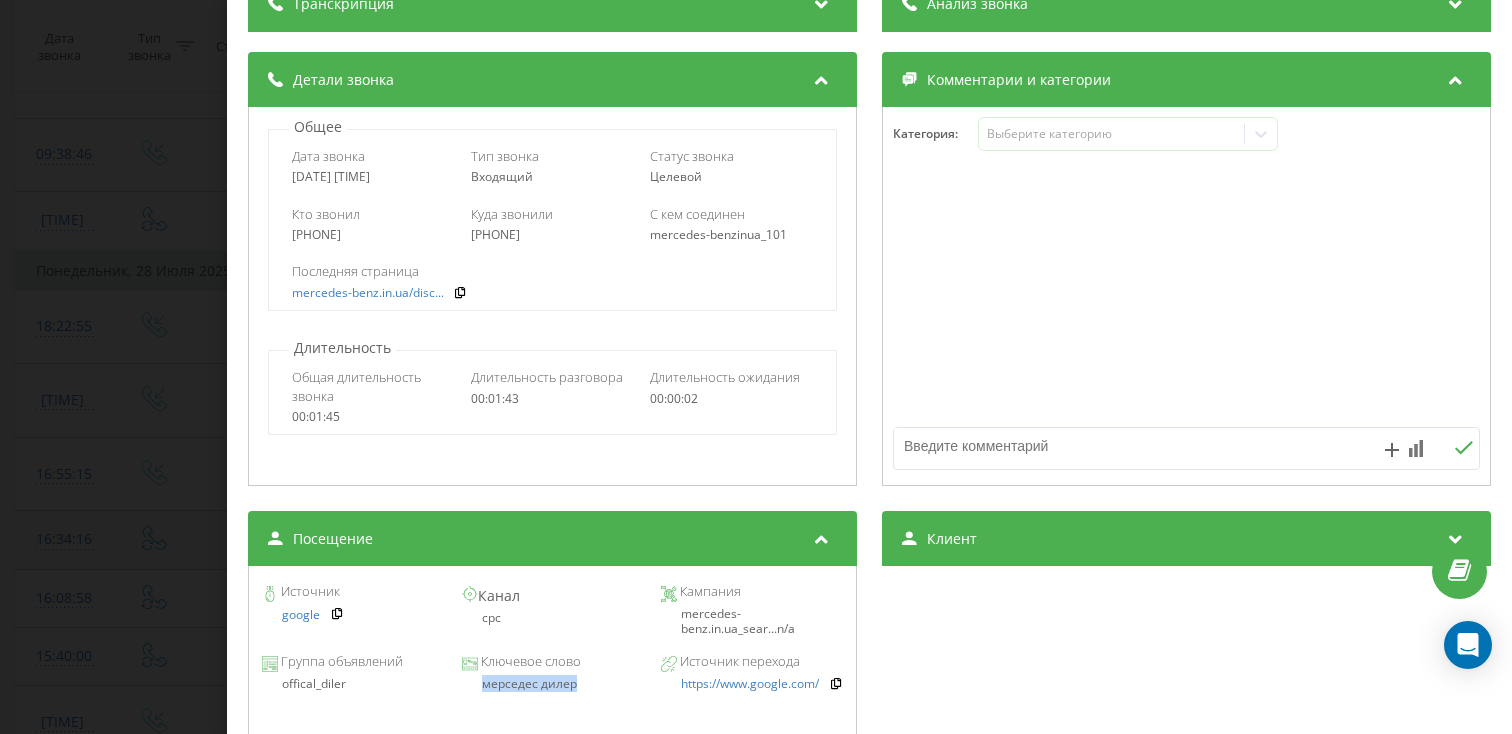 drag, startPoint x: 580, startPoint y: 683, endPoint x: 466, endPoint y: 682, distance: 114.00439 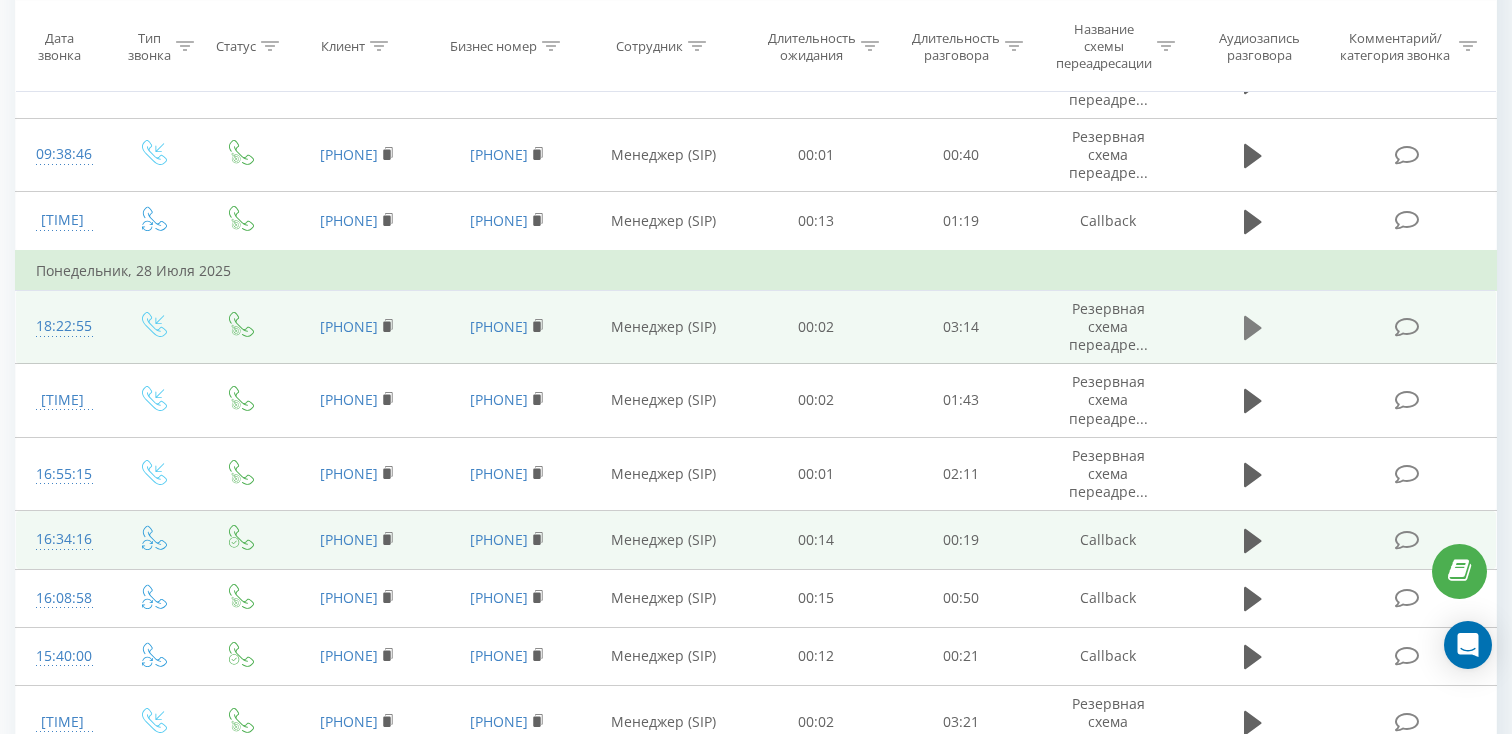 click 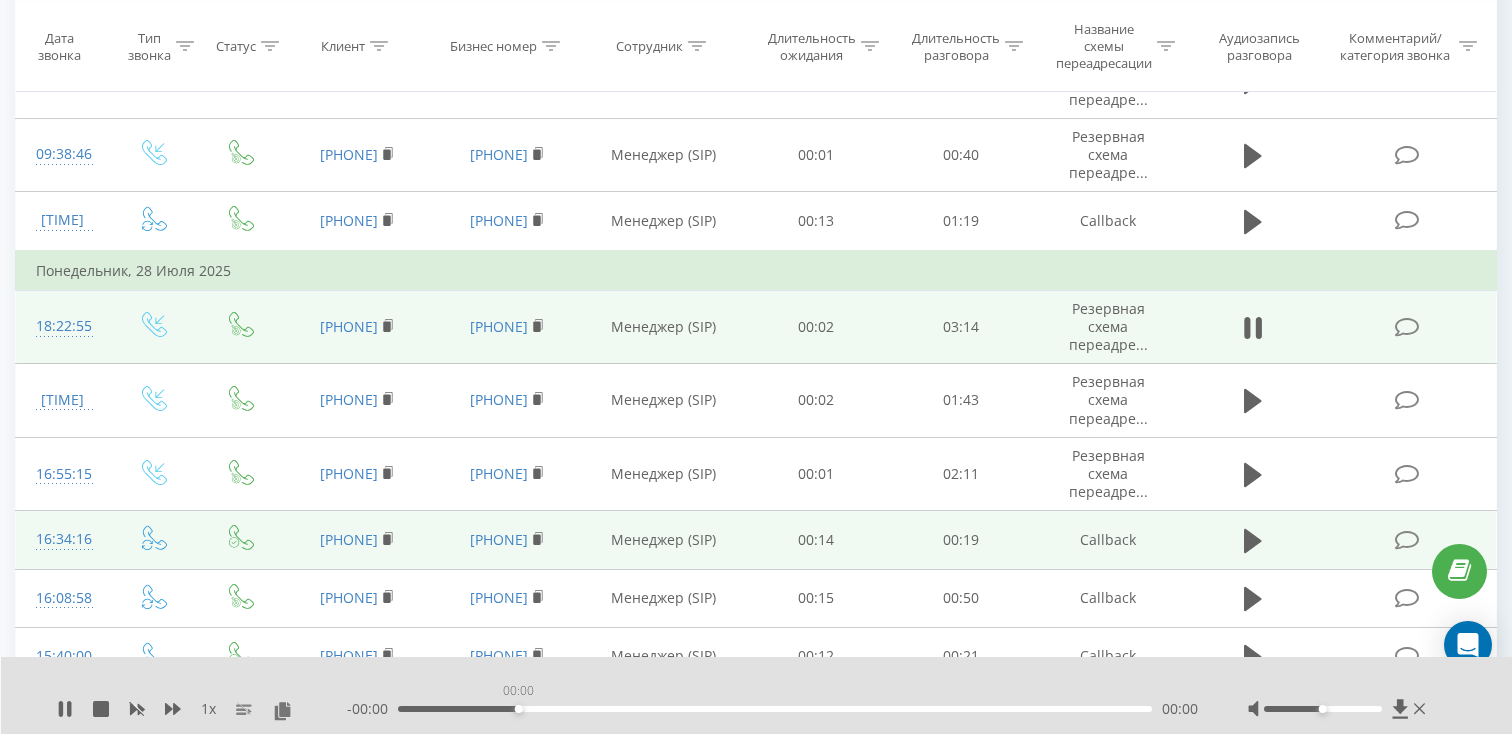 click on "00:00" at bounding box center (775, 709) 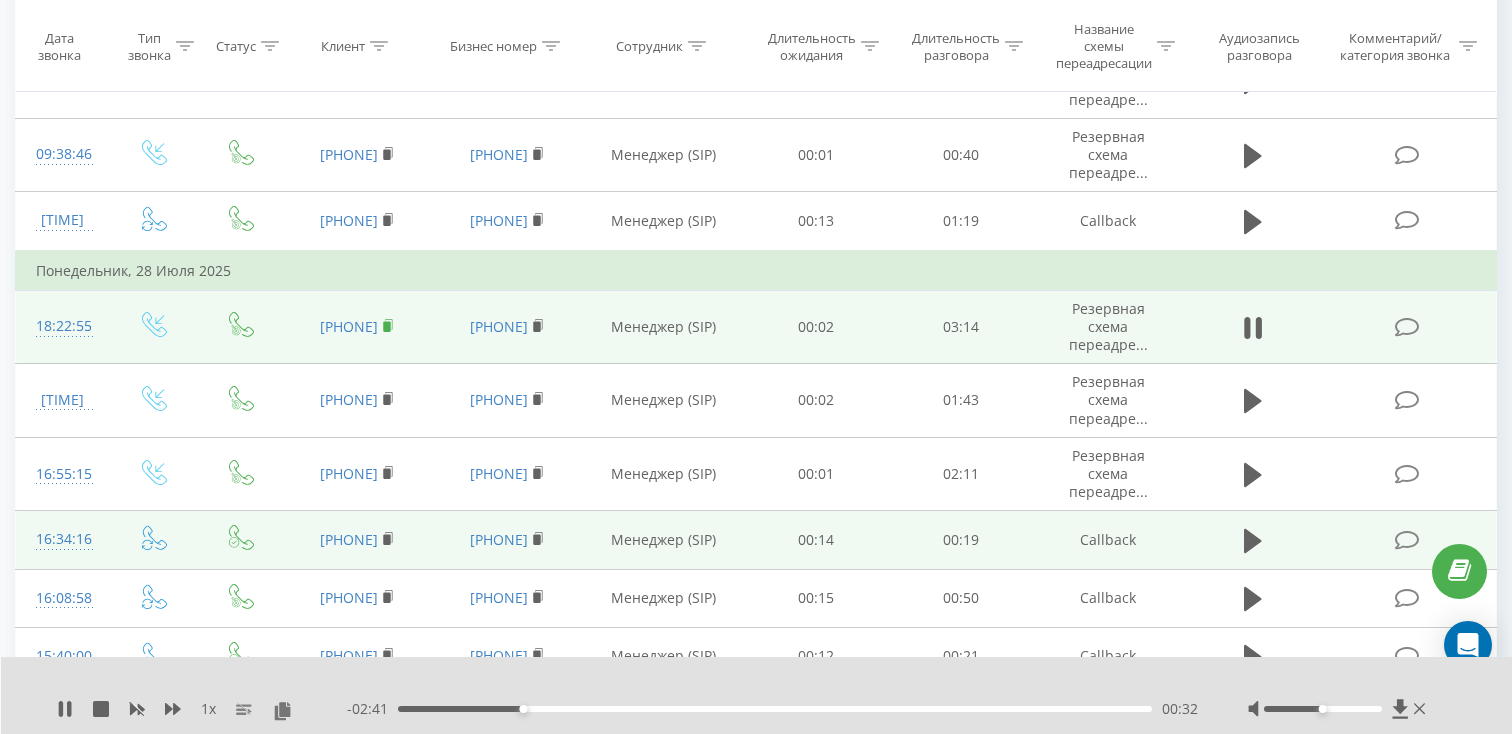 click 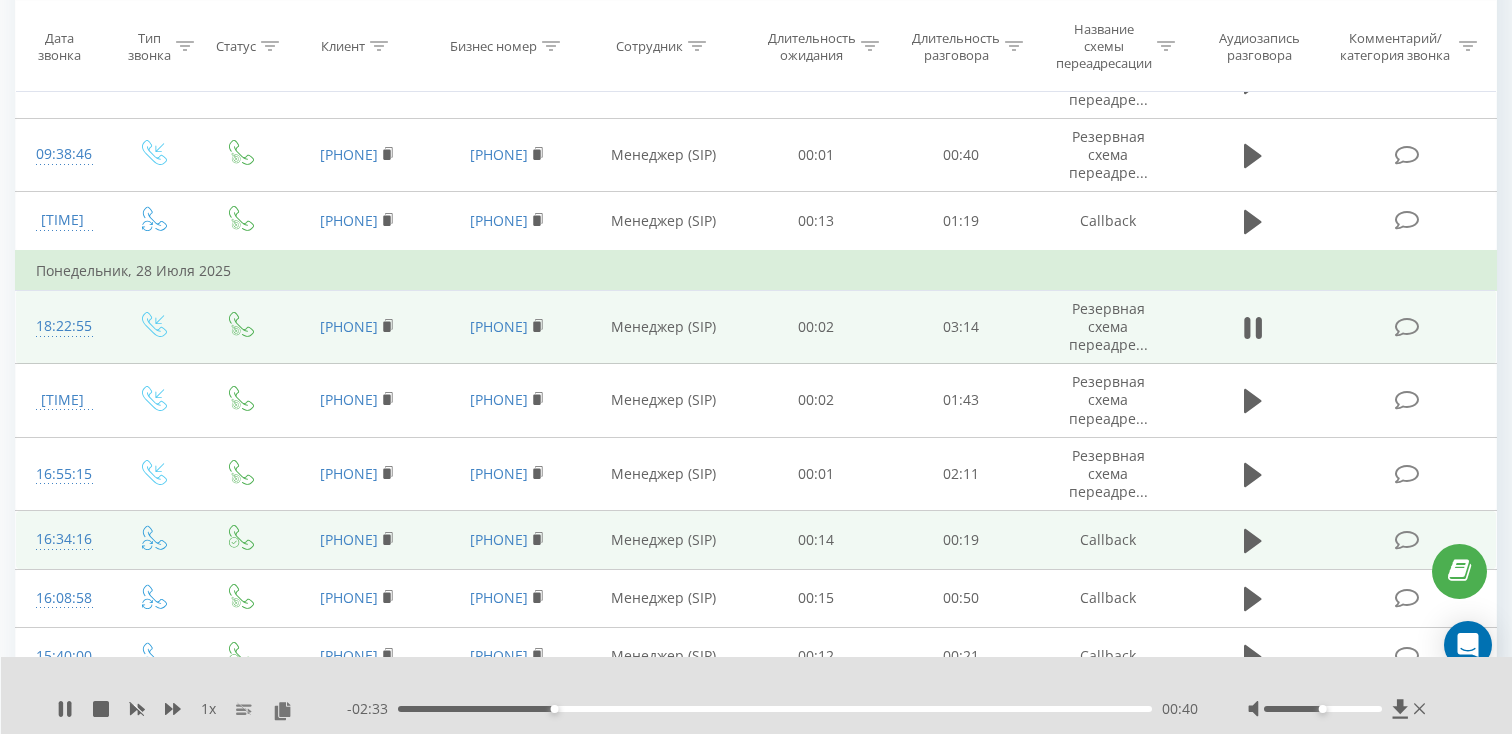 click on "[TIME]" at bounding box center [62, 326] 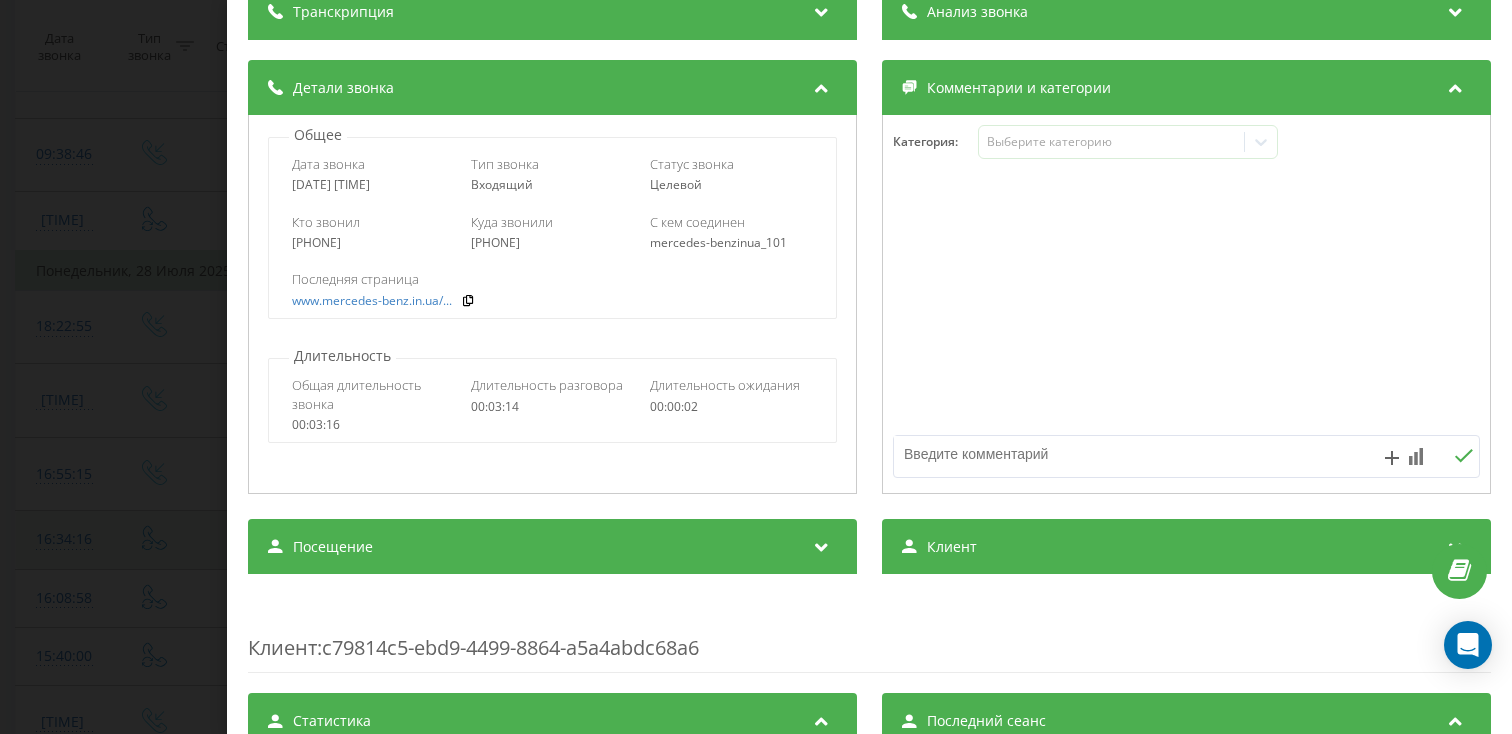 scroll, scrollTop: 270, scrollLeft: 0, axis: vertical 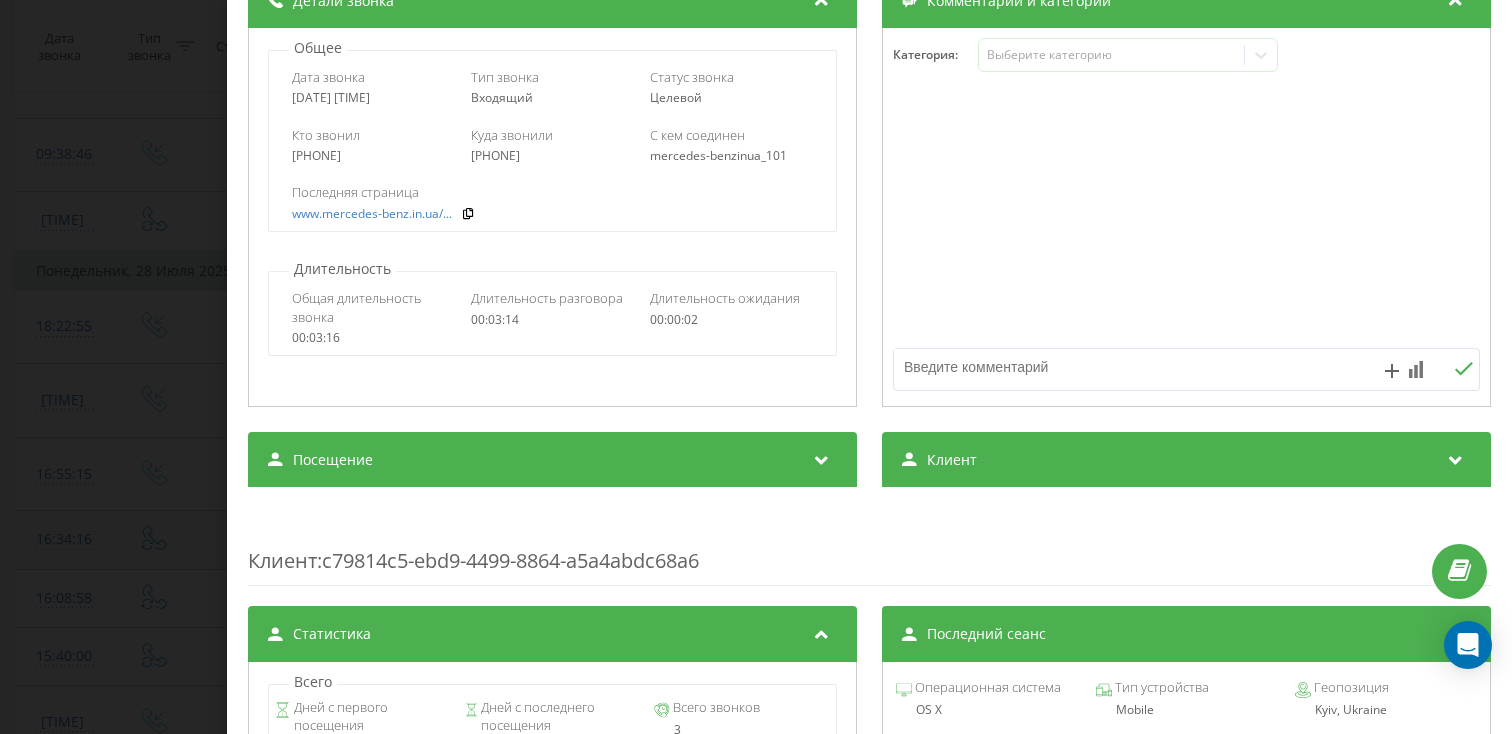 click on "Посещение" at bounding box center [552, 460] 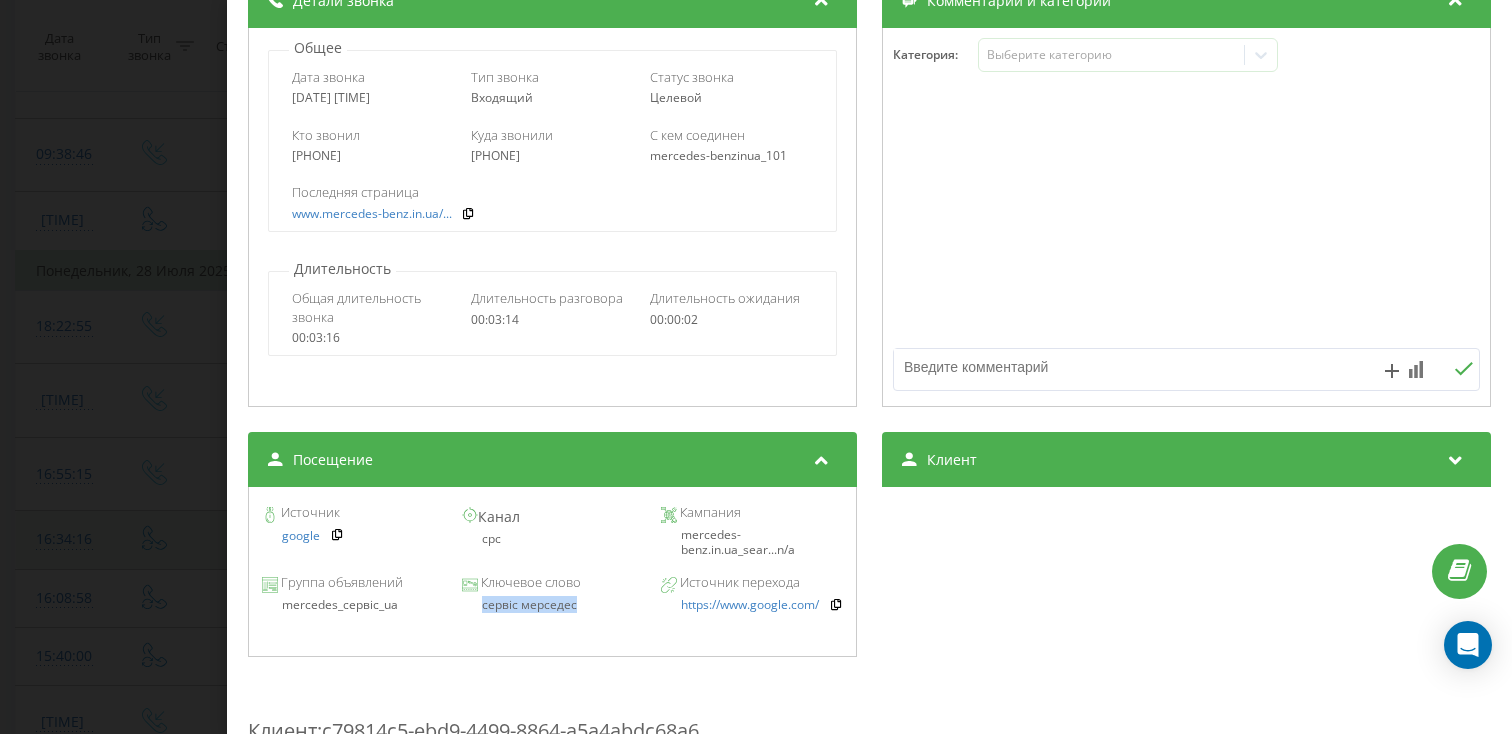 drag, startPoint x: 580, startPoint y: 616, endPoint x: 473, endPoint y: 609, distance: 107.22873 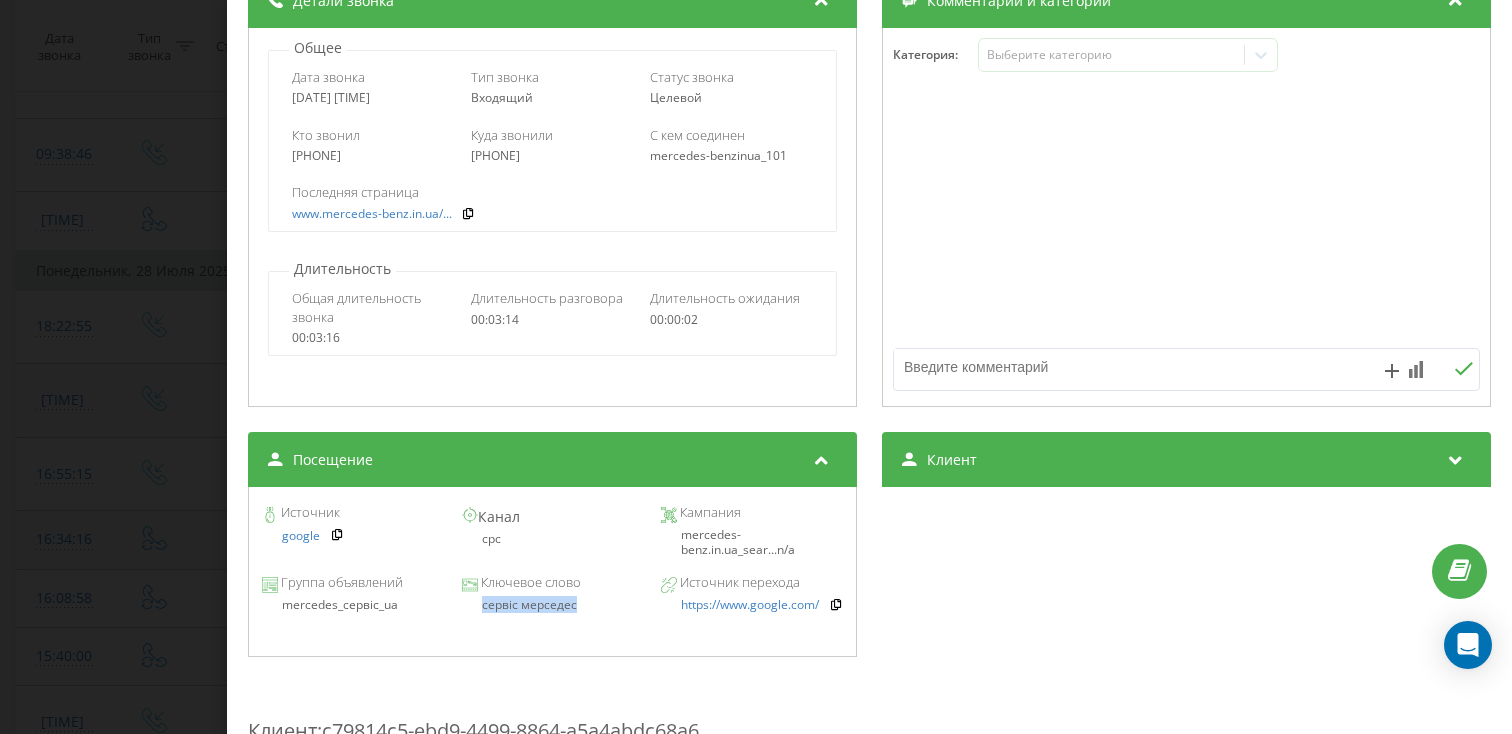 click on "Звонок :  ua5_-1753716175.9530826   1 x  - 02:01 01:13   01:13   Транскрипция Для анализа AI будущих звонков  настройте и активируйте профиль на странице . Если профиль уже есть и звонок соответствует его условиям, обновите страницу через 10 минут – AI анализирует текущий звонок. Анализ звонка Для анализа AI будущих звонков  настройте и активируйте профиль на странице . Если профиль уже есть и звонок соответствует его условиям, обновите страницу через 10 минут – AI анализирует текущий звонок. Детали звонка Общее Дата звонка 2025-07-28 18:22:55 Тип звонка Входящий Статус звонка Целевой 380973654545" at bounding box center [756, 367] 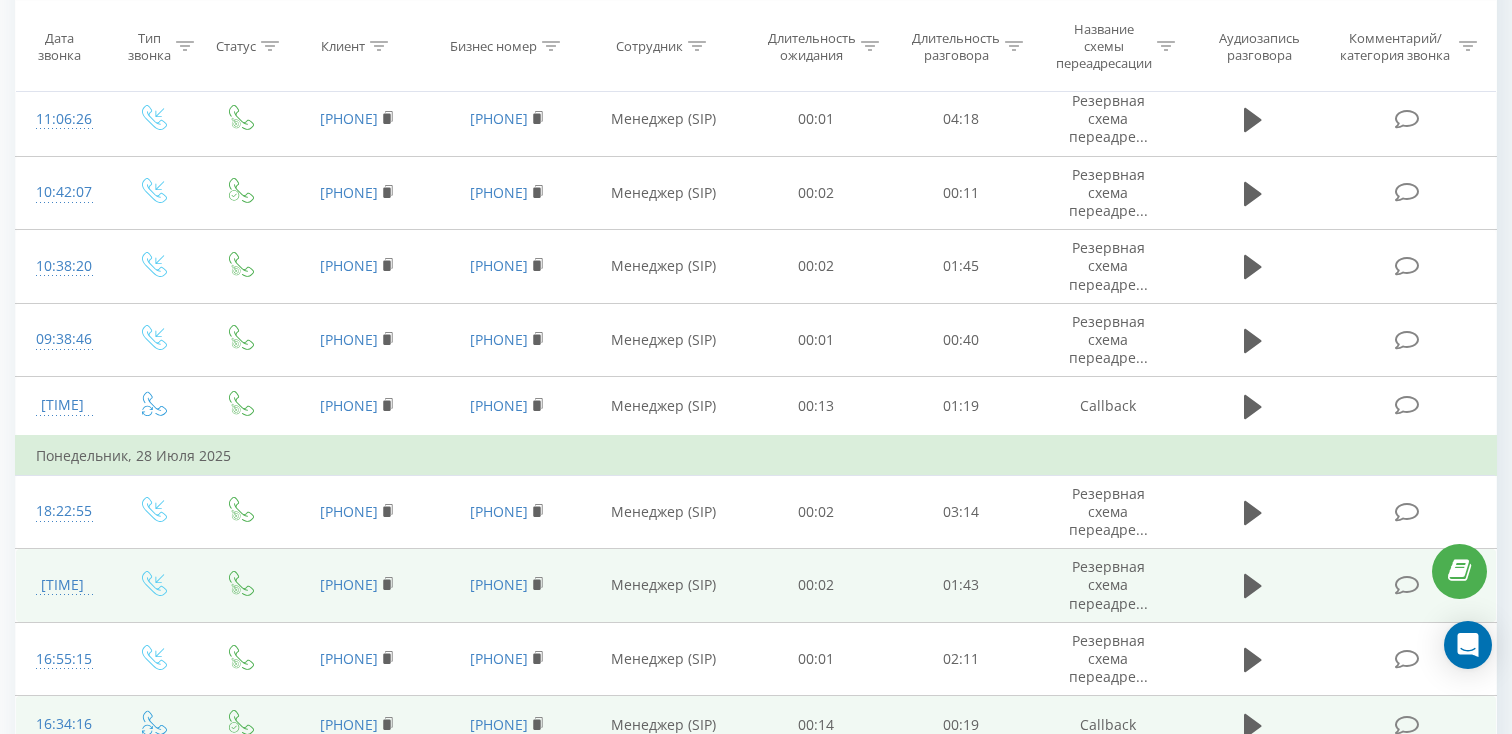 scroll, scrollTop: 1007, scrollLeft: 0, axis: vertical 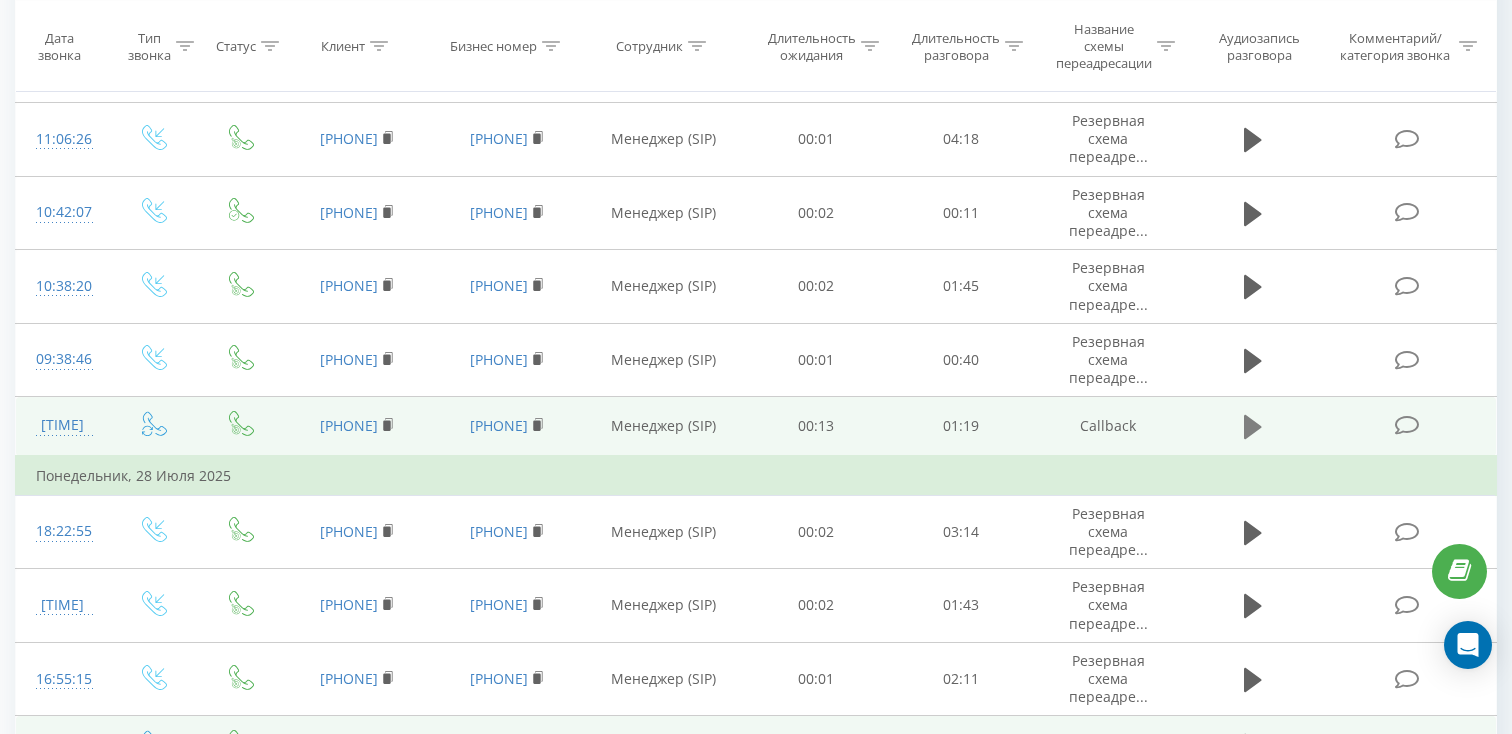 click 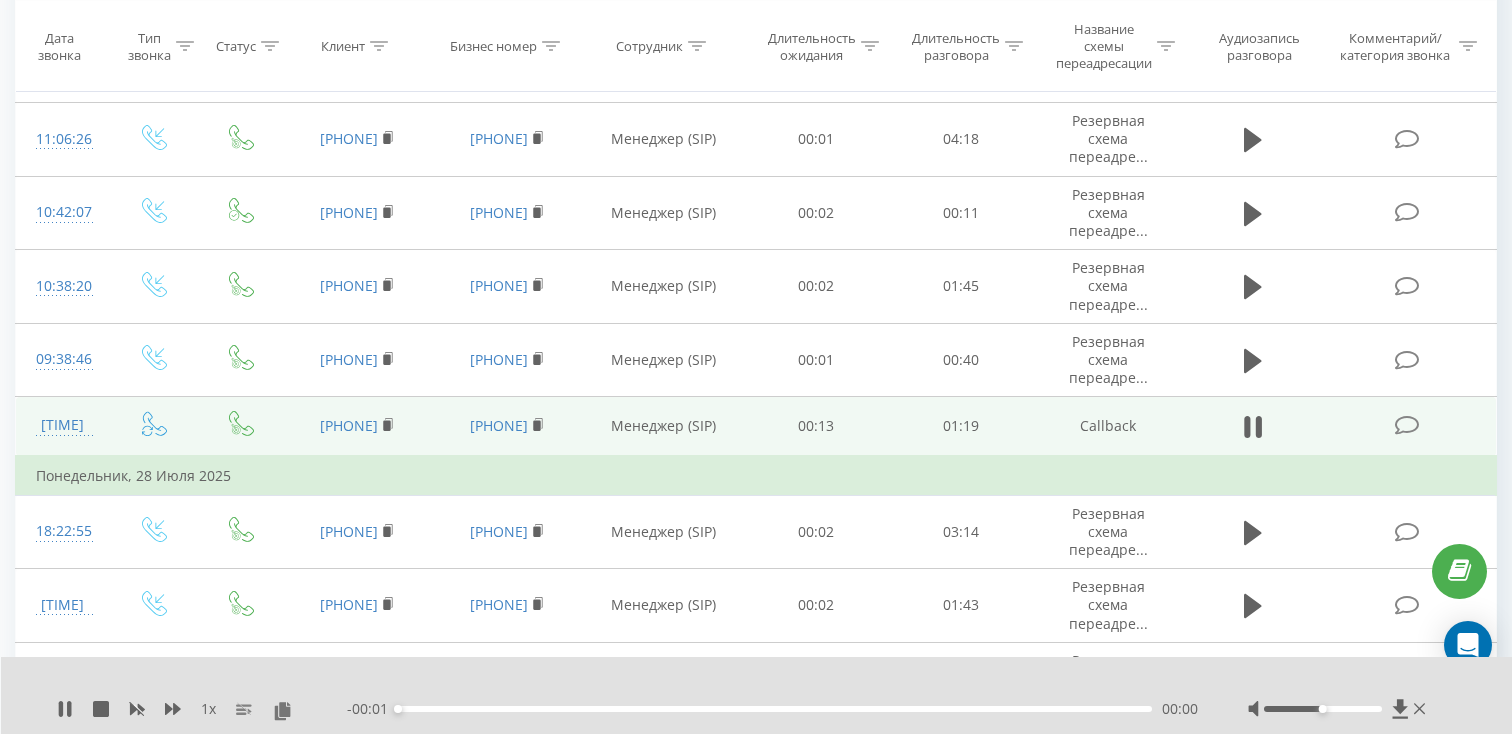 click on "00:00" at bounding box center (775, 709) 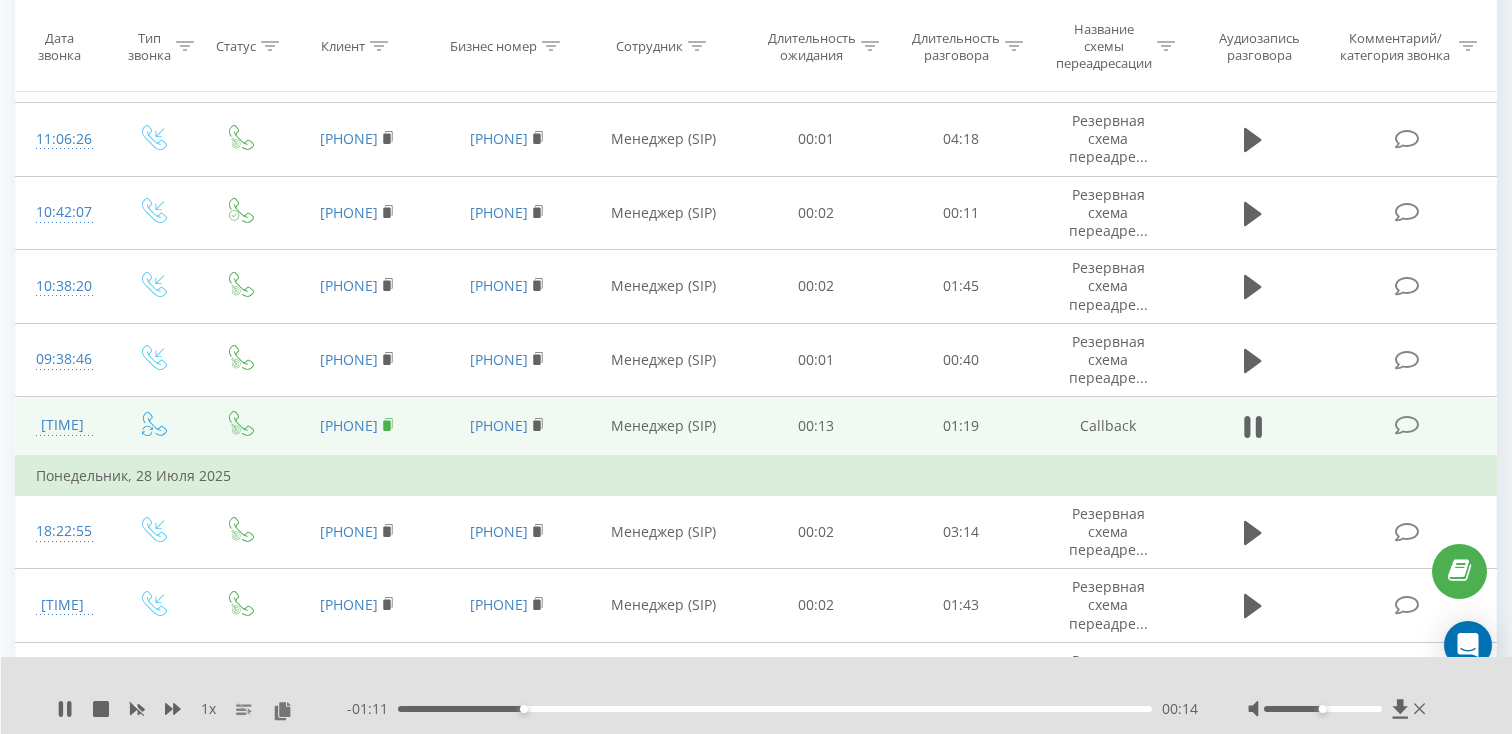 click 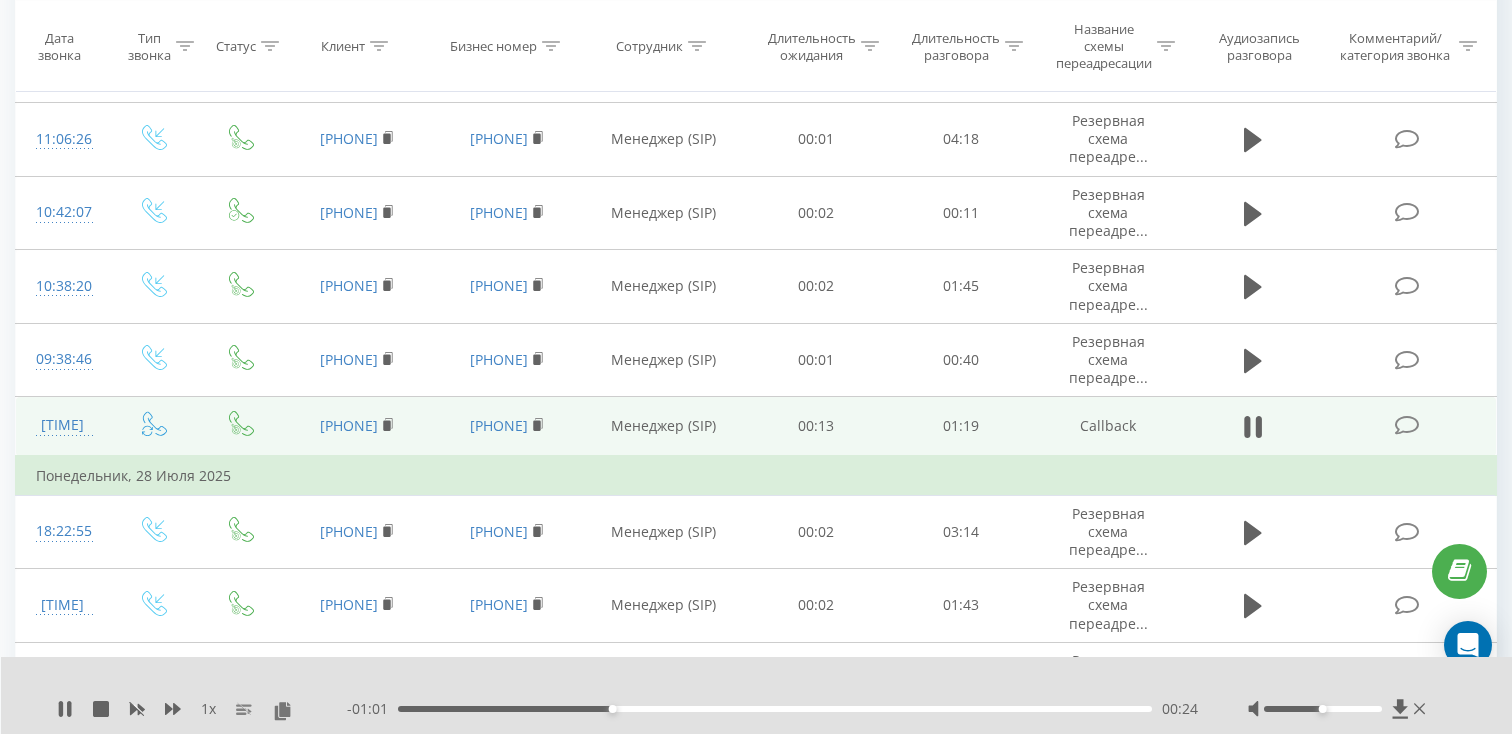 click on "[TIME]" at bounding box center (62, 425) 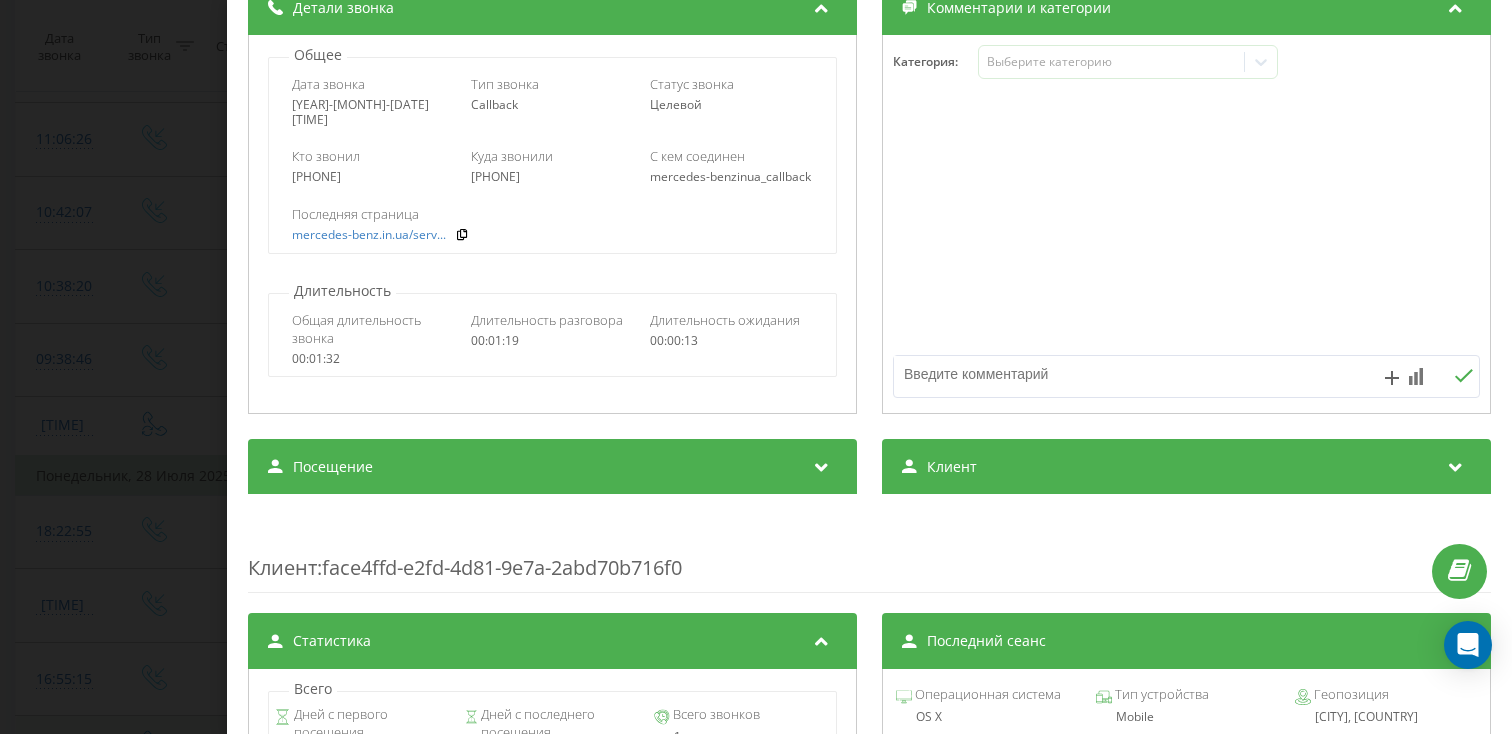scroll, scrollTop: 264, scrollLeft: 0, axis: vertical 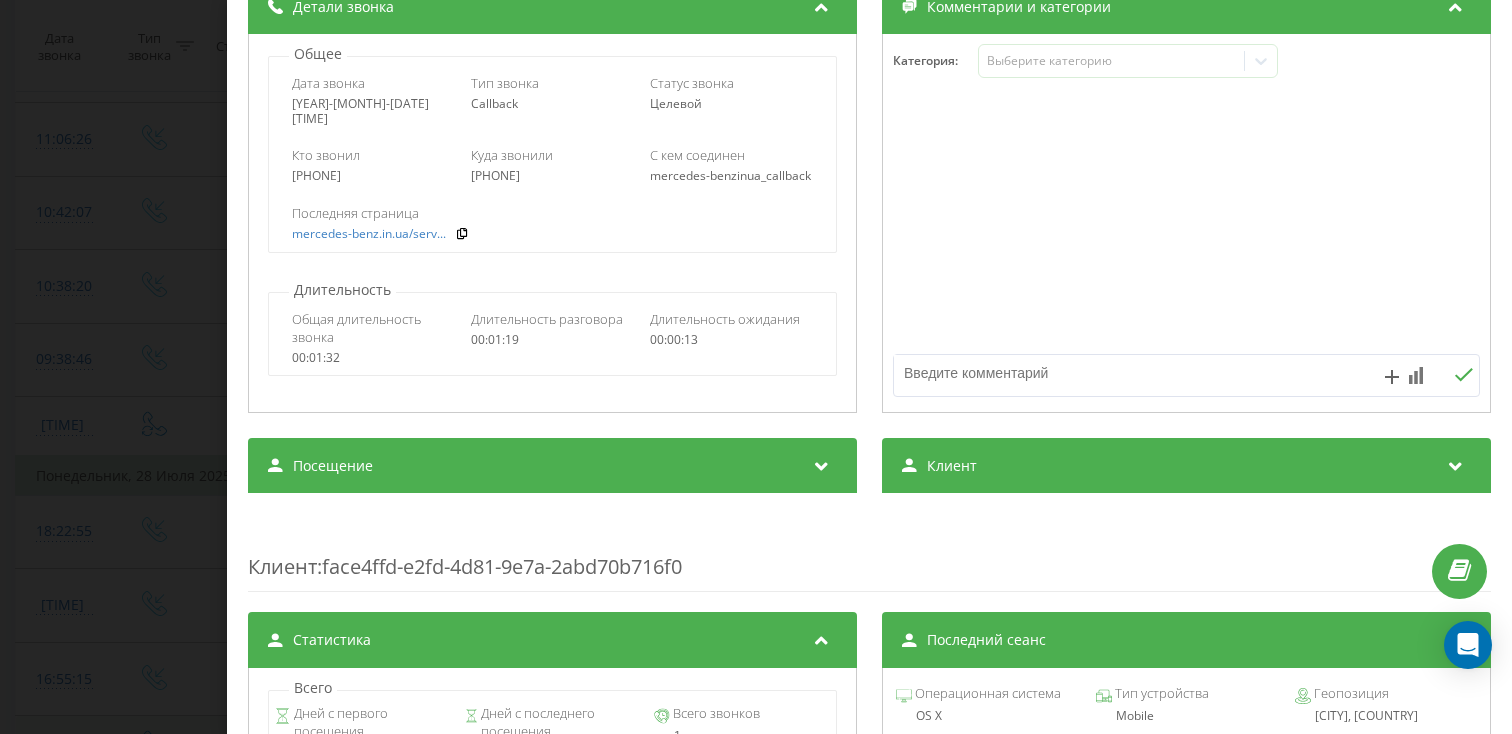 click on "Посещение" at bounding box center (552, 466) 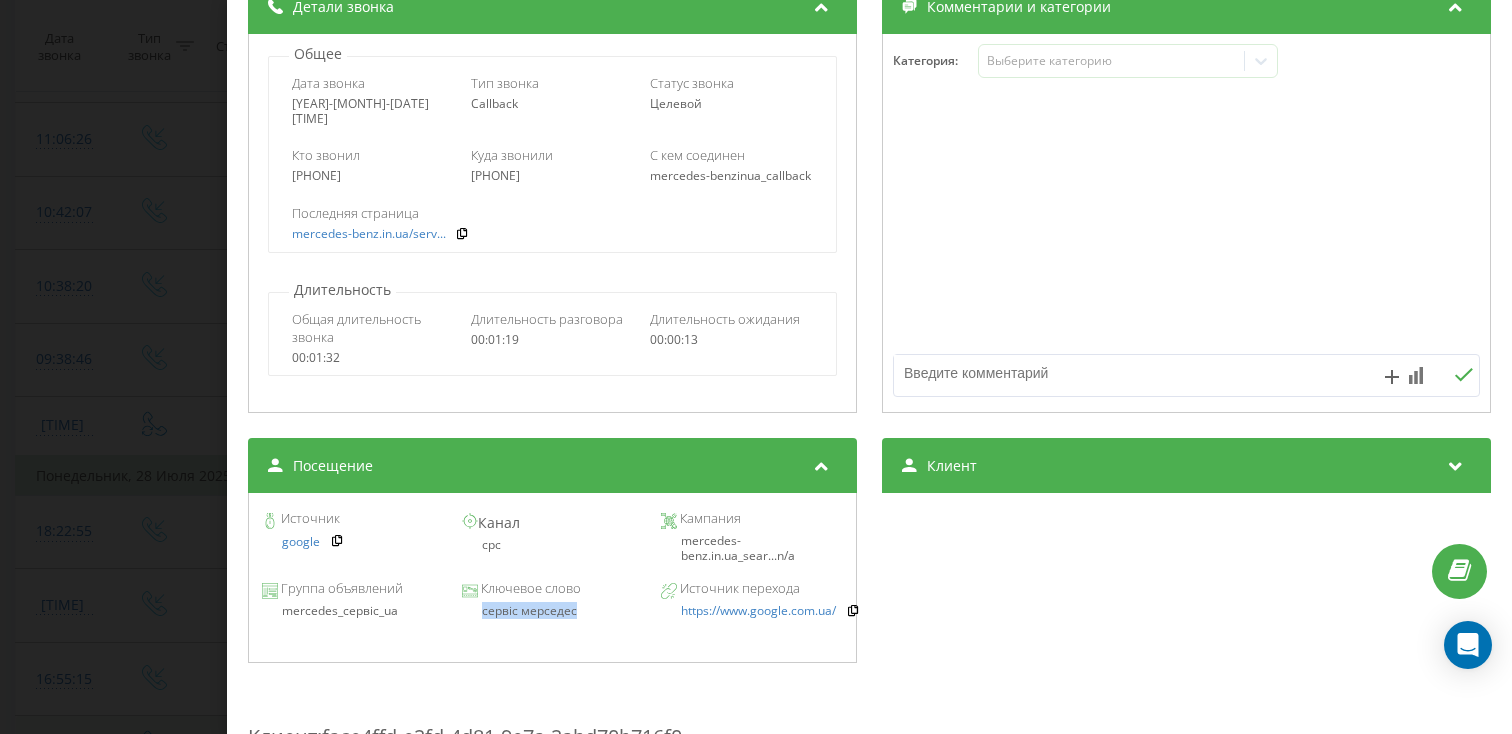 drag, startPoint x: 590, startPoint y: 618, endPoint x: 455, endPoint y: 615, distance: 135.03333 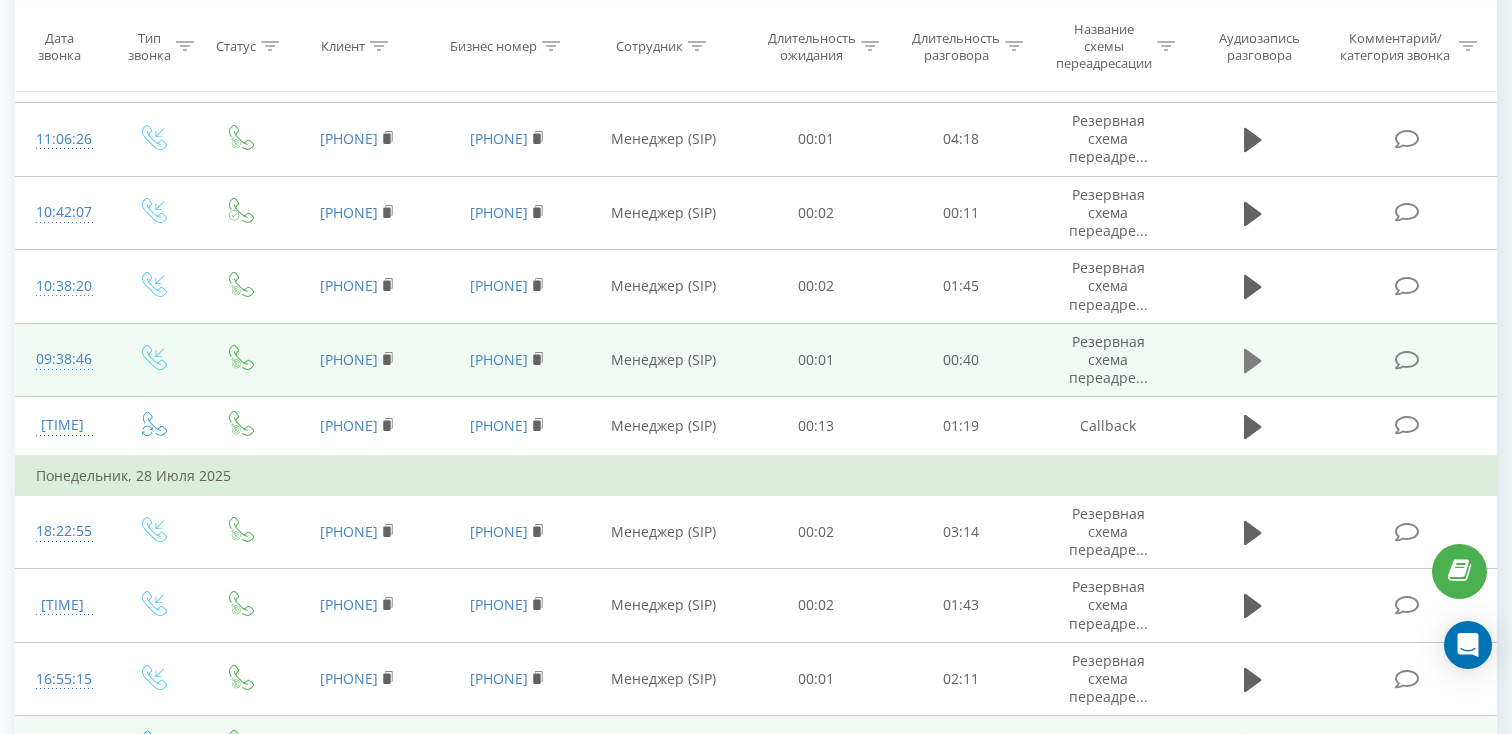 click 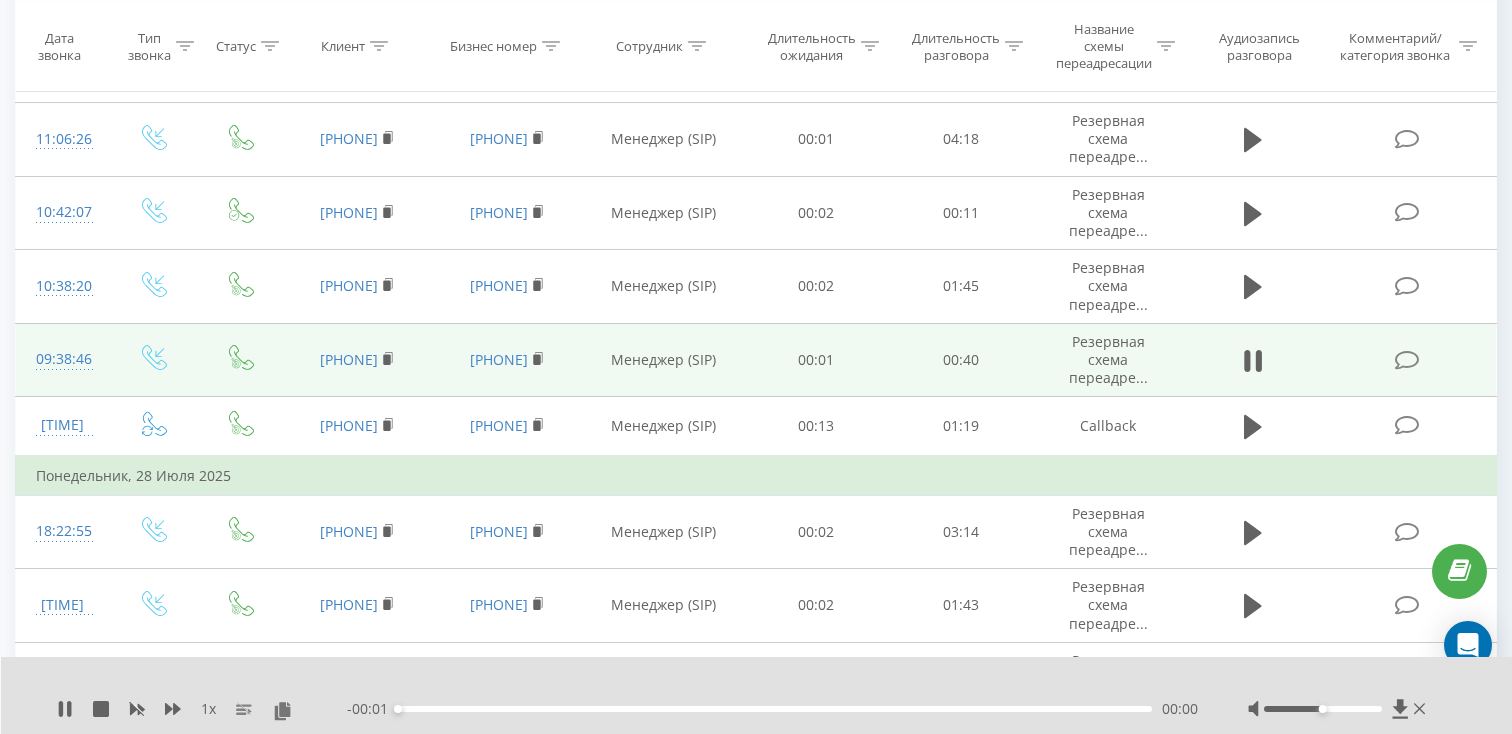 click on "- 00:01 00:00   00:00" at bounding box center (772, 709) 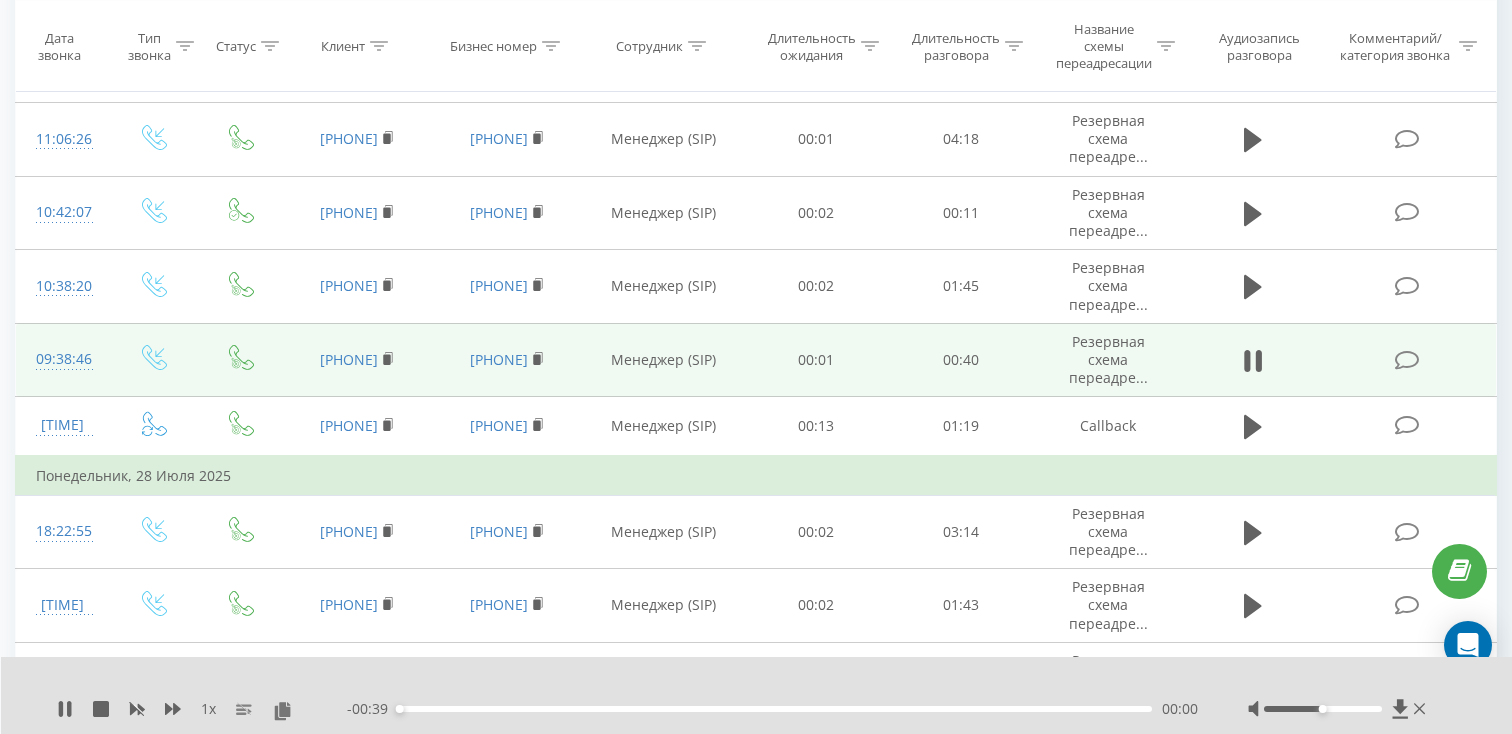 click on "- 00:39 00:00   00:00" at bounding box center (772, 709) 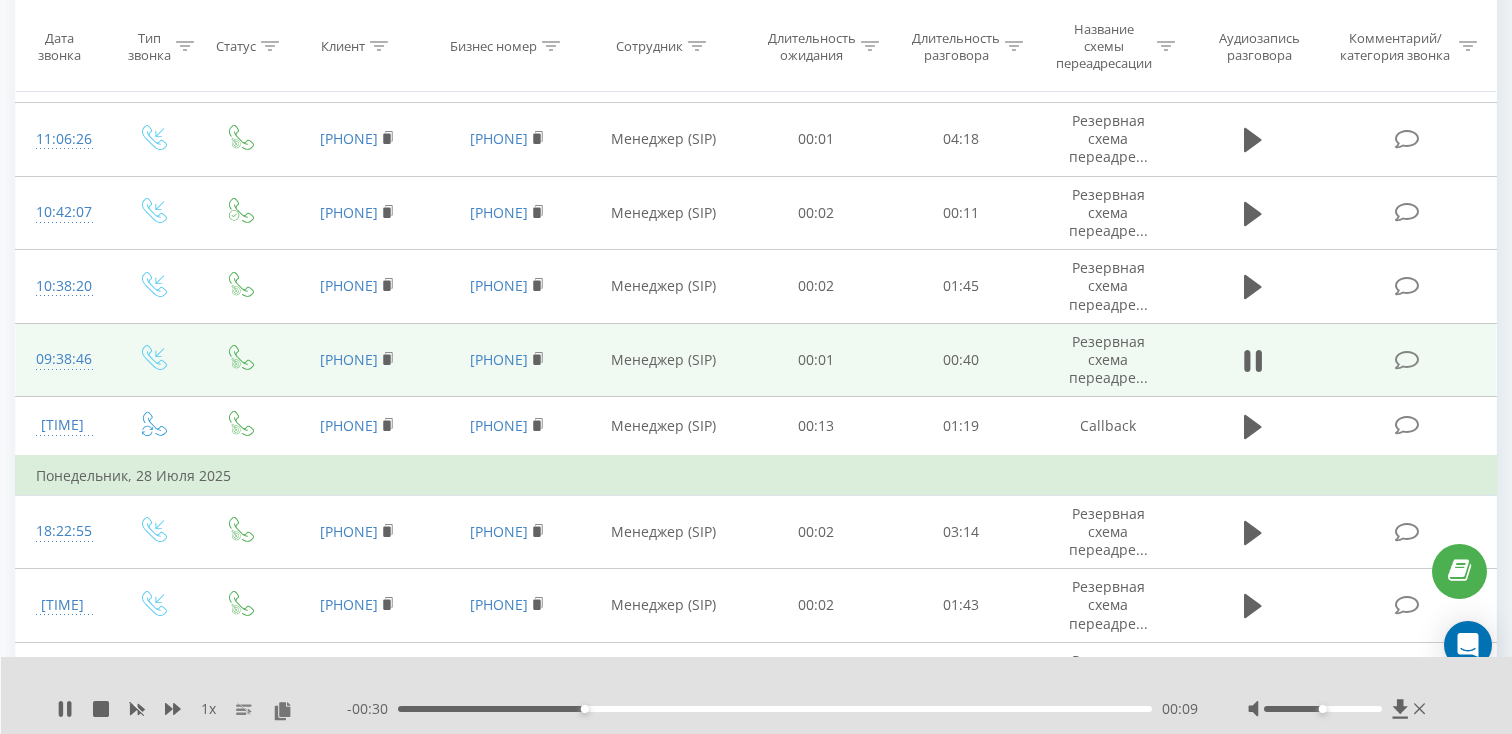 click on "00:09" at bounding box center (775, 709) 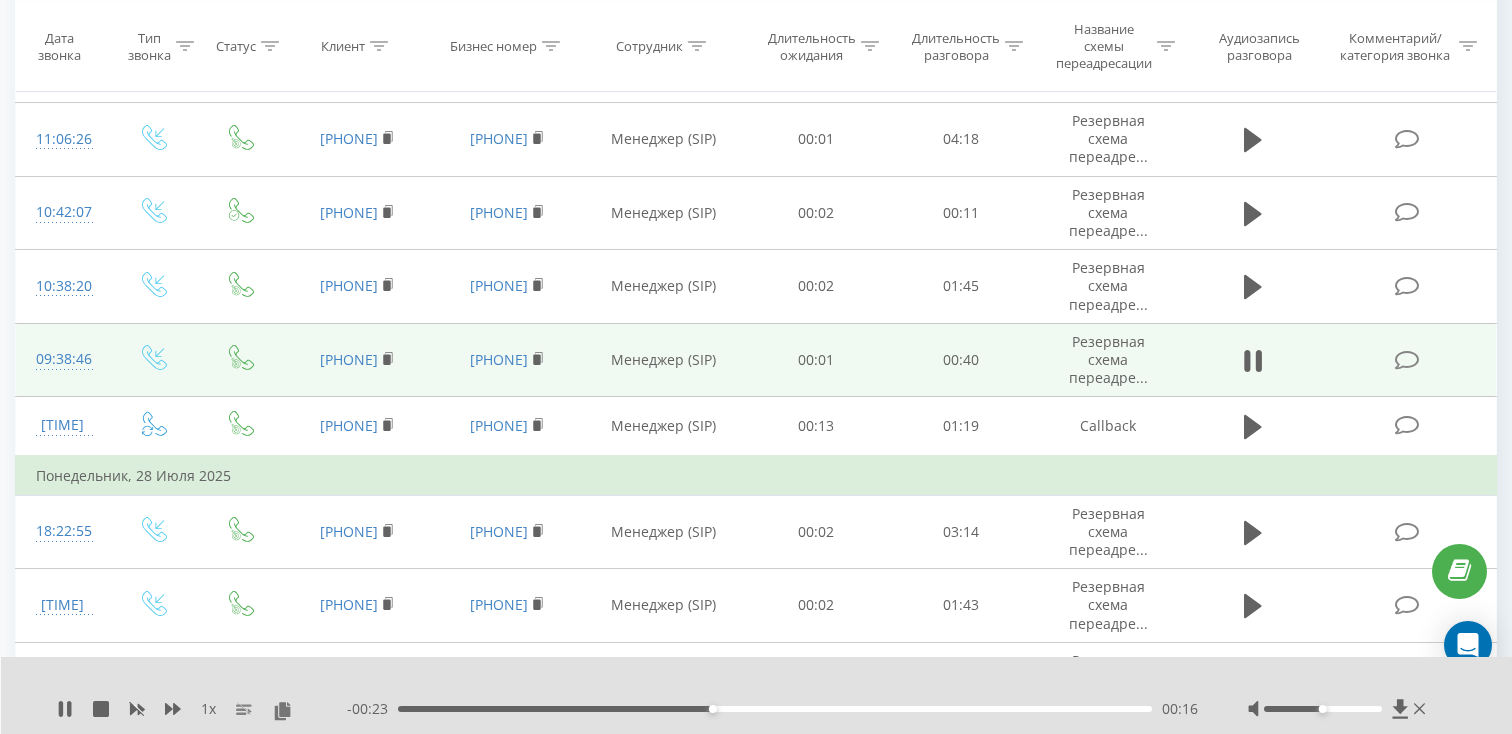 click on "00:16" at bounding box center (775, 709) 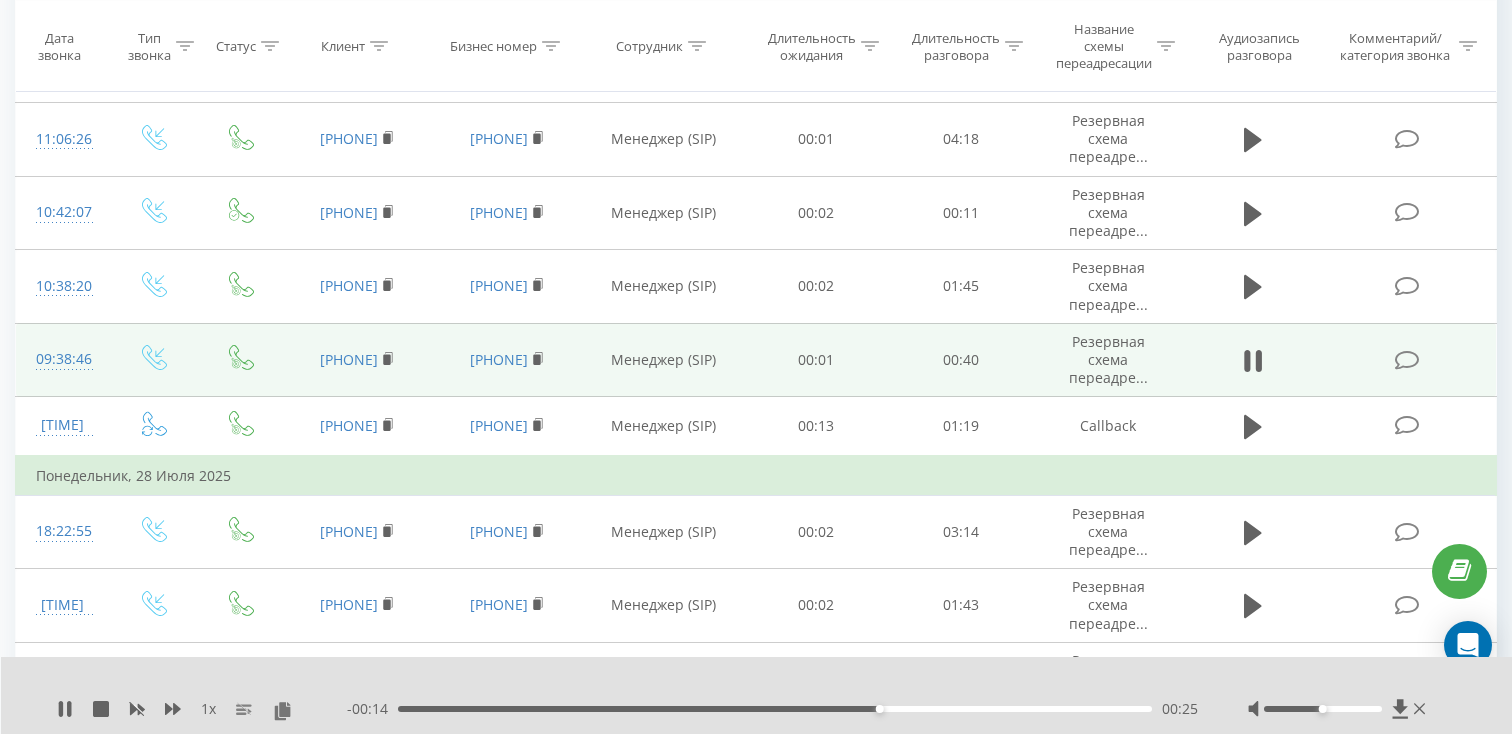 click on "00:25" at bounding box center (775, 709) 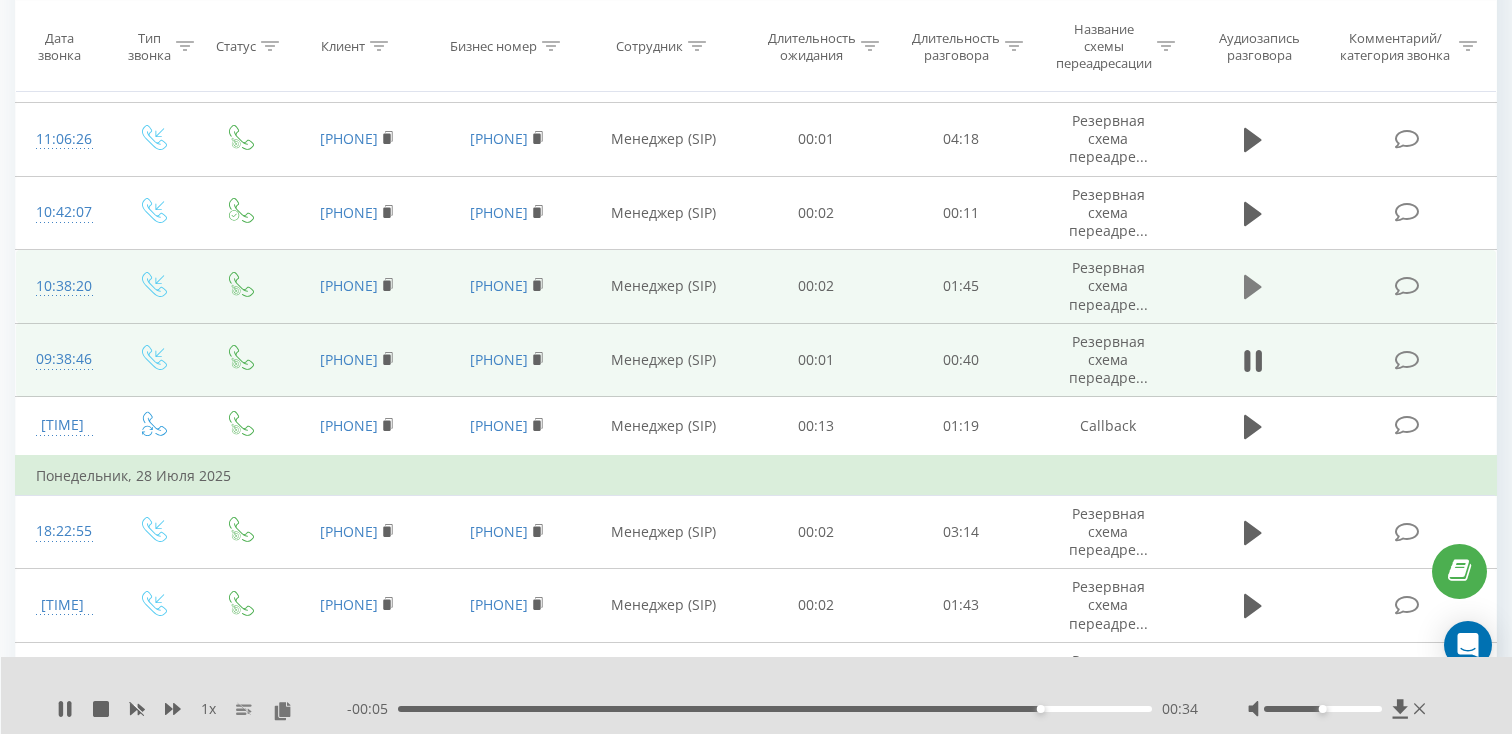 click at bounding box center [1253, 287] 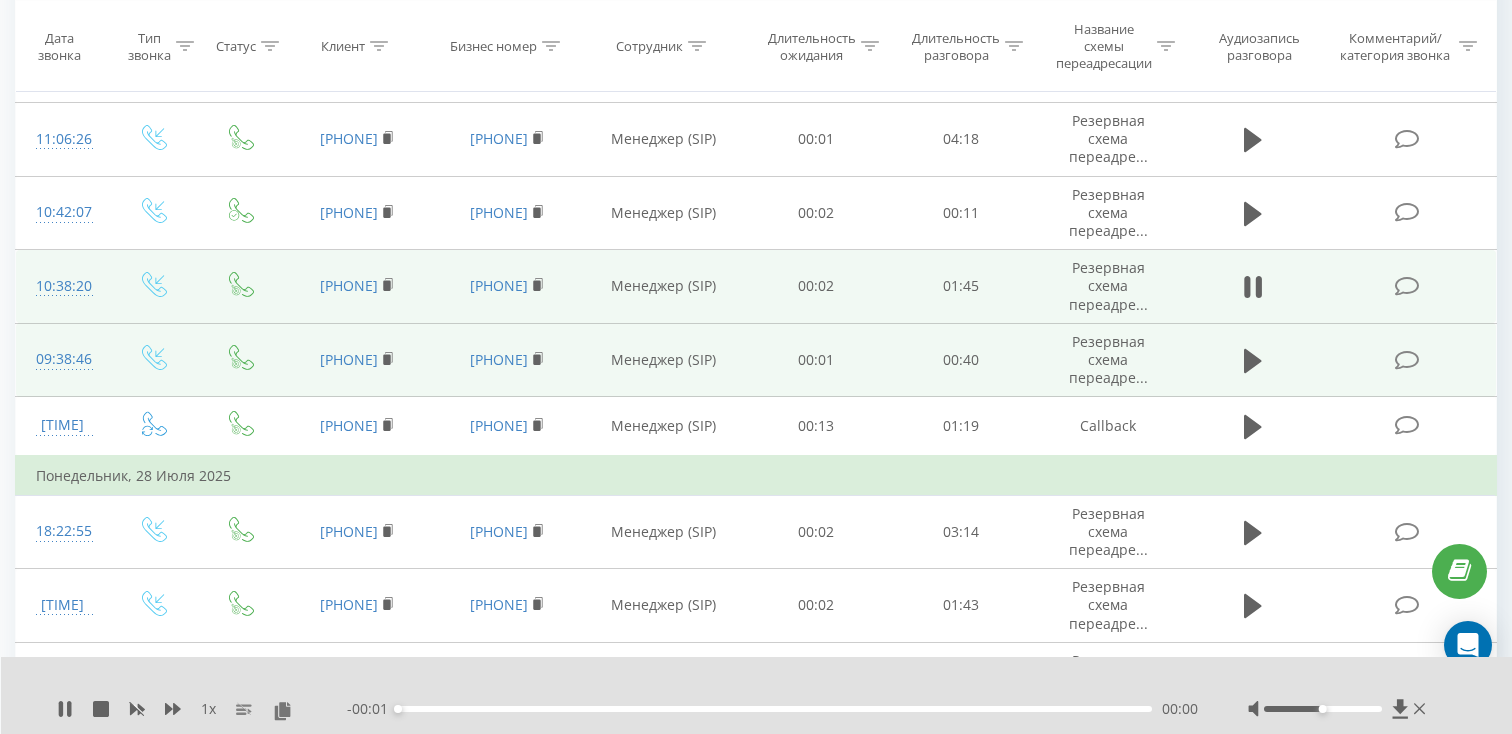 click on "- 00:01 00:00   00:00" at bounding box center (772, 709) 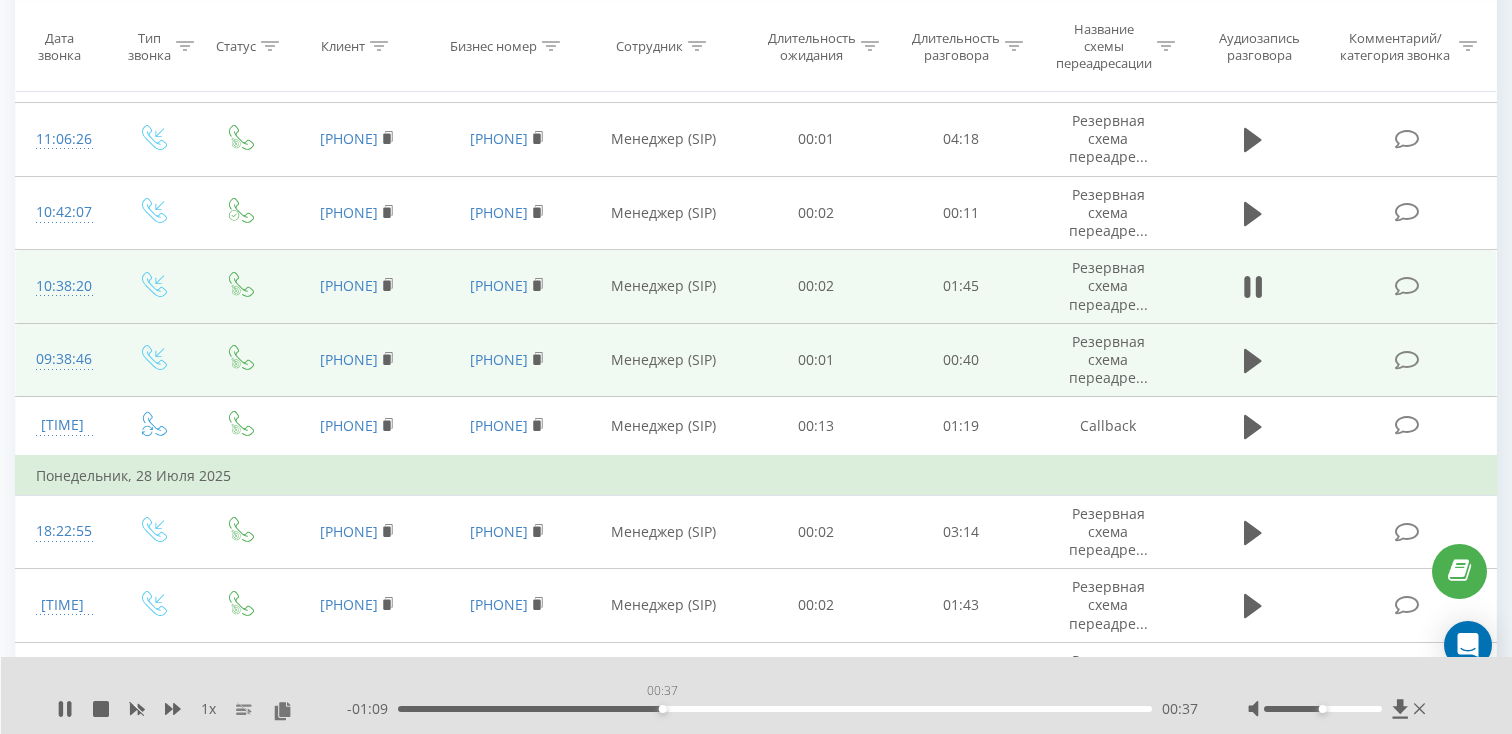 click on "00:37" at bounding box center [775, 709] 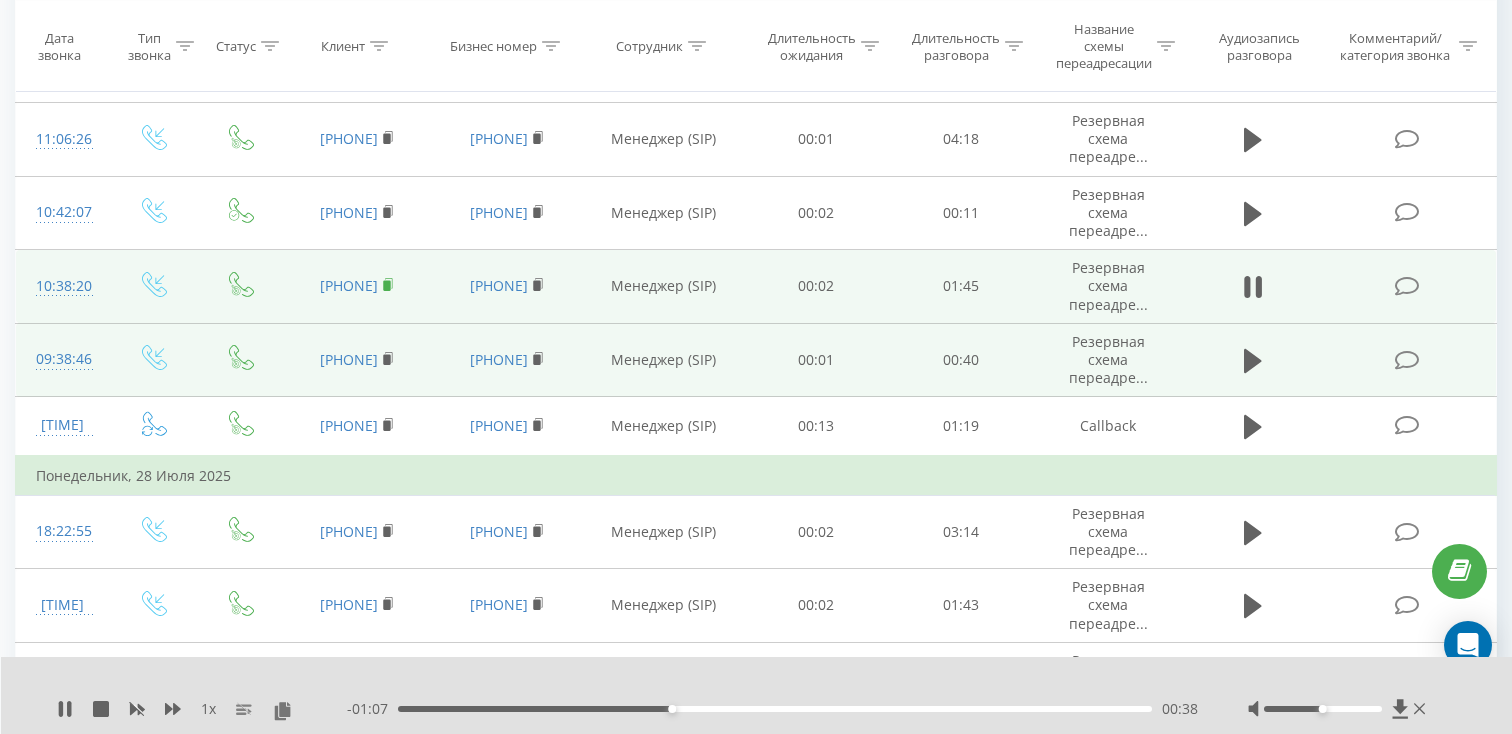 click 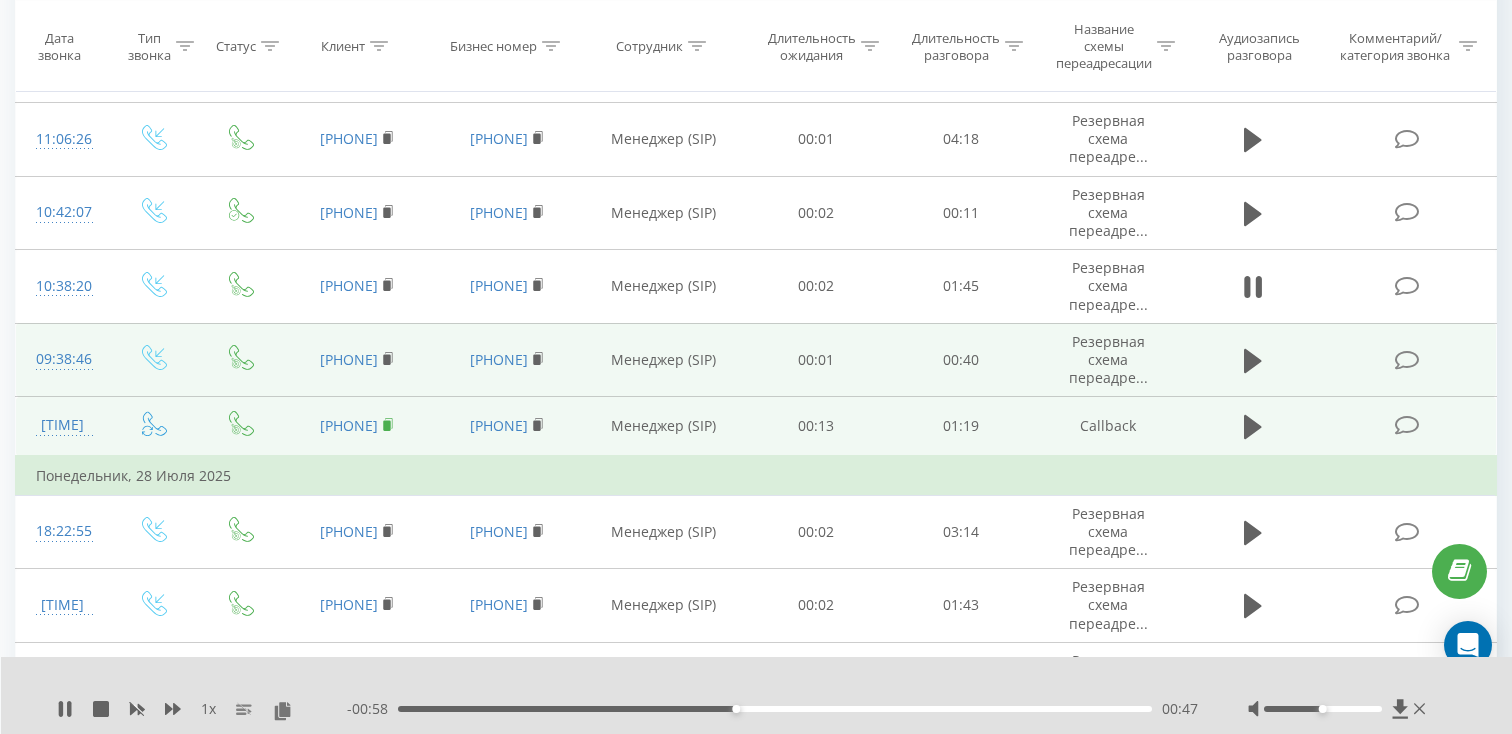 click 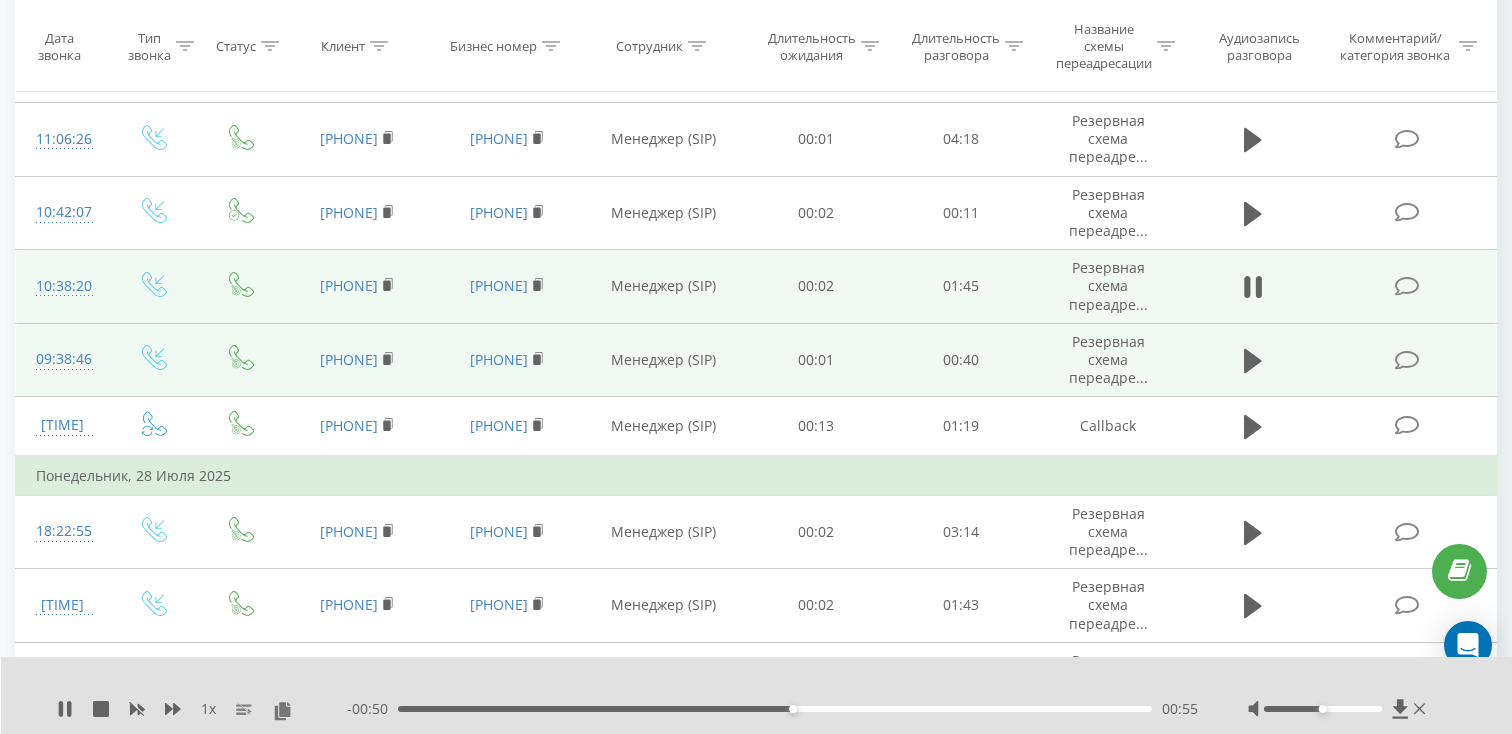 click on "10:38:20" at bounding box center (62, 286) 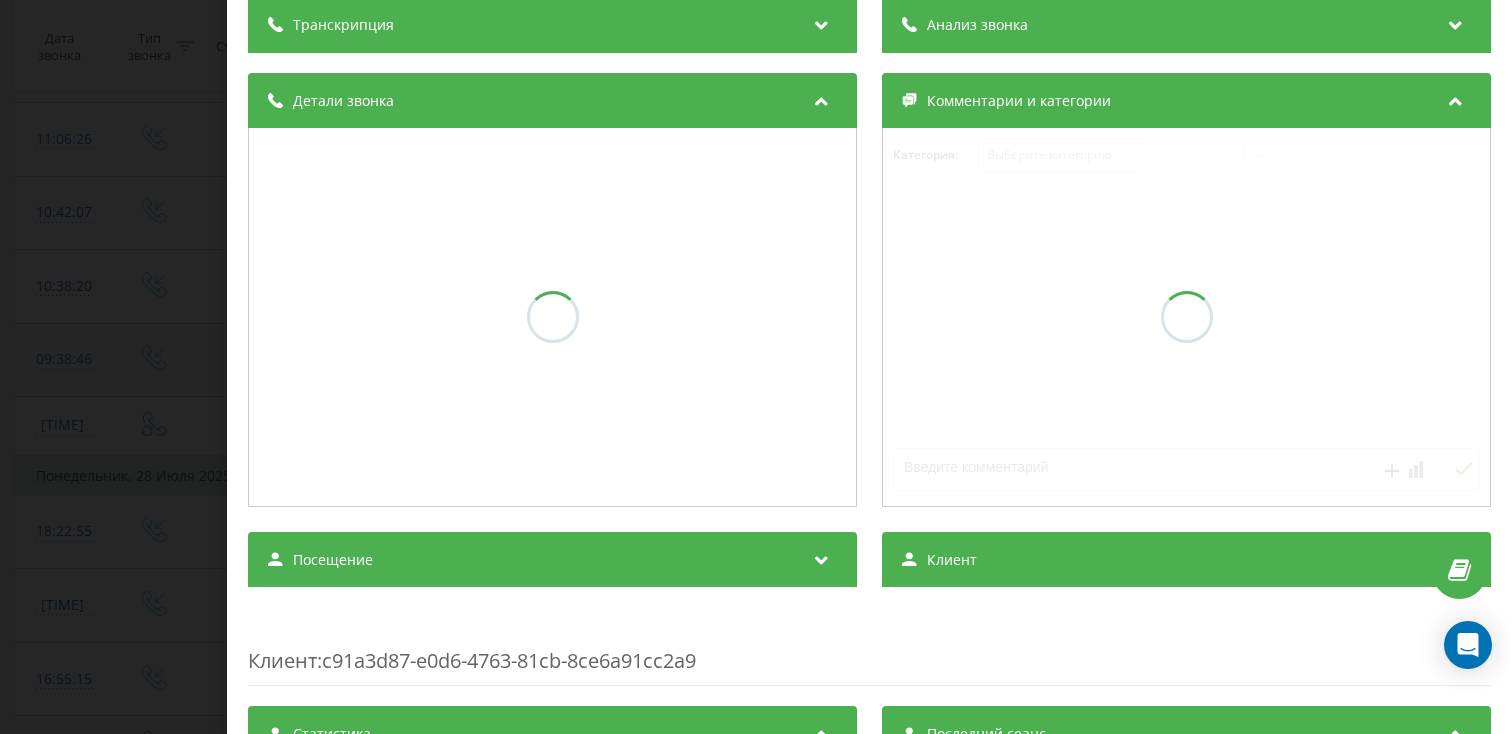 scroll, scrollTop: 170, scrollLeft: 0, axis: vertical 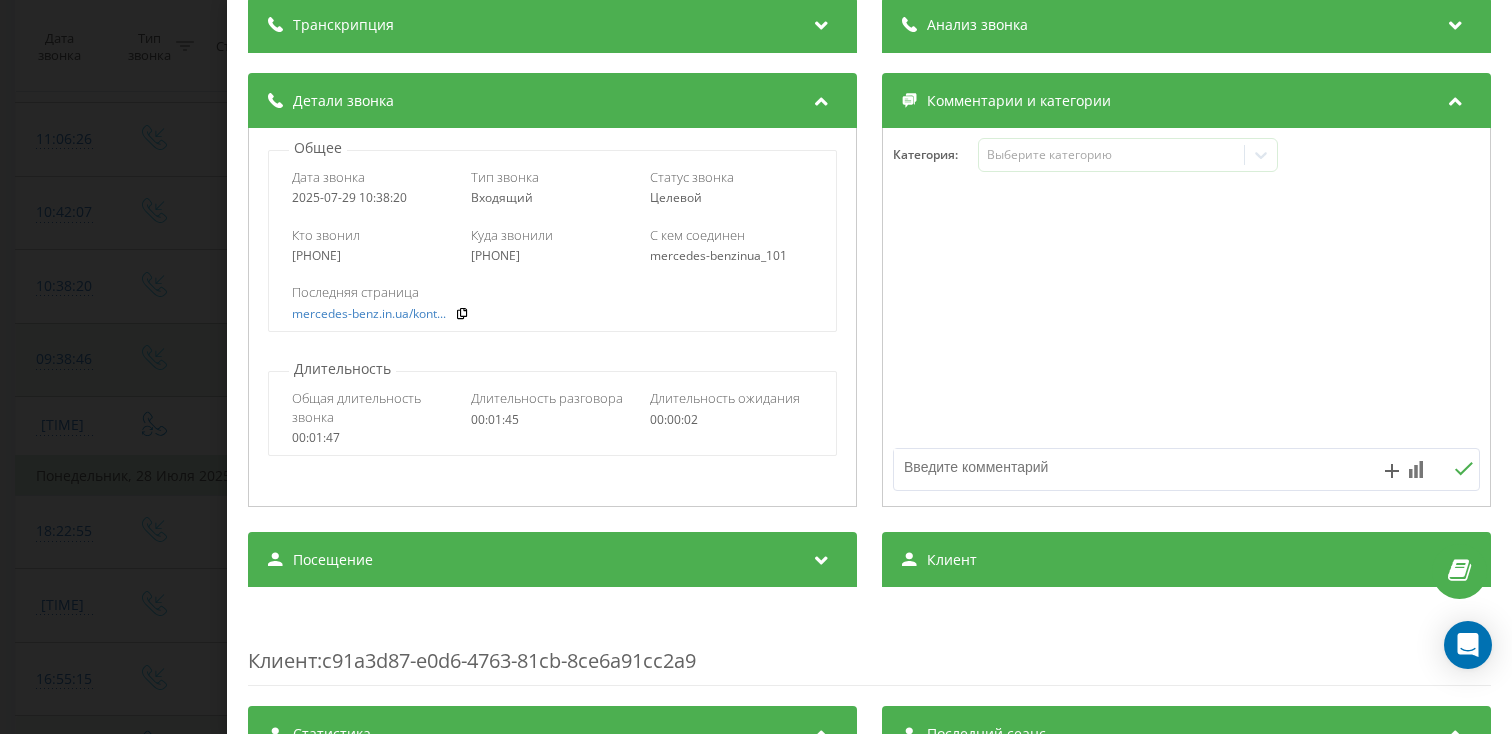 click on "Посещение" at bounding box center [552, 560] 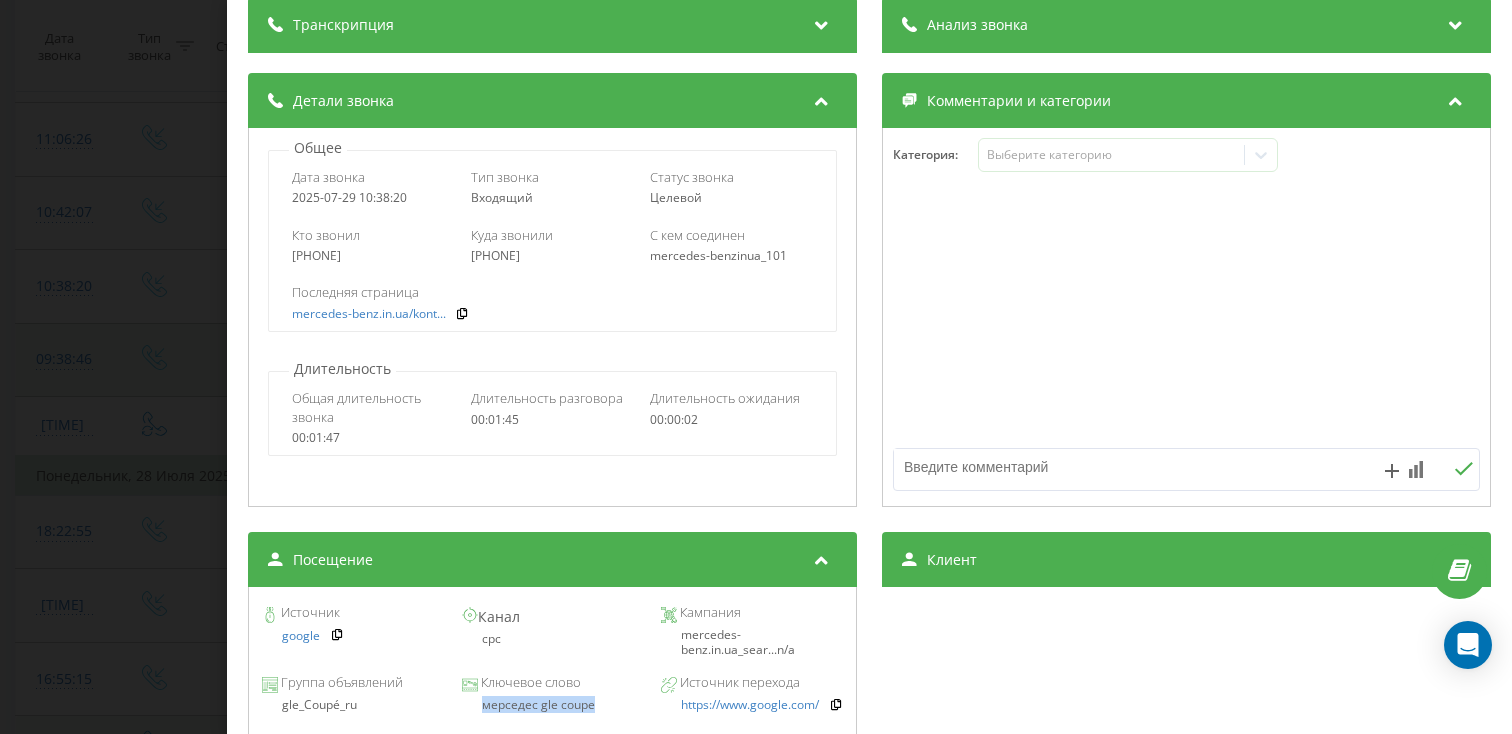drag, startPoint x: 601, startPoint y: 709, endPoint x: 457, endPoint y: 709, distance: 144 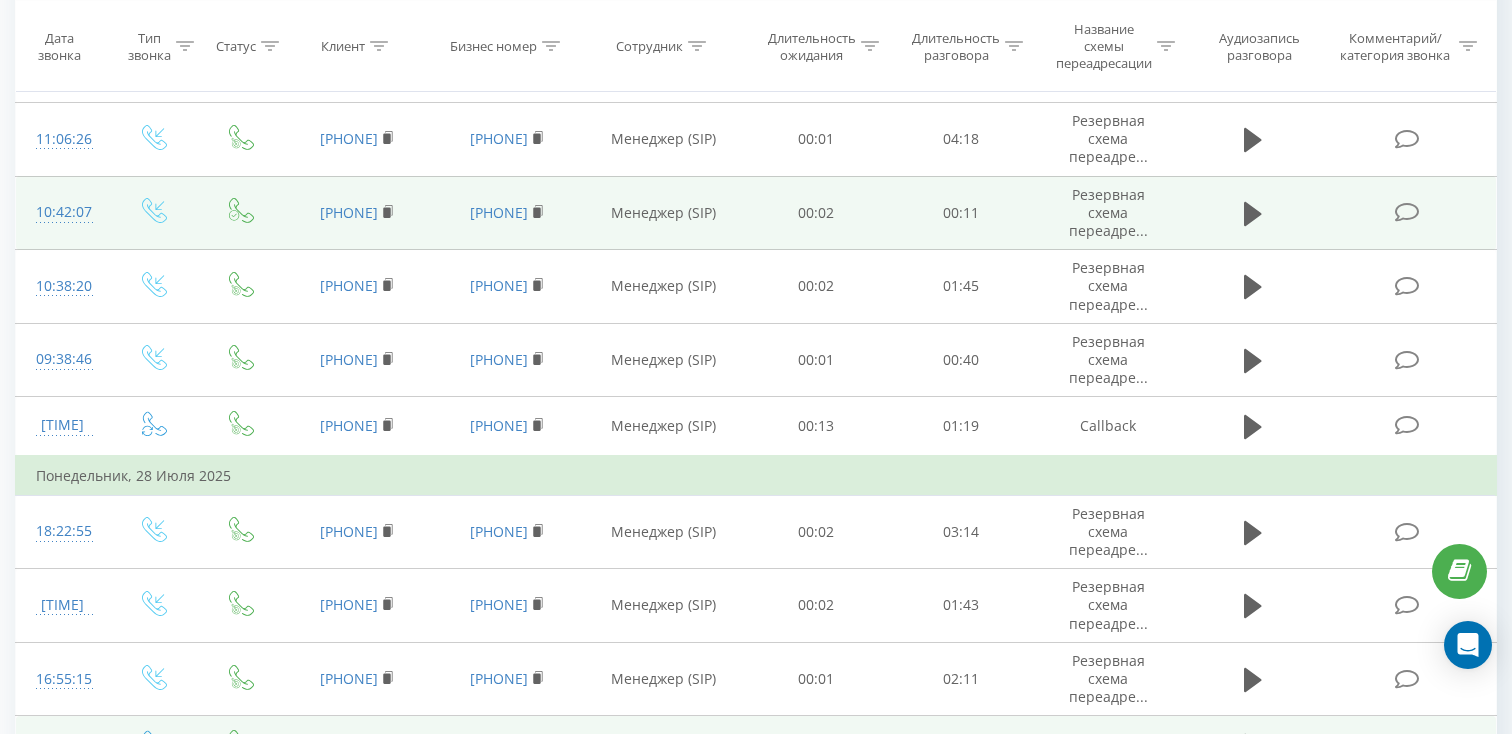 click at bounding box center [1253, 213] 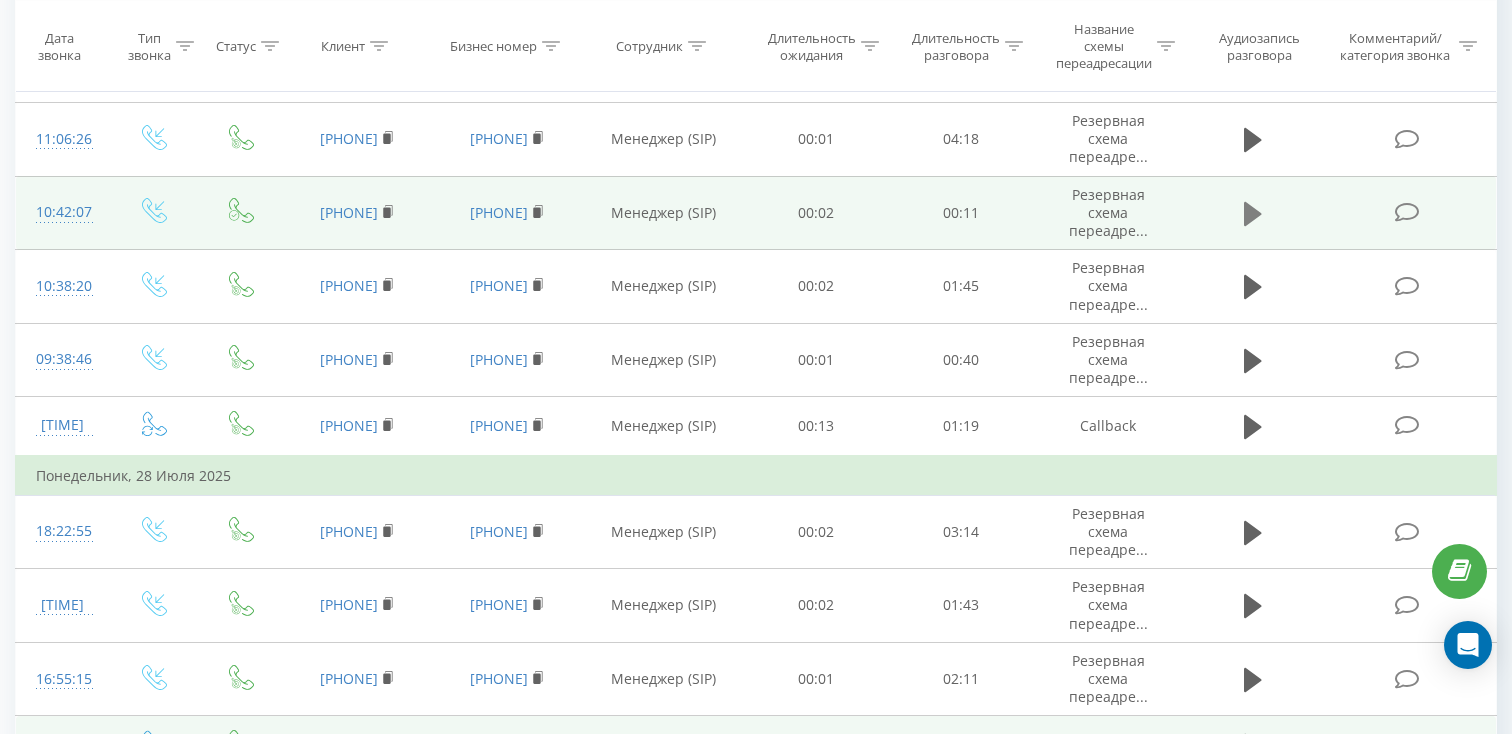 click 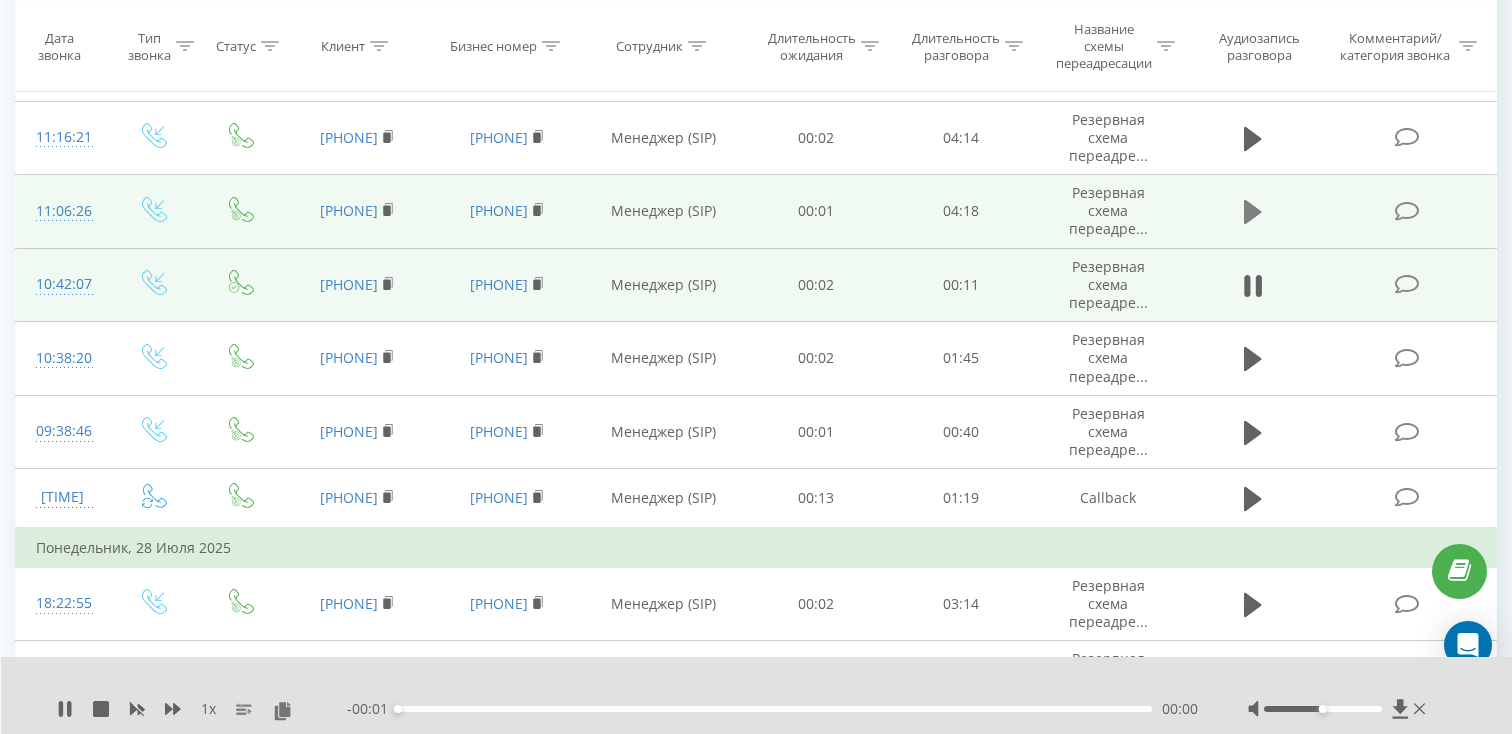 click 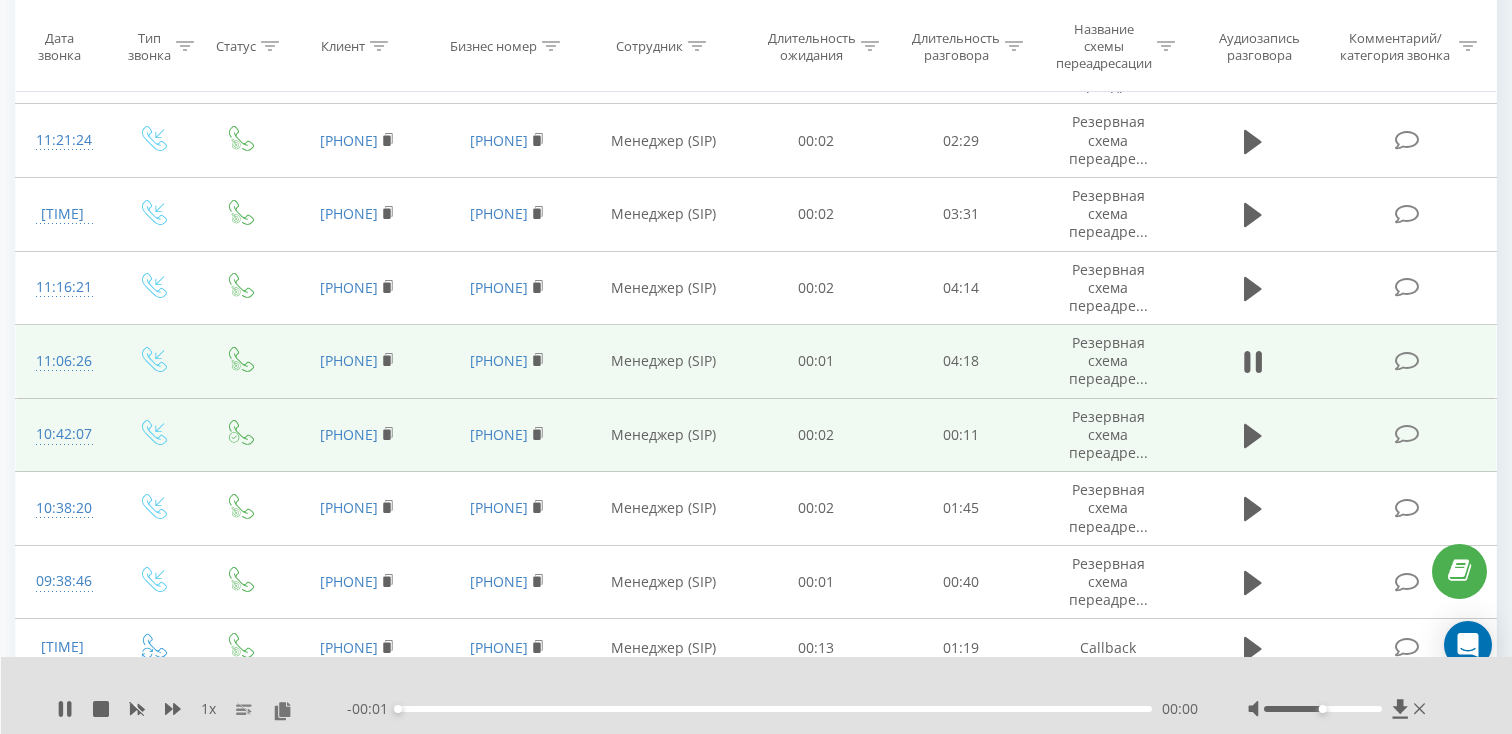 scroll, scrollTop: 781, scrollLeft: 0, axis: vertical 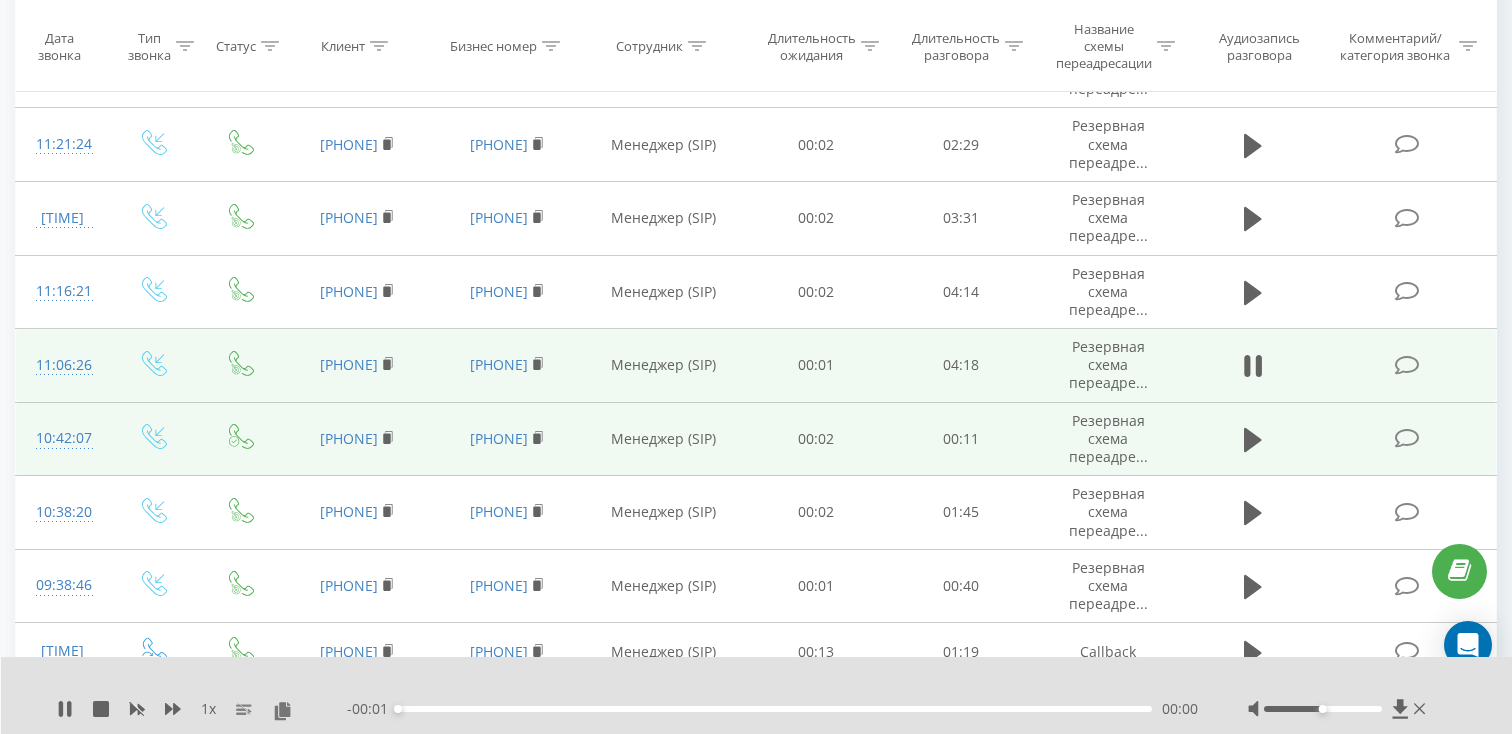 click on "00:00" at bounding box center [775, 709] 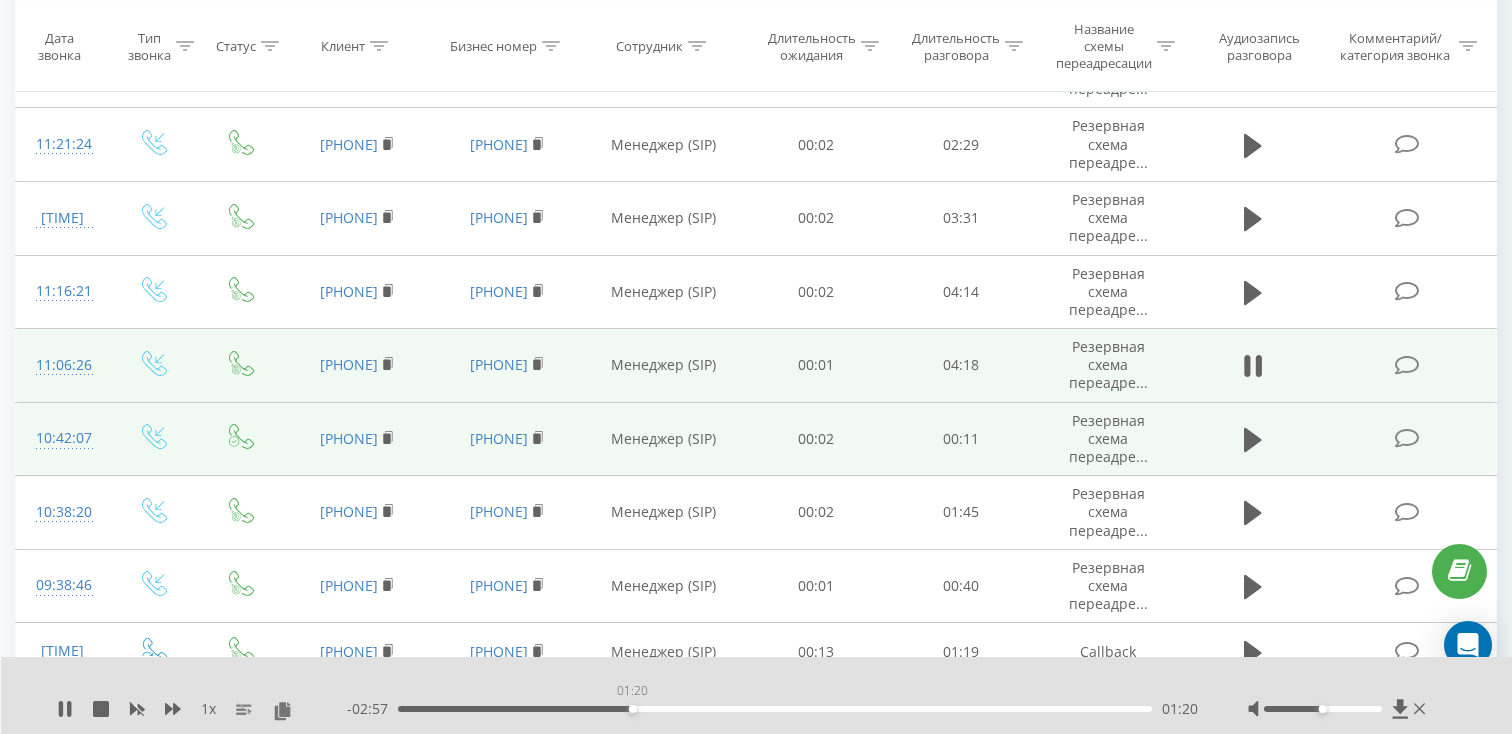 click on "01:20" at bounding box center [775, 709] 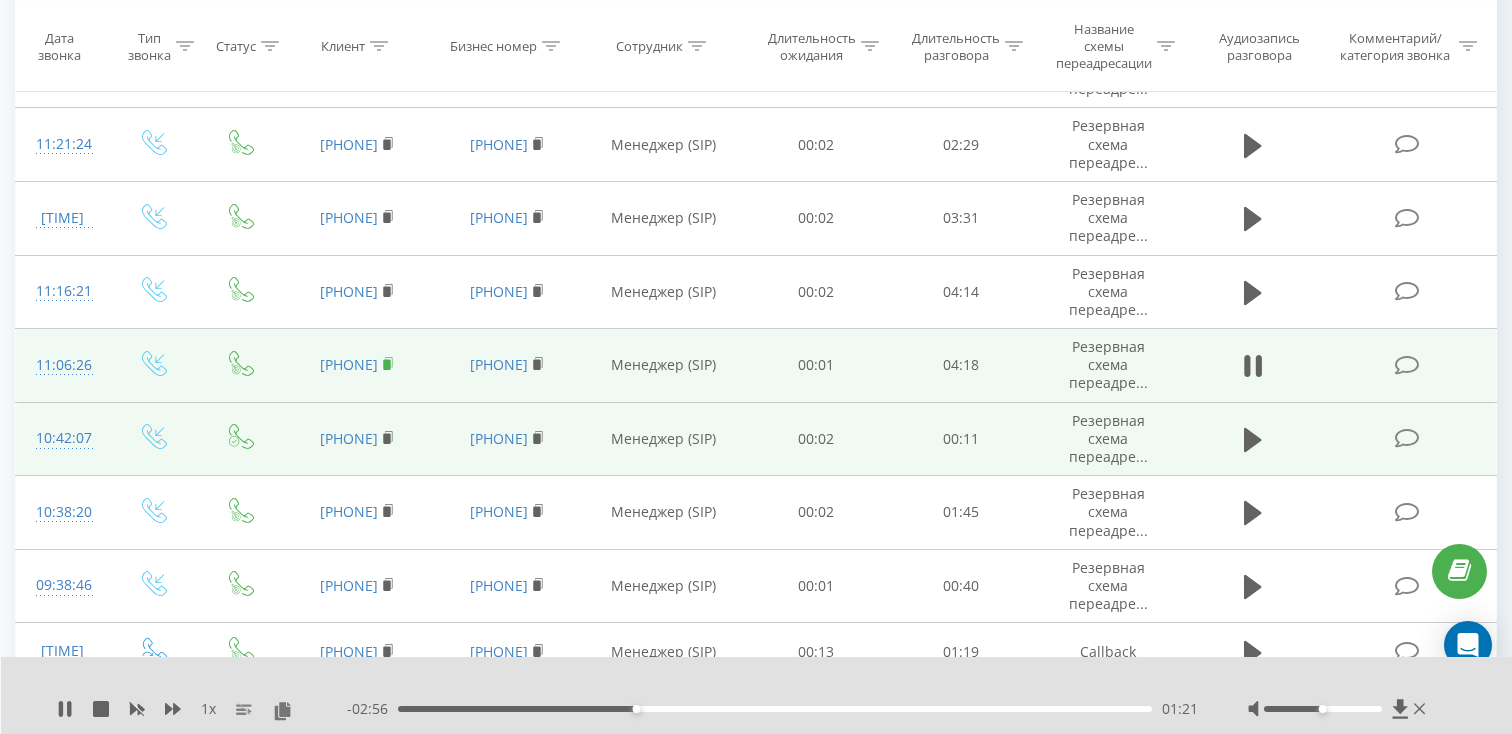 click 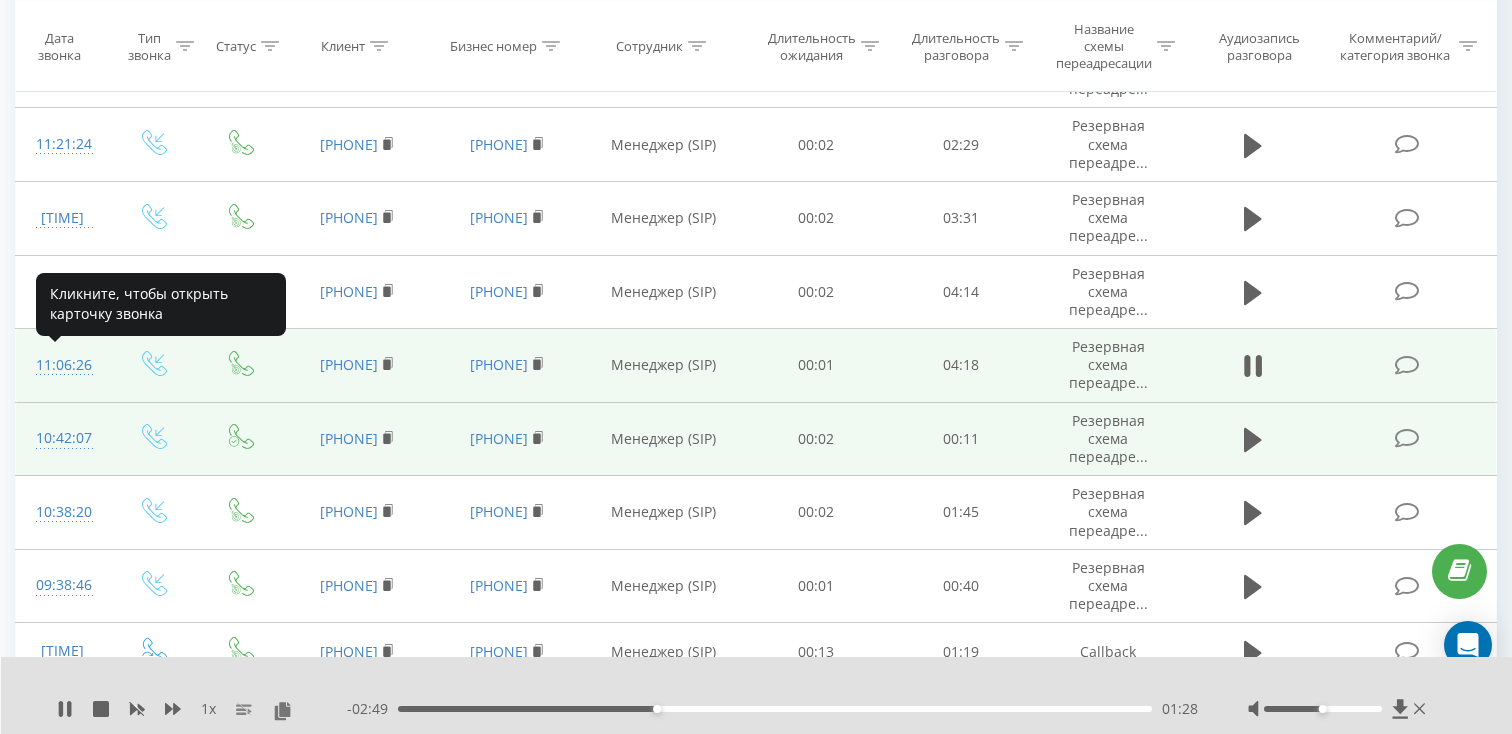 click on "11:06:26" at bounding box center [62, 365] 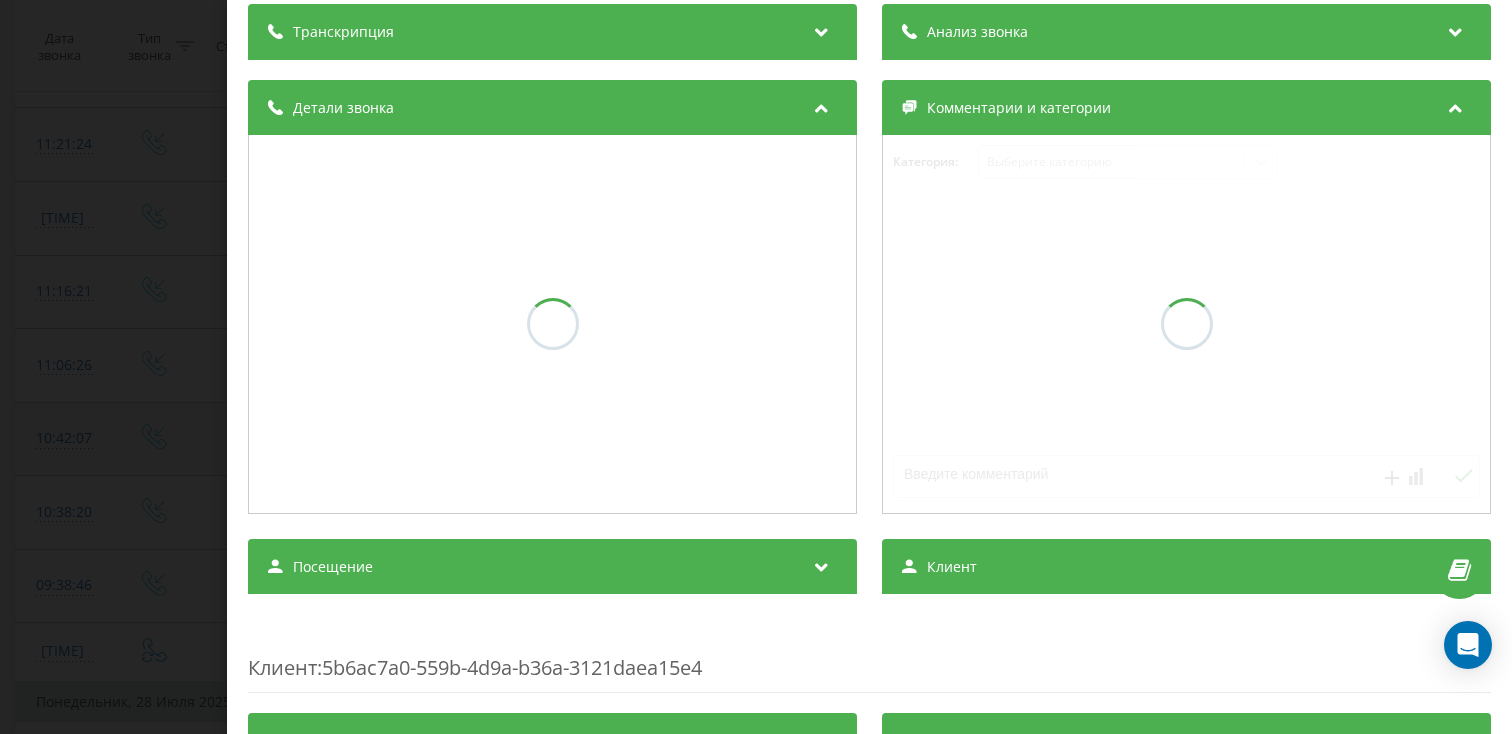scroll, scrollTop: 163, scrollLeft: 0, axis: vertical 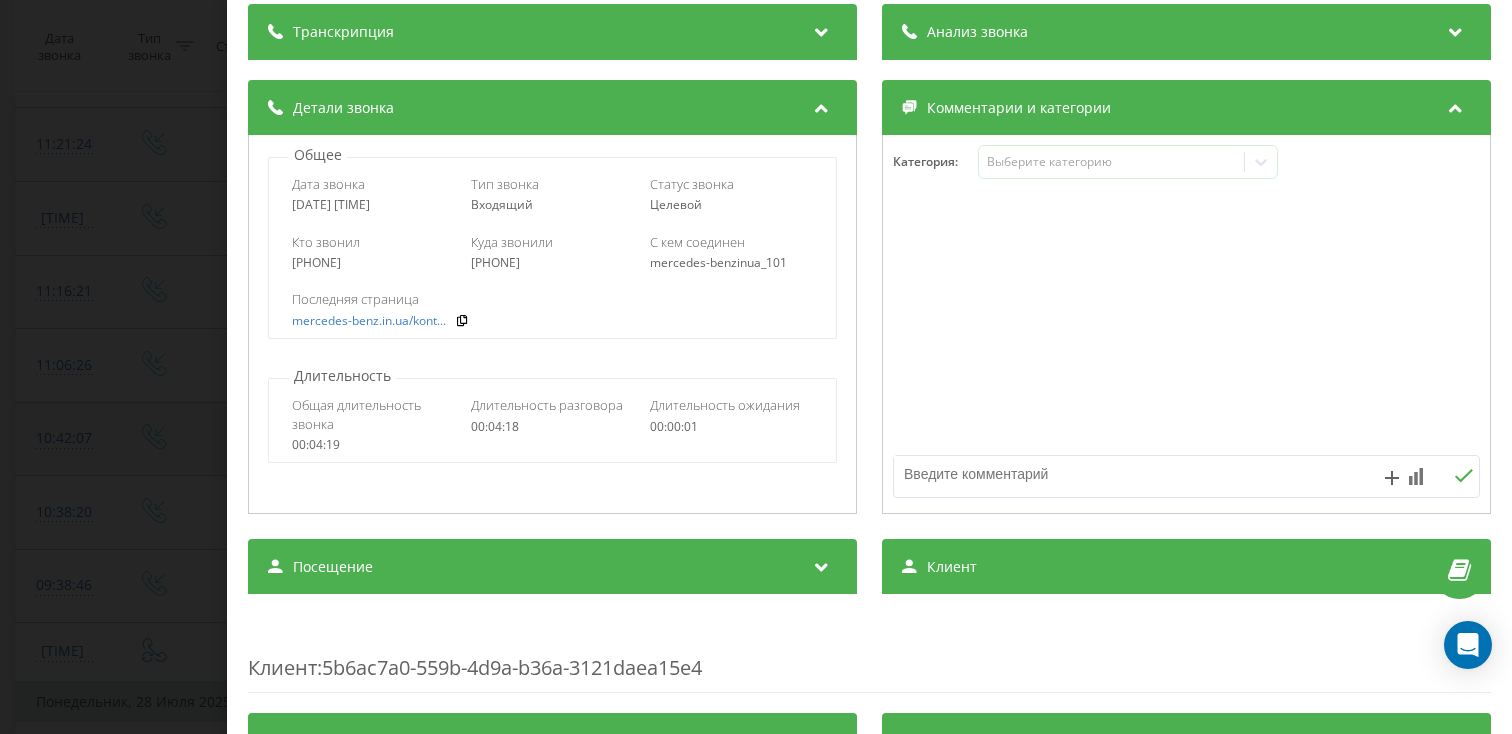 click on "Посещение" at bounding box center (333, 567) 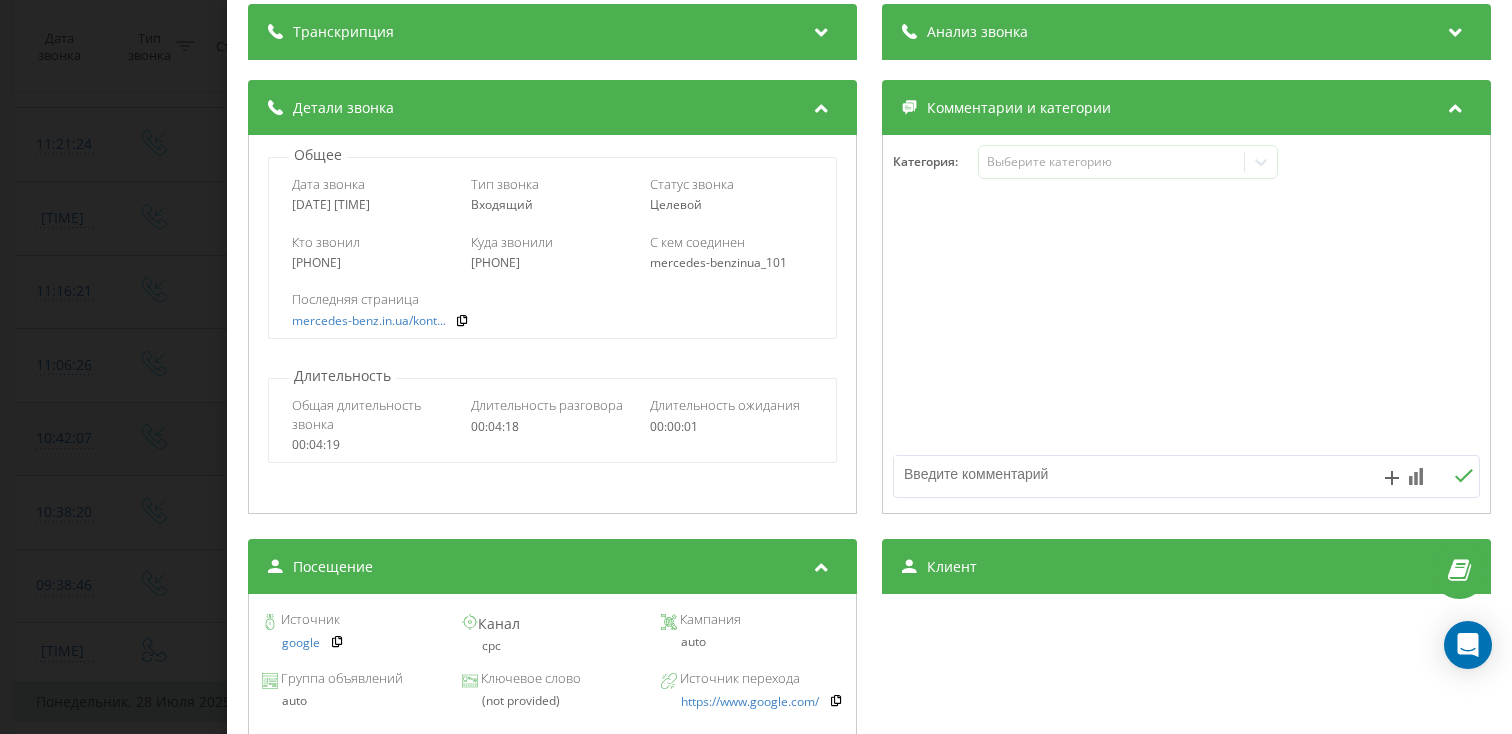 click on "Звонок :  ua3_-1753776386.10214395   1 x  - 02:46 01:31   01:31   Транскрипция Для анализа AI будущих звонков  настройте и активируйте профиль на странице . Если профиль уже есть и звонок соответствует его условиям, обновите страницу через 10 минут – AI анализирует текущий звонок. Анализ звонка Для анализа AI будущих звонков  настройте и активируйте профиль на странице . Если профиль уже есть и звонок соответствует его условиям, обновите страницу через 10 минут – AI анализирует текущий звонок. Детали звонка Общее Дата звонка 2025-07-29 11:06:26 Тип звонка Входящий Статус звонка Целевой 380638679545" at bounding box center (756, 367) 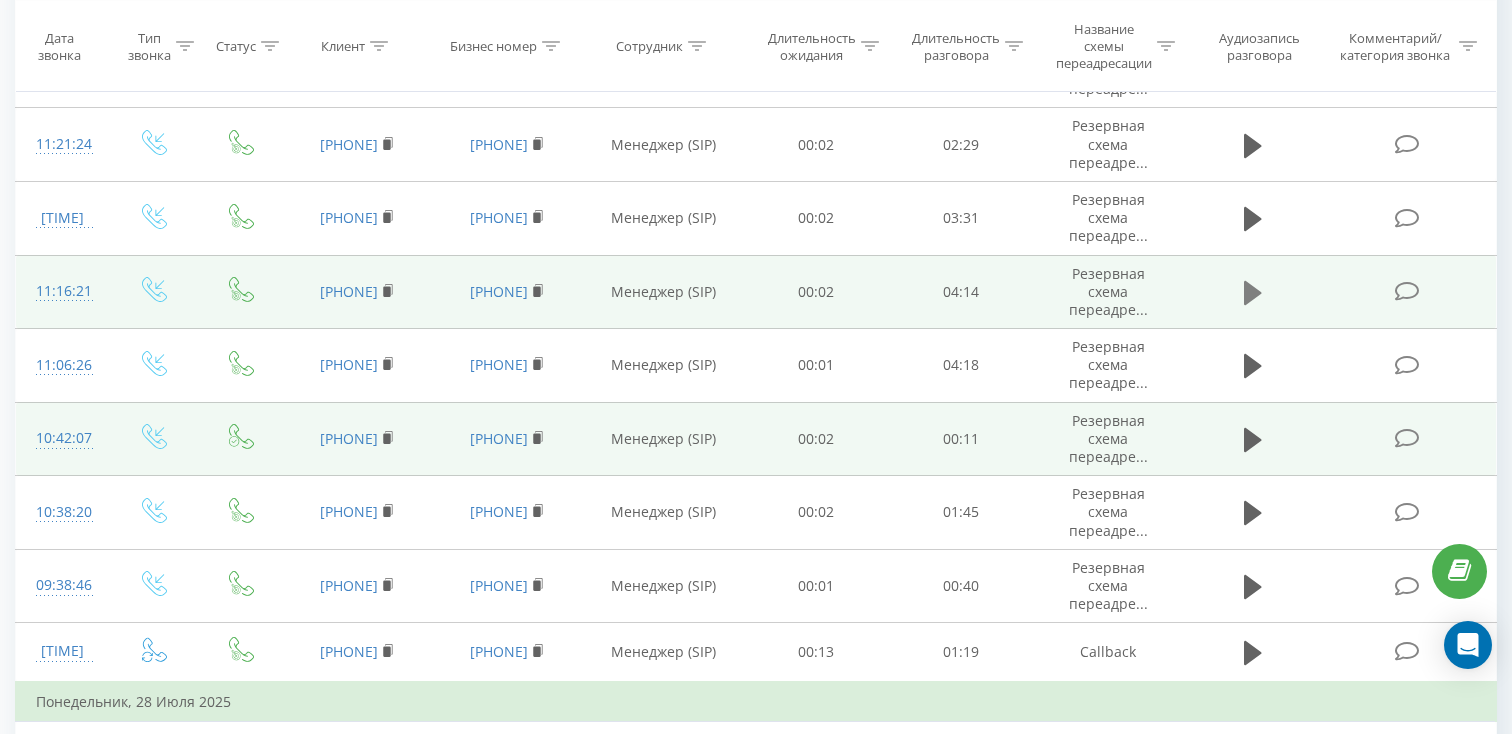 click 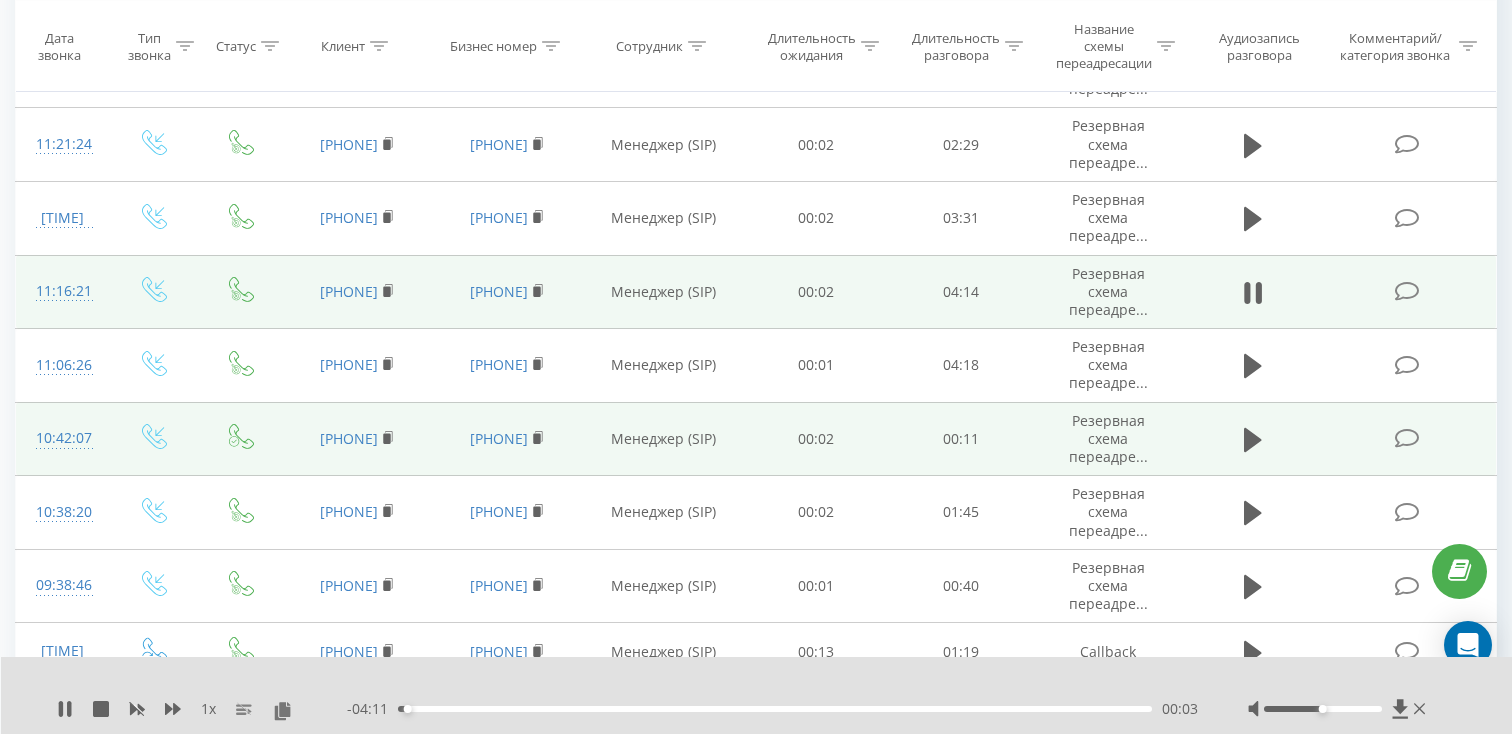 click on "00:03" at bounding box center (775, 709) 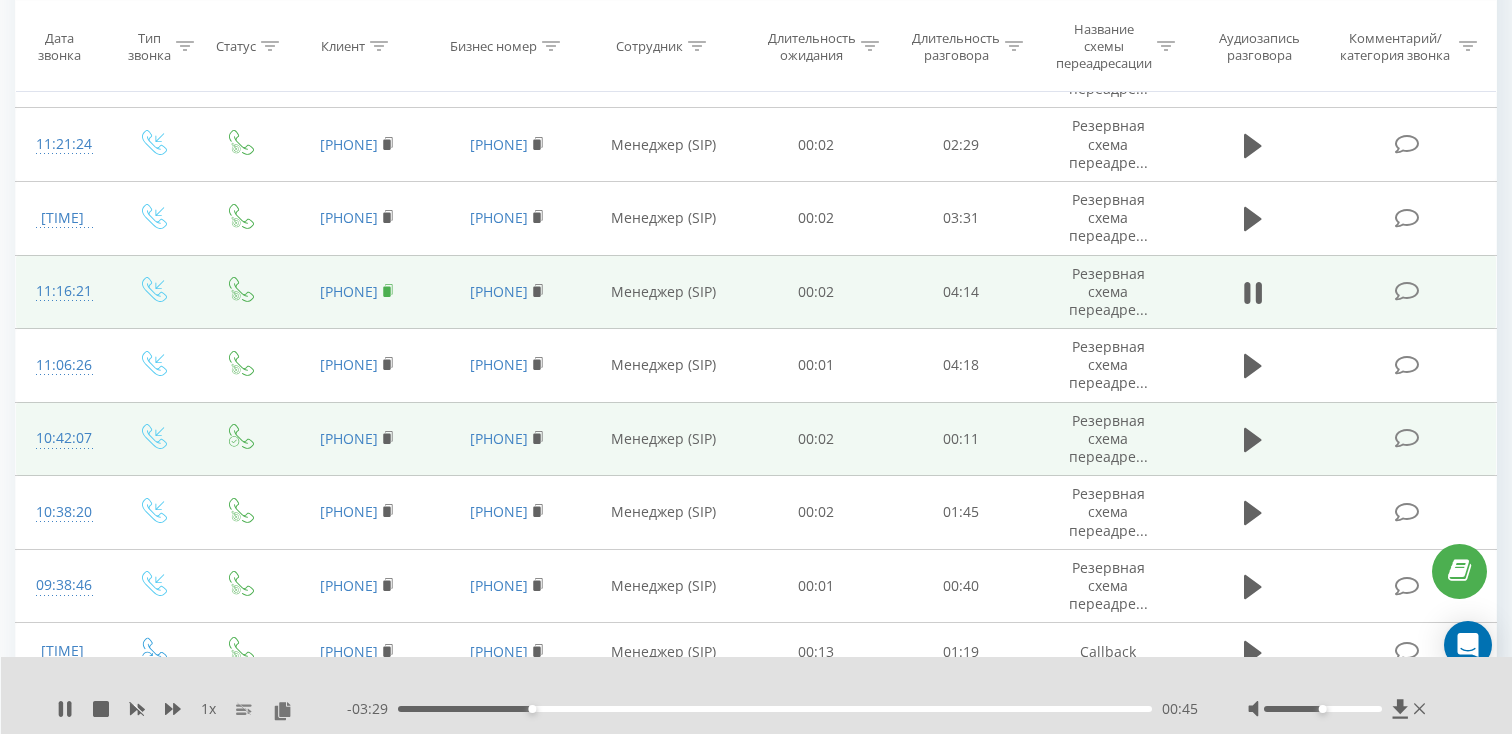 click 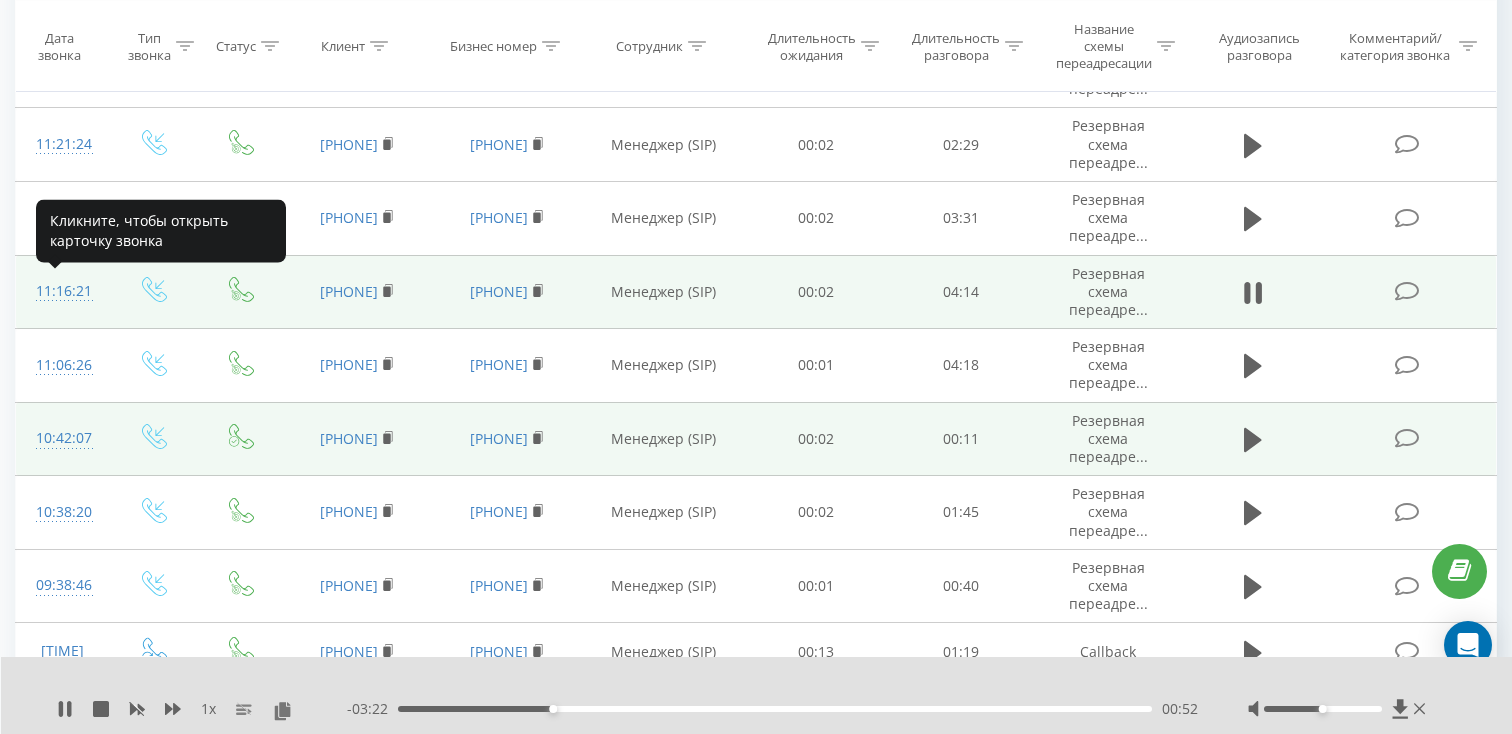 click on "11:16:21" at bounding box center [62, 291] 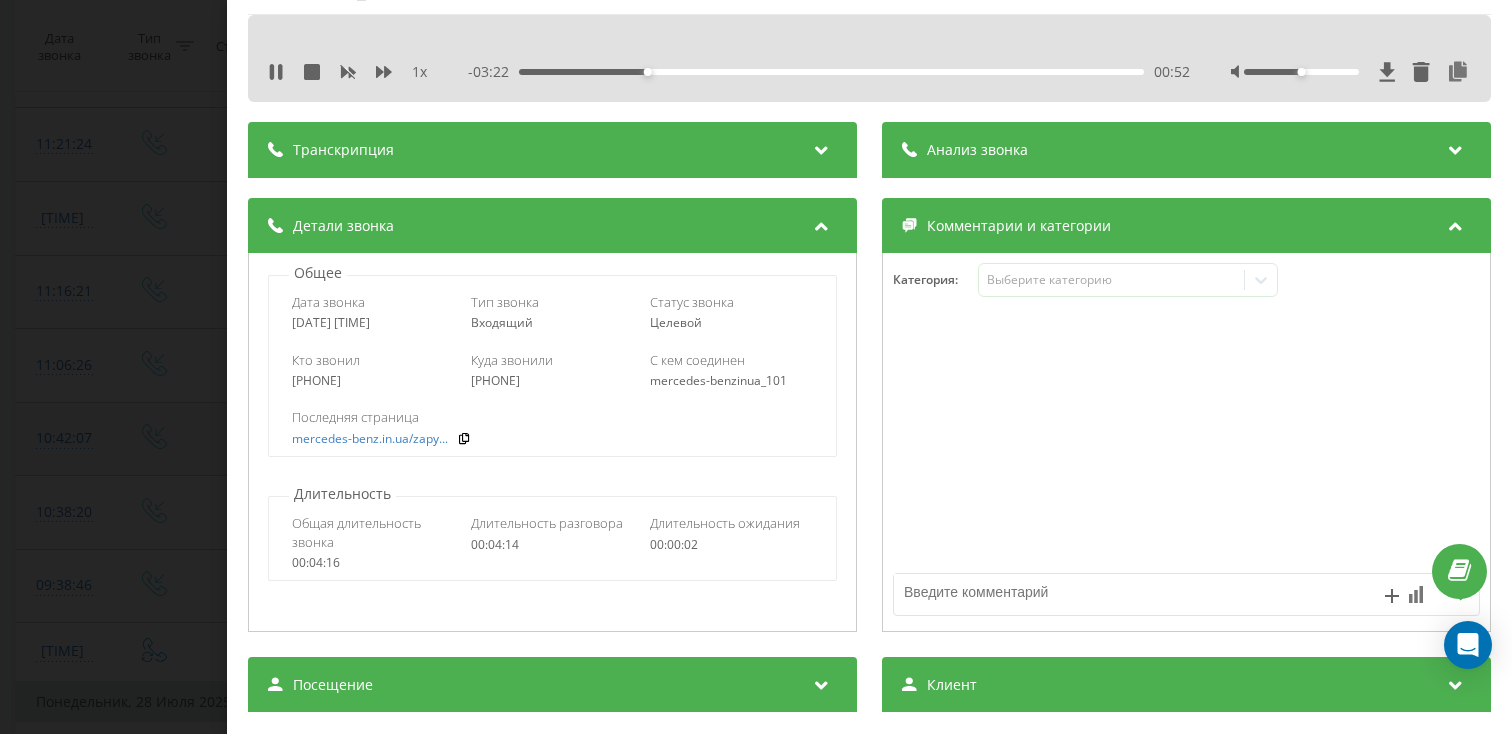 click on "Общее Дата звонка 2025-07-29 11:16:21 Тип звонка Входящий Статус звонка Целевой Кто звонил 380672494080 Куда звонили 380443909816 С кем соединен mercedes-benzinua_101 Последняя страница mercedes-benz.in.ua/zapy... Длительность Общая длительность звонка 00:04:16 Длительность разговора 00:04:14 Длительность ожидания 00:00:02" at bounding box center [552, 442] 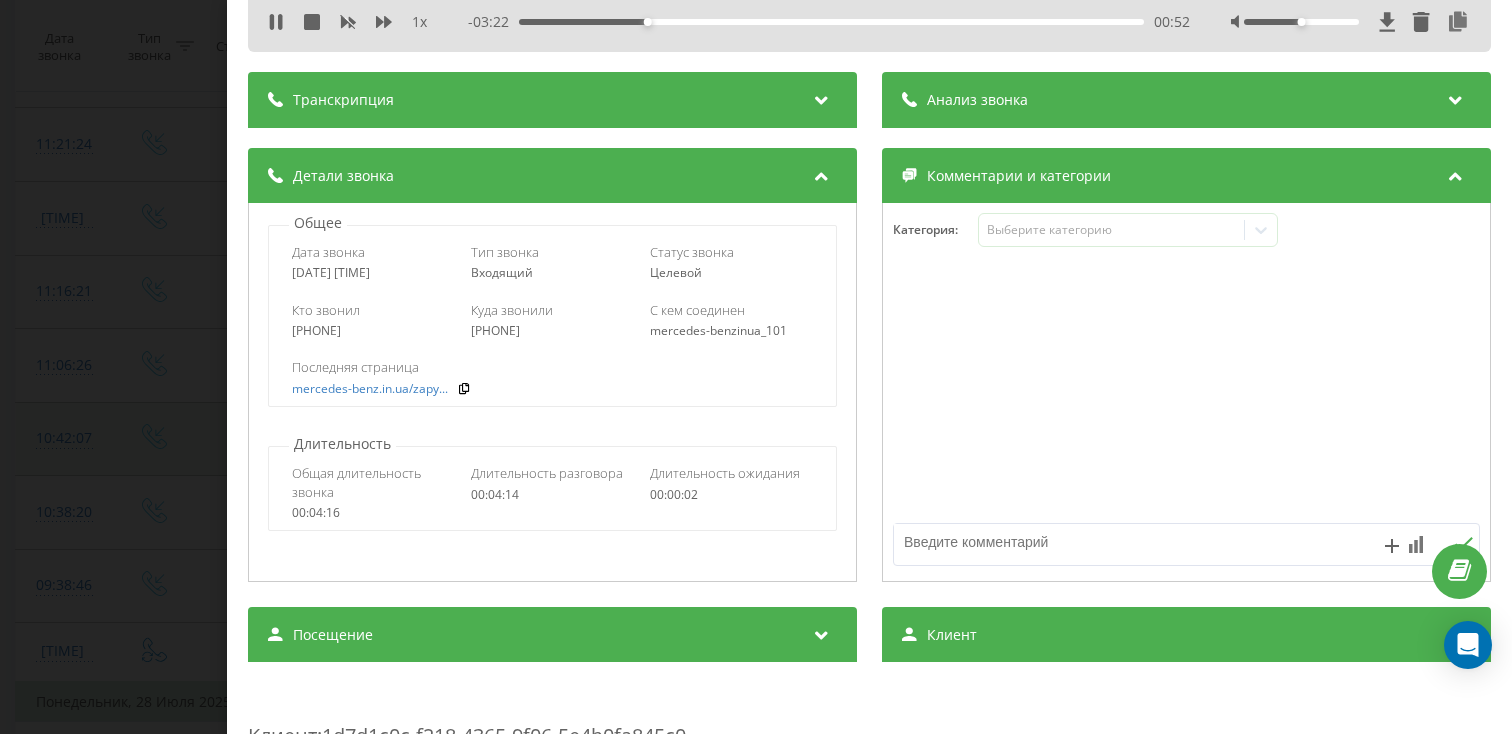 scroll, scrollTop: 118, scrollLeft: 0, axis: vertical 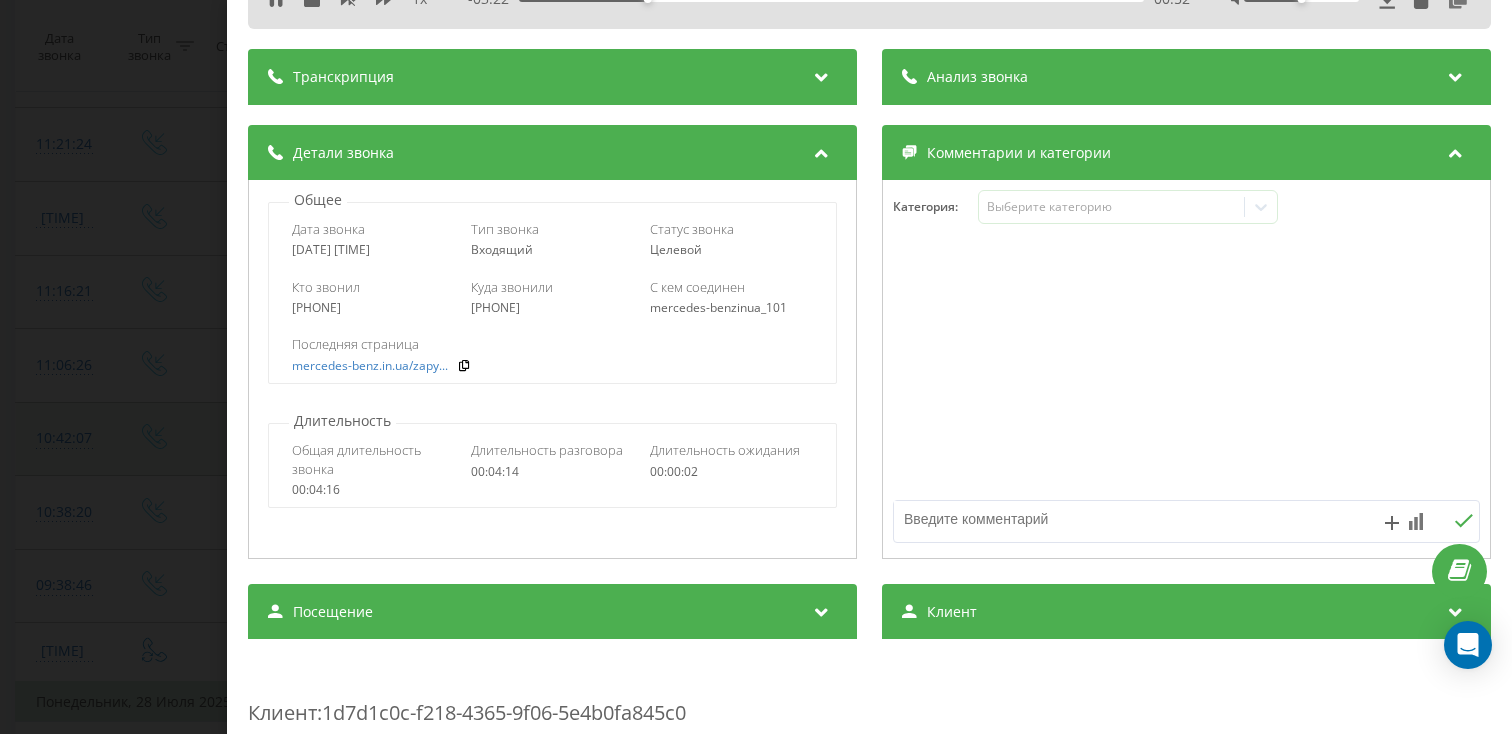click on "Посещение" at bounding box center (552, 612) 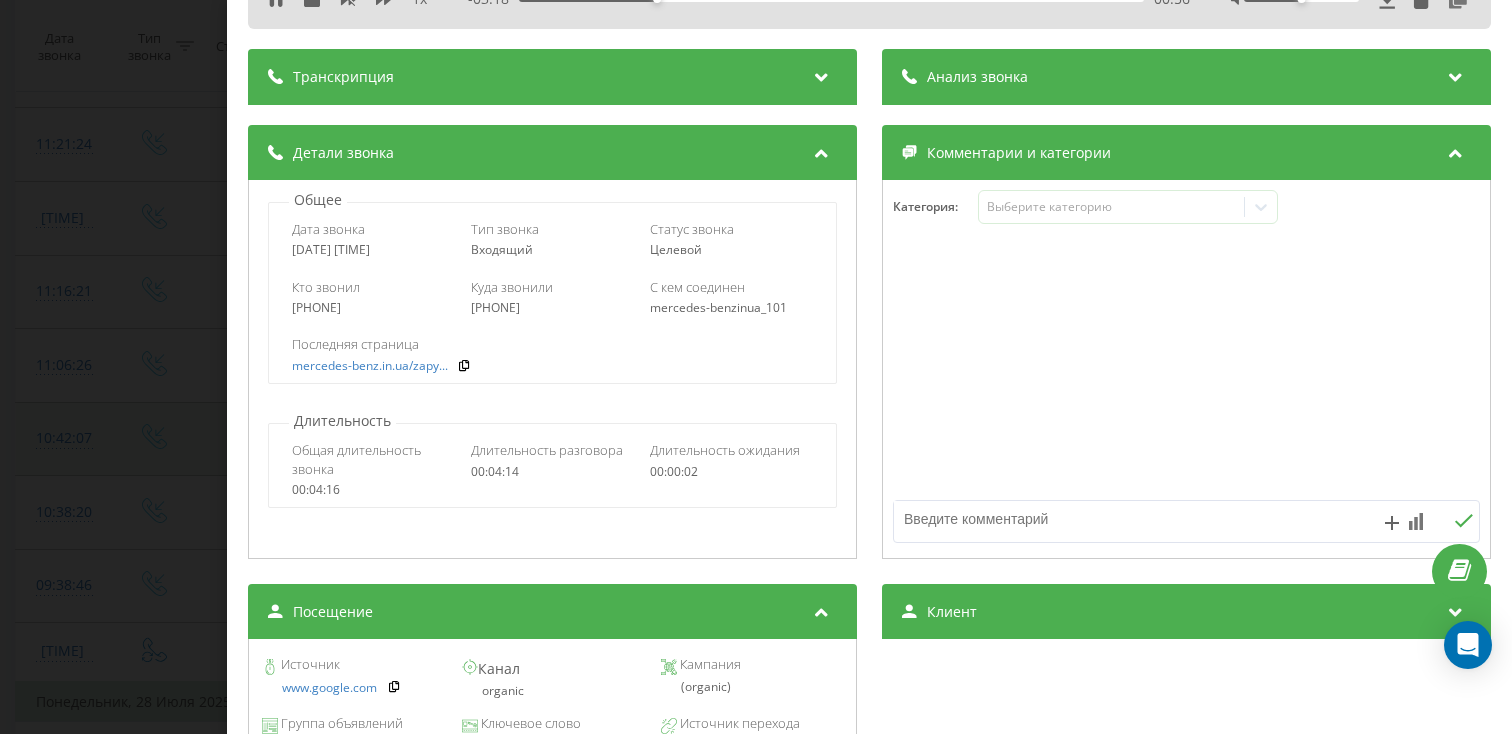 click on "Звонок :  ua9_-1753776981.6246425   1 x  - 03:18 00:56   00:56   Транскрипция Для анализа AI будущих звонков  настройте и активируйте профиль на странице . Если профиль уже есть и звонок соответствует его условиям, обновите страницу через 10 минут – AI анализирует текущий звонок. Анализ звонка Для анализа AI будущих звонков  настройте и активируйте профиль на странице . Если профиль уже есть и звонок соответствует его условиям, обновите страницу через 10 минут – AI анализирует текущий звонок. Детали звонка Общее Дата звонка 2025-07-29 11:16:21 Тип звонка Входящий Статус звонка Целевой 380672494080" at bounding box center (756, 367) 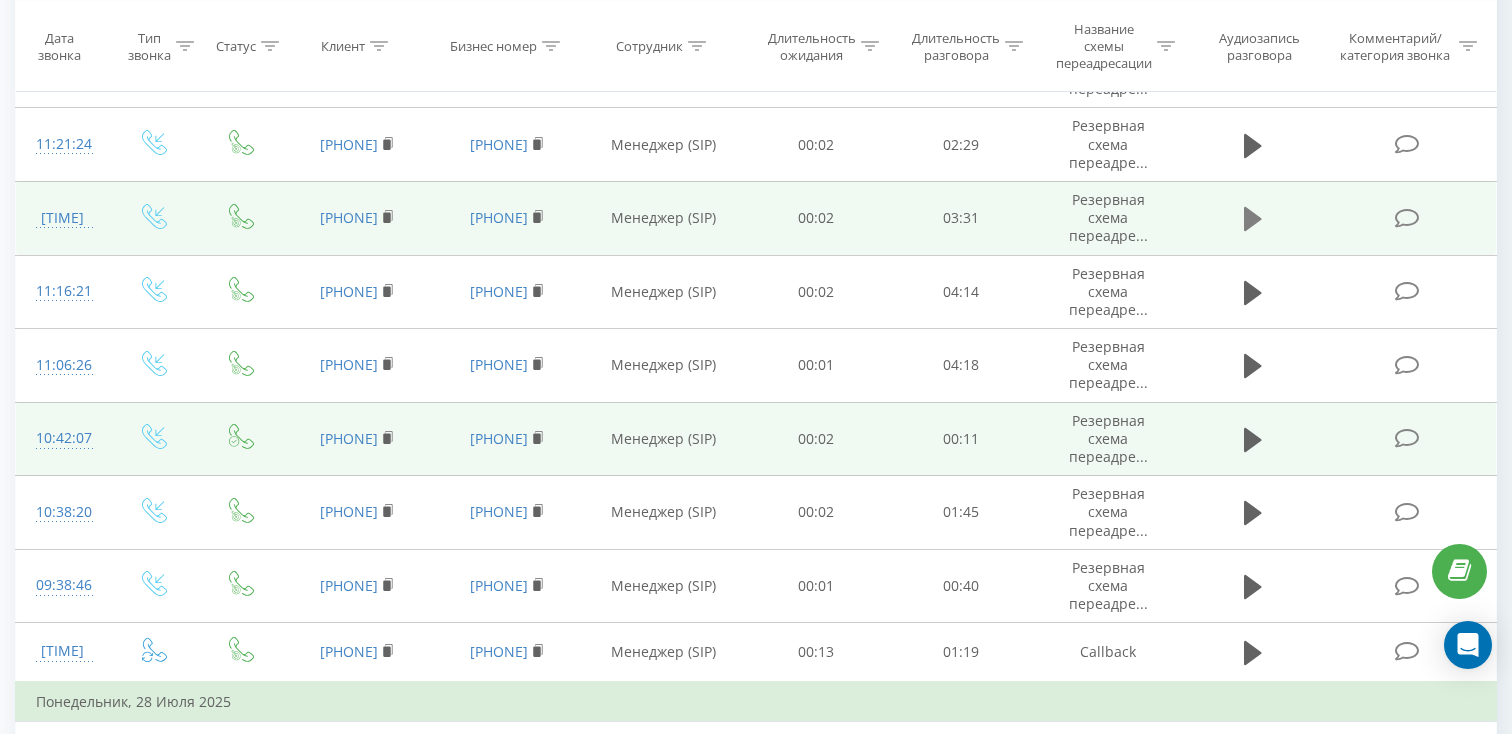 click 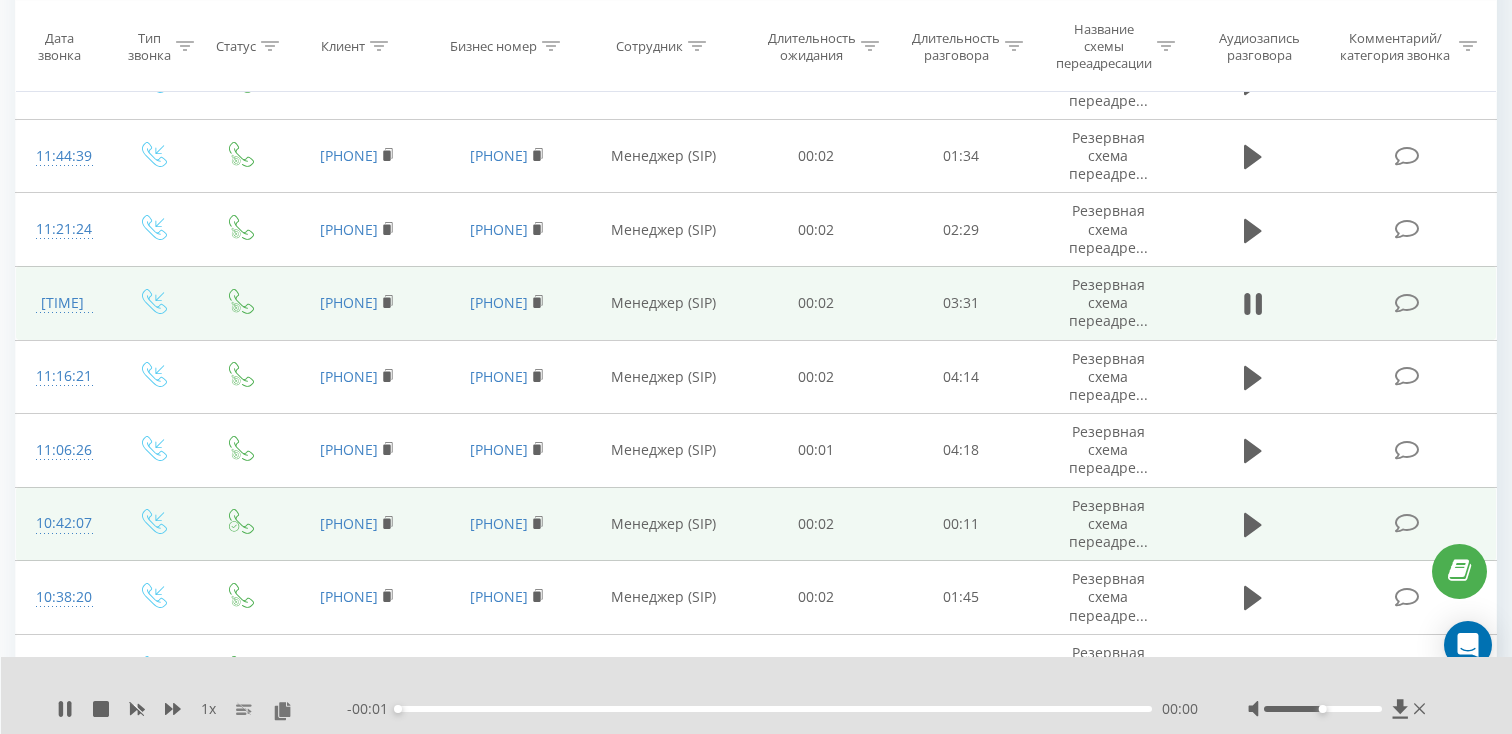 scroll, scrollTop: 698, scrollLeft: 0, axis: vertical 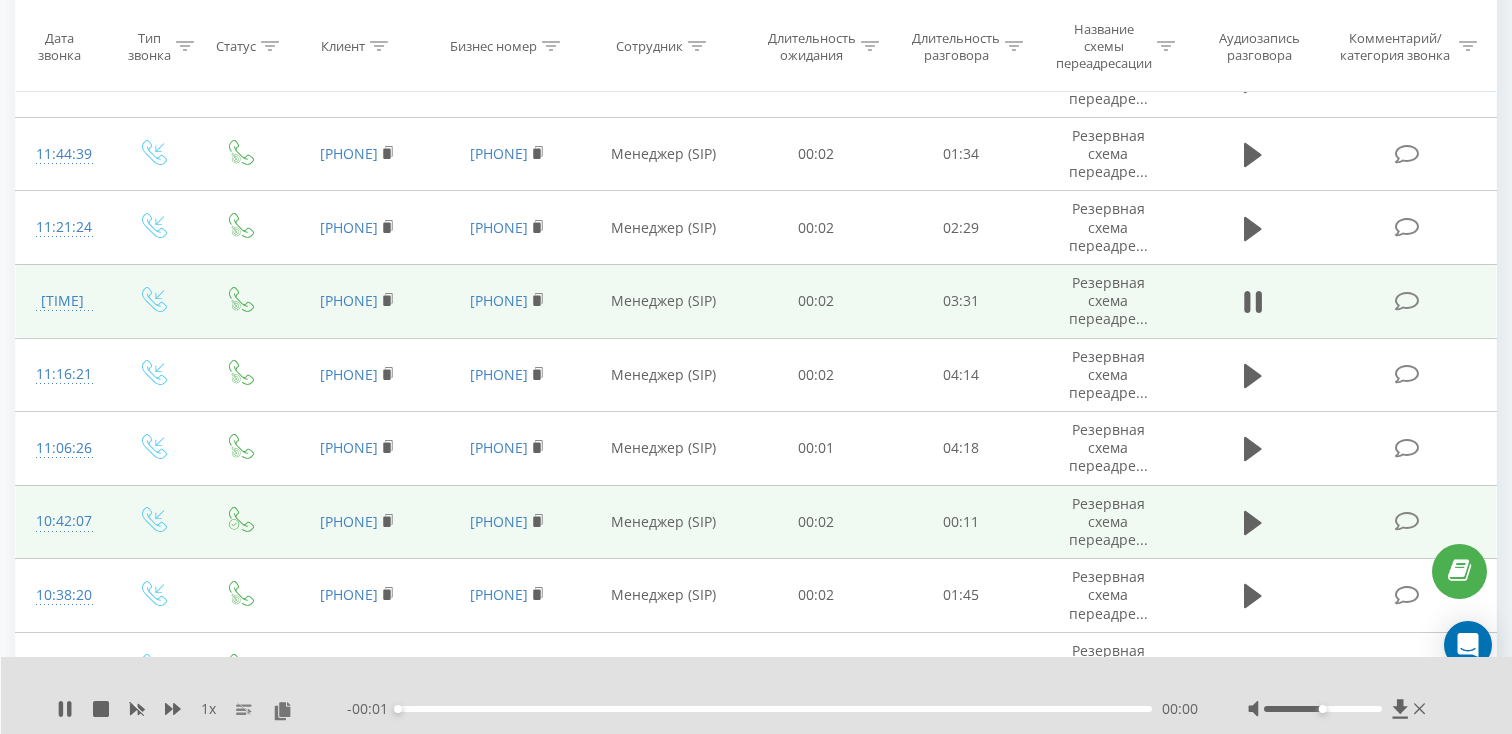 click on "00:00" at bounding box center (775, 709) 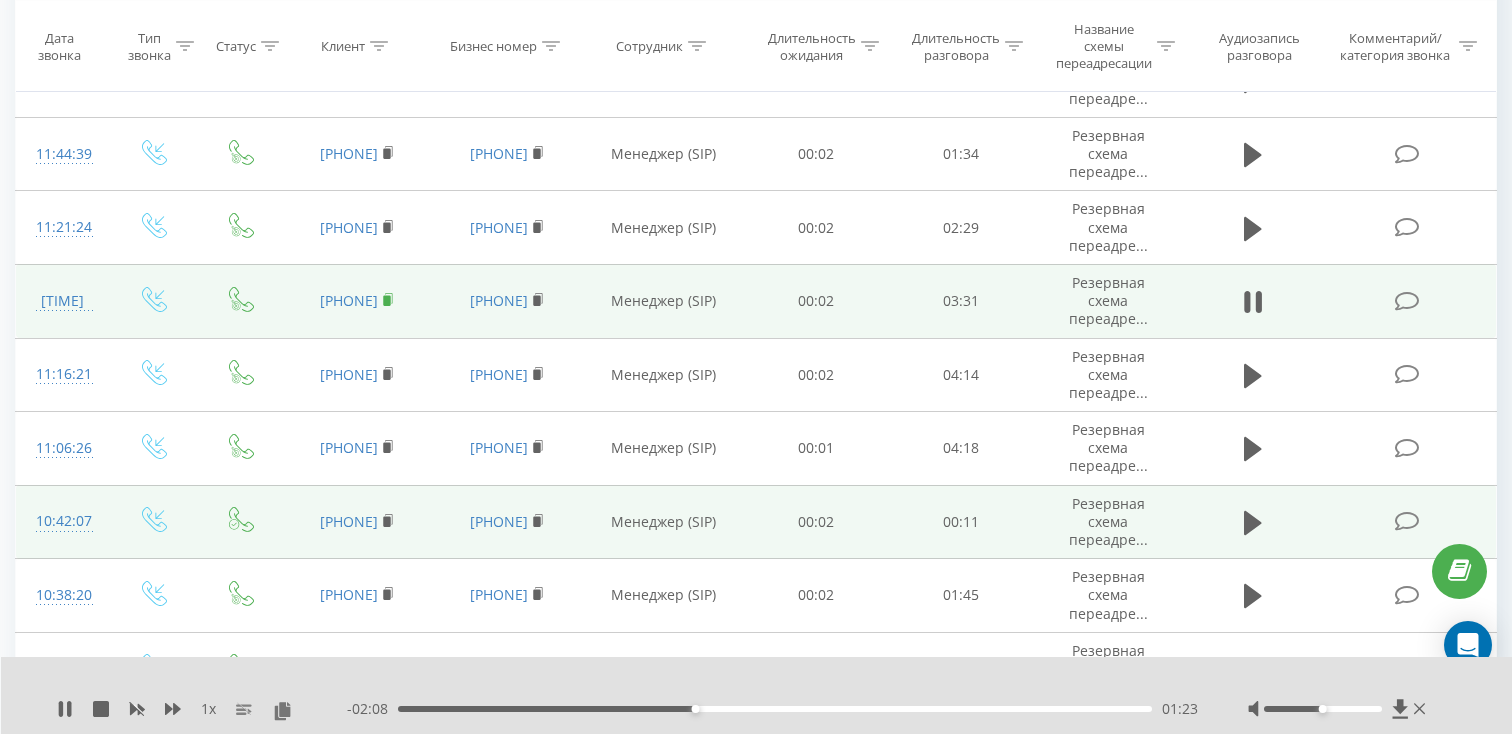 click 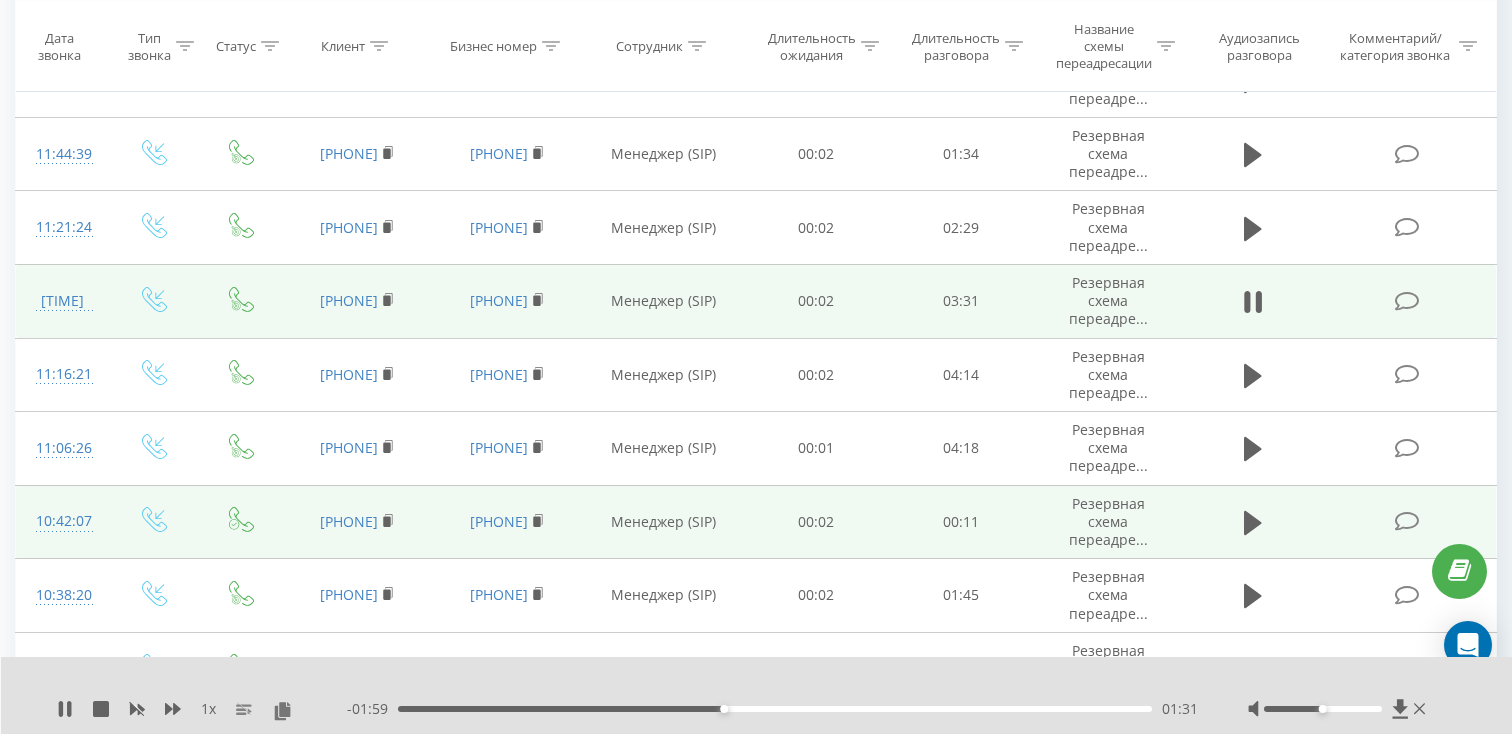 click on "[TIME]" at bounding box center [62, 301] 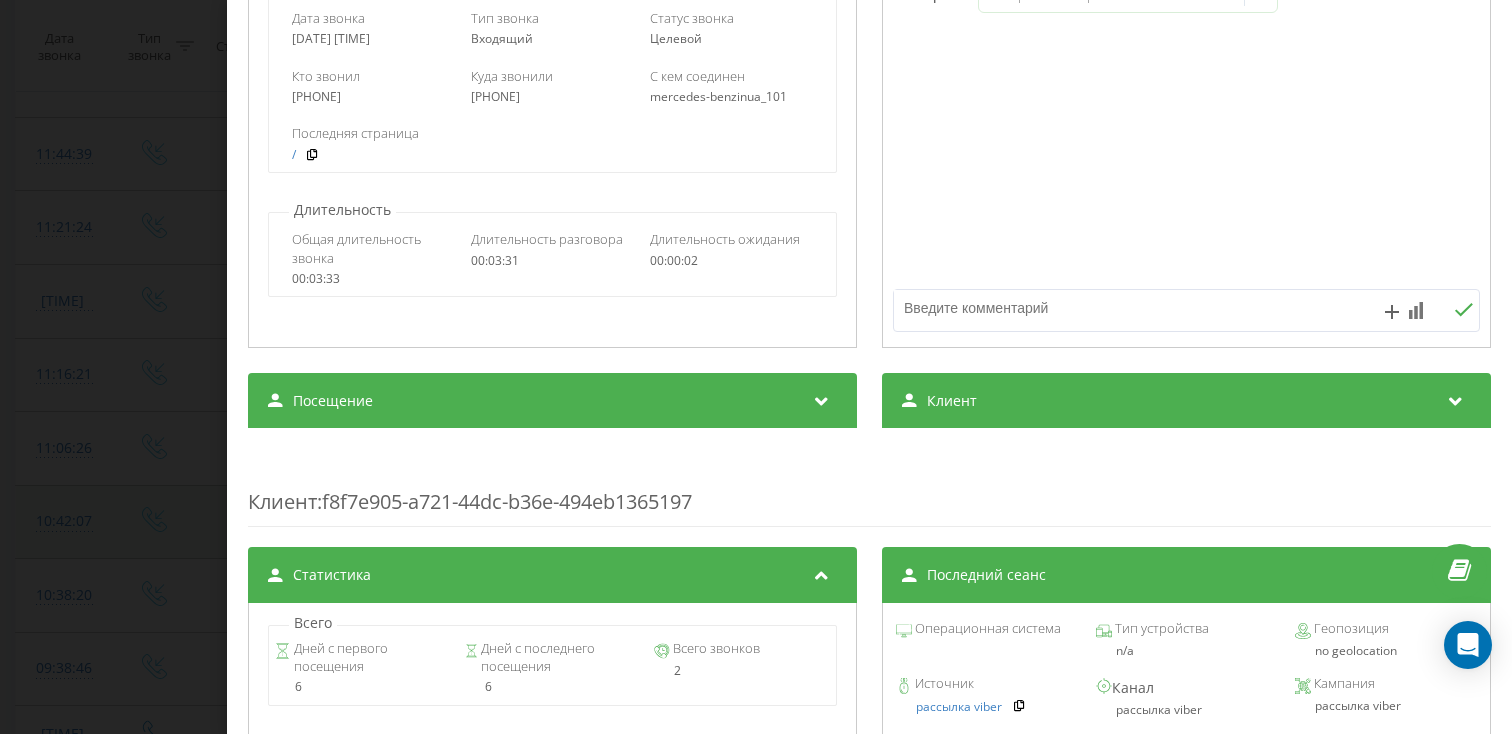 scroll, scrollTop: 330, scrollLeft: 0, axis: vertical 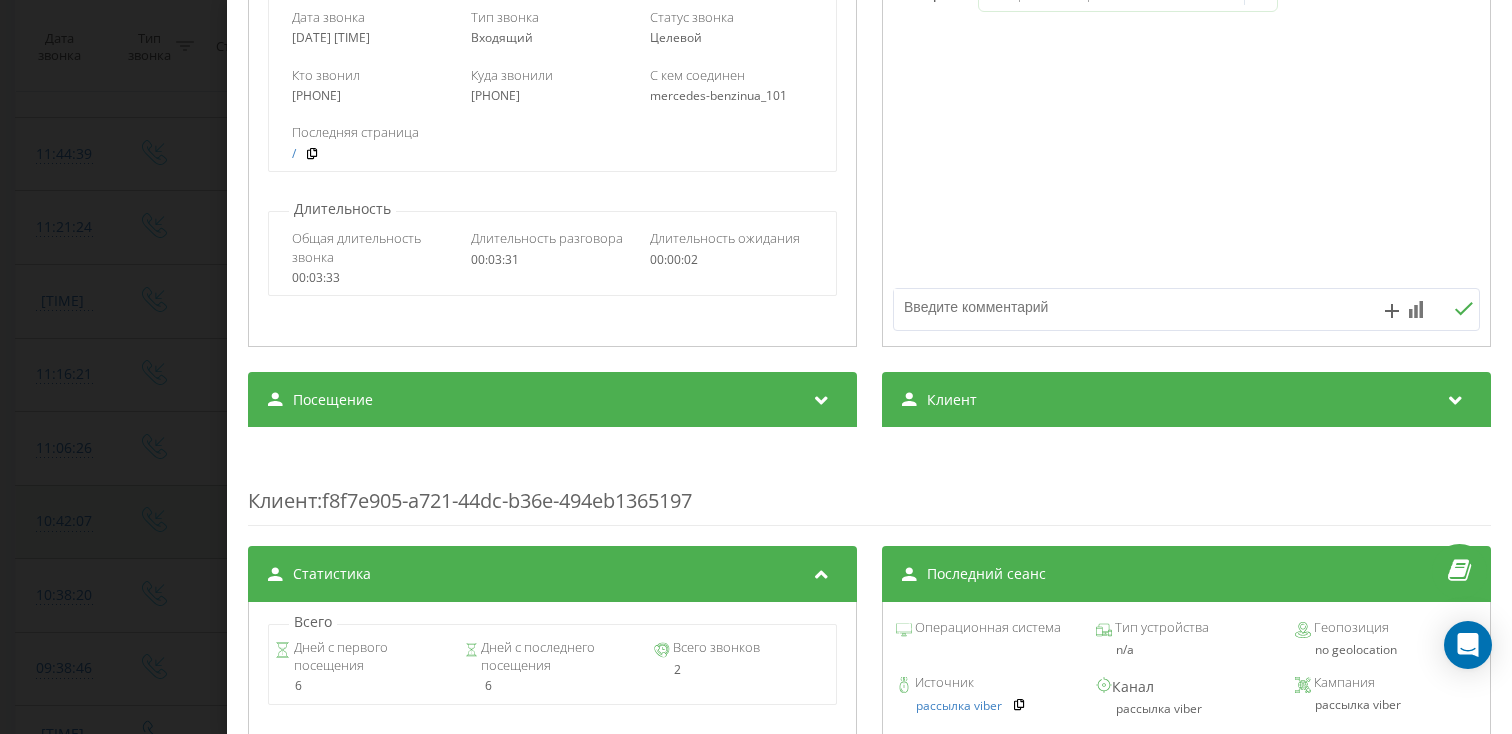 click on "Посещение" at bounding box center (552, 400) 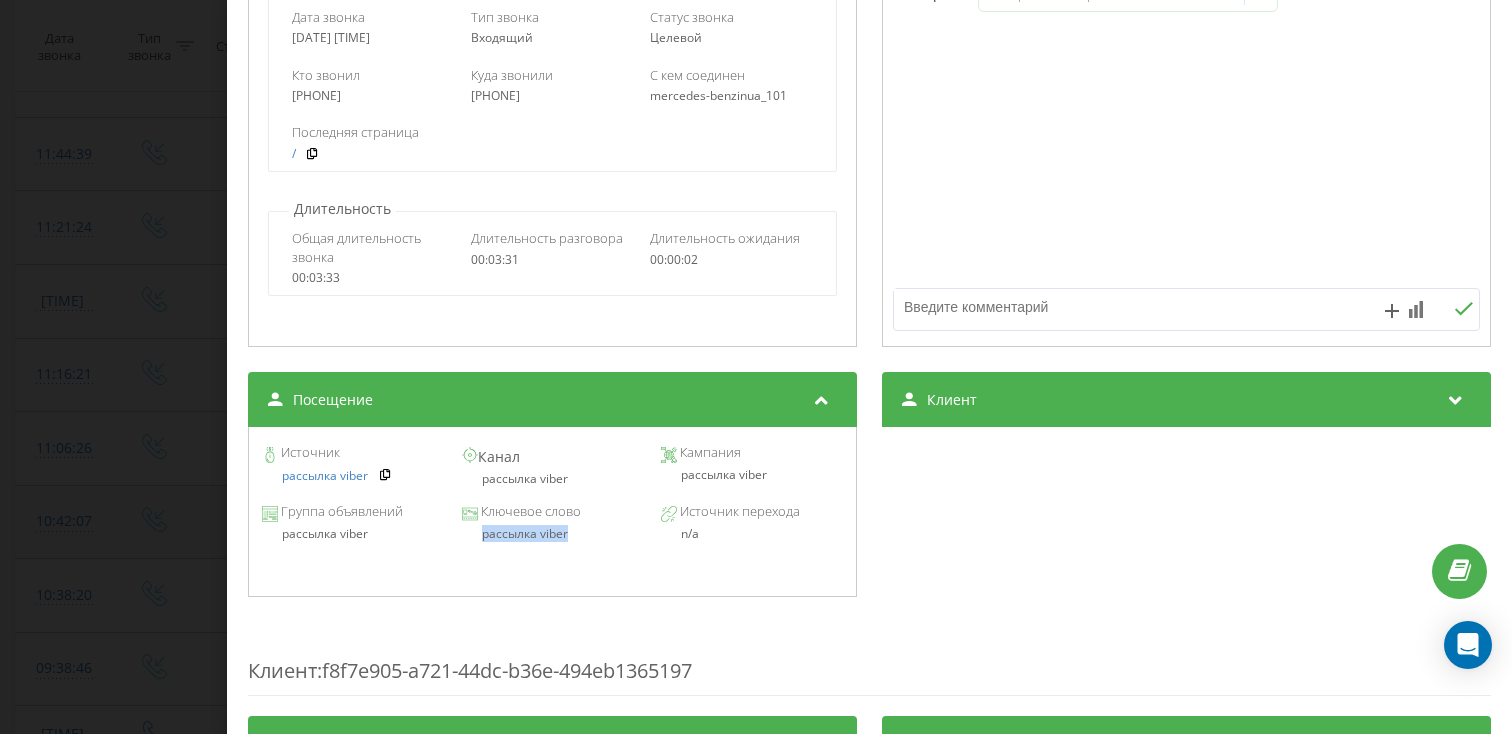 drag, startPoint x: 579, startPoint y: 535, endPoint x: 463, endPoint y: 535, distance: 116 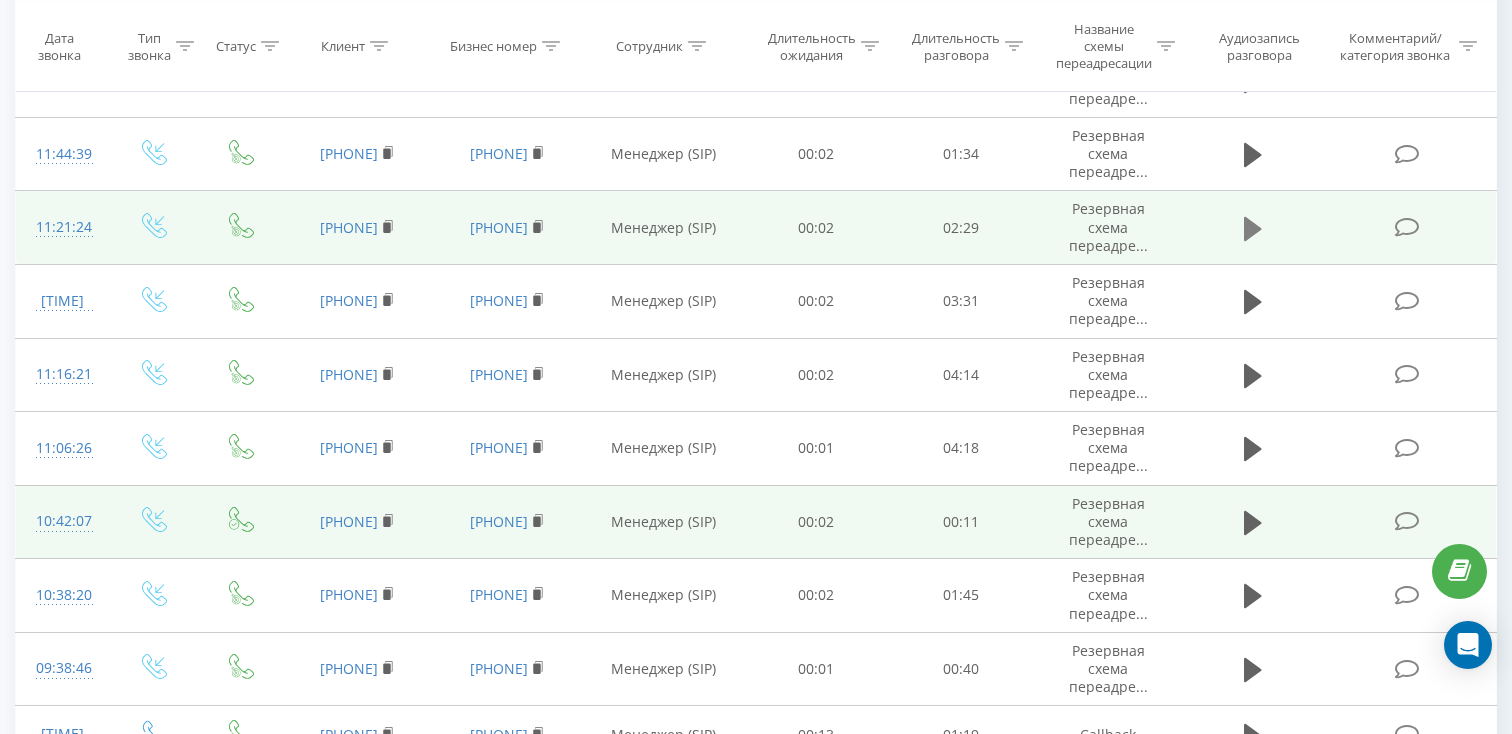 click at bounding box center (1253, 229) 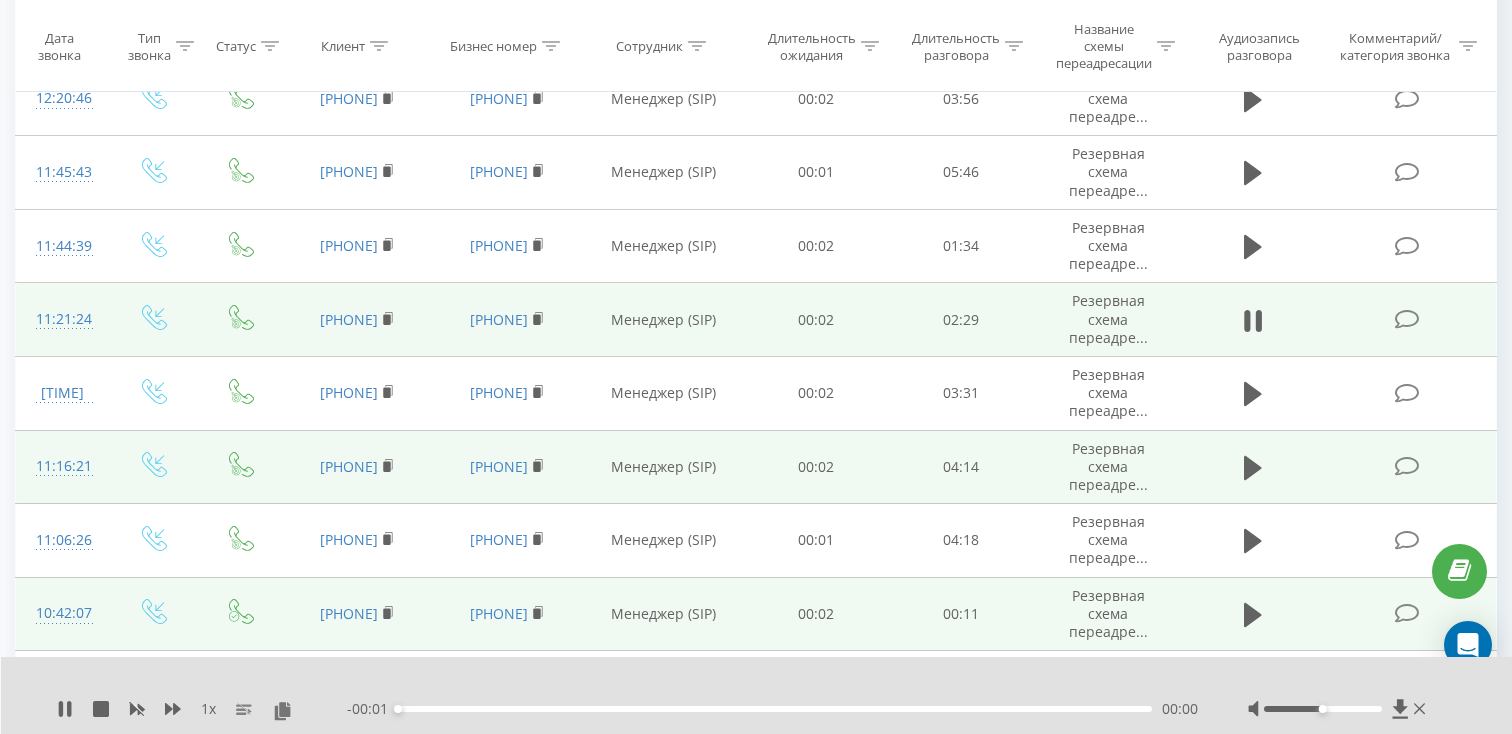 scroll, scrollTop: 603, scrollLeft: 0, axis: vertical 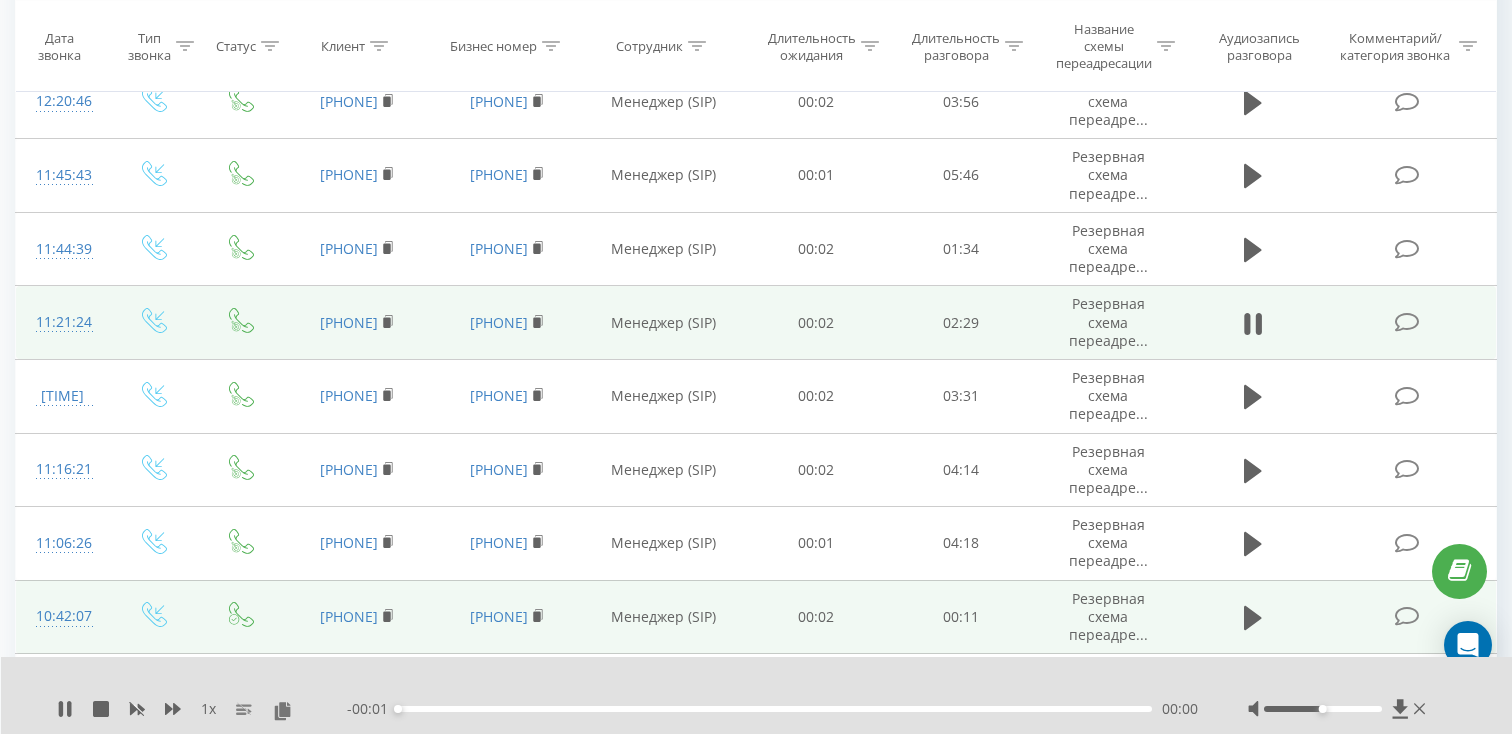 click on "00:00" at bounding box center [775, 709] 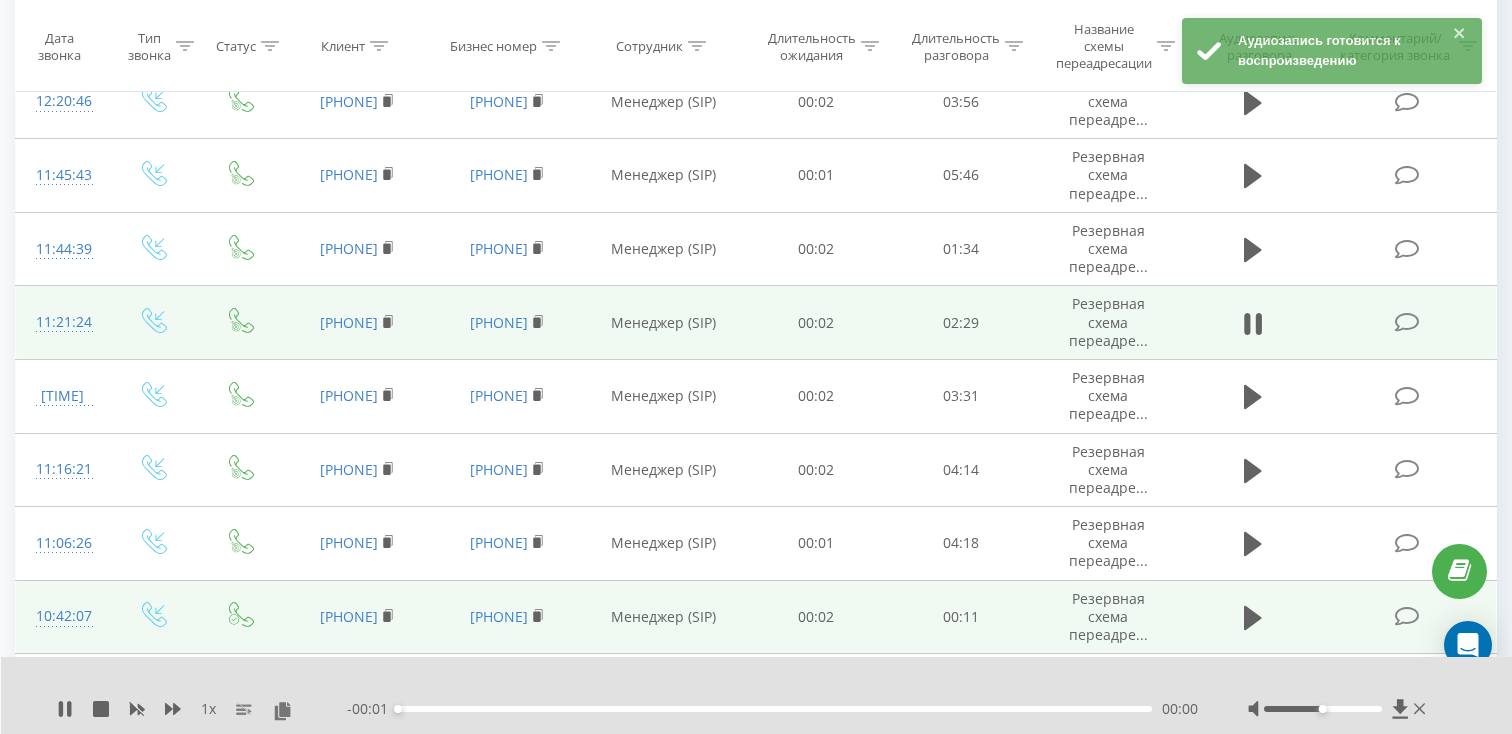 click on "00:00" at bounding box center (775, 709) 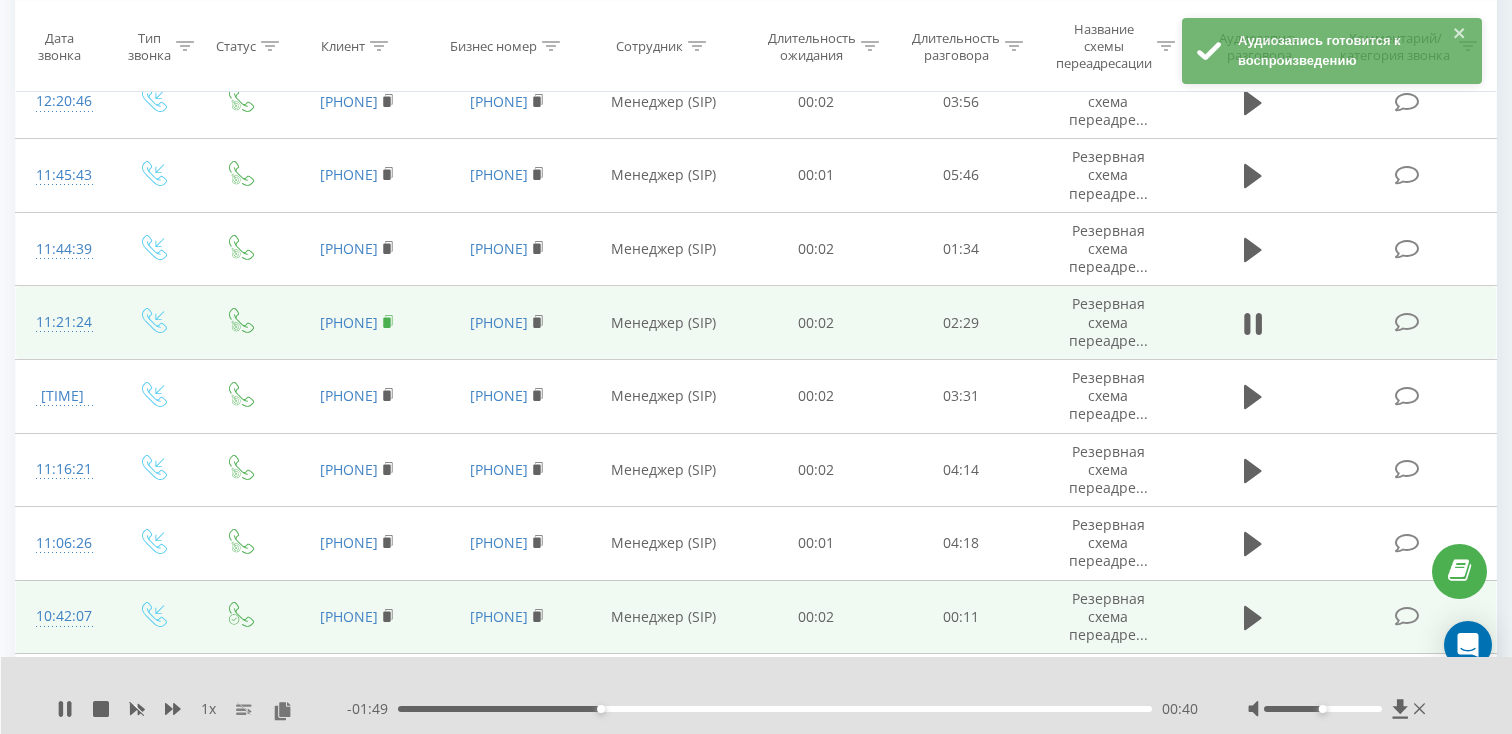 click 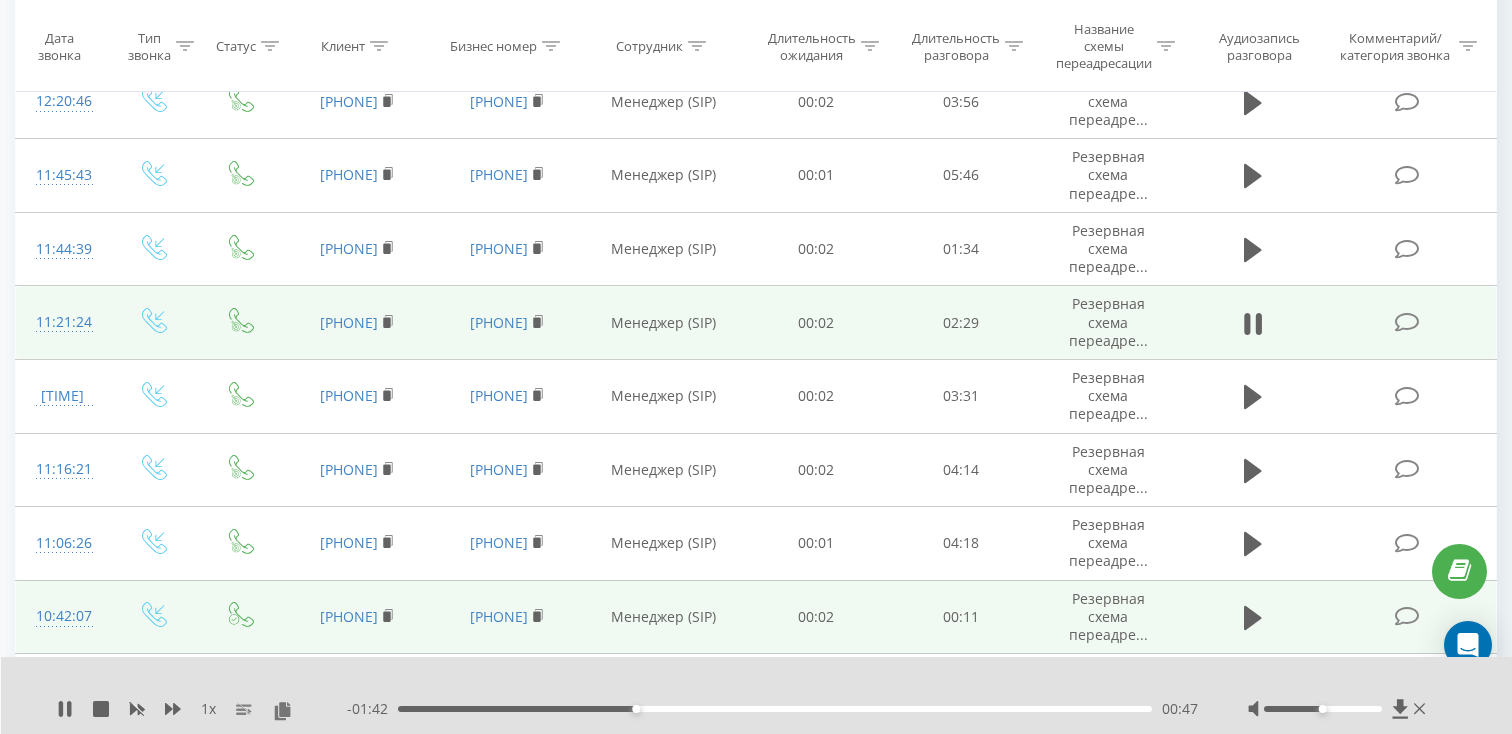 click on "[TIME]" at bounding box center (62, 322) 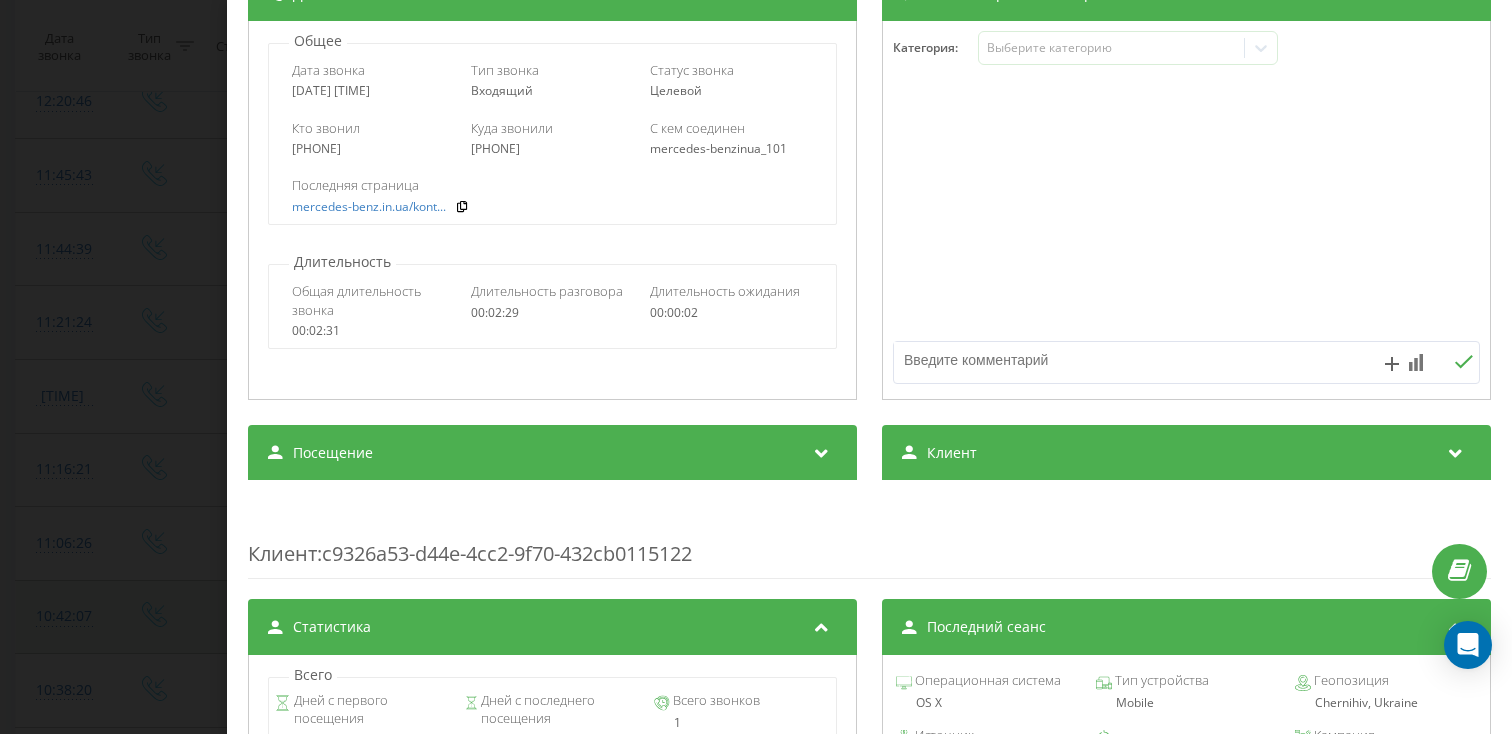 scroll, scrollTop: 278, scrollLeft: 0, axis: vertical 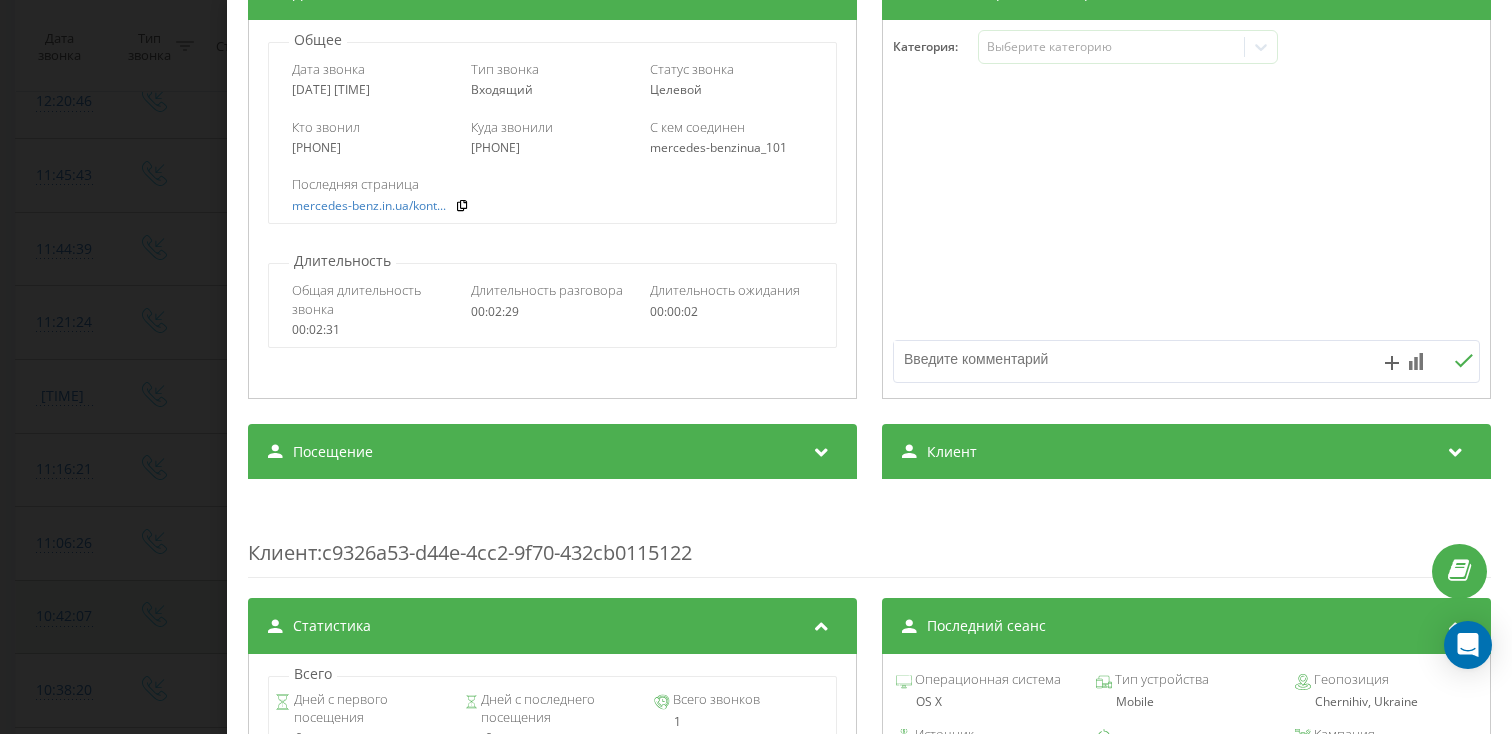click on "Транскрипция Для анализа AI будущих звонков  настройте и активируйте профиль на странице . Если профиль уже есть и звонок соответствует его условиям, обновите страницу через 10 минут – AI анализирует текущий звонок. Анализ звонка Для анализа AI будущих звонков  настройте и активируйте профиль на странице . Если профиль уже есть и звонок соответствует его условиям, обновите страницу через 10 минут – AI анализирует текущий звонок. Детали звонка Общее Дата звонка 2025-07-29 11:21:24 Тип звонка Входящий Статус звонка Целевой Кто звонил 380673262590 Куда звонили 380443906839 00:02:31 : cpc" at bounding box center [869, 588] 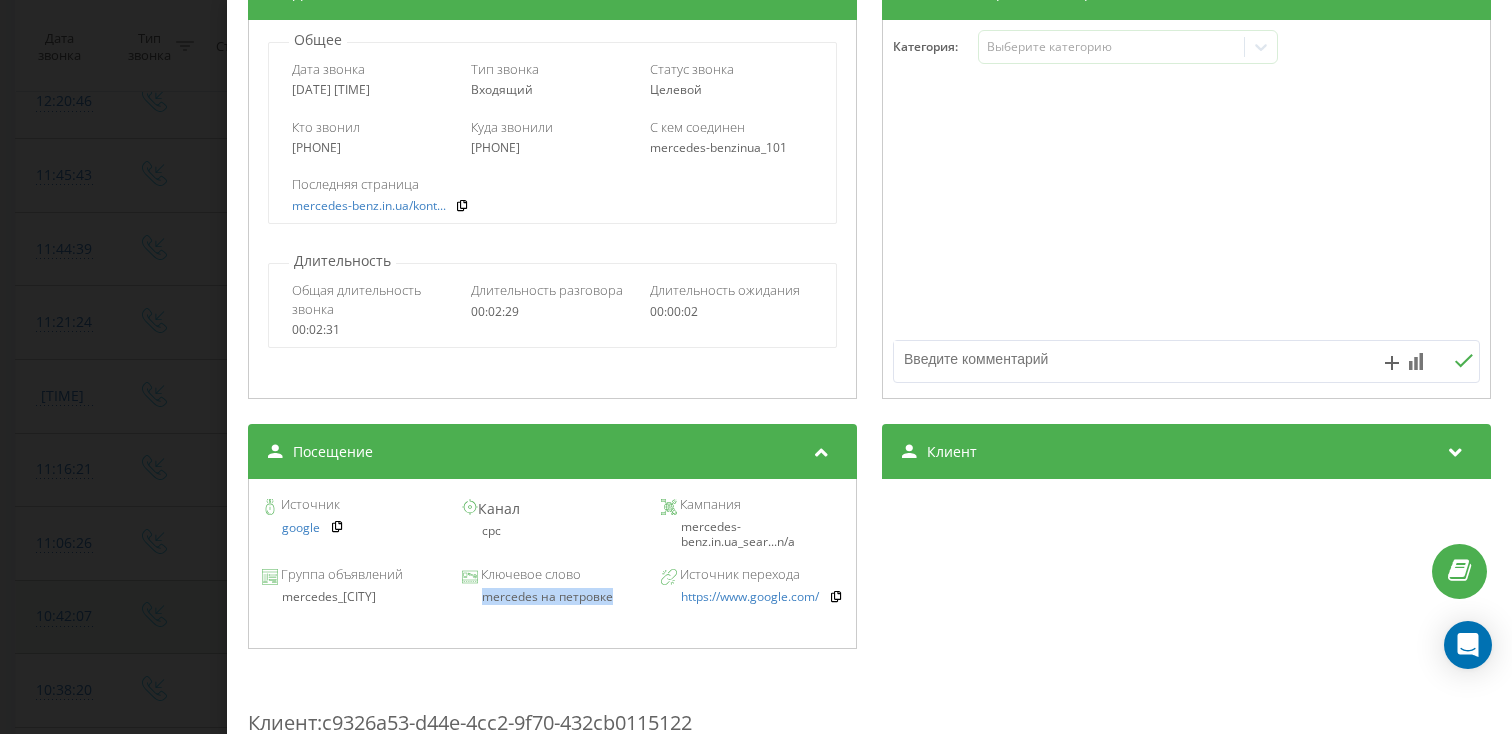 drag, startPoint x: 624, startPoint y: 607, endPoint x: 471, endPoint y: 595, distance: 153.46986 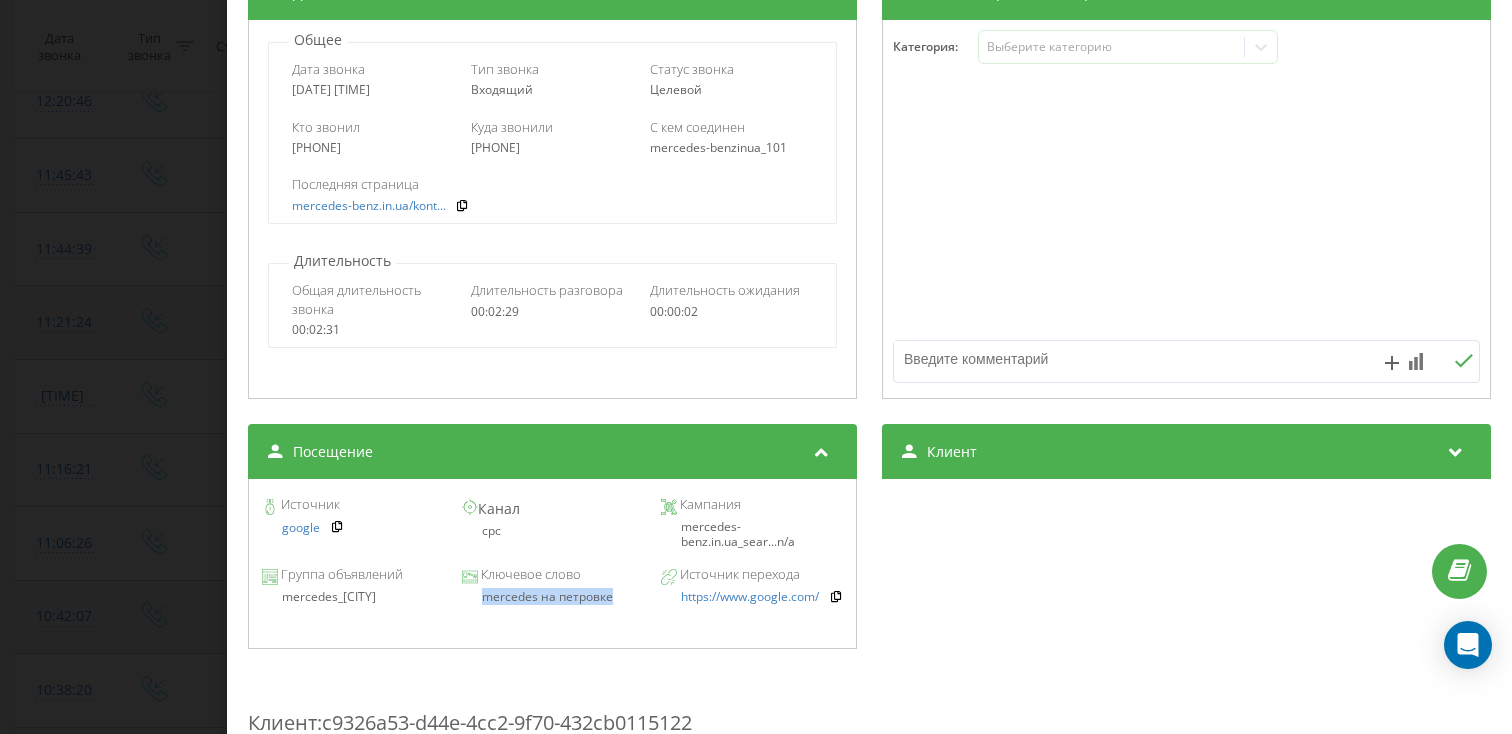 click on "Звонок :  ua9_-1753777284.6248442   1 x  - 01:35 00:55   00:55   Транскрипция Для анализа AI будущих звонков  настройте и активируйте профиль на странице . Если профиль уже есть и звонок соответствует его условиям, обновите страницу через 10 минут – AI анализирует текущий звонок. Анализ звонка Для анализа AI будущих звонков  настройте и активируйте профиль на странице . Если профиль уже есть и звонок соответствует его условиям, обновите страницу через 10 минут – AI анализирует текущий звонок. Детали звонка Общее Дата звонка 2025-07-29 11:21:24 Тип звонка Входящий Статус звонка Целевой 380673262590" at bounding box center (756, 367) 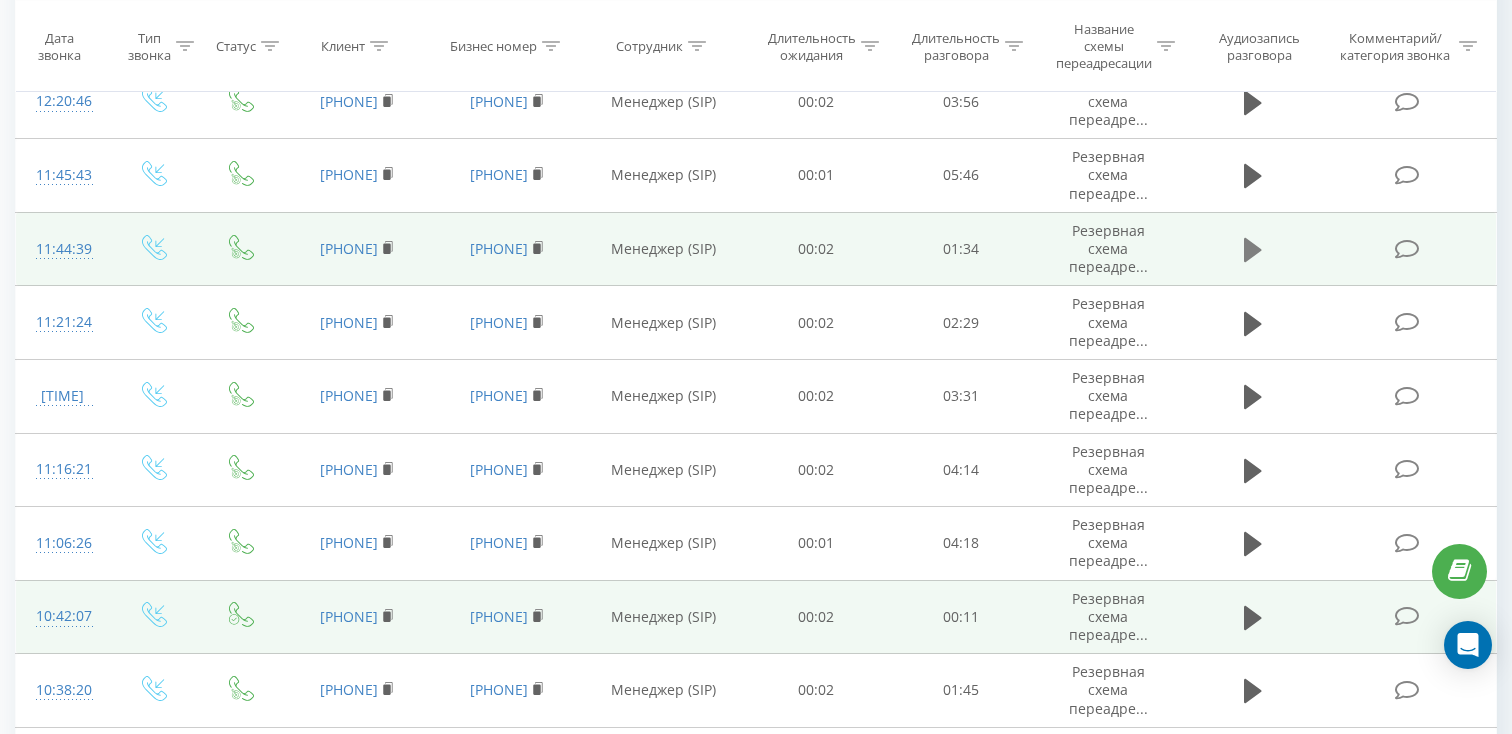 click at bounding box center [1253, 250] 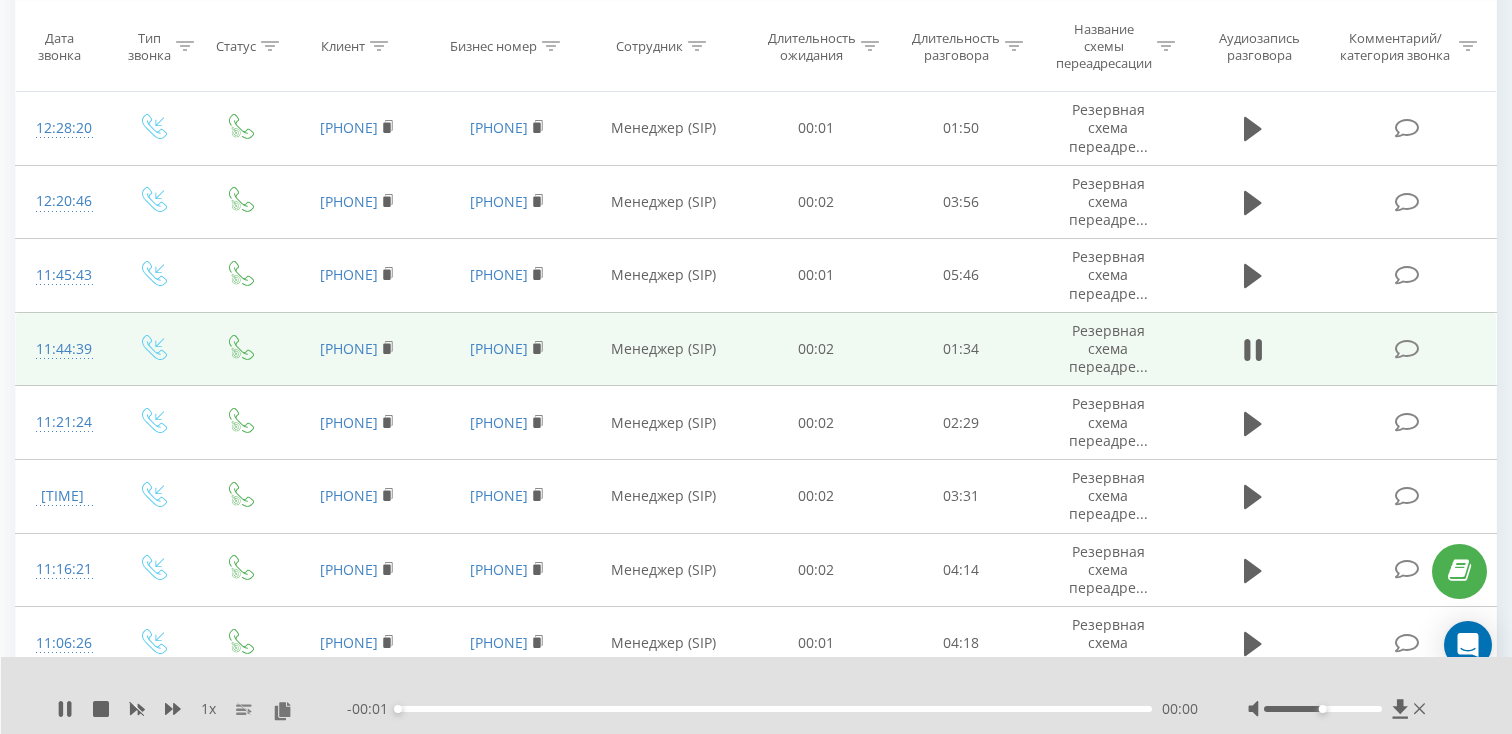 scroll, scrollTop: 490, scrollLeft: 0, axis: vertical 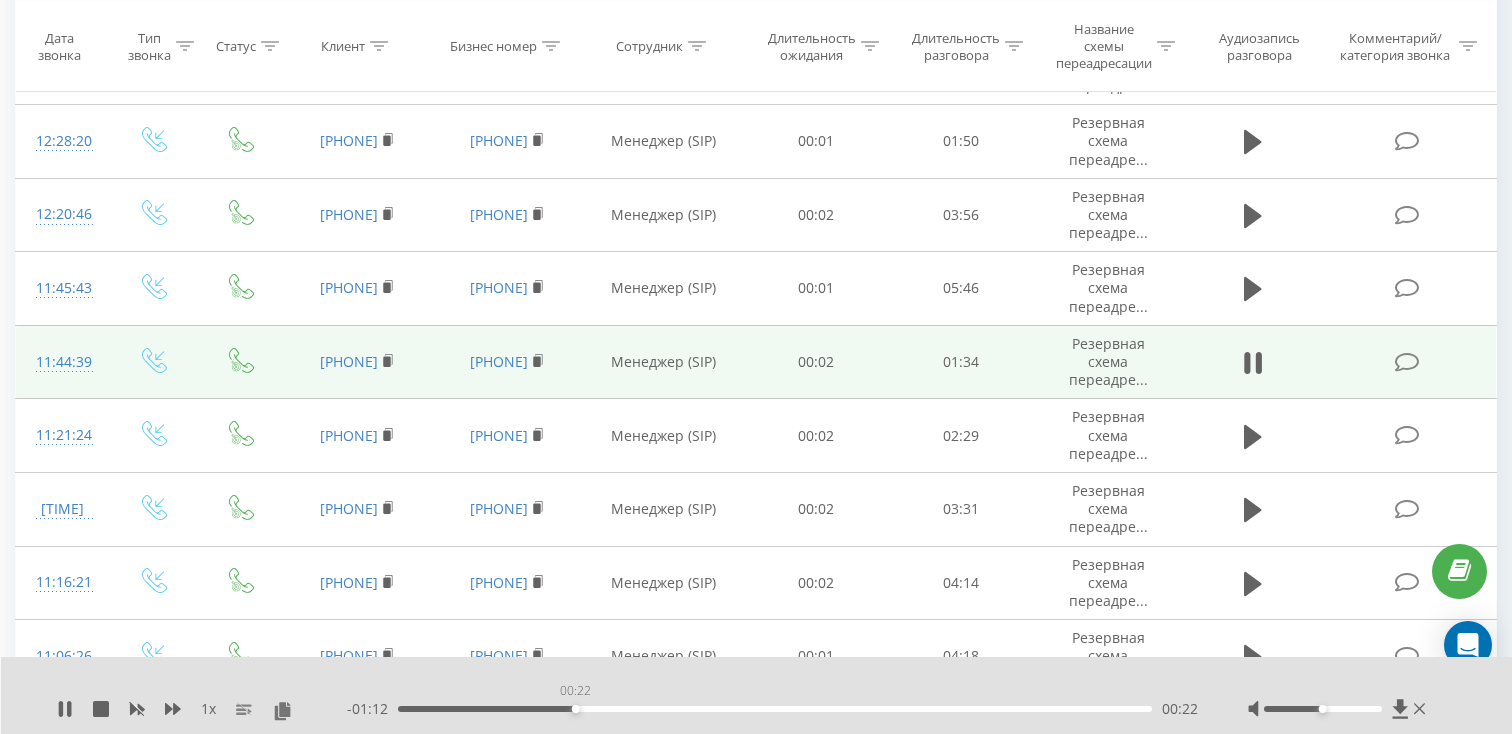 click on "00:22" at bounding box center [775, 709] 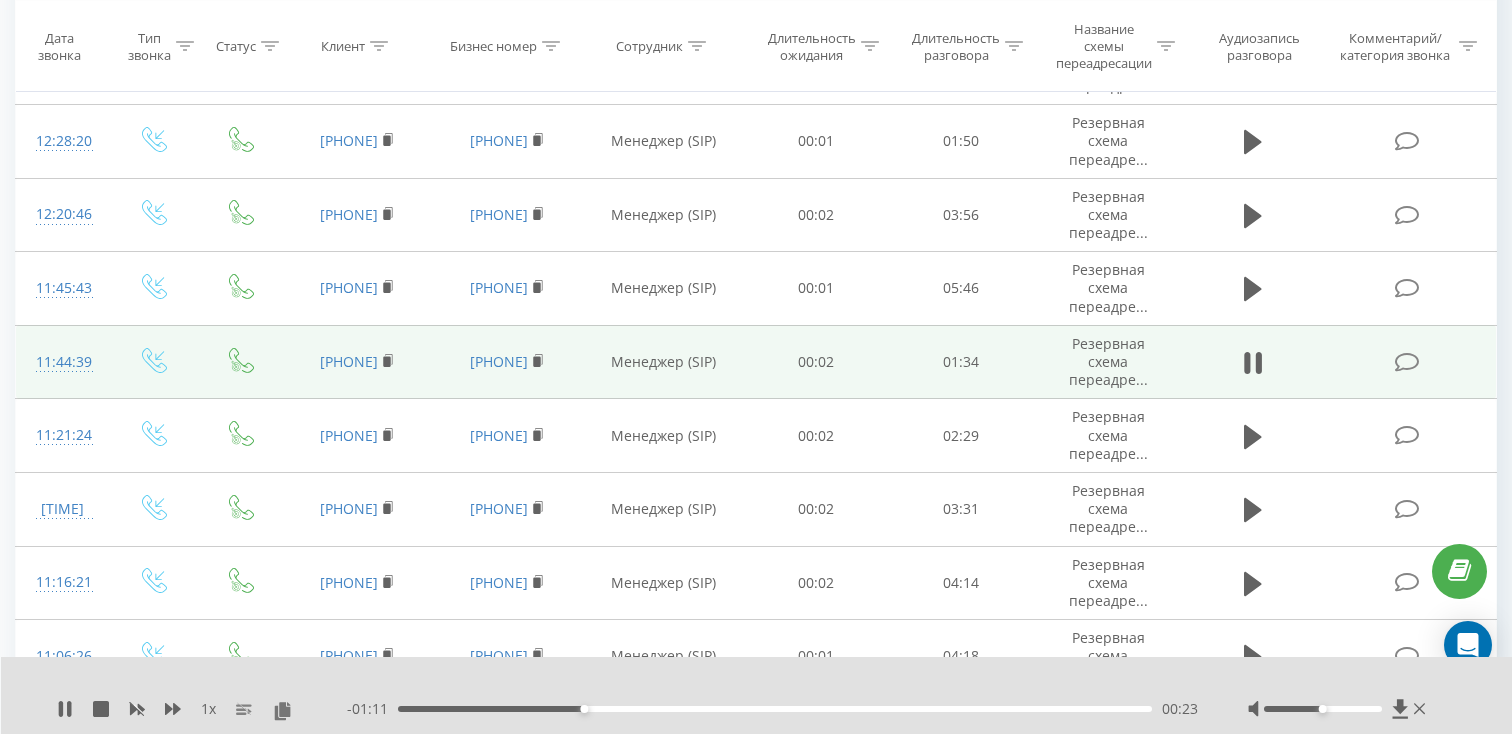 click on "- 01:11 00:23   00:23" at bounding box center [772, 709] 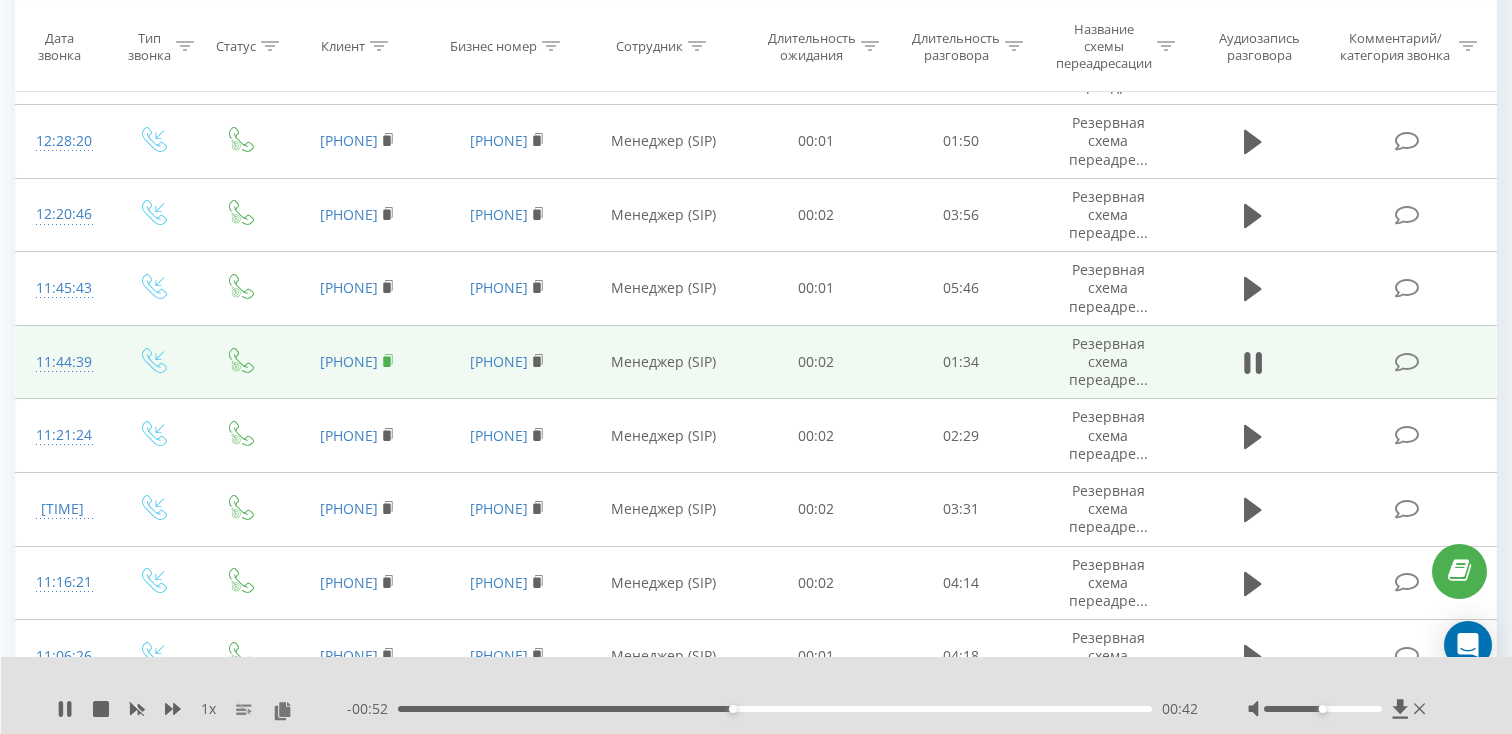 click 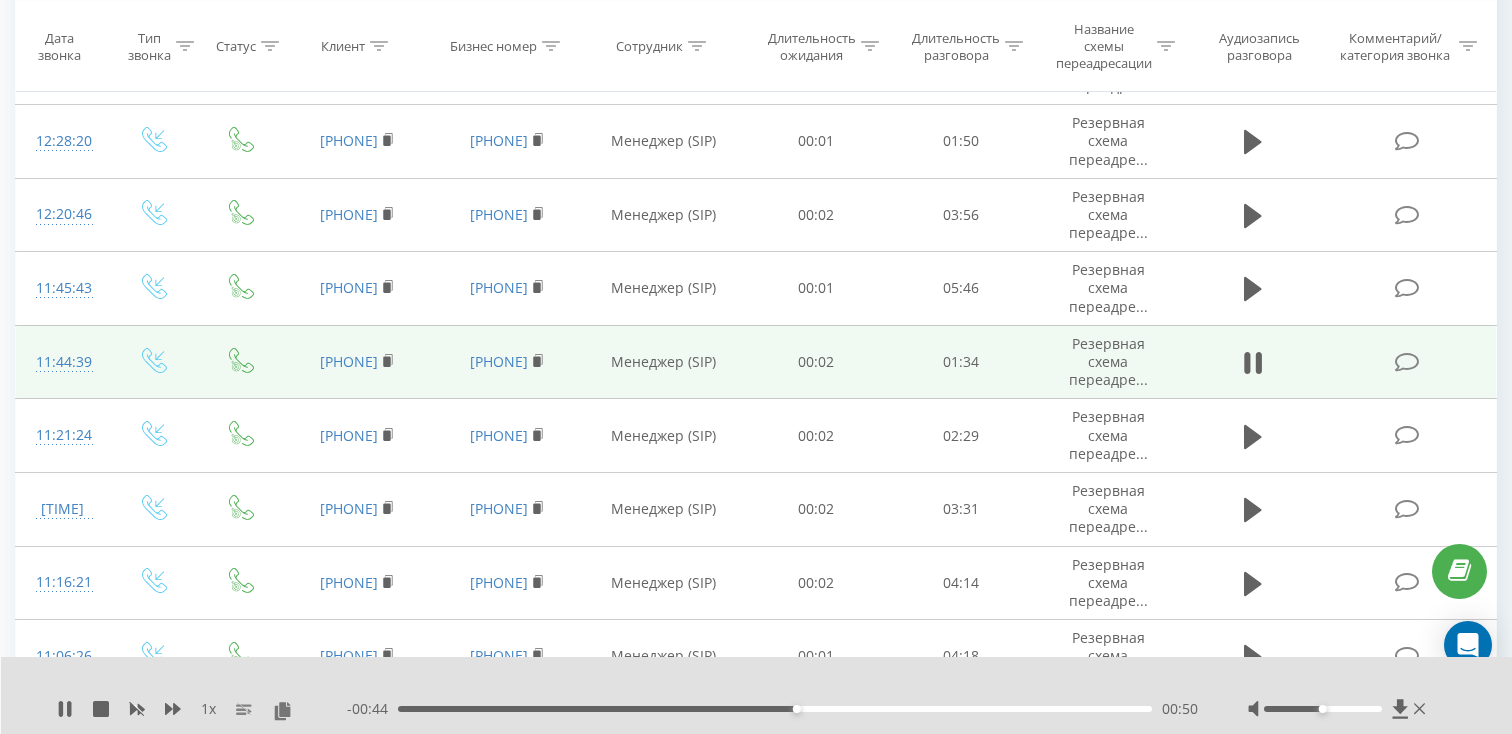 click on "11:44:39" at bounding box center [62, 362] 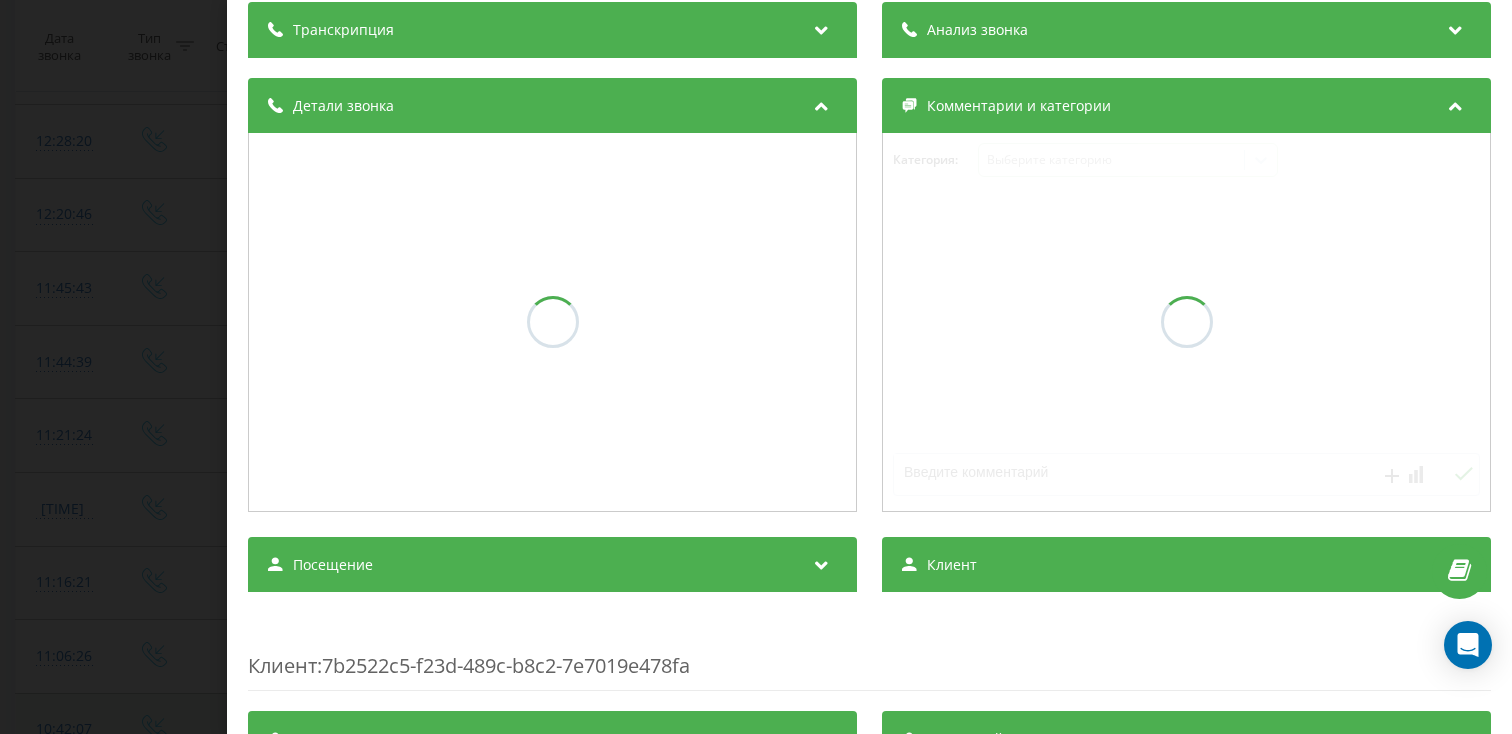 scroll, scrollTop: 165, scrollLeft: 0, axis: vertical 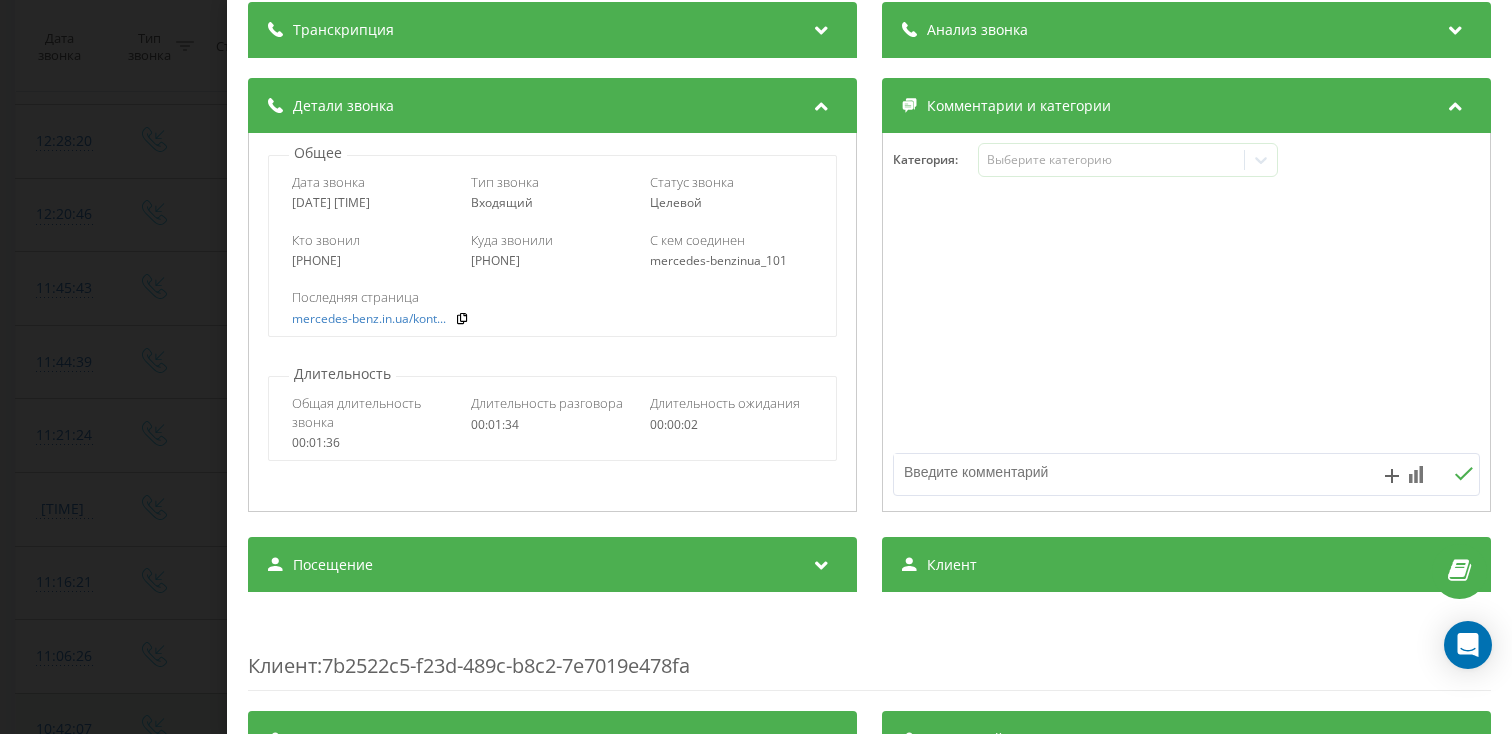 click on "Посещение" at bounding box center (552, 565) 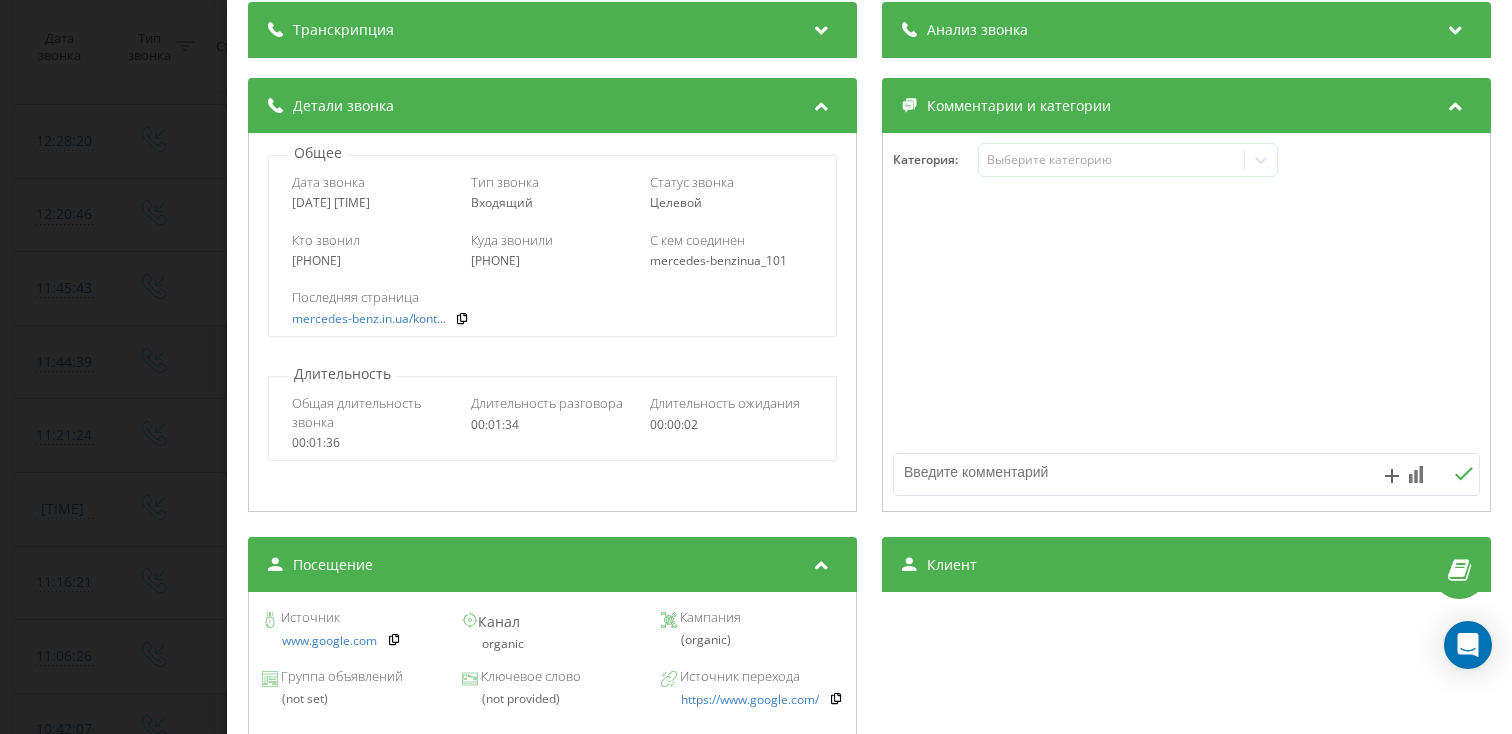 click on "Звонок :  ua7_-1753778679.10103697   1 x  - 00:40 00:53   00:53   Транскрипция Для анализа AI будущих звонков  настройте и активируйте профиль на странице . Если профиль уже есть и звонок соответствует его условиям, обновите страницу через 10 минут – AI анализирует текущий звонок. Анализ звонка Для анализа AI будущих звонков  настройте и активируйте профиль на странице . Если профиль уже есть и звонок соответствует его условиям, обновите страницу через 10 минут – AI анализирует текущий звонок. Детали звонка Общее Дата звонка 2025-07-29 11:44:39 Тип звонка Входящий Статус звонка Целевой 380674418111" at bounding box center (756, 367) 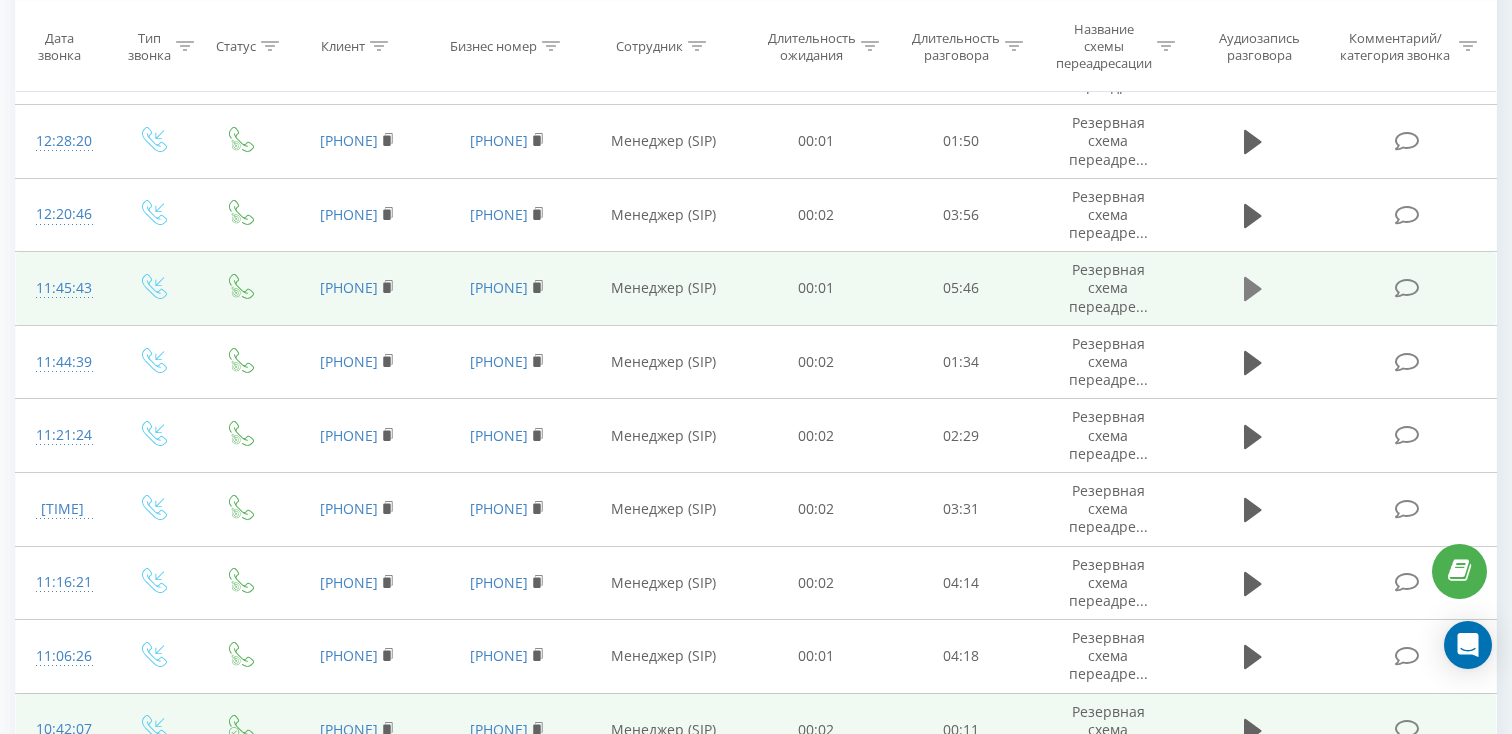 click at bounding box center [1253, 289] 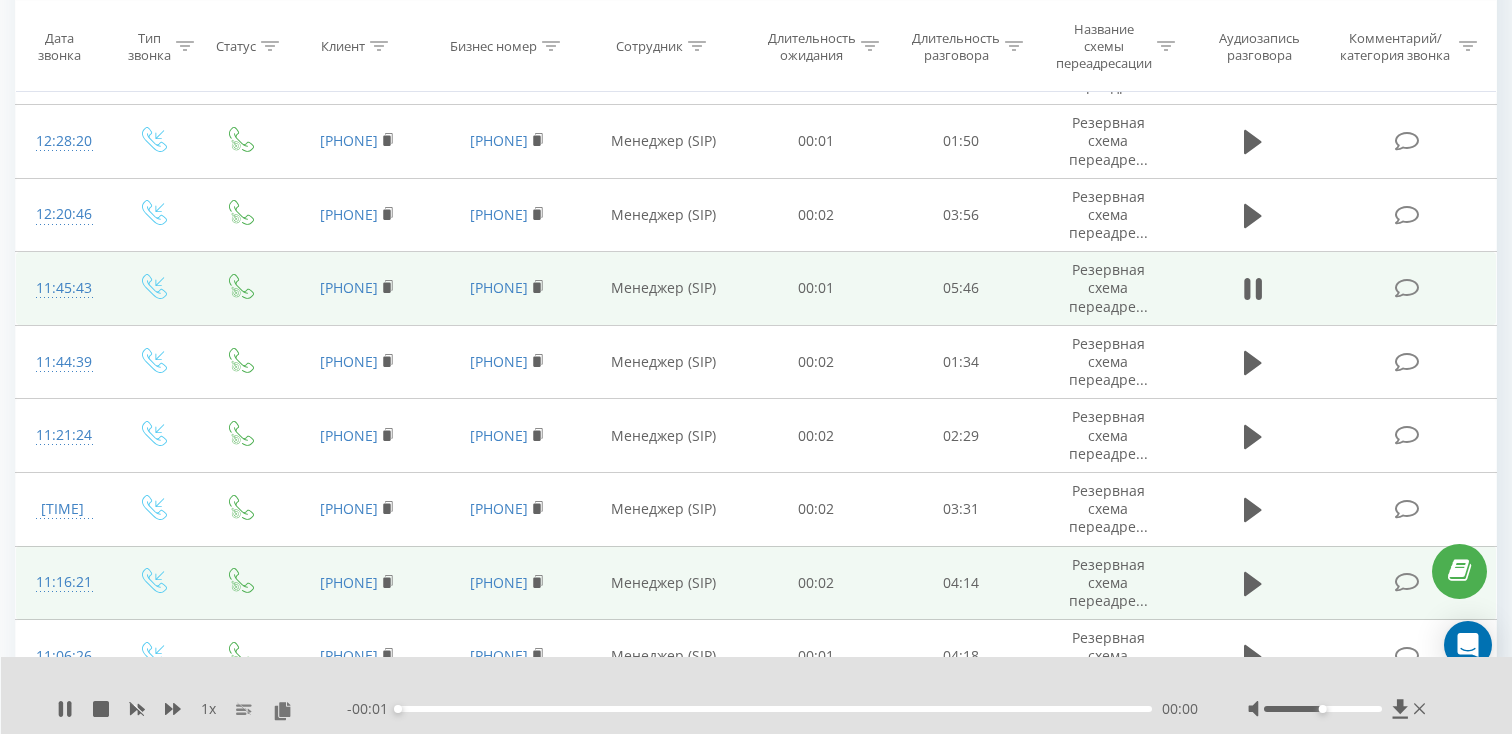 scroll, scrollTop: 425, scrollLeft: 0, axis: vertical 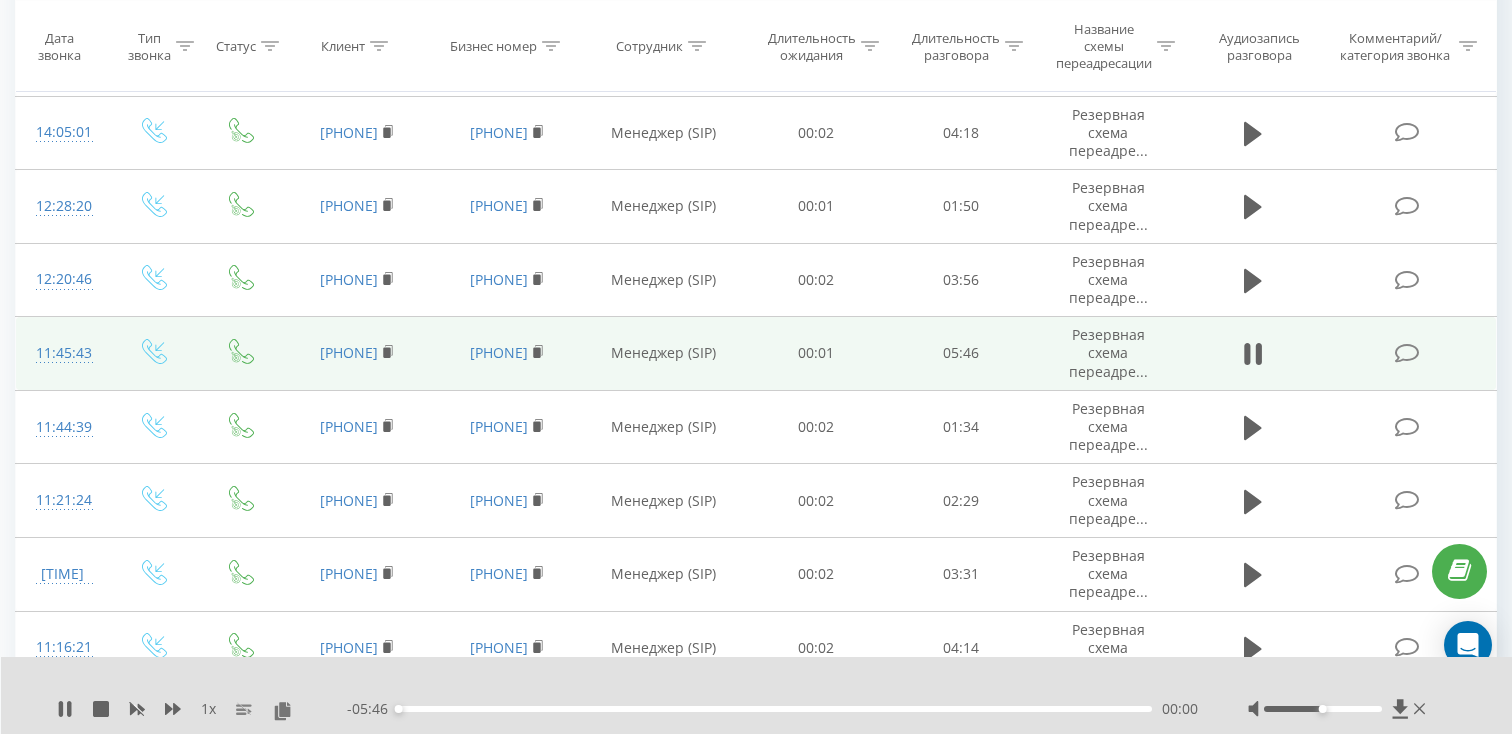 click on "00:00" at bounding box center (775, 709) 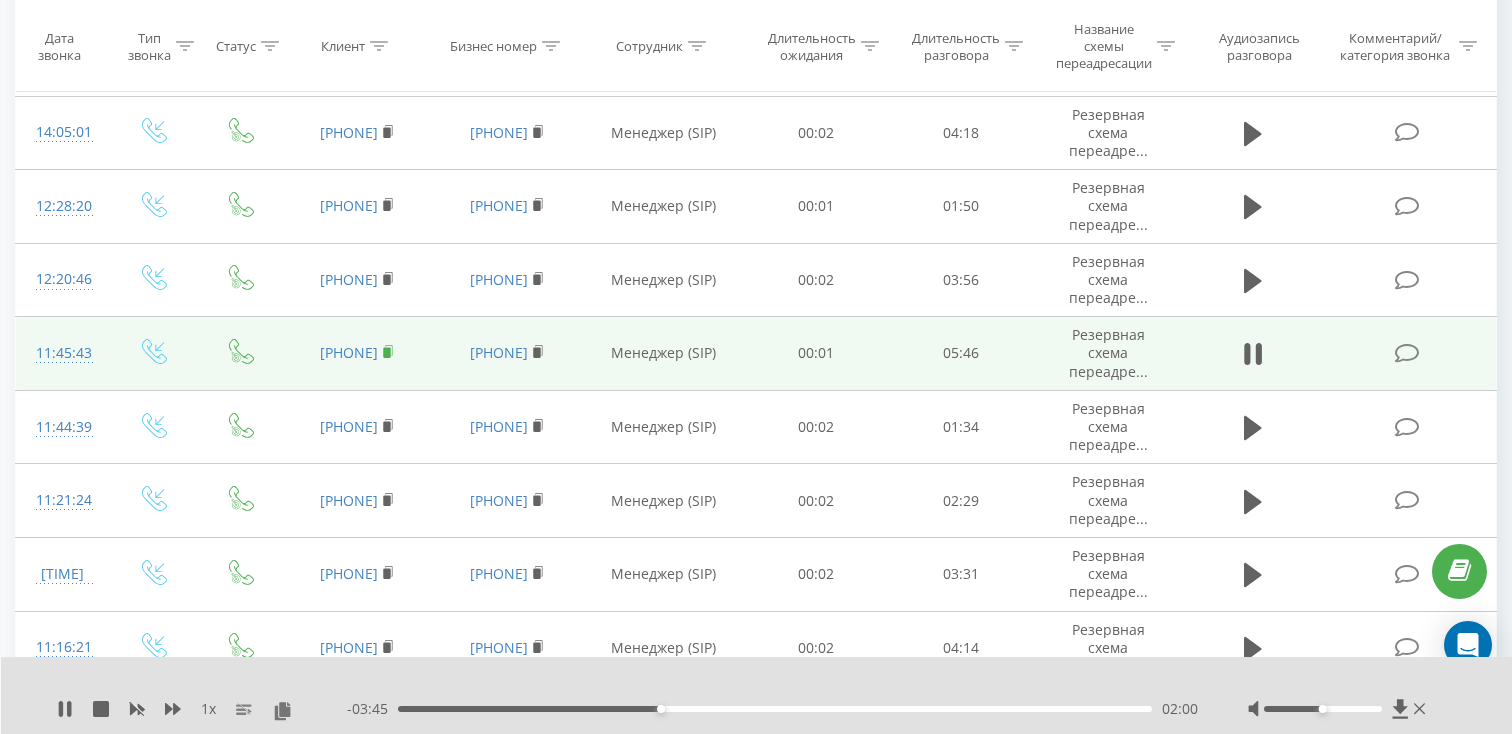 click at bounding box center [388, 352] 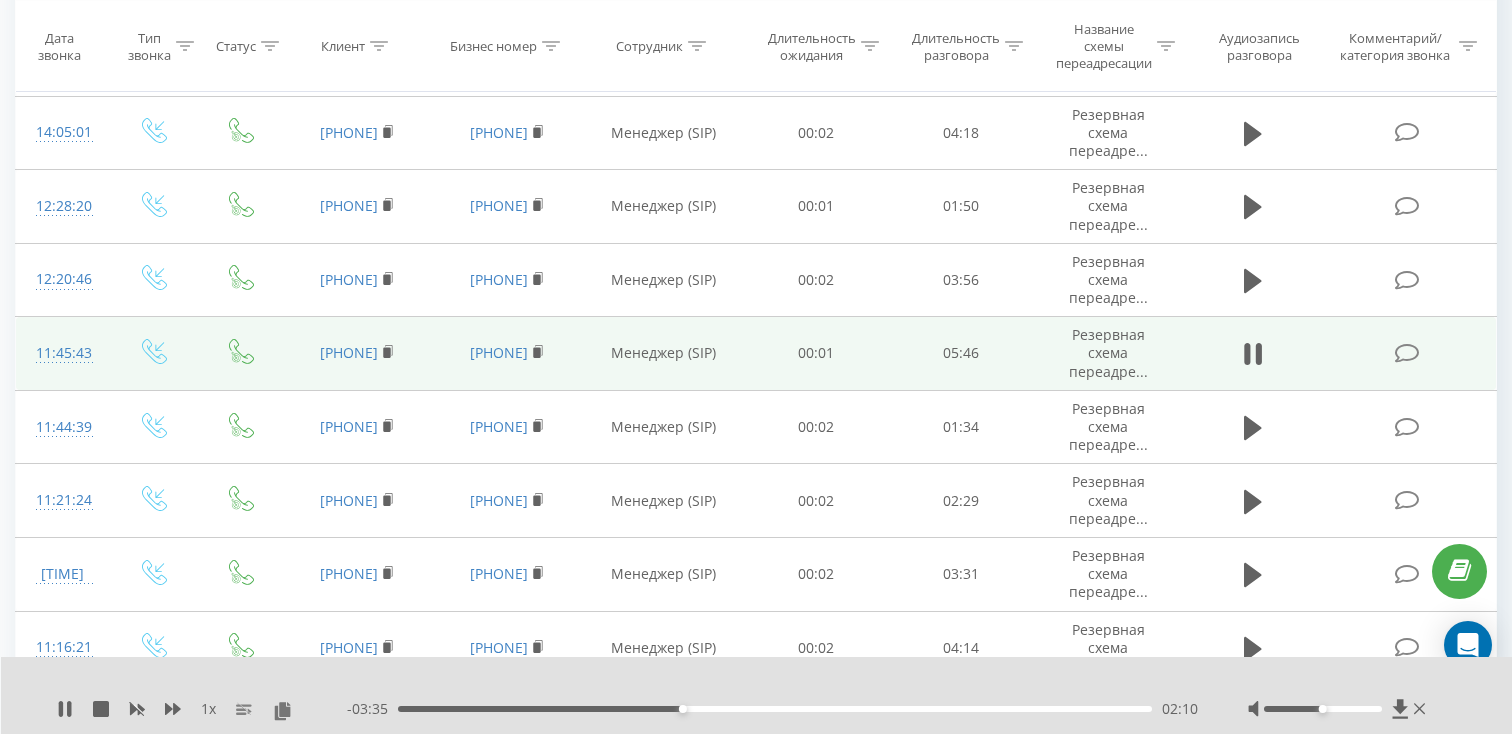 click on "[TIME]" at bounding box center [62, 353] 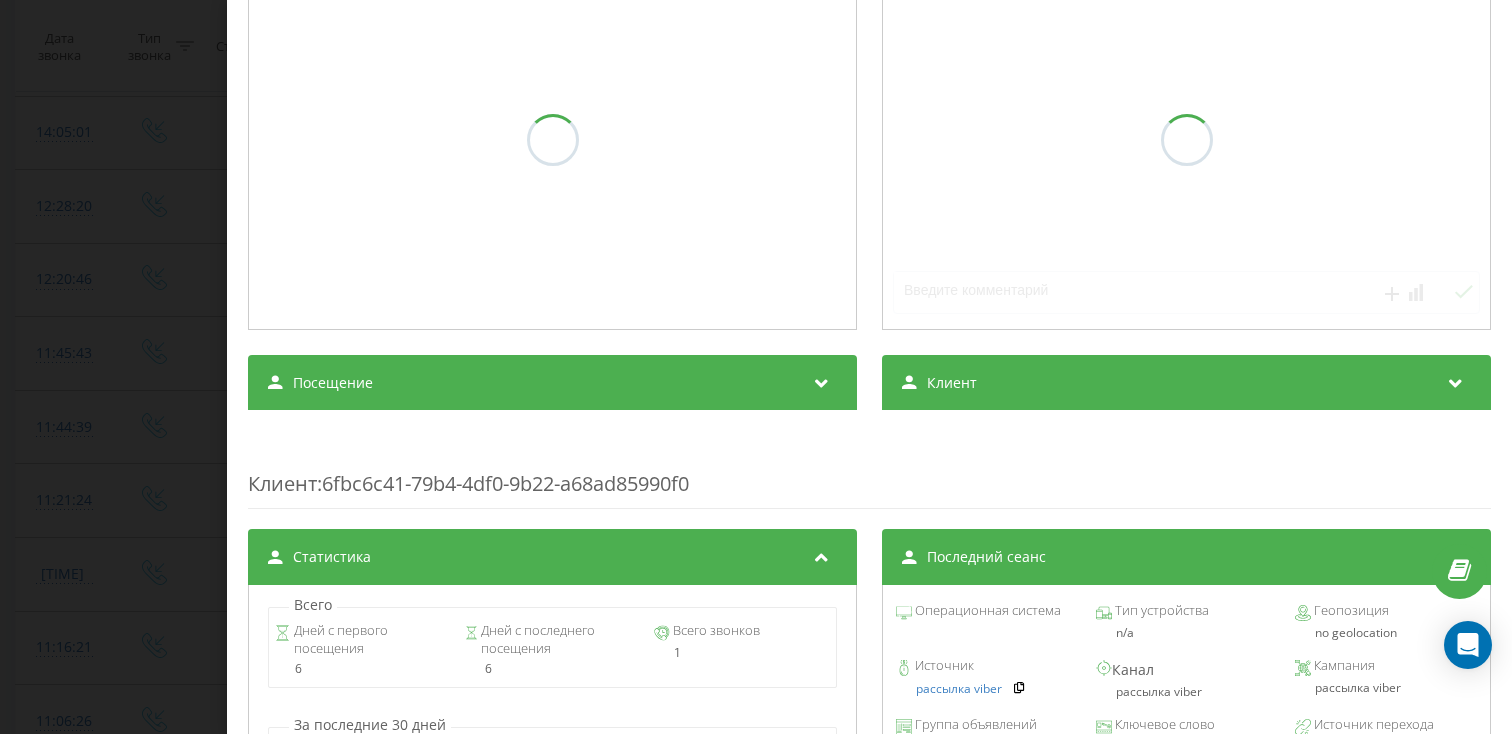 scroll, scrollTop: 262, scrollLeft: 0, axis: vertical 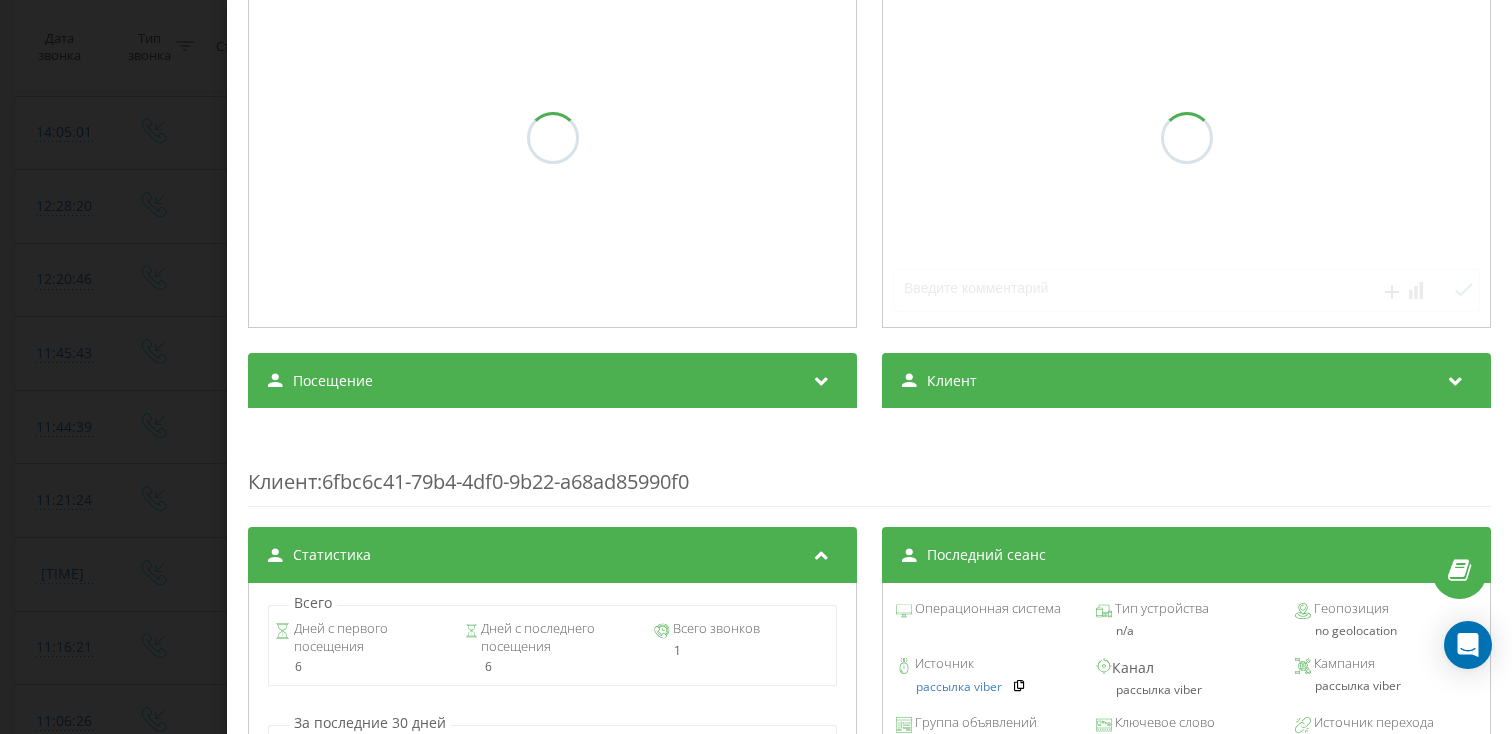 click on "Посещение" at bounding box center [333, 381] 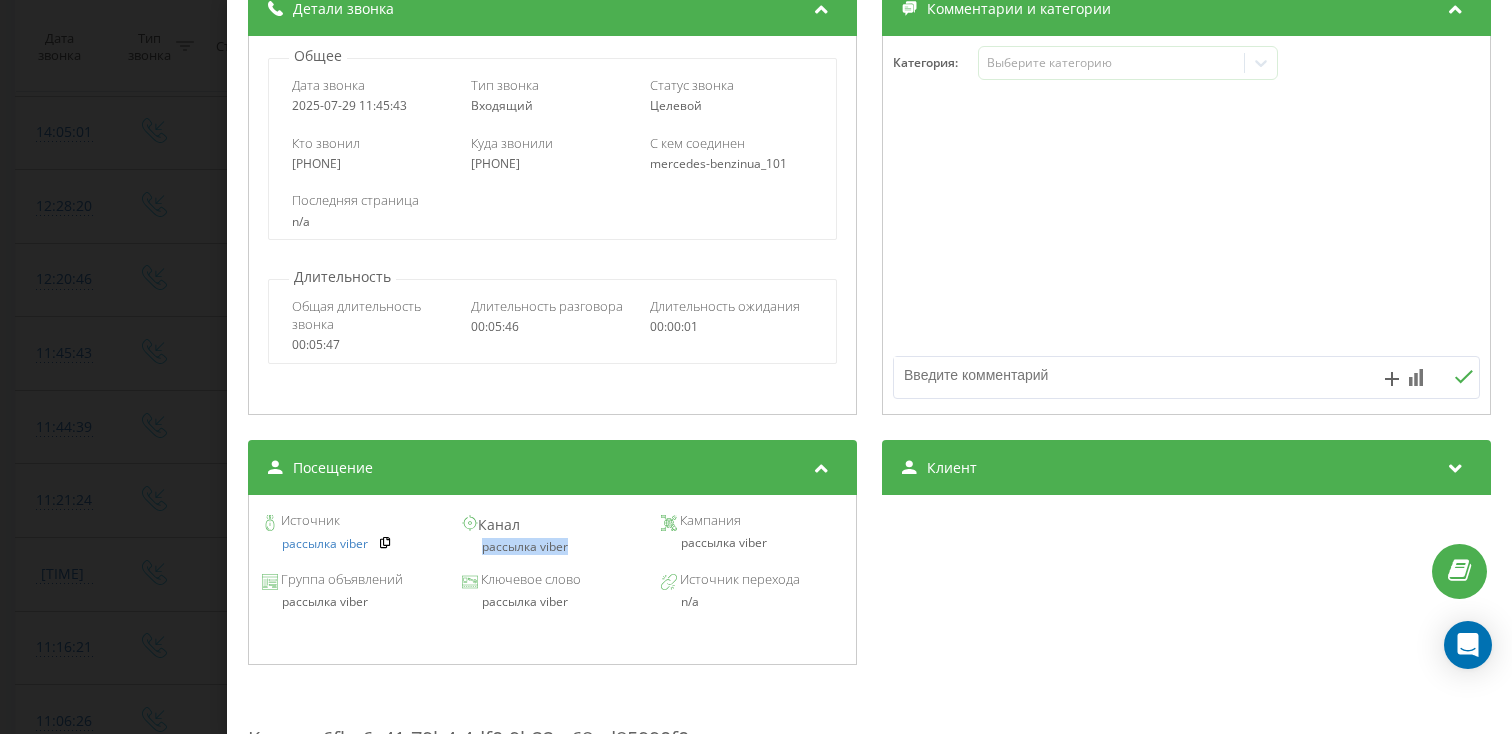 drag, startPoint x: 569, startPoint y: 555, endPoint x: 478, endPoint y: 552, distance: 91.04944 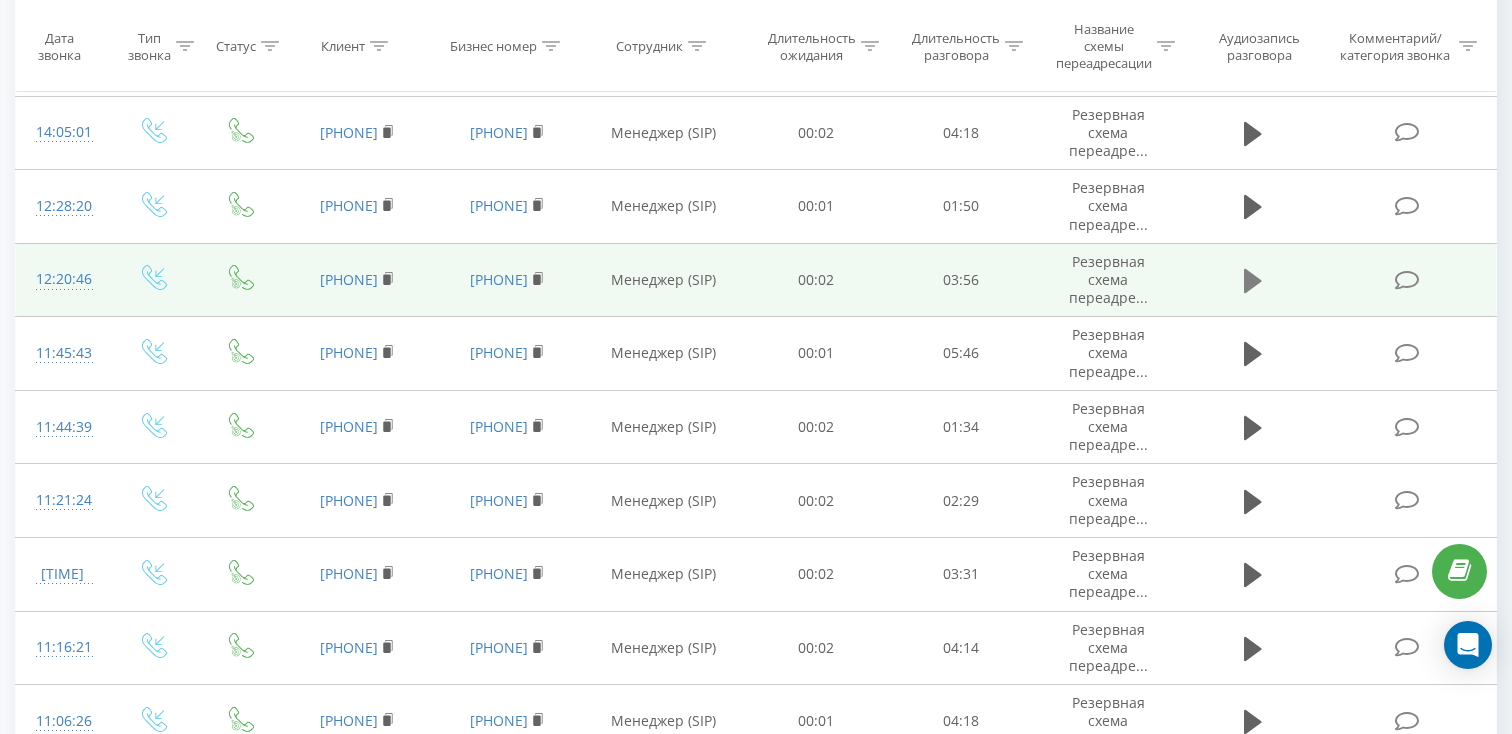 click 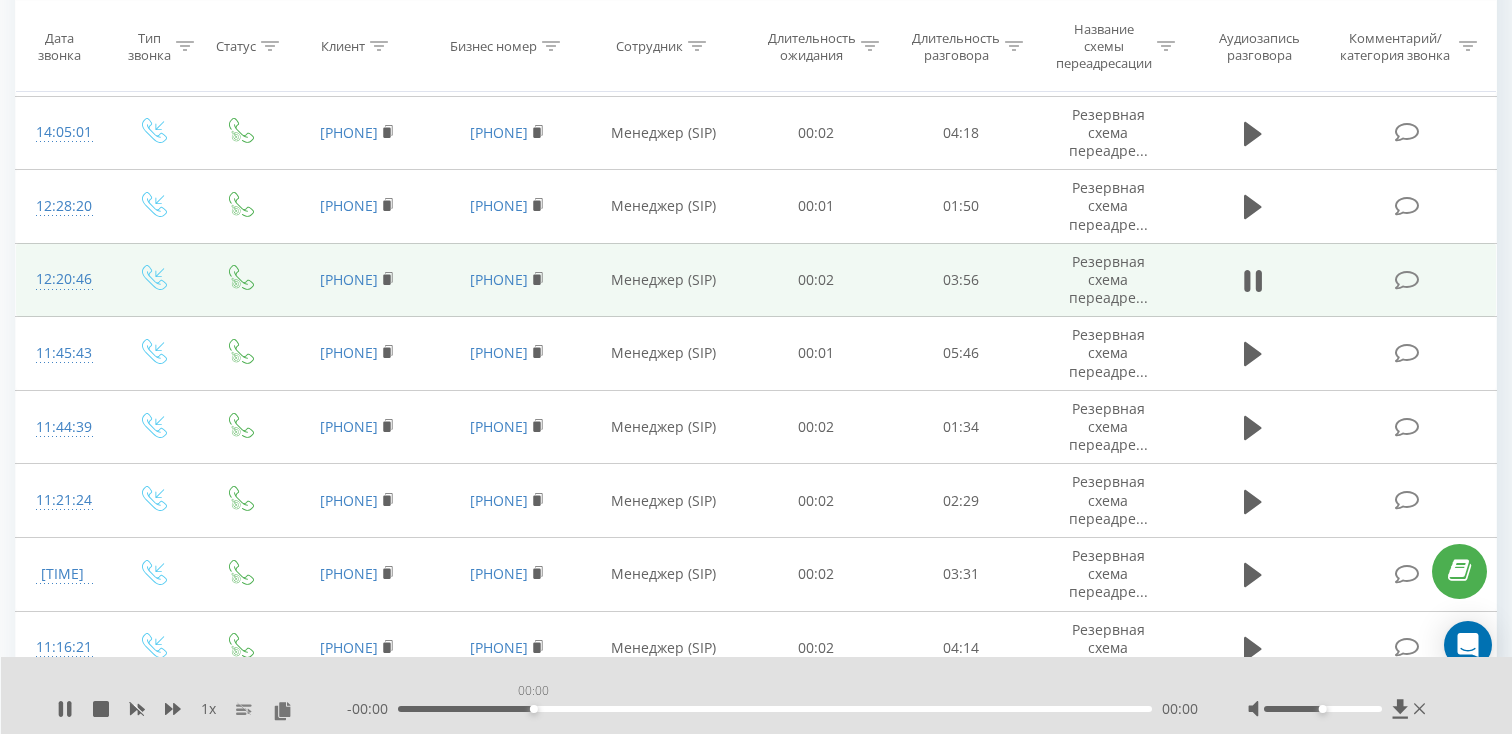 click on "00:00" at bounding box center (775, 709) 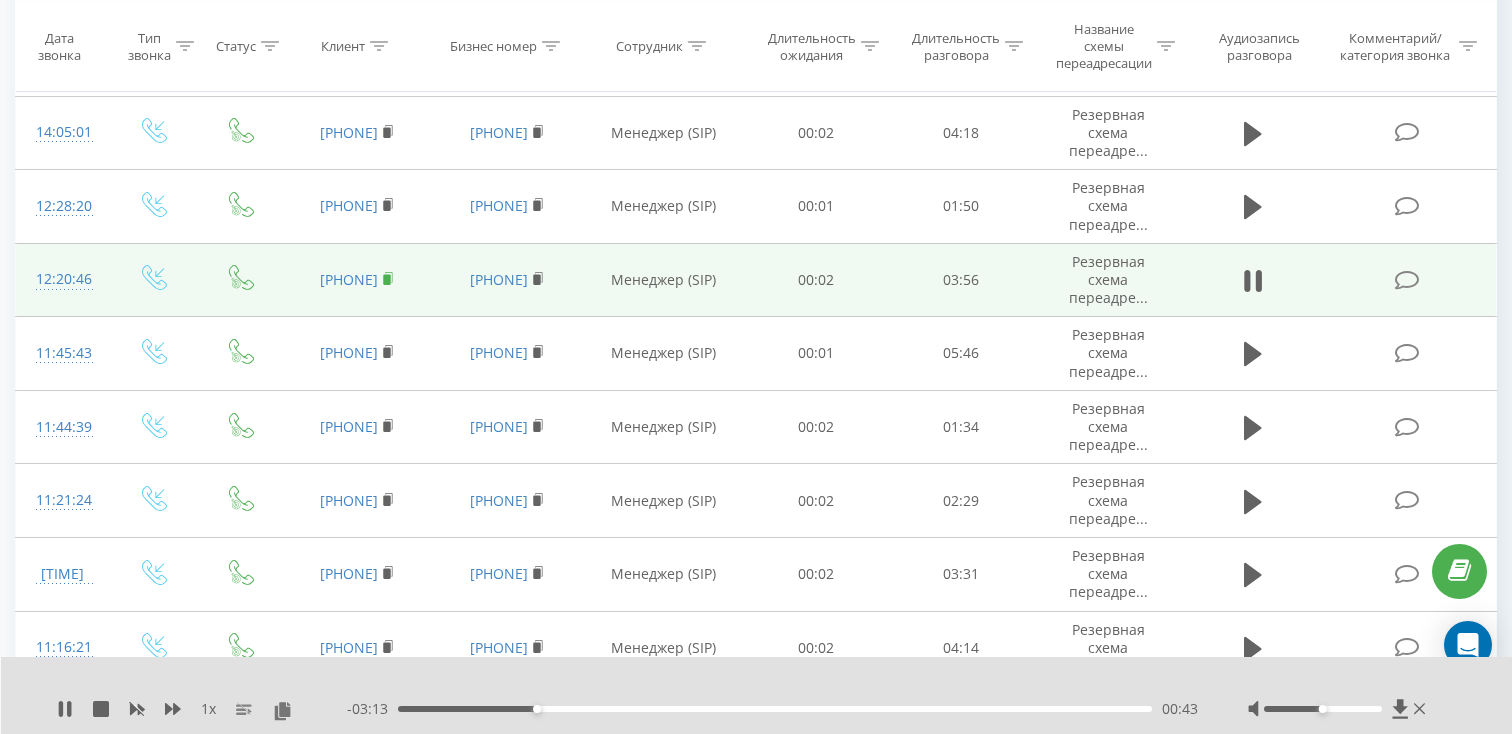 click 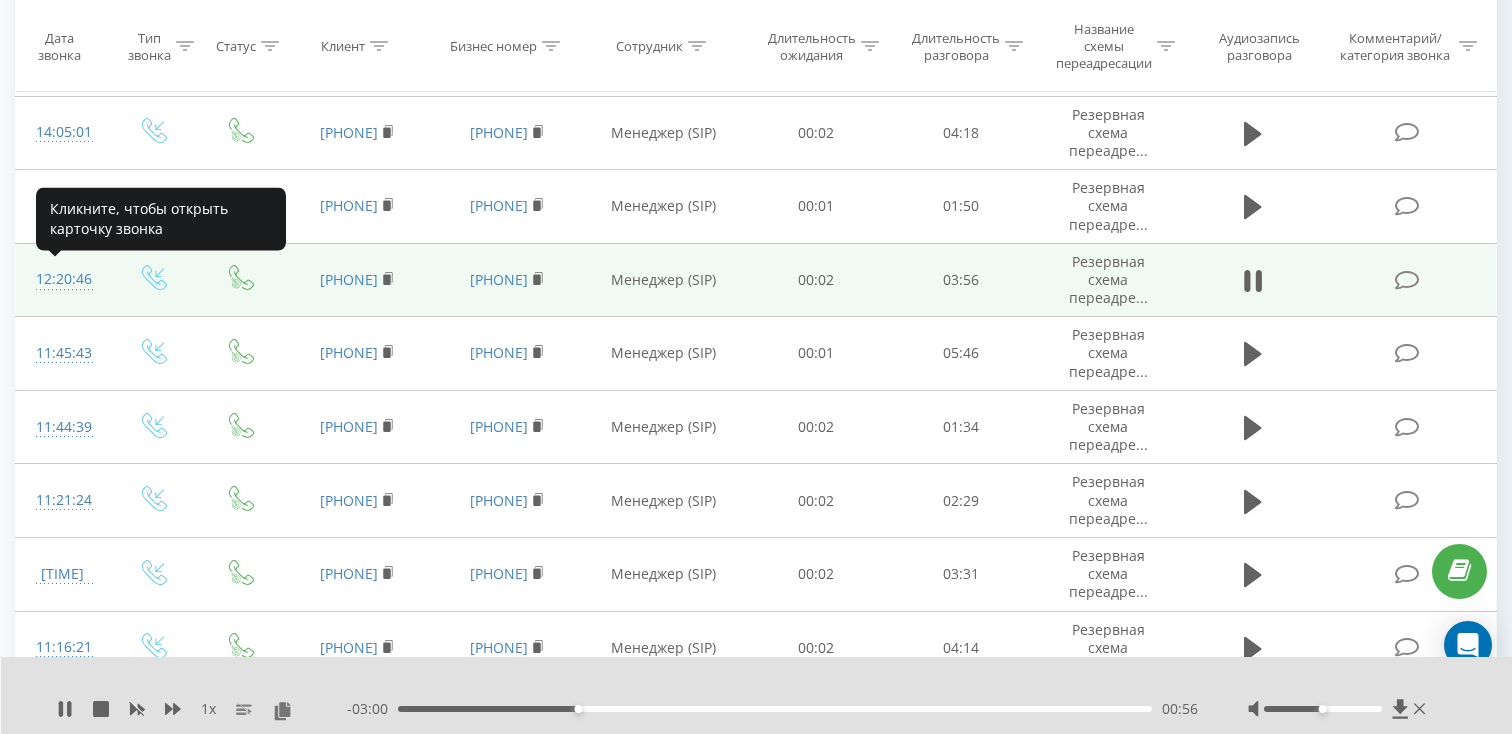 click on "12:20:46" at bounding box center (62, 279) 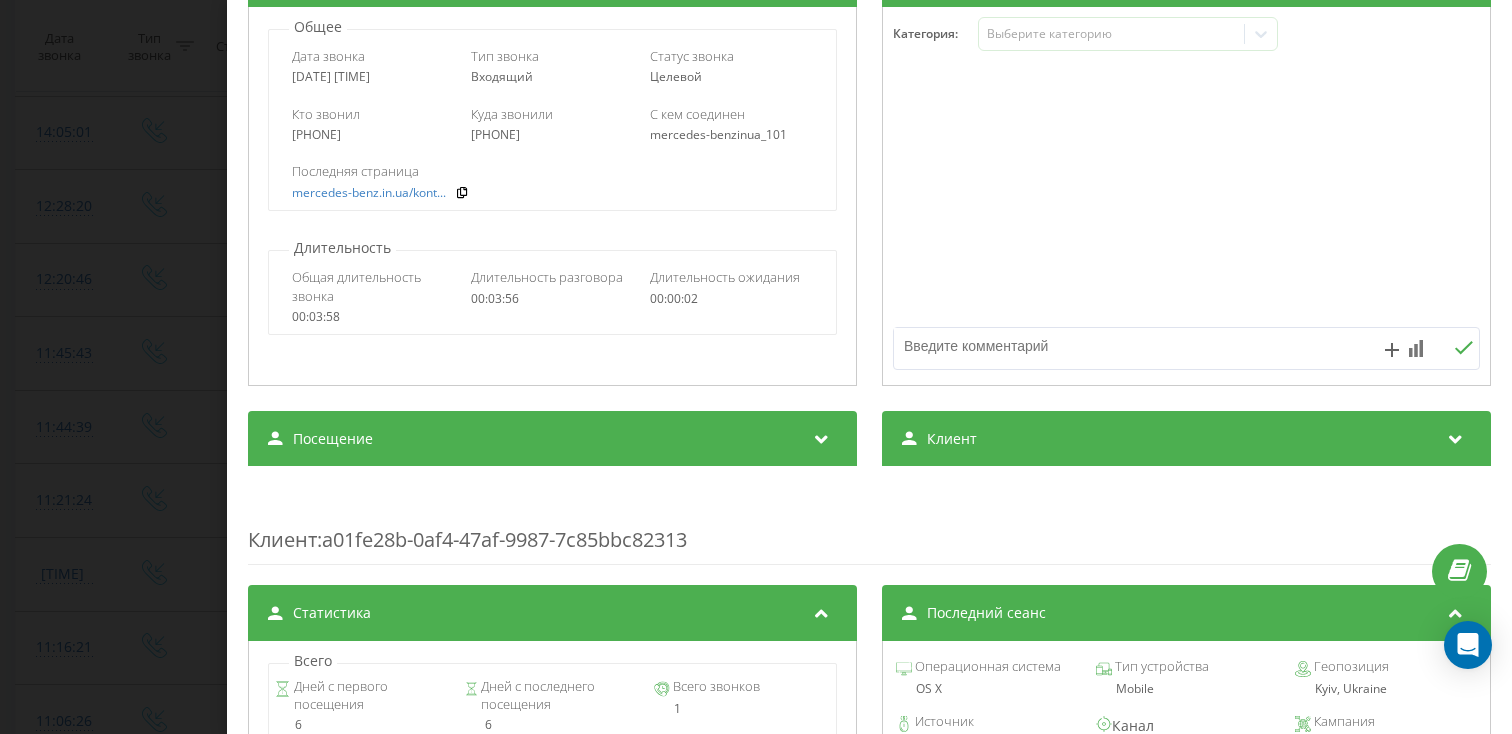 scroll, scrollTop: 292, scrollLeft: 0, axis: vertical 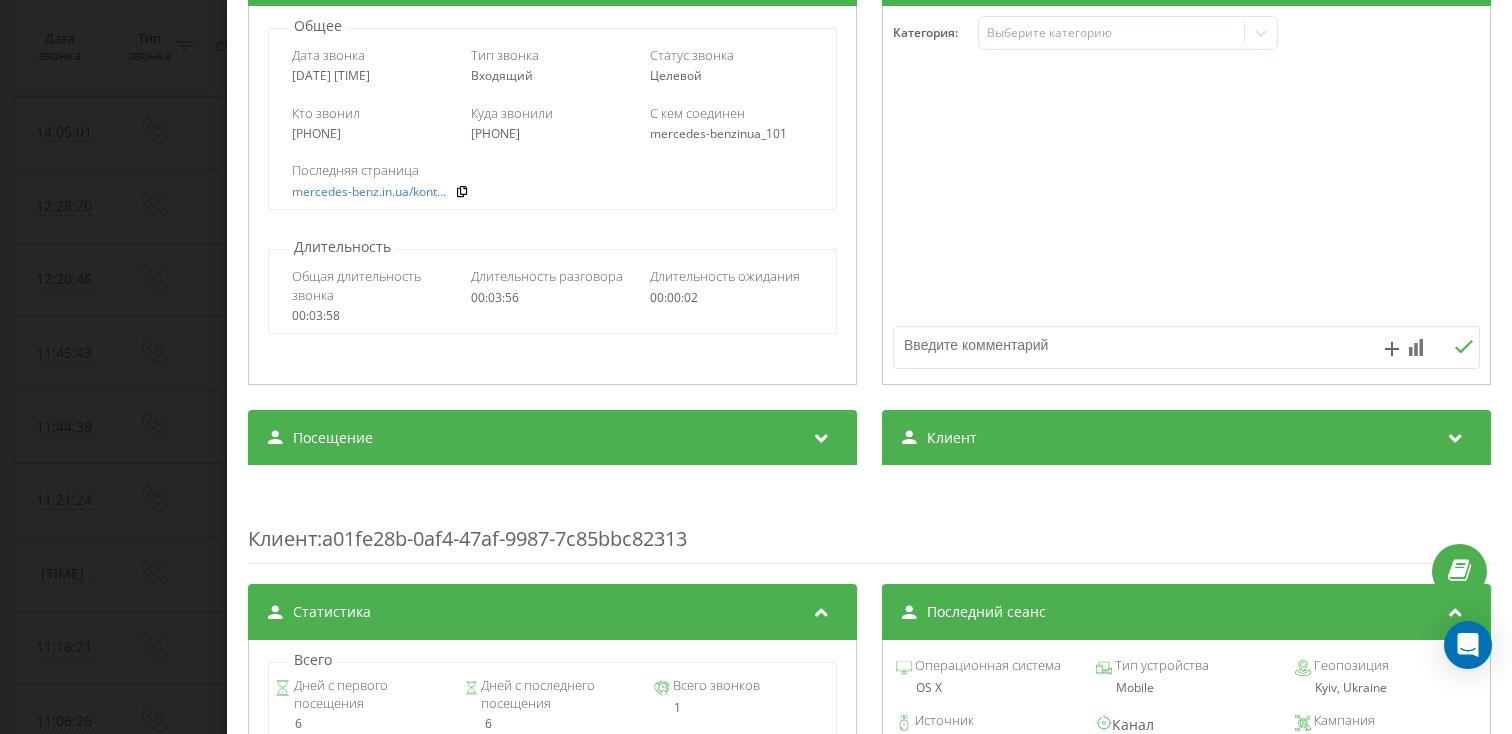 click on "Посещение" at bounding box center [552, 438] 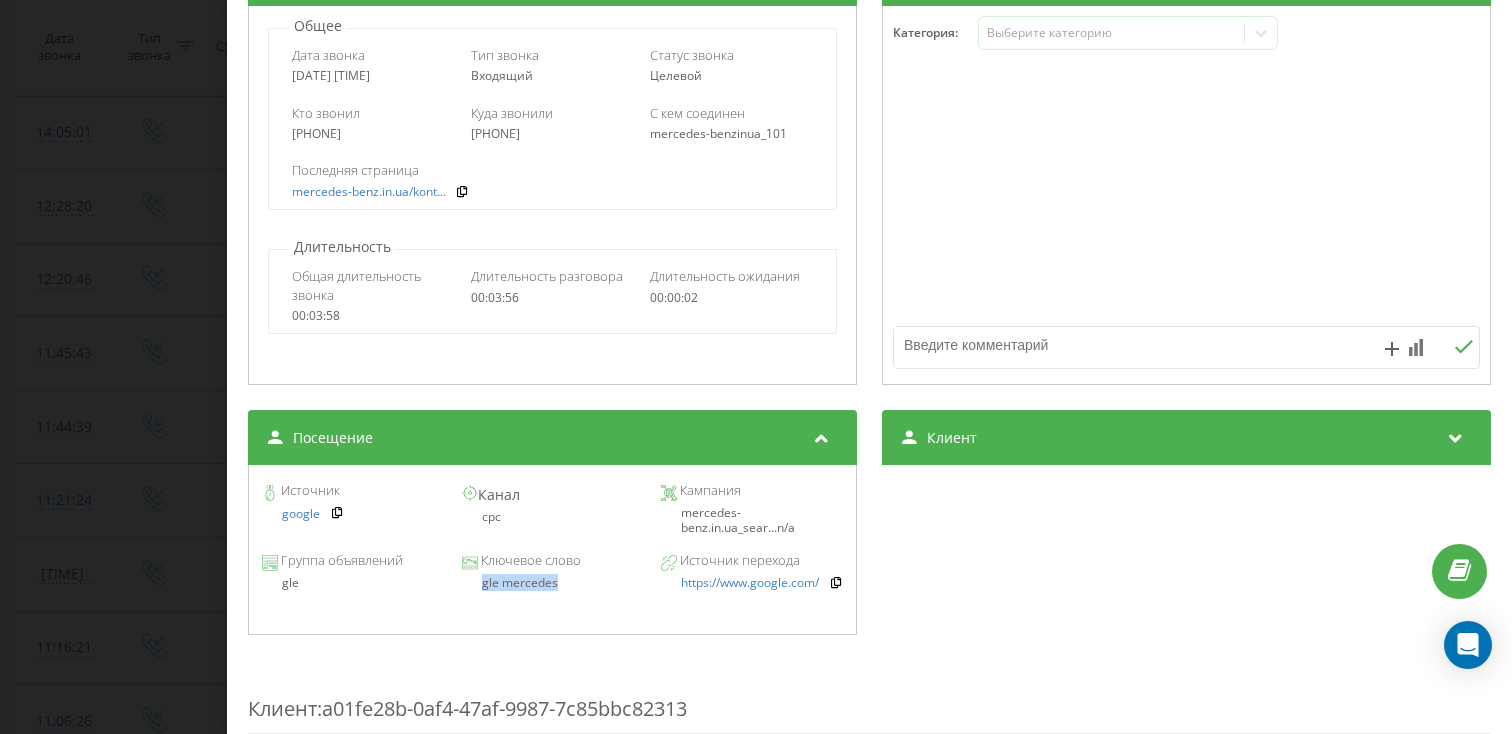 drag, startPoint x: 547, startPoint y: 588, endPoint x: 473, endPoint y: 587, distance: 74.00676 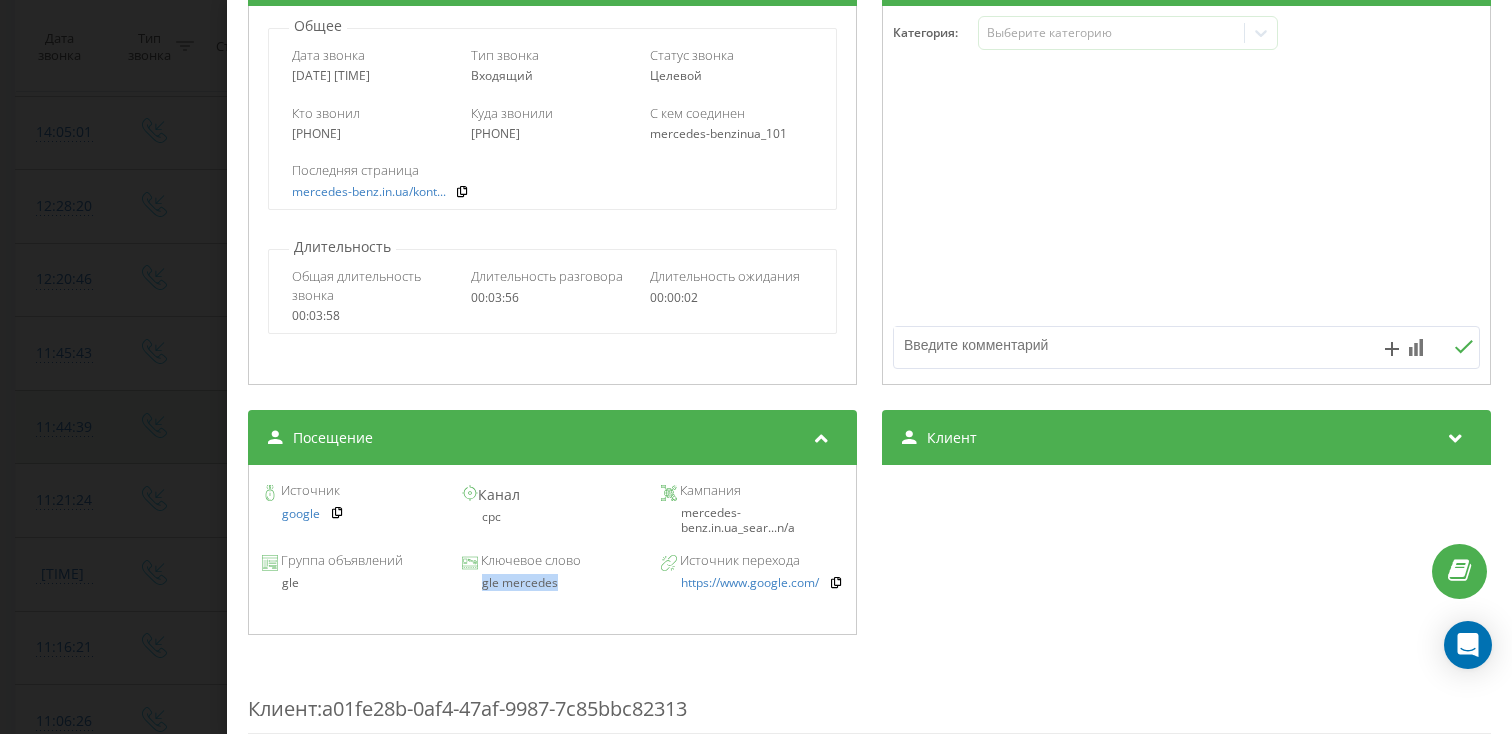 click on "Звонок :  ua4_-1753780845.9675428   1 x  - 02:53 01:03   01:03   Транскрипция Для анализа AI будущих звонков  настройте и активируйте профиль на странице . Если профиль уже есть и звонок соответствует его условиям, обновите страницу через 10 минут – AI анализирует текущий звонок. Анализ звонка Для анализа AI будущих звонков  настройте и активируйте профиль на странице . Если профиль уже есть и звонок соответствует его условиям, обновите страницу через 10 минут – AI анализирует текущий звонок. Детали звонка Общее Дата звонка 2025-07-29 12:20:46 Тип звонка Входящий Статус звонка Целевой 380502377071" at bounding box center (756, 367) 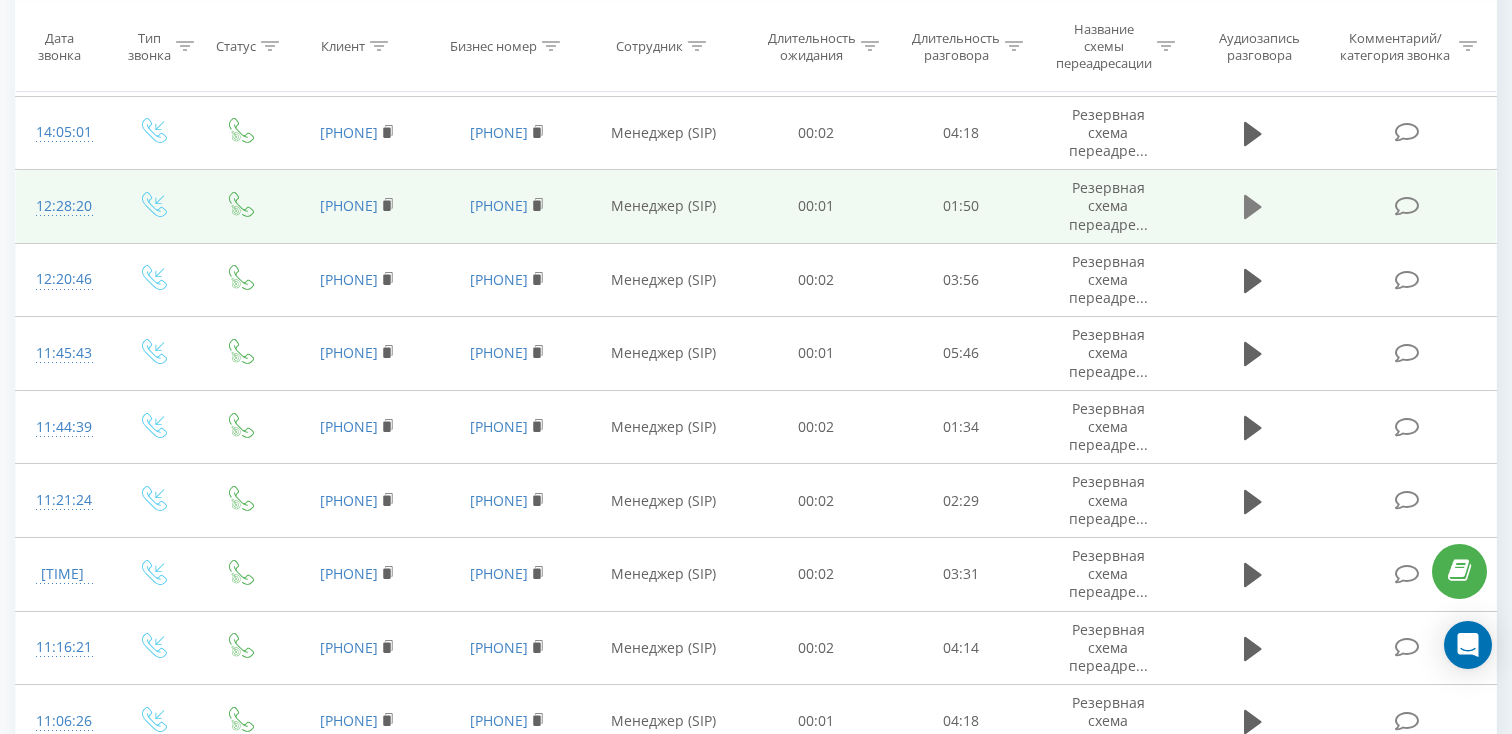 click 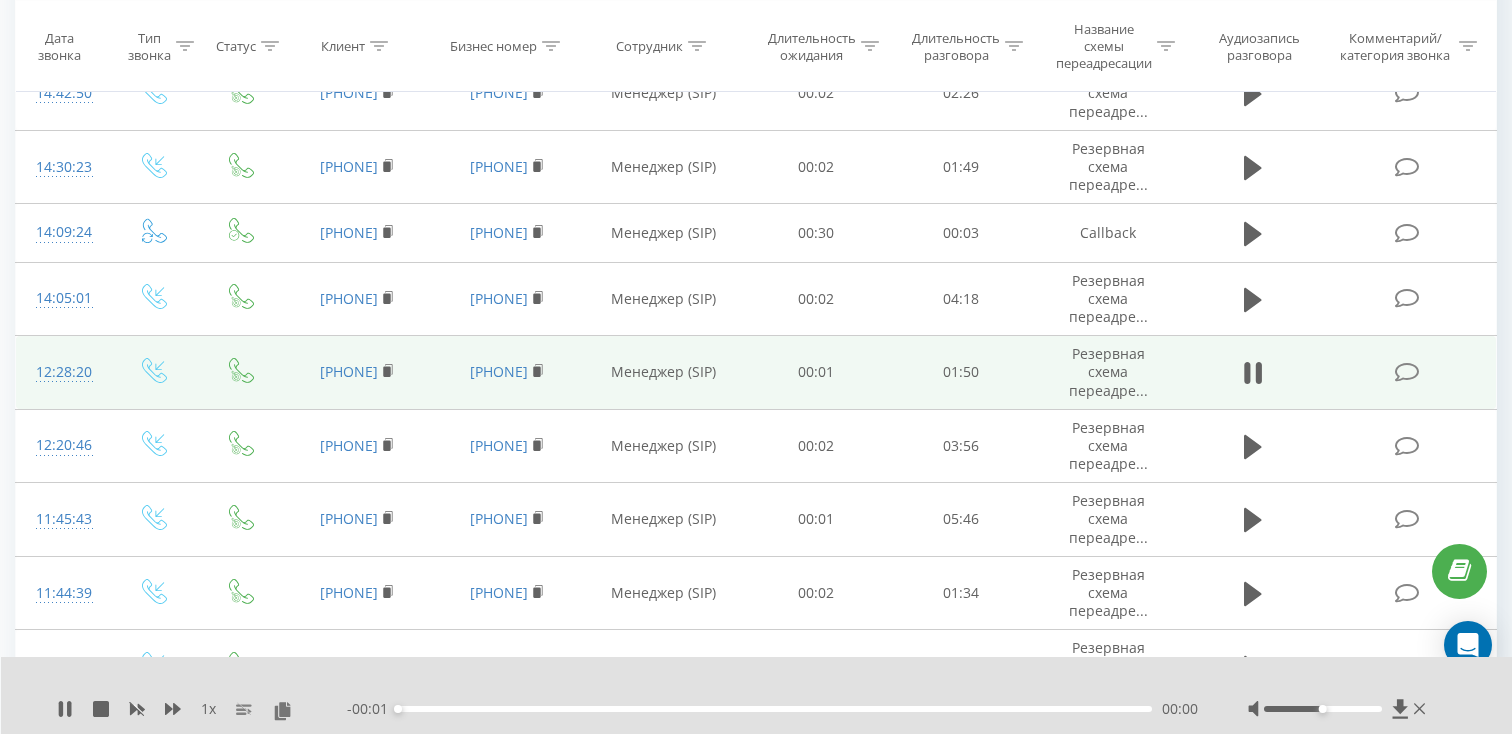 scroll, scrollTop: 237, scrollLeft: 0, axis: vertical 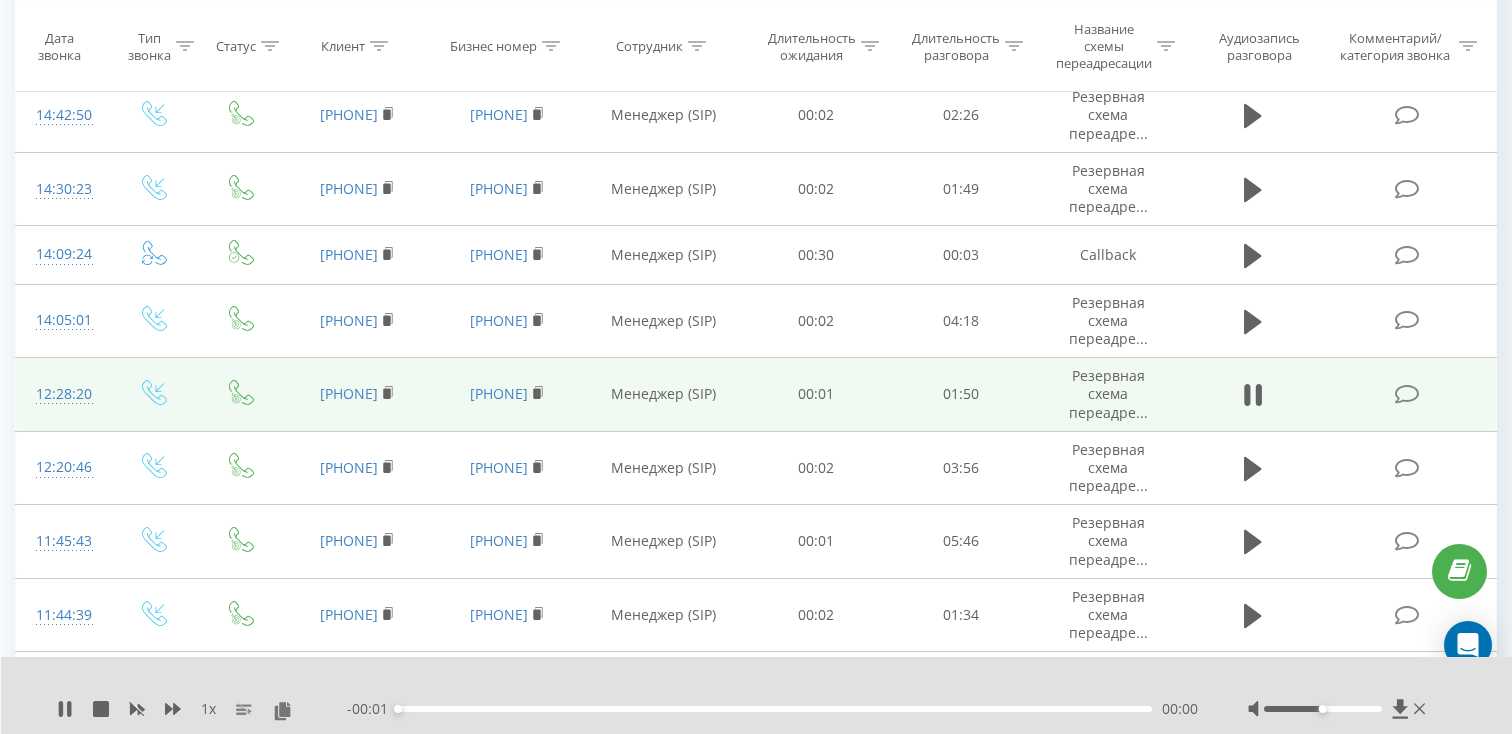 click on "00:00" at bounding box center (775, 709) 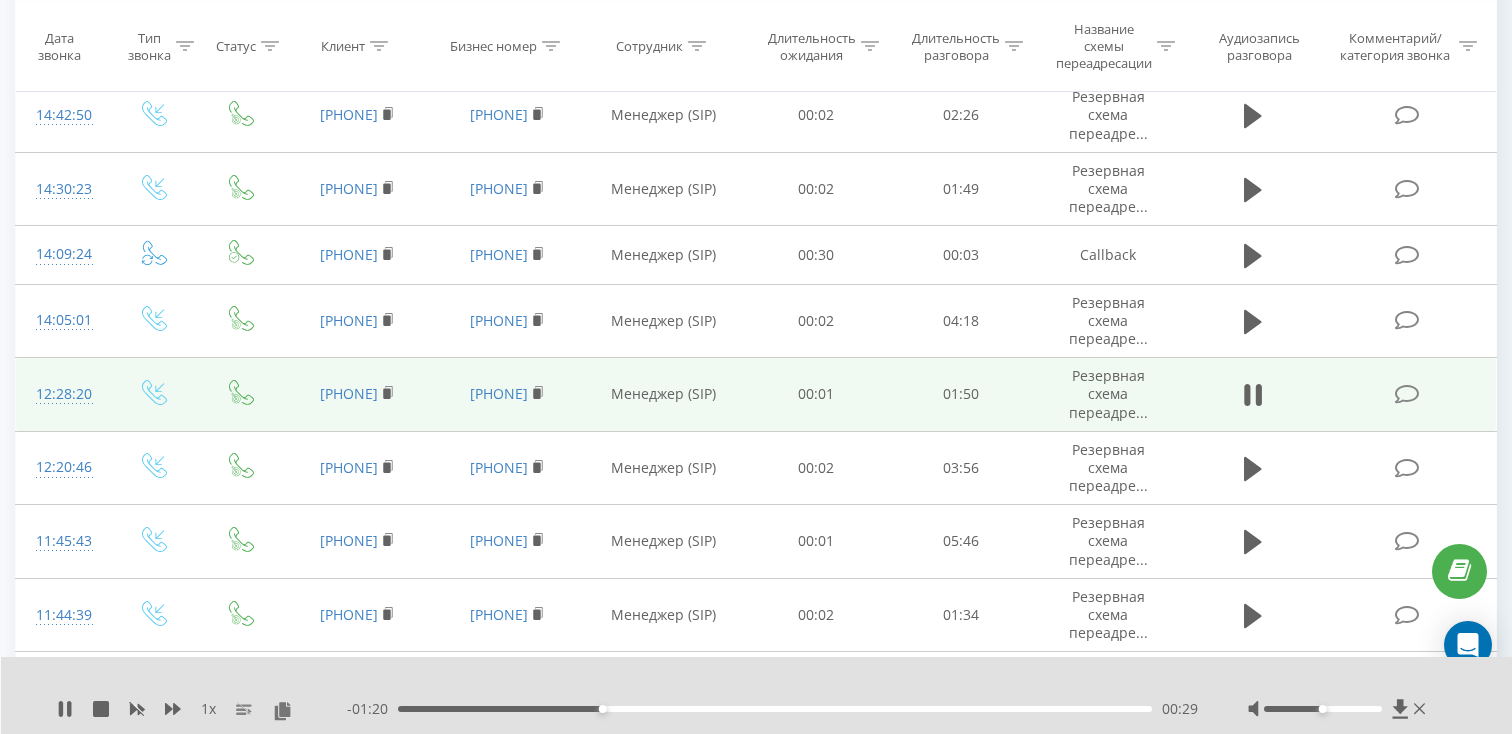 click on "00:29" at bounding box center [775, 709] 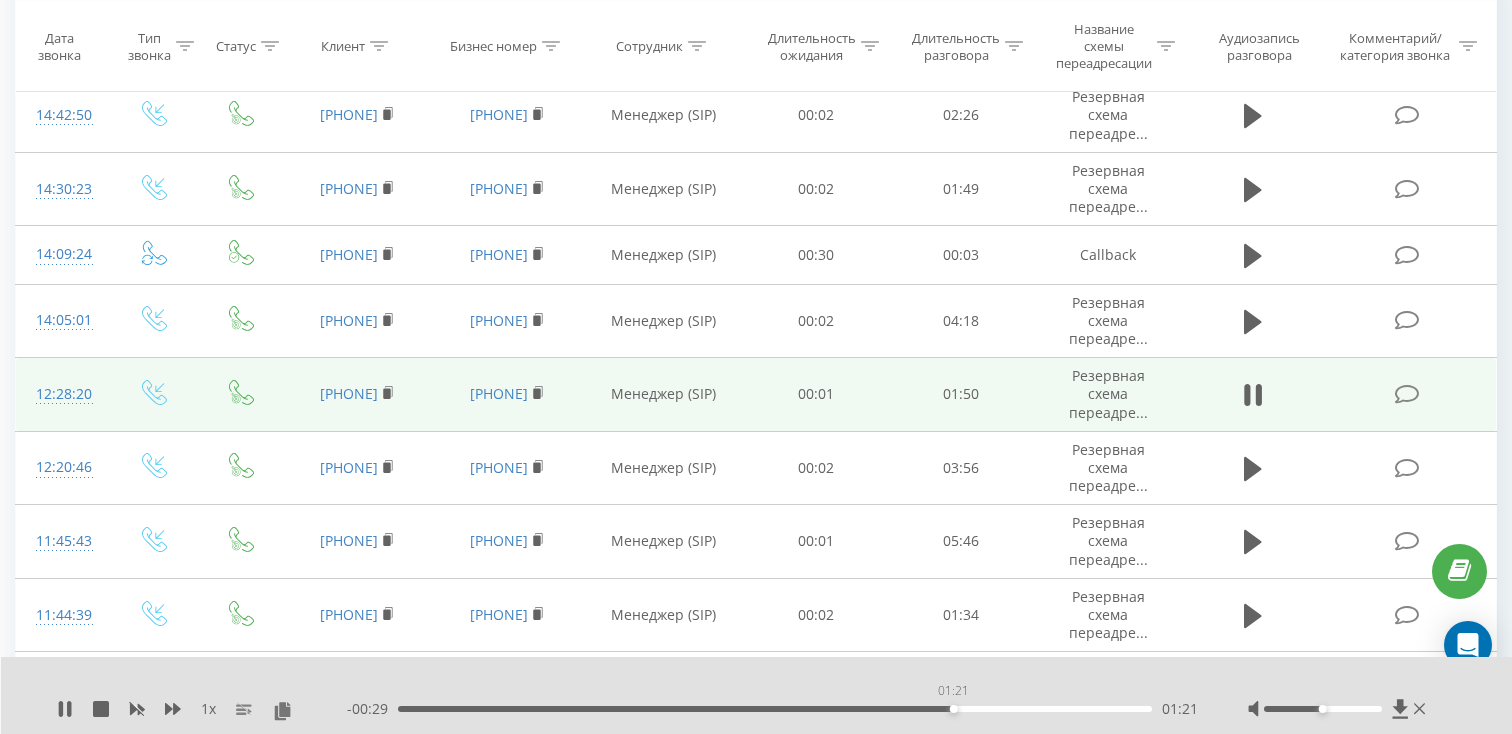 click on "01:21" at bounding box center [775, 709] 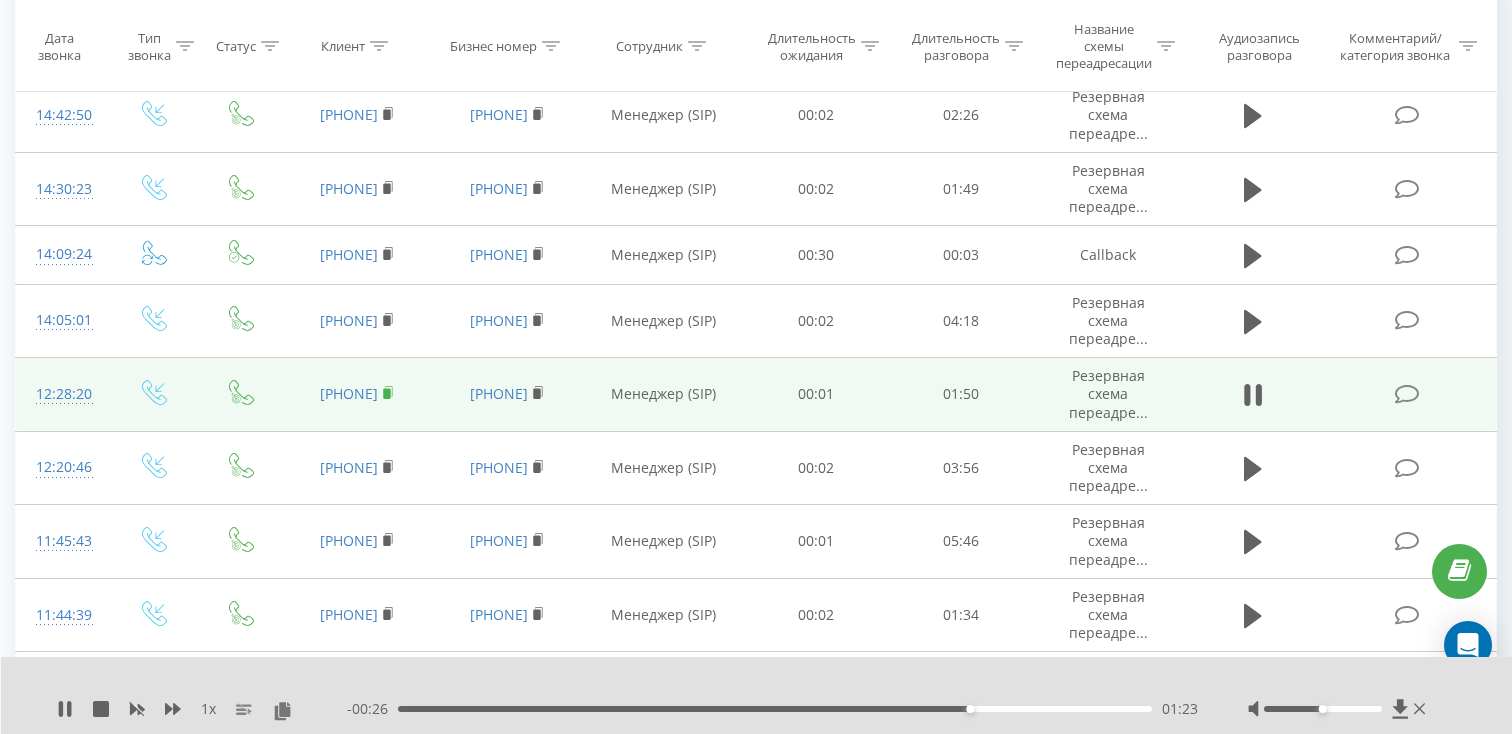 click 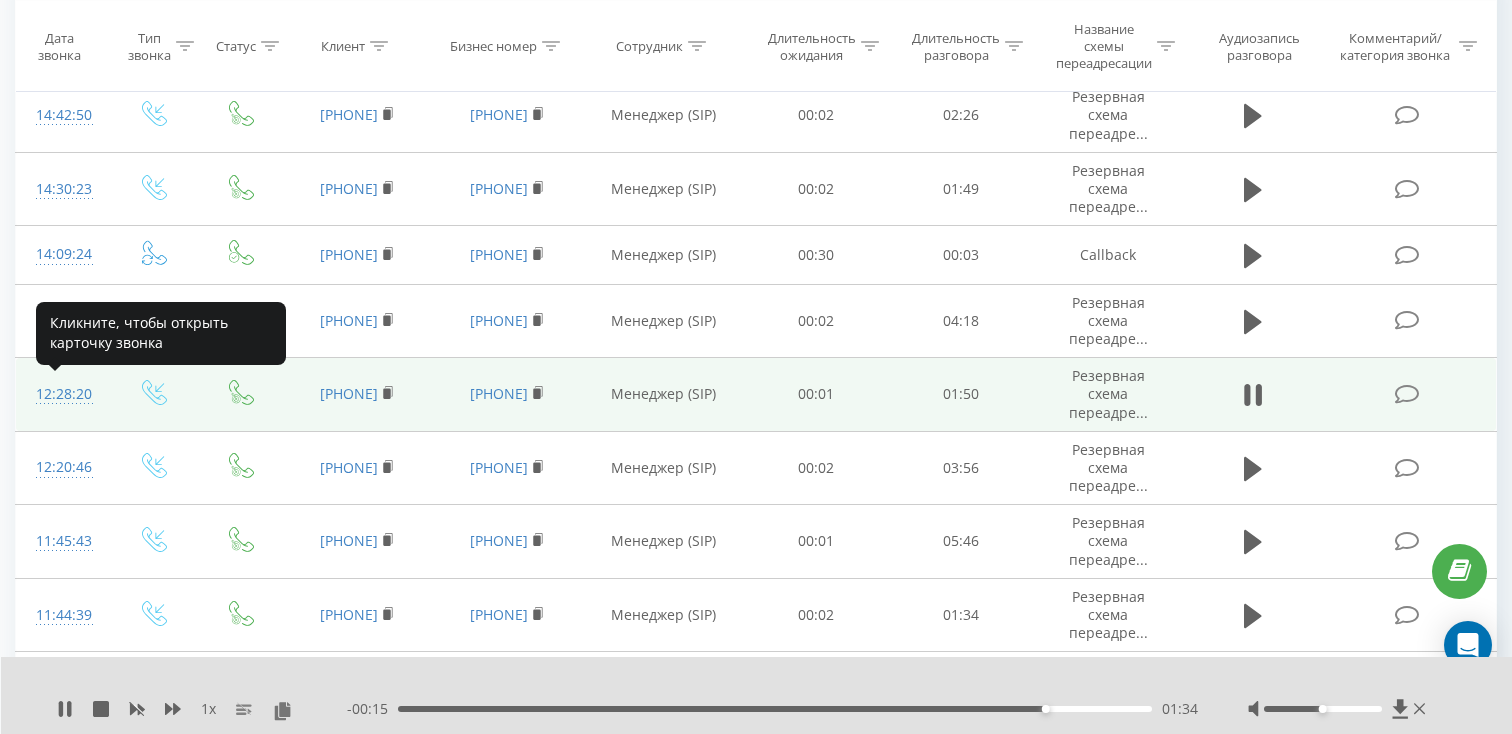 click on "12:28:20" at bounding box center [62, 394] 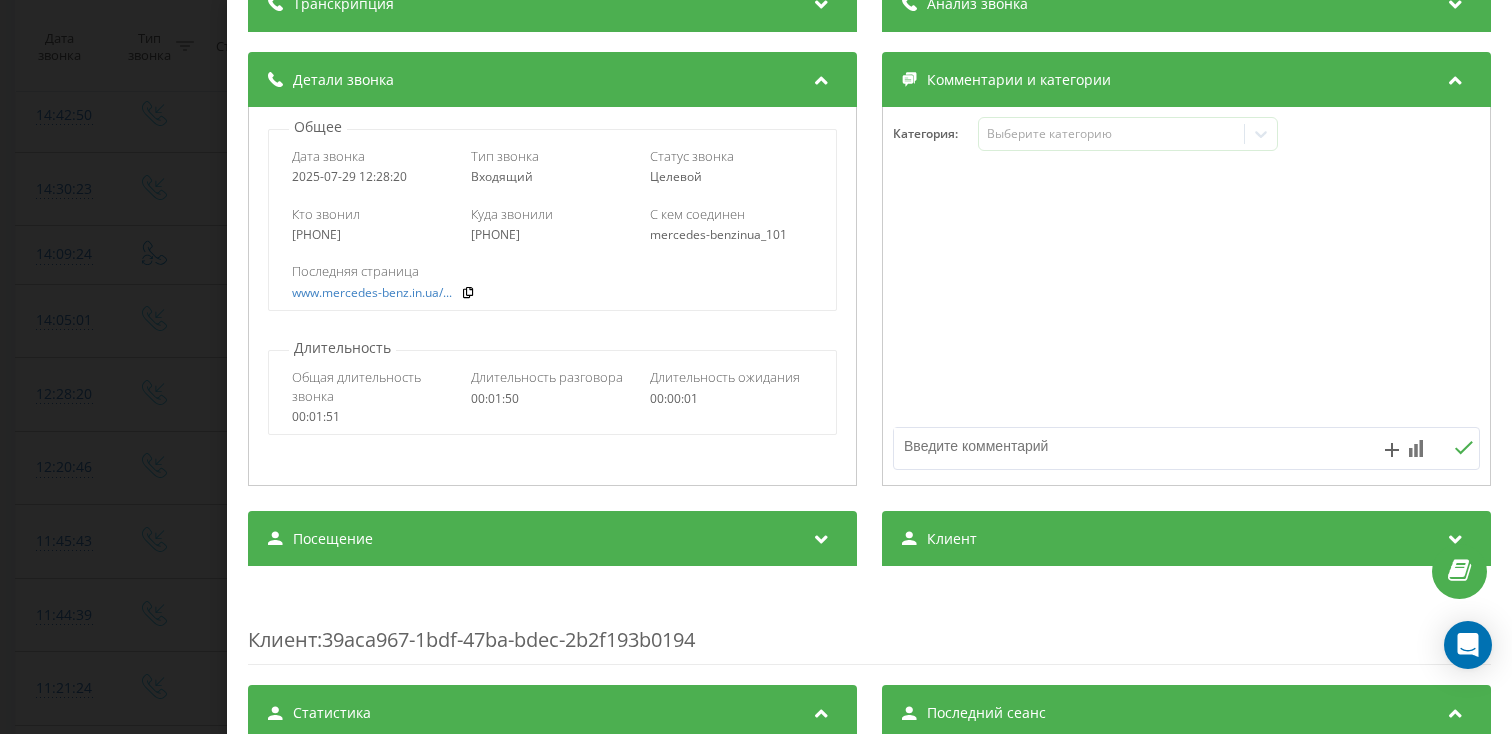 scroll, scrollTop: 193, scrollLeft: 0, axis: vertical 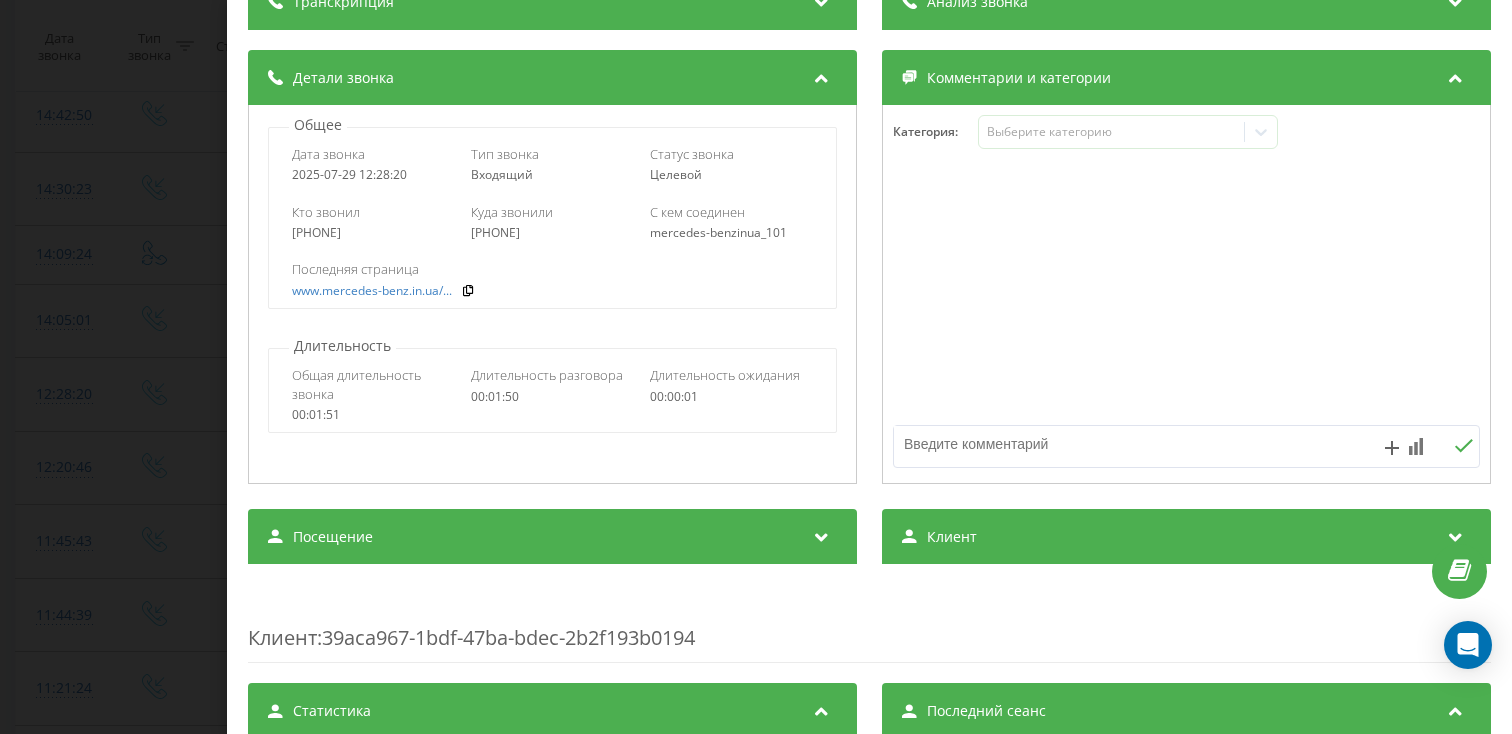 click on "Посещение" at bounding box center (552, 537) 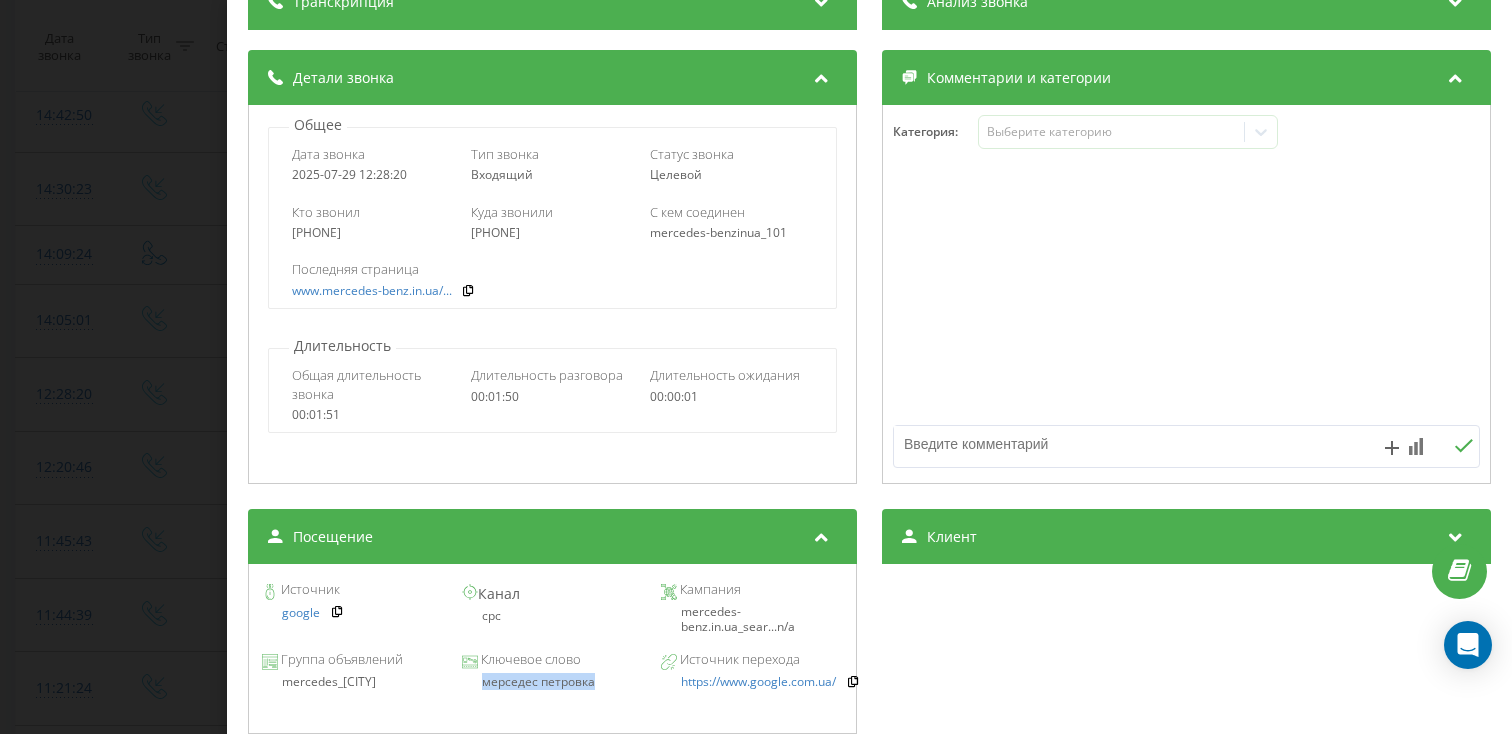 drag, startPoint x: 610, startPoint y: 684, endPoint x: 482, endPoint y: 684, distance: 128 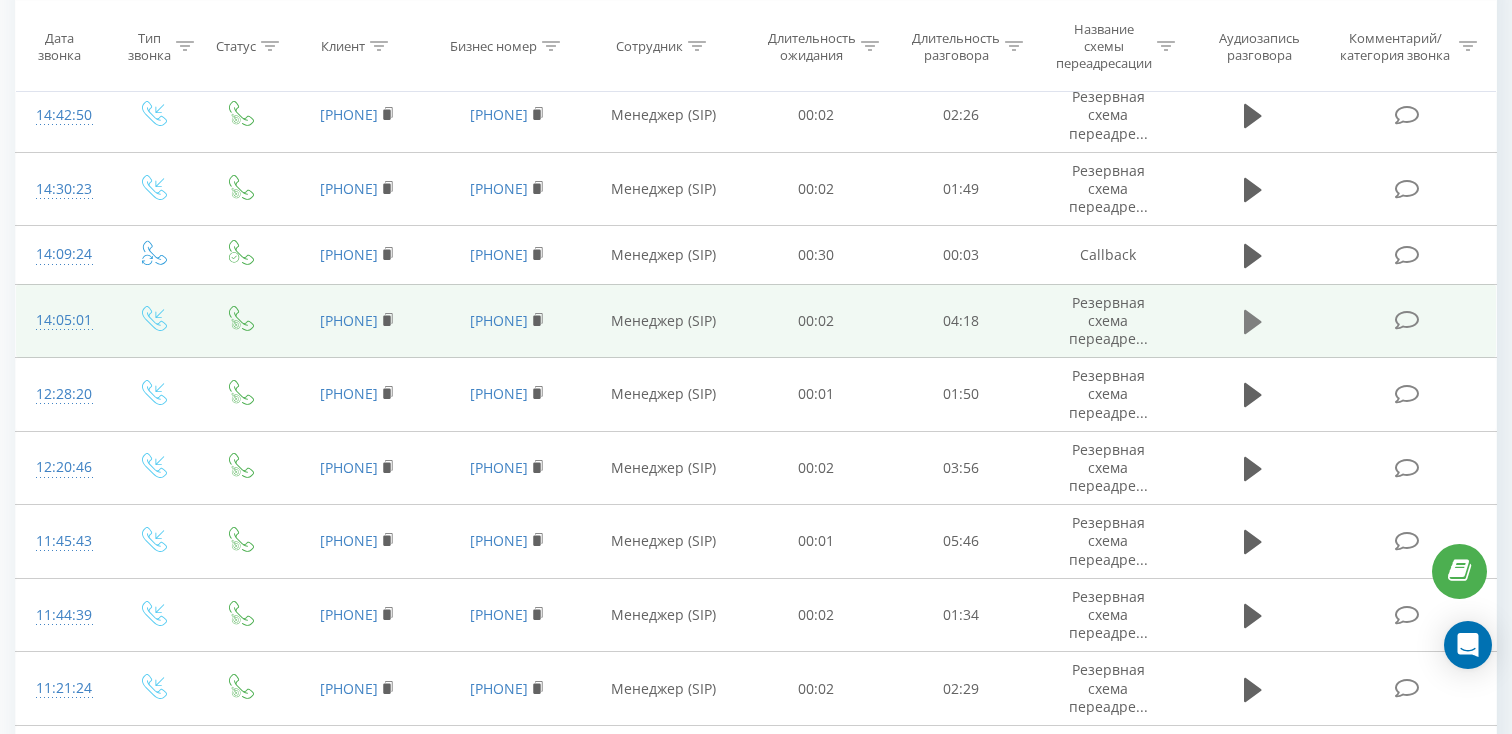 click 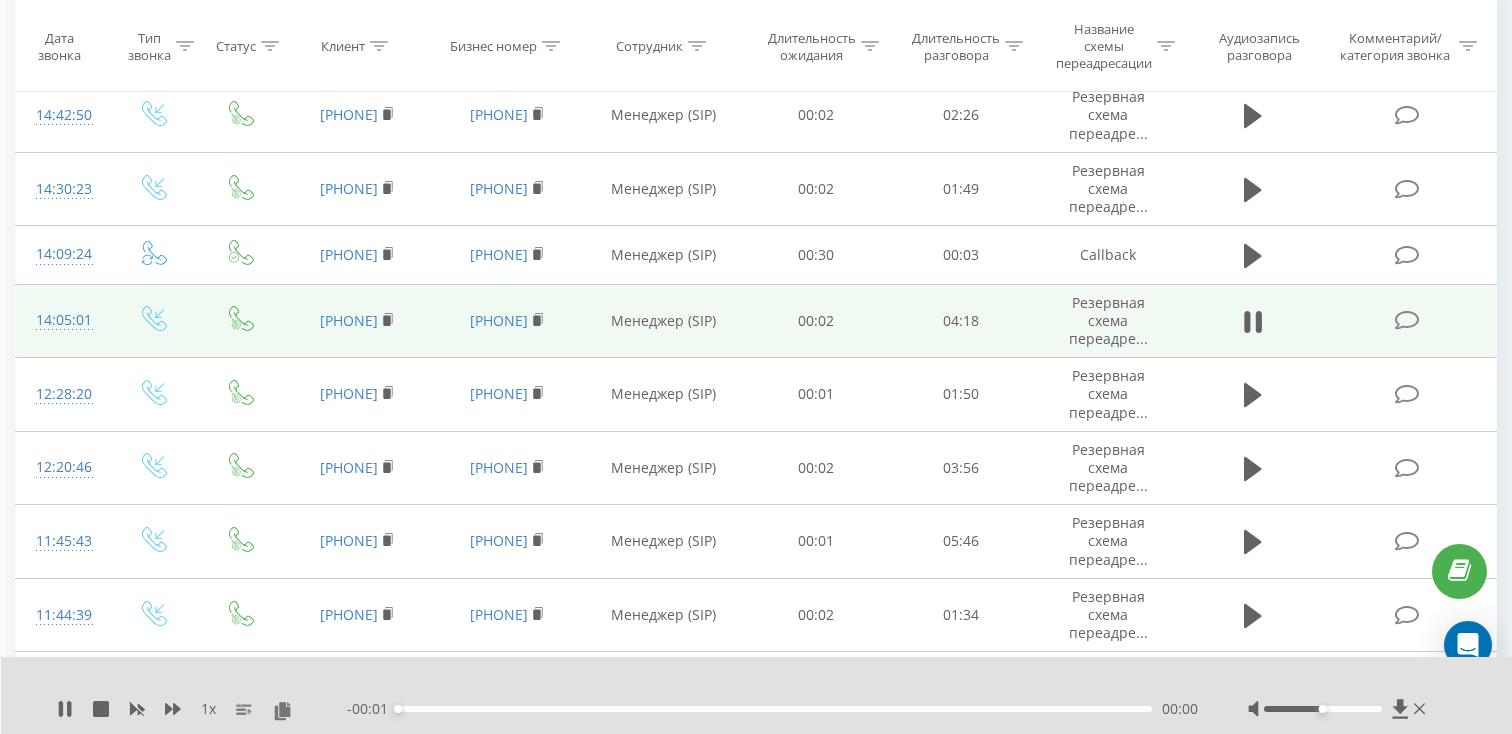 click on "00:00" at bounding box center [775, 709] 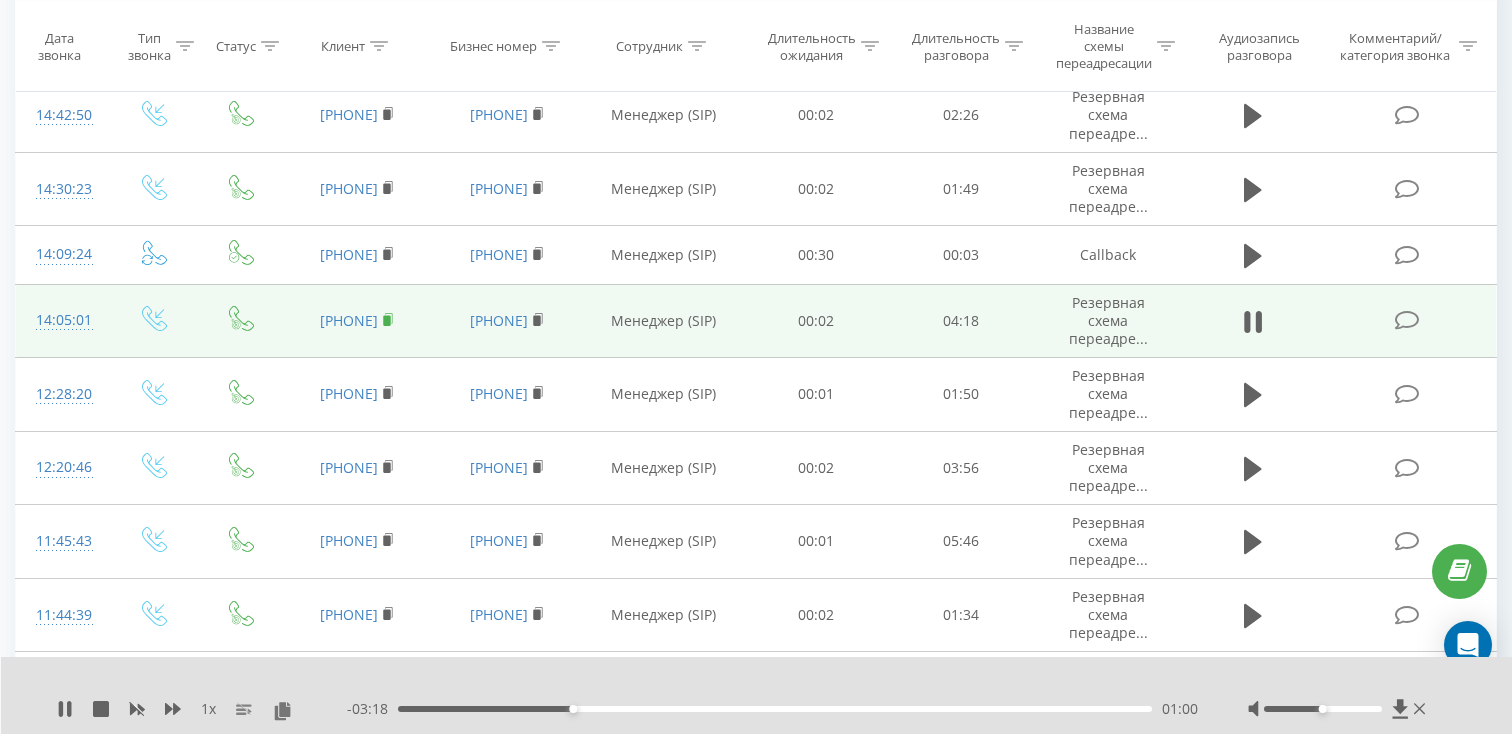 click 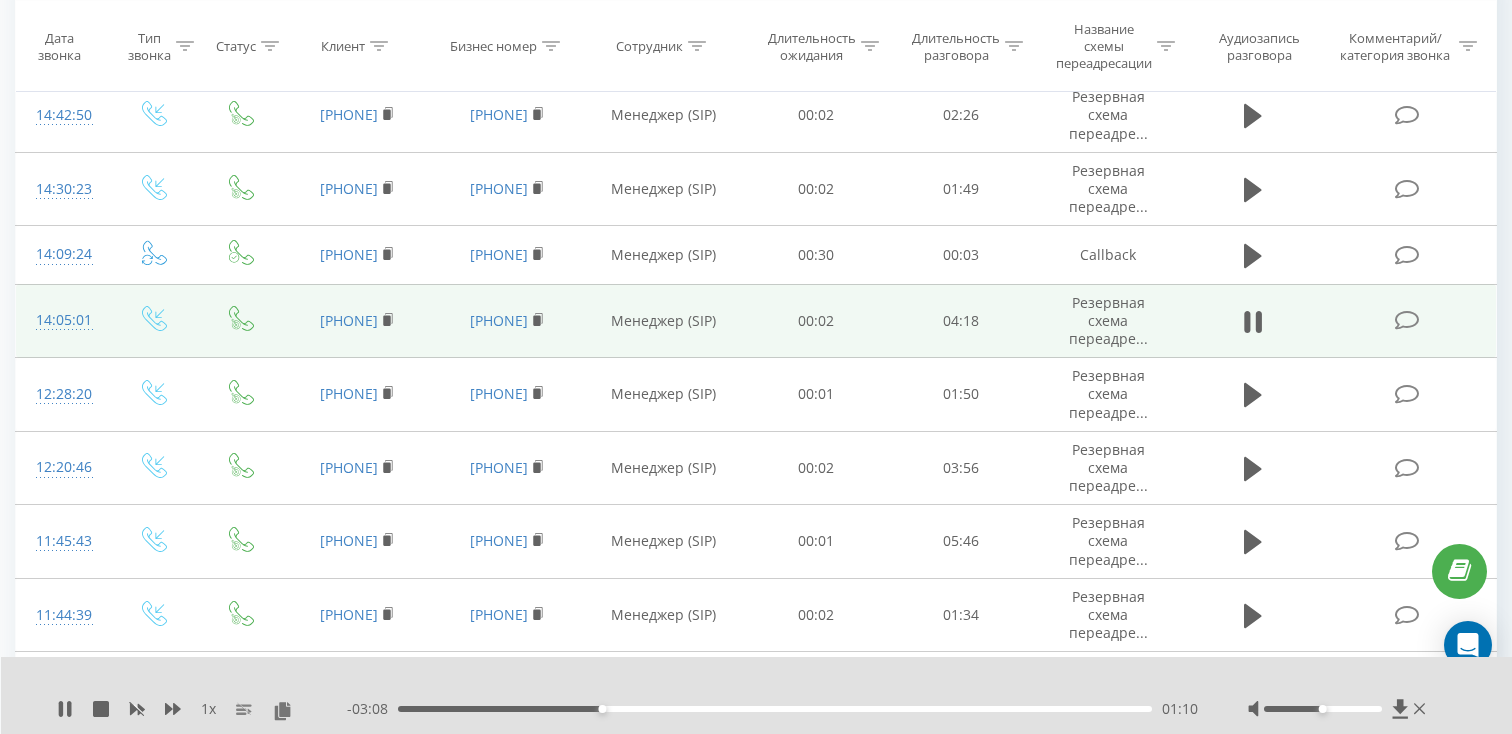 click on "[TIME]" at bounding box center [62, 320] 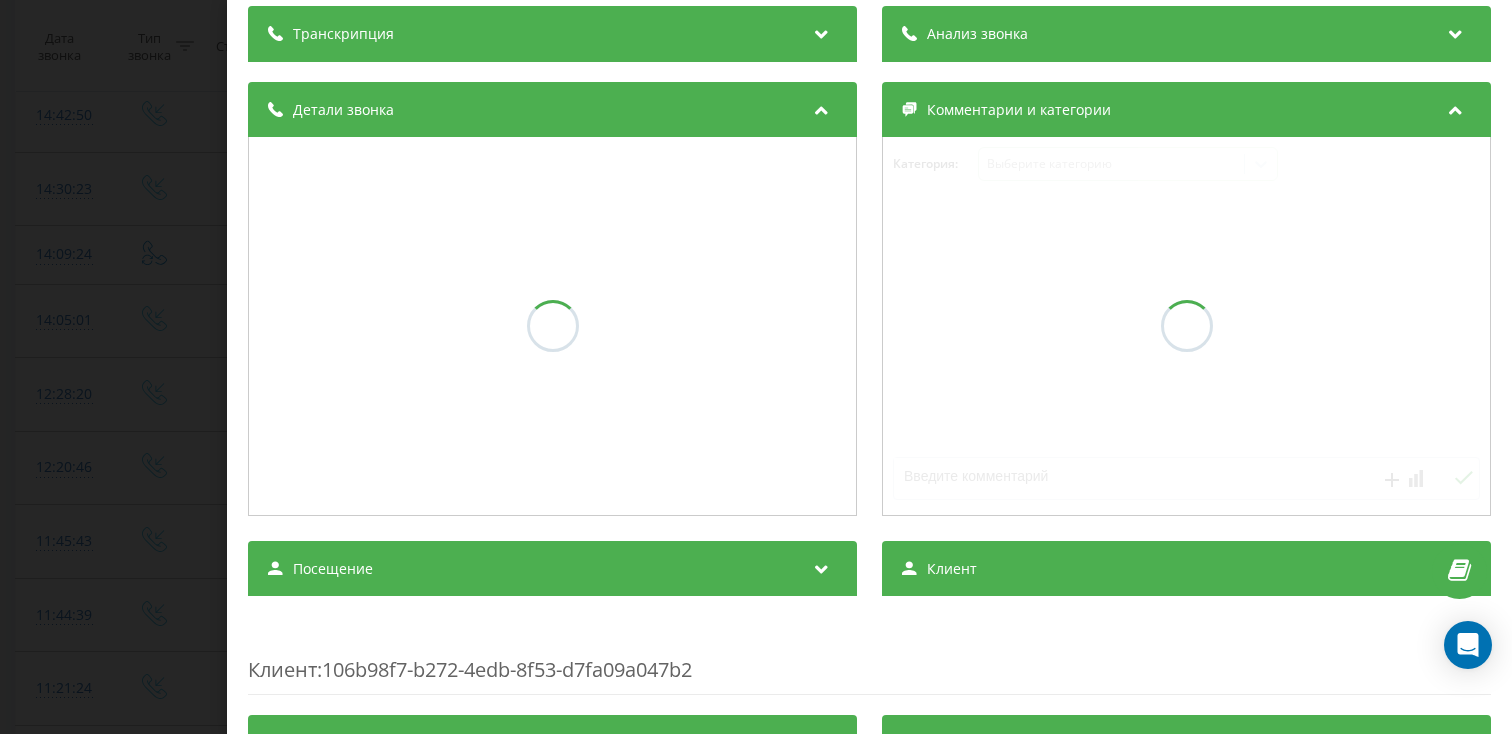 scroll, scrollTop: 161, scrollLeft: 0, axis: vertical 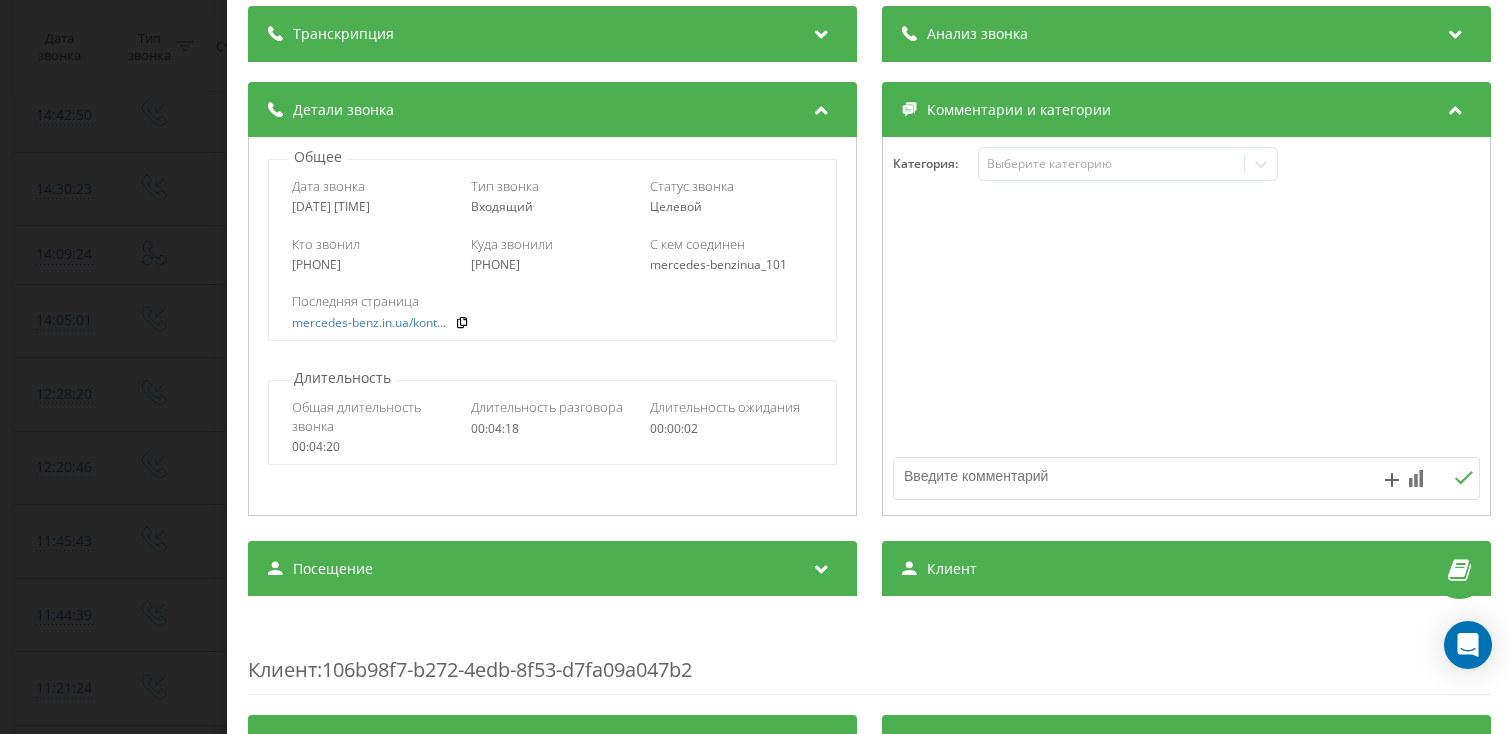 click on "Посещение" at bounding box center (552, 569) 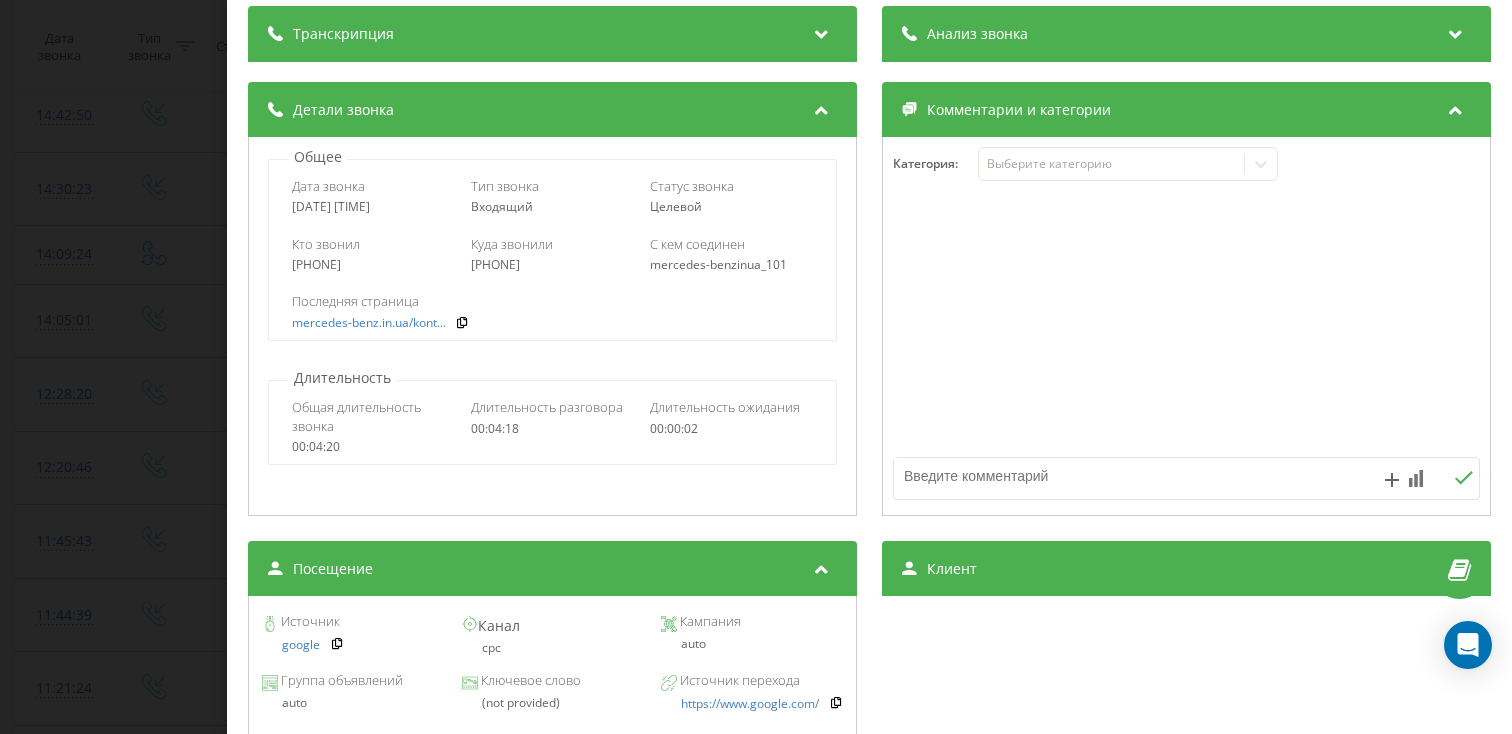 click on "Звонок :  ua11_-1753787101.1199068   1 x  - 03:04 01:14   01:14   Транскрипция Для анализа AI будущих звонков  настройте и активируйте профиль на странице . Если профиль уже есть и звонок соответствует его условиям, обновите страницу через 10 минут – AI анализирует текущий звонок. Анализ звонка Для анализа AI будущих звонков  настройте и активируйте профиль на странице . Если профиль уже есть и звонок соответствует его условиям, обновите страницу через 10 минут – AI анализирует текущий звонок. Детали звонка Общее Дата звонка 2025-07-29 14:05:01 Тип звонка Входящий Статус звонка Целевой 380660413426" at bounding box center [756, 367] 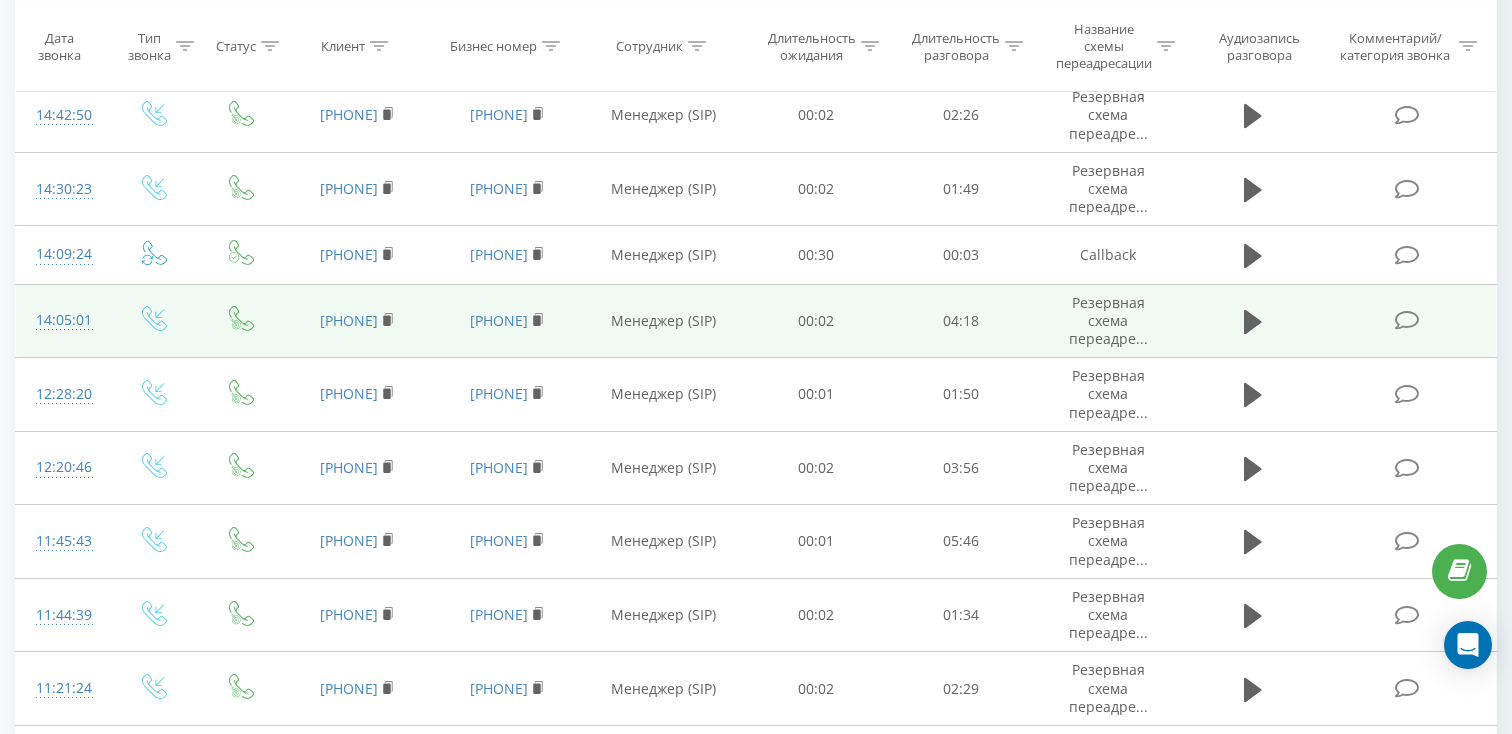 click on "[TIME]" at bounding box center (62, 320) 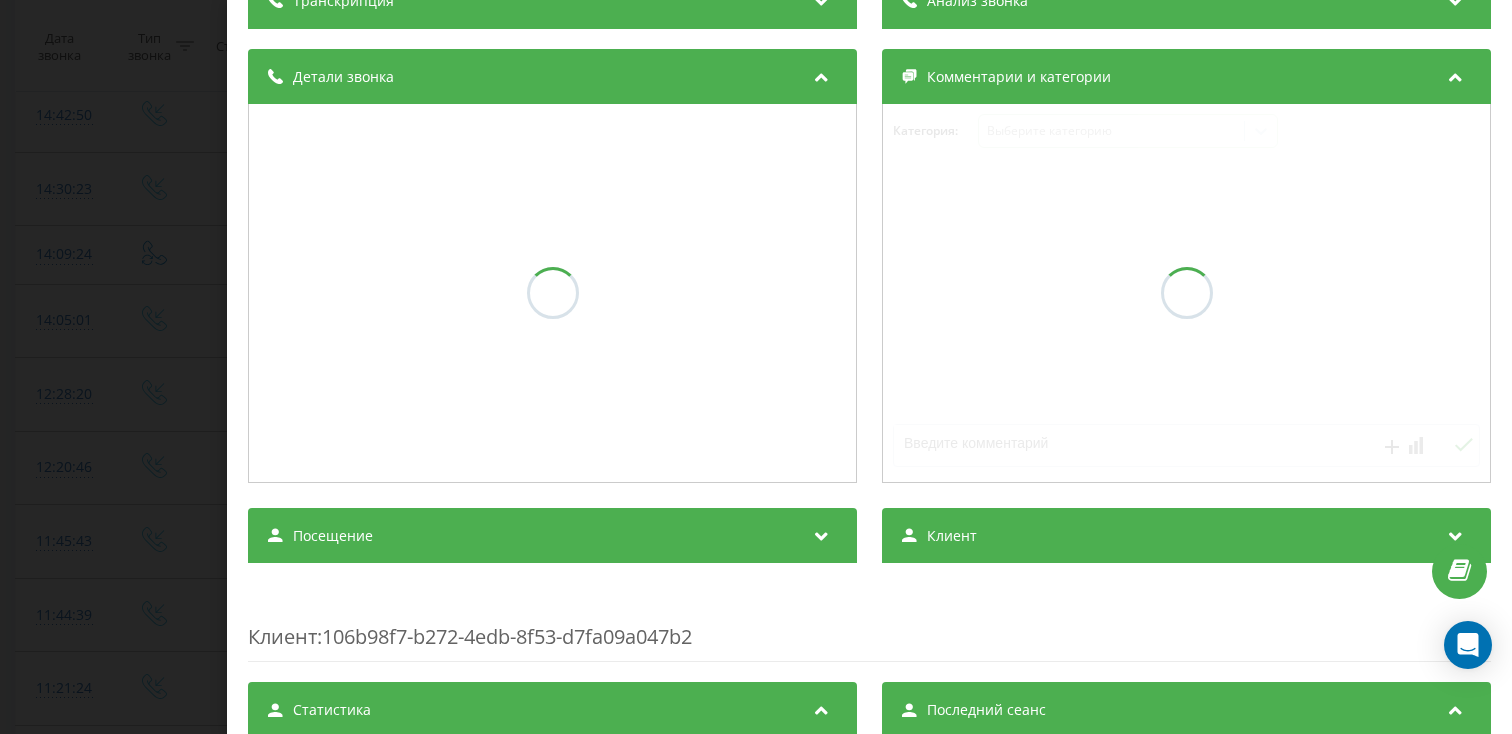 scroll, scrollTop: 194, scrollLeft: 0, axis: vertical 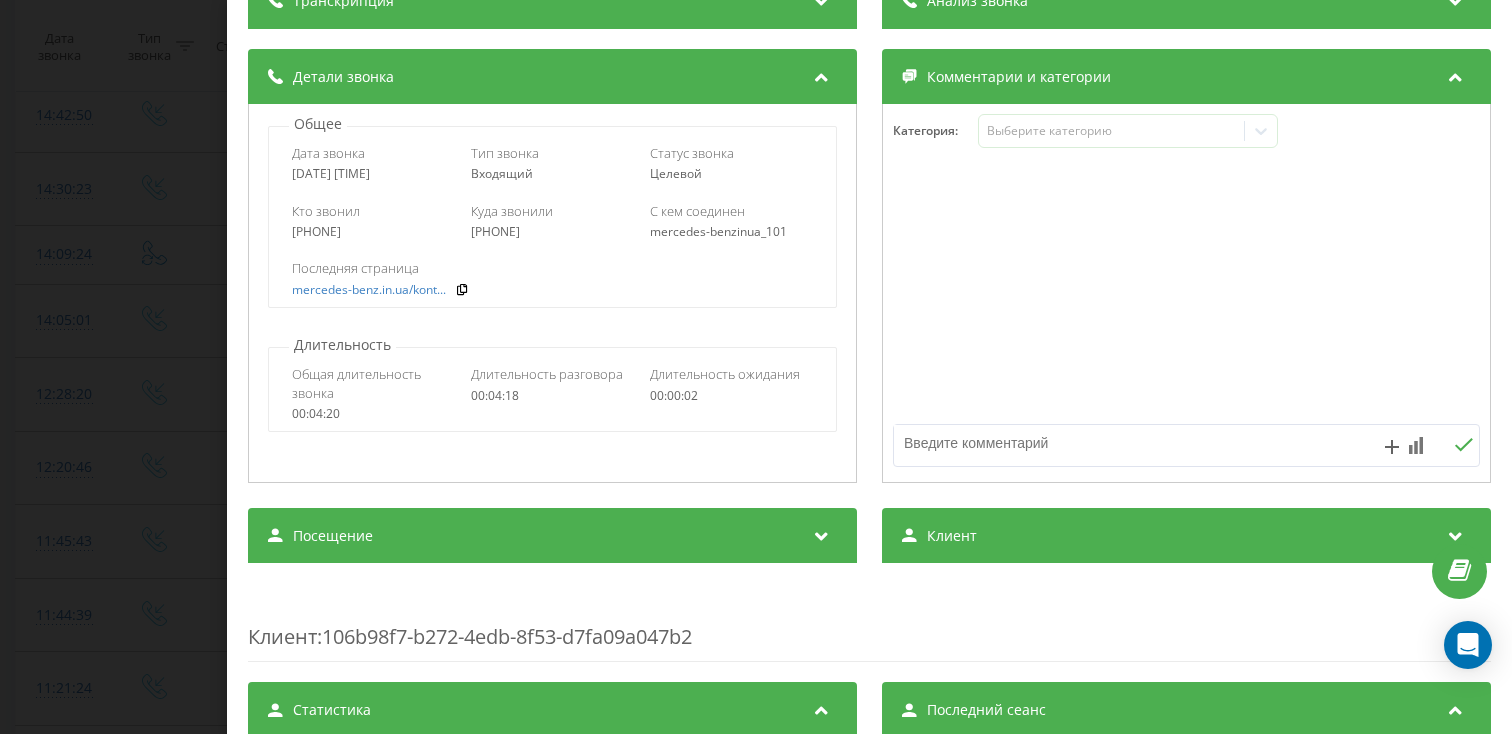 click on "Посещение" at bounding box center (552, 536) 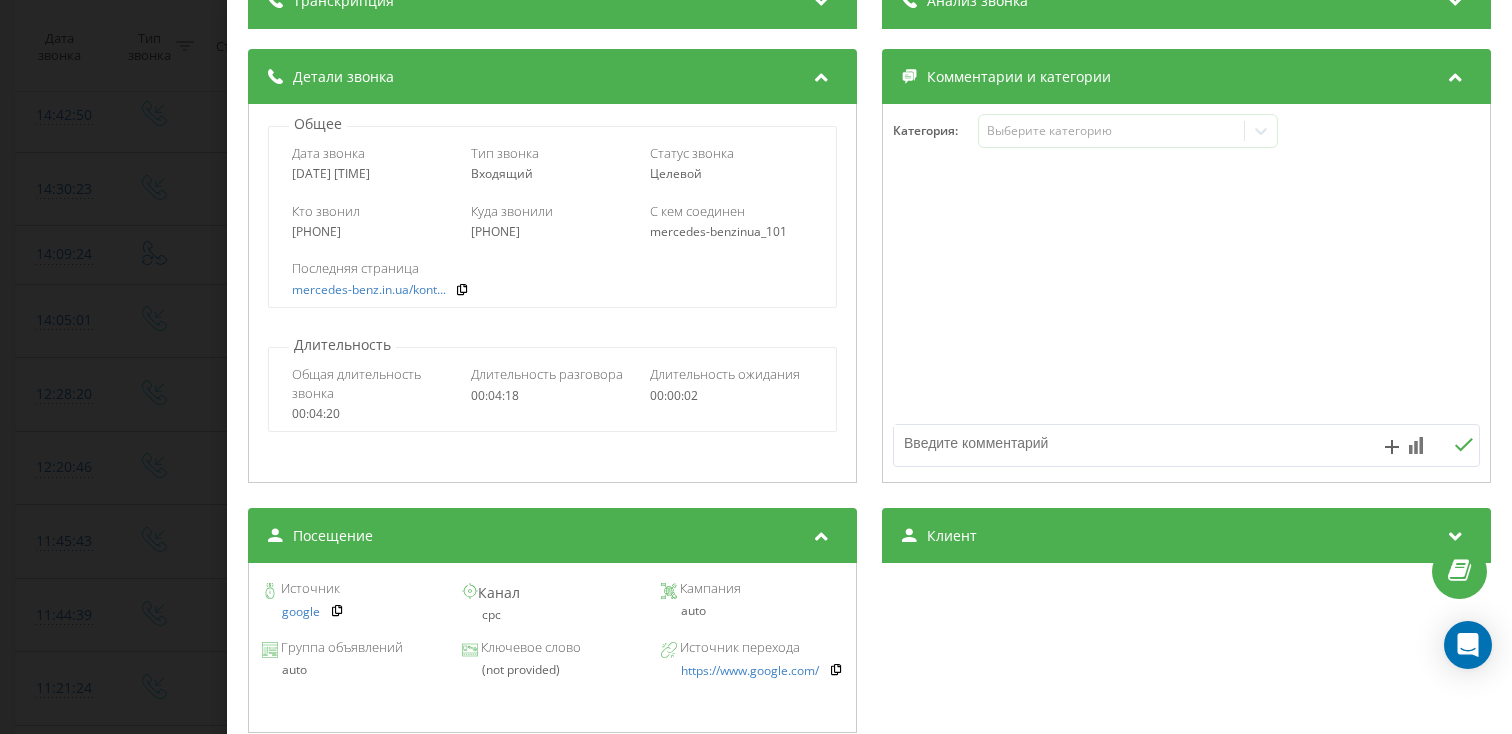 click on "Звонок :  ua11_-1753787101.1199068   1 x  - 04:19 00:00   00:00   Транскрипция Для анализа AI будущих звонков  настройте и активируйте профиль на странице . Если профиль уже есть и звонок соответствует его условиям, обновите страницу через 10 минут – AI анализирует текущий звонок. Анализ звонка Для анализа AI будущих звонков  настройте и активируйте профиль на странице . Если профиль уже есть и звонок соответствует его условиям, обновите страницу через 10 минут – AI анализирует текущий звонок. Детали звонка Общее Дата звонка 2025-07-29 14:05:01 Тип звонка Входящий Статус звонка Целевой 380660413426" at bounding box center [756, 367] 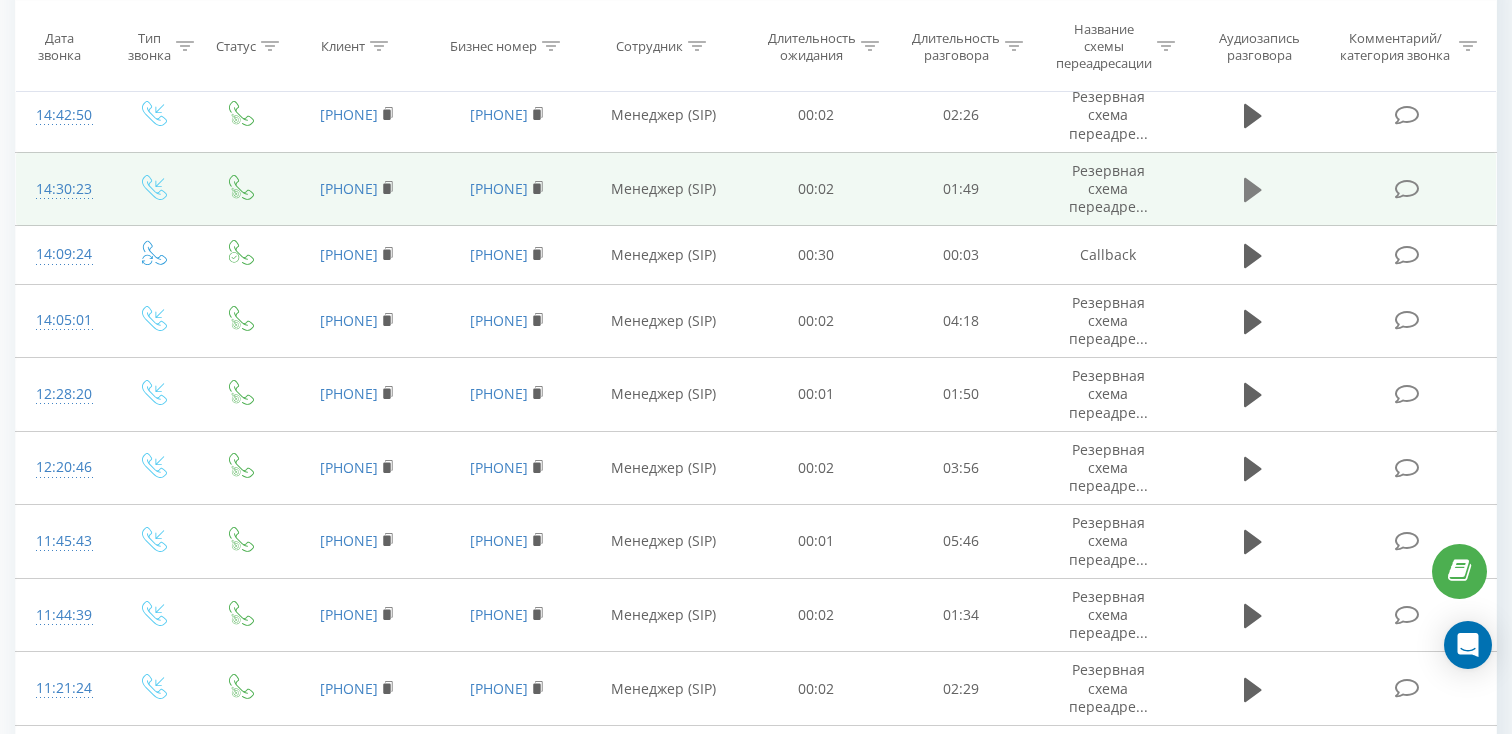 click 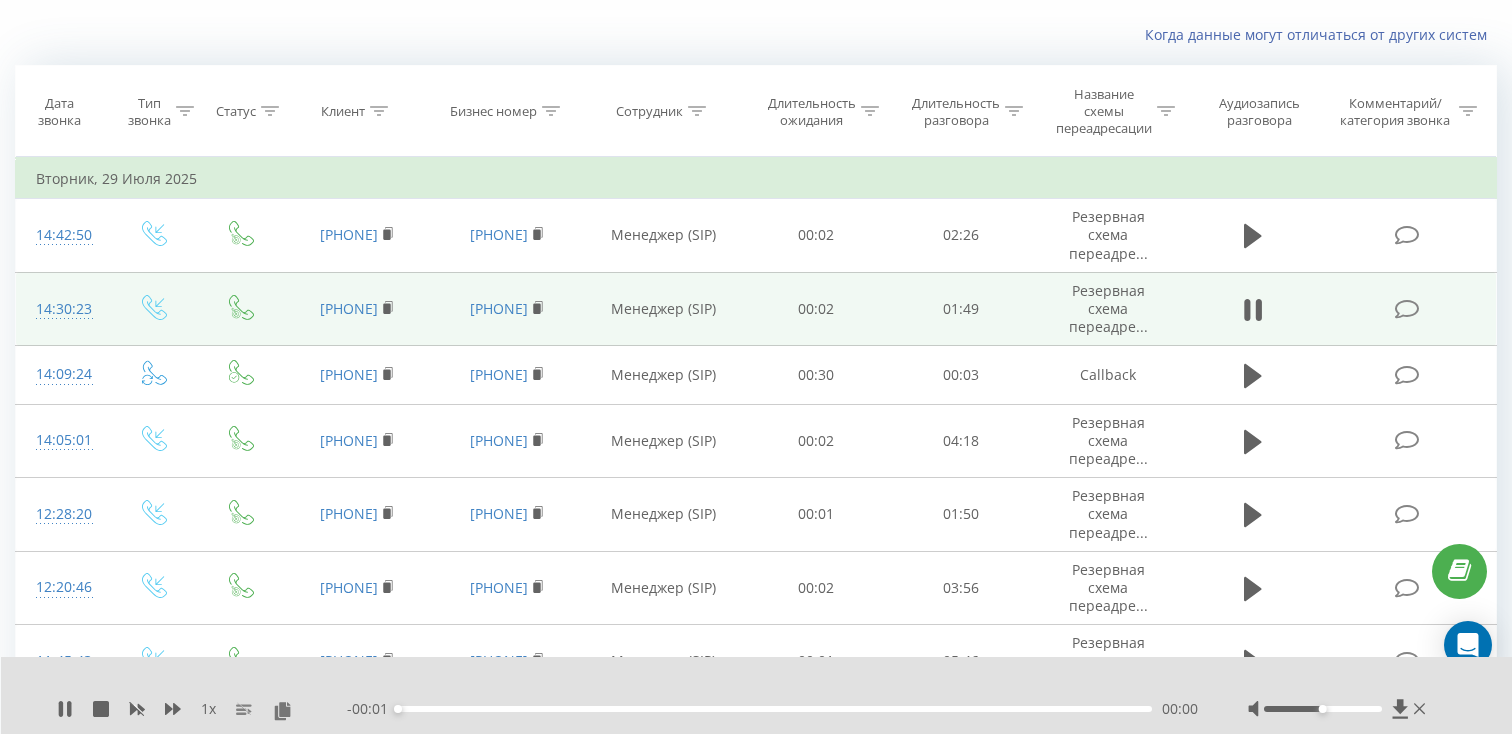 scroll, scrollTop: 121, scrollLeft: 0, axis: vertical 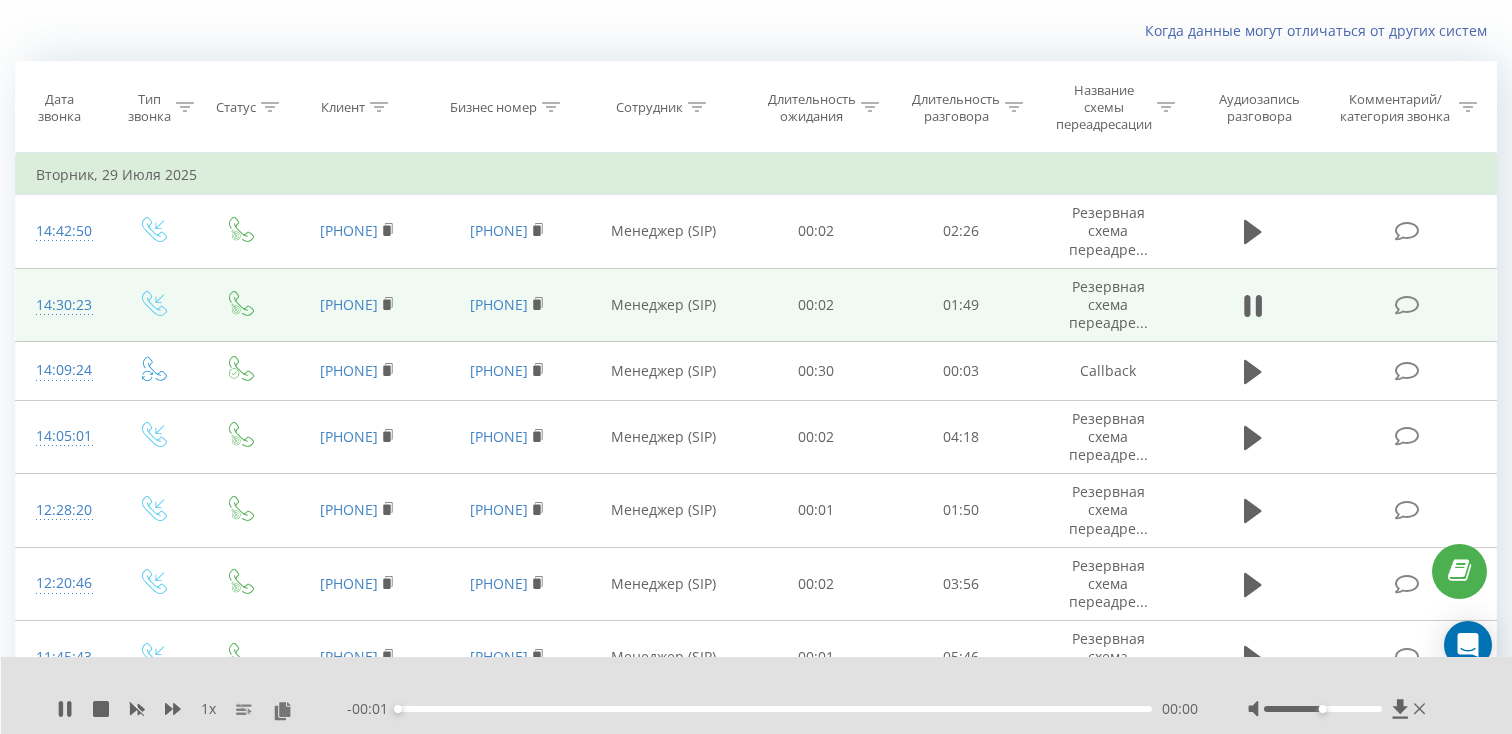 click on "00:00" at bounding box center [775, 709] 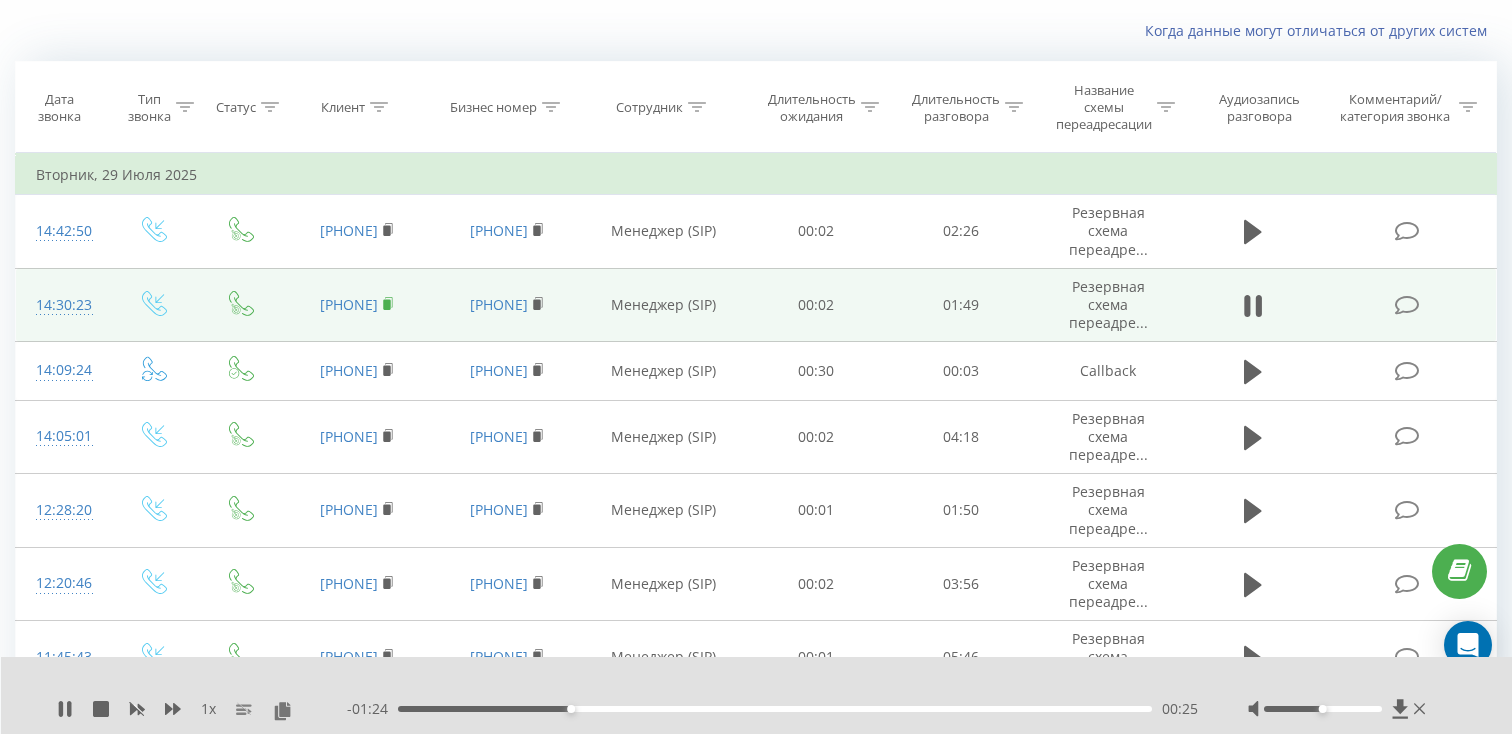 click 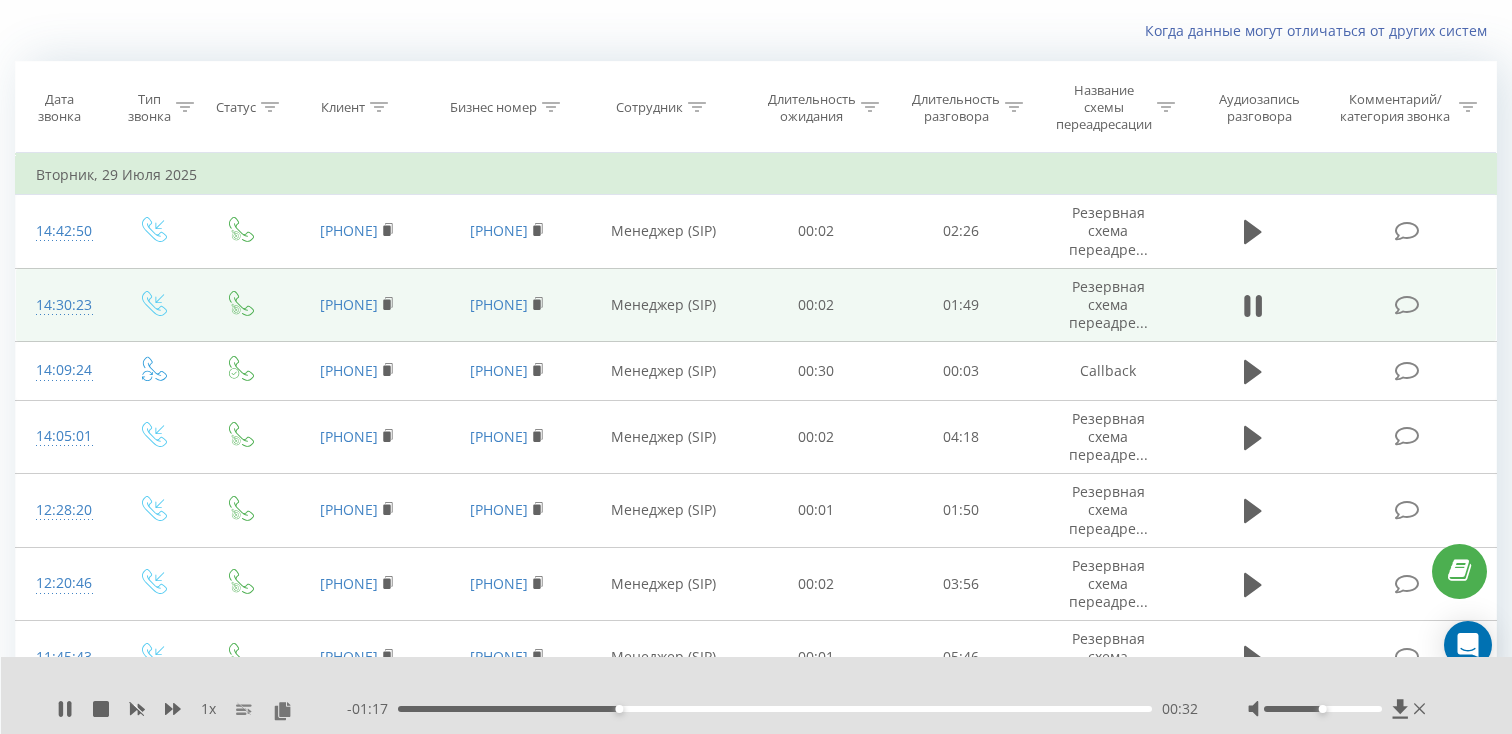 click on "14:30:23" at bounding box center [62, 305] 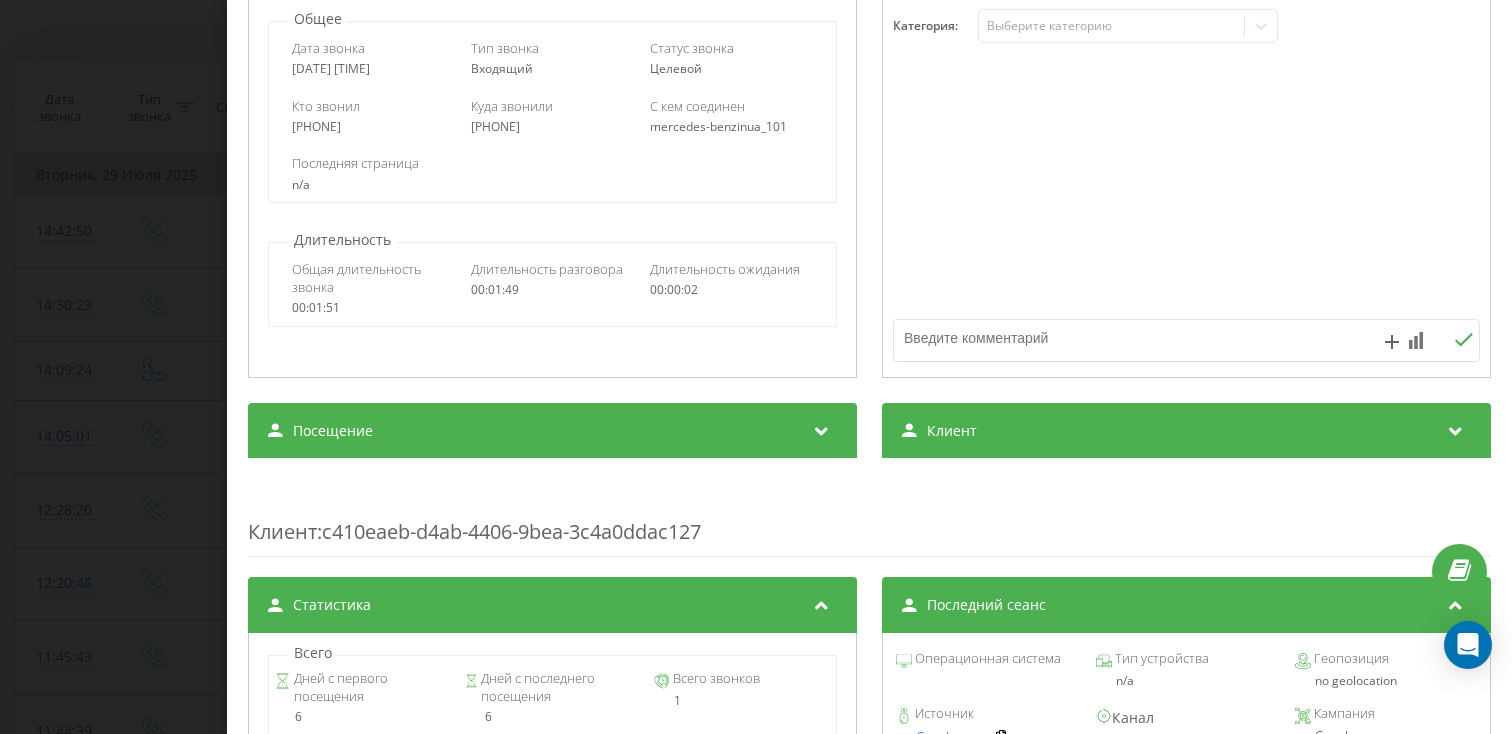 scroll, scrollTop: 386, scrollLeft: 0, axis: vertical 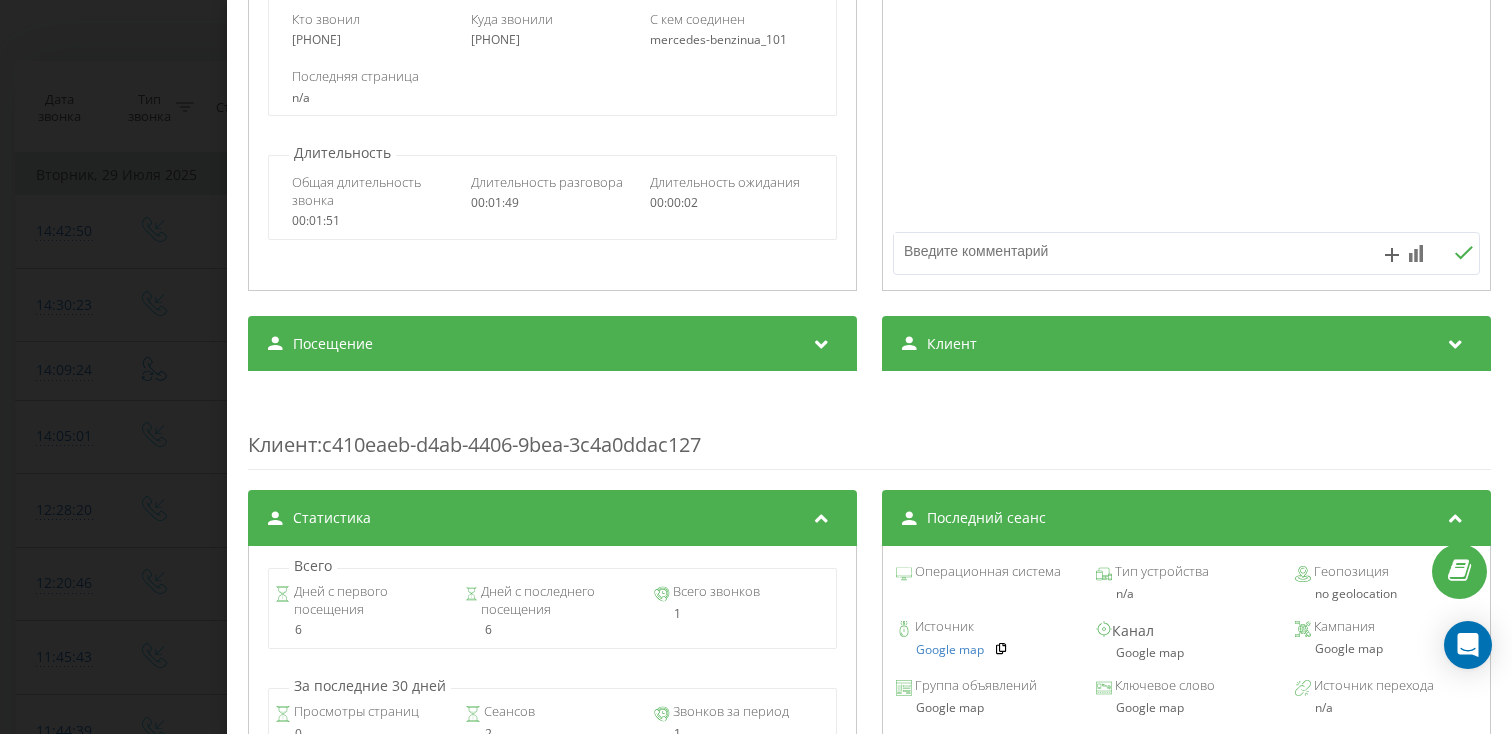 click on "Посещение" at bounding box center [552, 344] 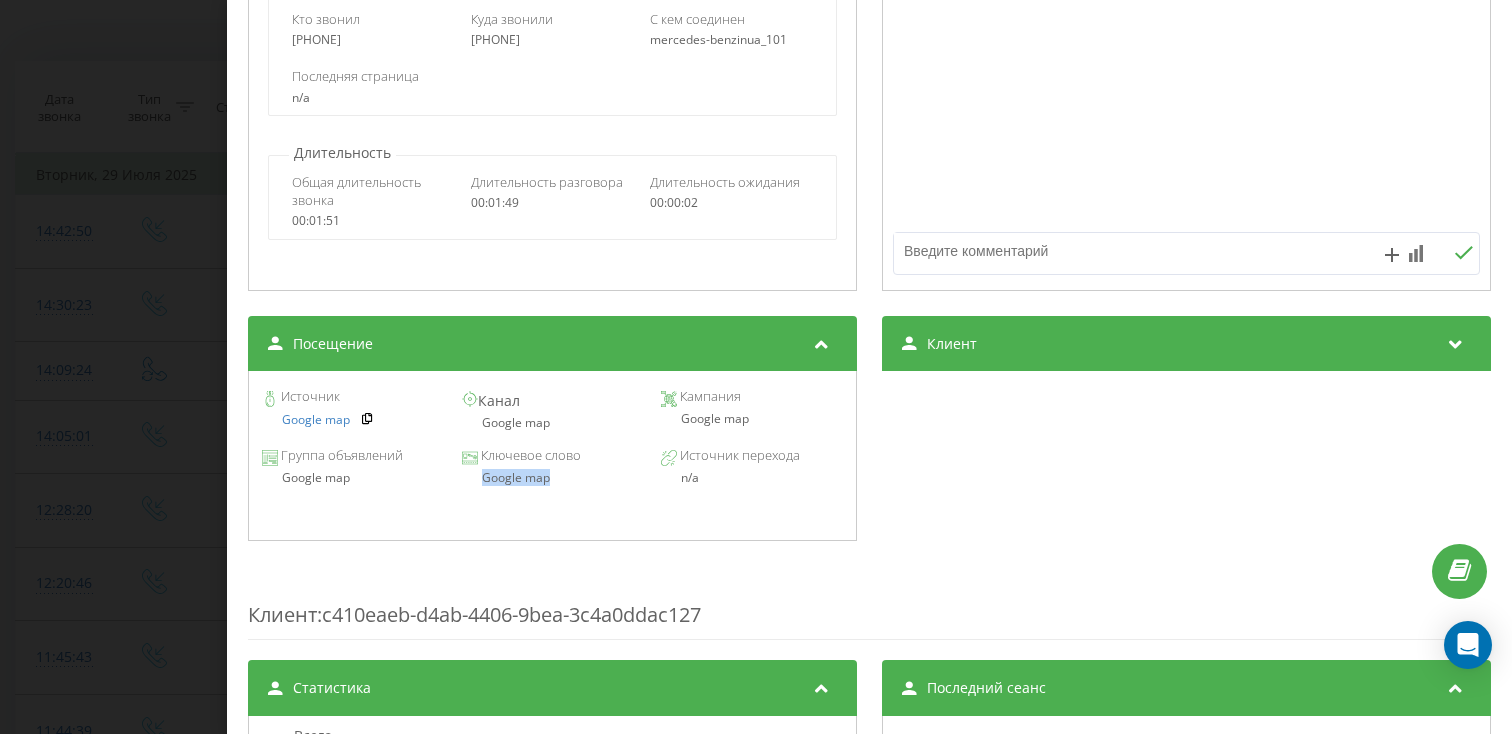 drag, startPoint x: 565, startPoint y: 478, endPoint x: 480, endPoint y: 476, distance: 85.02353 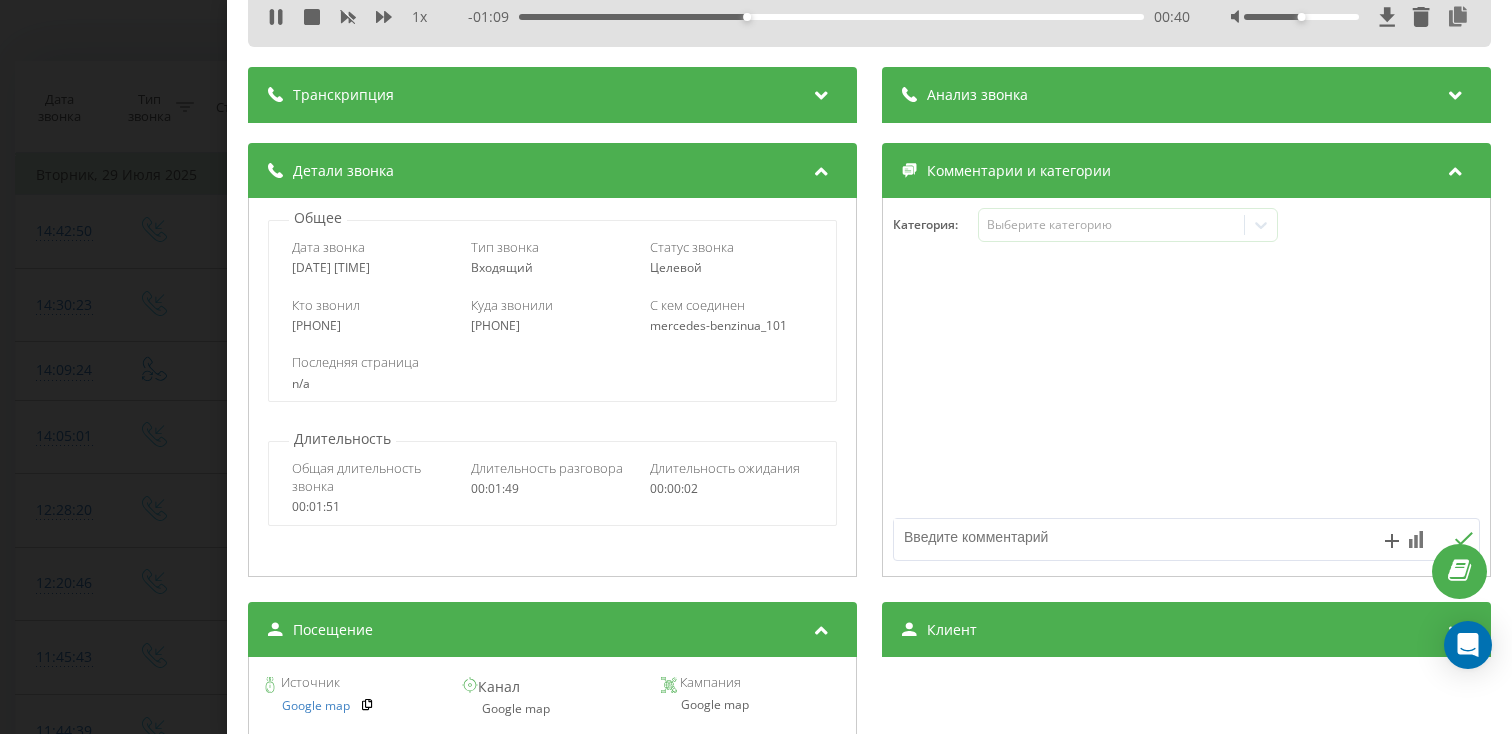 scroll, scrollTop: 0, scrollLeft: 0, axis: both 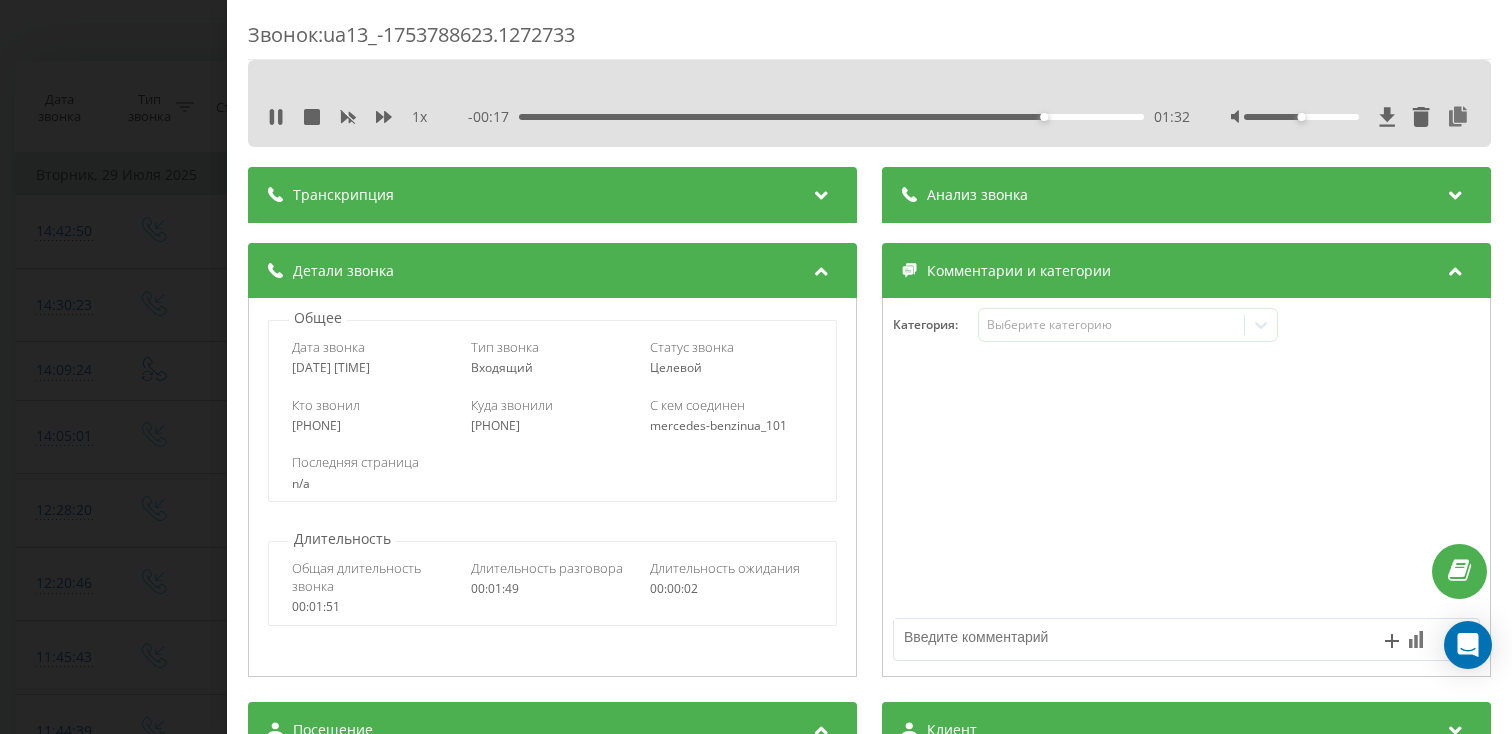 click on "Звонок :  ua13_-1753788623.1272733   1 x  - 00:17 01:32   01:32   Транскрипция Для анализа AI будущих звонков  настройте и активируйте профиль на странице . Если профиль уже есть и звонок соответствует его условиям, обновите страницу через 10 минут – AI анализирует текущий звонок. Анализ звонка Для анализа AI будущих звонков  настройте и активируйте профиль на странице . Если профиль уже есть и звонок соответствует его условиям, обновите страницу через 10 минут – AI анализирует текущий звонок. Детали звонка Общее Дата звонка 2025-07-29 14:30:23 Тип звонка Входящий Статус звонка Целевой 380960100006" at bounding box center [756, 367] 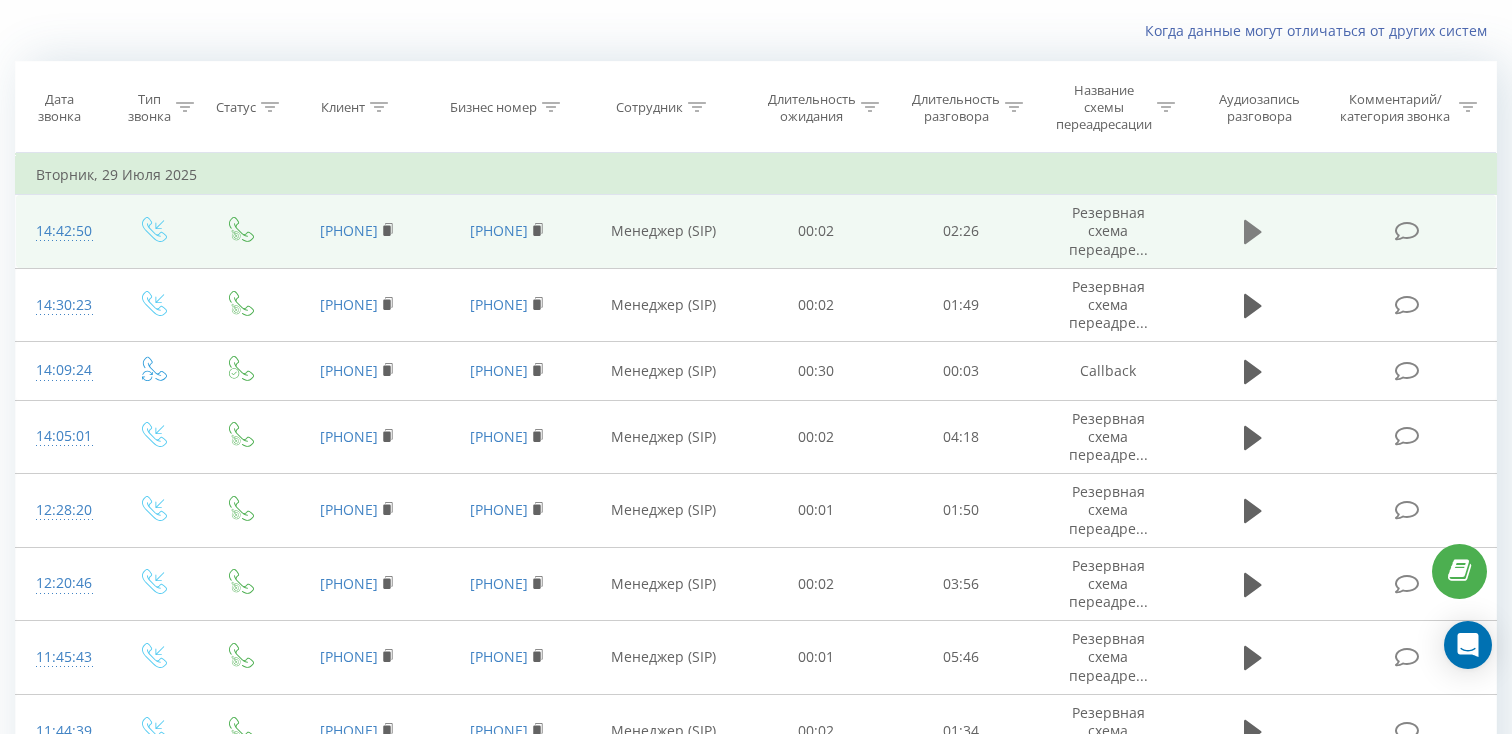 click 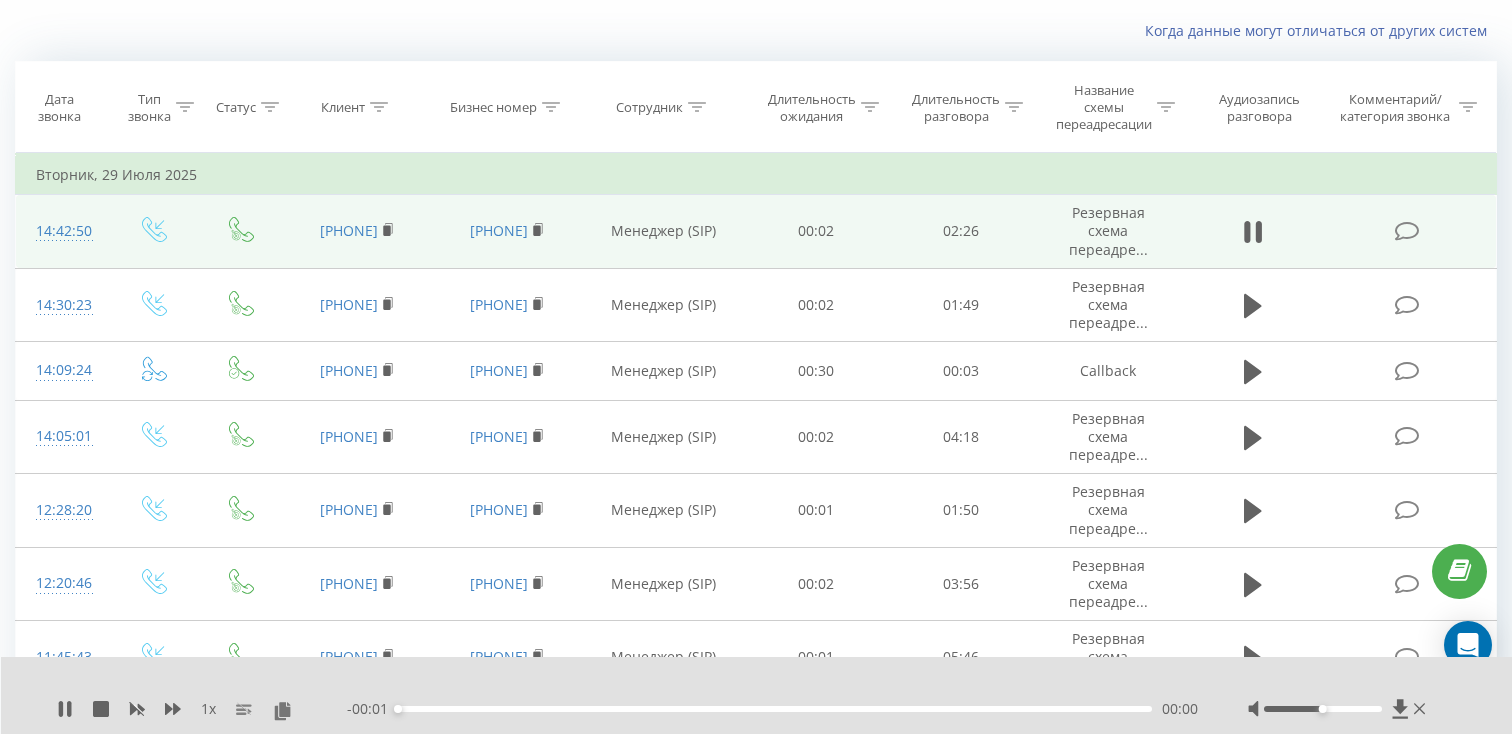 click on "00:00" at bounding box center [775, 709] 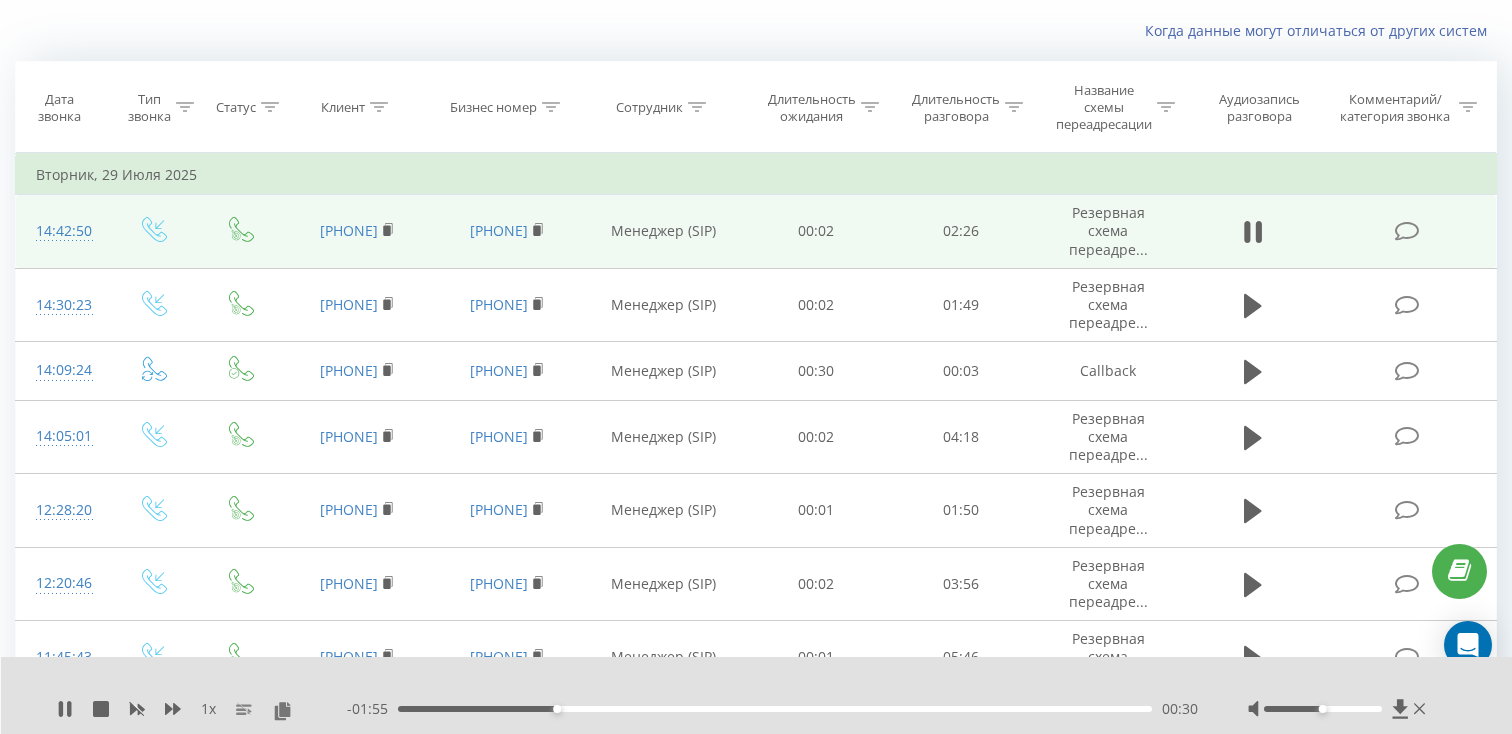 click on "00:30" at bounding box center (775, 709) 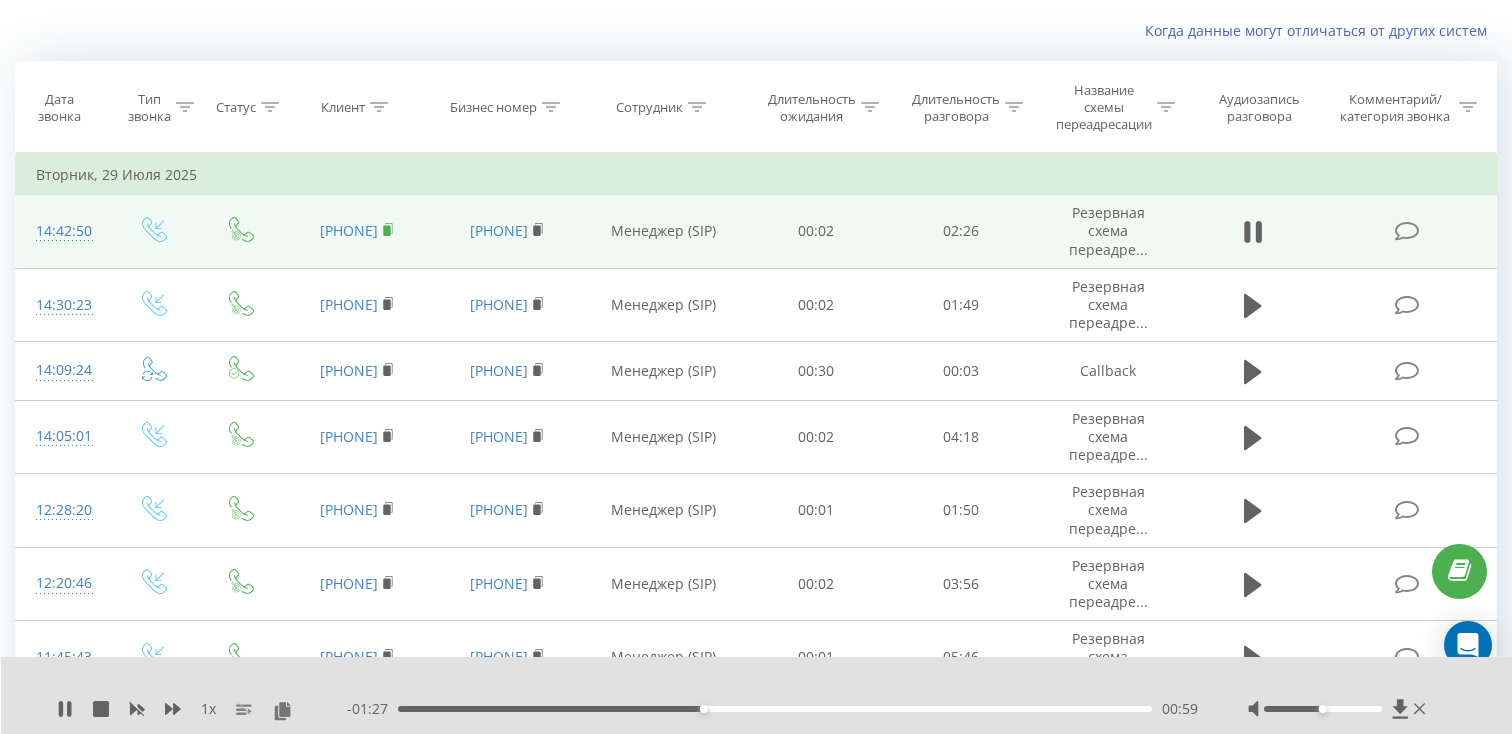 click 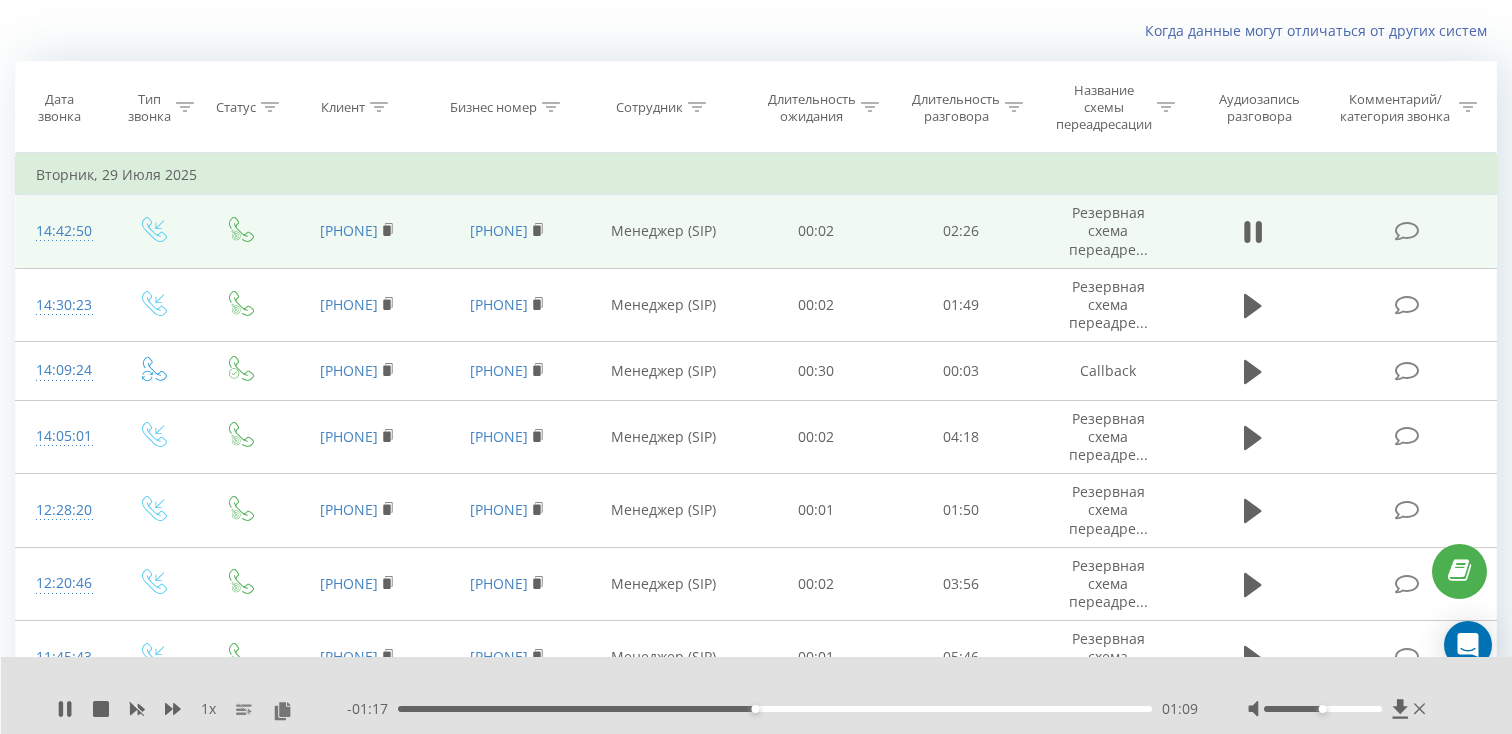 click on "14:42:50" at bounding box center (62, 232) 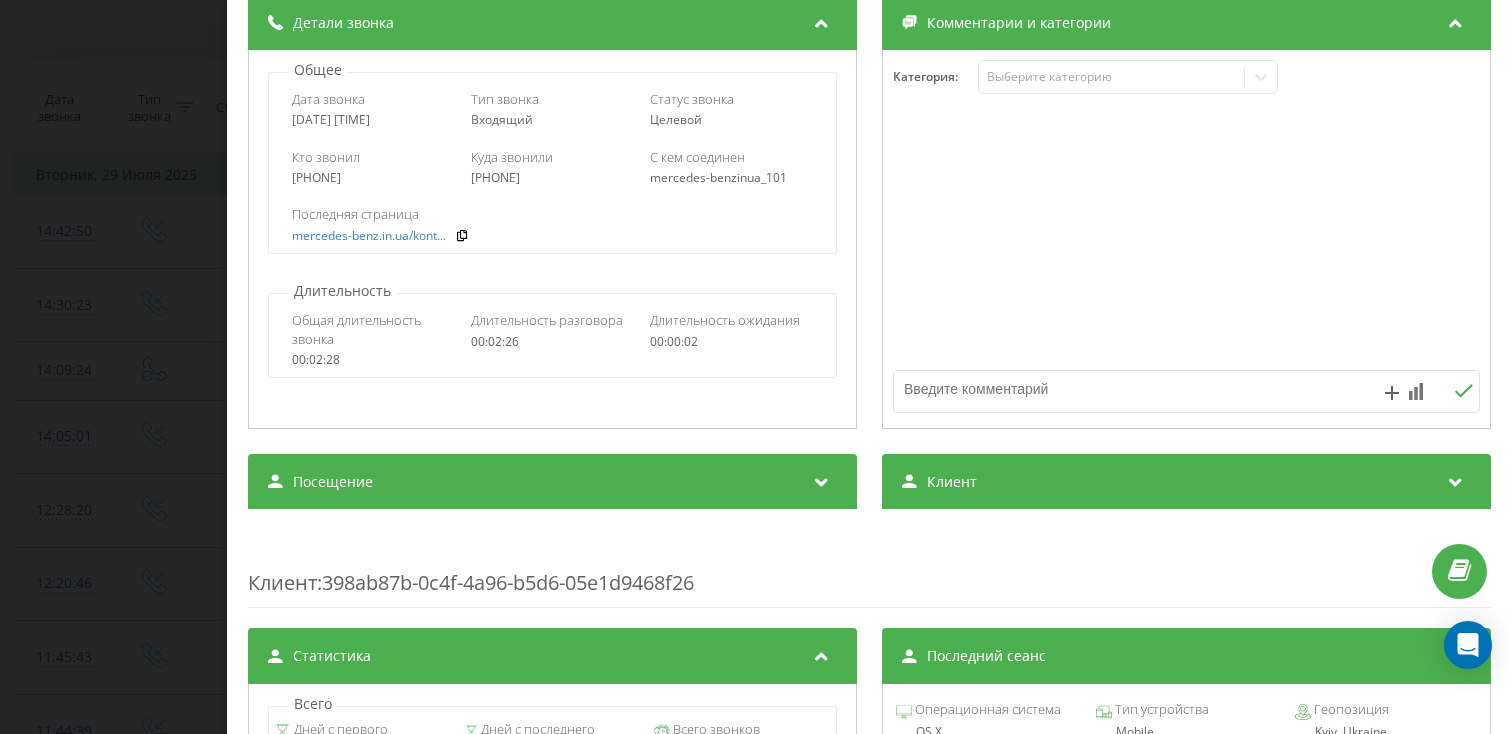 scroll, scrollTop: 249, scrollLeft: 0, axis: vertical 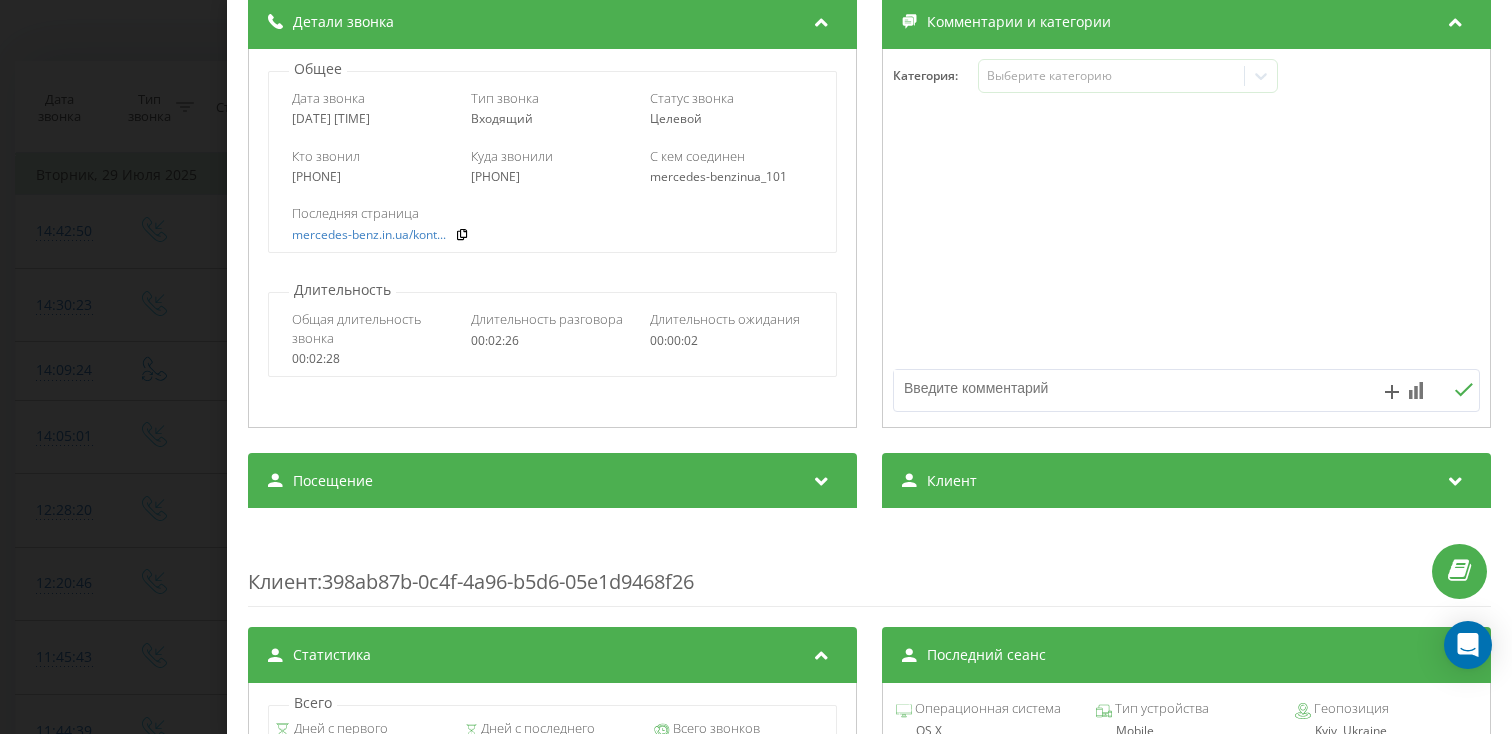 click on "Посещение" at bounding box center (333, 481) 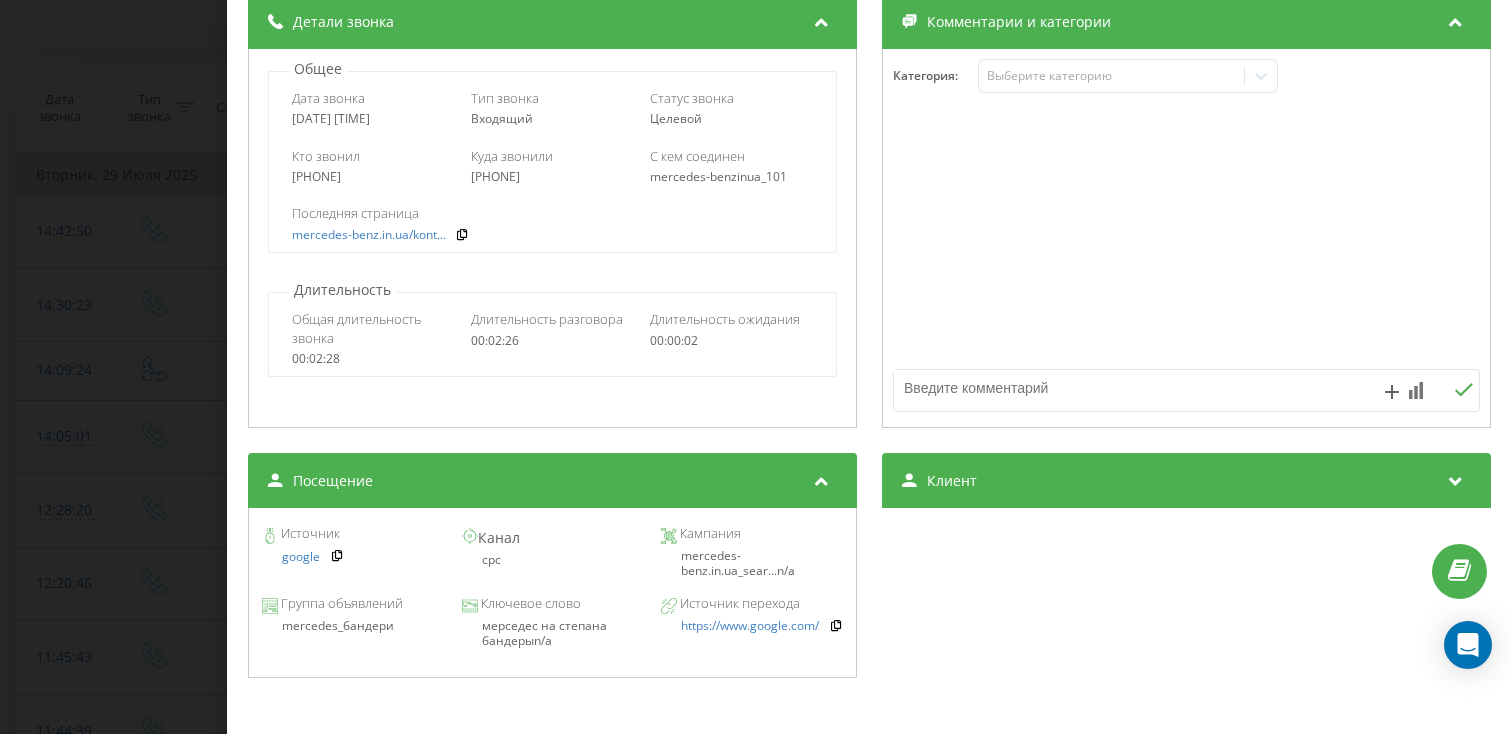 click on "Звонок :  ua14_-1753789370.3528628   1 x  - 01:03 01:23   01:23   Транскрипция Для анализа AI будущих звонков  настройте и активируйте профиль на странице . Если профиль уже есть и звонок соответствует его условиям, обновите страницу через 10 минут – AI анализирует текущий звонок. Анализ звонка Для анализа AI будущих звонков  настройте и активируйте профиль на странице . Если профиль уже есть и звонок соответствует его условиям, обновите страницу через 10 минут – AI анализирует текущий звонок. Детали звонка Общее Дата звонка 2025-07-29 14:42:50 Тип звонка Входящий Статус звонка Целевой 380933921203" at bounding box center [756, 367] 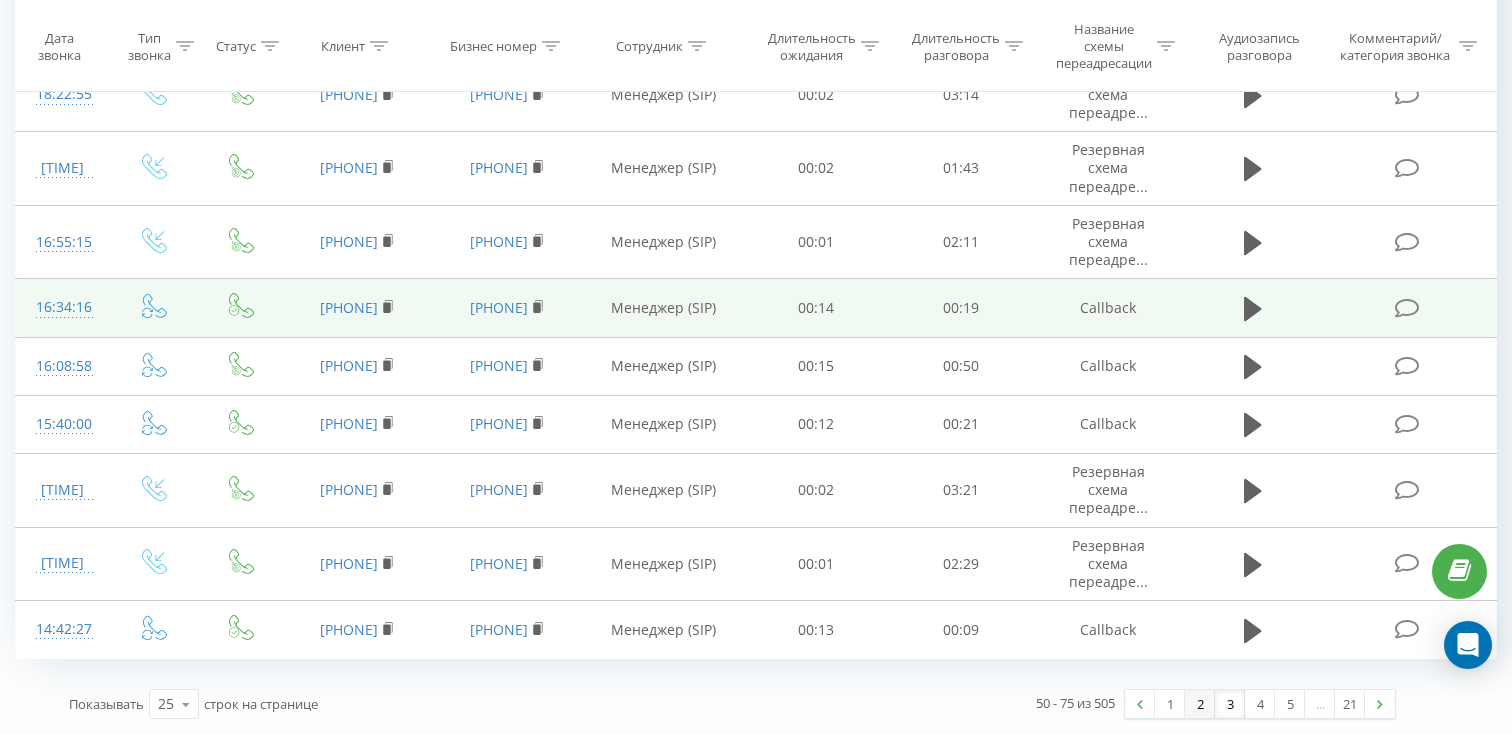 click on "2" at bounding box center [1200, 704] 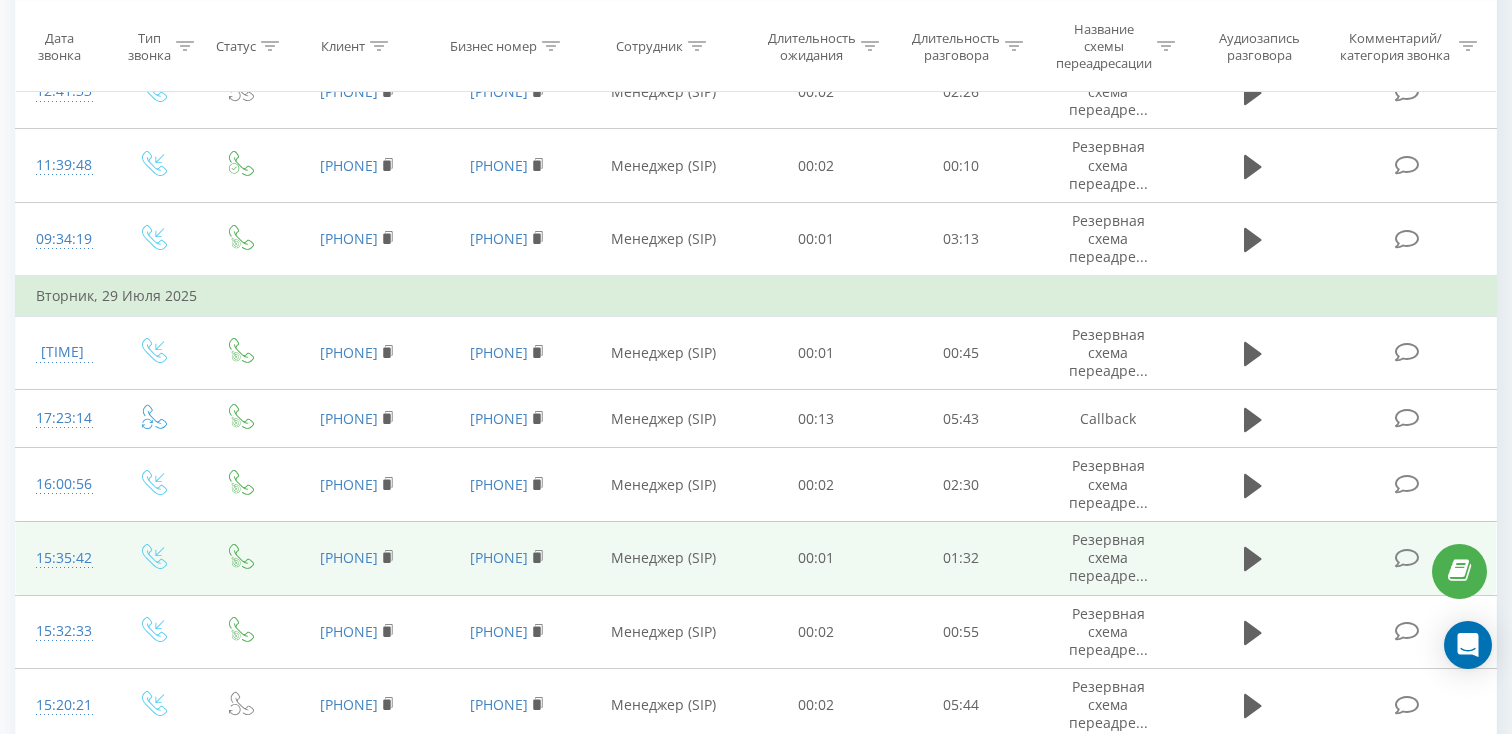 scroll, scrollTop: 1491, scrollLeft: 0, axis: vertical 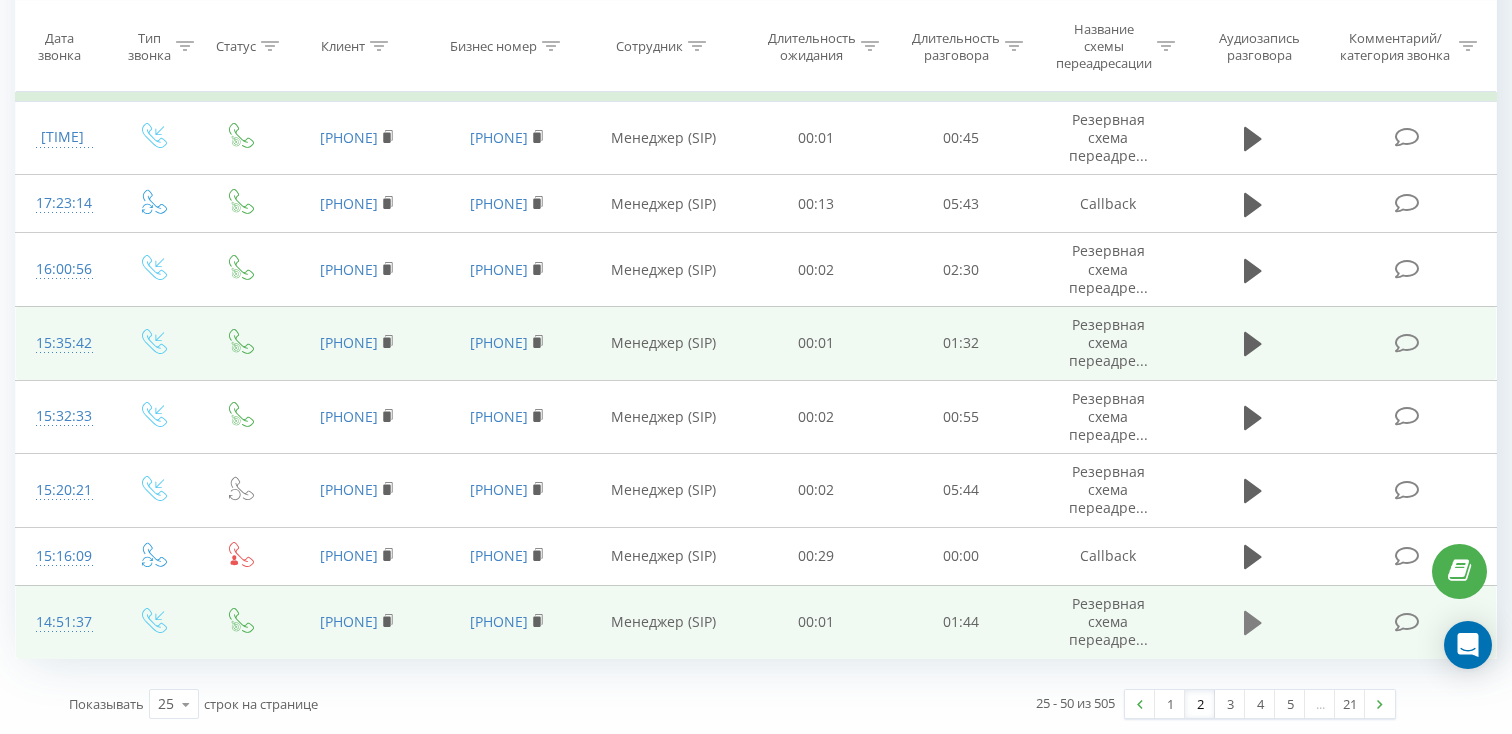 click 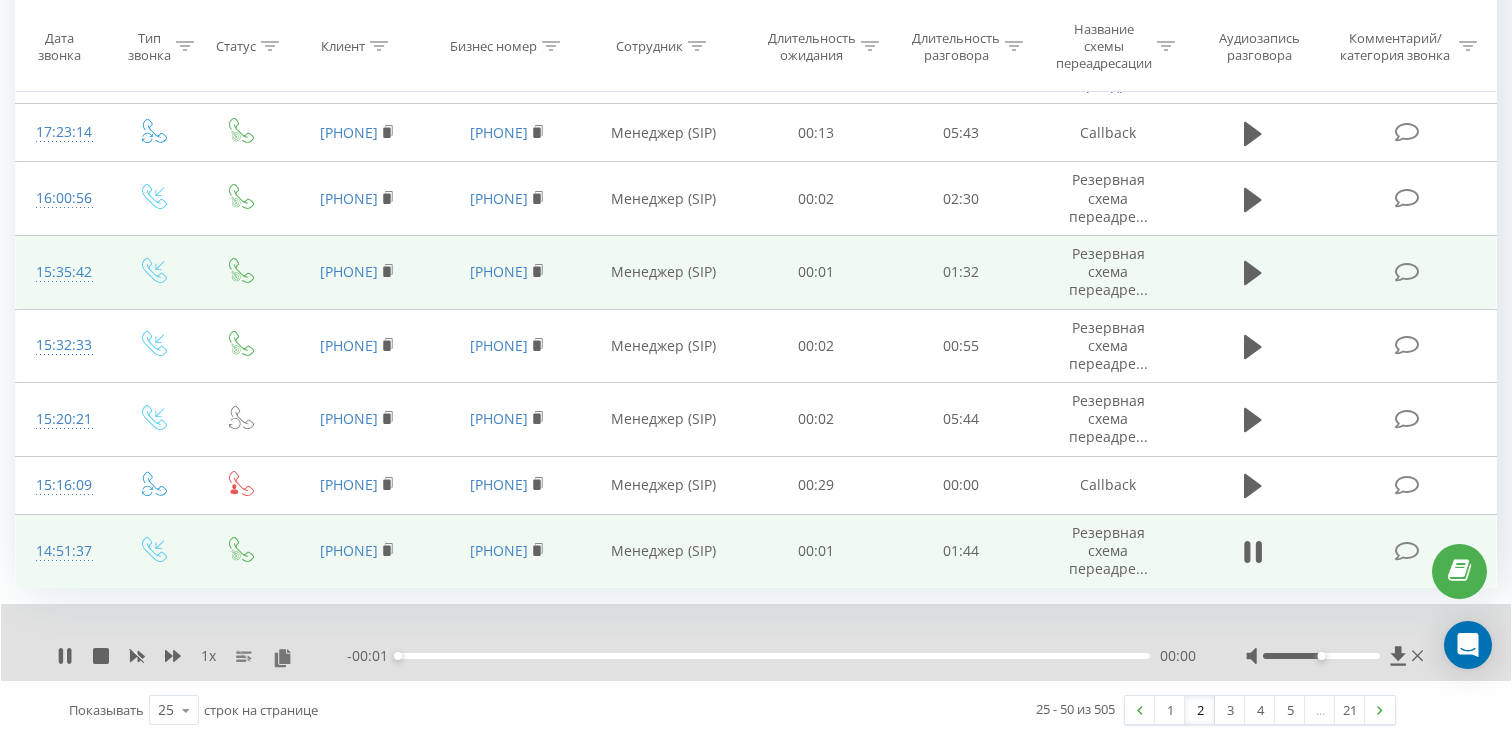 scroll, scrollTop: 1568, scrollLeft: 0, axis: vertical 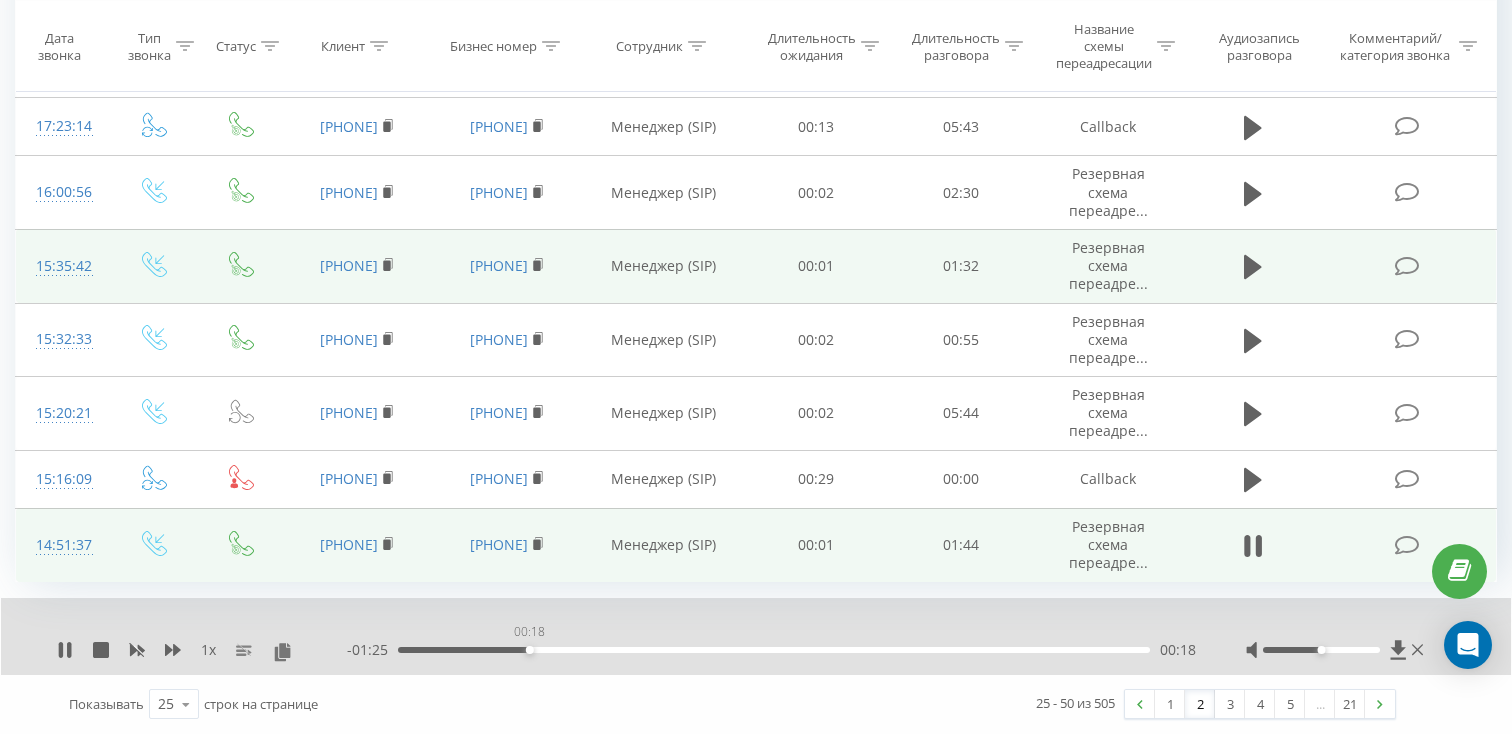 click on "00:18" at bounding box center [774, 650] 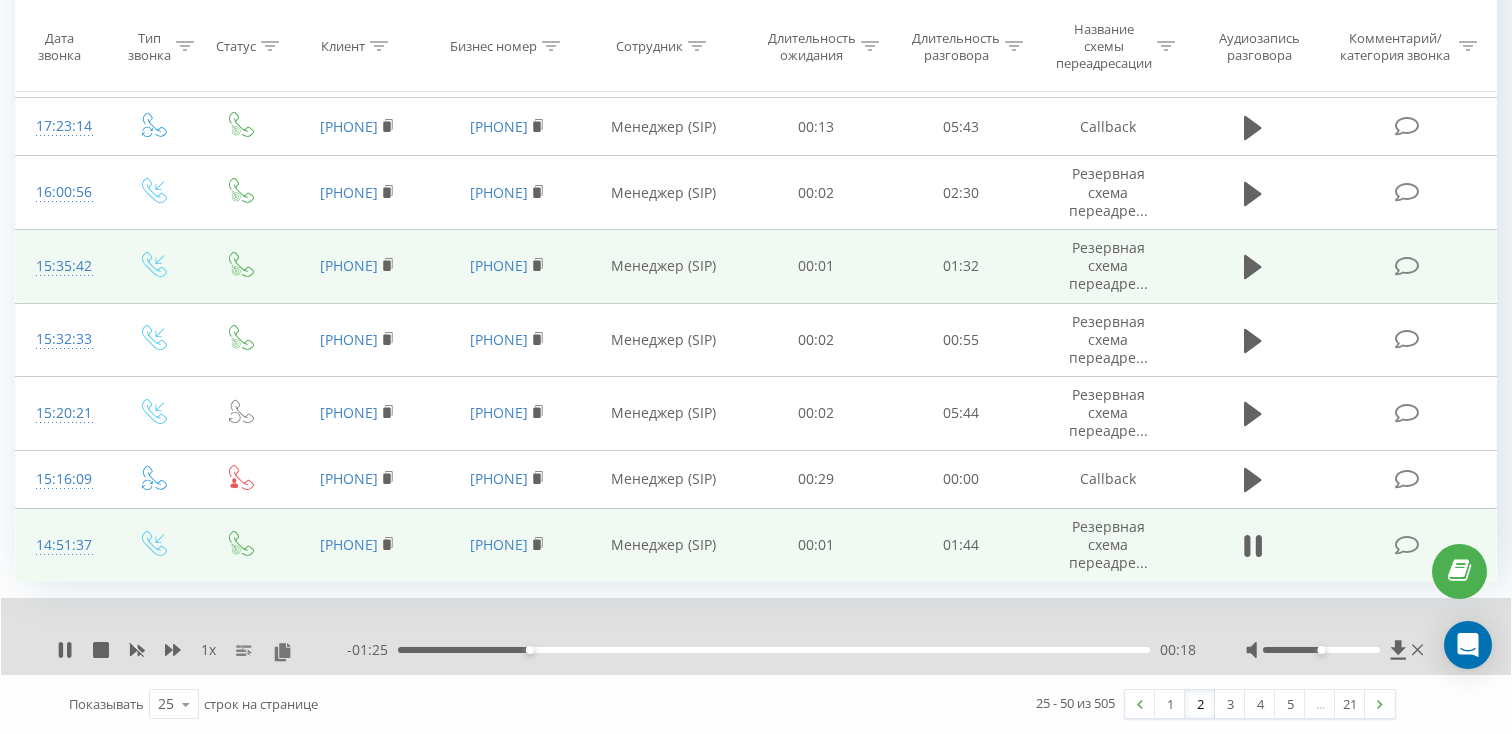 click on "00:18" at bounding box center (774, 650) 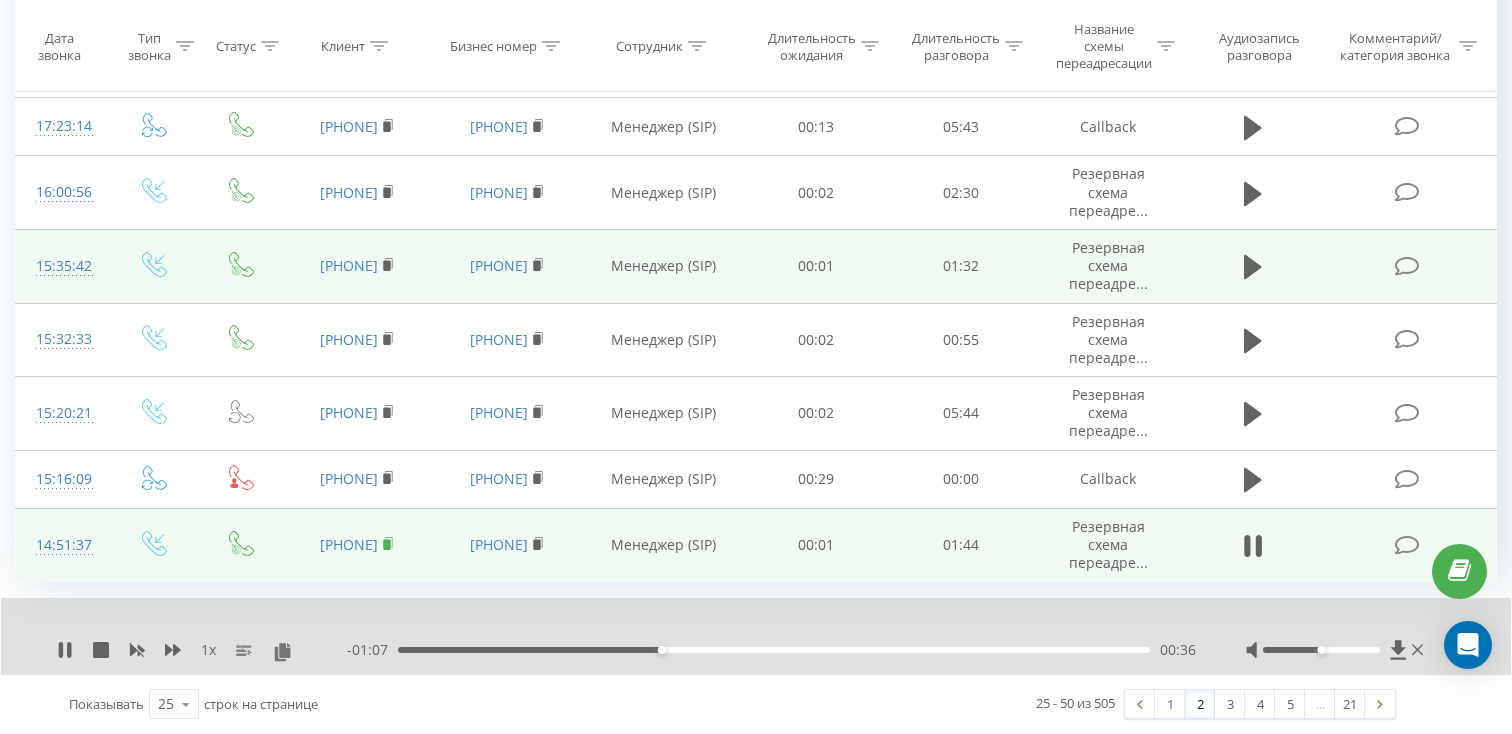 click 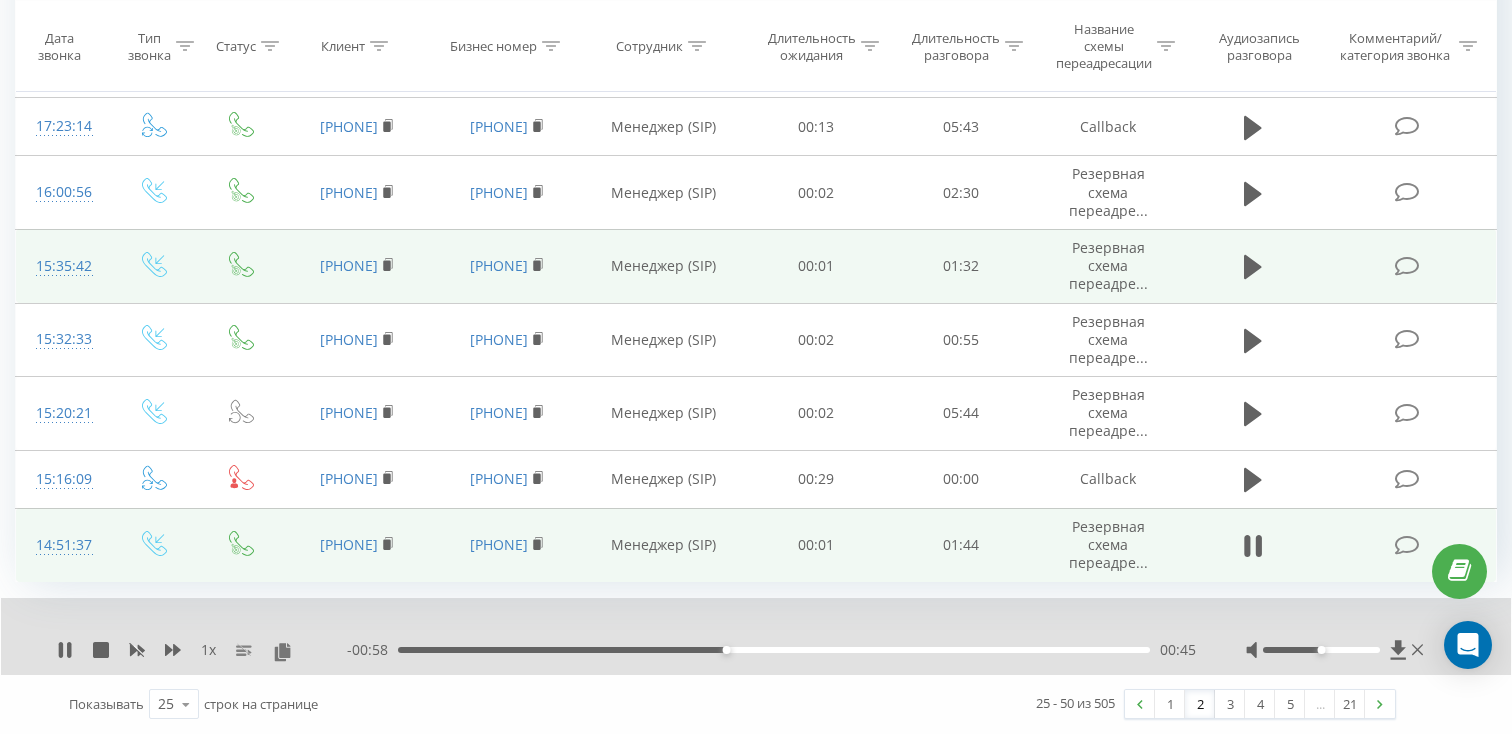 click on "14:51:37" at bounding box center [62, 545] 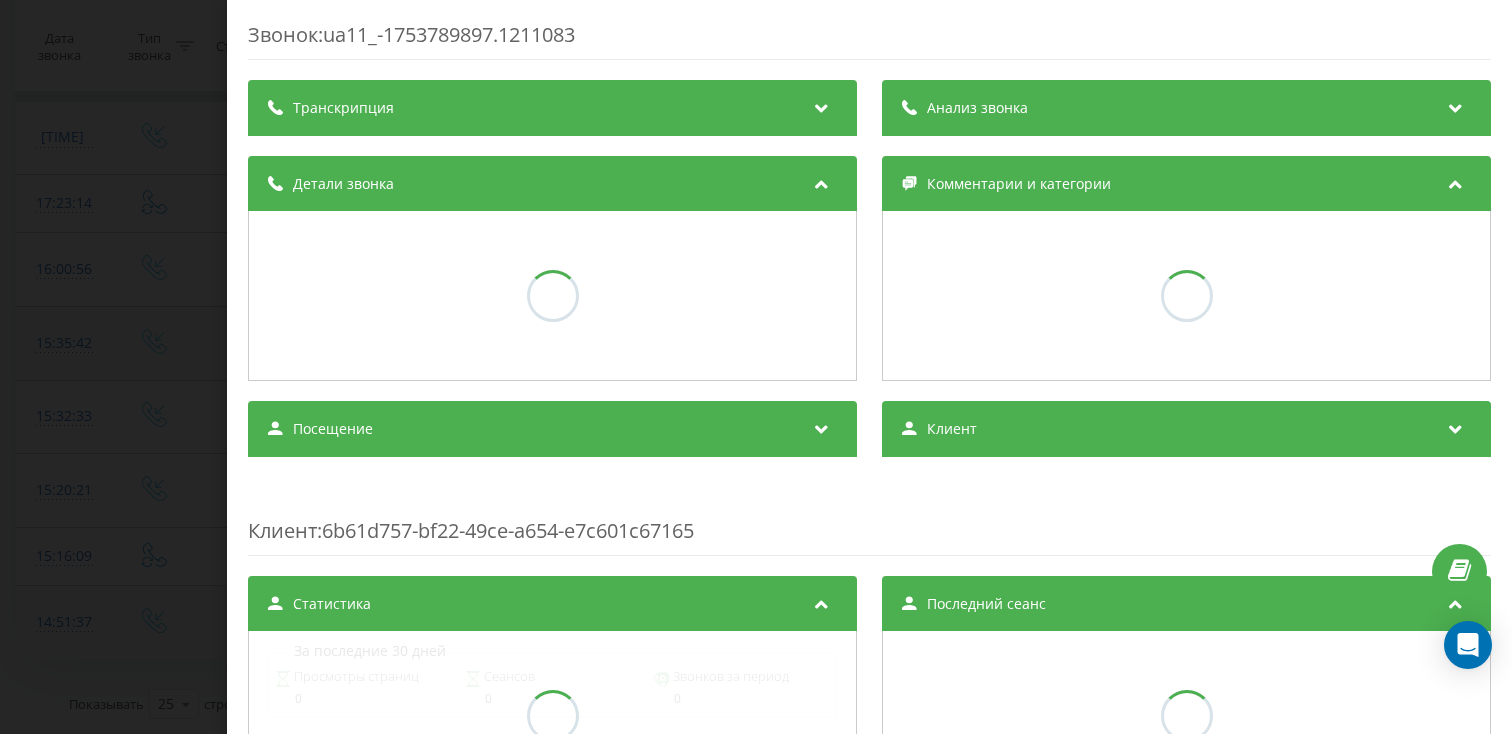 scroll, scrollTop: 1491, scrollLeft: 0, axis: vertical 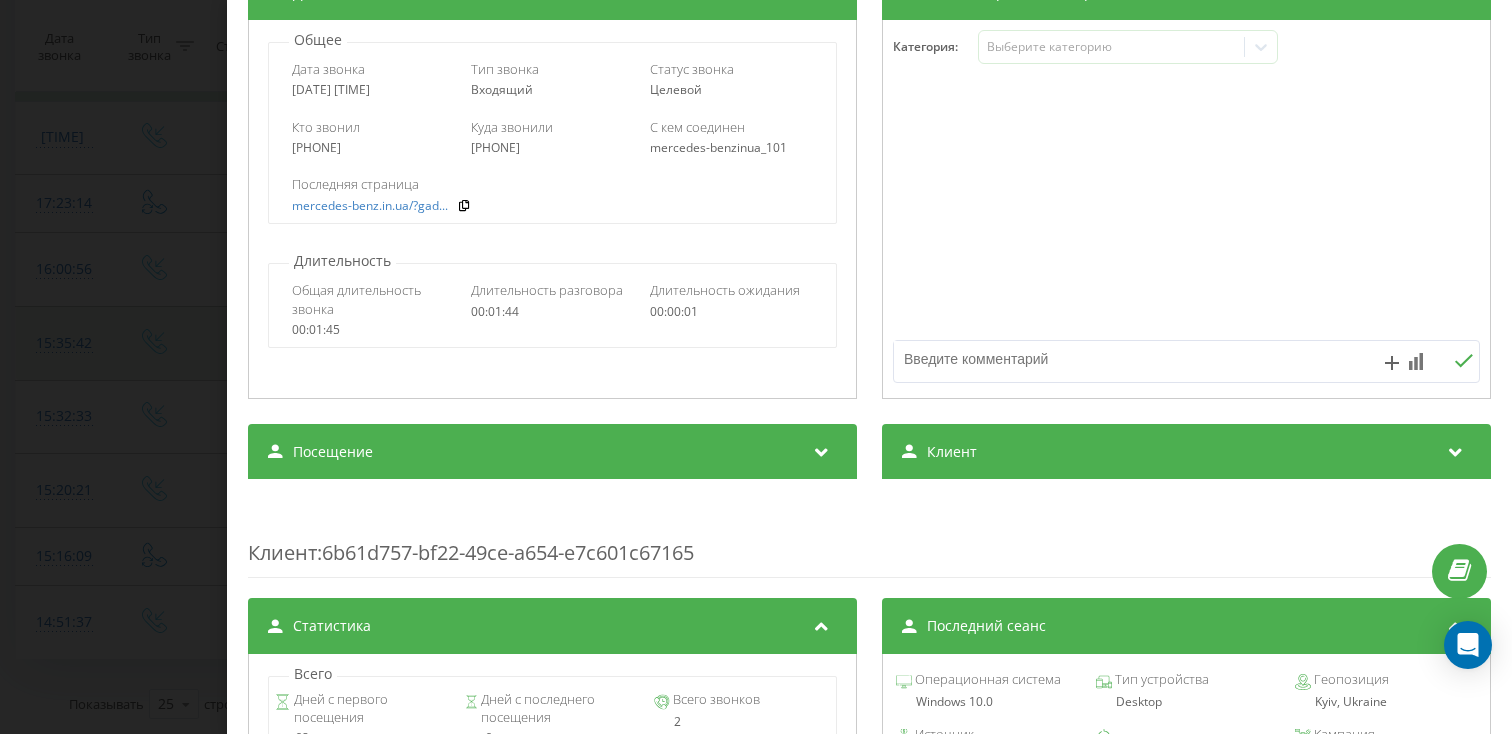 click on "Посещение" at bounding box center [552, 452] 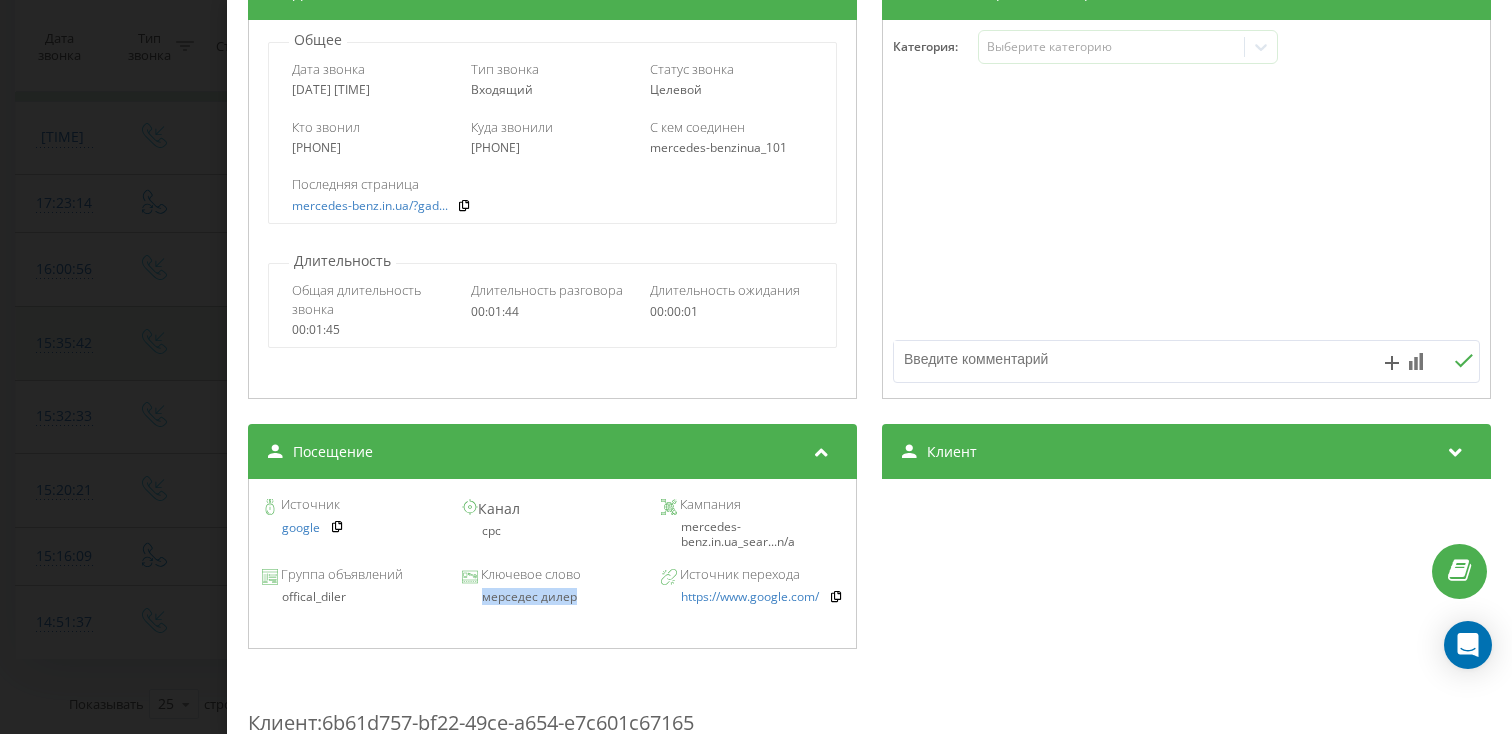drag, startPoint x: 584, startPoint y: 602, endPoint x: 479, endPoint y: 602, distance: 105 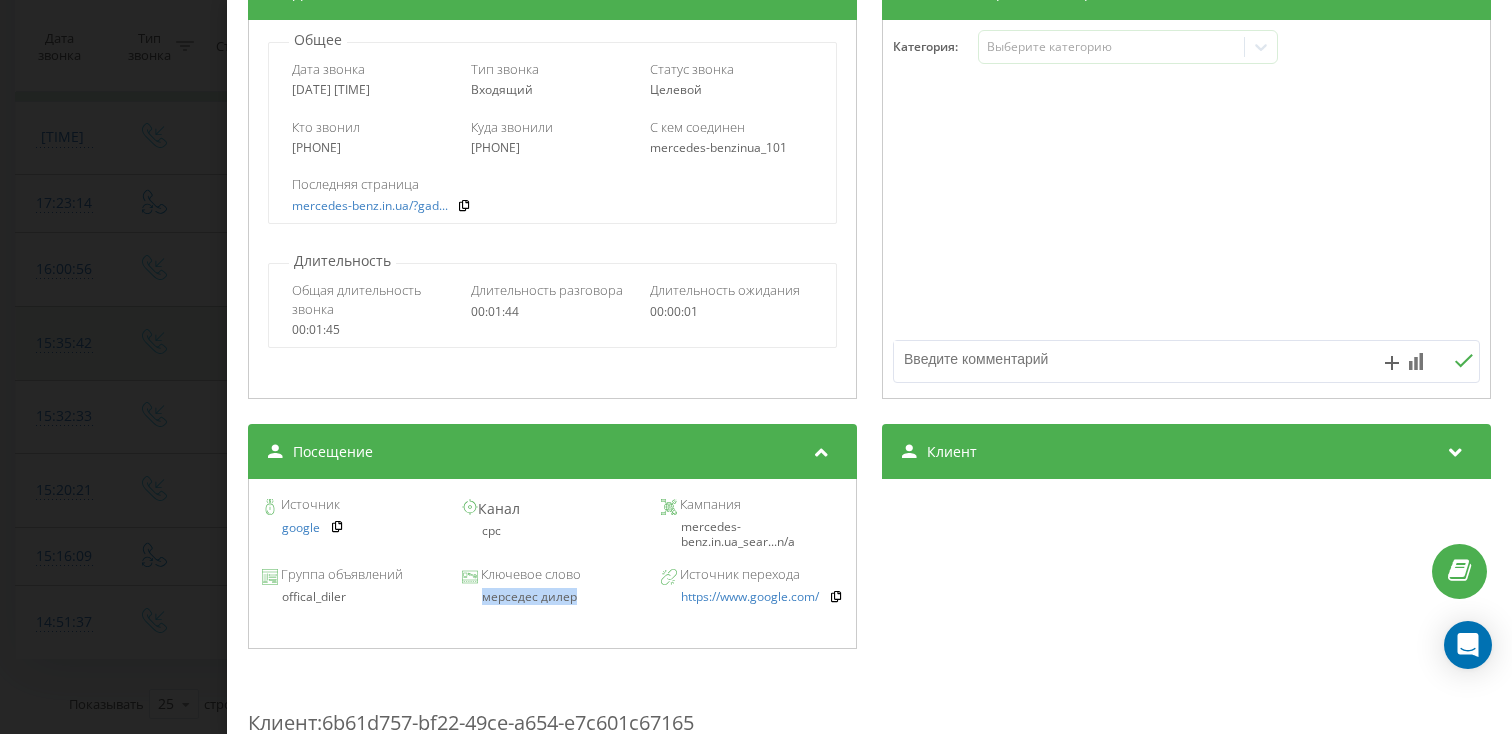click on "Звонок :  ua11_-1753789897.1211083   1 x  - 00:50 00:53   00:53   Транскрипция Для анализа AI будущих звонков  настройте и активируйте профиль на странице . Если профиль уже есть и звонок соответствует его условиям, обновите страницу через 10 минут – AI анализирует текущий звонок. Анализ звонка Для анализа AI будущих звонков  настройте и активируйте профиль на странице . Если профиль уже есть и звонок соответствует его условиям, обновите страницу через 10 минут – AI анализирует текущий звонок. Детали звонка Общее Дата звонка 2025-07-29 14:51:37 Тип звонка Входящий Статус звонка Целевой 380965648110" at bounding box center [756, 367] 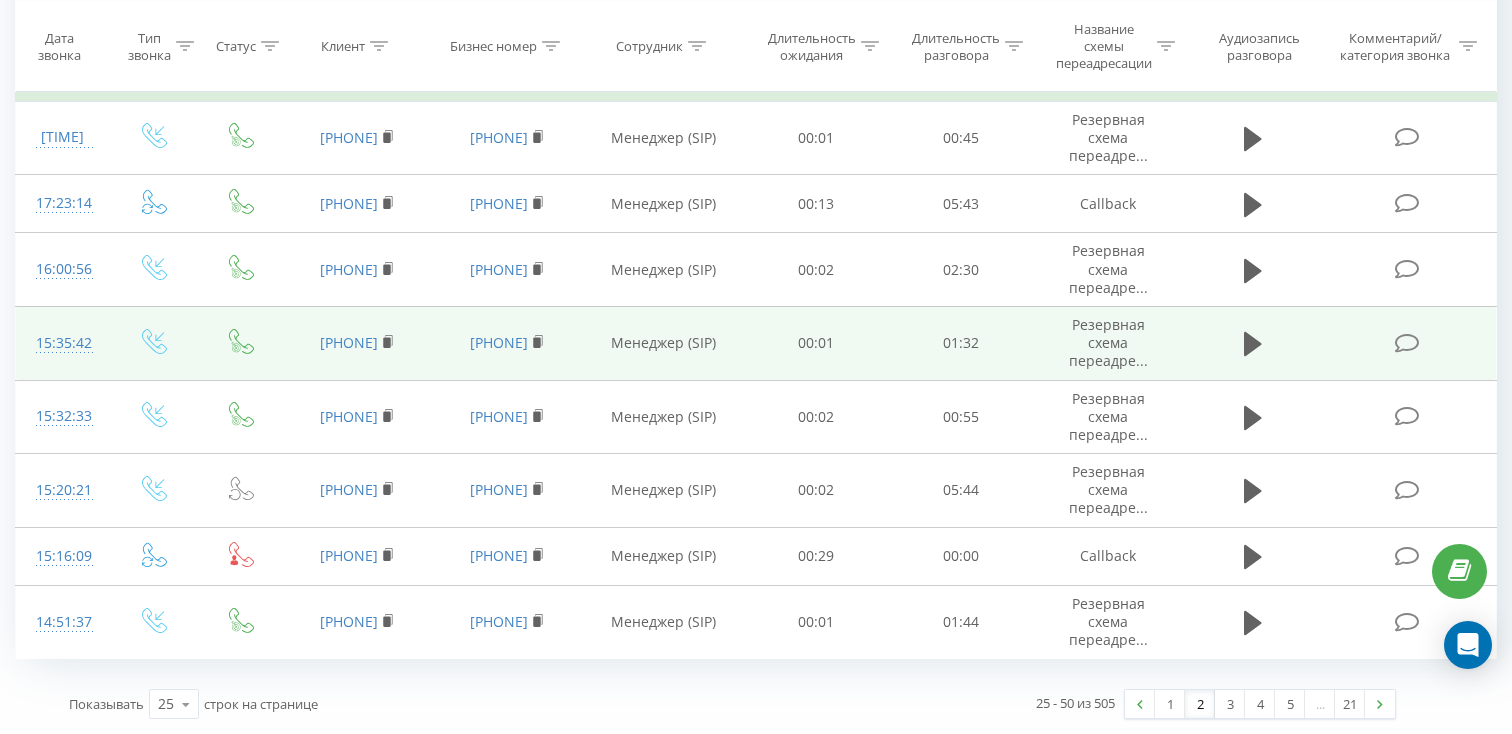click at bounding box center [154, 417] 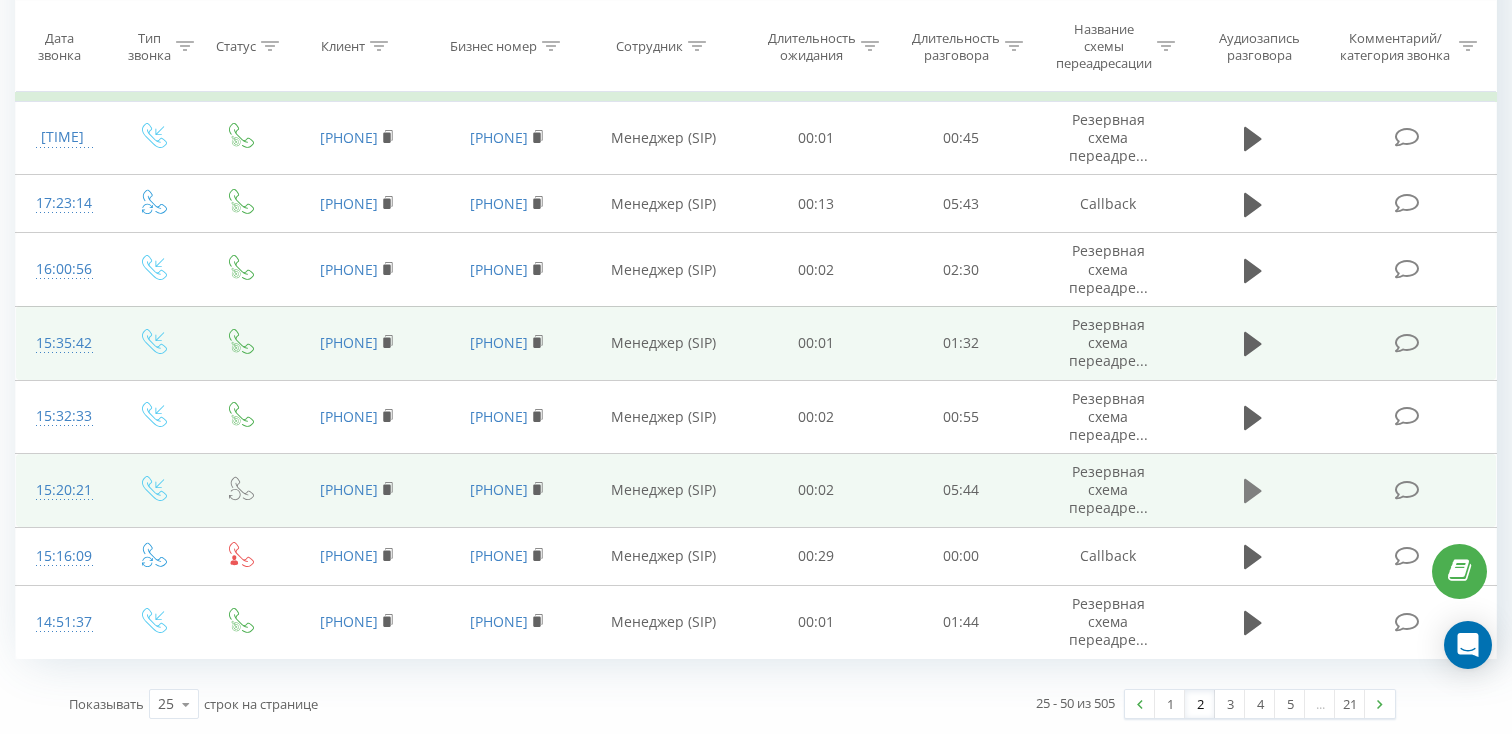 click 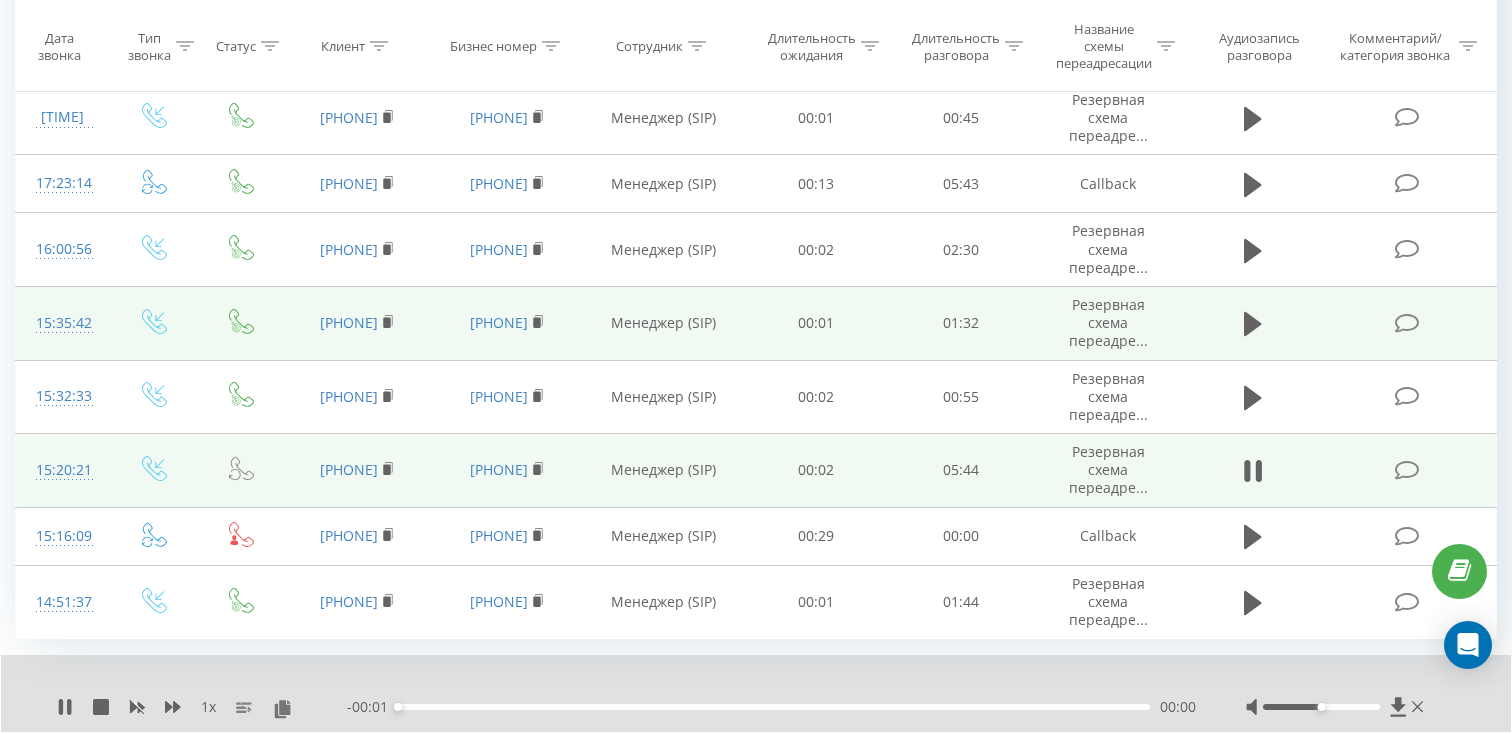 scroll, scrollTop: 1517, scrollLeft: 0, axis: vertical 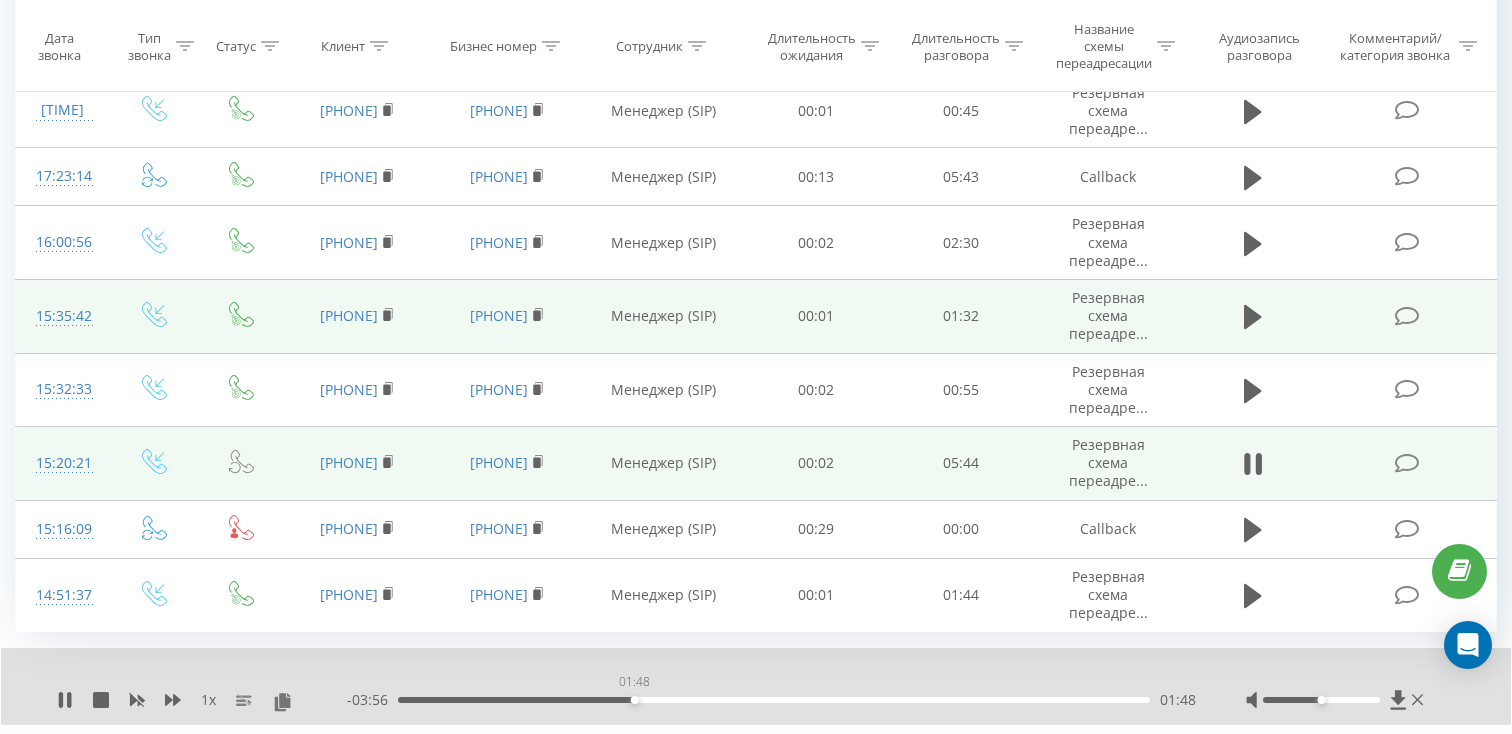 click on "01:48" at bounding box center [774, 700] 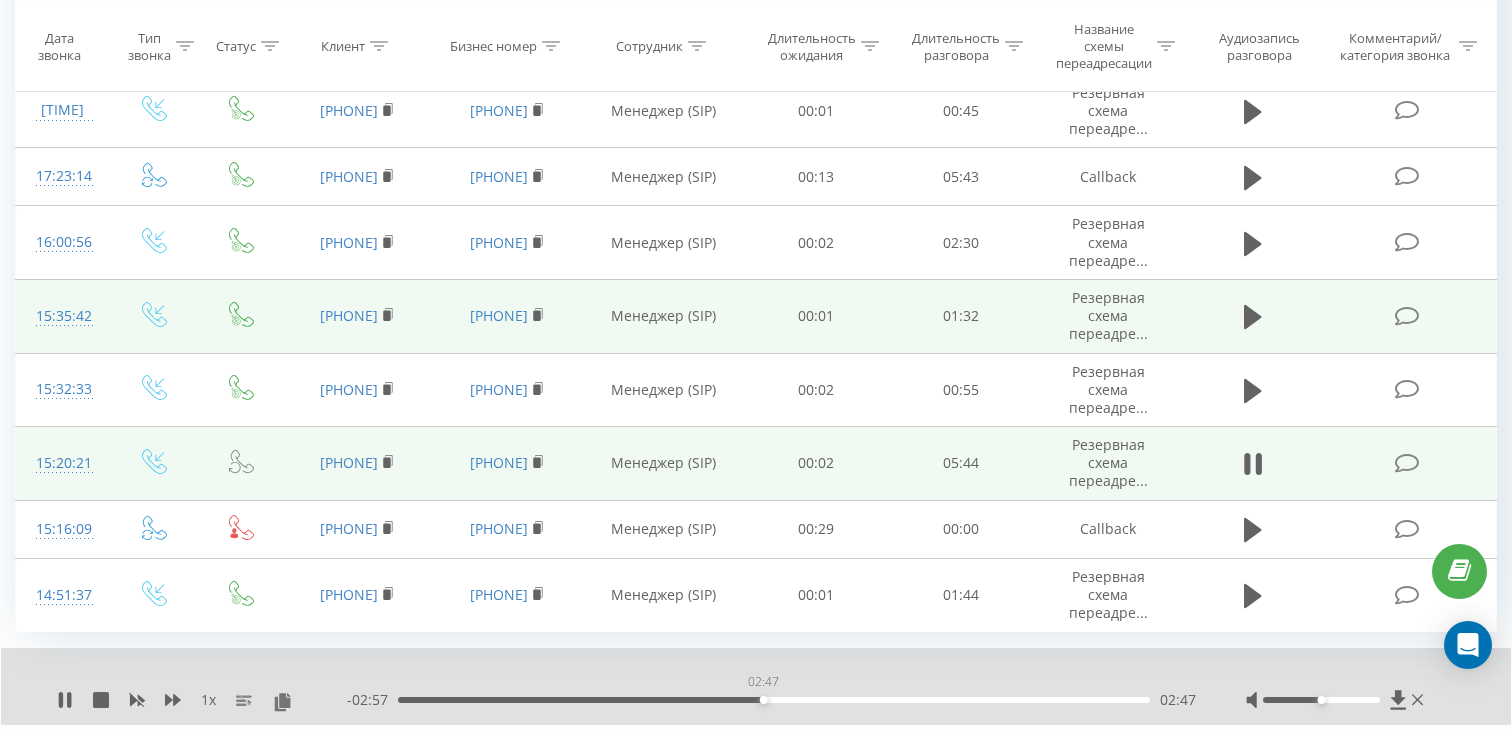click on "02:47" at bounding box center (774, 700) 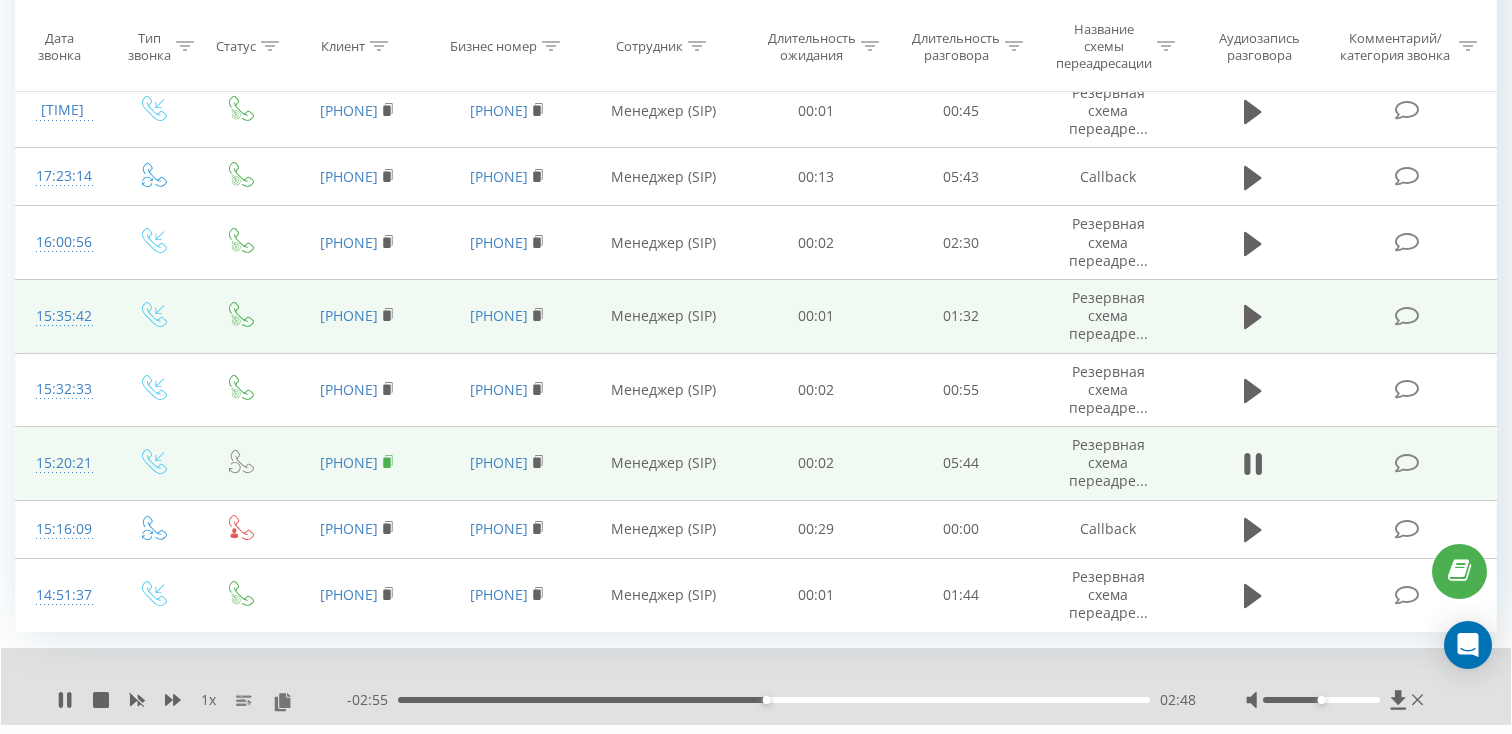 click 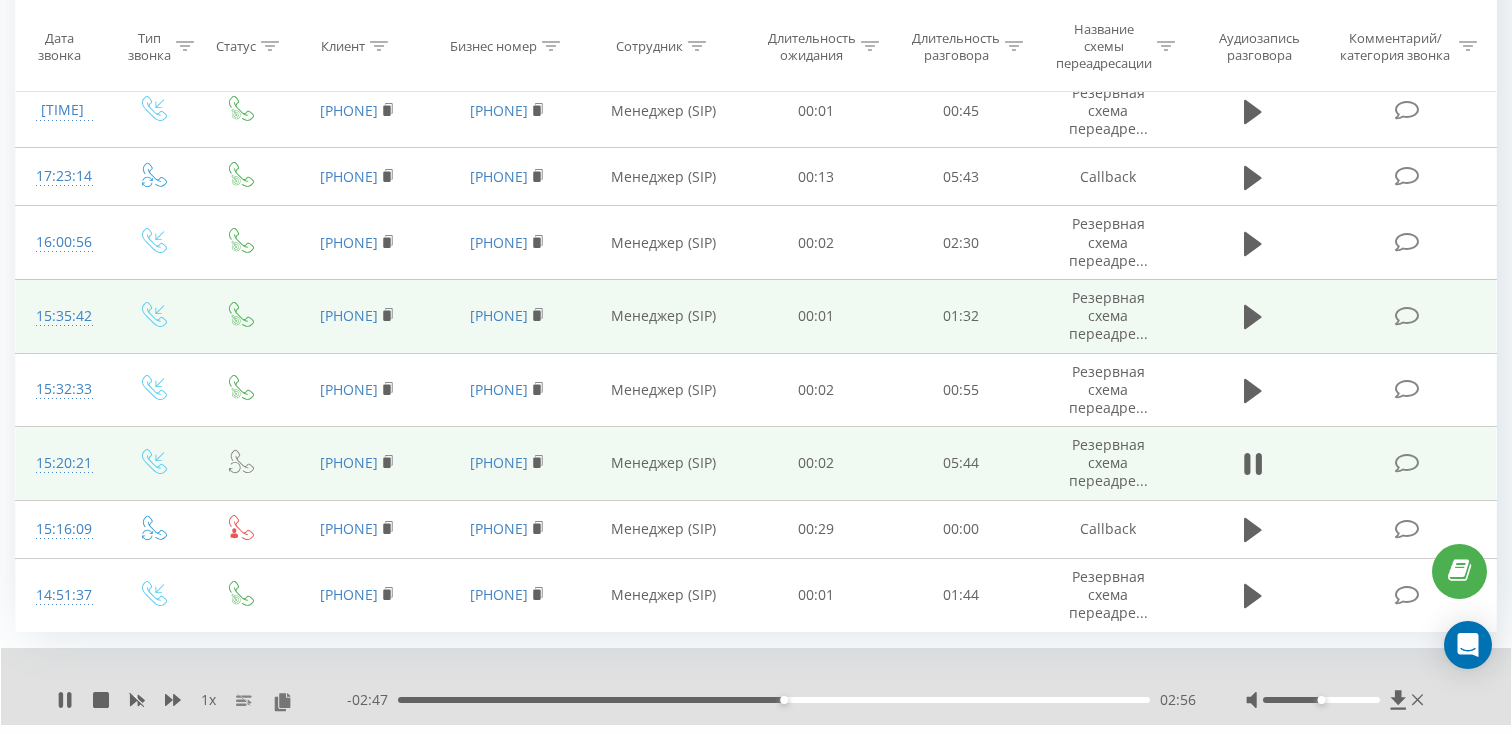 click on "15:20:21" at bounding box center [62, 463] 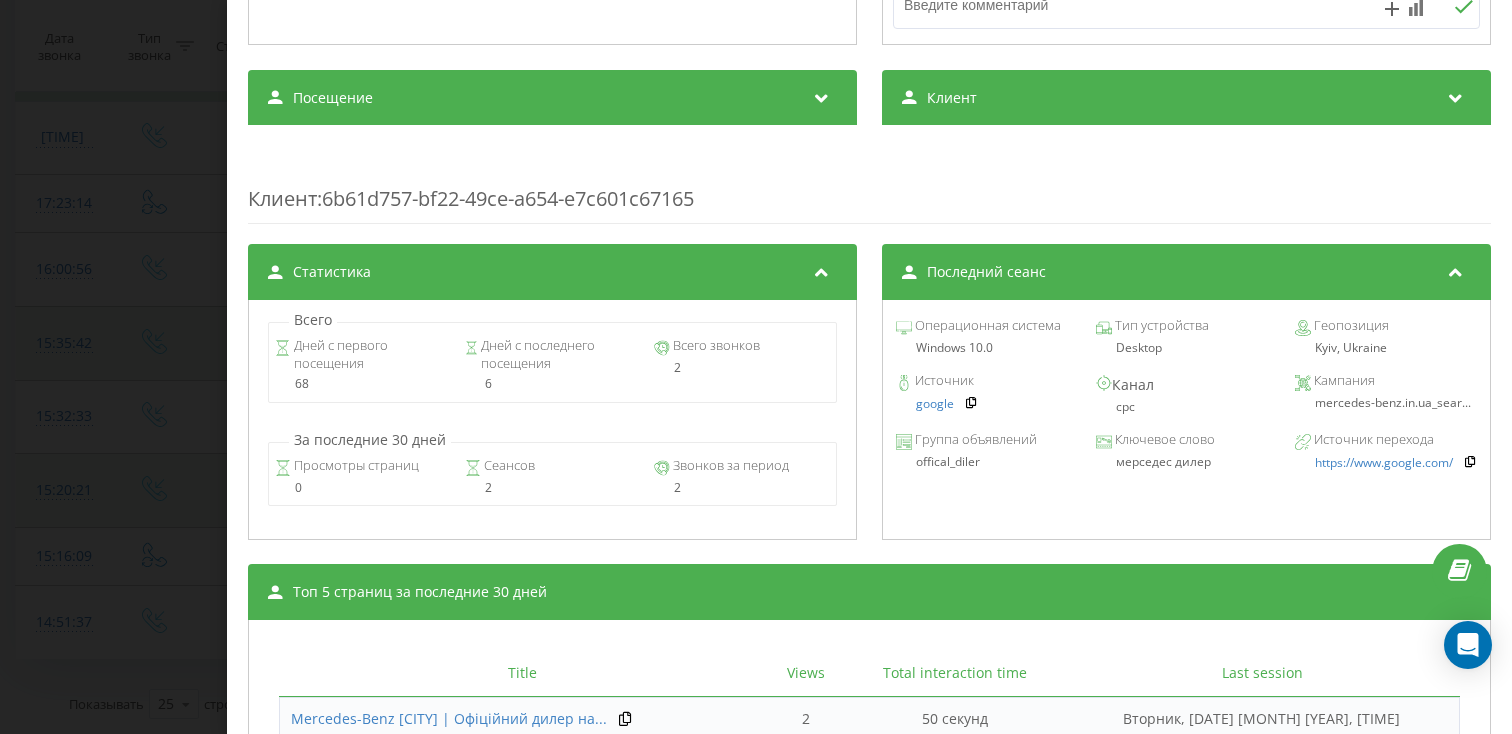 scroll, scrollTop: 605, scrollLeft: 0, axis: vertical 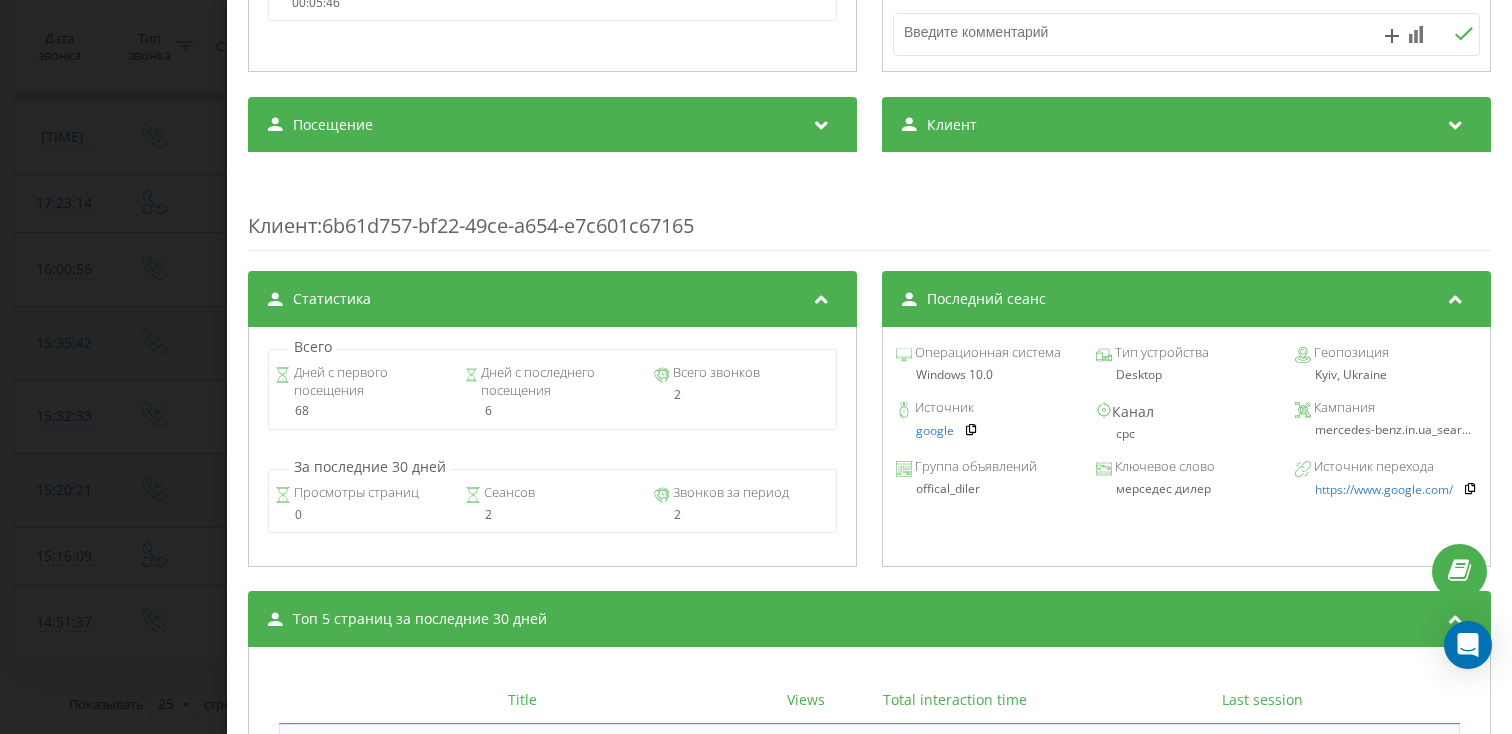 click on "Транскрипция Для анализа AI будущих звонков  настройте и активируйте профиль на странице . Если профиль уже есть и звонок соответствует его условиям, обновите страницу через 10 минут – AI анализирует текущий звонок. Анализ звонка Для анализа AI будущих звонков  настройте и активируйте профиль на странице . Если профиль уже есть и звонок соответствует его условиям, обновите страницу через 10 минут – AI анализирует текущий звонок. Детали звонка Общее Дата звонка 2025-07-29 15:20:21 Тип звонка Входящий Статус звонка Повторный Кто звонил 380965648110 Куда звонили 380443906805 00:05:46 :" at bounding box center [869, 227] 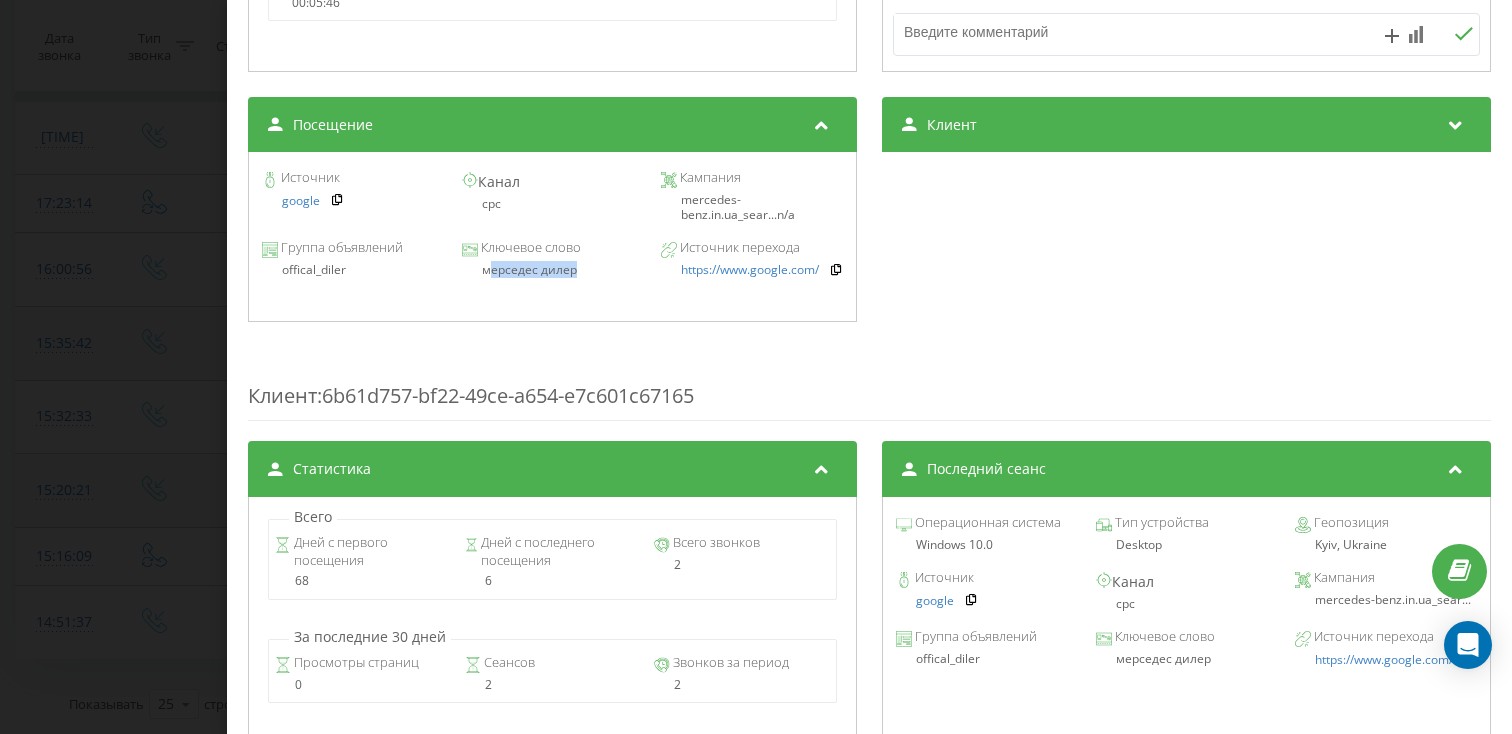 drag, startPoint x: 575, startPoint y: 277, endPoint x: 487, endPoint y: 275, distance: 88.02273 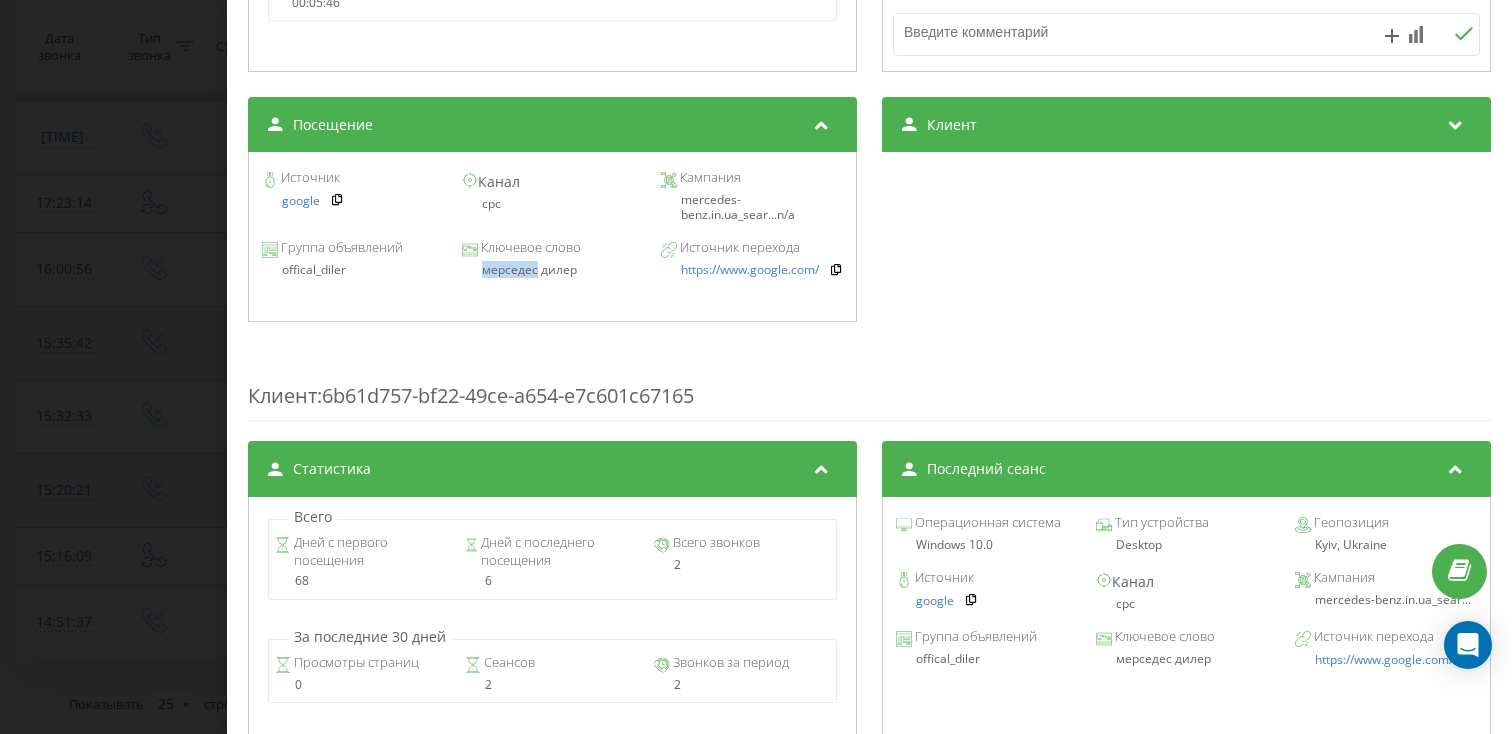 click on "мерседес дилер" at bounding box center [552, 270] 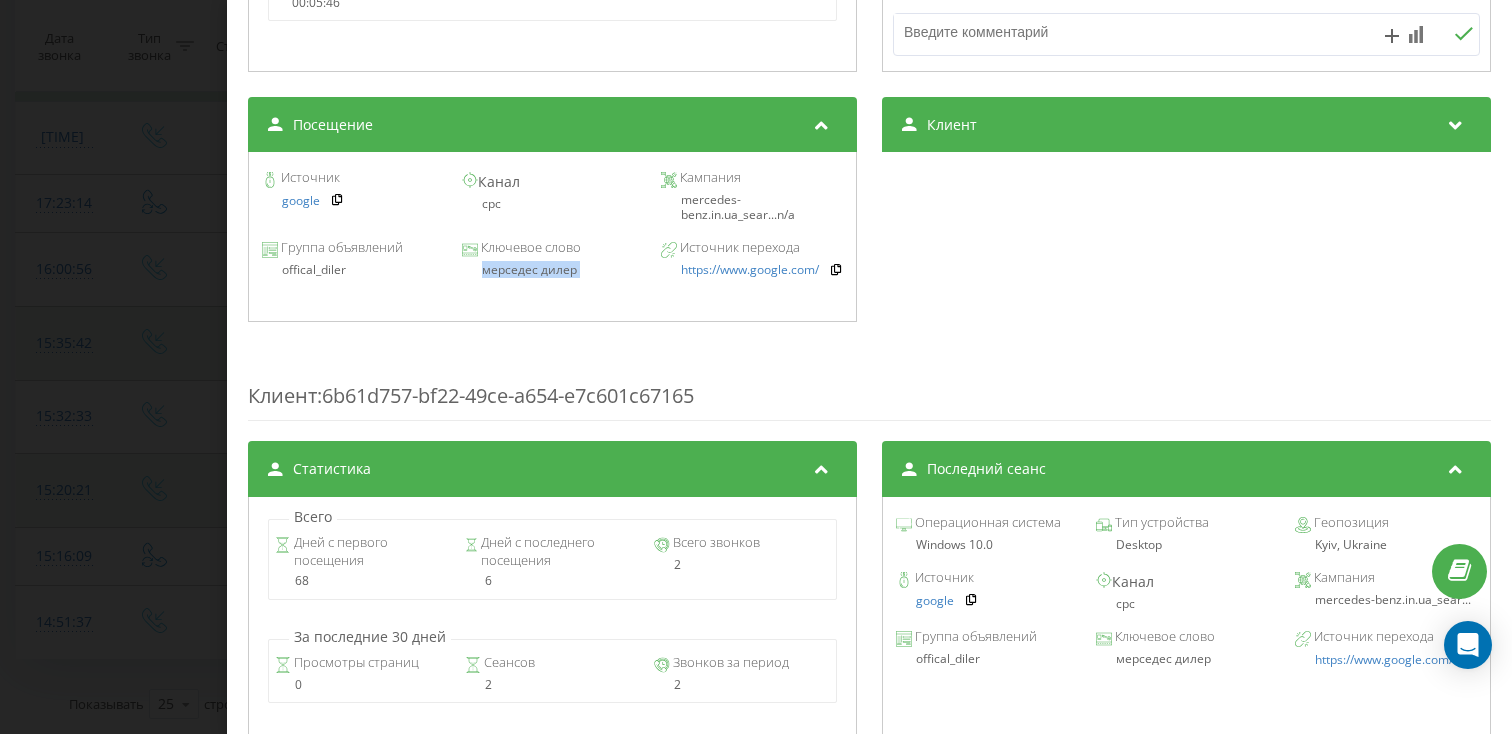 click on "мерседес дилер" at bounding box center (552, 270) 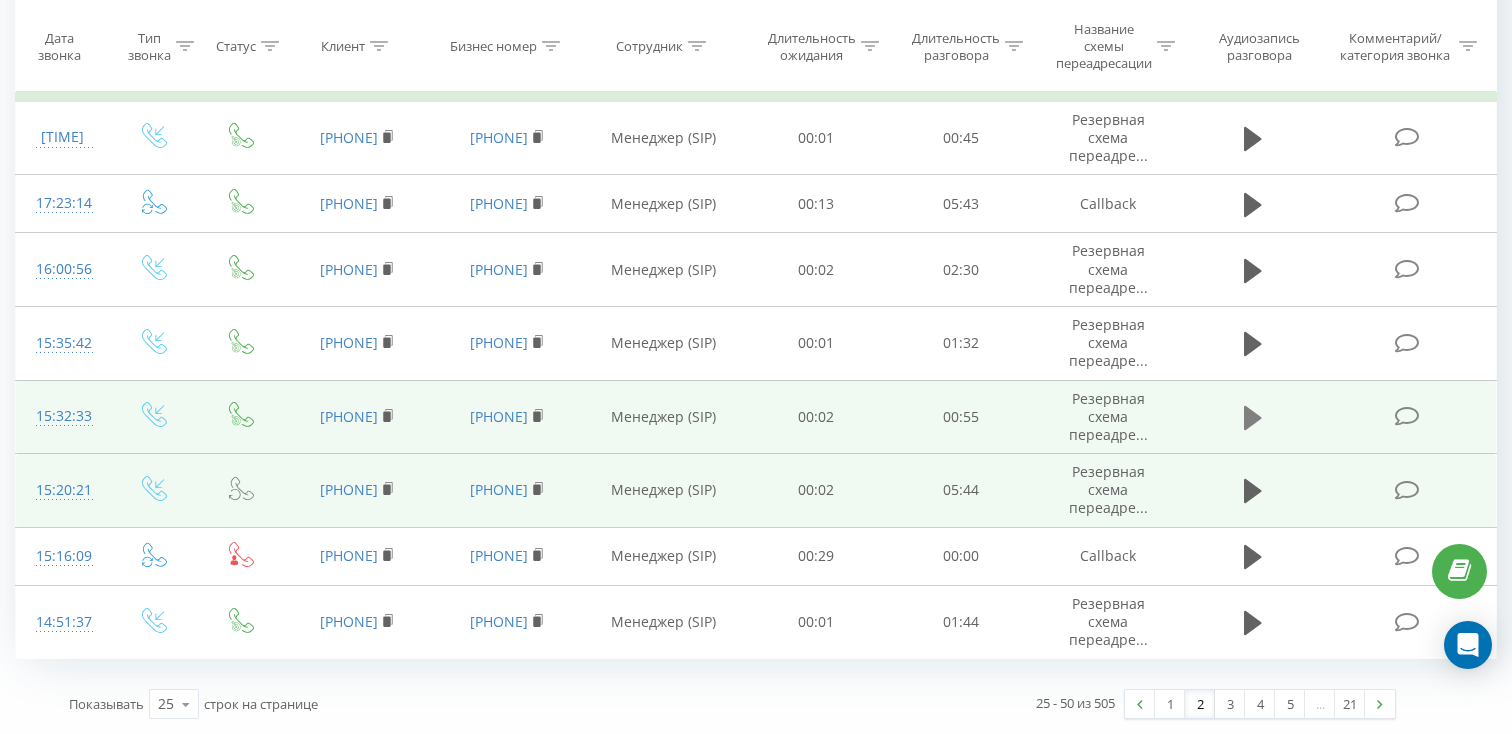 click 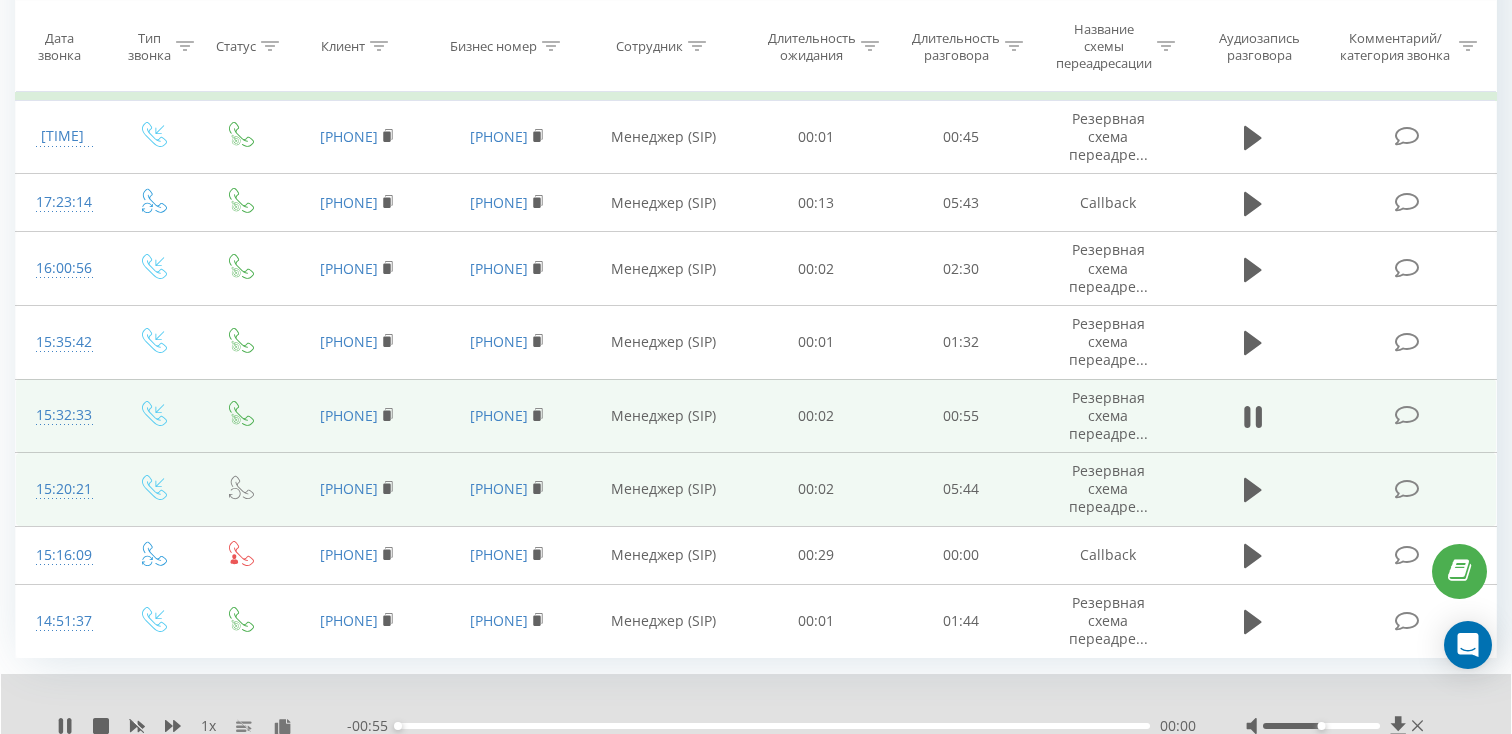 scroll, scrollTop: 1528, scrollLeft: 0, axis: vertical 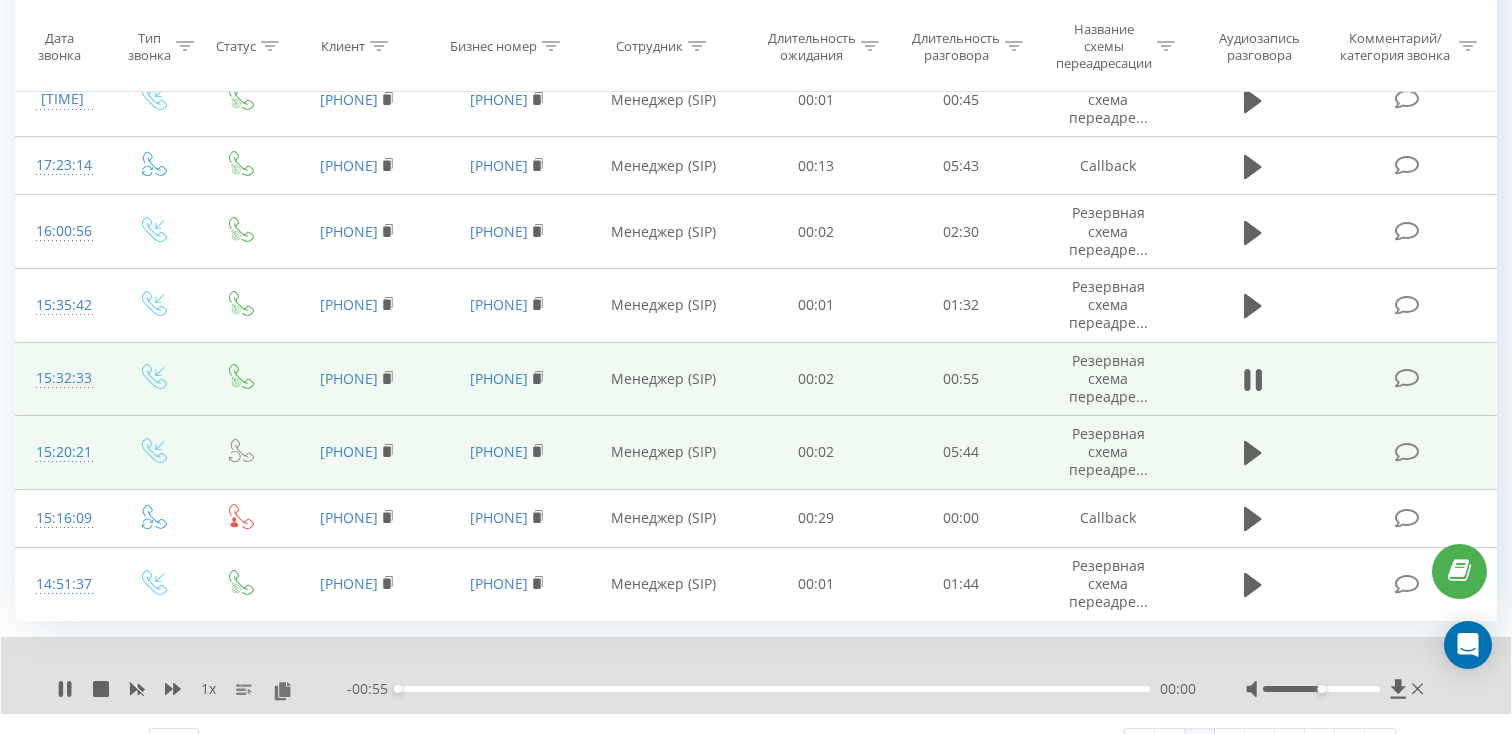click on "00:00" at bounding box center (774, 689) 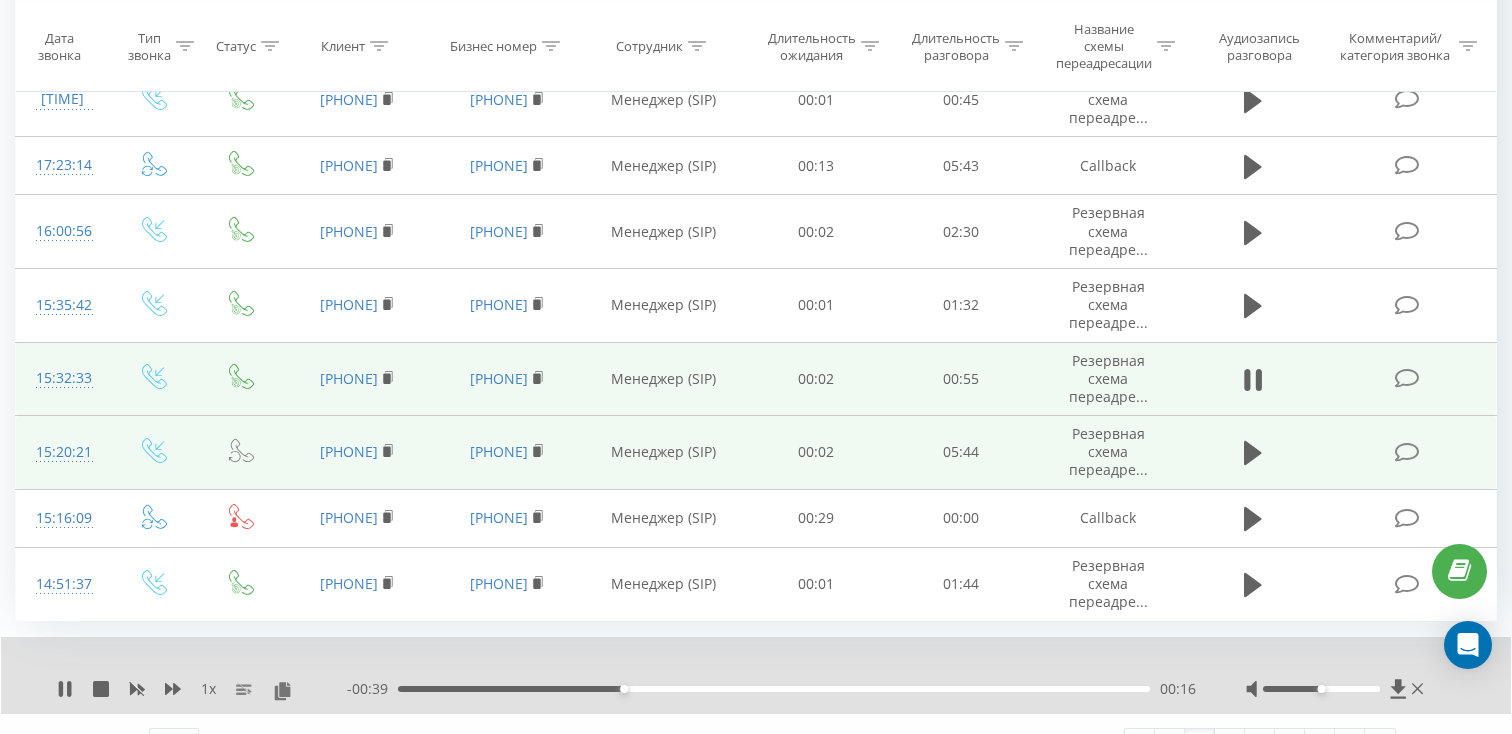 click on "00:27" at bounding box center [774, 689] 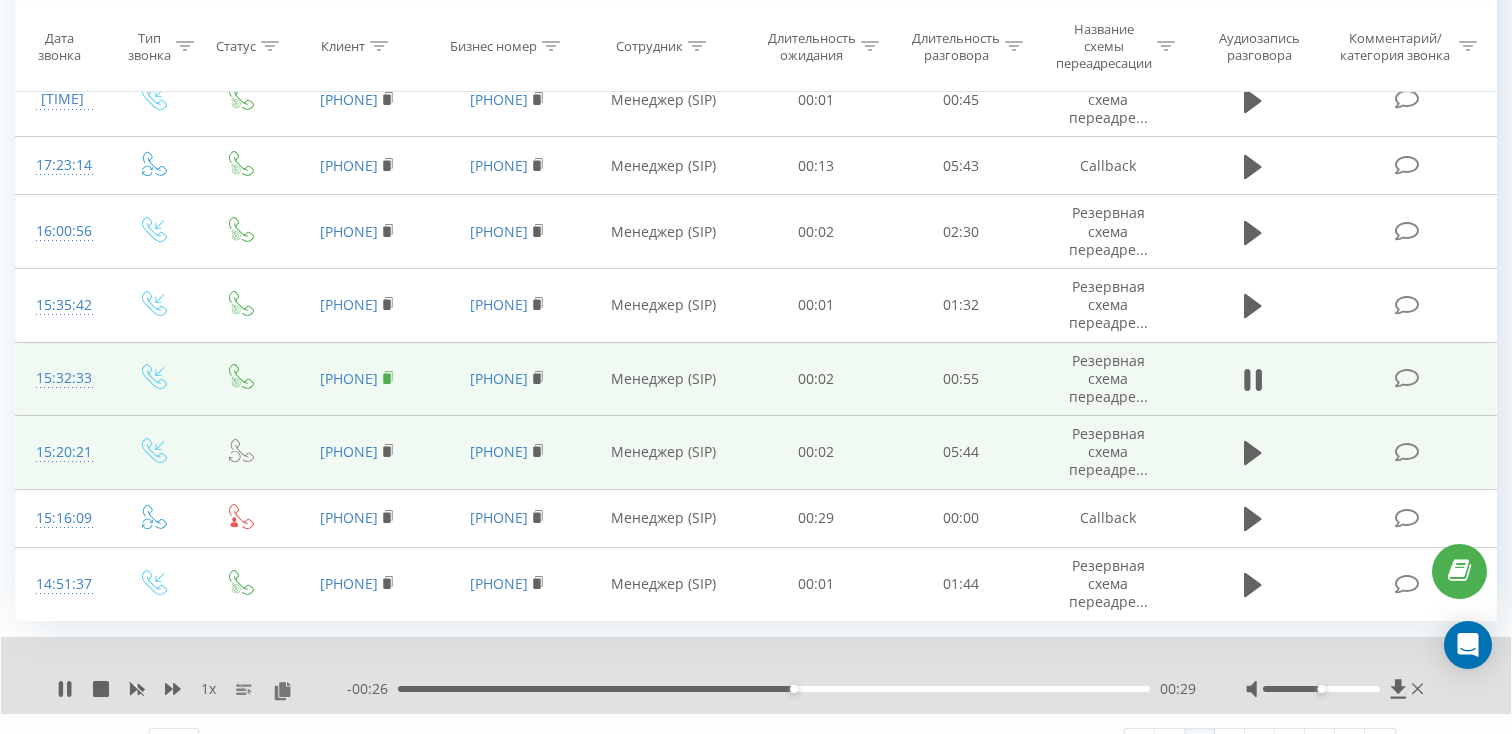 click 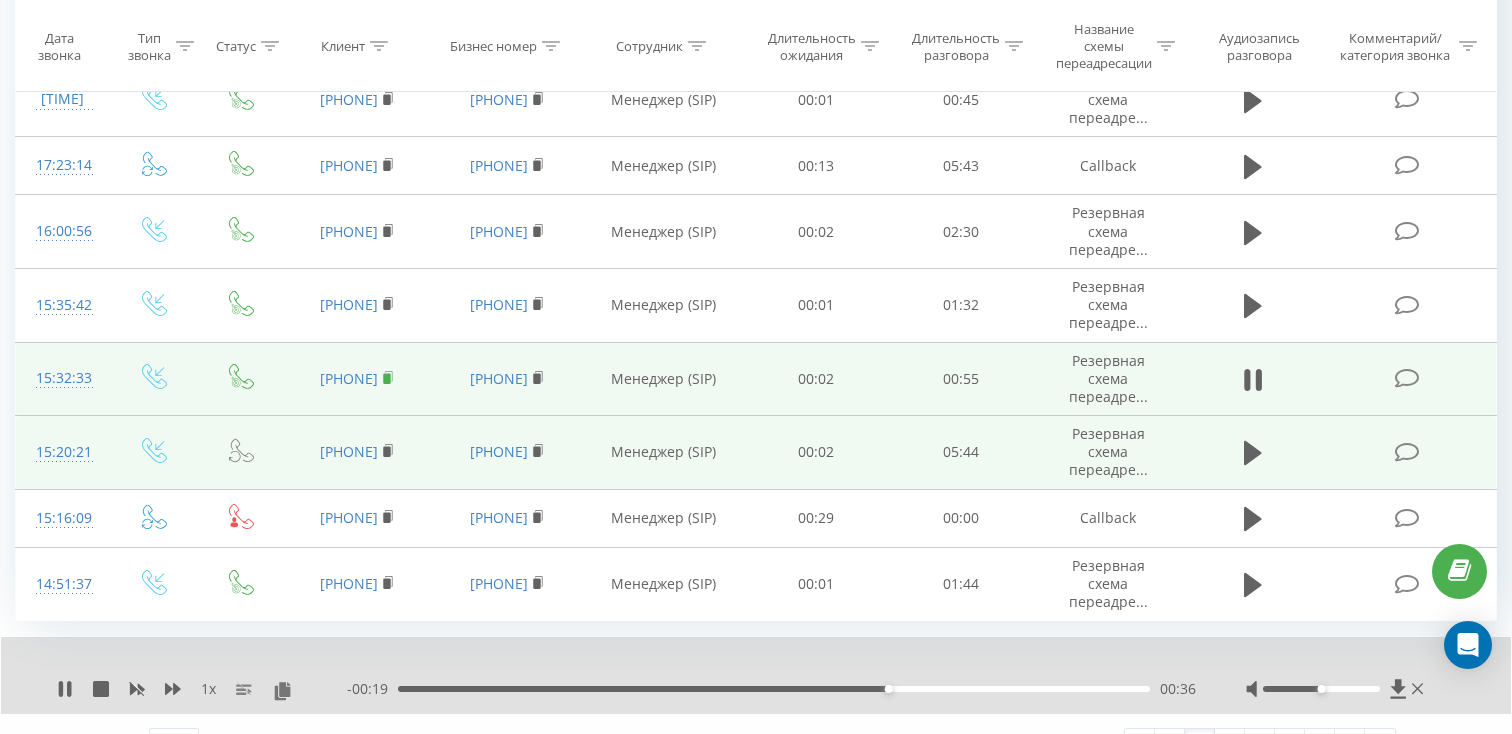 click 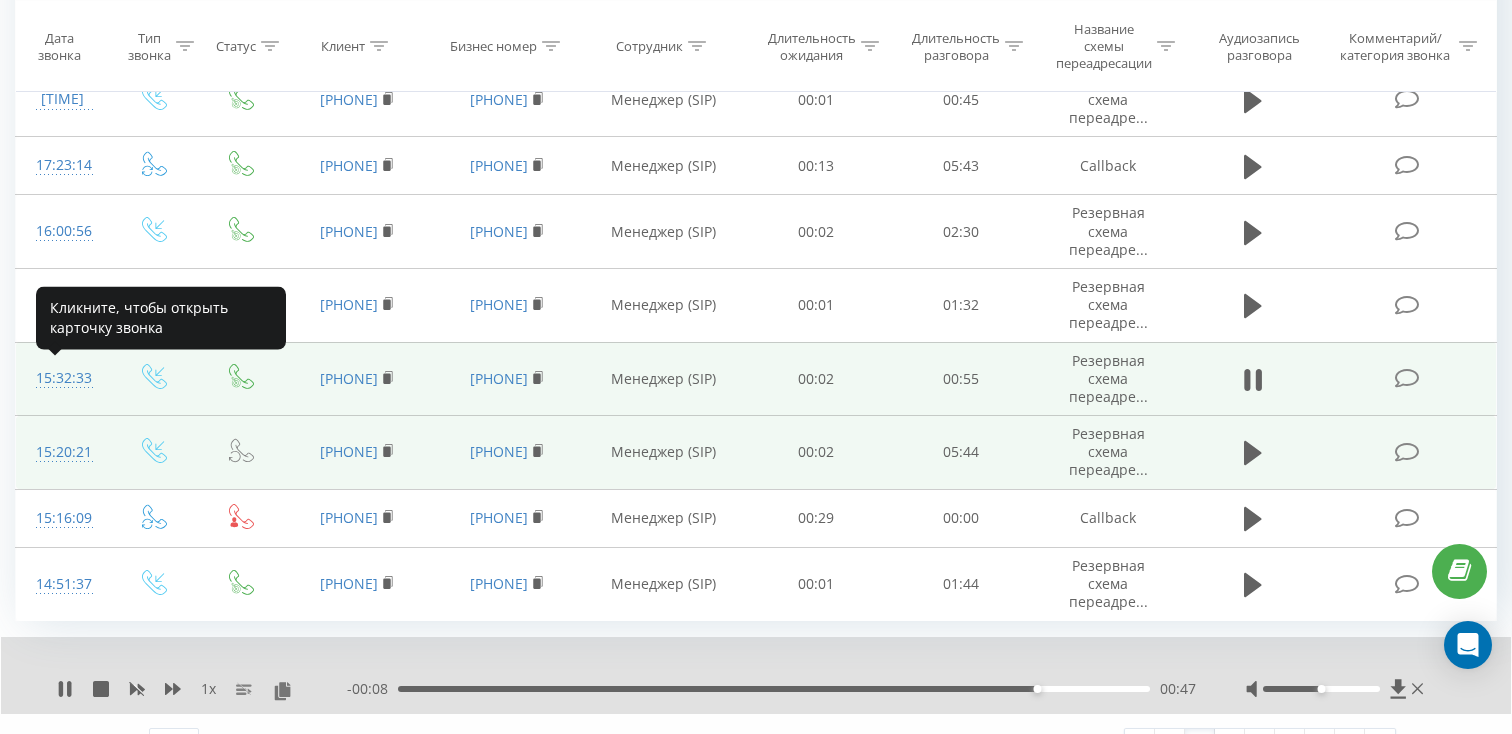 click on "15:32:33" at bounding box center (62, 378) 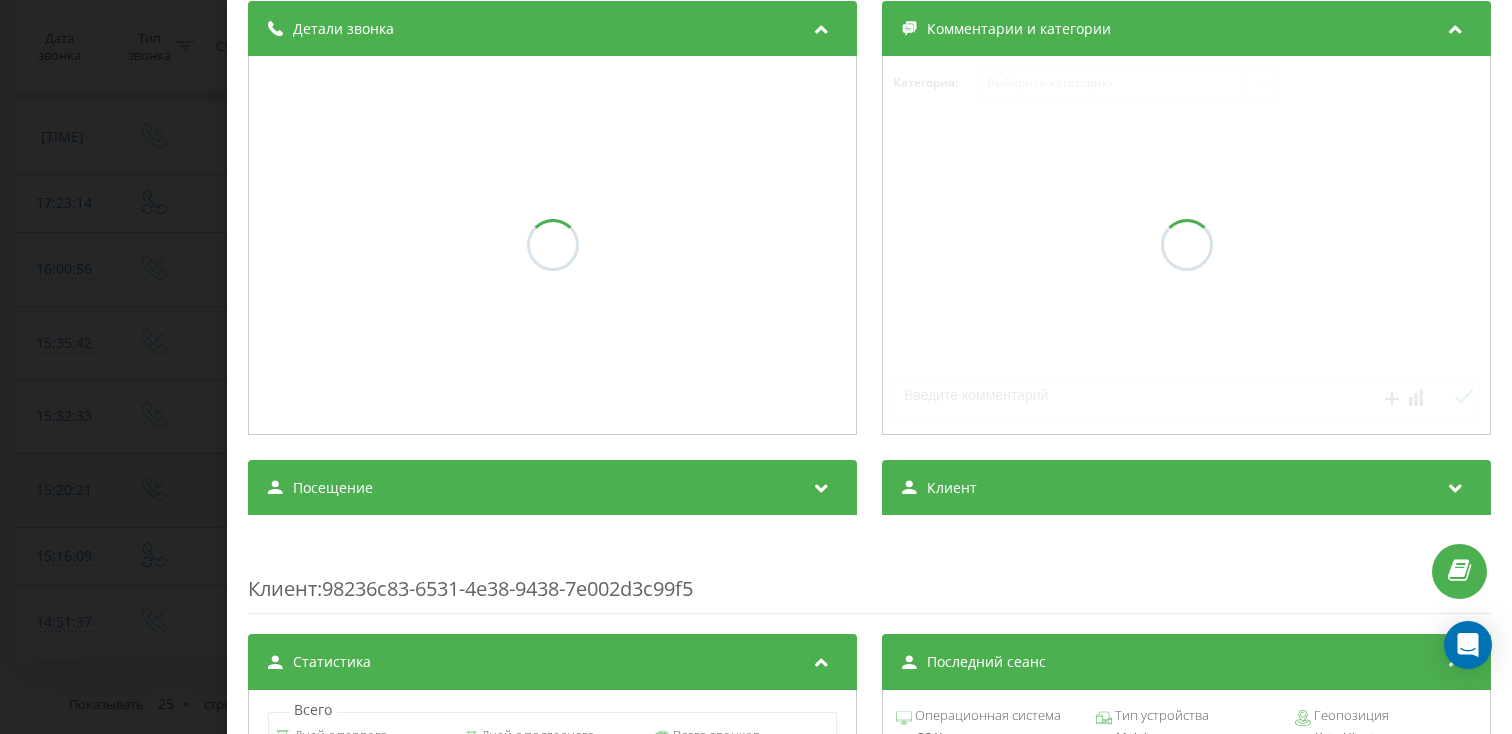 scroll, scrollTop: 242, scrollLeft: 0, axis: vertical 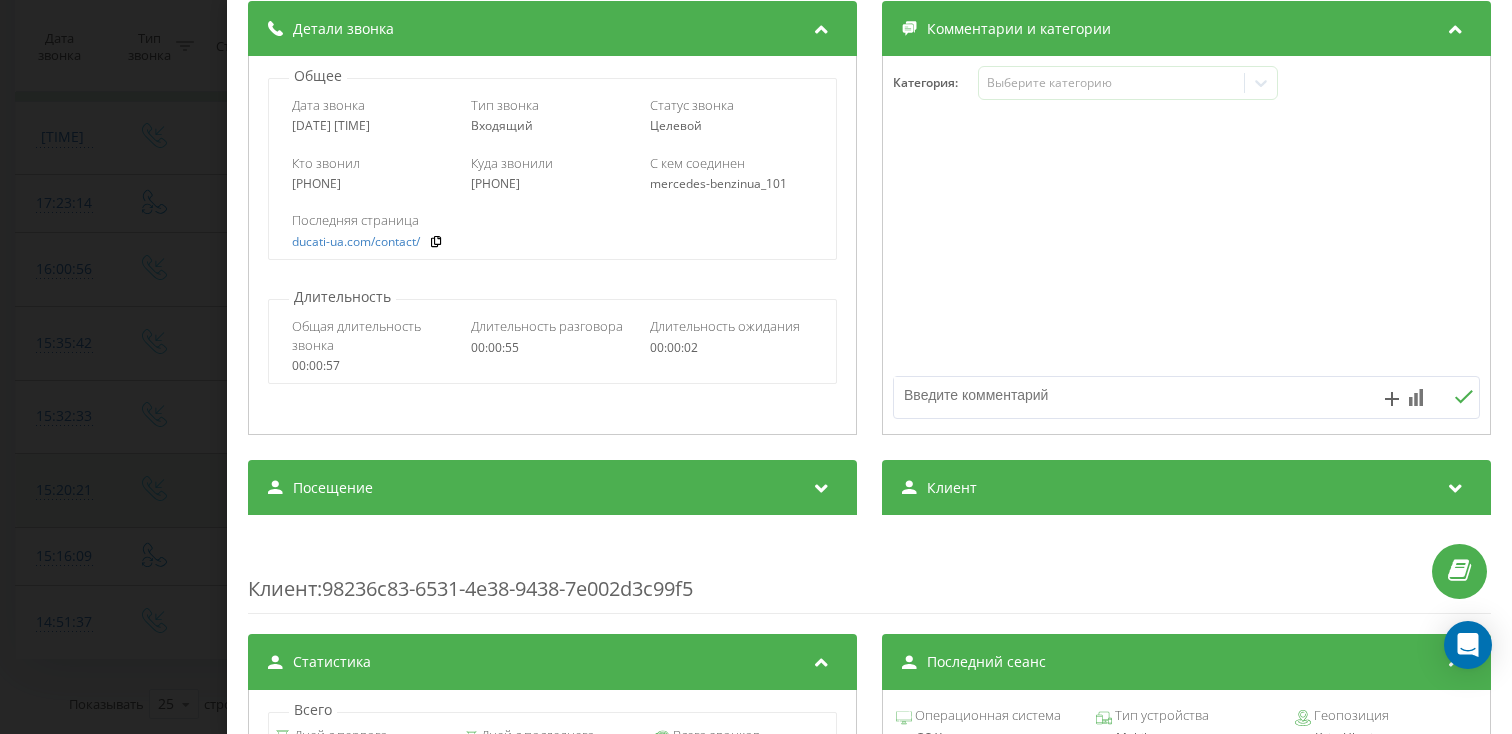 click on "Посещение" at bounding box center [333, 488] 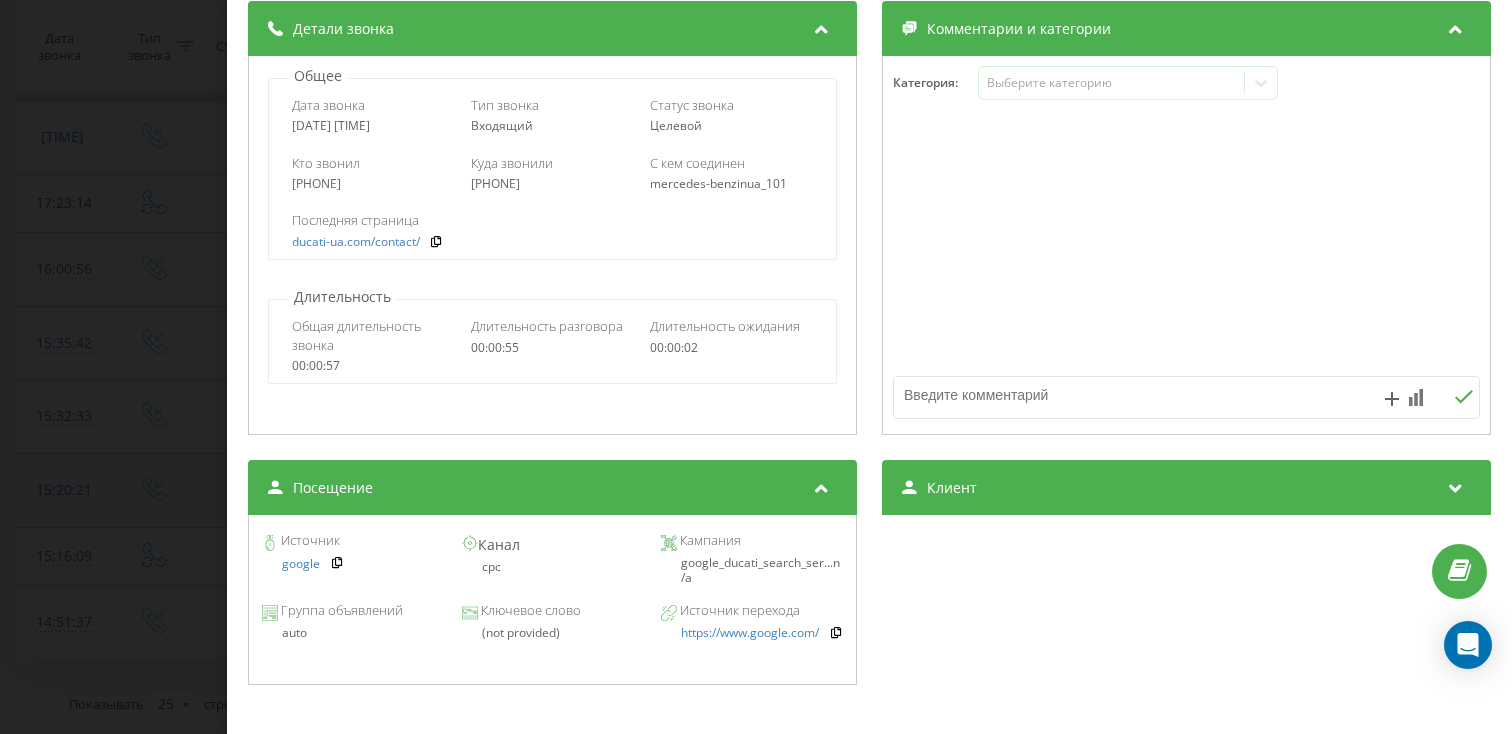 click on "Звонок :  ua7_-1753792353.10177462   1 x  00:00 00:55   00:55   Транскрипция Для анализа AI будущих звонков  настройте и активируйте профиль на странице . Если профиль уже есть и звонок соответствует его условиям, обновите страницу через 10 минут – AI анализирует текущий звонок. Анализ звонка Для анализа AI будущих звонков  настройте и активируйте профиль на странице . Если профиль уже есть и звонок соответствует его условиям, обновите страницу через 10 минут – AI анализирует текущий звонок. Детали звонка Общее Дата звонка 2025-07-29 15:32:33 Тип звонка Входящий Статус звонка Целевой 380506492172 :" at bounding box center (756, 367) 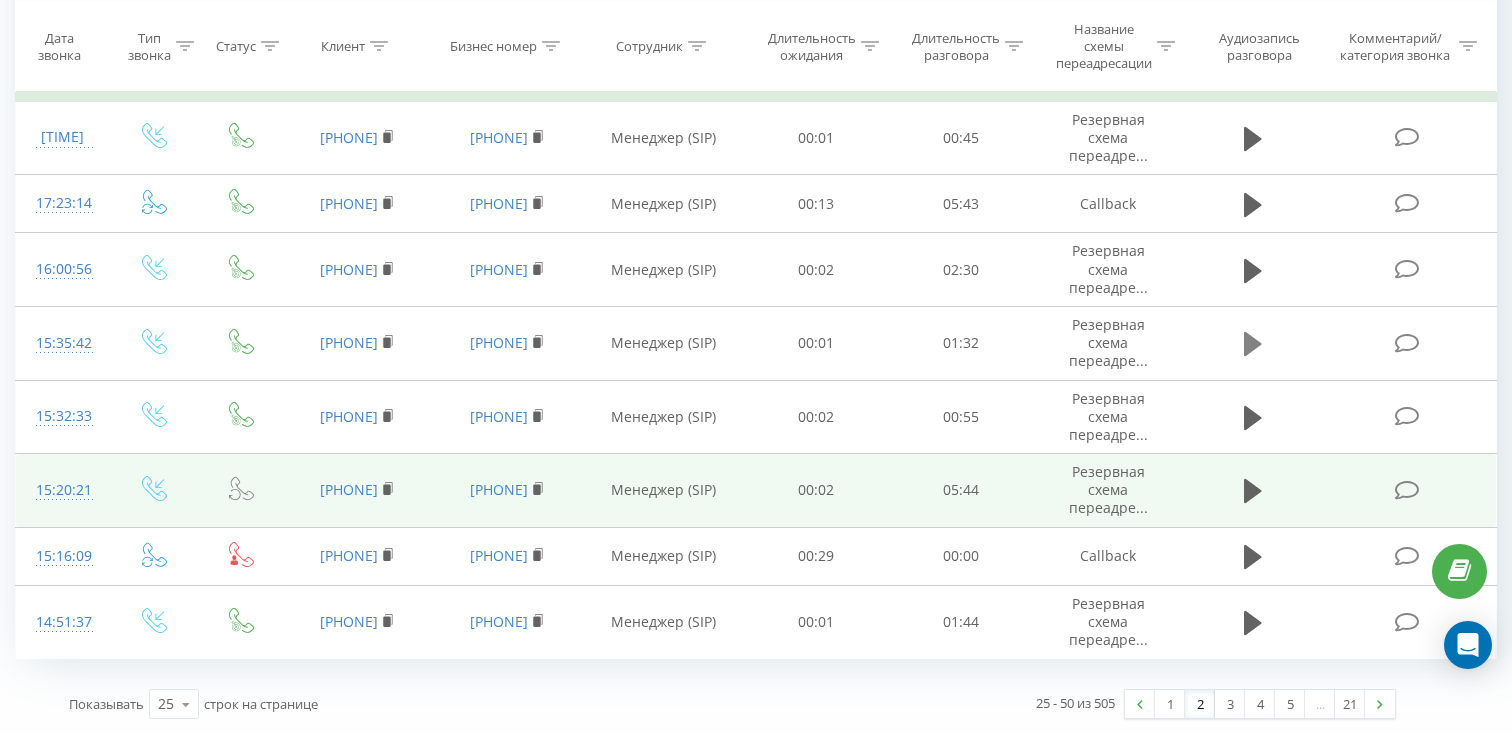 click 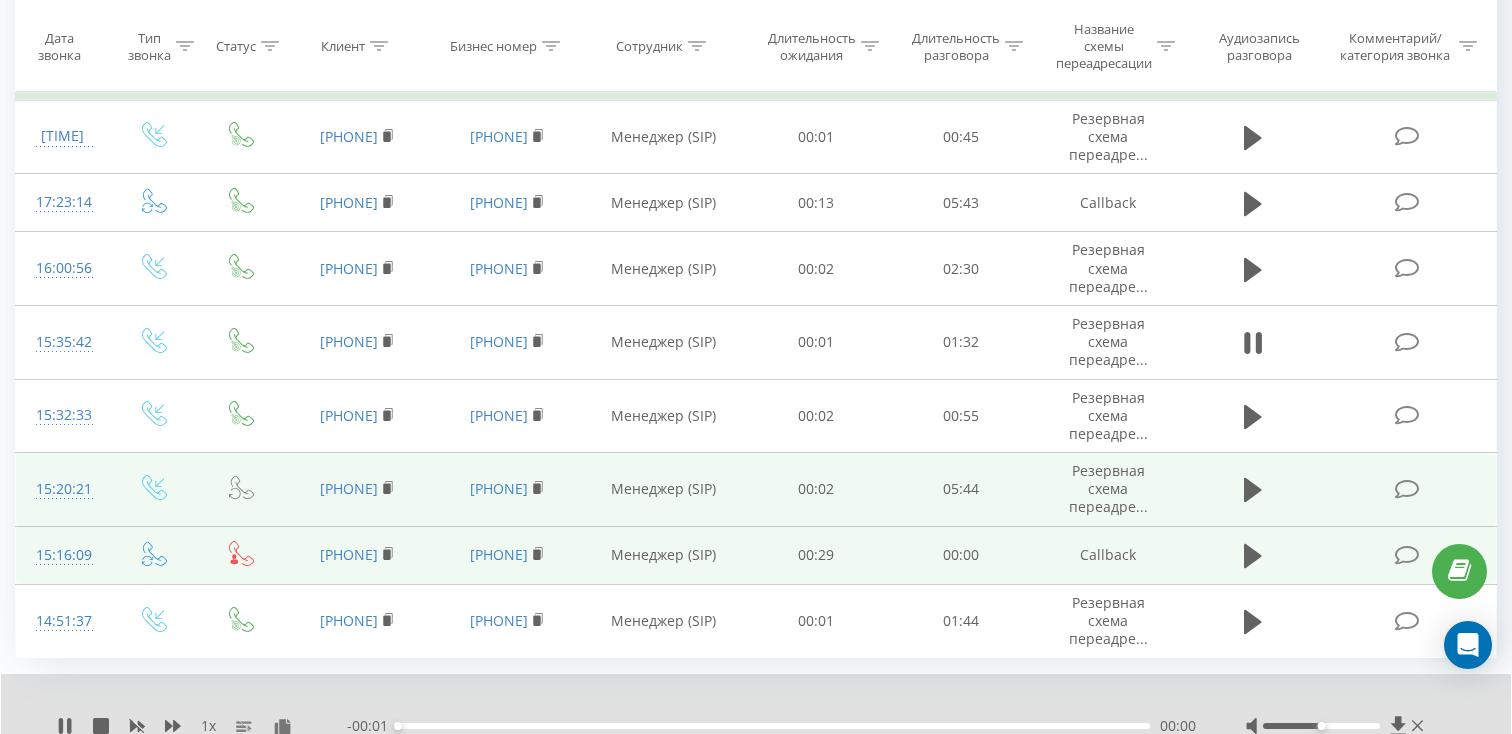 scroll, scrollTop: 1528, scrollLeft: 0, axis: vertical 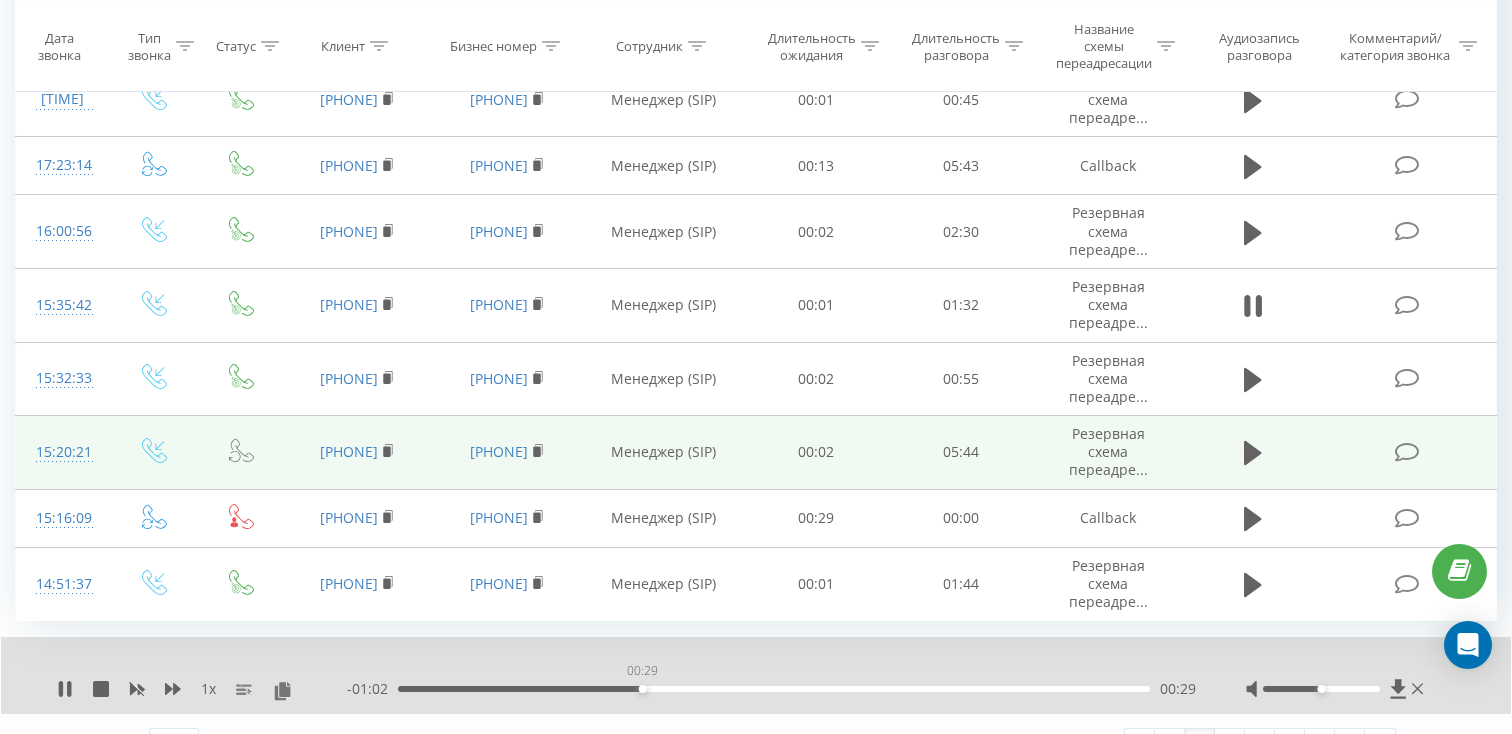 click on "00:29" at bounding box center [774, 689] 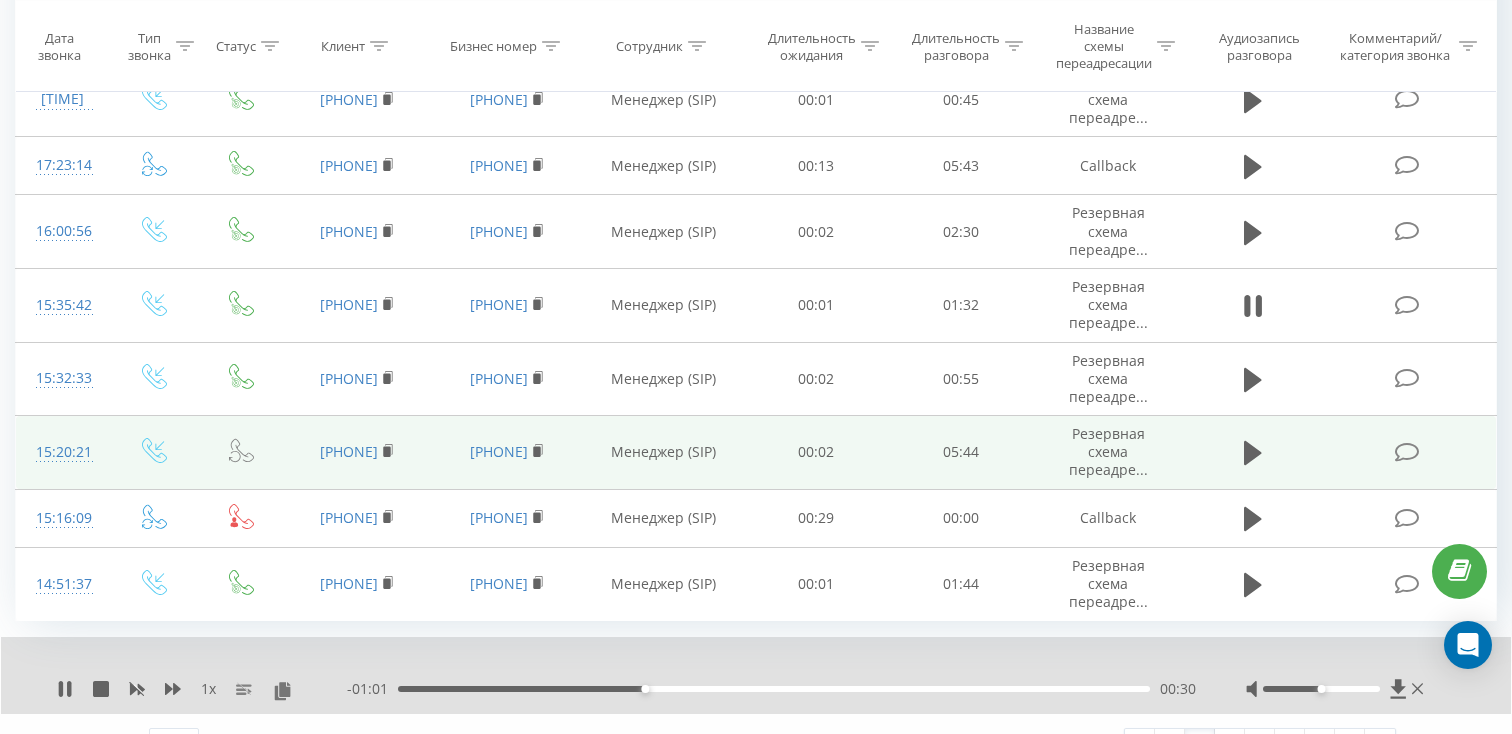 click on "00:30" at bounding box center [774, 689] 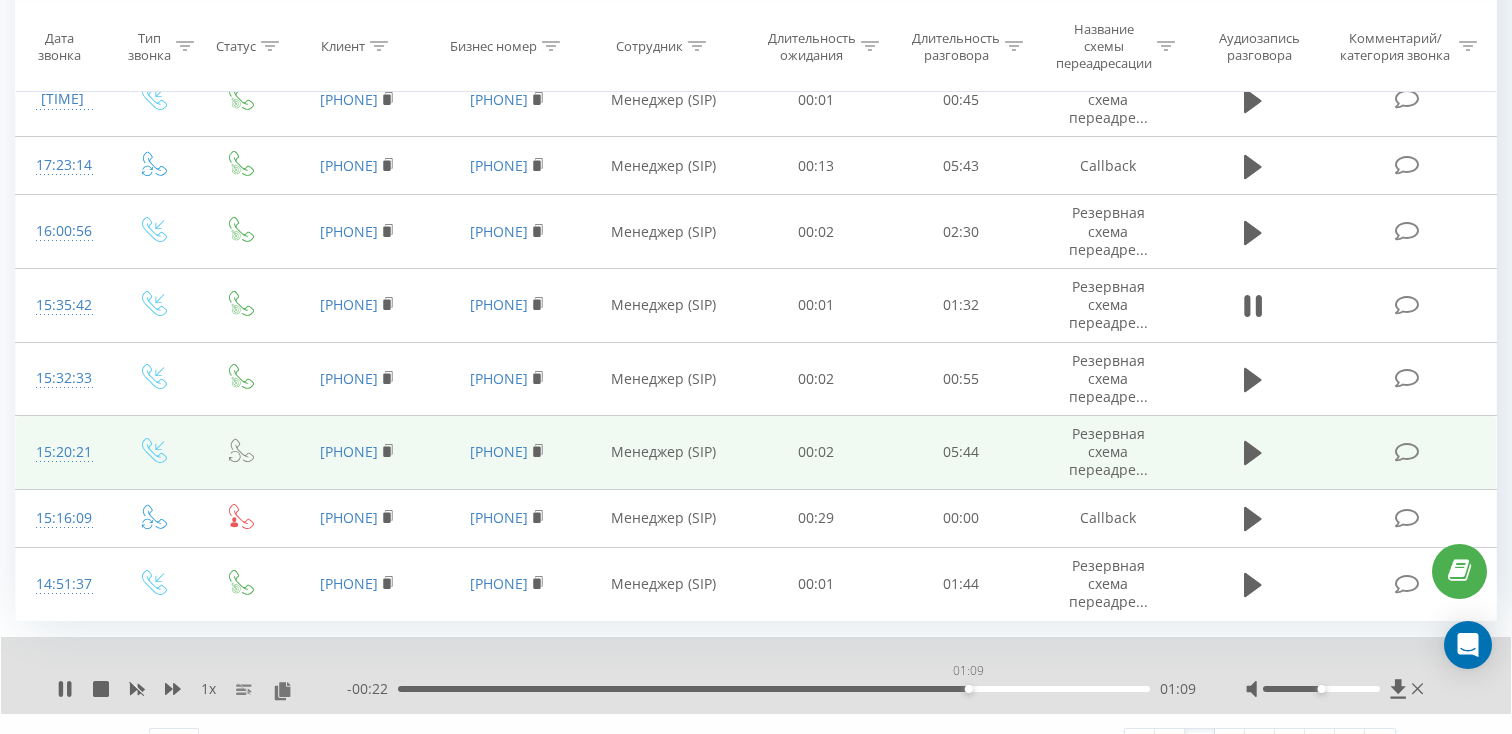 click on "01:09" at bounding box center (774, 689) 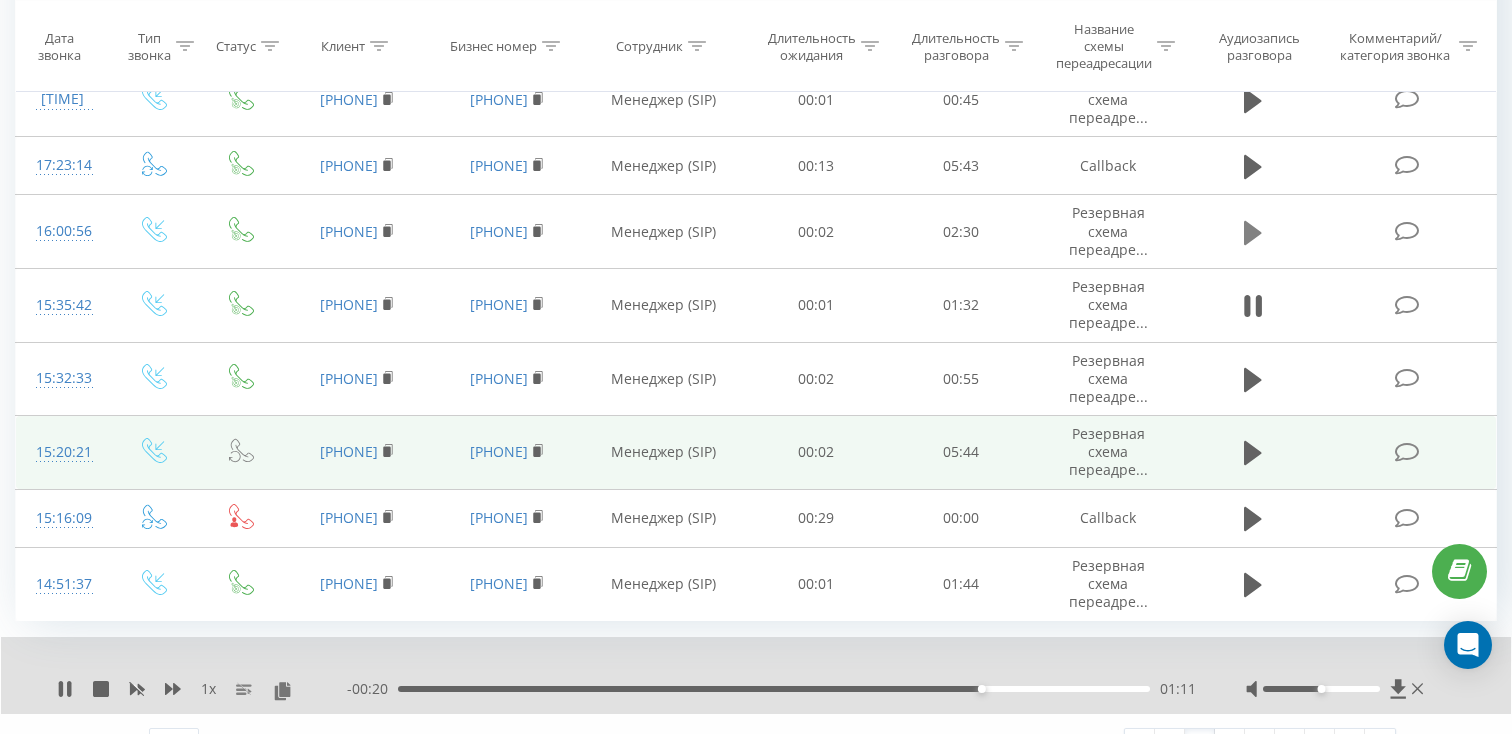 click 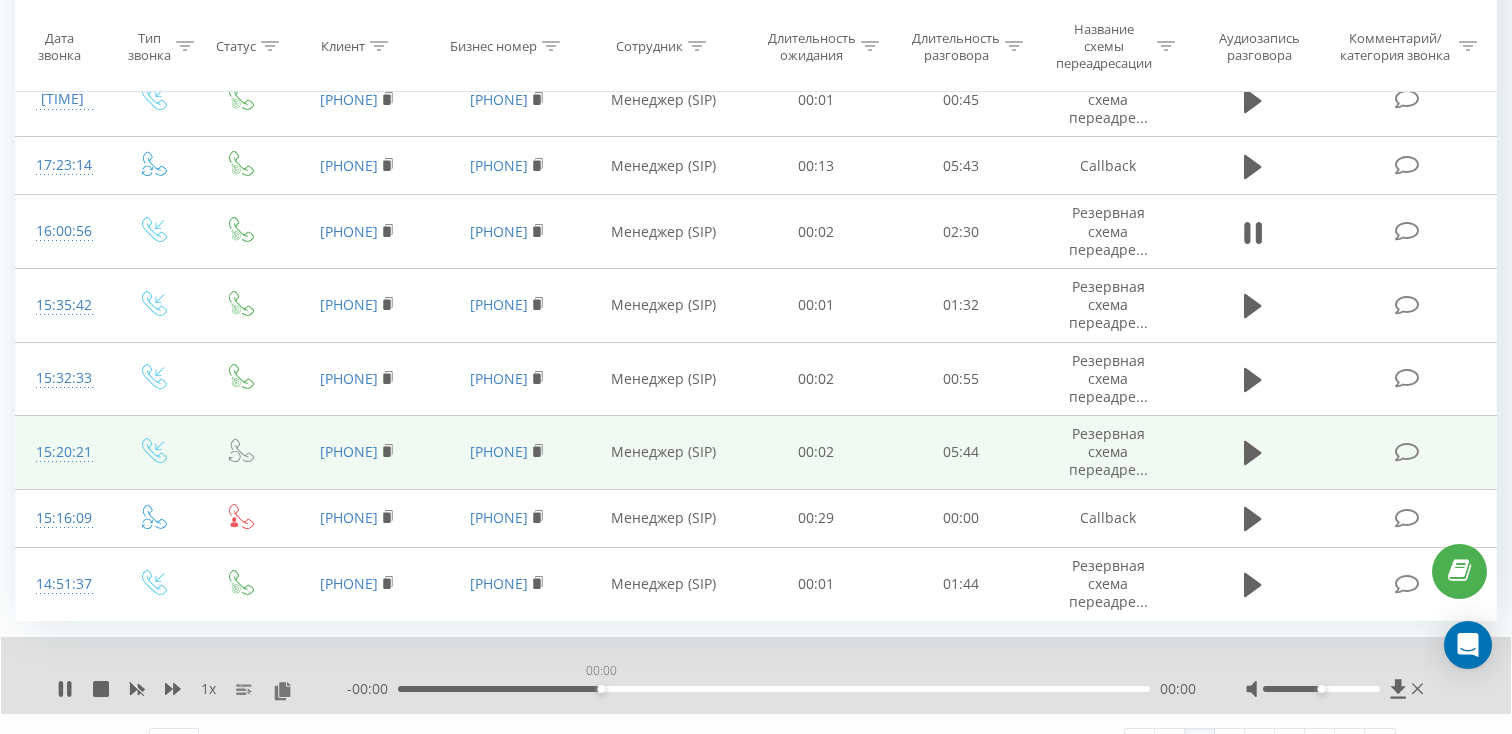 click on "00:00" at bounding box center (774, 689) 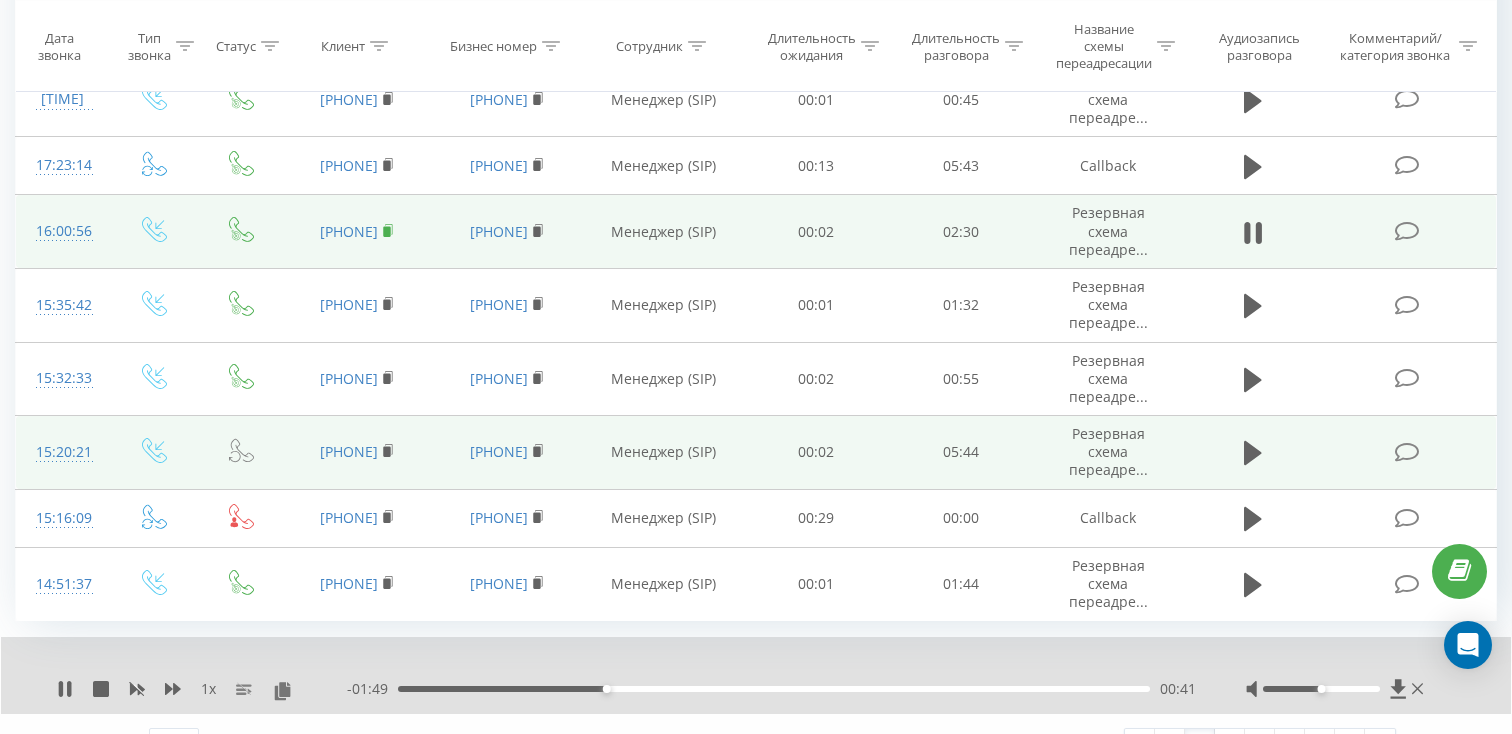 click 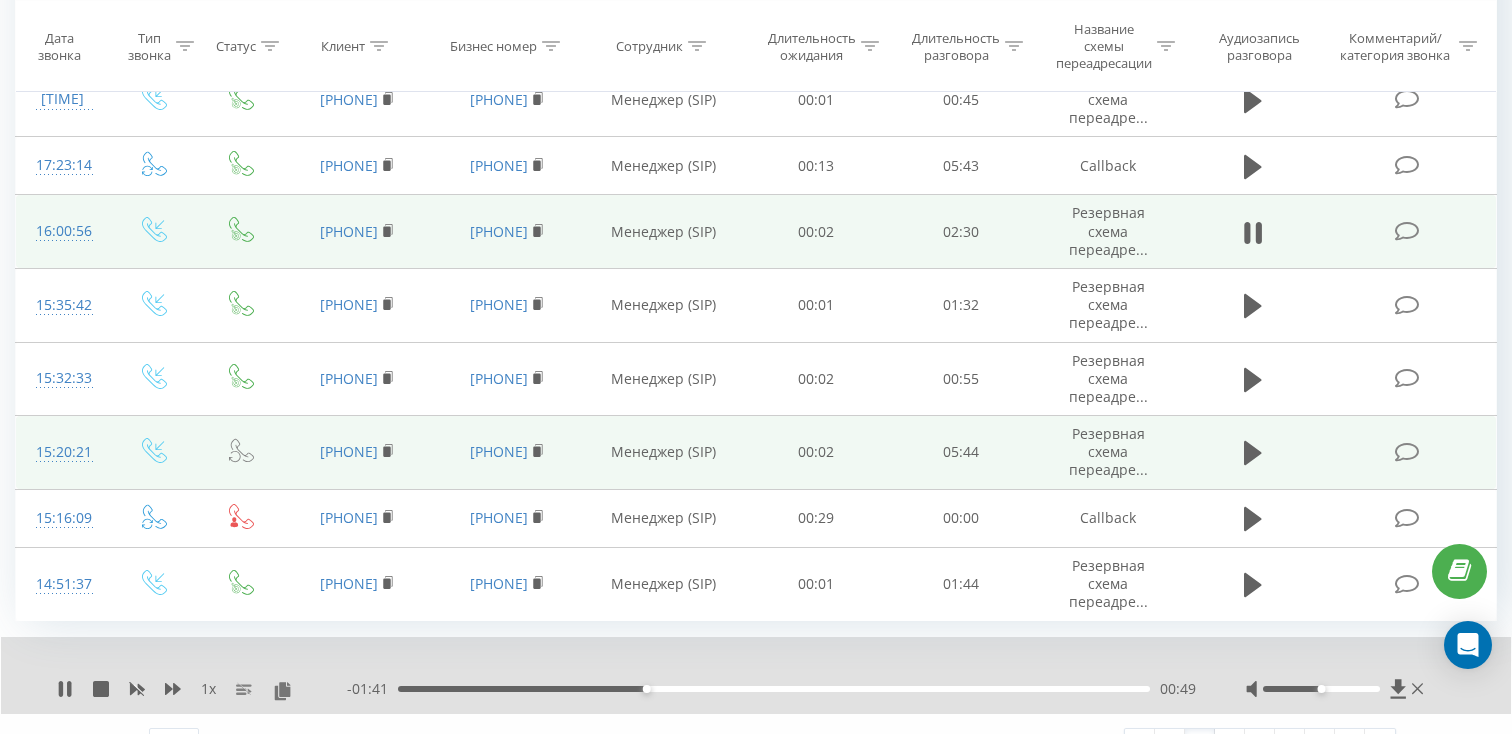 click on "16:00:56" at bounding box center [62, 231] 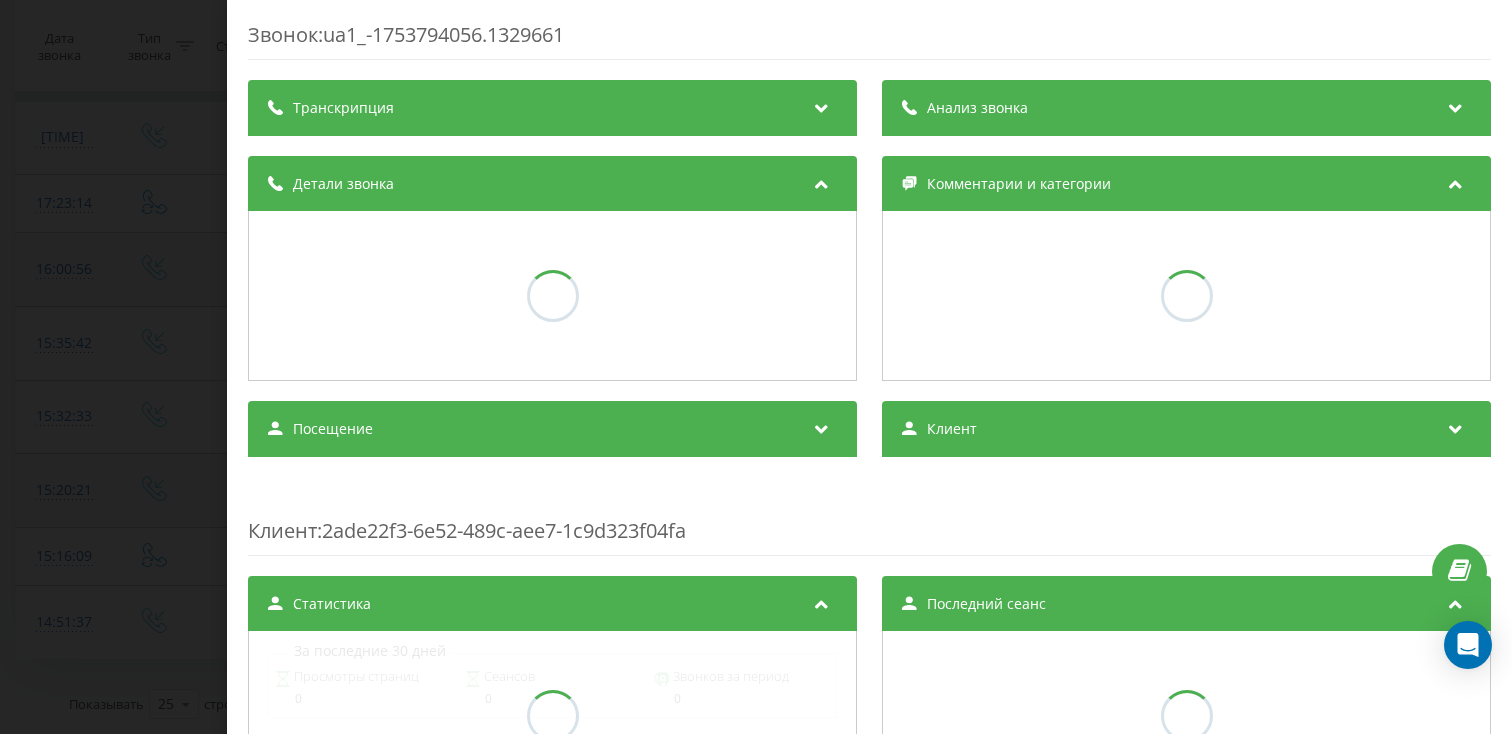 scroll, scrollTop: 1491, scrollLeft: 0, axis: vertical 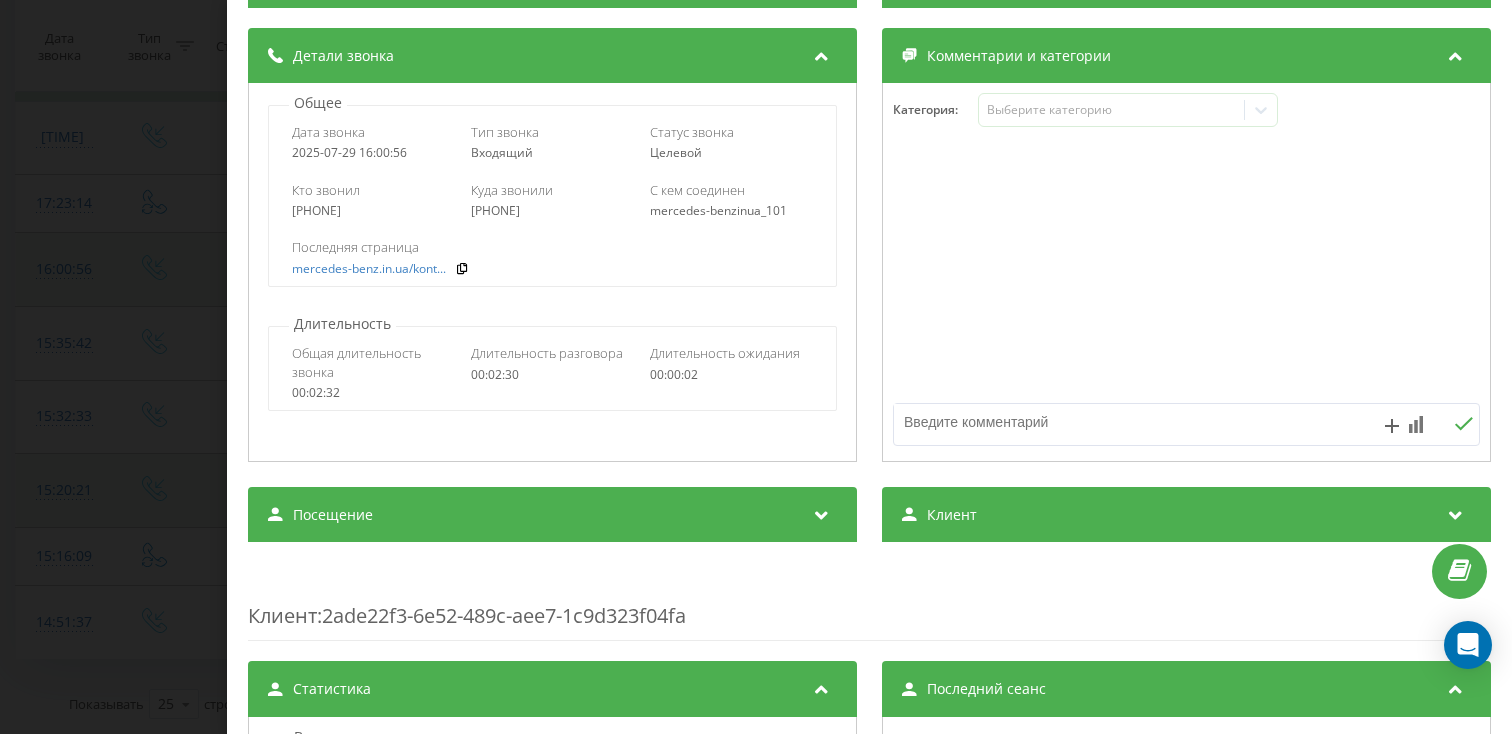 click on "Посещение" at bounding box center [333, 515] 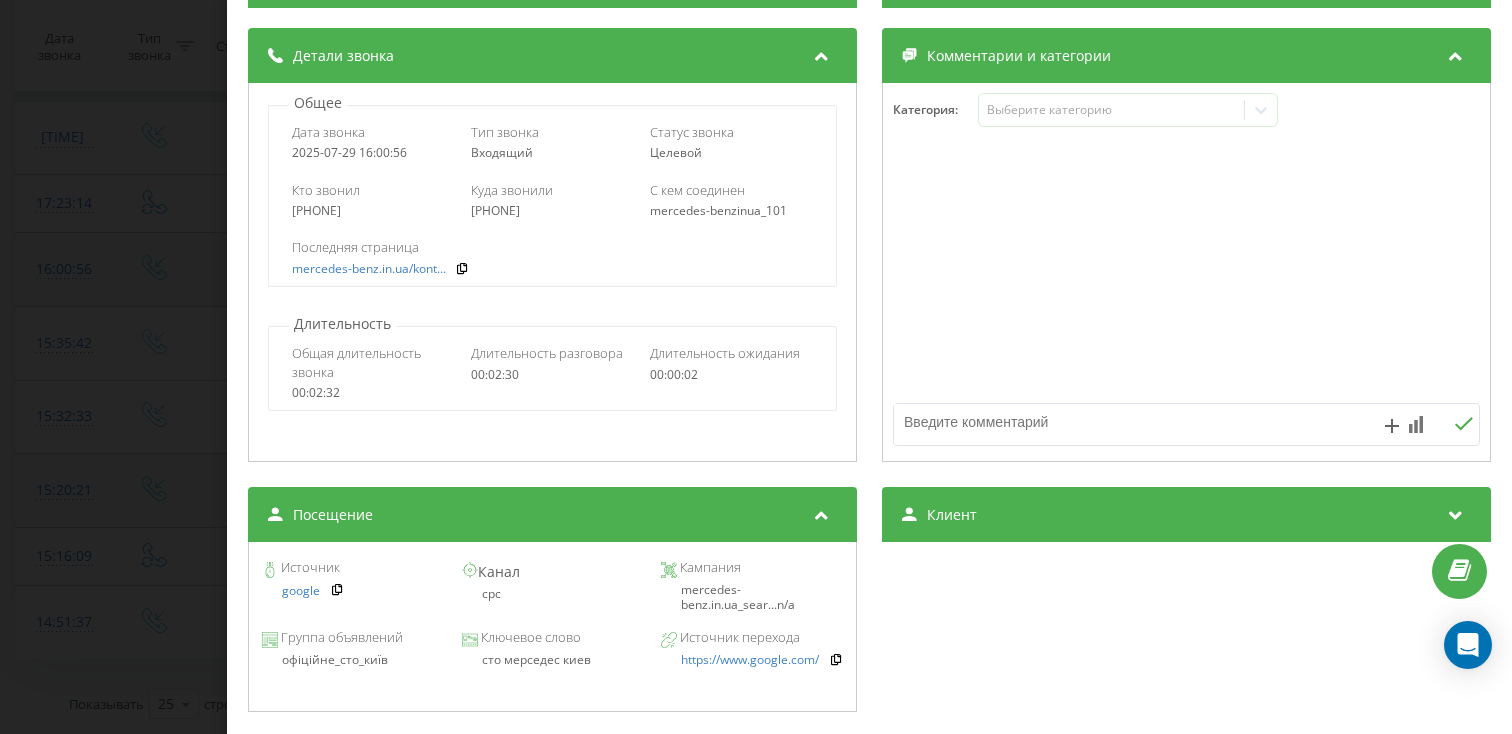 drag, startPoint x: 601, startPoint y: 655, endPoint x: 479, endPoint y: 655, distance: 122 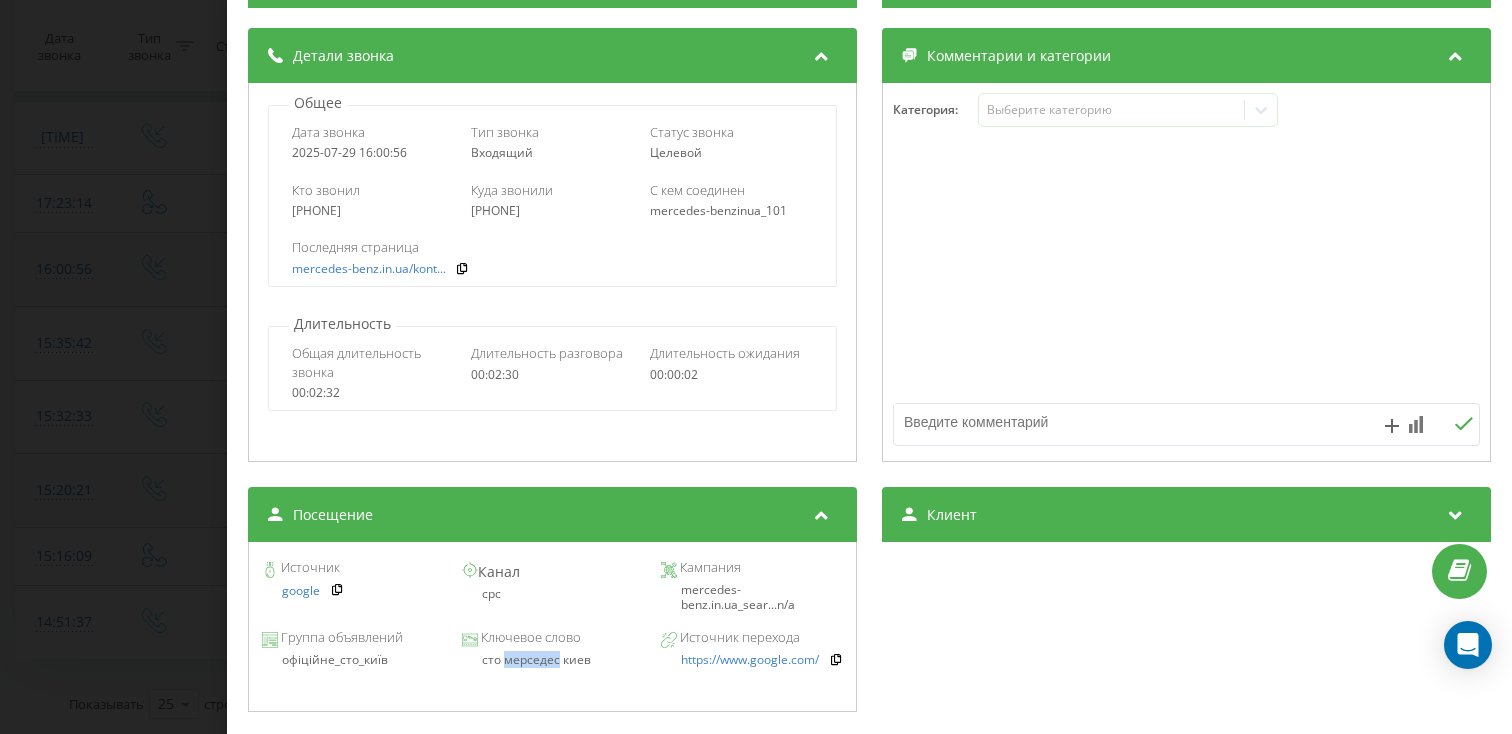 click on "сто мерседес [CITY]" at bounding box center (552, 660) 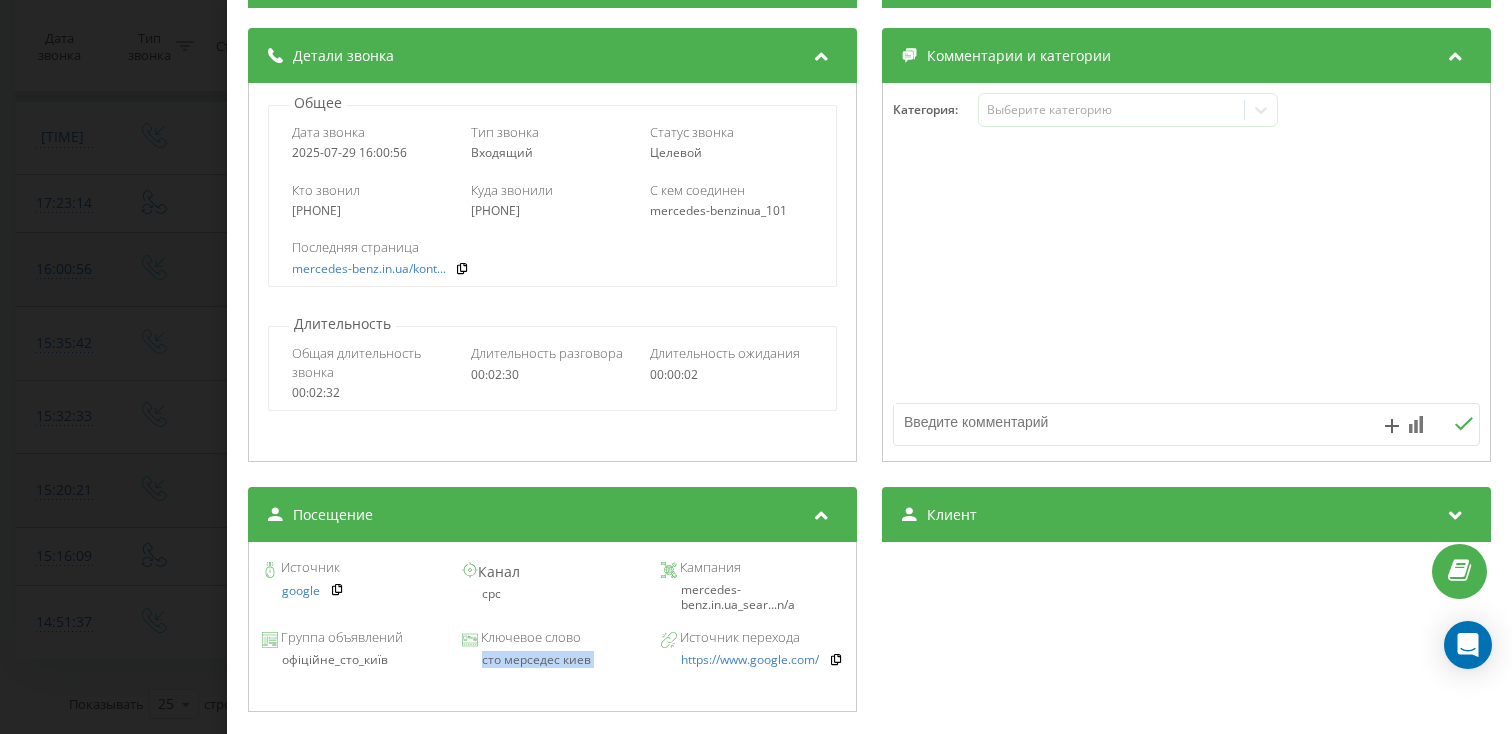 click on "сто мерседес [CITY]" at bounding box center (552, 660) 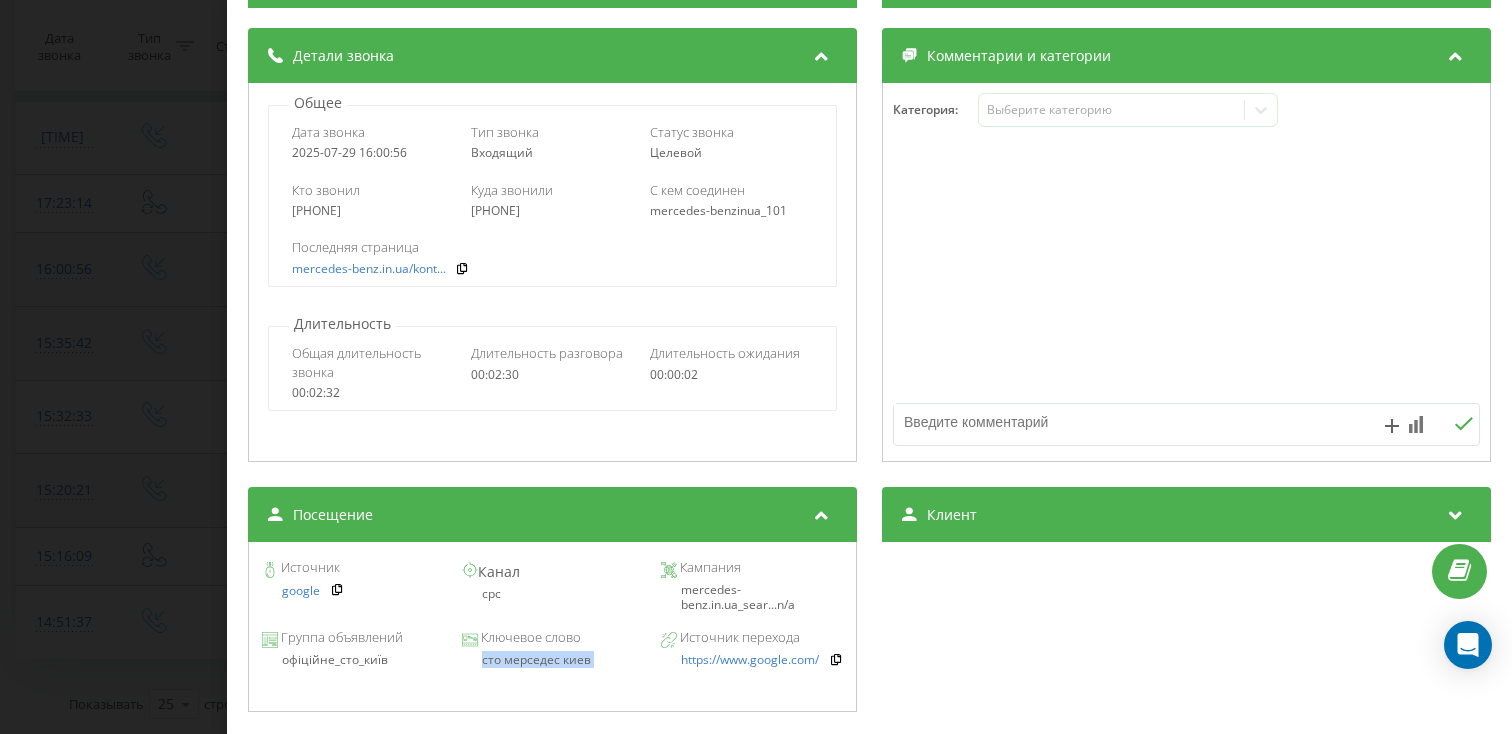 click on "Звонок :  ua1_-1753794056.1329661   1 x  - 01:33 00:57   00:57   Транскрипция Для анализа AI будущих звонков  настройте и активируйте профиль на странице . Если профиль уже есть и звонок соответствует его условиям, обновите страницу через 10 минут – AI анализирует текущий звонок. Анализ звонка Для анализа AI будущих звонков  настройте и активируйте профиль на странице . Если профиль уже есть и звонок соответствует его условиям, обновите страницу через 10 минут – AI анализирует текущий звонок. Детали звонка Общее Дата звонка 2025-07-29 16:00:56 Тип звонка Входящий Статус звонка Целевой 380500381548" at bounding box center (756, 367) 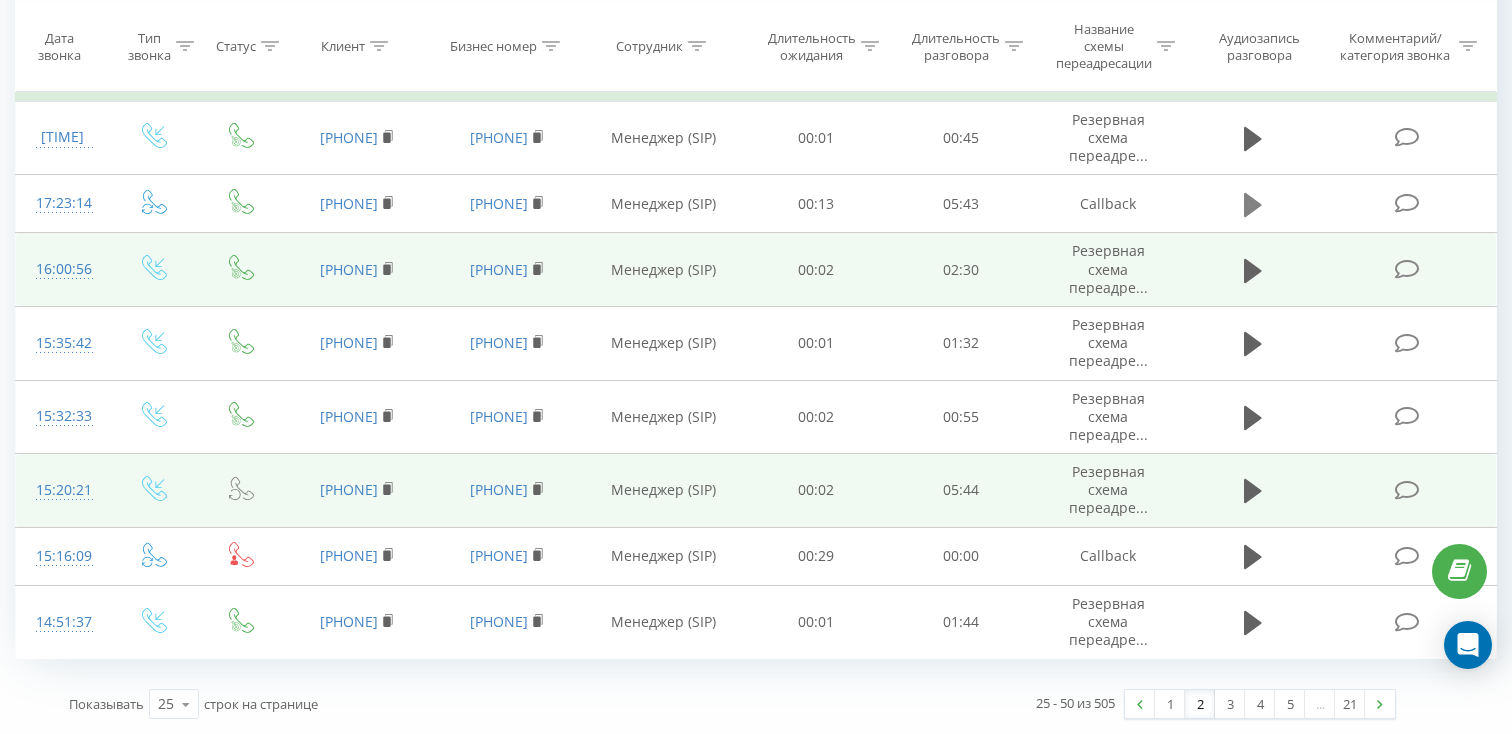 click 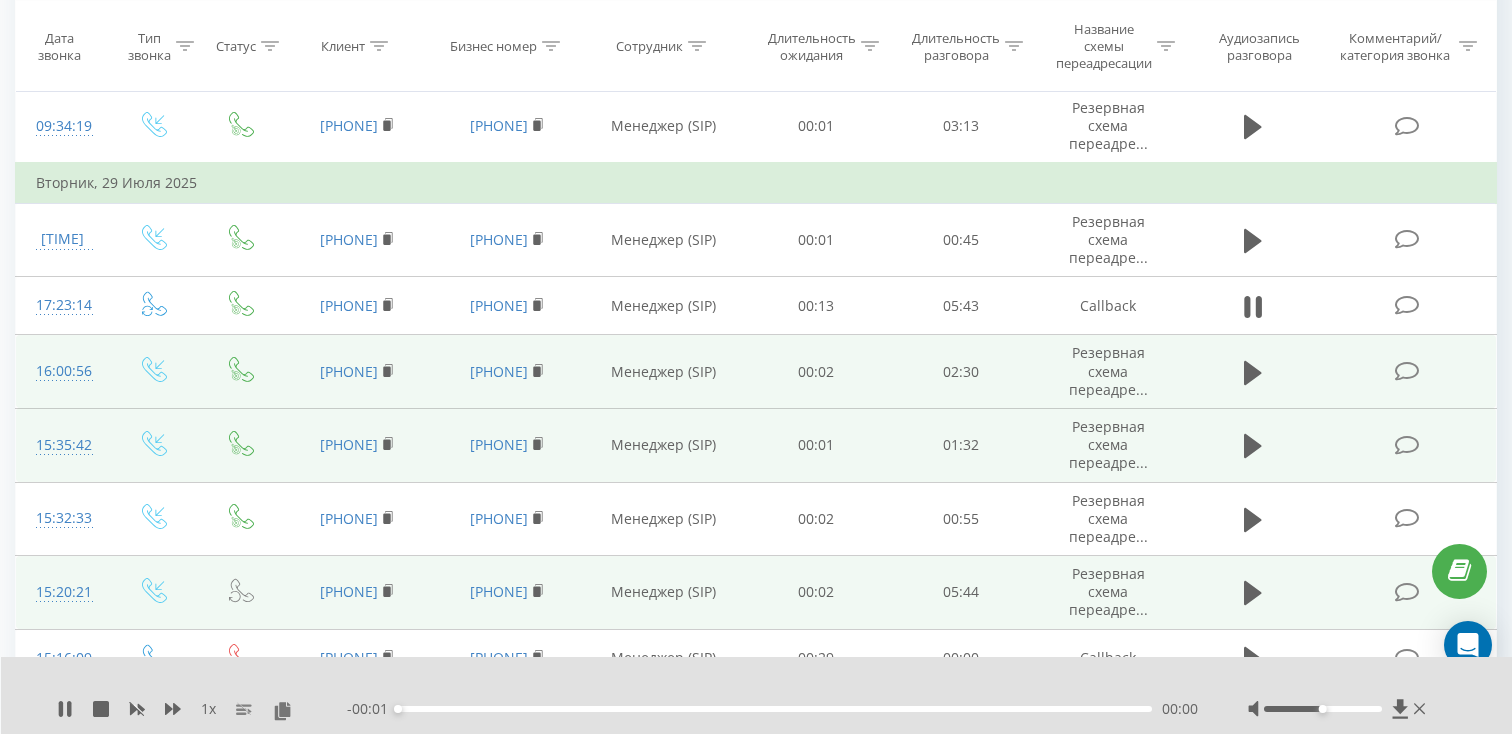 scroll, scrollTop: 1383, scrollLeft: 0, axis: vertical 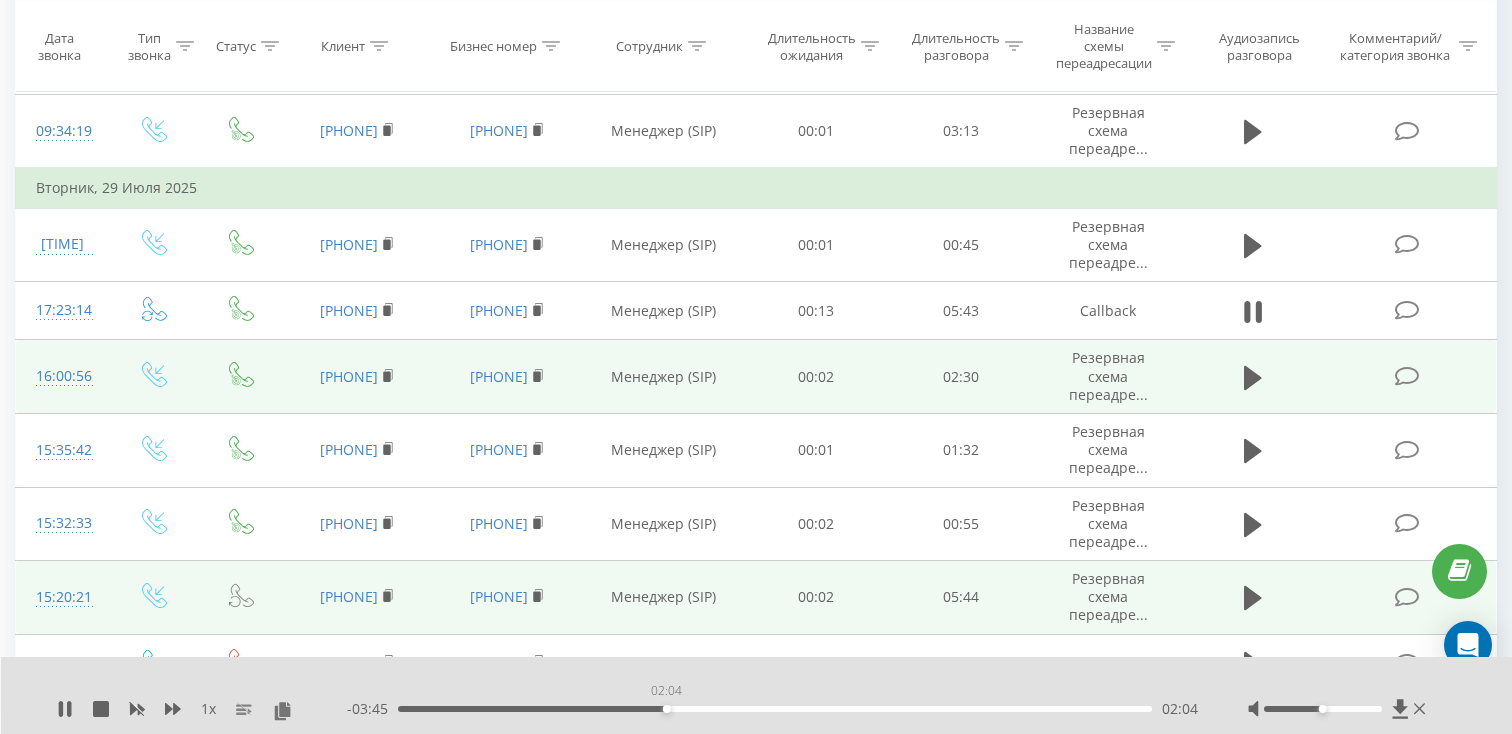 click on "02:04" at bounding box center (775, 709) 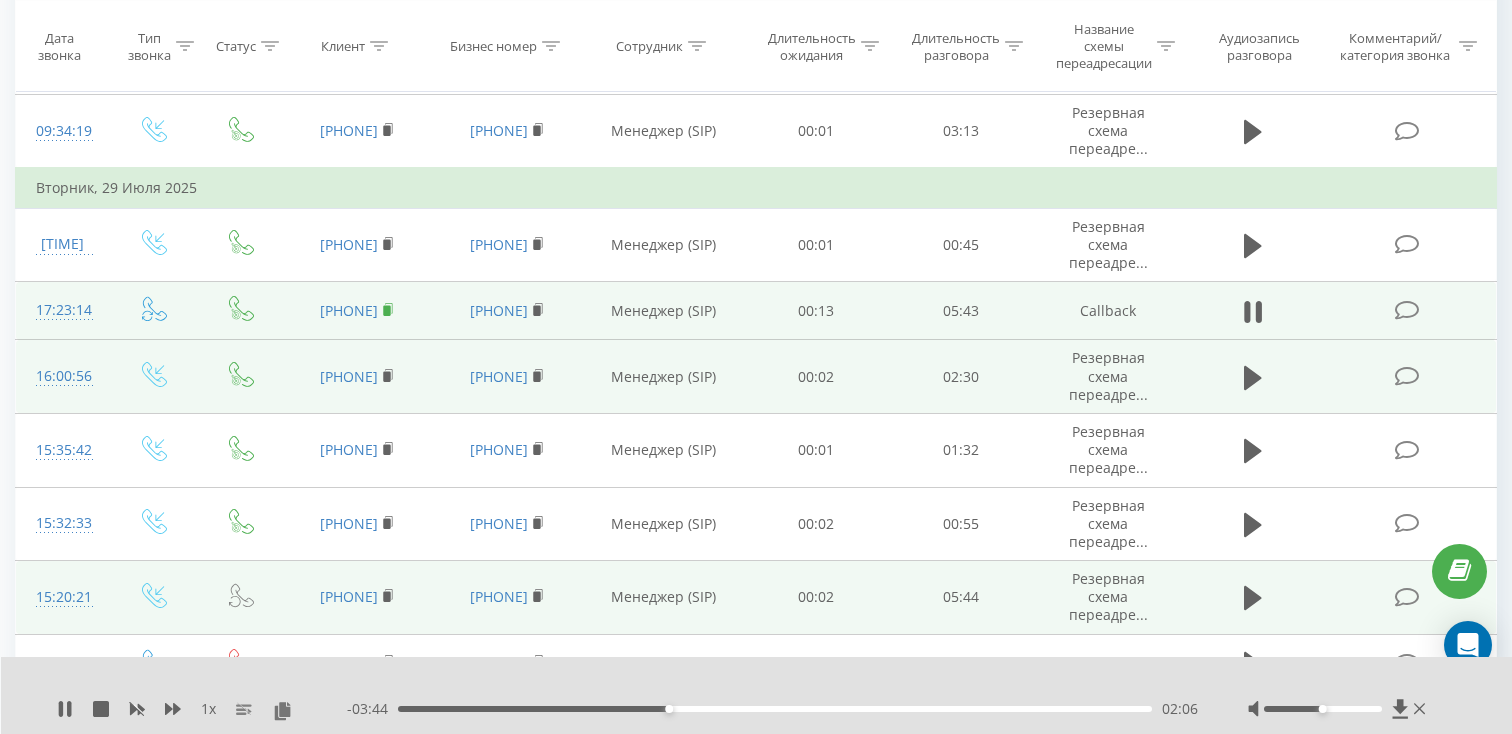 click 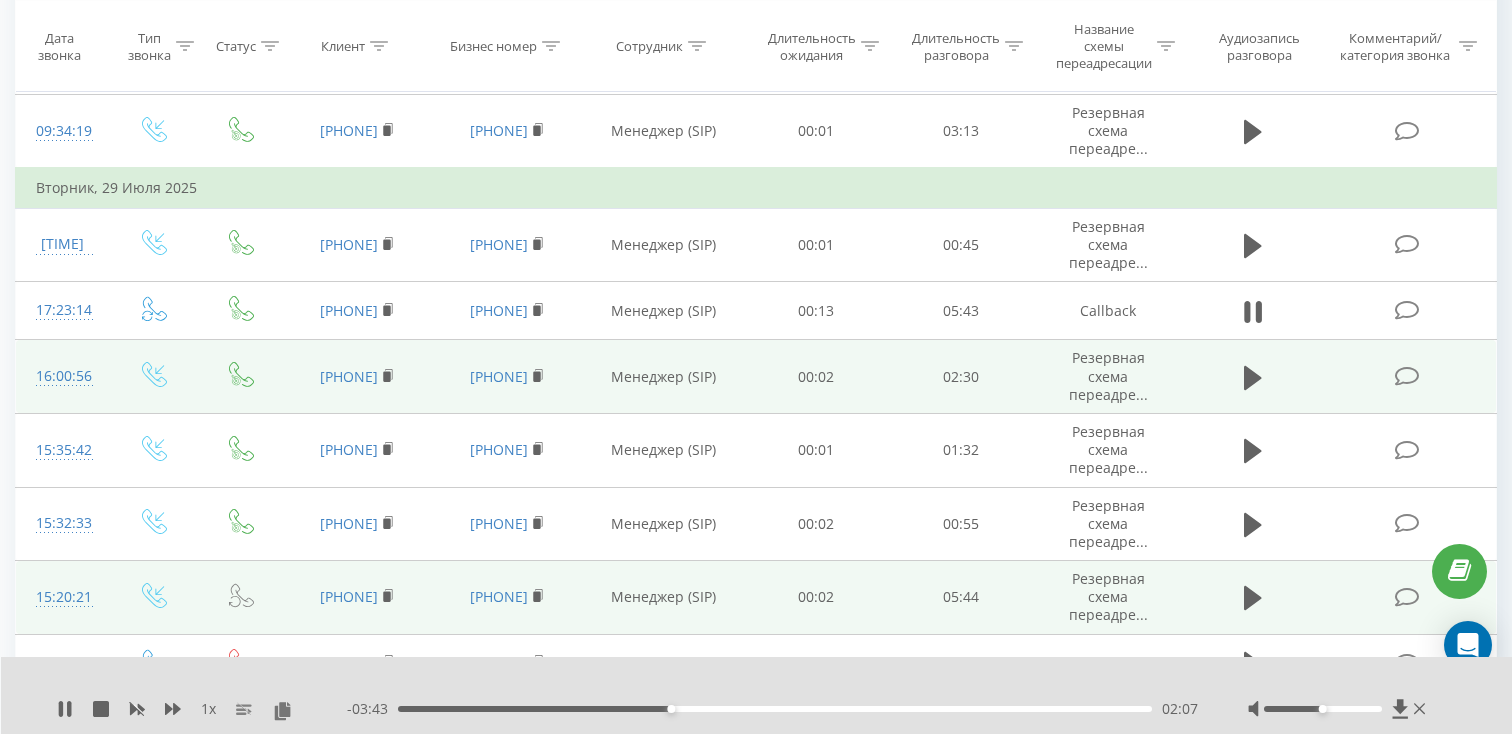 click on "- 03:43 02:07   02:07" at bounding box center [772, 709] 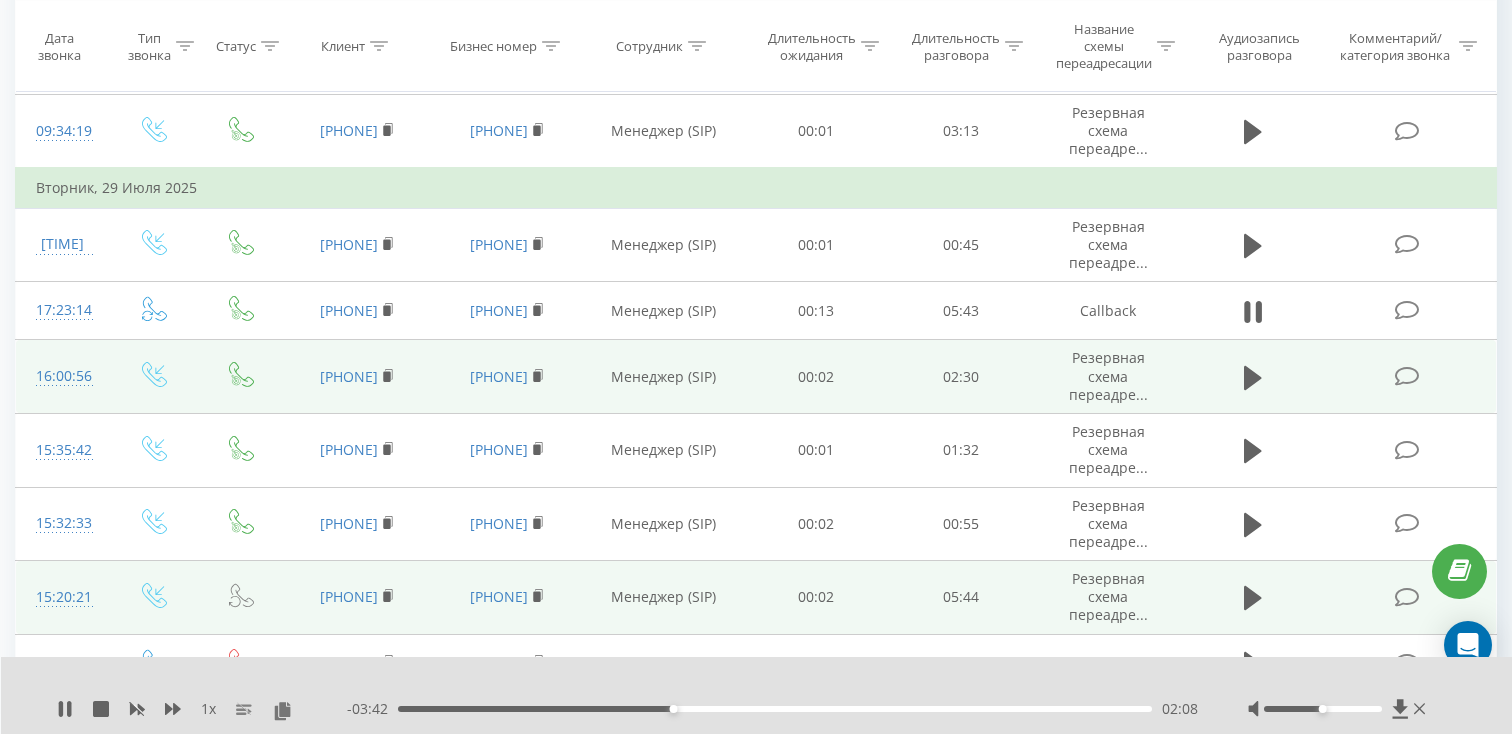 click on "02:08" at bounding box center (775, 709) 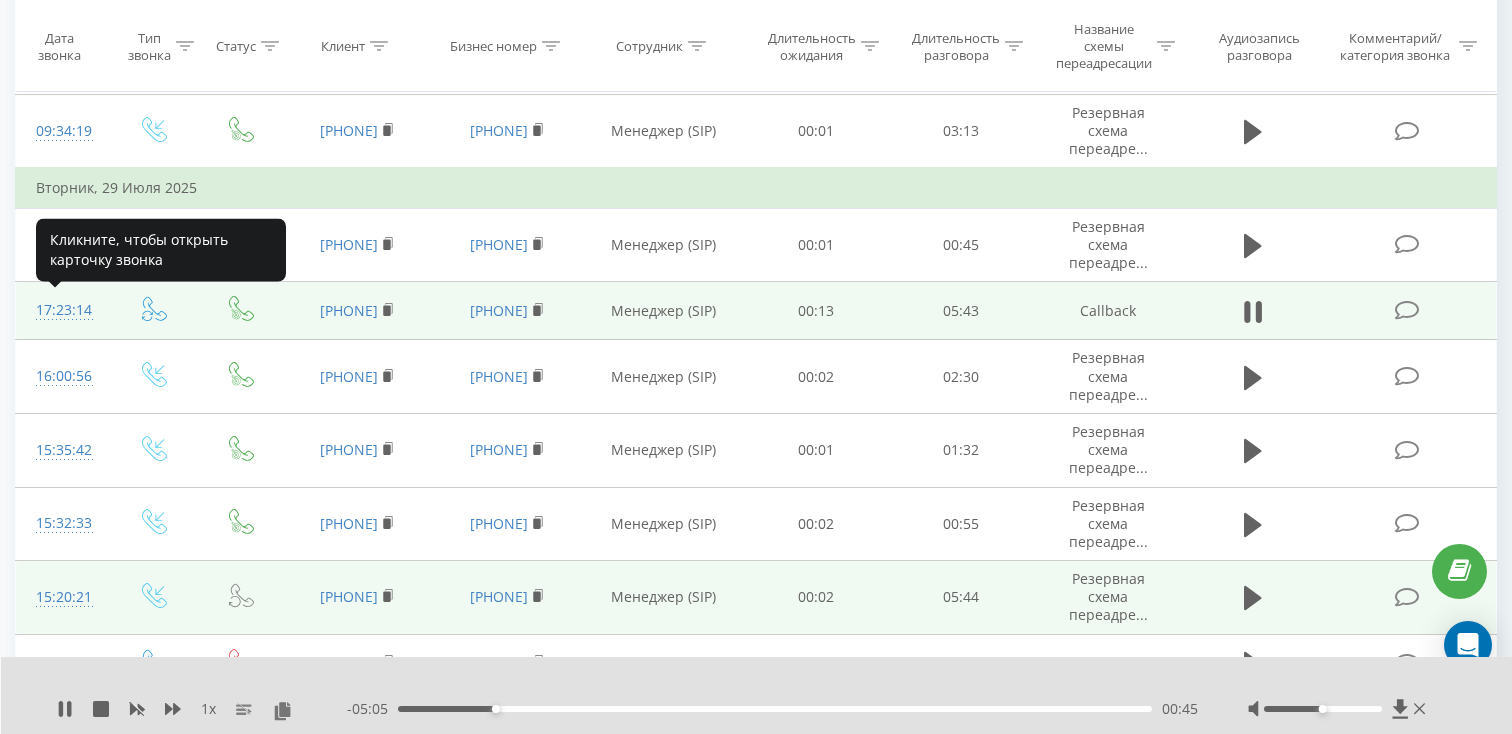 click on "17:23:14" at bounding box center (62, 310) 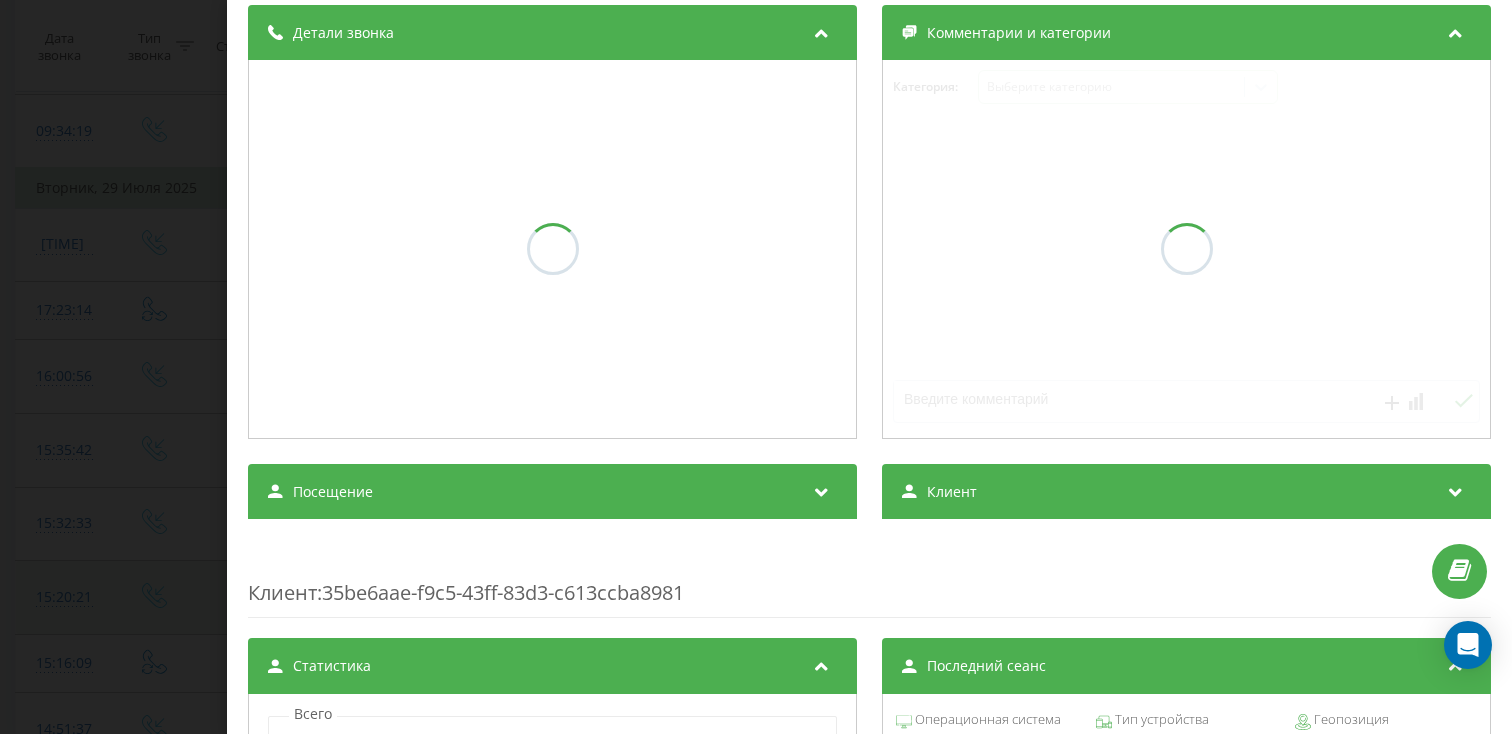 click on "Посещение" at bounding box center (552, 492) 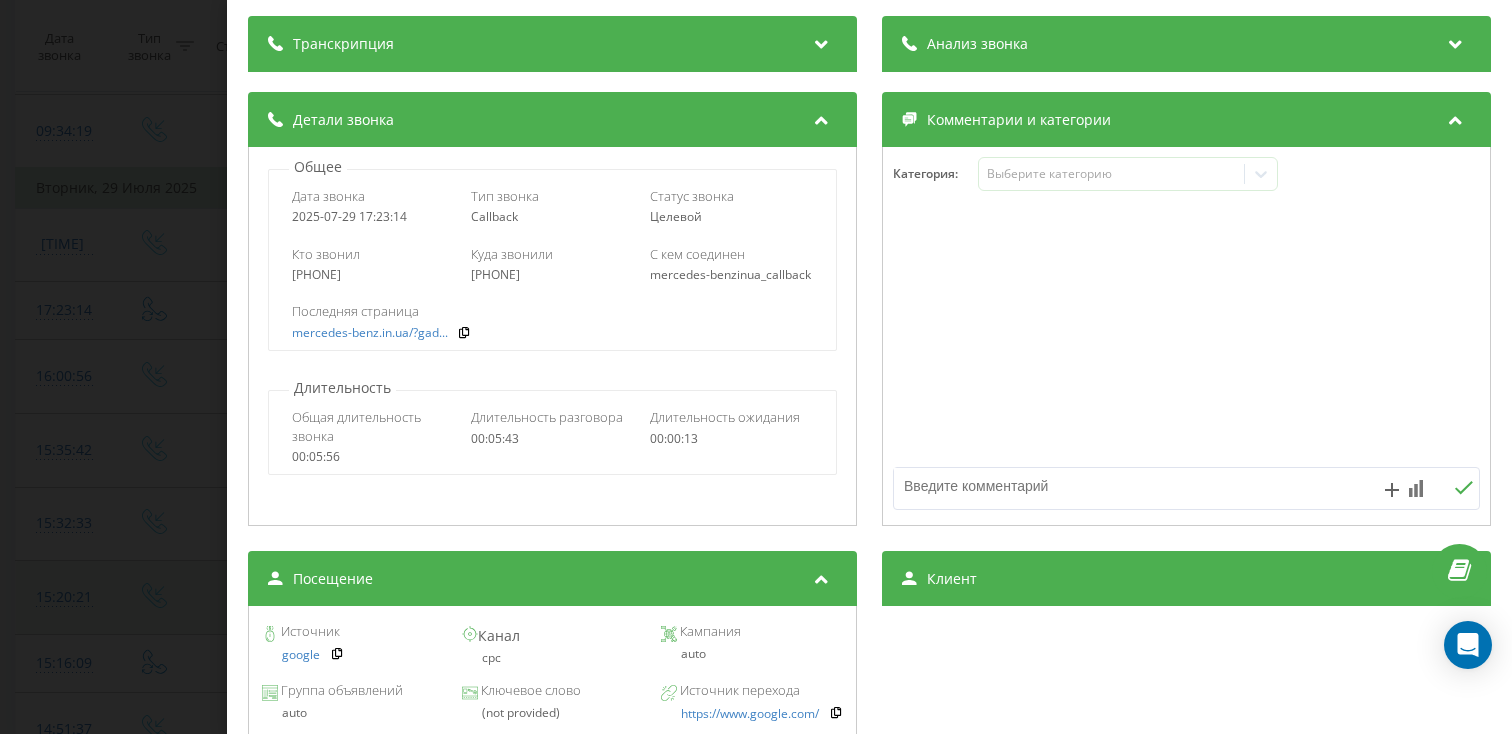 scroll, scrollTop: 238, scrollLeft: 0, axis: vertical 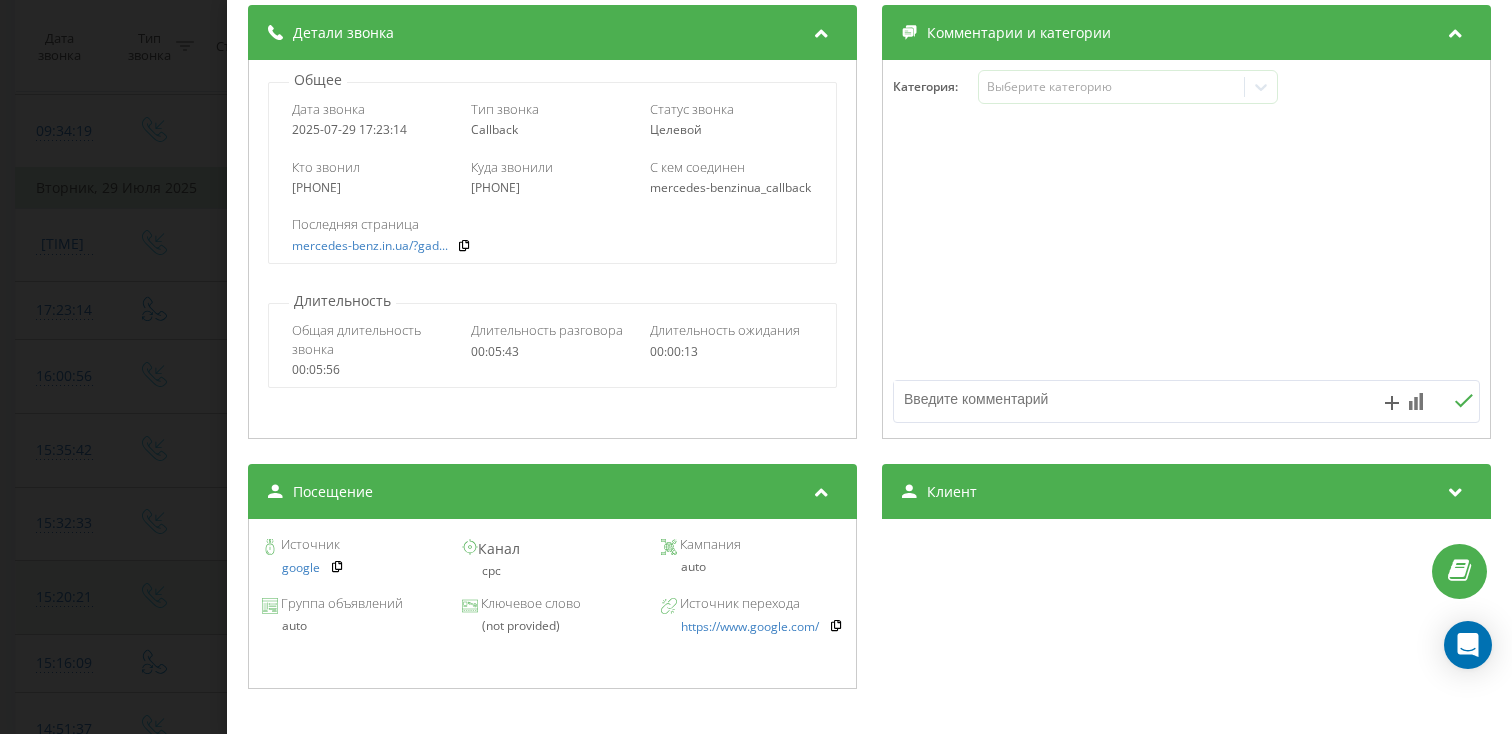 click on "Звонок :  ua7_-1753798994.10208804   1 x  - 04:53 00:57   00:57   Транскрипция Для анализа AI будущих звонков  настройте и активируйте профиль на странице . Если профиль уже есть и звонок соответствует его условиям, обновите страницу через 10 минут – AI анализирует текущий звонок. Анализ звонка Для анализа AI будущих звонков  настройте и активируйте профиль на странице . Если профиль уже есть и звонок соответствует его условиям, обновите страницу через 10 минут – AI анализирует текущий звонок. Детали звонка Общее Дата звонка 2025-07-29 17:23:14 Тип звонка Callback Статус звонка Целевой Кто звонил" at bounding box center [756, 367] 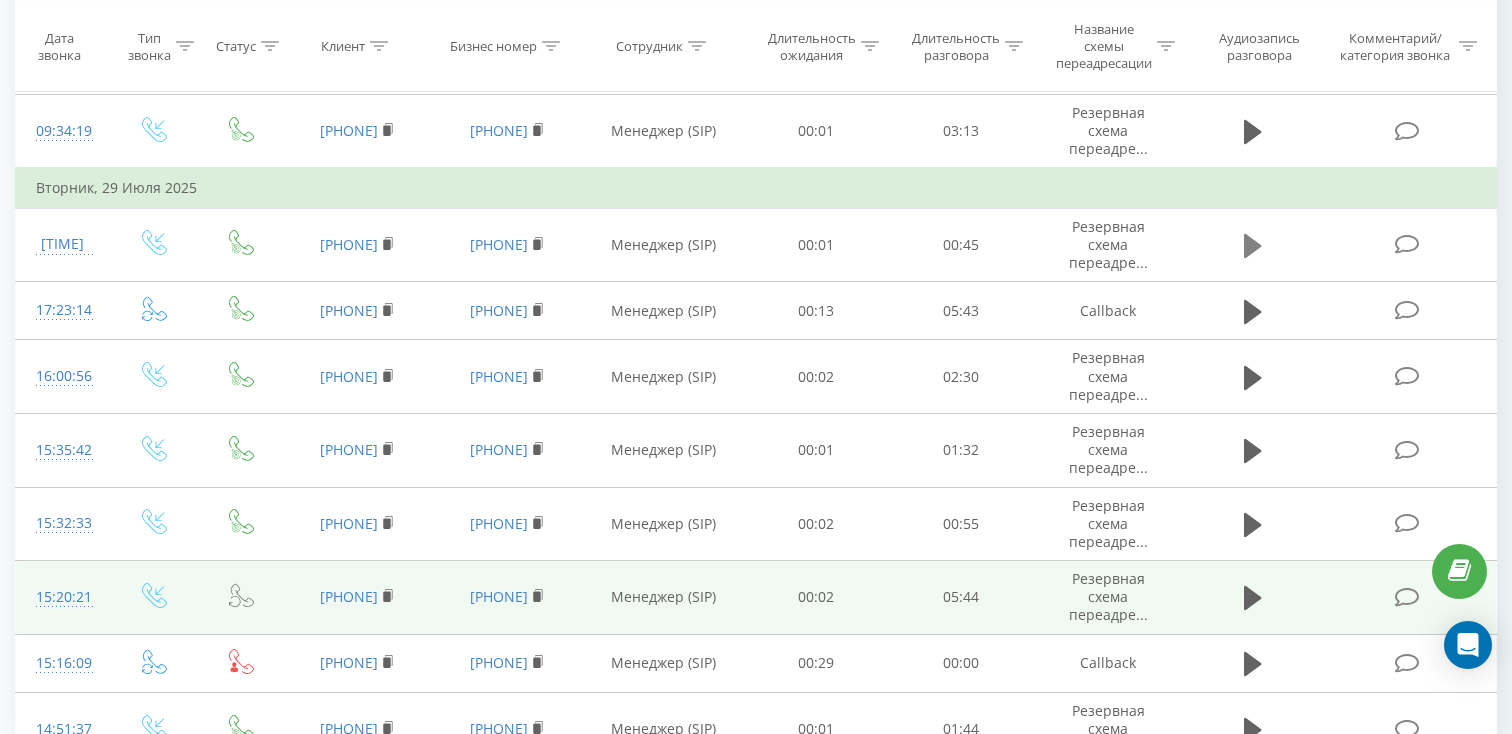 click 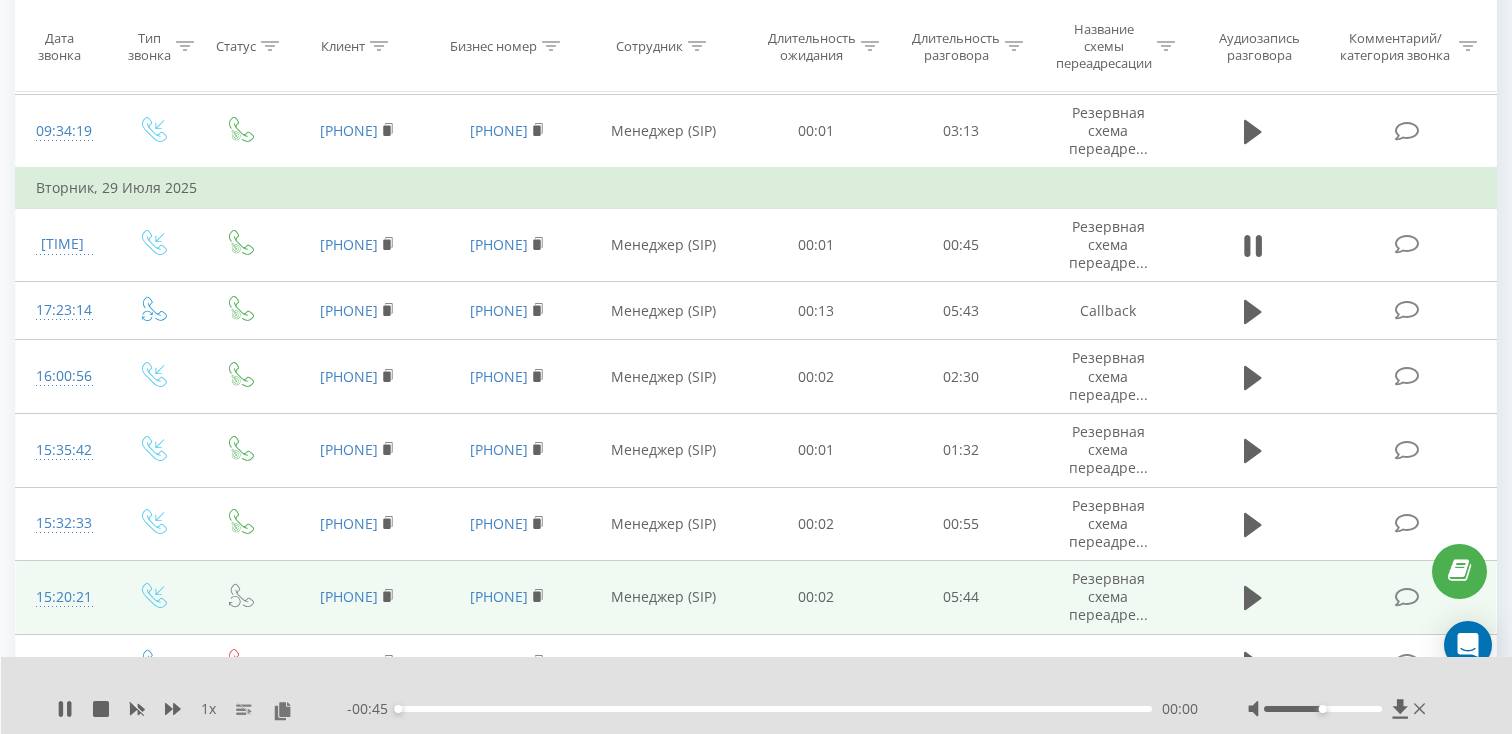 click on "00:00" at bounding box center (775, 709) 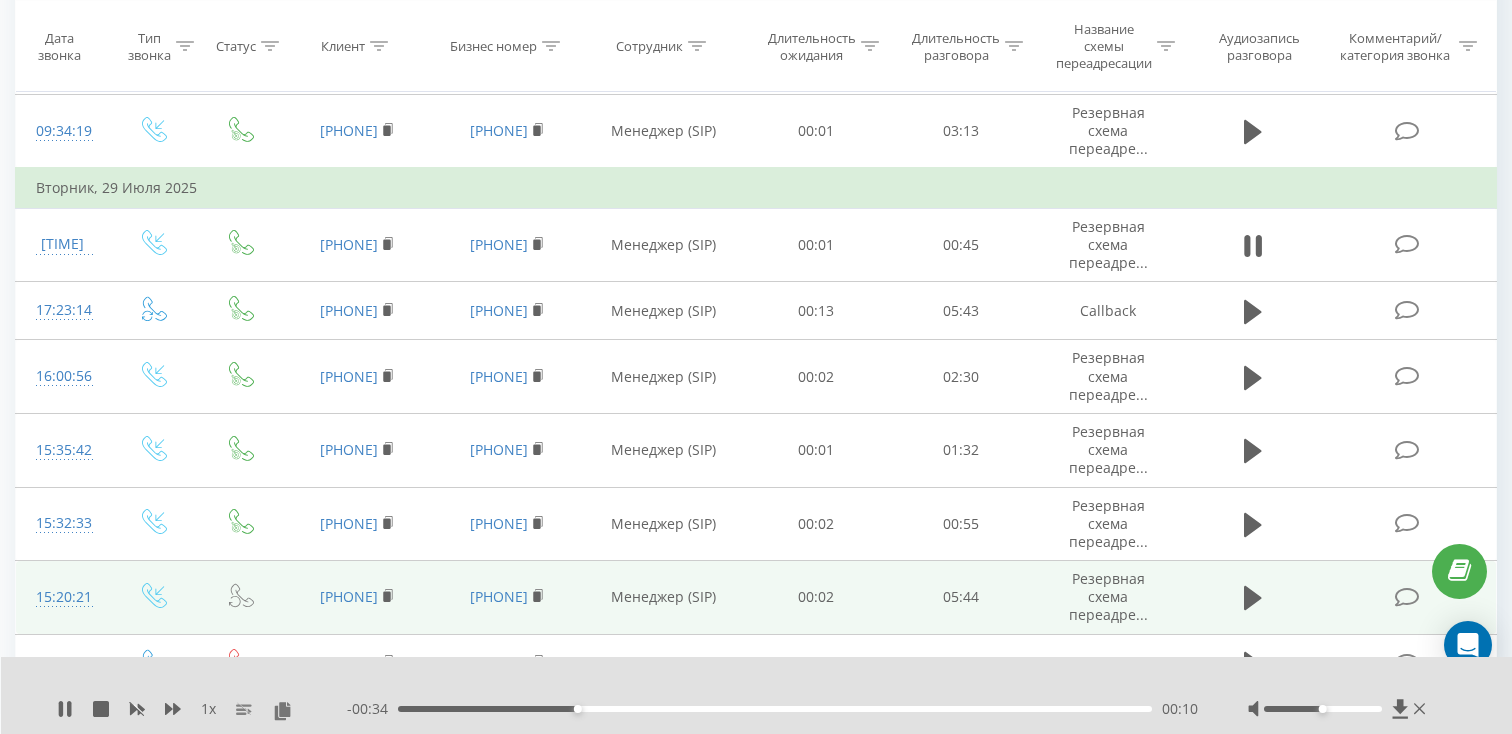 click on "00:10" at bounding box center (775, 709) 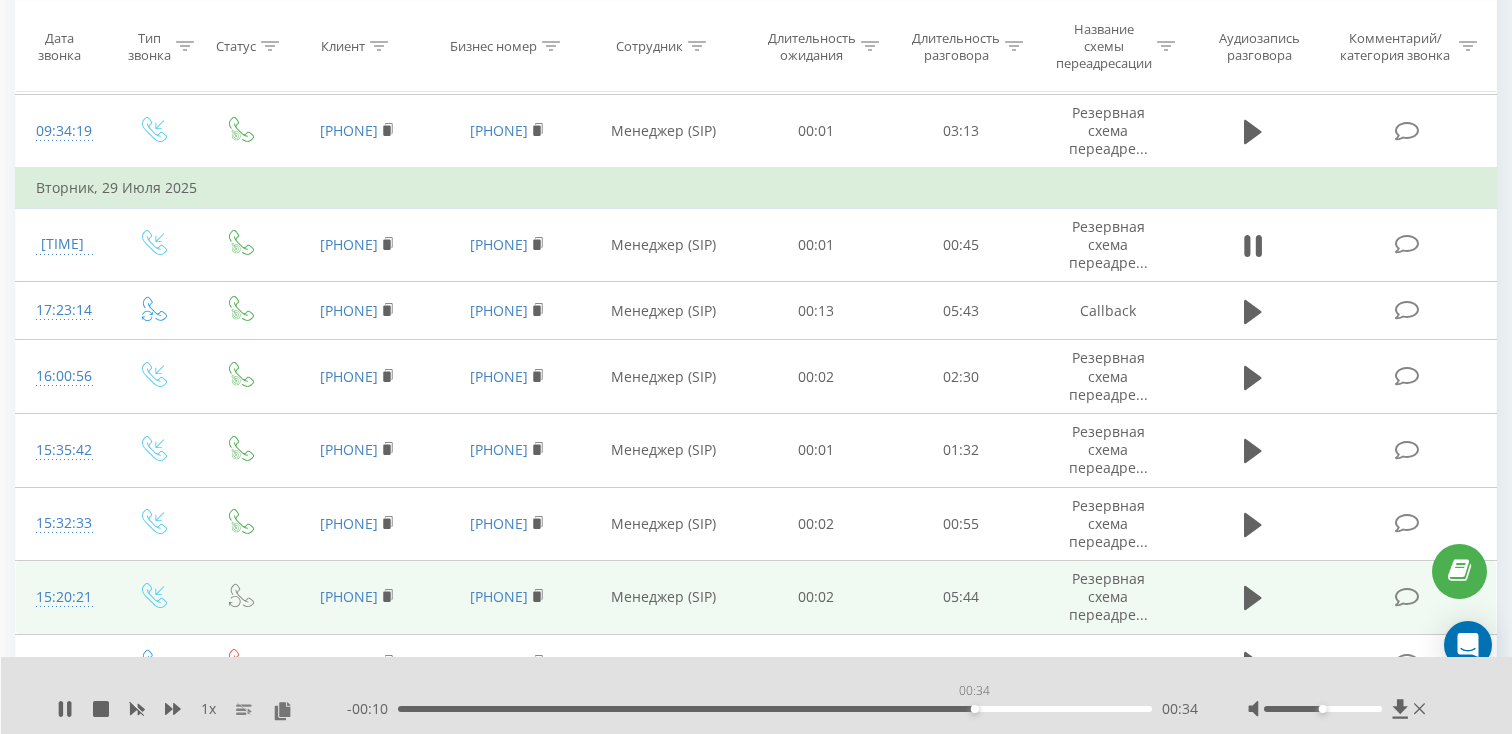 click on "00:34" at bounding box center [775, 709] 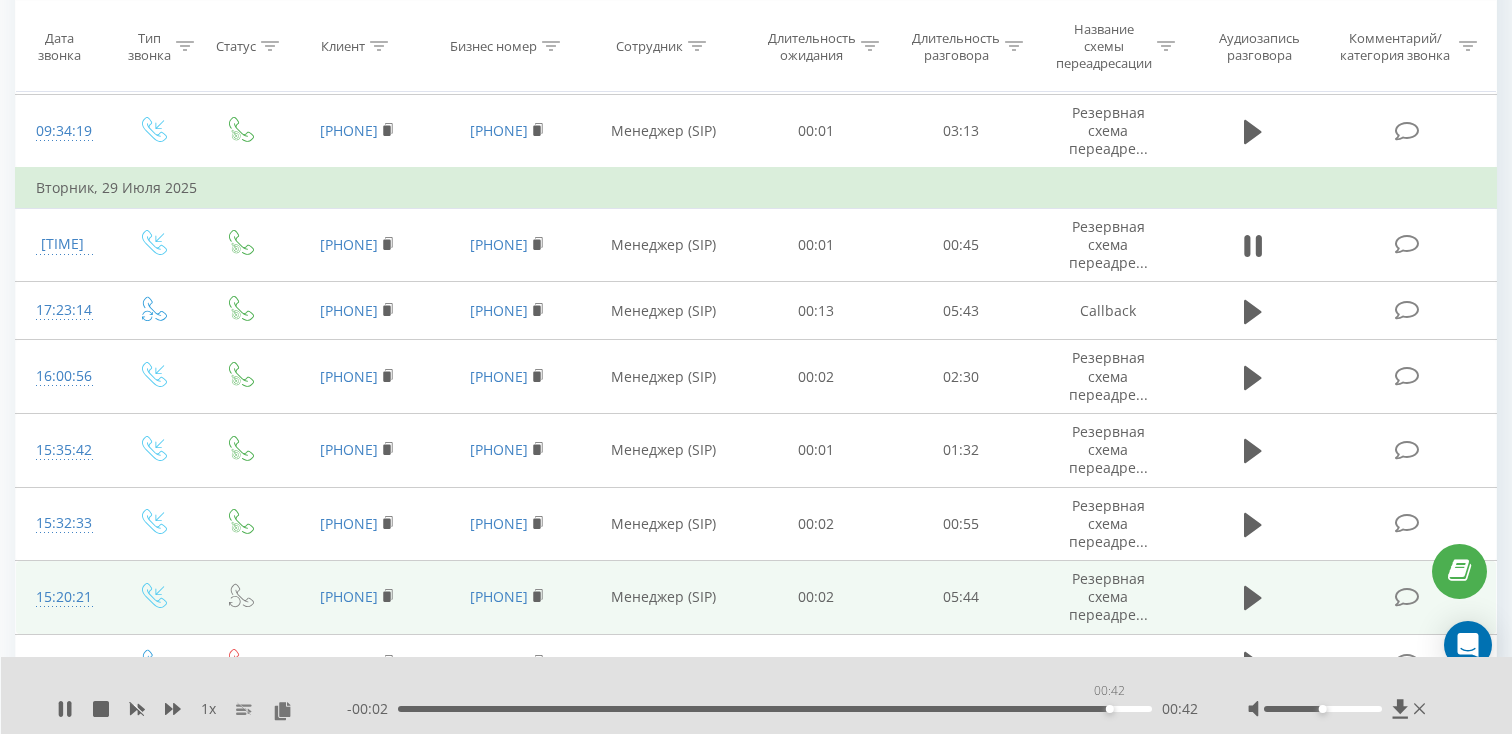 click on "00:42" at bounding box center [775, 709] 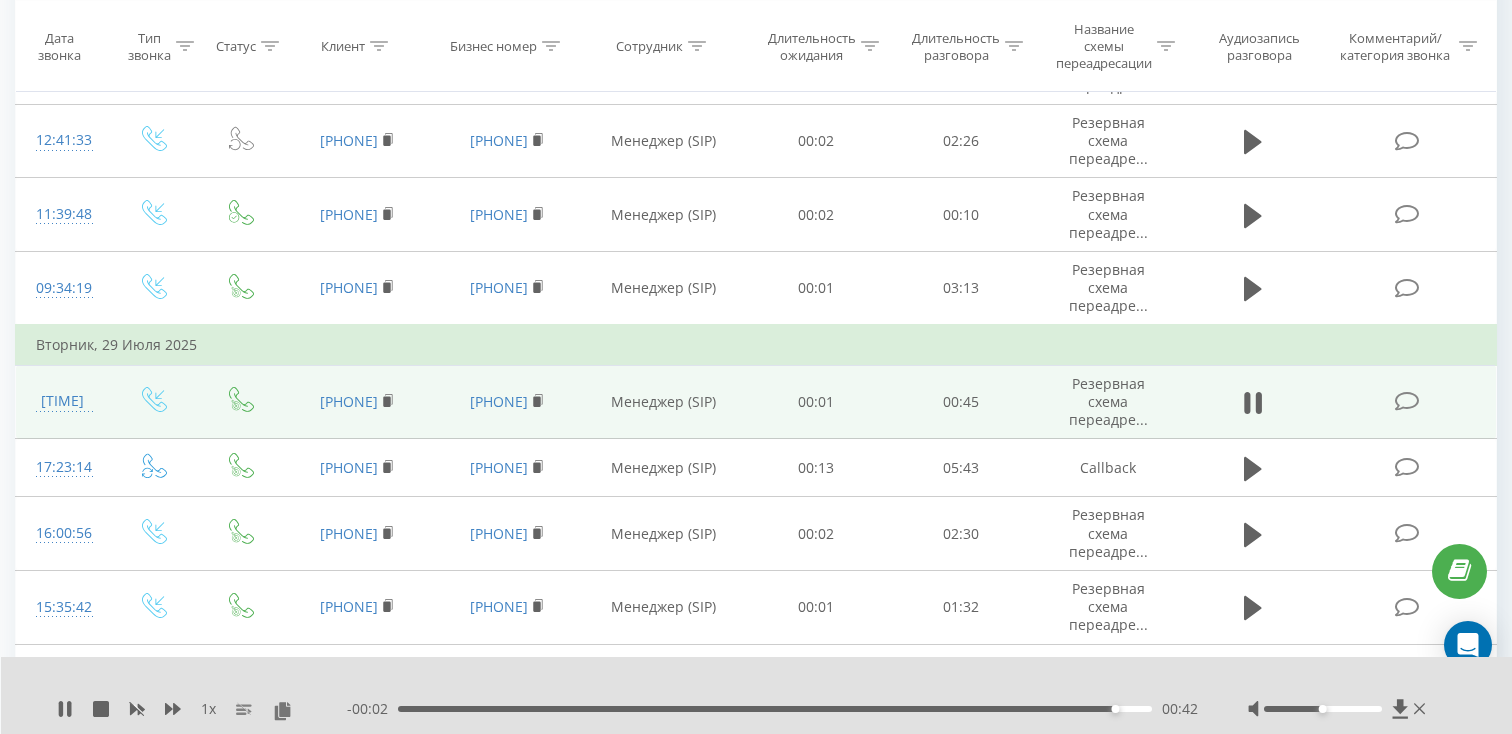 scroll, scrollTop: 1227, scrollLeft: 0, axis: vertical 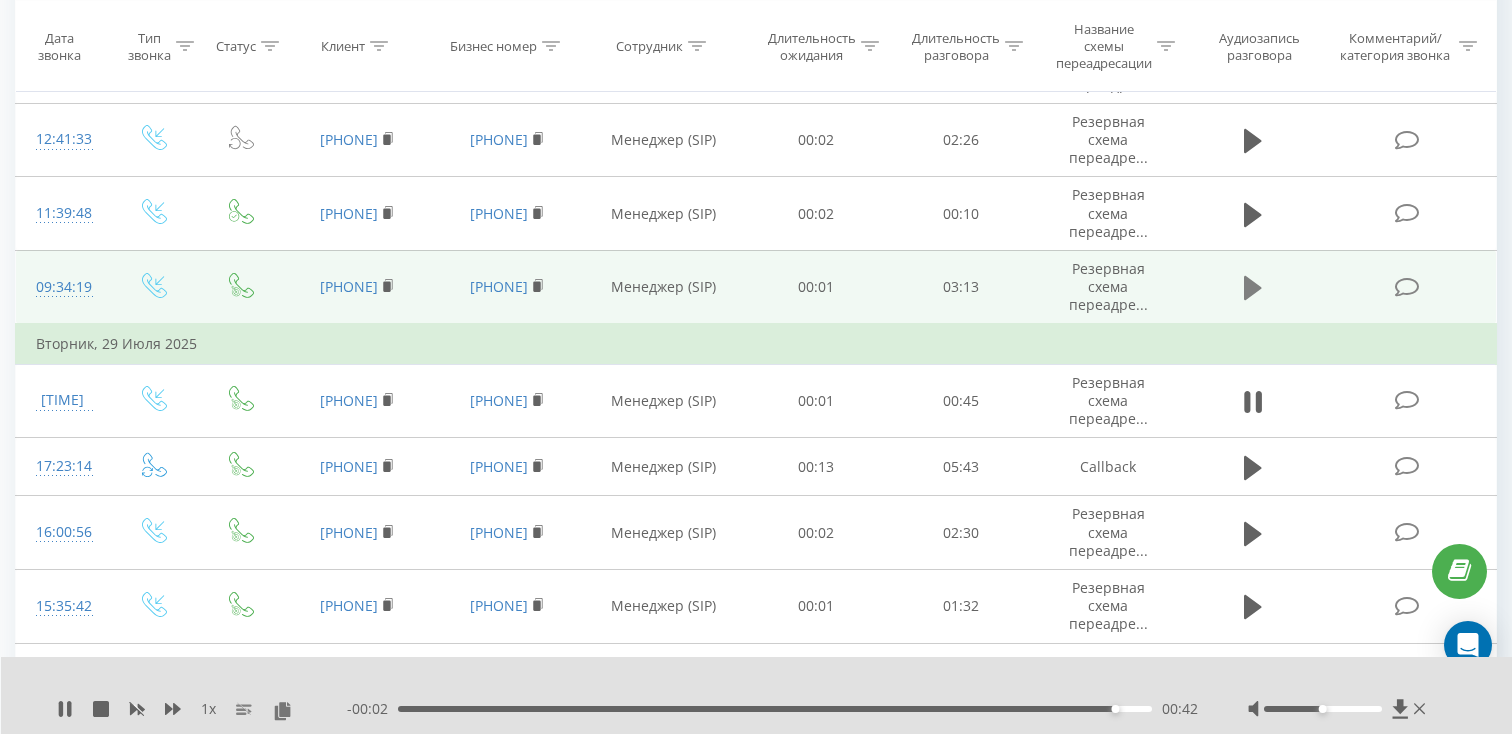 click 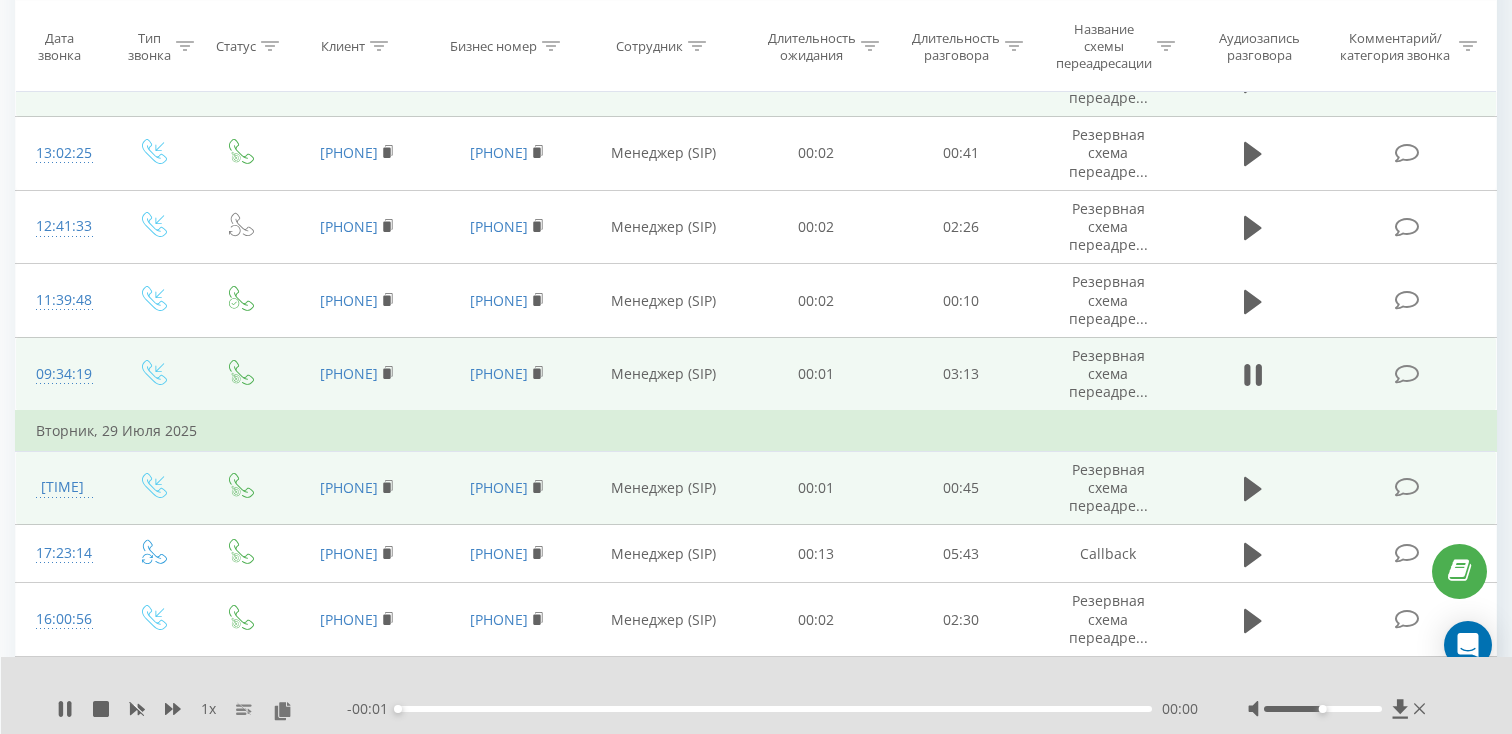 scroll, scrollTop: 1134, scrollLeft: 0, axis: vertical 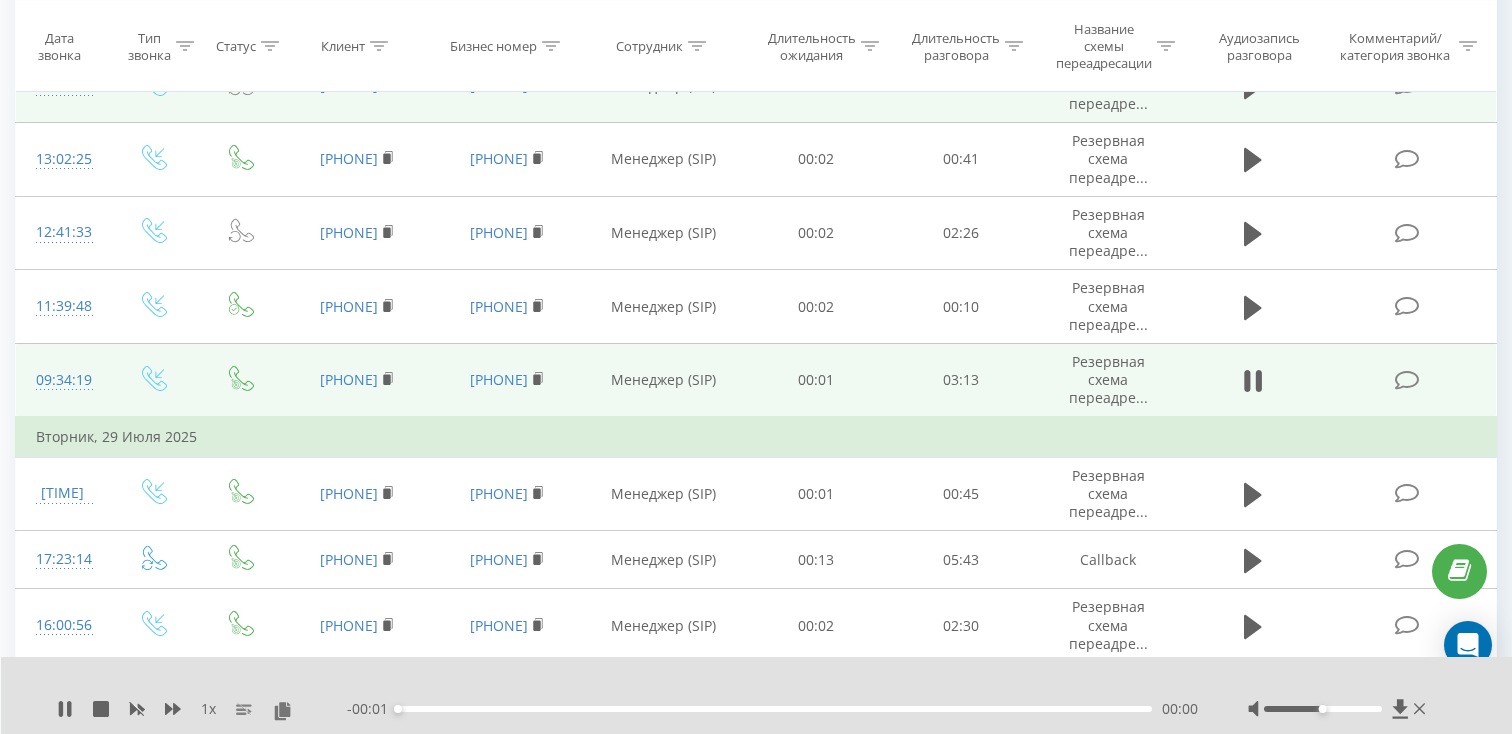 click on "00:00" at bounding box center (775, 709) 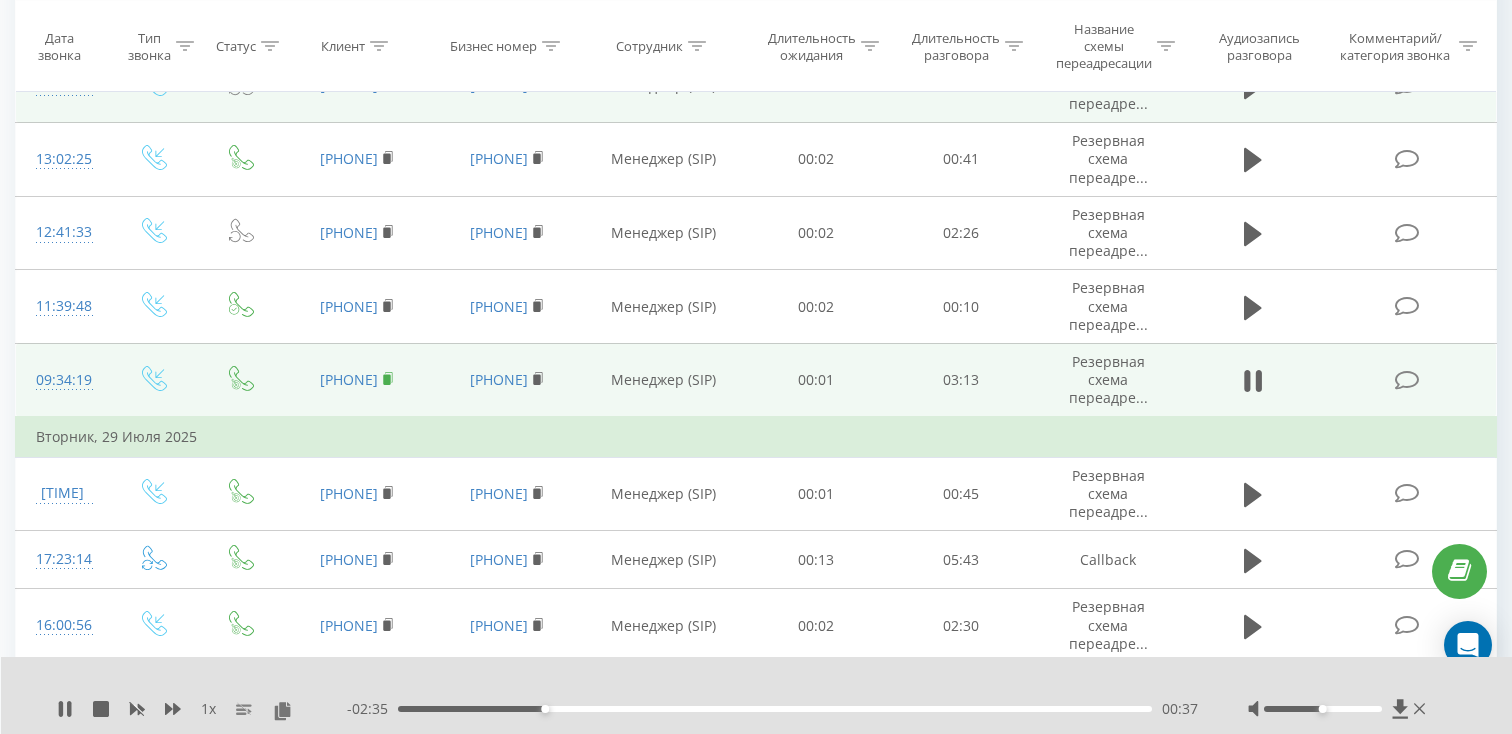 click 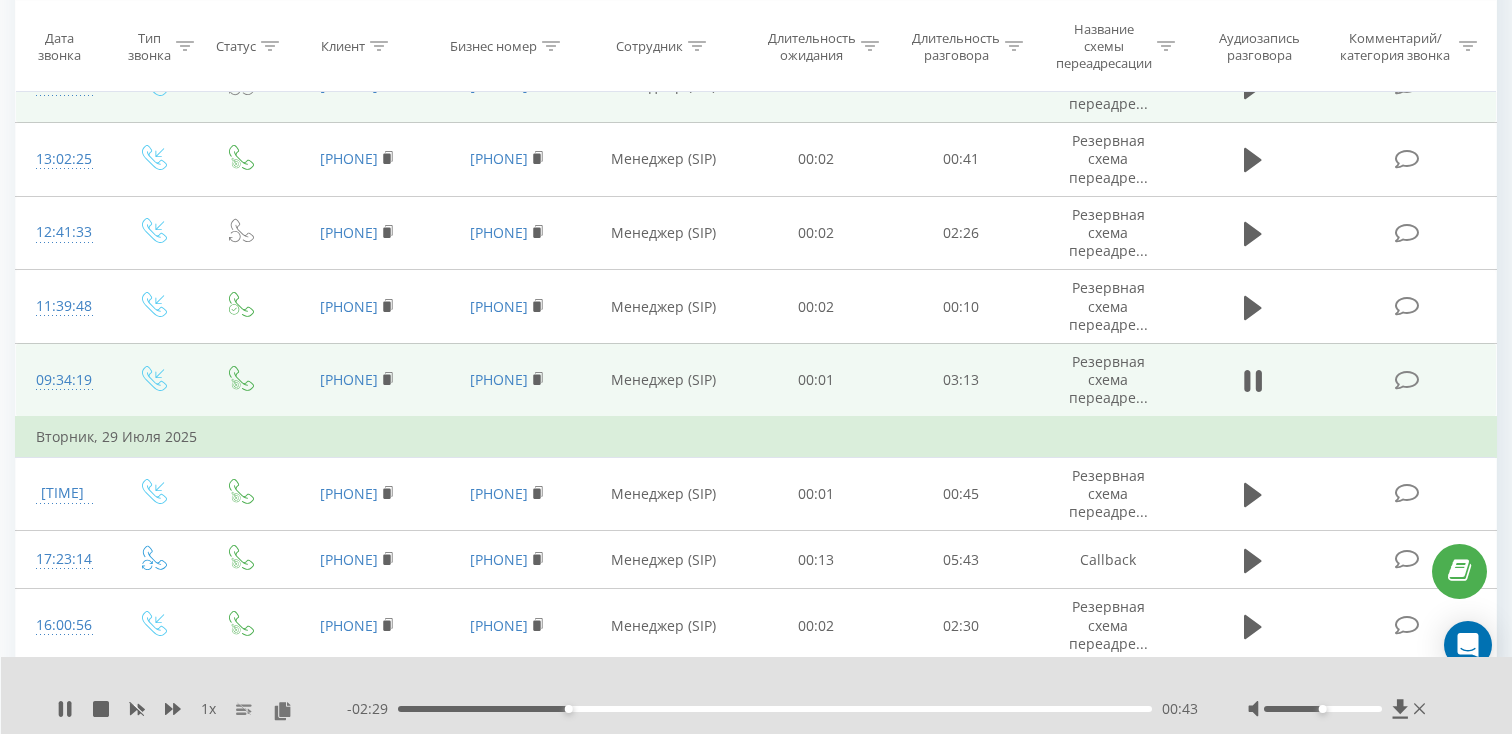 click on "09:34:19" at bounding box center (62, 380) 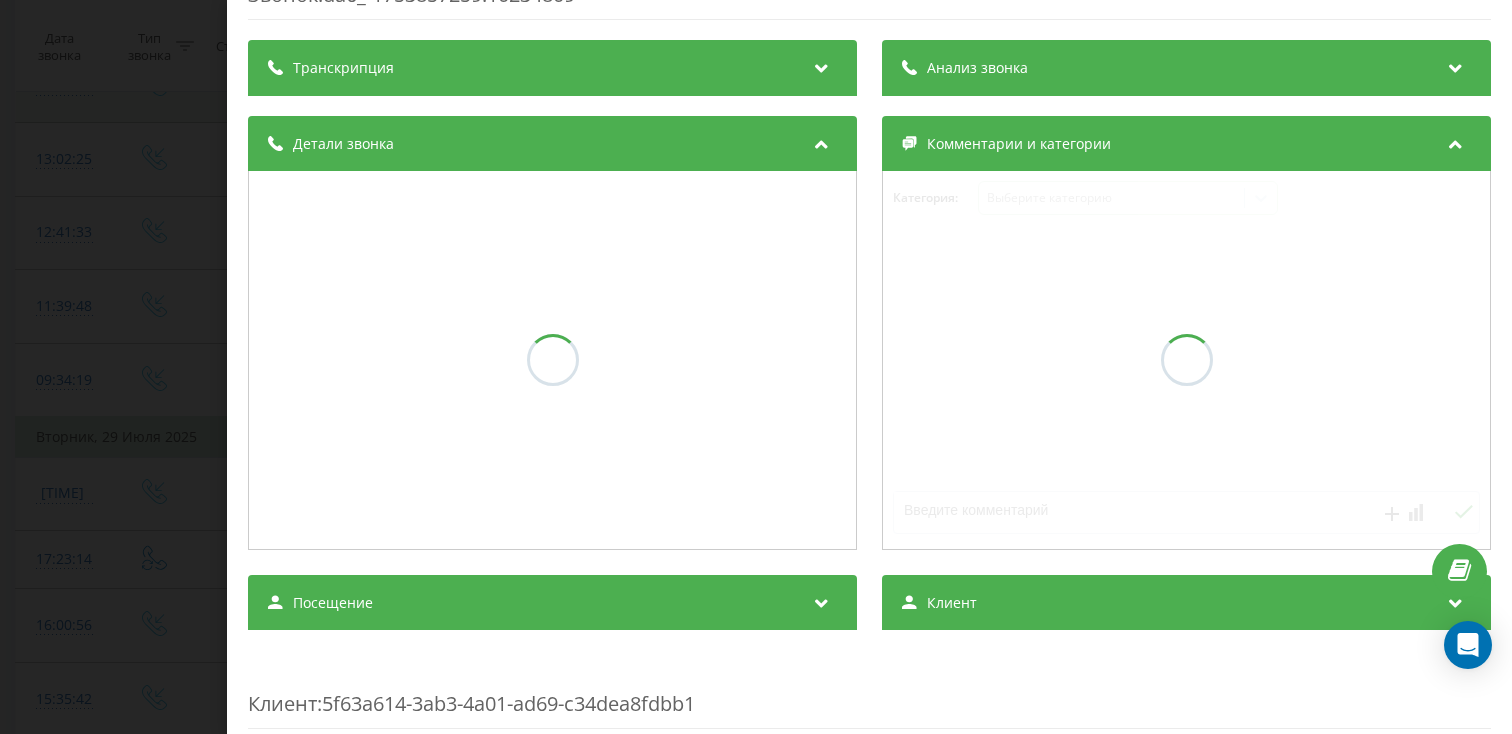 click at bounding box center [552, 360] 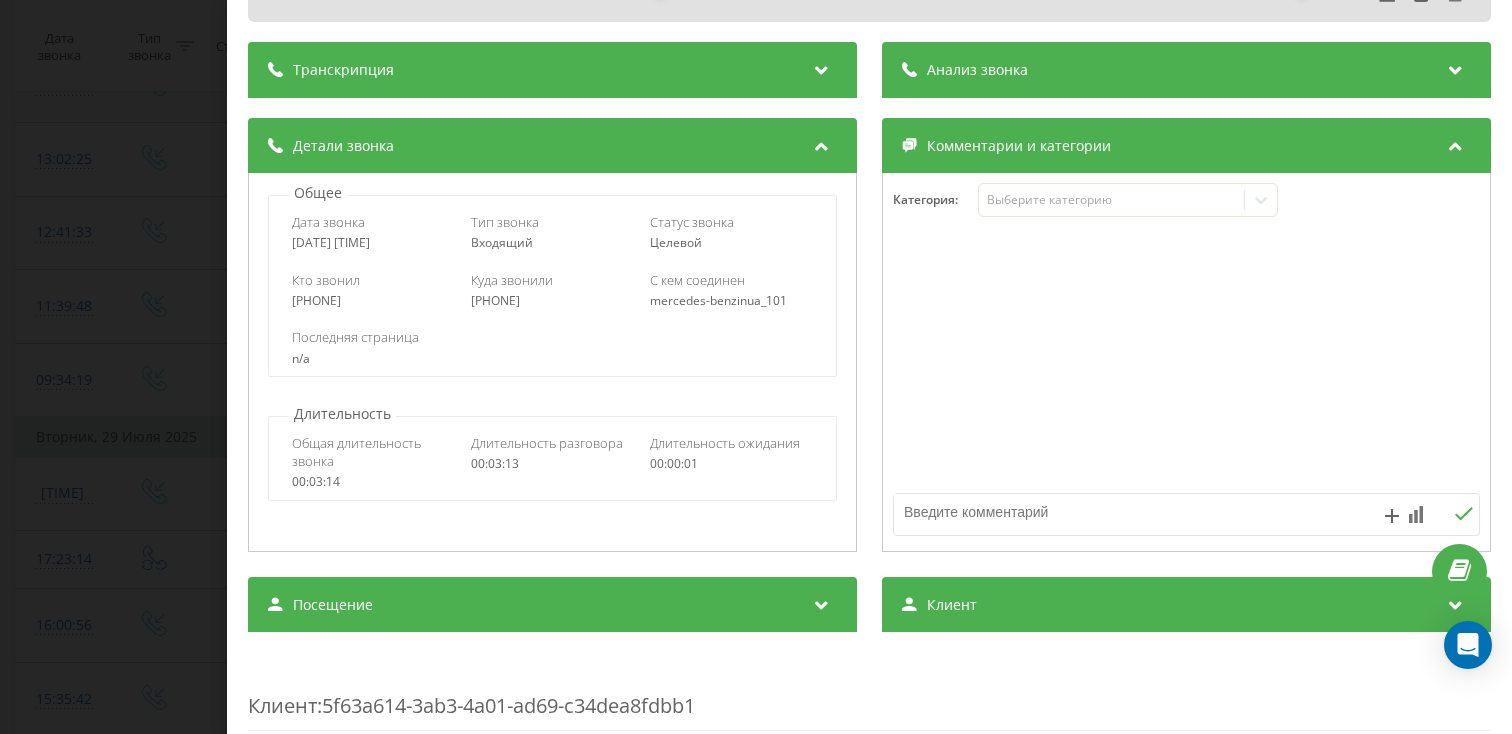 scroll, scrollTop: 123, scrollLeft: 0, axis: vertical 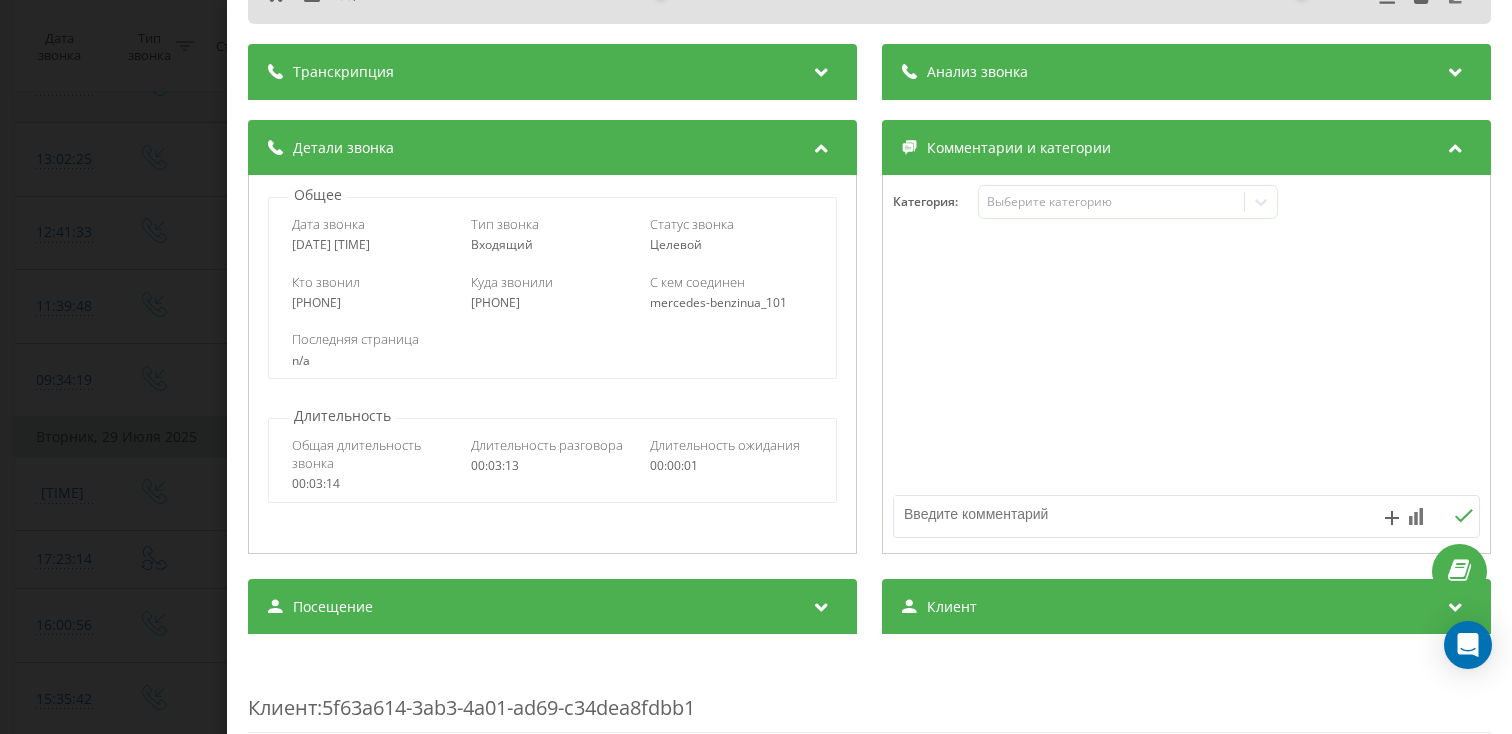 click on "Посещение" at bounding box center (552, 607) 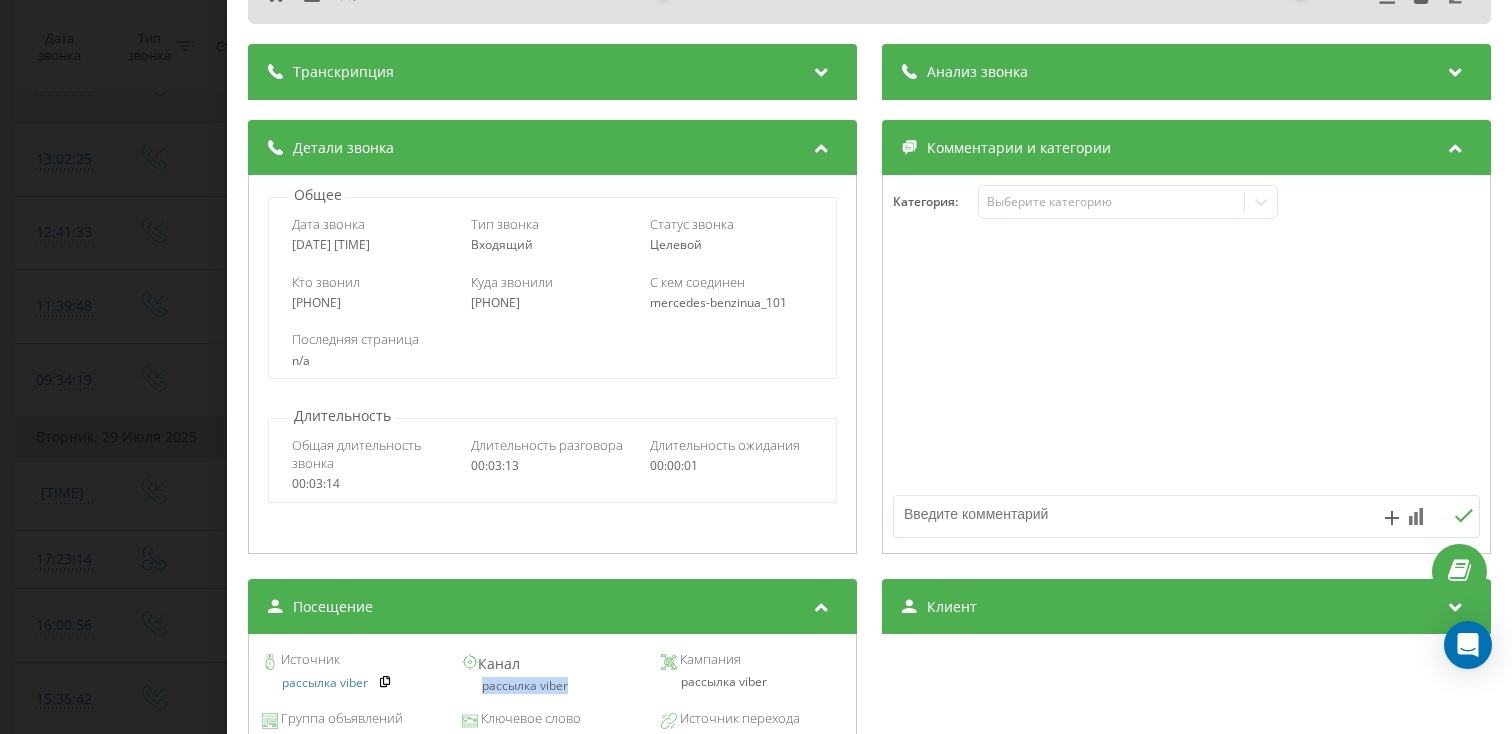 drag, startPoint x: 577, startPoint y: 686, endPoint x: 473, endPoint y: 688, distance: 104.019226 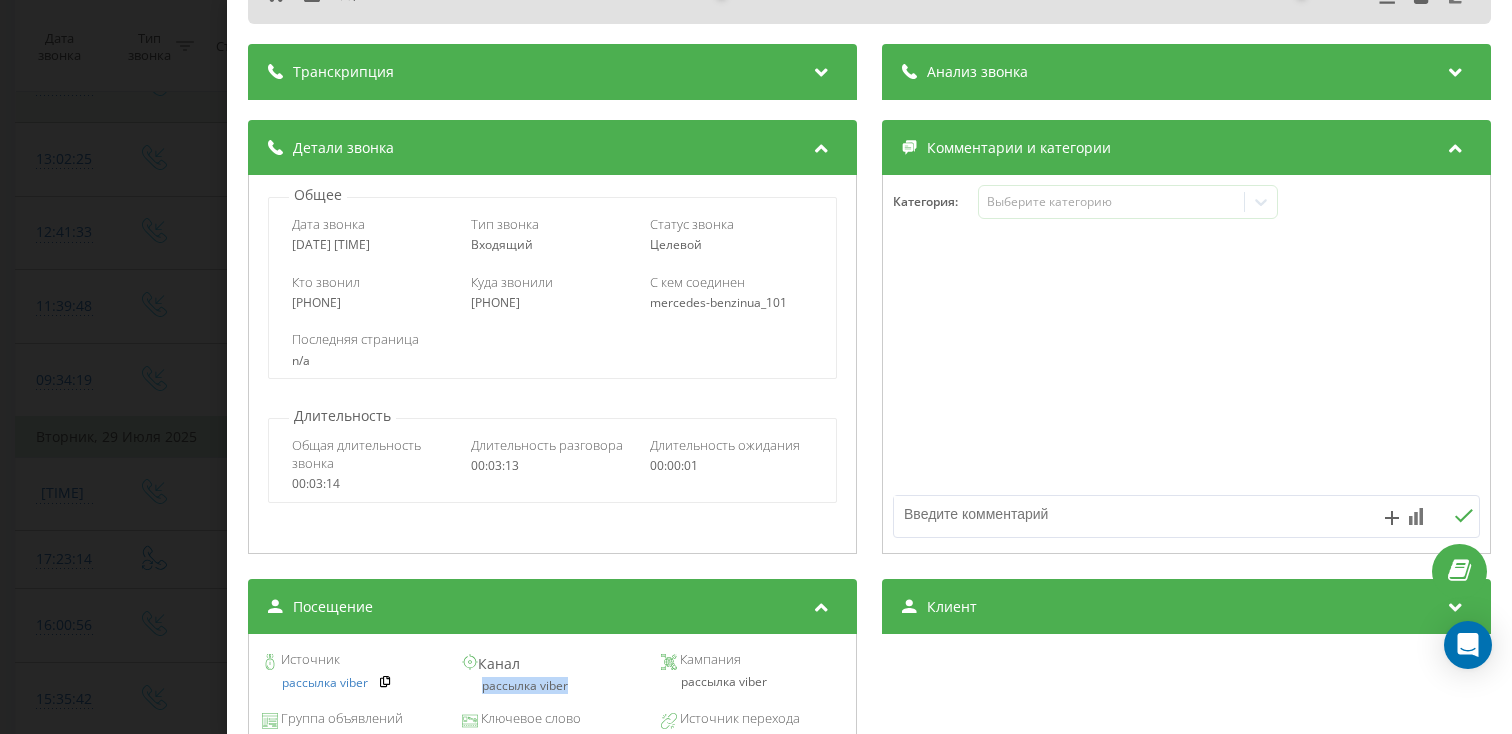 click on "Звонок :  ua6_-1753857259.10234809   1 x  - 02:10 01:02   01:02   Транскрипция Для анализа AI будущих звонков  настройте и активируйте профиль на странице . Если профиль уже есть и звонок соответствует его условиям, обновите страницу через 10 минут – AI анализирует текущий звонок. Анализ звонка Для анализа AI будущих звонков  настройте и активируйте профиль на странице . Если профиль уже есть и звонок соответствует его условиям, обновите страницу через 10 минут – AI анализирует текущий звонок. Детали звонка Общее Дата звонка 2025-07-30 09:34:19 Тип звонка Входящий Статус звонка Целевой 380676522299" at bounding box center [756, 367] 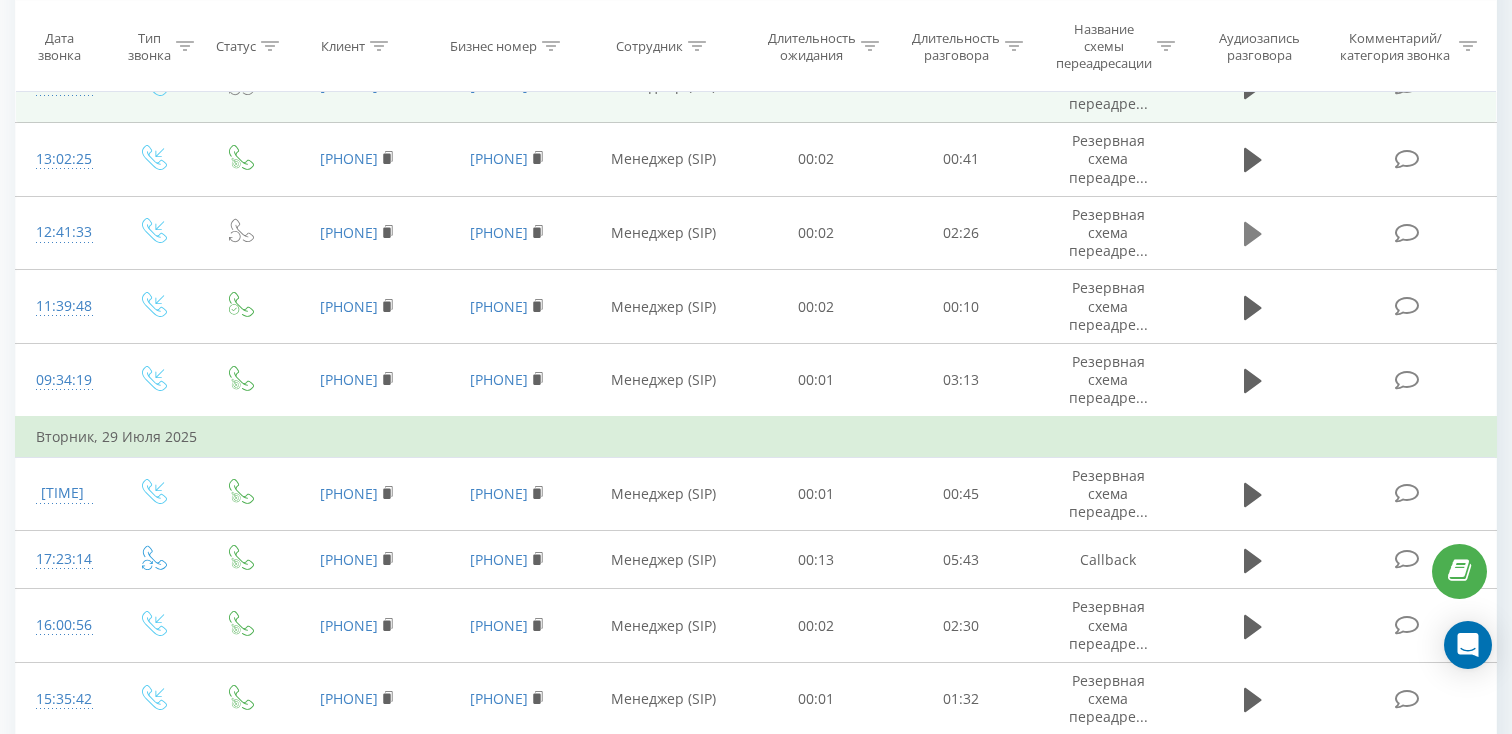 click 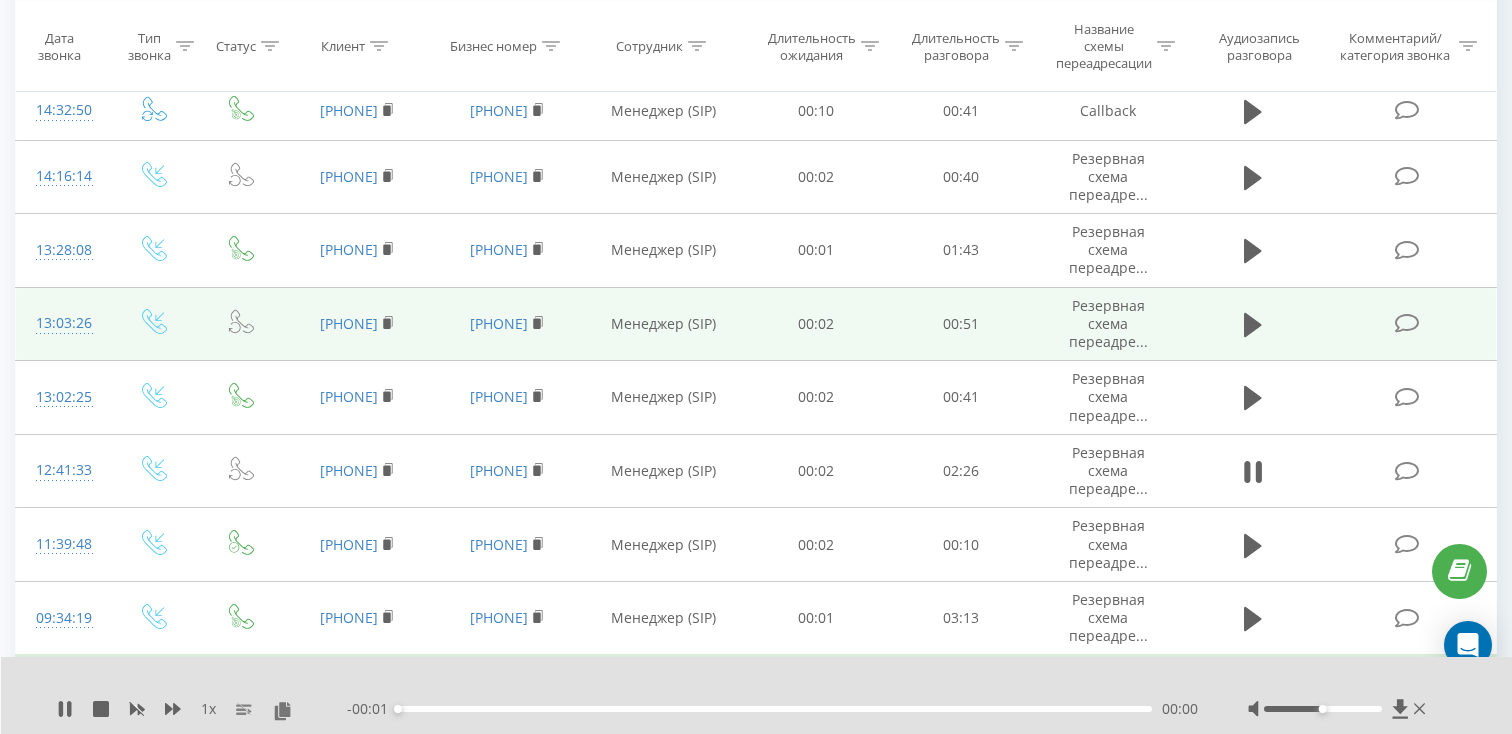 scroll, scrollTop: 883, scrollLeft: 0, axis: vertical 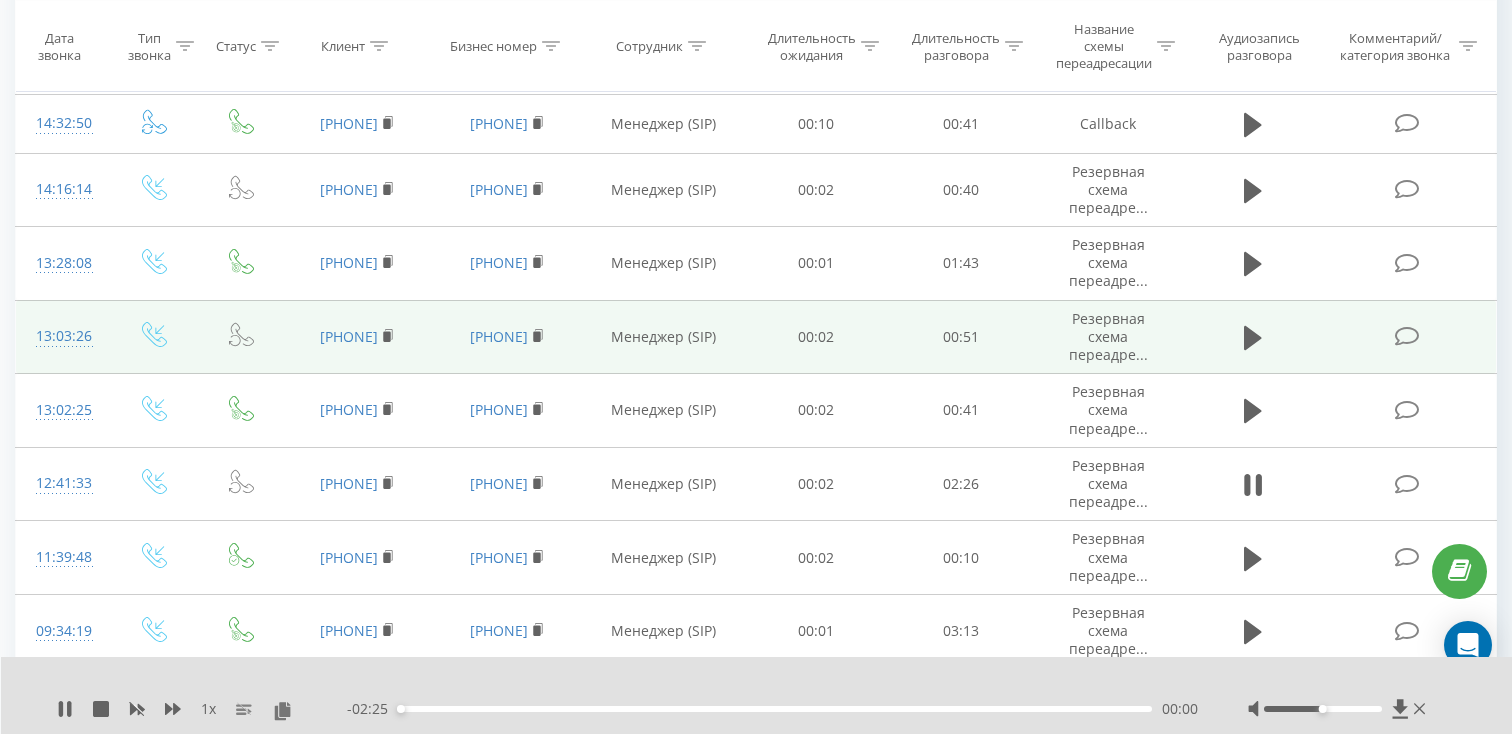 click on "00:00" at bounding box center (775, 709) 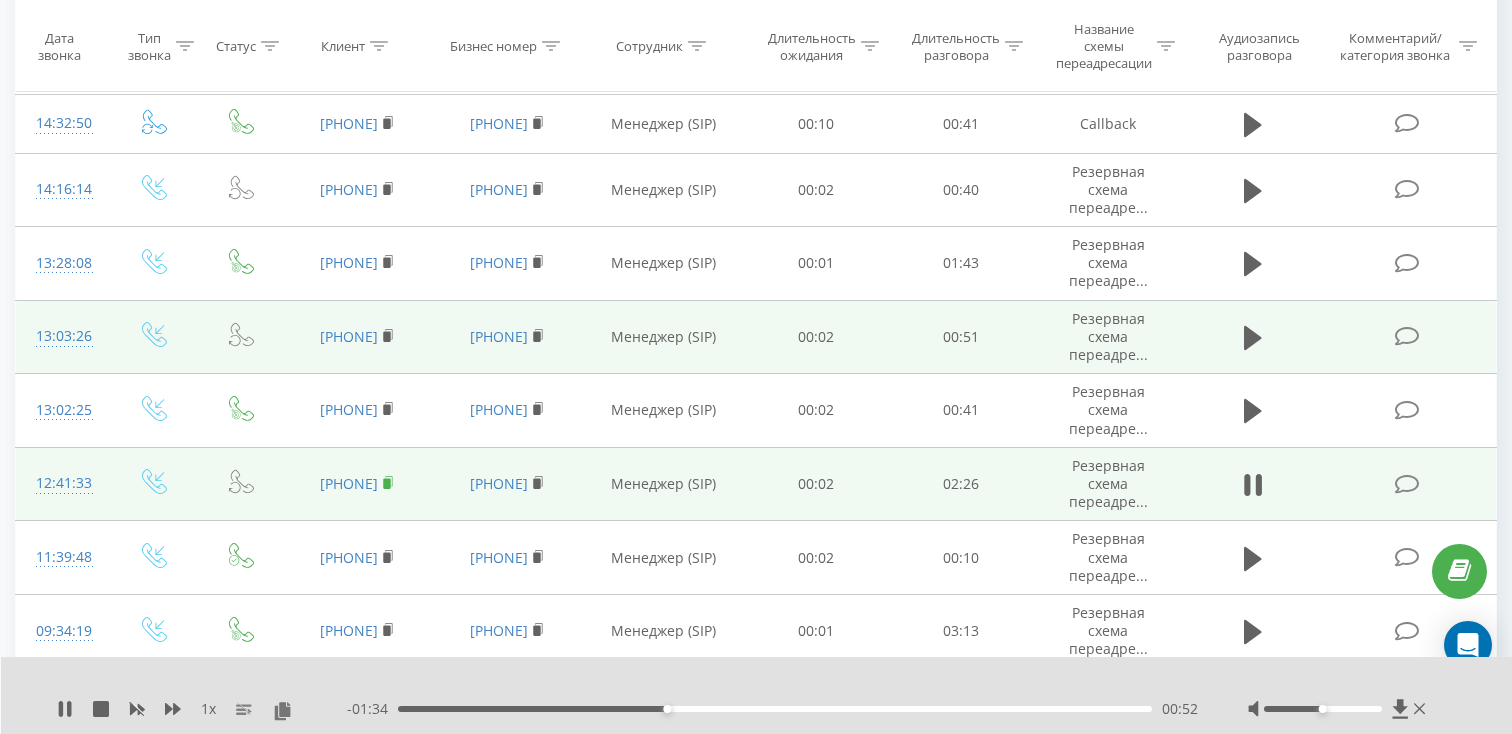 click 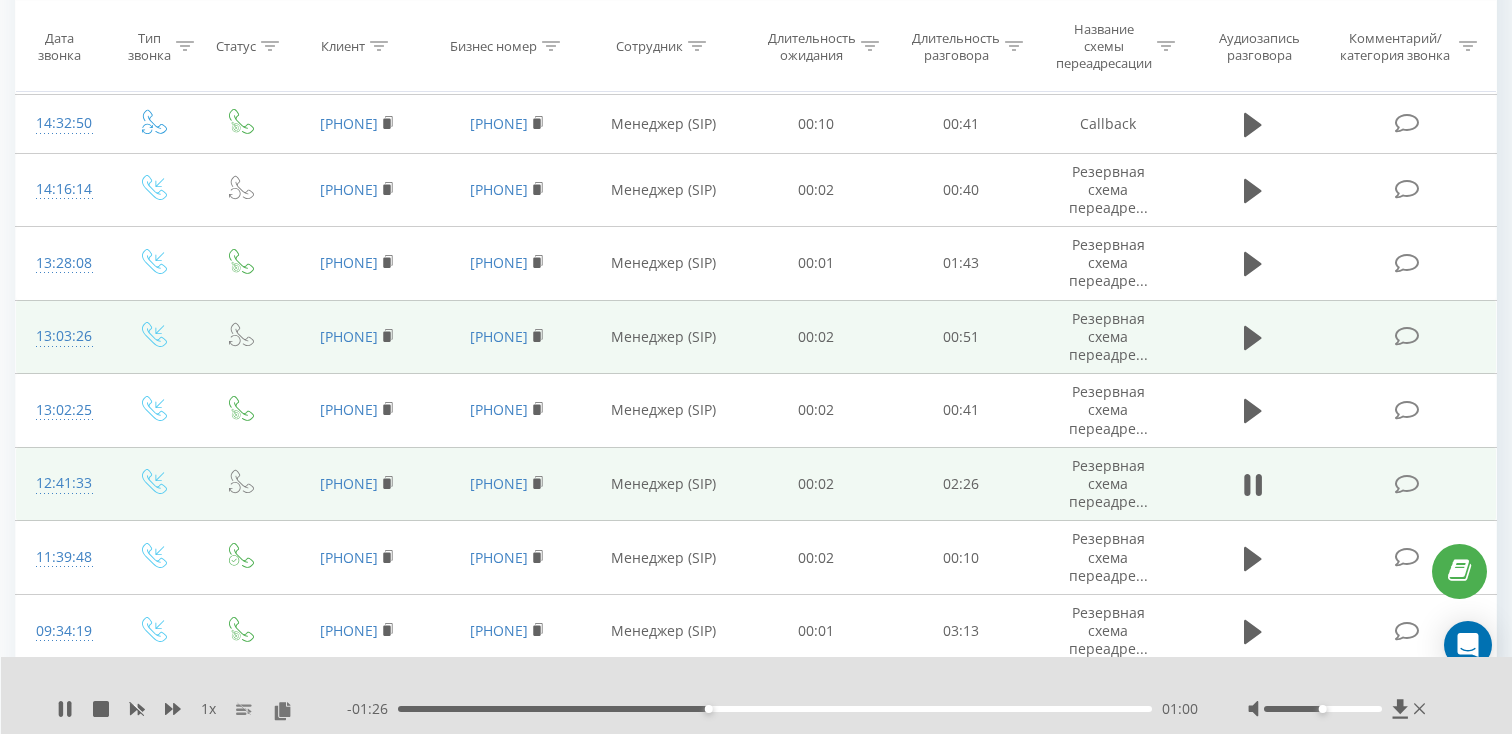 click on "12:41:33" at bounding box center (62, 483) 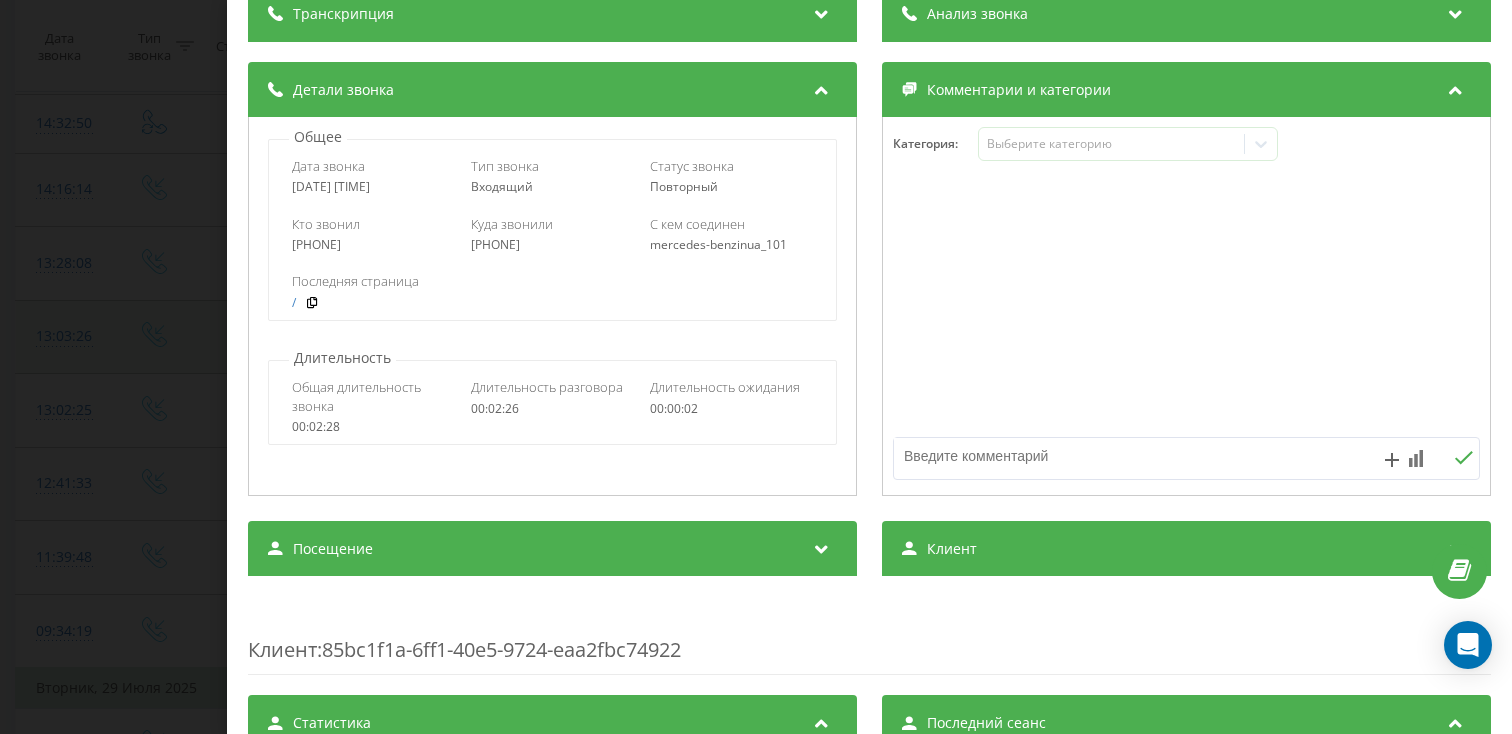 scroll, scrollTop: 268, scrollLeft: 0, axis: vertical 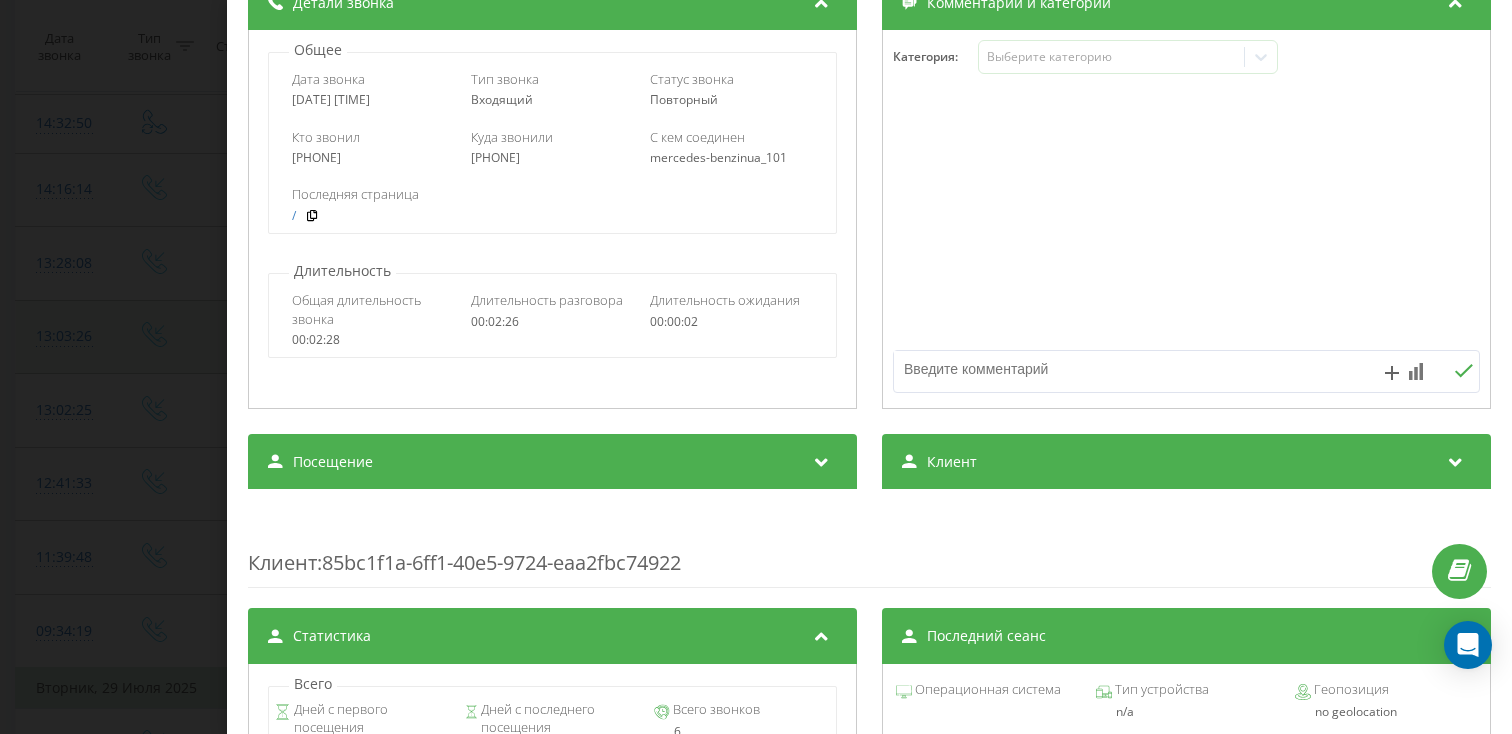 click on "Посещение" at bounding box center [552, 462] 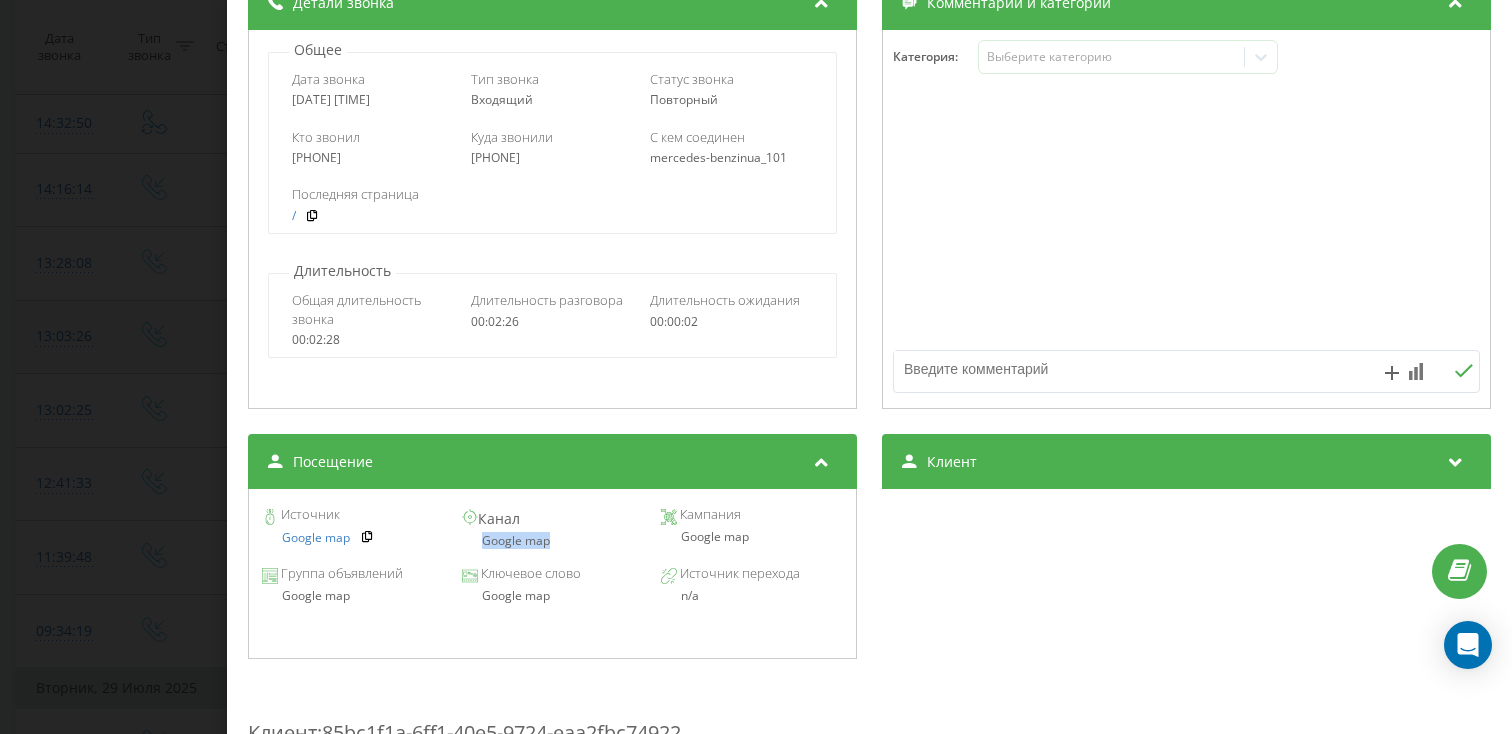 drag, startPoint x: 548, startPoint y: 551, endPoint x: 484, endPoint y: 534, distance: 66.21933 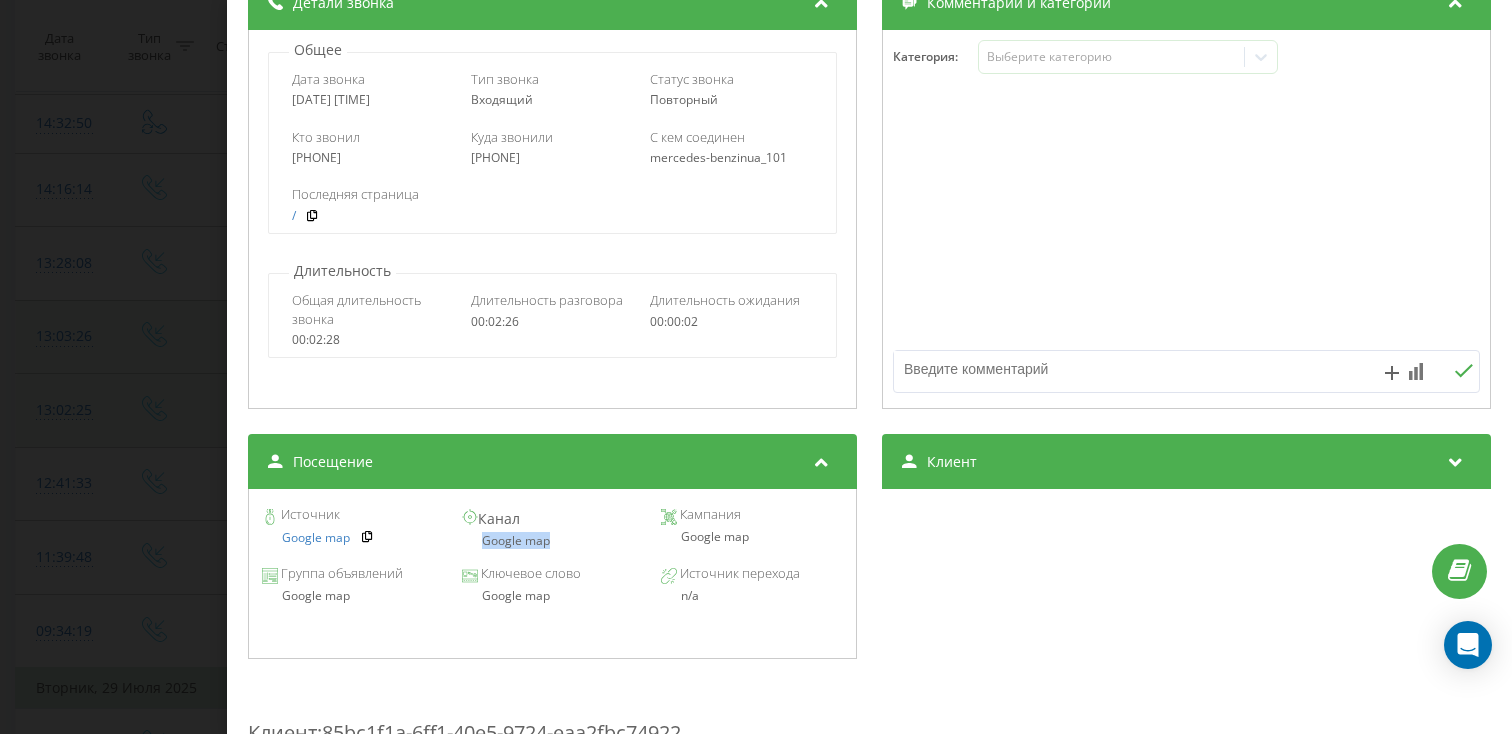 click on "Звонок :  ua4_-1753868493.9874522   1 x  - 01:05 01:21   01:21   Транскрипция Для анализа AI будущих звонков  настройте и активируйте профиль на странице . Если профиль уже есть и звонок соответствует его условиям, обновите страницу через 10 минут – AI анализирует текущий звонок. Анализ звонка Для анализа AI будущих звонков  настройте и активируйте профиль на странице . Если профиль уже есть и звонок соответствует его условиям, обновите страницу через 10 минут – AI анализирует текущий звонок. Детали звонка Общее Дата звонка 2025-07-30 12:41:33 Тип звонка Входящий Статус звонка Повторный / : n/a /" at bounding box center (756, 367) 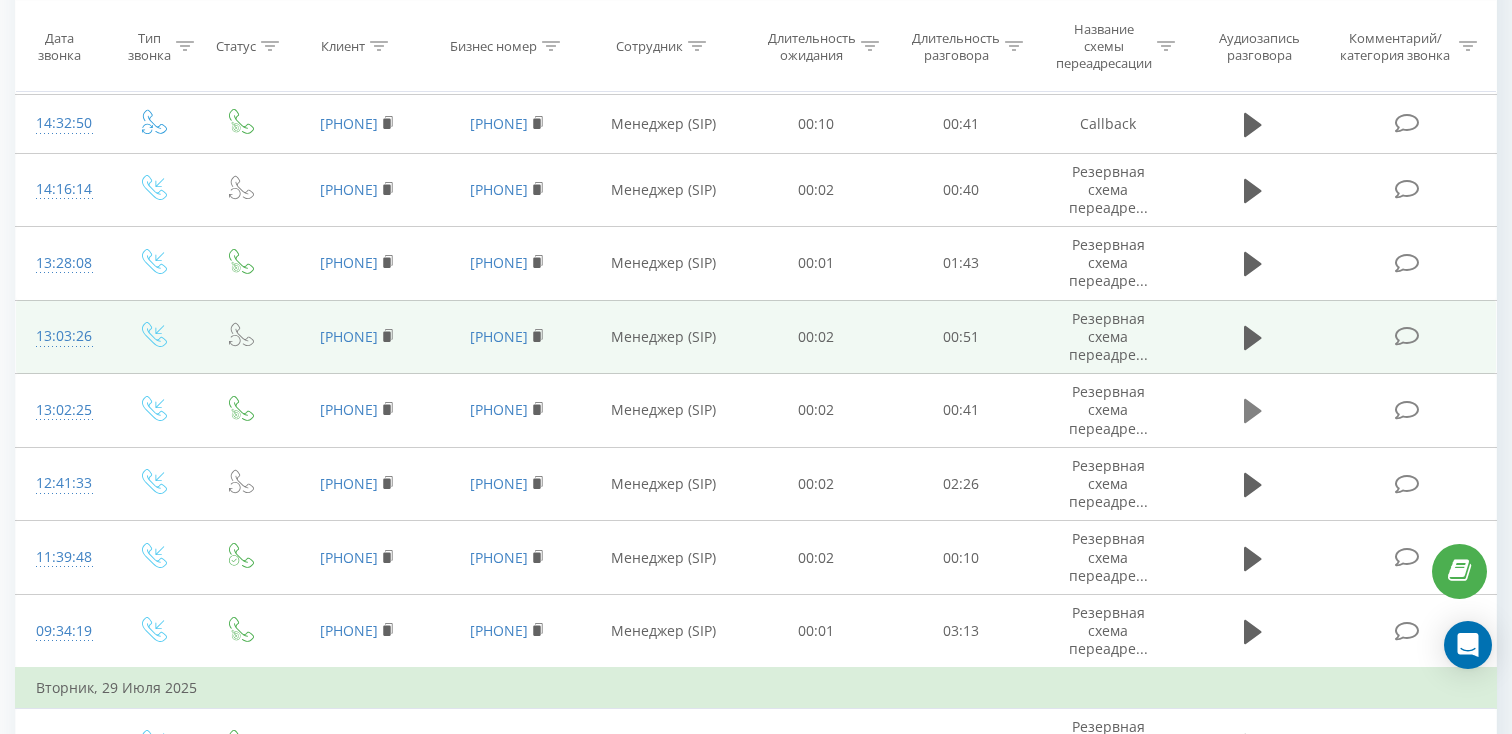 click 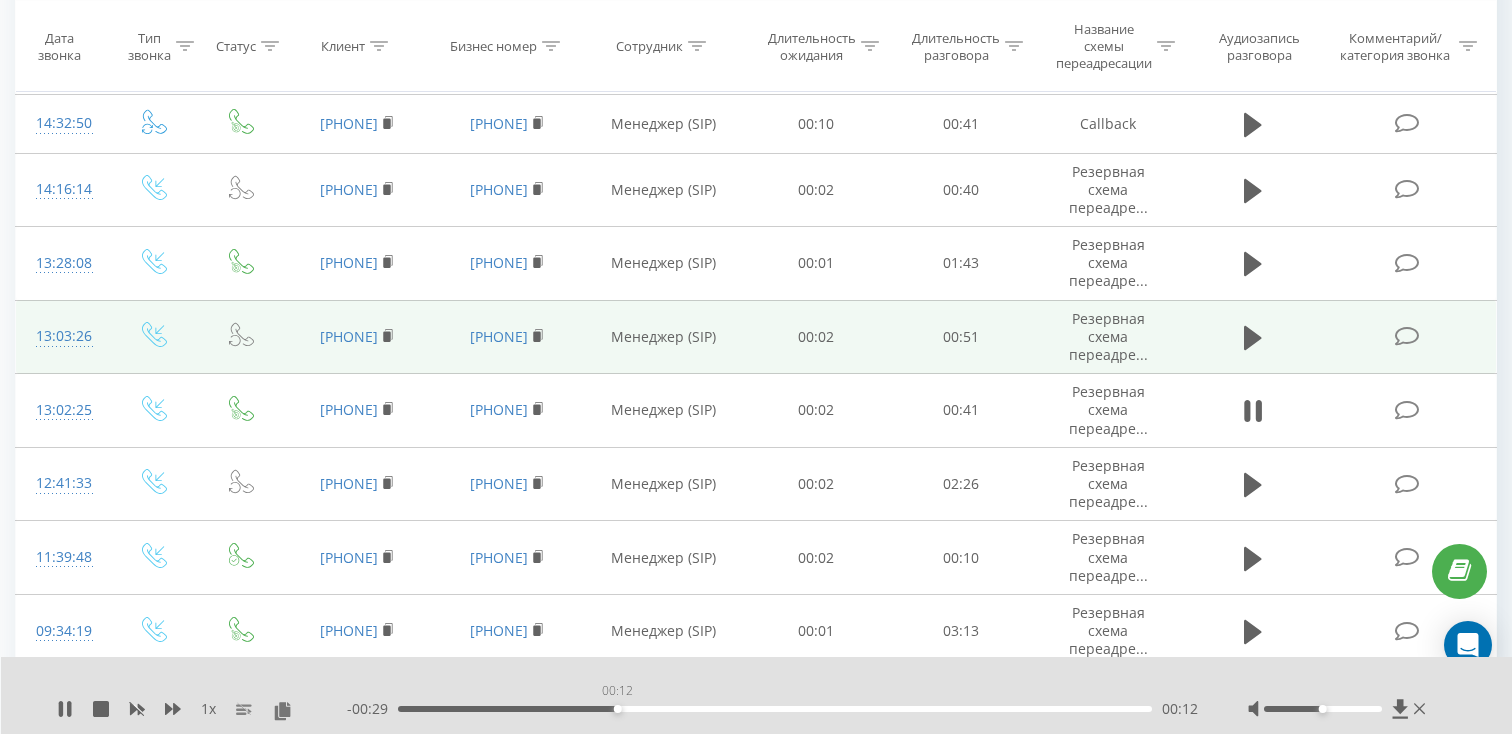 click on "00:12" at bounding box center (775, 709) 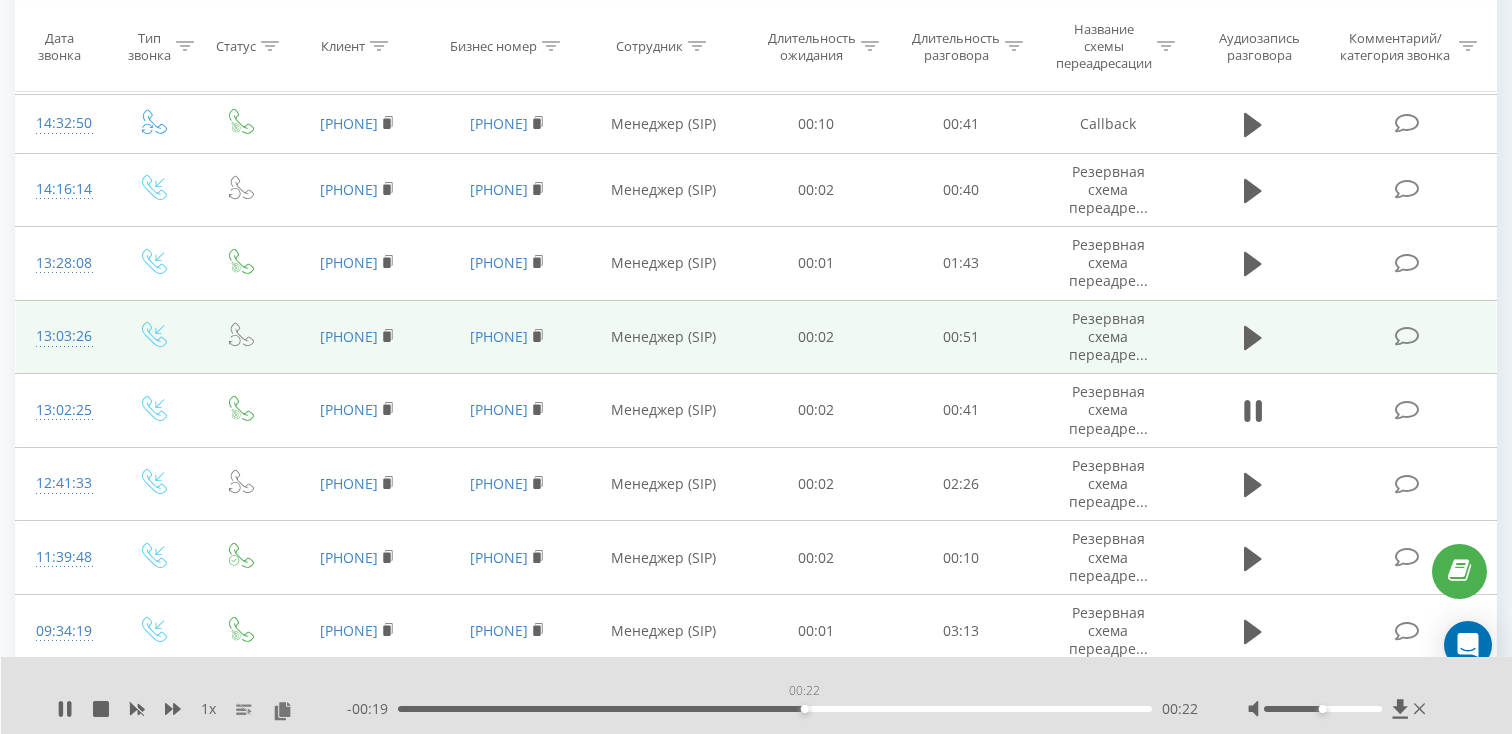 click on "00:22" at bounding box center (775, 709) 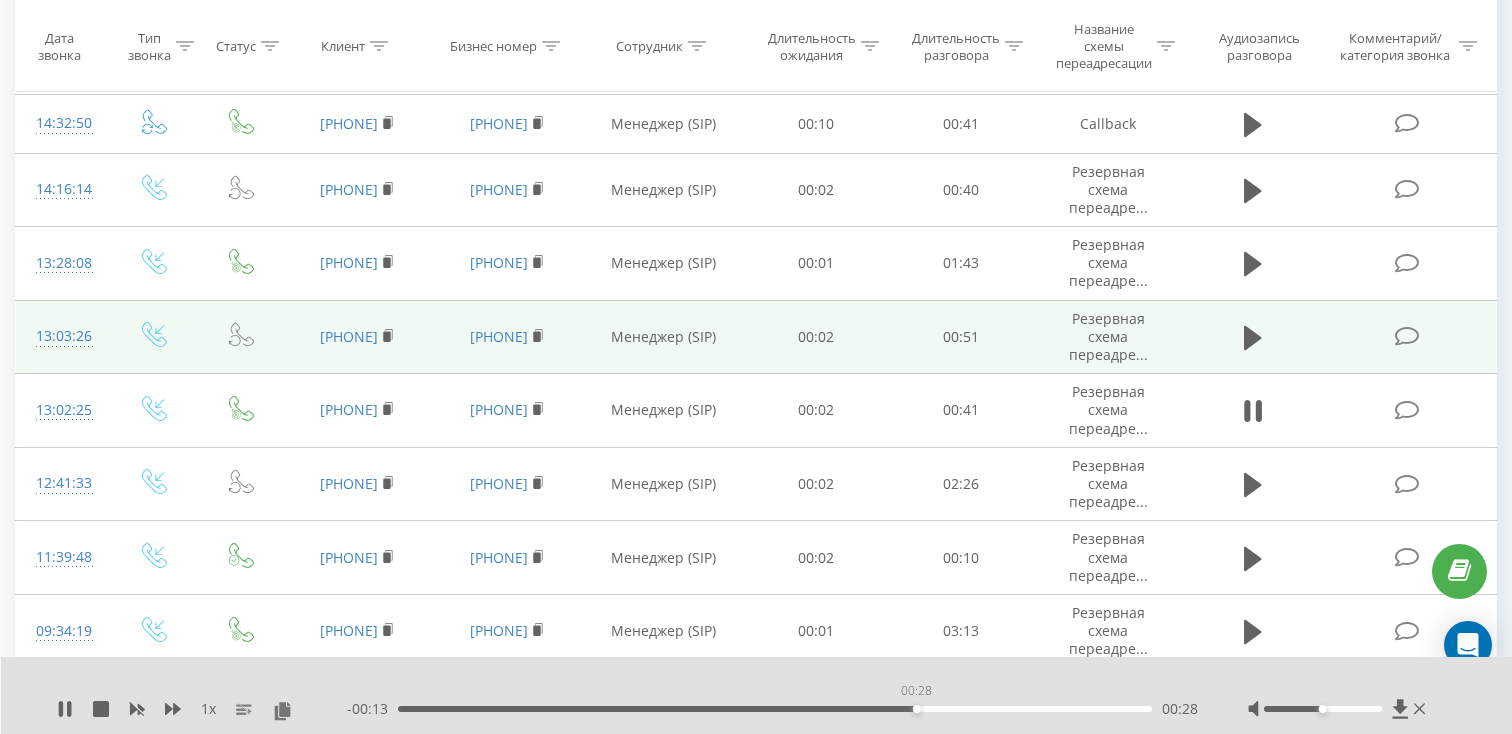 click on "00:28" at bounding box center [775, 709] 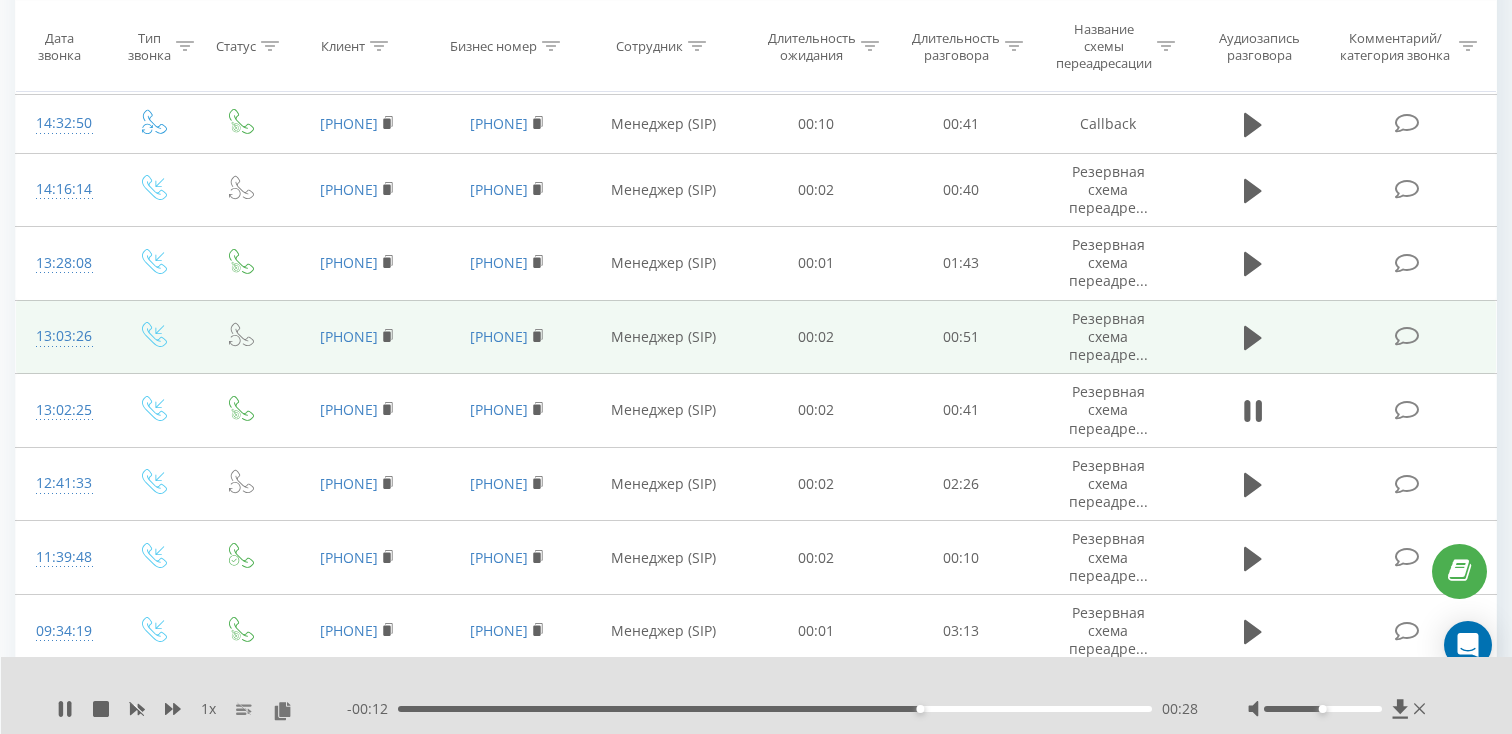 click on "00:28" at bounding box center [775, 709] 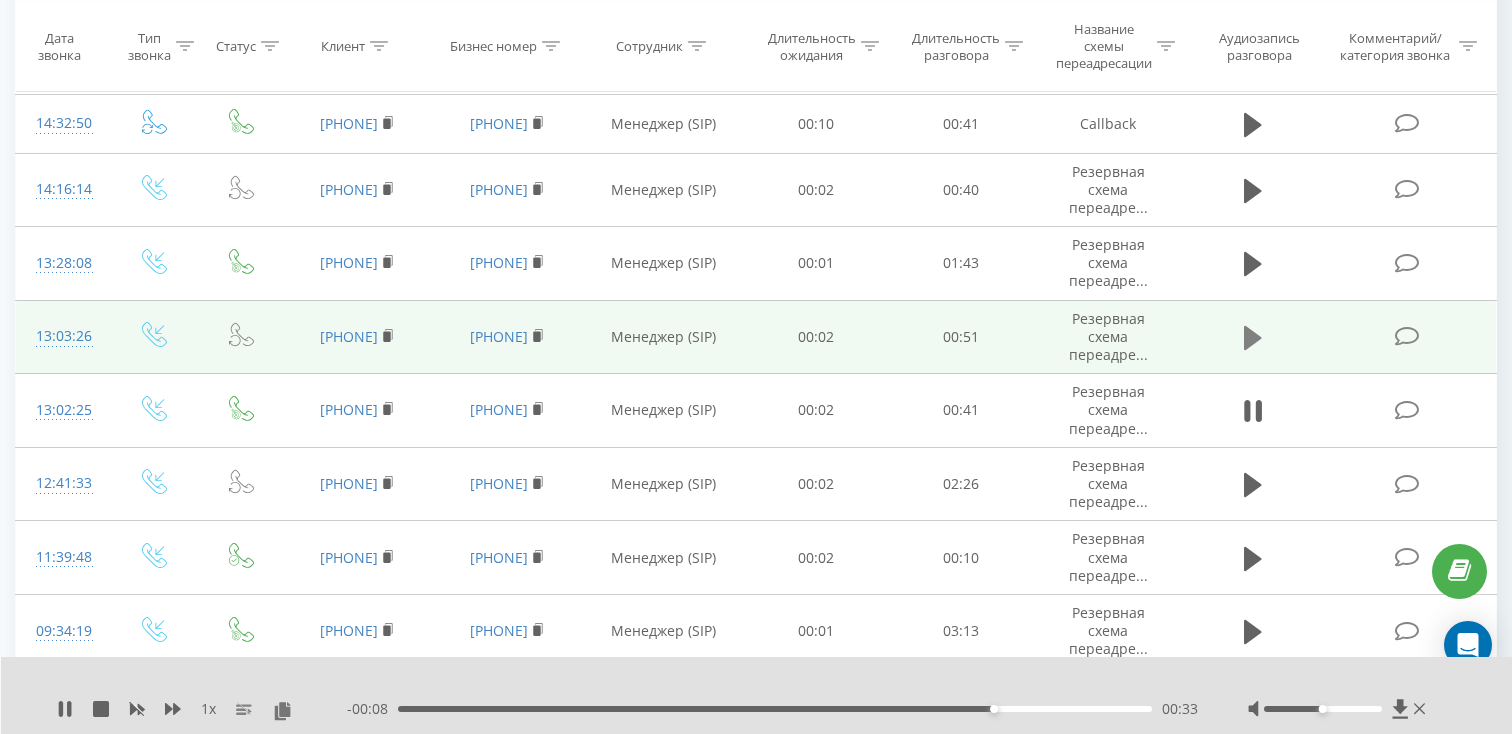 click 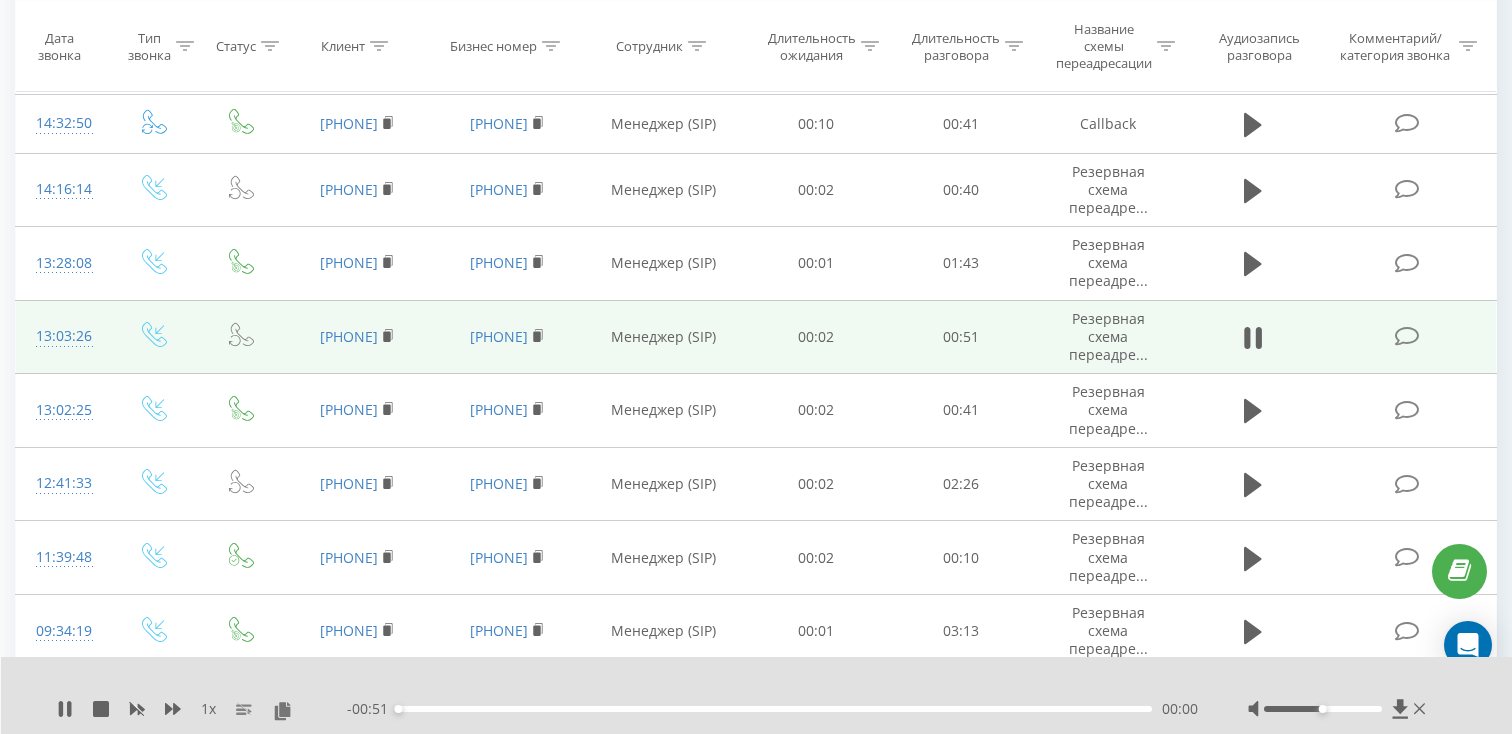 click on "00:00" at bounding box center [775, 709] 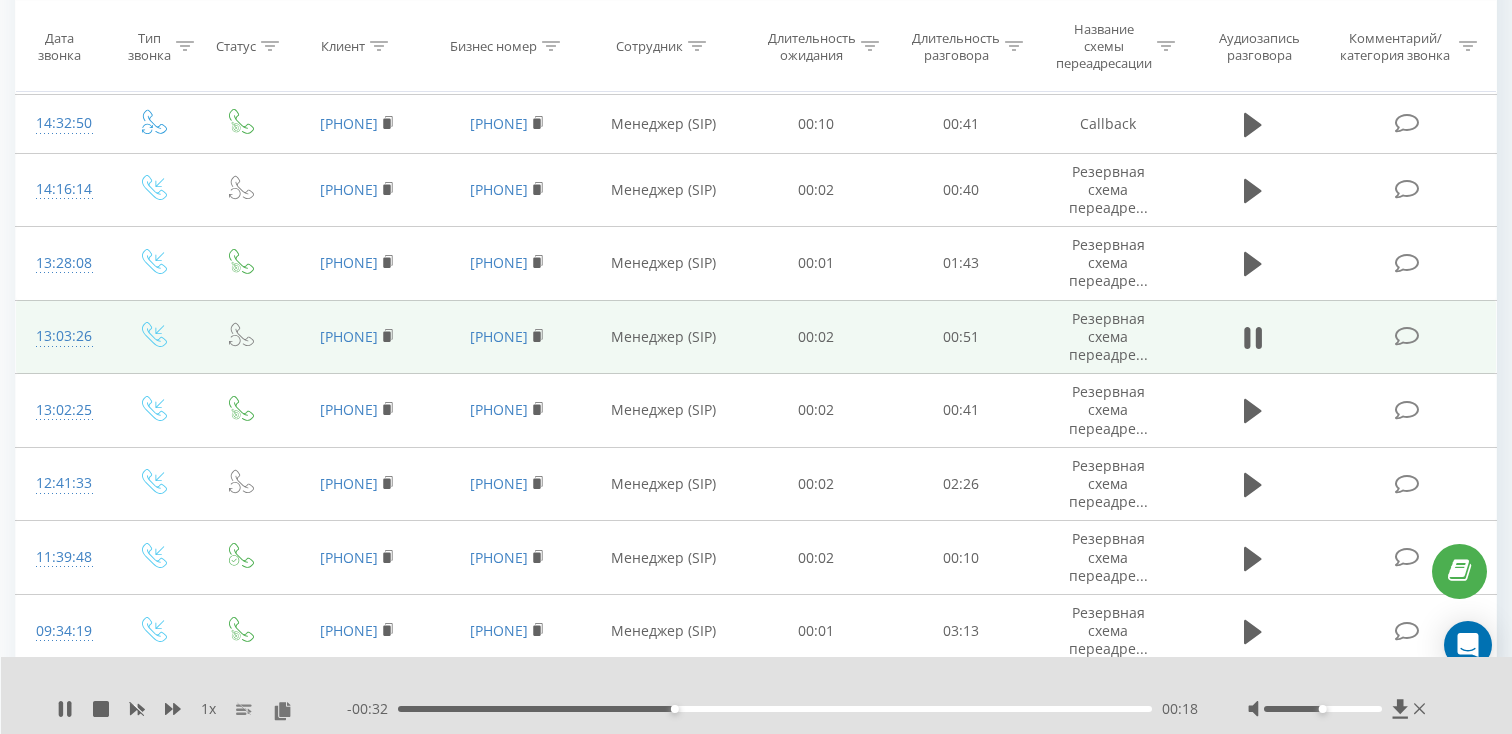 click on "00:18" at bounding box center (775, 709) 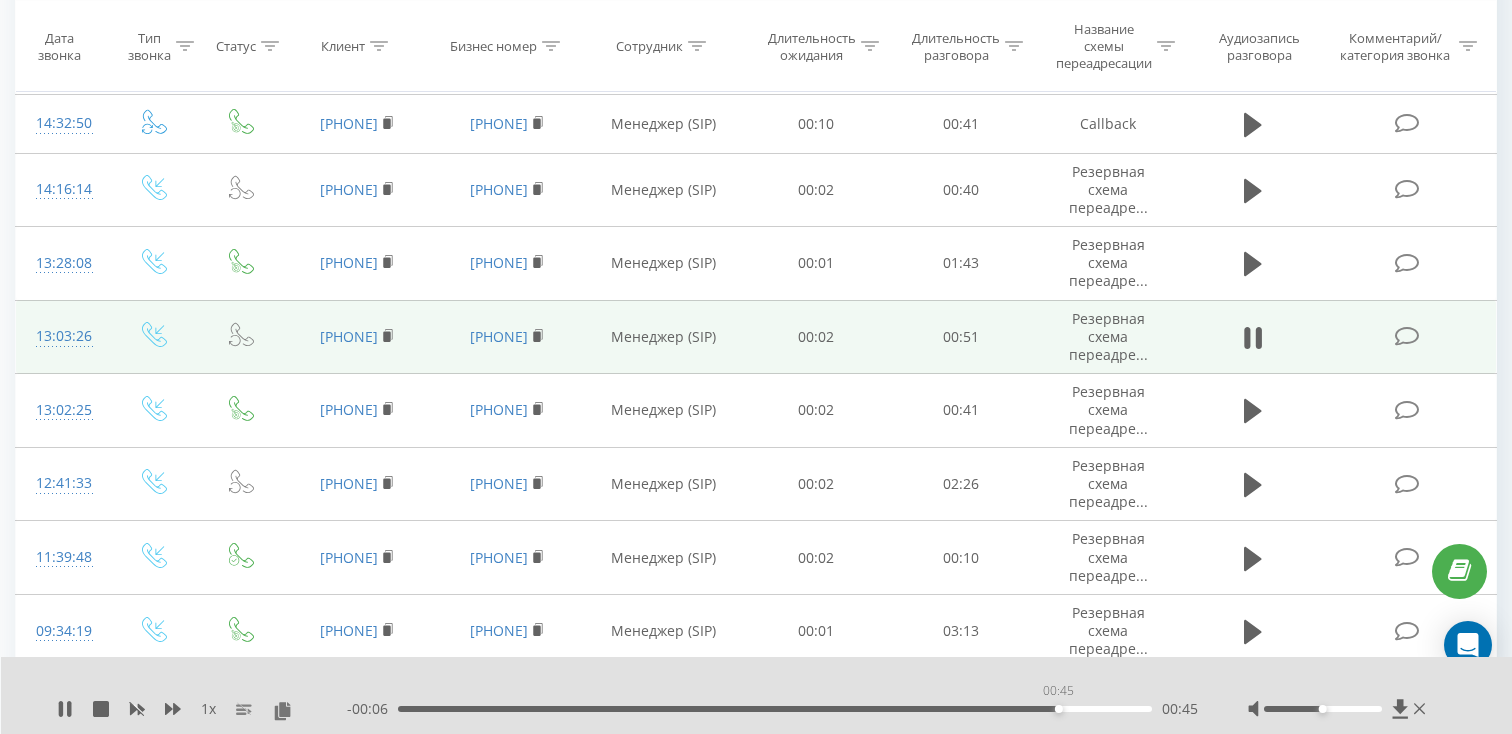 click on "00:45" at bounding box center [775, 709] 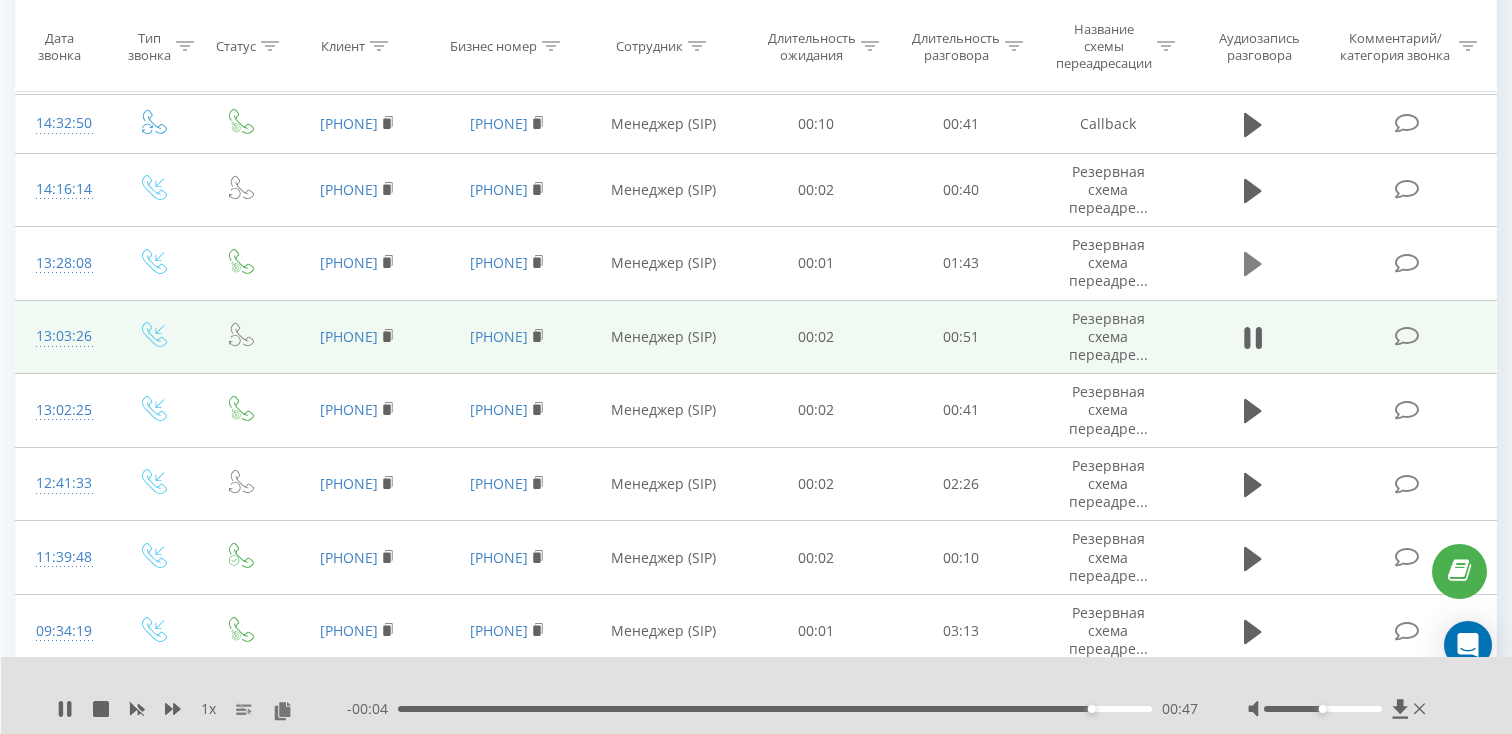 click 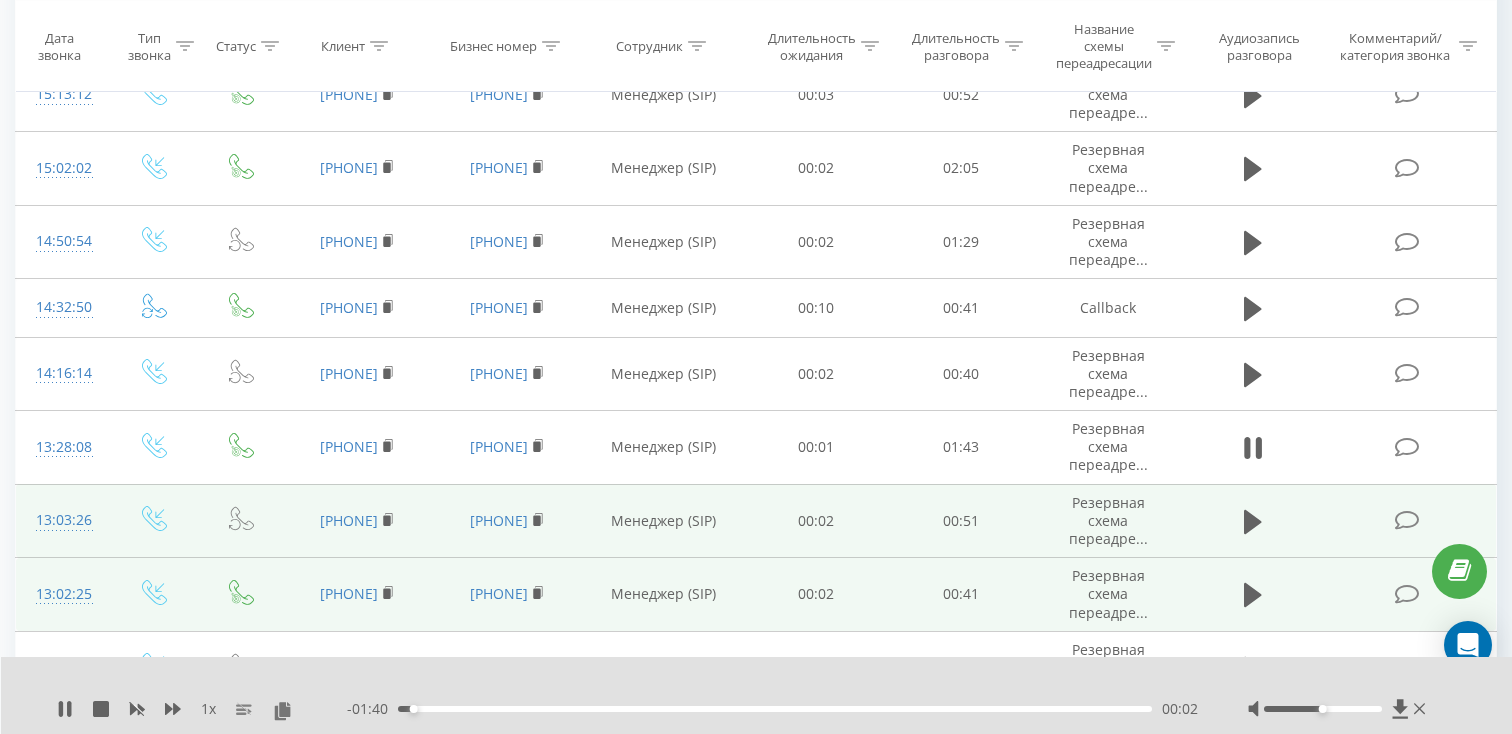 scroll, scrollTop: 701, scrollLeft: 0, axis: vertical 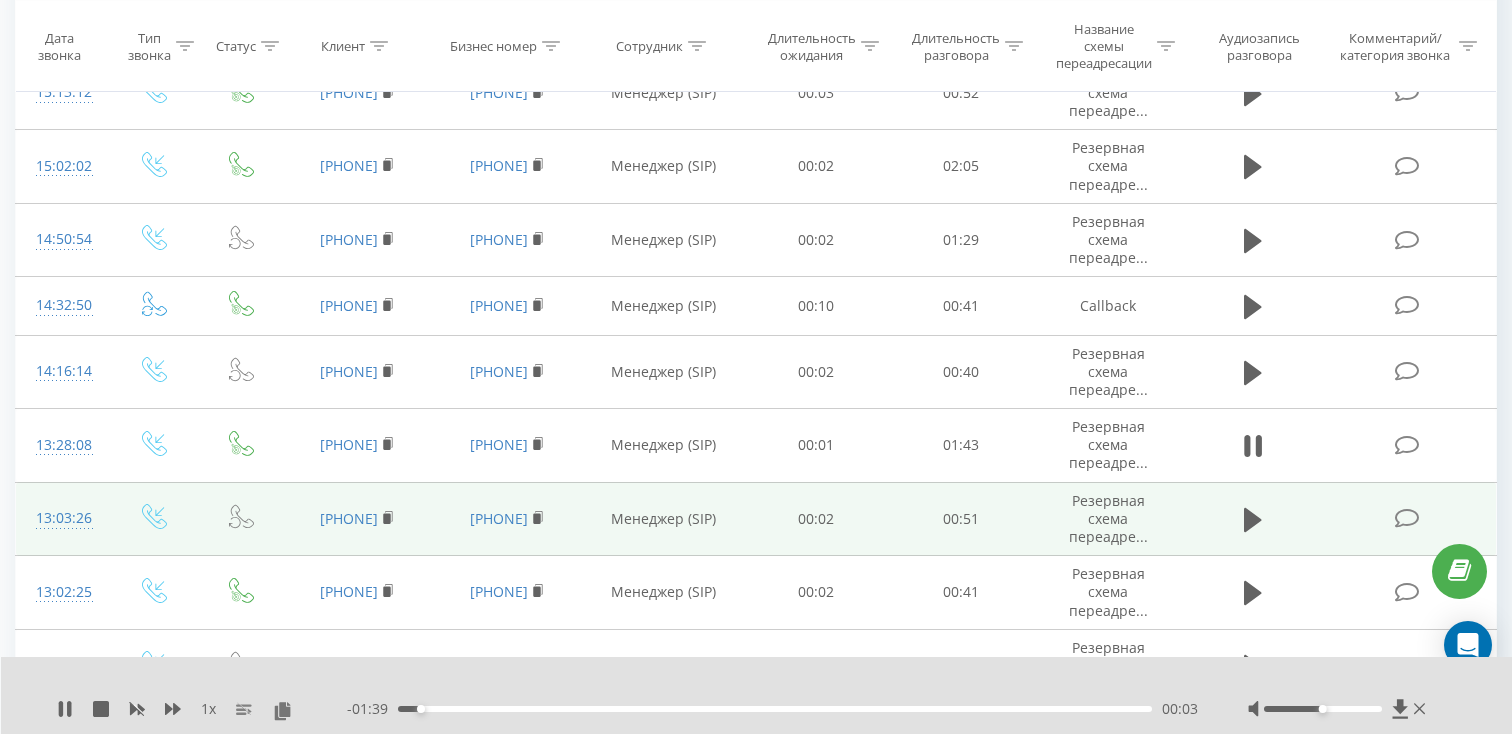 click on "- 01:39 00:03   00:03" at bounding box center [772, 709] 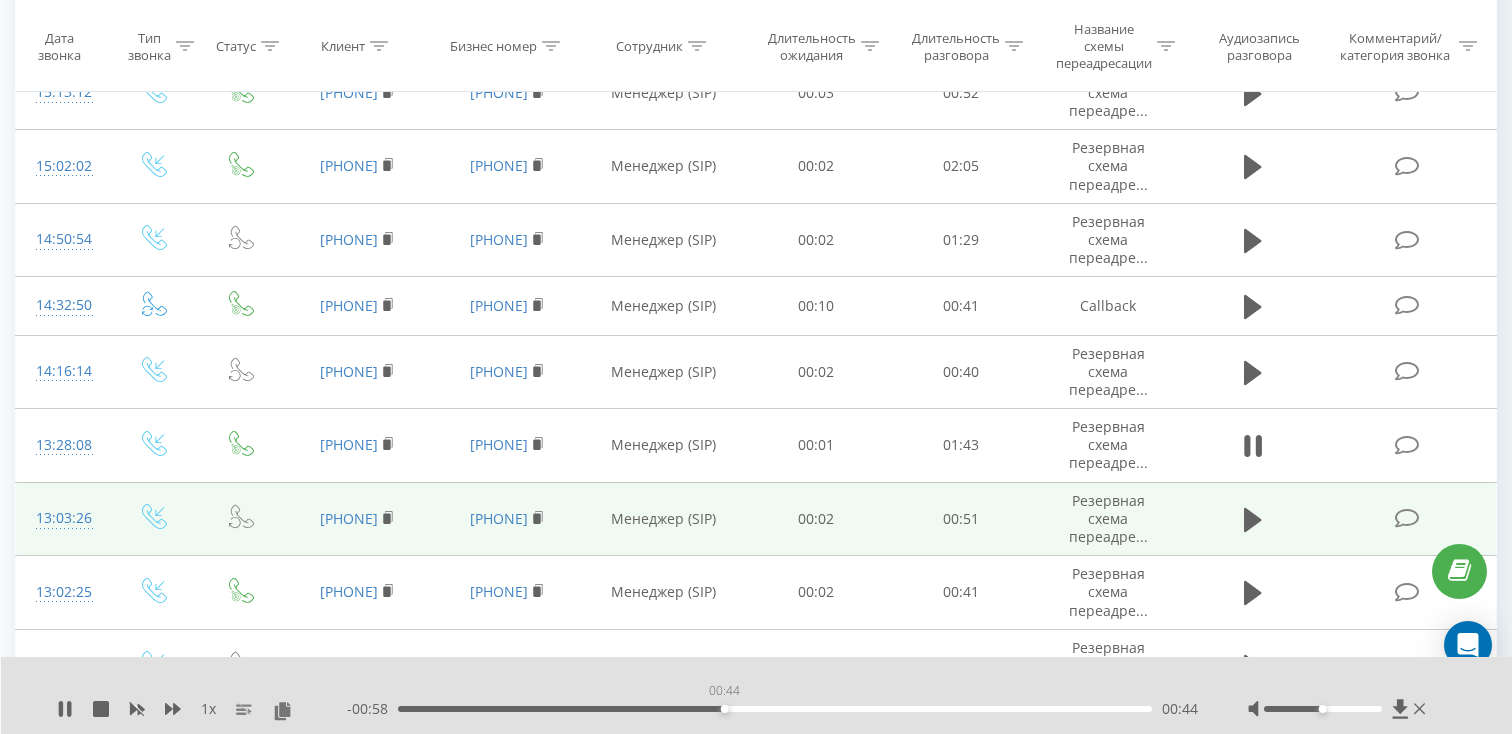 click on "00:44" at bounding box center (775, 709) 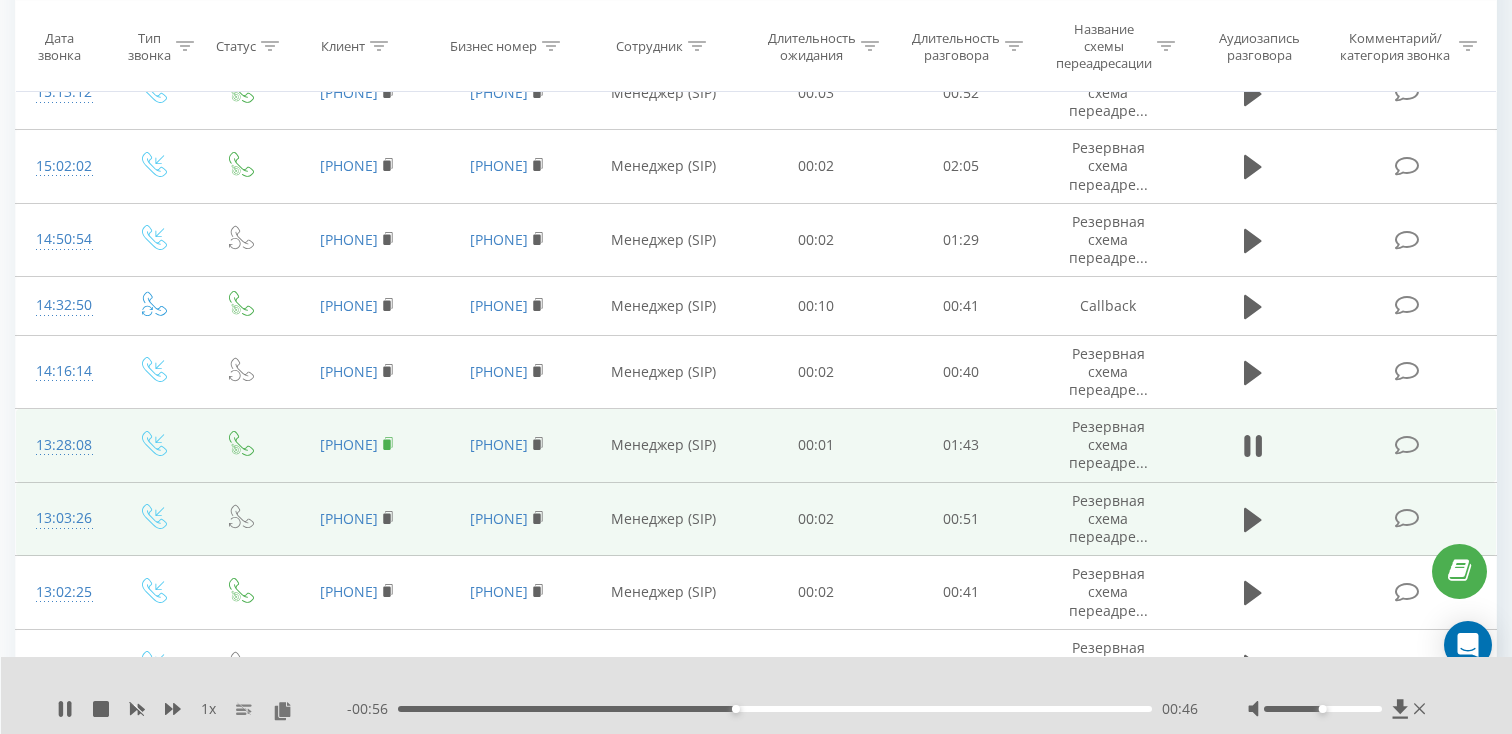 click 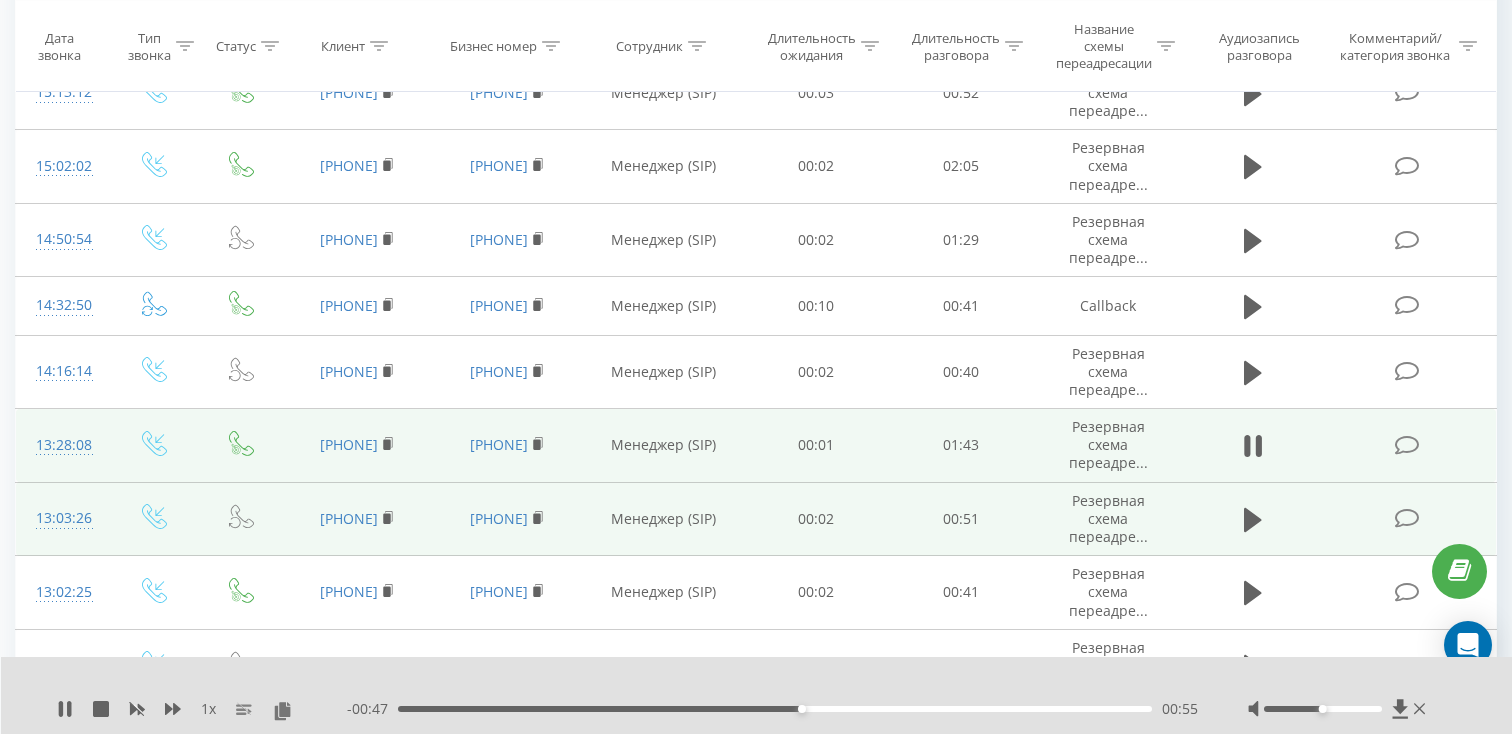 click on "13:28:08" at bounding box center [62, 445] 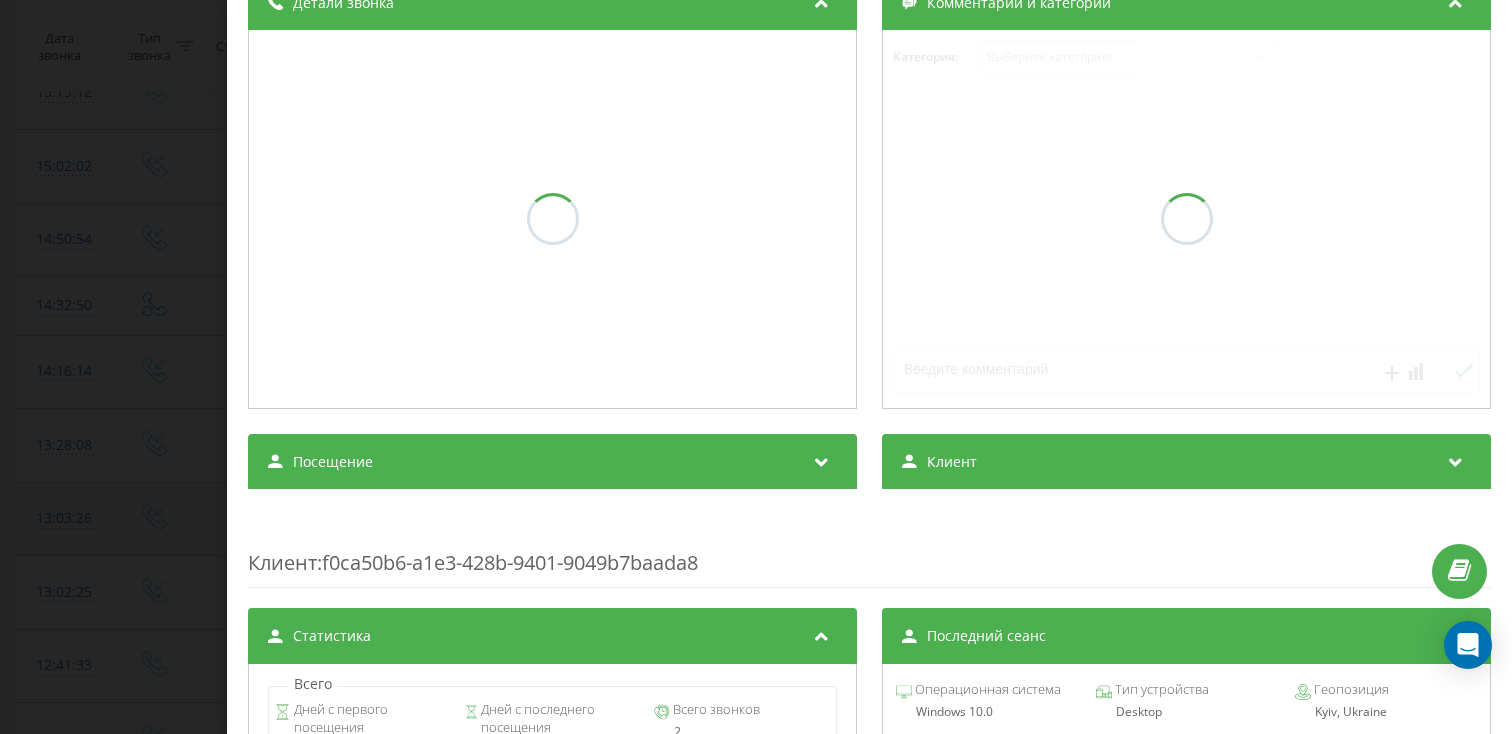 click on "Посещение" at bounding box center (552, 462) 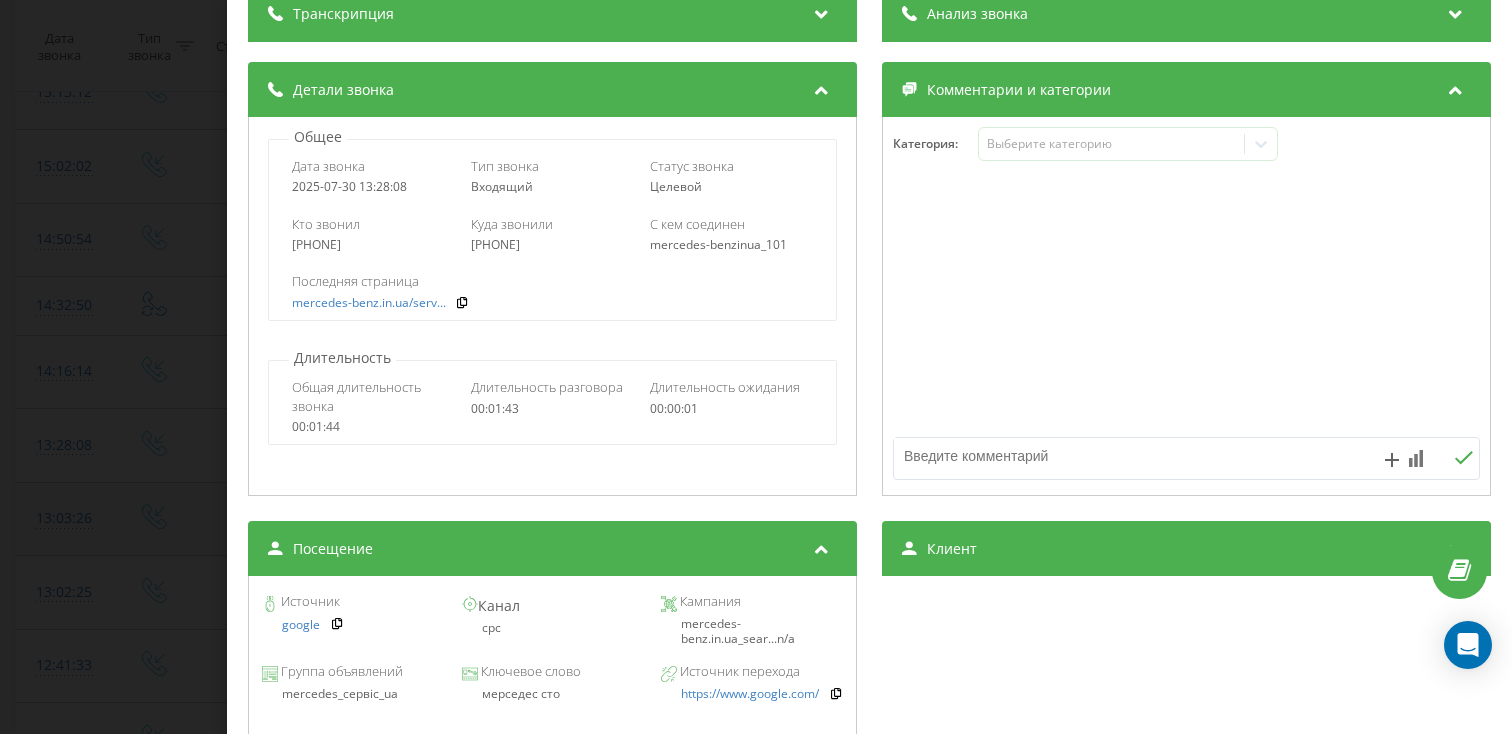 scroll, scrollTop: 269, scrollLeft: 0, axis: vertical 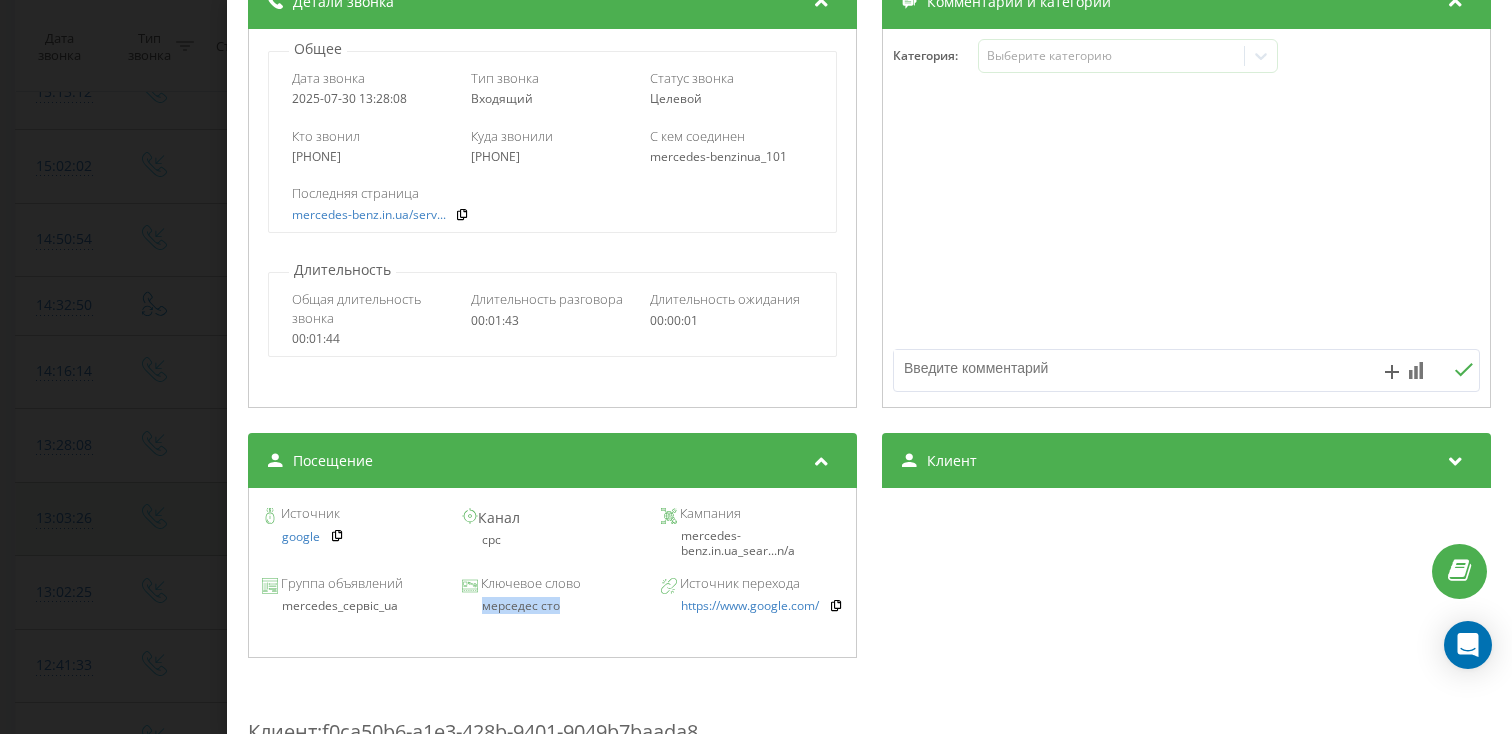 drag, startPoint x: 560, startPoint y: 610, endPoint x: 454, endPoint y: 609, distance: 106.004715 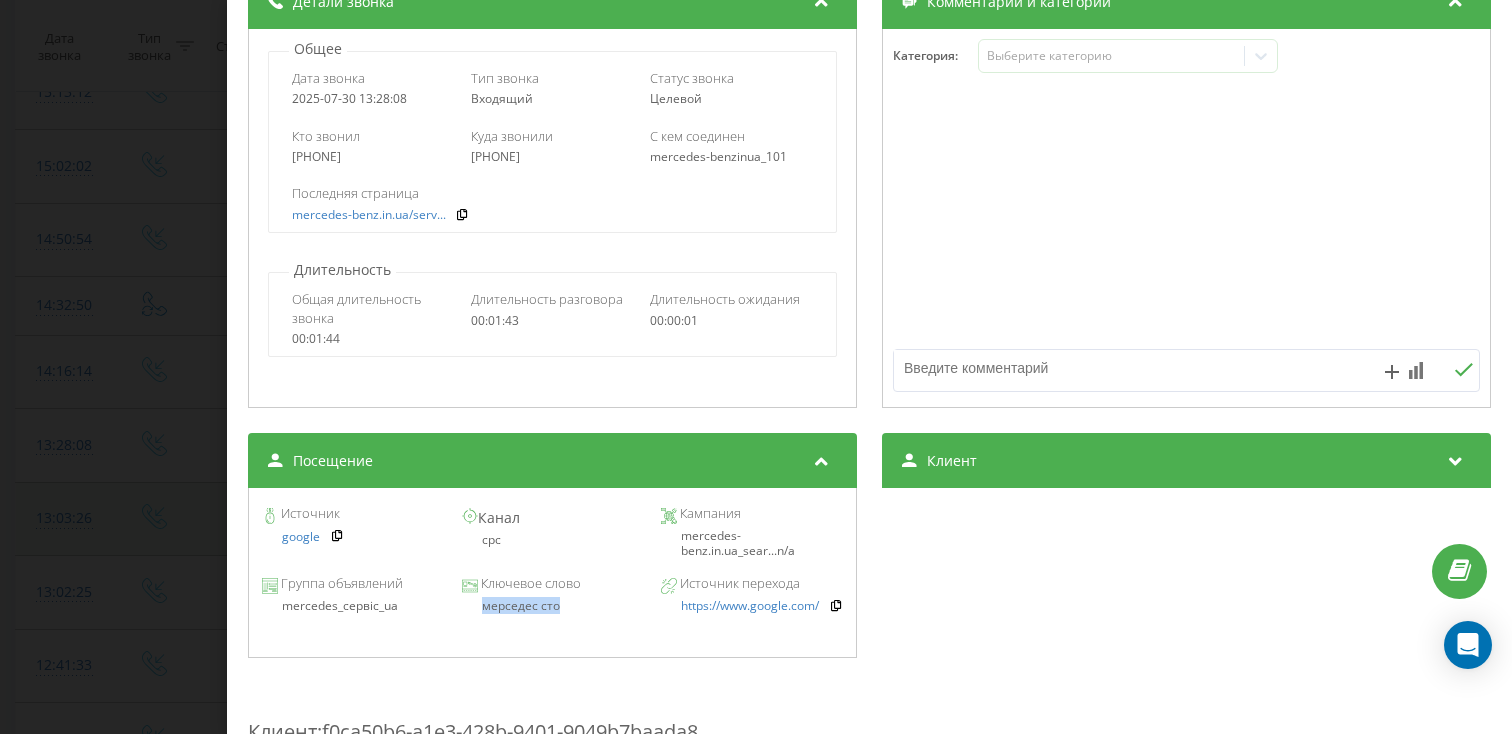 click on "Звонок :  ua14_-1753871288.3988219   1 x  - 00:40 01:02   01:02   Транскрипция Для анализа AI будущих звонков  настройте и активируйте профиль на странице . Если профиль уже есть и звонок соответствует его условиям, обновите страницу через 10 минут – AI анализирует текущий звонок. Анализ звонка Для анализа AI будущих звонков  настройте и активируйте профиль на странице . Если профиль уже есть и звонок соответствует его условиям, обновите страницу через 10 минут – AI анализирует текущий звонок. Детали звонка Общее Дата звонка 2025-07-30 13:28:08 Тип звонка Входящий Статус звонка Целевой 380952151259" at bounding box center [756, 367] 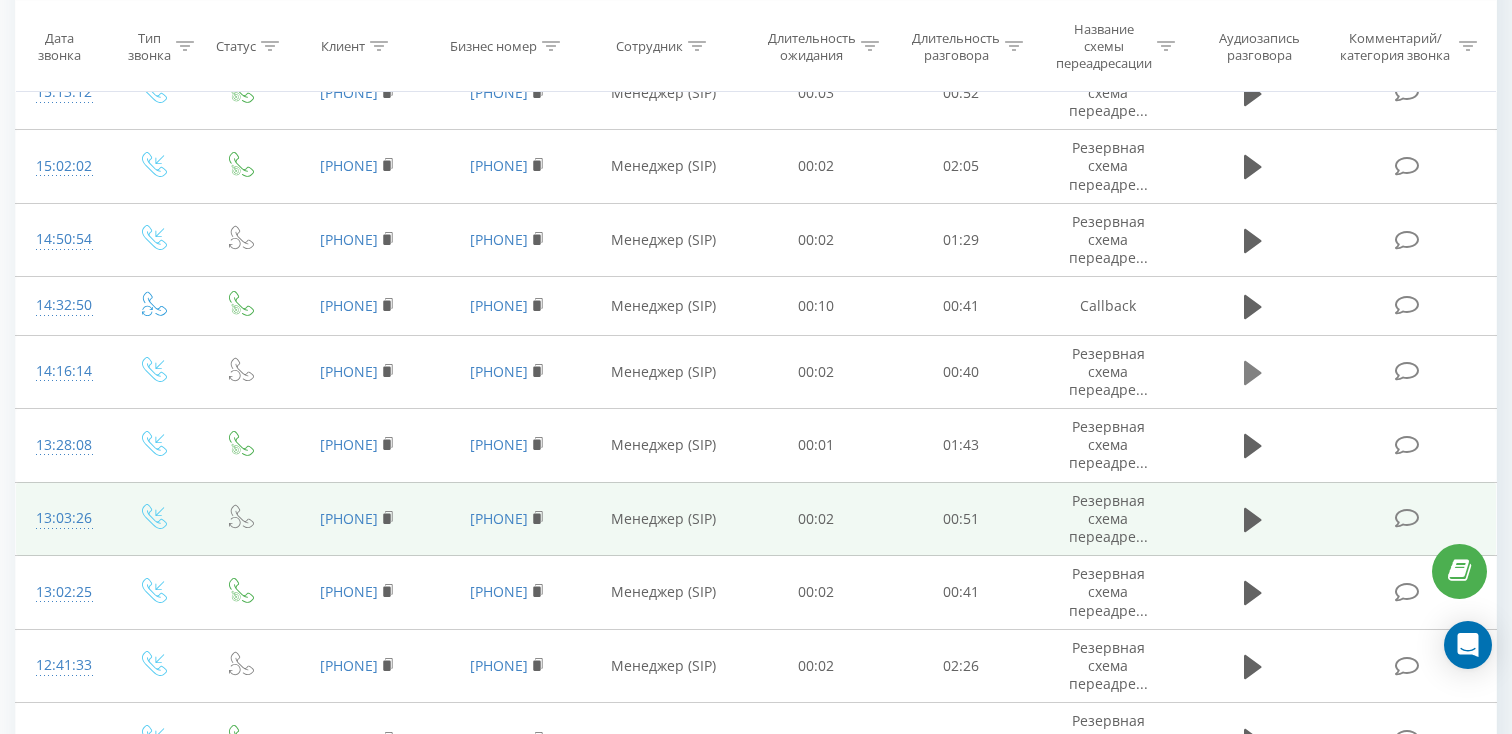 click 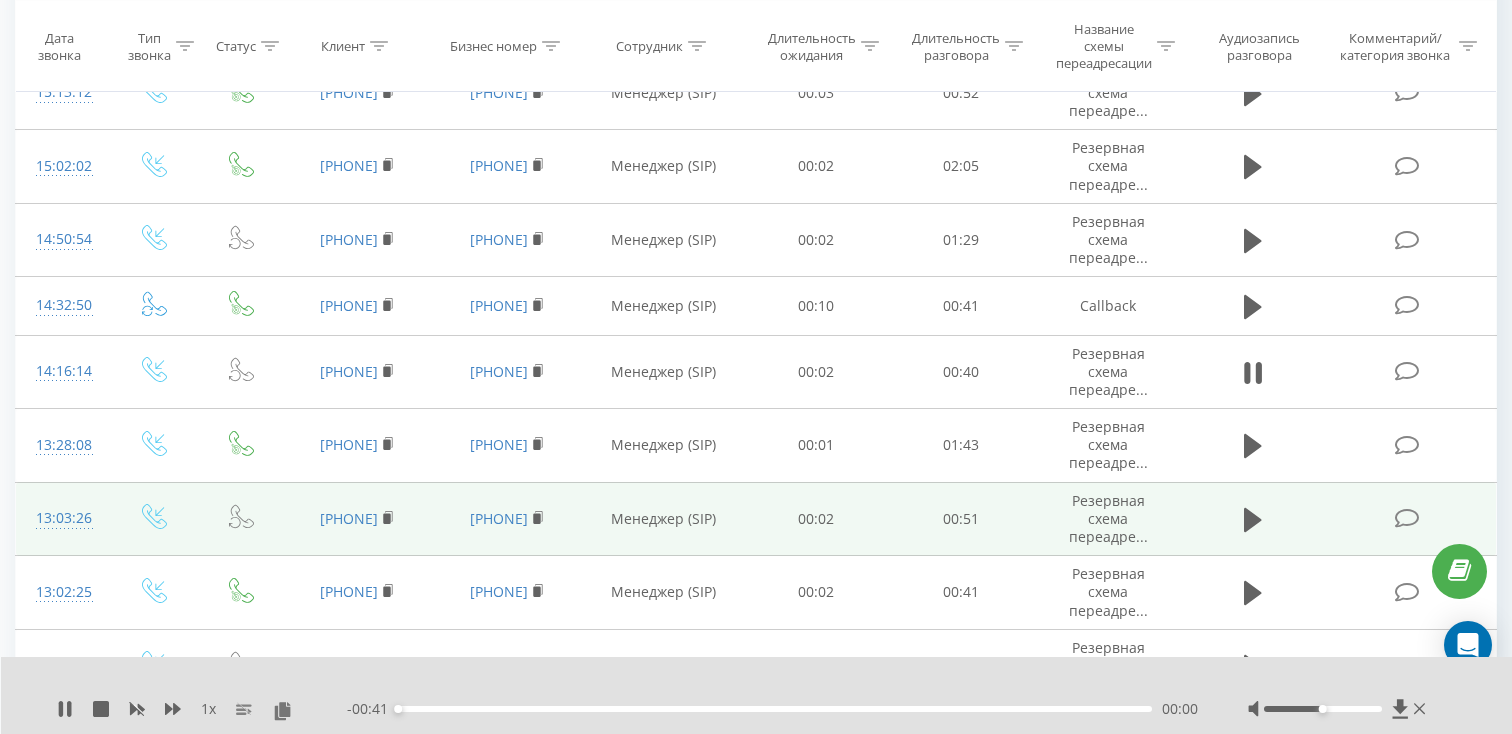 click on "00:00" at bounding box center [775, 709] 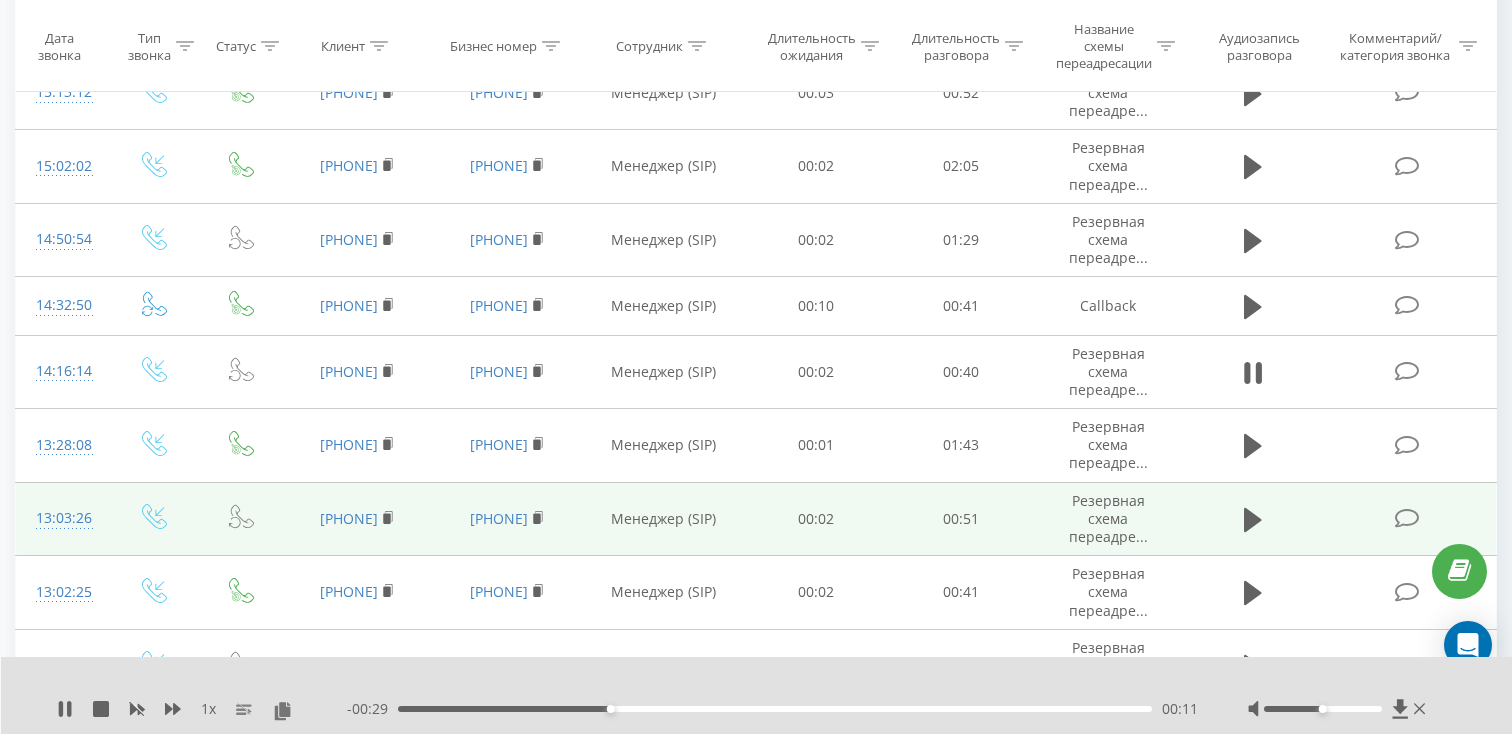 click on "00:11" at bounding box center (775, 709) 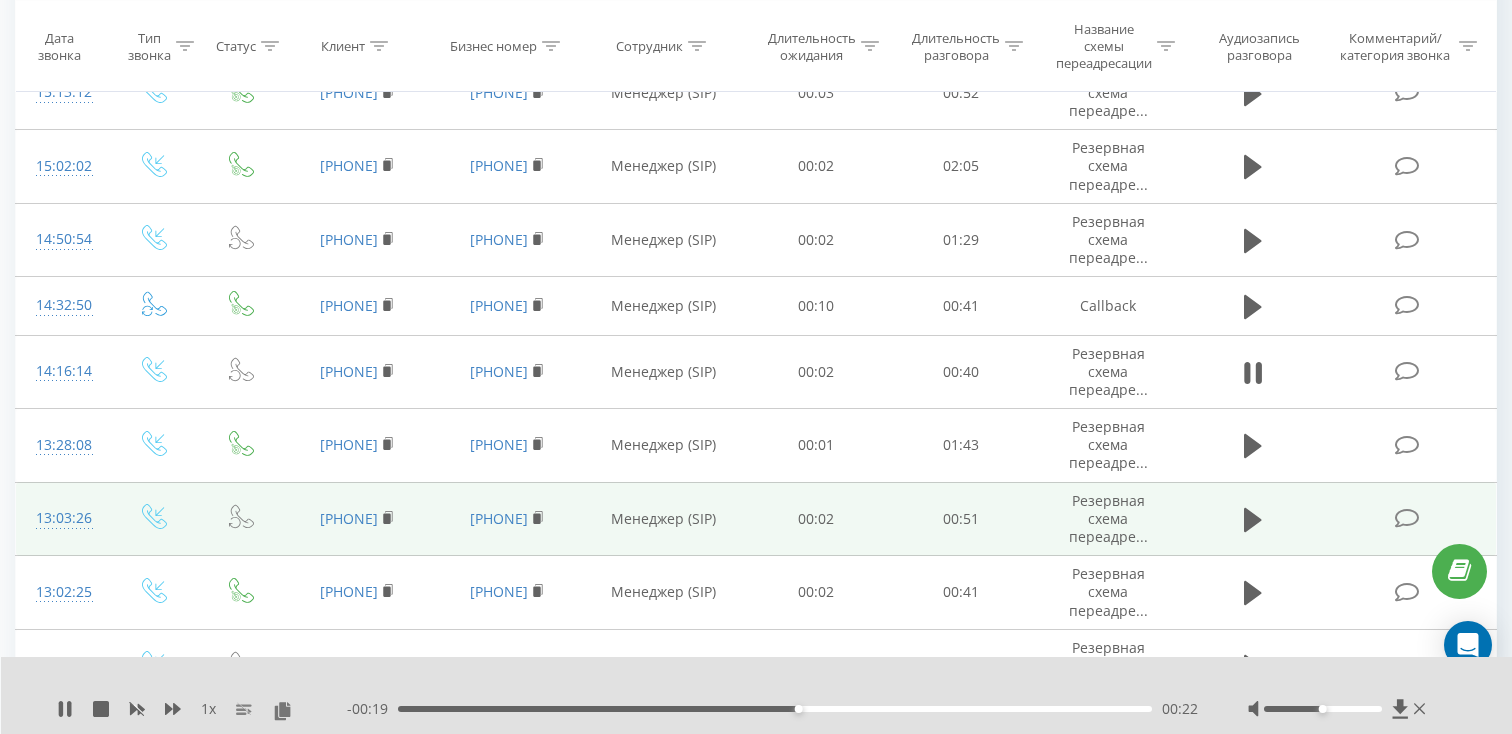 click on "00:22" at bounding box center (775, 709) 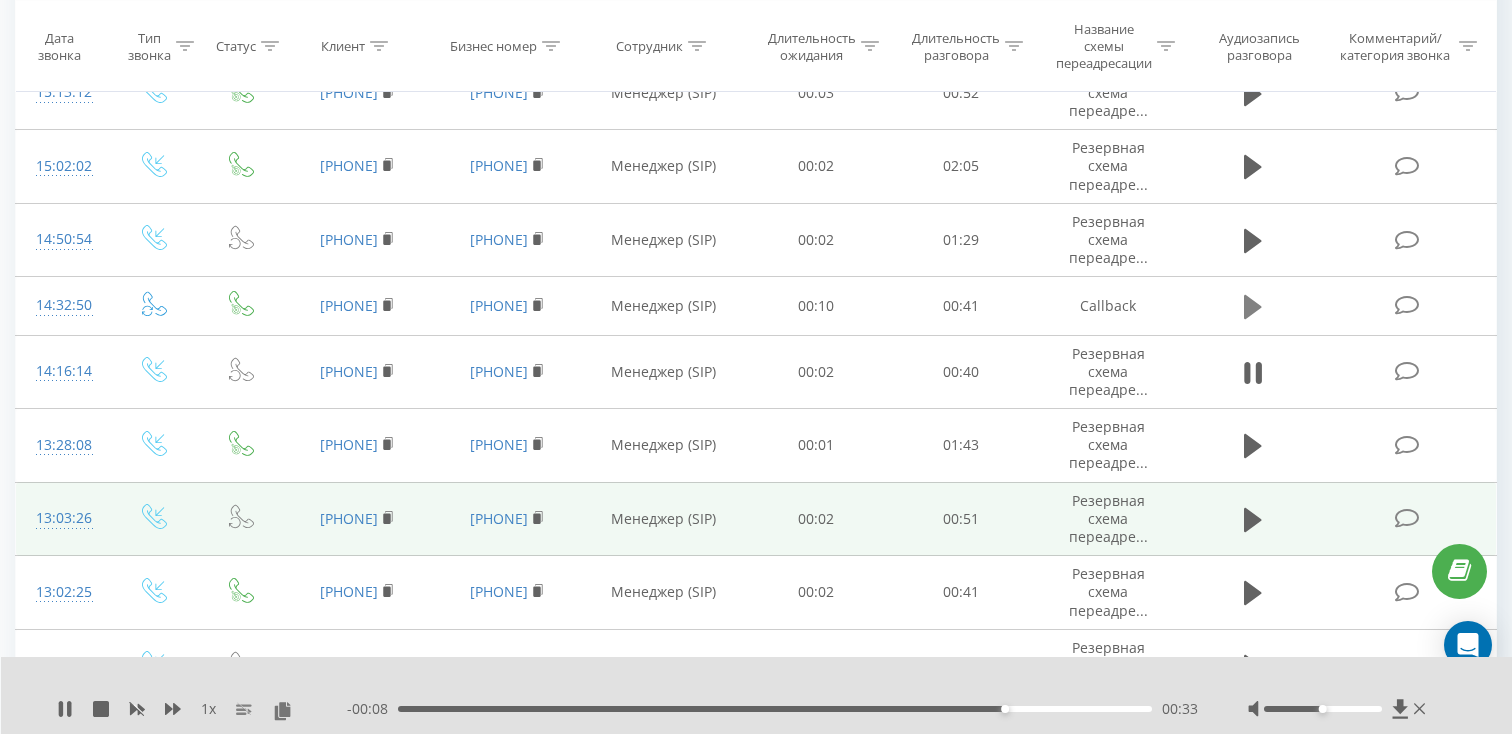 click 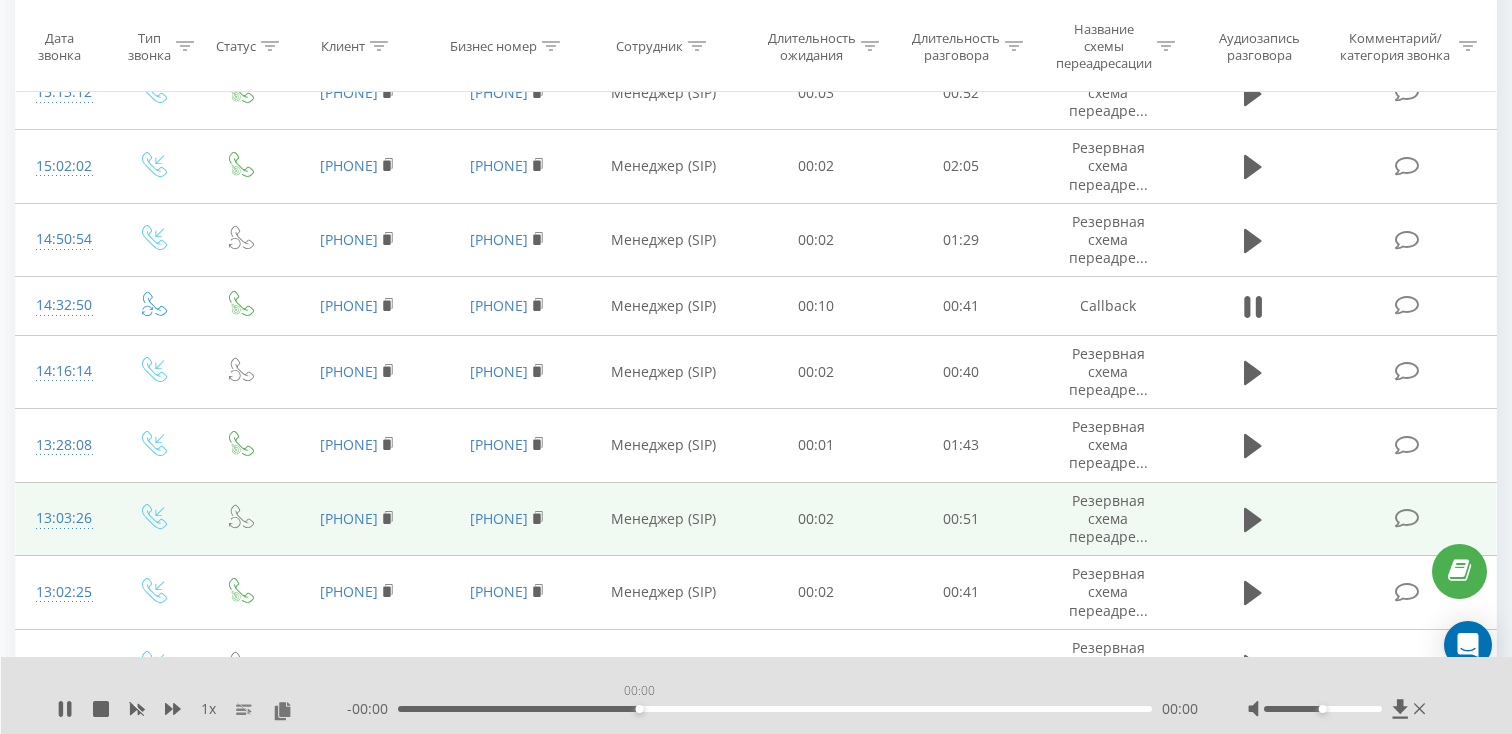 click on "00:00" at bounding box center [775, 709] 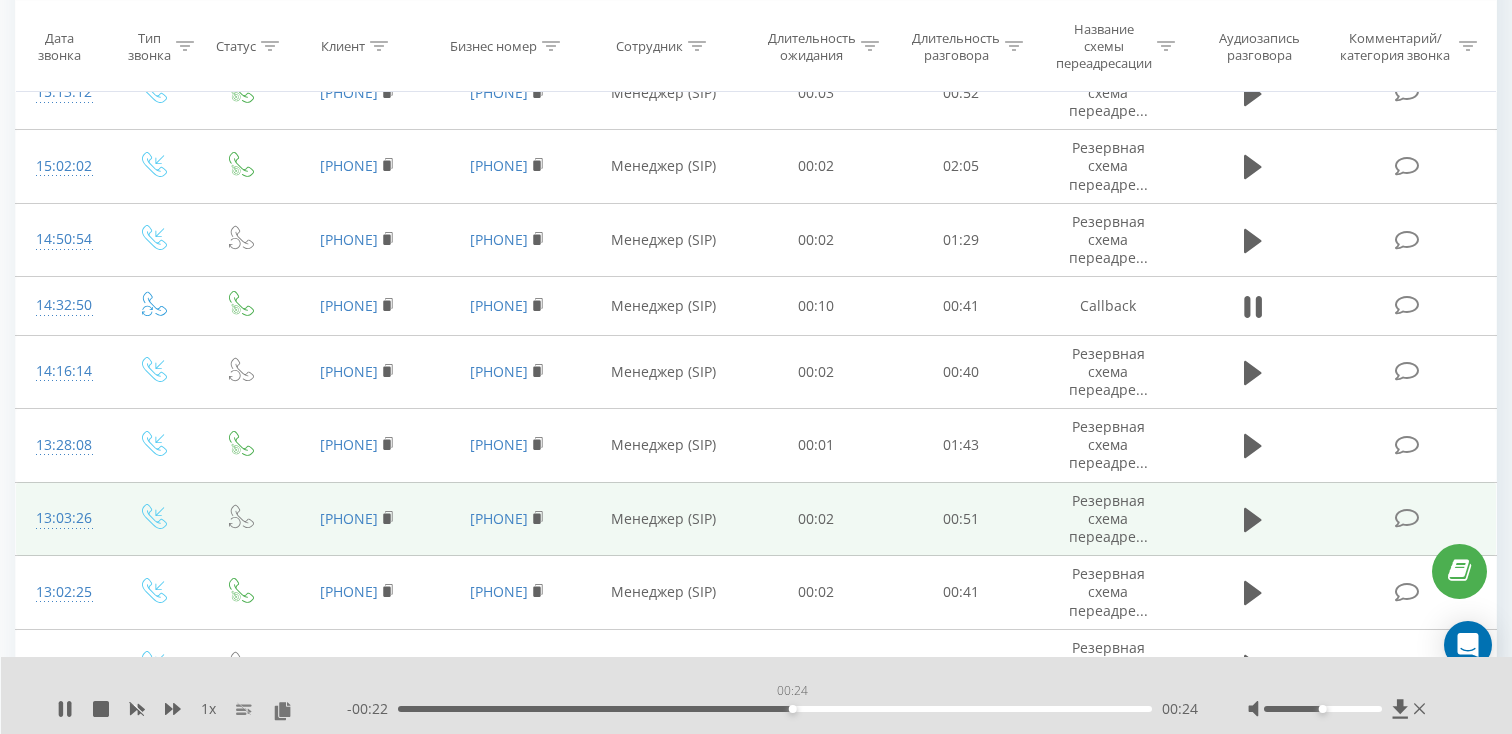 click on "00:24" at bounding box center [775, 709] 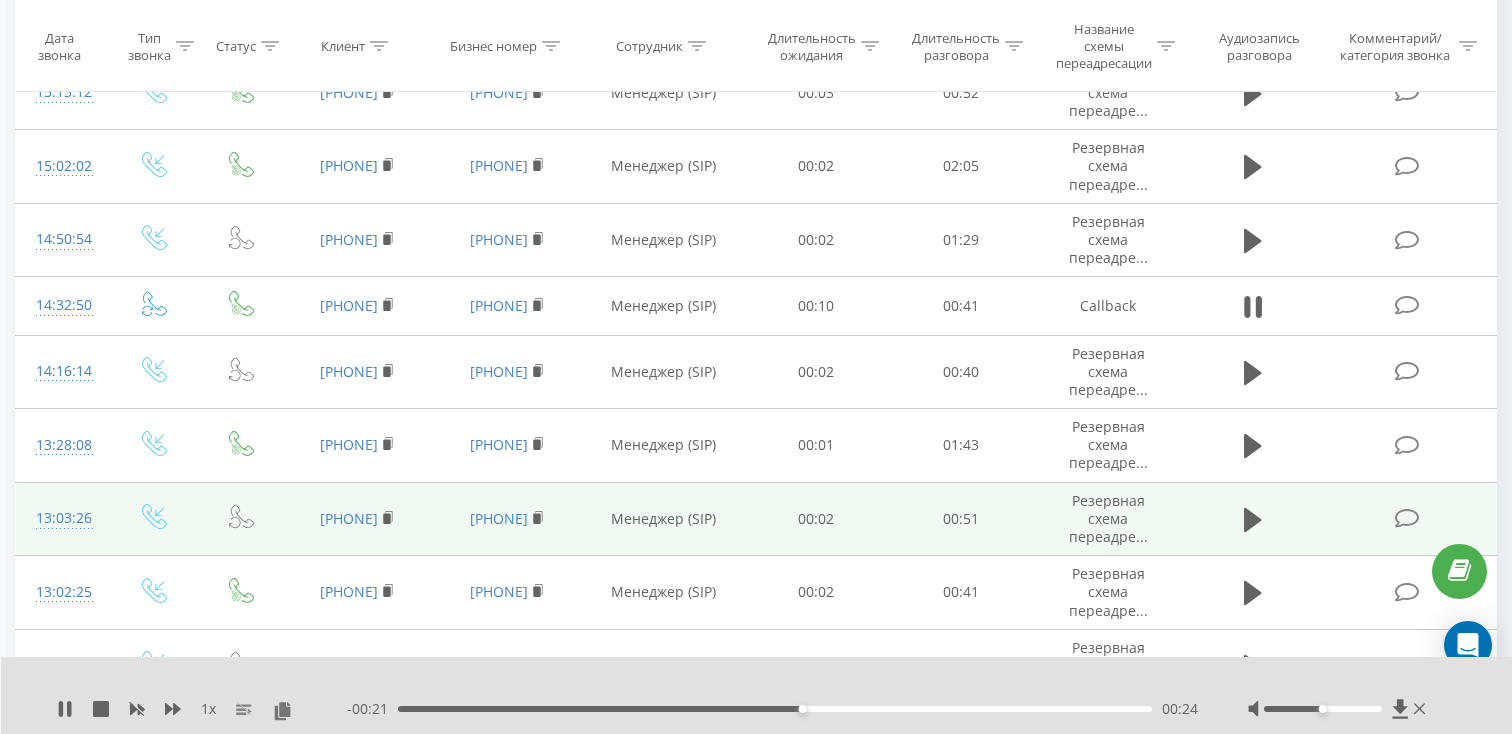 click on "00:24" at bounding box center (775, 709) 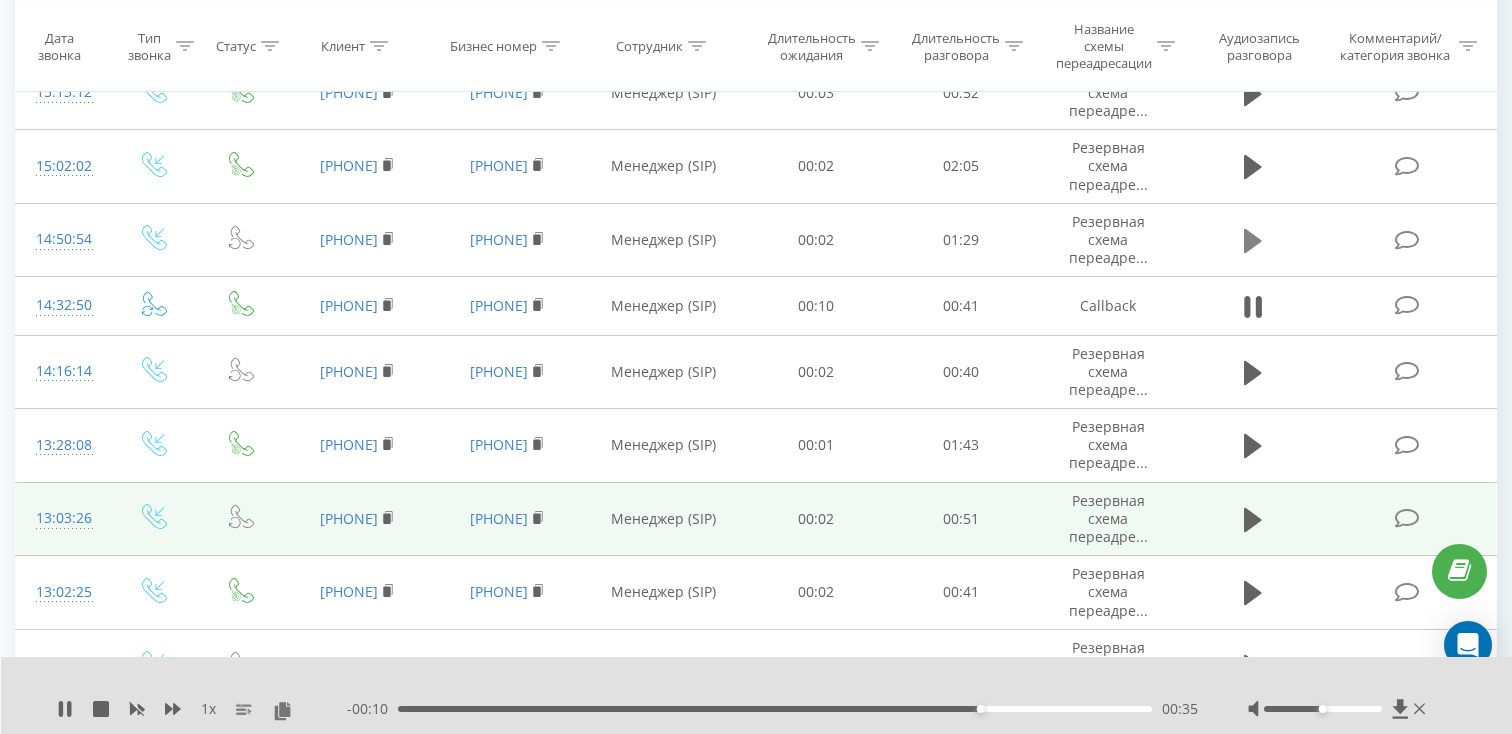 click 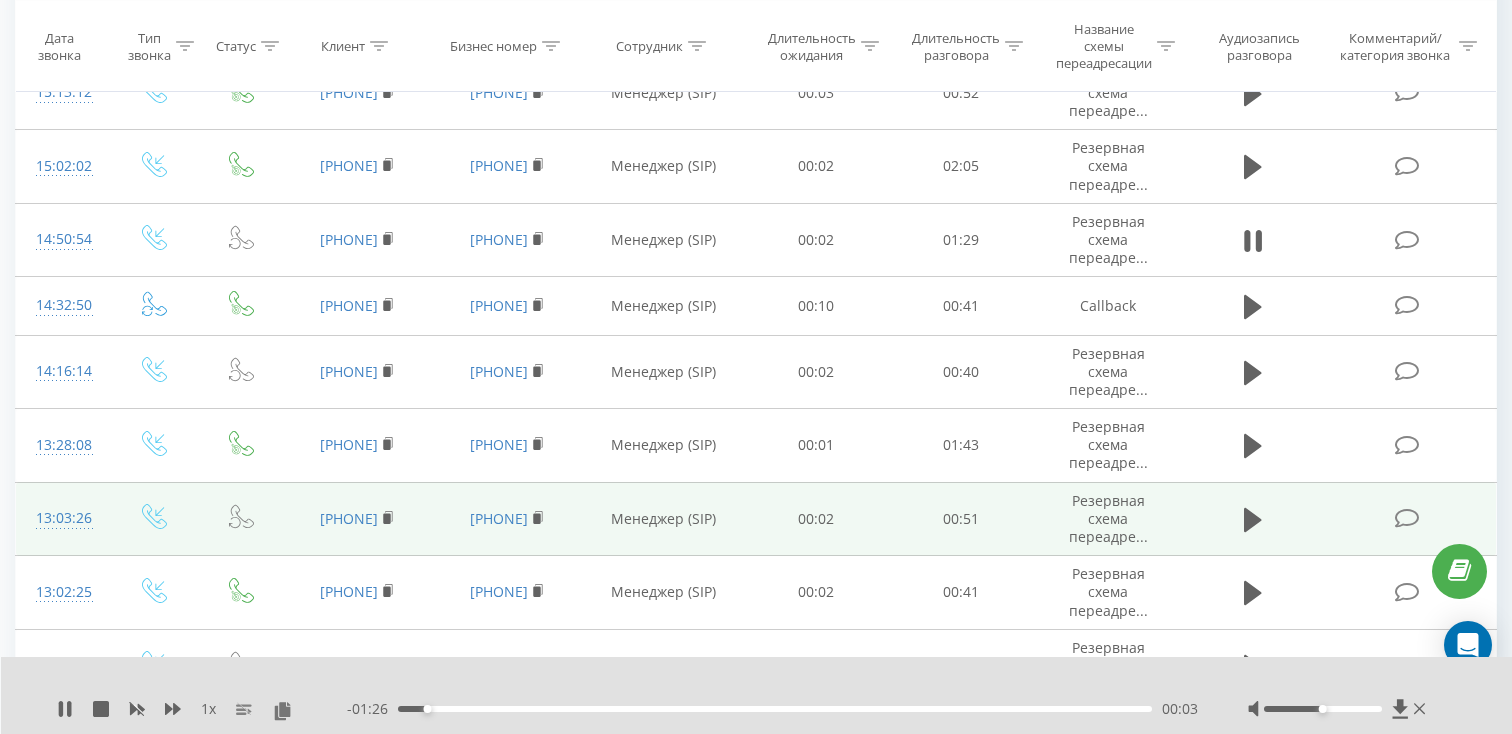 click on "00:03" at bounding box center (775, 709) 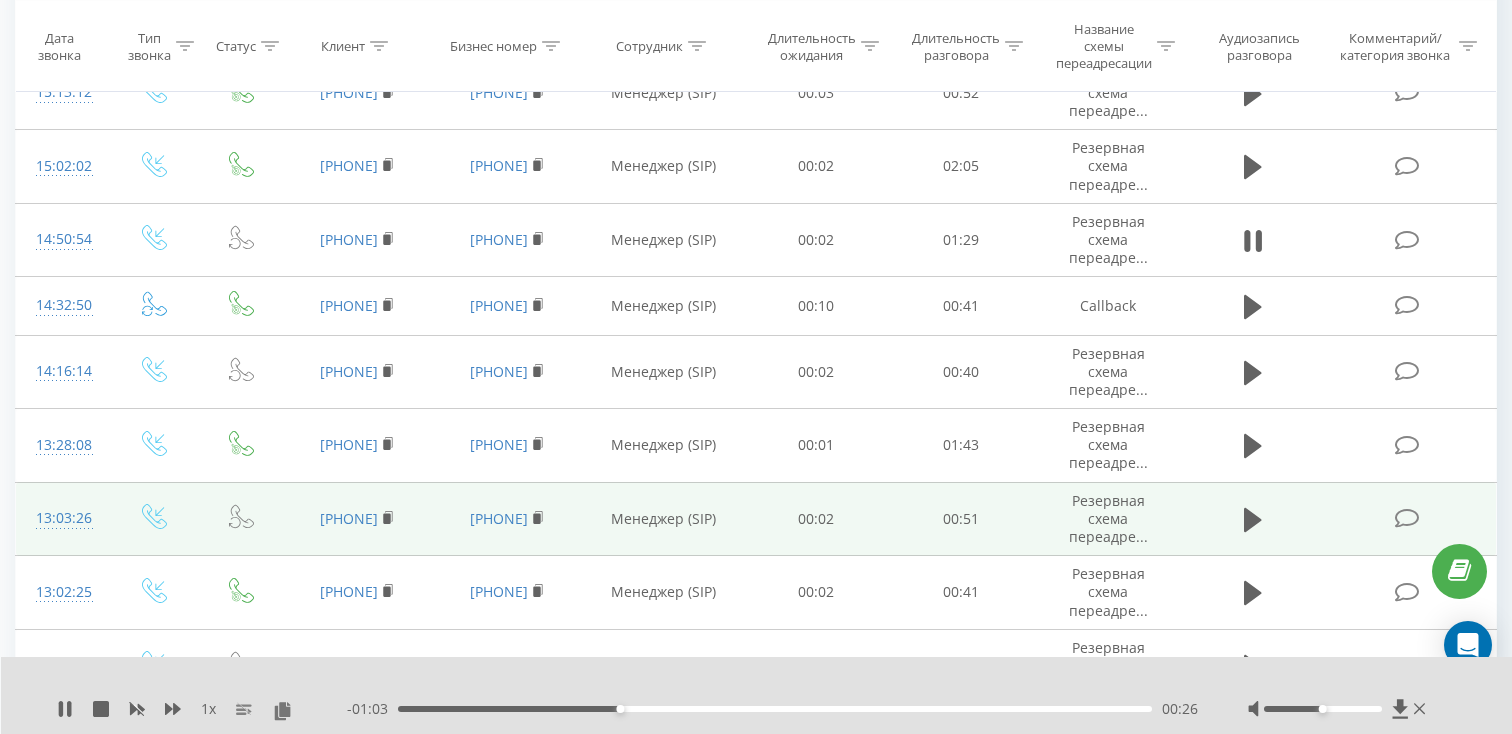 click on "00:26" at bounding box center (775, 709) 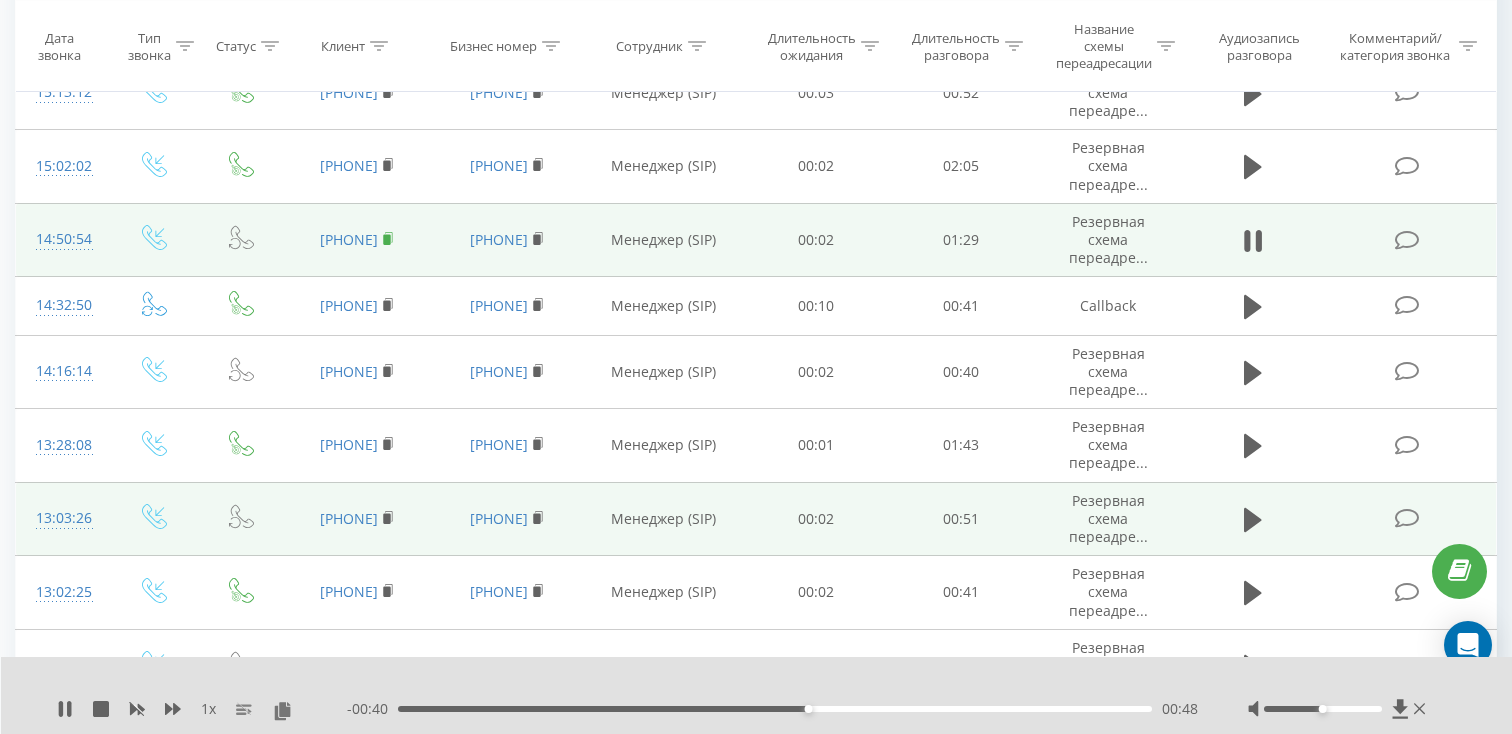 click 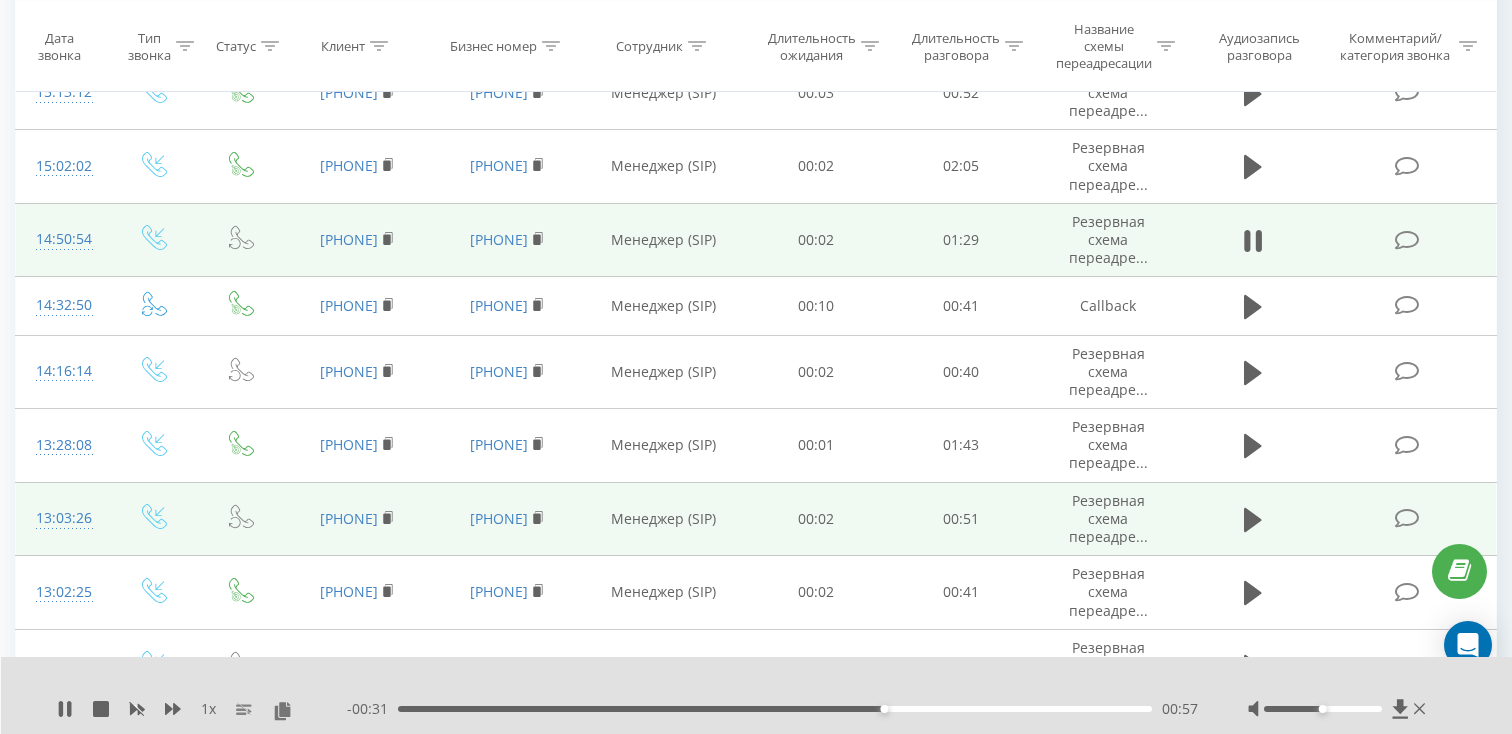 click on "14:50:54" at bounding box center [62, 239] 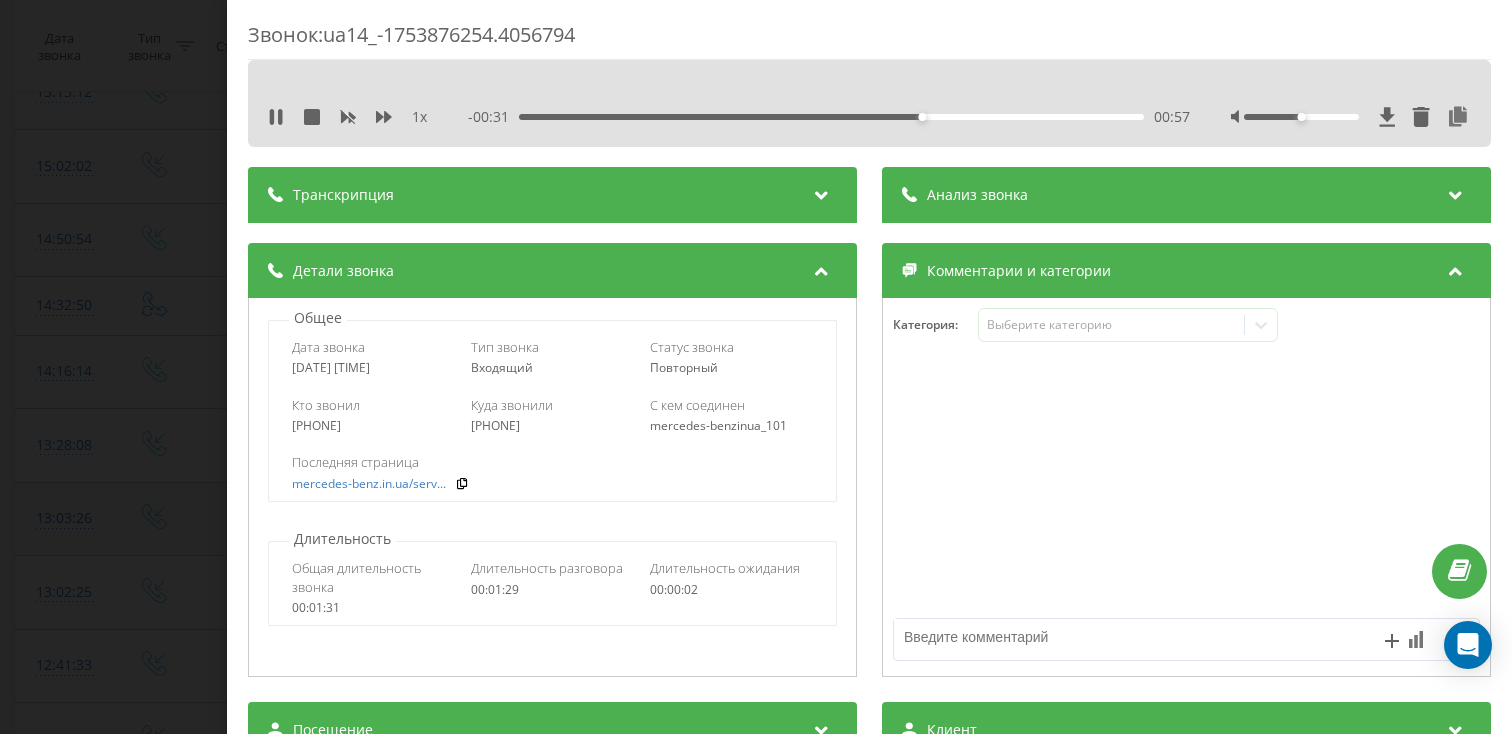 scroll, scrollTop: 186, scrollLeft: 0, axis: vertical 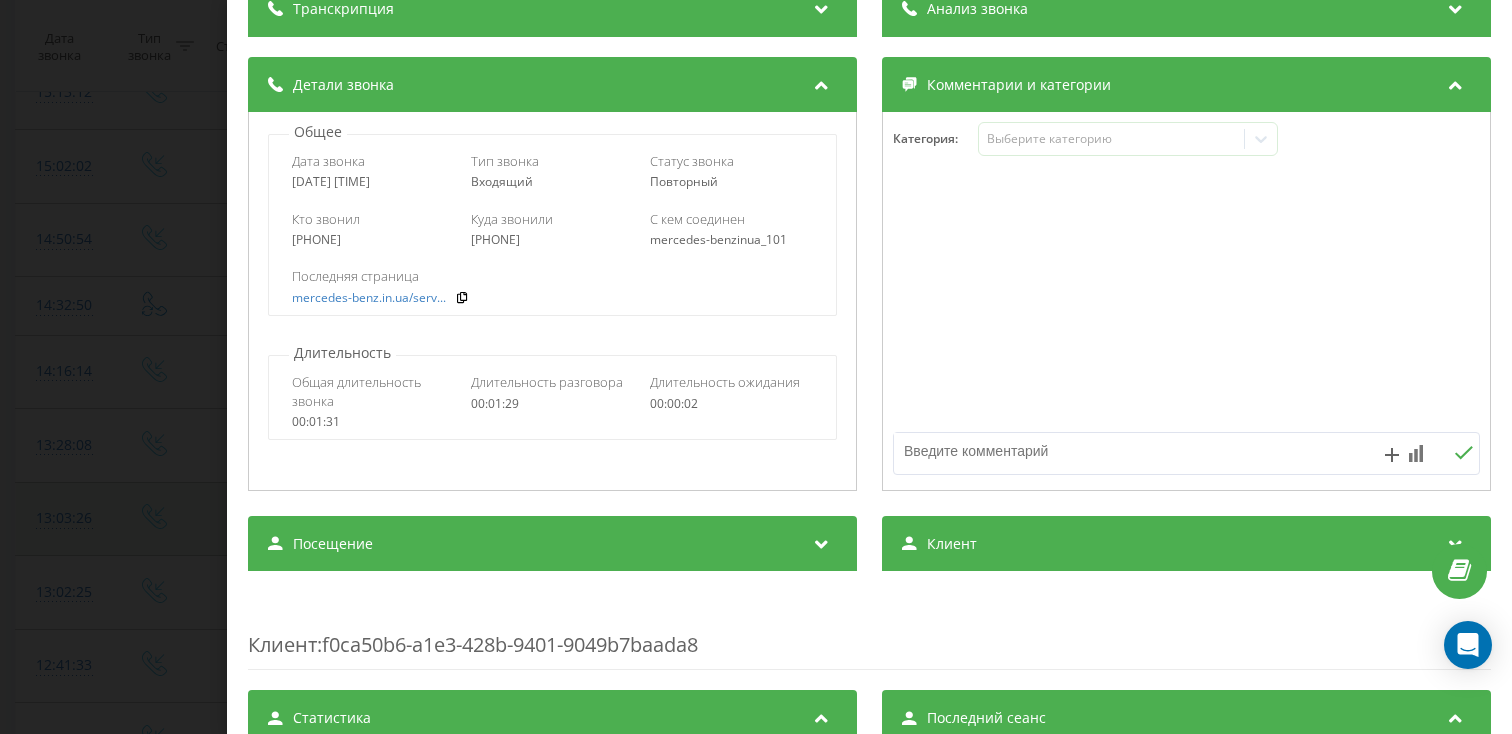 click on "Посещение" at bounding box center [552, 544] 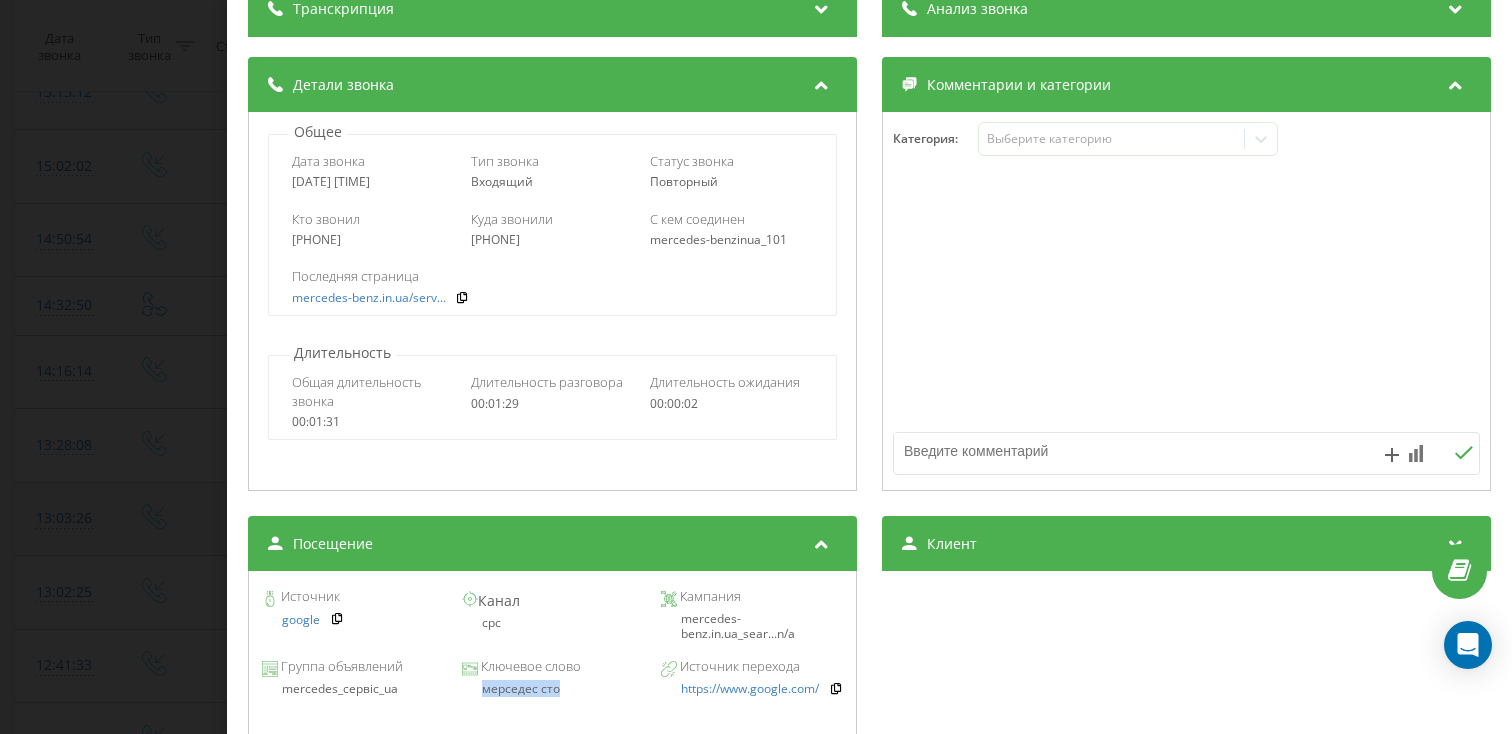 drag, startPoint x: 567, startPoint y: 692, endPoint x: 460, endPoint y: 697, distance: 107.11676 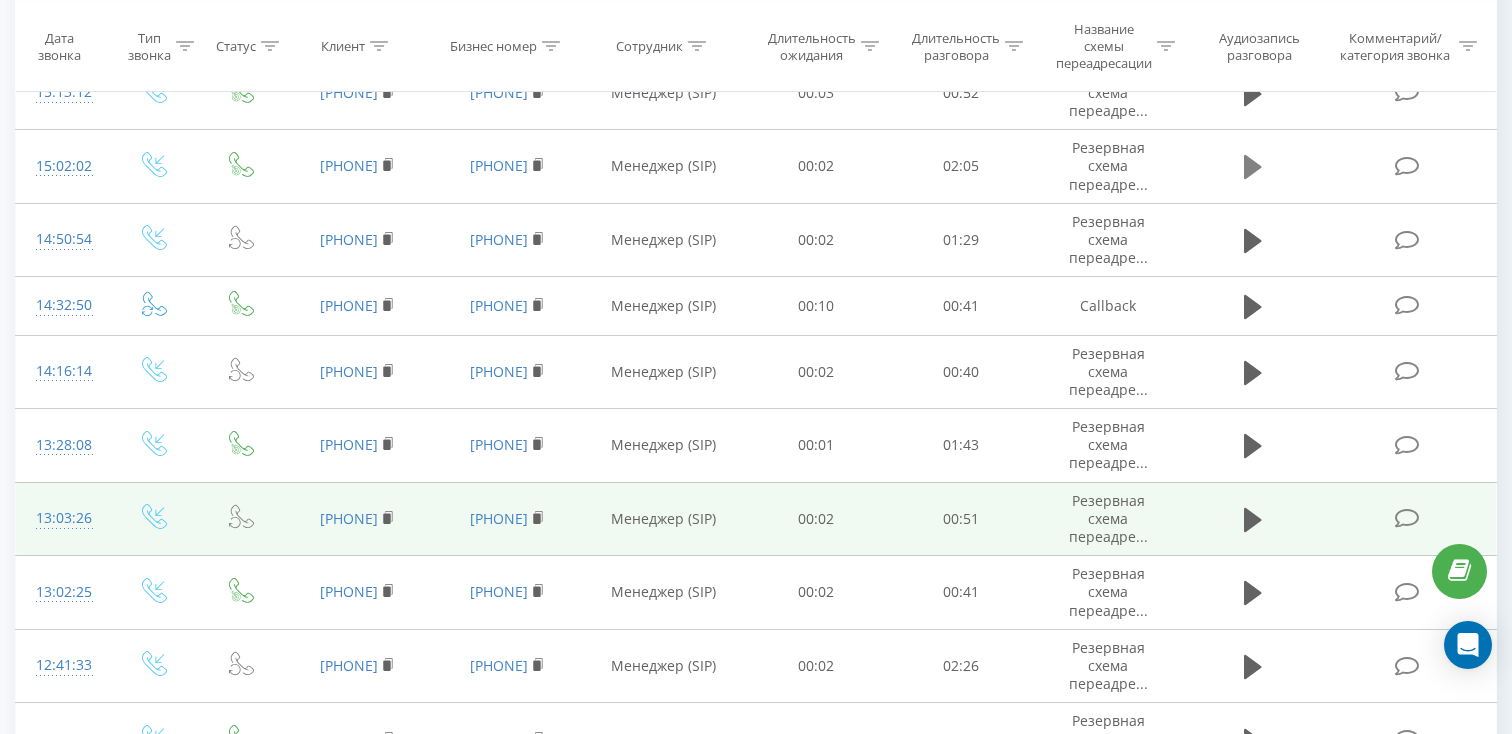 click at bounding box center [1253, 167] 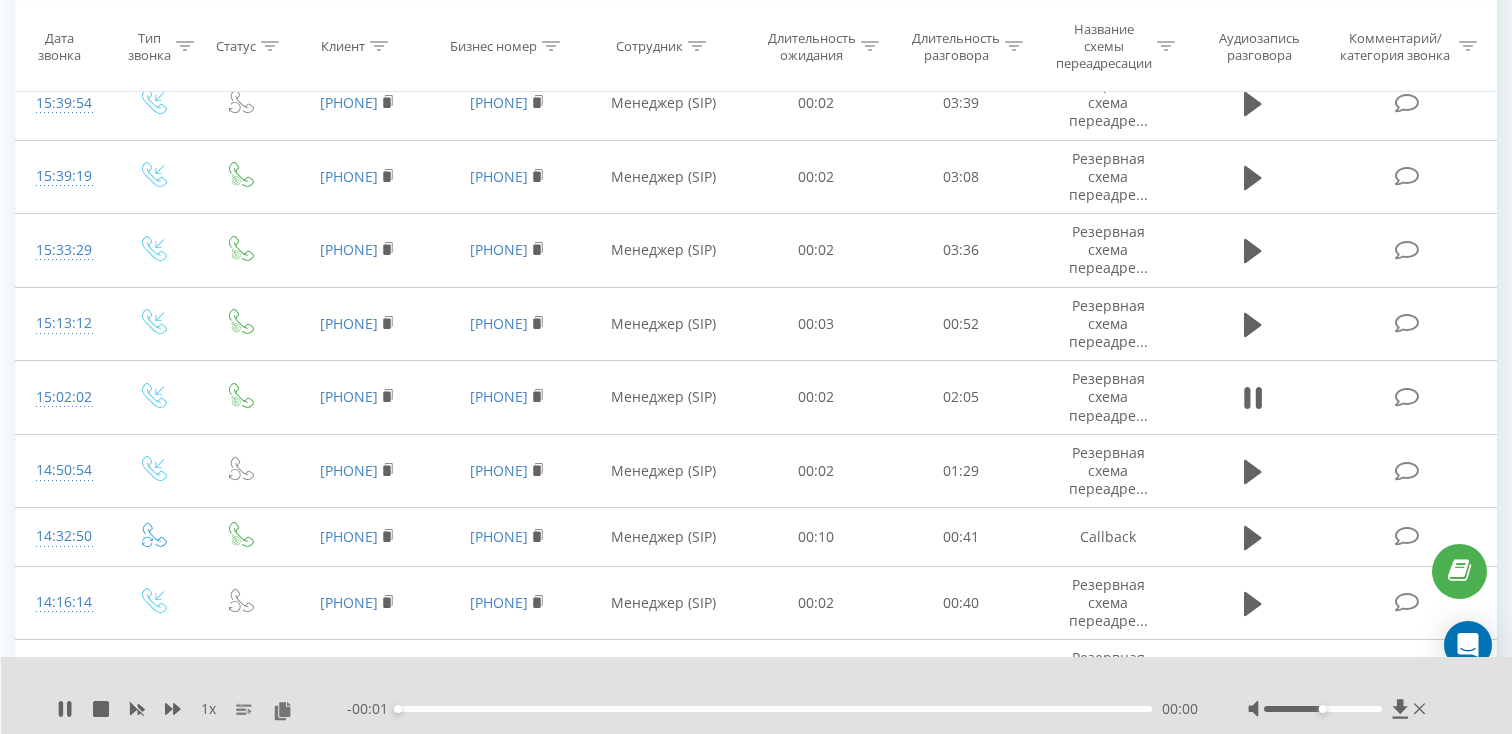 scroll, scrollTop: 461, scrollLeft: 0, axis: vertical 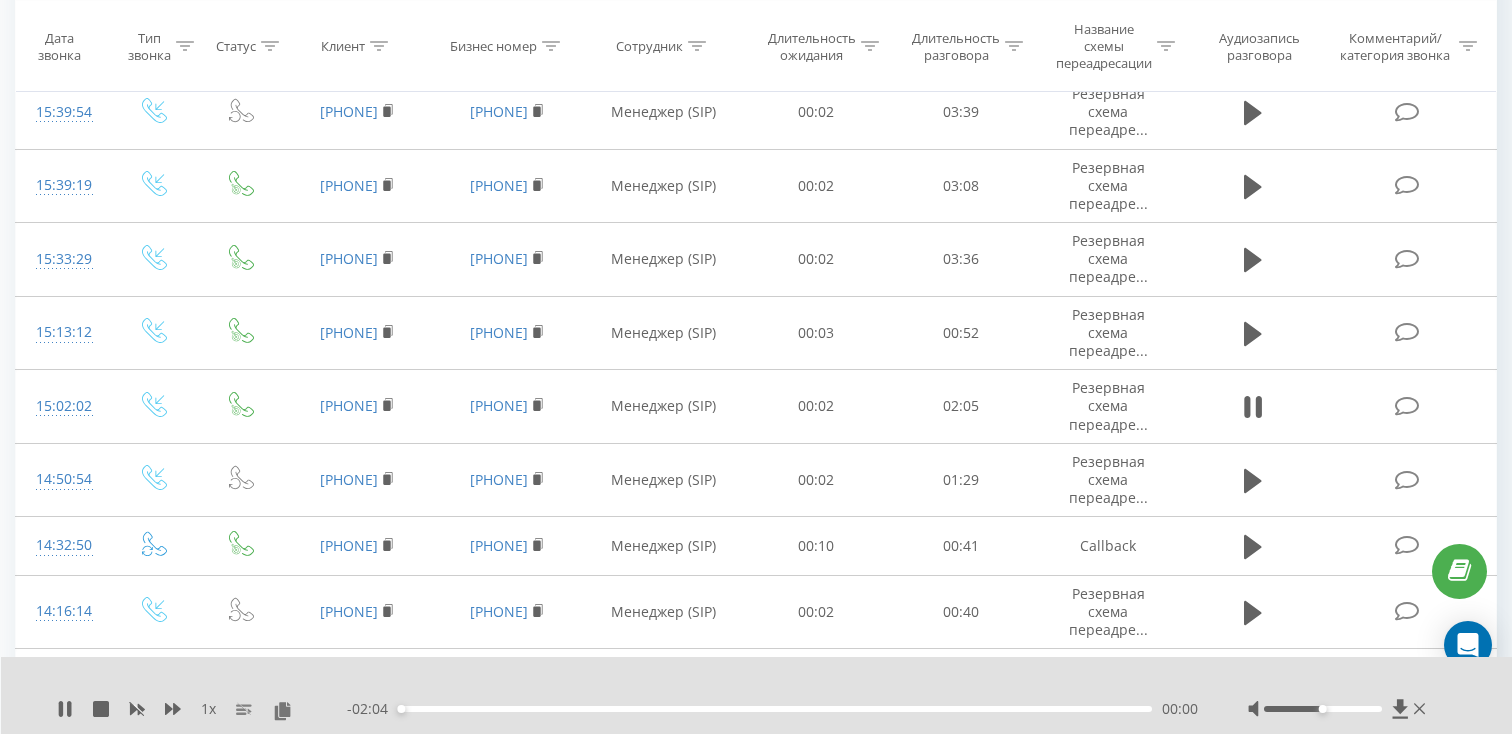 click on "00:00" at bounding box center [775, 709] 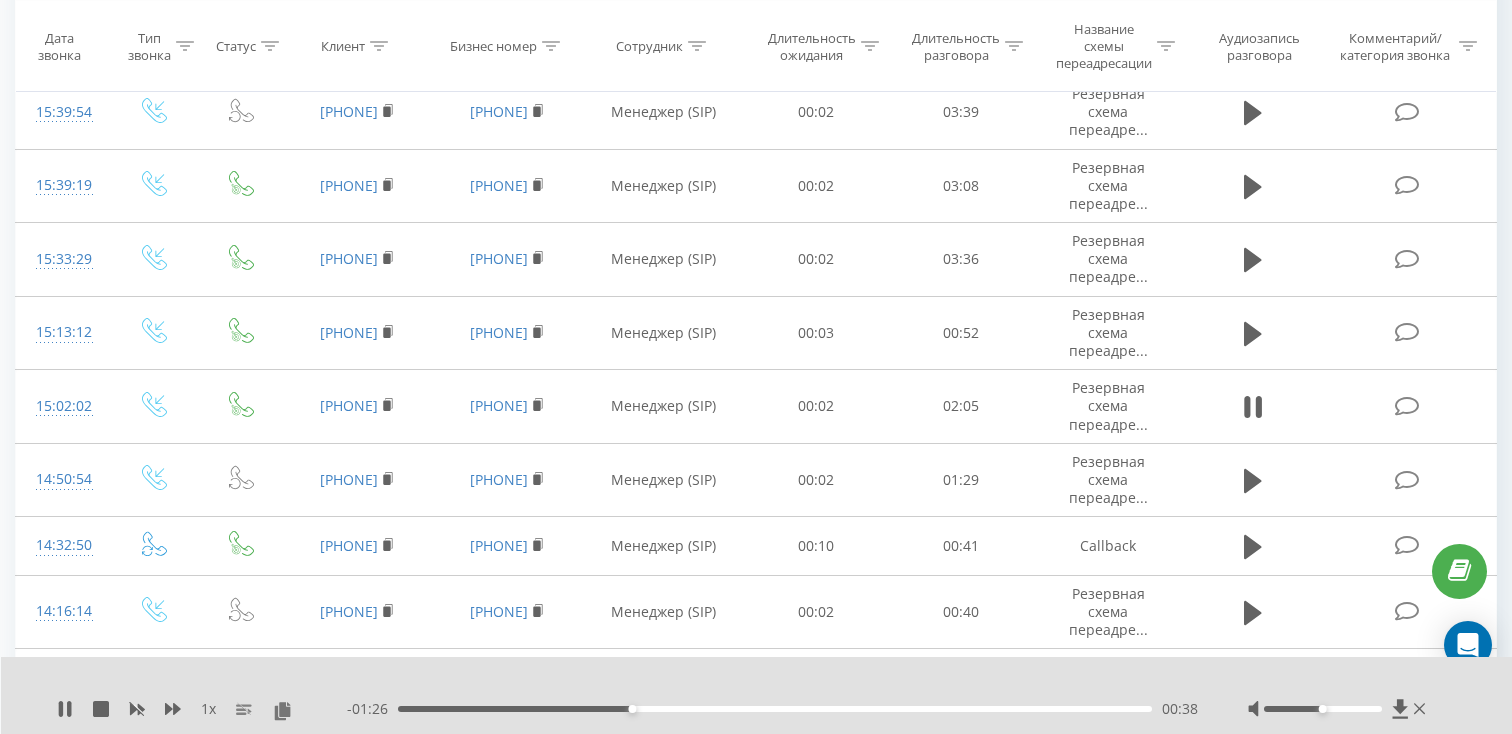 click on "00:38" at bounding box center (775, 709) 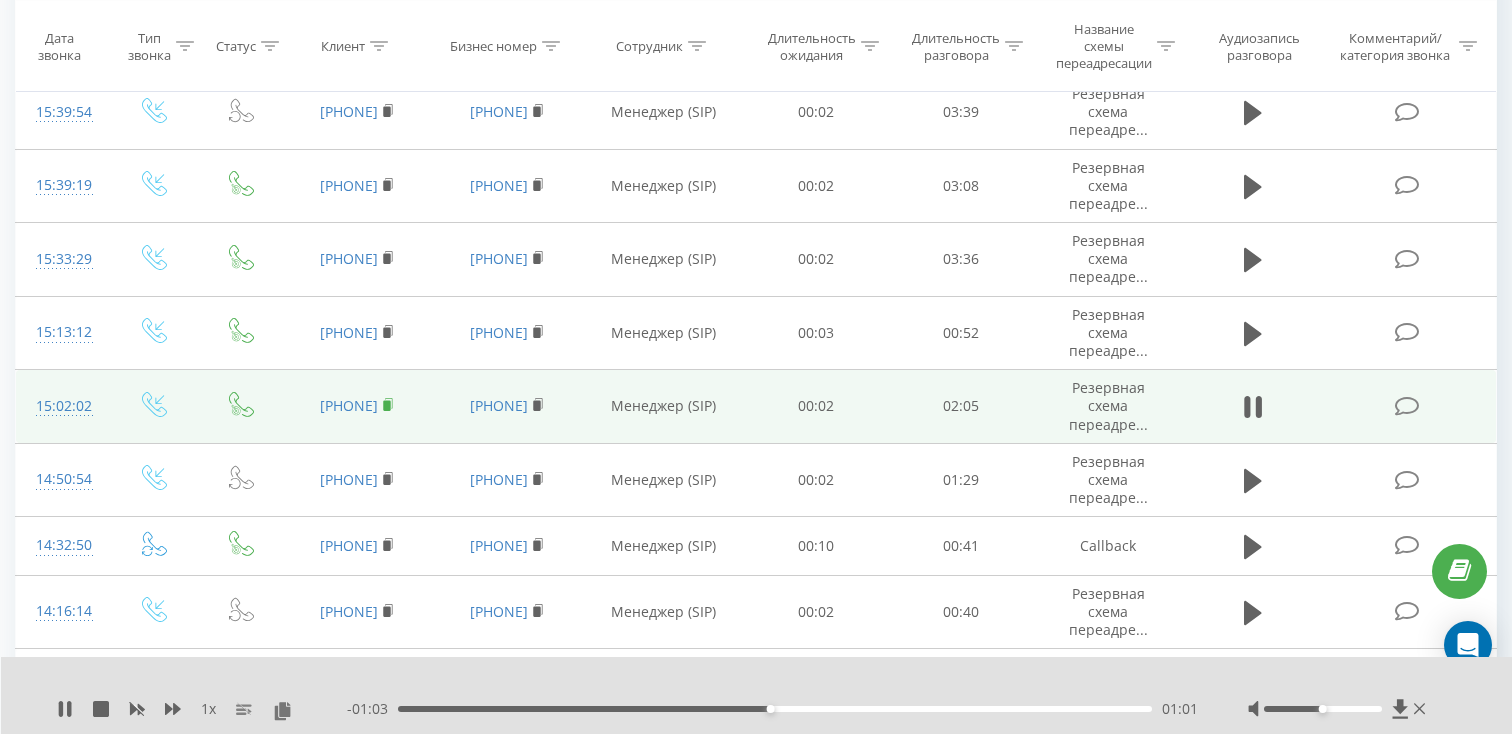 click 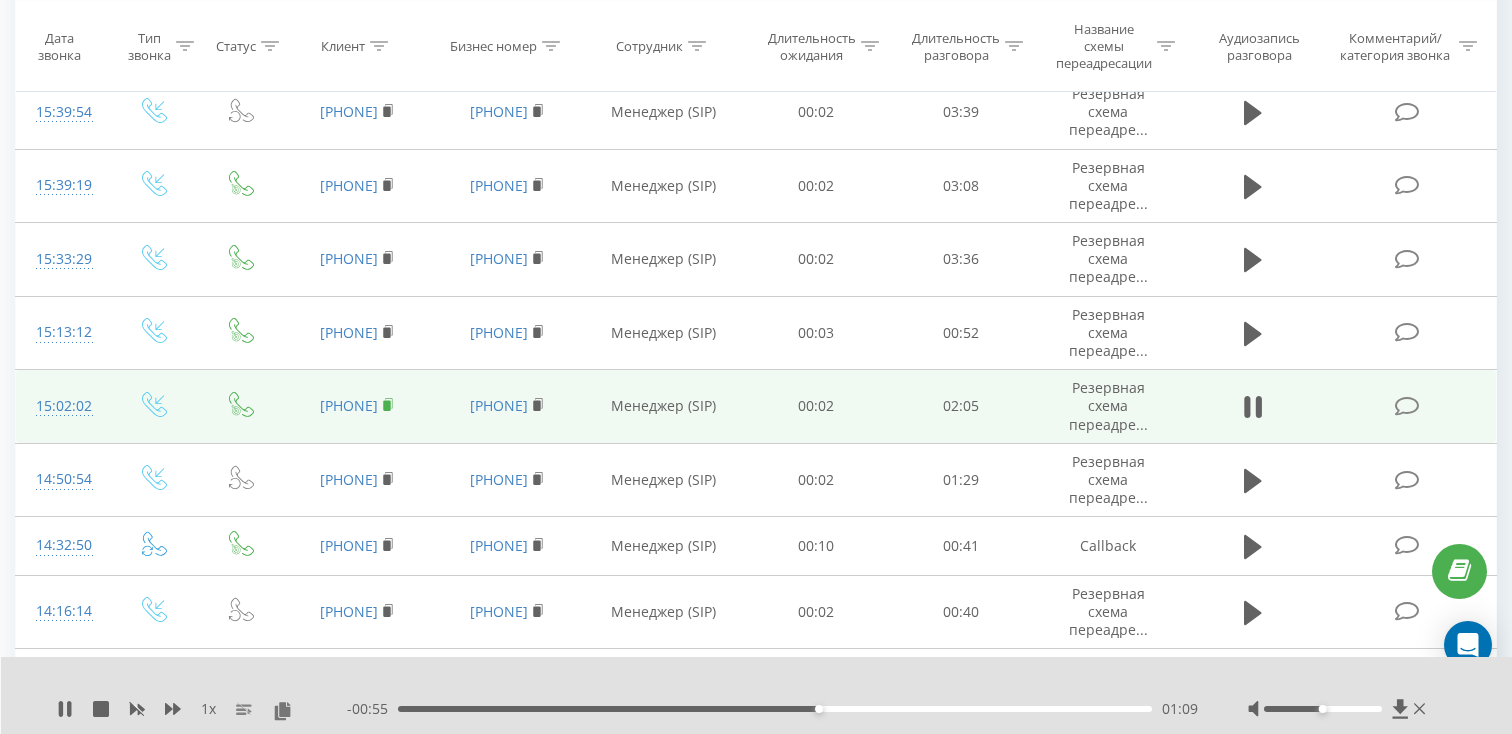 click 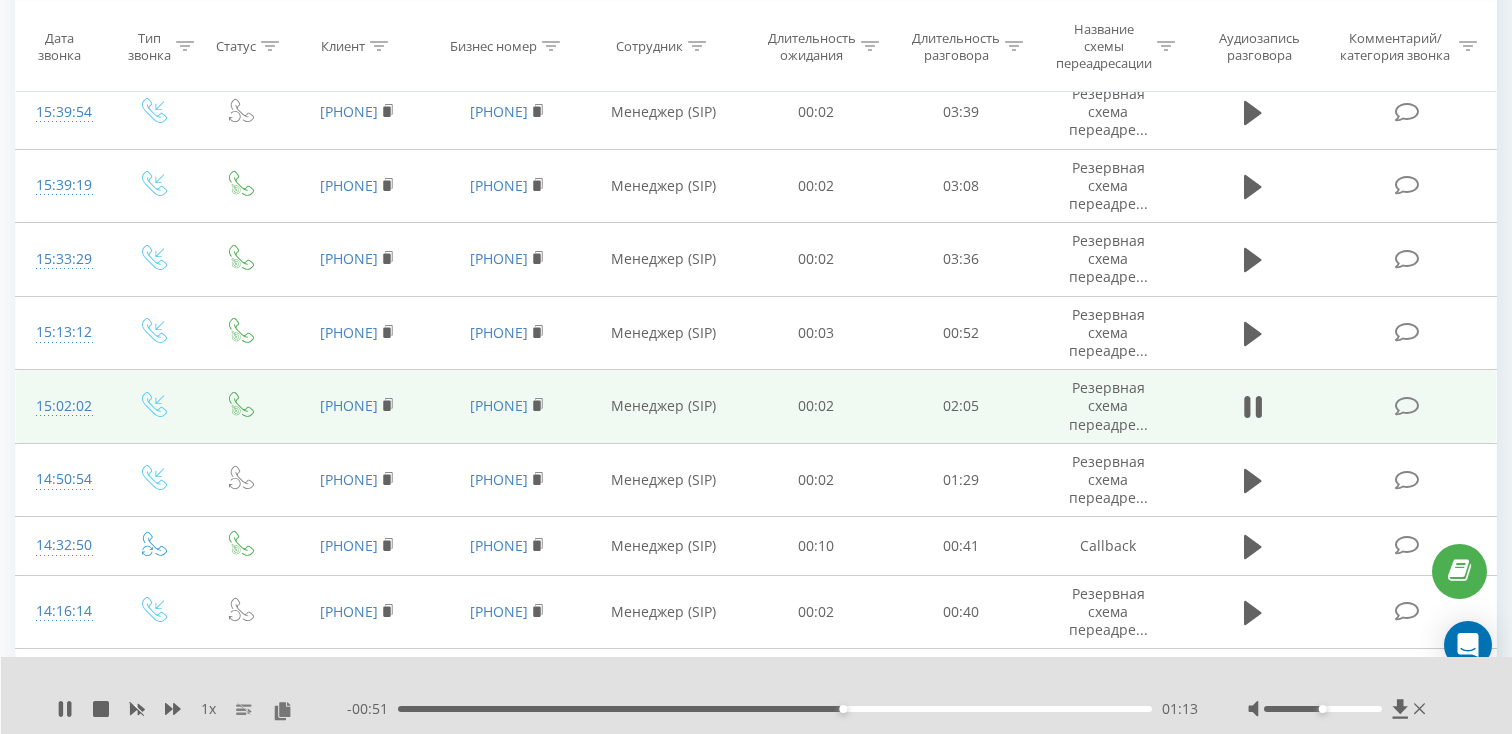 click on "15:02:02" at bounding box center [62, 406] 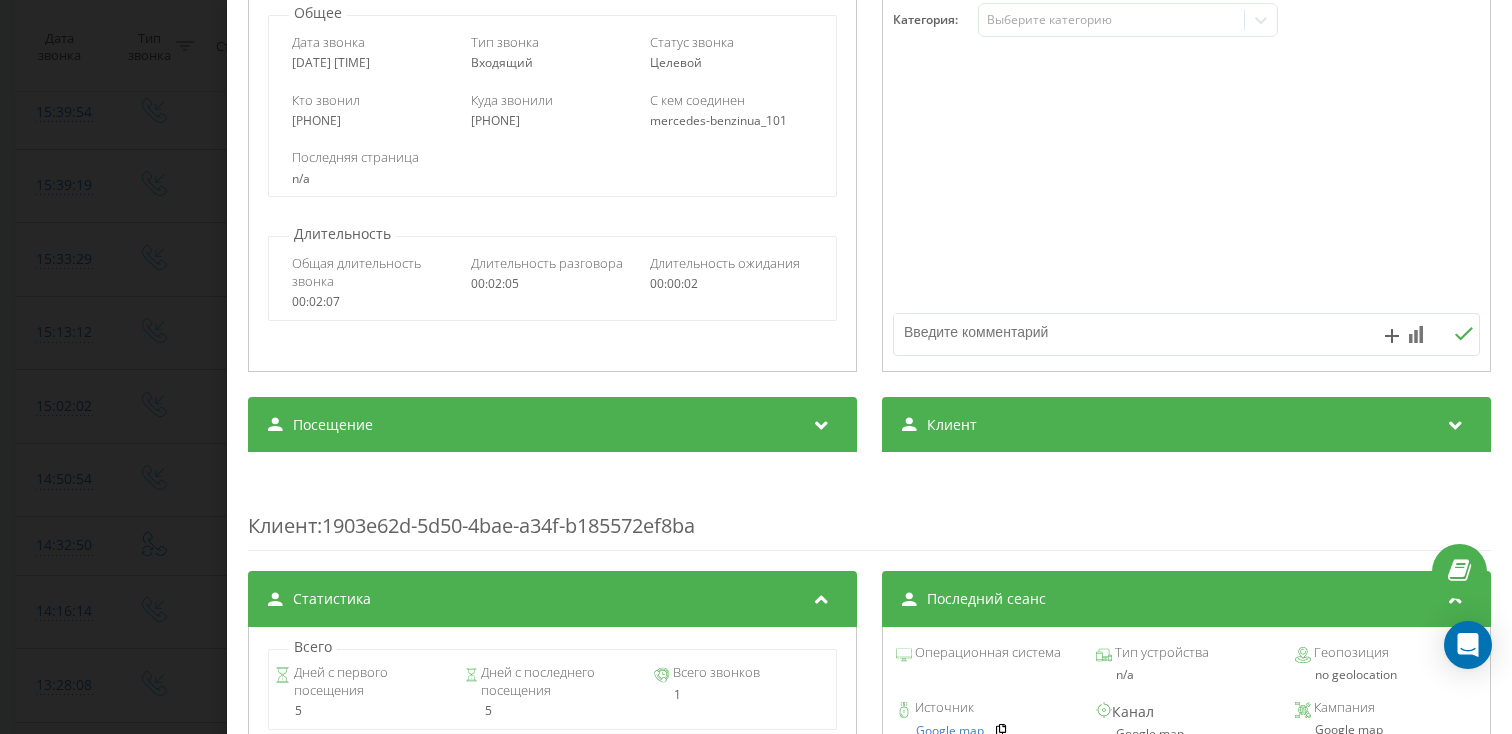 scroll, scrollTop: 306, scrollLeft: 0, axis: vertical 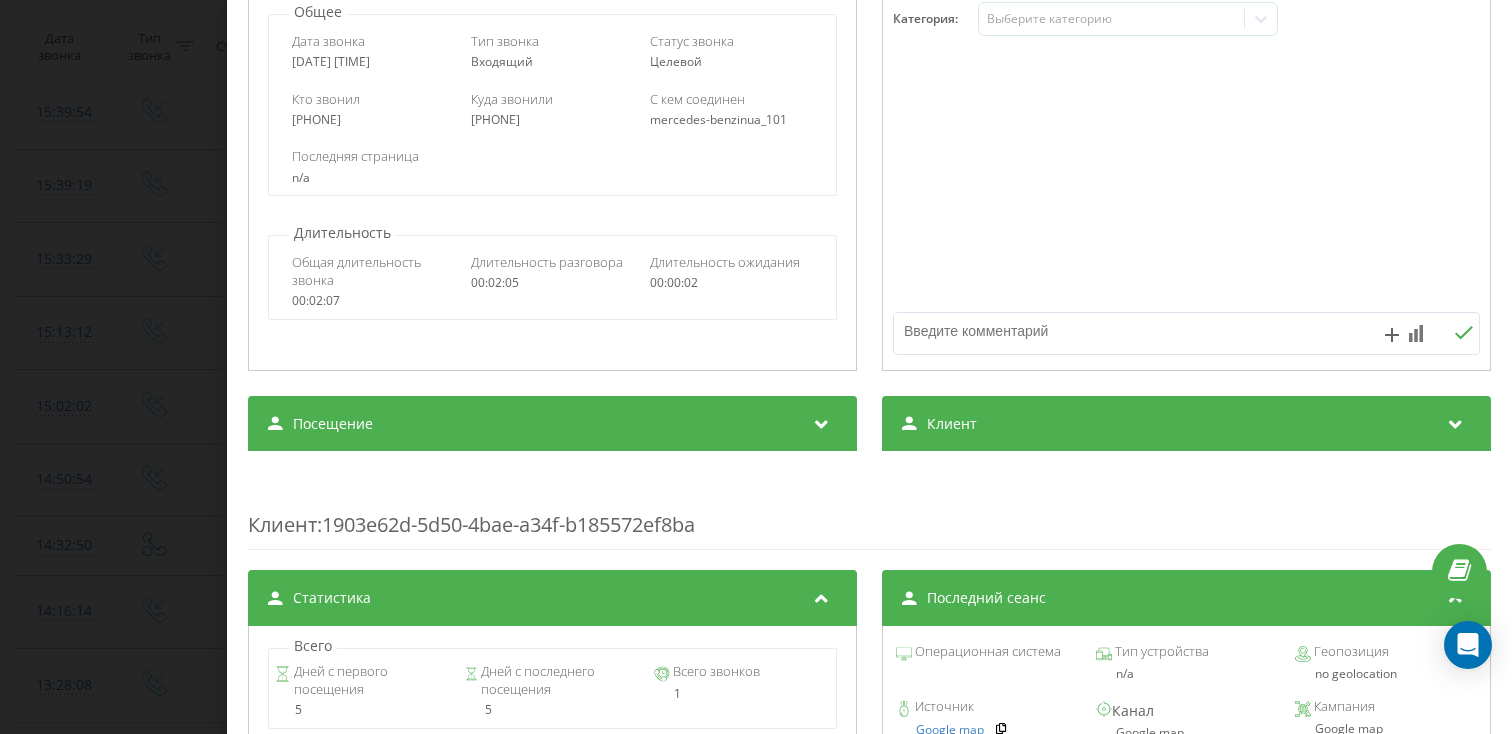 click on "Посещение" at bounding box center (552, 424) 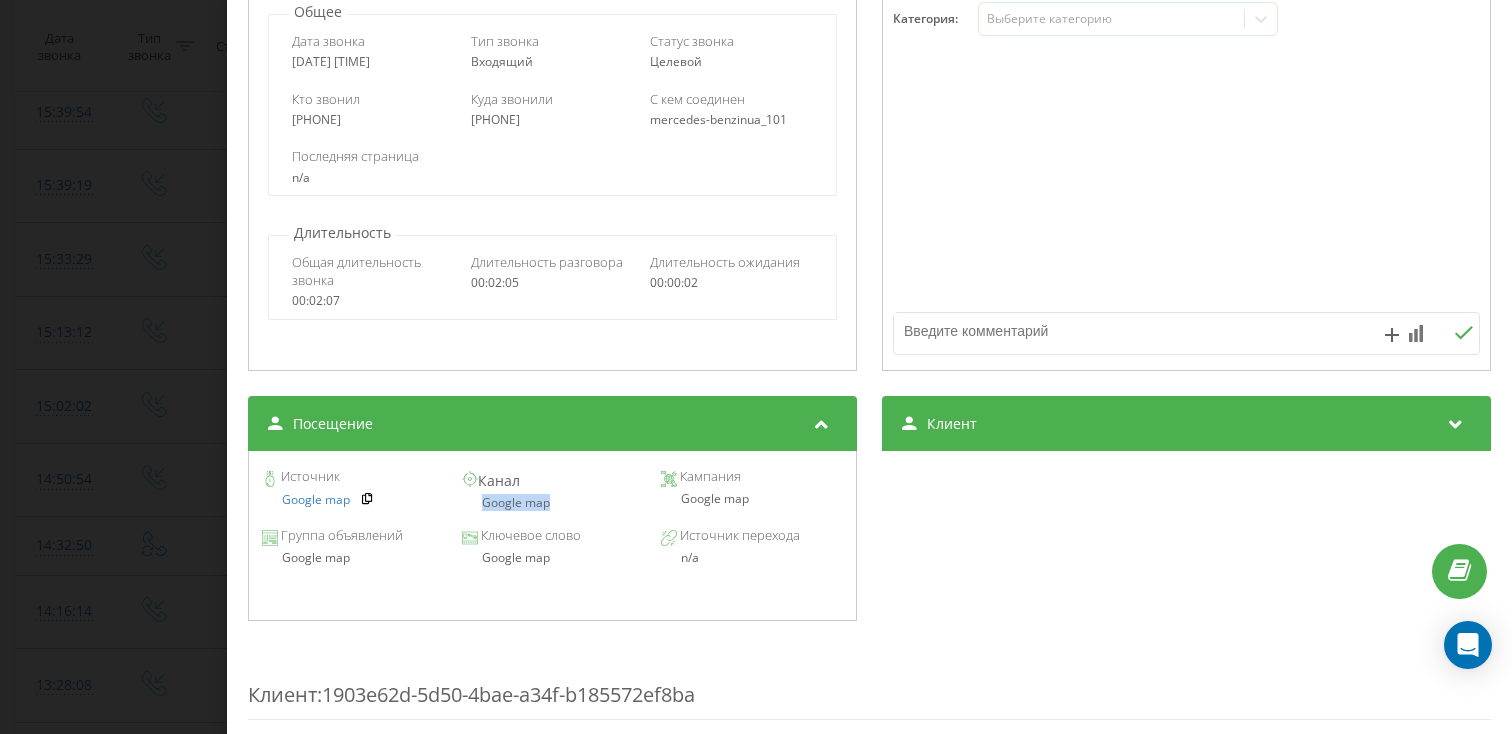 drag, startPoint x: 554, startPoint y: 513, endPoint x: 476, endPoint y: 505, distance: 78.40918 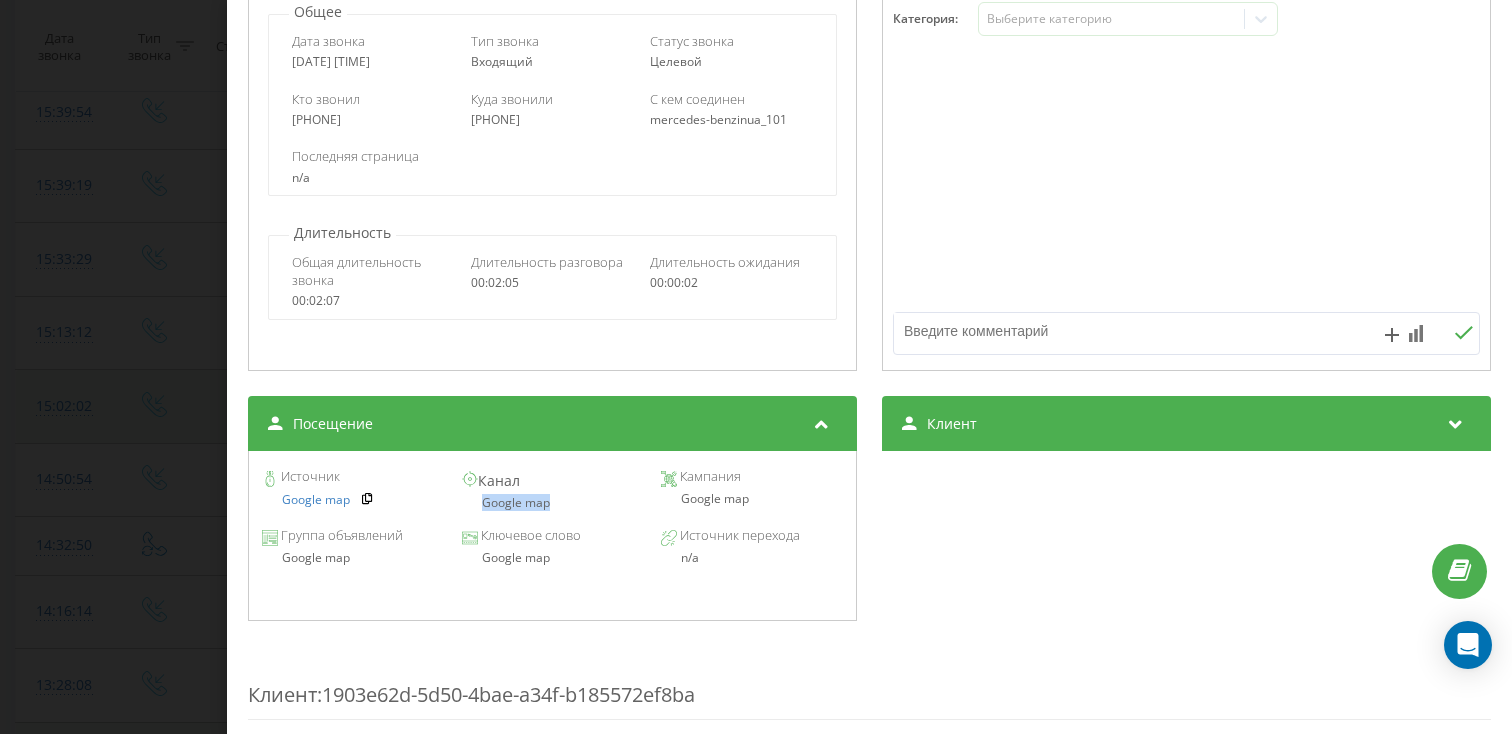 click on "Звонок :  ua7_-1753876921.10371897   1 x  - 00:46 01:18   01:18   Транскрипция Для анализа AI будущих звонков  настройте и активируйте профиль на странице . Если профиль уже есть и звонок соответствует его условиям, обновите страницу через 10 минут – AI анализирует текущий звонок. Анализ звонка Для анализа AI будущих звонков  настройте и активируйте профиль на странице . Если профиль уже есть и звонок соответствует его условиям, обновите страницу через 10 минут – AI анализирует текущий звонок. Детали звонка Общее Дата звонка 2025-07-30 15:02:02 Тип звонка Входящий Статус звонка Целевой 380954365544" at bounding box center (756, 367) 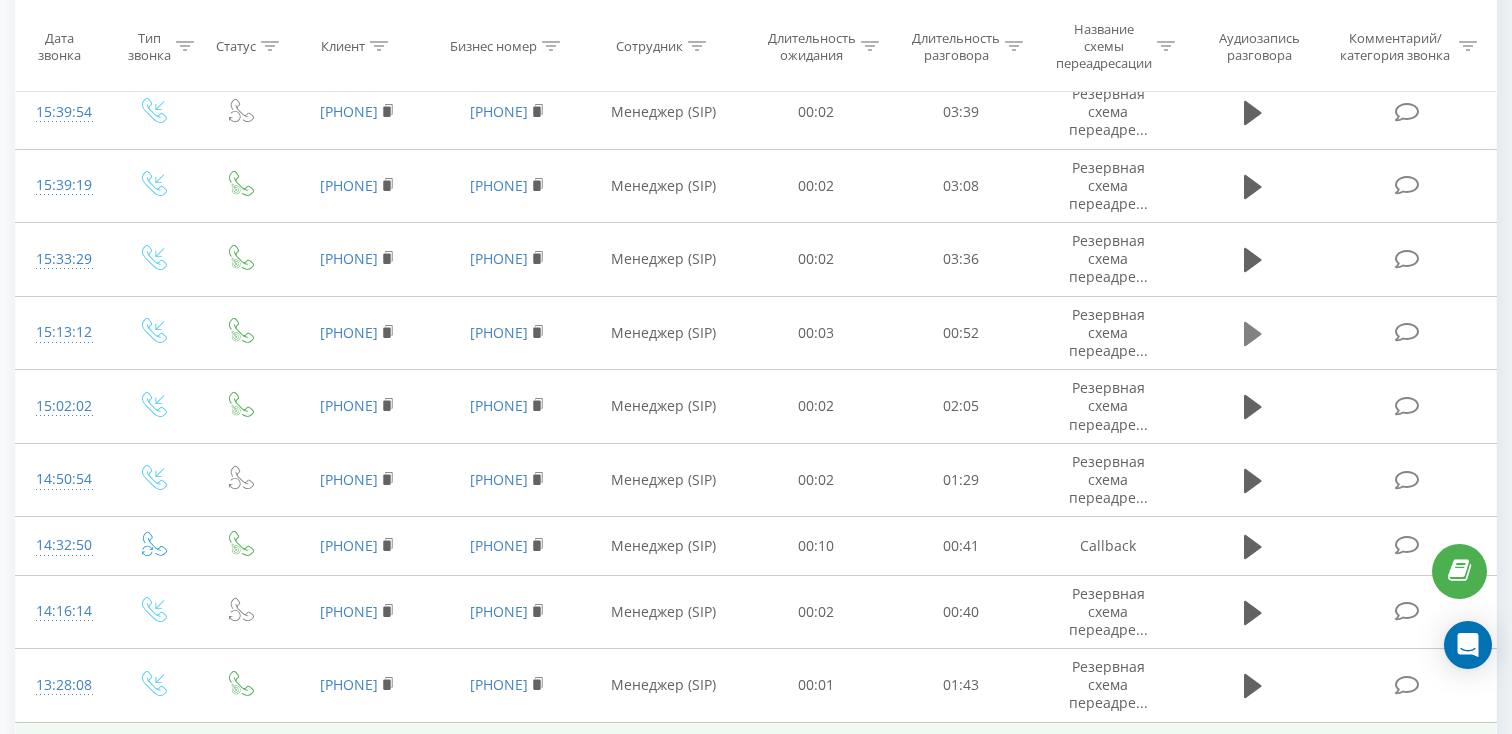 click 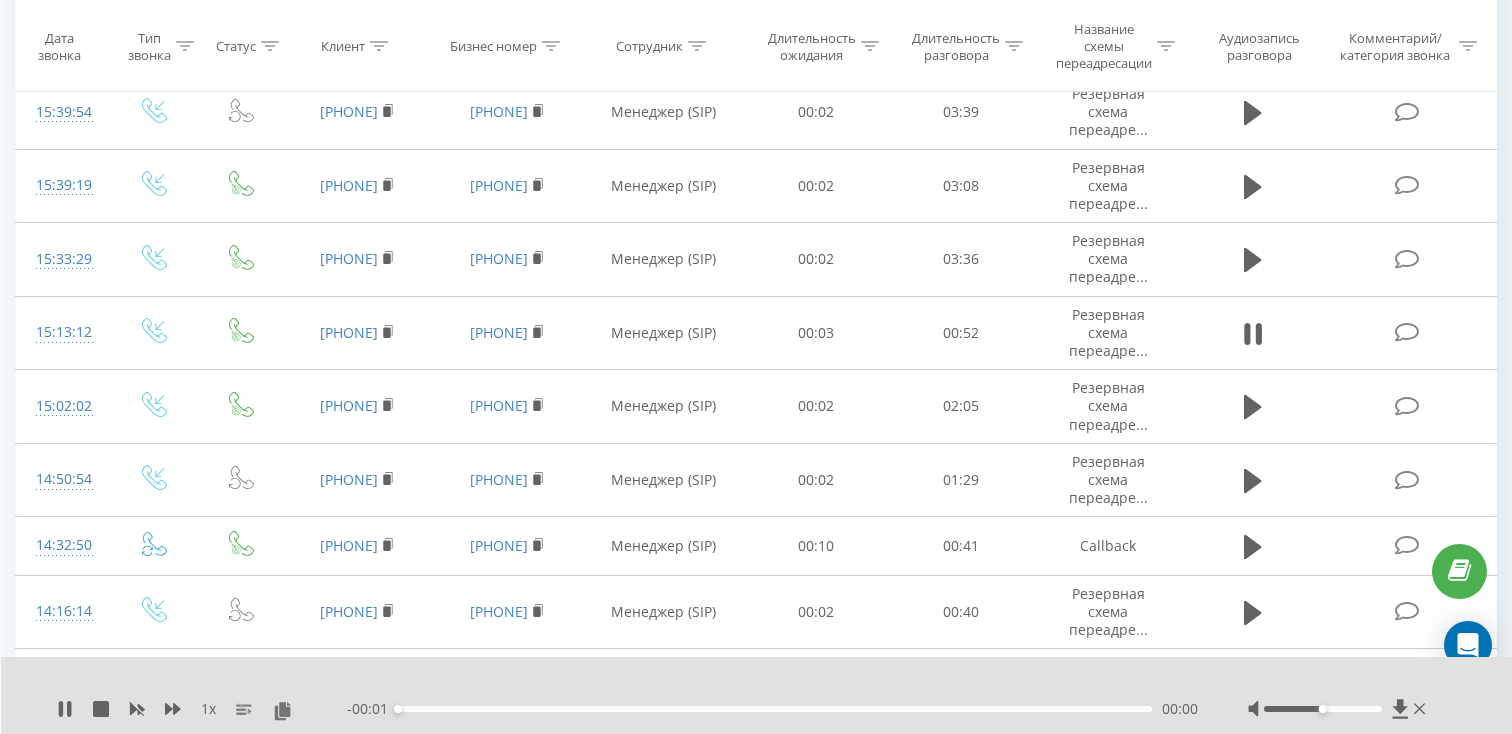 click on "00:00" at bounding box center (775, 709) 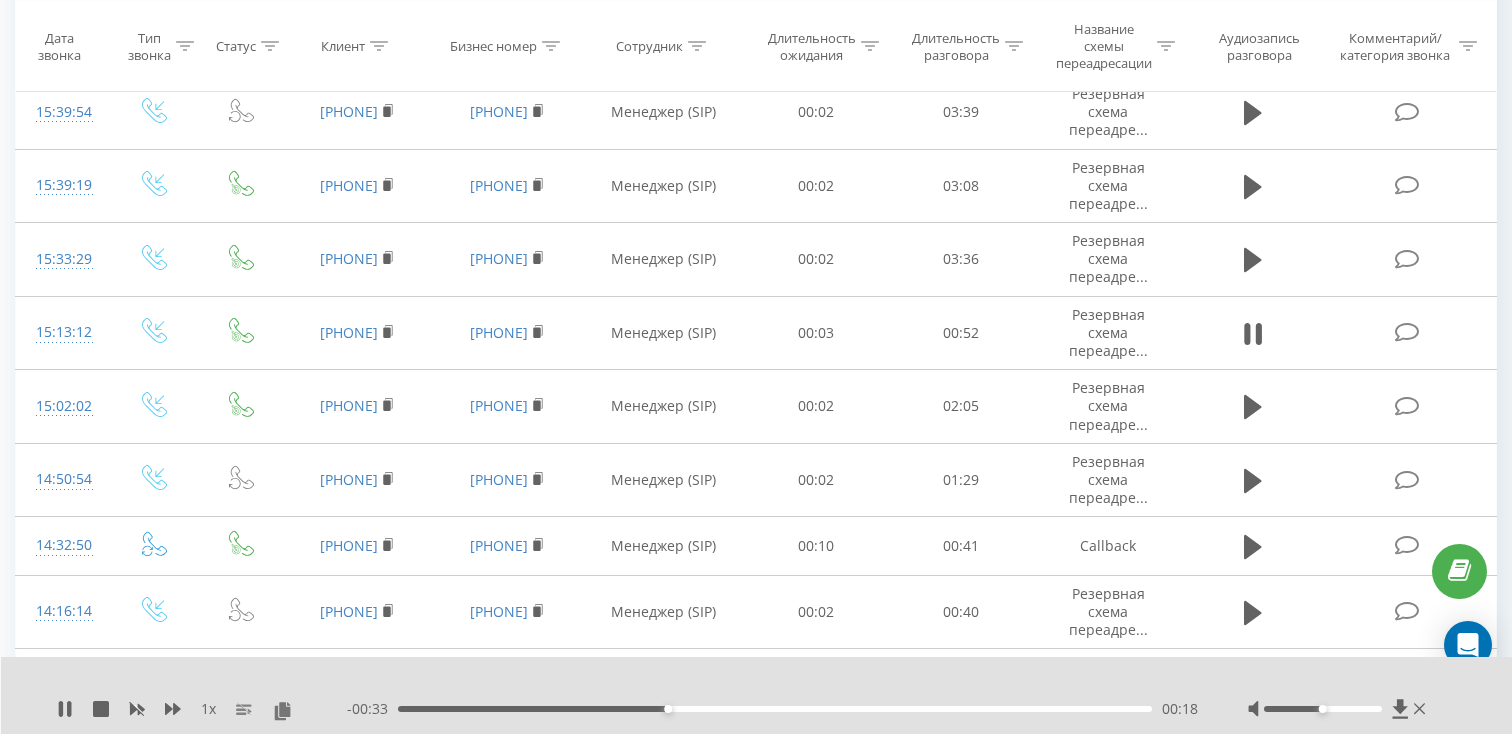 click on "00:18" at bounding box center (775, 709) 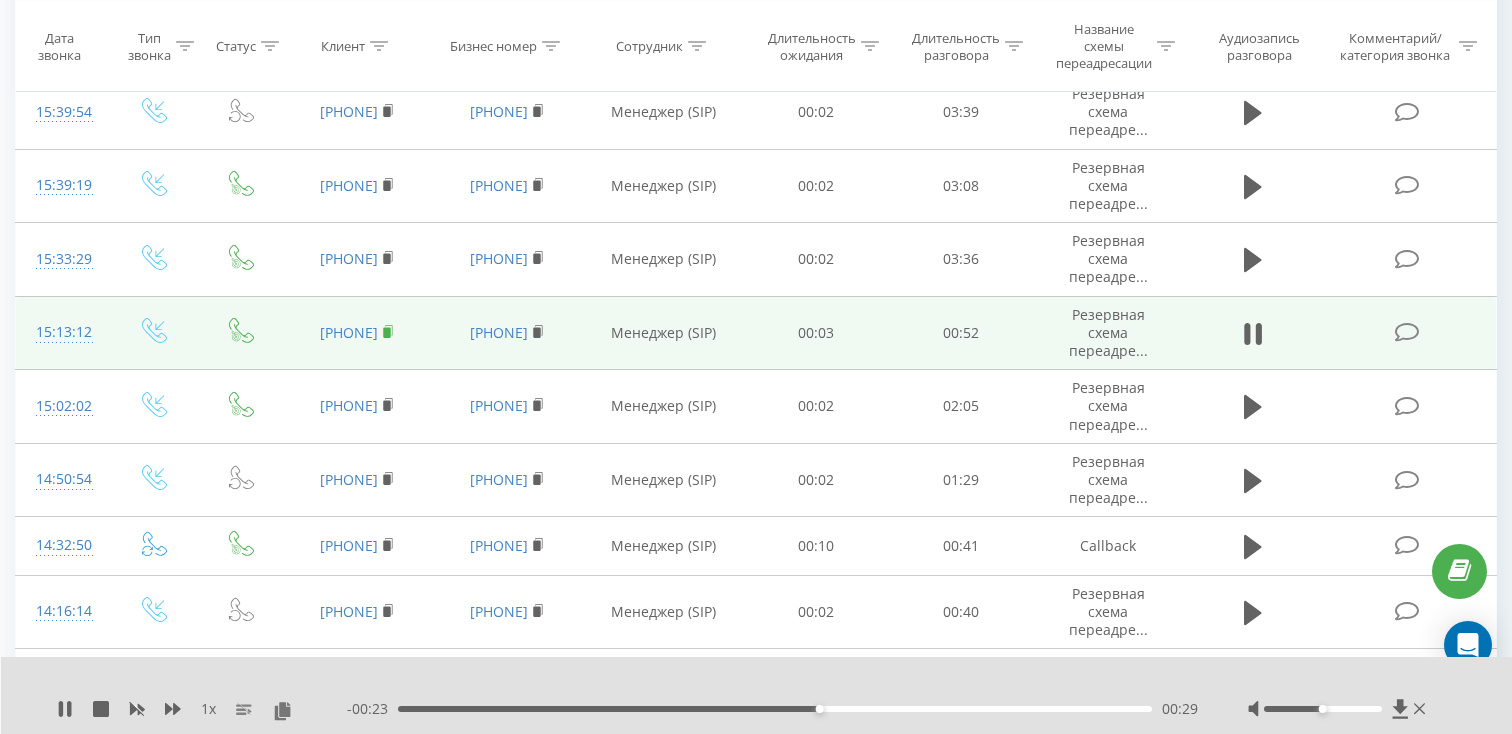 click 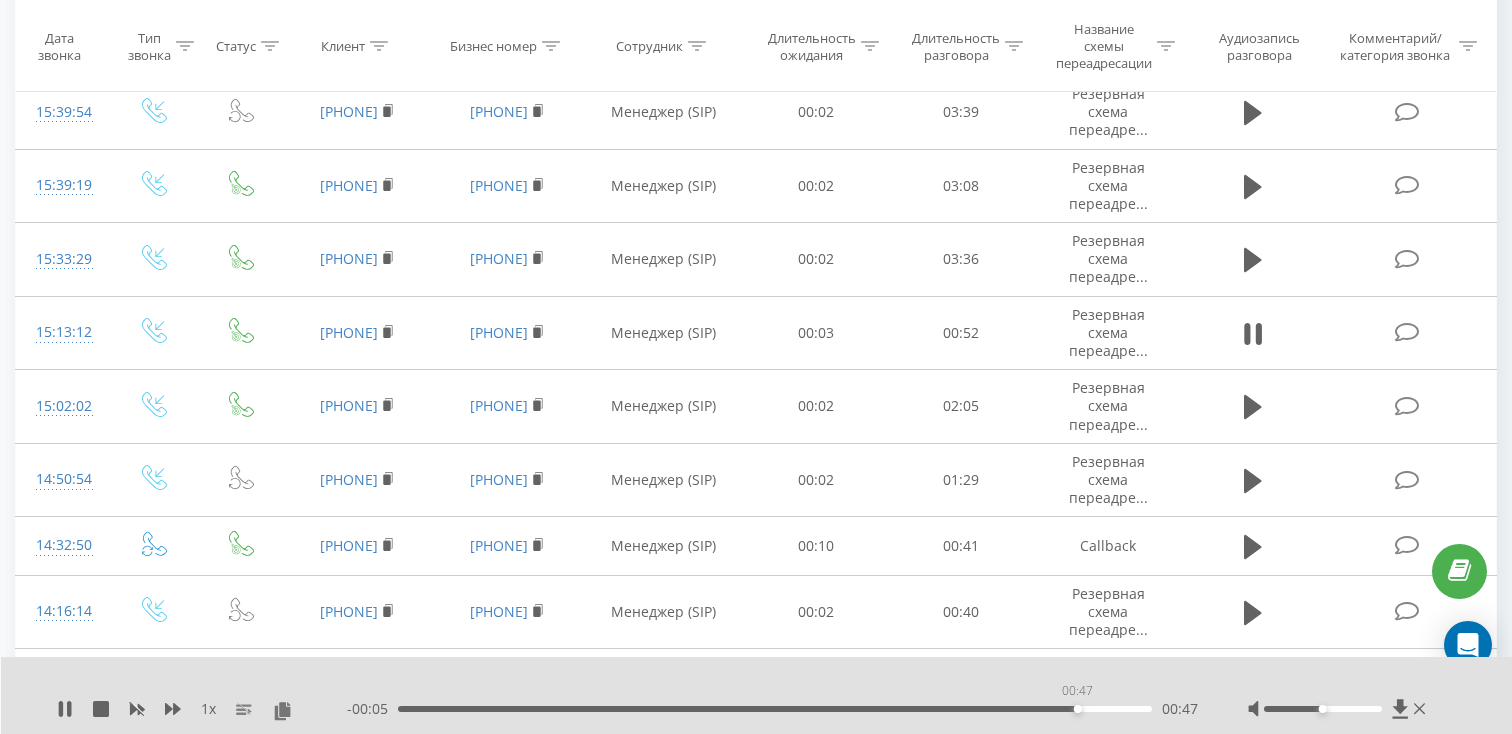 click on "00:47" at bounding box center [775, 709] 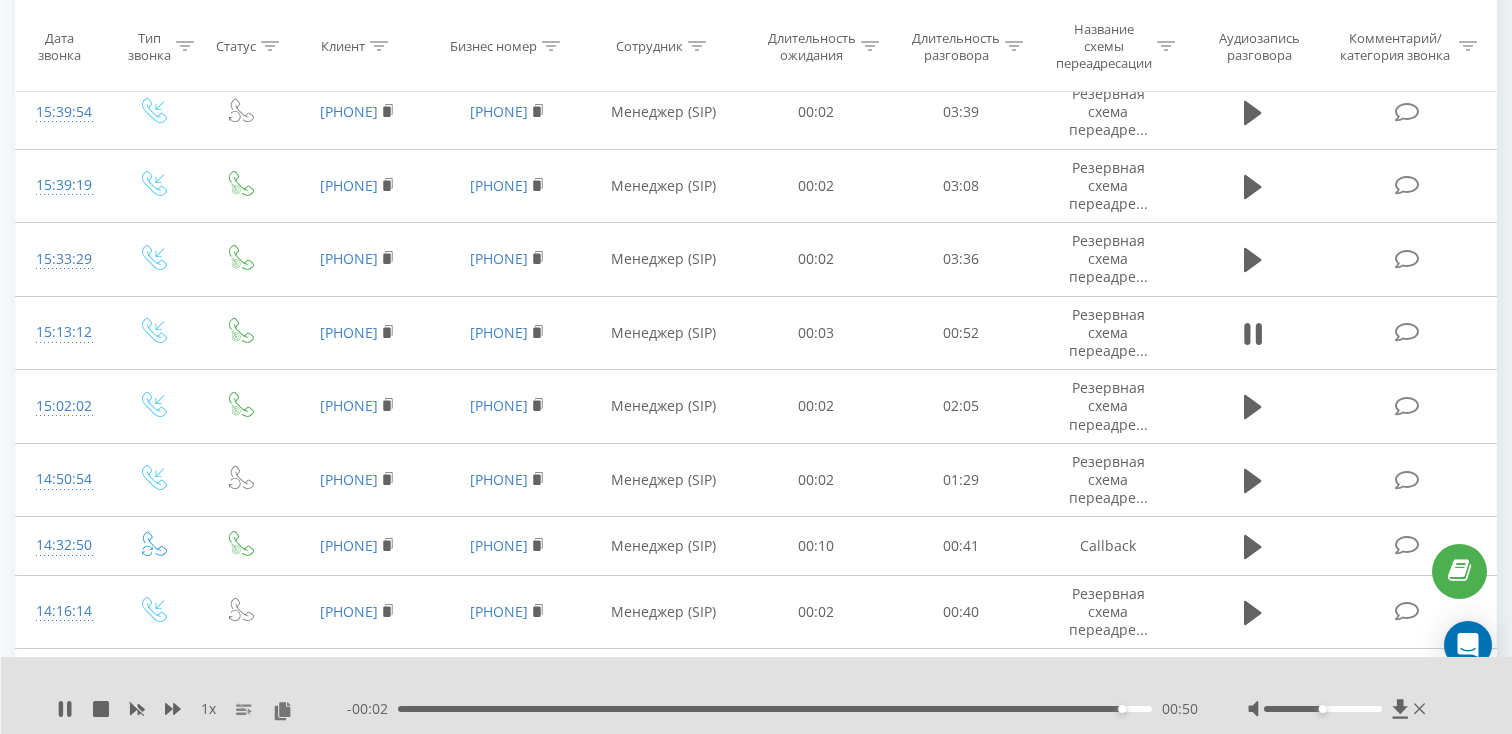 click on "00:50" at bounding box center (775, 709) 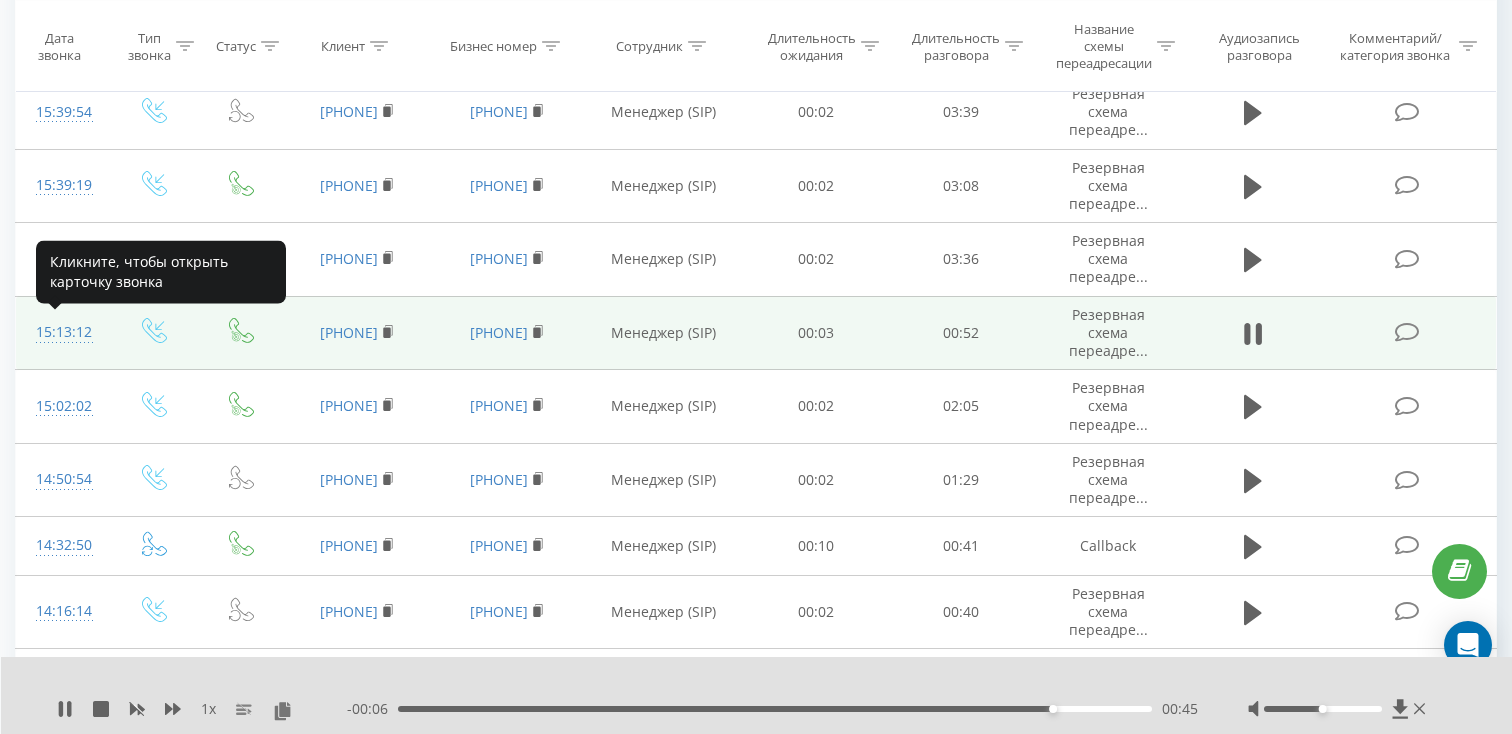 click on "15:13:12" at bounding box center (62, 332) 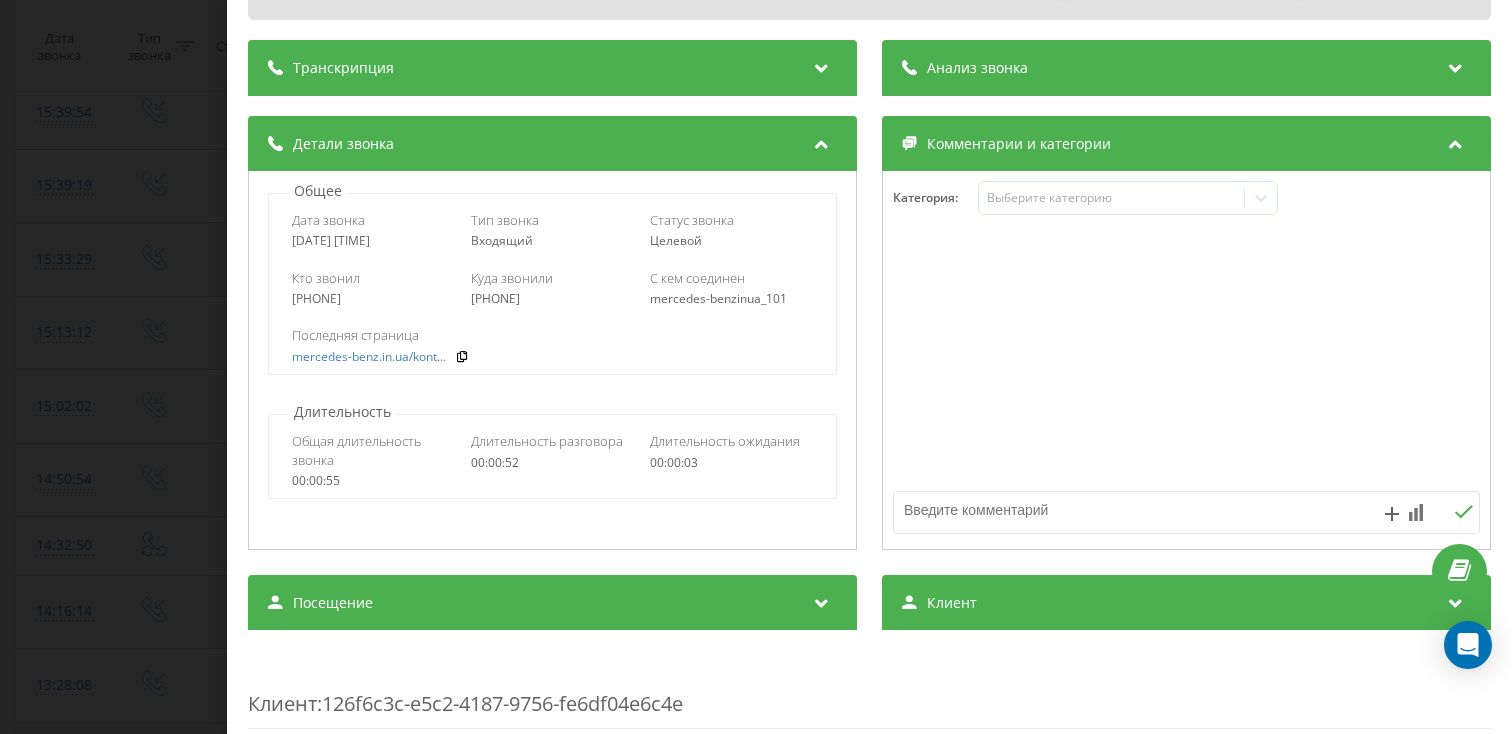 scroll, scrollTop: 214, scrollLeft: 0, axis: vertical 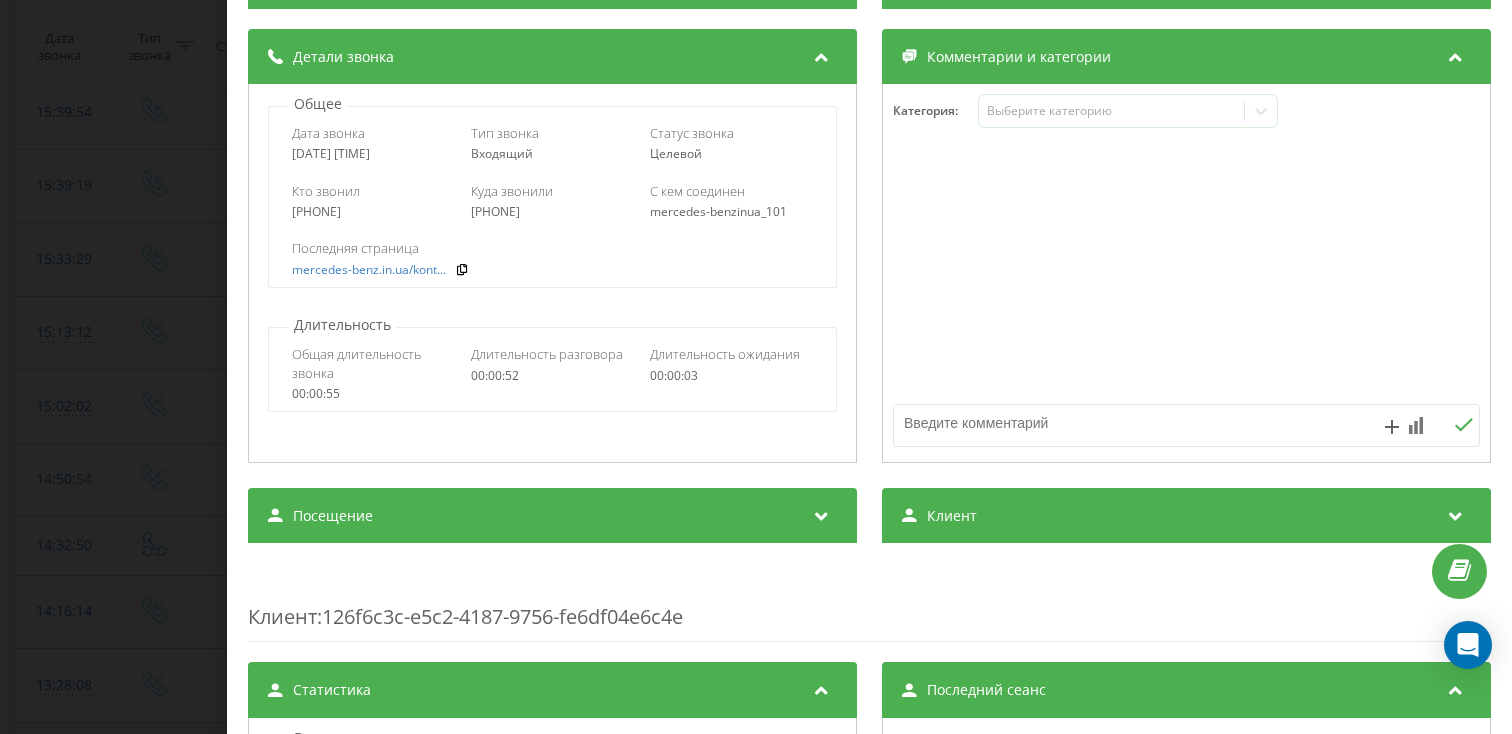 click on "Посещение" at bounding box center (552, 516) 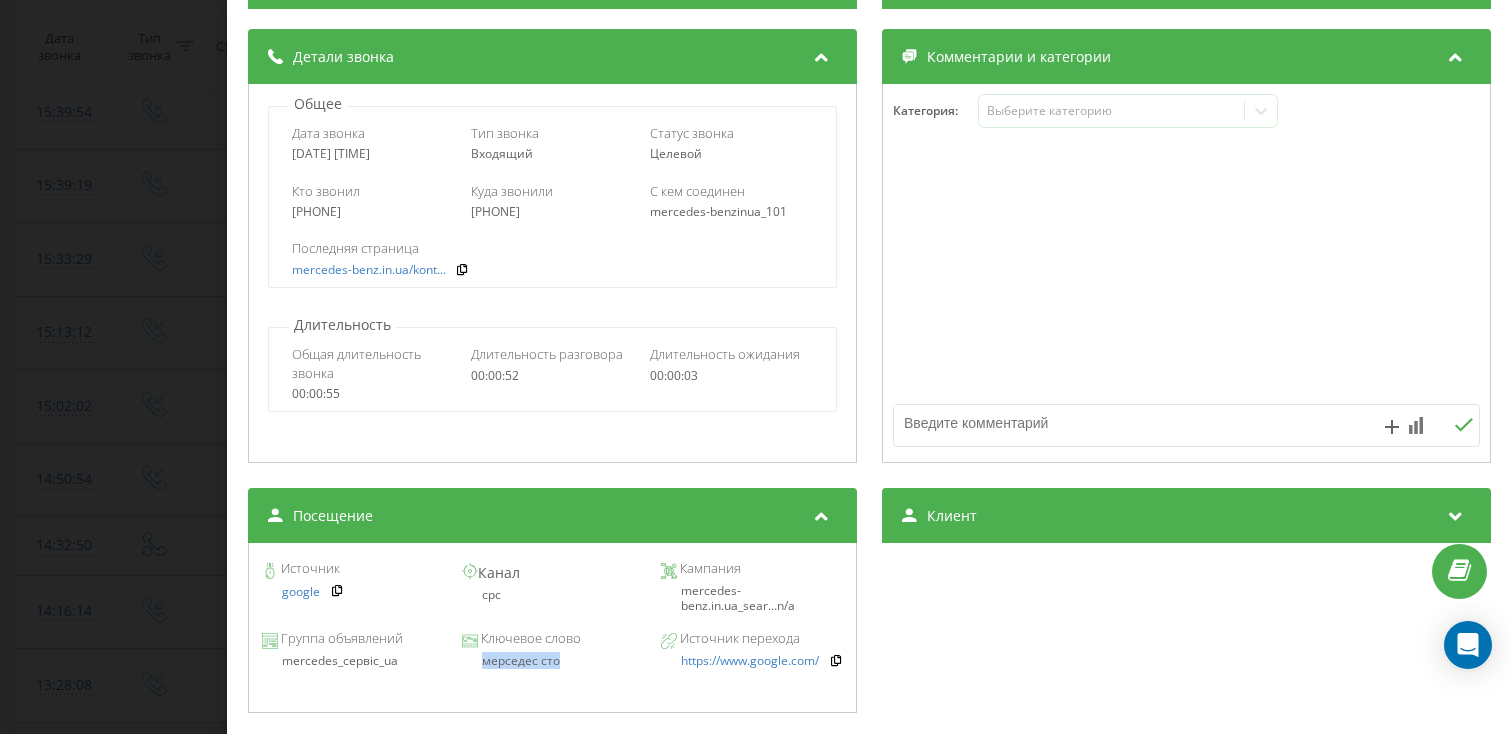 drag, startPoint x: 563, startPoint y: 664, endPoint x: 469, endPoint y: 663, distance: 94.00532 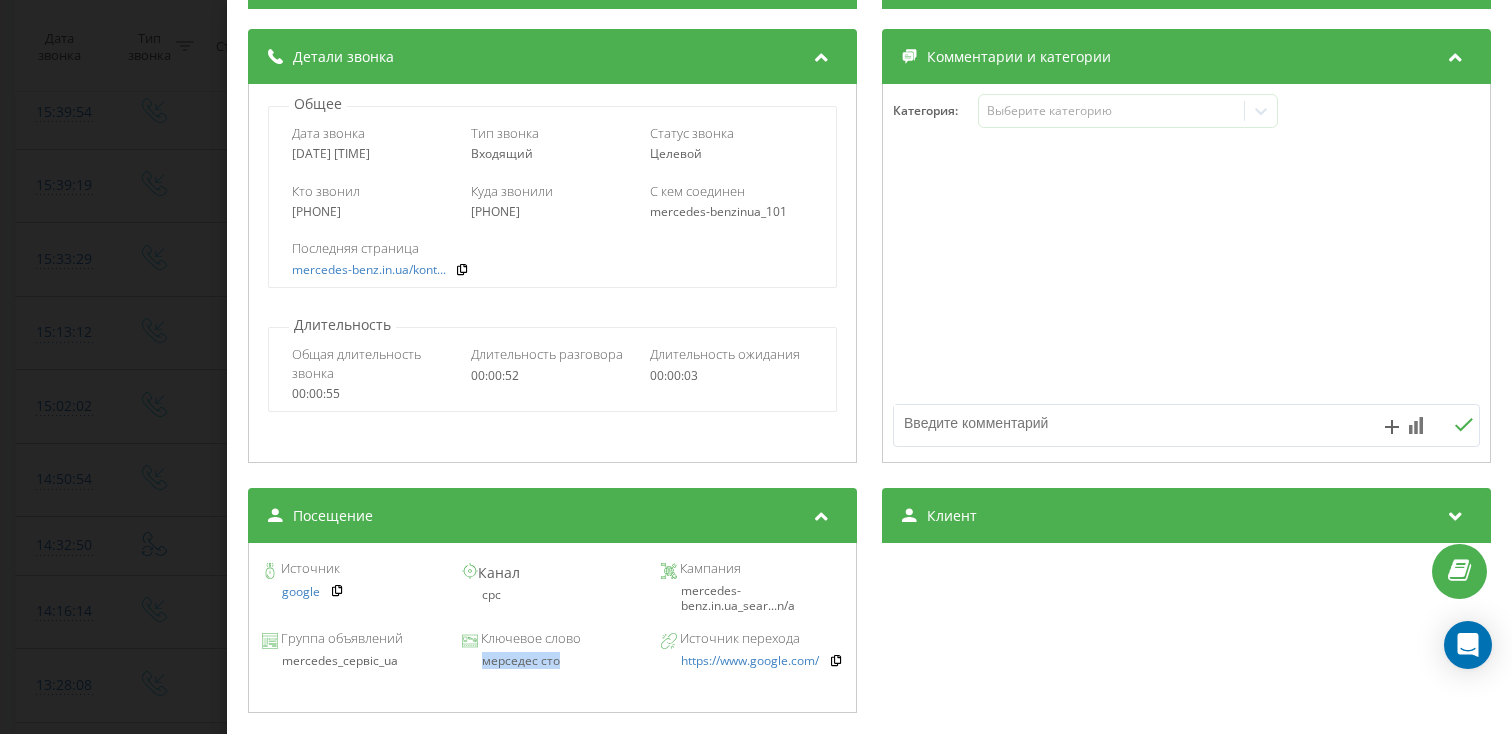 click on "Звонок :  ua4_-1753877592.9918683   1 x  - 00:01 00:51   00:51   Транскрипция Для анализа AI будущих звонков  настройте и активируйте профиль на странице . Если профиль уже есть и звонок соответствует его условиям, обновите страницу через 10 минут – AI анализирует текущий звонок. Анализ звонка Для анализа AI будущих звонков  настройте и активируйте профиль на странице . Если профиль уже есть и звонок соответствует его условиям, обновите страницу через 10 минут – AI анализирует текущий звонок. Детали звонка Общее Дата звонка 2025-07-30 15:13:12 Тип звонка Входящий Статус звонка Целевой 380635148739" at bounding box center (756, 367) 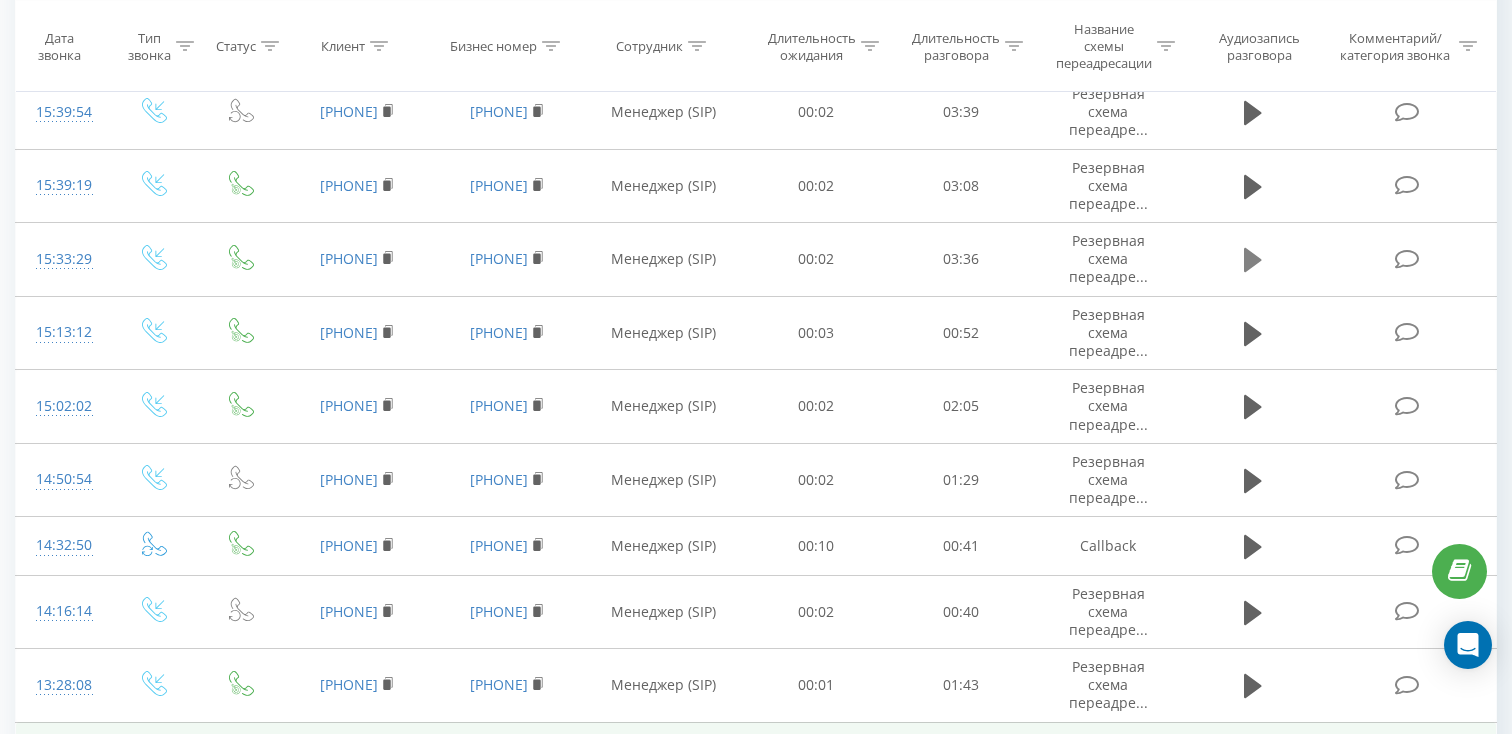 click 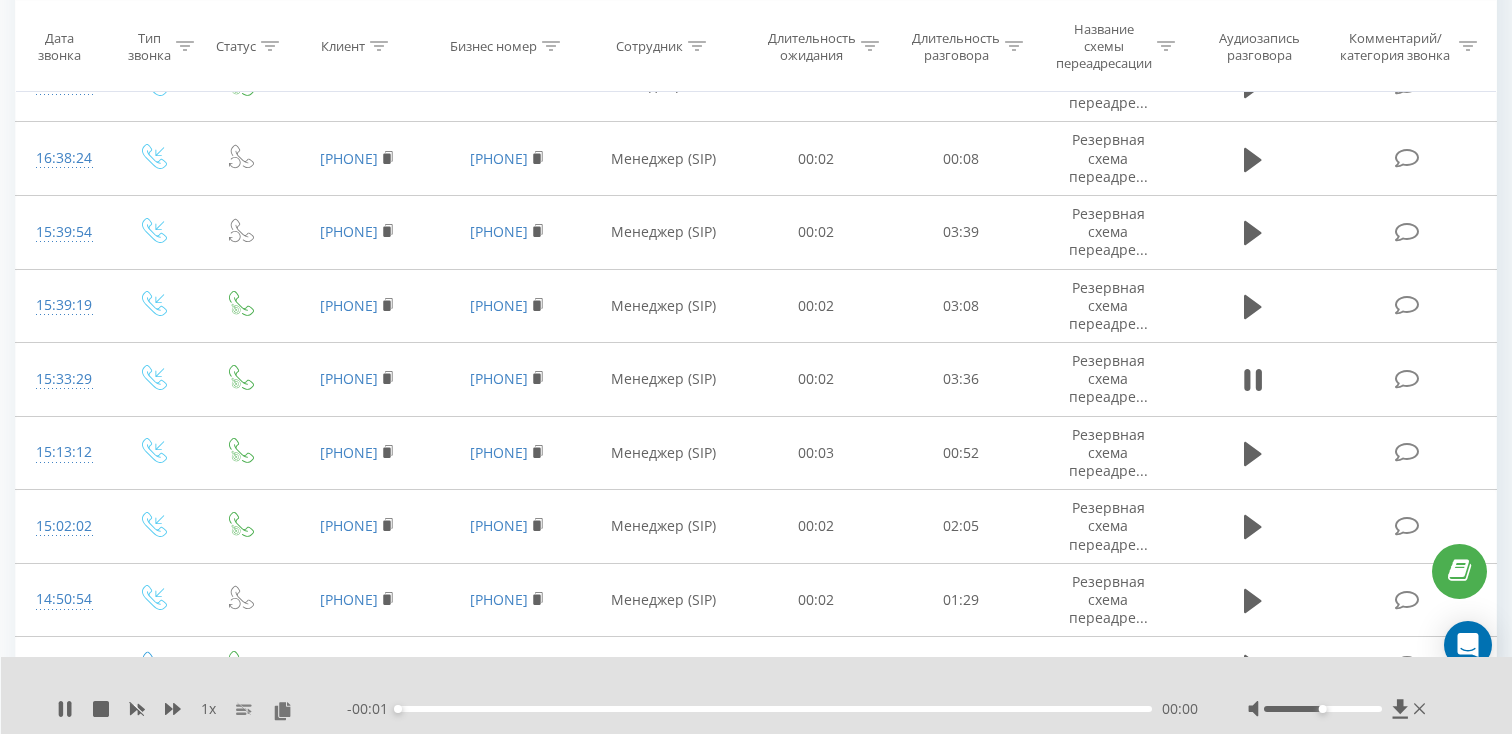 scroll, scrollTop: 336, scrollLeft: 0, axis: vertical 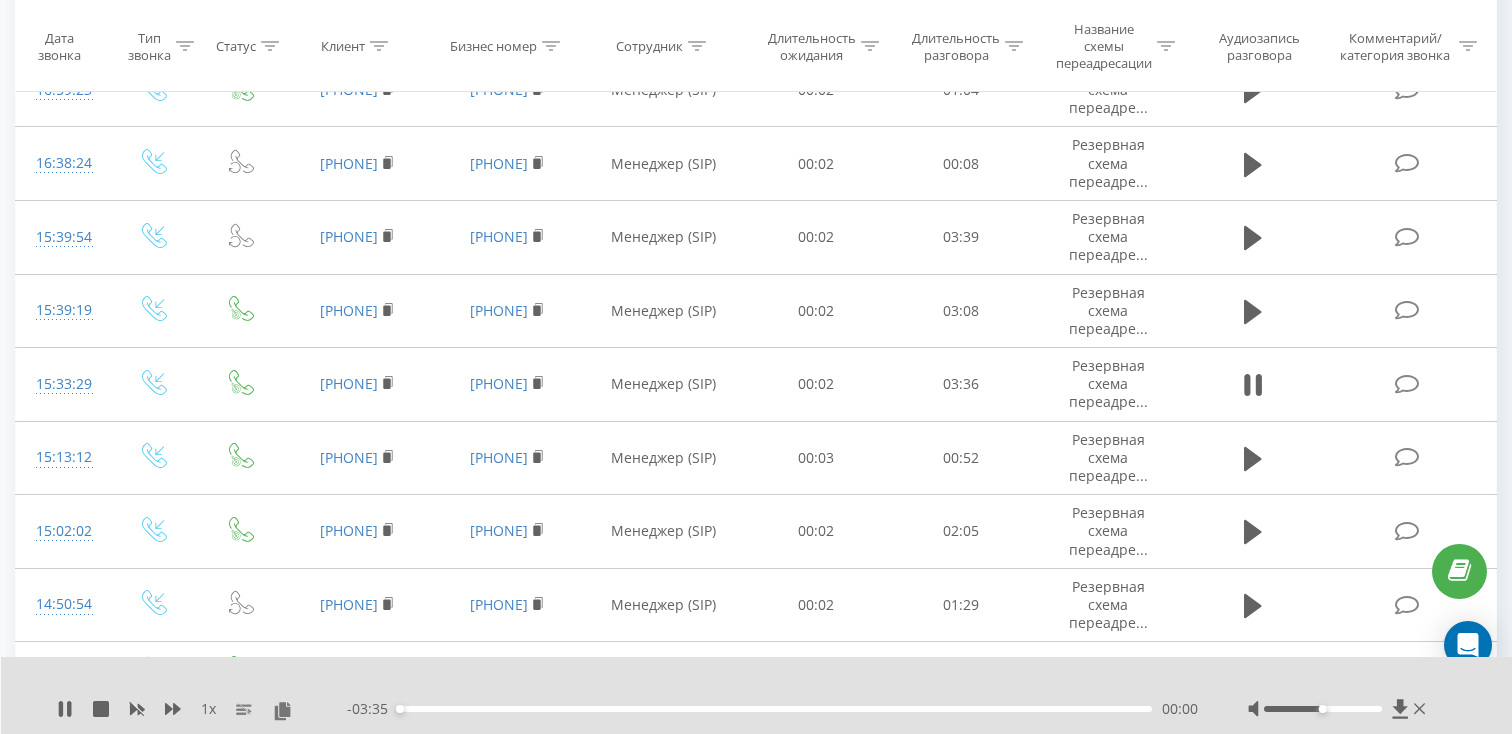 click on "00:00" at bounding box center [775, 709] 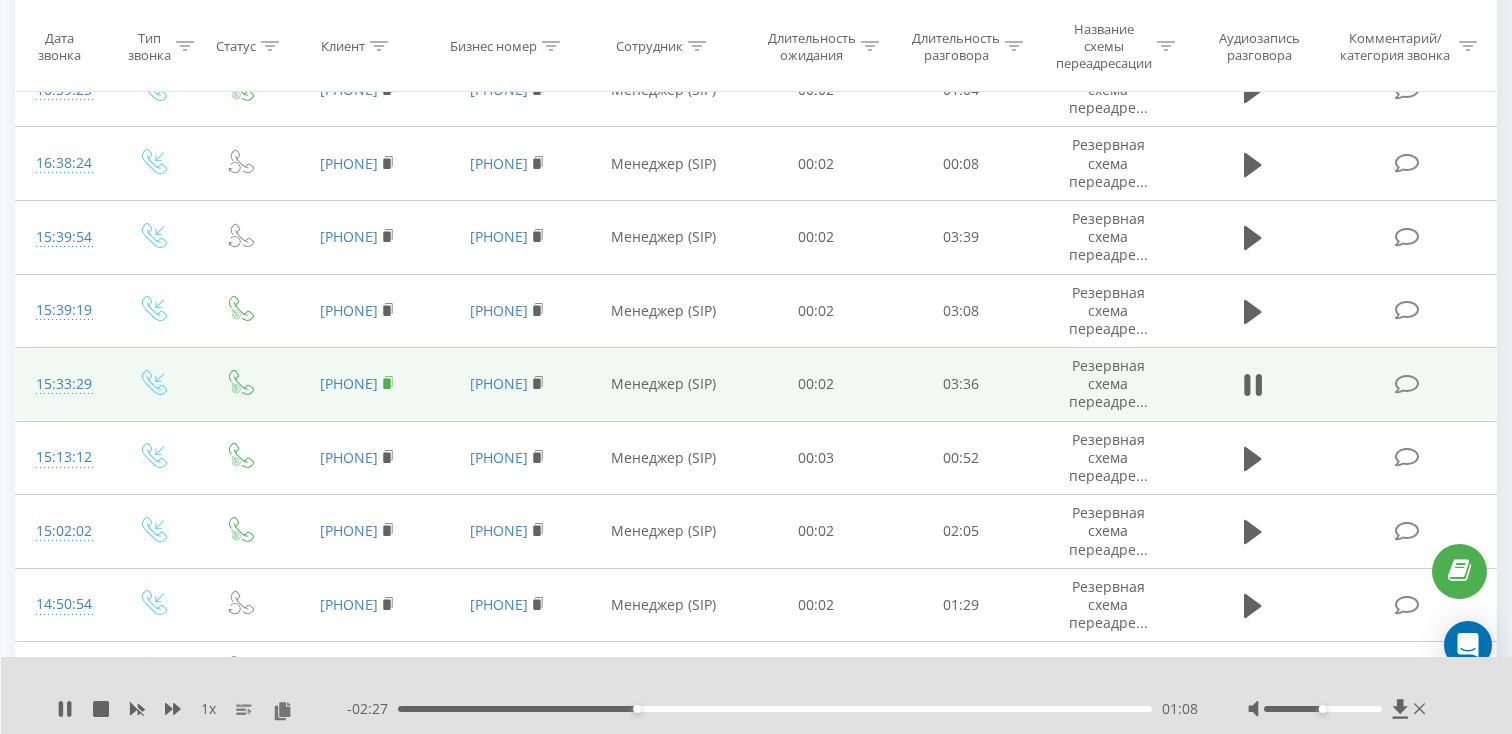 click 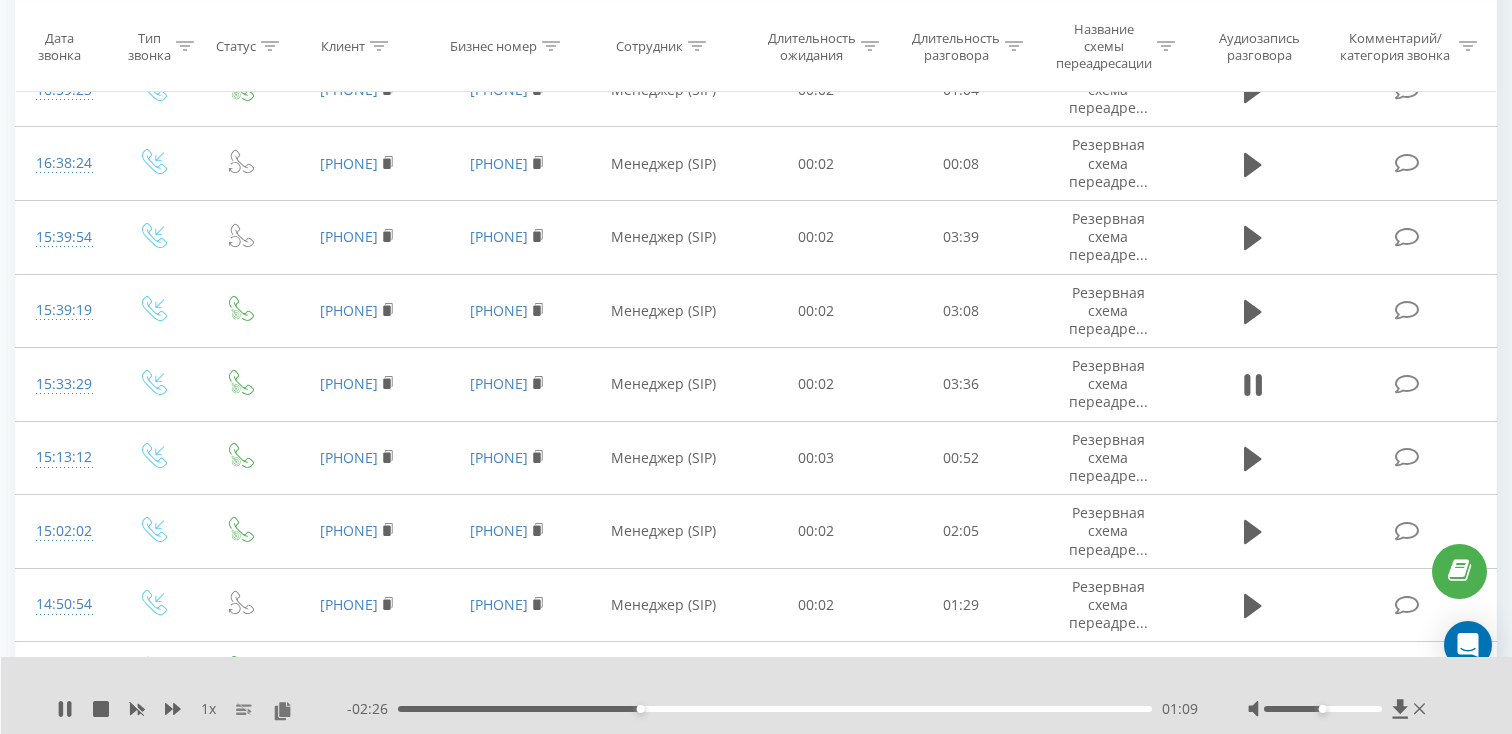 click on "01:09" at bounding box center (775, 709) 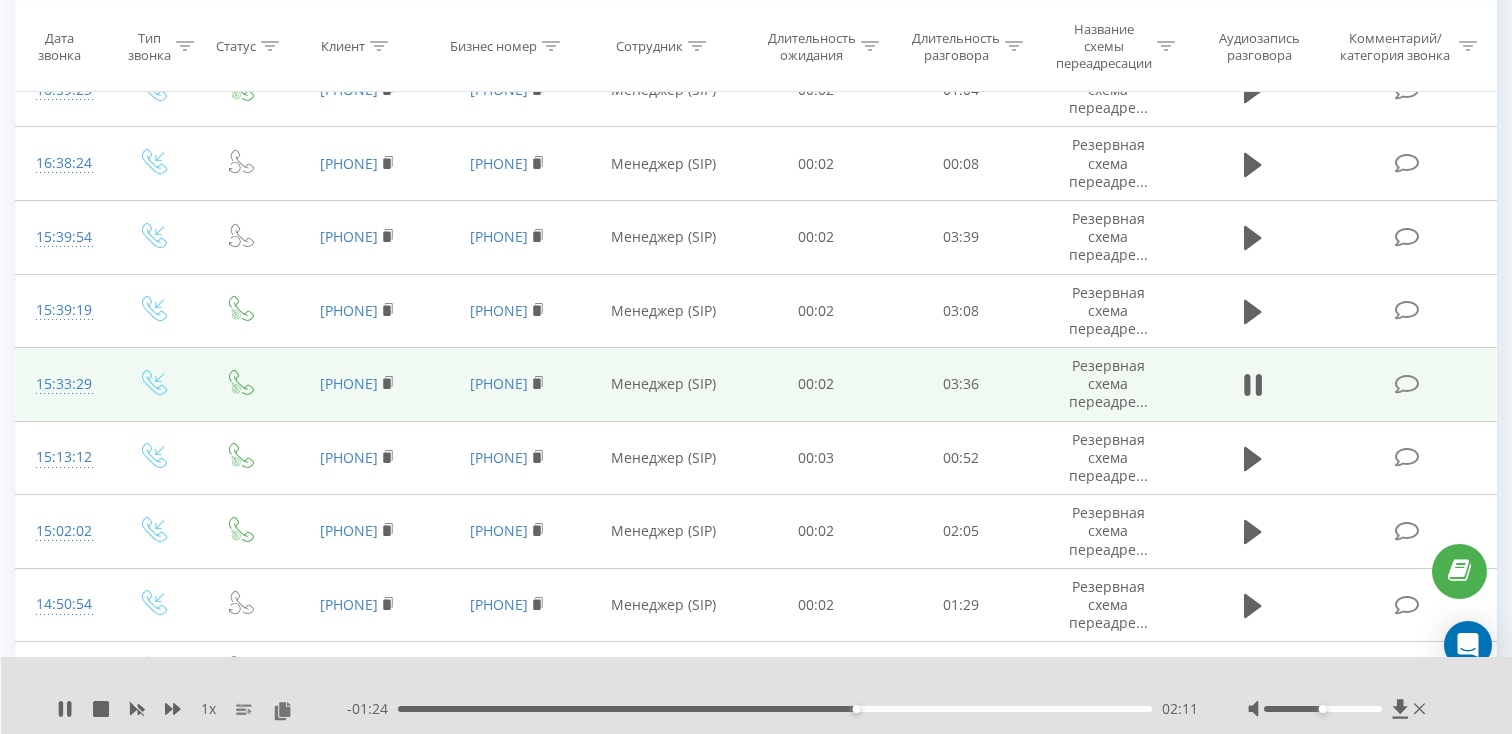 click on "15:33:29" at bounding box center [62, 384] 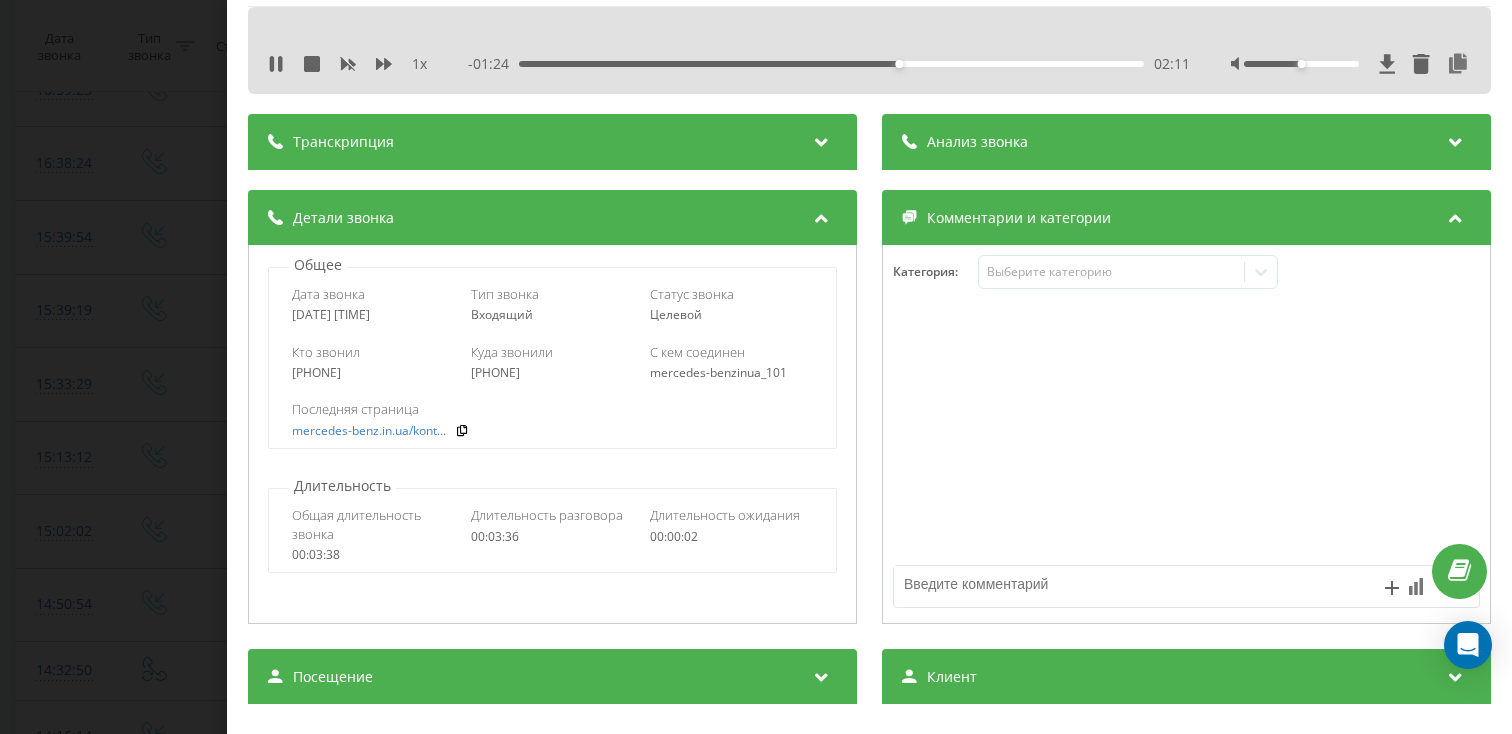 scroll, scrollTop: 159, scrollLeft: 0, axis: vertical 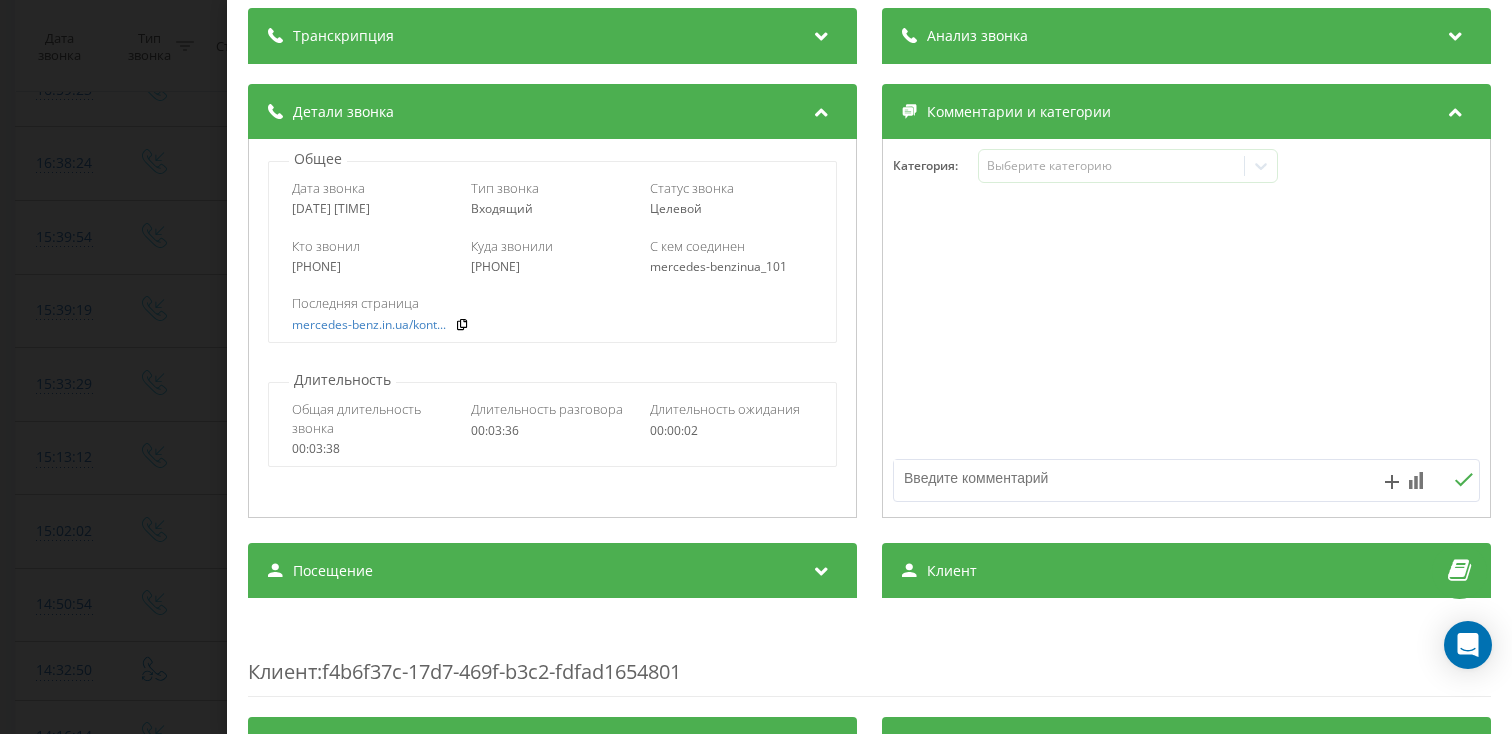 click on "Посещение" at bounding box center (552, 571) 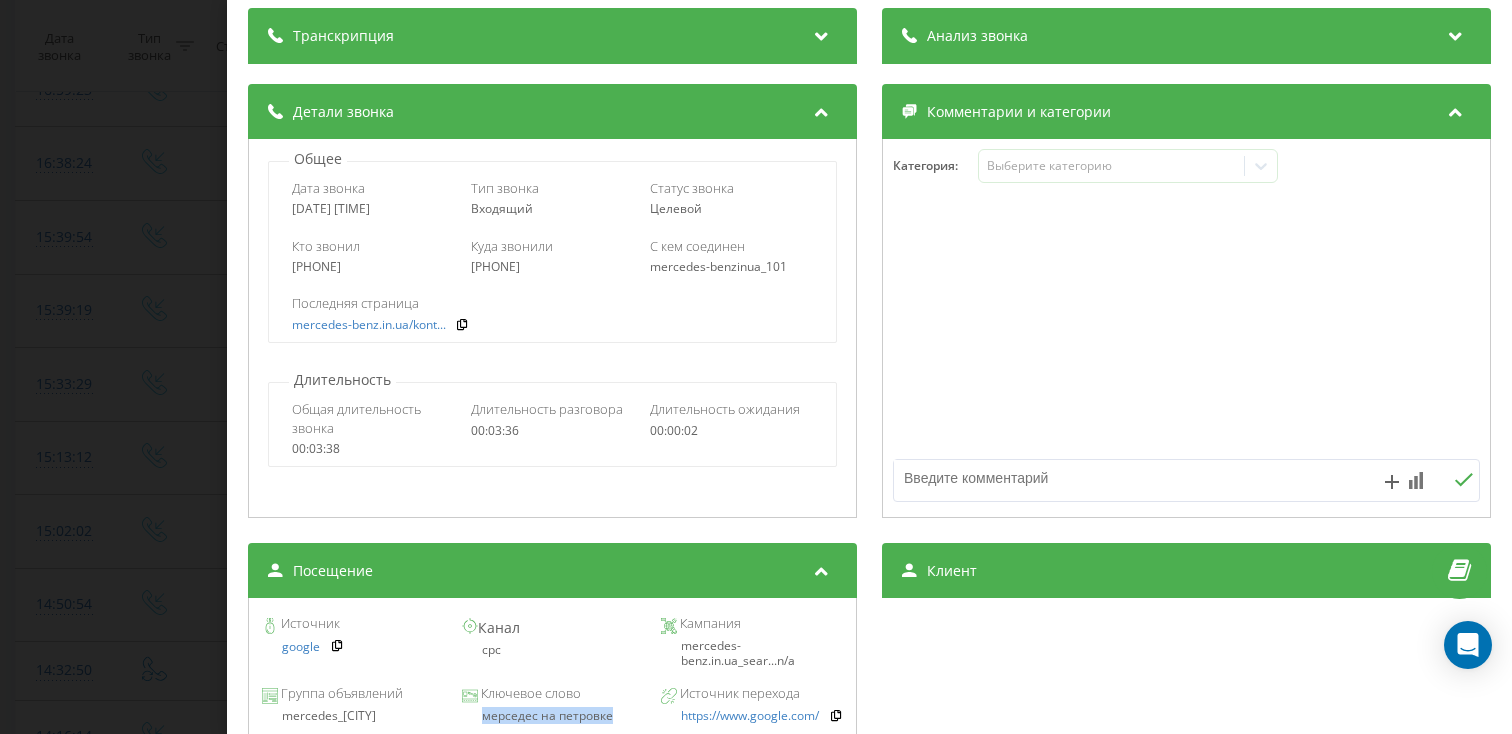 drag, startPoint x: 615, startPoint y: 719, endPoint x: 456, endPoint y: 717, distance: 159.01257 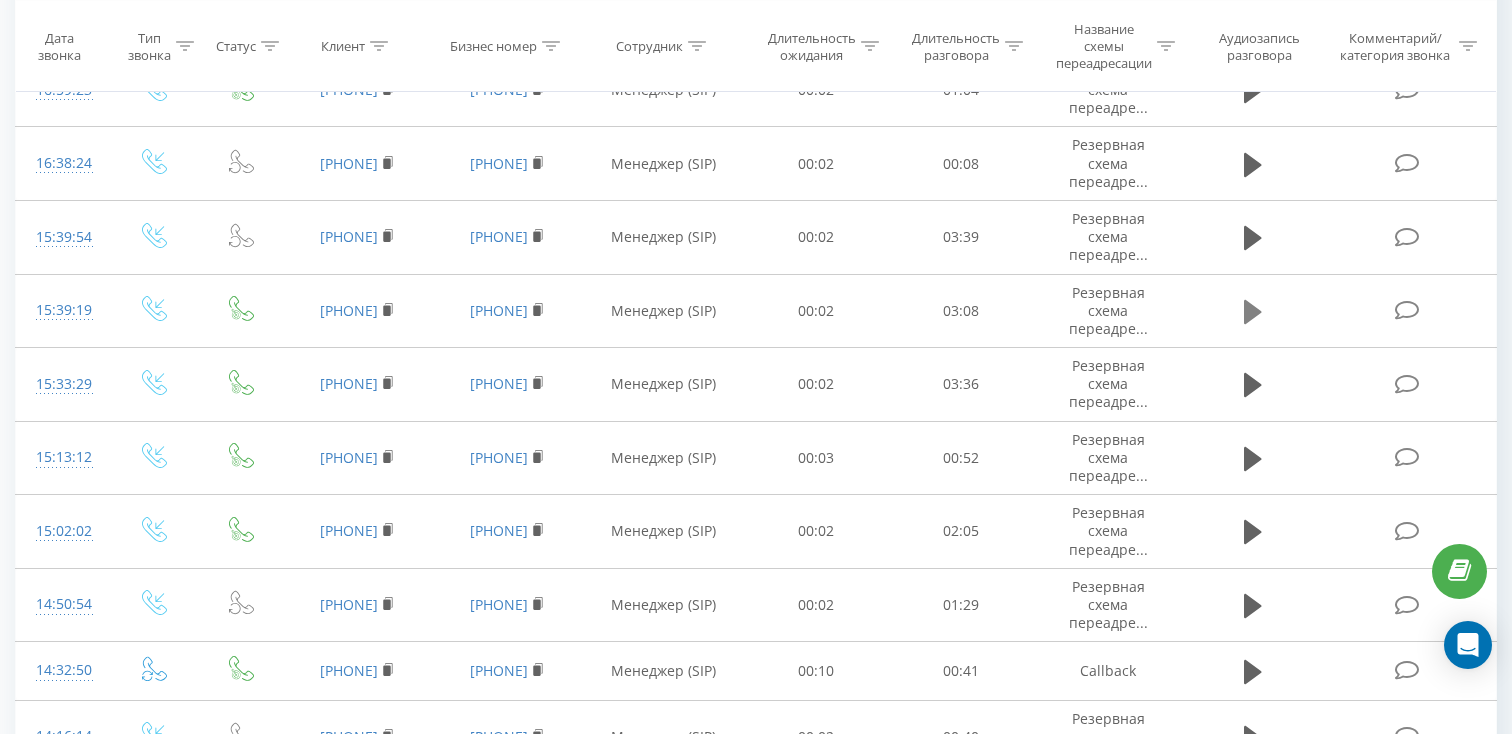 click 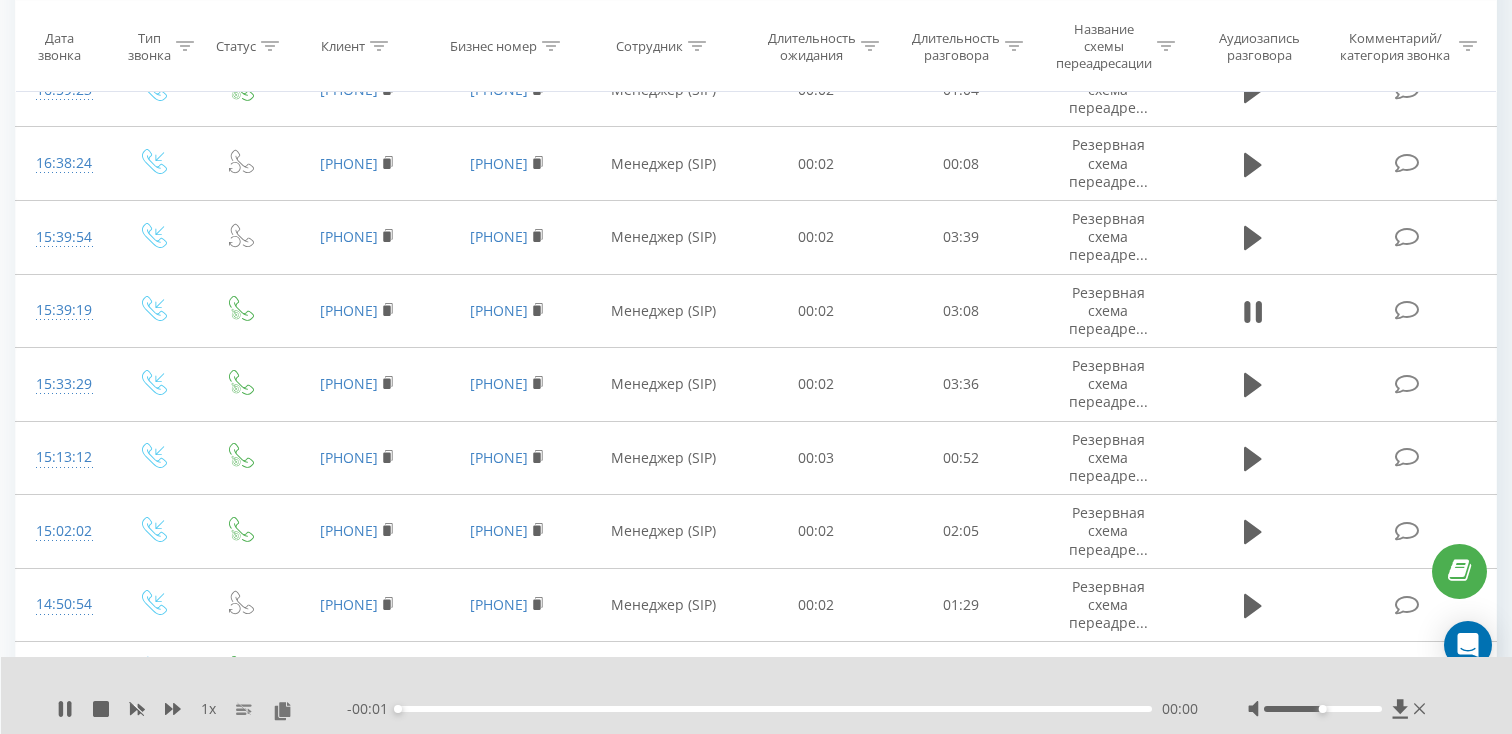 click on "00:00" at bounding box center [775, 709] 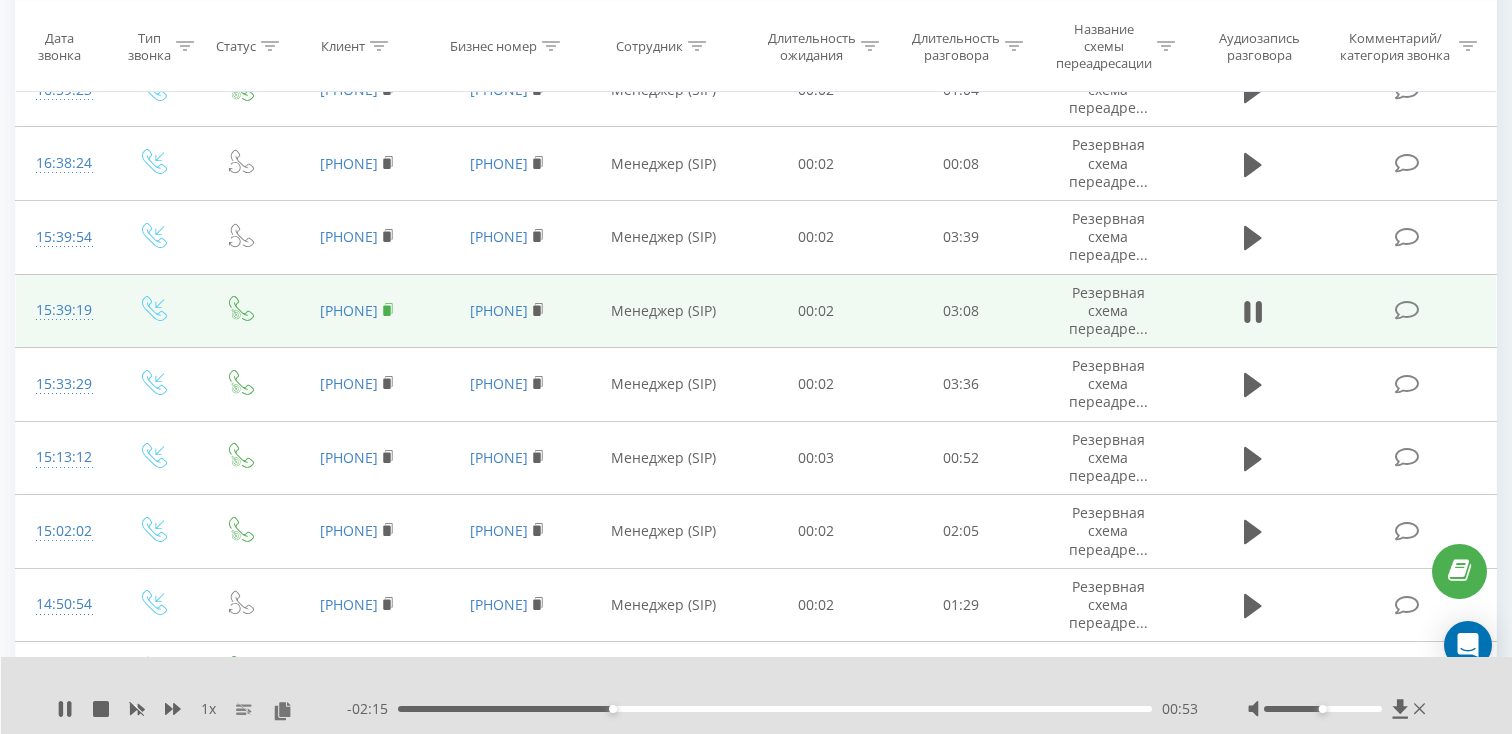 click 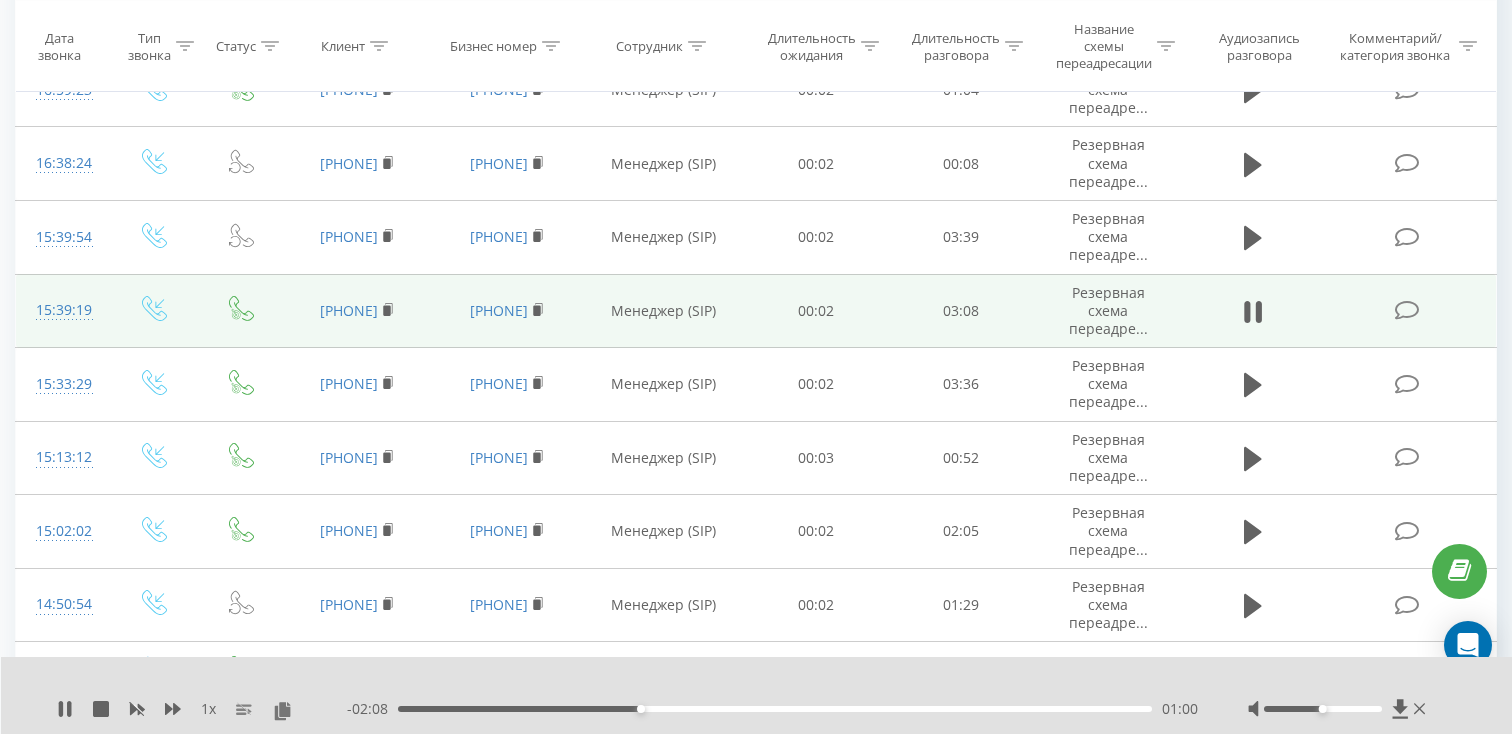 click on "15:39:19" at bounding box center (62, 310) 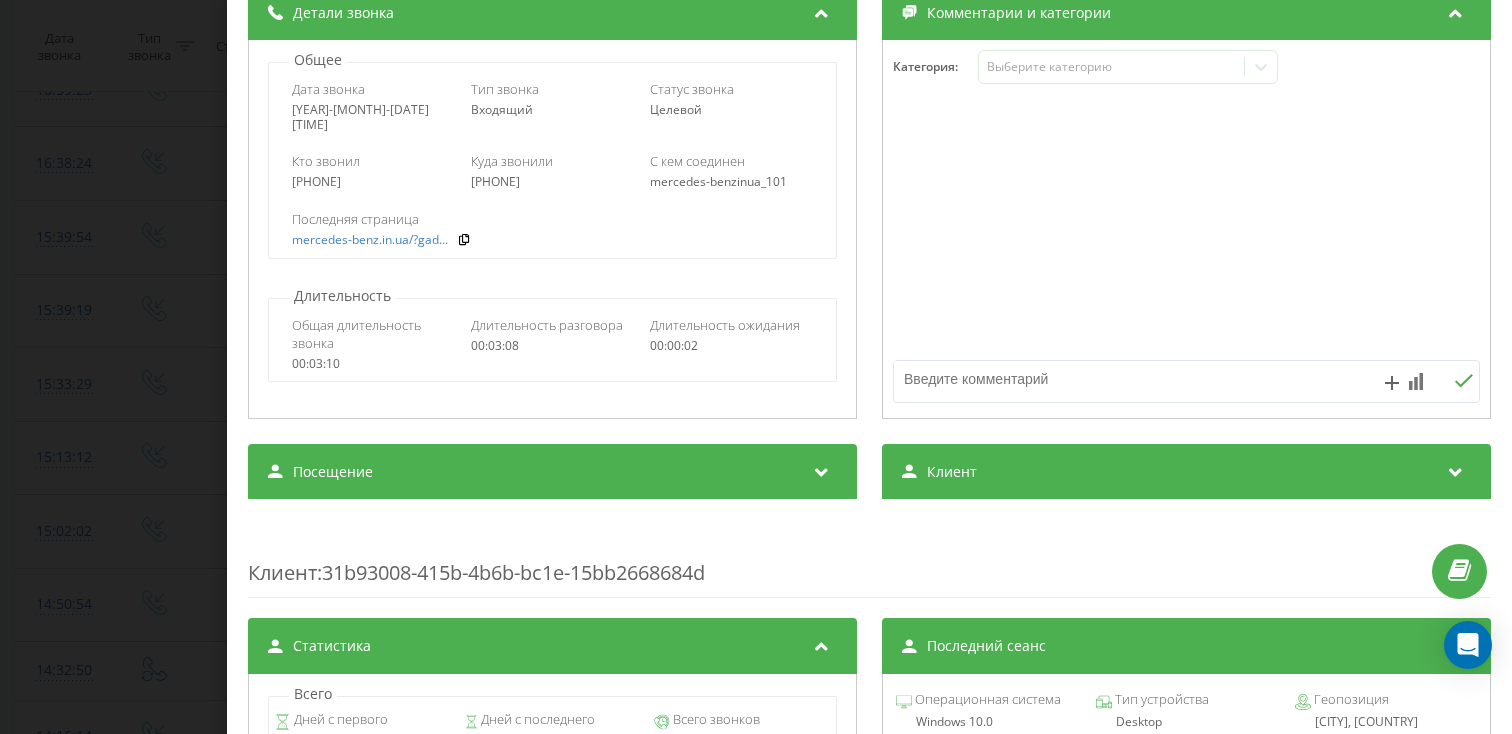 scroll, scrollTop: 259, scrollLeft: 0, axis: vertical 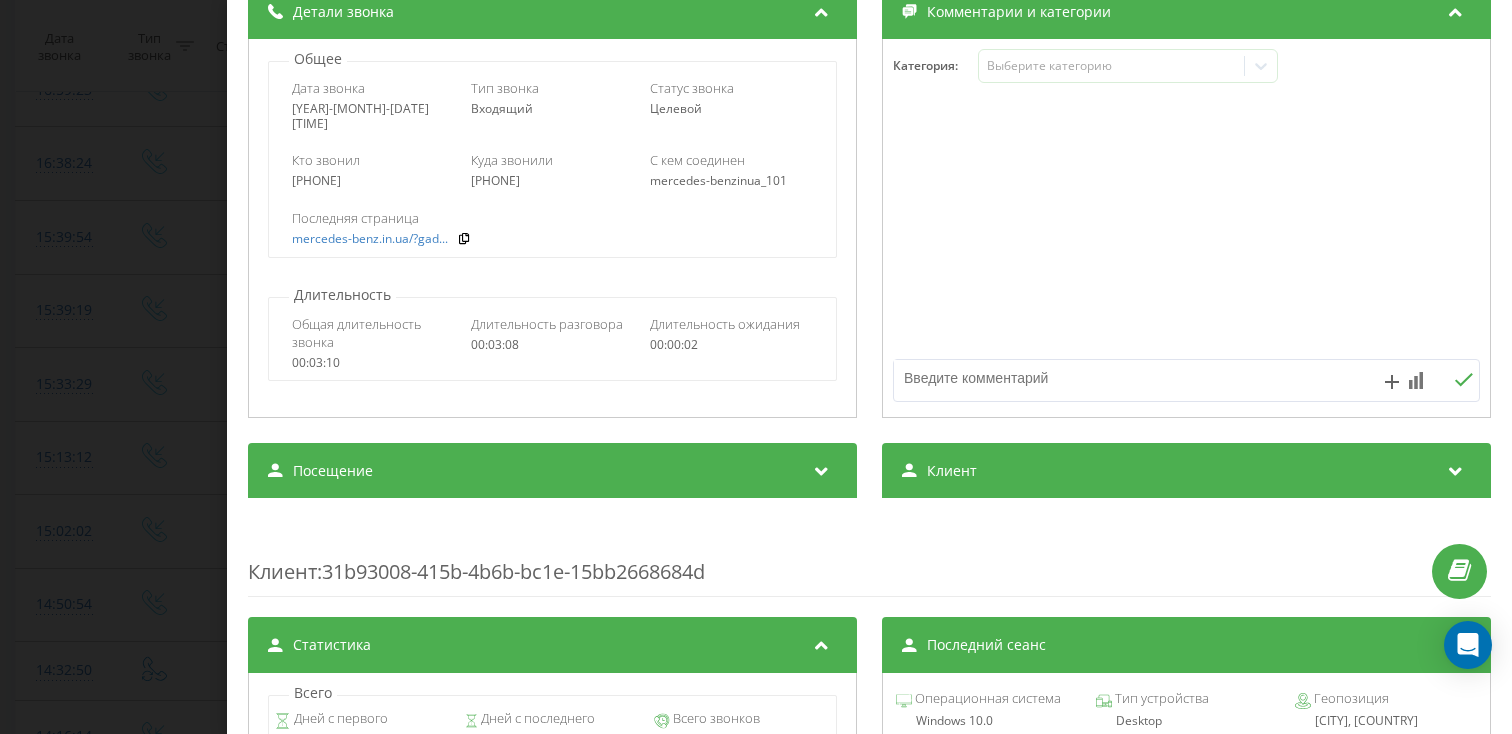 click on "Посещение" at bounding box center (552, 471) 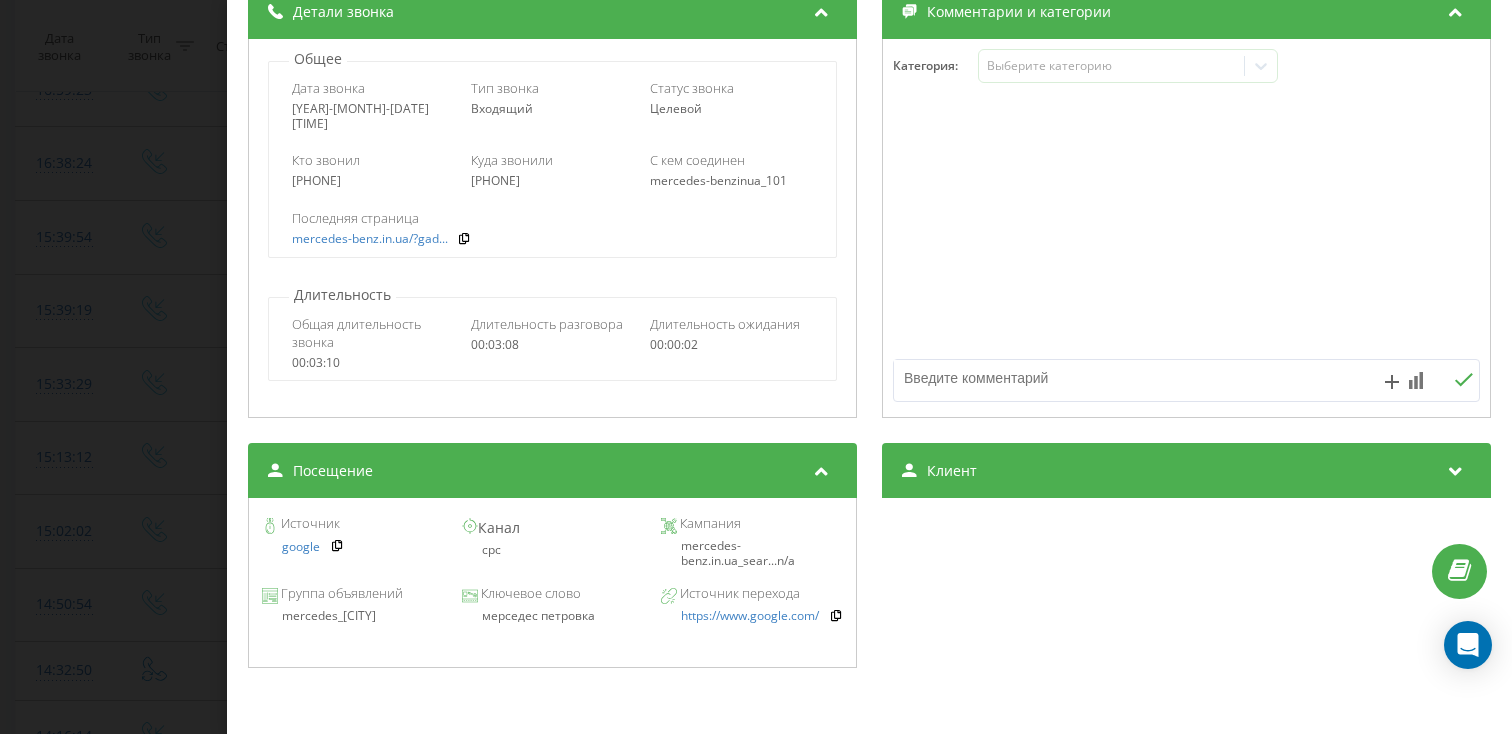 drag, startPoint x: 597, startPoint y: 619, endPoint x: 451, endPoint y: 617, distance: 146.0137 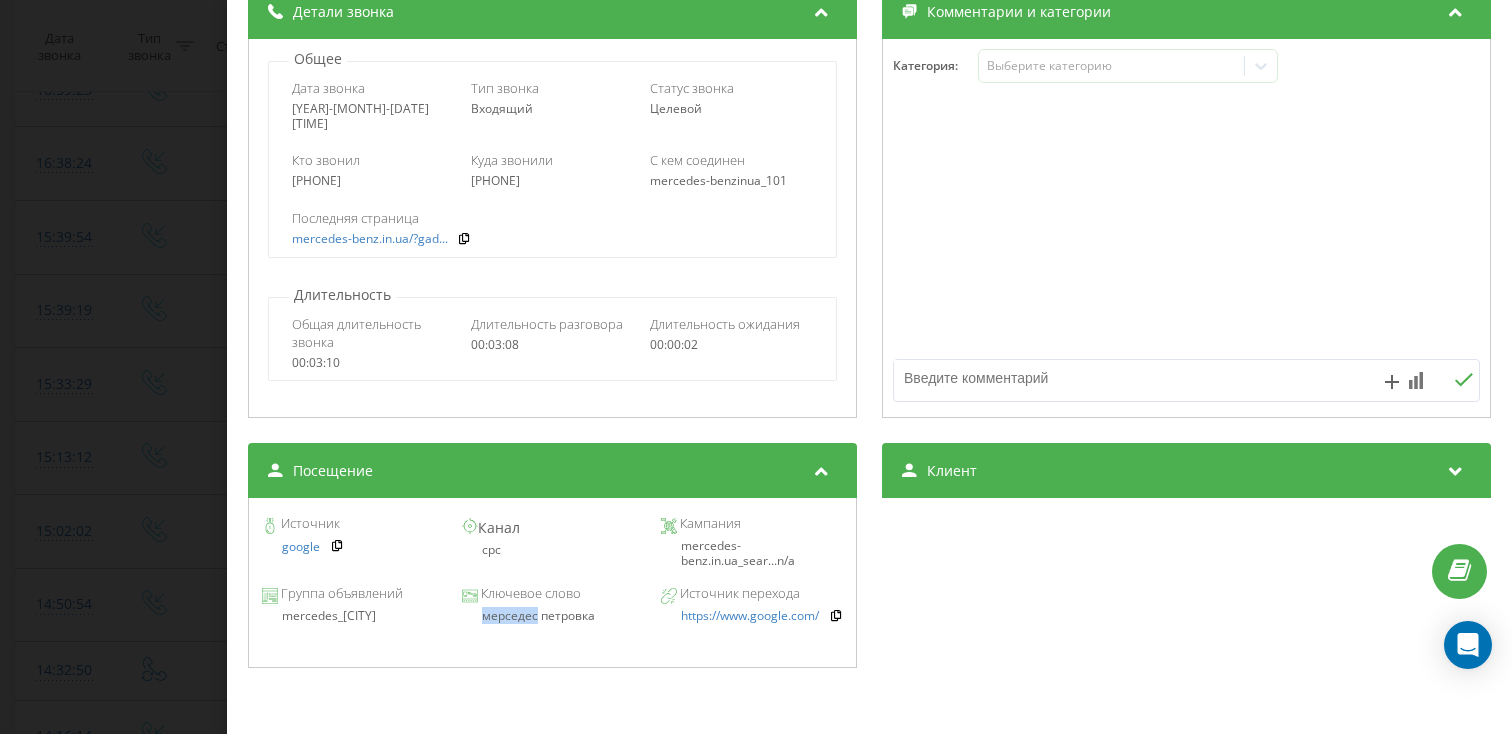 click on "мерседес петровка" at bounding box center (552, 616) 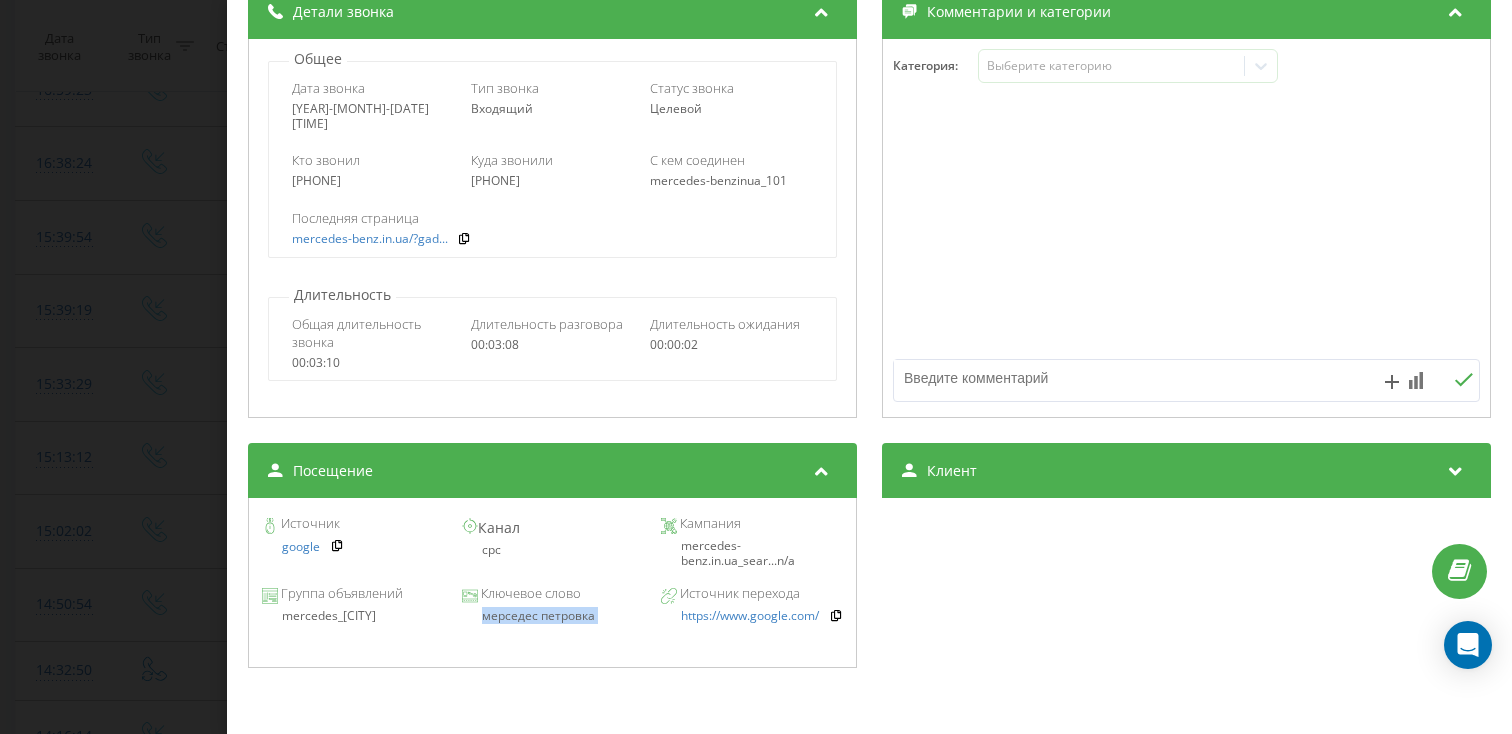 click on "мерседес петровка" at bounding box center (552, 616) 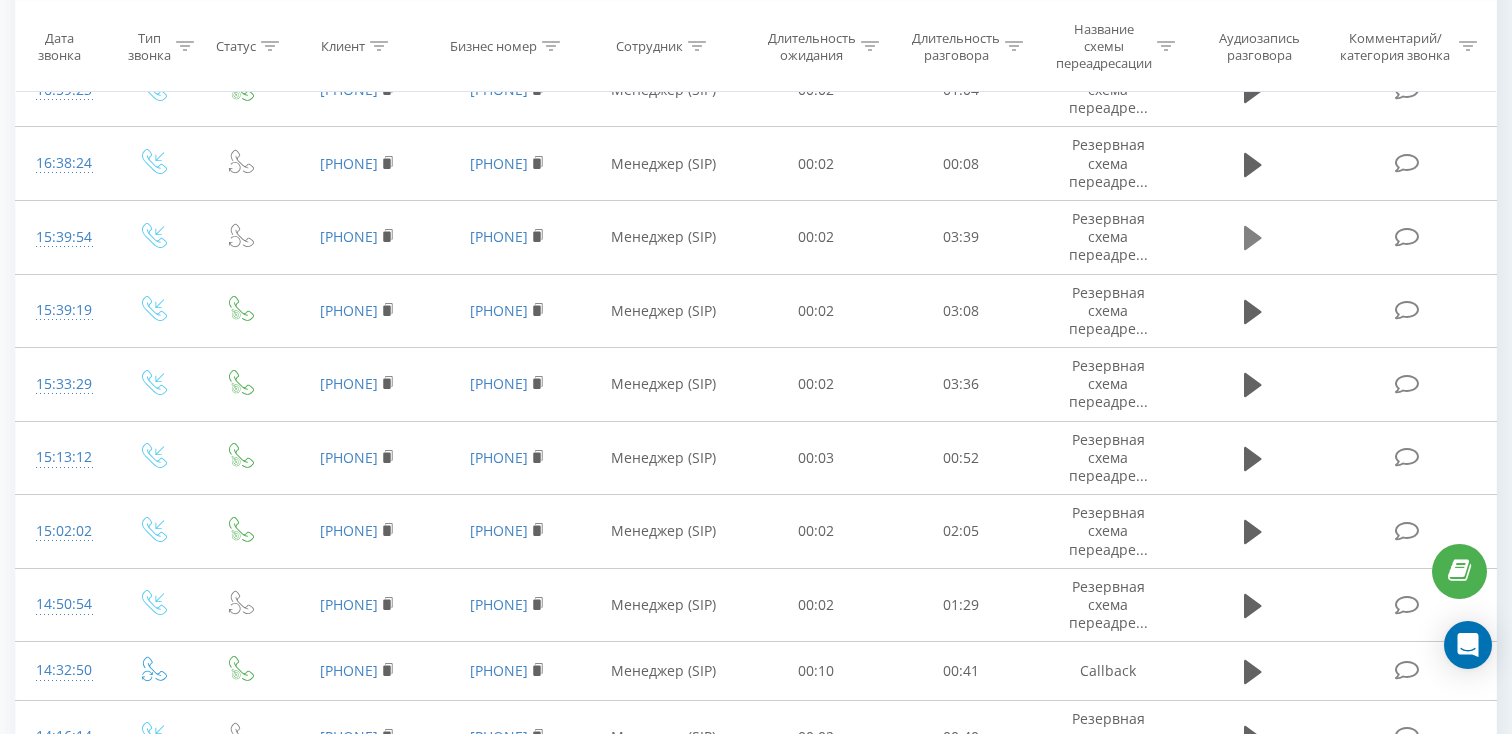click 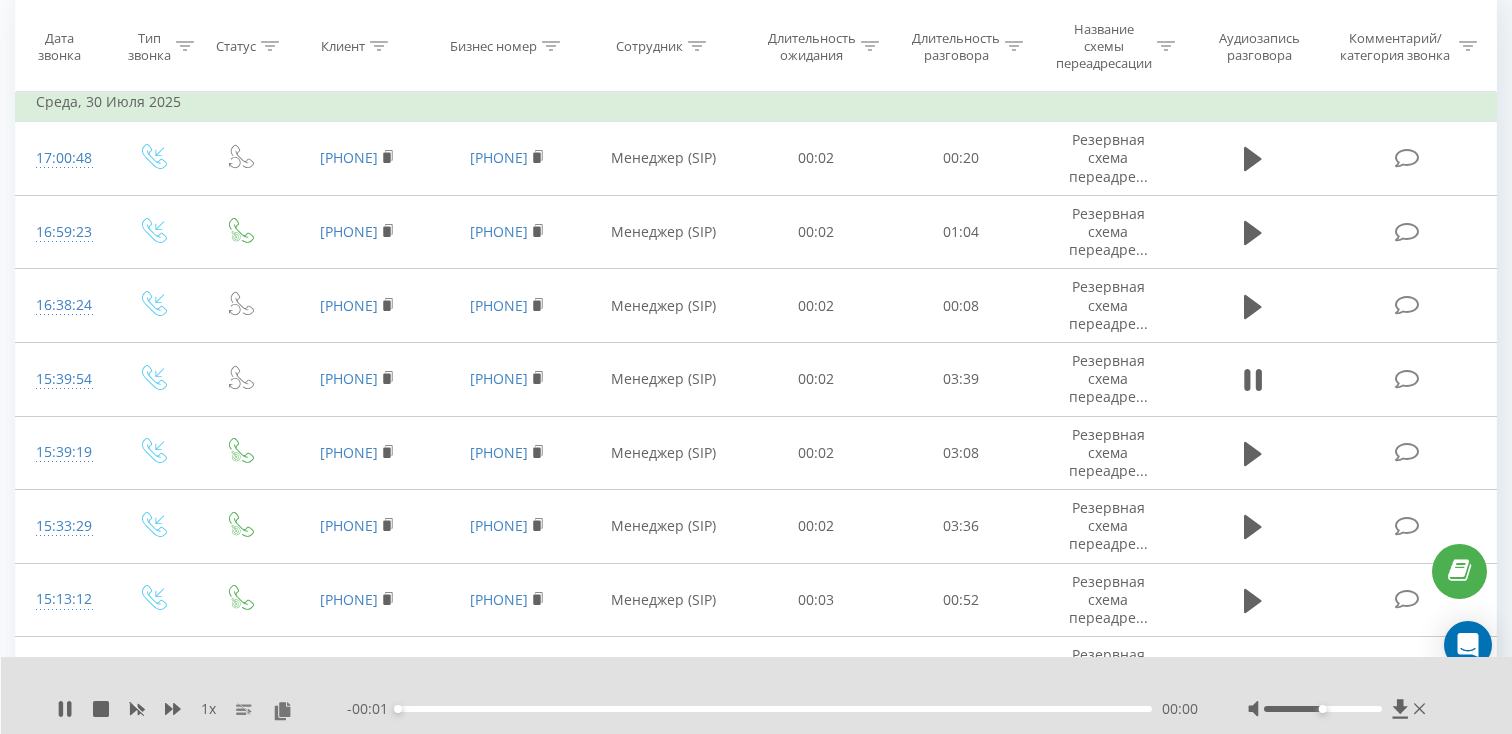 scroll, scrollTop: 192, scrollLeft: 0, axis: vertical 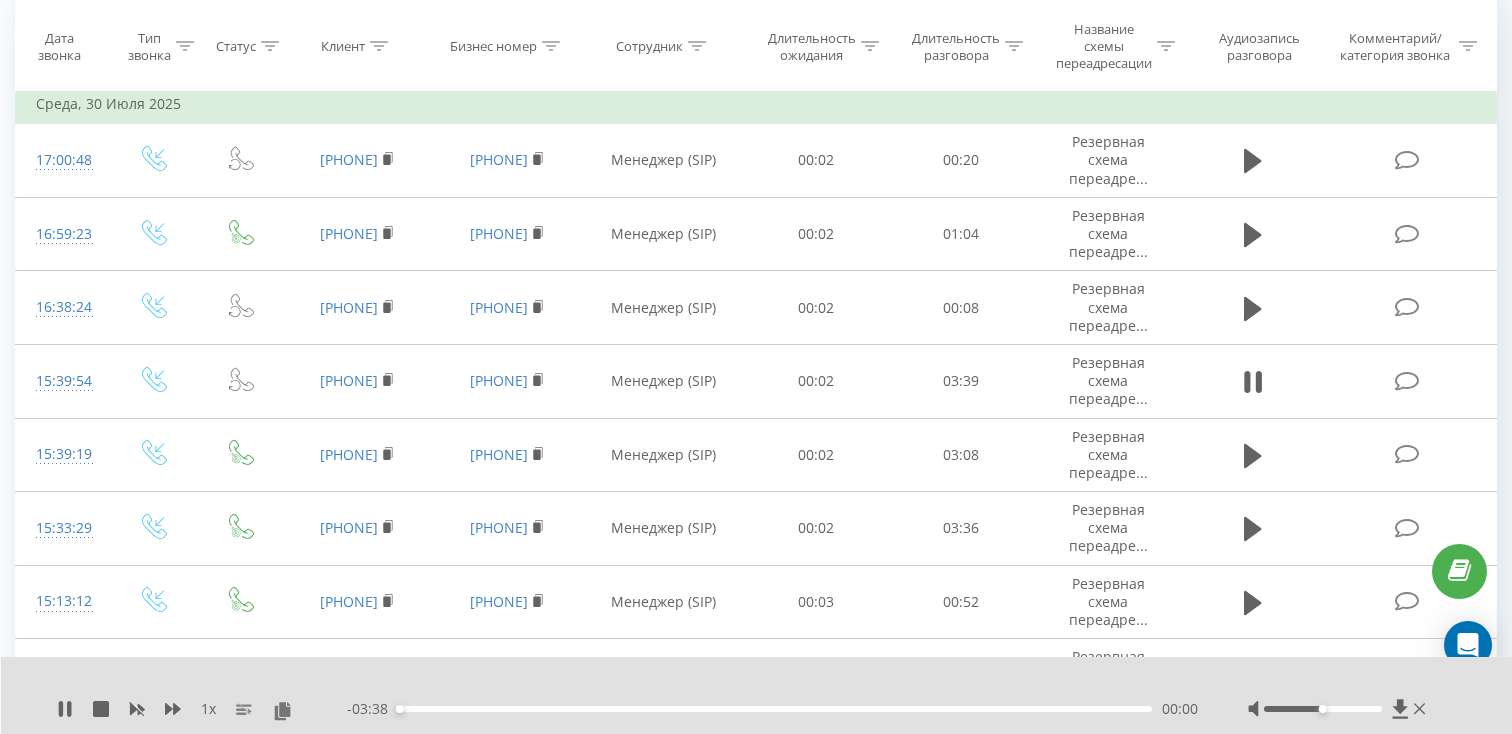 click on "- 03:38 00:00   00:00" at bounding box center [772, 709] 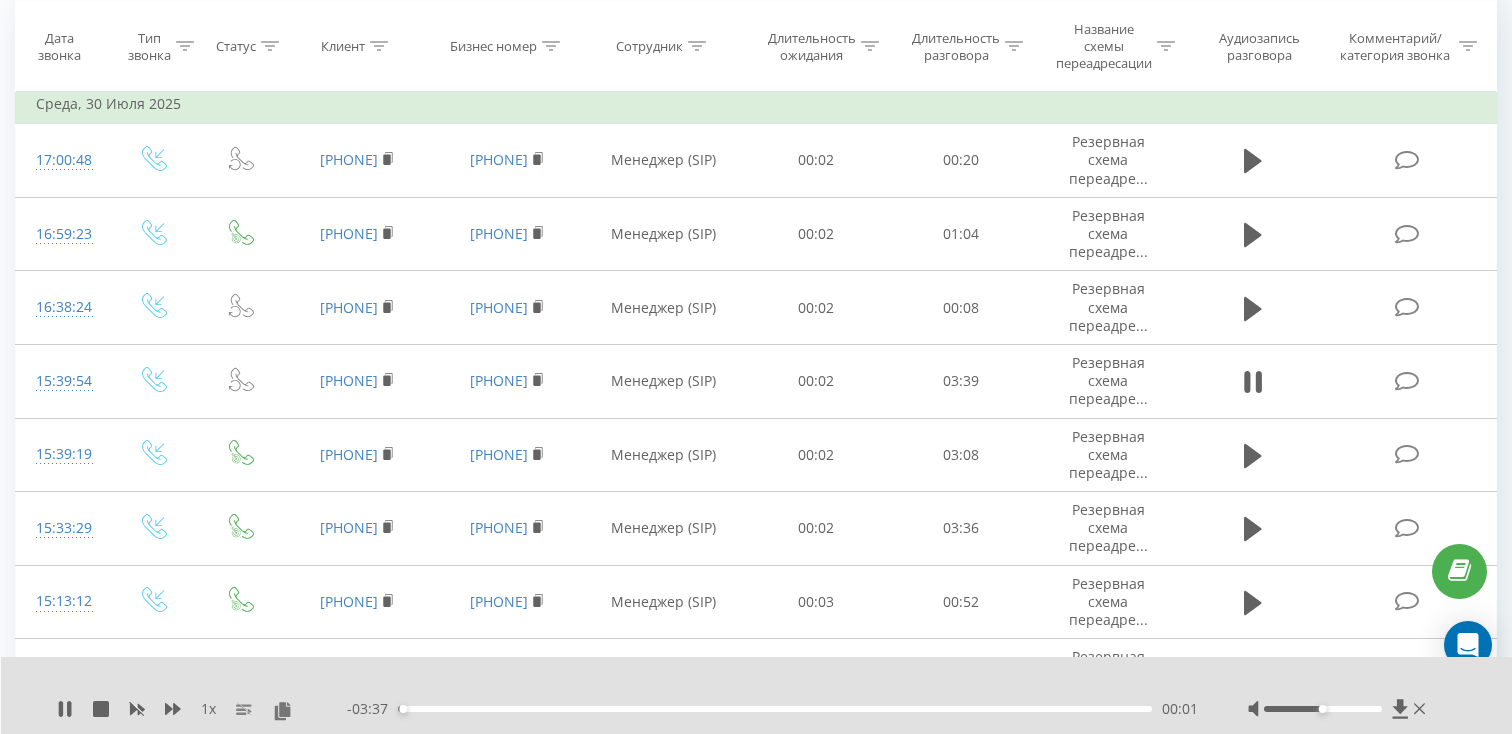 click on "00:01" at bounding box center (775, 709) 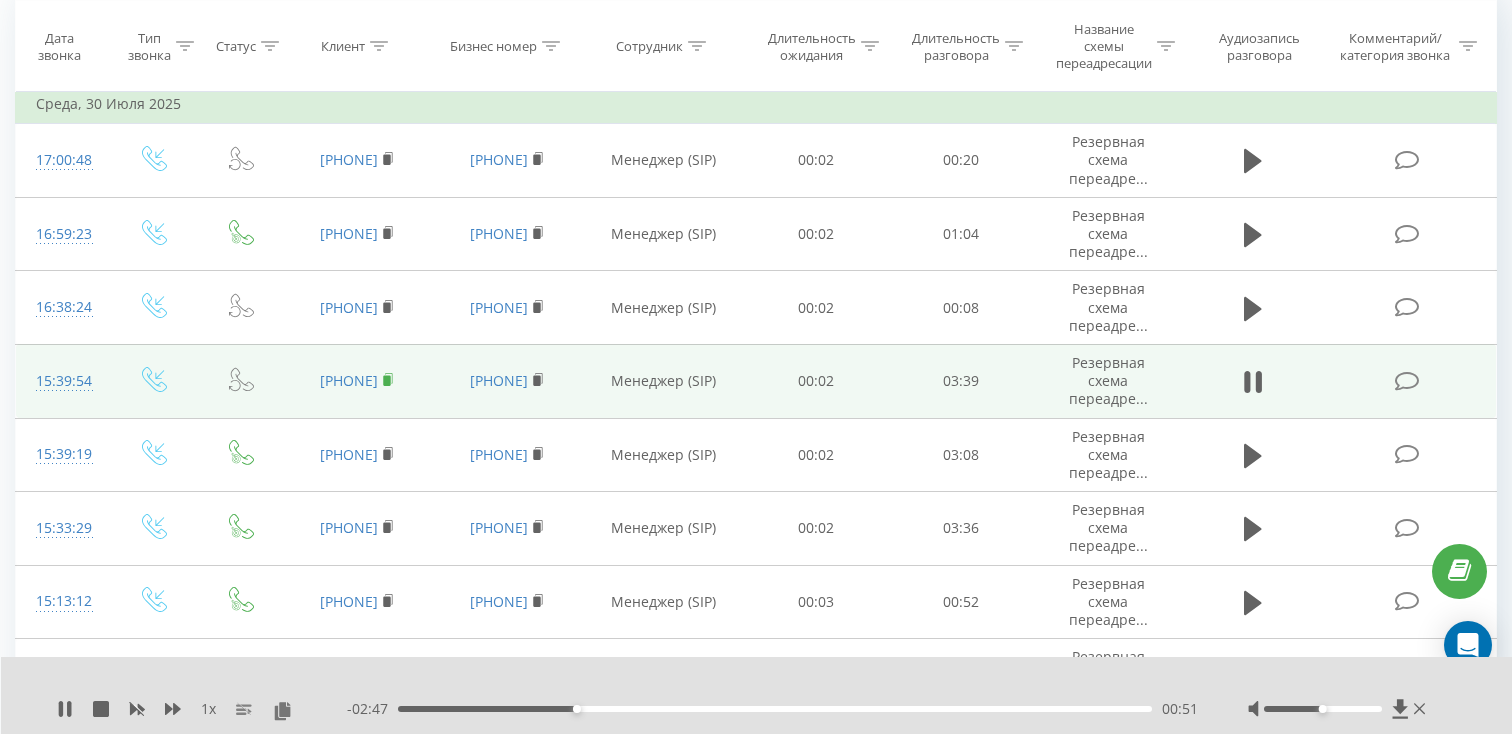 click 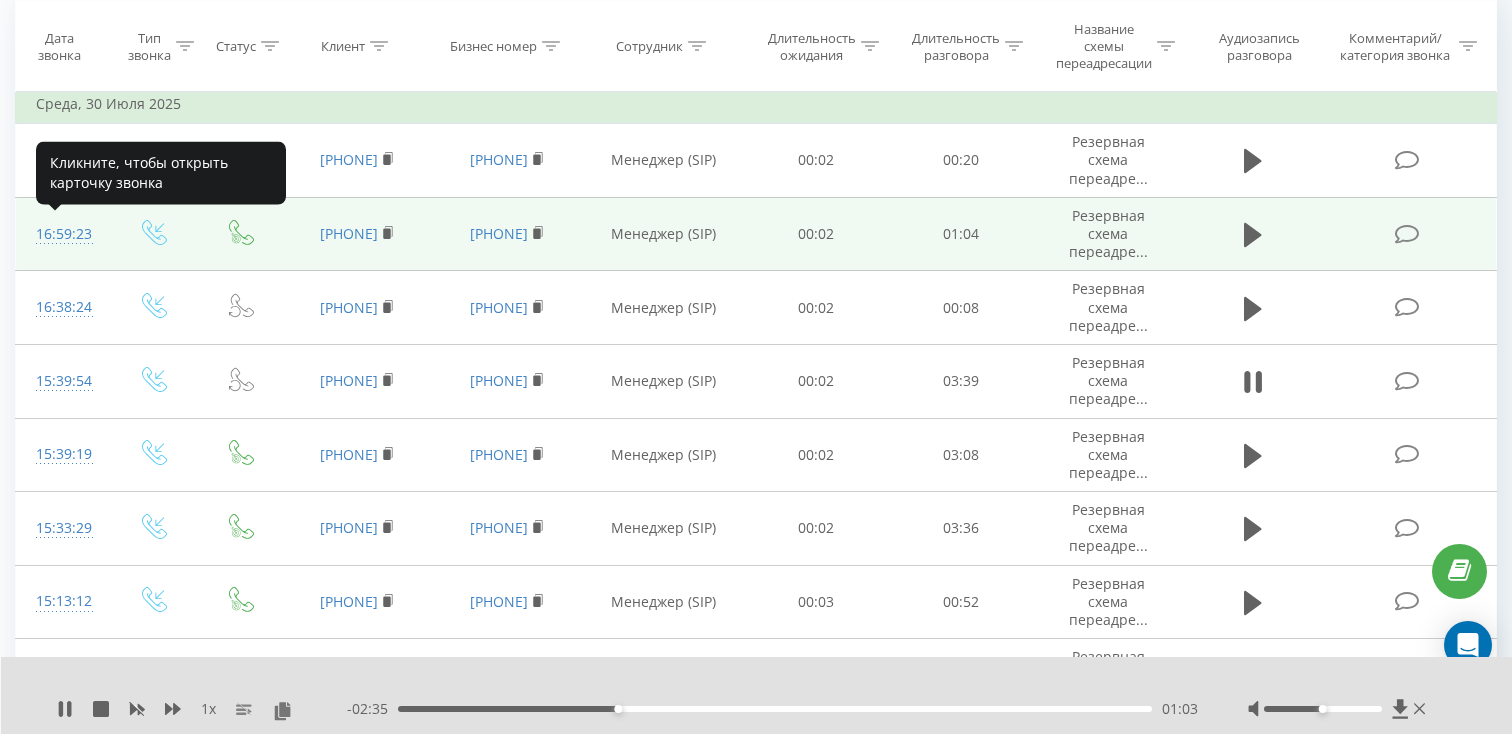 click on "16:59:23" at bounding box center (62, 234) 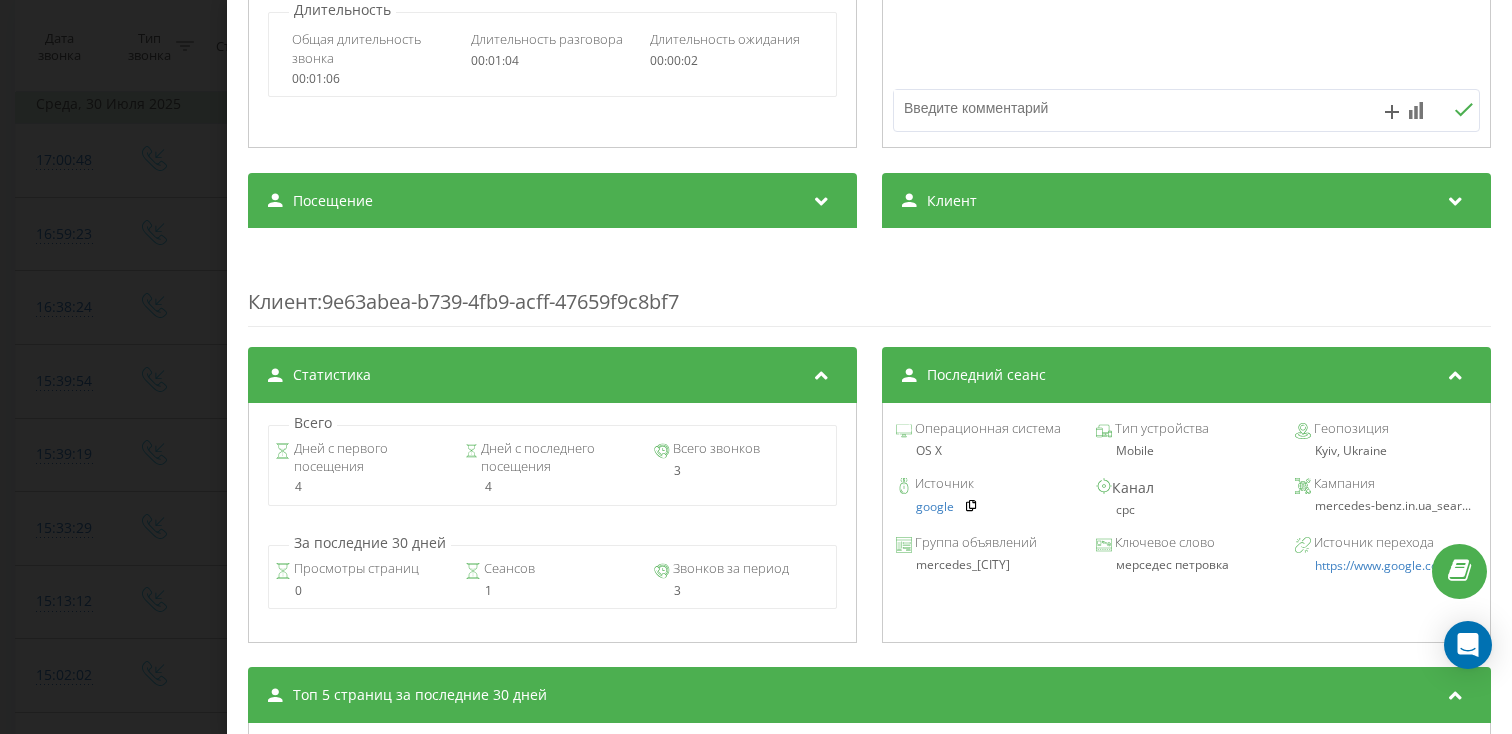 scroll, scrollTop: 628, scrollLeft: 0, axis: vertical 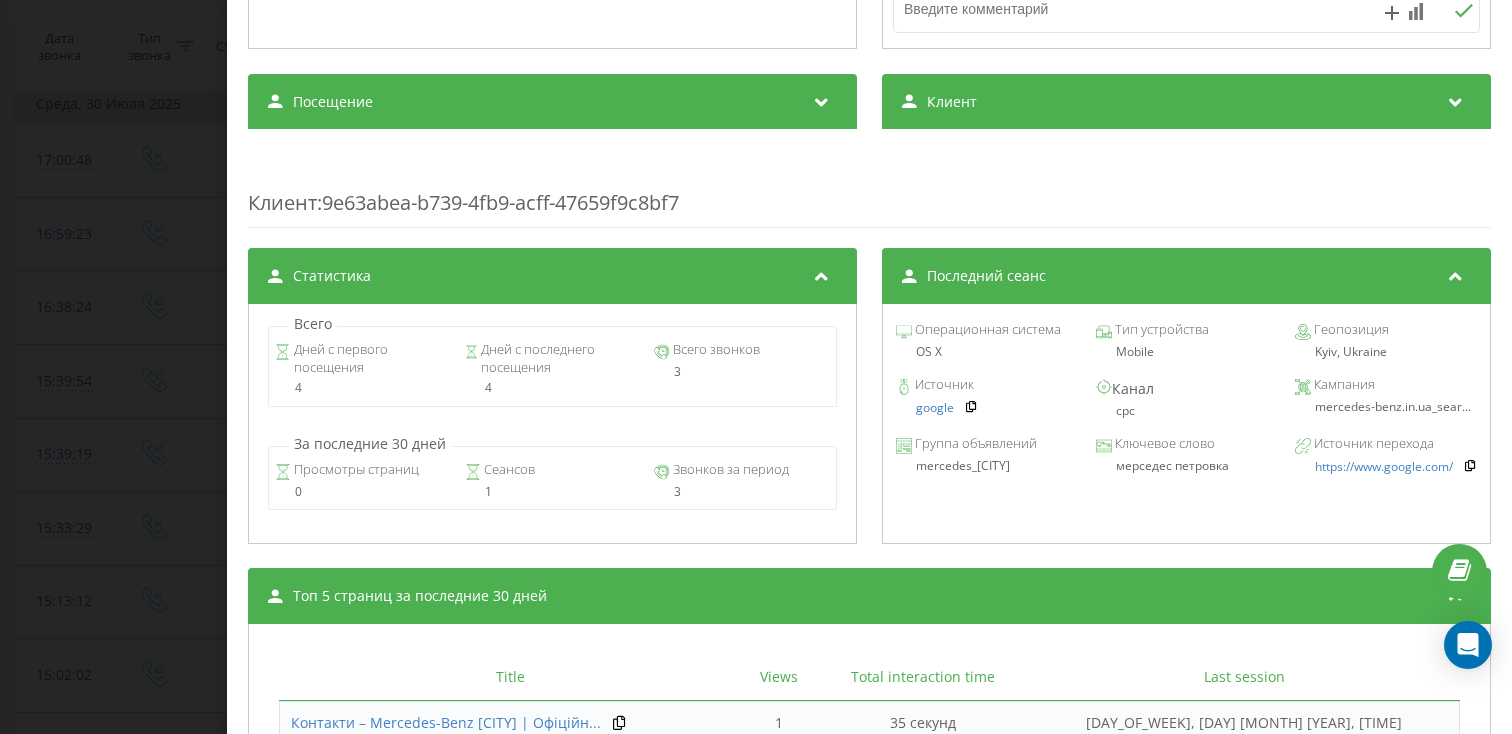 click on "Топ 5 страниц за последние 30 дней" at bounding box center (869, 596) 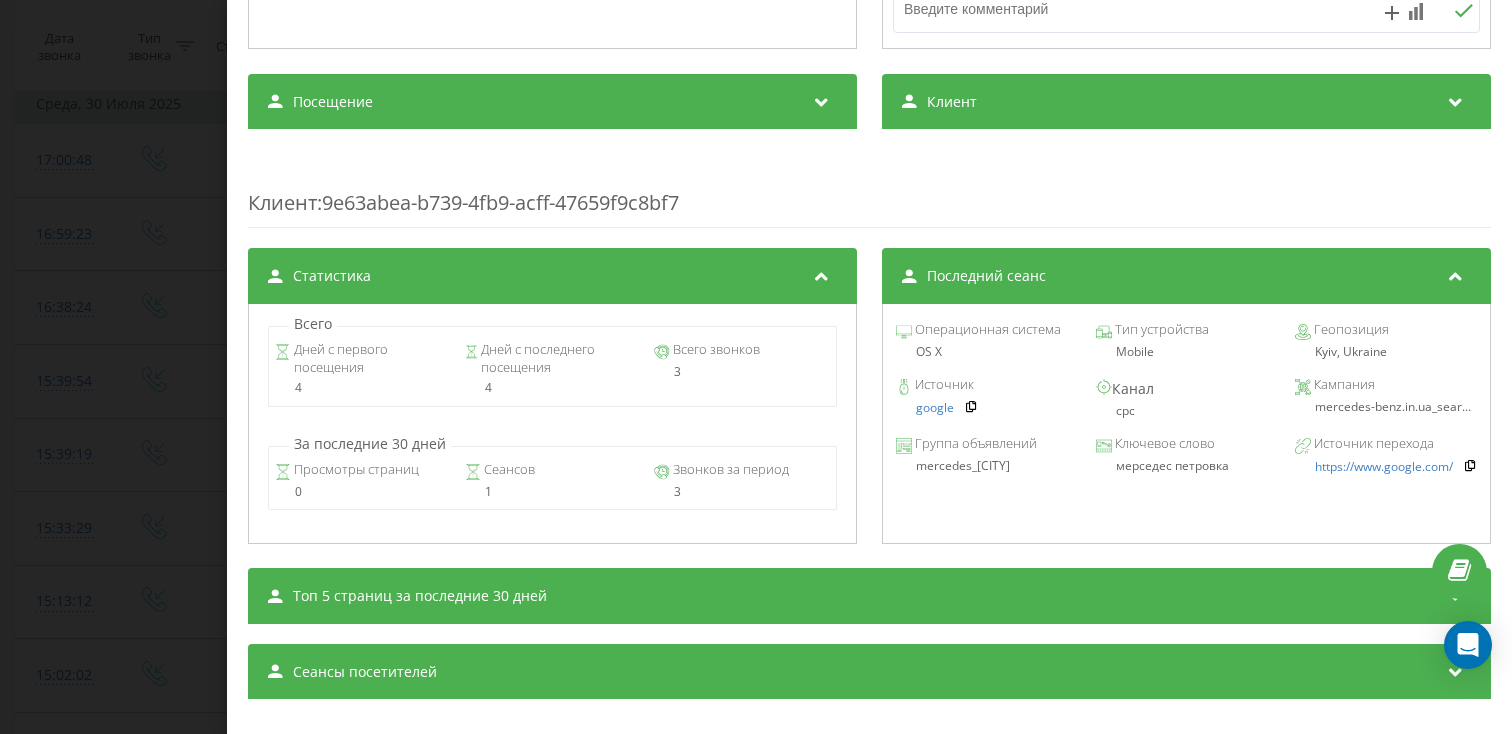 click on "Топ 5 страниц за последние 30 дней" at bounding box center [420, 596] 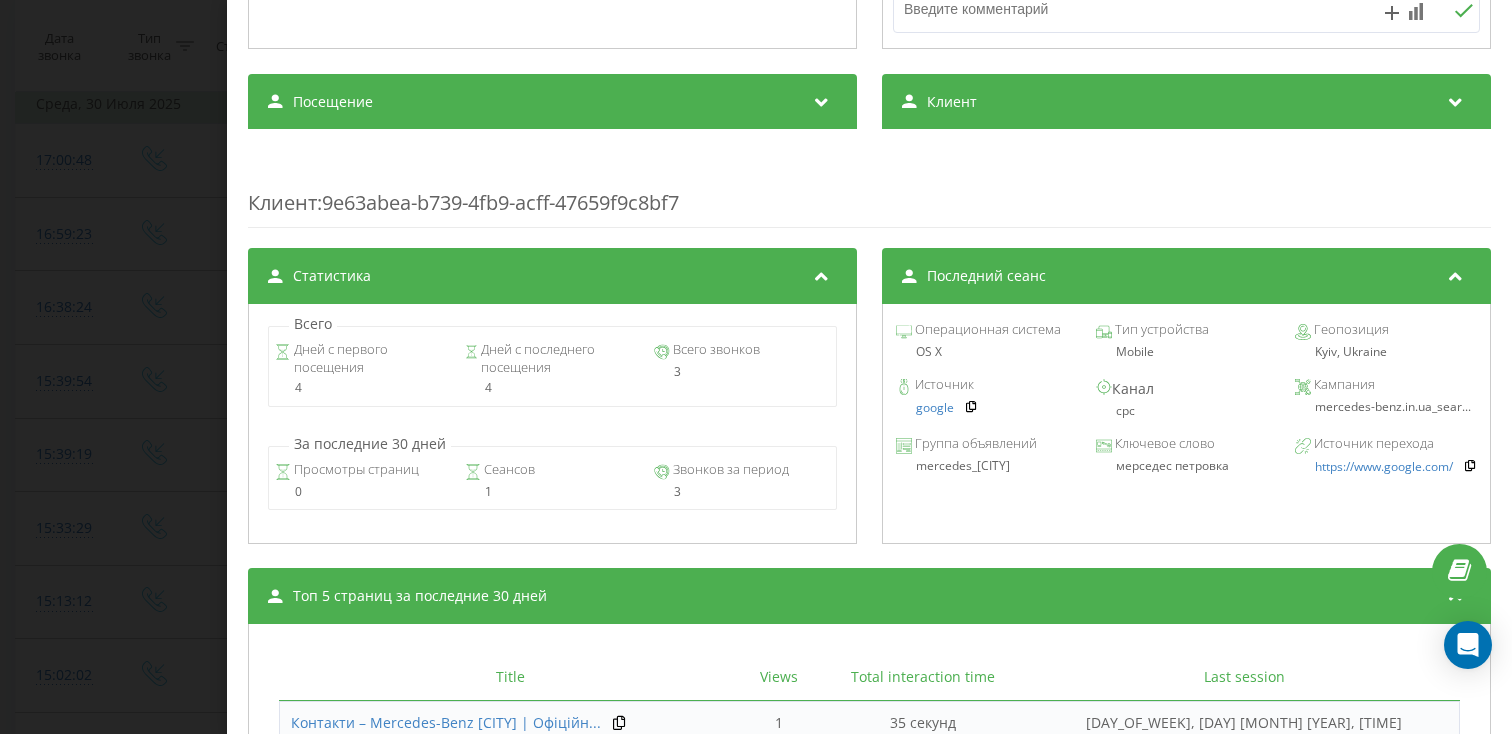 scroll, scrollTop: 770, scrollLeft: 0, axis: vertical 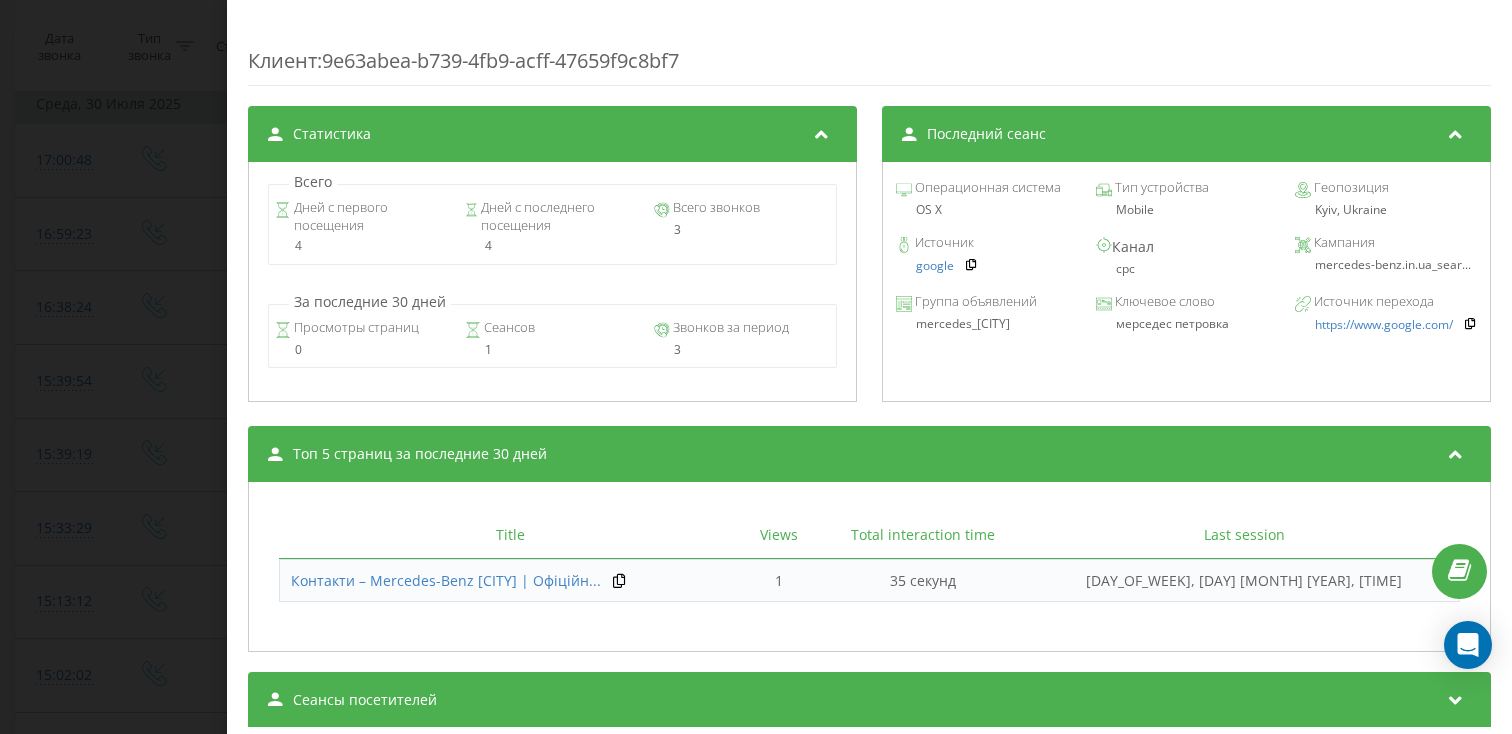 click on "Топ 5 страниц за последние 30 дней" at bounding box center (420, 454) 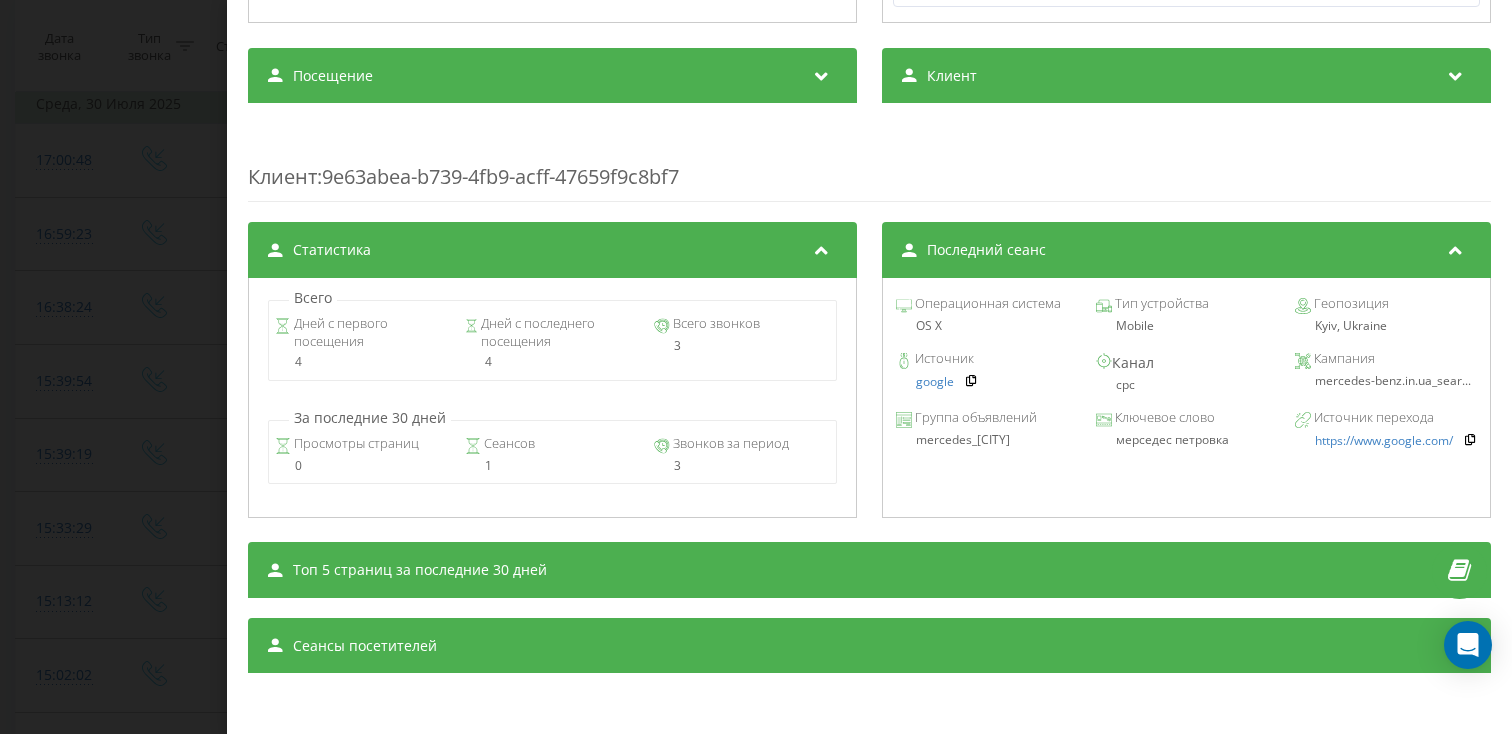 click on "Посещение" at bounding box center [552, 76] 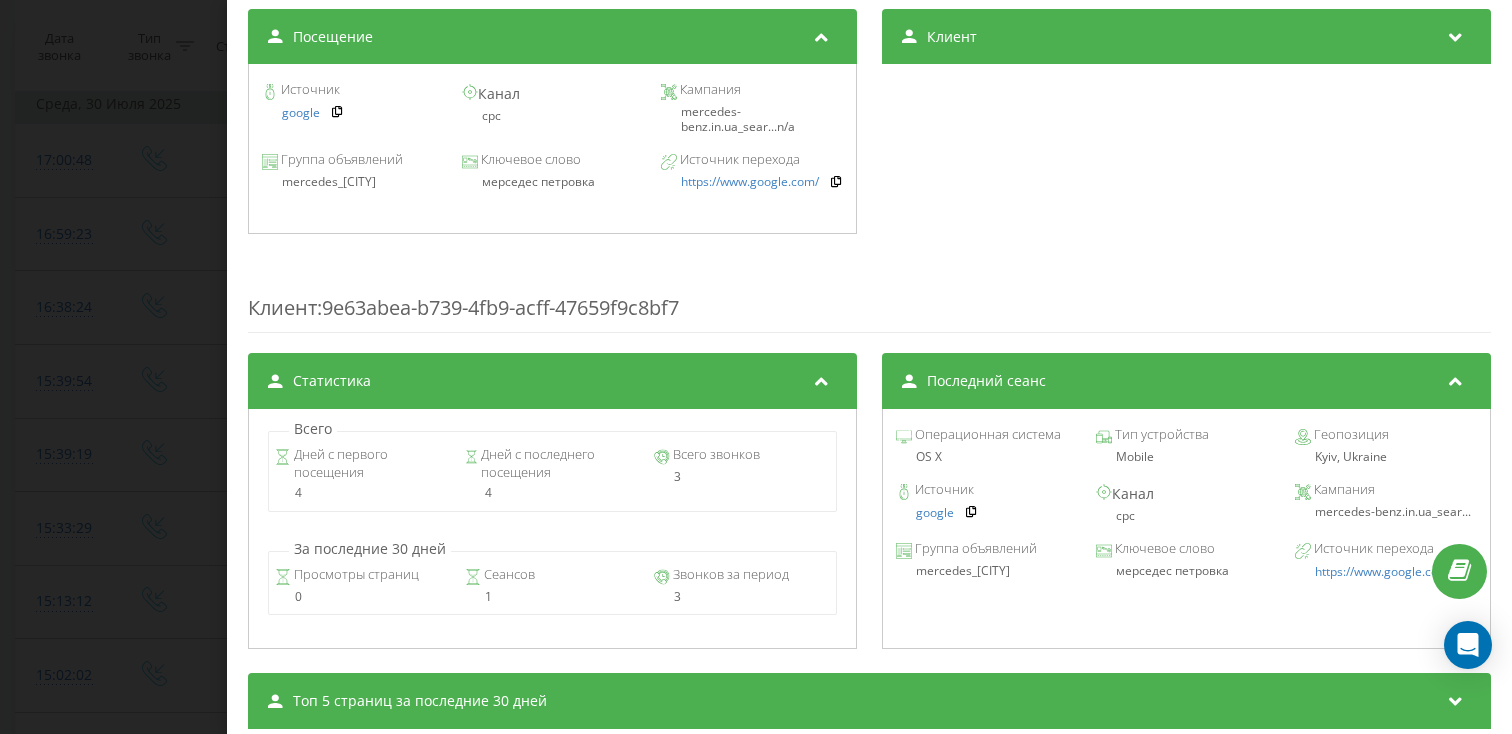 scroll, scrollTop: 684, scrollLeft: 0, axis: vertical 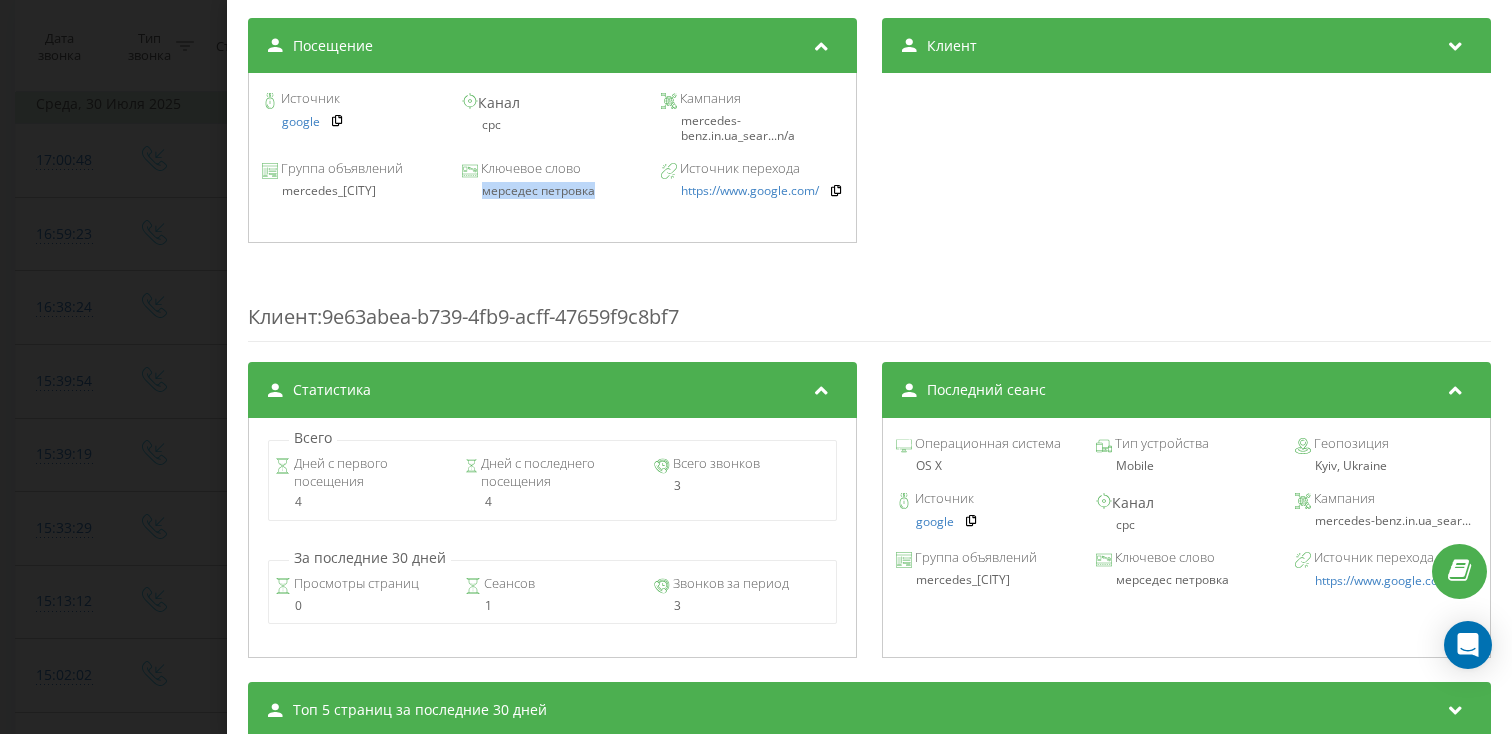 drag, startPoint x: 608, startPoint y: 194, endPoint x: 474, endPoint y: 194, distance: 134 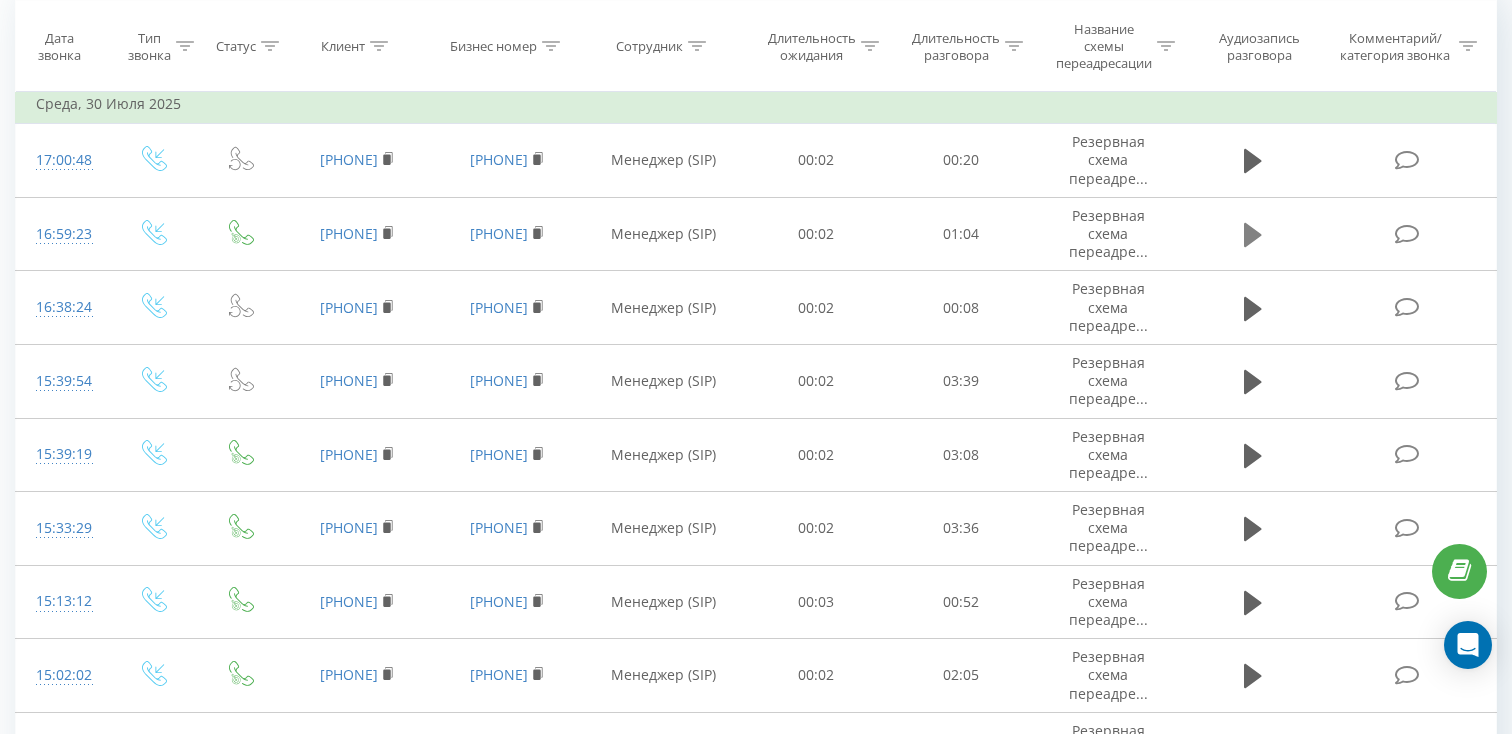 click 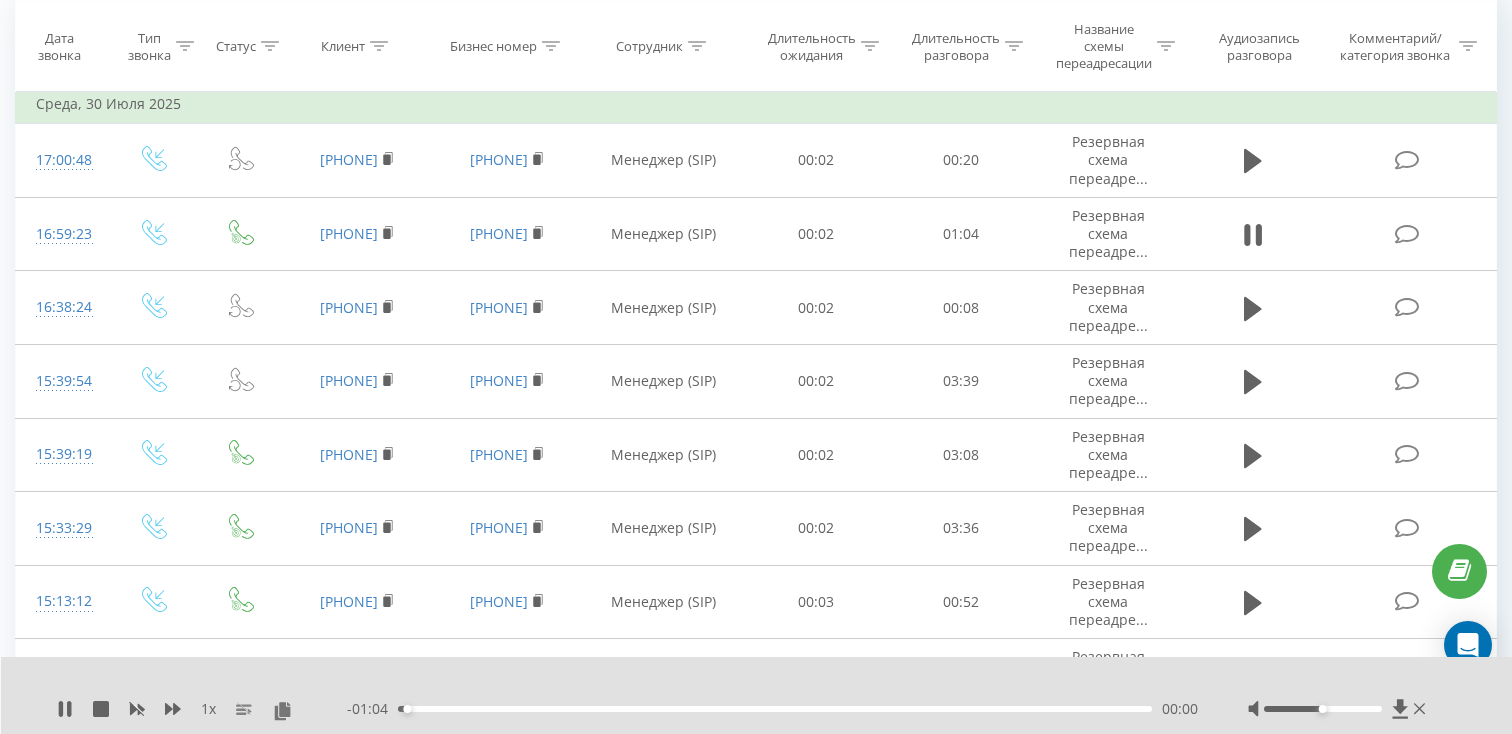 click on "00:00" at bounding box center (775, 709) 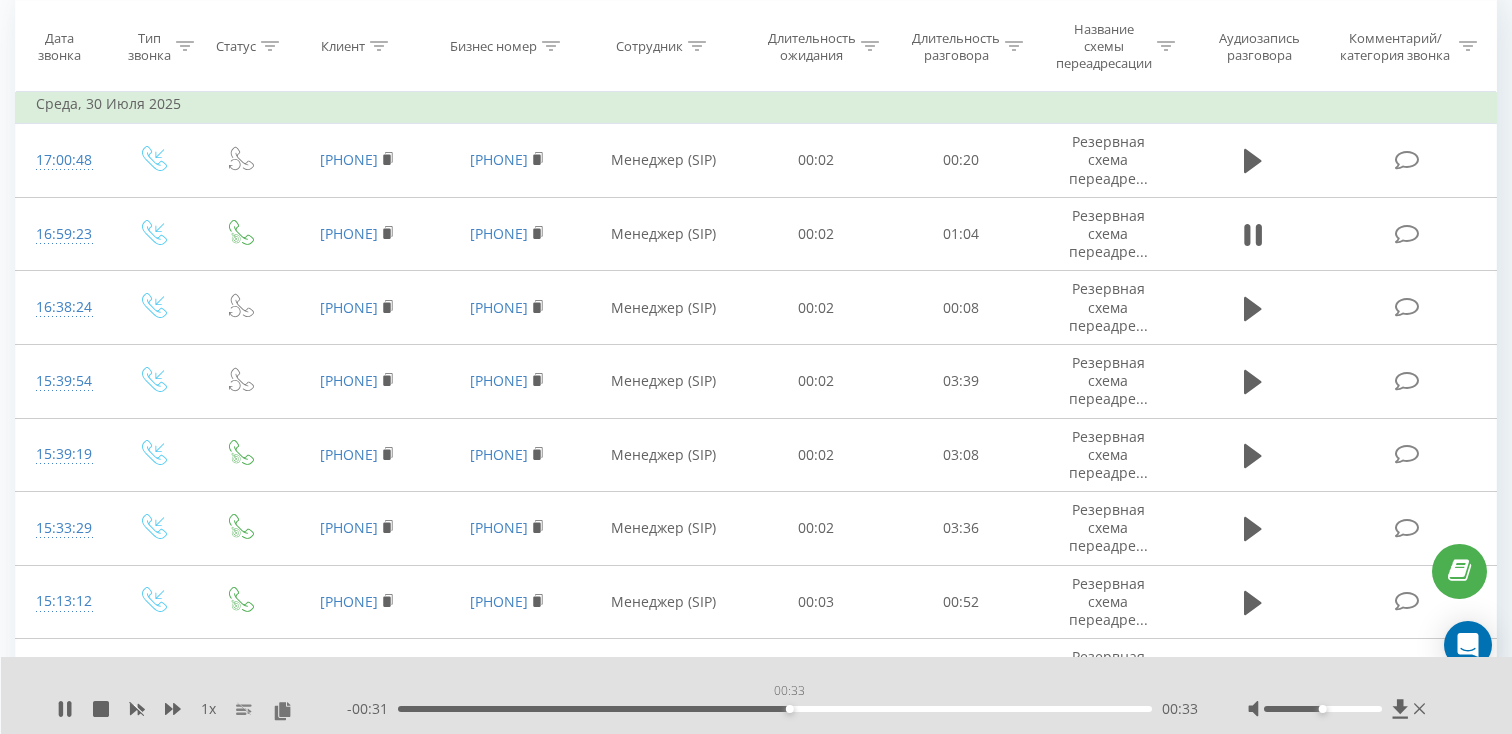 click on "00:33" at bounding box center (775, 709) 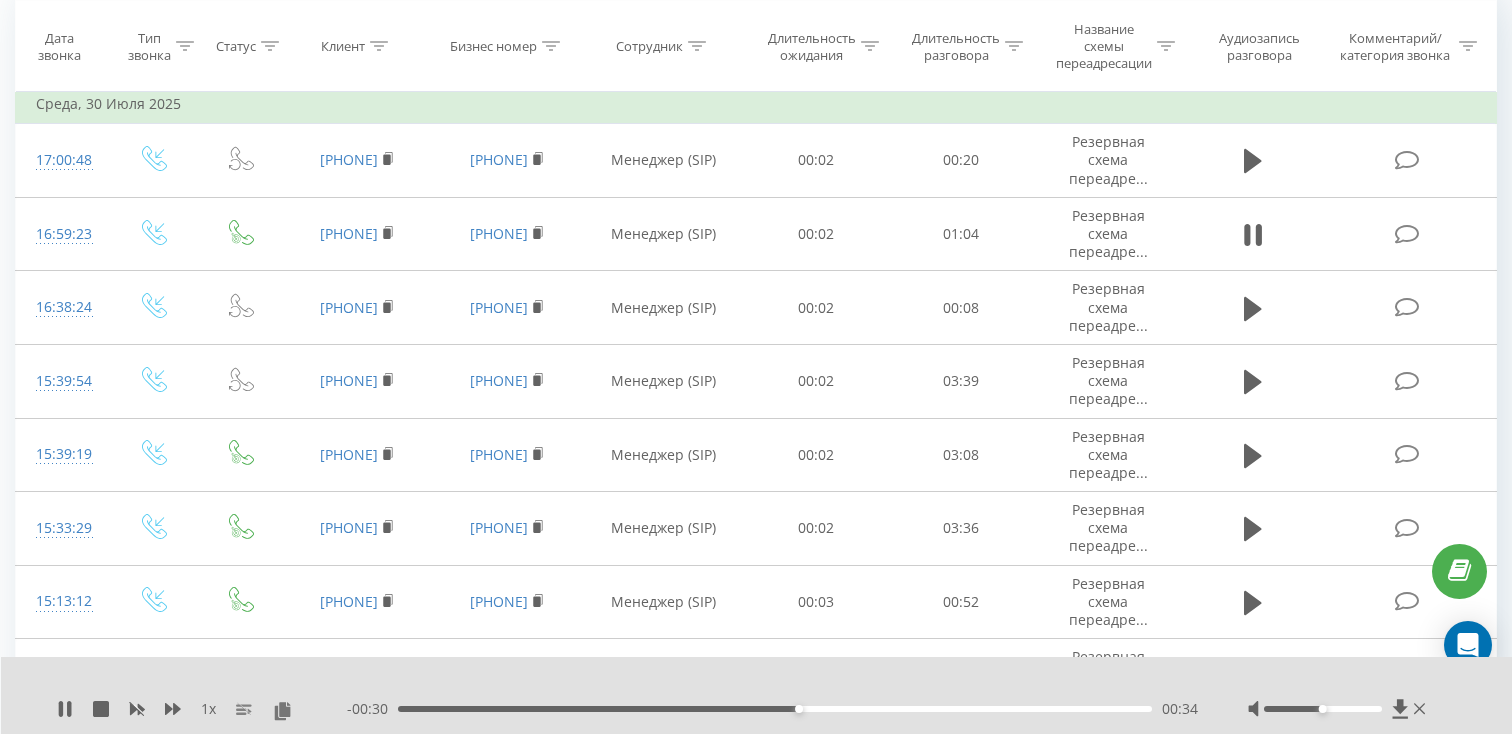 click on "00:34" at bounding box center [775, 709] 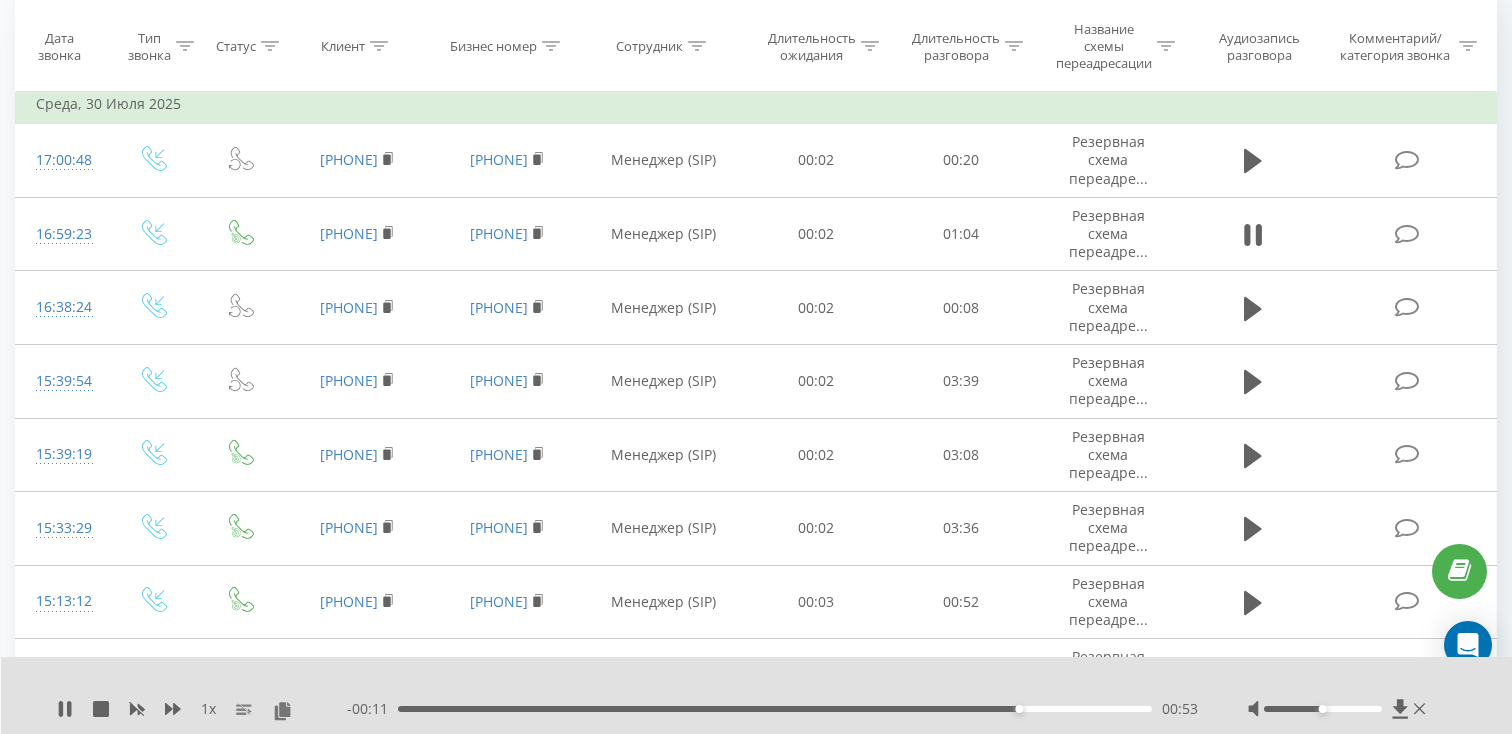 click on "00:53" at bounding box center (775, 709) 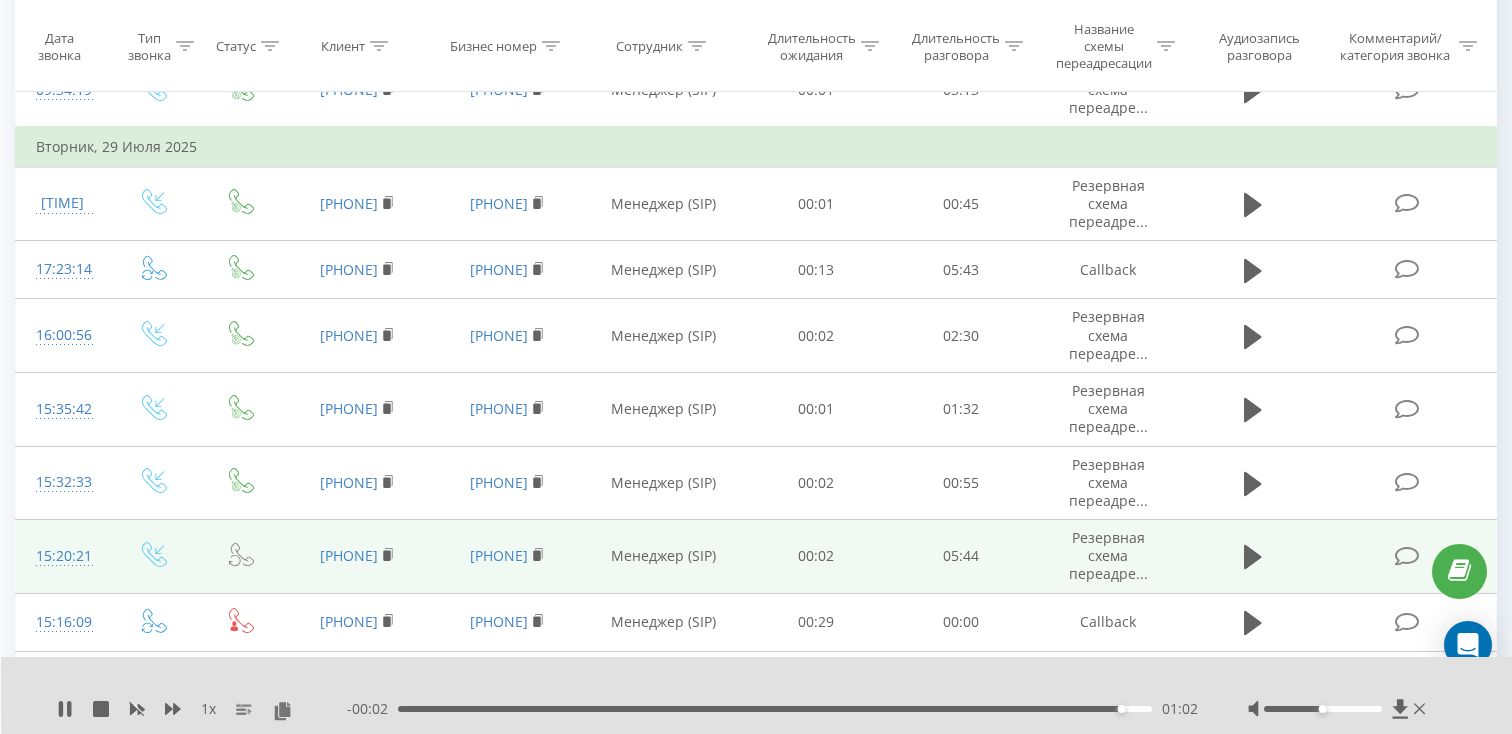 scroll, scrollTop: 1568, scrollLeft: 0, axis: vertical 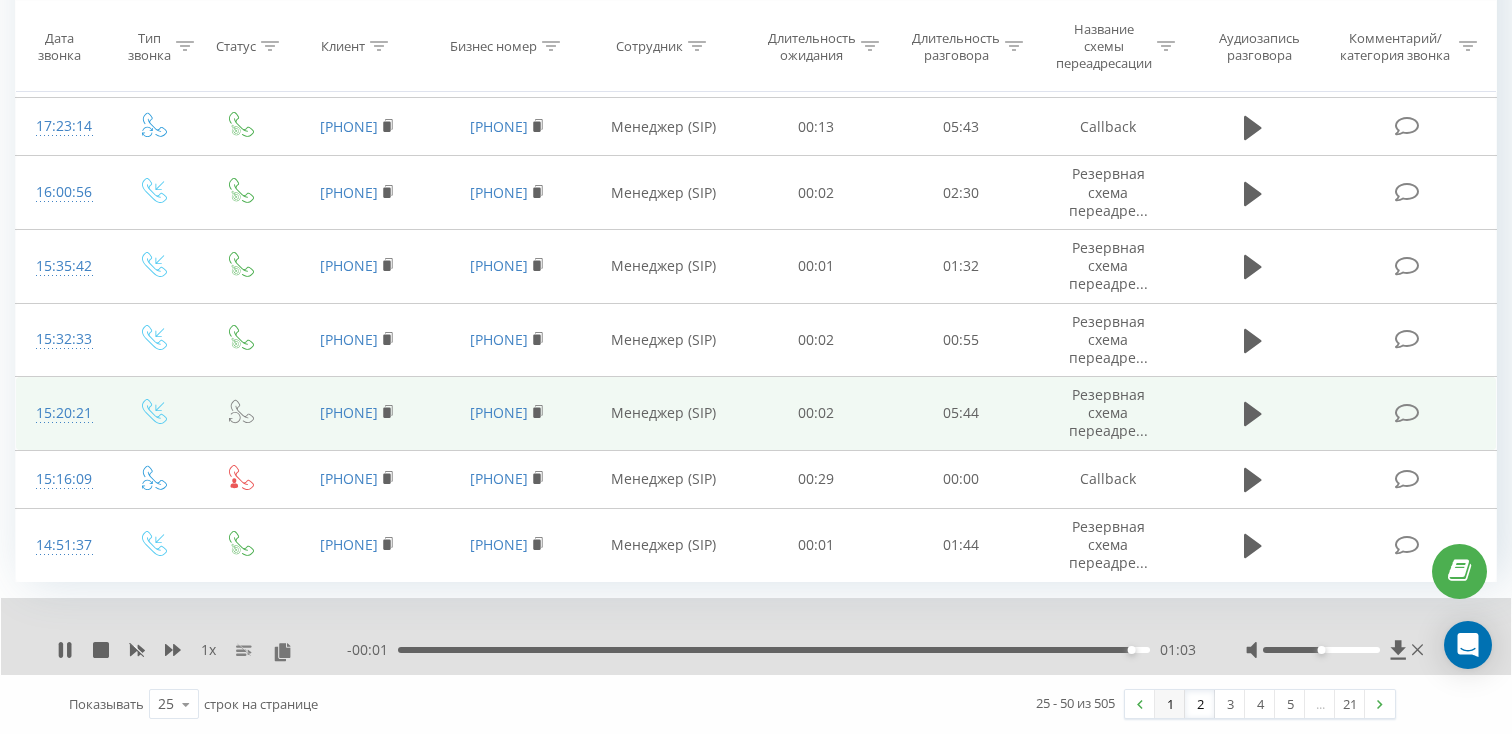 click on "1" at bounding box center (1170, 704) 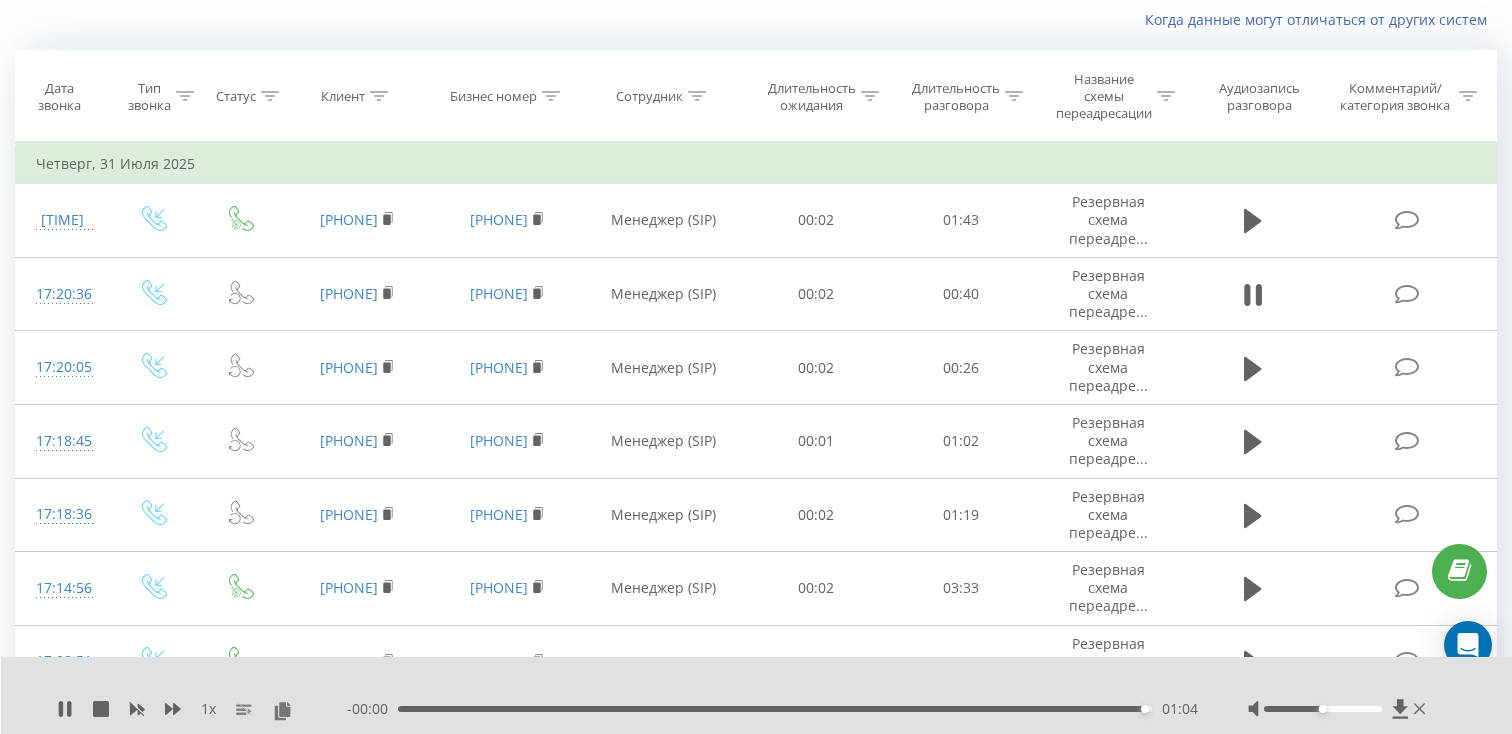 scroll, scrollTop: 1583, scrollLeft: 0, axis: vertical 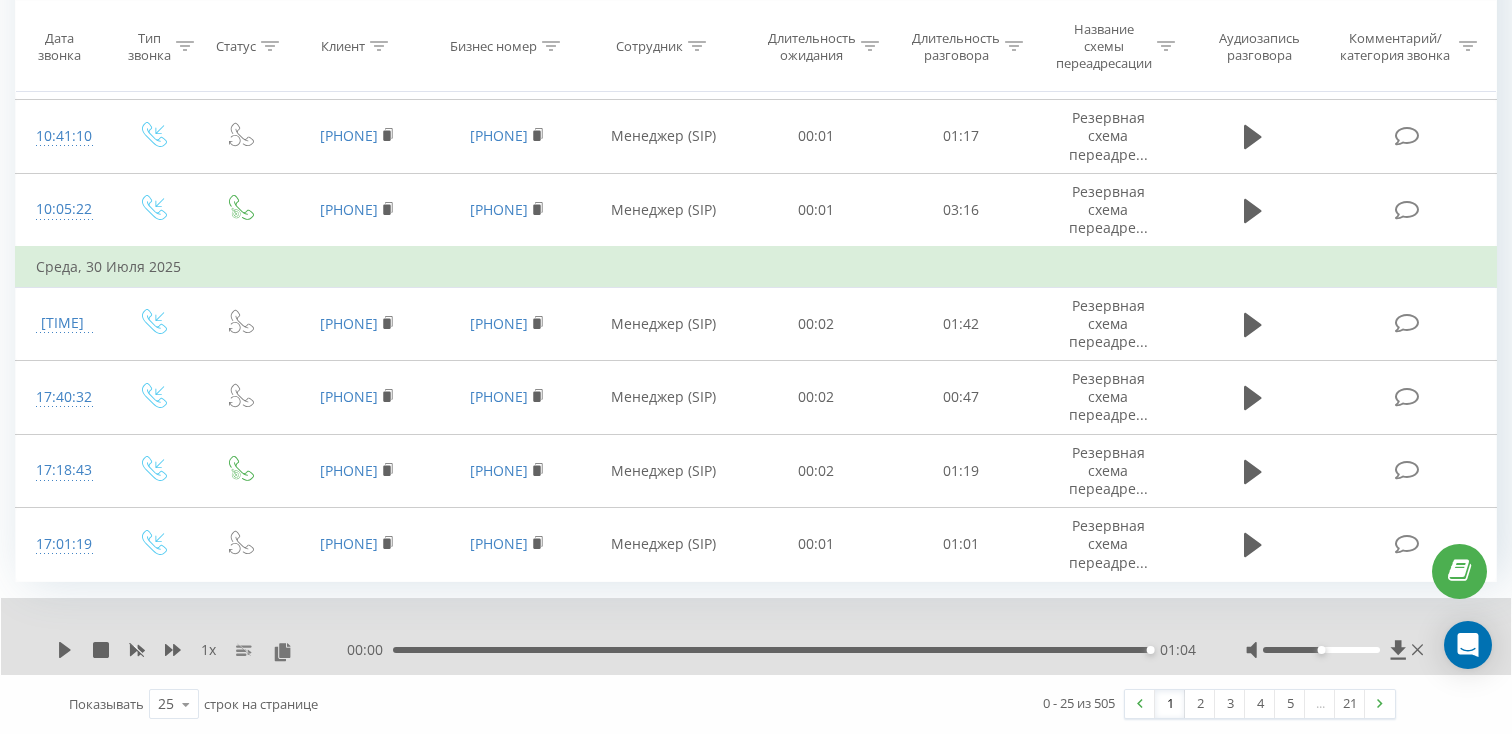 click at bounding box center [1253, 545] 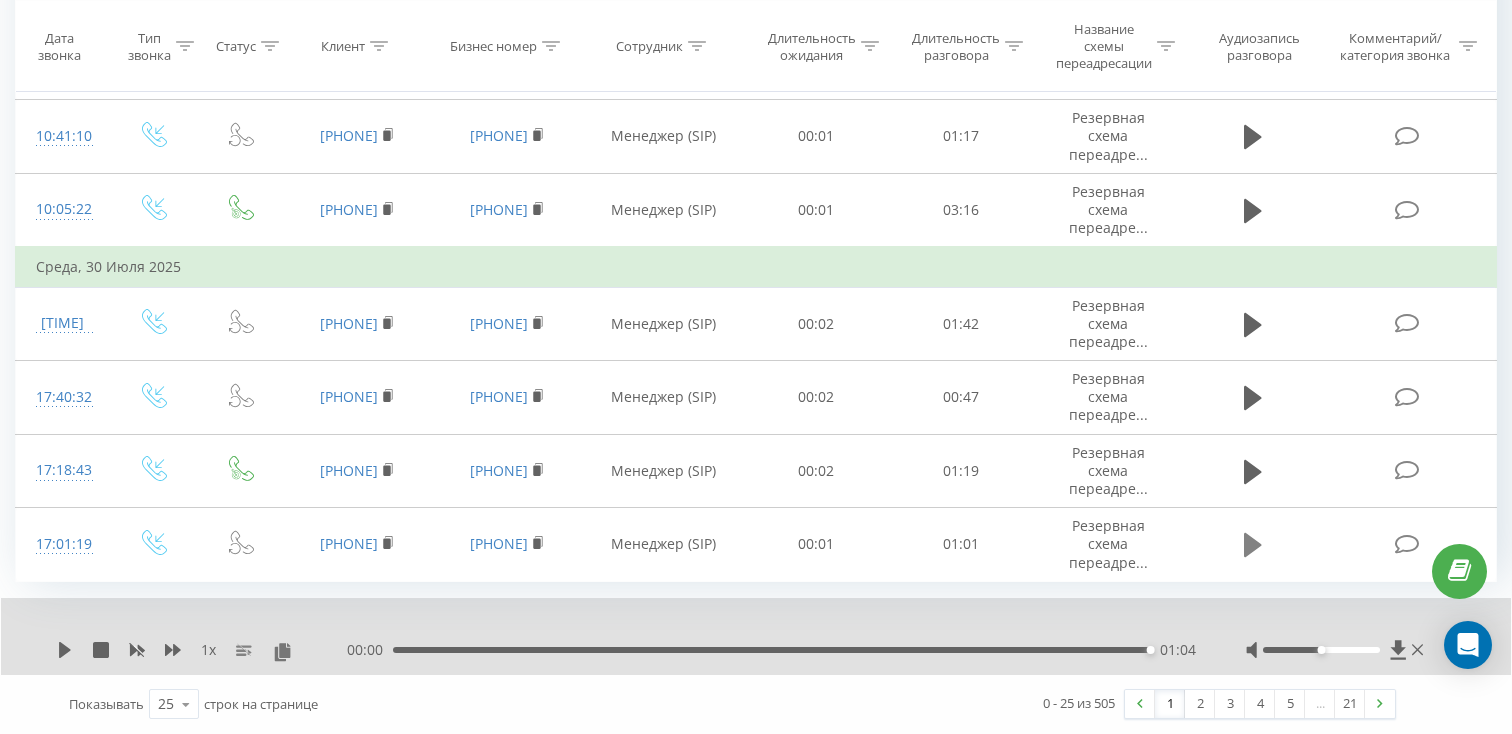 click 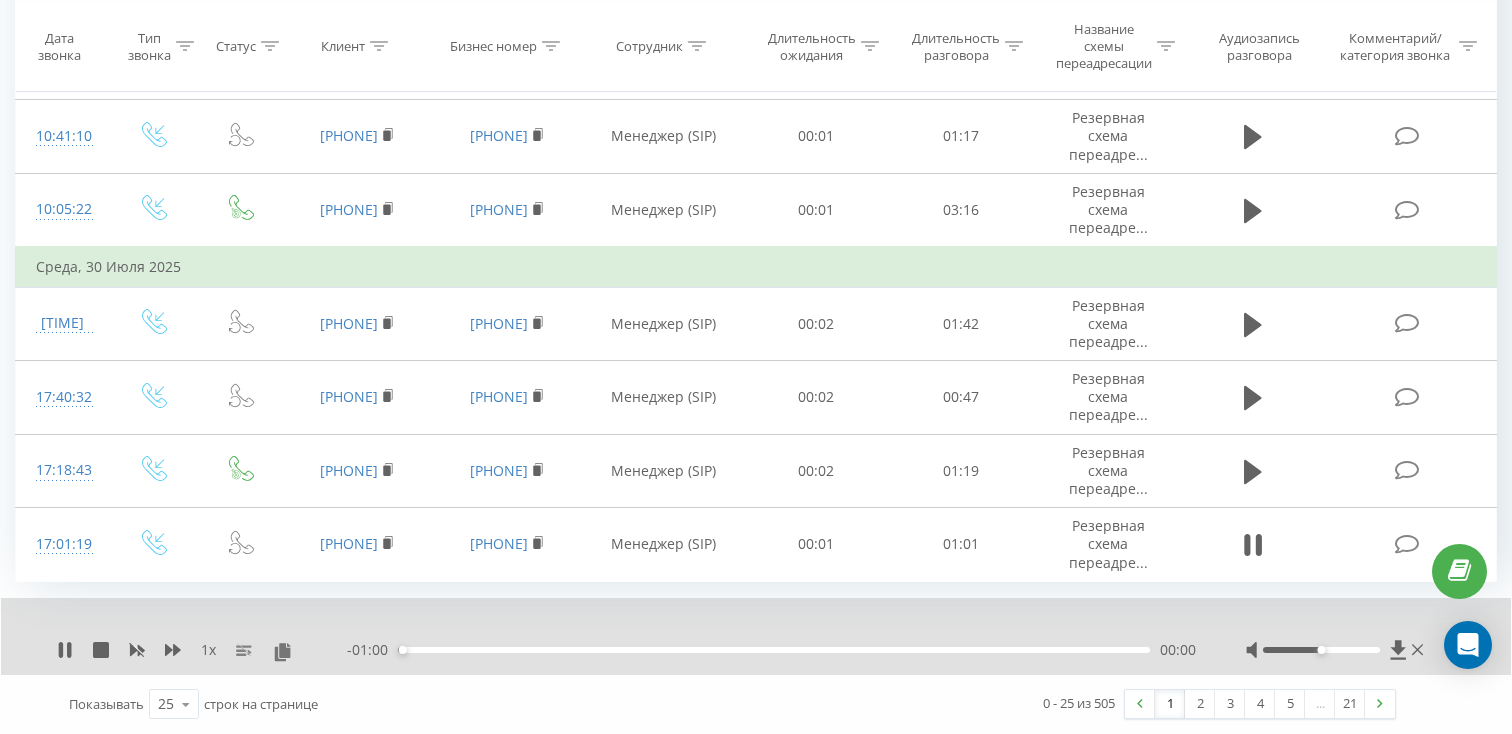 click on "00:00" at bounding box center (774, 650) 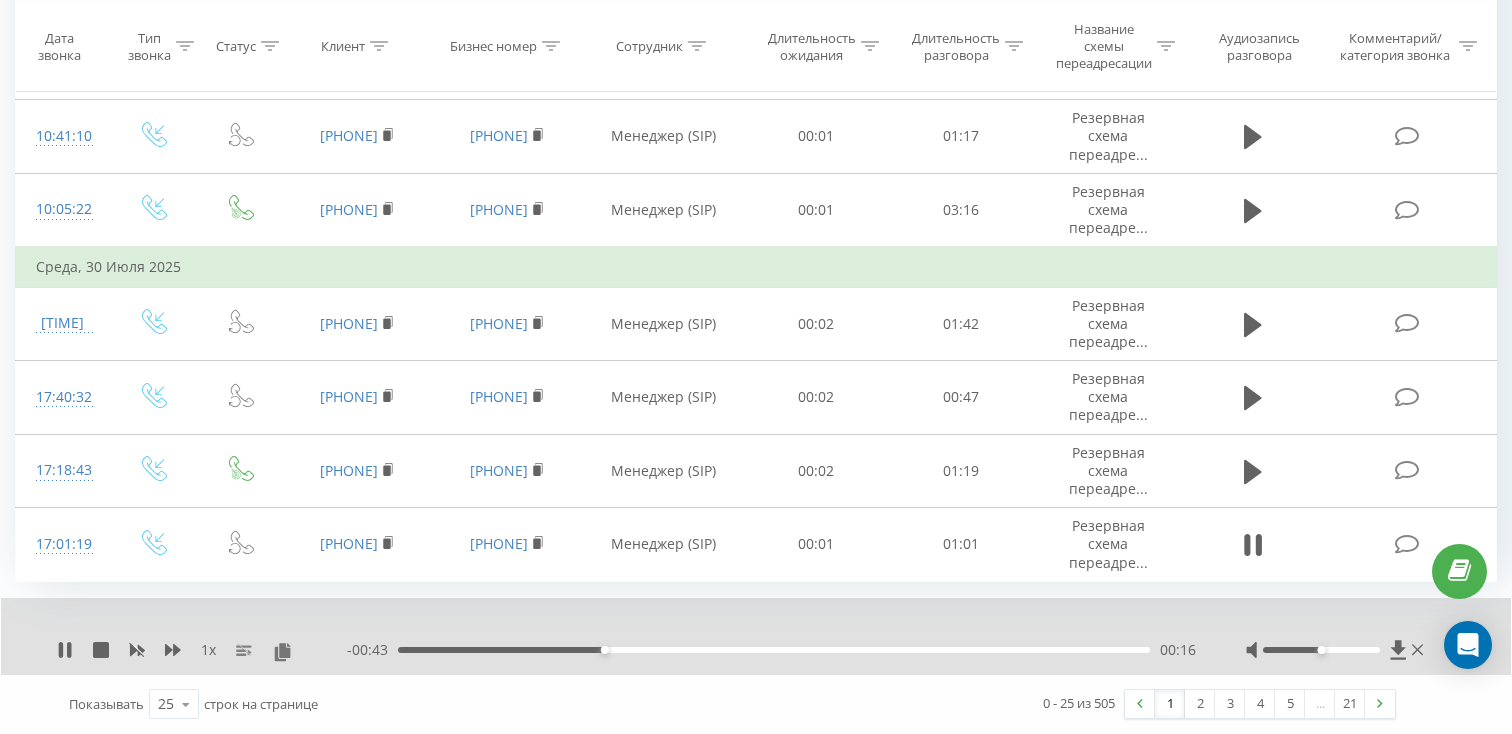 click on "- 00:43 00:16   00:16" at bounding box center [771, 650] 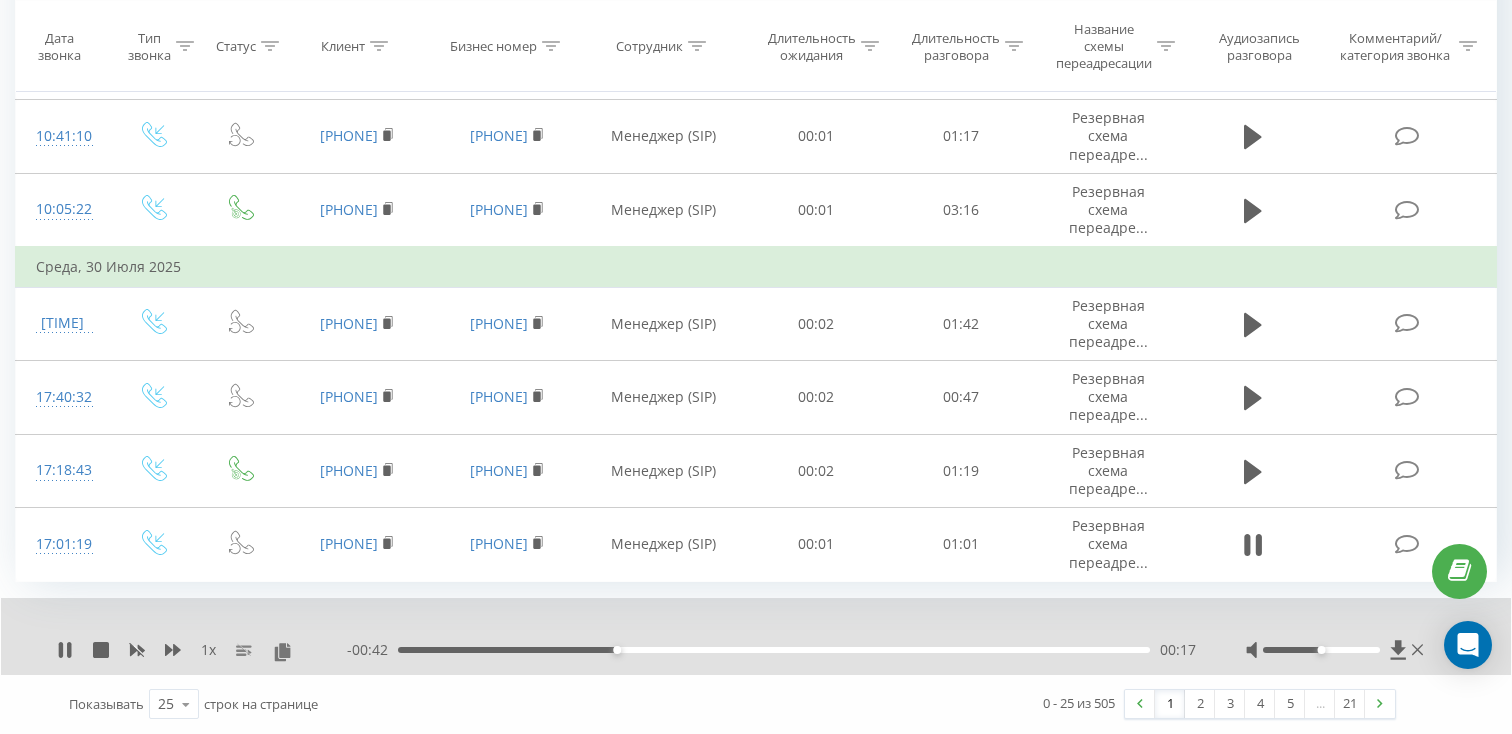 click on "00:17" at bounding box center (774, 650) 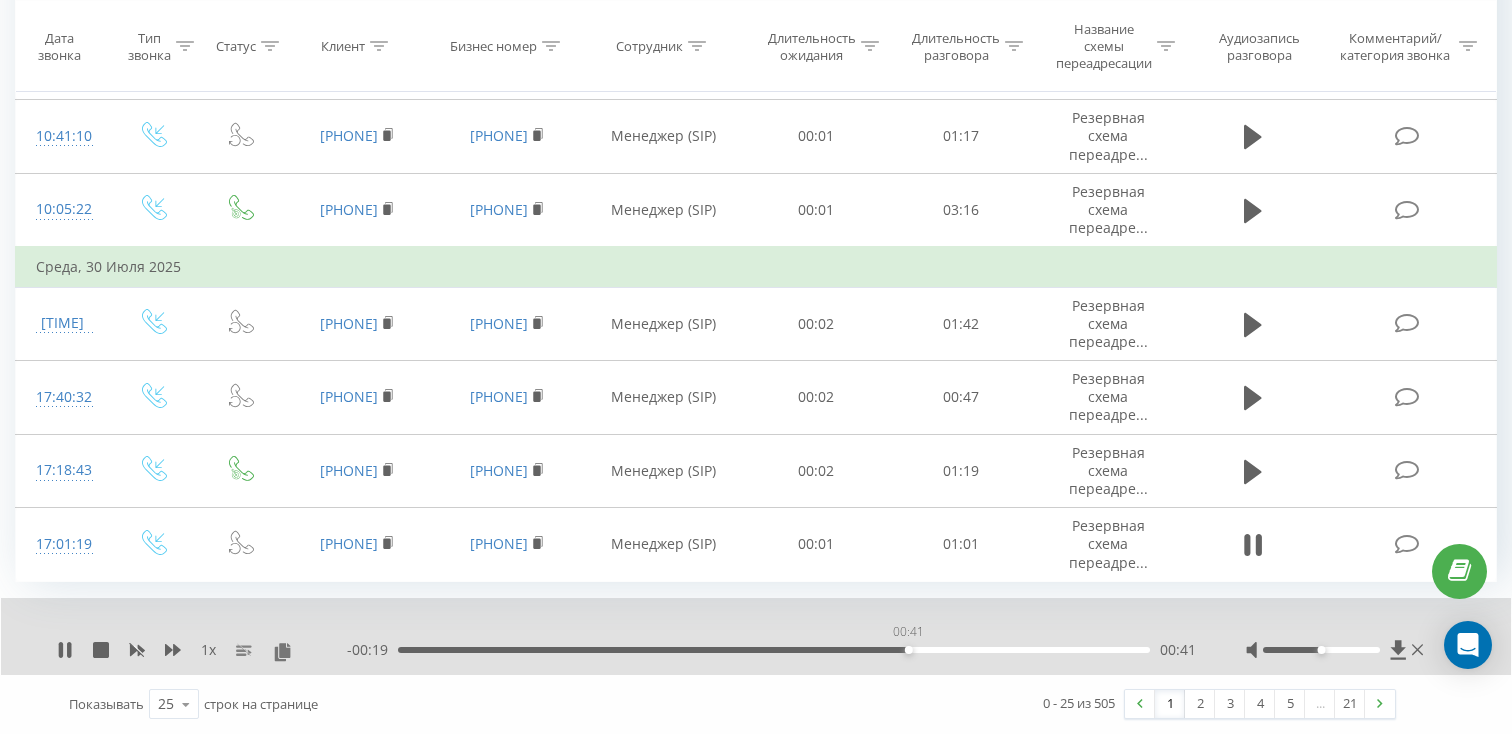 click on "00:41" at bounding box center [774, 650] 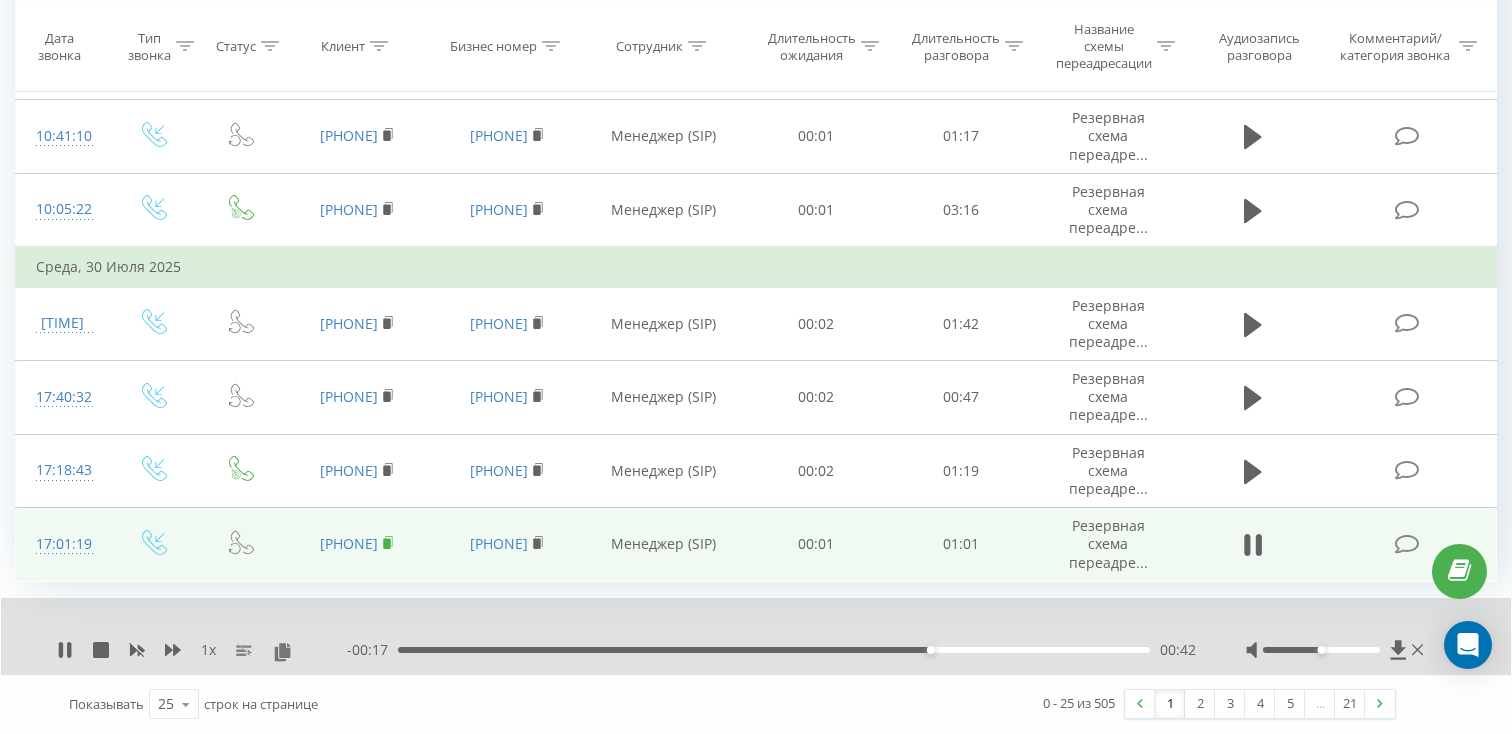 click 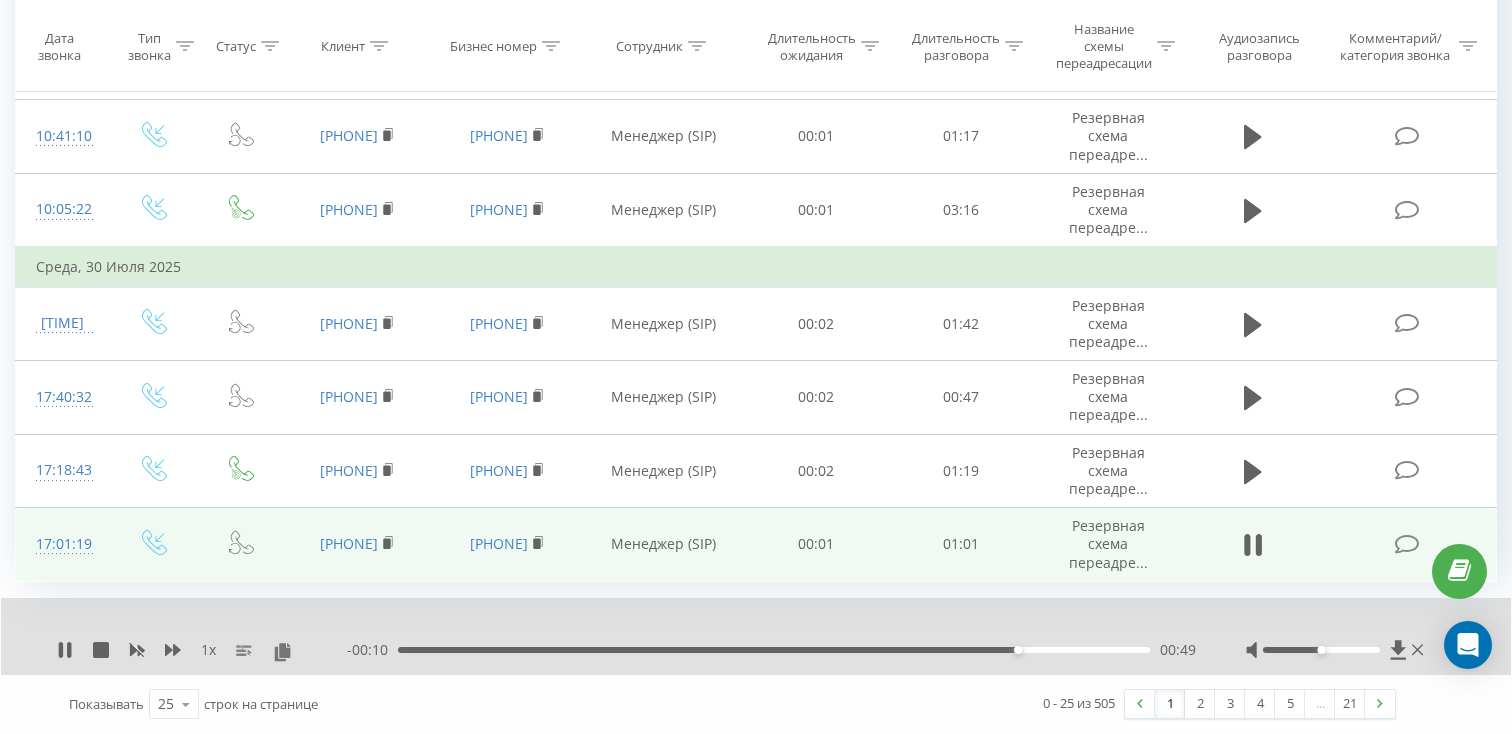 click on "17:01:19" at bounding box center [62, 544] 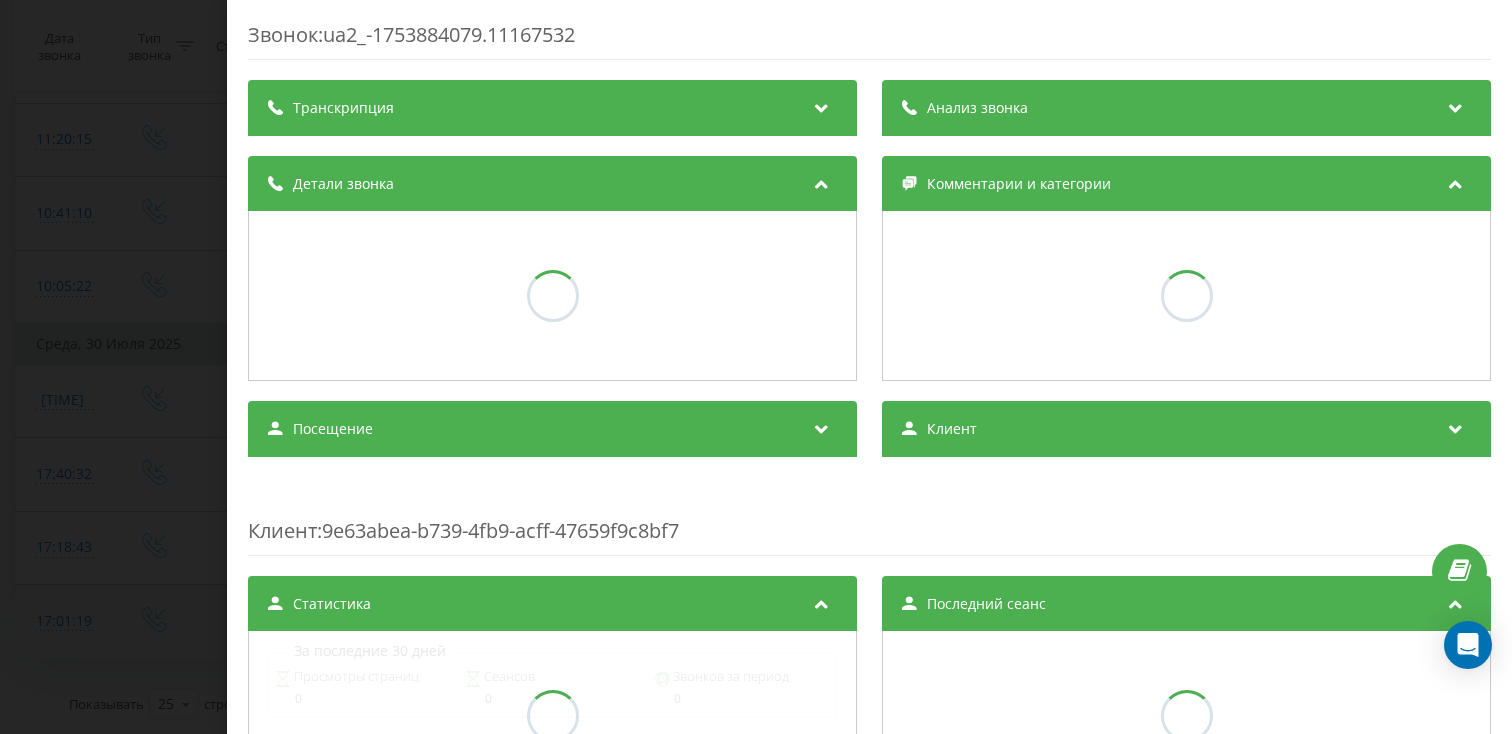 scroll, scrollTop: 1506, scrollLeft: 0, axis: vertical 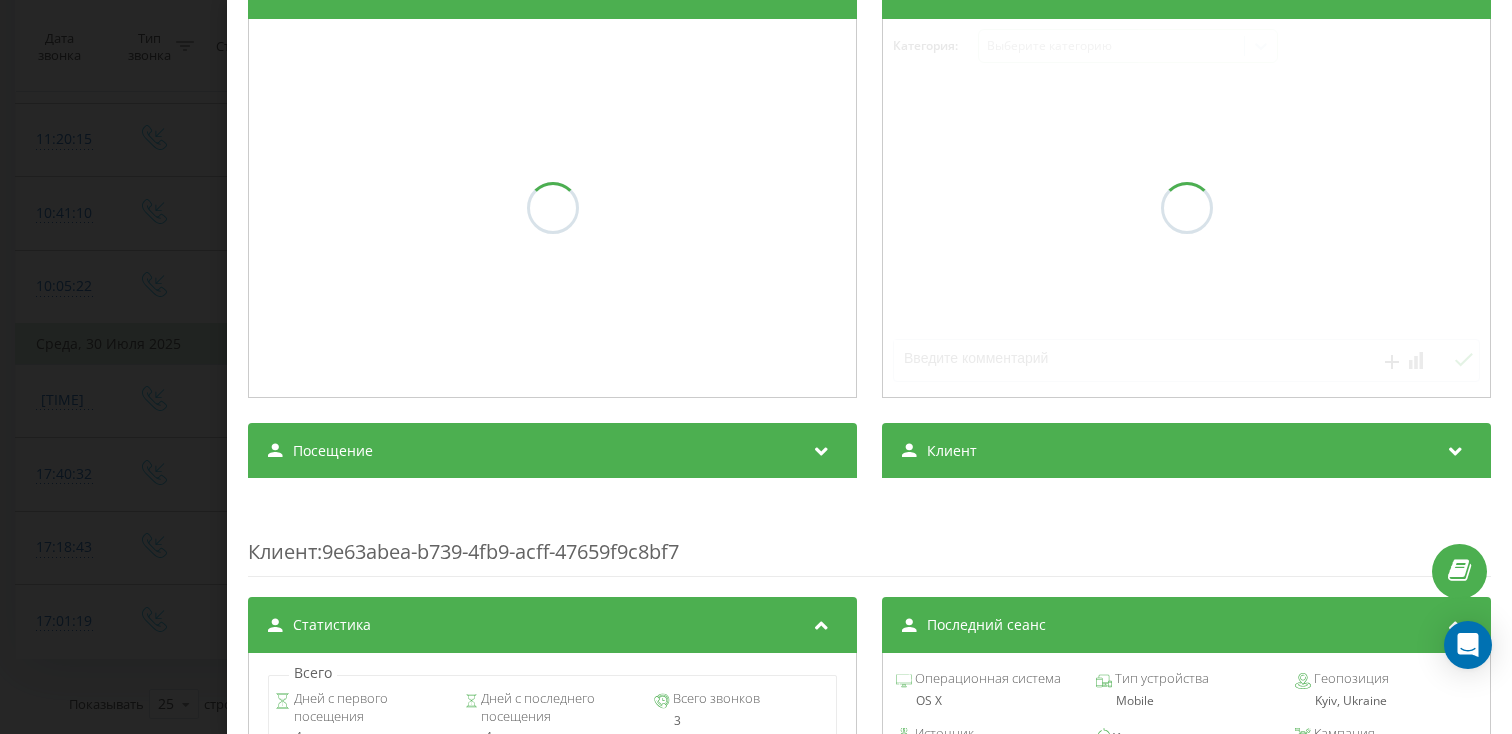 click on "Посещение" at bounding box center [552, 451] 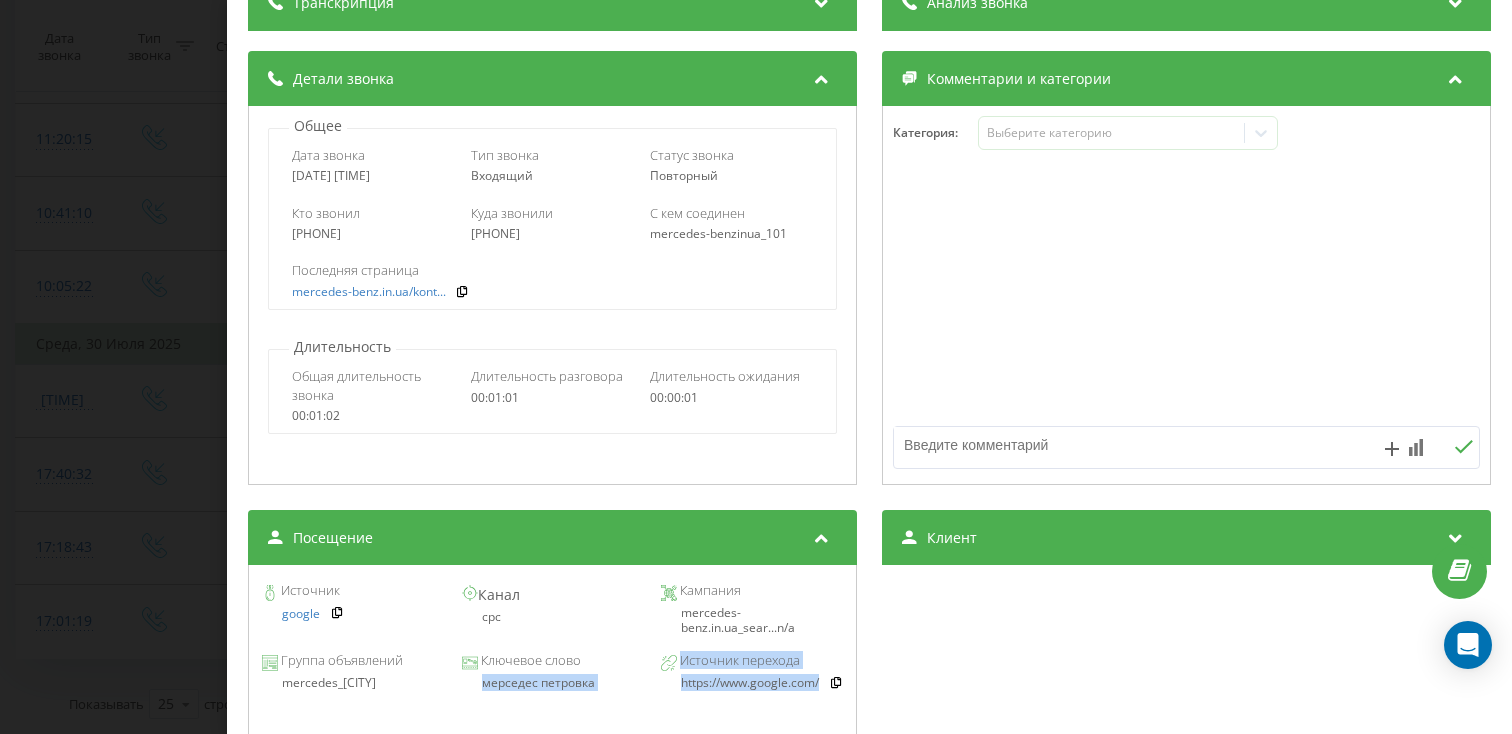 drag, startPoint x: 601, startPoint y: 675, endPoint x: 693, endPoint y: 700, distance: 95.33625 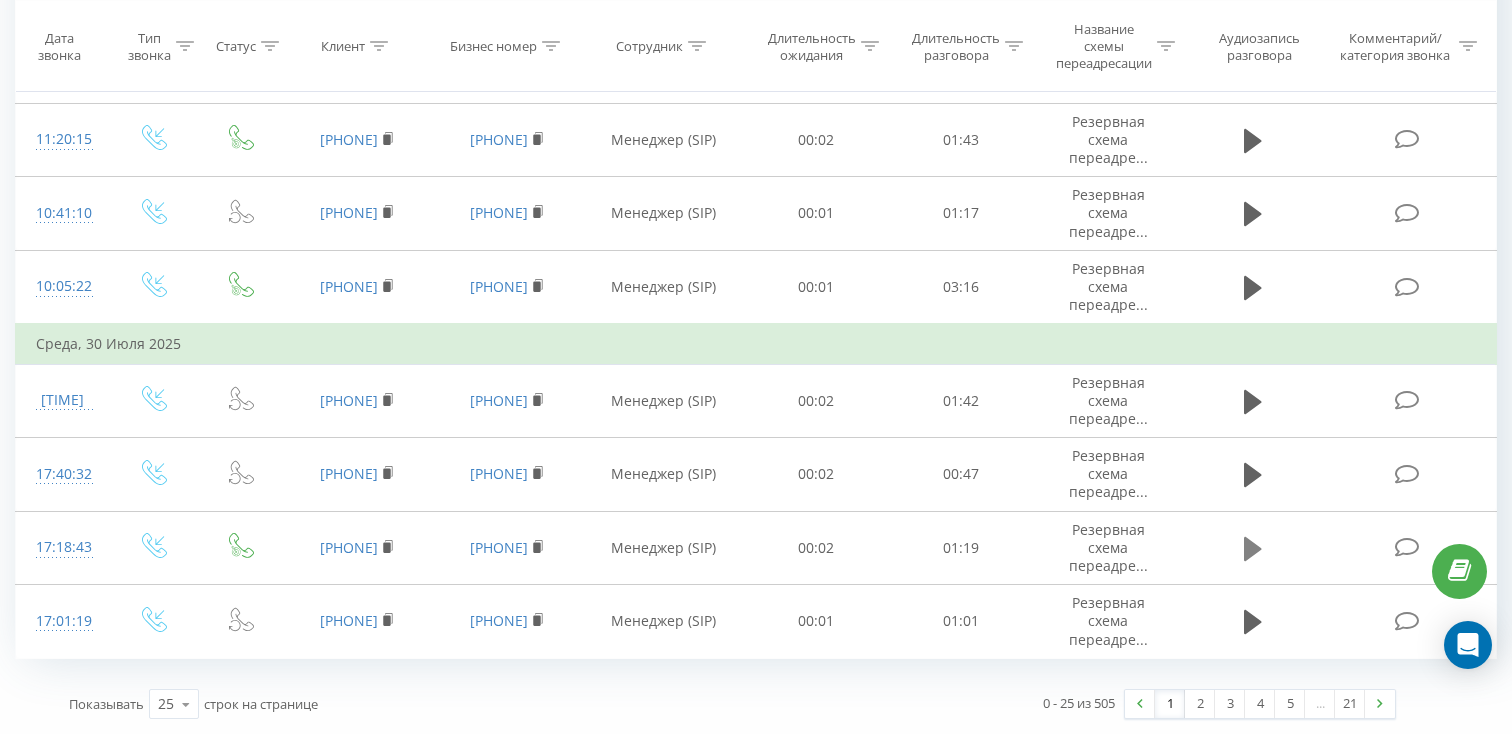 click at bounding box center (1253, 549) 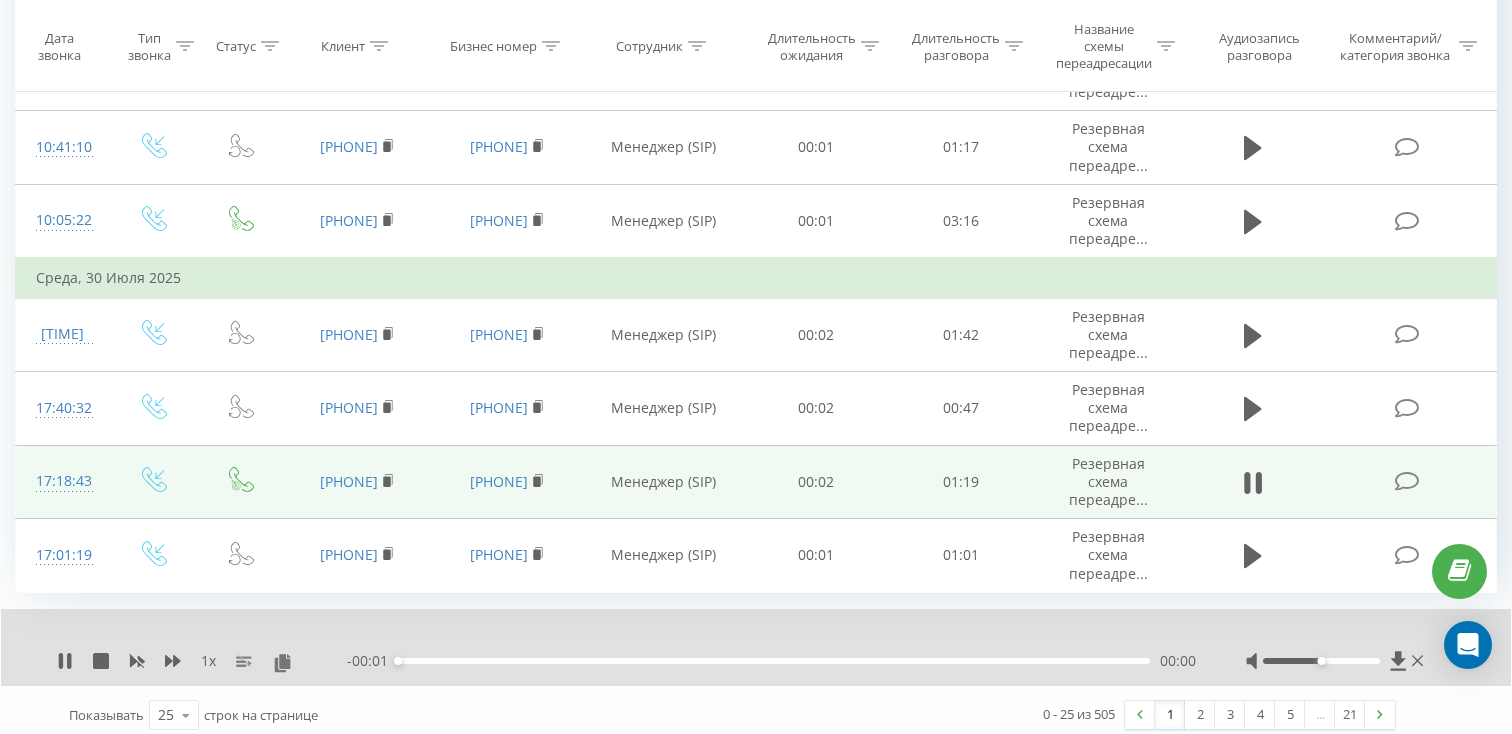 scroll, scrollTop: 1583, scrollLeft: 0, axis: vertical 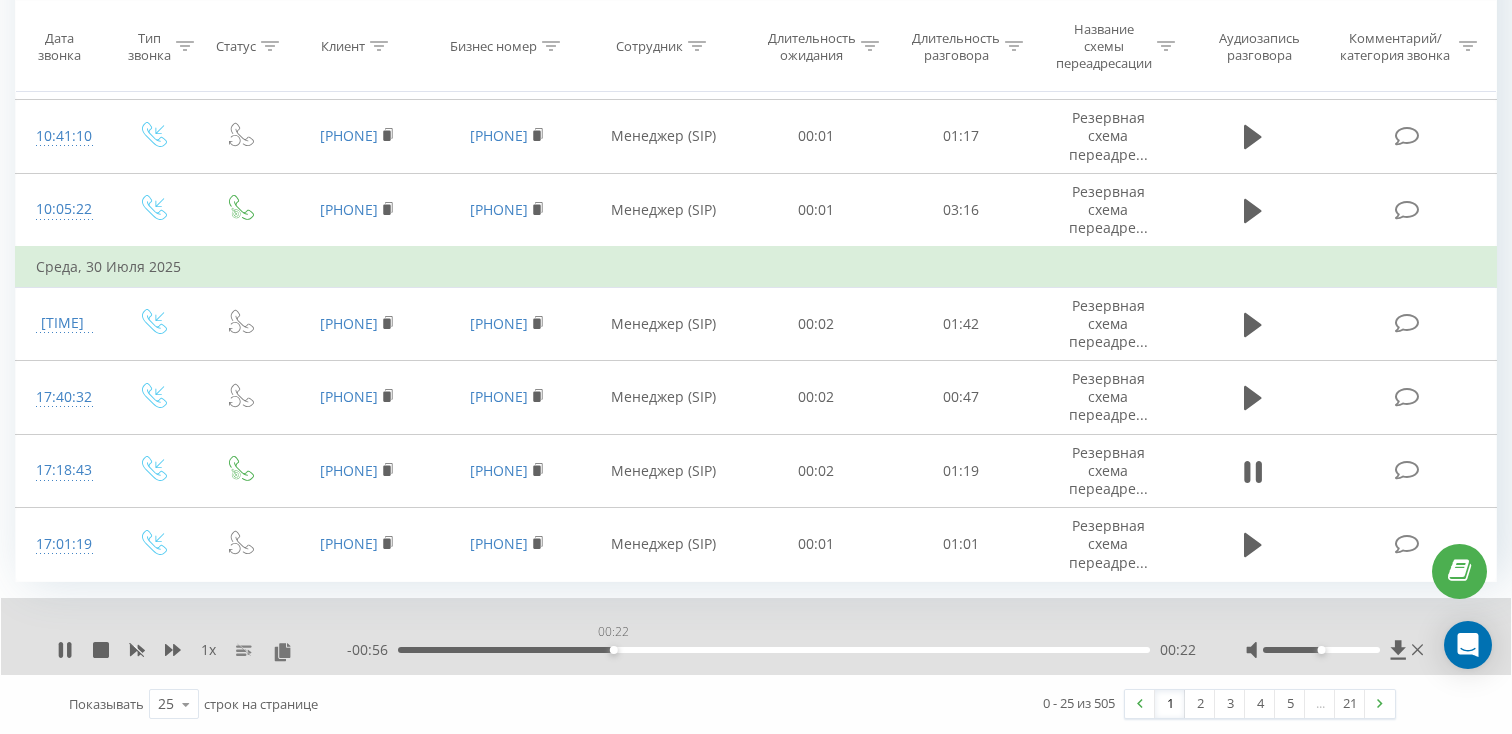 click on "00:22" at bounding box center (774, 650) 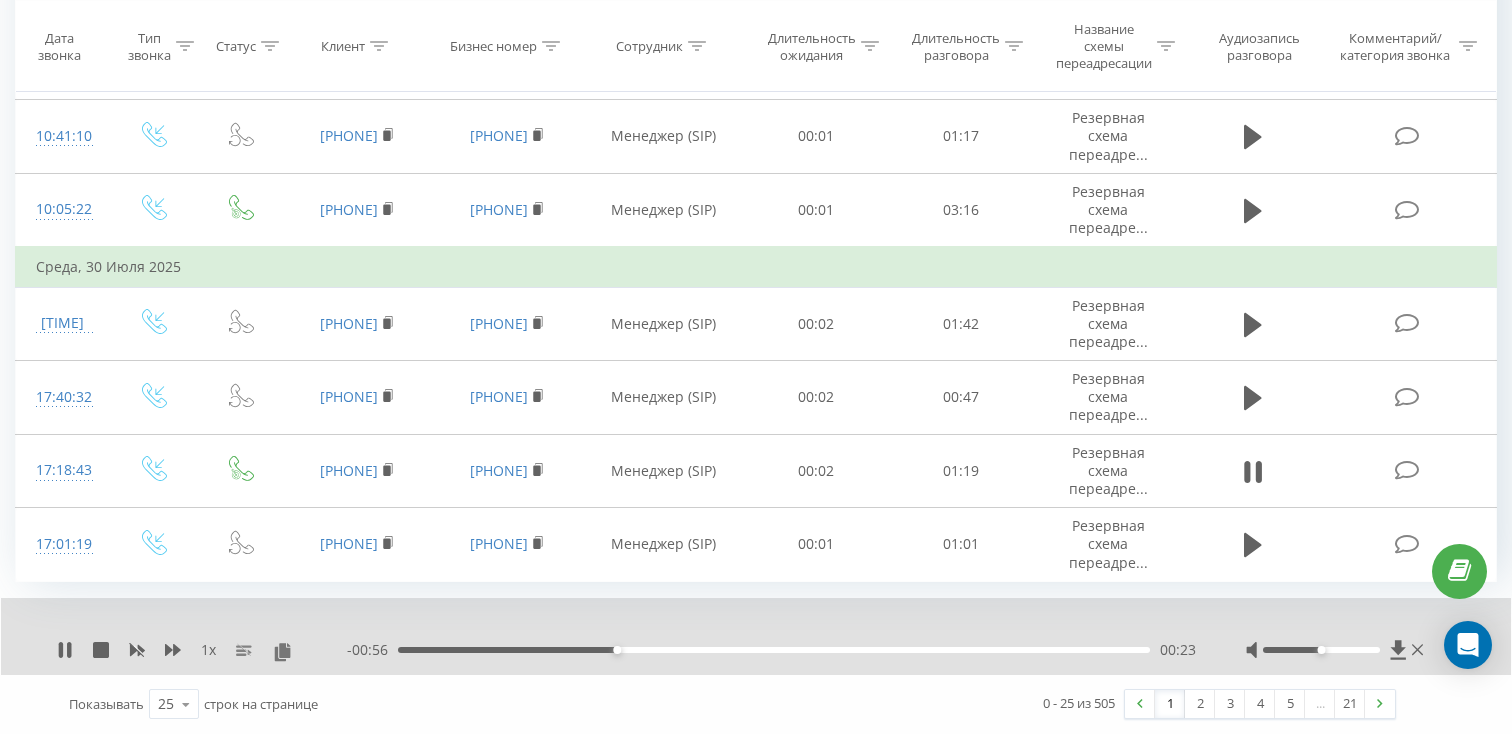click on "00:23" at bounding box center [774, 650] 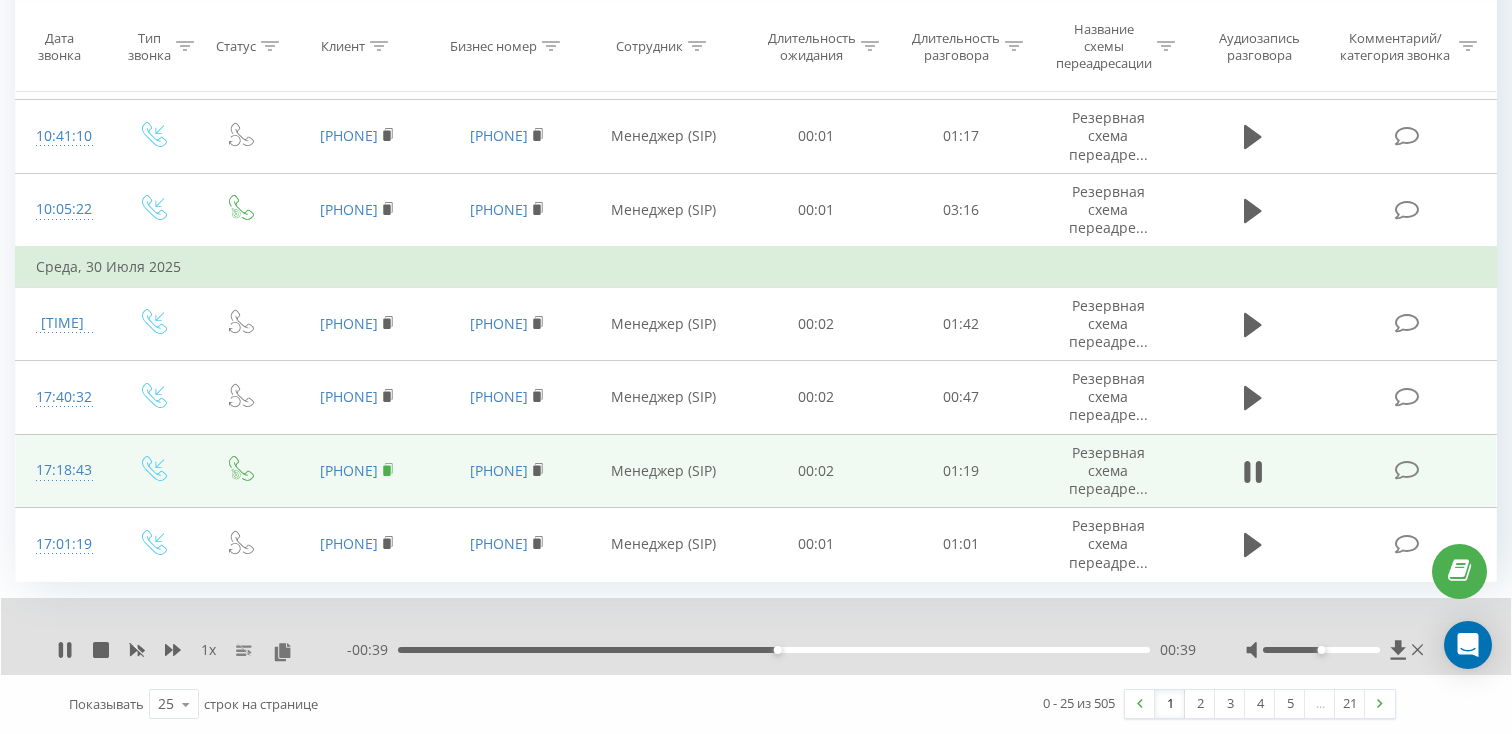 click 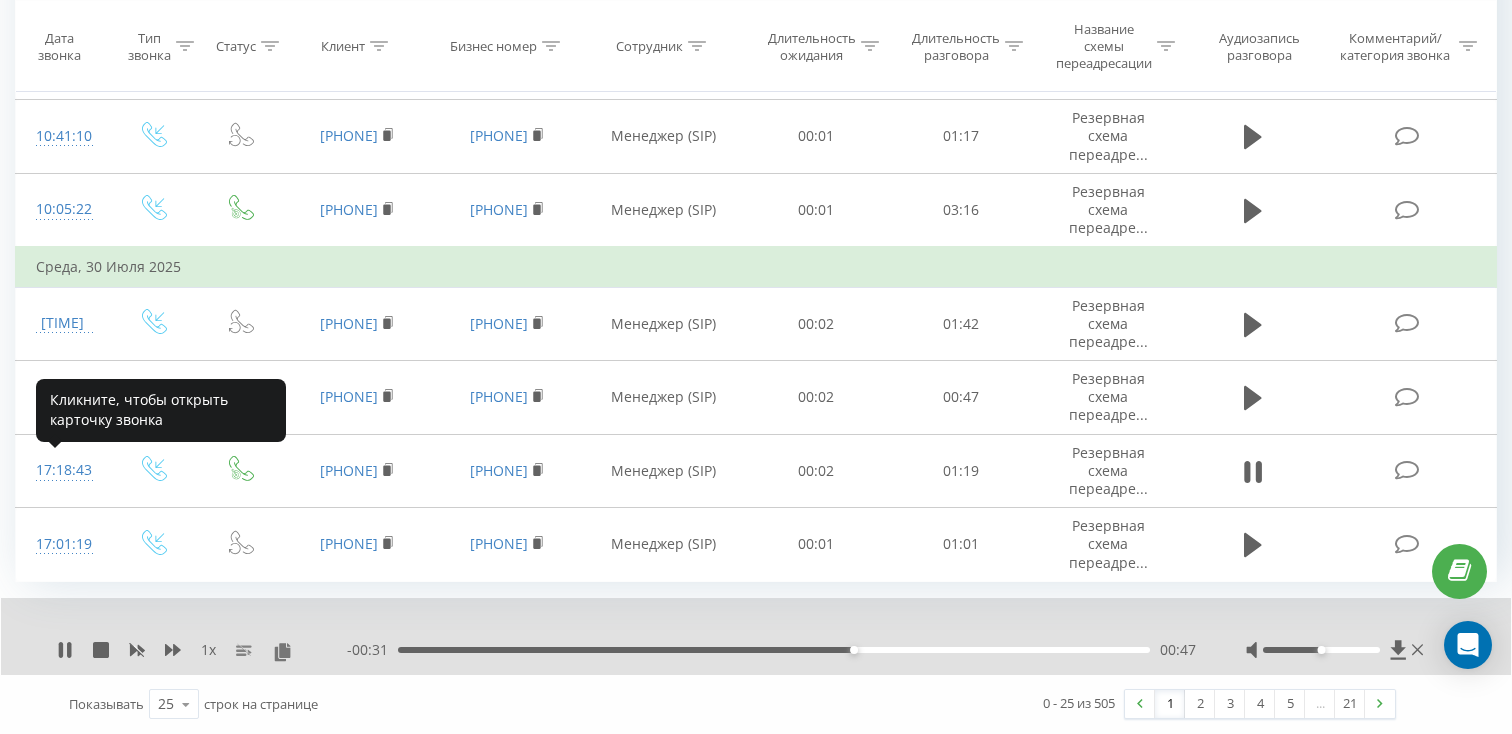 click on "17:18:43" at bounding box center [62, 470] 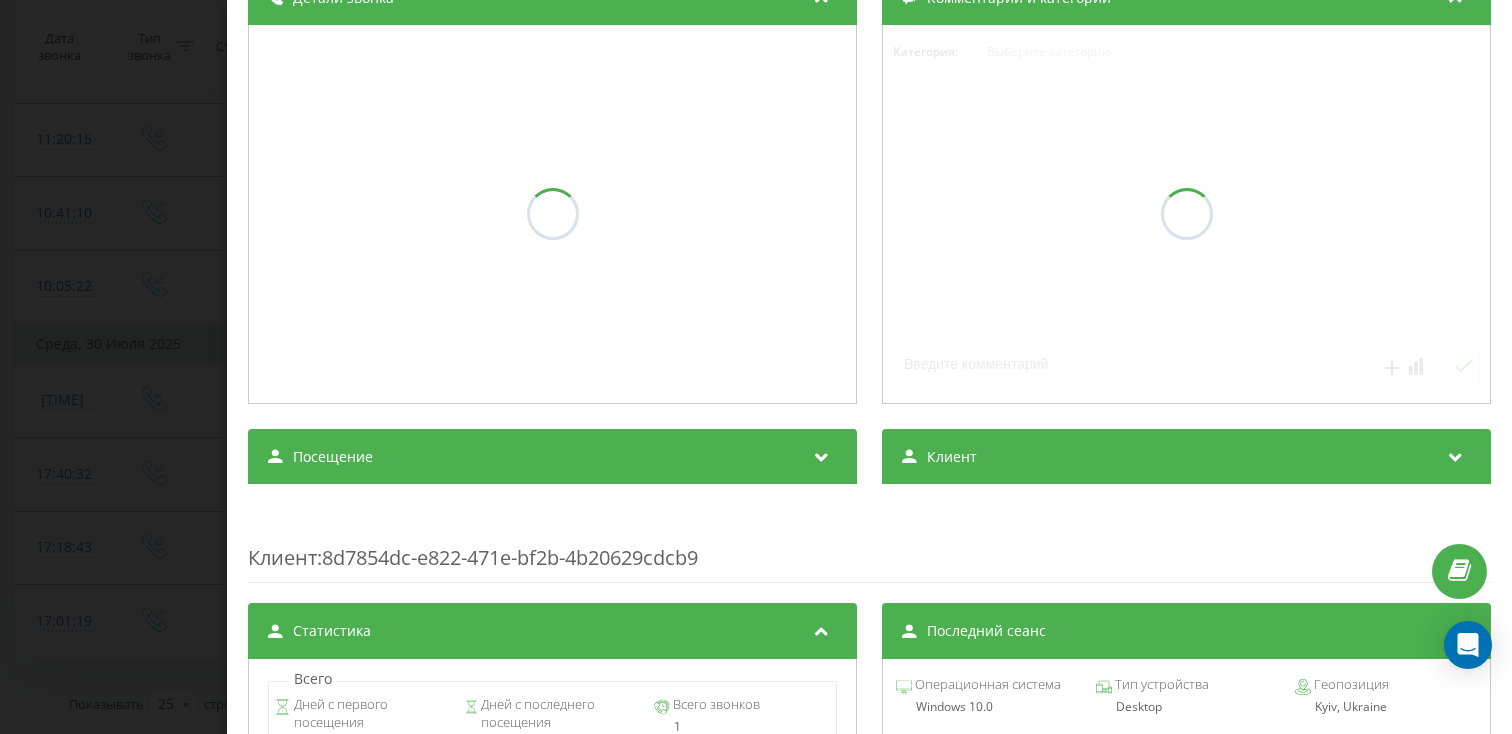 scroll, scrollTop: 312, scrollLeft: 0, axis: vertical 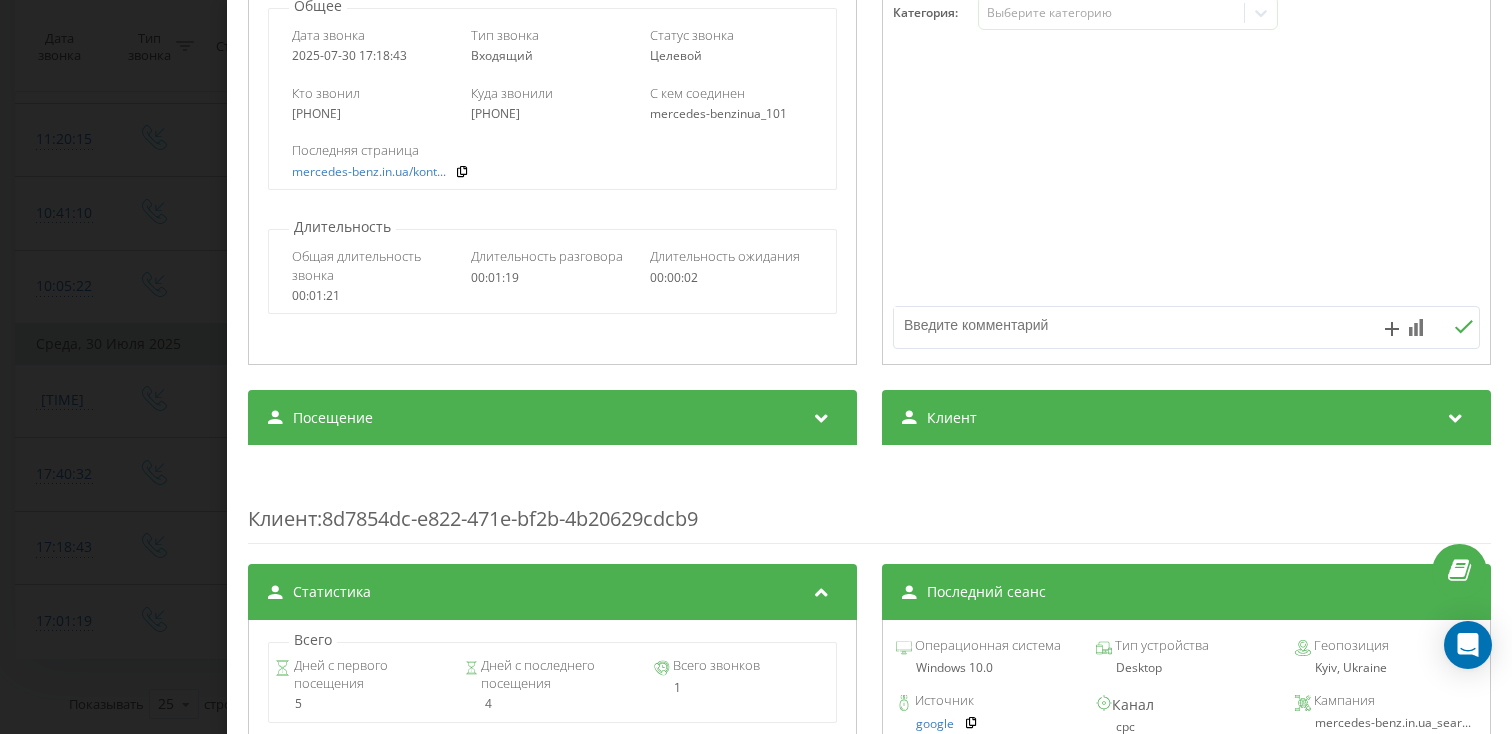 click on "Посещение" at bounding box center (552, 418) 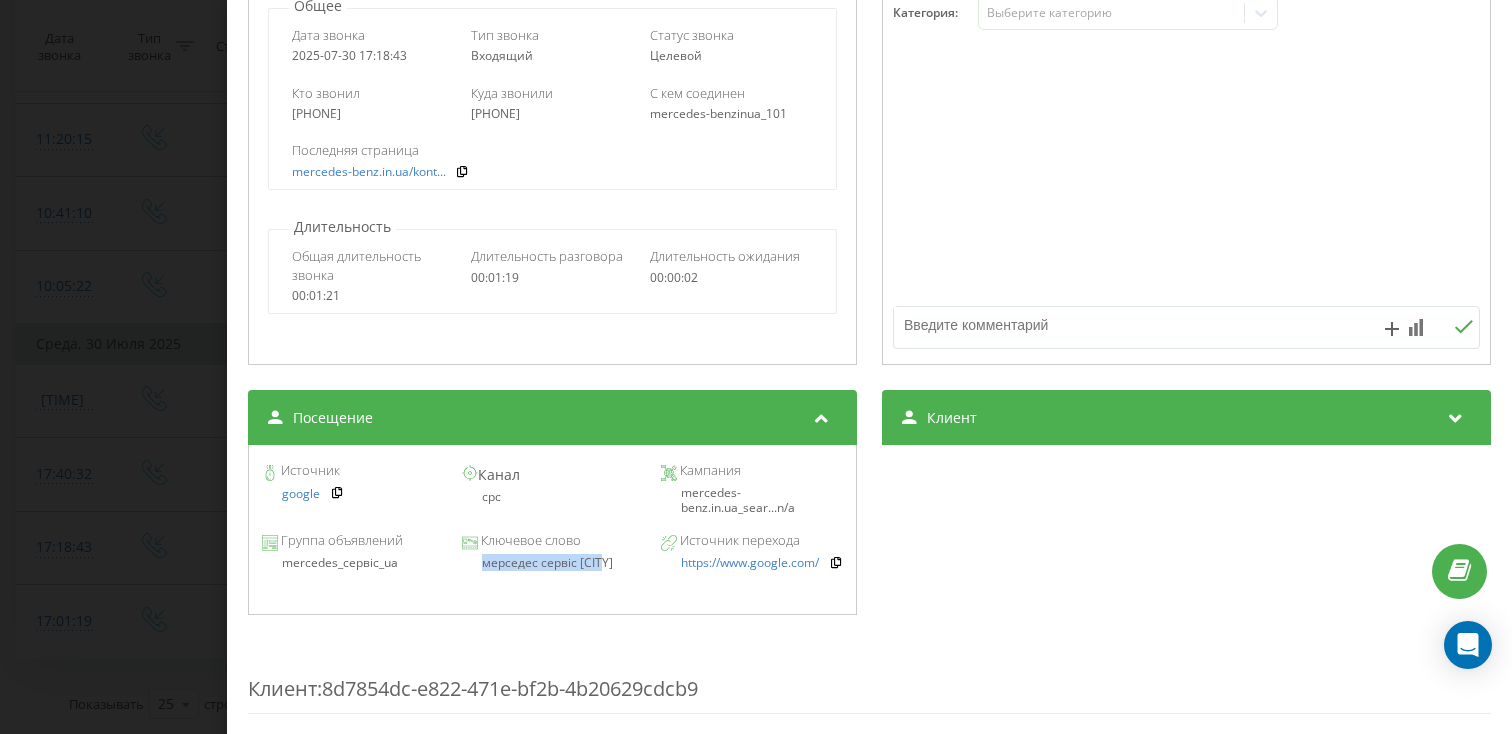 drag, startPoint x: 624, startPoint y: 570, endPoint x: 479, endPoint y: 568, distance: 145.0138 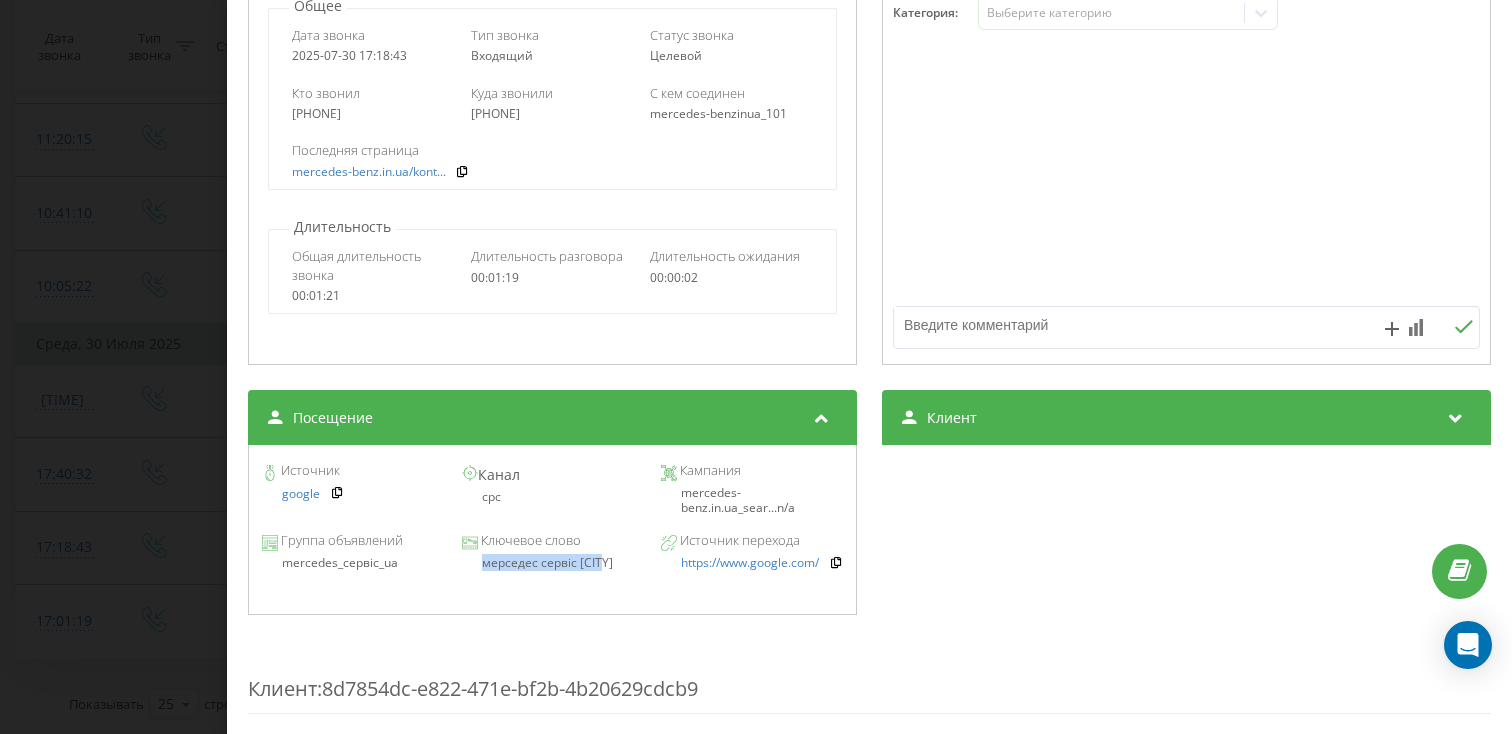 click on "Звонок :  ua6_-1753885123.10410520   1 x  - 00:23 00:55   00:55   Транскрипция Для анализа AI будущих звонков  настройте и активируйте профиль на странице . Если профиль уже есть и звонок соответствует его условиям, обновите страницу через 10 минут – AI анализирует текущий звонок. Анализ звонка Для анализа AI будущих звонков  настройте и активируйте профиль на странице . Если профиль уже есть и звонок соответствует его условиям, обновите страницу через 10 минут – AI анализирует текущий звонок. Детали звонка Общее Дата звонка 2025-07-30 17:18:43 Тип звонка Входящий Статус звонка Целевой 380675023220" at bounding box center [756, 367] 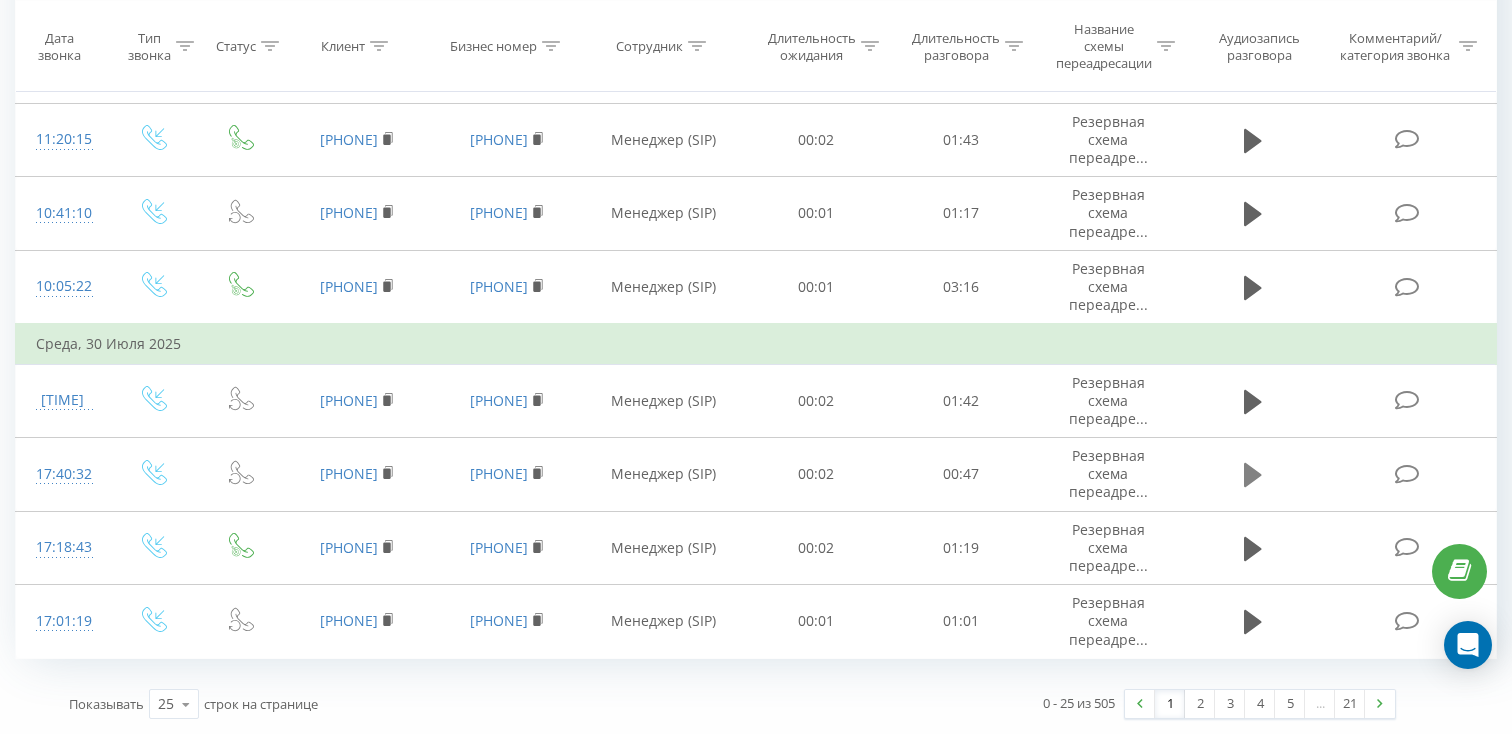 click 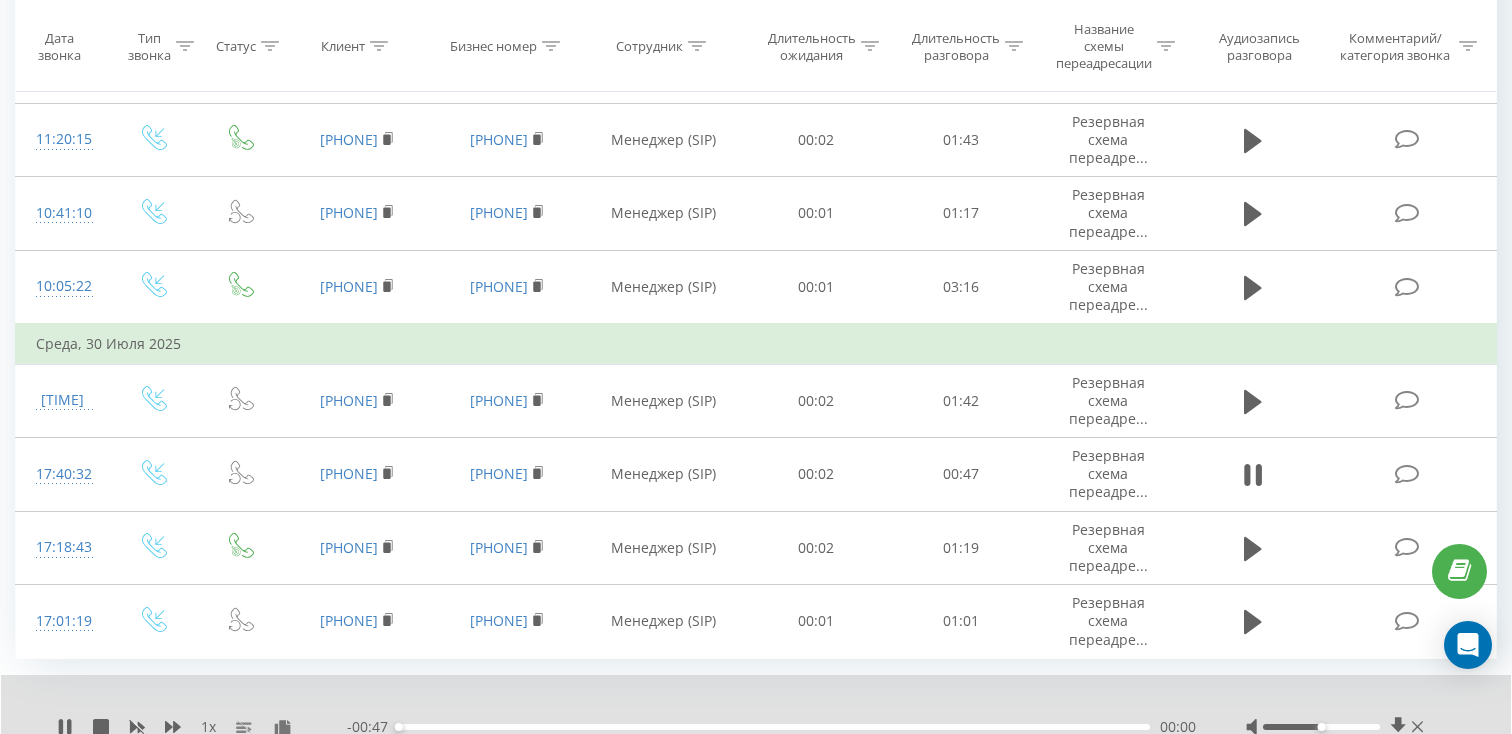 scroll, scrollTop: 1522, scrollLeft: 0, axis: vertical 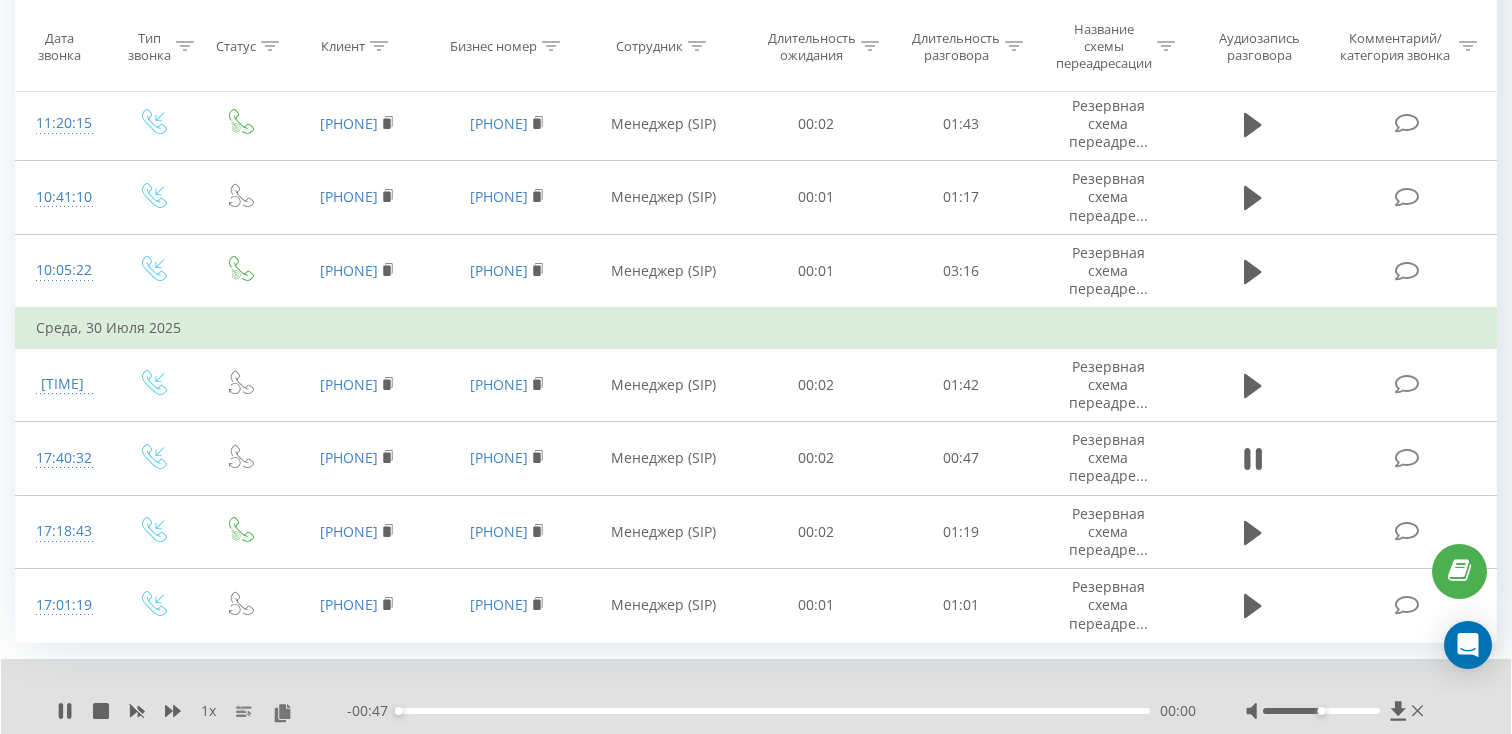 click on "- 00:47 00:00   00:00" at bounding box center (771, 711) 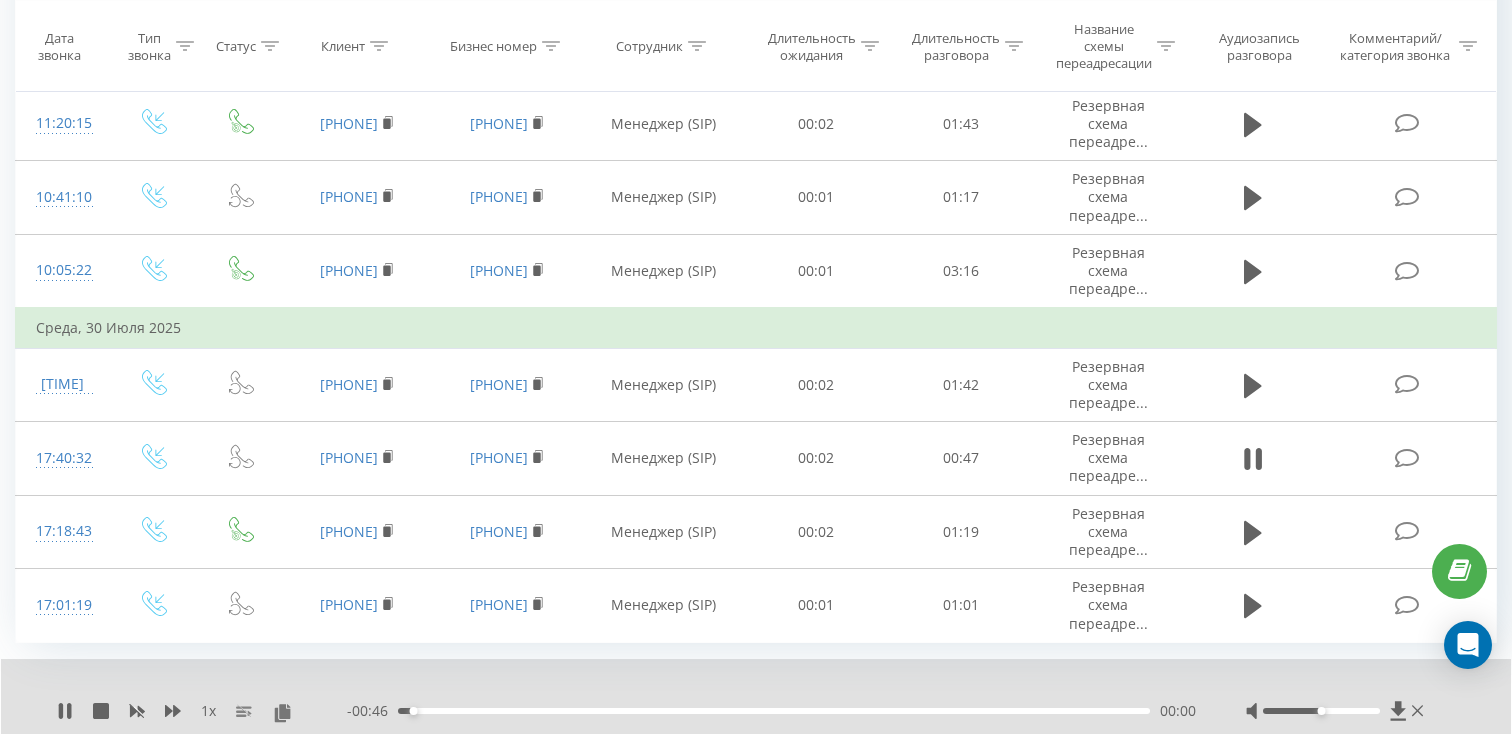 click on "00:00" at bounding box center (774, 711) 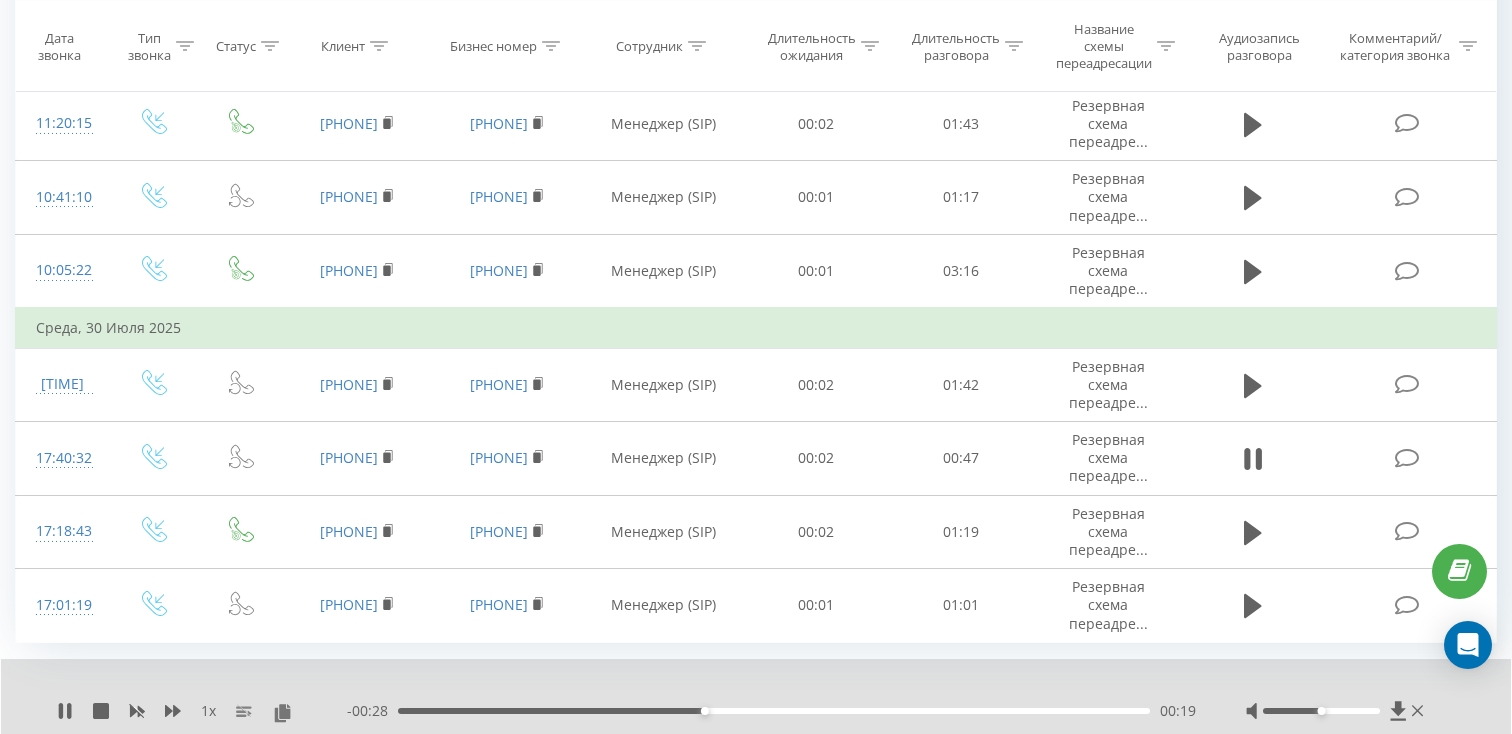 click on "00:19" at bounding box center [774, 711] 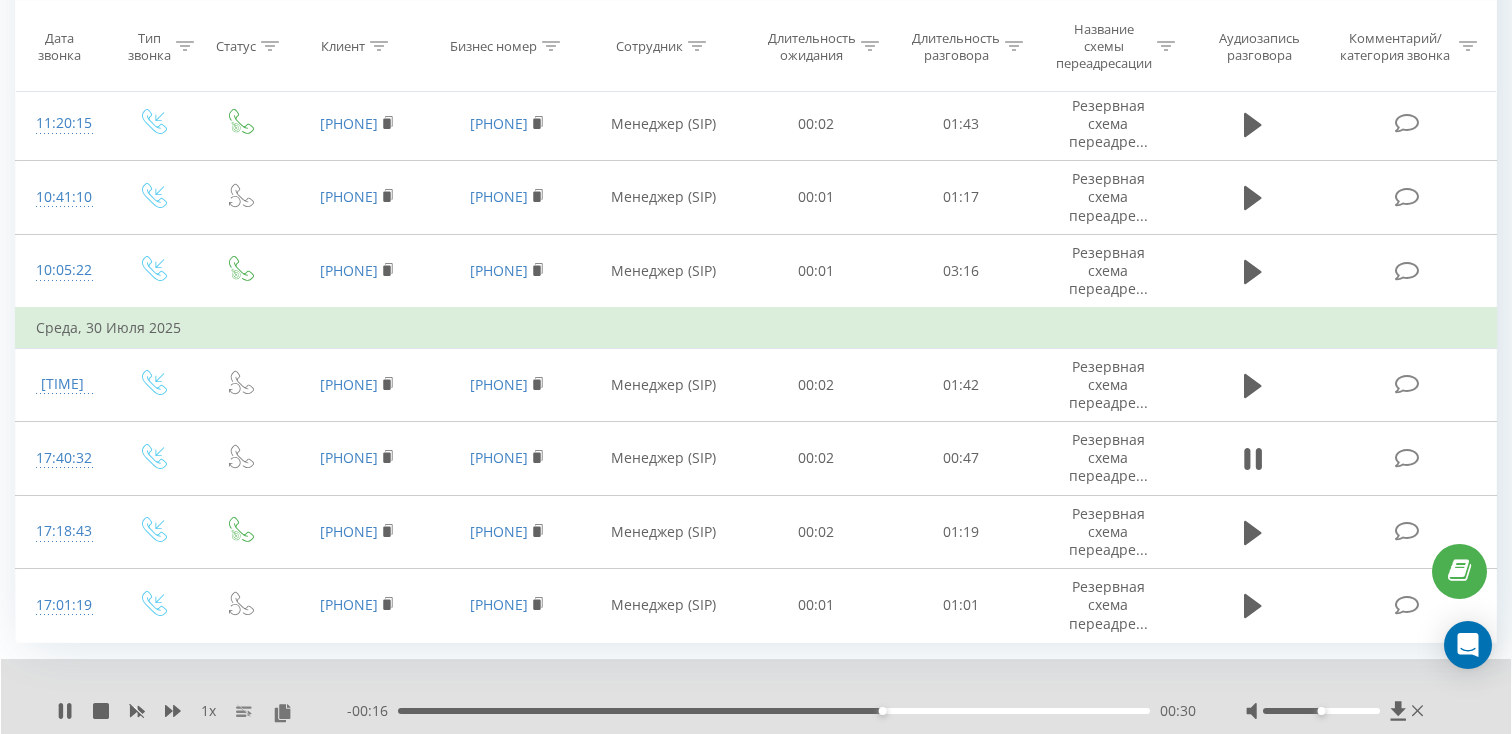 click on "00:30" at bounding box center (774, 711) 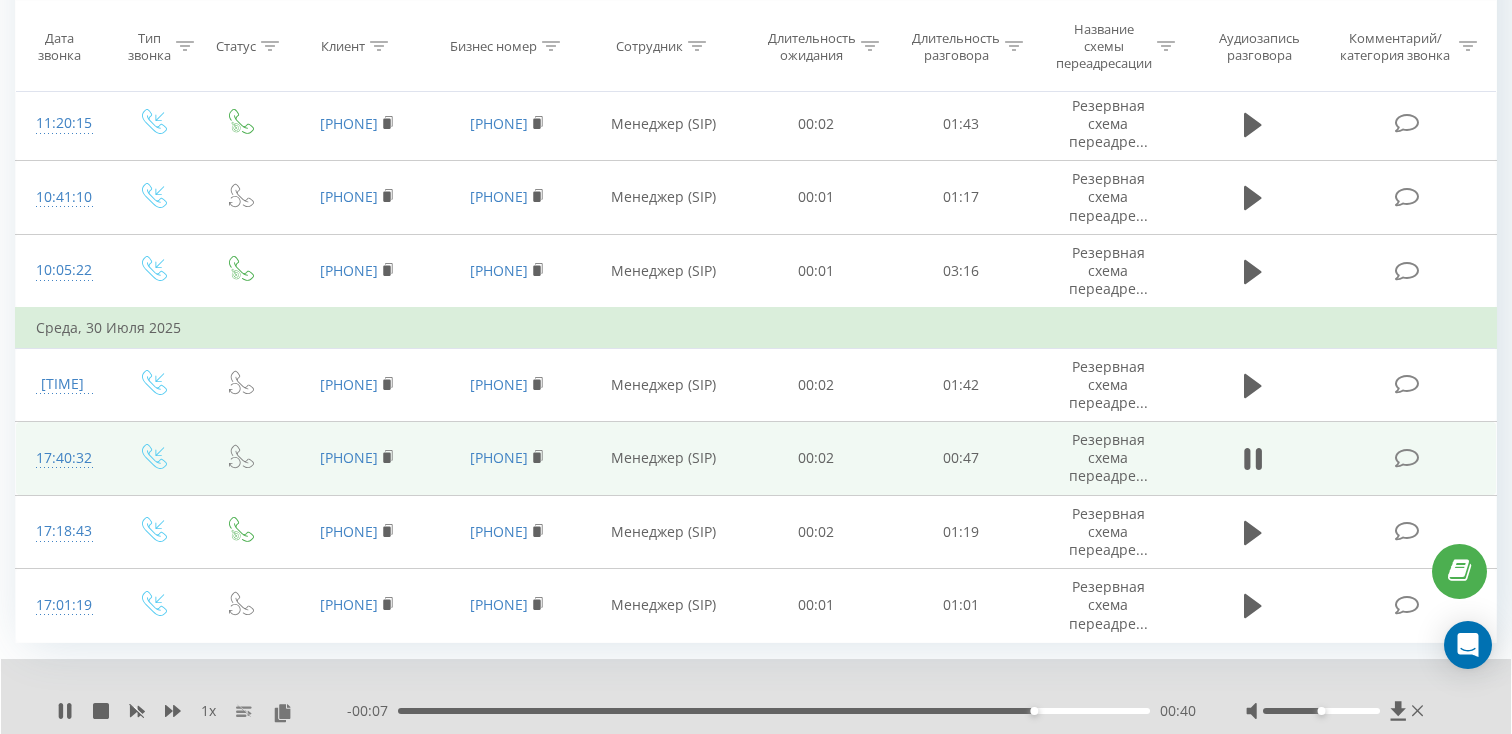click on "[PHONE]" at bounding box center [357, 459] 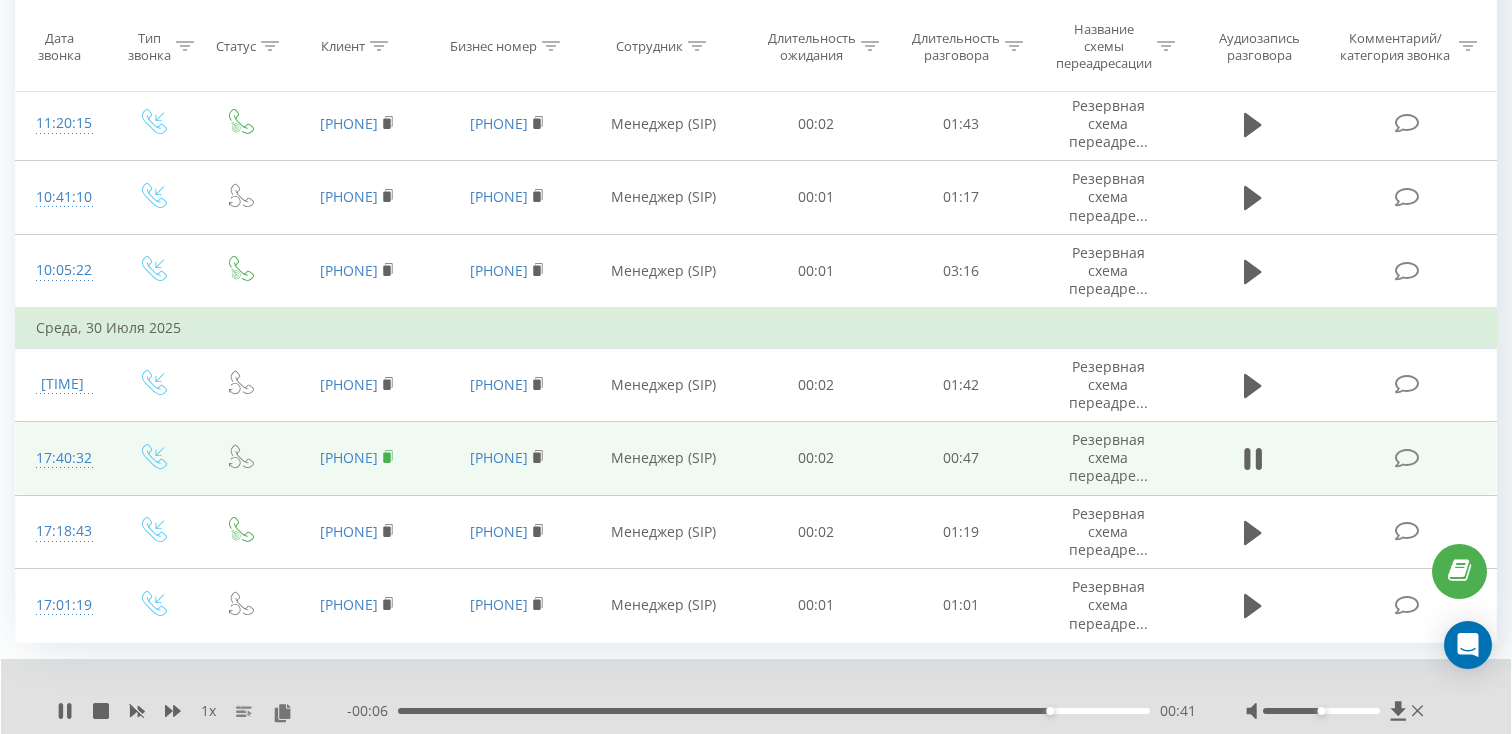 click 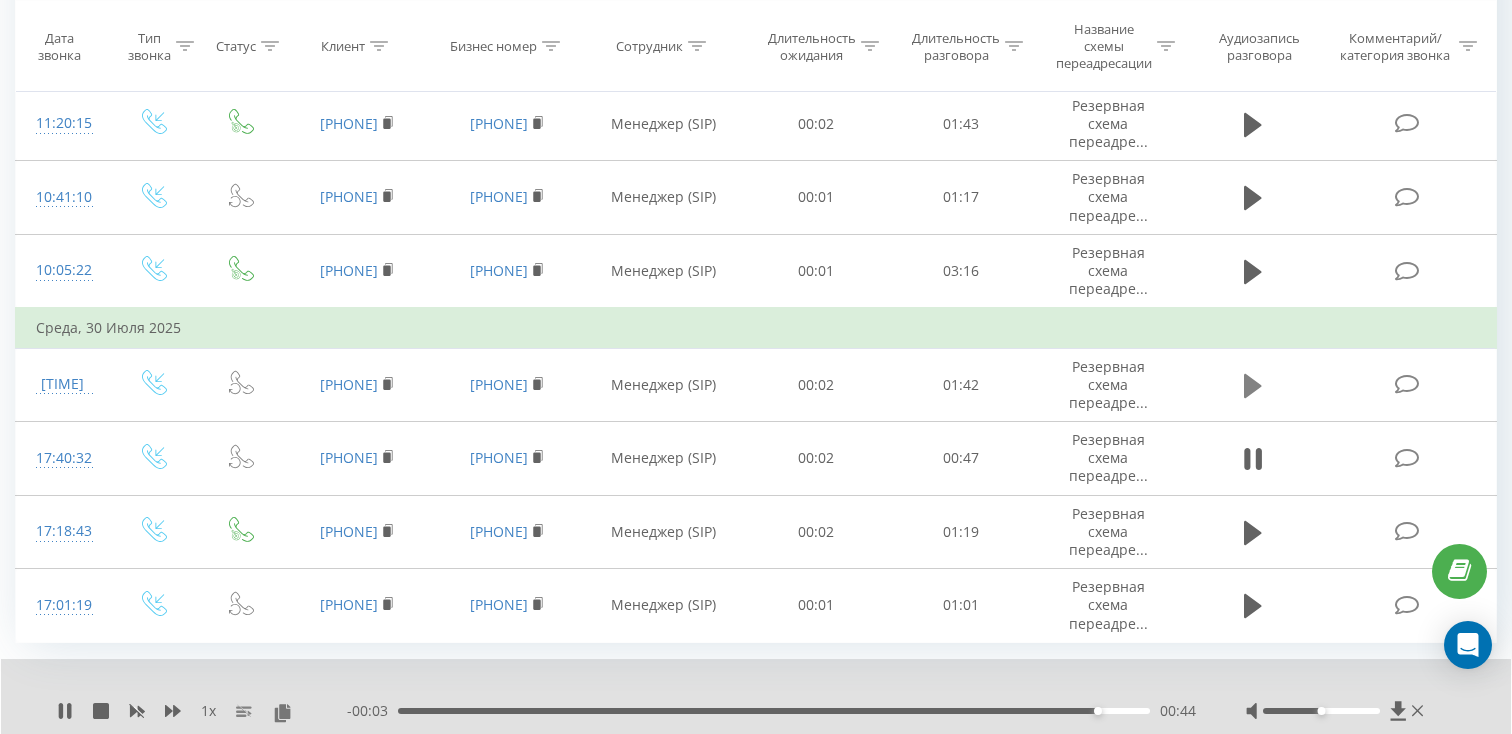 click at bounding box center [1253, 386] 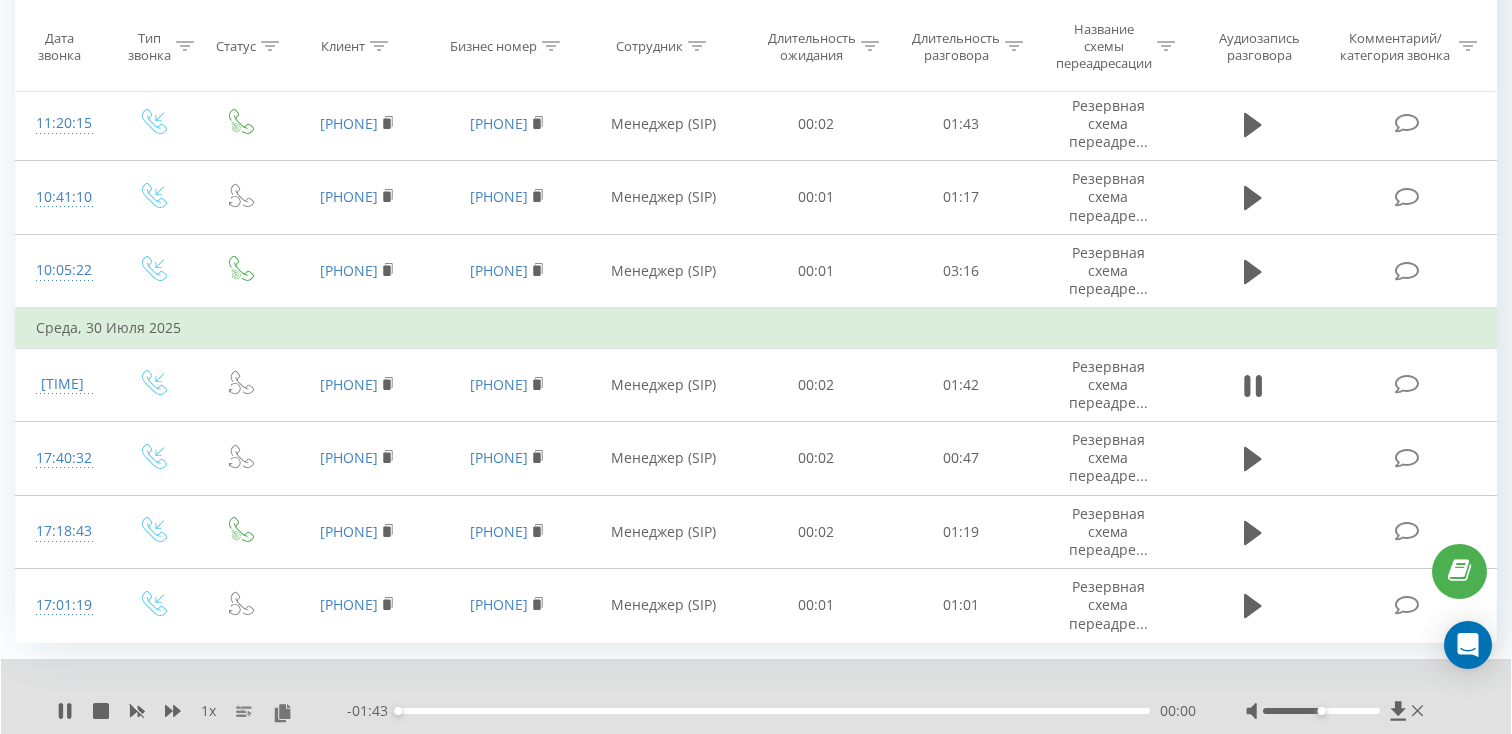 scroll, scrollTop: 1547, scrollLeft: 0, axis: vertical 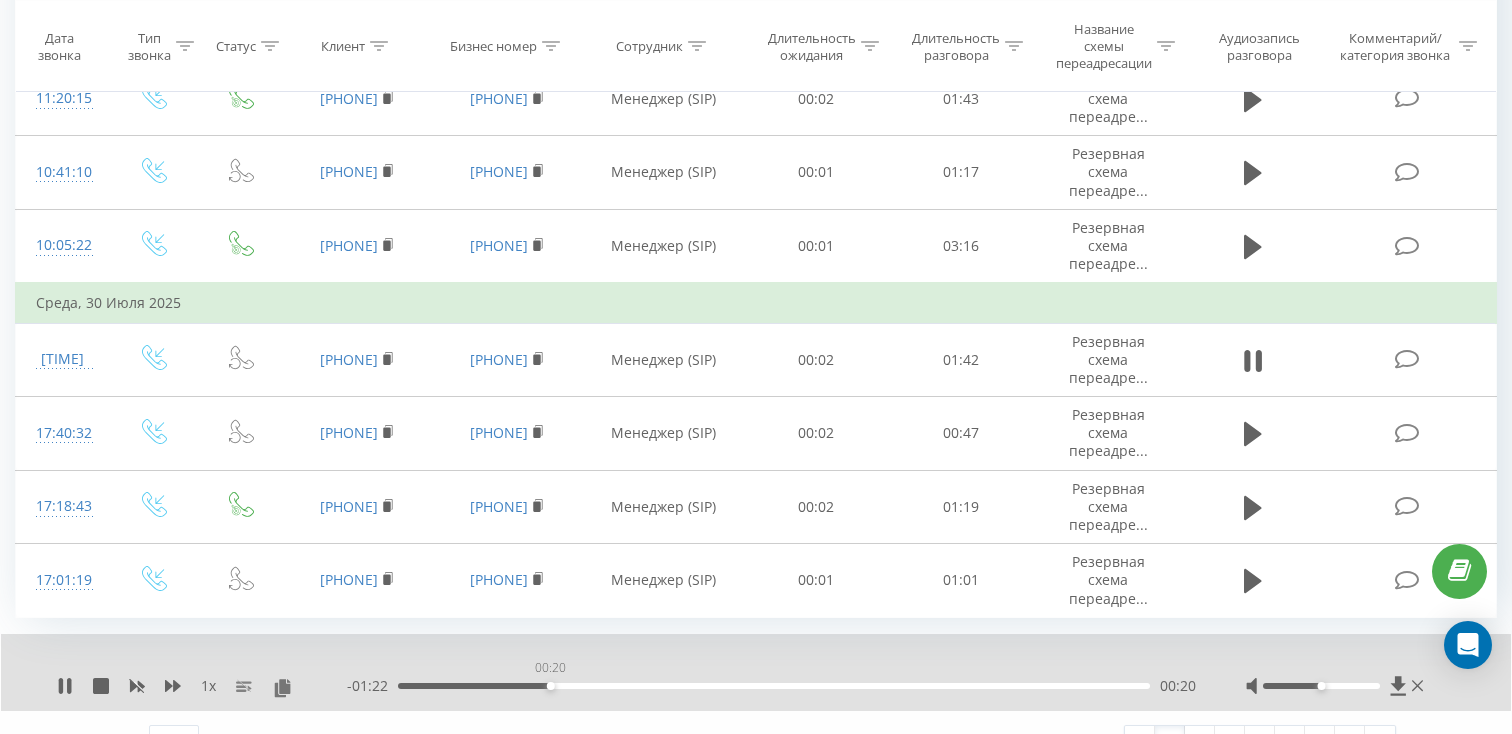 click on "00:20" at bounding box center (774, 686) 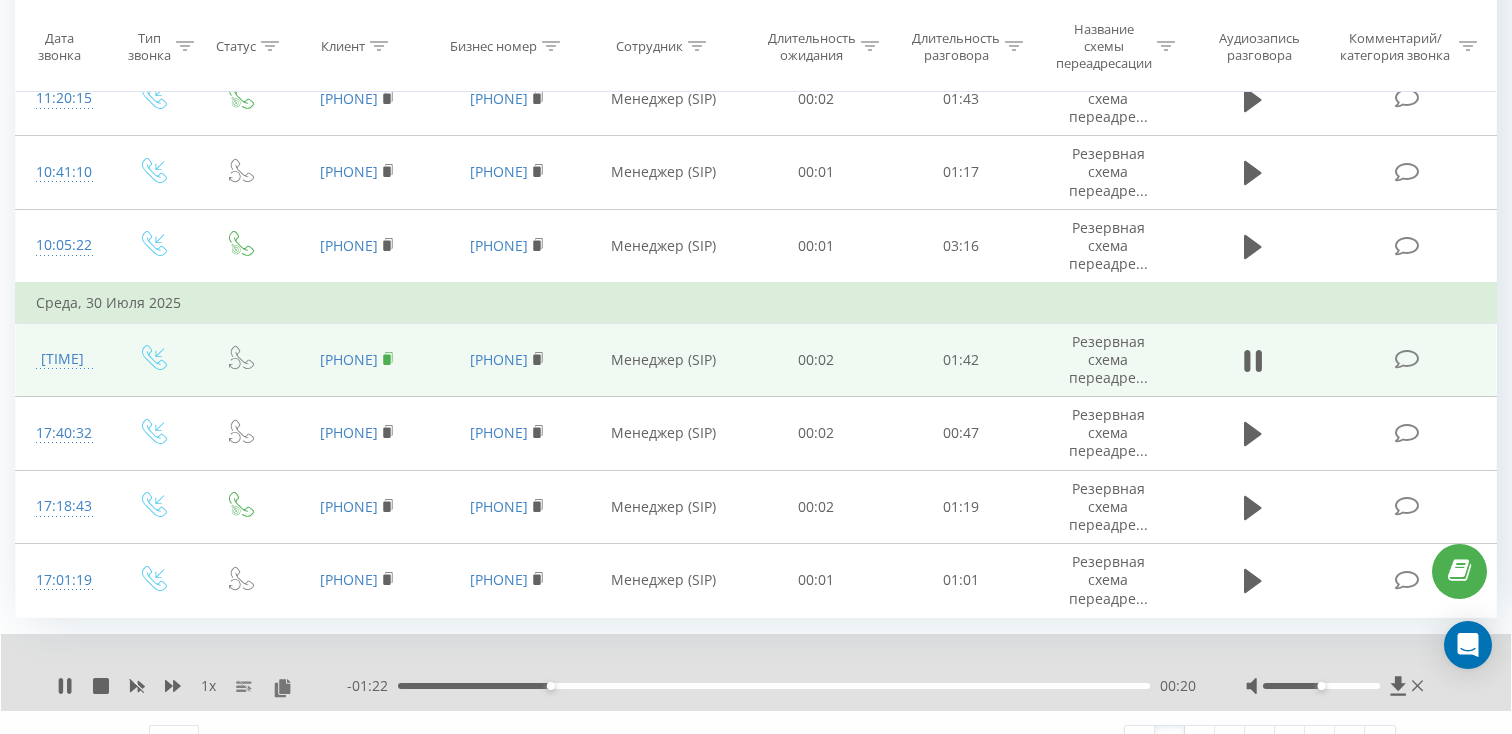 click 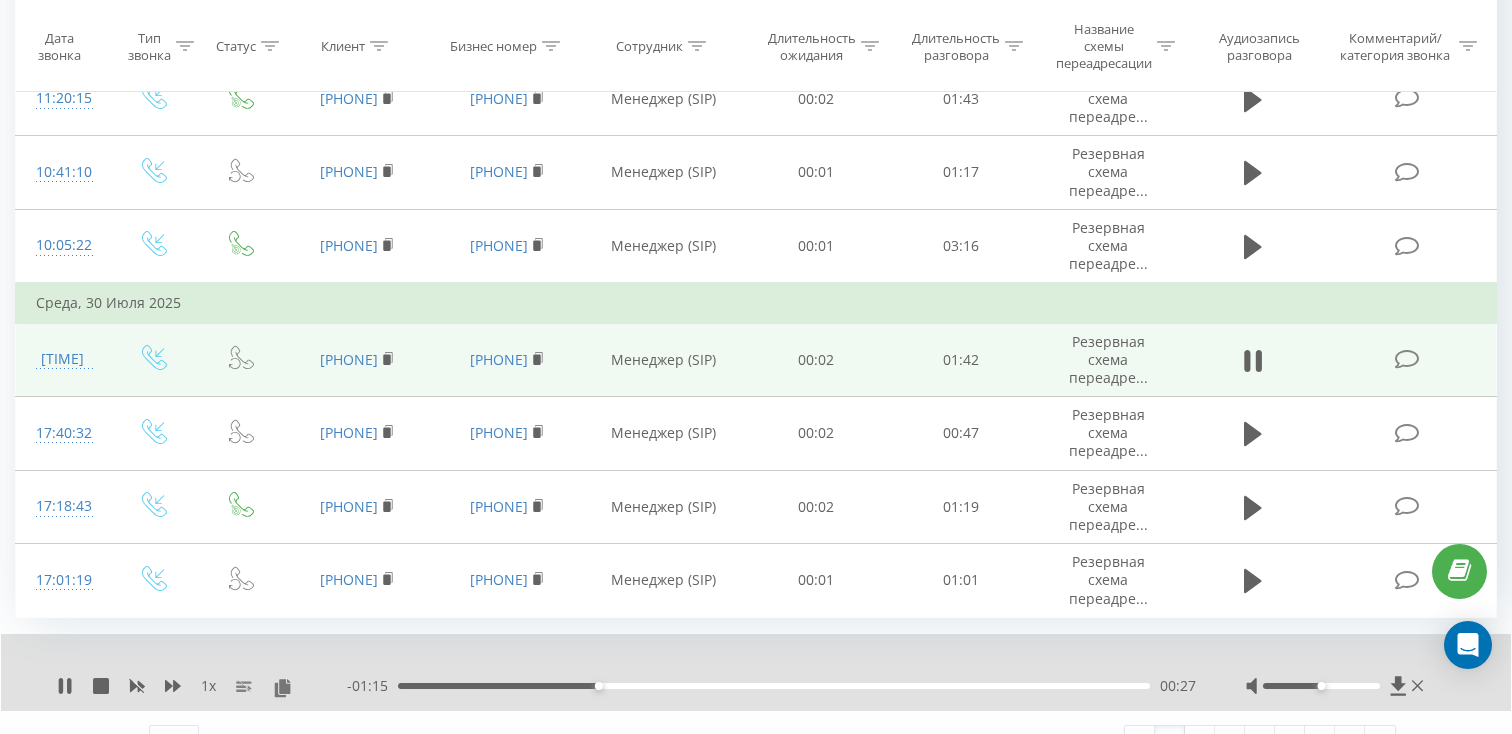 click on "[TIME]" at bounding box center [62, 359] 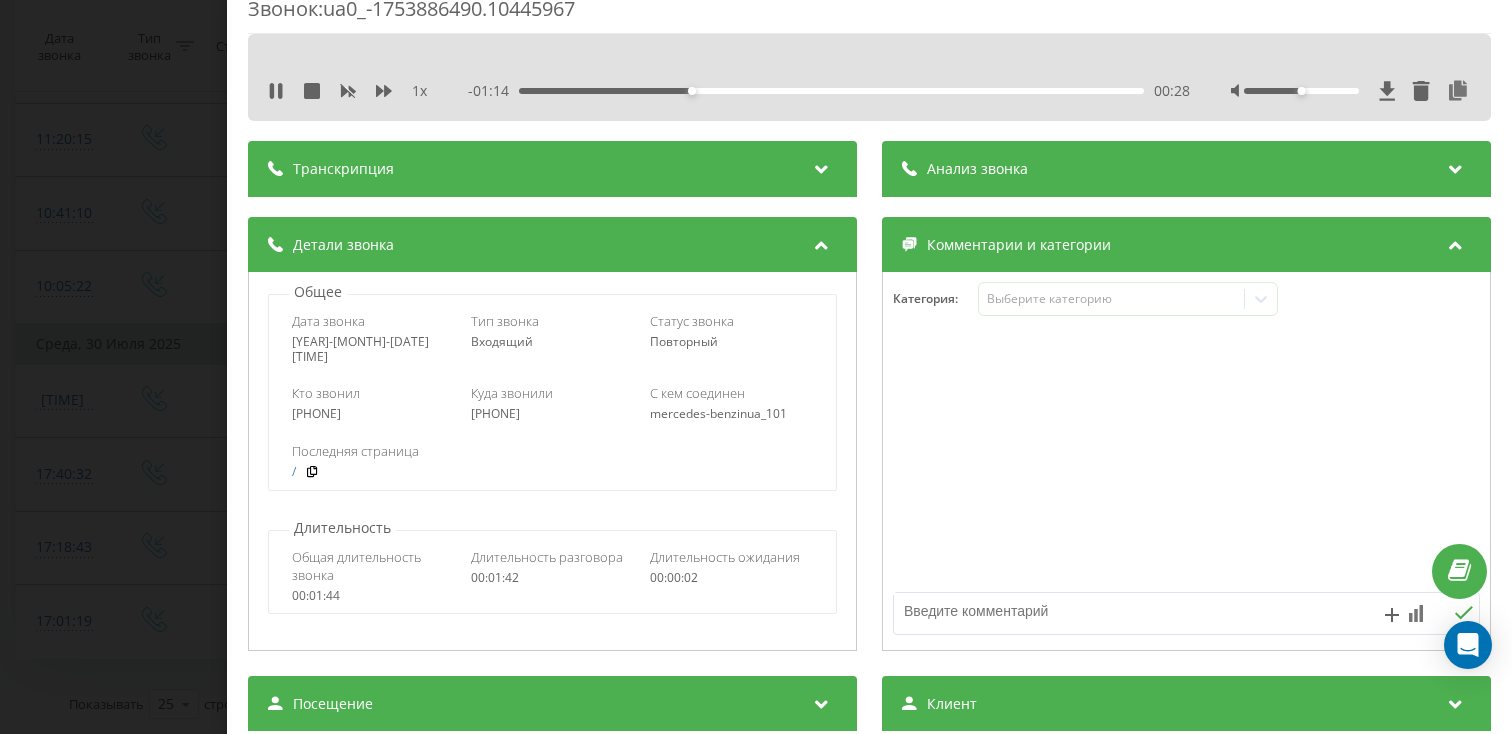 scroll, scrollTop: 102, scrollLeft: 0, axis: vertical 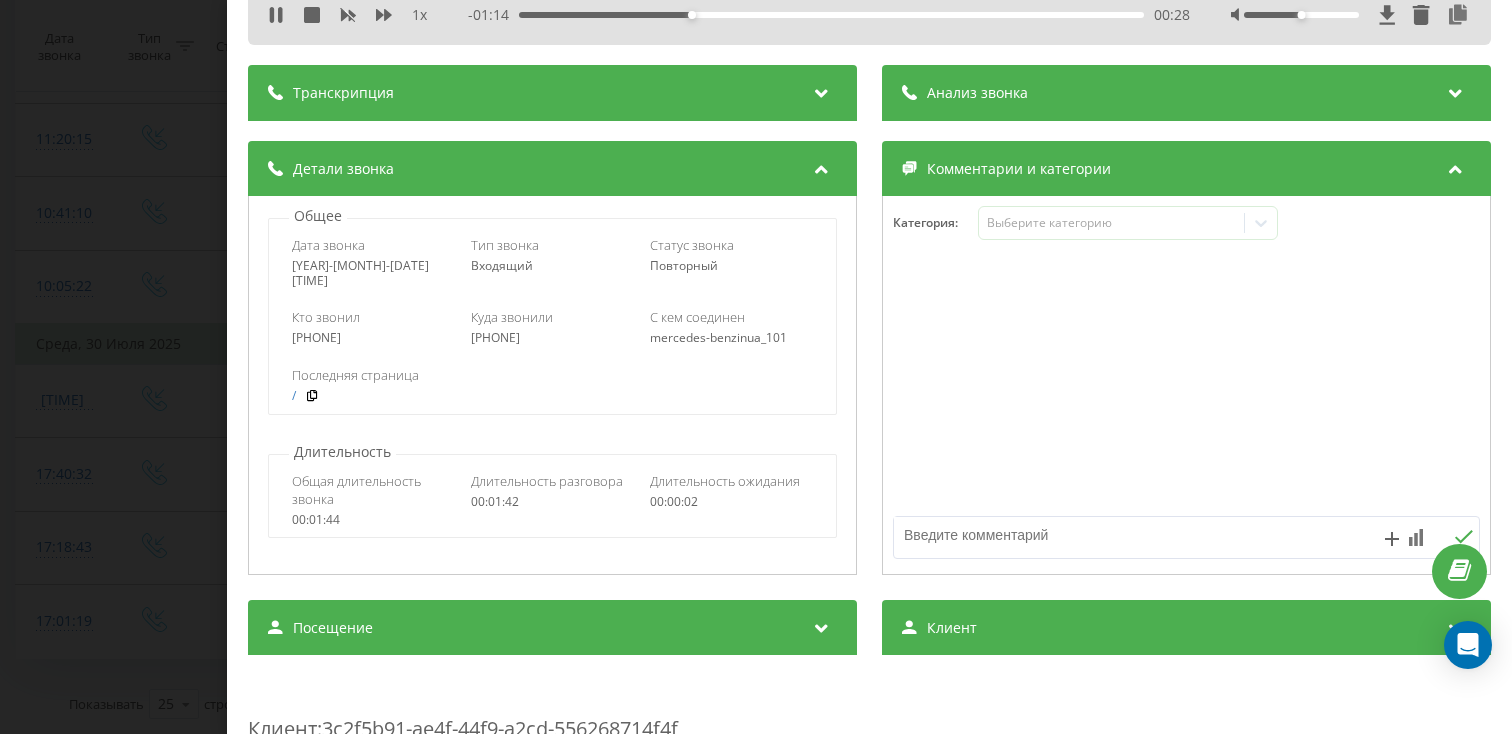 click on "Транскрипция Для анализа AI будущих звонков  настройте и активируйте профиль на странице . Если профиль уже есть и звонок соответствует его условиям, обновите страницу через 10 минут – AI анализирует текущий звонок. Анализ звонка Для анализа AI будущих звонков  настройте и активируйте профиль на странице . Если профиль уже есть и звонок соответствует его условиям, обновите страницу через 10 минут – AI анализирует текущий звонок. Детали звонка Общее Дата звонка 2025-07-30 17:41:30 Тип звонка Входящий Статус звонка Повторный Кто звонил 380675028040 Куда звонили 380443906830 / 00:01:44" at bounding box center (869, 730) 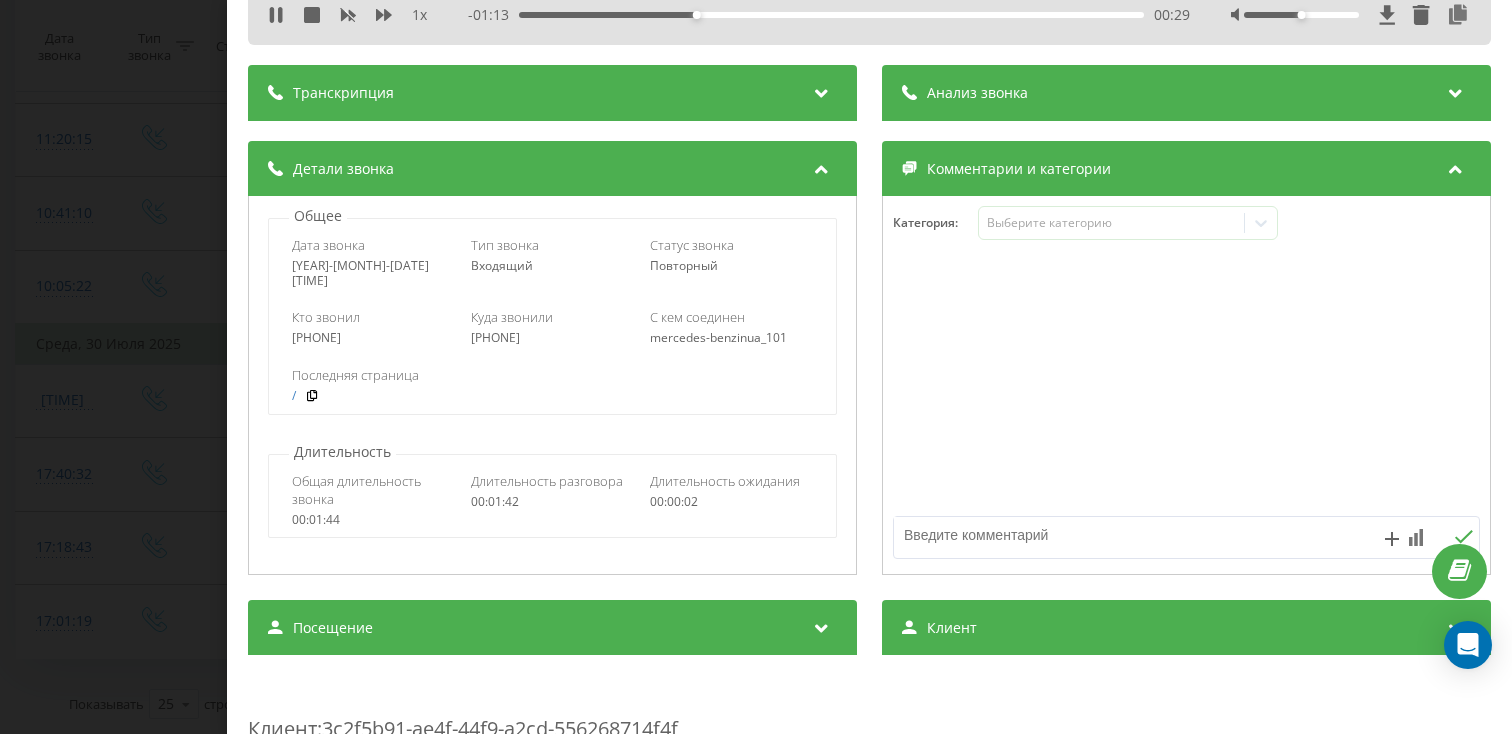 click on "Посещение" at bounding box center [552, 628] 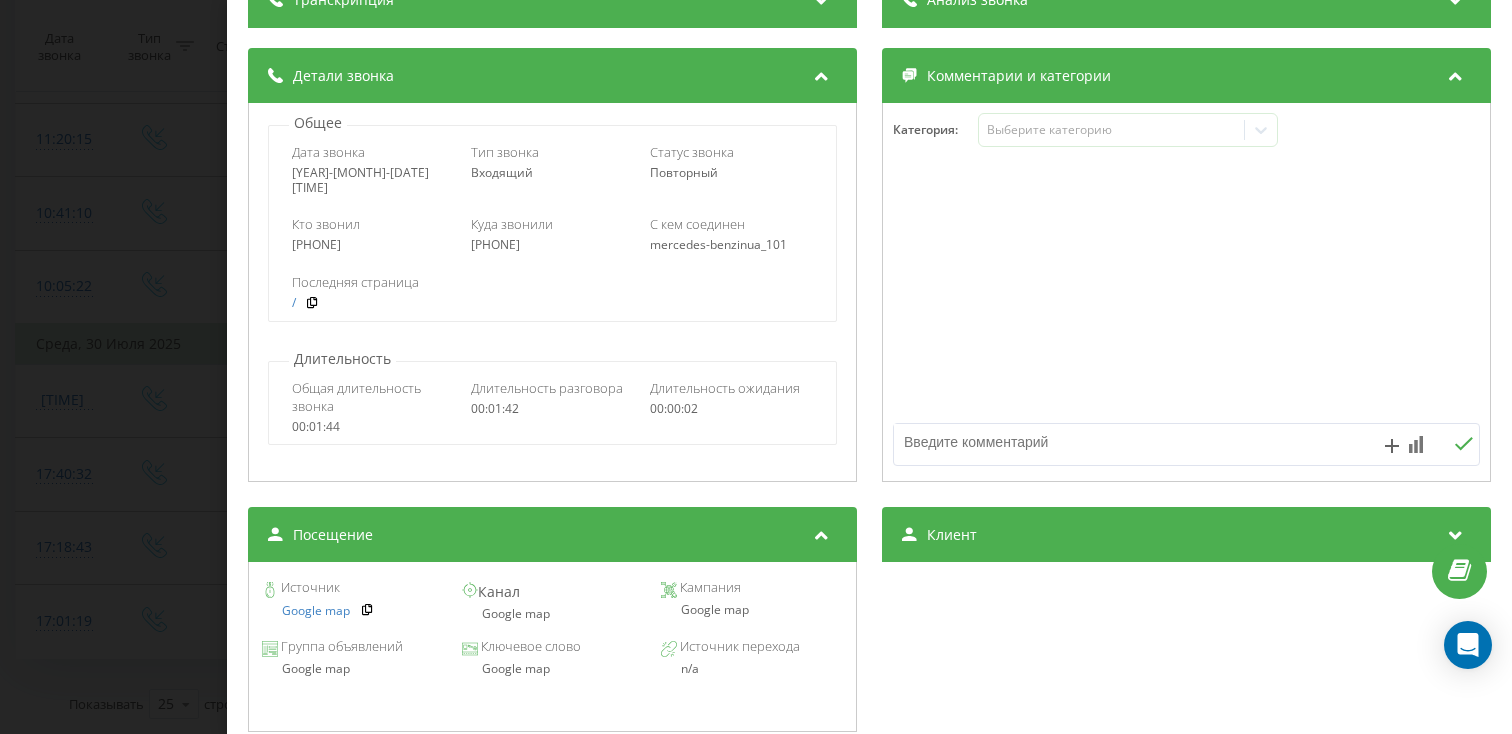scroll, scrollTop: 219, scrollLeft: 0, axis: vertical 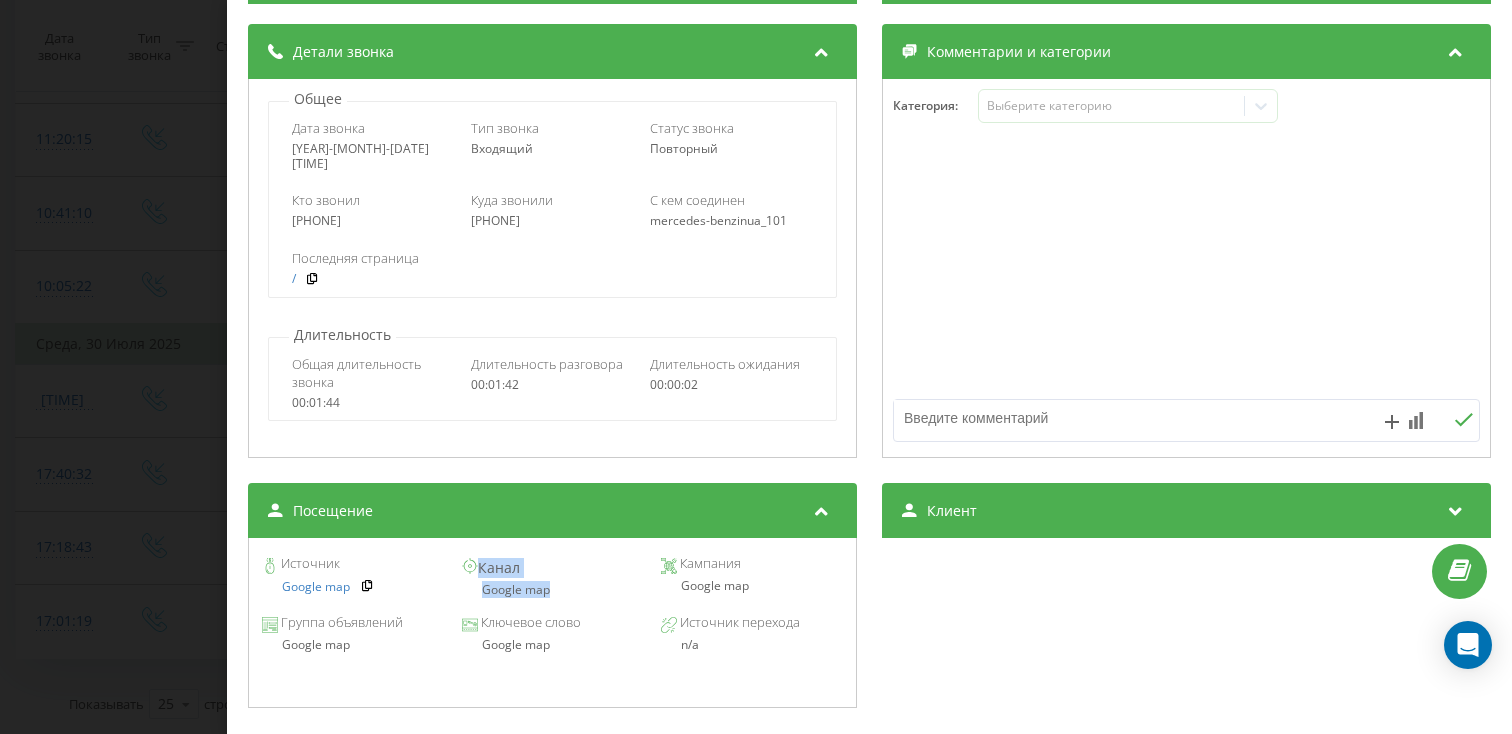 drag, startPoint x: 559, startPoint y: 598, endPoint x: 449, endPoint y: 598, distance: 110 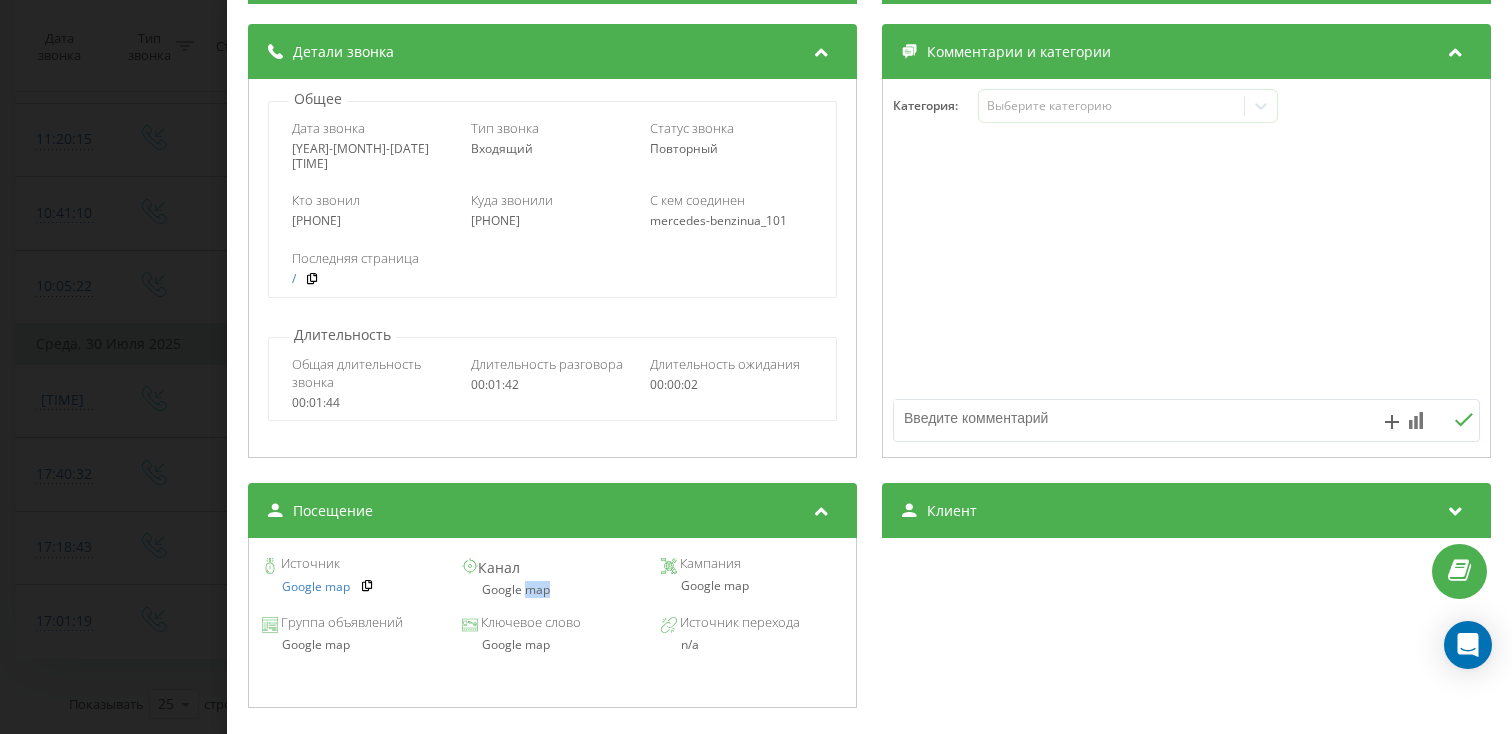click on "Google map" at bounding box center [552, 590] 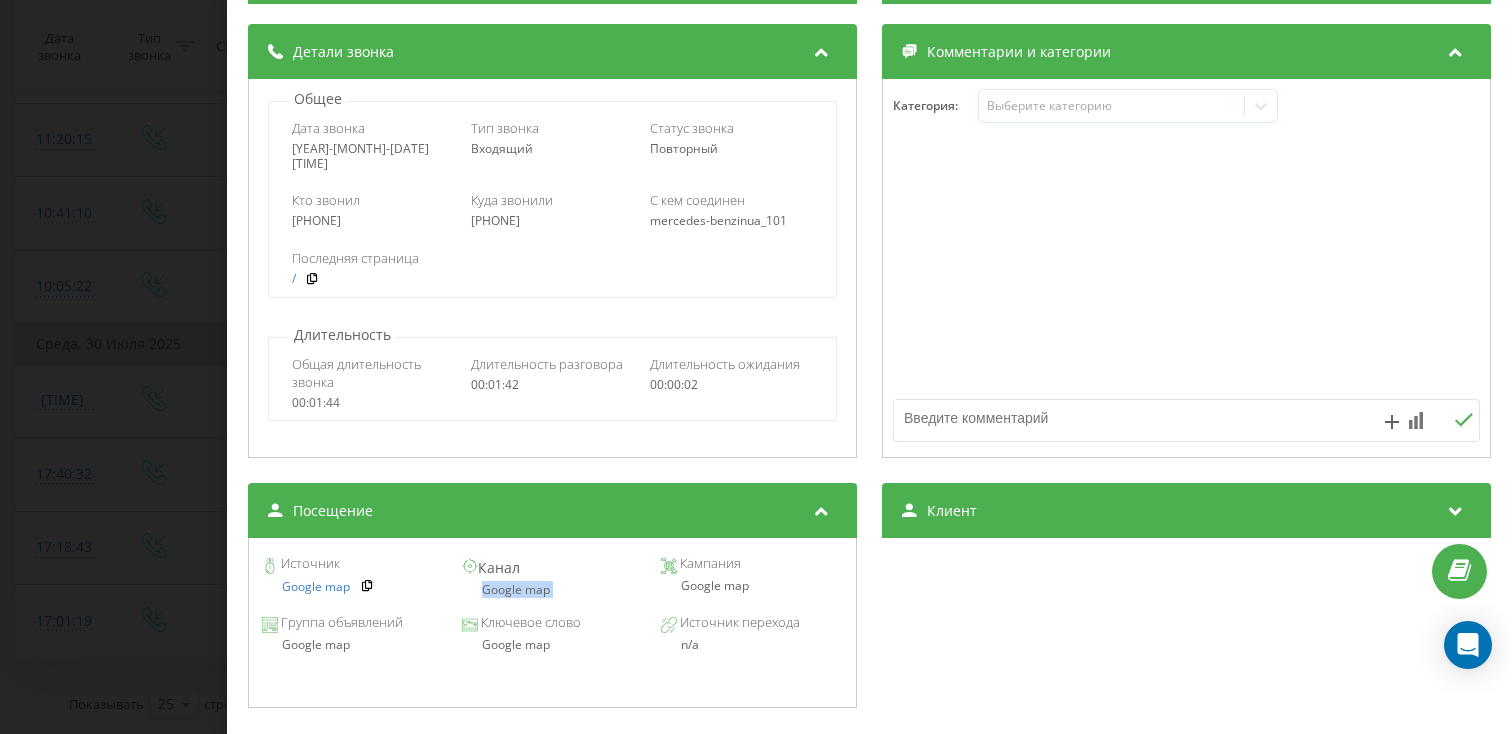 click on "Google map" at bounding box center [552, 590] 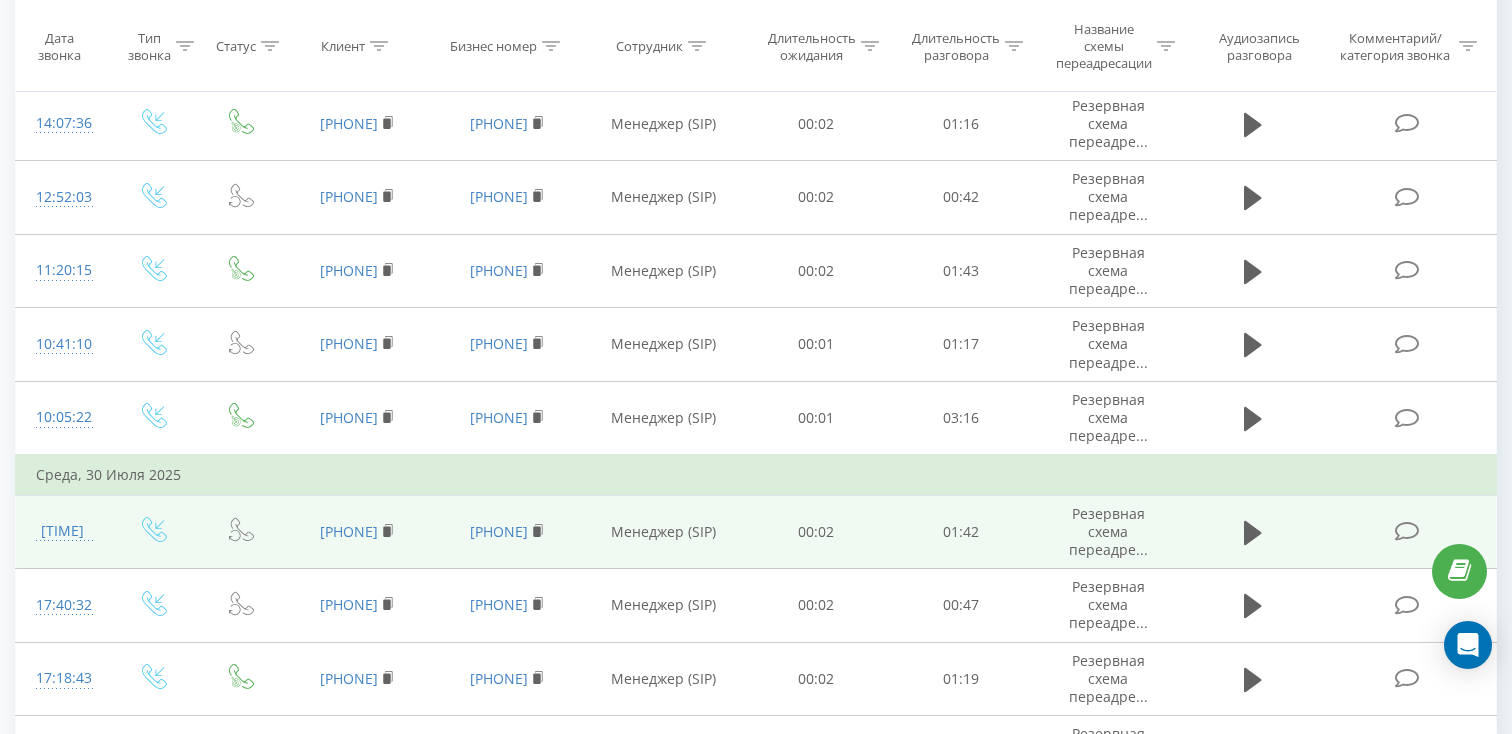 scroll, scrollTop: 1376, scrollLeft: 0, axis: vertical 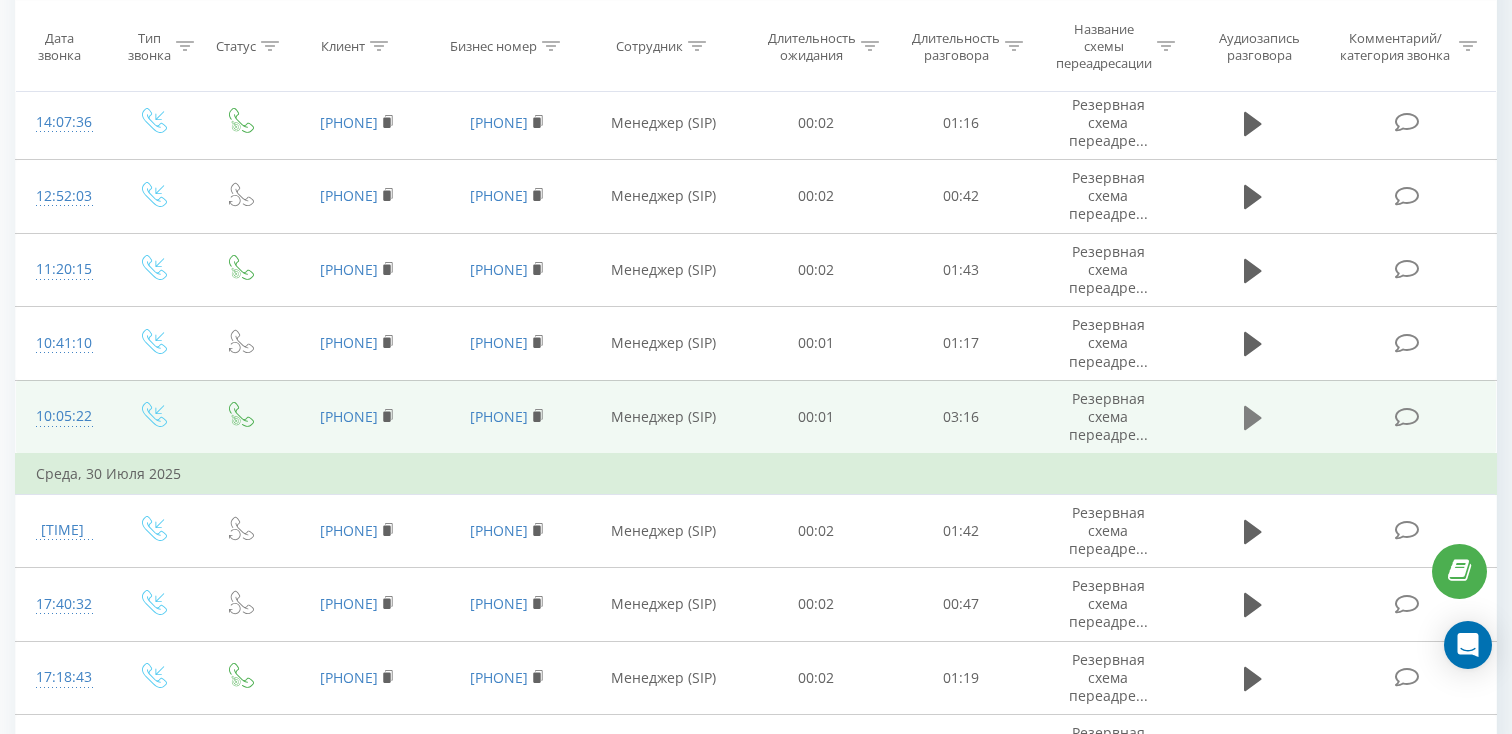 click at bounding box center [1253, 418] 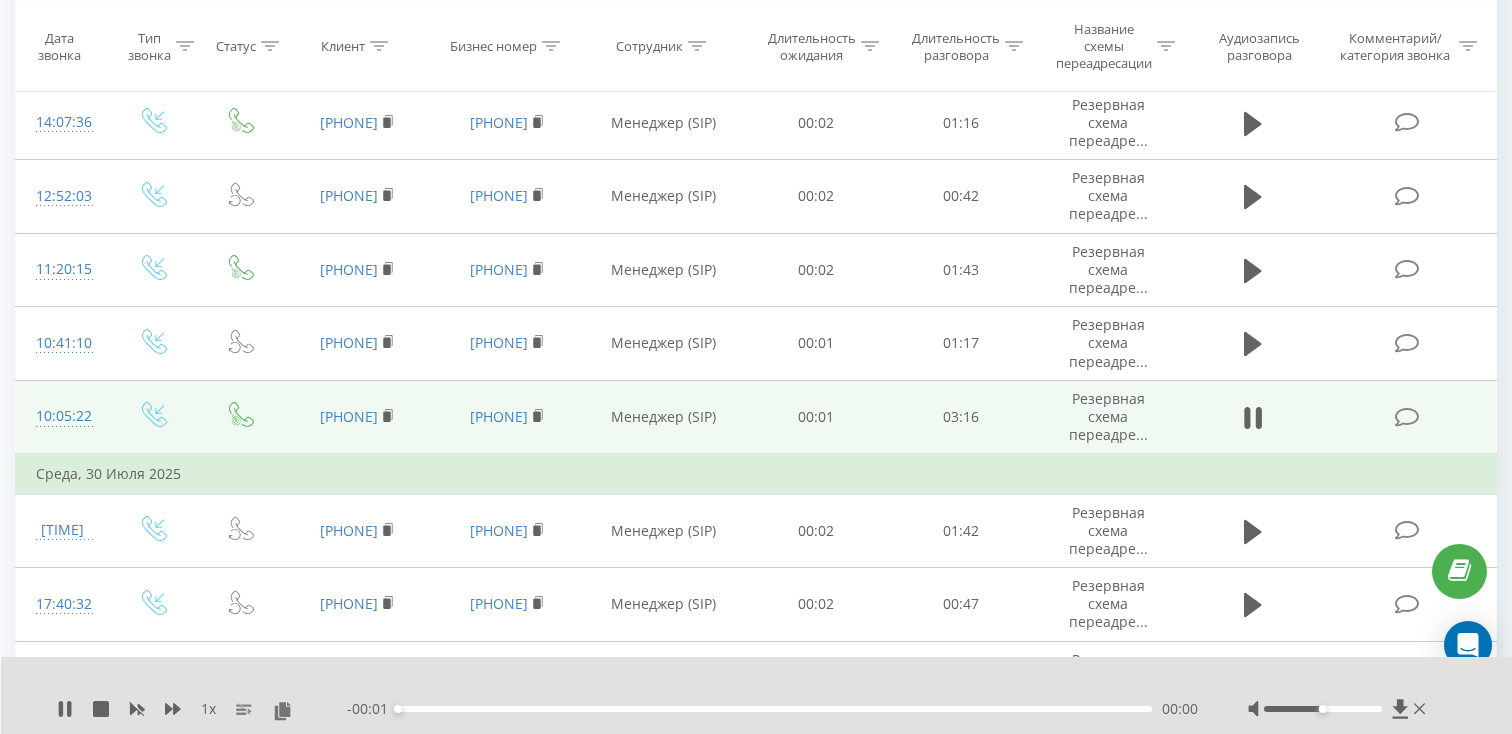 click on "00:00" at bounding box center (775, 709) 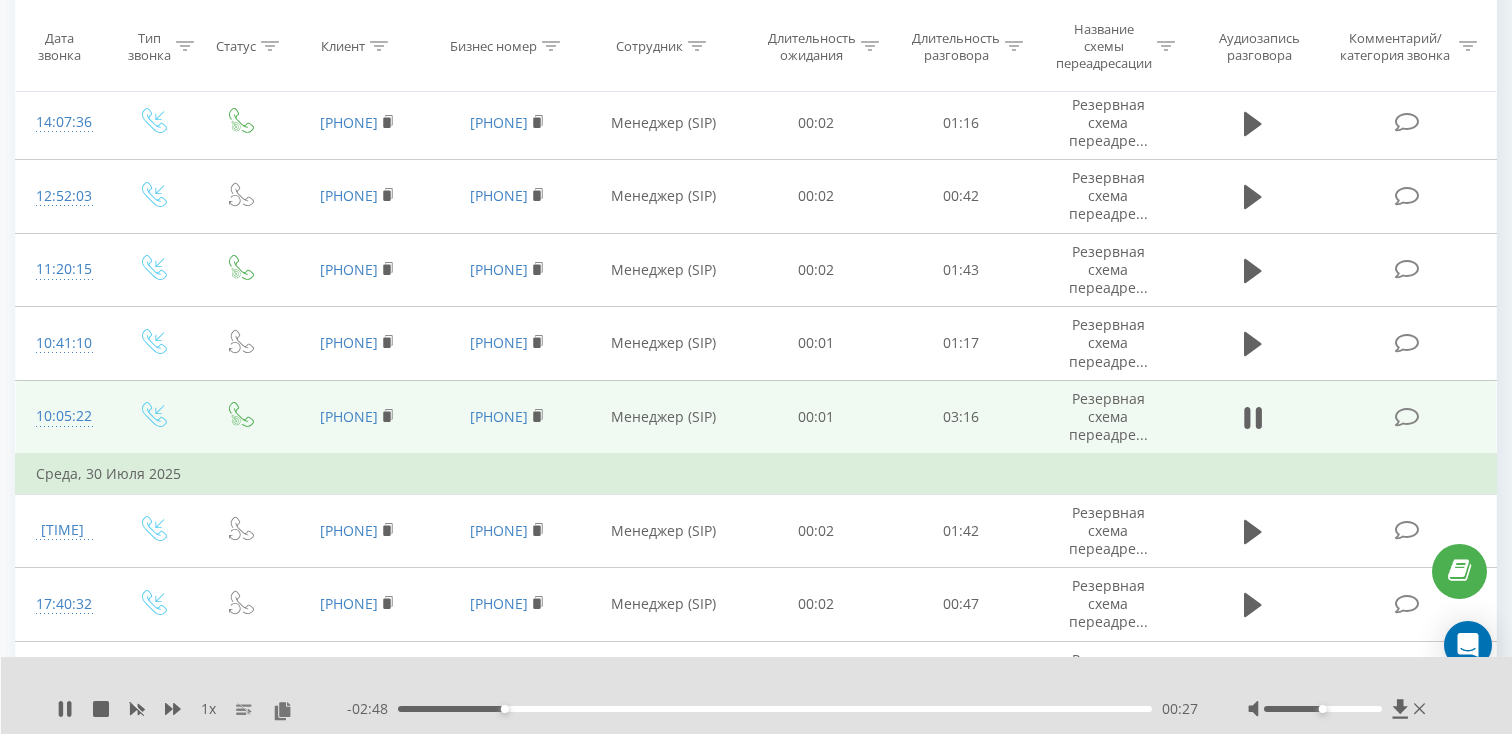 click on "00:27" at bounding box center [775, 709] 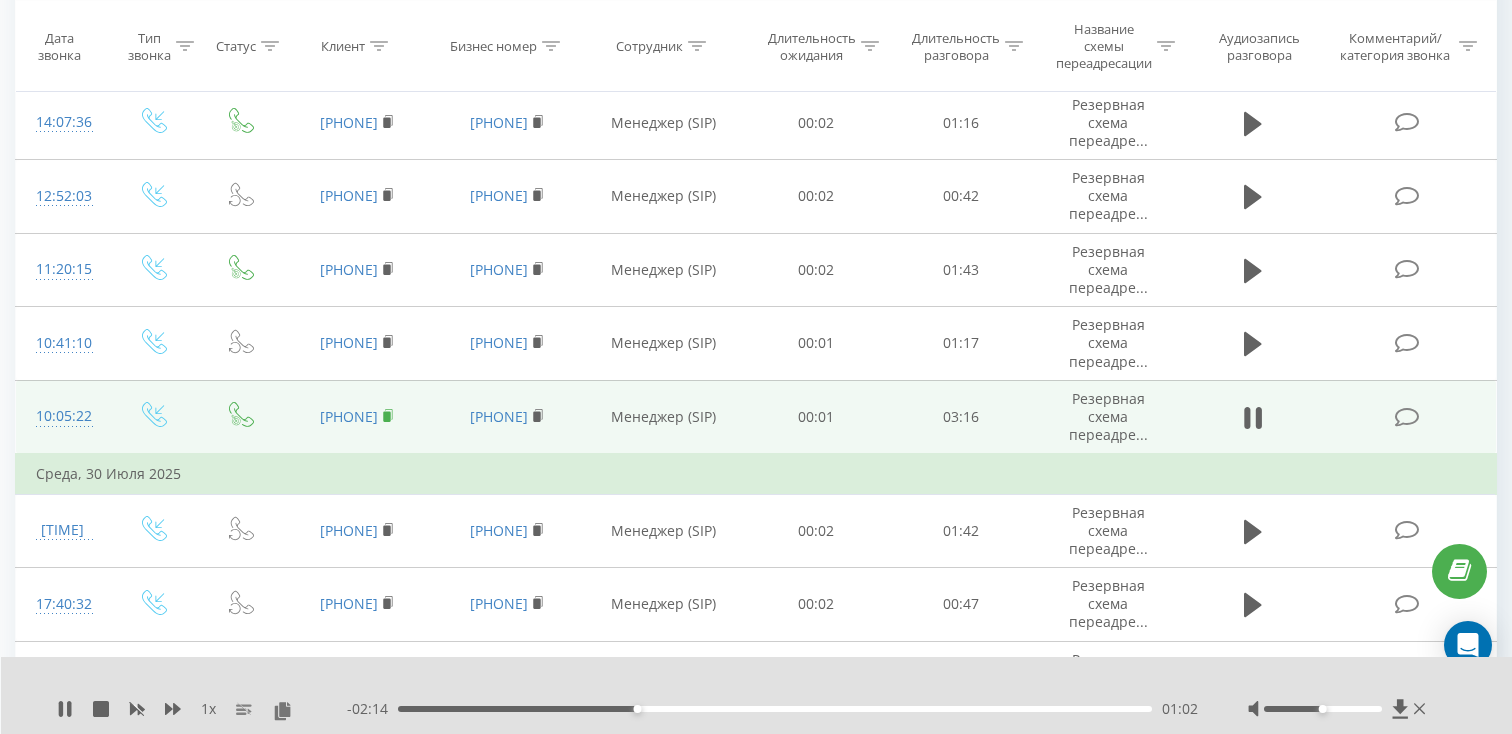 click 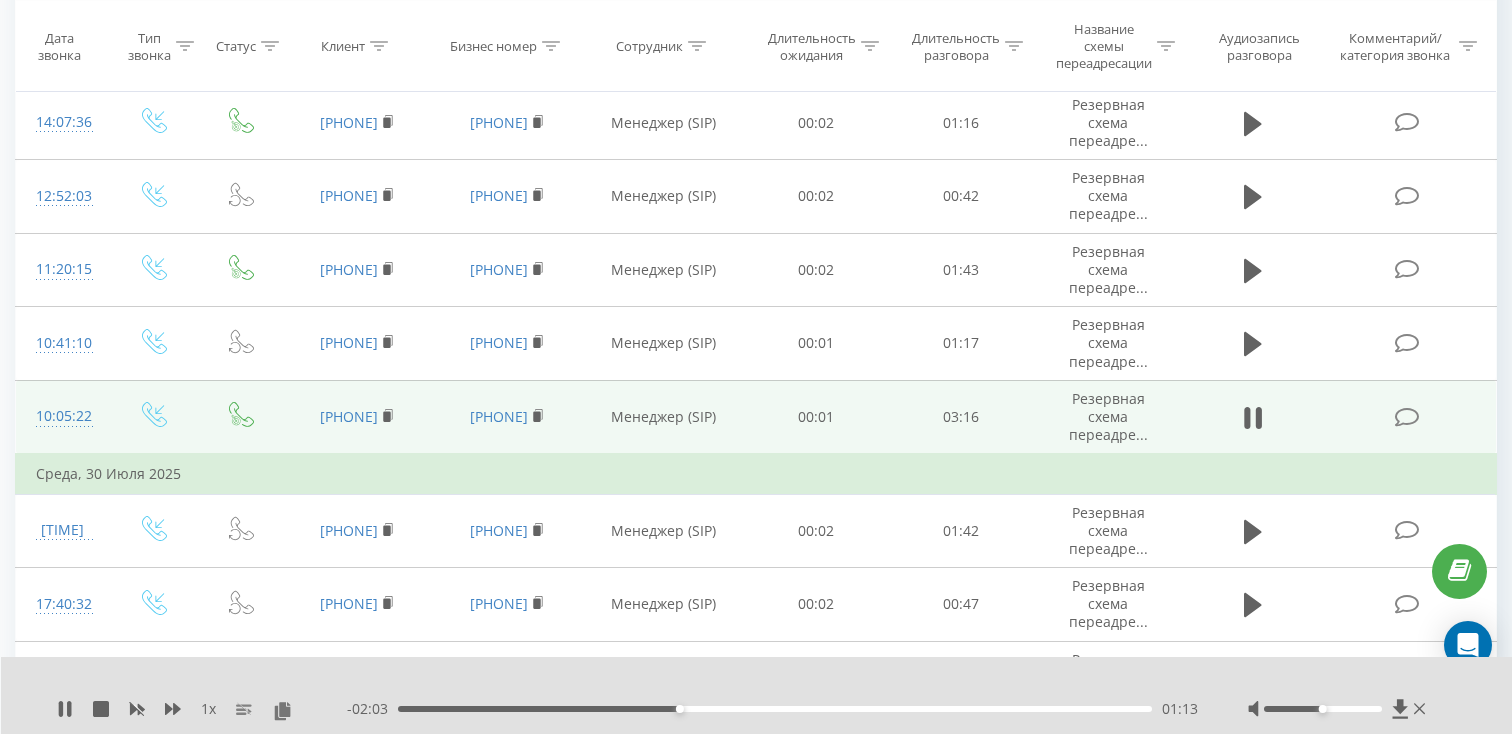 click on "10:05:22" at bounding box center (62, 416) 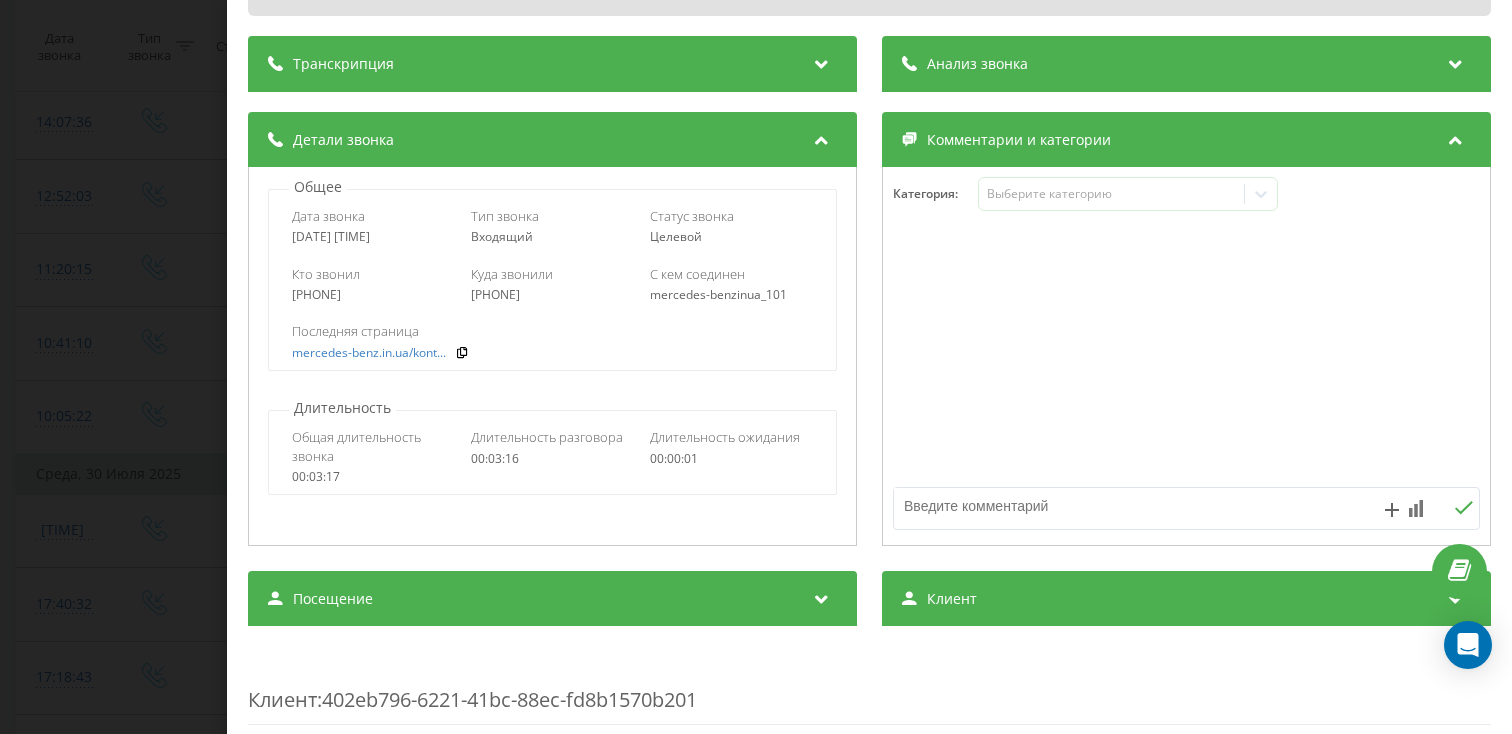 scroll, scrollTop: 218, scrollLeft: 0, axis: vertical 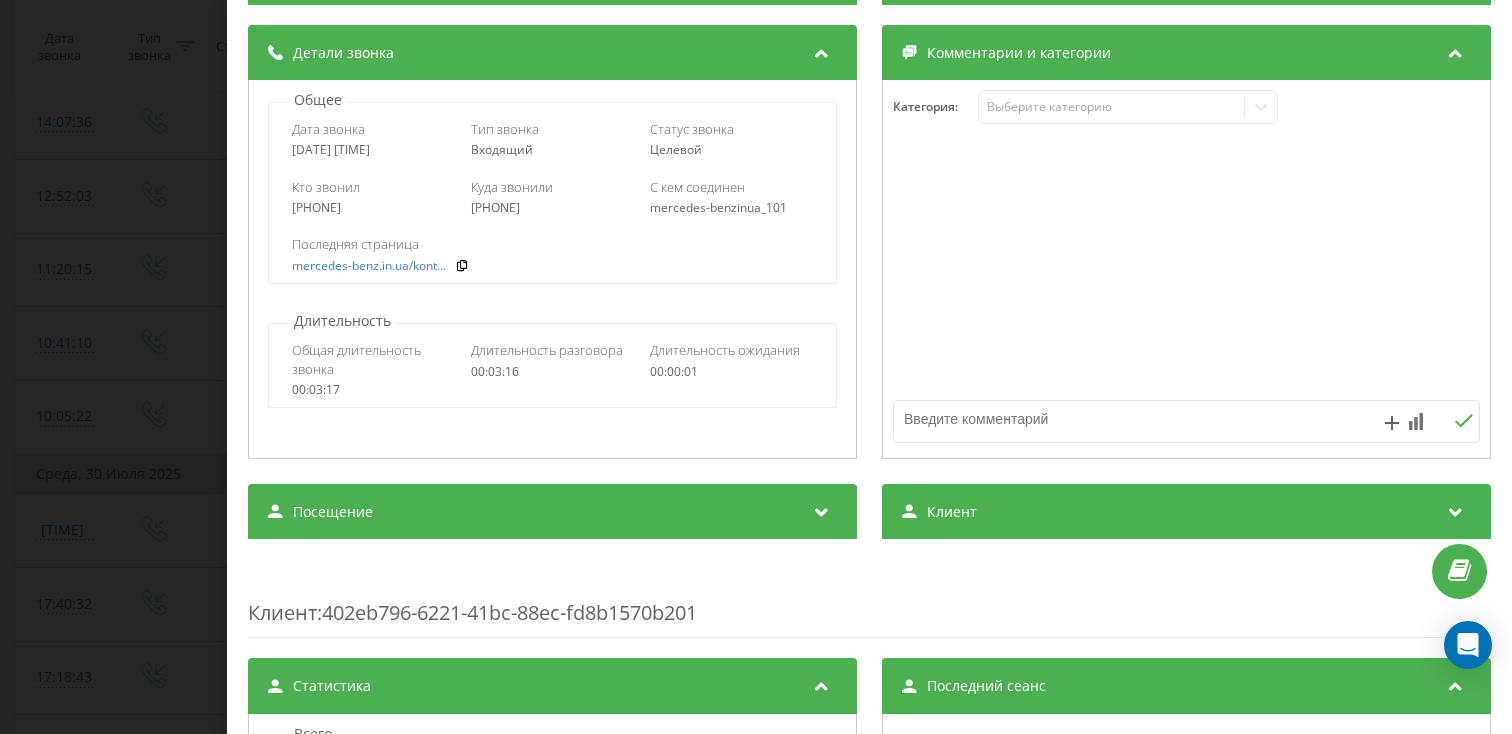 click on "Посещение" at bounding box center (552, 512) 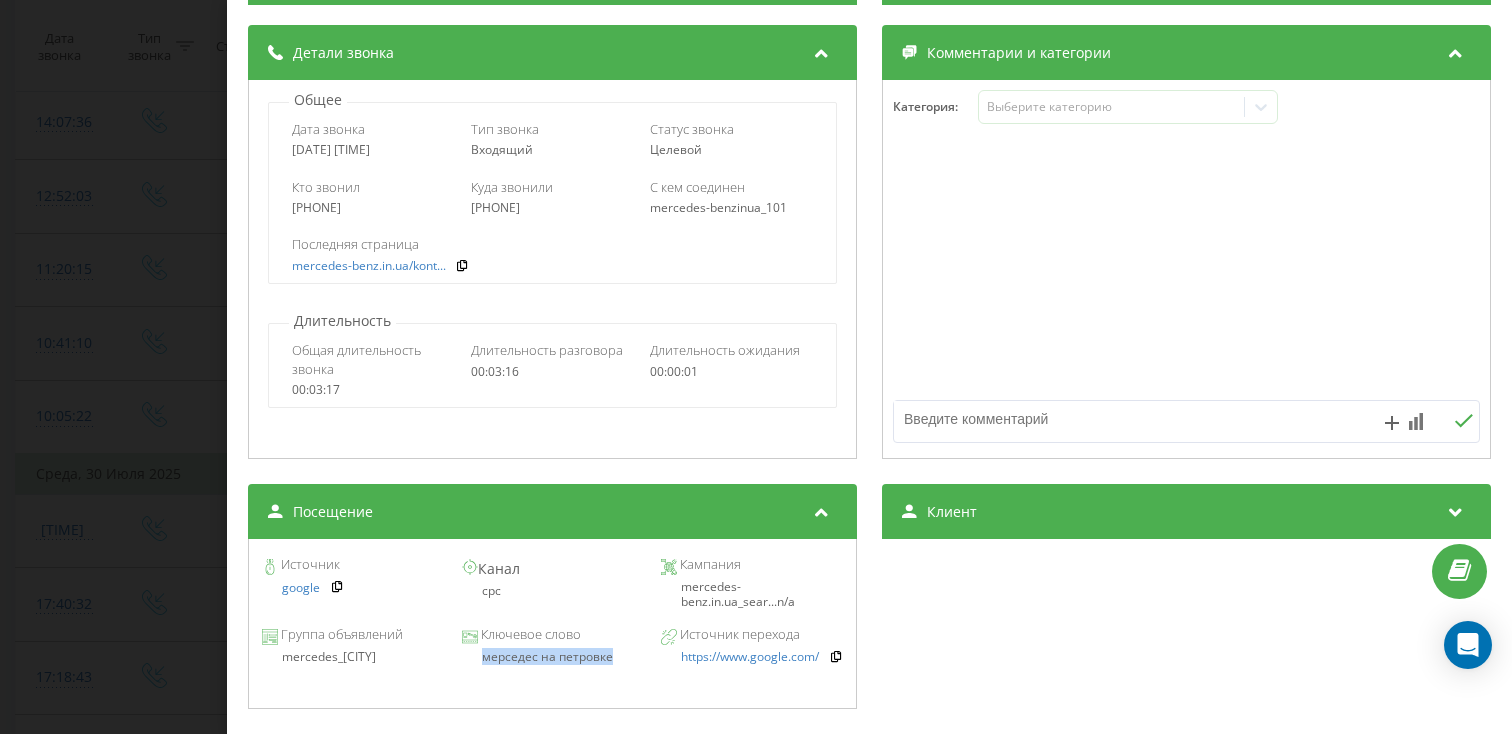 drag, startPoint x: 615, startPoint y: 652, endPoint x: 470, endPoint y: 662, distance: 145.34442 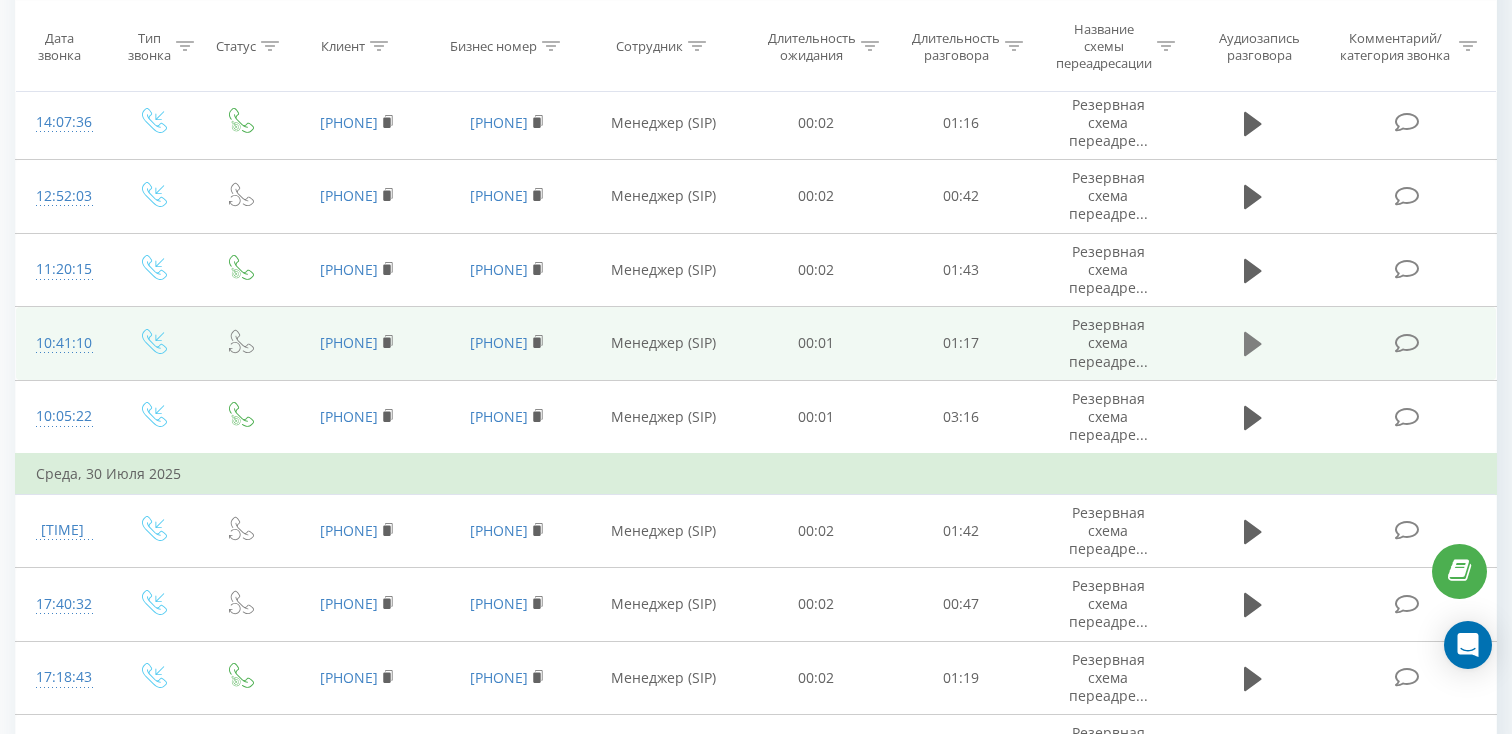 click 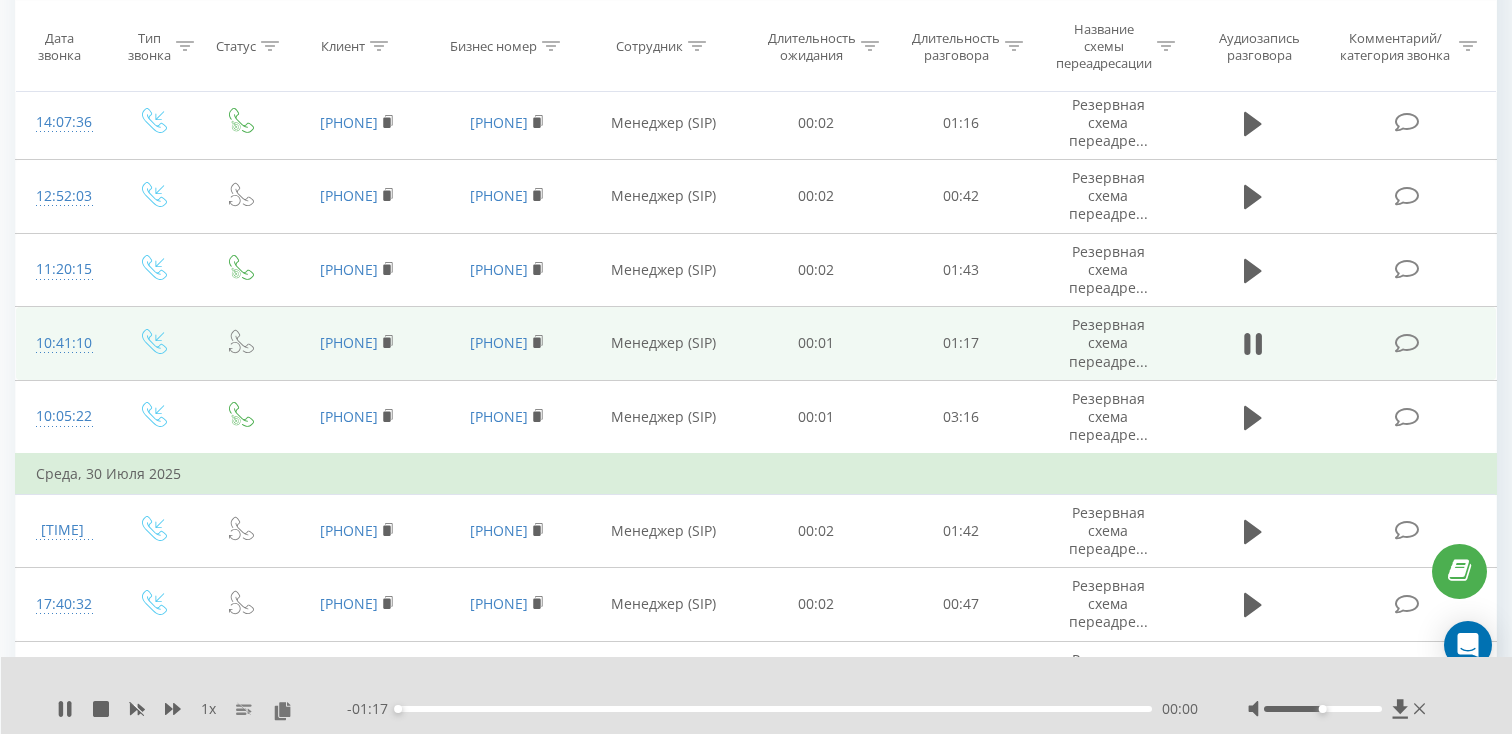 click on "00:00" at bounding box center [775, 709] 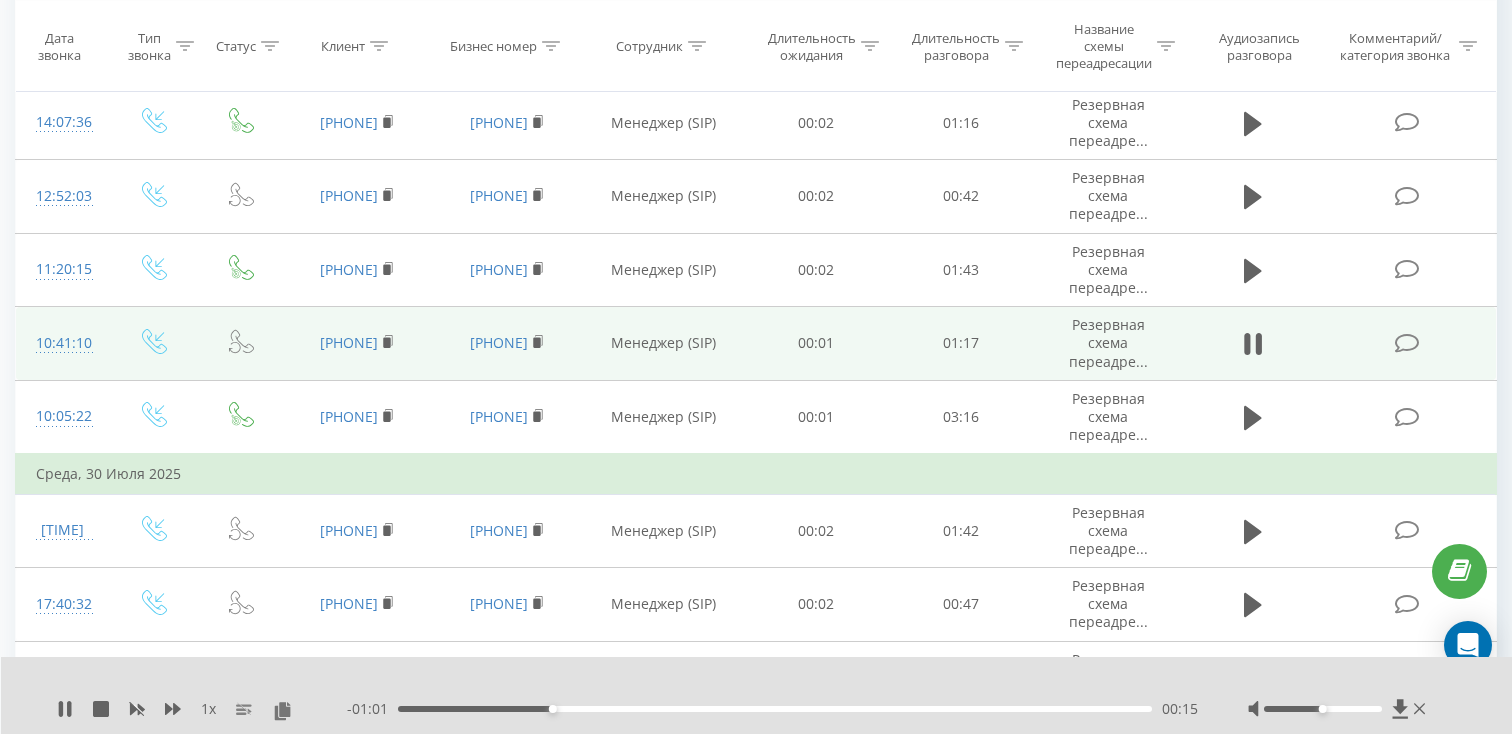 click on "- 01:01 00:15   00:15" at bounding box center (772, 709) 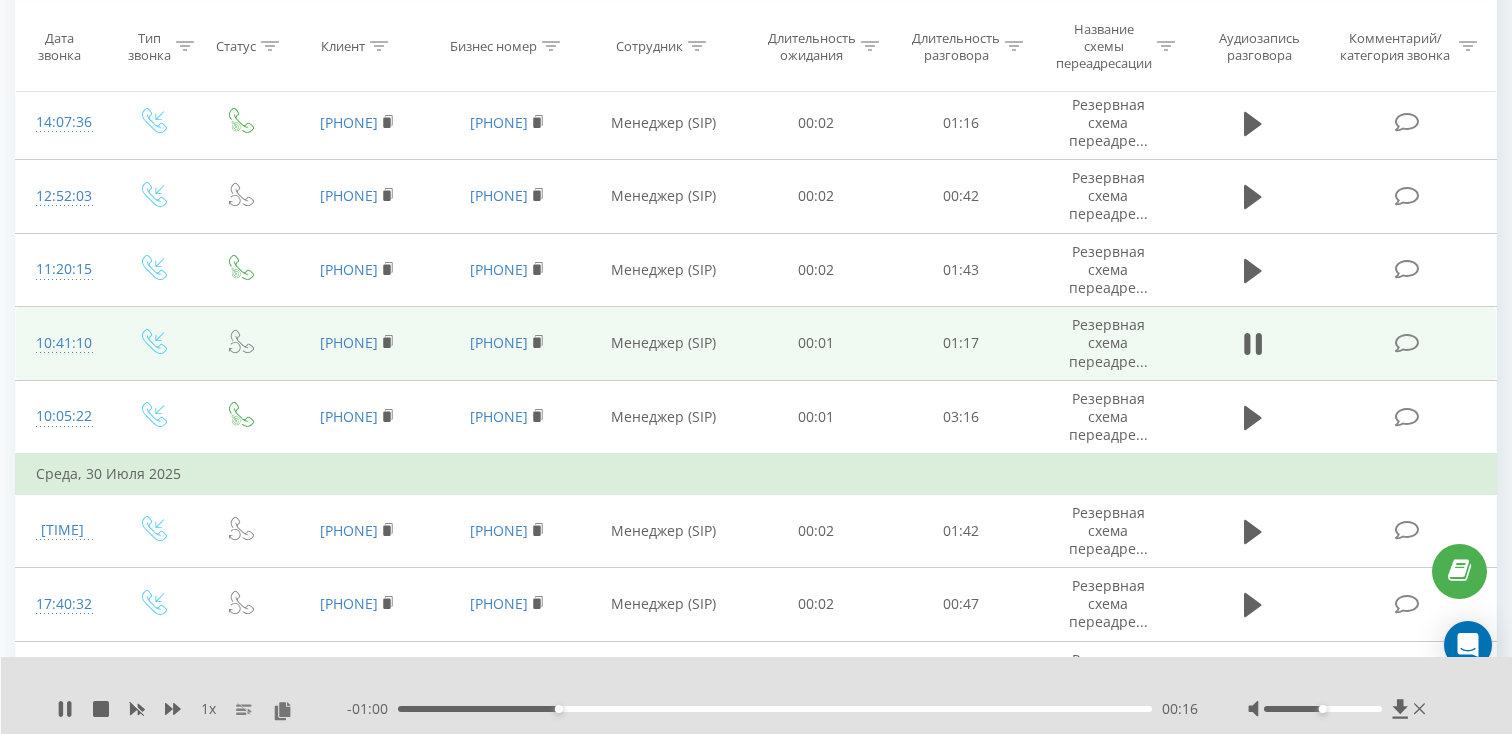 click on "00:16" at bounding box center (775, 709) 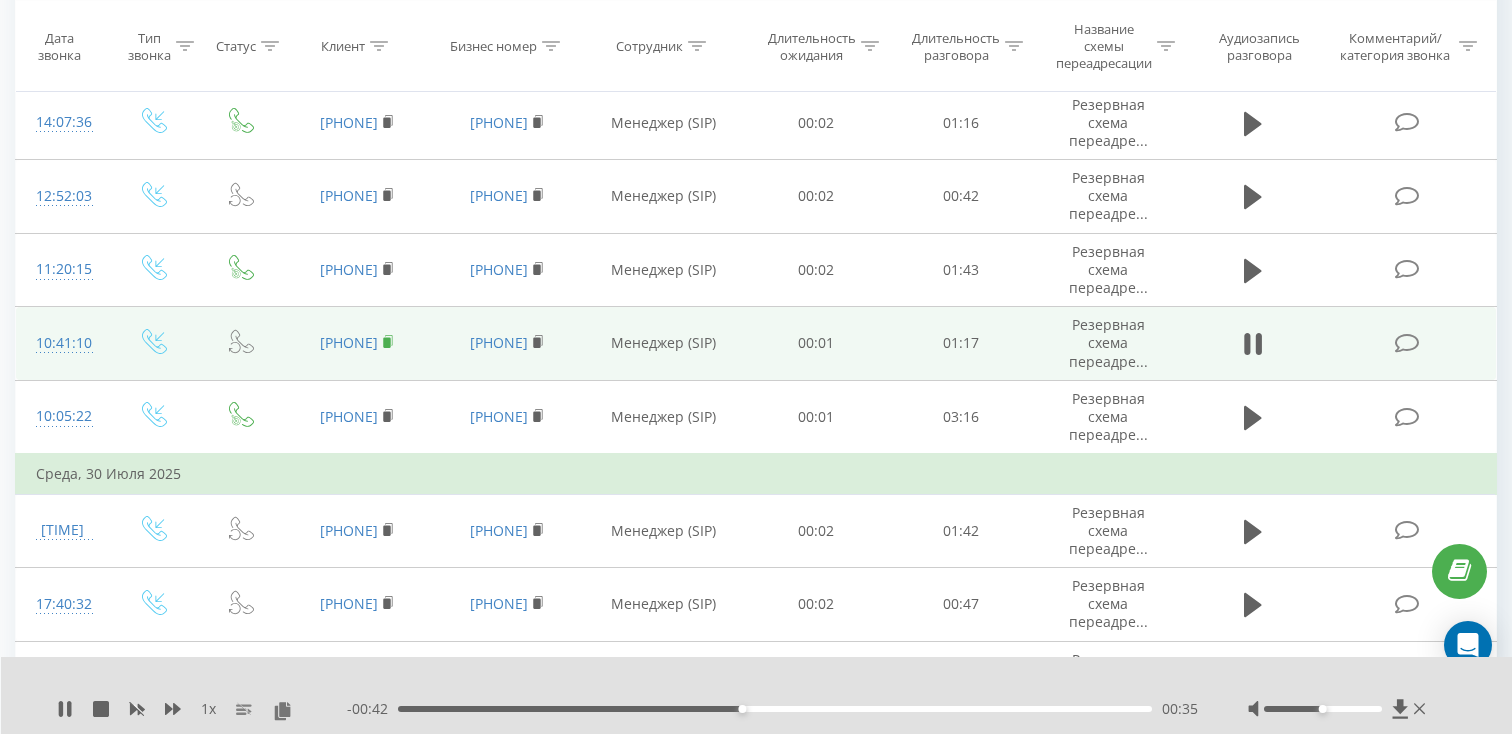 click 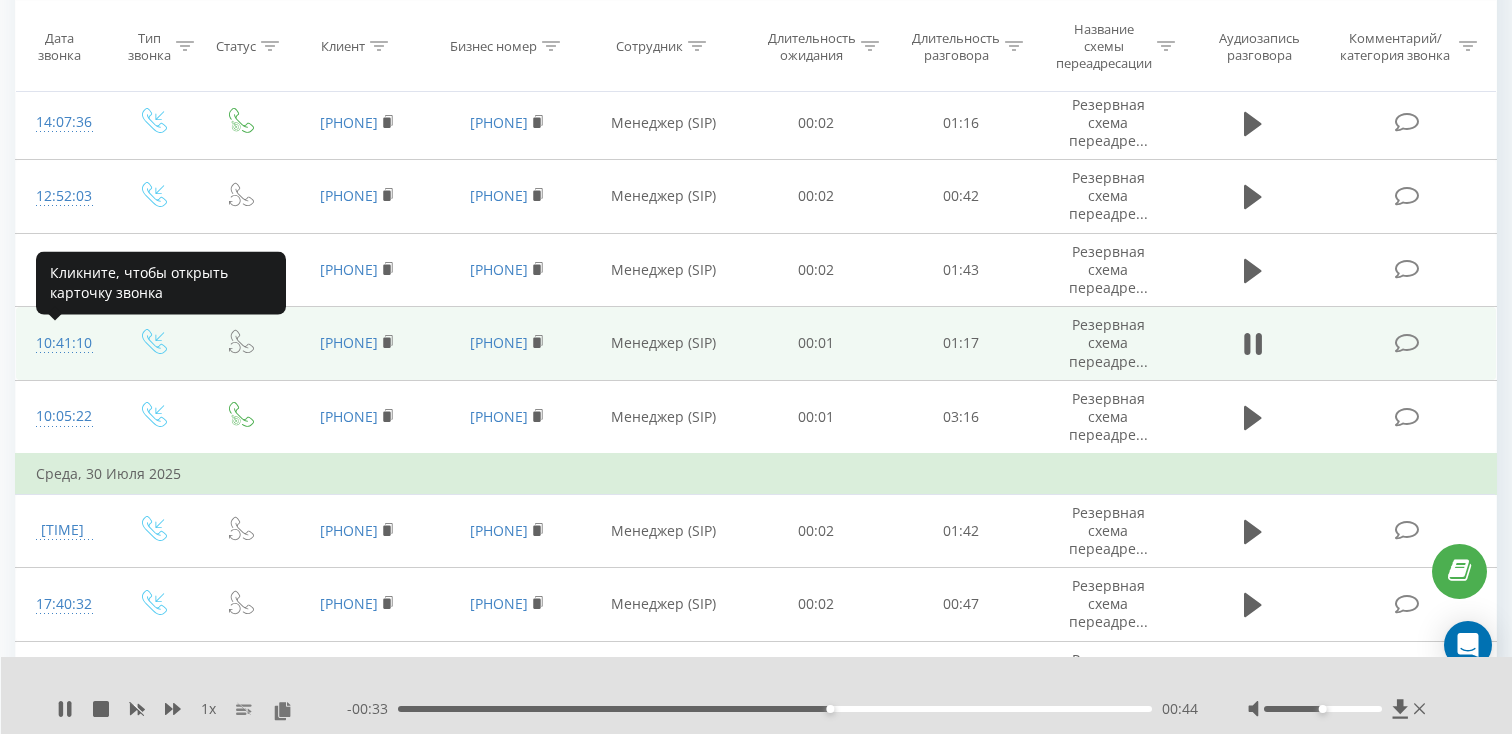 click on "10:41:10" at bounding box center (62, 343) 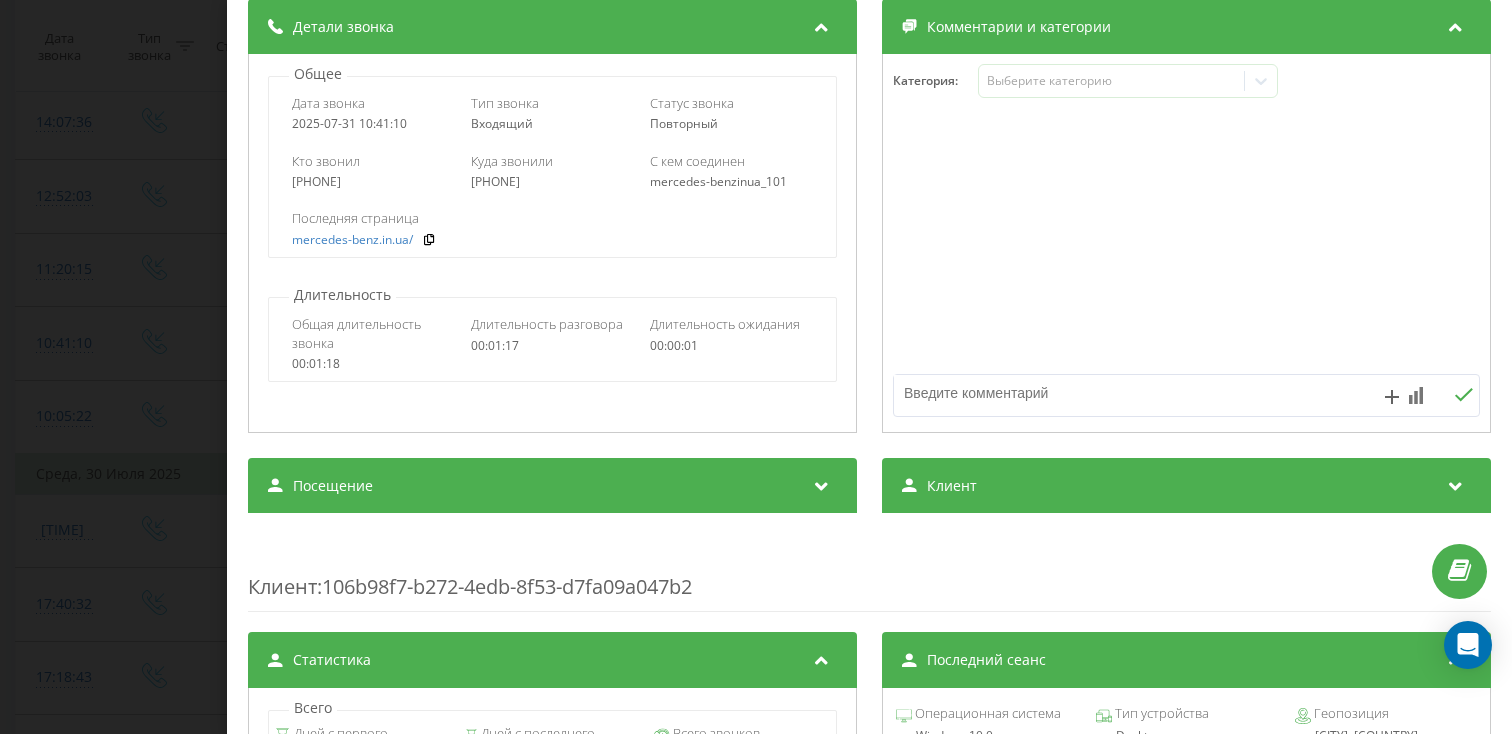 scroll, scrollTop: 247, scrollLeft: 0, axis: vertical 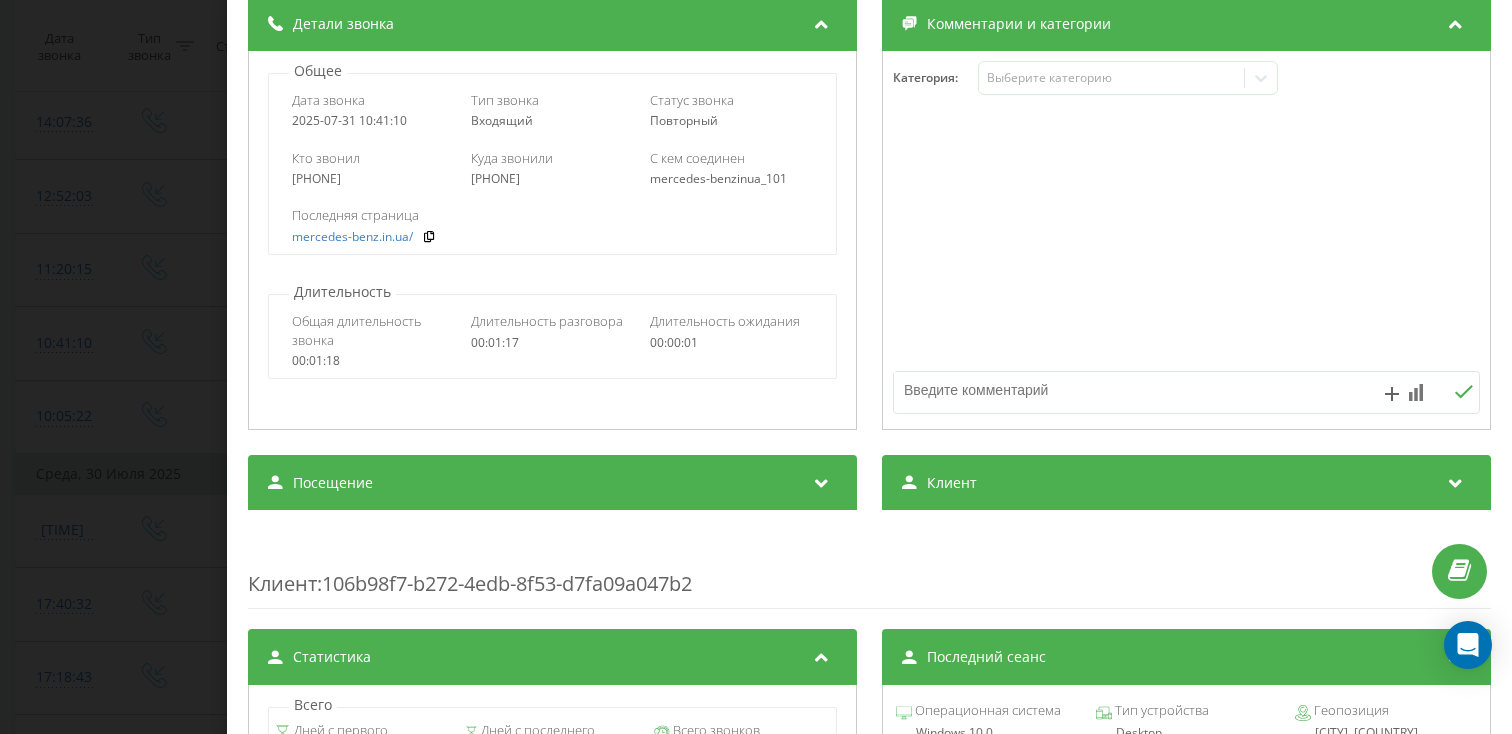 click on "Посещение" at bounding box center (552, 483) 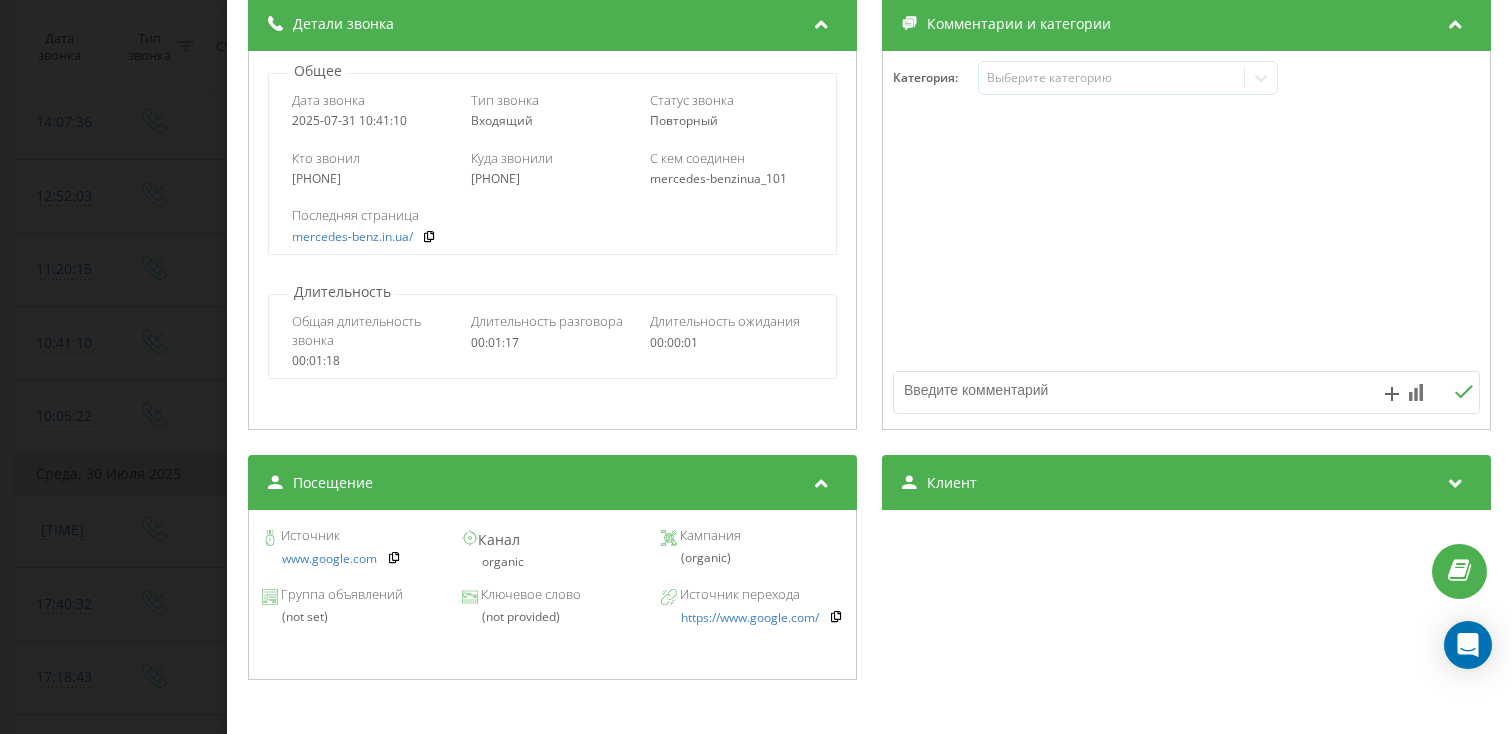 click on "Звонок :  ua11_-1753947670.1515296   1 x  - 00:29 00:48   00:48   Транскрипция Для анализа AI будущих звонков  настройте и активируйте профиль на странице . Если профиль уже есть и звонок соответствует его условиям, обновите страницу через 10 минут – AI анализирует текущий звонок. Анализ звонка Для анализа AI будущих звонков  настройте и активируйте профиль на странице . Если профиль уже есть и звонок соответствует его условиям, обновите страницу через 10 минут – AI анализирует текущий звонок. Детали звонка Общее Дата звонка 2025-07-31 10:41:10 Тип звонка Входящий Статус звонка Повторный 00:01:18" at bounding box center [756, 367] 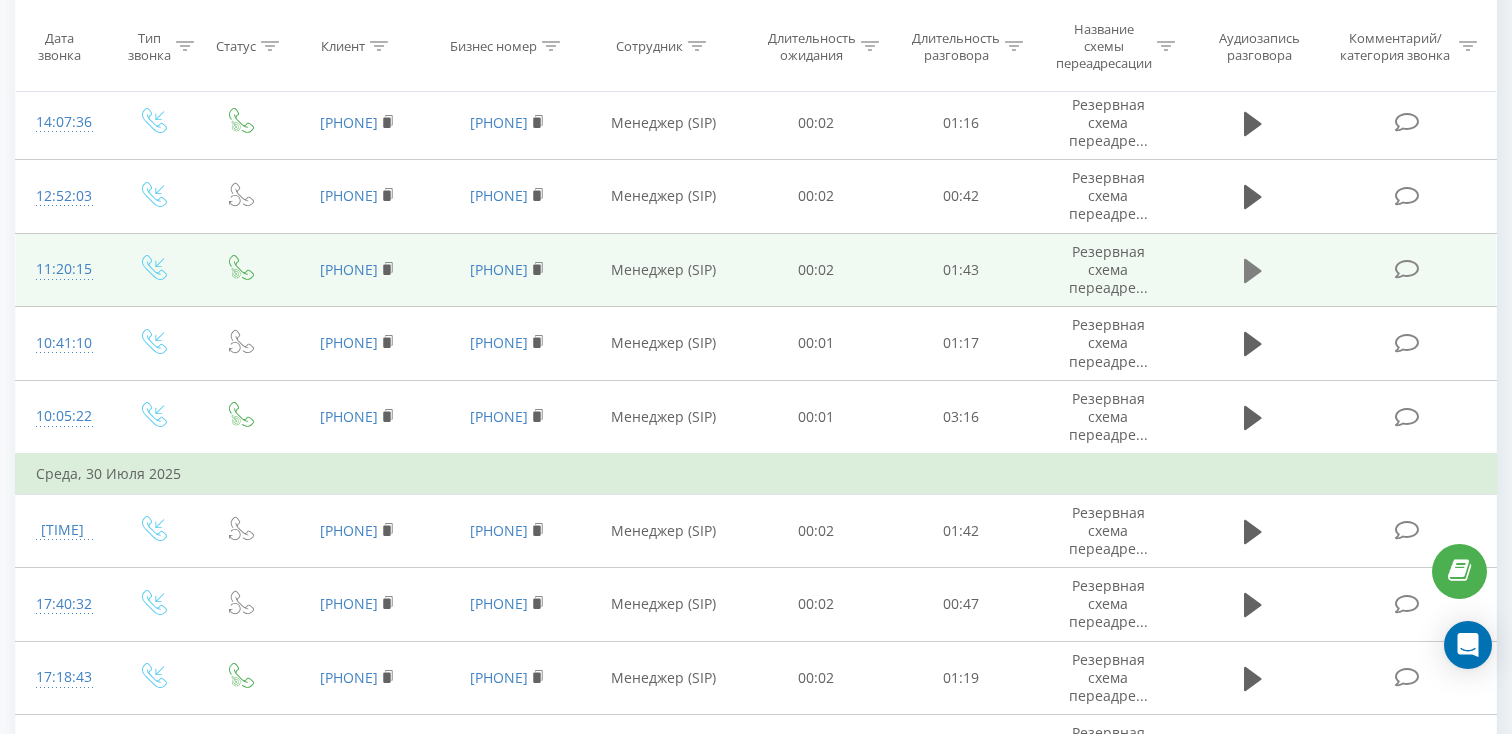 click 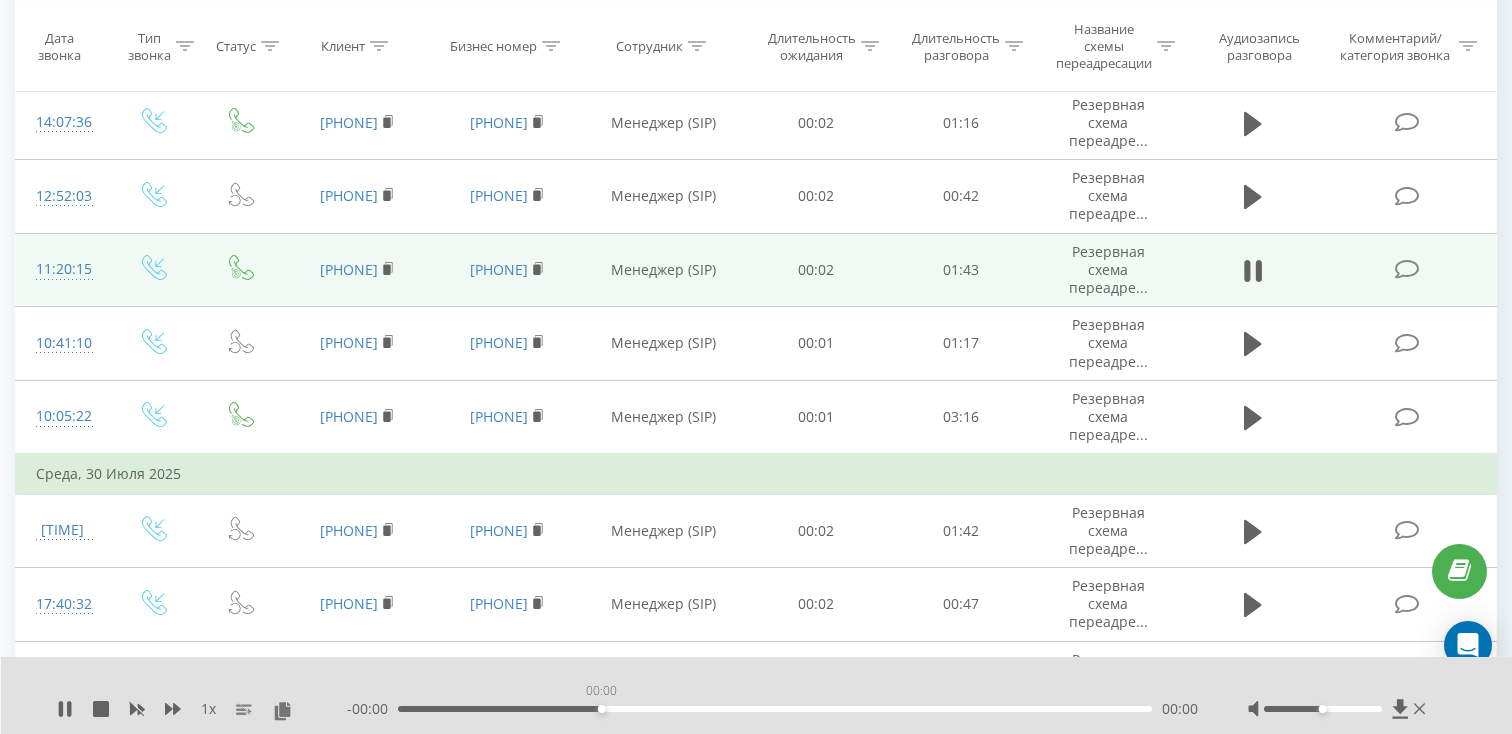 click on "00:00" at bounding box center (775, 709) 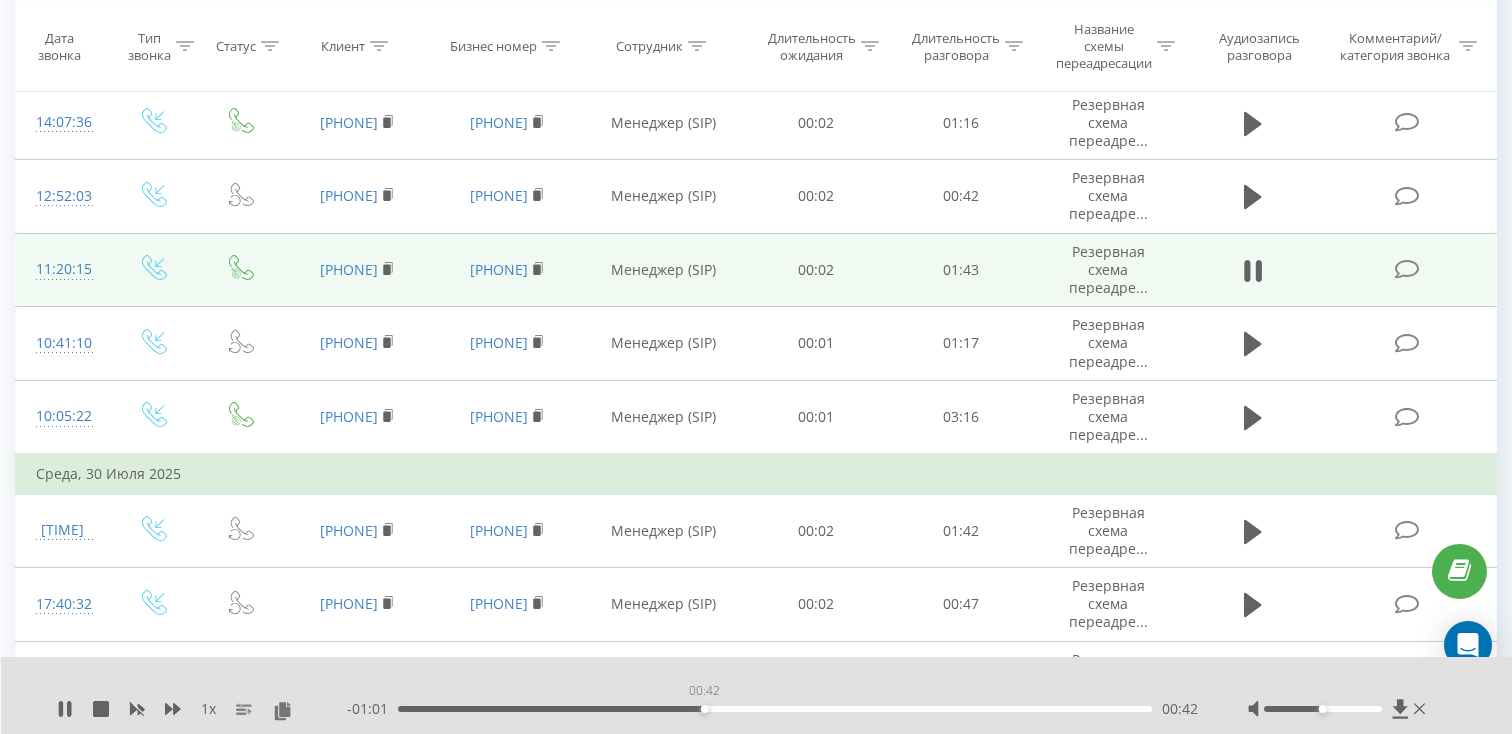 click on "00:42" at bounding box center (775, 709) 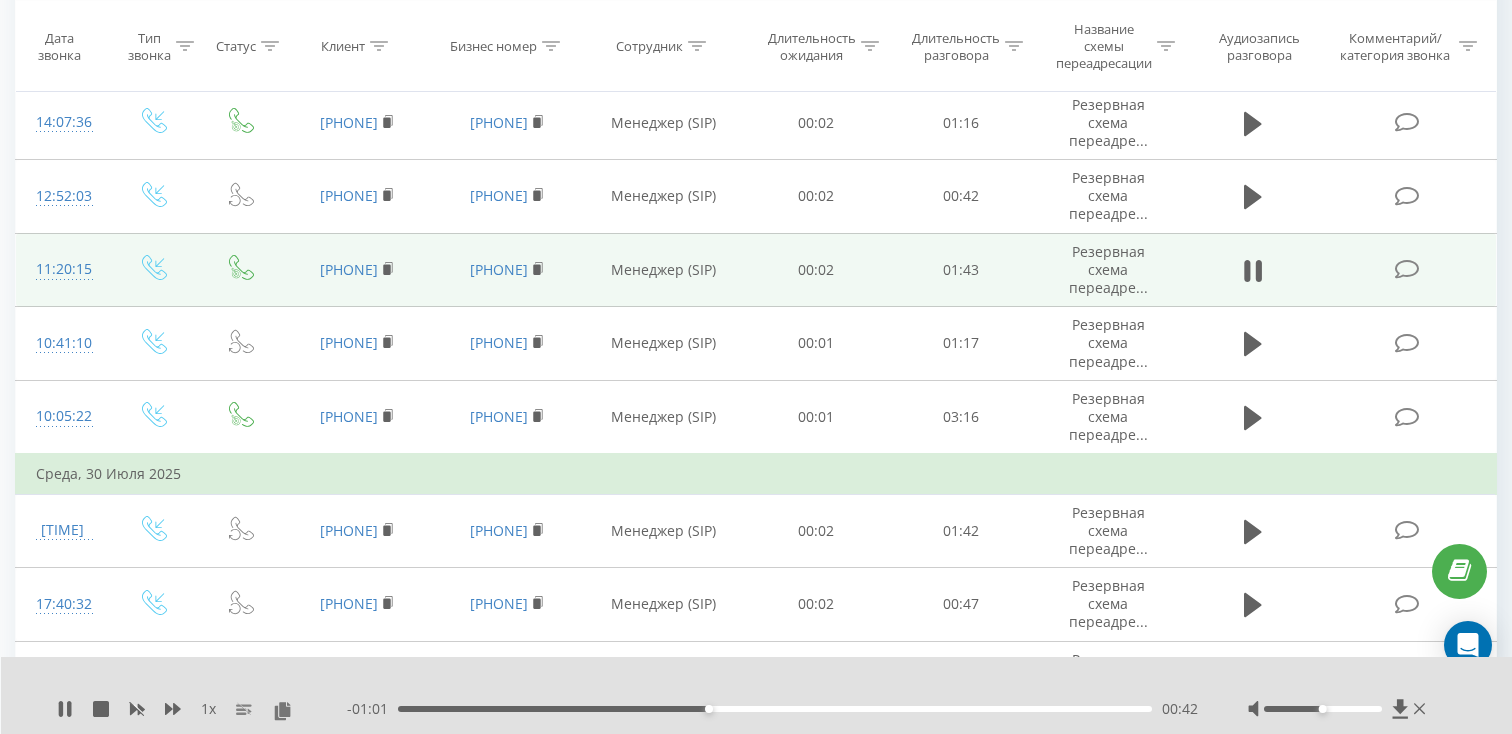 click on "00:42" at bounding box center (775, 709) 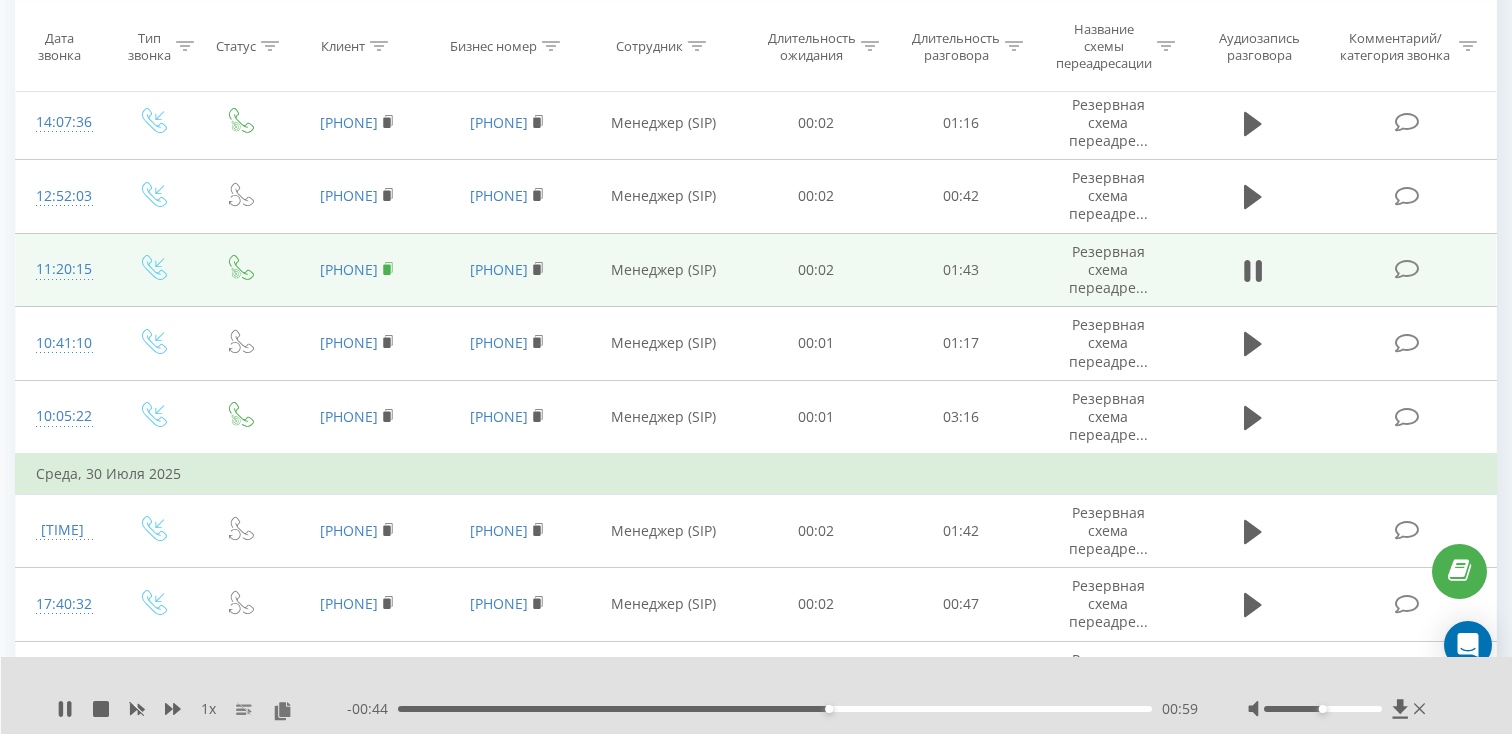 click 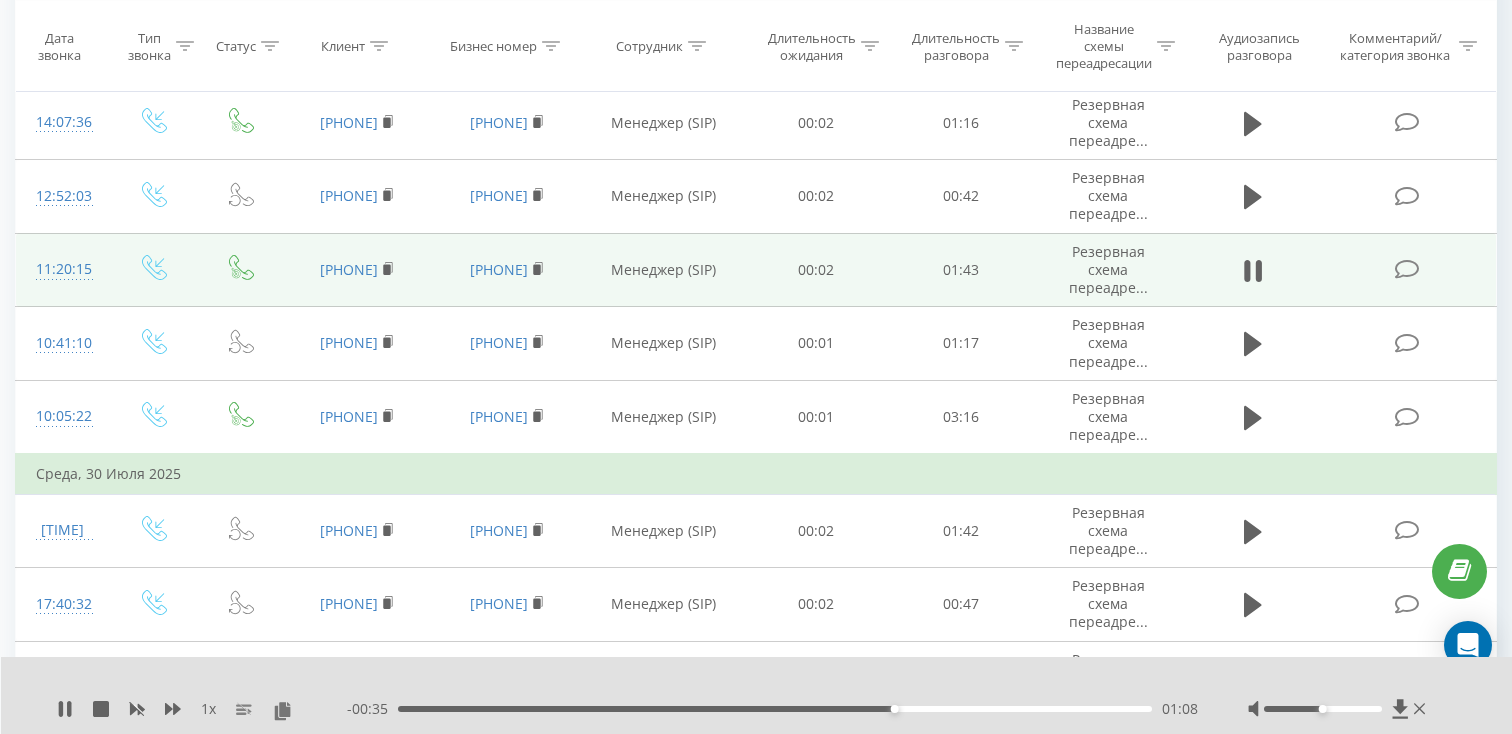 click on "11:20:15" at bounding box center (62, 269) 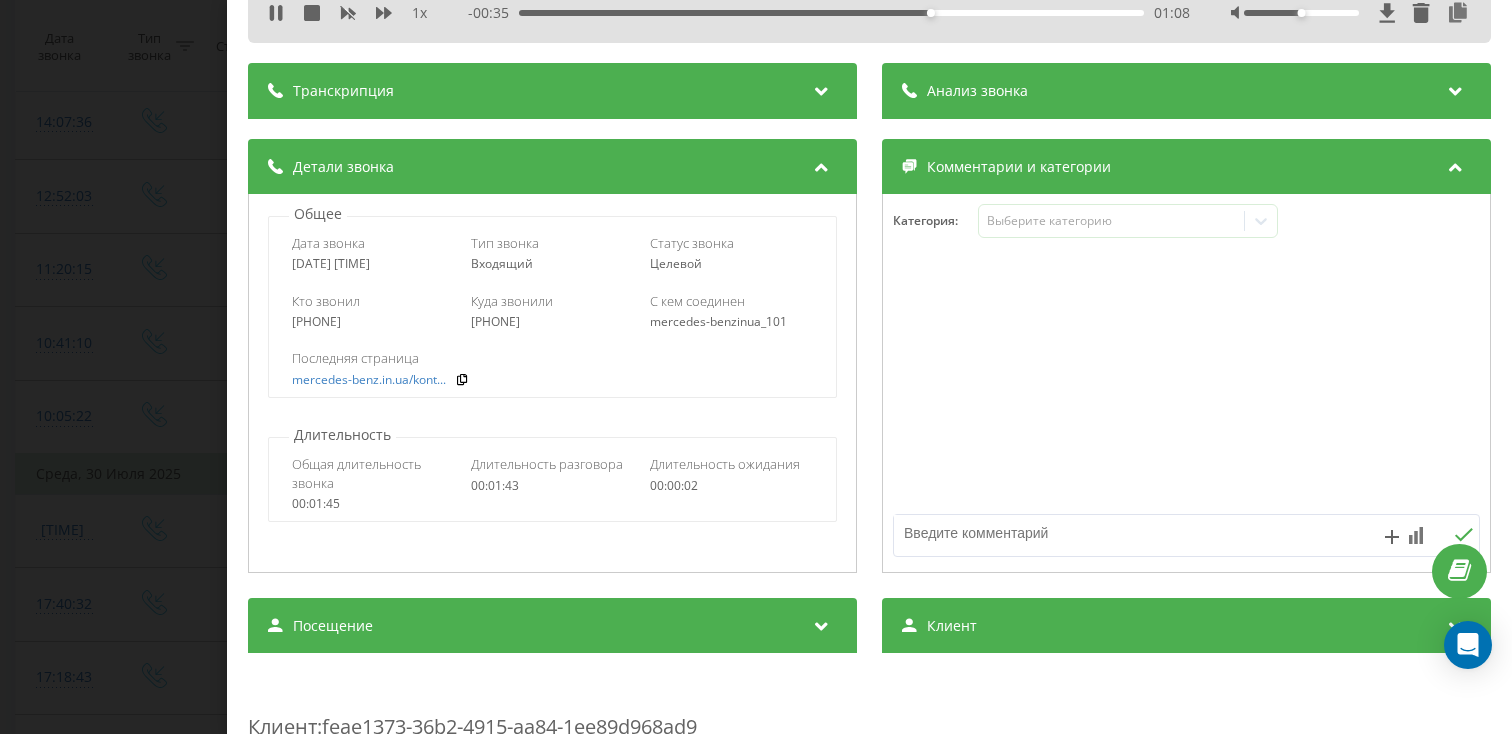 scroll, scrollTop: 191, scrollLeft: 0, axis: vertical 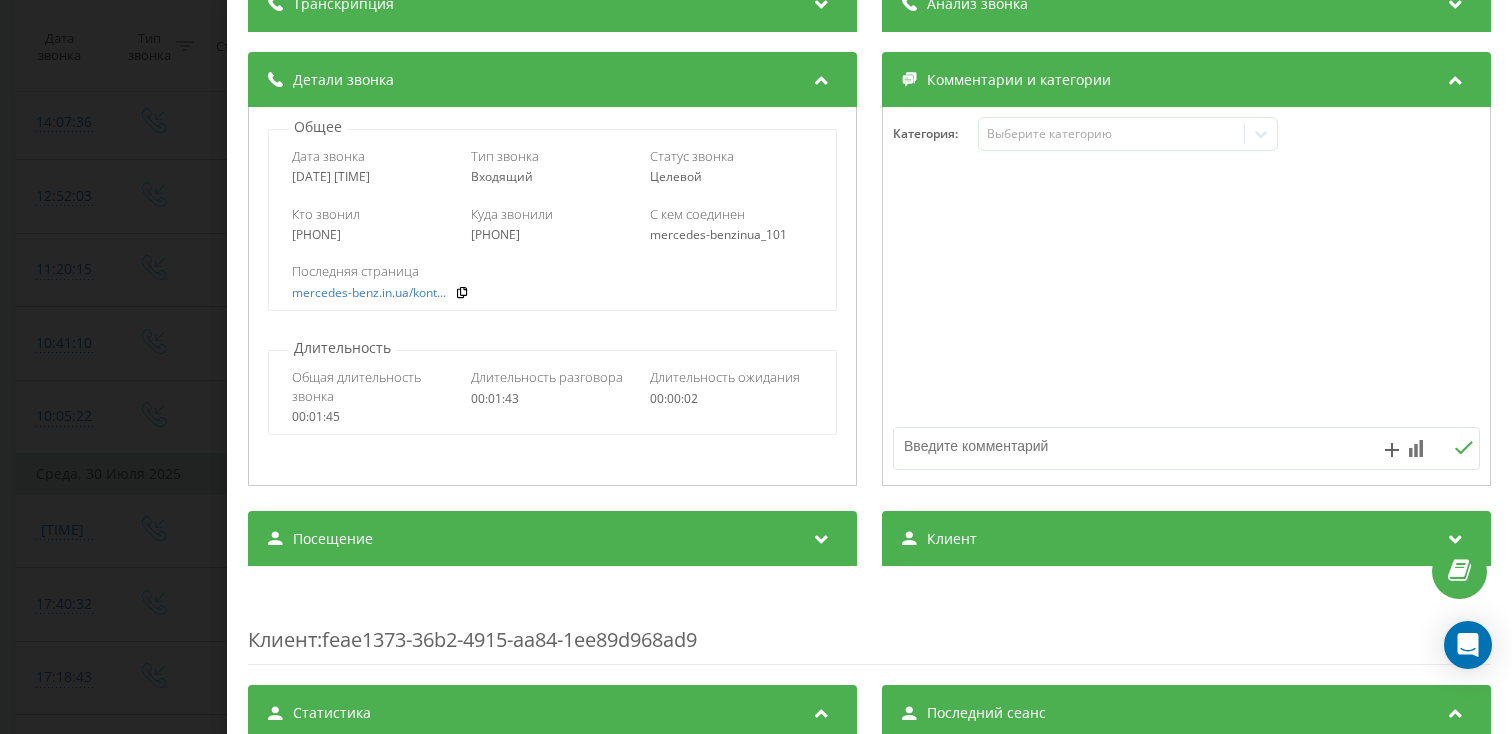 click on "Посещение" at bounding box center [552, 539] 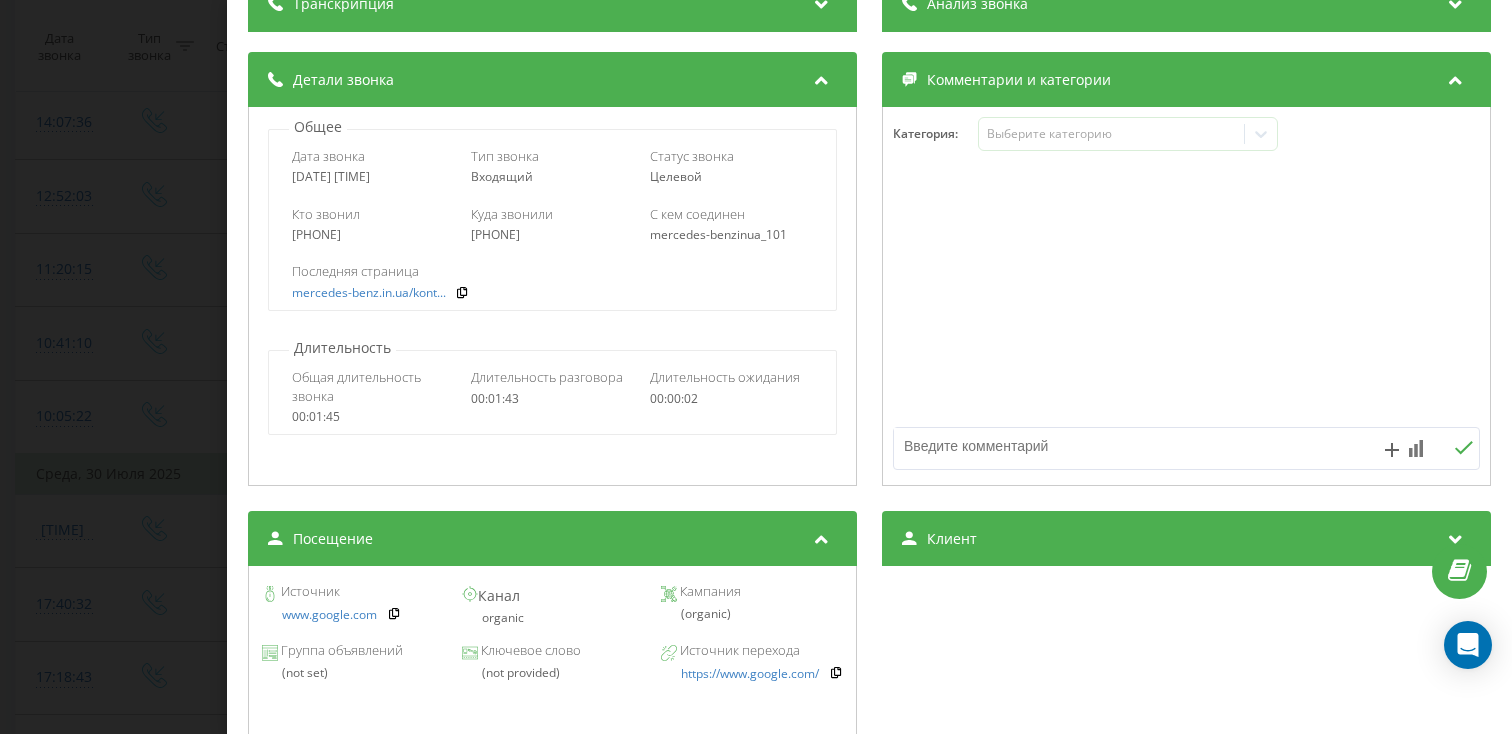 click on "Звонок :  ua11_-1753950015.1529163   1 x  - 00:24 01:19   01:19   Транскрипция Для анализа AI будущих звонков  настройте и активируйте профиль на странице . Если профиль уже есть и звонок соответствует его условиям, обновите страницу через 10 минут – AI анализирует текущий звонок. Анализ звонка Для анализа AI будущих звонков  настройте и активируйте профиль на странице . Если профиль уже есть и звонок соответствует его условиям, обновите страницу через 10 минут – AI анализирует текущий звонок. Детали звонка Общее Дата звонка 2025-07-31 11:20:15 Тип звонка Входящий Статус звонка Целевой 380982770568" at bounding box center [756, 367] 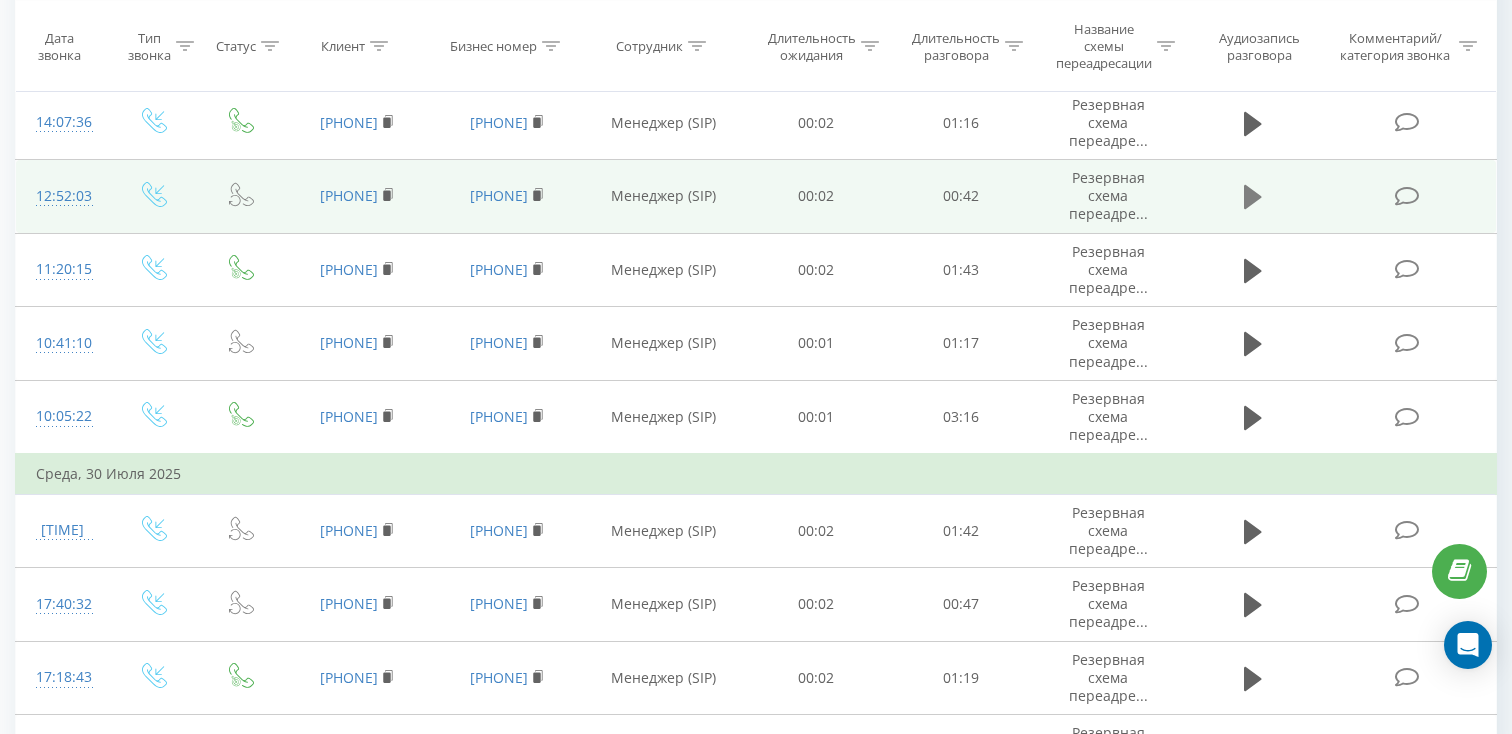click 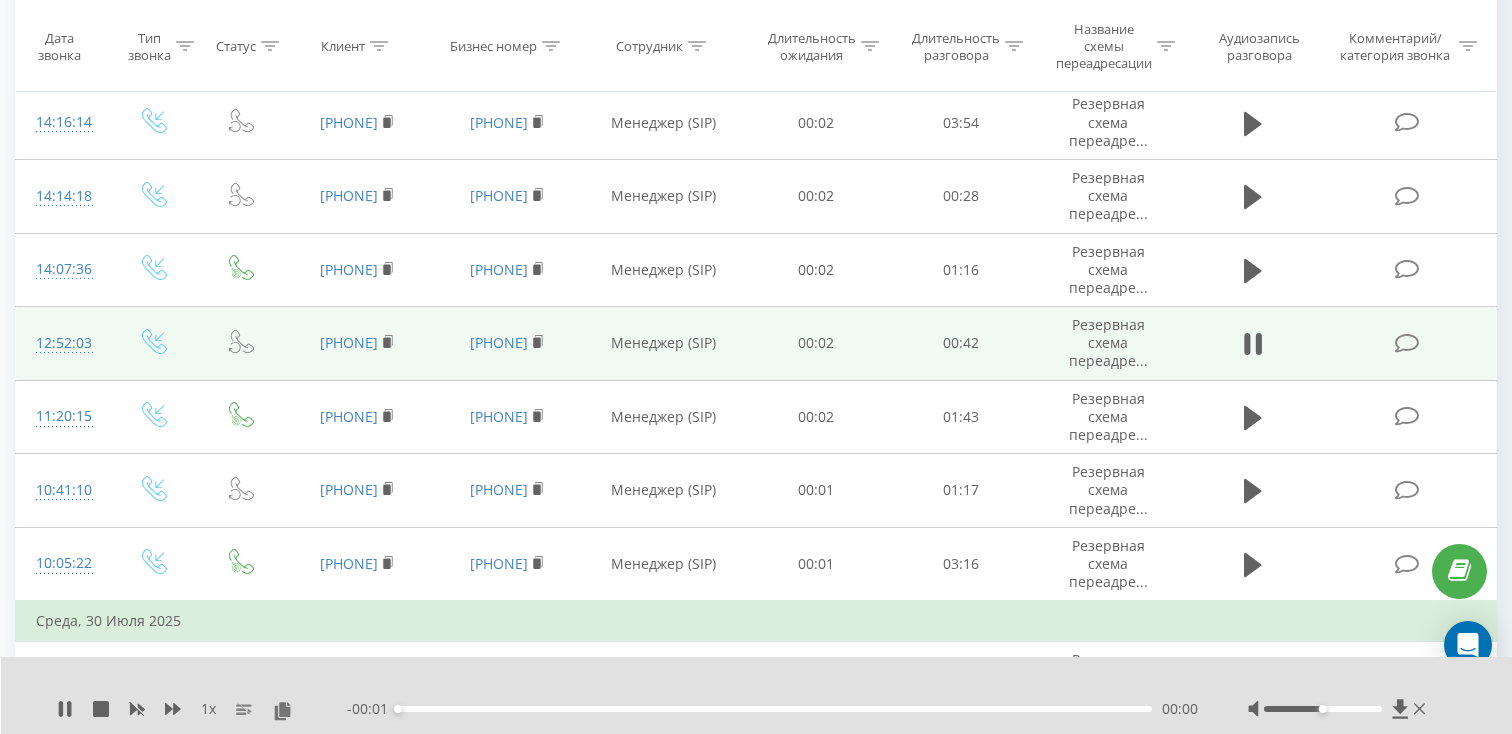 scroll, scrollTop: 1230, scrollLeft: 0, axis: vertical 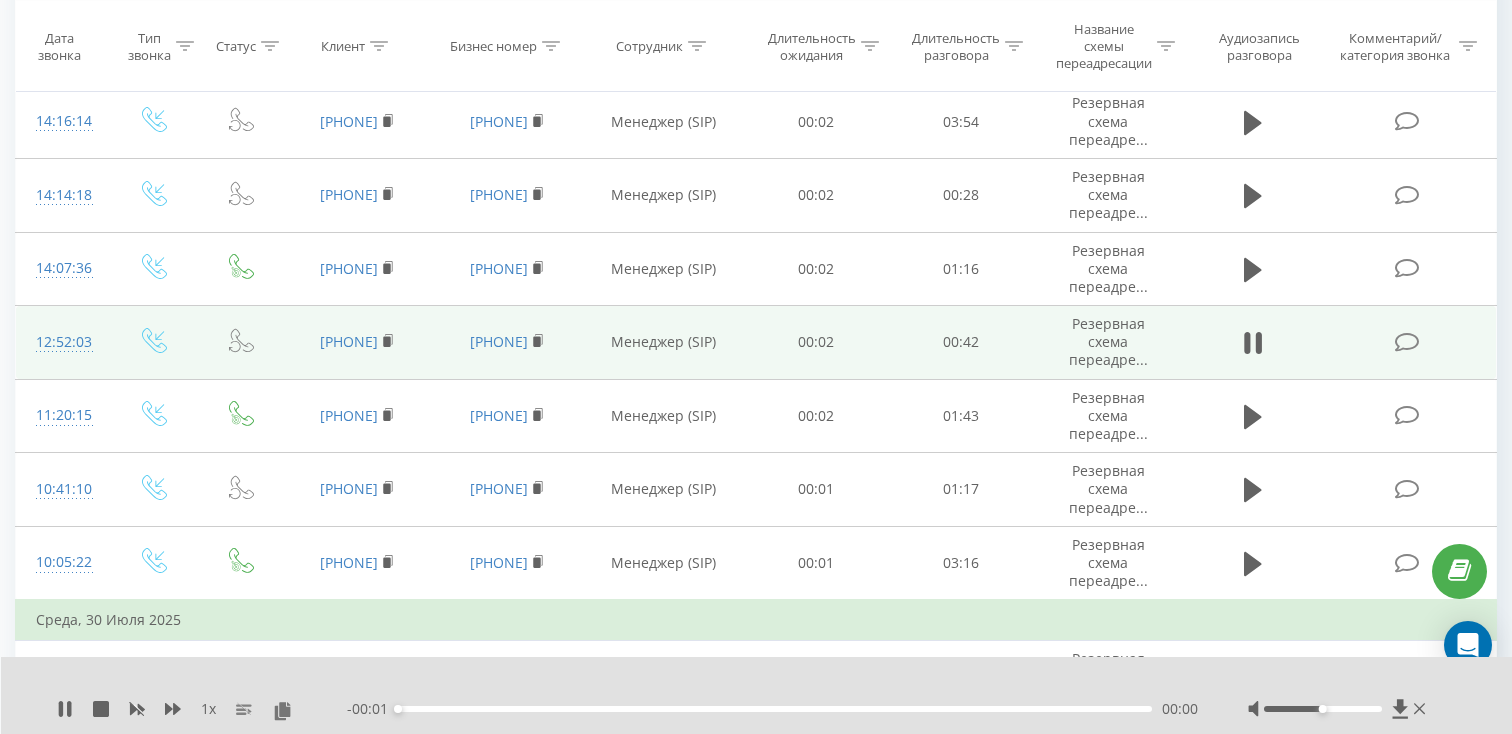 click on "00:00" at bounding box center (775, 709) 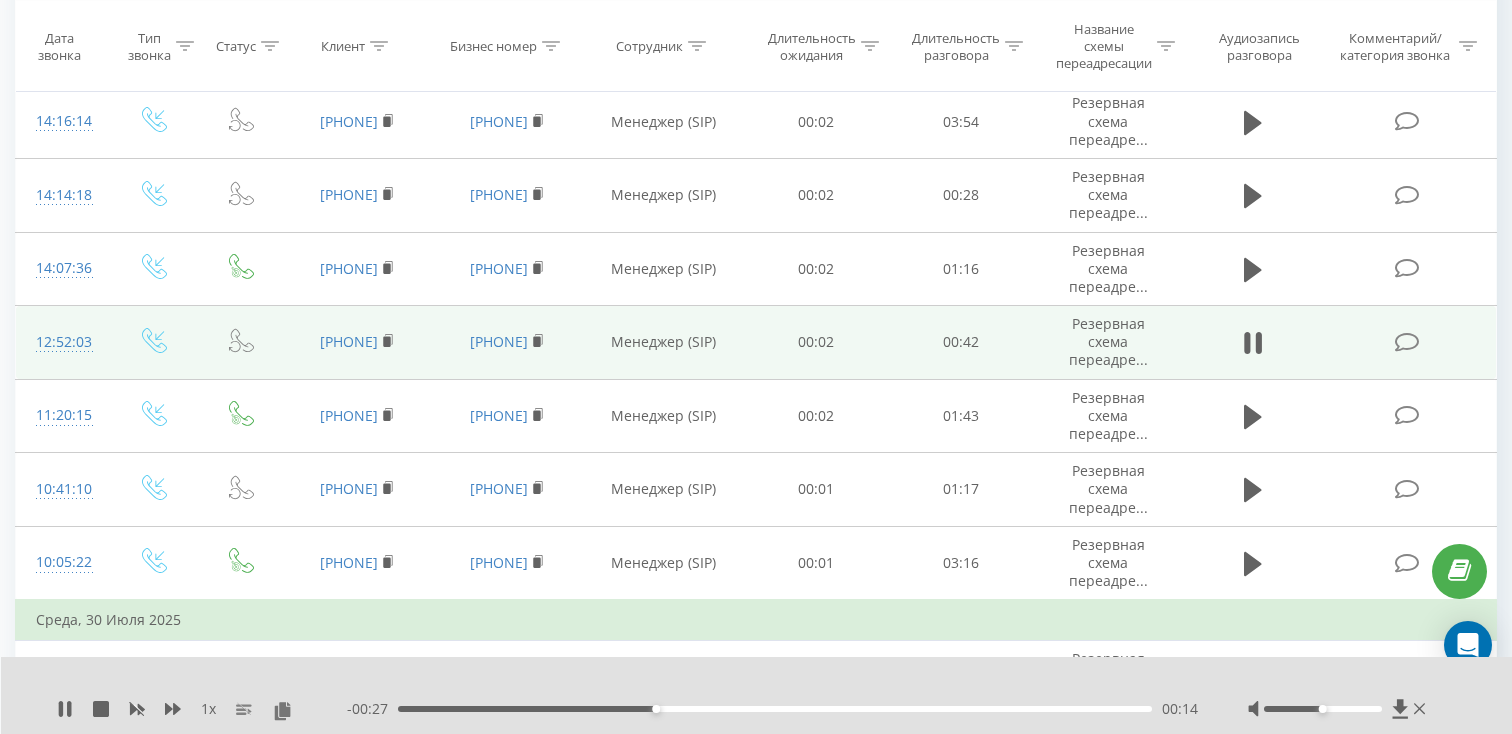 click on "00:14" at bounding box center (775, 709) 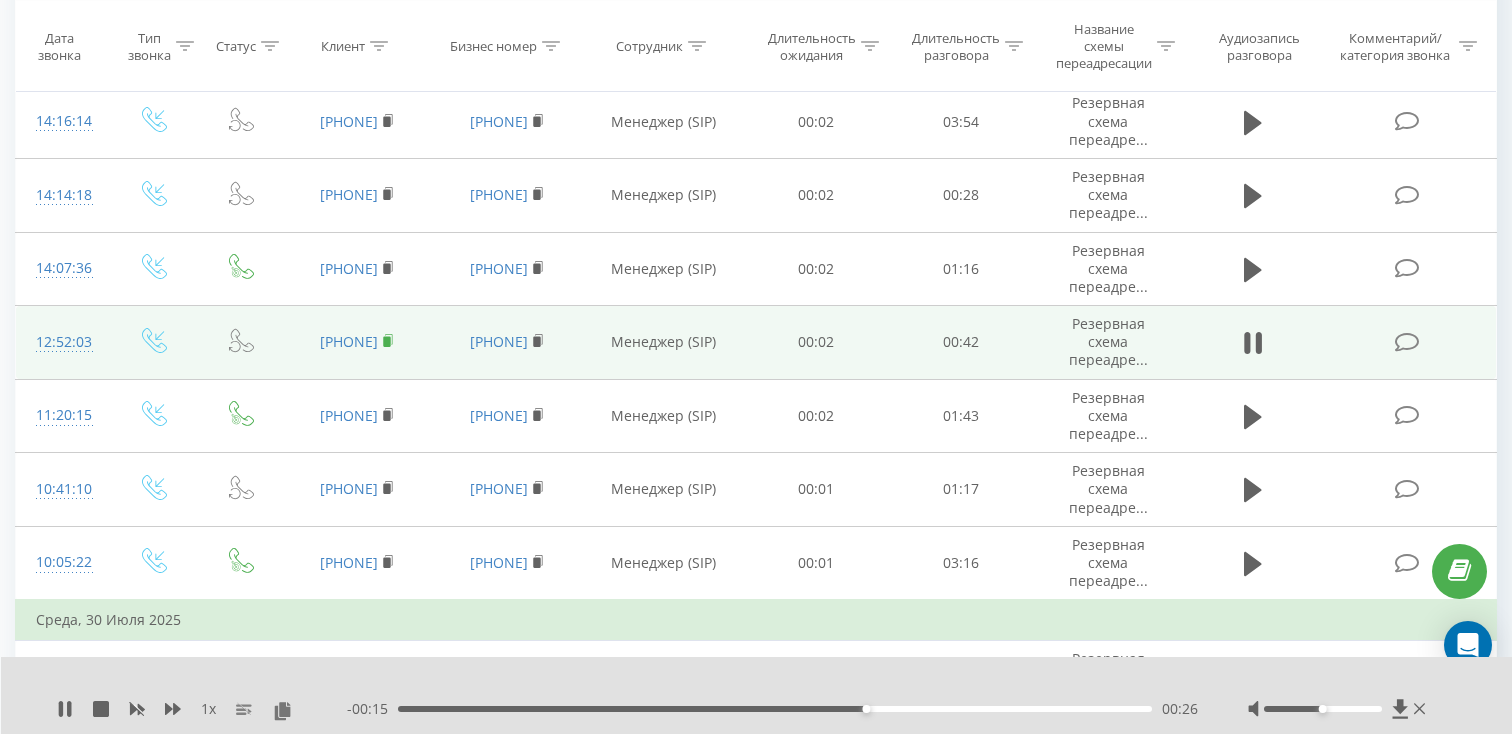 click 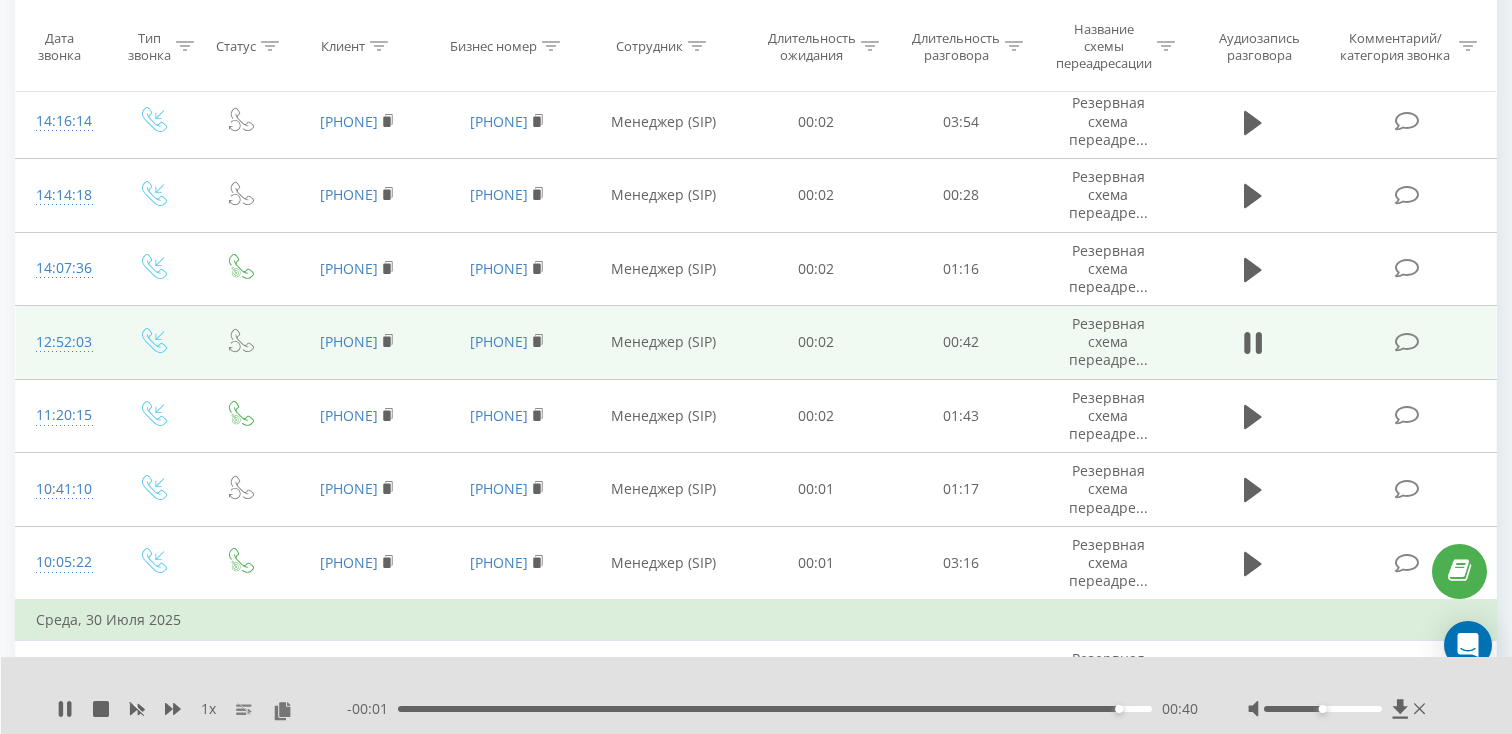 click on "12:52:03" at bounding box center [62, 342] 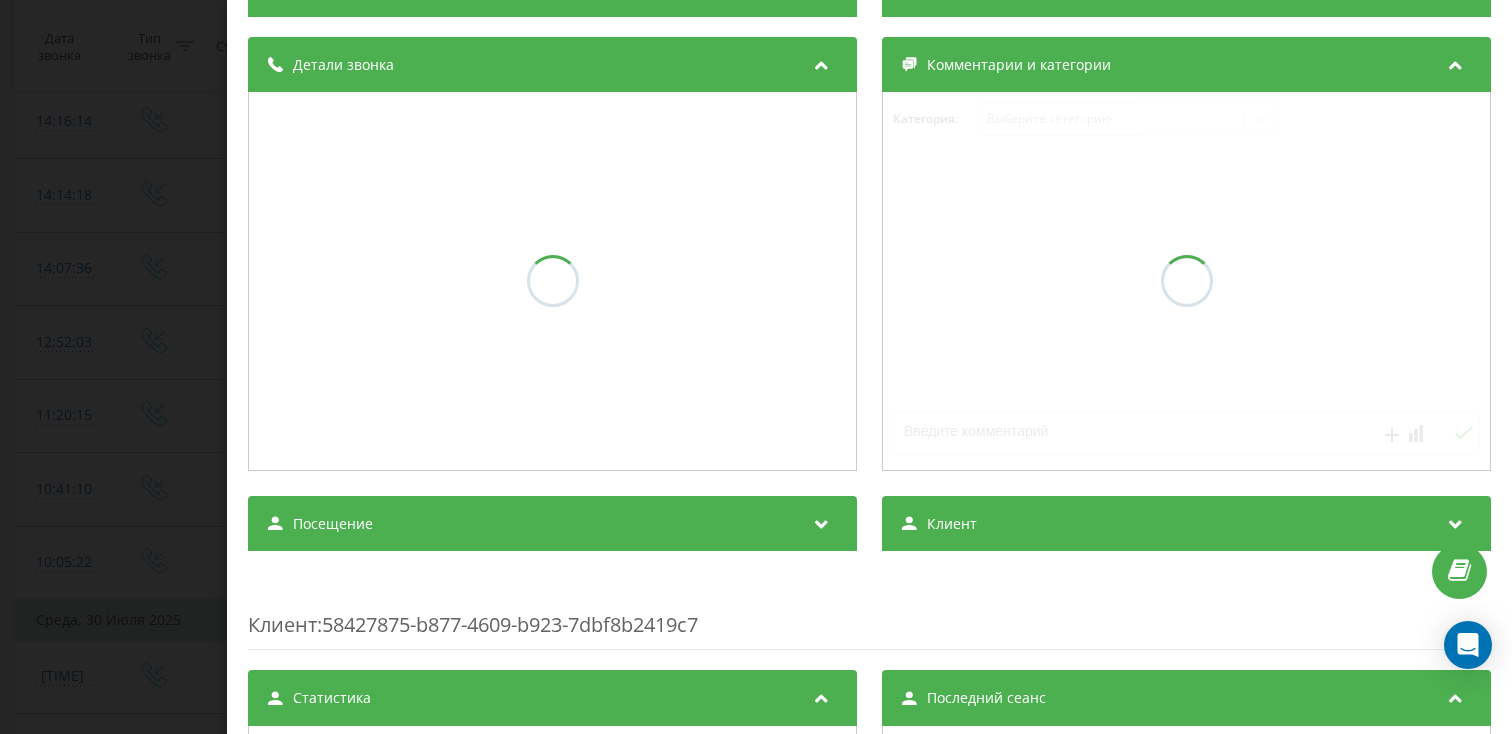 scroll, scrollTop: 206, scrollLeft: 0, axis: vertical 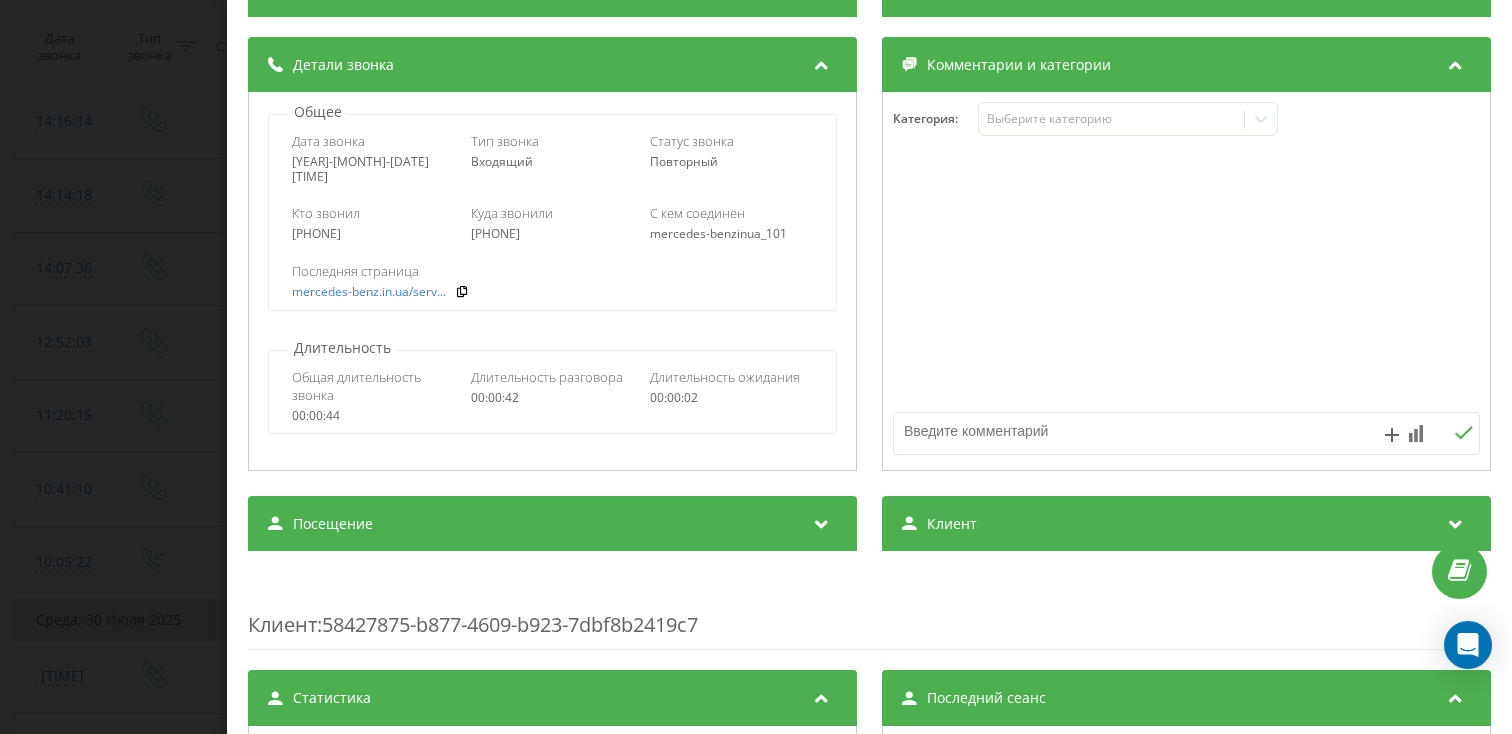 click on "Посещение" at bounding box center [552, 524] 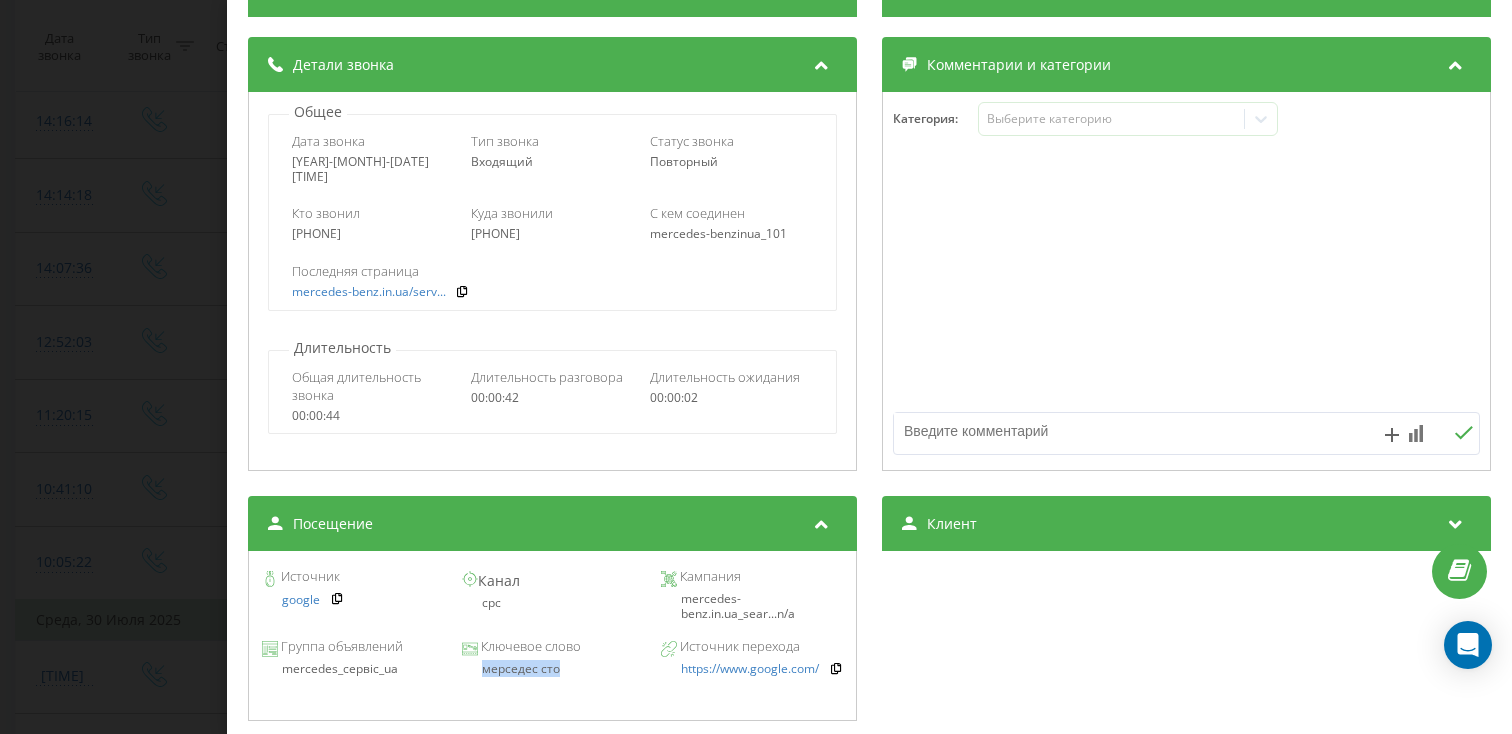 drag, startPoint x: 565, startPoint y: 676, endPoint x: 461, endPoint y: 675, distance: 104.00481 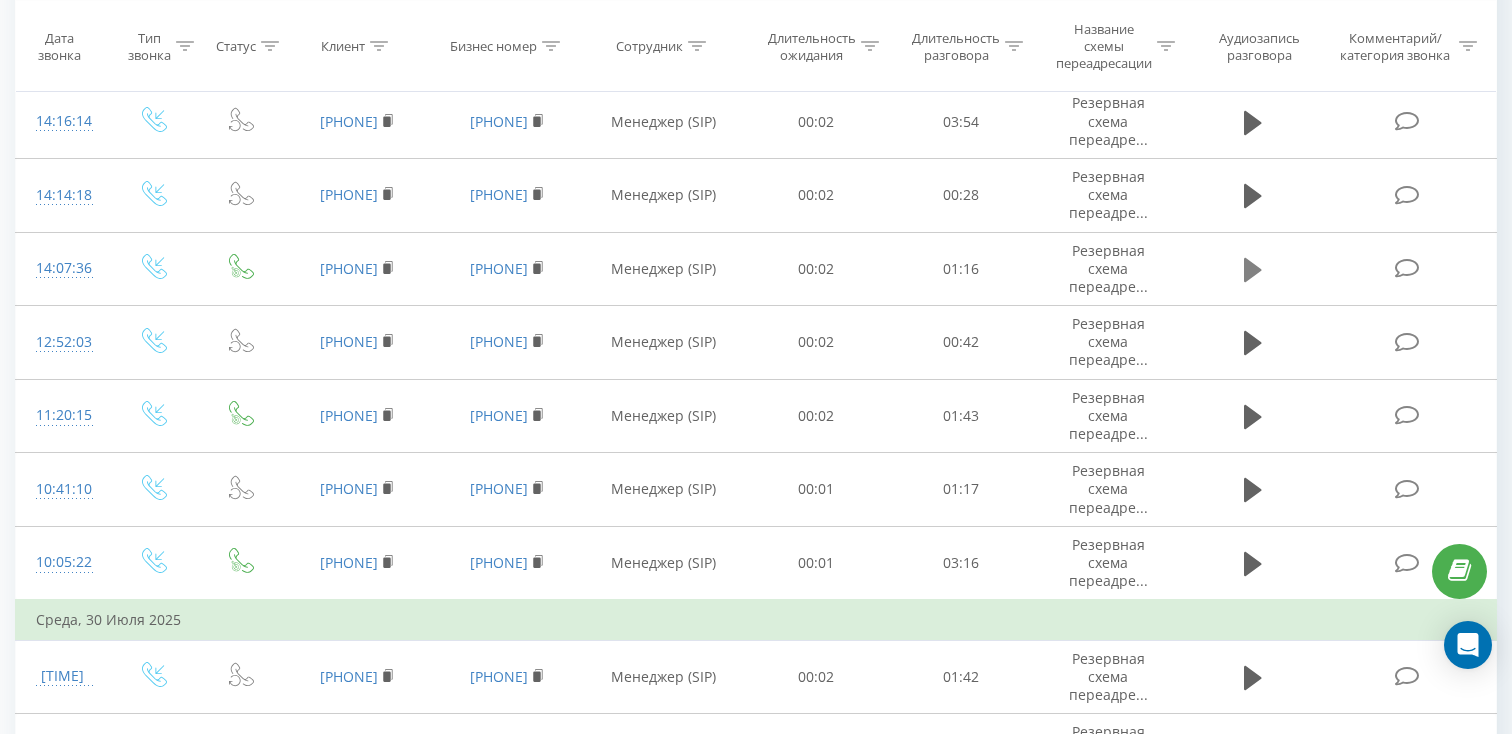 click 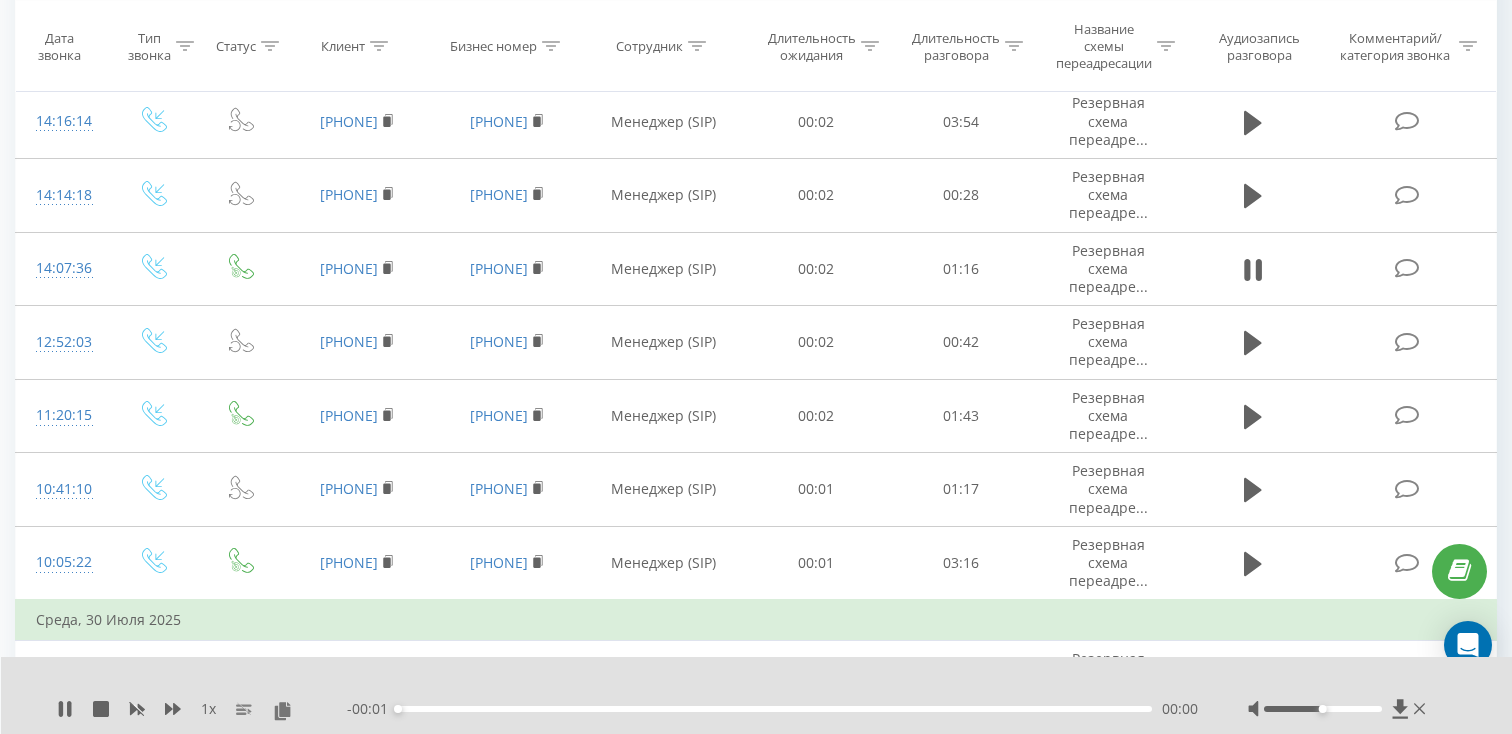 scroll, scrollTop: 1143, scrollLeft: 0, axis: vertical 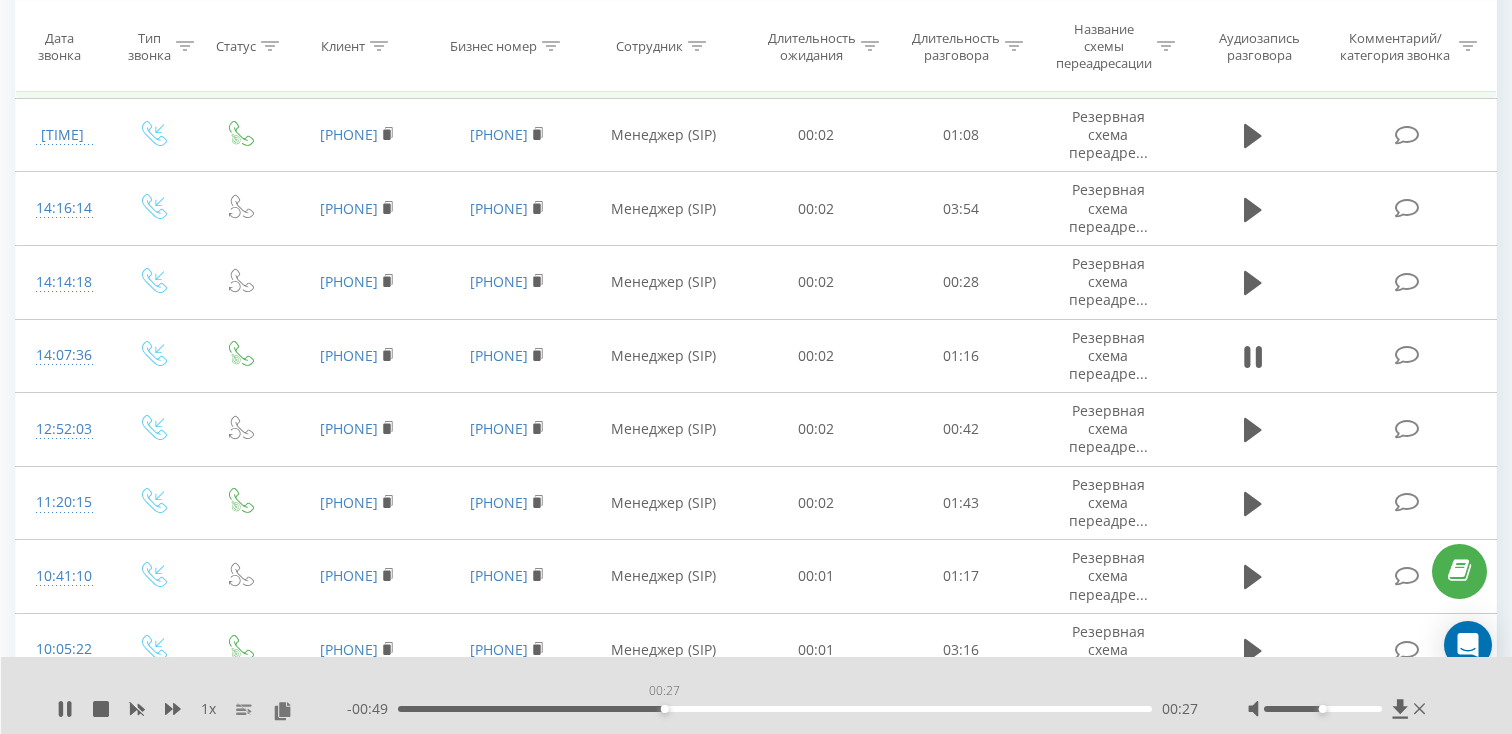 click on "00:27" at bounding box center [775, 709] 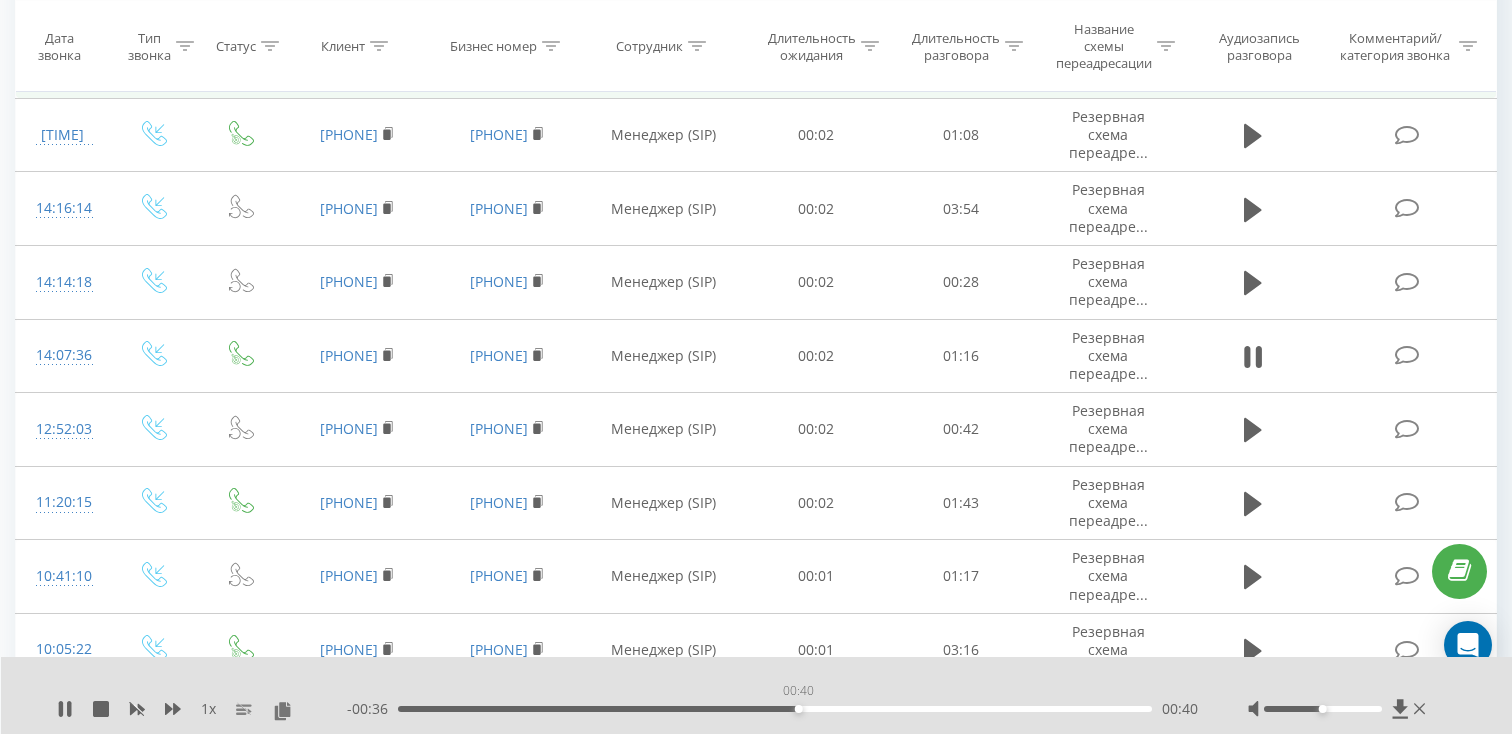 click on "00:40" at bounding box center (775, 709) 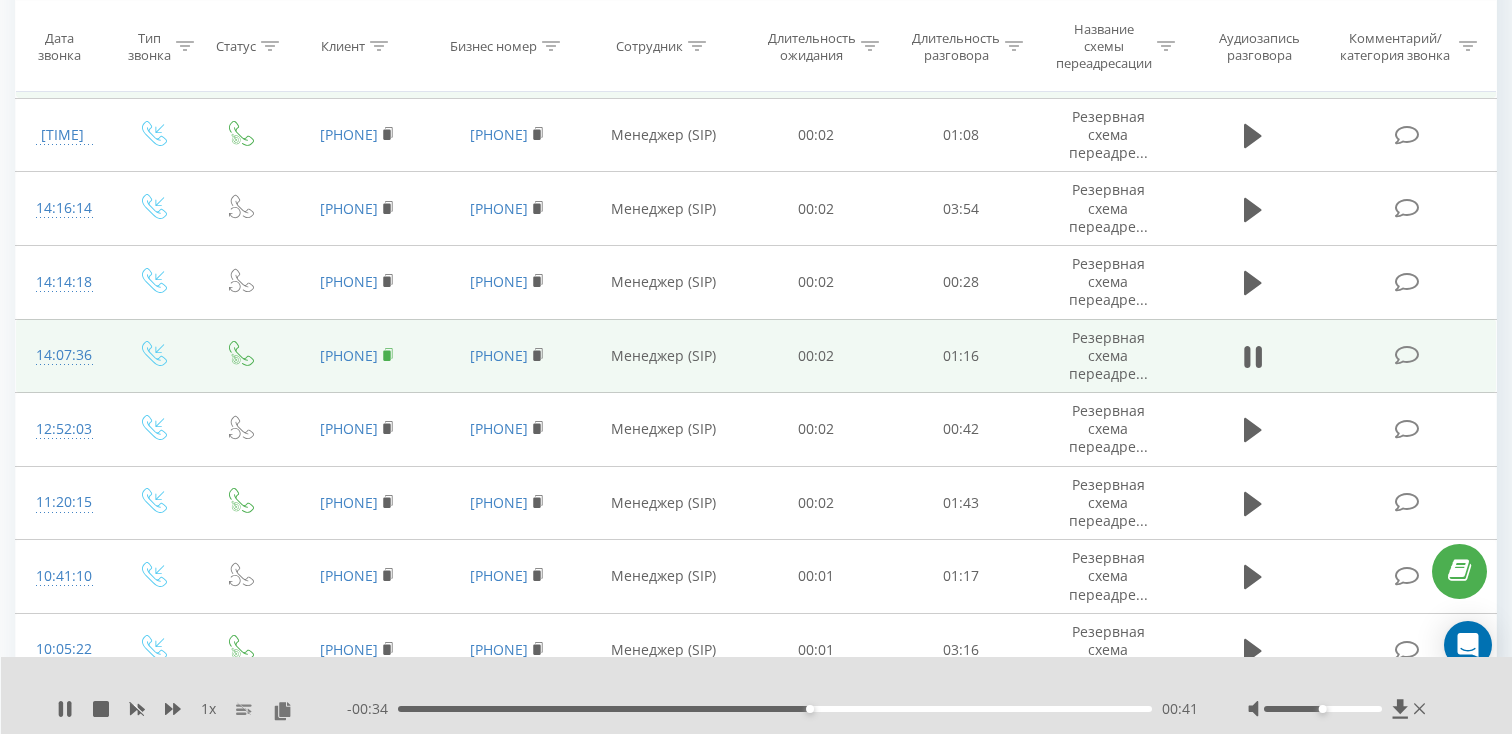 click 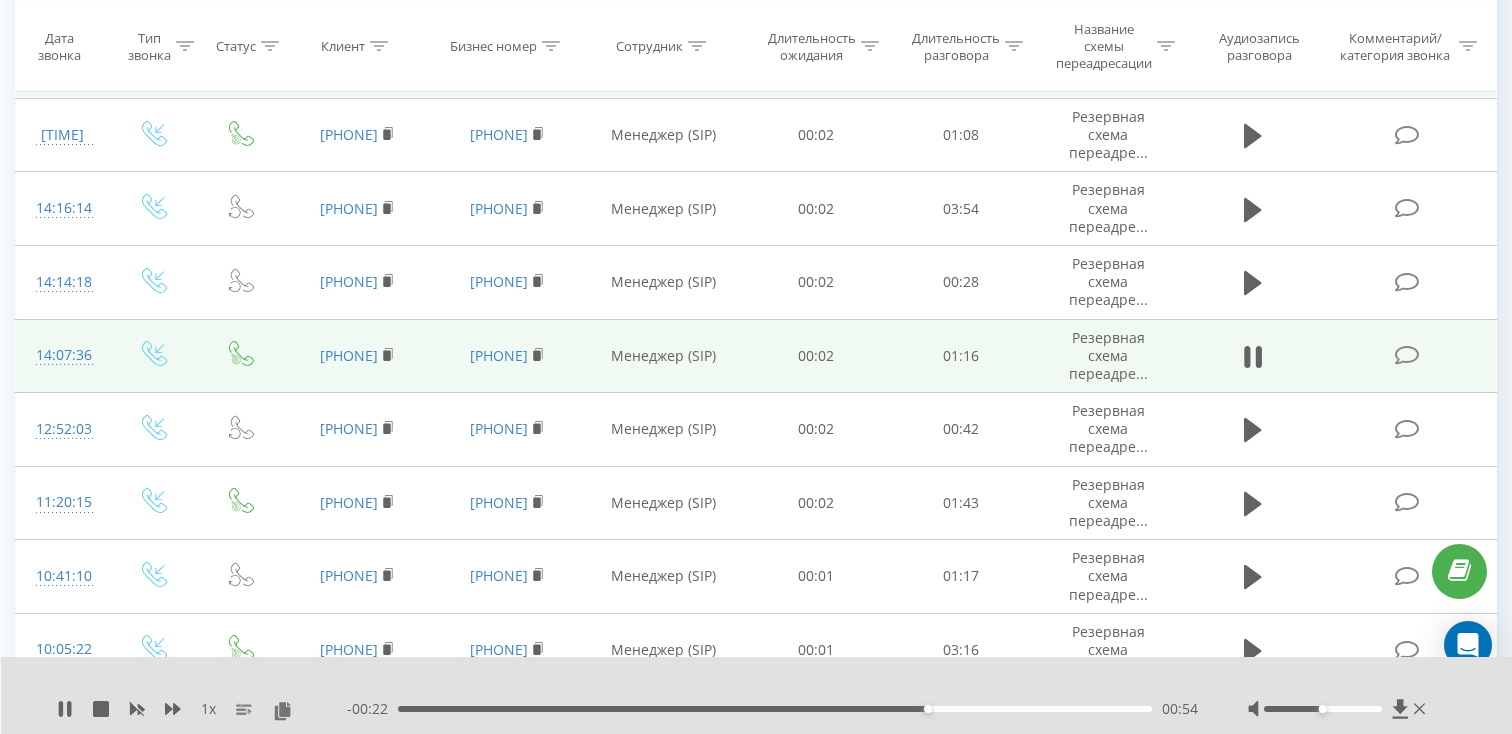 click on "[TIME]" at bounding box center (62, 355) 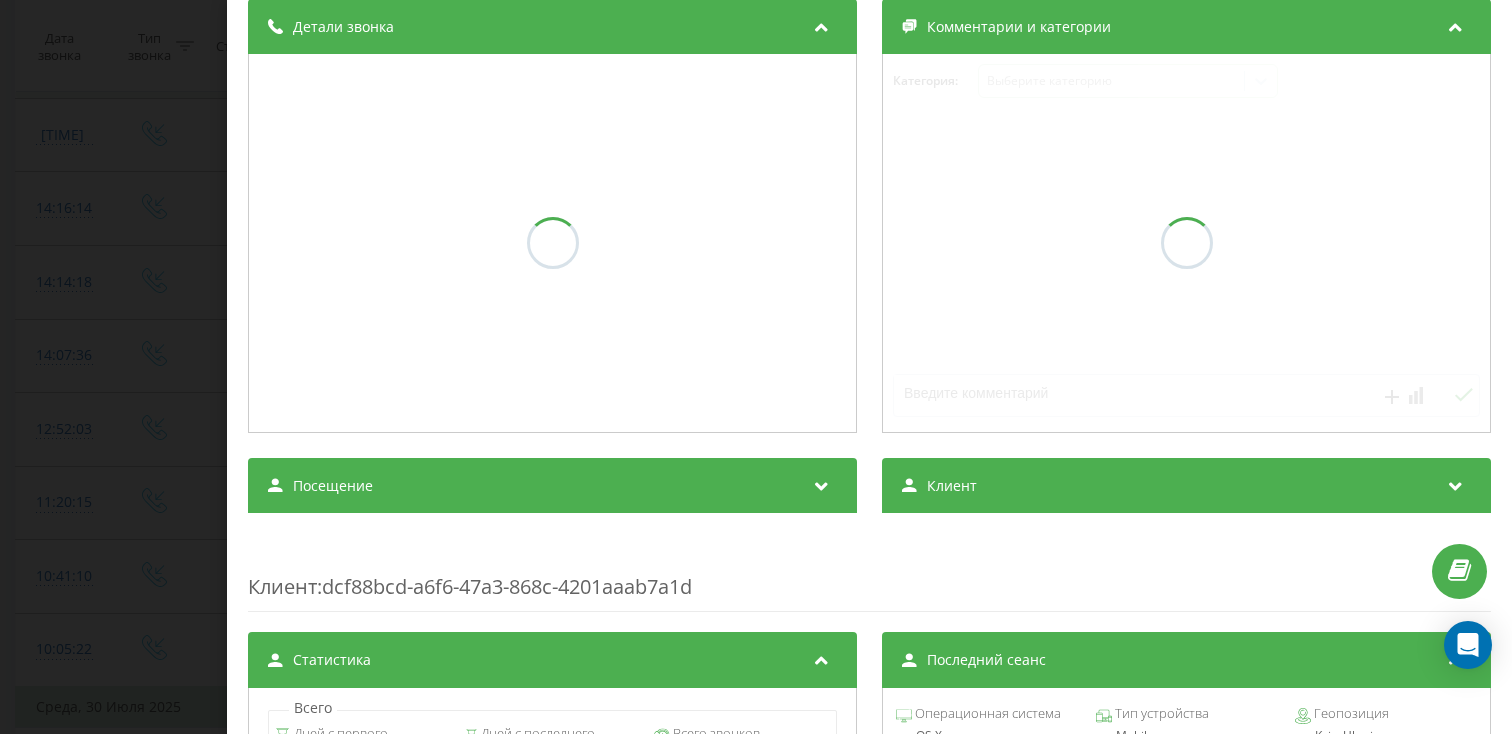 click on "Посещение" at bounding box center (552, 486) 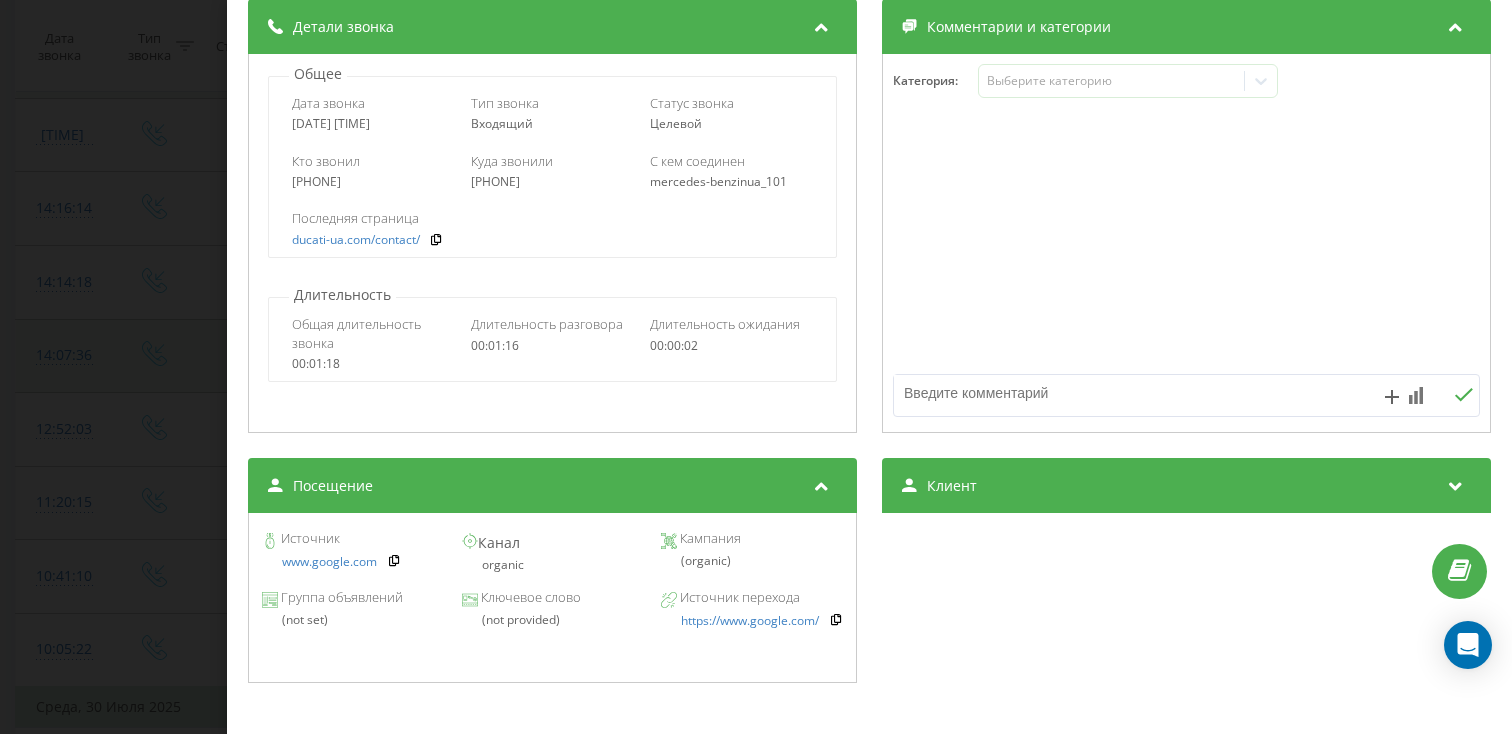 click on "Звонок :  ua9_-1753960056.6788096   1 x  - 00:12 01:04   01:04   Транскрипция Для анализа AI будущих звонков  настройте и активируйте профиль на странице . Если профиль уже есть и звонок соответствует его условиям, обновите страницу через 10 минут – AI анализирует текущий звонок. Анализ звонка Для анализа AI будущих звонков  настройте и активируйте профиль на странице . Если профиль уже есть и звонок соответствует его условиям, обновите страницу через 10 минут – AI анализирует текущий звонок. Детали звонка Общее Дата звонка 2025-07-31 14:07:36 Тип звонка Входящий Статус звонка Целевой 380977559726" at bounding box center (756, 367) 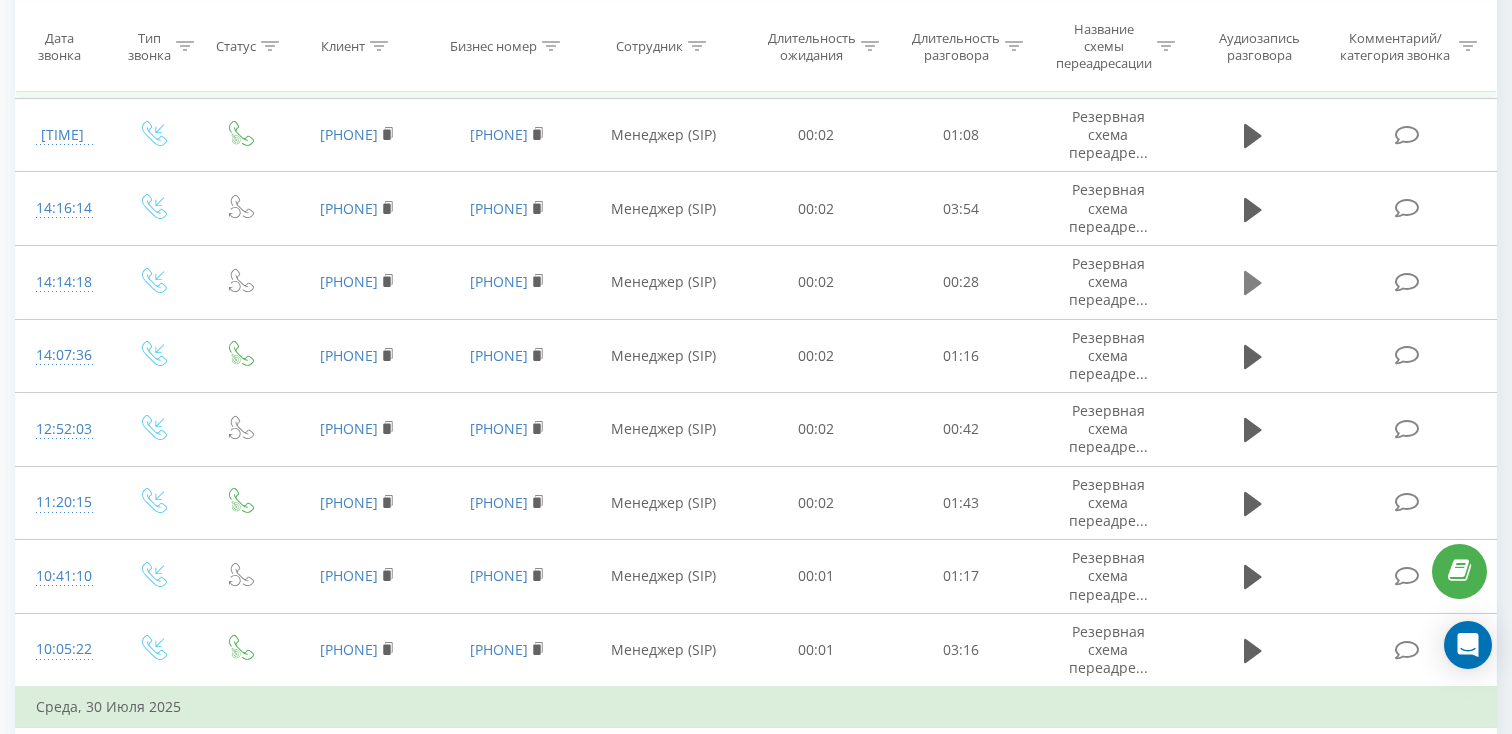 click 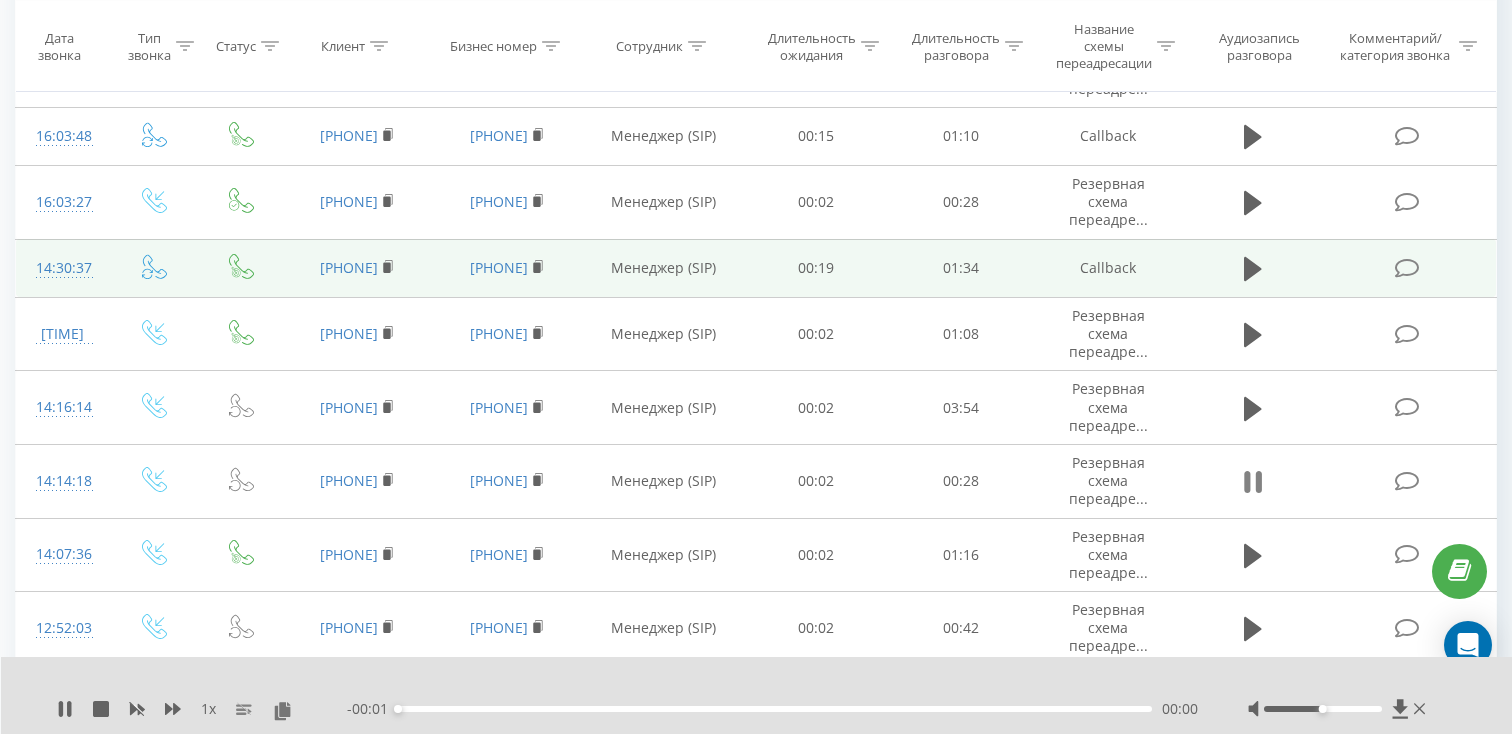 scroll, scrollTop: 951, scrollLeft: 0, axis: vertical 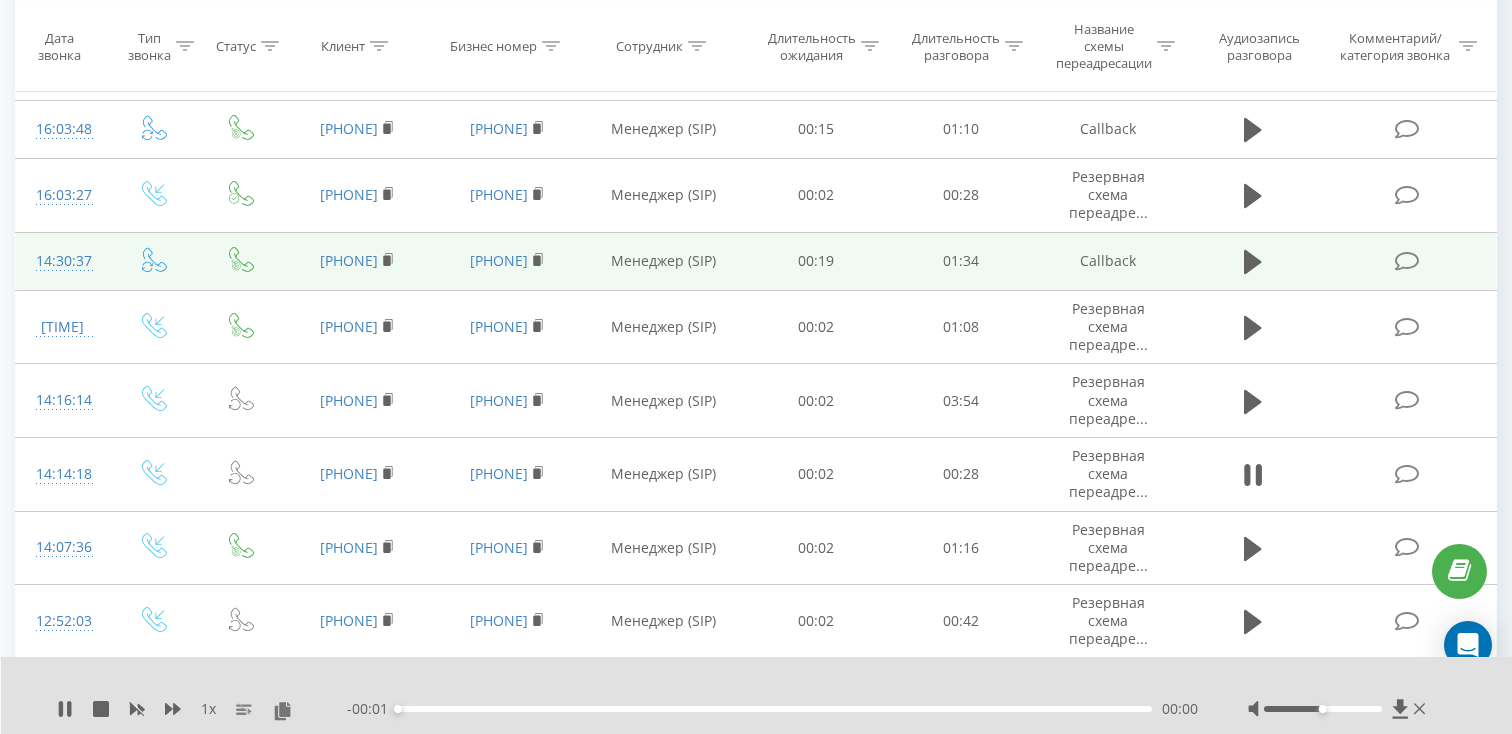 click on "00:00" at bounding box center [775, 709] 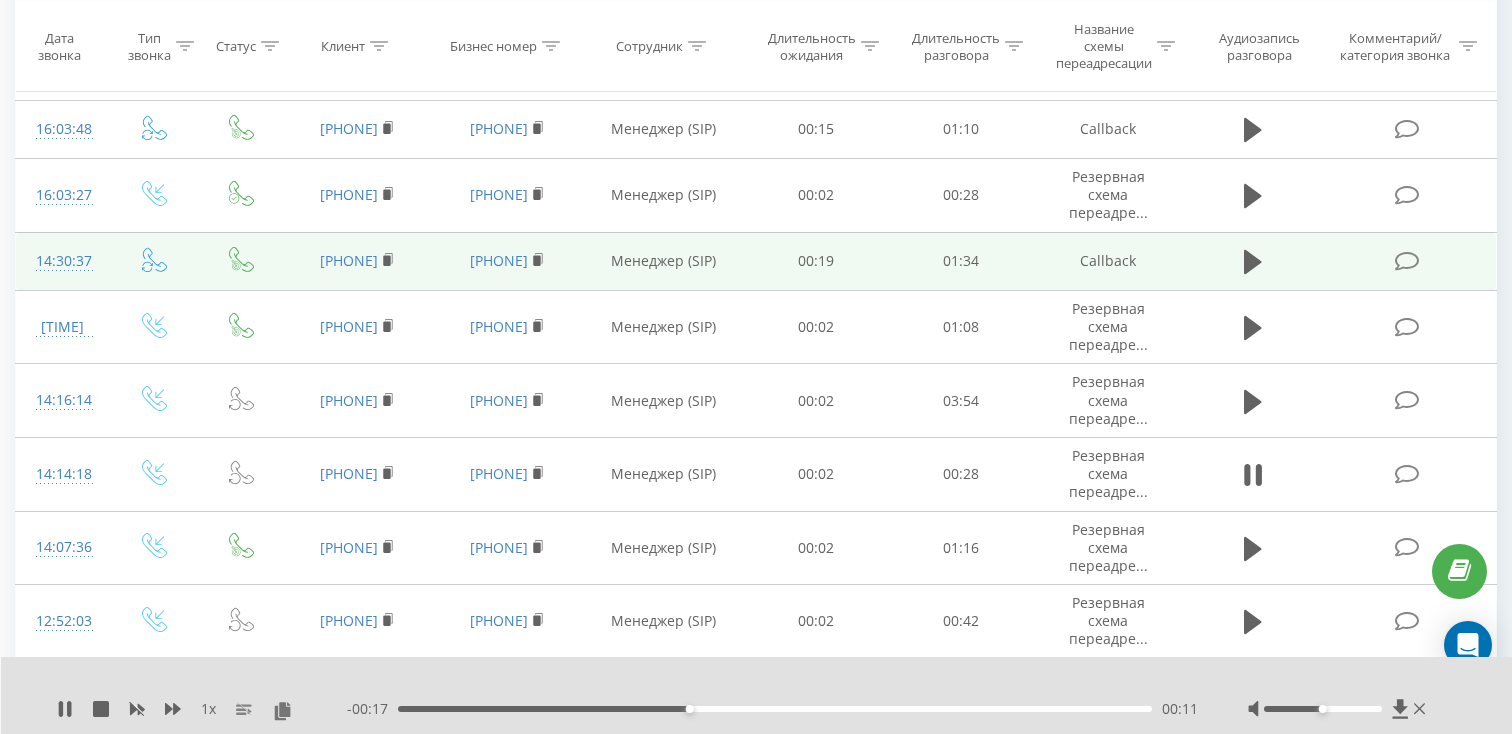 click on "- 00:17 00:11   00:11" at bounding box center (772, 709) 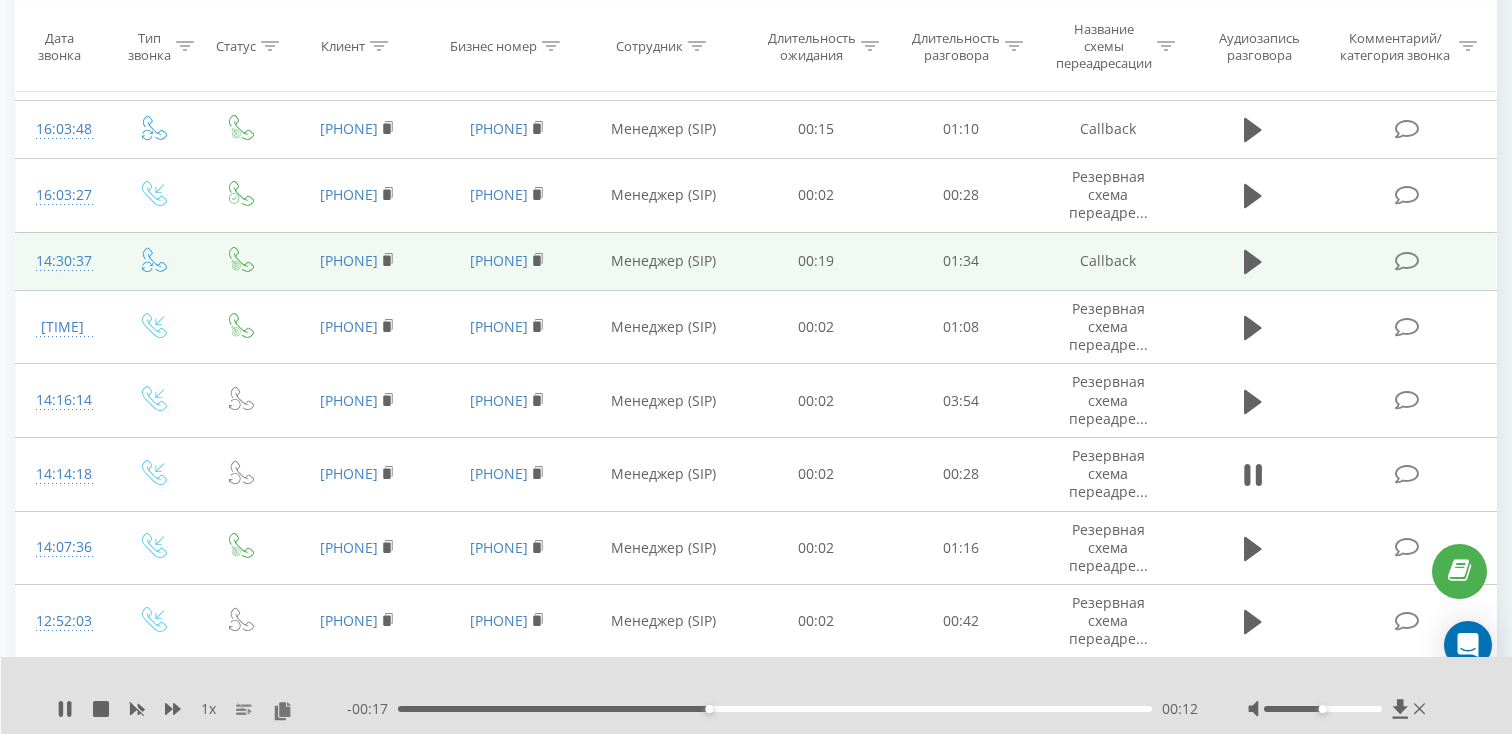 click on "- 00:17 00:12   00:12" at bounding box center [772, 709] 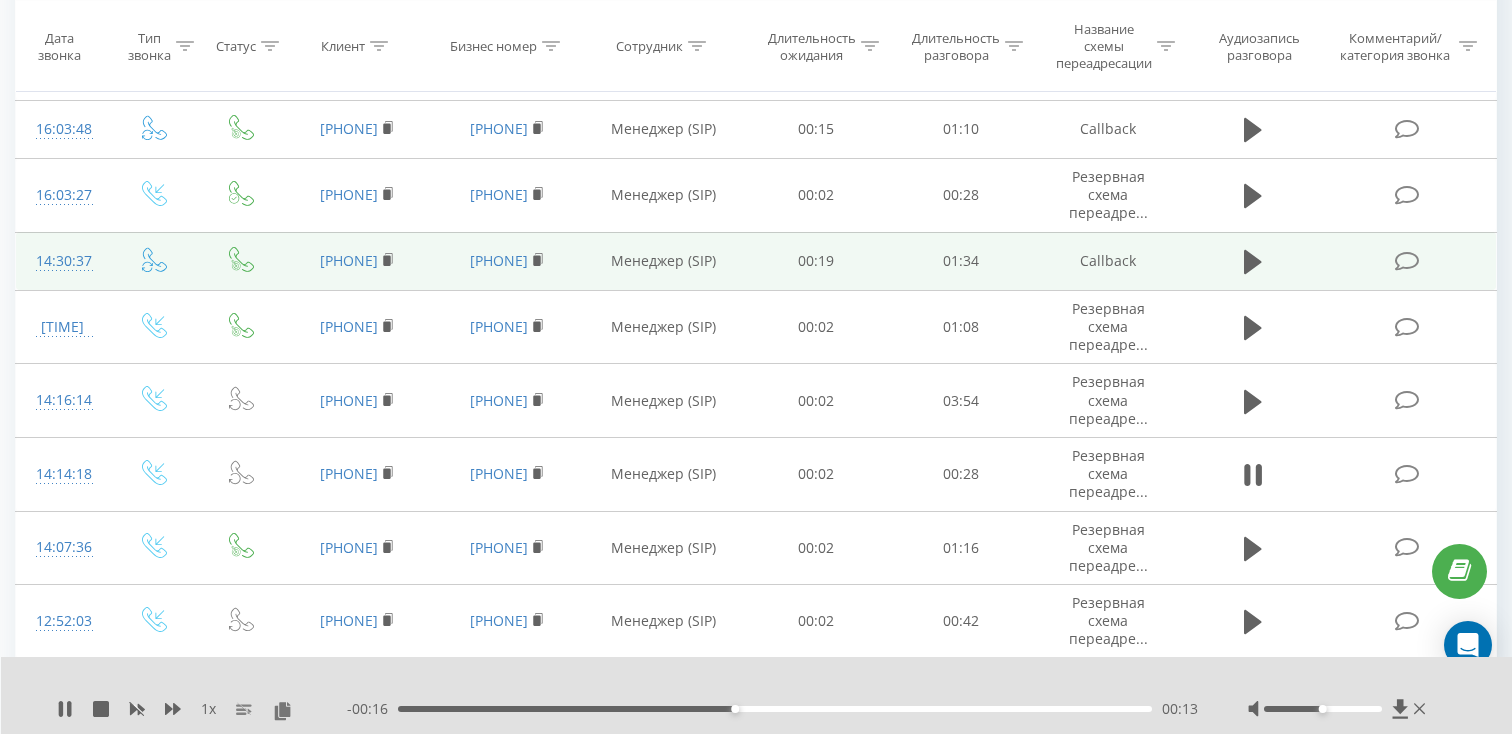 click on "00:13" at bounding box center (775, 709) 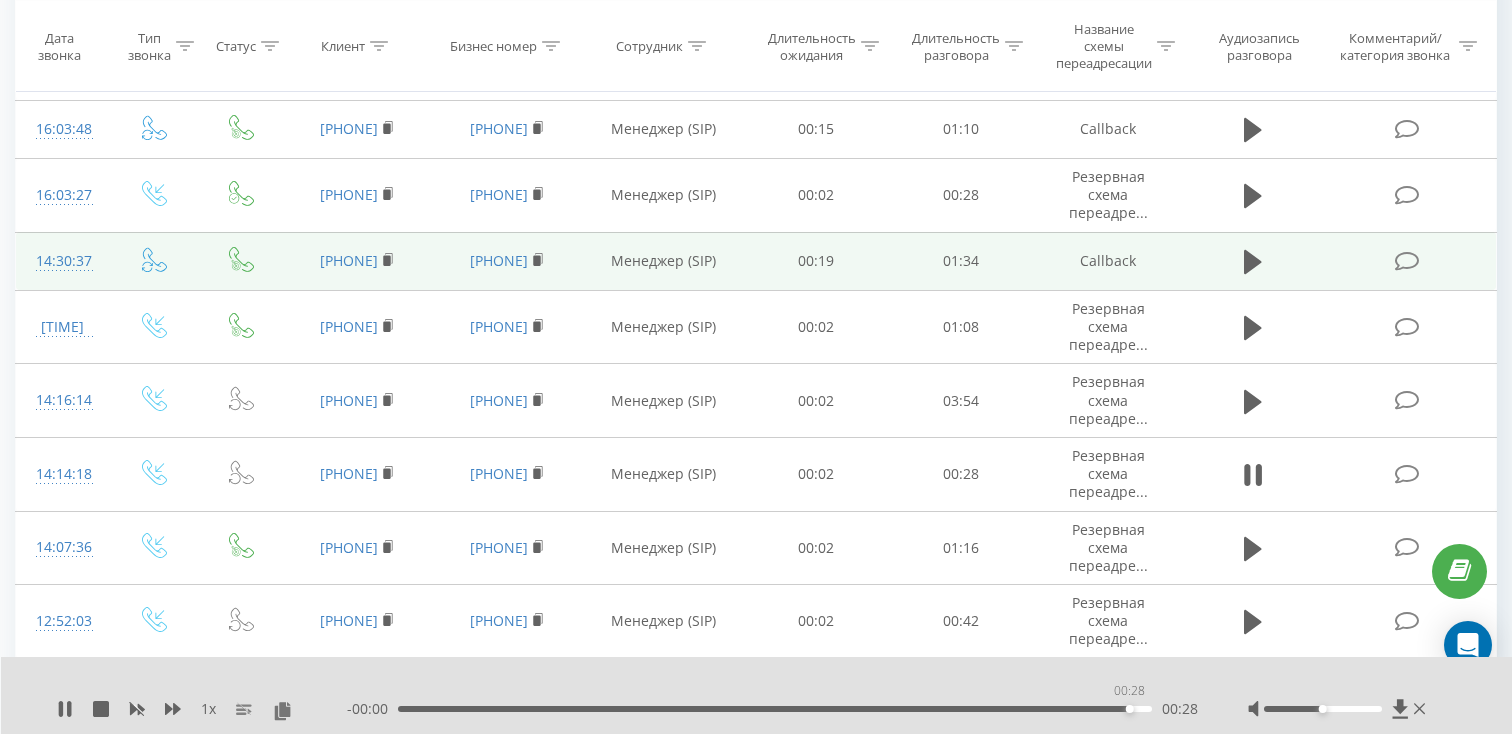 click on "00:28" at bounding box center (775, 709) 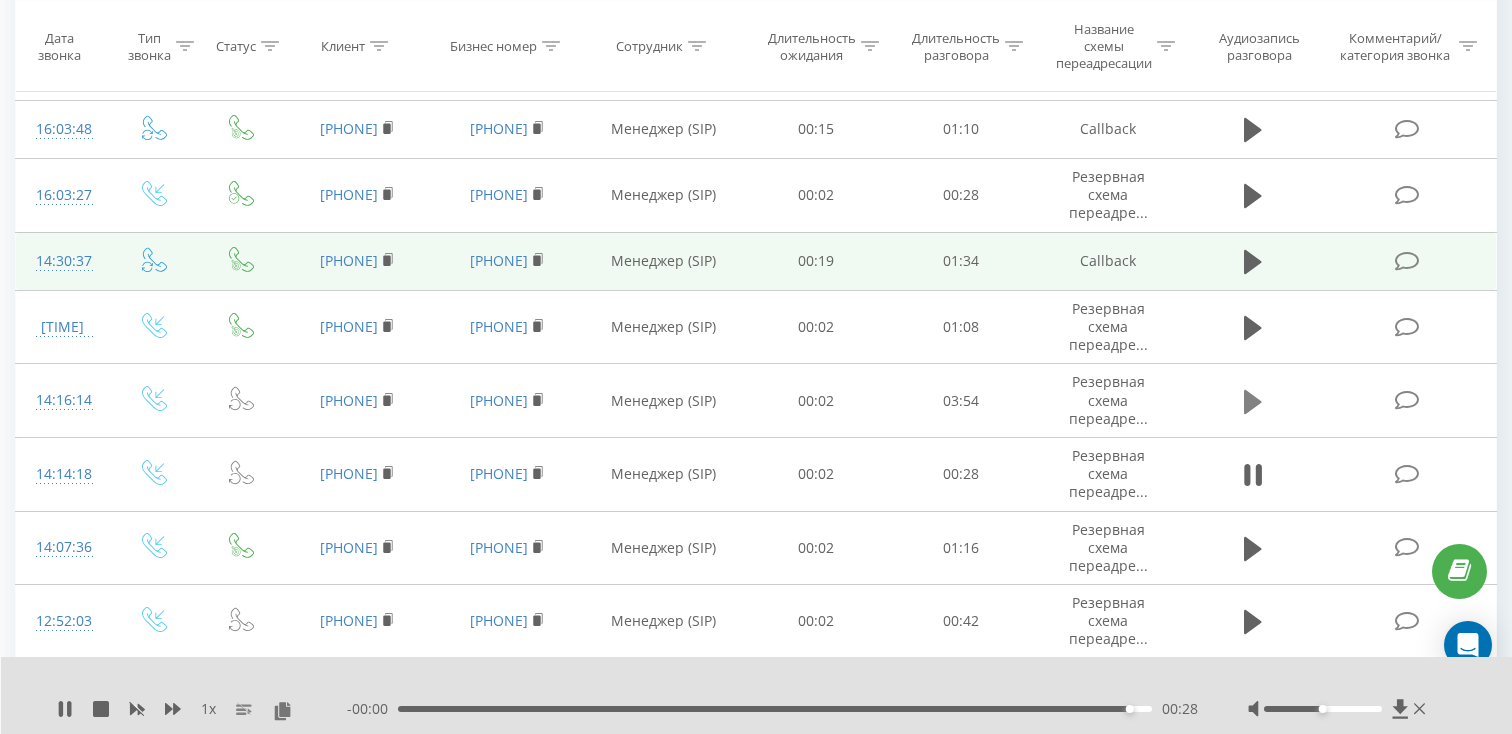 click 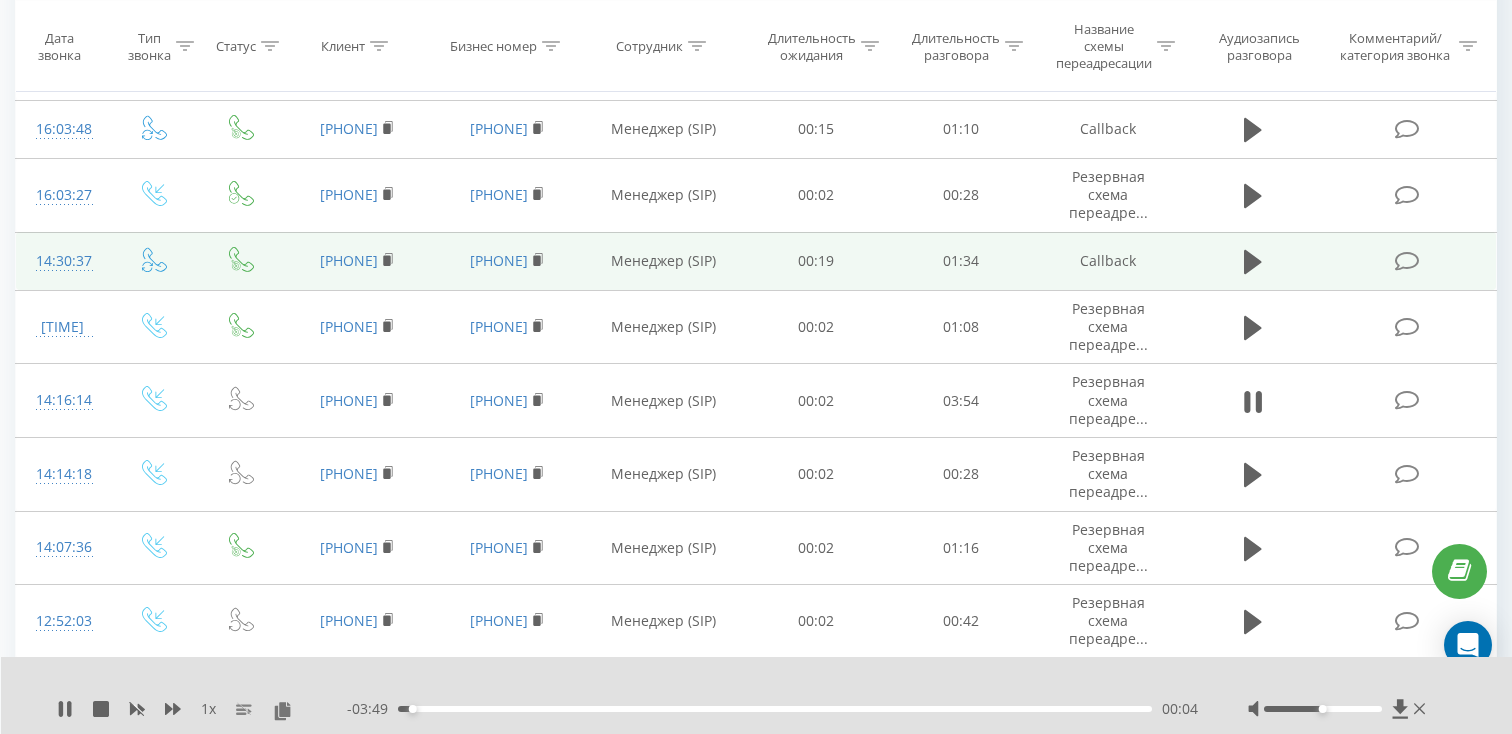 click on "00:04" at bounding box center [775, 709] 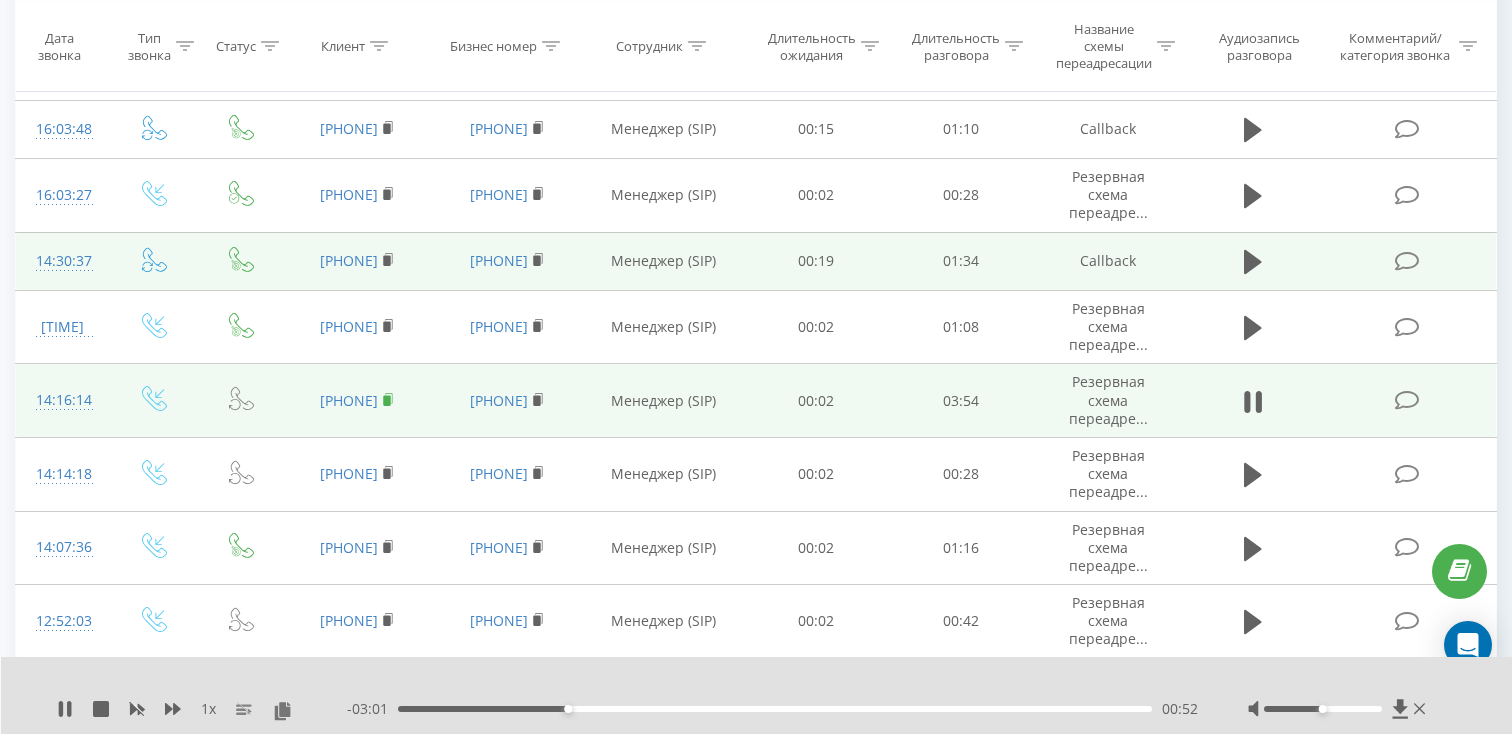 click 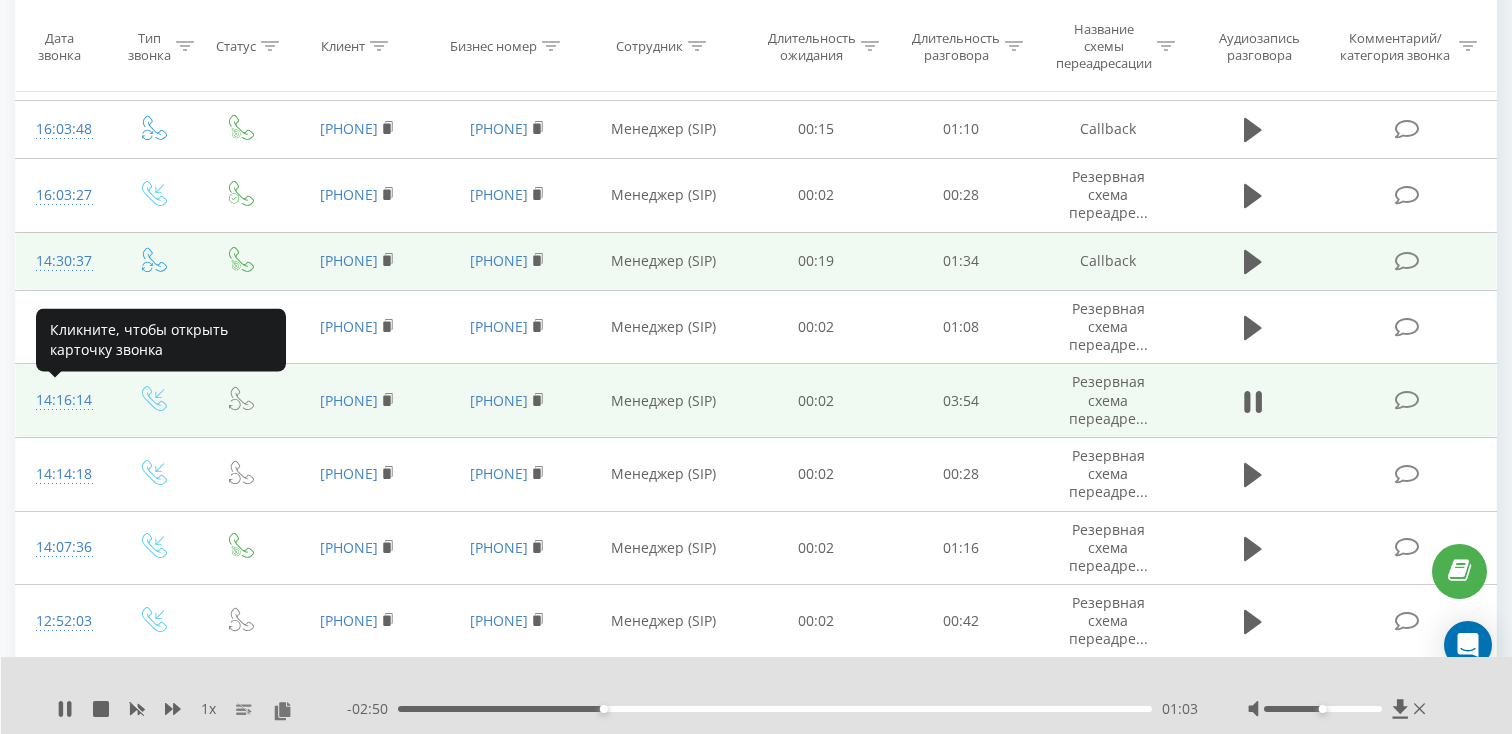 click on "14:16:14" at bounding box center [62, 400] 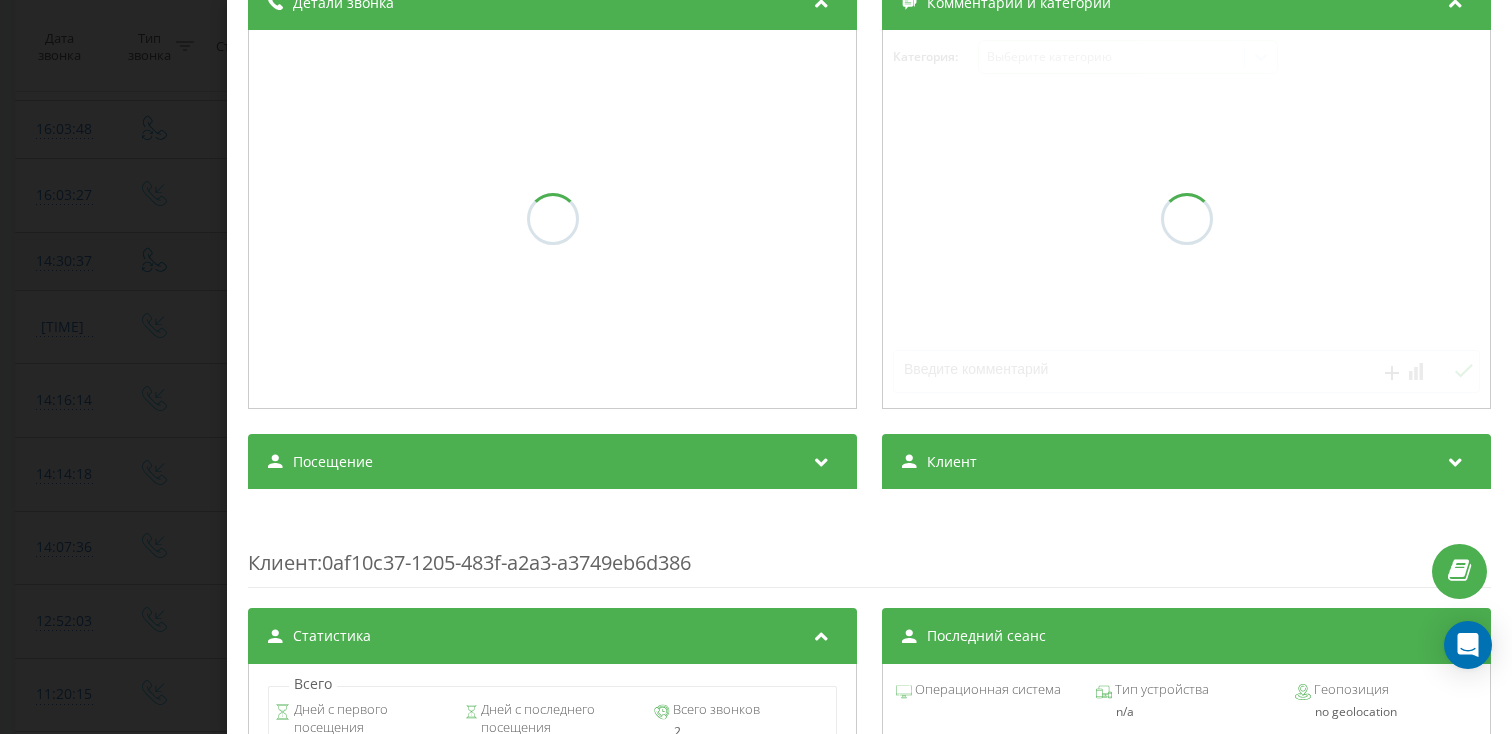 scroll, scrollTop: 268, scrollLeft: 0, axis: vertical 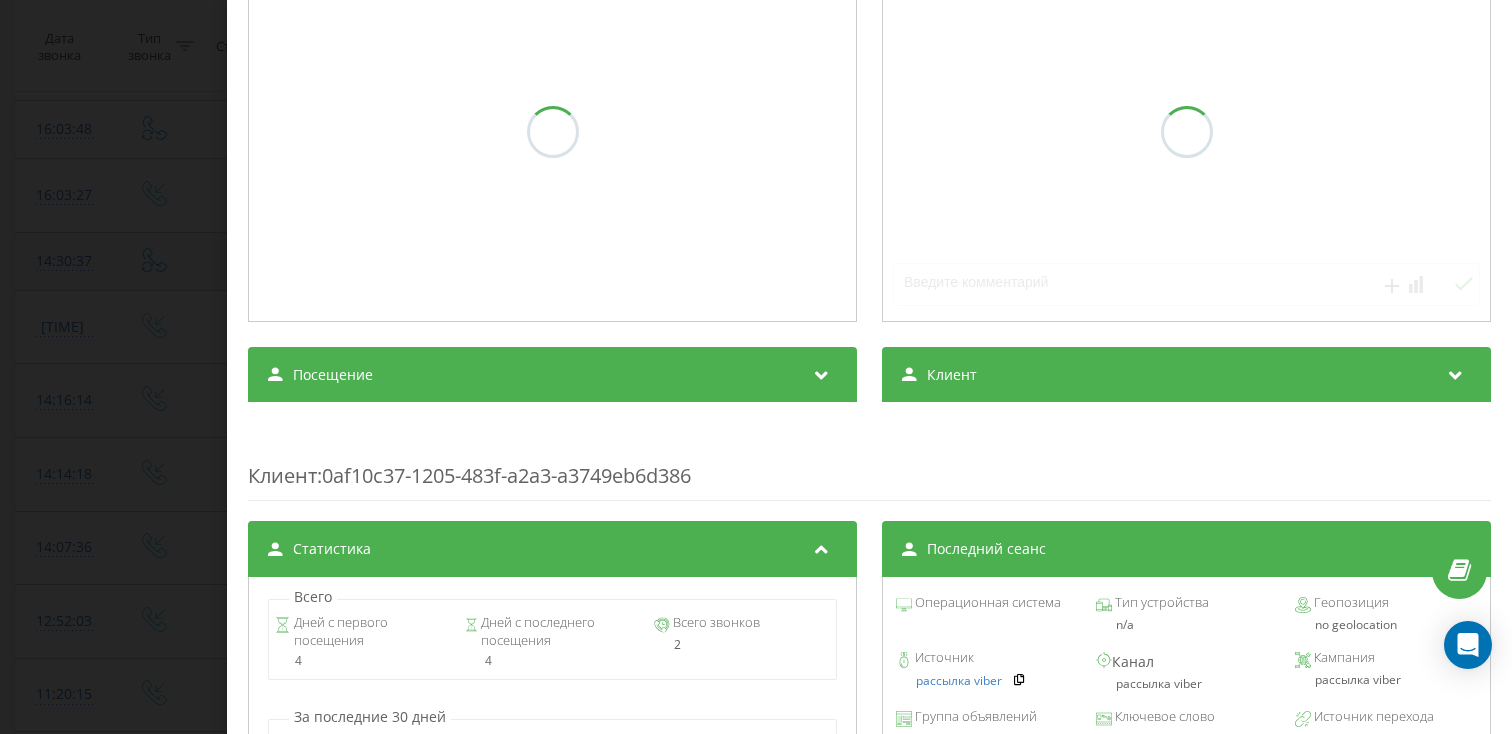 click on "Посещение" at bounding box center (552, 375) 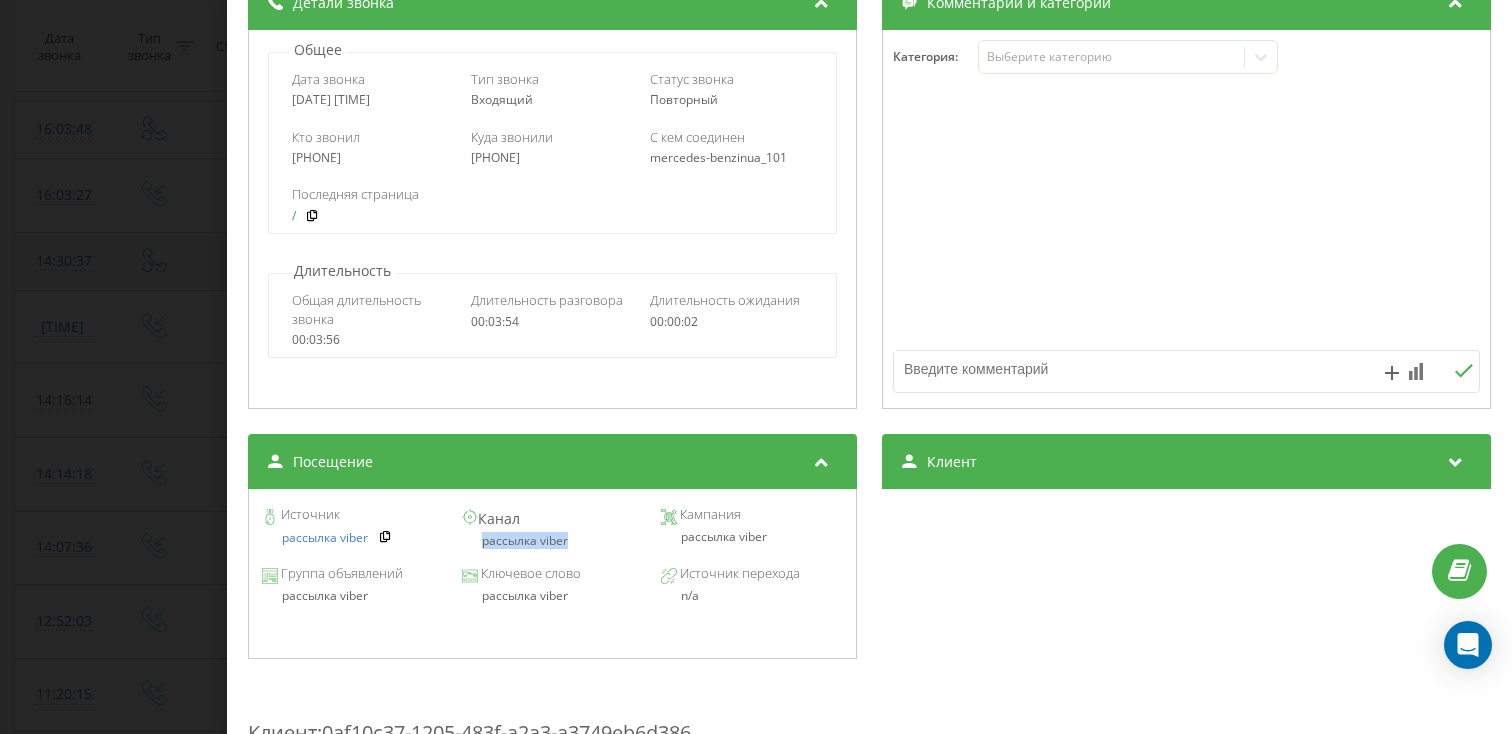 drag, startPoint x: 570, startPoint y: 547, endPoint x: 464, endPoint y: 547, distance: 106 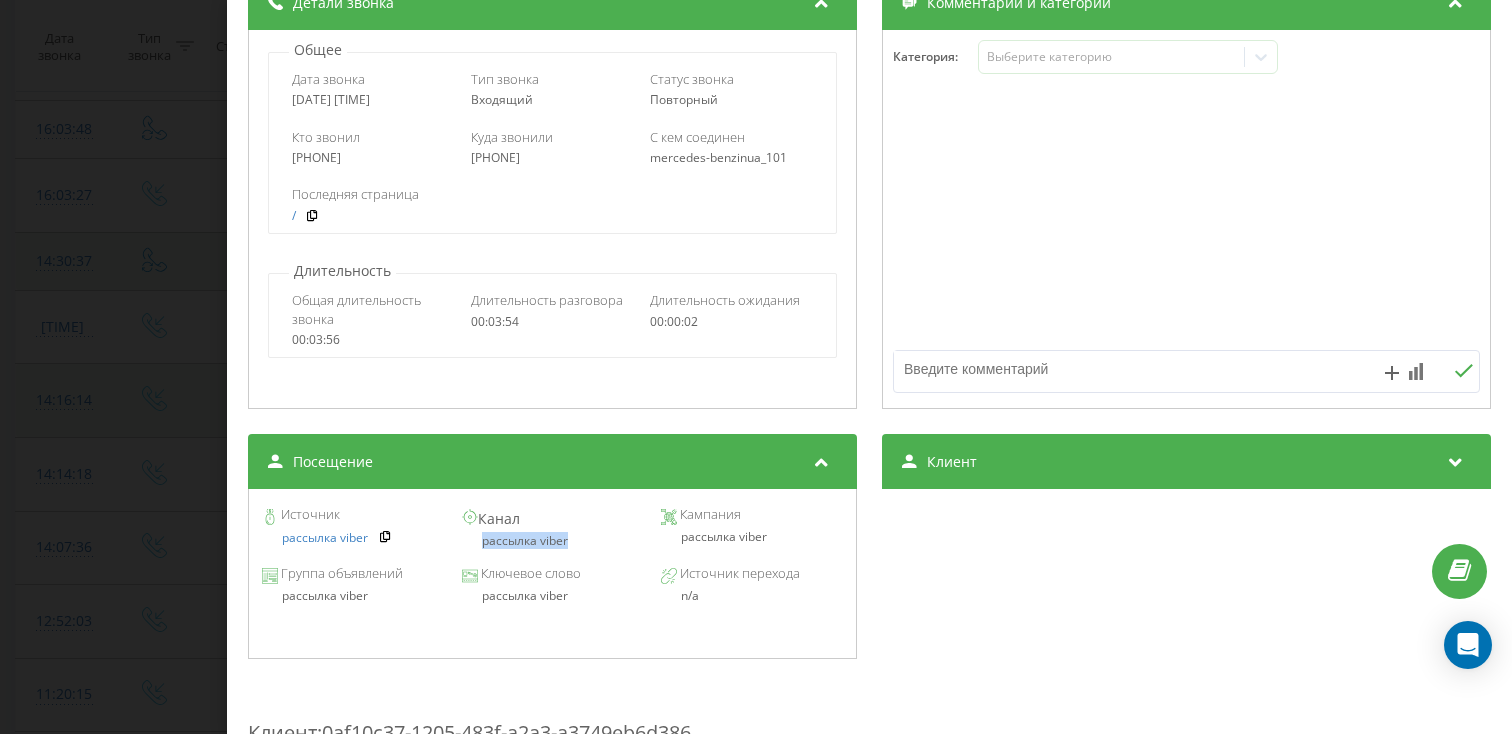 click on "Звонок :  ua1_-1753960574.1694935   1 x  - 02:38 01:15   01:15   Транскрипция Для анализа AI будущих звонков  настройте и активируйте профиль на странице . Если профиль уже есть и звонок соответствует его условиям, обновите страницу через 10 минут – AI анализирует текущий звонок. Анализ звонка Для анализа AI будущих звонков  настройте и активируйте профиль на странице . Если профиль уже есть и звонок соответствует его условиям, обновите страницу через 10 минут – AI анализирует текущий звонок. Детали звонка Общее Дата звонка 2025-07-31 14:16:14 Тип звонка Входящий Статус звонка Повторный / : n/a /" at bounding box center (756, 367) 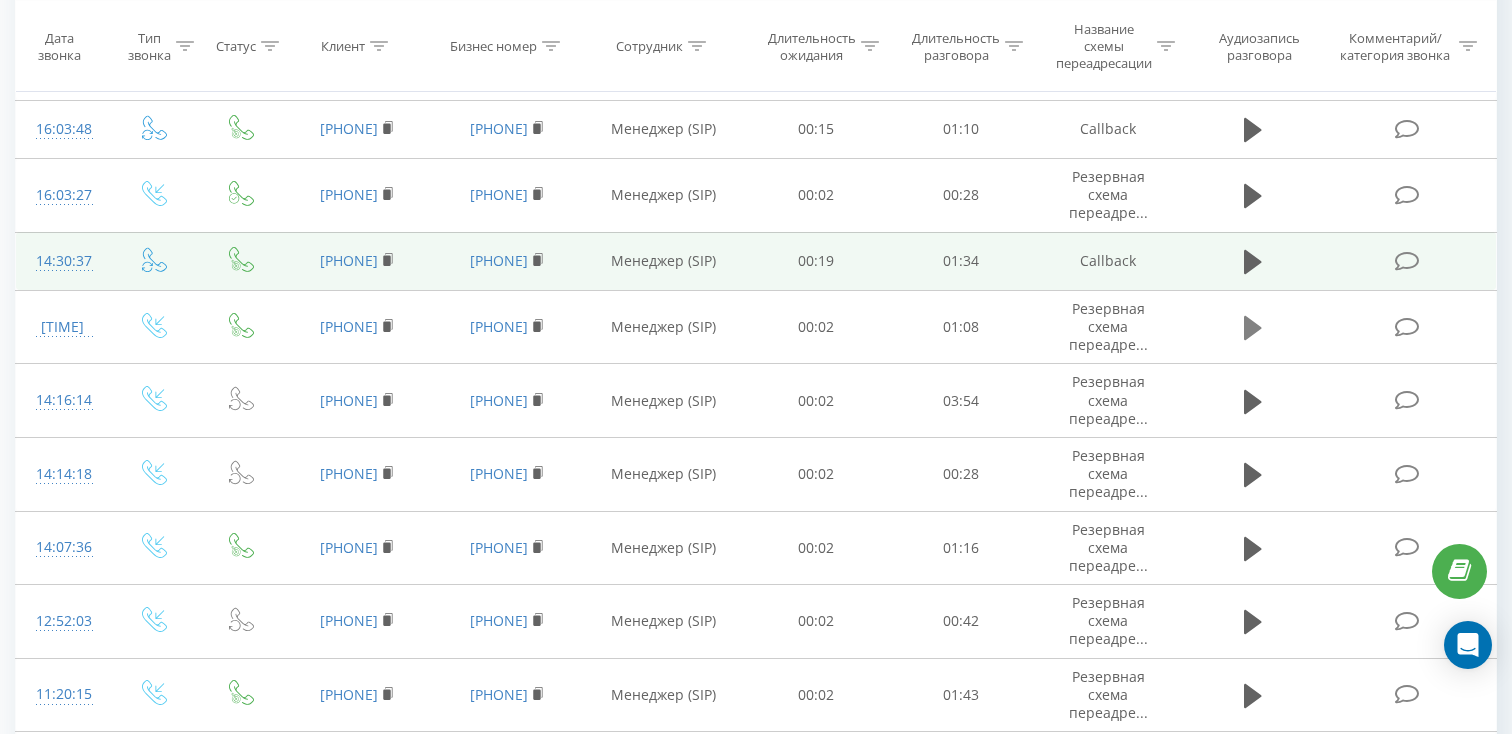 click at bounding box center [1253, 328] 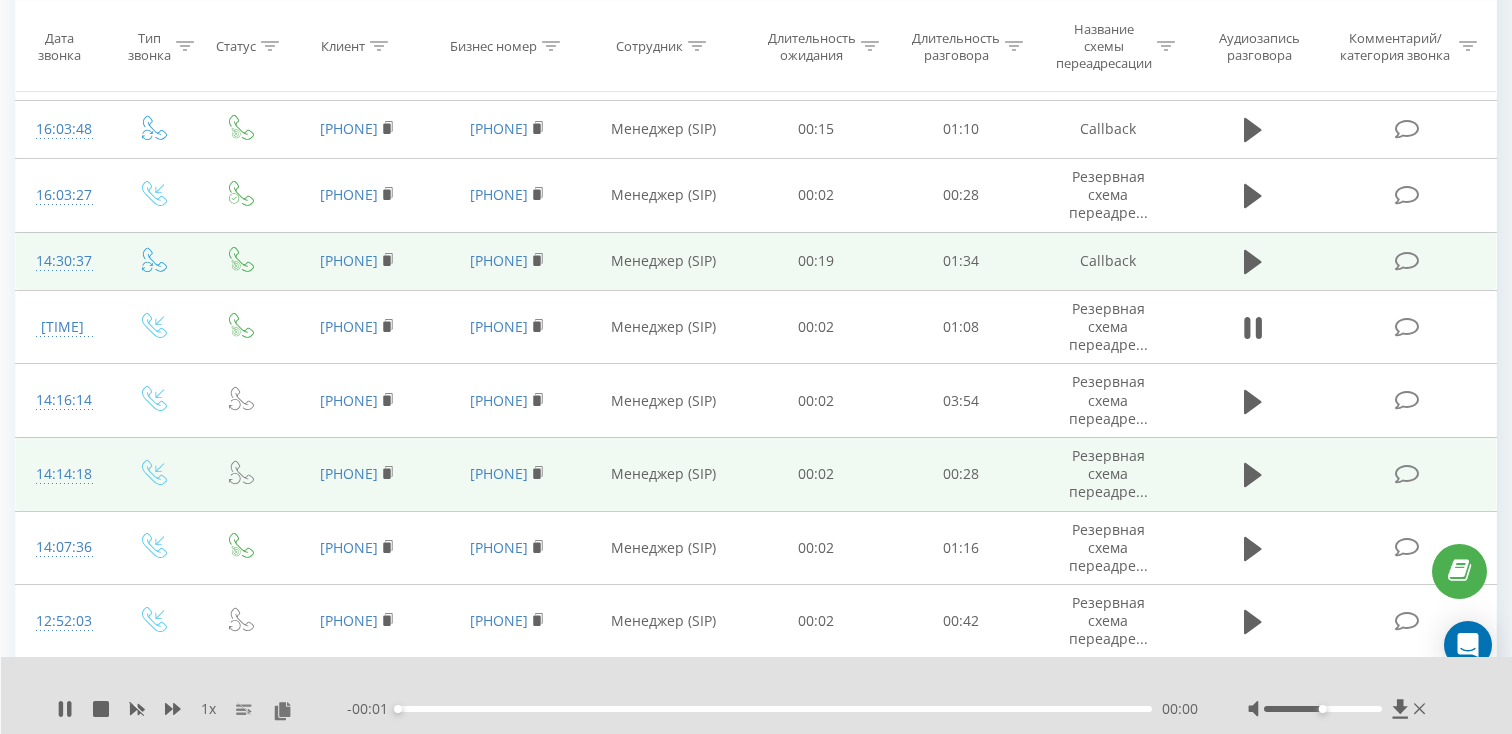 scroll, scrollTop: 946, scrollLeft: 0, axis: vertical 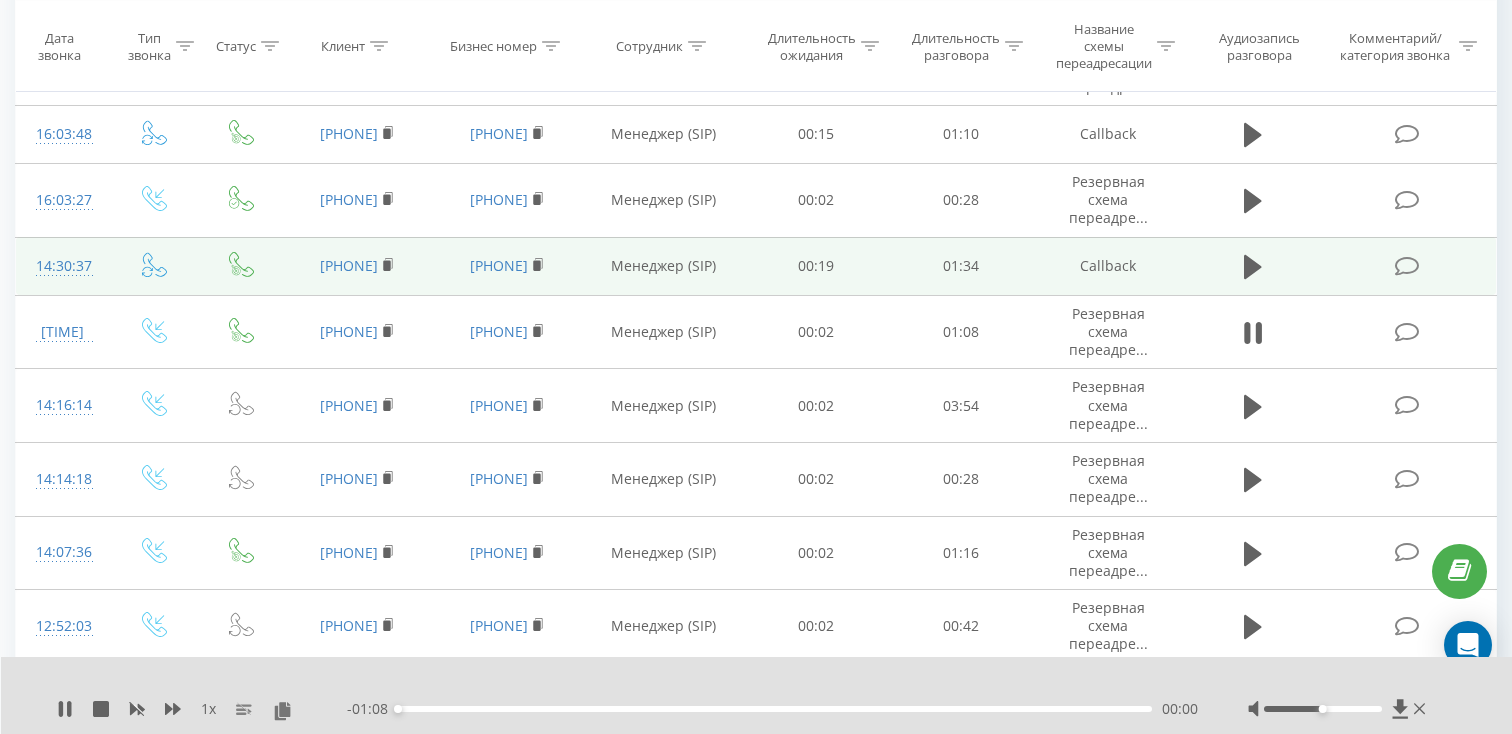 click on "- 01:08 00:00   00:00" at bounding box center (772, 709) 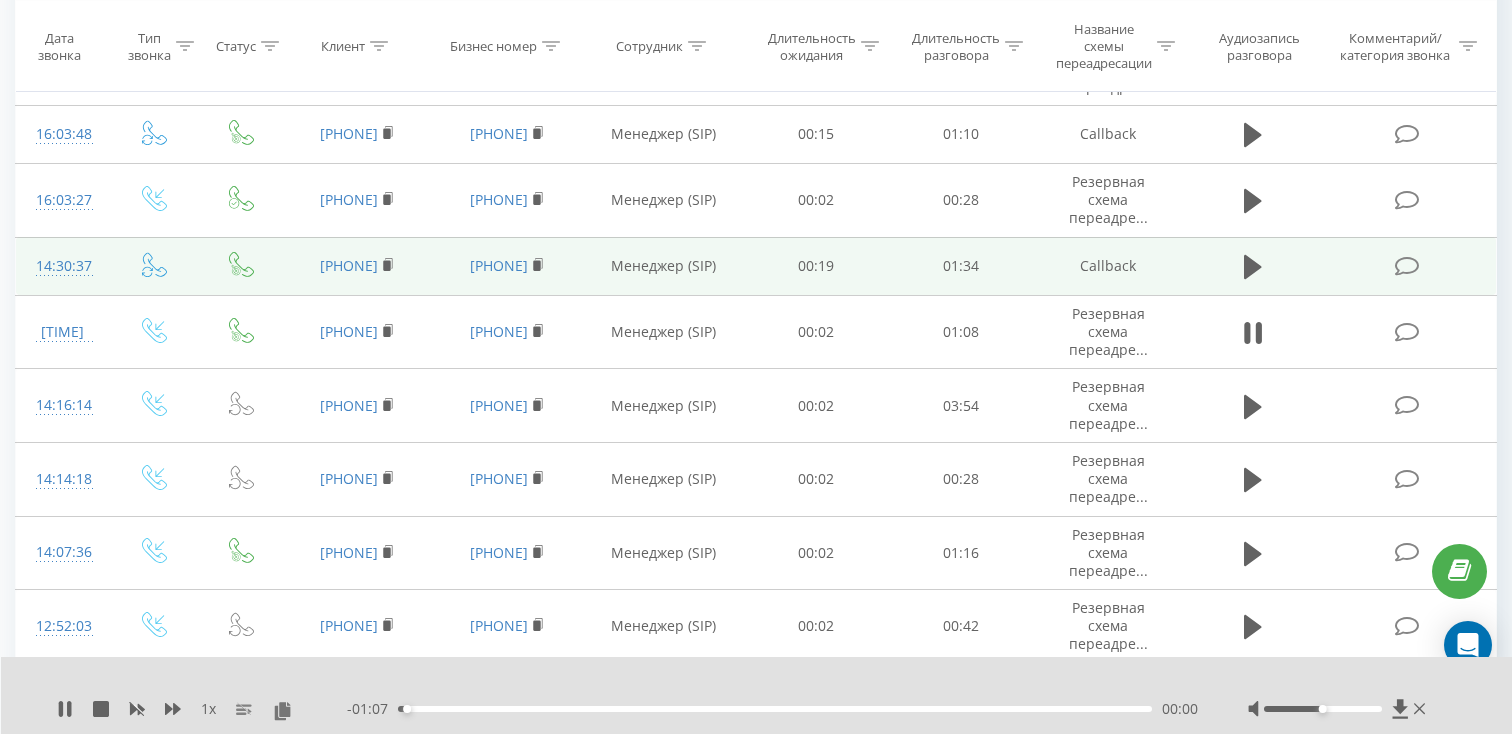 click on "00:00" at bounding box center [775, 709] 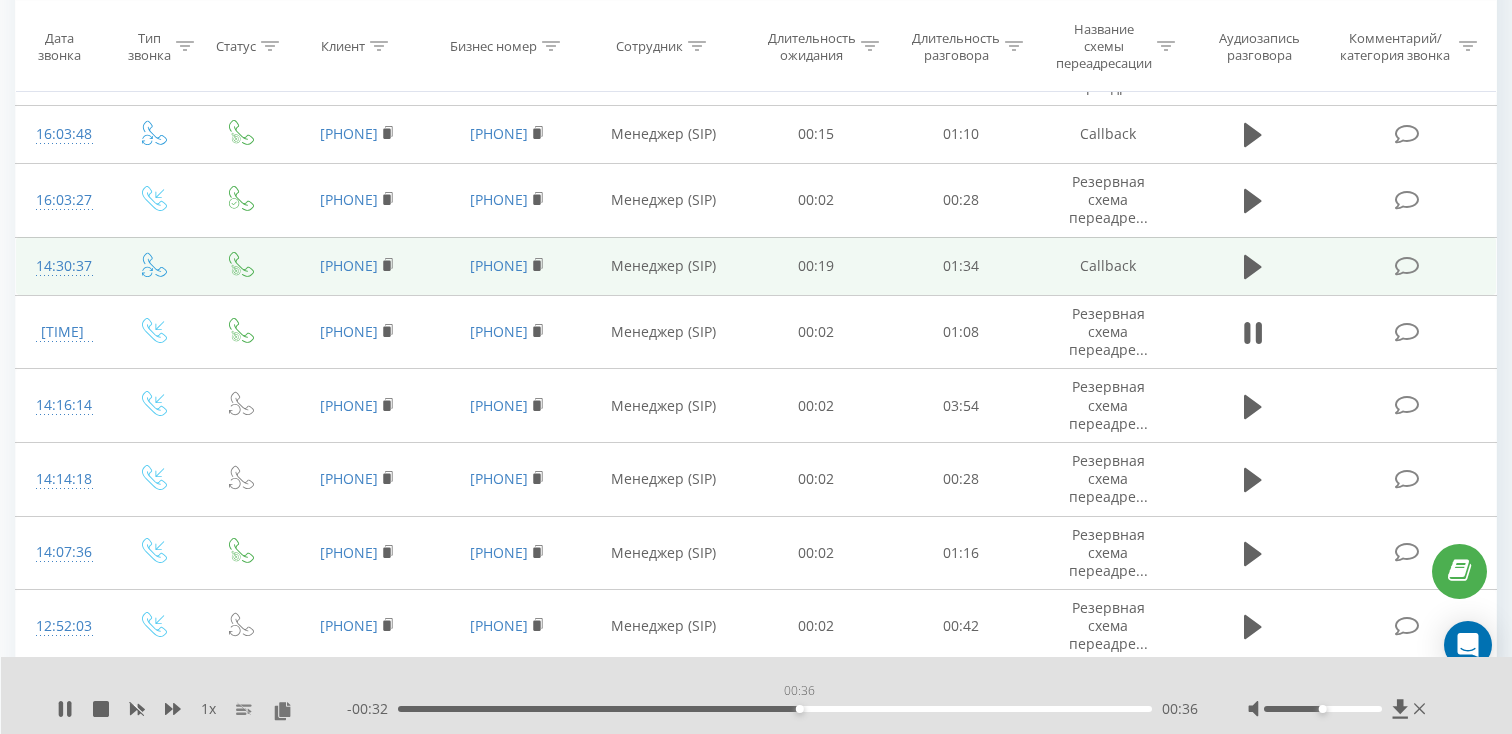 click on "00:36" at bounding box center (775, 709) 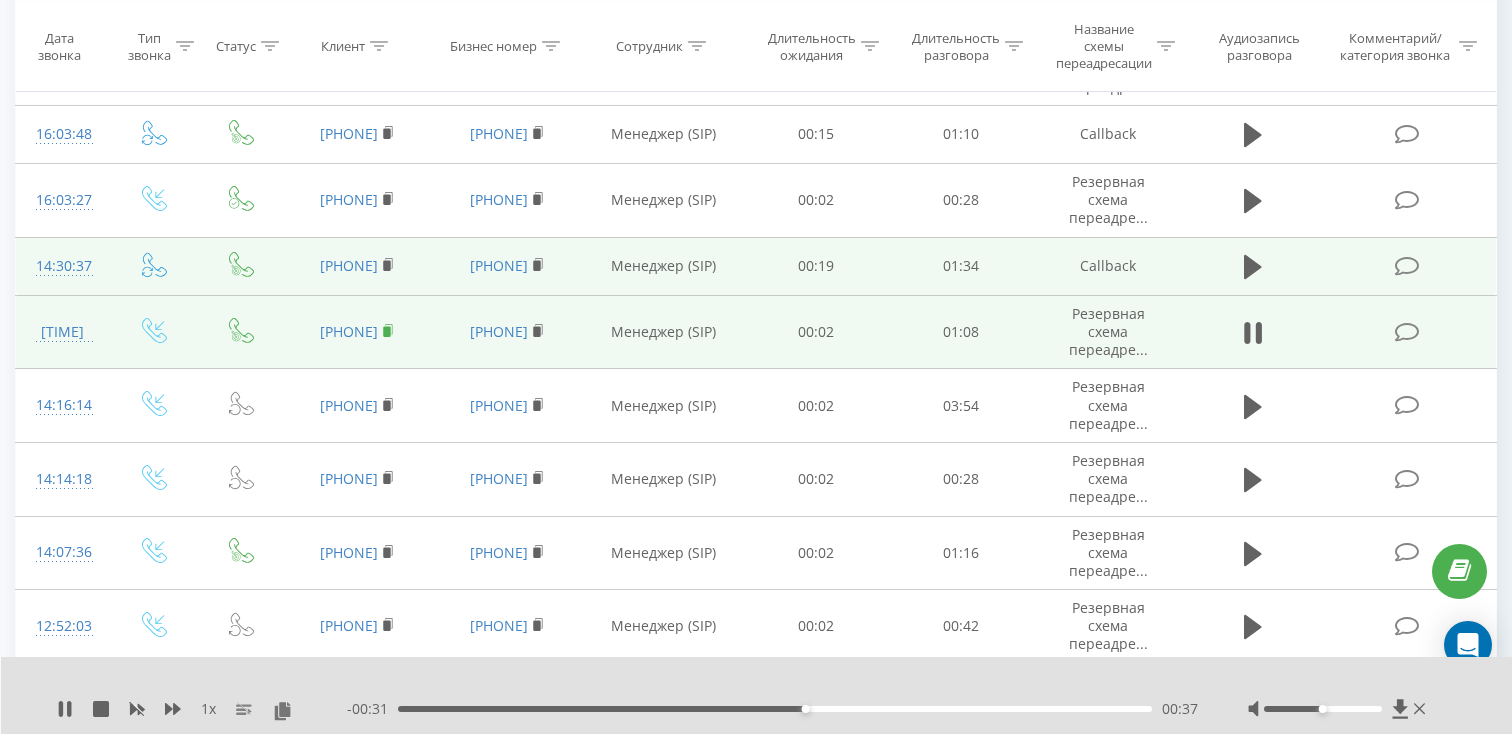 click 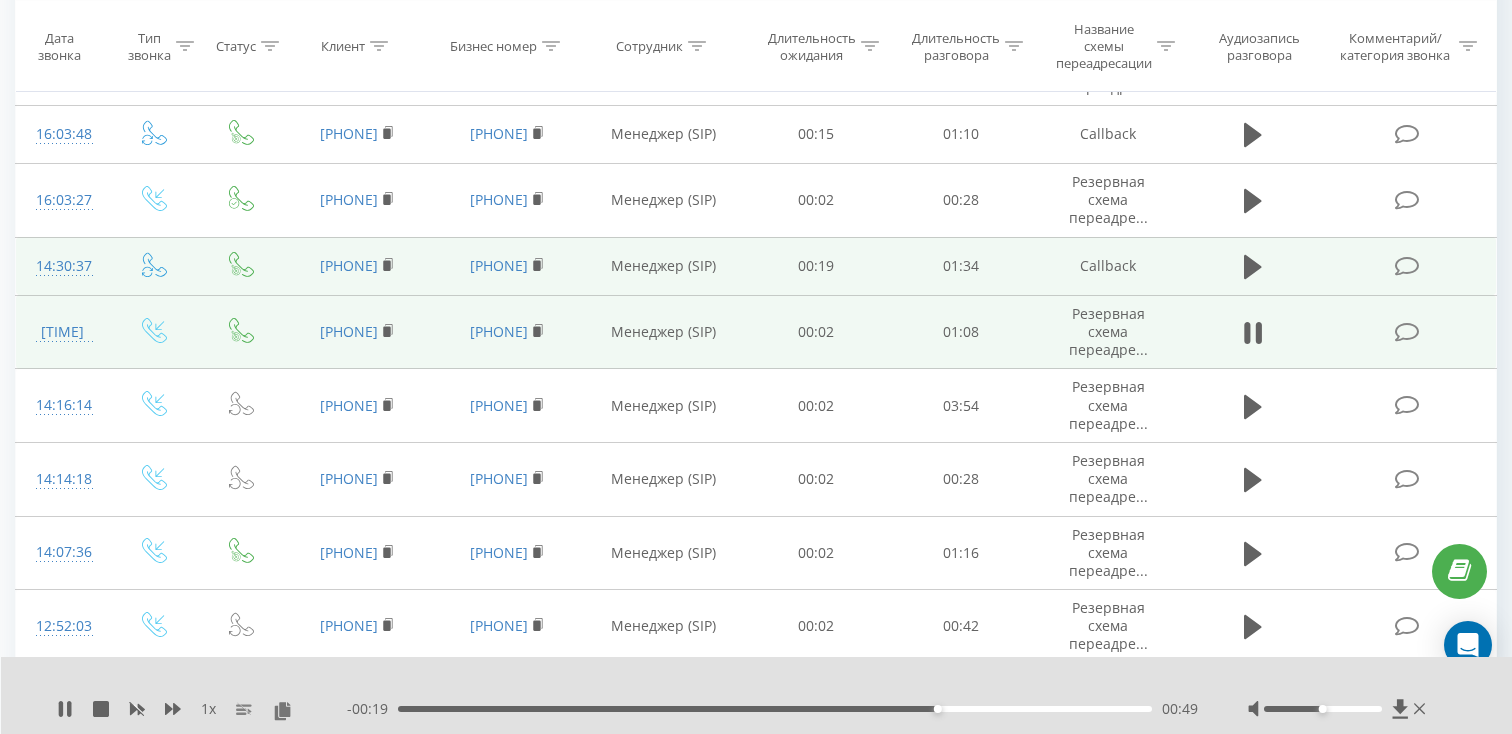 click on "[TIME]" at bounding box center (62, 332) 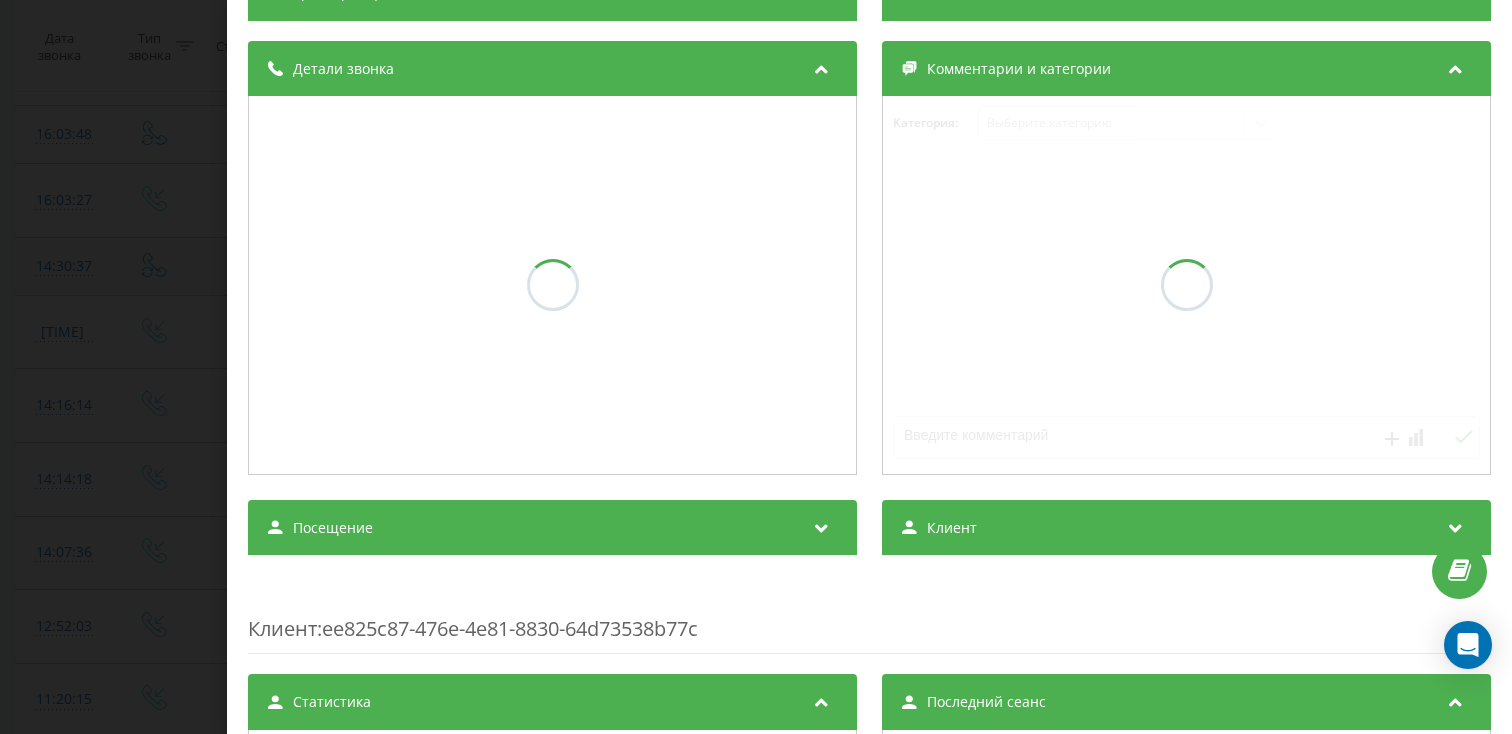 scroll, scrollTop: 202, scrollLeft: 0, axis: vertical 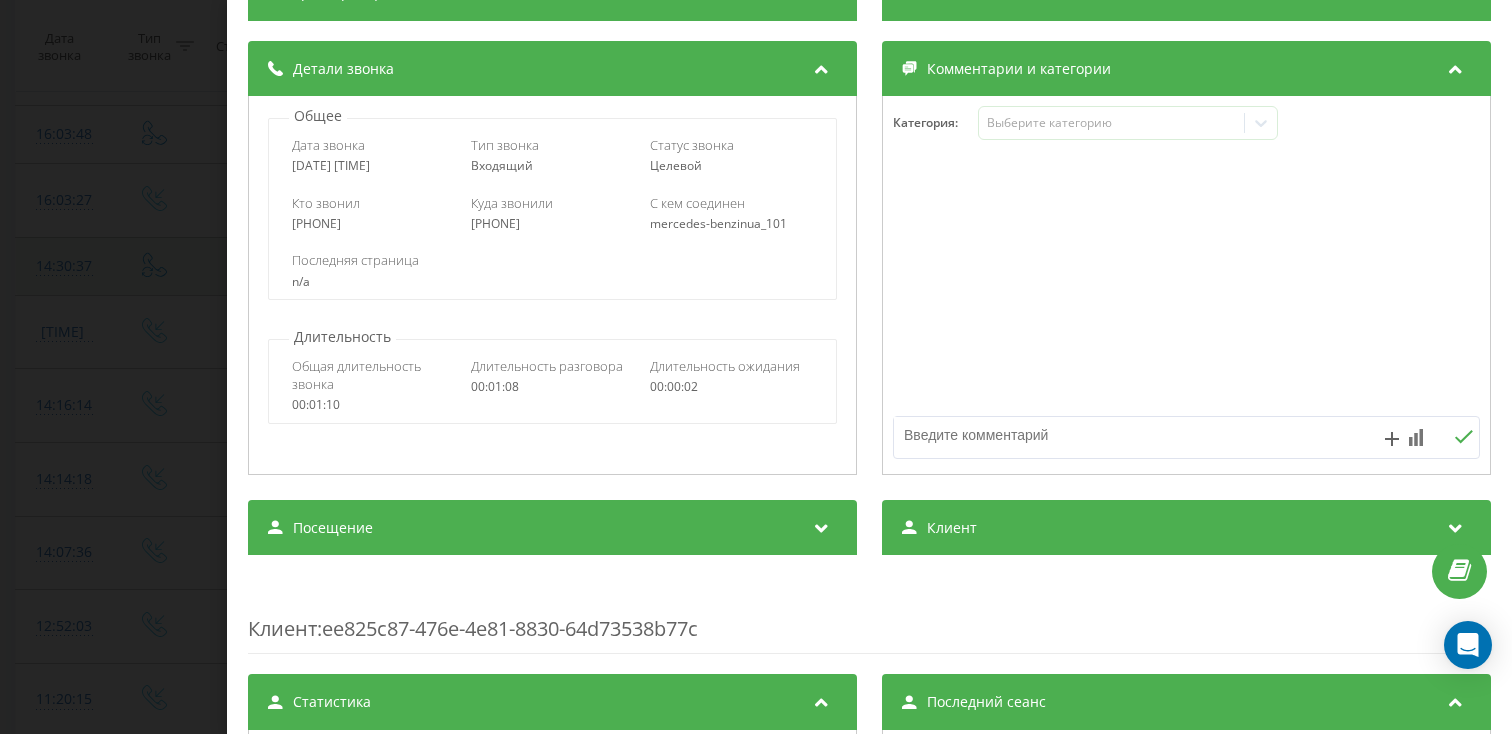 click on "Посещение" at bounding box center (552, 528) 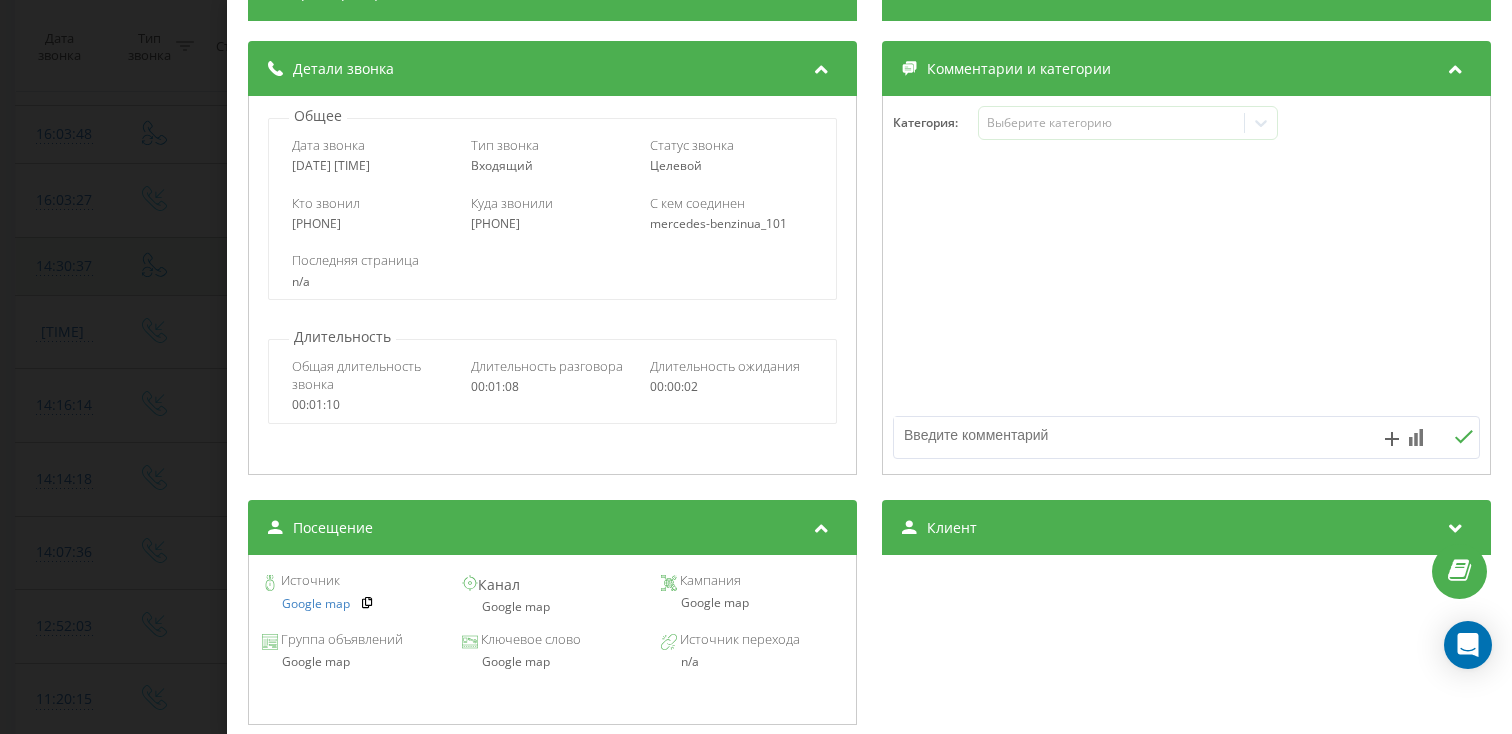 click on "Звонок :  ua6_-1753961045.10555613   1 x  - 00:11 00:56   00:56   Транскрипция Для анализа AI будущих звонков  настройте и активируйте профиль на странице . Если профиль уже есть и звонок соответствует его условиям, обновите страницу через 10 минут – AI анализирует текущий звонок. Анализ звонка Для анализа AI будущих звонков  настройте и активируйте профиль на странице . Если профиль уже есть и звонок соответствует его условиям, обновите страницу через 10 минут – AI анализирует текущий звонок. Детали звонка Общее Дата звонка 2025-07-31 14:24:05 Тип звонка Входящий Статус звонка Целевой 380975155097" at bounding box center (756, 367) 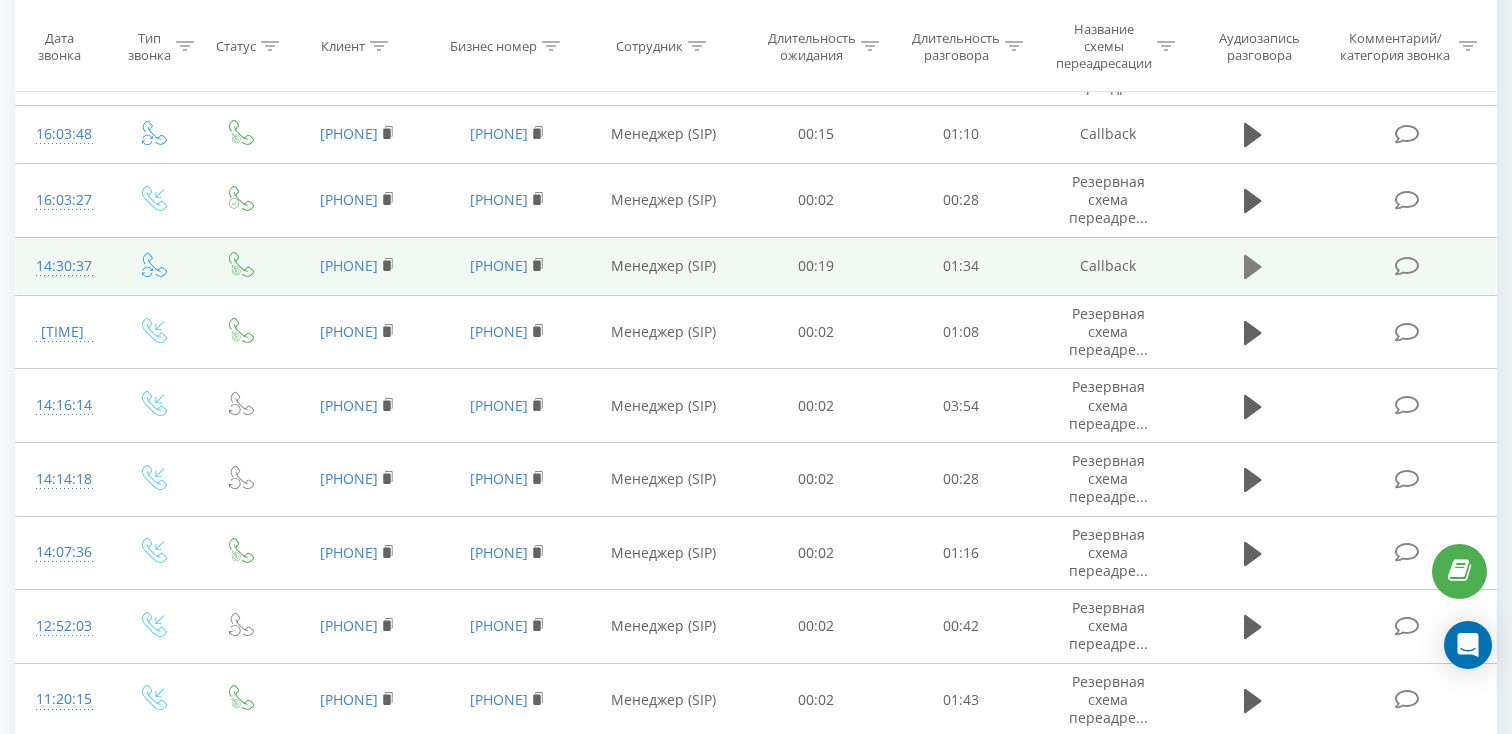 click at bounding box center [1253, 267] 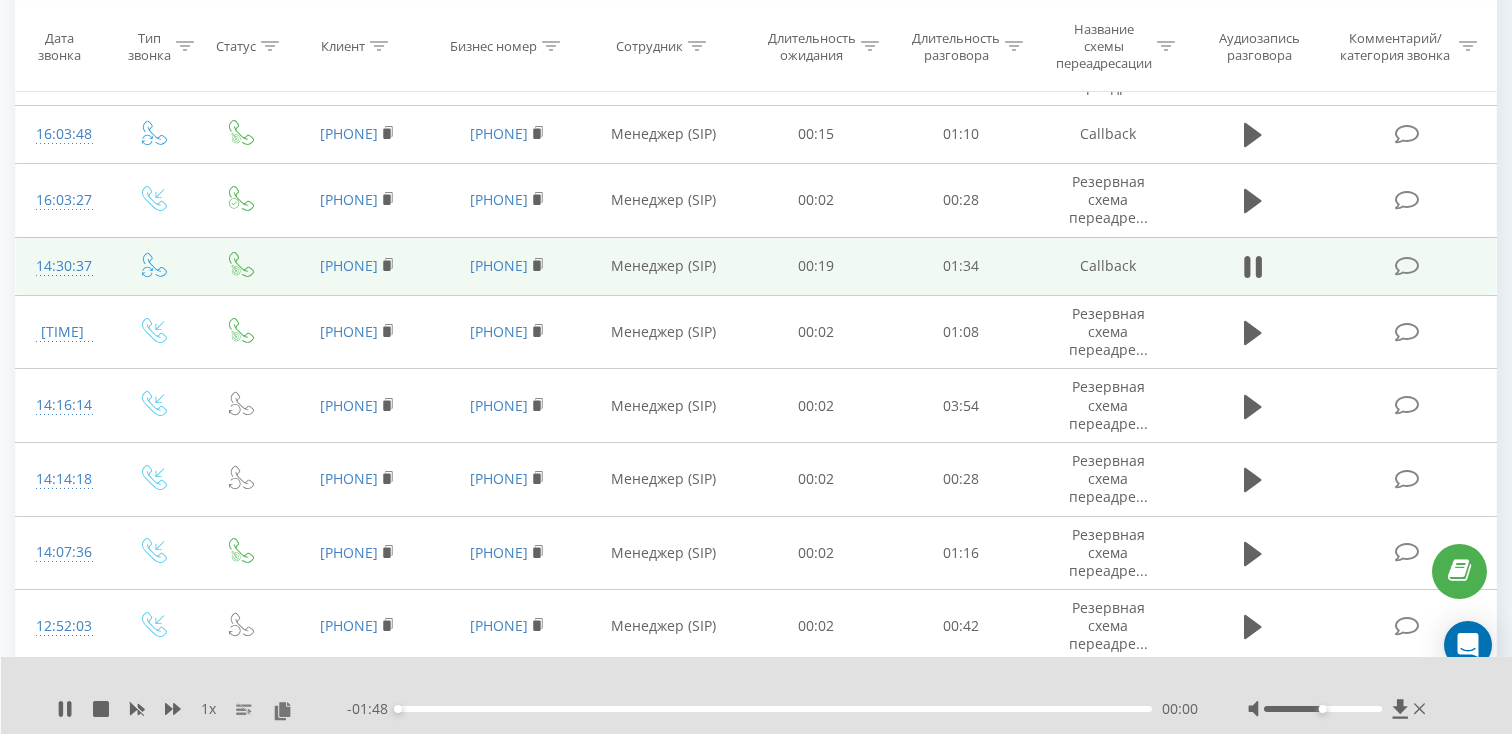 click on "00:00" at bounding box center (775, 709) 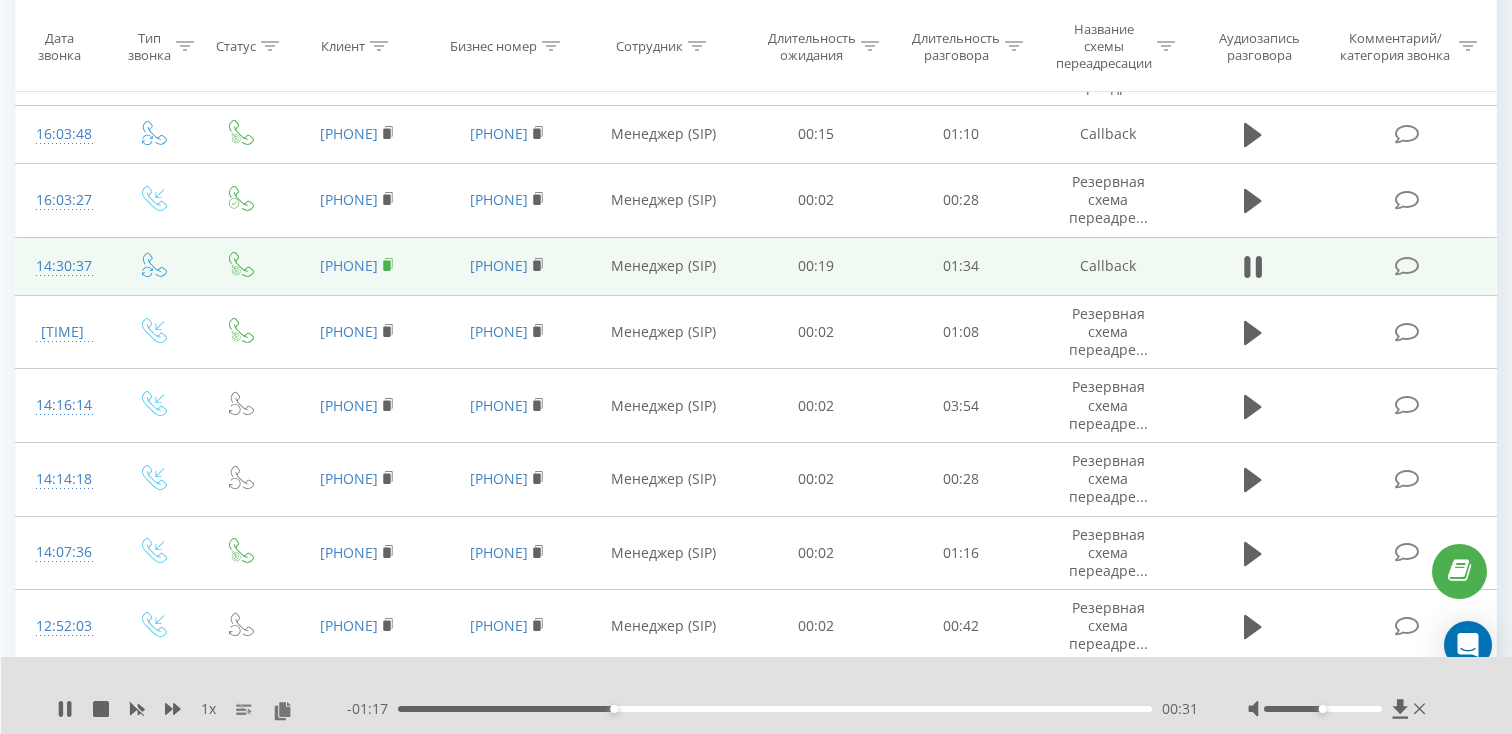 click 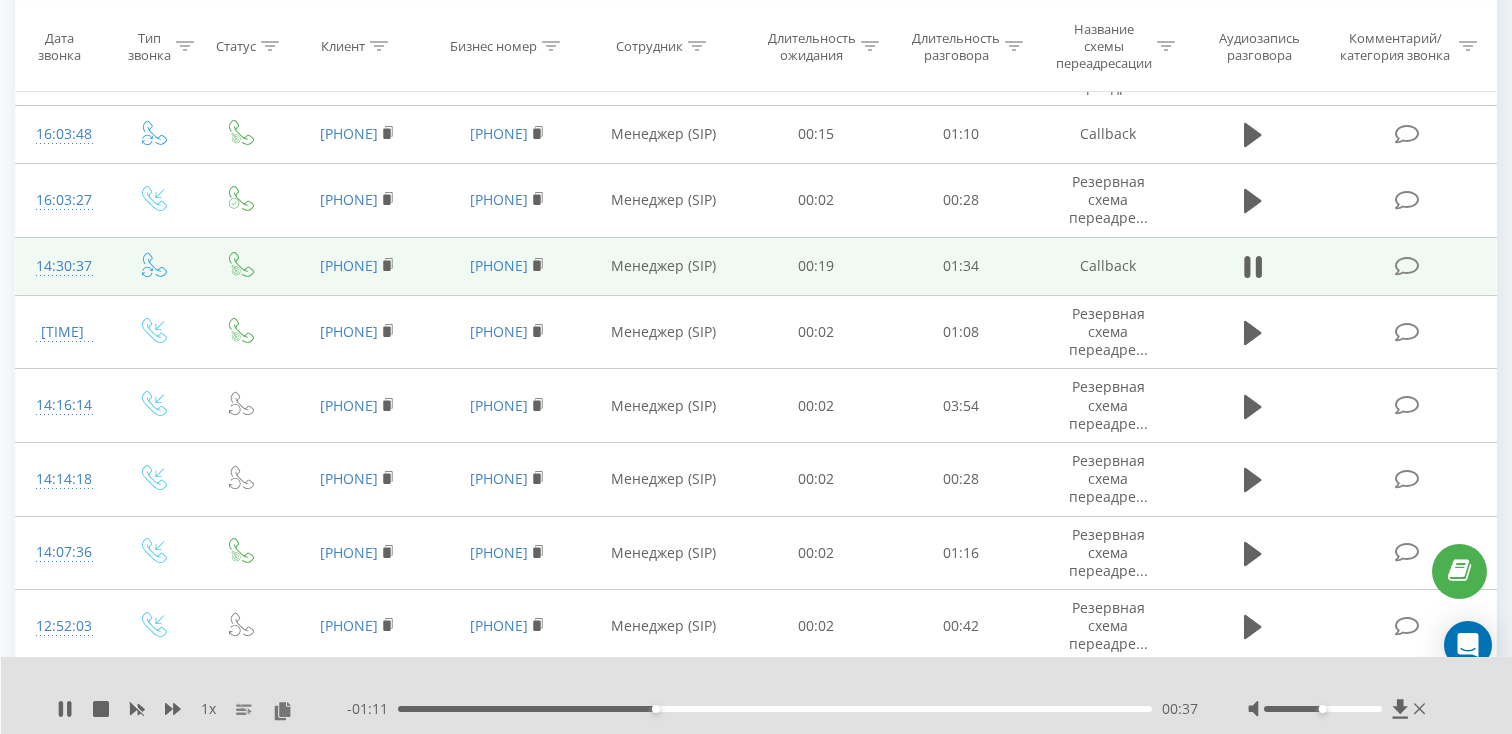 click on "14:30:37" at bounding box center (62, 266) 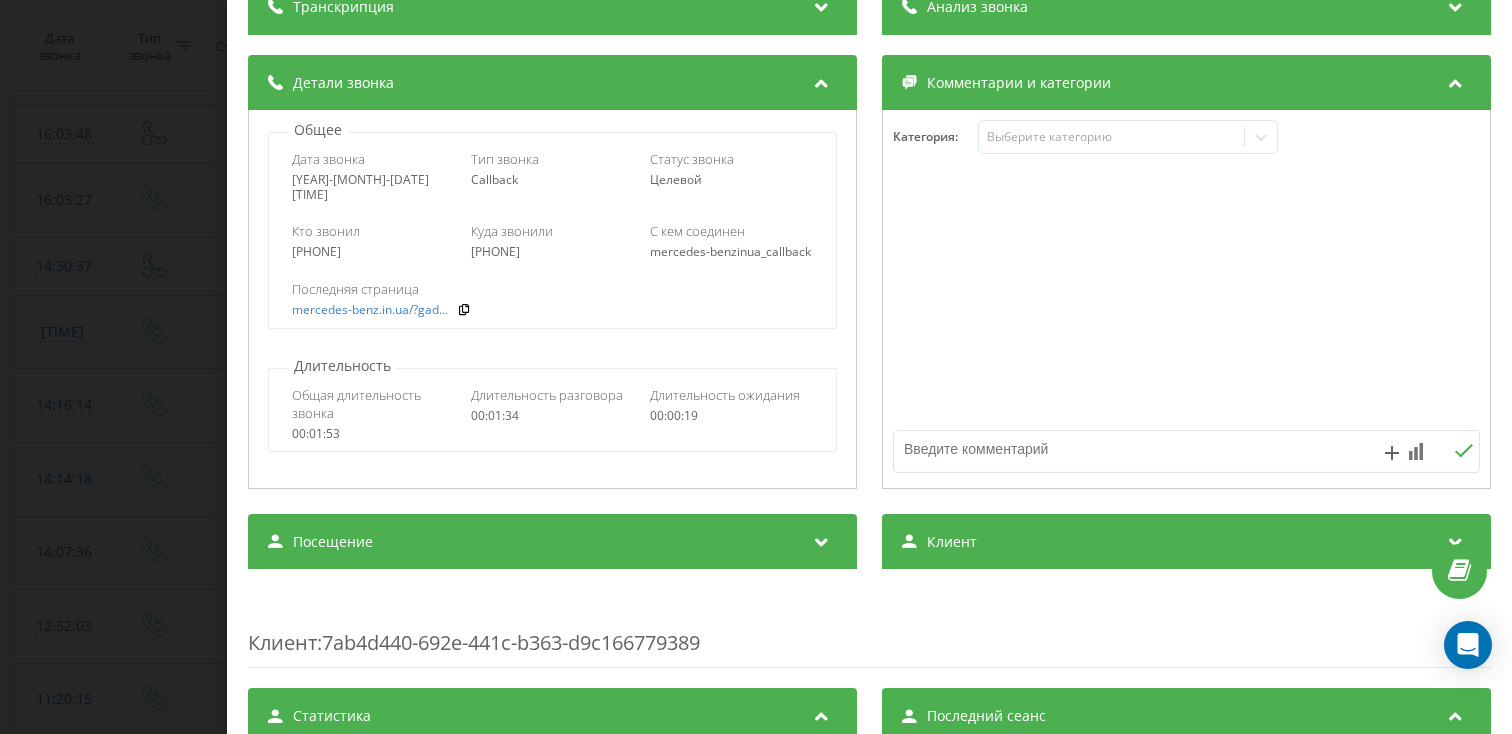 scroll, scrollTop: 189, scrollLeft: 0, axis: vertical 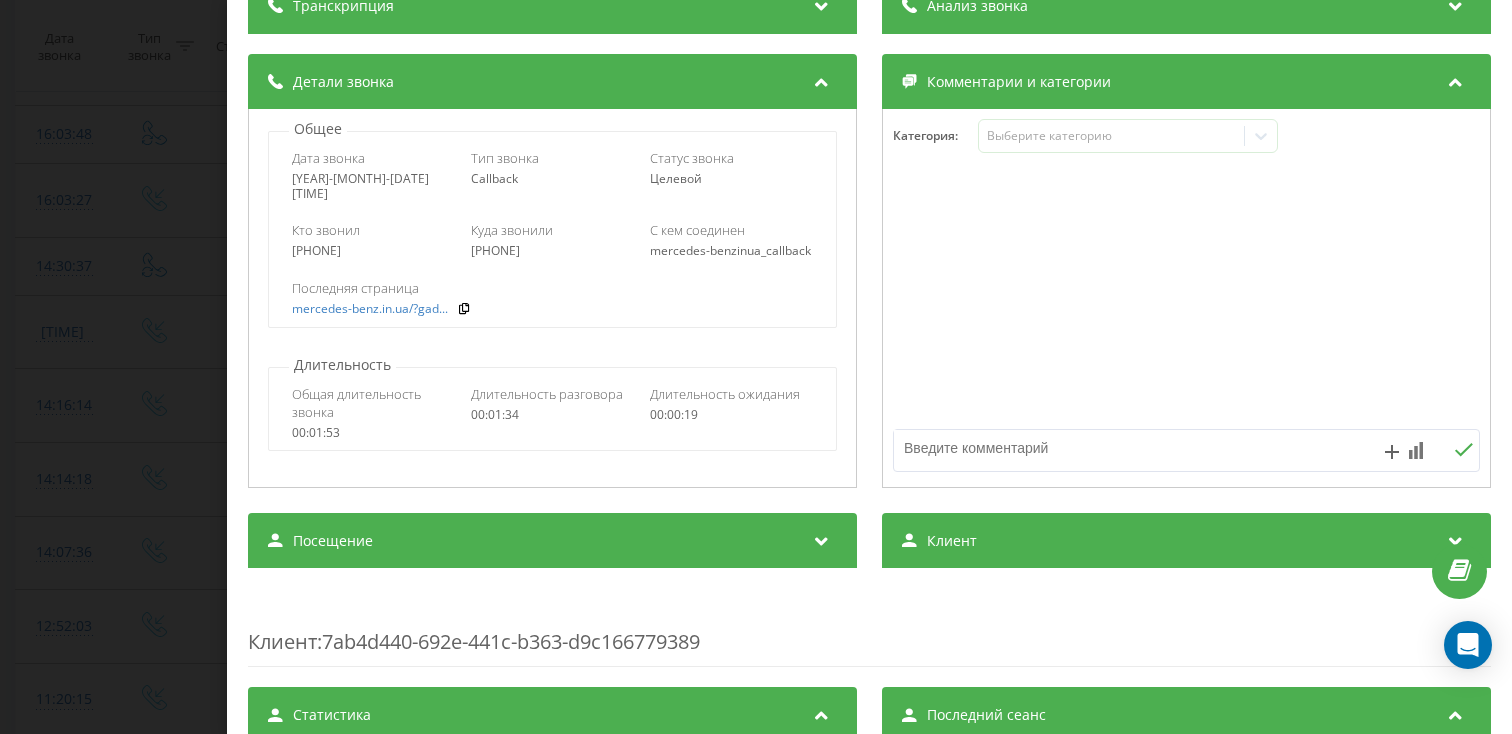 click on "Посещение" at bounding box center [552, 541] 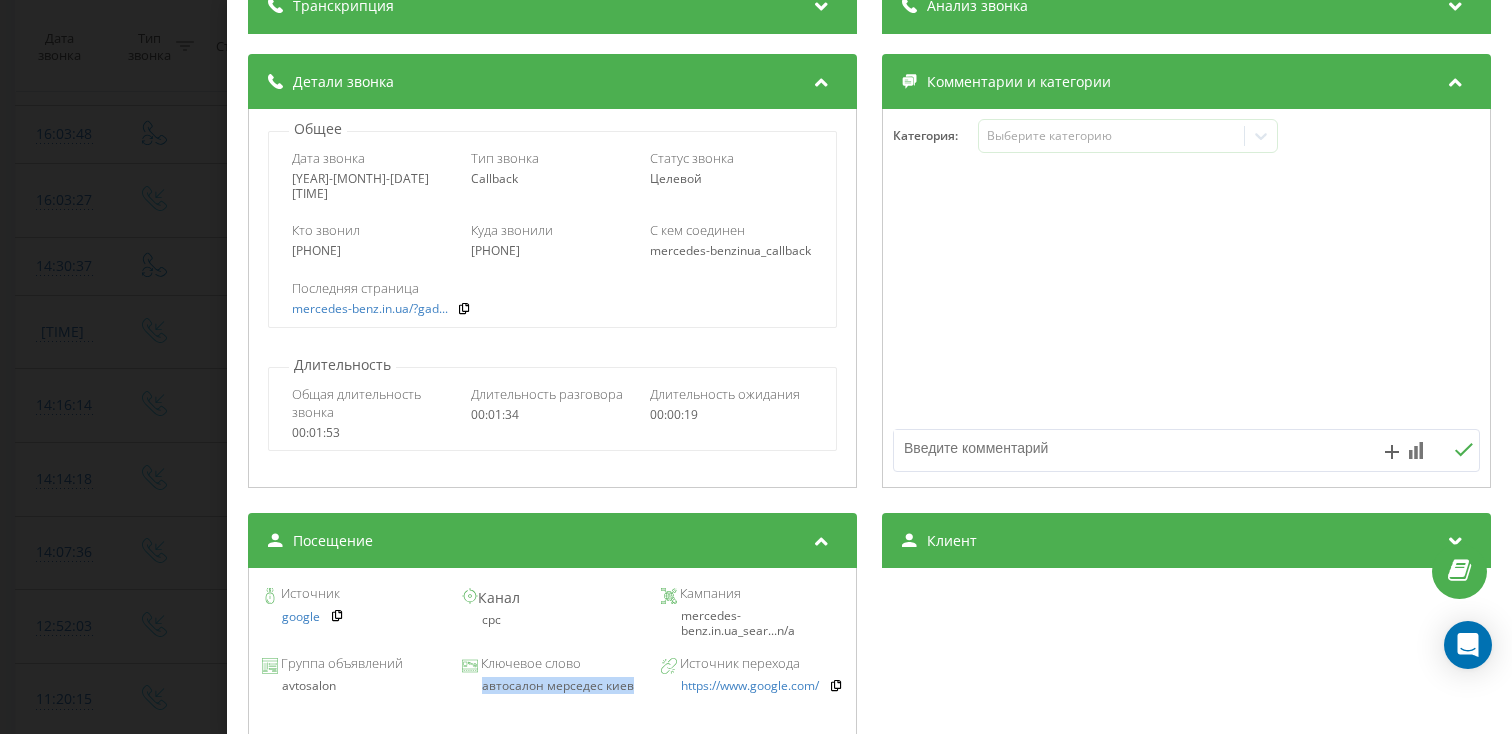 drag, startPoint x: 643, startPoint y: 696, endPoint x: 470, endPoint y: 684, distance: 173.41568 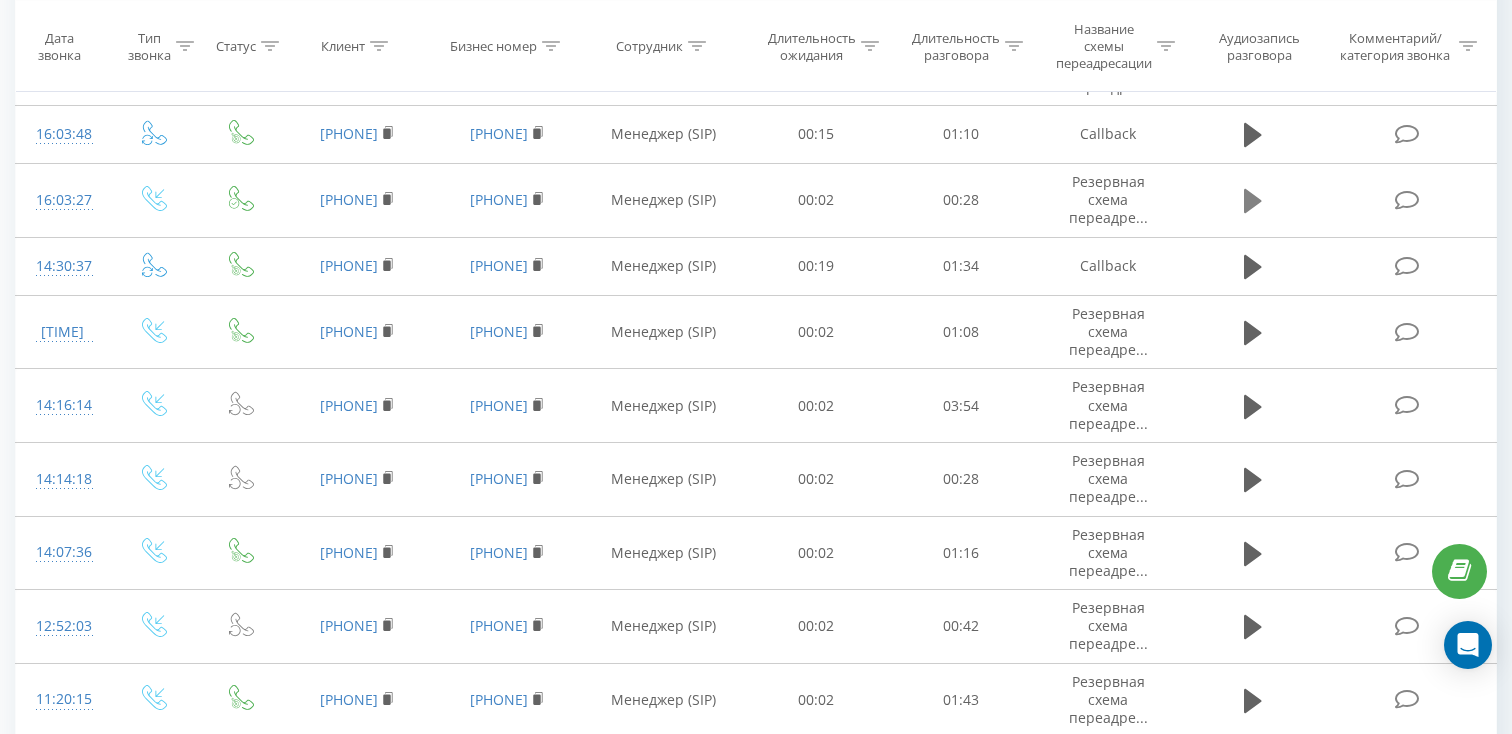click 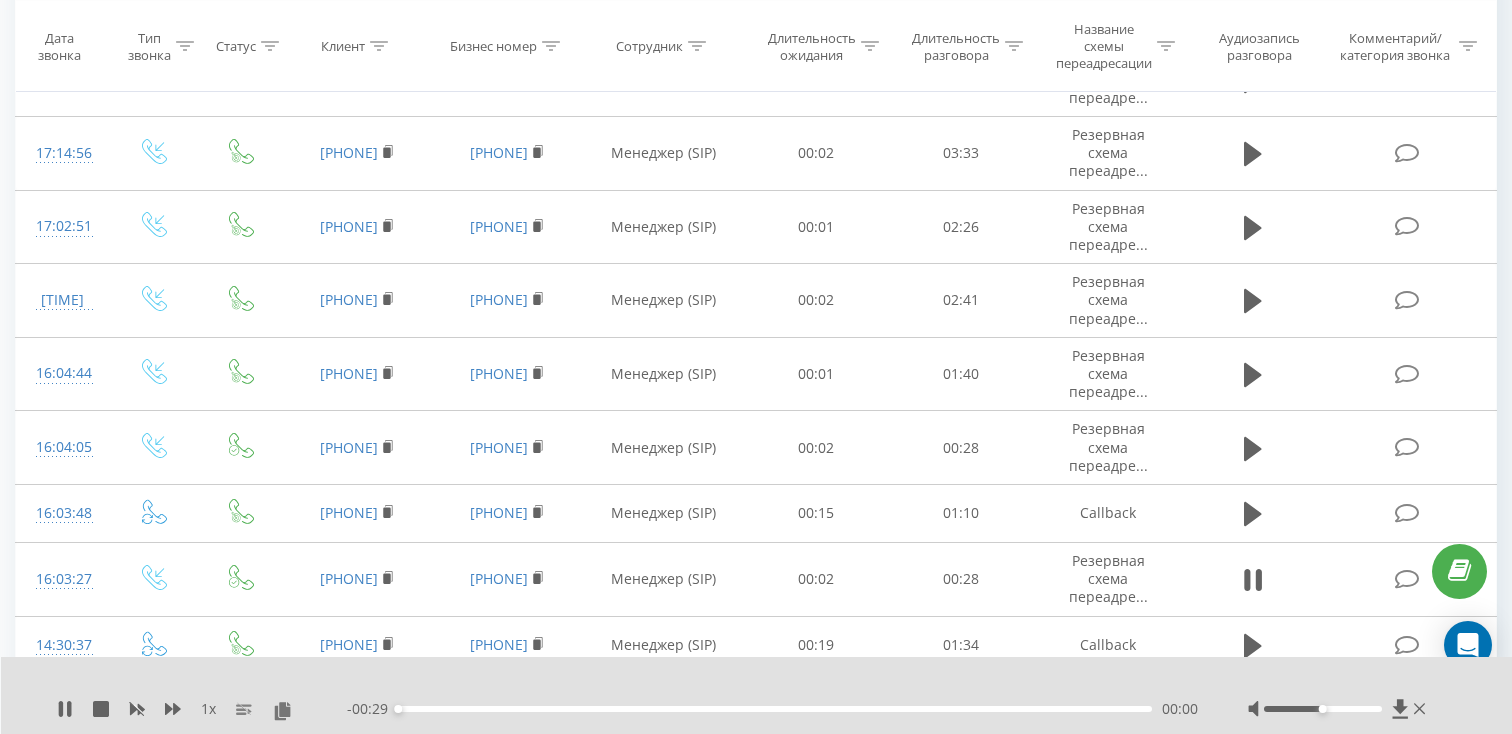 scroll, scrollTop: 573, scrollLeft: 0, axis: vertical 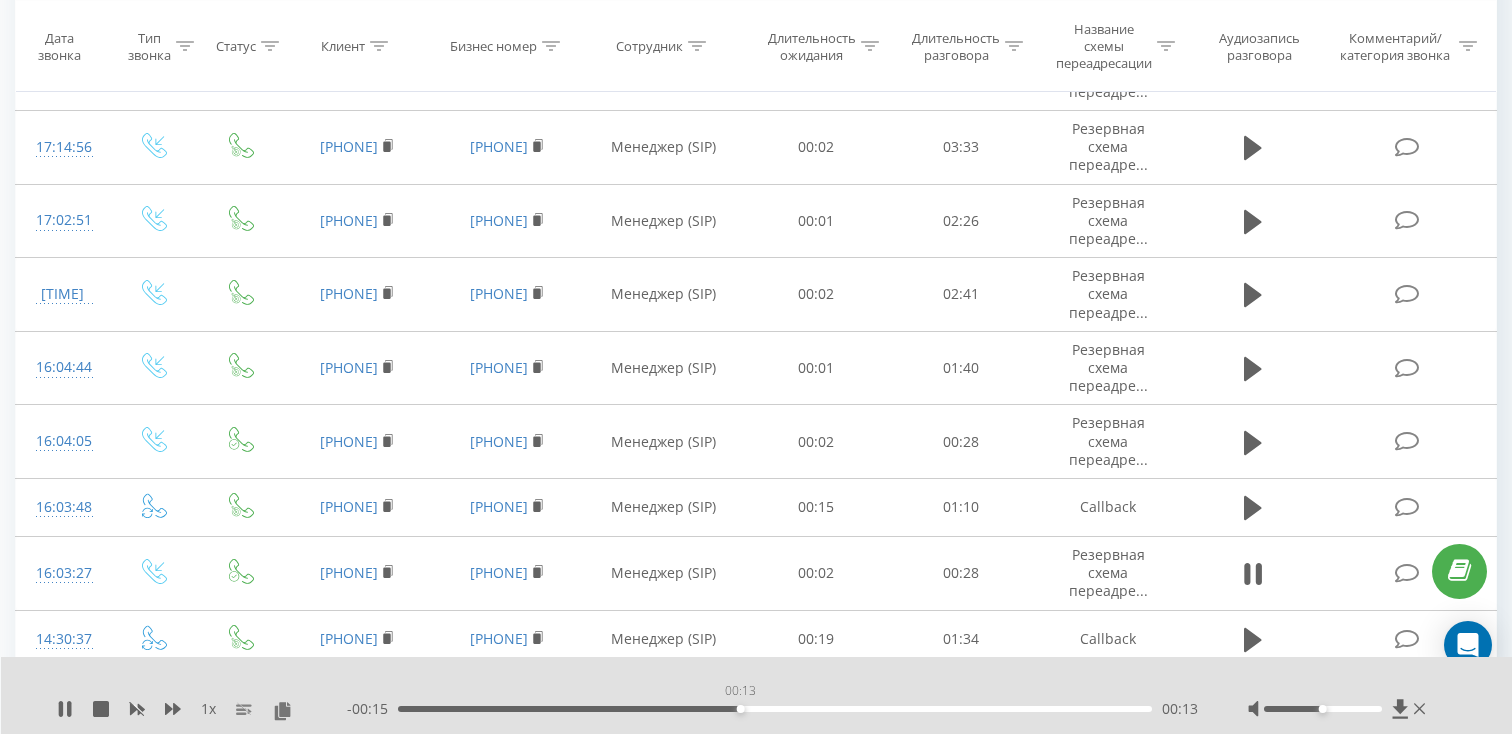 click on "00:13" at bounding box center (775, 709) 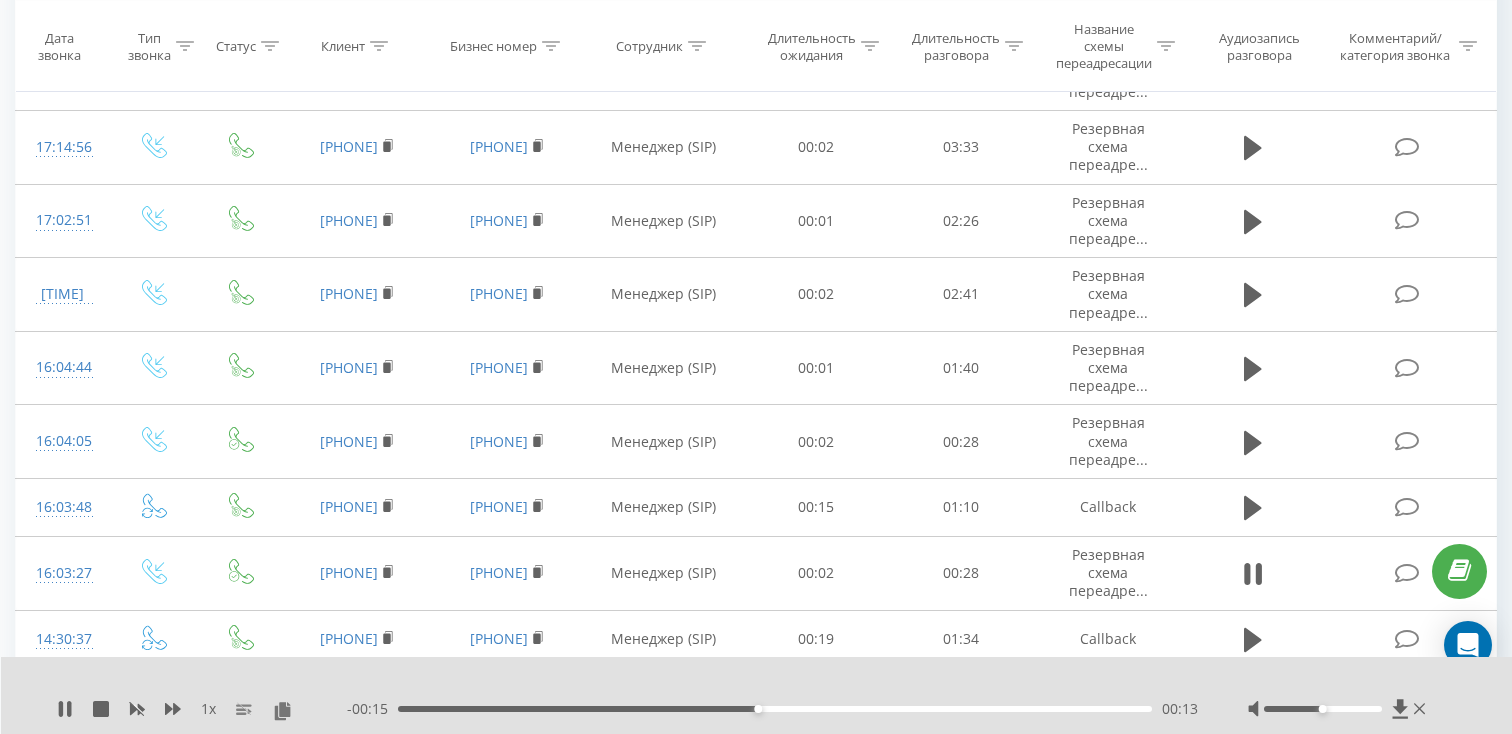 click on "- 00:15 00:13   00:13" at bounding box center (772, 709) 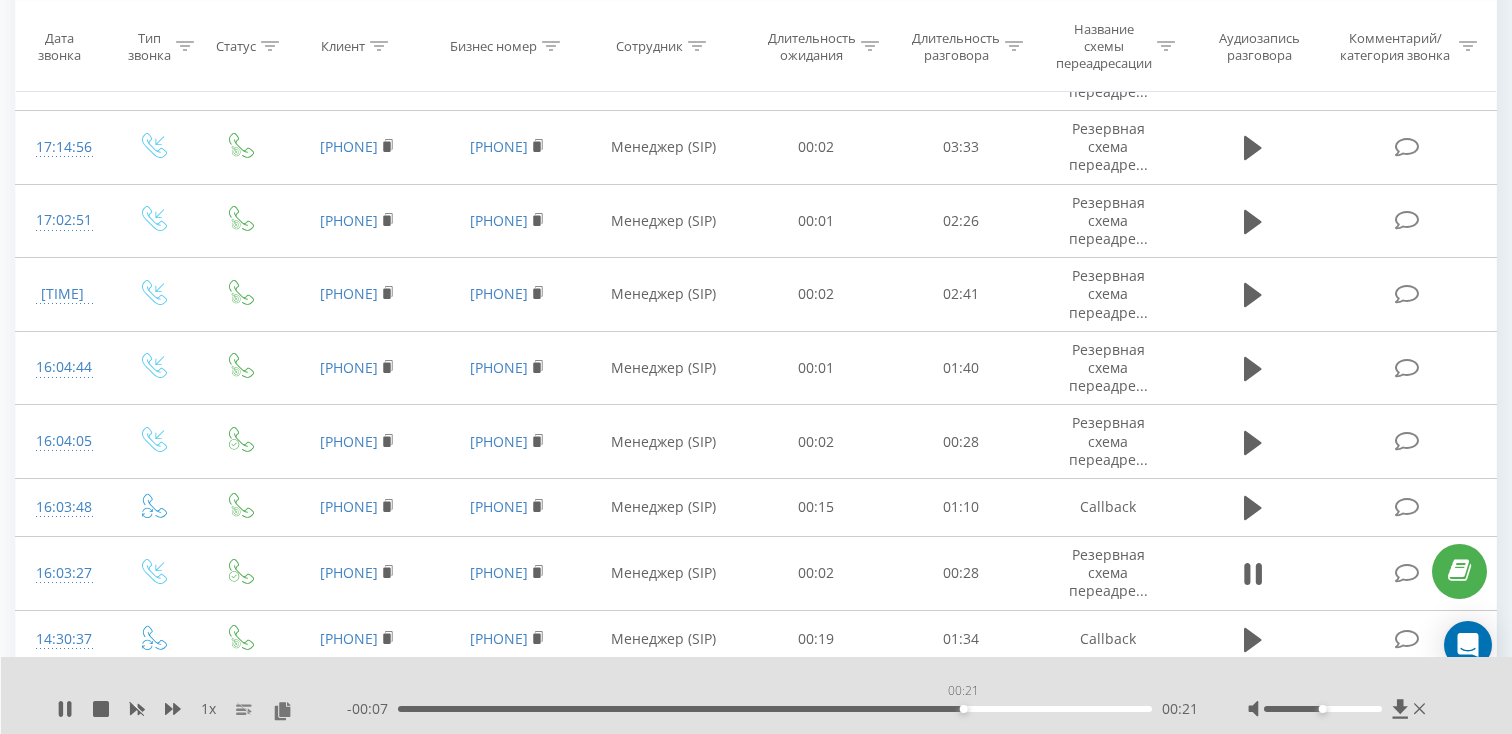 click on "00:21" at bounding box center (775, 709) 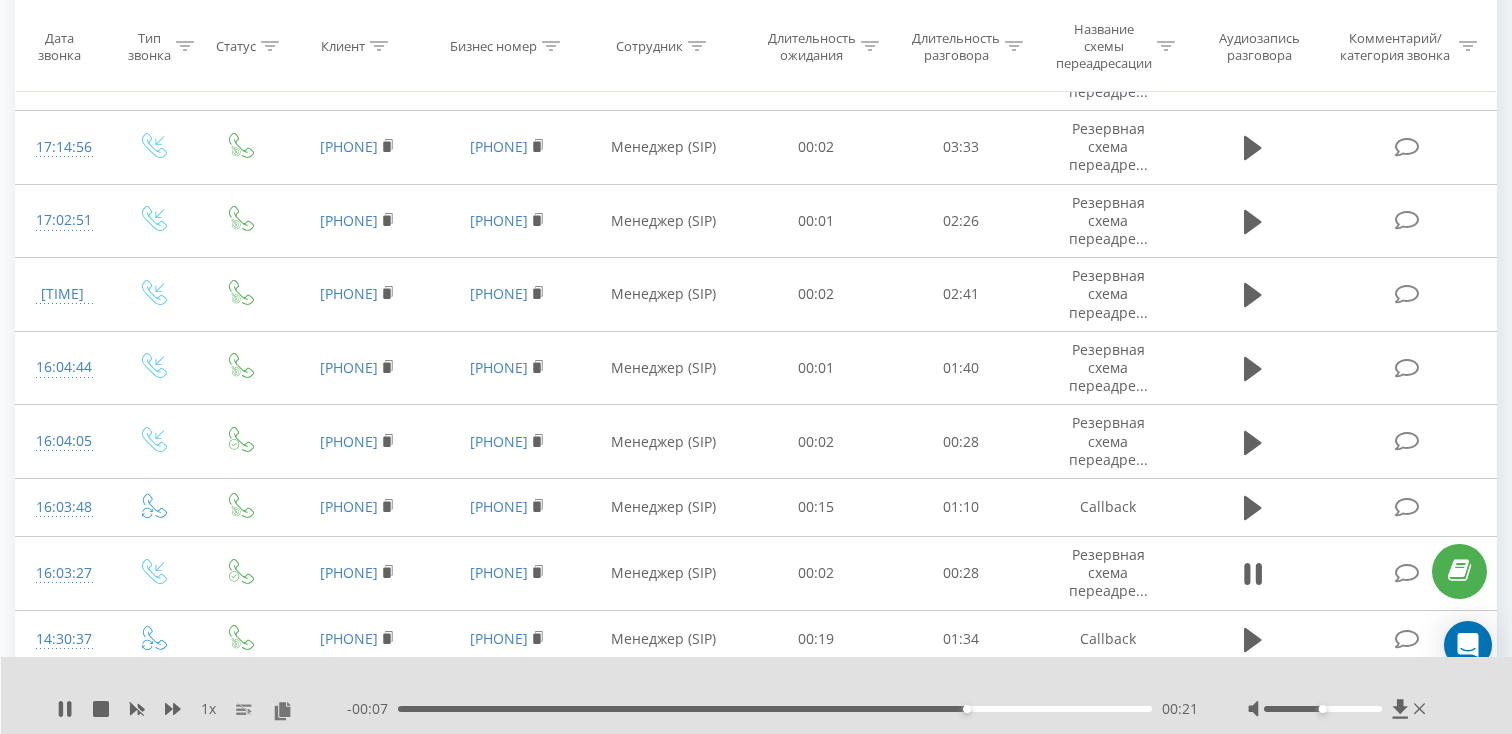 click on "- 00:07 00:21   00:21" at bounding box center [772, 709] 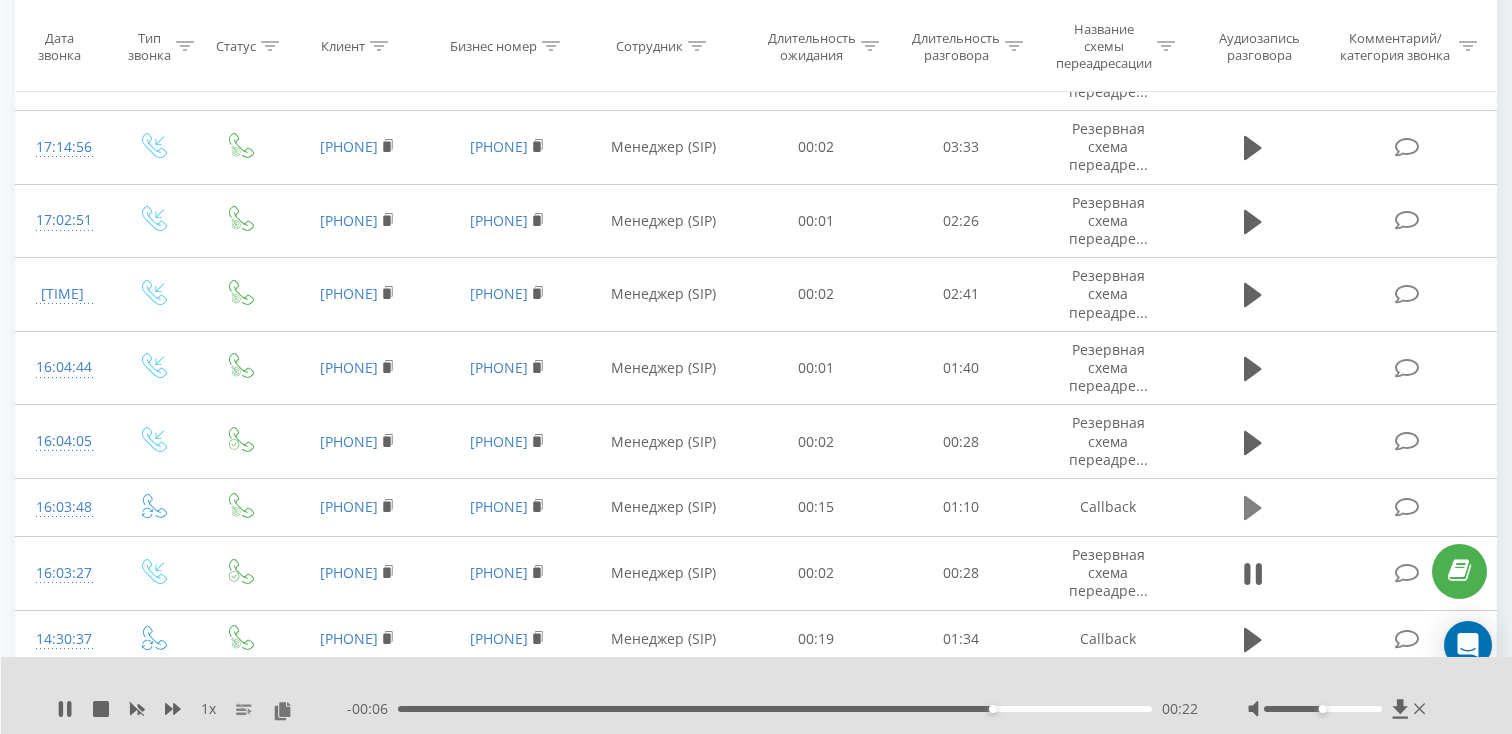 click 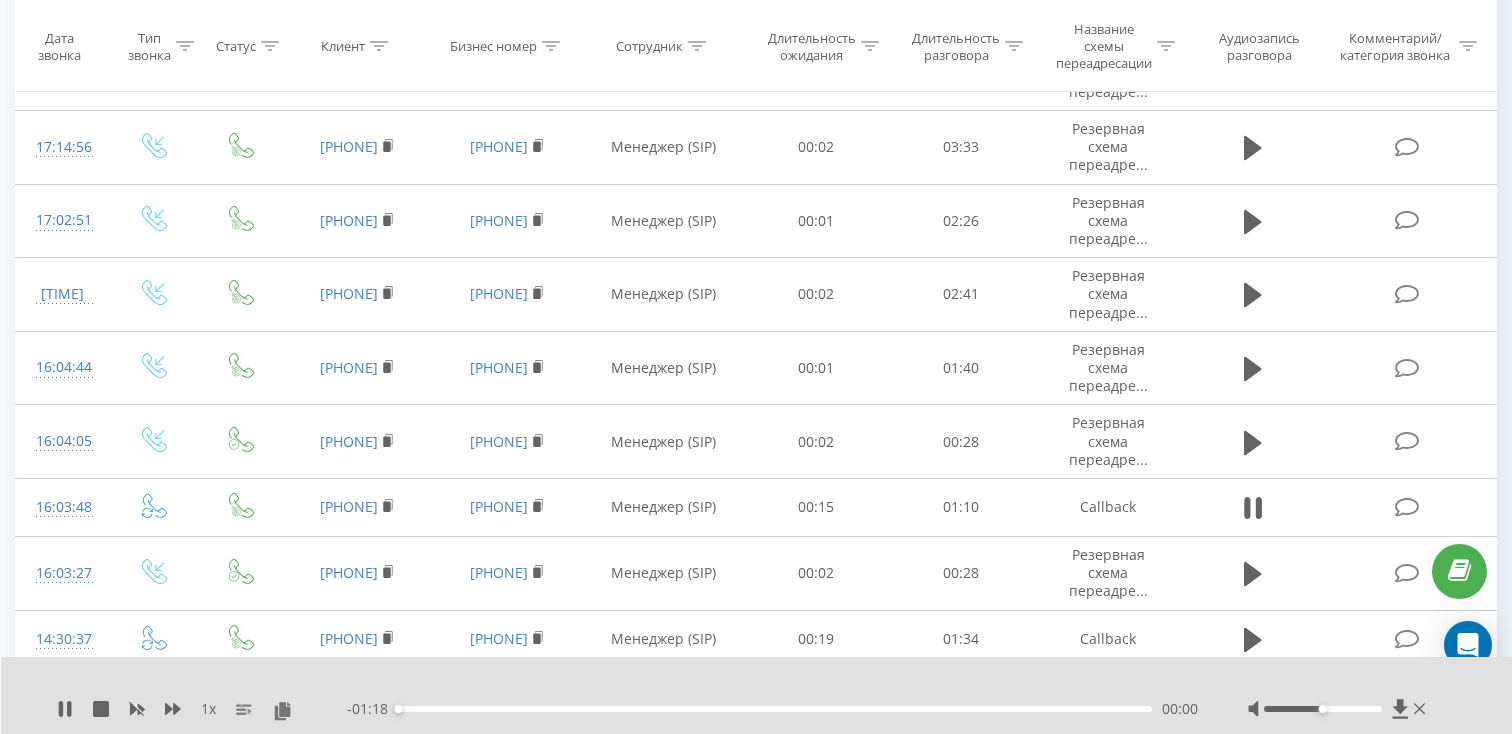 click on "00:00" at bounding box center (775, 709) 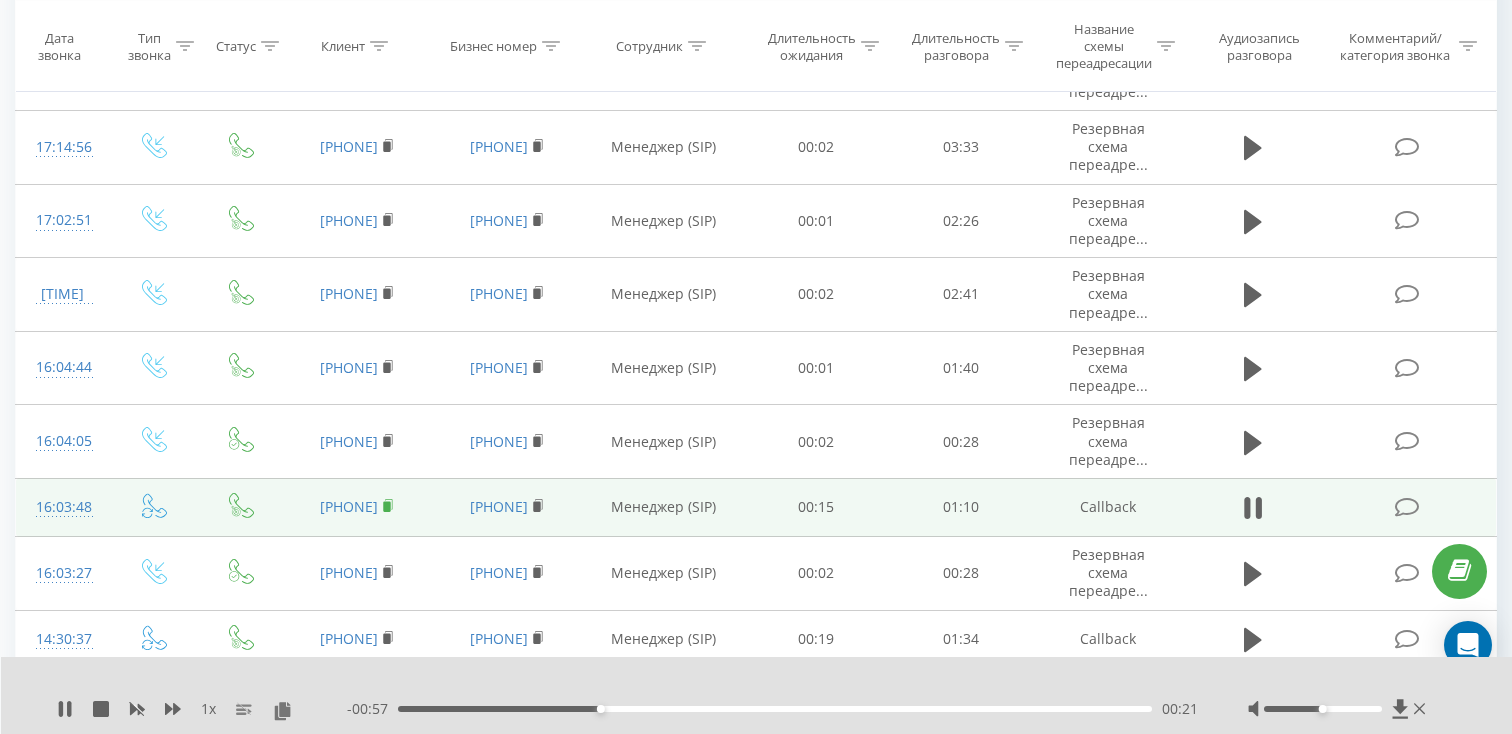 click 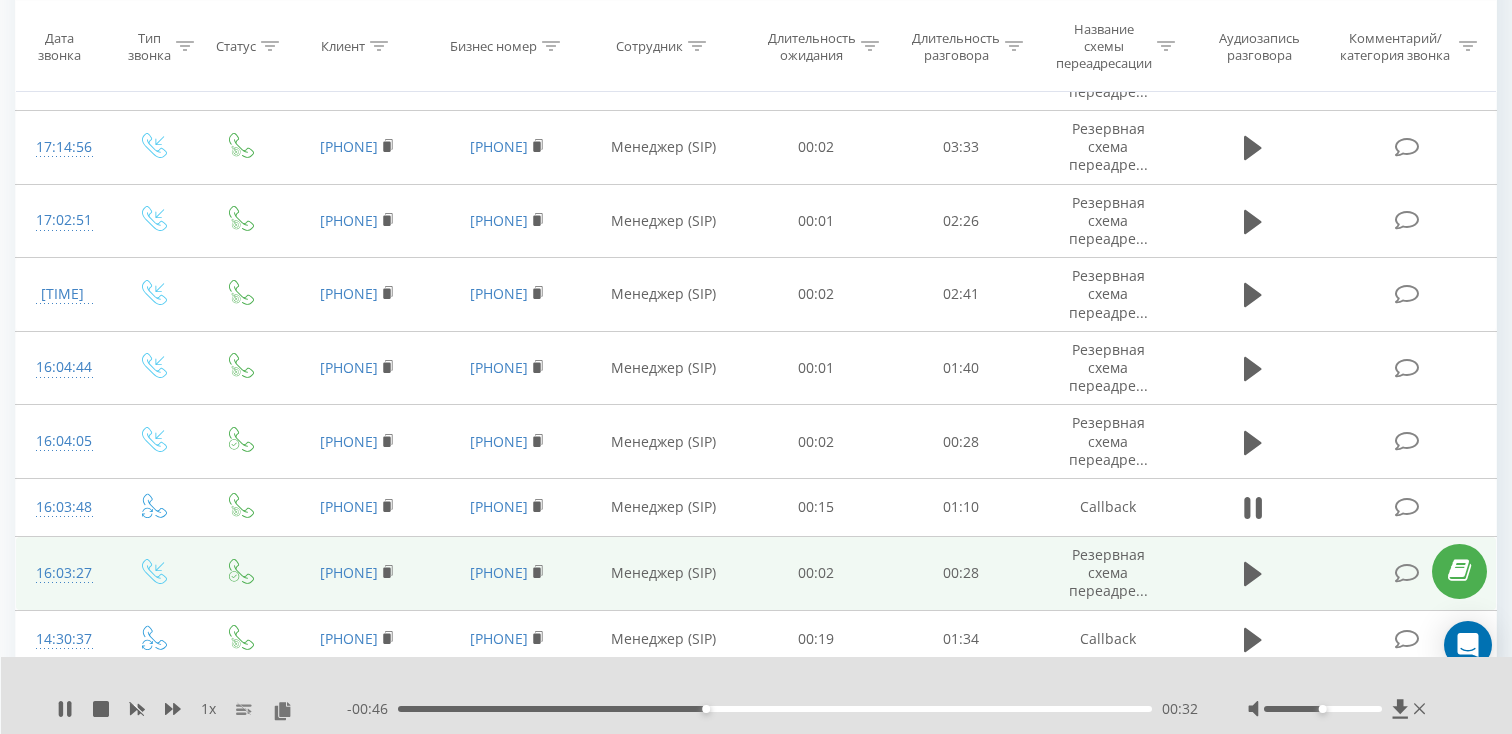 click on "16:03:27" at bounding box center (62, 573) 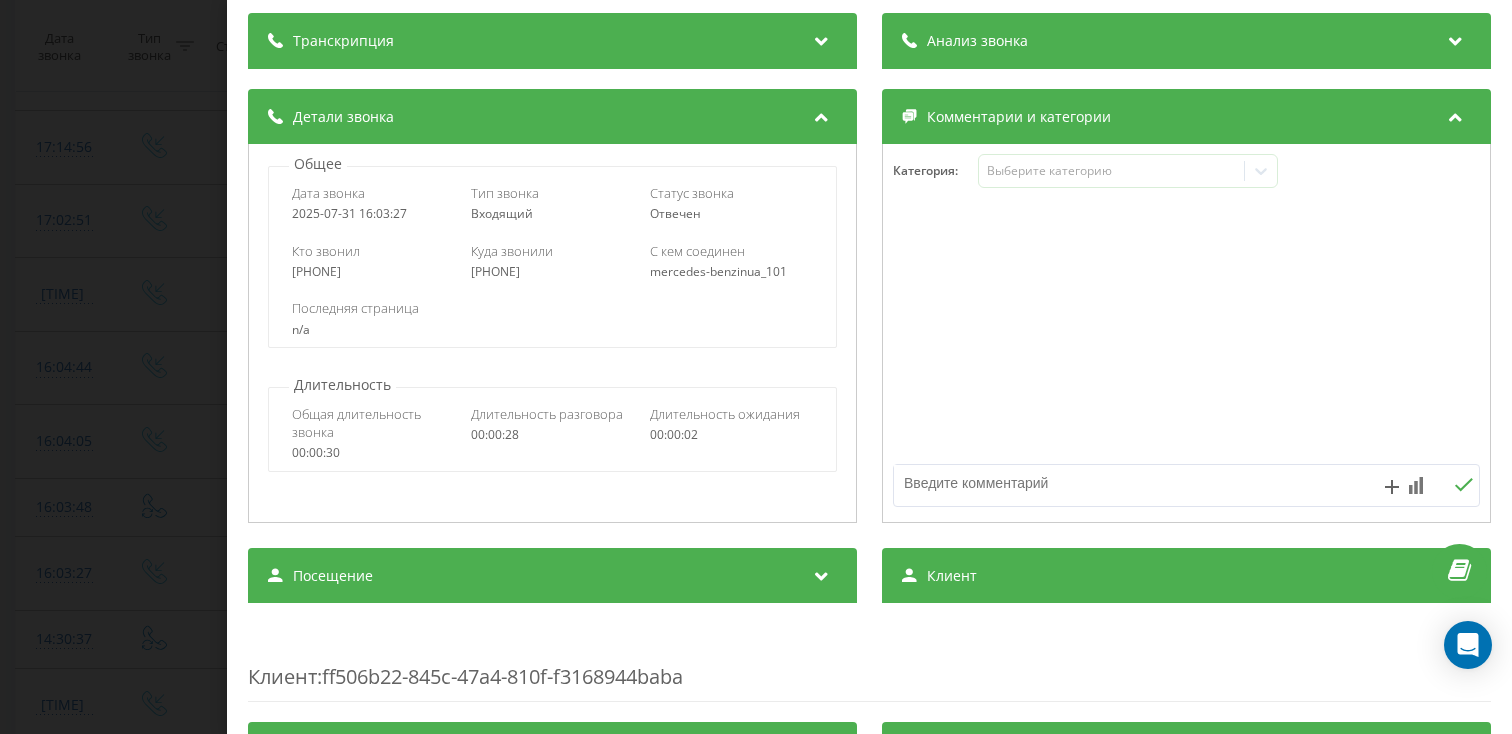 scroll, scrollTop: 156, scrollLeft: 0, axis: vertical 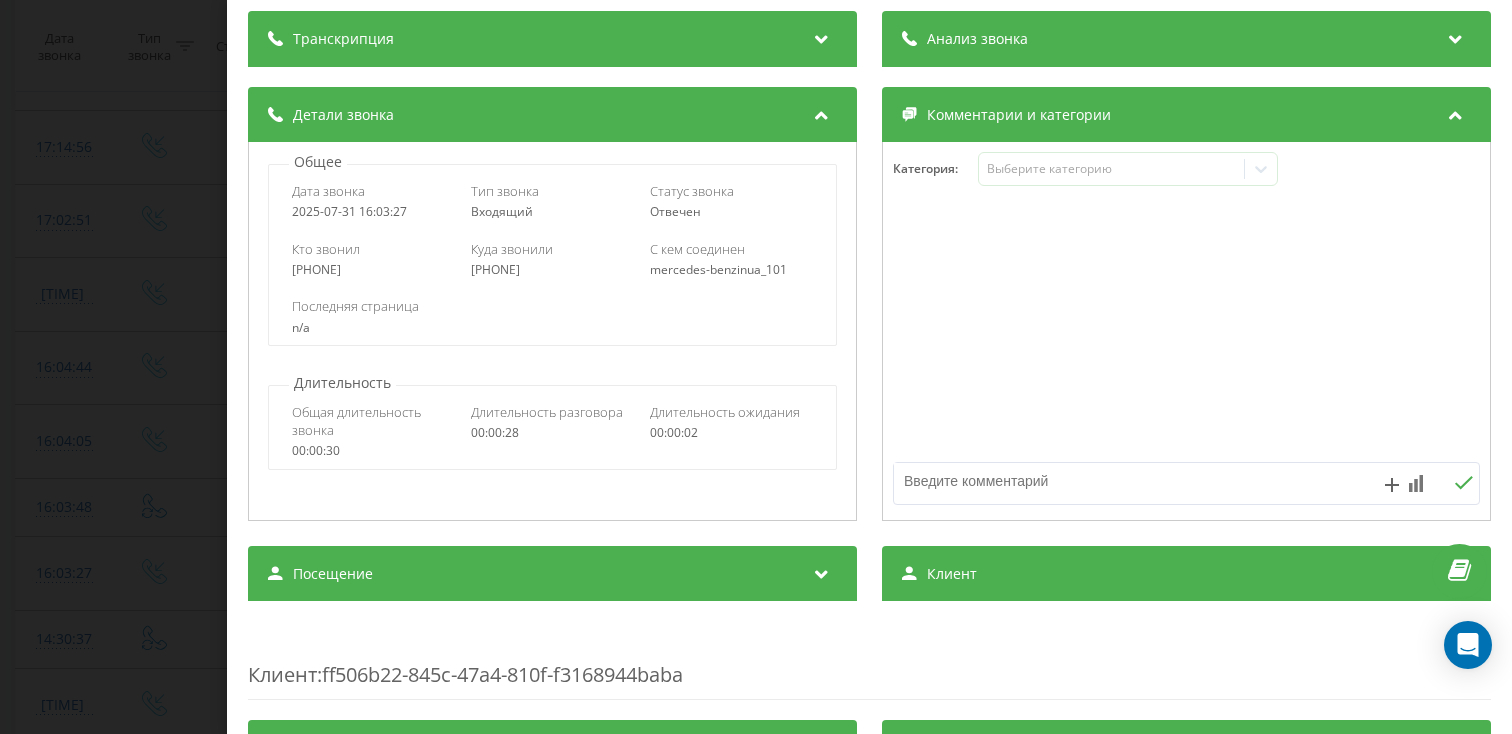 click on "Посещение" at bounding box center [552, 574] 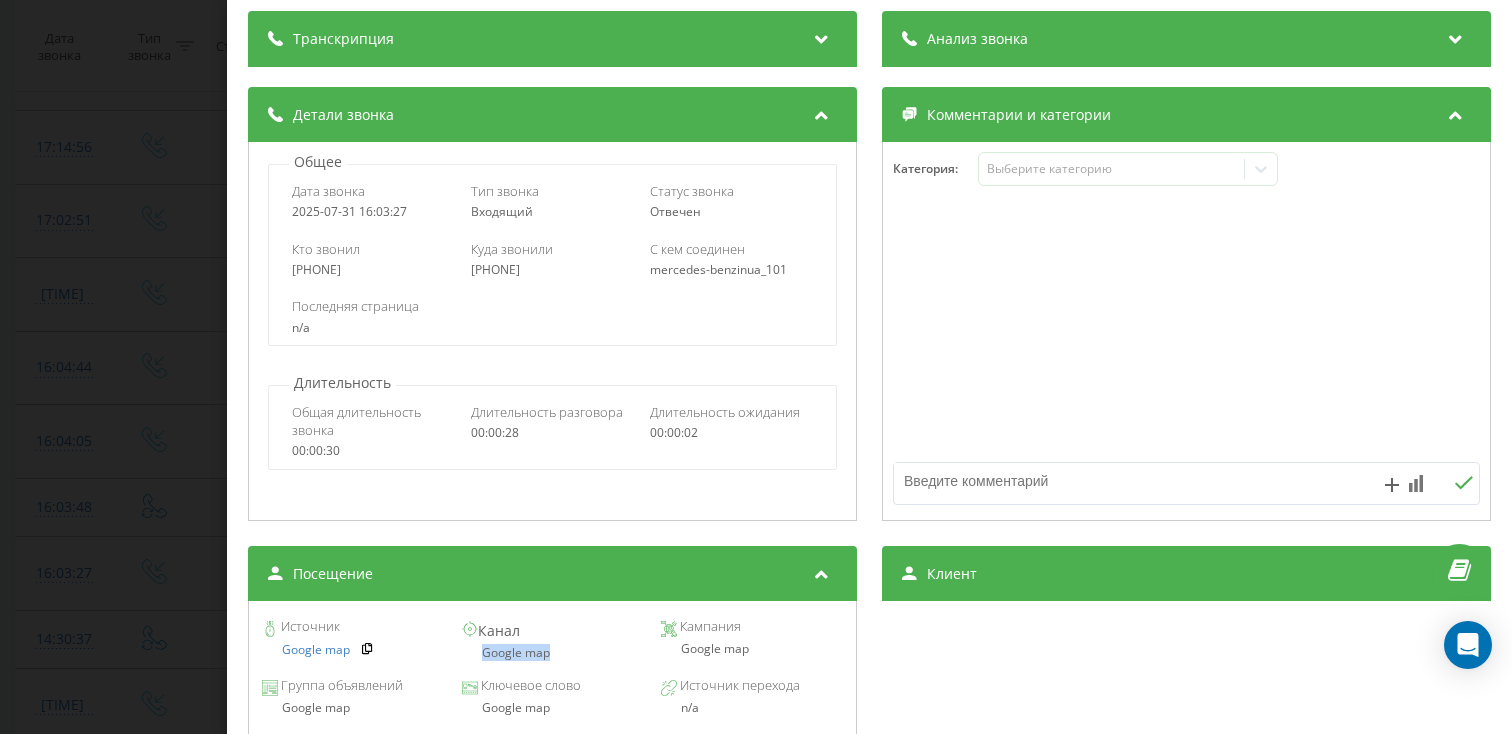 drag, startPoint x: 568, startPoint y: 663, endPoint x: 459, endPoint y: 656, distance: 109.22454 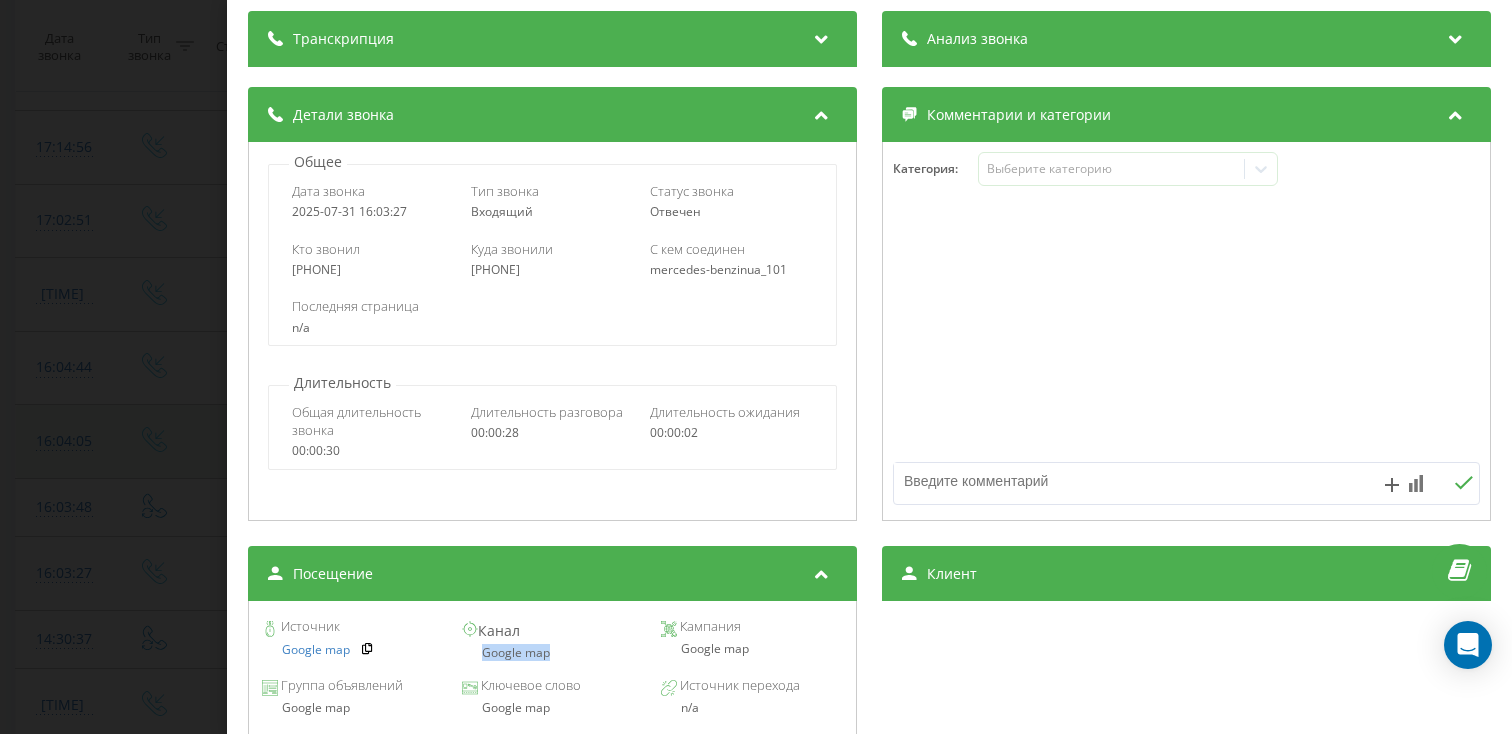 click on "Звонок :  ua13_-1753967007.1723925   1 x  00:00 00:29   00:29   Транскрипция Для анализа AI будущих звонков  настройте и активируйте профиль на странице . Если профиль уже есть и звонок соответствует его условиям, обновите страницу через 10 минут – AI анализирует текущий звонок. Анализ звонка Для анализа AI будущих звонков  настройте и активируйте профиль на странице . Если профиль уже есть и звонок соответствует его условиям, обновите страницу через 10 минут – AI анализирует текущий звонок. Детали звонка Общее Дата звонка 2025-07-31 16:03:27 Тип звонка Входящий Статус звонка Отвечен 380675053690 :" at bounding box center [756, 367] 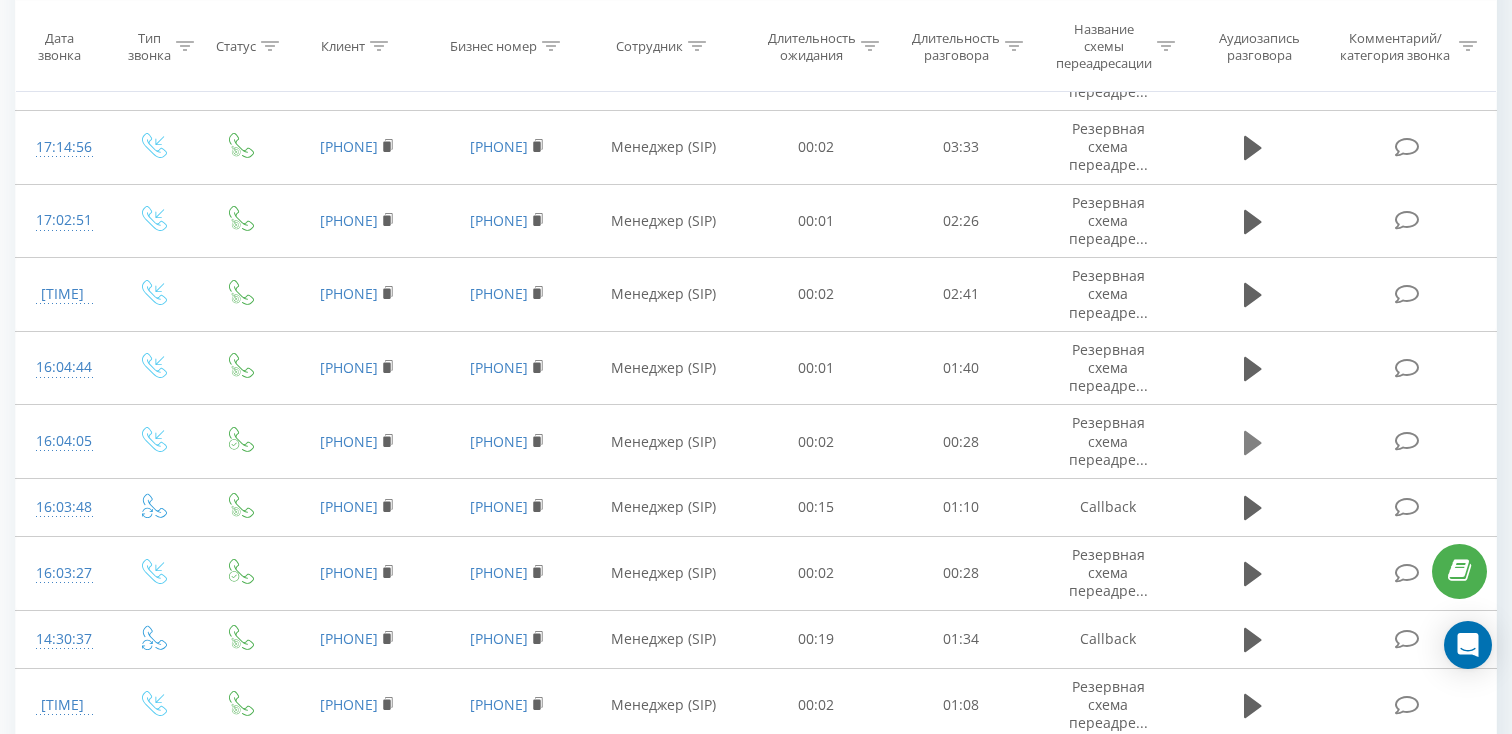 click 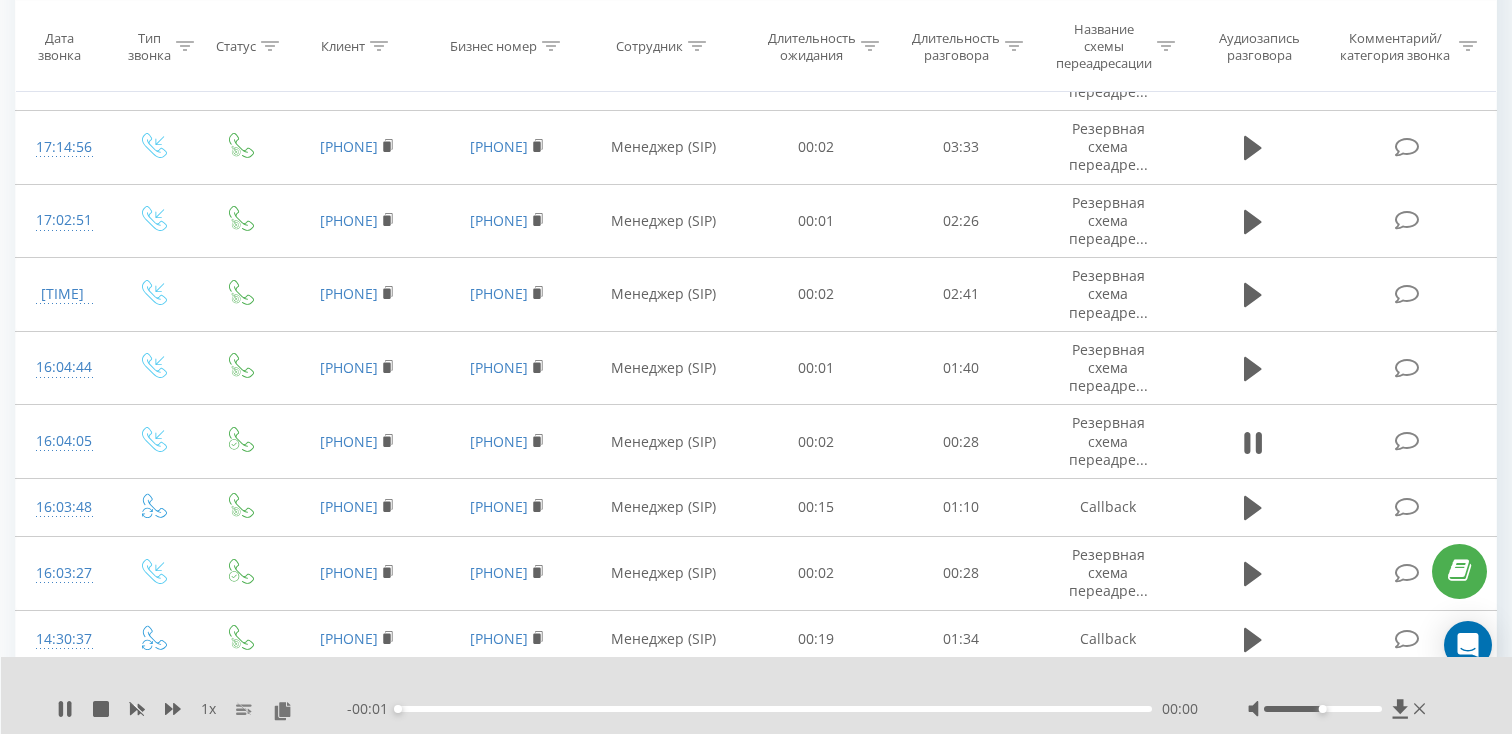 click on "00:00" at bounding box center (775, 709) 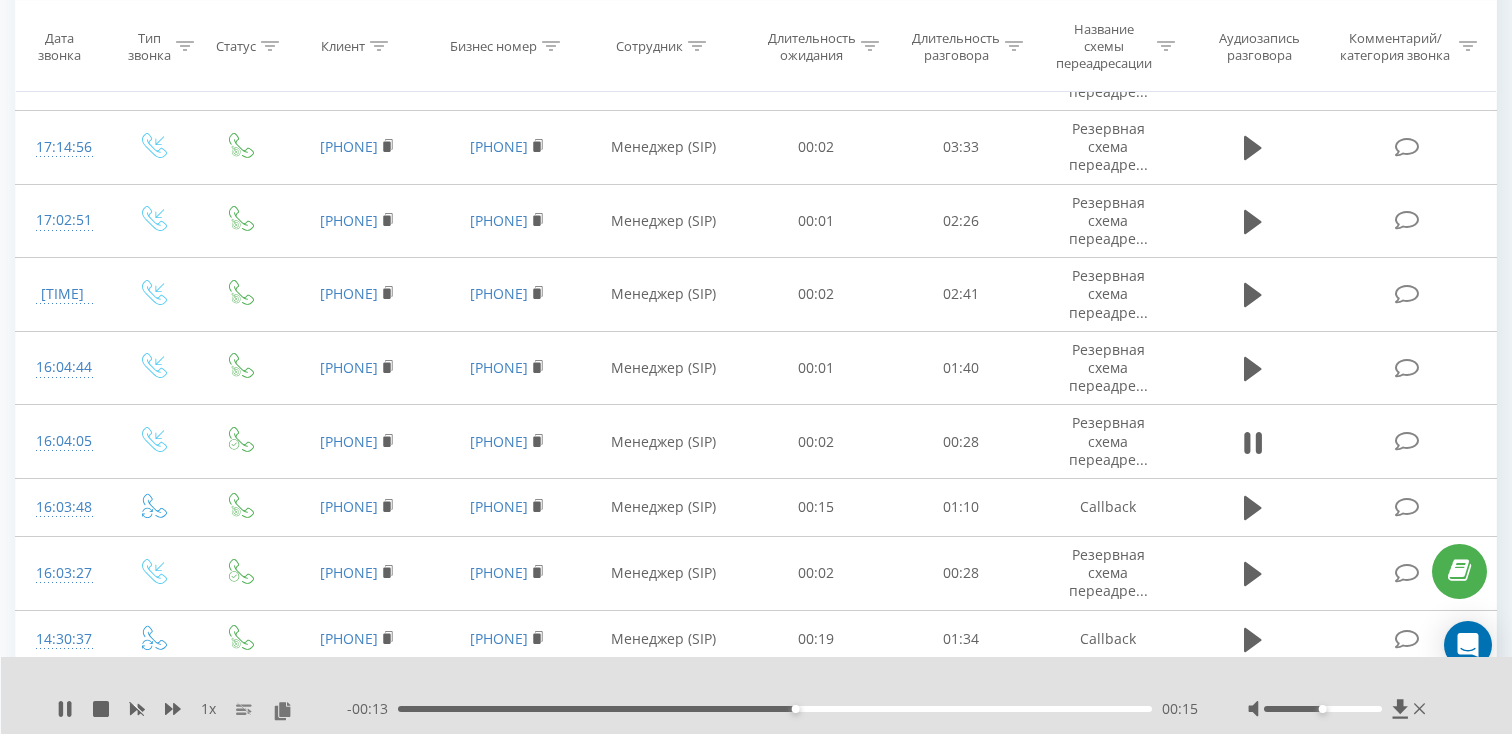 click on "00:15" at bounding box center [775, 709] 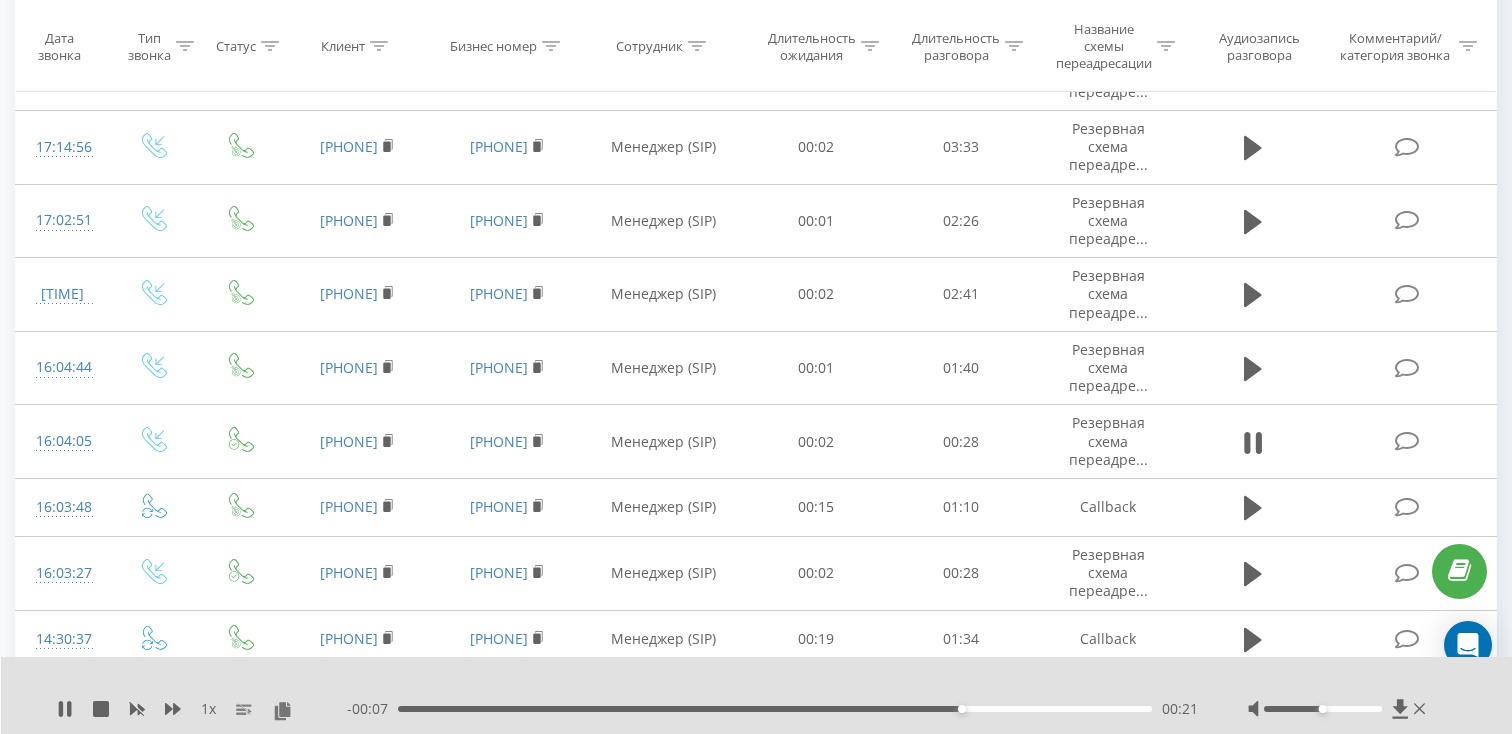 click on "00:21" at bounding box center (775, 709) 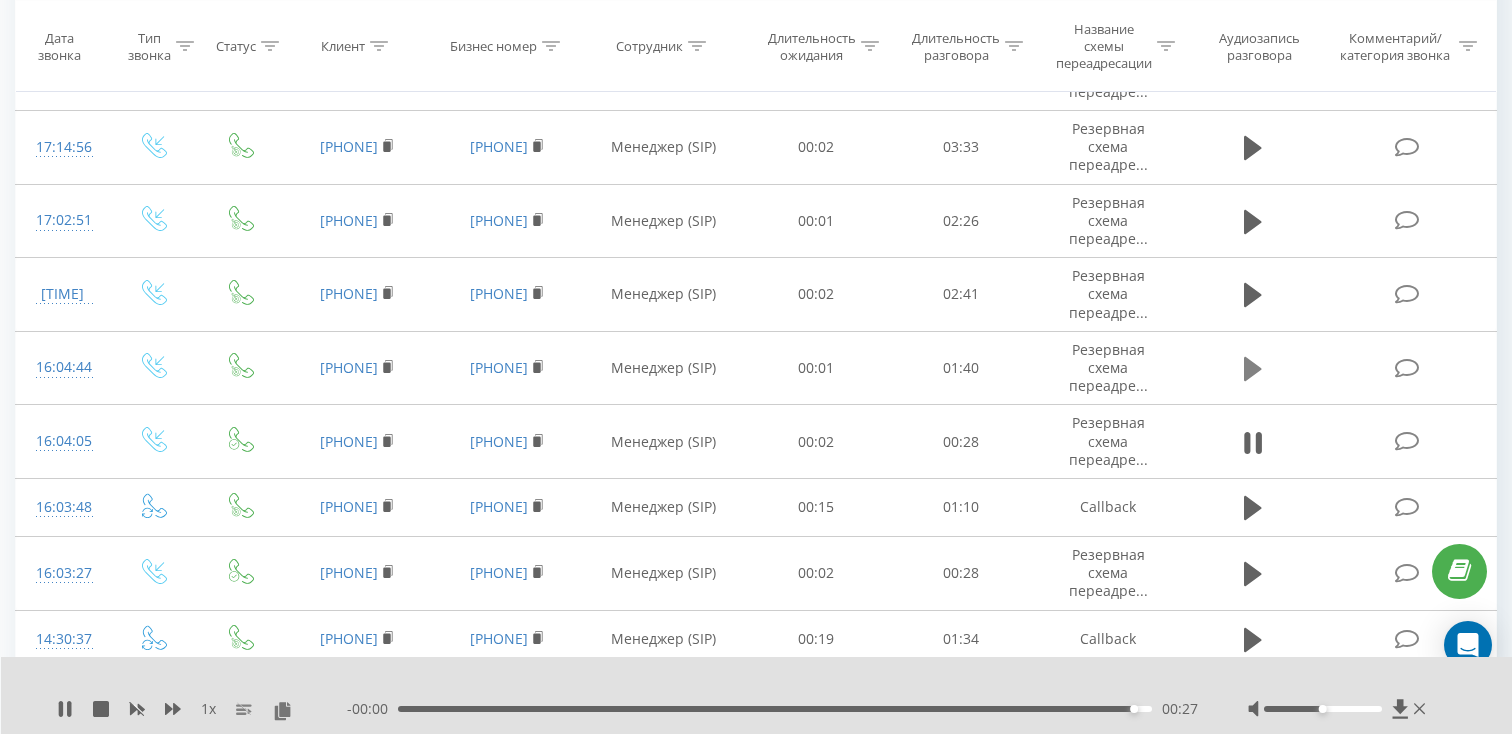 click 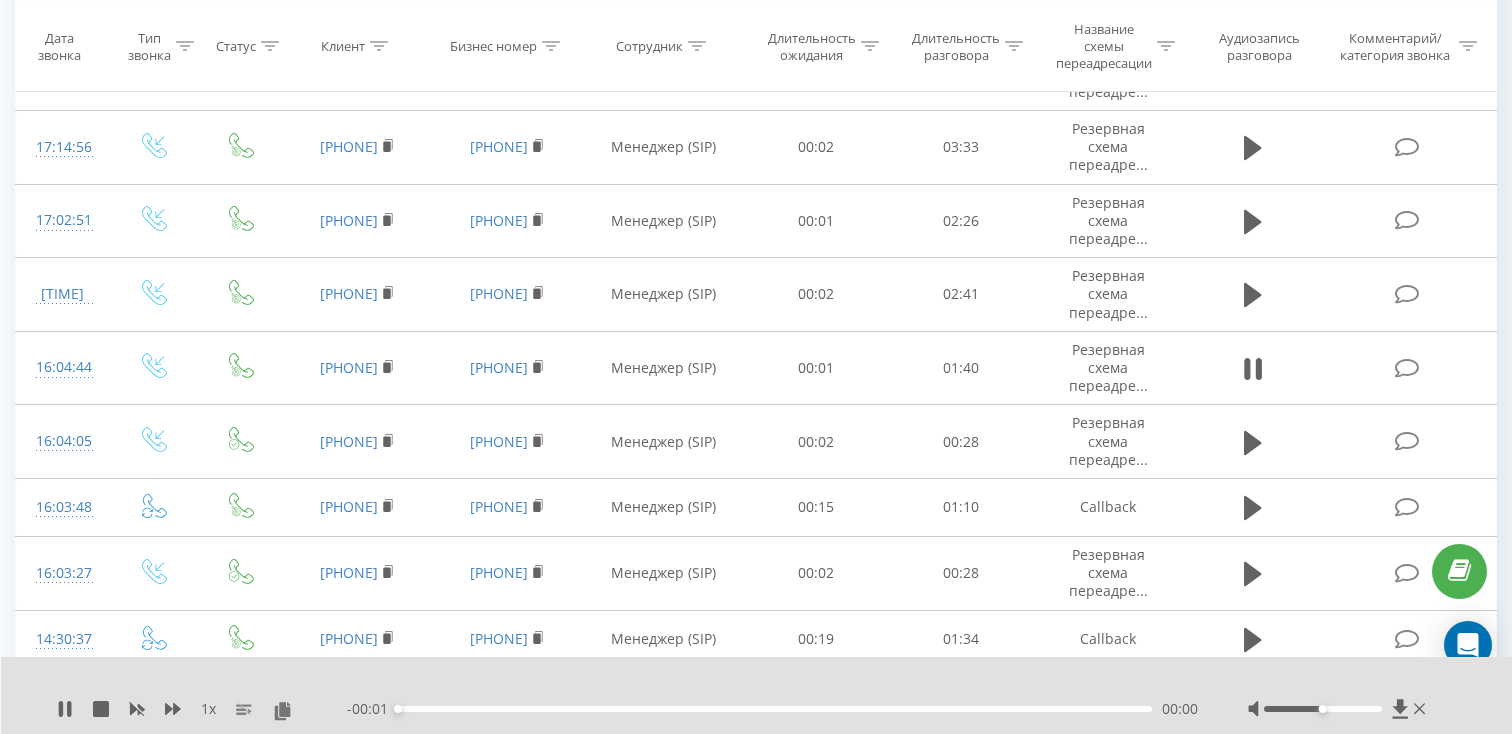 click on "00:00" at bounding box center [775, 709] 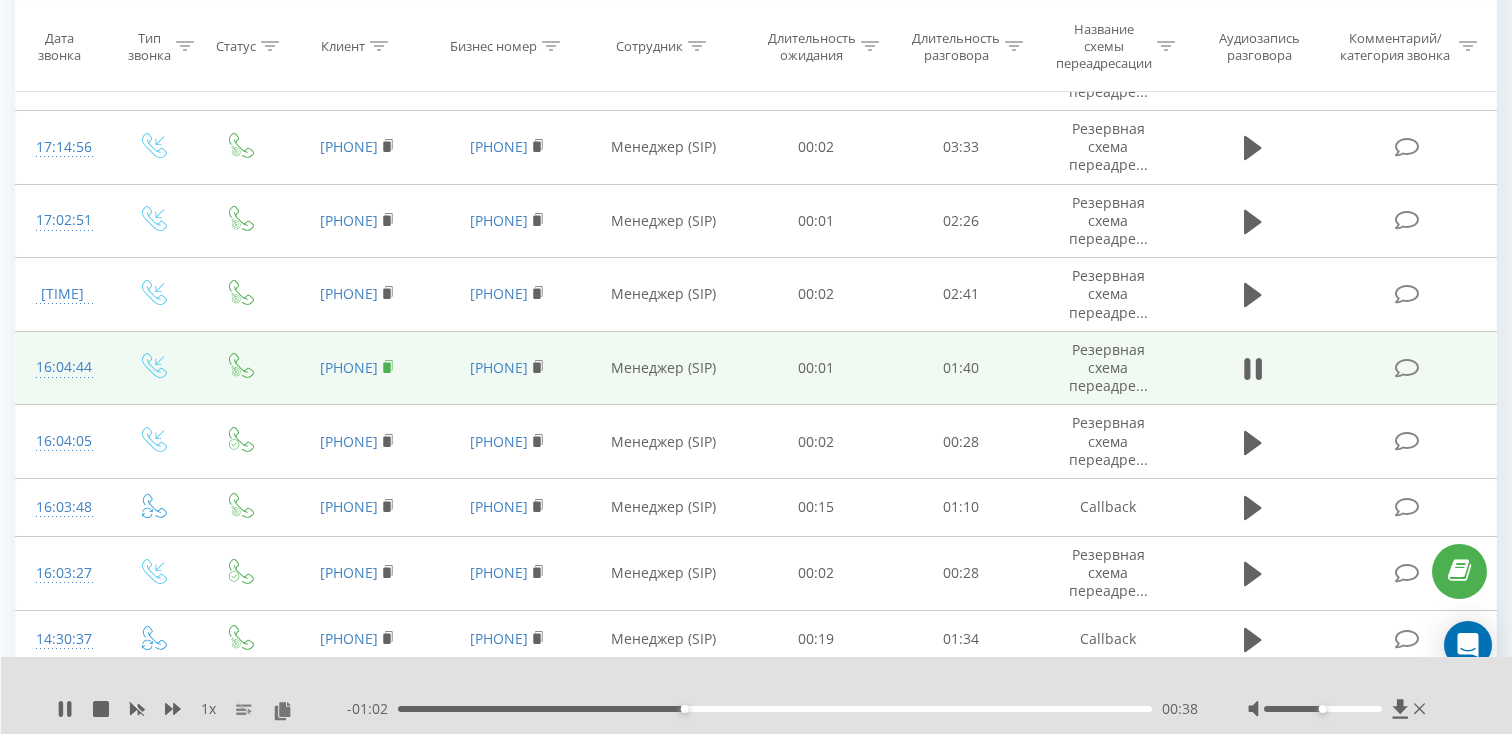 click 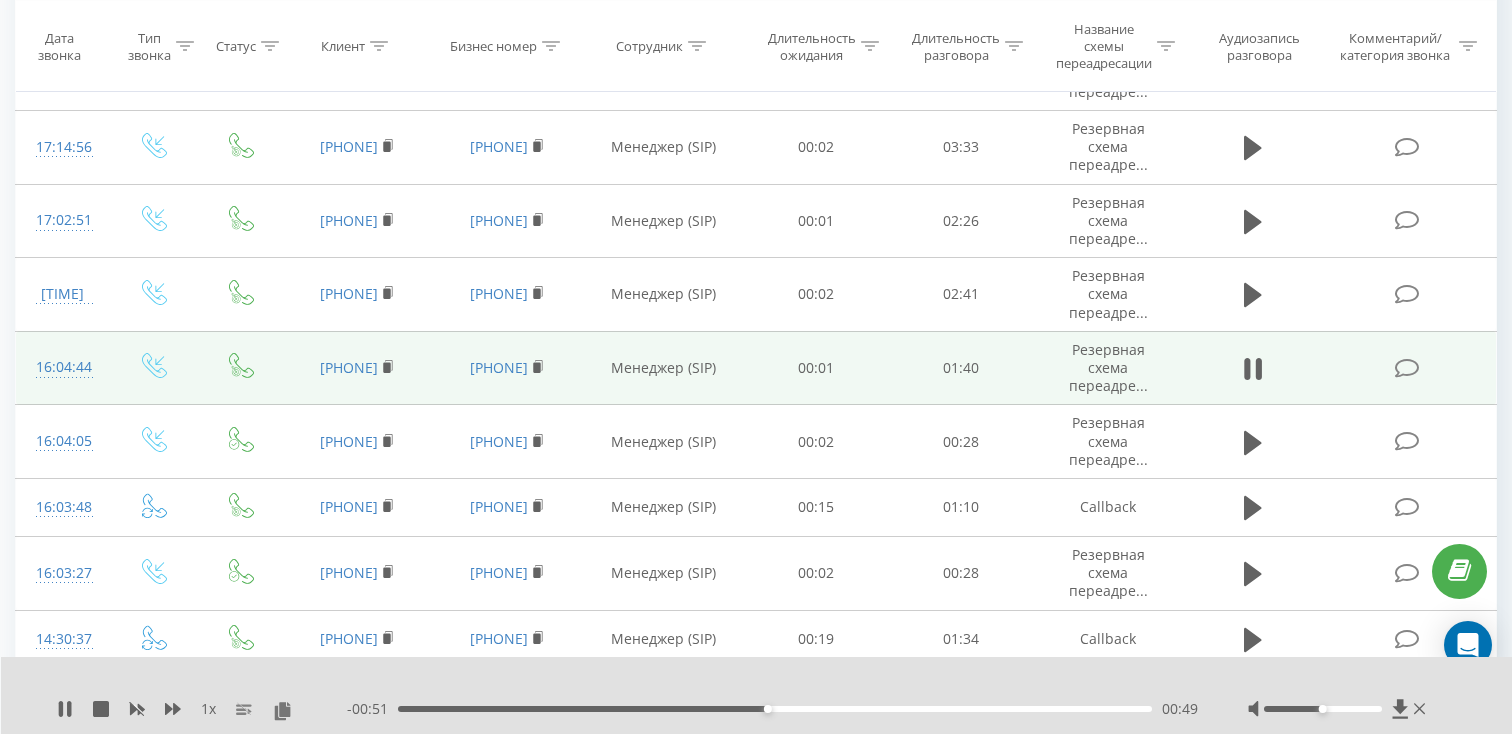 click on "16:04:44" at bounding box center [62, 367] 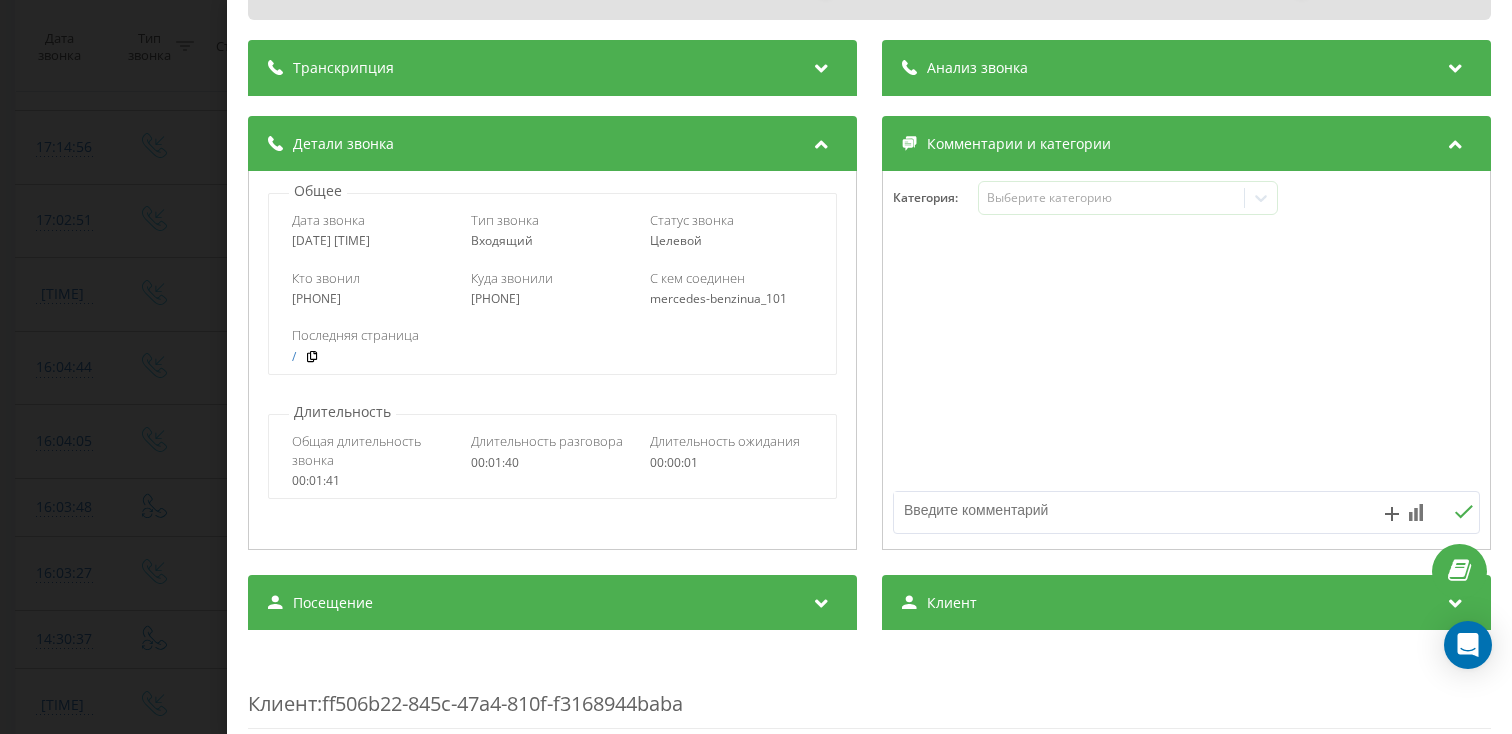 scroll, scrollTop: 214, scrollLeft: 0, axis: vertical 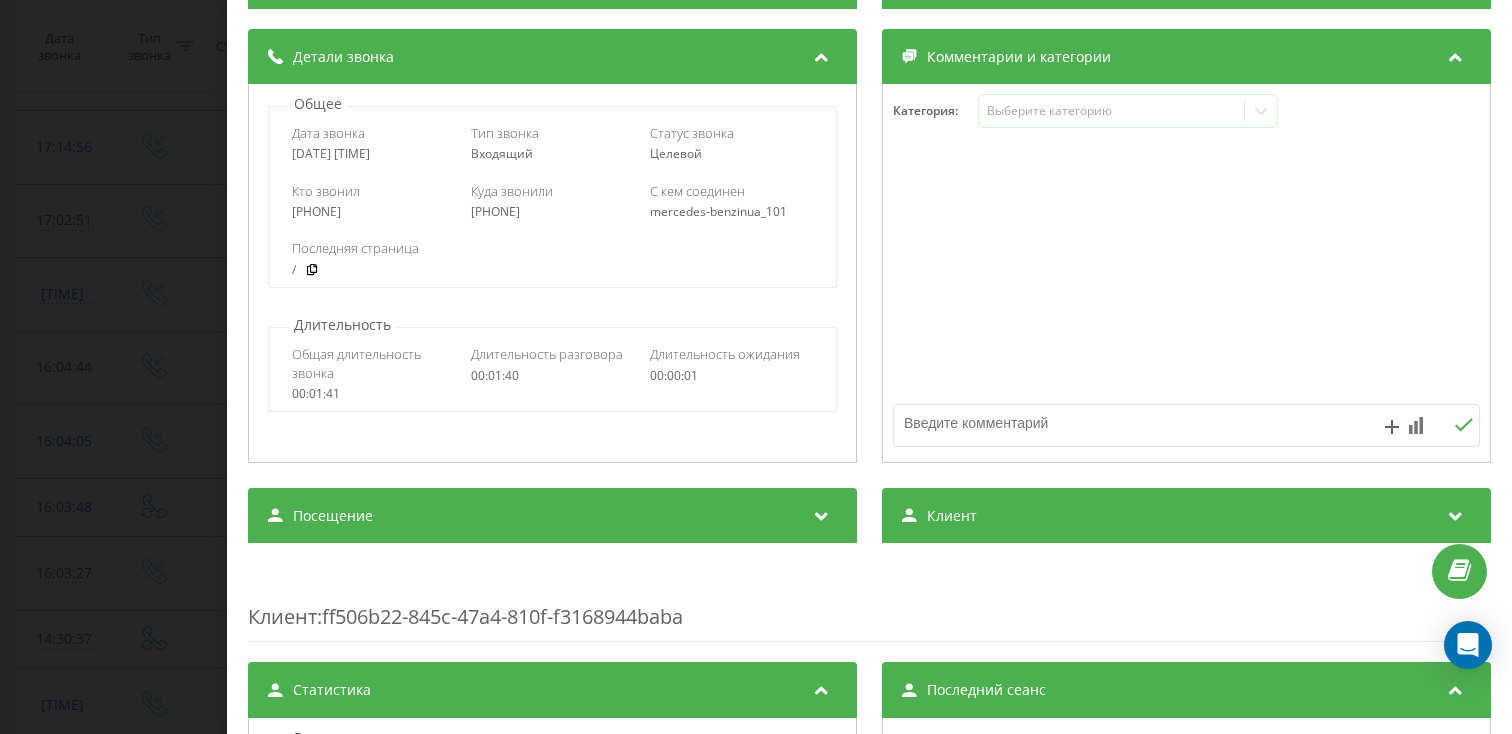 click on "Посещение" at bounding box center [552, 516] 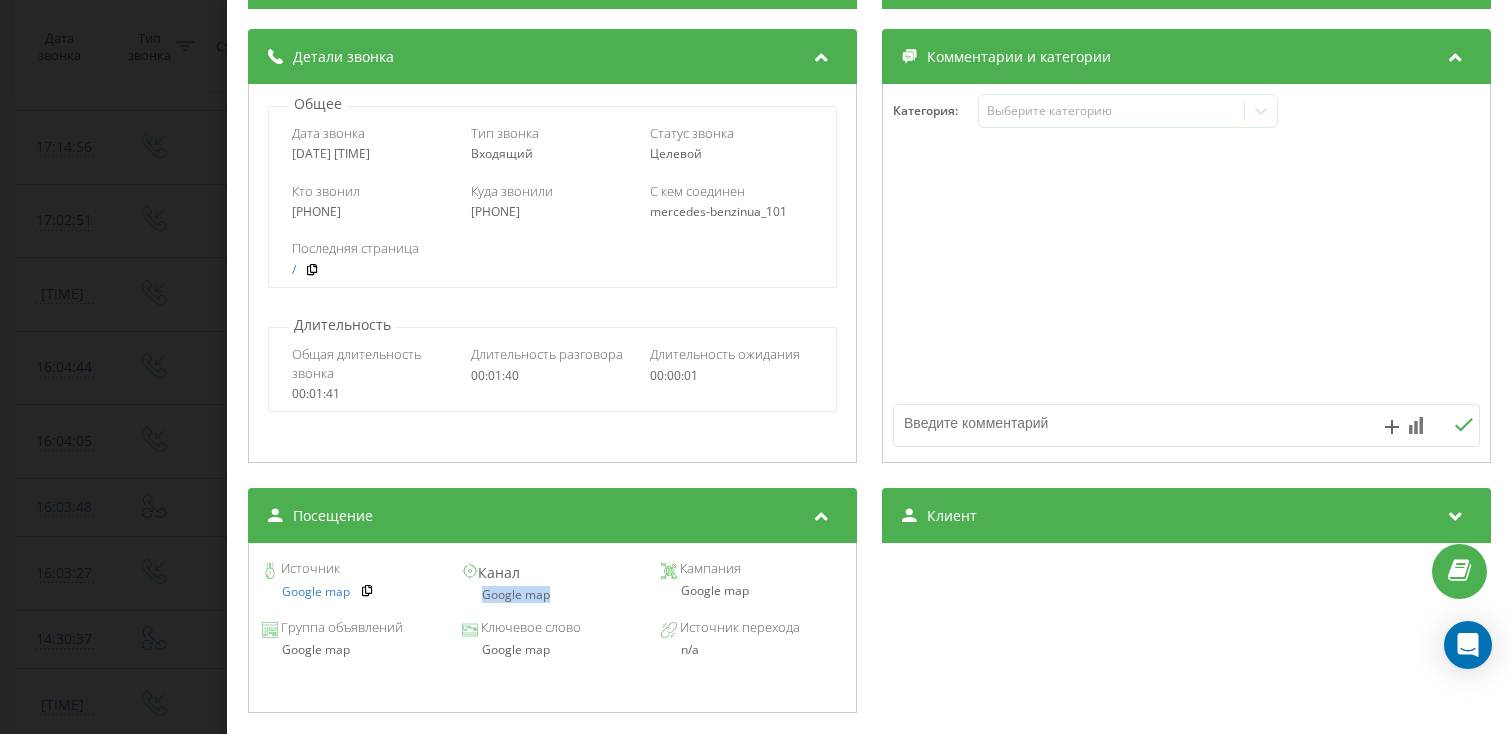 drag, startPoint x: 558, startPoint y: 597, endPoint x: 456, endPoint y: 596, distance: 102.0049 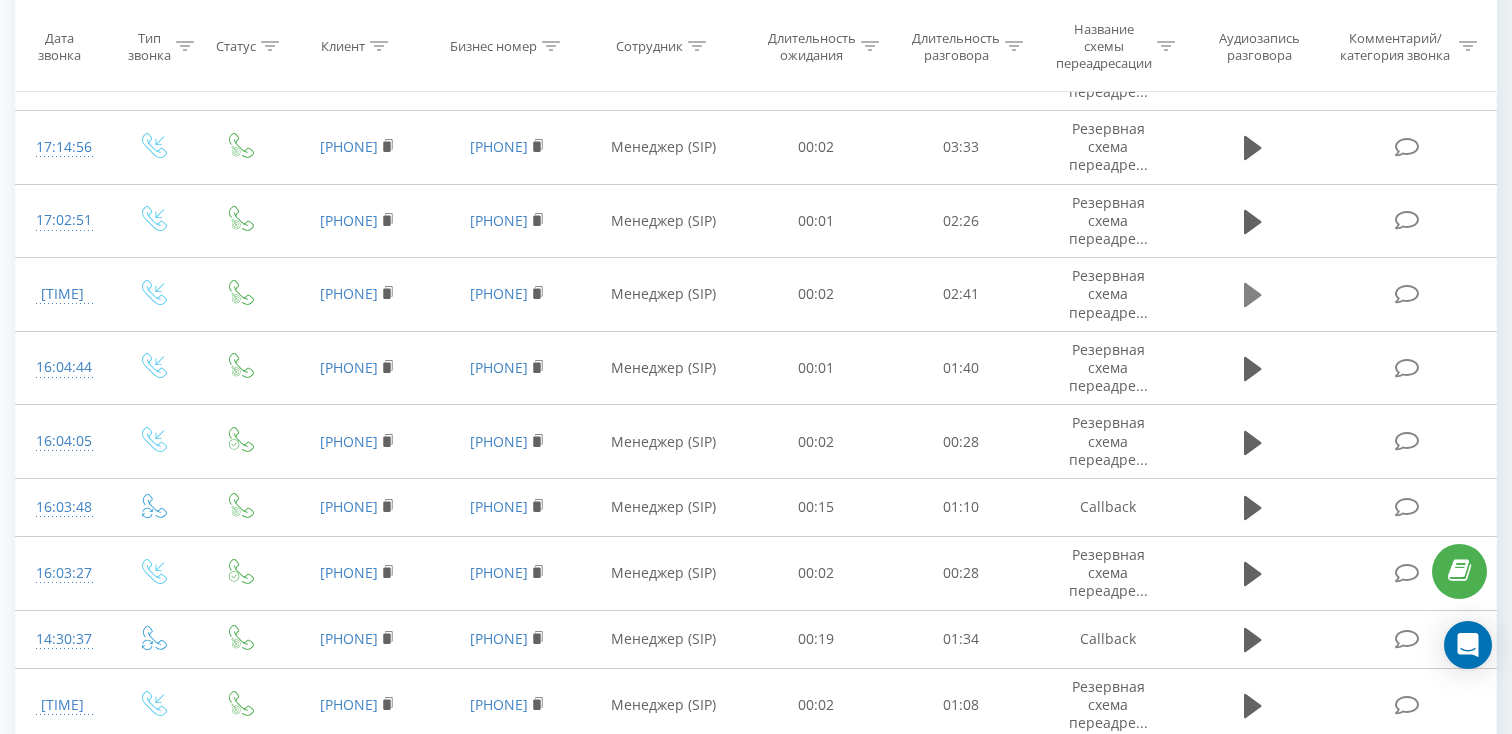 click at bounding box center [1253, 295] 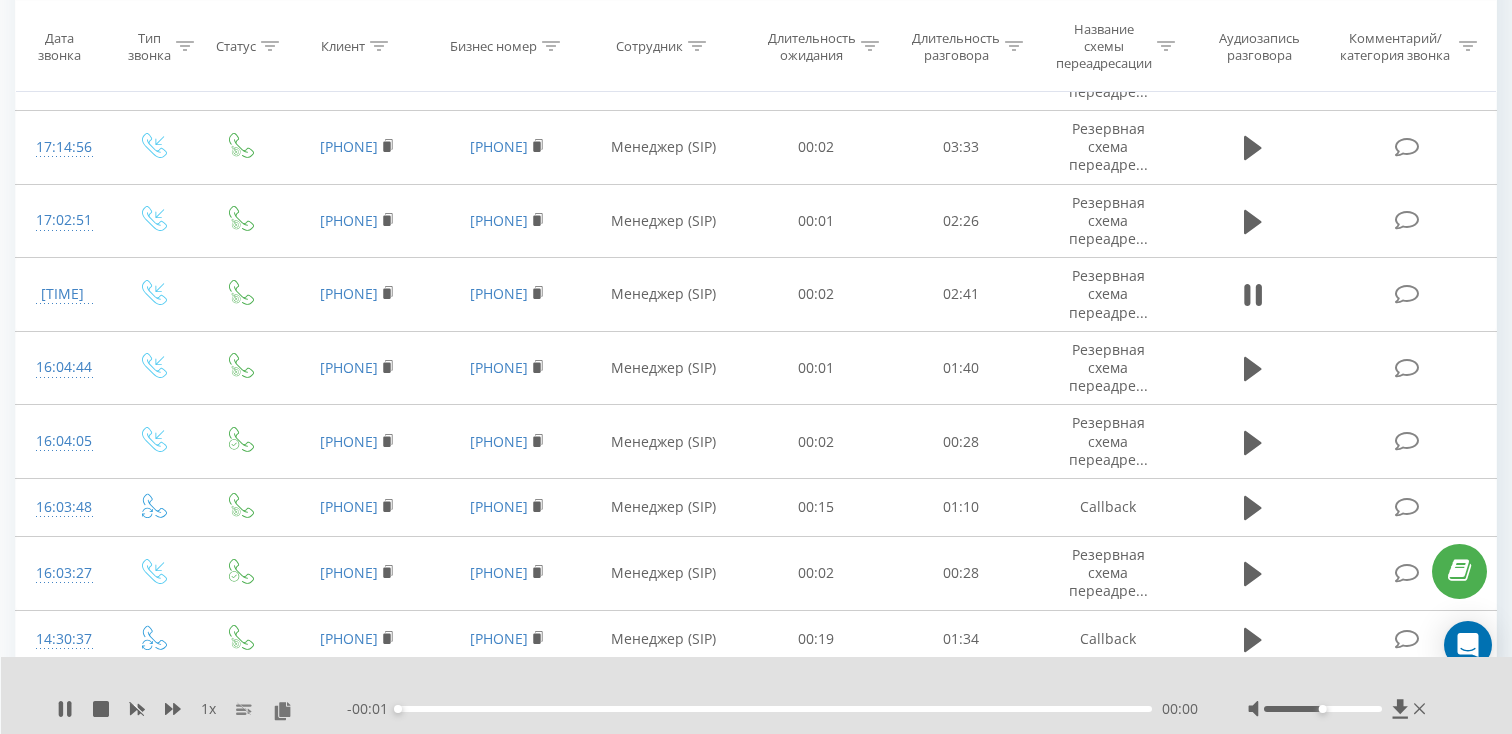 click on "00:00" at bounding box center [775, 709] 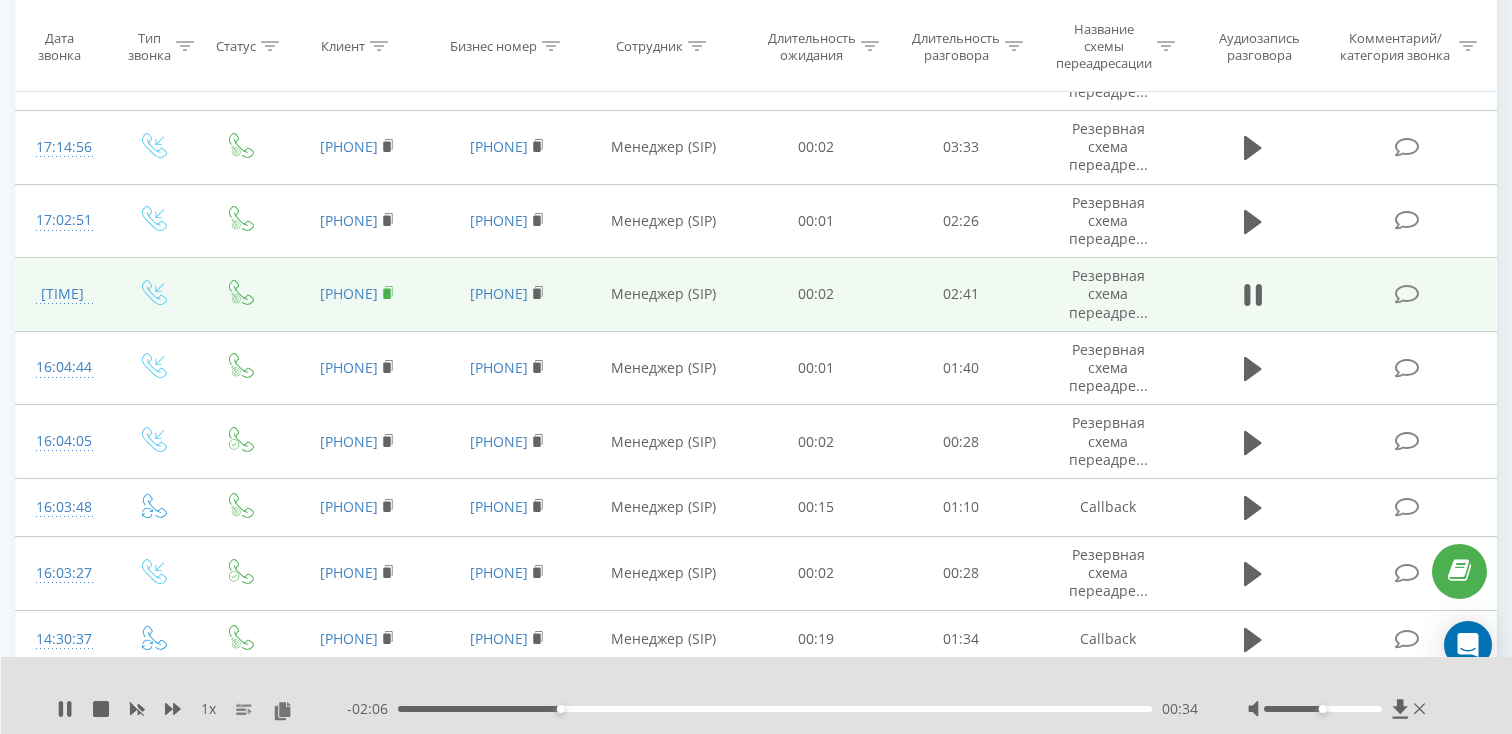 click 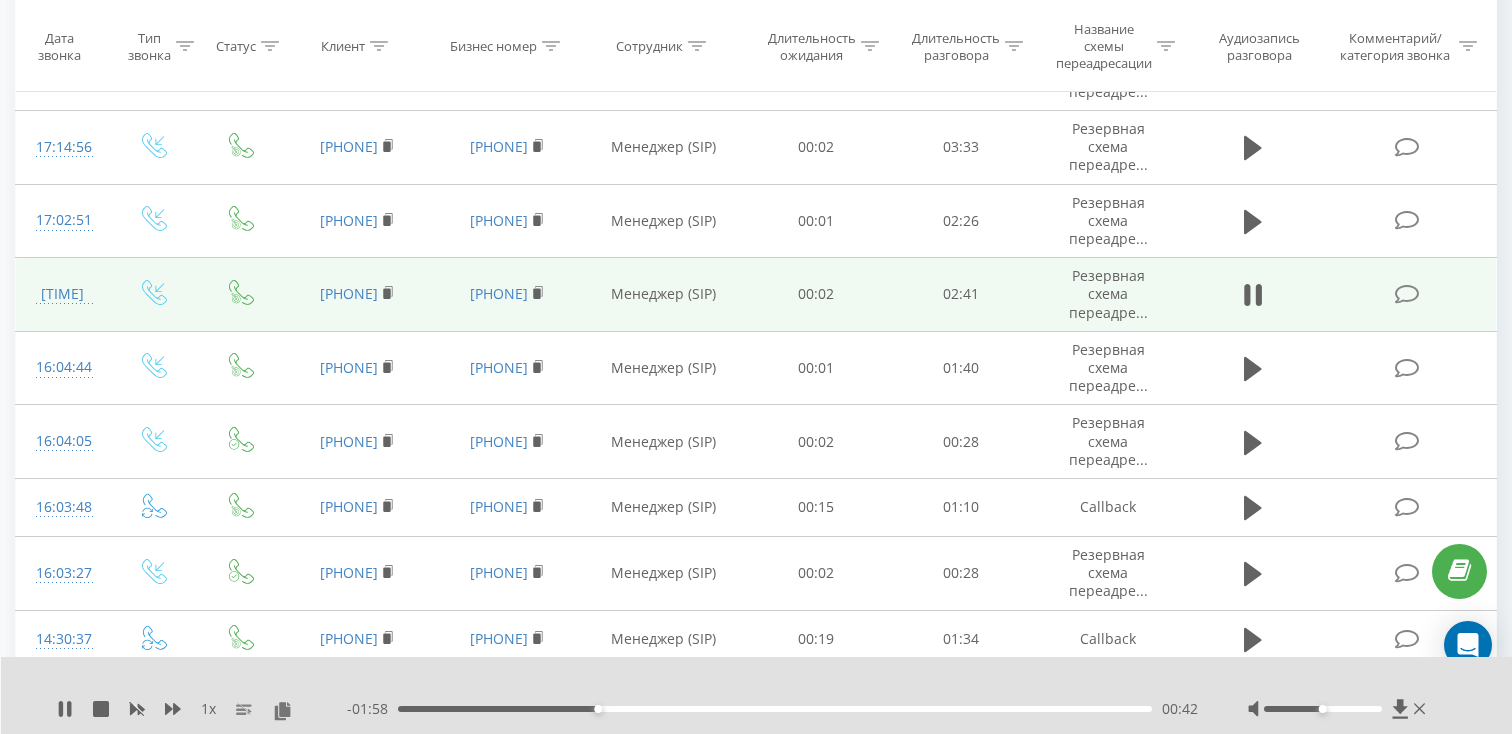 click on "[TIME]" at bounding box center [62, 294] 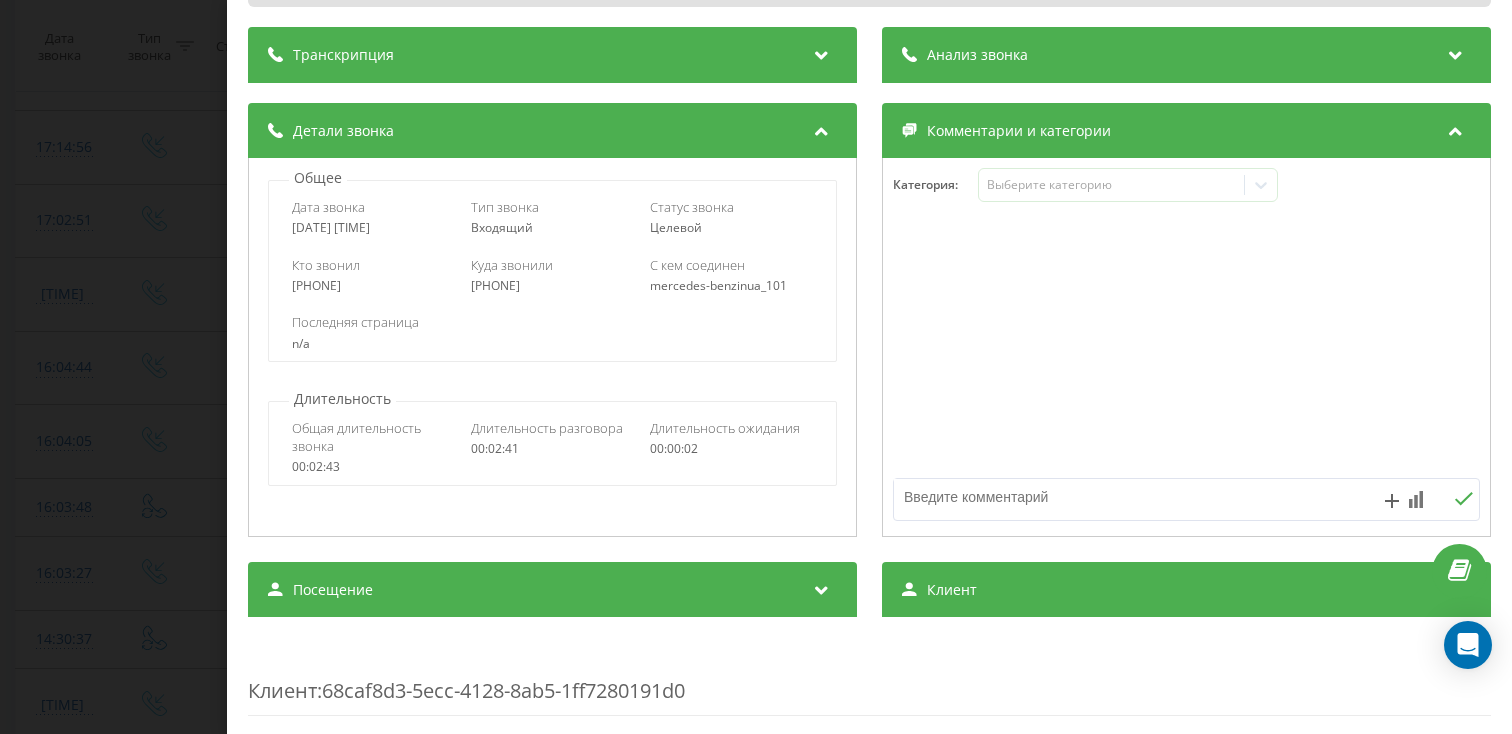 scroll, scrollTop: 159, scrollLeft: 0, axis: vertical 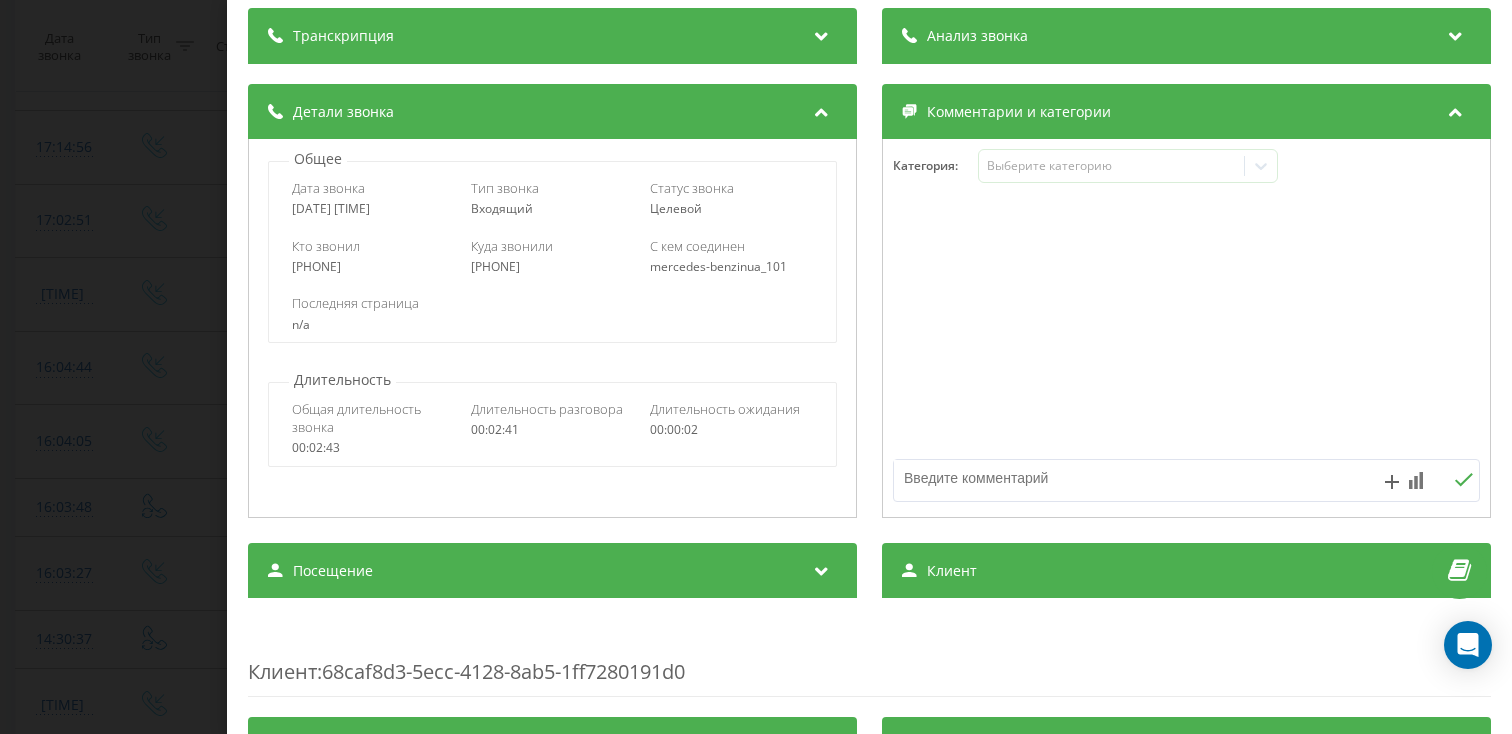 click on "Посещение" at bounding box center [552, 571] 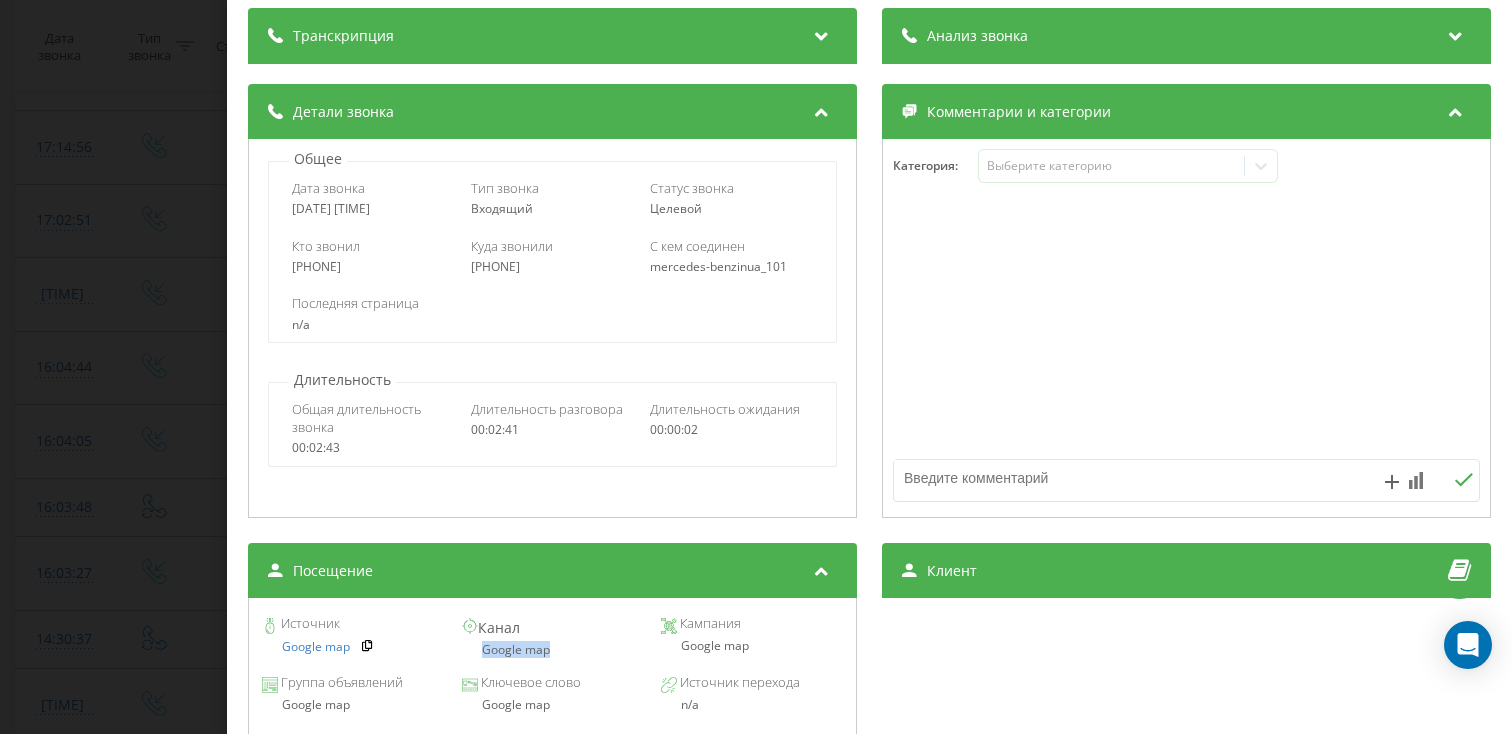 drag, startPoint x: 554, startPoint y: 653, endPoint x: 477, endPoint y: 651, distance: 77.02597 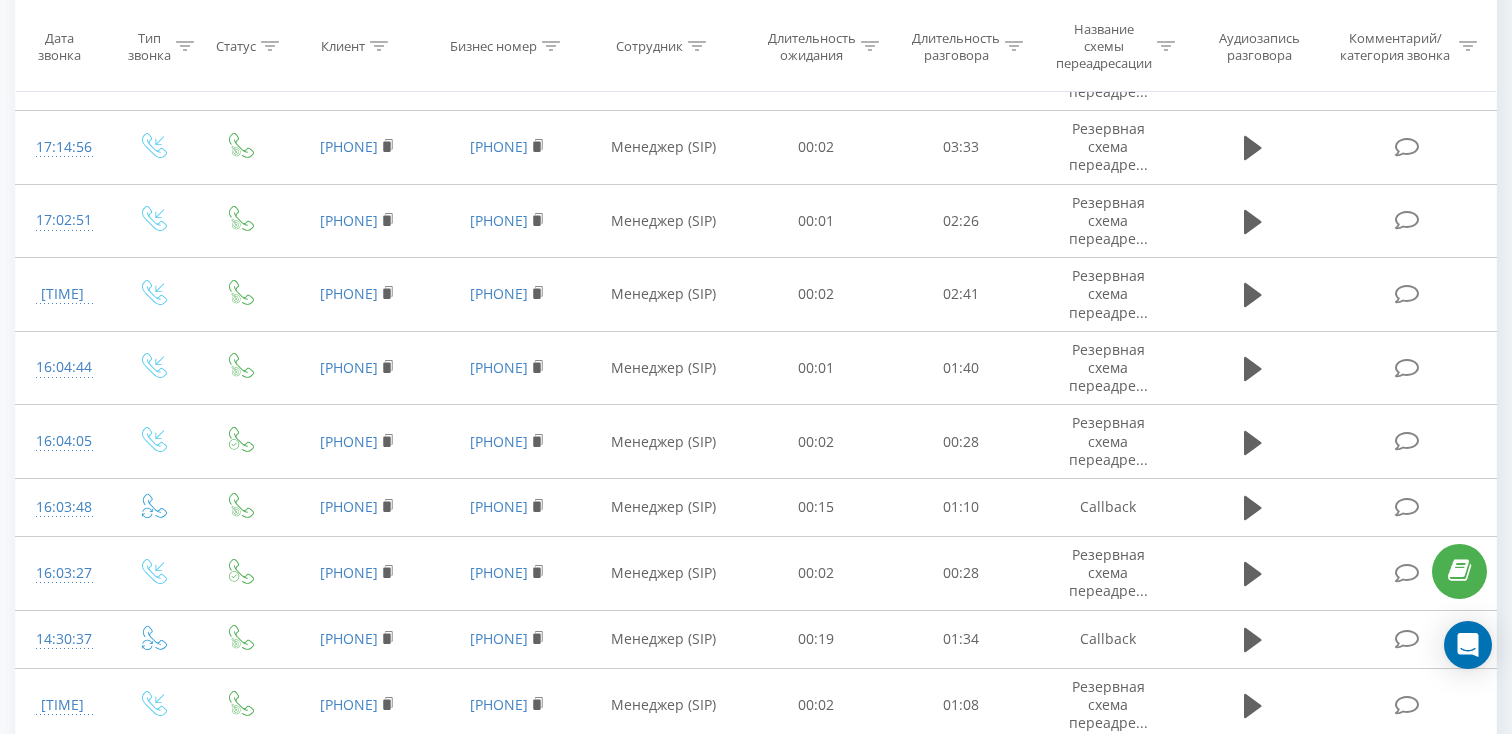 click at bounding box center (154, 442) 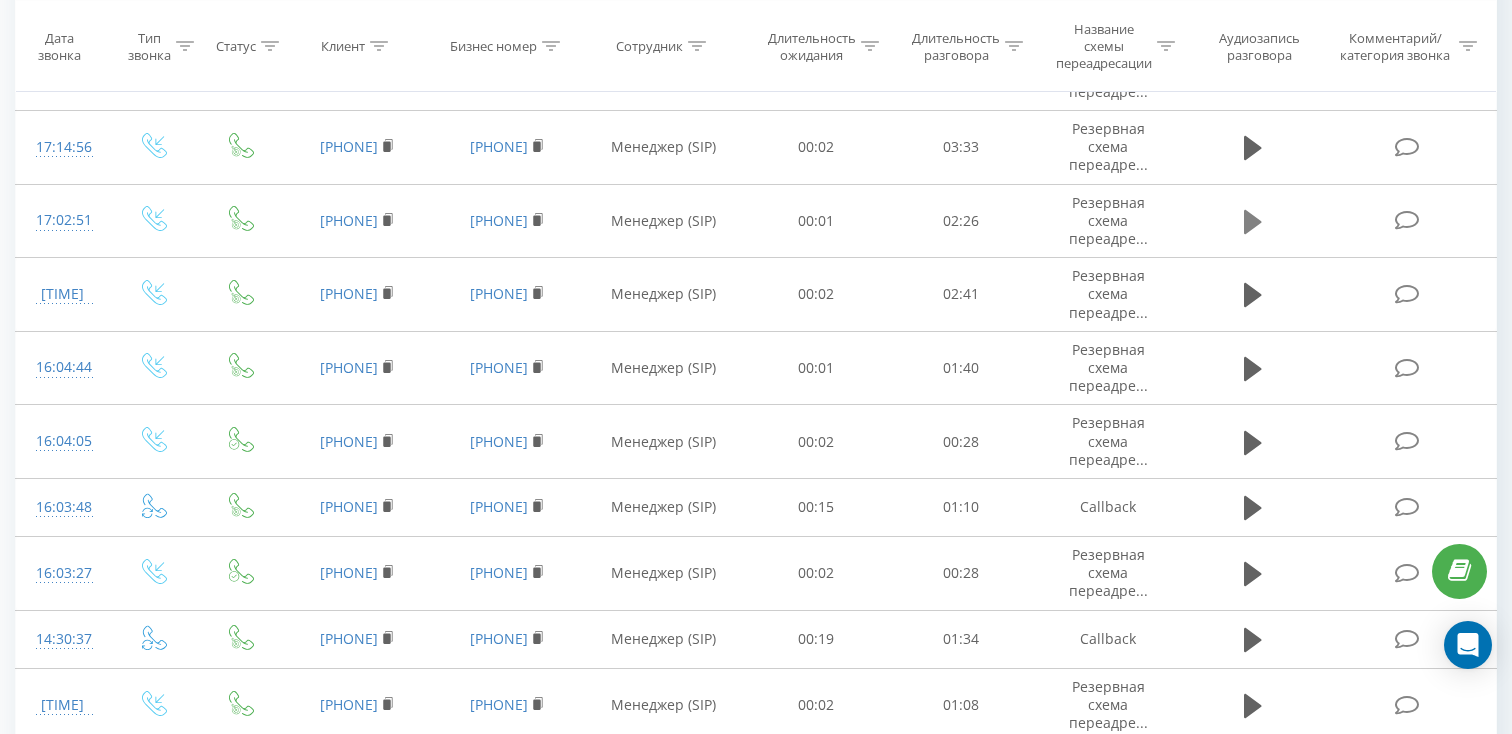 click at bounding box center [1253, 222] 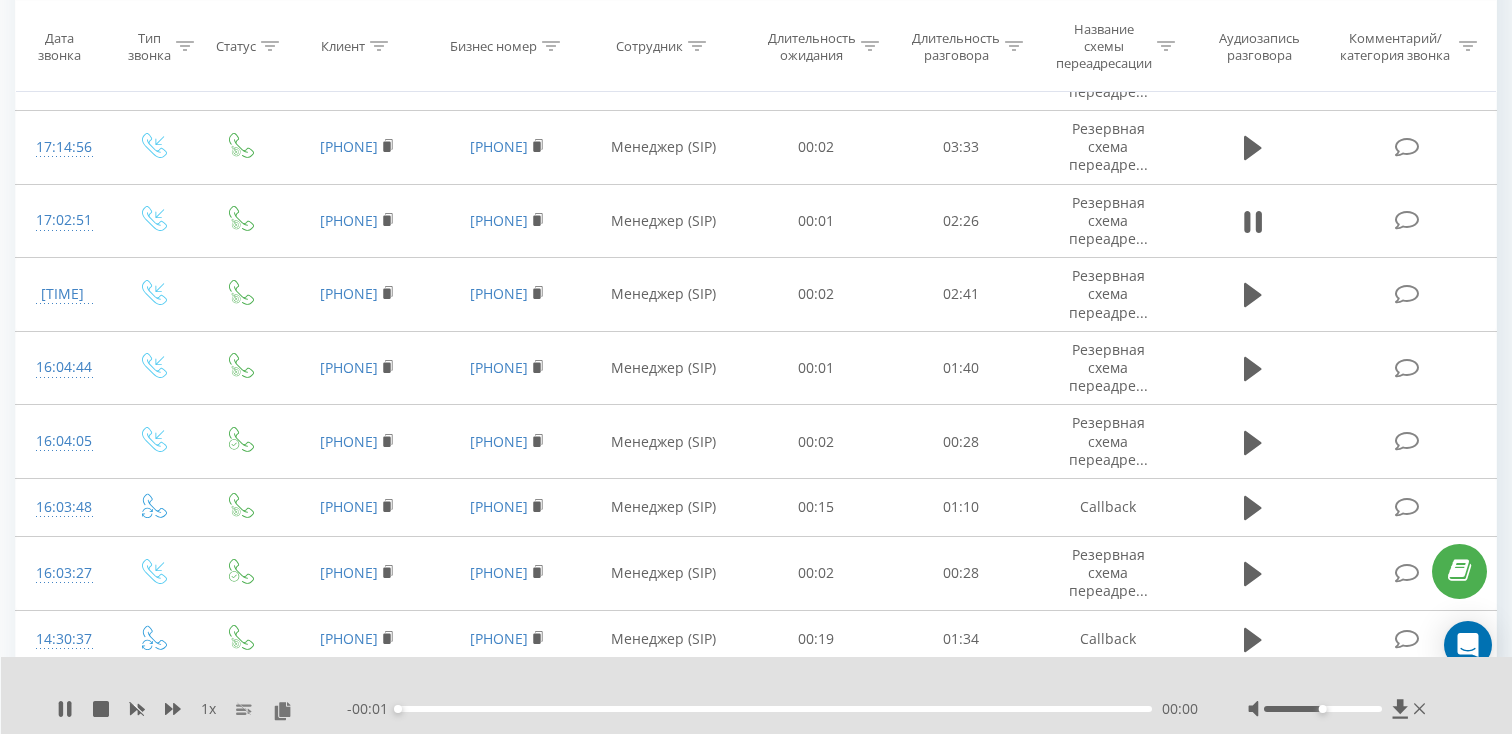click on "00:00" at bounding box center (775, 709) 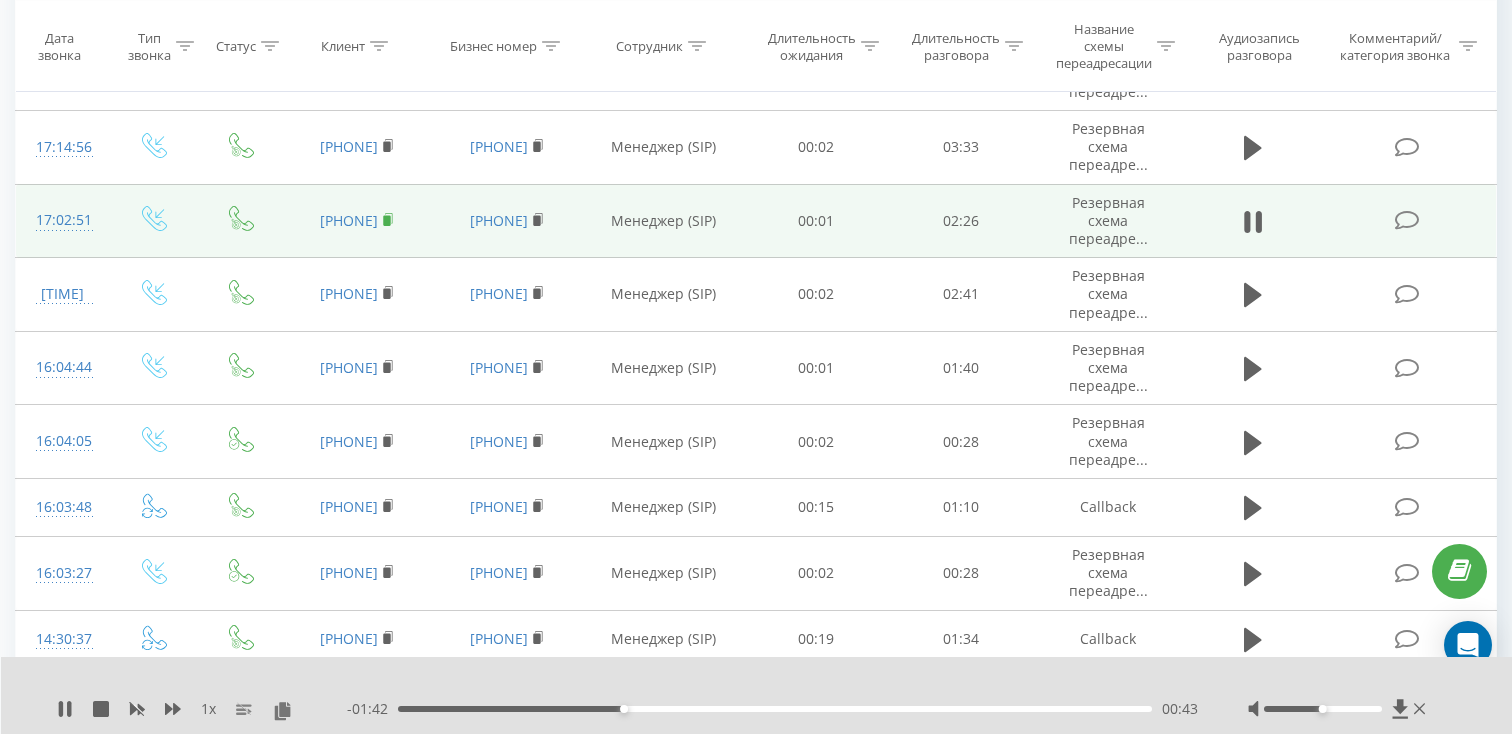 click 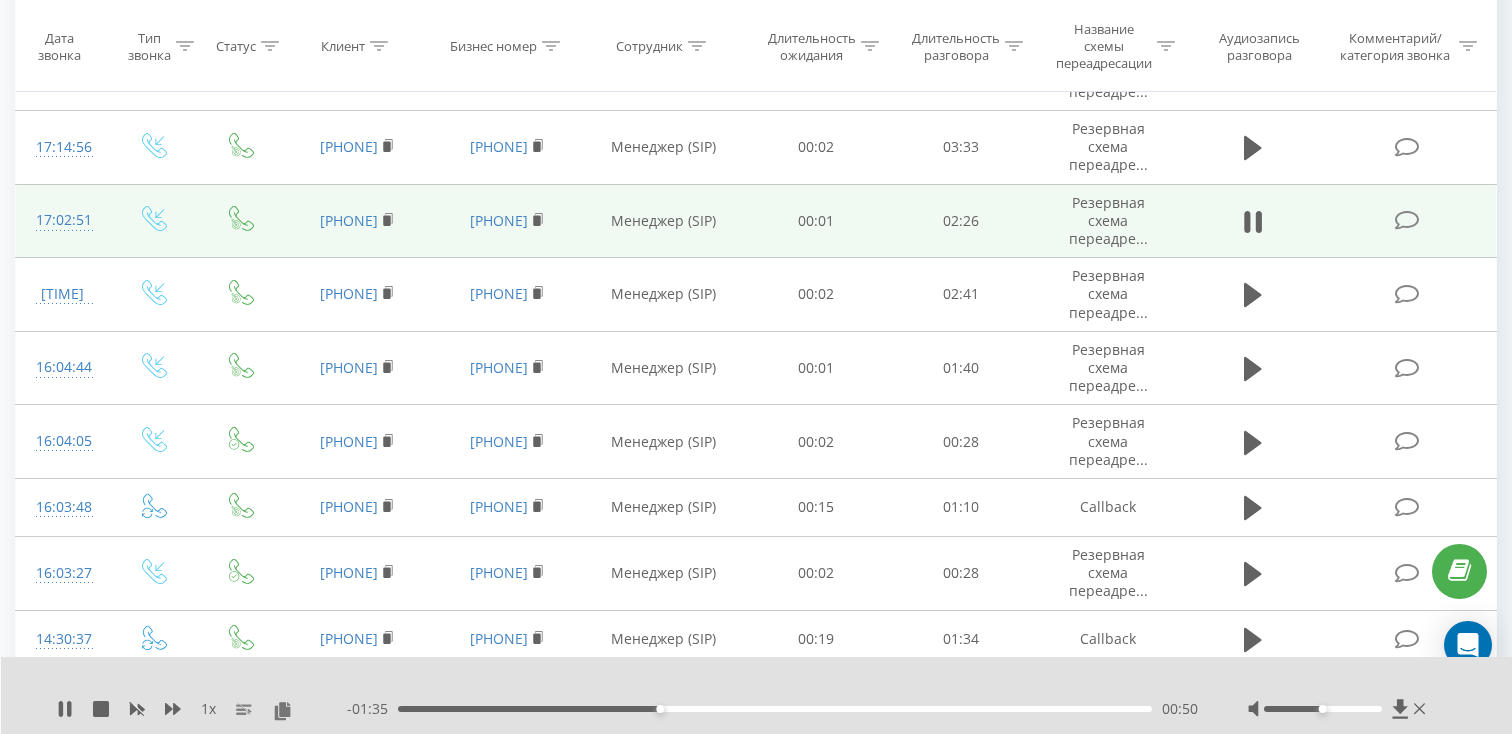 click on "17:02:51" at bounding box center [62, 220] 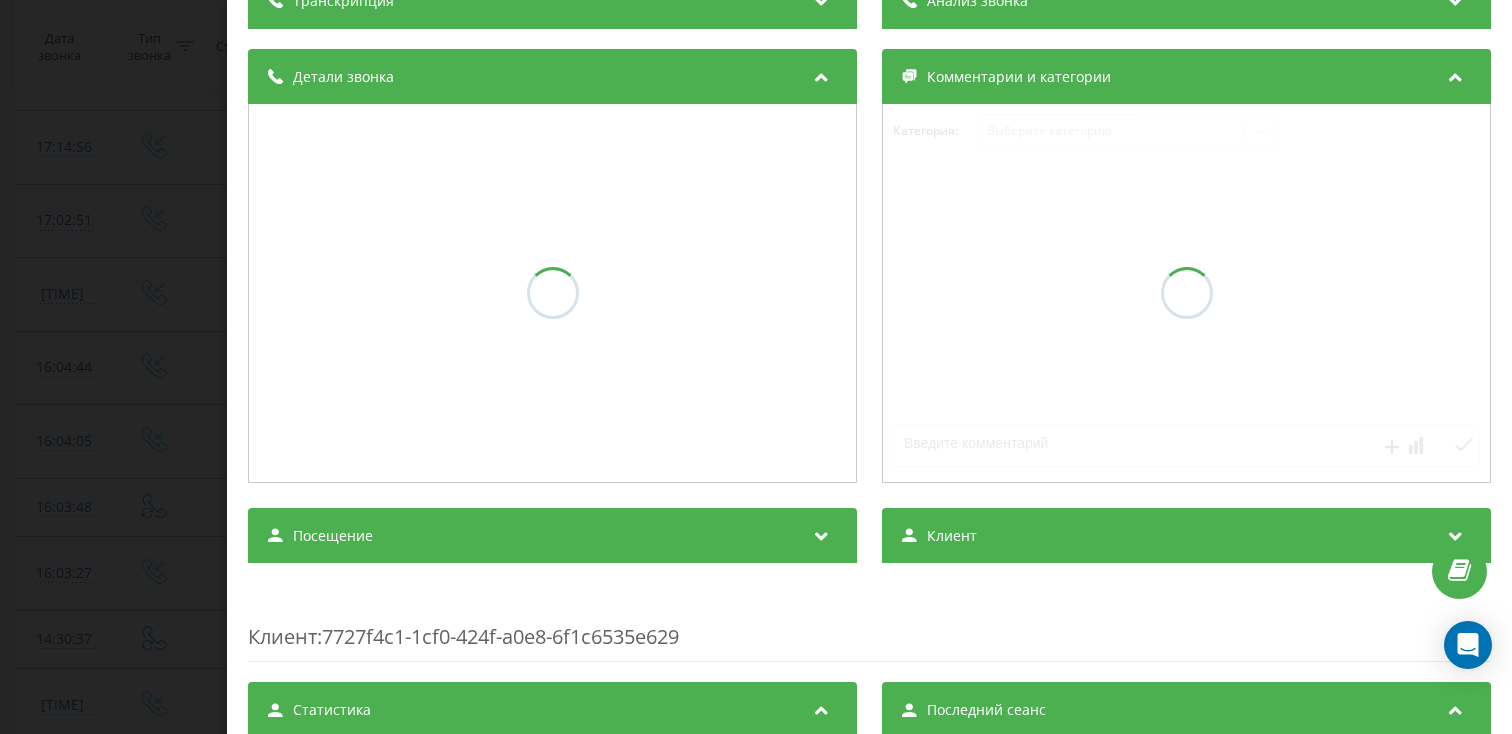 scroll, scrollTop: 194, scrollLeft: 0, axis: vertical 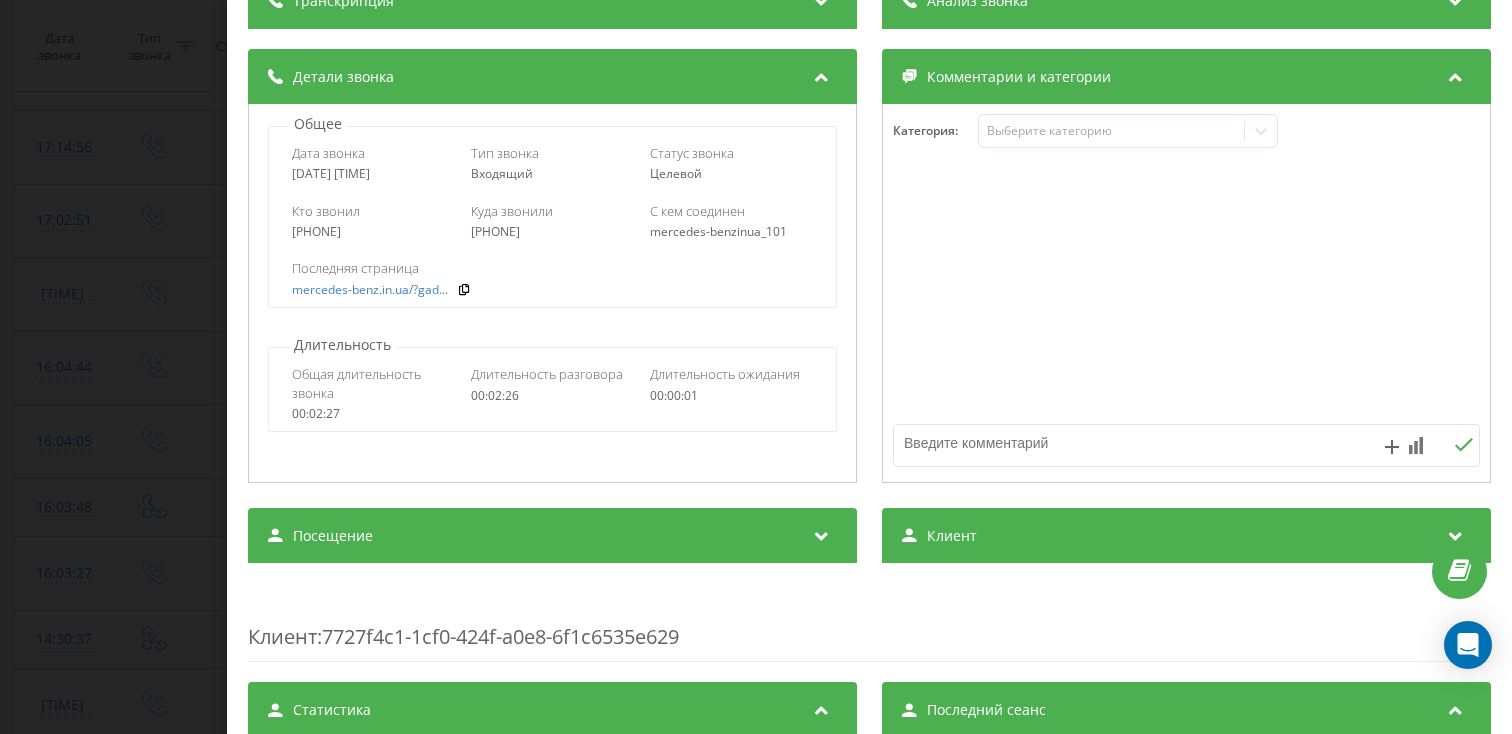 click on "Посещение" at bounding box center [552, 536] 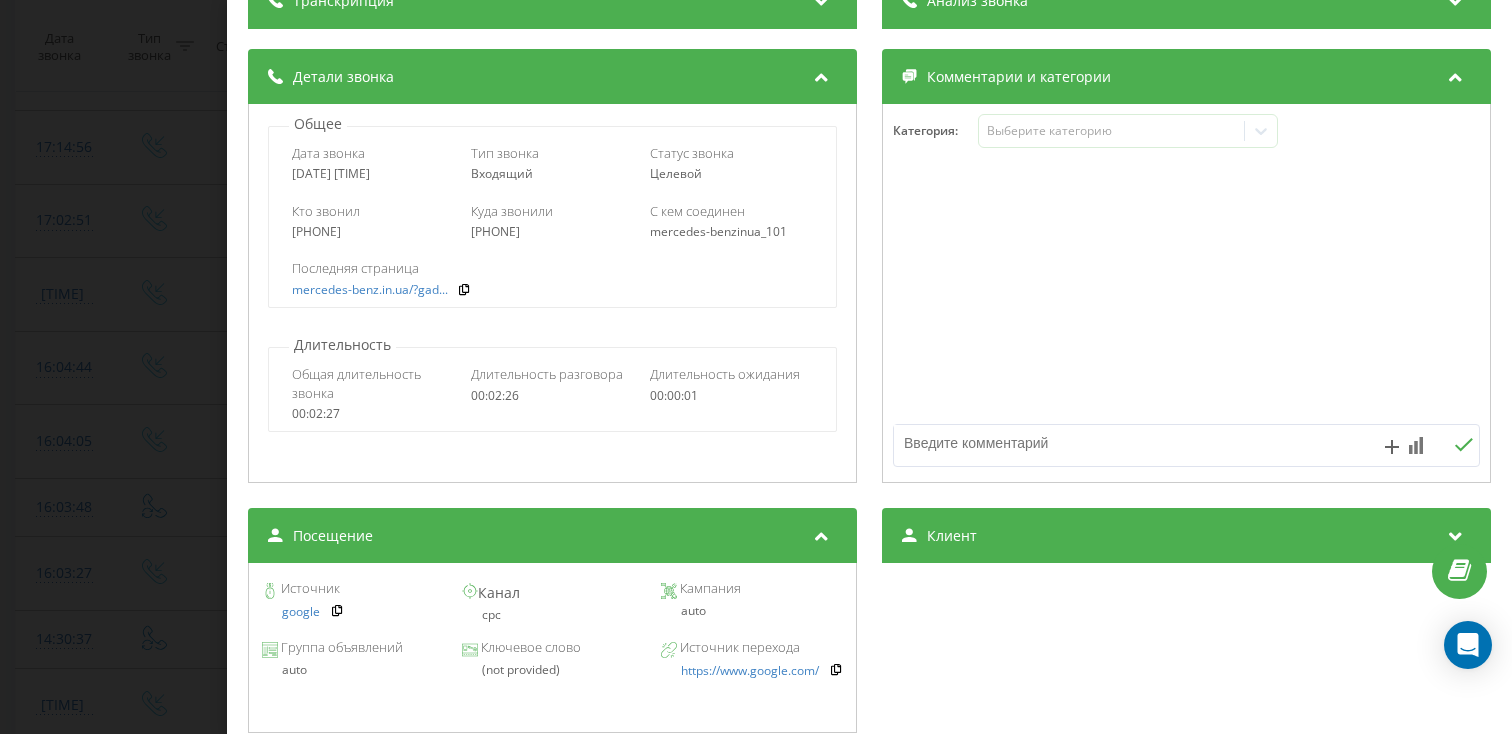 click on "Звонок :  ua13_-1753970571.1744936   1 x  - 01:26 00:59   00:59   Транскрипция Для анализа AI будущих звонков  настройте и активируйте профиль на странице . Если профиль уже есть и звонок соответствует его условиям, обновите страницу через 10 минут – AI анализирует текущий звонок. Анализ звонка Для анализа AI будущих звонков  настройте и активируйте профиль на странице . Если профиль уже есть и звонок соответствует его условиям, обновите страницу через 10 минут – AI анализирует текущий звонок. Детали звонка Общее Дата звонка 2025-07-31 17:02:51 Тип звонка Входящий Статус звонка Целевой 380667073733" at bounding box center (756, 367) 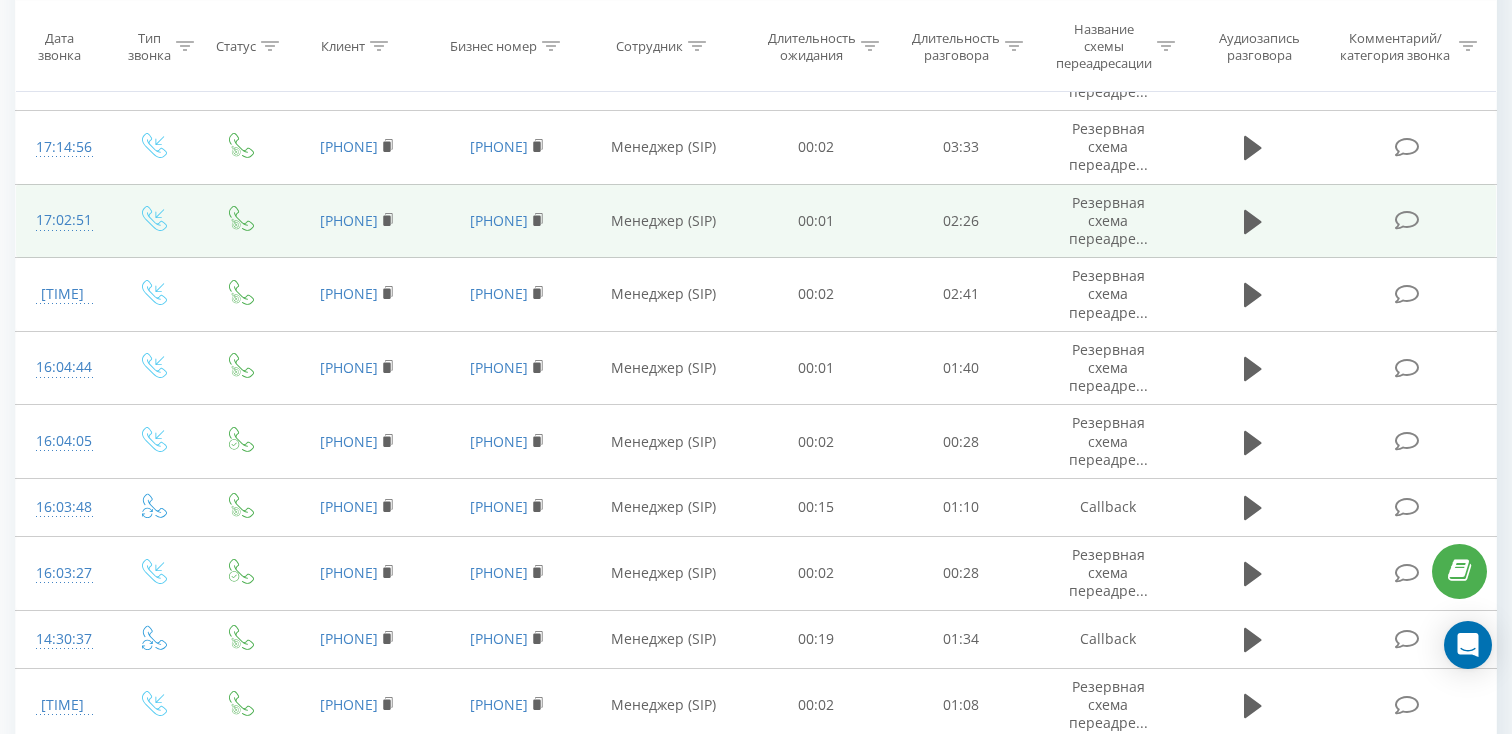 click on "17:02:51" at bounding box center [62, 220] 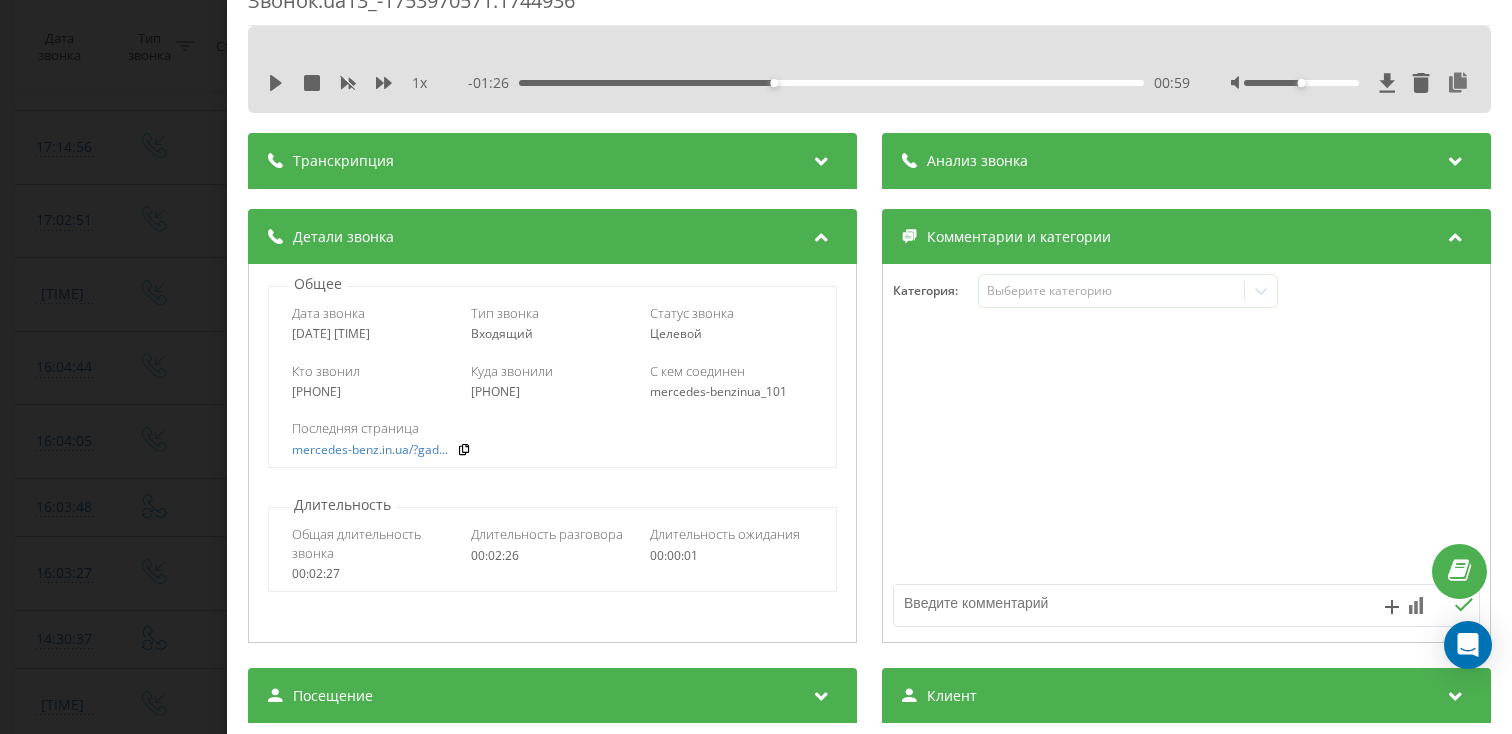 scroll, scrollTop: 104, scrollLeft: 0, axis: vertical 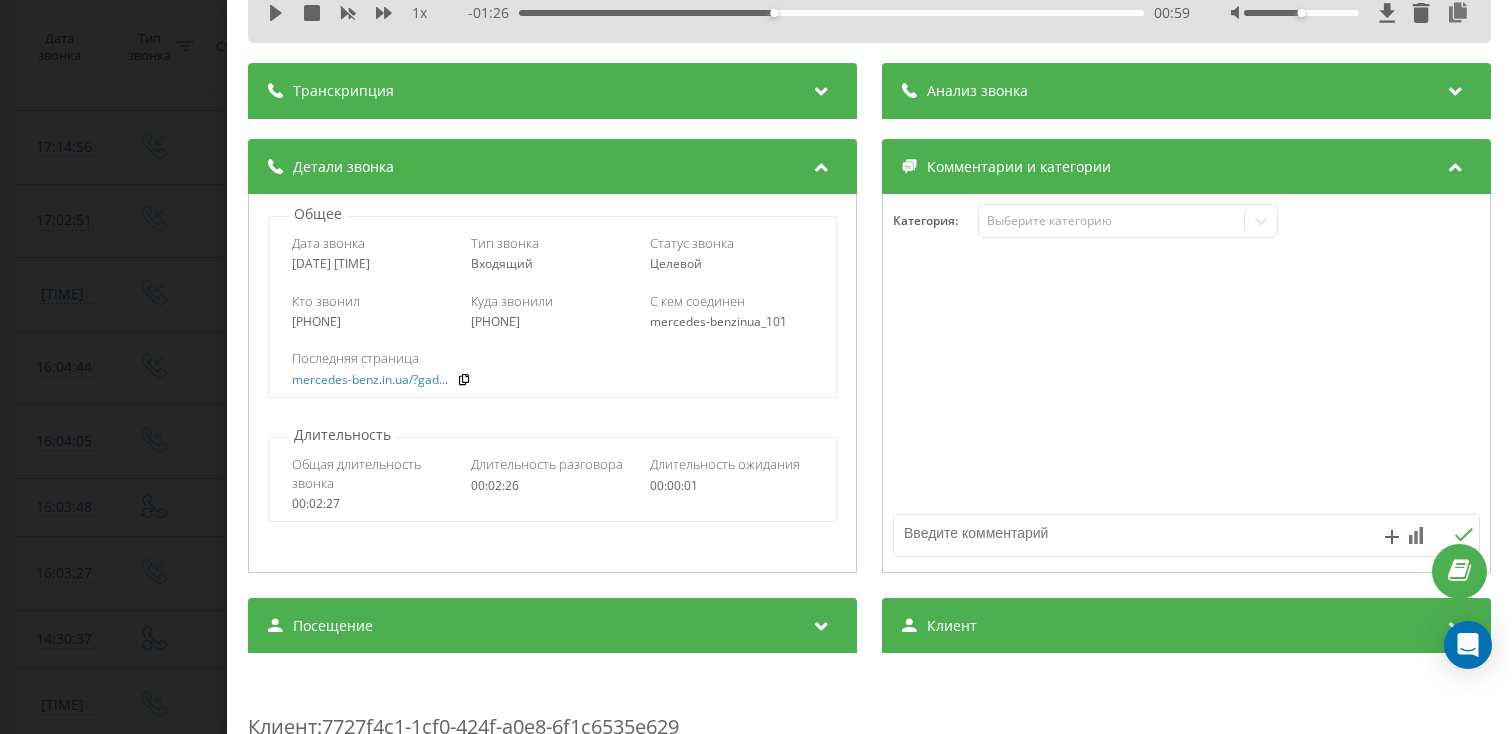 click on "Посещение" at bounding box center (552, 626) 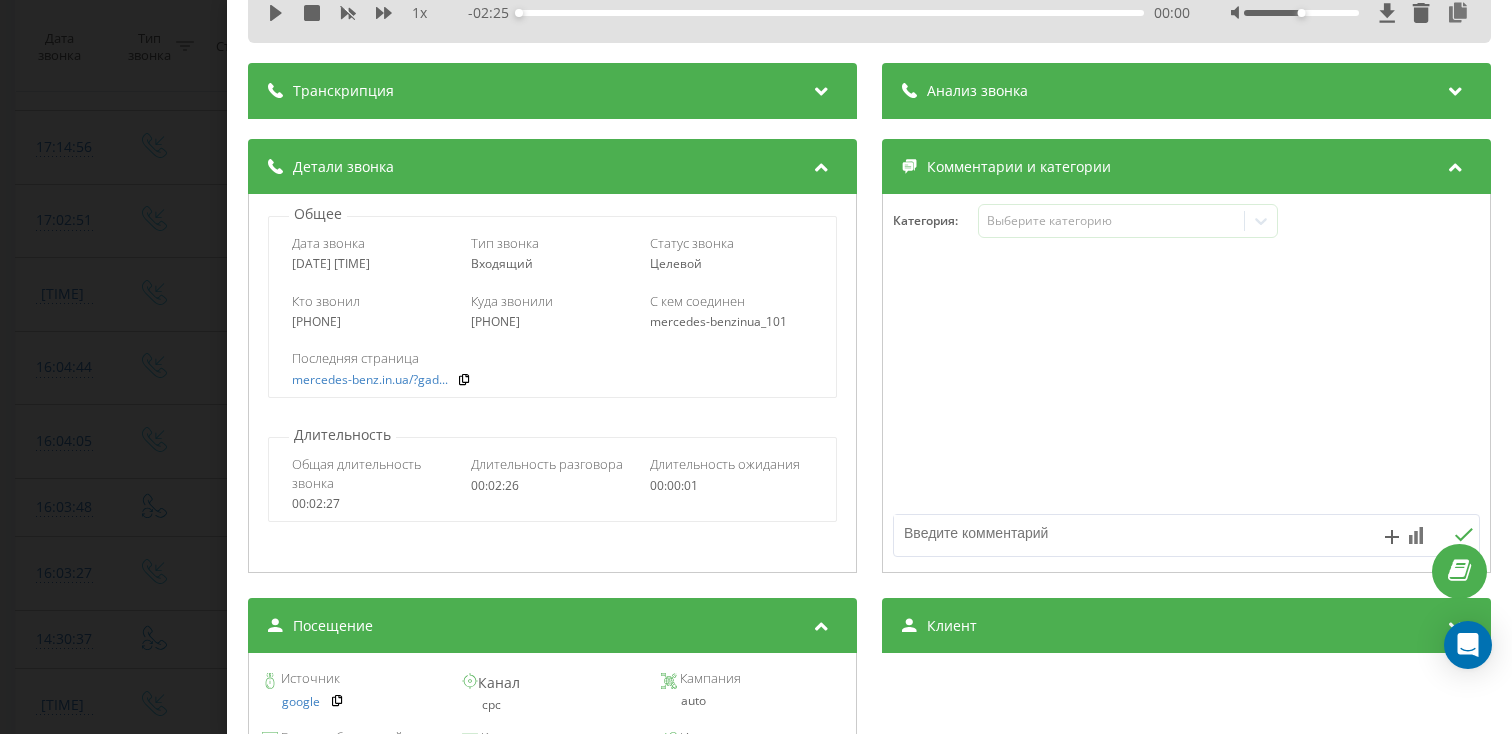 scroll, scrollTop: 198, scrollLeft: 0, axis: vertical 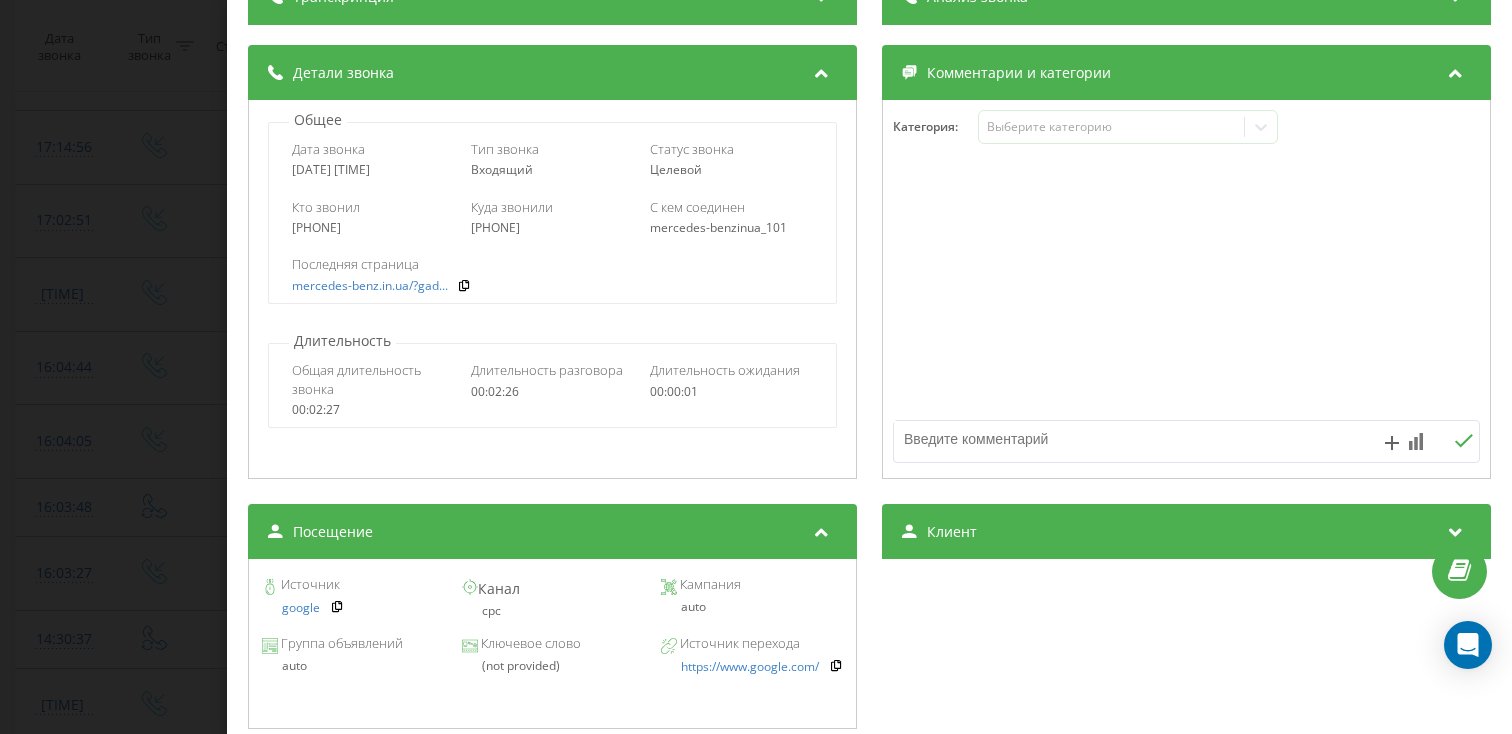click on "Звонок :  ua13_-1753970571.1744936   1 x  - 02:25 00:00   00:00   Транскрипция Для анализа AI будущих звонков  настройте и активируйте профиль на странице . Если профиль уже есть и звонок соответствует его условиям, обновите страницу через 10 минут – AI анализирует текущий звонок. Анализ звонка Для анализа AI будущих звонков  настройте и активируйте профиль на странице . Если профиль уже есть и звонок соответствует его условиям, обновите страницу через 10 минут – AI анализирует текущий звонок. Детали звонка Общее Дата звонка 2025-07-31 17:02:51 Тип звонка Входящий Статус звонка Целевой 380667073733" at bounding box center (756, 367) 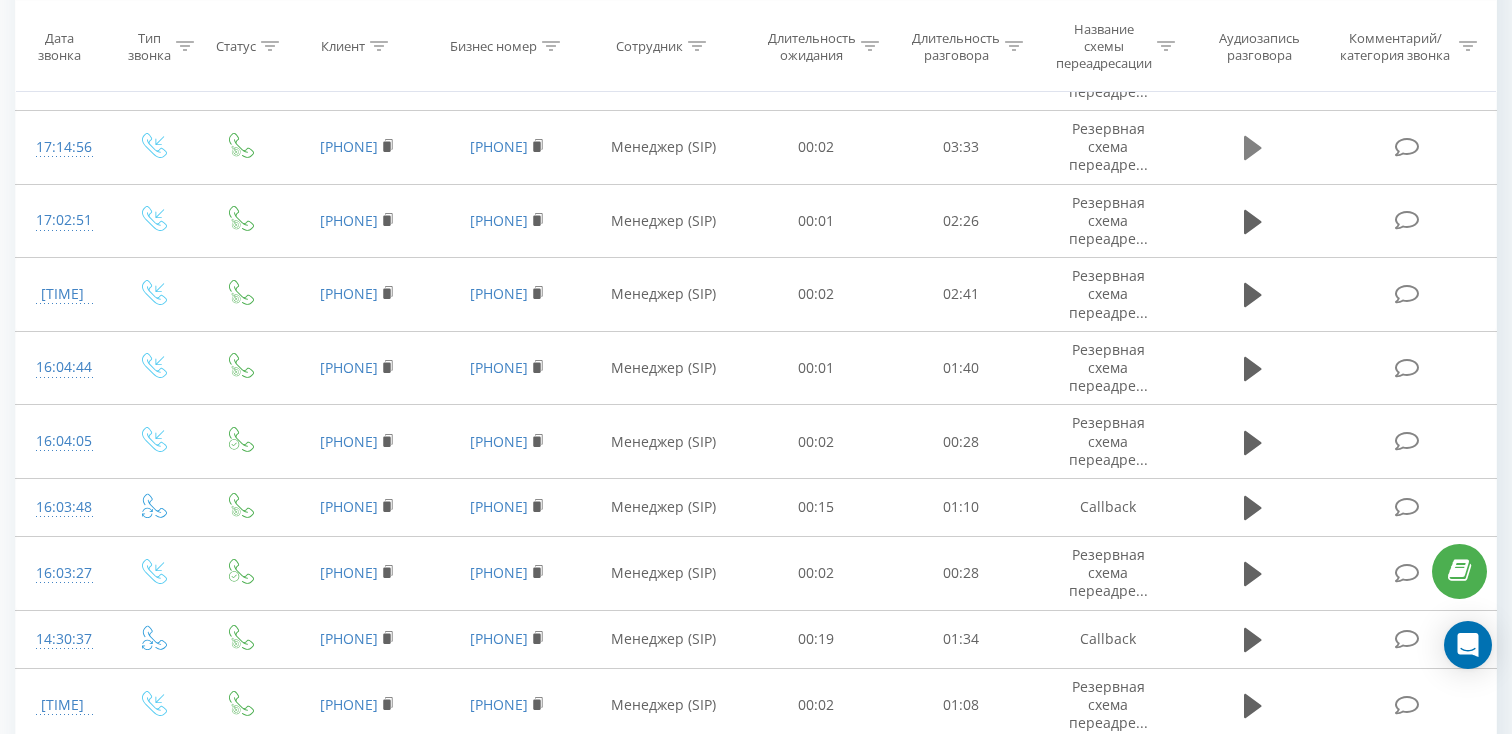 click at bounding box center [1253, 148] 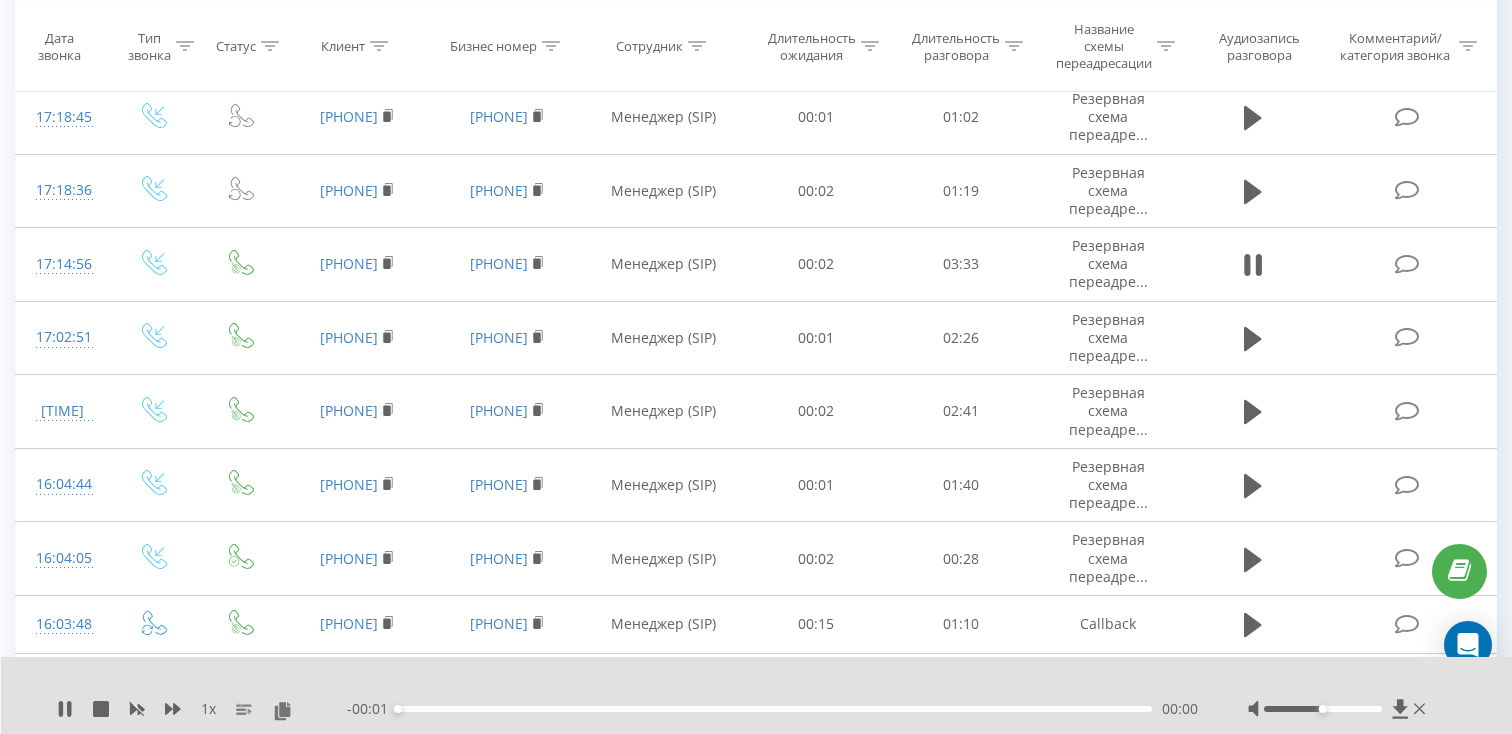 scroll, scrollTop: 453, scrollLeft: 0, axis: vertical 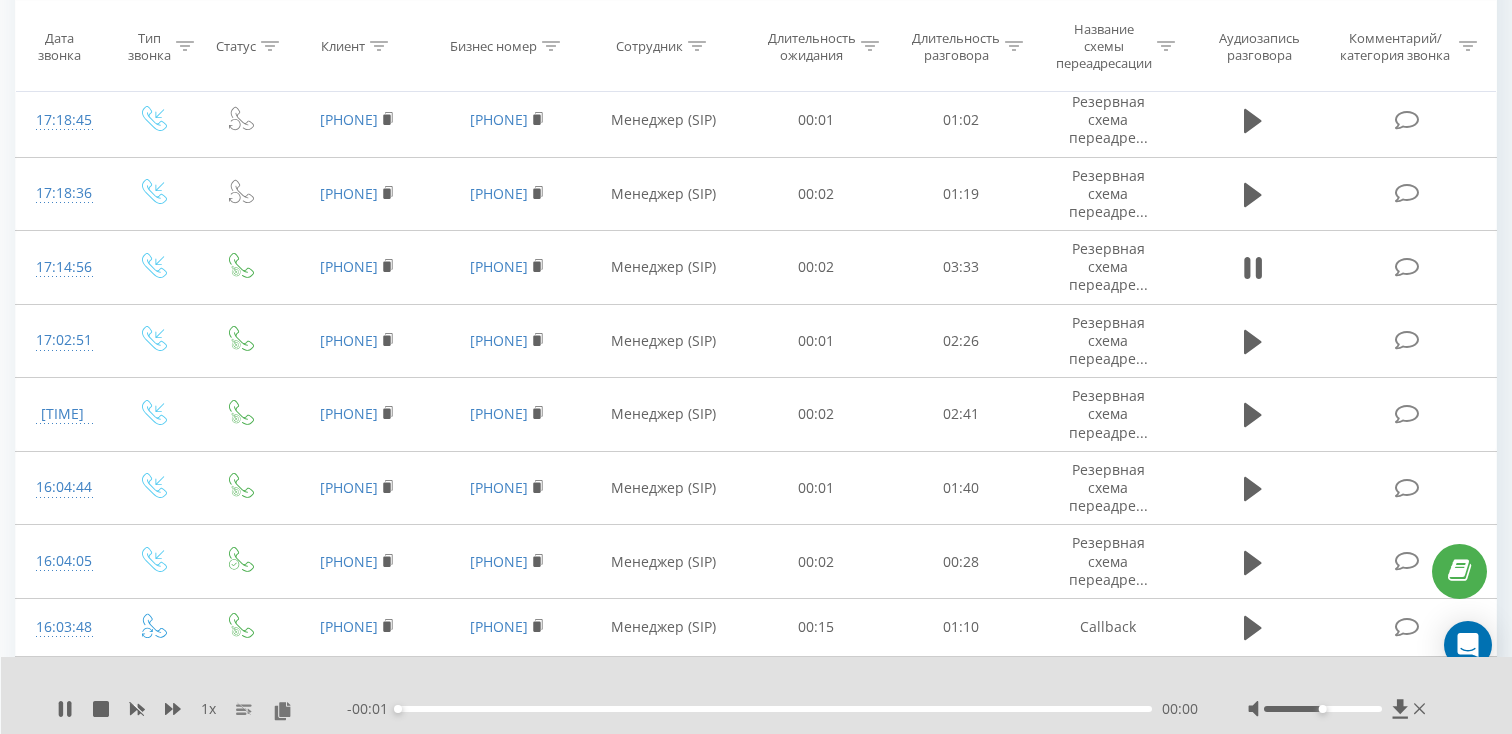 click on "00:00" at bounding box center [775, 709] 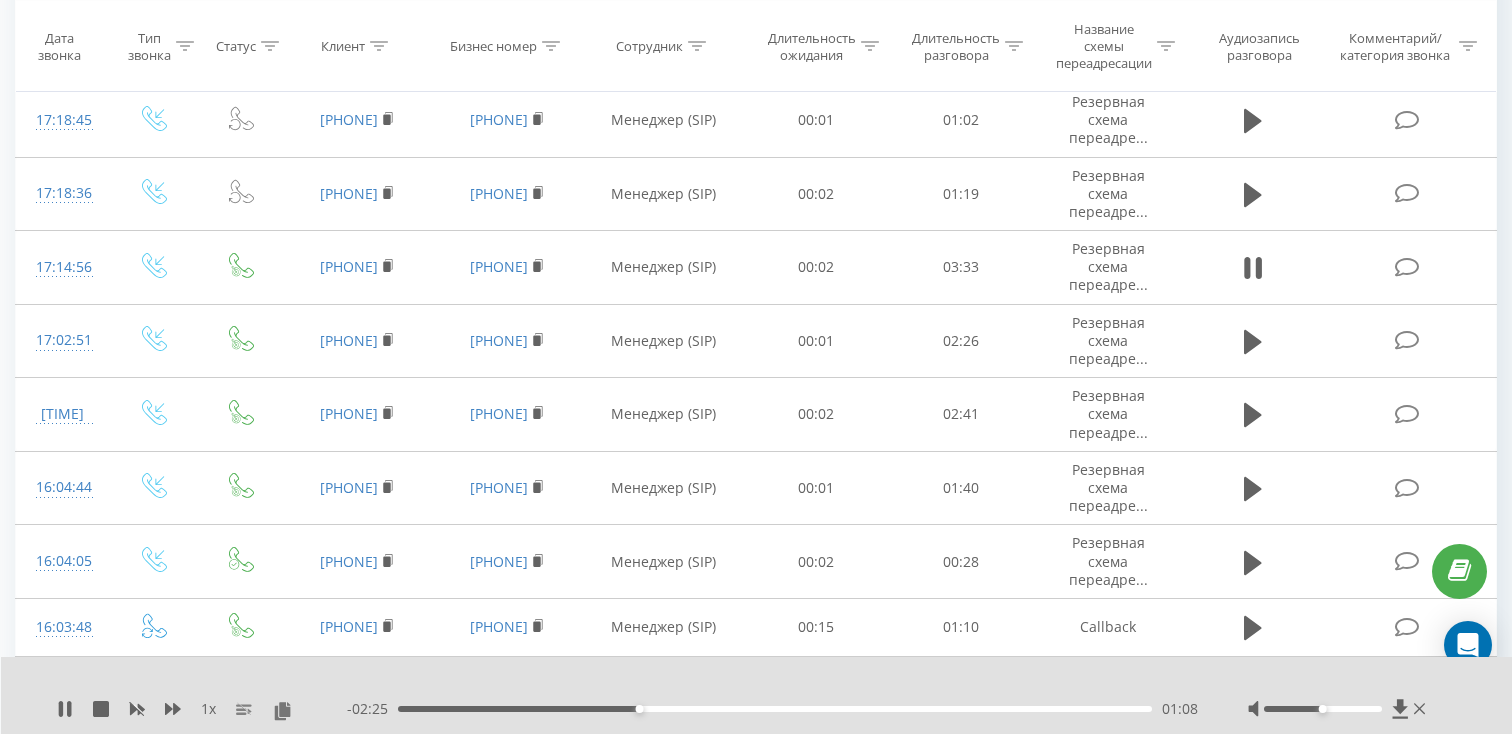 click on "- 02:25 01:08   01:08" at bounding box center (772, 709) 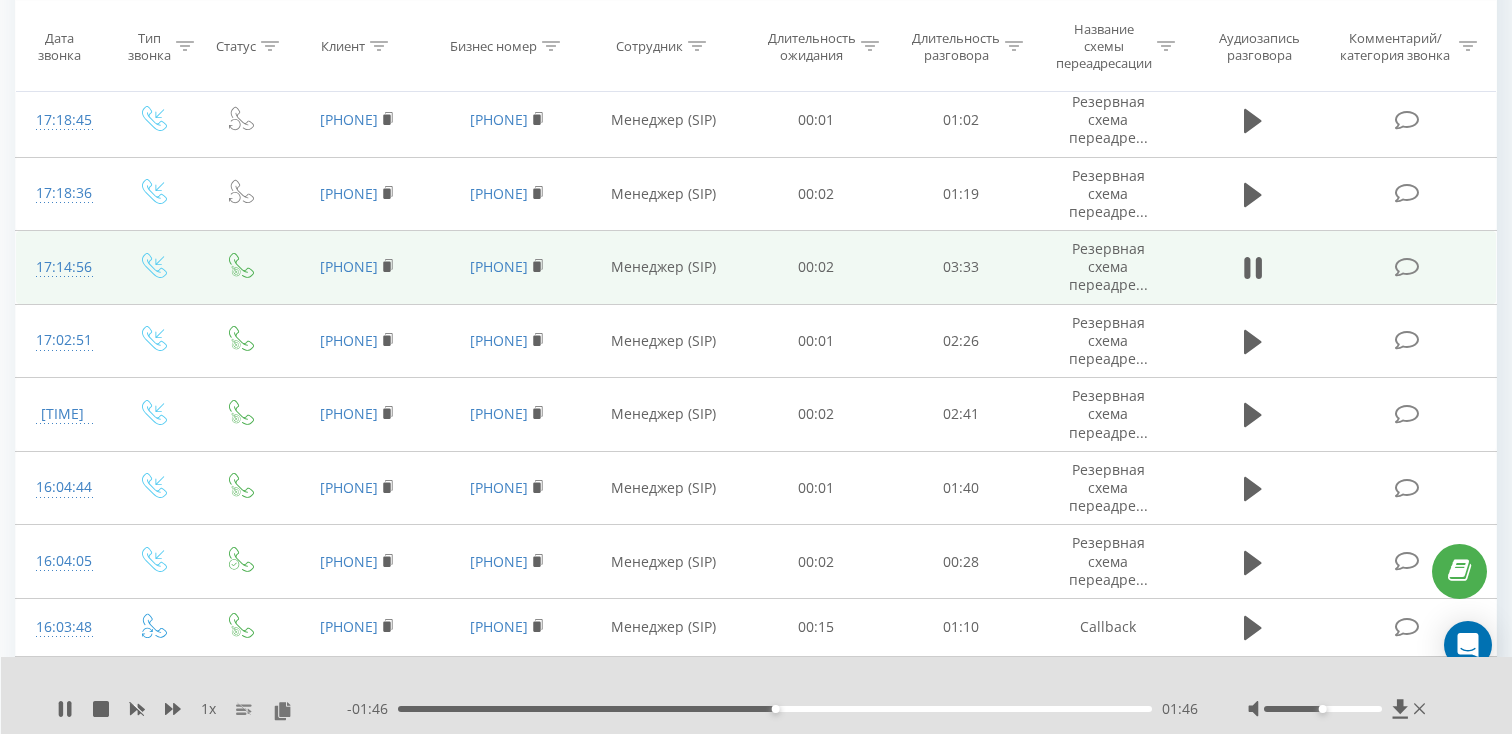 click on "[PHONE]" at bounding box center (357, 268) 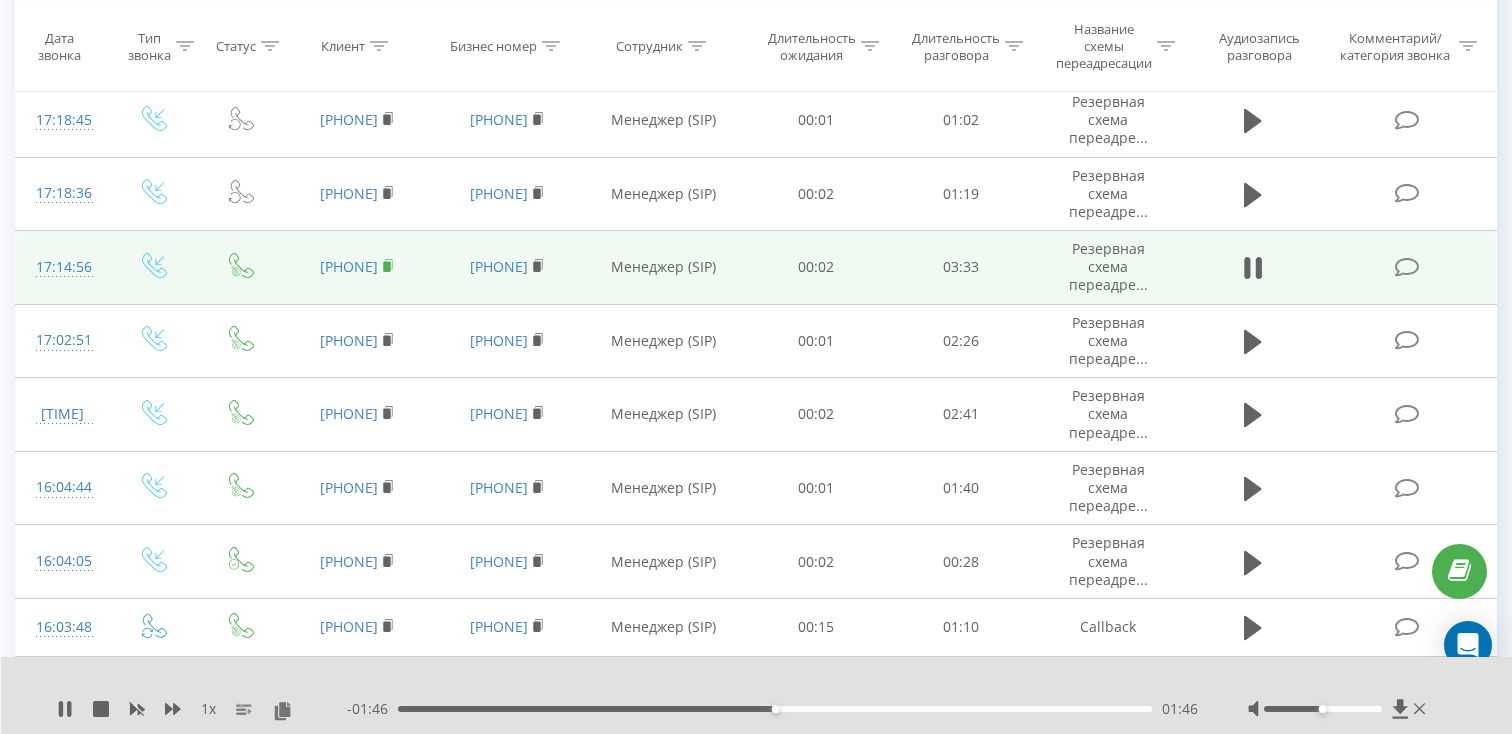 click 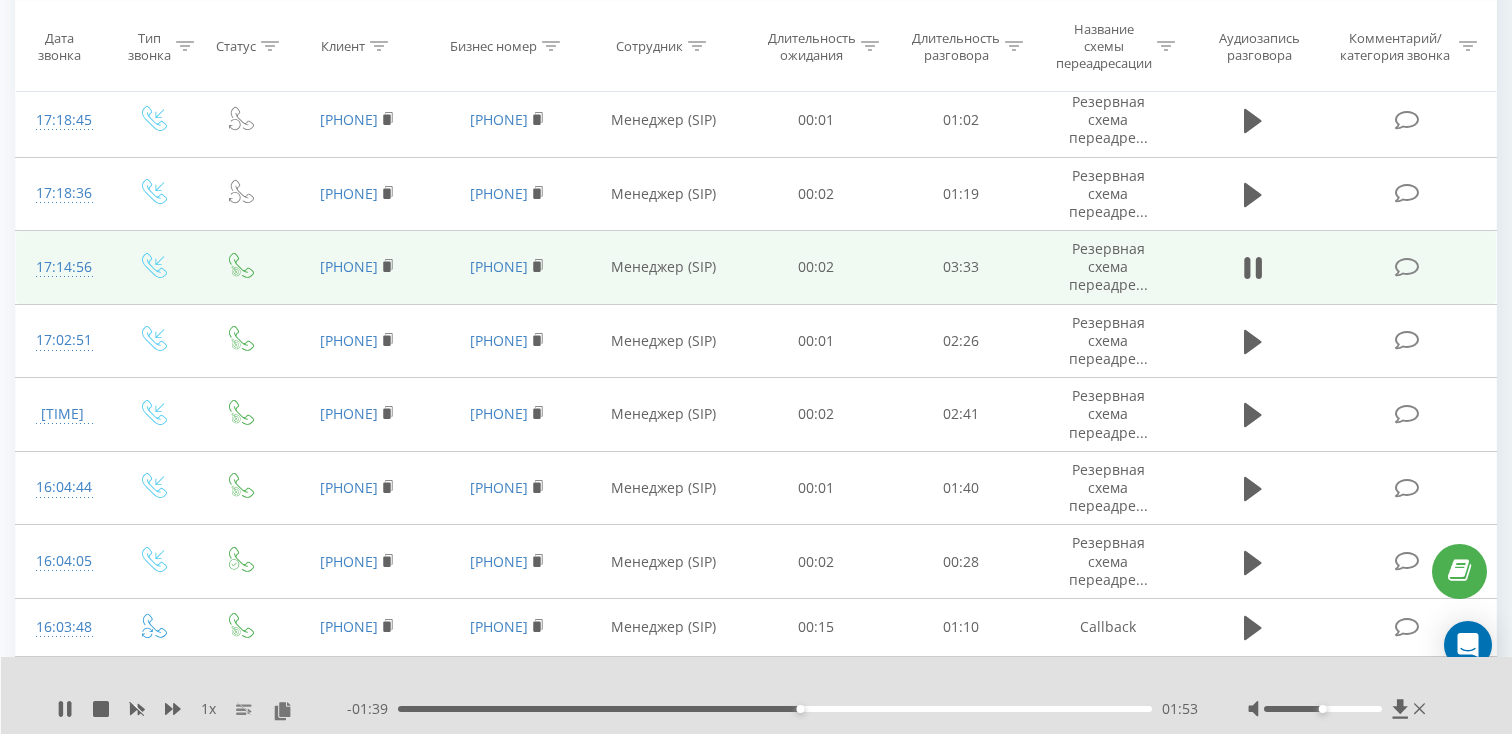 click on "17:14:56" at bounding box center [62, 267] 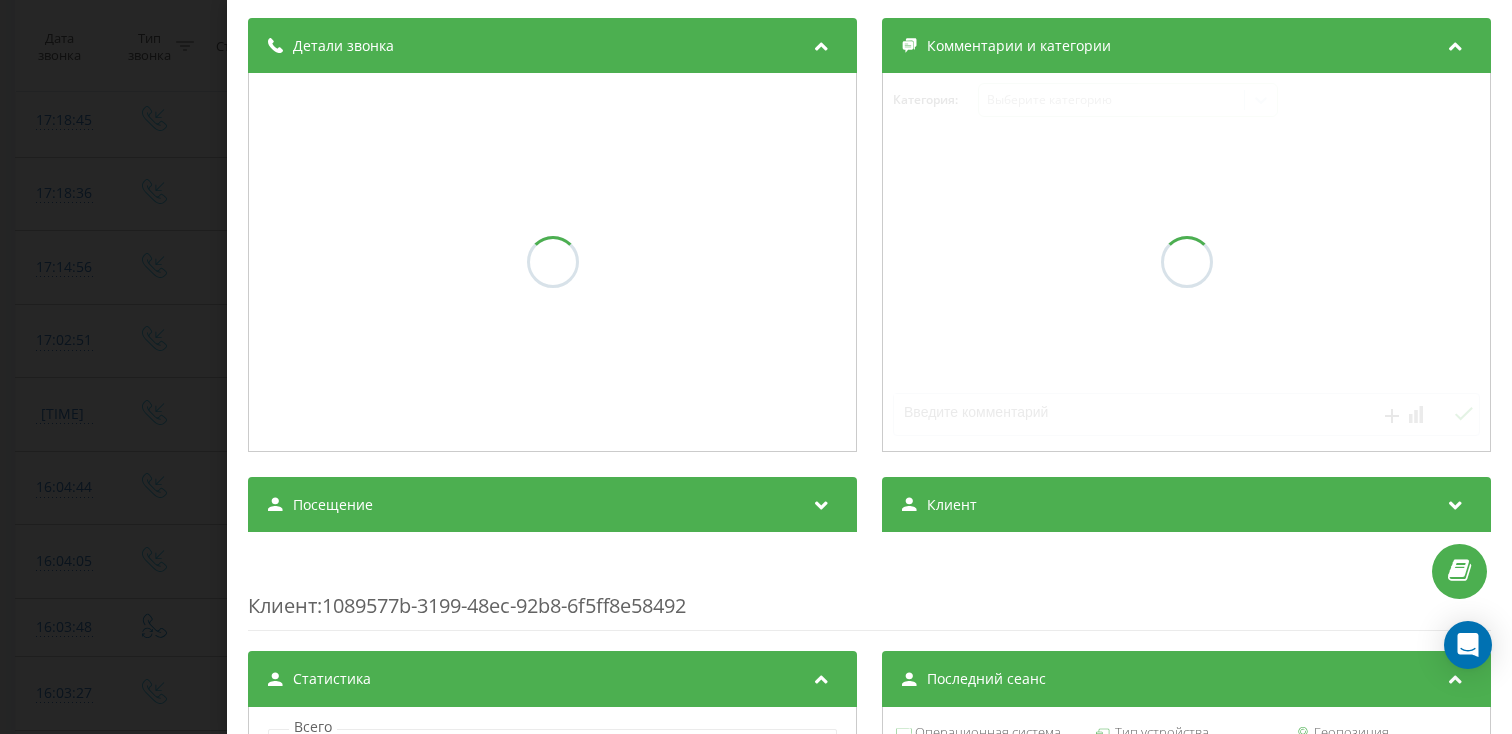 scroll, scrollTop: 225, scrollLeft: 0, axis: vertical 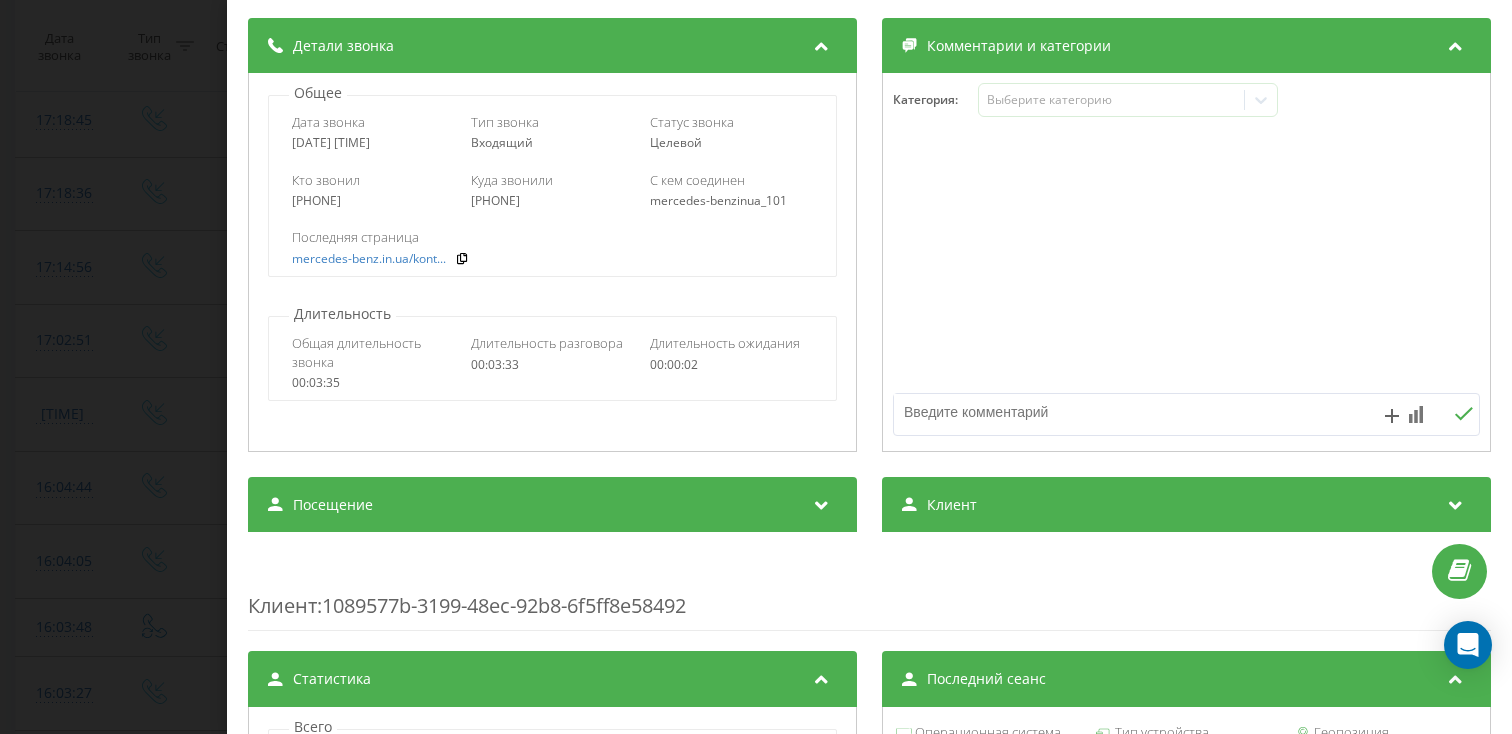 click on "Посещение" at bounding box center [552, 505] 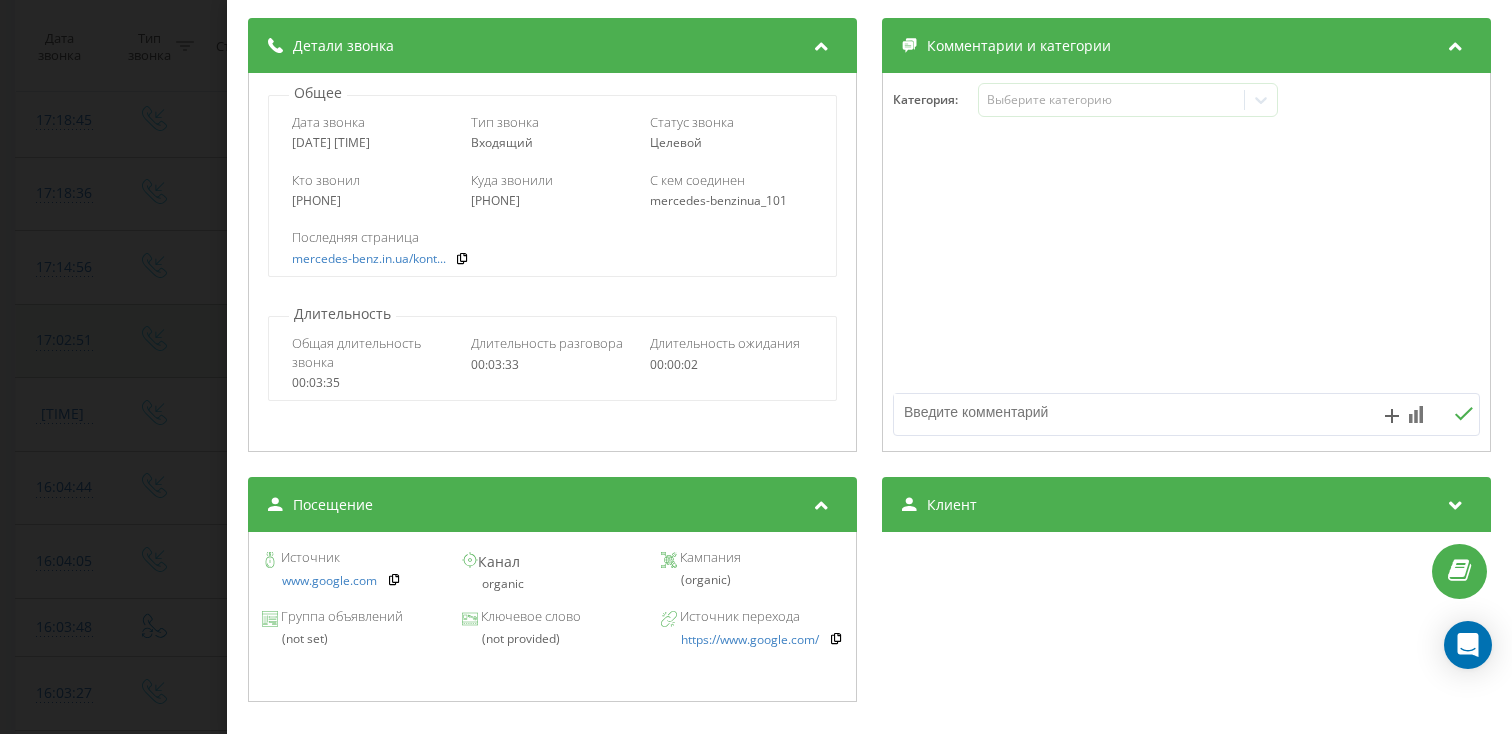 click on "Звонок :  ua5_-1753971296.10208727   1 x  - 01:35 01:57   01:57   Транскрипция Для анализа AI будущих звонков  настройте и активируйте профиль на странице . Если профиль уже есть и звонок соответствует его условиям, обновите страницу через 10 минут – AI анализирует текущий звонок. Анализ звонка Для анализа AI будущих звонков  настройте и активируйте профиль на странице . Если профиль уже есть и звонок соответствует его условиям, обновите страницу через 10 минут – AI анализирует текущий звонок. Детали звонка Общее Дата звонка 2025-07-31 17:14:56 Тип звонка Входящий Статус звонка Целевой 380503318977" at bounding box center [756, 367] 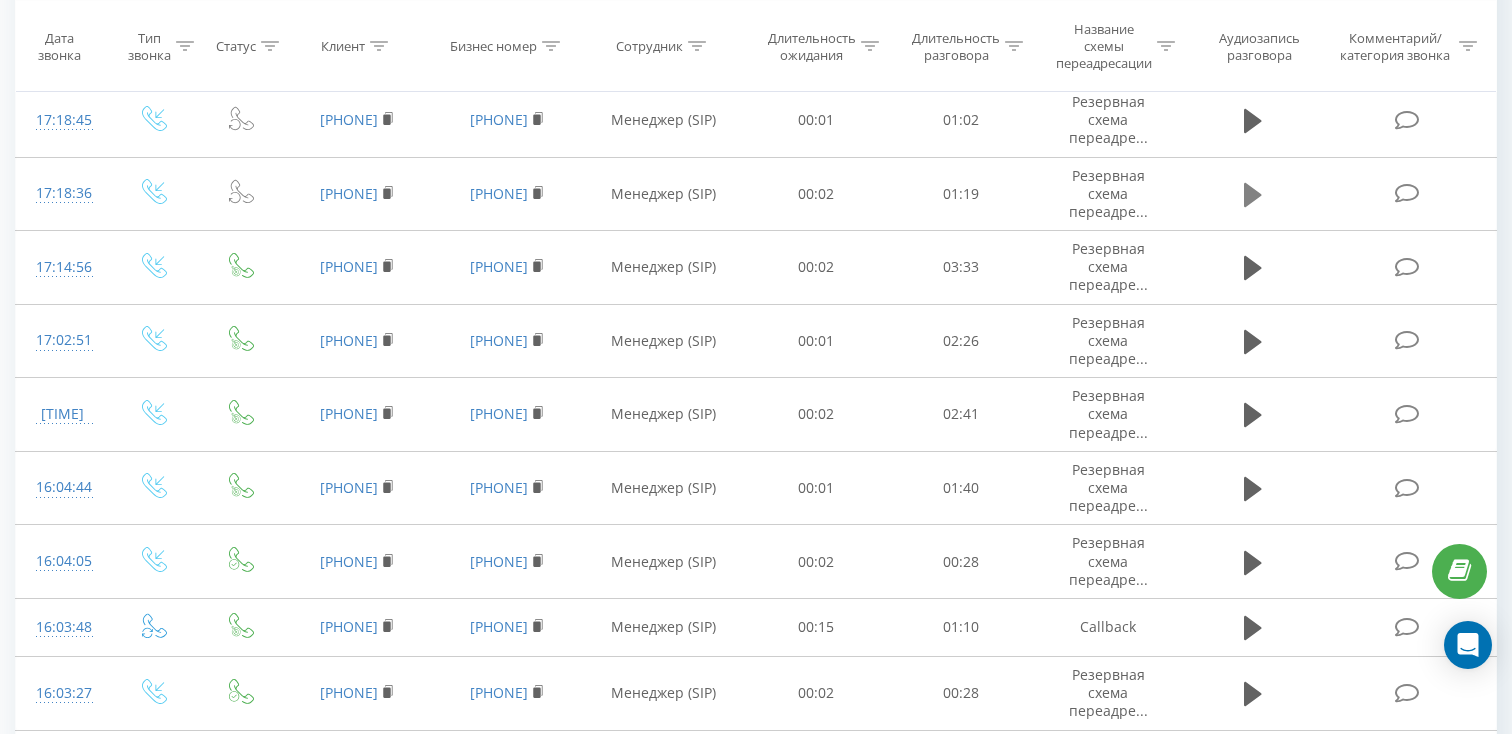 click 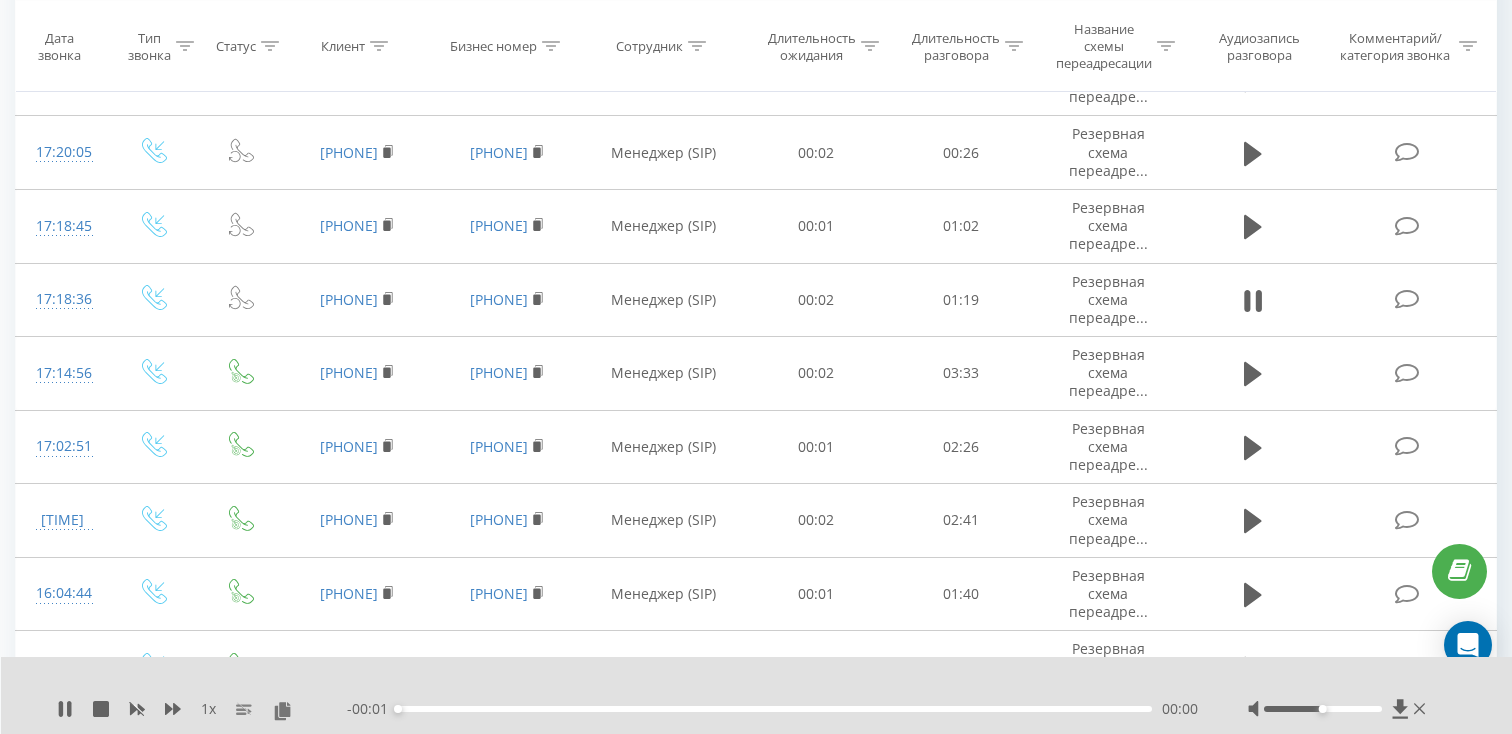 scroll, scrollTop: 343, scrollLeft: 0, axis: vertical 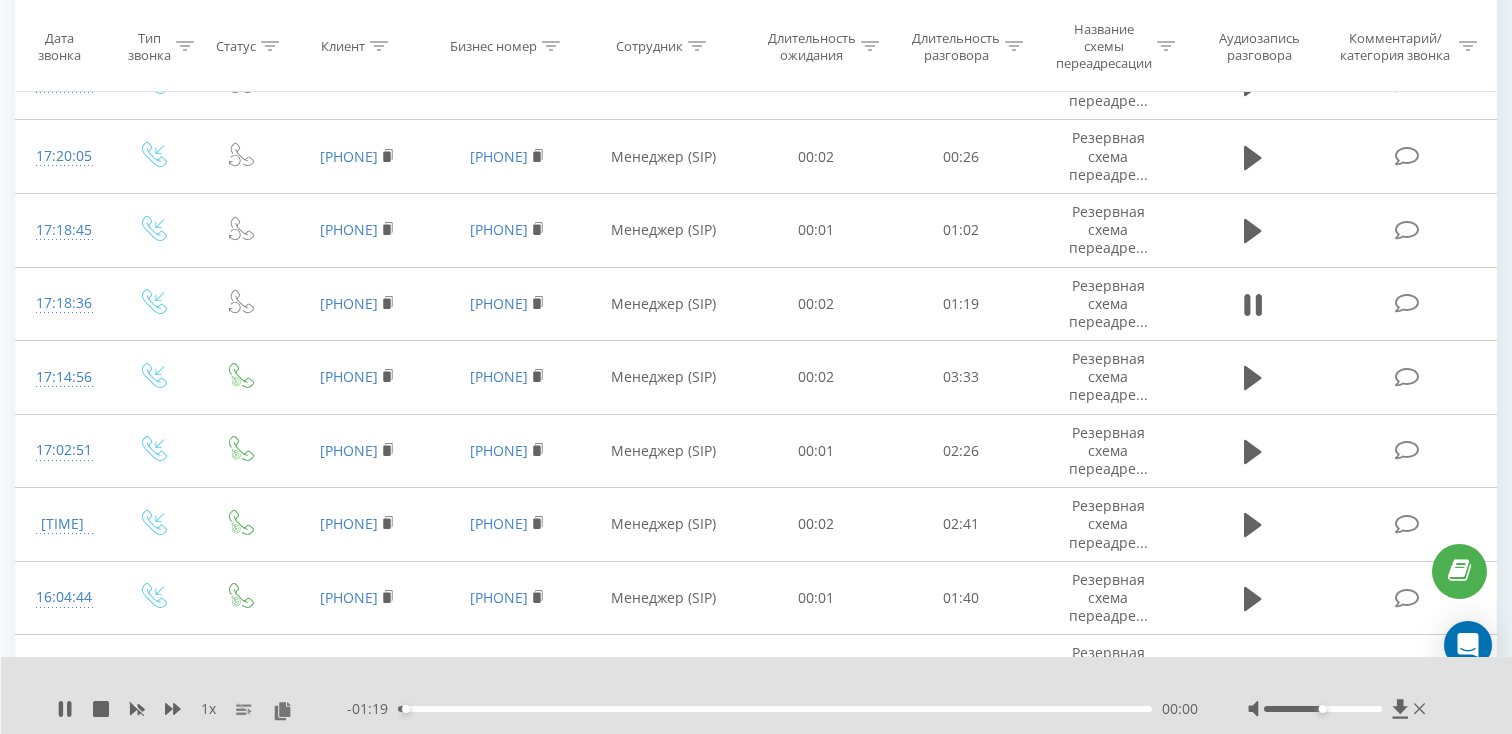 click on "- 01:19 00:00   00:00" at bounding box center (772, 709) 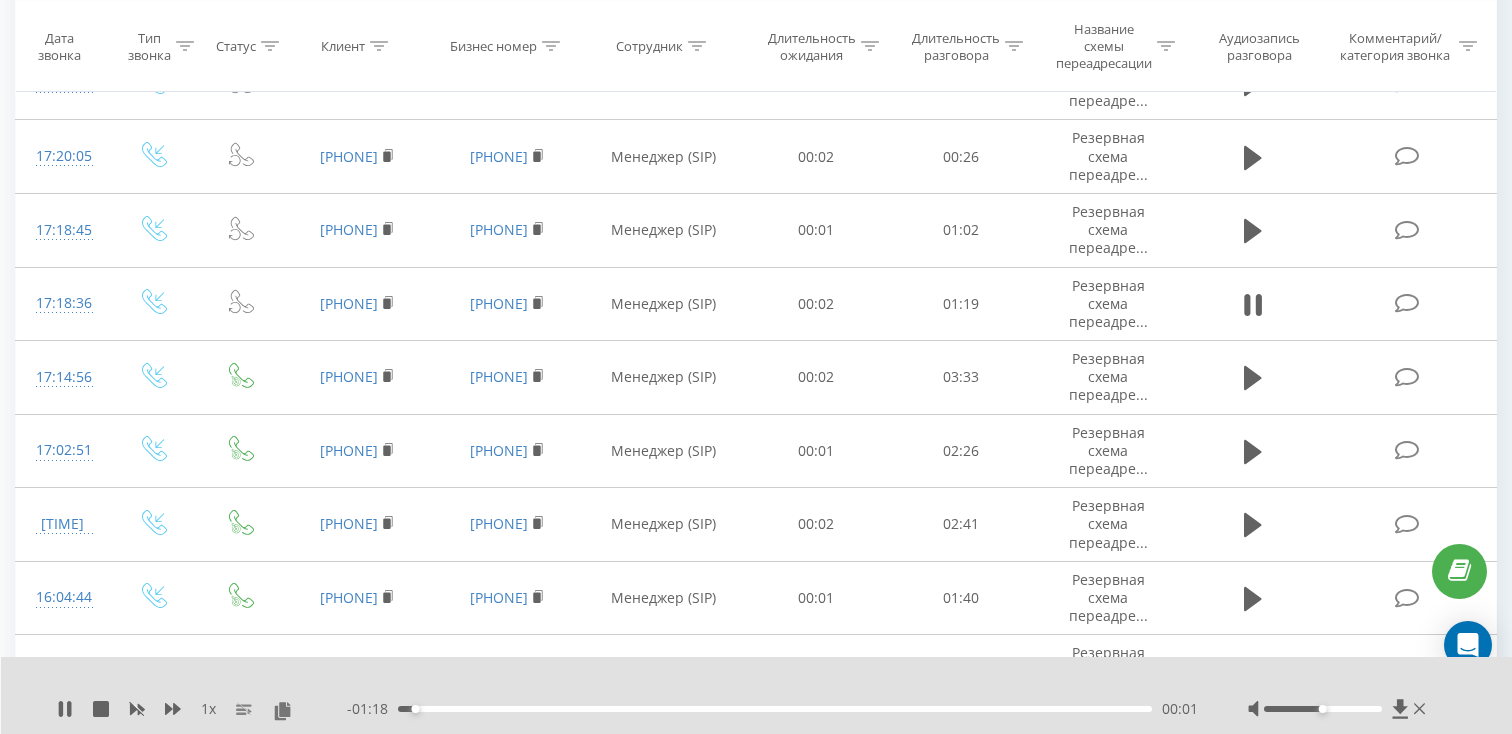 click on "- 01:18 00:01   00:01" at bounding box center (772, 709) 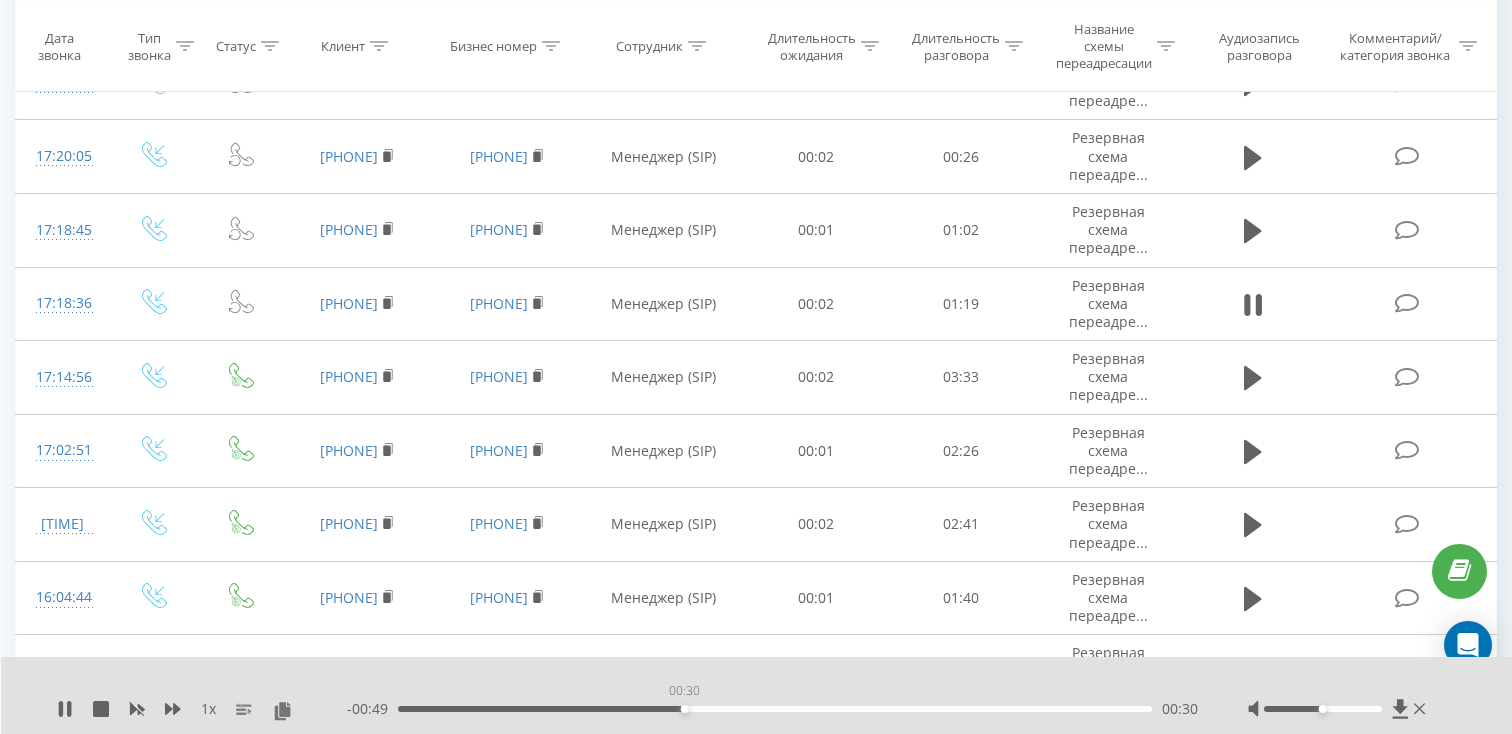 click on "00:30" at bounding box center [775, 709] 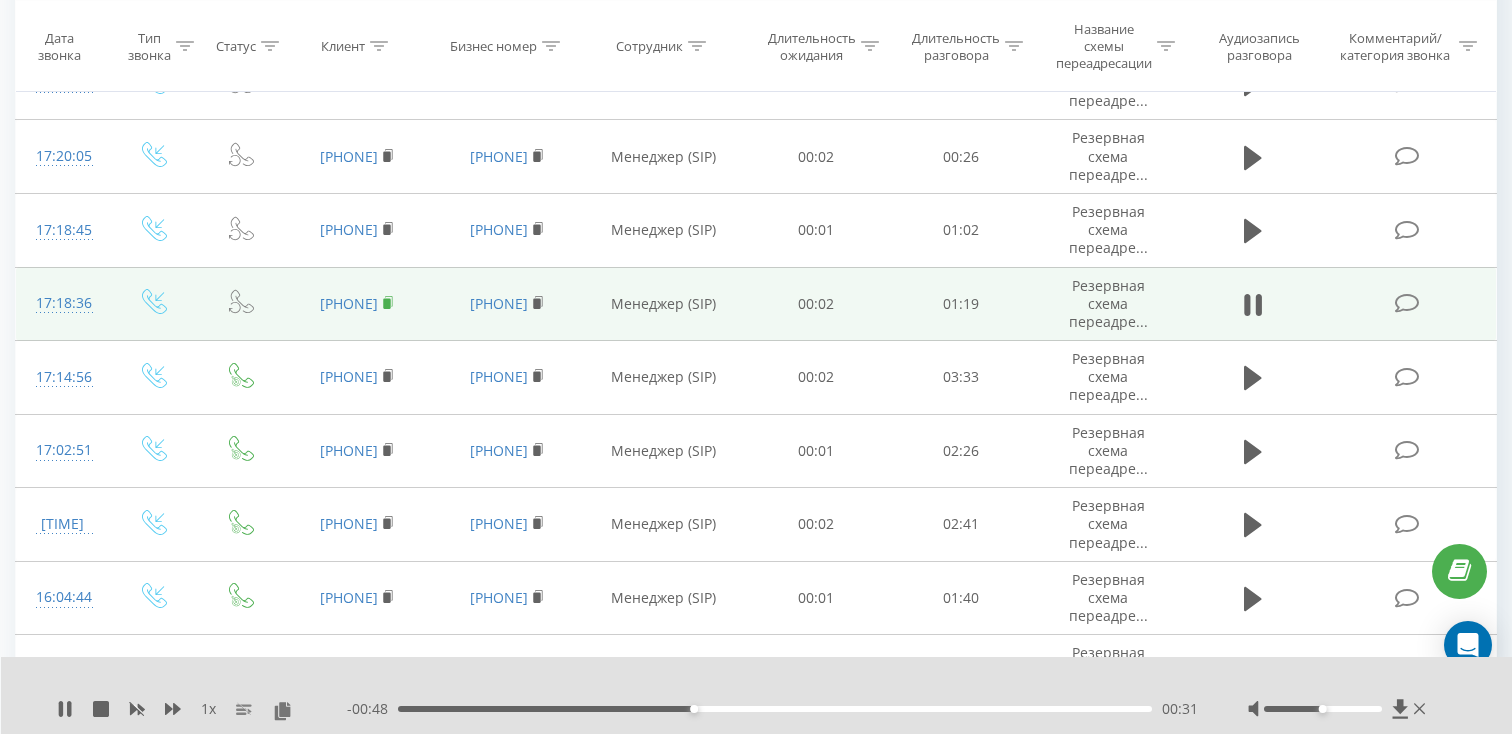 click 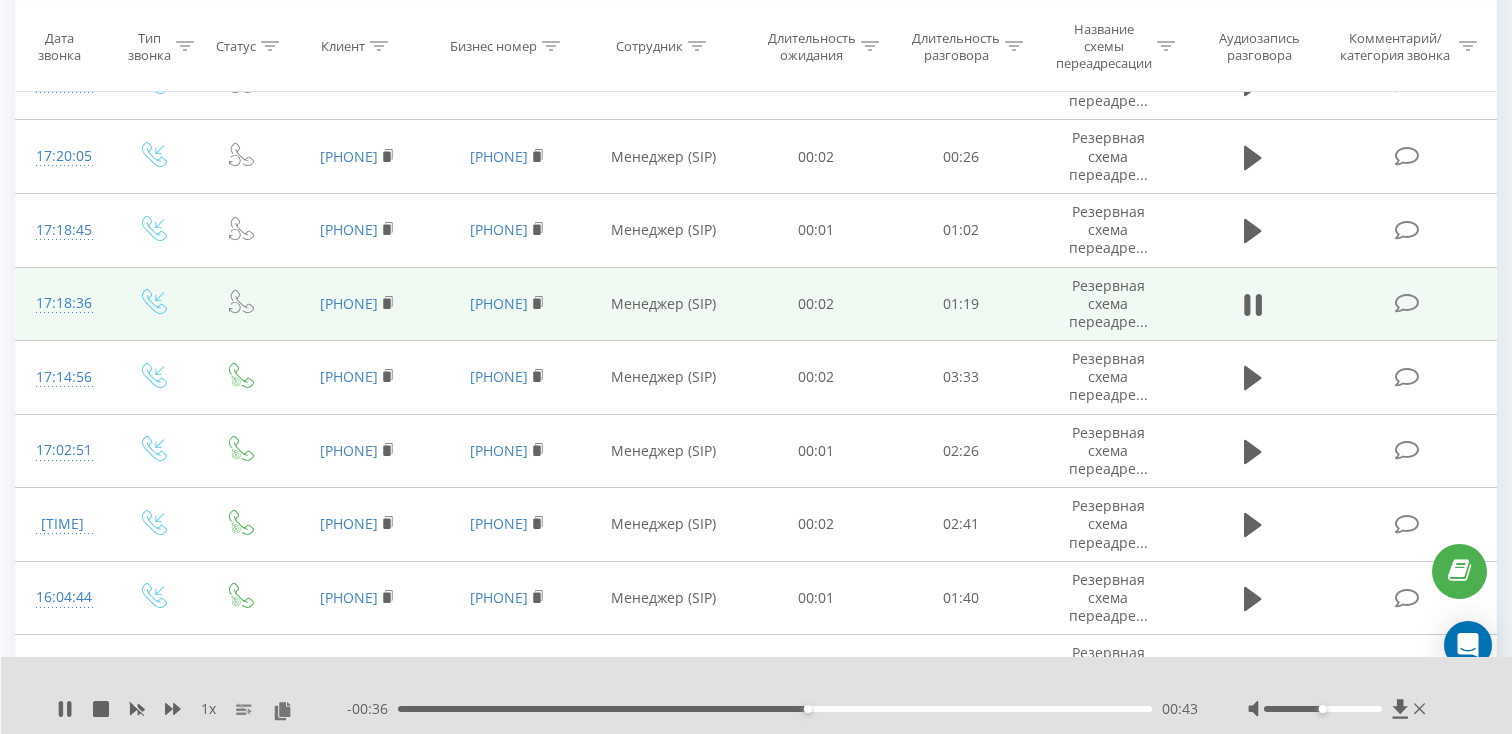 click on "17:18:36" at bounding box center [62, 303] 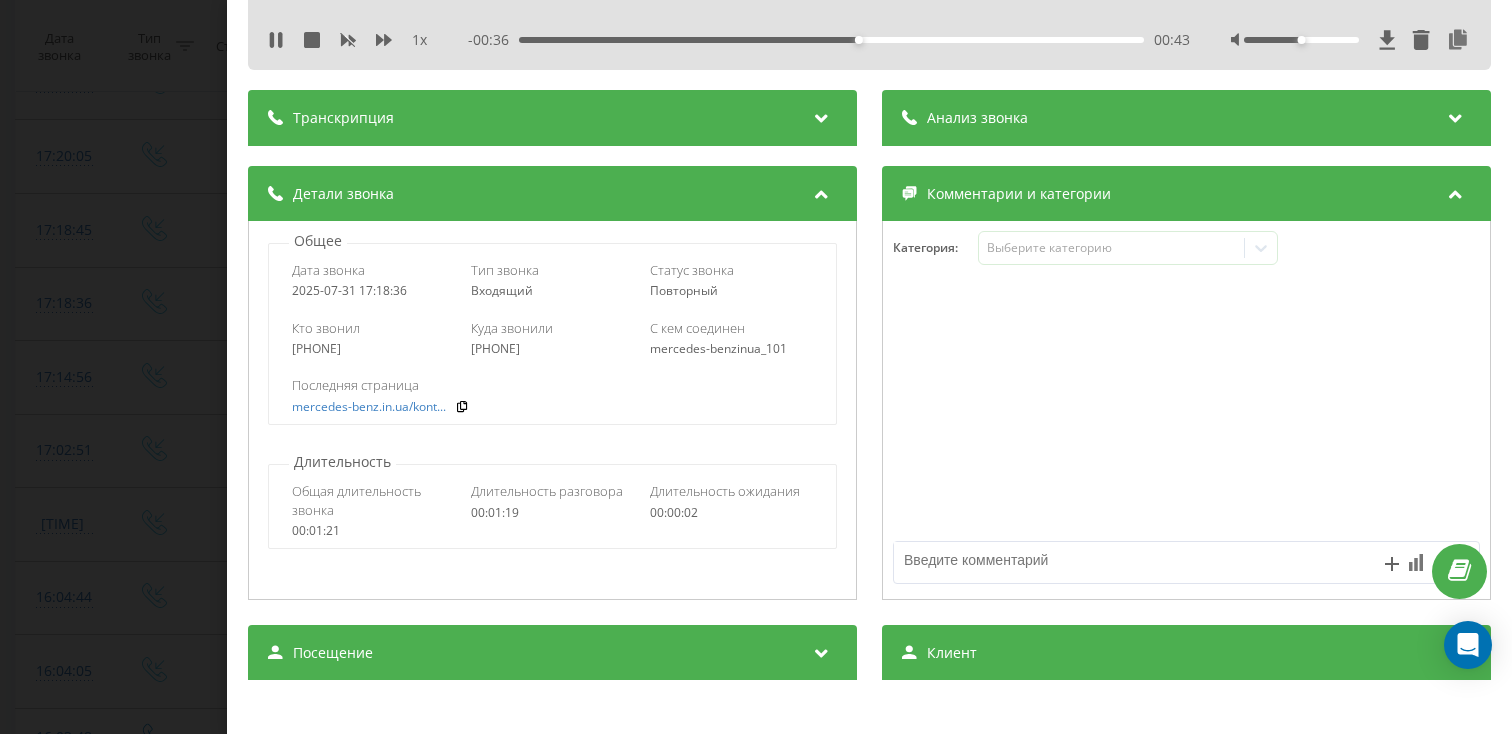 scroll, scrollTop: 164, scrollLeft: 0, axis: vertical 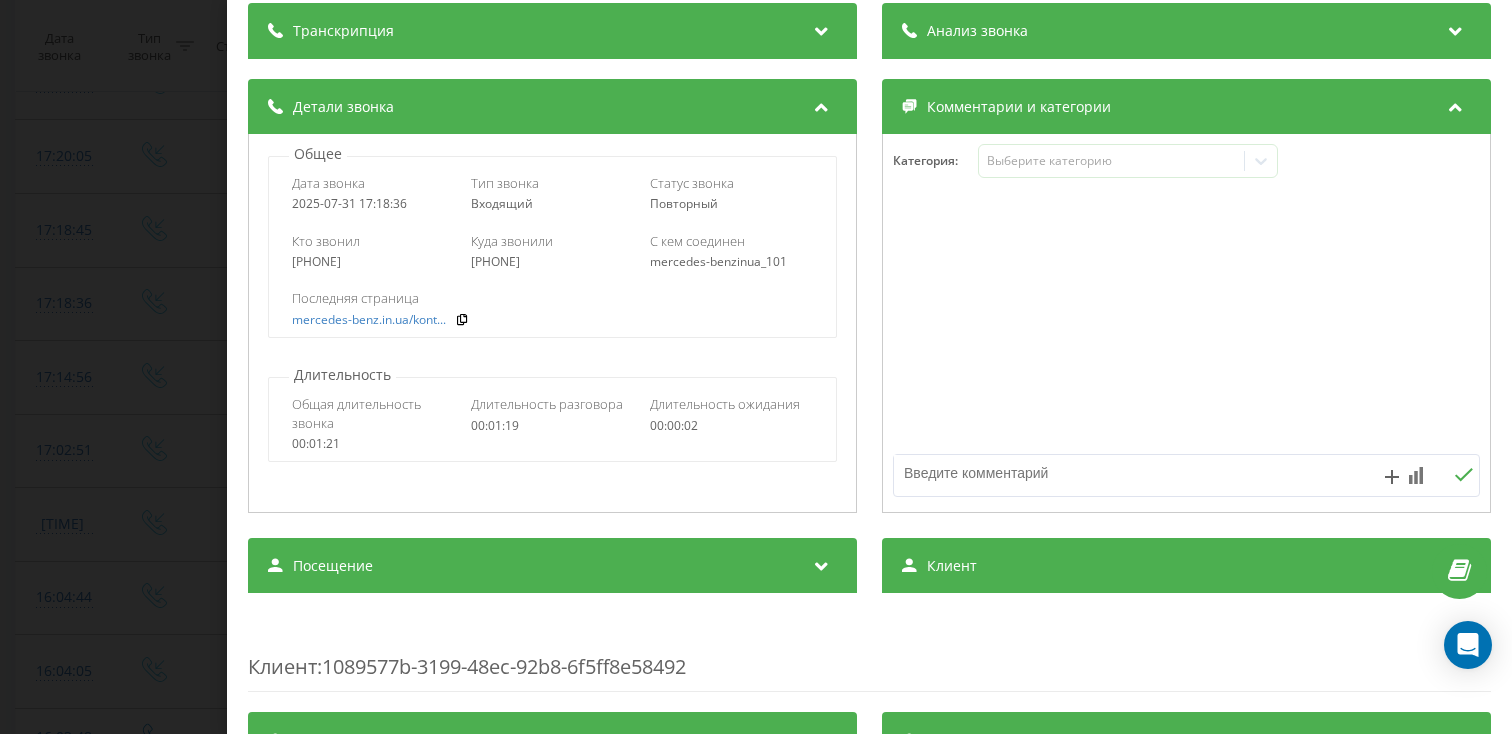 click on "Посещение" at bounding box center (552, 566) 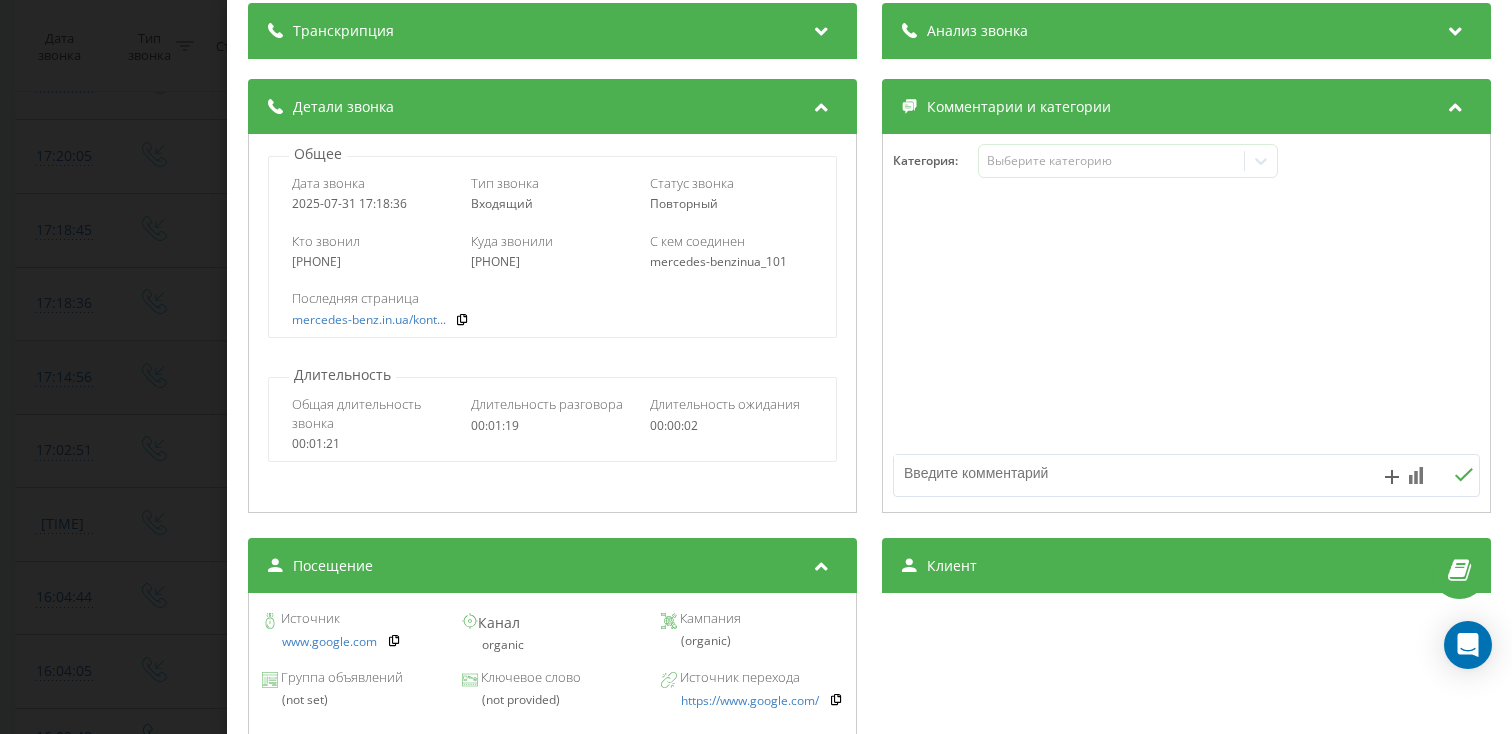 click on "Звонок :  ua5_-1753971516.10209771   1 x  - 00:29 00:50   00:50   Транскрипция Для анализа AI будущих звонков  настройте и активируйте профиль на странице . Если профиль уже есть и звонок соответствует его условиям, обновите страницу через 10 минут – AI анализирует текущий звонок. Анализ звонка Для анализа AI будущих звонков  настройте и активируйте профиль на странице . Если профиль уже есть и звонок соответствует его условиям, обновите страницу через 10 минут – AI анализирует текущий звонок. Детали звонка Общее Дата звонка 2025-07-31 17:18:36 Тип звонка Входящий Статус звонка Повторный 00:01:21" at bounding box center [756, 367] 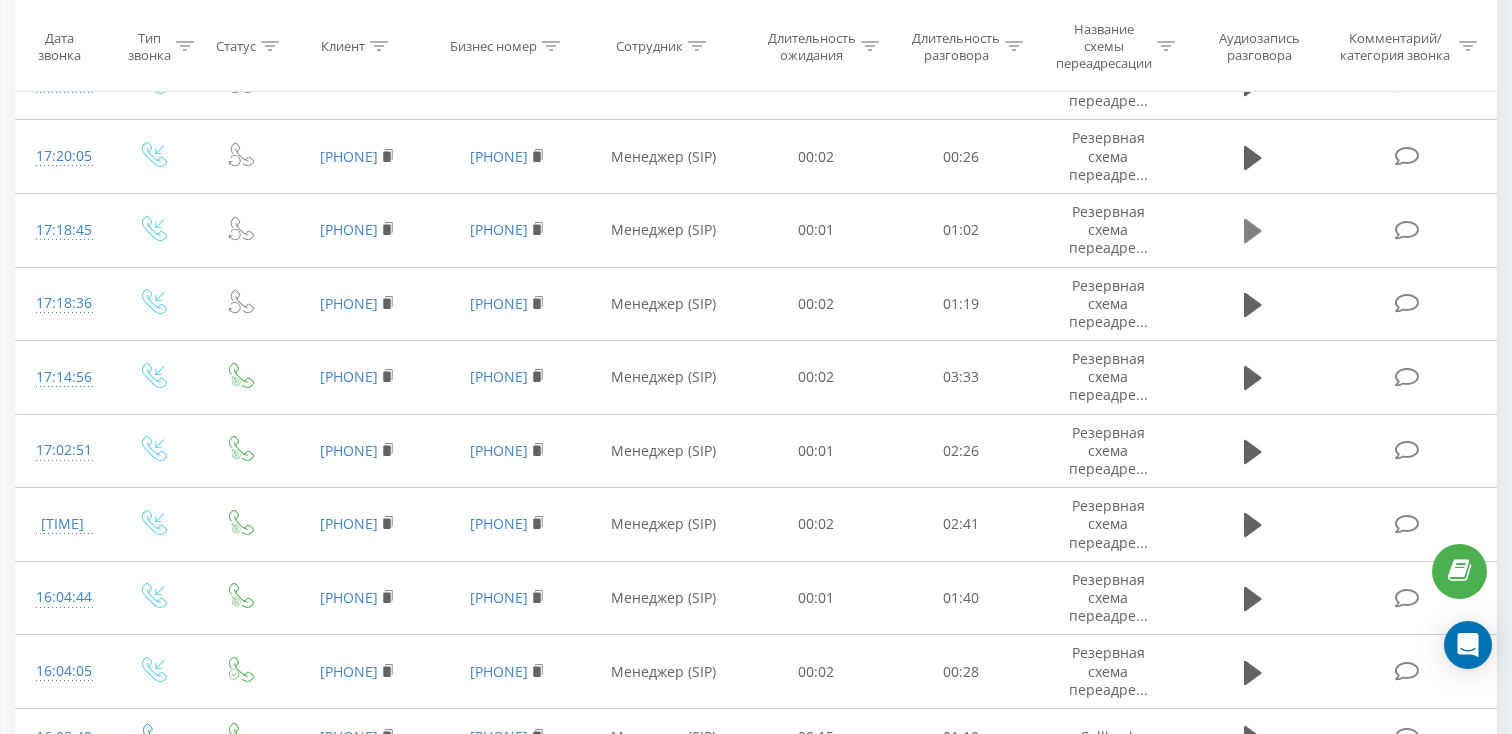 click 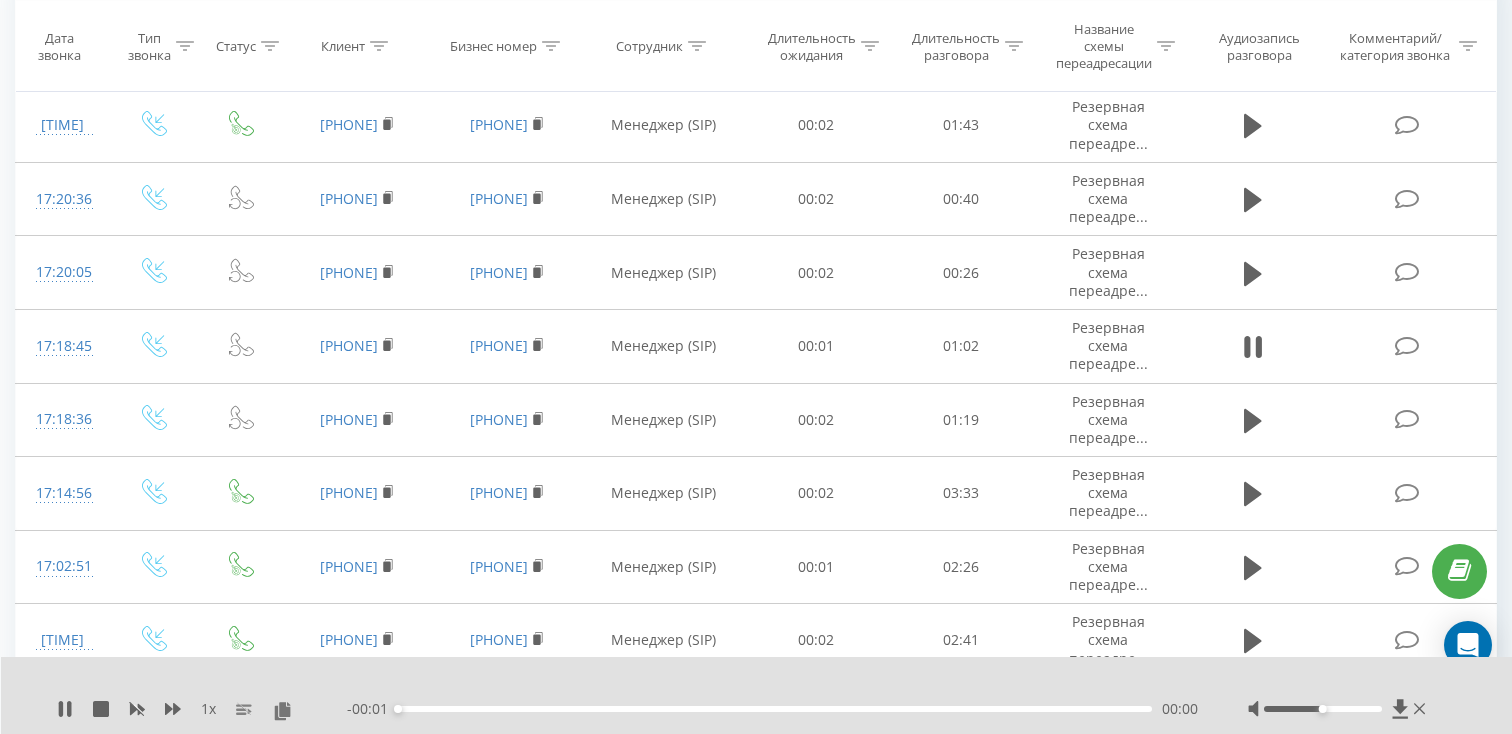 scroll, scrollTop: 225, scrollLeft: 0, axis: vertical 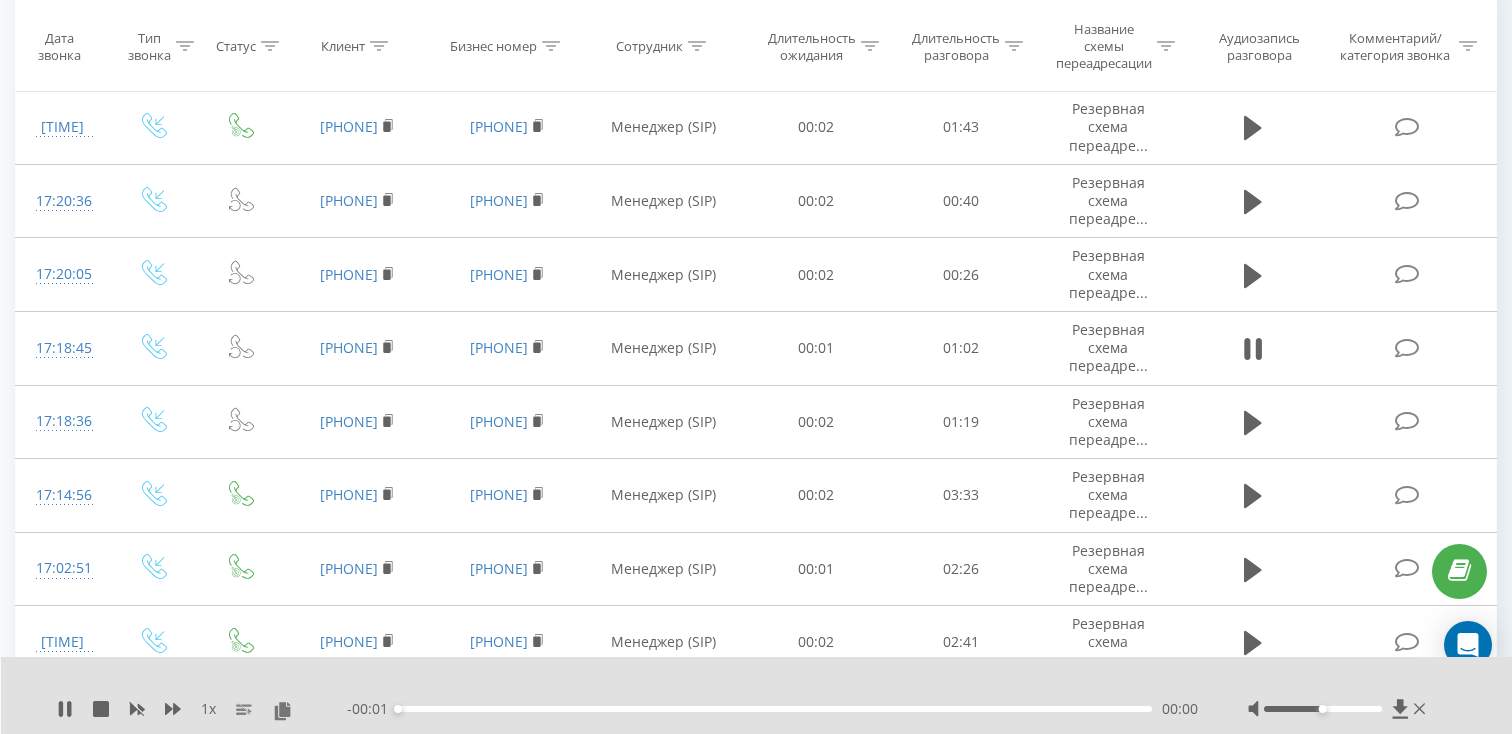 click on "00:00" at bounding box center [775, 709] 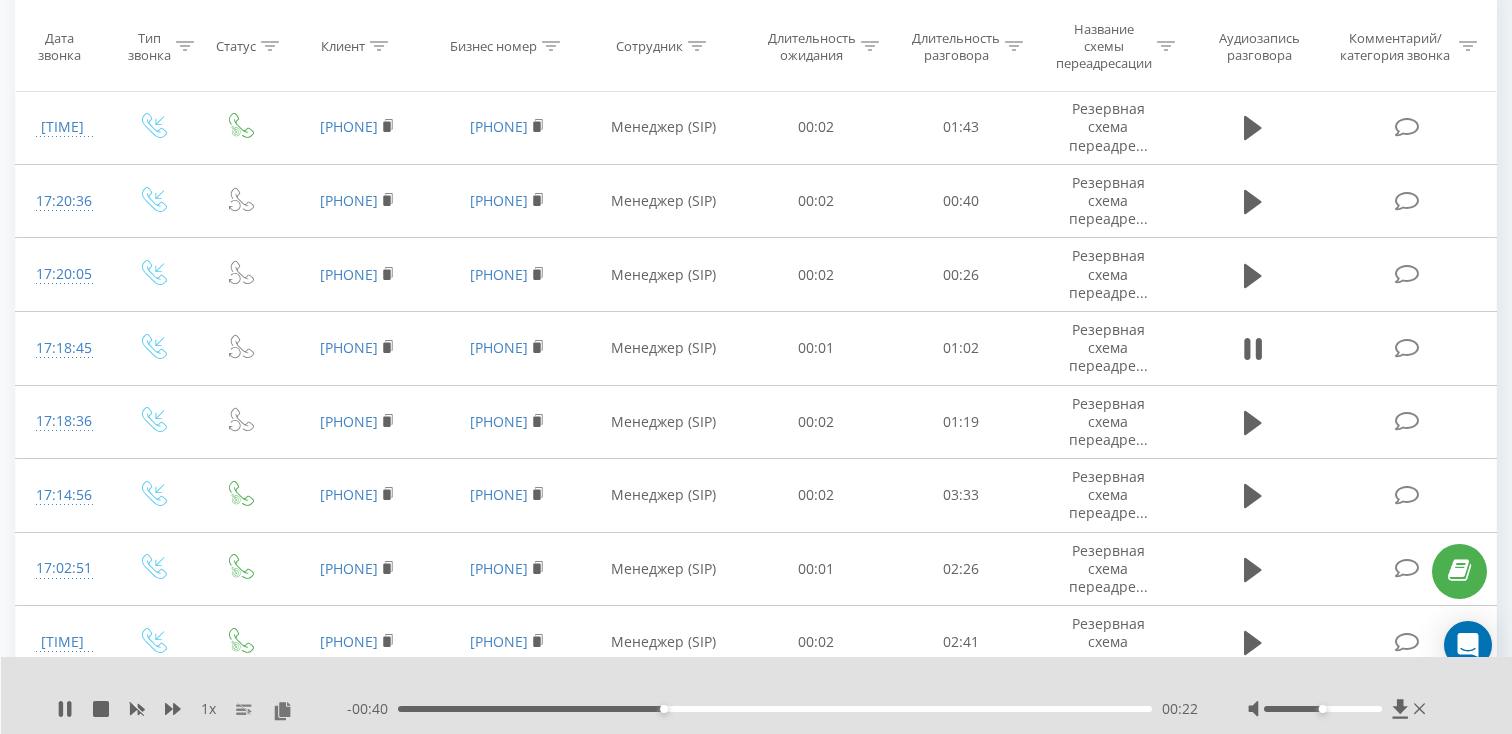click on "00:22" at bounding box center [775, 709] 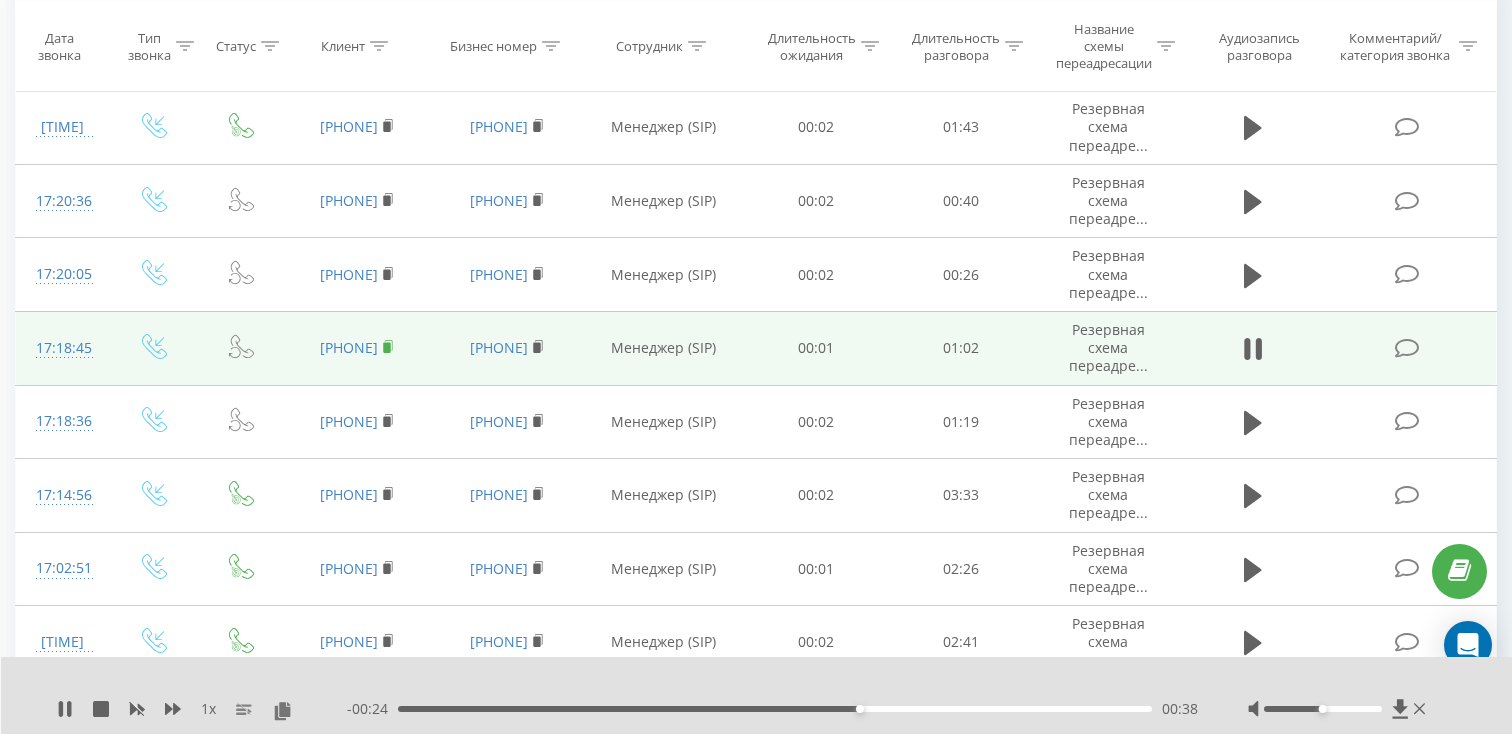 click 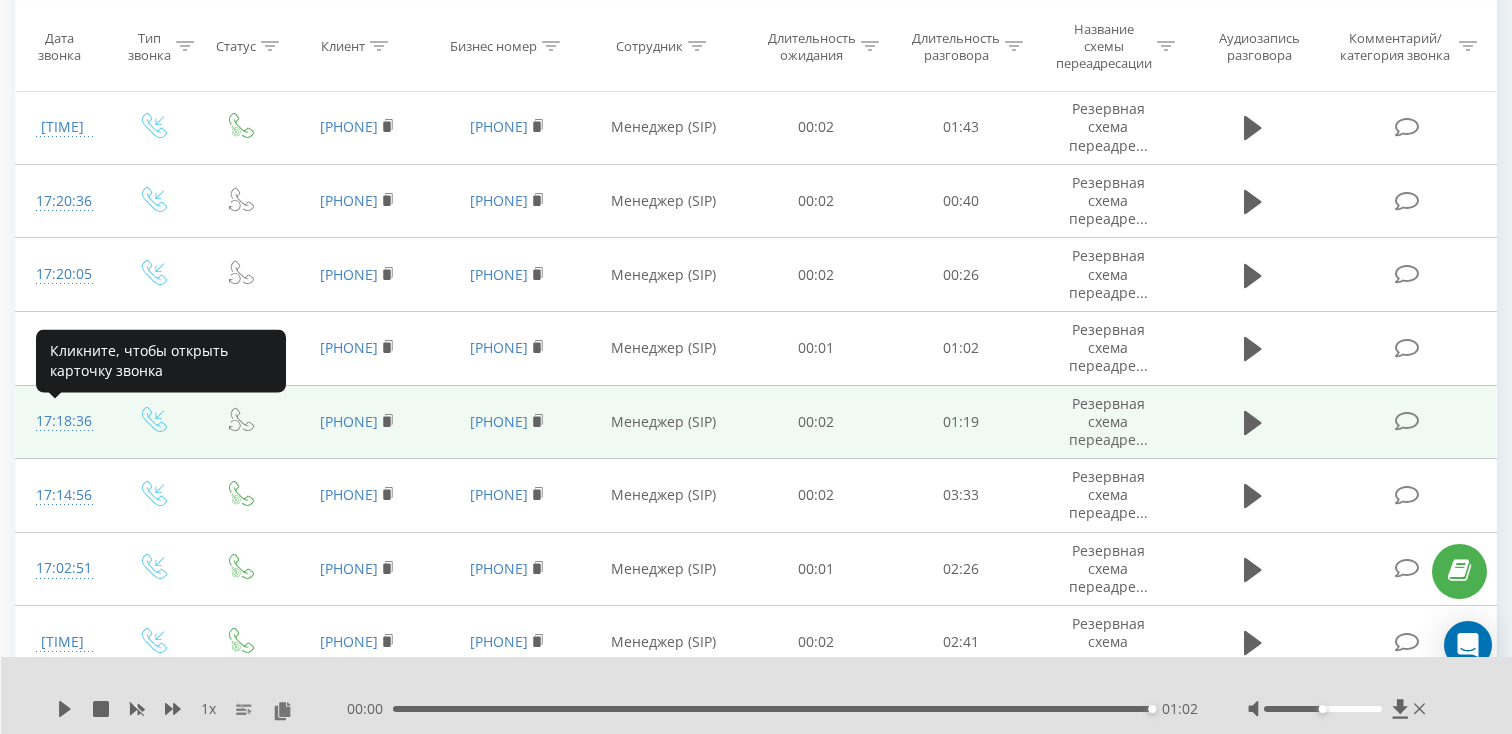 click on "17:18:36" at bounding box center (62, 421) 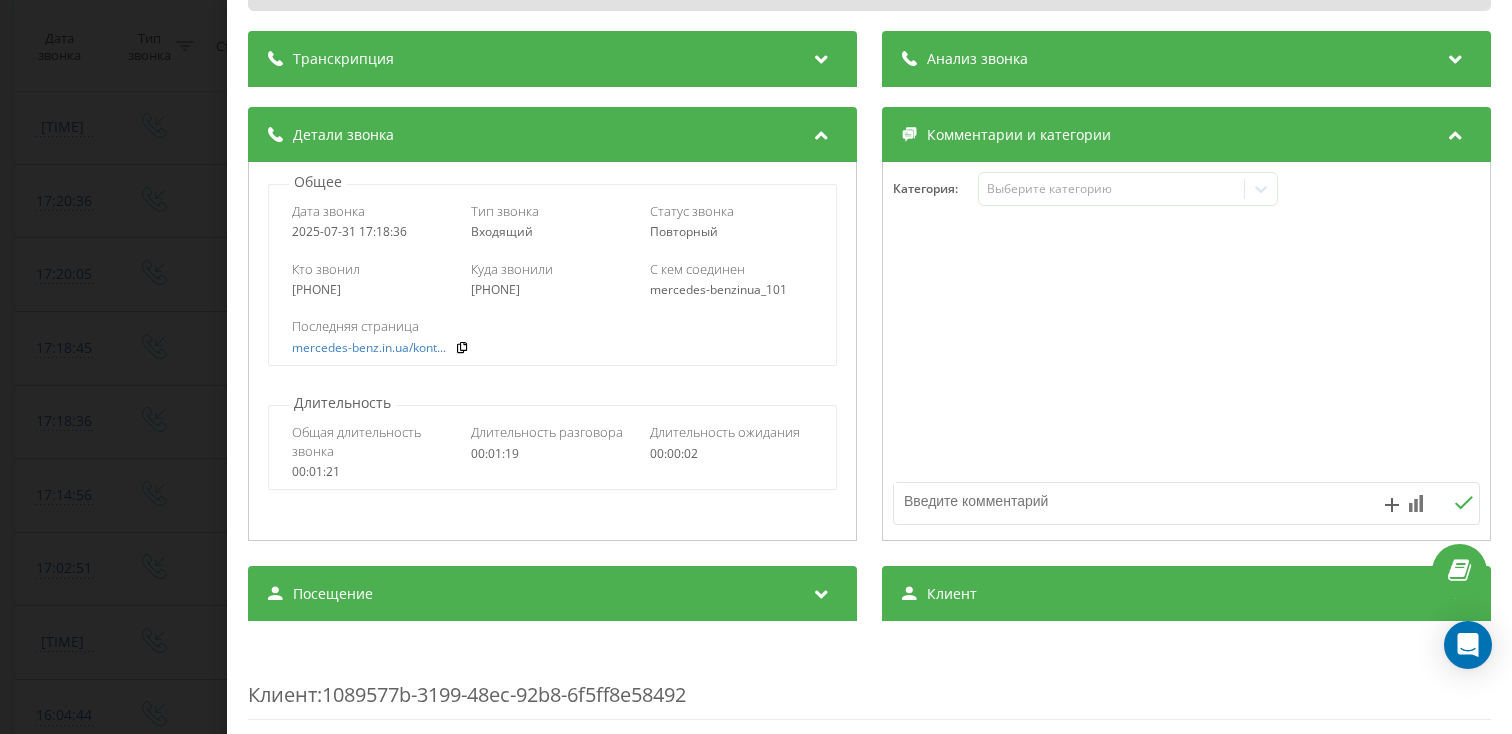scroll, scrollTop: 223, scrollLeft: 0, axis: vertical 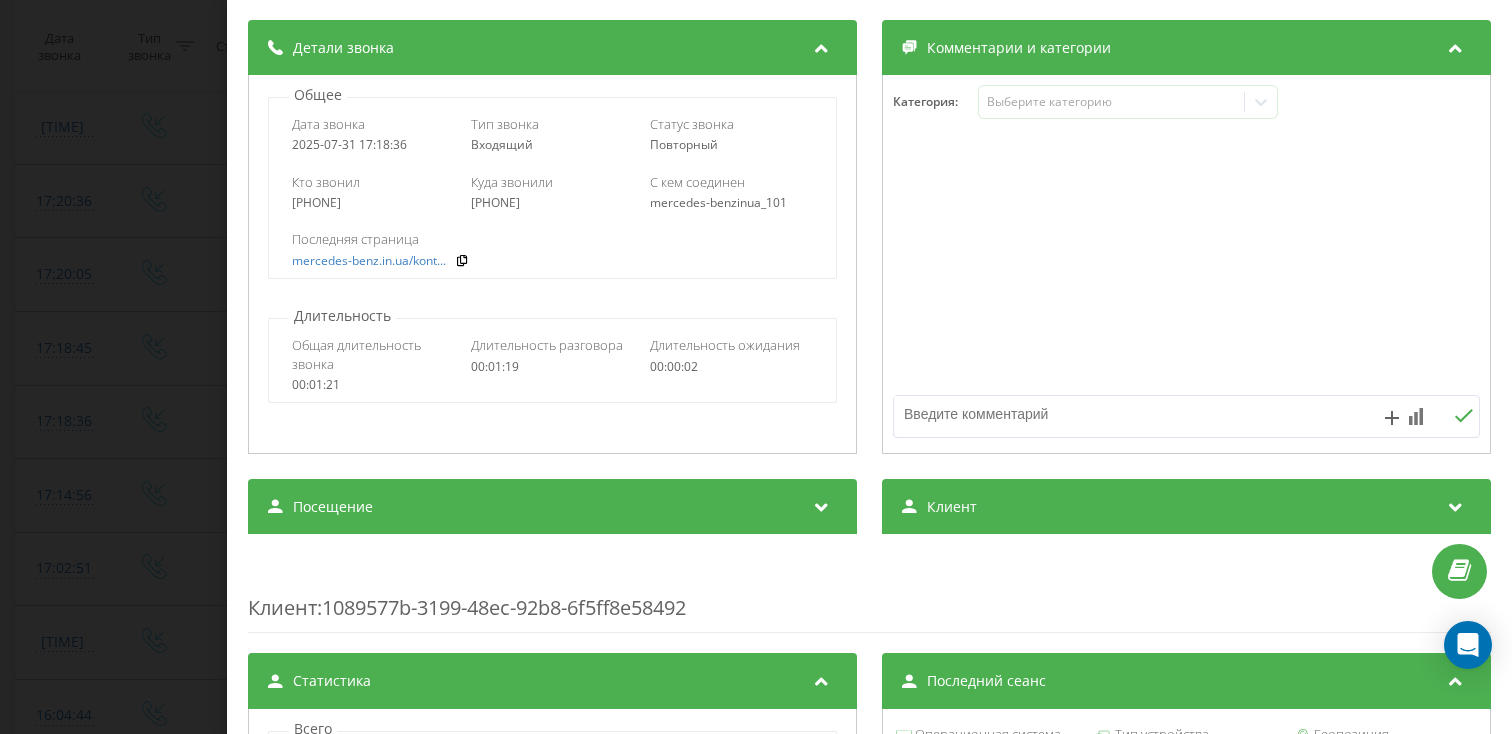 click on "Посещение" at bounding box center (552, 507) 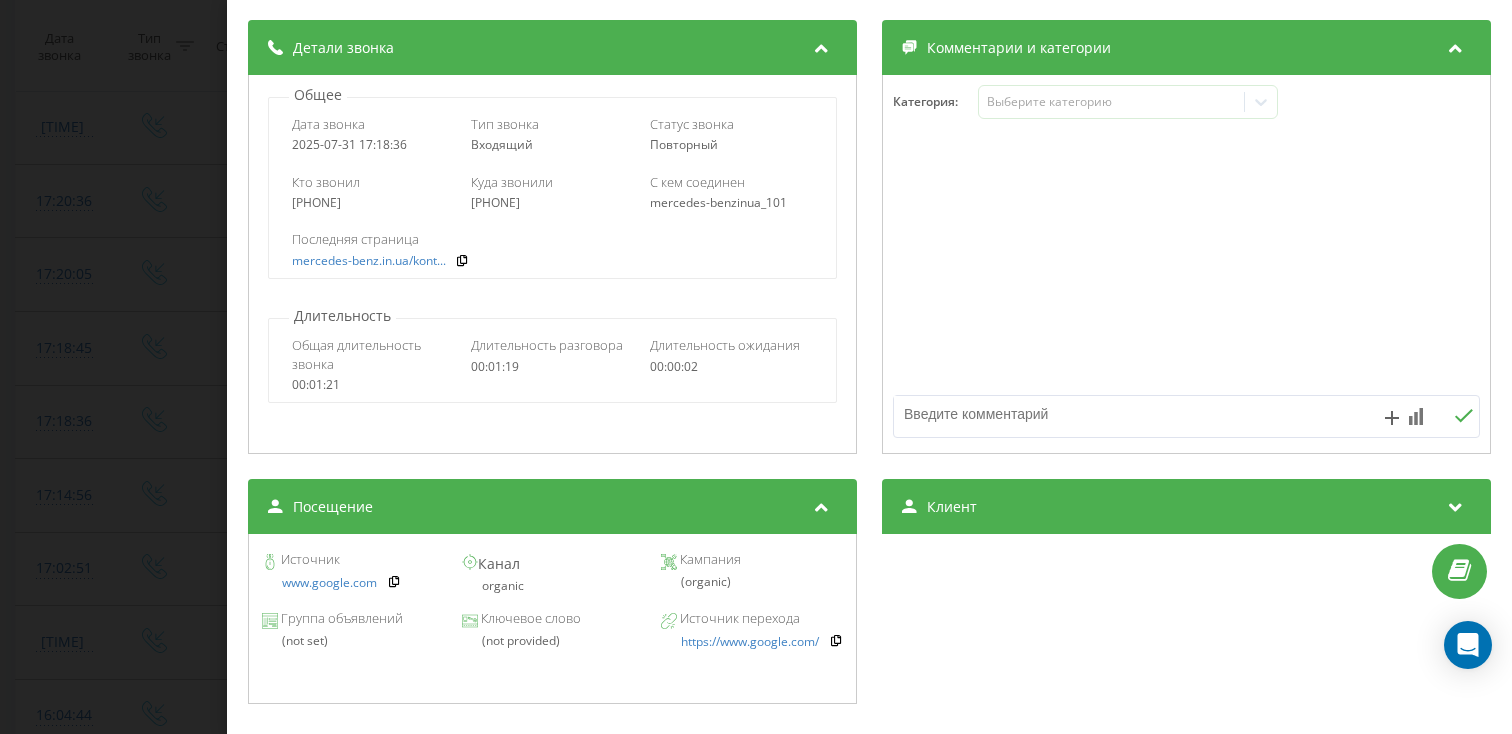 click on "Звонок :  ua5_-1753971516.10209771   1 x  - 01:19 00:00   00:00   Транскрипция Для анализа AI будущих звонков  настройте и активируйте профиль на странице . Если профиль уже есть и звонок соответствует его условиям, обновите страницу через 10 минут – AI анализирует текущий звонок. Анализ звонка Для анализа AI будущих звонков  настройте и активируйте профиль на странице . Если профиль уже есть и звонок соответствует его условиям, обновите страницу через 10 минут – AI анализирует текущий звонок. Детали звонка Общее Дата звонка 2025-07-31 17:18:36 Тип звонка Входящий Статус звонка Повторный 00:01:21" at bounding box center [756, 367] 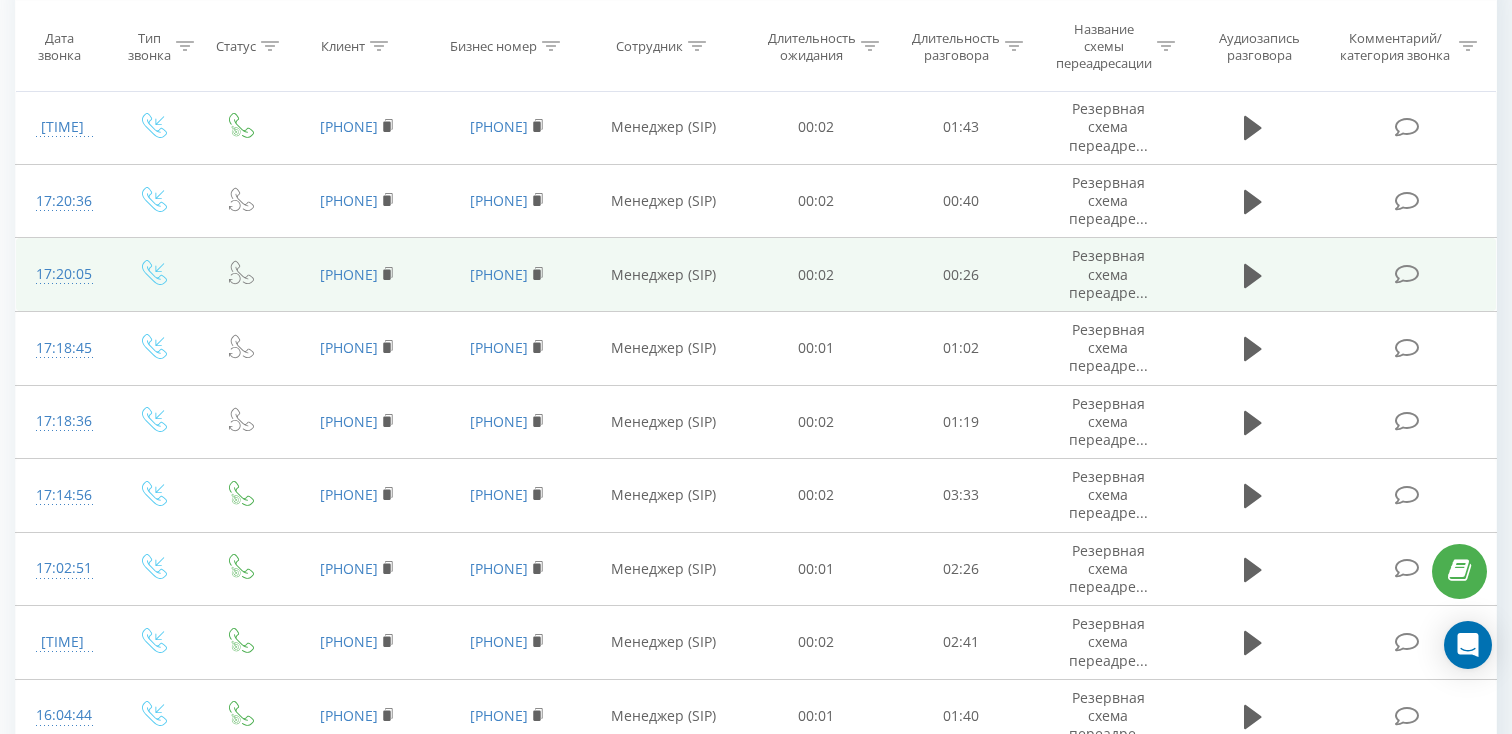click at bounding box center [1253, 275] 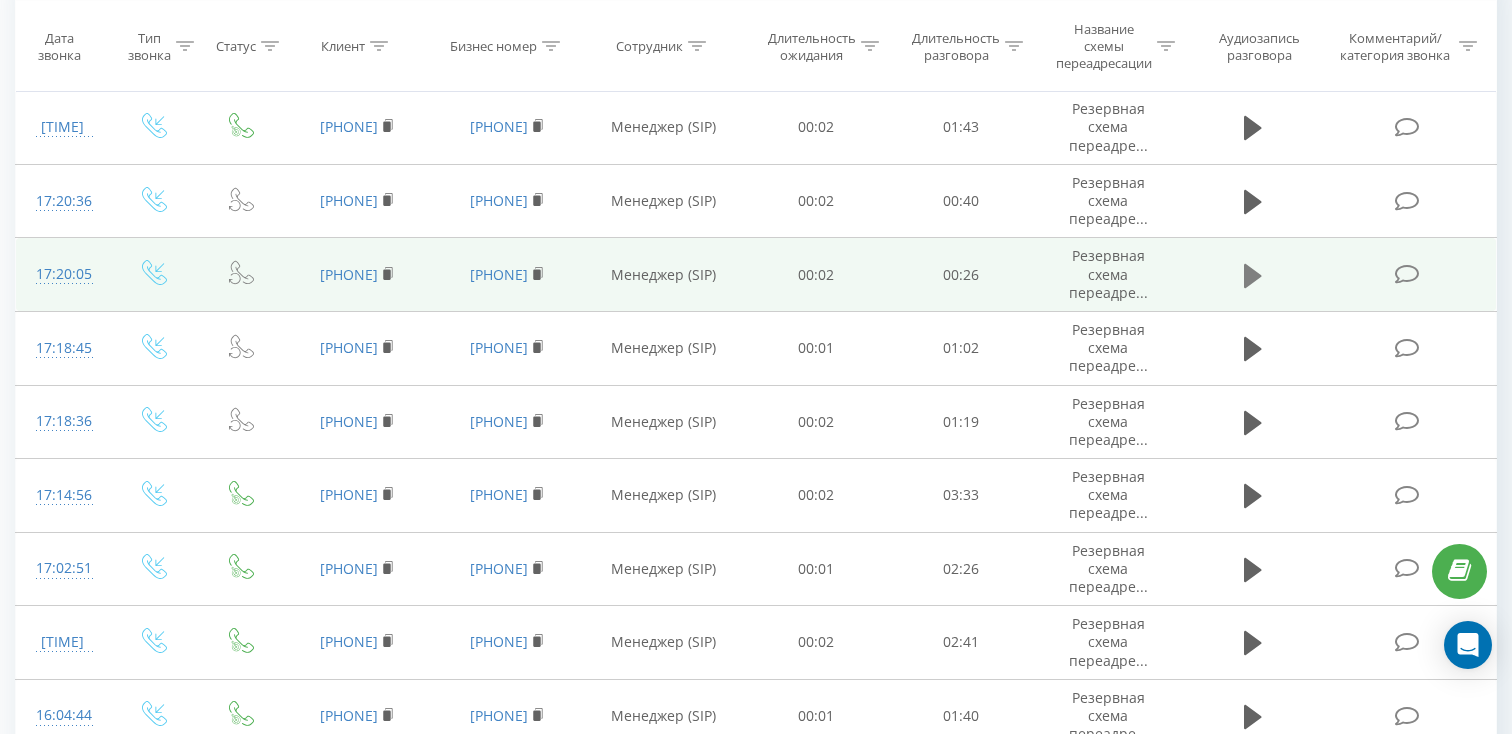 click 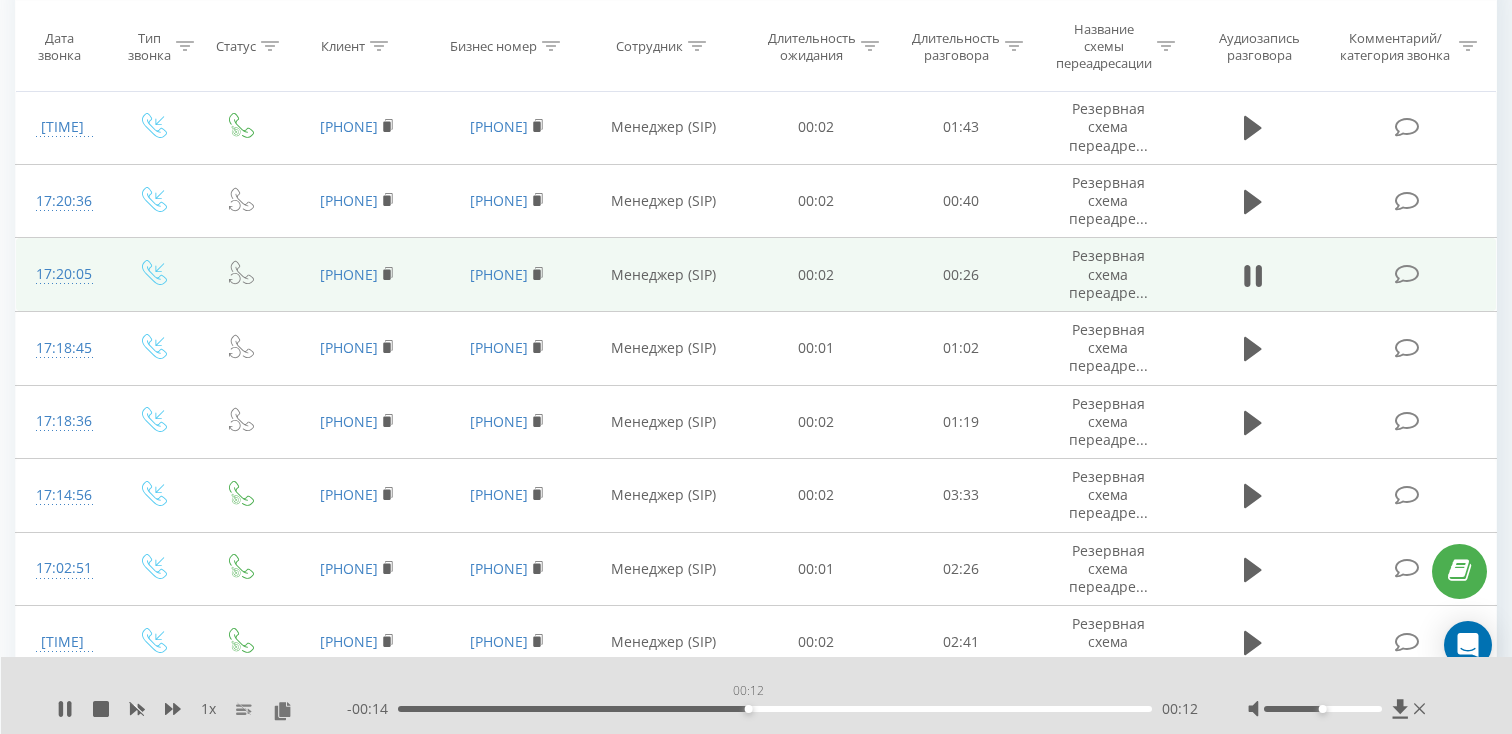 click on "00:12" at bounding box center (775, 709) 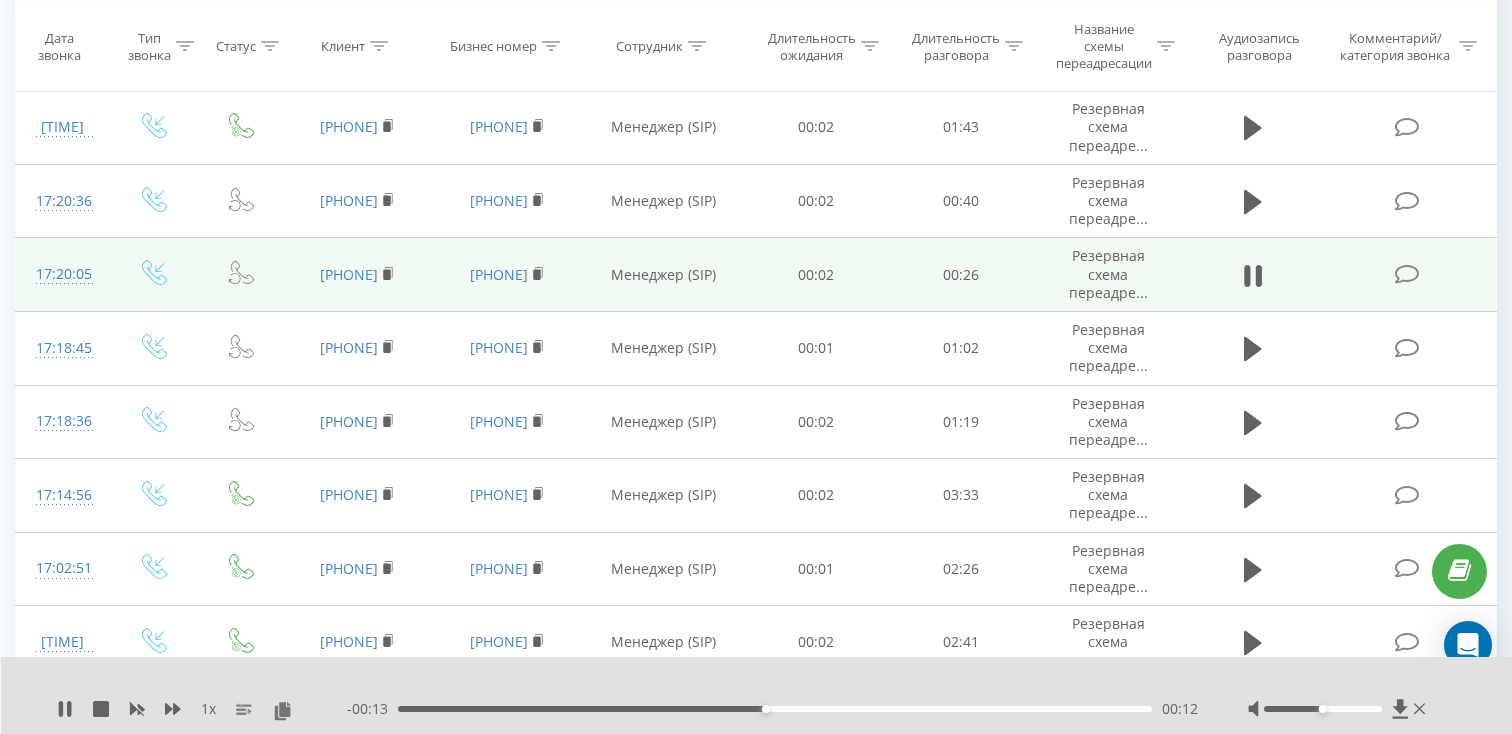 click on "00:12" at bounding box center [775, 709] 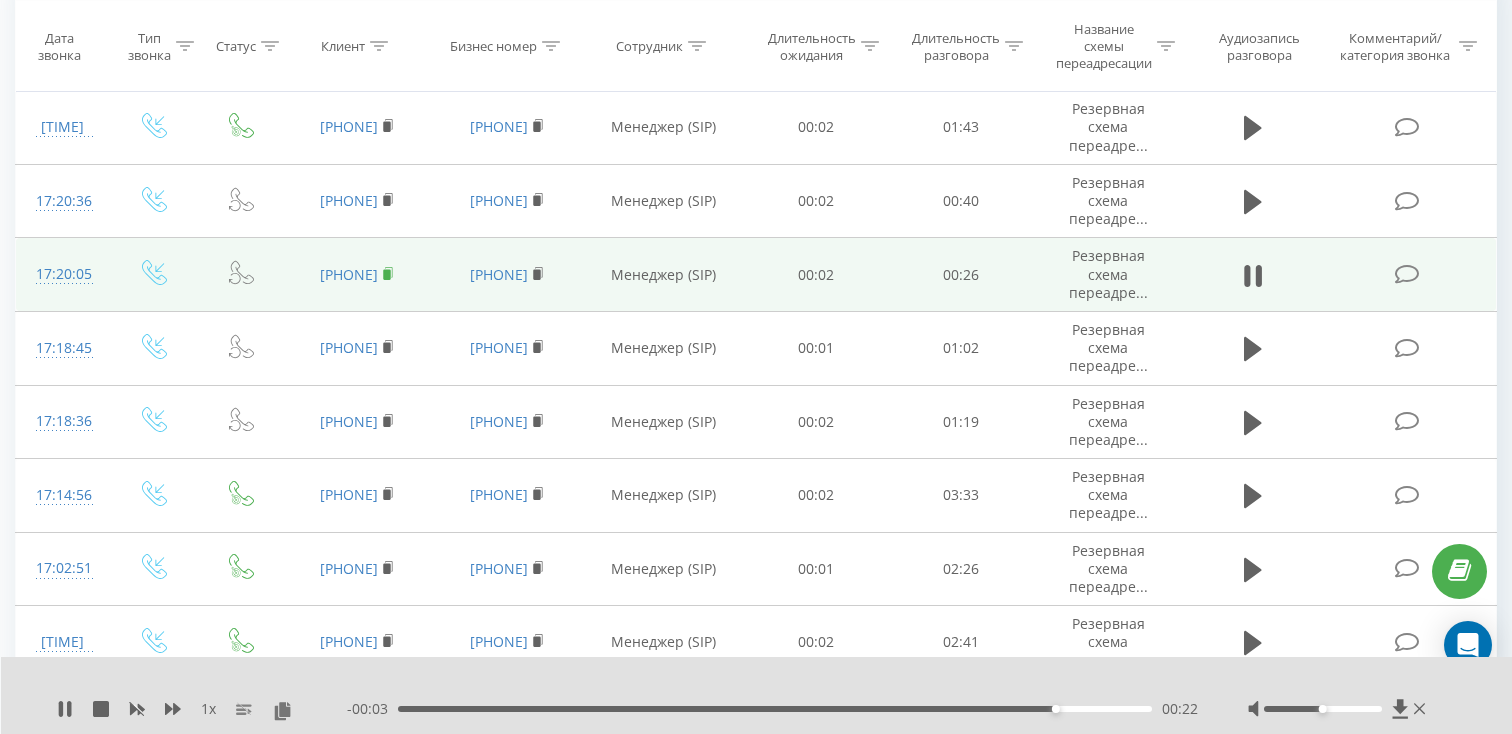 click 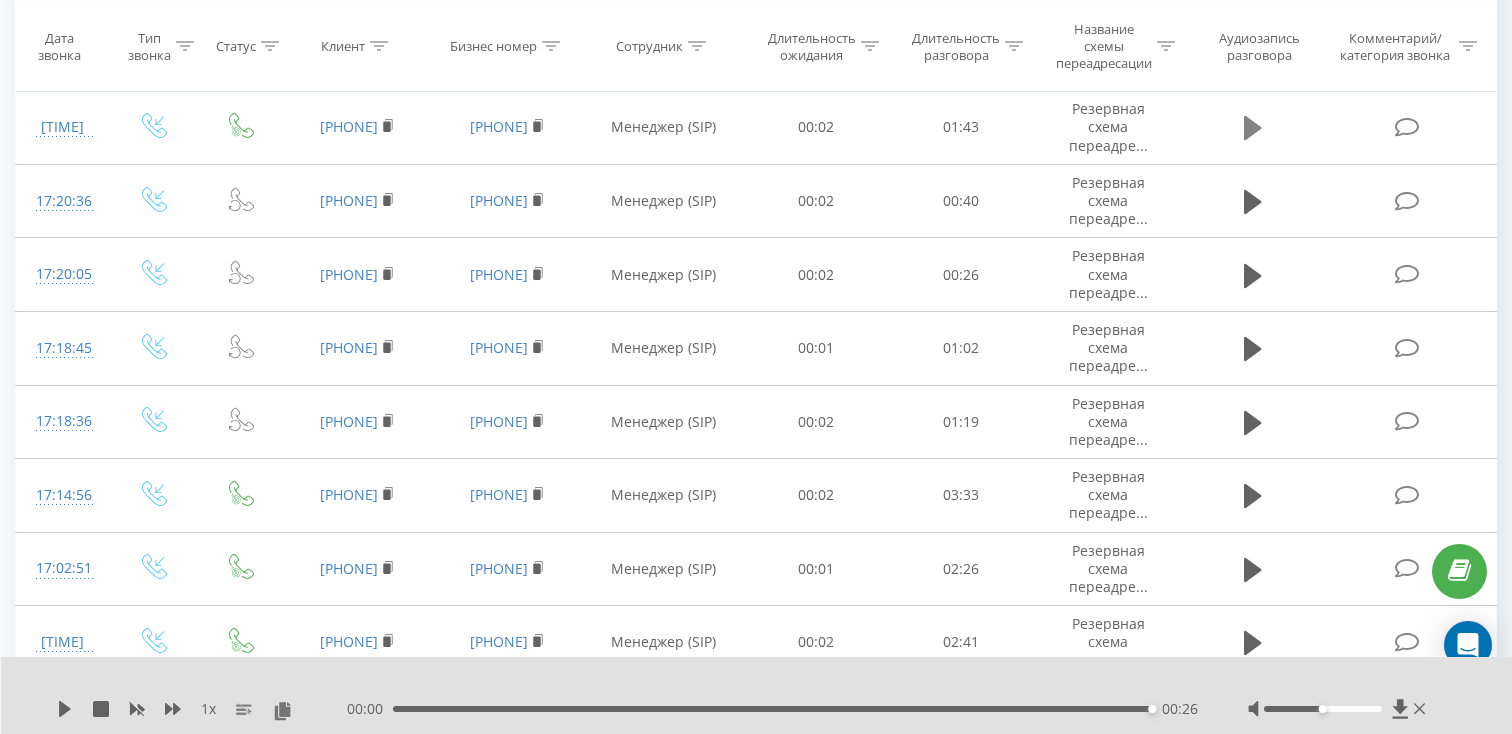 click 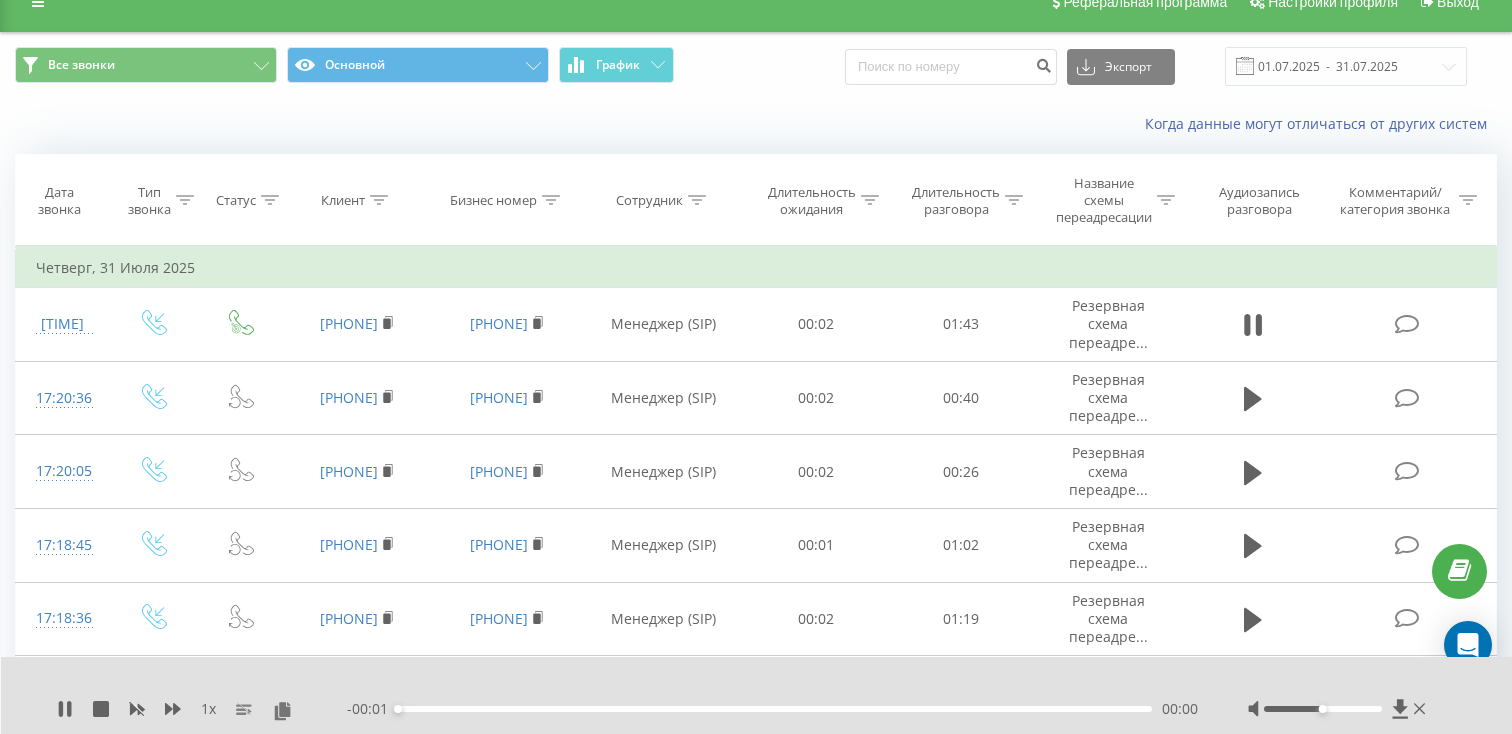 scroll, scrollTop: 19, scrollLeft: 0, axis: vertical 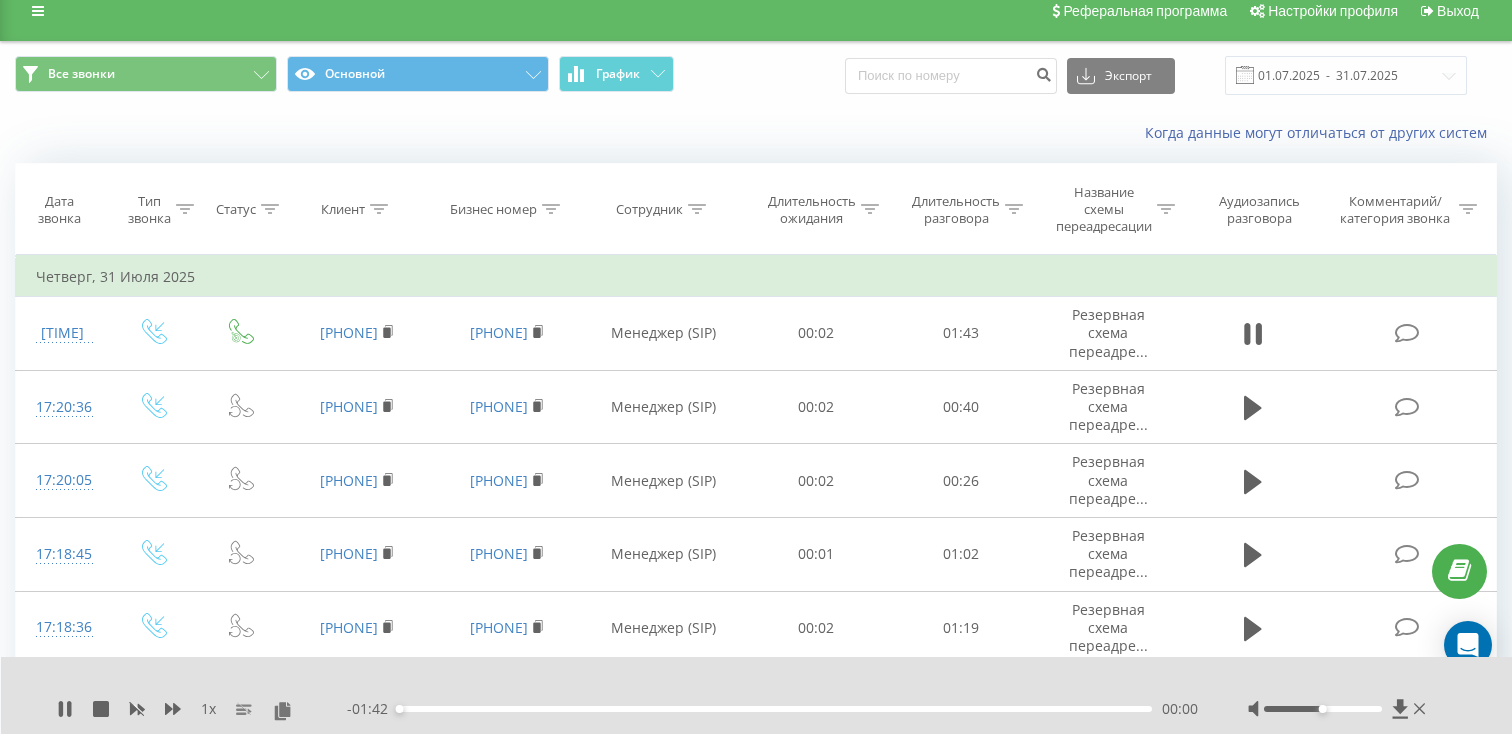 click on "00:00" at bounding box center (775, 709) 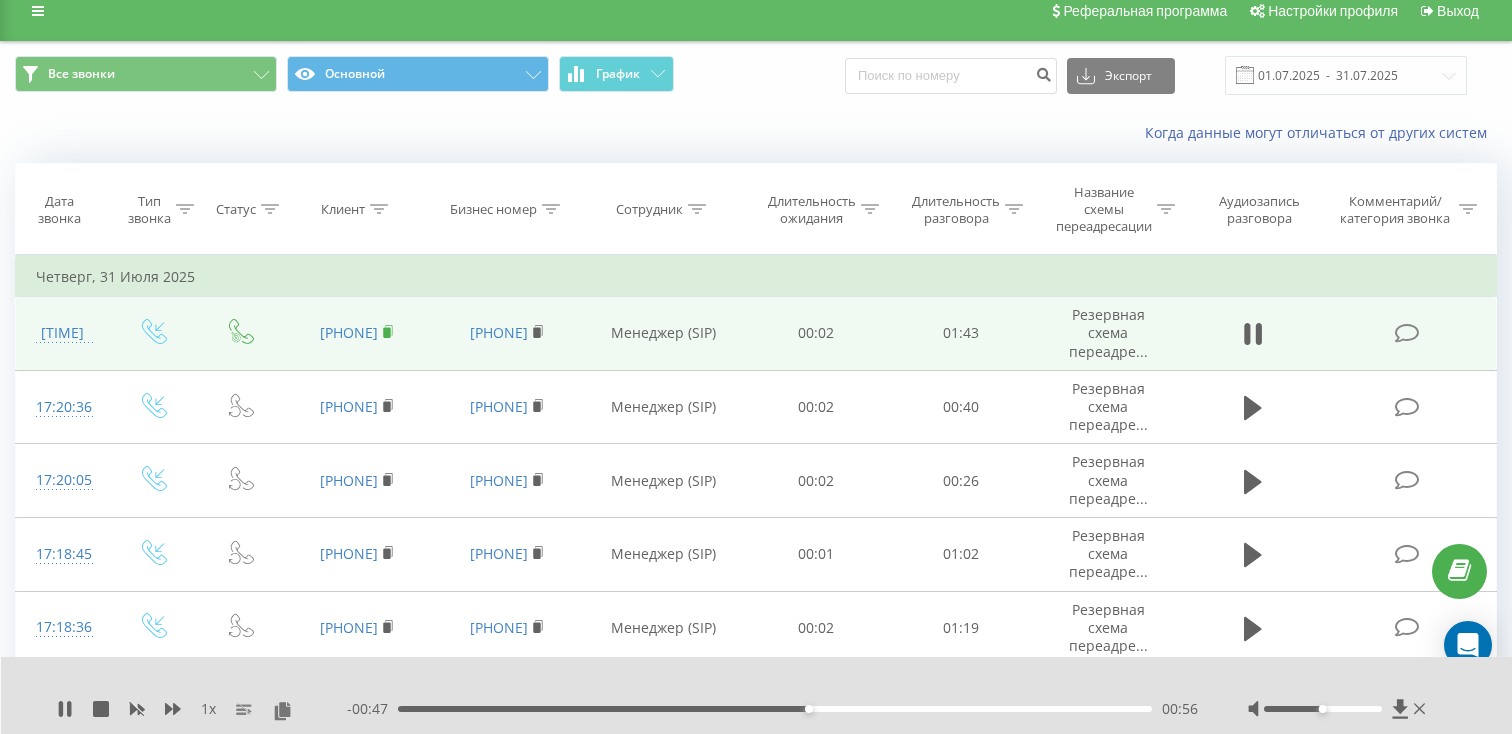 click 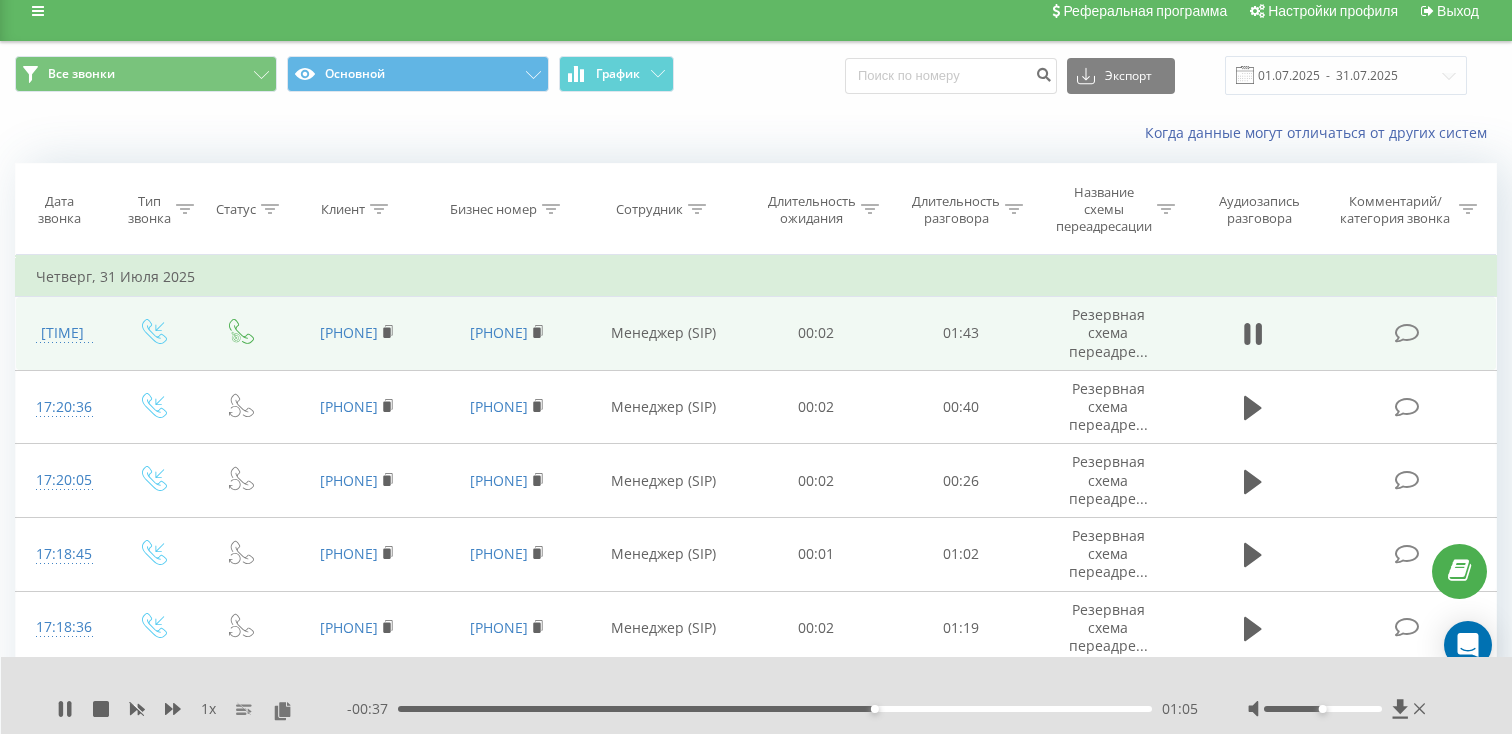 click on "[TIME]" at bounding box center (62, 333) 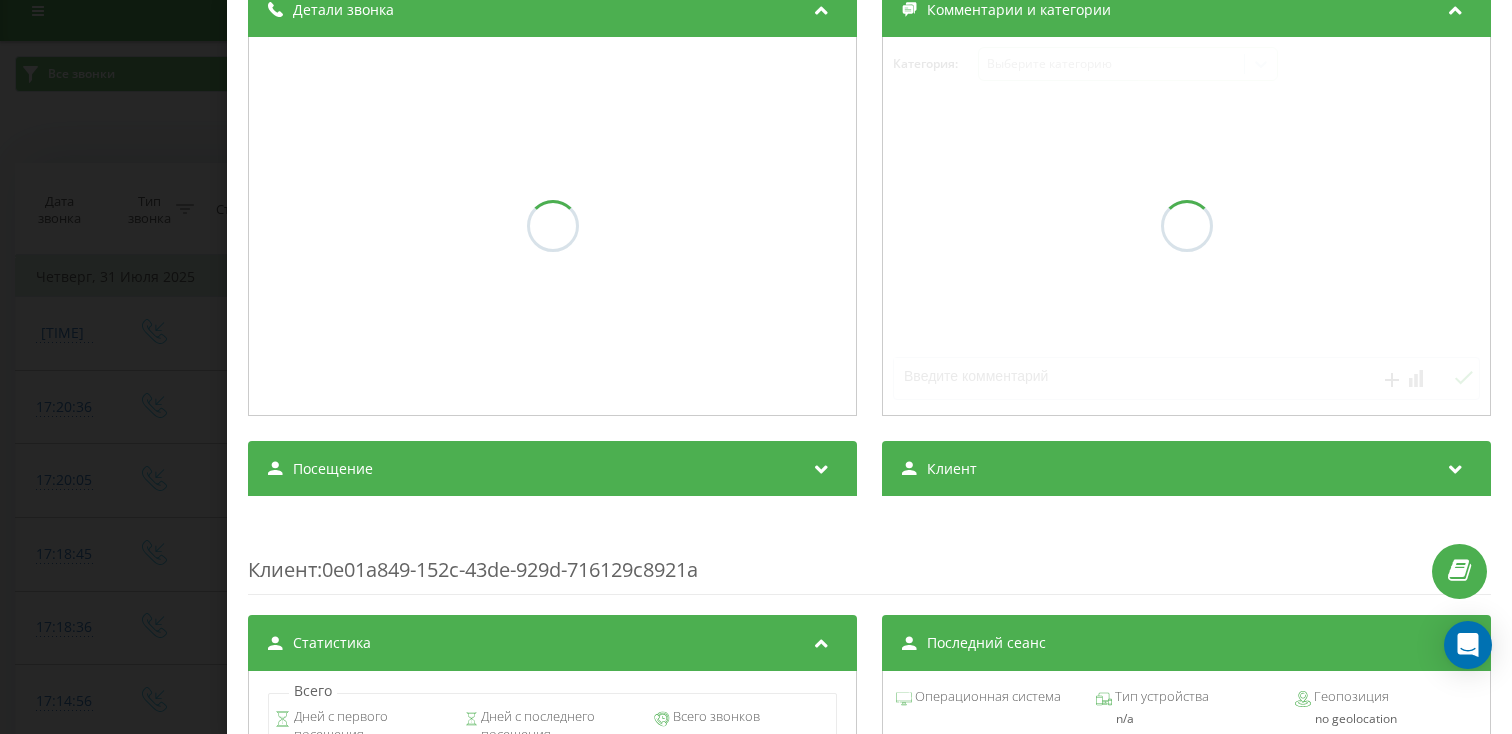 click on "Посещение" at bounding box center [552, 469] 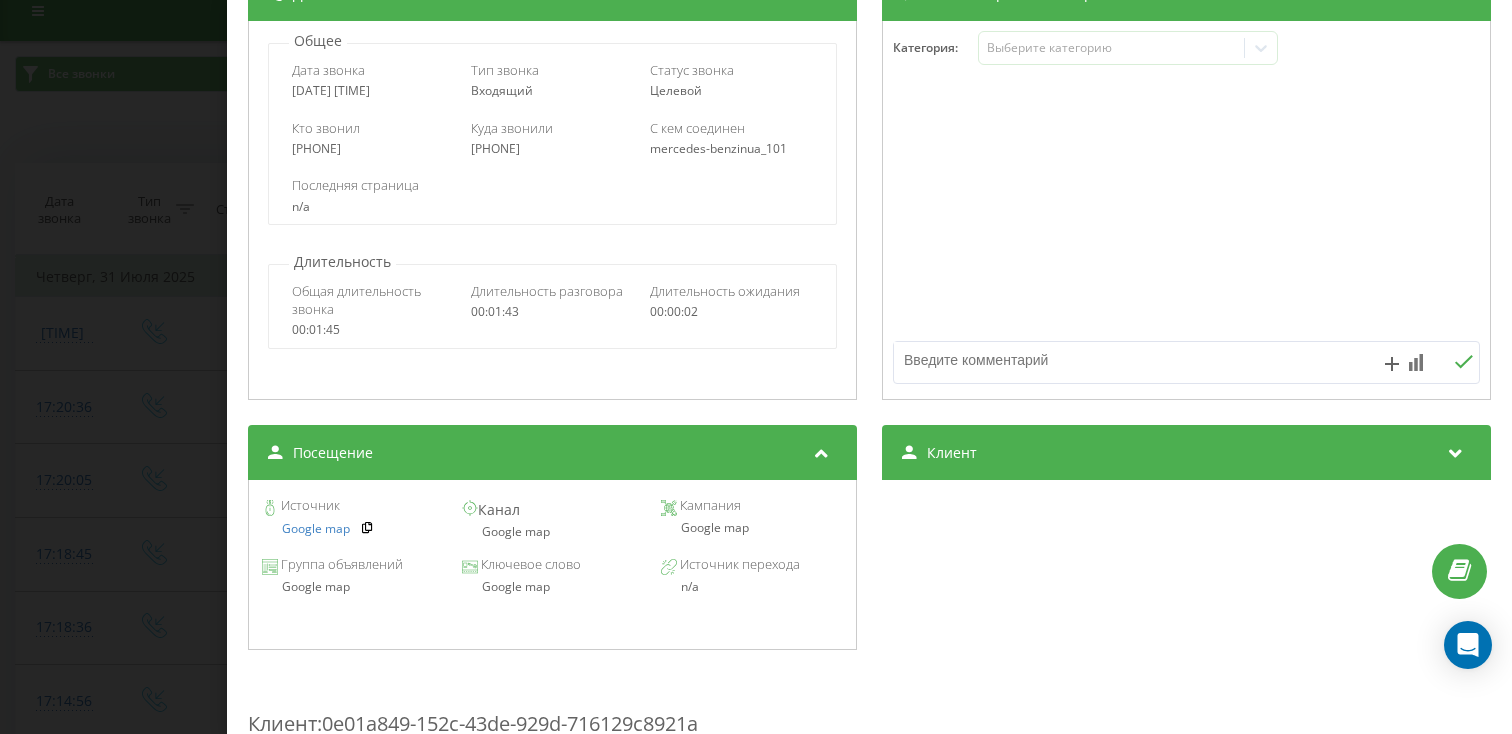 scroll, scrollTop: 275, scrollLeft: 0, axis: vertical 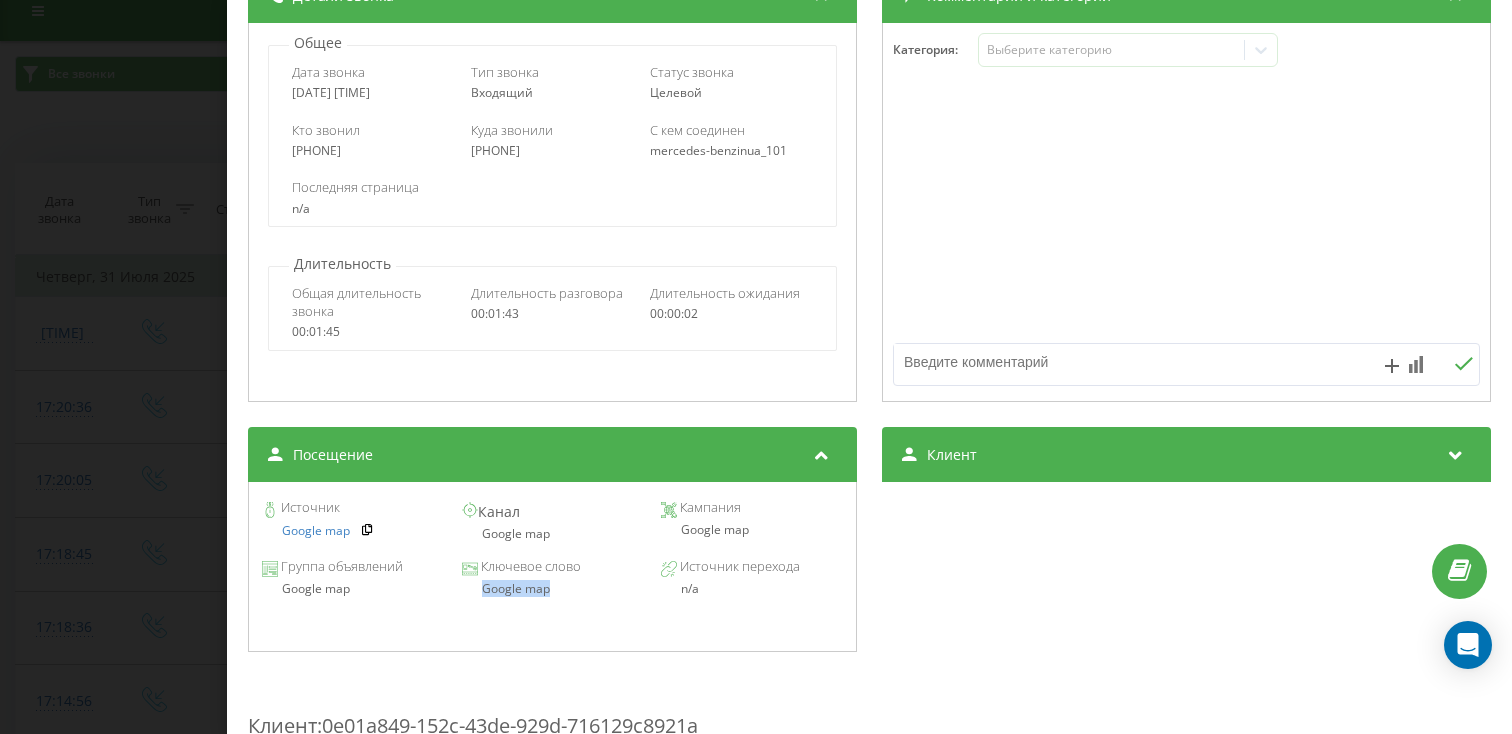 drag, startPoint x: 562, startPoint y: 593, endPoint x: 462, endPoint y: 593, distance: 100 